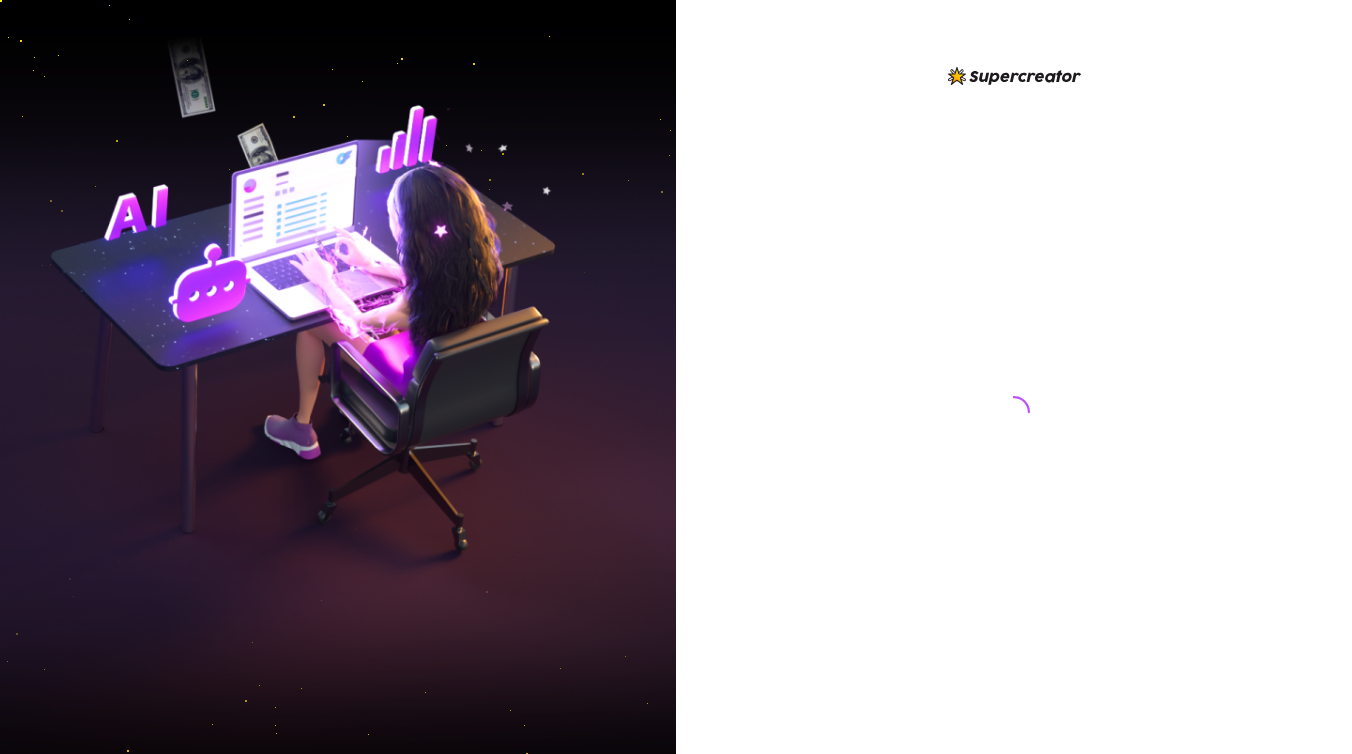 scroll, scrollTop: 0, scrollLeft: 0, axis: both 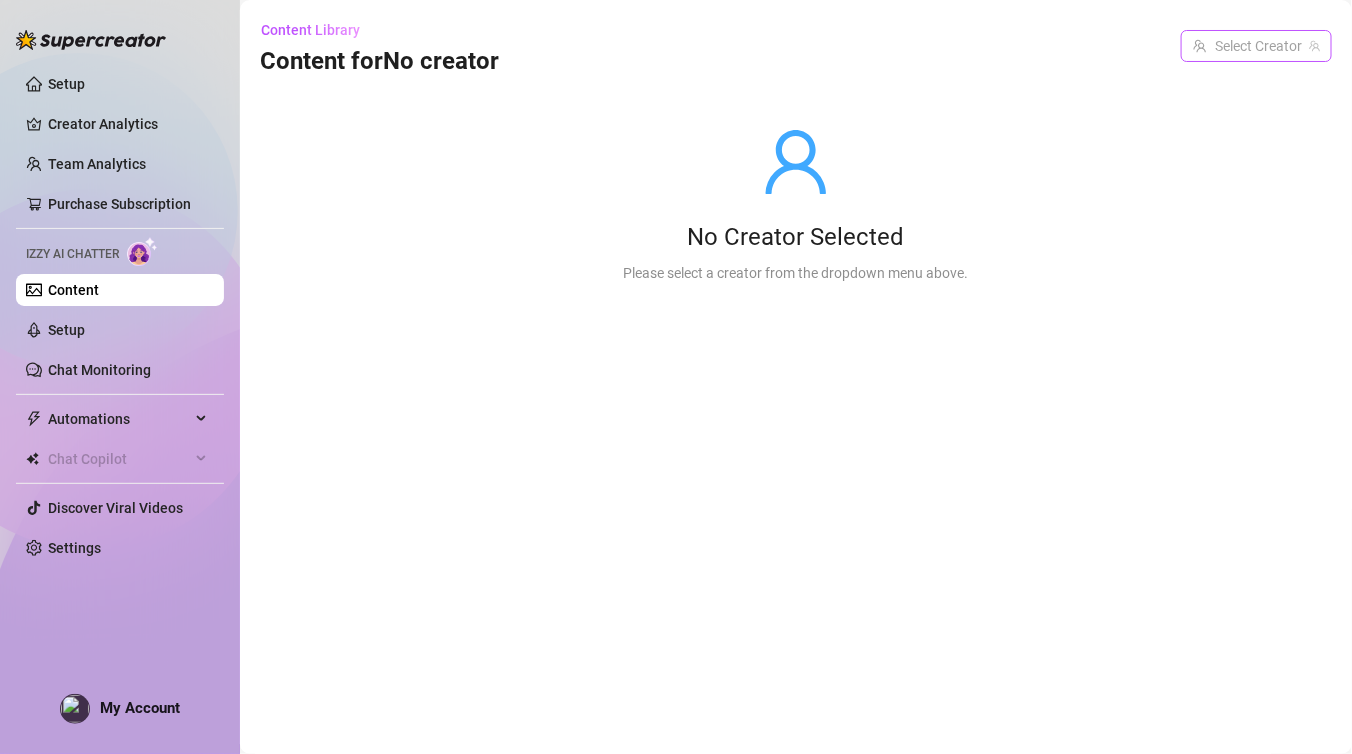 click at bounding box center [1247, 46] 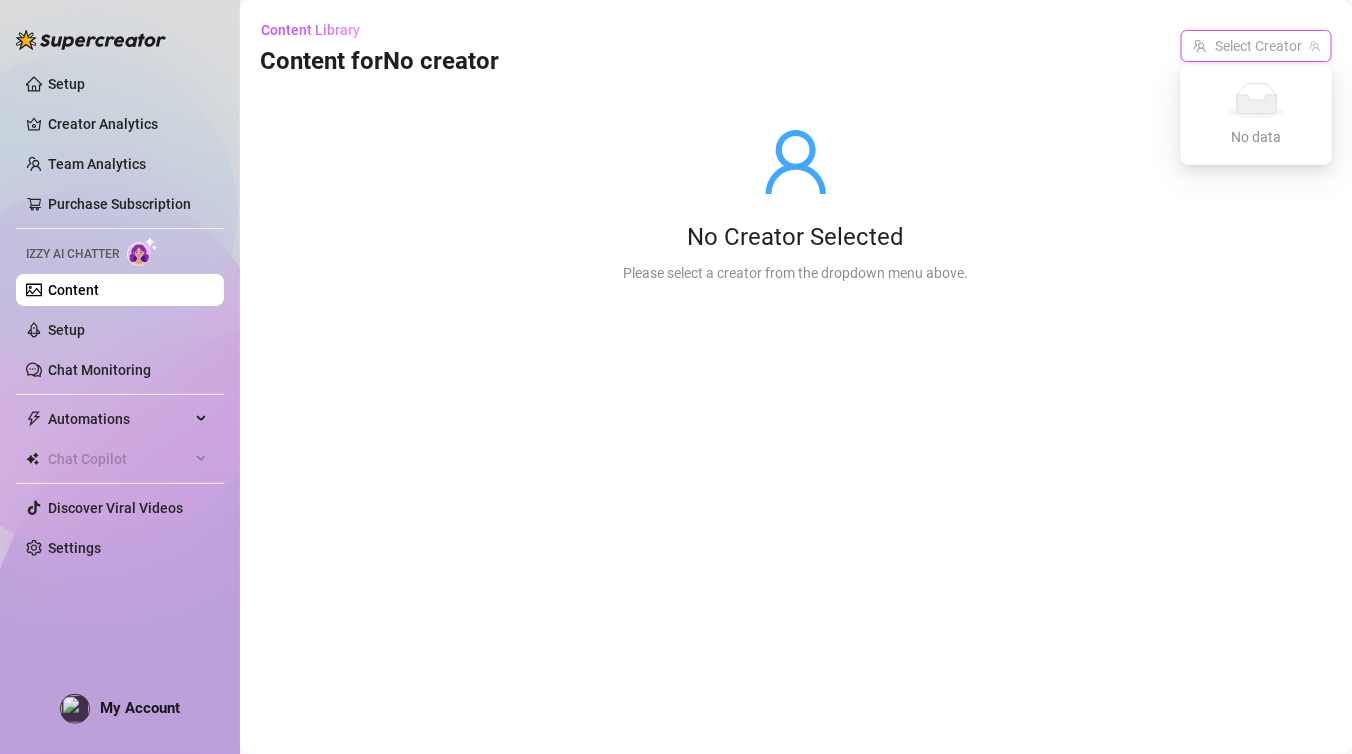 click at bounding box center (1256, 46) 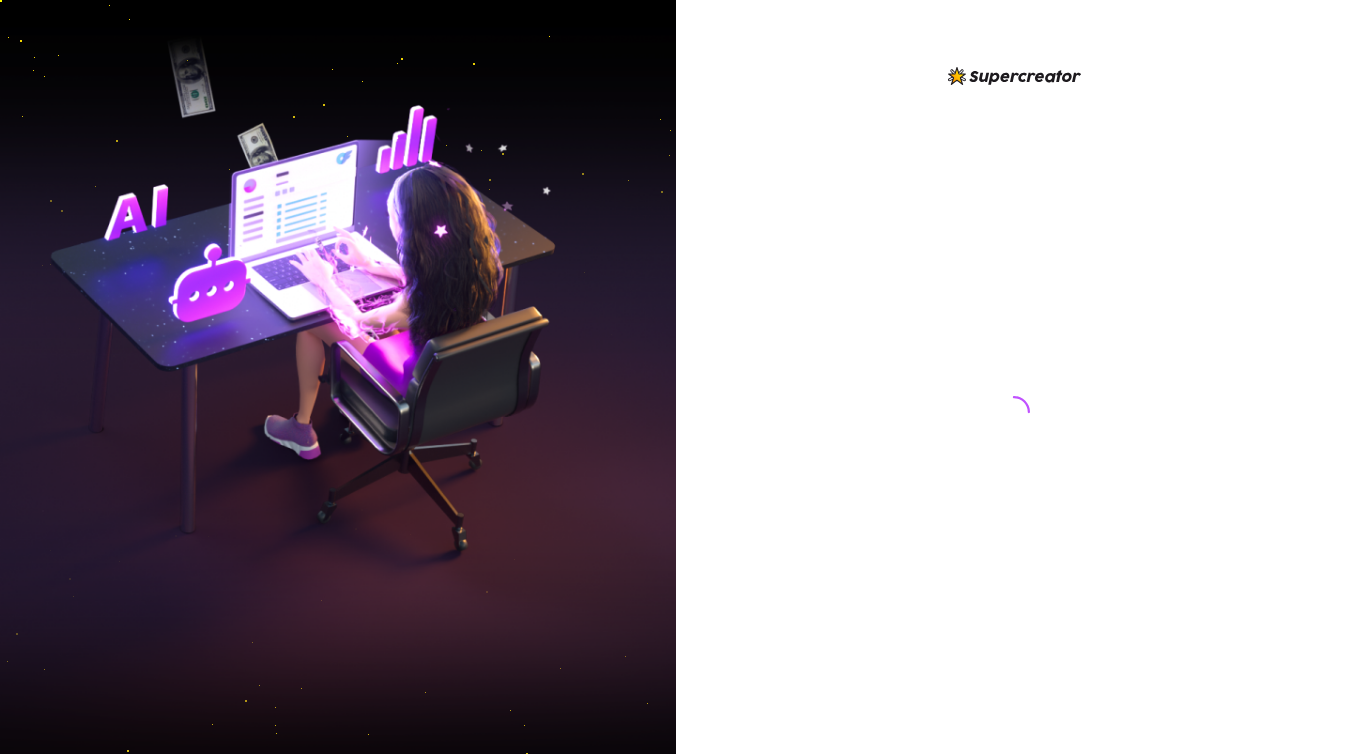 scroll, scrollTop: 0, scrollLeft: 0, axis: both 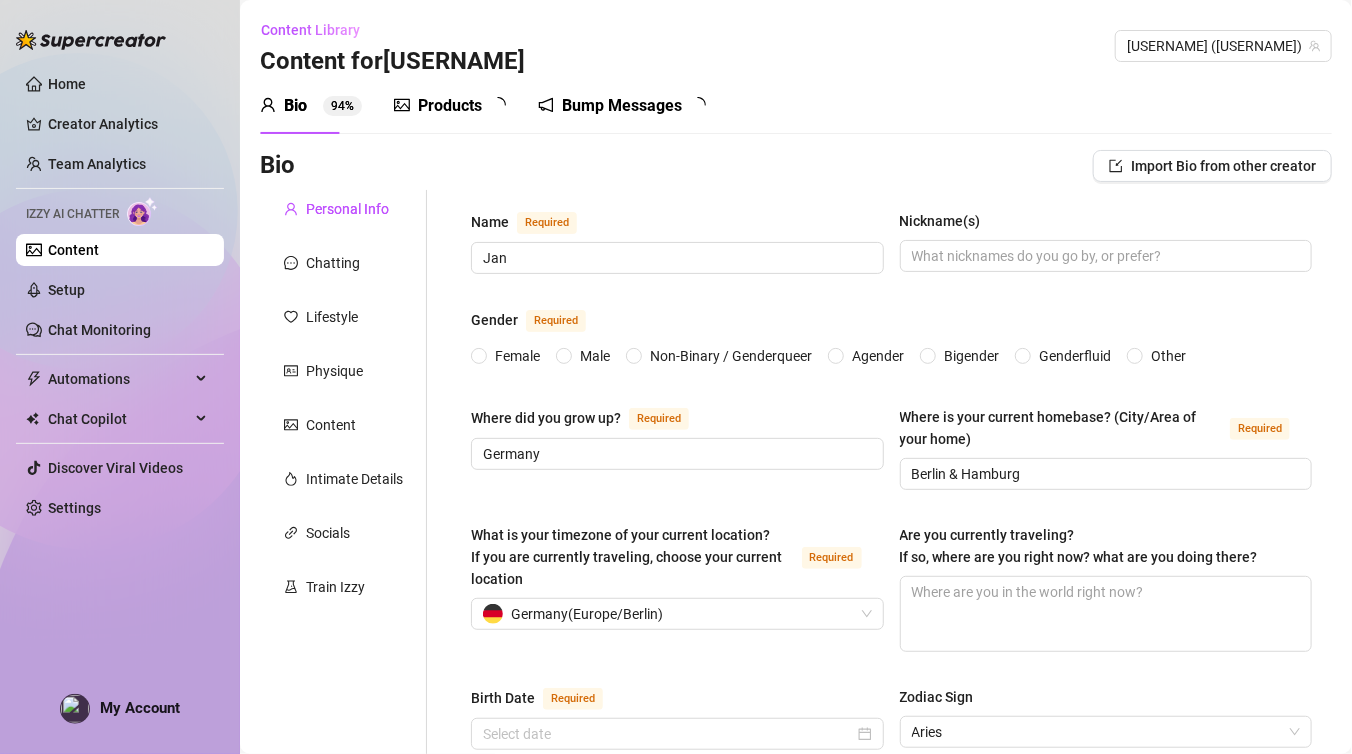 type 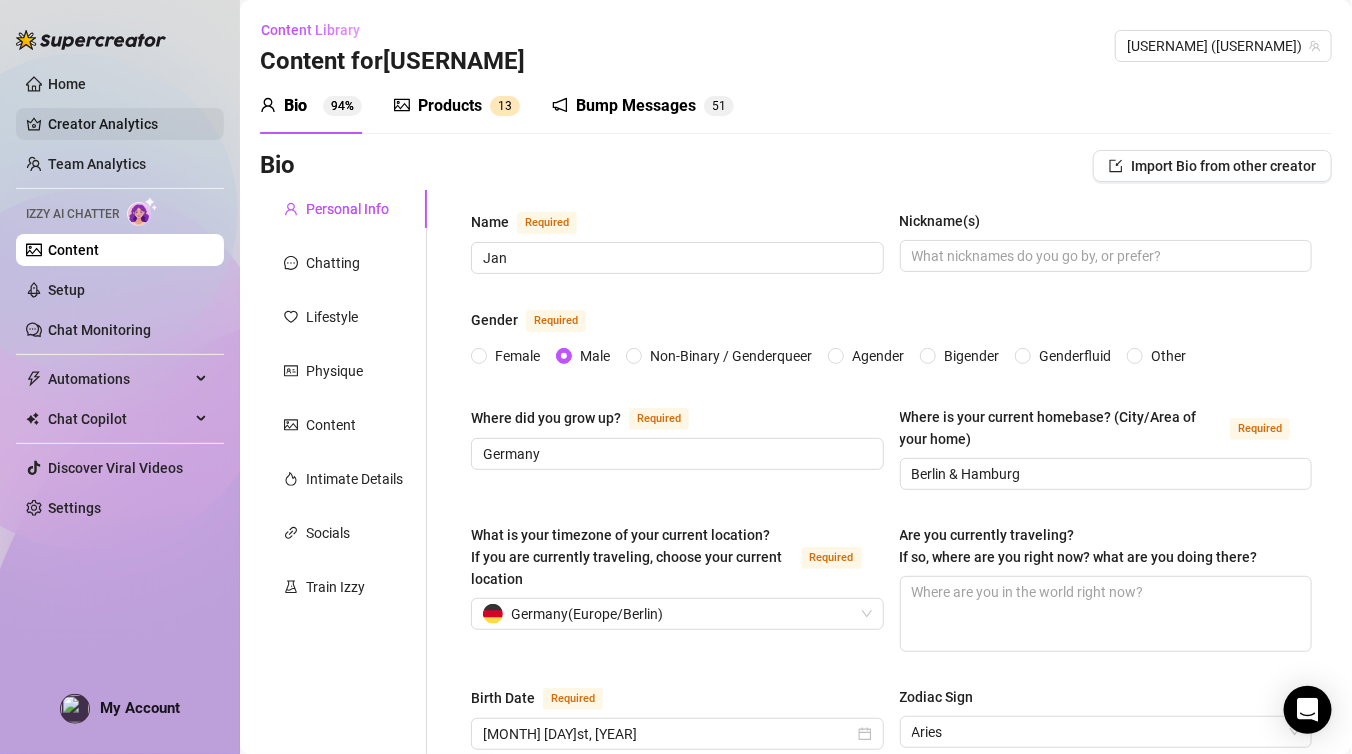 click on "Creator Analytics" at bounding box center [128, 124] 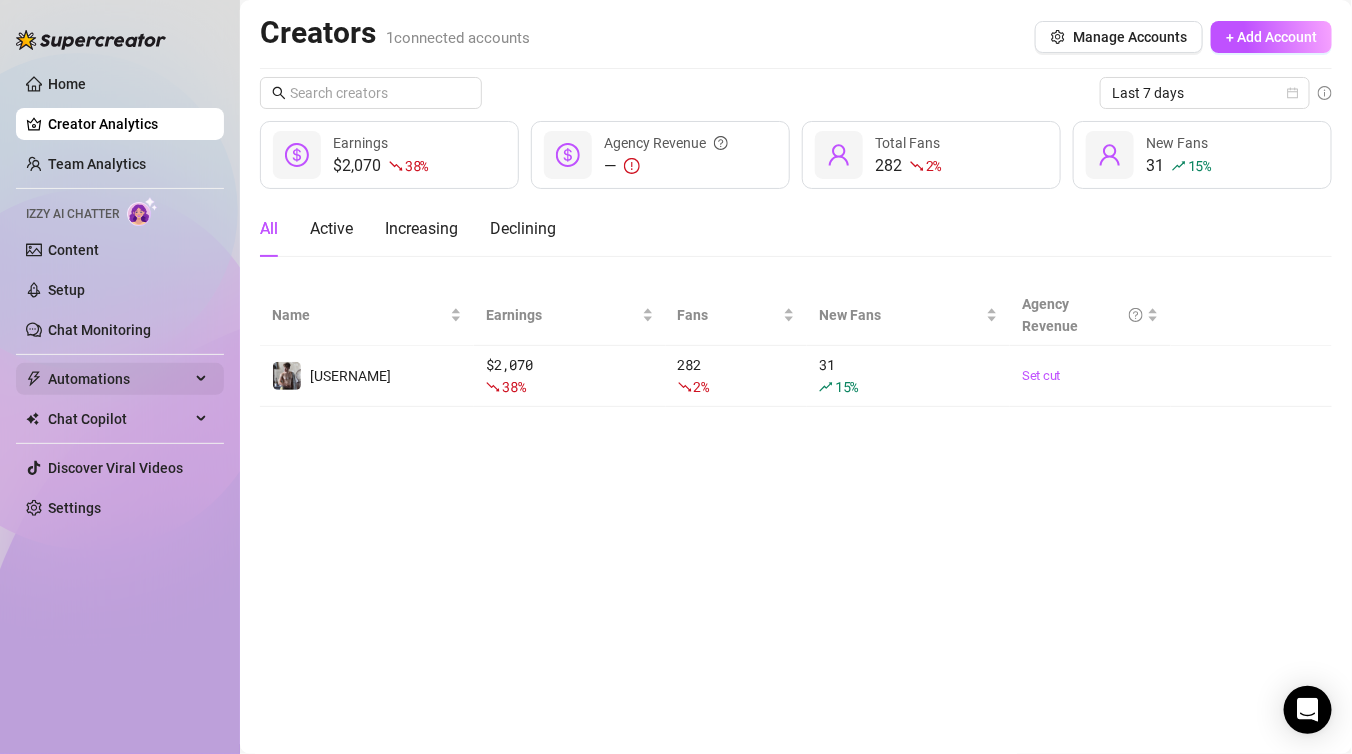 click on "Automations" at bounding box center (119, 379) 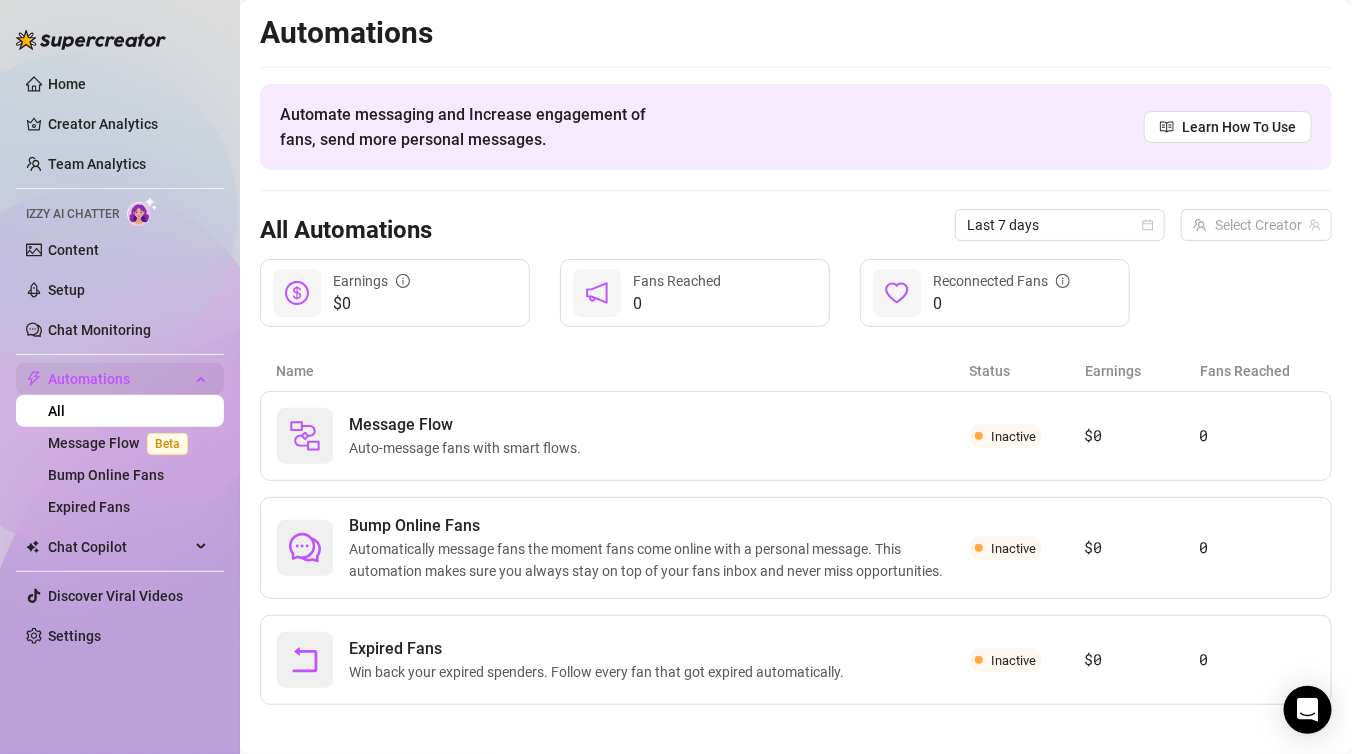 click on "Automations" at bounding box center (119, 379) 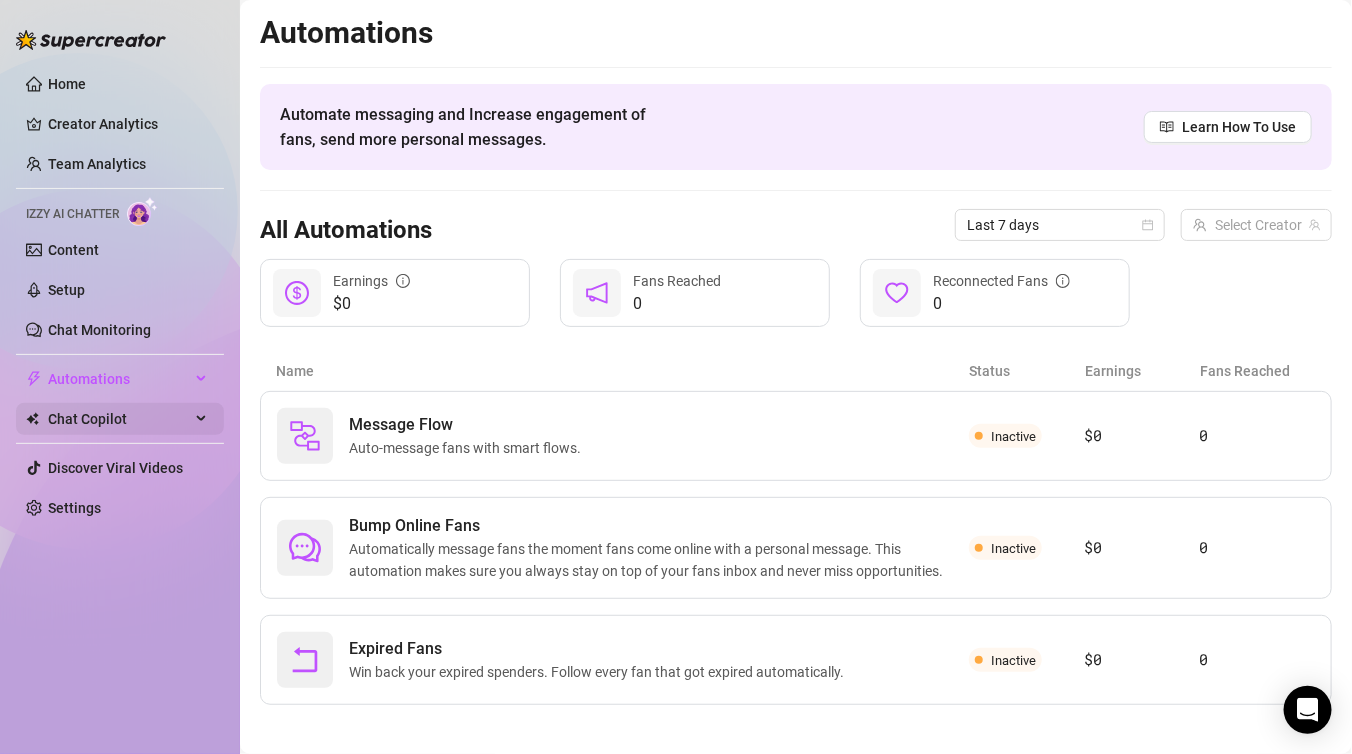 click on "Chat Copilot" at bounding box center [119, 419] 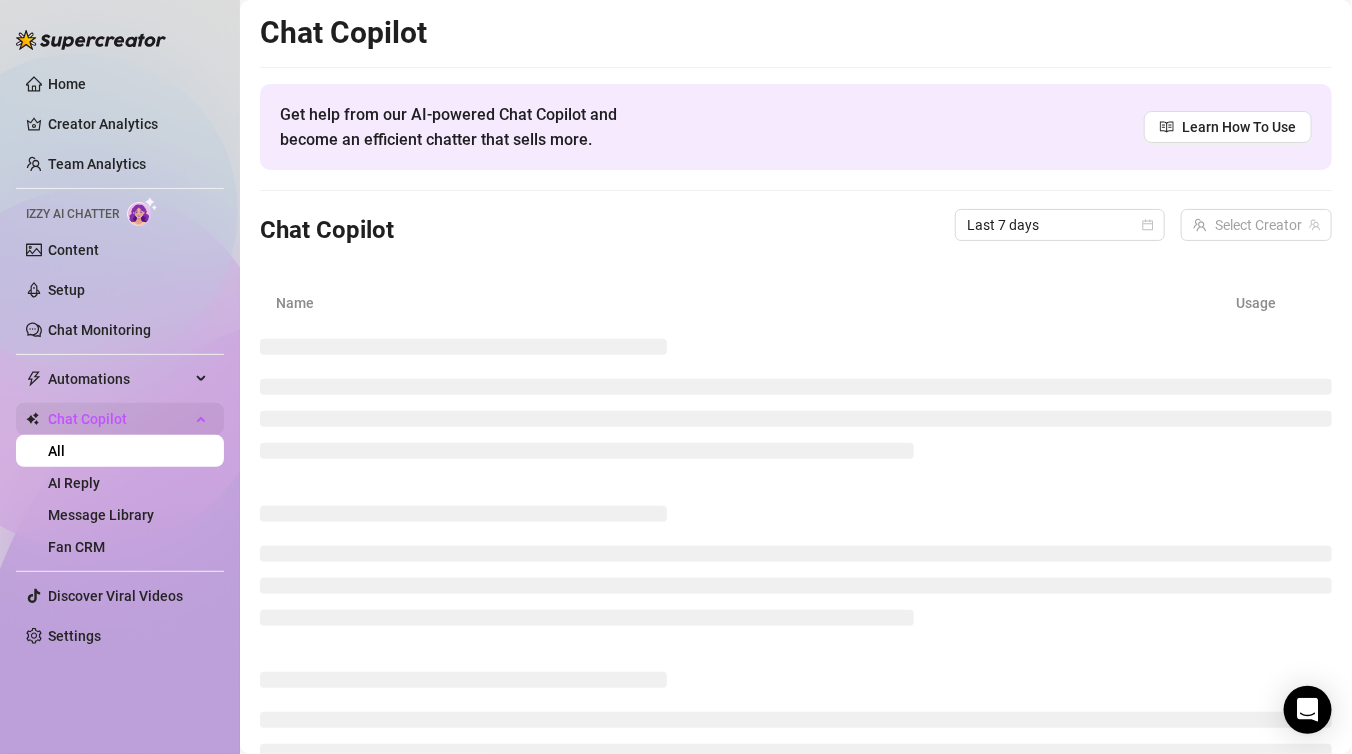 click on "Chat Copilot" at bounding box center (119, 419) 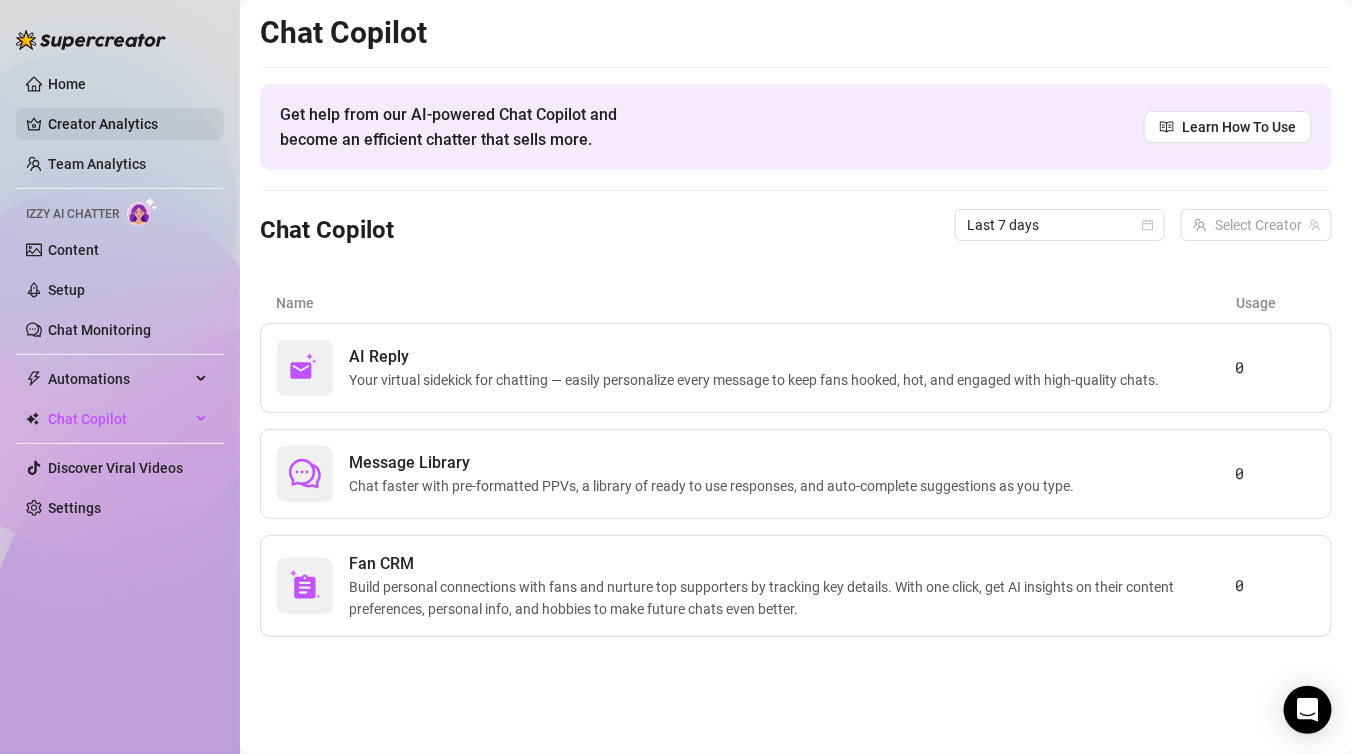click on "Creator Analytics" at bounding box center [128, 124] 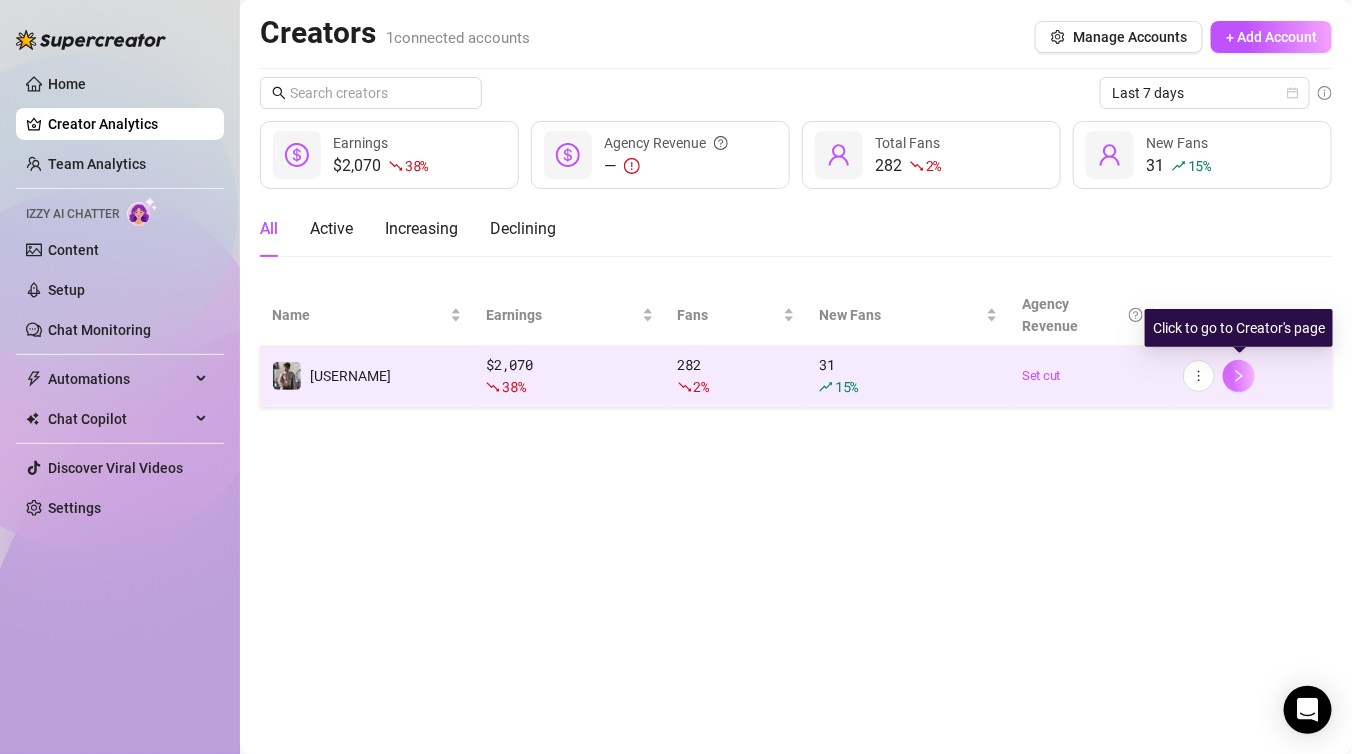 click 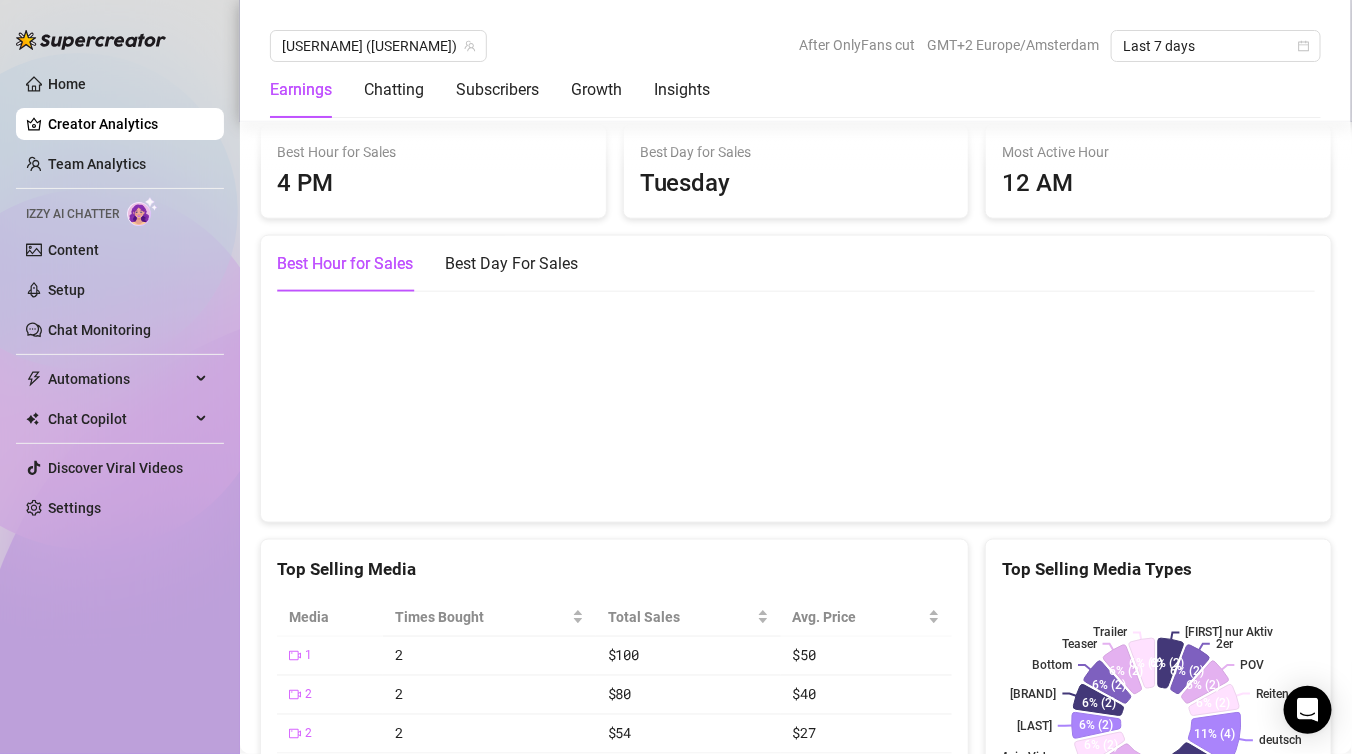 scroll, scrollTop: 3309, scrollLeft: 0, axis: vertical 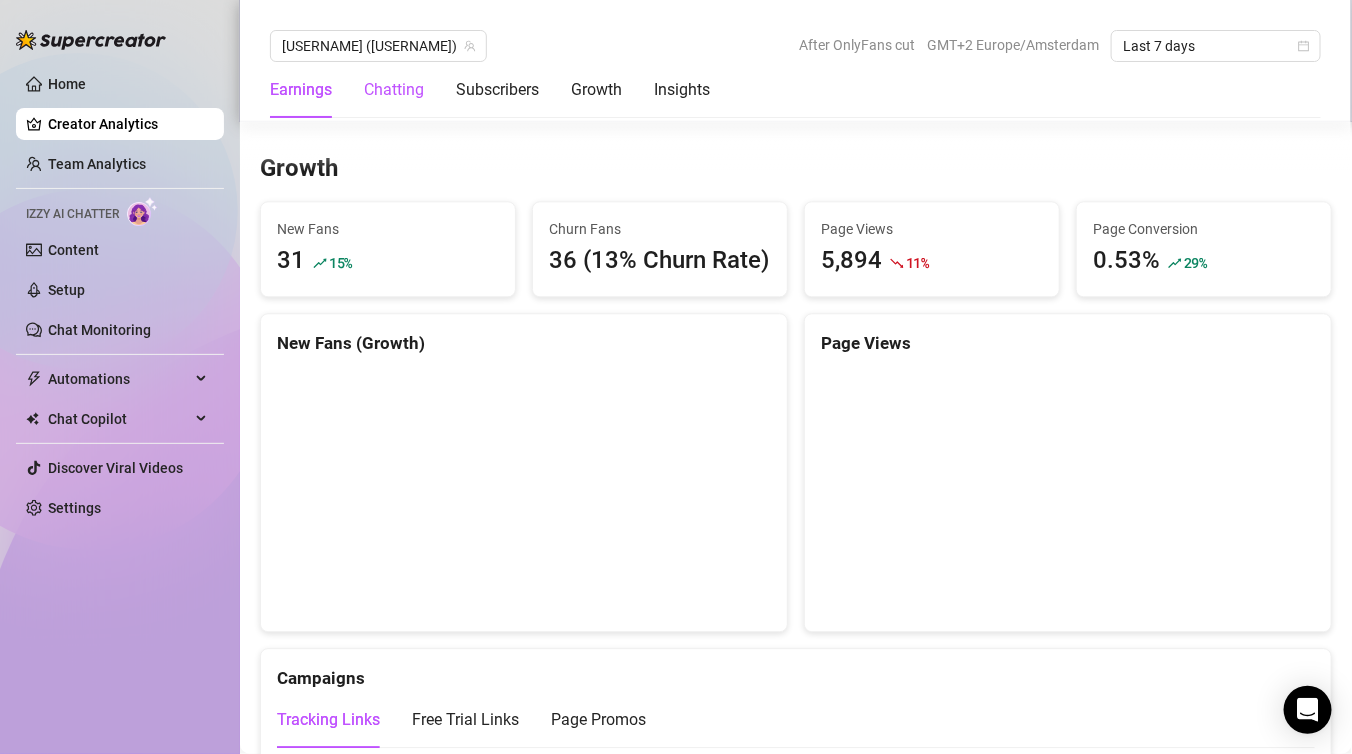 click on "Chatting" at bounding box center (394, 90) 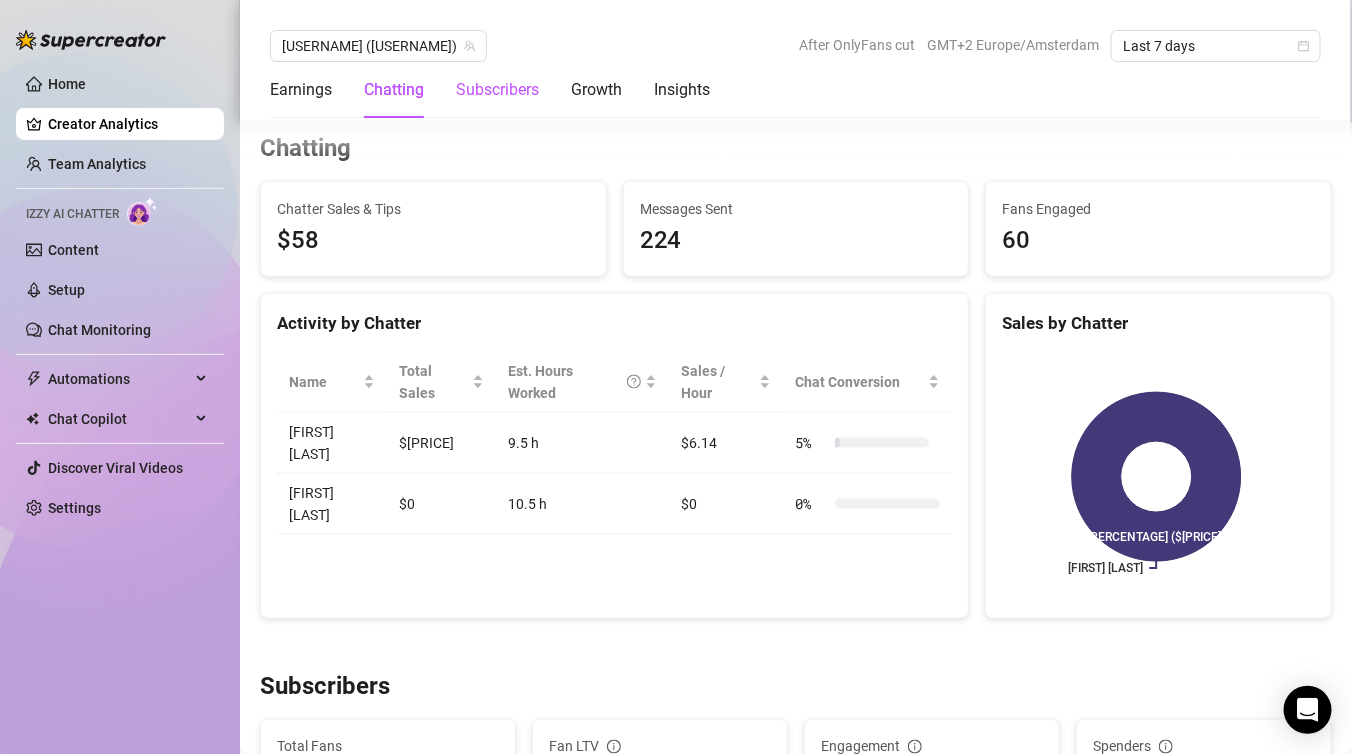 click on "Subscribers" at bounding box center (497, 90) 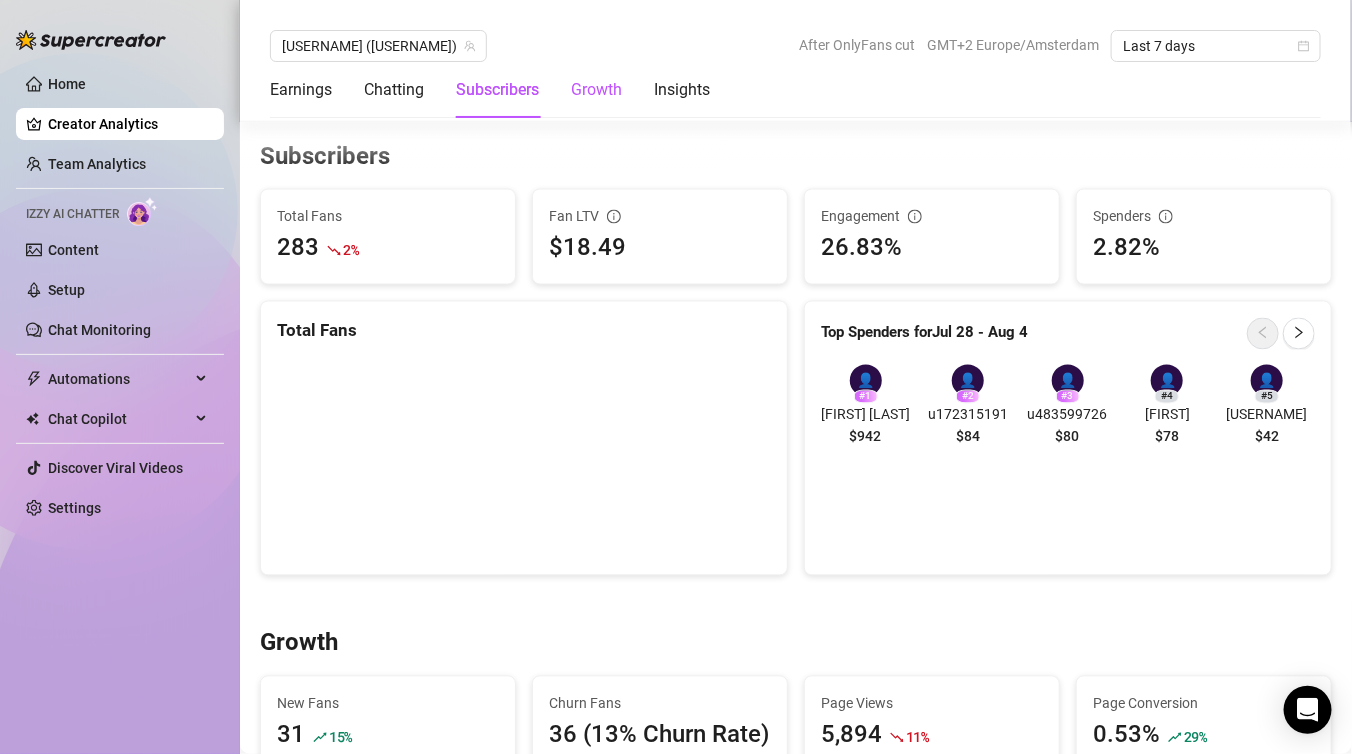 click on "Growth" at bounding box center [596, 90] 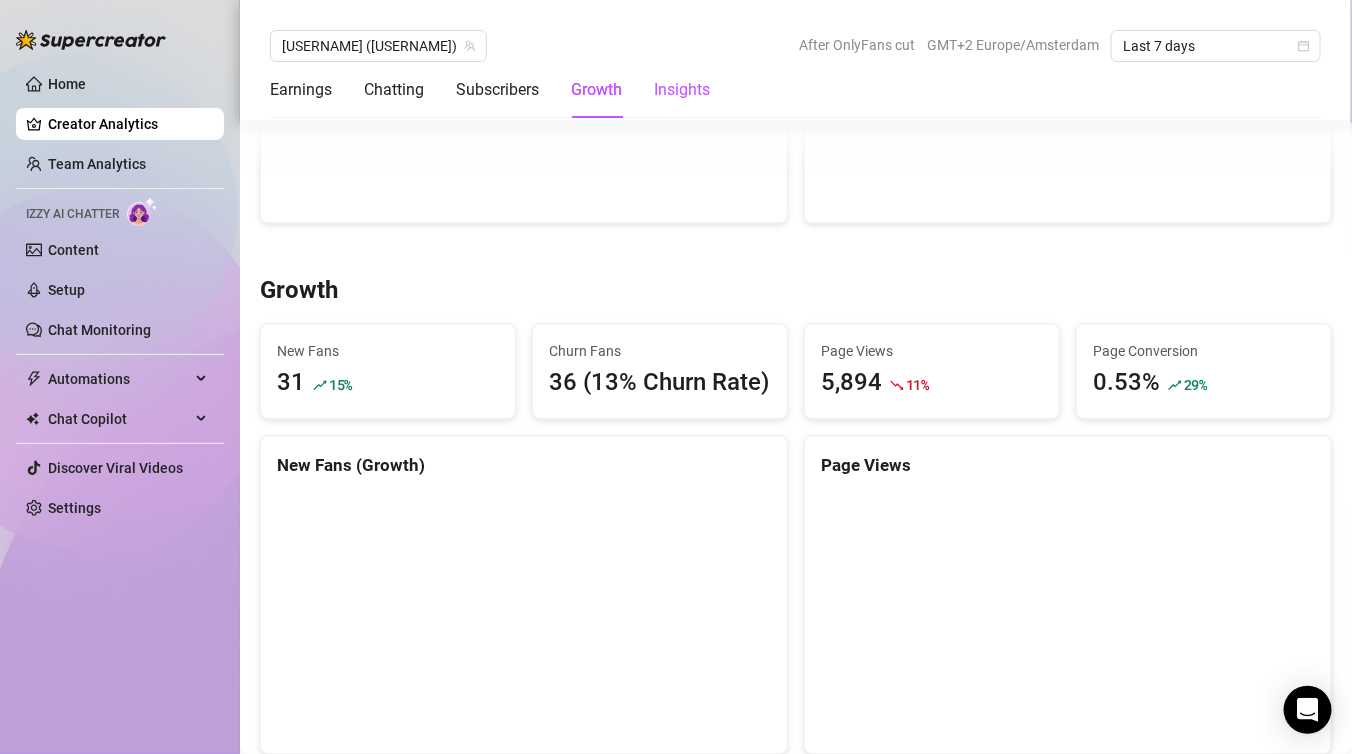 click on "Insights" at bounding box center [682, 90] 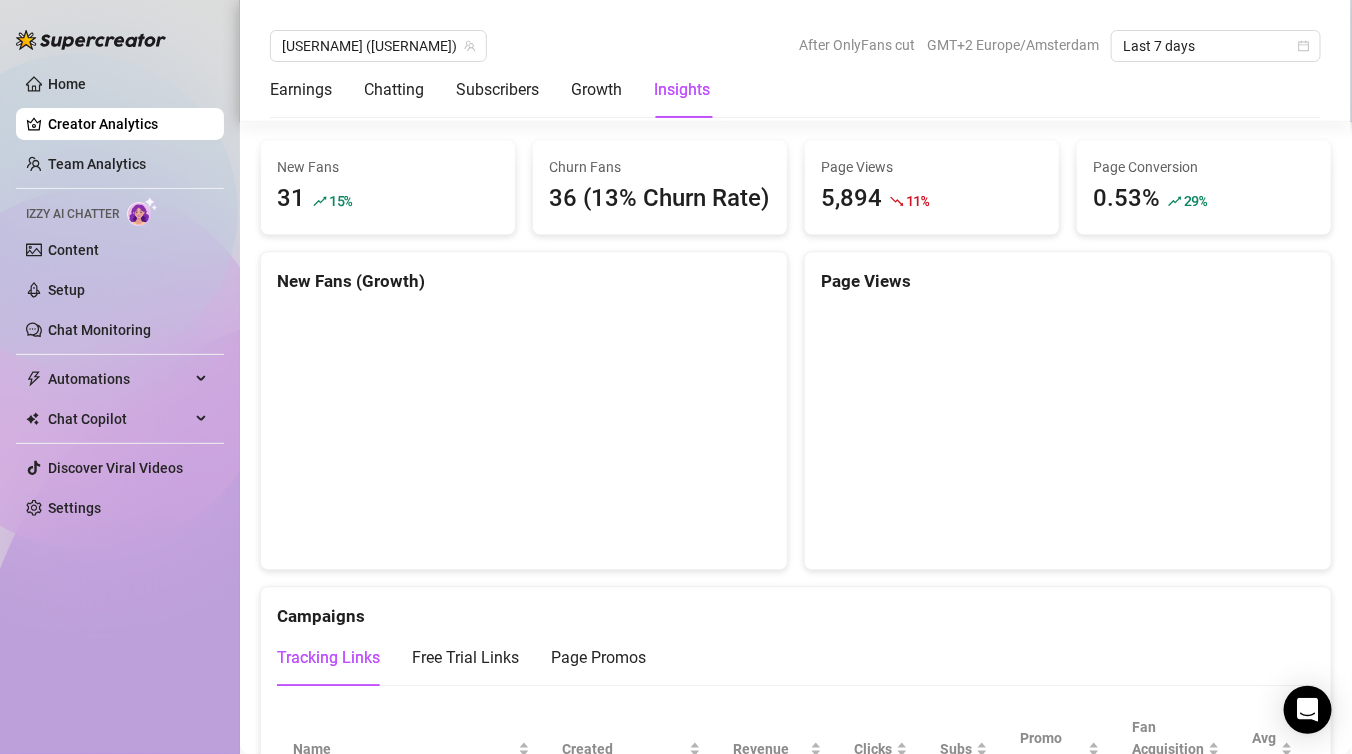 scroll, scrollTop: 1530, scrollLeft: 0, axis: vertical 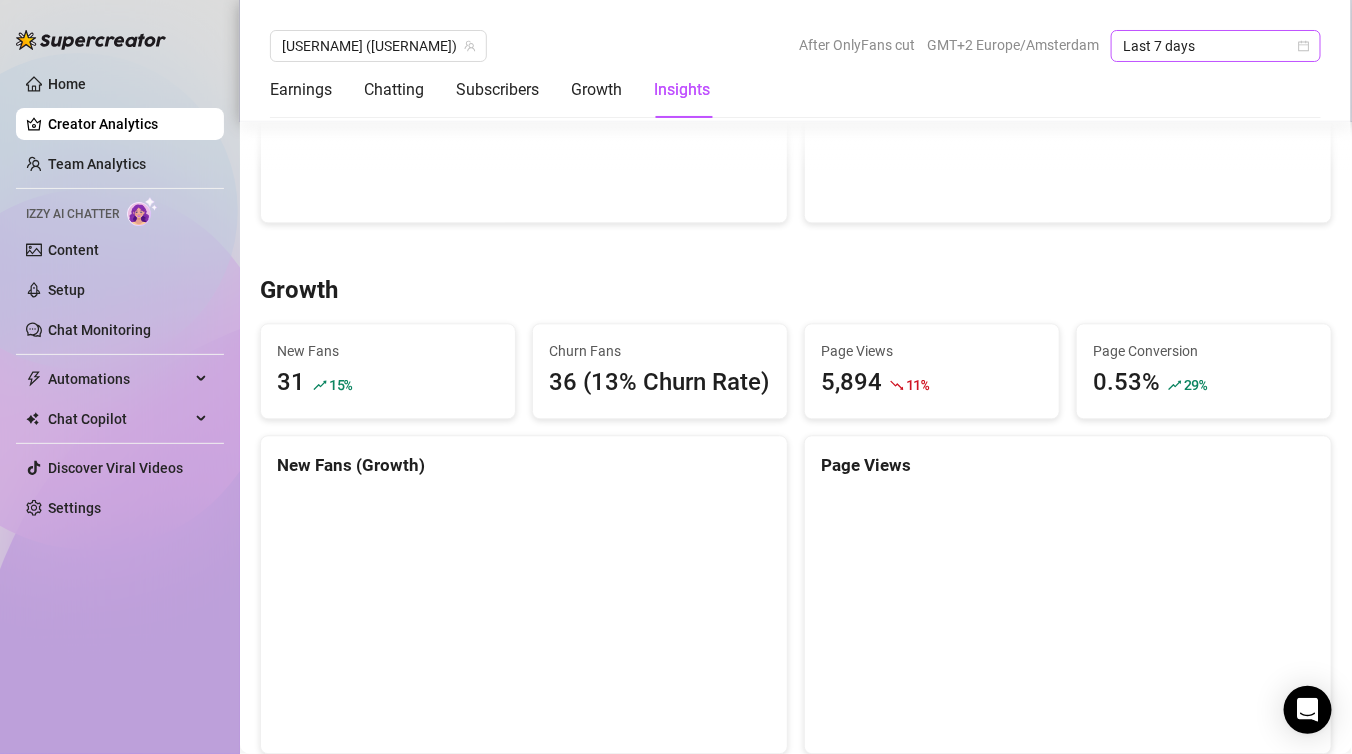 click 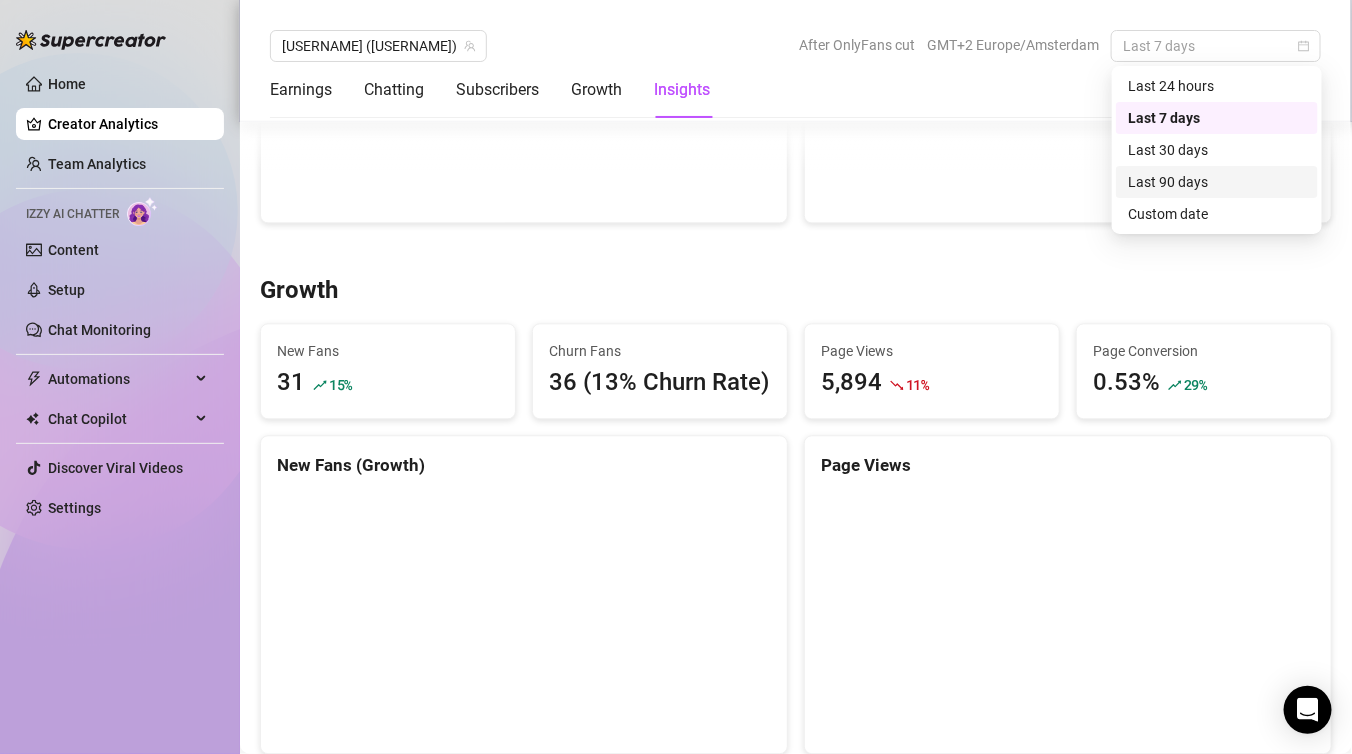 click on "Last 90 days" at bounding box center (1217, 182) 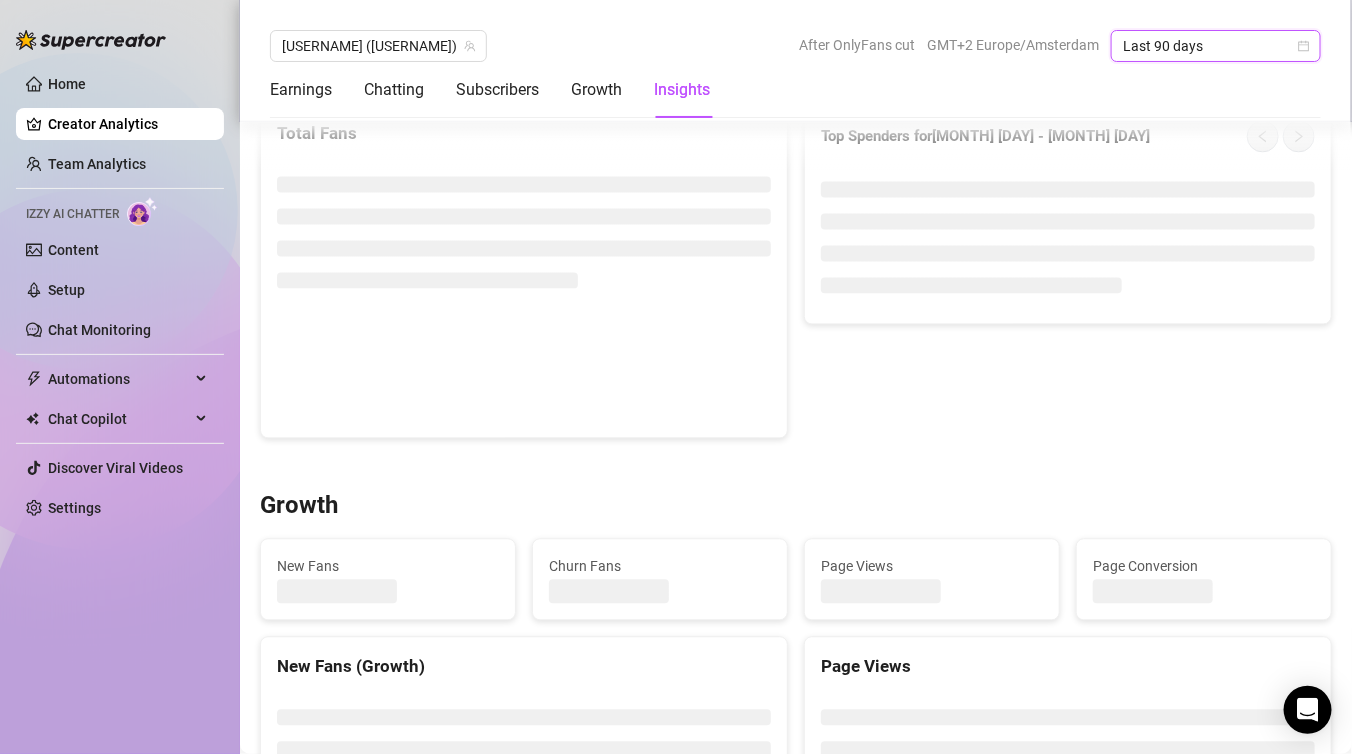 scroll, scrollTop: 1397, scrollLeft: 0, axis: vertical 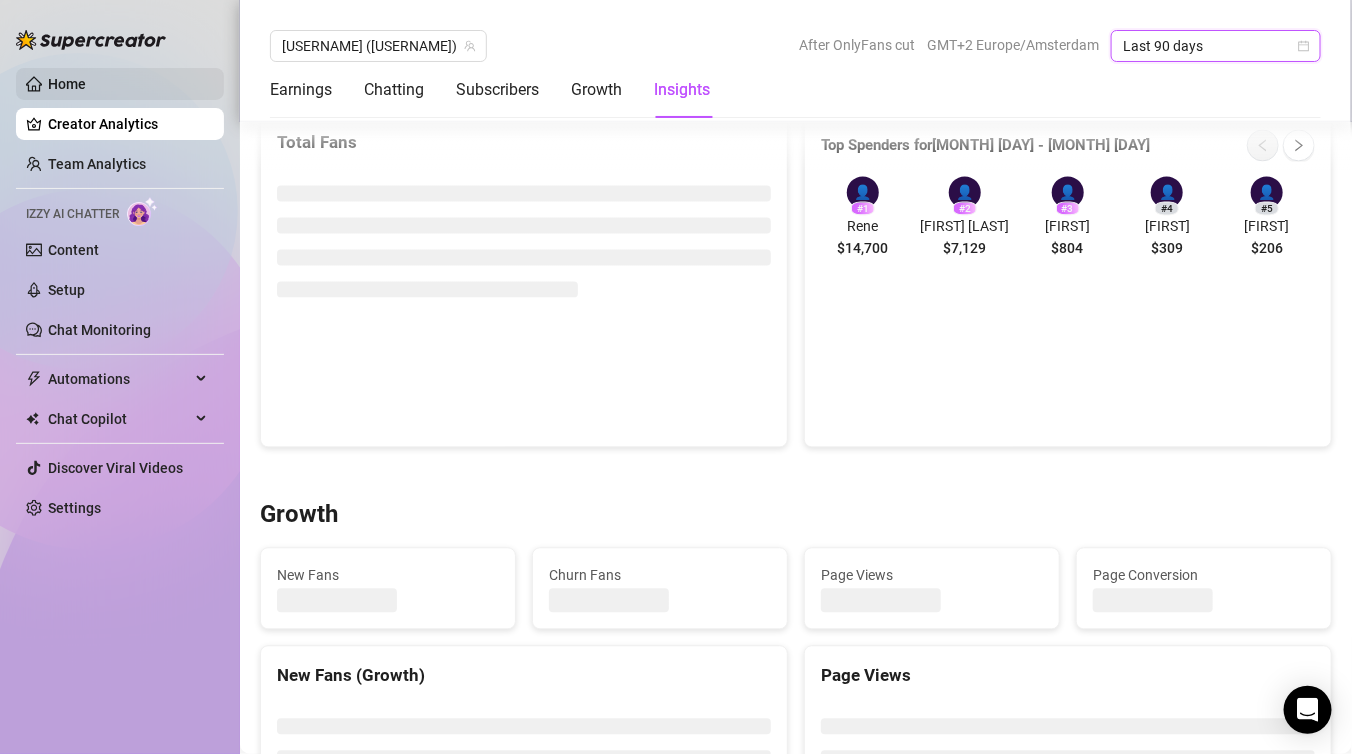 click on "Home" at bounding box center (67, 84) 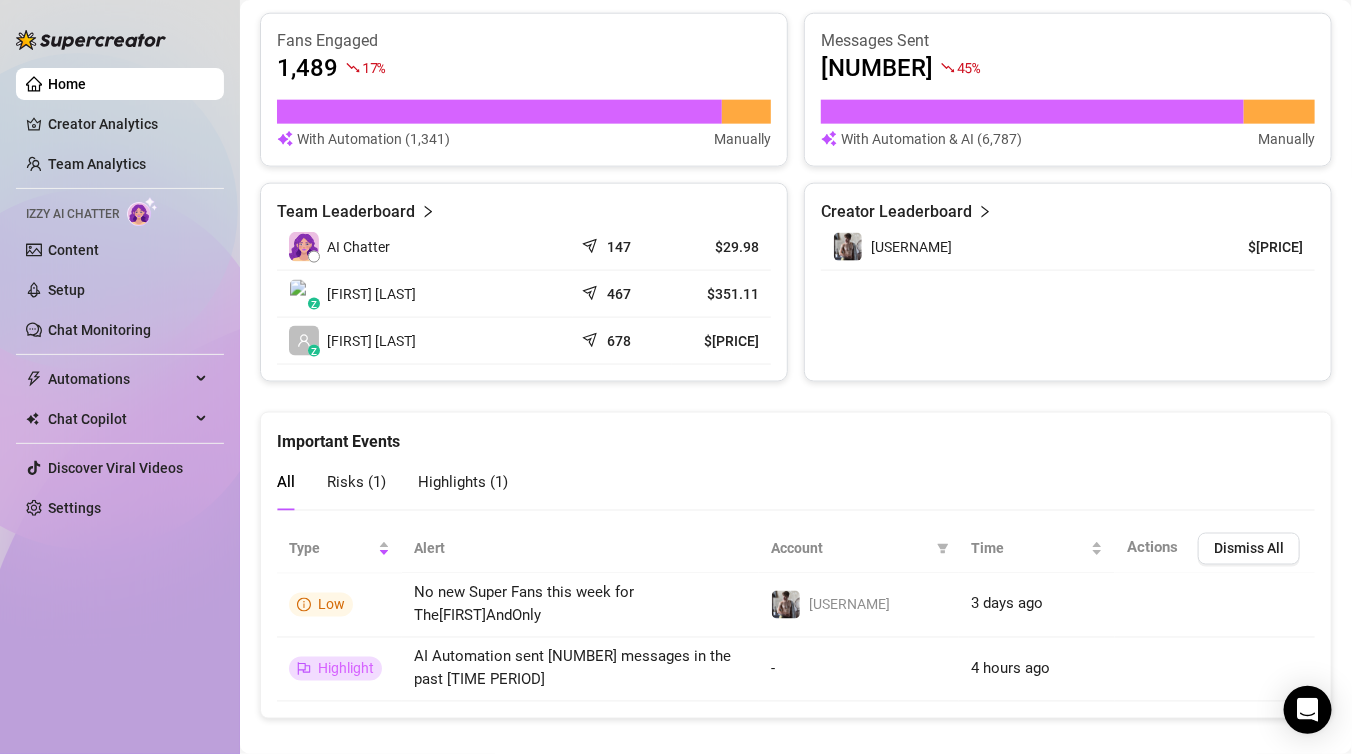 scroll, scrollTop: 860, scrollLeft: 0, axis: vertical 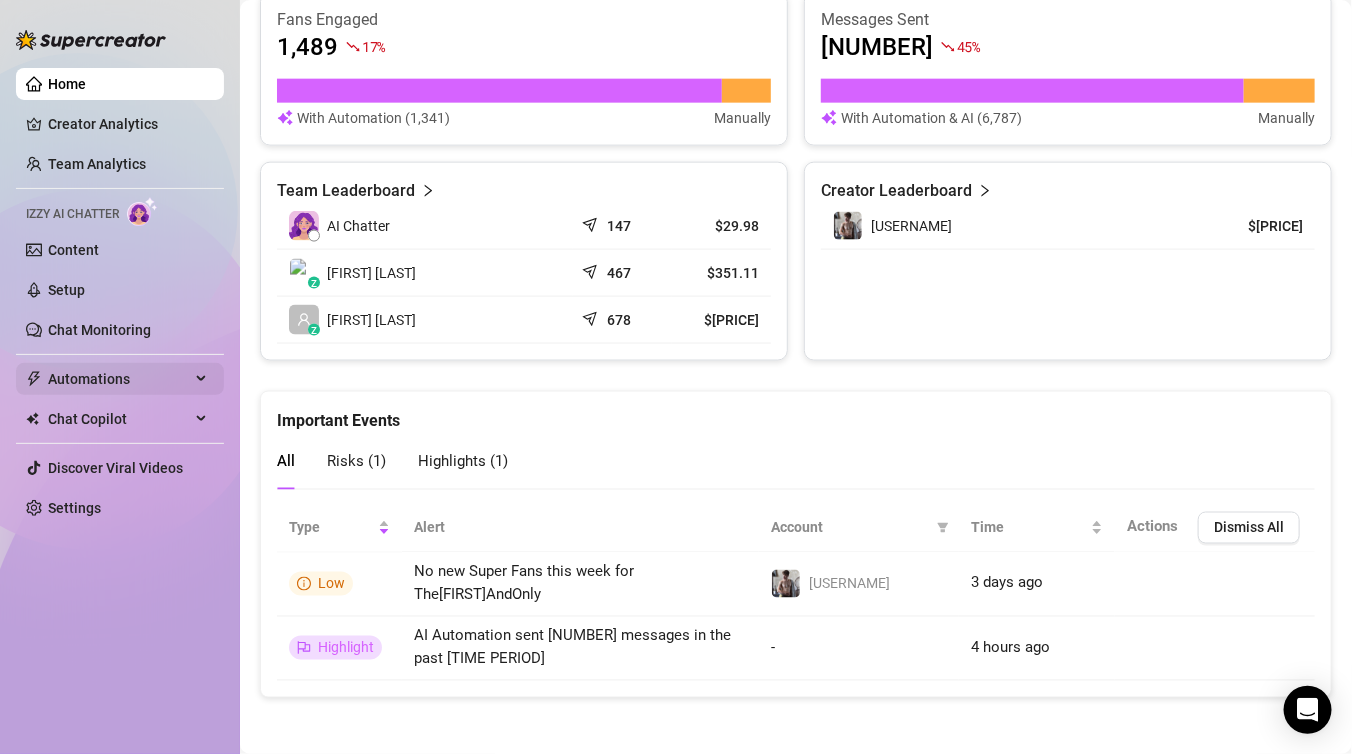 click on "Automations" at bounding box center [119, 379] 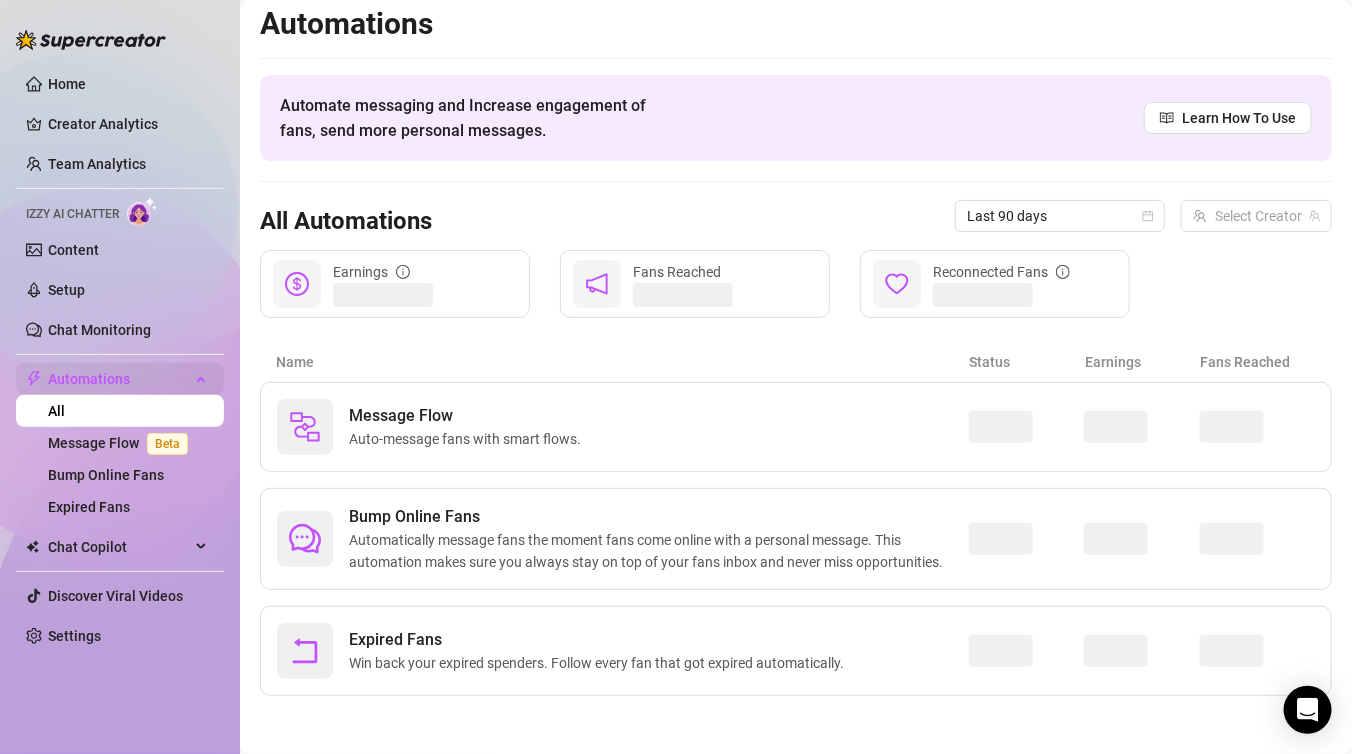 click on "Automations" at bounding box center [119, 379] 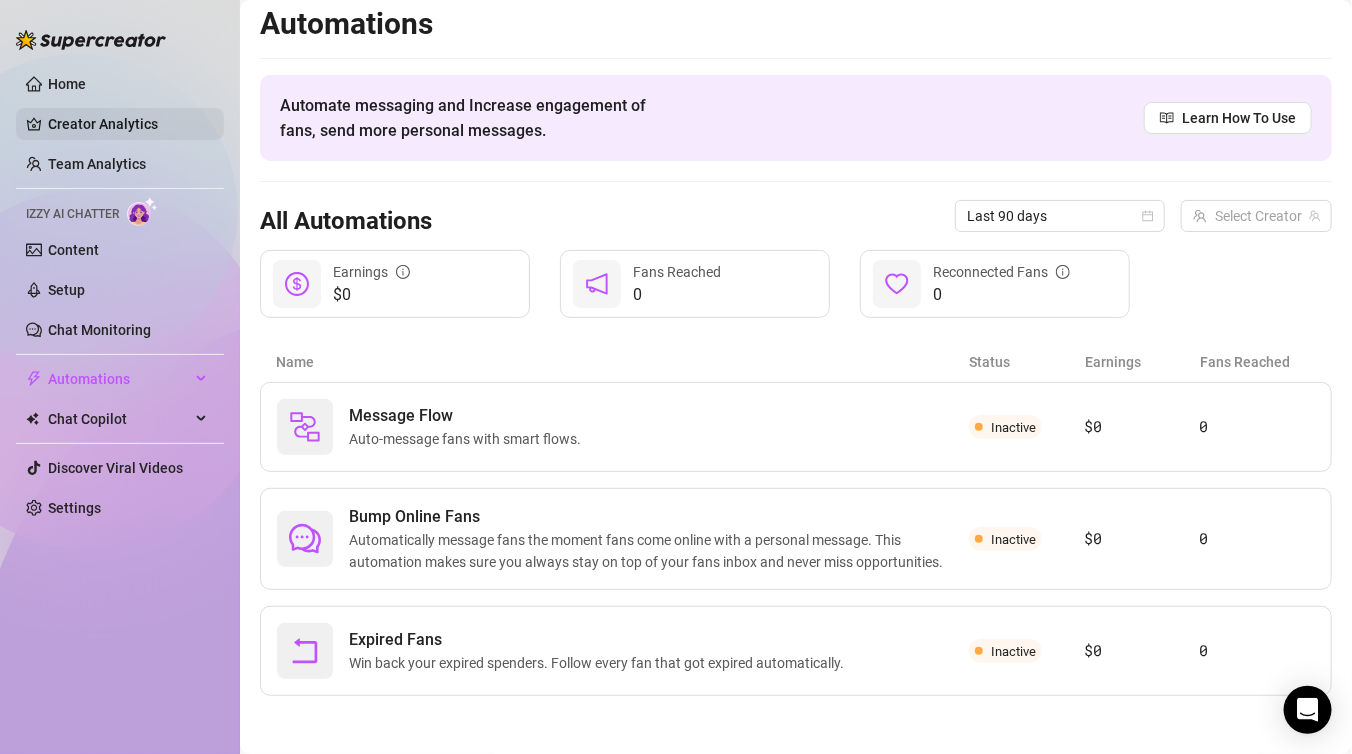 click on "Creator Analytics" at bounding box center [128, 124] 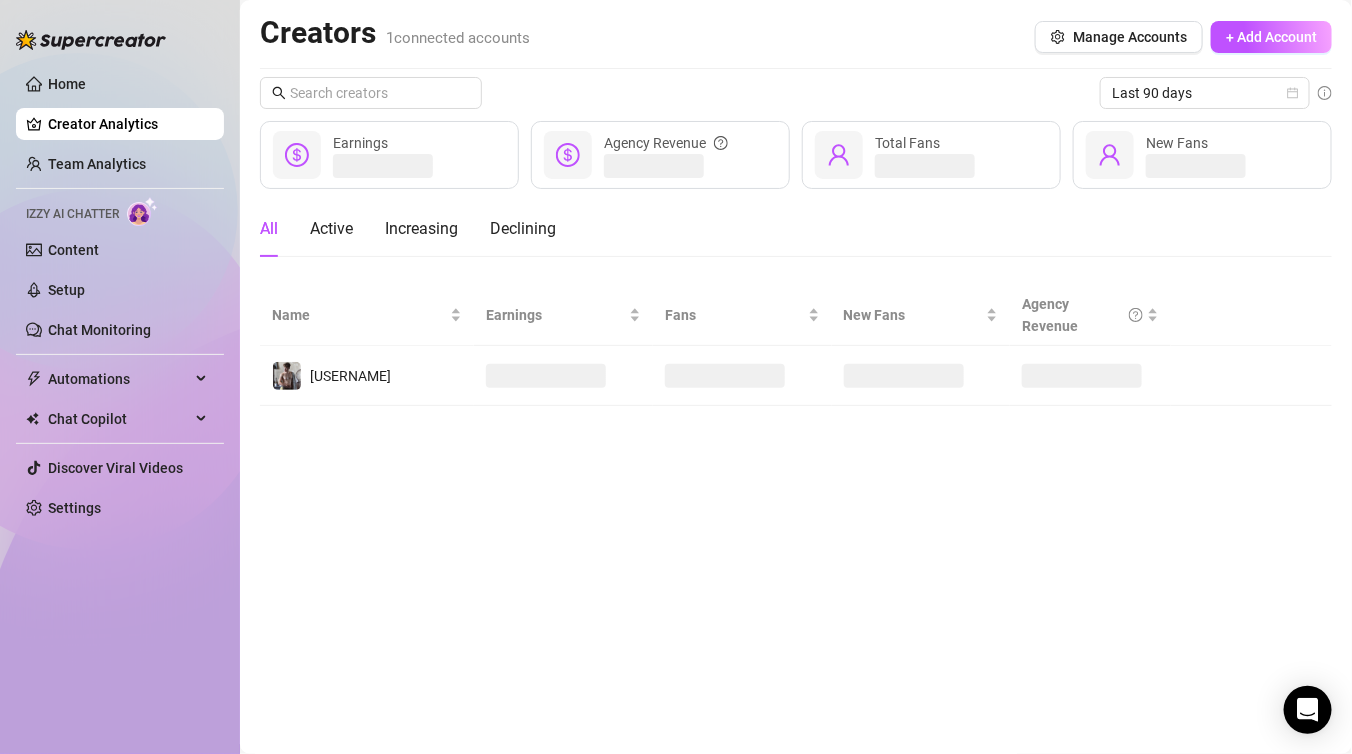 scroll, scrollTop: 0, scrollLeft: 0, axis: both 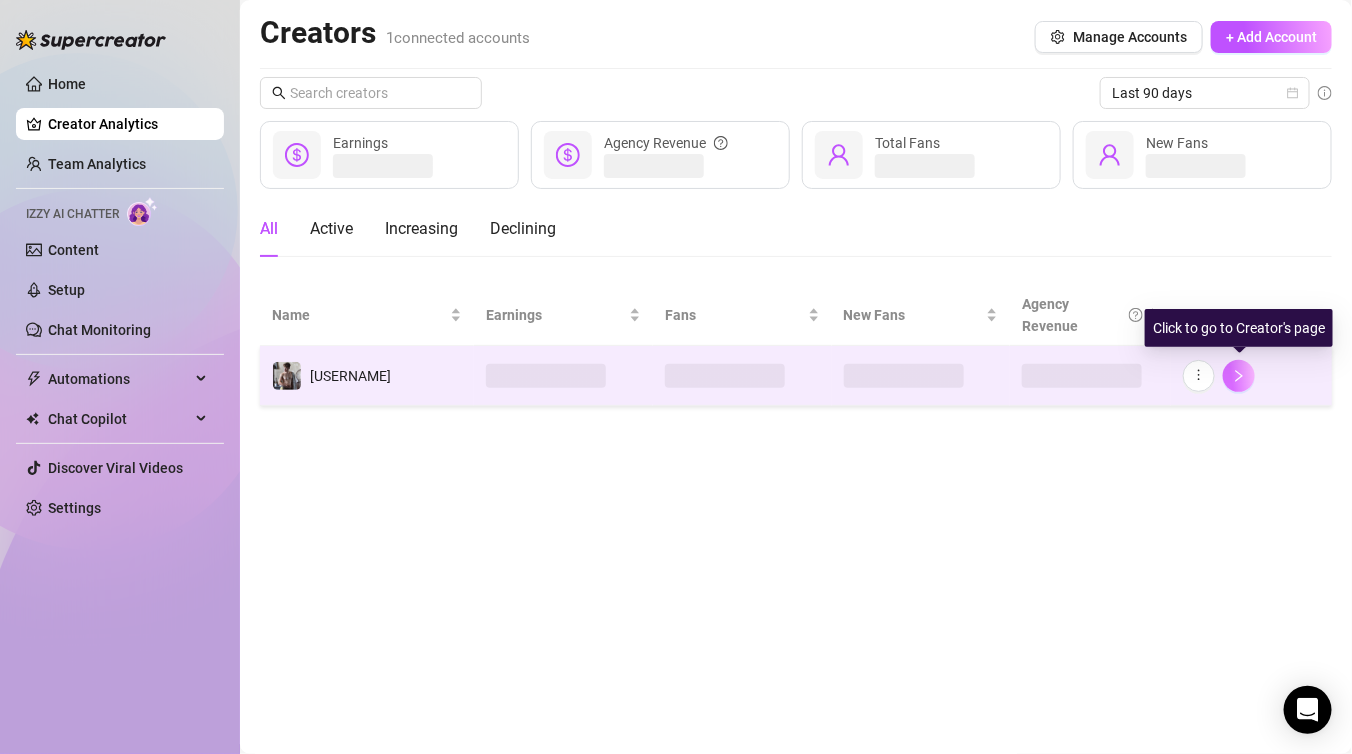click 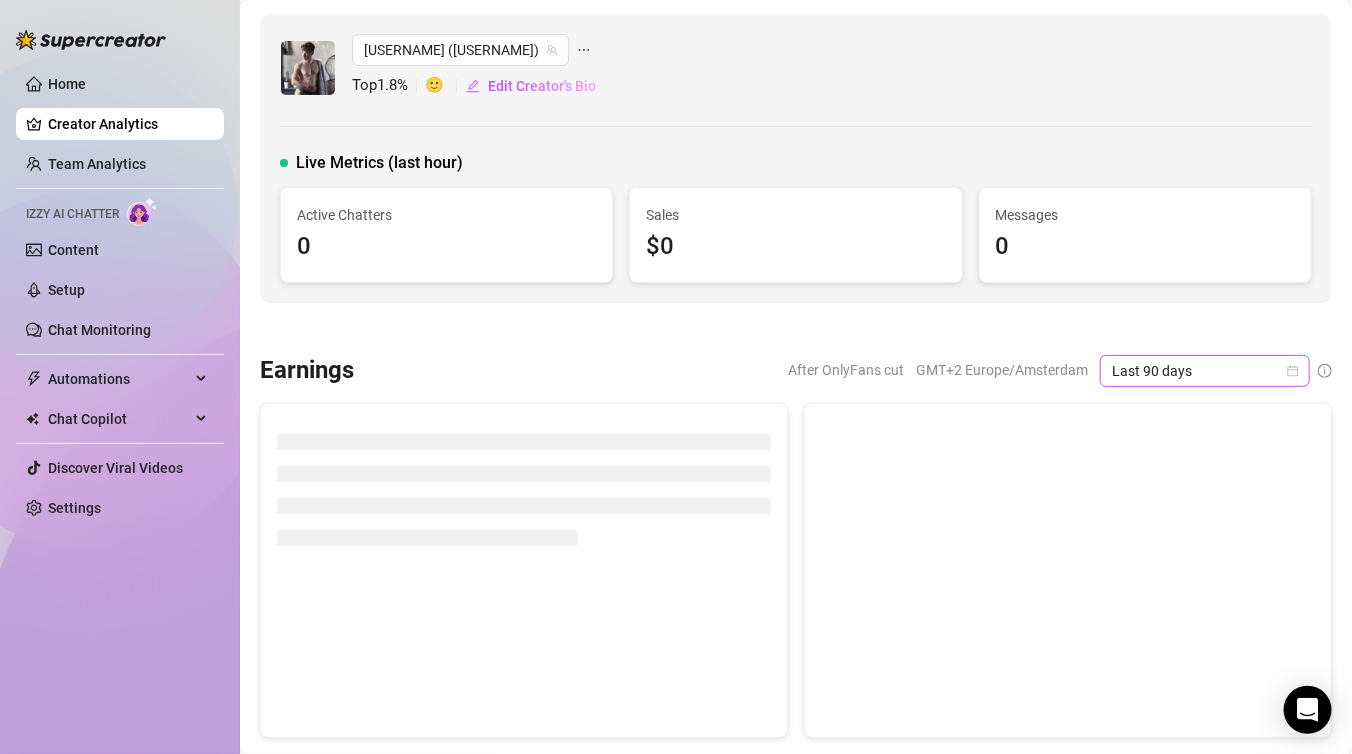click on "Last 90 days" at bounding box center [1205, 371] 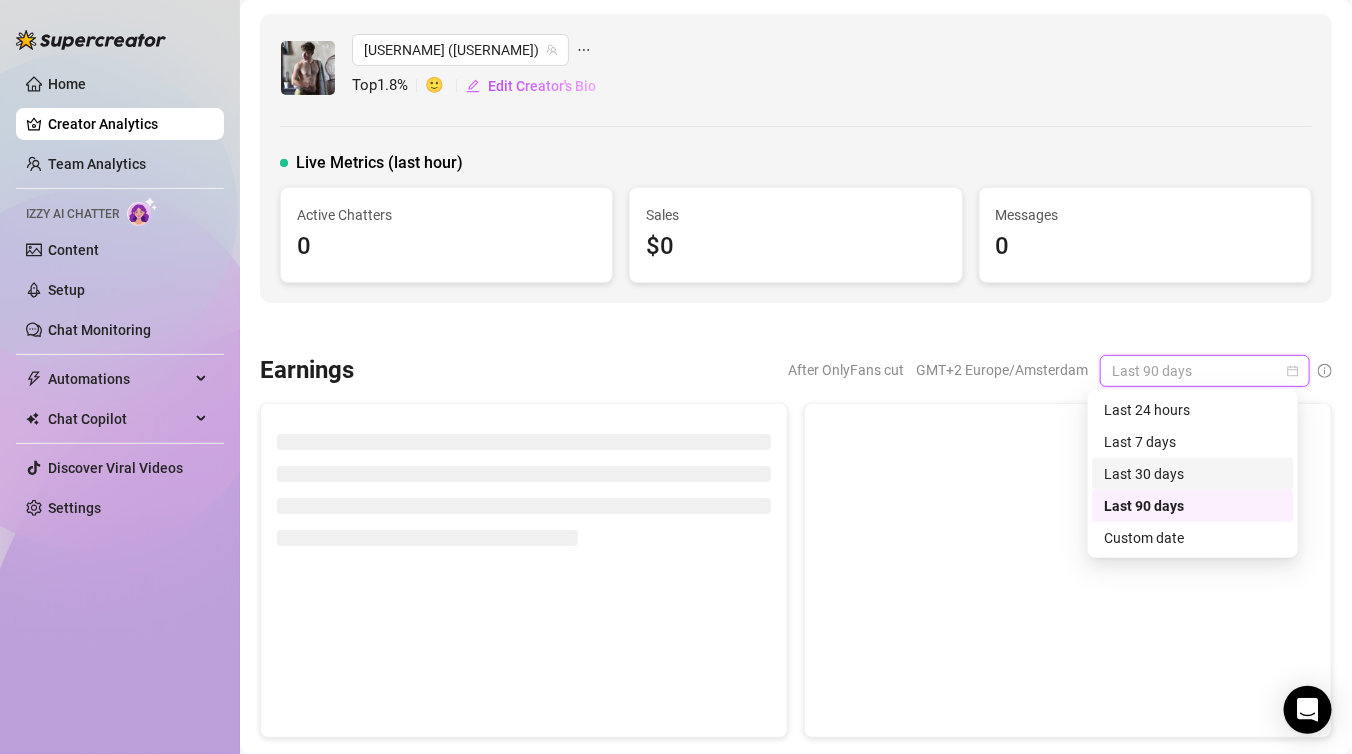 click on "Last 30 days" at bounding box center (1193, 474) 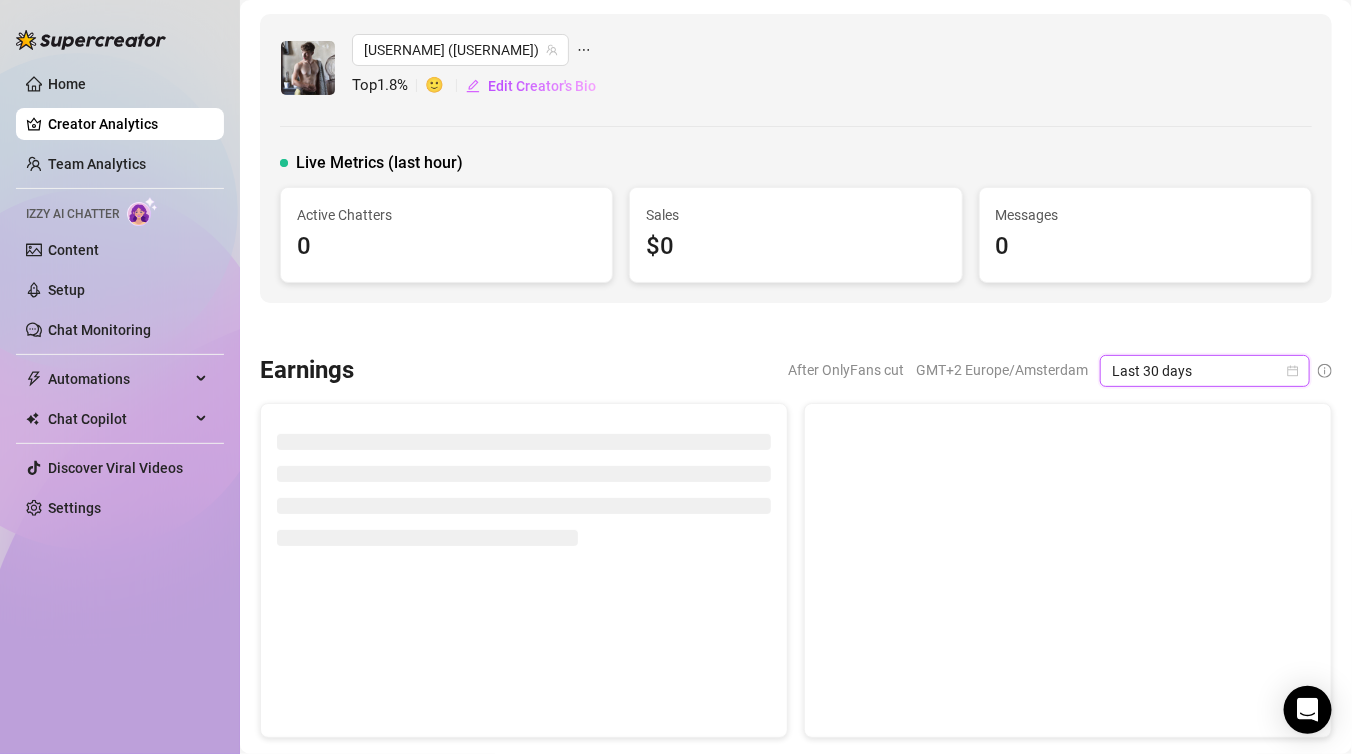 click at bounding box center [796, 329] 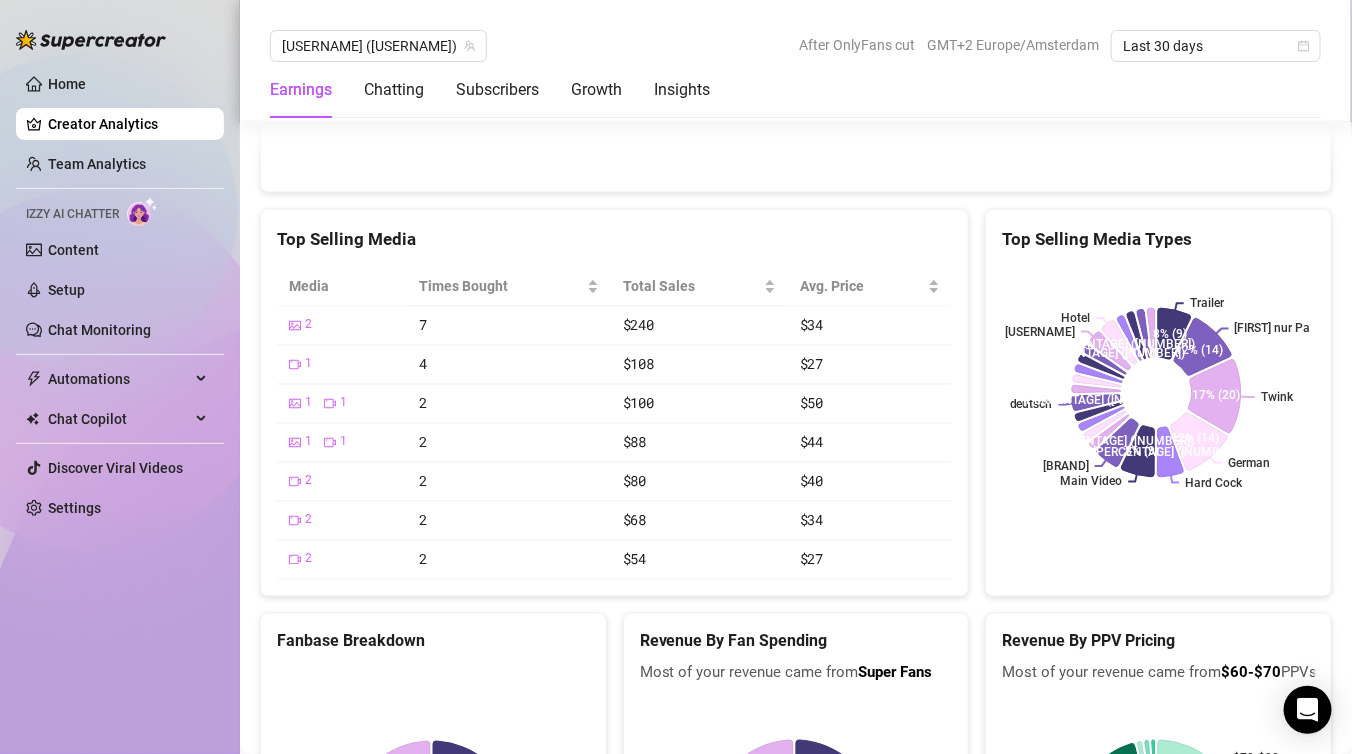 scroll, scrollTop: 3777, scrollLeft: 0, axis: vertical 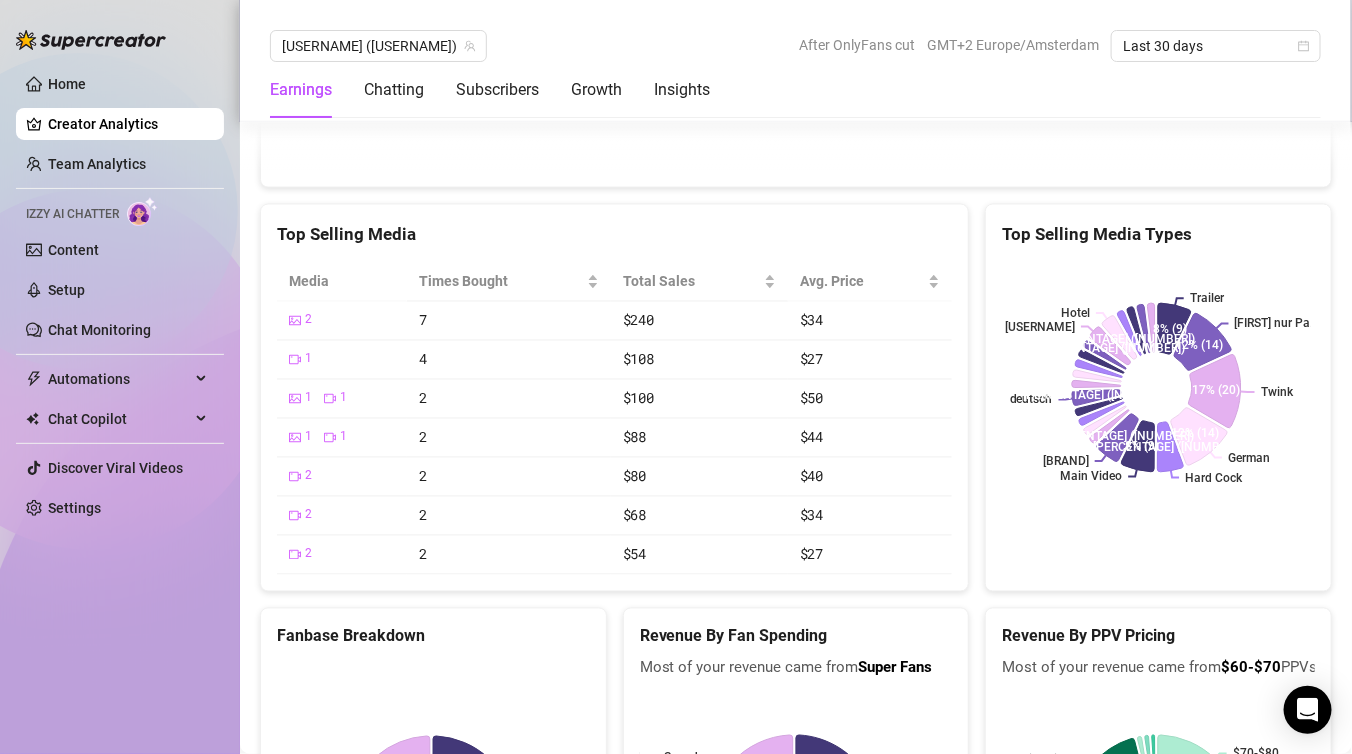 click on "Top Selling Media" at bounding box center (614, 234) 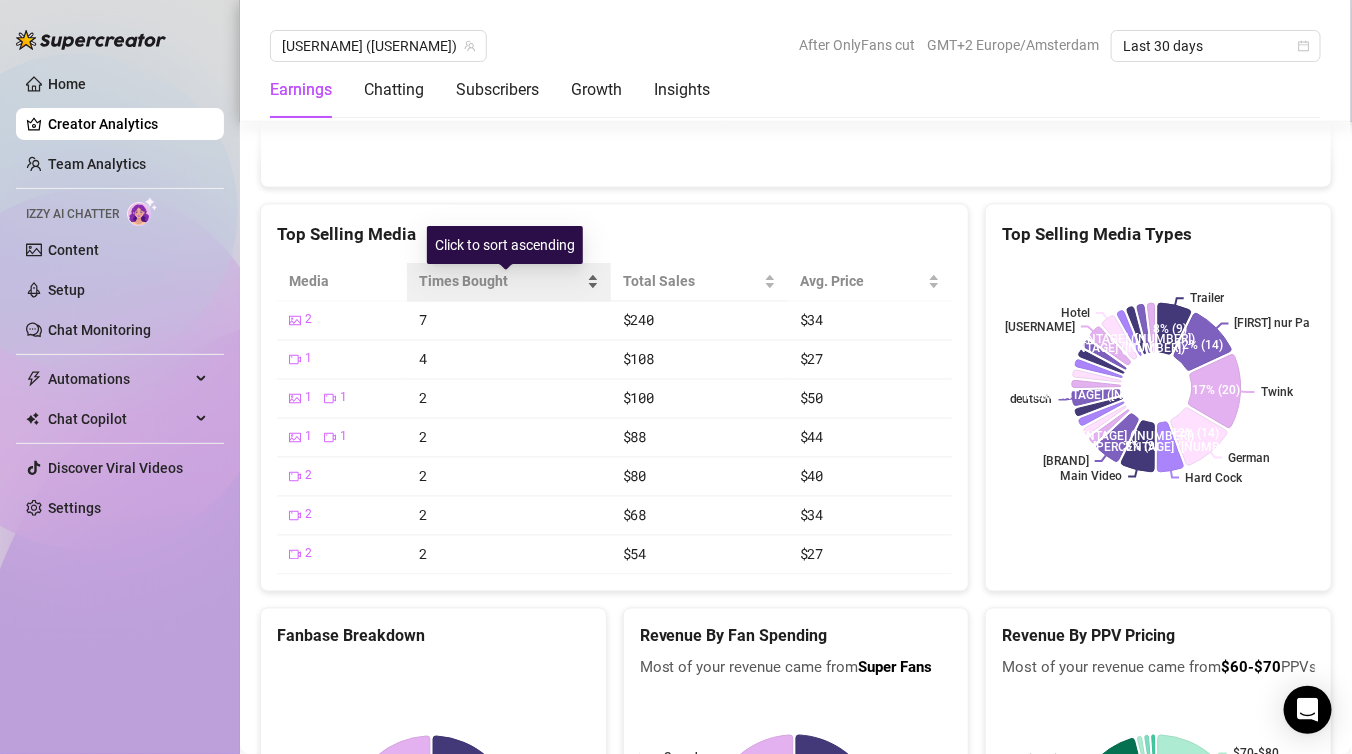 click on "Times Bought" at bounding box center (501, 282) 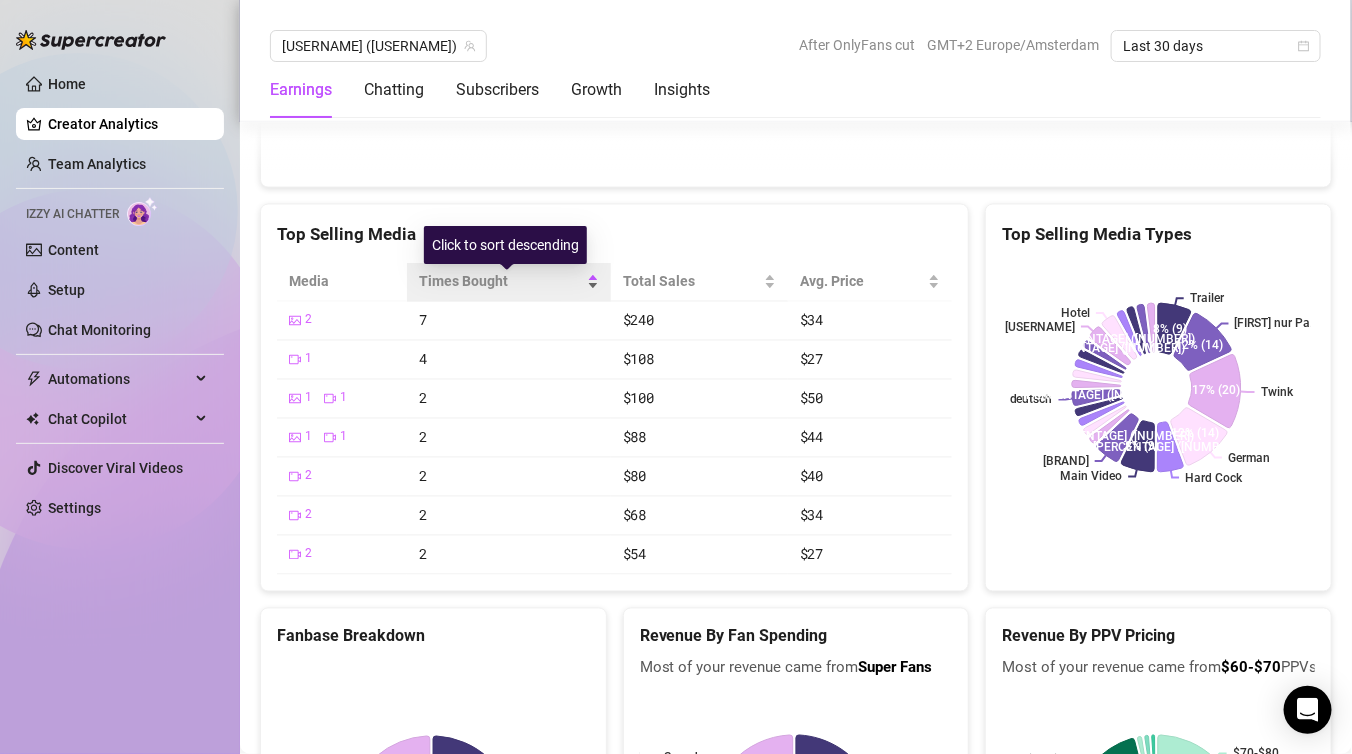 click on "Times Bought" at bounding box center [501, 282] 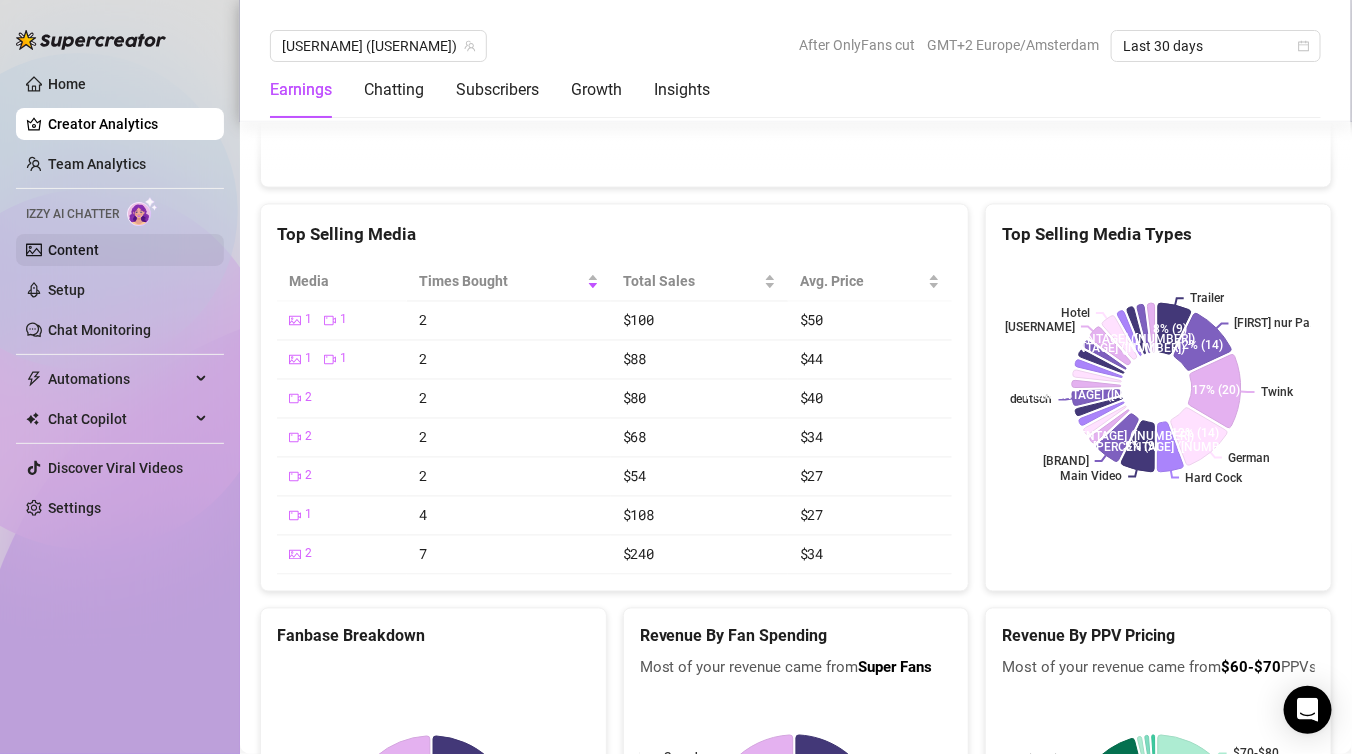 click on "Content" at bounding box center [73, 250] 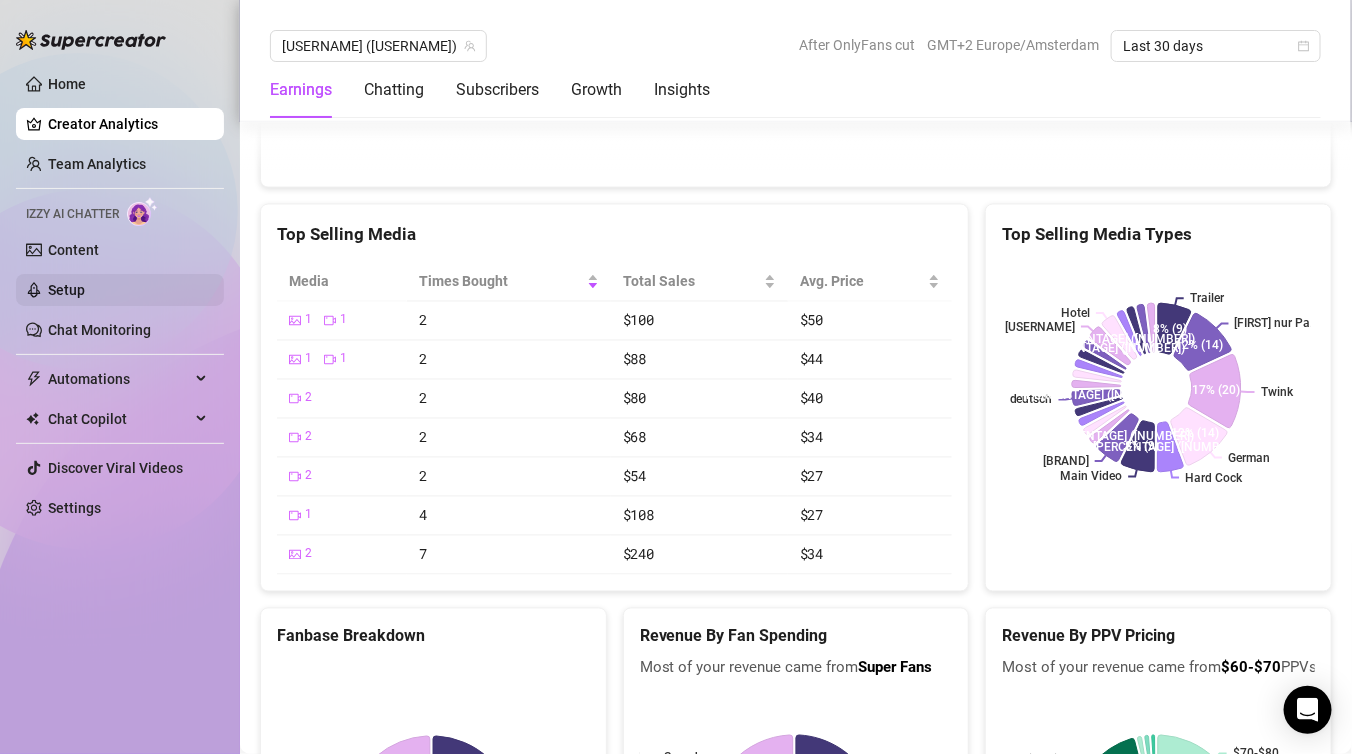 scroll, scrollTop: 0, scrollLeft: 0, axis: both 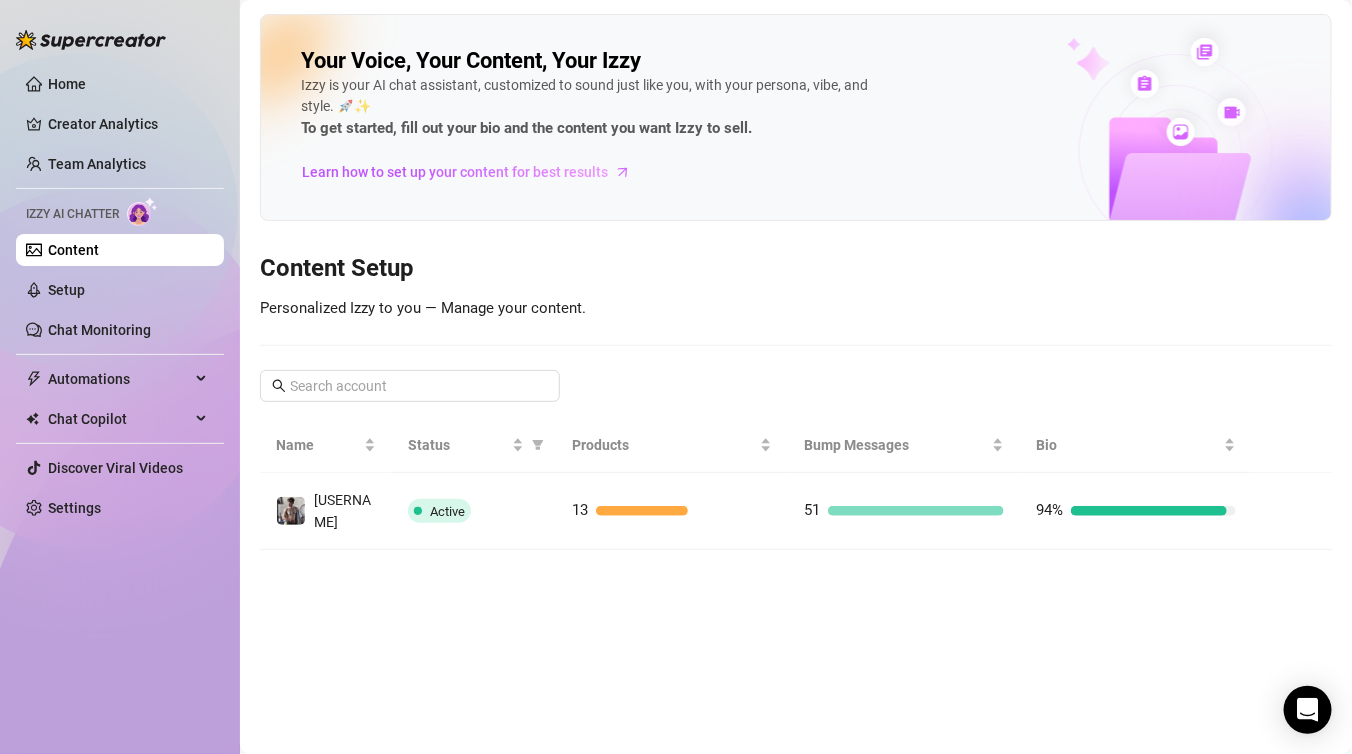 click 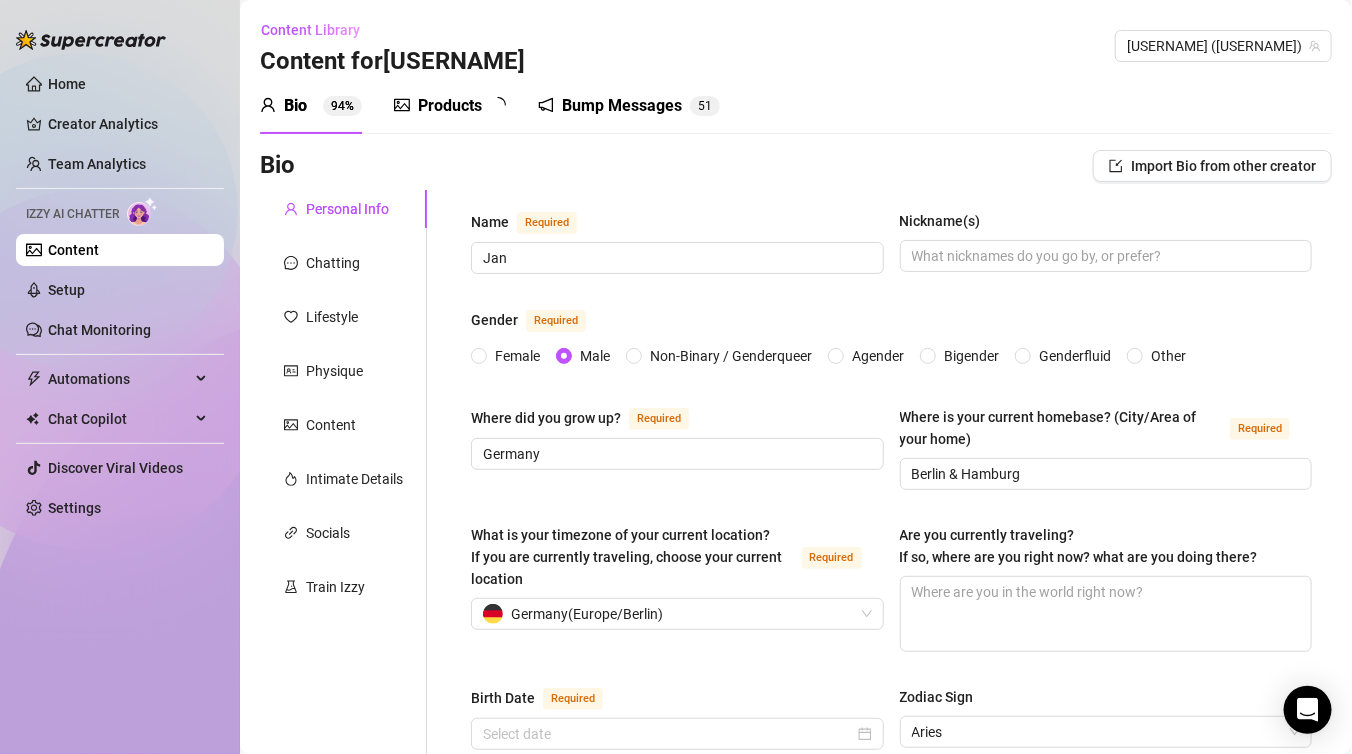 type 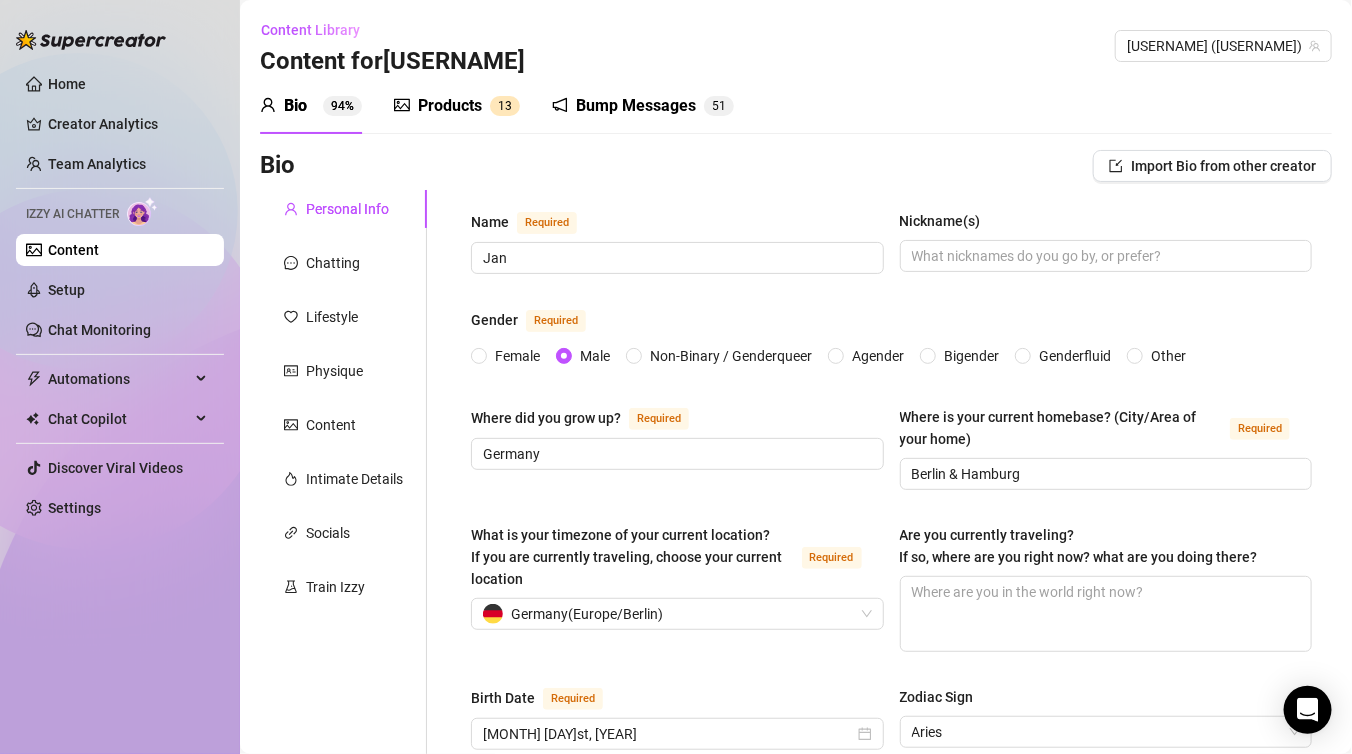 click on "Products" at bounding box center (450, 106) 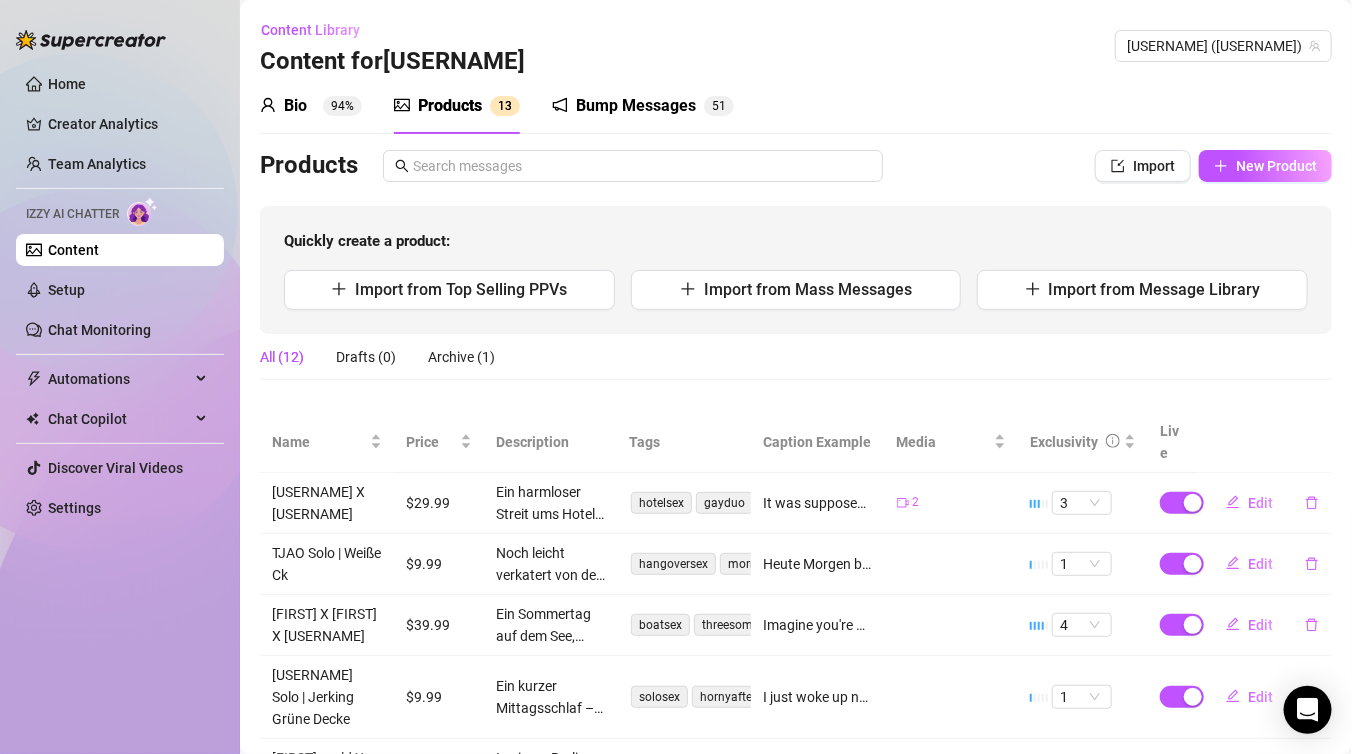 type 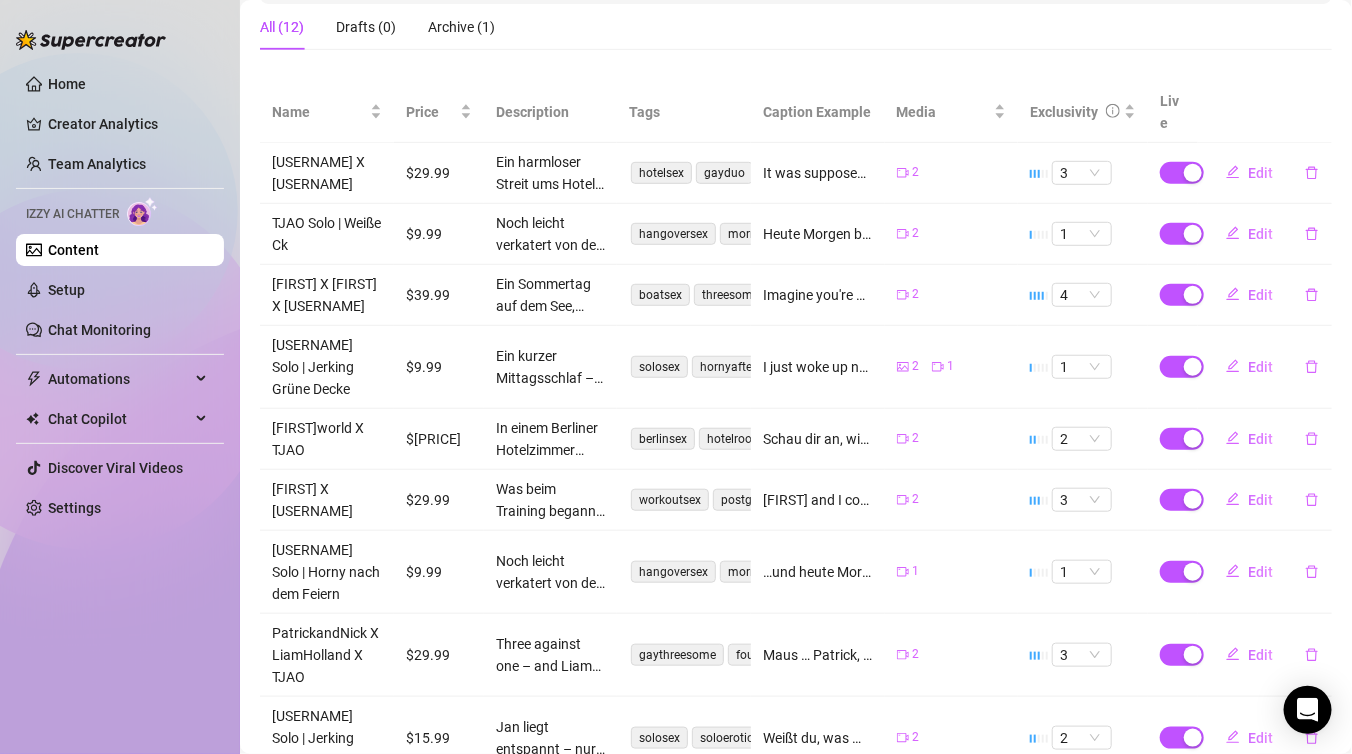 scroll, scrollTop: 346, scrollLeft: 0, axis: vertical 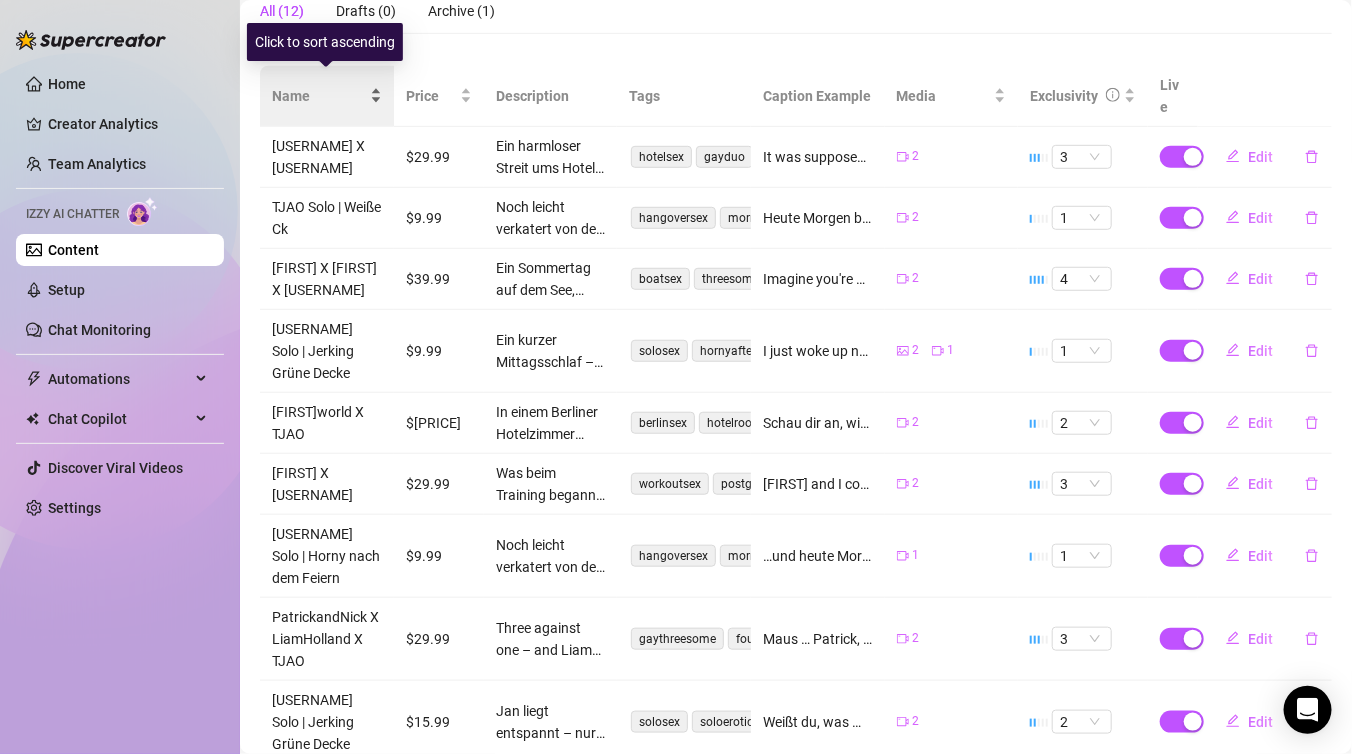 click on "Name" at bounding box center [319, 96] 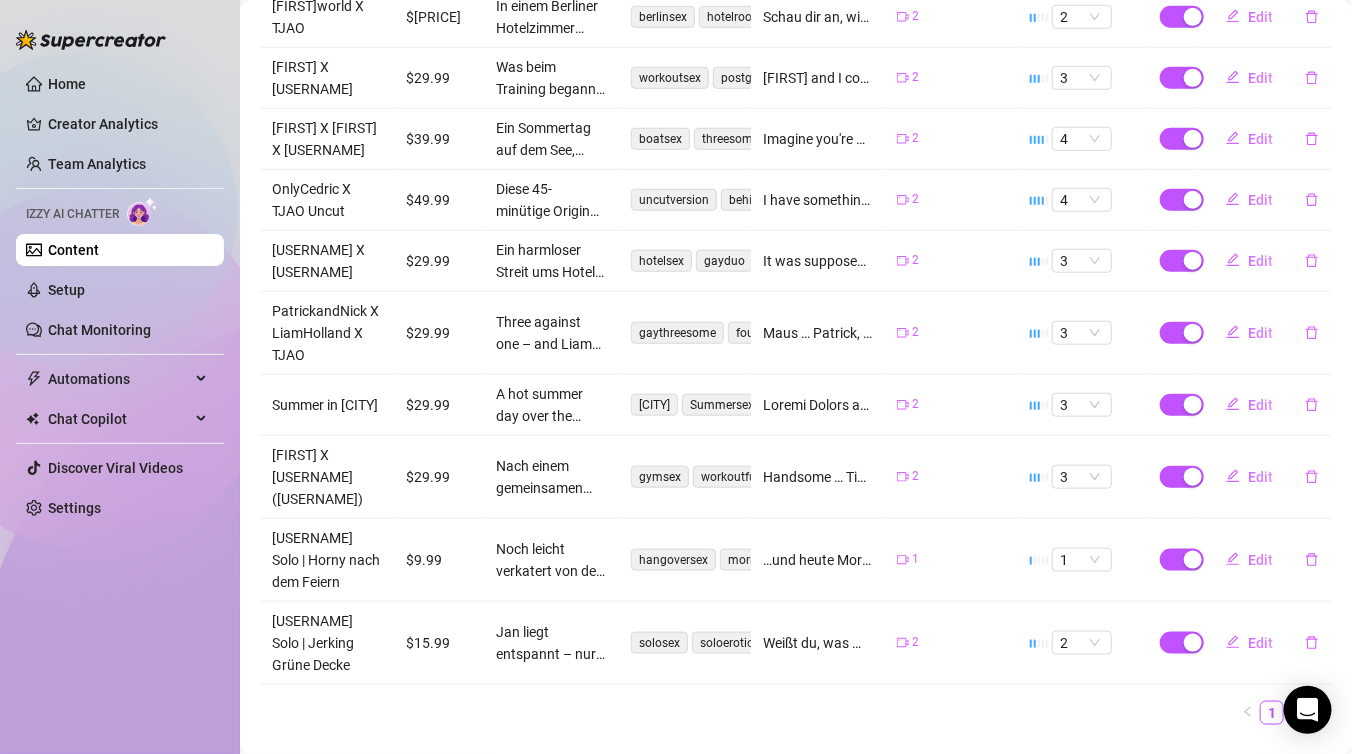 scroll, scrollTop: 487, scrollLeft: 0, axis: vertical 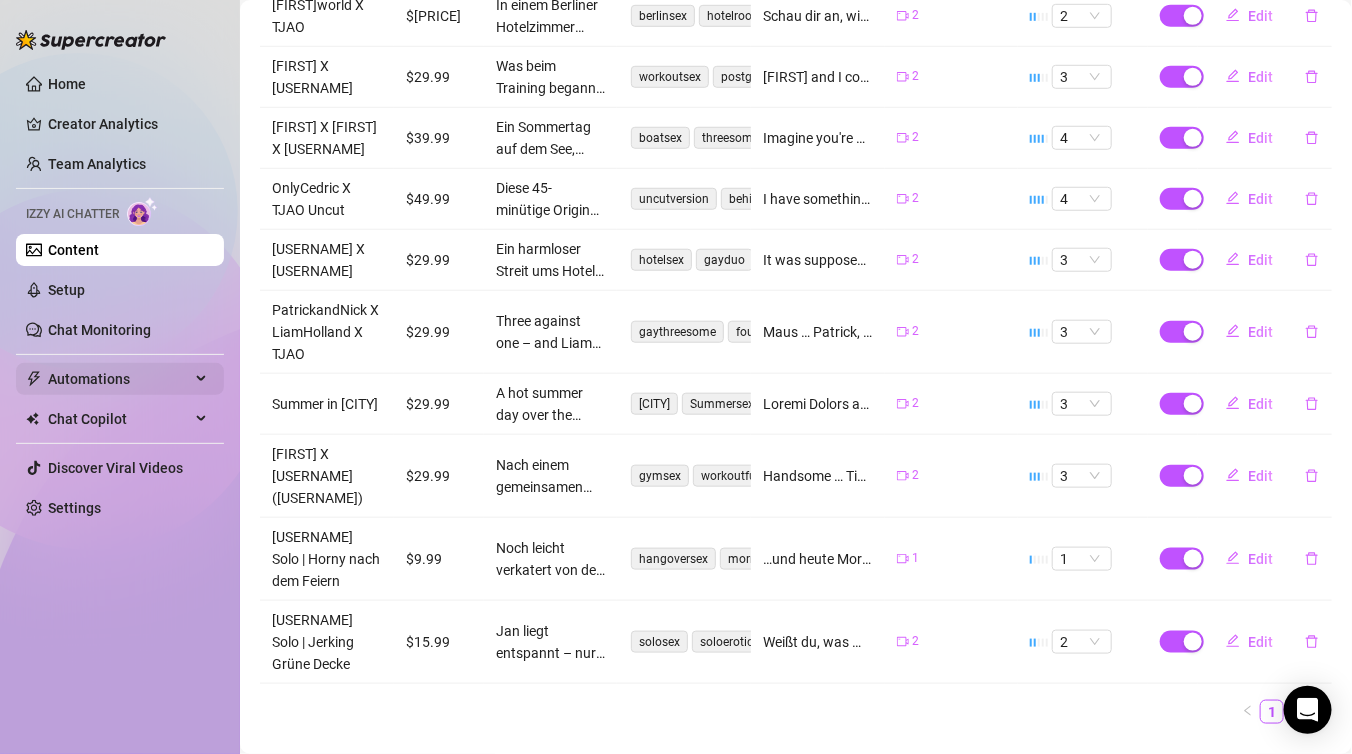click on "Automations" at bounding box center (119, 379) 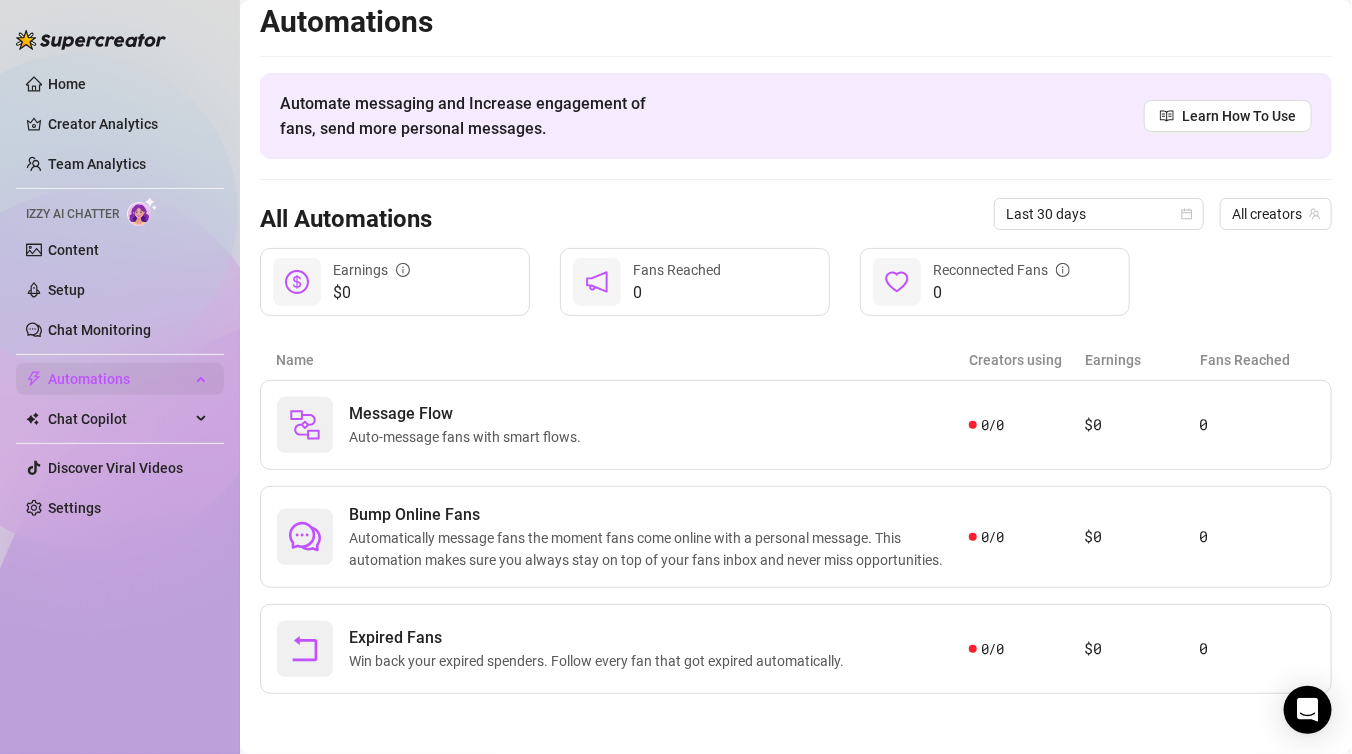 scroll, scrollTop: 9, scrollLeft: 0, axis: vertical 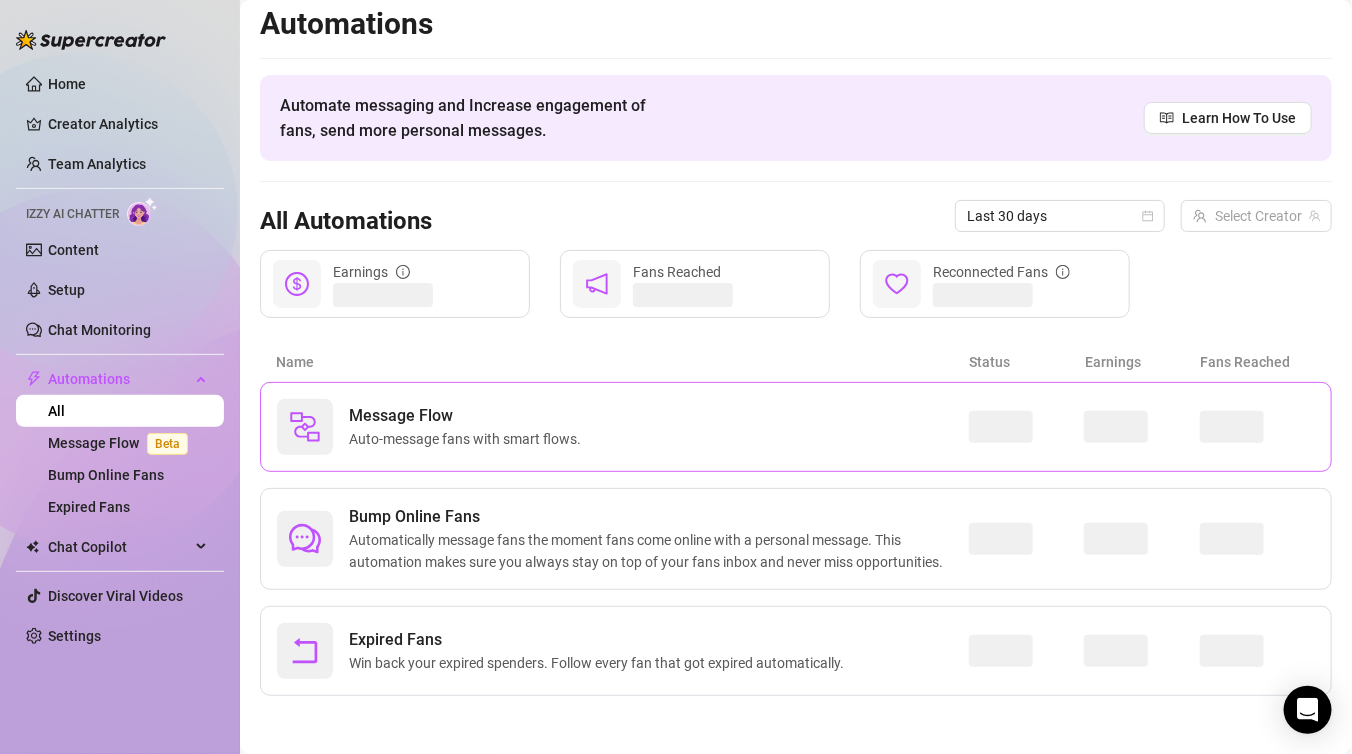 click on "Message Flow" at bounding box center [469, 416] 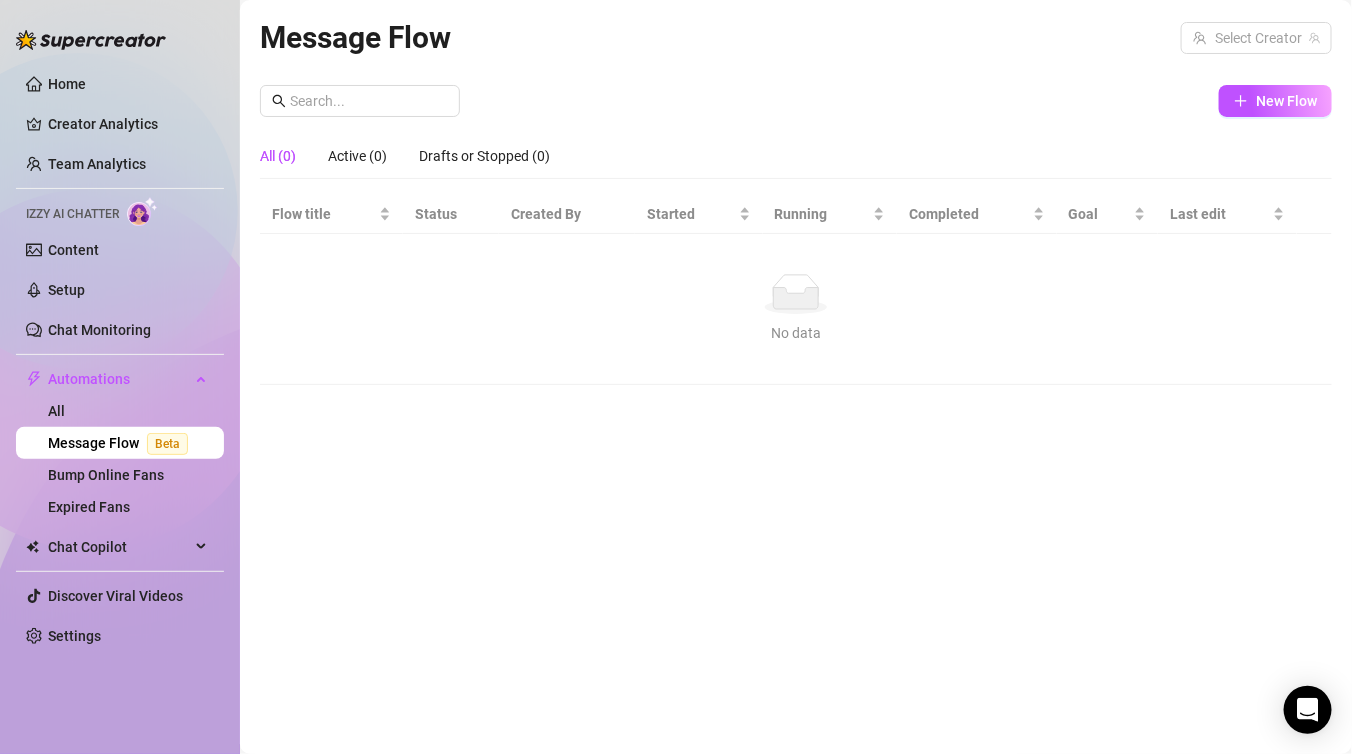 scroll, scrollTop: 0, scrollLeft: 0, axis: both 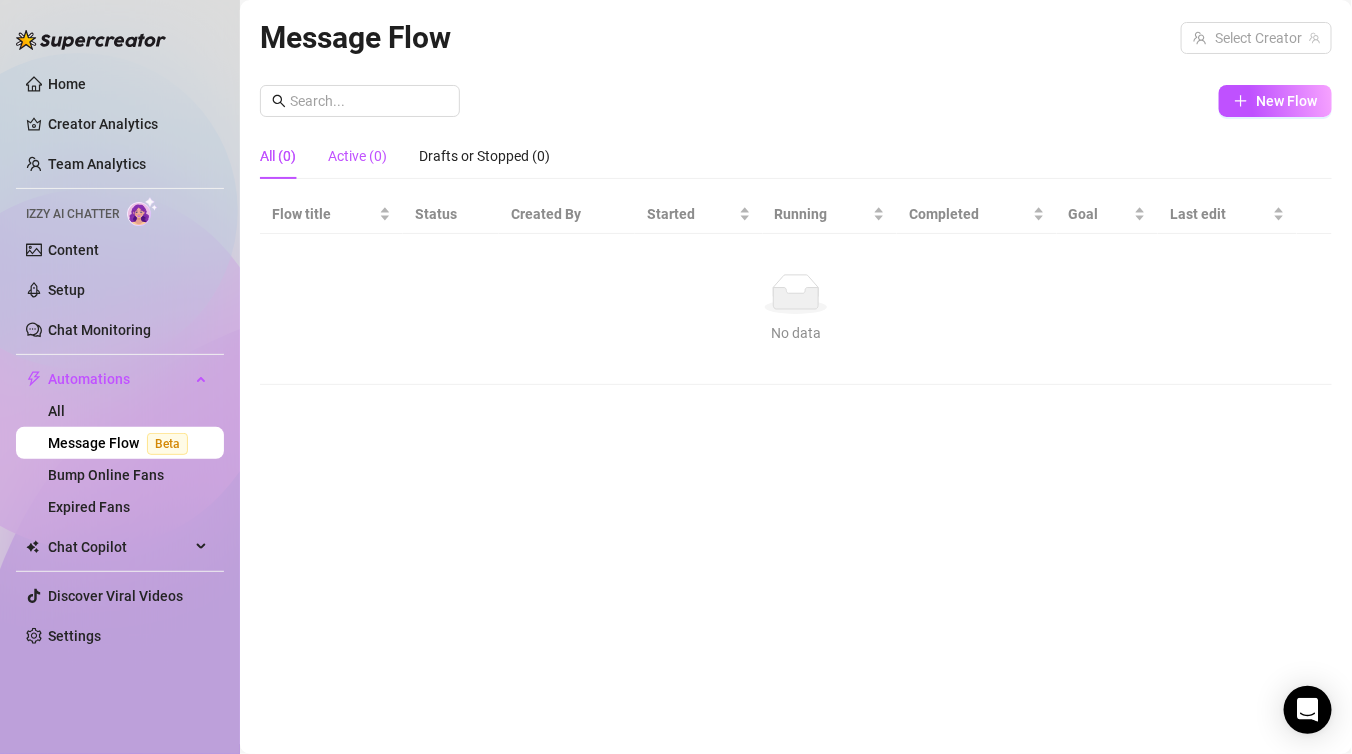 click on "Active (0)" at bounding box center (357, 156) 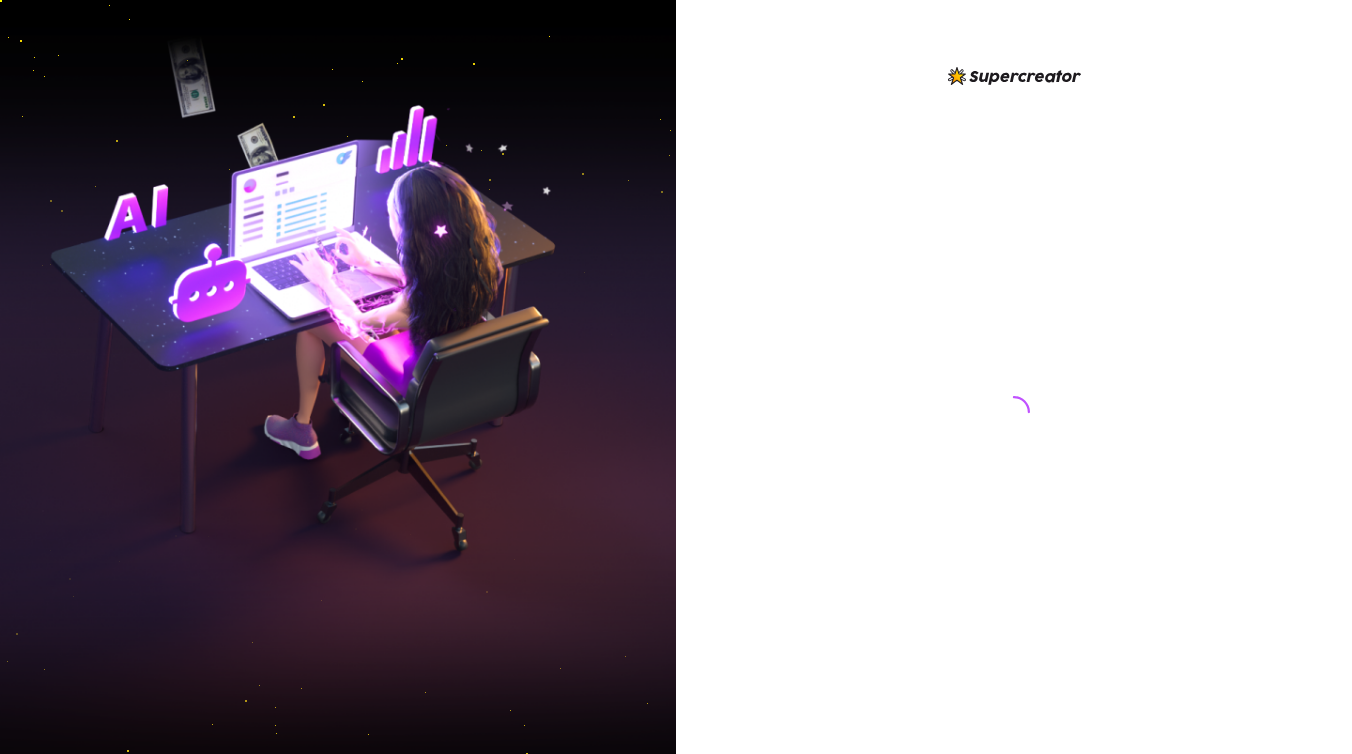 scroll, scrollTop: 0, scrollLeft: 0, axis: both 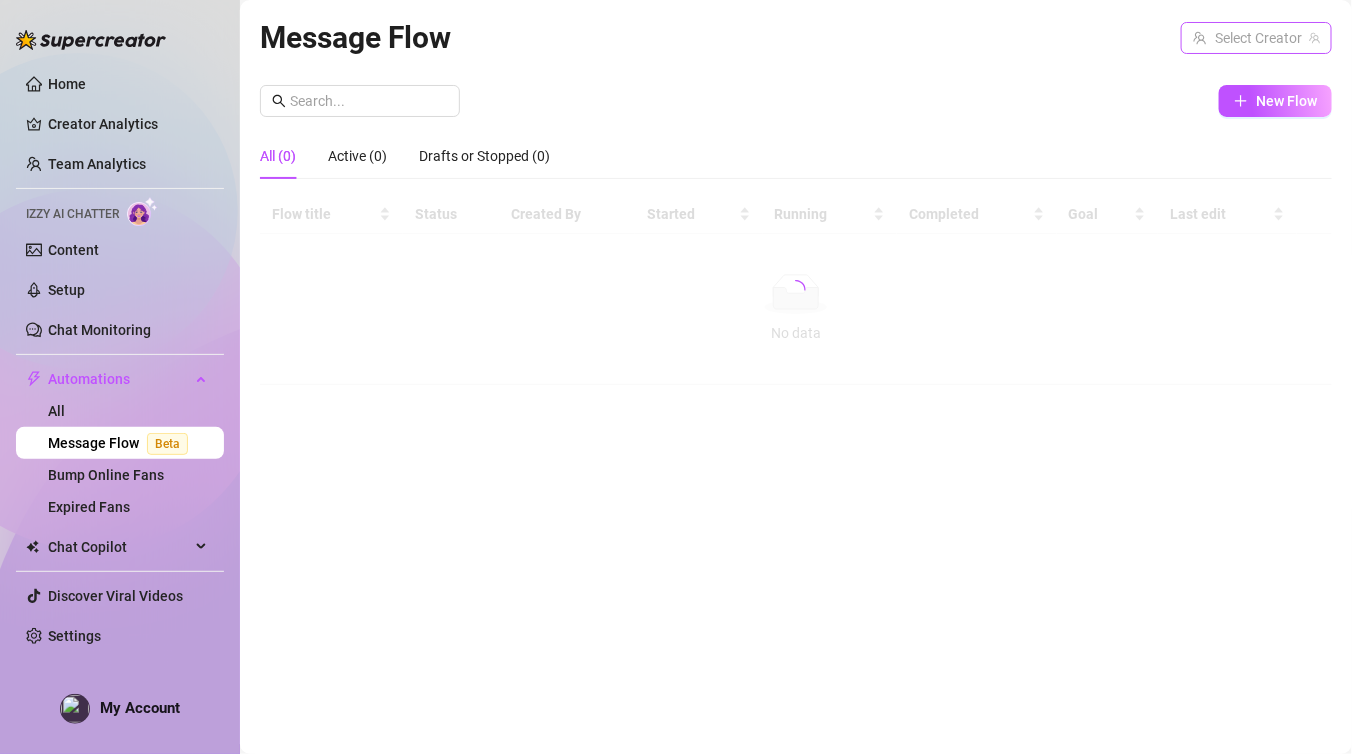click at bounding box center [1256, 38] 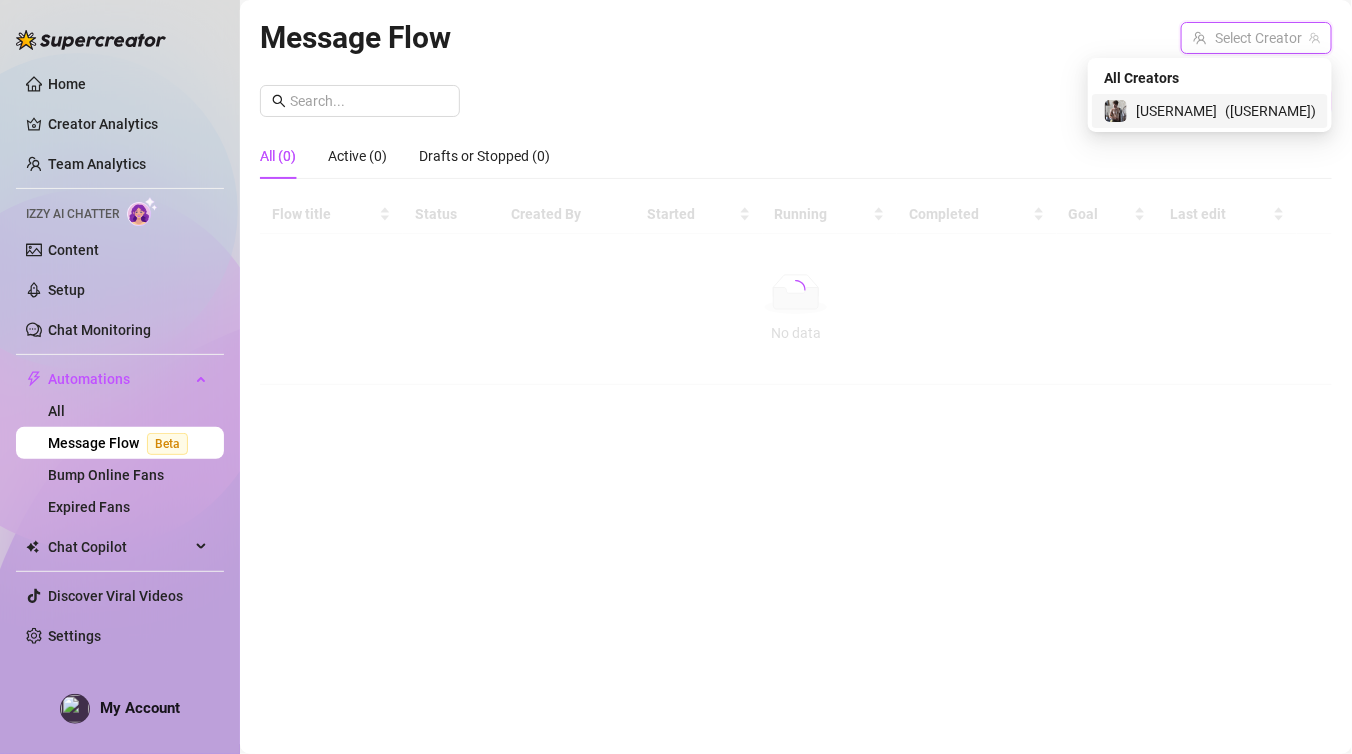 click on "[USERNAME]" at bounding box center [1176, 111] 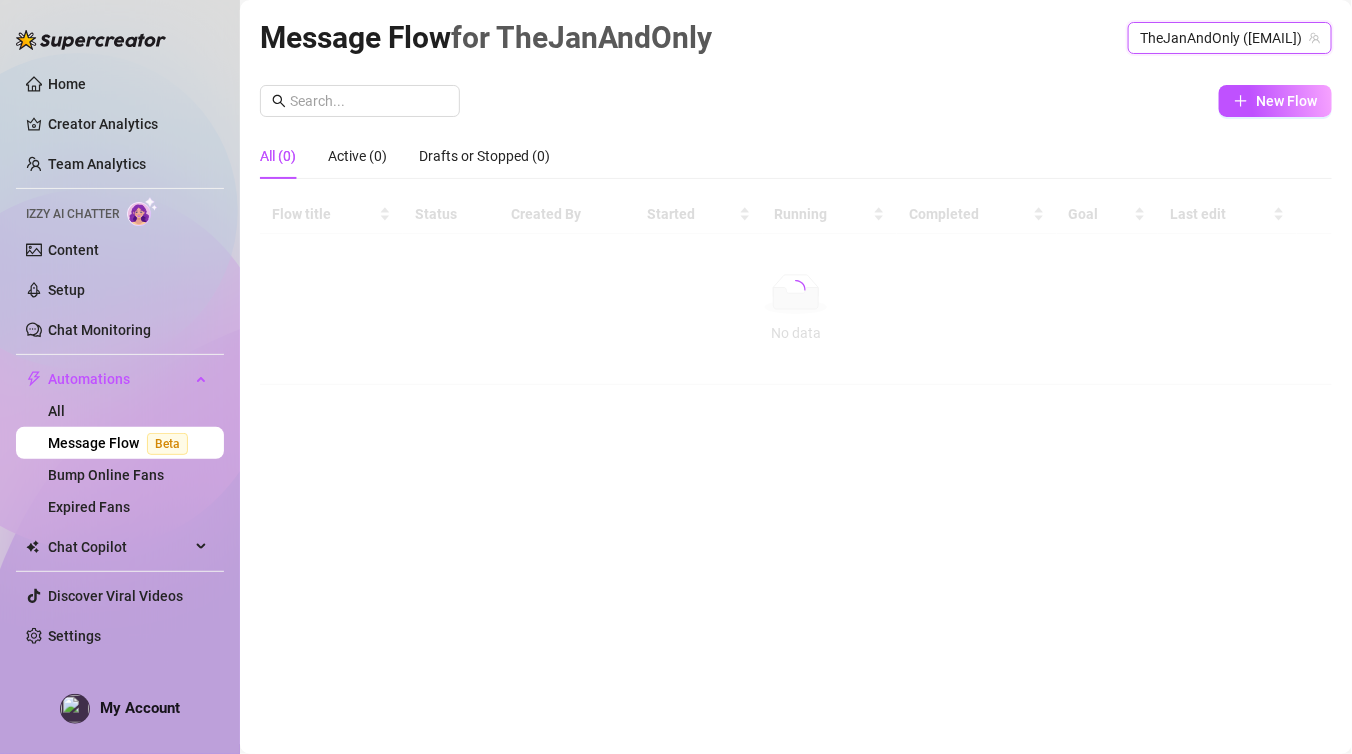 click on "New Flow" at bounding box center [796, 101] 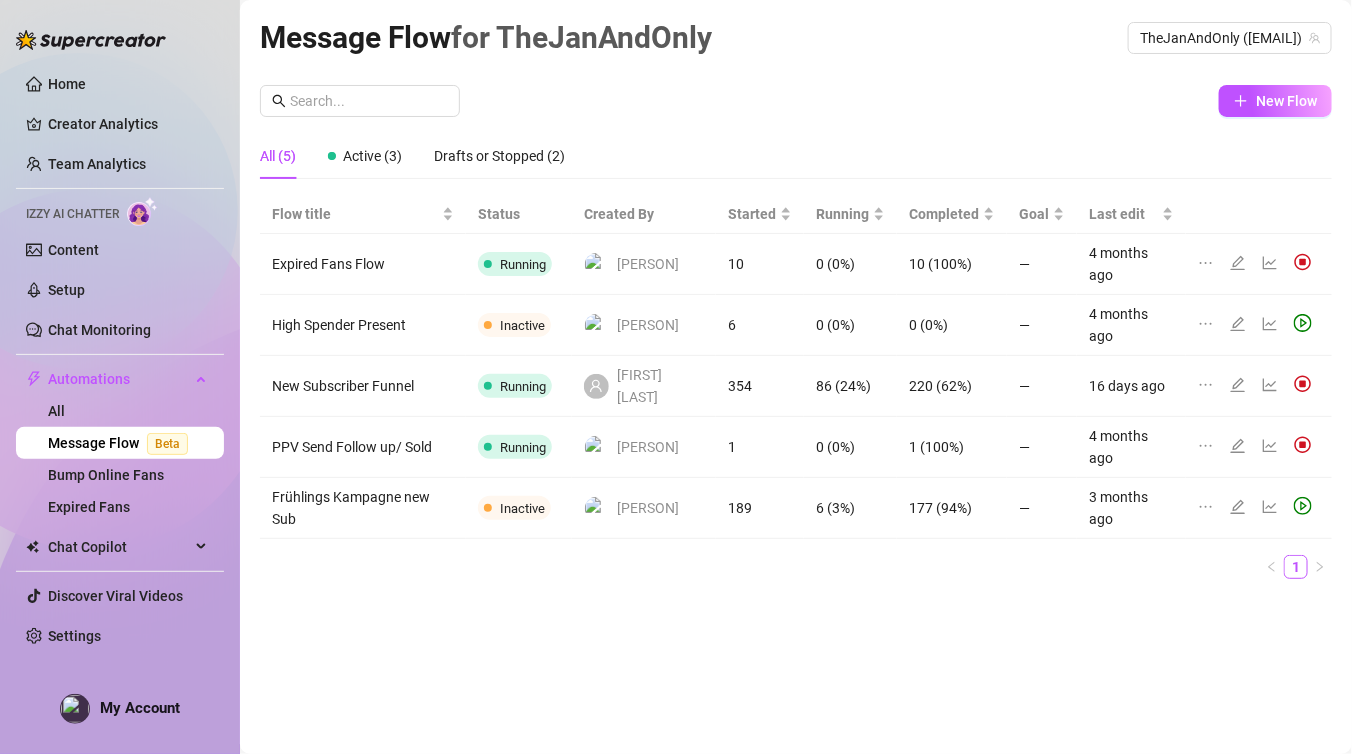 click on "Running" at bounding box center (523, 386) 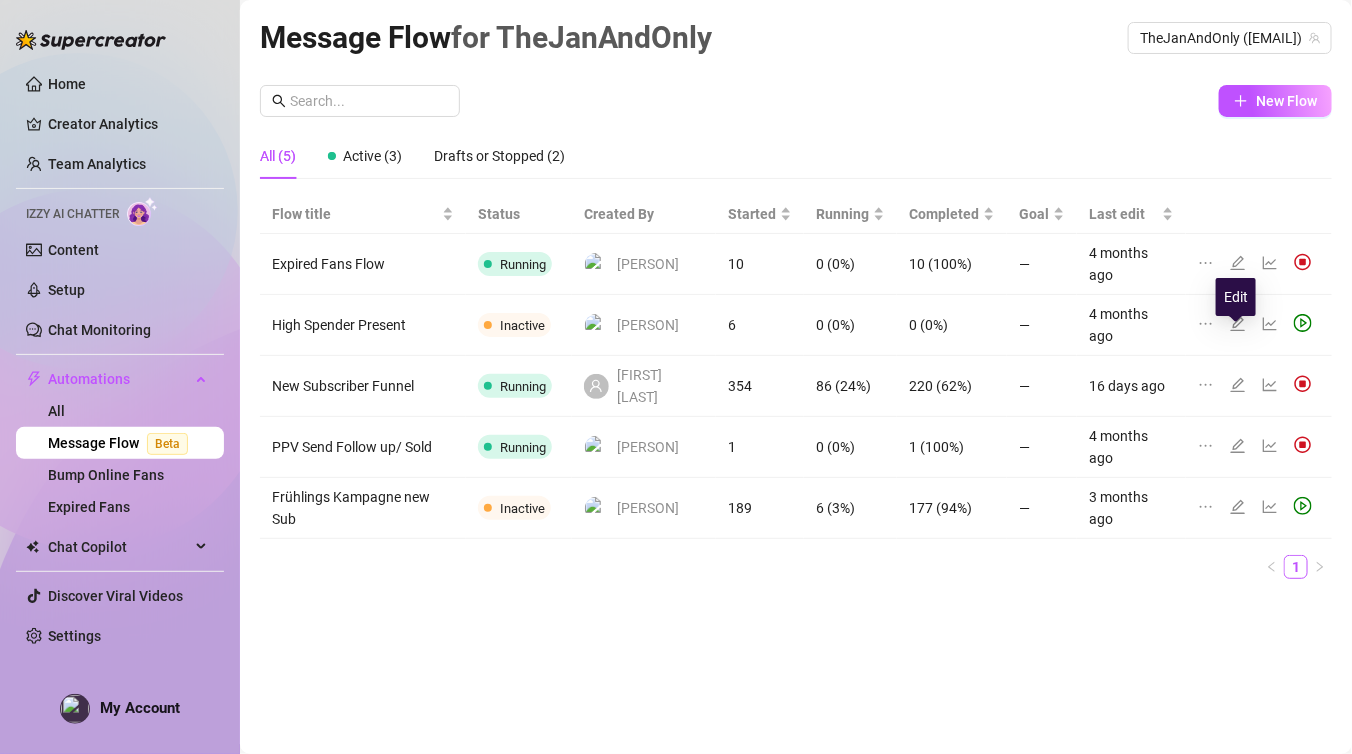click 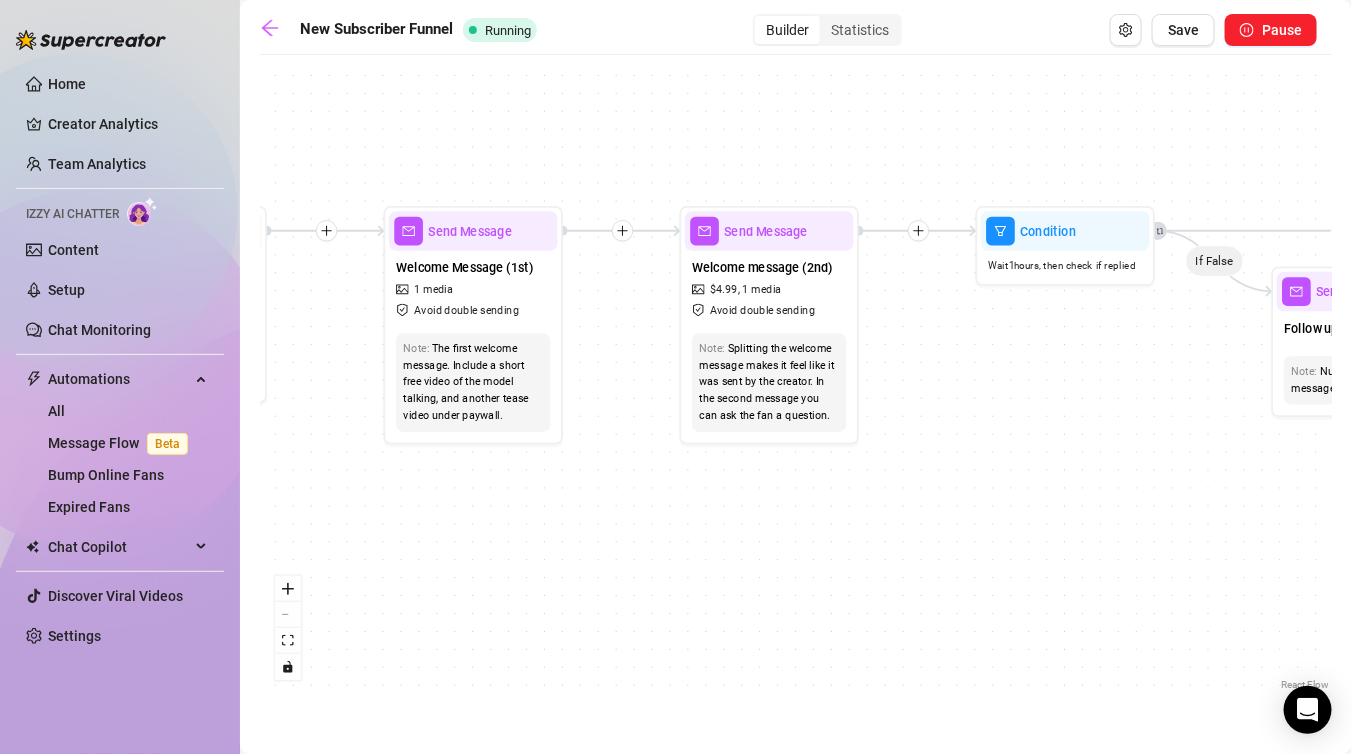 drag, startPoint x: 973, startPoint y: 495, endPoint x: 537, endPoint y: 522, distance: 436.8352 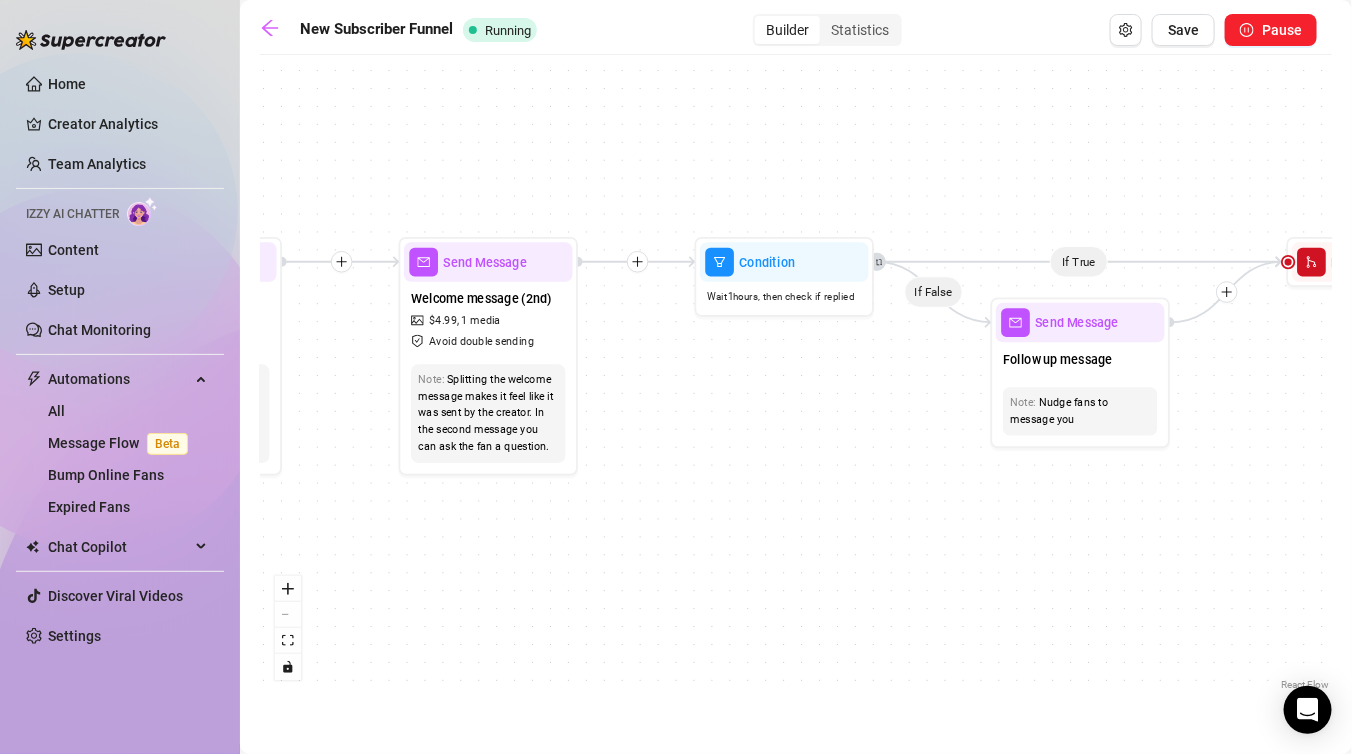 drag, startPoint x: 1181, startPoint y: 484, endPoint x: 609, endPoint y: 520, distance: 573.1318 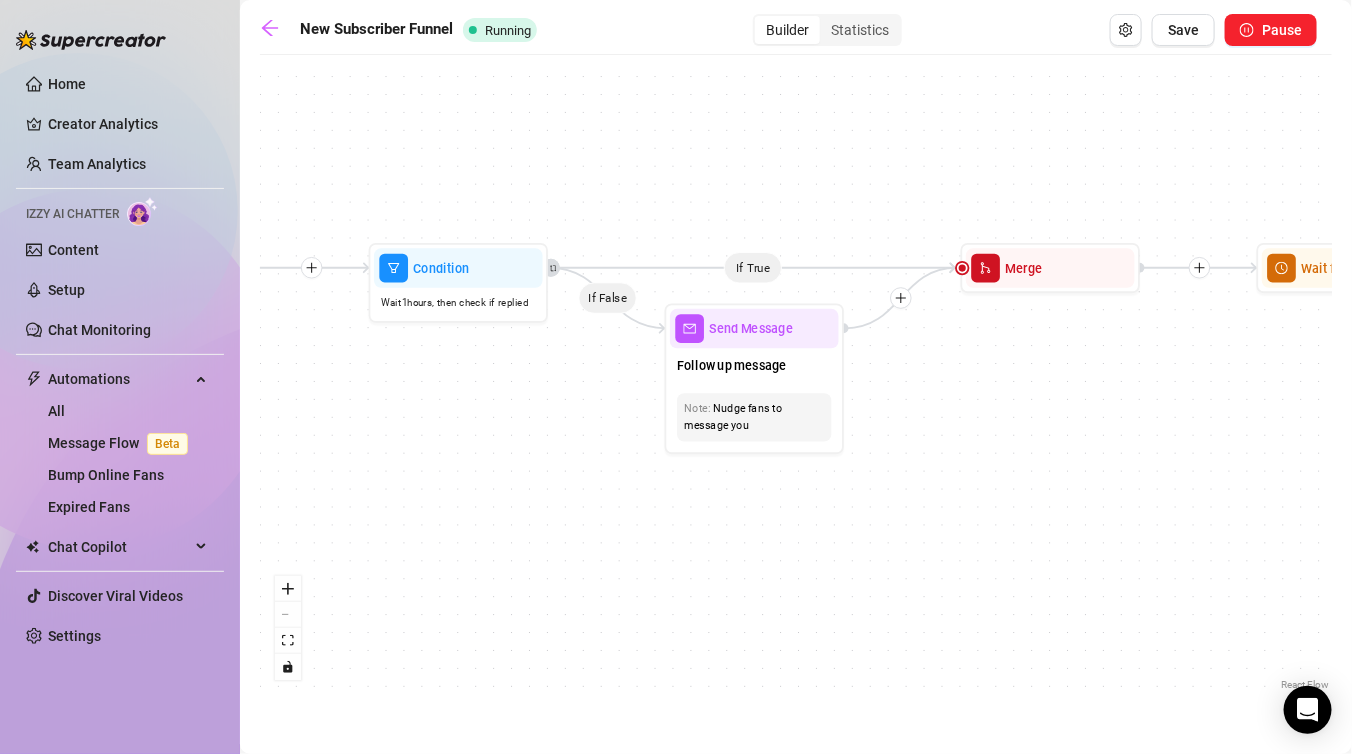 drag, startPoint x: 1057, startPoint y: 506, endPoint x: 656, endPoint y: 535, distance: 402.04727 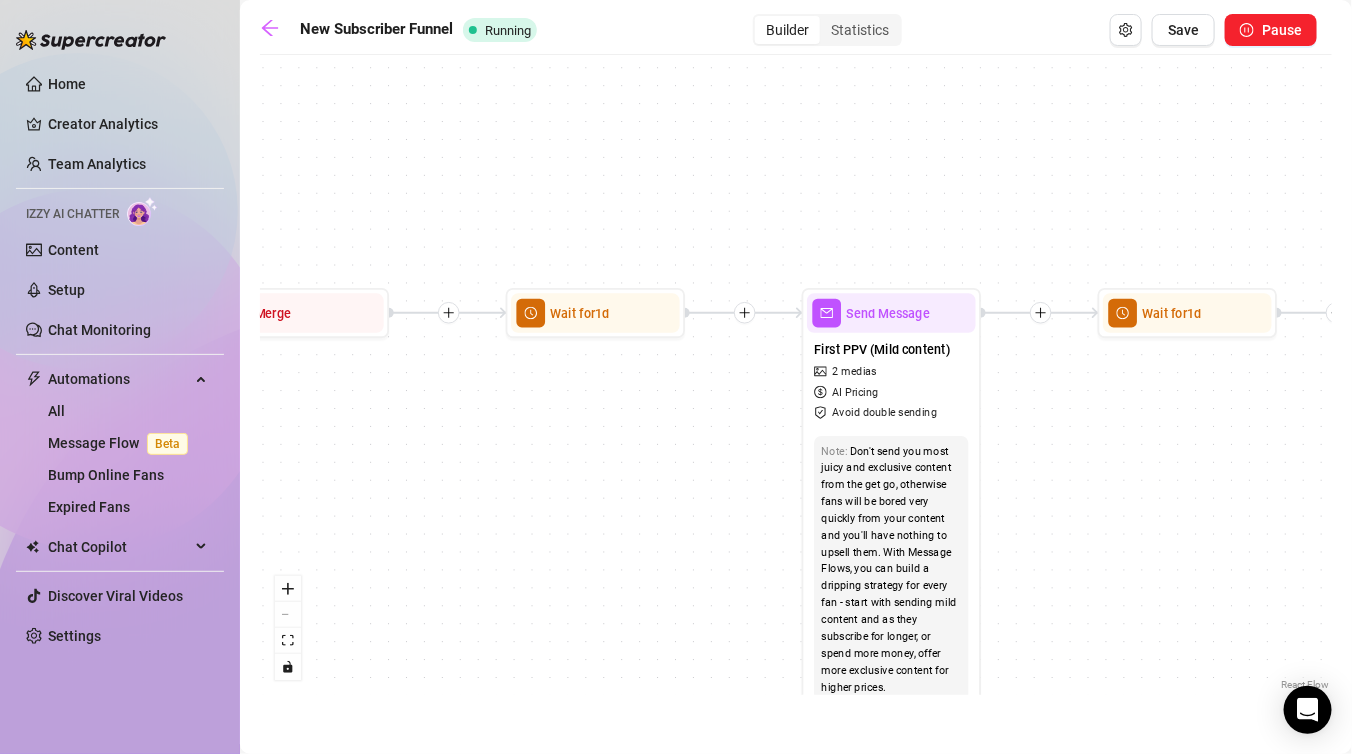 drag, startPoint x: 1065, startPoint y: 487, endPoint x: 542, endPoint y: 457, distance: 523.85974 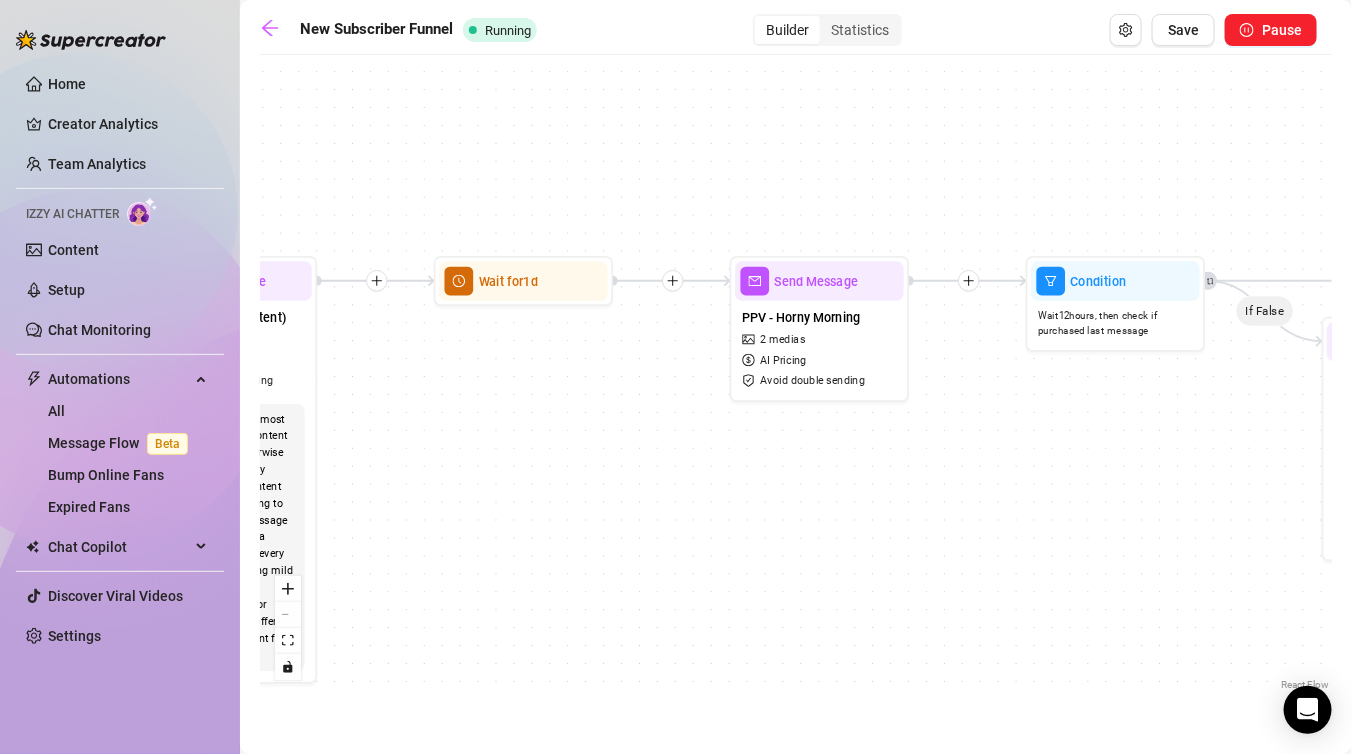 drag, startPoint x: 1158, startPoint y: 465, endPoint x: 606, endPoint y: 473, distance: 552.058 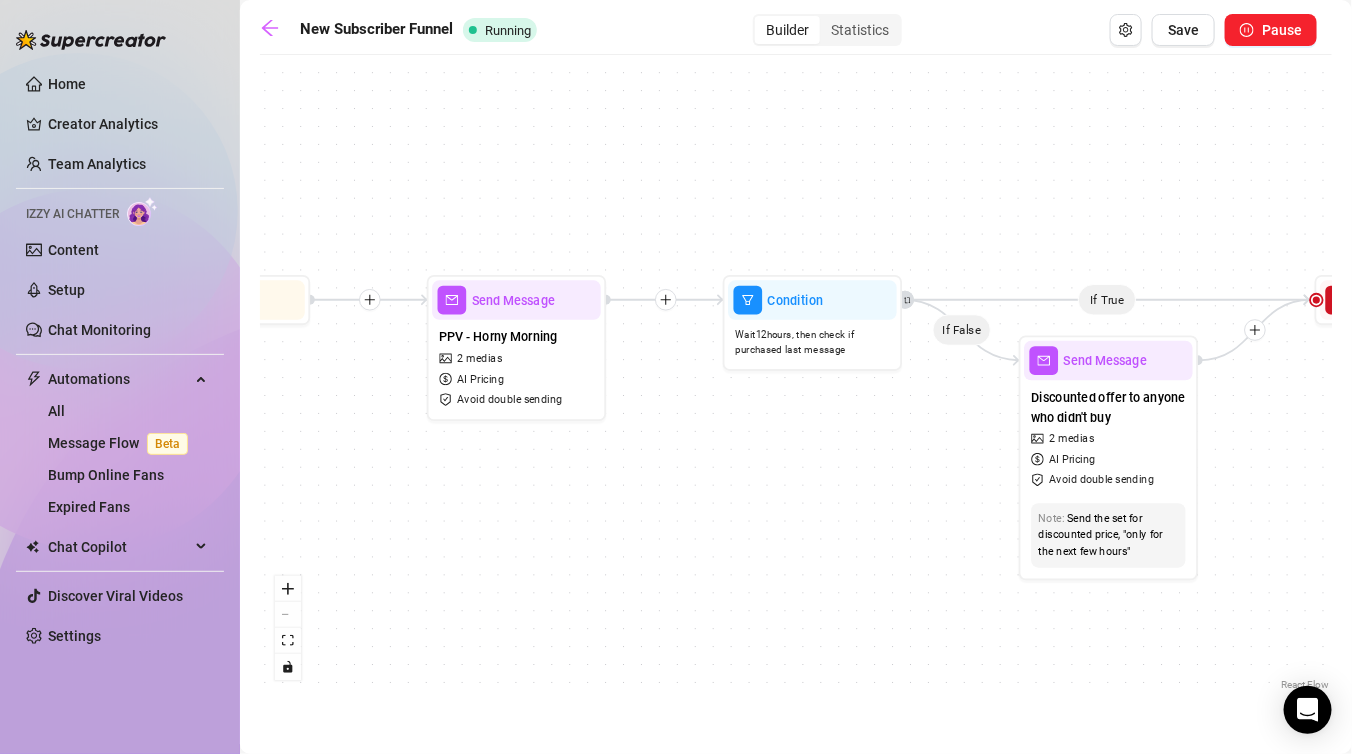 drag, startPoint x: 1048, startPoint y: 491, endPoint x: 731, endPoint y: 508, distance: 317.4555 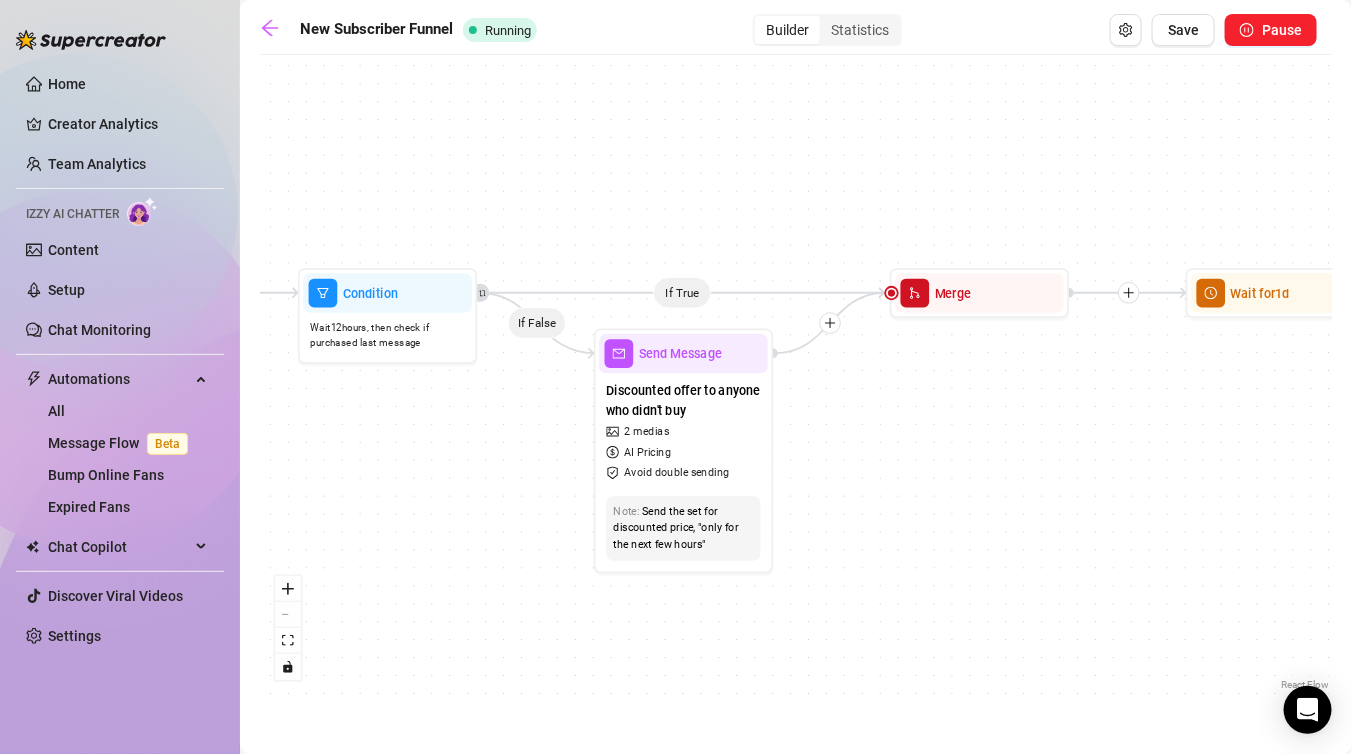 drag, startPoint x: 703, startPoint y: 550, endPoint x: 406, endPoint y: 536, distance: 297.32977 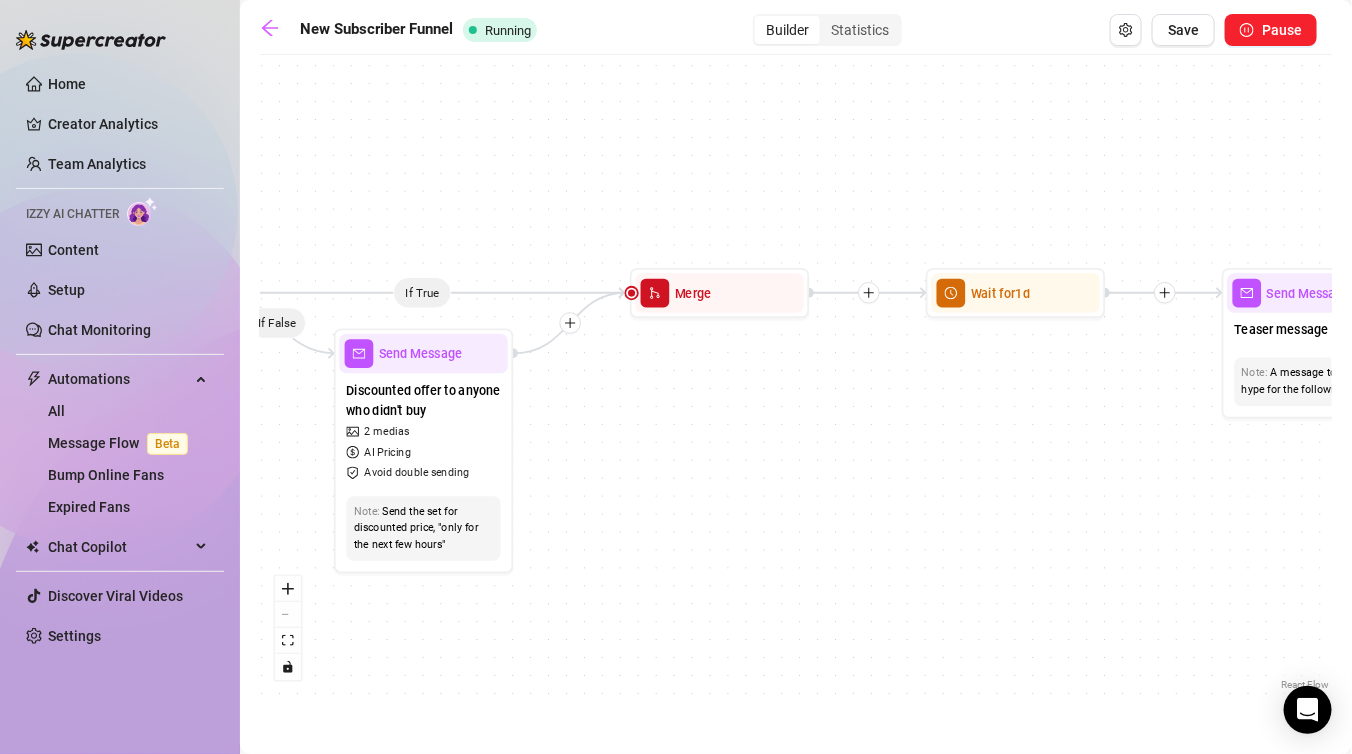 drag, startPoint x: 1015, startPoint y: 477, endPoint x: 624, endPoint y: 480, distance: 391.0115 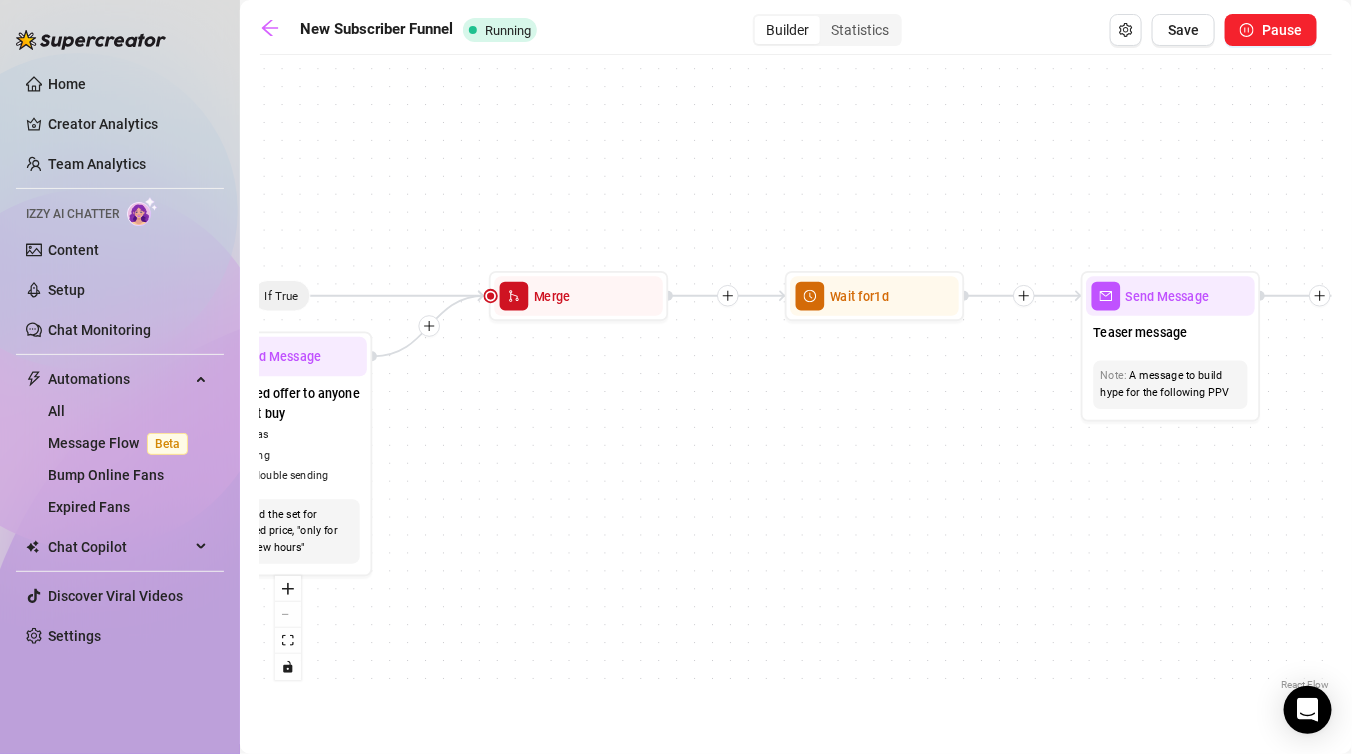drag, startPoint x: 907, startPoint y: 464, endPoint x: 444, endPoint y: 481, distance: 463.31198 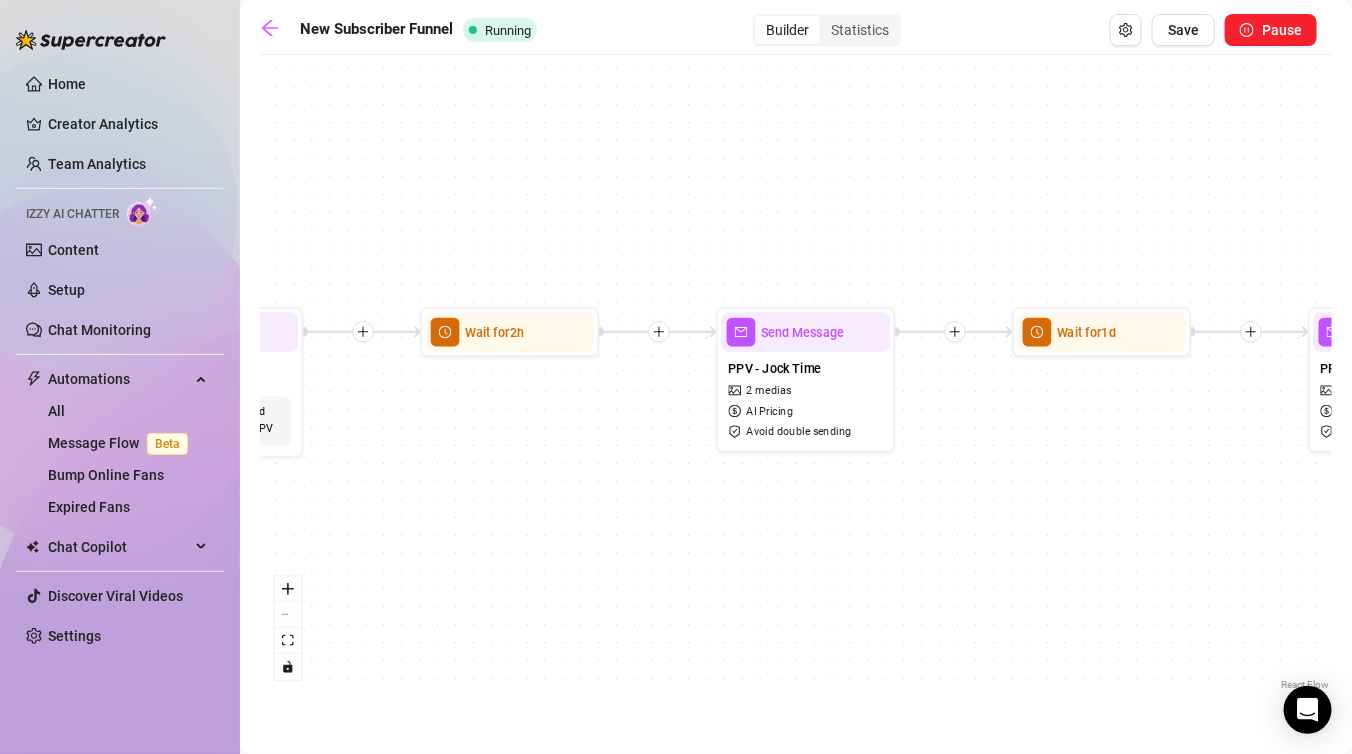 drag, startPoint x: 984, startPoint y: 494, endPoint x: 440, endPoint y: 513, distance: 544.3317 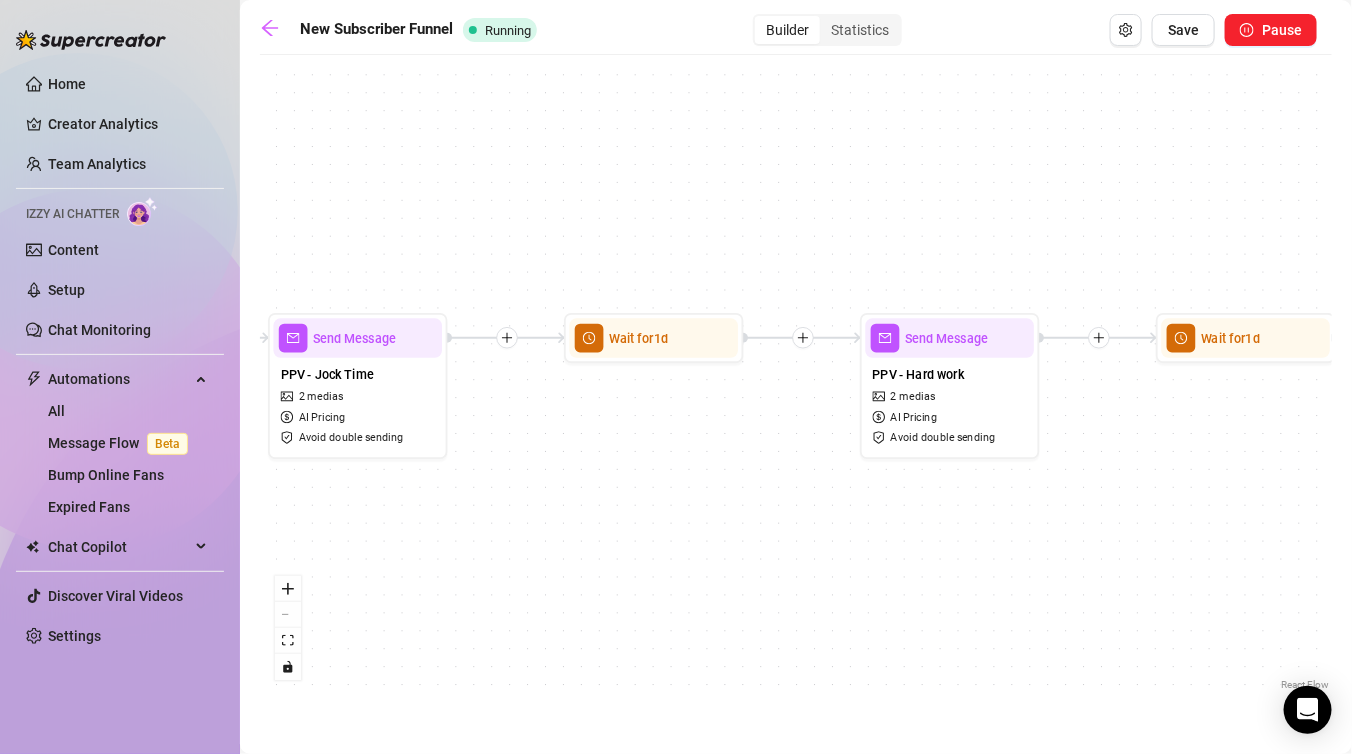 drag, startPoint x: 977, startPoint y: 519, endPoint x: 564, endPoint y: 518, distance: 413.00122 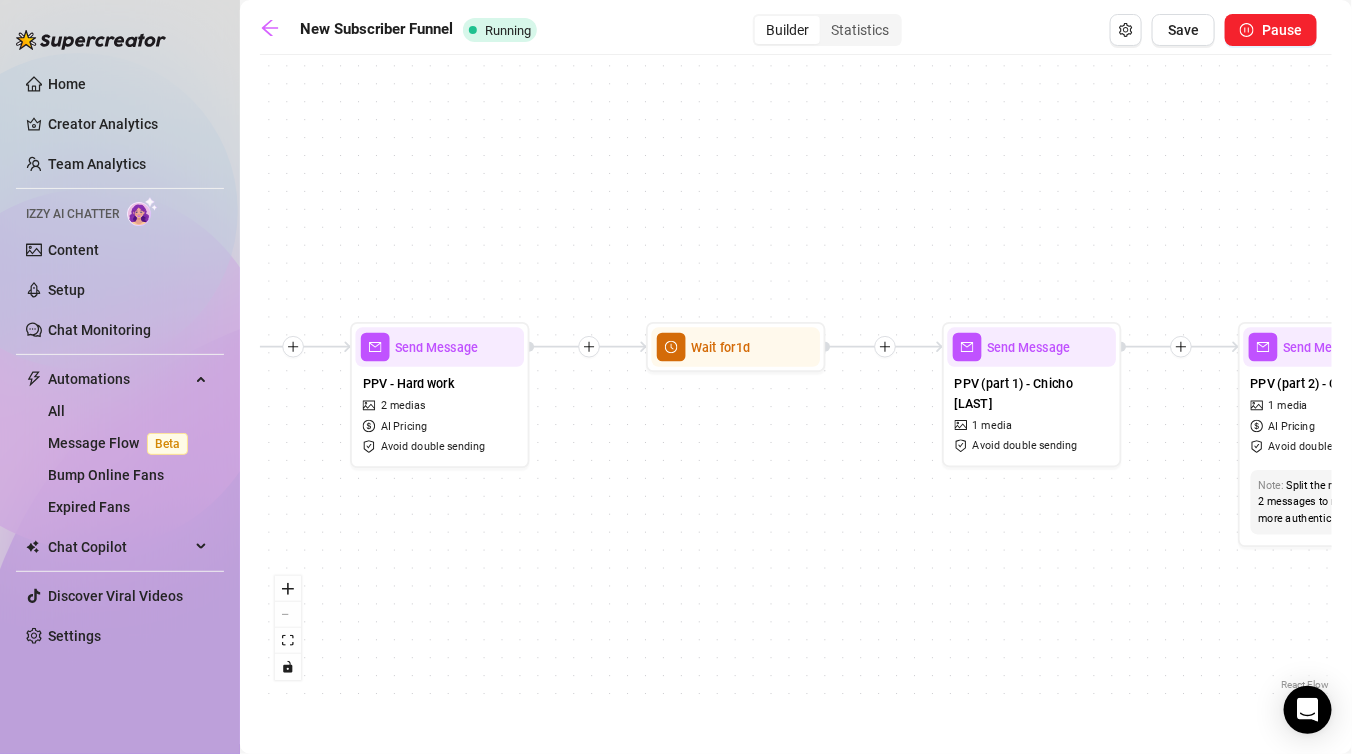 drag, startPoint x: 1072, startPoint y: 505, endPoint x: 627, endPoint y: 511, distance: 445.04044 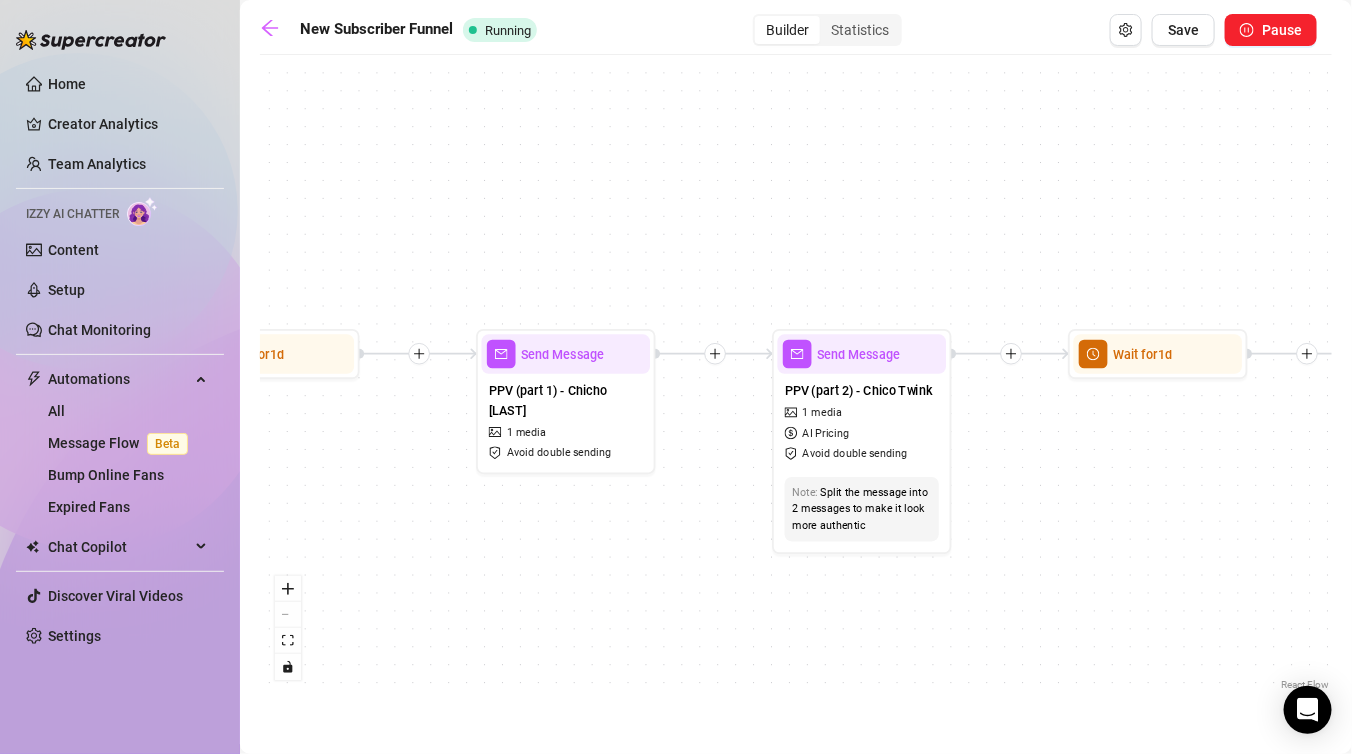 drag, startPoint x: 1167, startPoint y: 508, endPoint x: 675, endPoint y: 501, distance: 492.0498 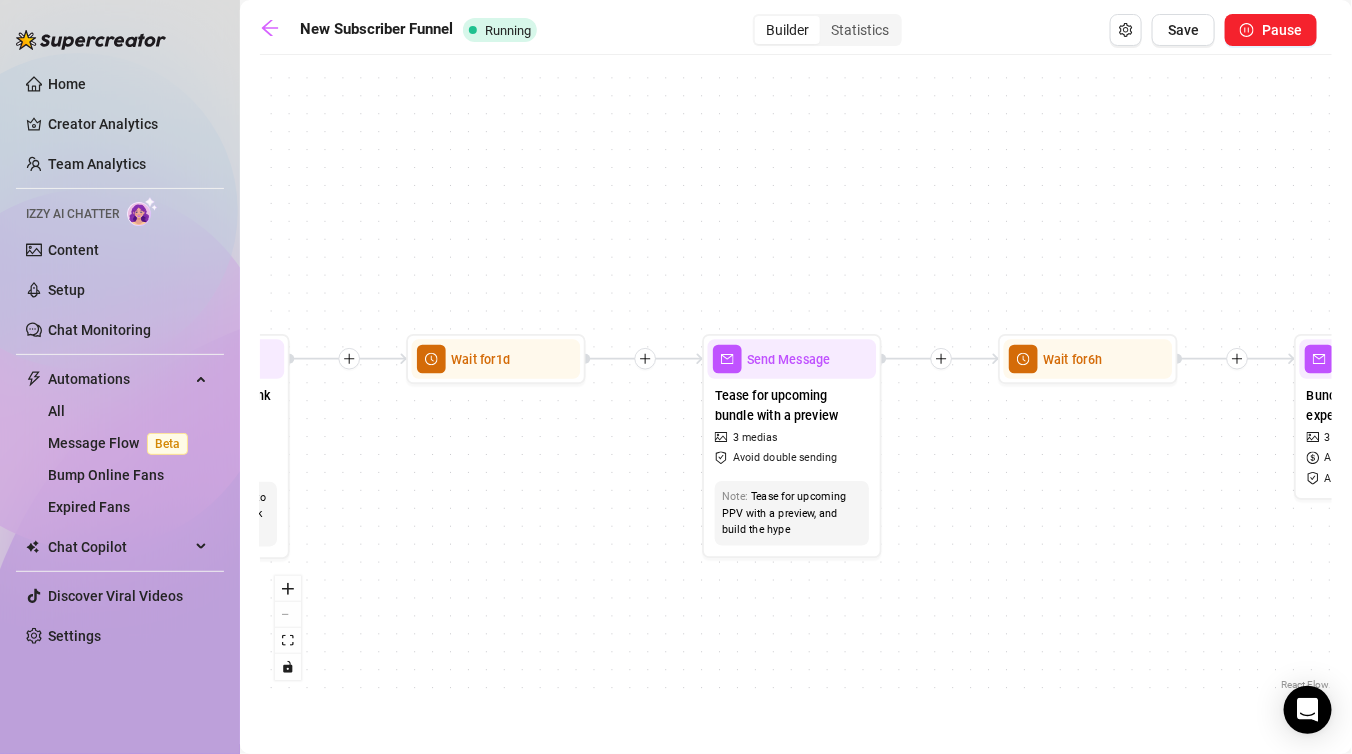 drag, startPoint x: 1136, startPoint y: 507, endPoint x: 476, endPoint y: 511, distance: 660.01215 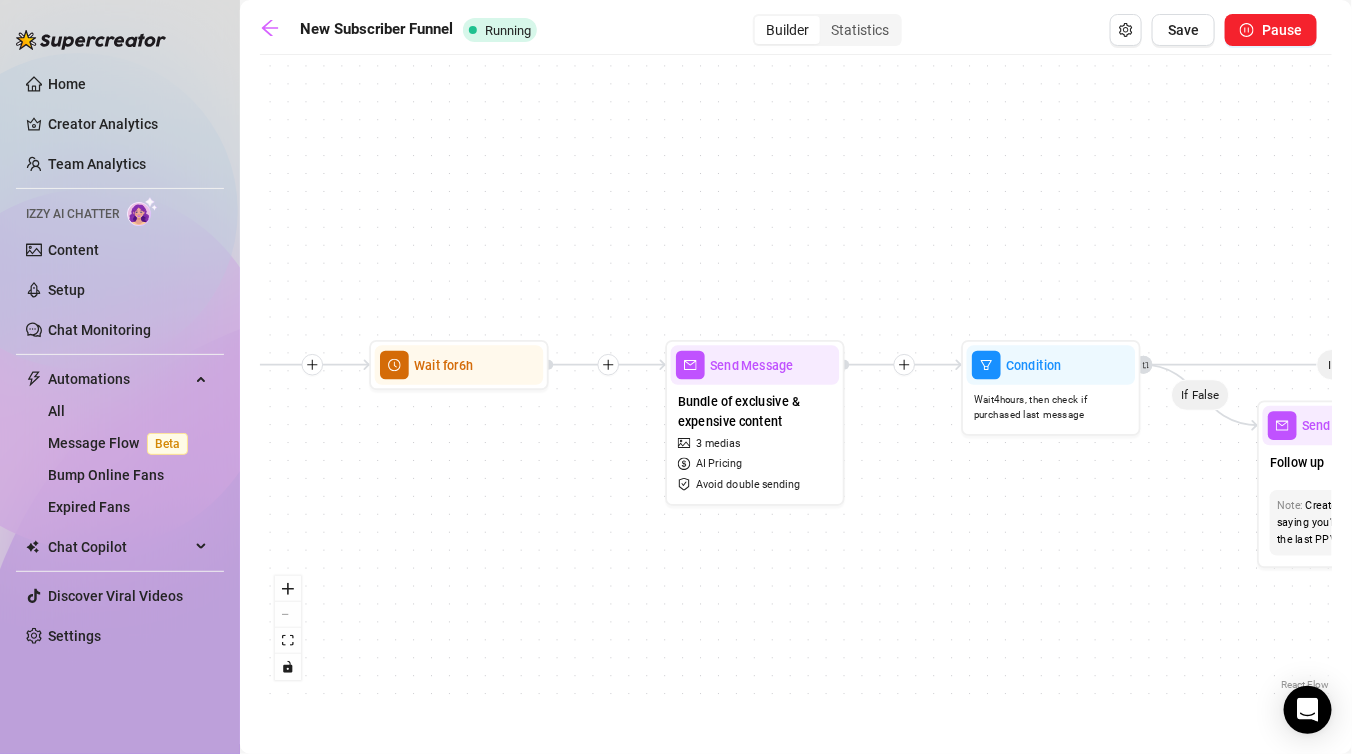 drag, startPoint x: 1130, startPoint y: 509, endPoint x: 501, endPoint y: 515, distance: 629.0286 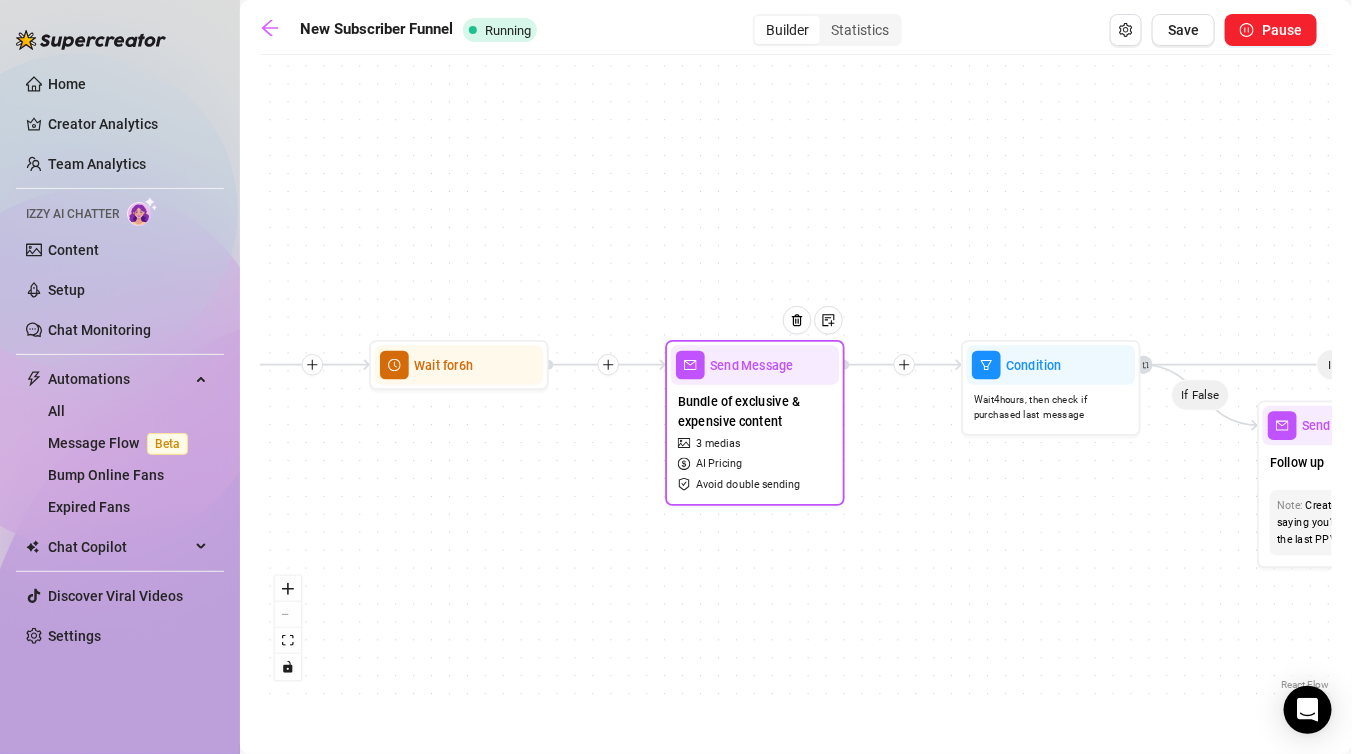 click on "Bundle of exclusive & expensive content 3 medias AI Pricing Avoid double sending" at bounding box center [755, 442] 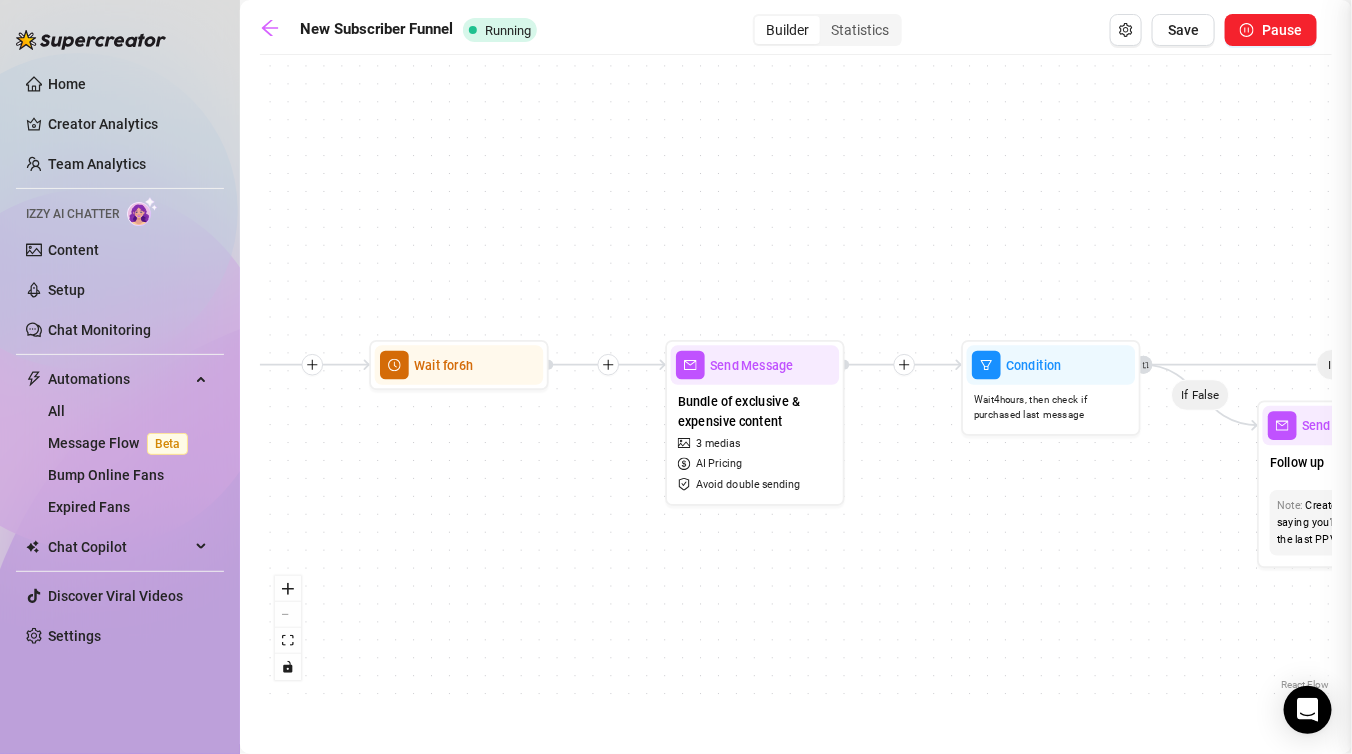 type on "Cutie, dieses Bundle ist nichts für Anfänger 😮‍💨
Du bekommst hier drei meiner exklusivsten Clips – raw, deep und komplett ungefiltert.
Ein intimer Cumshot, der dich fertig macht…
Ein fetter Schwanz, der mich so tief nimmt, wie du es dir nur vorstellen kannst 😈
Und dann: eine leidenschaftliche Session mit Manu, wie du sie noch nie gesehen hast.
Kein anderer bekommt diese Kombi – nur du.
Aber hey… exklusiv bedeutet auch nicht billig 😏
Wenn du's willst, ist es da – aber nur für die, die’s sich verdienen. 💦🔥" 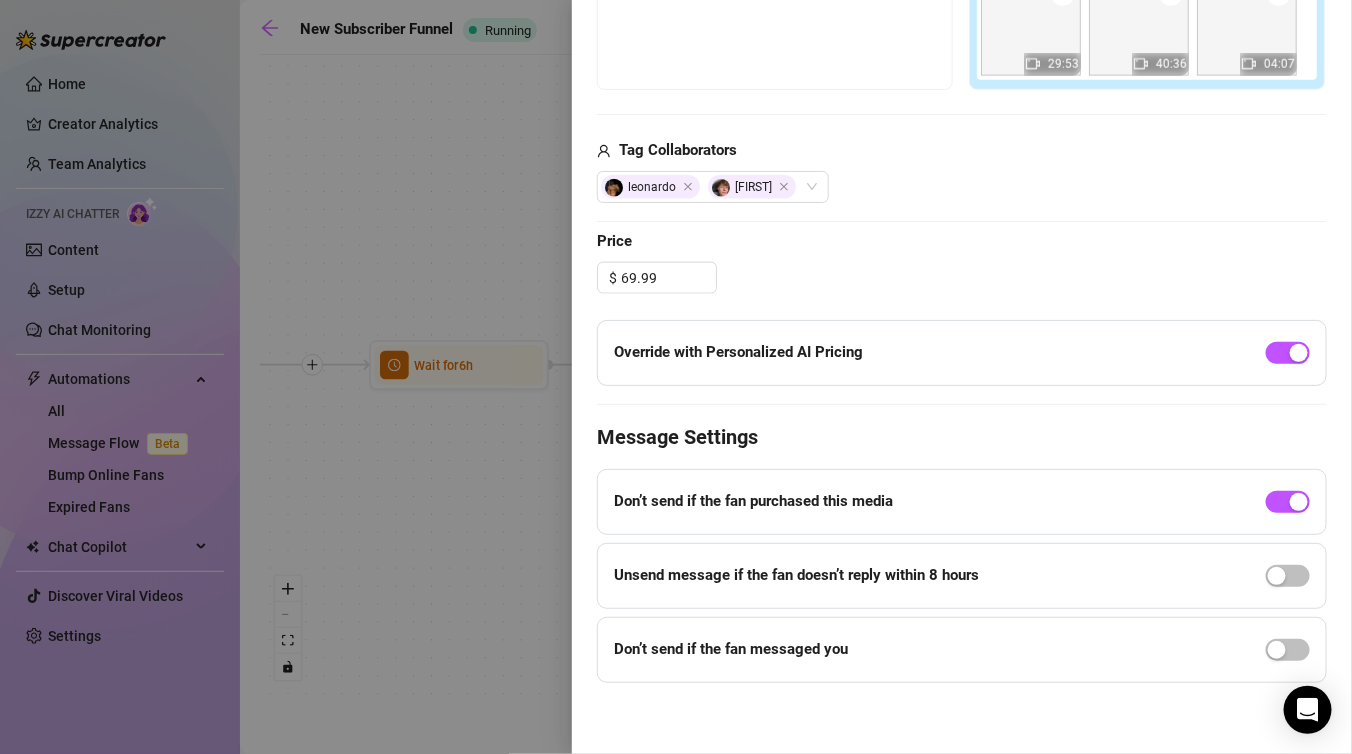 scroll, scrollTop: 0, scrollLeft: 0, axis: both 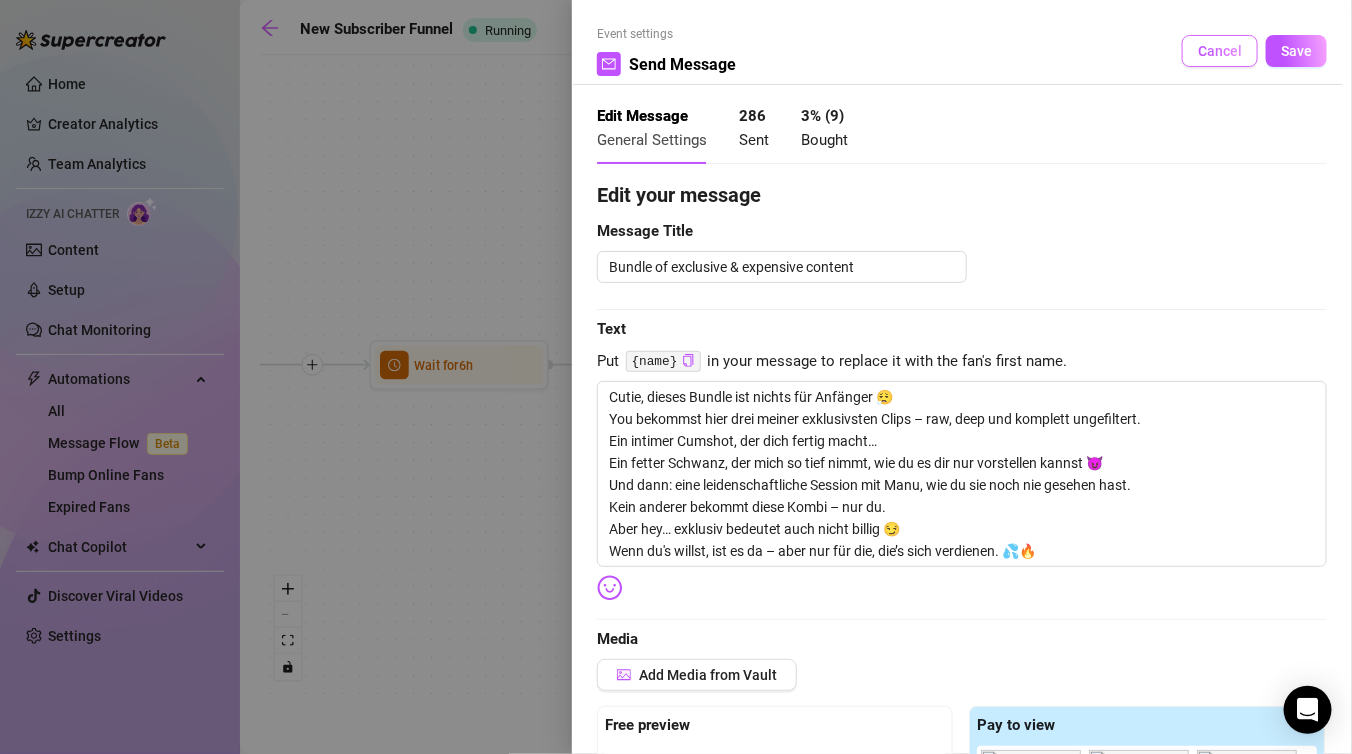 click on "Cancel" at bounding box center (1220, 51) 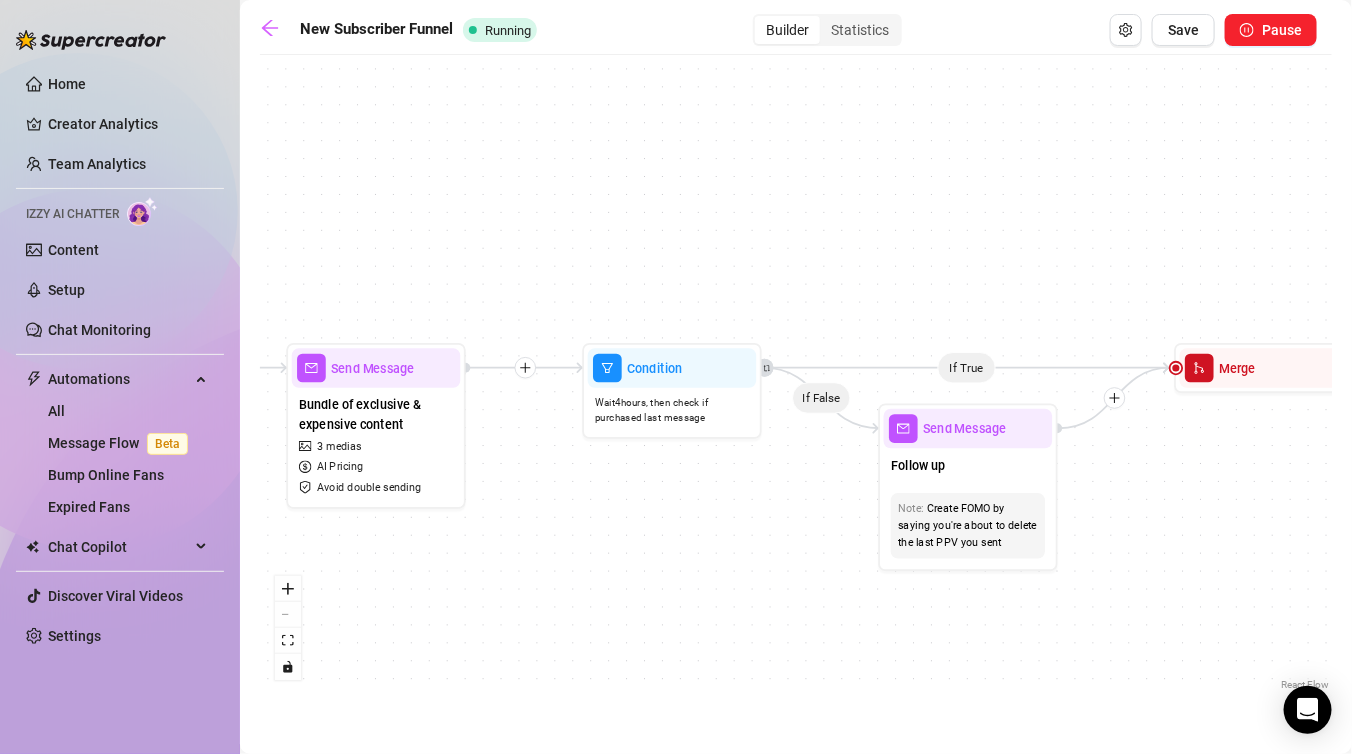 drag, startPoint x: 1011, startPoint y: 542, endPoint x: 464, endPoint y: 542, distance: 547 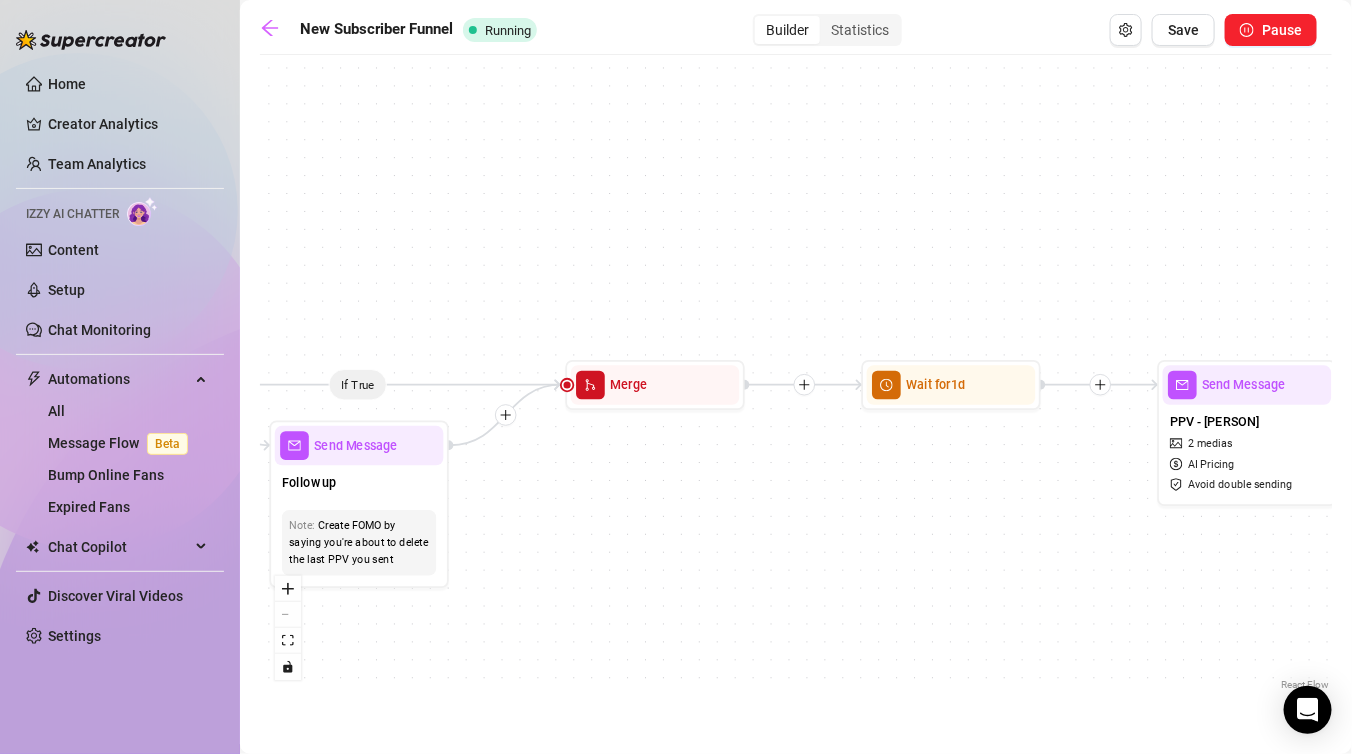 drag, startPoint x: 1033, startPoint y: 504, endPoint x: 459, endPoint y: 530, distance: 574.58856 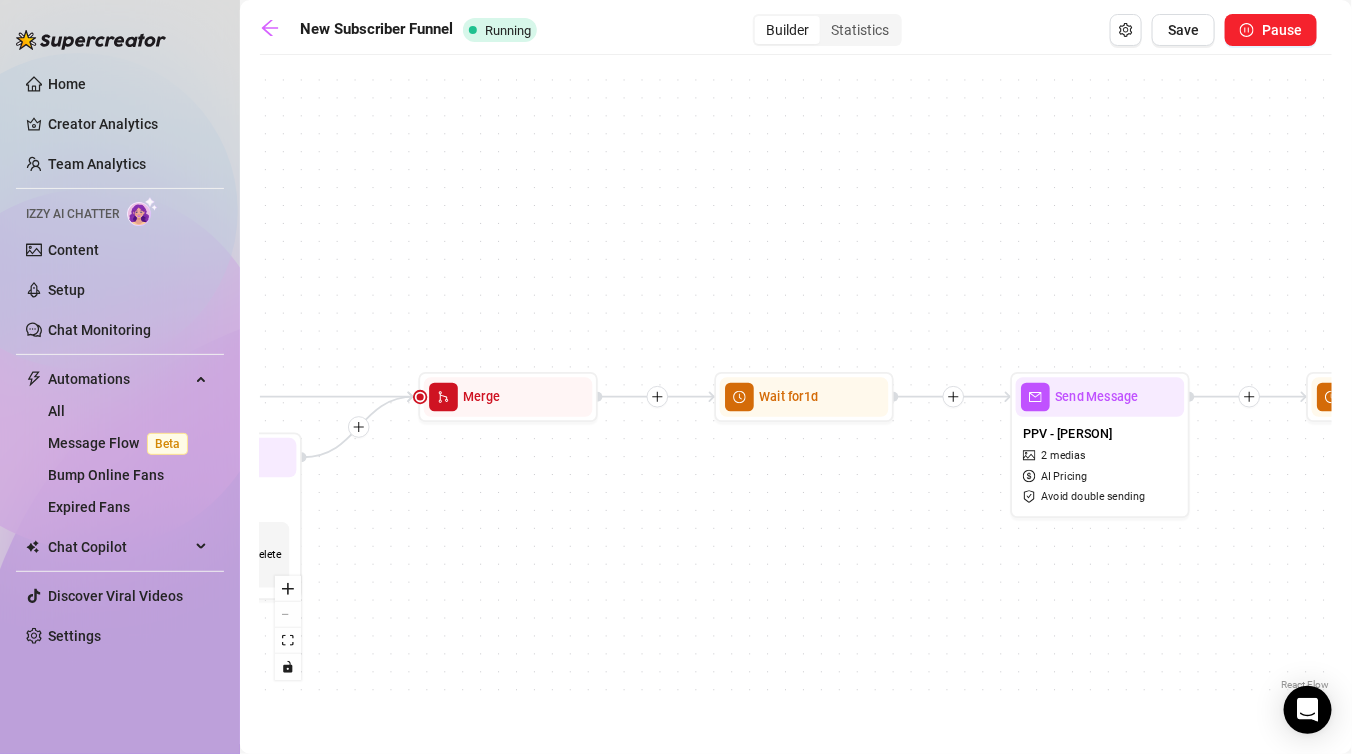 drag, startPoint x: 755, startPoint y: 526, endPoint x: 335, endPoint y: 530, distance: 420.01904 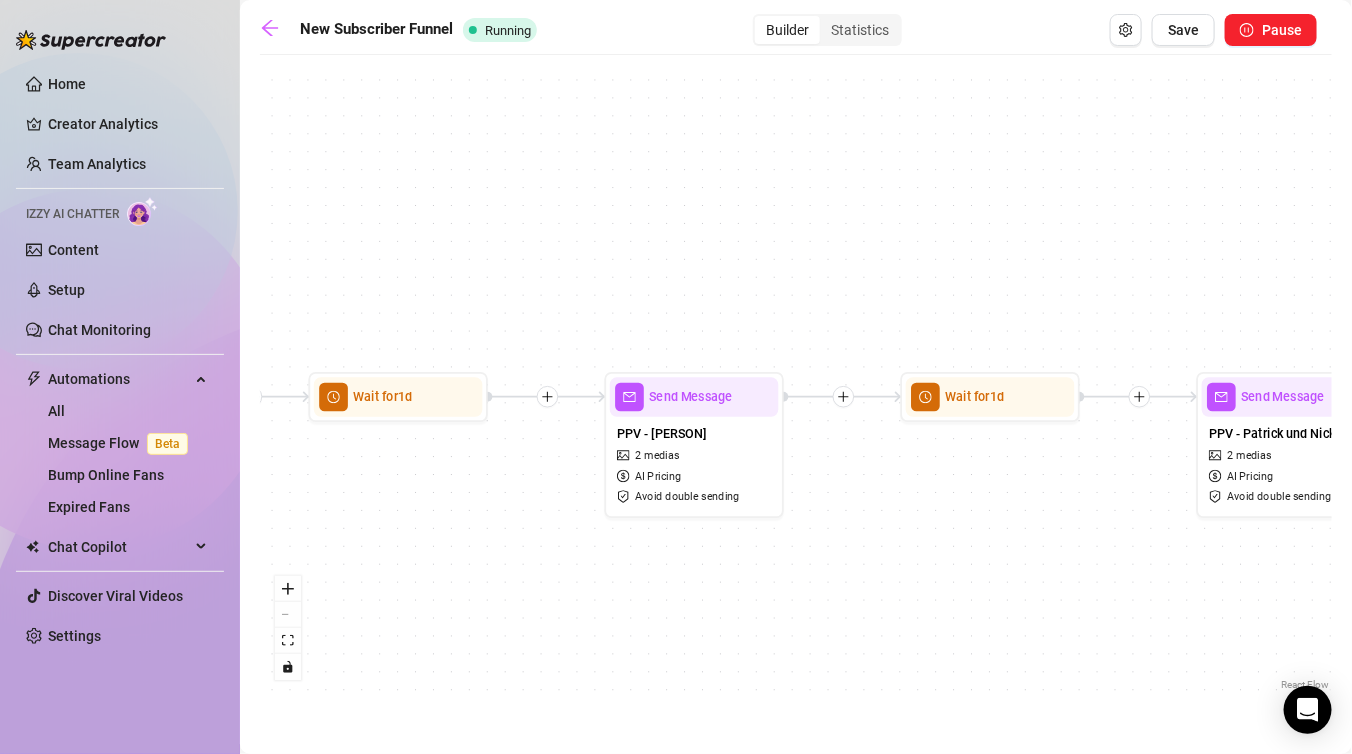 drag, startPoint x: 885, startPoint y: 534, endPoint x: 763, endPoint y: 529, distance: 122.10242 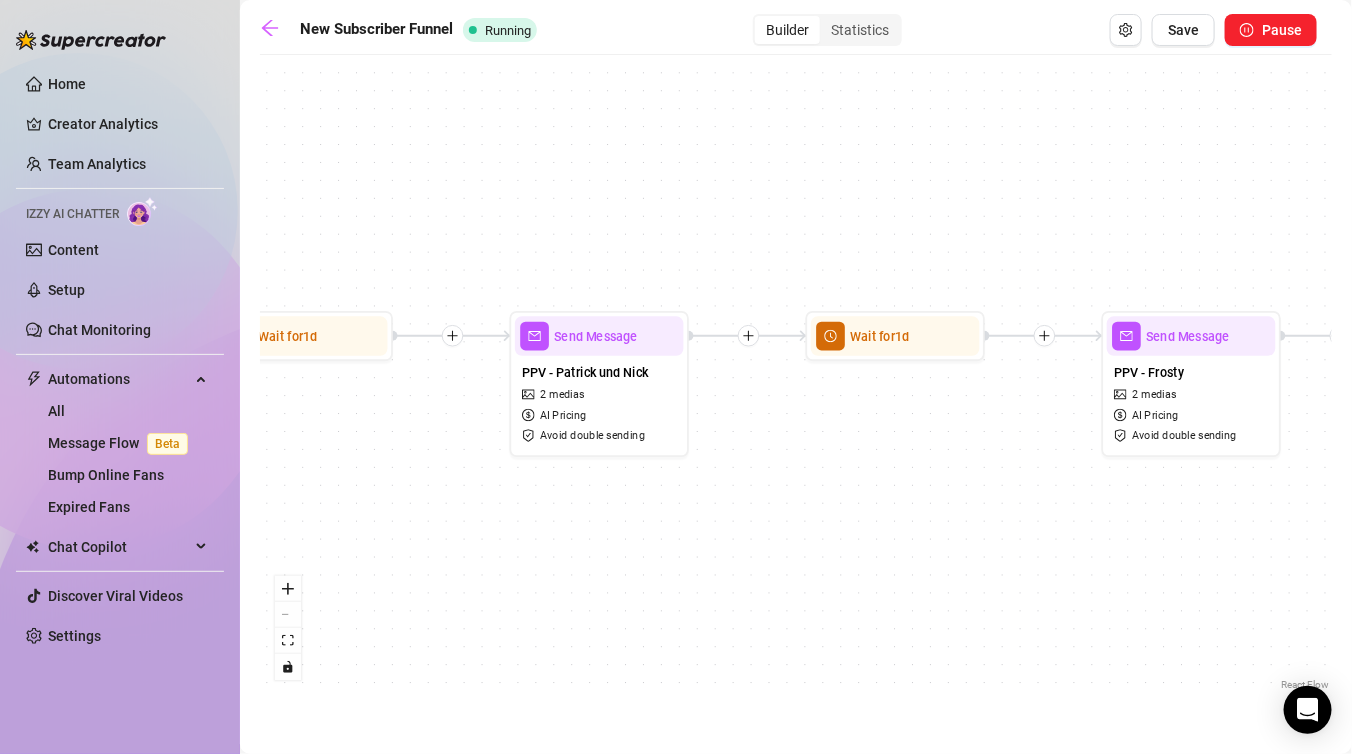 drag, startPoint x: 1110, startPoint y: 629, endPoint x: 496, endPoint y: 578, distance: 616.11444 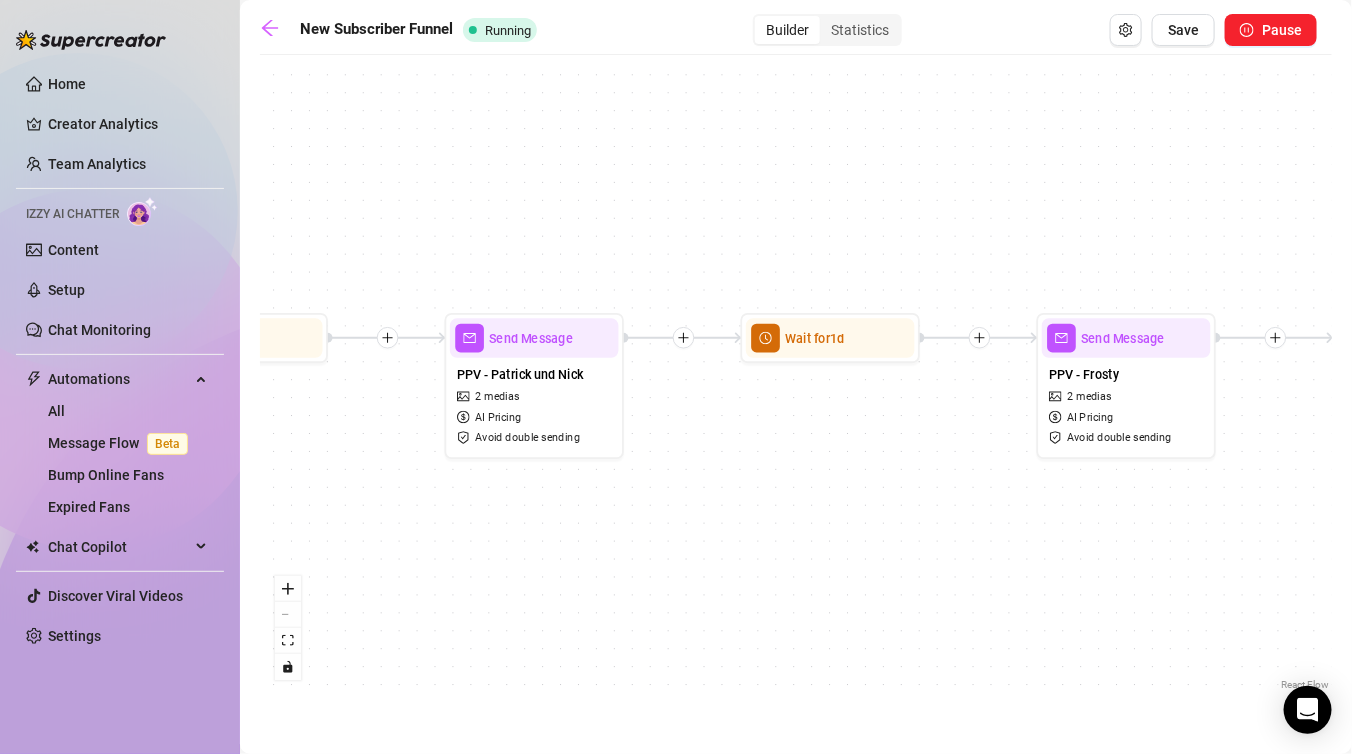 drag, startPoint x: 853, startPoint y: 564, endPoint x: 734, endPoint y: 581, distance: 120.20815 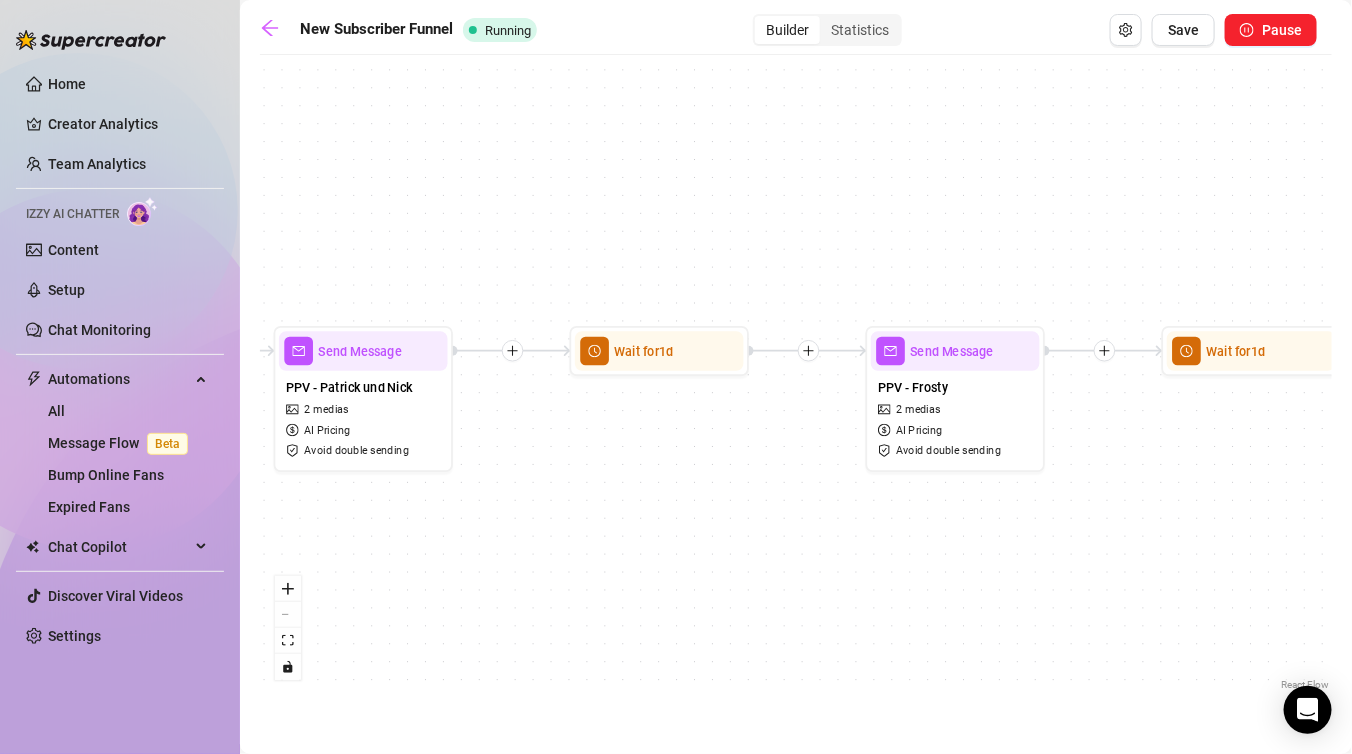 drag, startPoint x: 1247, startPoint y: 555, endPoint x: 604, endPoint y: 542, distance: 643.1314 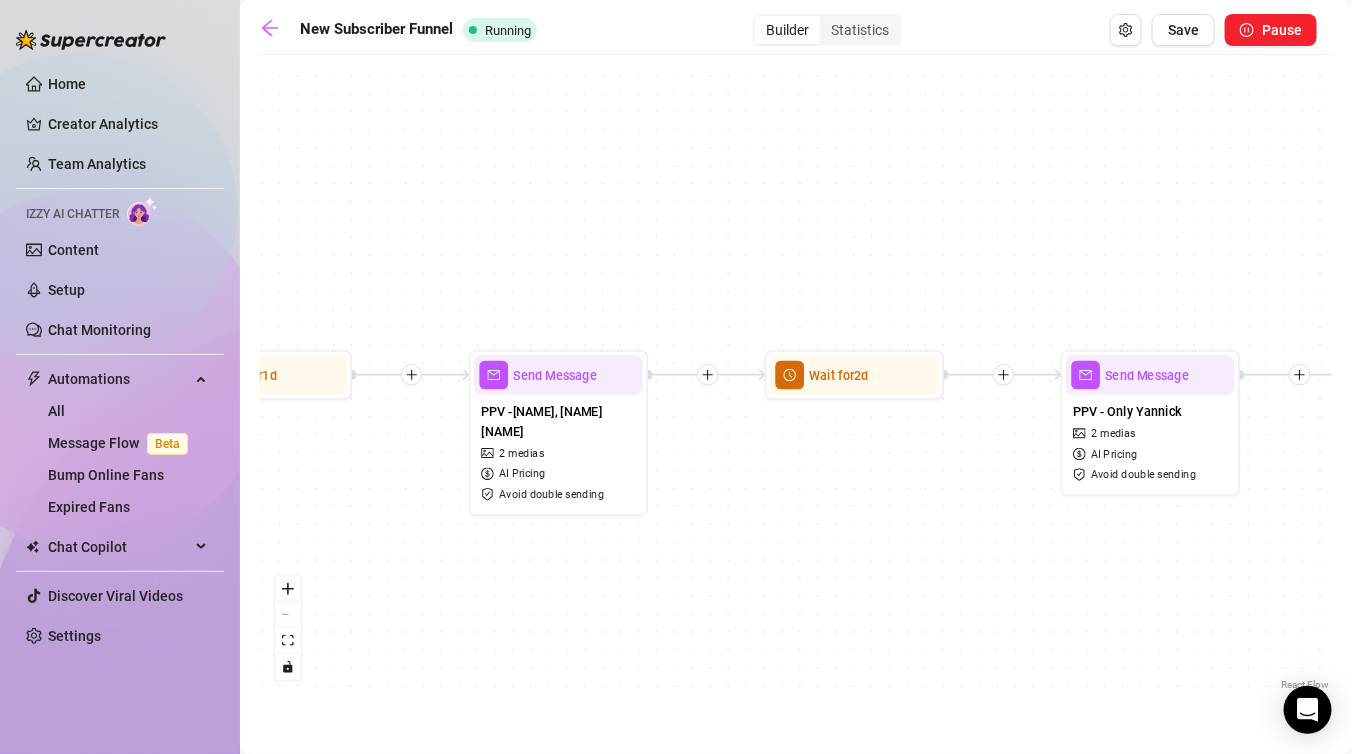 drag, startPoint x: 996, startPoint y: 527, endPoint x: 530, endPoint y: 561, distance: 467.2387 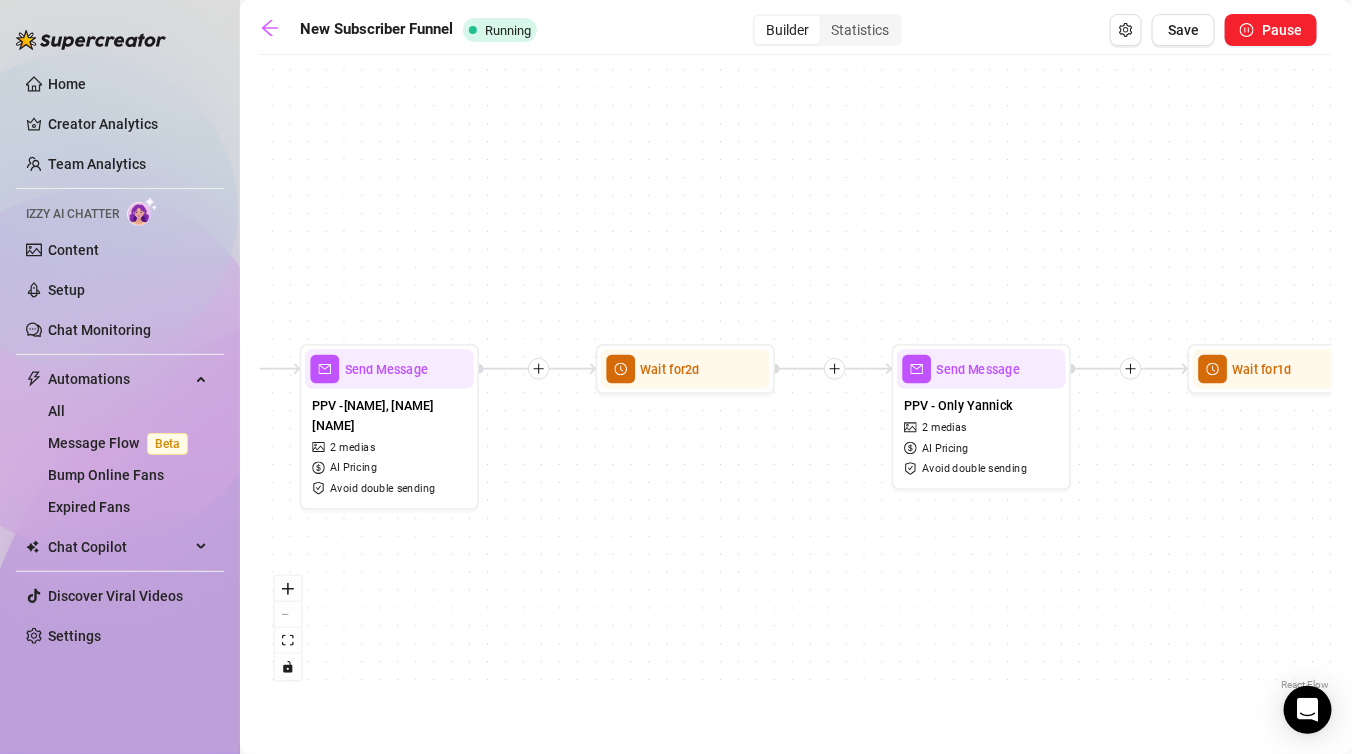 drag, startPoint x: 765, startPoint y: 560, endPoint x: 678, endPoint y: 555, distance: 87.14356 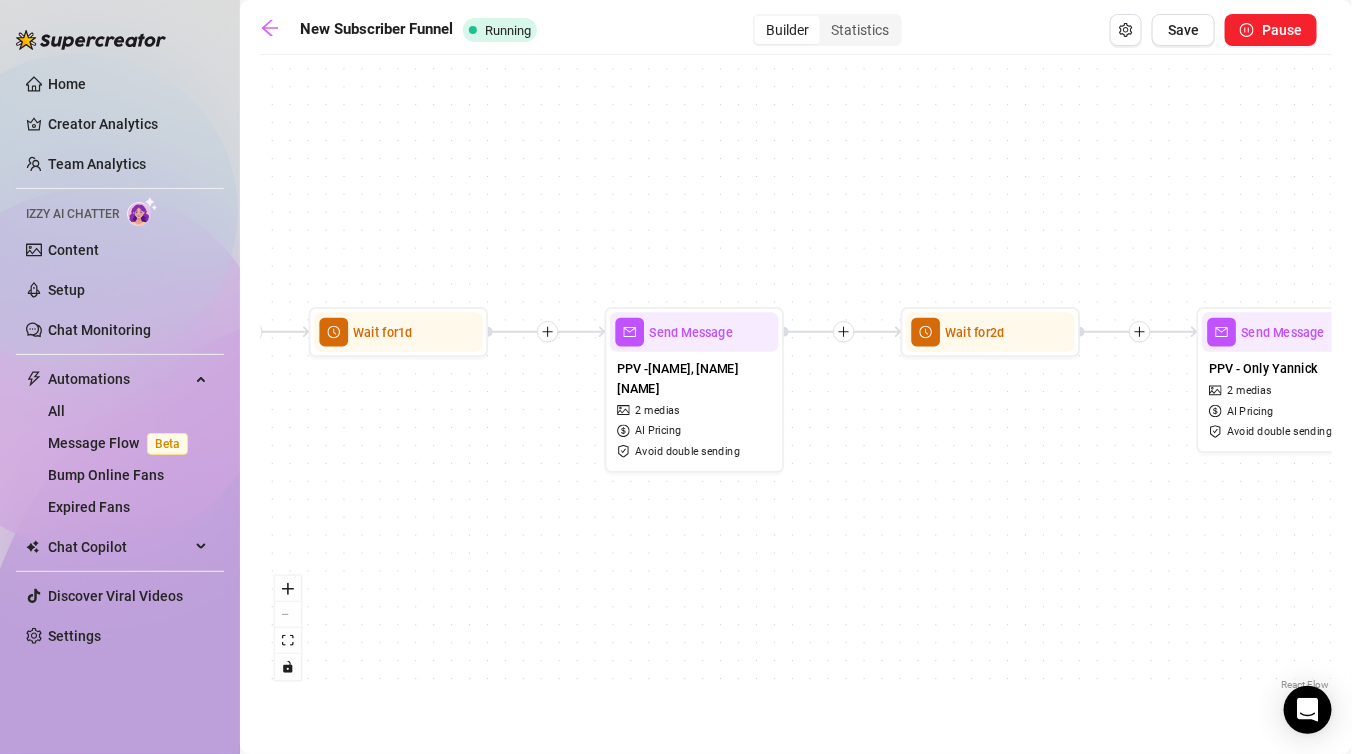 drag, startPoint x: 1059, startPoint y: 602, endPoint x: 1363, endPoint y: 564, distance: 306.36578 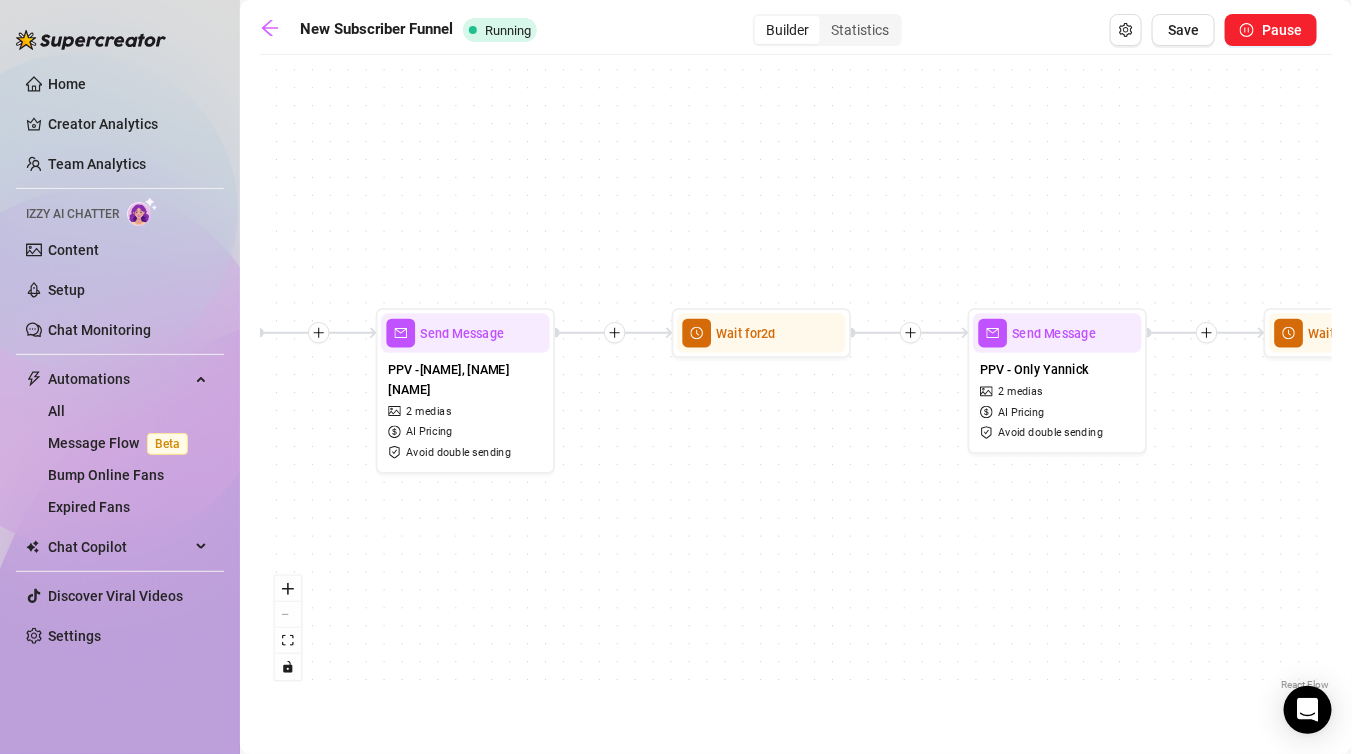 drag, startPoint x: 841, startPoint y: 546, endPoint x: 417, endPoint y: 529, distance: 424.34067 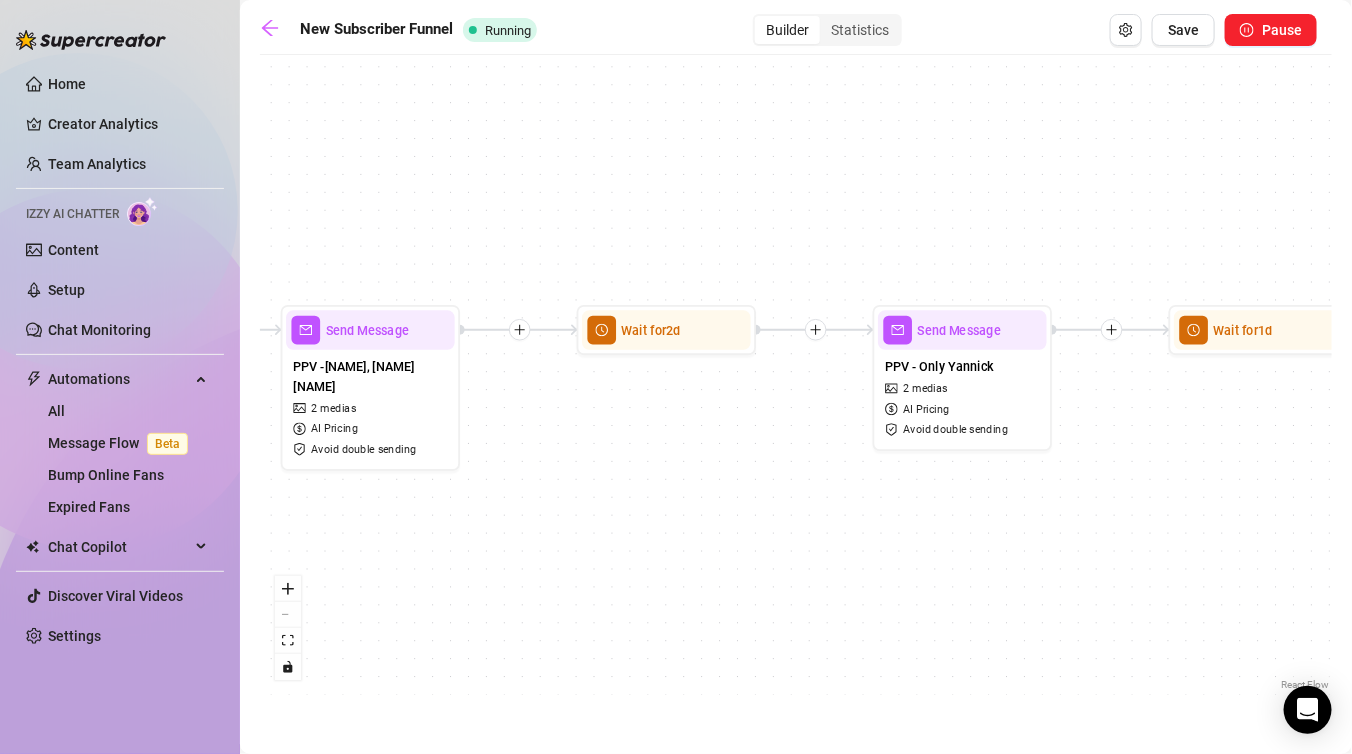 drag, startPoint x: 862, startPoint y: 541, endPoint x: 848, endPoint y: 539, distance: 14.142136 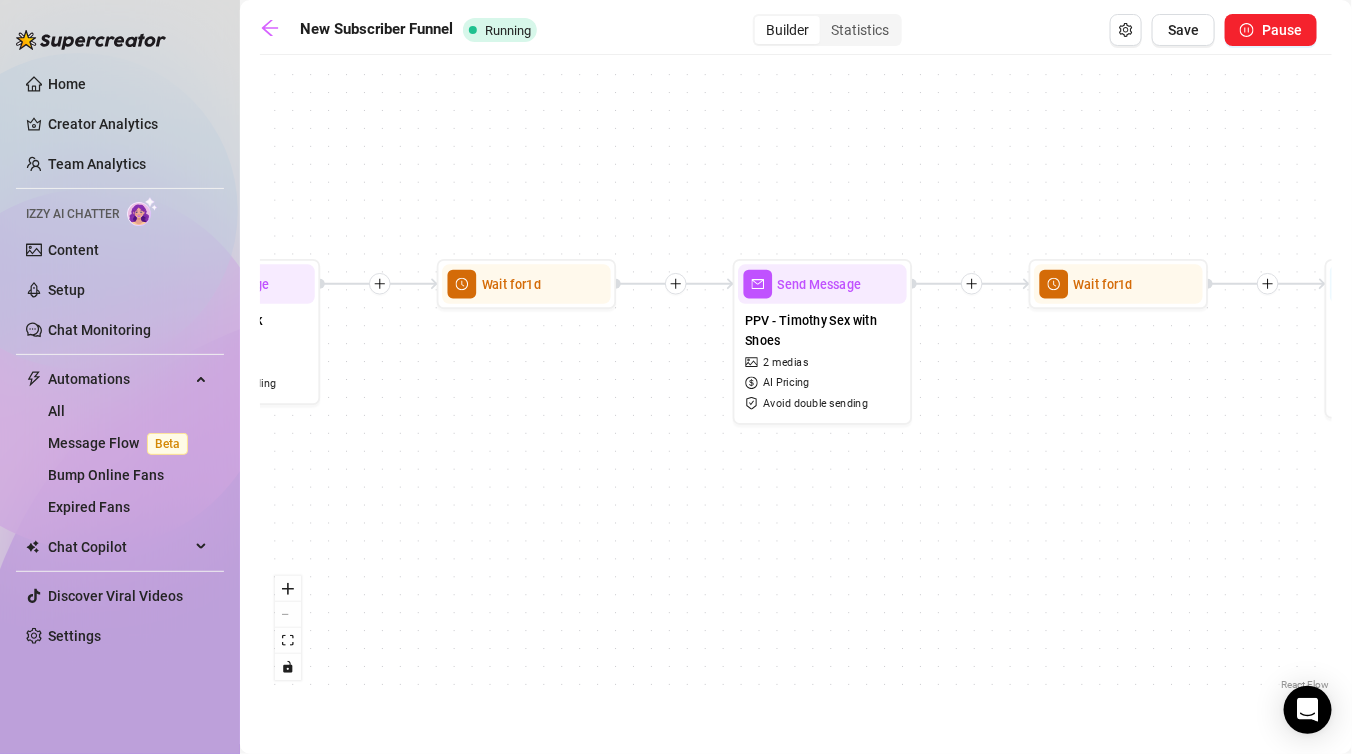 drag, startPoint x: 1214, startPoint y: 558, endPoint x: 512, endPoint y: 504, distance: 704.07385 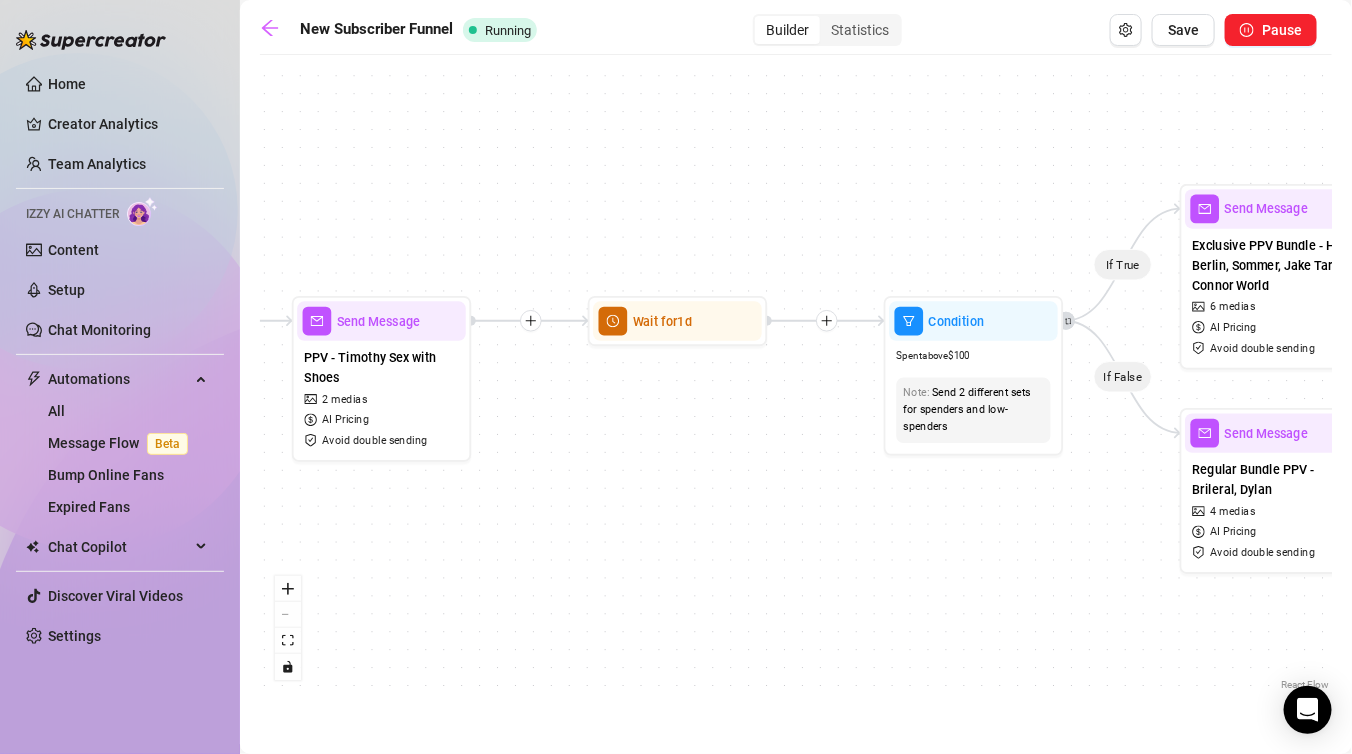 drag, startPoint x: 1024, startPoint y: 545, endPoint x: 583, endPoint y: 582, distance: 442.54944 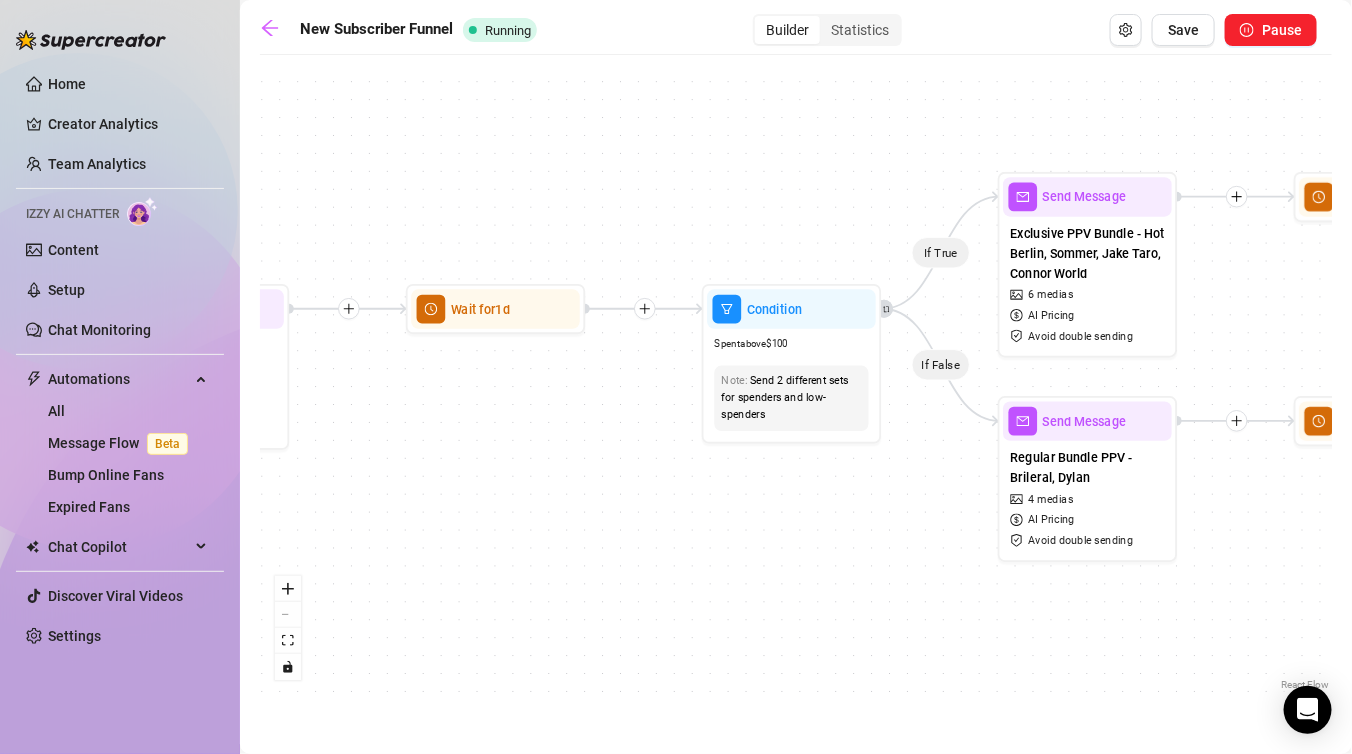 drag, startPoint x: 1009, startPoint y: 587, endPoint x: 653, endPoint y: 574, distance: 356.23727 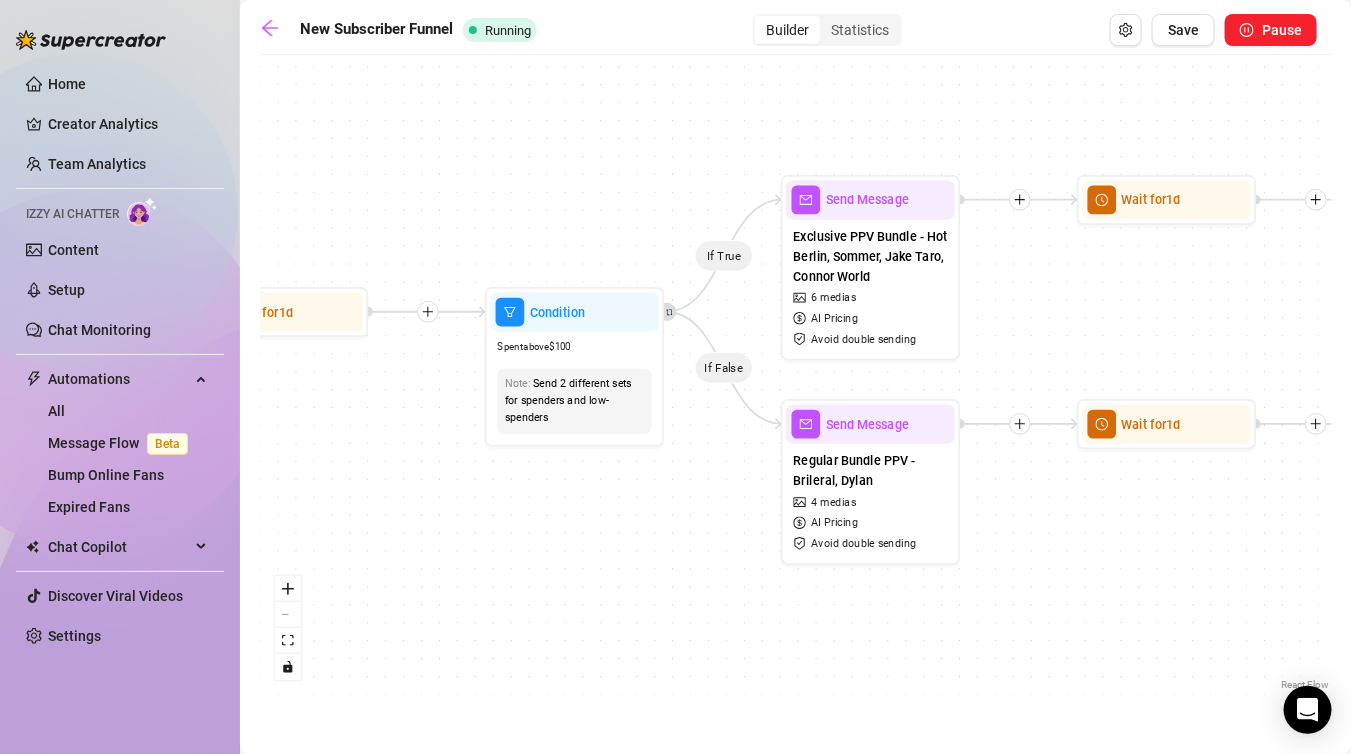 drag, startPoint x: 1142, startPoint y: 511, endPoint x: 953, endPoint y: 624, distance: 220.20445 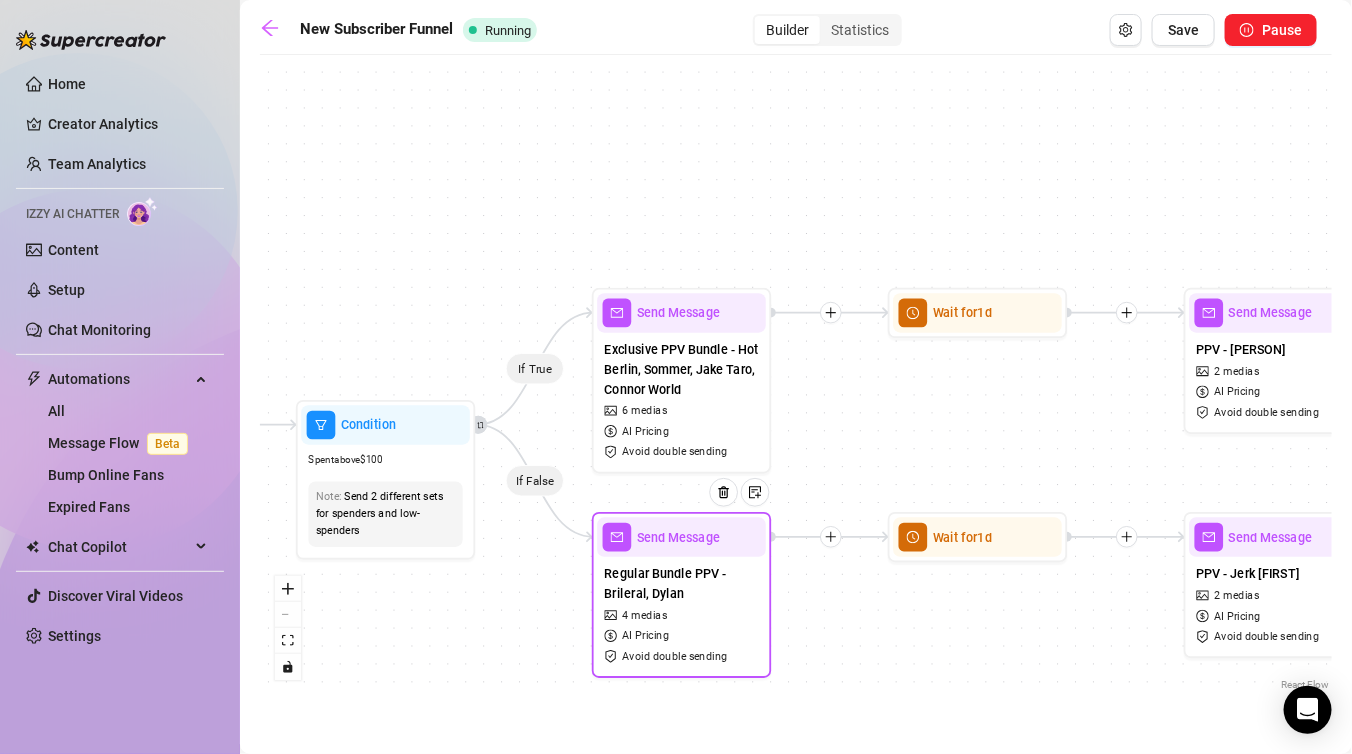 click on "Regular Bundle PPV - Brileral, Dylan 4 medias AI Pricing Avoid double sending" at bounding box center (681, 614) 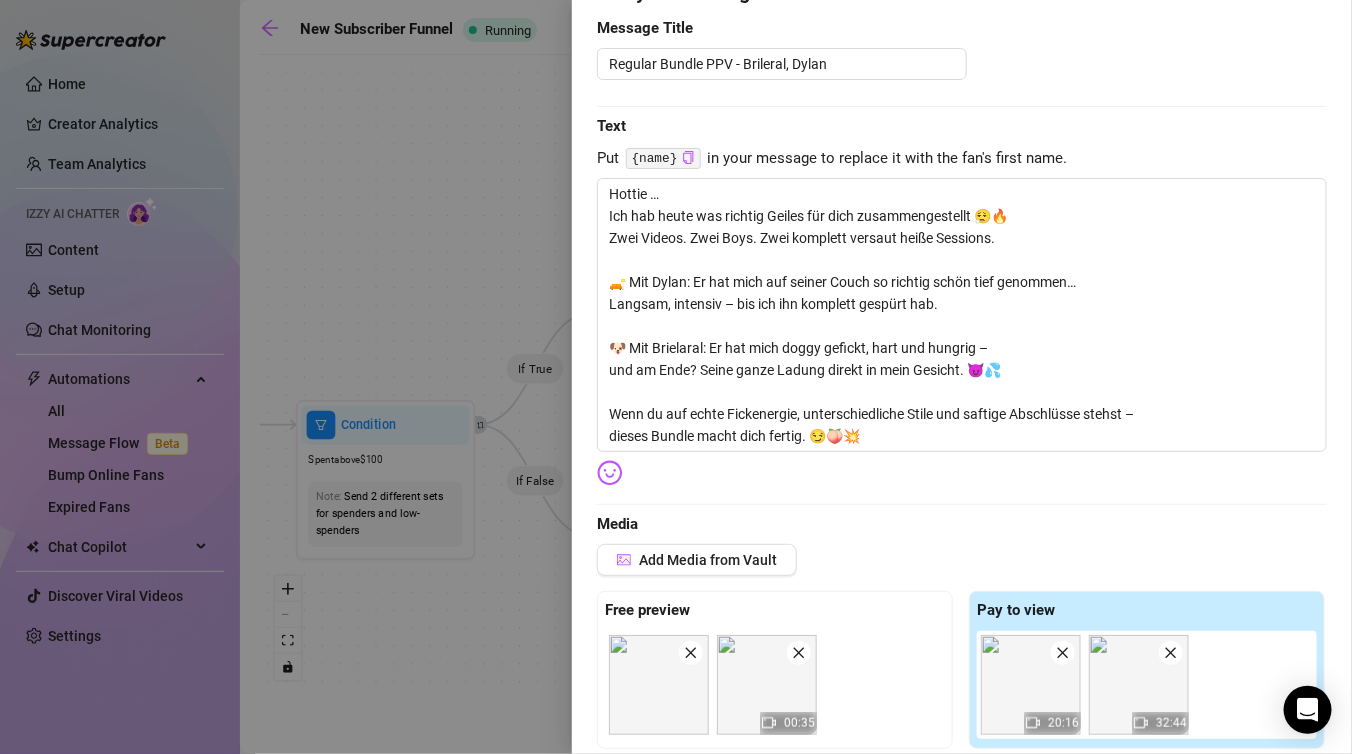 scroll, scrollTop: 0, scrollLeft: 0, axis: both 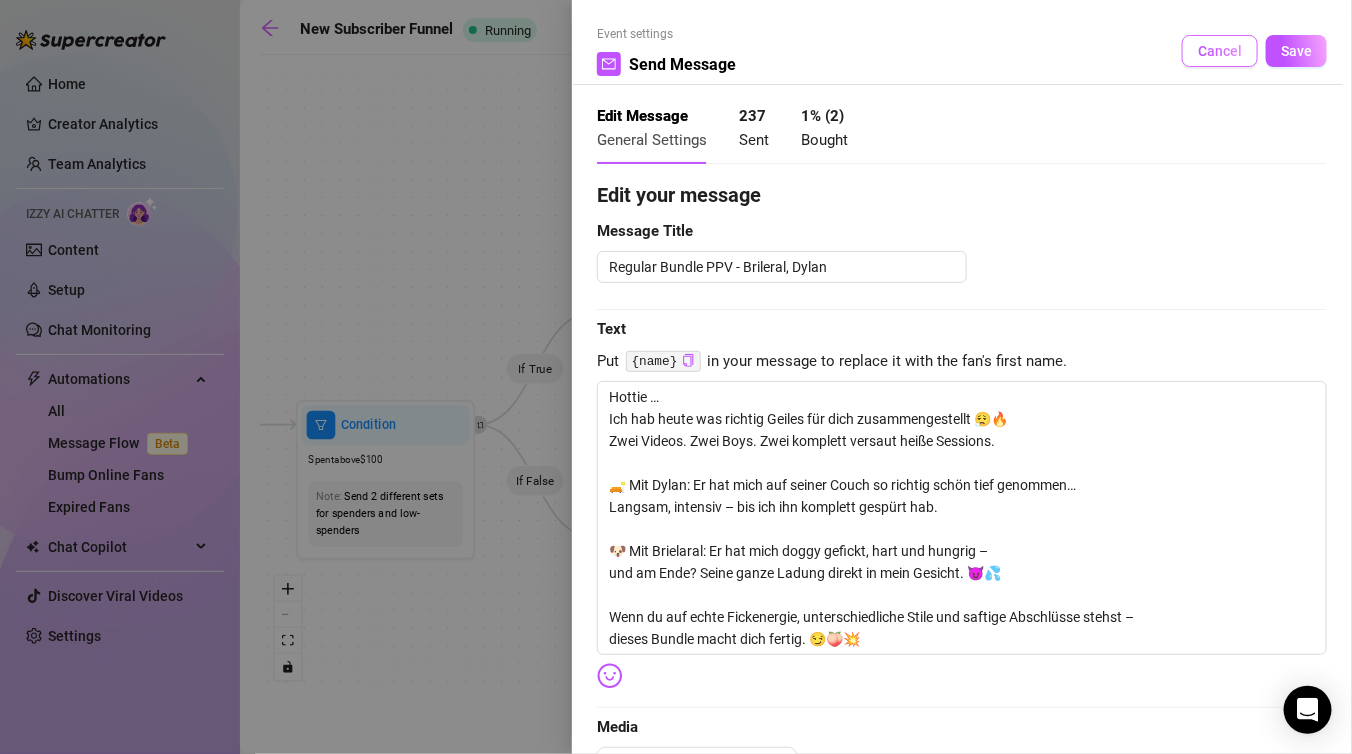 click on "Cancel" at bounding box center (1220, 51) 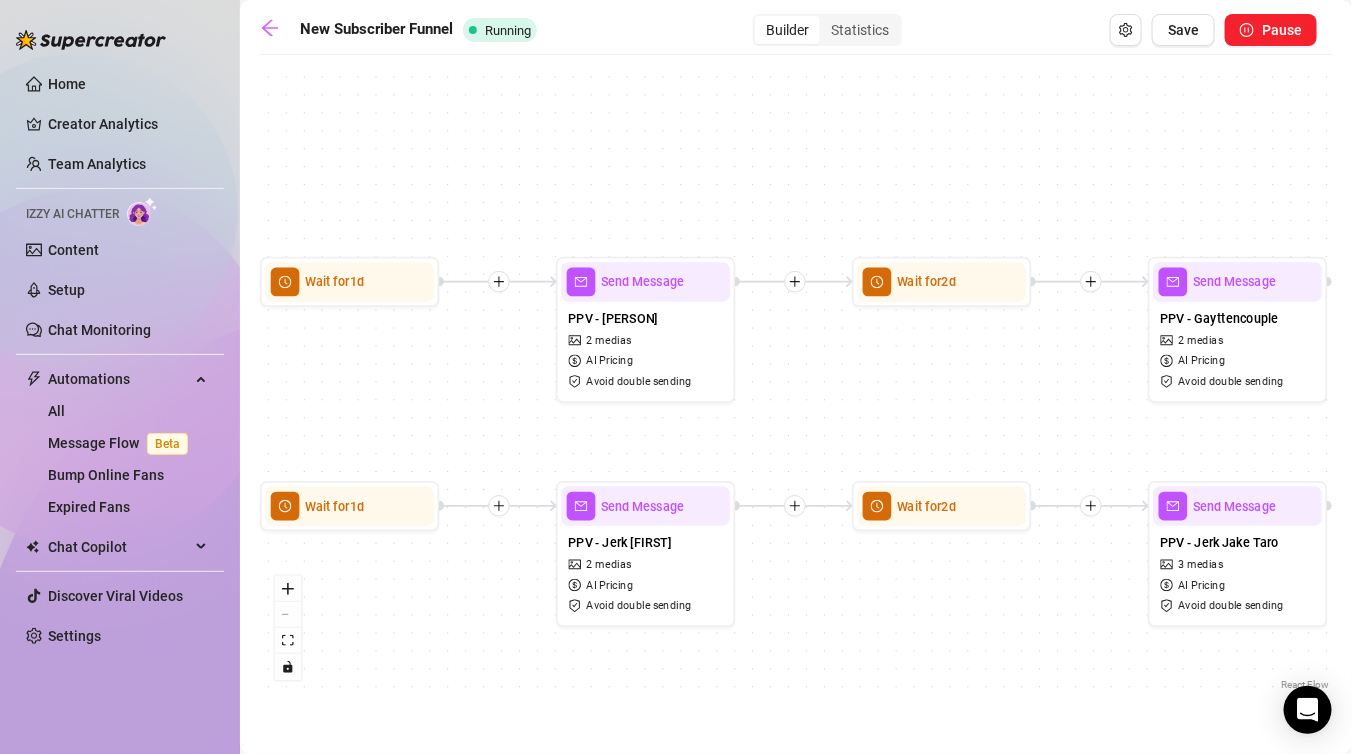 drag, startPoint x: 1026, startPoint y: 418, endPoint x: 392, endPoint y: 384, distance: 634.911 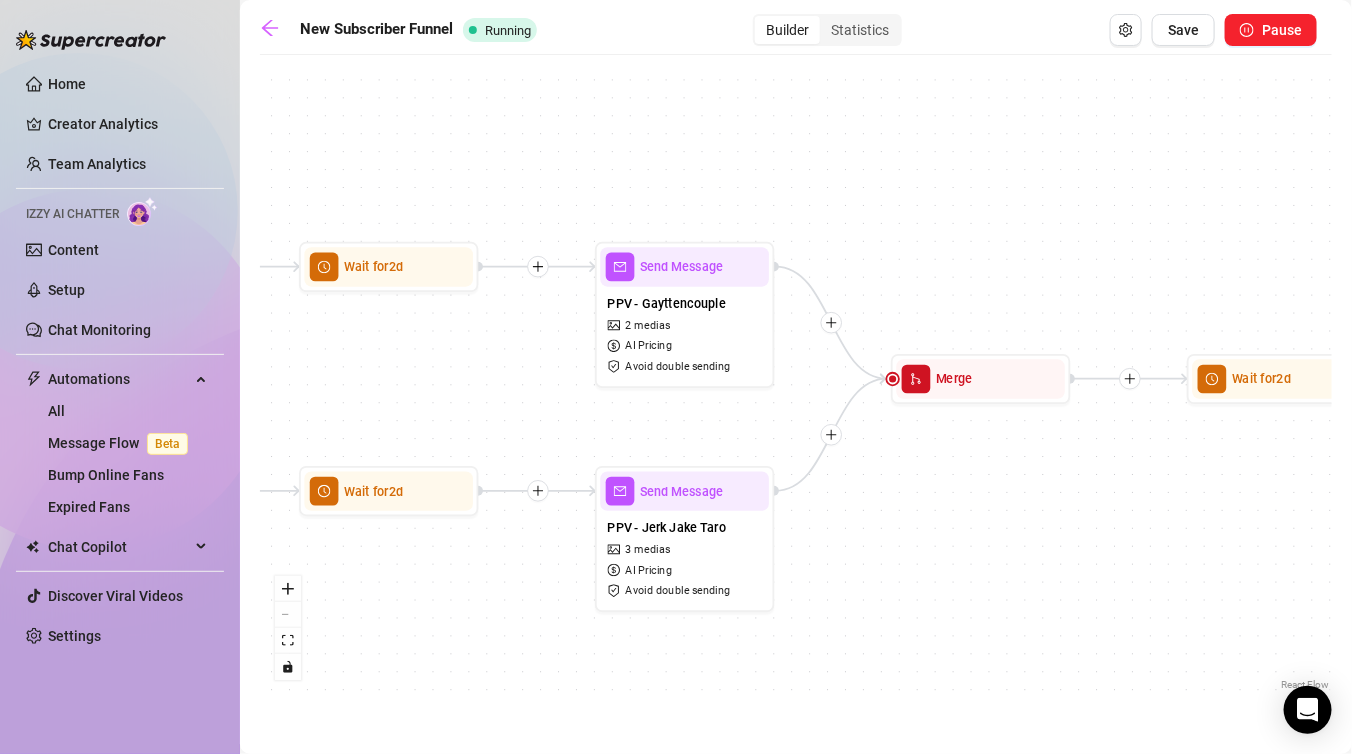 drag, startPoint x: 1021, startPoint y: 402, endPoint x: 455, endPoint y: 390, distance: 566.1272 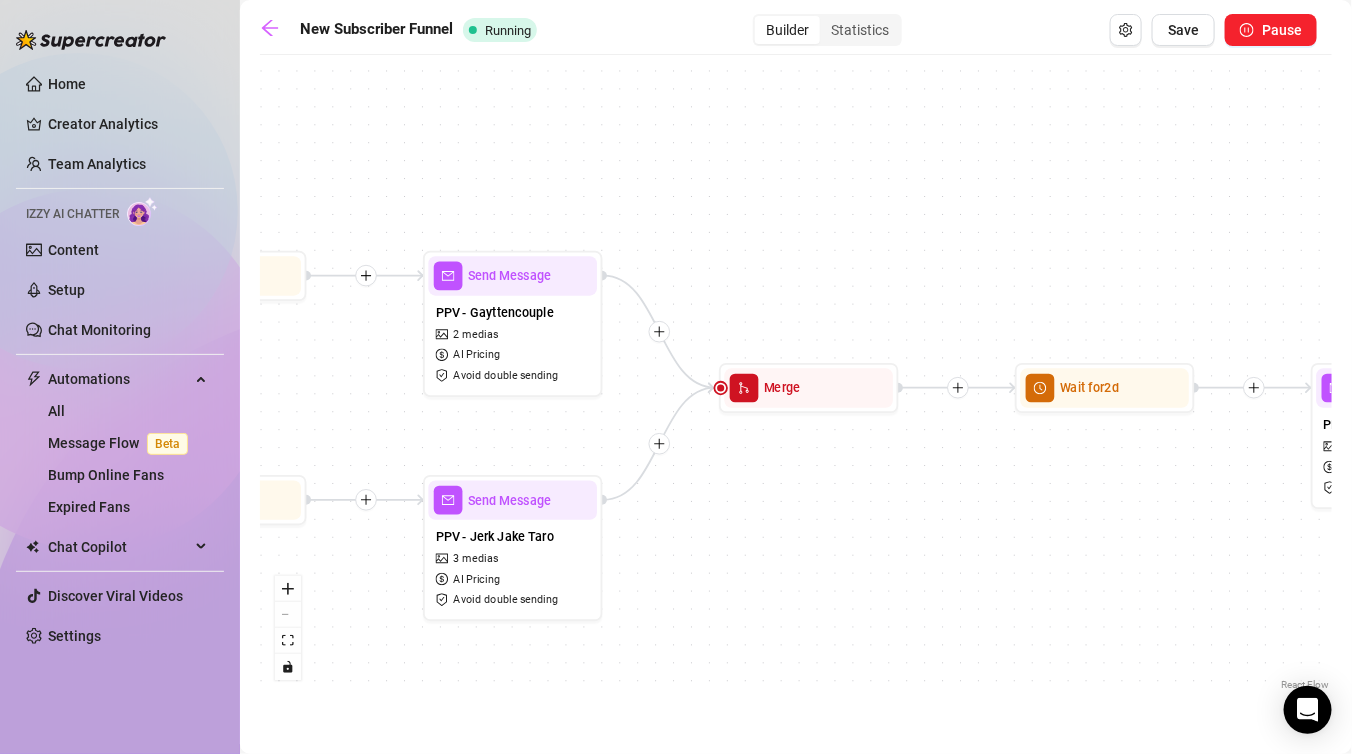 drag, startPoint x: 1054, startPoint y: 482, endPoint x: 654, endPoint y: 465, distance: 400.36108 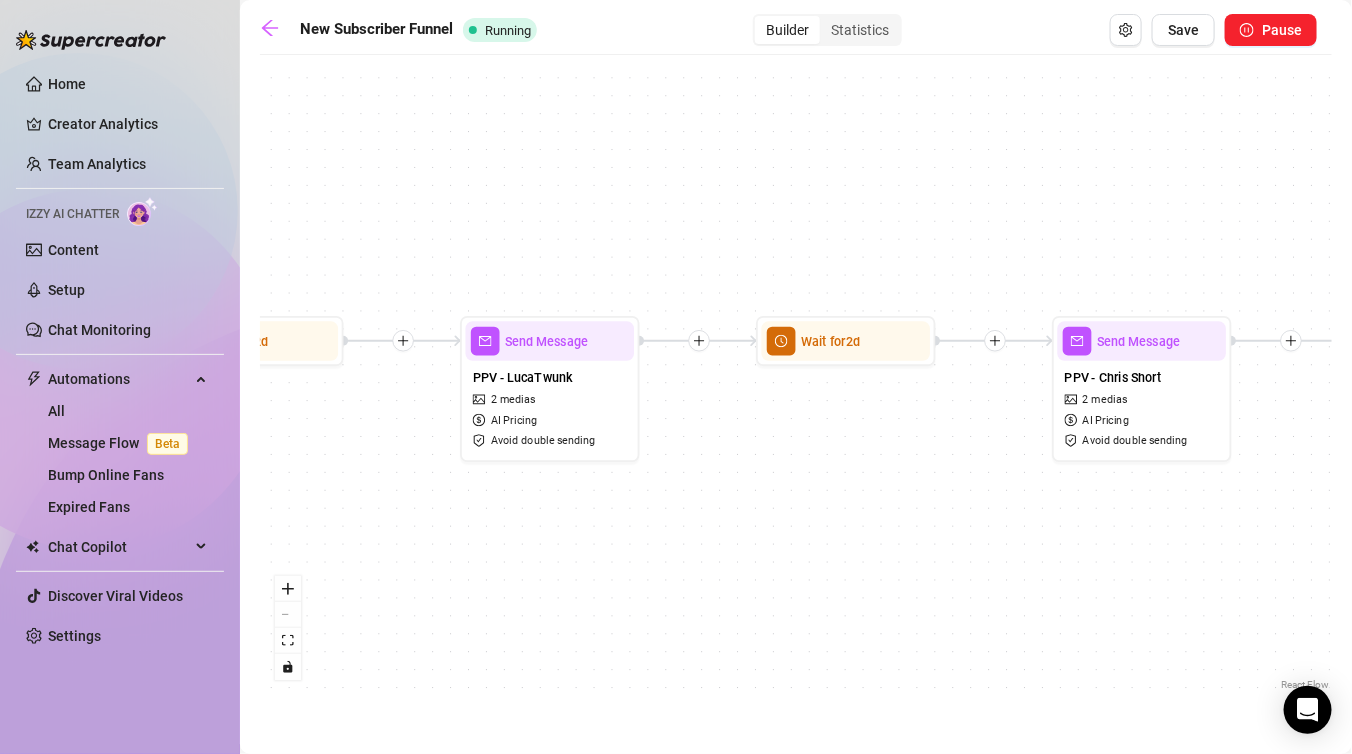 drag, startPoint x: 1245, startPoint y: 530, endPoint x: 644, endPoint y: 507, distance: 601.43994 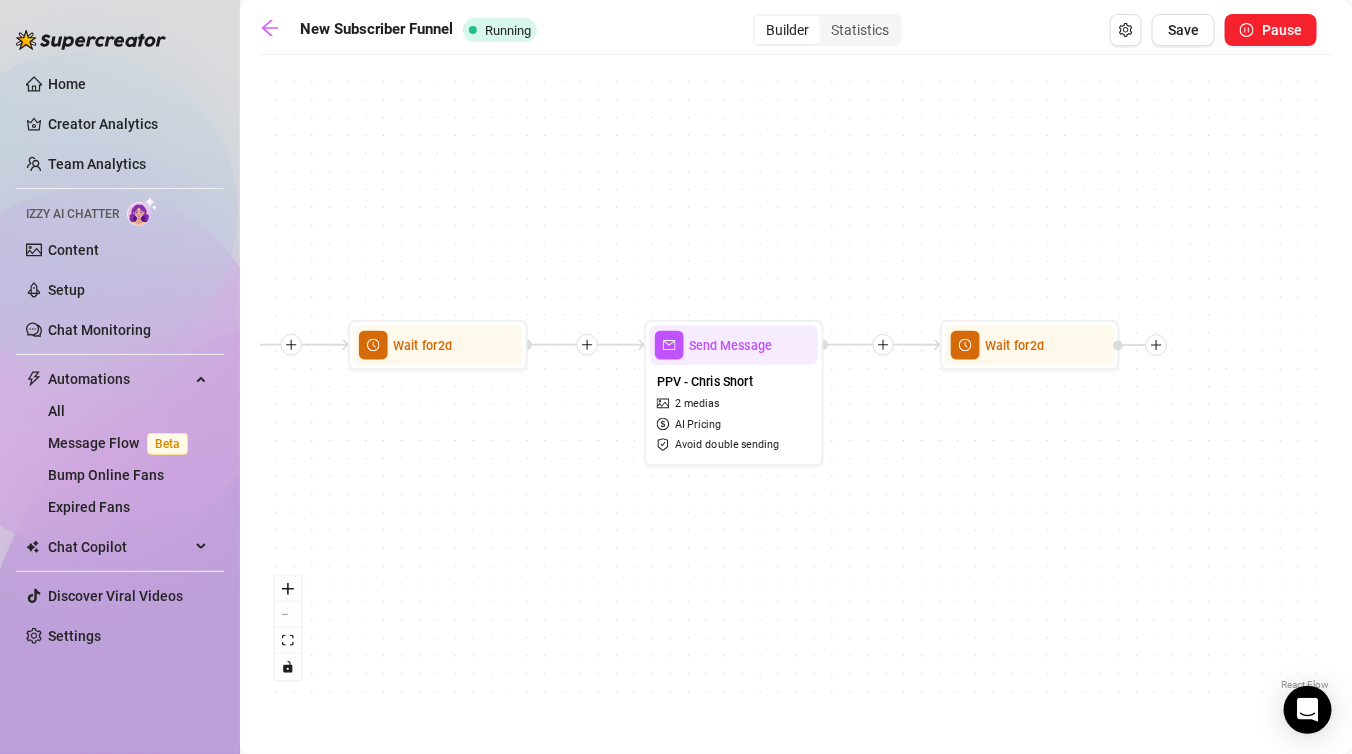 drag, startPoint x: 1191, startPoint y: 545, endPoint x: 817, endPoint y: 551, distance: 374.04813 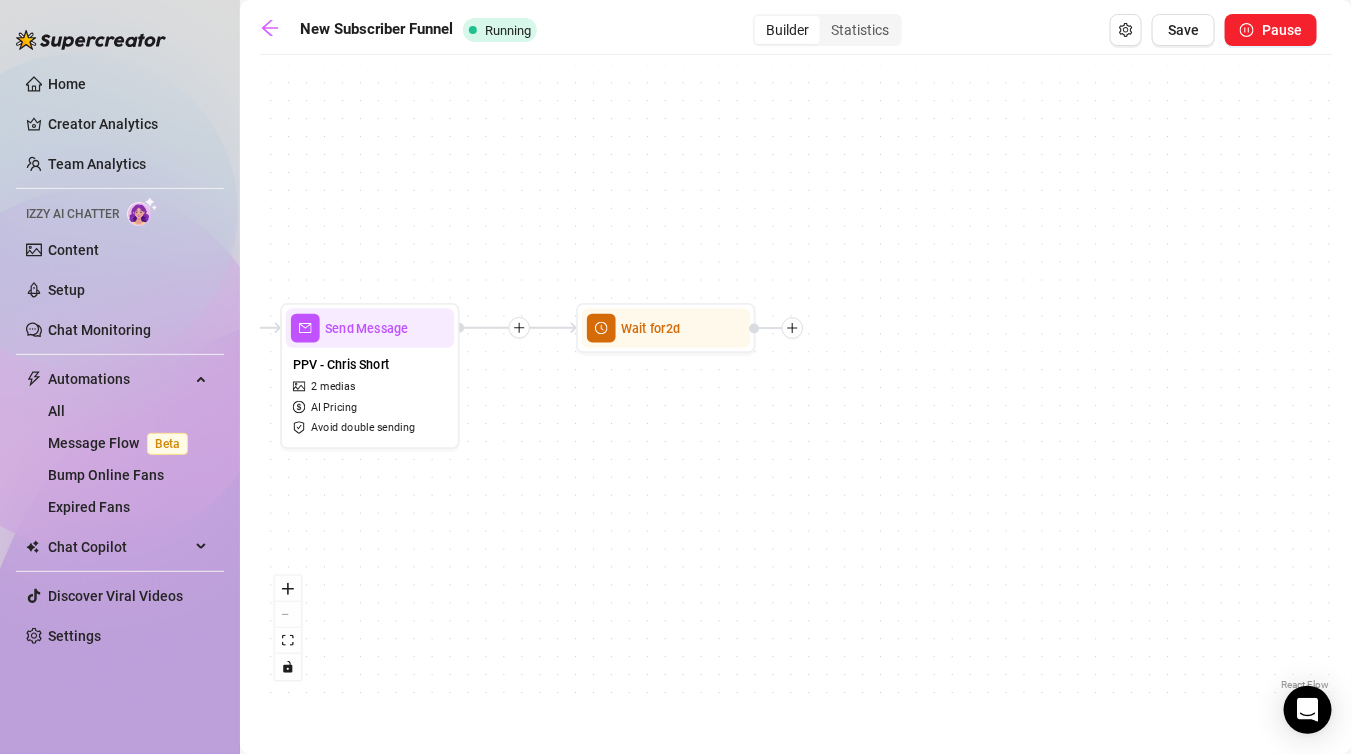 drag, startPoint x: 1193, startPoint y: 542, endPoint x: 996, endPoint y: 530, distance: 197.36514 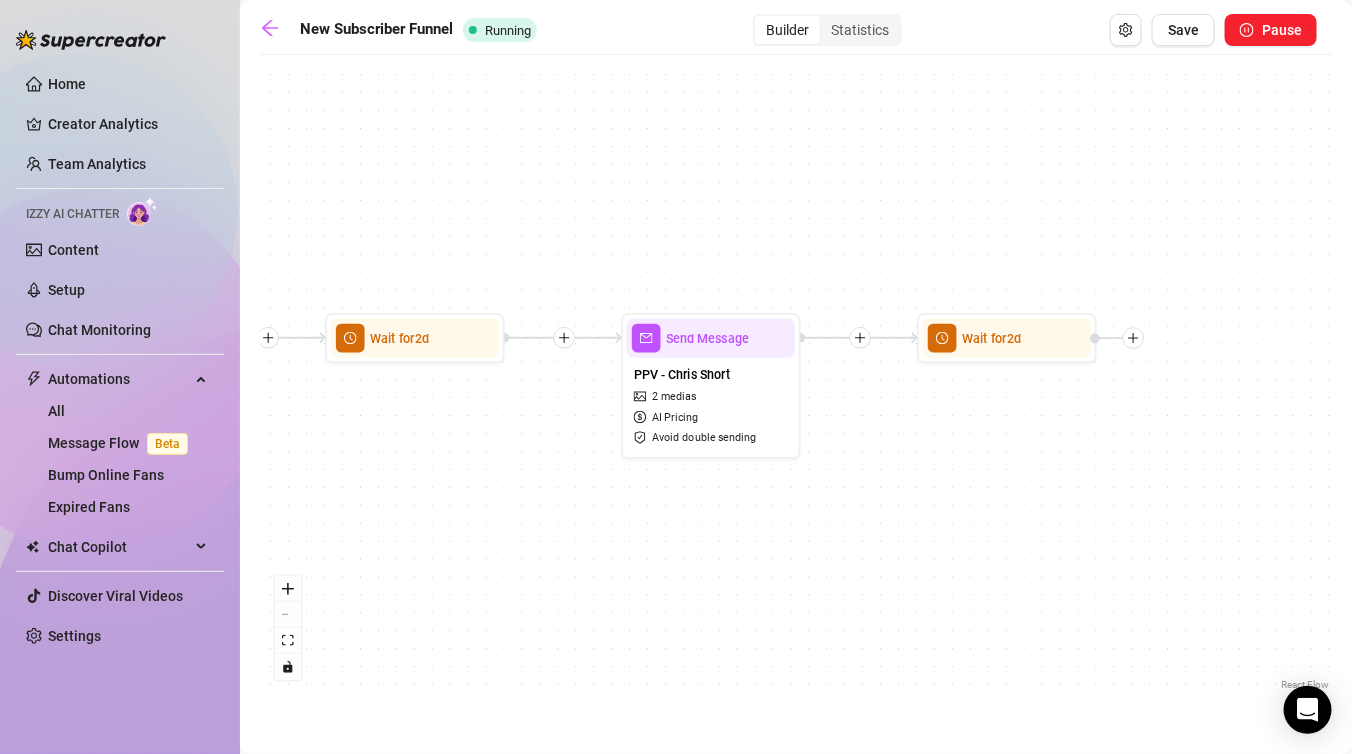 drag, startPoint x: 672, startPoint y: 502, endPoint x: 995, endPoint y: 494, distance: 323.09906 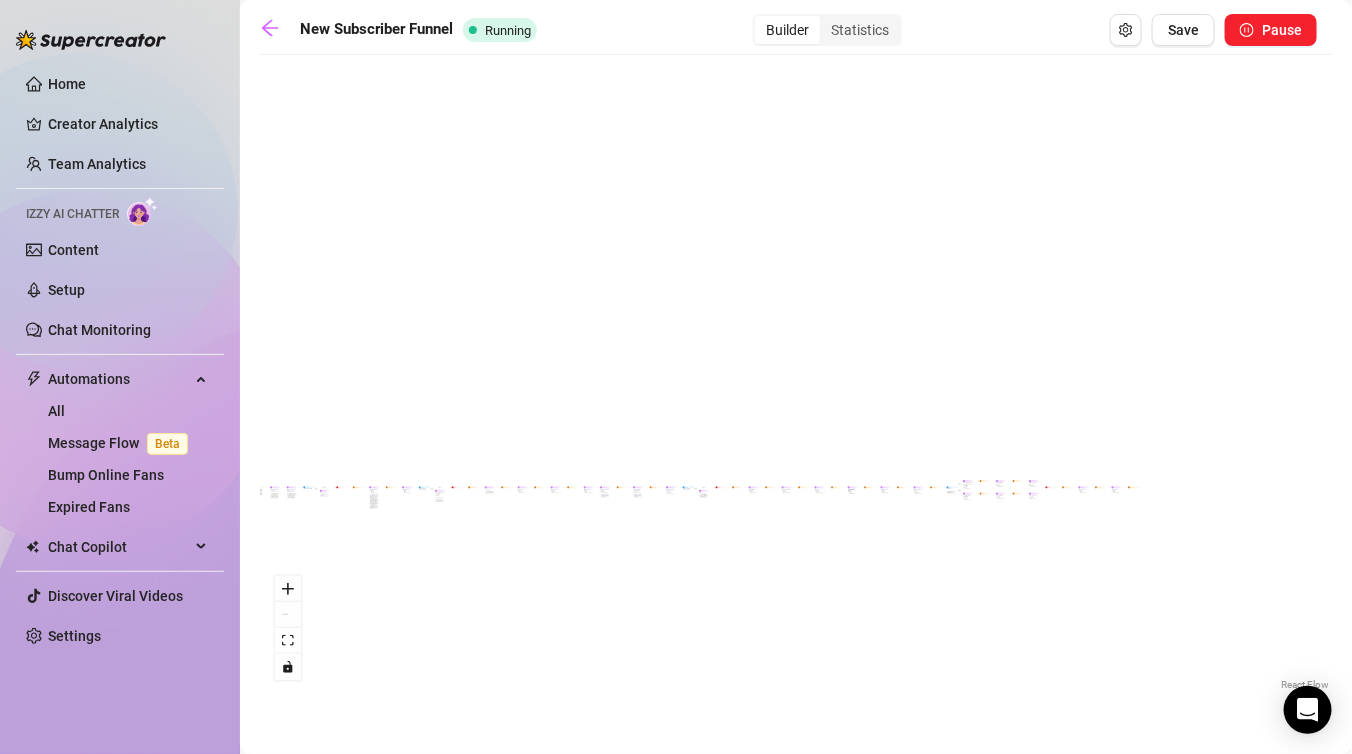 drag, startPoint x: 821, startPoint y: 550, endPoint x: 712, endPoint y: 532, distance: 110.47624 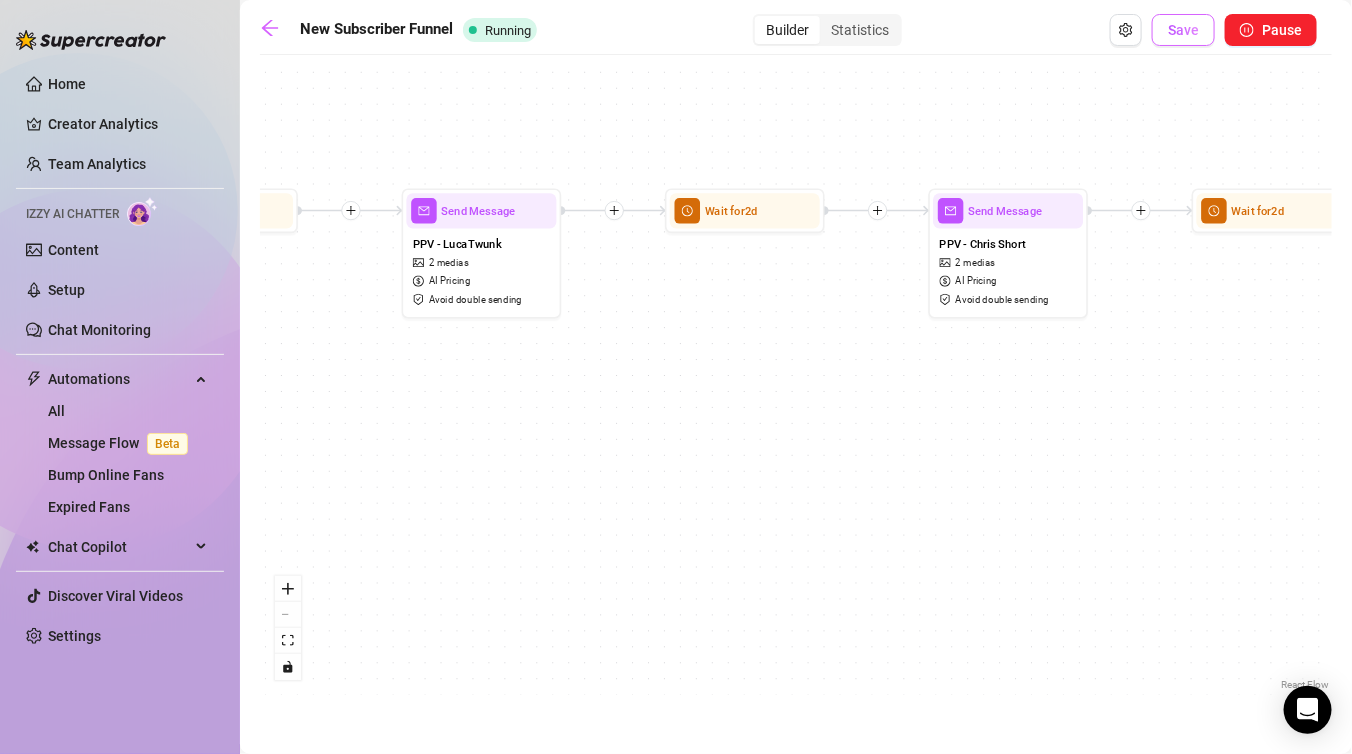 click on "Save" at bounding box center [1183, 30] 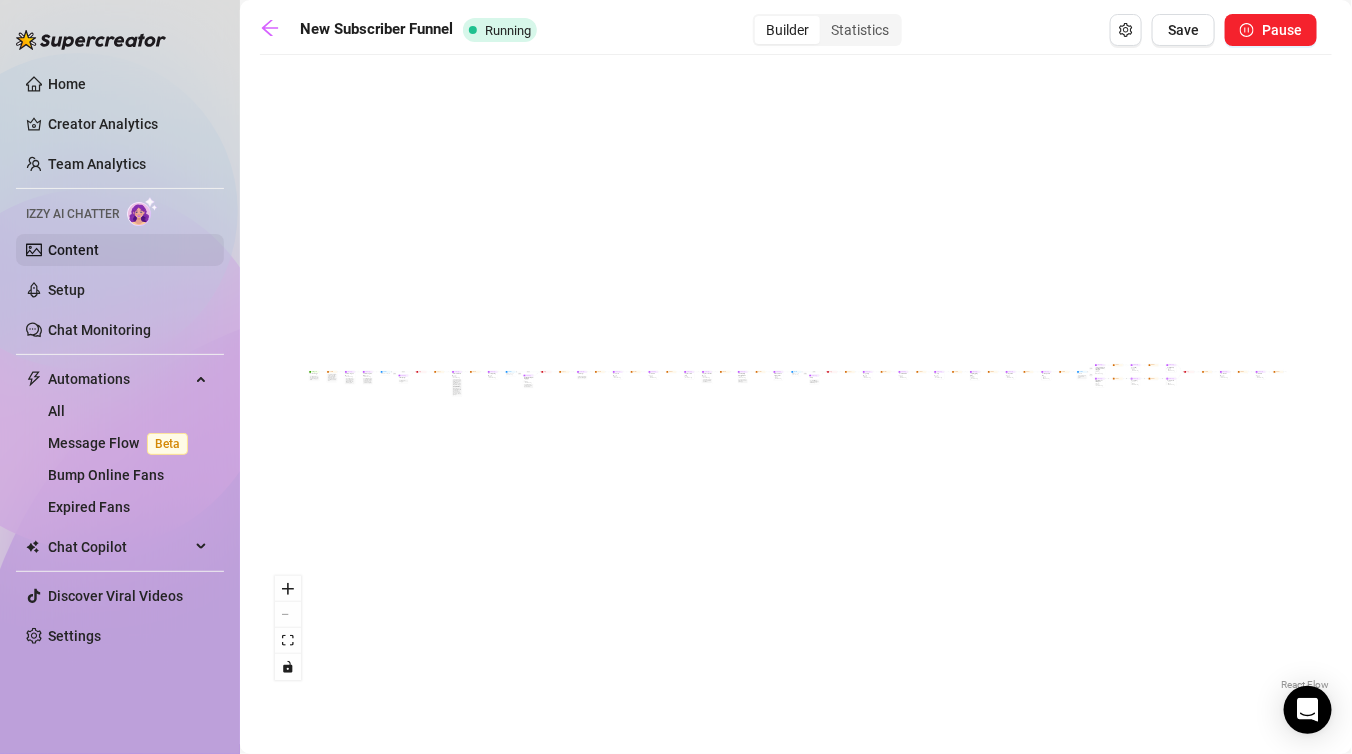 click on "Content" at bounding box center (73, 250) 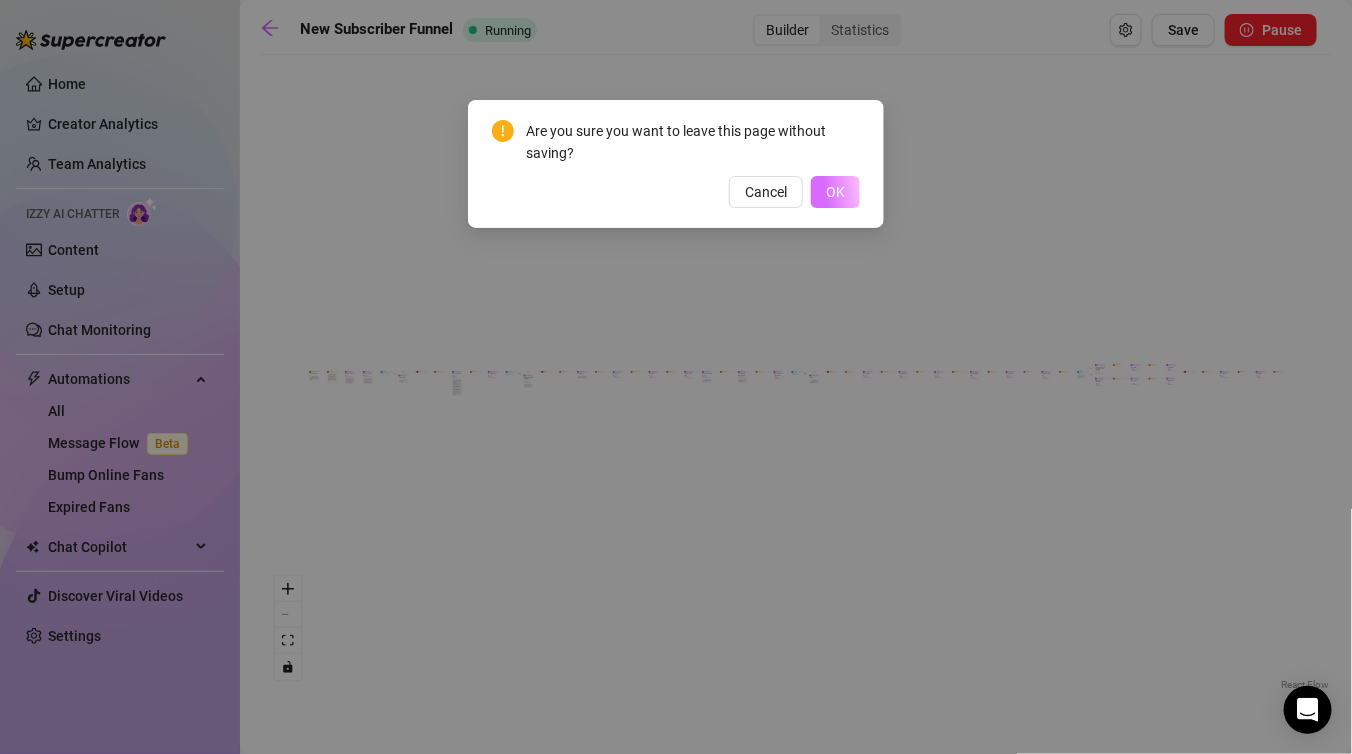 click on "OK" at bounding box center [835, 192] 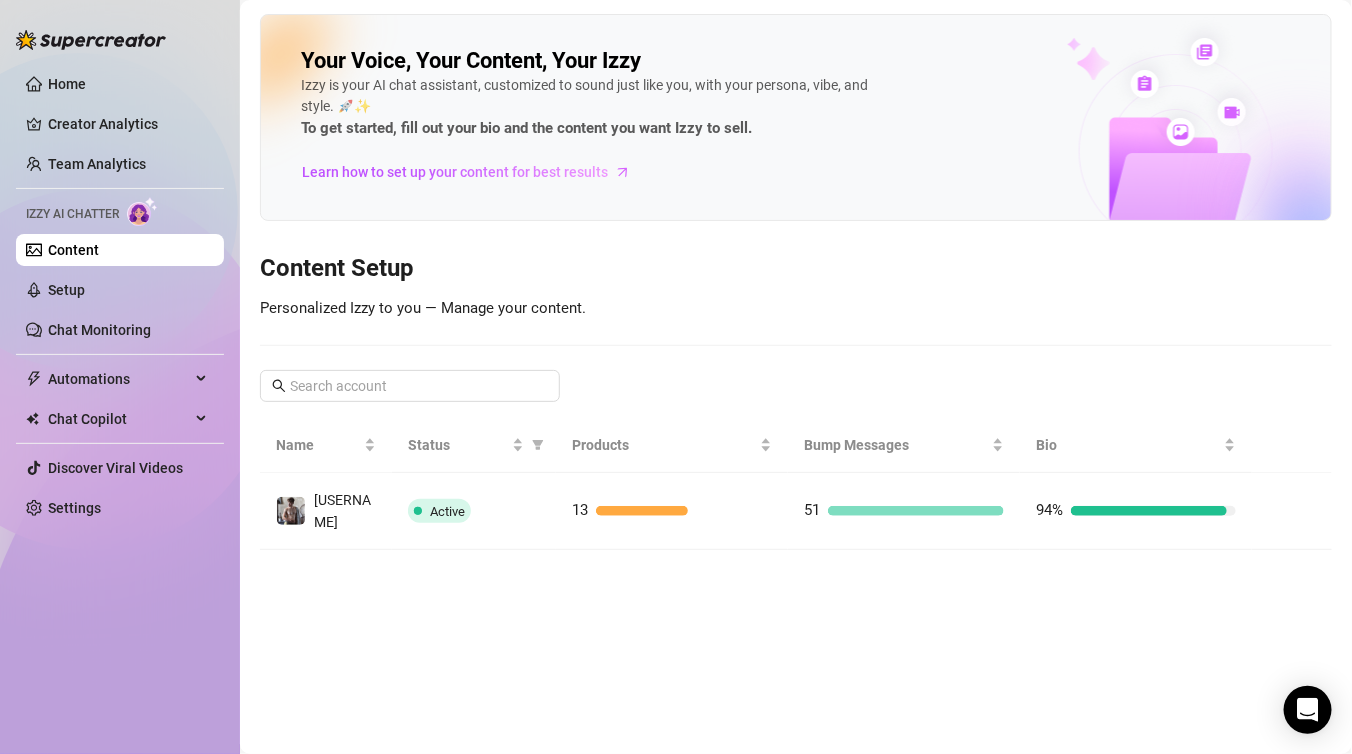 click at bounding box center (1284, 511) 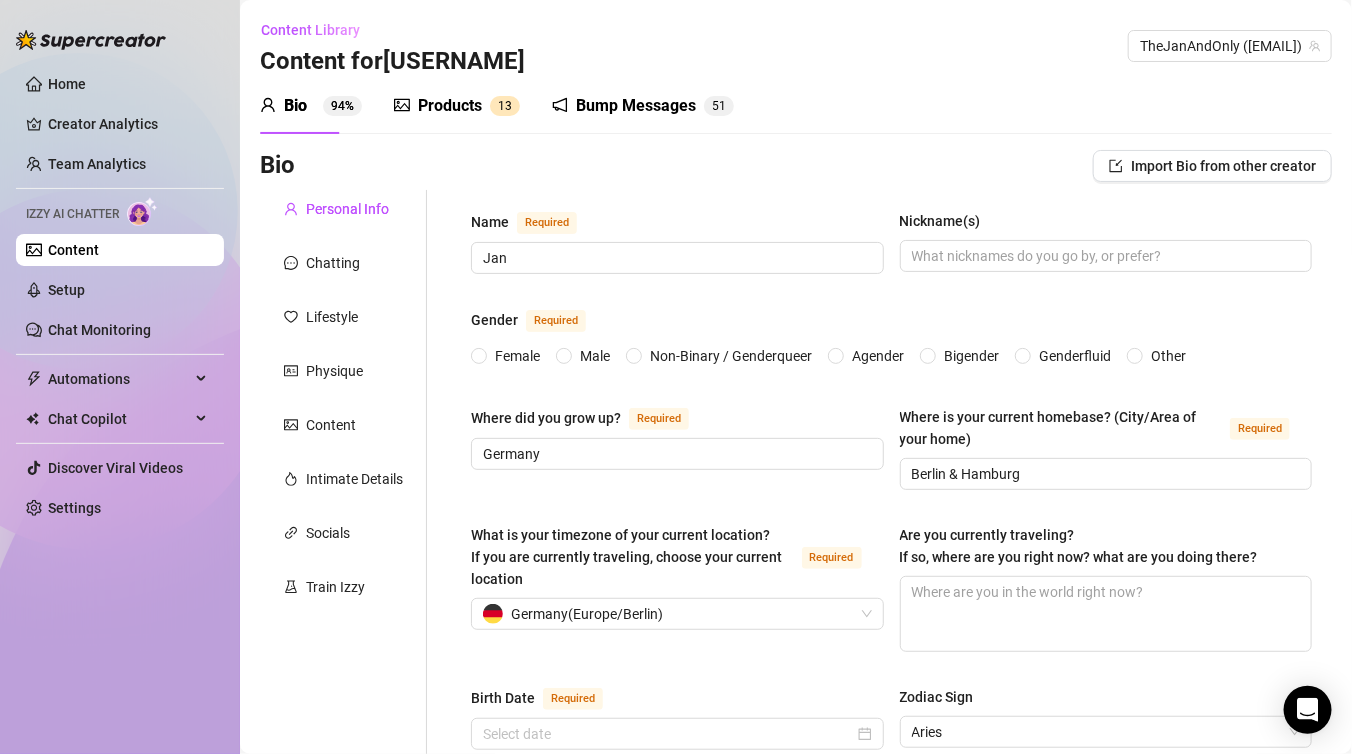 click on "Products 1 3" at bounding box center [457, 106] 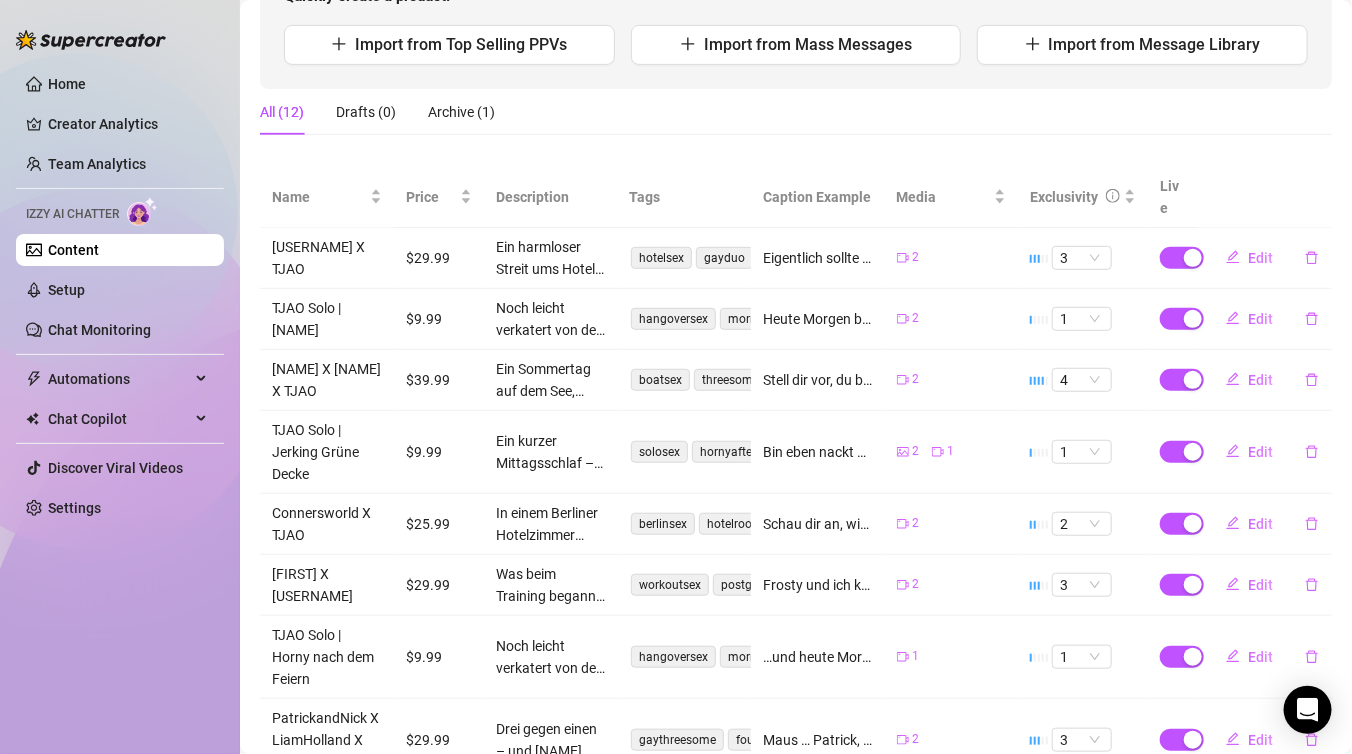 scroll, scrollTop: 0, scrollLeft: 0, axis: both 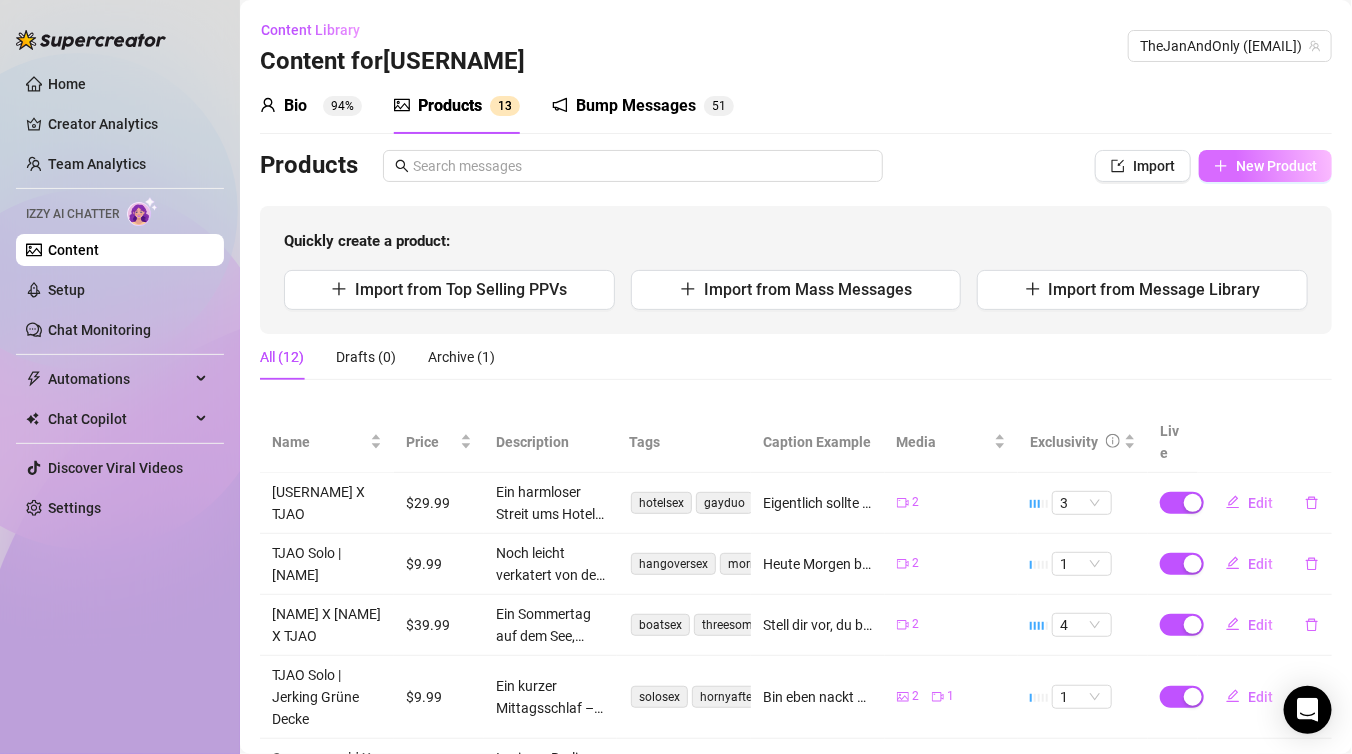 click on "New Product" at bounding box center (1276, 166) 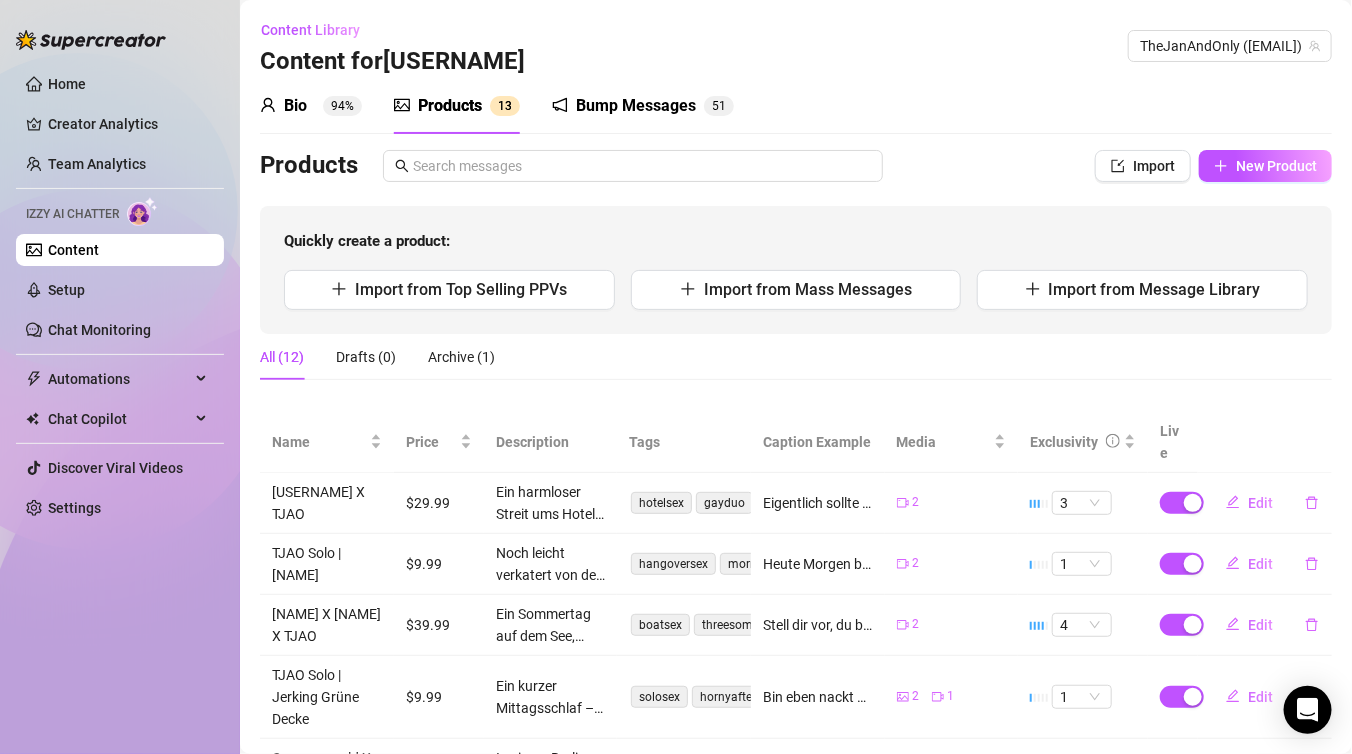 type on "Type your message here..." 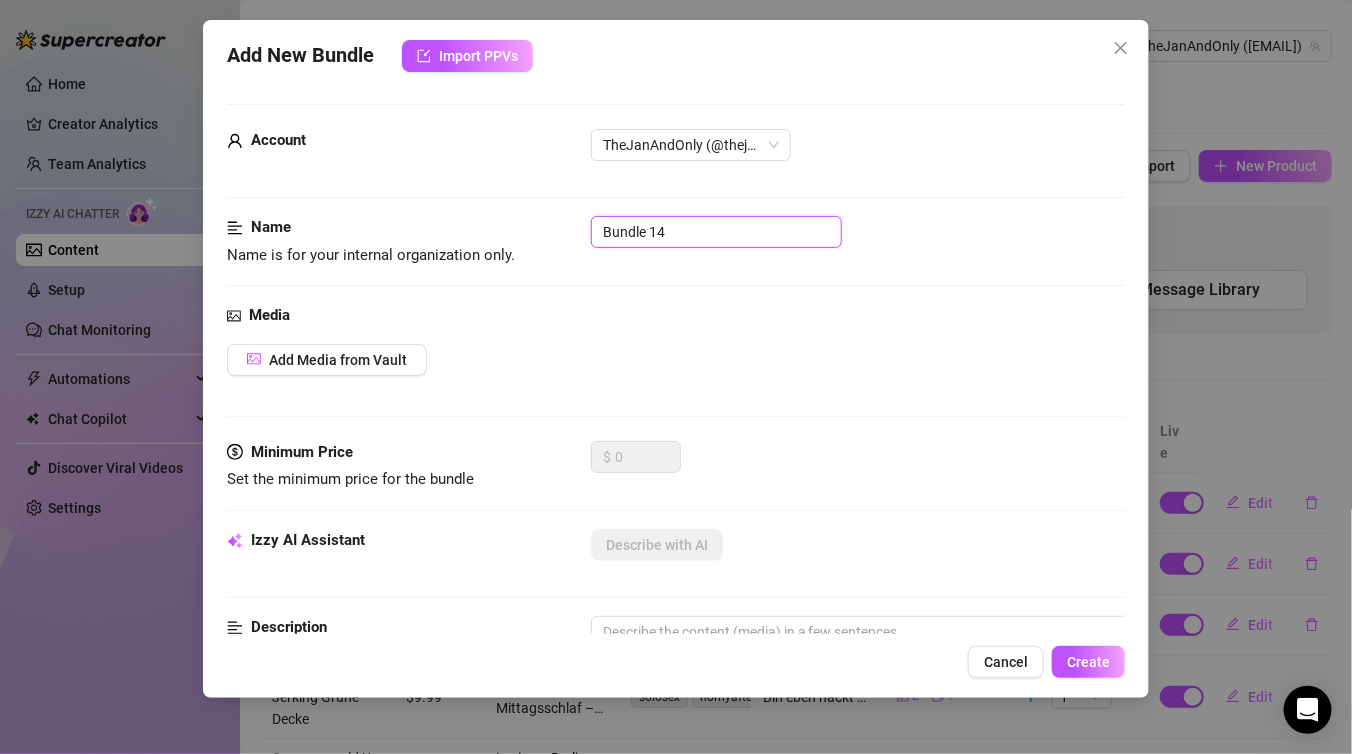 drag, startPoint x: 705, startPoint y: 230, endPoint x: 567, endPoint y: 232, distance: 138.0145 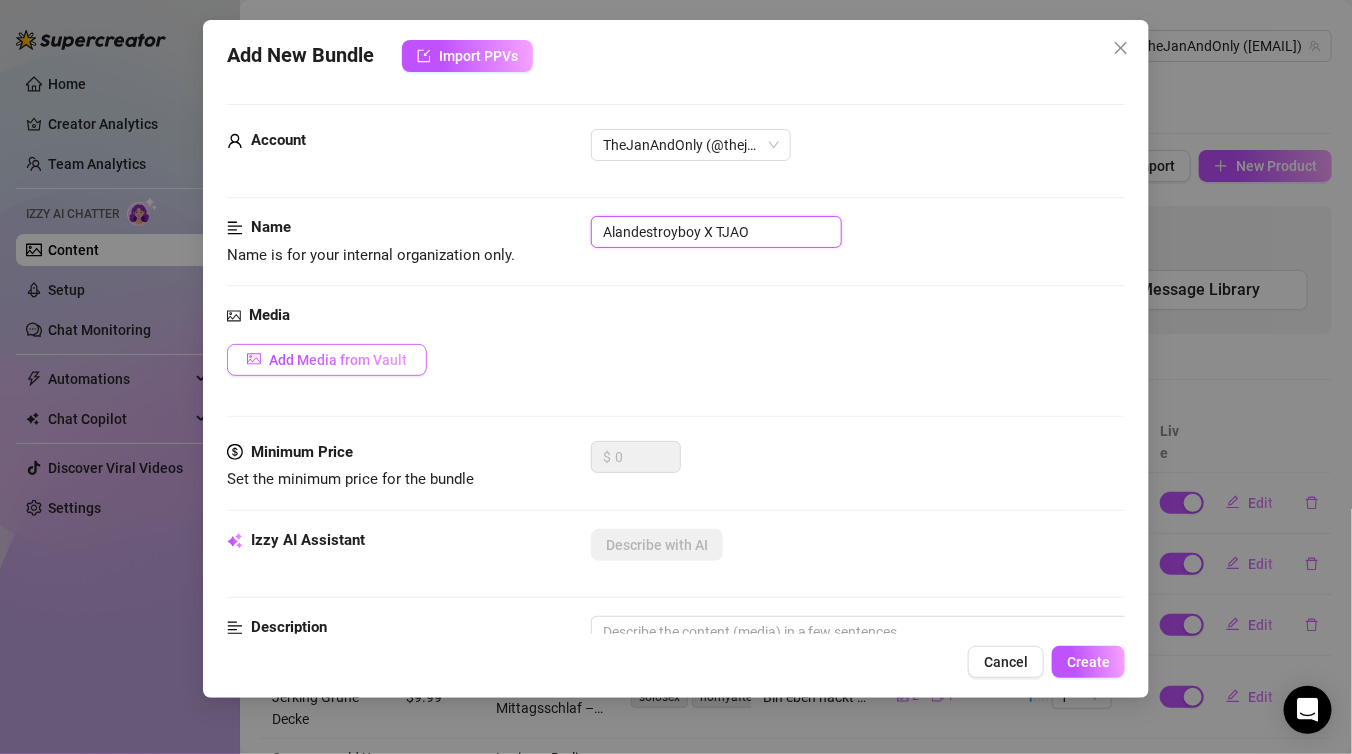 type on "[NAME] X TJAO" 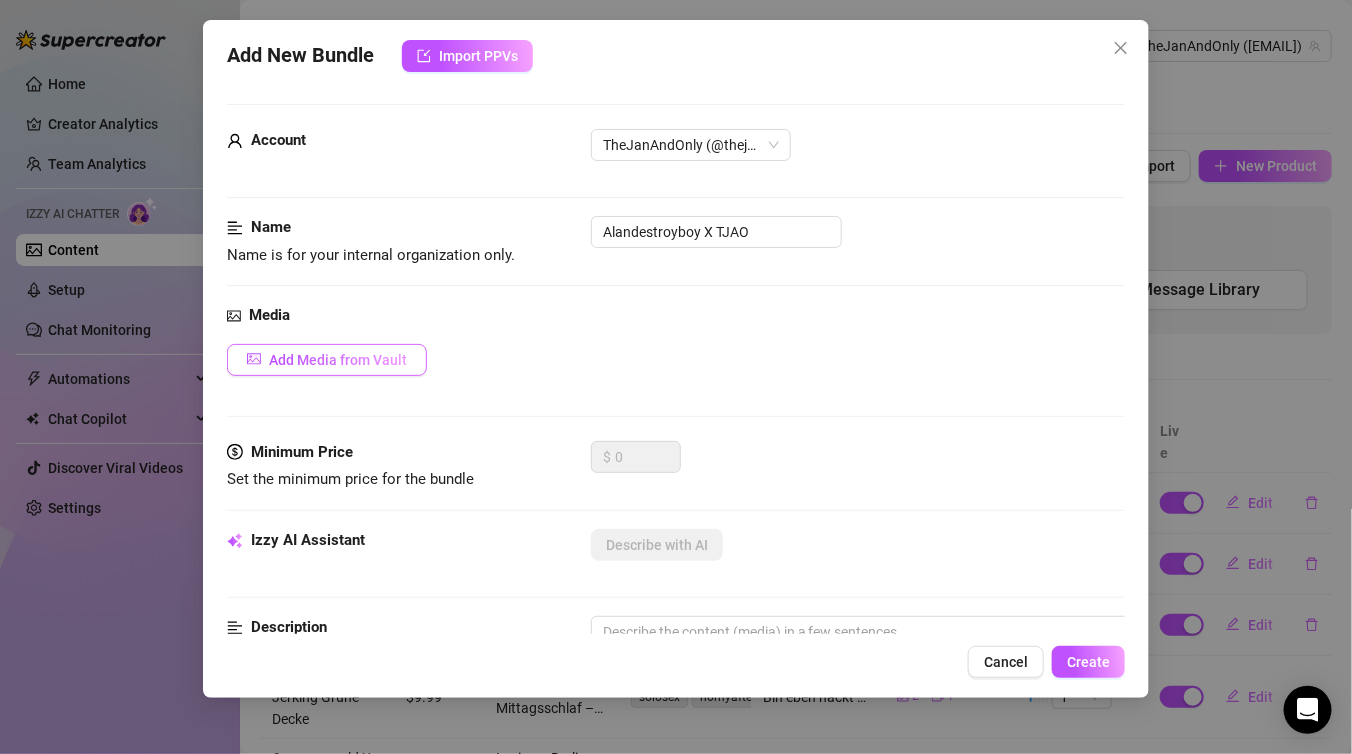 click on "Add Media from Vault" at bounding box center [327, 360] 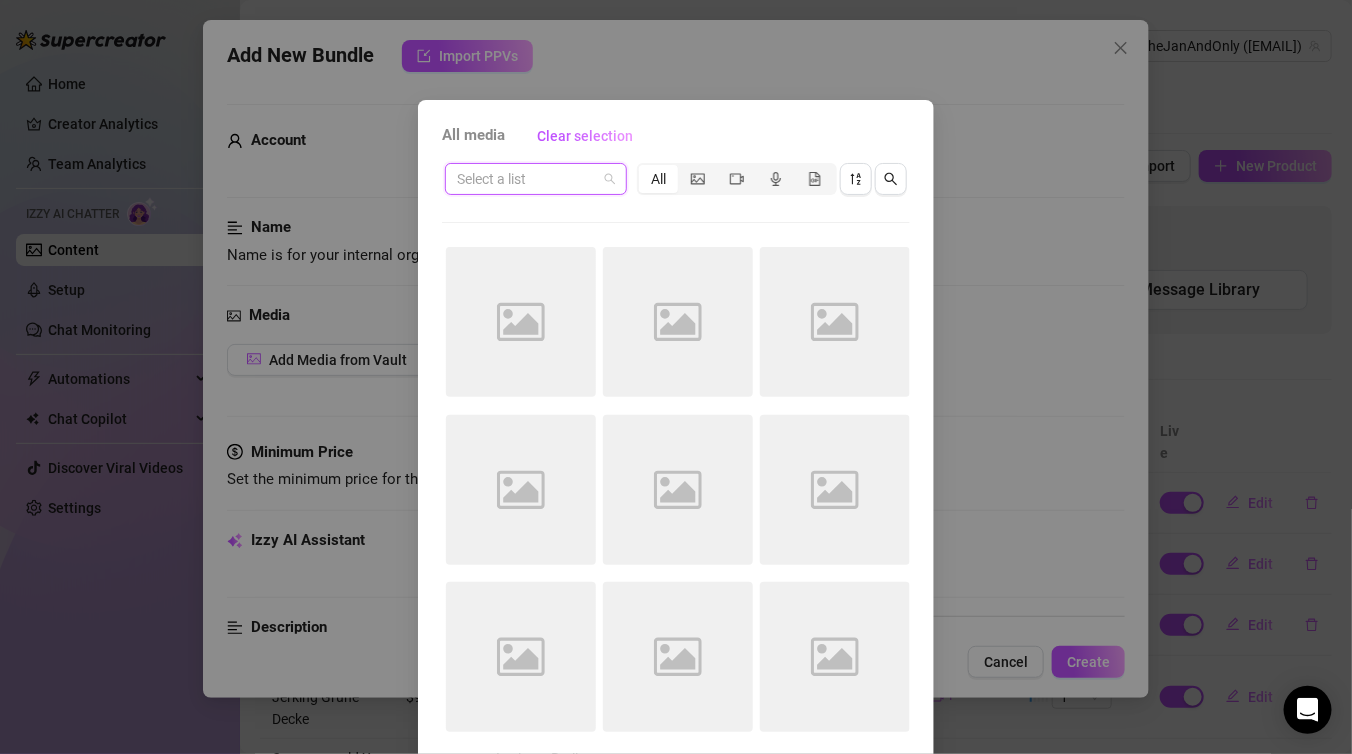 click at bounding box center [527, 179] 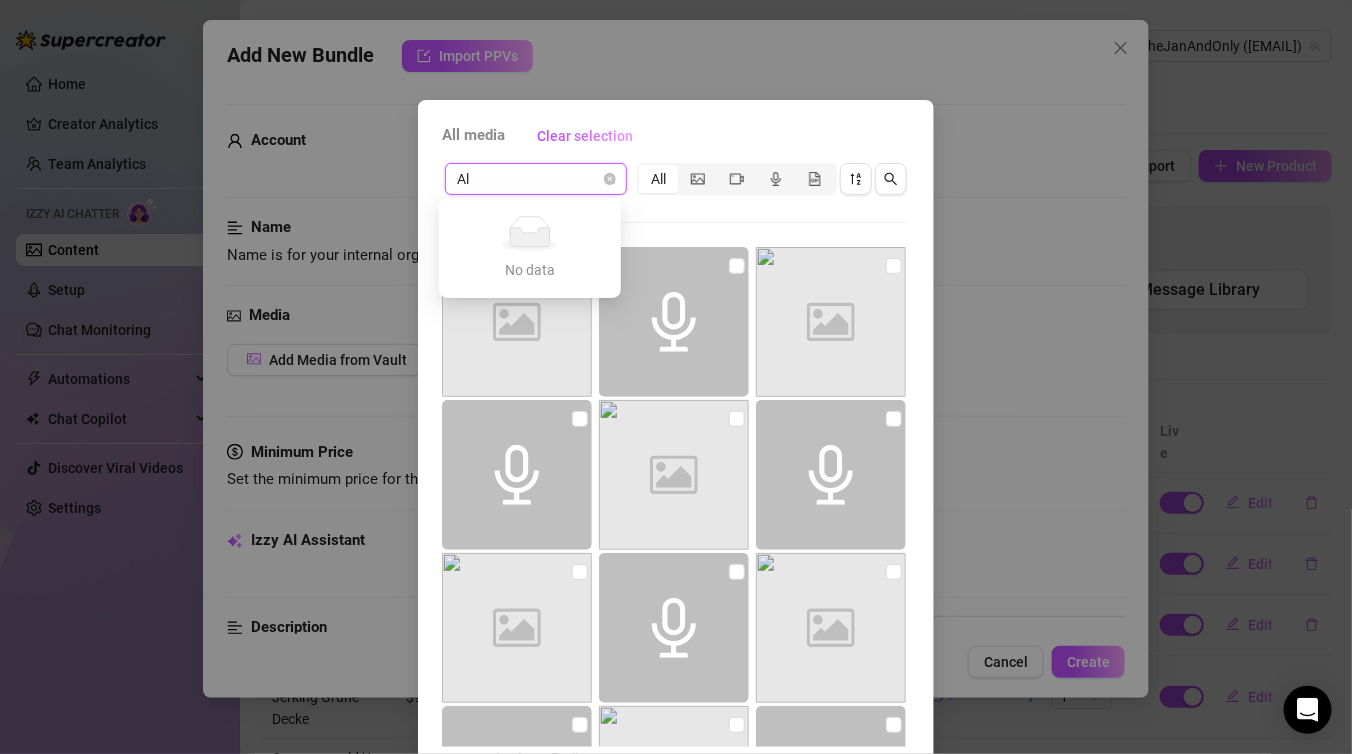 type on "A" 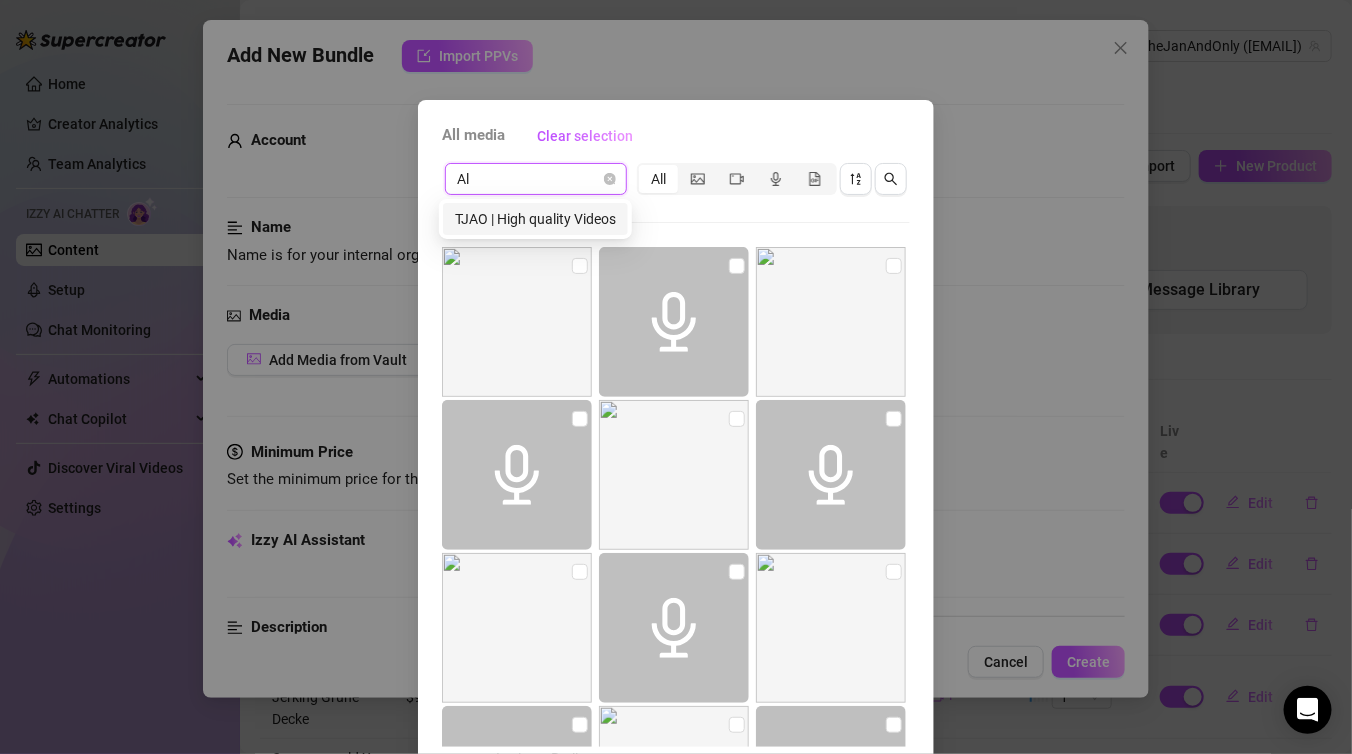 type on "A" 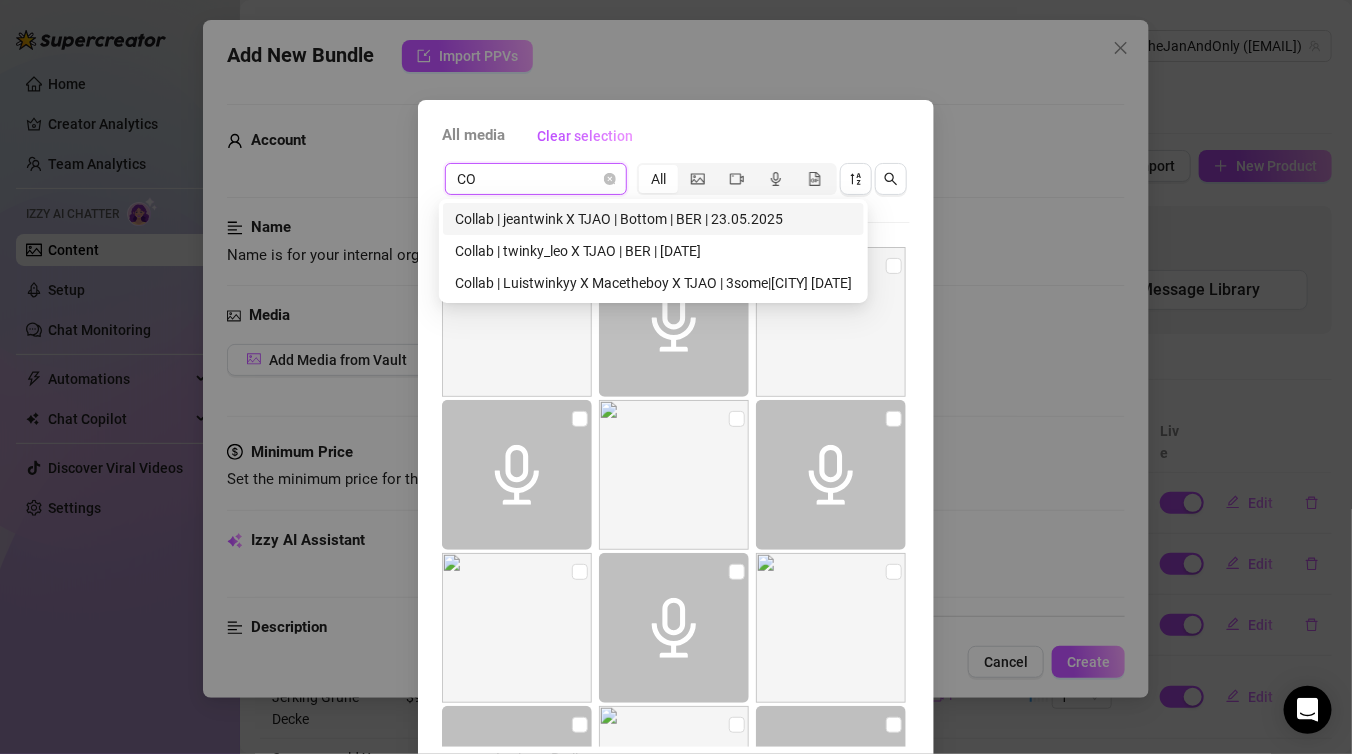 type on "C" 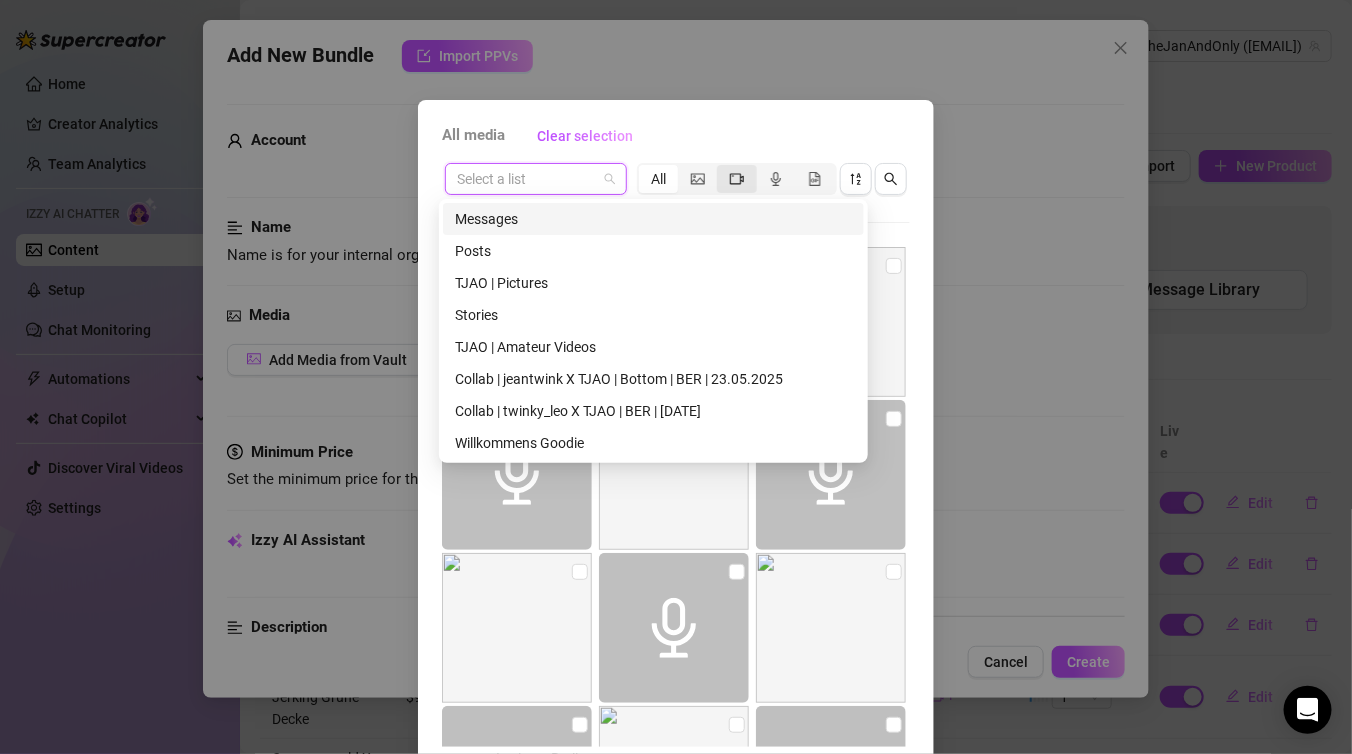 click 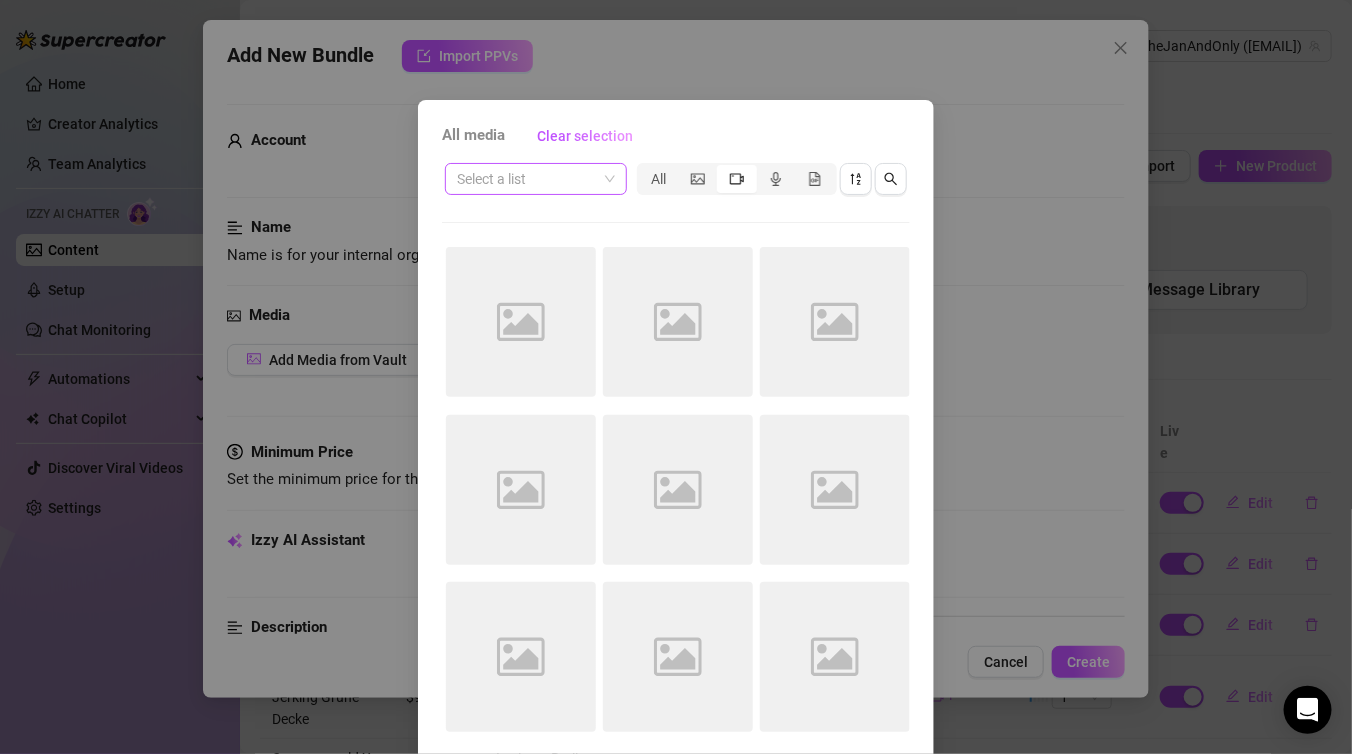 click at bounding box center (527, 179) 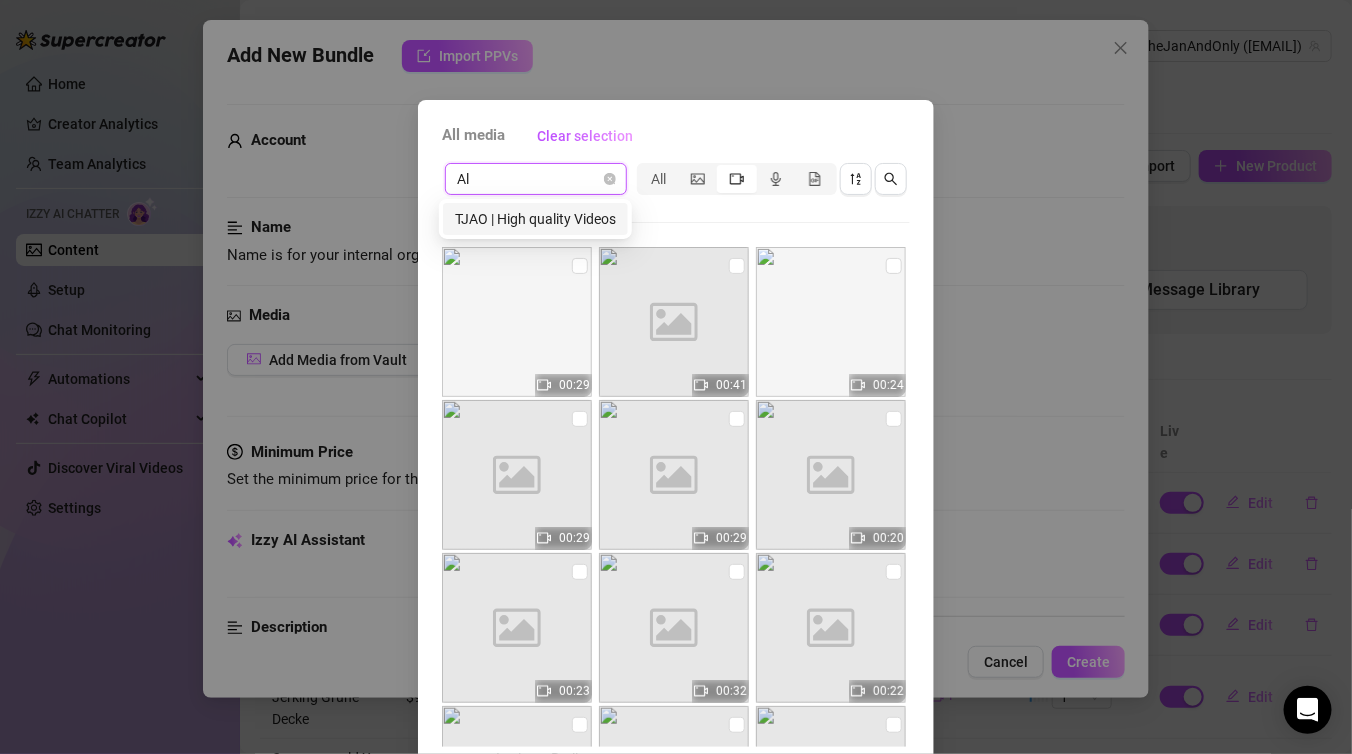 type on "A" 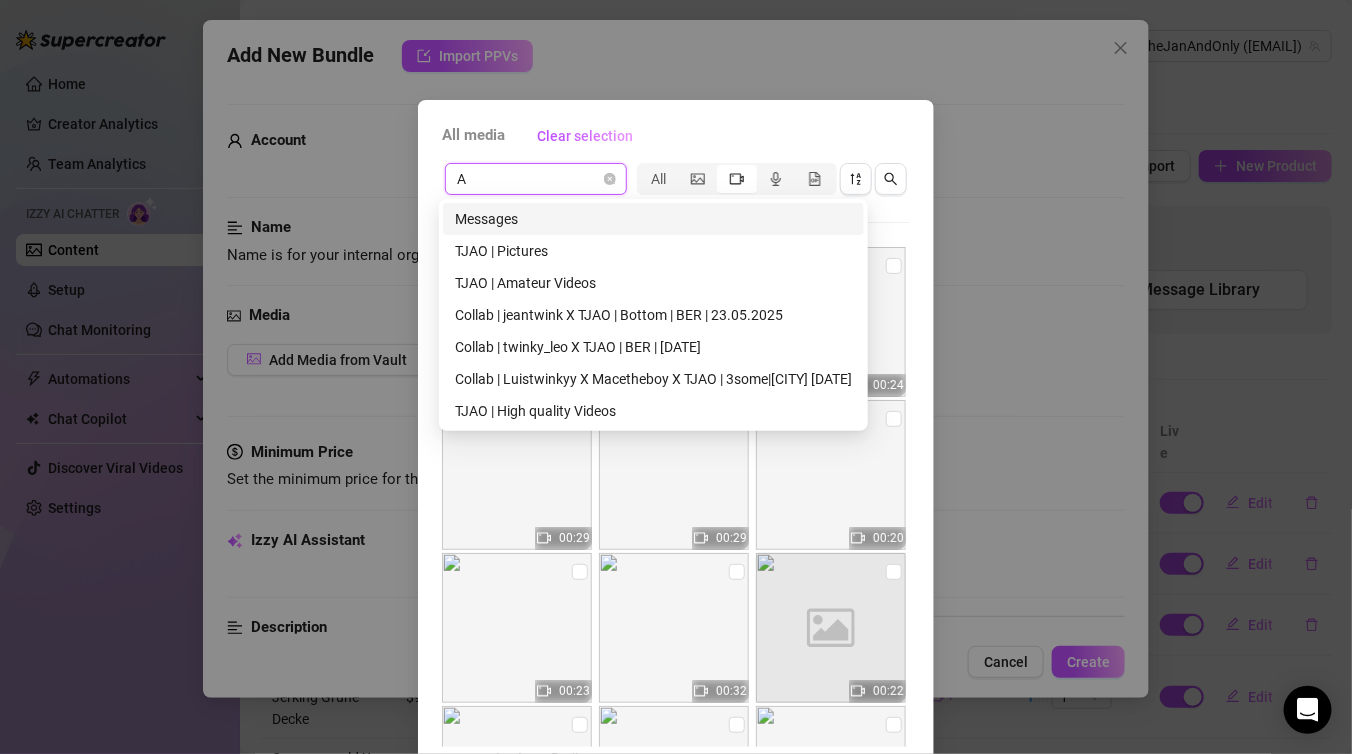 type 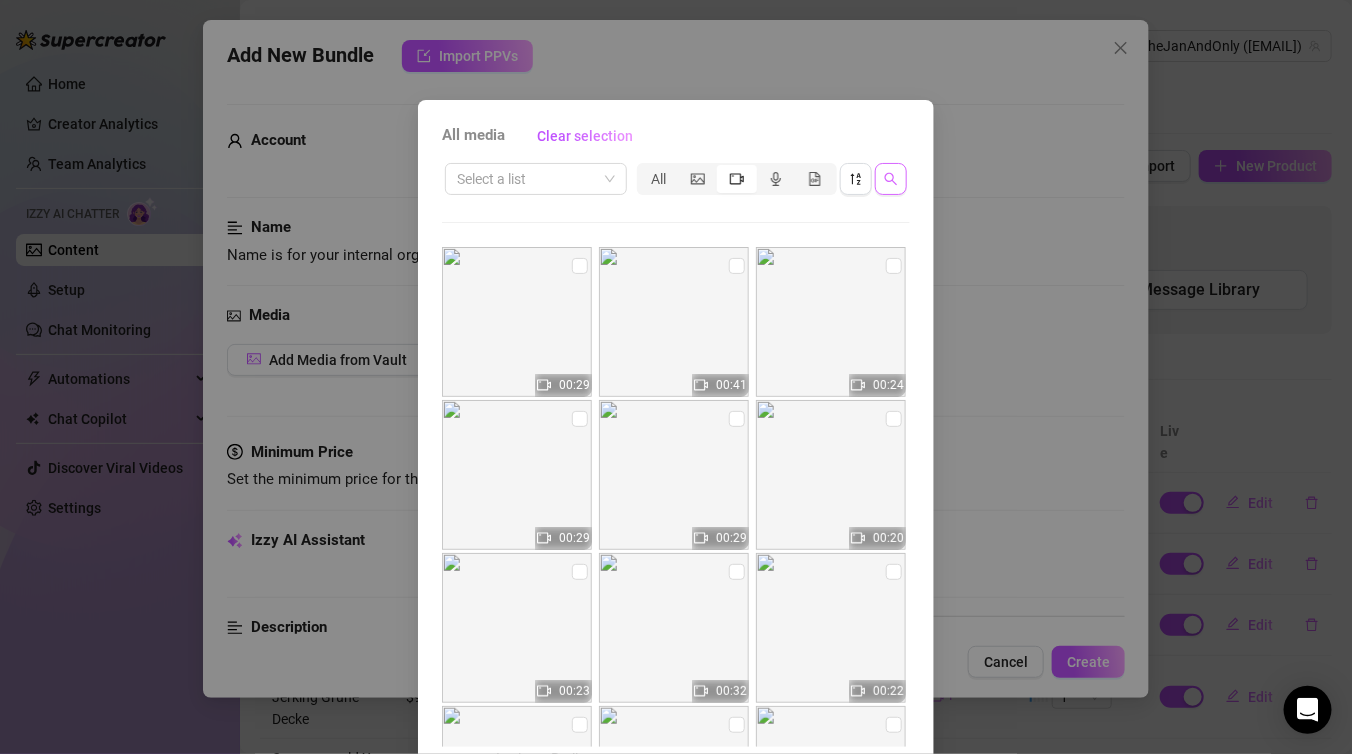 click 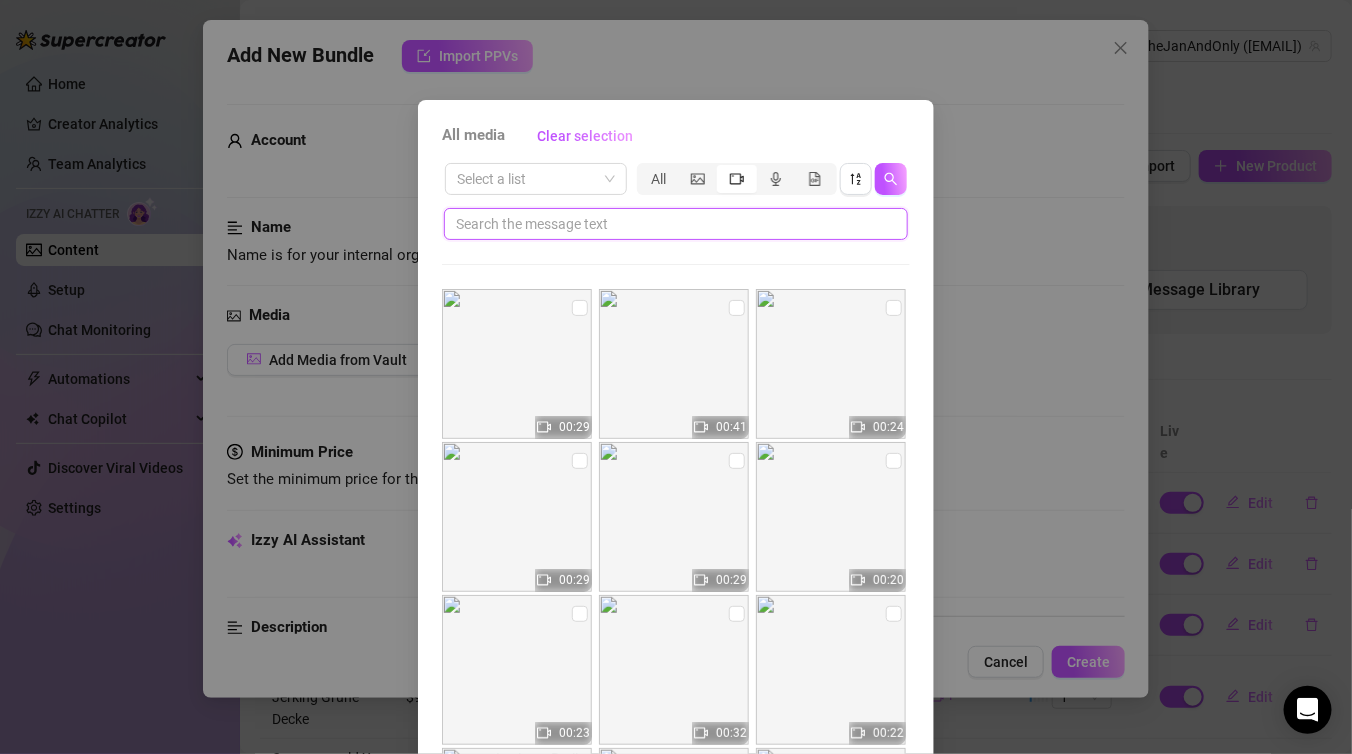 click at bounding box center [668, 224] 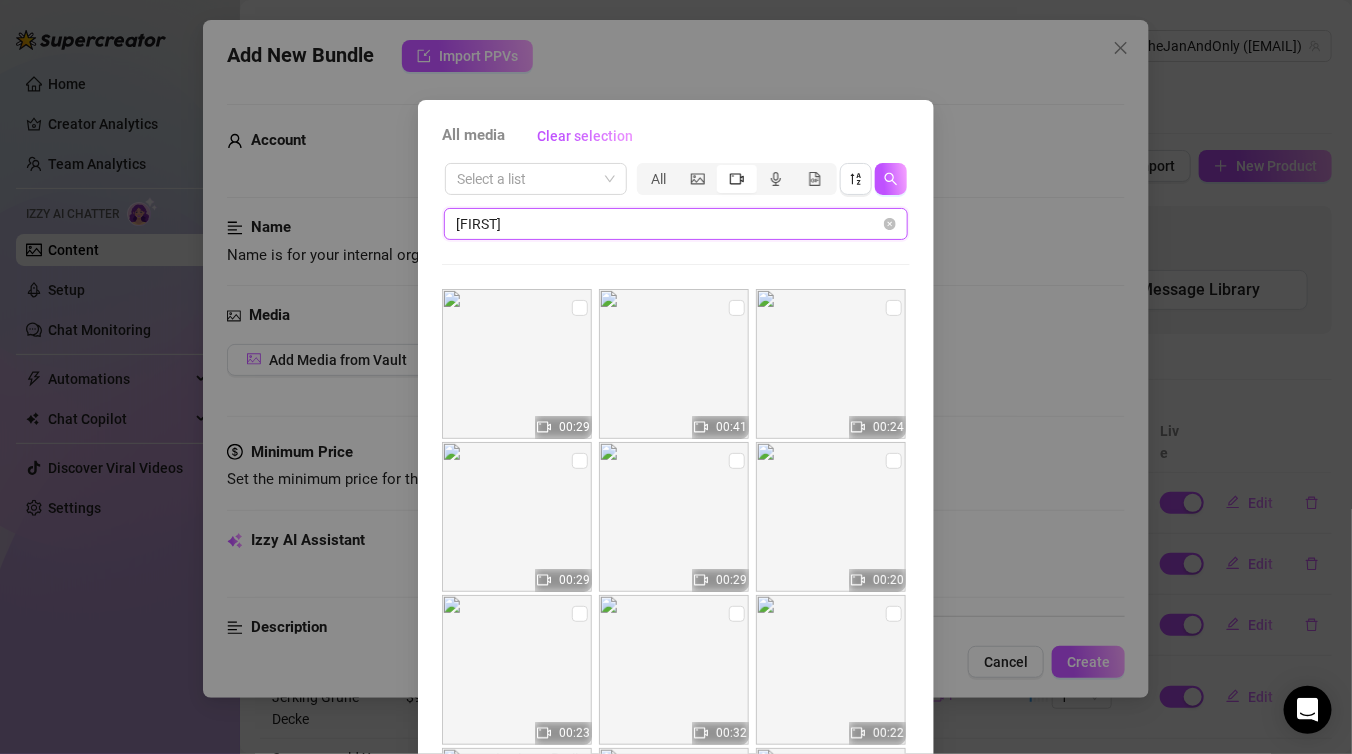type on "Alan" 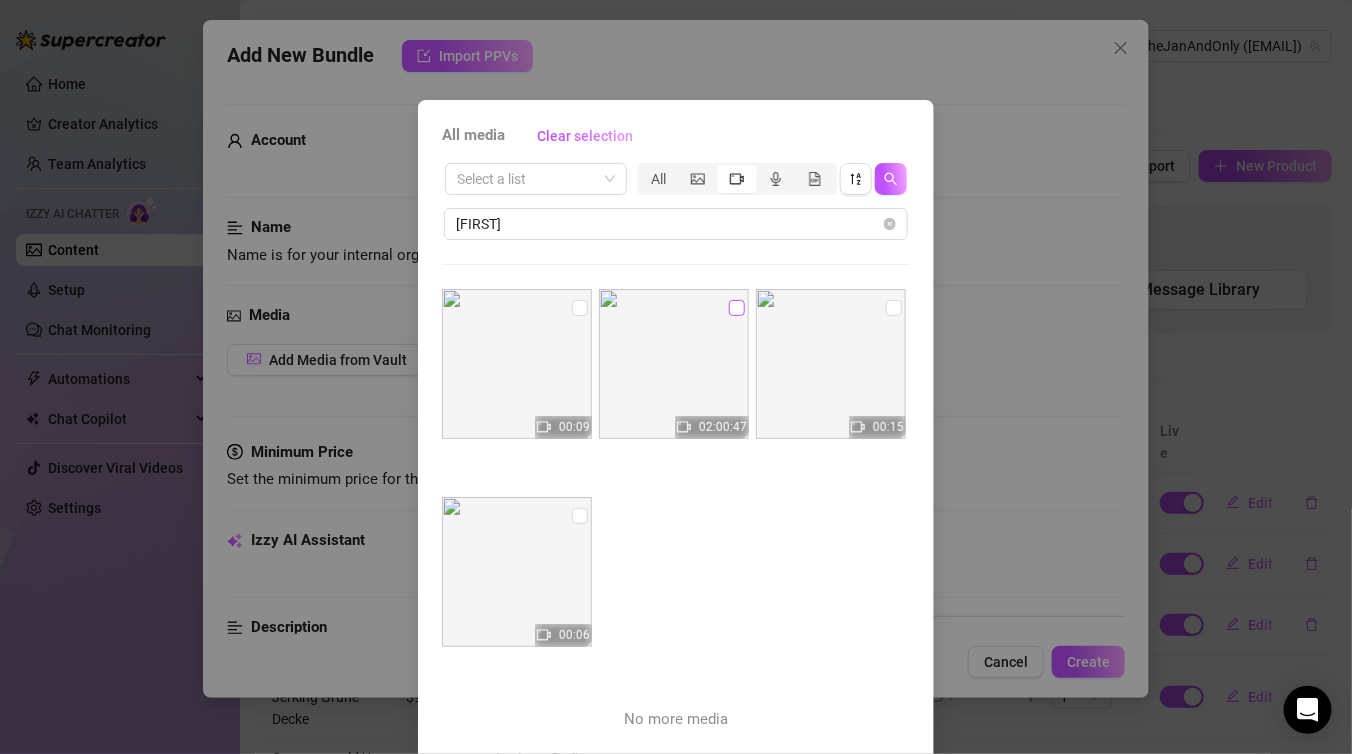 click at bounding box center [737, 308] 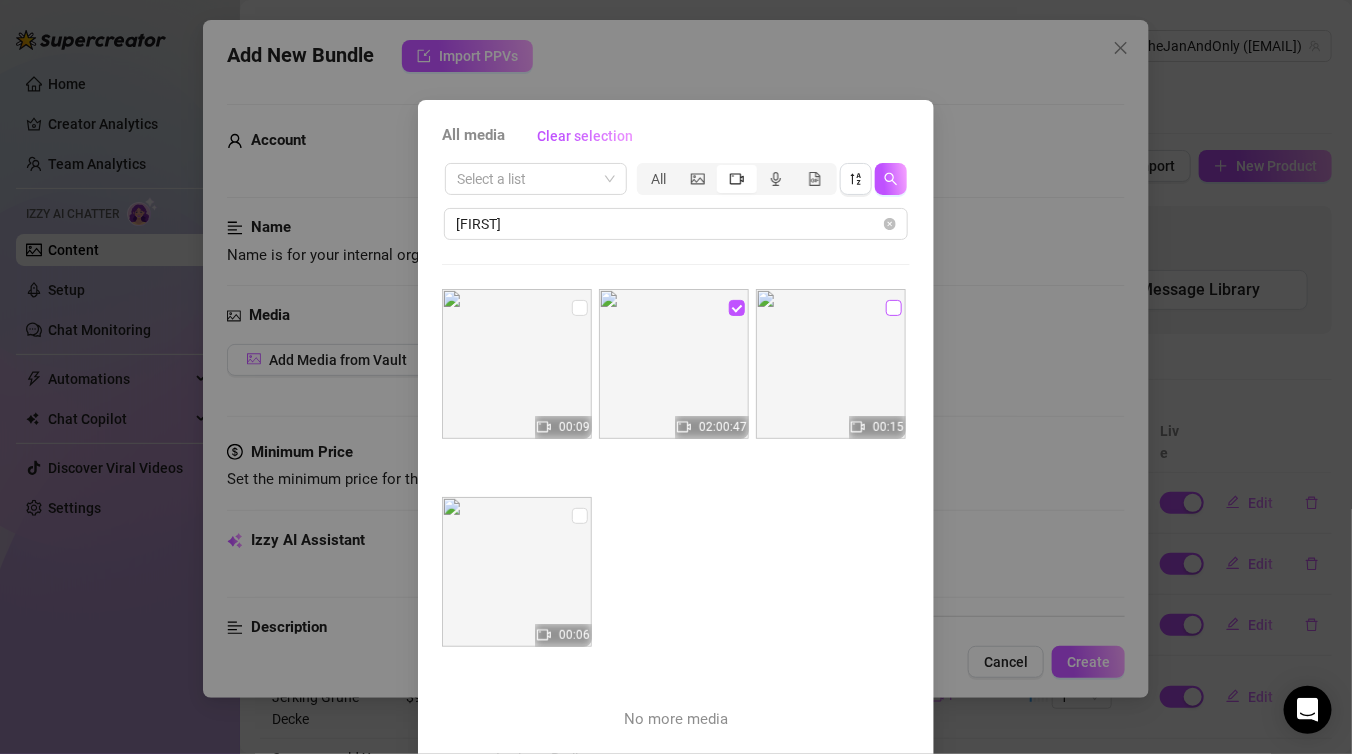 click at bounding box center (894, 308) 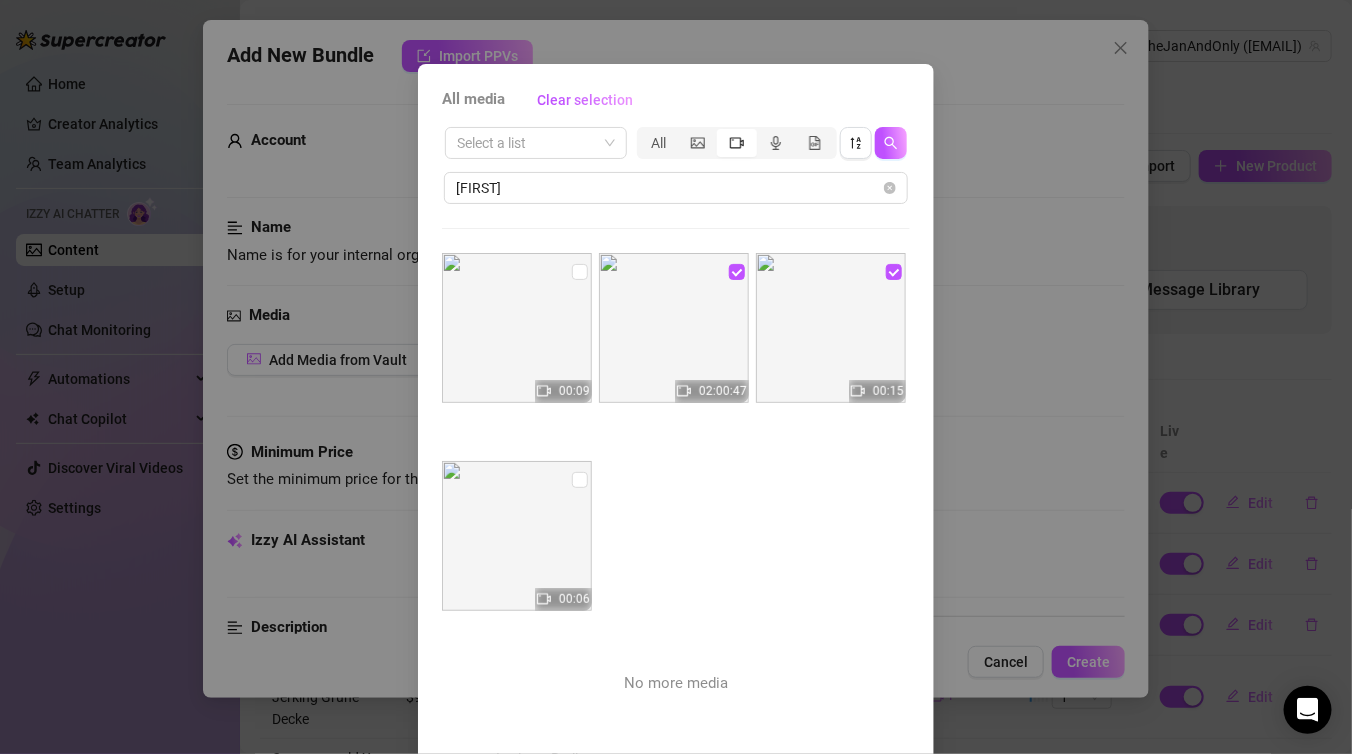 scroll, scrollTop: 122, scrollLeft: 0, axis: vertical 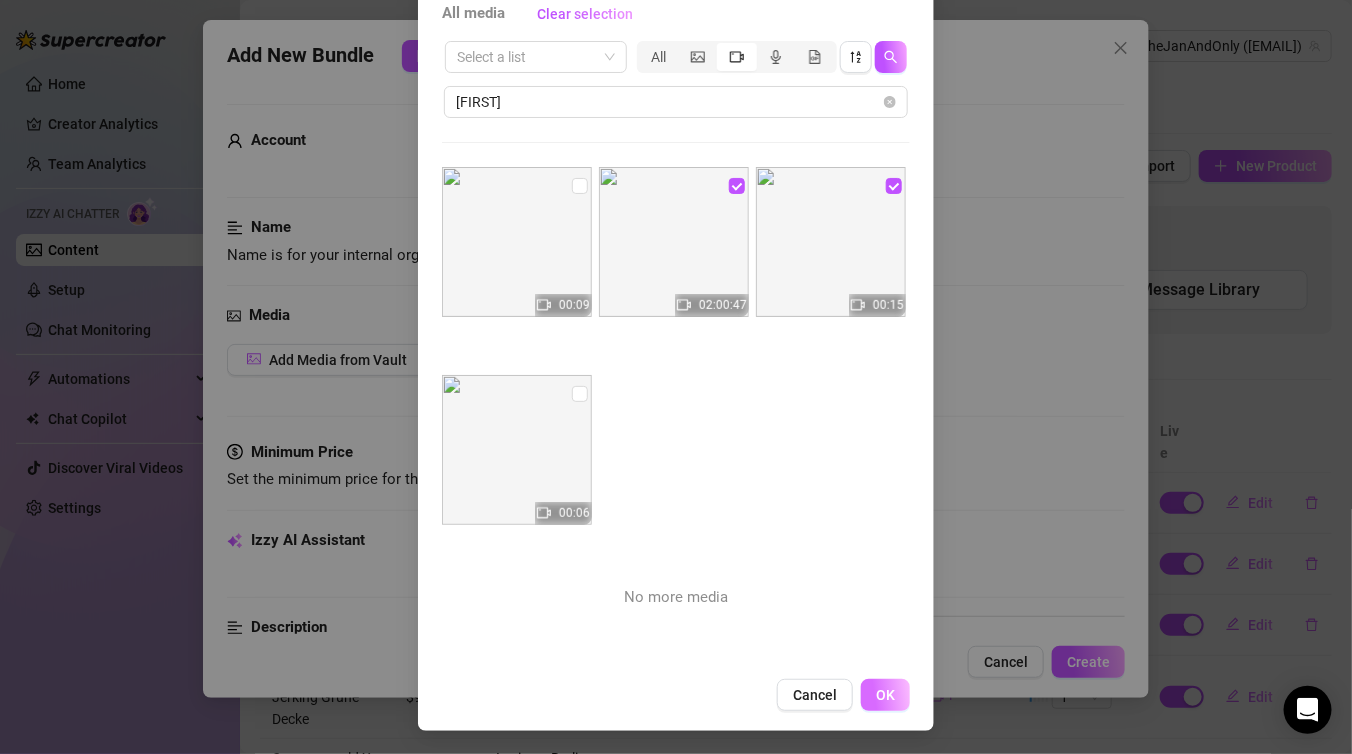click on "OK" at bounding box center (885, 695) 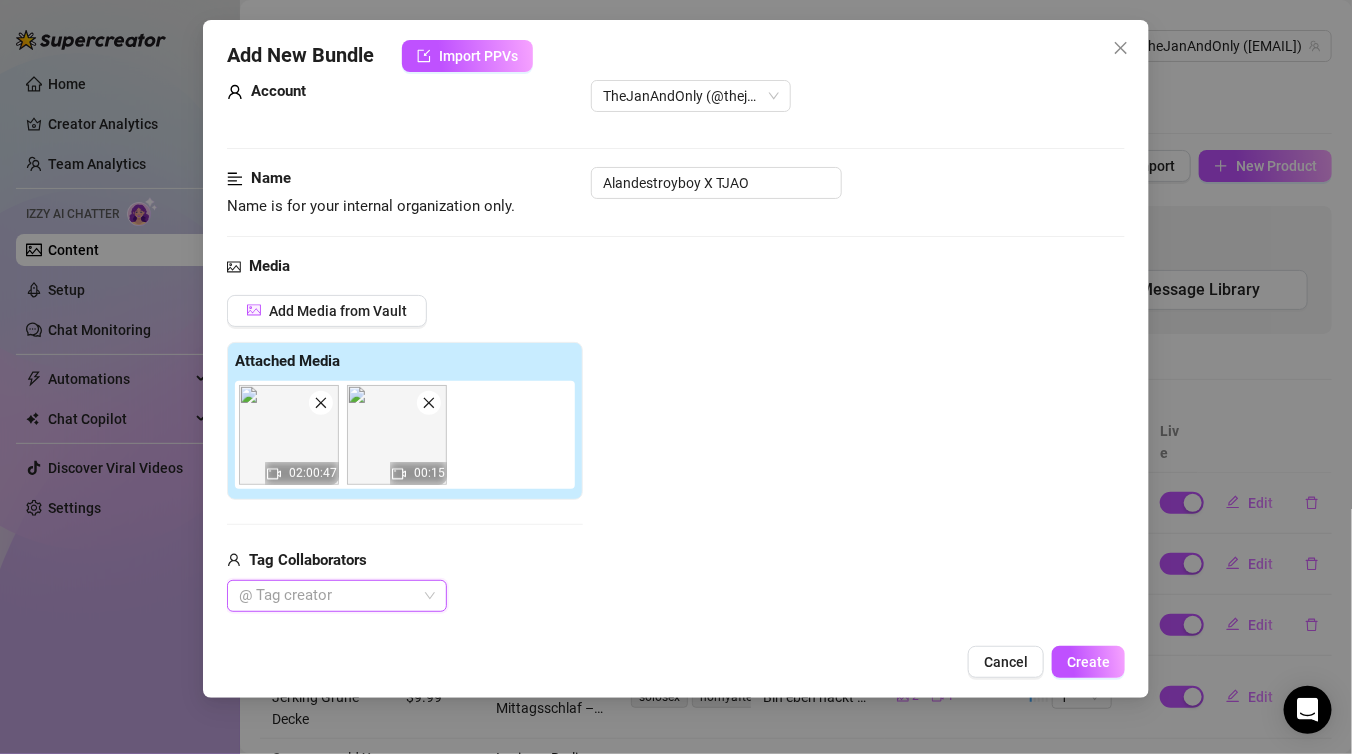 scroll, scrollTop: 127, scrollLeft: 0, axis: vertical 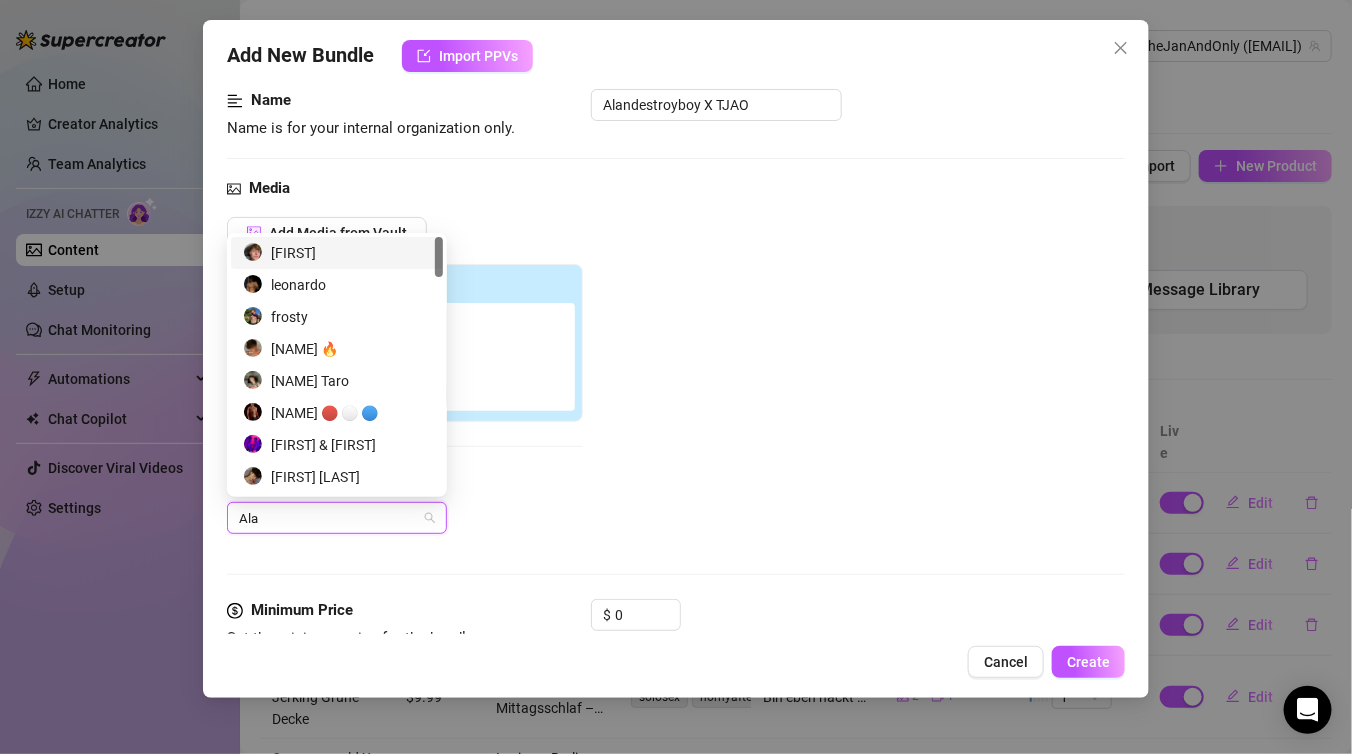 type on "Alan" 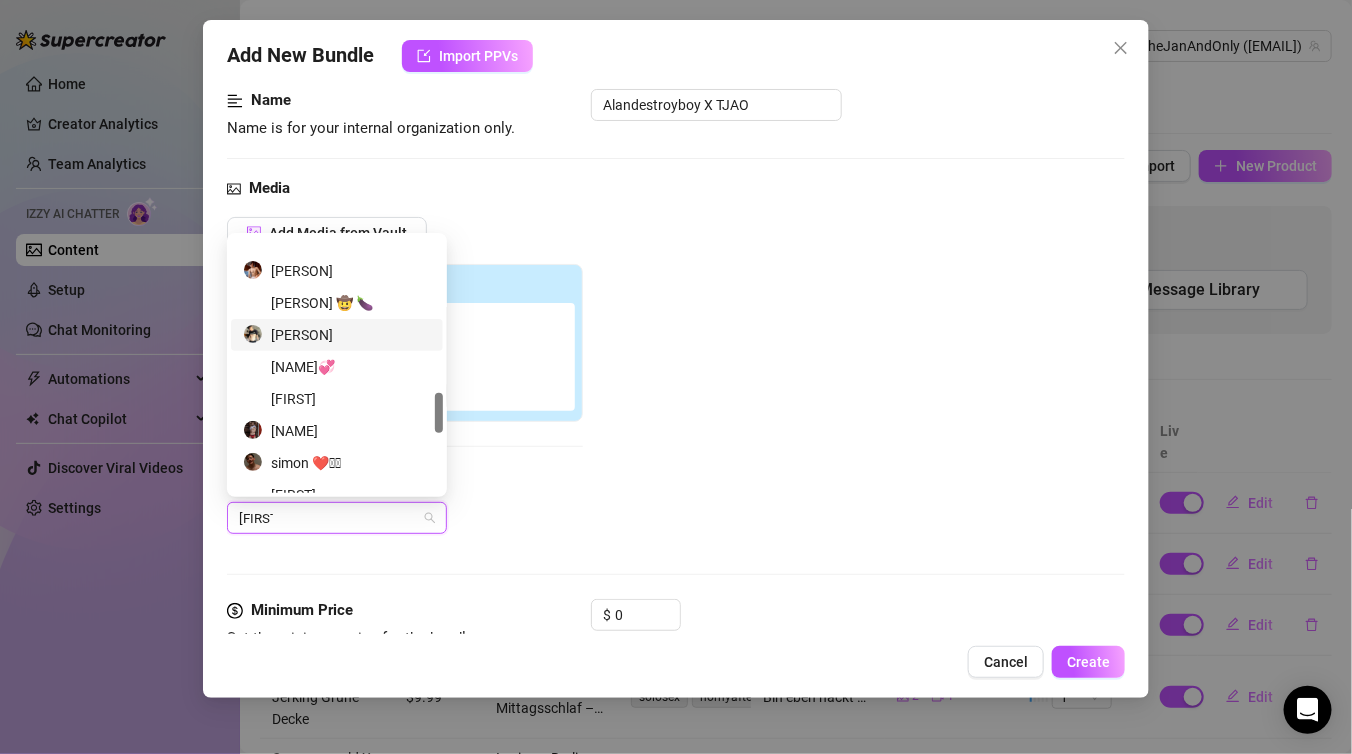 scroll, scrollTop: 1043, scrollLeft: 0, axis: vertical 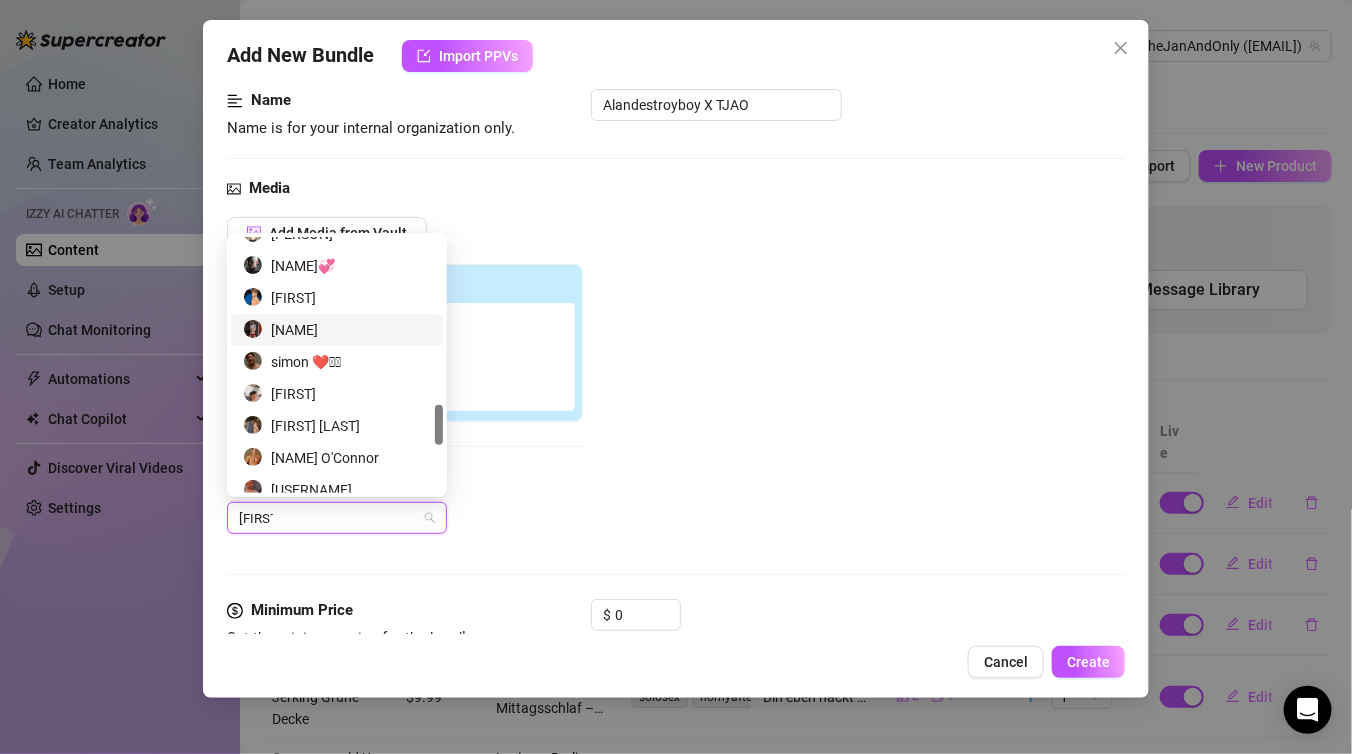 click on "Michael Ross" at bounding box center (337, 330) 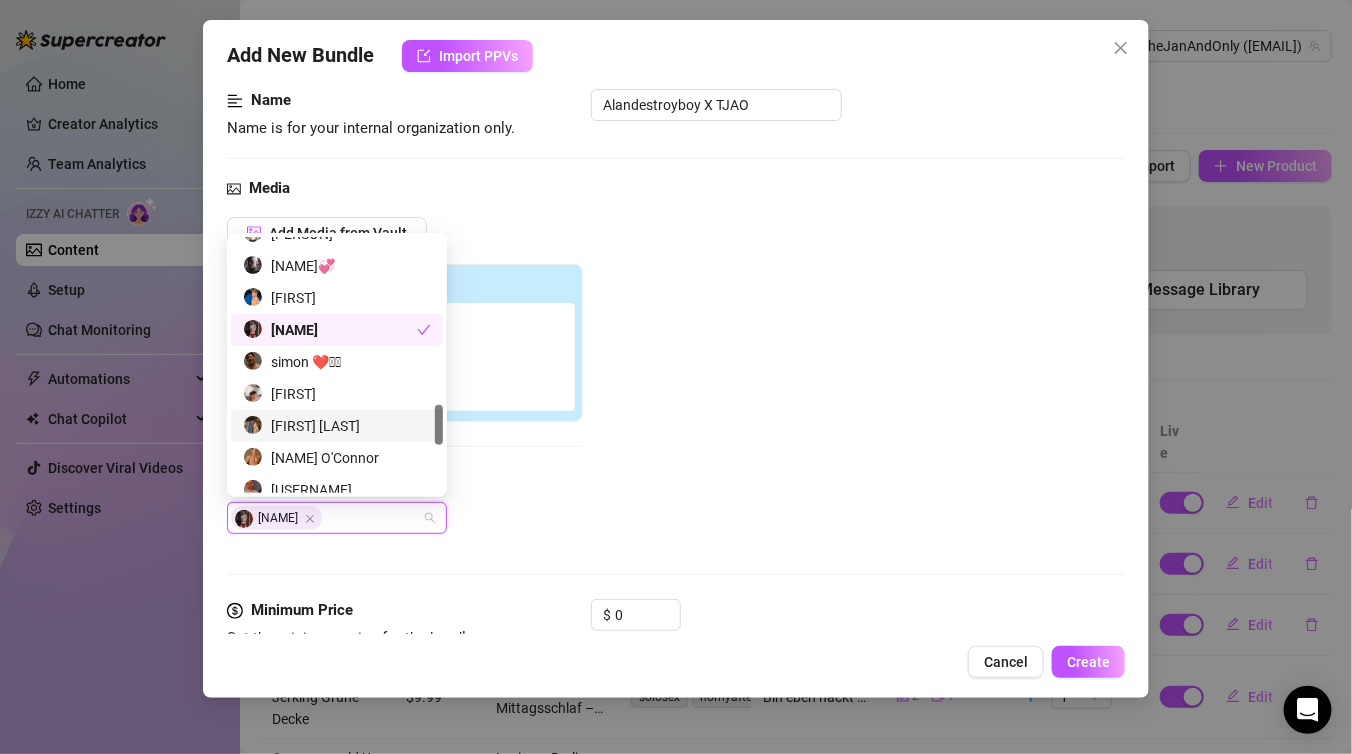 click on "Add Media from Vault Attached Media 02:00:47 00:15 Tag Collaborators Michael Ross" at bounding box center [676, 376] 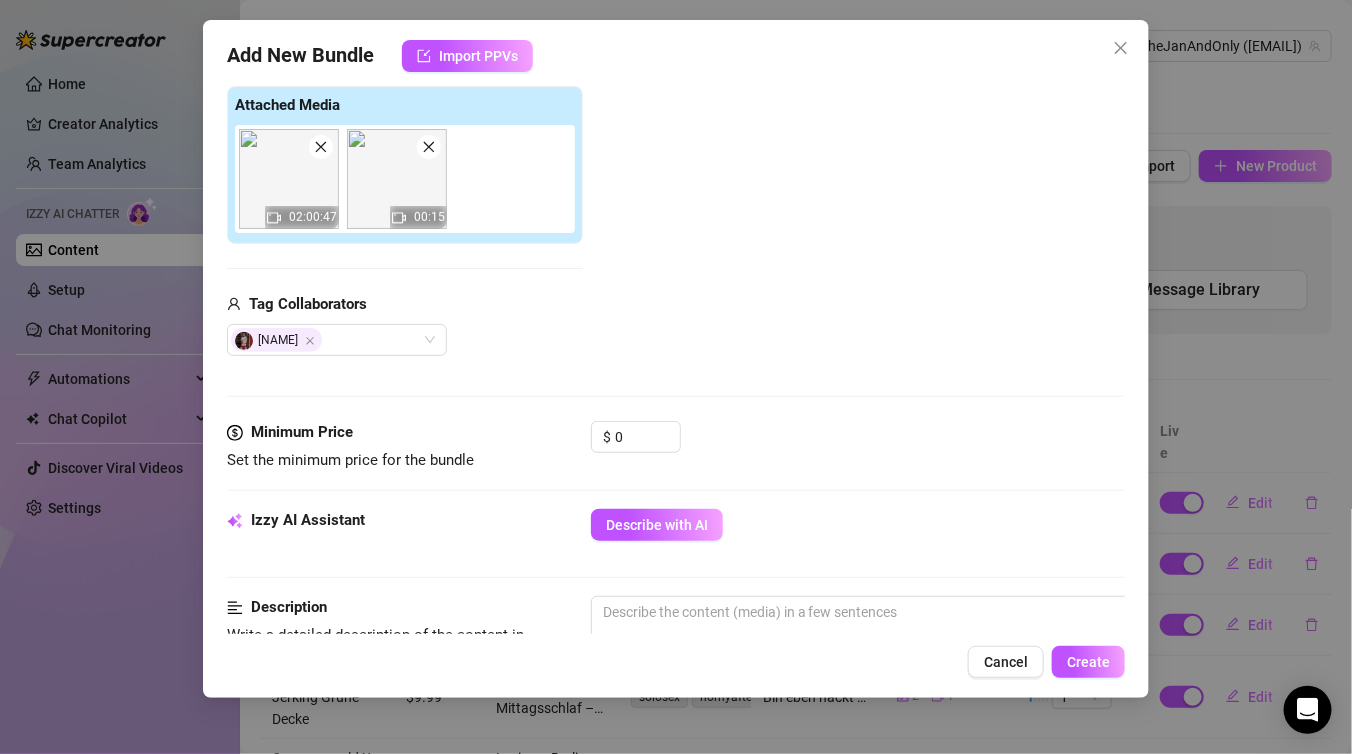 scroll, scrollTop: 320, scrollLeft: 0, axis: vertical 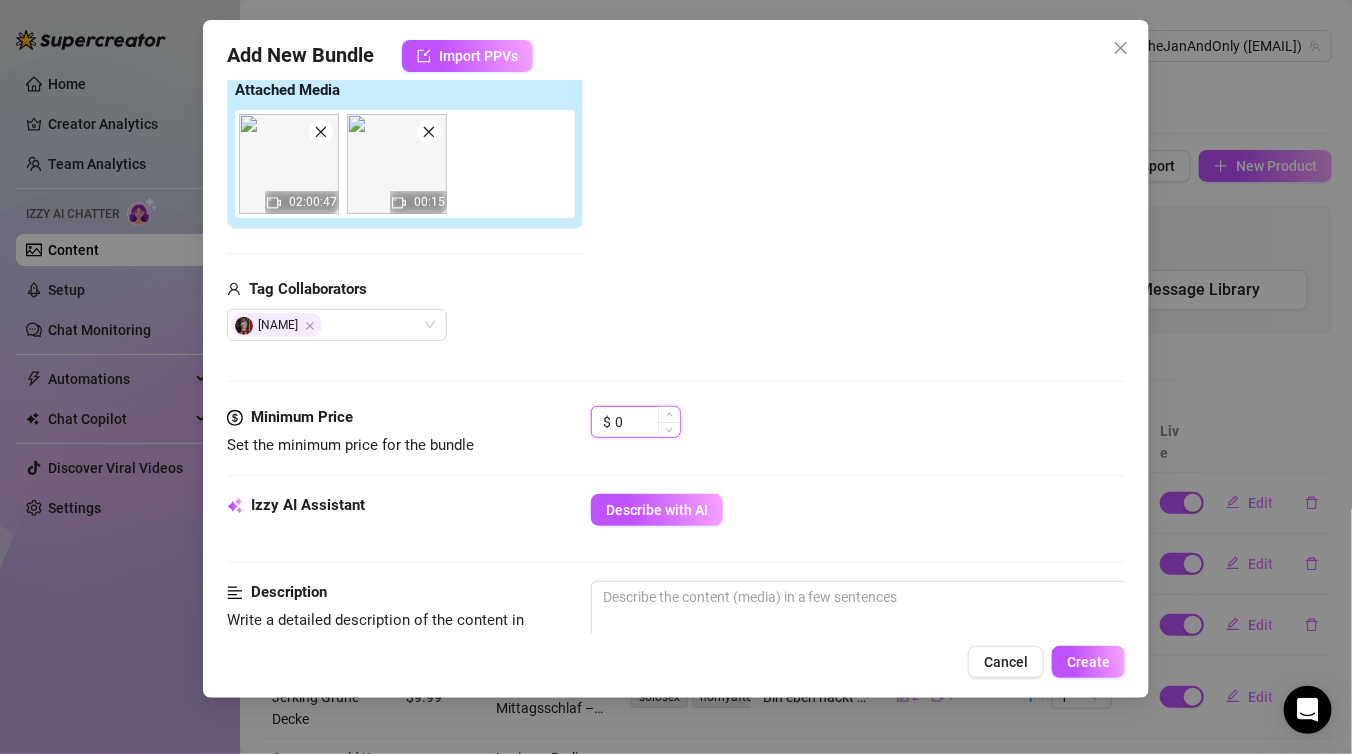 click on "0" at bounding box center (647, 422) 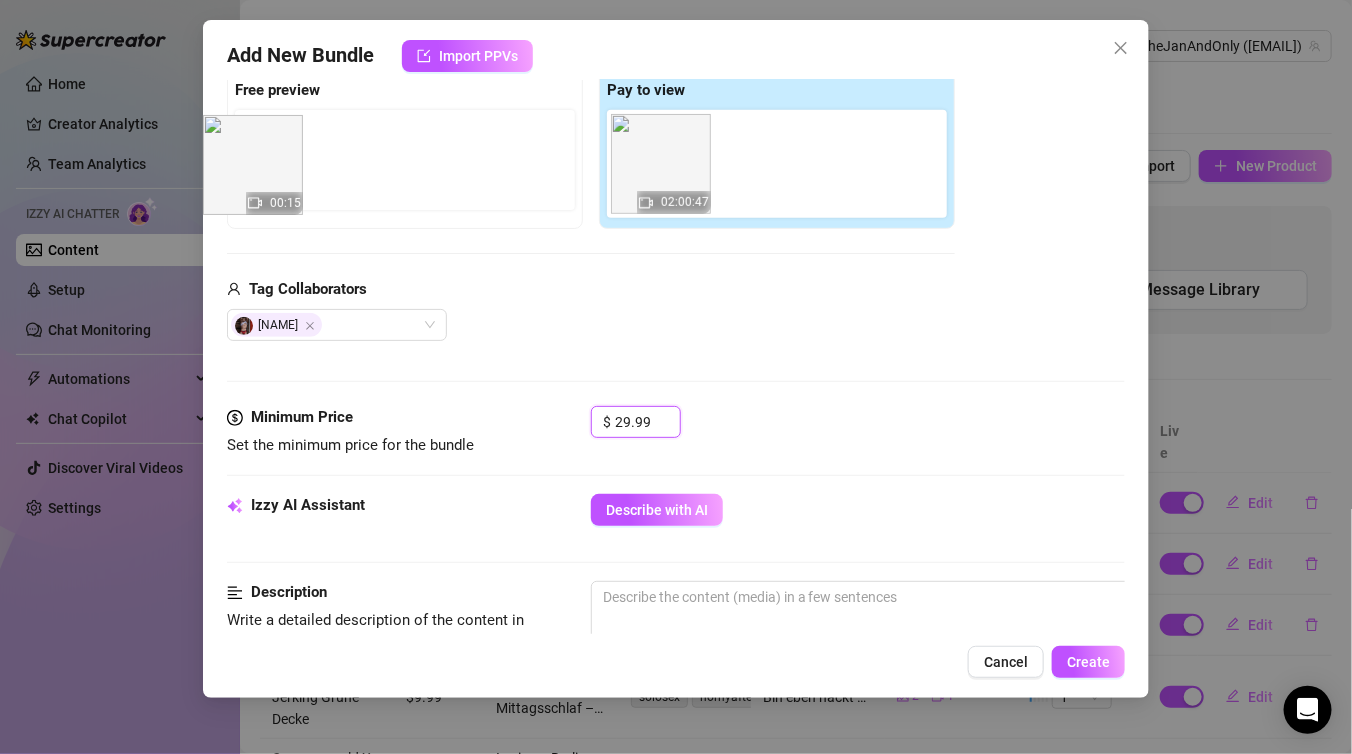 drag, startPoint x: 784, startPoint y: 175, endPoint x: 281, endPoint y: 182, distance: 503.0487 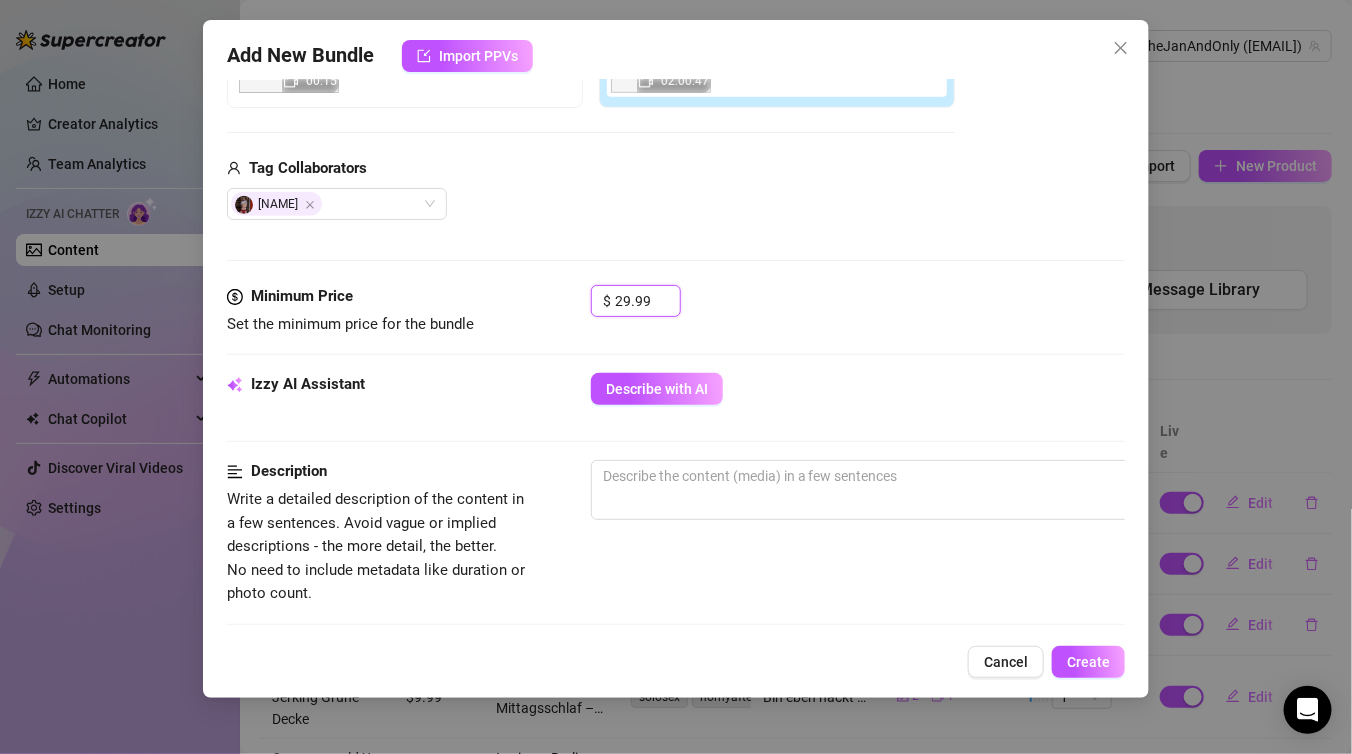 scroll, scrollTop: 467, scrollLeft: 0, axis: vertical 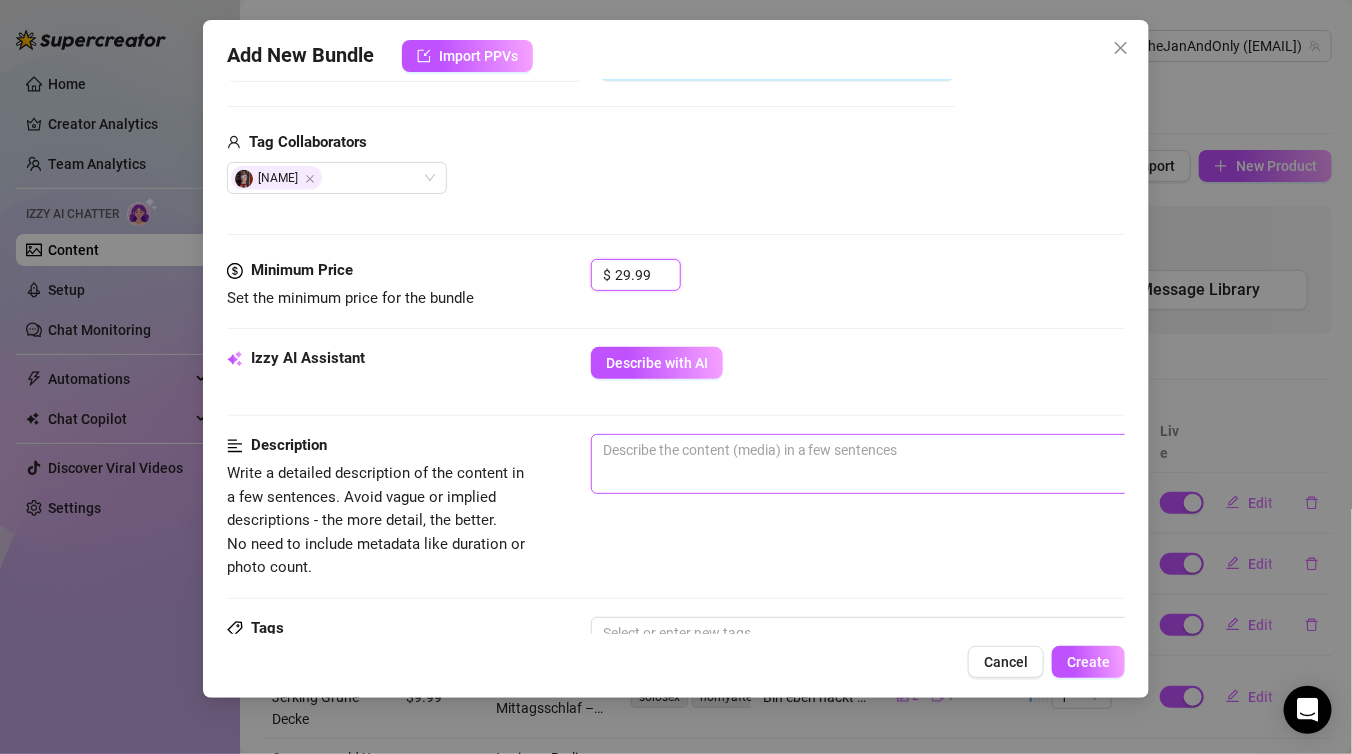 type on "29.99" 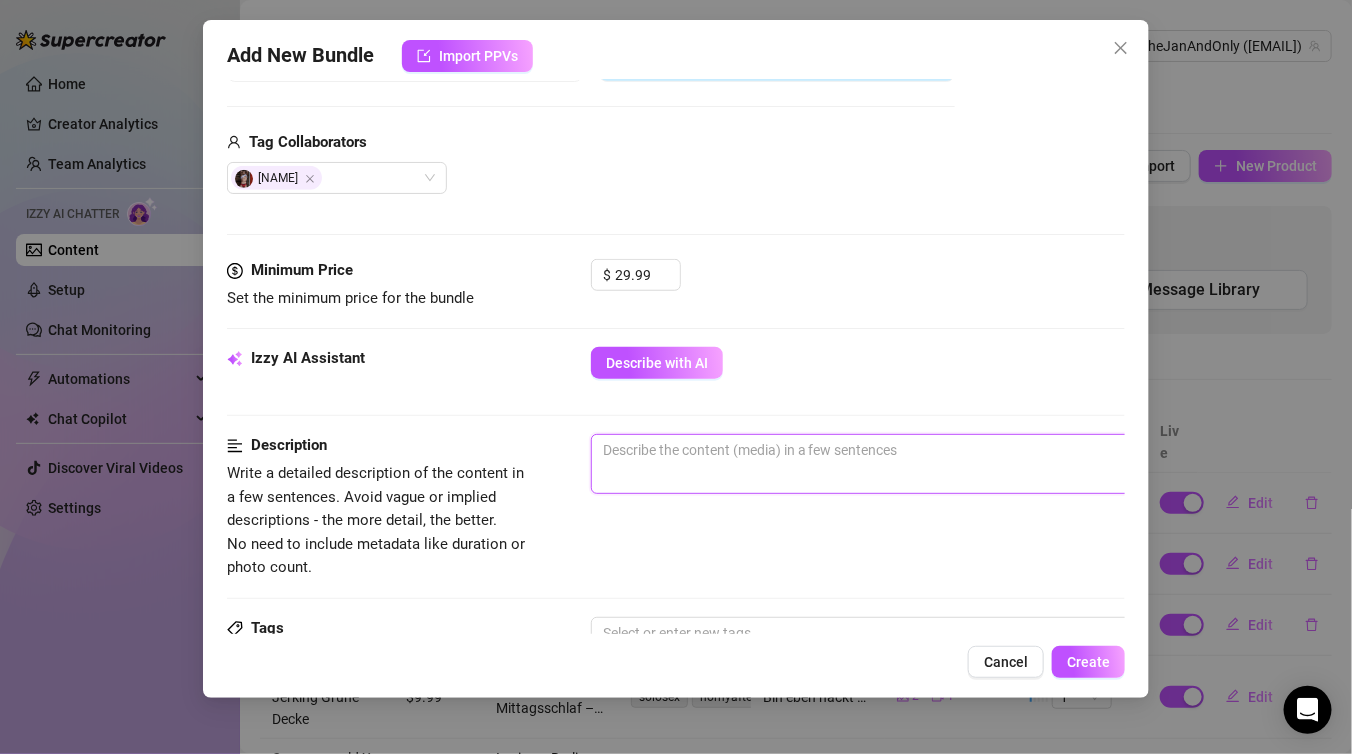 click at bounding box center (941, 464) 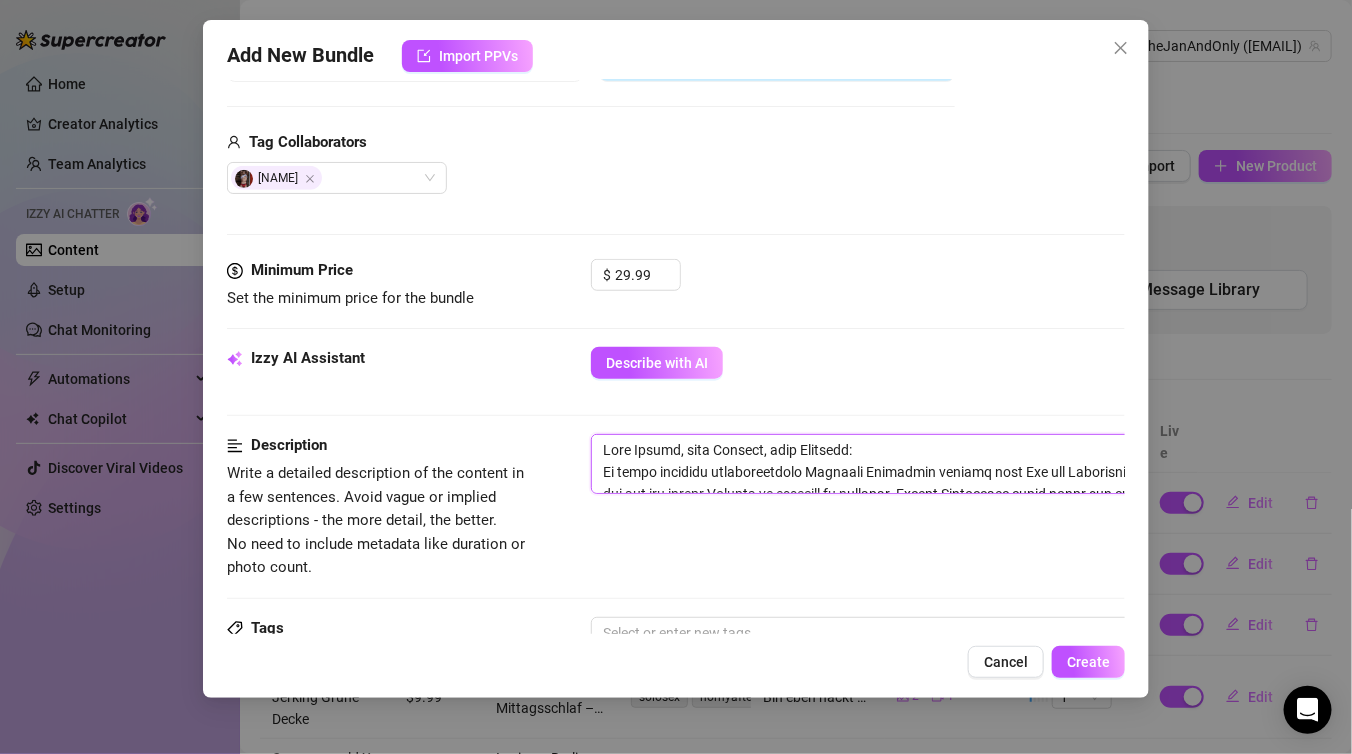 scroll, scrollTop: 135, scrollLeft: 0, axis: vertical 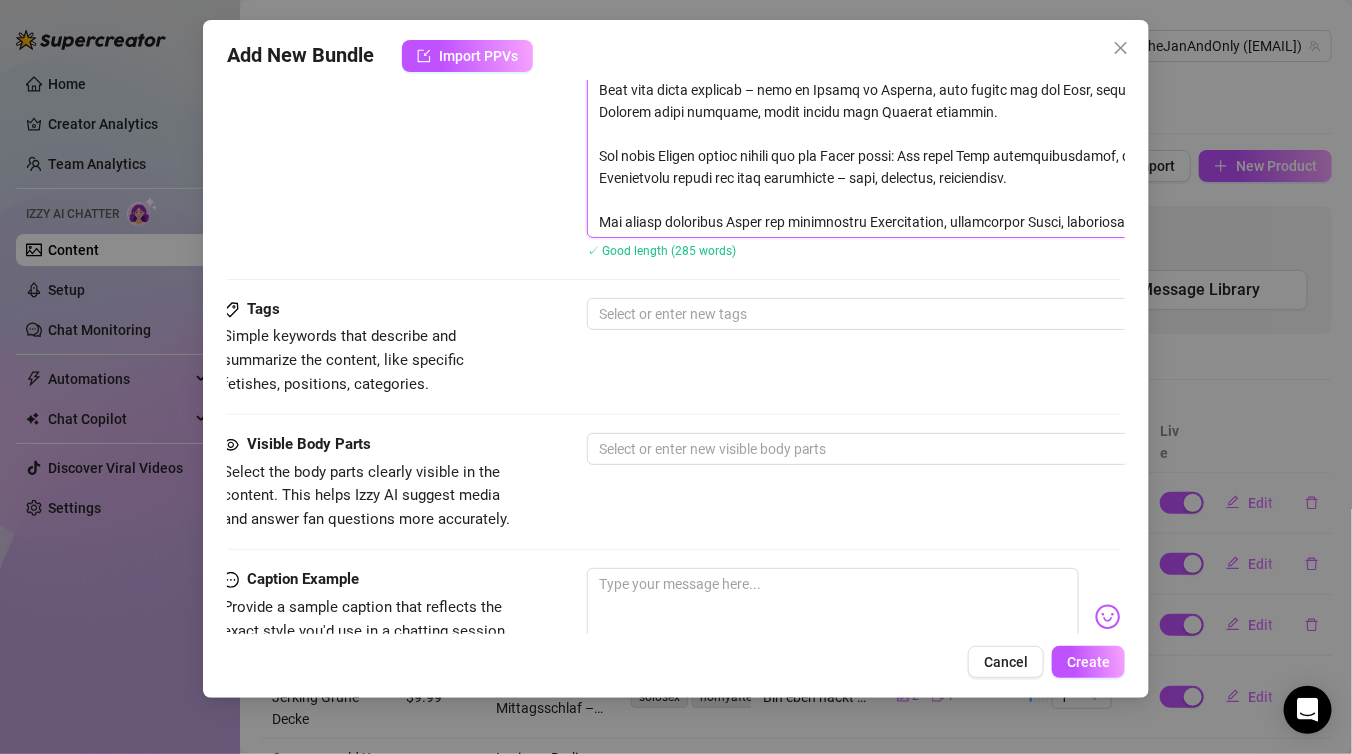 type on "Zwei Körper, eine Wohnung, pure Spannung:
In einem stilvoll eingerichteten Berliner Apartment treffen sich Jan und Alandestroyboy zum ersten Mal – und von der ersten Sekunde an knistert es gewaltig. Helles Tageslicht fällt durch die großen Fenster auf die modern eingerichtete Küche, in der sich beide langsam annähern. Jan trägt ein schwarzes Muskelshirt, Alan ist bereits leicht entblößt. Ihre Blicke treffen sich – wild, hungrig, fordernd.
Schon in der Küche beginnen sie sich auszuziehen, berühren sich gegenseitig, küssen sich leidenschaftlich. Jan geht auf die Knie und beginnt, Alan im Stehen zu blasen, tief und gierig. Der Wechsel folgt schnell – Alan revanchiert sich auf der weichen Sitzbank, während Jan sich zurücklehnt und seinen Körper genießen lässt.
Das Vorspiel wird intensiver: Alan leckt Jan den Arsch, langsam, lustvoll, tief. Kurz darauf liegt Jan schon auf dem großen Esstisch, wird dort erst doggy, dann Missionar von Alan gefickt – mit voller Kraft, die Kamera fängt jede Bewegung hautnah ein.
..." 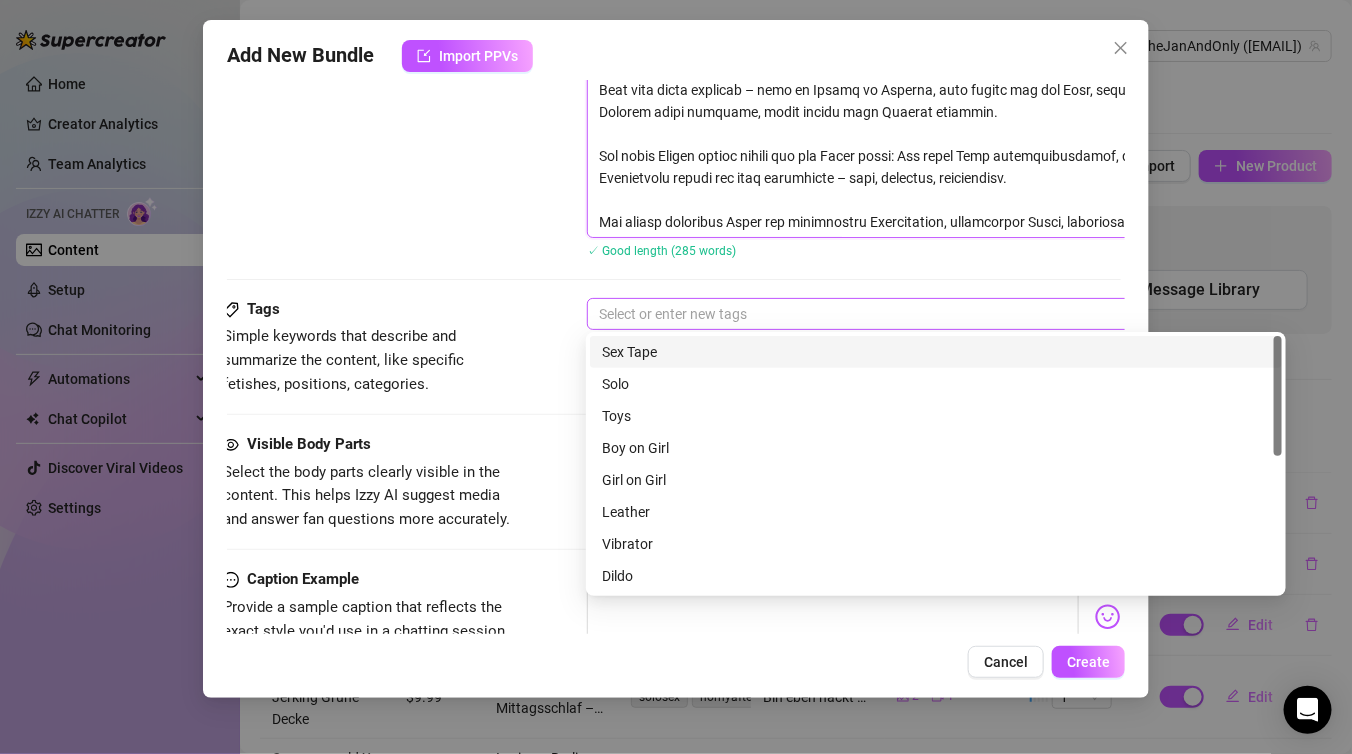 click on "Select or enter new tags" at bounding box center (937, 314) 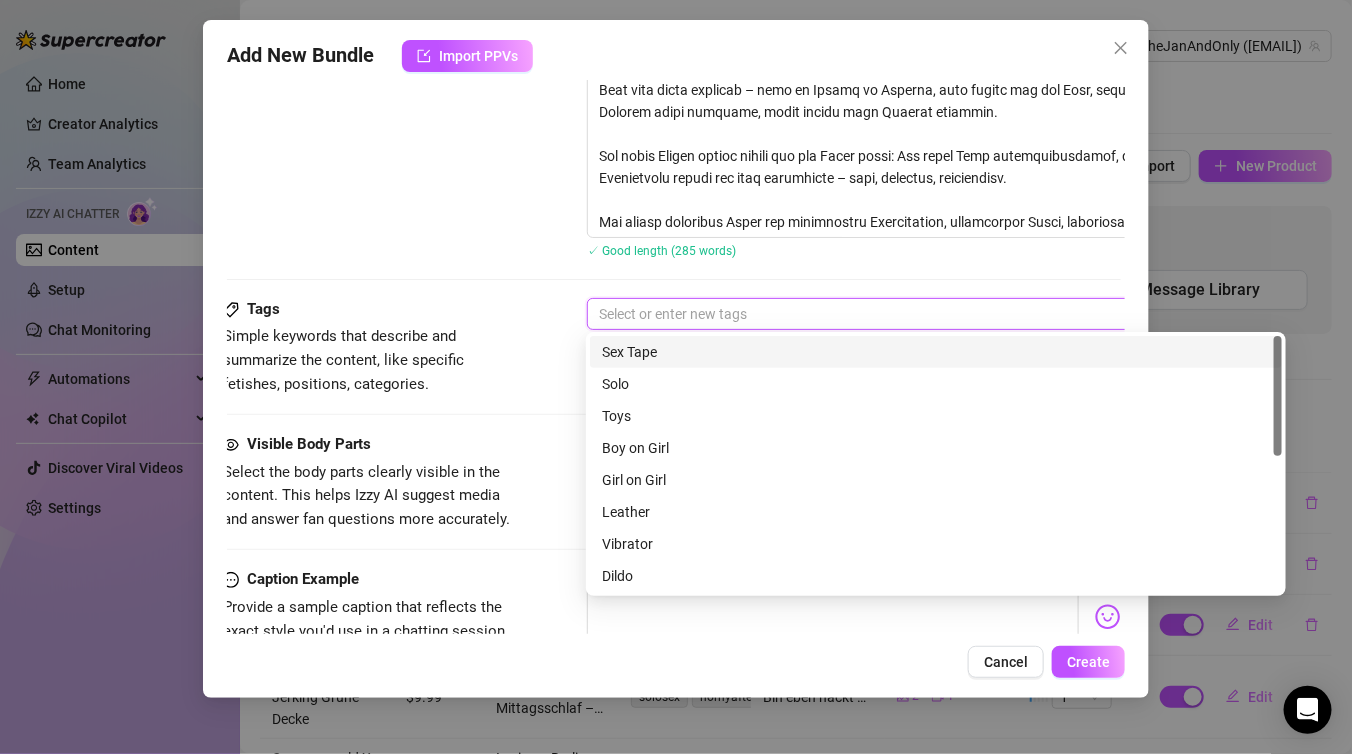 paste on "switchfuck" 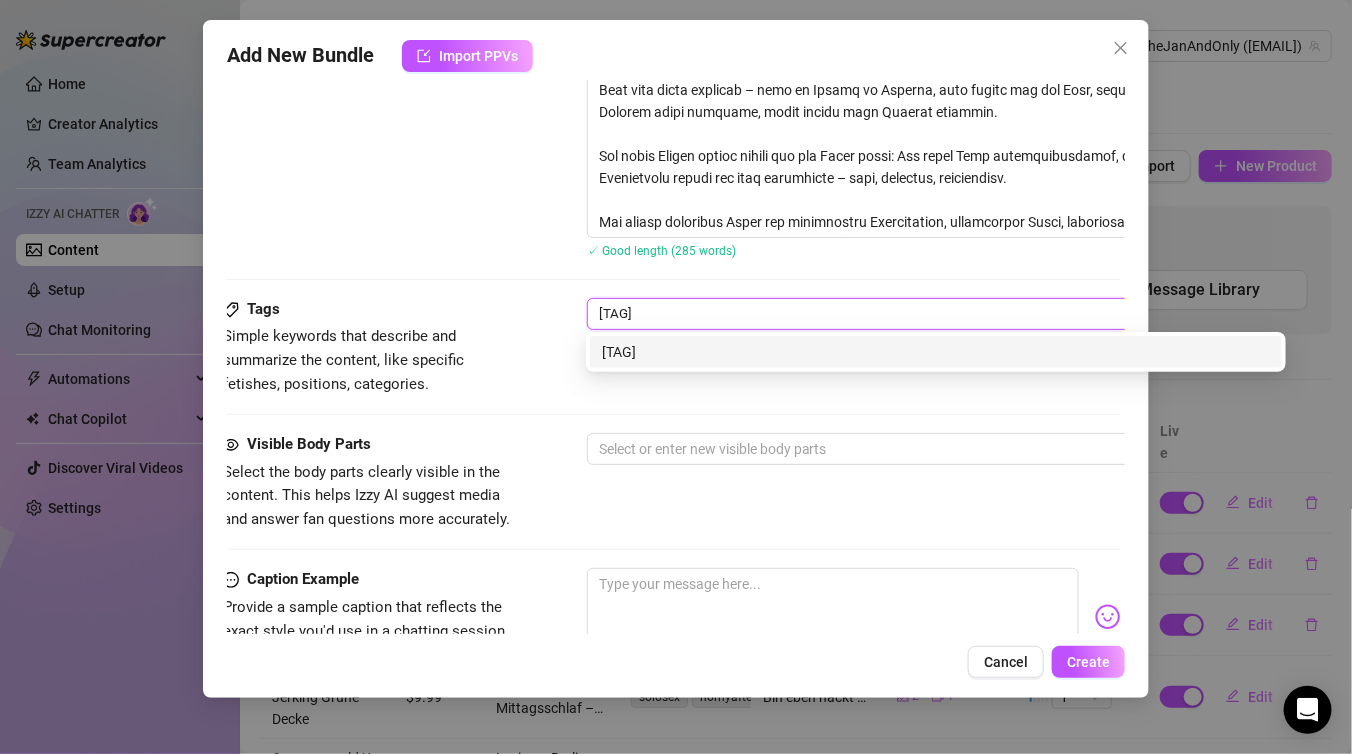 type on "switchfuck" 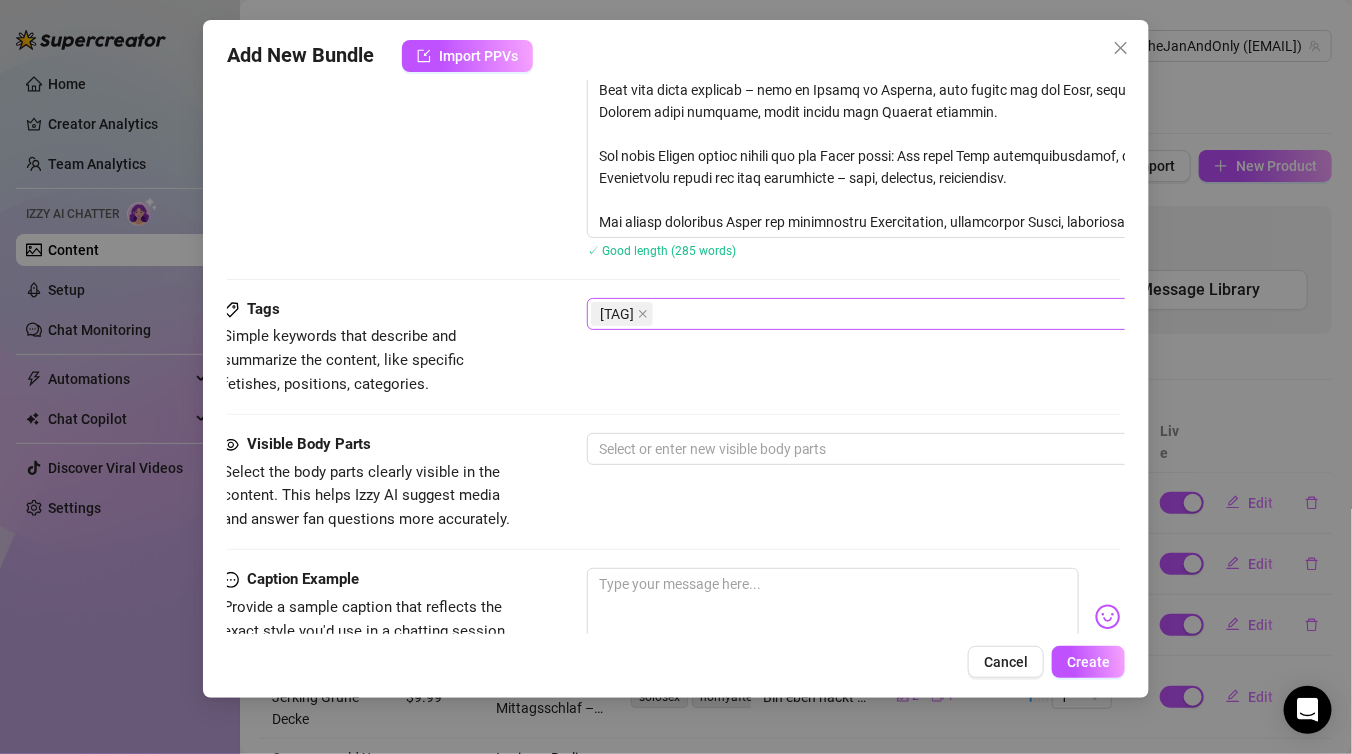click on "switchfuck" at bounding box center [926, 314] 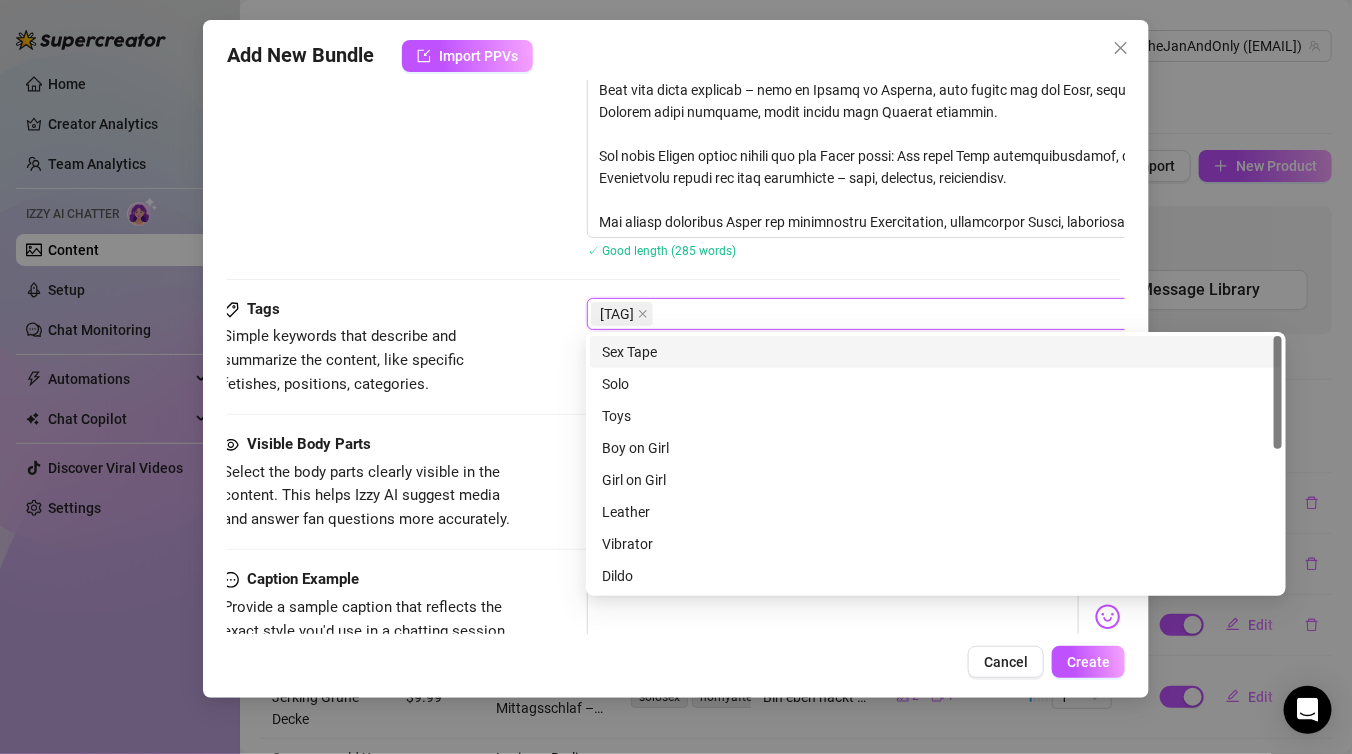 paste on "roughsex" 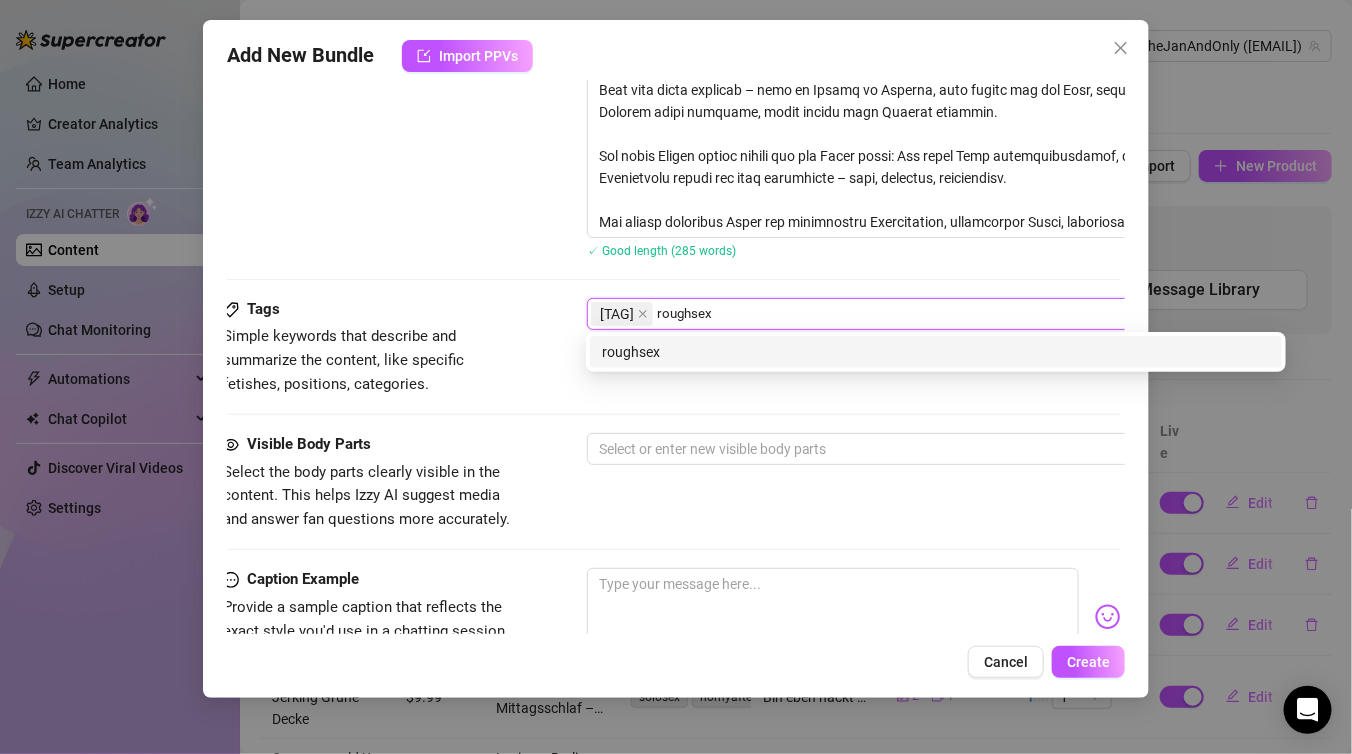 type on "roughsex" 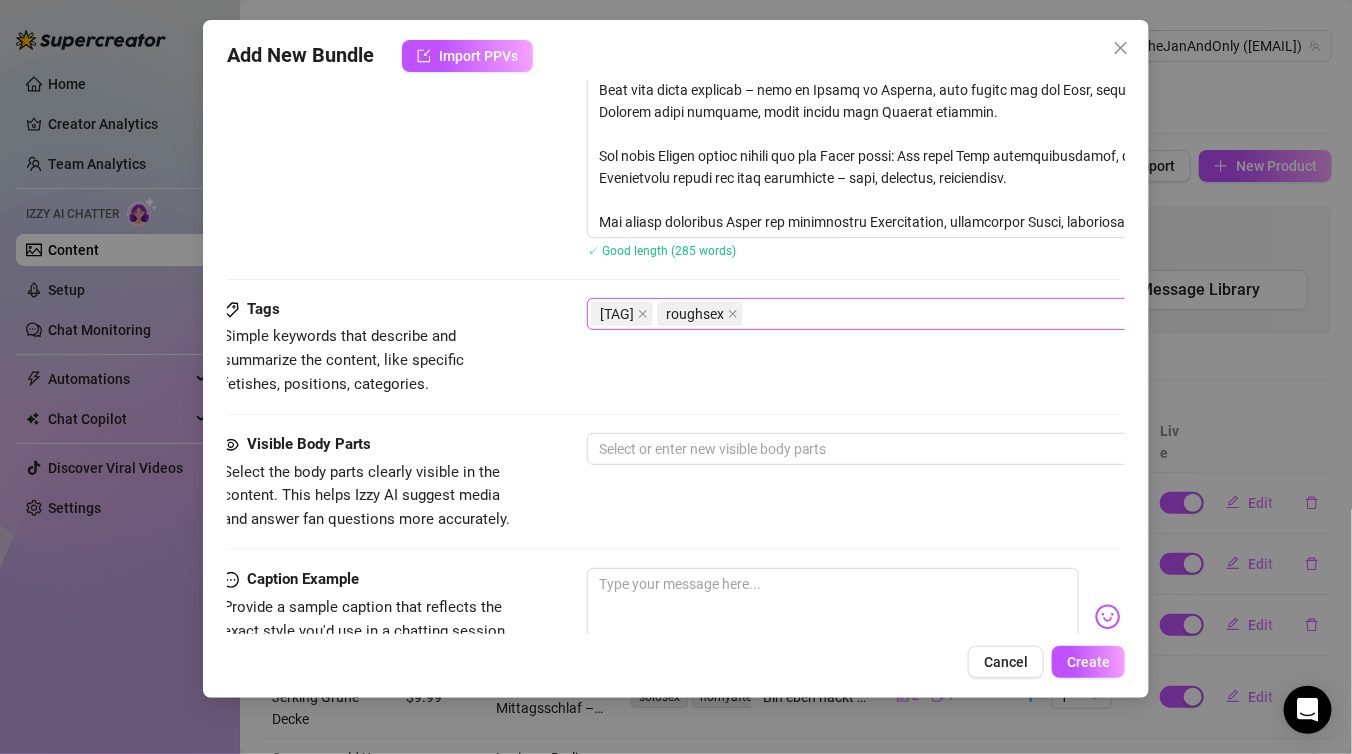 click on "switchfuck roughsex" at bounding box center (926, 314) 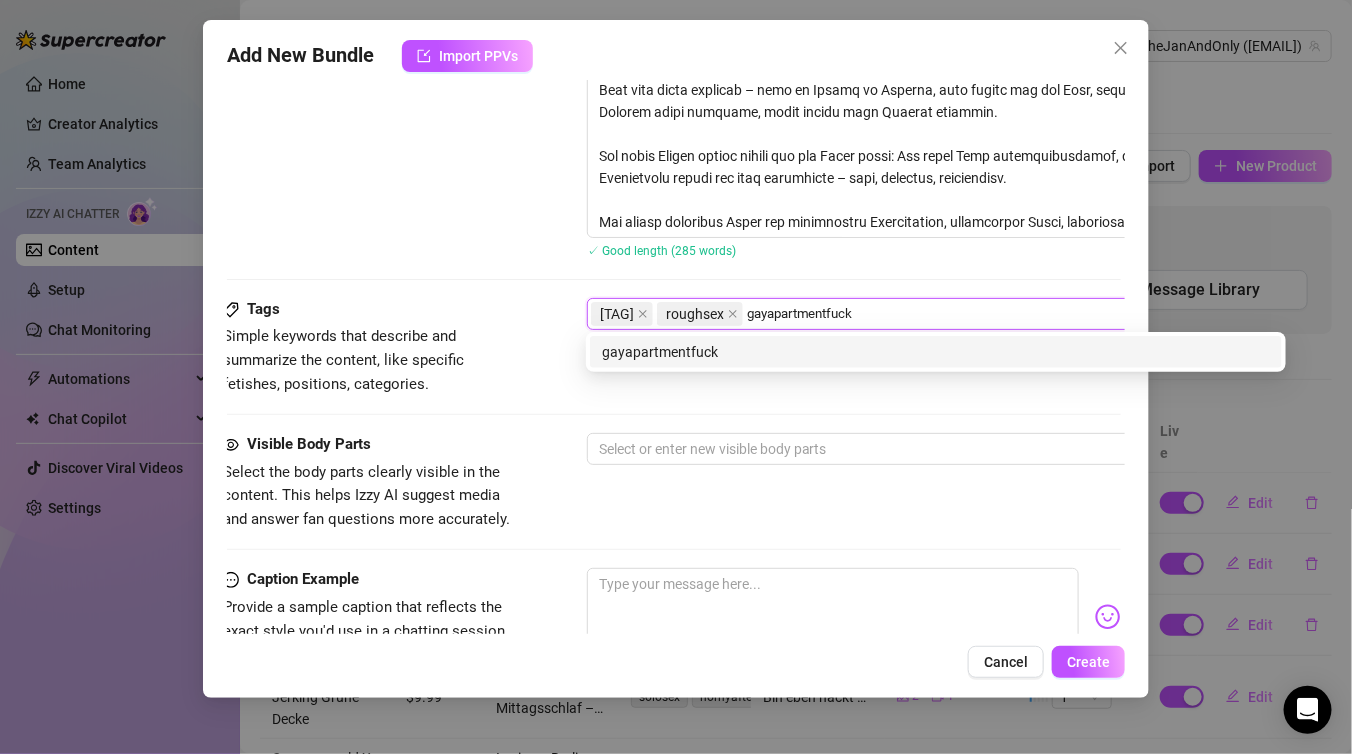 type on "gayapartmentfuck" 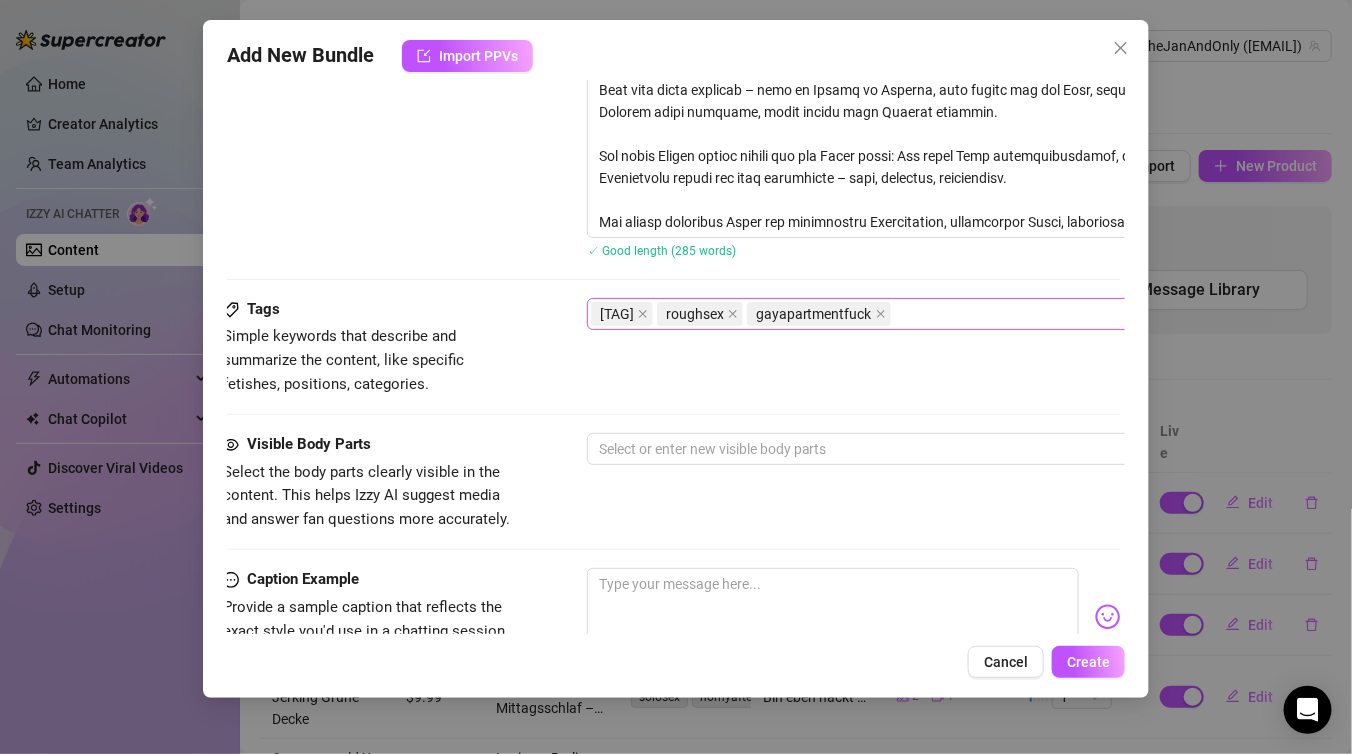 click on "switchfuck roughsex gayapartmentfuck" at bounding box center (926, 314) 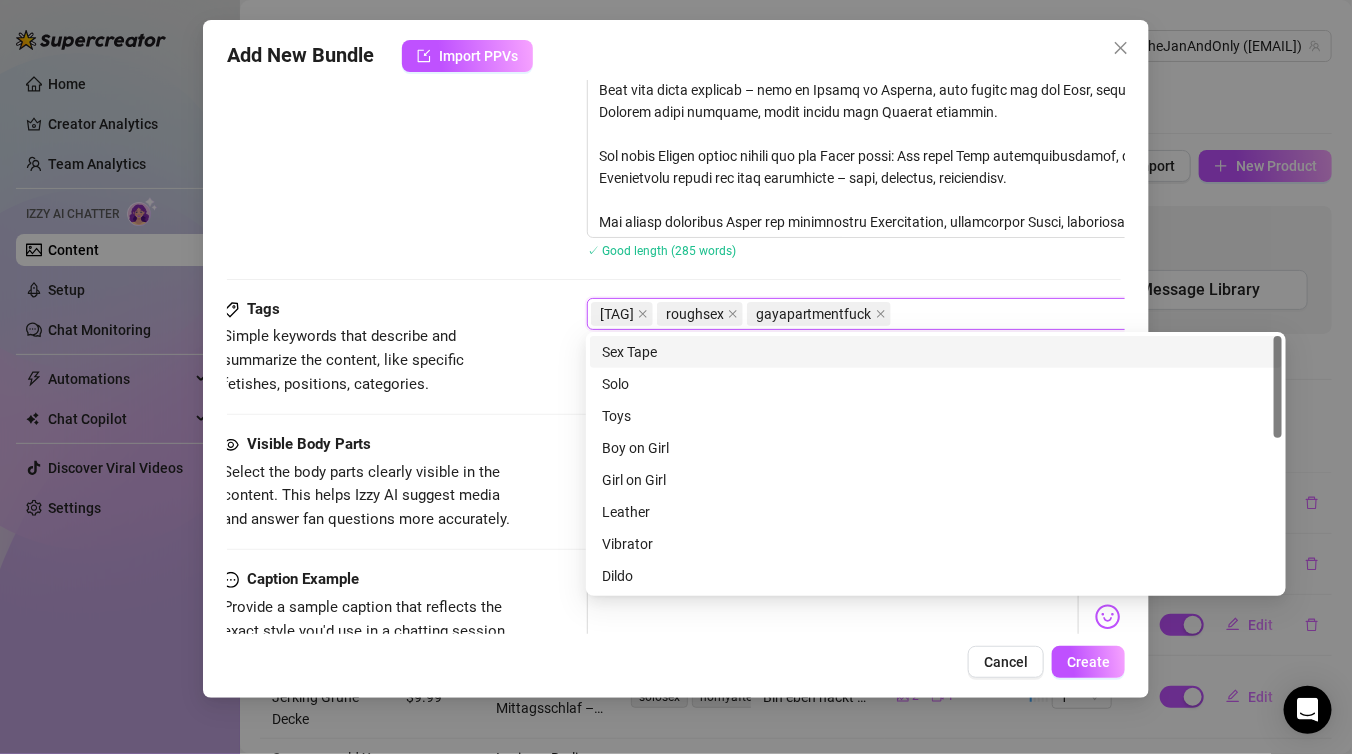 paste on "berlinsex" 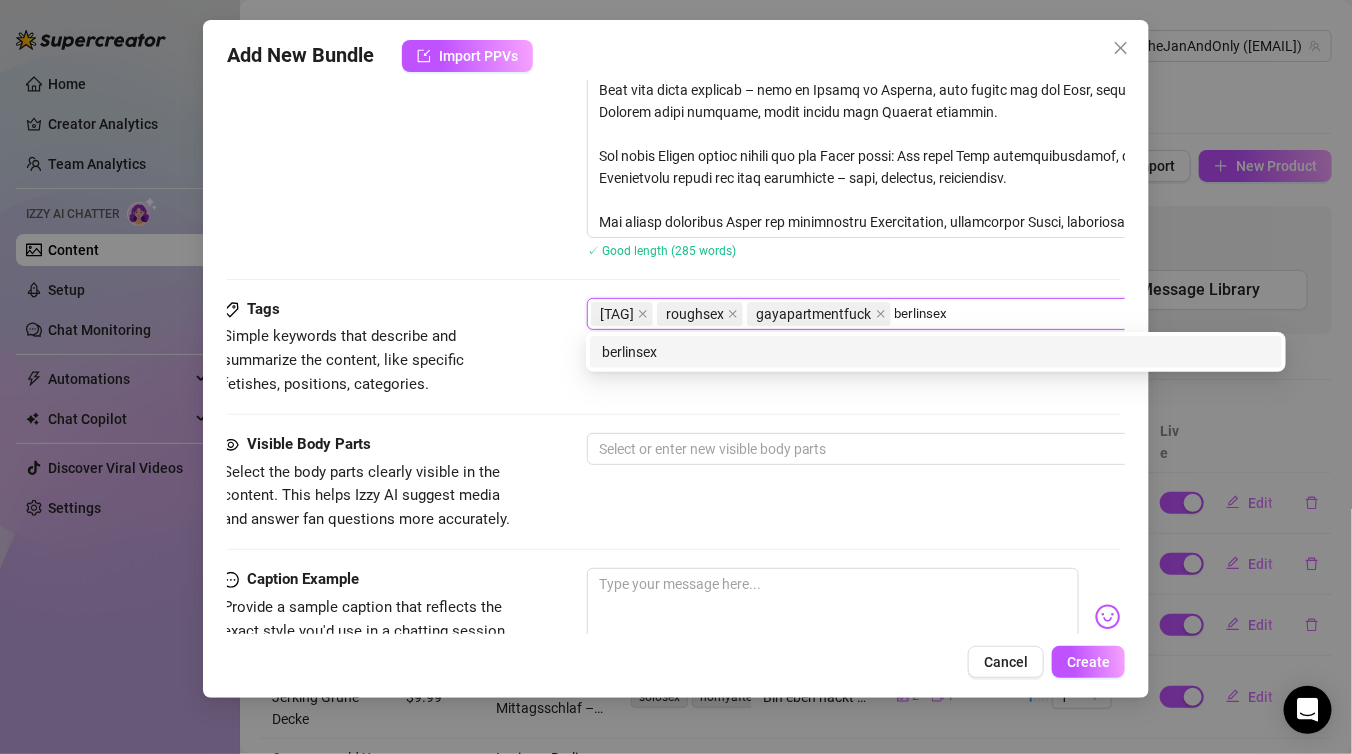 scroll, scrollTop: 1267, scrollLeft: 177, axis: both 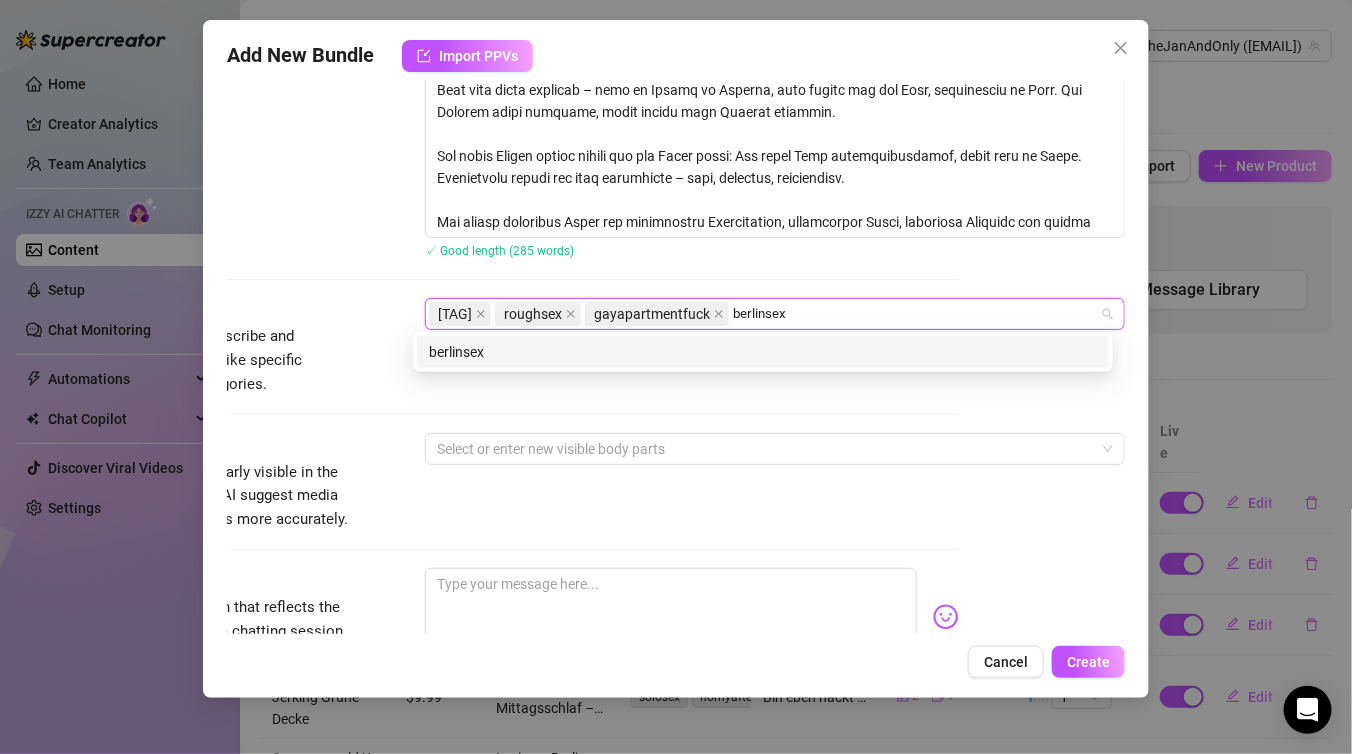 type on "berlinsex" 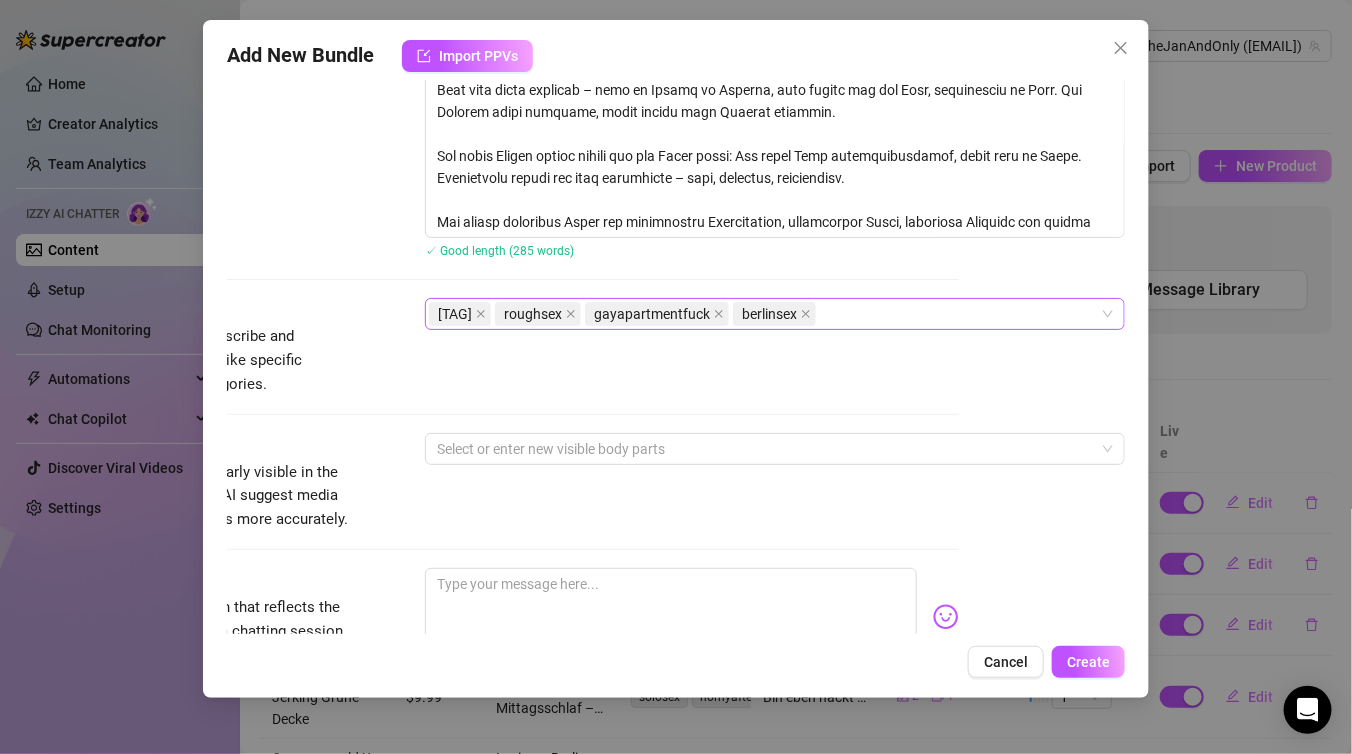 click on "switchfuck roughsex gayapartmentfuck berlinsex" at bounding box center [764, 314] 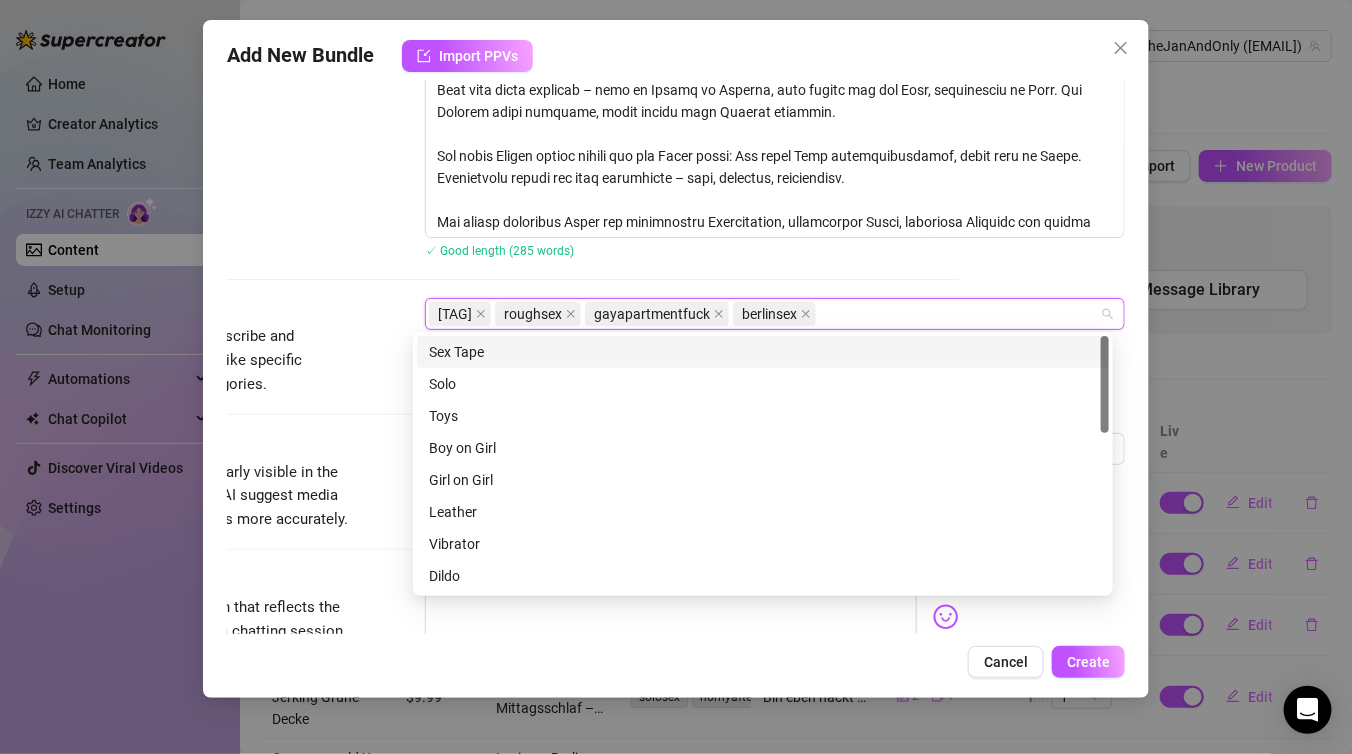 paste on "versroleplay" 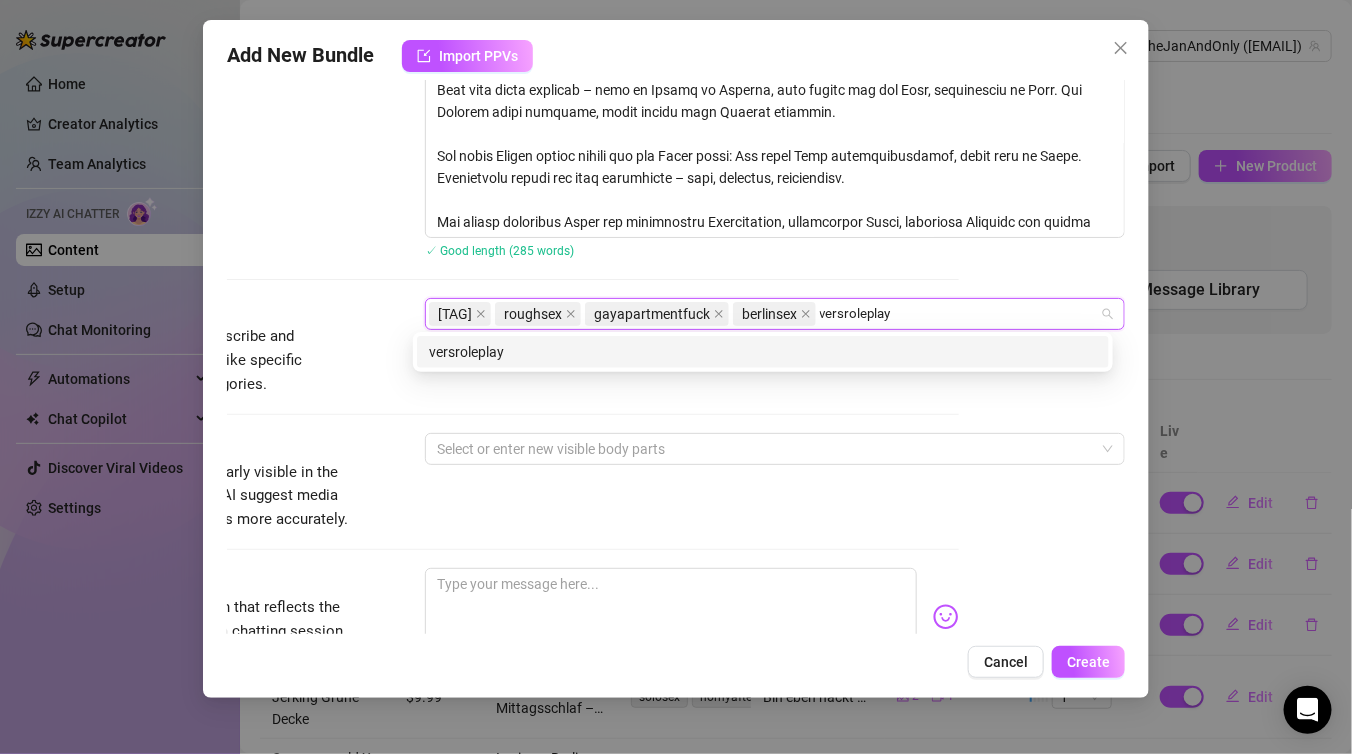 type on "versroleplay" 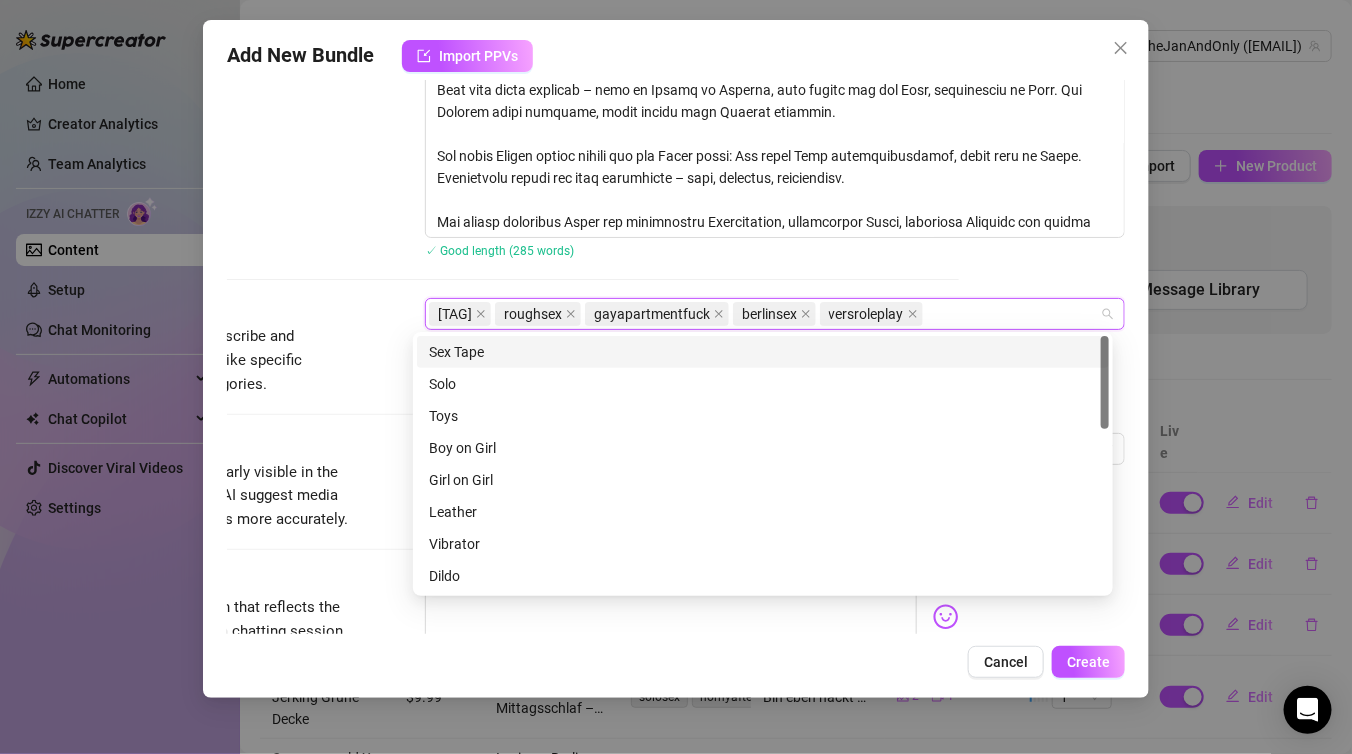 click on "switchfuck roughsex gayapartmentfuck berlinsex versroleplay" at bounding box center (764, 314) 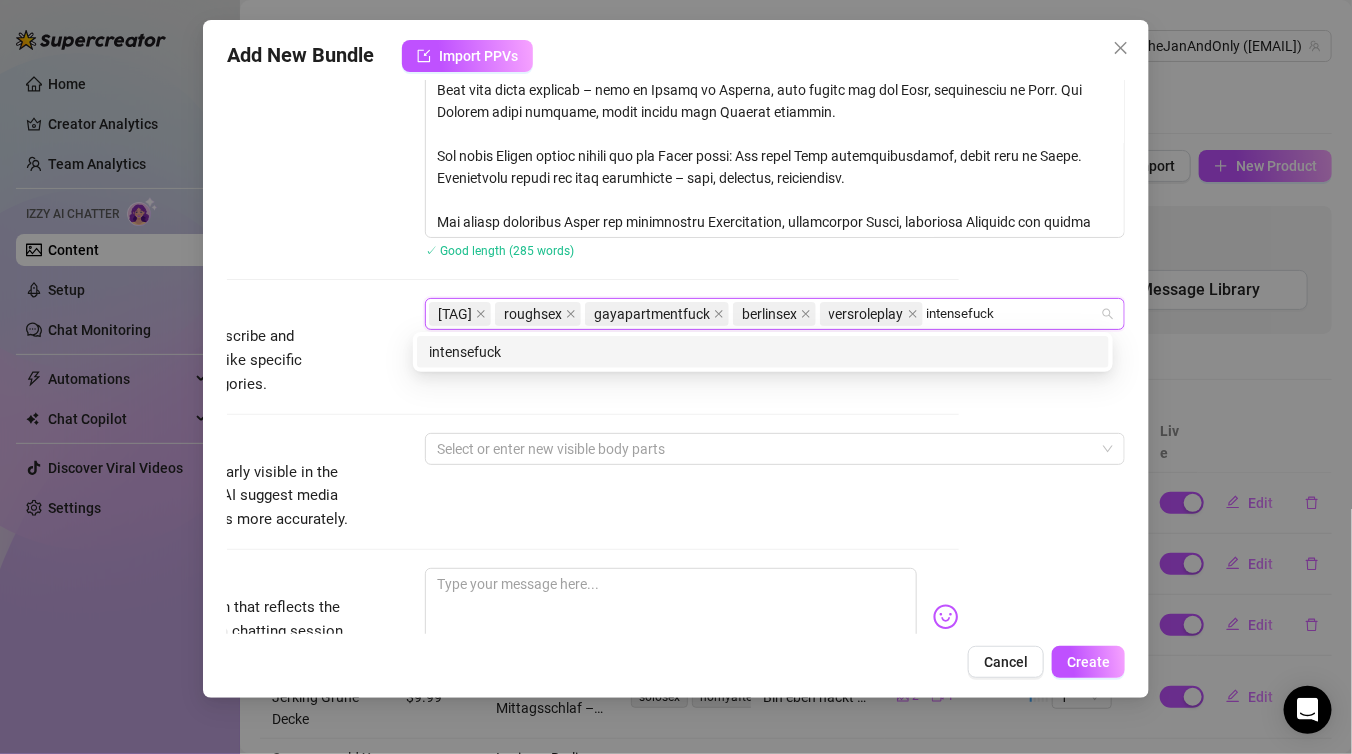 type on "intensefuck" 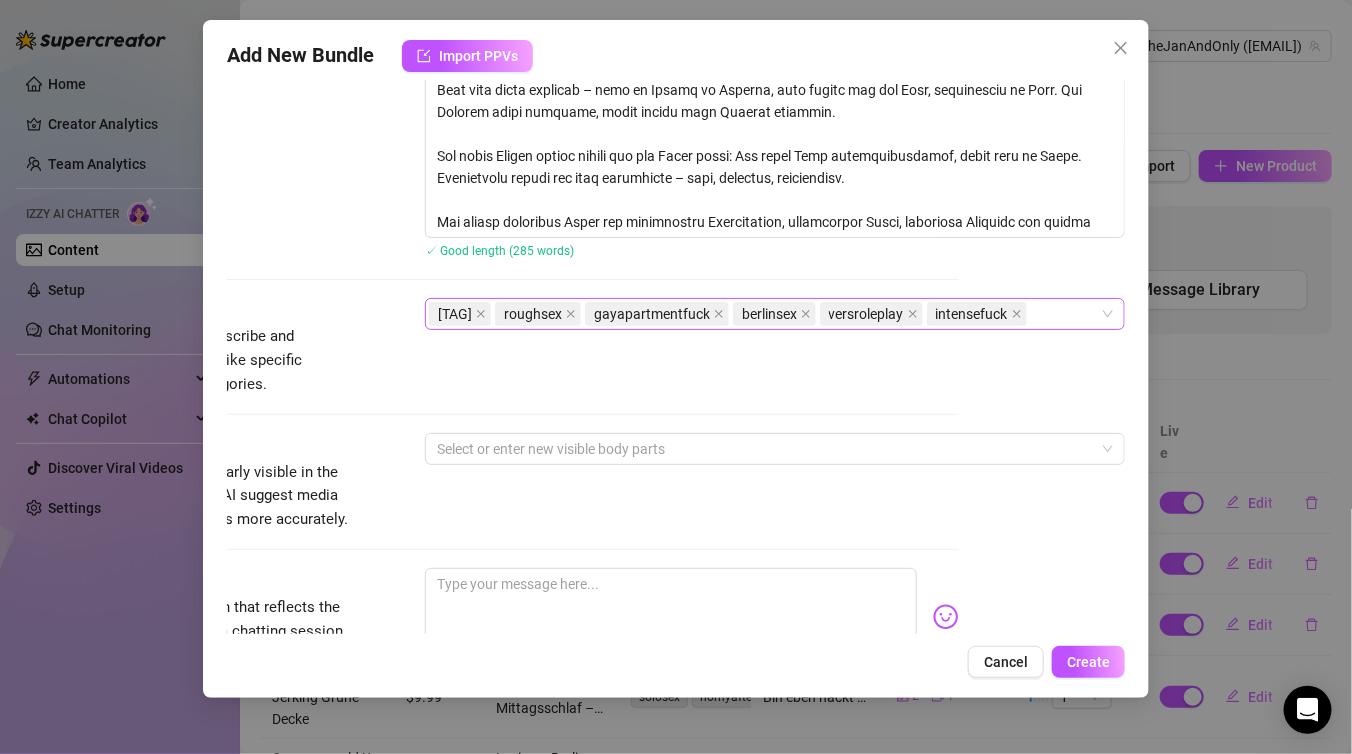 click on "intensefuck" at bounding box center (979, 314) 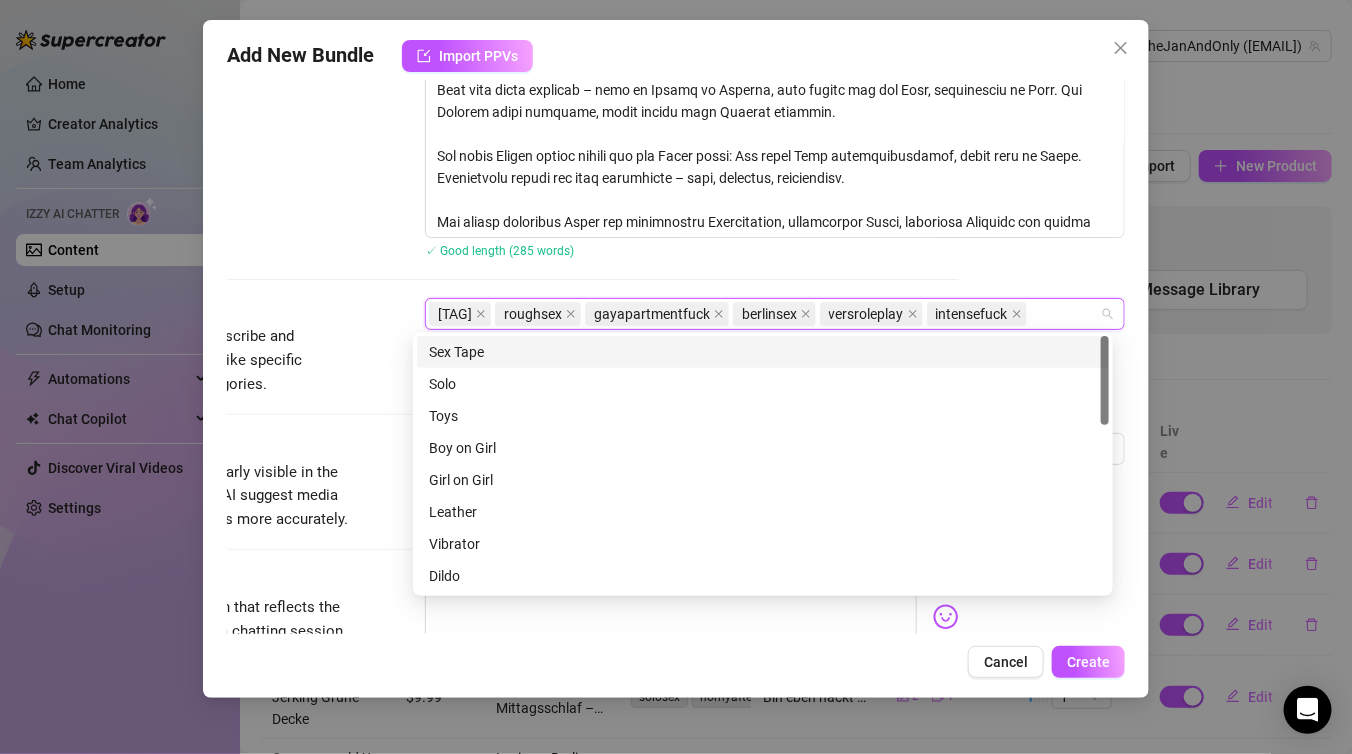 paste on "powerbottom" 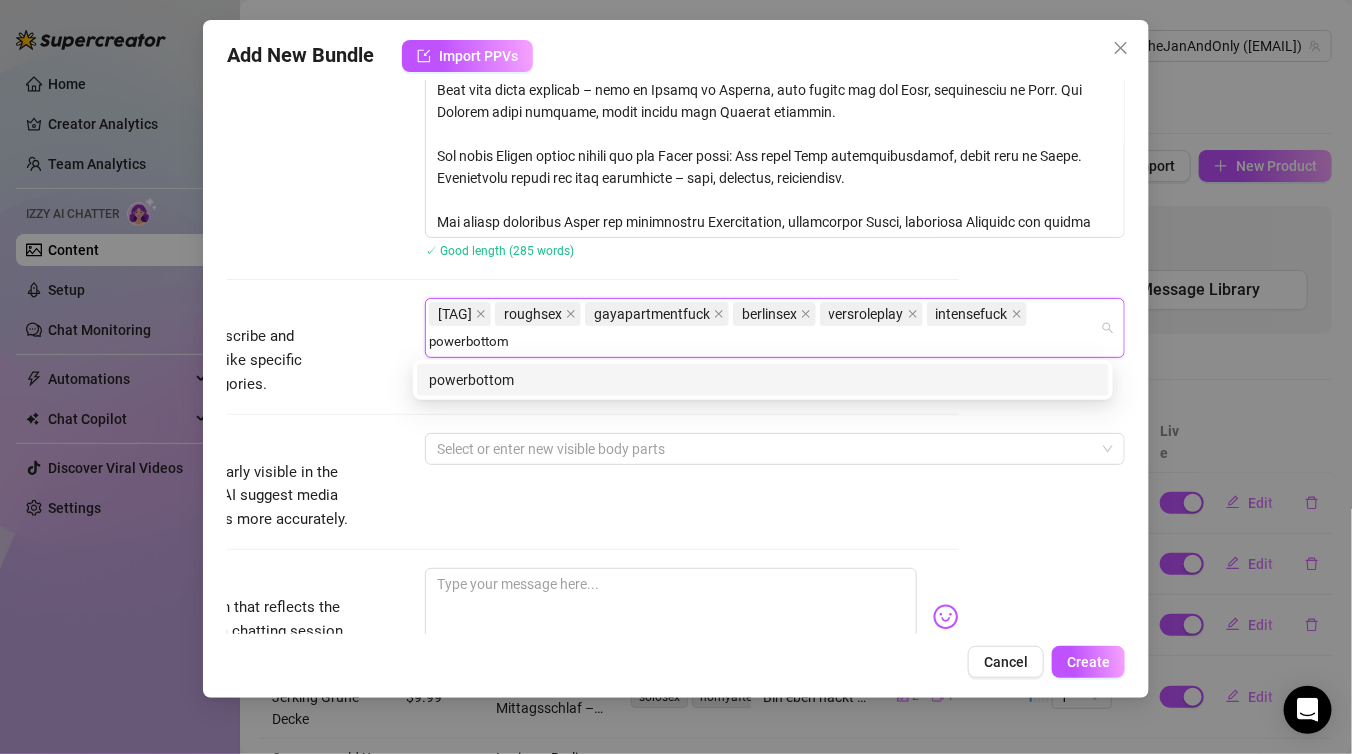 type on "powerbottom" 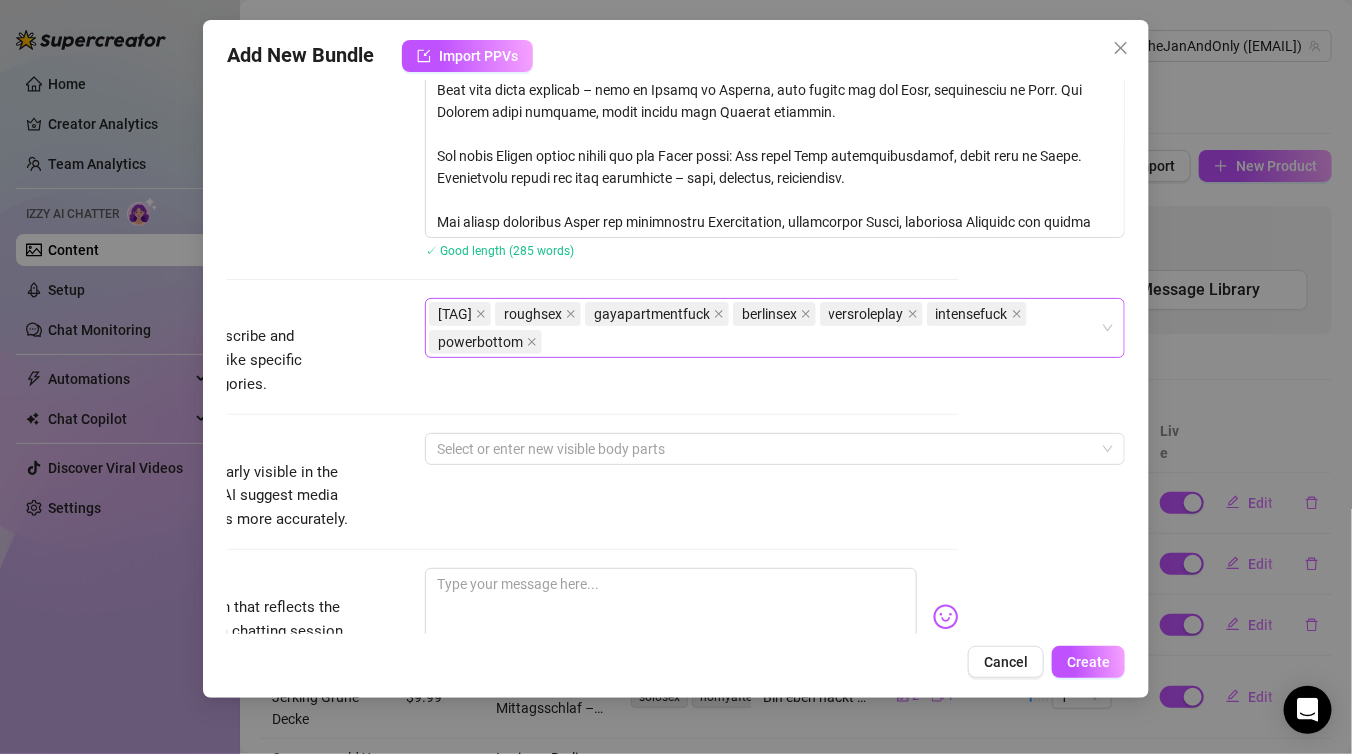 click on "switchfuck roughsex gayapartmentfuck berlinsex versroleplay intensefuck powerbottom" at bounding box center (764, 328) 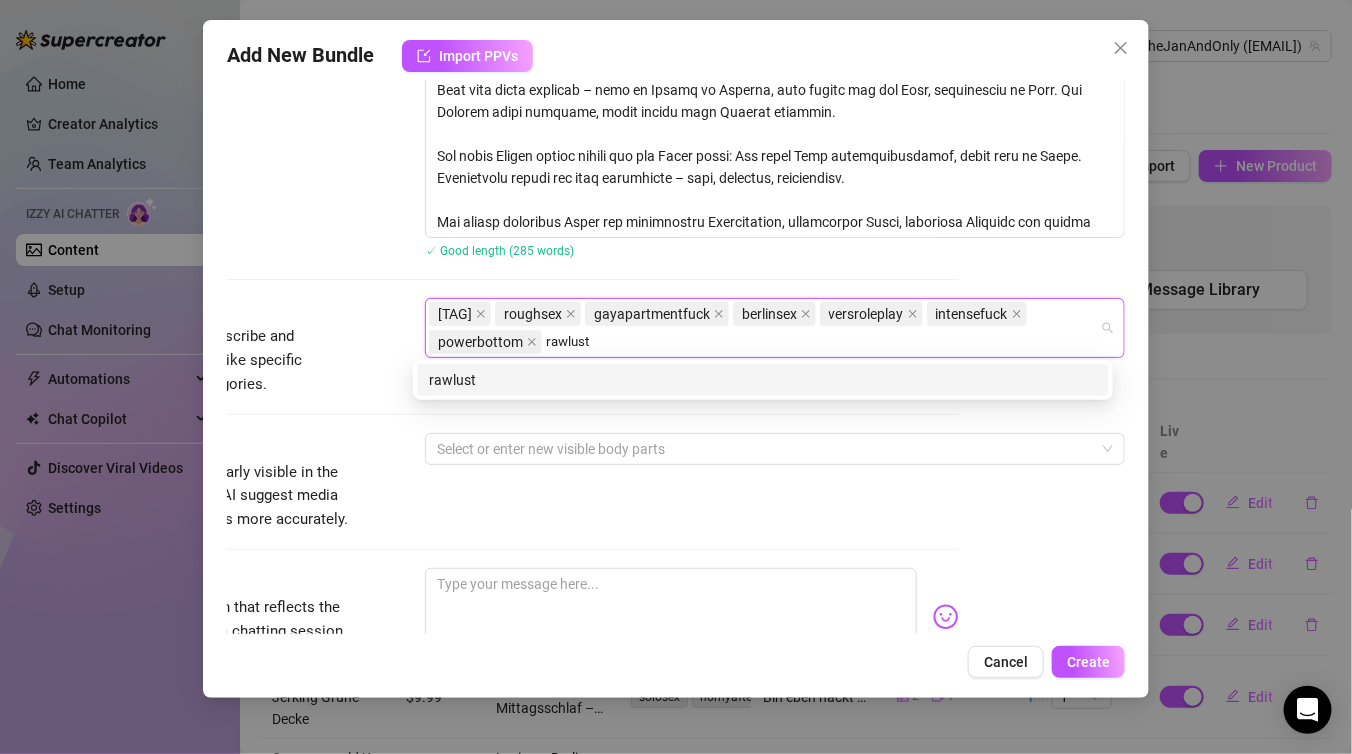 type on "rawlust" 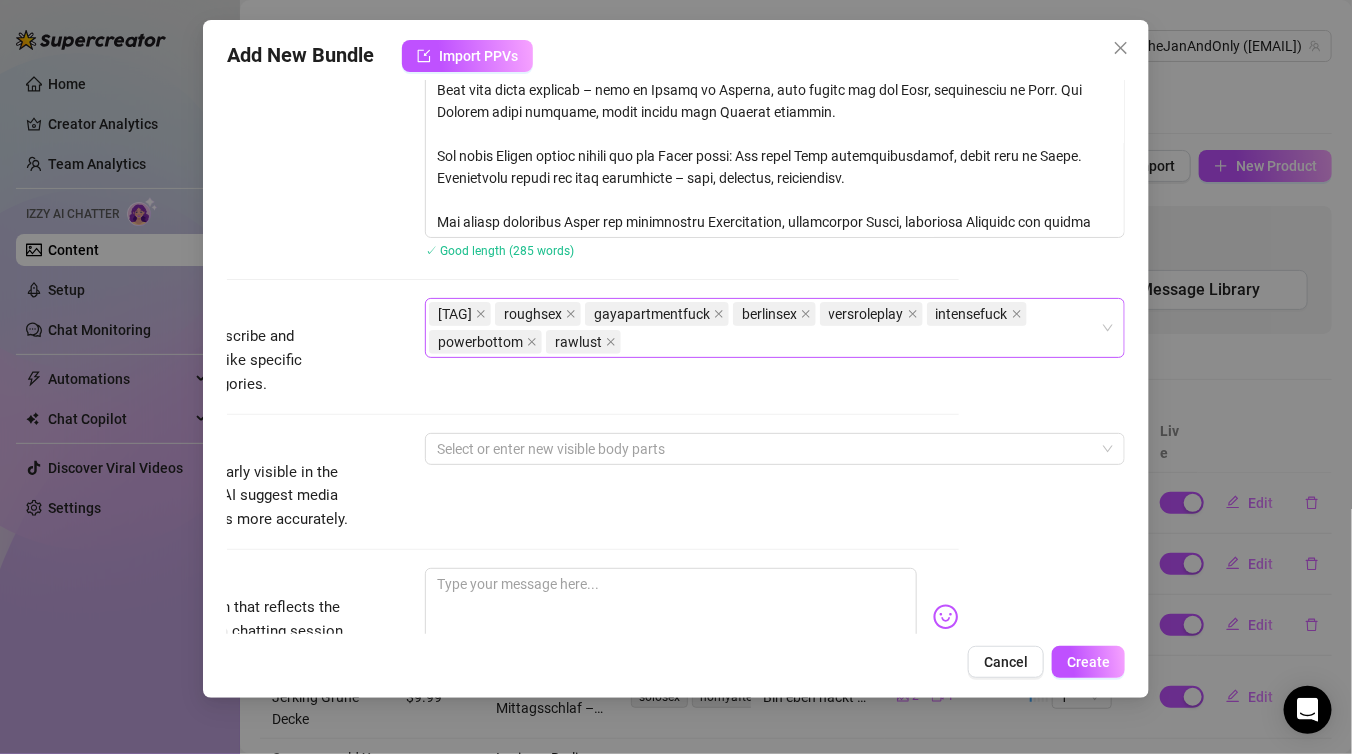 click on "switchfuck roughsex gayapartmentfuck berlinsex versroleplay intensefuck powerbottom rawlust" at bounding box center [764, 328] 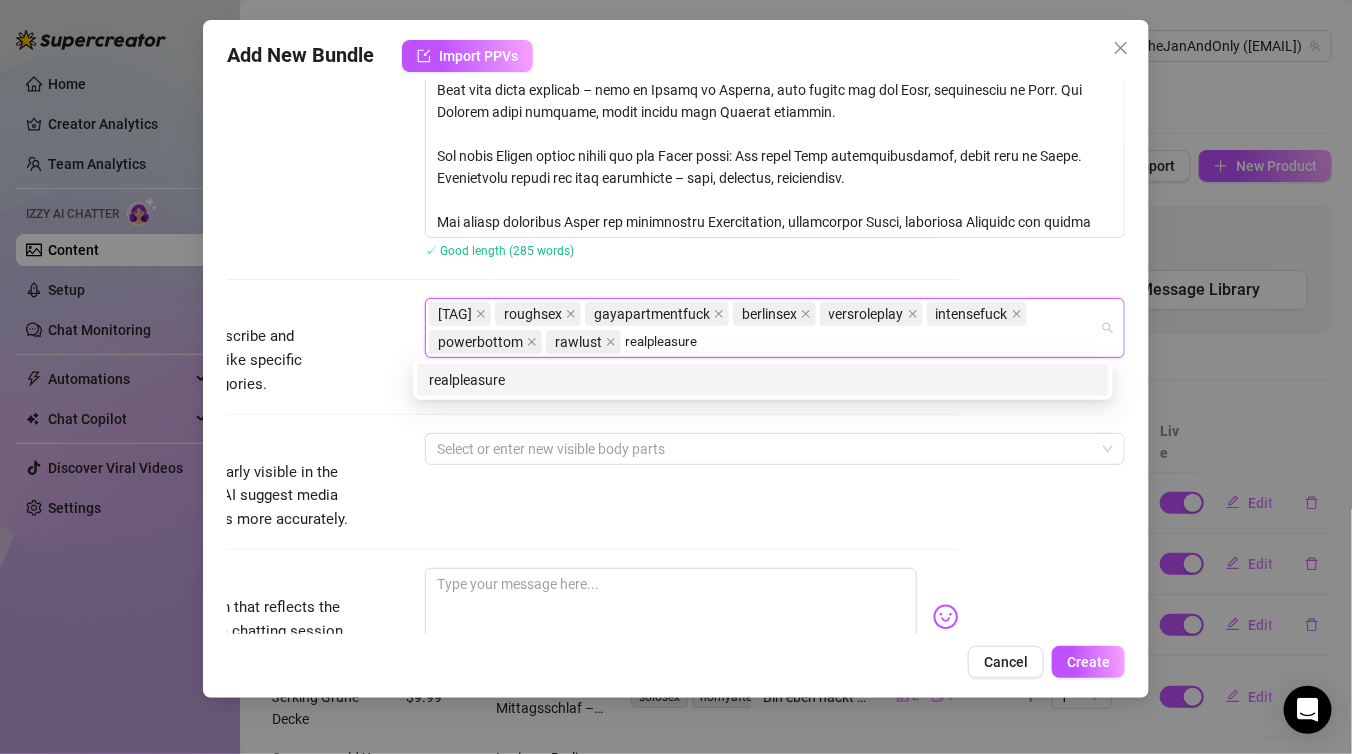 type on "realpleasure" 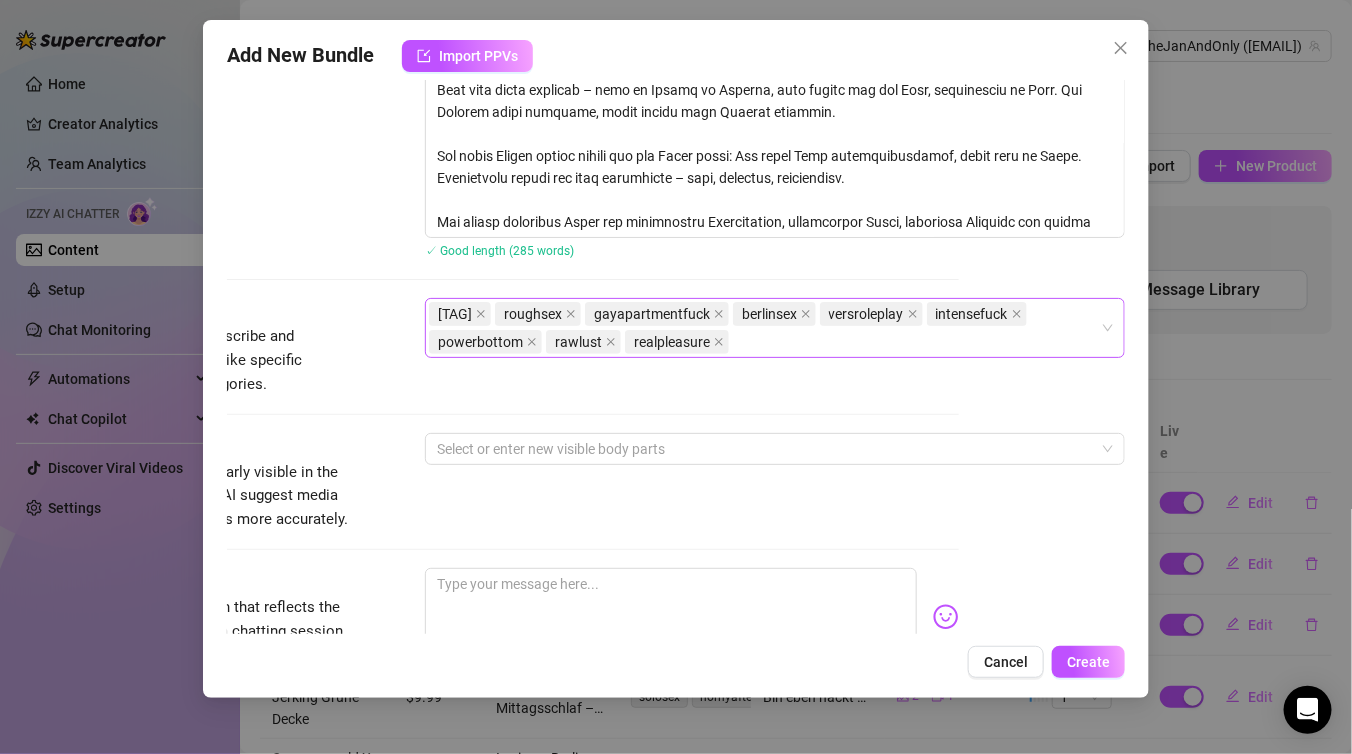 click on "switchfuck roughsex gayapartmentfuck berlinsex versroleplay intensefuck powerbottom rawlust realpleasure" at bounding box center (764, 328) 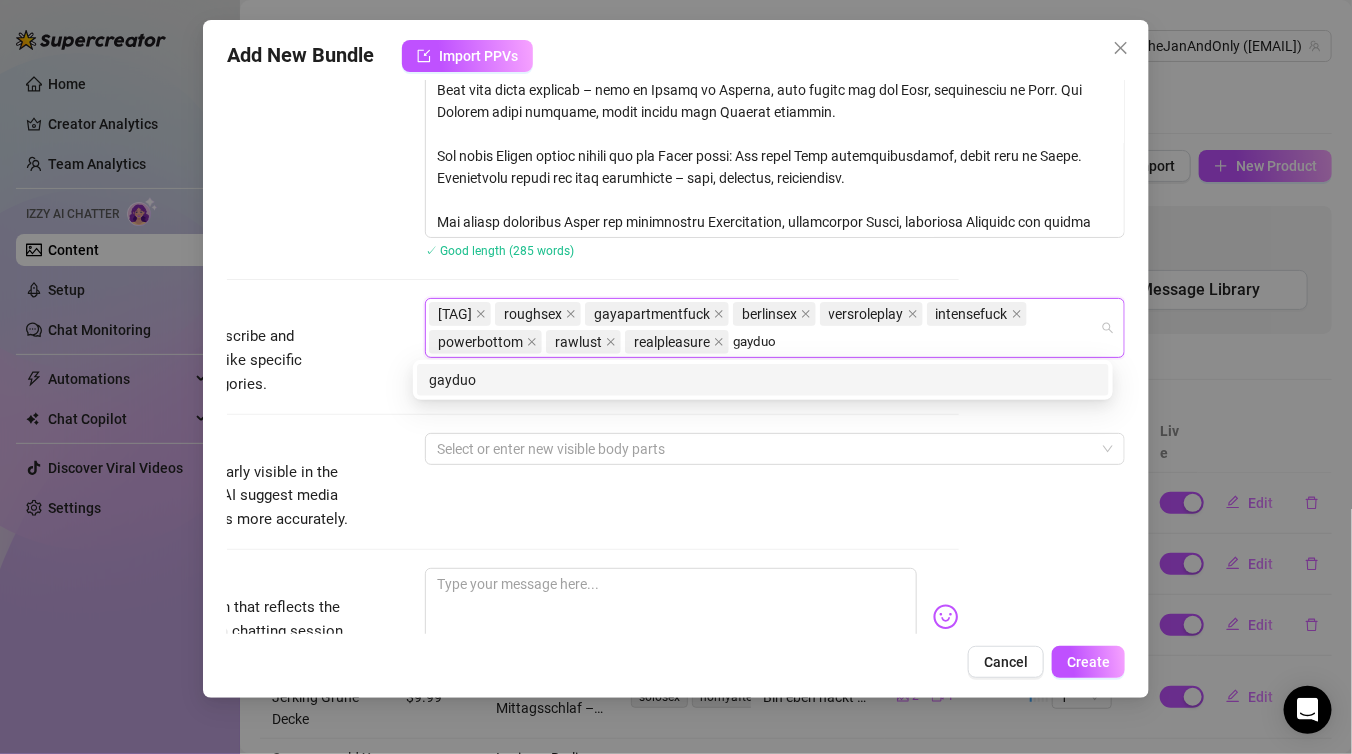 type on "gayduo" 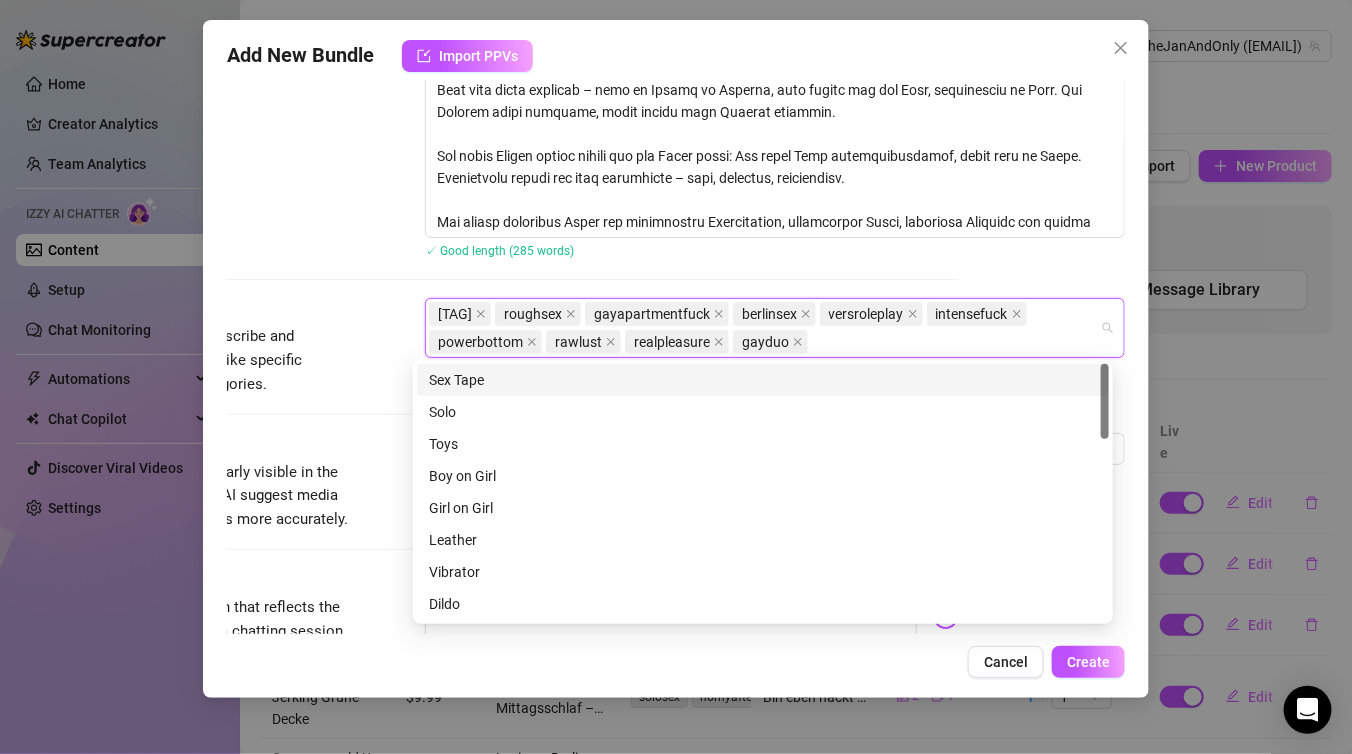 click on "switchfuck roughsex gayapartmentfuck berlinsex versroleplay intensefuck powerbottom rawlust realpleasure gayduo" at bounding box center [764, 328] 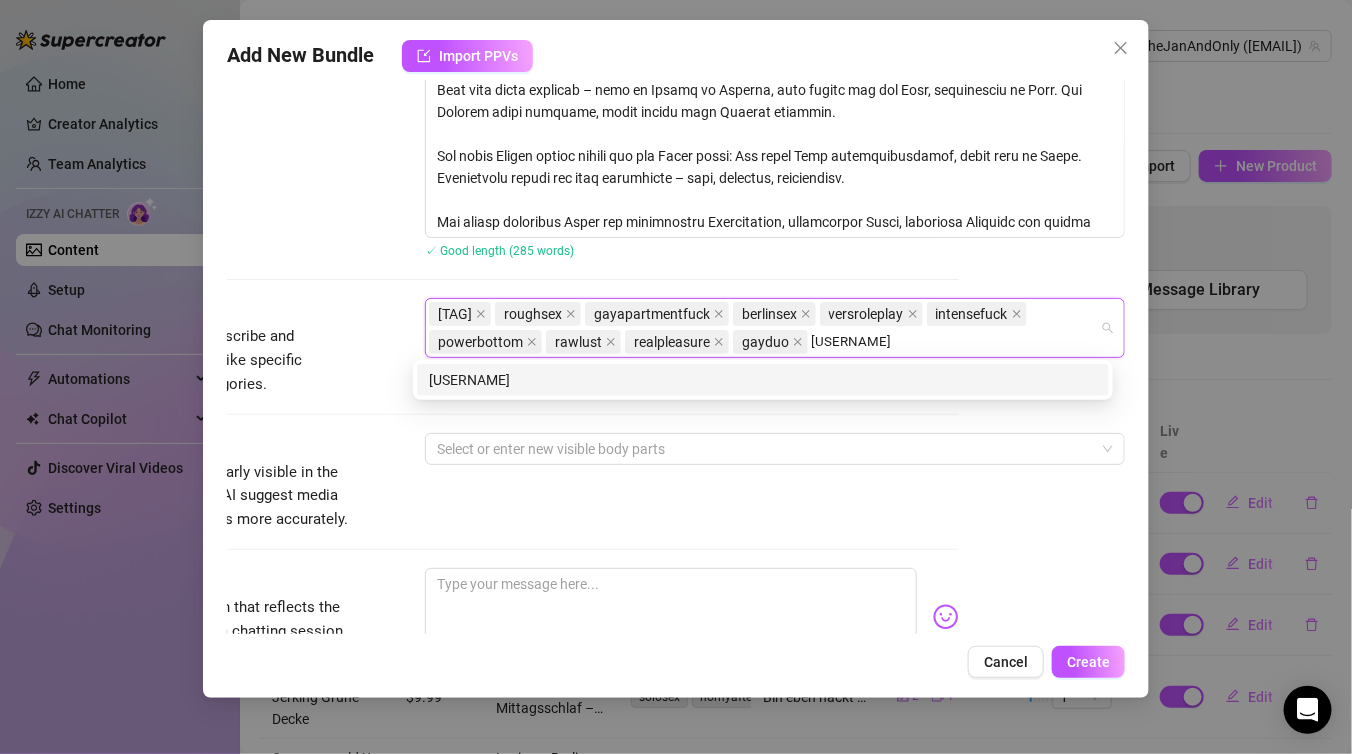 type on "[USERNAME]" 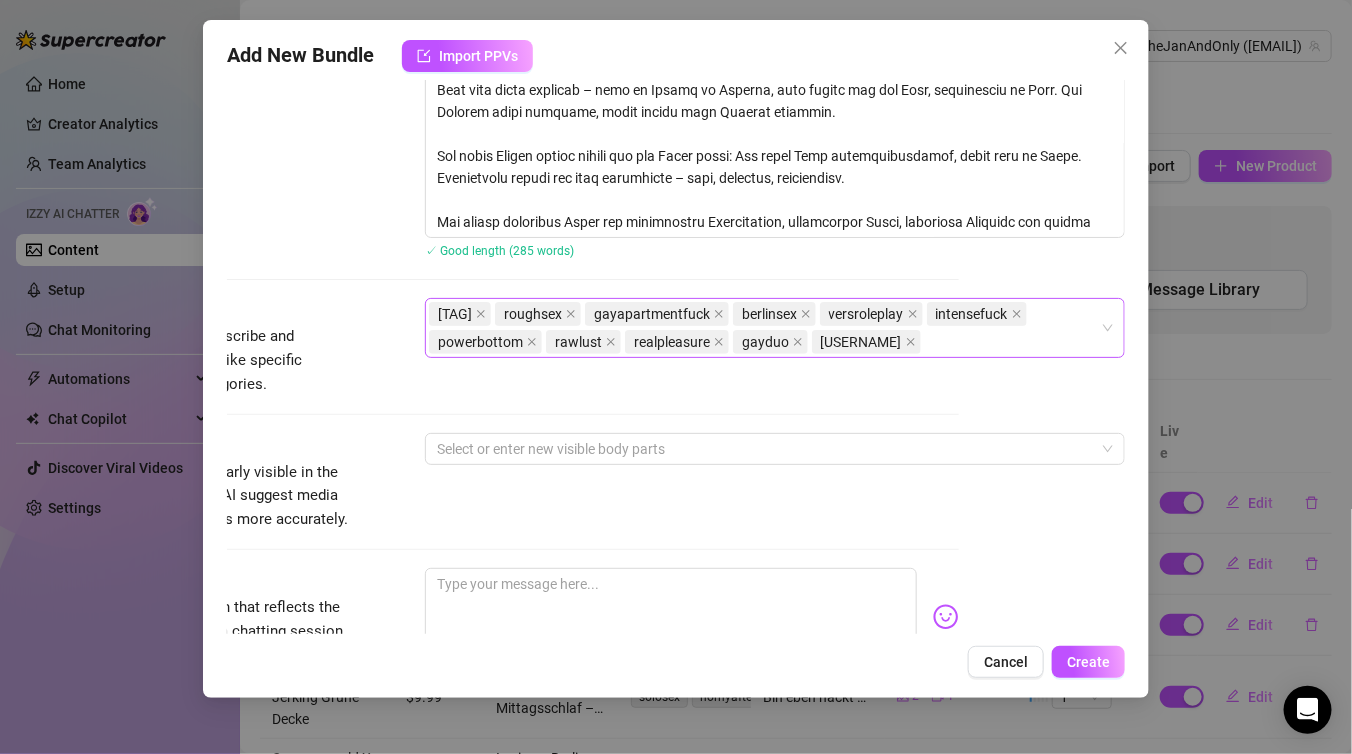 click on "switchfuck roughsex gayapartmentfuck berlinsex versroleplay intensefuck powerbottom rawlust realpleasure gayduo thejanandonly" at bounding box center [764, 328] 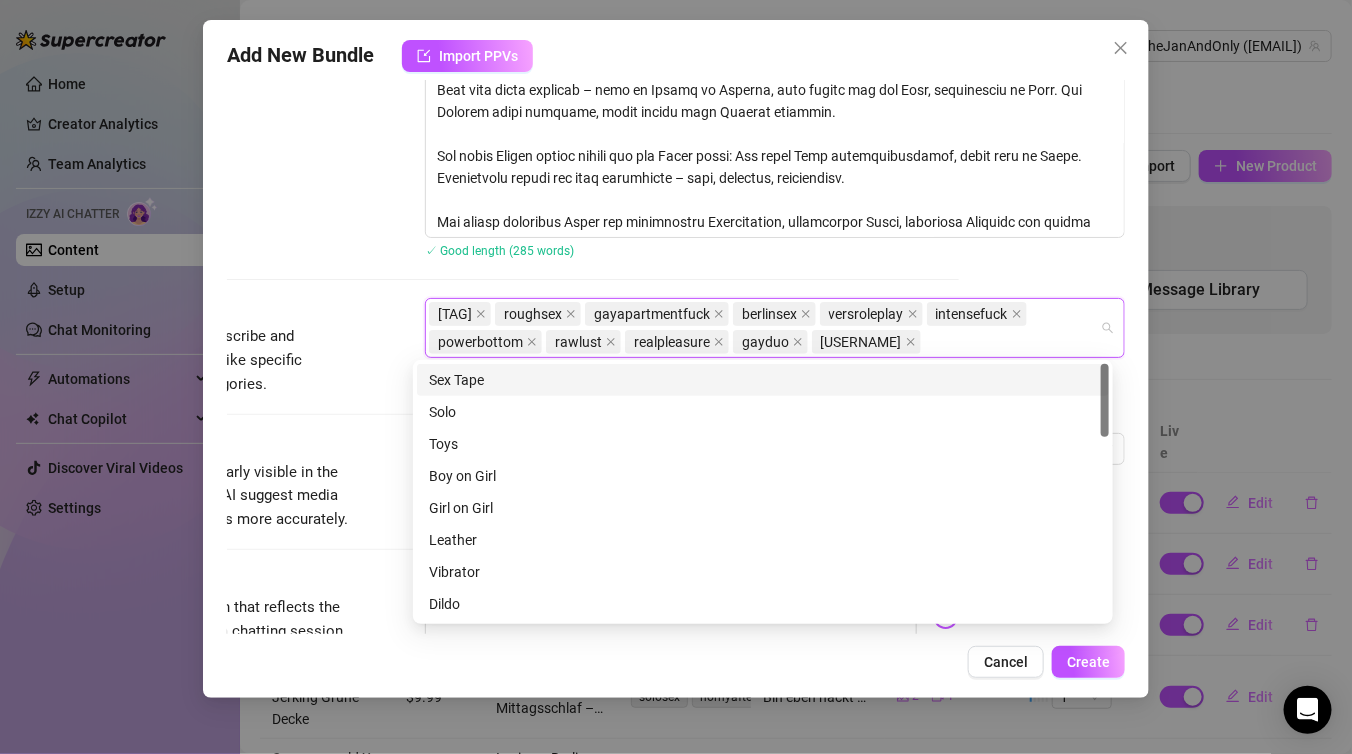 paste on "[USERNAME]" 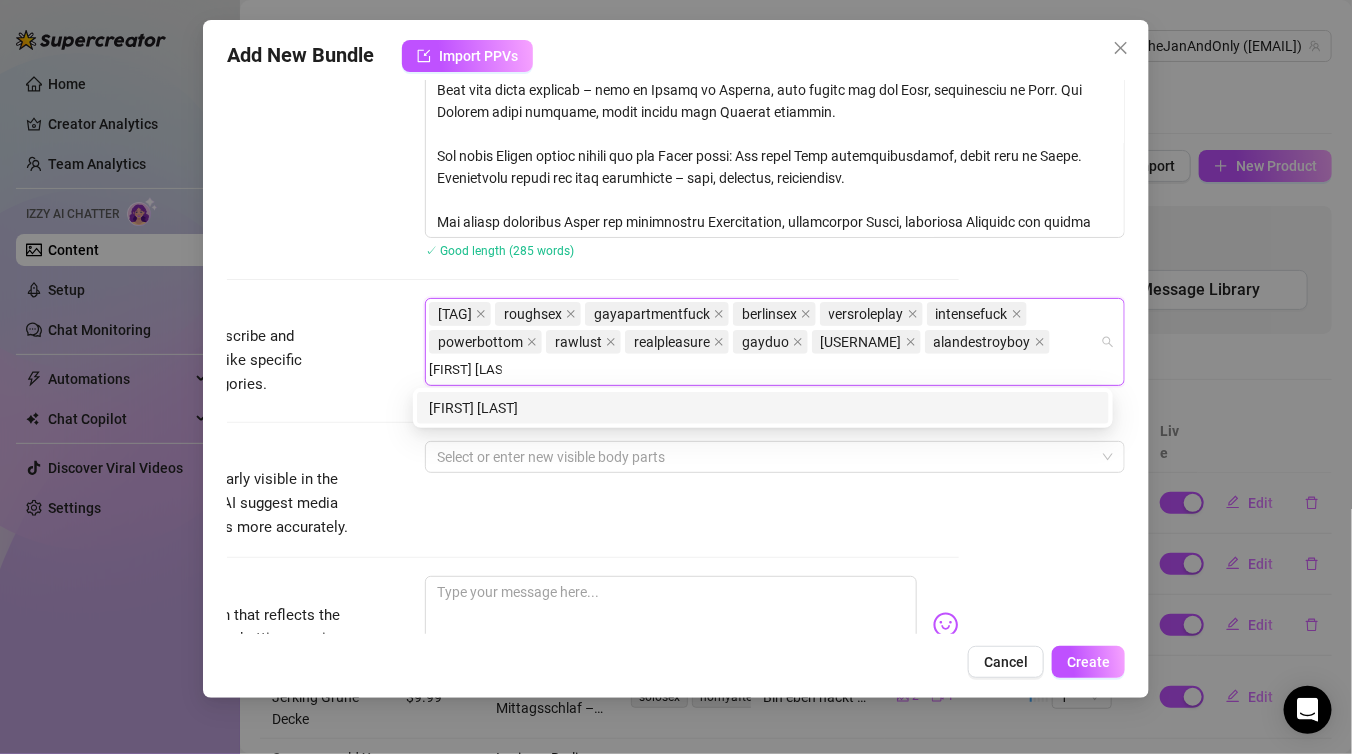 type on "Michael Ross" 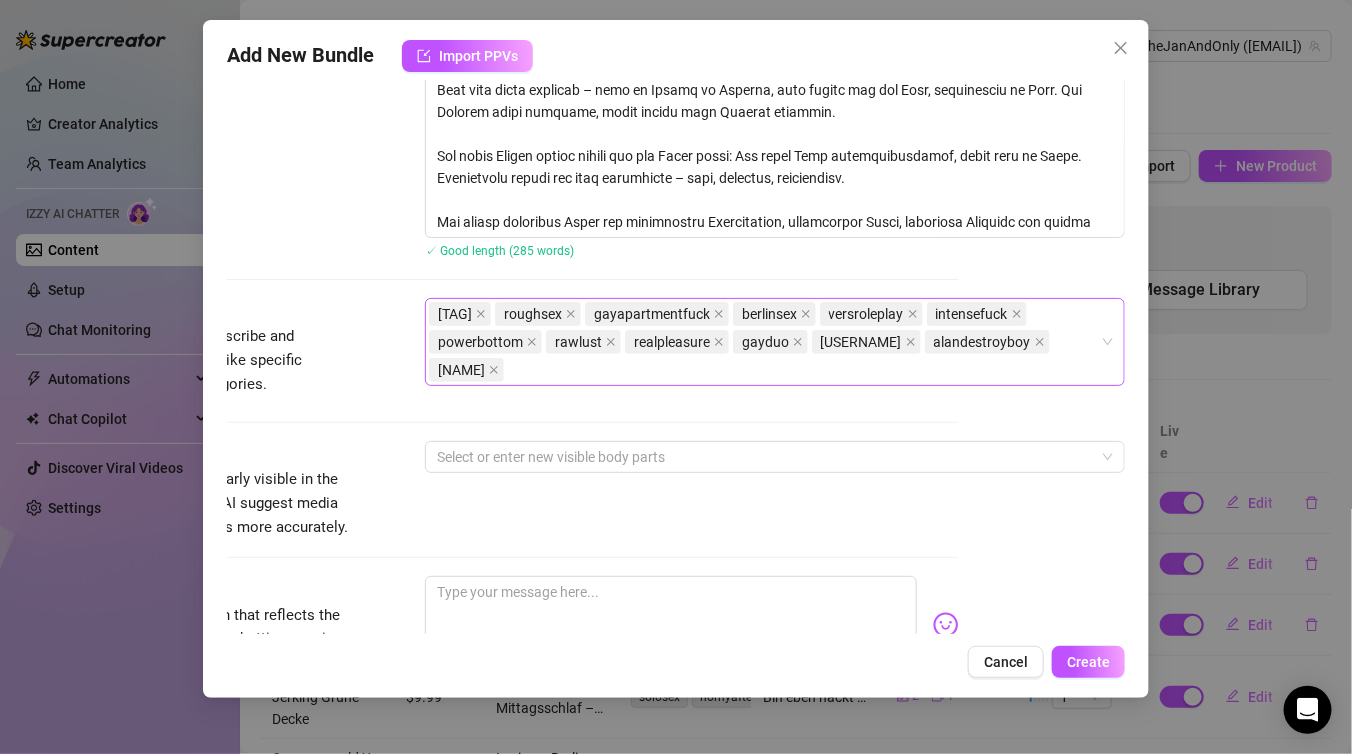 click on "switchfuck roughsex gayapartmentfuck berlinsex versroleplay intensefuck powerbottom rawlust realpleasure gayduo thejanandonly alandestroyboy Michael Ross" at bounding box center (764, 342) 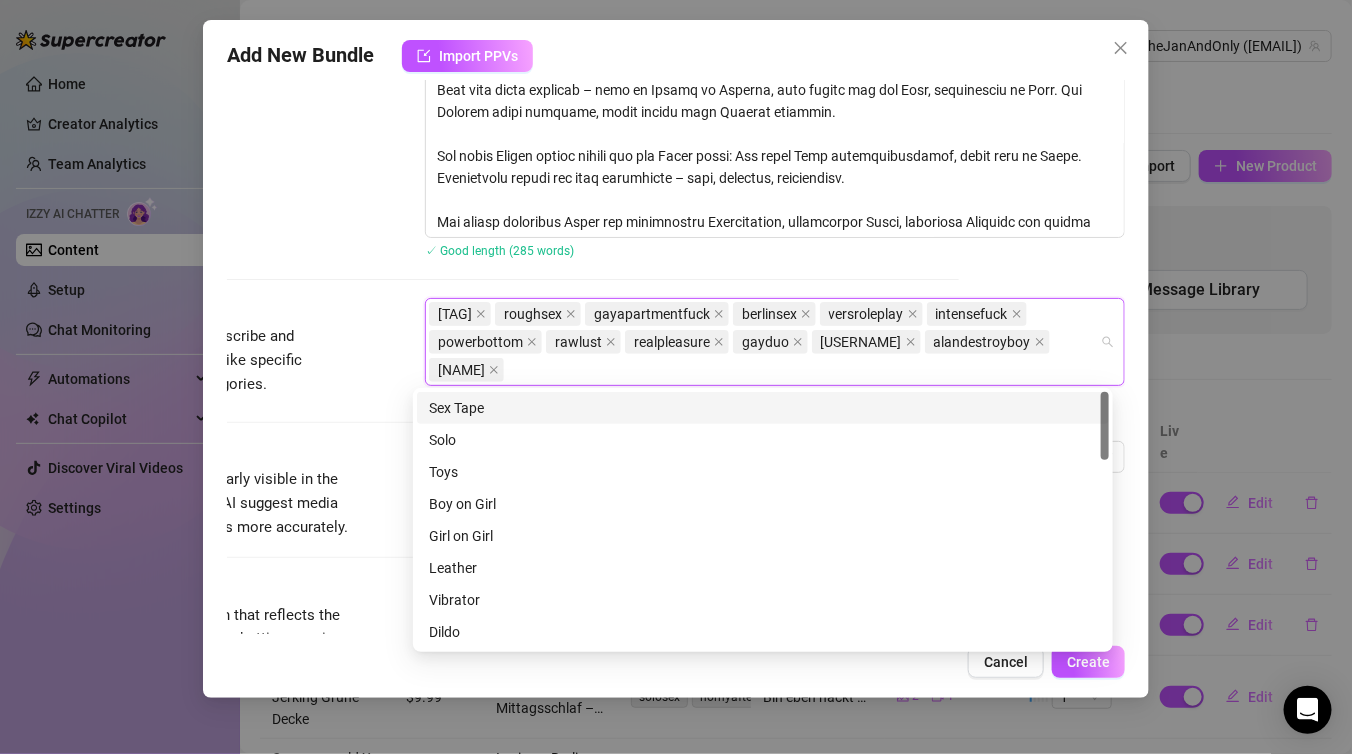 paste on "blowjob" 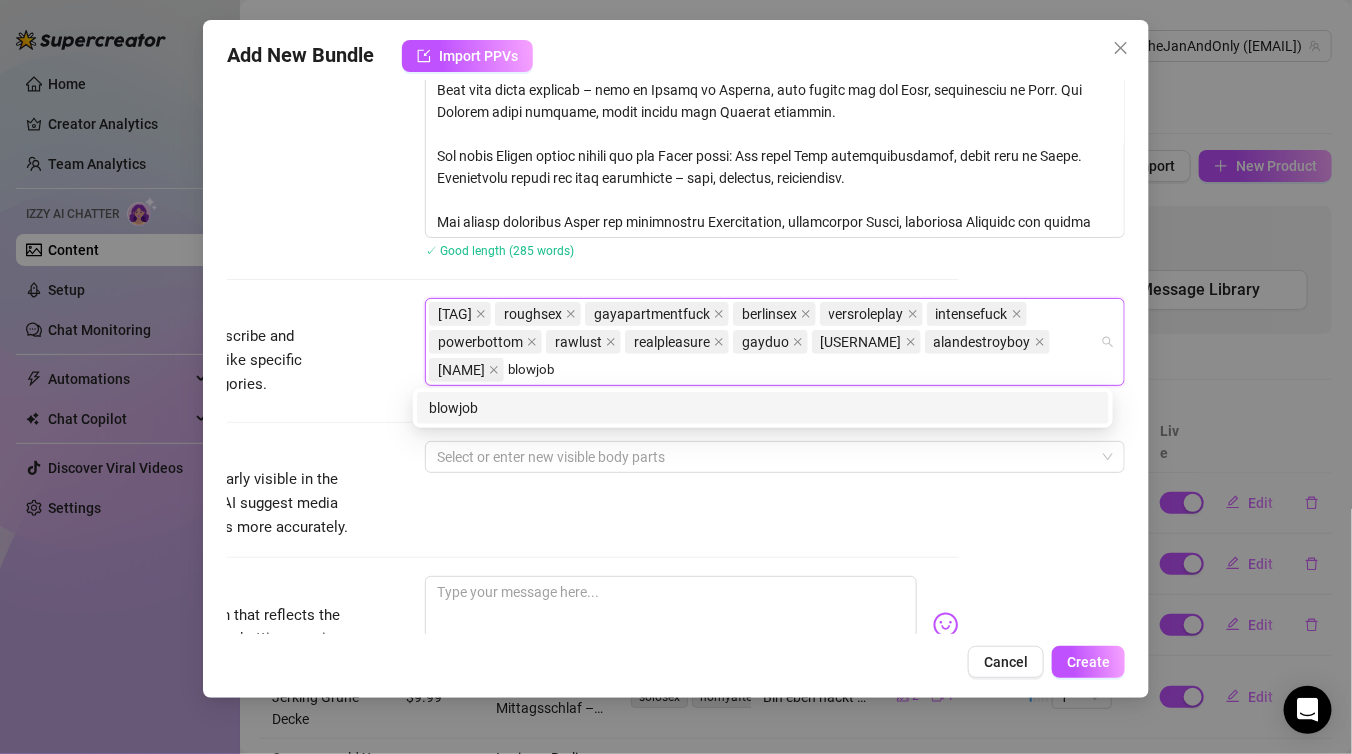 type on "blowjob" 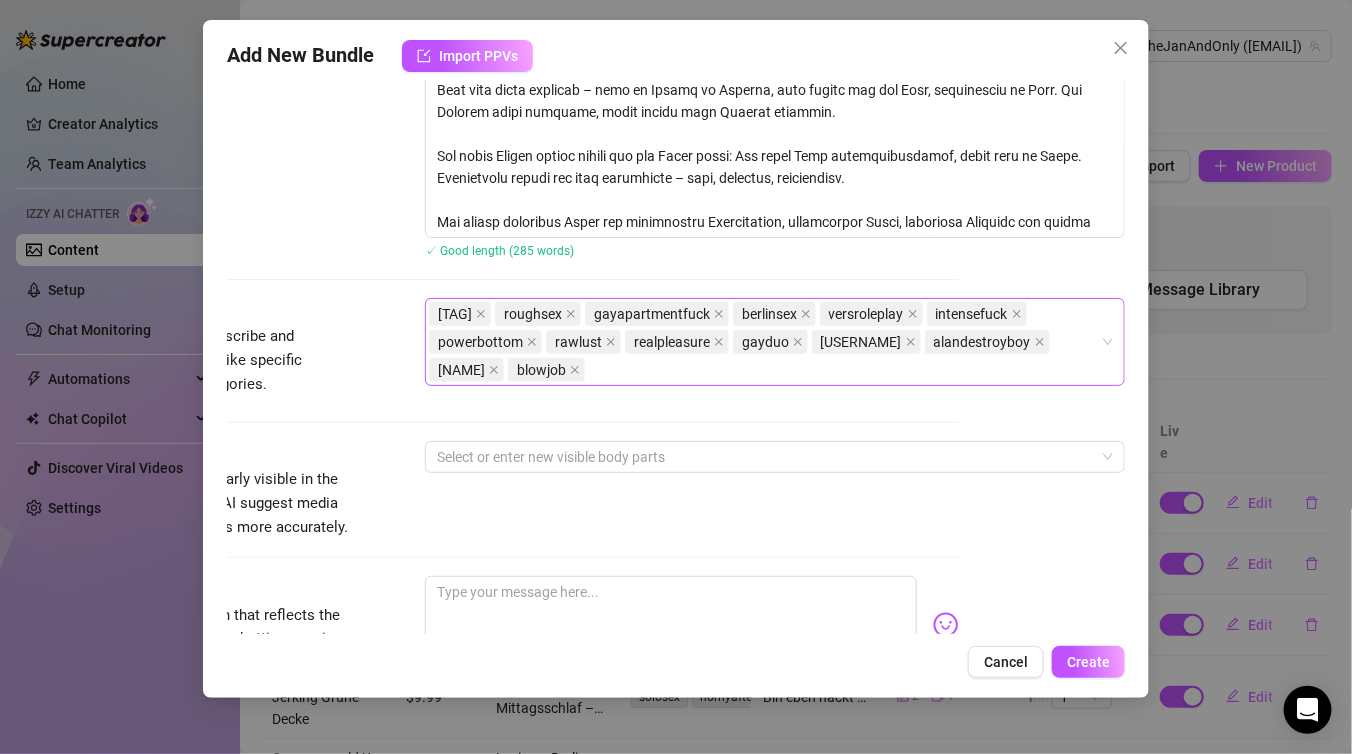 click on "switchfuck roughsex gayapartmentfuck berlinsex versroleplay intensefuck powerbottom rawlust realpleasure gayduo thejanandonly alandestroyboy Michael Ross blowjob" at bounding box center (764, 342) 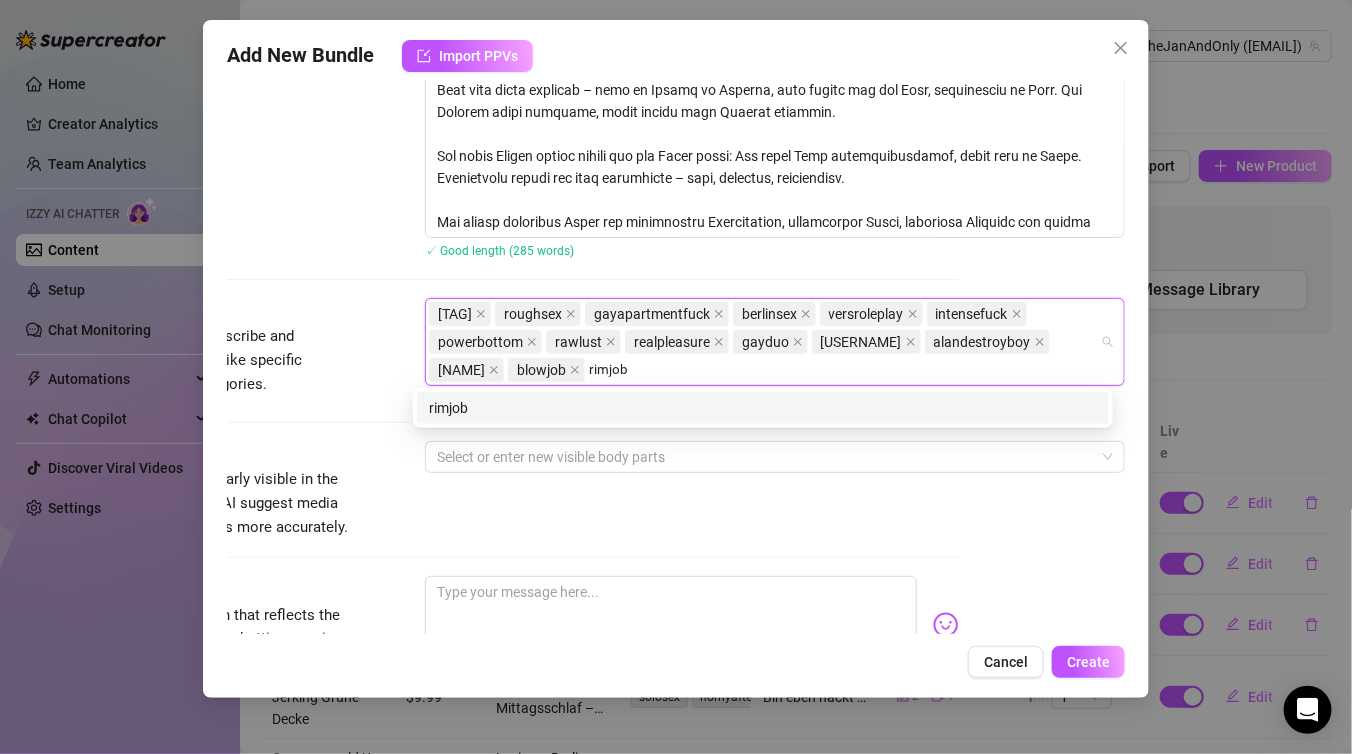 type on "rimjob" 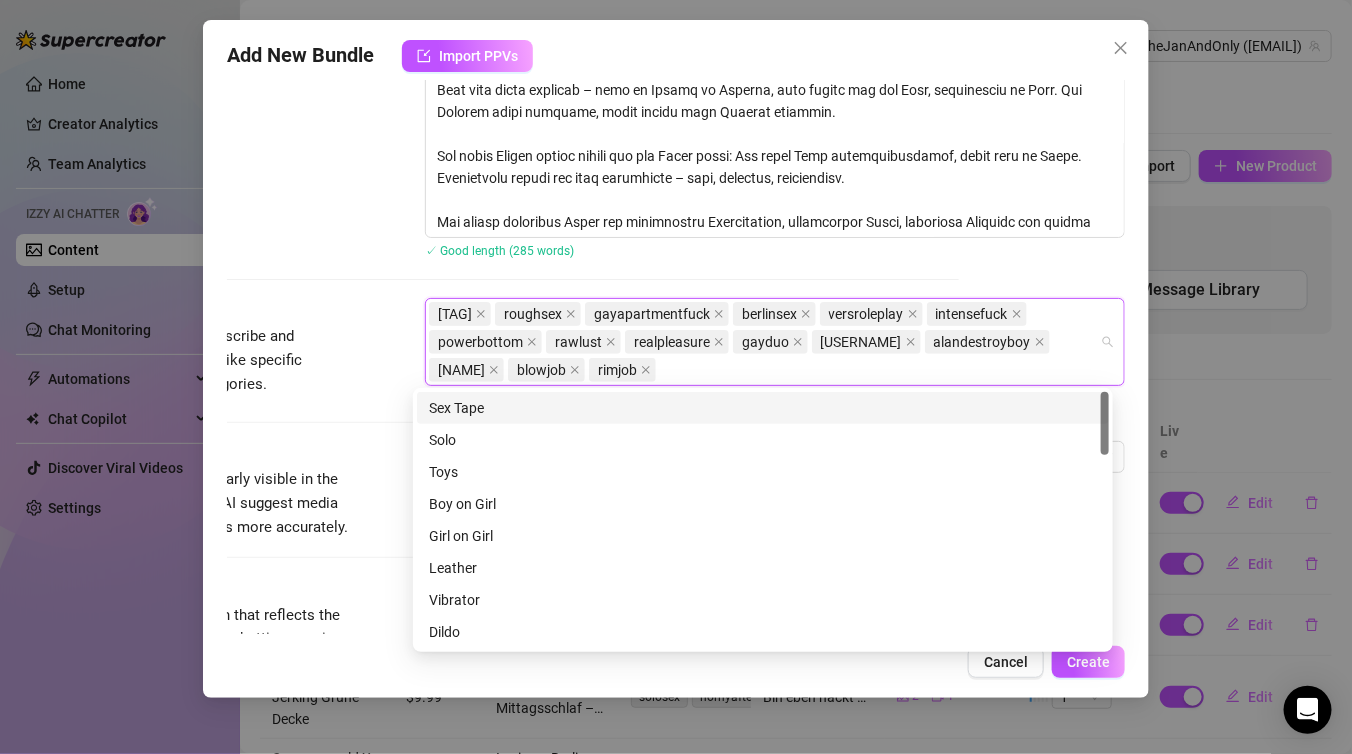 click on "switchfuck roughsex gayapartmentfuck berlinsex versroleplay intensefuck powerbottom rawlust realpleasure gayduo thejanandonly alandestroyboy Michael Ross blowjob rimjob" at bounding box center [764, 342] 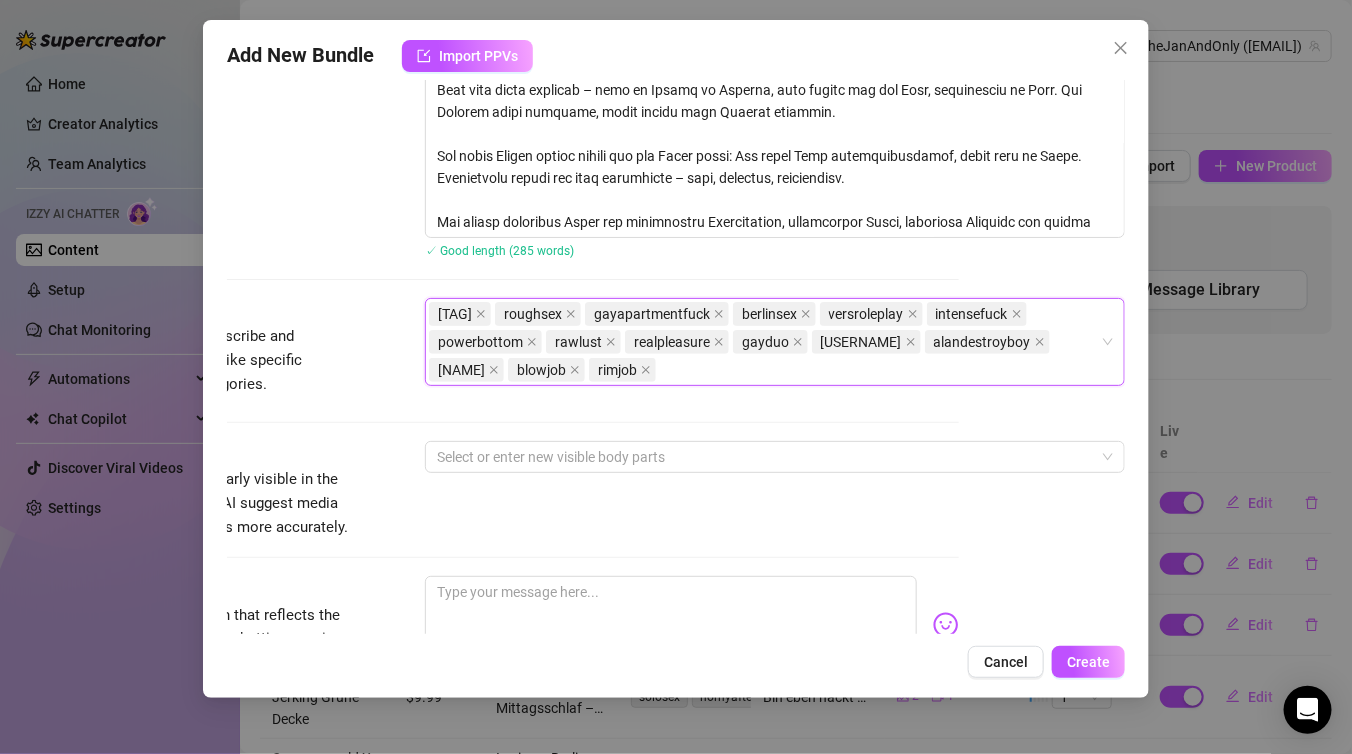 paste on "deepfuck" 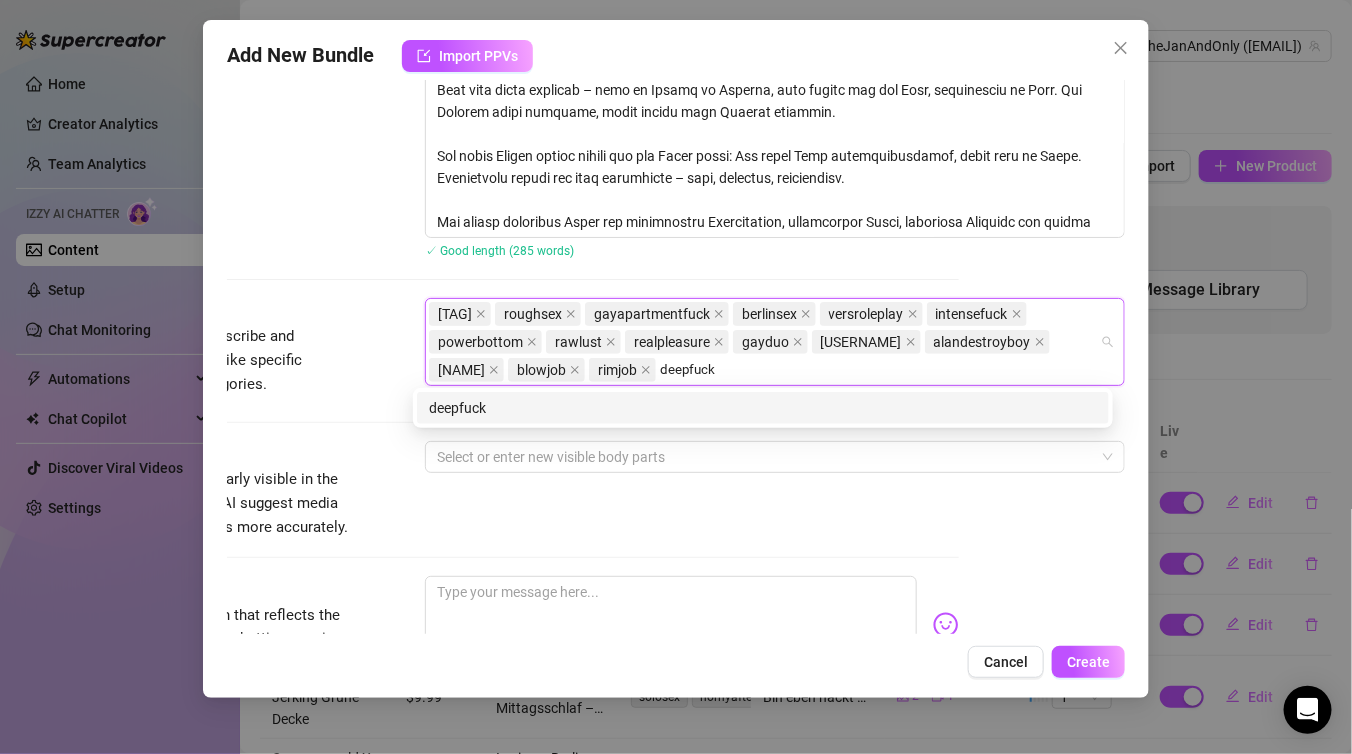 type on "deepfuck" 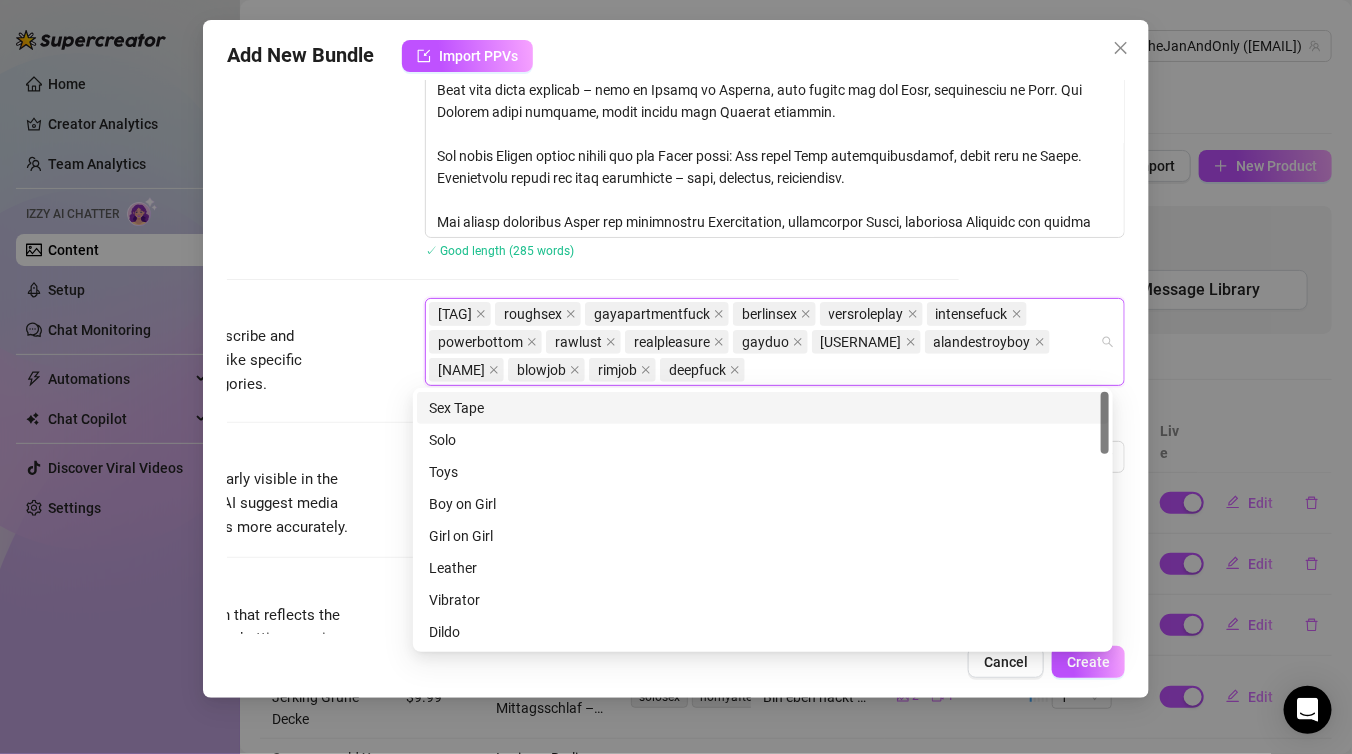 click on "switchfuck roughsex gayapartmentfuck berlinsex versroleplay intensefuck powerbottom rawlust realpleasure gayduo thejanandonly alandestroyboy Michael Ross blowjob rimjob deepfuck" at bounding box center [764, 342] 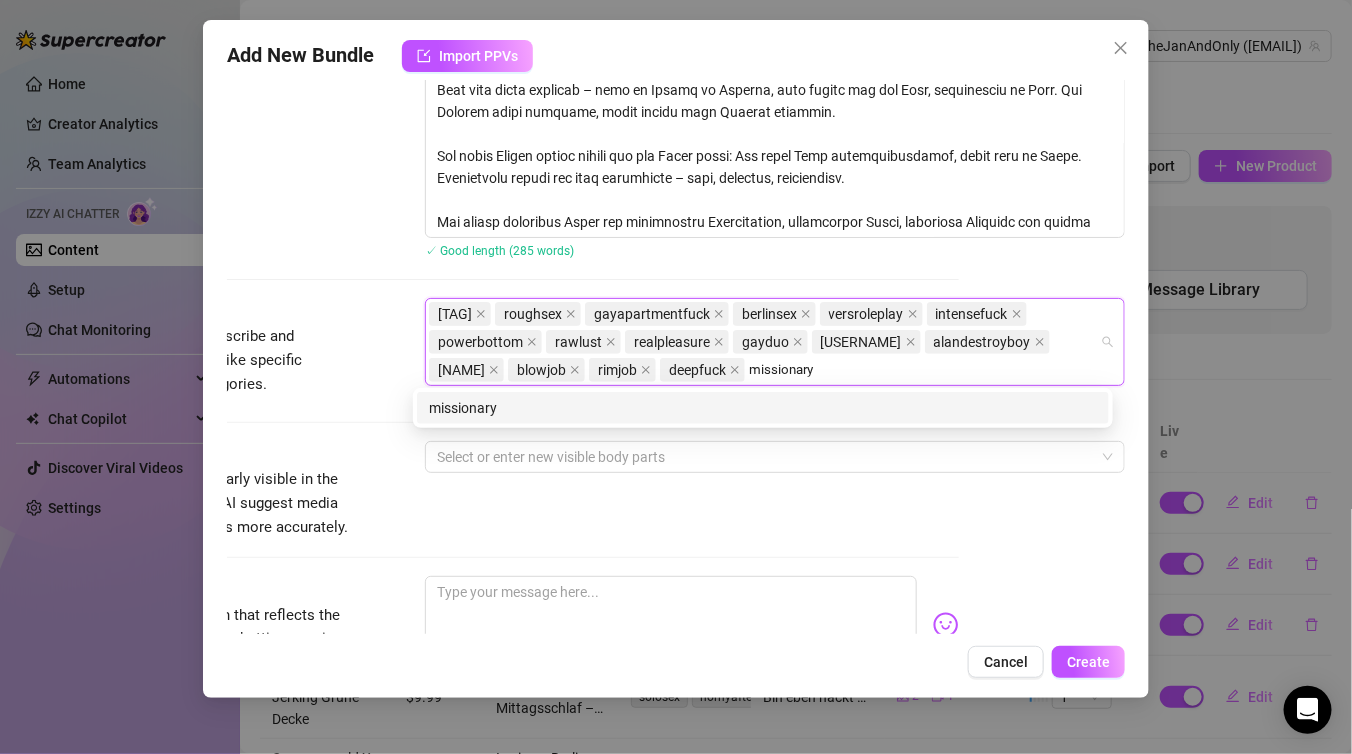 type on "missionary" 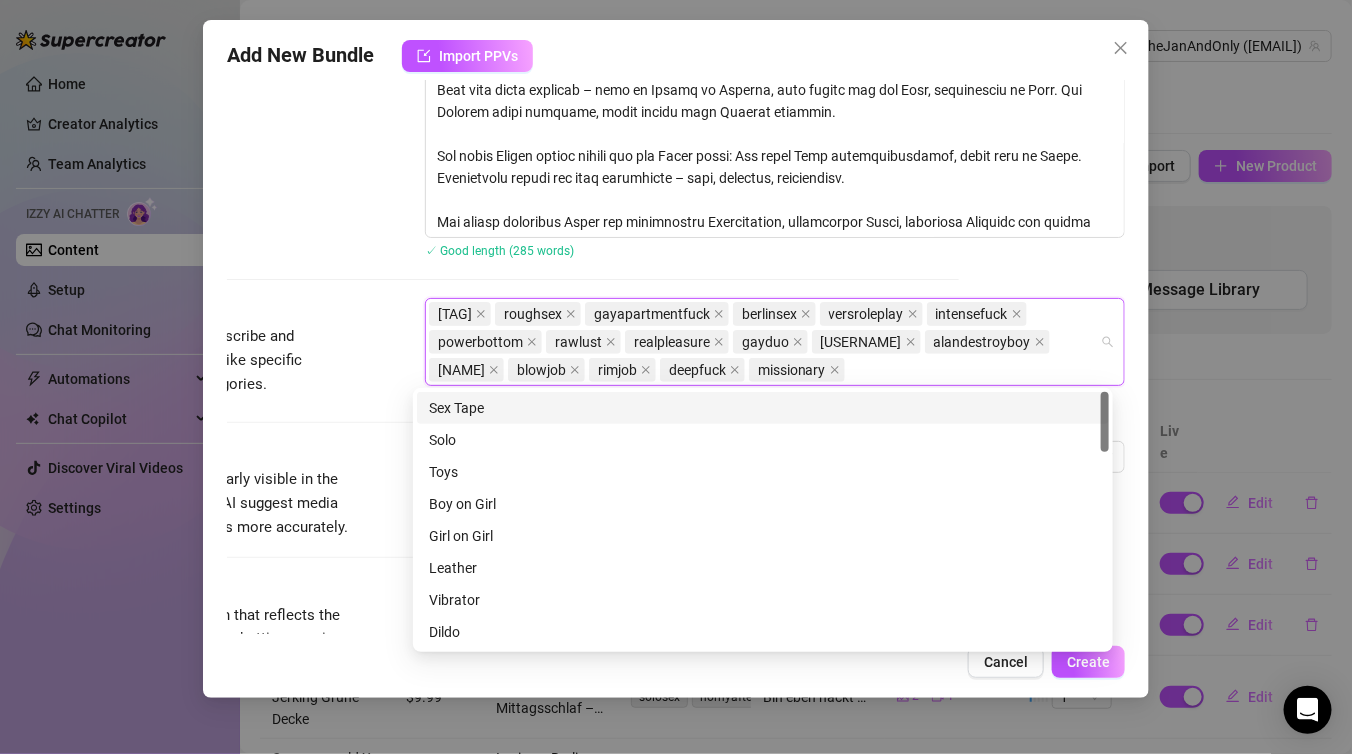 click on "switchfuck roughsex gayapartmentfuck berlinsex versroleplay intensefuck powerbottom rawlust realpleasure gayduo thejanandonly alandestroyboy Michael Ross blowjob rimjob deepfuck missionary" at bounding box center (764, 342) 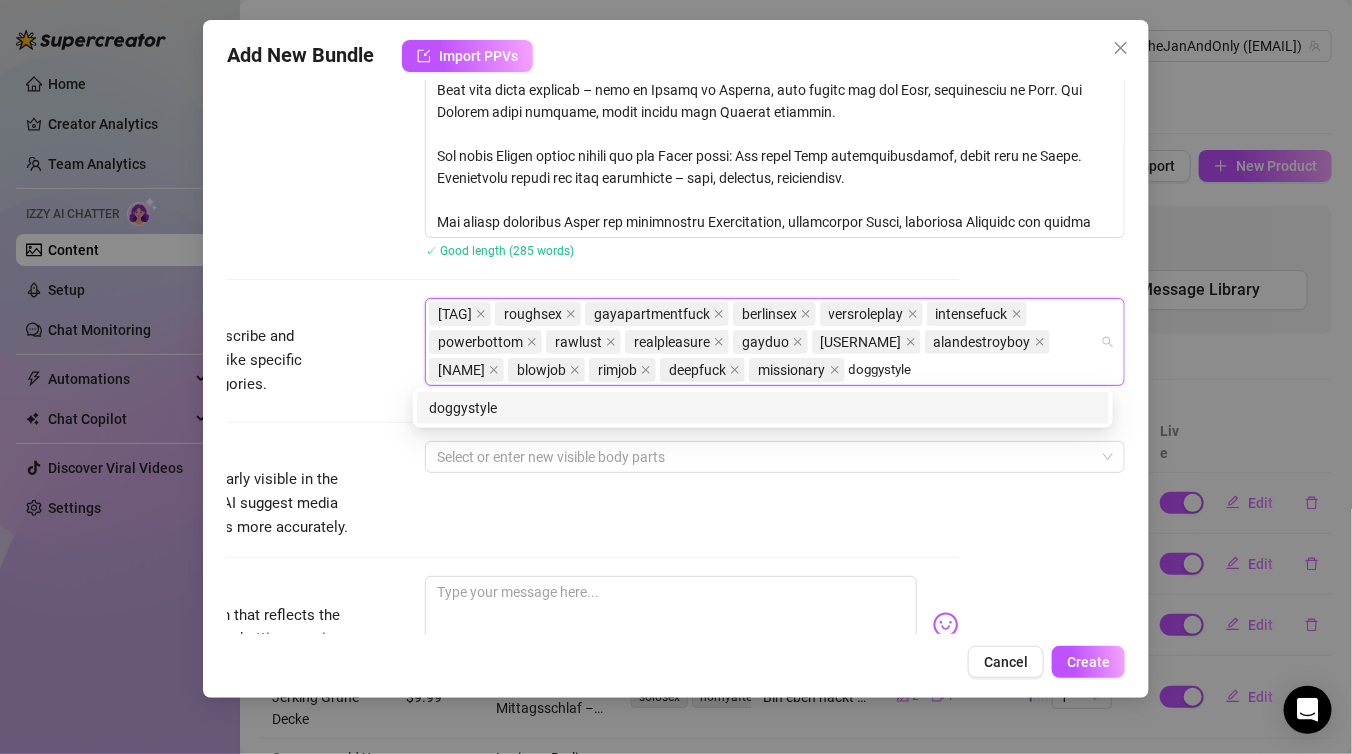 type on "doggystyle" 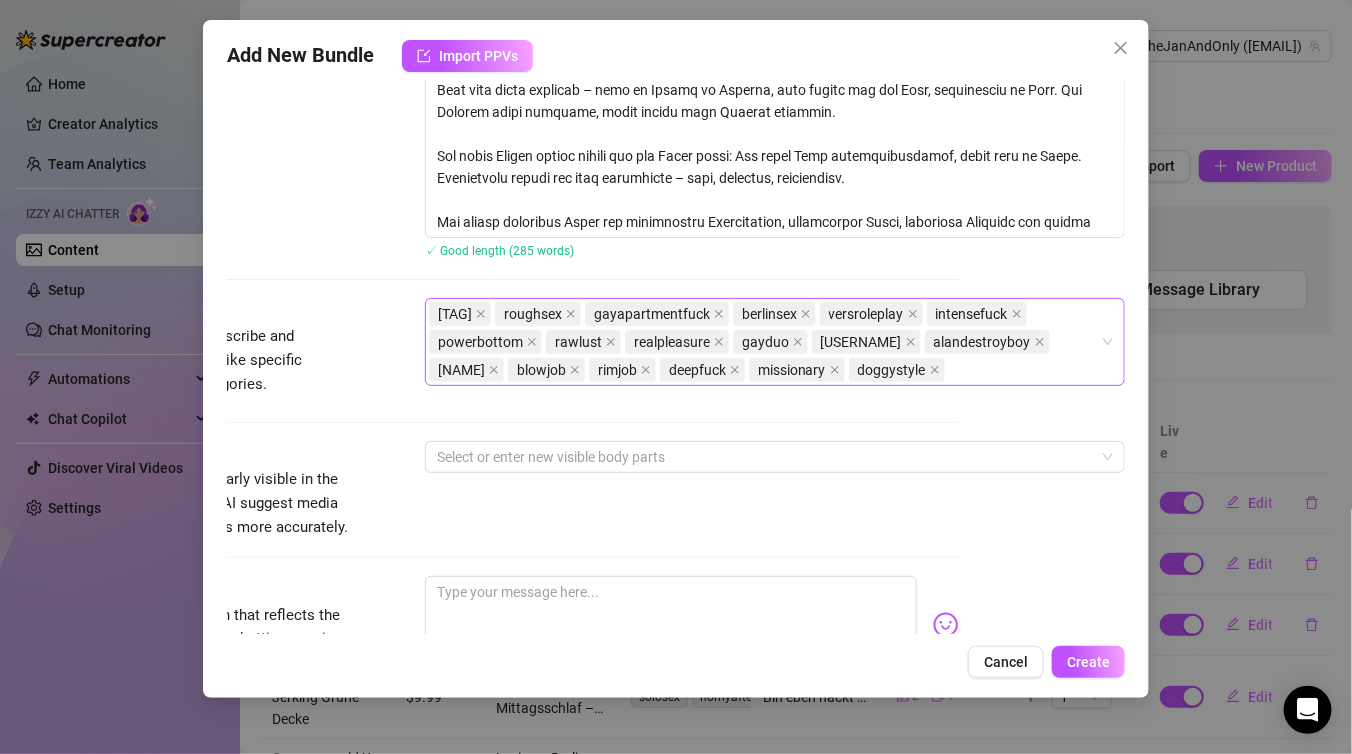 click on "switchfuck roughsex gayapartmentfuck berlinsex versroleplay intensefuck powerbottom rawlust realpleasure gayduo thejanandonly alandestroyboy Michael Ross blowjob rimjob deepfuck missionary doggystyle" at bounding box center (764, 342) 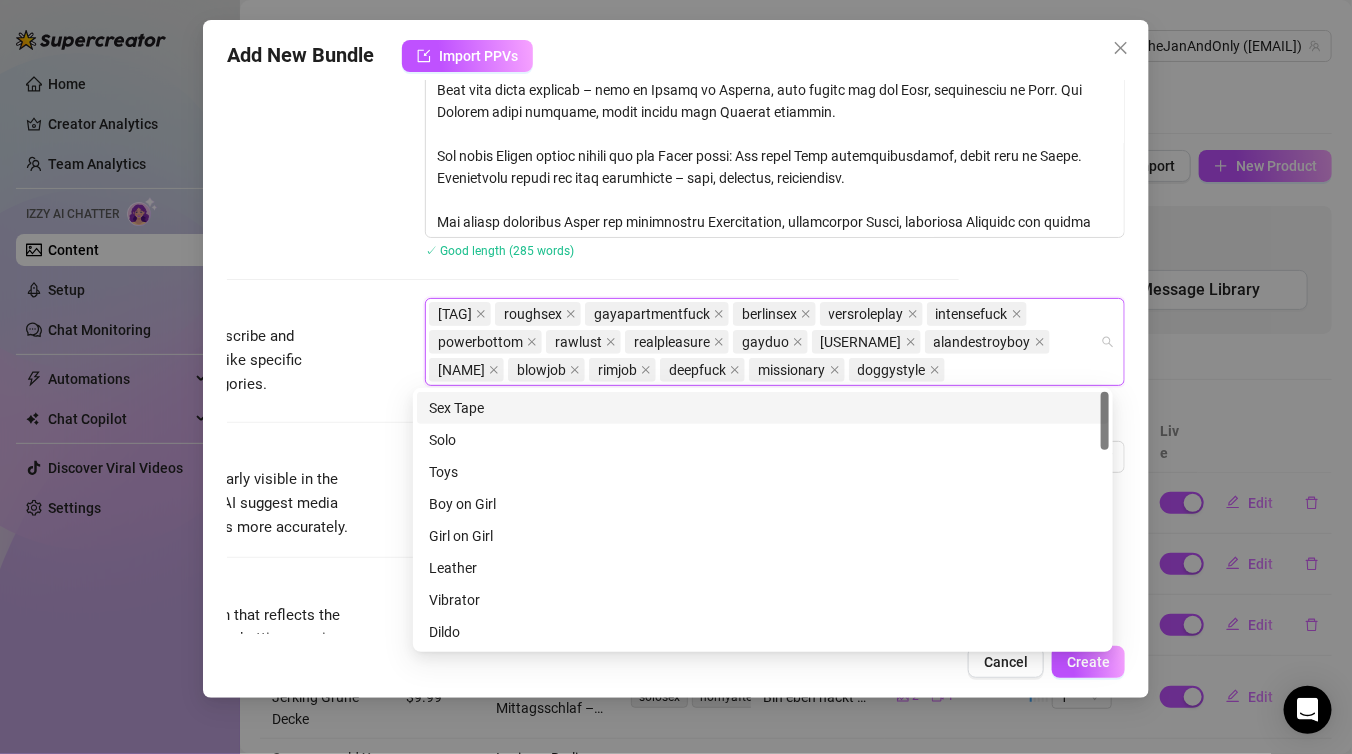 paste on "riding" 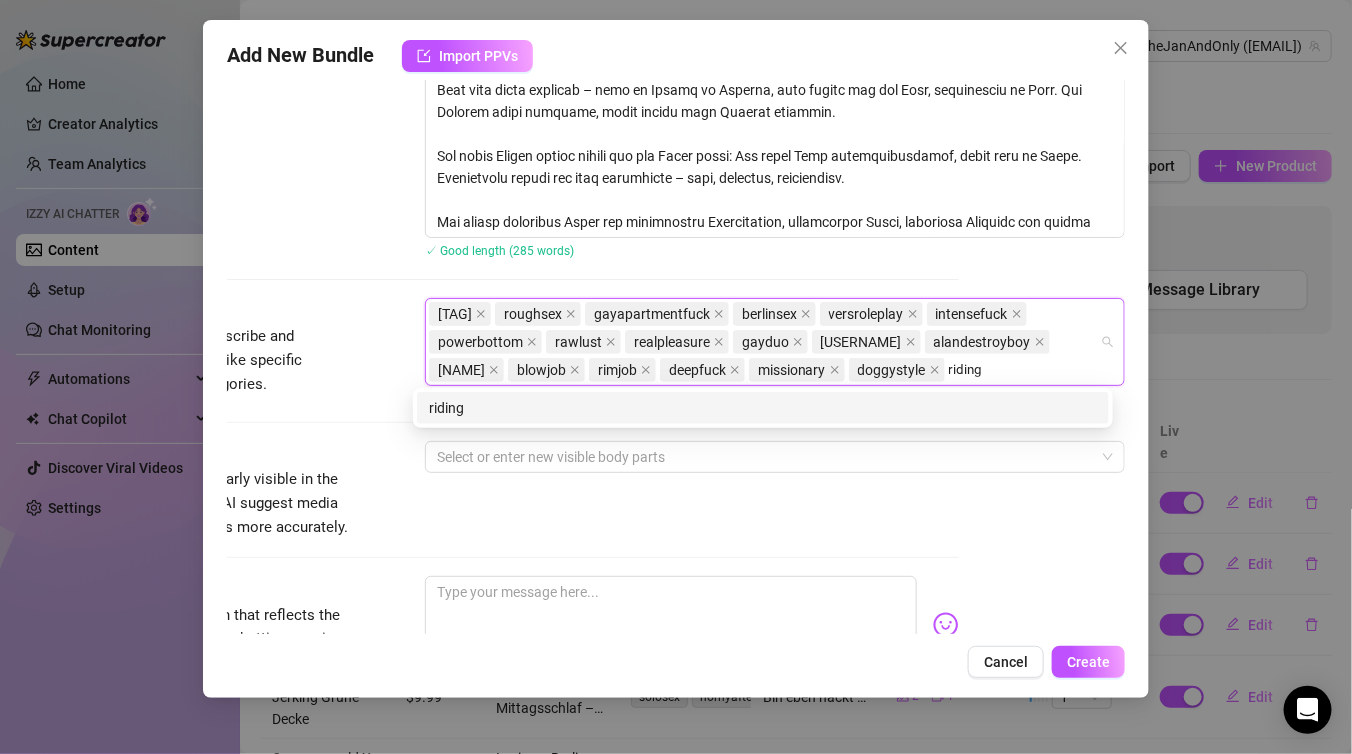 type on "riding" 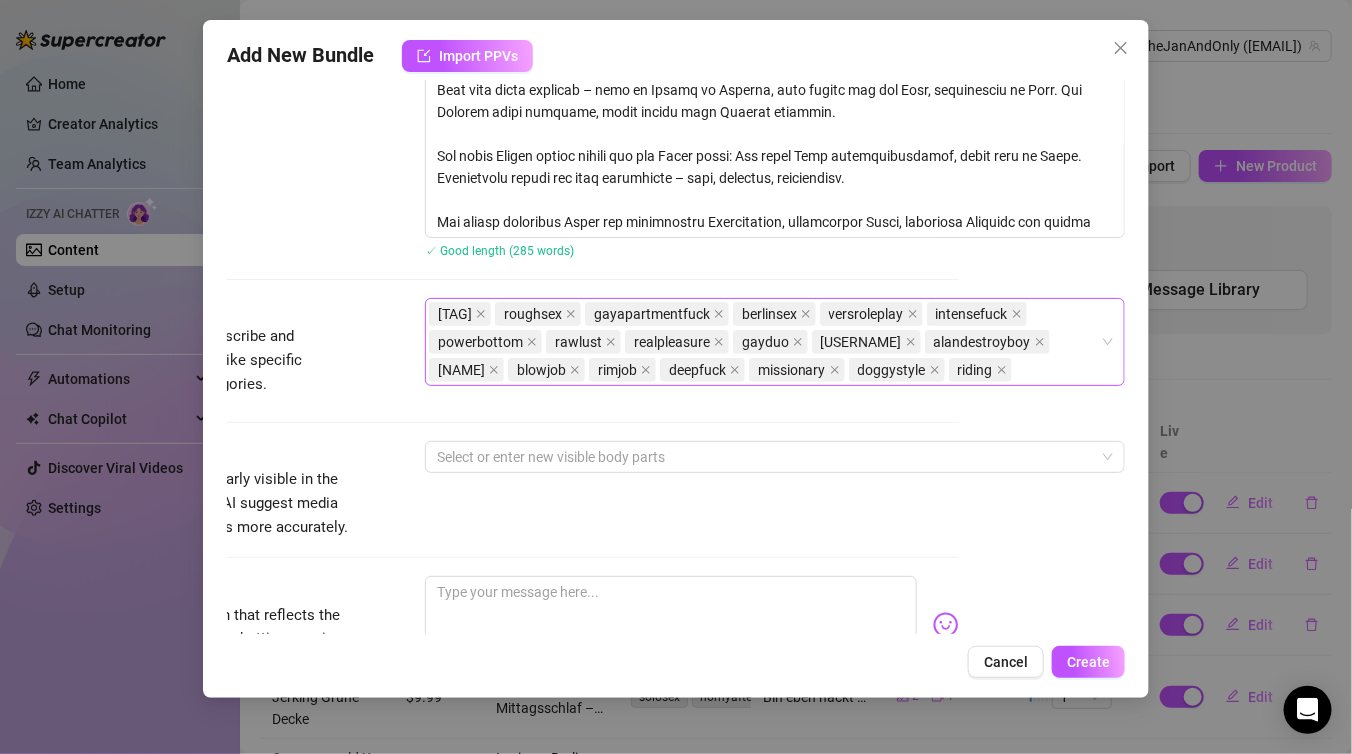 click on "switchfuck roughsex gayapartmentfuck berlinsex versroleplay intensefuck powerbottom rawlust realpleasure gayduo thejanandonly alandestroyboy Michael Ross blowjob rimjob deepfuck missionary doggystyle riding" at bounding box center [764, 342] 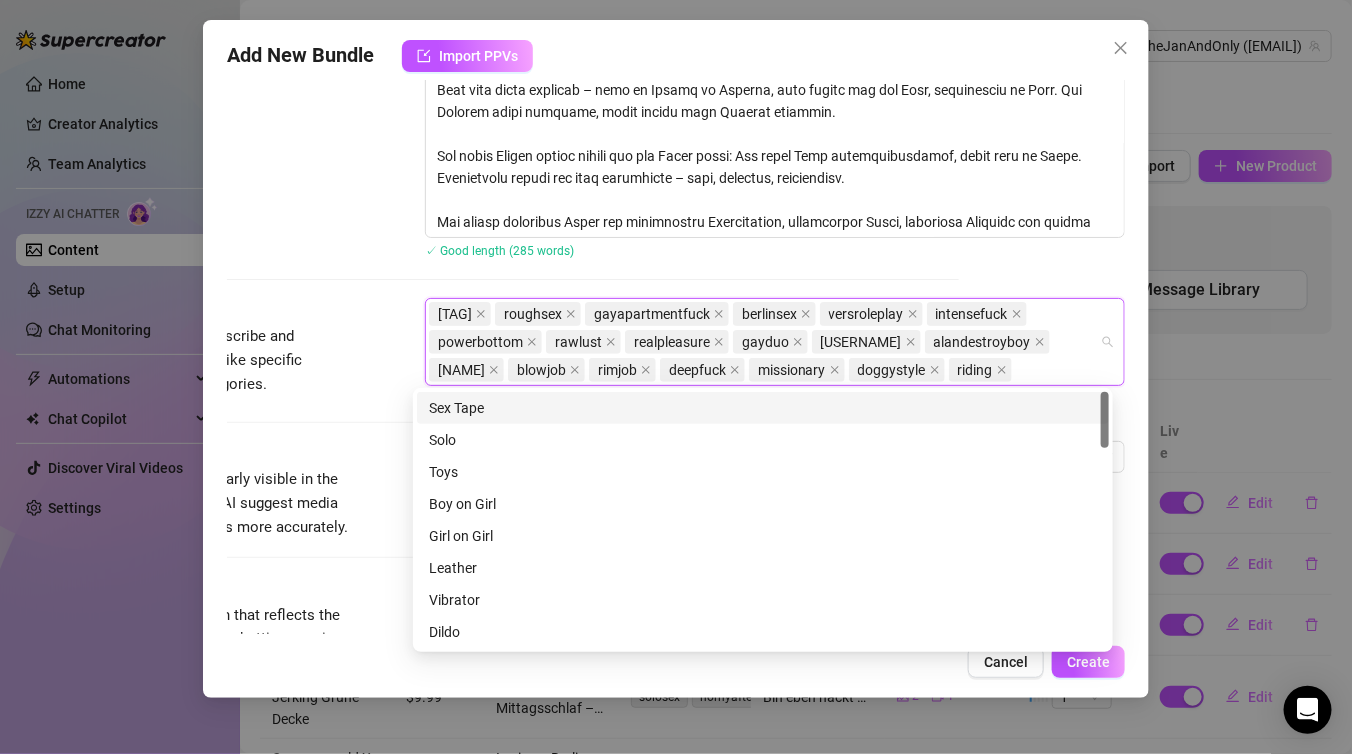 paste on "standingfuck" 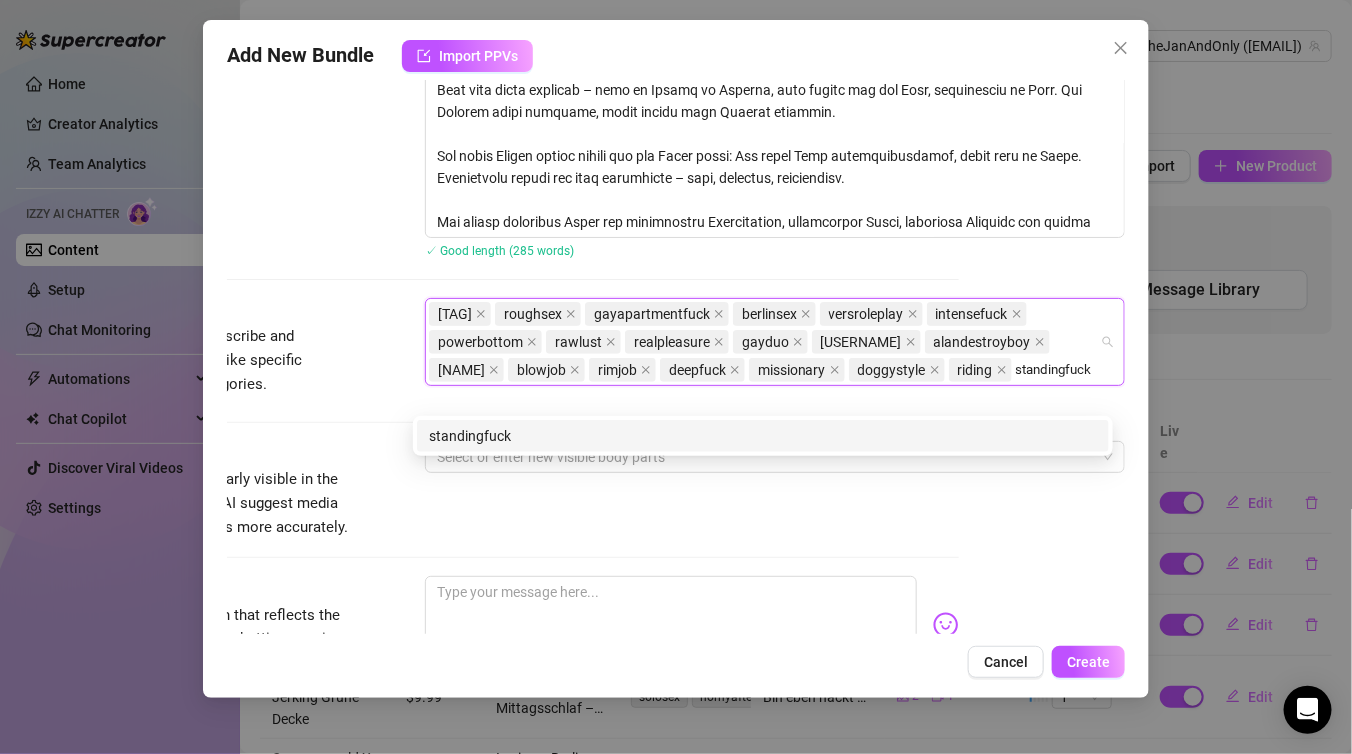 type on "standingfuck" 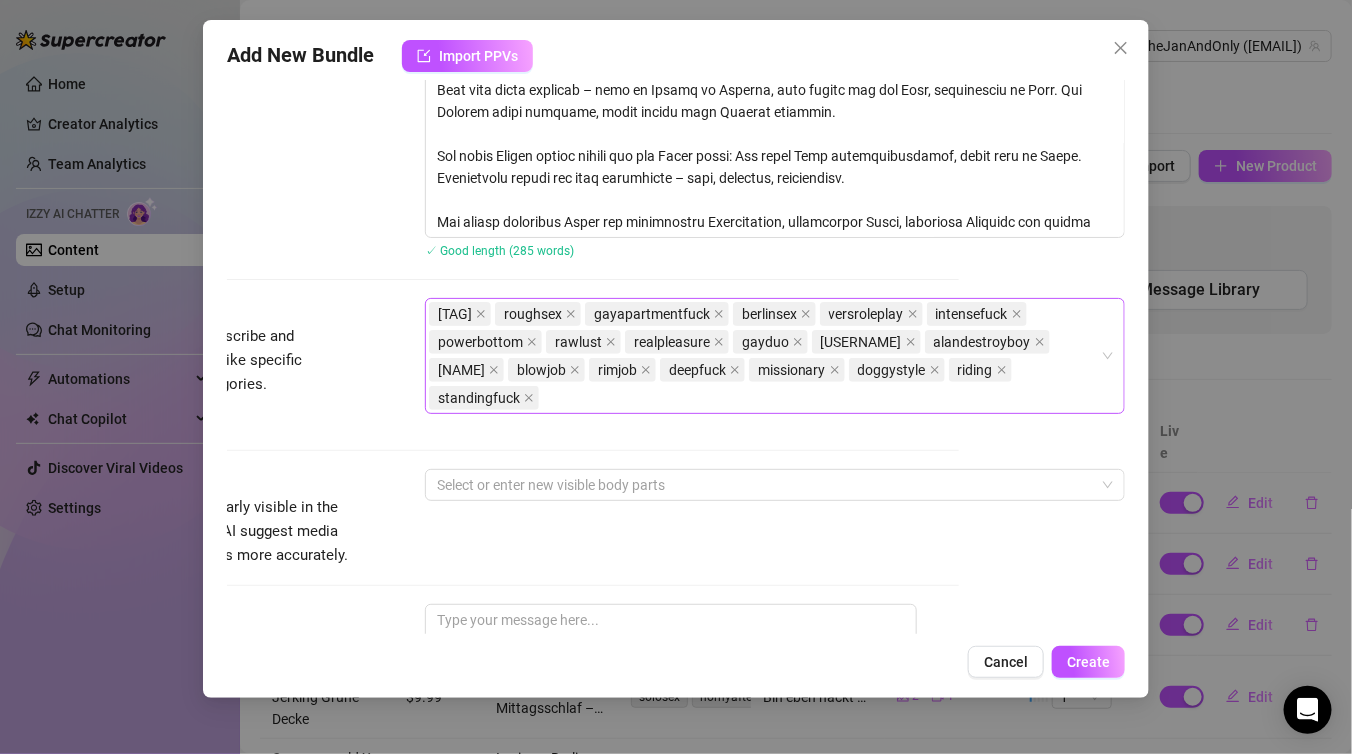 click on "switchfuck roughsex gayapartmentfuck berlinsex versroleplay intensefuck powerbottom rawlust realpleasure gayduo thejanandonly alandestroyboy Michael Ross blowjob rimjob deepfuck missionary doggystyle riding standingfuck" at bounding box center [764, 356] 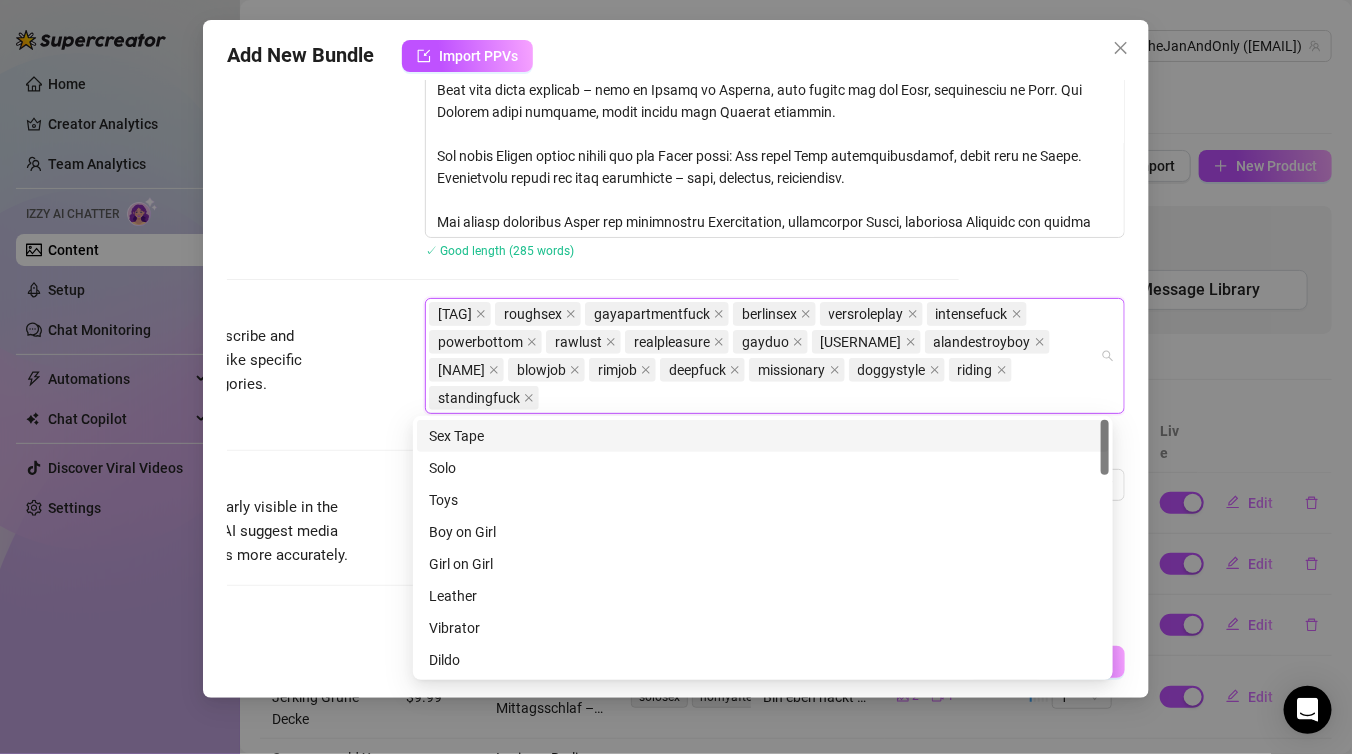 paste on "tablefuck" 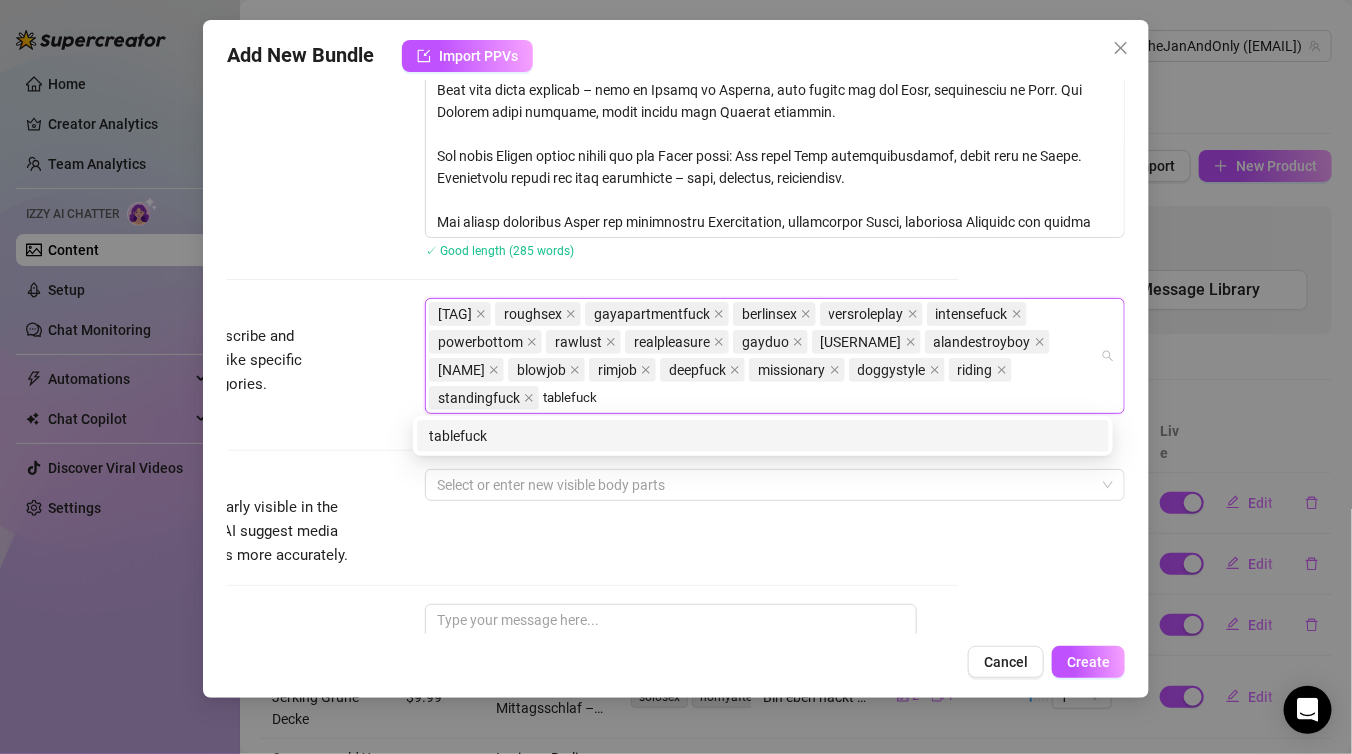 type on "tablefuck" 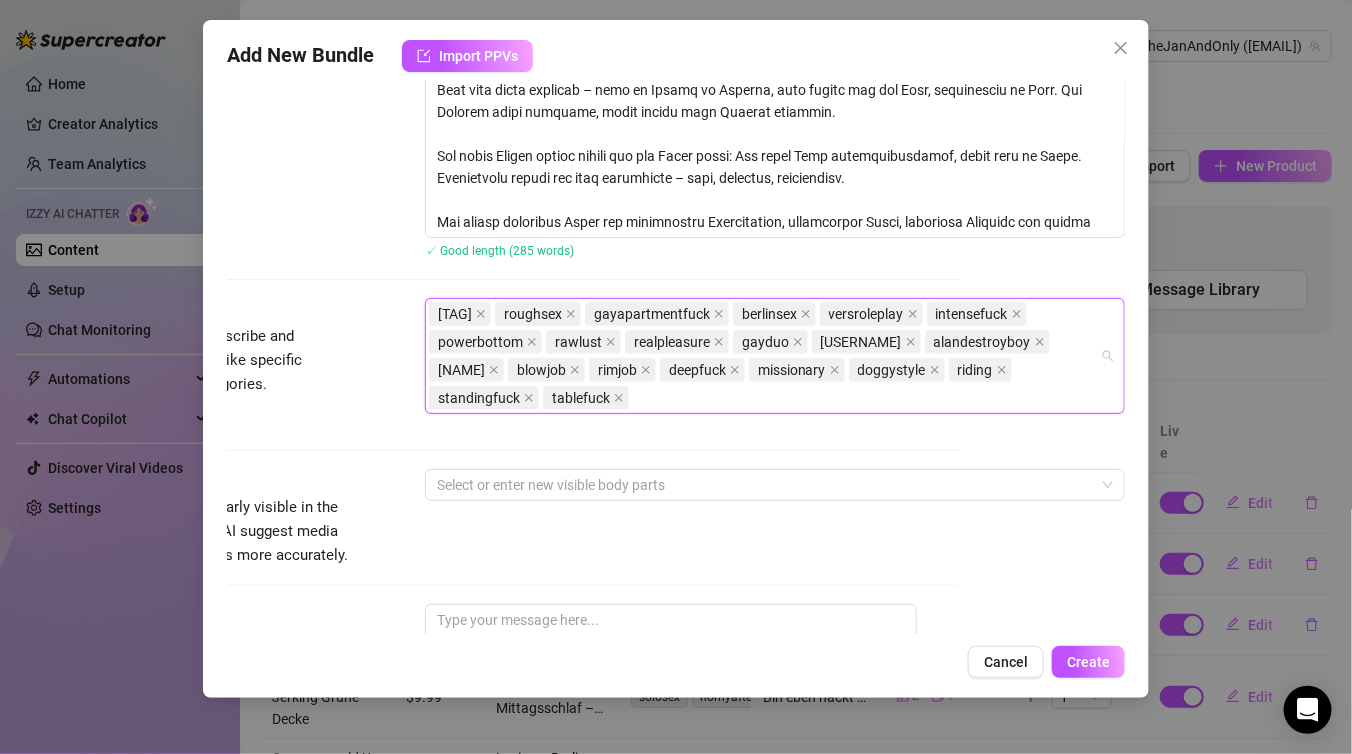 click on "switchfuck roughsex gayapartmentfuck berlinsex versroleplay intensefuck powerbottom rawlust realpleasure gayduo thejanandonly alandestroyboy Michael Ross blowjob rimjob deepfuck missionary doggystyle riding standingfuck tablefuck" at bounding box center (764, 356) 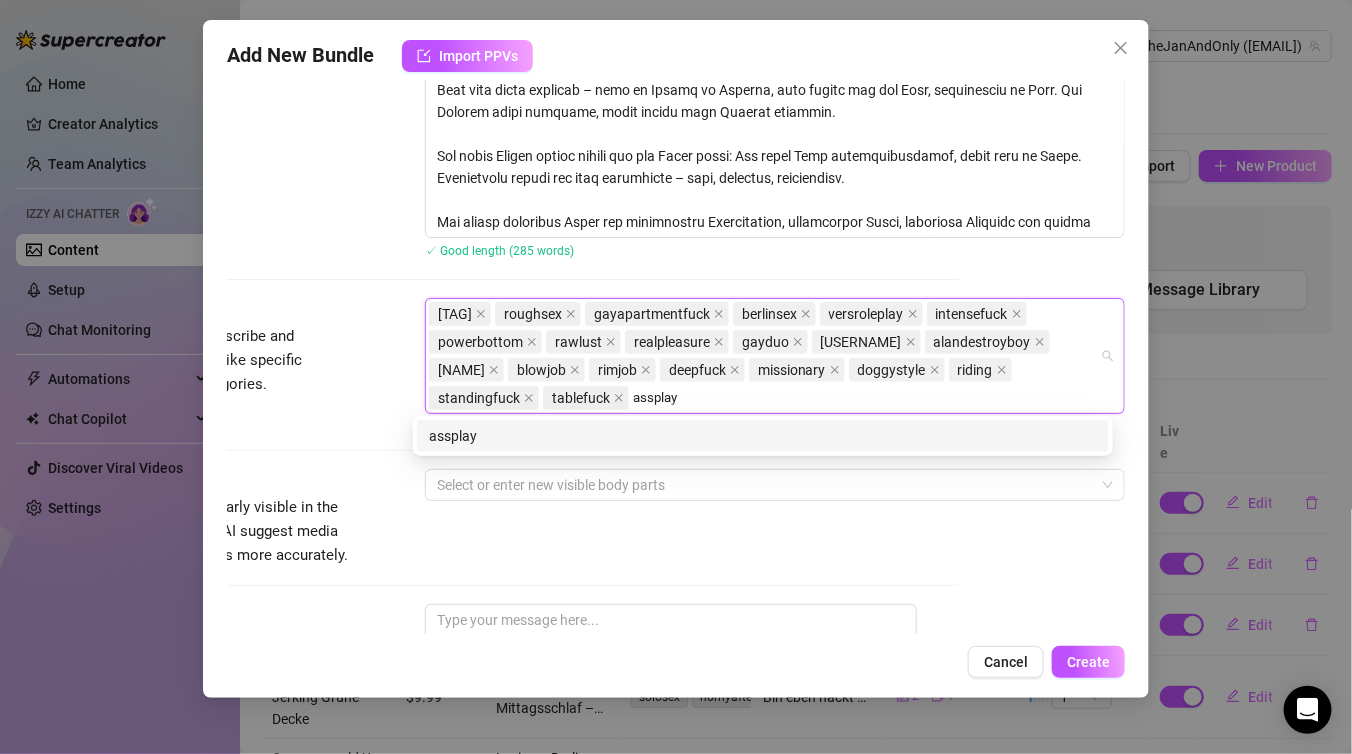 type on "assplay" 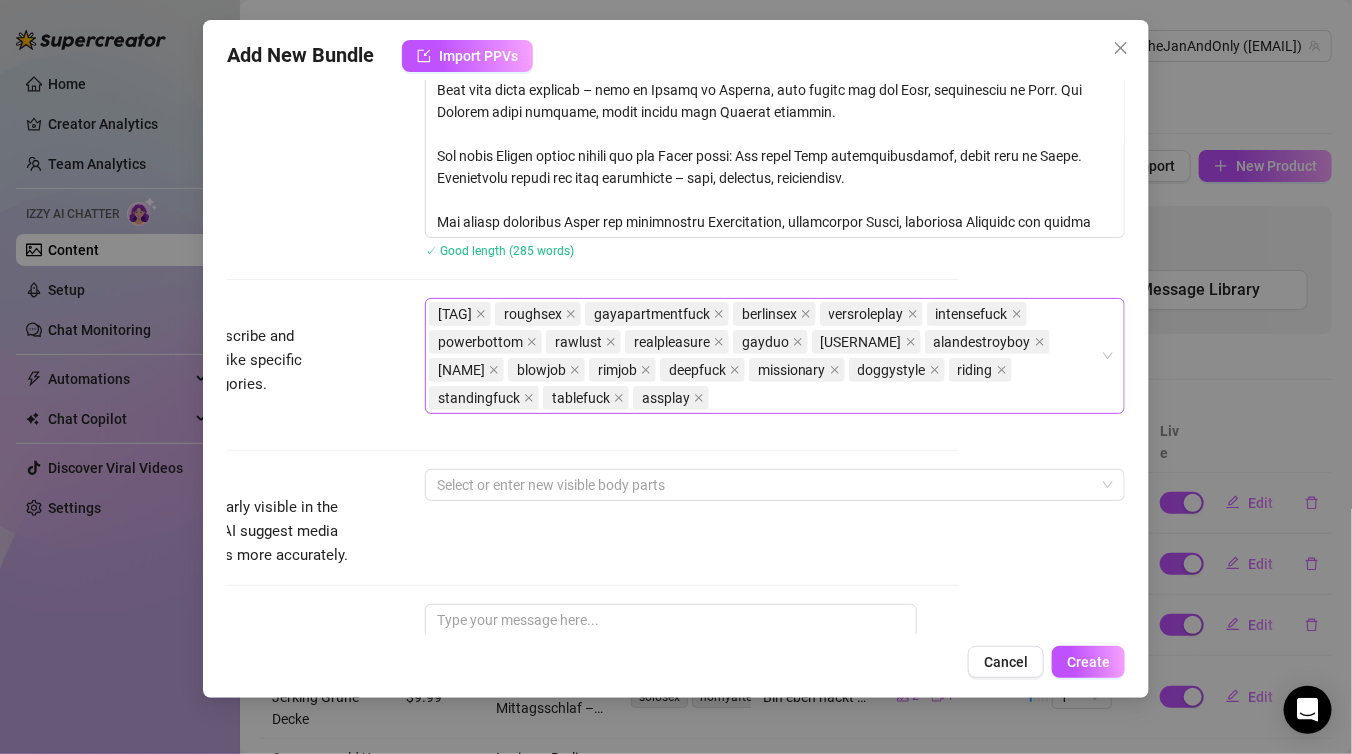 click on "switchfuck roughsex gayapartmentfuck berlinsex versroleplay intensefuck powerbottom rawlust realpleasure gayduo thejanandonly alandestroyboy Michael Ross blowjob rimjob deepfuck missionary doggystyle riding standingfuck tablefuck assplay" at bounding box center (764, 356) 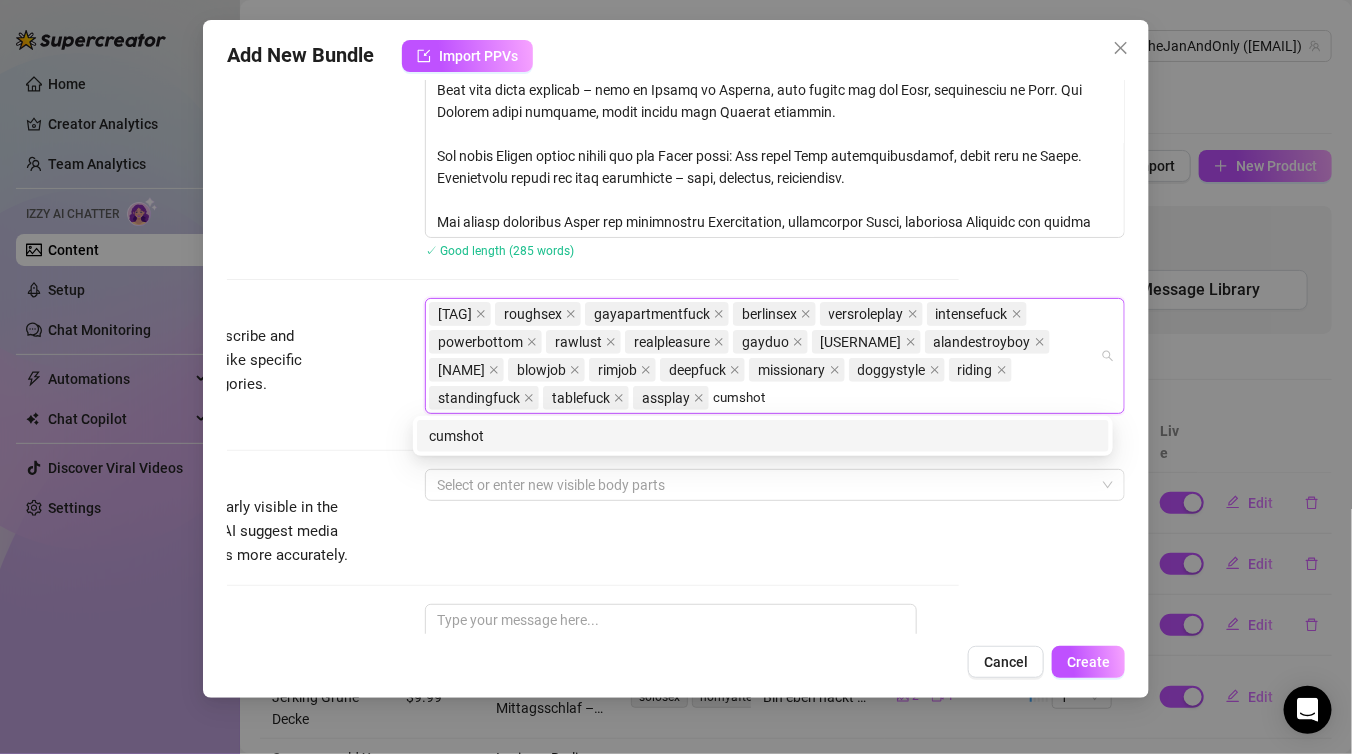 type on "cumshot" 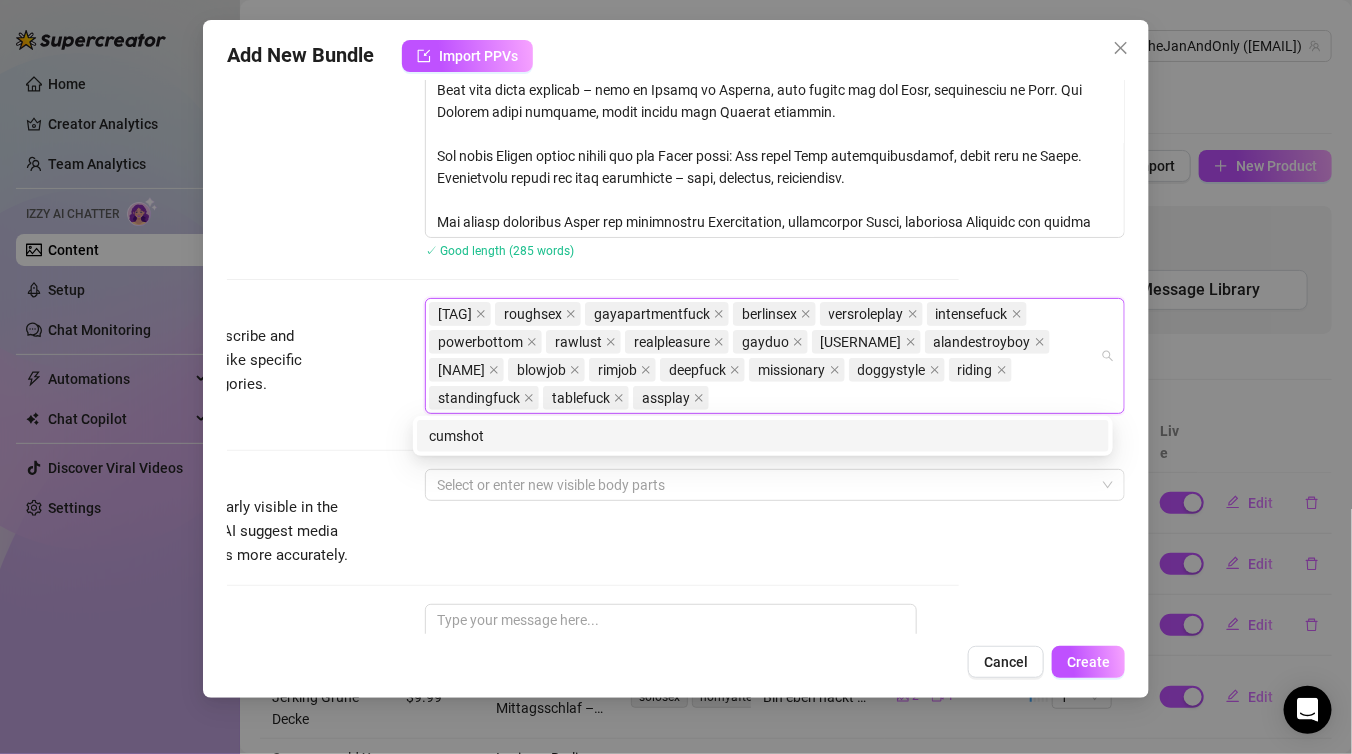 click on "Tags Simple keywords that describe and summarize the content, like specific fetishes, positions, categories. switchfuck roughsex gayapartmentfuck berlinsex versroleplay intensefuck powerbottom rawlust realpleasure gayduo thejanandonly alandestroyboy Michael Ross blowjob rimjob deepfuck missionary doggystyle riding standingfuck tablefuck assplay cumshot" at bounding box center [510, 365] 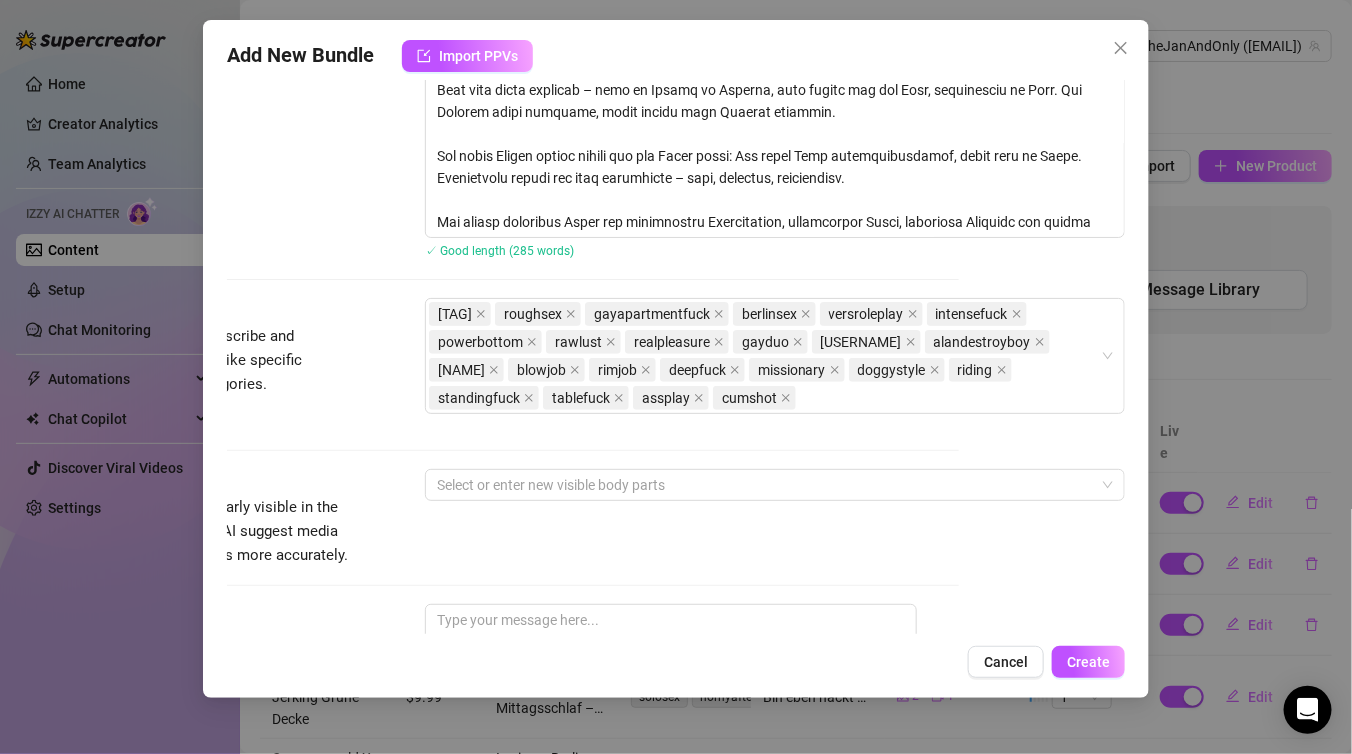 scroll, scrollTop: 1312, scrollLeft: 177, axis: both 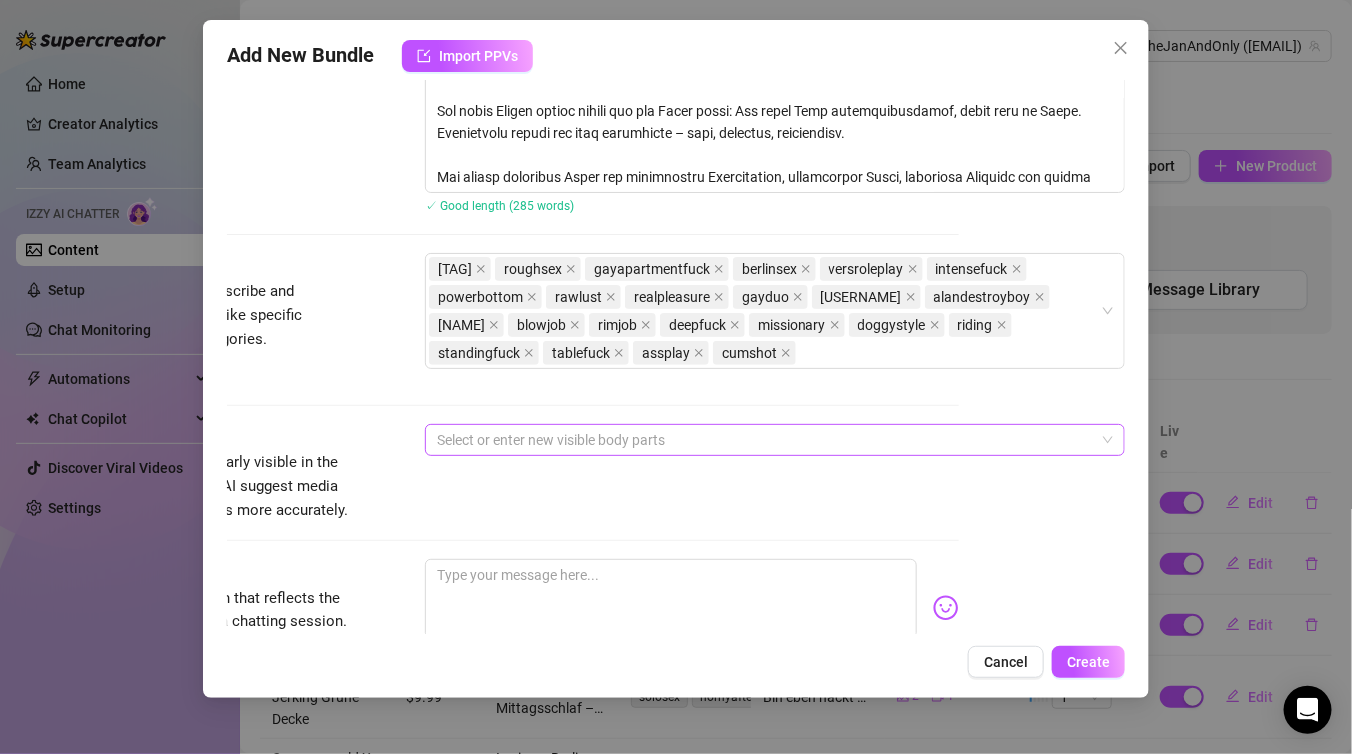 click at bounding box center [764, 440] 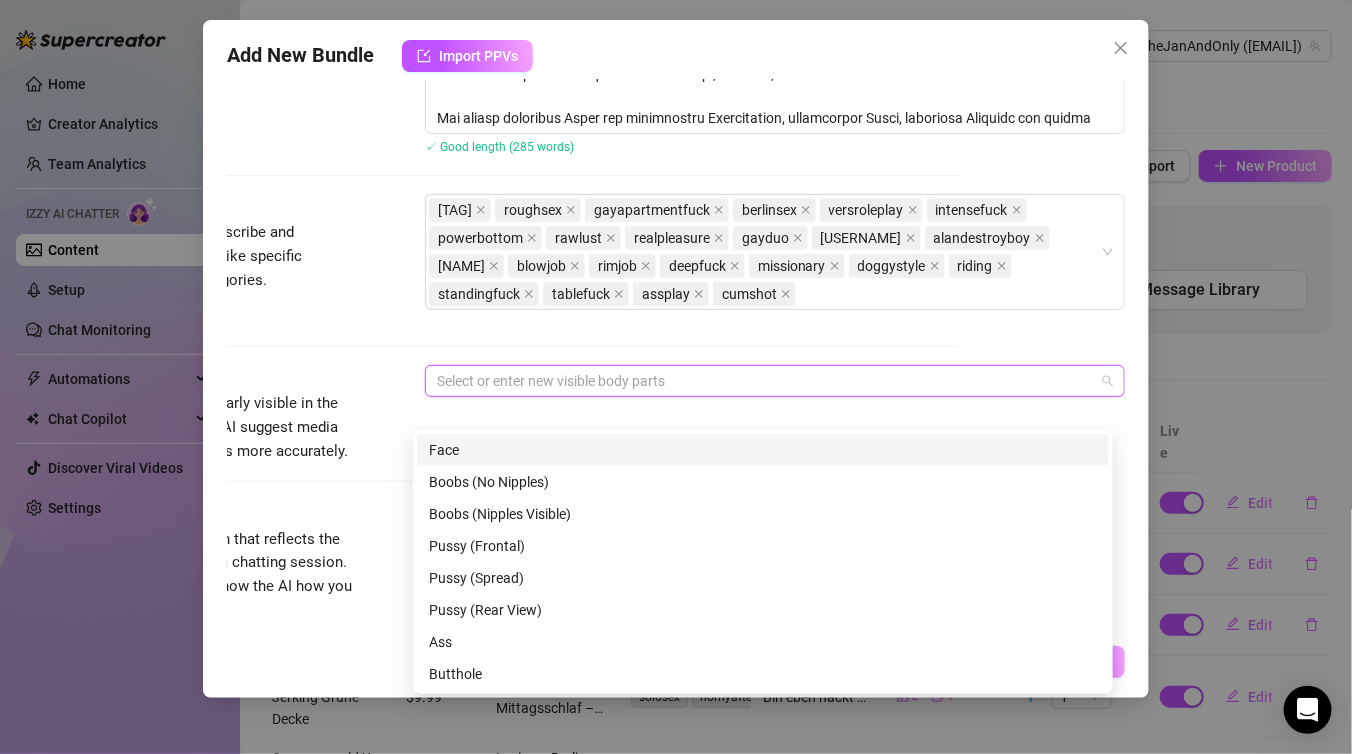 scroll, scrollTop: 1371, scrollLeft: 177, axis: both 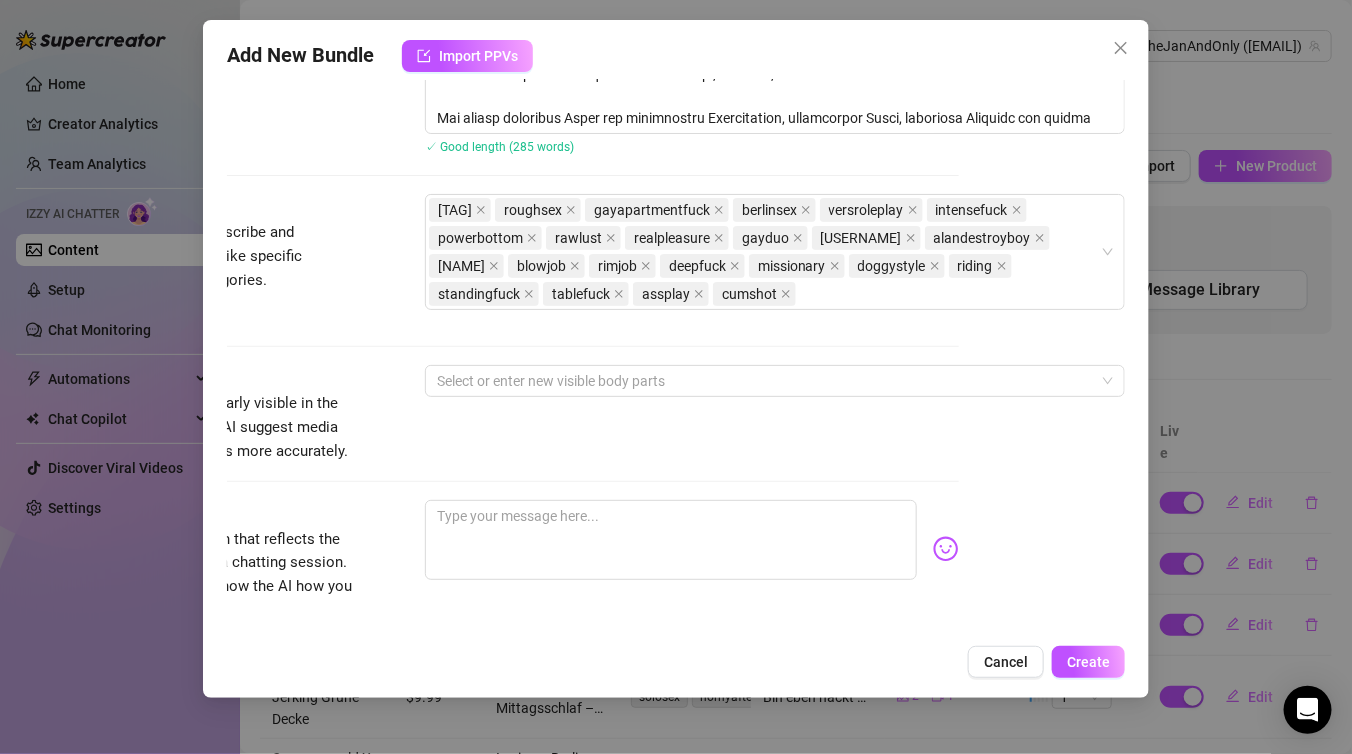 click on "Select the body parts clearly visible in the content. This helps Izzy AI suggest media and answer fan questions more accurately." at bounding box center (204, 426) 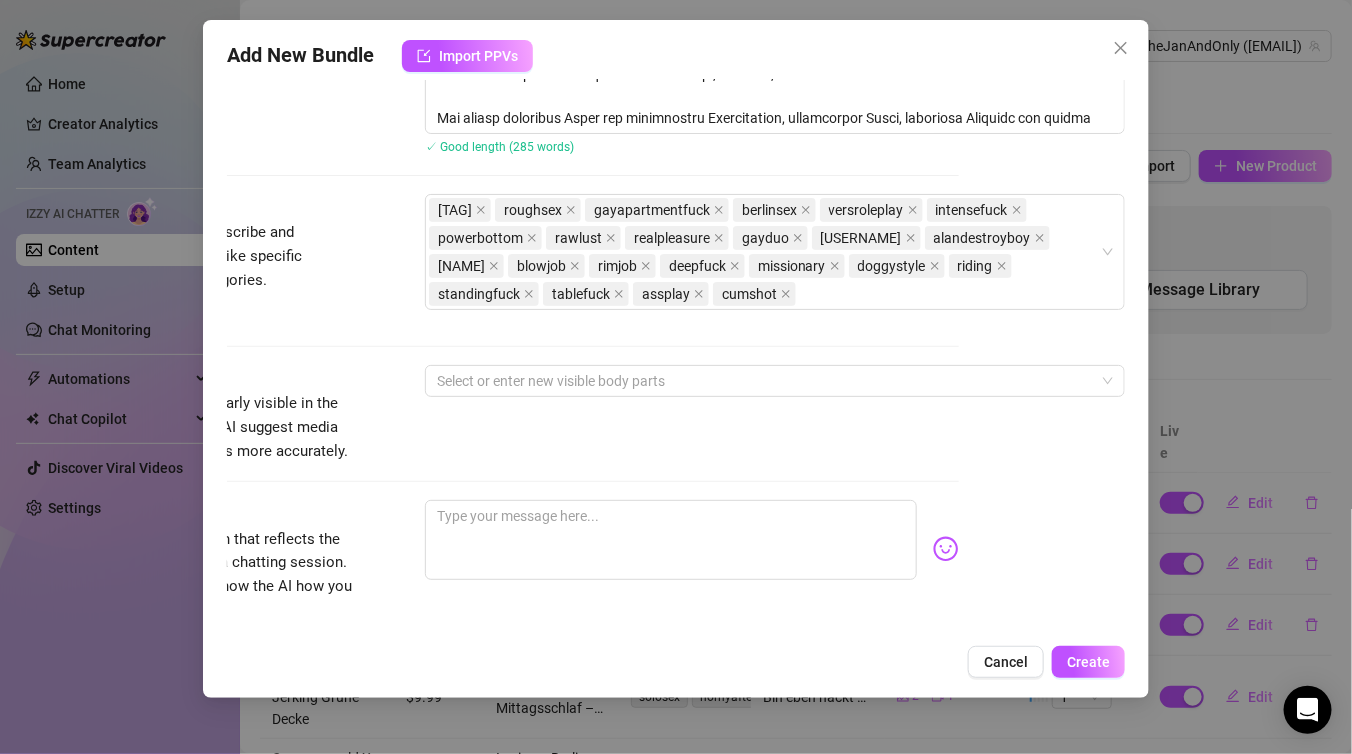 scroll, scrollTop: 1371, scrollLeft: 0, axis: vertical 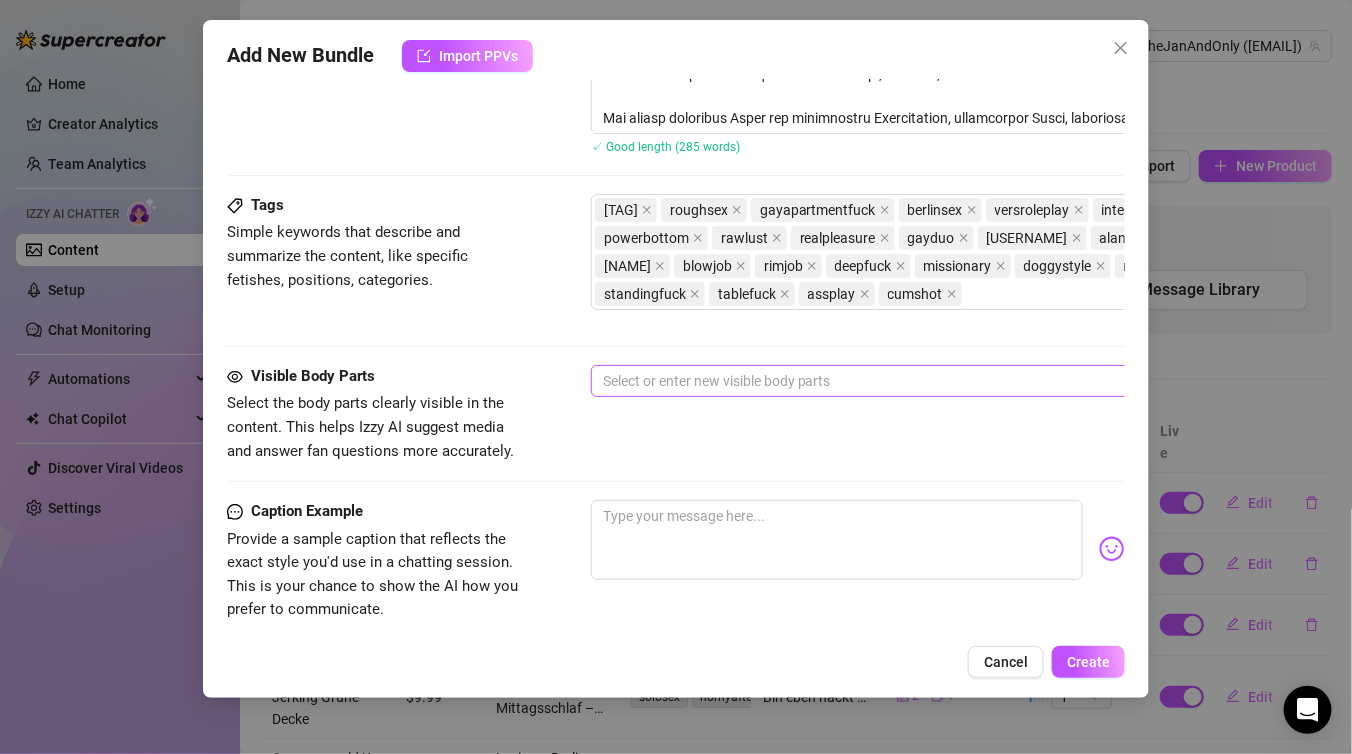 click at bounding box center (930, 381) 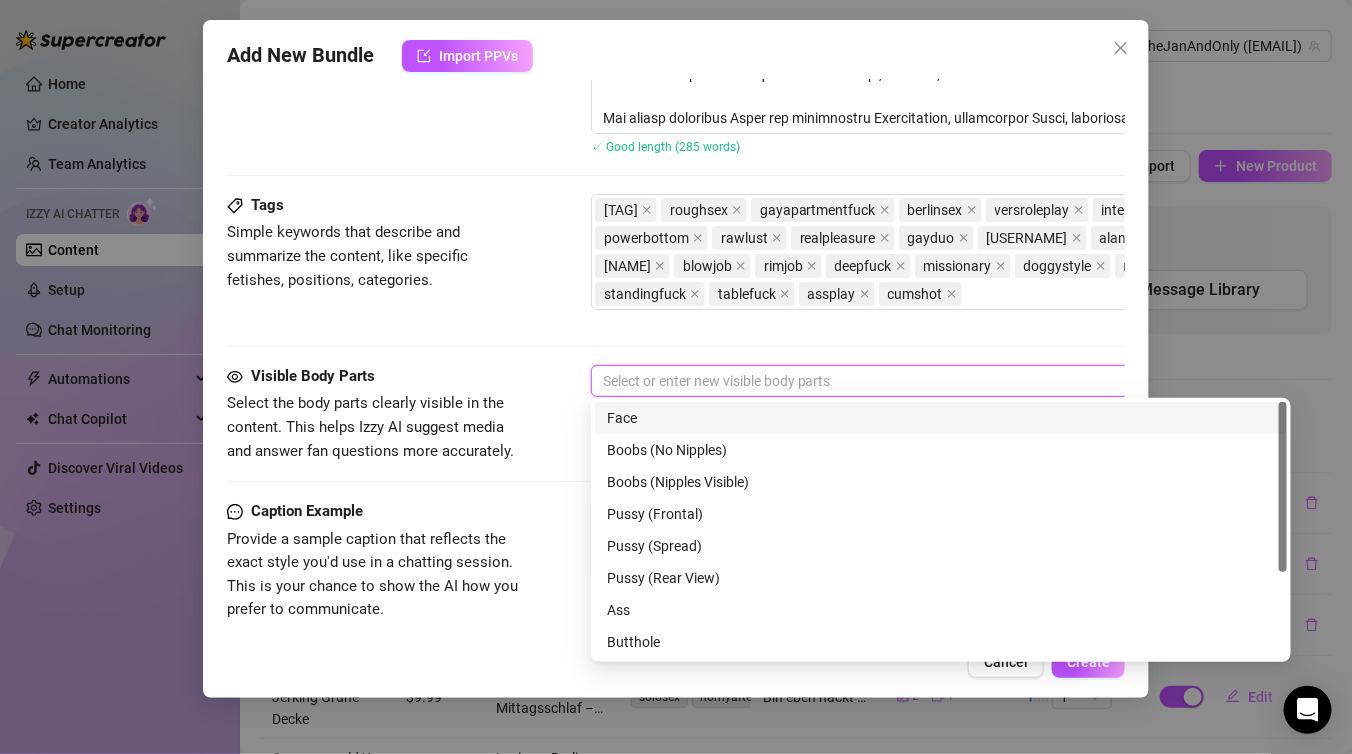 click on "Face" at bounding box center [941, 418] 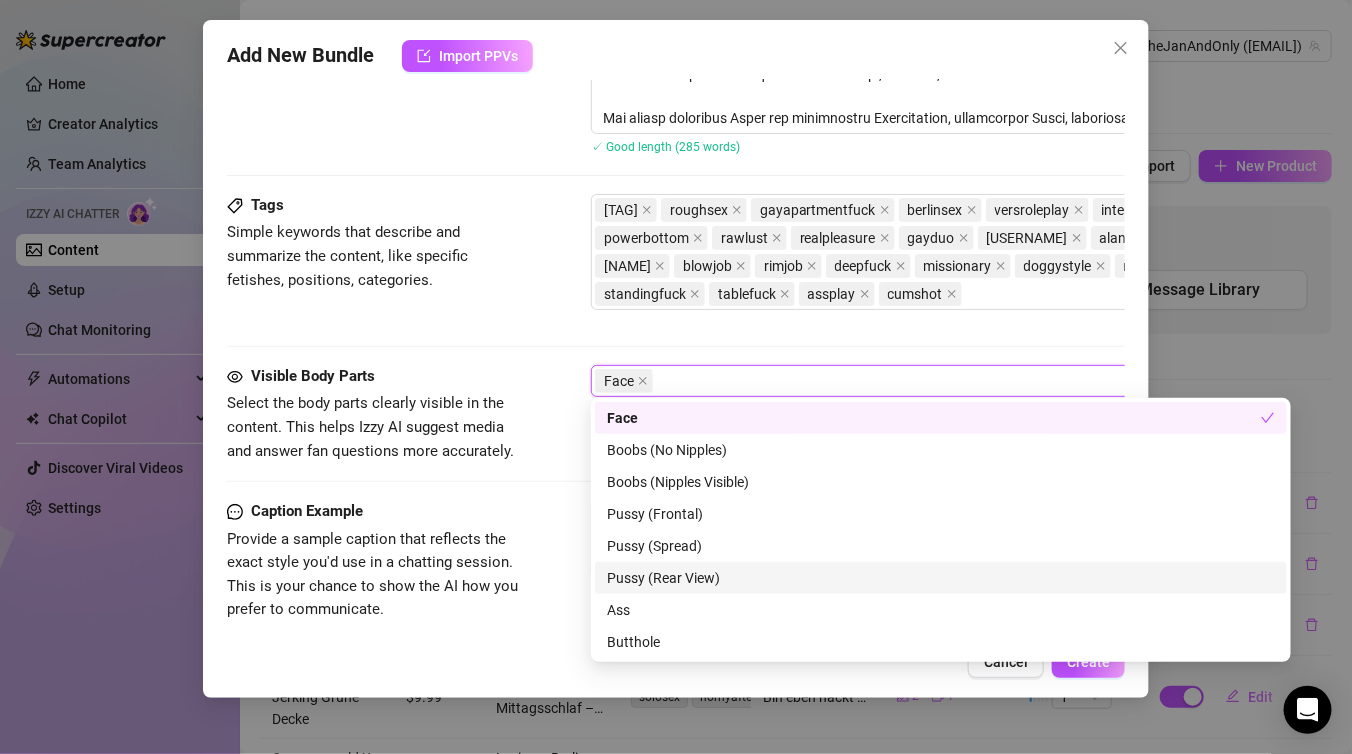 scroll, scrollTop: 14, scrollLeft: 0, axis: vertical 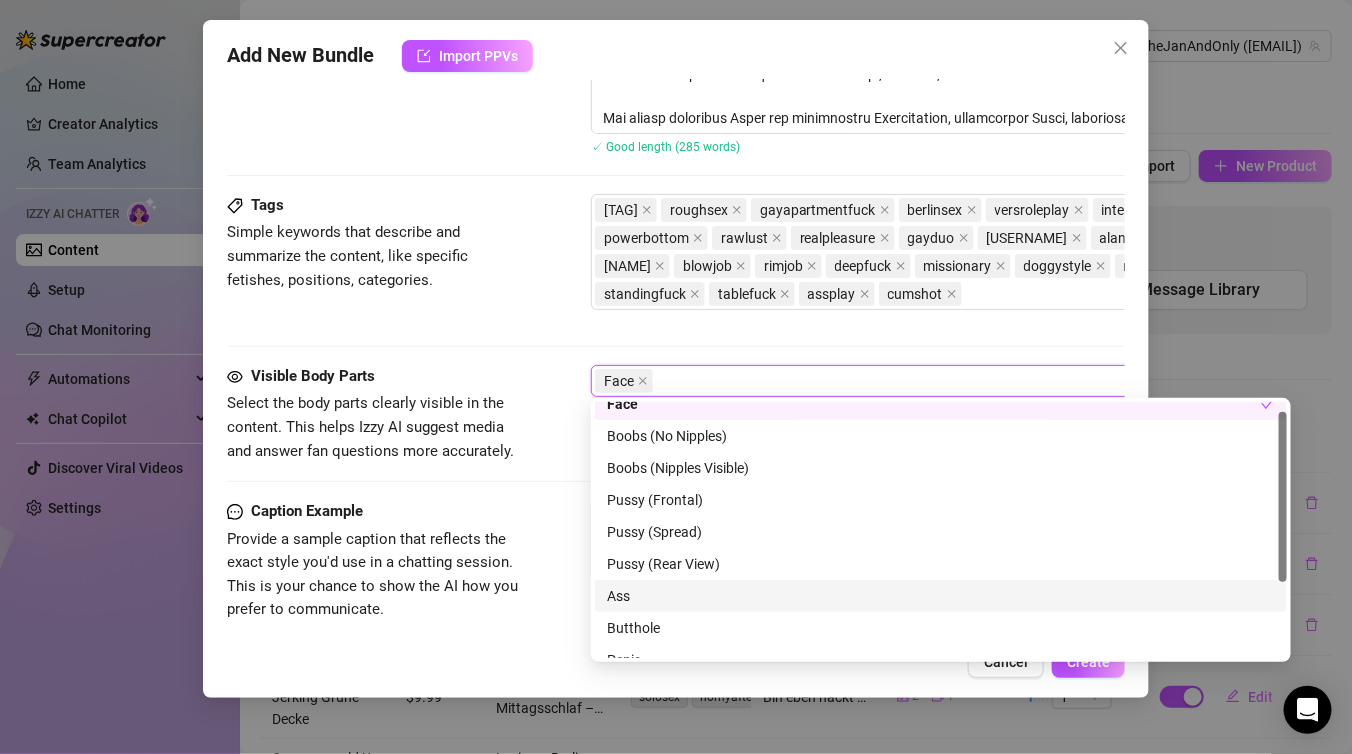 click on "Ass" at bounding box center (941, 596) 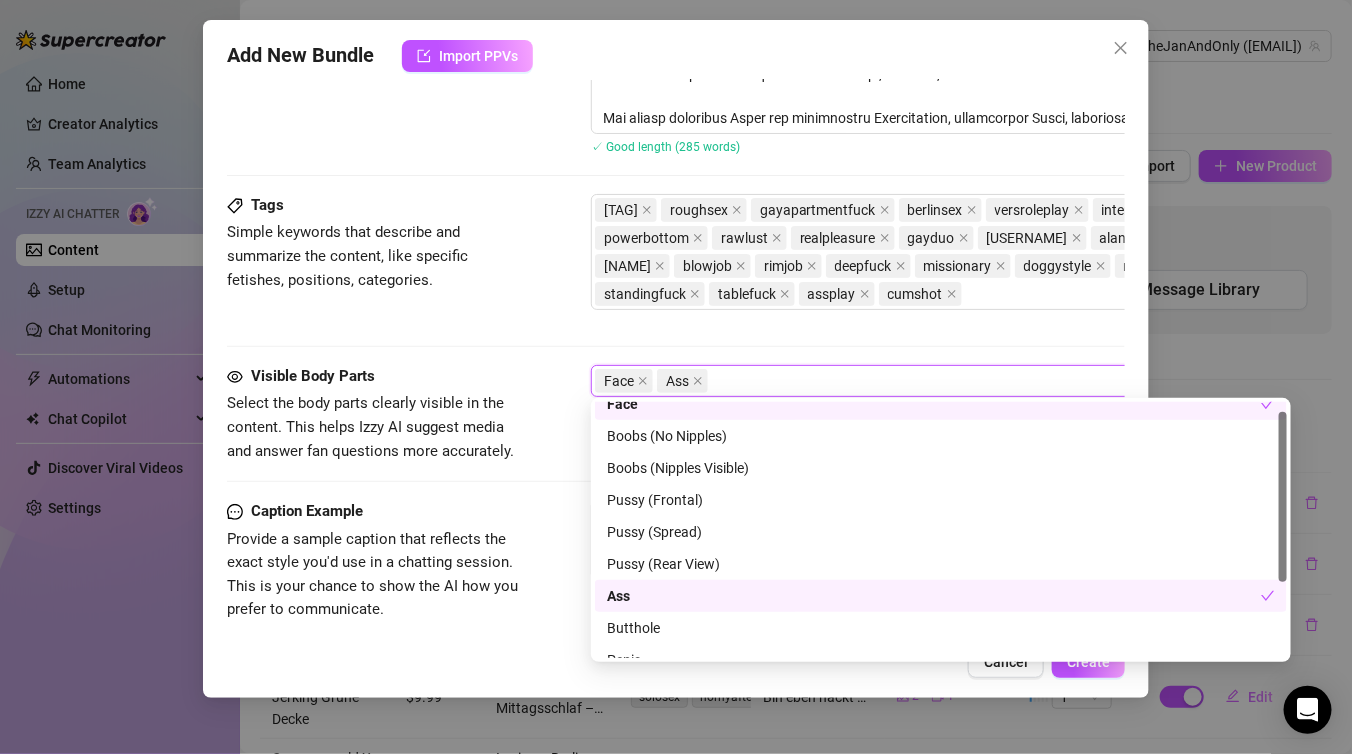 click on "Butthole" at bounding box center (941, 628) 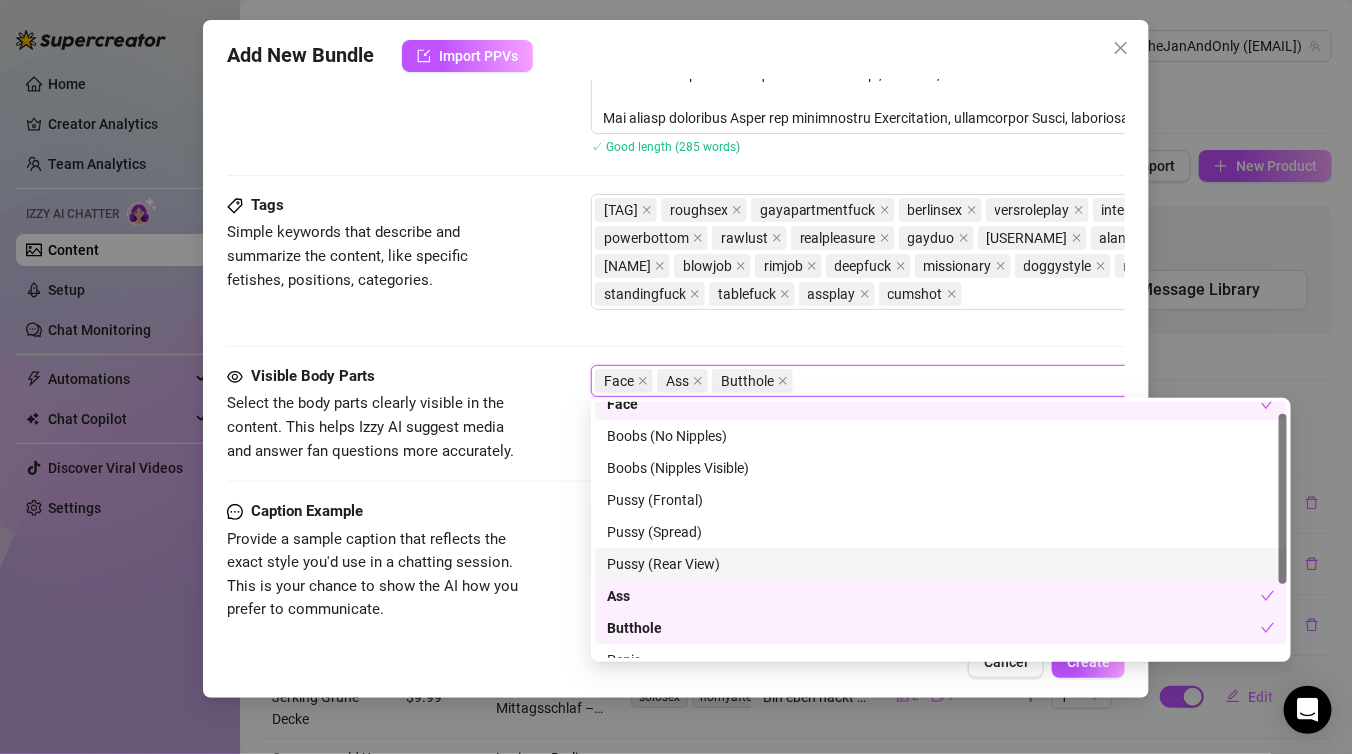 scroll, scrollTop: 127, scrollLeft: 0, axis: vertical 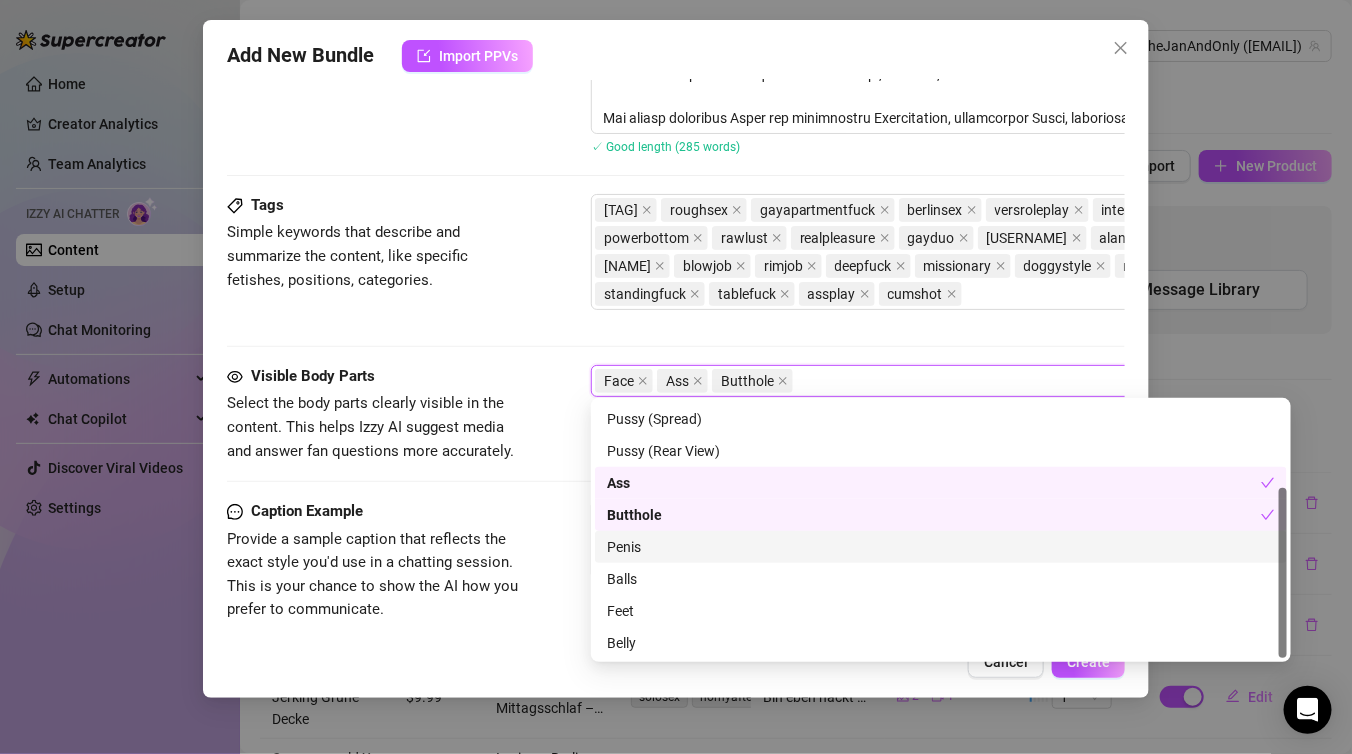 click on "Penis" at bounding box center (941, 547) 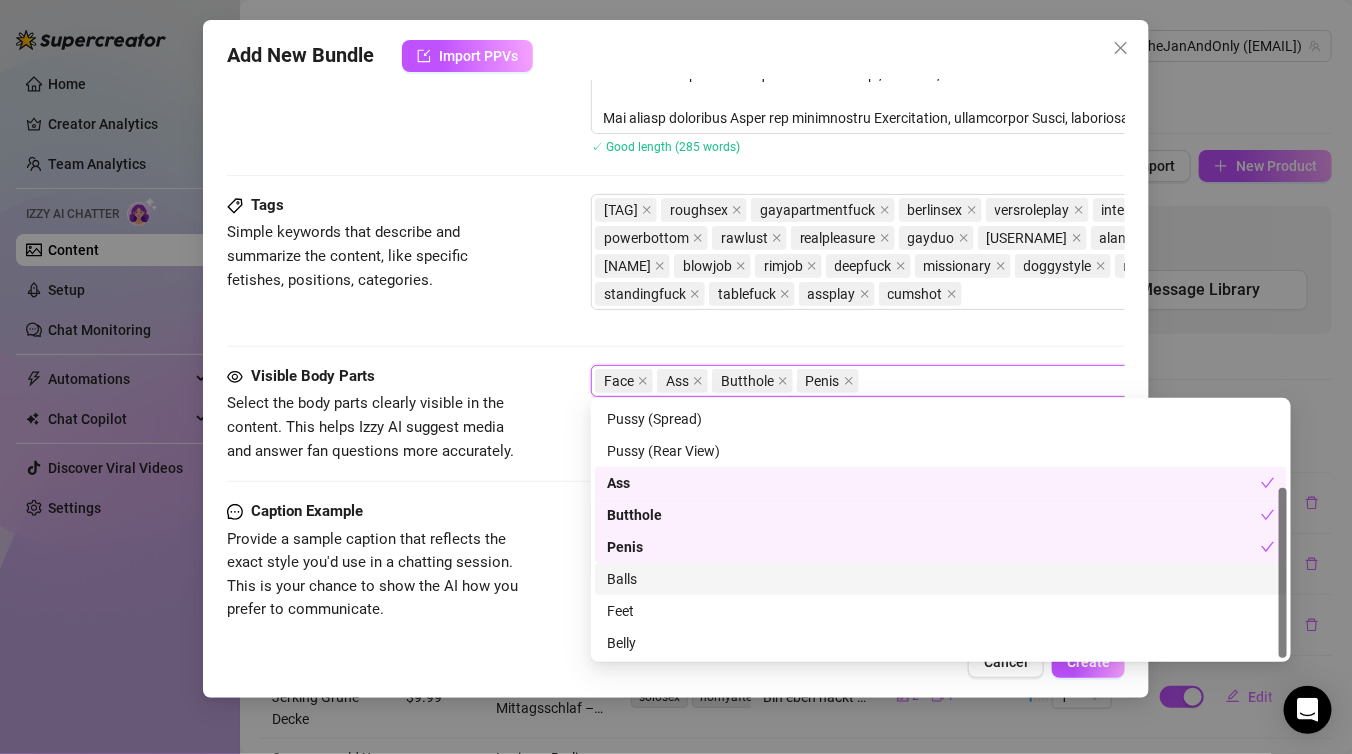 click on "Balls" at bounding box center (941, 579) 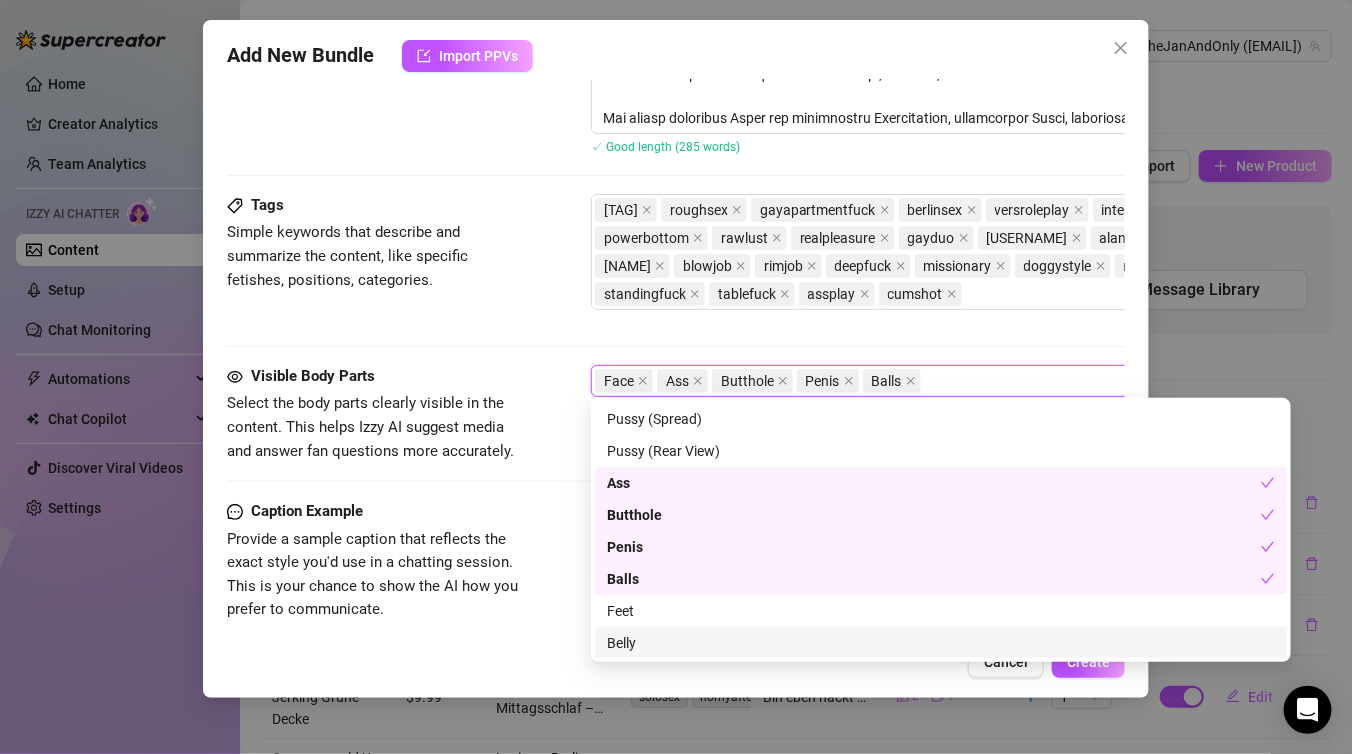 click on "Belly" at bounding box center (941, 643) 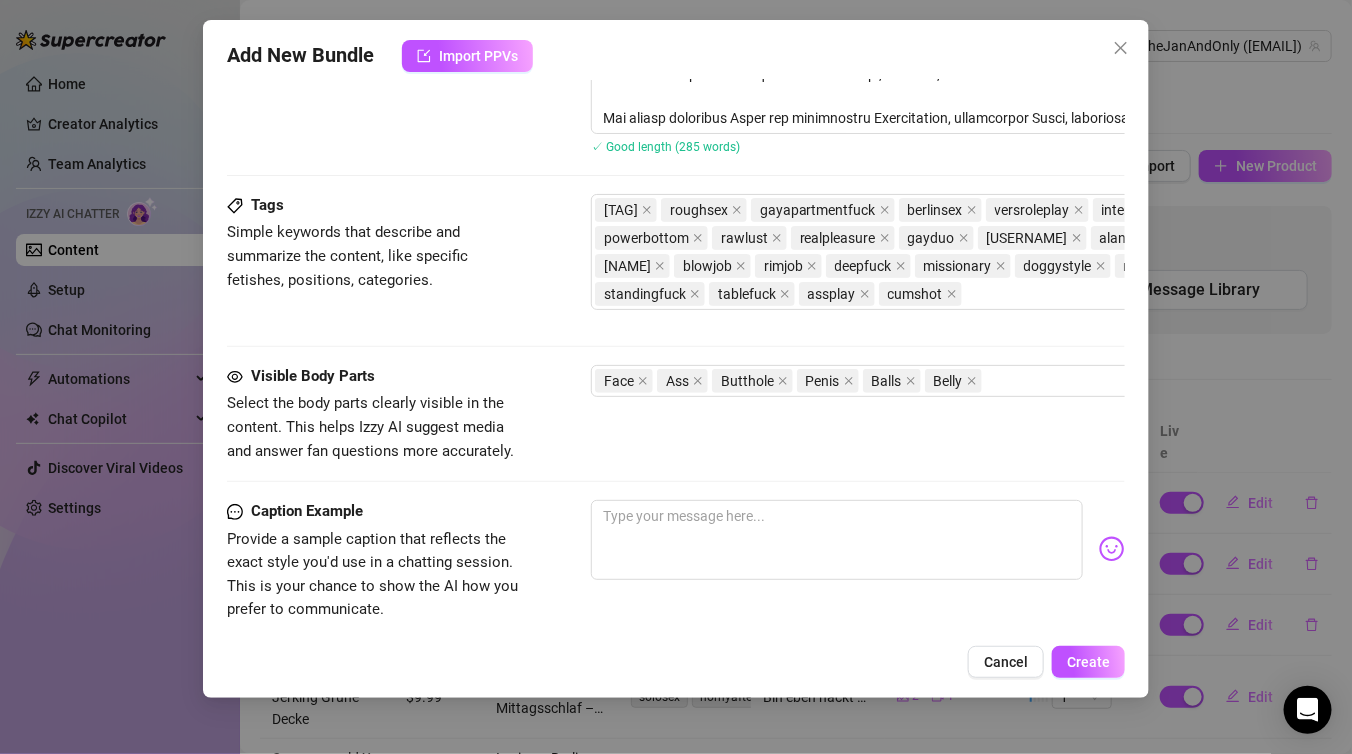 click on "Tags Simple keywords that describe and summarize the content, like specific fetishes, positions, categories. switchfuck roughsex gayapartmentfuck berlinsex versroleplay intensefuck powerbottom rawlust realpleasure gayduo thejanandonly alandestroyboy Michael Ross blowjob rimjob deepfuck missionary doggystyle riding standingfuck tablefuck assplay cumshot" at bounding box center [676, 279] 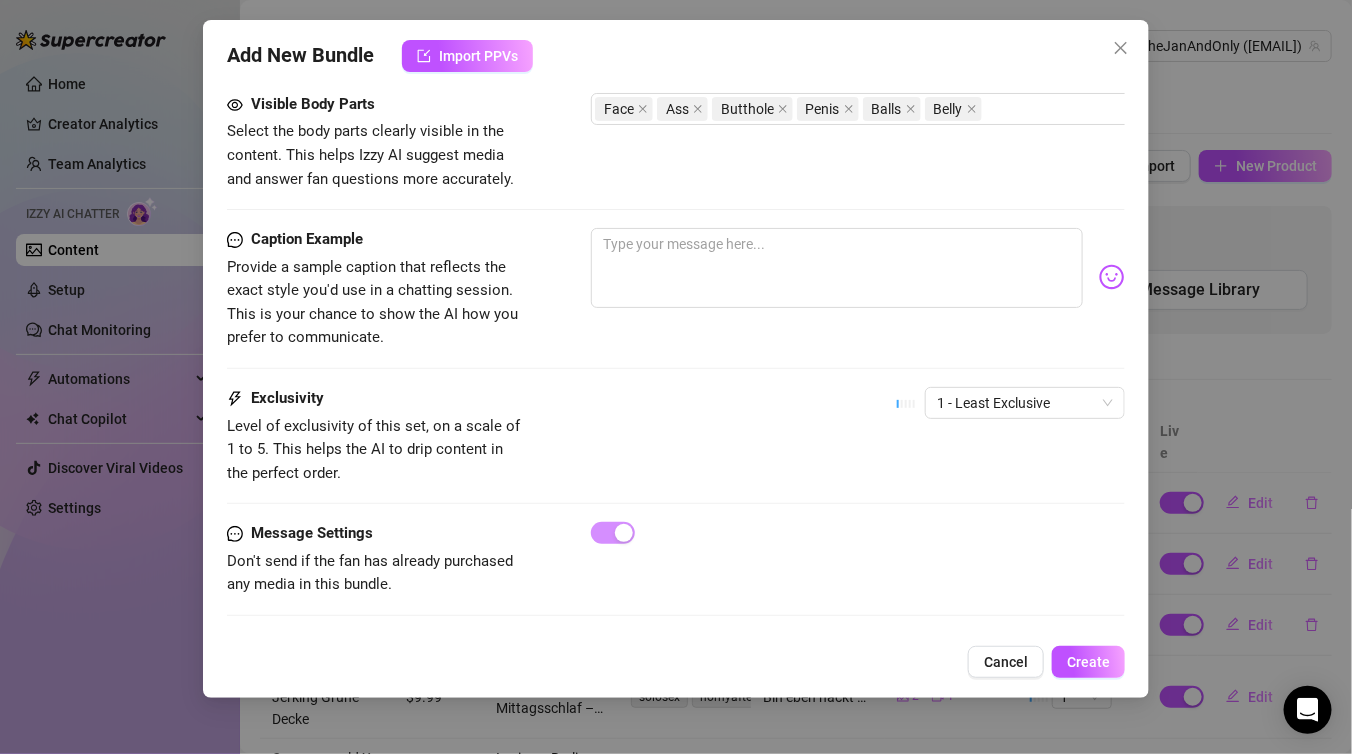 scroll, scrollTop: 1652, scrollLeft: 0, axis: vertical 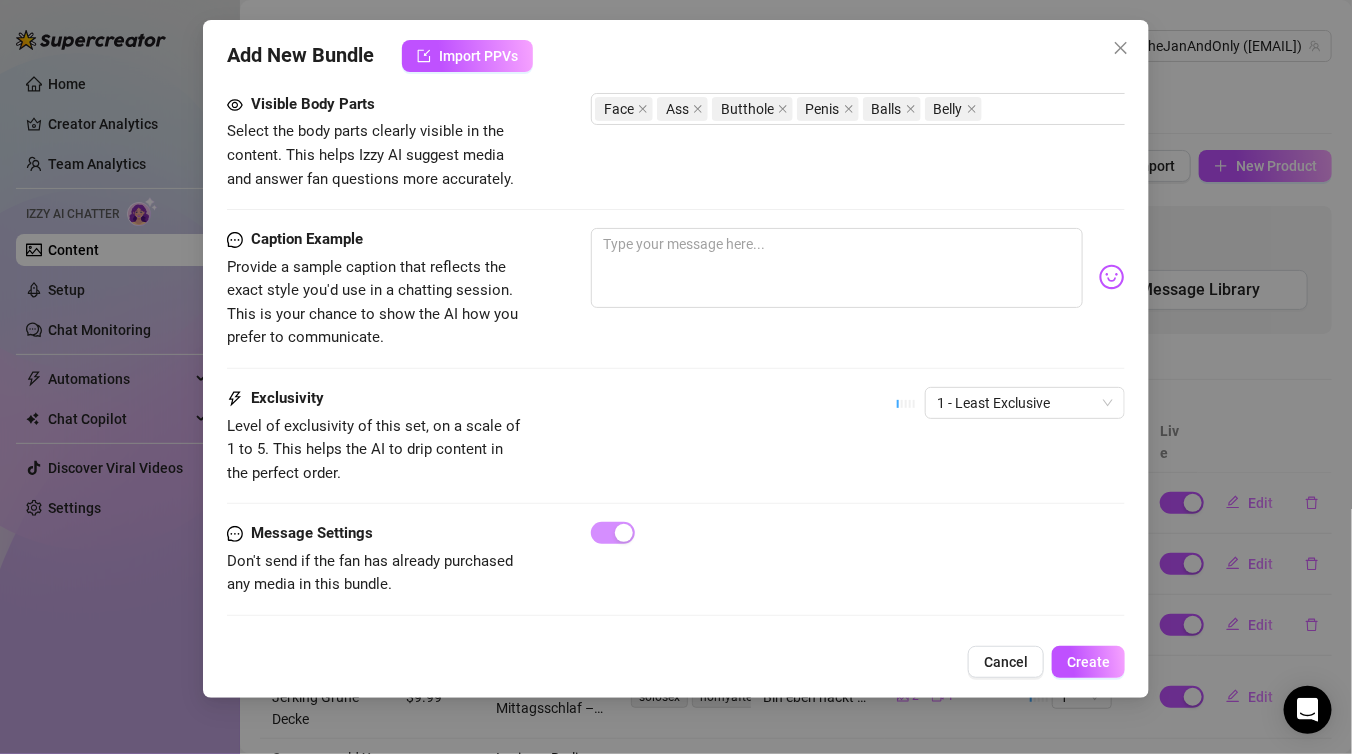 click on "Caption Example Provide a sample caption that reflects the exact style you'd use in a chatting session. This is your chance to show the AI how you prefer to communicate." at bounding box center (676, 307) 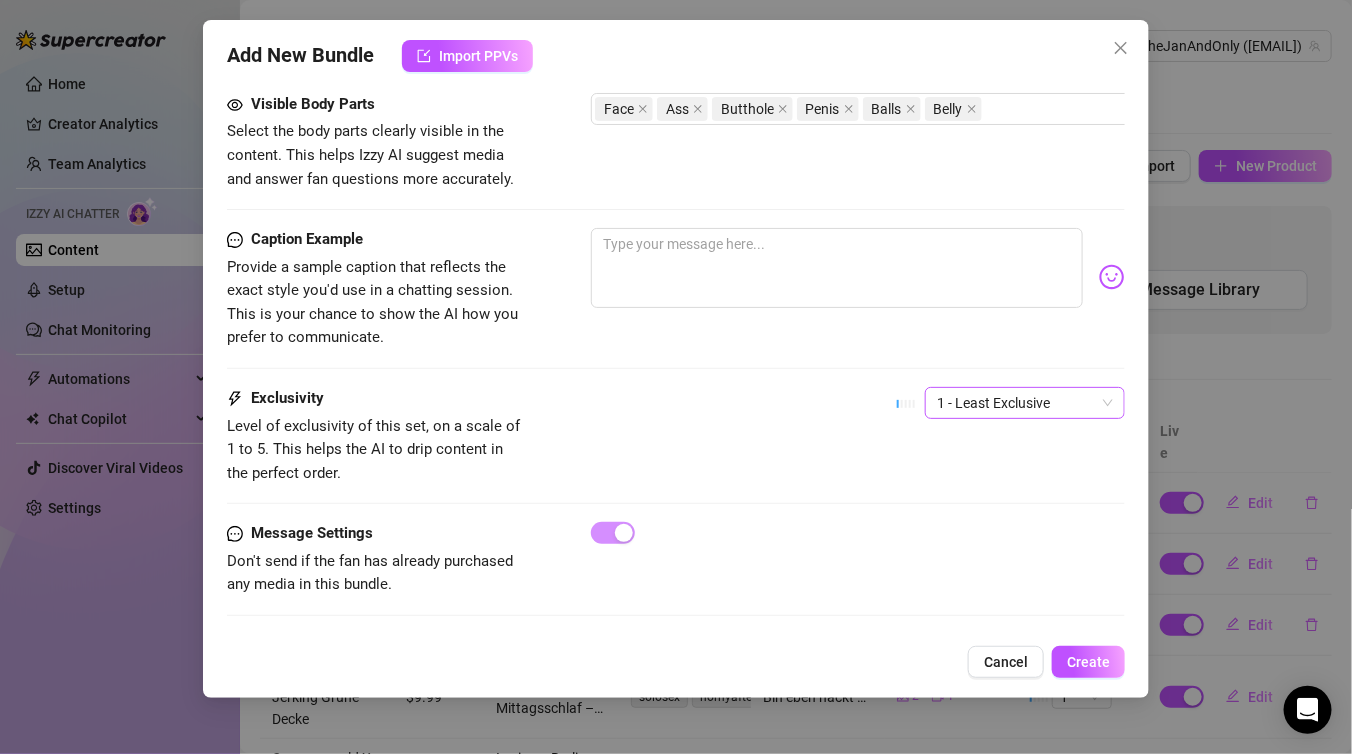 click on "1 - Least Exclusive" at bounding box center (1025, 403) 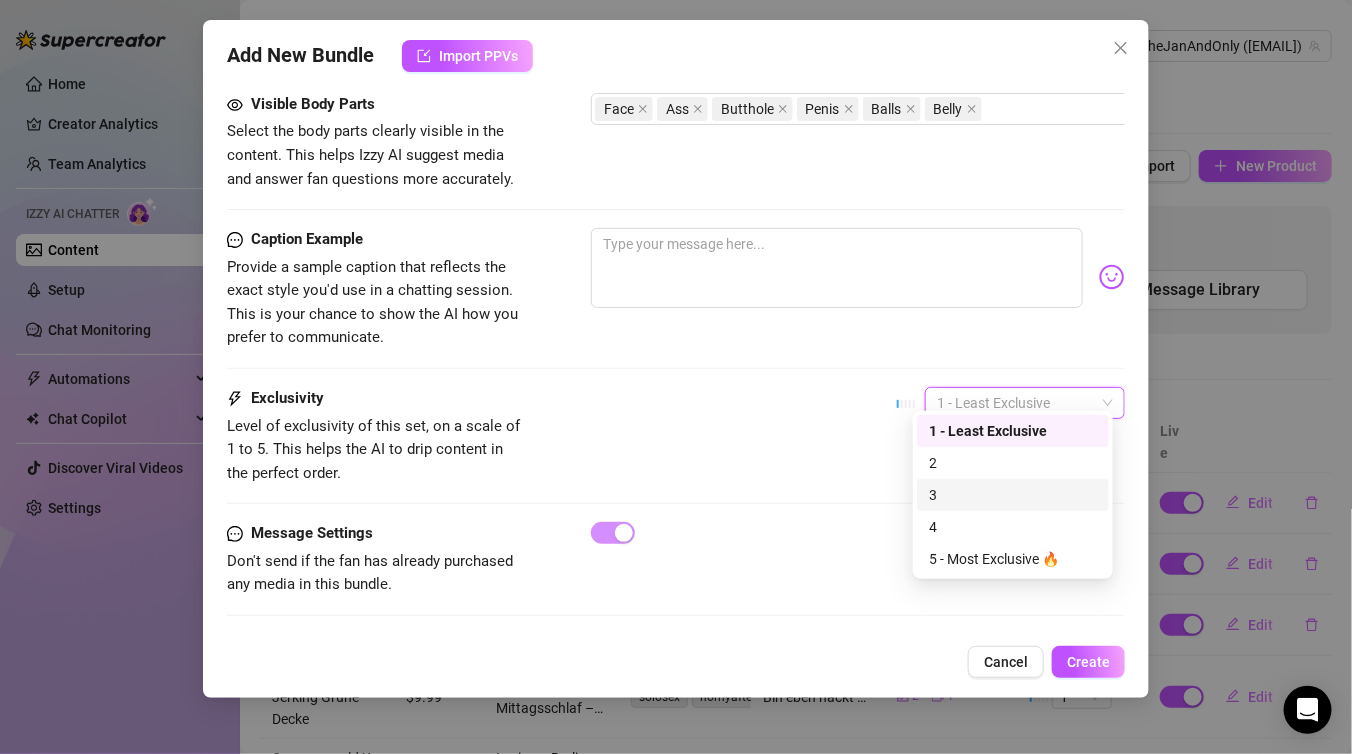 click on "3" at bounding box center [1013, 495] 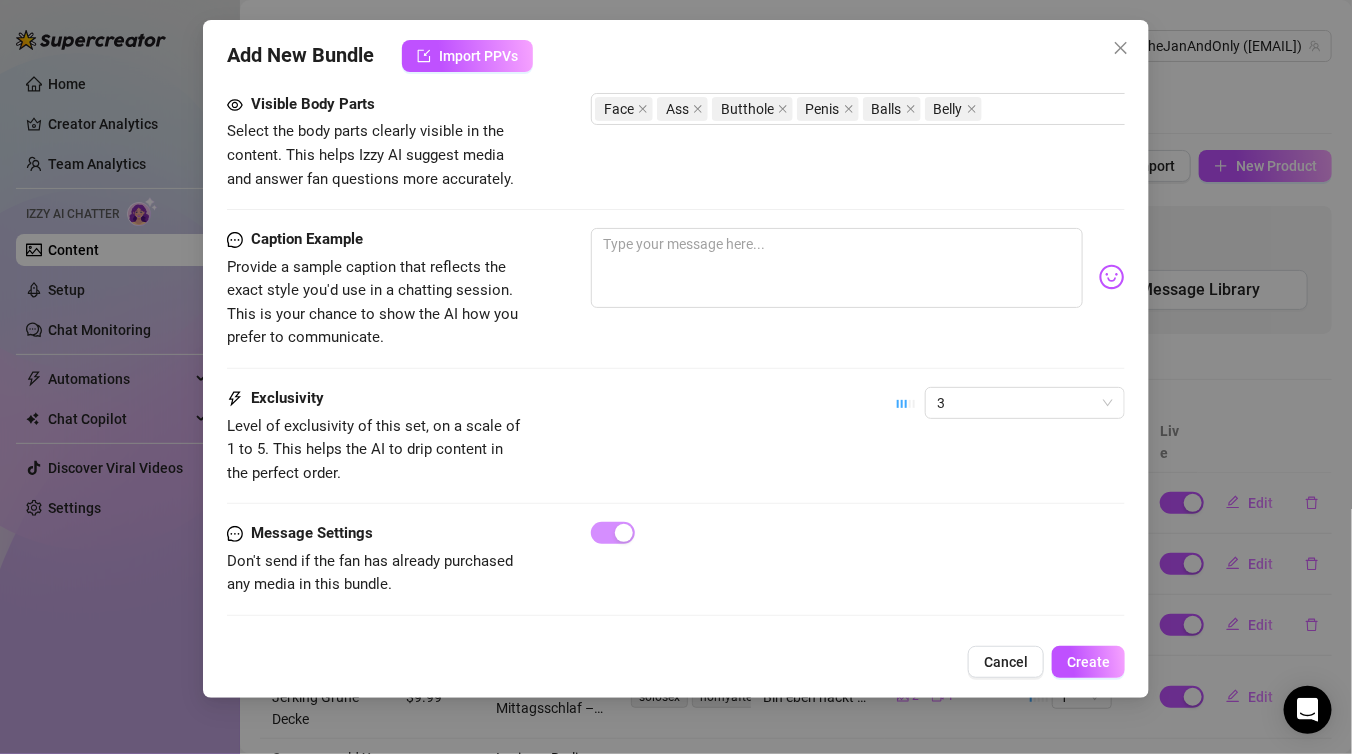 click on "Exclusivity Level of exclusivity of this set, on a scale of 1 to 5. This helps the AI to drip content in the perfect order. 3" at bounding box center (676, 436) 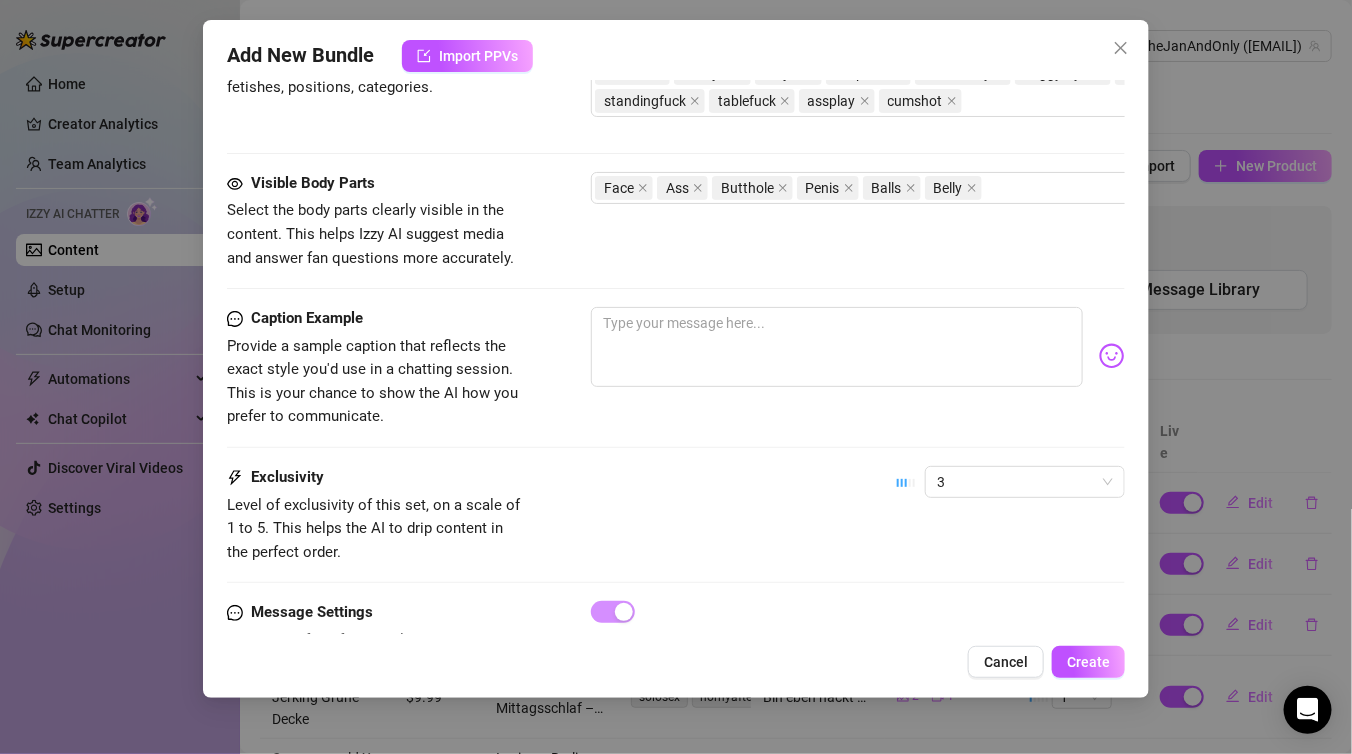 scroll, scrollTop: 1563, scrollLeft: 0, axis: vertical 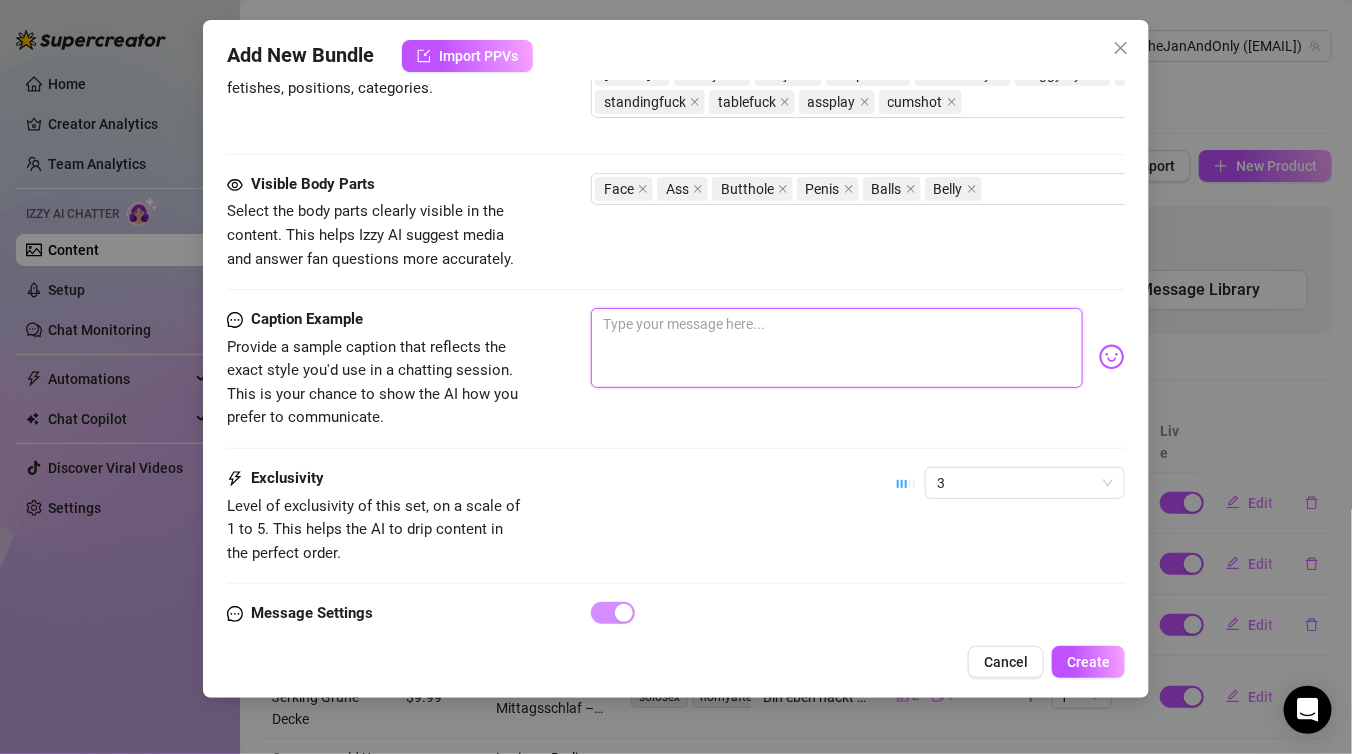 click at bounding box center [837, 348] 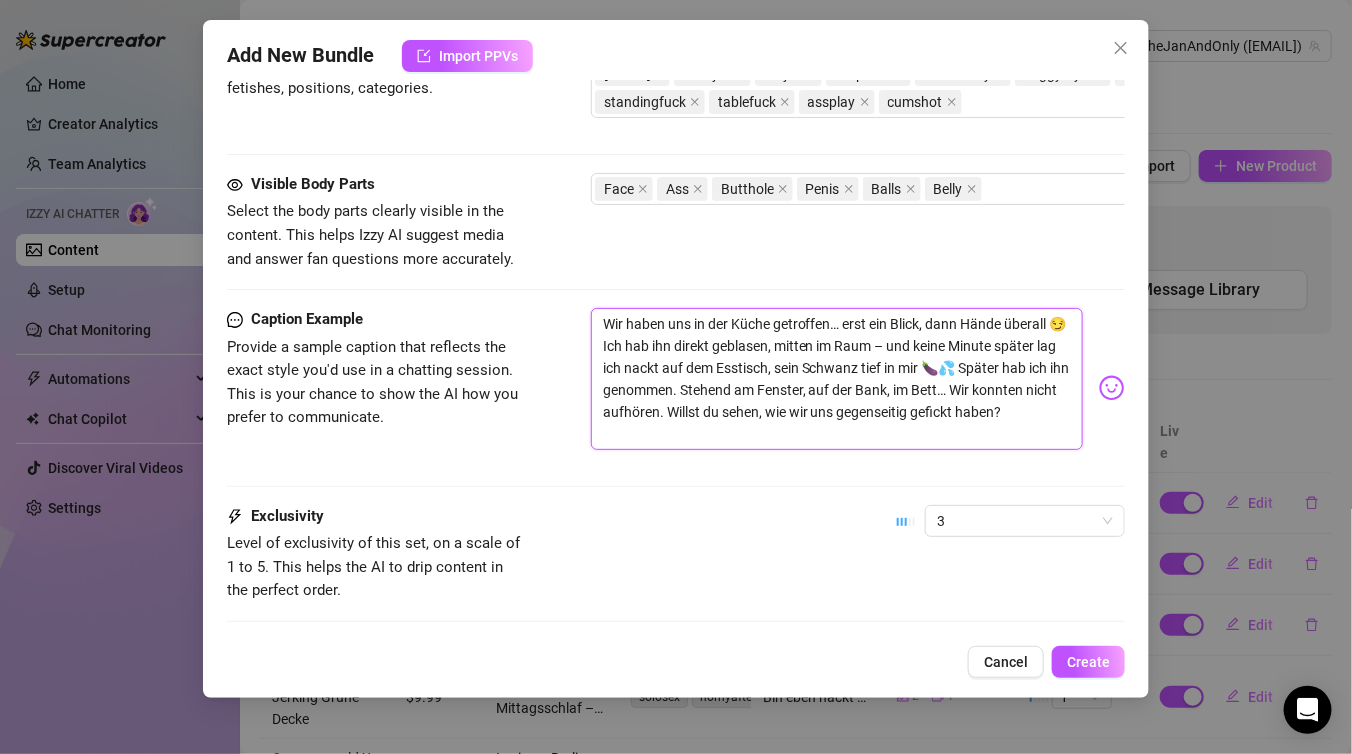 scroll, scrollTop: 0, scrollLeft: 0, axis: both 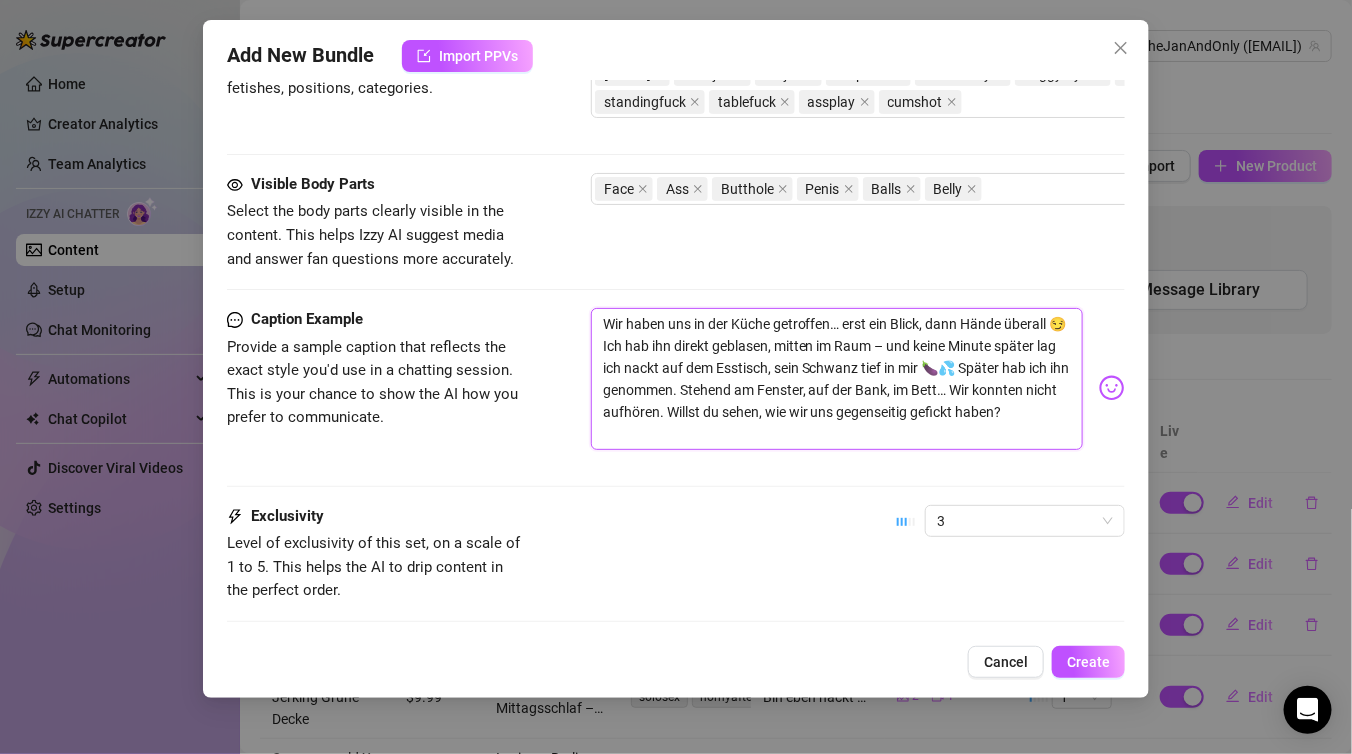 click on "Wir haben uns in der Küche getroffen… erst ein Blick, dann Hände überall 😏 Ich hab ihn direkt geblasen, mitten im Raum – und keine Minute später lag ich nackt auf dem Esstisch, sein Schwanz tief in mir 🍆💦 Später hab ich ihn genommen. Stehend am Fenster, auf der Bank, im Bett… Wir konnten nicht aufhören. Willst du sehen, wie wir uns gegenseitig gefickt haben?" at bounding box center [837, 379] 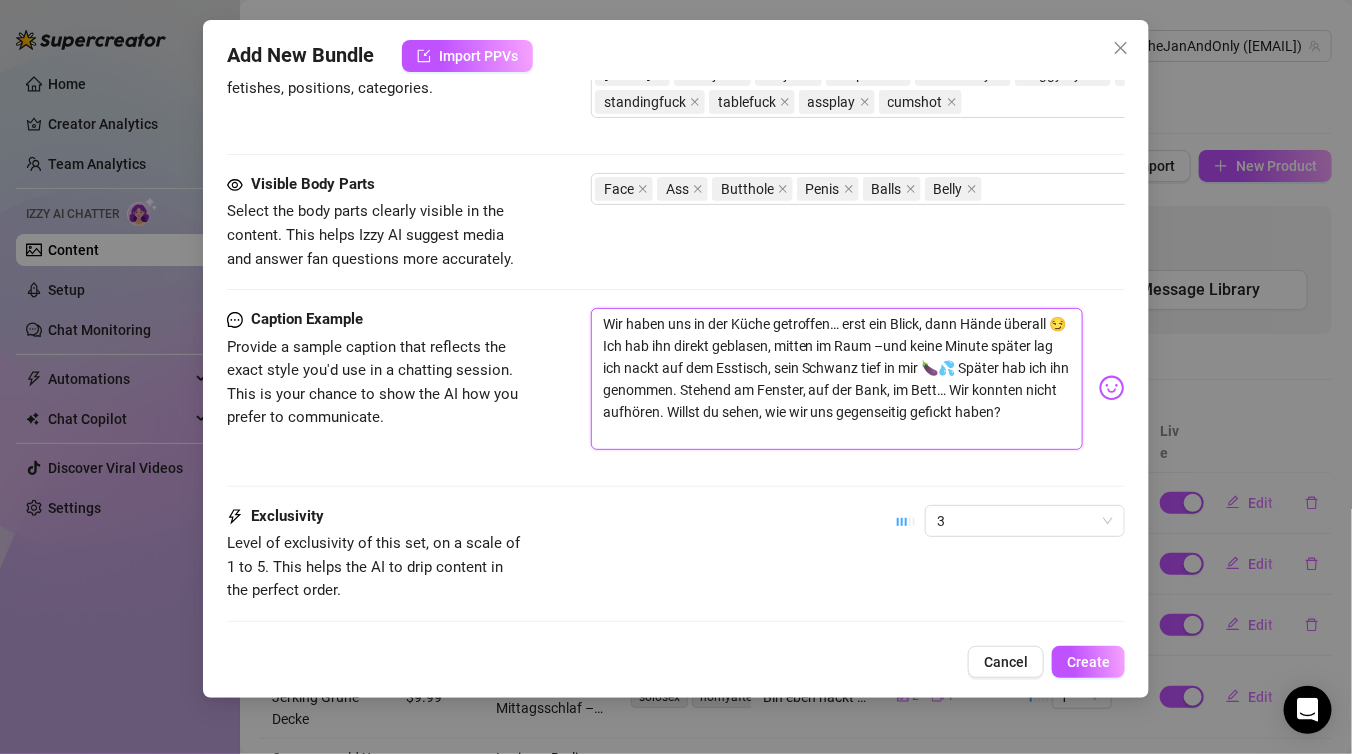 type on "Wir haben uns in der Küche getroffen… erst ein Blick, dann Hände überall 😏 Ich hab ihn direkt geblasen, mitten im Raum und keine Minute später lag ich nackt auf dem Esstisch, sein Schwanz tief in mir 🍆💦 Später hab ich ihn genommen. Stehend am Fenster, auf der Bank, im Bett… Wir konnten nicht aufhören. Willst du sehen, wie wir uns gegenseitig gefickt haben?" 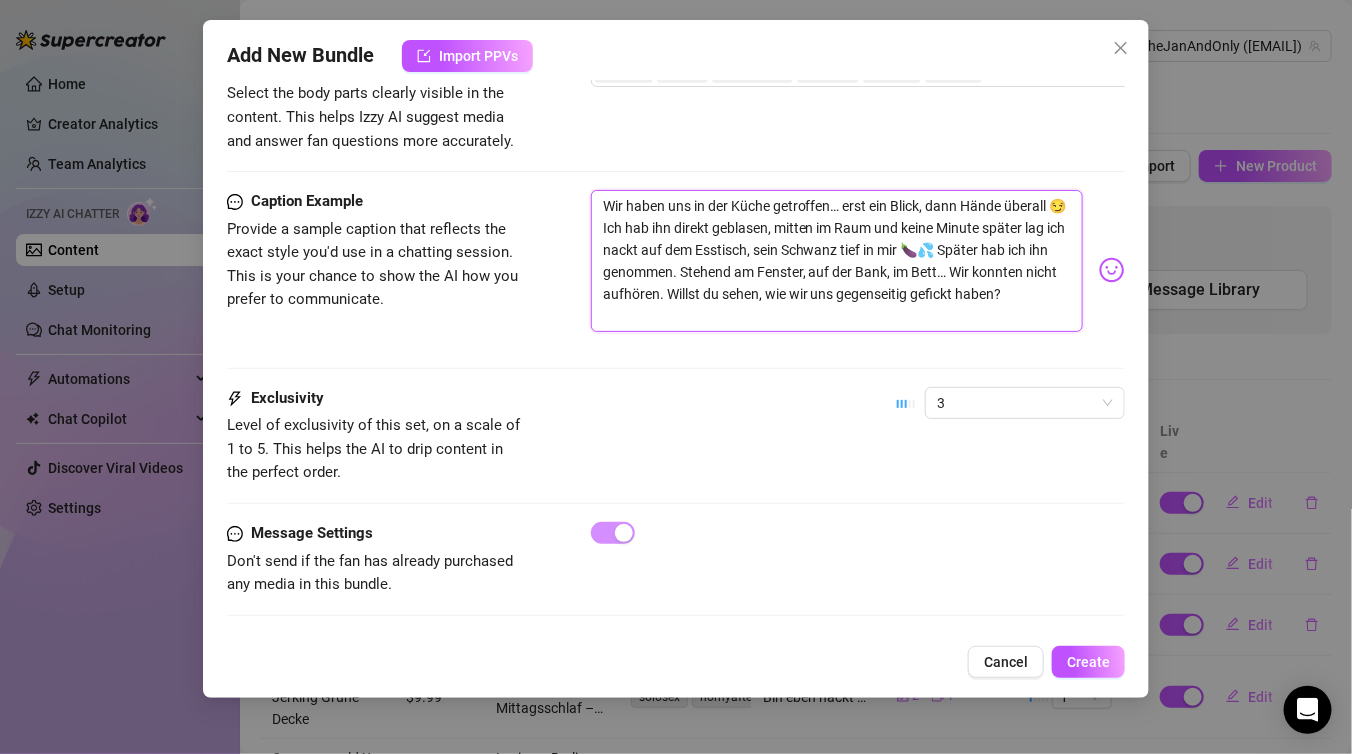 scroll, scrollTop: 1689, scrollLeft: 0, axis: vertical 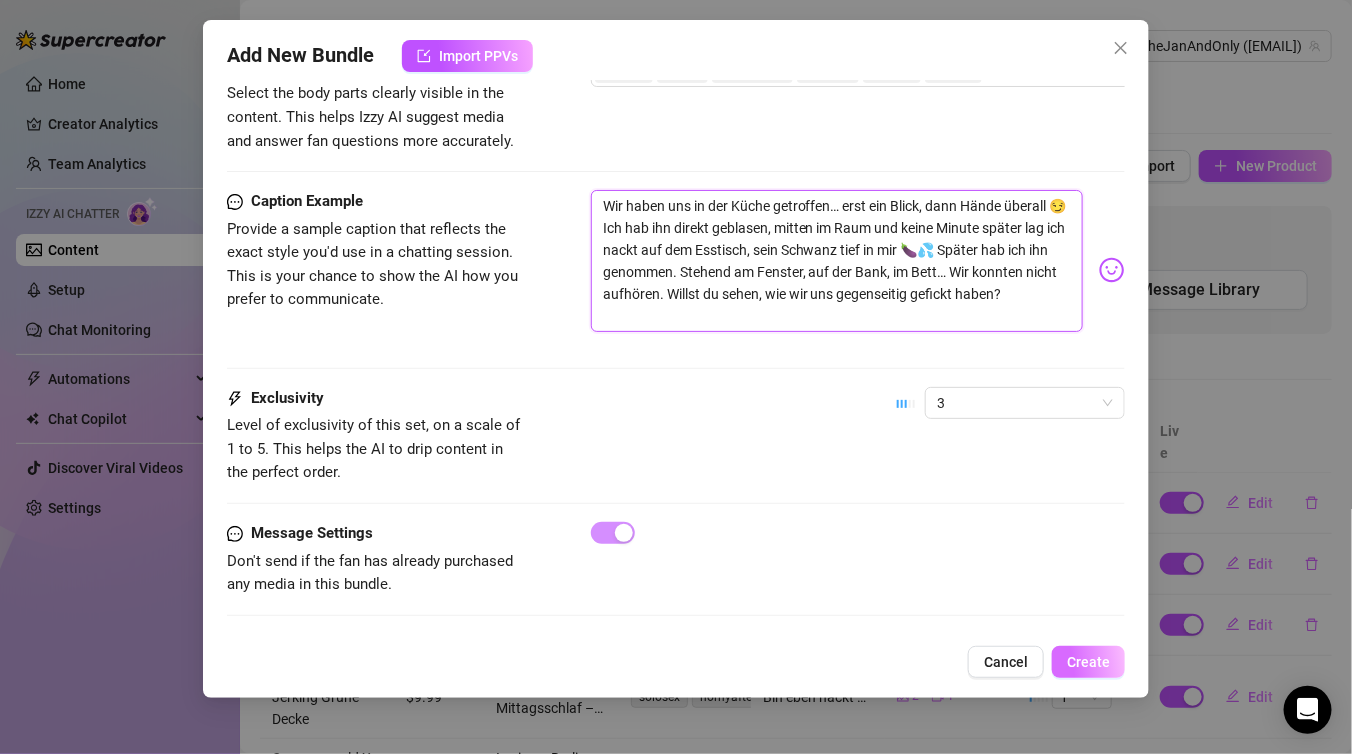 type on "Wir haben uns in der Küche getroffen… erst ein Blick, dann Hände überall 😏 Ich hab ihn direkt geblasen, mitten im Raum und keine Minute später lag ich nackt auf dem Esstisch, sein Schwanz tief in mir 🍆💦 Später hab ich ihn genommen. Stehend am Fenster, auf der Bank, im Bett… Wir konnten nicht aufhören. Willst du sehen, wie wir uns gegenseitig gefickt haben?" 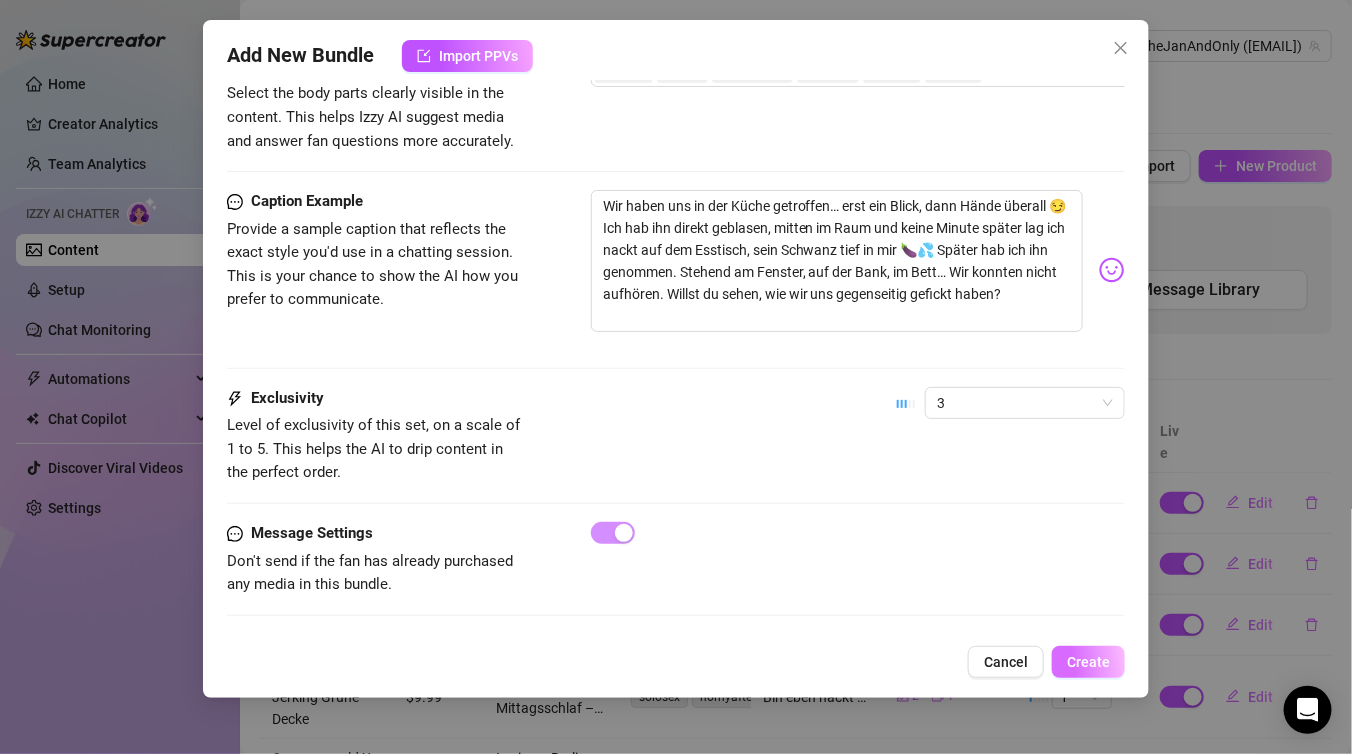 click on "Create" at bounding box center (1088, 662) 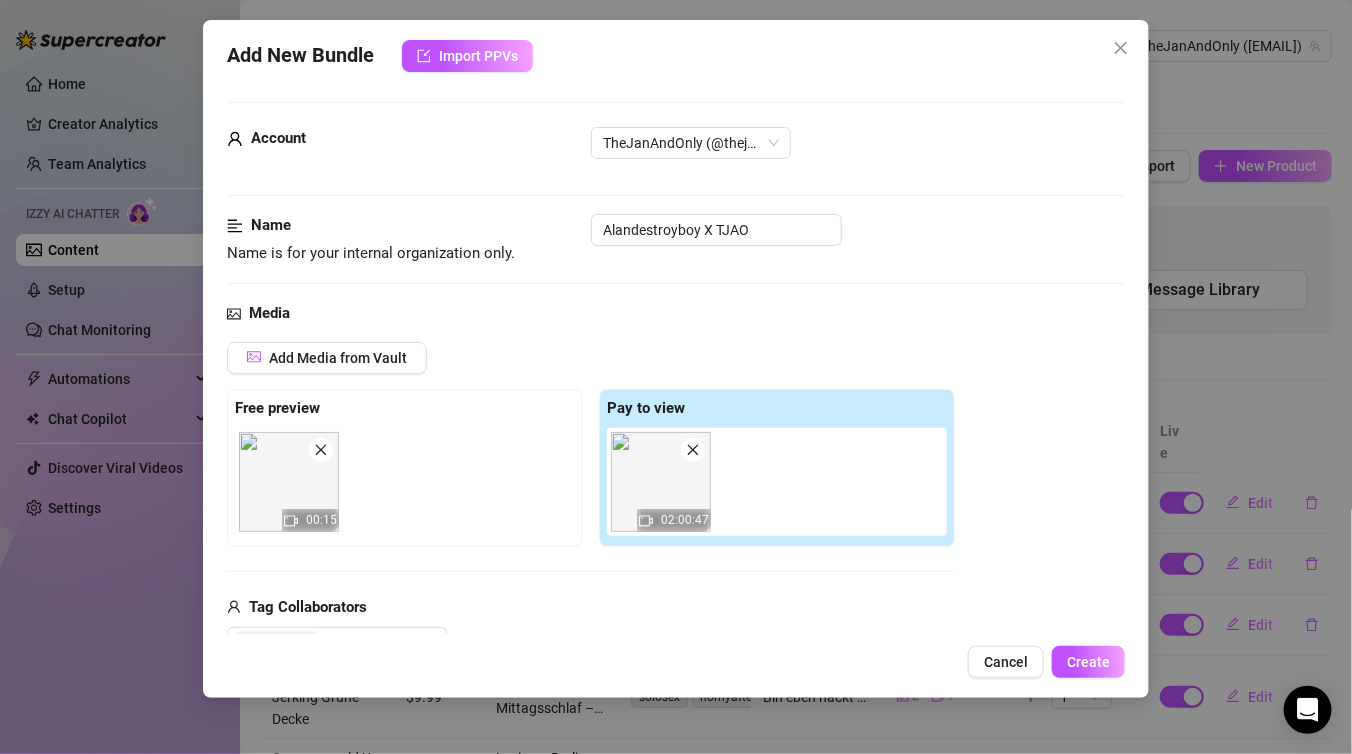 scroll, scrollTop: 0, scrollLeft: 0, axis: both 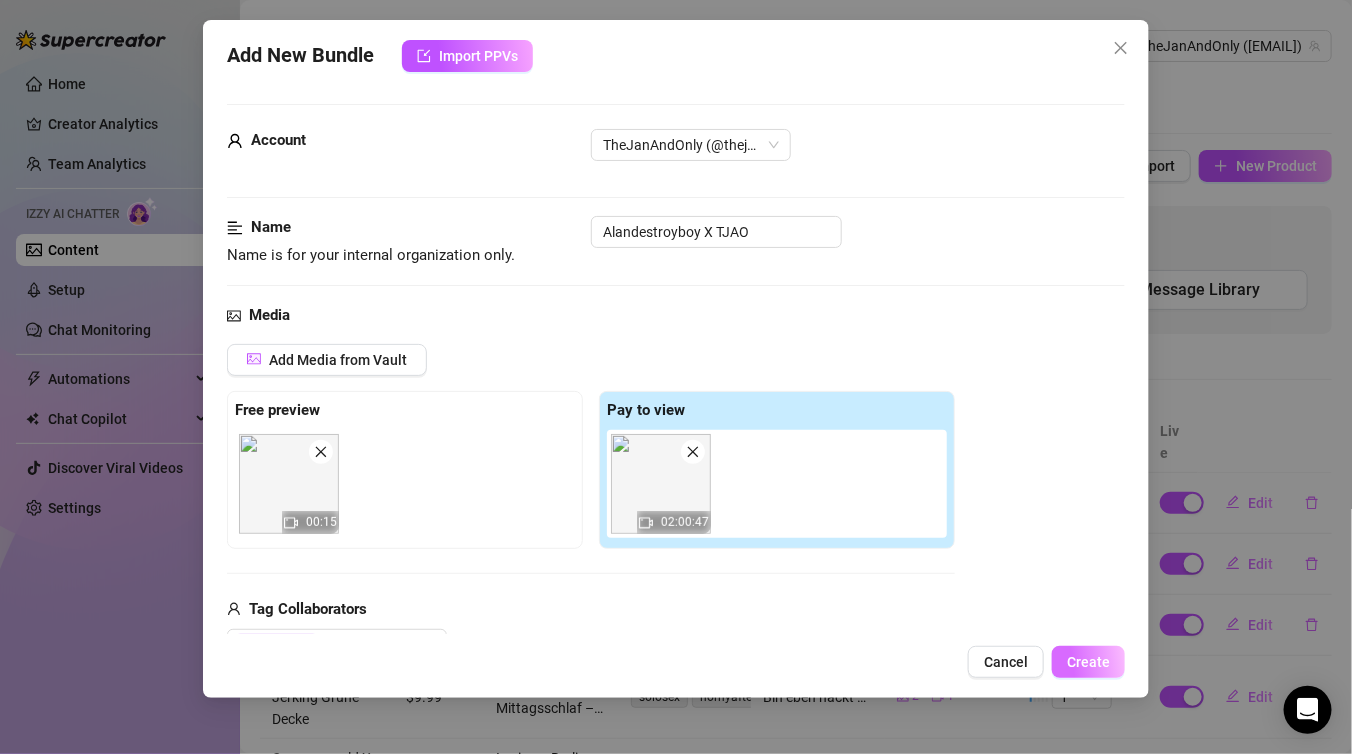 click on "Create" at bounding box center [1088, 662] 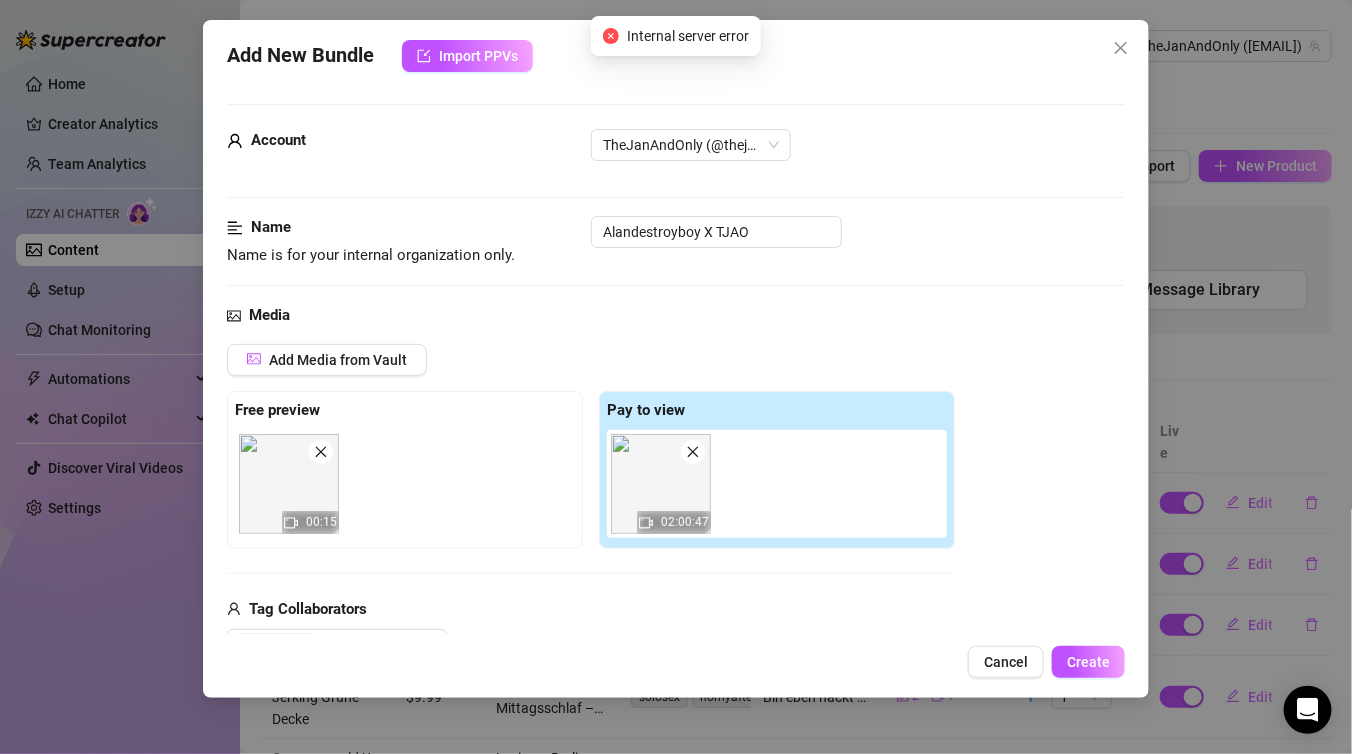 type 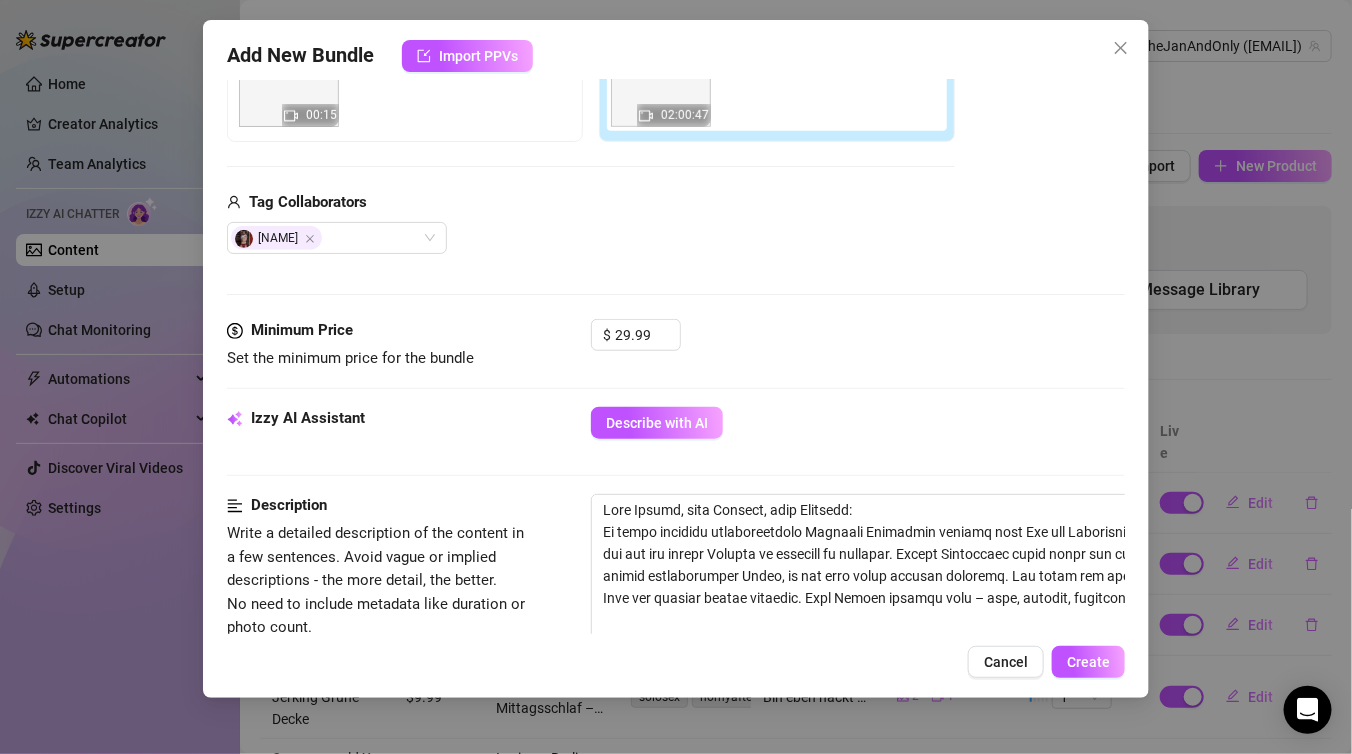 scroll, scrollTop: 444, scrollLeft: 0, axis: vertical 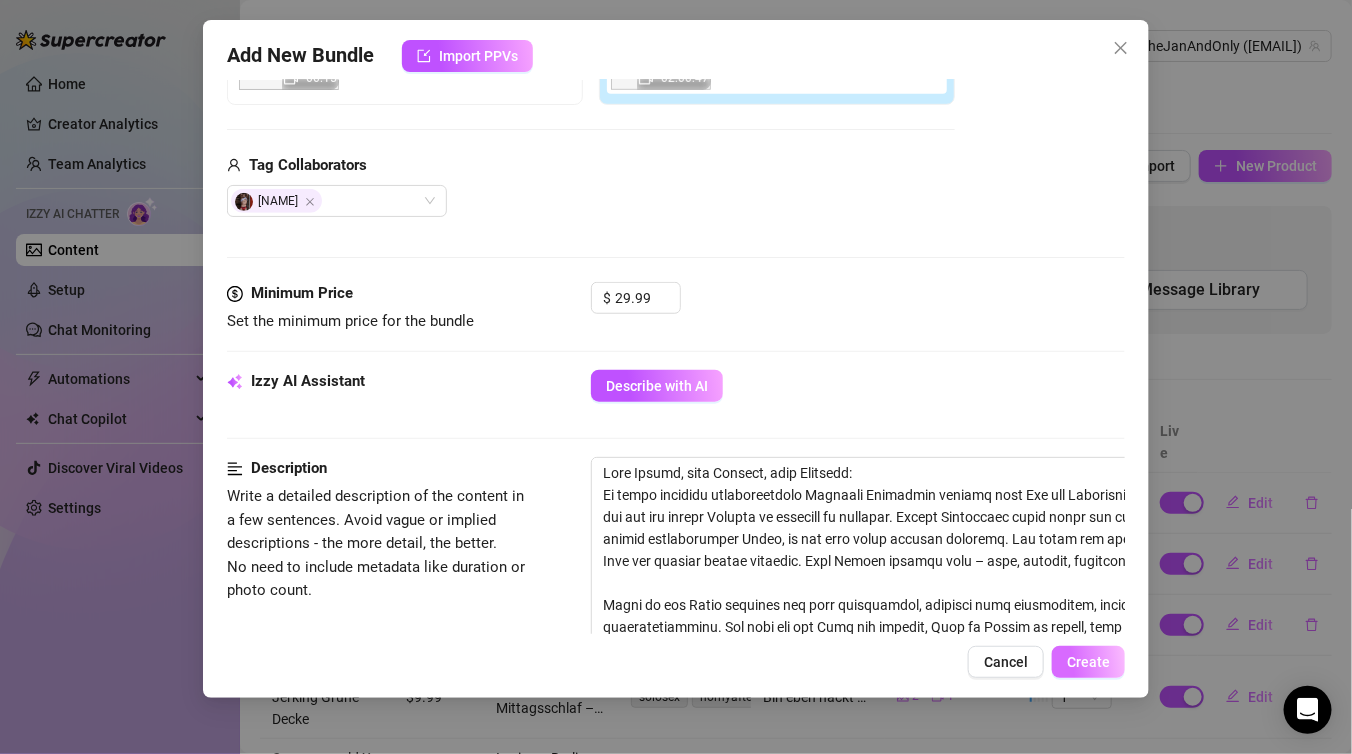 click on "Create" at bounding box center (1088, 662) 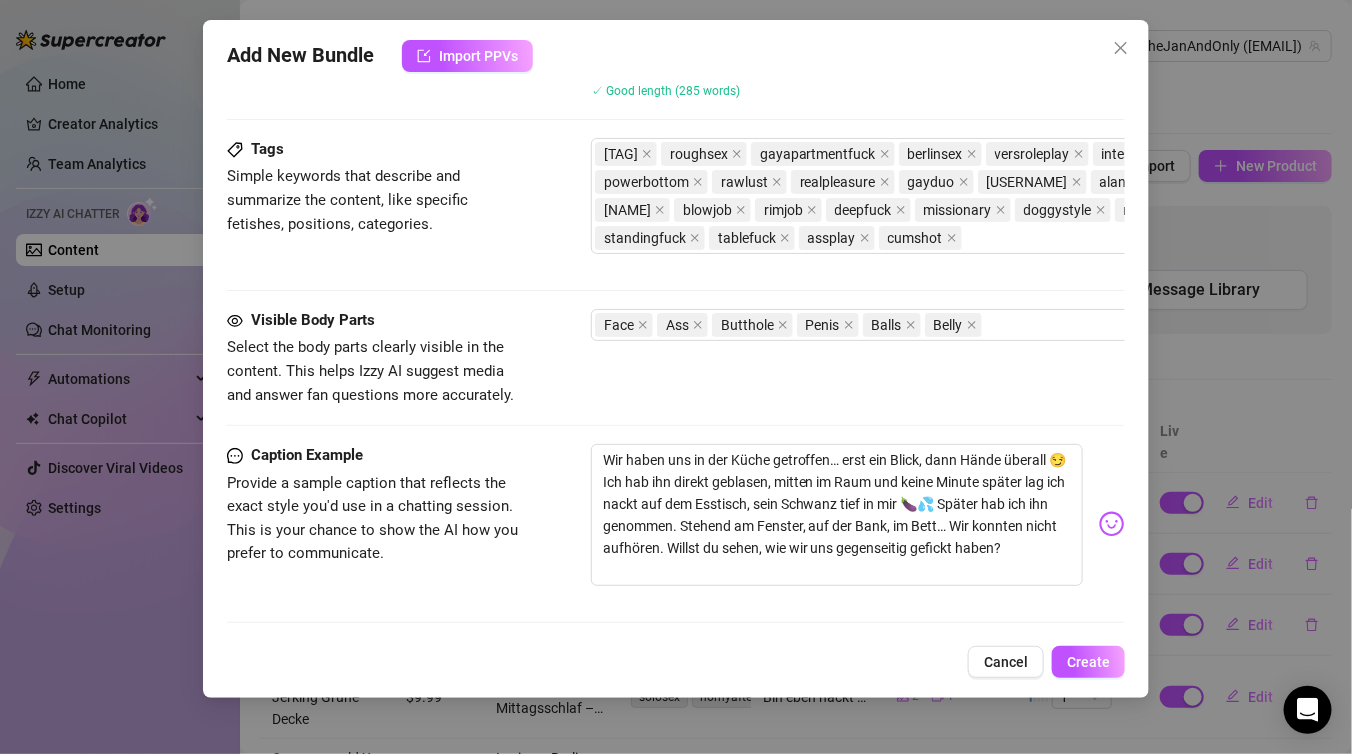 scroll, scrollTop: 1394, scrollLeft: 0, axis: vertical 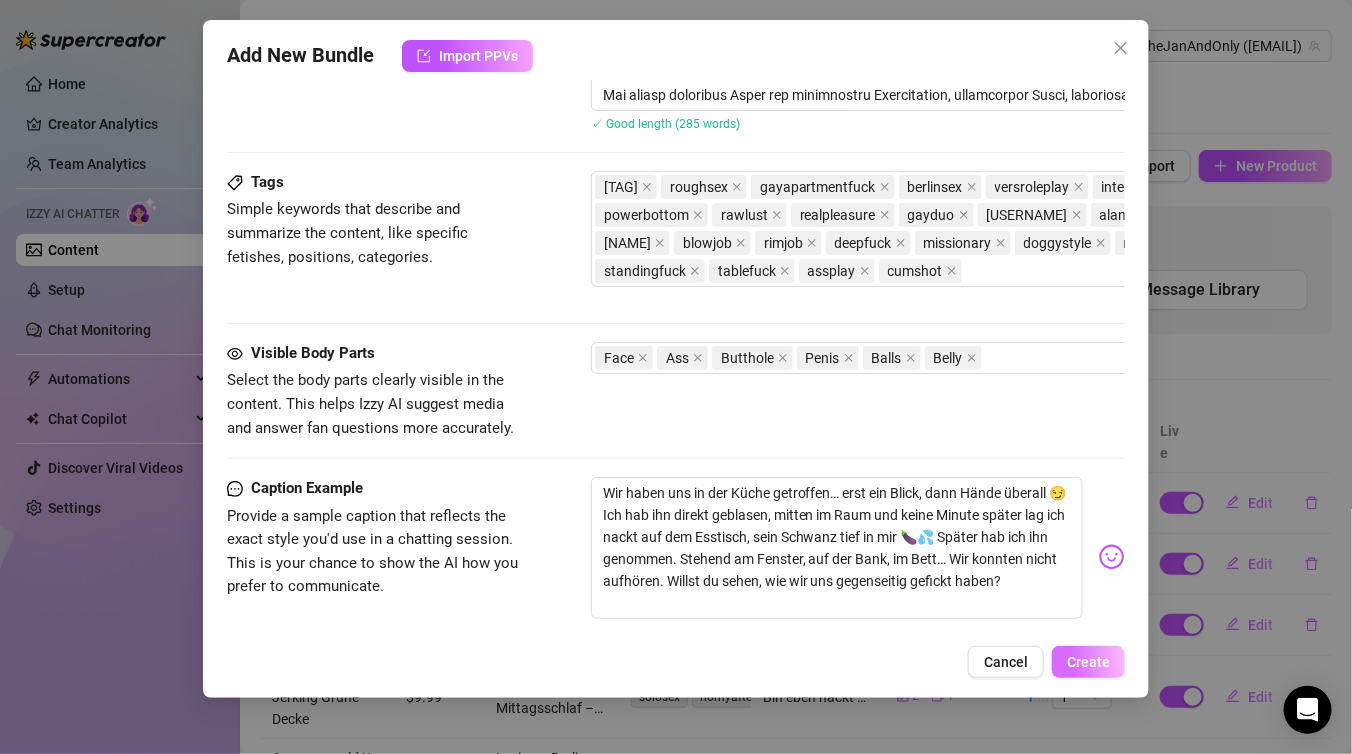 click on "Create" at bounding box center [1088, 662] 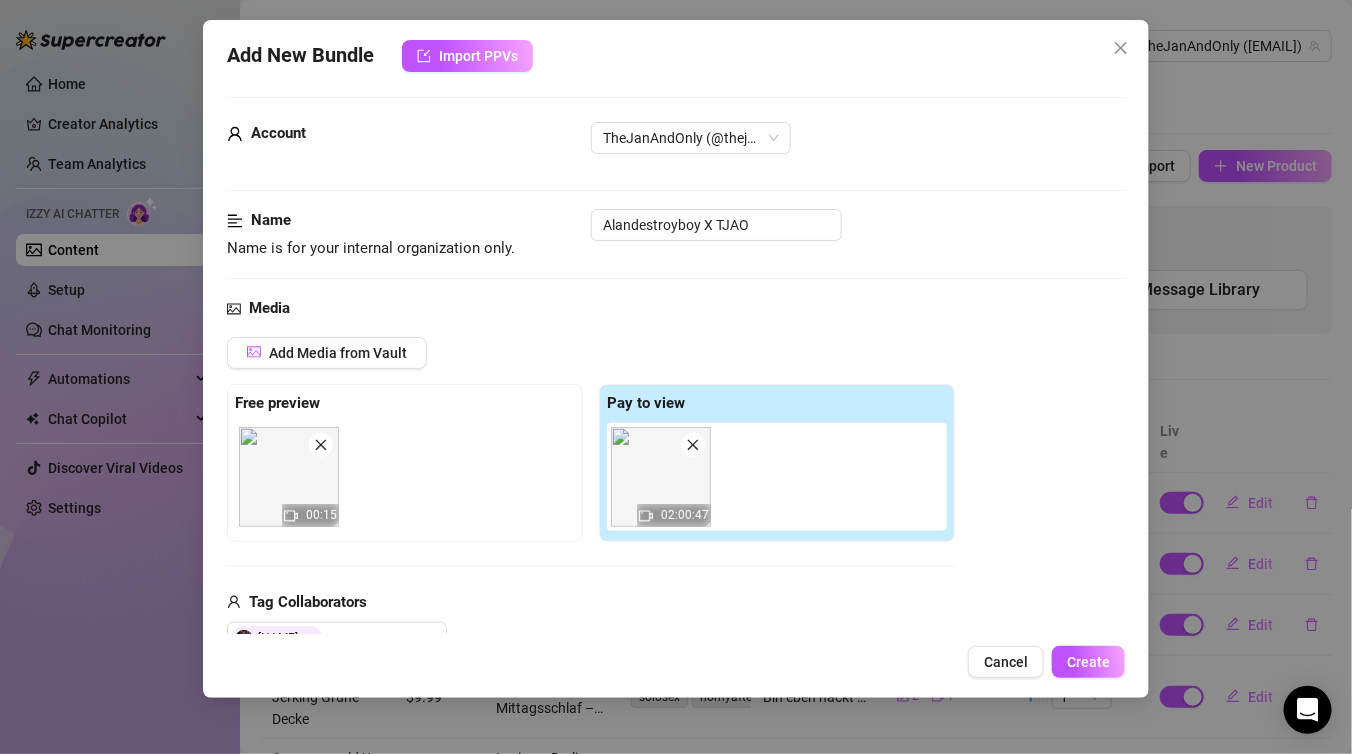 scroll, scrollTop: 0, scrollLeft: 0, axis: both 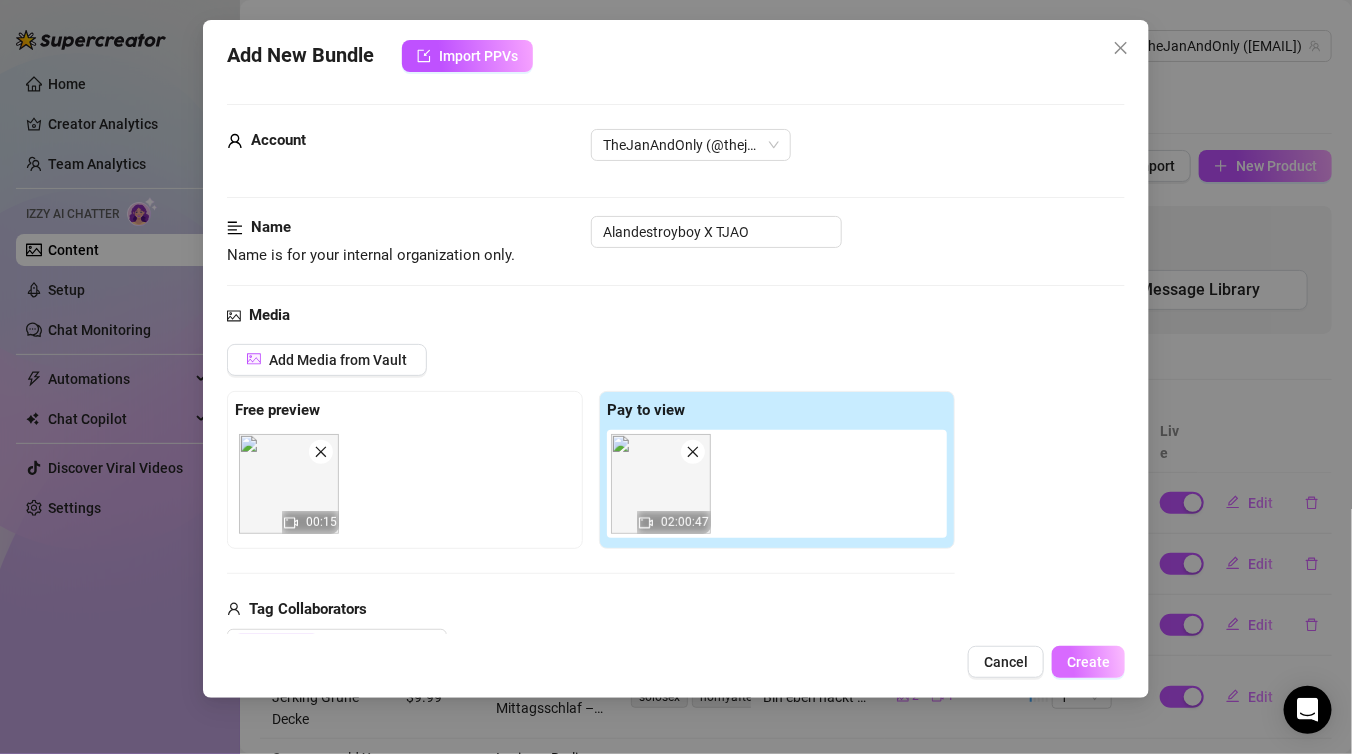 click on "Create" at bounding box center (1088, 662) 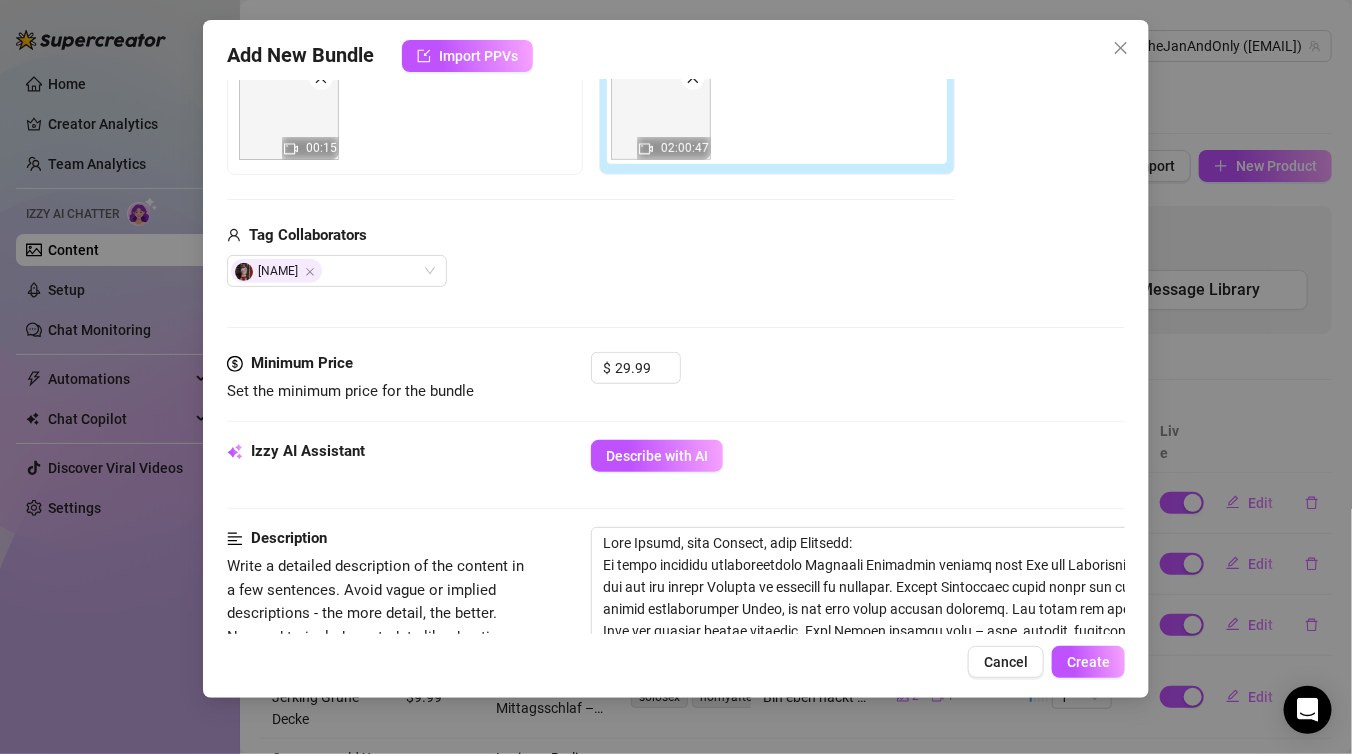 scroll, scrollTop: 0, scrollLeft: 0, axis: both 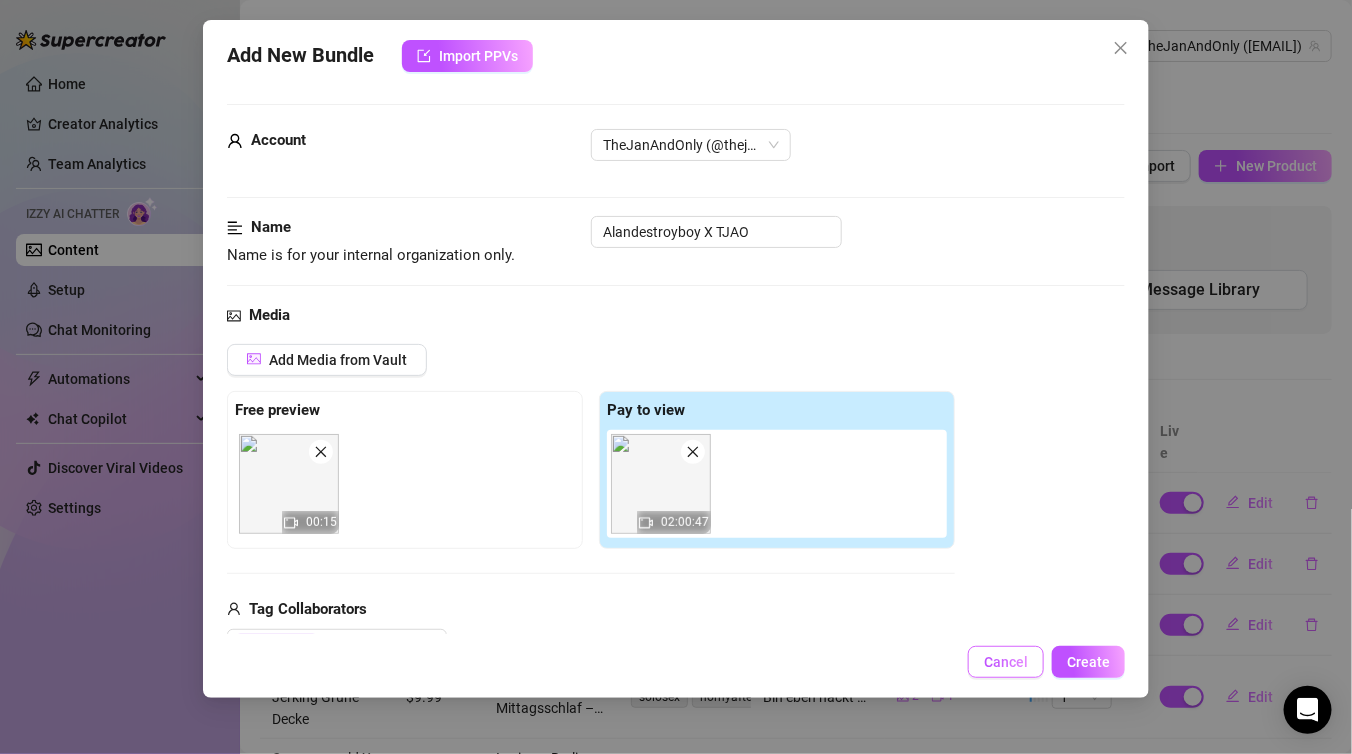click on "Cancel" at bounding box center (1006, 662) 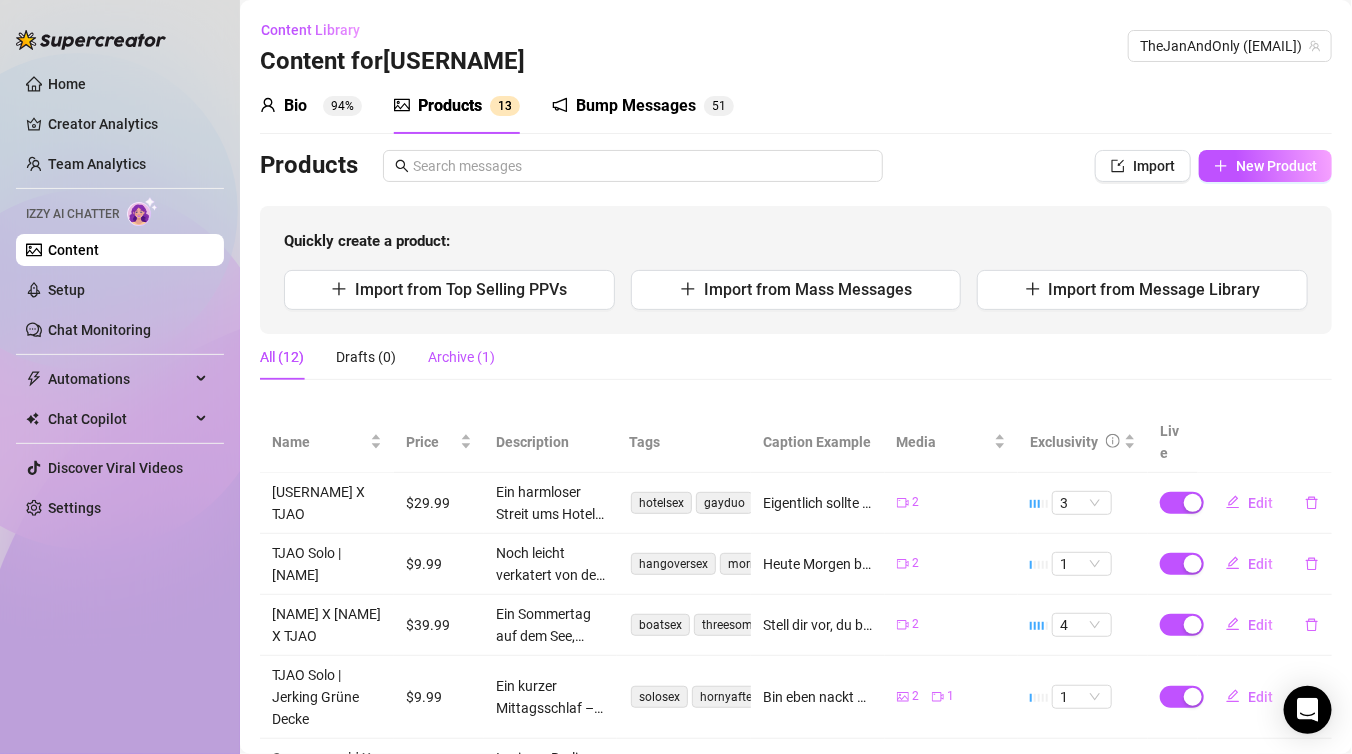 click on "Archive (1)" at bounding box center (461, 357) 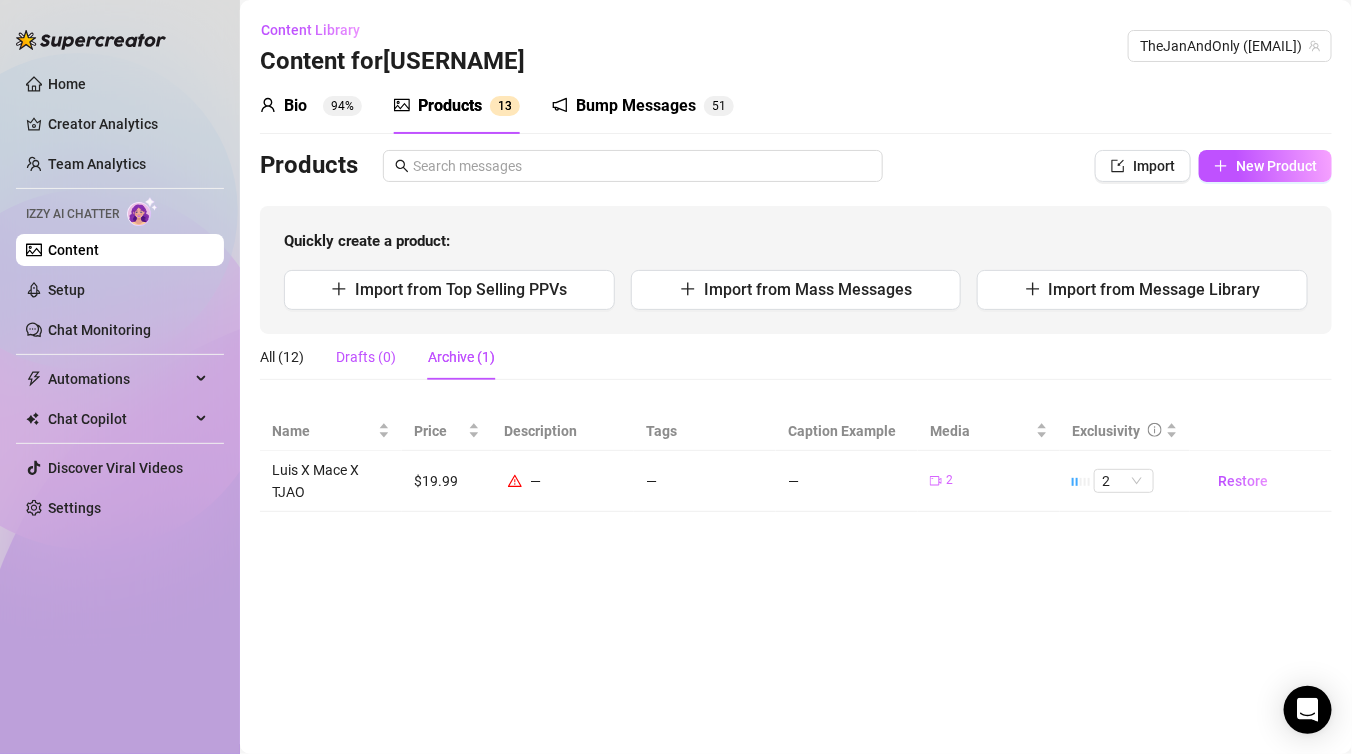 click on "Drafts (0)" at bounding box center (366, 357) 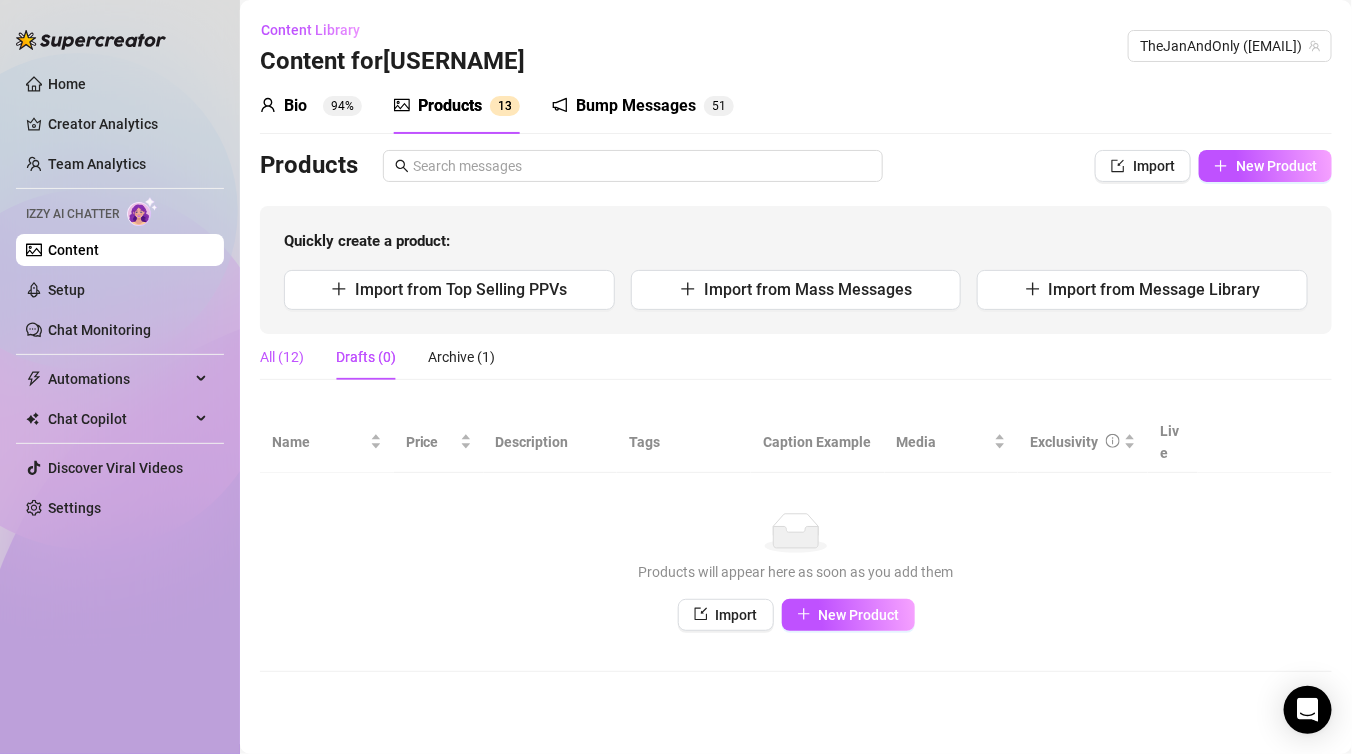 drag, startPoint x: 273, startPoint y: 358, endPoint x: 286, endPoint y: 360, distance: 13.152946 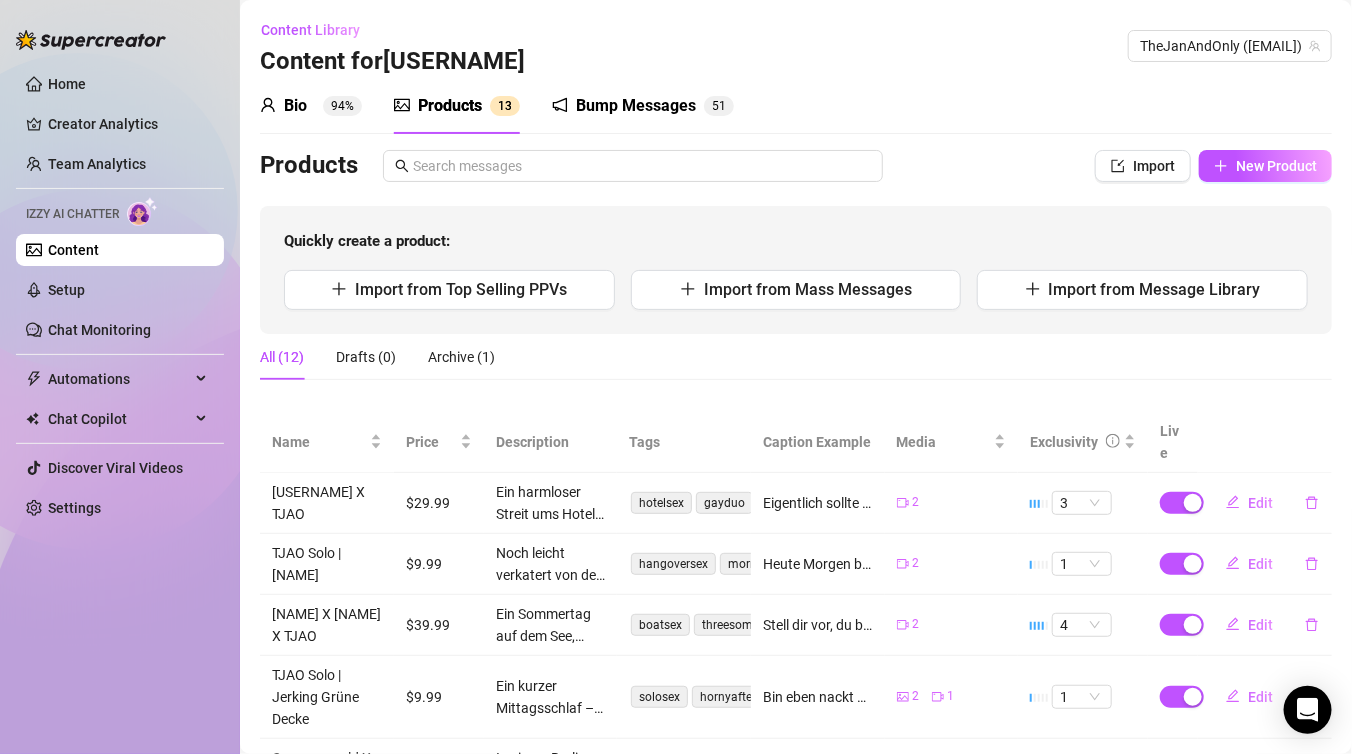 click on "All (12)" at bounding box center (282, 357) 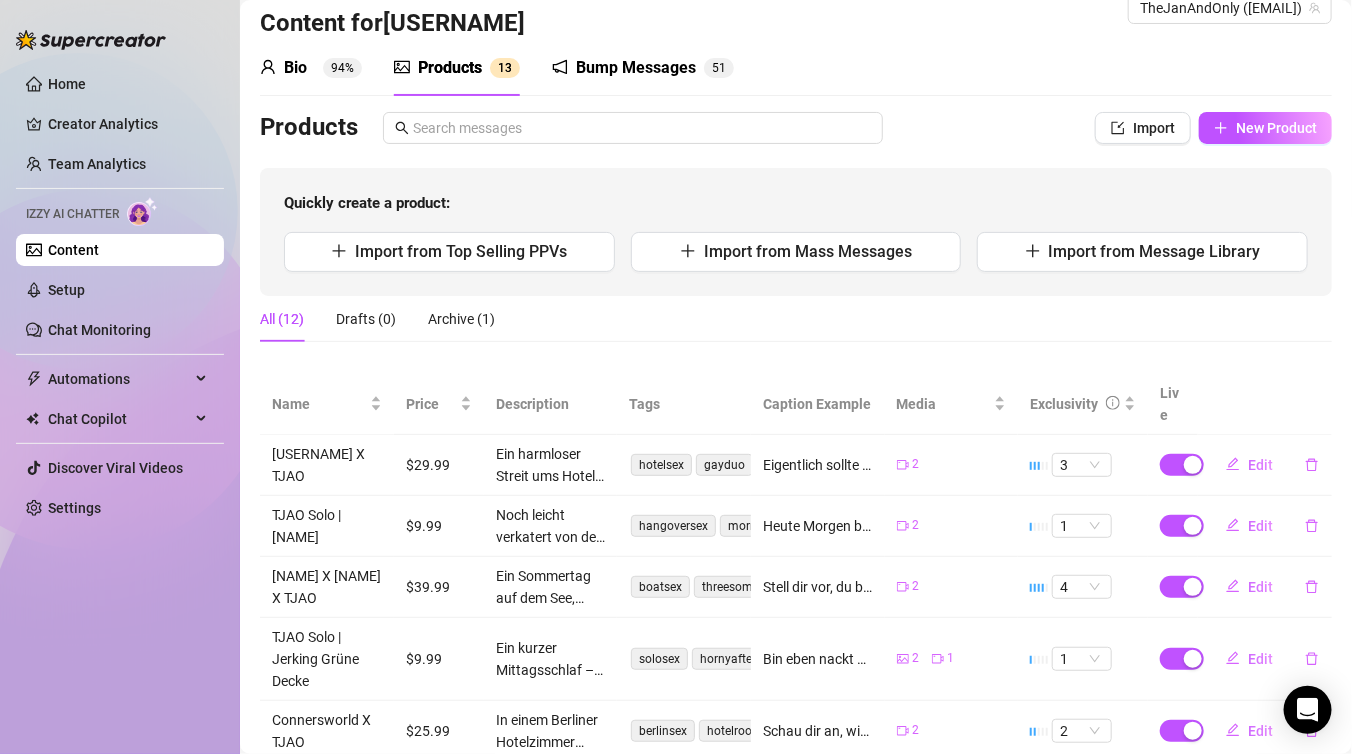 scroll, scrollTop: 0, scrollLeft: 0, axis: both 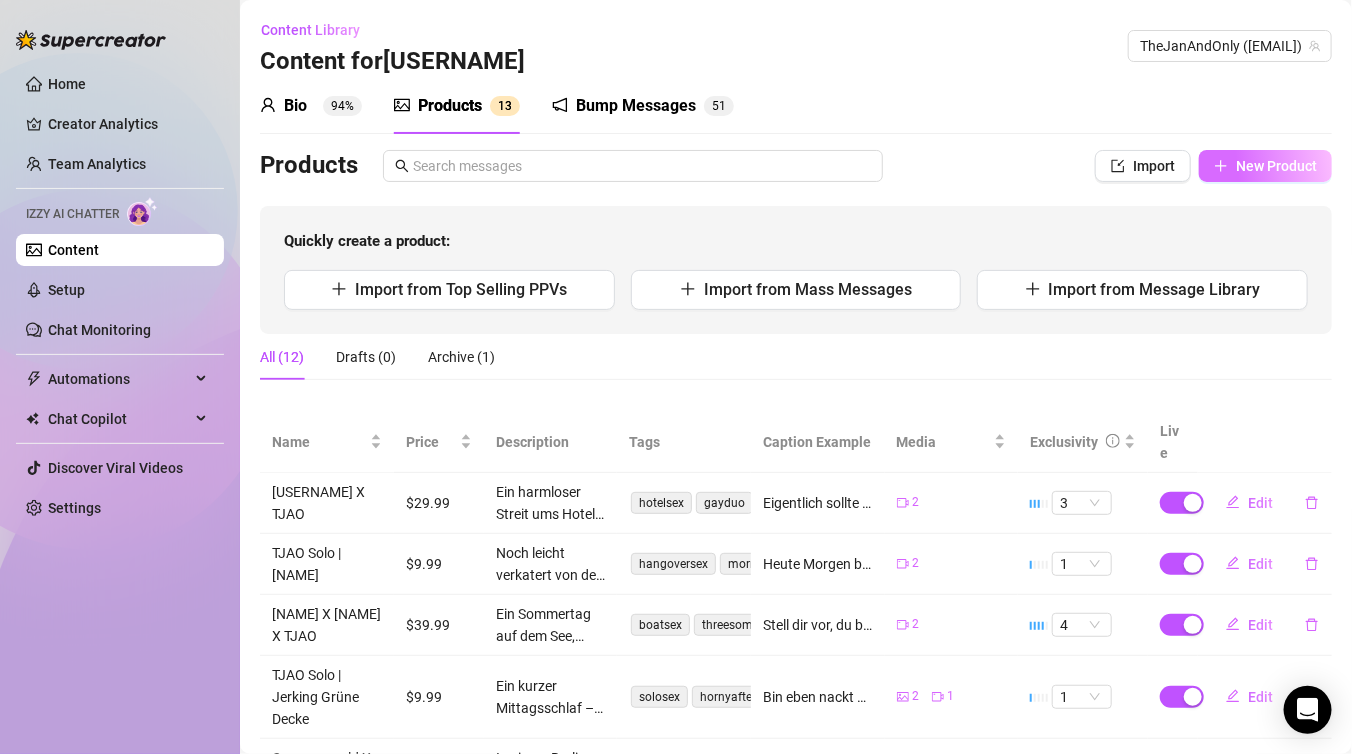 click on "New Product" at bounding box center (1276, 166) 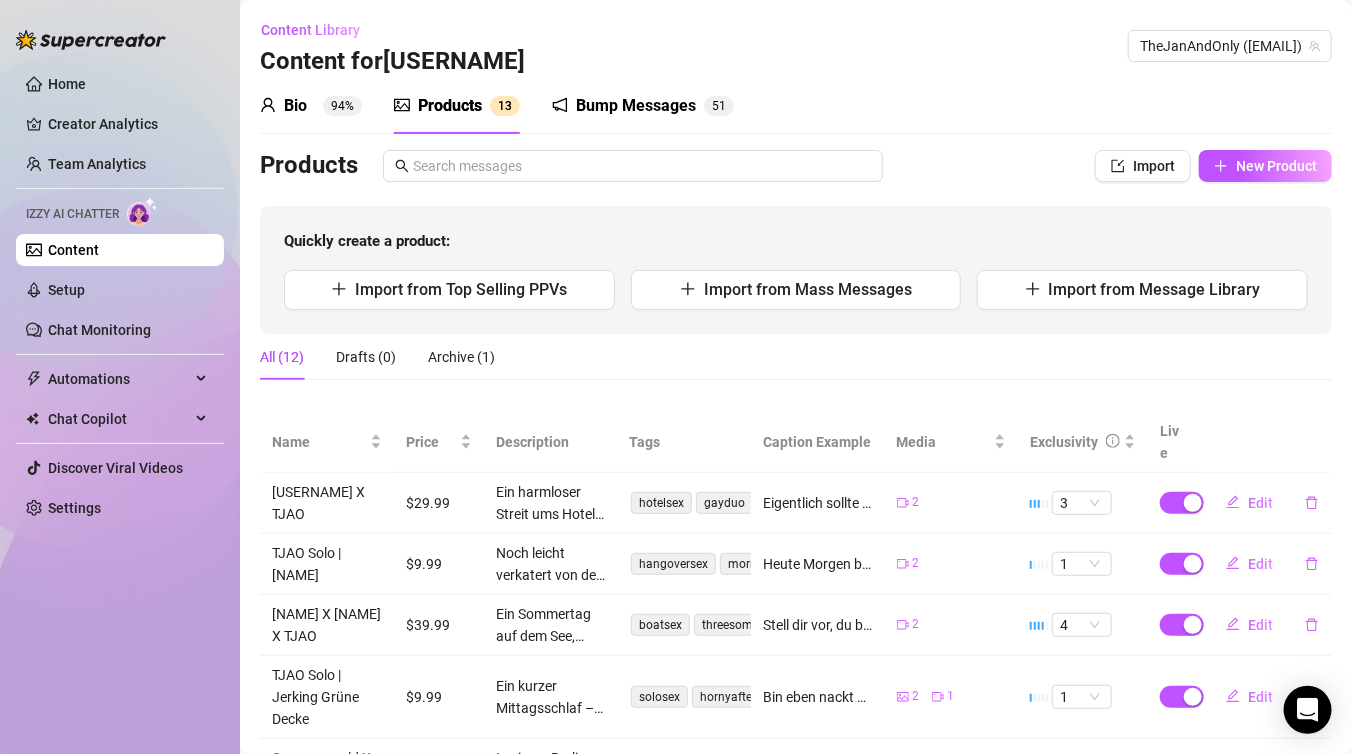 type on "Type your message here..." 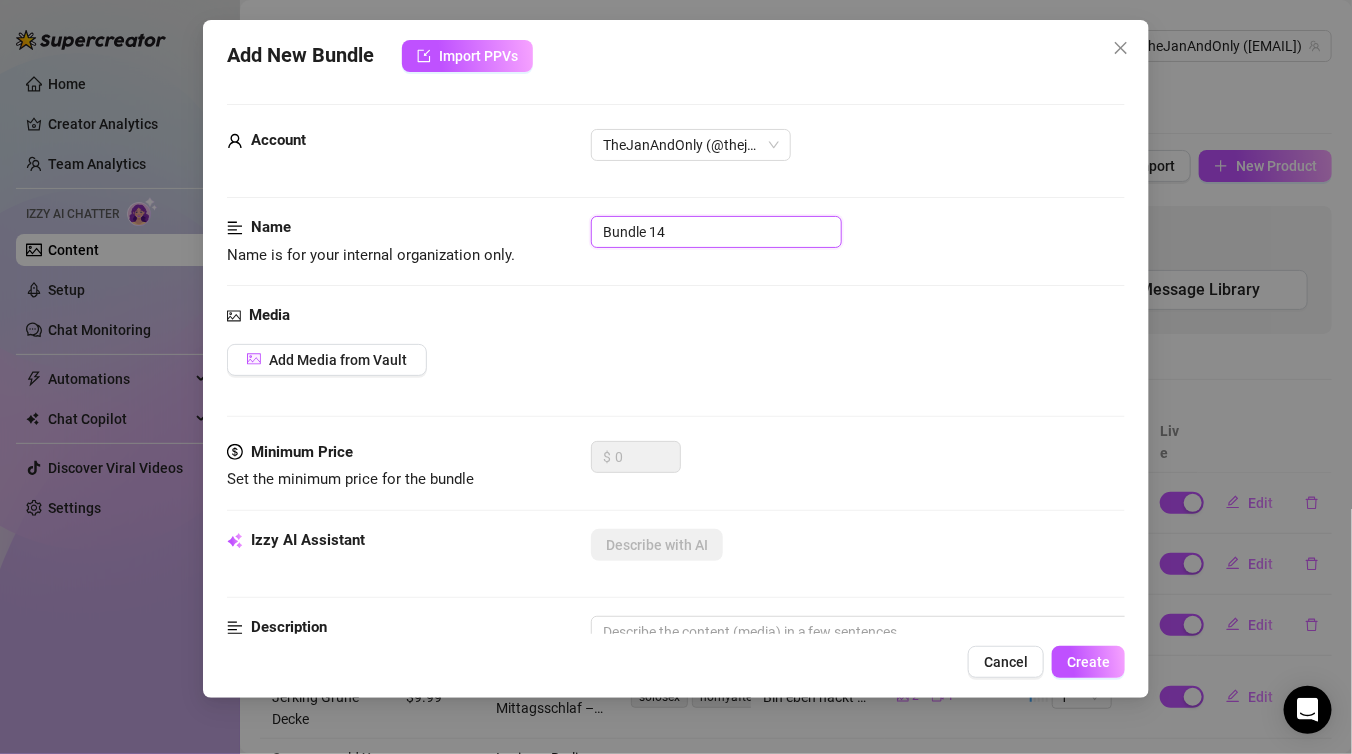 click on "Bundle 14" at bounding box center (716, 232) 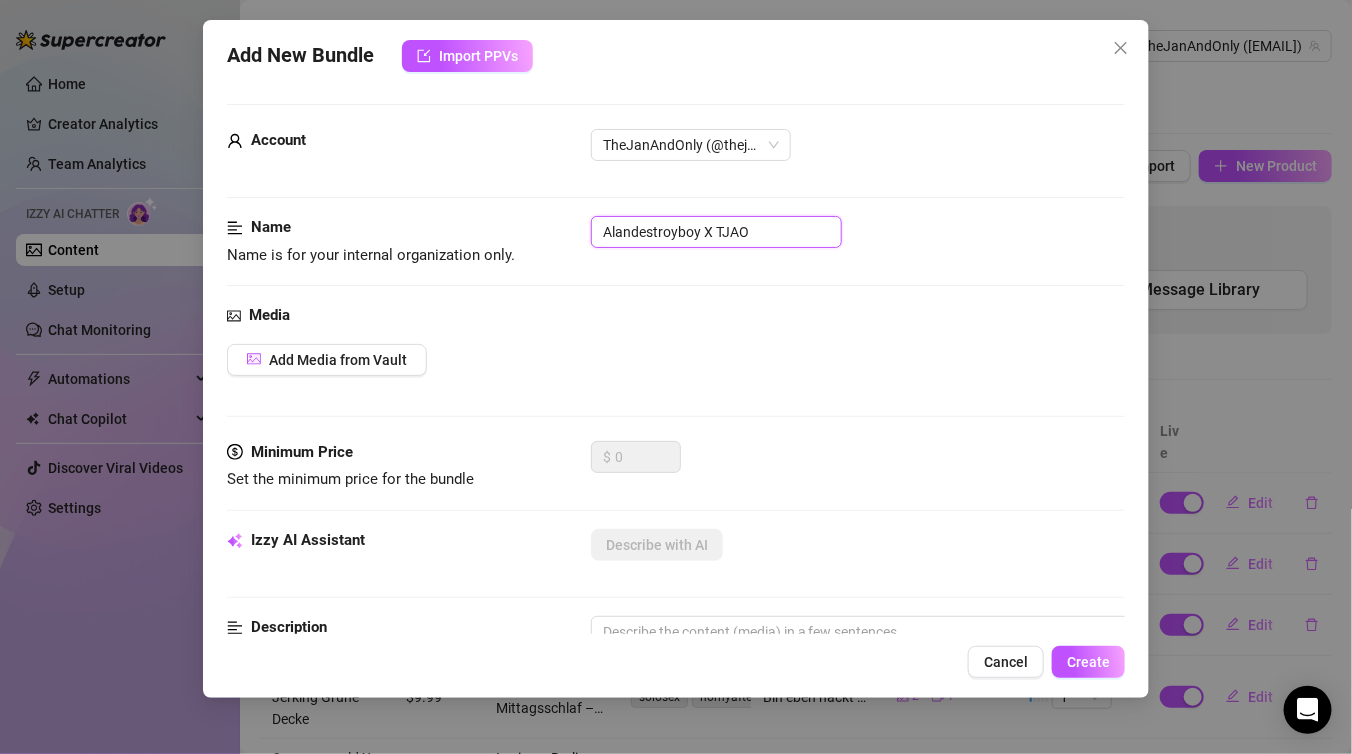 type on "[NAME] X TJAO" 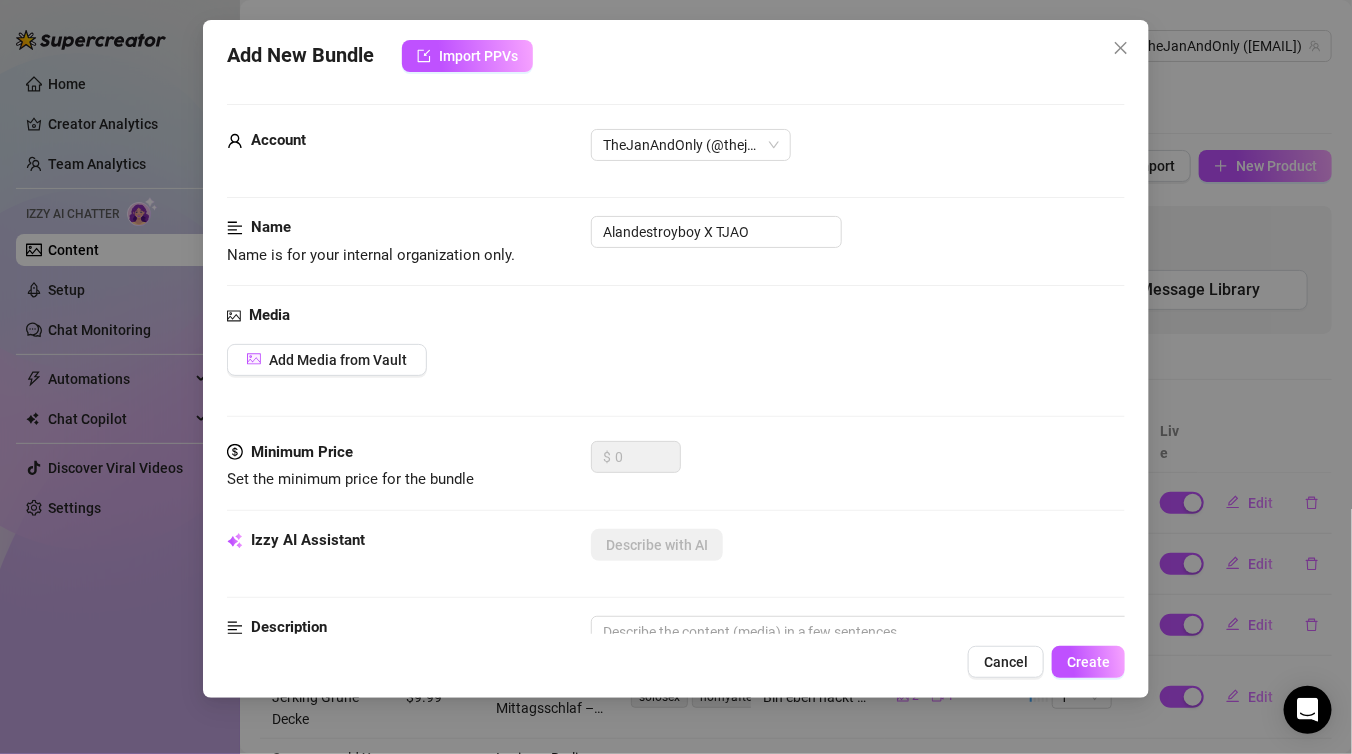 click on "Media" at bounding box center (676, 316) 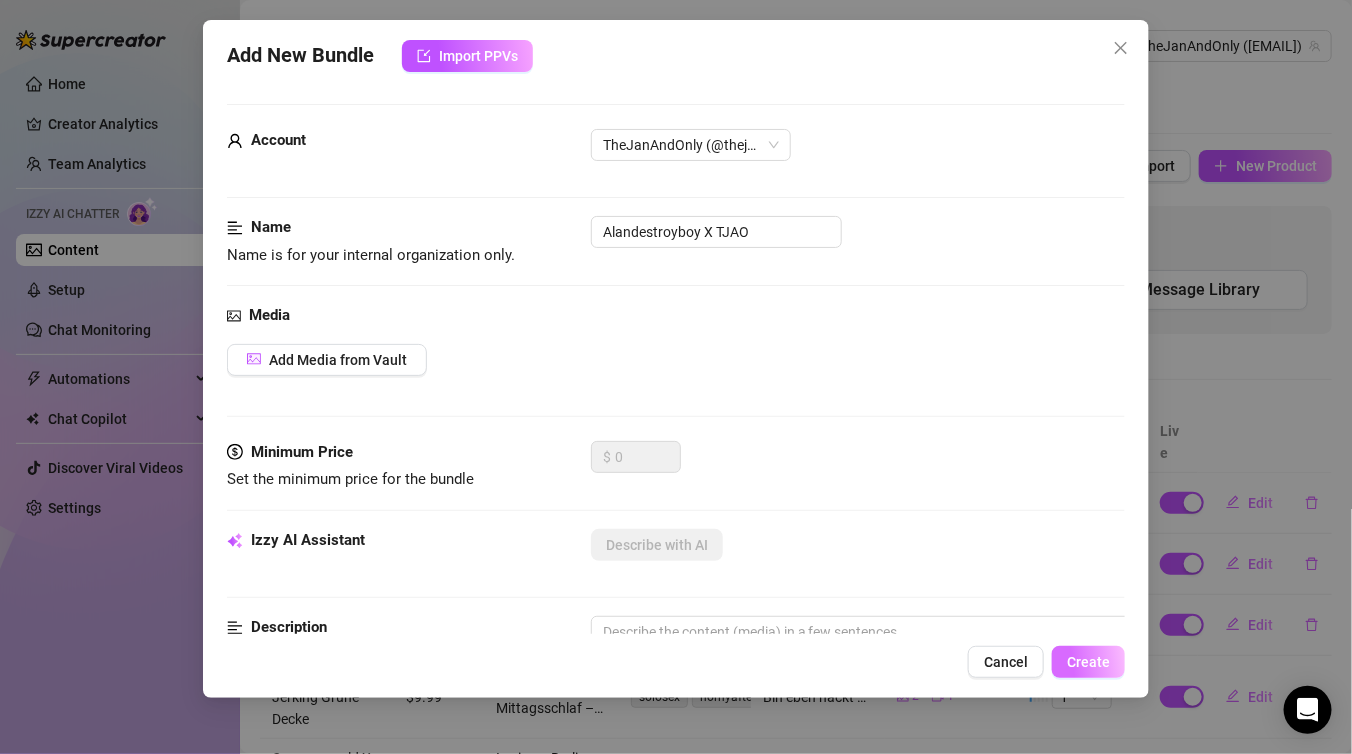 click on "Create" at bounding box center [1088, 662] 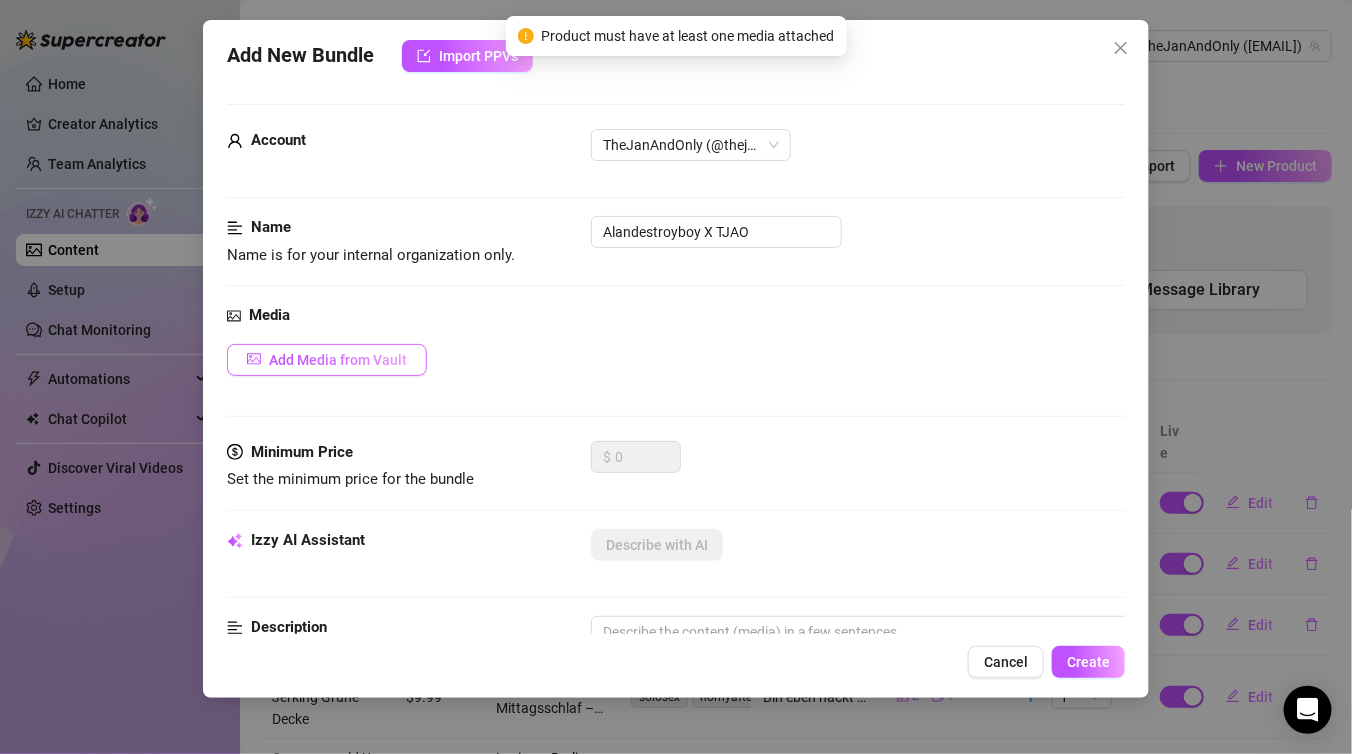 click on "Add Media from Vault" at bounding box center [327, 360] 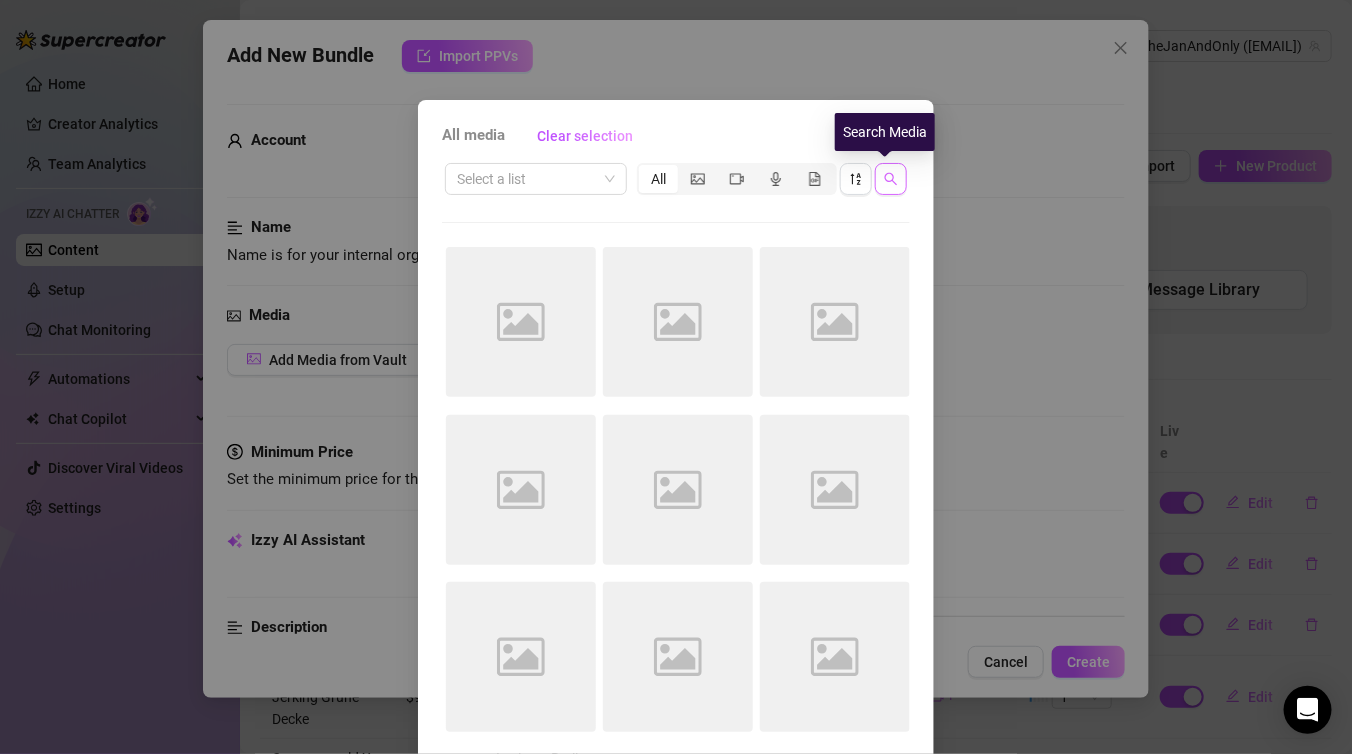 click at bounding box center (891, 179) 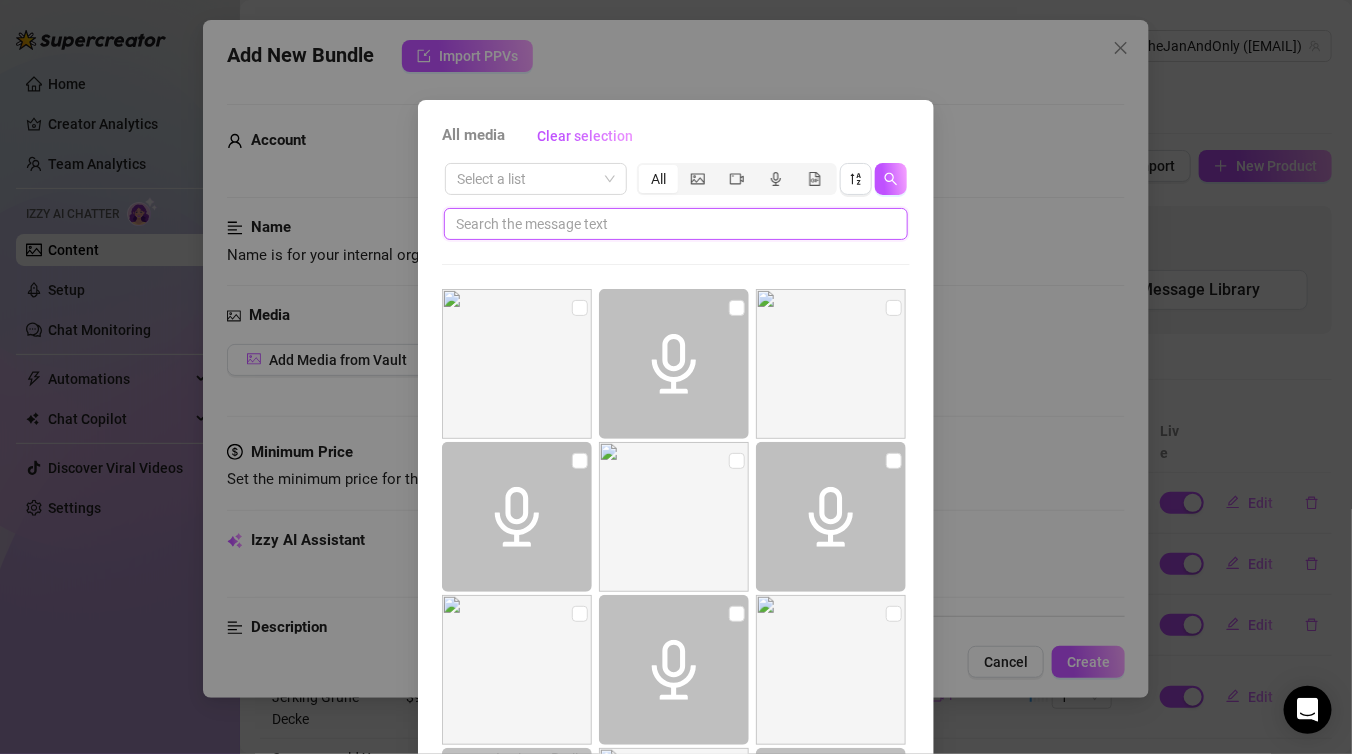 click at bounding box center (668, 224) 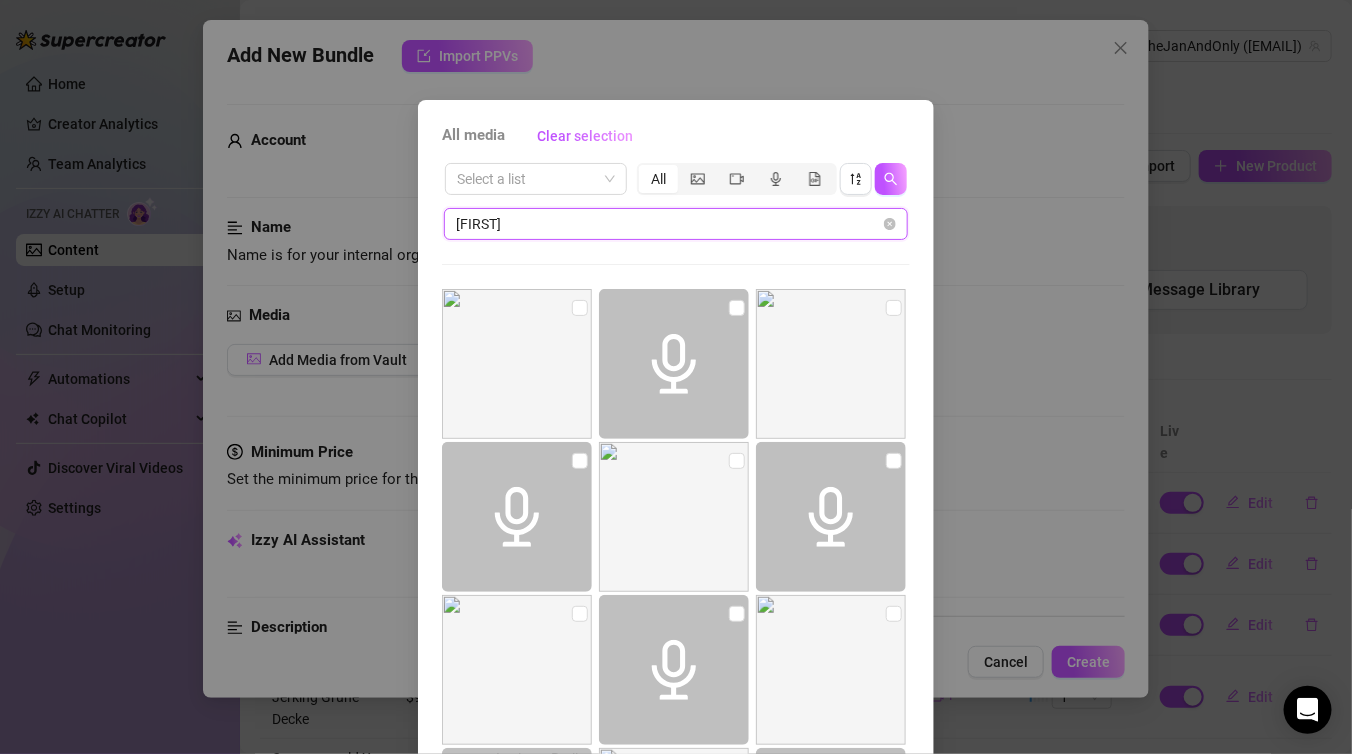 type on "alan" 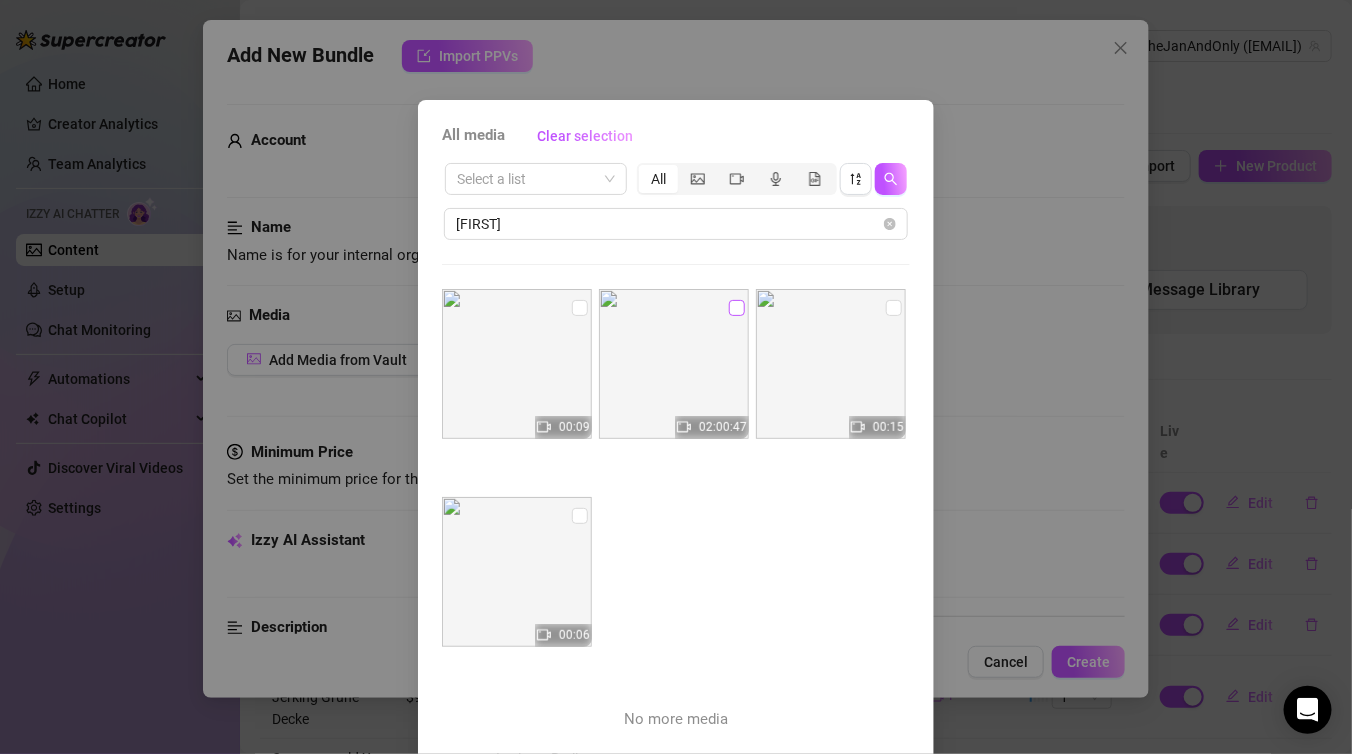 click at bounding box center (737, 308) 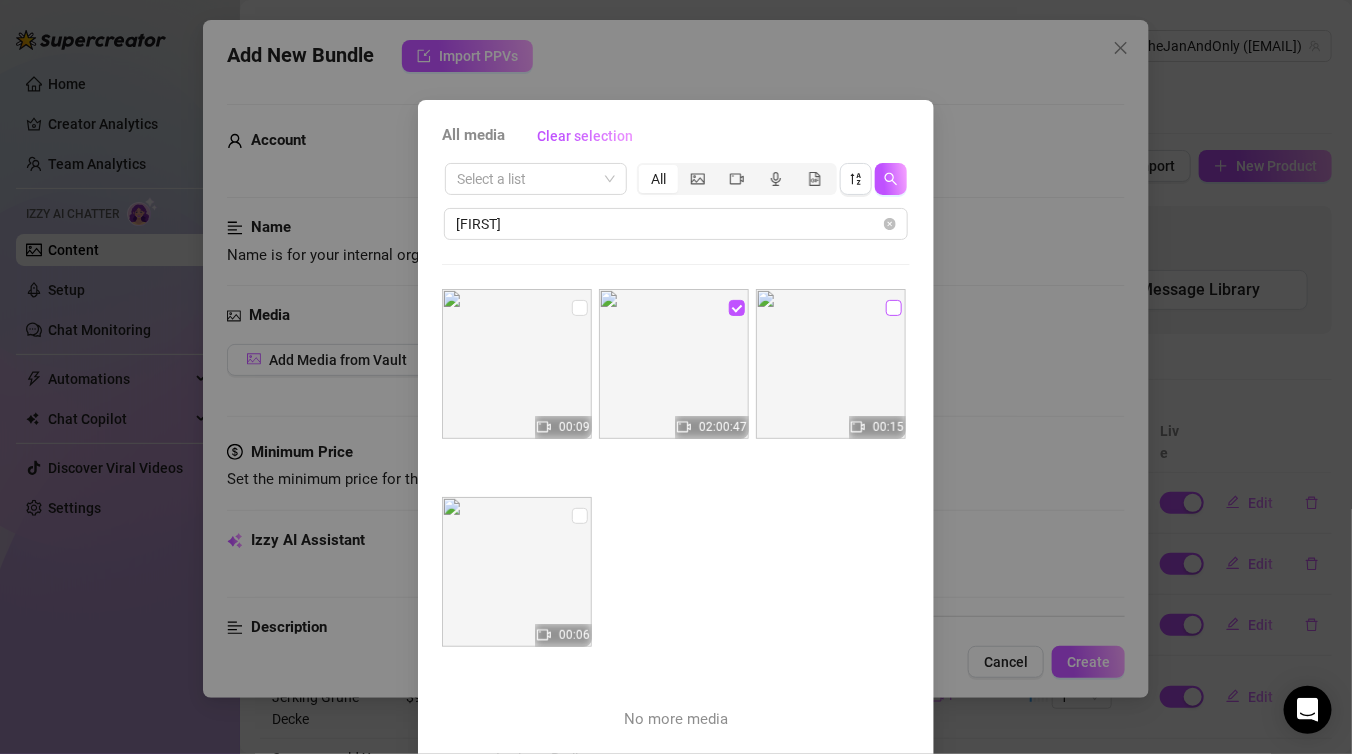 click at bounding box center (894, 308) 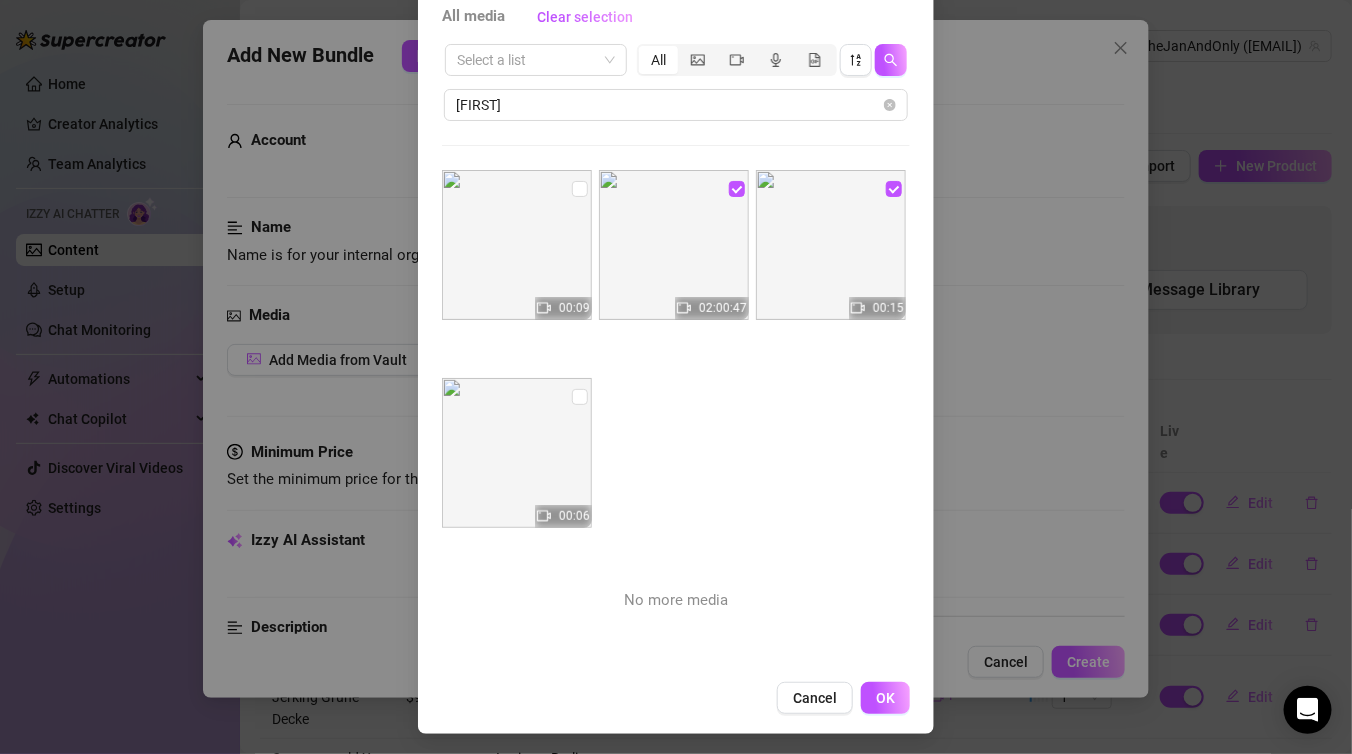 scroll, scrollTop: 122, scrollLeft: 0, axis: vertical 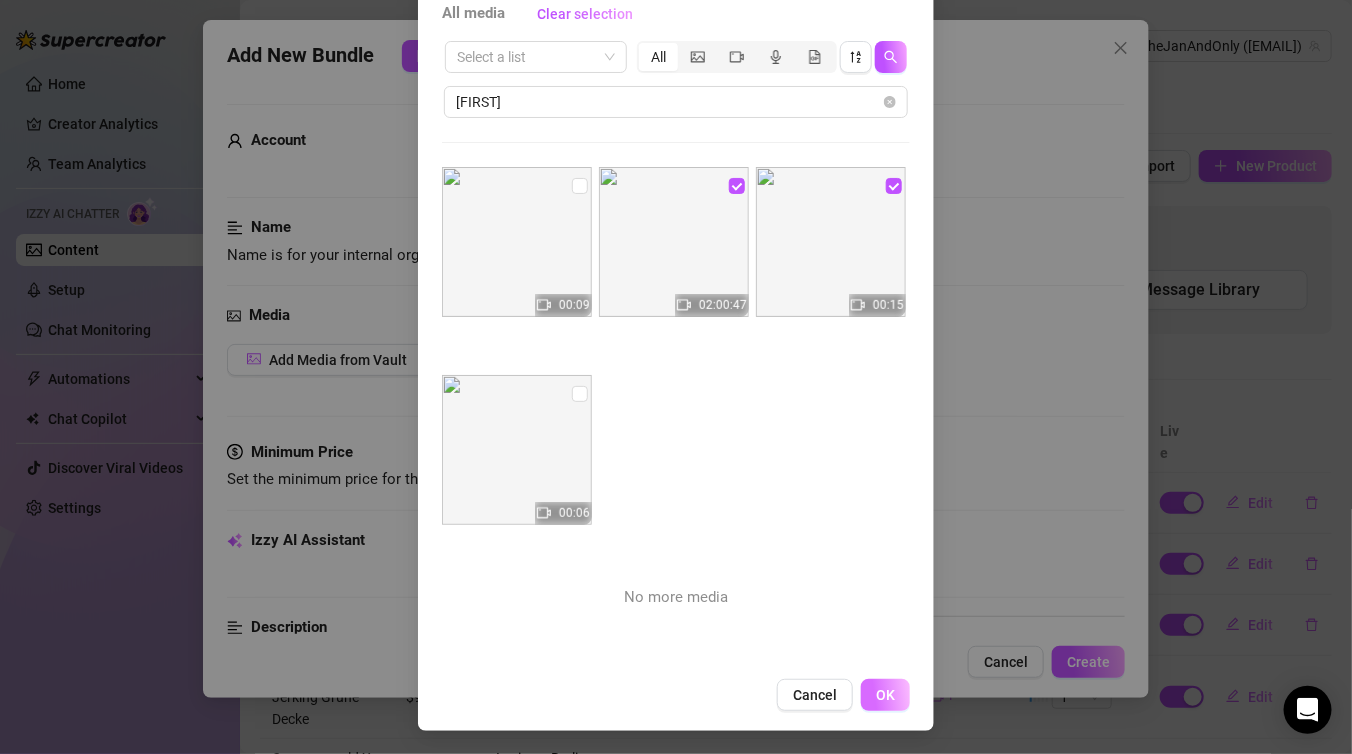 click on "OK" at bounding box center [885, 695] 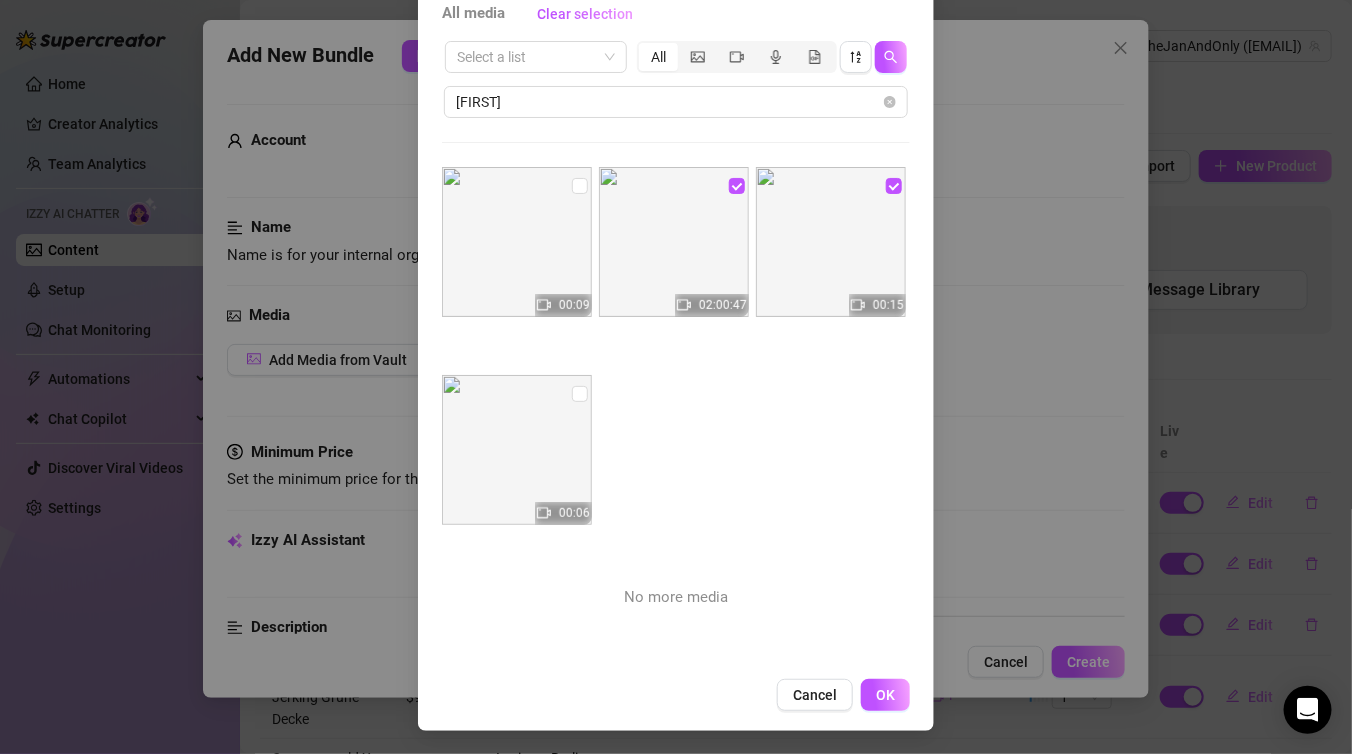scroll, scrollTop: 19, scrollLeft: 0, axis: vertical 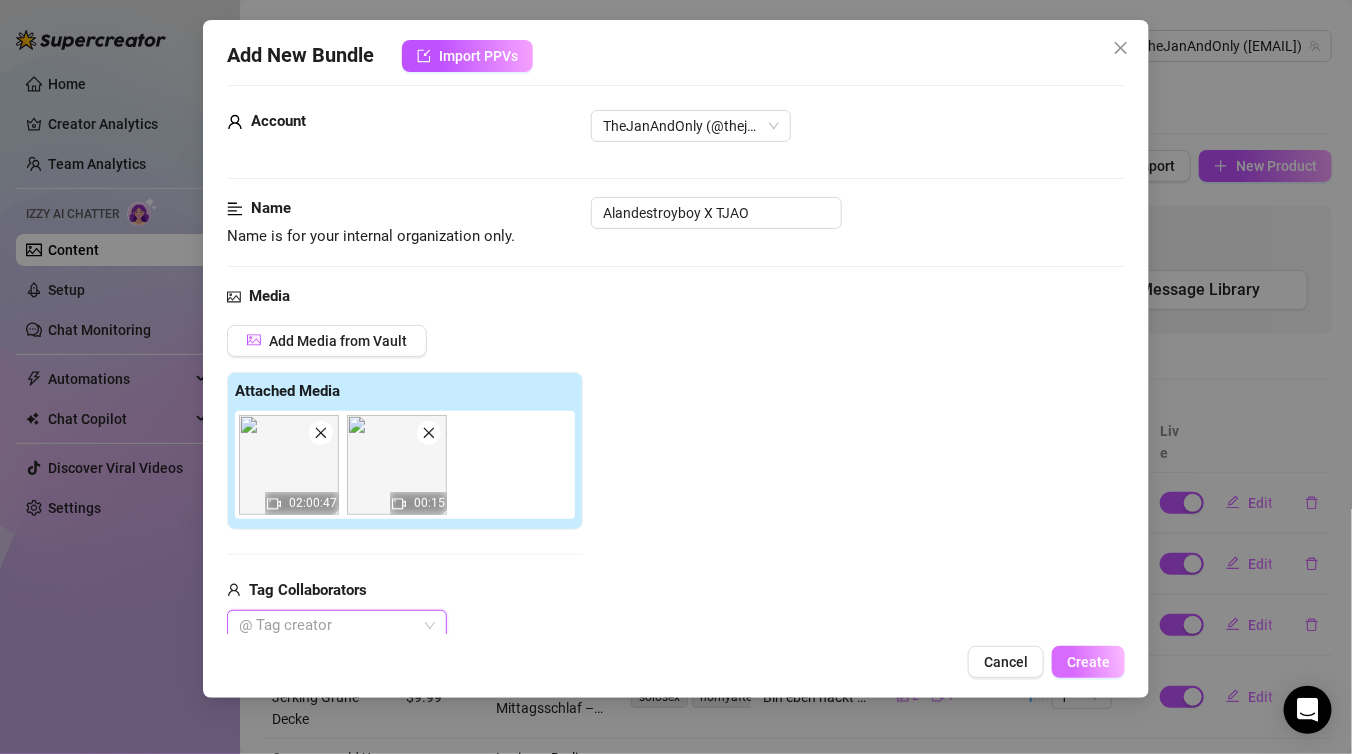 click on "Create" at bounding box center (1088, 662) 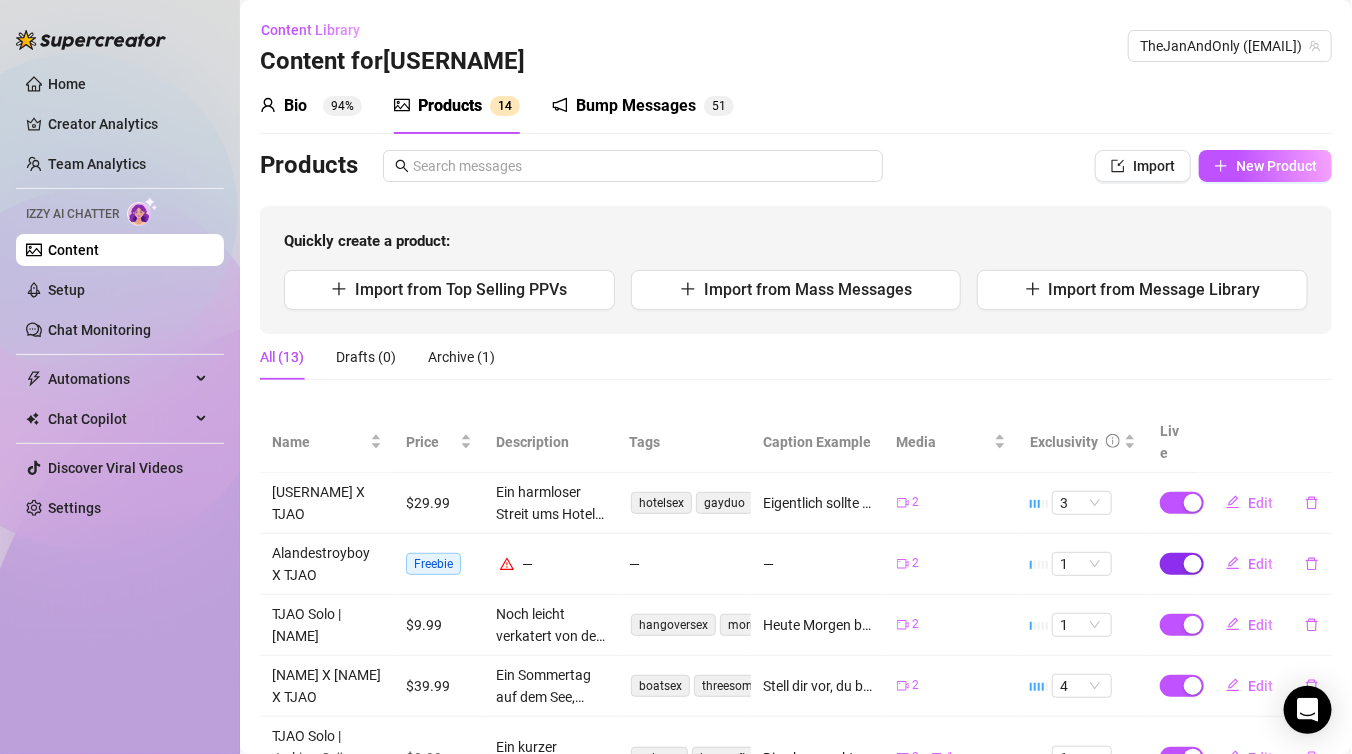 click at bounding box center (1193, 564) 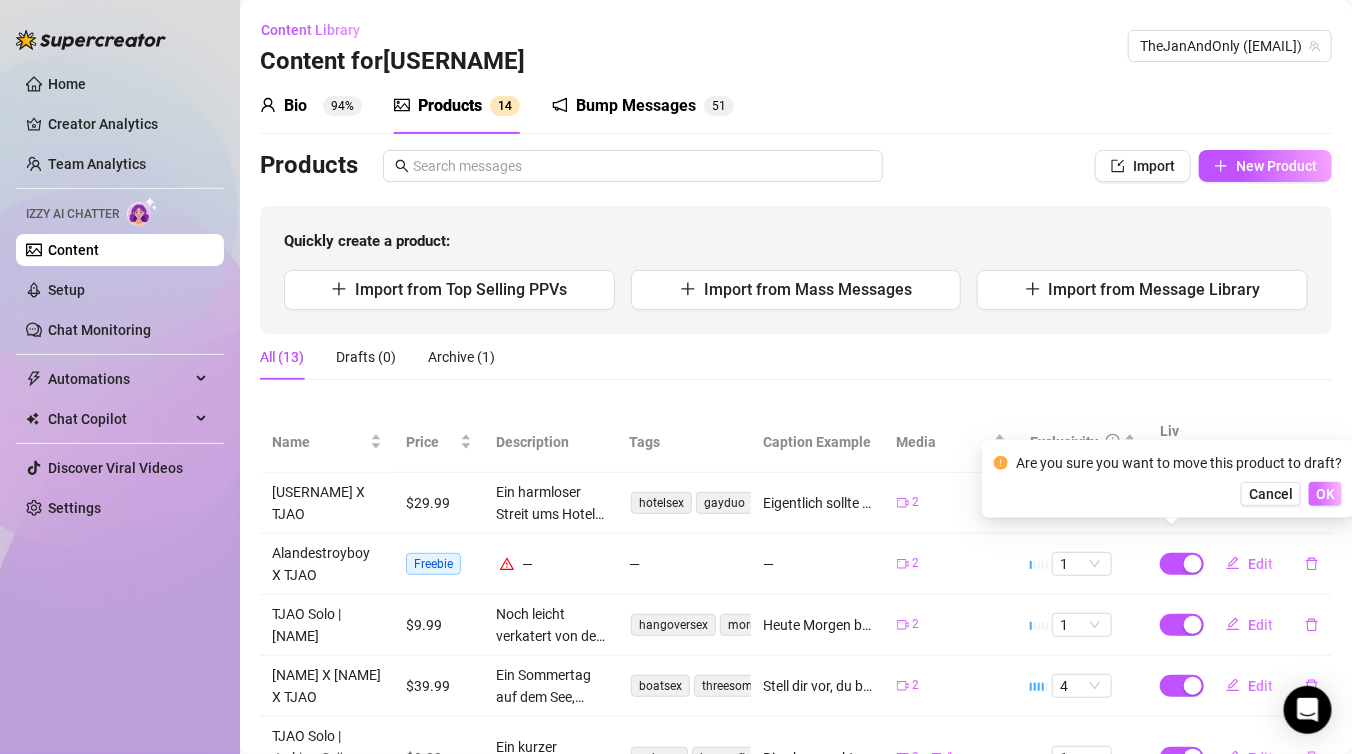 click on "OK" at bounding box center [1325, 494] 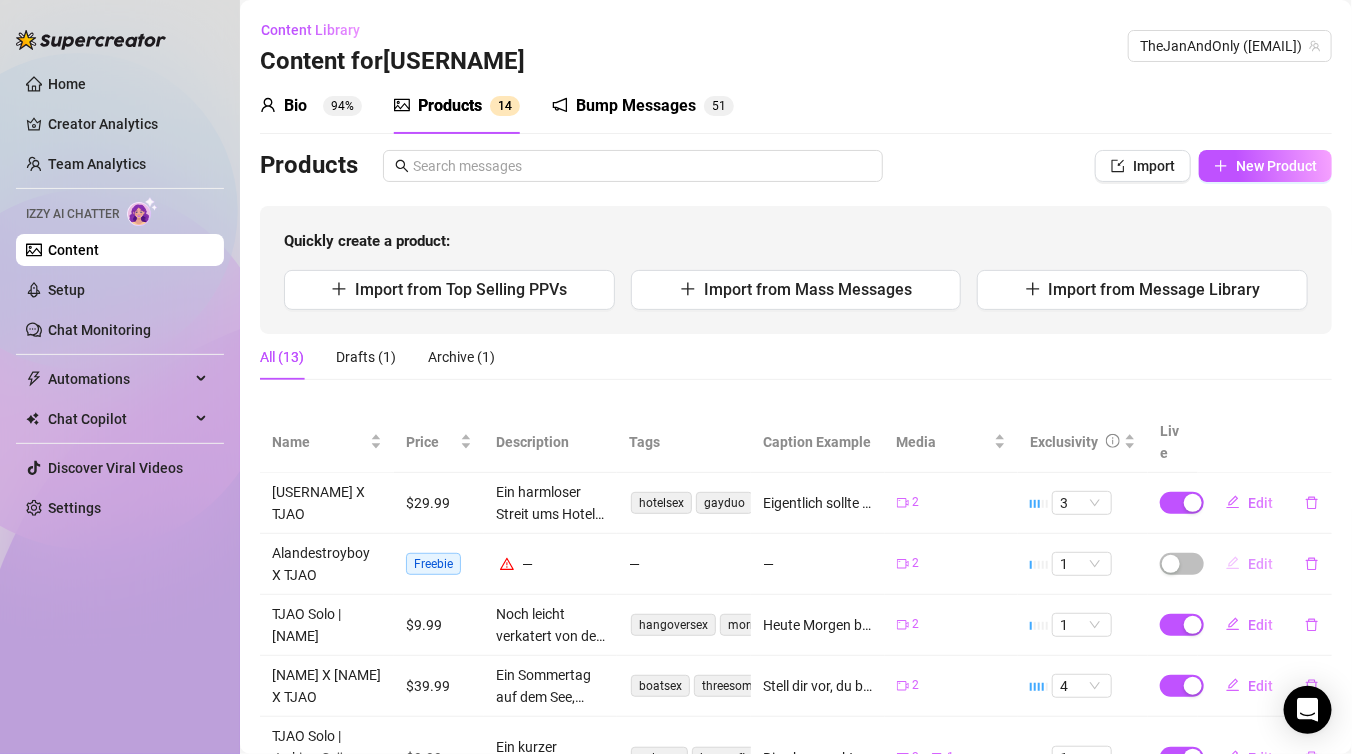 click on "Edit" at bounding box center (1260, 564) 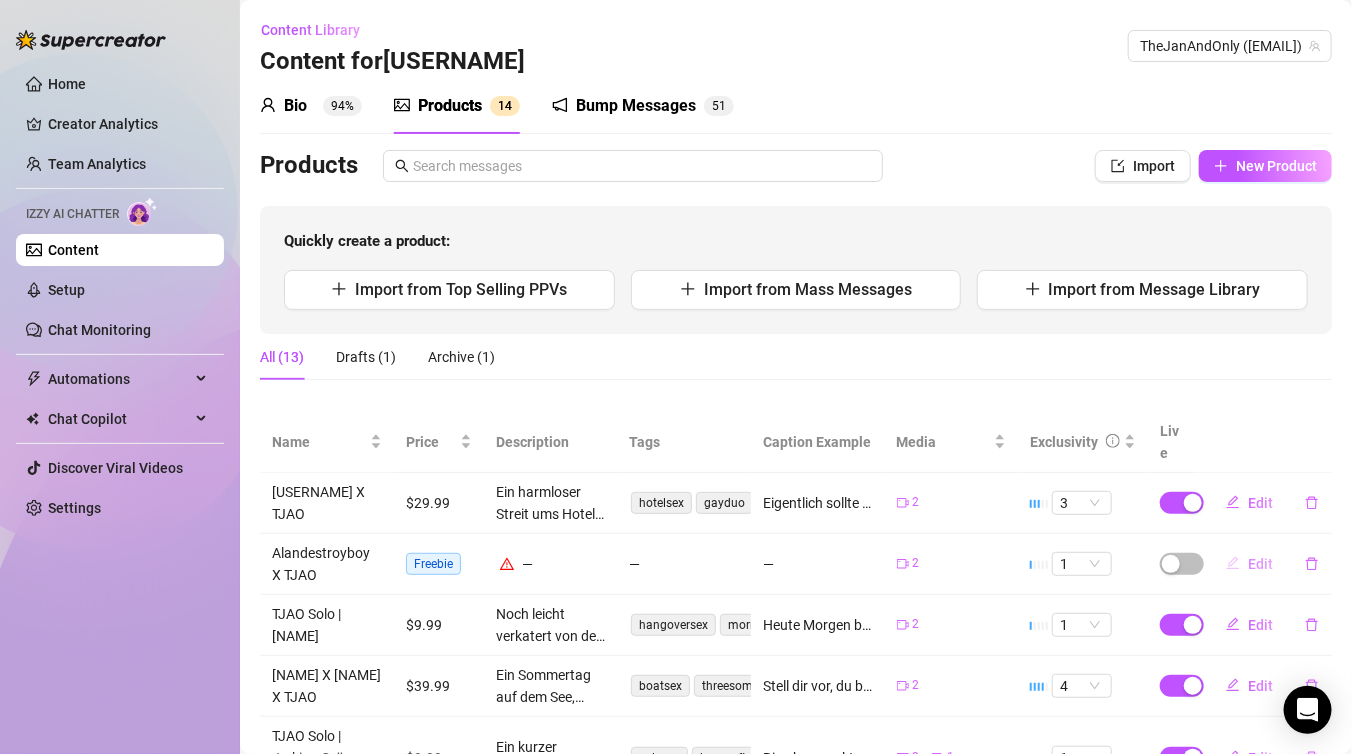 type on "Type your message here..." 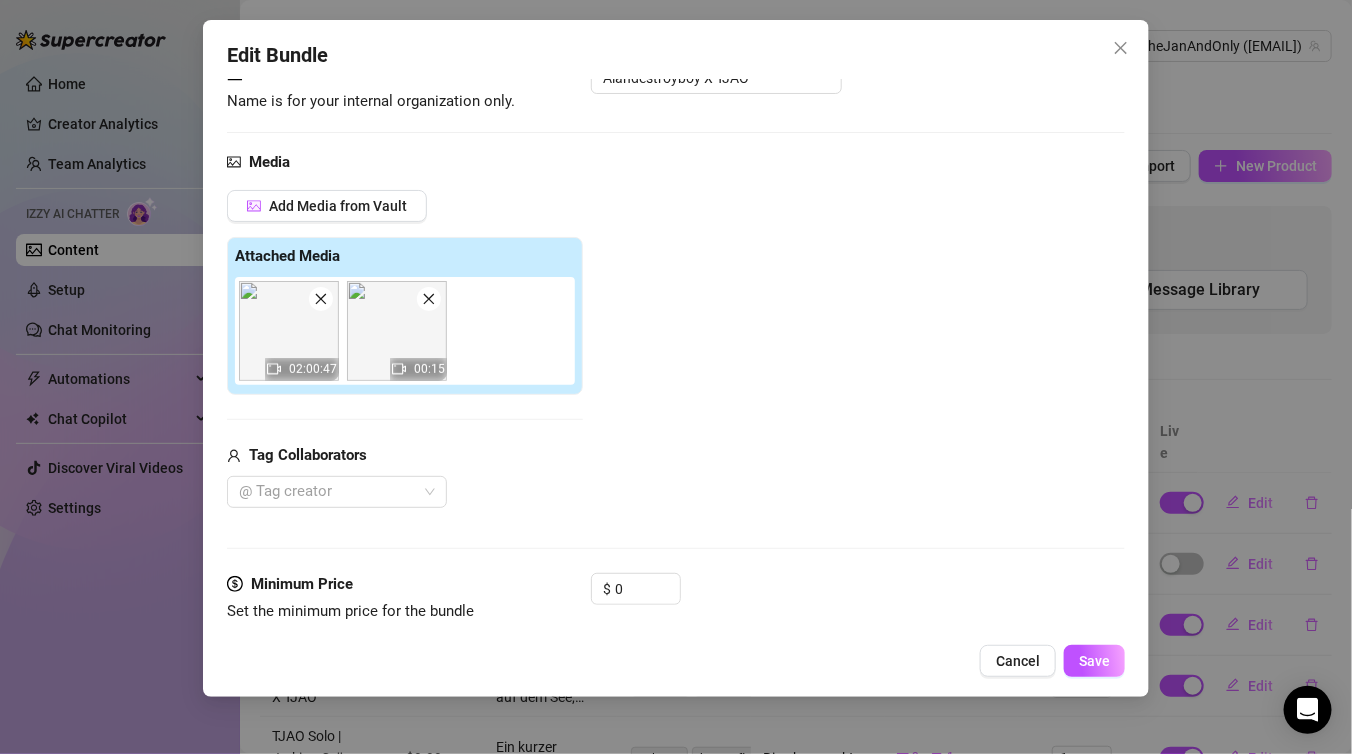 scroll, scrollTop: 167, scrollLeft: 0, axis: vertical 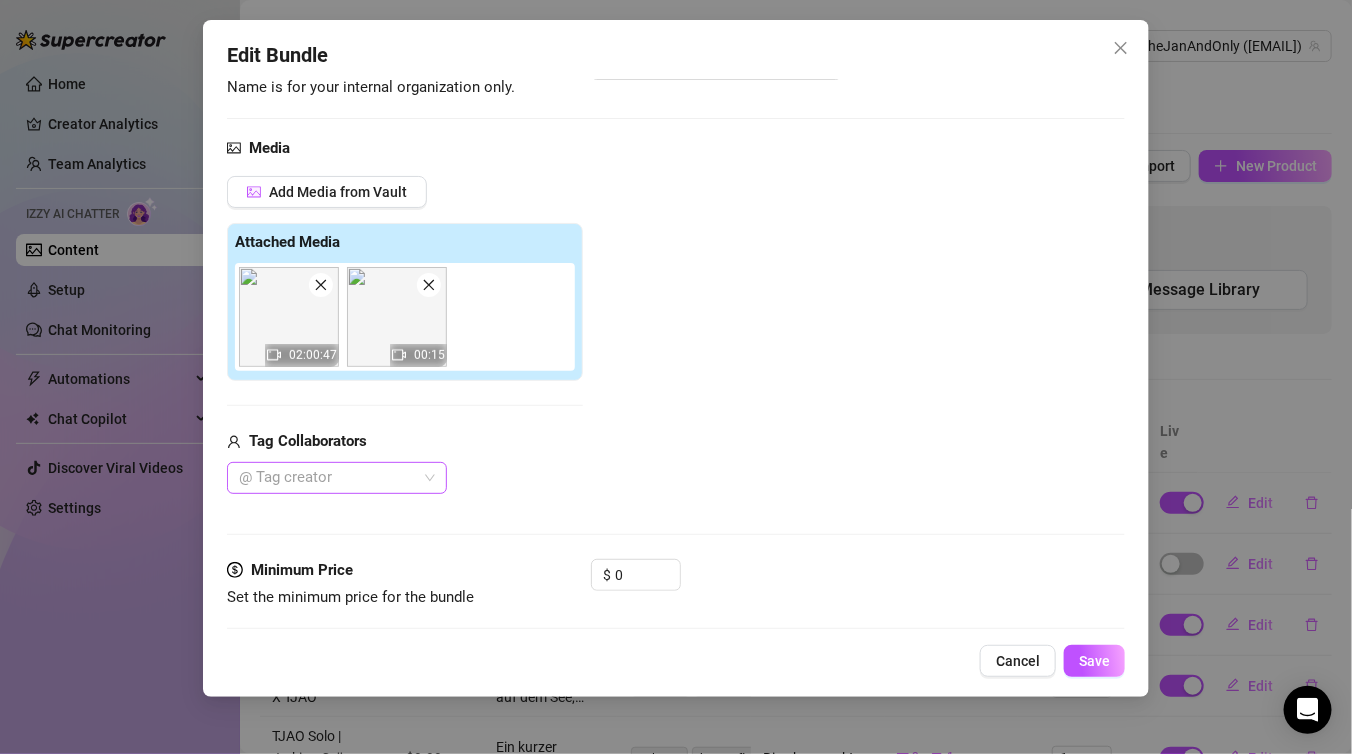 click at bounding box center (326, 478) 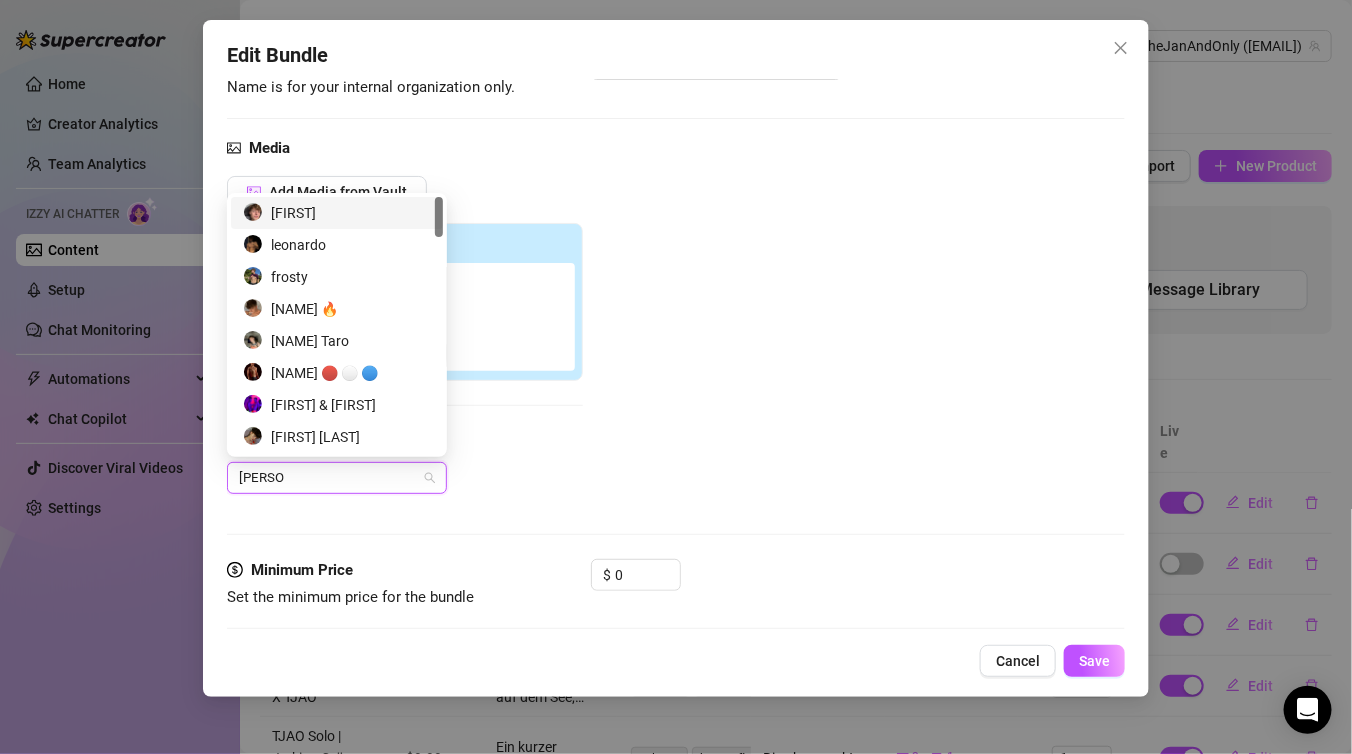 type on "michael" 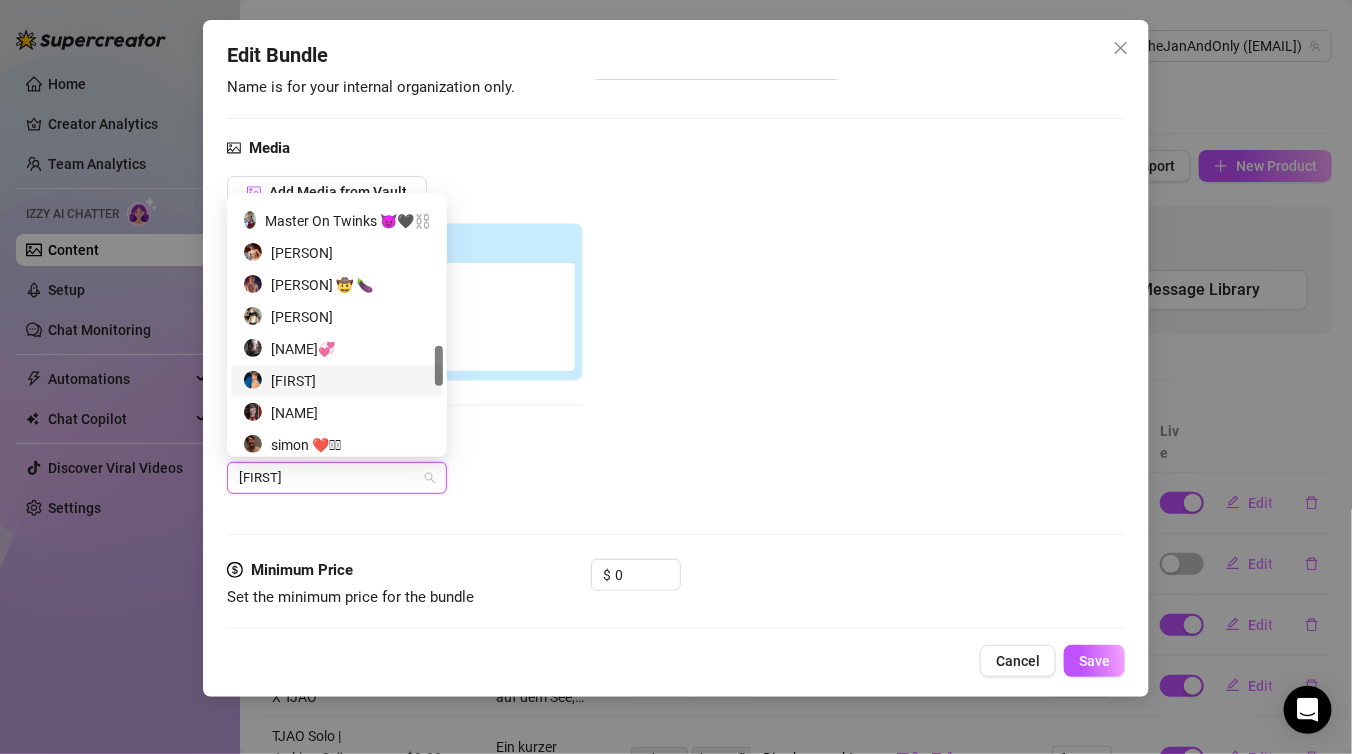 scroll, scrollTop: 952, scrollLeft: 0, axis: vertical 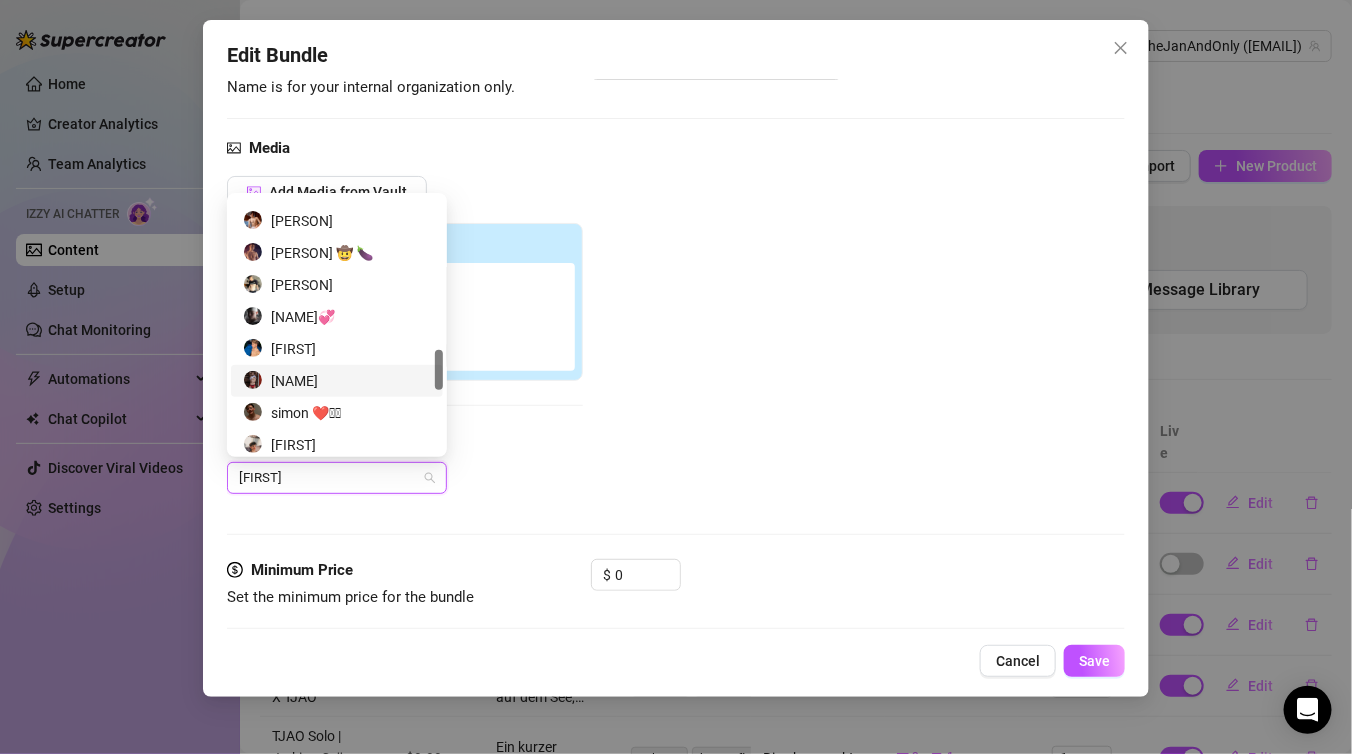 click on "Michael Ross" at bounding box center (337, 381) 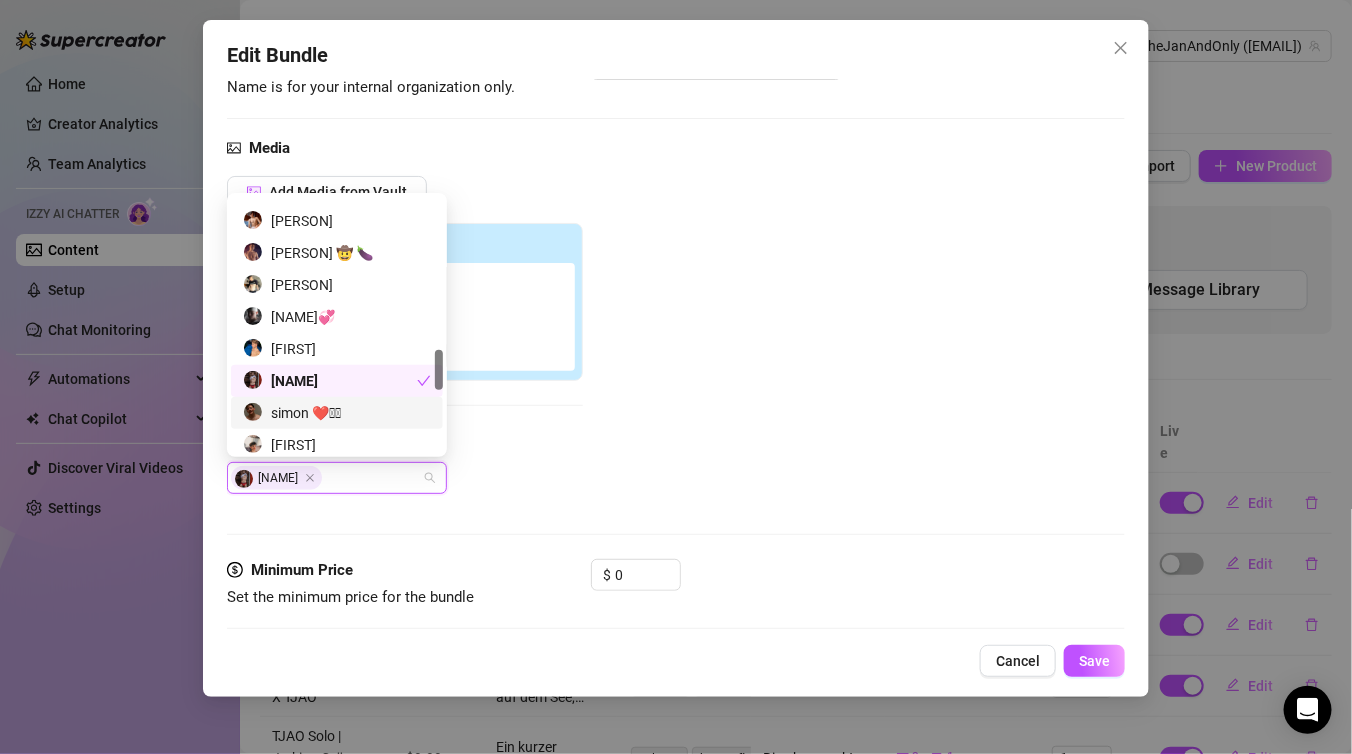 click on "Add Media from Vault Attached Media 02:00:47 00:15 Tag Collaborators Michael Ross" at bounding box center [676, 335] 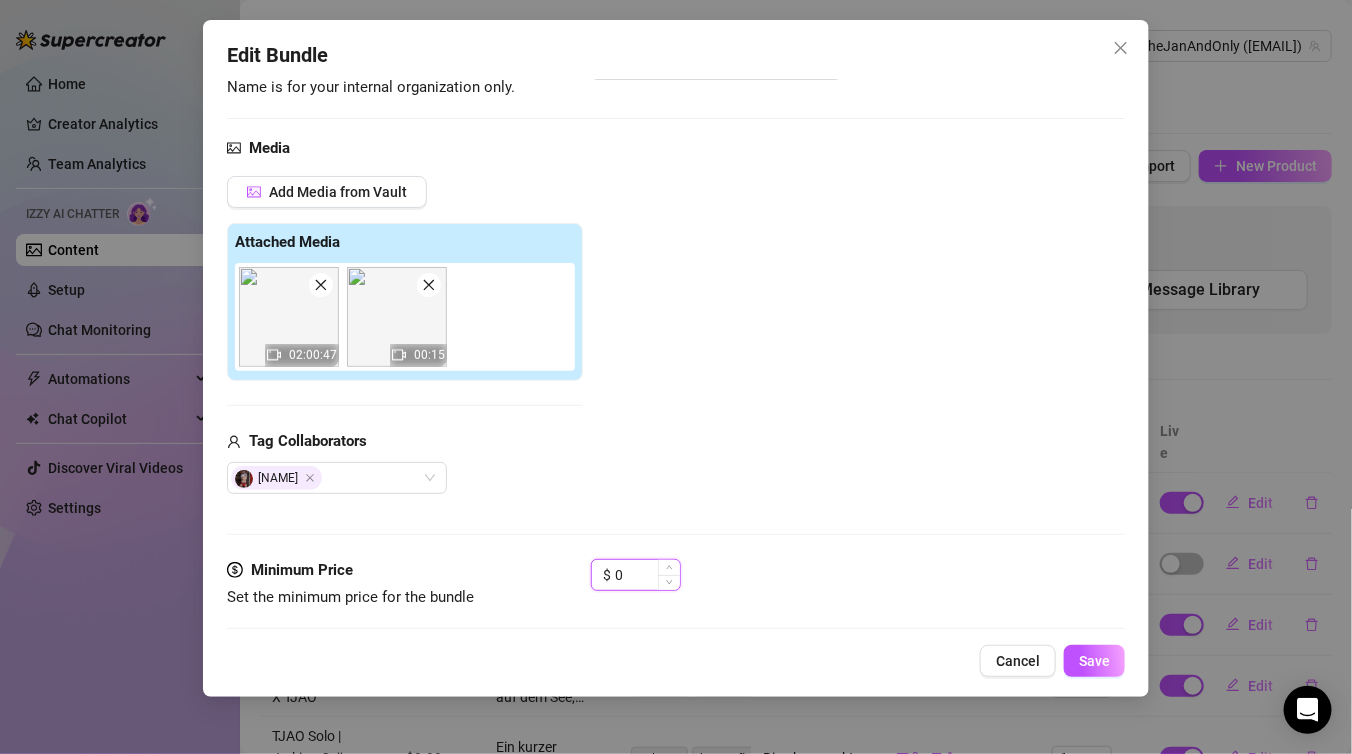 click on "0" at bounding box center (647, 575) 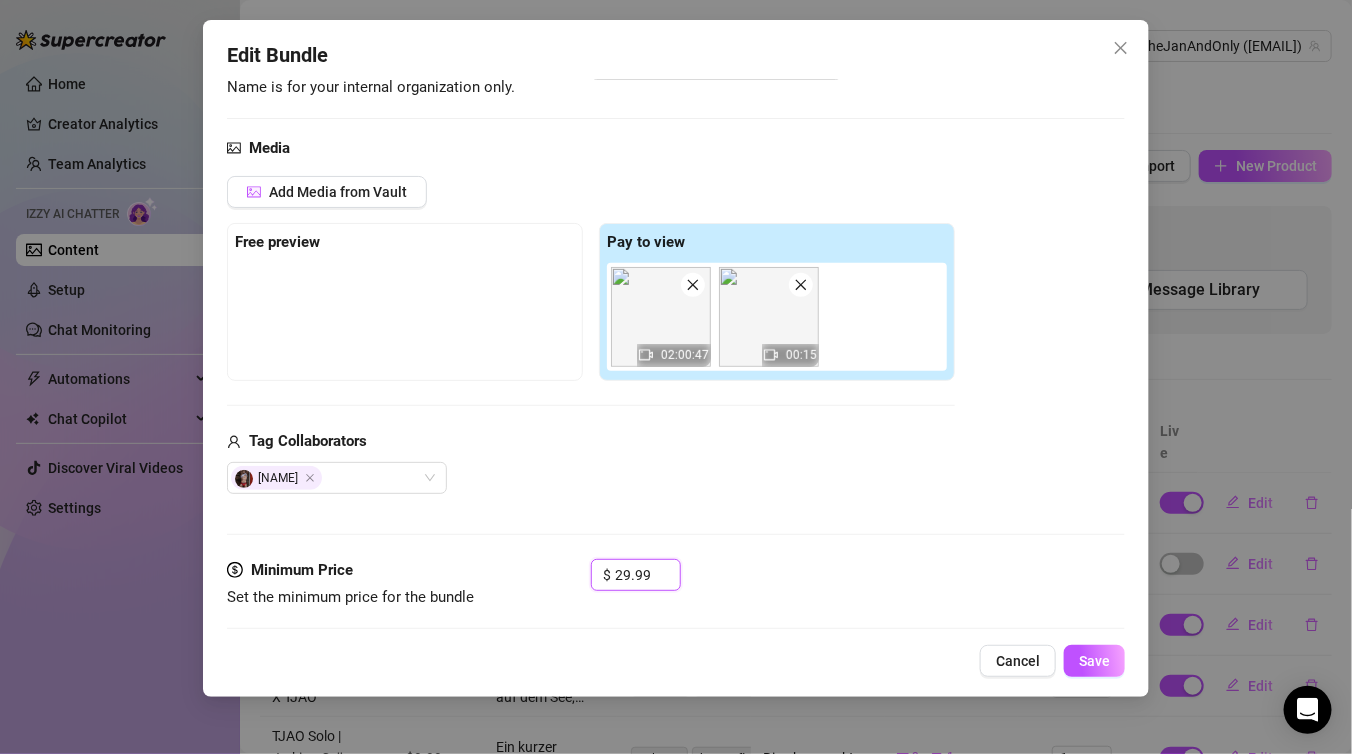 type on "29.99" 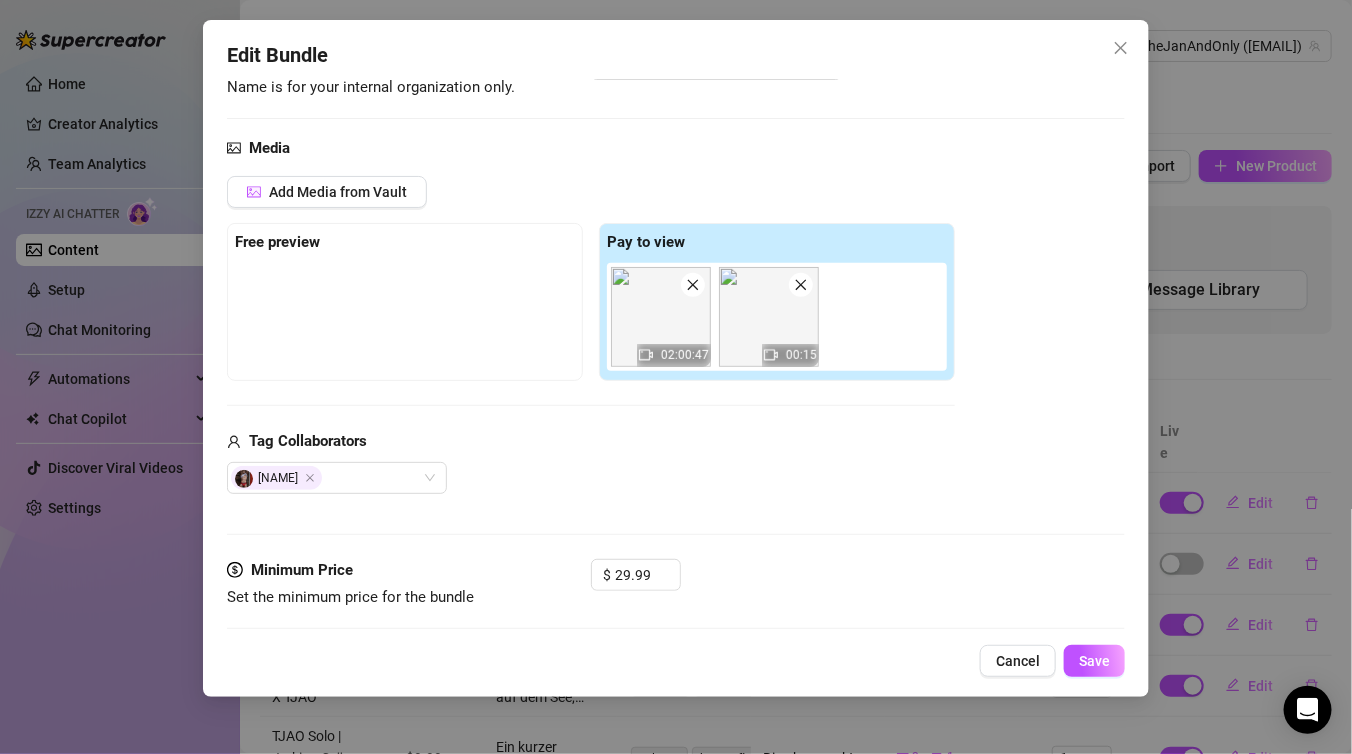 click on "Tag Collaborators" at bounding box center (591, 442) 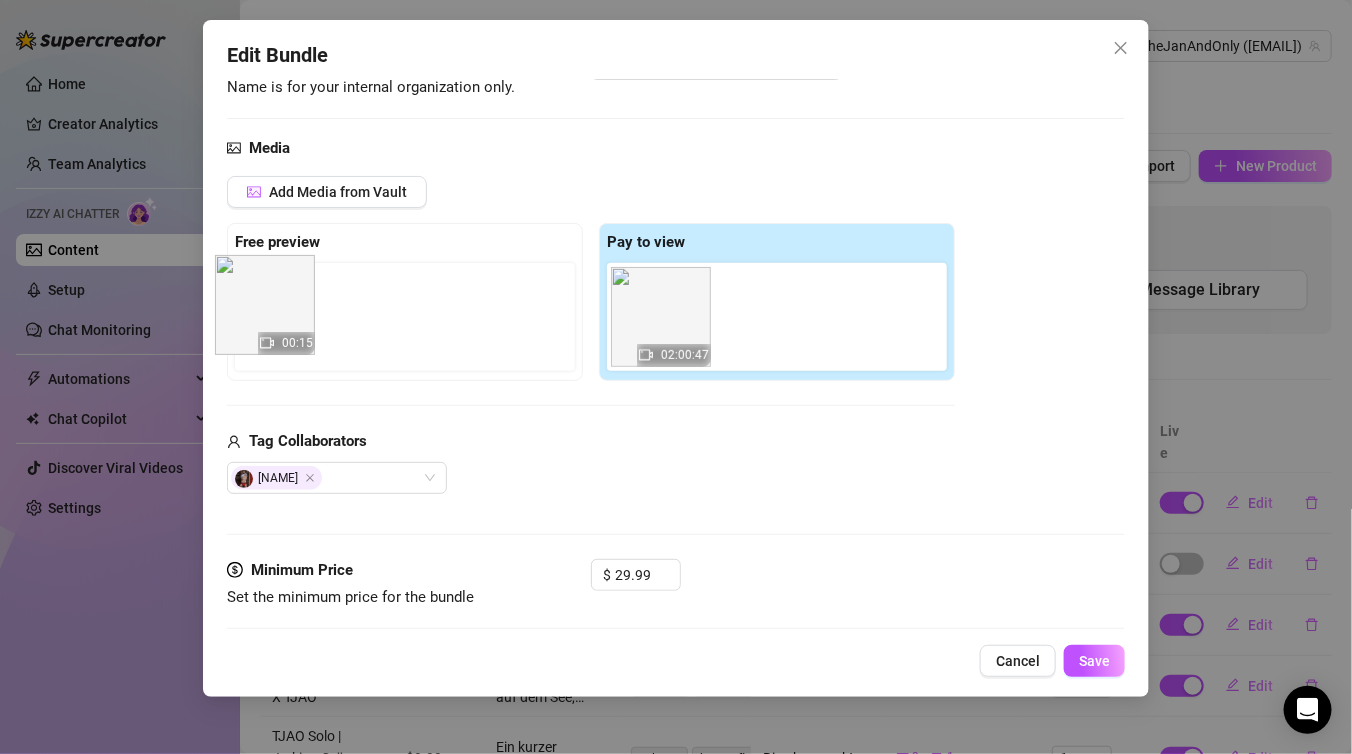 drag, startPoint x: 766, startPoint y: 322, endPoint x: 255, endPoint y: 338, distance: 511.25043 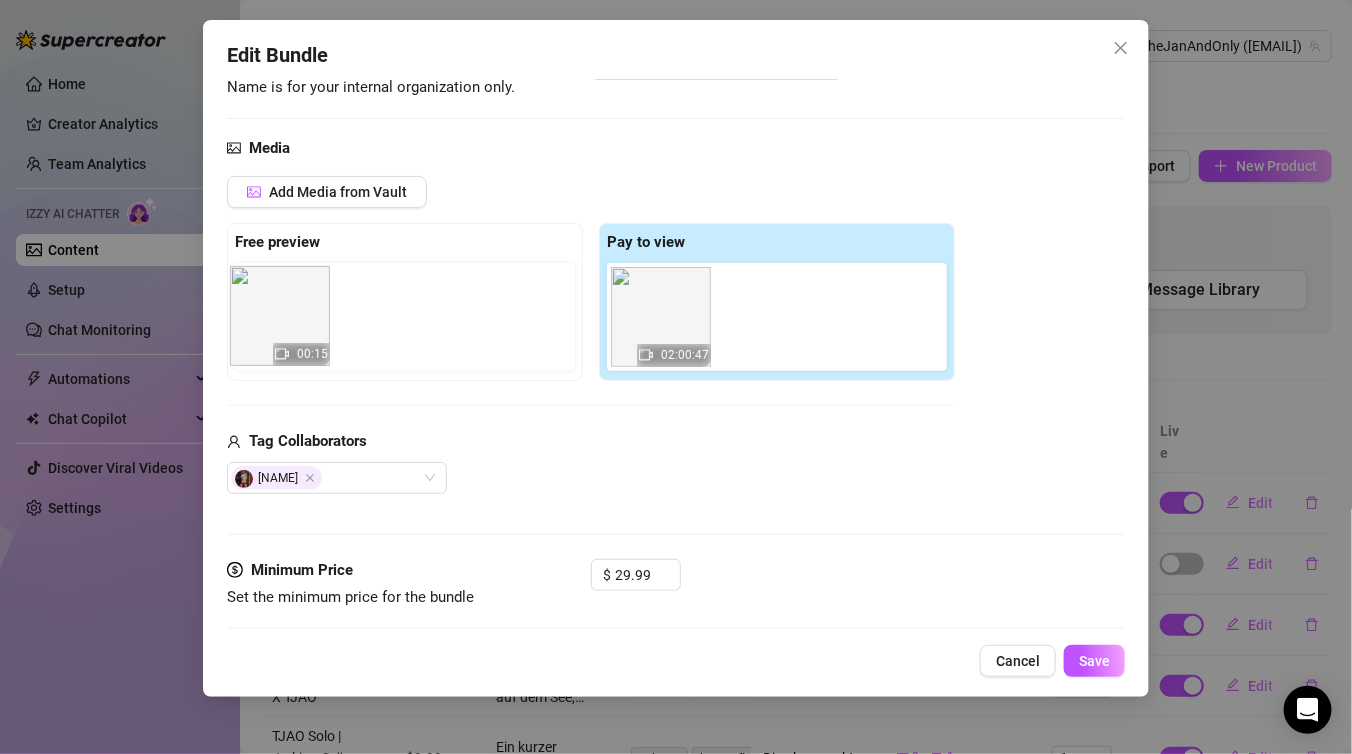 drag, startPoint x: 787, startPoint y: 321, endPoint x: 293, endPoint y: 322, distance: 494.001 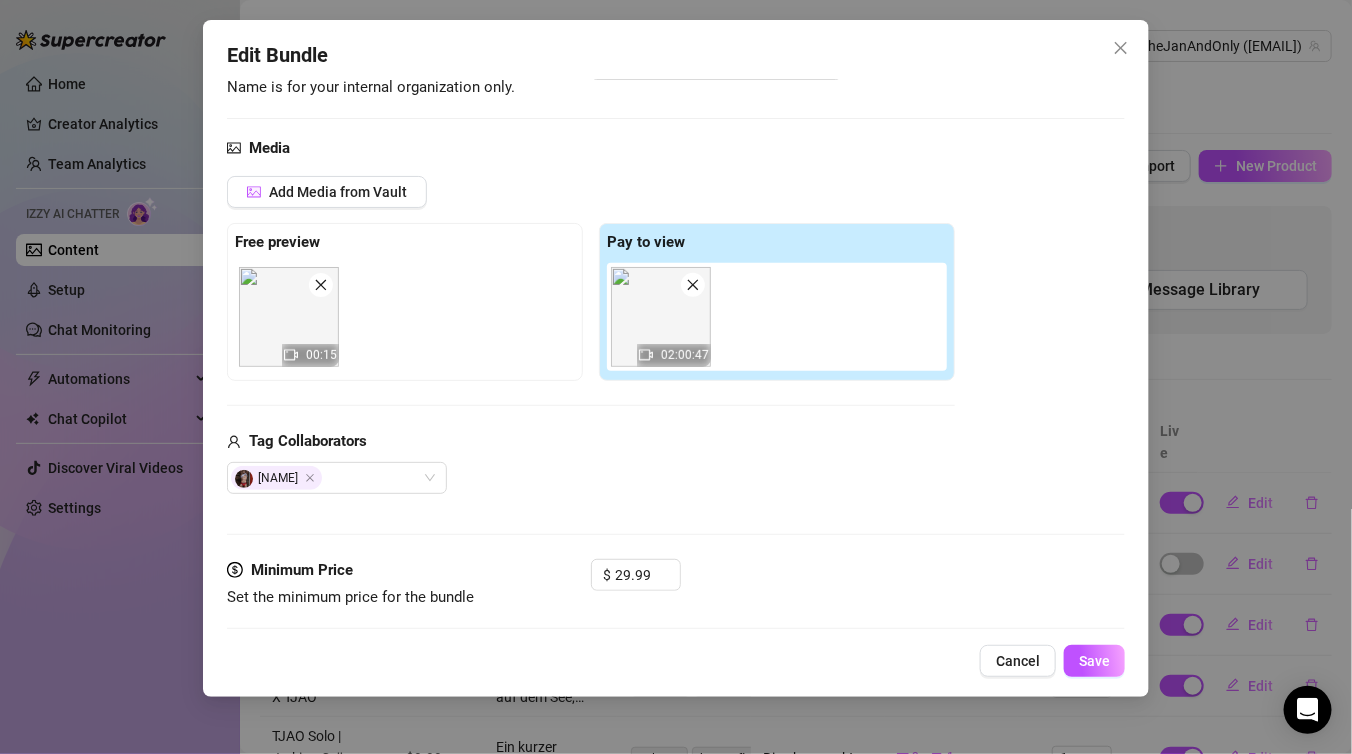 click on "Tag Collaborators" at bounding box center [591, 442] 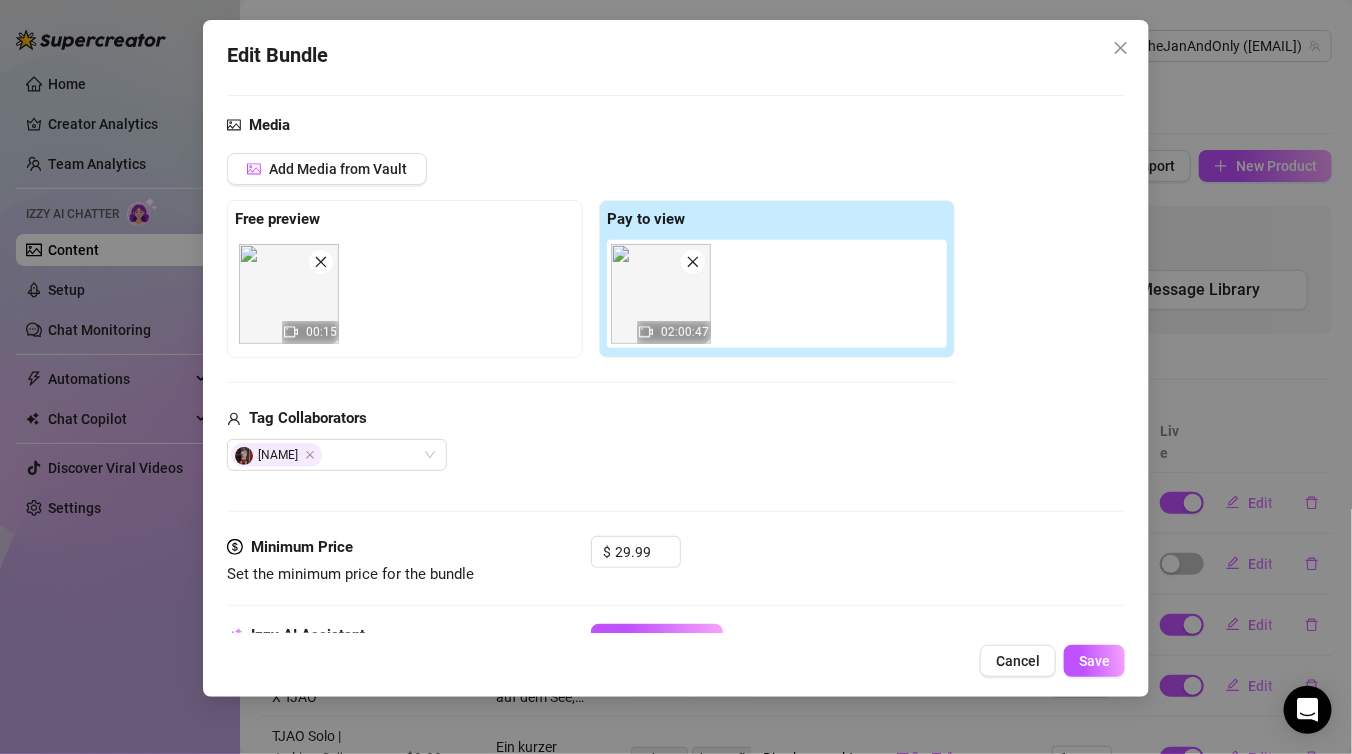 scroll, scrollTop: 435, scrollLeft: 0, axis: vertical 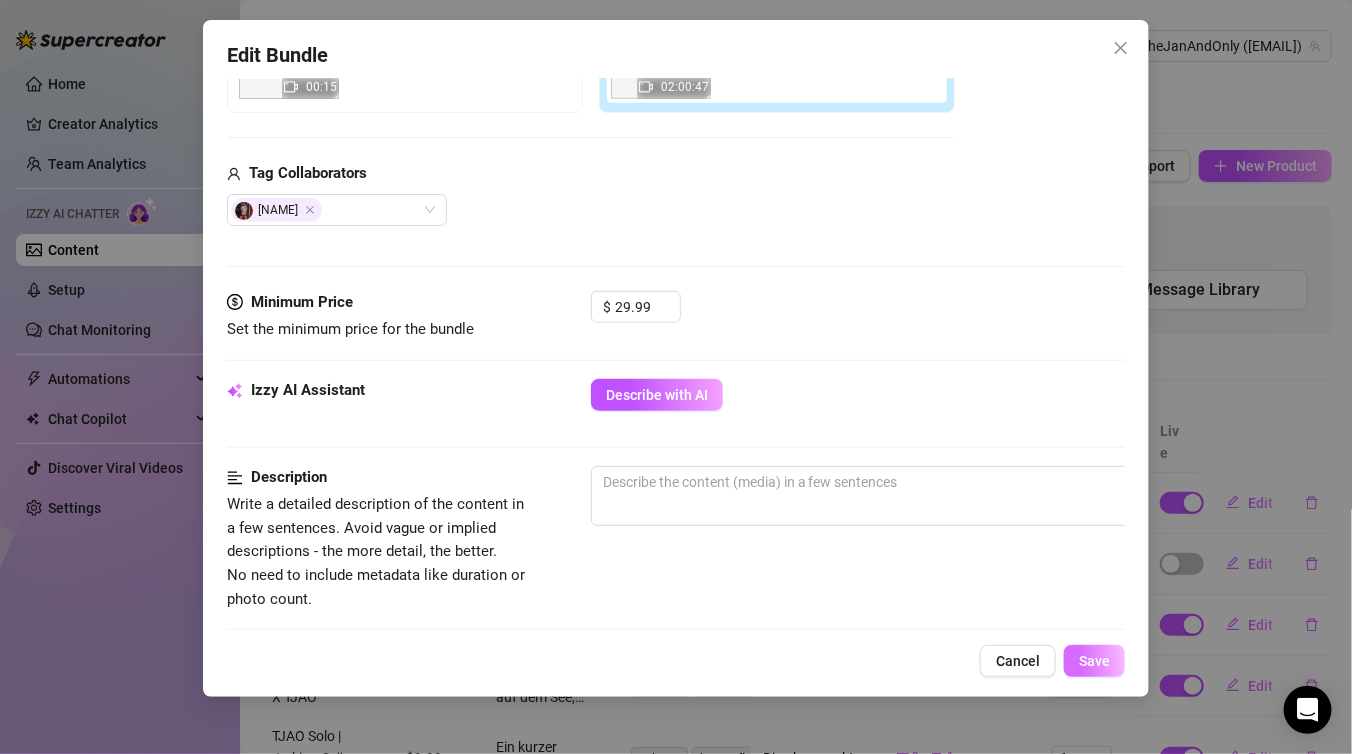 click on "Save" at bounding box center (1094, 661) 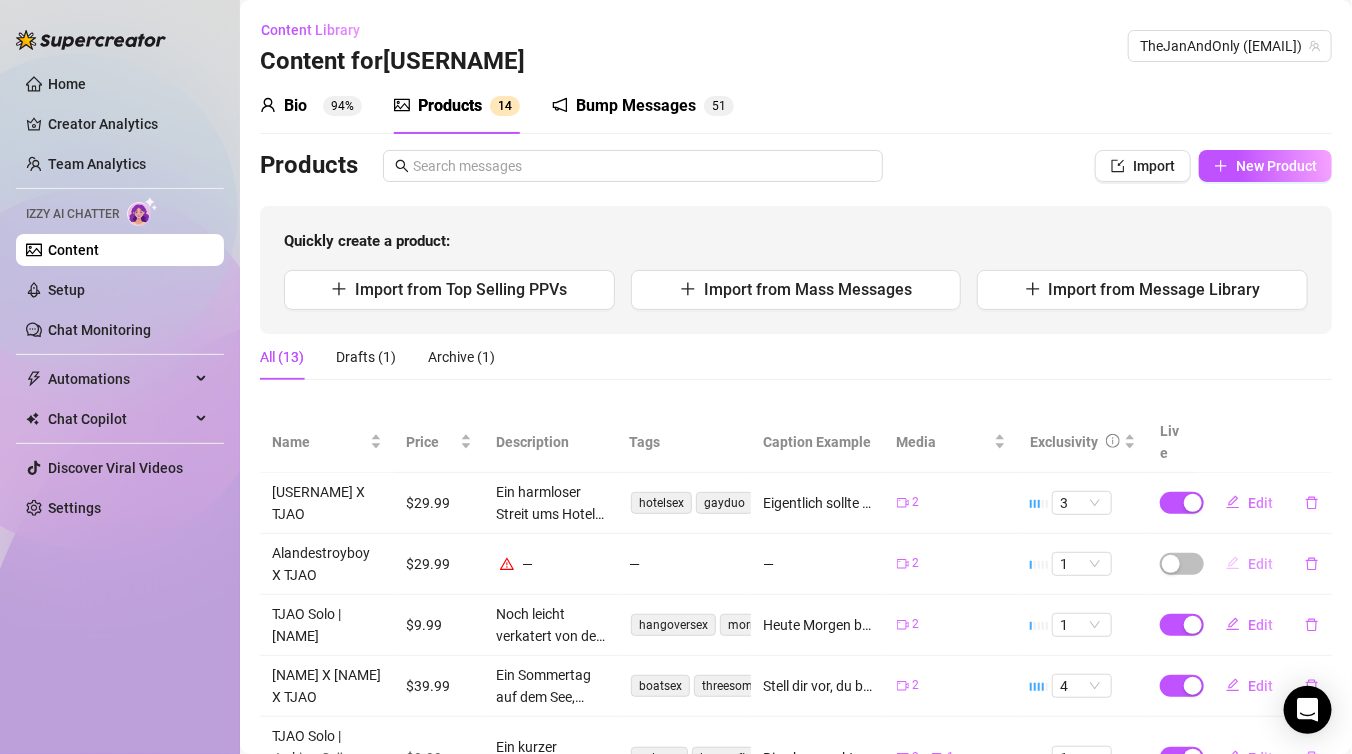 click on "Edit" at bounding box center (1249, 564) 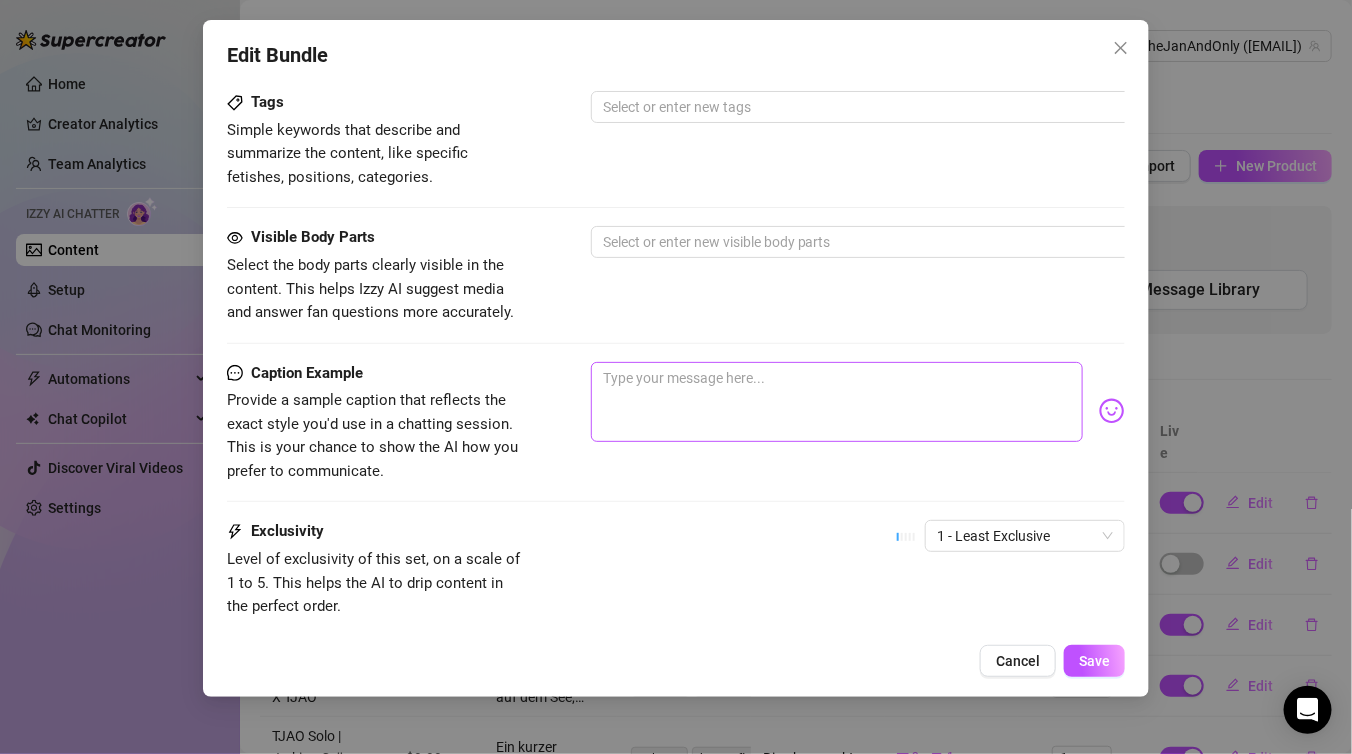 scroll, scrollTop: 996, scrollLeft: 0, axis: vertical 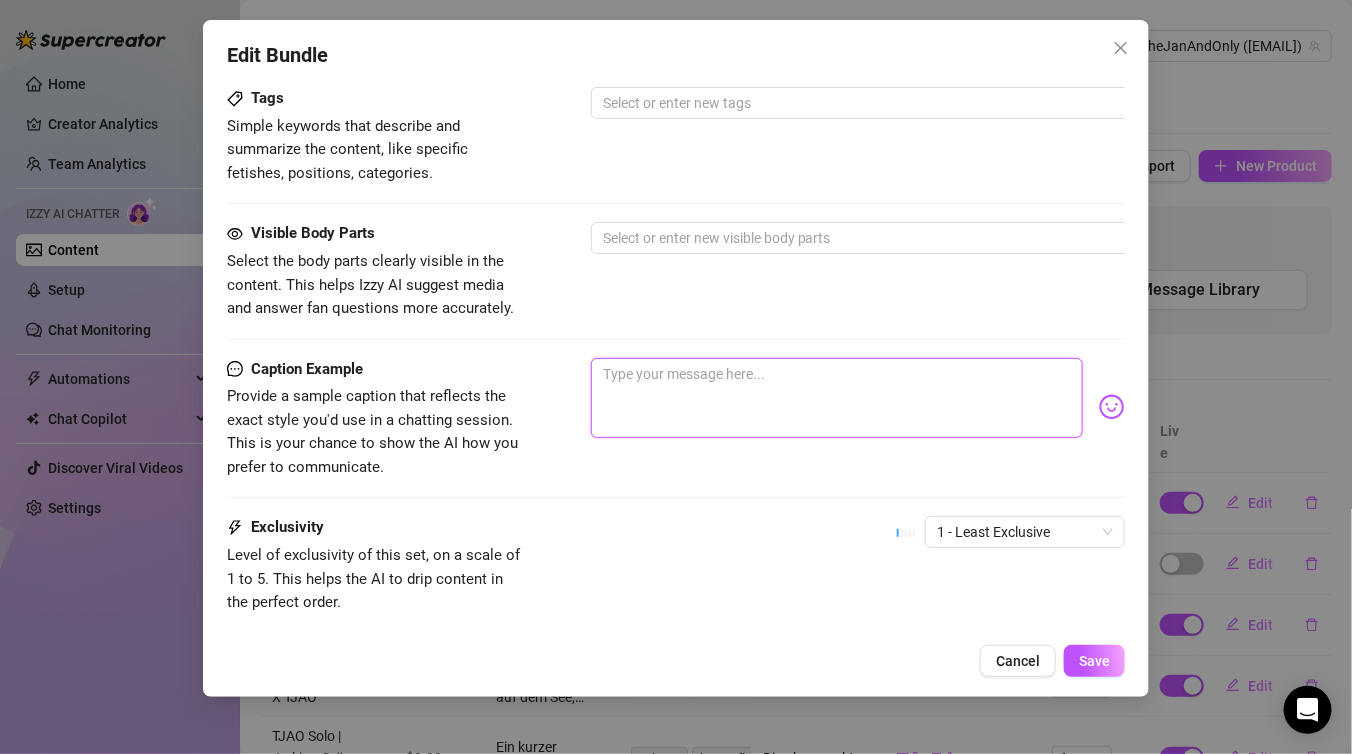 click at bounding box center [837, 398] 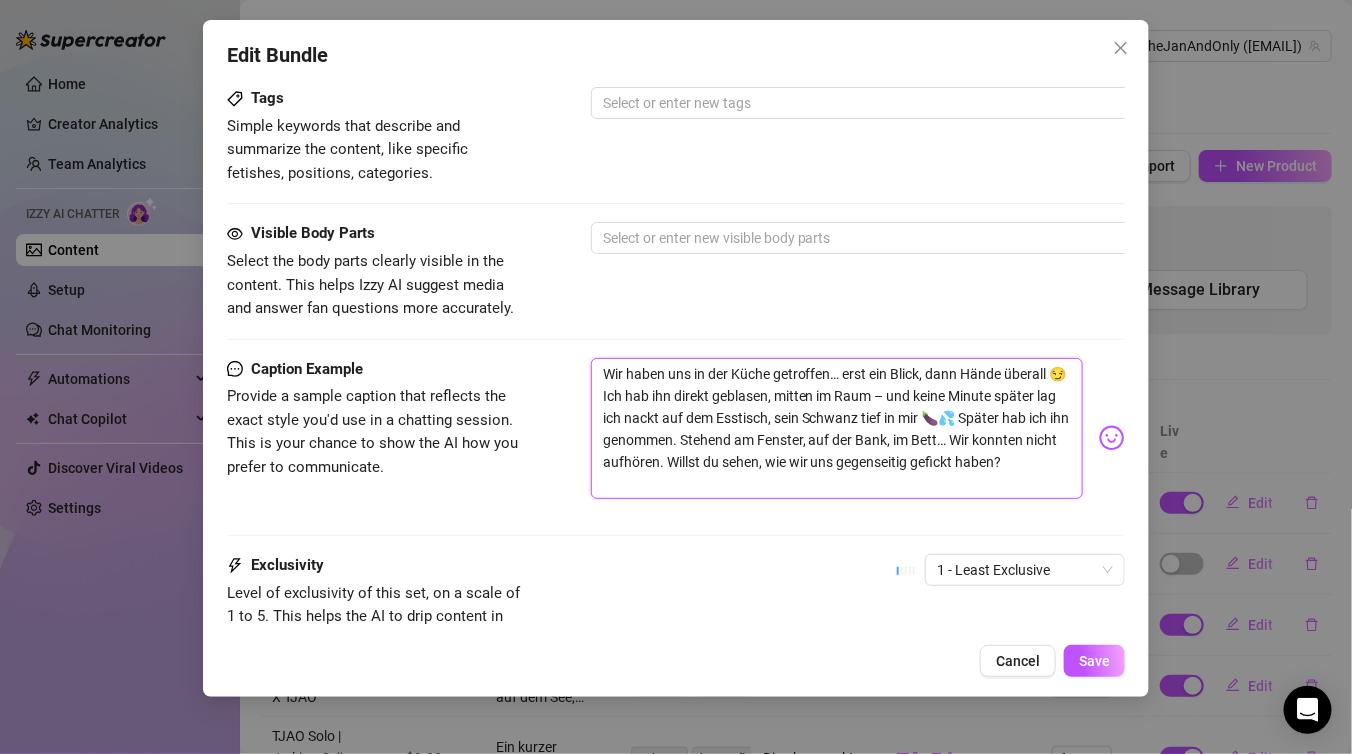 scroll, scrollTop: 0, scrollLeft: 0, axis: both 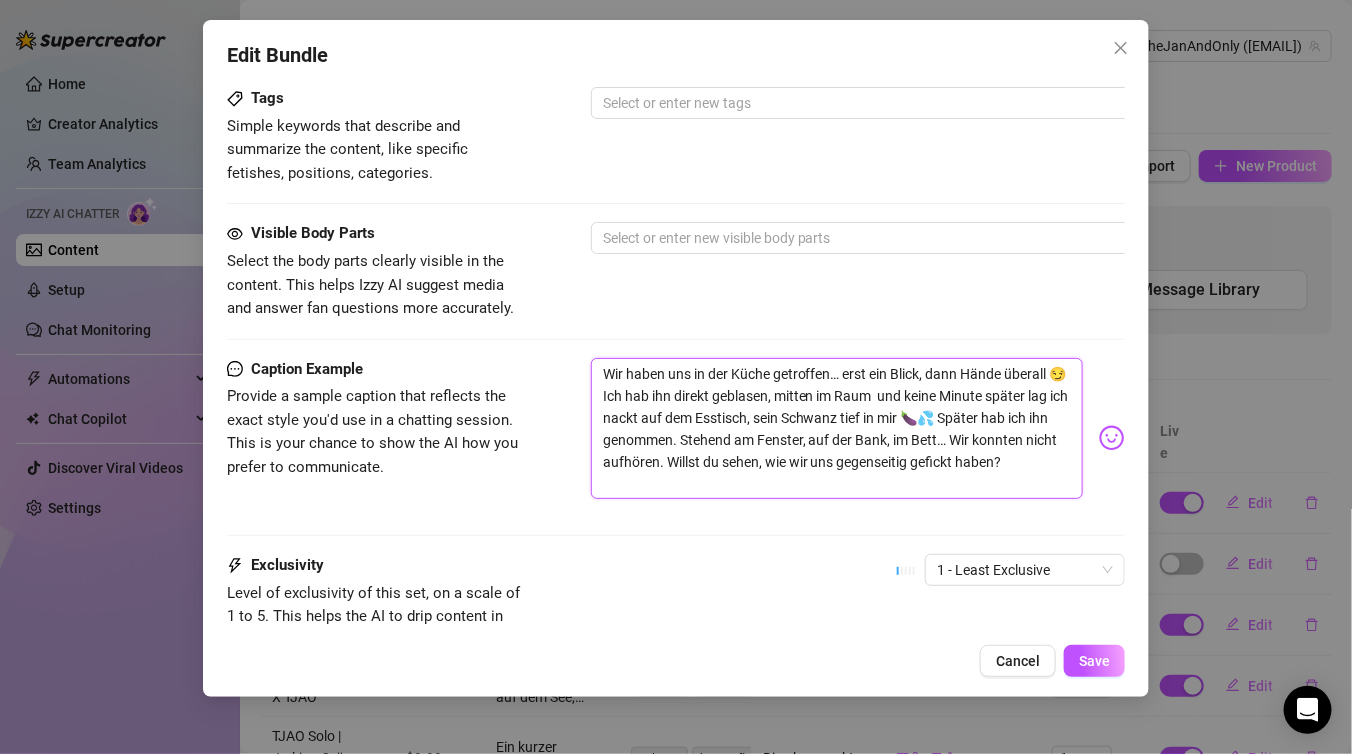 type on "Wir haben uns in der Küche getroffen… erst ein Blick, dann Hände überall 😏 Ich hab ihn direkt geblasen, mitten im Raum und keine Minute später lag ich nackt auf dem Esstisch, sein Schwanz tief in mir 🍆💦 Später hab ich ihn genommen. Stehend am Fenster, auf der Bank, im Bett… Wir konnten nicht aufhören. Willst du sehen, wie wir uns gegenseitig gefickt haben?" 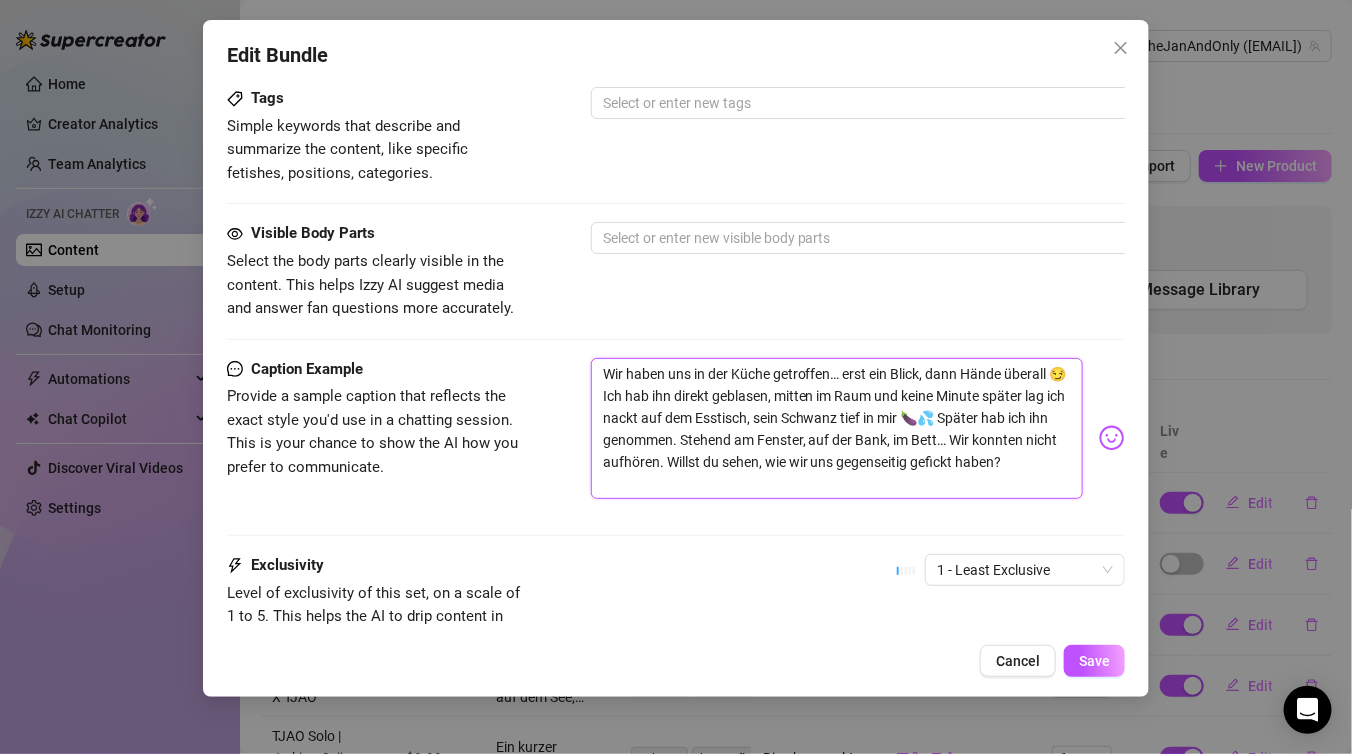 type on "Wir haben uns in der Küche getroffen… erst ein Blick, dann Hände überall 😏 Ich hab ihn direkt geblasen, mitten im Raum und keine Minute später lag ich nackt auf dem Esstisch, sein Schwanz tief in mir 🍆💦 Später hab ich ihn genommen. Stehend am Fenster, auf der Bank, im Bett… Wir konnten nicht aufhören. Willst du sehen, wie wir uns gegenseitig gefickt haben?" 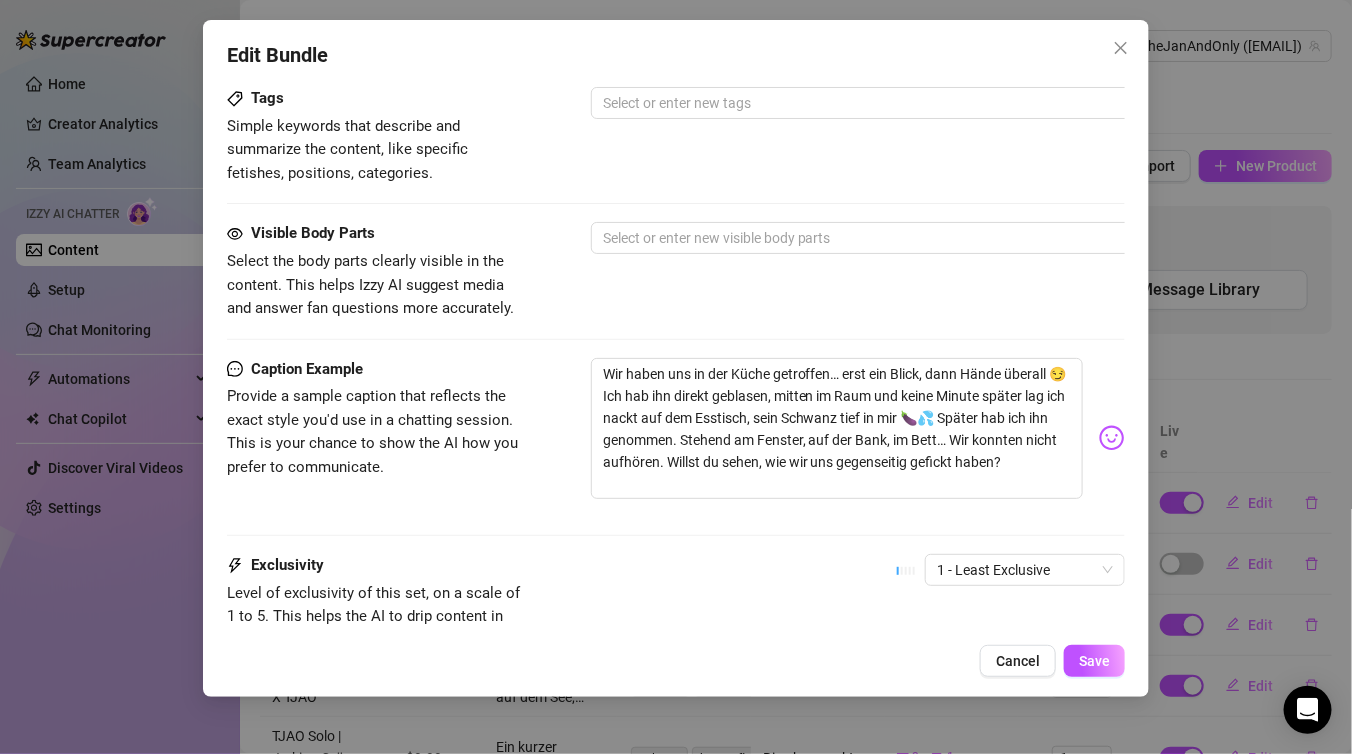 click on "Caption Example Provide a sample caption that reflects the exact style you'd use in a chatting session. This is your chance to show the AI how you prefer to communicate. Wir haben uns in der Küche getroffen… erst ein Blick, dann Hände überall 😏 Ich hab ihn direkt geblasen, mitten im Raum und keine Minute später lag ich nackt auf dem Esstisch, sein Schwanz tief in mir 🍆💦 Später hab ich ihn genommen. Stehend am Fenster, auf der Bank, im Bett… Wir konnten nicht aufhören. Willst du sehen, wie wir uns gegenseitig gefickt haben?" at bounding box center (676, 456) 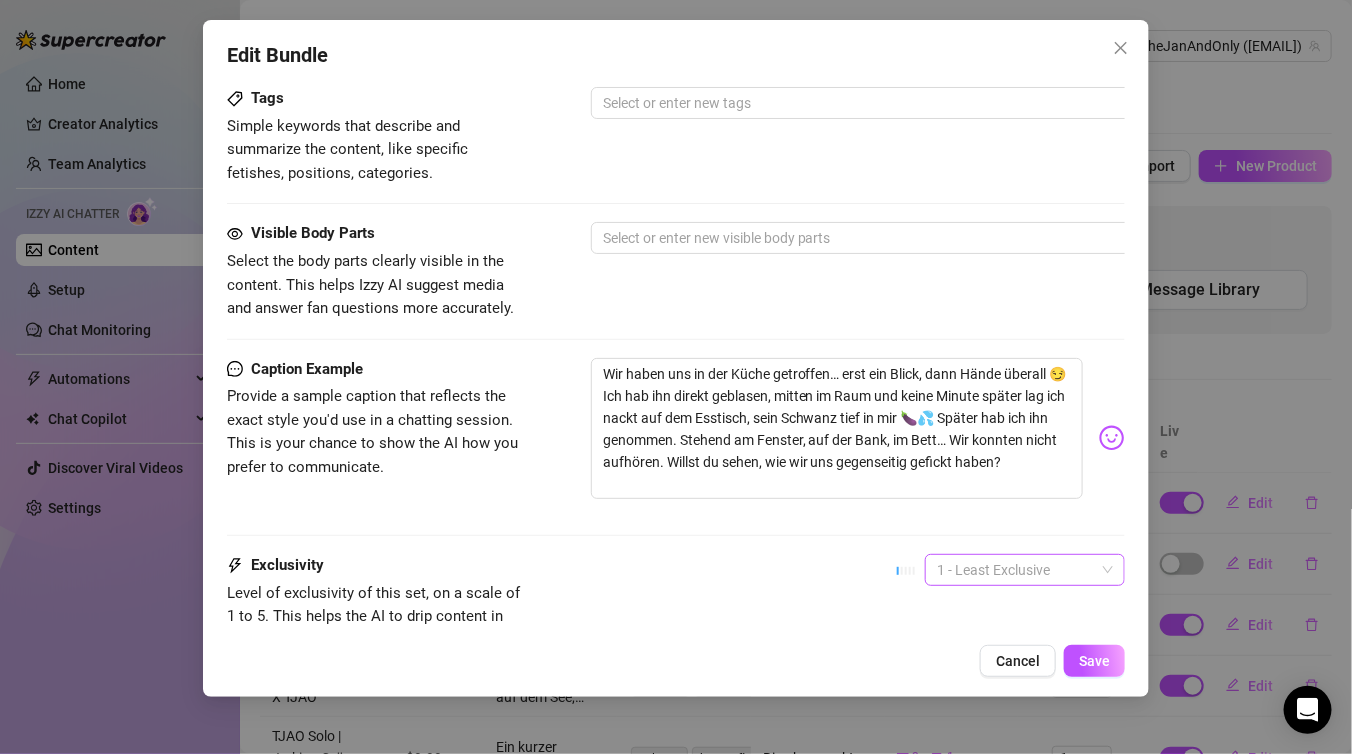 click on "1 - Least Exclusive" at bounding box center [1025, 570] 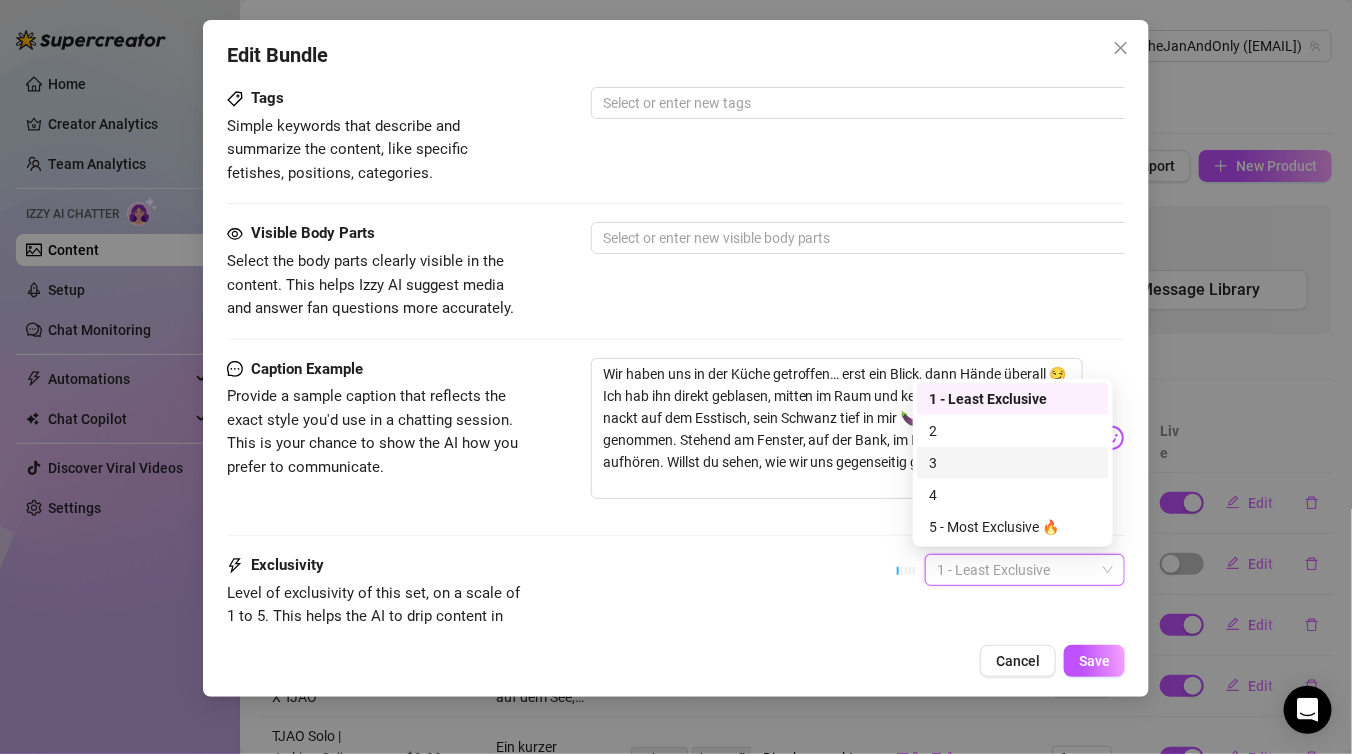 click on "3" at bounding box center [1013, 463] 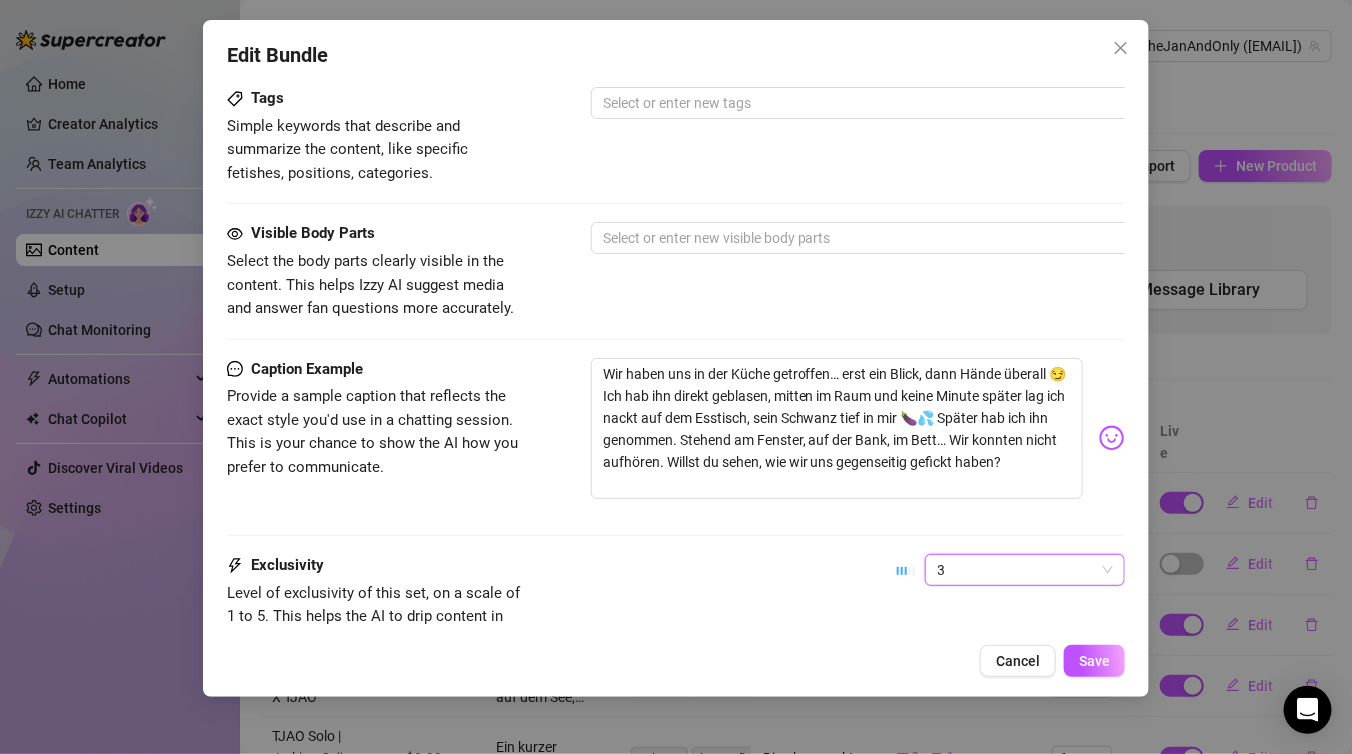 click on "Caption Example Provide a sample caption that reflects the exact style you'd use in a chatting session. This is your chance to show the AI how you prefer to communicate. Wir haben uns in der Küche getroffen… erst ein Blick, dann Hände überall 😏 Ich hab ihn direkt geblasen, mitten im Raum und keine Minute später lag ich nackt auf dem Esstisch, sein Schwanz tief in mir 🍆💦 Später hab ich ihn genommen. Stehend am Fenster, auf der Bank, im Bett… Wir konnten nicht aufhören. Willst du sehen, wie wir uns gegenseitig gefickt haben?" at bounding box center [676, 456] 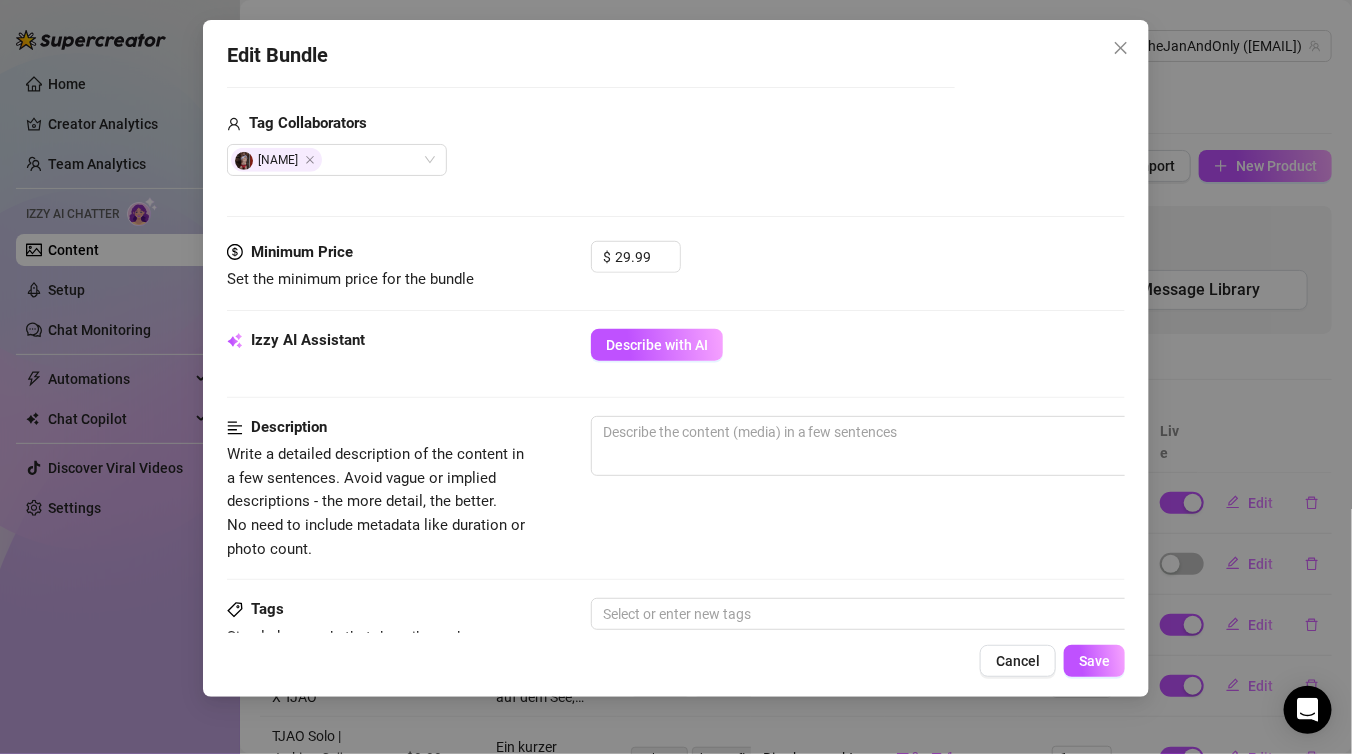 scroll, scrollTop: 456, scrollLeft: 0, axis: vertical 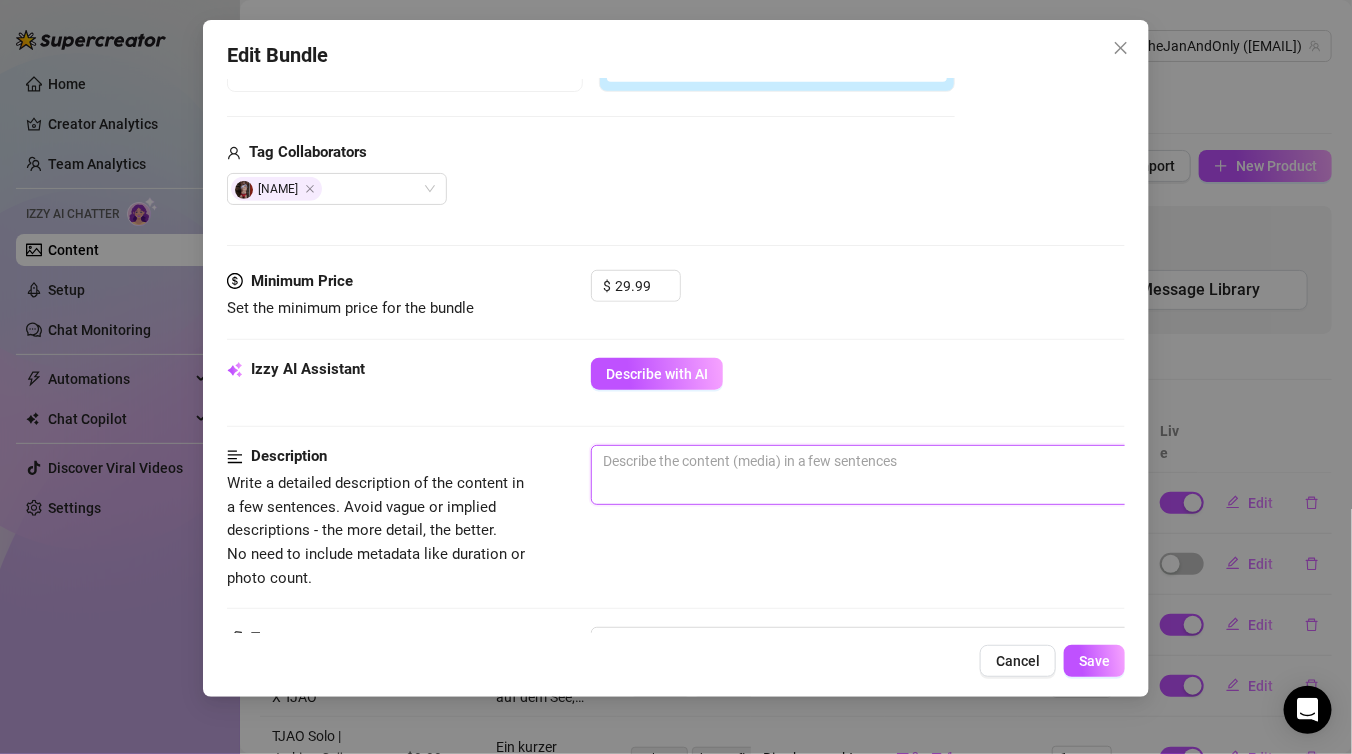 click at bounding box center (941, 475) 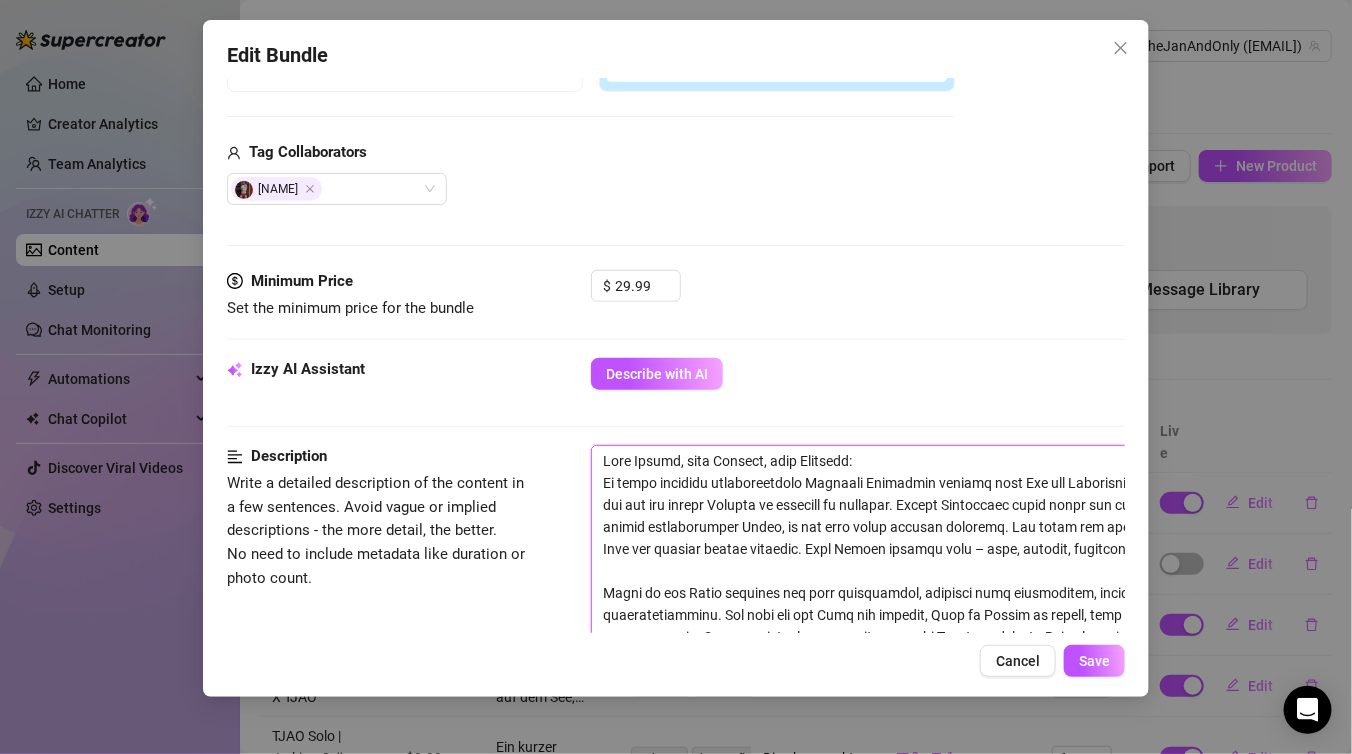 scroll, scrollTop: 168, scrollLeft: 0, axis: vertical 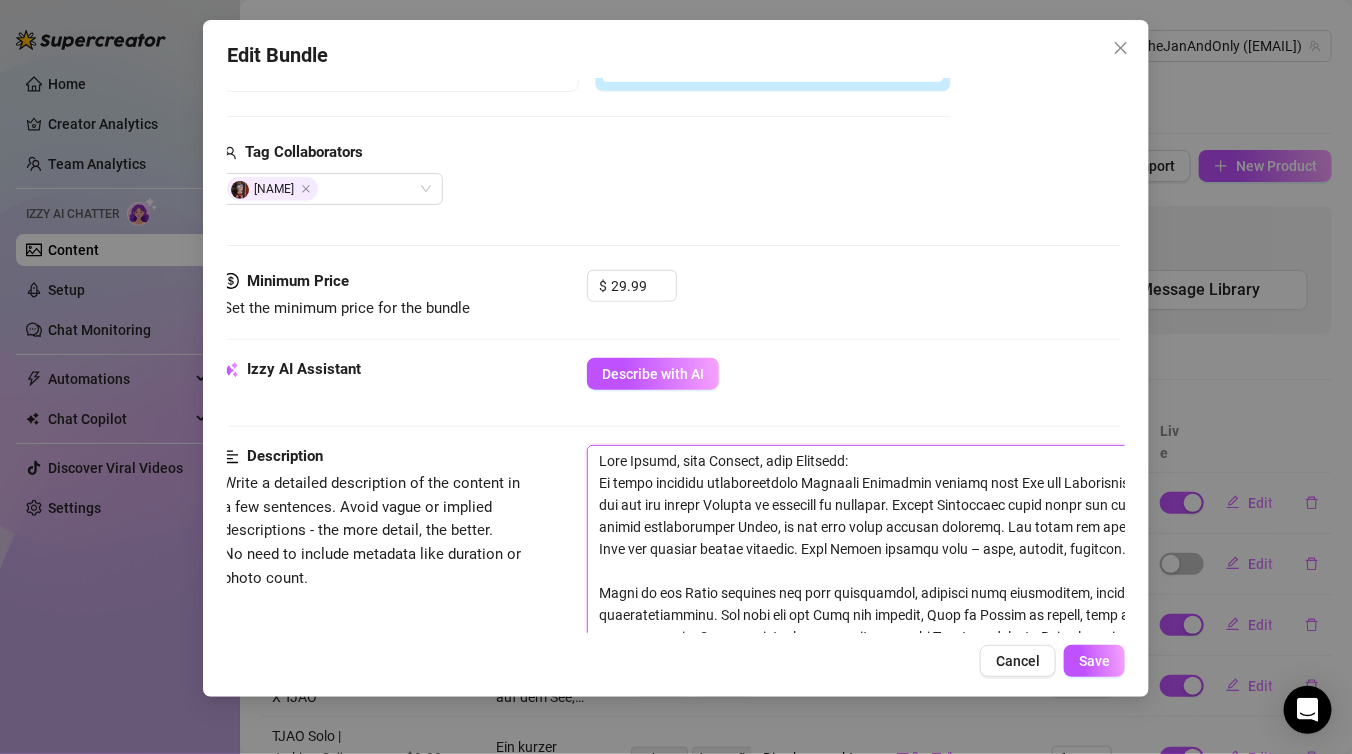 type on "Zwei Körper, eine Wohnung, pure Spannung:
In einem stilvoll eingerichteten Berliner Apartment treffen sich Jan und Alandestroyboy zum ersten Mal – und von der ersten Sekunde an knistert es gewaltig. Helles Tageslicht fällt durch die großen Fenster auf die modern eingerichtete Küche, in der sich beide langsam annähern. Jan trägt ein schwarzes Muskelshirt, Alan ist bereits leicht entblößt. Ihre Blicke treffen sich – wild, hungrig, fordernd.
Schon in der Küche beginnen sie sich auszuziehen, berühren sich gegenseitig, küssen sich leidenschaftlich. Jan geht auf die Knie und beginnt, Alan im Stehen zu blasen, tief und gierig. Der Wechsel folgt schnell – Alan revanchiert sich auf der weichen Sitzbank, während Jan sich zurücklehnt und seinen Körper genießen lässt.
Das Vorspiel wird intensiver: Alan leckt Jan den Arsch, langsam, lustvoll, tief. Kurz darauf liegt Jan schon auf dem großen Esstisch, wird dort erst doggy, dann Missionar von Alan gefickt – mit voller Kraft, die Kamera fängt jede Bewegung hautnah ein.
..." 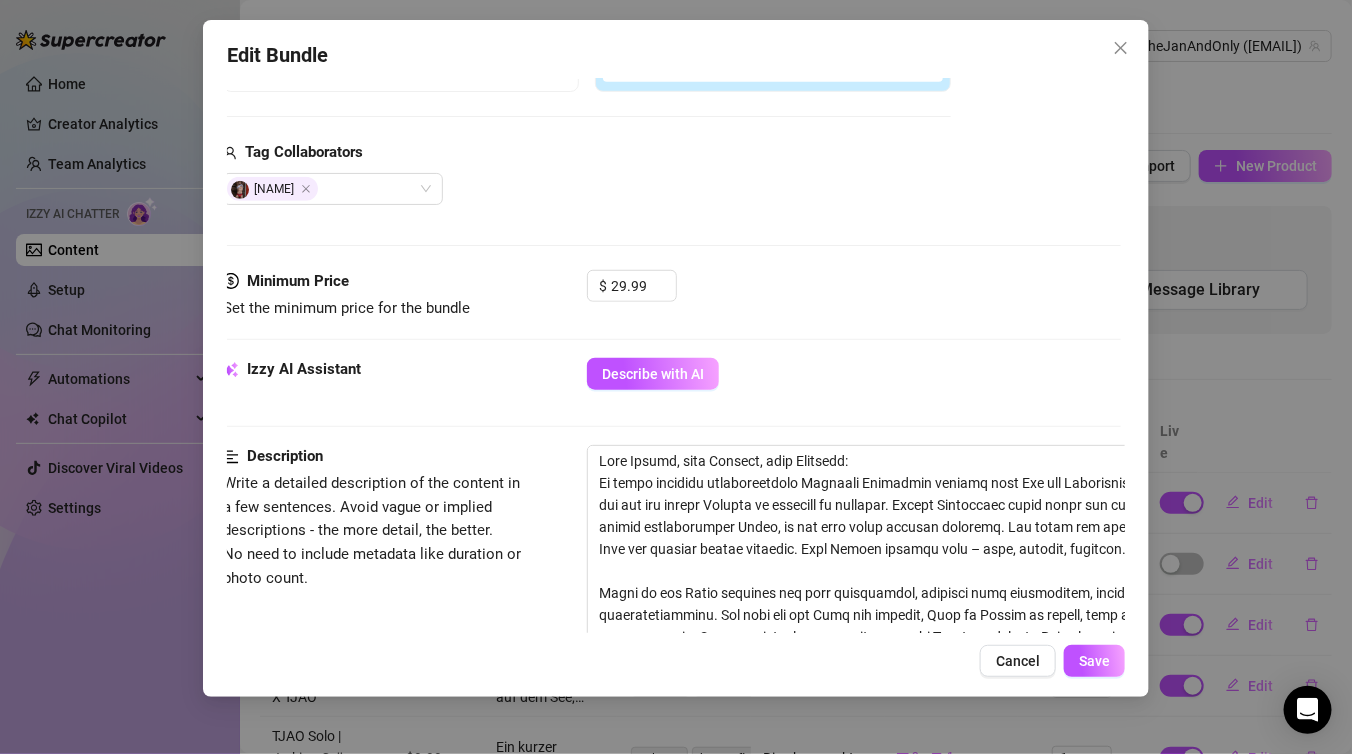click on "Izzy AI Assistant Describe with AI" at bounding box center (672, 401) 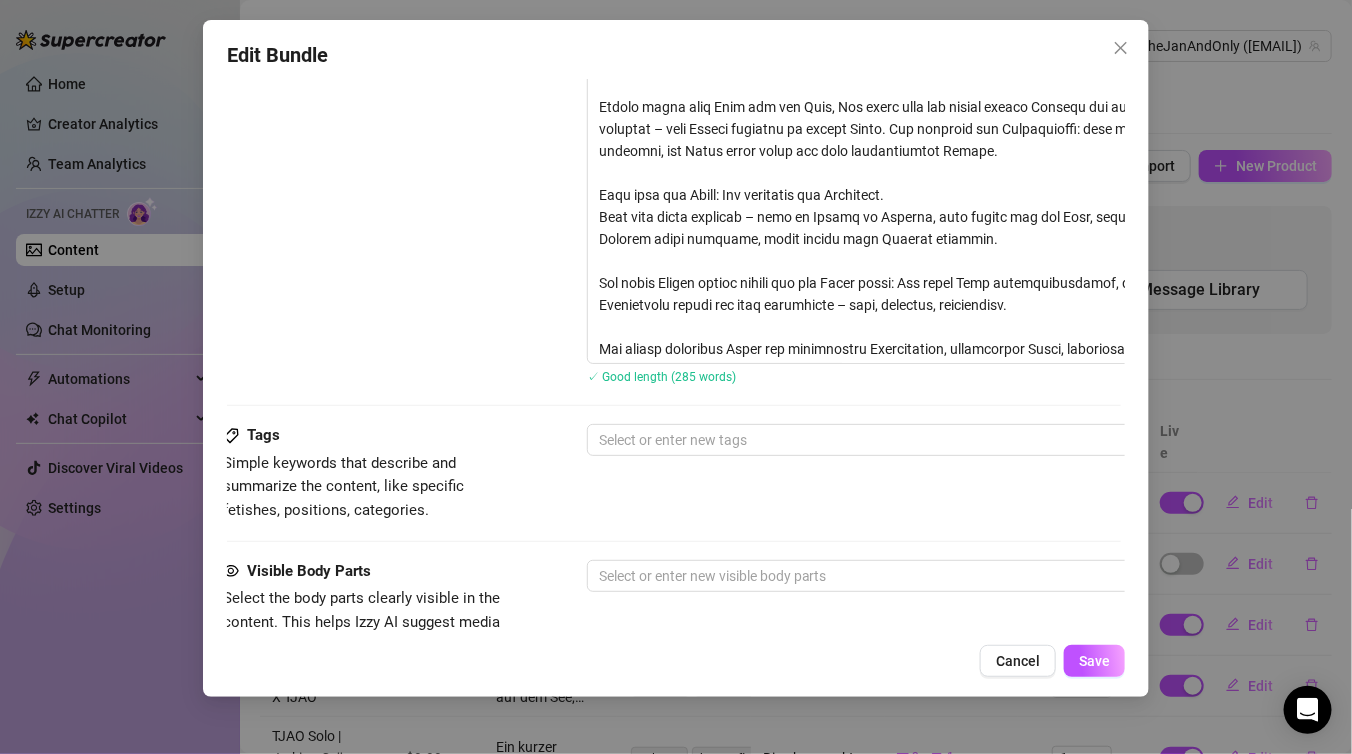 scroll, scrollTop: 1172, scrollLeft: 4, axis: both 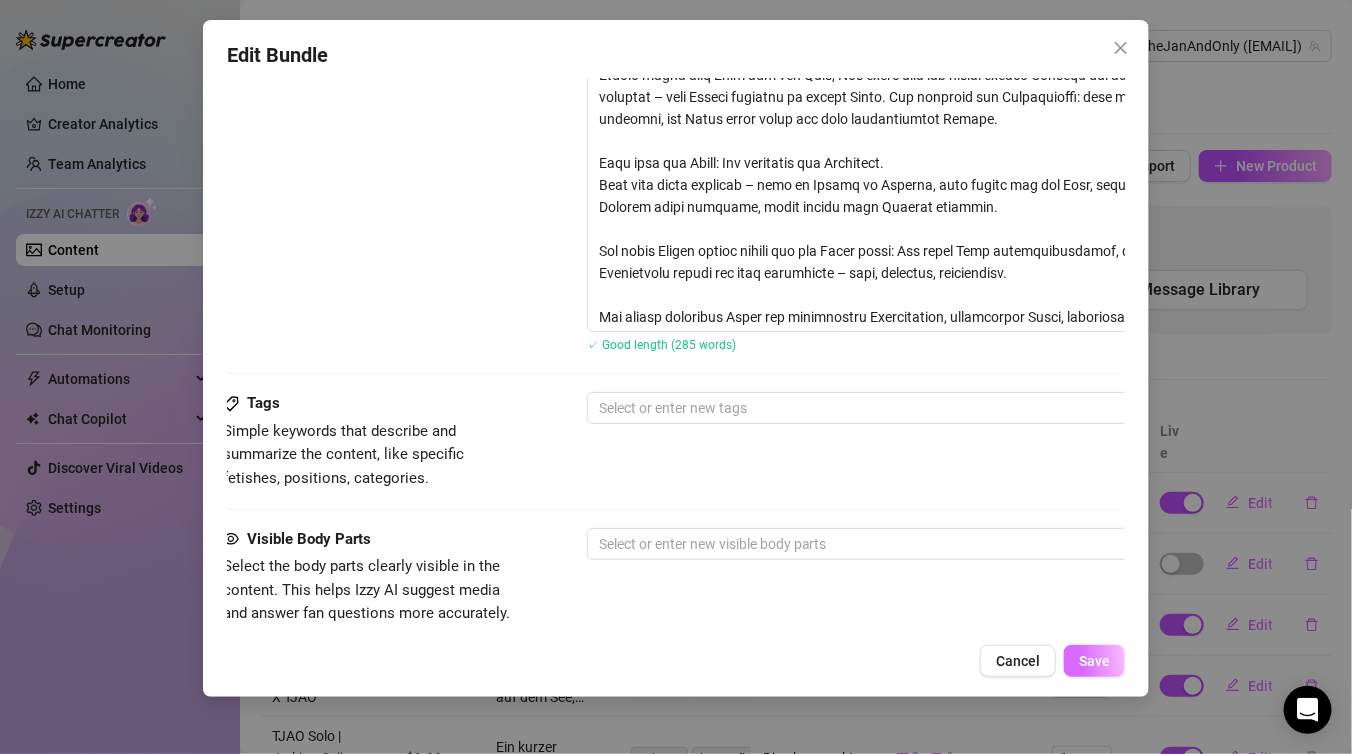 click on "Save" at bounding box center [1094, 661] 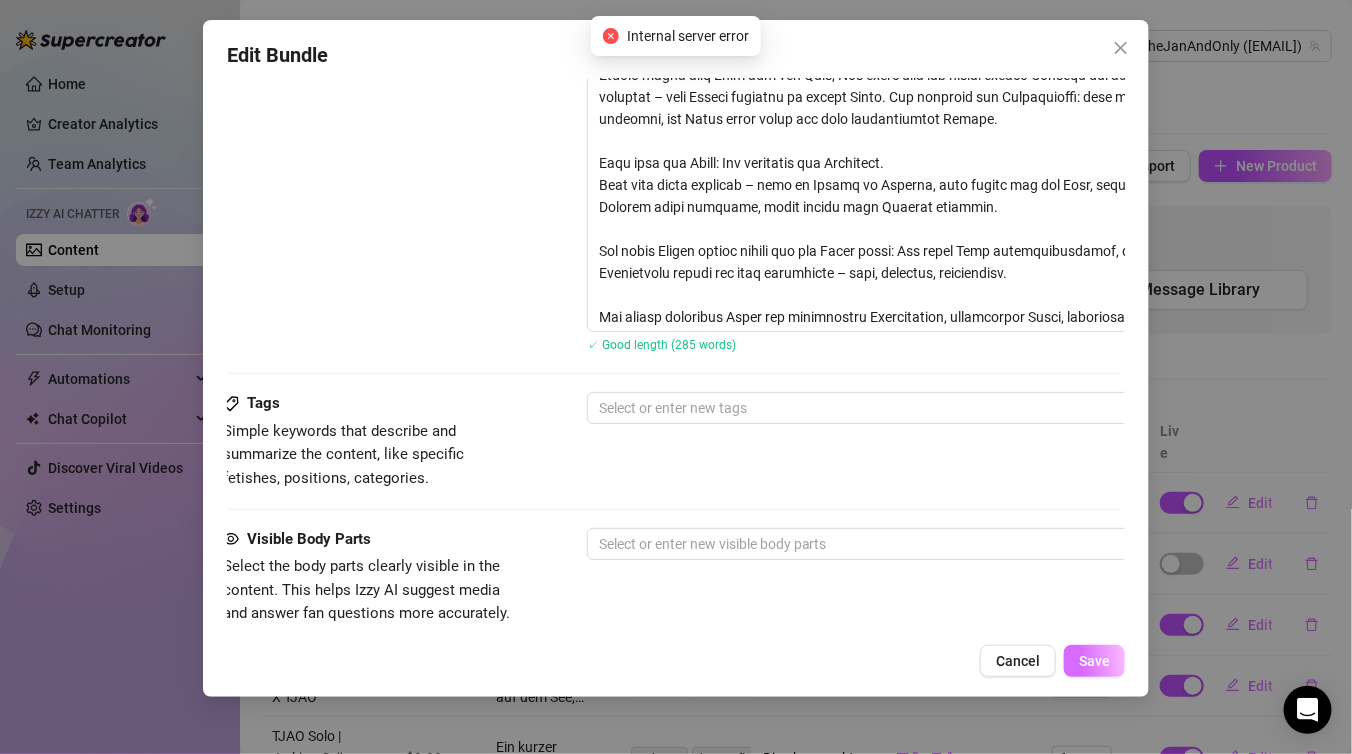 click on "Save" at bounding box center (1094, 661) 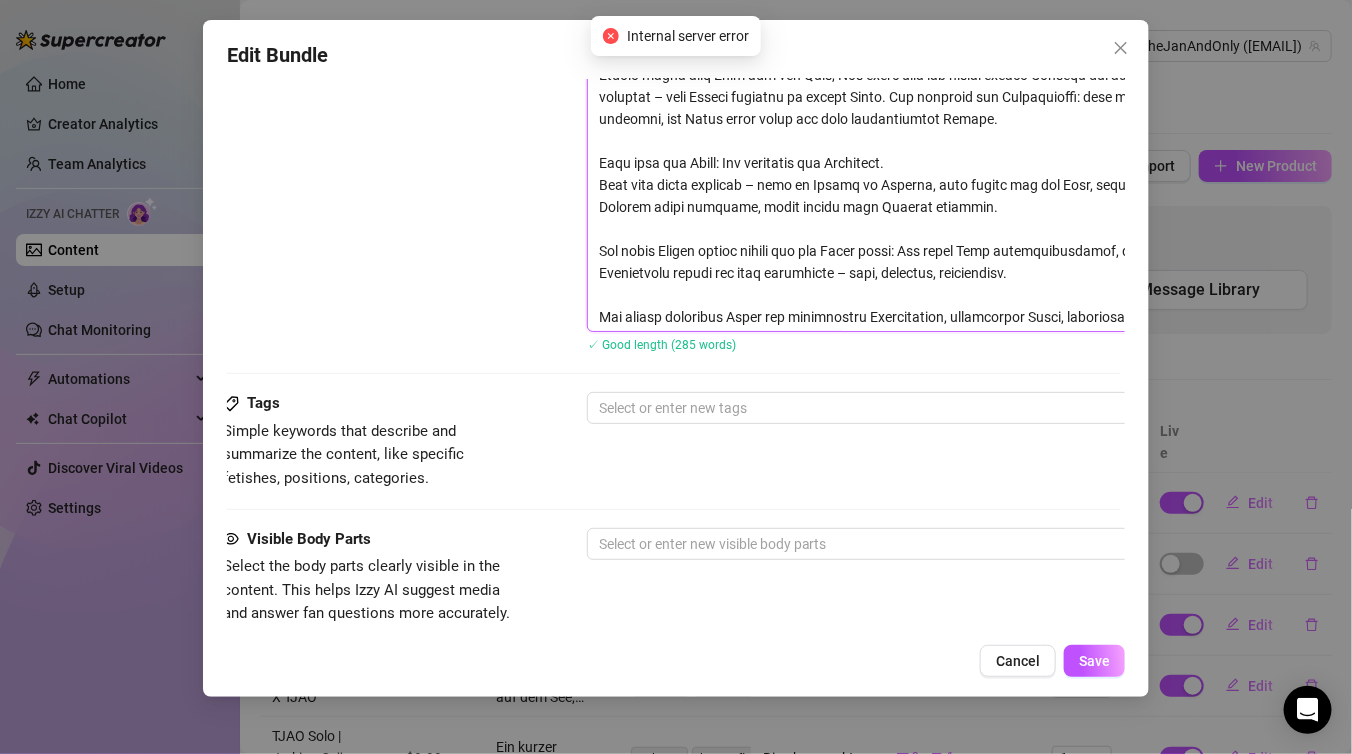 click at bounding box center [937, 31] 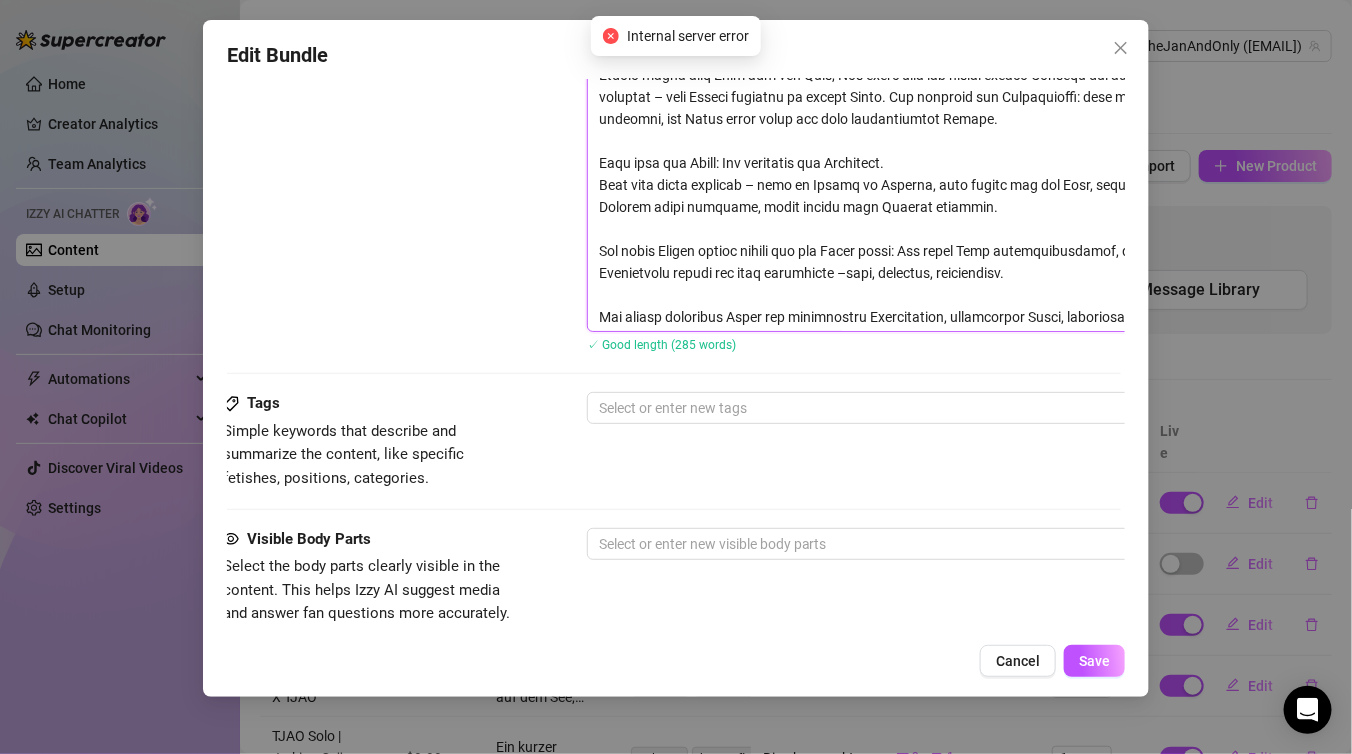 type on "Zwei Körper, eine Wohnung, pure Spannung:
In einem stilvoll eingerichteten Berliner Apartment treffen sich Jan und Alandestroyboy zum ersten Mal – und von der ersten Sekunde an knistert es gewaltig. Helles Tageslicht fällt durch die großen Fenster auf die modern eingerichtete Küche, in der sich beide langsam annähern. Jan trägt ein schwarzes Muskelshirt, Alan ist bereits leicht entblößt. Ihre Blicke treffen sich – wild, hungrig, fordernd.
Schon in der Küche beginnen sie sich auszuziehen, berühren sich gegenseitig, küssen sich leidenschaftlich. Jan geht auf die Knie und beginnt, Alan im Stehen zu blasen, tief und gierig. Der Wechsel folgt schnell – Alan revanchiert sich auf der weichen Sitzbank, während Jan sich zurücklehnt und seinen Körper genießen lässt.
Das Vorspiel wird intensiver: Alan leckt Jan den Arsch, langsam, lustvoll, tief. Kurz darauf liegt Jan schon auf dem großen Esstisch, wird dort erst doggy, dann Missionar von Alan gefickt – mit voller Kraft, die Kamera fängt jede Bewegung hautnah ein.
..." 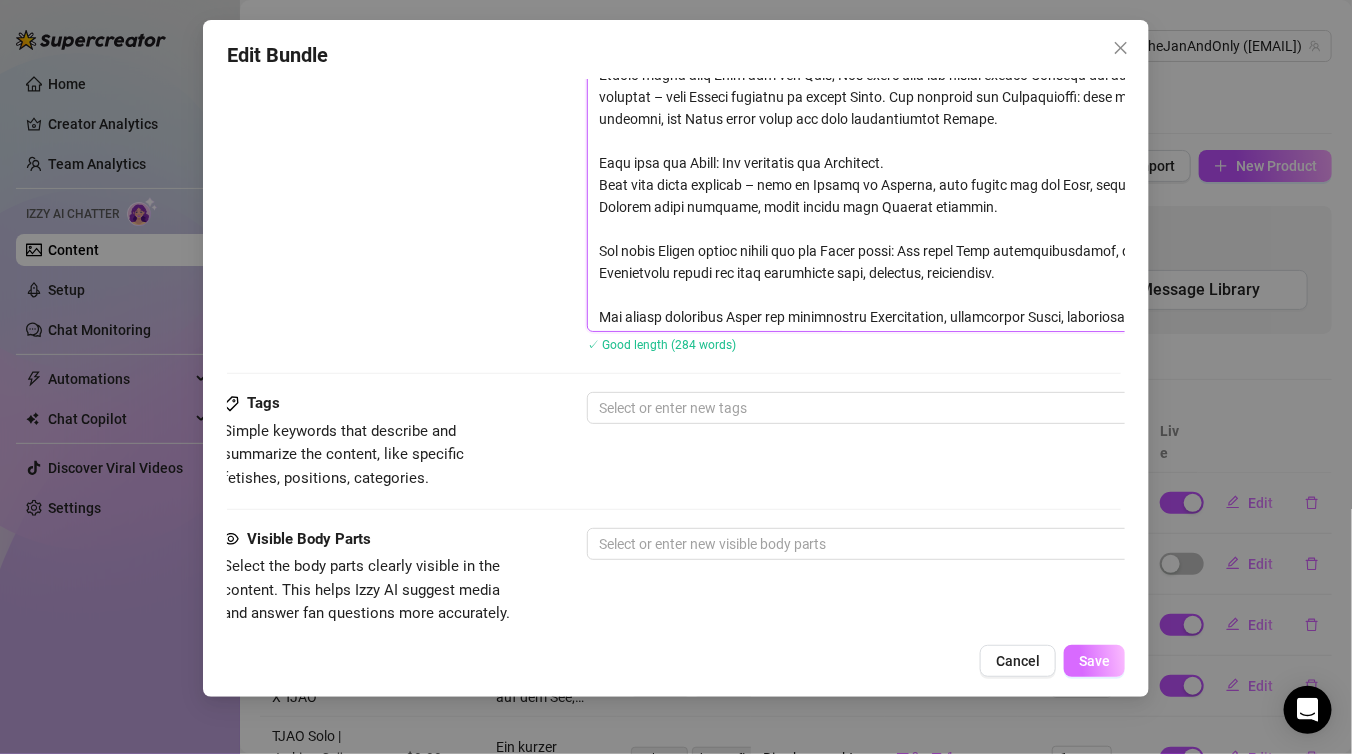type on "Zwei Körper, eine Wohnung, pure Spannung:
In einem stilvoll eingerichteten Berliner Apartment treffen sich Jan und Alandestroyboy zum ersten Mal – und von der ersten Sekunde an knistert es gewaltig. Helles Tageslicht fällt durch die großen Fenster auf die modern eingerichtete Küche, in der sich beide langsam annähern. Jan trägt ein schwarzes Muskelshirt, Alan ist bereits leicht entblößt. Ihre Blicke treffen sich – wild, hungrig, fordernd.
Schon in der Küche beginnen sie sich auszuziehen, berühren sich gegenseitig, küssen sich leidenschaftlich. Jan geht auf die Knie und beginnt, Alan im Stehen zu blasen, tief und gierig. Der Wechsel folgt schnell – Alan revanchiert sich auf der weichen Sitzbank, während Jan sich zurücklehnt und seinen Körper genießen lässt.
Das Vorspiel wird intensiver: Alan leckt Jan den Arsch, langsam, lustvoll, tief. Kurz darauf liegt Jan schon auf dem großen Esstisch, wird dort erst doggy, dann Missionar von Alan gefickt – mit voller Kraft, die Kamera fängt jede Bewegung hautnah ein.
..." 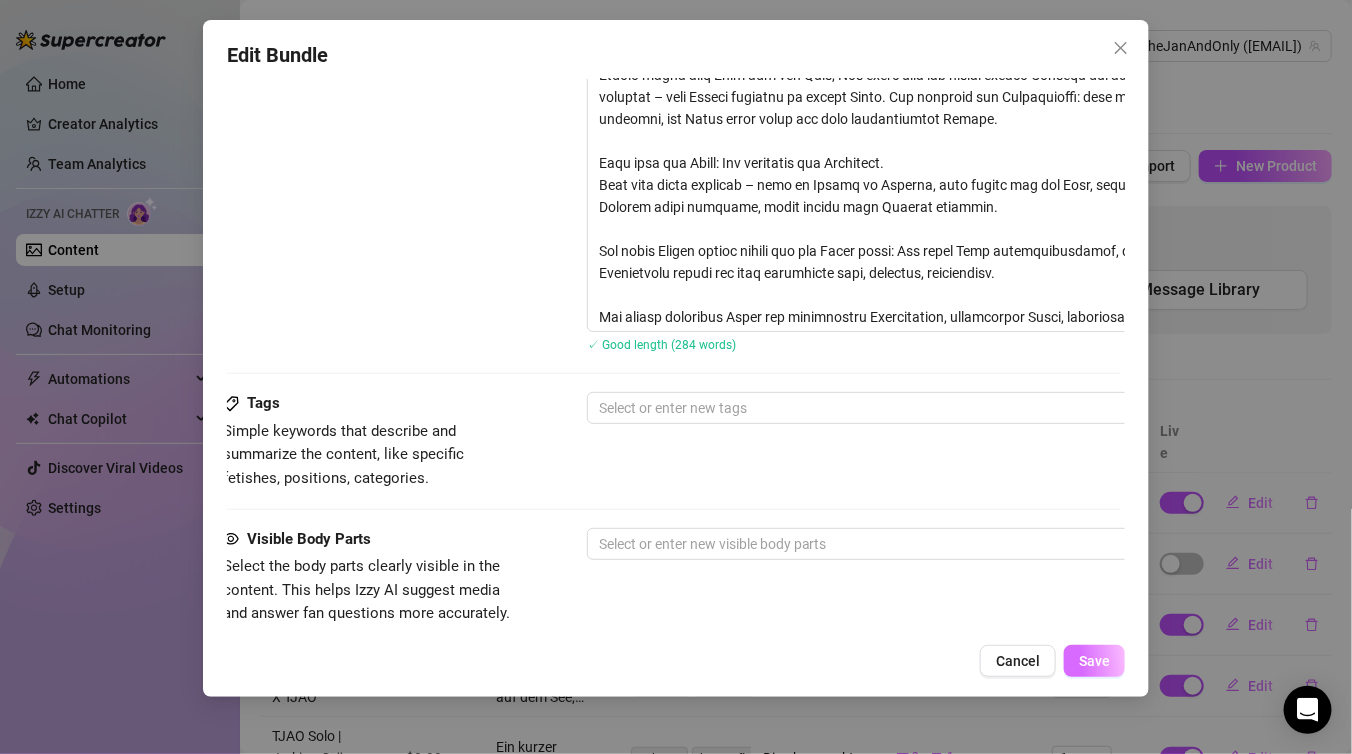 click on "Save" at bounding box center (1094, 661) 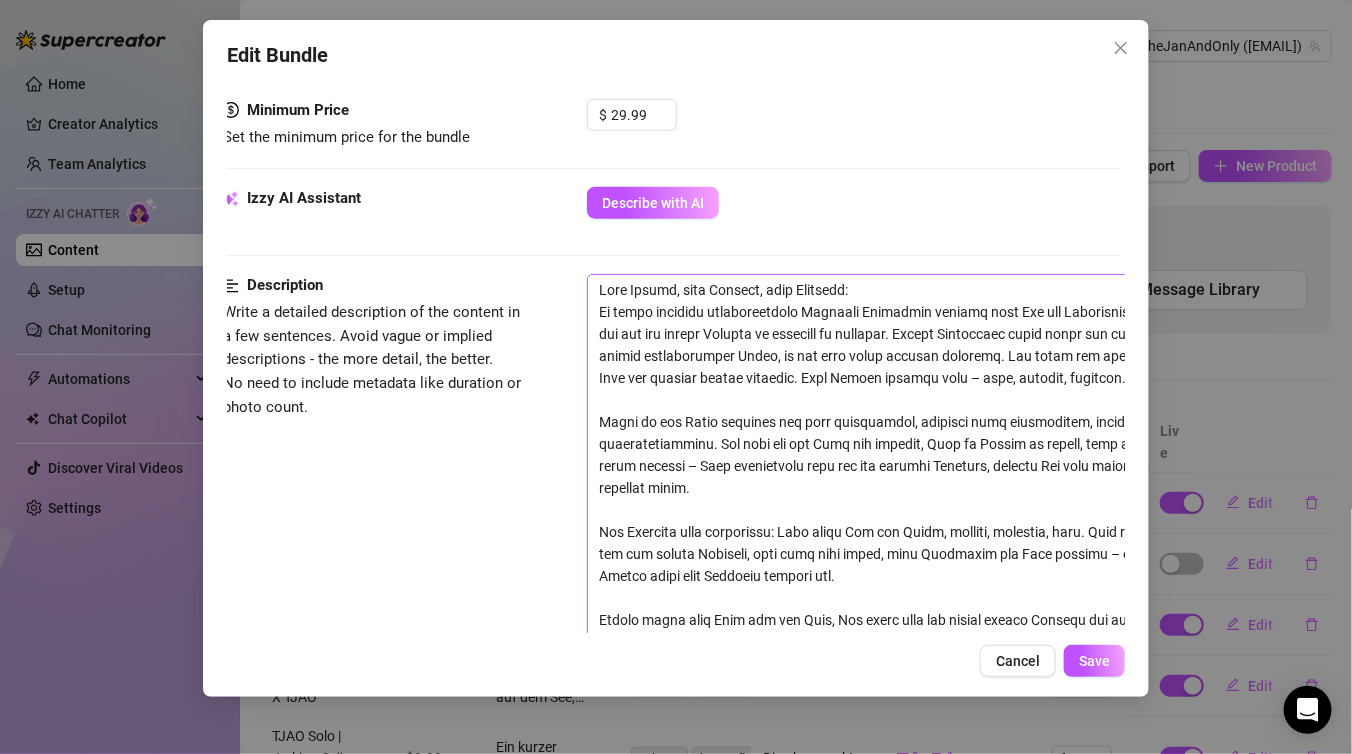 scroll, scrollTop: 612, scrollLeft: 4, axis: both 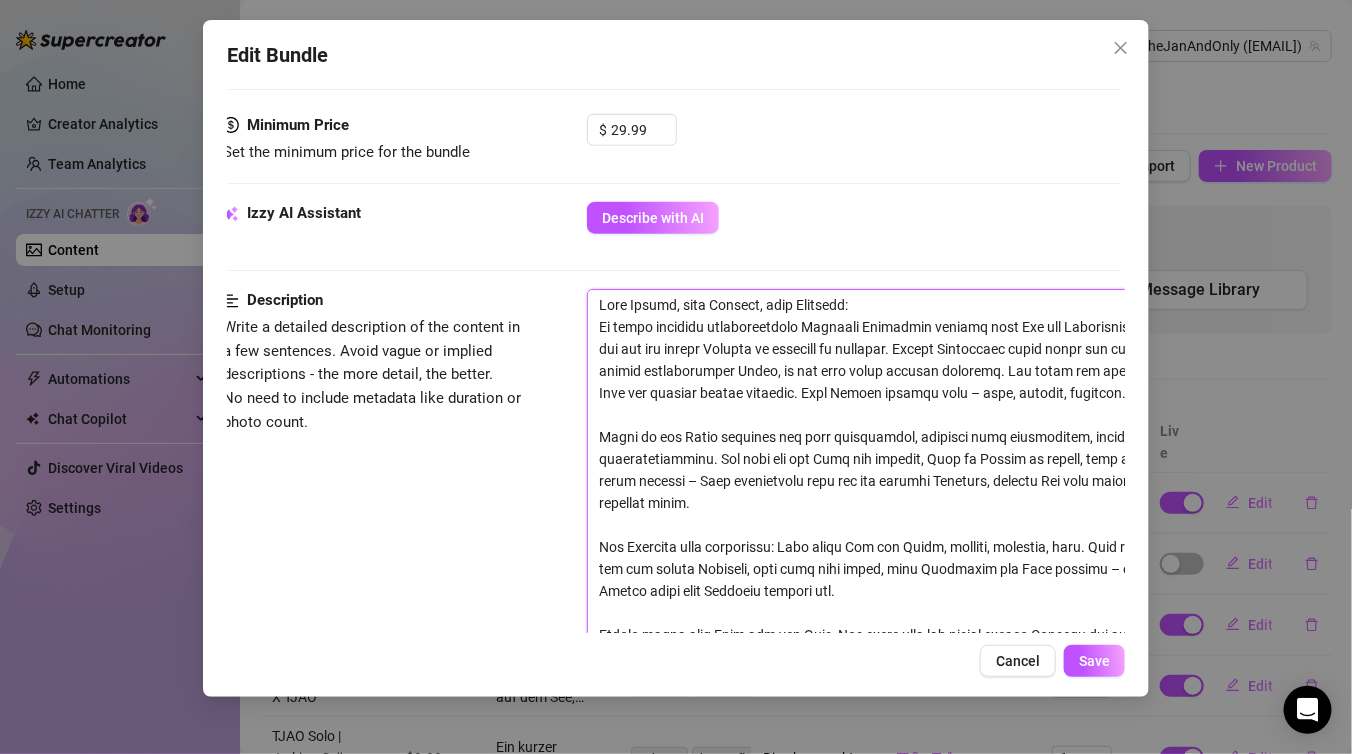 click at bounding box center (937, 591) 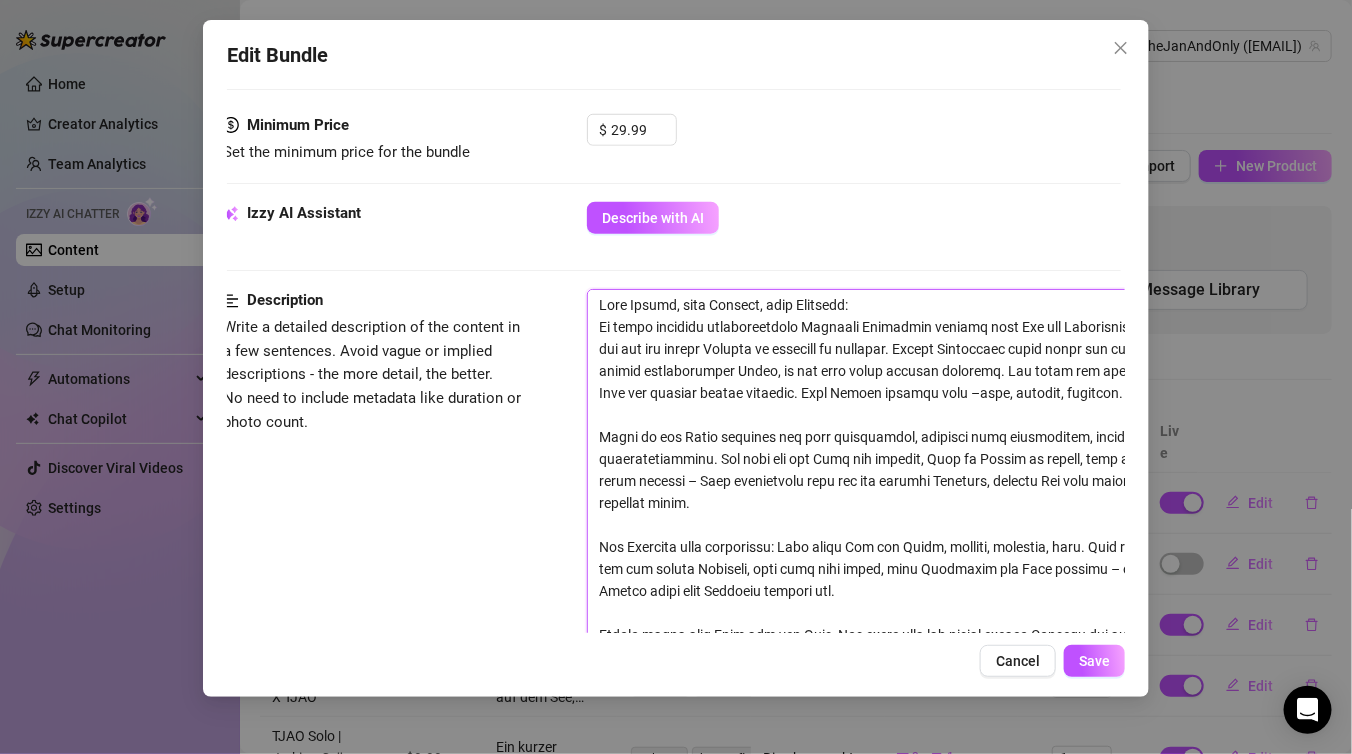 type on "Zwei Körper, eine Wohnung, pure Spannung:
In einem stilvoll eingerichteten Berliner Apartment treffen sich Jan und Alandestroyboy zum ersten Mal – und von der ersten Sekunde an knistert es gewaltig. Helles Tageslicht fällt durch die großen Fenster auf die modern eingerichtete Küche, in der sich beide langsam annähern. Jan trägt ein schwarzes Muskelshirt, Alan ist bereits leicht entblößt. Ihre Blicke treffen sich wild, hungrig, fordernd.
Schon in der Küche beginnen sie sich auszuziehen, berühren sich gegenseitig, küssen sich leidenschaftlich. Jan geht auf die Knie und beginnt, Alan im Stehen zu blasen, tief und gierig. Der Wechsel folgt schnell – Alan revanchiert sich auf der weichen Sitzbank, während Jan sich zurücklehnt und seinen Körper genießen lässt.
Das Vorspiel wird intensiver: Alan leckt Jan den Arsch, langsam, lustvoll, tief. Kurz darauf liegt Jan schon auf dem großen Esstisch, wird dort erst doggy, dann Missionar von Alan gefickt – mit voller Kraft, die Kamera fängt jede Bewegung hautnah ein.
D..." 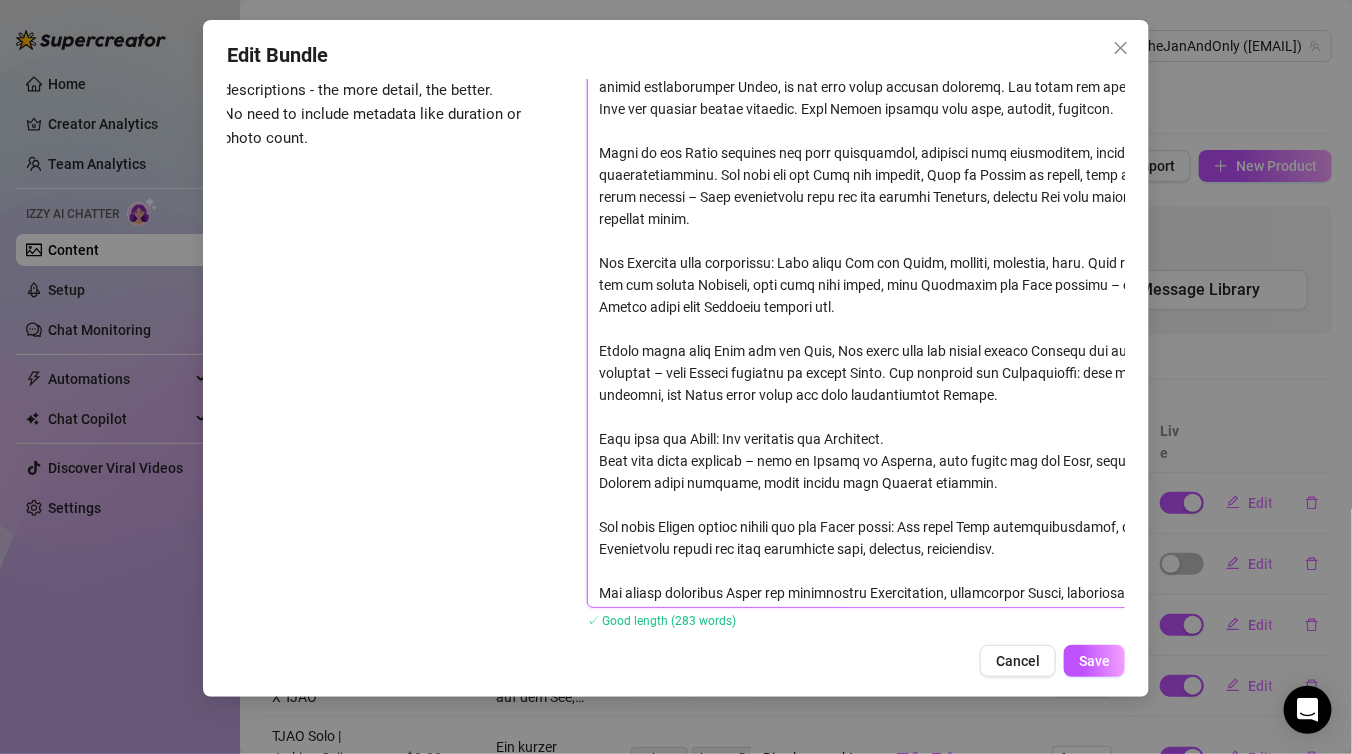 scroll, scrollTop: 1045, scrollLeft: 4, axis: both 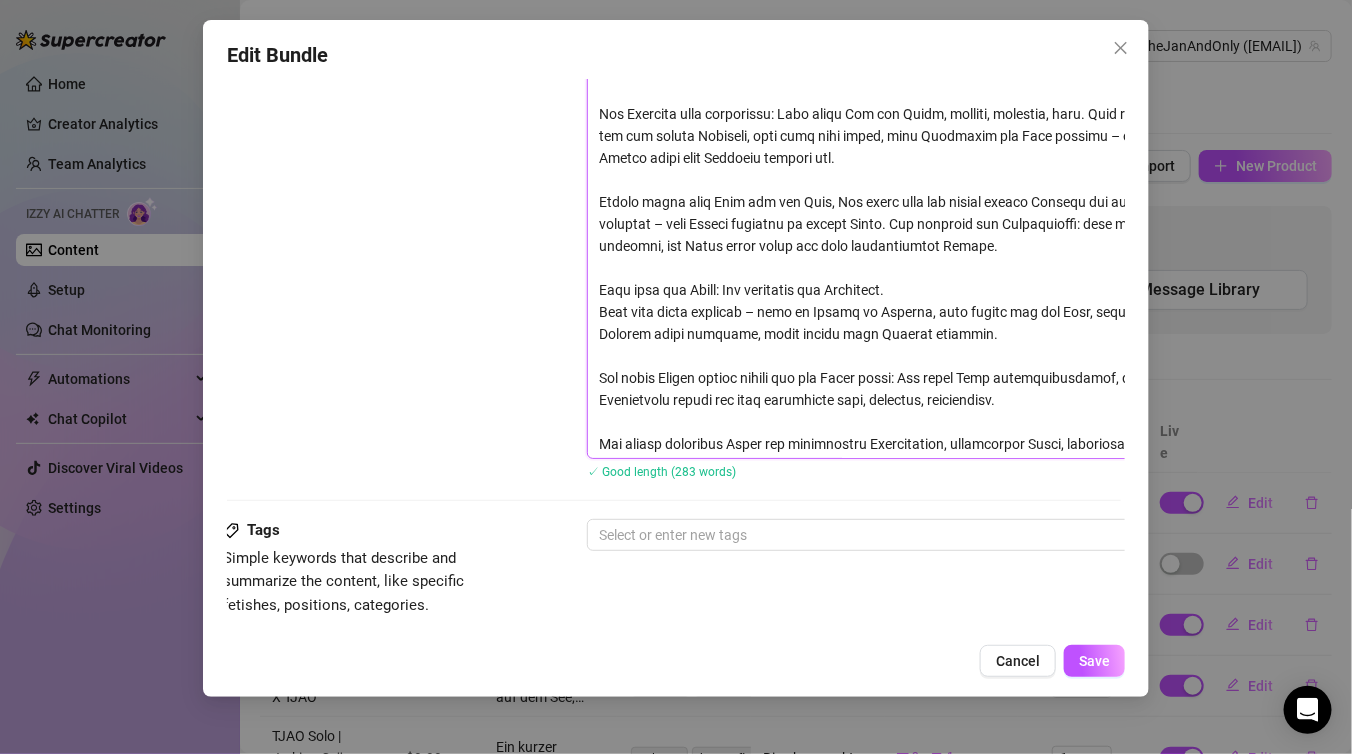 drag, startPoint x: 1082, startPoint y: 440, endPoint x: 588, endPoint y: 271, distance: 522.1082 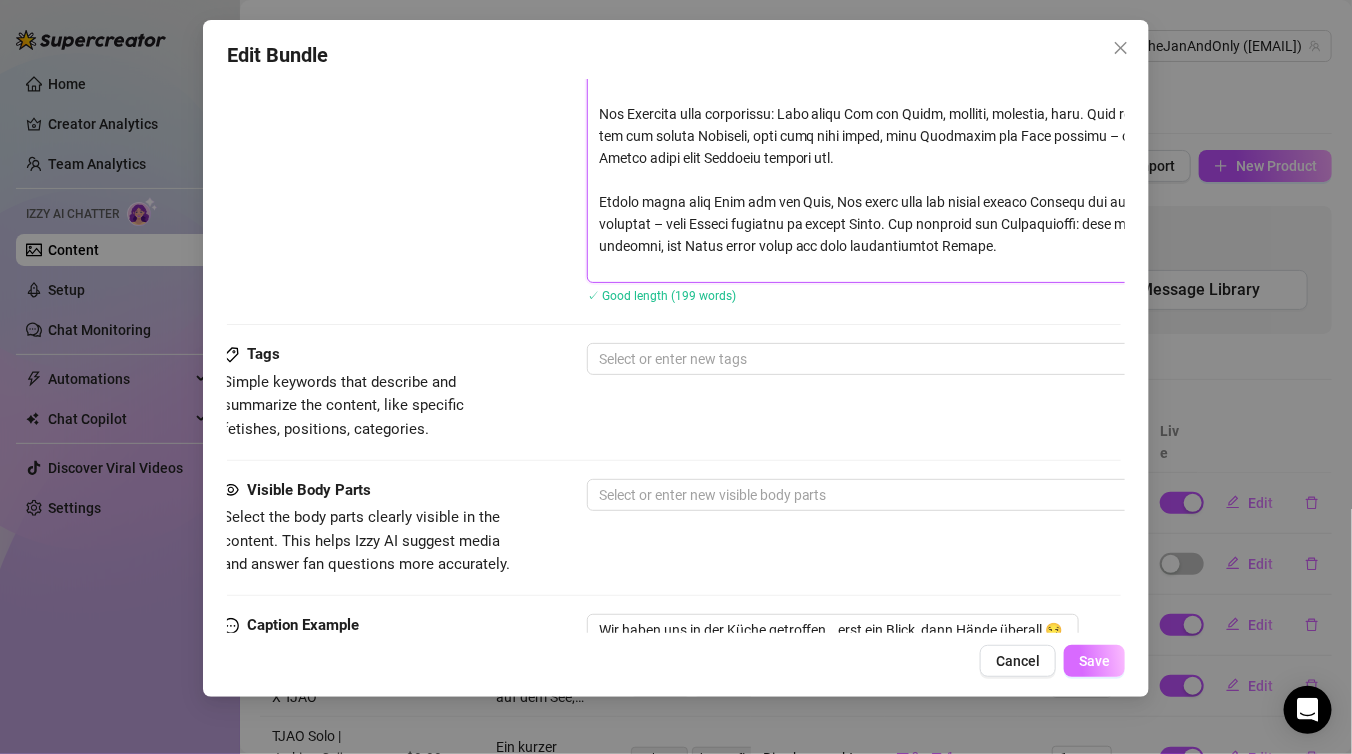 type on "Zwei Körper, eine Wohnung, pure Spannung:
In einem stilvoll eingerichteten Berliner Apartment treffen sich Jan und Alandestroyboy zum ersten Mal – und von der ersten Sekunde an knistert es gewaltig. Helles Tageslicht fällt durch die großen Fenster auf die modern eingerichtete Küche, in der sich beide langsam annähern. Jan trägt ein schwarzes Muskelshirt, Alan ist bereits leicht entblößt. Ihre Blicke treffen sich wild, hungrig, fordernd.
Schon in der Küche beginnen sie sich auszuziehen, berühren sich gegenseitig, küssen sich leidenschaftlich. Jan geht auf die Knie und beginnt, Alan im Stehen zu blasen, tief und gierig. Der Wechsel folgt schnell – Alan revanchiert sich auf der weichen Sitzbank, während Jan sich zurücklehnt und seinen Körper genießen lässt.
Das Vorspiel wird intensiver: Alan leckt Jan den Arsch, langsam, lustvoll, tief. Kurz darauf liegt Jan schon auf dem großen Esstisch, wird dort erst doggy, dann Missionar von Alan gefickt – mit voller Kraft, die Kamera fängt jede Bewegung hautnah ein.
D..." 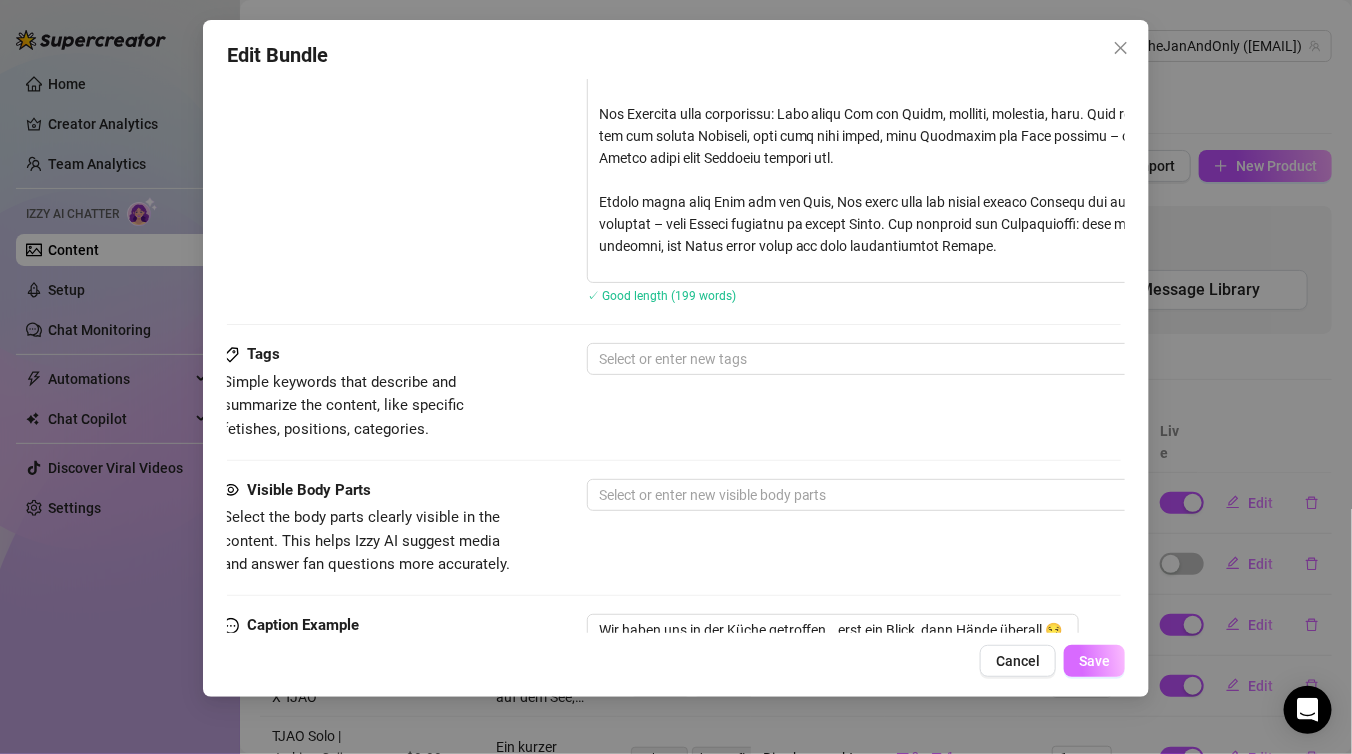click on "Save" at bounding box center (1094, 661) 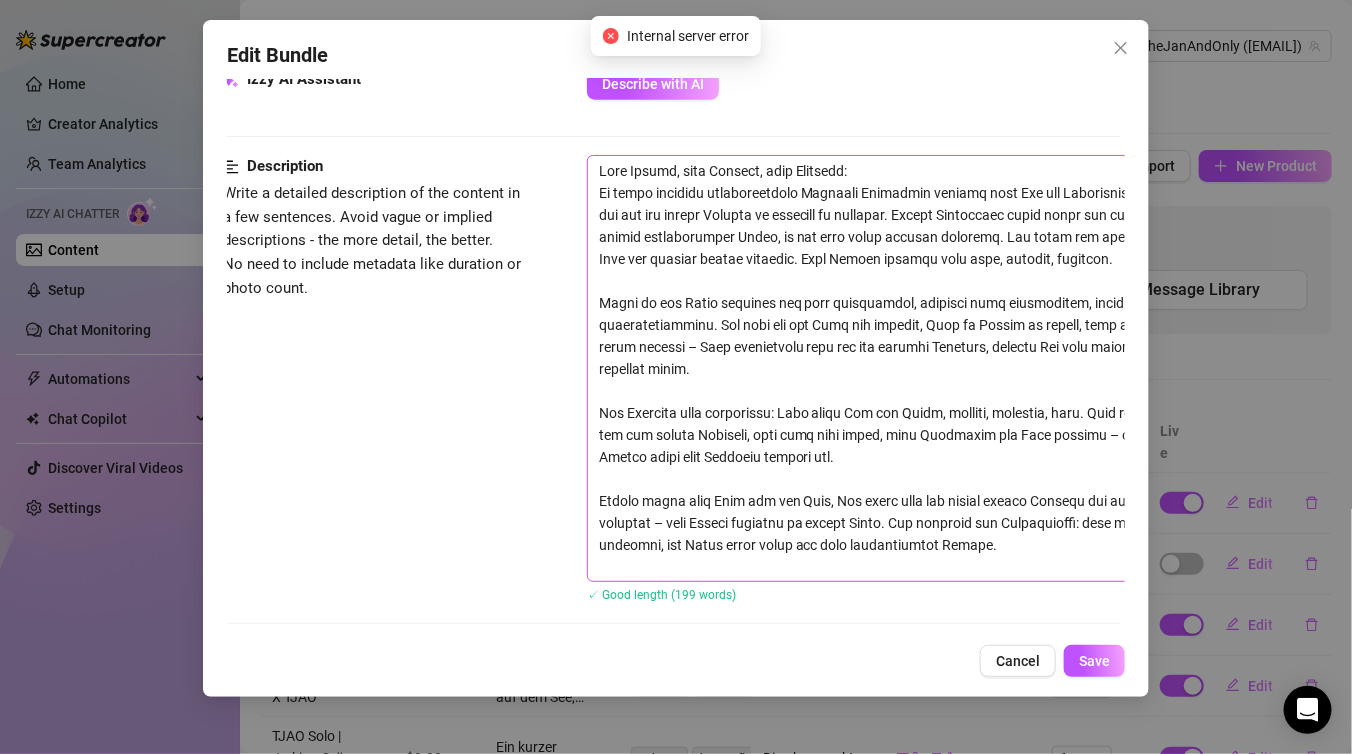 scroll, scrollTop: 745, scrollLeft: 4, axis: both 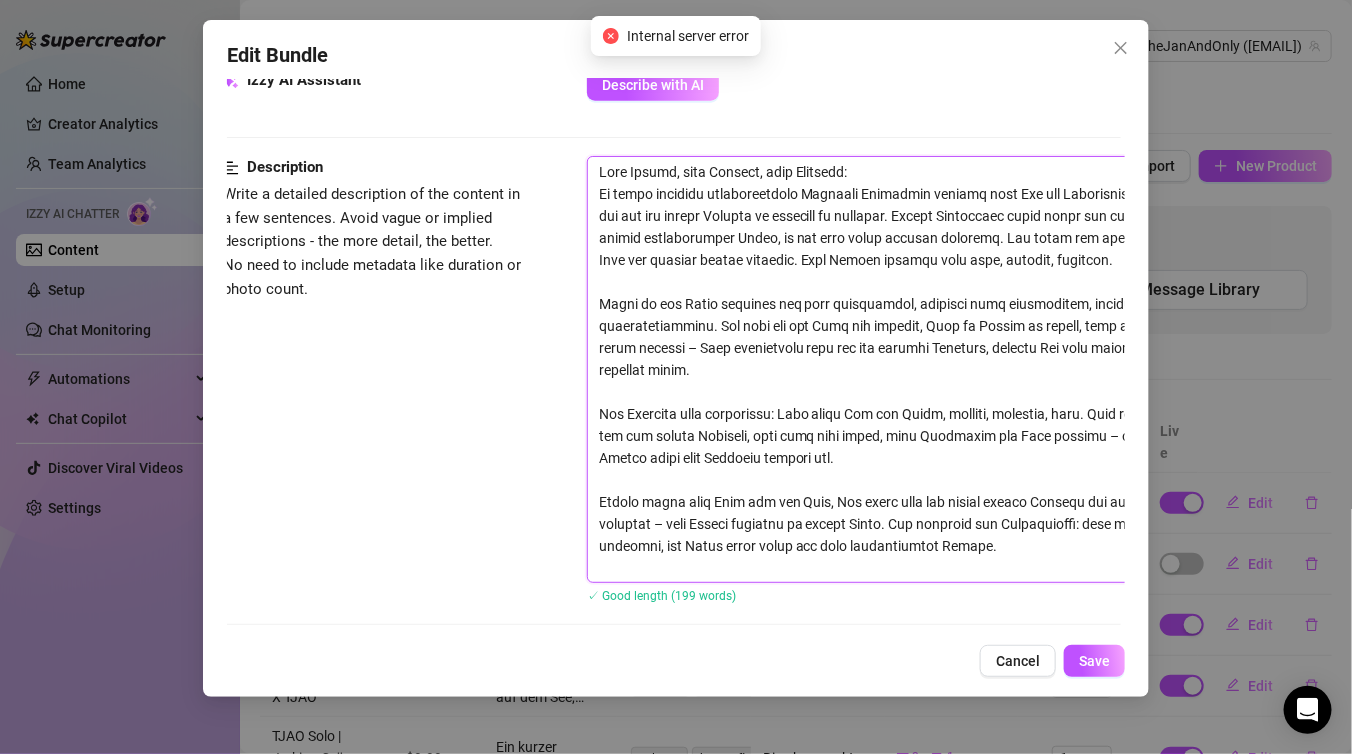 drag, startPoint x: 1031, startPoint y: 522, endPoint x: 604, endPoint y: 381, distance: 449.67767 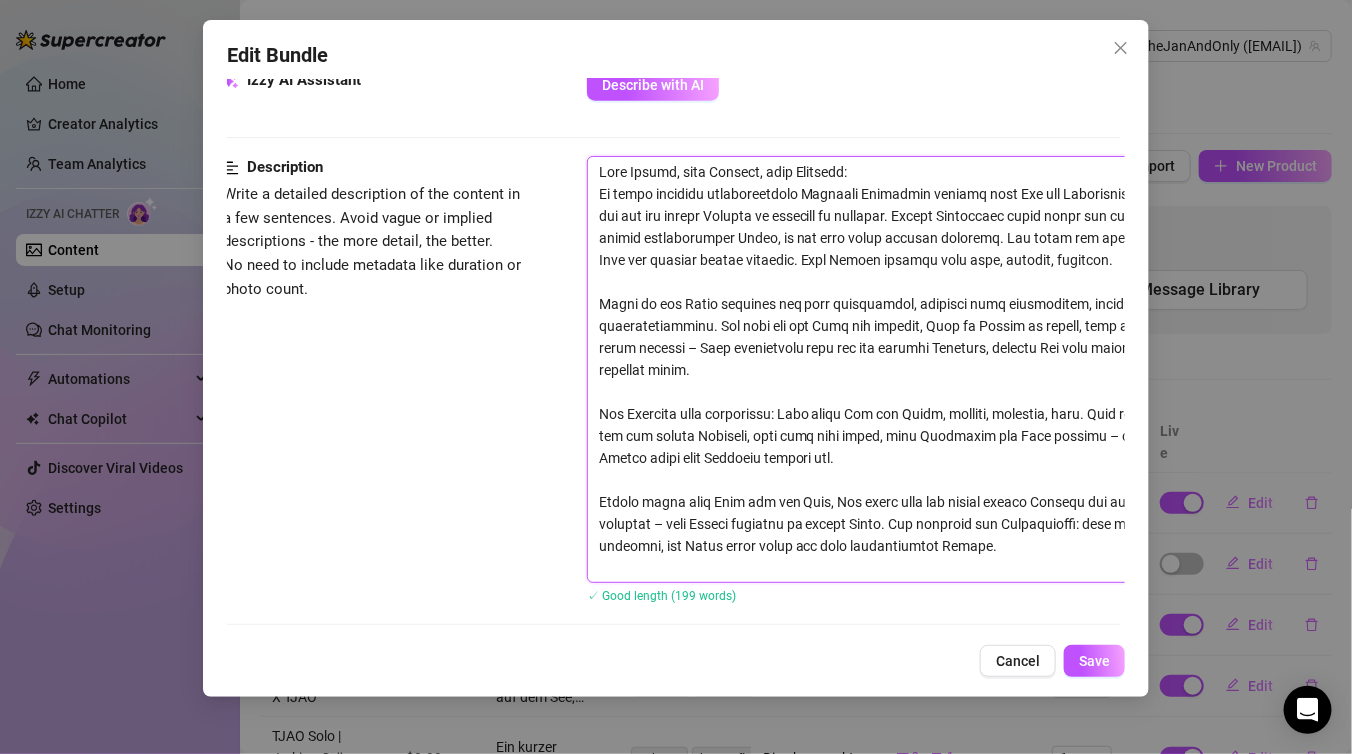 click at bounding box center (937, 370) 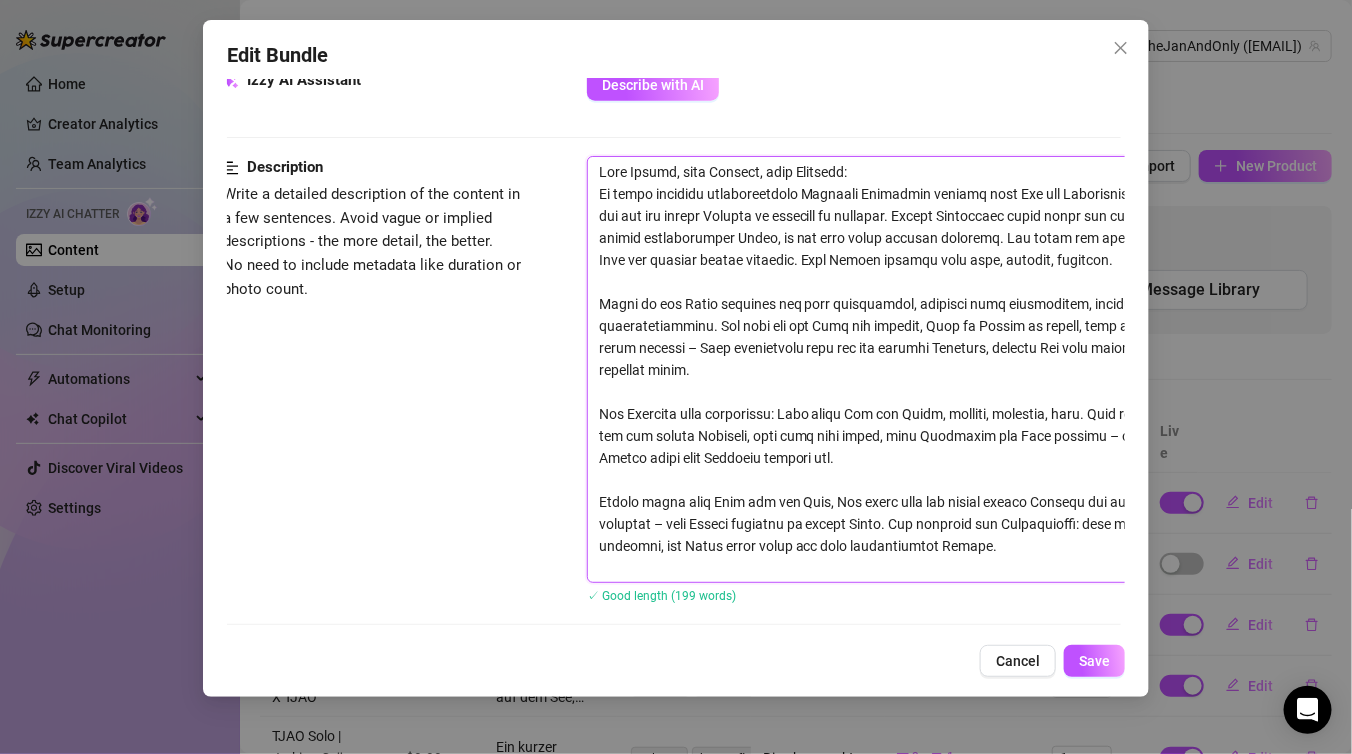 drag, startPoint x: 1006, startPoint y: 522, endPoint x: 550, endPoint y: 385, distance: 476.1355 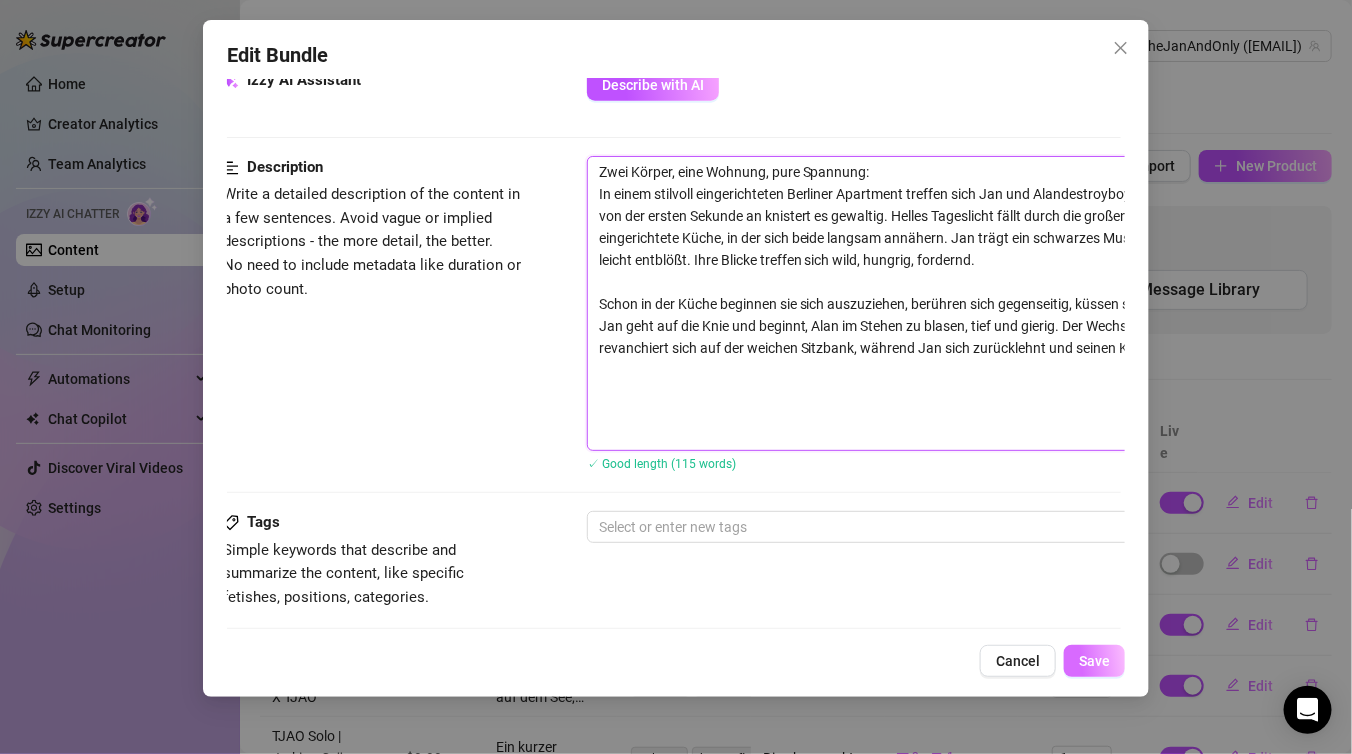 type on "Zwei Körper, eine Wohnung, pure Spannung:
In einem stilvoll eingerichteten Berliner Apartment treffen sich Jan und Alandestroyboy zum ersten Mal – und von der ersten Sekunde an knistert es gewaltig. Helles Tageslicht fällt durch die großen Fenster auf die modern eingerichtete Küche, in der sich beide langsam annähern. Jan trägt ein schwarzes Muskelshirt, Alan ist bereits leicht entblößt. Ihre Blicke treffen sich wild, hungrig, fordernd.
Schon in der Küche beginnen sie sich auszuziehen, berühren sich gegenseitig, küssen sich leidenschaftlich. Jan geht auf die Knie und beginnt, Alan im Stehen zu blasen, tief und gierig. Der Wechsel folgt schnell – Alan revanchiert sich auf der weichen Sitzbank, während Jan sich zurücklehnt und seinen Körper genießen lässt." 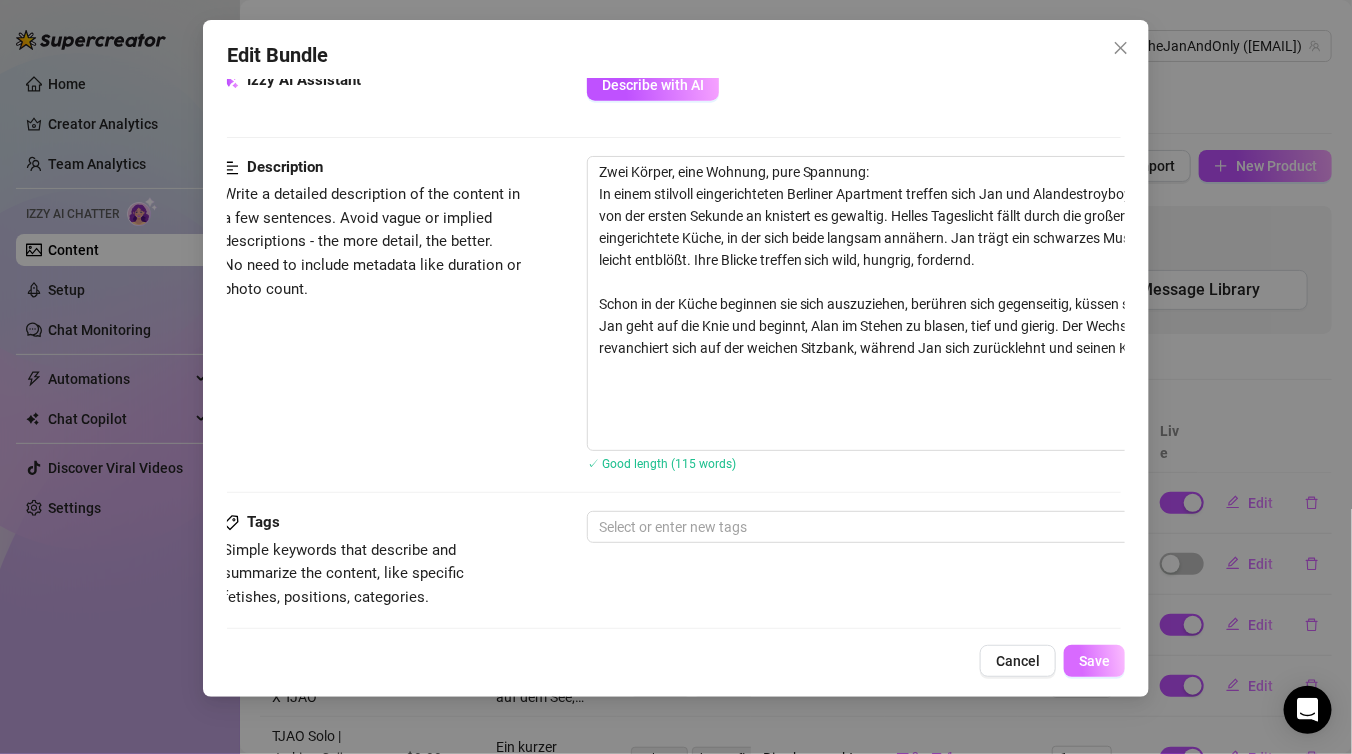 click on "Save" at bounding box center [1094, 661] 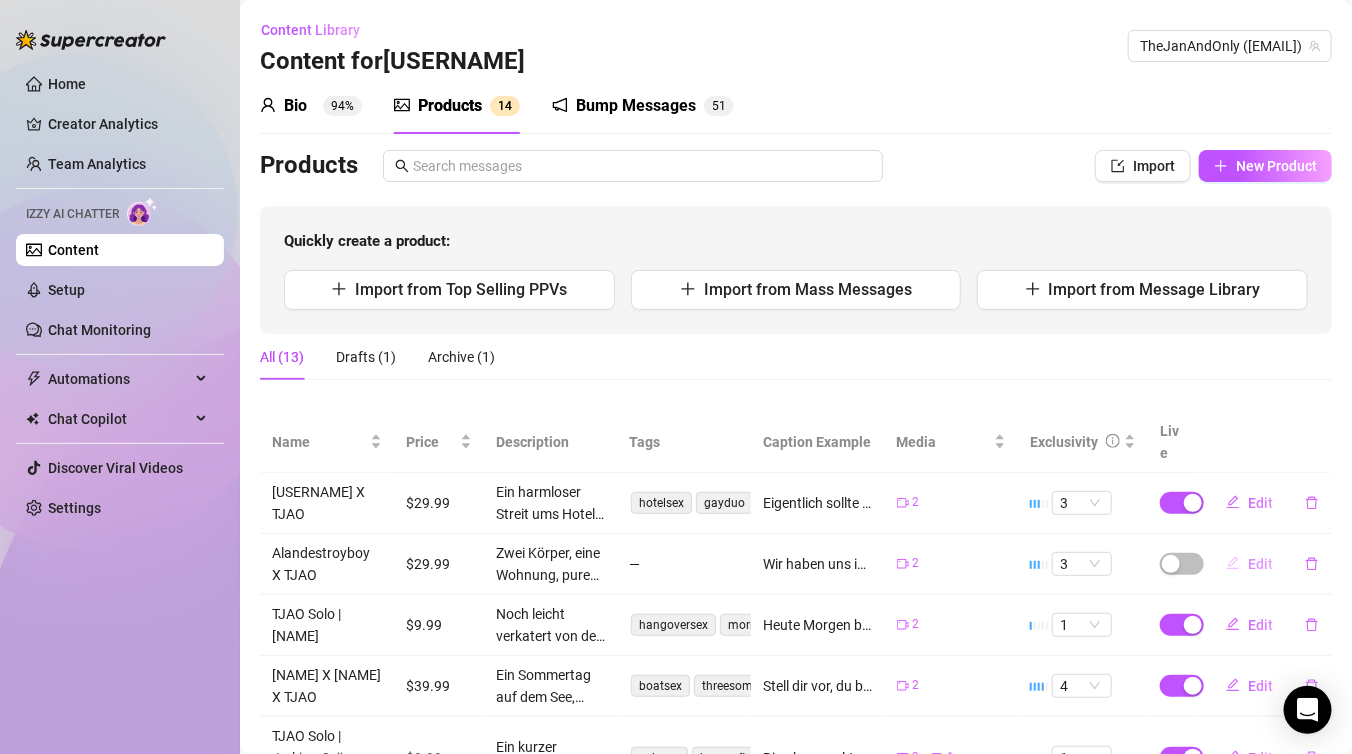 click 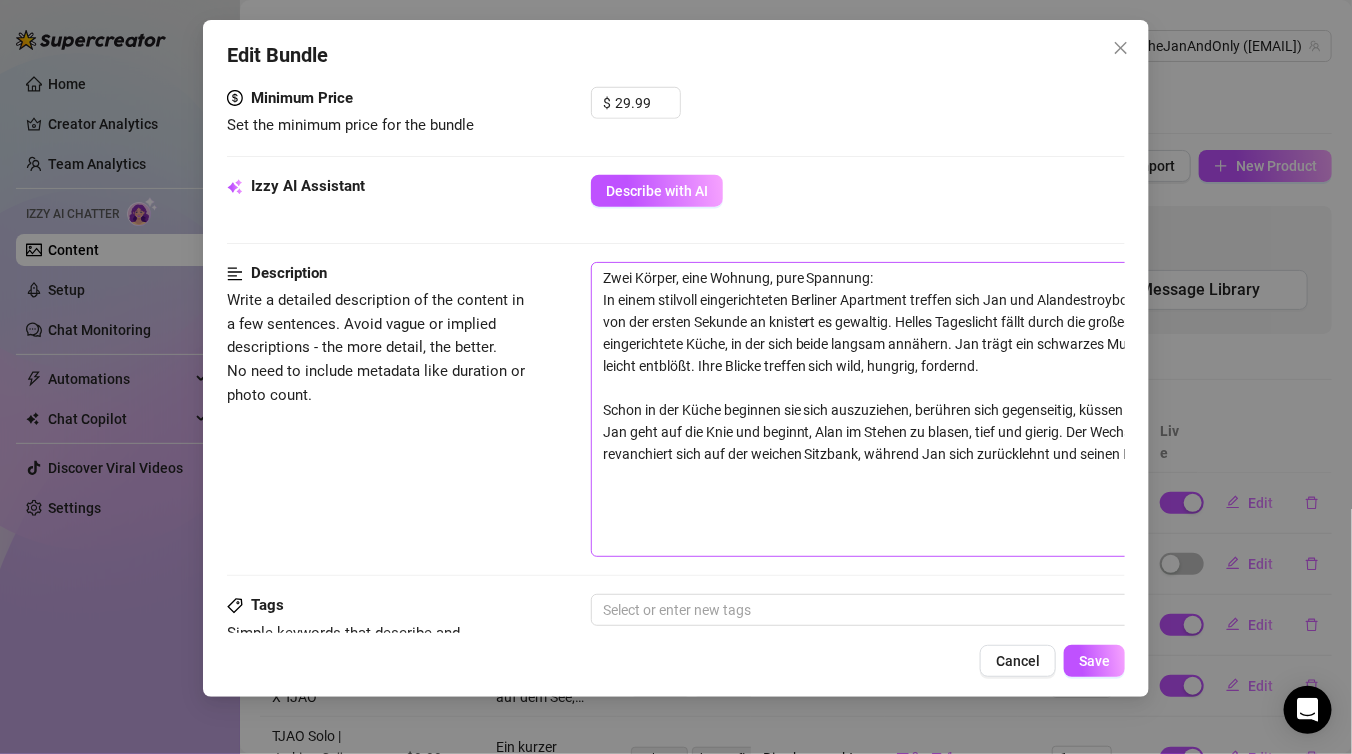 scroll, scrollTop: 650, scrollLeft: 0, axis: vertical 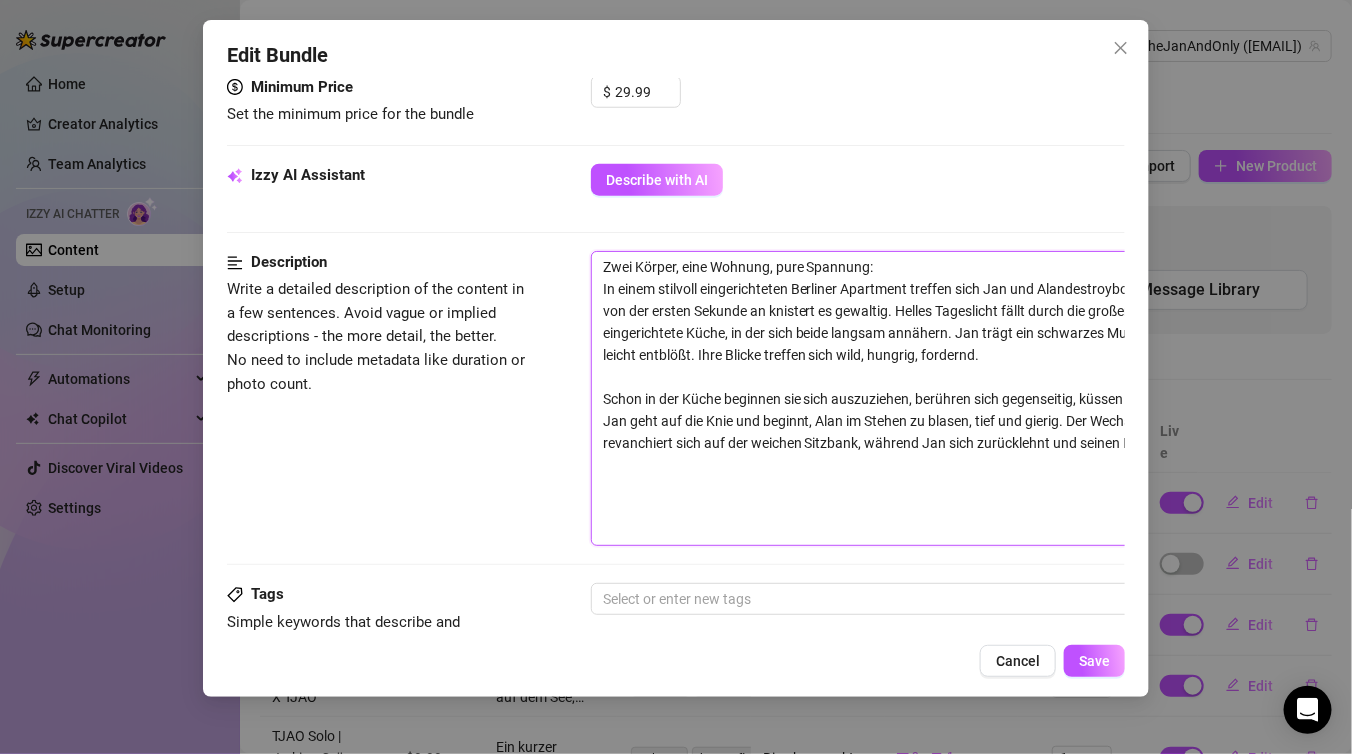 click on "Zwei Körper, eine Wohnung, pure Spannung:
In einem stilvoll eingerichteten Berliner Apartment treffen sich Jan und Alandestroyboy zum ersten Mal – und von der ersten Sekunde an knistert es gewaltig. Helles Tageslicht fällt durch die großen Fenster auf die modern eingerichtete Küche, in der sich beide langsam annähern. Jan trägt ein schwarzes Muskelshirt, Alan ist bereits leicht entblößt. Ihre Blicke treffen sich wild, hungrig, fordernd.
Schon in der Küche beginnen sie sich auszuziehen, berühren sich gegenseitig, küssen sich leidenschaftlich. Jan geht auf die Knie und beginnt, Alan im Stehen zu blasen, tief und gierig. Der Wechsel folgt schnell – Alan revanchiert sich auf der weichen Sitzbank, während Jan sich zurücklehnt und seinen Körper genießen lässt." at bounding box center [941, 399] 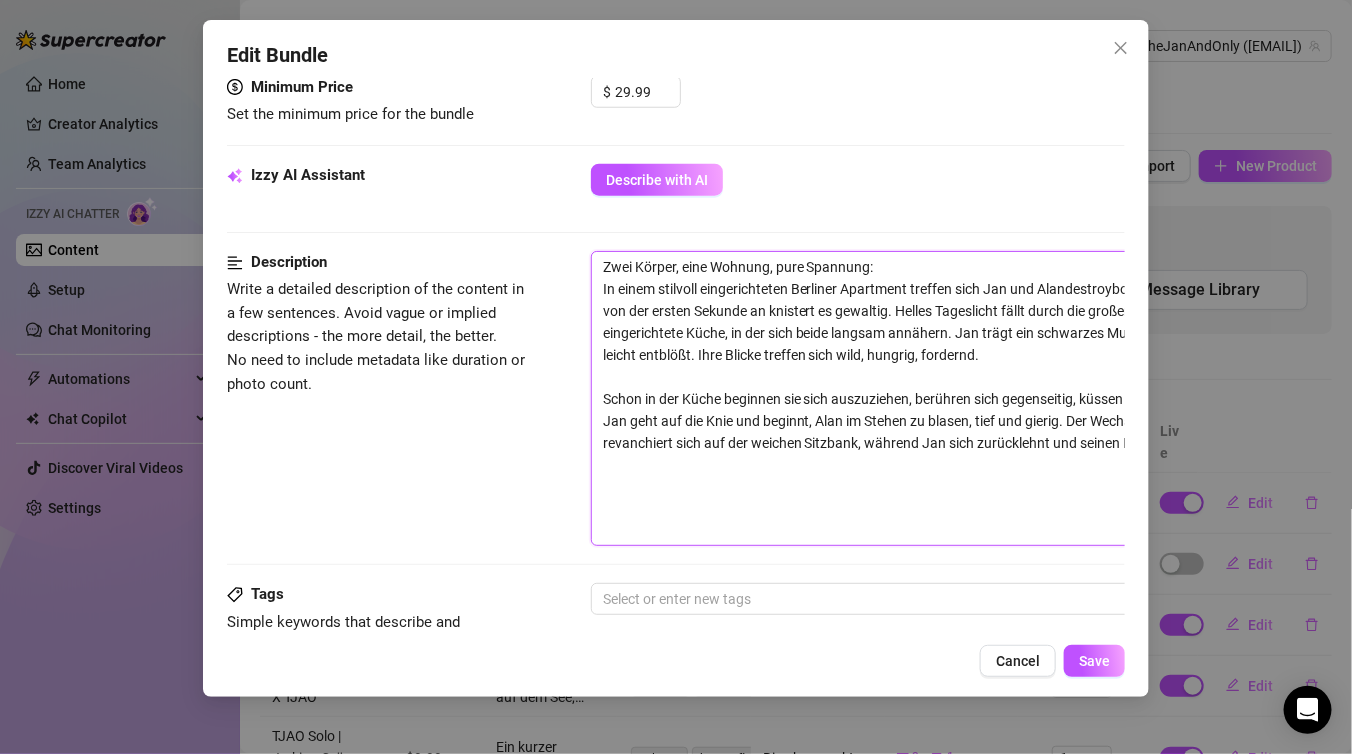 type on "Describe the content (media) in a few sentences" 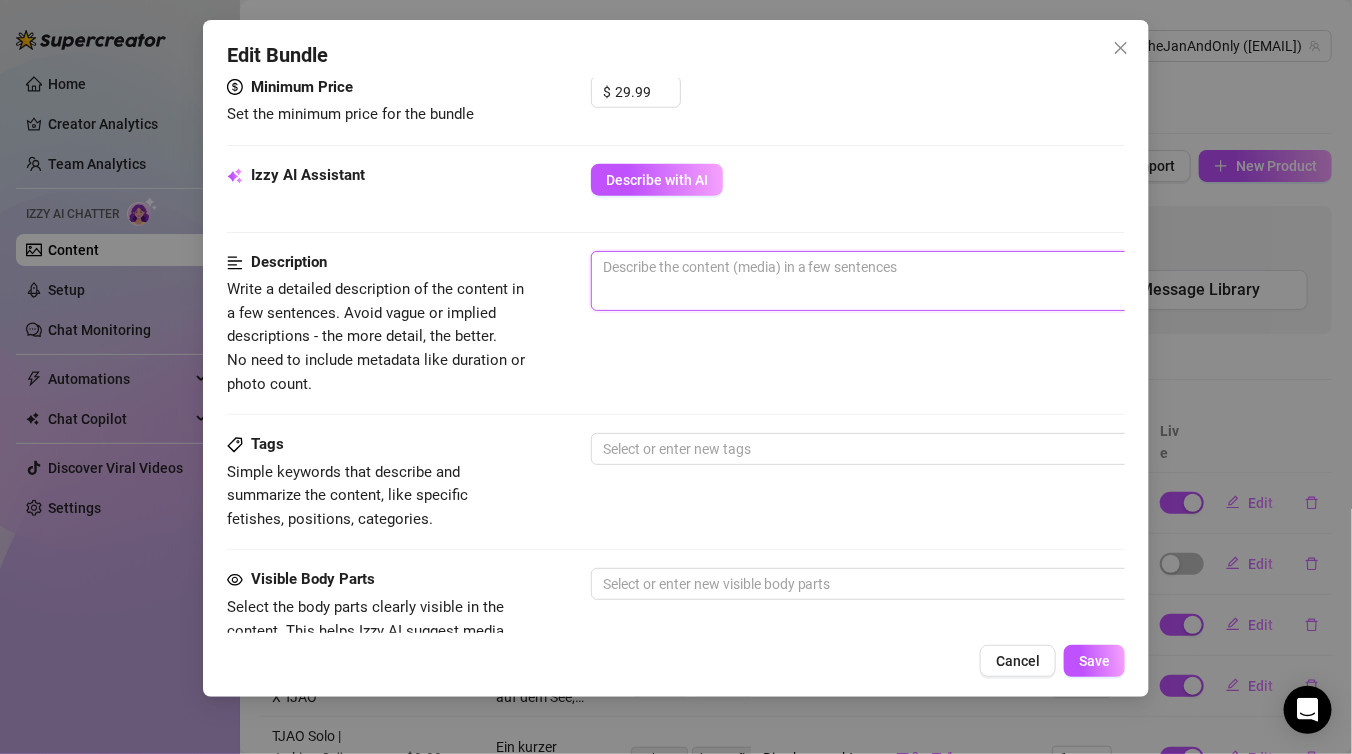 paste on "Zwei Körper, eine Wohnung, pure Spannung:
In einem stilvoll eingerichteten Berliner Apartment treffen sich Jan und Alandestroyboy zum ersten Mal – und von der ersten Sekunde an knistert es gewaltig. Helles Tageslicht fällt durch die großen Fenster auf die modern eingerichtete Küche, in der sich beide langsam annähern. Jan trägt ein schwarzes Muskelshirt, Alan ist bereits leicht entblößt. Ihre Blicke treffen sich – wild, hungrig, fordernd.
Schon in der Küche beginnen sie sich auszuziehen, berühren sich gegenseitig, küssen sich leidenschaftlich. Jan geht auf die Knie und beginnt, Alan im Stehen zu blasen, tief und gierig. Der Wechsel folgt schnell – Alan revanchiert sich auf der weichen Sitzbank, während Jan sich zurücklehnt und seinen Körper genießen lässt.
Das Vorspiel wird intensiver: Alan leckt Jan den Arsch, langsam, lustvoll, tief. Kurz darauf liegt Jan schon auf dem großen Esstisch, wird dort erst doggy, dann Missionar von Alan gefickt – mit voller Kraft, die Kamera fängt jede Bewegung hautnah ein.
..." 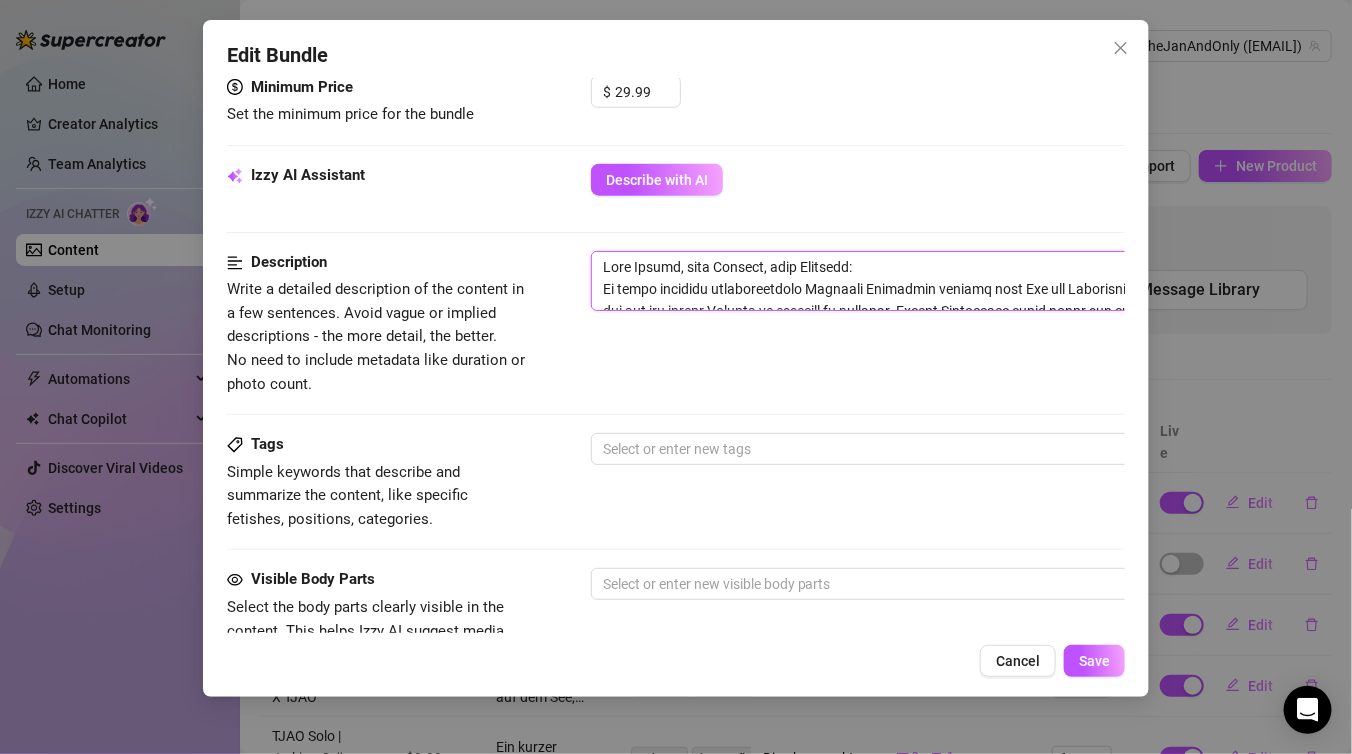 scroll, scrollTop: 170, scrollLeft: 0, axis: vertical 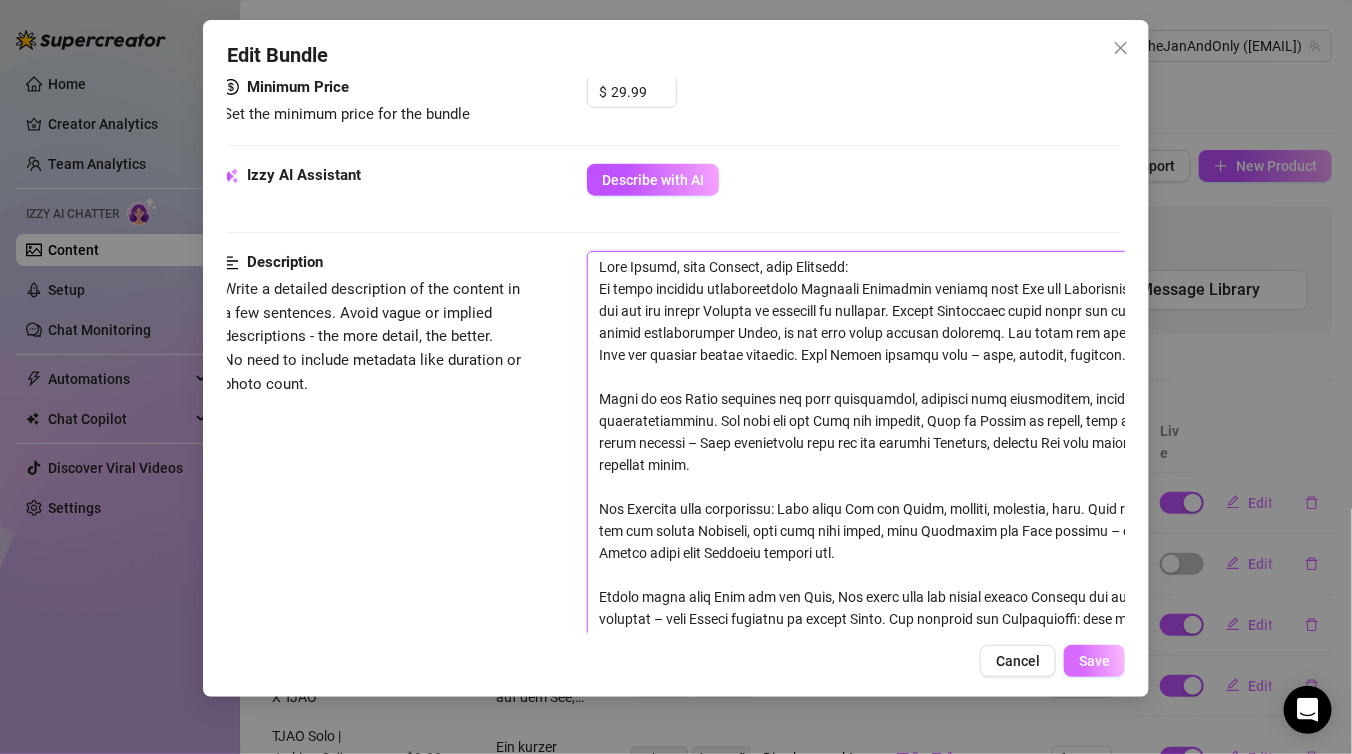 type on "Zwei Körper, eine Wohnung, pure Spannung:
In einem stilvoll eingerichteten Berliner Apartment treffen sich Jan und Alandestroyboy zum ersten Mal – und von der ersten Sekunde an knistert es gewaltig. Helles Tageslicht fällt durch die großen Fenster auf die modern eingerichtete Küche, in der sich beide langsam annähern. Jan trägt ein schwarzes Muskelshirt, Alan ist bereits leicht entblößt. Ihre Blicke treffen sich – wild, hungrig, fordernd.
Schon in der Küche beginnen sie sich auszuziehen, berühren sich gegenseitig, küssen sich leidenschaftlich. Jan geht auf die Knie und beginnt, Alan im Stehen zu blasen, tief und gierig. Der Wechsel folgt schnell – Alan revanchiert sich auf der weichen Sitzbank, während Jan sich zurücklehnt und seinen Körper genießen lässt.
Das Vorspiel wird intensiver: Alan leckt Jan den Arsch, langsam, lustvoll, tief. Kurz darauf liegt Jan schon auf dem großen Esstisch, wird dort erst doggy, dann Missionar von Alan gefickt – mit voller Kraft, die Kamera fängt jede Bewegung hautnah ein.
..." 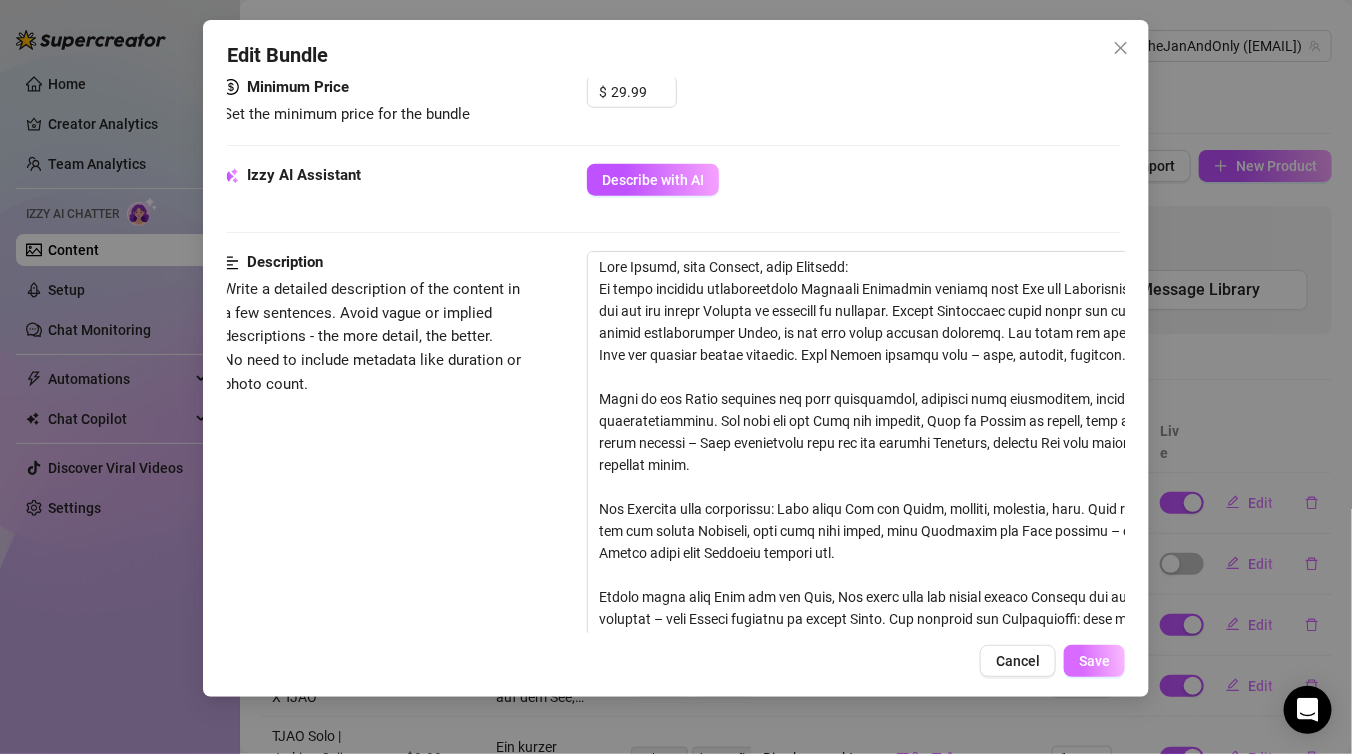 click on "Save" at bounding box center (1094, 661) 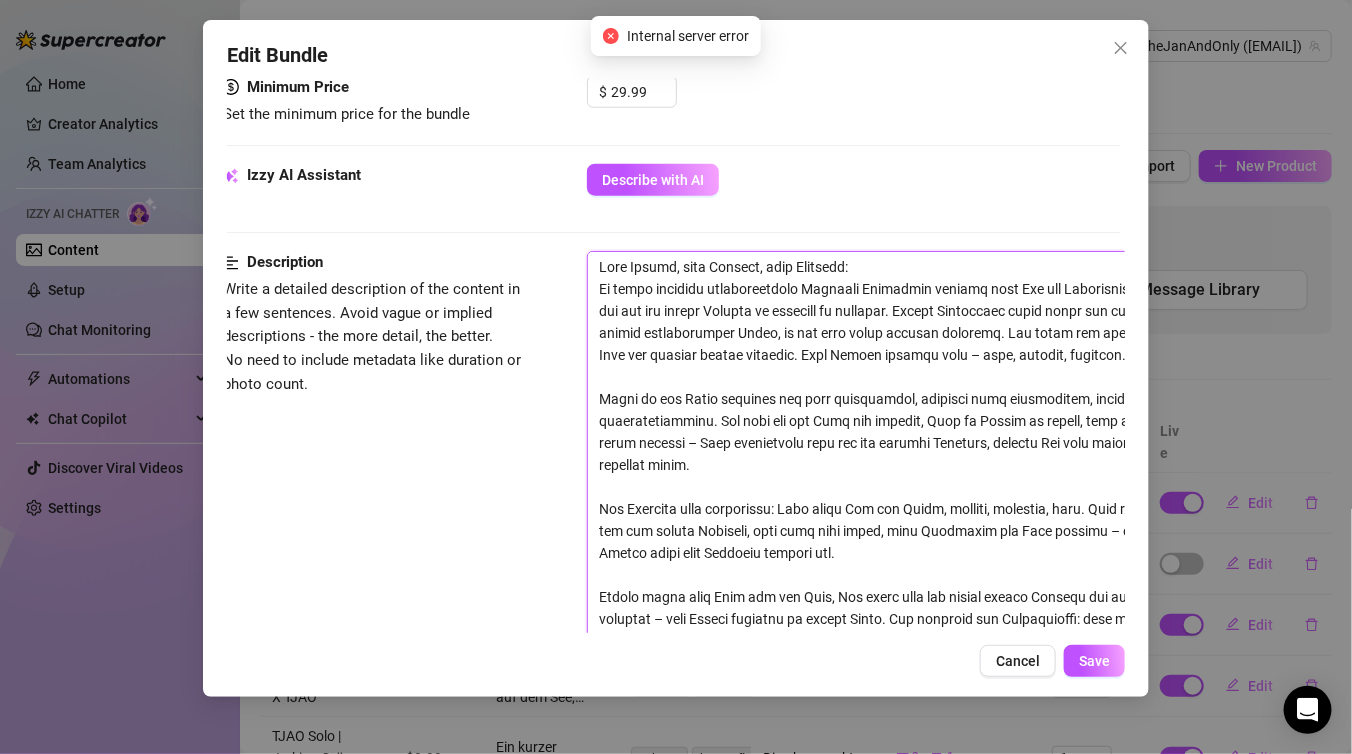 click at bounding box center [937, 553] 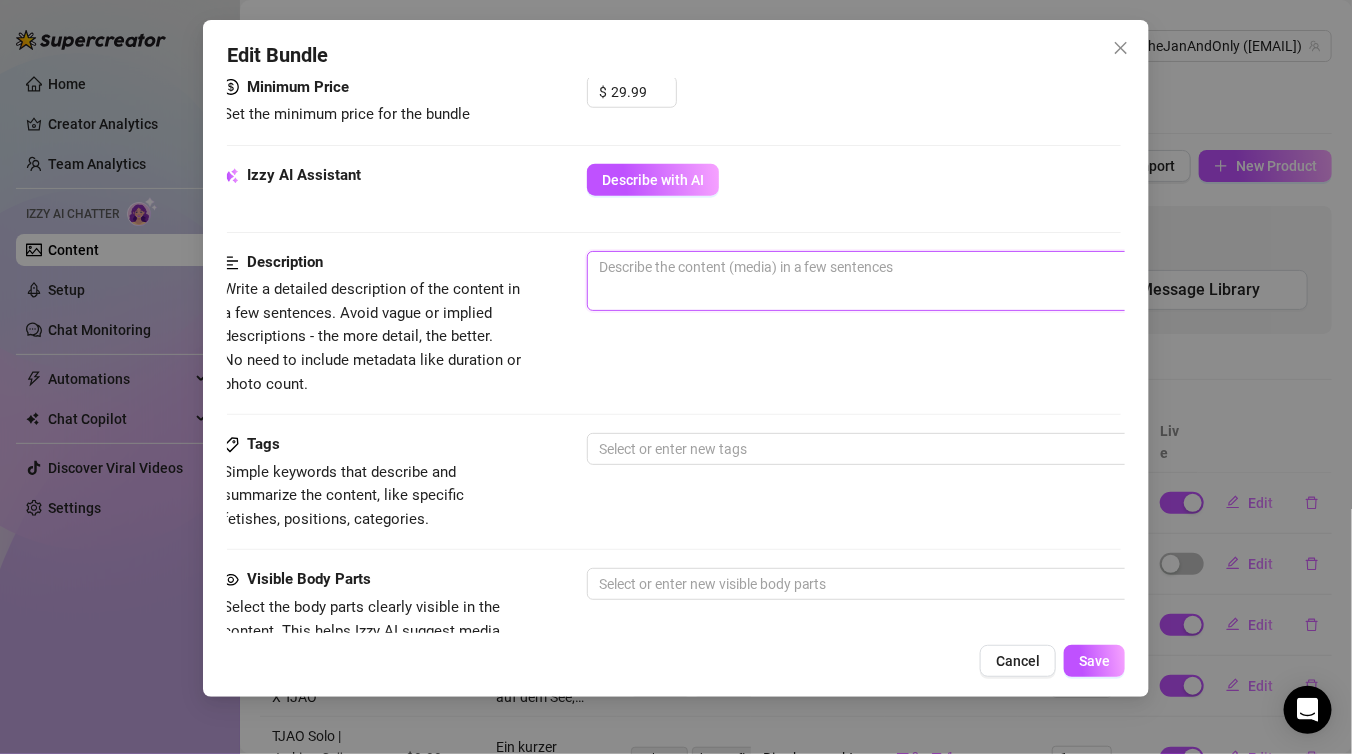 scroll, scrollTop: 650, scrollLeft: 0, axis: vertical 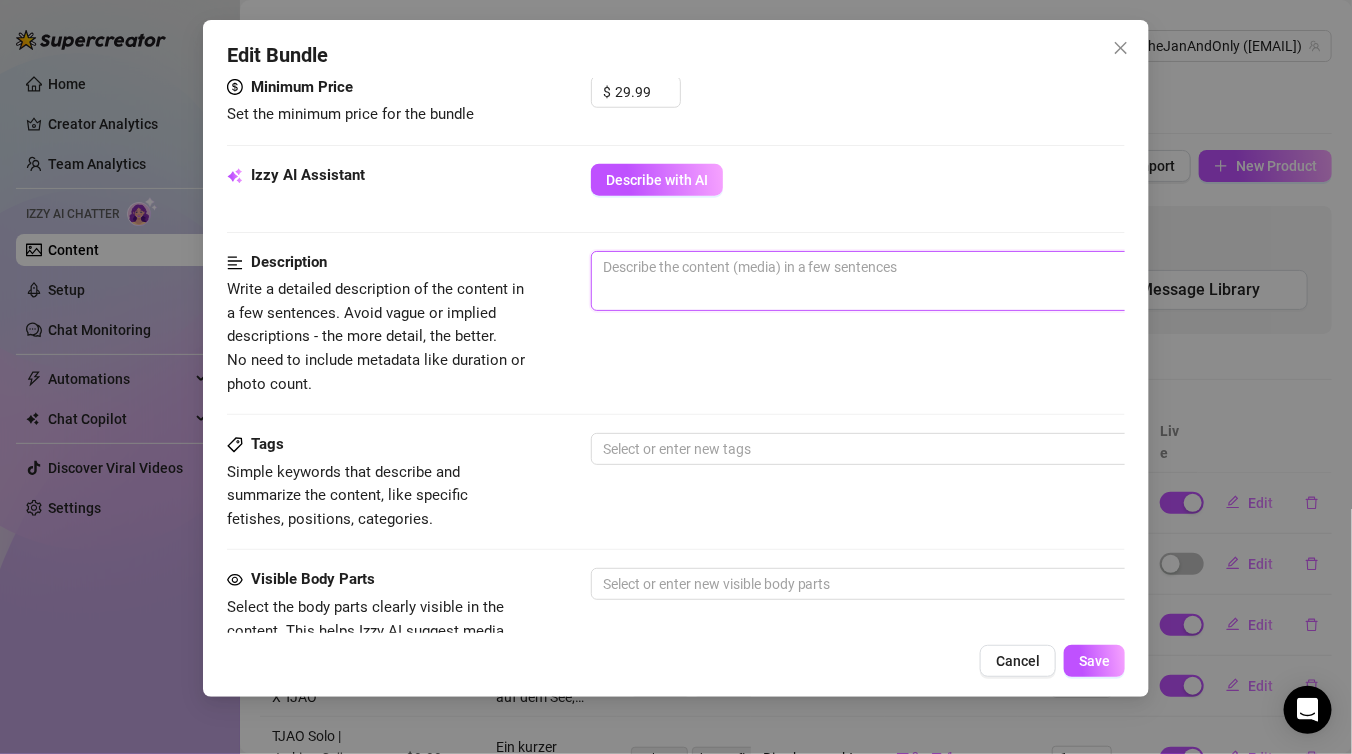 type 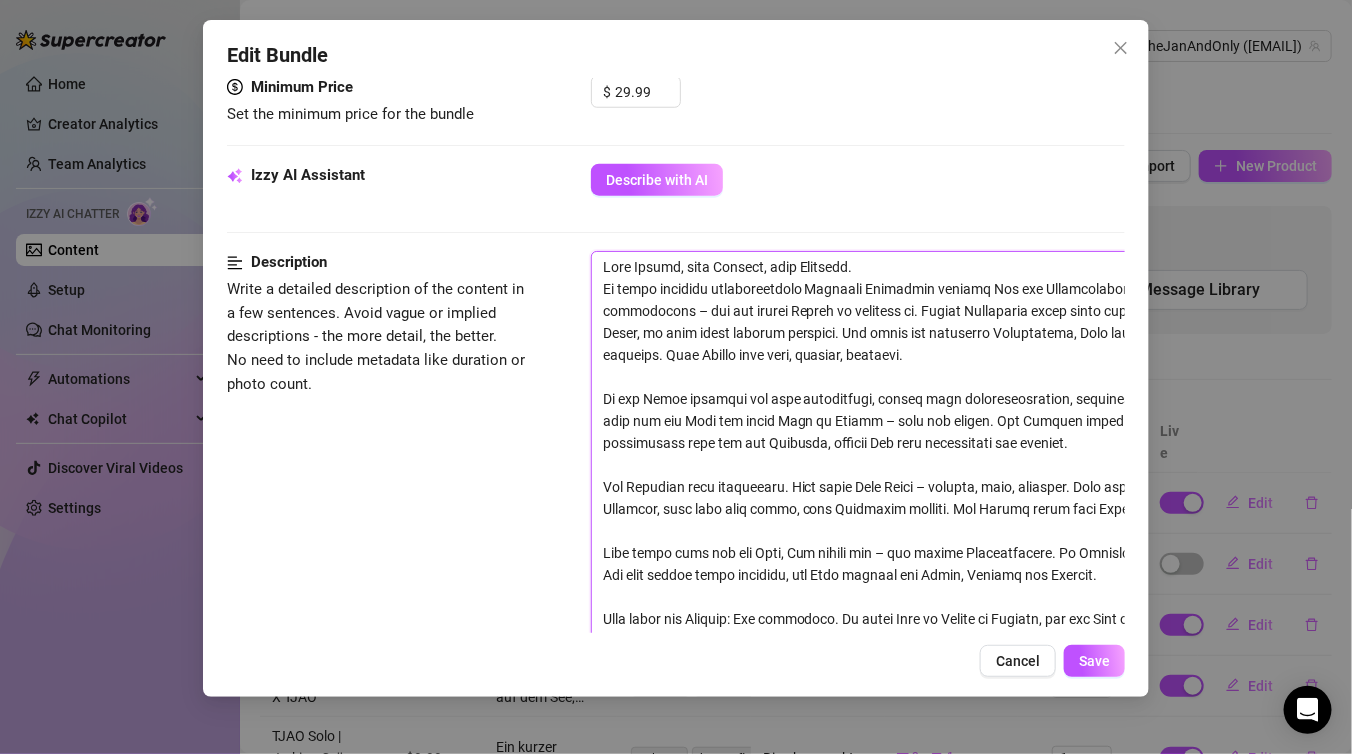 scroll, scrollTop: 0, scrollLeft: 0, axis: both 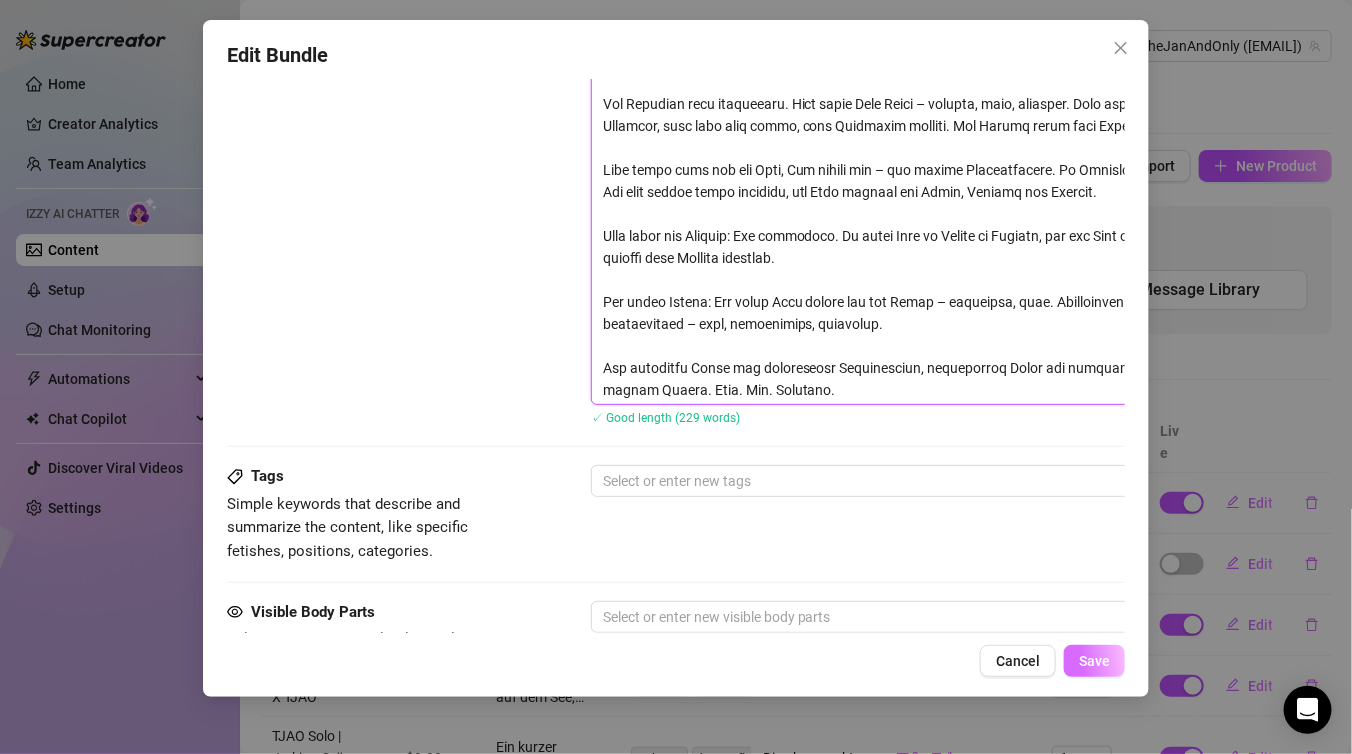 type on "Zwei Körper, eine Wohnung, pure Spannung.
In einem stilvoll eingerichteten Berliner Apartment treffen Jan und Alandestroyboy zum ersten Mal aufeinander – und vom ersten Moment an knistert es. Helles Tageslicht fällt durch große Fenster in die moderne Küche, wo sich beide langsam annähern. Jan trägt ein schwarzes Muskelshirt, Alan ist bereits leicht entblößt. Ihre Blicke sind wild, hungrig, fordernd.
In der Küche beginnen sie sich auszuziehen, küssen sich leidenschaftlich, berühren sich gegenseitig. Jan geht auf die Knie und bläst Alan im Stehen – tief und gierig. Der Wechsel folgt schnell: Alan revanchiert sich auf der Sitzbank, während Jan sich zurücklehnt und genießt.
Das Vorspiel wird intensiver. Alan leckt Jans Arsch – langsam, tief, lustvoll. Kurz darauf liegt Jan auf dem Esstisch, wird dort erst doggy, dann Missionar gefickt. Die Kamera fängt jede Bewegung hautnah ein.
Alan setzt sich auf die Bank, Jan reitet ihn – mit vollem Körpereinsatz. Im Schlafzimmer geht es weiter: Jan wird erneut doggy gen..." 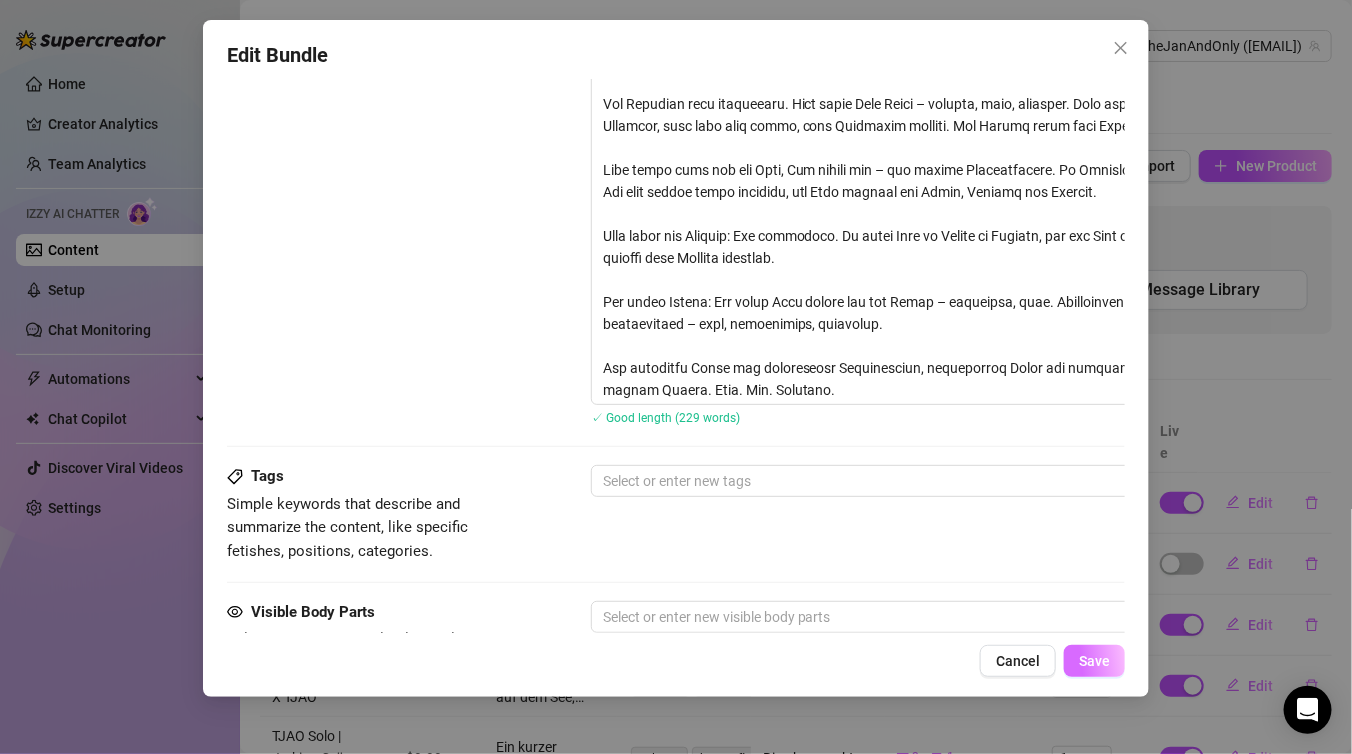 click on "Save" at bounding box center (1094, 661) 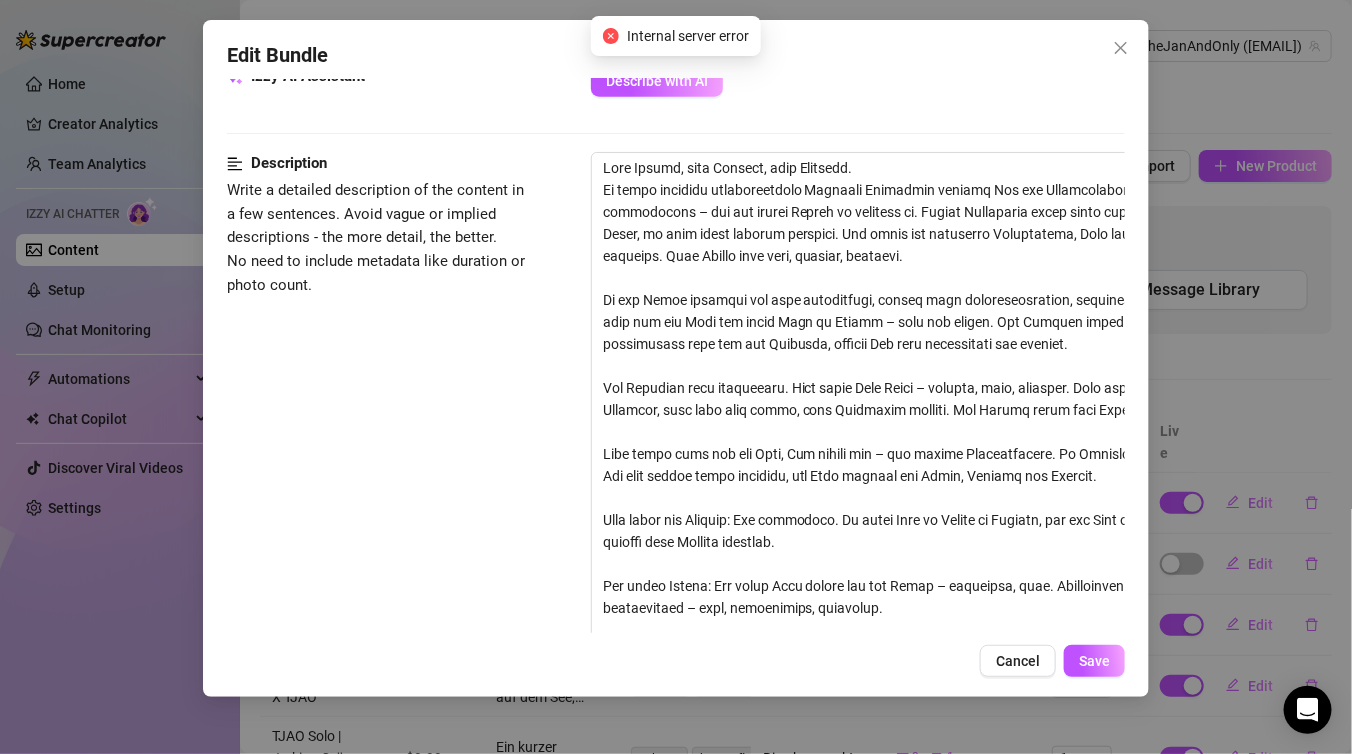 scroll, scrollTop: 726, scrollLeft: 0, axis: vertical 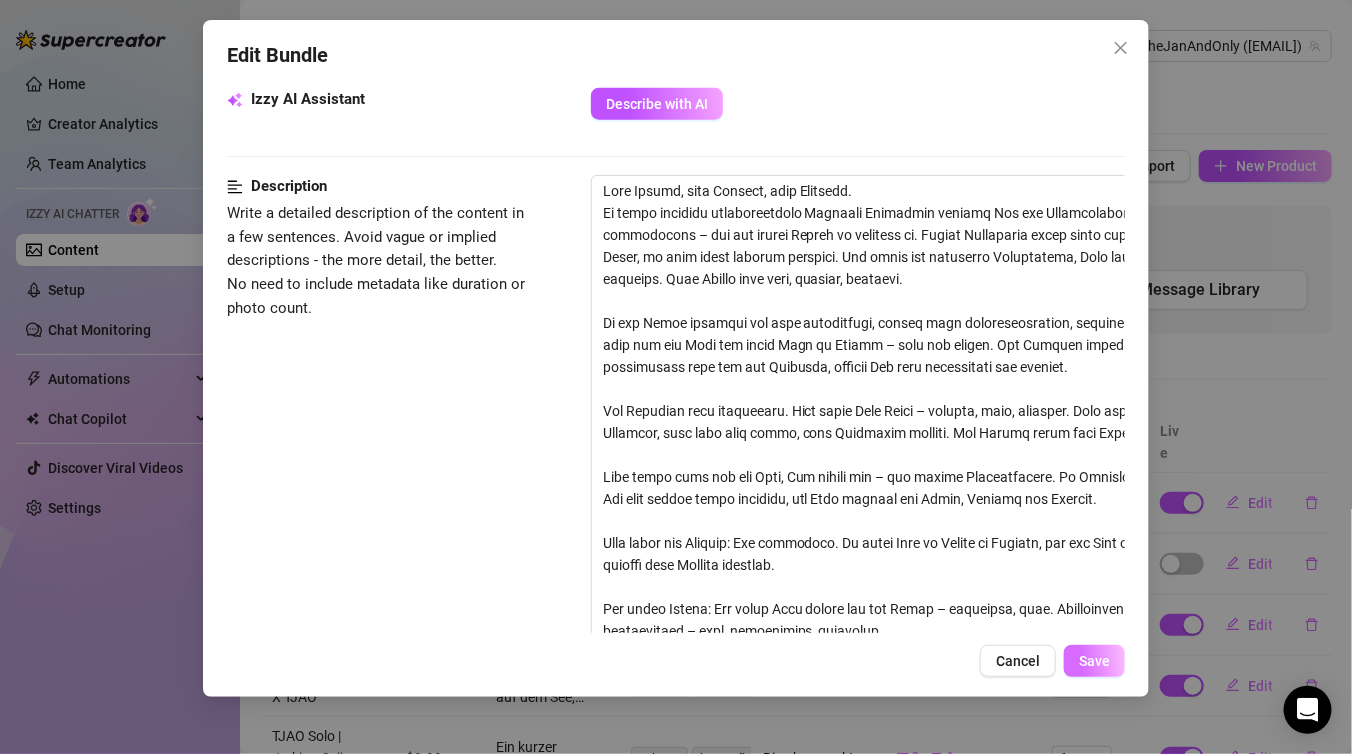 click on "Save" at bounding box center [1094, 661] 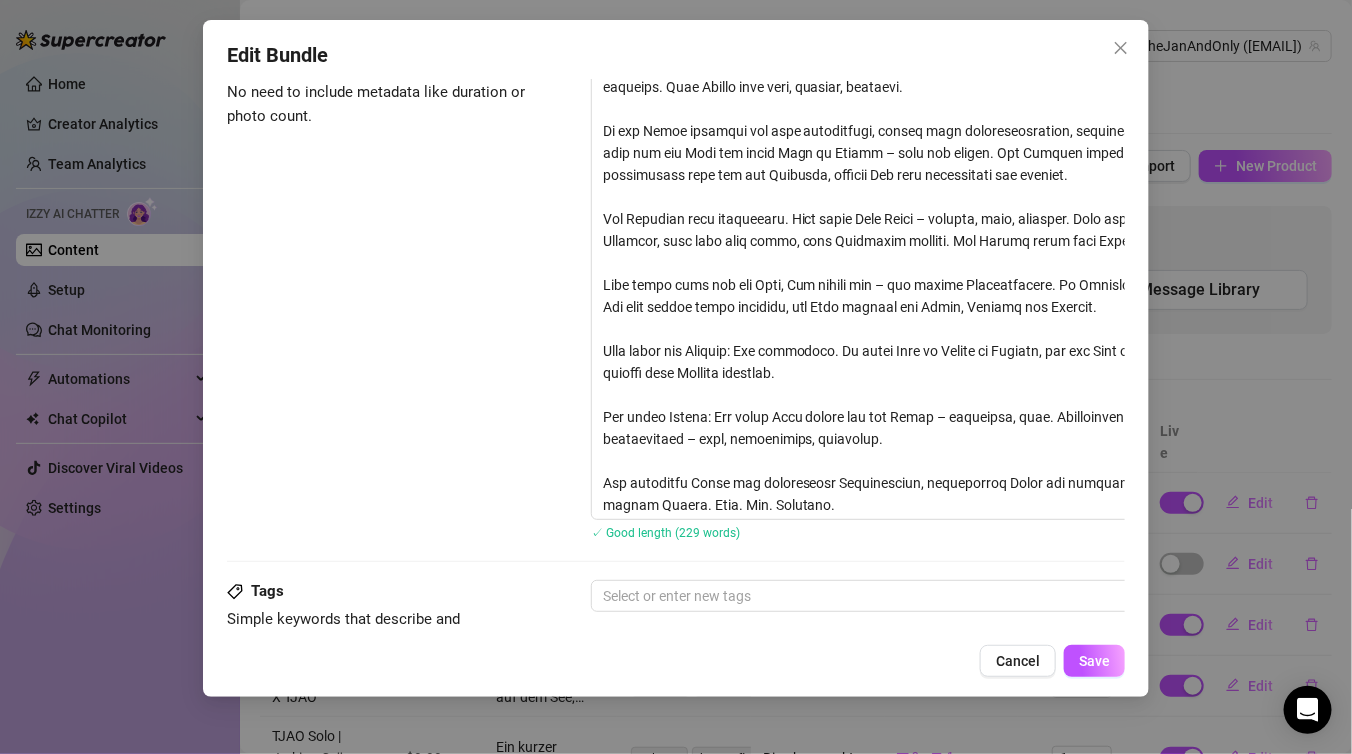 scroll, scrollTop: 687, scrollLeft: 0, axis: vertical 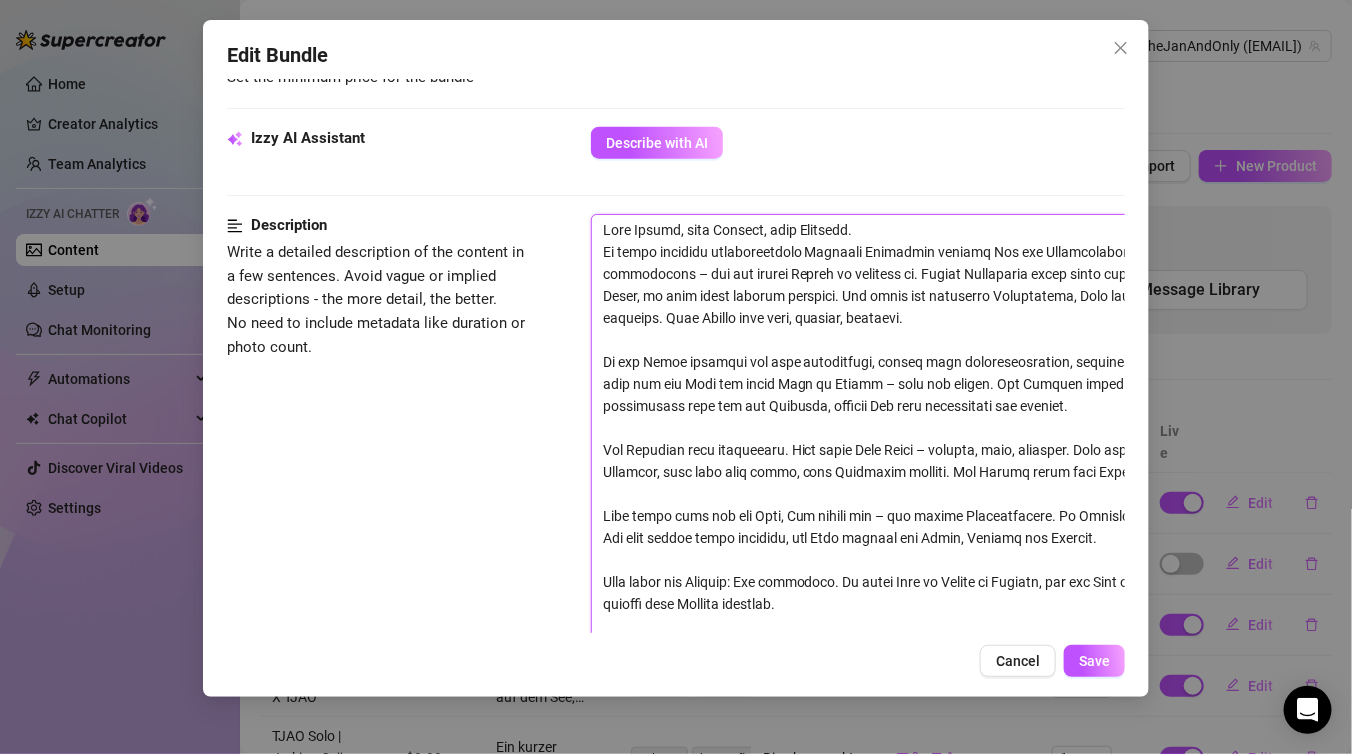 click at bounding box center [941, 483] 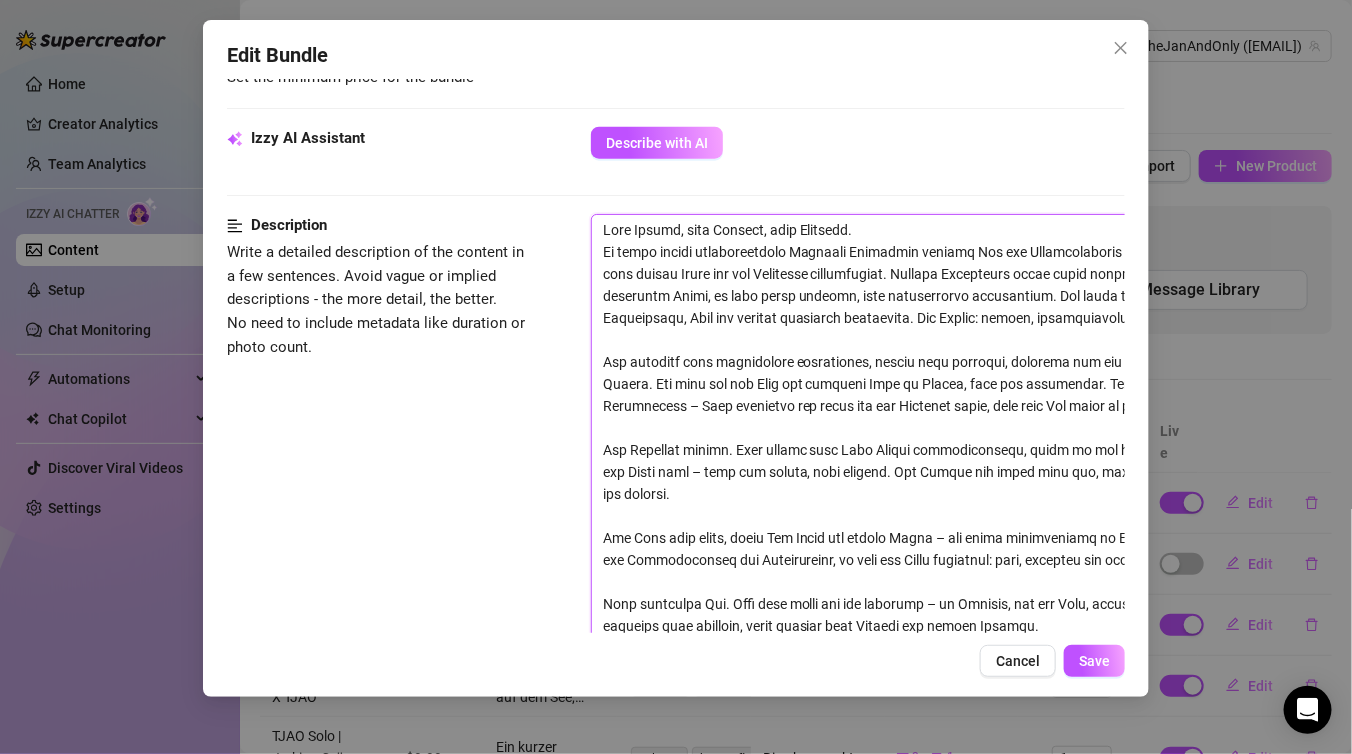 scroll, scrollTop: 0, scrollLeft: 0, axis: both 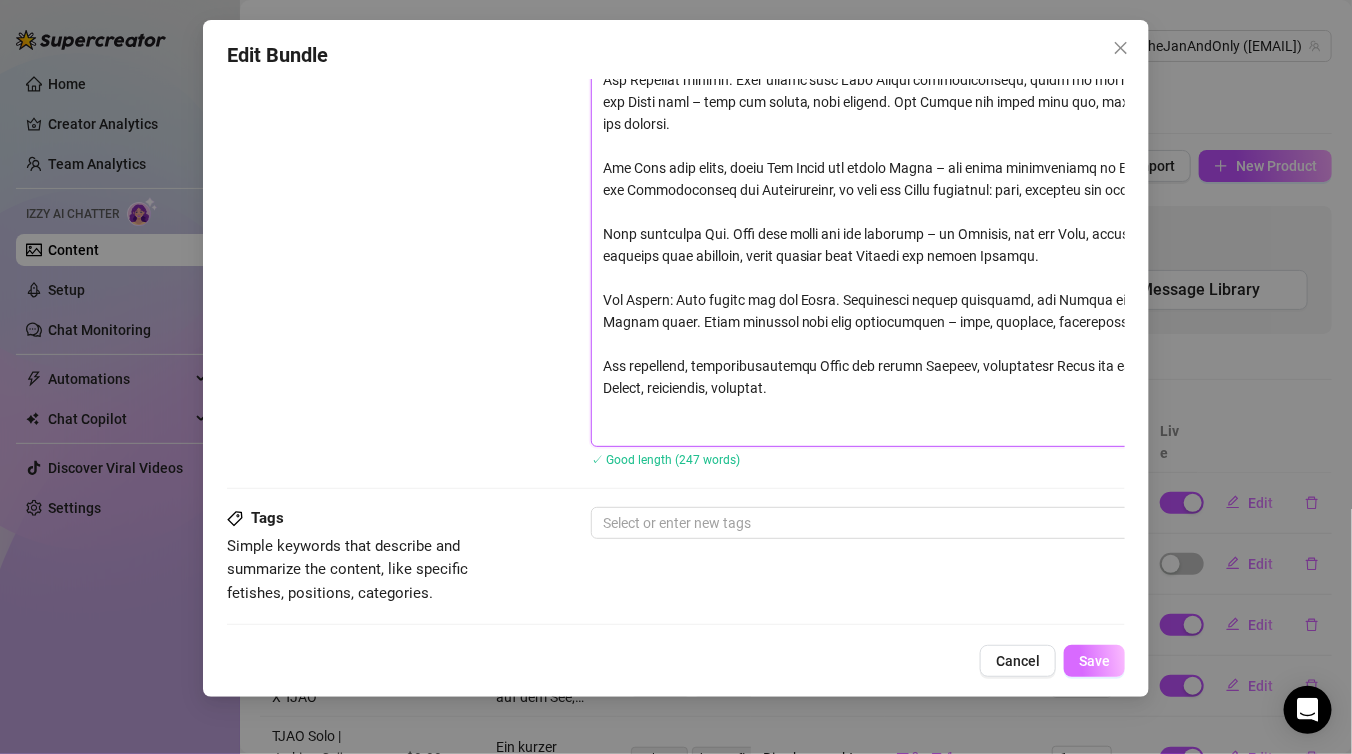 type on "Zwei Körper, eine Wohnung, pure Spannung.
In einem modern eingerichteten Berliner Apartment treffen Jan und Alandestroyboy aufeinander – und schon beim ersten Blick ist die Anziehung unübersehbar. Weiches Tageslicht fällt durch große Fenster in die stilvolle Küche, wo sich beide langsam, aber entschlossen näherkommen. Jan trägt ein schwarzes Muskelshirt, Alan ist bereits teilweise entkleidet. Die Blicke: direkt, elektrisierend.
Sie beginnen sich gegenseitig auszuziehen, küssen sich intensiv, streifen mit den Händen über ihre Körper. Jan geht auf die Knie und verwöhnt Alan im Stehen, tief und genussvoll. Kurz darauf wechselt die Perspektive – Alan übernimmt und sorgt auf der Sitzbank dafür, dass auch Jan nicht zu kurz kommt.
Die Spannung steigt. Alan widmet sich Jans Körper hingebungsvoll, bevor es auf dem großen Esstisch zur Sache geht – erst von hinten, dann frontal. Die Kamera ist dabei ganz nah, jede Bewegung, jeder Moment ist spürbar.
Als Alan sich setzt, nimmt Jan Platz auf seinem Schoß – und beide..." 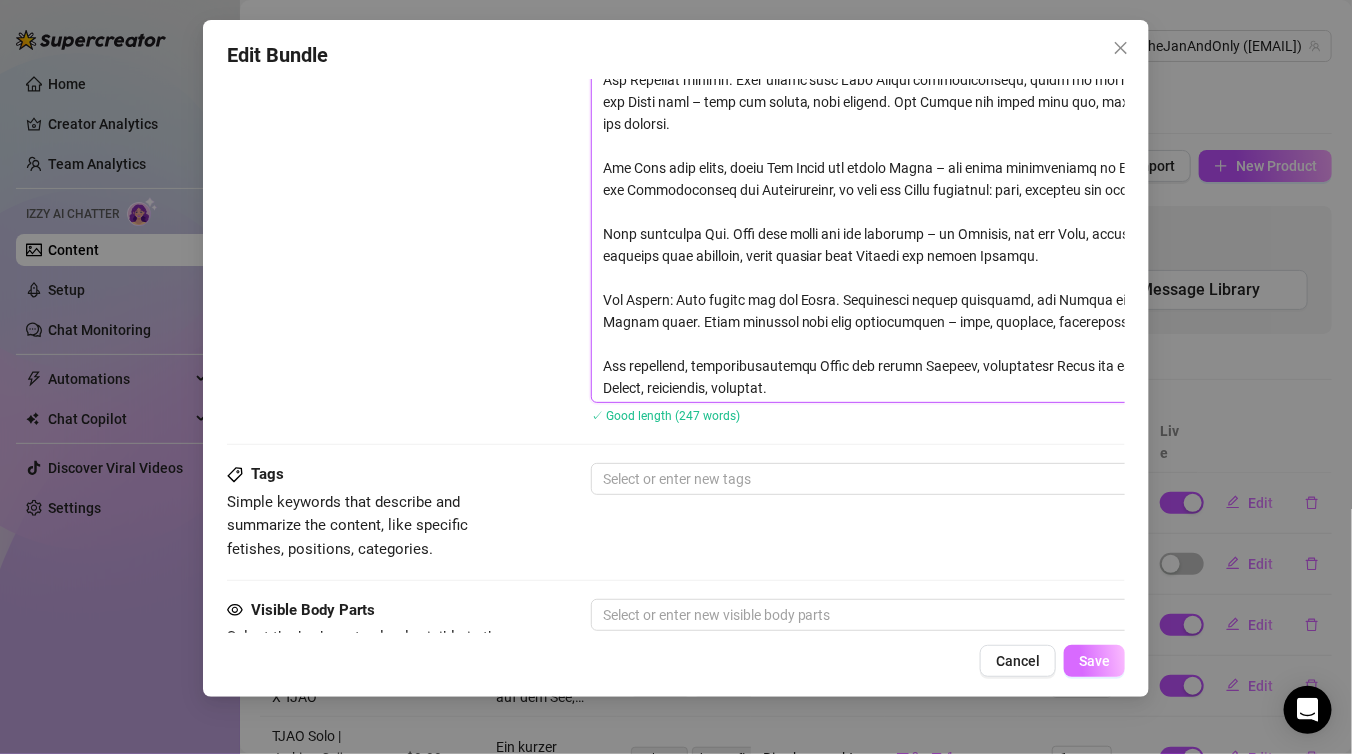 type on "Zwei Körper, eine Wohnung, pure Spannung.
In einem modern eingerichteten Berliner Apartment treffen Jan und Alandestroyboy aufeinander – und schon beim ersten Blick ist die Anziehung unübersehbar. Weiches Tageslicht fällt durch große Fenster in die stilvolle Küche, wo sich beide langsam, aber entschlossen näherkommen. Jan trägt ein schwarzes Muskelshirt, Alan ist bereits teilweise entkleidet. Die Blicke: direkt, elektrisierend.
Sie beginnen sich gegenseitig auszuziehen, küssen sich intensiv, streifen mit den Händen über ihre Körper. Jan geht auf die Knie und verwöhnt Alan im Stehen, tief und genussvoll. Kurz darauf wechselt die Perspektive – Alan übernimmt und sorgt auf der Sitzbank dafür, dass auch Jan nicht zu kurz kommt.
Die Spannung steigt. Alan widmet sich Jans Körper hingebungsvoll, bevor es auf dem großen Esstisch zur Sache geht – erst von hinten, dann frontal. Die Kamera ist dabei ganz nah, jede Bewegung, jeder Moment ist spürbar.
Als Alan sich setzt, nimmt Jan Platz auf seinem Schoß – und beide..." 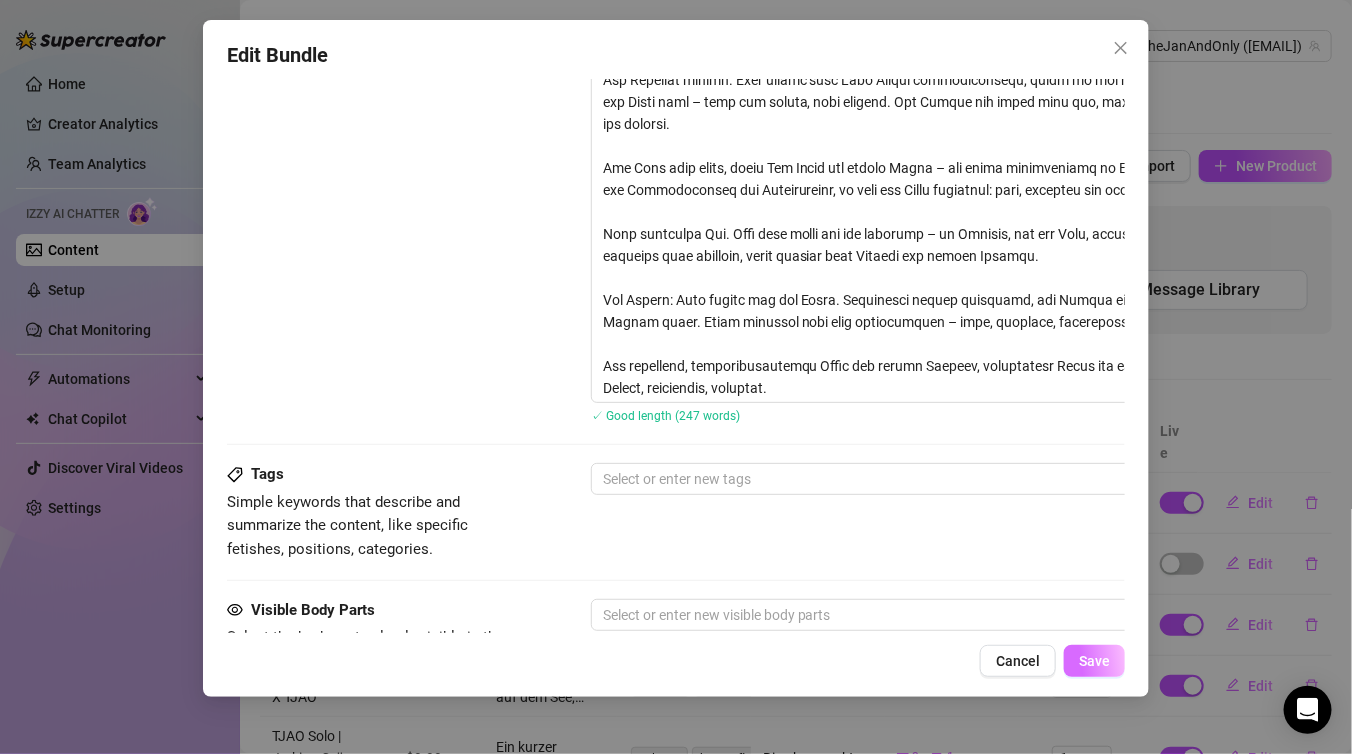 click on "Save" at bounding box center [1094, 661] 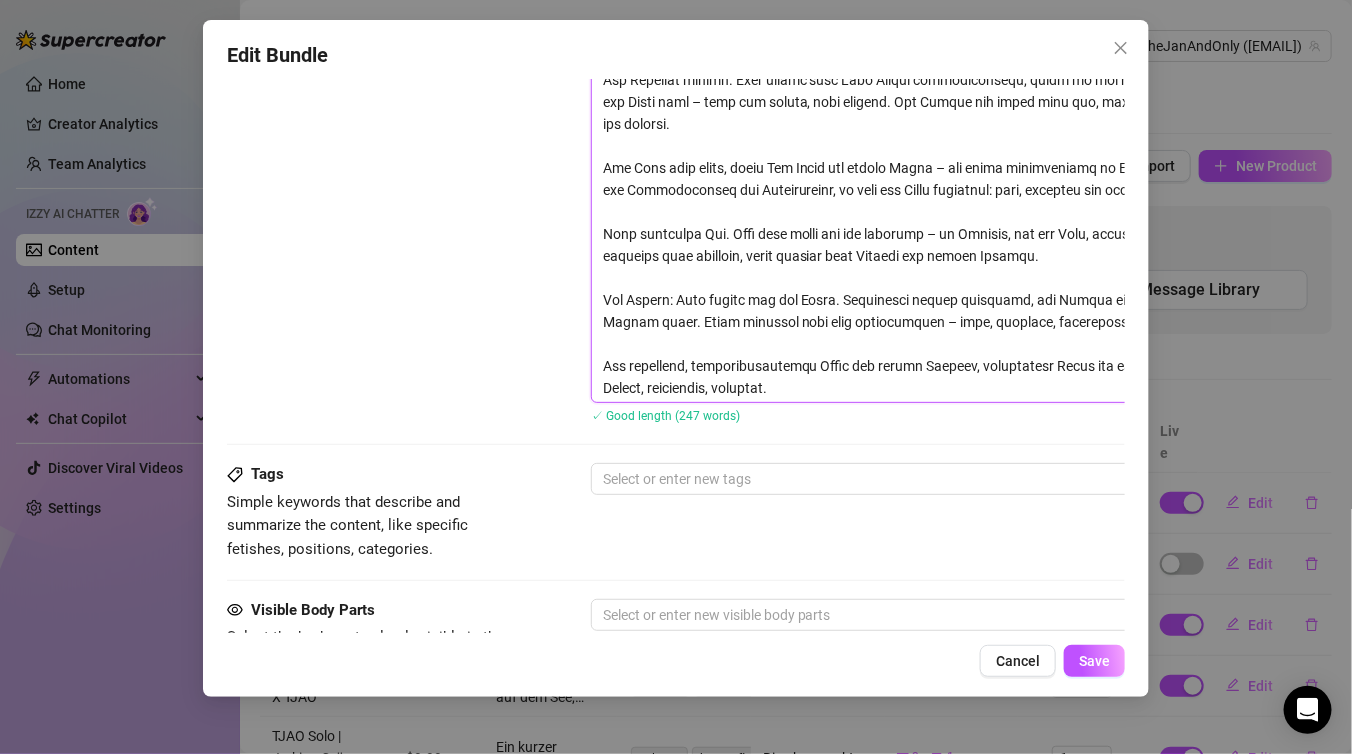 drag, startPoint x: 762, startPoint y: 389, endPoint x: 591, endPoint y: 157, distance: 288.21 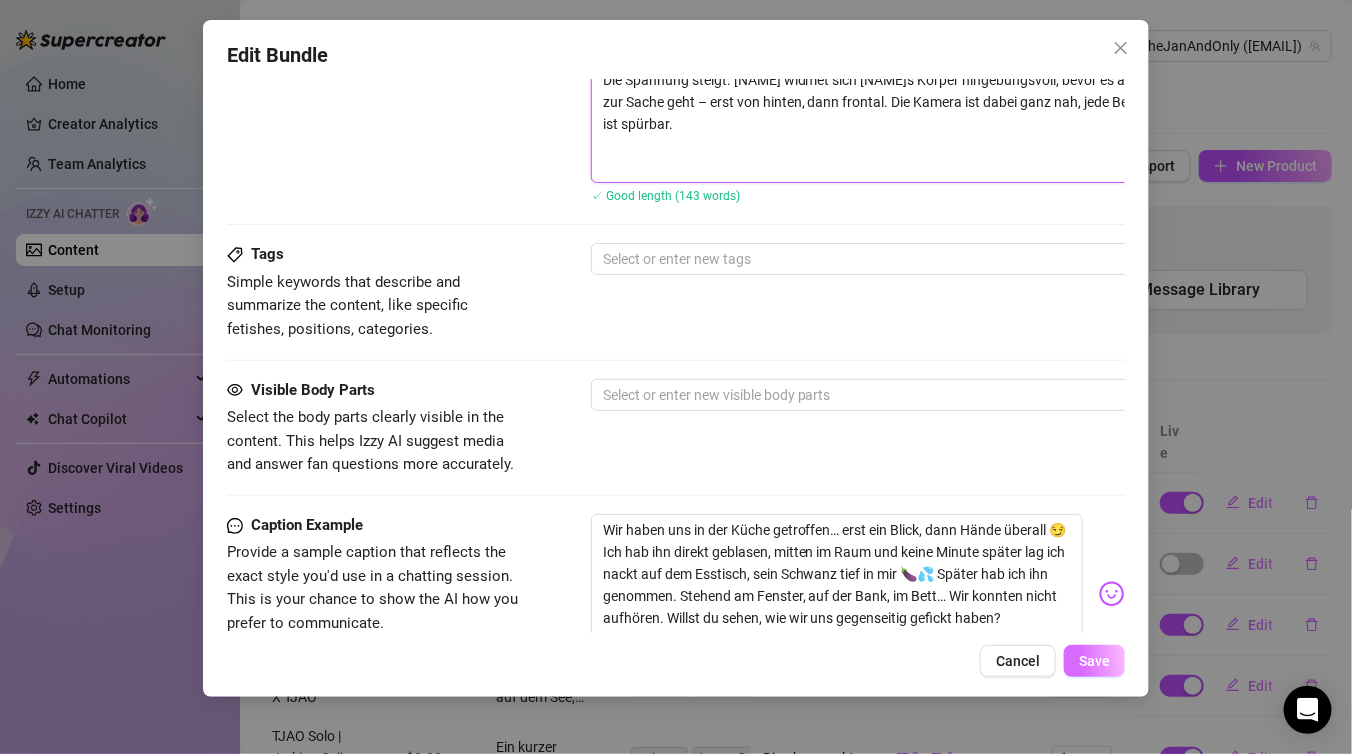type on "Zwei Körper, eine Wohnung, pure Spannung.
In einem modern eingerichteten Berliner Apartment treffen Jan und Alandestroyboy aufeinander – und schon beim ersten Blick ist die Anziehung unübersehbar. Weiches Tageslicht fällt durch große Fenster in die stilvolle Küche, wo sich beide langsam, aber entschlossen näherkommen. Jan trägt ein schwarzes Muskelshirt, Alan ist bereits teilweise entkleidet. Die Blicke: direkt, elektrisierend.
Sie beginnen sich gegenseitig auszuziehen, küssen sich intensiv, streifen mit den Händen über ihre Körper. Jan geht auf die Knie und verwöhnt Alan im Stehen, tief und genussvoll. Kurz darauf wechselt die Perspektive – Alan übernimmt und sorgt auf der Sitzbank dafür, dass auch Jan nicht zu kurz kommt.
Die Spannung steigt. Alan widmet sich Jans Körper hingebungsvoll, bevor es auf dem großen Esstisch zur Sache geht – erst von hinten, dann frontal. Die Kamera ist dabei ganz nah, jede Bewegung, jeder Moment ist spürbar." 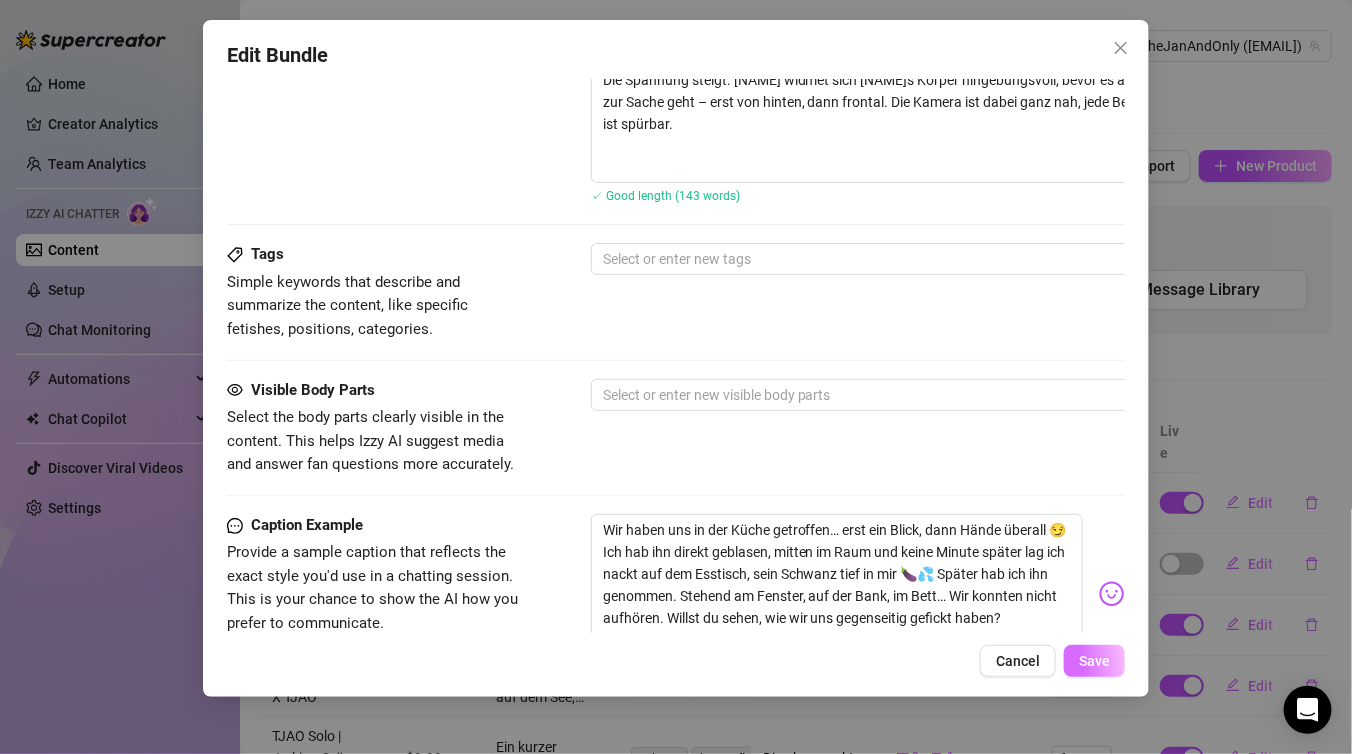 click on "Save" at bounding box center (1094, 661) 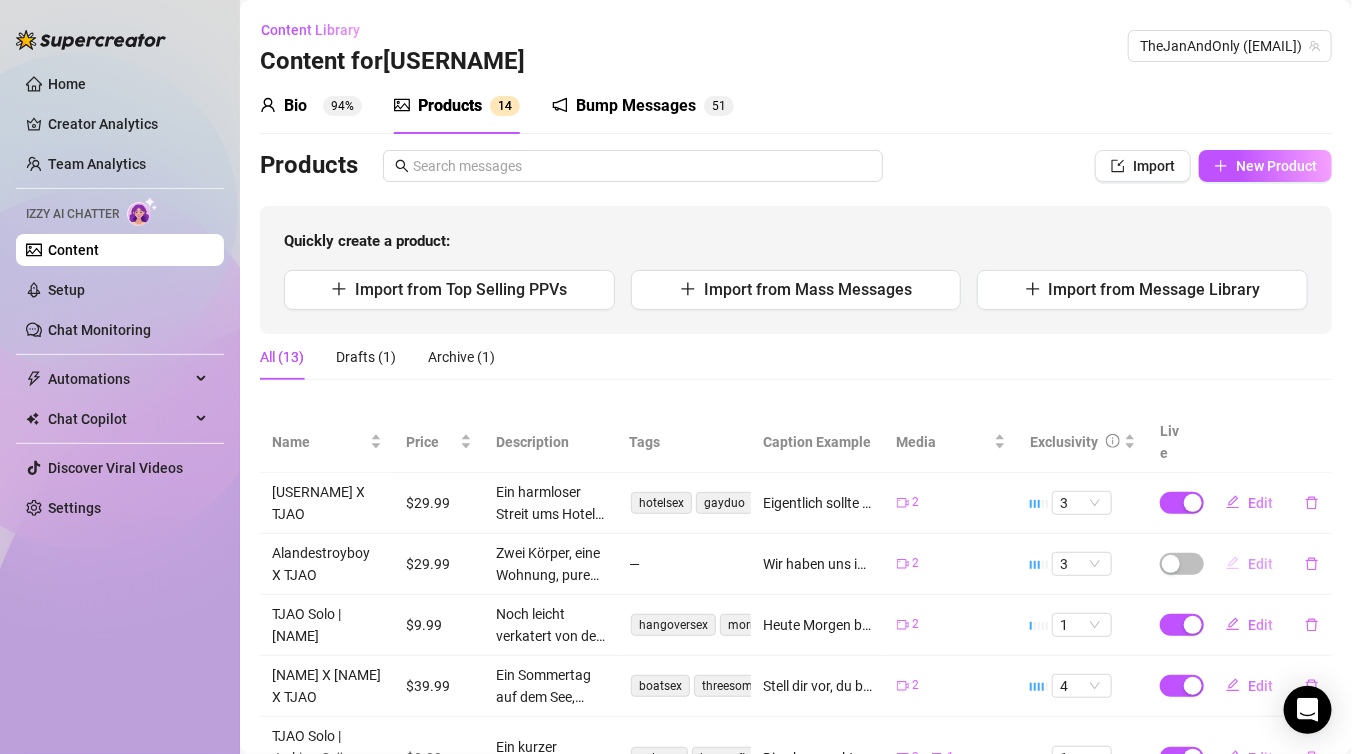 click on "Edit" at bounding box center (1260, 564) 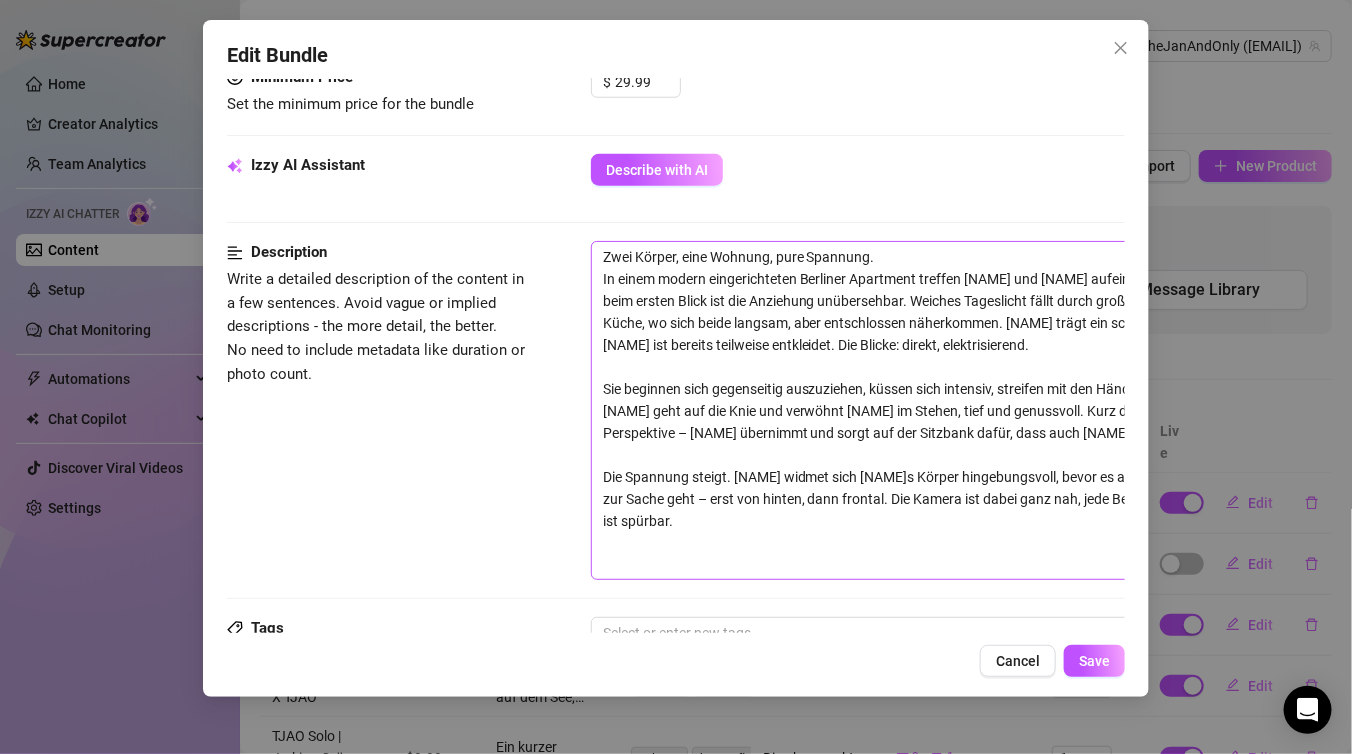 scroll, scrollTop: 673, scrollLeft: 0, axis: vertical 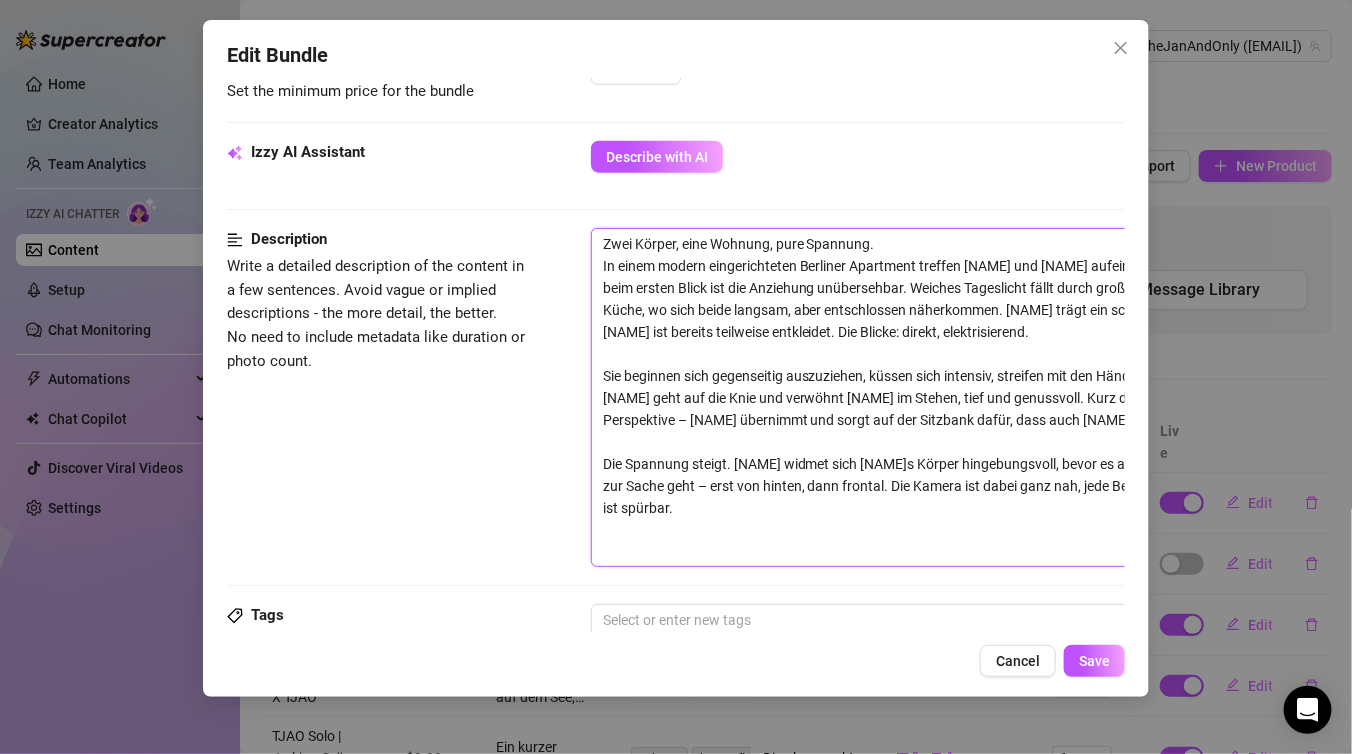 click on "Zwei Körper, eine Wohnung, pure Spannung.
In einem modern eingerichteten Berliner Apartment treffen Jan und Alandestroyboy aufeinander – und schon beim ersten Blick ist die Anziehung unübersehbar. Weiches Tageslicht fällt durch große Fenster in die stilvolle Küche, wo sich beide langsam, aber entschlossen näherkommen. Jan trägt ein schwarzes Muskelshirt, Alan ist bereits teilweise entkleidet. Die Blicke: direkt, elektrisierend.
Sie beginnen sich gegenseitig auszuziehen, küssen sich intensiv, streifen mit den Händen über ihre Körper. Jan geht auf die Knie und verwöhnt Alan im Stehen, tief und genussvoll. Kurz darauf wechselt die Perspektive – Alan übernimmt und sorgt auf der Sitzbank dafür, dass auch Jan nicht zu kurz kommt.
Die Spannung steigt. Alan widmet sich Jans Körper hingebungsvoll, bevor es auf dem großen Esstisch zur Sache geht – erst von hinten, dann frontal. Die Kamera ist dabei ganz nah, jede Bewegung, jeder Moment ist spürbar." at bounding box center [941, 398] 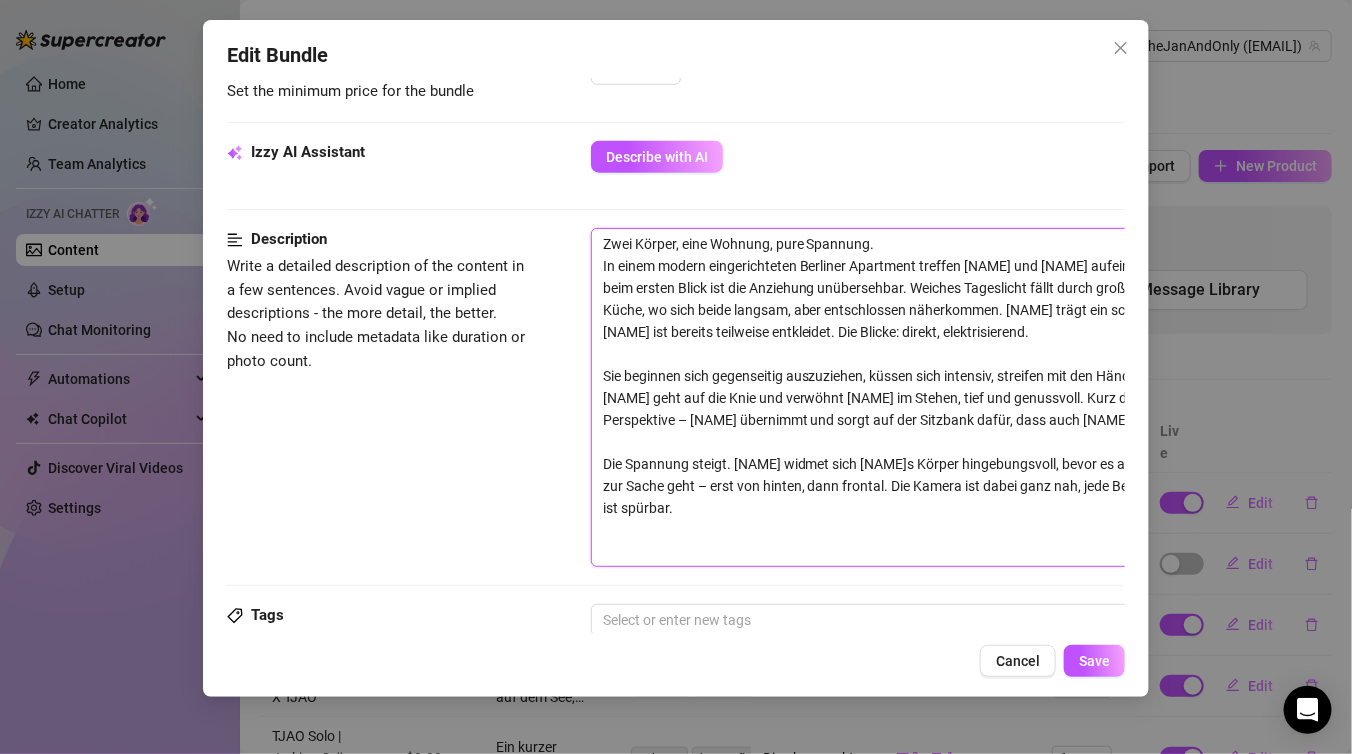 type on "Describe the content (media) in a few sentences" 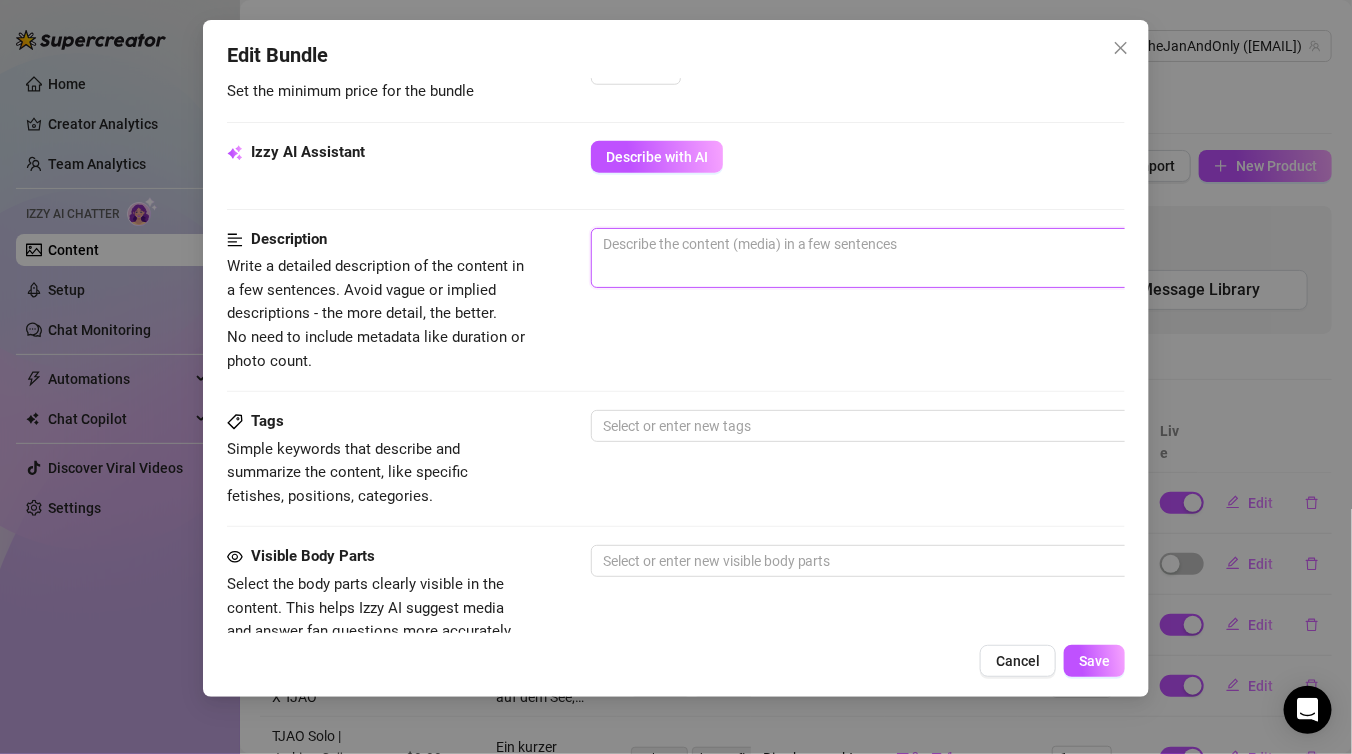 type 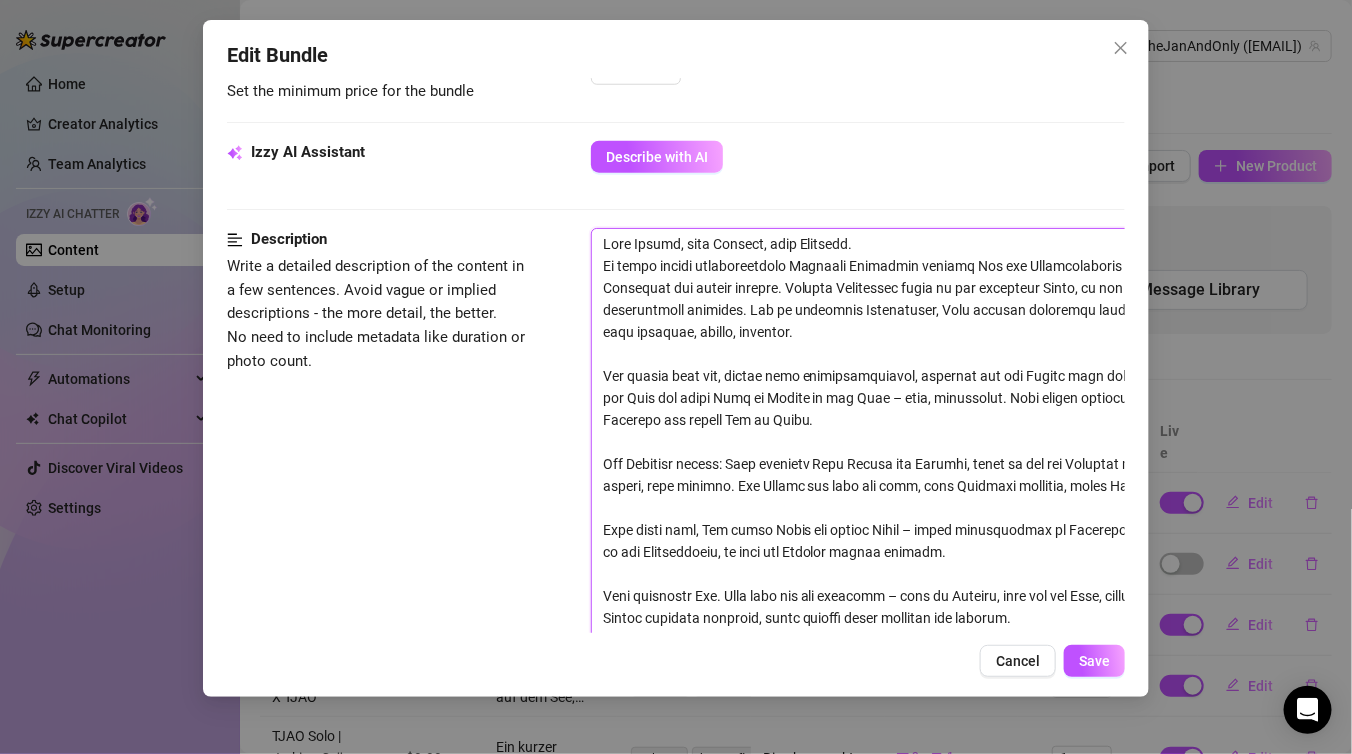 scroll, scrollTop: 0, scrollLeft: 0, axis: both 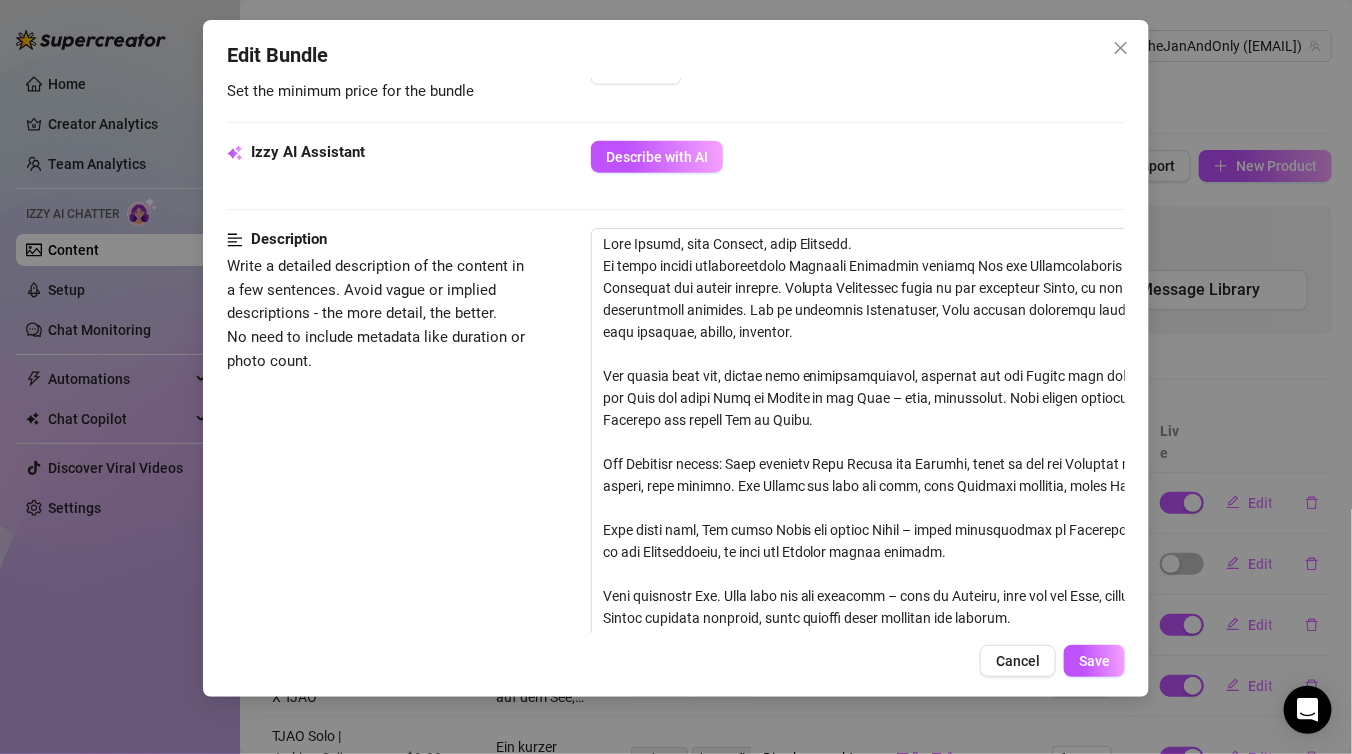 click on "Description Write a detailed description of the content in a few sentences. Avoid vague or implied descriptions - the more detail, the better.  No need to include metadata like duration or photo count. ✓ Good length (225 words)" at bounding box center [676, 508] 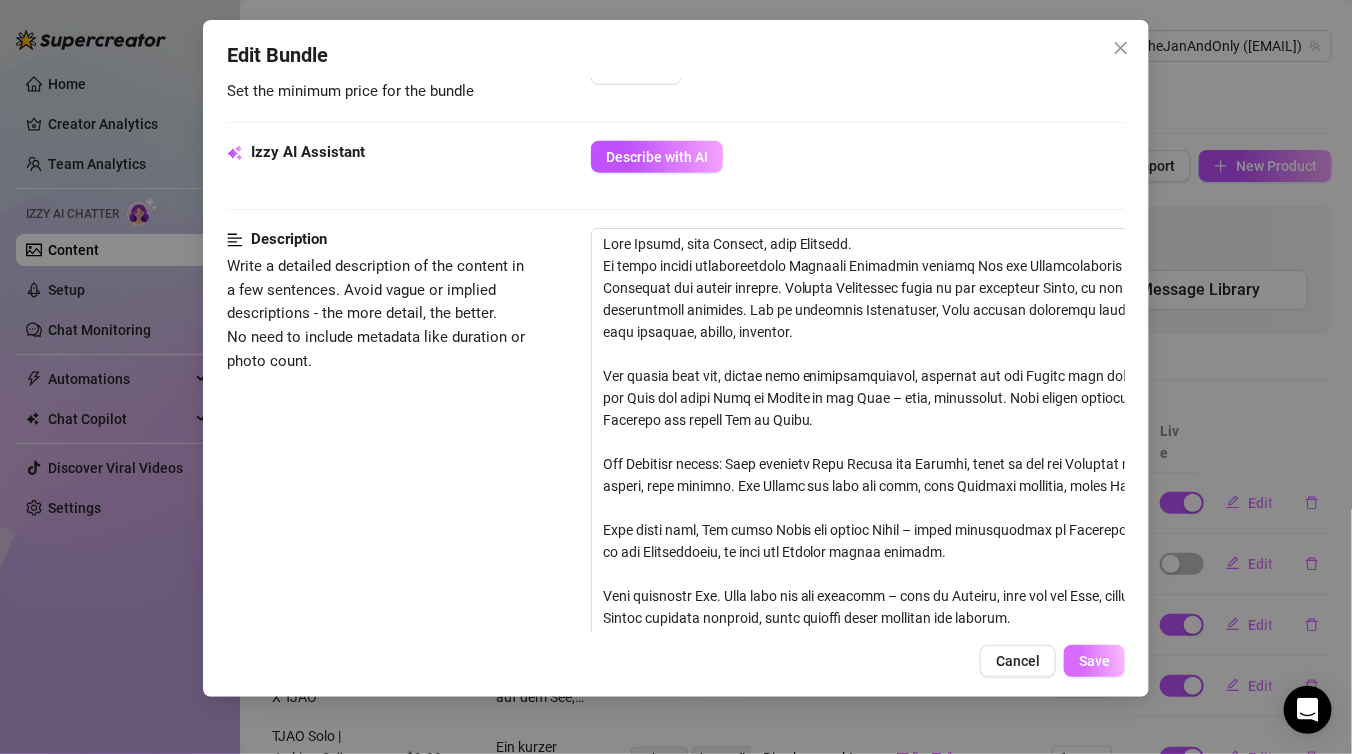 click on "Save" at bounding box center [1094, 661] 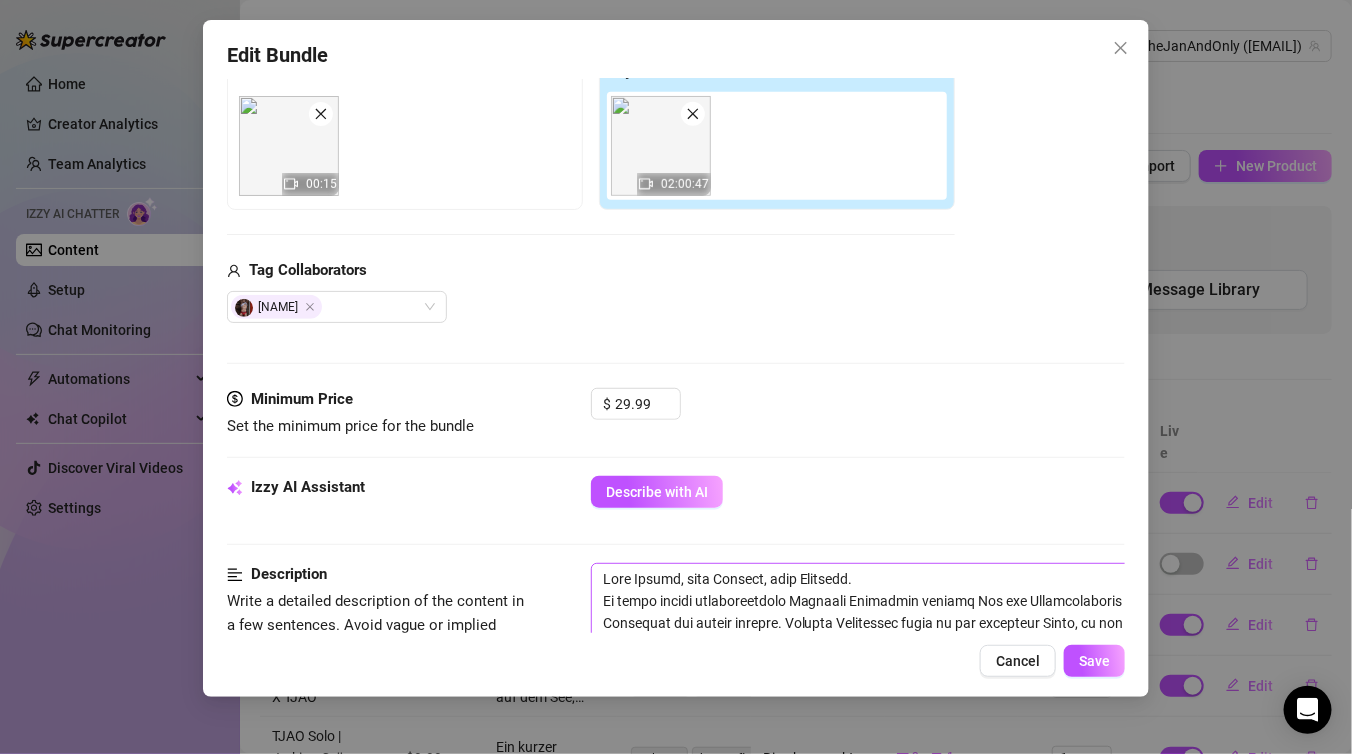 scroll, scrollTop: 892, scrollLeft: 0, axis: vertical 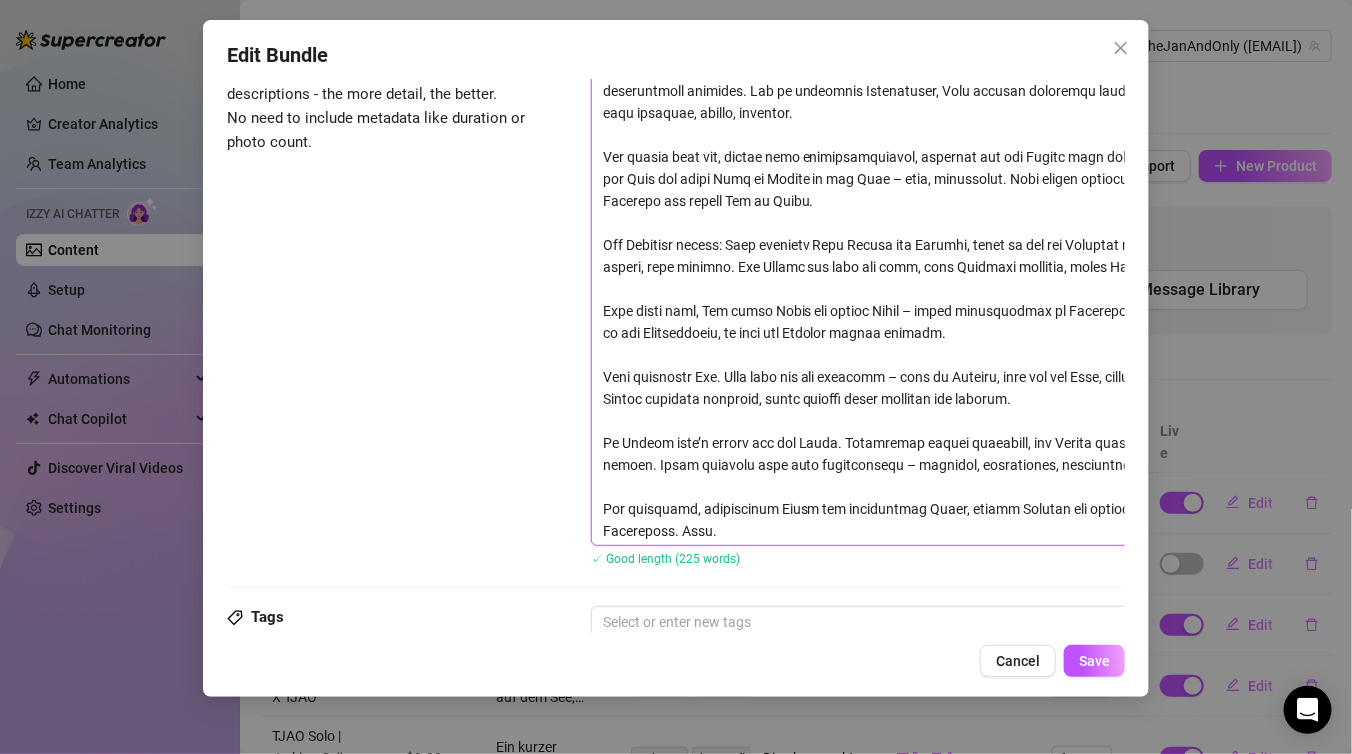 click at bounding box center (941, 278) 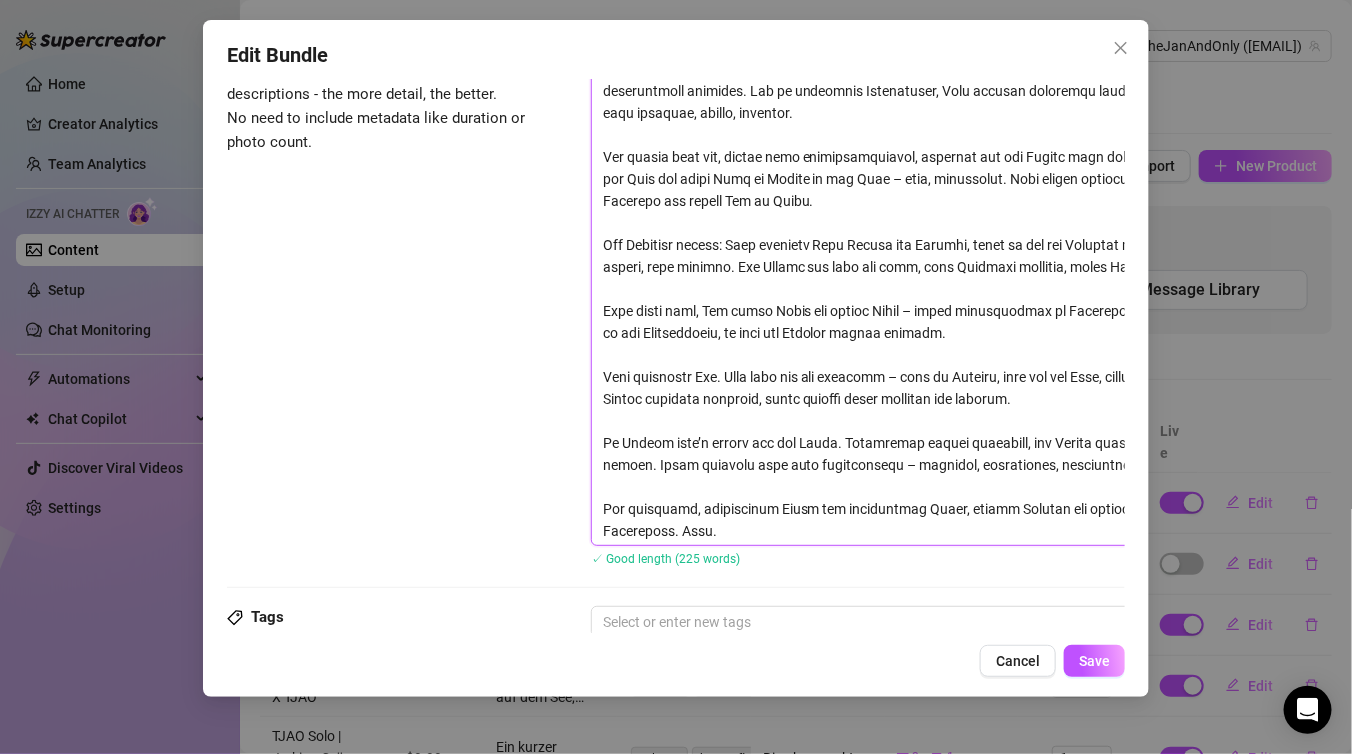 type on "Describe the content (media) in a few sentences" 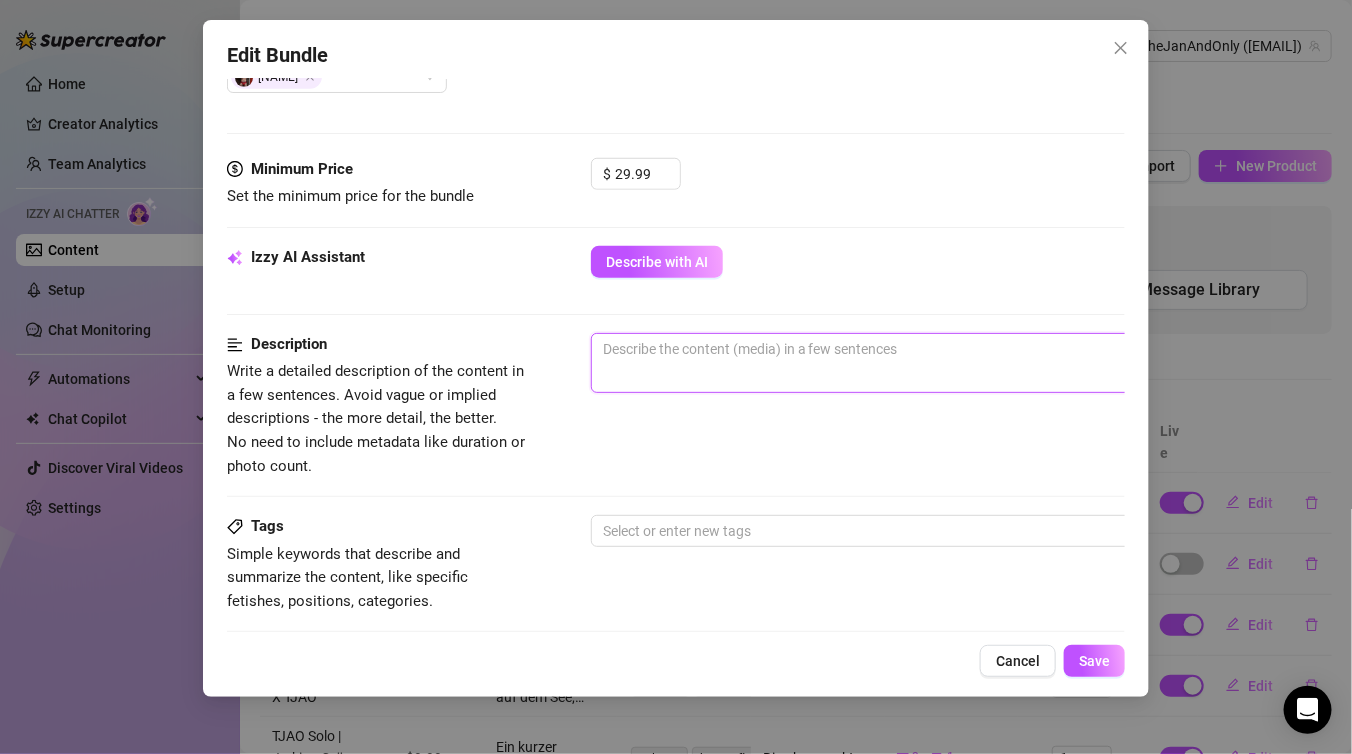 scroll, scrollTop: 530, scrollLeft: 0, axis: vertical 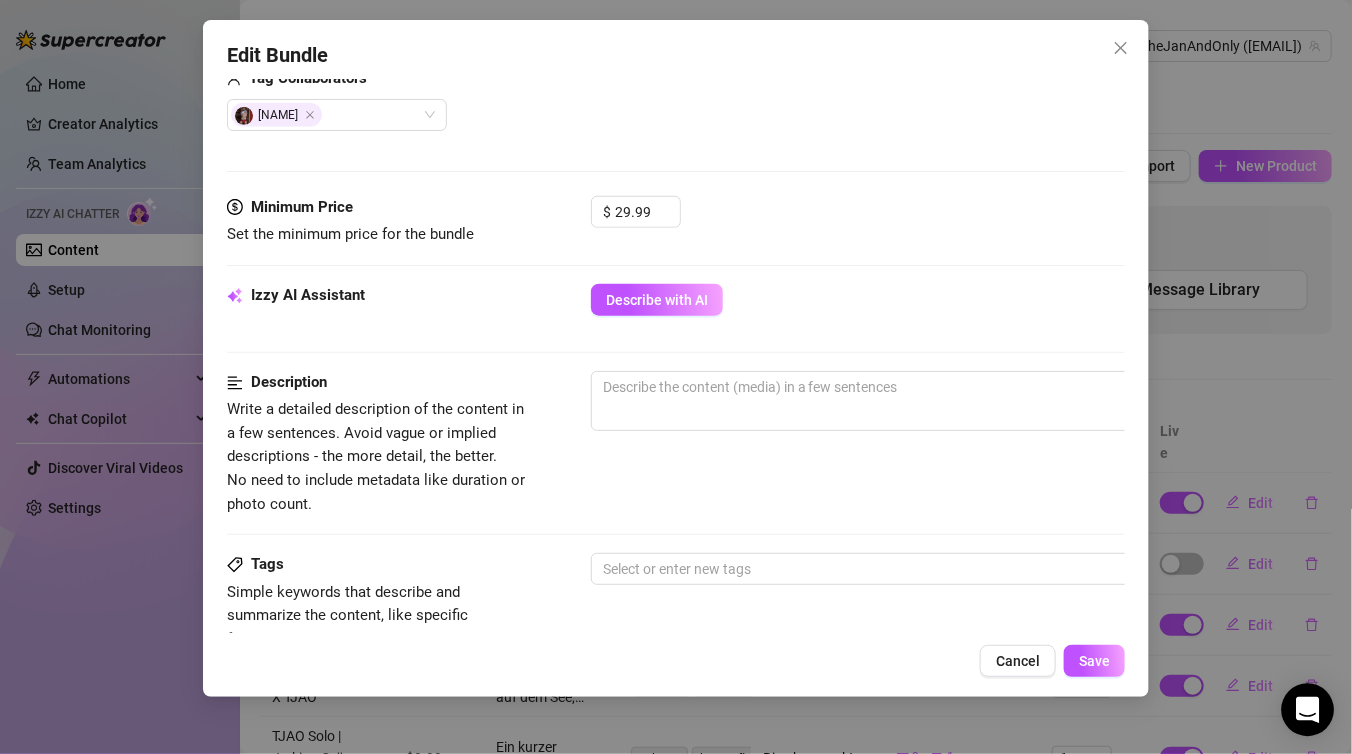 click at bounding box center [1308, 710] 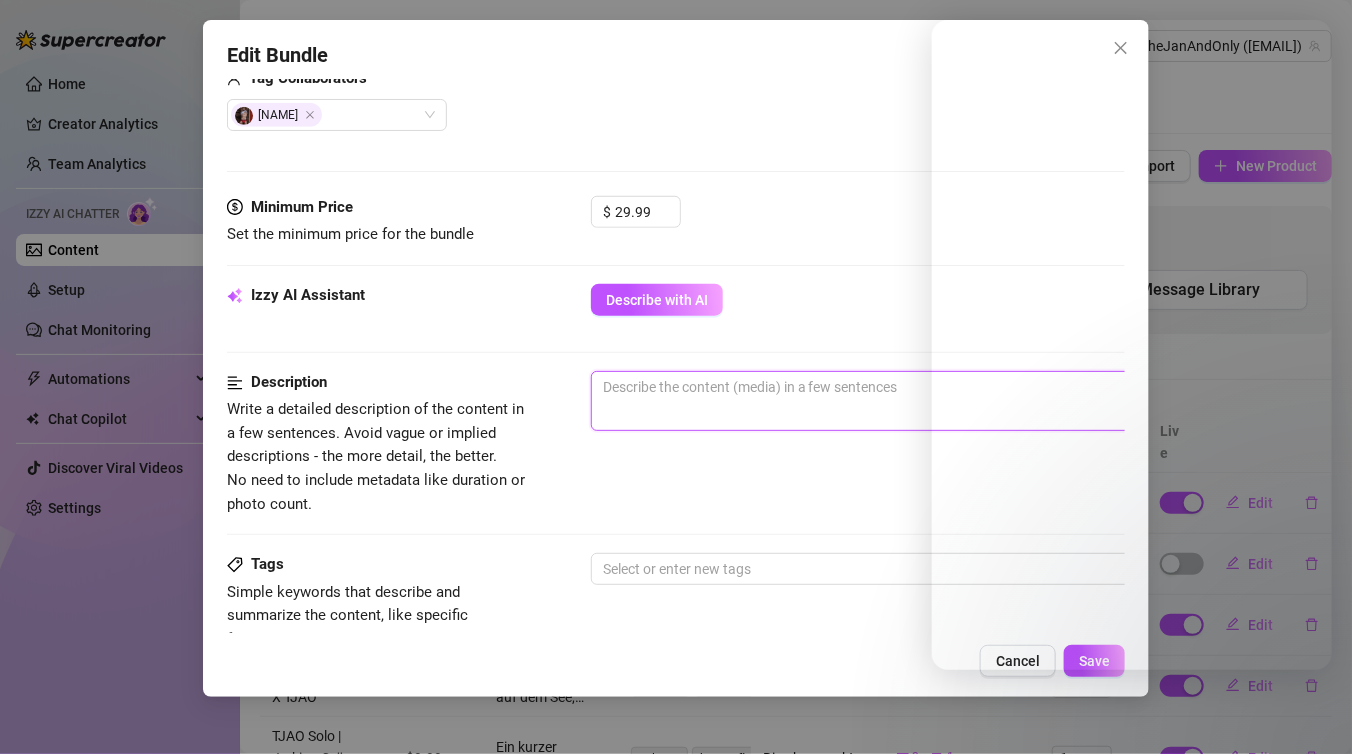 click at bounding box center [941, 401] 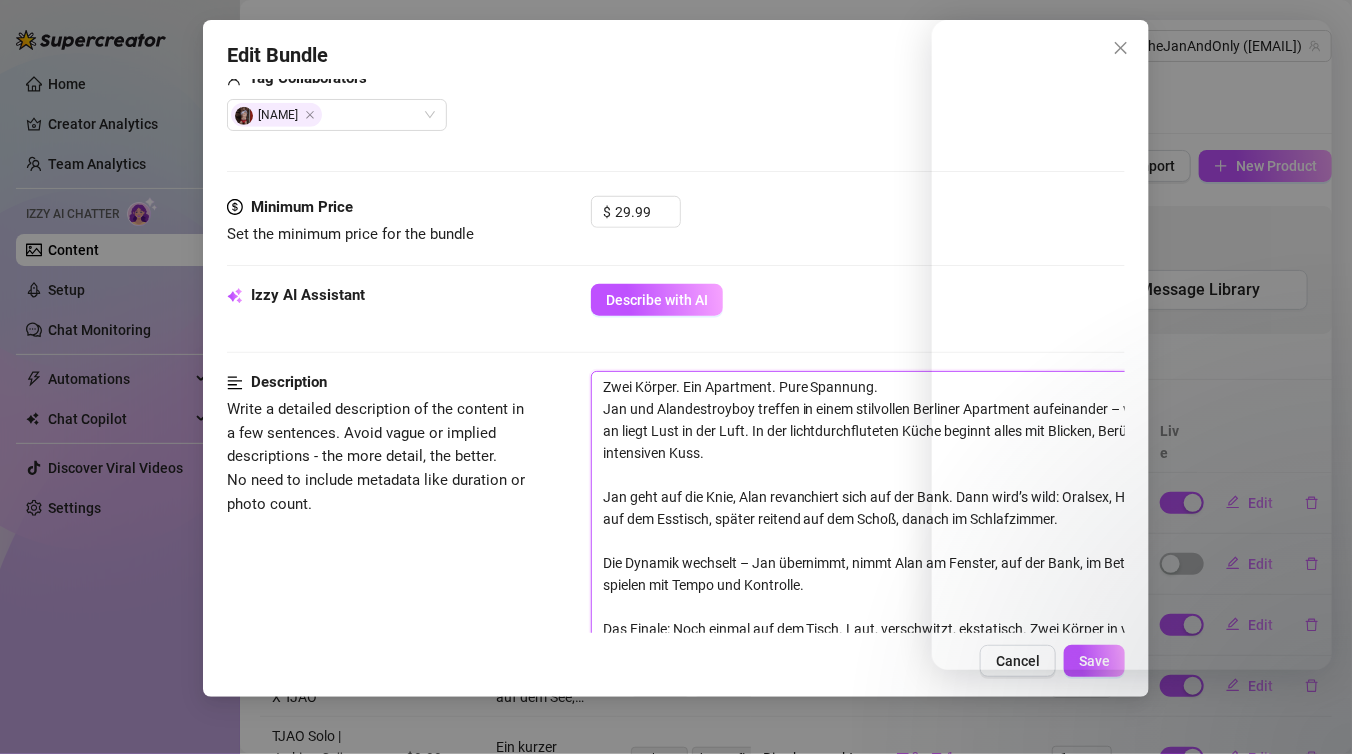 type on "Zwei Körper. Ein Apartment. Pure Spannung.
[USERNAME] und [USERNAME] treffen in einem stilvollen Berliner Apartment aufeinander – von der ersten Sekunde an liegt Lust in der Luft. In der lichtdurchfluteten Küche beginnt alles mit Blicken, Berührungen, einem intensiven Kuss.
[USERNAME] geht auf die Knie, [USERNAME] revanchiert sich auf der Bank. Dann wird’s wild: Oralsex, Hingabe, volle Nähe – erst auf dem Esstisch, später reitend auf dem Schoß, danach im Schlafzimmer.
Die Dynamik wechselt – [USERNAME] übernimmt, nimmt [USERNAME] am Fenster, auf der Bank, im Bett. Beide treiben sich an, spielen mit Tempo und Kontrolle.
Das Finale: Noch einmal auf dem Tisch. Laut, verschwitzt, ekstatisch. Zwei Körper in voller Ekstase.
Ein rohes, visuelles Video mit wechselnden Rollen, direkter Energie und echten Momenten." 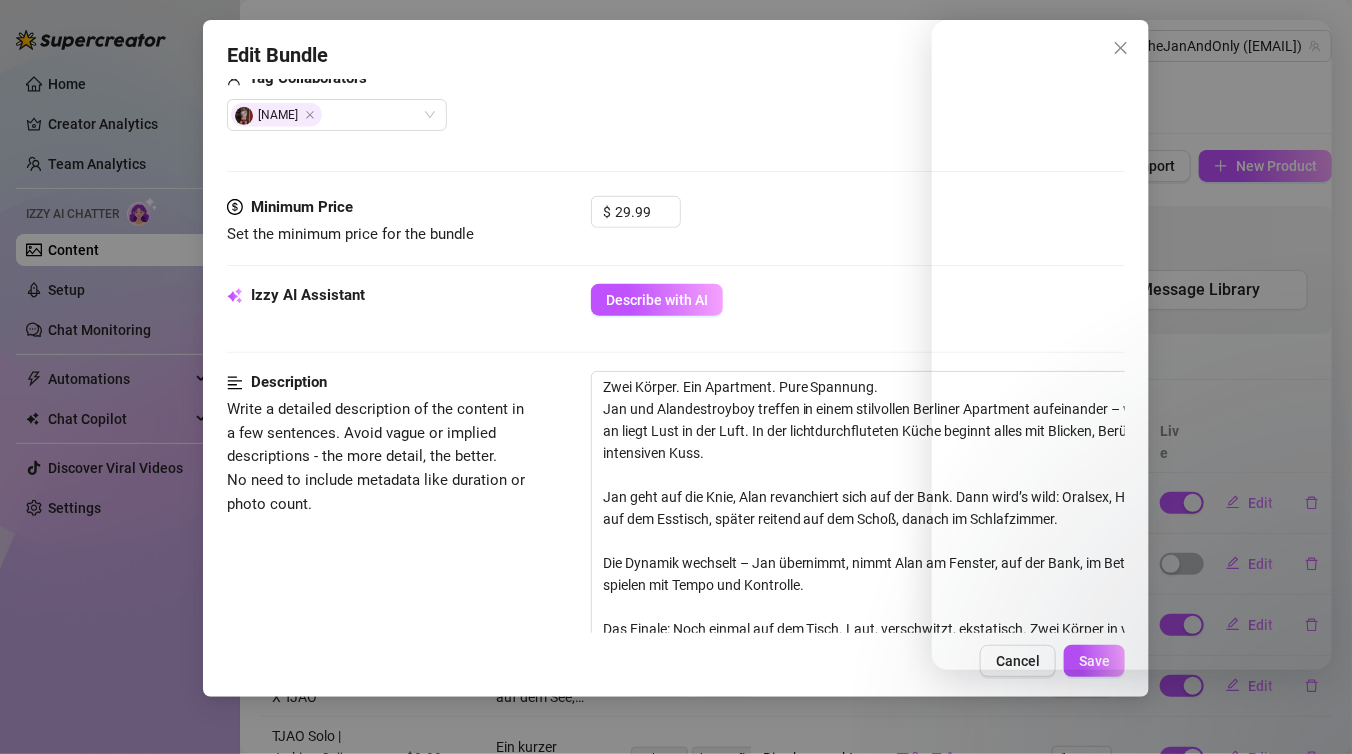 click on "Description Write a detailed description of the content in a few sentences. Avoid vague or implied descriptions - the more detail, the better.  No need to include metadata like duration or photo count. Zwei Körper. Ein Apartment. Pure Spannung.
Jan und Alandestroyboy treffen in einem stilvollen Berliner Apartment aufeinander – von der ersten Sekunde an liegt Lust in der Luft. In der lichtdurchfluteten Küche beginnt alles mit Blicken, Berührungen, einem intensiven Kuss.
Jan geht auf die Knie, Alan revanchiert sich auf der Bank. Dann wird’s wild: Oralsex, Hingabe, volle Nähe – erst auf dem Esstisch, später reitend auf dem Schoß, danach im Schlafzimmer.
Die Dynamik wechselt – Jan übernimmt, nimmt Alan am Fenster, auf der Bank, im Bett. Beide treiben sich an, spielen mit Tempo und Kontrolle.
Das Finale: Noch einmal auf dem Tisch. Laut, verschwitzt, ekstatisch. Zwei Körper in voller Ekstase.
Ein rohes, visuelles Video mit wechselnden Rollen, direkter Energie und echten Momenten." at bounding box center [676, 552] 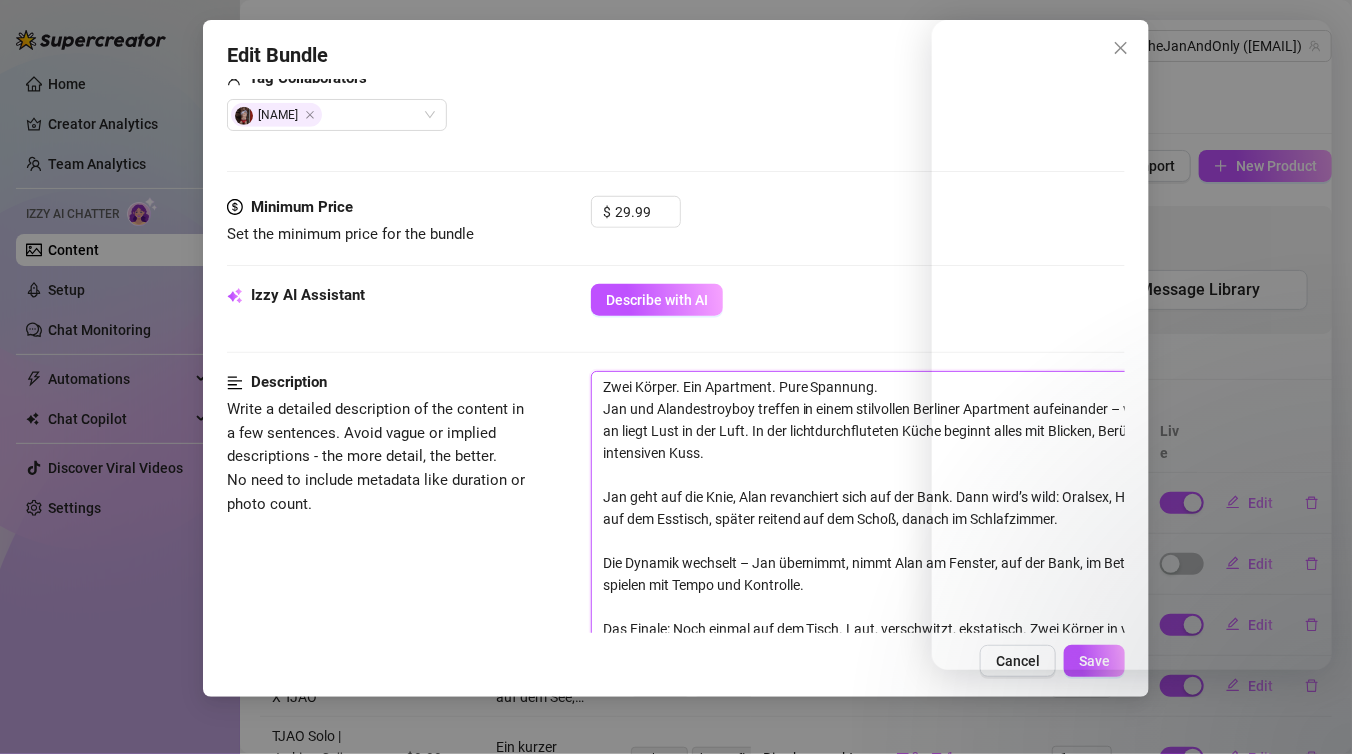 click on "Zwei Körper. Ein Apartment. Pure Spannung.
[USERNAME] und [USERNAME] treffen in einem stilvollen Berliner Apartment aufeinander – von der ersten Sekunde an liegt Lust in der Luft. In der lichtdurchfluteten Küche beginnt alles mit Blicken, Berührungen, einem intensiven Kuss.
[USERNAME] geht auf die Knie, [USERNAME] revanchiert sich auf der Bank. Dann wird’s wild: Oralsex, Hingabe, volle Nähe – erst auf dem Esstisch, später reitend auf dem Schoß, danach im Schlafzimmer.
Die Dynamik wechselt – [USERNAME] übernimmt, nimmt [USERNAME] am Fenster, auf der Bank, im Bett. Beide treiben sich an, spielen mit Tempo und Kontrolle.
Das Finale: Noch einmal auf dem Tisch. Laut, verschwitzt, ekstatisch. Zwei Körper in voller Ekstase.
Ein rohes, visuelles Video mit wechselnden Rollen, direkter Energie und echten Momenten." at bounding box center (941, 552) 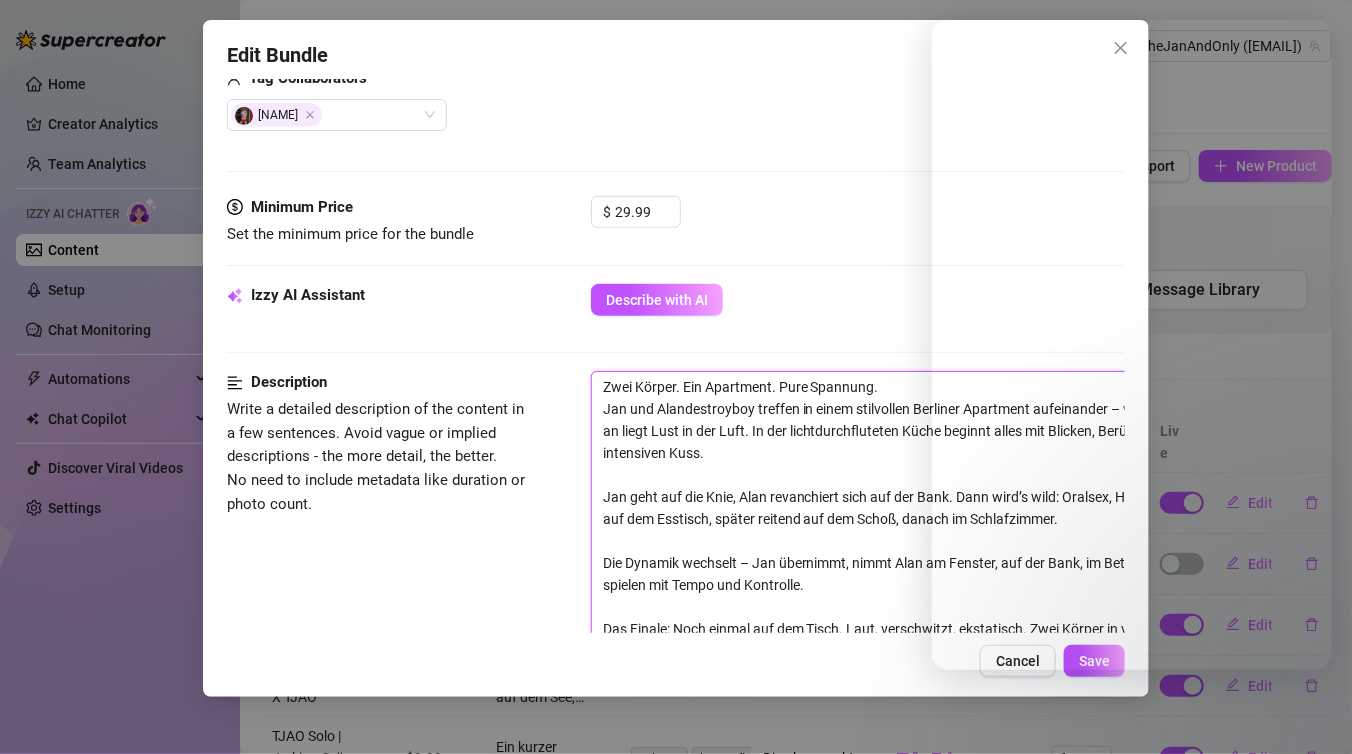 click on "Zwei Körper. Ein Apartment. Pure Spannung.
[USERNAME] und [USERNAME] treffen in einem stilvollen Berliner Apartment aufeinander – von der ersten Sekunde an liegt Lust in der Luft. In der lichtdurchfluteten Küche beginnt alles mit Blicken, Berührungen, einem intensiven Kuss.
[USERNAME] geht auf die Knie, [USERNAME] revanchiert sich auf der Bank. Dann wird’s wild: Oralsex, Hingabe, volle Nähe – erst auf dem Esstisch, später reitend auf dem Schoß, danach im Schlafzimmer.
Die Dynamik wechselt – [USERNAME] übernimmt, nimmt [USERNAME] am Fenster, auf der Bank, im Bett. Beide treiben sich an, spielen mit Tempo und Kontrolle.
Das Finale: Noch einmal auf dem Tisch. Laut, verschwitzt, ekstatisch. Zwei Körper in voller Ekstase.
Ein rohes, visuelles Video mit wechselnden Rollen, direkter Energie und echten Momenten." at bounding box center (941, 552) 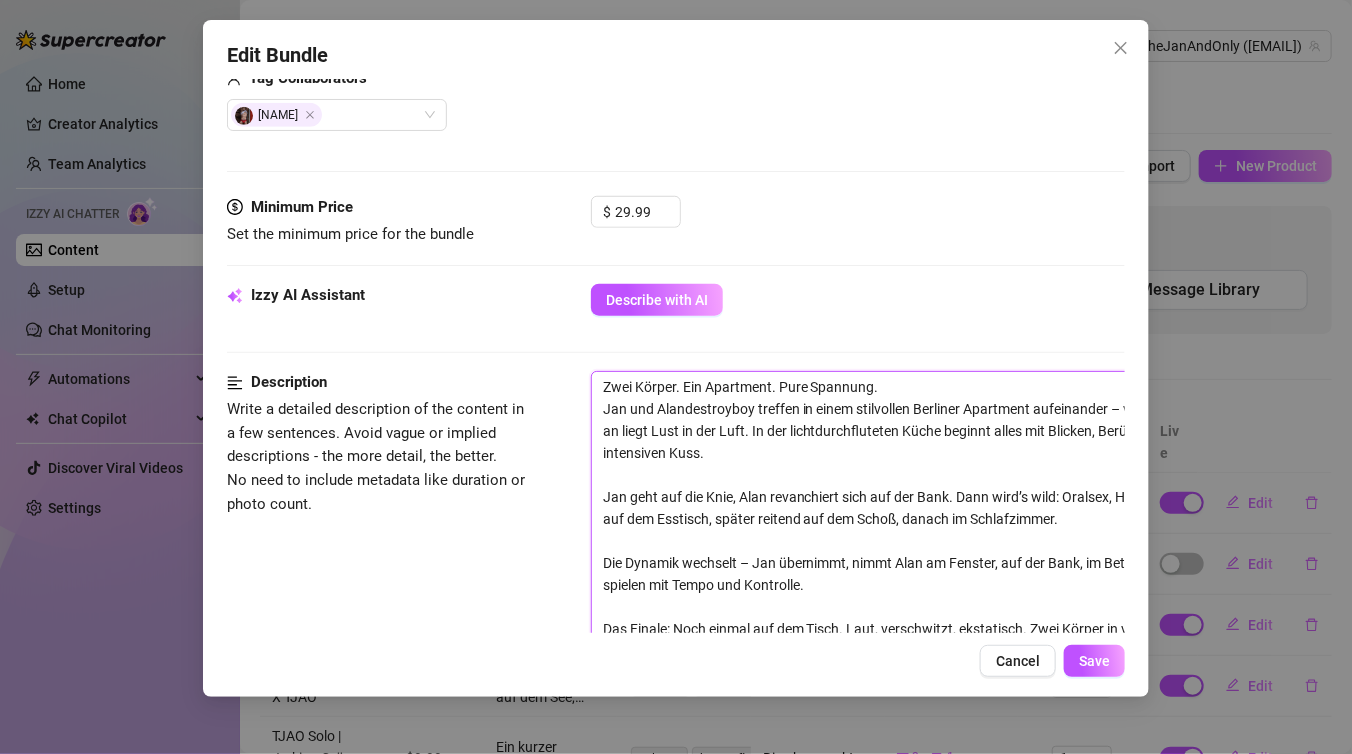 click on "Zwei Körper. Ein Apartment. Pure Spannung.
[USERNAME] und [USERNAME] treffen in einem stilvollen Berliner Apartment aufeinander – von der ersten Sekunde an liegt Lust in der Luft. In der lichtdurchfluteten Küche beginnt alles mit Blicken, Berührungen, einem intensiven Kuss.
[USERNAME] geht auf die Knie, [USERNAME] revanchiert sich auf der Bank. Dann wird’s wild: Oralsex, Hingabe, volle Nähe – erst auf dem Esstisch, später reitend auf dem Schoß, danach im Schlafzimmer.
Die Dynamik wechselt – [USERNAME] übernimmt, nimmt [USERNAME] am Fenster, auf der Bank, im Bett. Beide treiben sich an, spielen mit Tempo und Kontrolle.
Das Finale: Noch einmal auf dem Tisch. Laut, verschwitzt, ekstatisch. Zwei Körper in voller Ekstase.
Ein rohes, visuelles Video mit wechselnden Rollen, direkter Energie und echten Momenten." at bounding box center (941, 552) 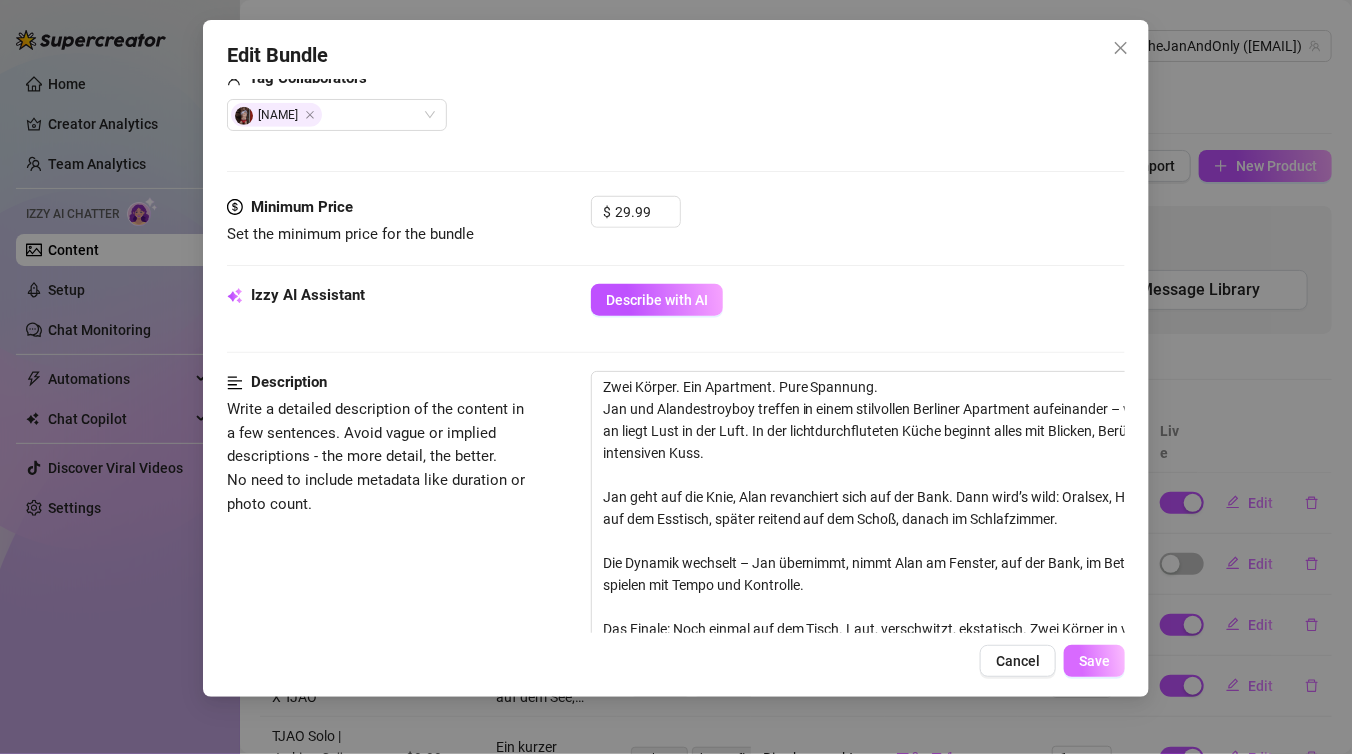 click on "Save" at bounding box center [1094, 661] 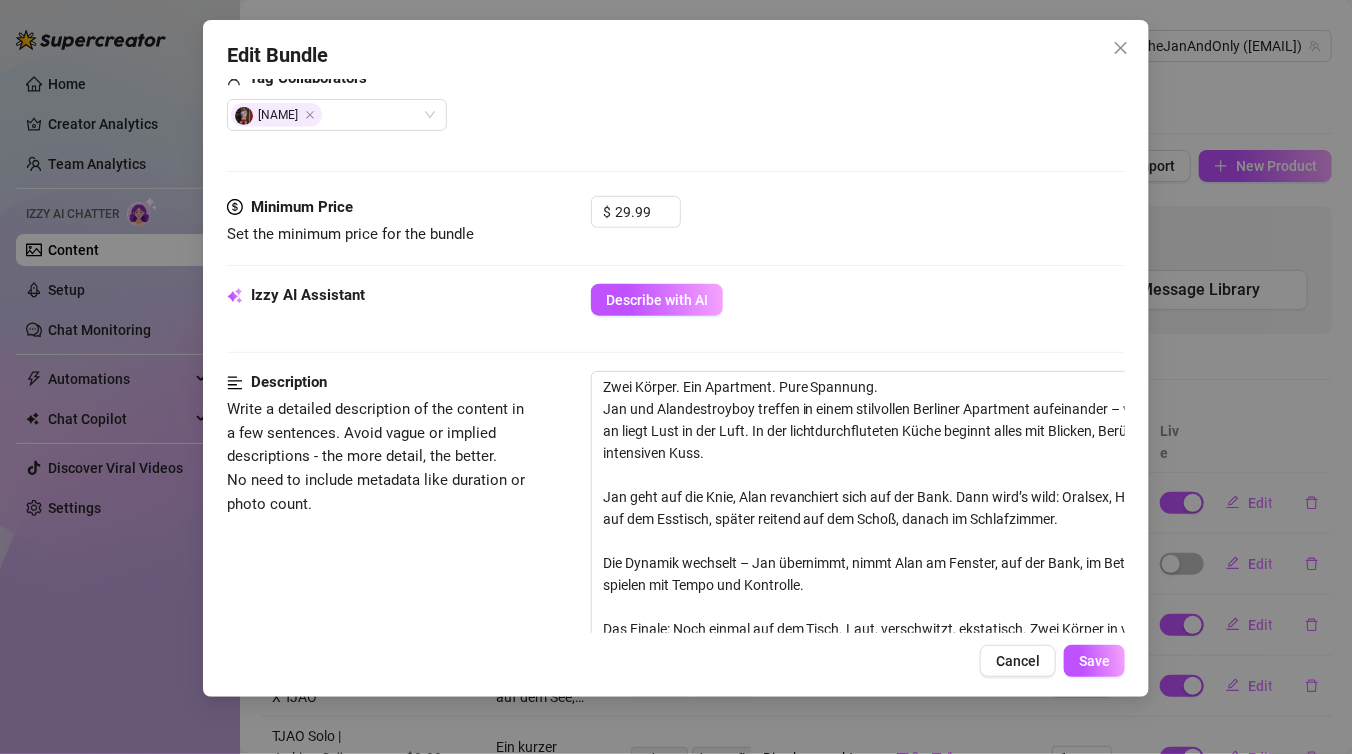 scroll, scrollTop: 0, scrollLeft: 0, axis: both 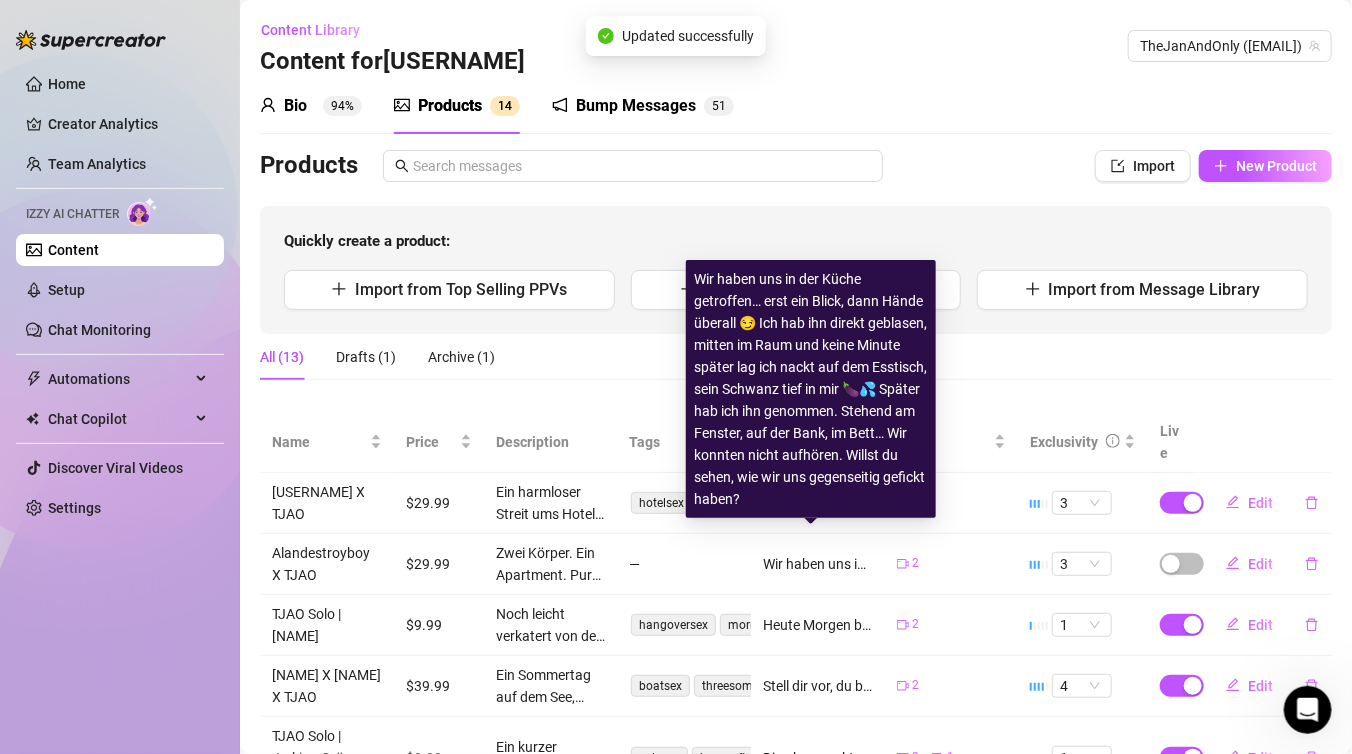 click at bounding box center [1307, 709] 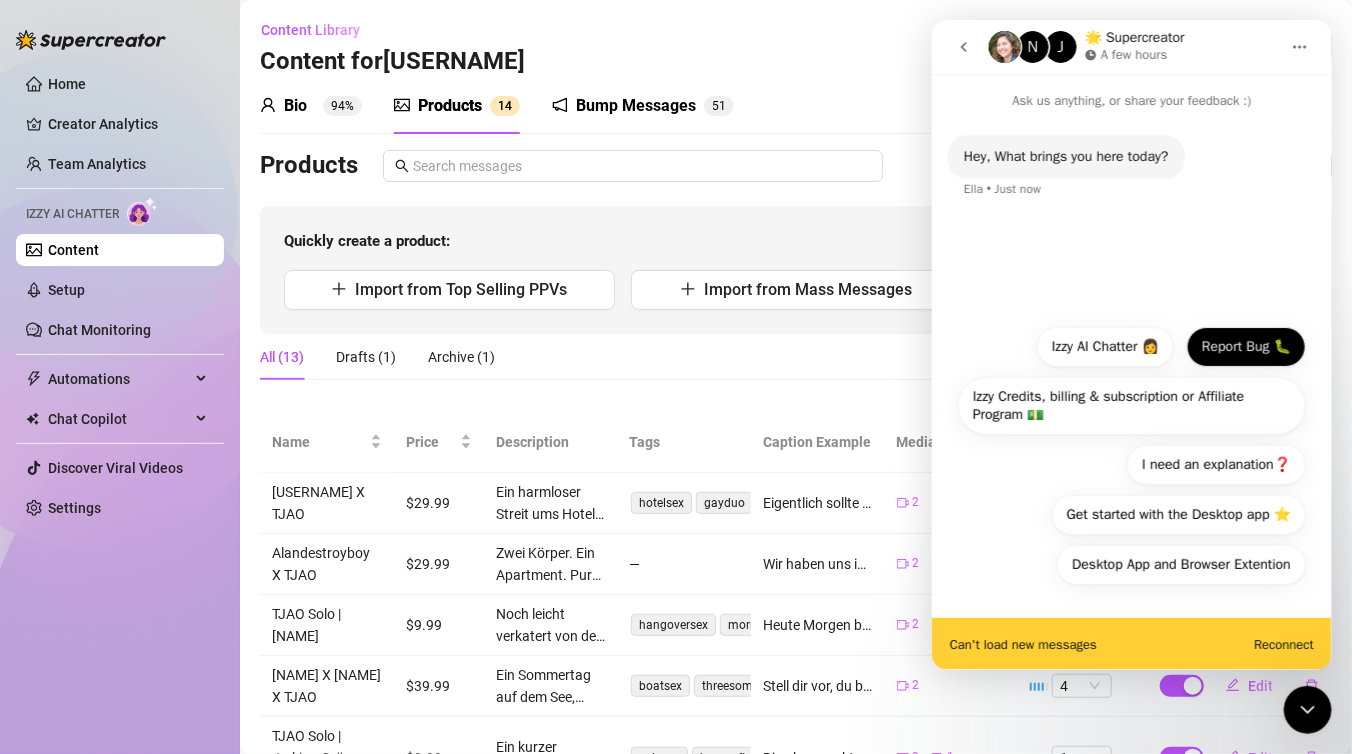 click on "Report Bug 🐛" at bounding box center (1245, 347) 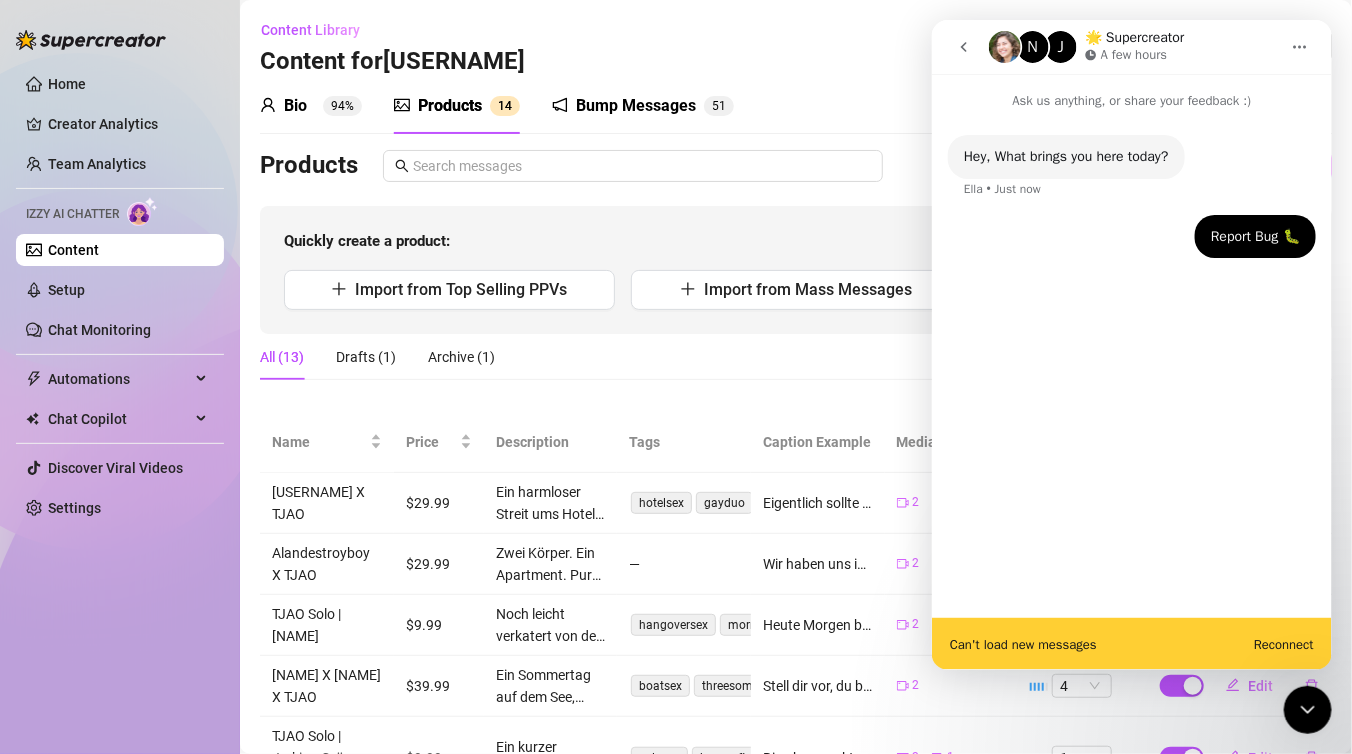 click on "Reconnect" at bounding box center (1283, 644) 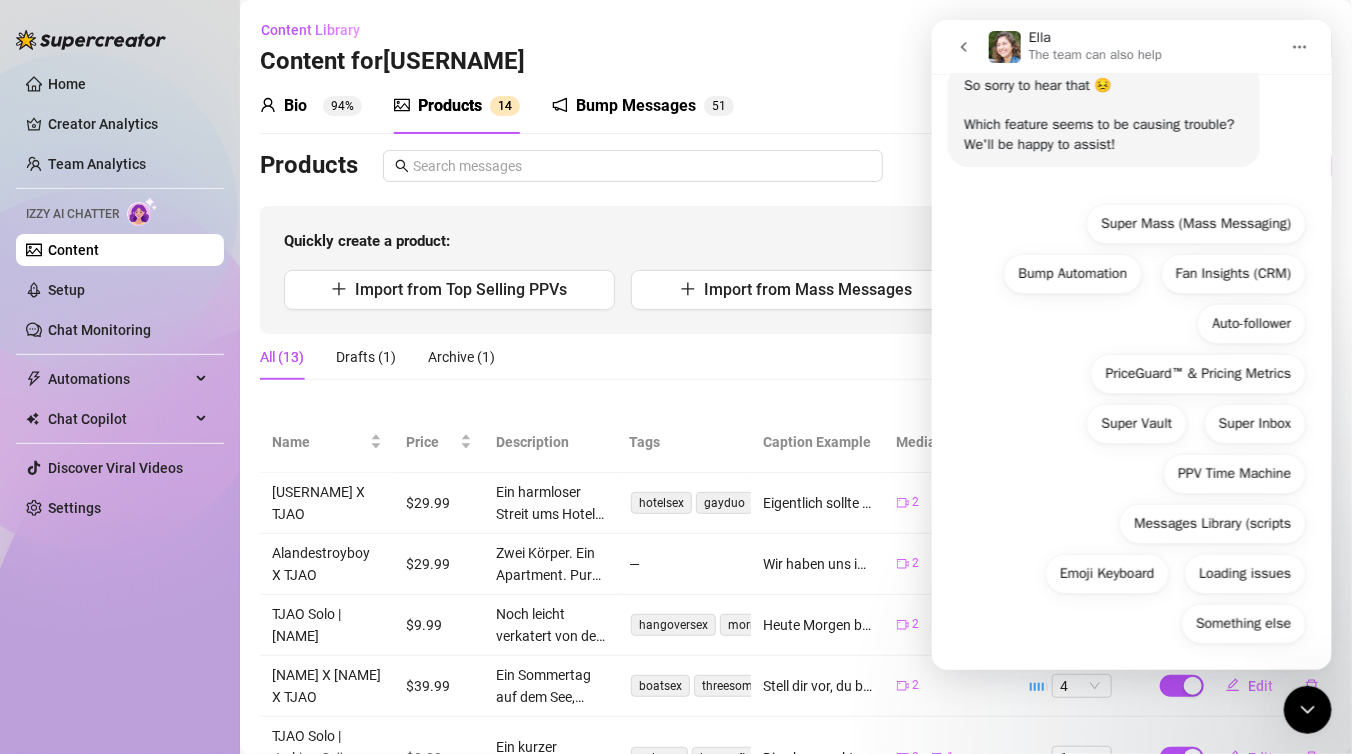 scroll, scrollTop: 196, scrollLeft: 0, axis: vertical 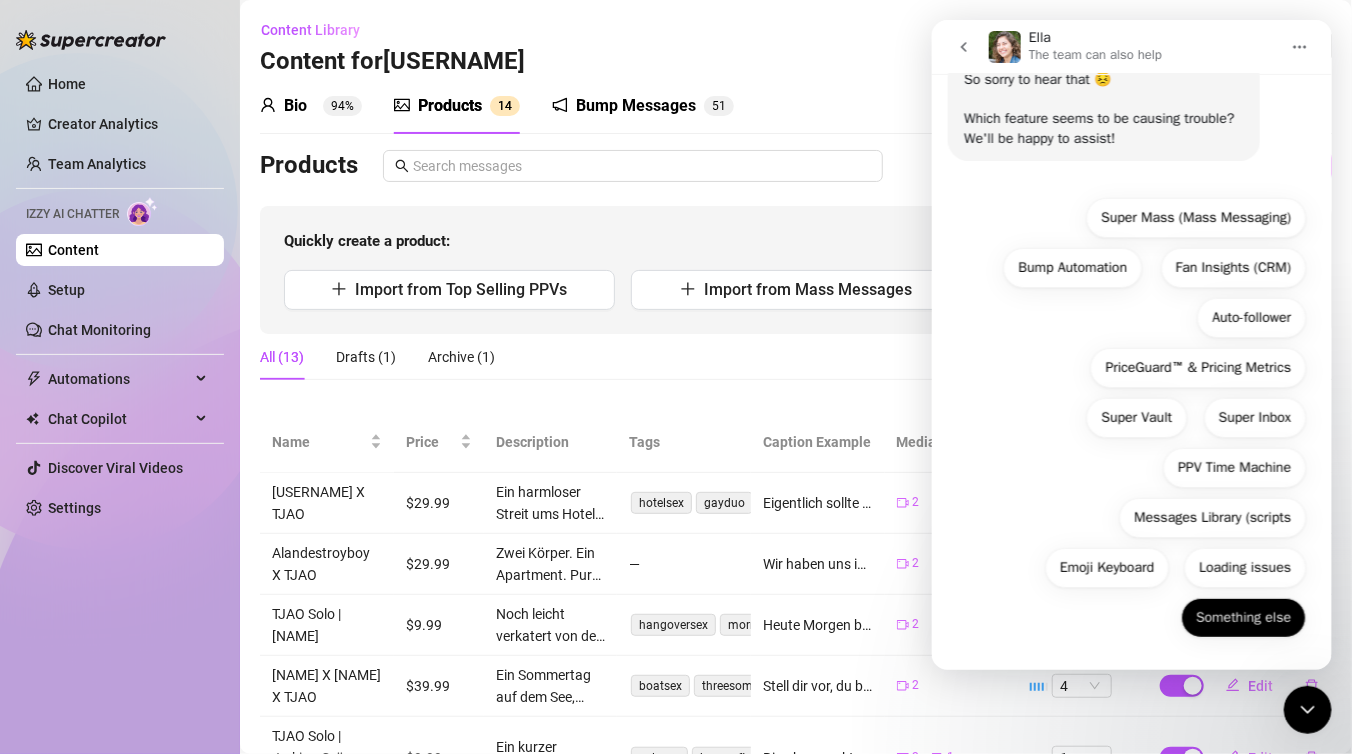 click on "Something else" at bounding box center (1242, 618) 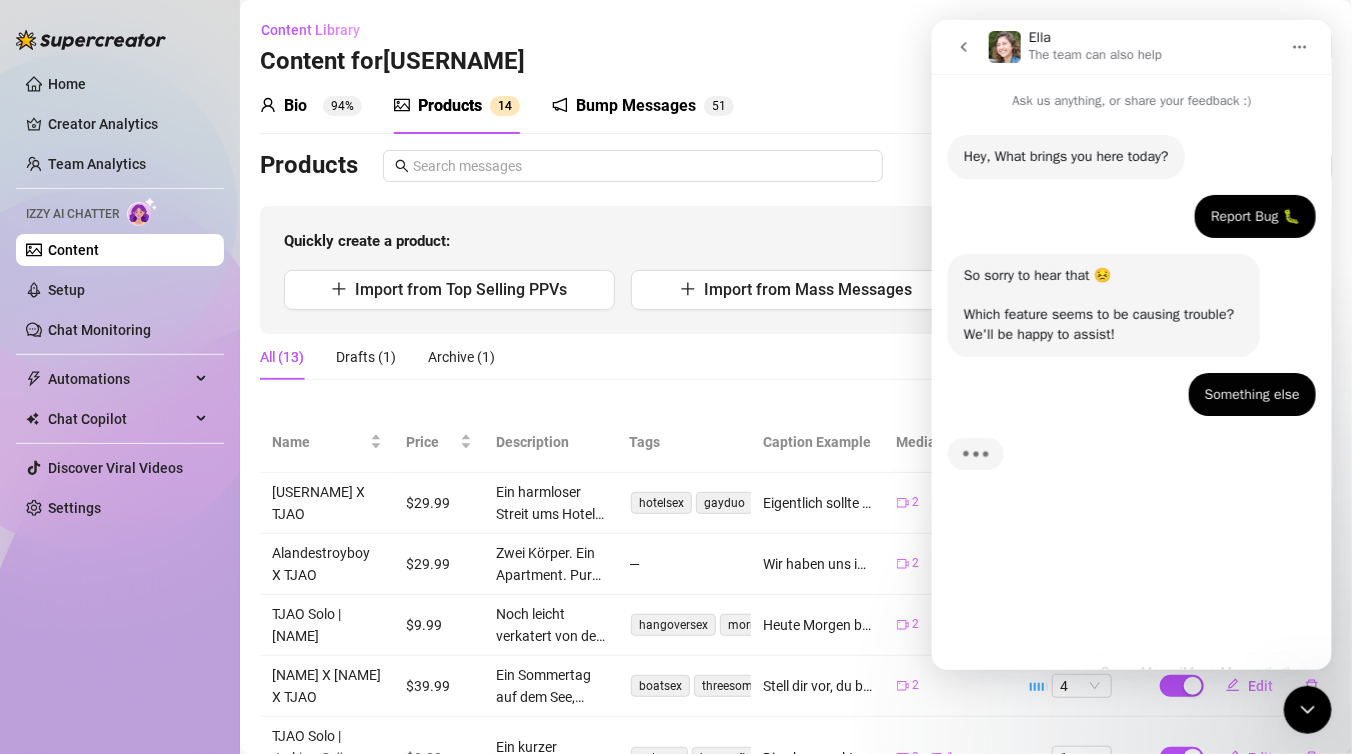 scroll, scrollTop: 0, scrollLeft: 0, axis: both 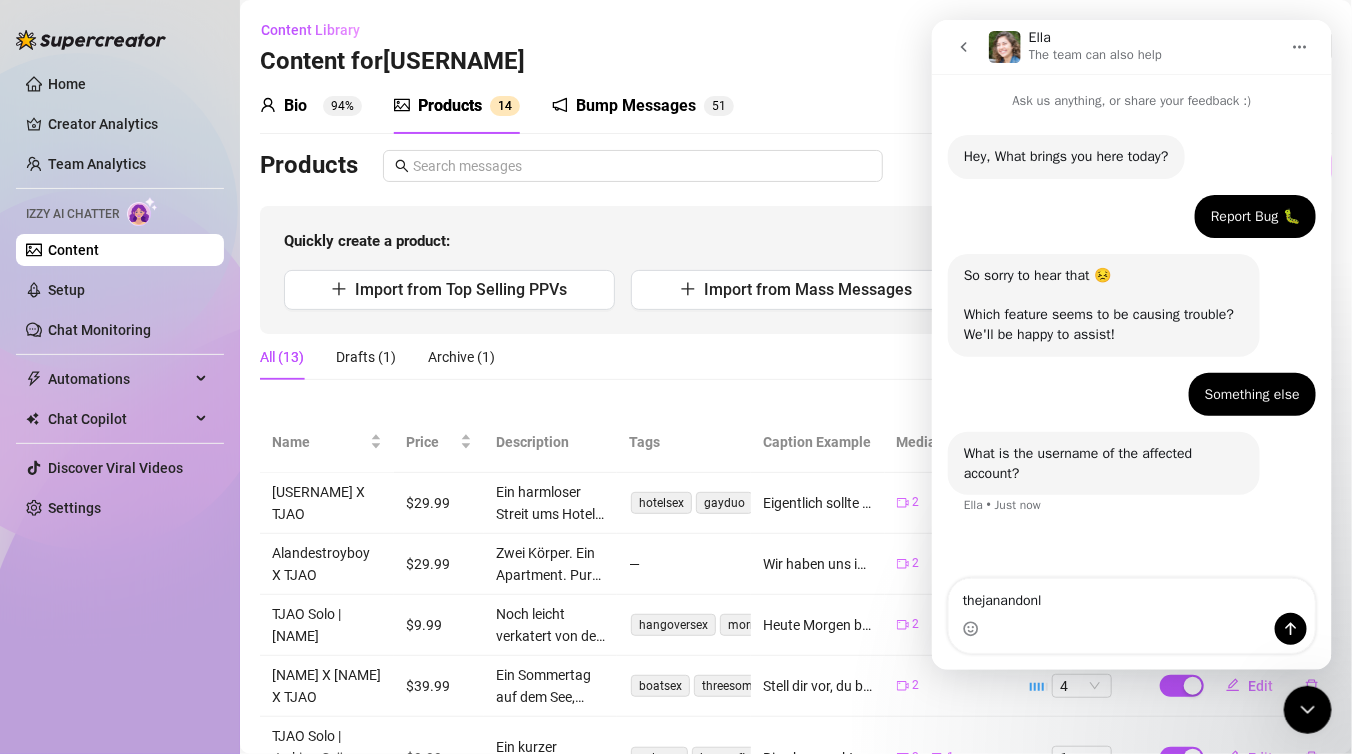 type on "[USERNAME]" 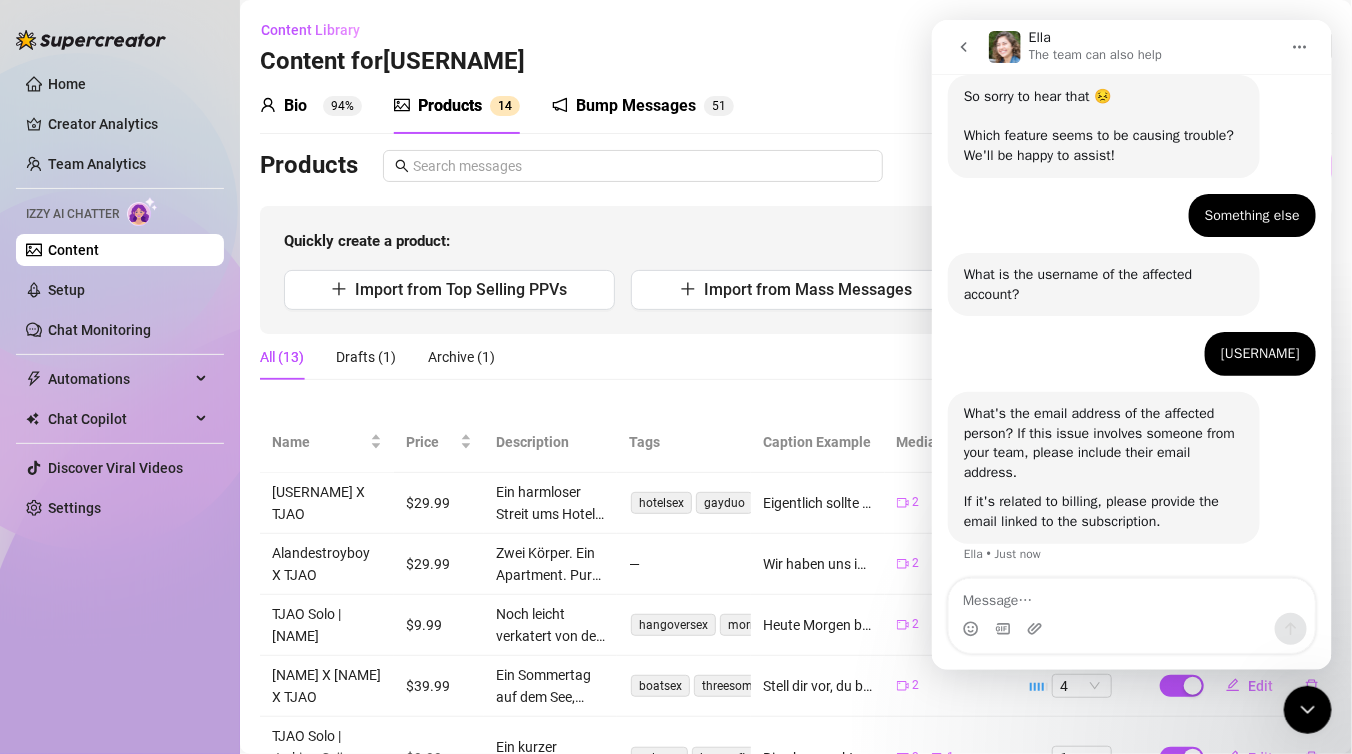 scroll, scrollTop: 185, scrollLeft: 0, axis: vertical 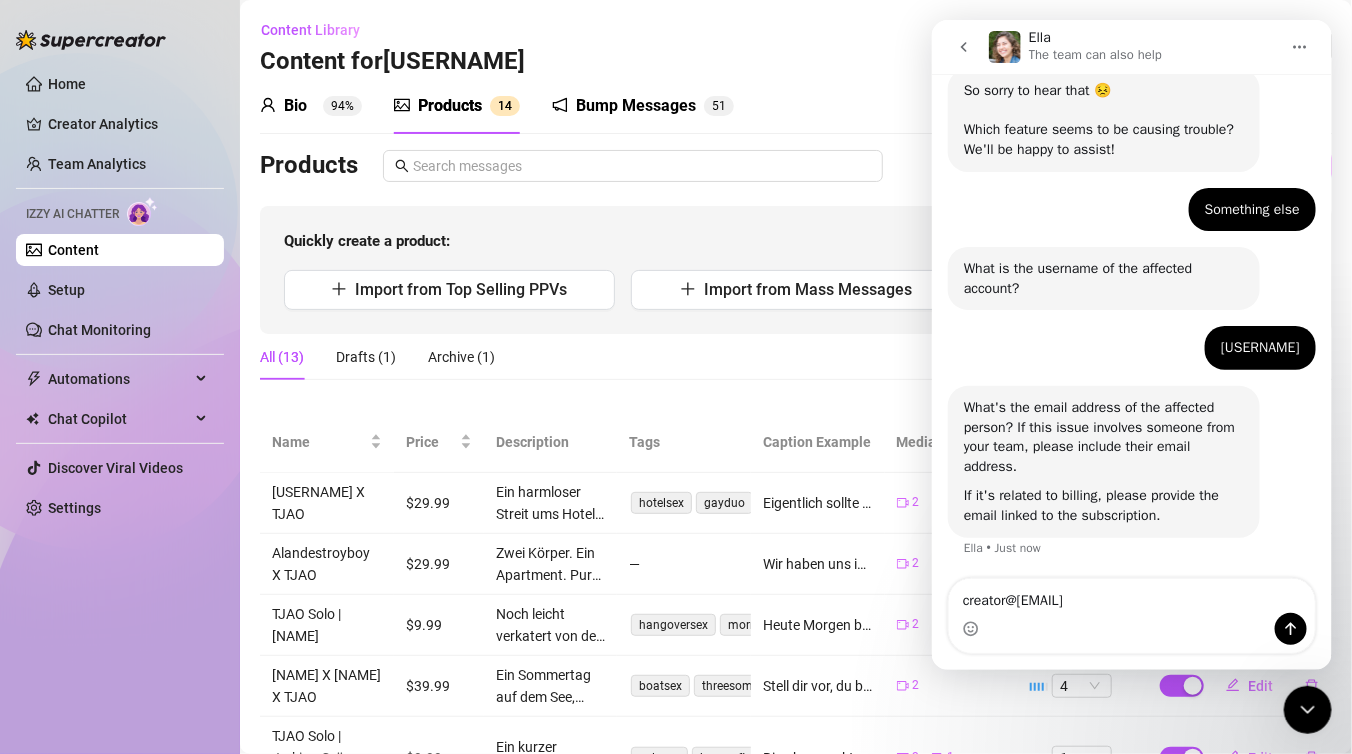 type on "creator@jansimonneumann.de" 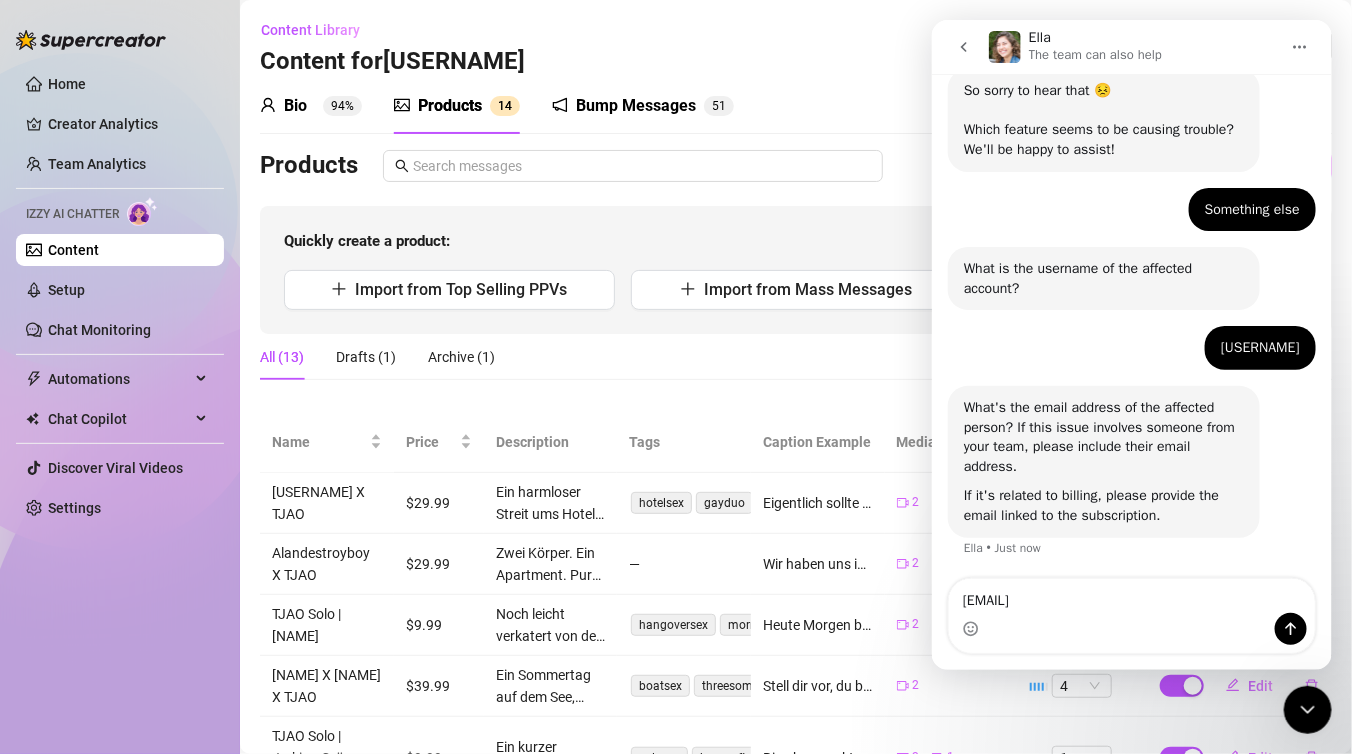 type 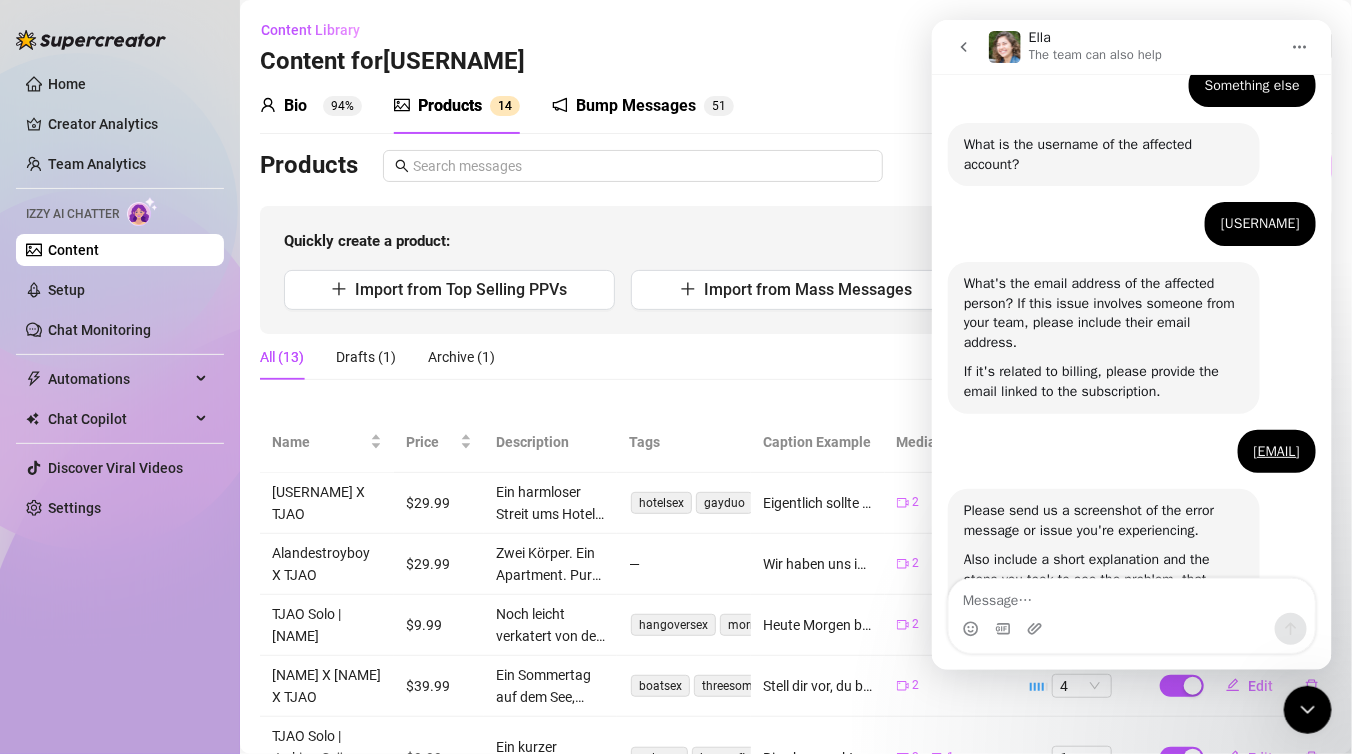 scroll, scrollTop: 451, scrollLeft: 0, axis: vertical 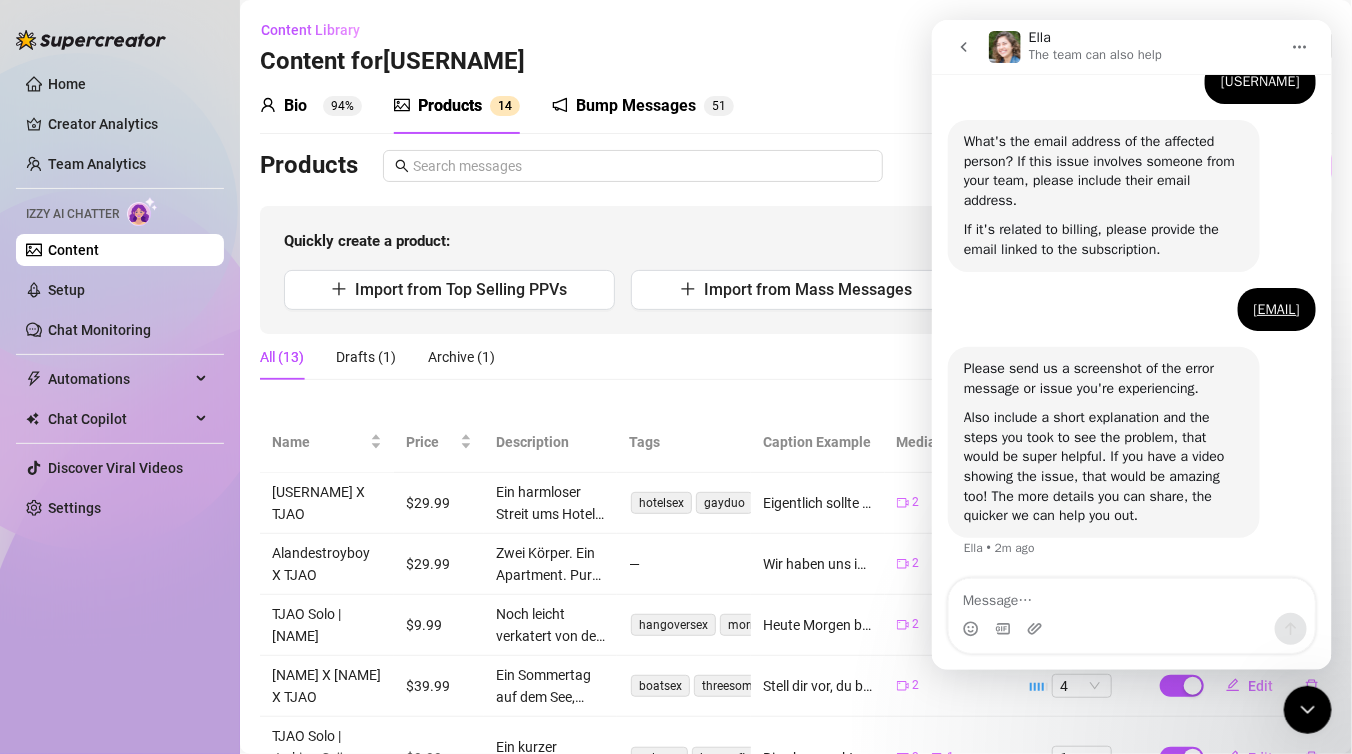 click on "Wir haben uns in der Küche getroffen… erst ein Blick, dann Hände überall 😏 Ich hab ihn direkt geblasen, mitten im Raum und keine Minute später lag ich nackt auf dem Esstisch, sein Schwanz tief in mir 🍆💦 Später hab ich ihn genommen. Stehend am Fenster, auf der Bank, im Bett… Wir konnten nicht aufhören. Willst du sehen, wie wir uns gegenseitig gefickt haben?" at bounding box center (818, 564) 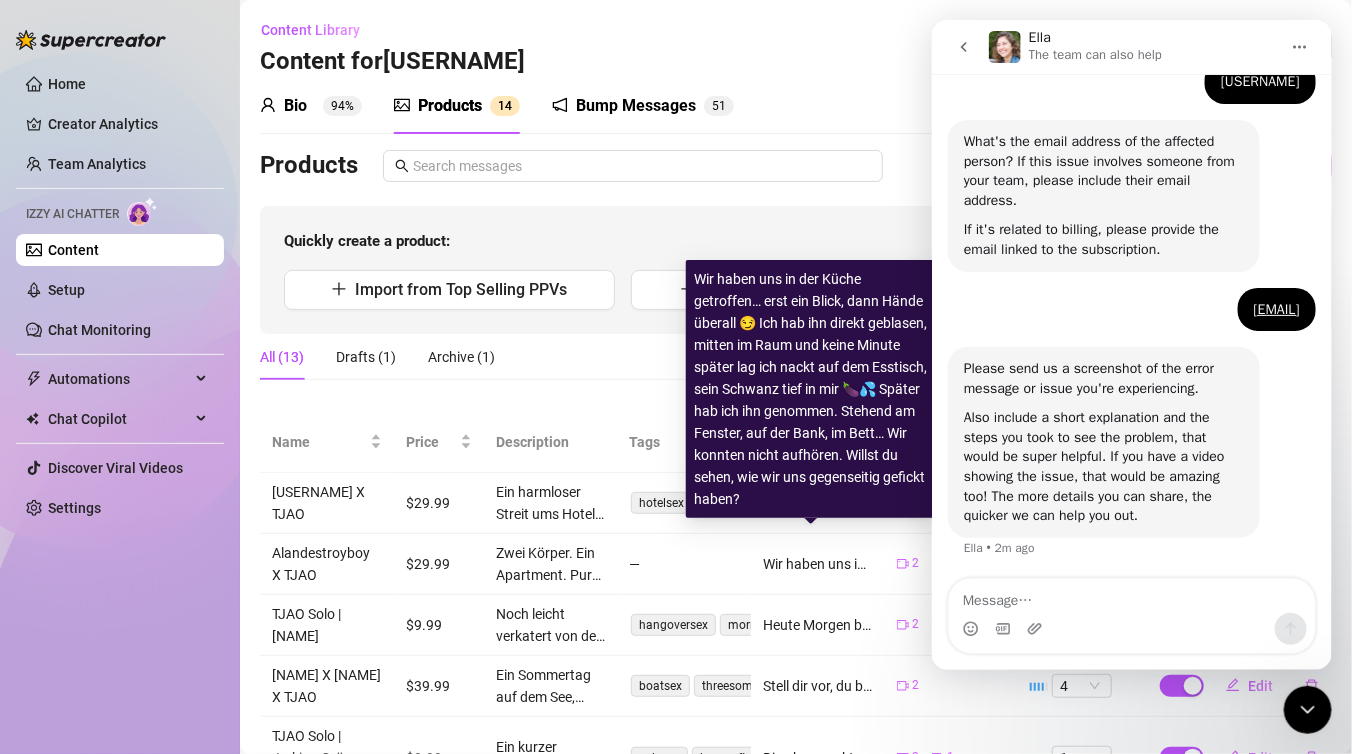 click on "—" at bounding box center [684, 564] 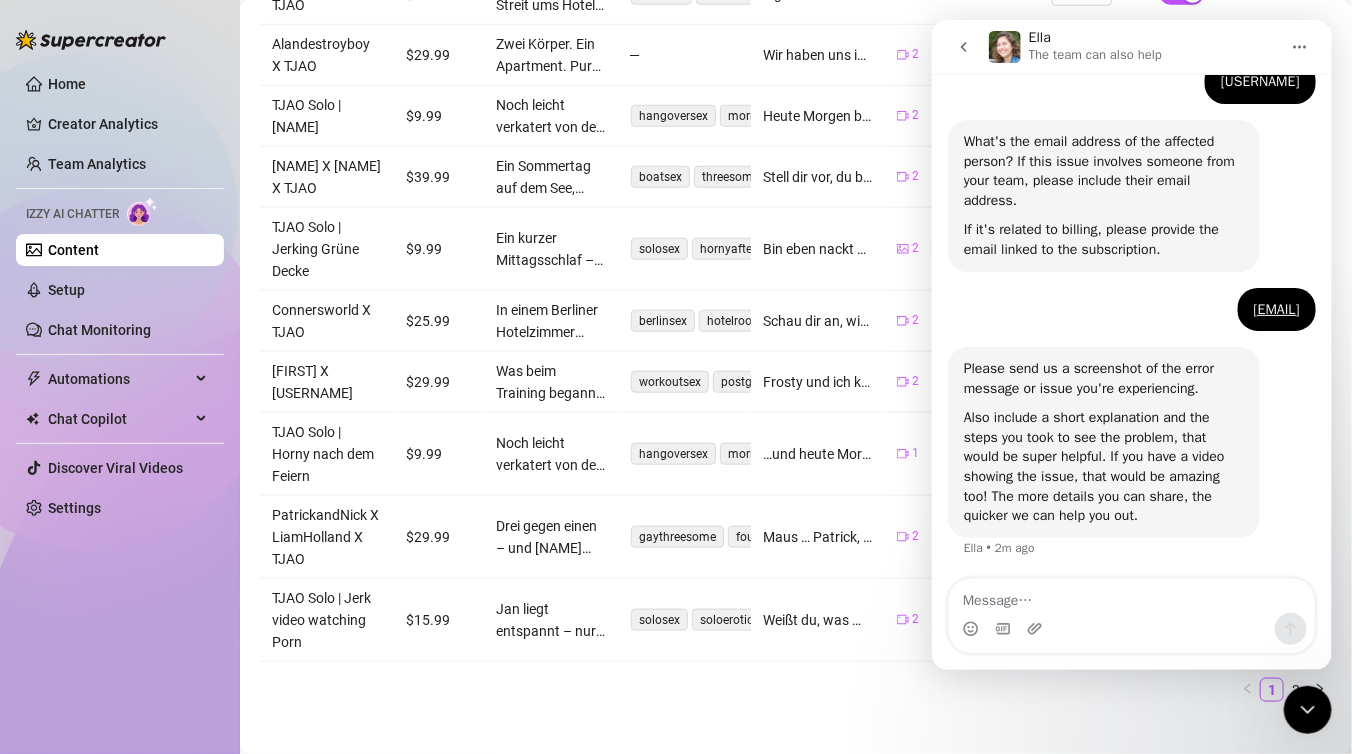 scroll, scrollTop: 530, scrollLeft: 0, axis: vertical 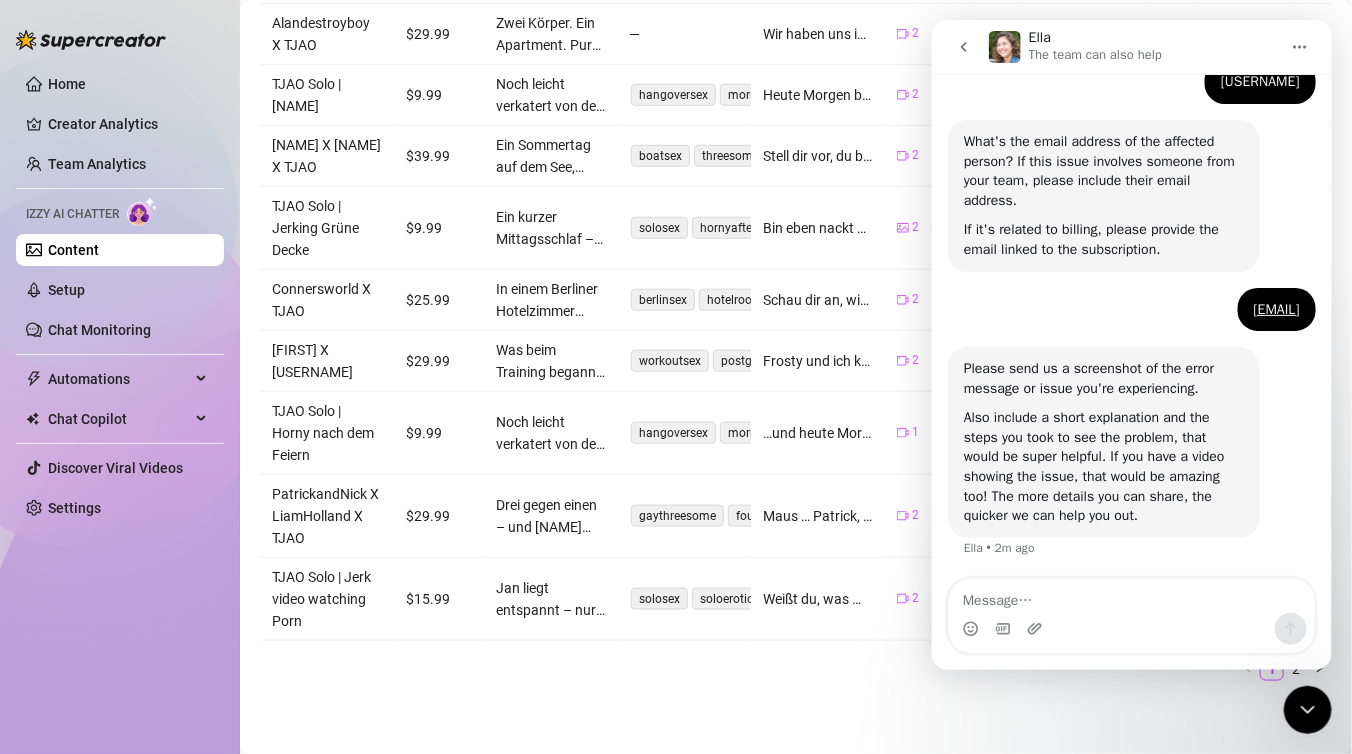click on "Edit" at bounding box center (1260, 34) 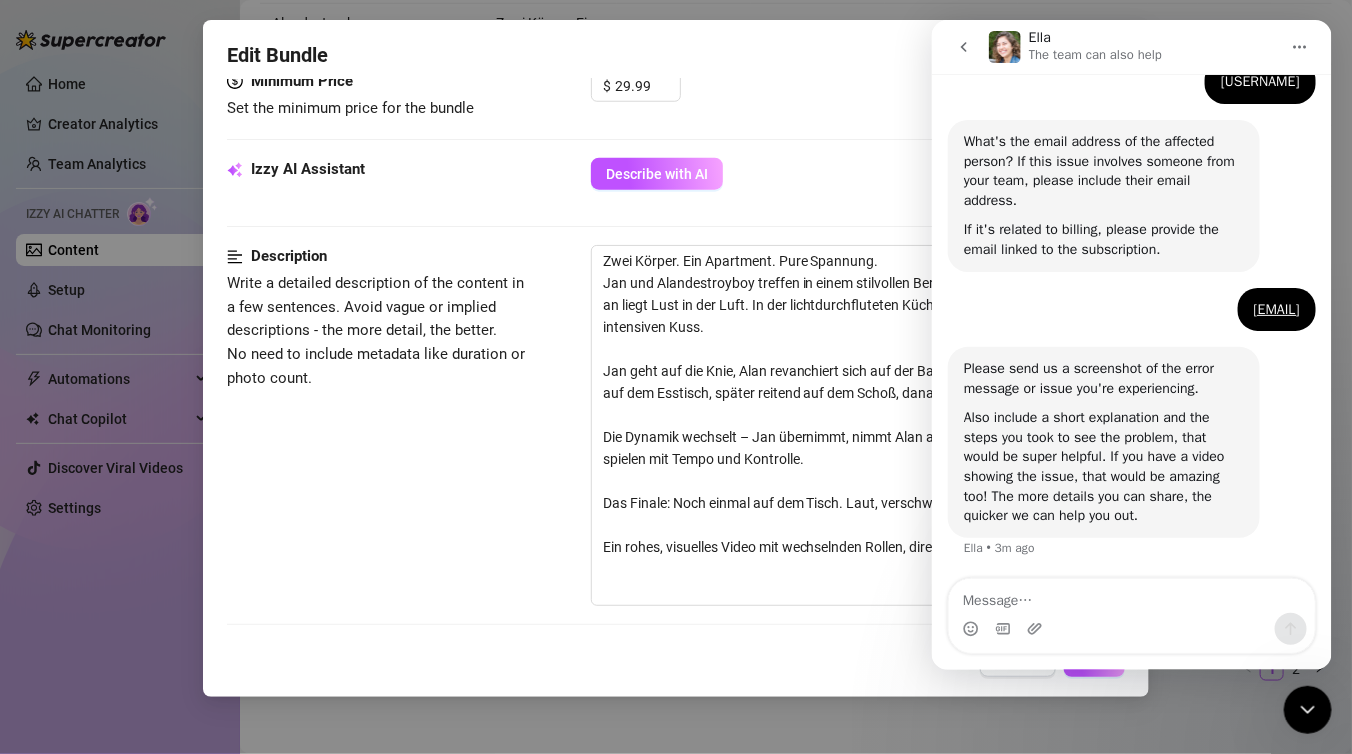scroll, scrollTop: 739, scrollLeft: 0, axis: vertical 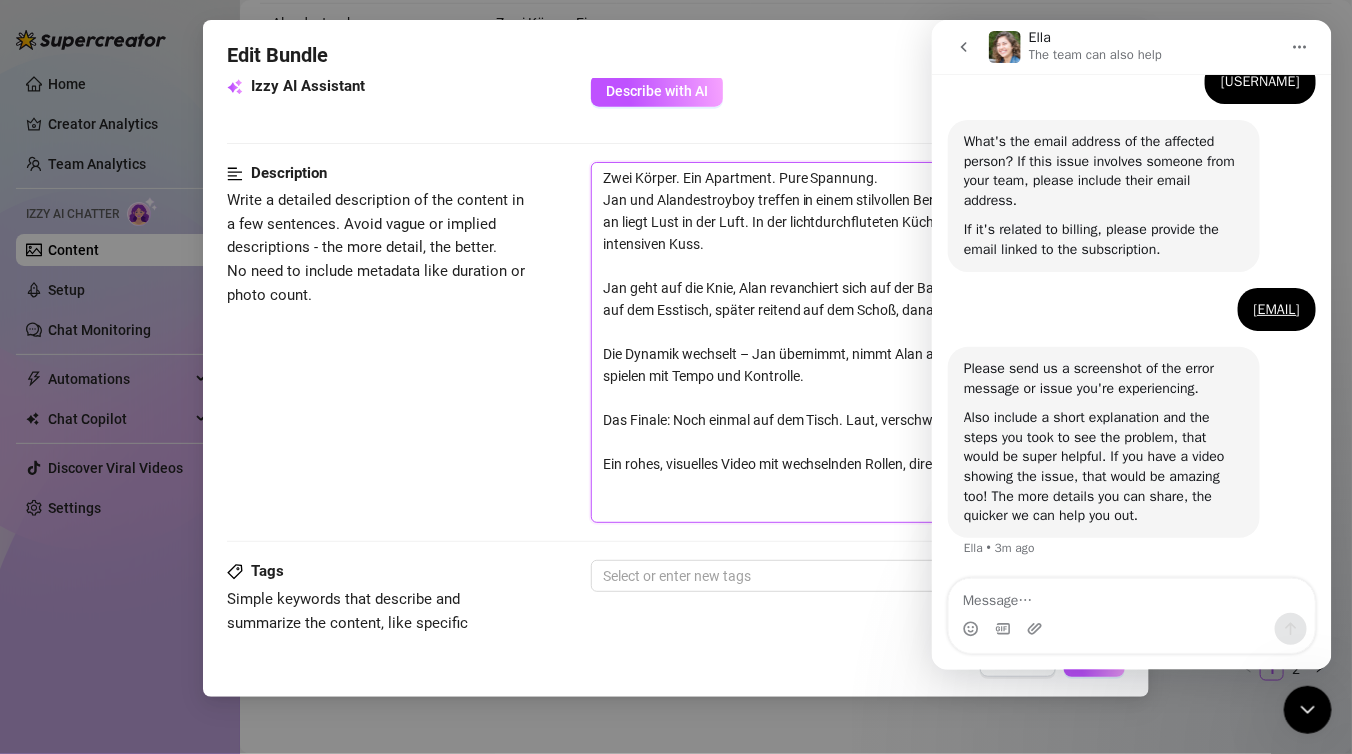 click on "Zwei Körper. Ein Apartment. Pure Spannung.
[USERNAME] und [USERNAME] treffen in einem stilvollen Berliner Apartment aufeinander – von der ersten Sekunde an liegt Lust in der Luft. In der lichtdurchfluteten Küche beginnt alles mit Blicken, Berührungen, einem intensiven Kuss.
[USERNAME] geht auf die Knie, [USERNAME] revanchiert sich auf der Bank. Dann wird’s wild: Oralsex, Hingabe, volle Nähe – erst auf dem Esstisch, später reitend auf dem Schoß, danach im Schlafzimmer.
Die Dynamik wechselt – [USERNAME] übernimmt, nimmt [USERNAME] am Fenster, auf der Bank, im Bett. Beide treiben sich an, spielen mit Tempo und Kontrolle.
Das Finale: Noch einmal auf dem Tisch. Laut, verschwitzt, ekstatisch. Zwei Körper in voller Ekstase.
Ein rohes, visuelles Video mit wechselnden Rollen, direkter Energie und echten Momenten." at bounding box center (941, 343) 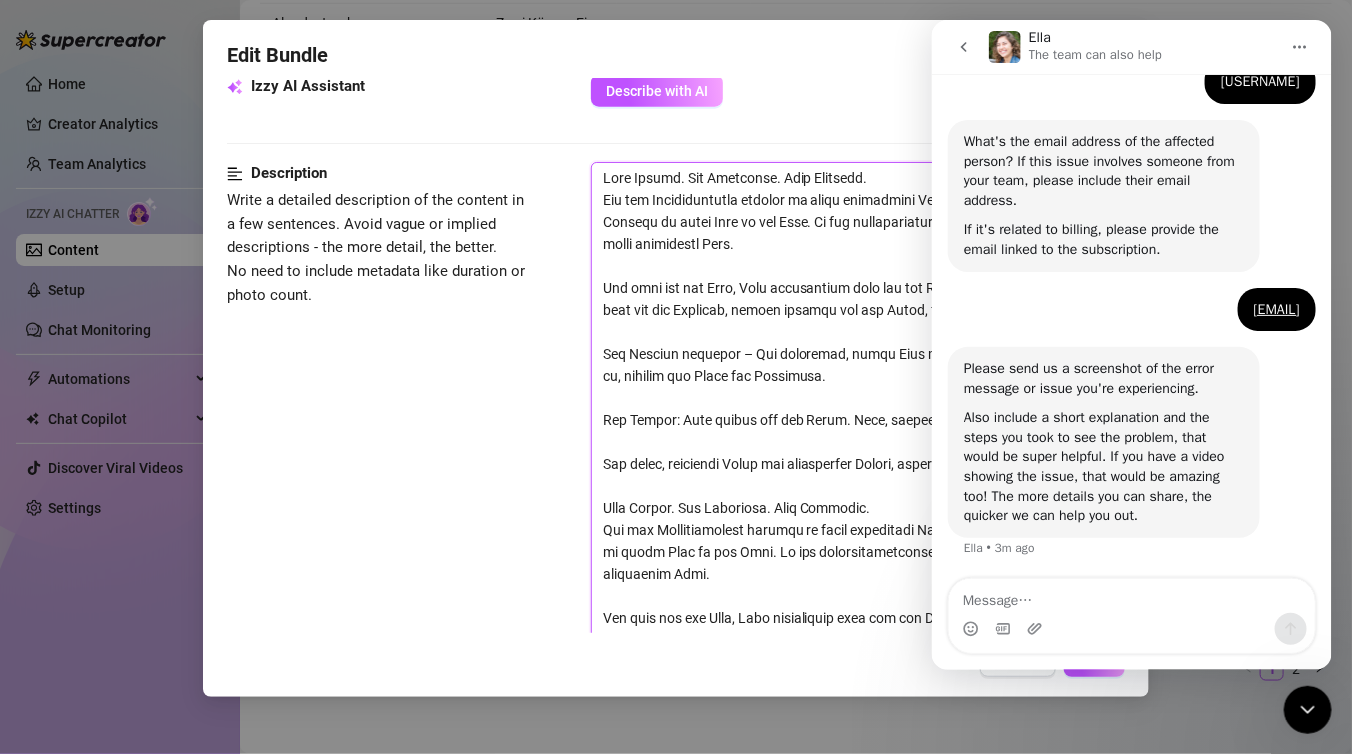 scroll, scrollTop: 0, scrollLeft: 0, axis: both 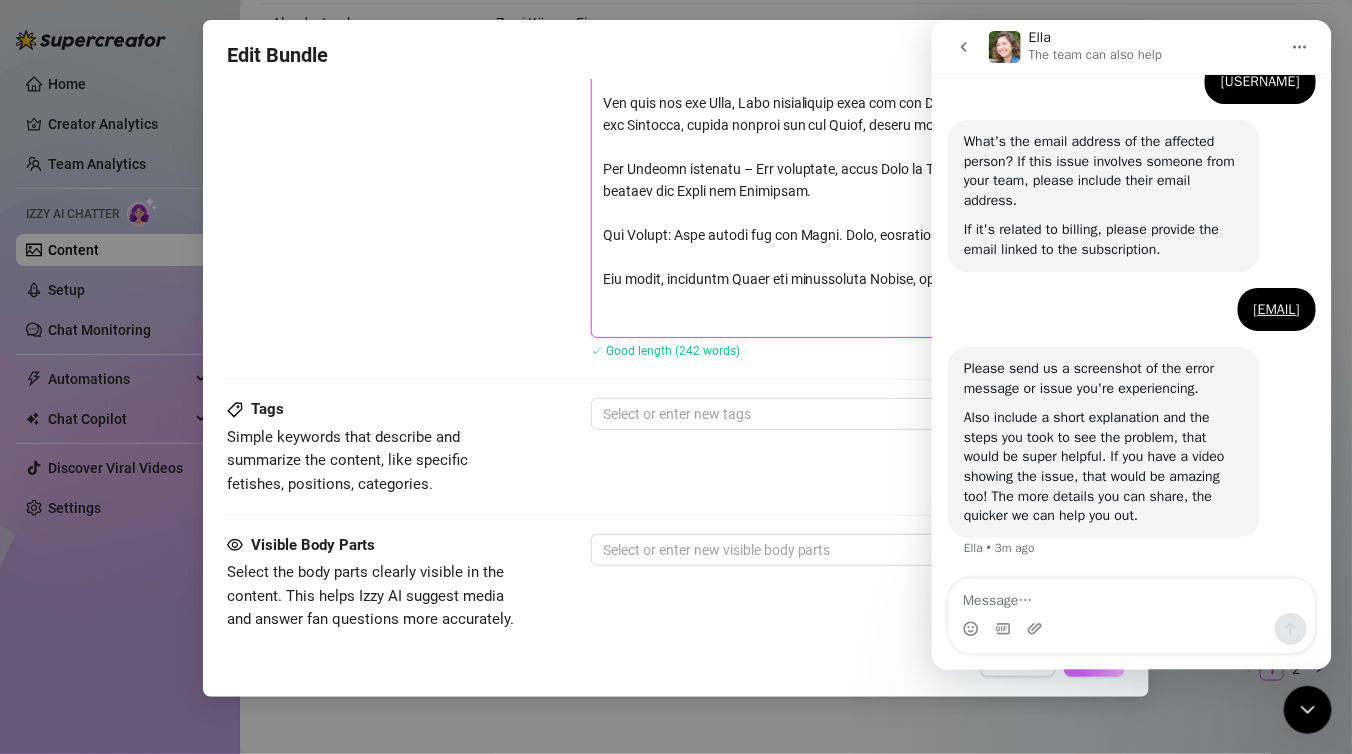 type on "Zwei Körper. Ein Apartment. Pure Spannung.
Jan und Alandestroyboy treffen in einem stilvollen Berliner Apartment aufeinander – von der ersten Sekunde an liegt Lust in der Luft. In der lichtdurchfluteten Küche beginnt alles mit Blicken, Berührungen, einem intensiven Kuss.
Jan geht auf die Knie, Alan revanchiert sich auf der Bank. Dann wird’s wild: Oralsex, Hingabe, volle Nähe – erst auf dem Esstisch, später reitend auf dem Schoß, danach im Schlafzimmer.
Die Dynamik wechselt – Jan übernimmt, nimmt Alan am Fenster, auf der Bank, im Bett. Beide treiben sich an, spielen mit Tempo und Kontrolle.
Das Finale: Noch einmal auf dem Tisch. Laut, verschwitzt, ekstatisch. Zwei Körper in voller Ekstase.
Ein rohes, visuelles Video mit wechselnden Rollen, direkter Energie und echten Momenten.
Zwei Körper. Ein Apartment. Pure Spannung.
Jan und Alandestroyboy treffen in einem stilvollen Berliner Apartment aufeinander – von der ersten Sekunde an liegt Lust in der Luft. In der lichtdurchfluteten Küche beginnt alles mit Bl..." 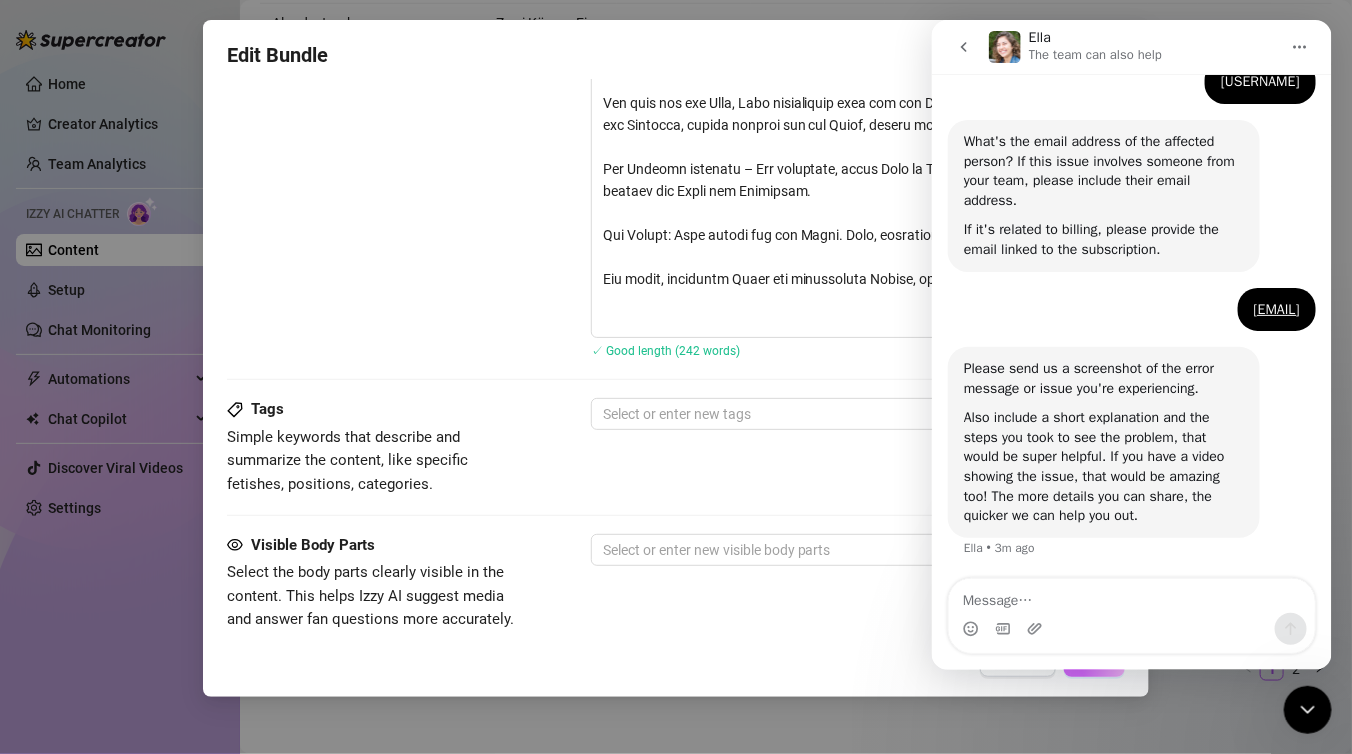 click on "Save" at bounding box center (1094, 661) 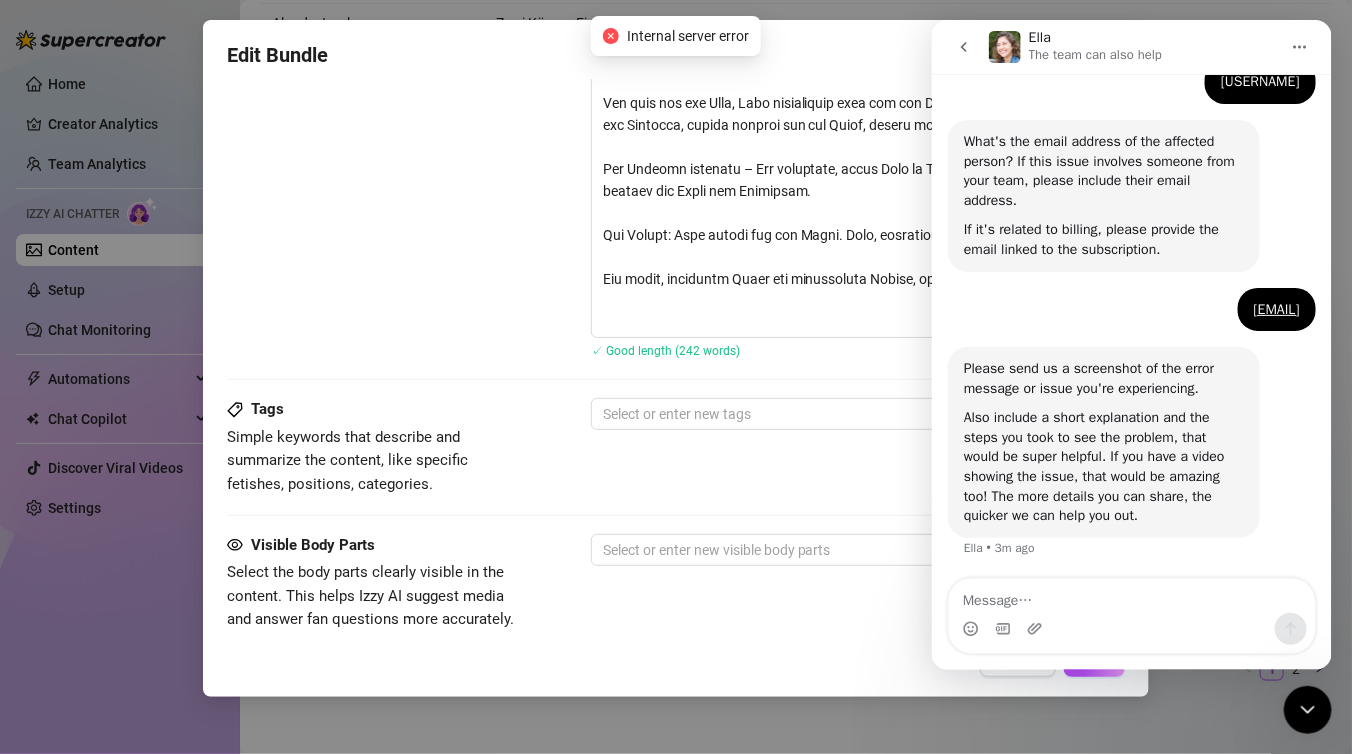 type 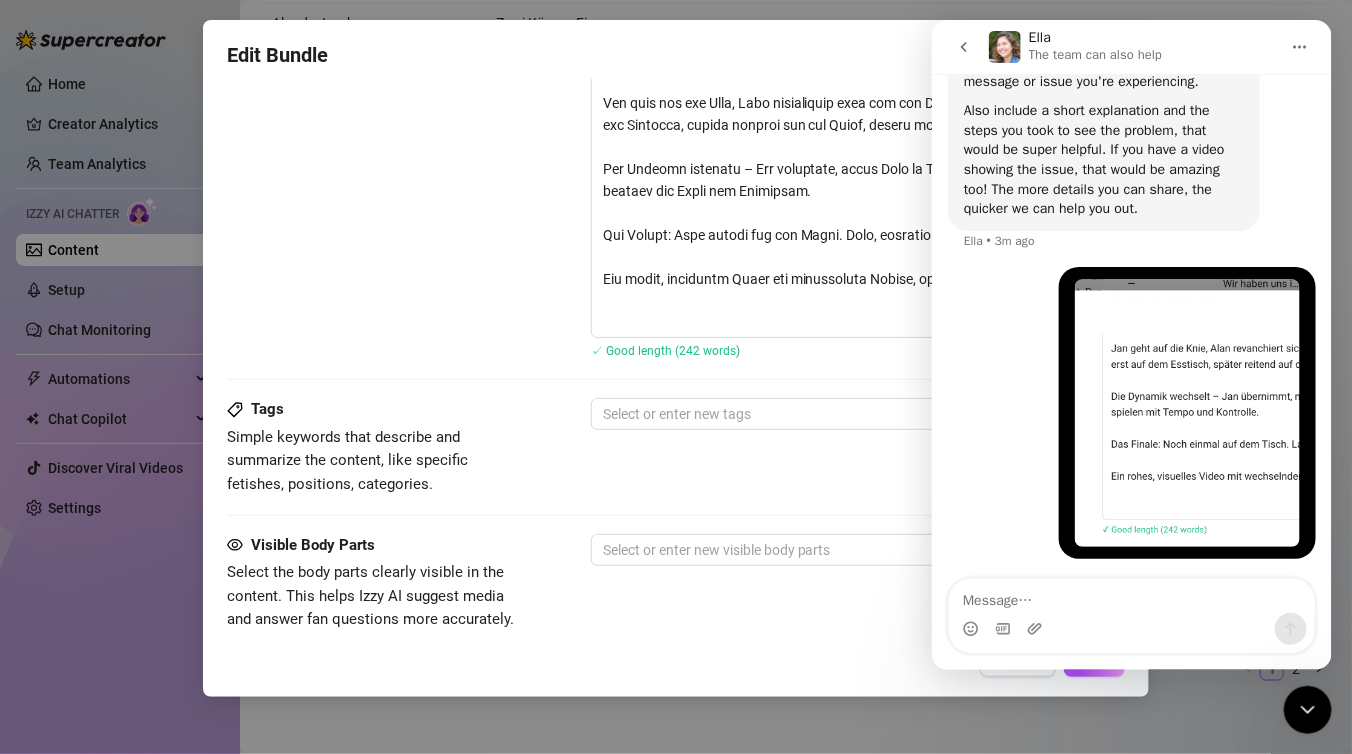 scroll, scrollTop: 759, scrollLeft: 0, axis: vertical 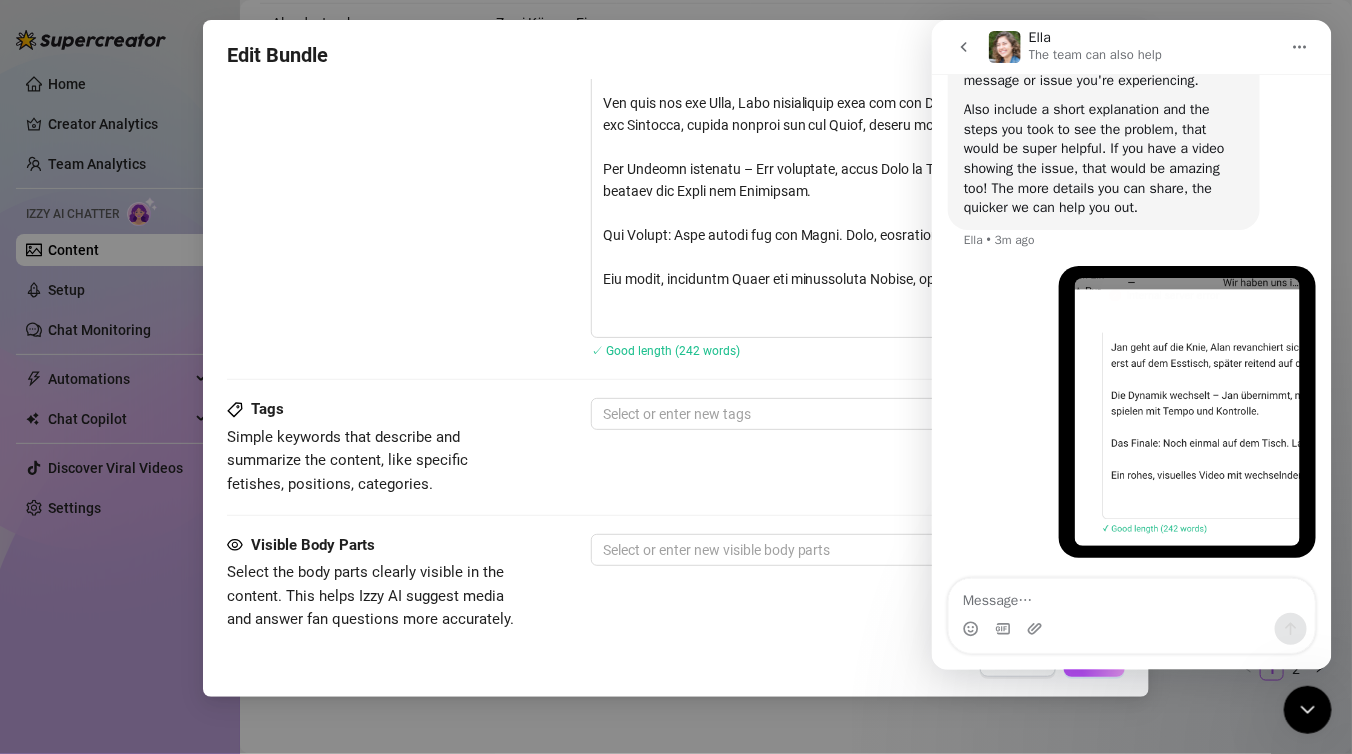 click at bounding box center (1186, 412) 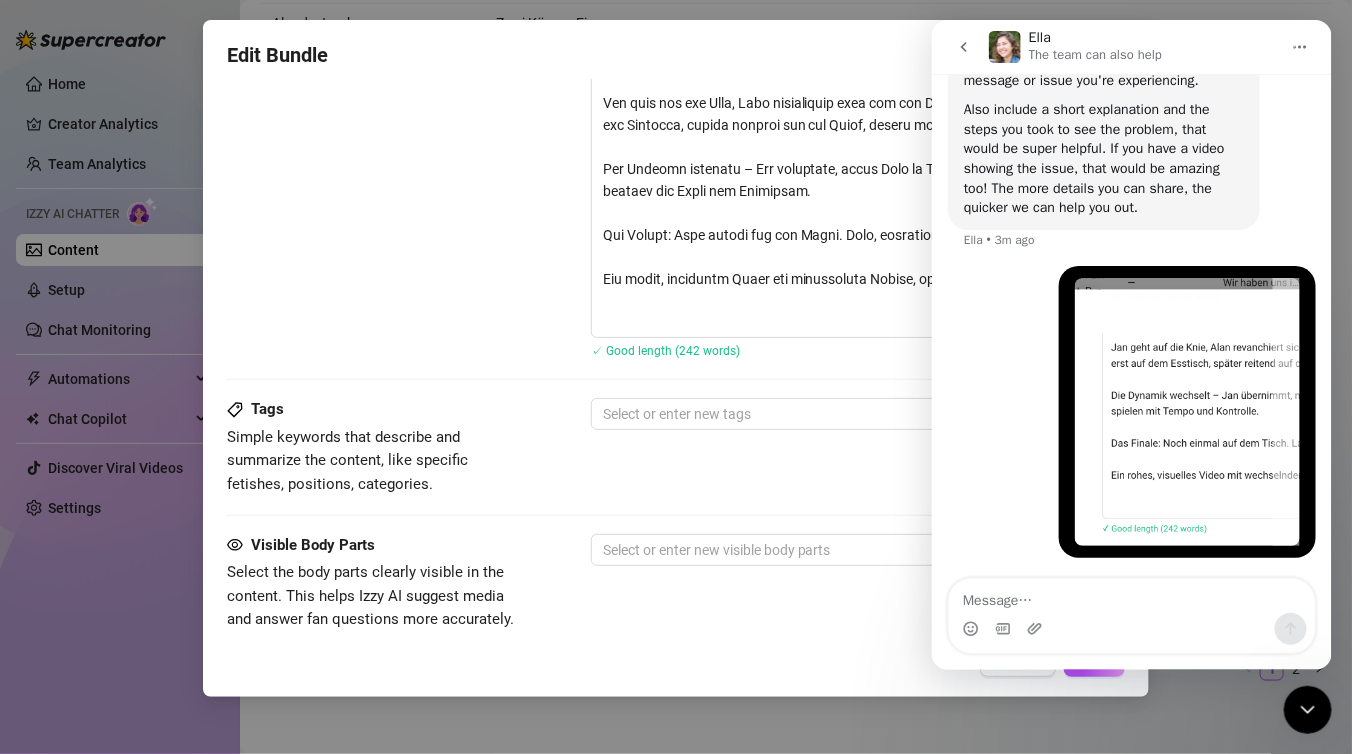 scroll, scrollTop: 0, scrollLeft: 0, axis: both 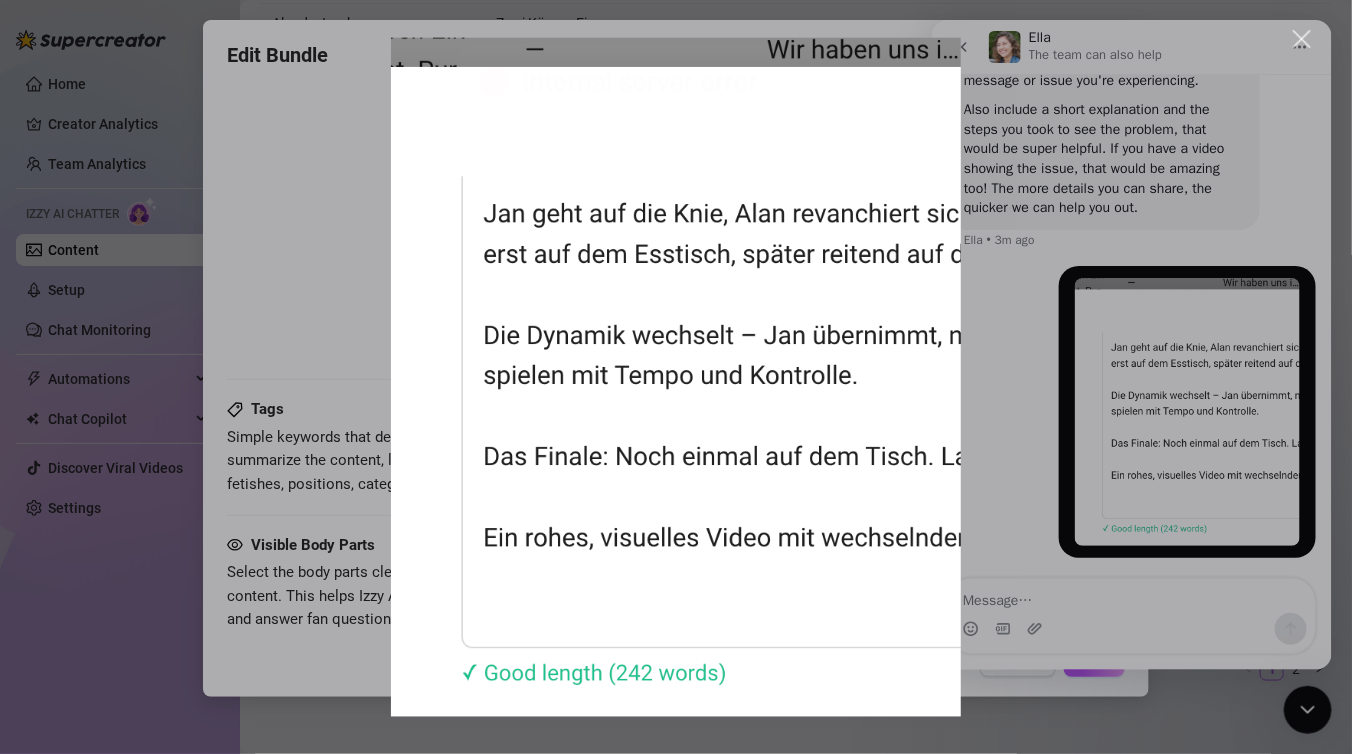 click at bounding box center [676, 377] 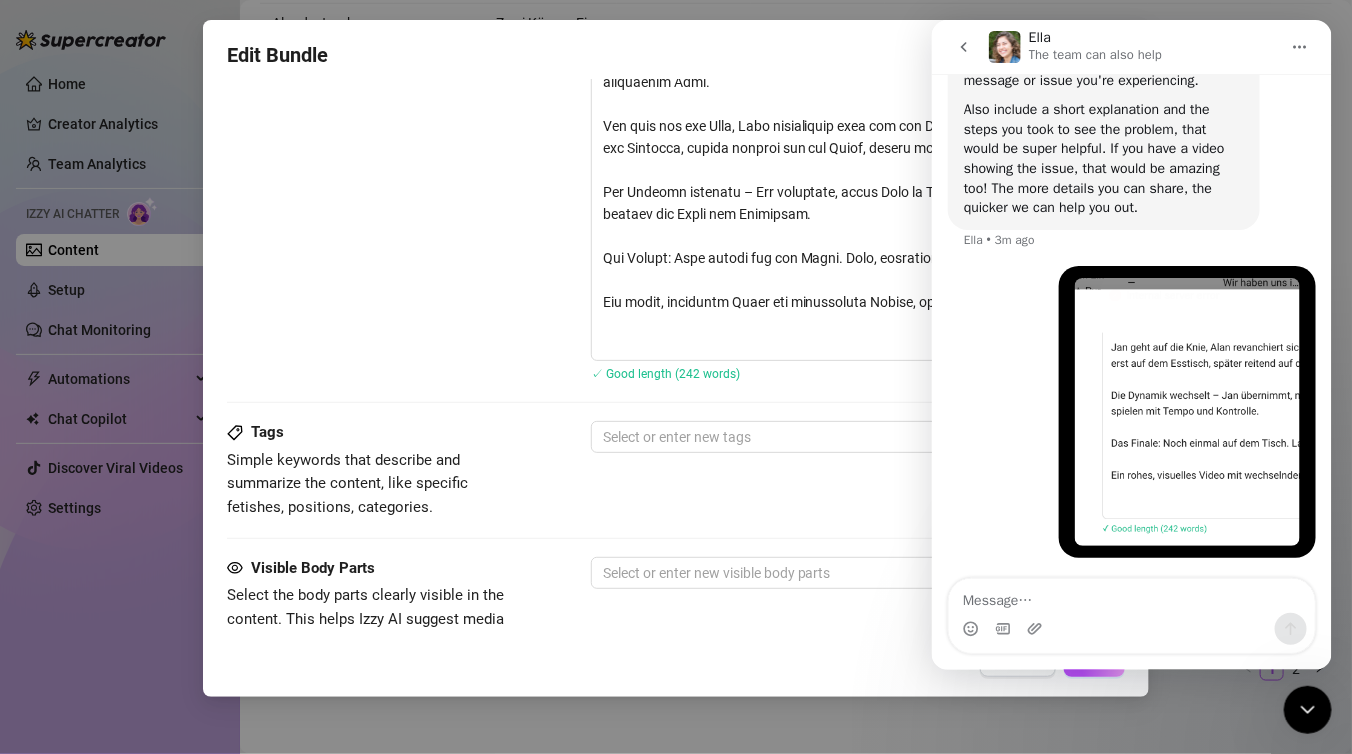 scroll, scrollTop: 1231, scrollLeft: 0, axis: vertical 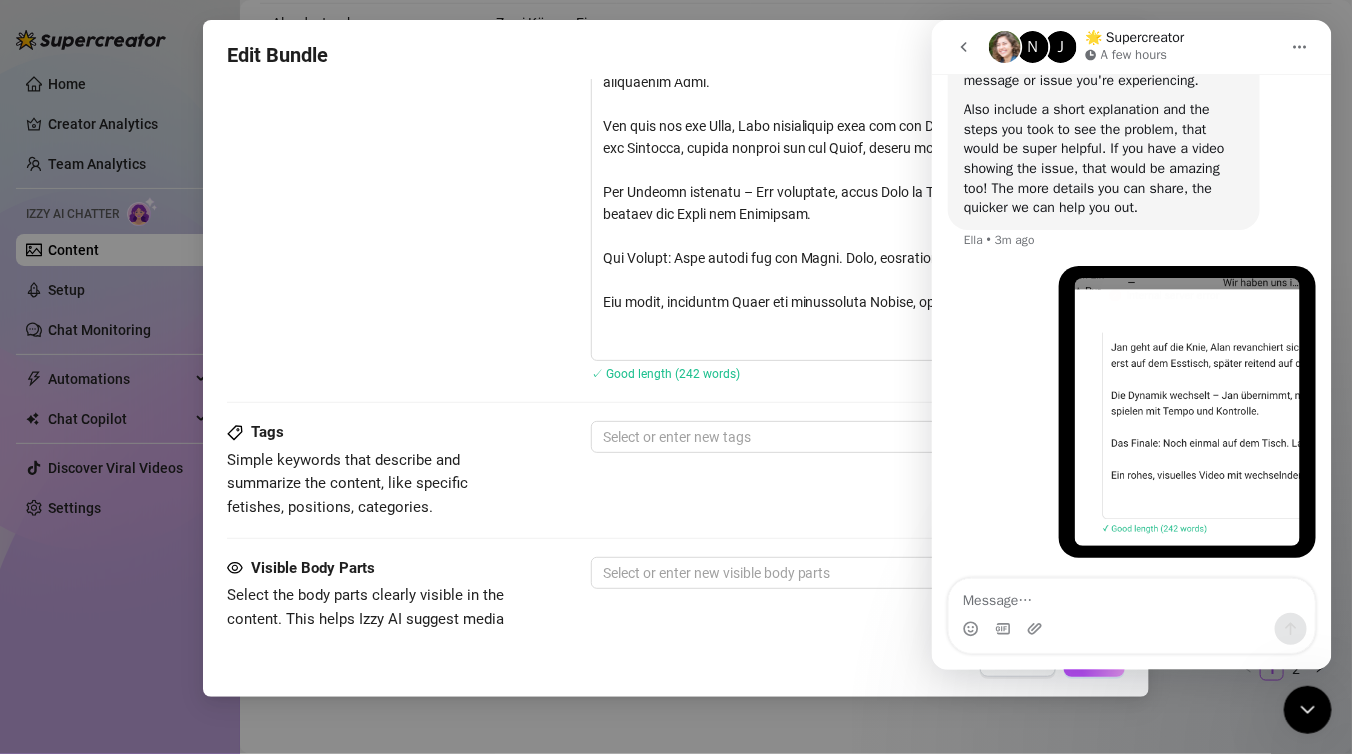 click at bounding box center (1131, 624) 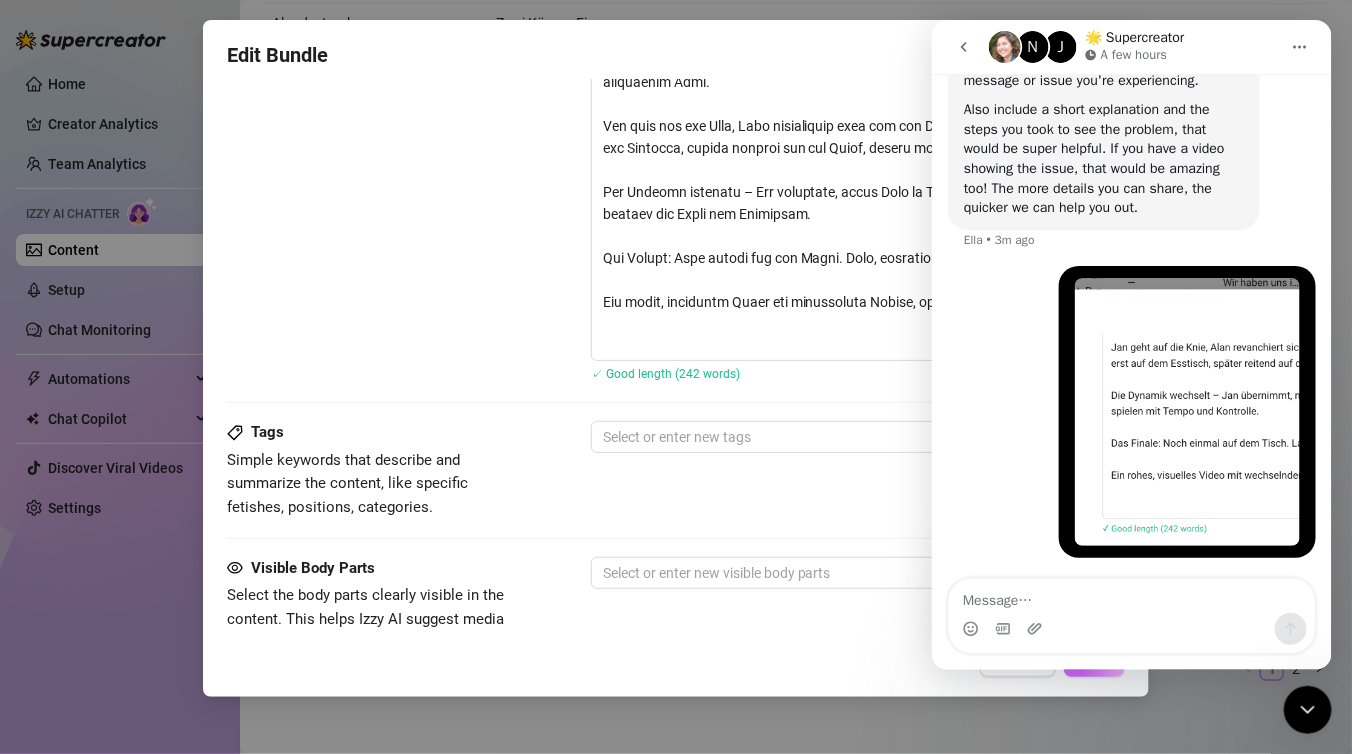 click on "Save" at bounding box center (1094, 661) 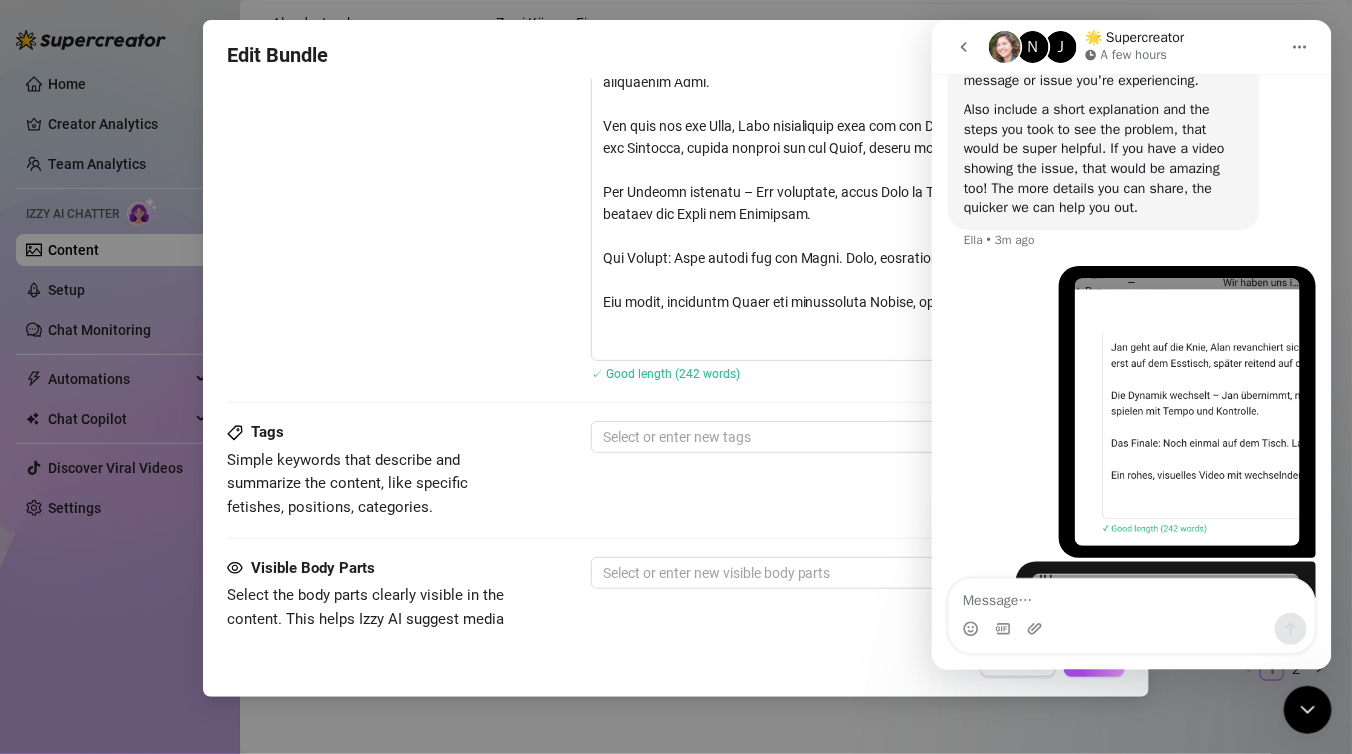 scroll, scrollTop: 881, scrollLeft: 0, axis: vertical 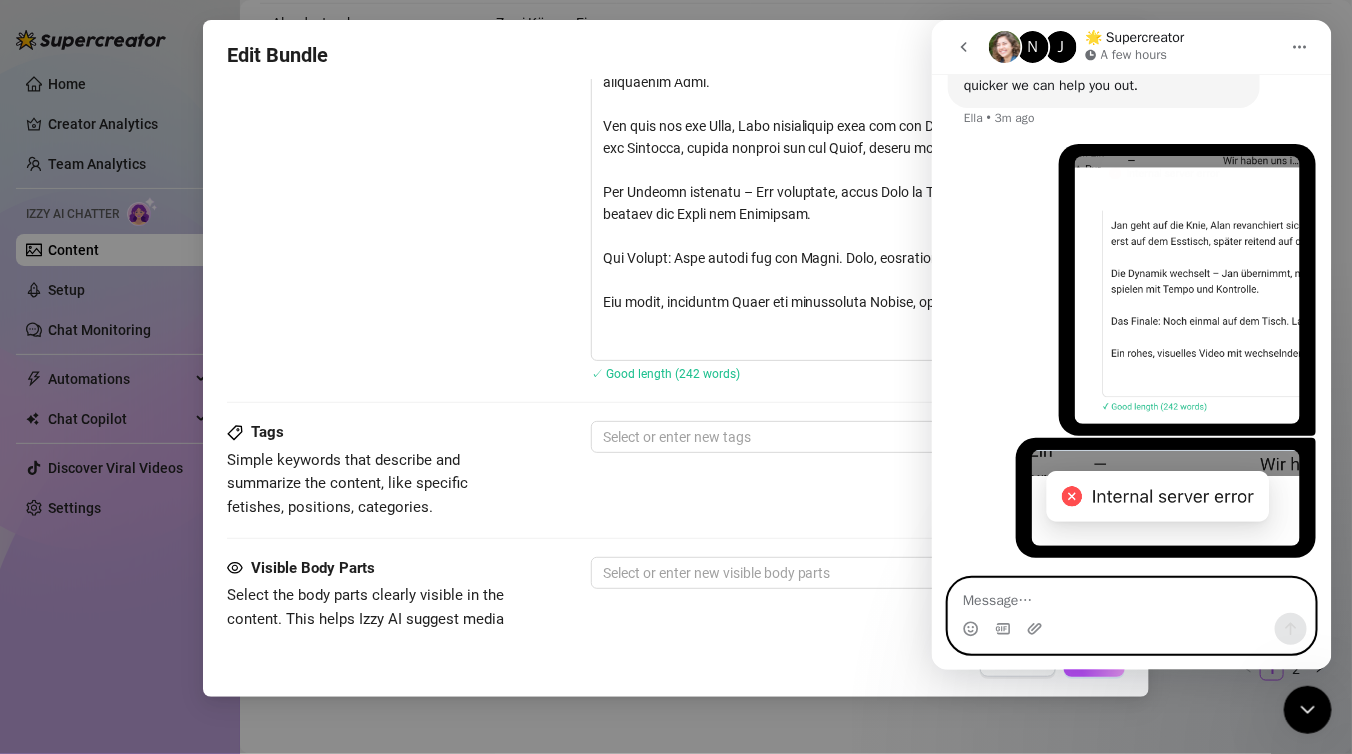 click at bounding box center (1131, 596) 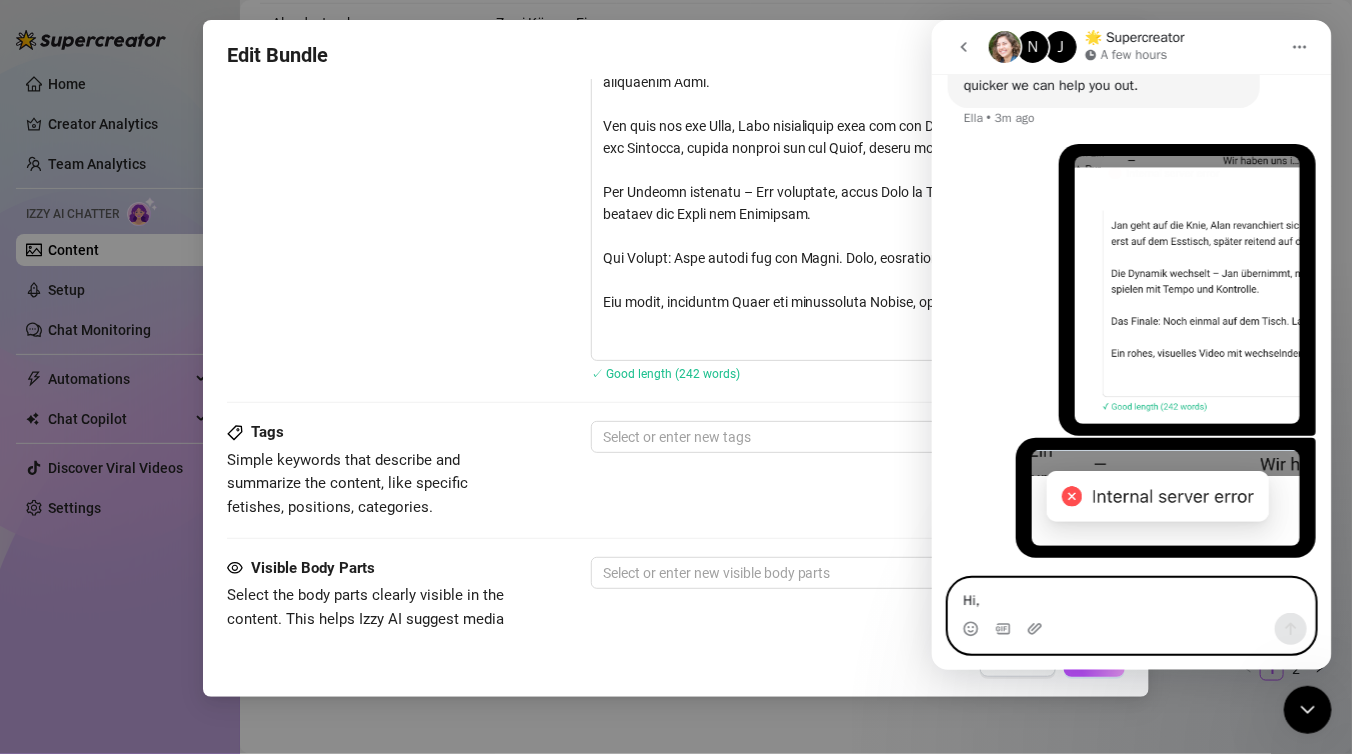 scroll, scrollTop: 372, scrollLeft: 0, axis: vertical 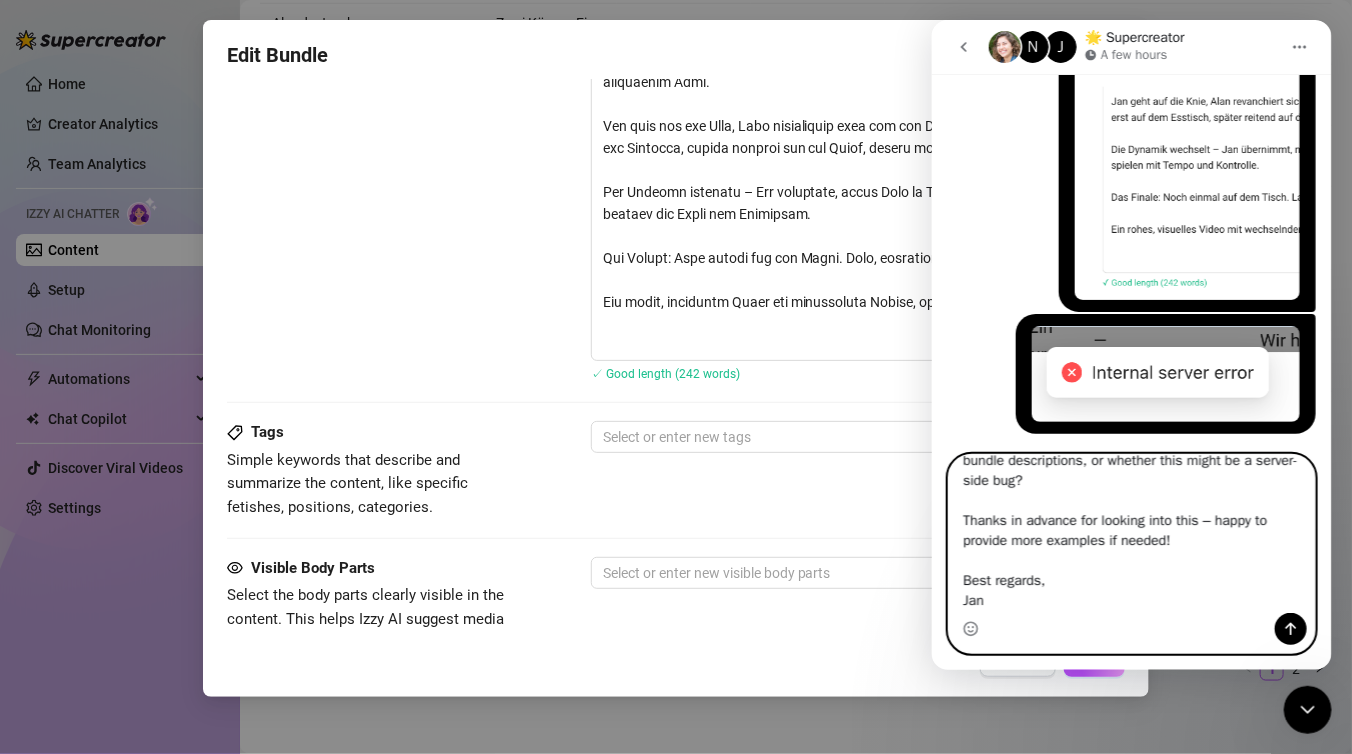 type on "Hi,
I wanted to flag a recurring issue I’ve been experiencing while uploading new content to the AI Chatter.
Whenever I try to add a new bundle with a longer description, I often receive an error message saying “unable to connect to the server”, and the upload fails.
I’ve attached a screenshot for reference.
From what I can tell, the issue seems to happen specifically when the text is a bit longer or more detailed than usual — possibly due to a character limit or a backend timeout?
Could you please check if there’s a limit in place for bundle descriptions, or whether this might be a server-side bug?
Thanks in advance for looking into this – happy to provide more examples if needed!
Best regards,
Jan" 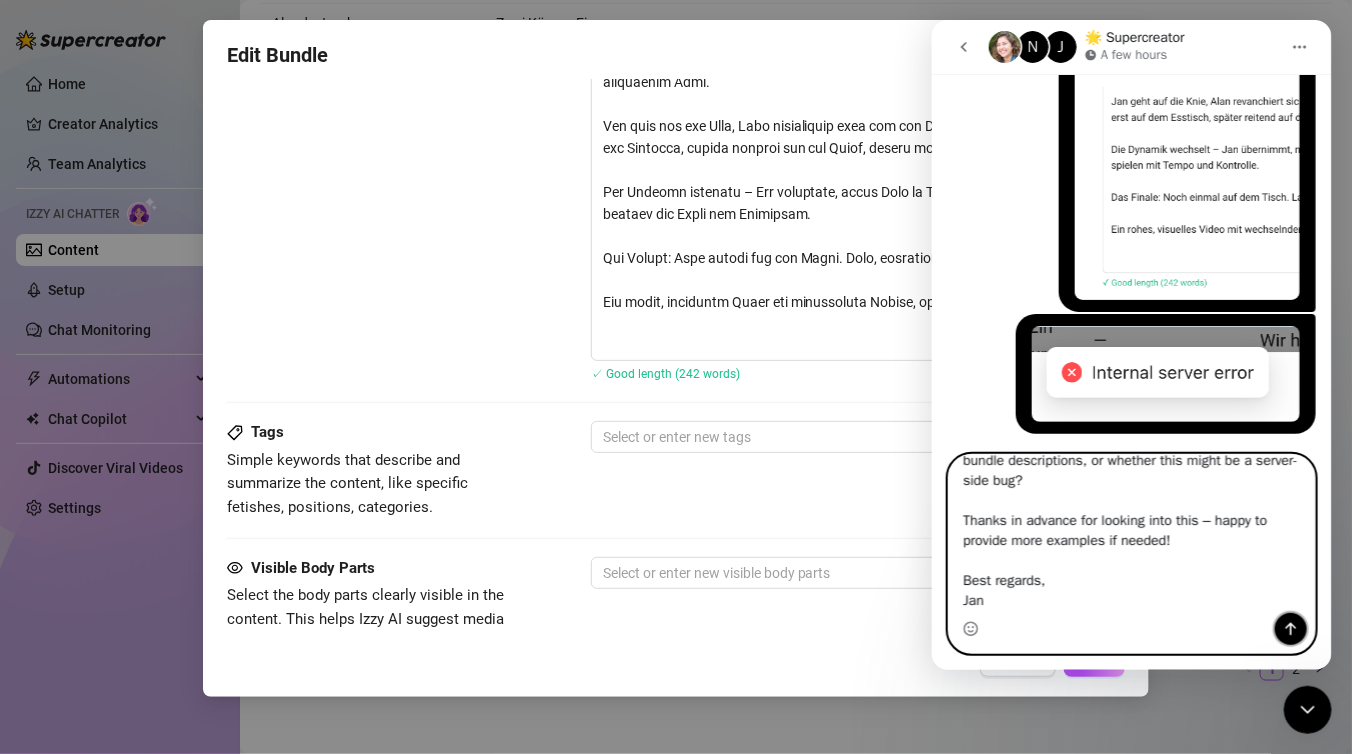 click at bounding box center [1290, 629] 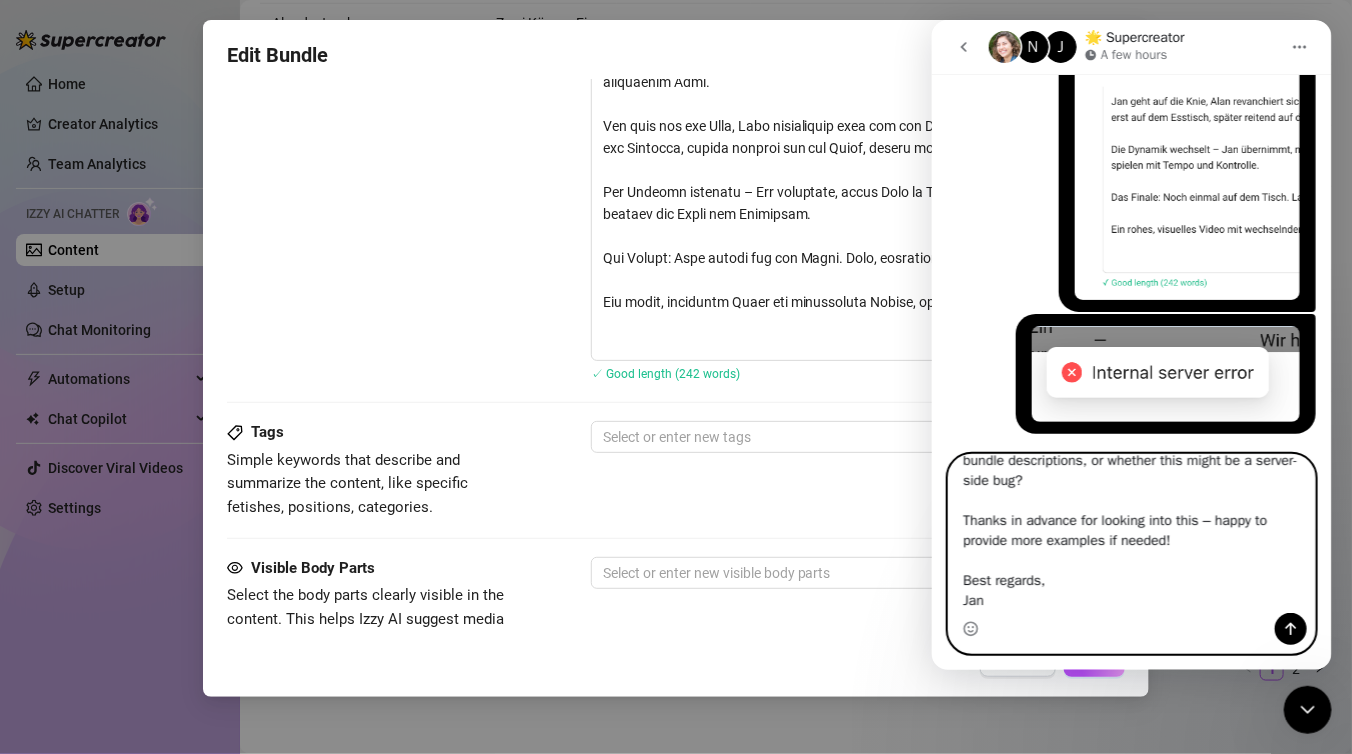 type 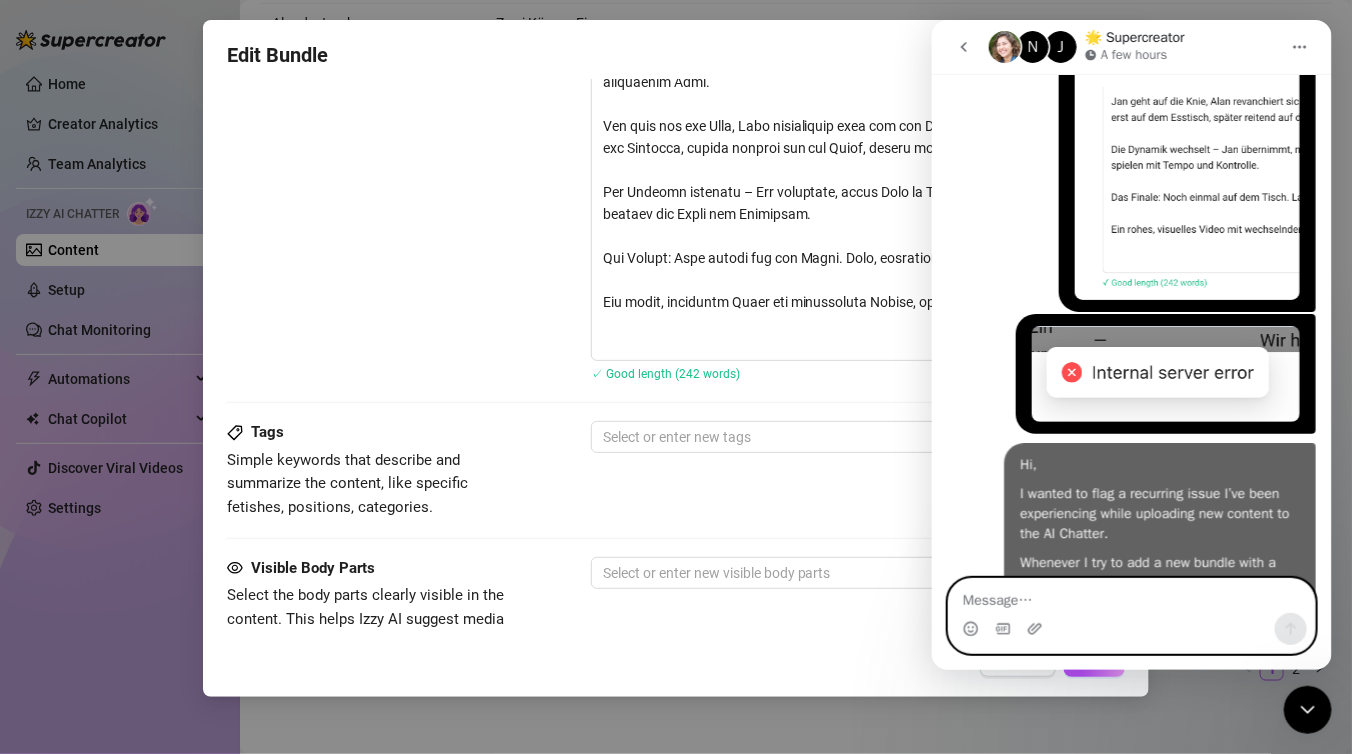 scroll, scrollTop: 0, scrollLeft: 0, axis: both 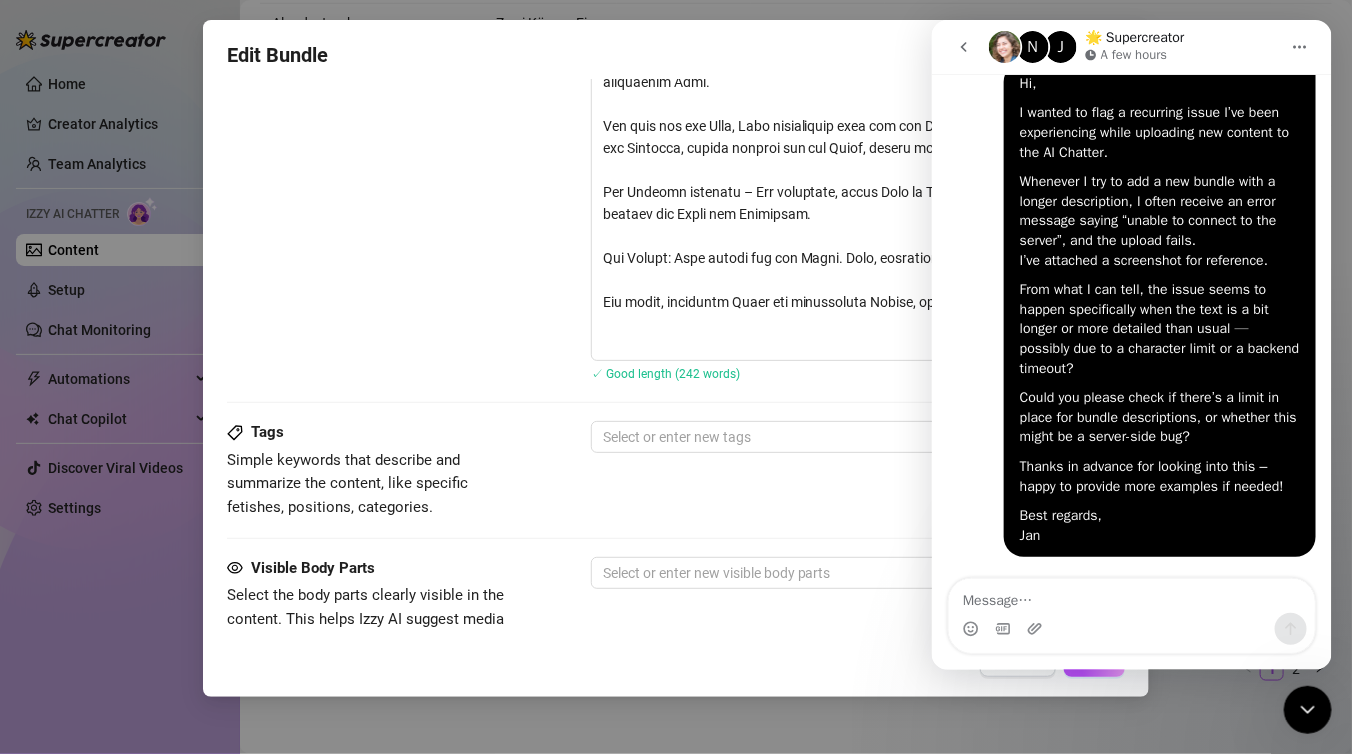 click on "Description Write a detailed description of the content in a few sentences. Avoid vague or implied descriptions - the more detail, the better.  No need to include metadata like duration or photo count. ✓ Good length (242 words)" at bounding box center [676, 27] 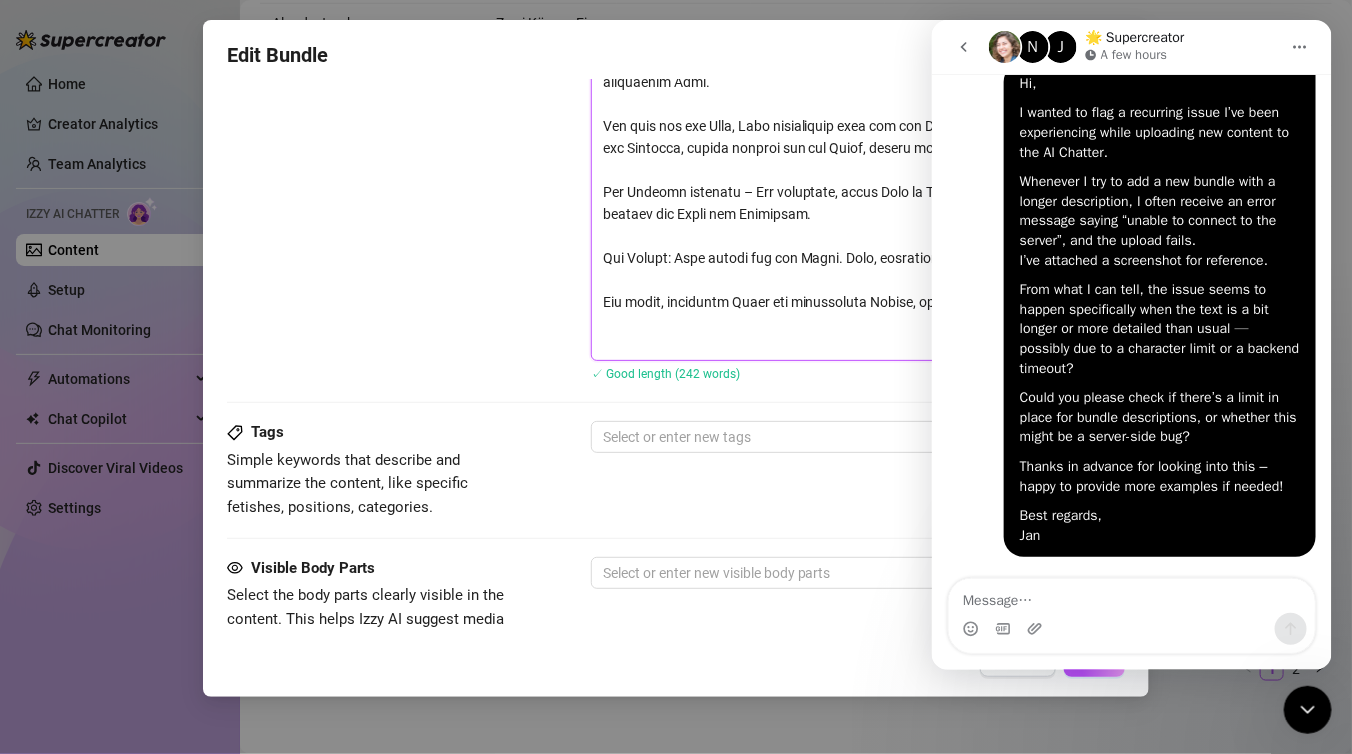 click at bounding box center (941, 16) 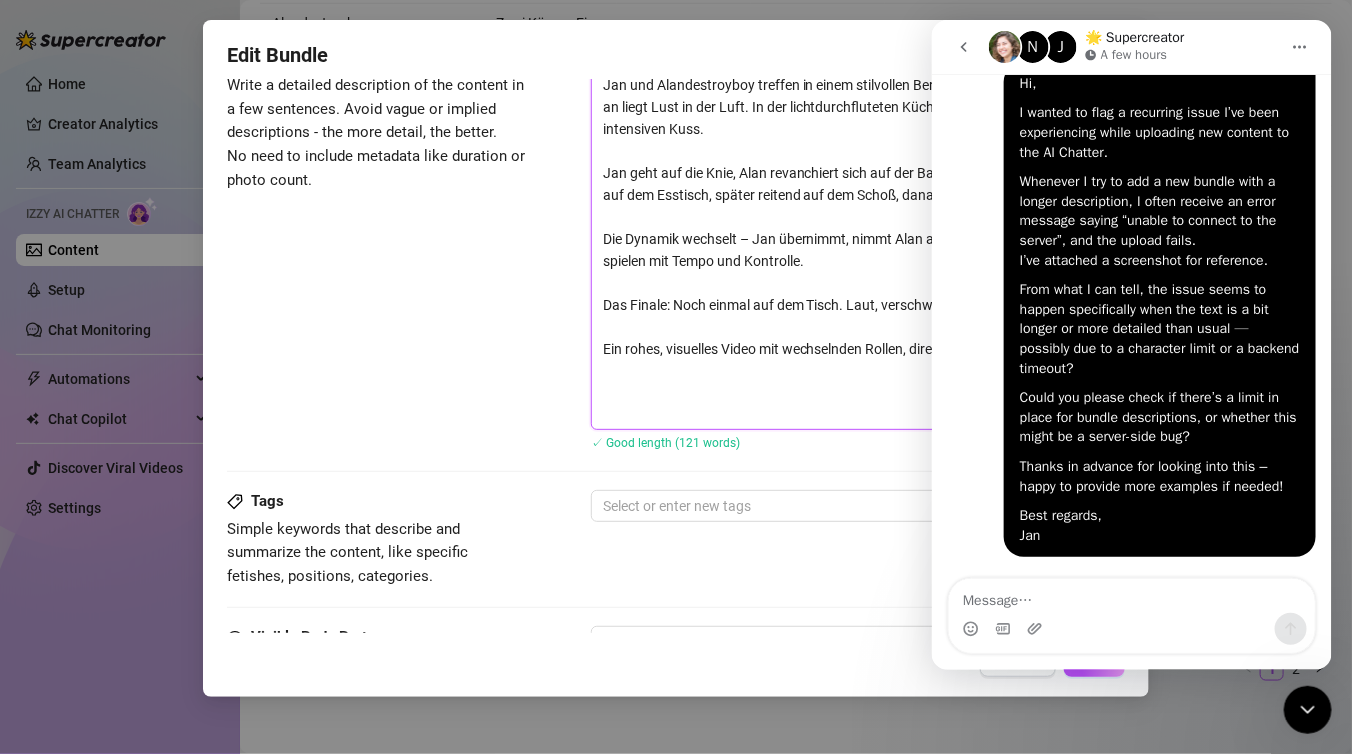 scroll, scrollTop: 855, scrollLeft: 0, axis: vertical 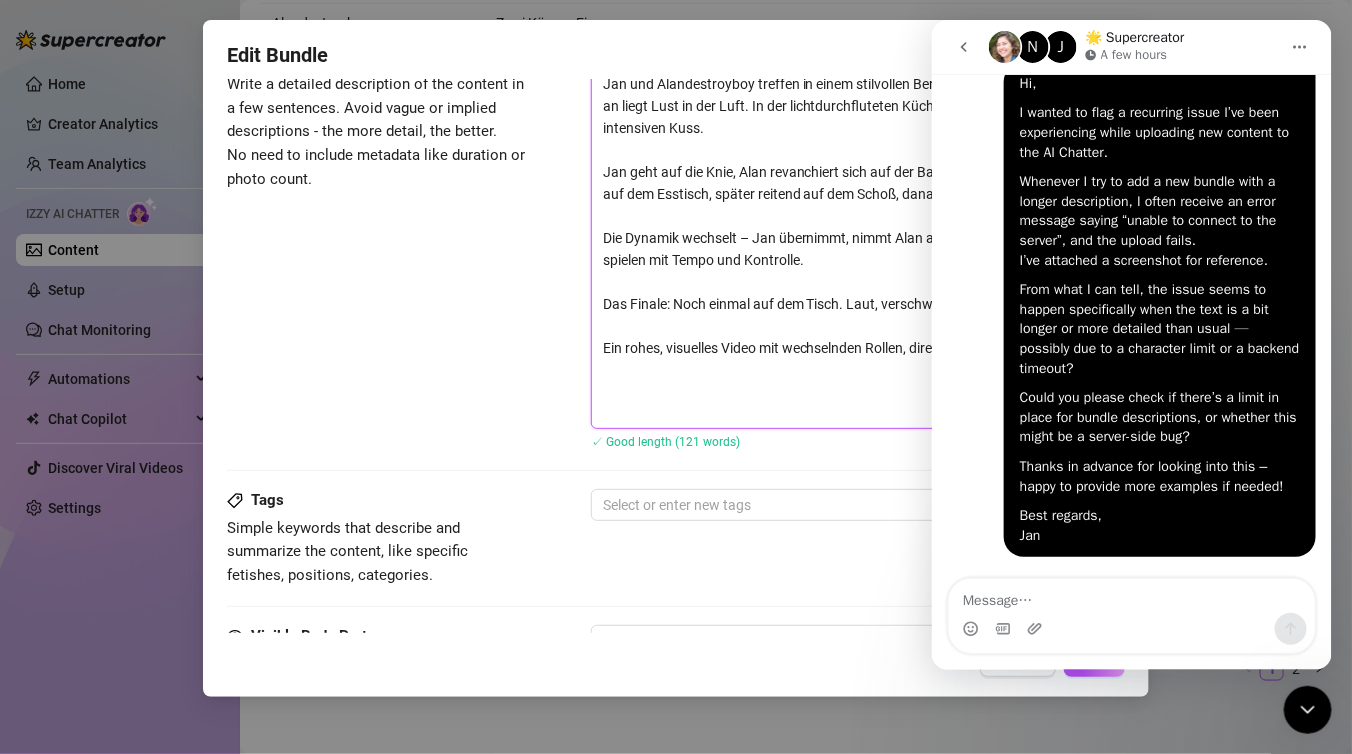 type on "Zwei Körper. Ein Apartment. Pure Spannung.
[USERNAME] und [USERNAME] treffen in einem stilvollen Berliner Apartment aufeinander – von der ersten Sekunde an liegt Lust in der Luft. In der lichtdurchfluteten Küche beginnt alles mit Blicken, Berührungen, einem intensiven Kuss.
[USERNAME] geht auf die Knie, [USERNAME] revanchiert sich auf der Bank. Dann wird’s wild: Oralsex, Hingabe, volle Nähe – erst auf dem Esstisch, später reitend auf dem Schoß, danach im Schlafzimmer.
Die Dynamik wechselt – [USERNAME] übernimmt, nimmt [USERNAME] am Fenster, auf der Bank, im Bett. Beide treiben sich an, spielen mit Tempo und Kontrolle.
Das Finale: Noch einmal auf dem Tisch. Laut, verschwitzt, ekstatisch. Zwei Körper in voller Ekstase.
Ein rohes, visuelles Video mit wechselnden Rollen, direkter Energie und echten Momenten." 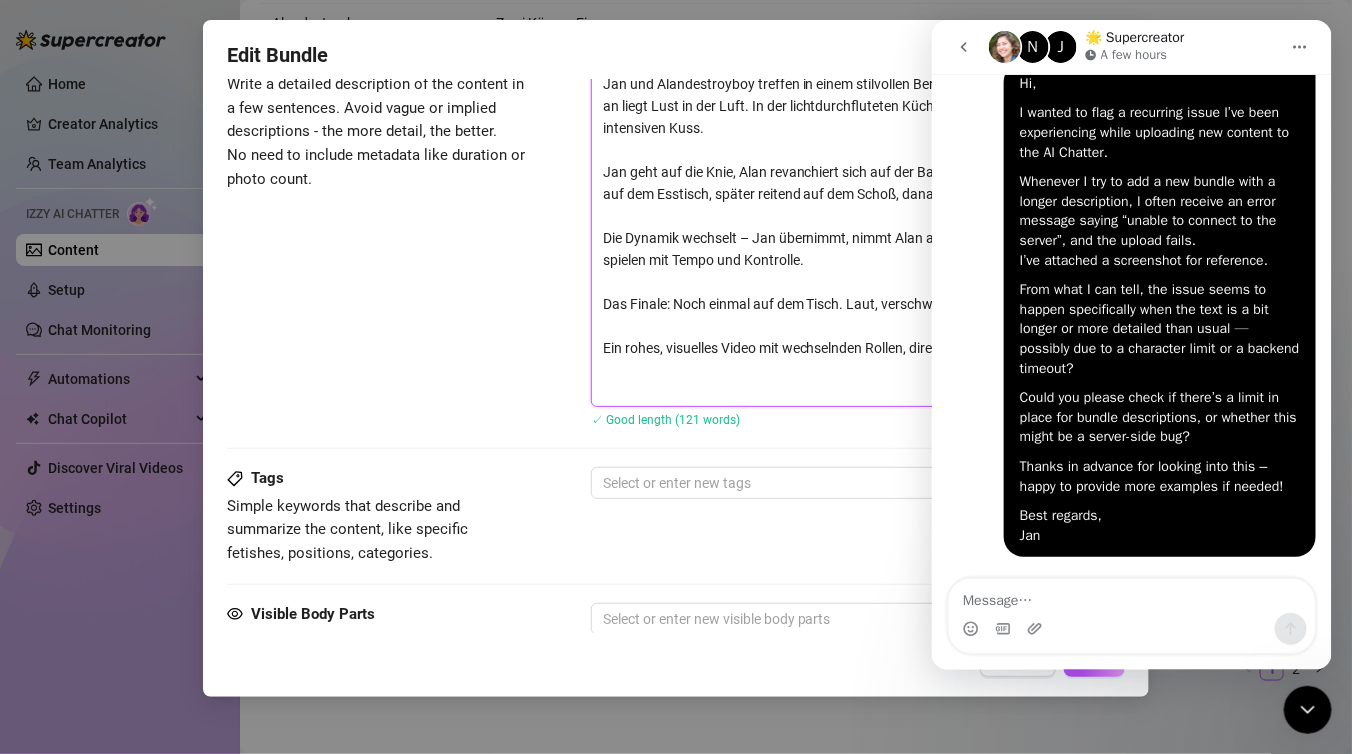 type on "Zwei Körper. Ein Apartment. Pure Spannung.
[USERNAME] und [USERNAME] treffen in einem stilvollen Berliner Apartment aufeinander – von der ersten Sekunde an liegt Lust in der Luft. In der lichtdurchfluteten Küche beginnt alles mit Blicken, Berührungen, einem intensiven Kuss.
[USERNAME] geht auf die Knie, [USERNAME] revanchiert sich auf der Bank. Dann wird’s wild: Oralsex, Hingabe, volle Nähe – erst auf dem Esstisch, später reitend auf dem Schoß, danach im Schlafzimmer.
Die Dynamik wechselt – [USERNAME] übernimmt, nimmt [USERNAME] am Fenster, auf der Bank, im Bett. Beide treiben sich an, spielen mit Tempo und Kontrolle.
Das Finale: Noch einmal auf dem Tisch. Laut, verschwitzt, ekstatisch. Zwei Körper in voller Ekstase.
Ein rohes, visuelles Video mit wechselnden Rollen, direkter Energie und echten Momenten." 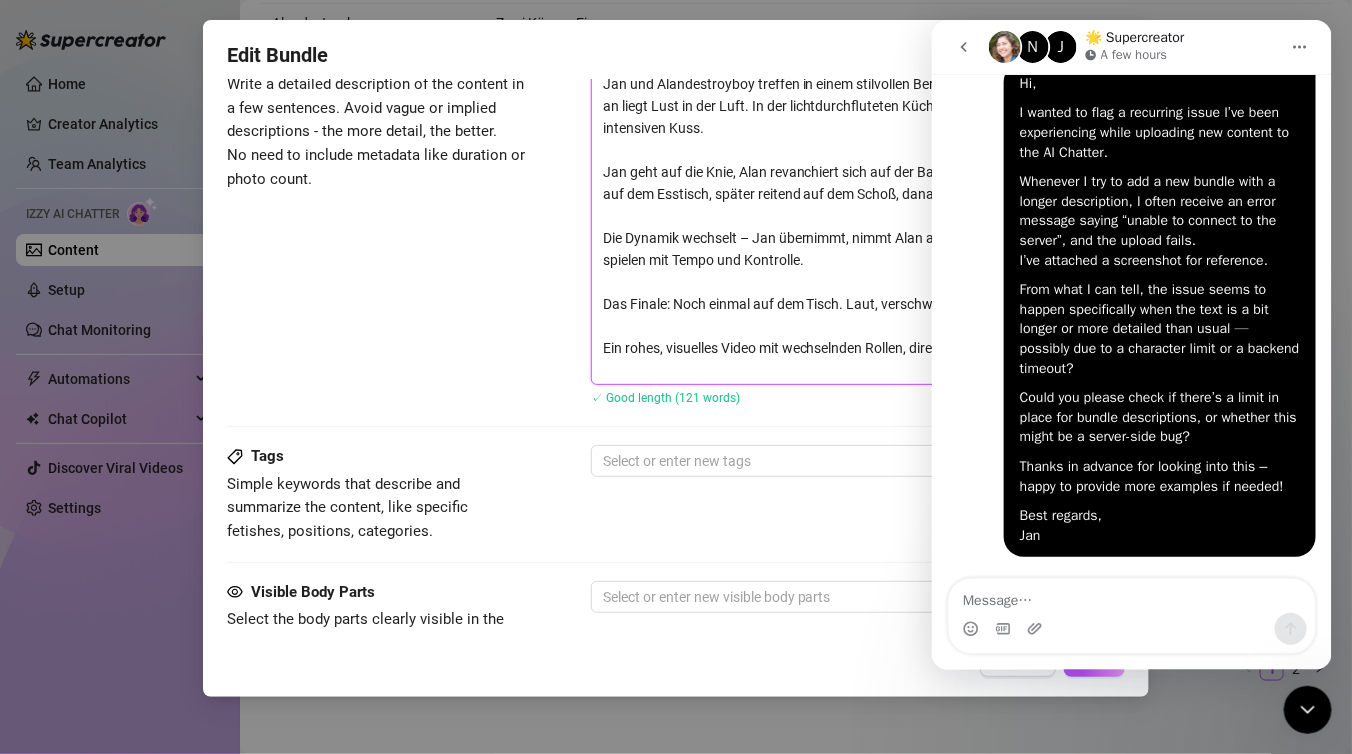 type on "Zwei Körper. Ein Apartment. Pure Spannung.
[USERNAME] und [USERNAME] treffen in einem stilvollen Berliner Apartment aufeinander – von der ersten Sekunde an liegt Lust in der Luft. In der lichtdurchfluteten Küche beginnt alles mit Blicken, Berührungen, einem intensiven Kuss.
[USERNAME] geht auf die Knie, [USERNAME] revanchiert sich auf der Bank. Dann wird’s wild: Oralsex, Hingabe, volle Nähe – erst auf dem Esstisch, später reitend auf dem Schoß, danach im Schlafzimmer.
Die Dynamik wechselt – [USERNAME] übernimmt, nimmt [USERNAME] am Fenster, auf der Bank, im Bett. Beide treiben sich an, spielen mit Tempo und Kontrolle.
Das Finale: Noch einmal auf dem Tisch. Laut, verschwitzt, ekstatisch. Zwei Körper in voller Ekstase.
Ein rohes, visuelles Video mit wechselnden Rollen, direkter Energie und echten Momenten." 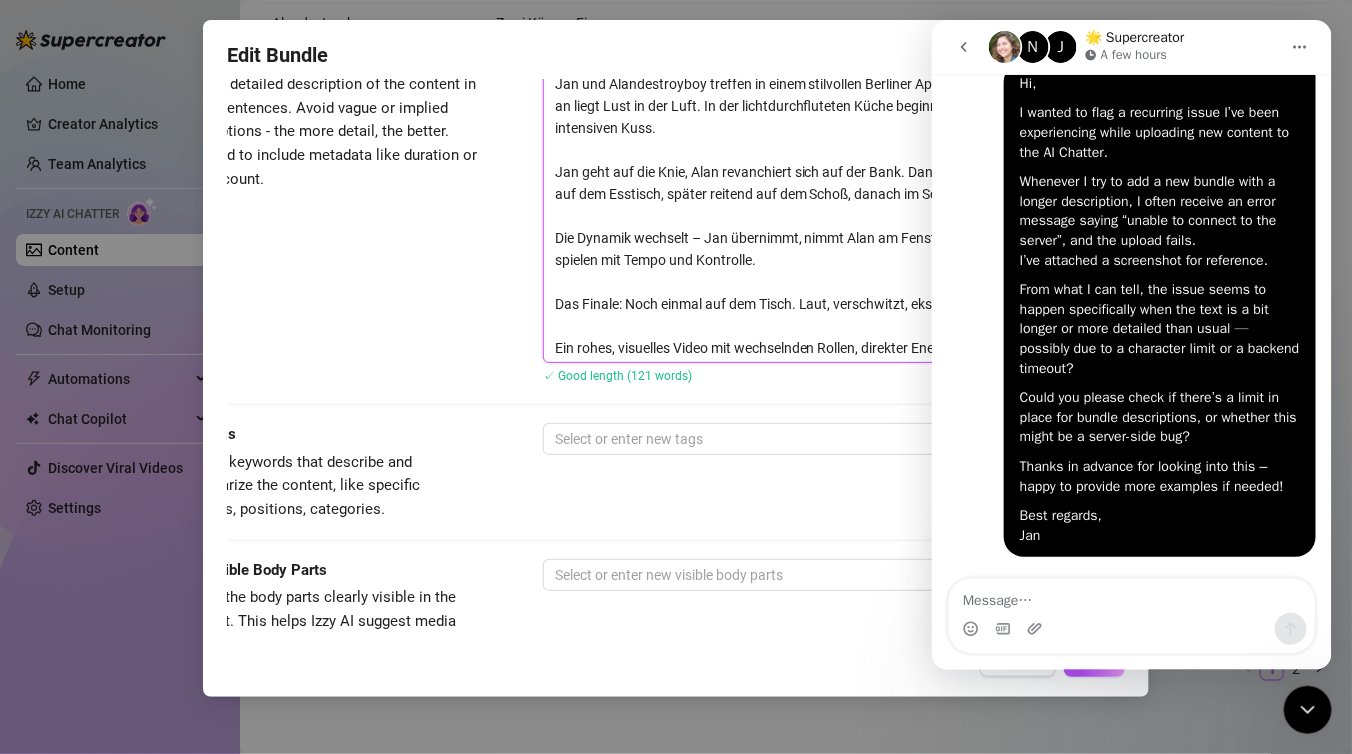 type on "Zwei Körper. Ein Apartment. Pure Spannung.
[USERNAME] und [USERNAME] treffen in einem stilvollen Berliner Apartment aufeinander – von der ersten Sekunde an liegt Lust in der Luft. In der lichtdurchfluteten Küche beginnt alles mit Blicken, Berührungen, einem intensiven Kuss.
[USERNAME] geht auf die Knie, [USERNAME] revanchiert sich auf der Bank. Dann wird’s wild: Oralsex, Hingabe, volle Nähe – erst auf dem Esstisch, später reitend auf dem Schoß, danach im Schlafzimmer.
Die Dynamik wechselt – [USERNAME] übernimmt, nimmt [USERNAME] am Fenster, auf der Bank, im Bett. Beide treiben sich an, spielen mit Tempo und Kontrolle.
Das Finale: Noch einmal auf dem Tisch. Laut, verschwitzt, ekstatisch. Zwei Körper in voller Ekstase.
Ein rohes, visuelles Video mit wechselnden Rollen, direkter Energie und echten Momenten." 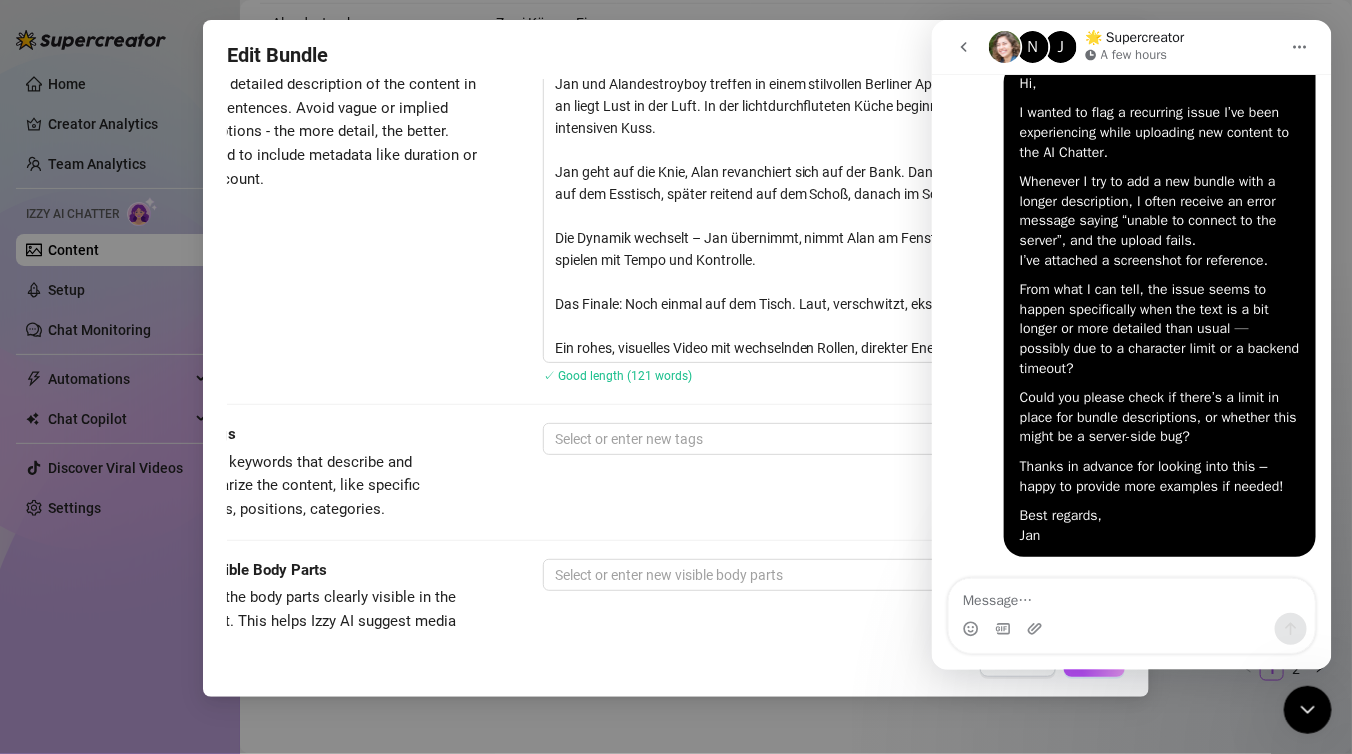 click at bounding box center [1307, 709] 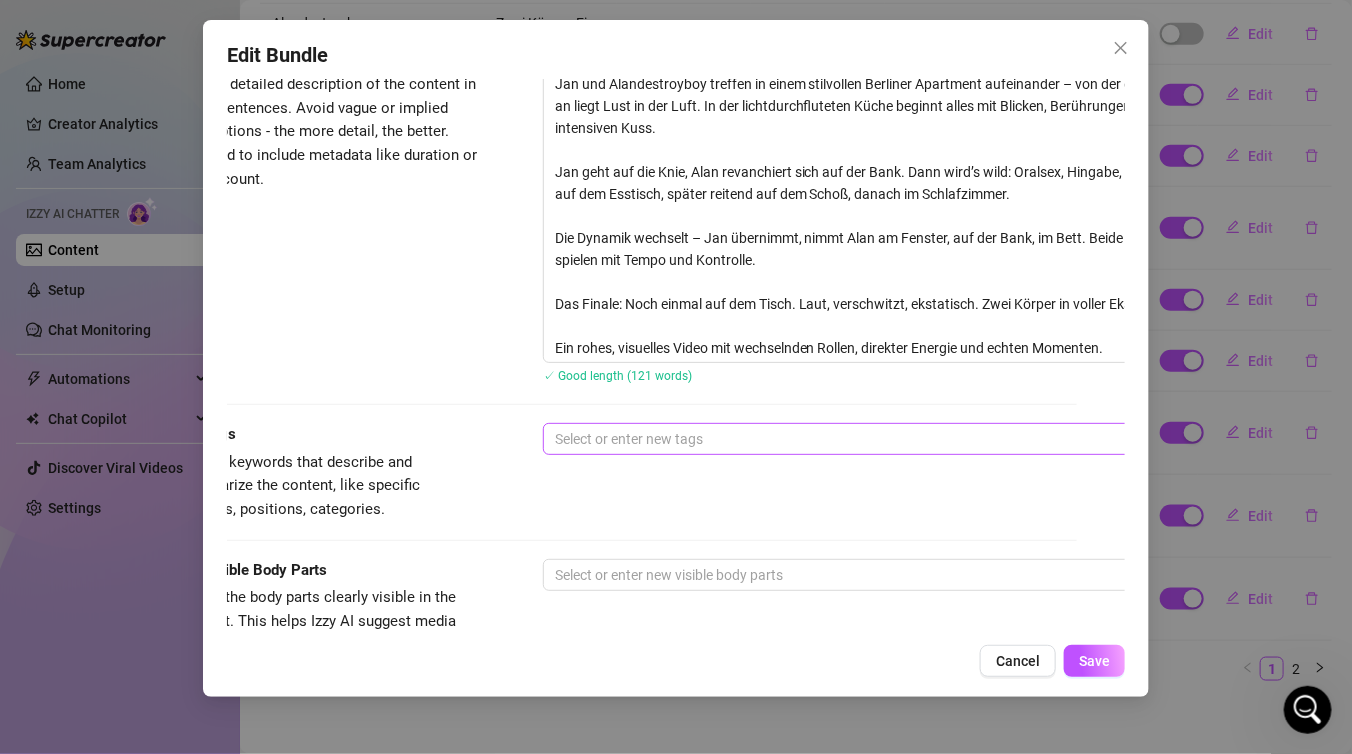 click at bounding box center [882, 439] 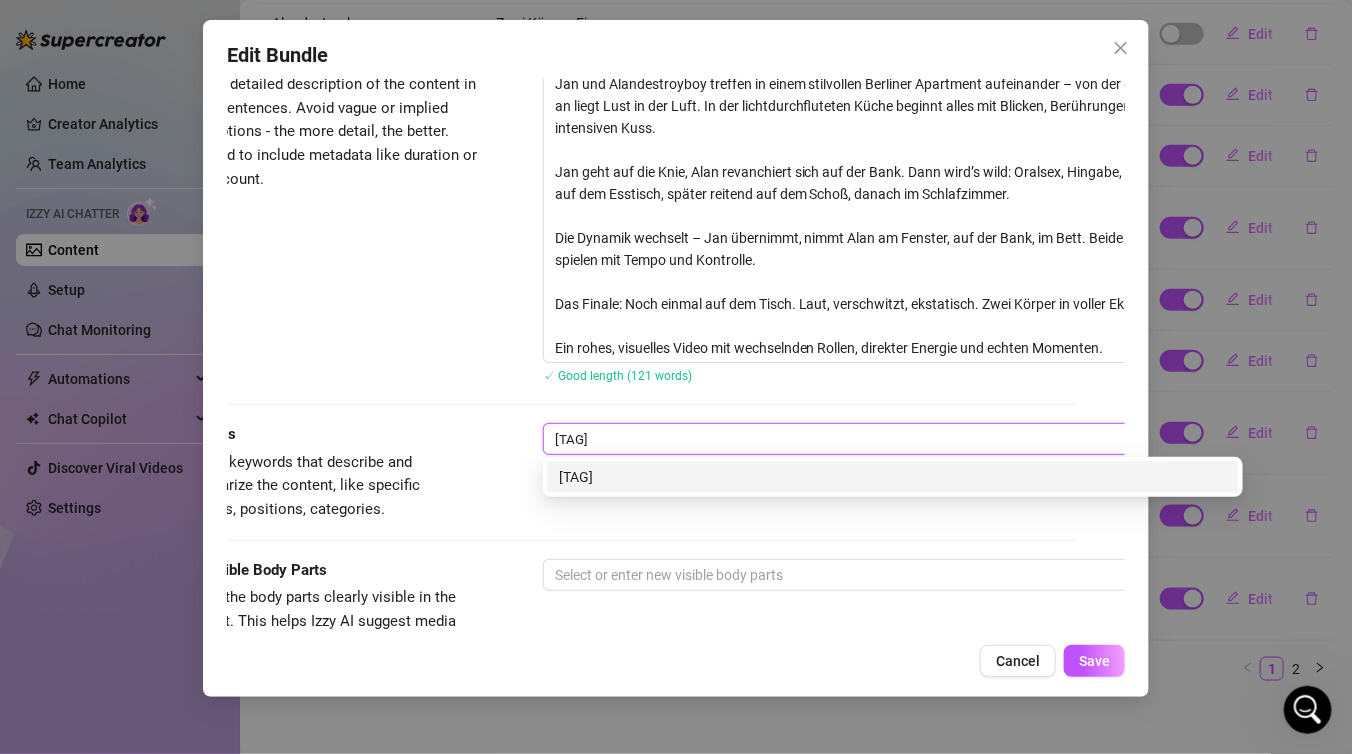 type on "switchfuck" 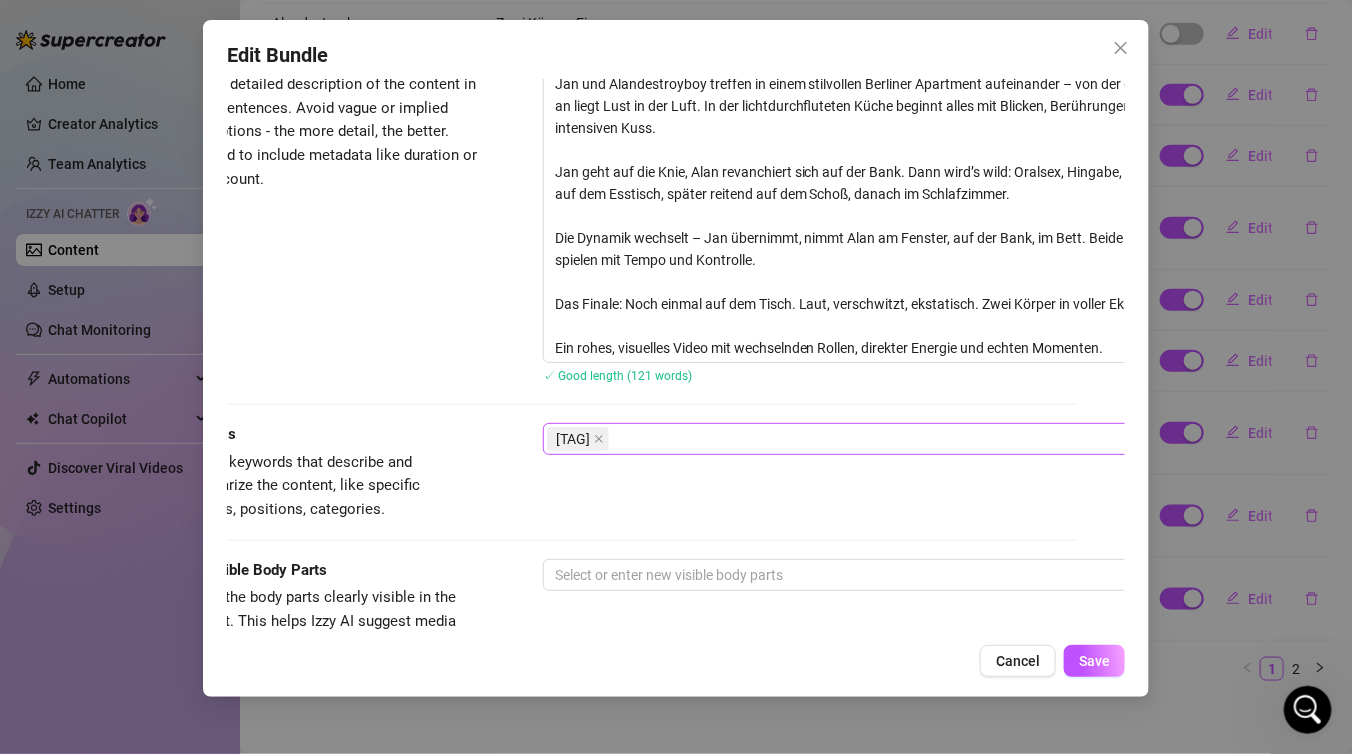 click on "switchfuck" at bounding box center [882, 439] 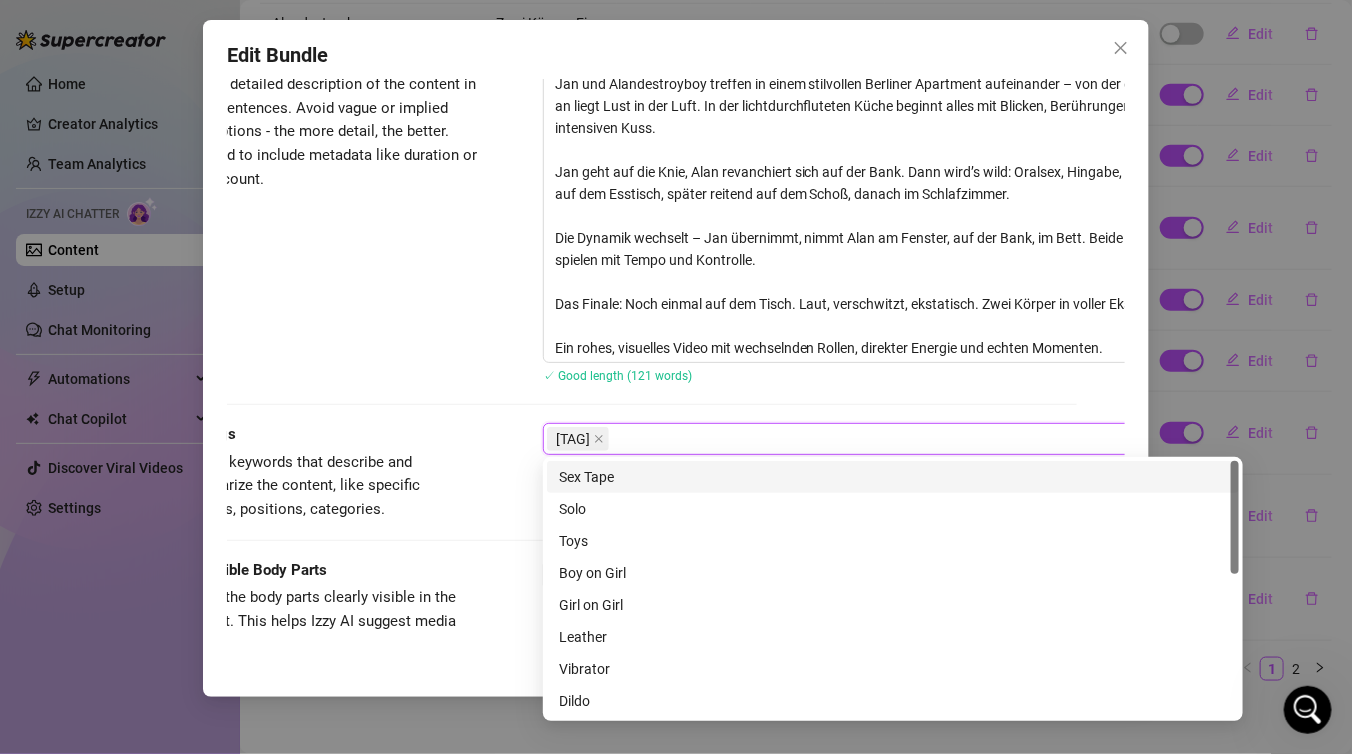 paste on "roughsex" 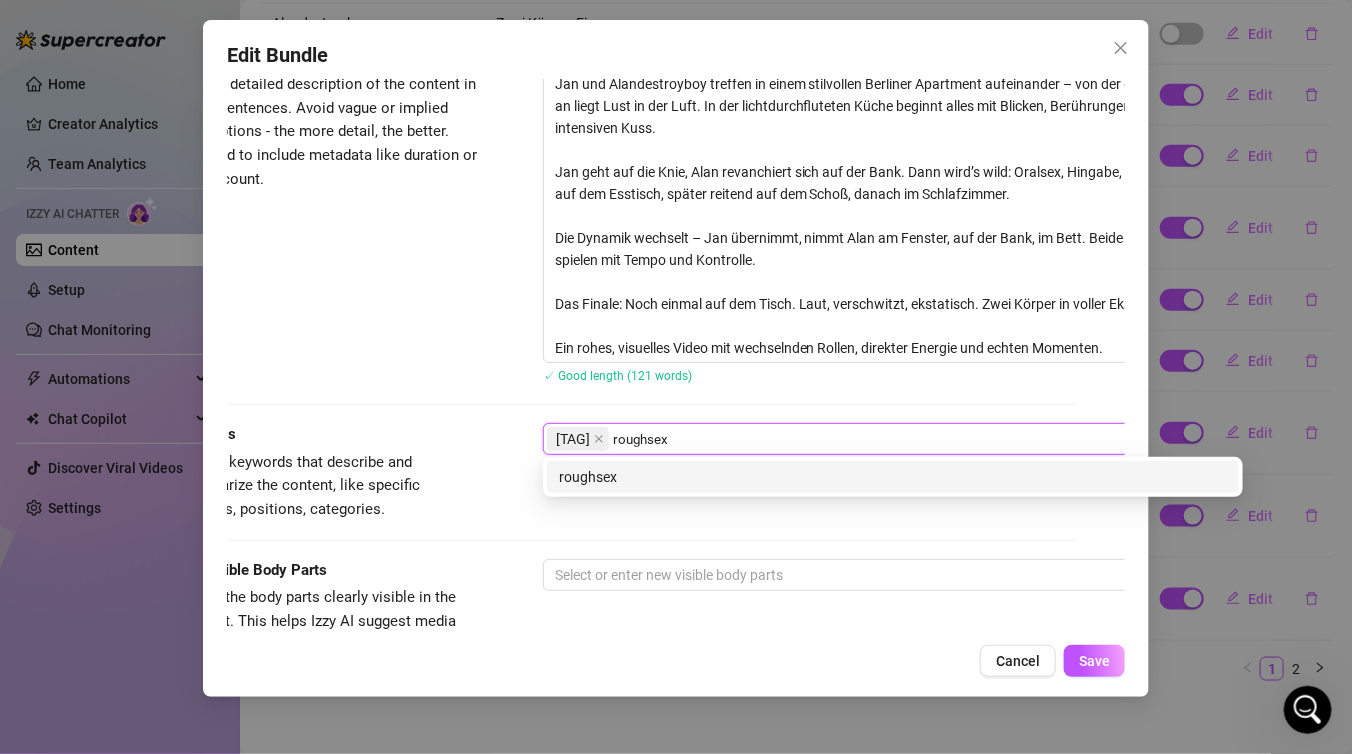 type on "roughsex" 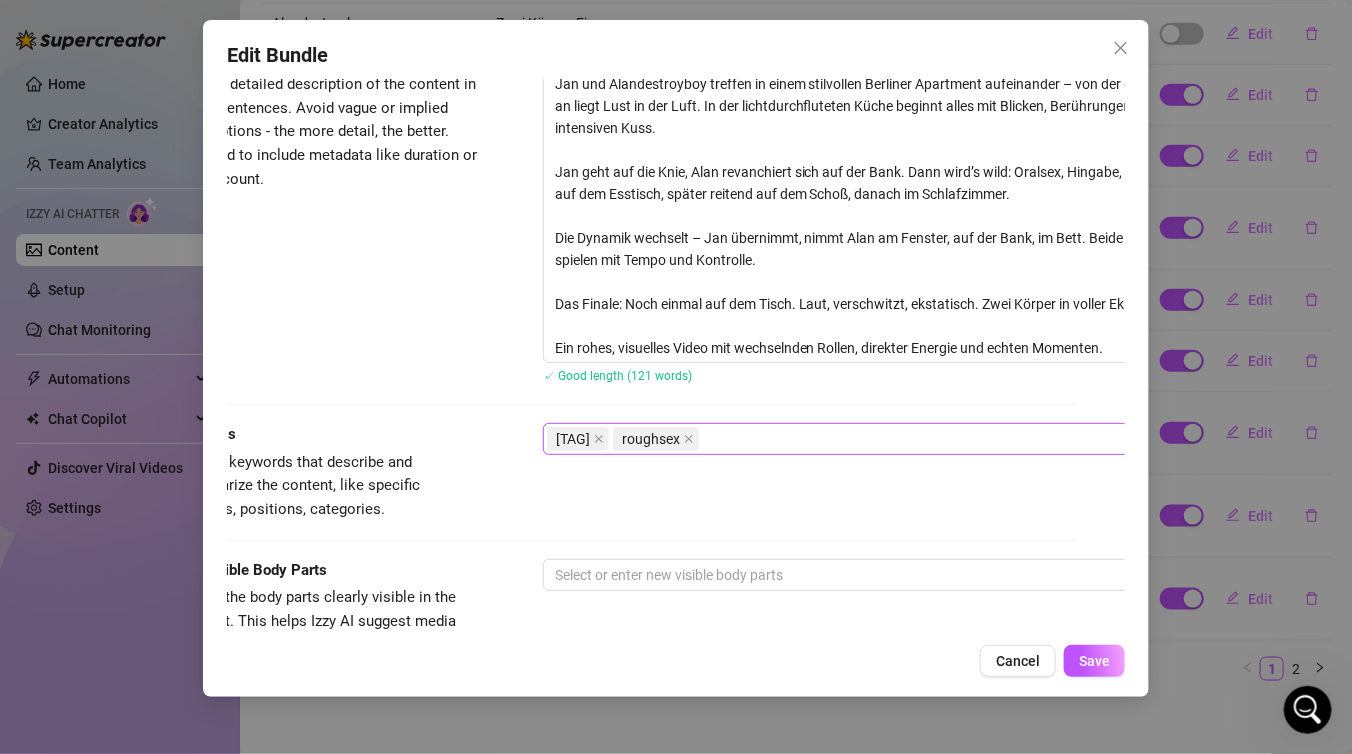 click on "switchfuck roughsex" at bounding box center [882, 439] 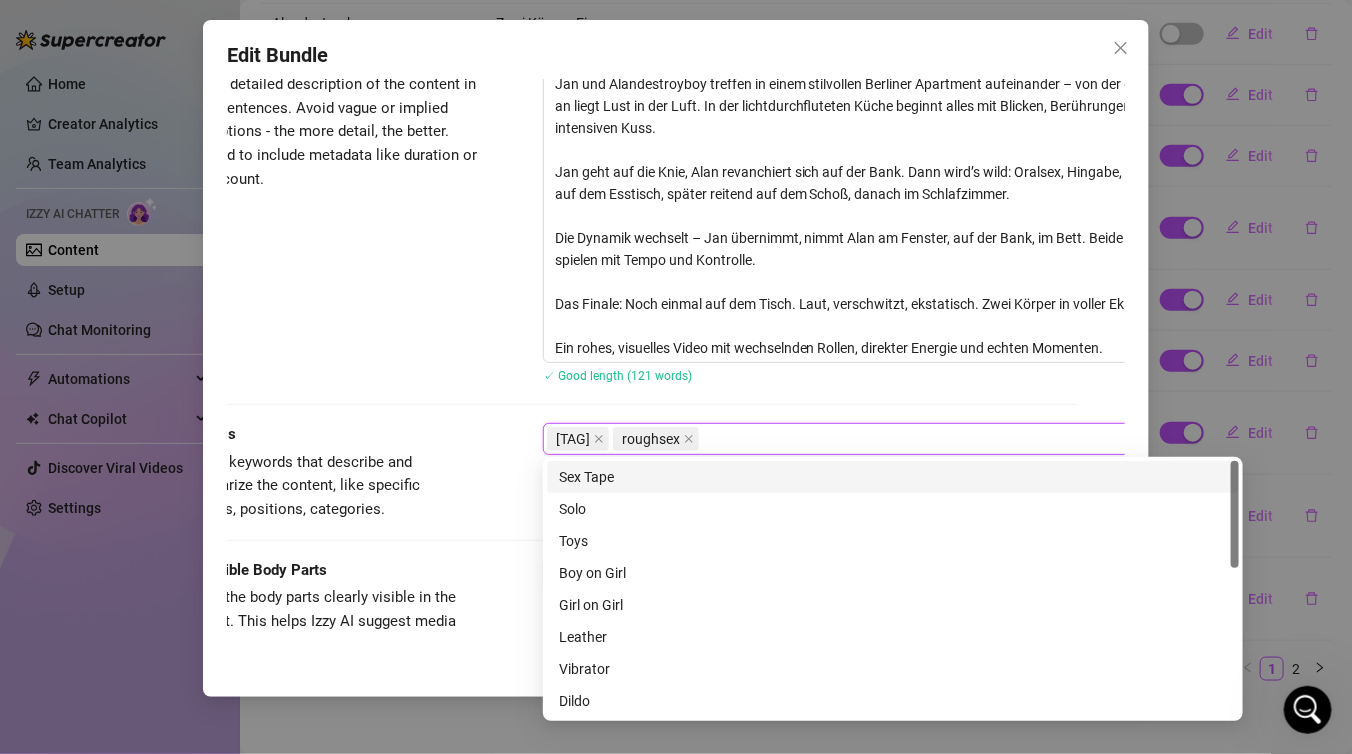 paste on "gayapartmentfuck" 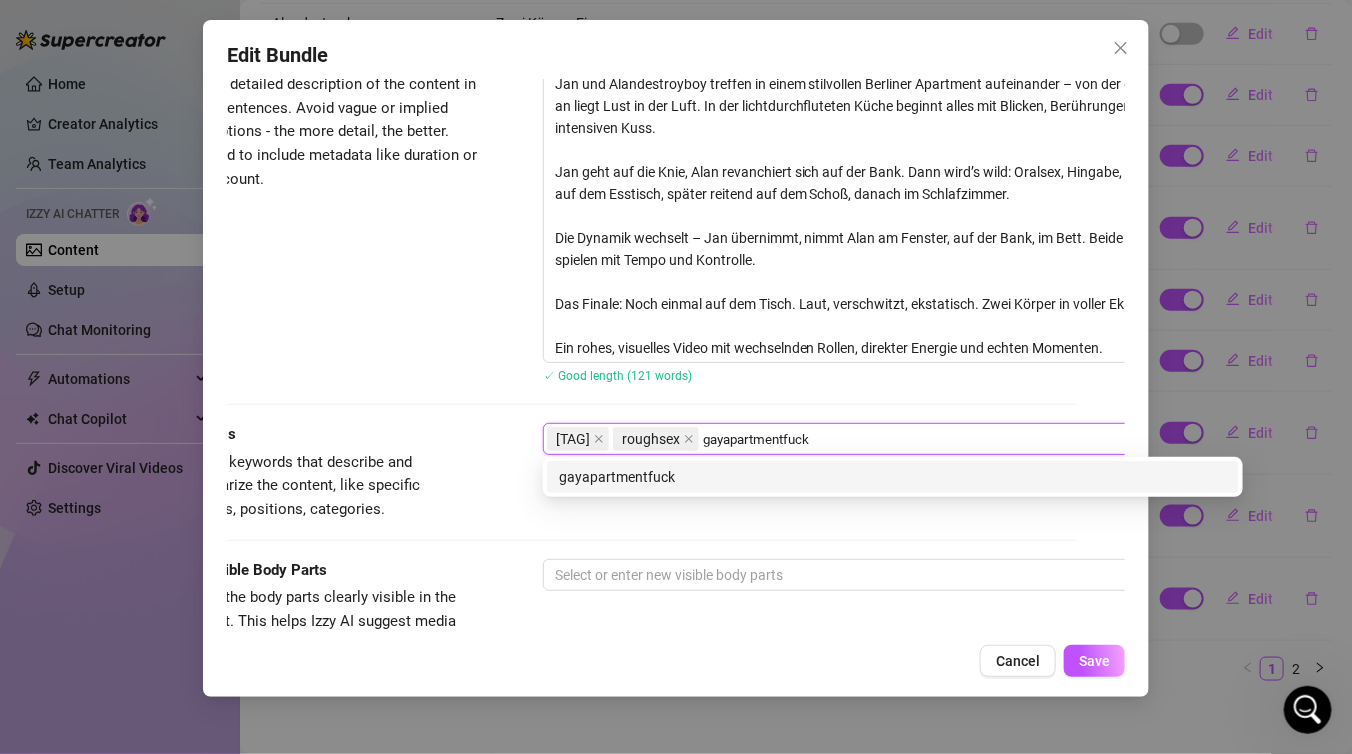type on "gayapartmentfuck" 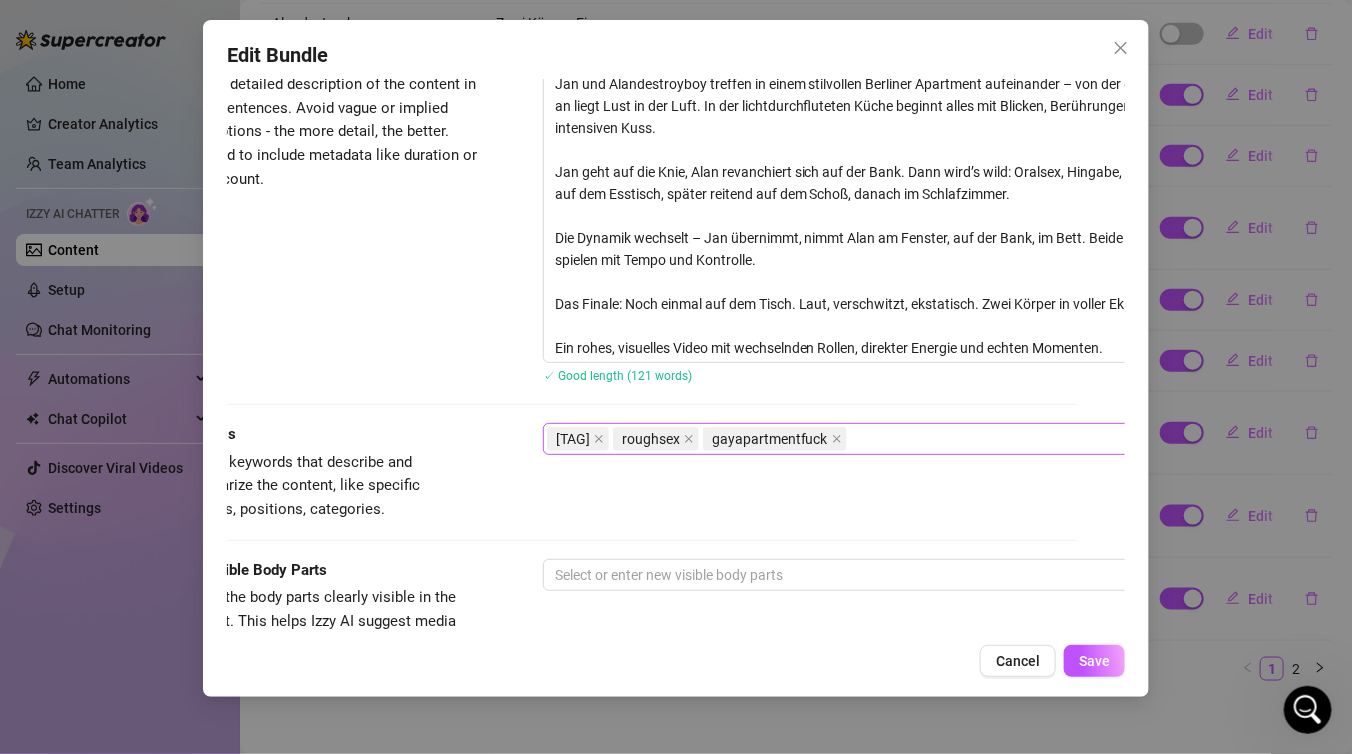 scroll, scrollTop: 1430, scrollLeft: 0, axis: vertical 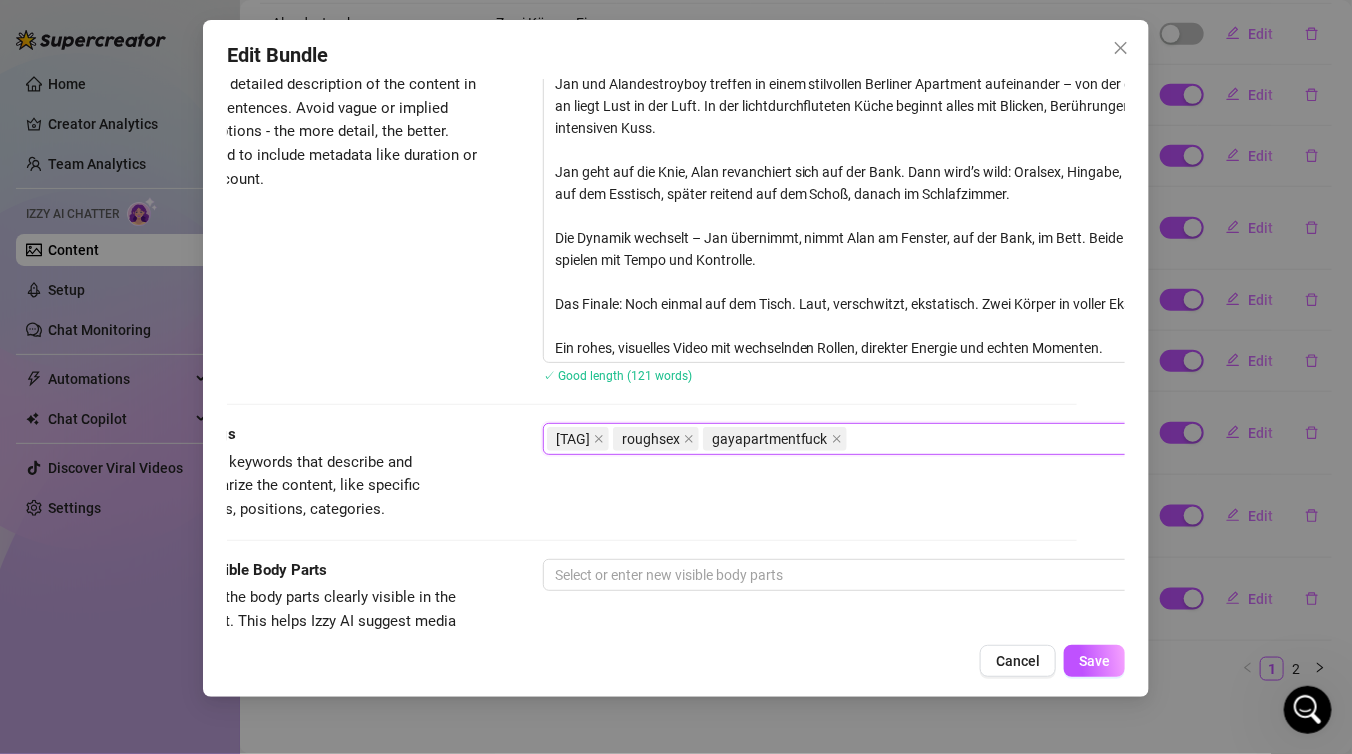 click on "switchfuck roughsex gayapartmentfuck" at bounding box center [882, 439] 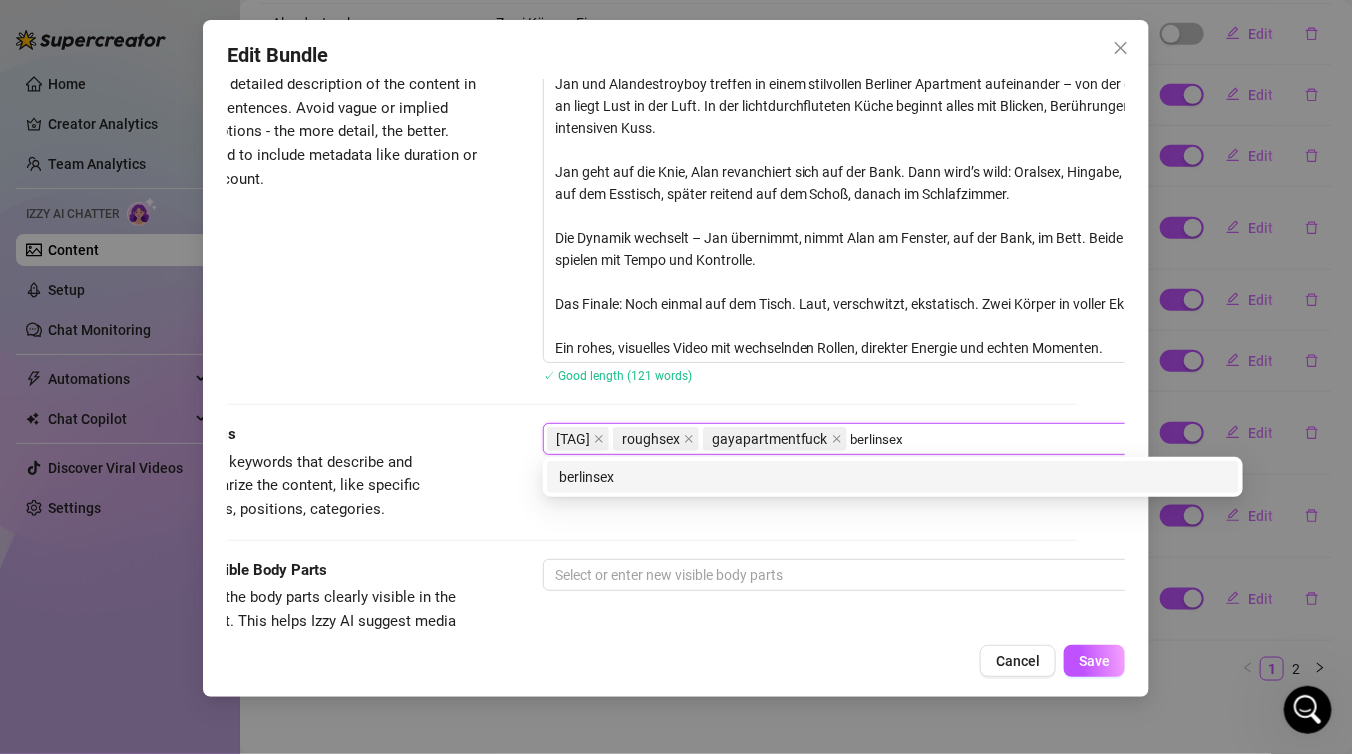 type on "berlinsex" 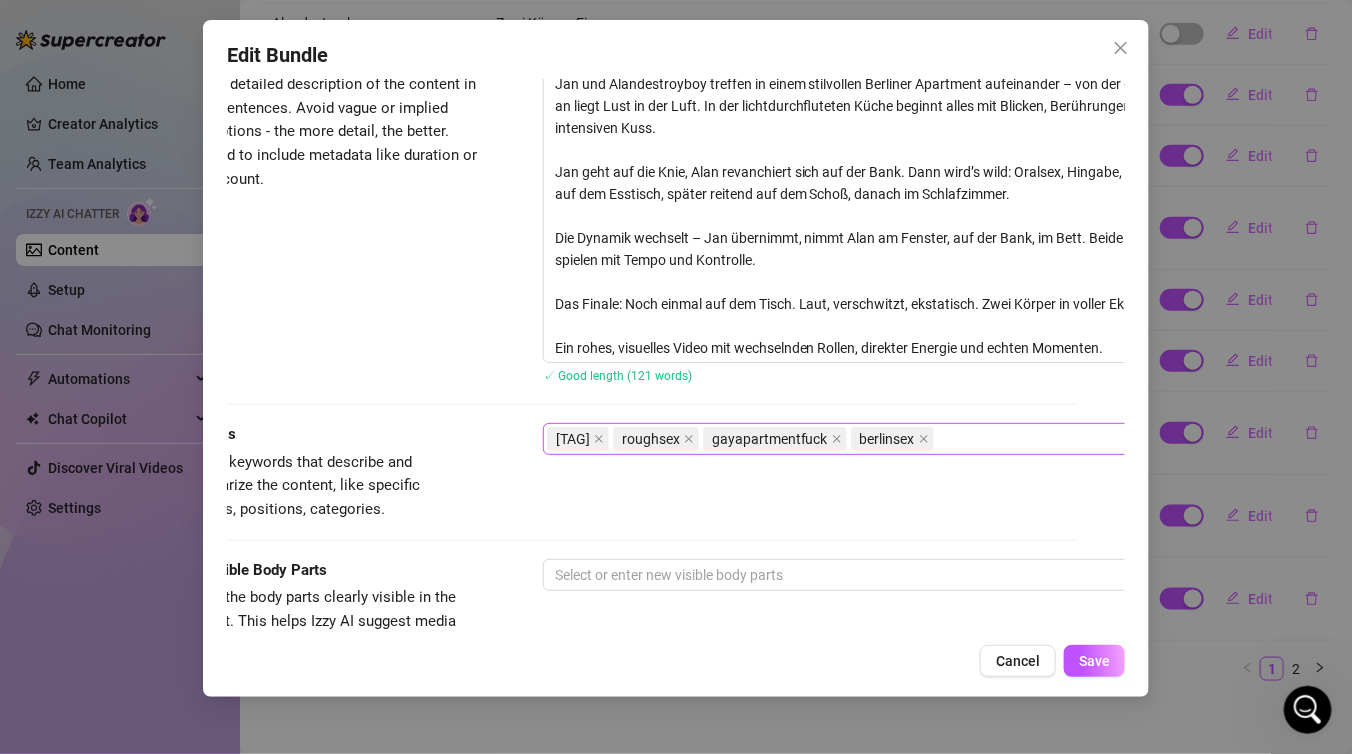 click on "switchfuck roughsex gayapartmentfuck berlinsex" at bounding box center (882, 439) 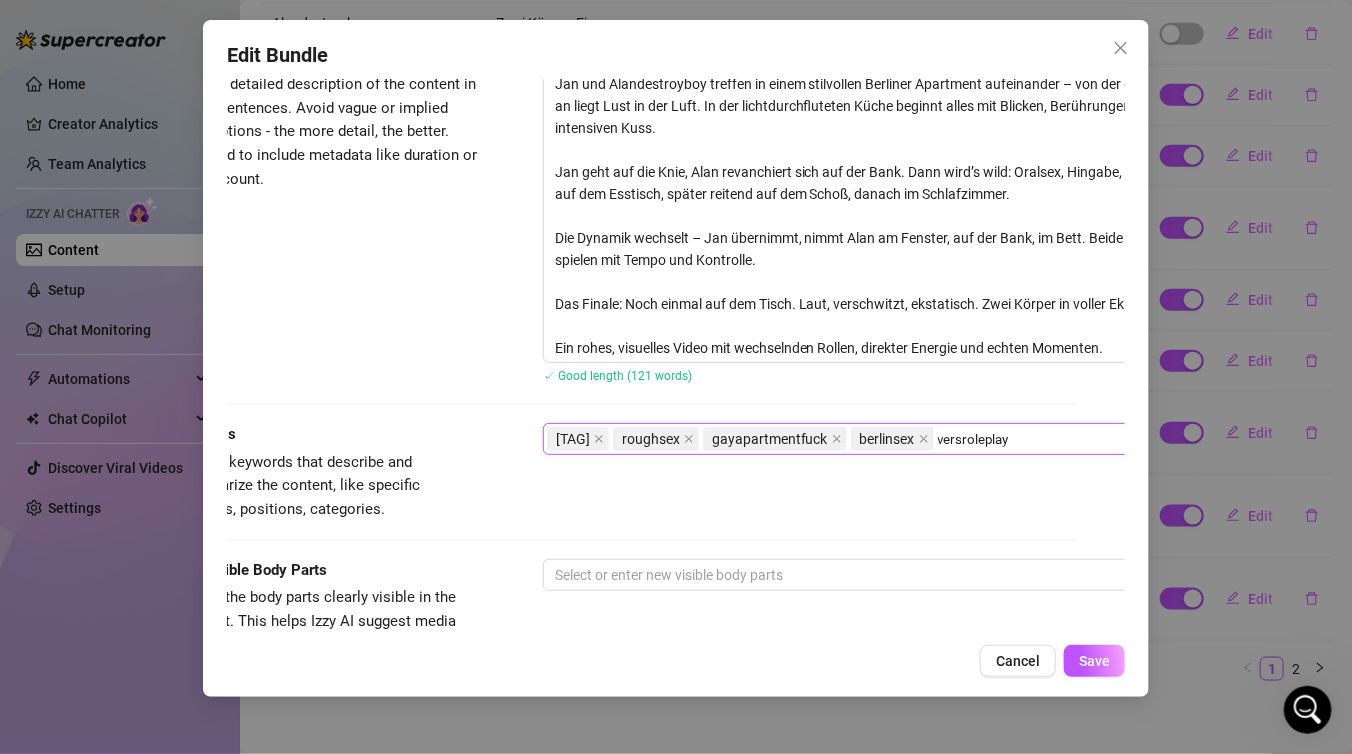 type on "versroleplay" 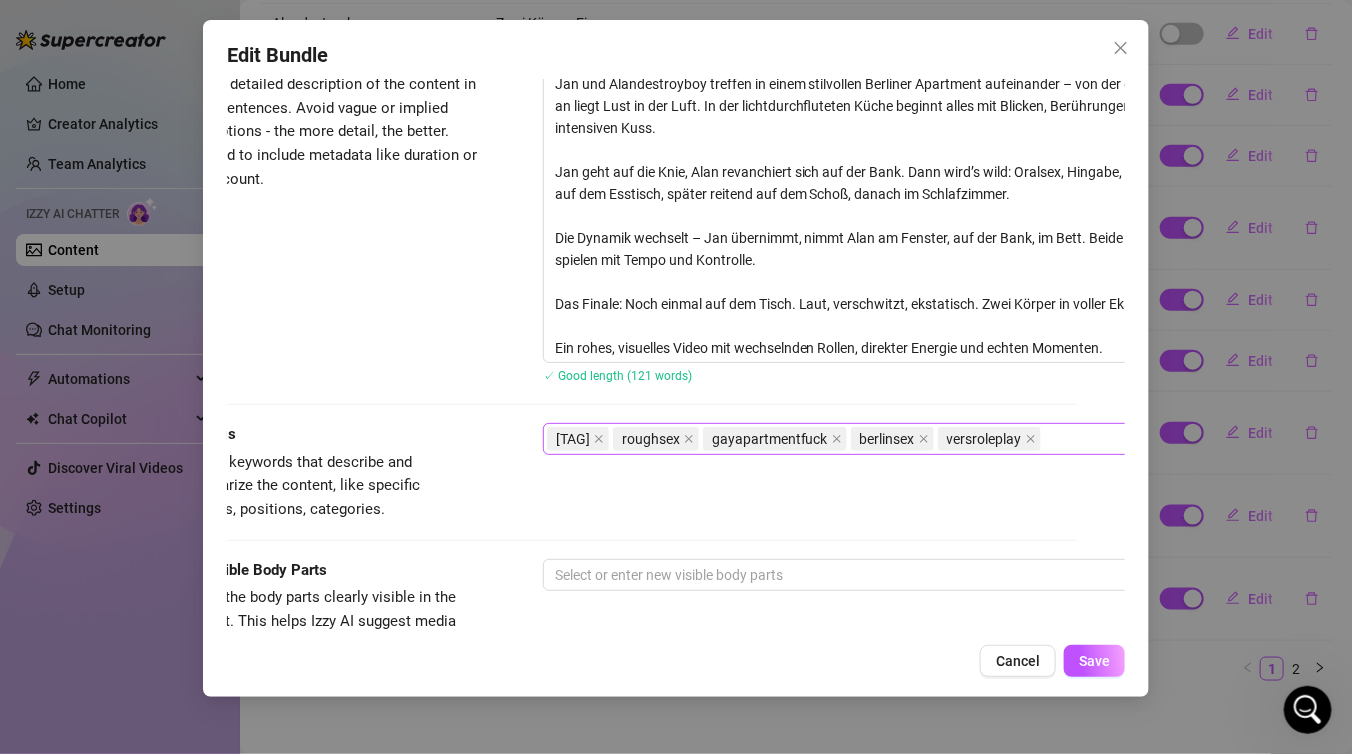 click on "switchfuck roughsex gayapartmentfuck berlinsex versroleplay" at bounding box center (882, 439) 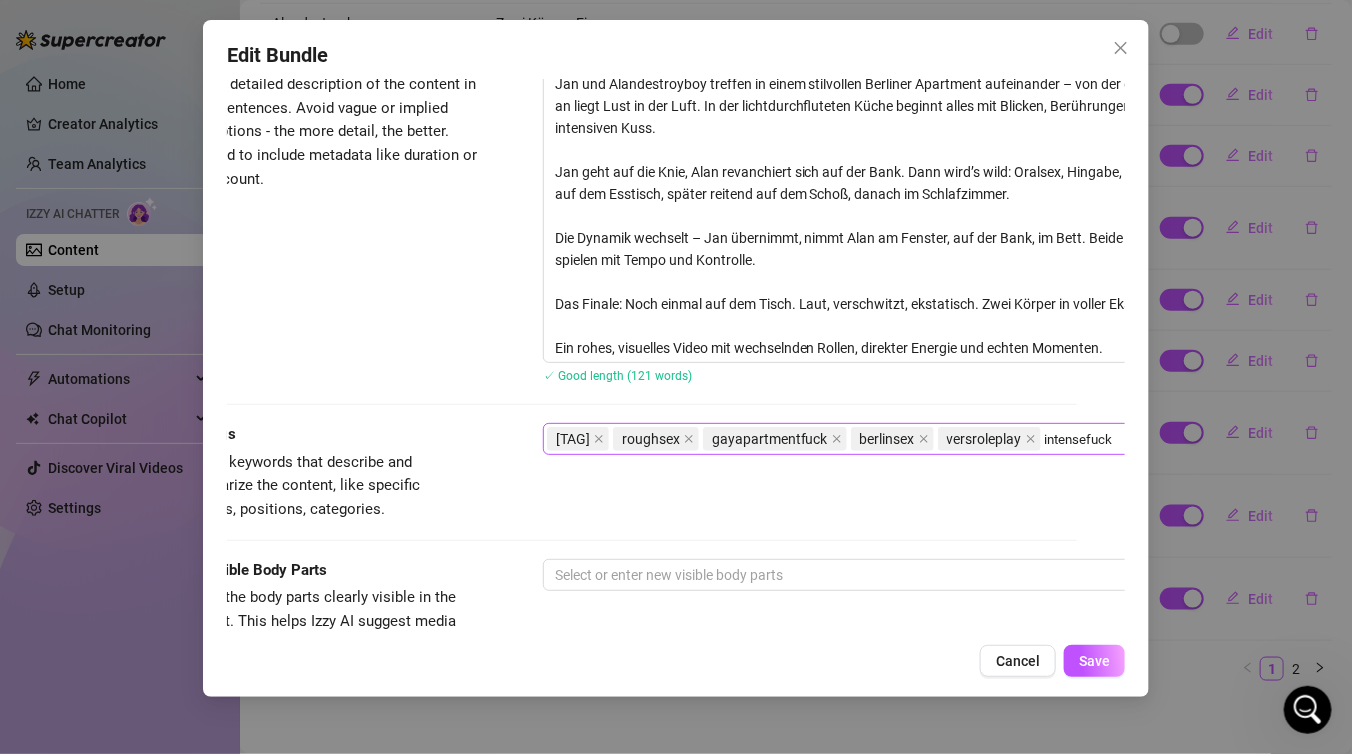 type on "intensefuck" 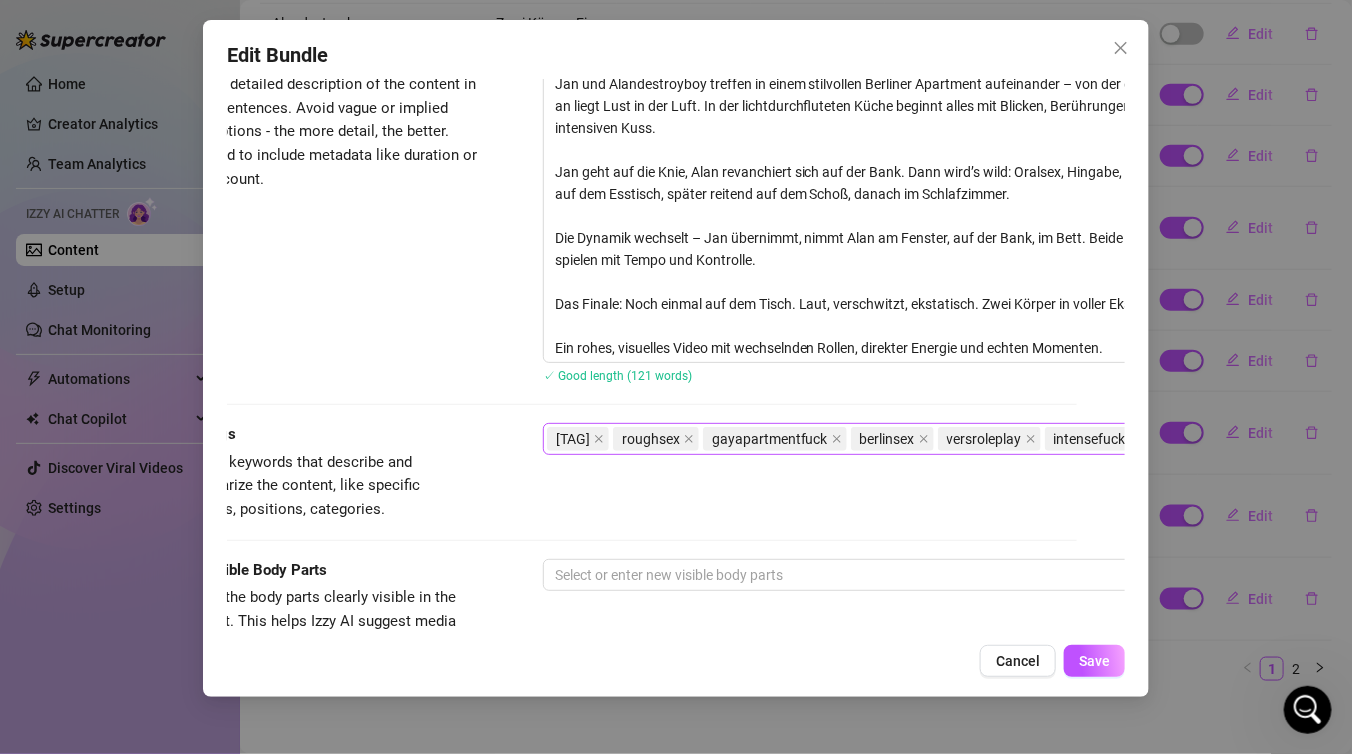 click on "intensefuck" at bounding box center [1095, 439] 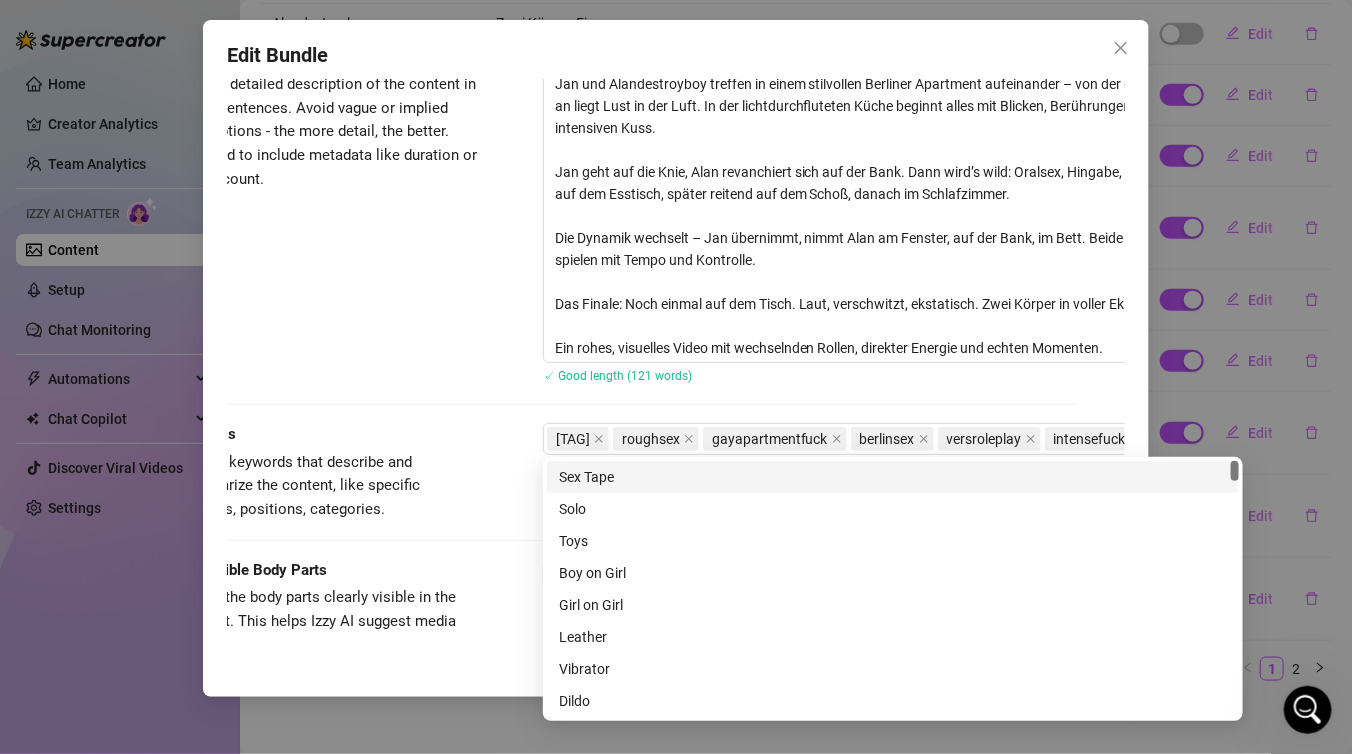 click on "Description Write a detailed description of the content in a few sentences. Avoid vague or implied descriptions - the more detail, the better.  No need to include metadata like duration or photo count. Zwei Körper. Ein Apartment. Pure Spannung.
Jan und Alandestroyboy treffen in einem stilvollen Berliner Apartment aufeinander – von der ersten Sekunde an liegt Lust in der Luft. In der lichtdurchfluteten Küche beginnt alles mit Blicken, Berührungen, einem intensiven Kuss.
Jan geht auf die Knie, Alan revanchiert sich auf der Bank. Dann wird’s wild: Oralsex, Hingabe, volle Nähe – erst auf dem Esstisch, später reitend auf dem Schoß, danach im Schlafzimmer.
Die Dynamik wechselt – Jan übernimmt, nimmt Alan am Fenster, auf der Bank, im Bett. Beide treiben sich an, spielen mit Tempo und Kontrolle.
Das Finale: Noch einmal auf dem Tisch. Laut, verschwitzt, ekstatisch. Zwei Körper in voller Ekstase.
Ein rohes, visuelles Video mit wechselnden Rollen, direkter Energie und echten Momenten." at bounding box center [628, 235] 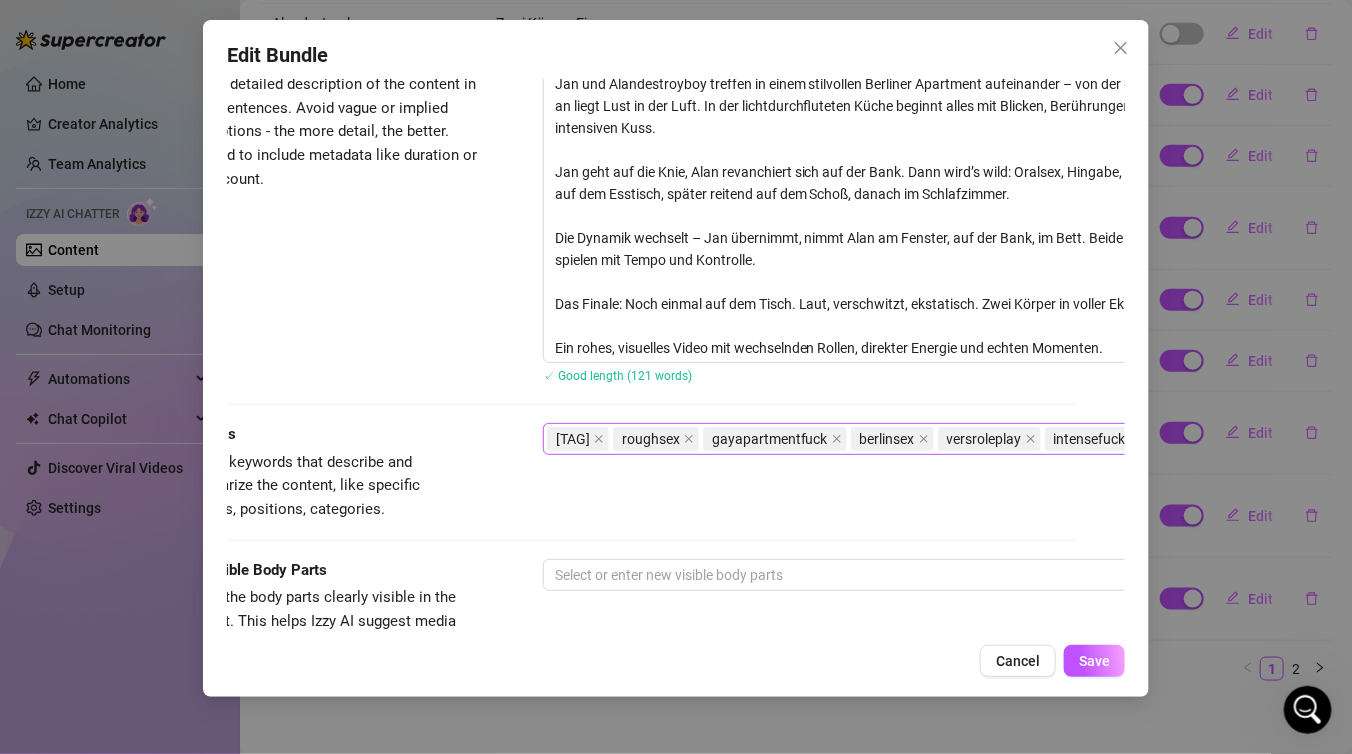 click on "switchfuck roughsex gayapartmentfuck berlinsex versroleplay intensefuck" at bounding box center [882, 439] 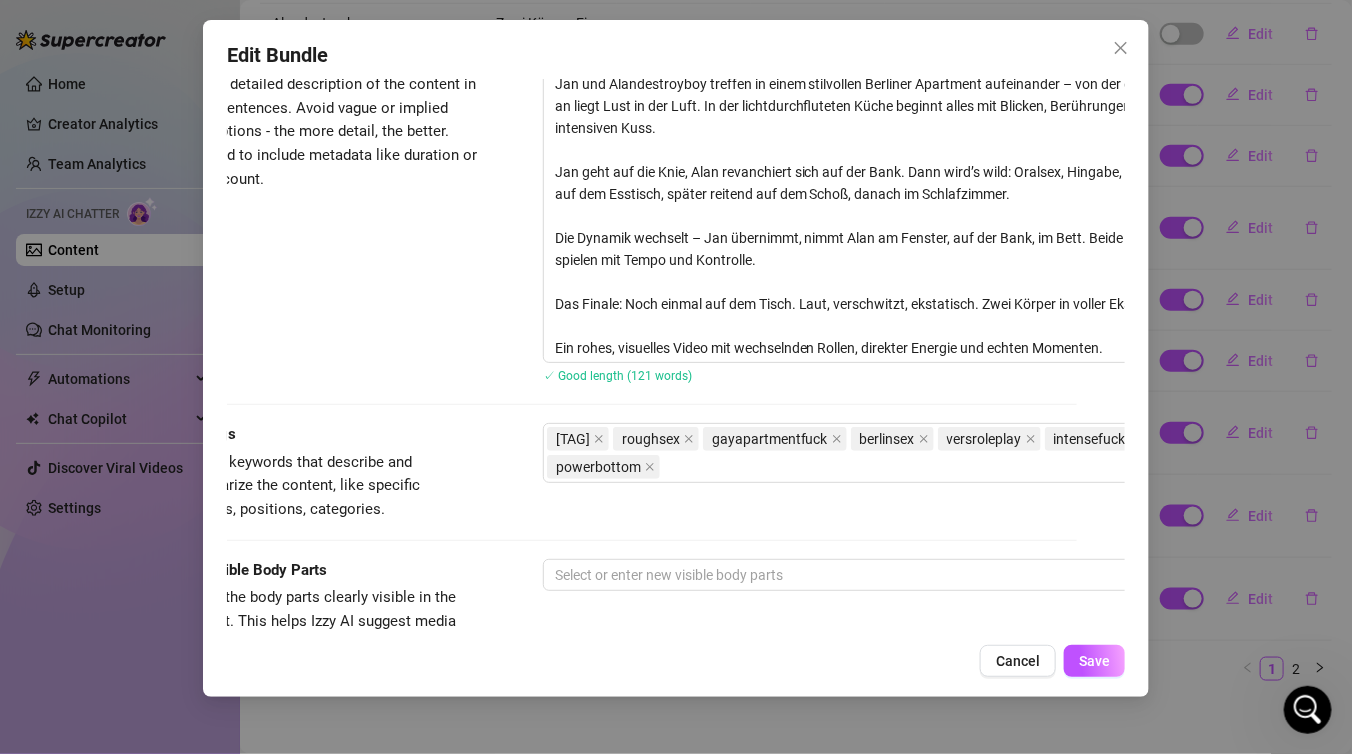 click on "Sex Tape" at bounding box center [763, 477] 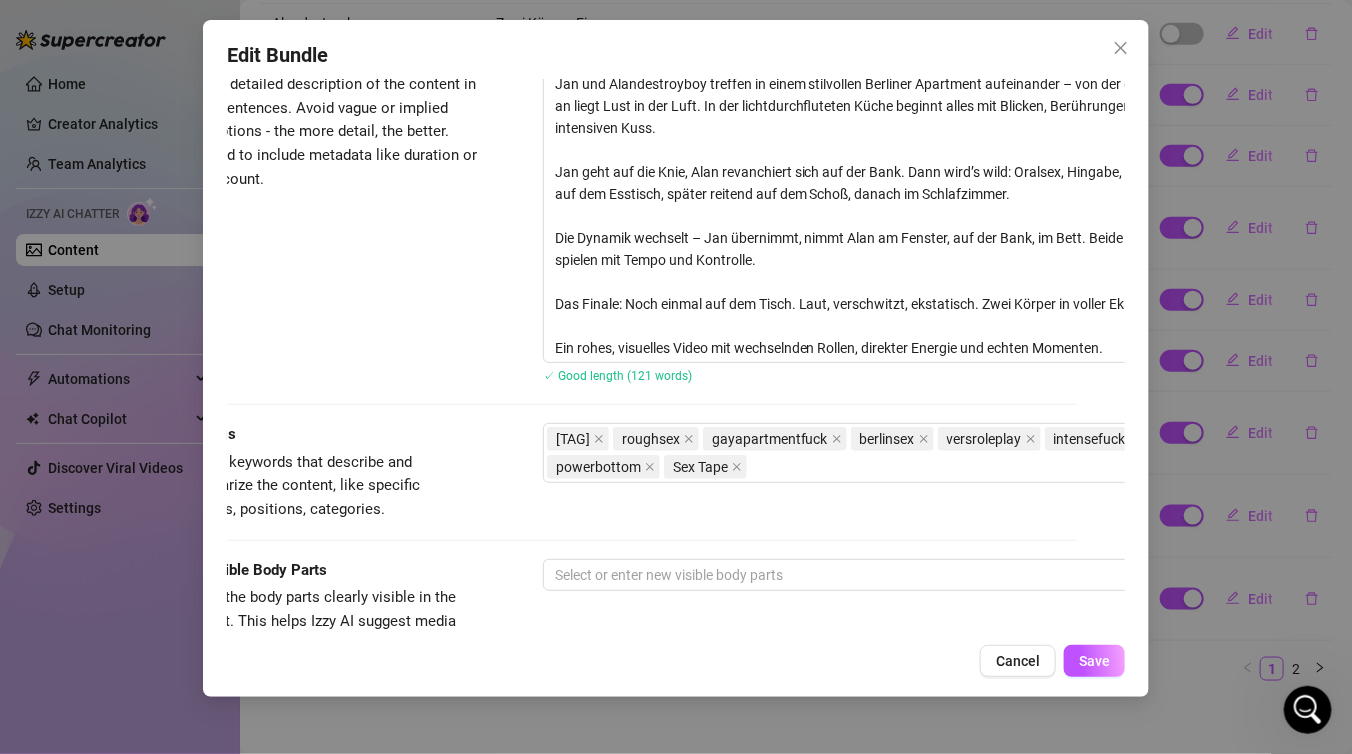paste on "rawlust" 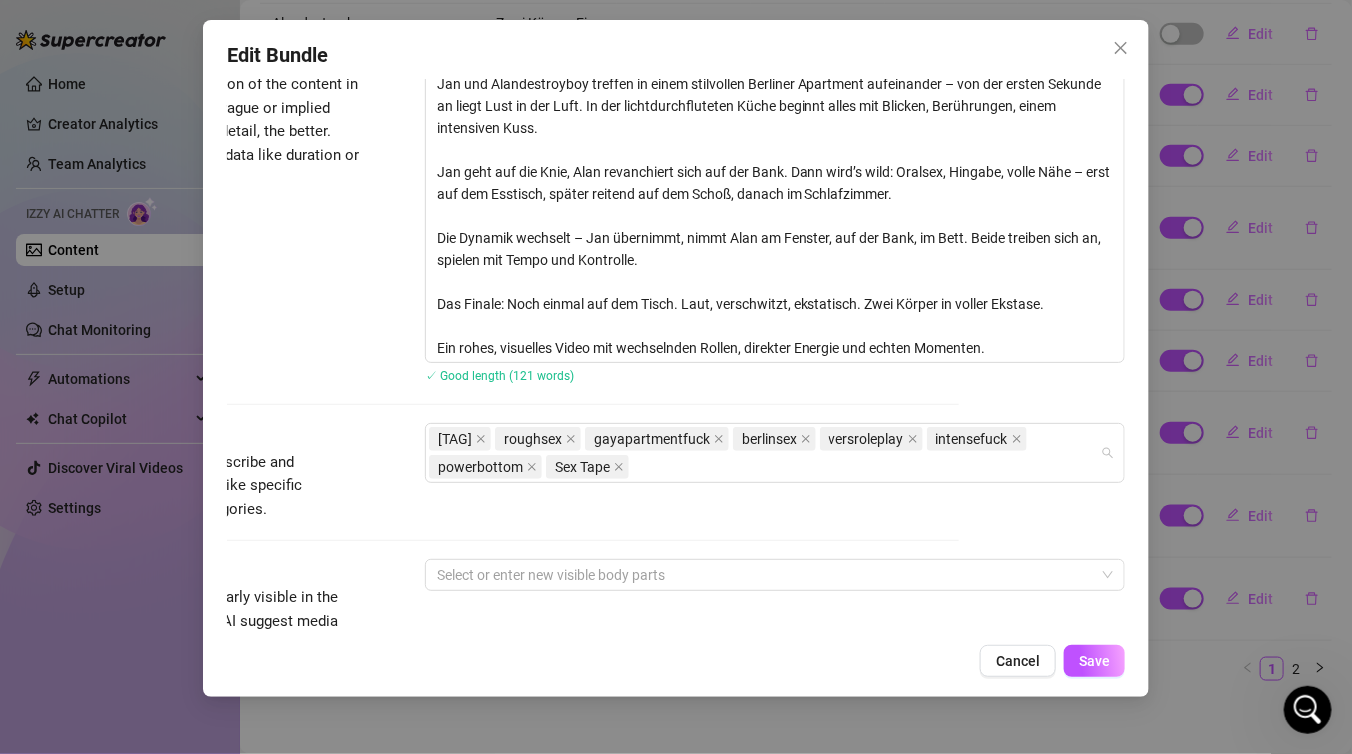 scroll, scrollTop: 0, scrollLeft: 0, axis: both 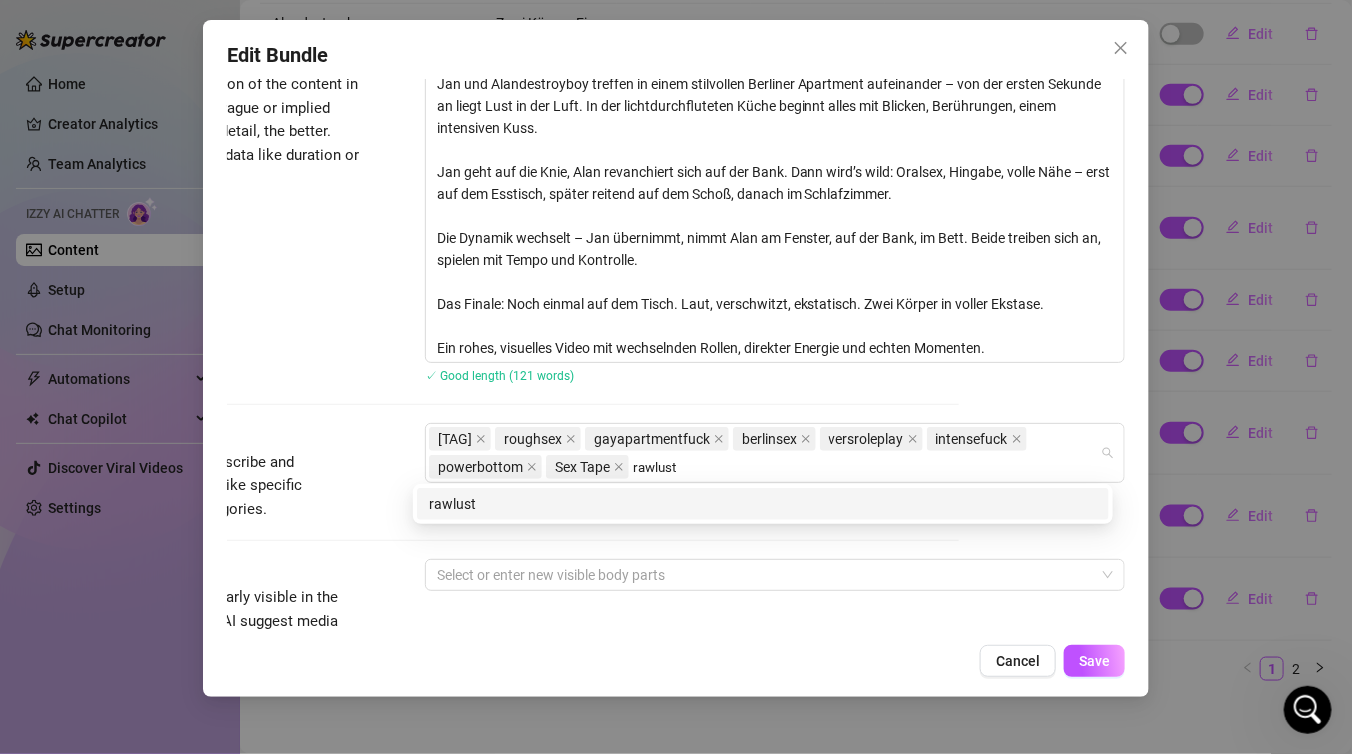 type on "rawlust" 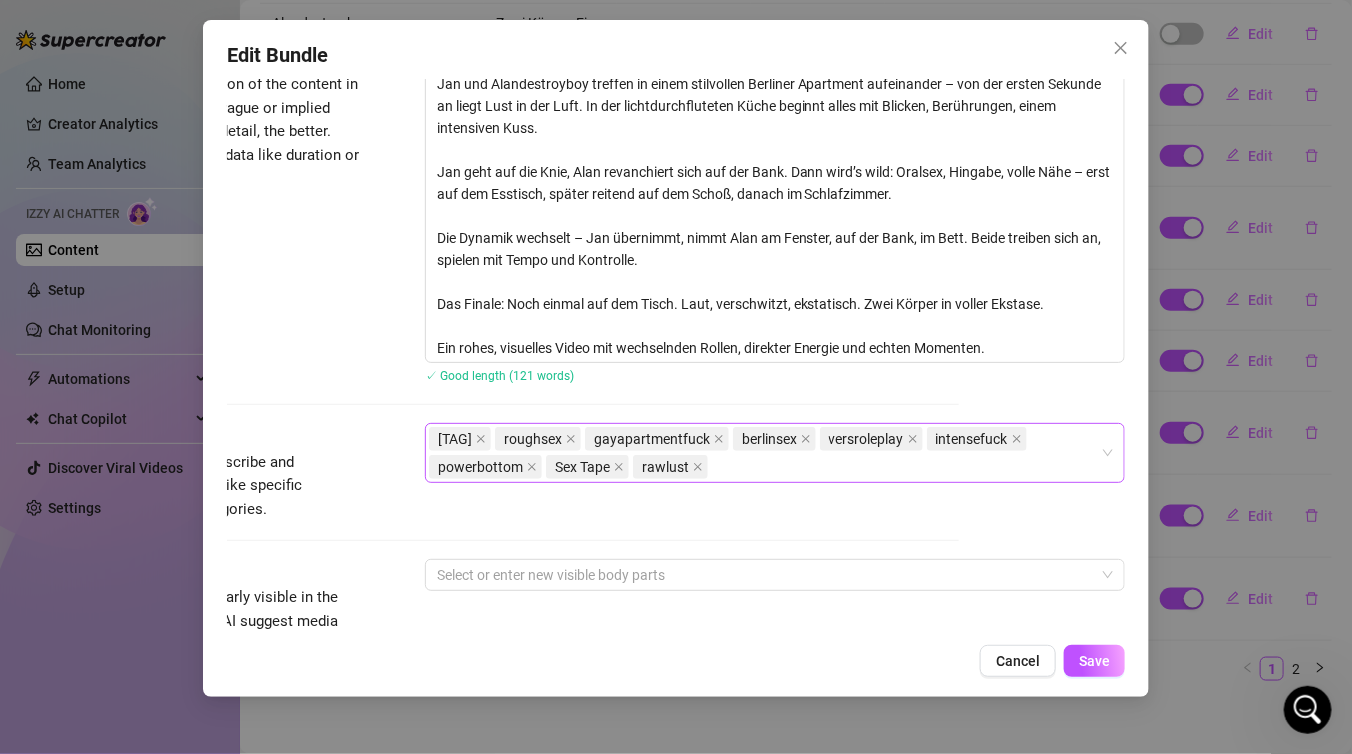 click on "switchfuck roughsex gayapartmentfuck berlinsex versroleplay intensefuck powerbottom Sex Tape rawlust" at bounding box center [764, 453] 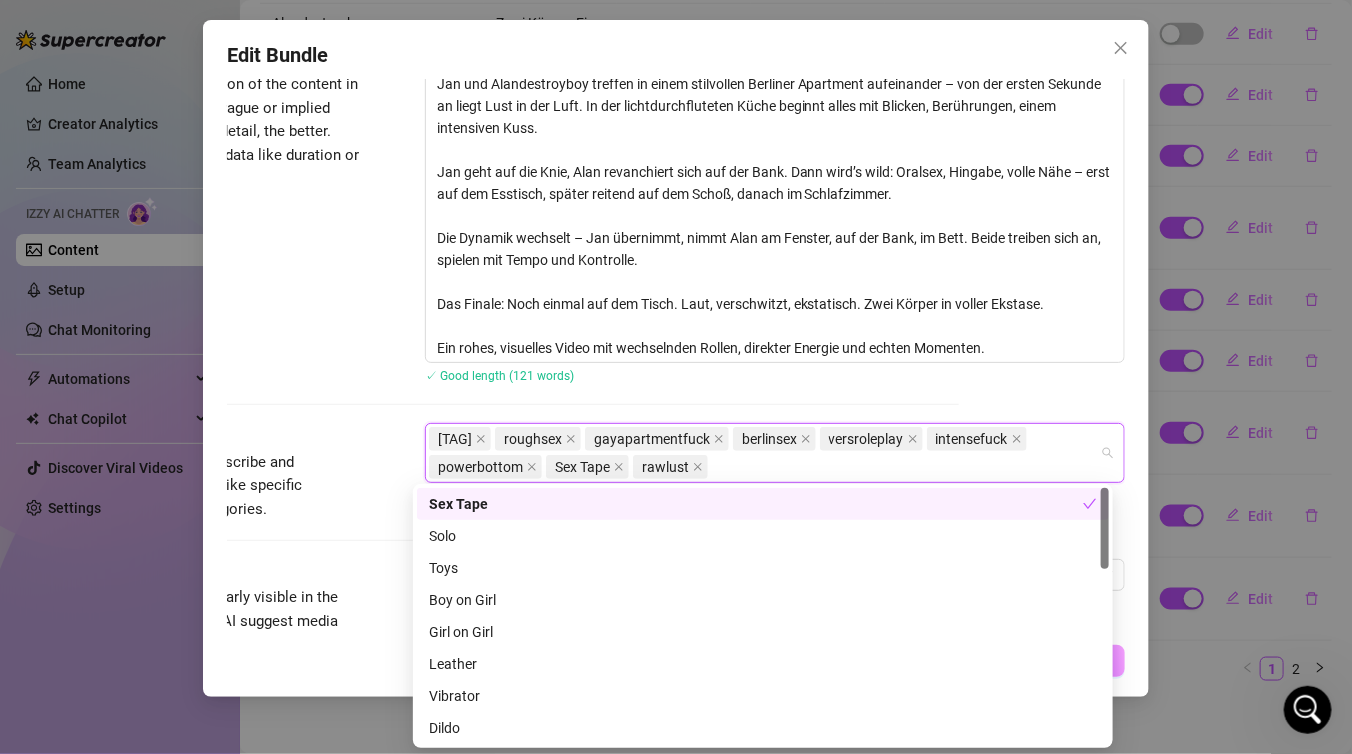 paste on "realpleasure" 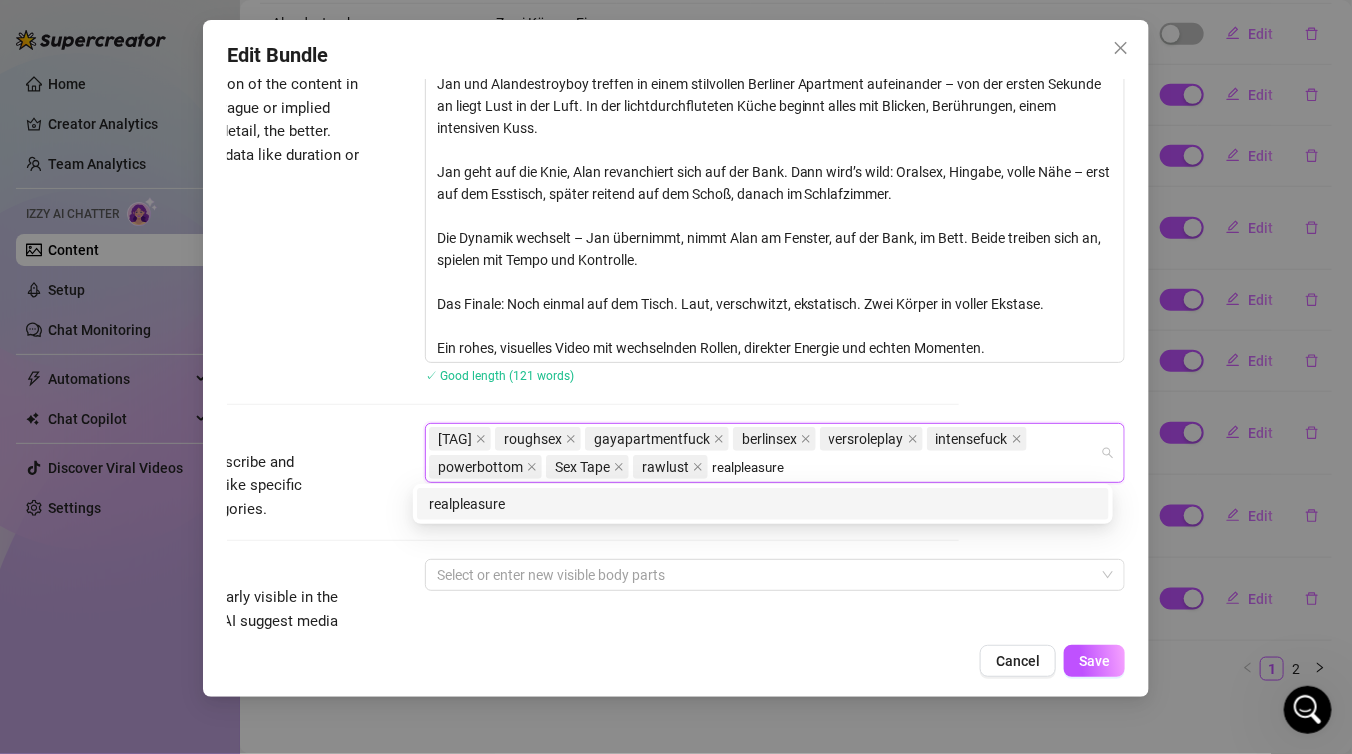 type on "realpleasure" 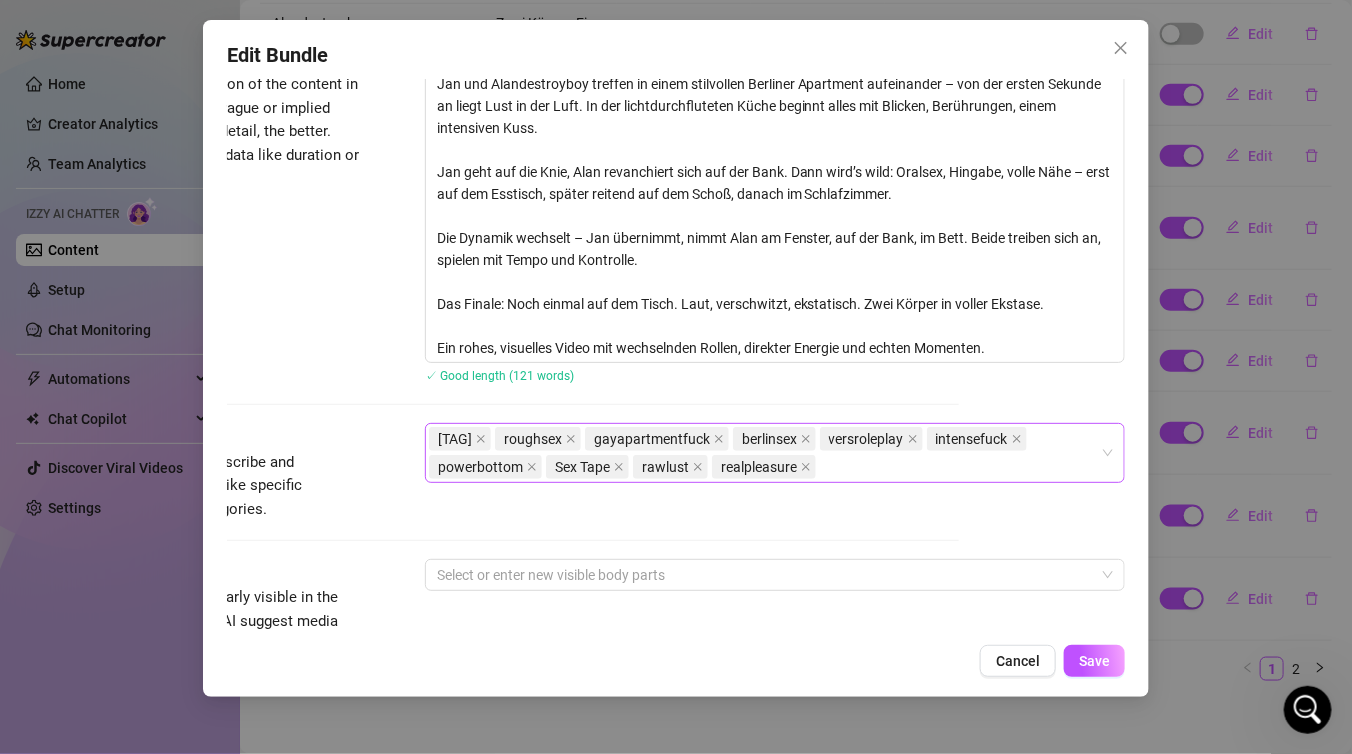 click on "switchfuck roughsex gayapartmentfuck berlinsex versroleplay intensefuck powerbottom Sex Tape rawlust realpleasure" at bounding box center (764, 453) 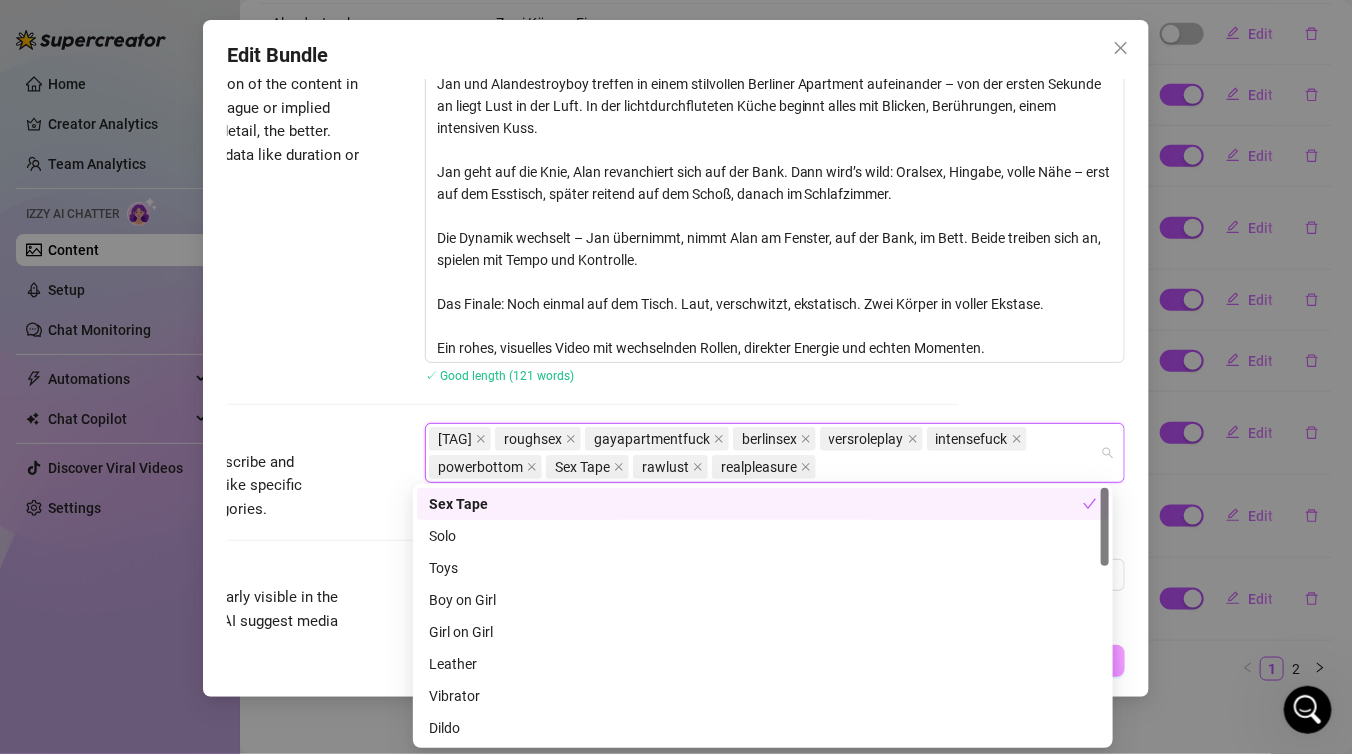 paste on "gayduo" 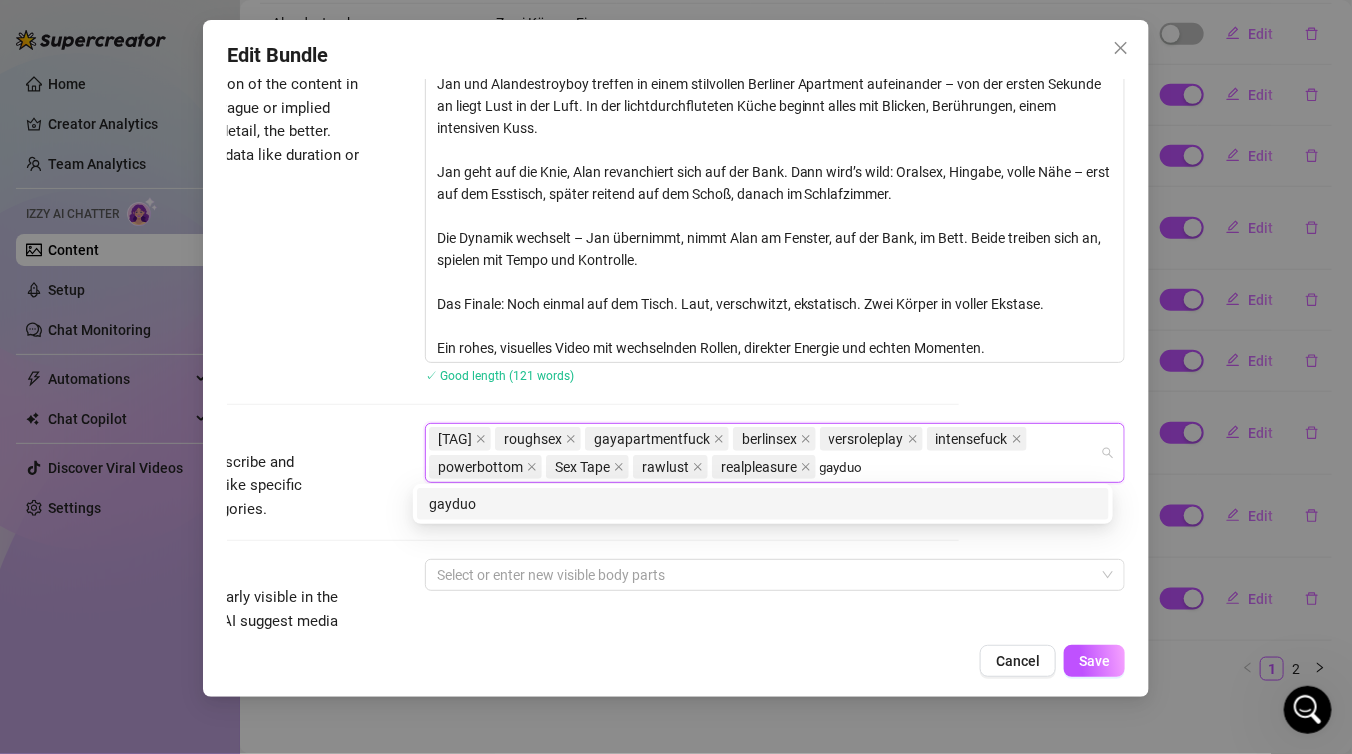 type on "gayduo" 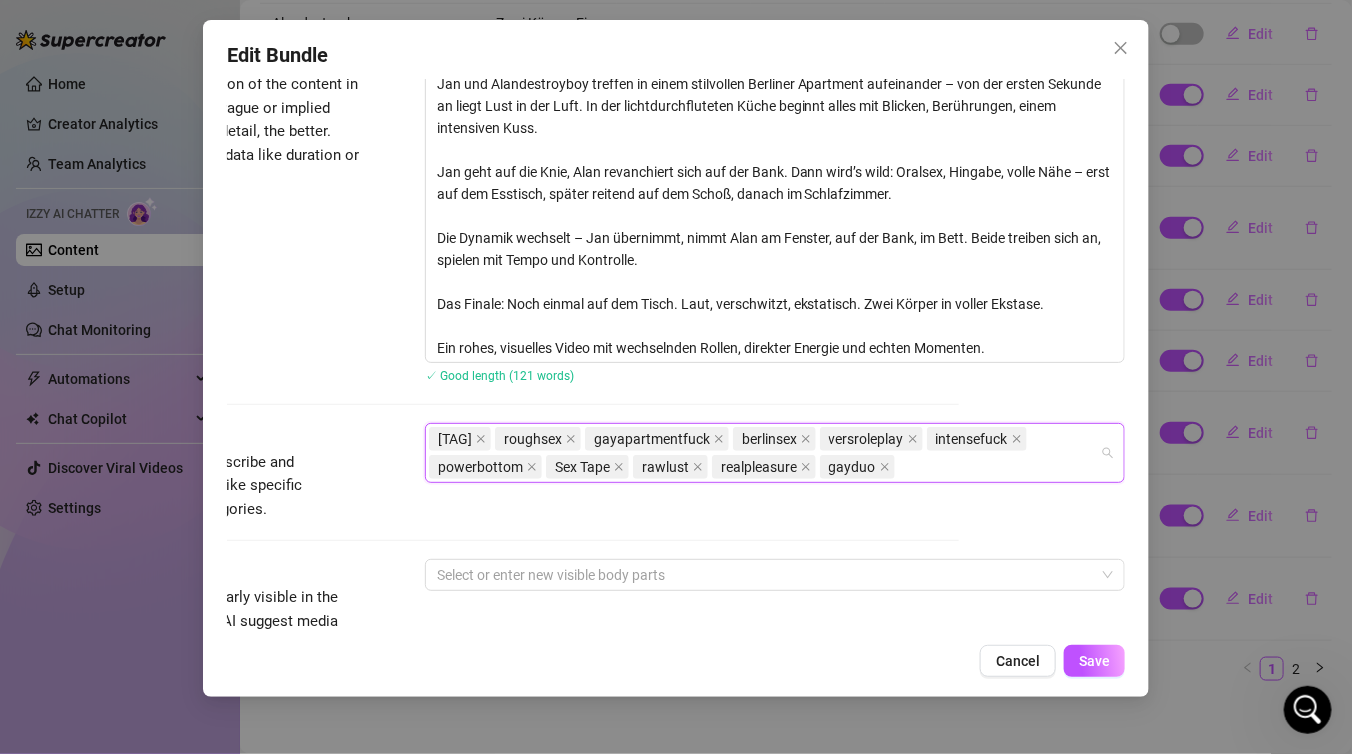 click on "switchfuck roughsex gayapartmentfuck berlinsex versroleplay intensefuck powerbottom Sex Tape rawlust realpleasure gayduo" at bounding box center [764, 453] 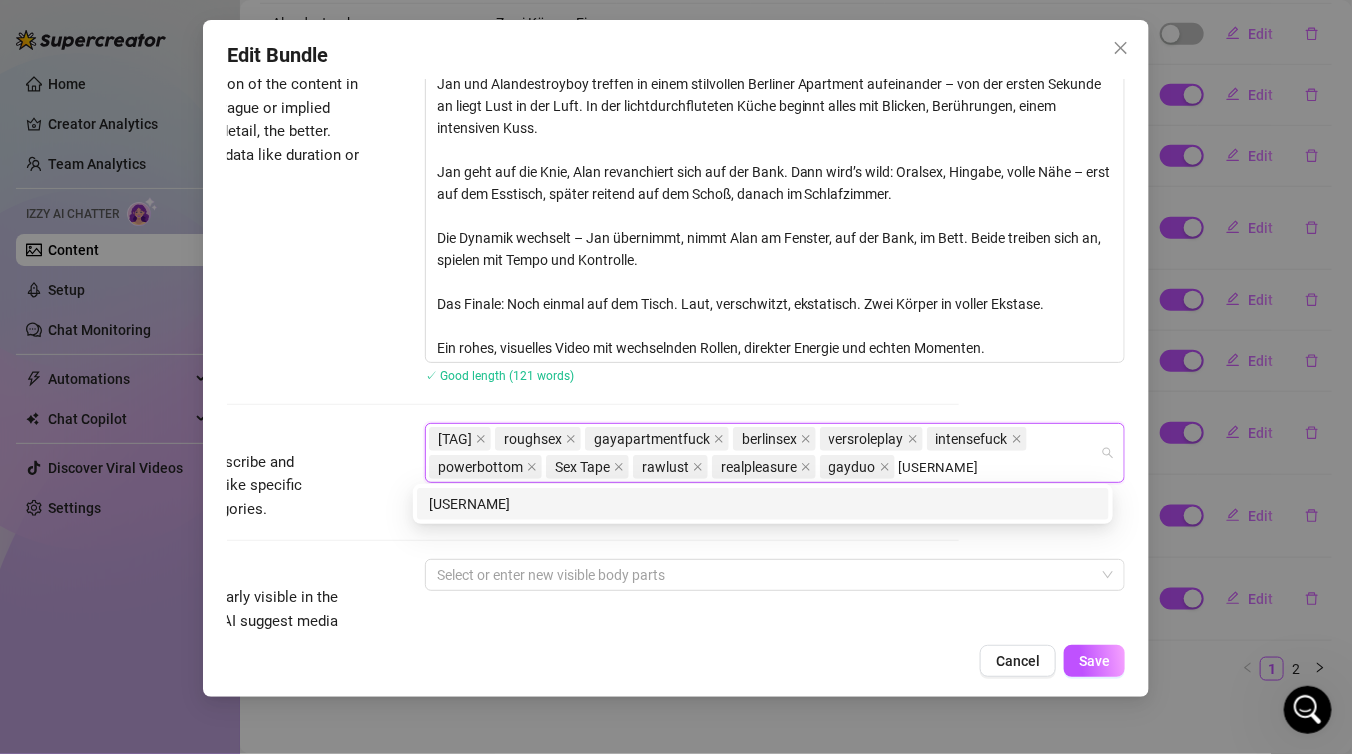 type on "[USERNAME]" 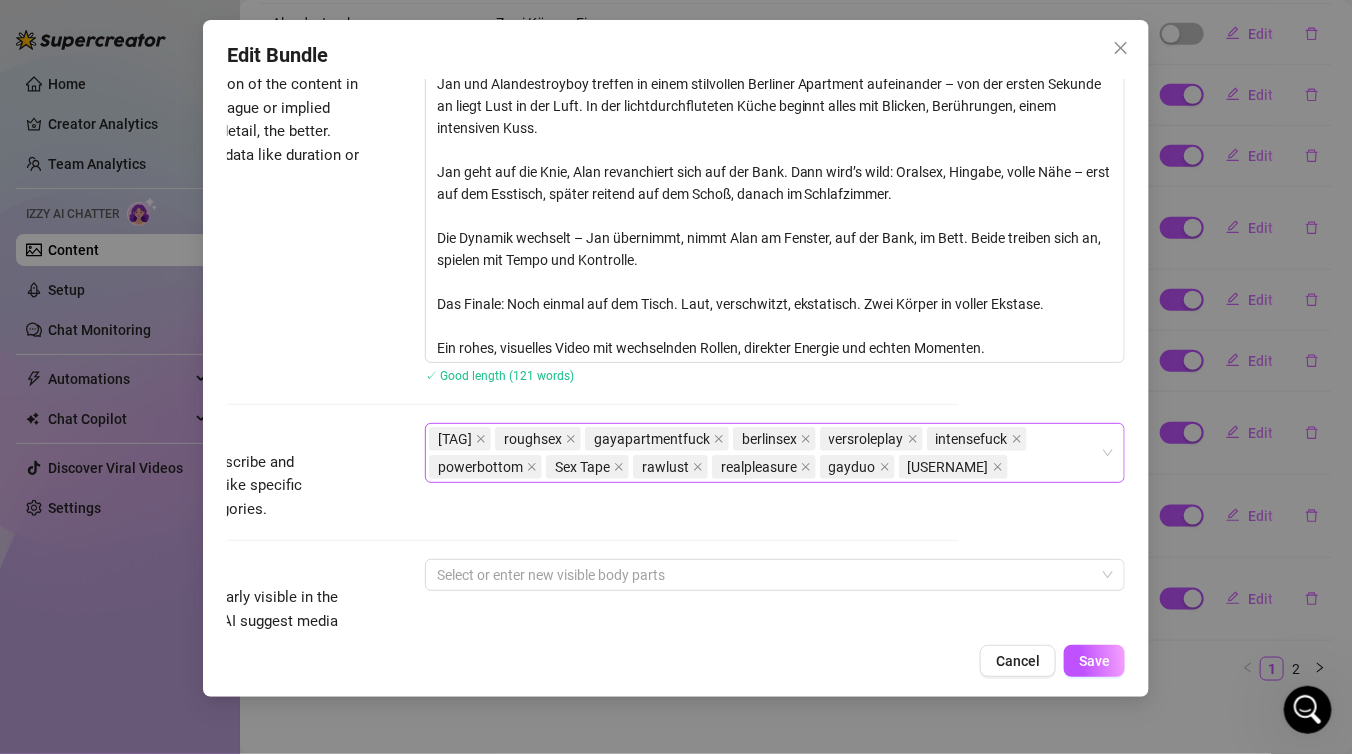 click on "switchfuck roughsex gayapartmentfuck berlinsex versroleplay intensefuck powerbottom Sex Tape rawlust realpleasure gayduo thejanandonly" at bounding box center [764, 453] 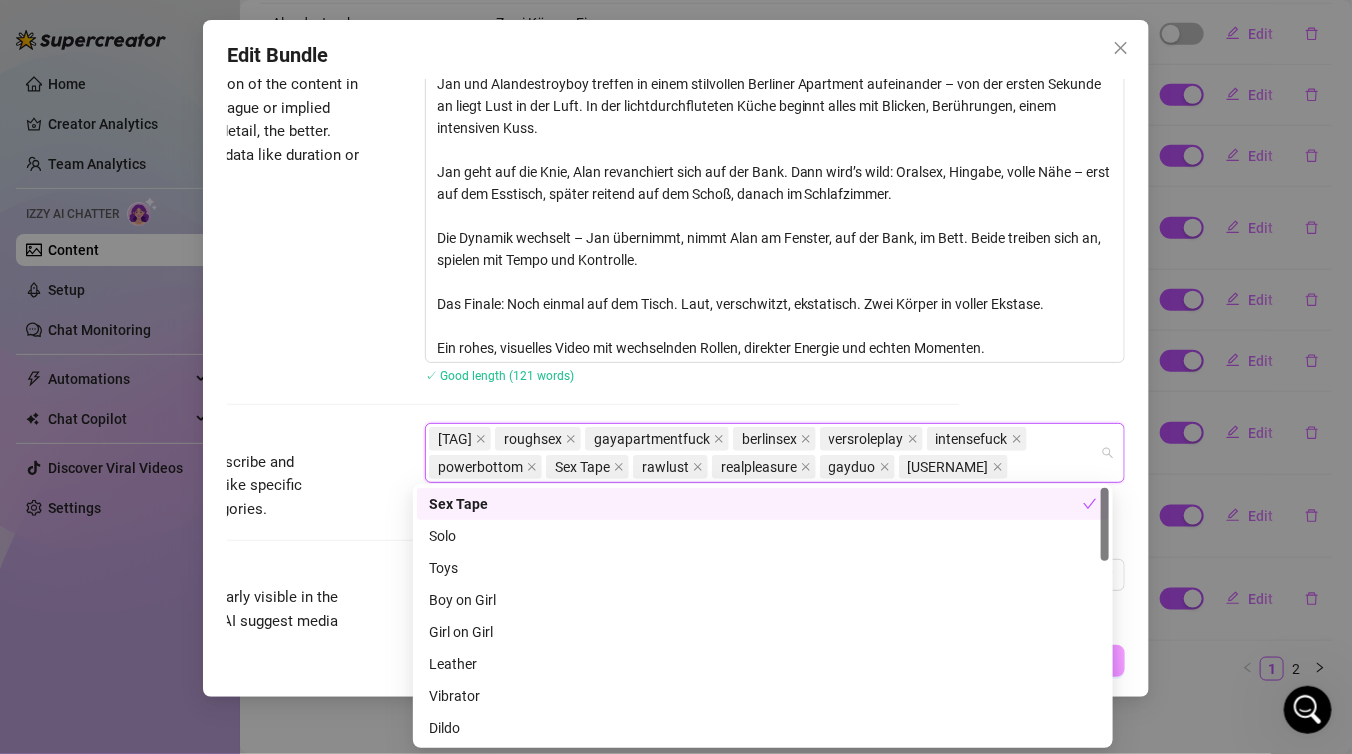 paste on "[USERNAME]" 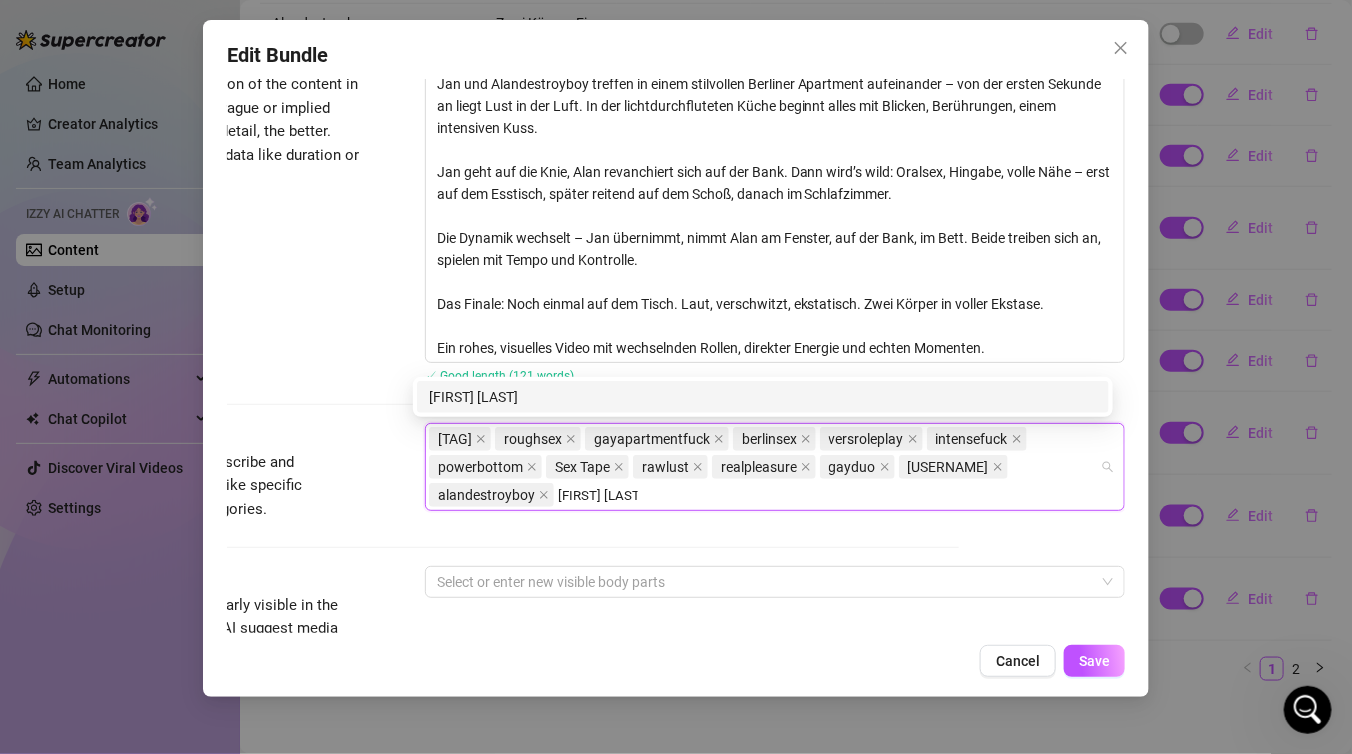 type on "Michael Ross" 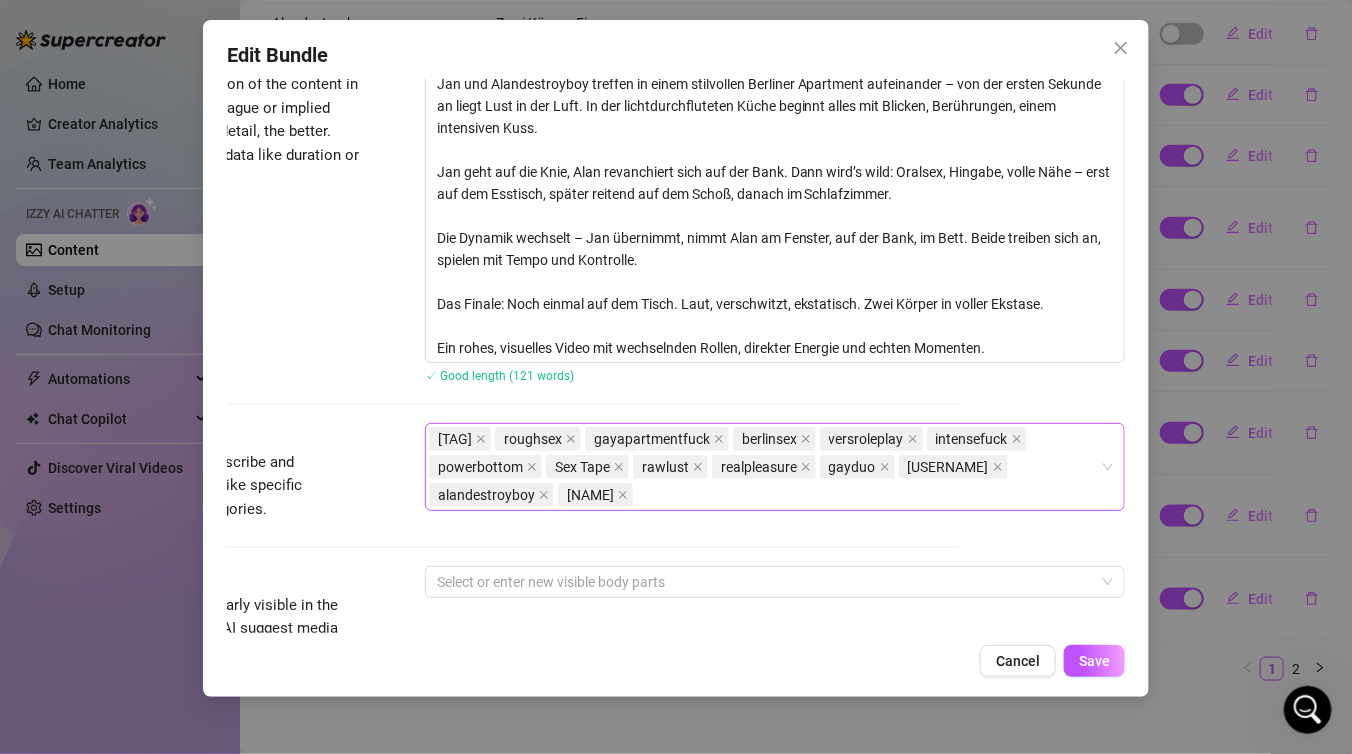 click on "switchfuck roughsex gayapartmentfuck berlinsex versroleplay intensefuck powerbottom Sex Tape rawlust realpleasure gayduo thejanandonly alandestroyboy Michael Ross" at bounding box center (764, 467) 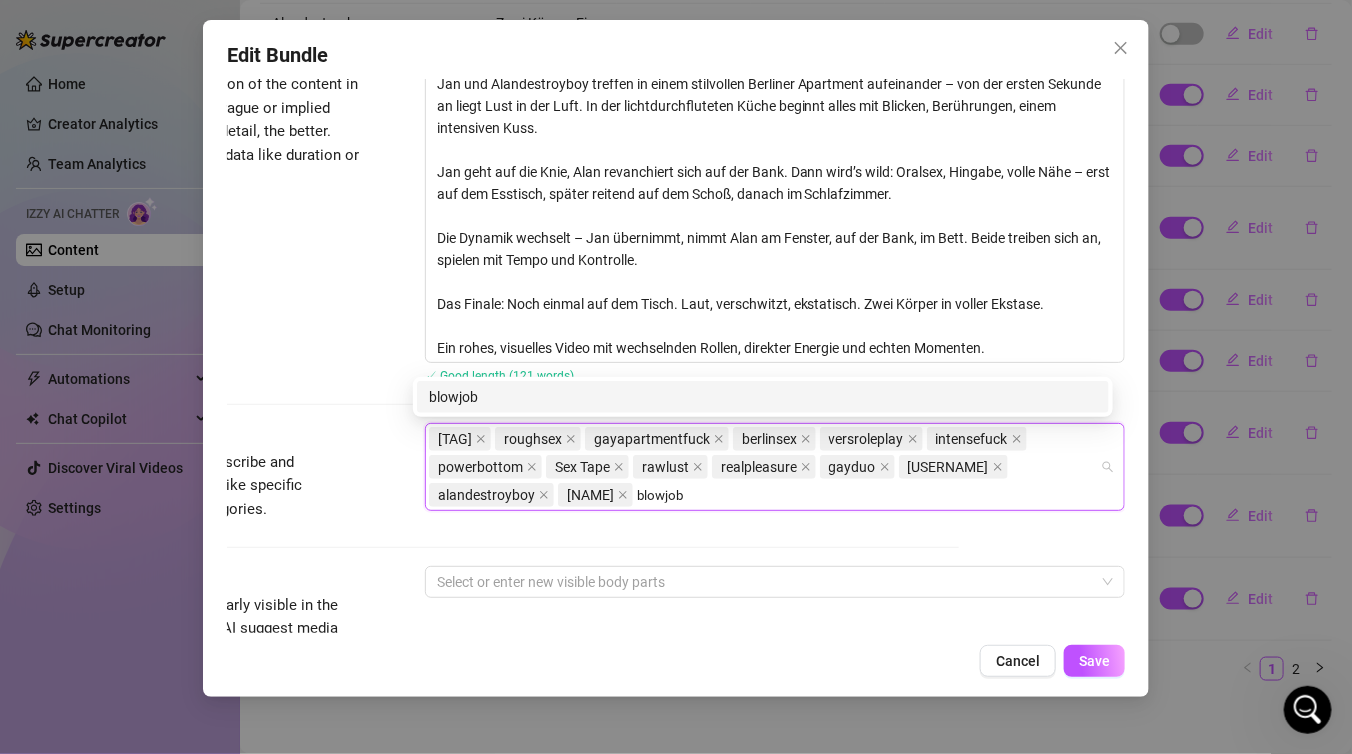 type on "blowjob" 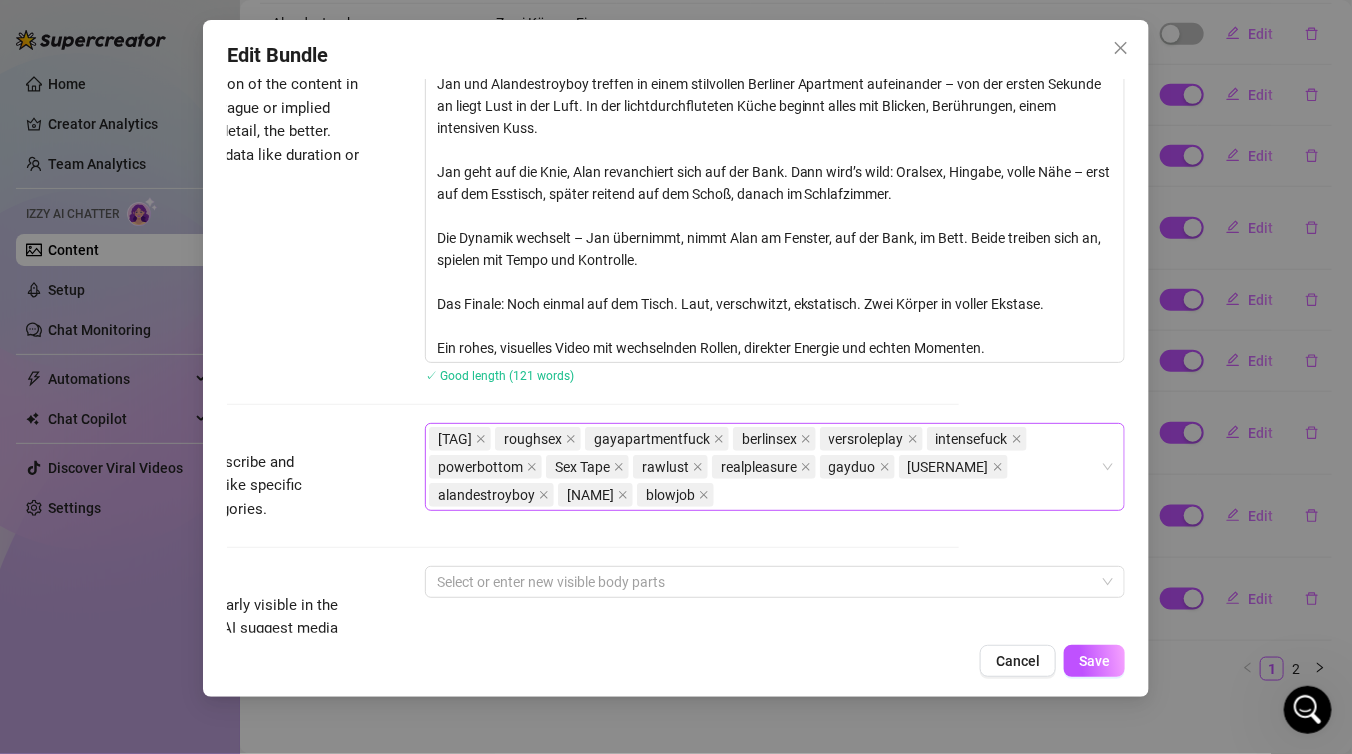 click on "switchfuck roughsex gayapartmentfuck berlinsex versroleplay intensefuck powerbottom Sex Tape rawlust realpleasure gayduo thejanandonly alandestroyboy Michael Ross blowjob" at bounding box center [764, 467] 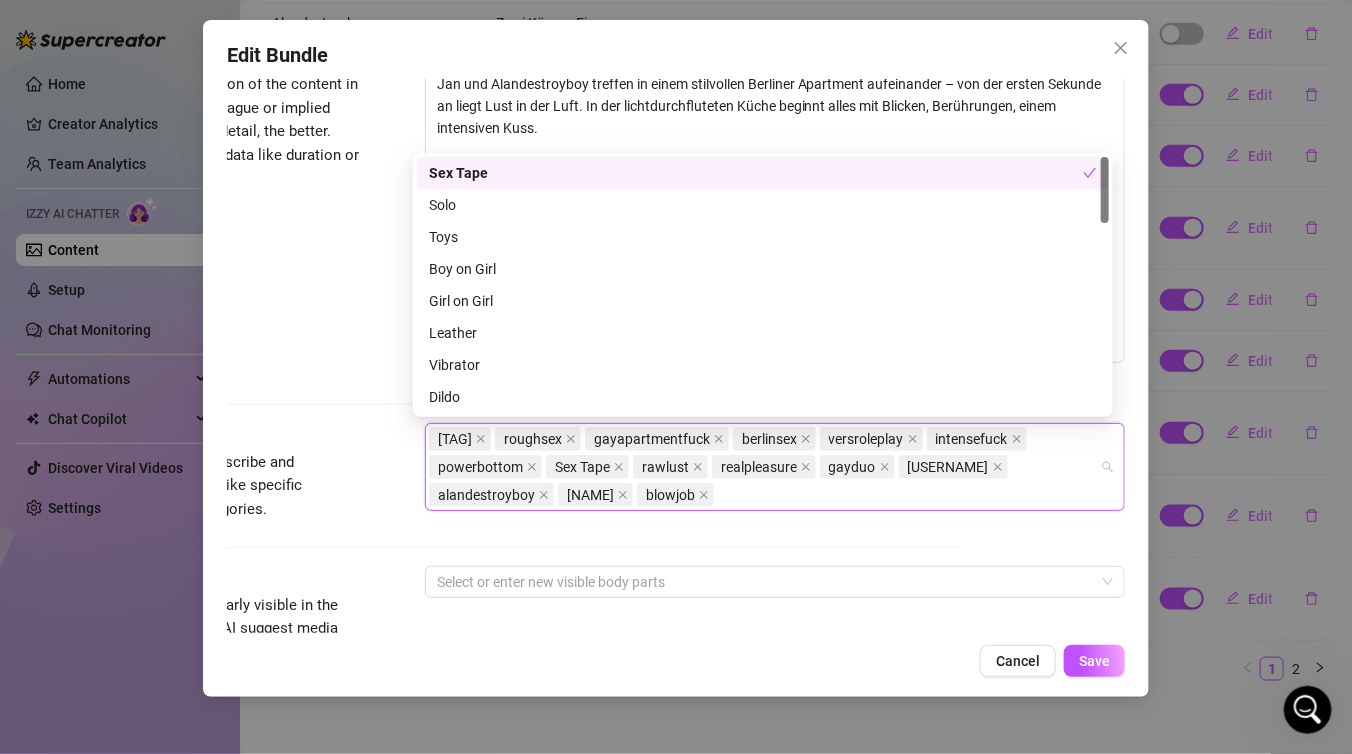 paste on "rimjob" 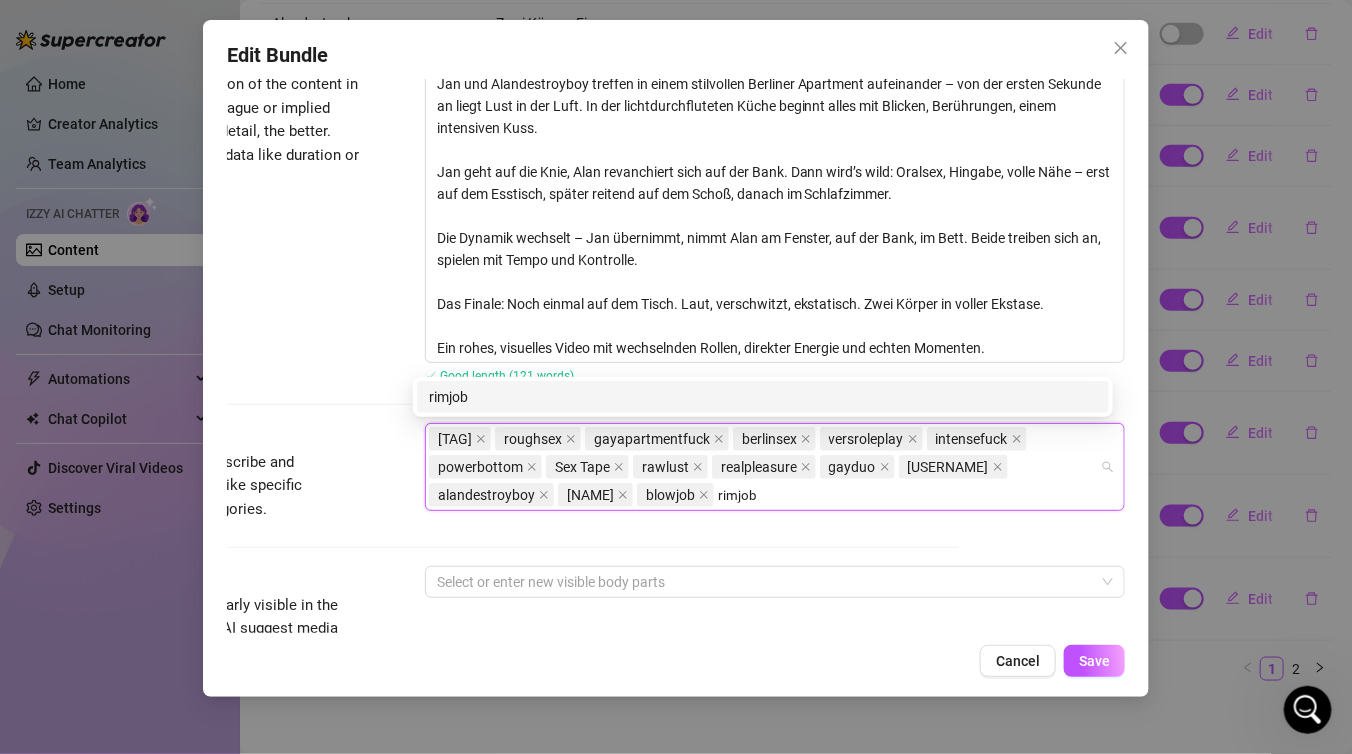 type on "rimjob" 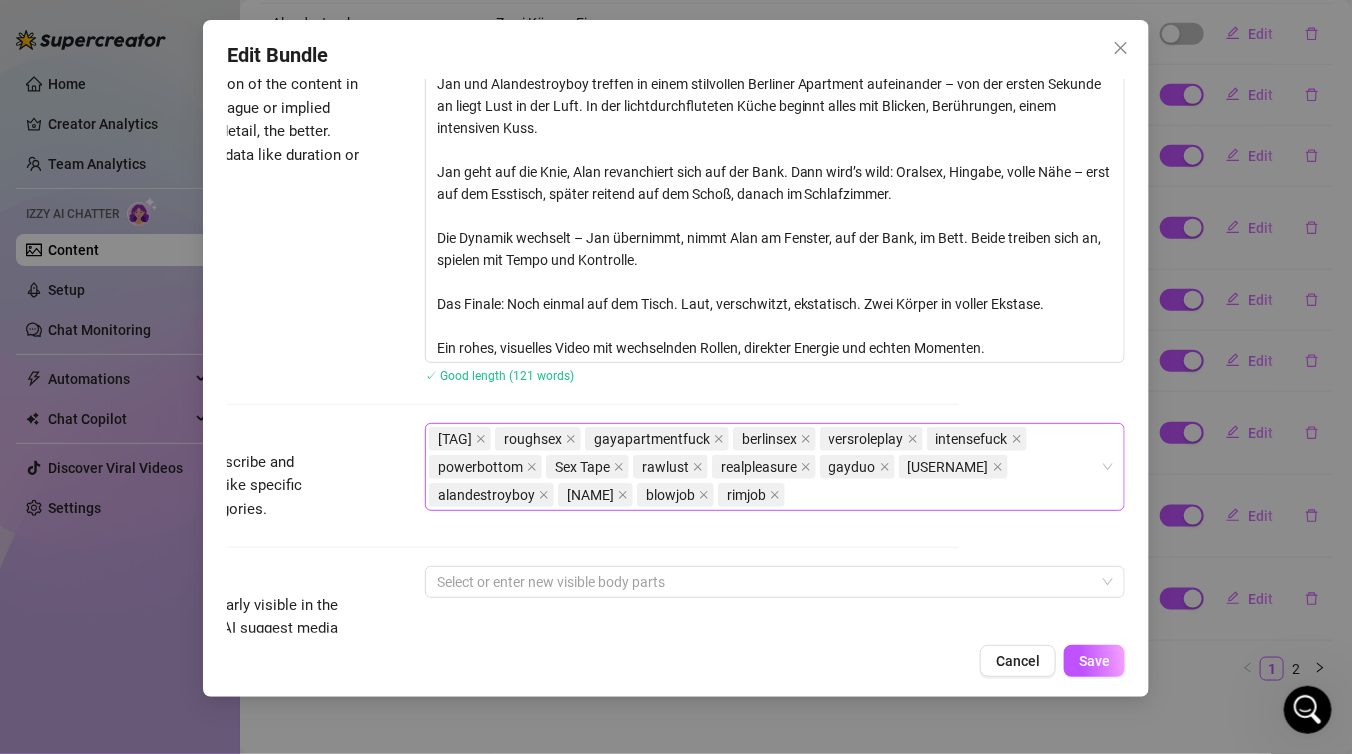 click on "switchfuck roughsex gayapartmentfuck berlinsex versroleplay intensefuck powerbottom Sex Tape rawlust realpleasure gayduo thejanandonly alandestroyboy Michael Ross blowjob rimjob" at bounding box center [764, 467] 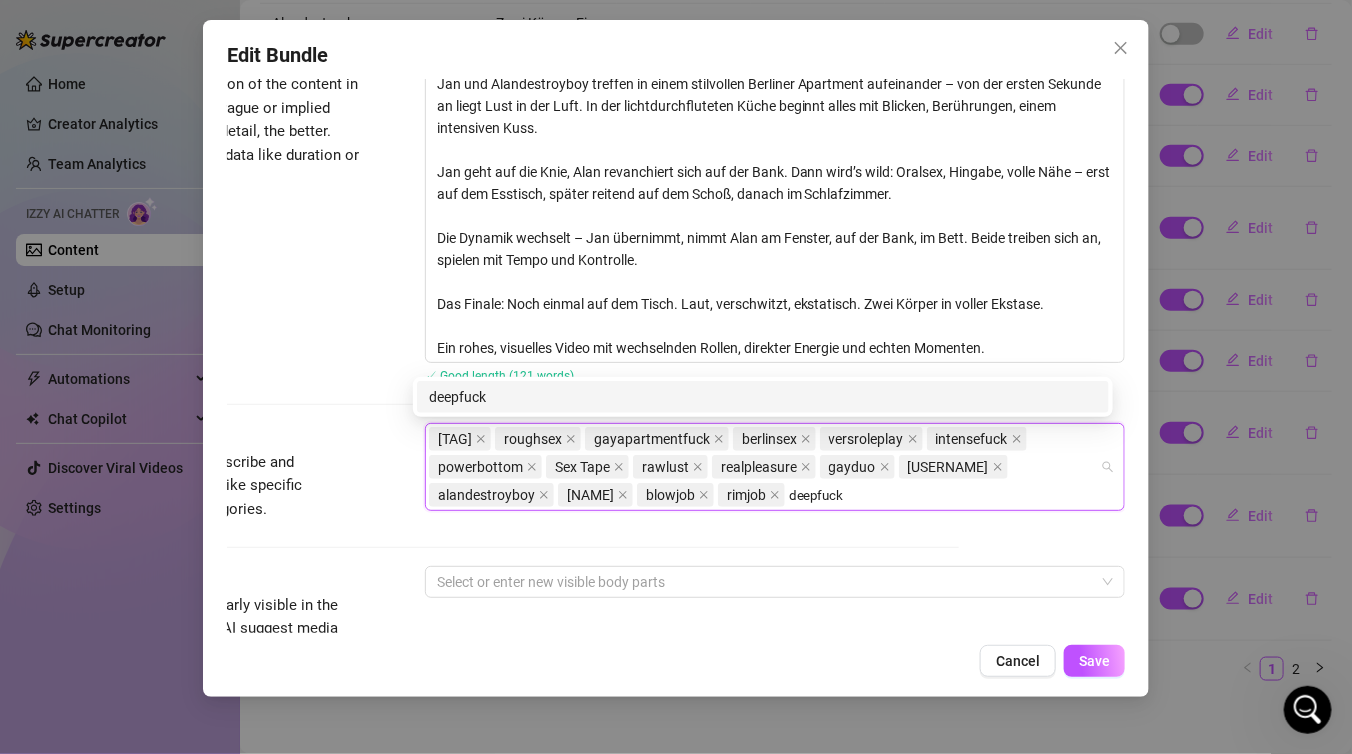 type on "deepfuck" 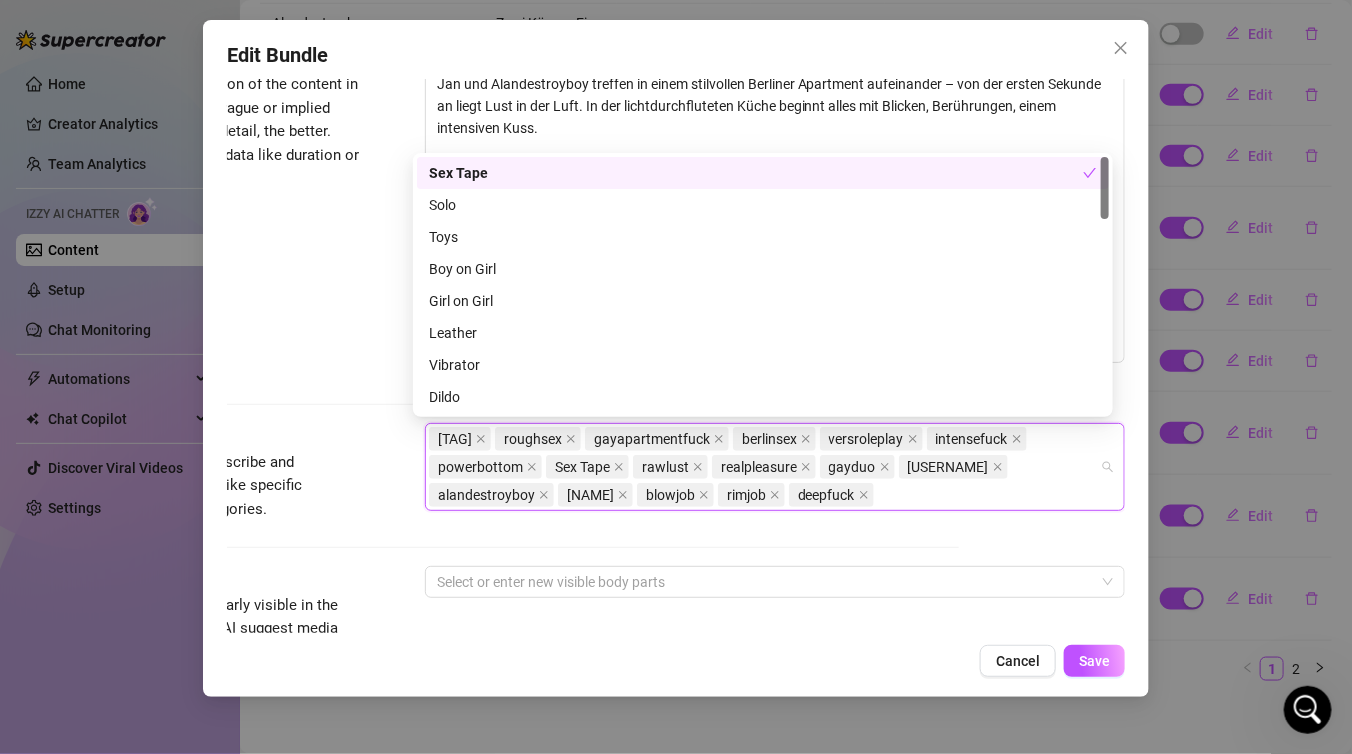 click on "switchfuck roughsex gayapartmentfuck berlinsex versroleplay intensefuck powerbottom Sex Tape rawlust realpleasure gayduo thejanandonly alandestroyboy Michael Ross blowjob rimjob deepfuck" at bounding box center [764, 467] 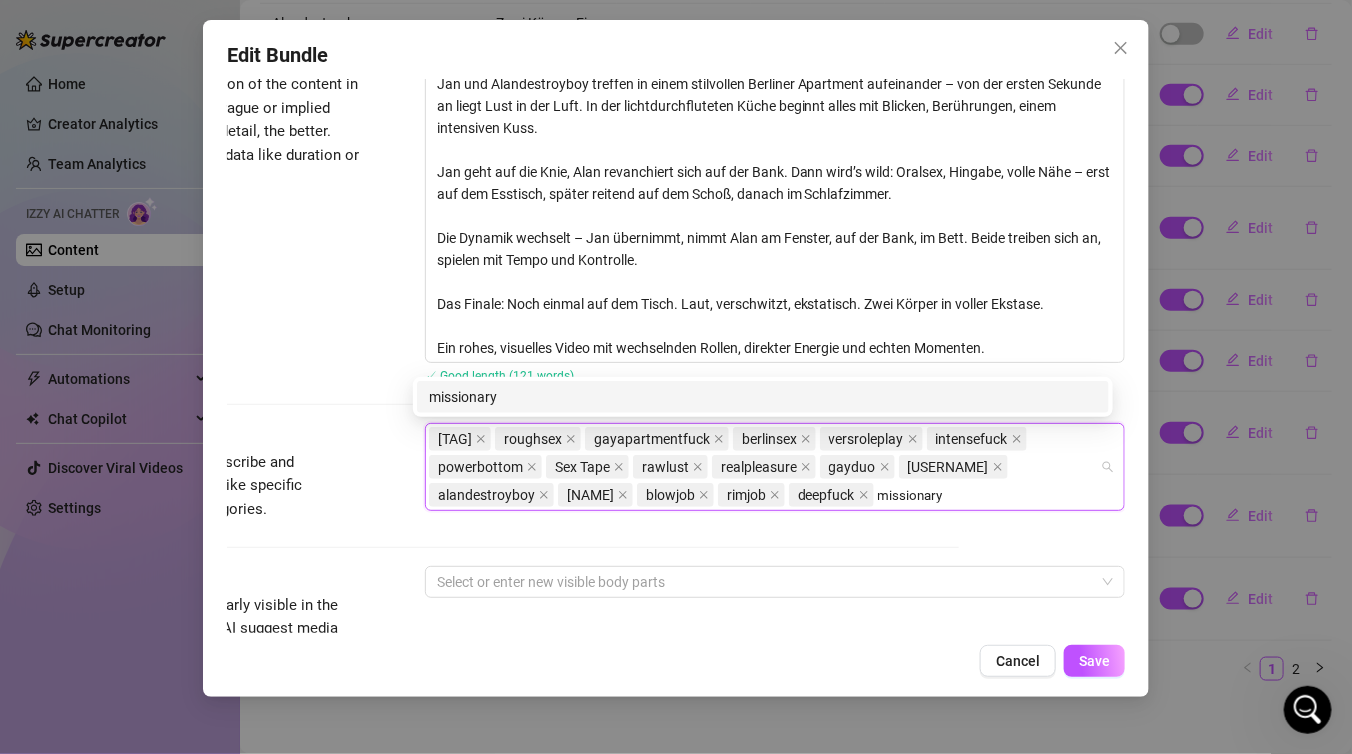type on "missionary" 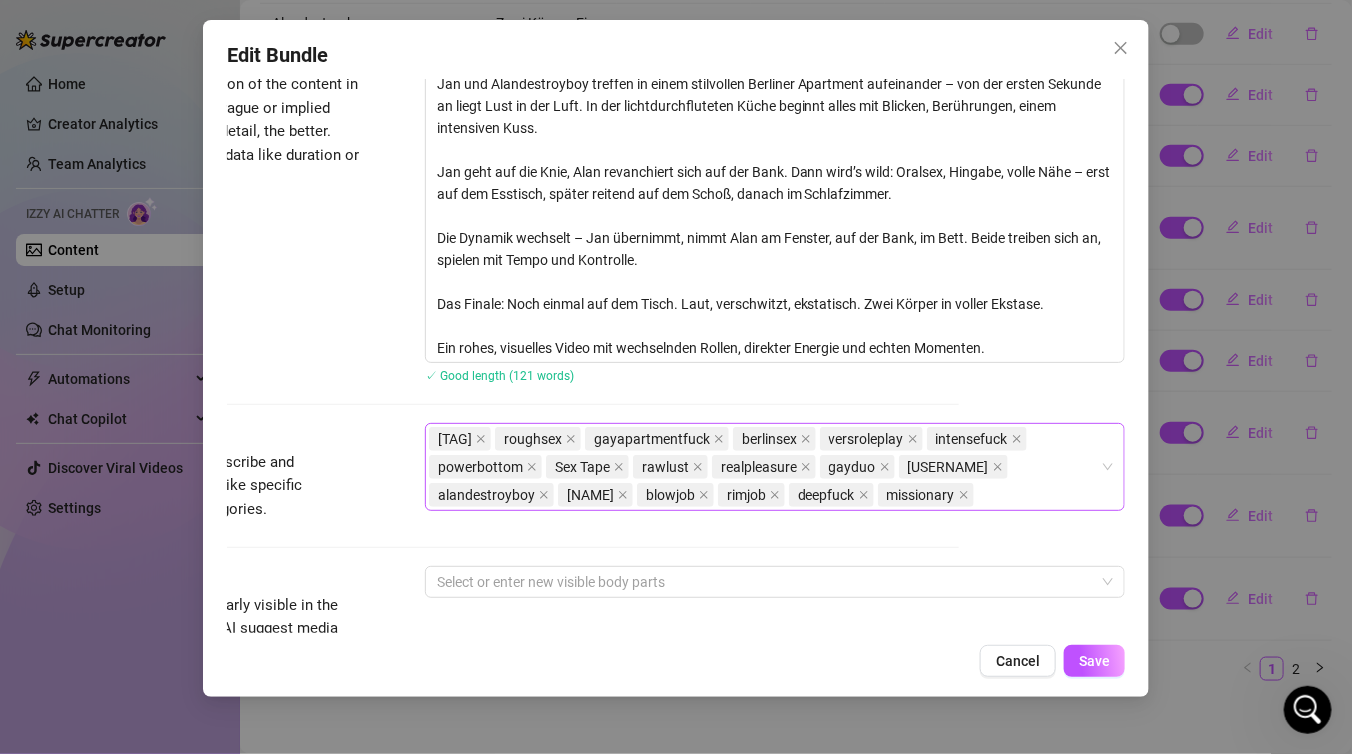 click on "switchfuck roughsex gayapartmentfuck berlinsex versroleplay intensefuck powerbottom Sex Tape rawlust realpleasure gayduo thejanandonly alandestroyboy Michael Ross blowjob rimjob deepfuck missionary" at bounding box center [764, 467] 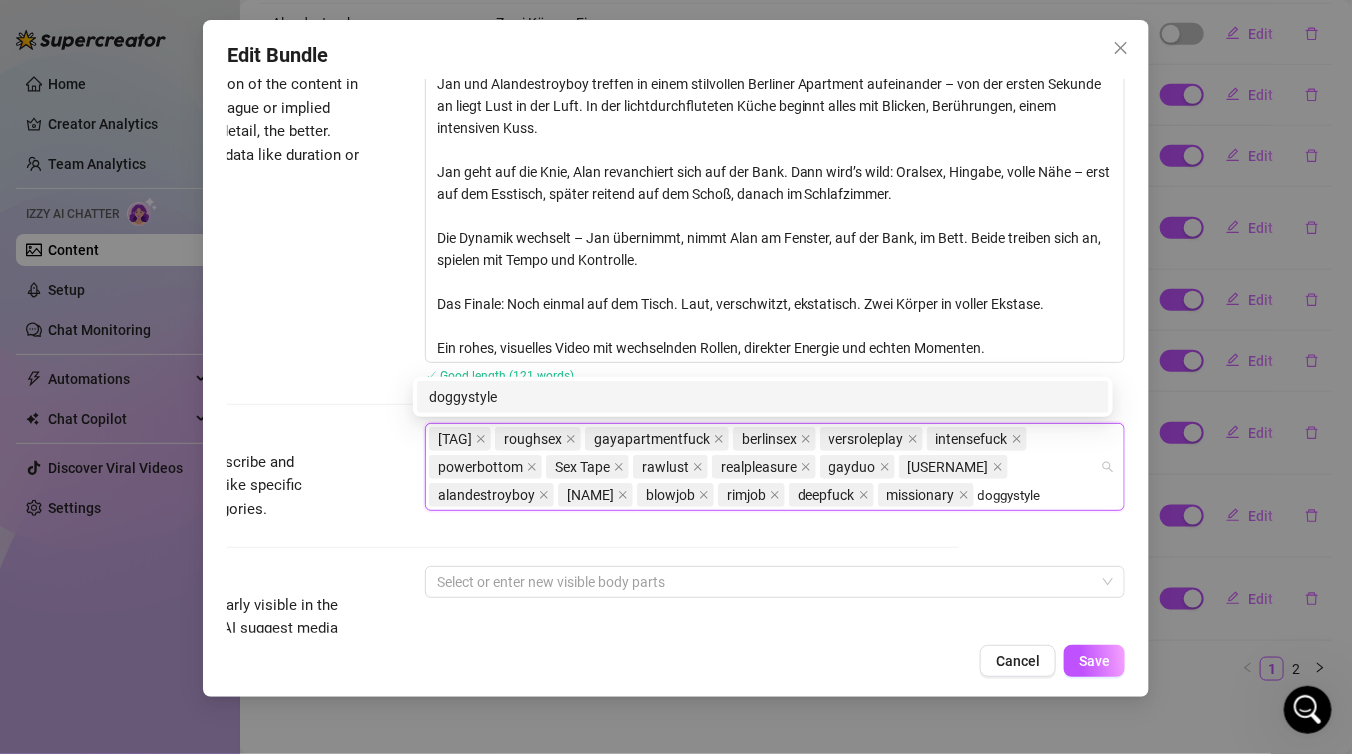 type on "doggystyle" 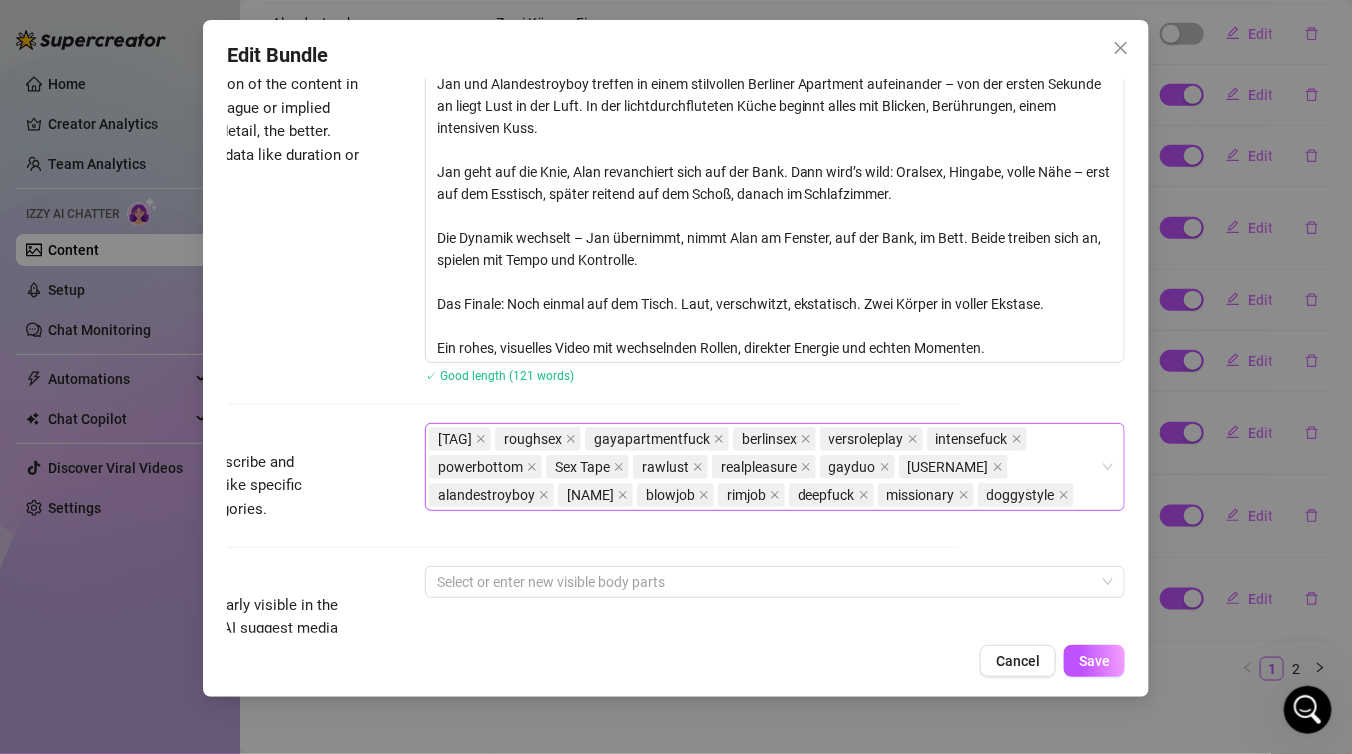 click on "switchfuck roughsex gayapartmentfuck berlinsex versroleplay intensefuck powerbottom Sex Tape rawlust realpleasure gayduo thejanandonly alandestroyboy Michael Ross blowjob rimjob deepfuck missionary doggystyle" at bounding box center (764, 467) 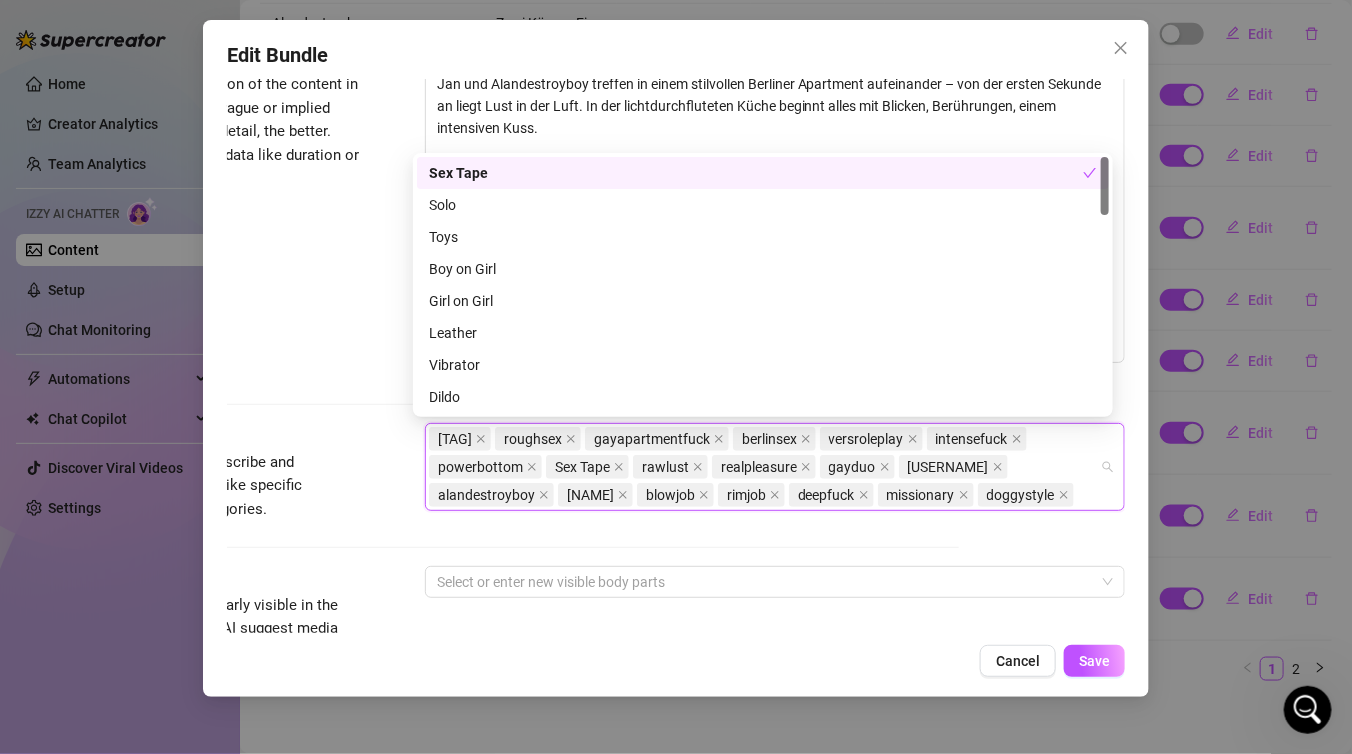 paste on "riding" 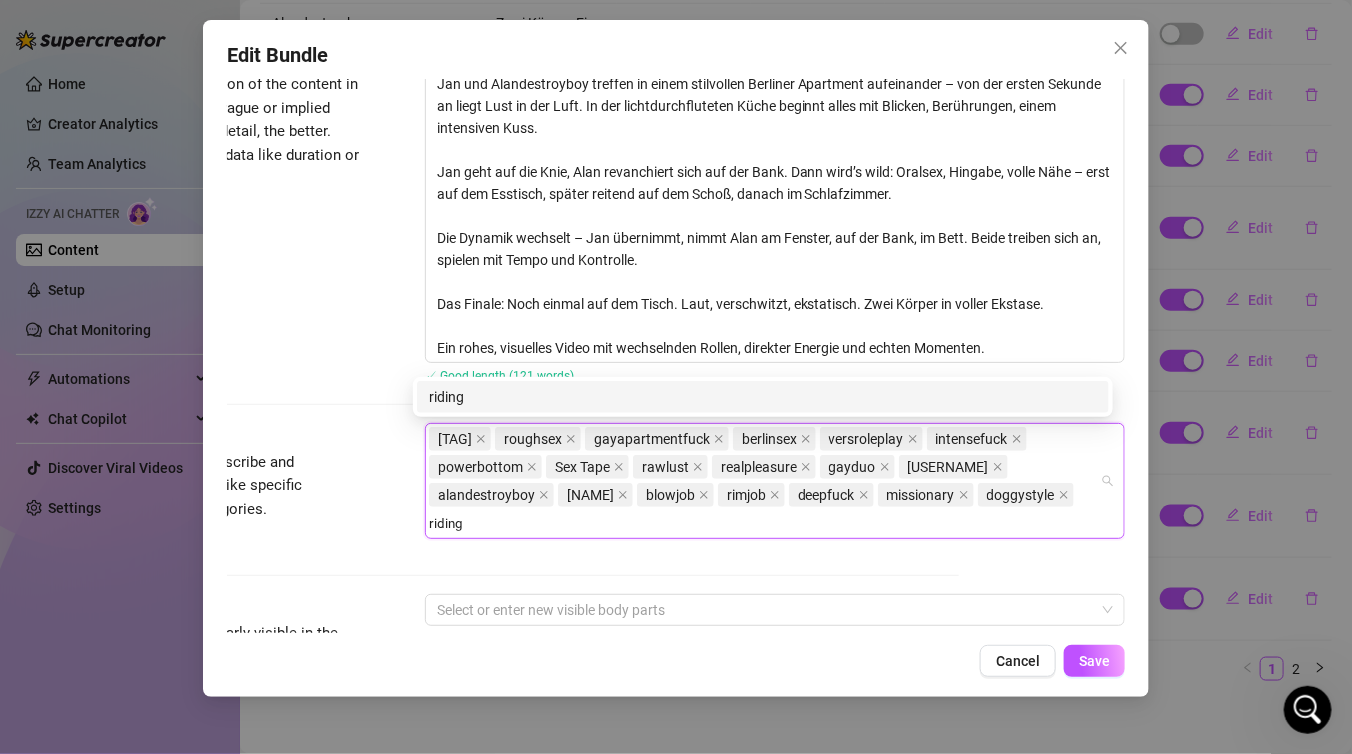 type on "riding" 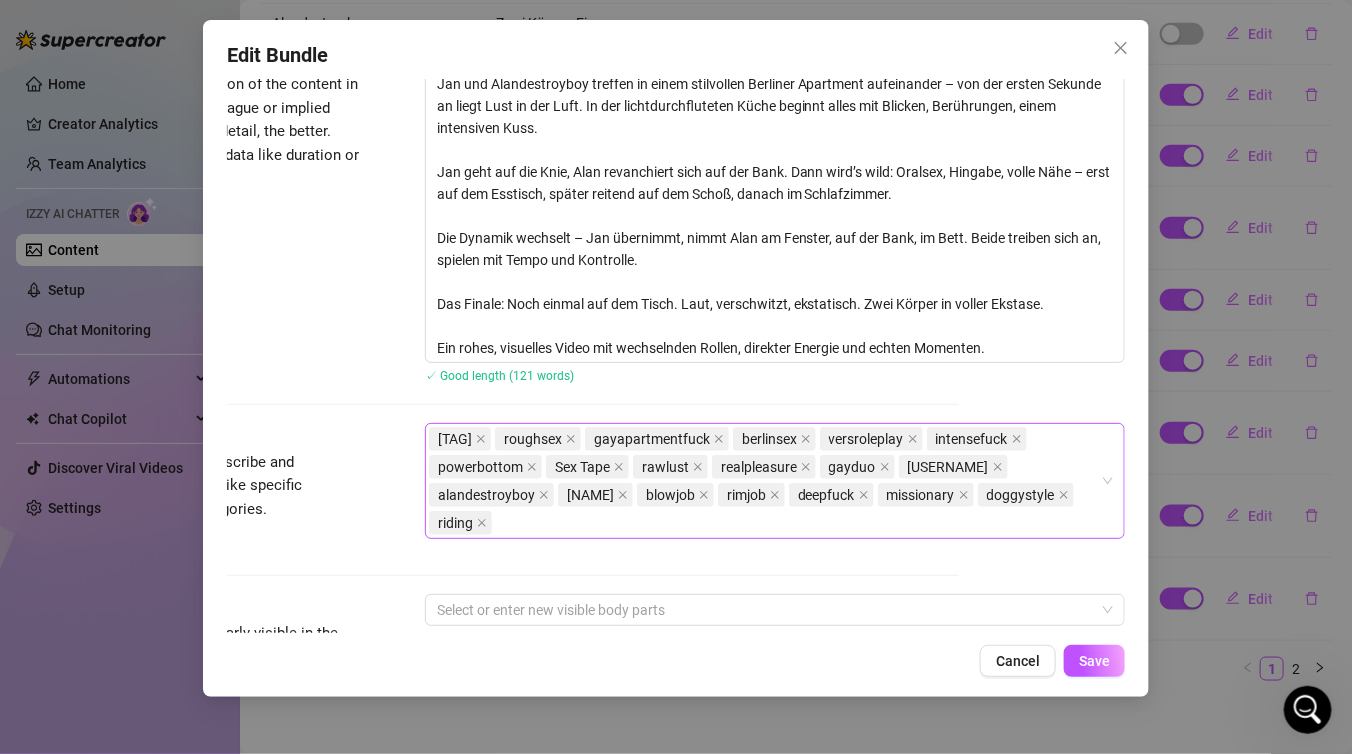 click on "switchfuck roughsex gayapartmentfuck berlinsex versroleplay intensefuck powerbottom Sex Tape rawlust realpleasure gayduo thejanandonly alandestroyboy Michael Ross blowjob rimjob deepfuck missionary doggystyle riding" at bounding box center [764, 481] 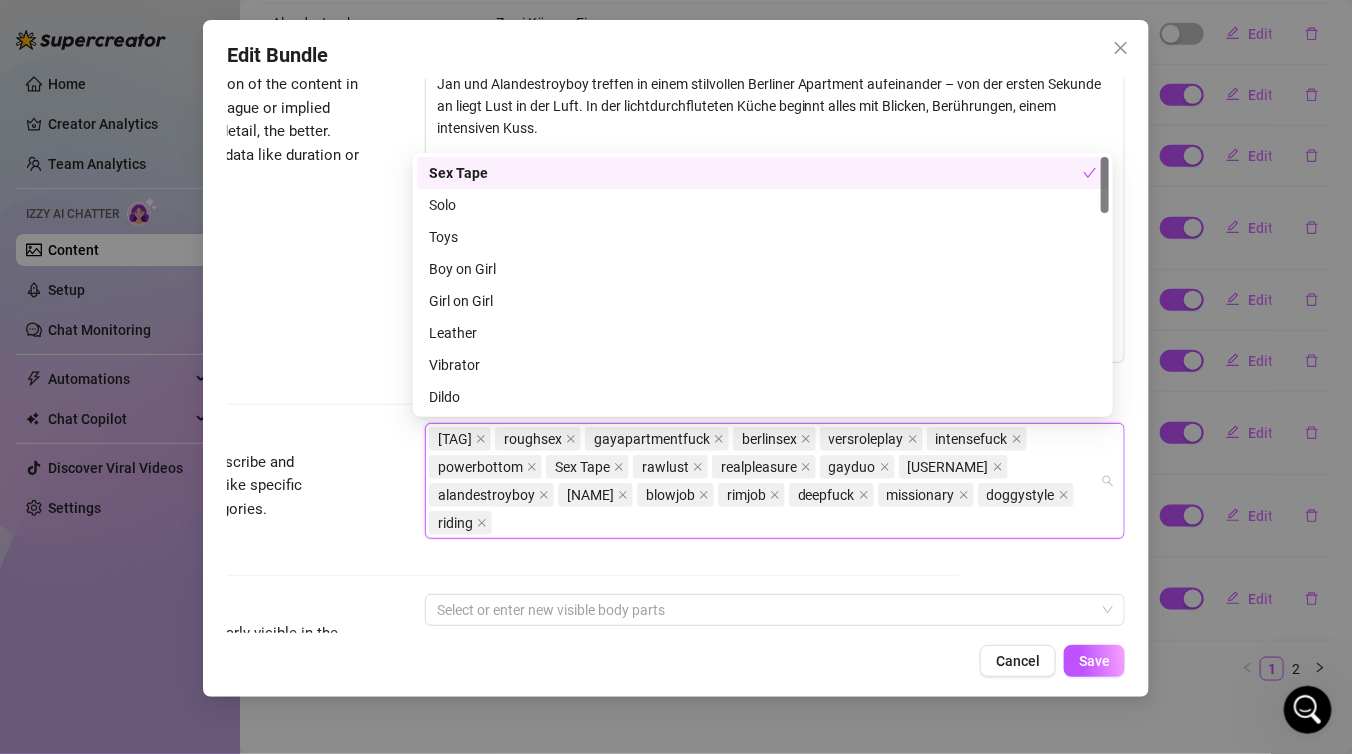 paste on "standingfuck" 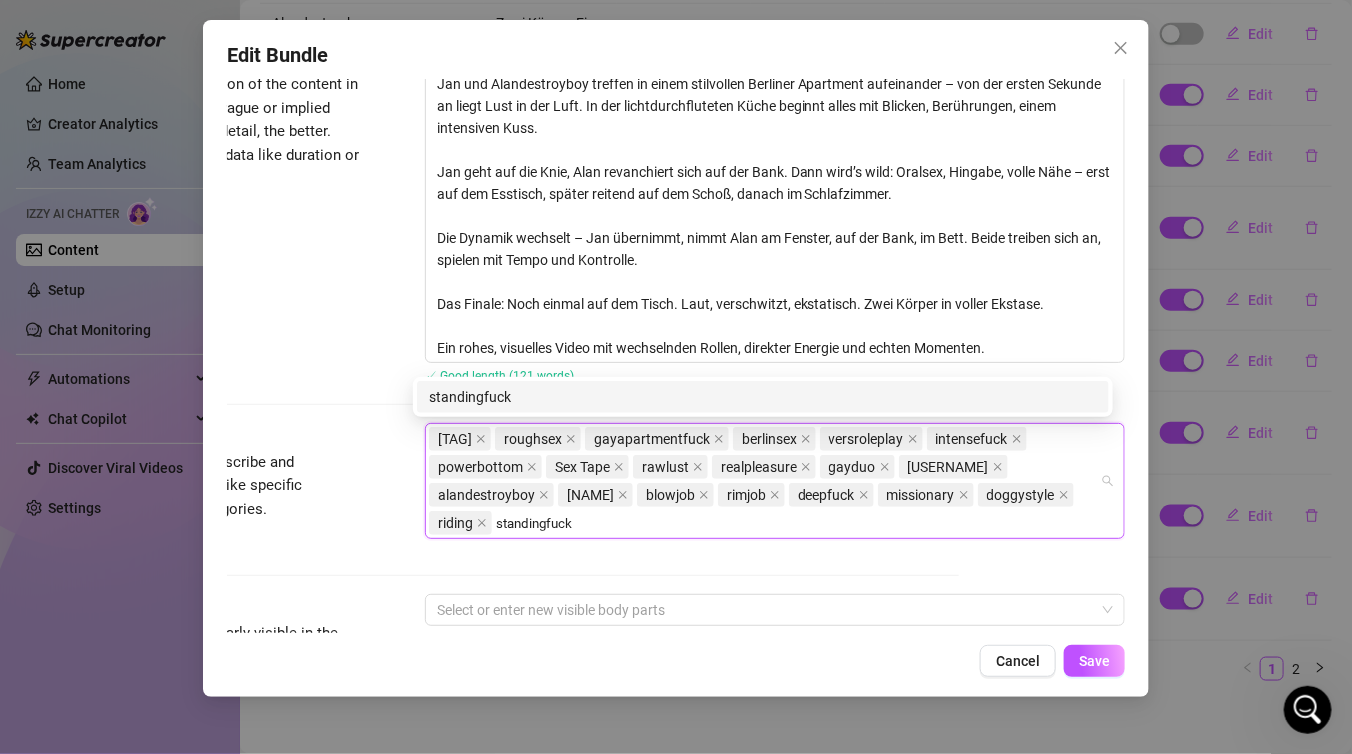 type on "standingfuck" 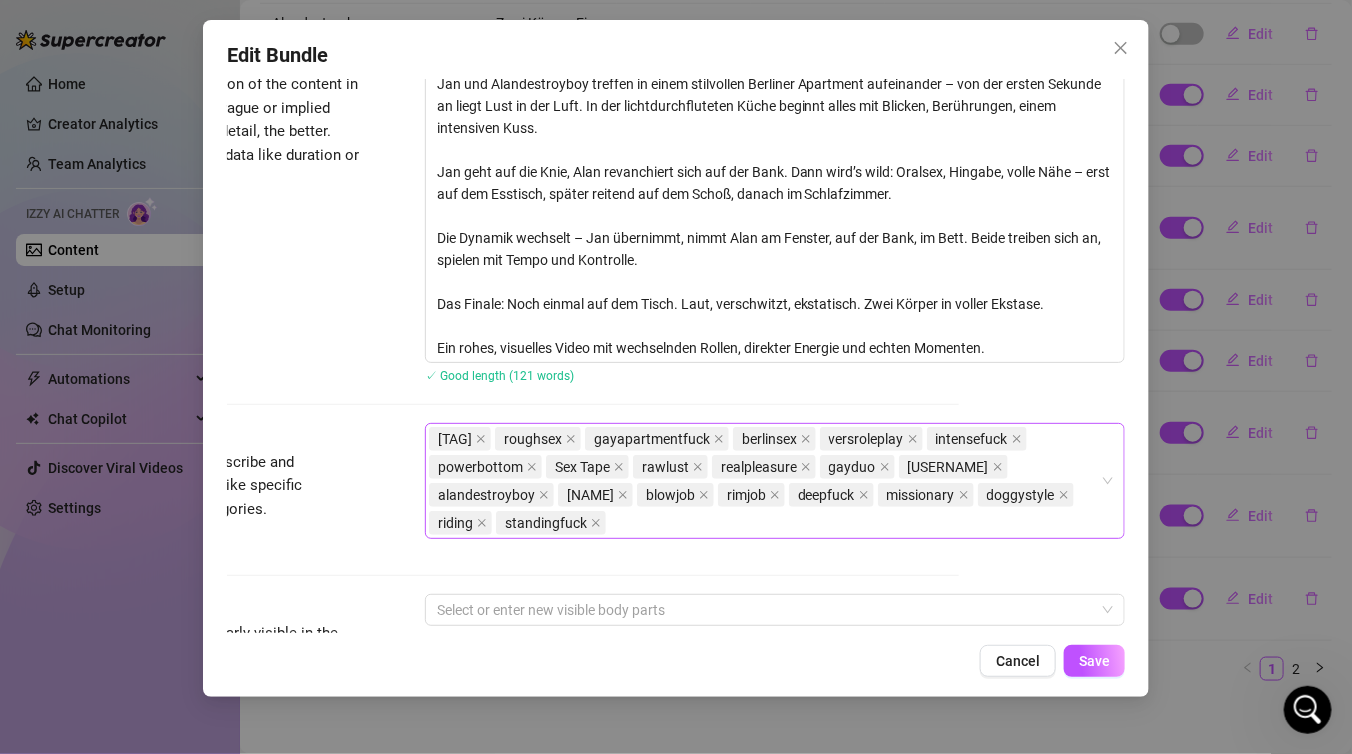 click on "switchfuck roughsex gayapartmentfuck berlinsex versroleplay intensefuck powerbottom Sex Tape rawlust realpleasure gayduo thejanandonly alandestroyboy Michael Ross blowjob rimjob deepfuck missionary doggystyle riding standingfuck" at bounding box center [764, 481] 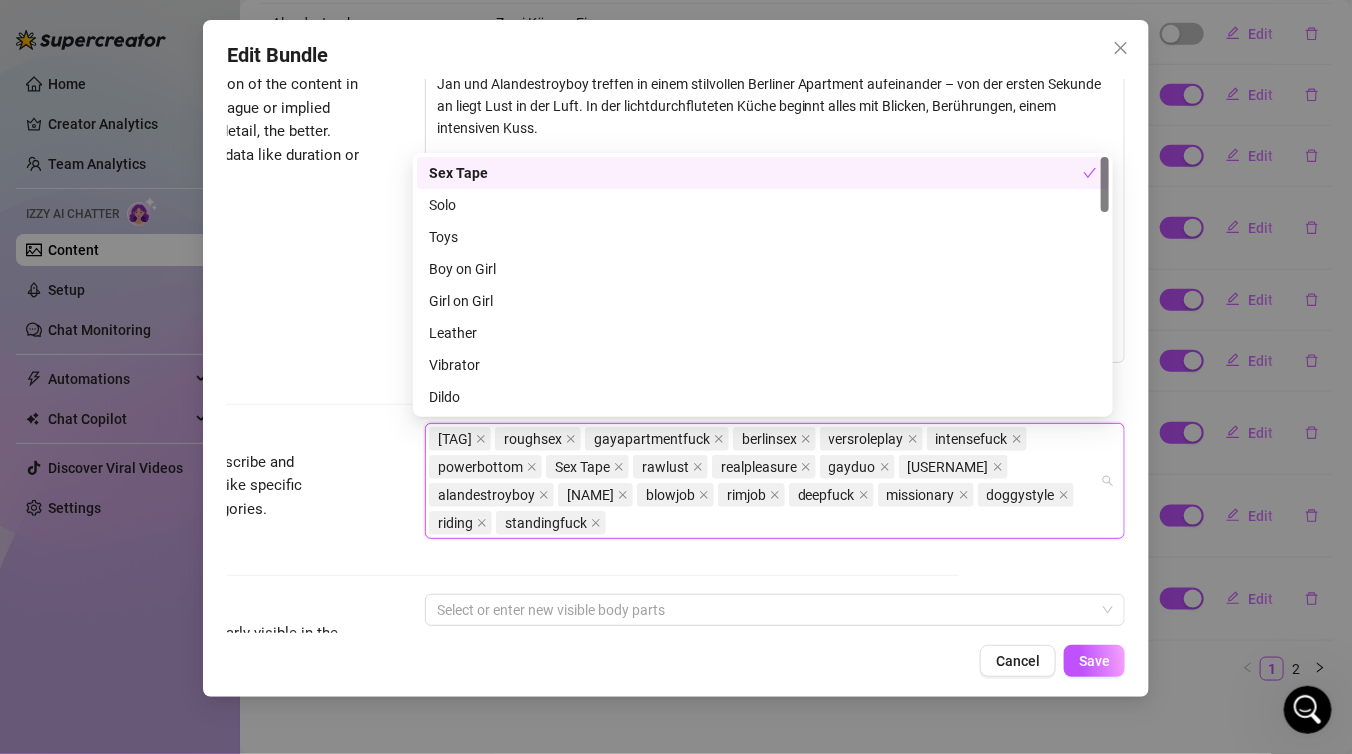 paste on "tablefuck" 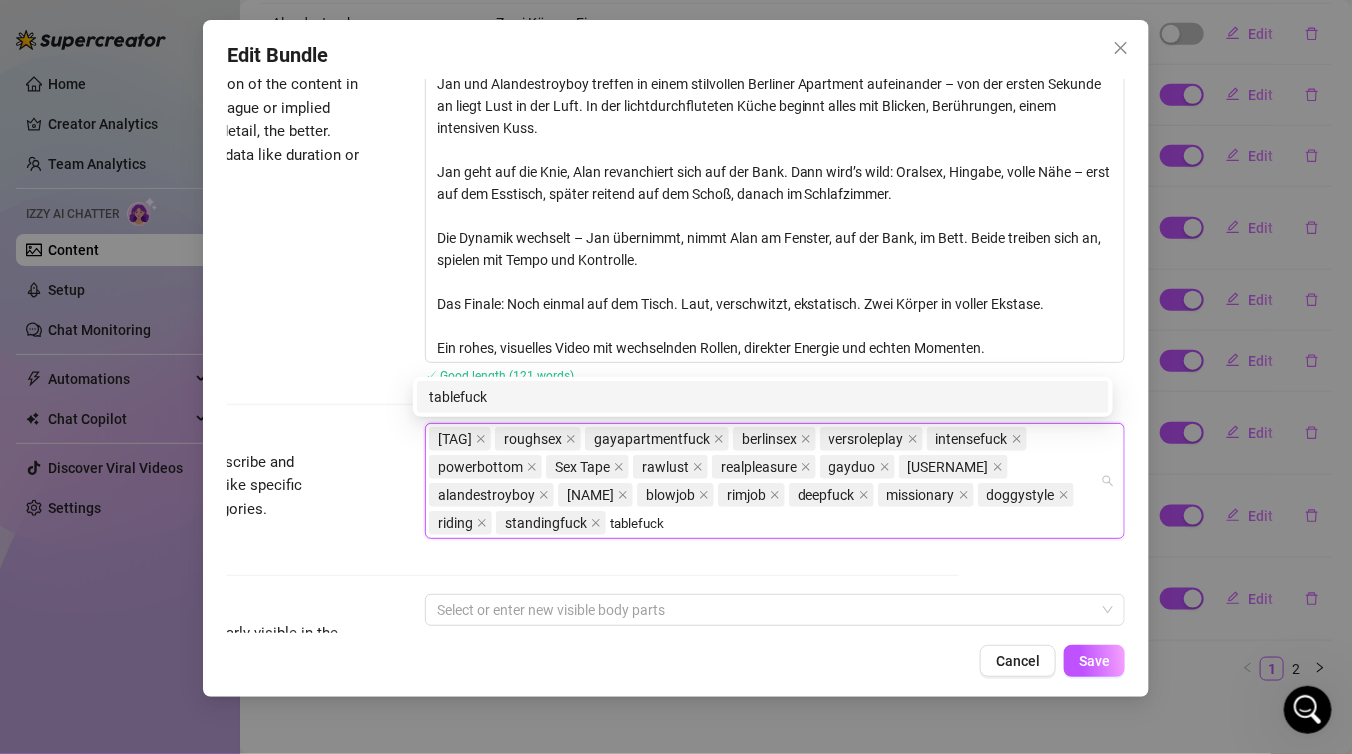 type on "tablefuck" 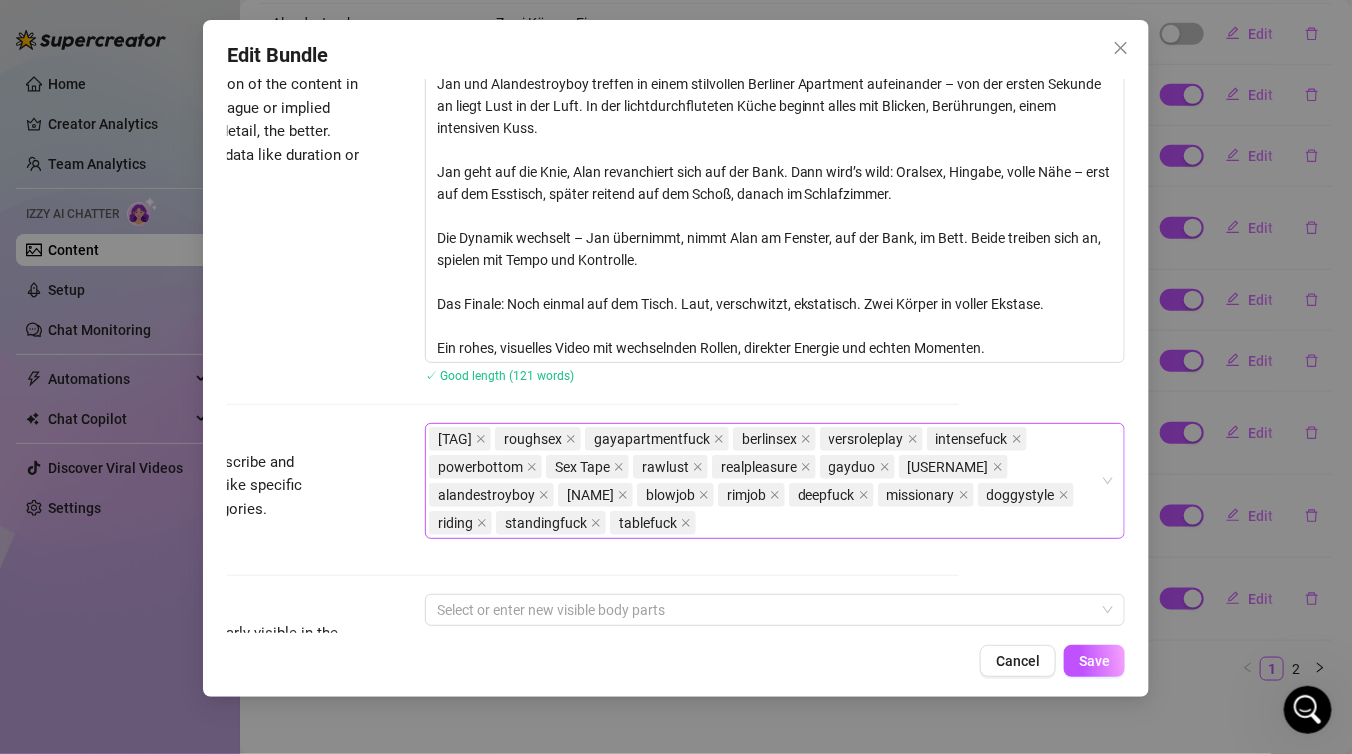 click on "switchfuck roughsex gayapartmentfuck berlinsex versroleplay intensefuck powerbottom Sex Tape rawlust realpleasure gayduo thejanandonly alandestroyboy Michael Ross blowjob rimjob deepfuck missionary doggystyle riding standingfuck tablefuck" at bounding box center [764, 481] 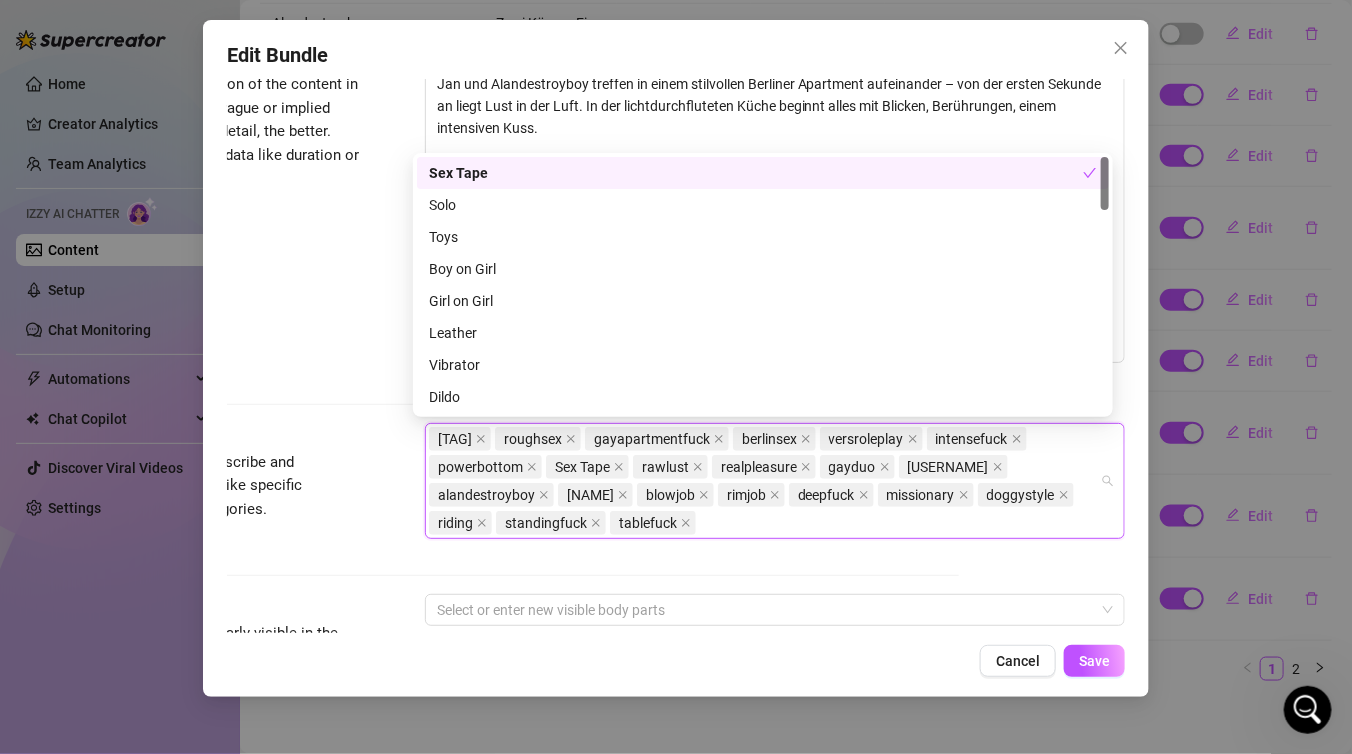 paste on "assplay" 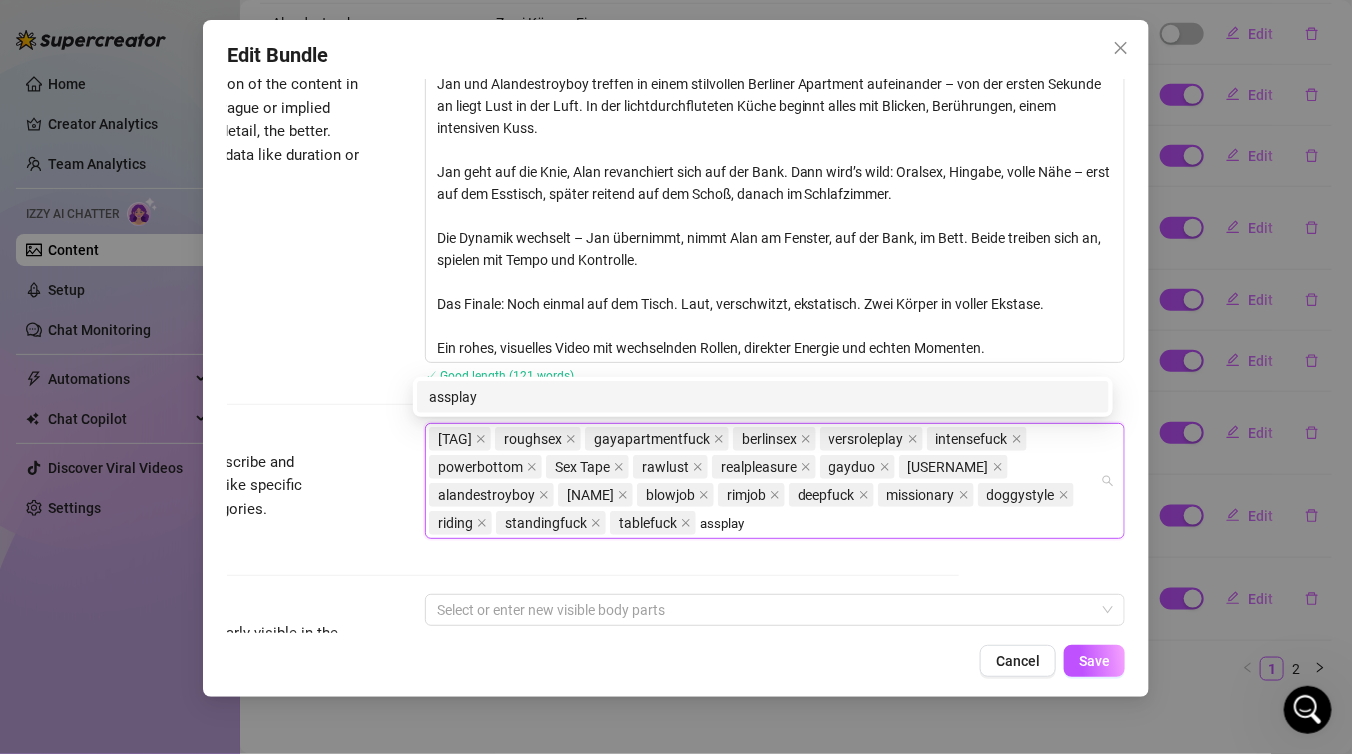 type on "assplay" 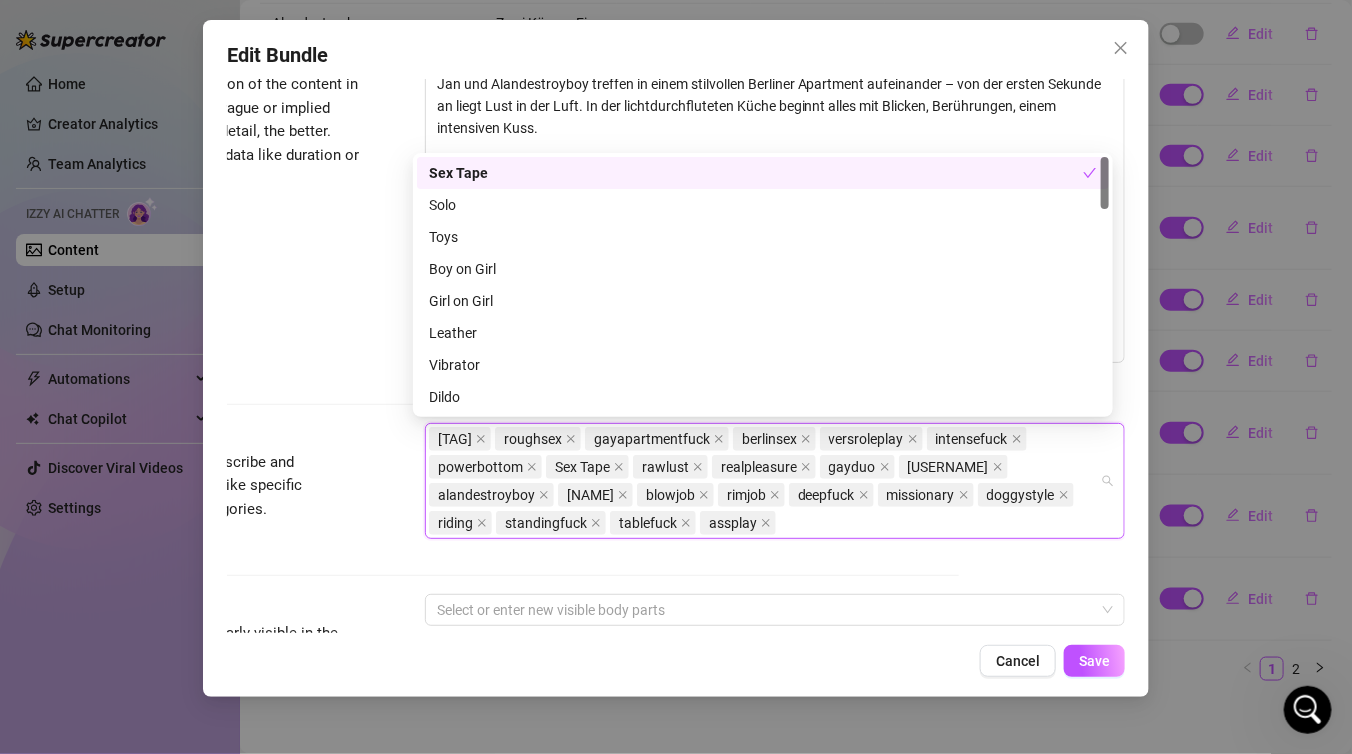 click on "switchfuck roughsex gayapartmentfuck berlinsex versroleplay intensefuck powerbottom Sex Tape rawlust realpleasure gayduo thejanandonly alandestroyboy Michael Ross blowjob rimjob deepfuck missionary doggystyle riding standingfuck tablefuck assplay" at bounding box center [764, 481] 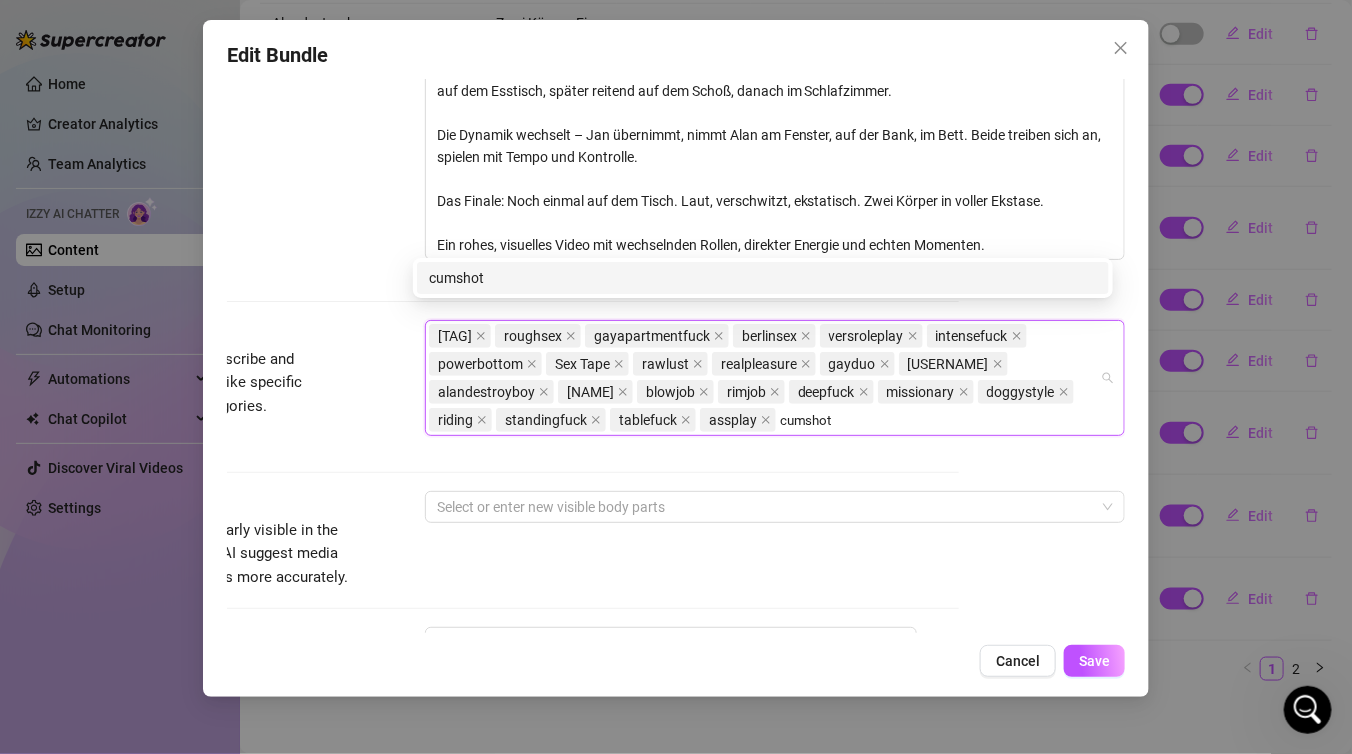 scroll, scrollTop: 979, scrollLeft: 177, axis: both 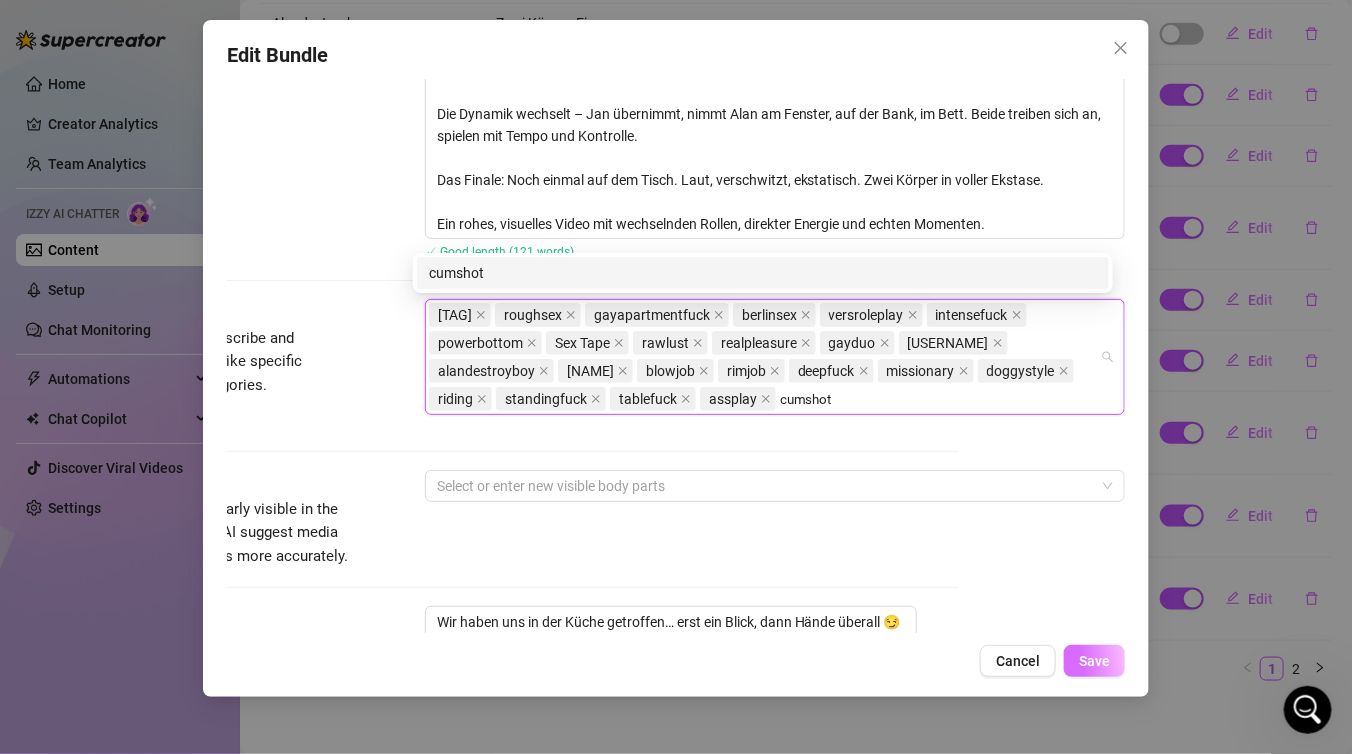 type on "cumshot" 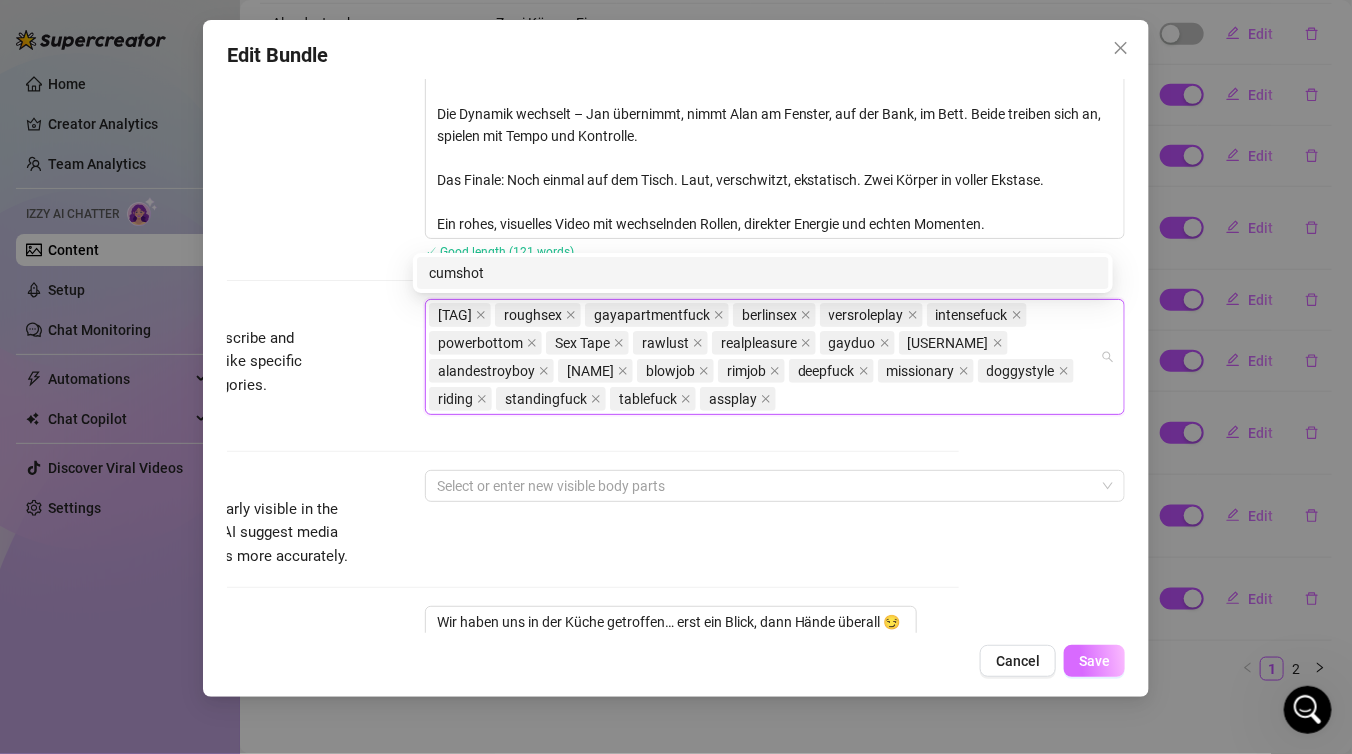 click on "Save" at bounding box center (1094, 661) 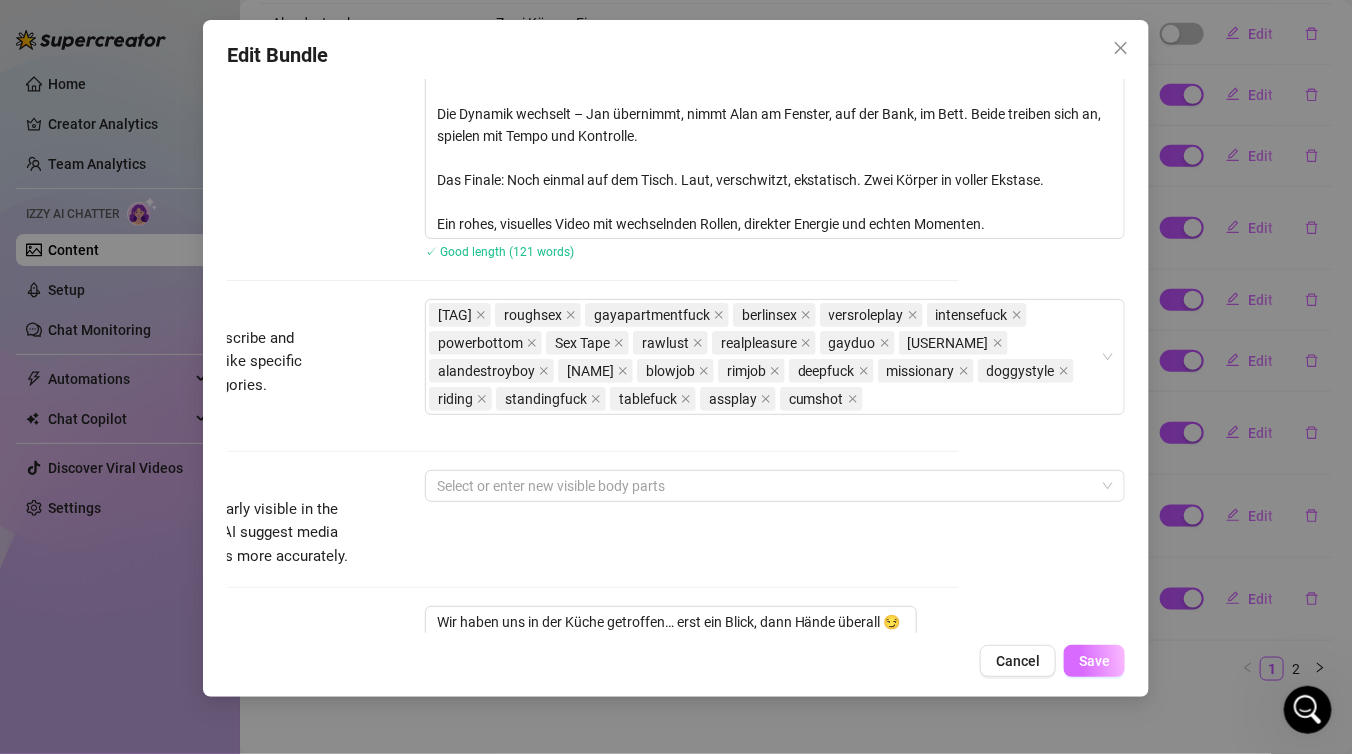 click on "Save" at bounding box center (1094, 661) 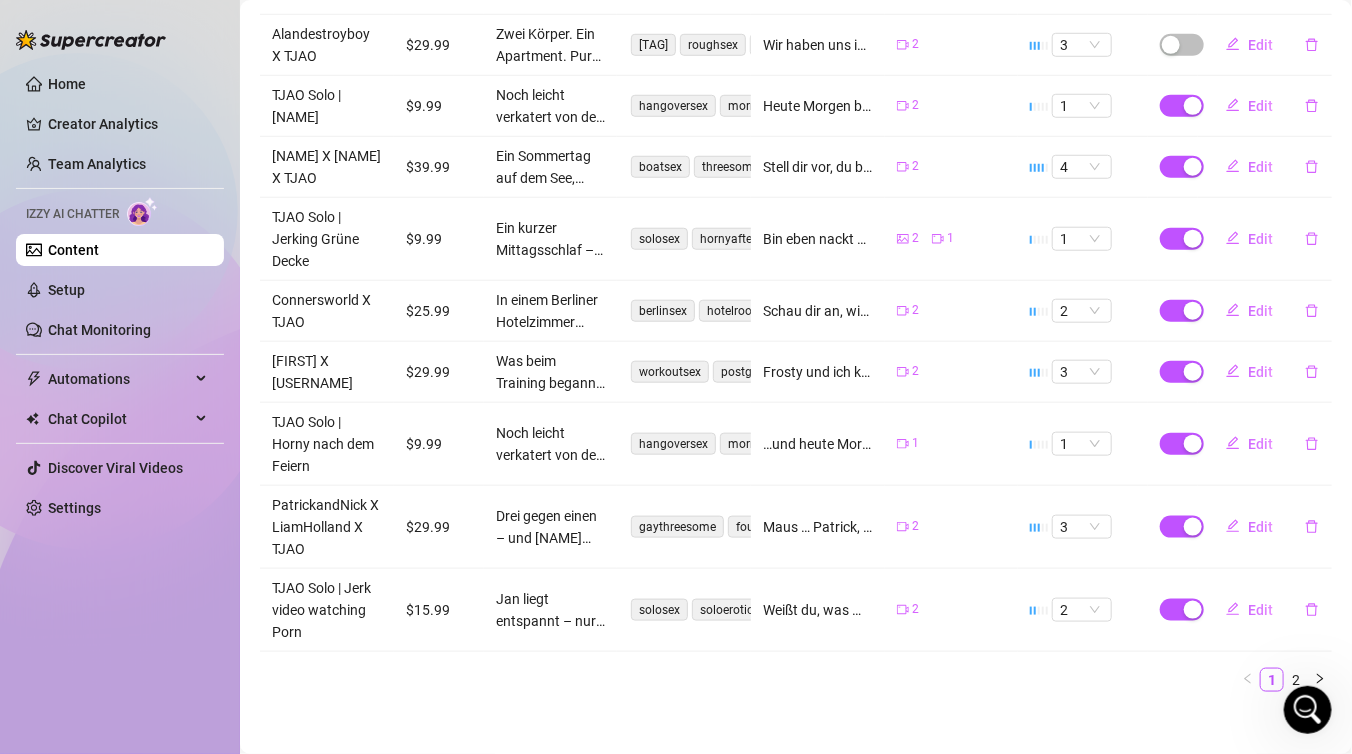 scroll, scrollTop: 511, scrollLeft: 0, axis: vertical 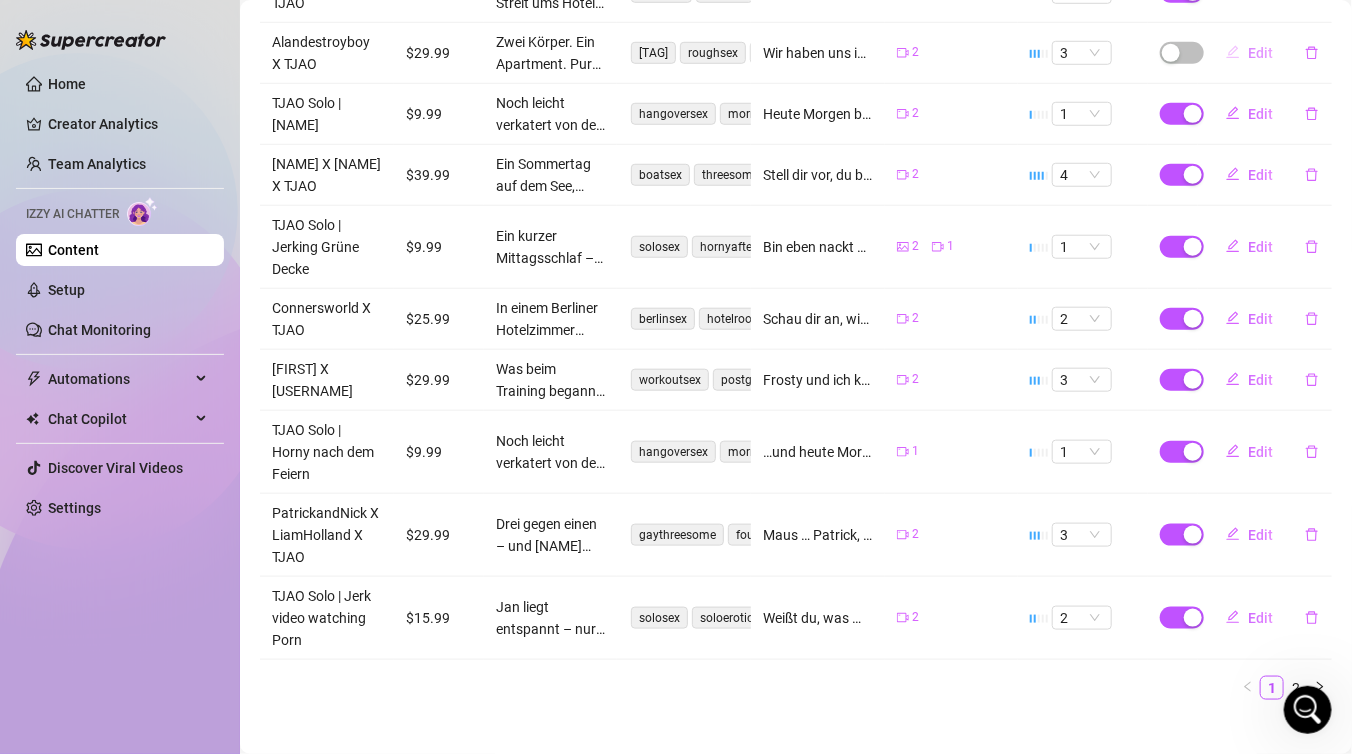 click on "Edit" at bounding box center (1260, 53) 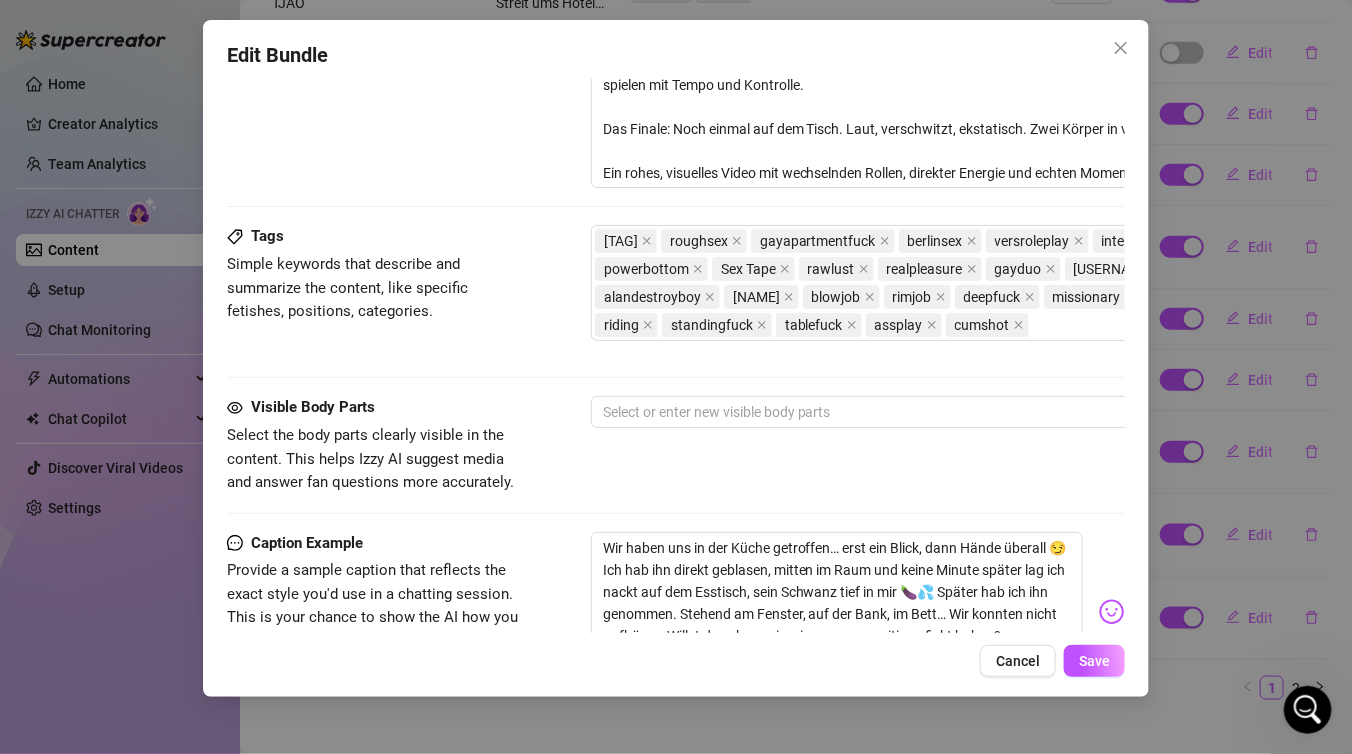 scroll, scrollTop: 1248, scrollLeft: 0, axis: vertical 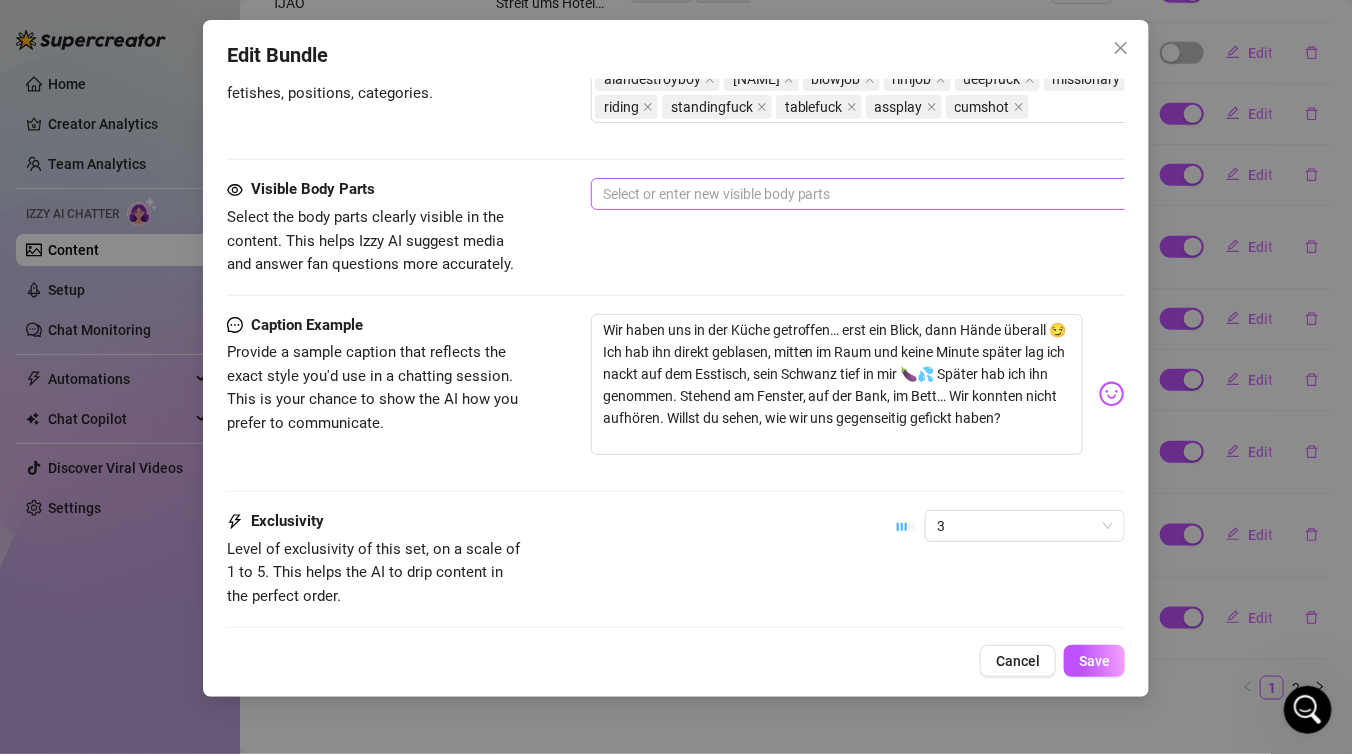 click at bounding box center (930, 194) 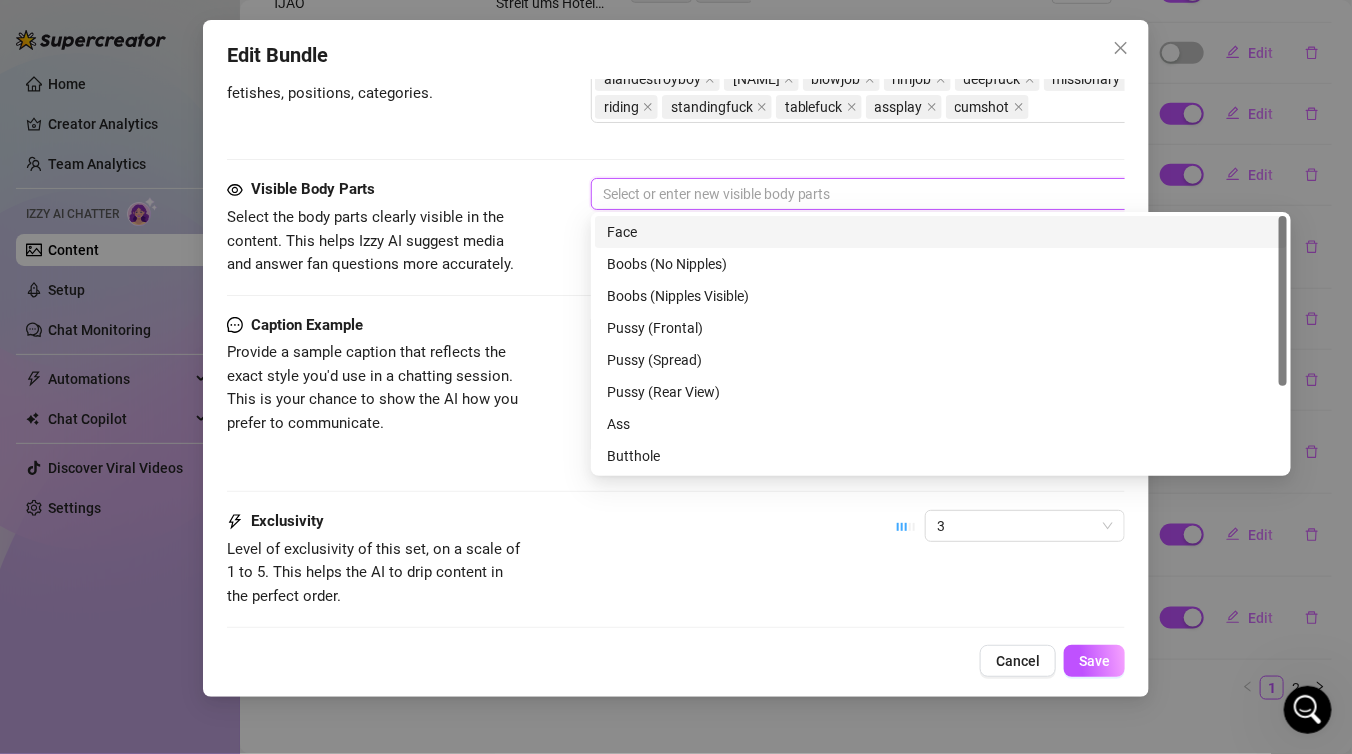 click on "Face" at bounding box center (941, 232) 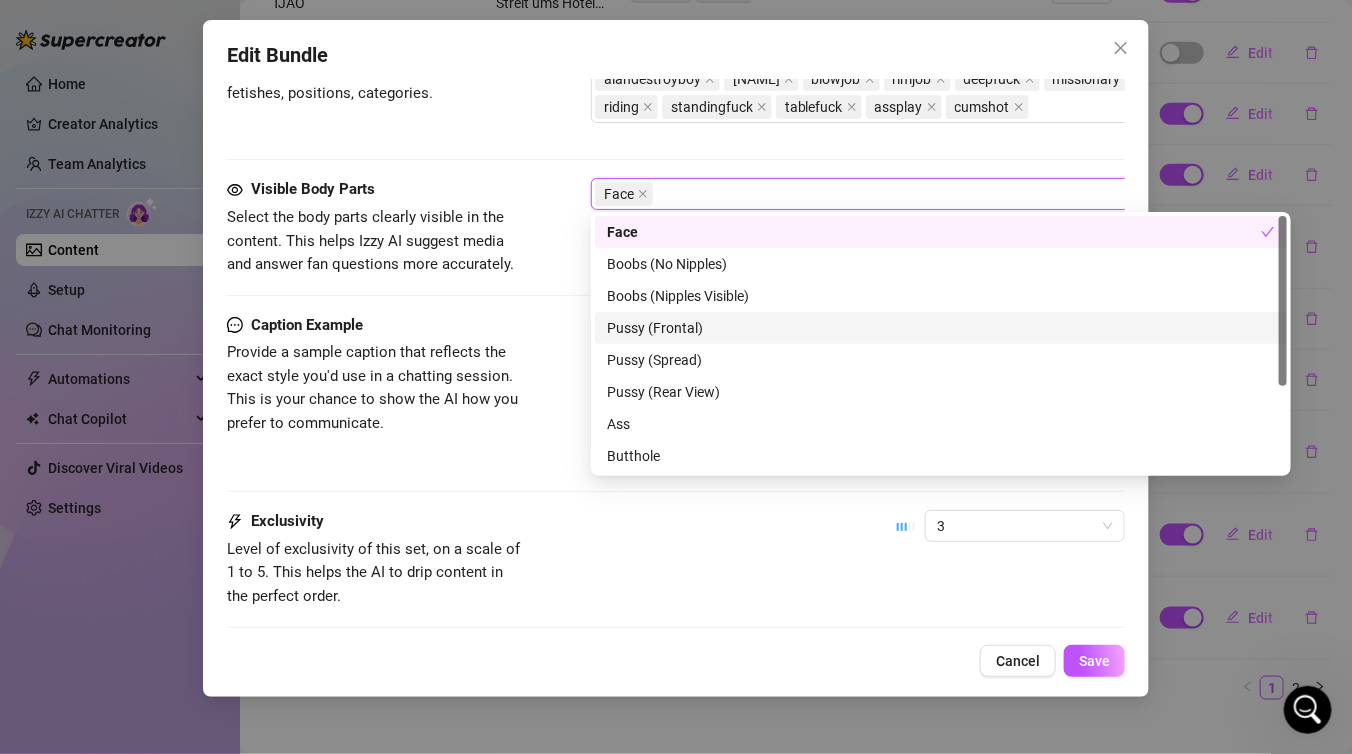click on "Pussy (Frontal)" at bounding box center (941, 328) 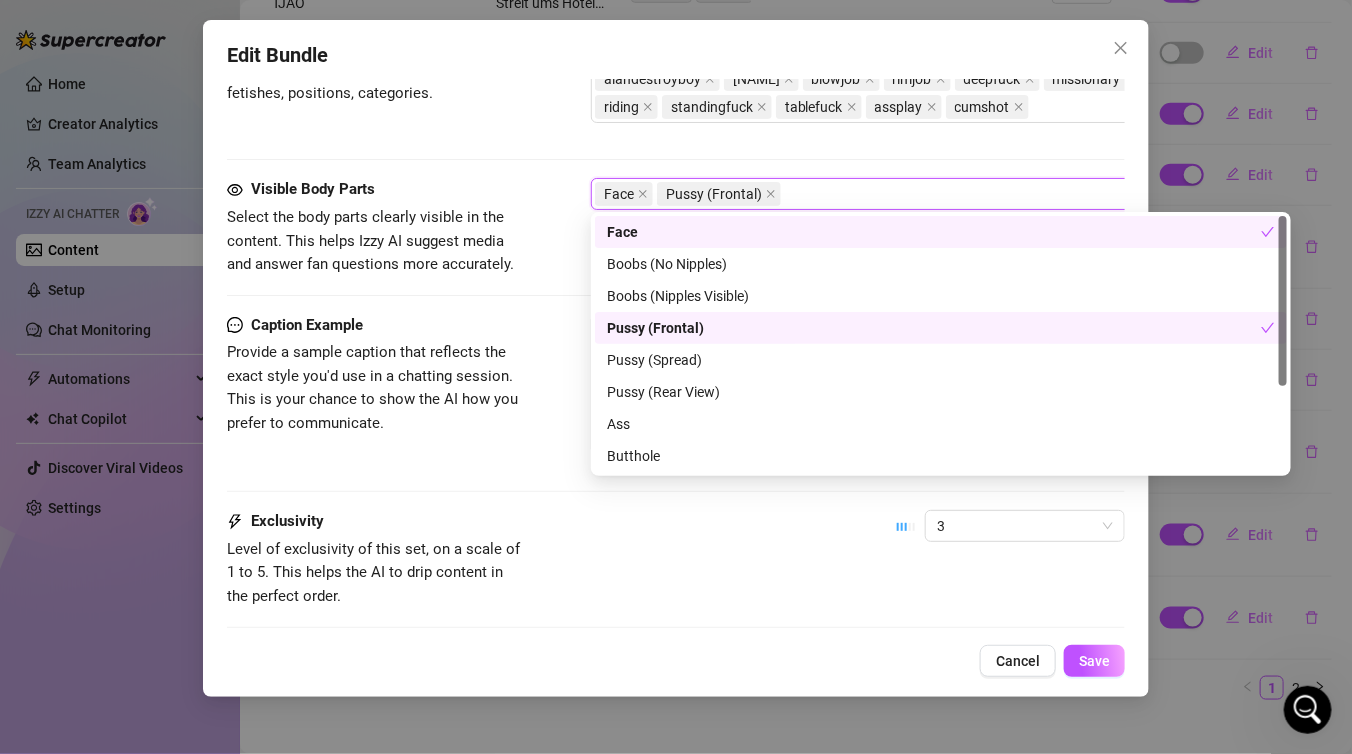 click on "Pussy (Frontal)" at bounding box center (934, 328) 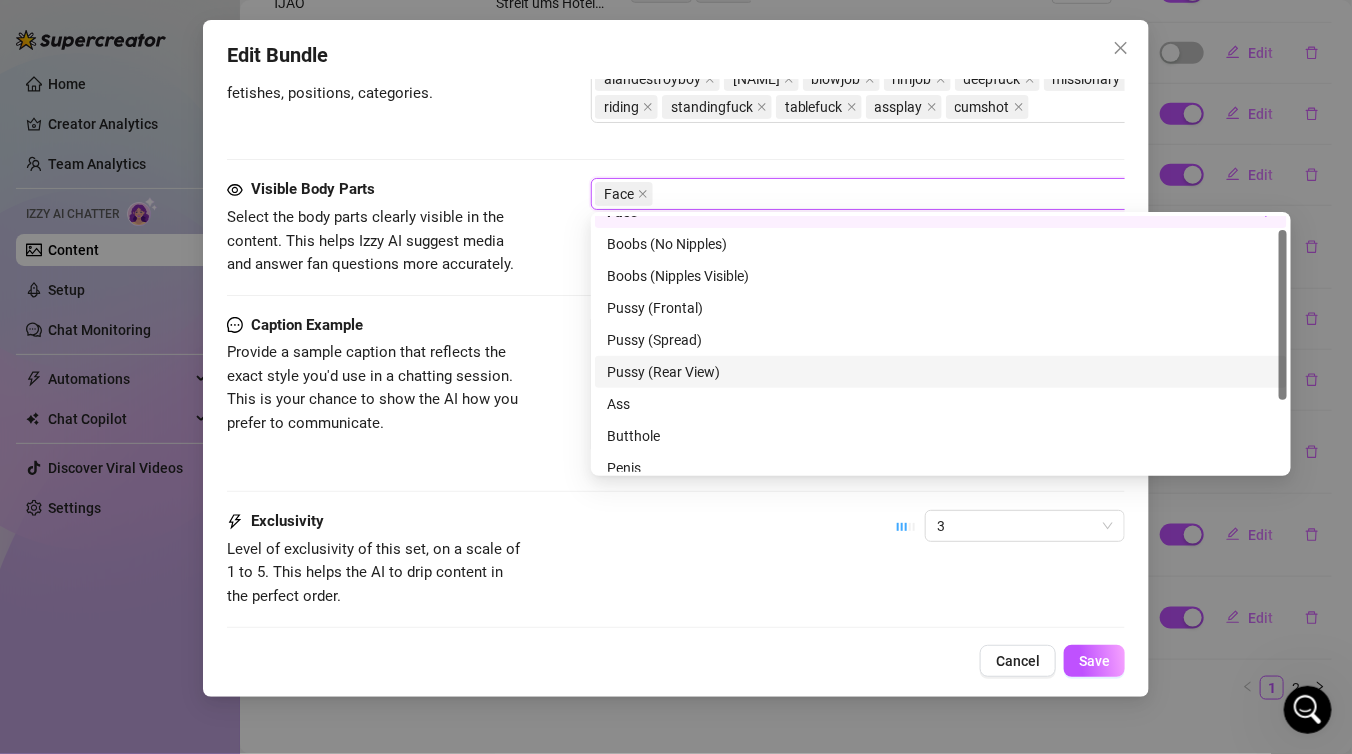 scroll, scrollTop: 66, scrollLeft: 0, axis: vertical 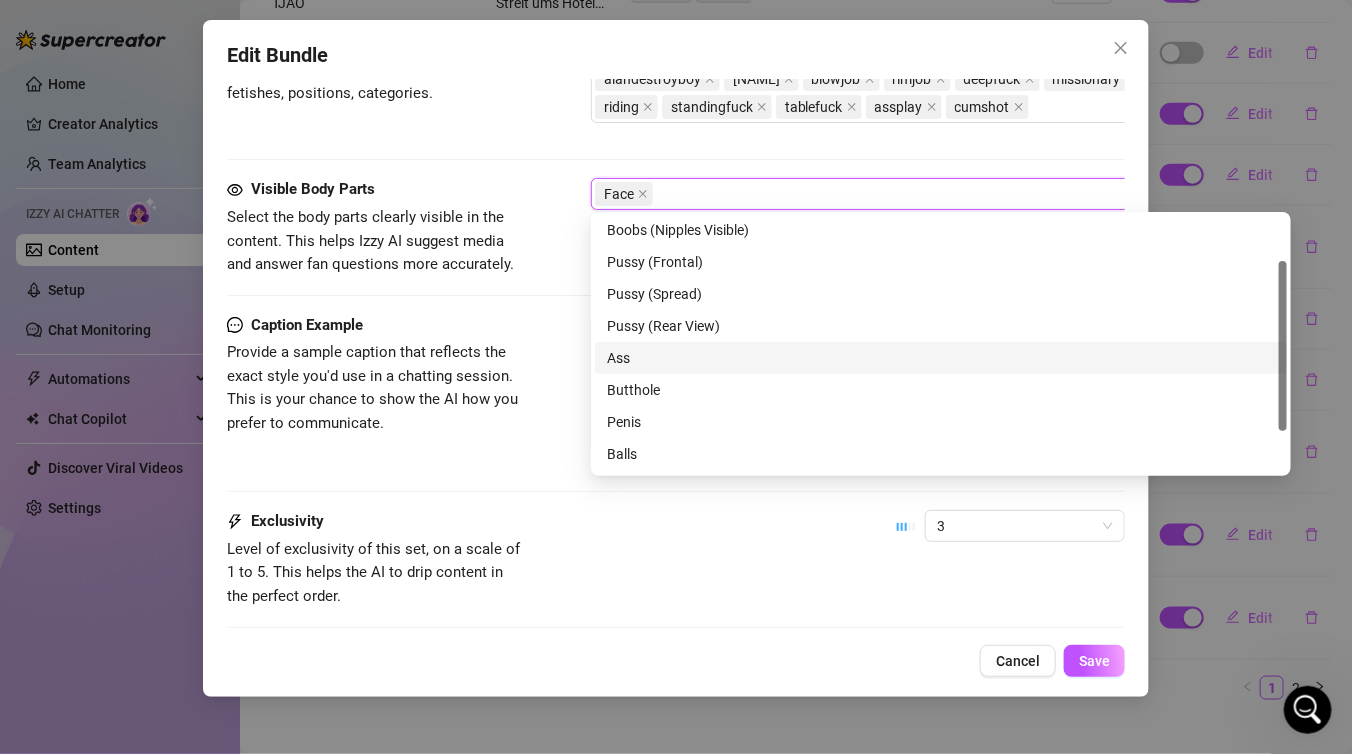click on "Ass" at bounding box center (941, 358) 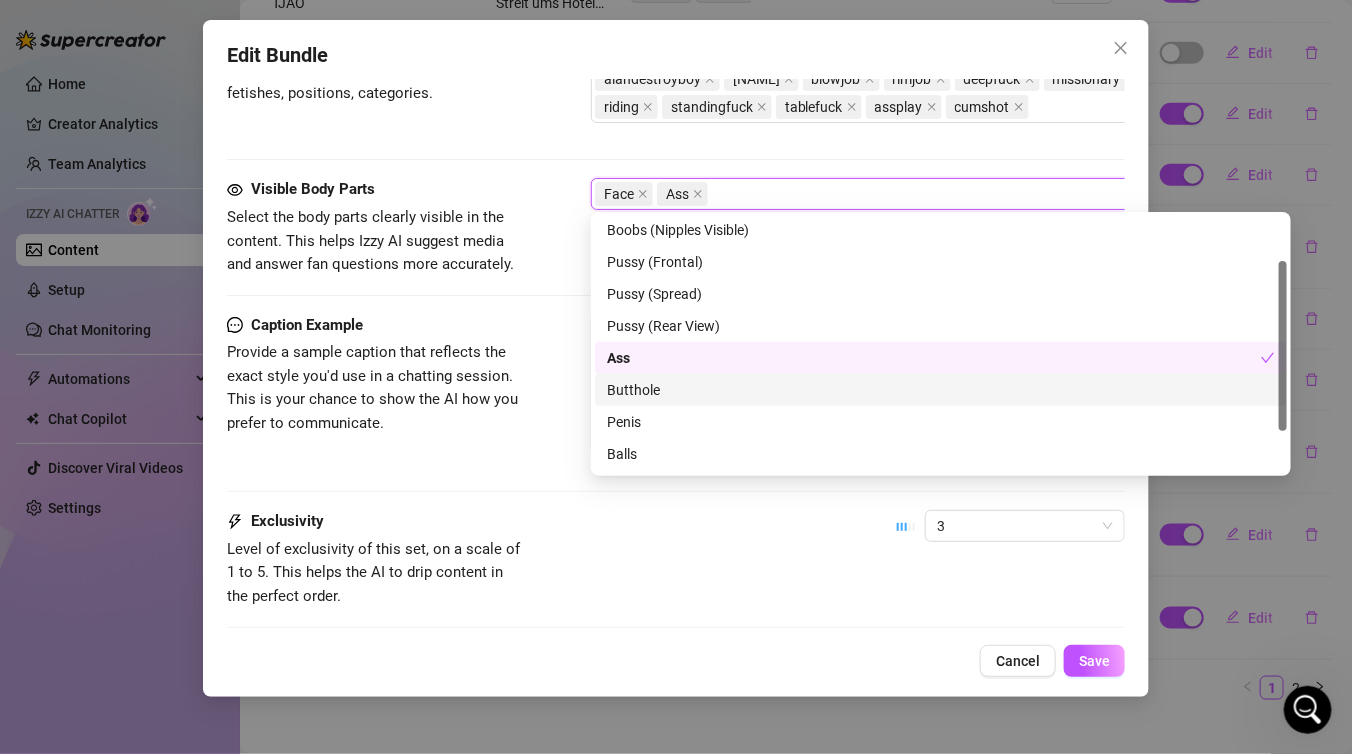 click on "Butthole" at bounding box center [941, 390] 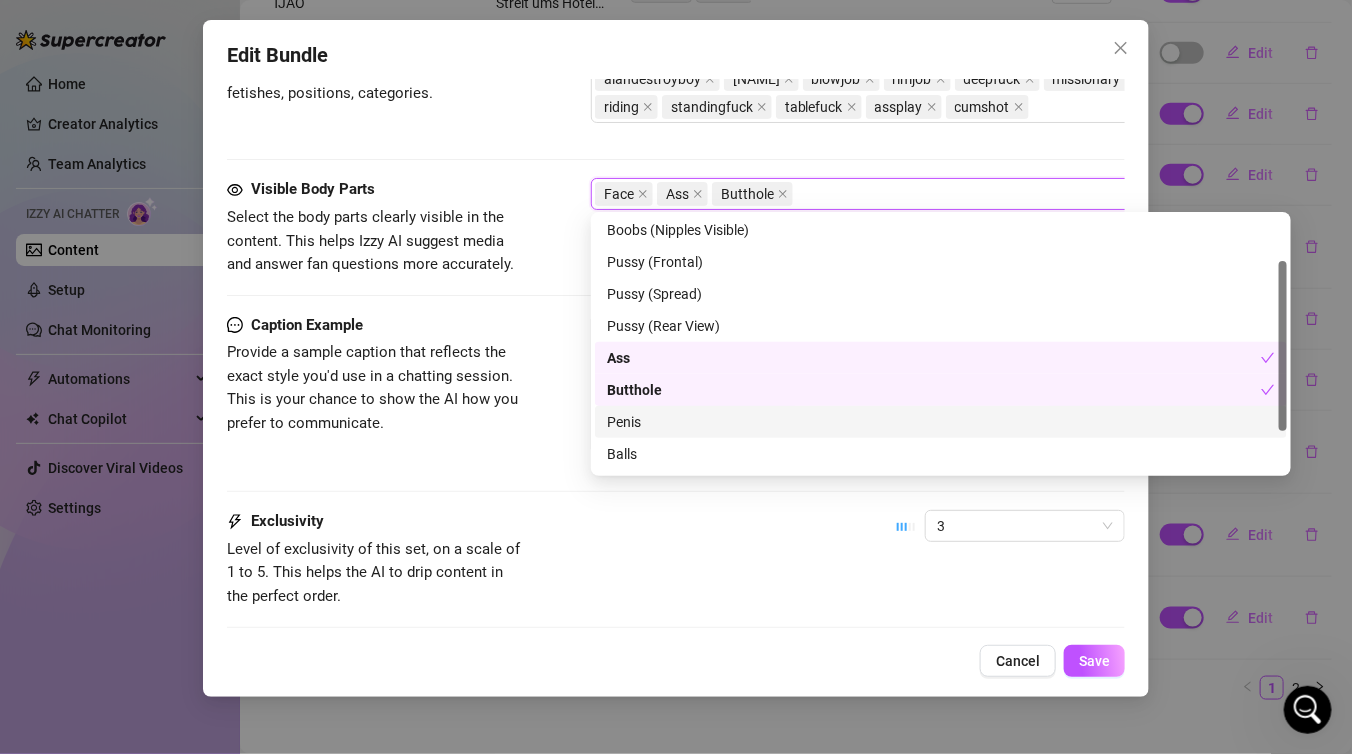drag, startPoint x: 663, startPoint y: 416, endPoint x: 657, endPoint y: 444, distance: 28.635643 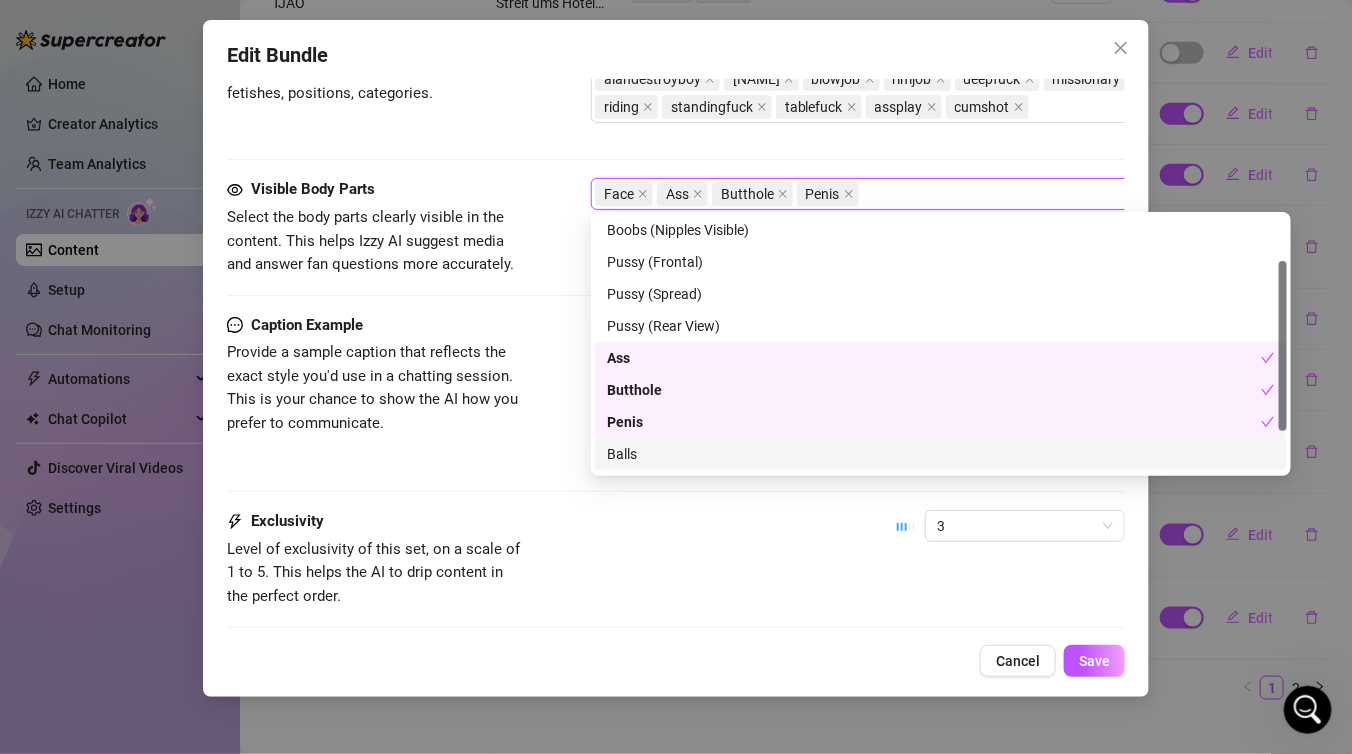 click on "Balls" at bounding box center (941, 454) 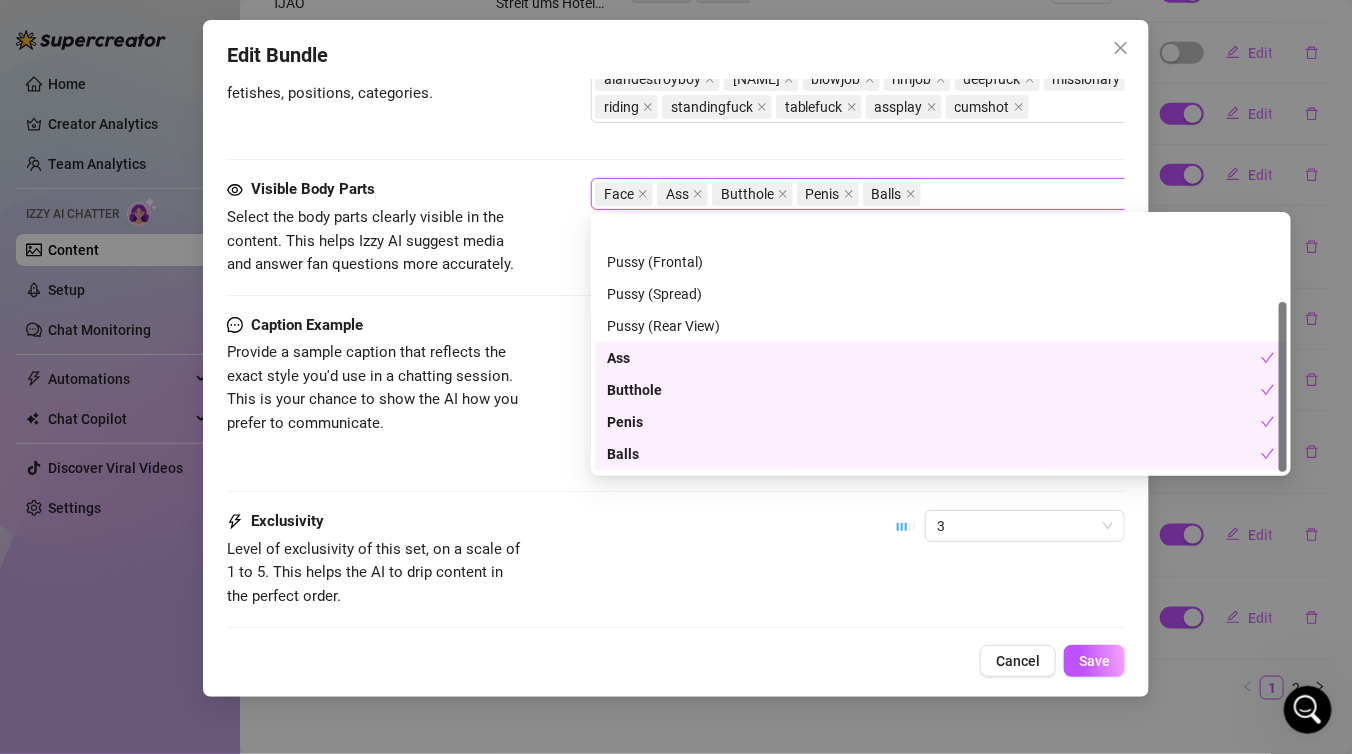 scroll, scrollTop: 127, scrollLeft: 0, axis: vertical 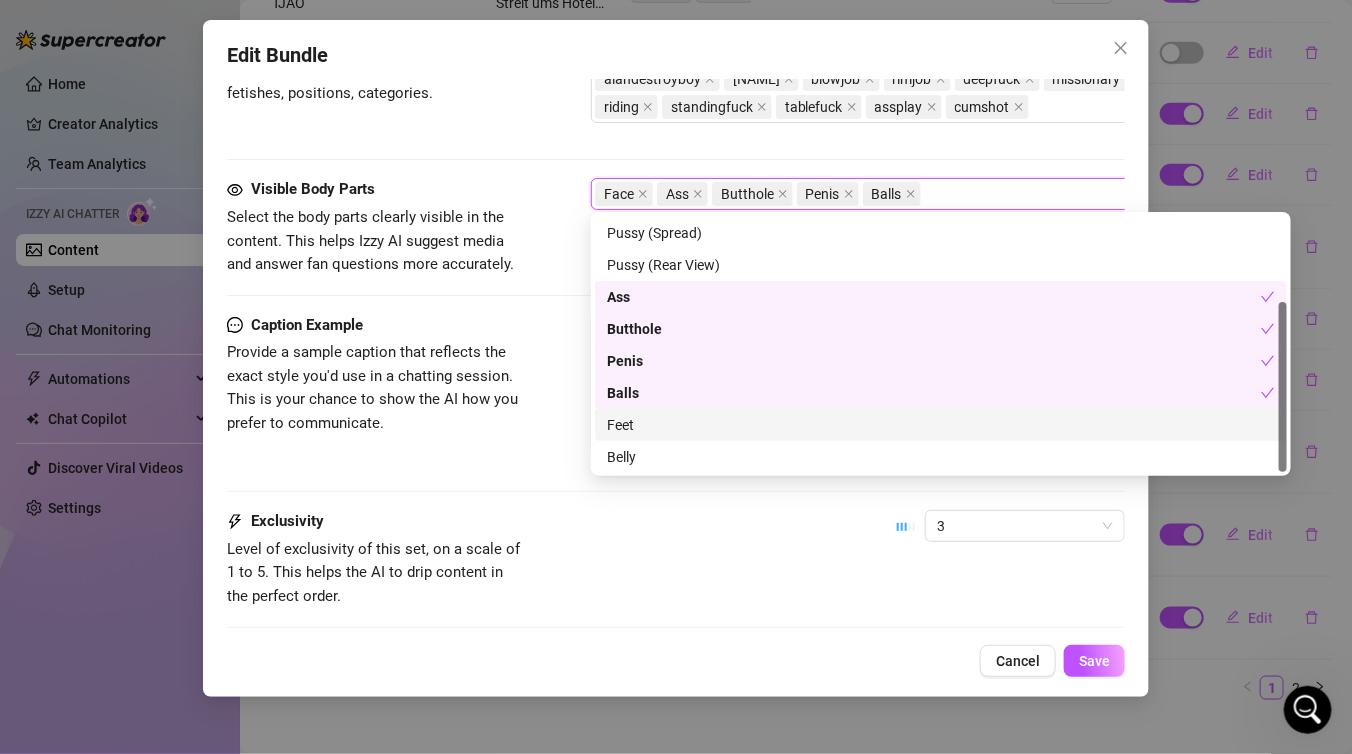 click on "Feet" at bounding box center [941, 425] 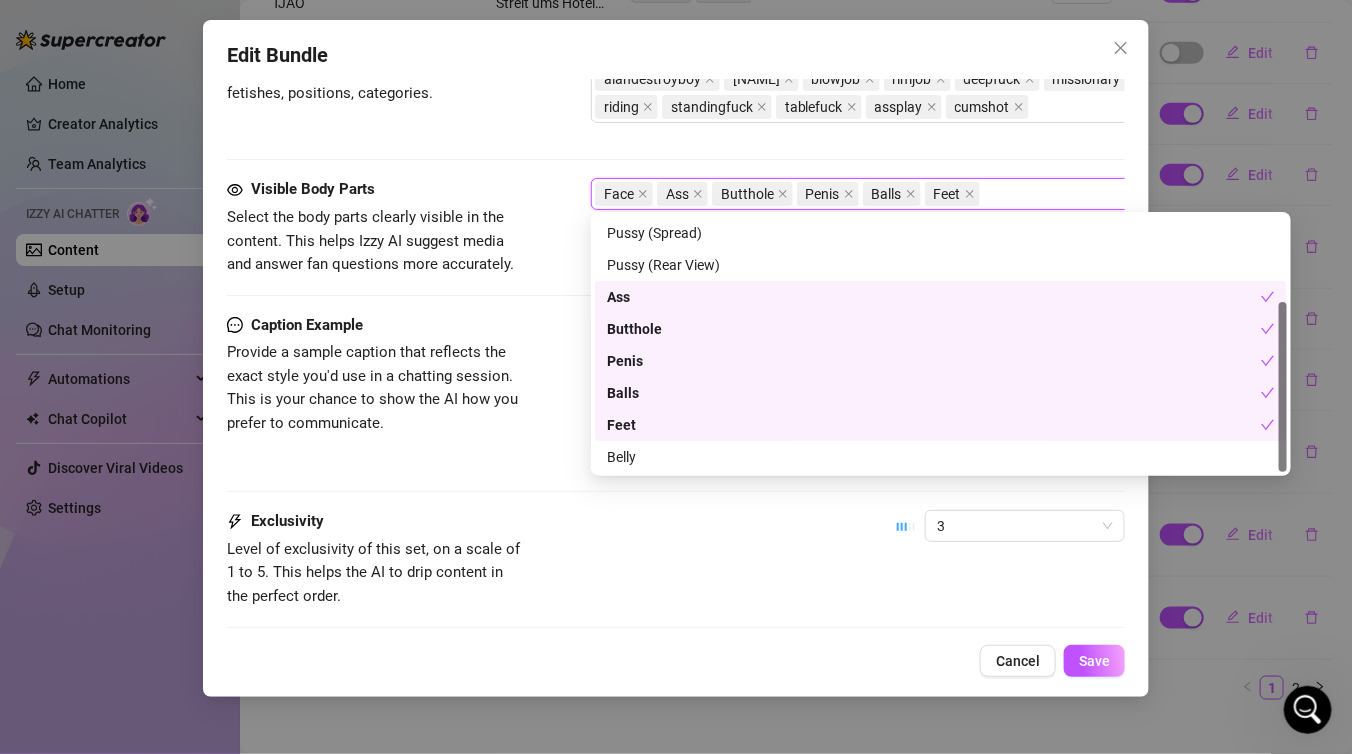 click on "Feet" at bounding box center [934, 425] 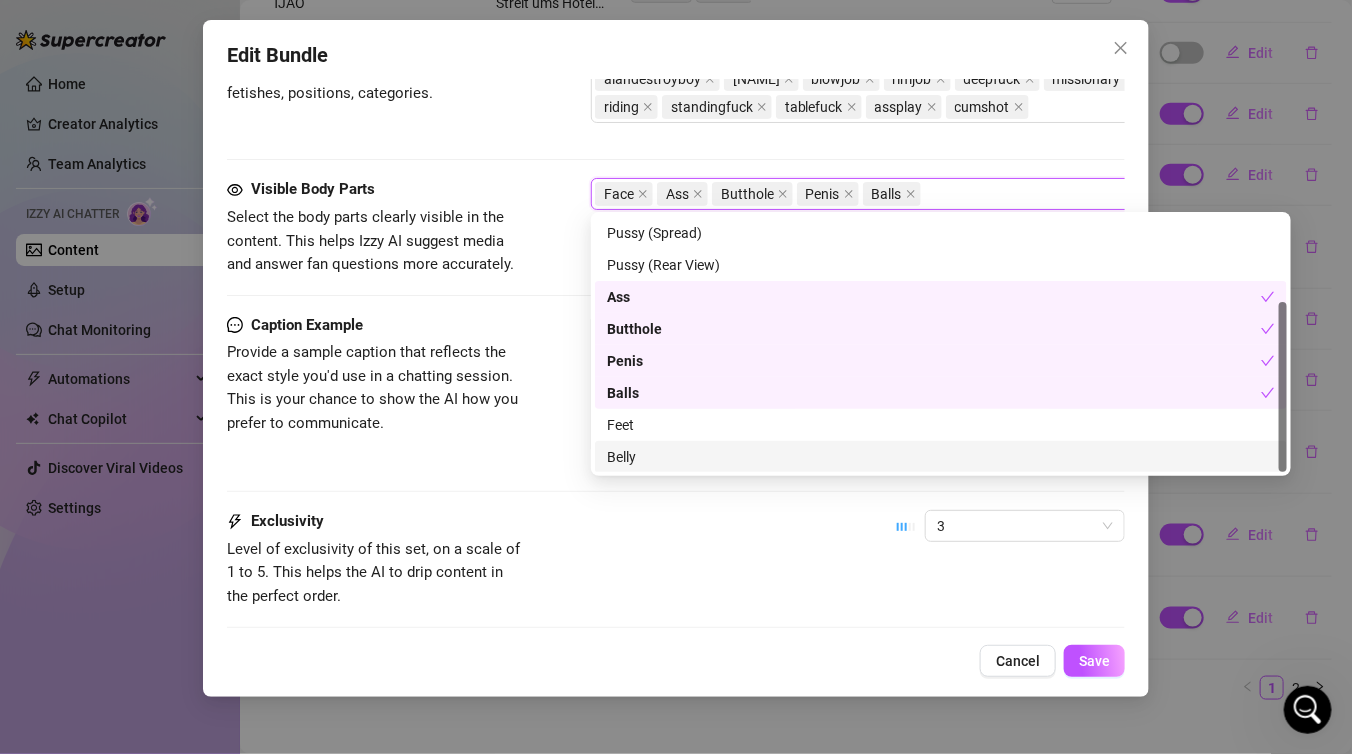 click on "Caption Example Provide a sample caption that reflects the exact style you'd use in a chatting session. This is your chance to show the AI how you prefer to communicate. Wir haben uns in der Küche getroffen… erst ein Blick, dann Hände überall 😏 Ich hab ihn direkt geblasen, mitten im Raum und keine Minute später lag ich nackt auf dem Esstisch, sein Schwanz tief in mir 🍆💦 Später hab ich ihn genommen. Stehend am Fenster, auf der Bank, im Bett… Wir konnten nicht aufhören. Willst du sehen, wie wir uns gegenseitig gefickt haben?" at bounding box center (676, 394) 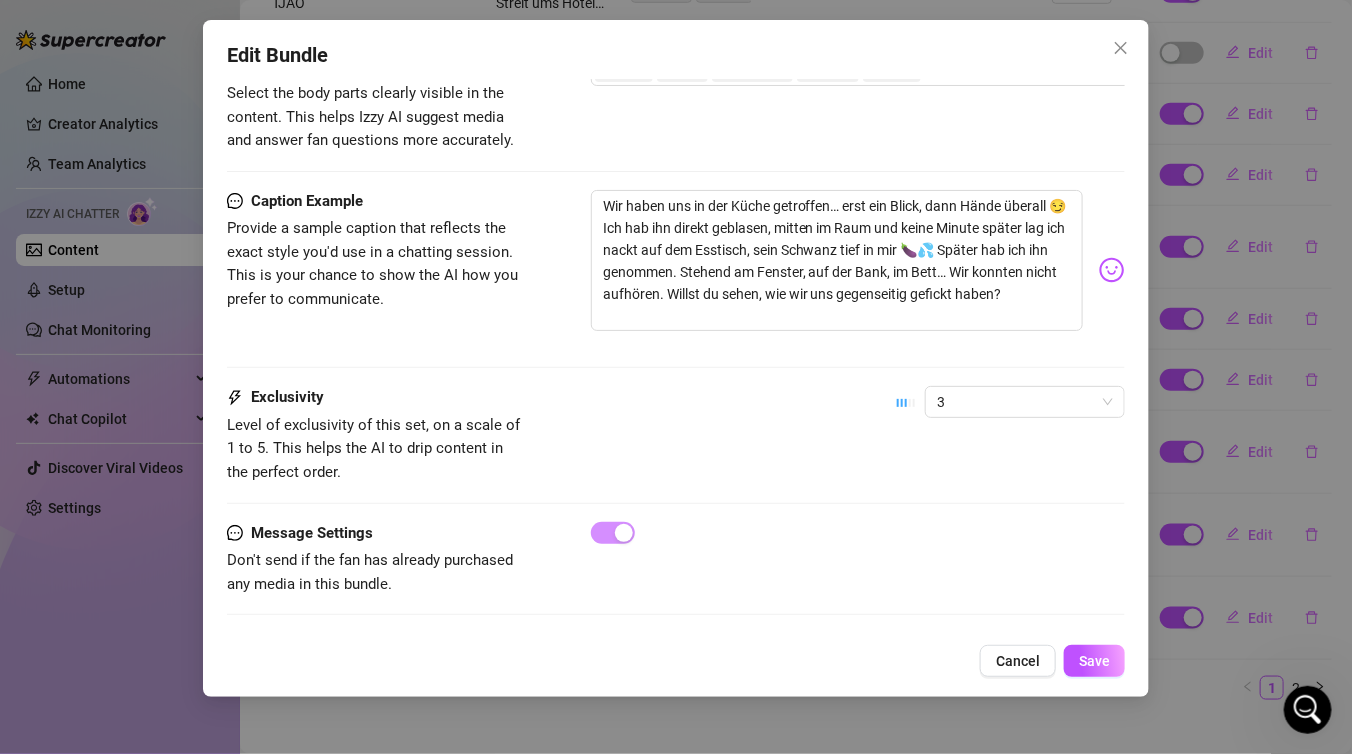 scroll, scrollTop: 1381, scrollLeft: 0, axis: vertical 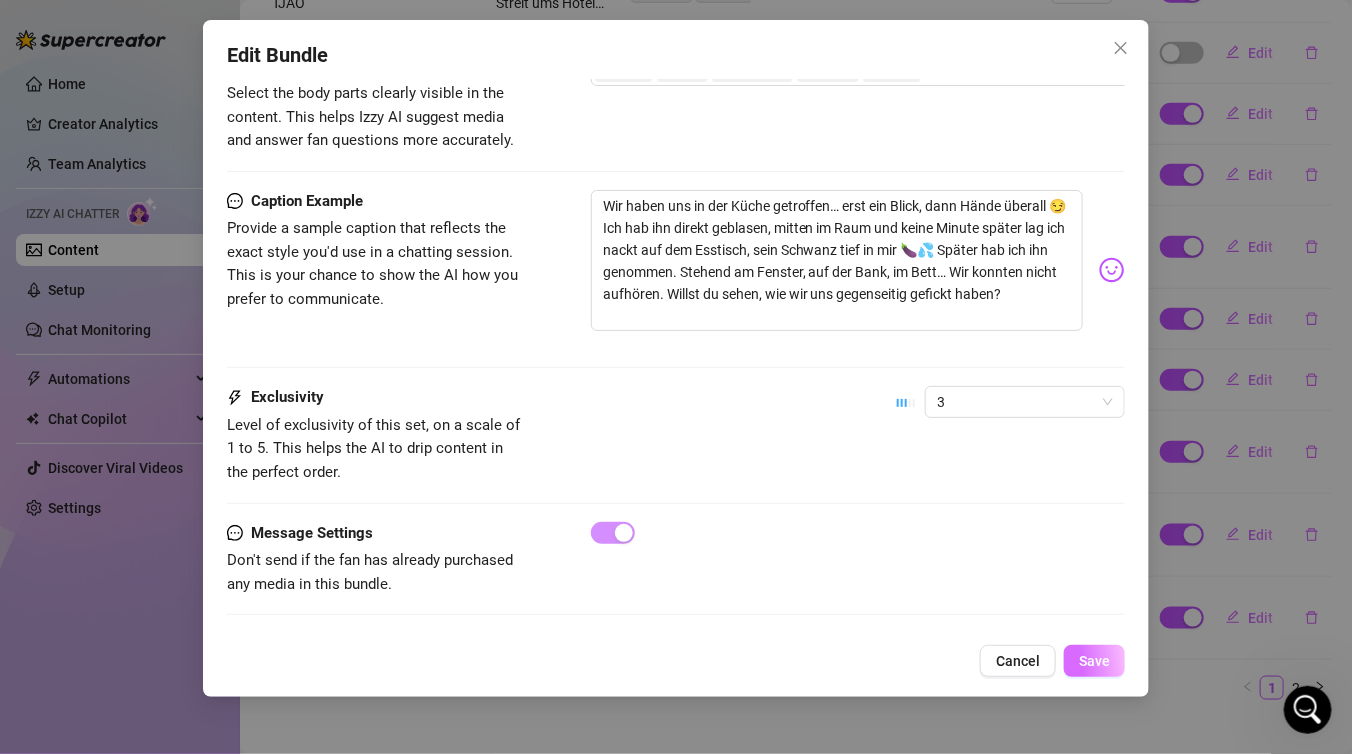 click on "Save" at bounding box center [1094, 661] 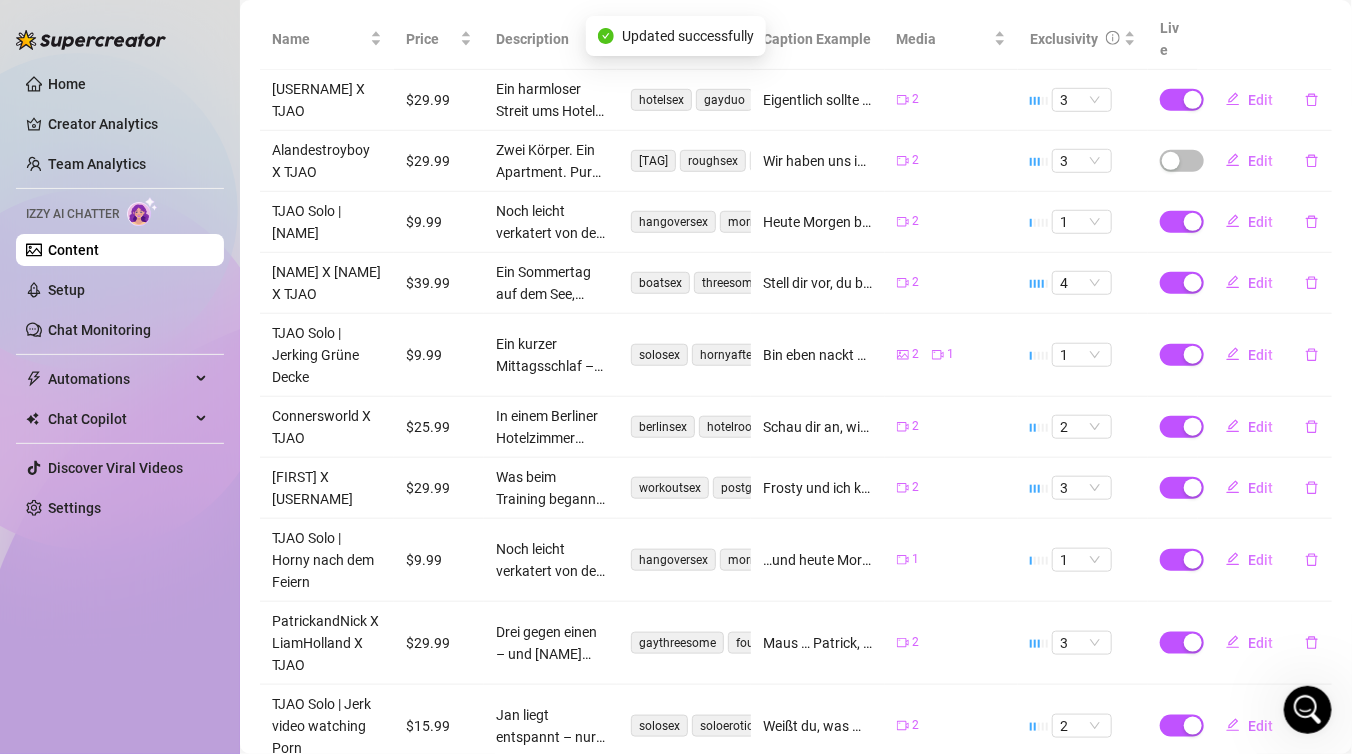 scroll, scrollTop: 378, scrollLeft: 0, axis: vertical 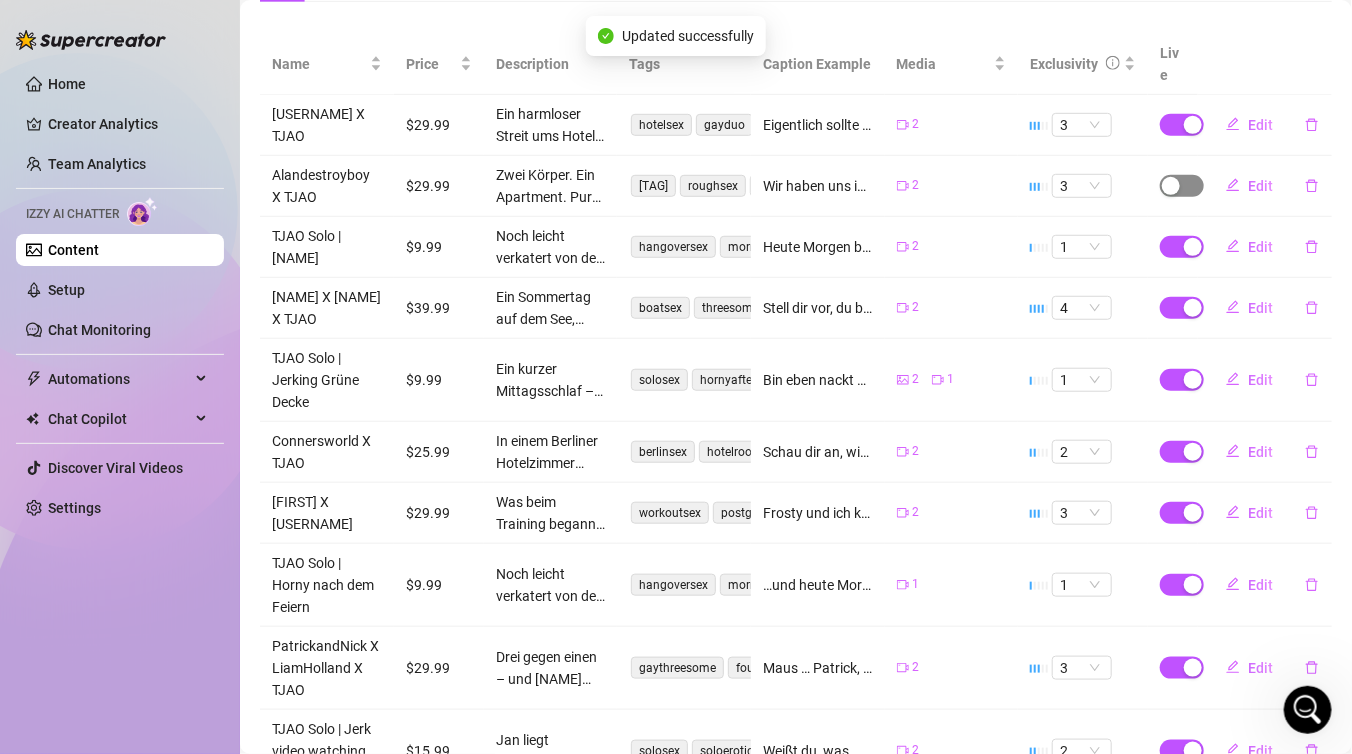 click at bounding box center [1182, 186] 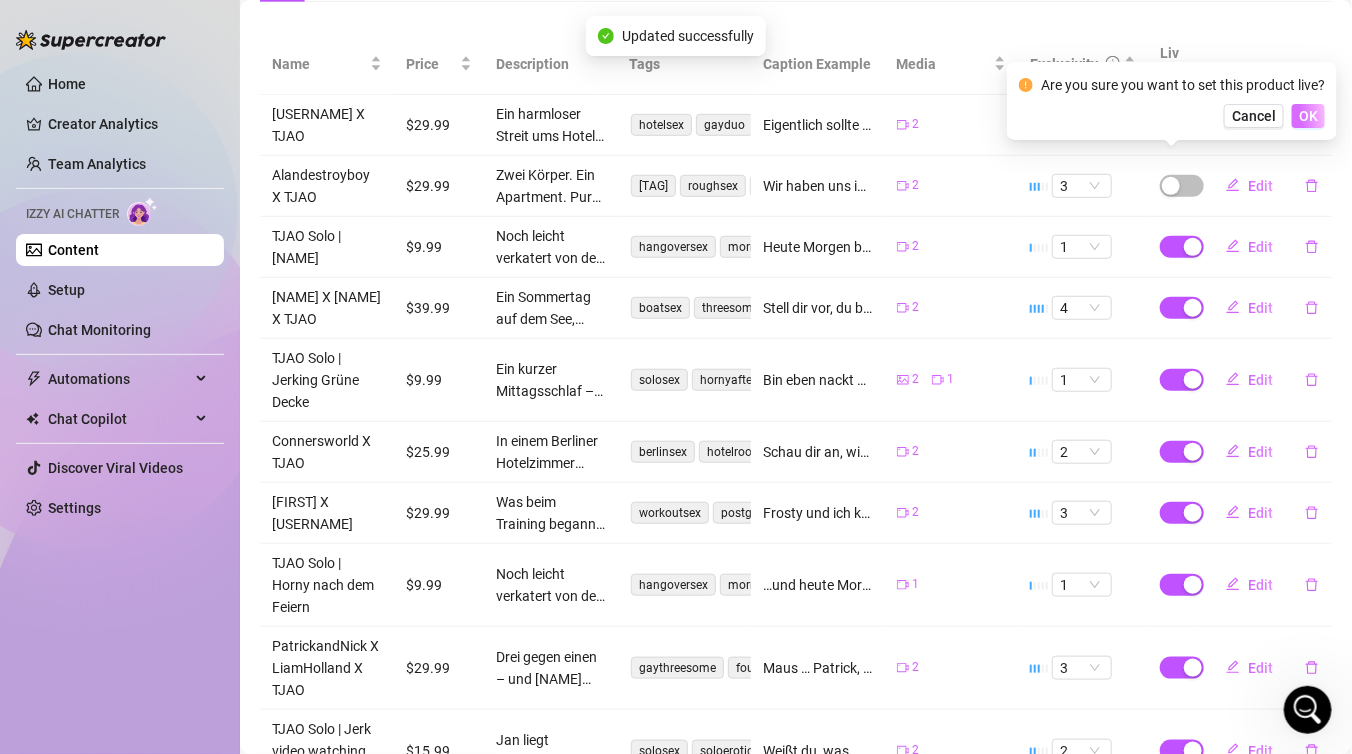click on "OK" at bounding box center [1308, 116] 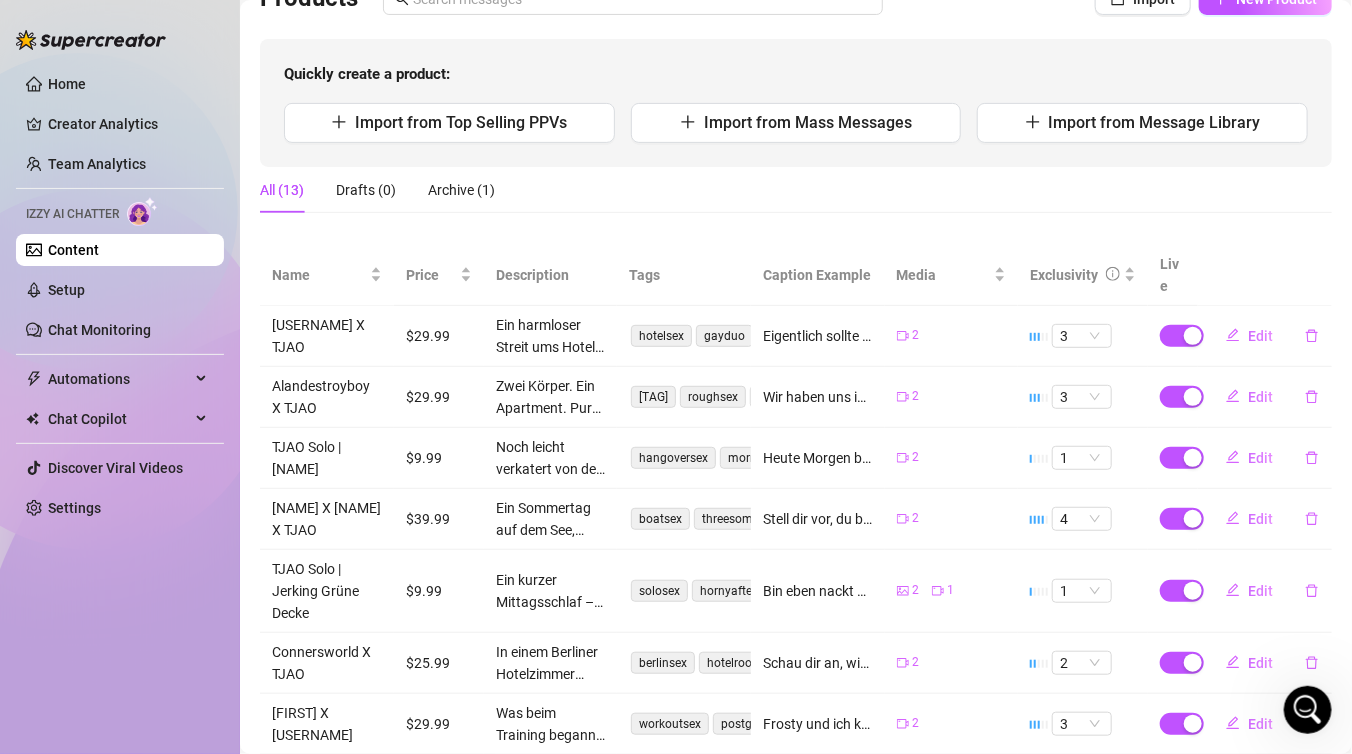 scroll, scrollTop: 111, scrollLeft: 0, axis: vertical 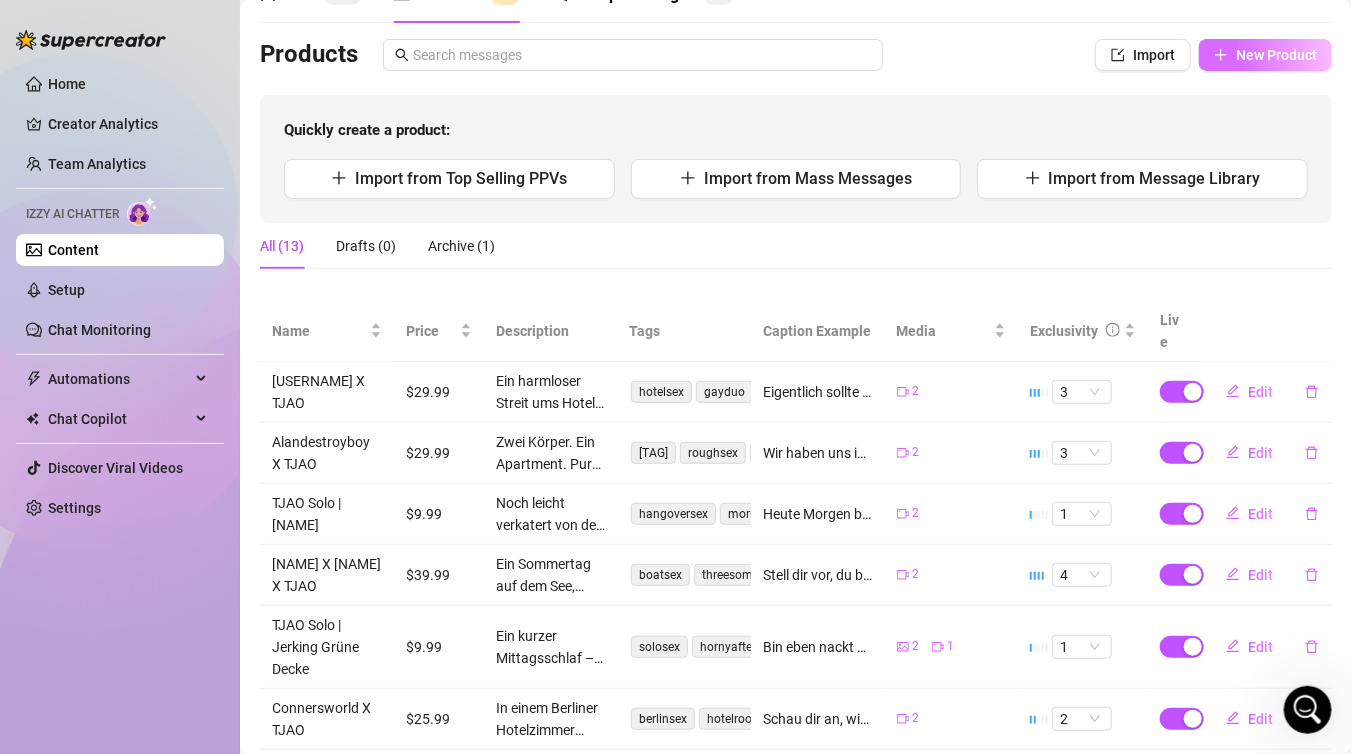click on "New Product" at bounding box center [1265, 55] 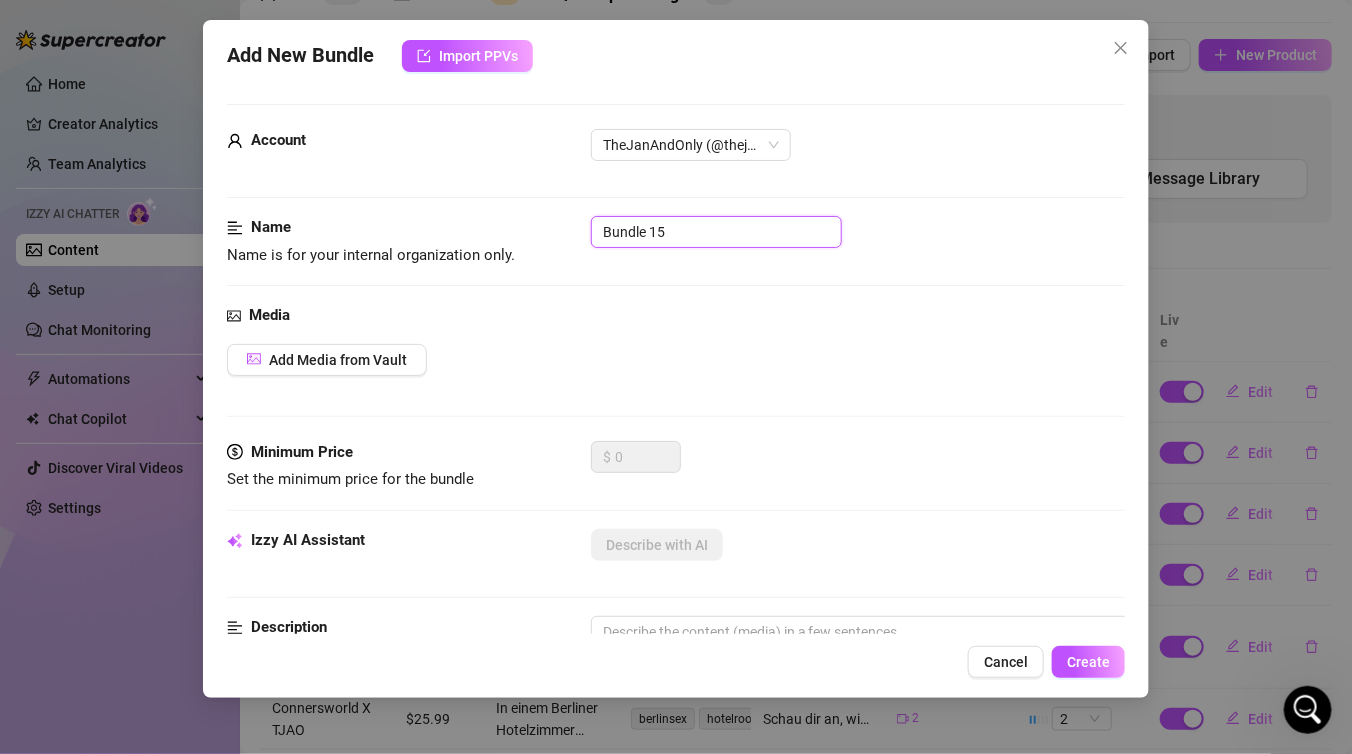 click on "Bundle 15" at bounding box center [716, 232] 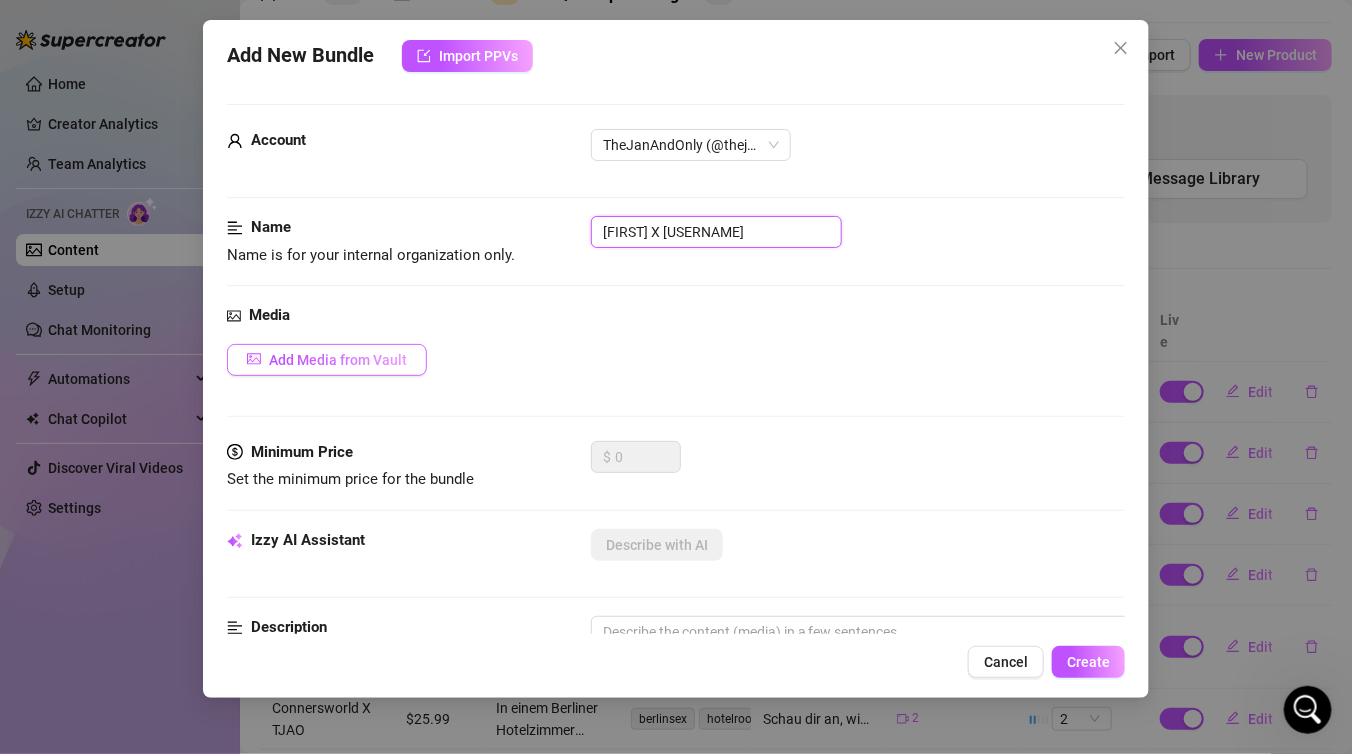 type on "[FIRST] X [FIRST]" 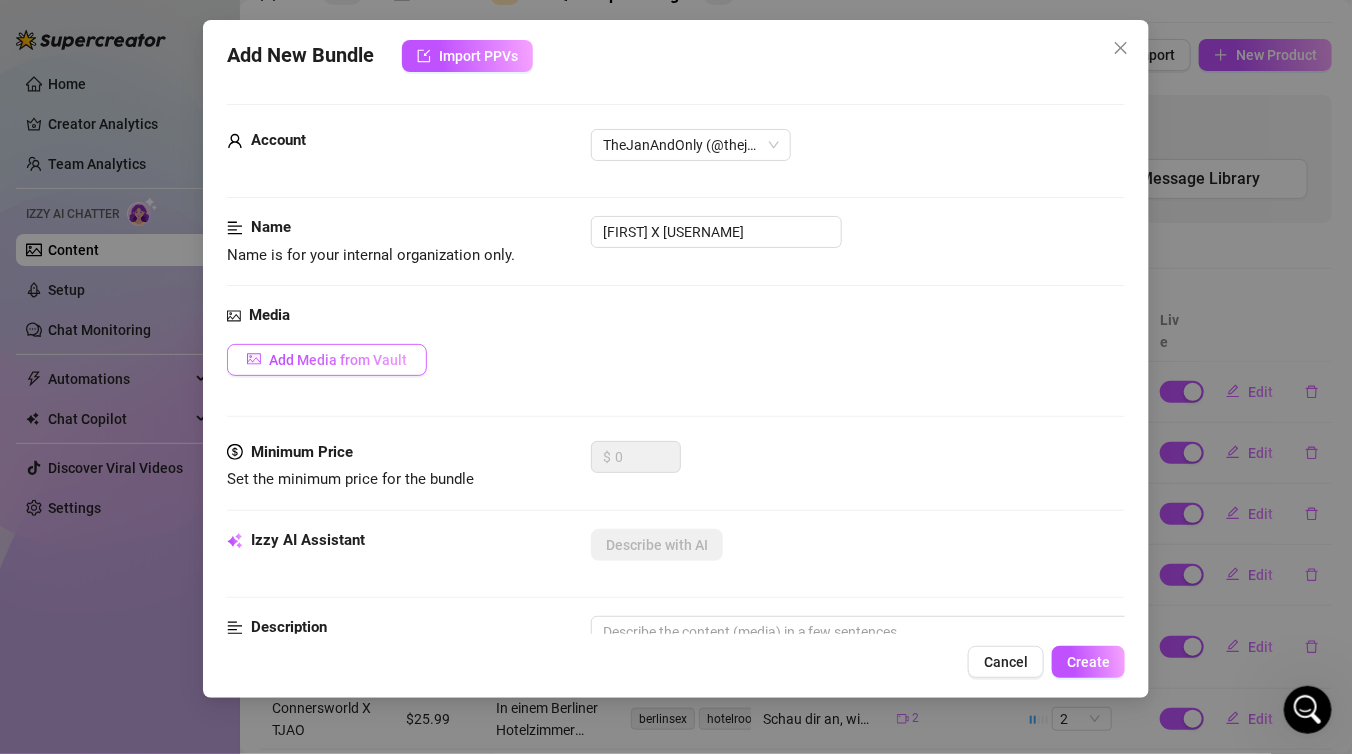 click on "Add Media from Vault" at bounding box center (338, 360) 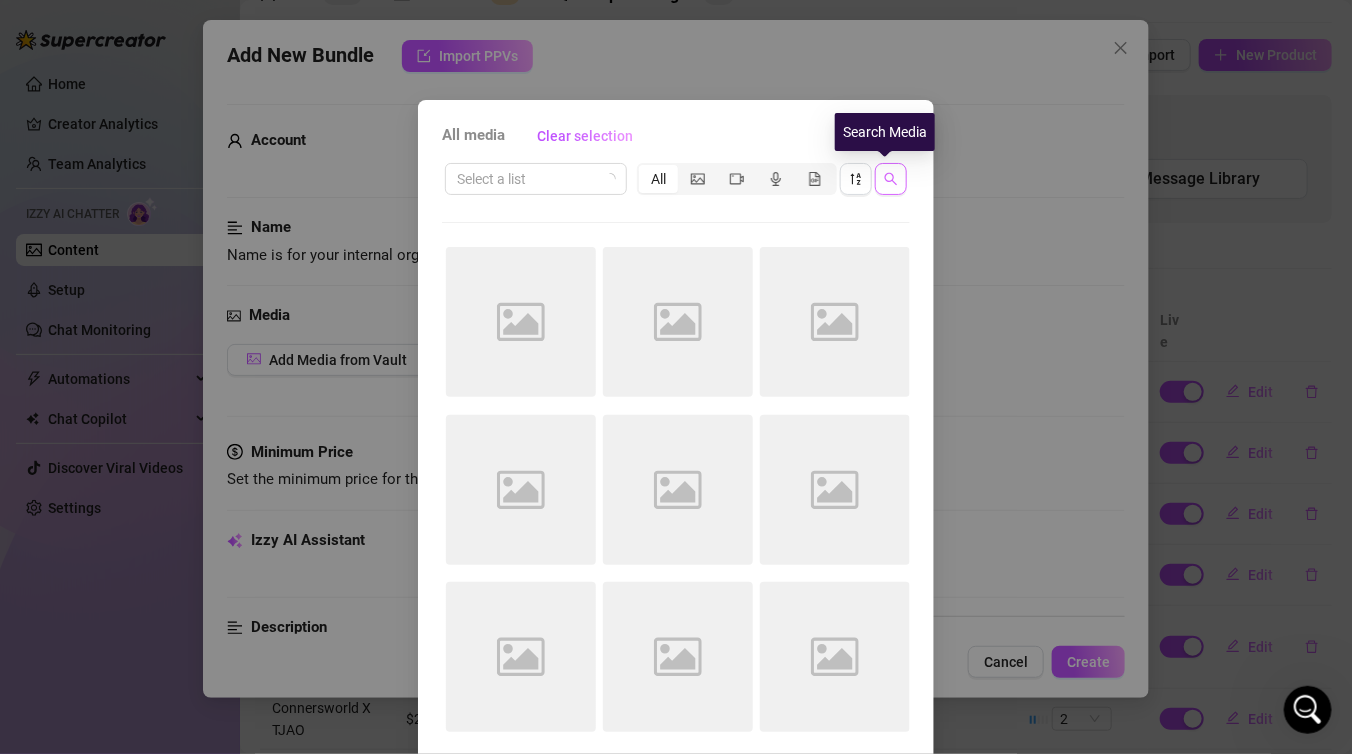 click at bounding box center (891, 179) 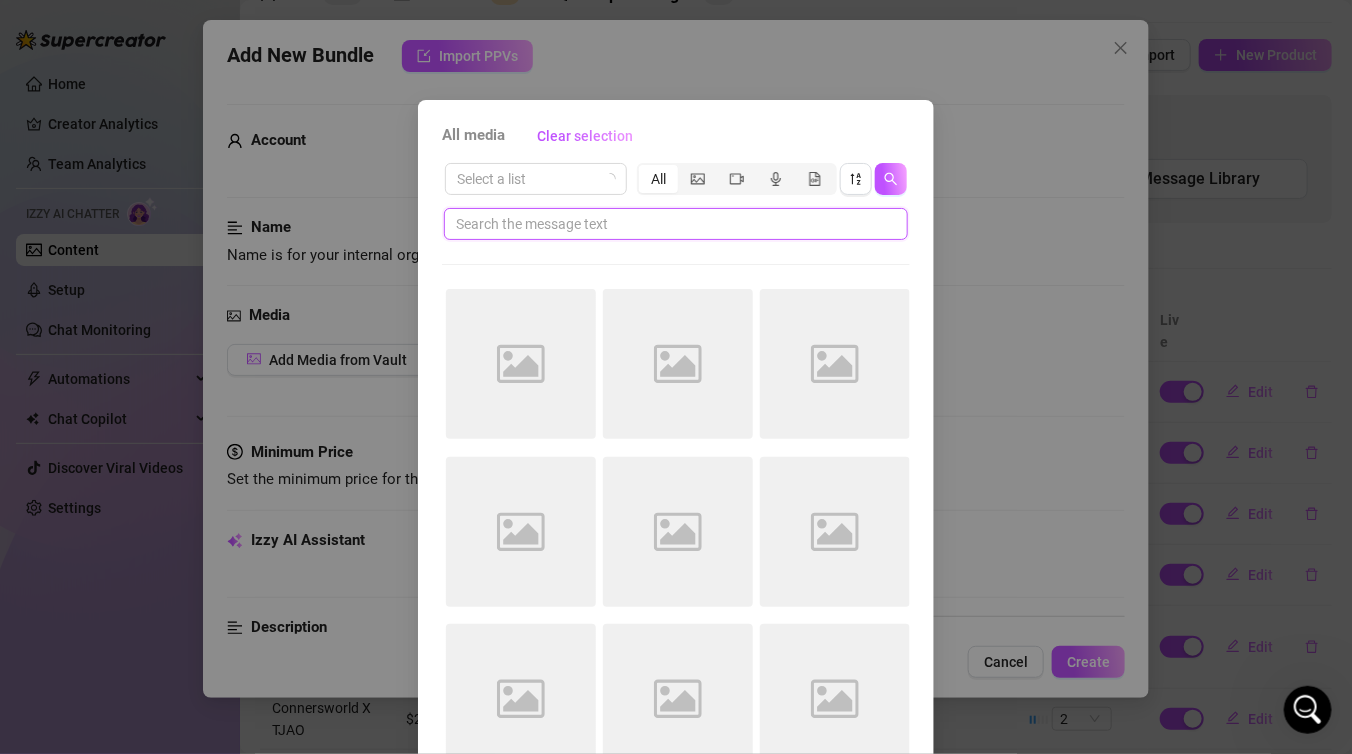 click at bounding box center (668, 224) 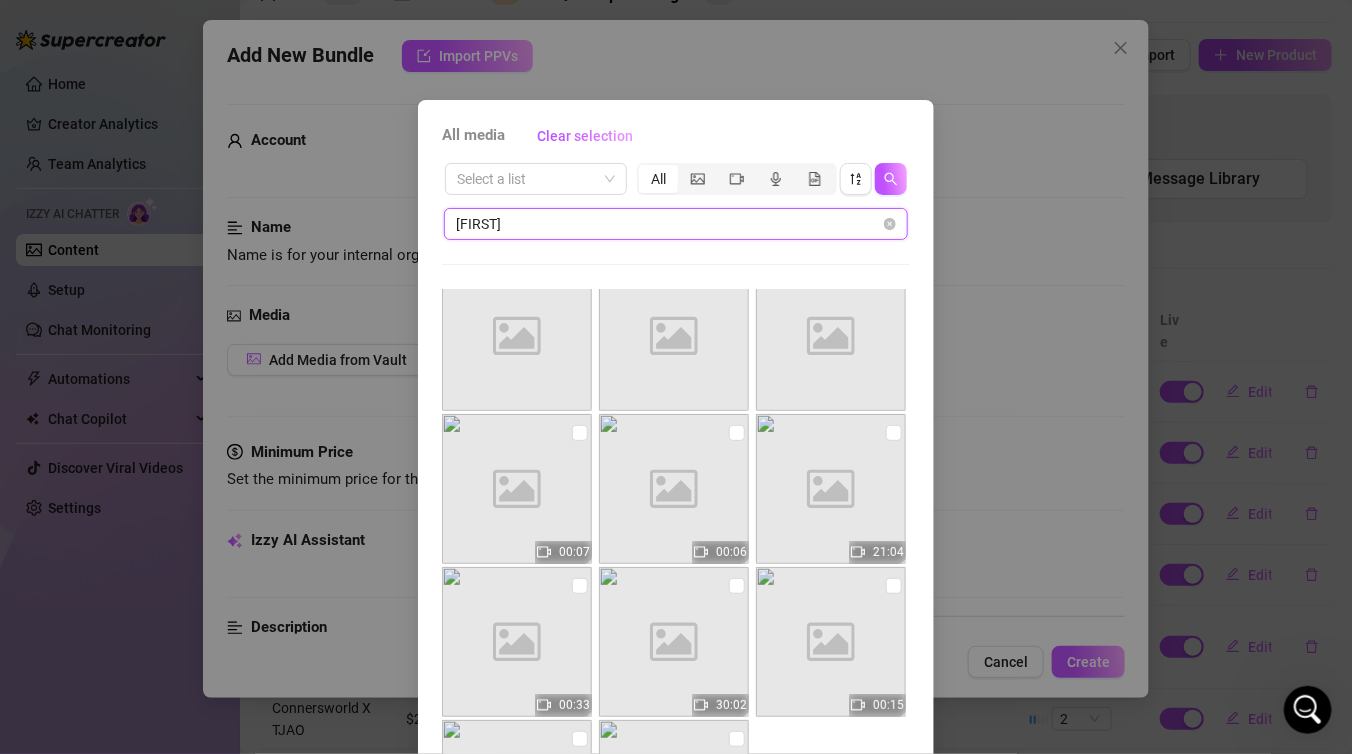 scroll, scrollTop: 50, scrollLeft: 0, axis: vertical 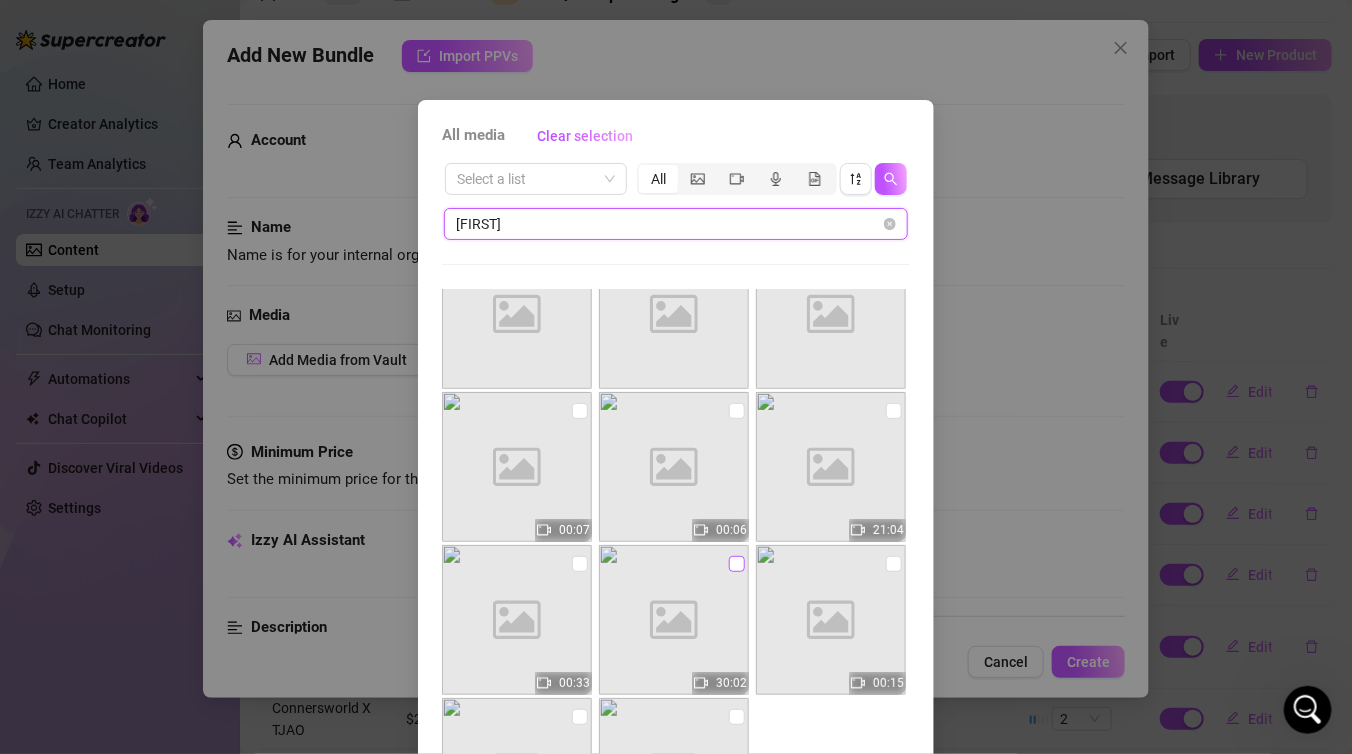 type on "Alad" 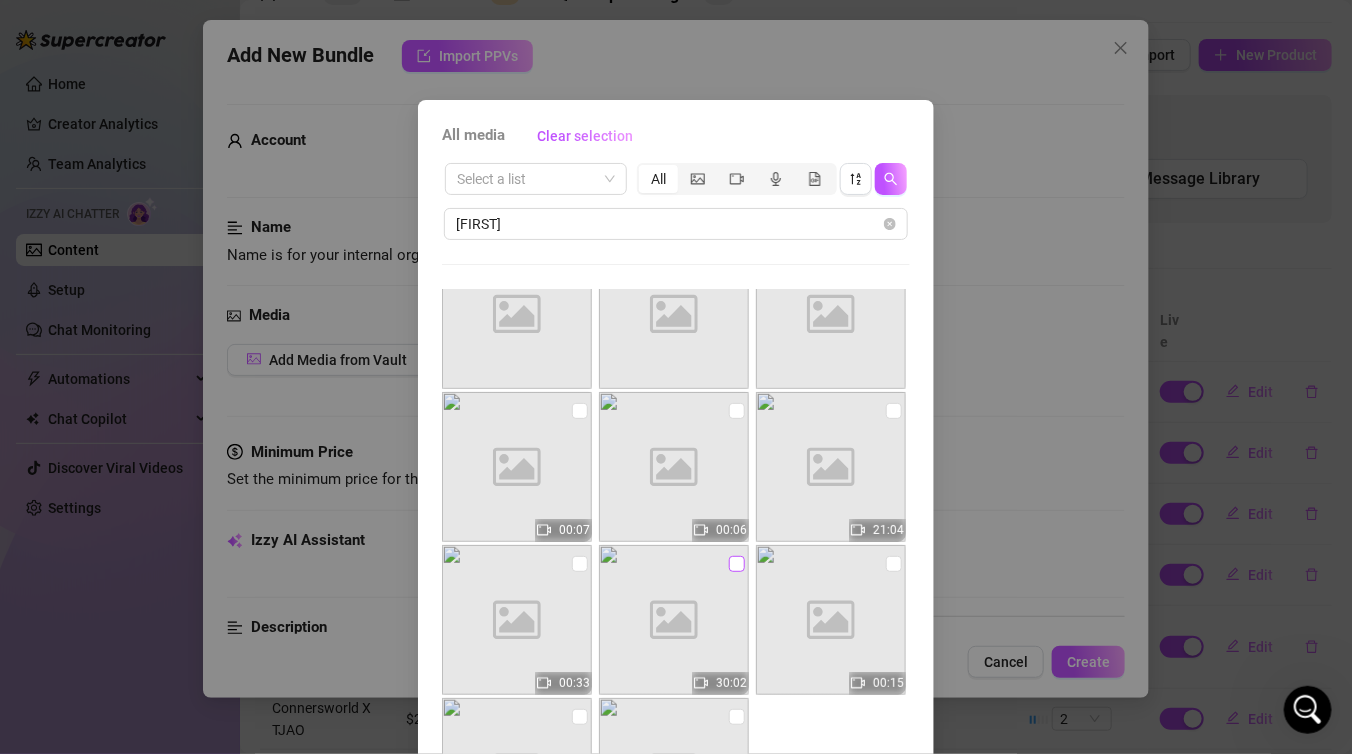 click at bounding box center [737, 564] 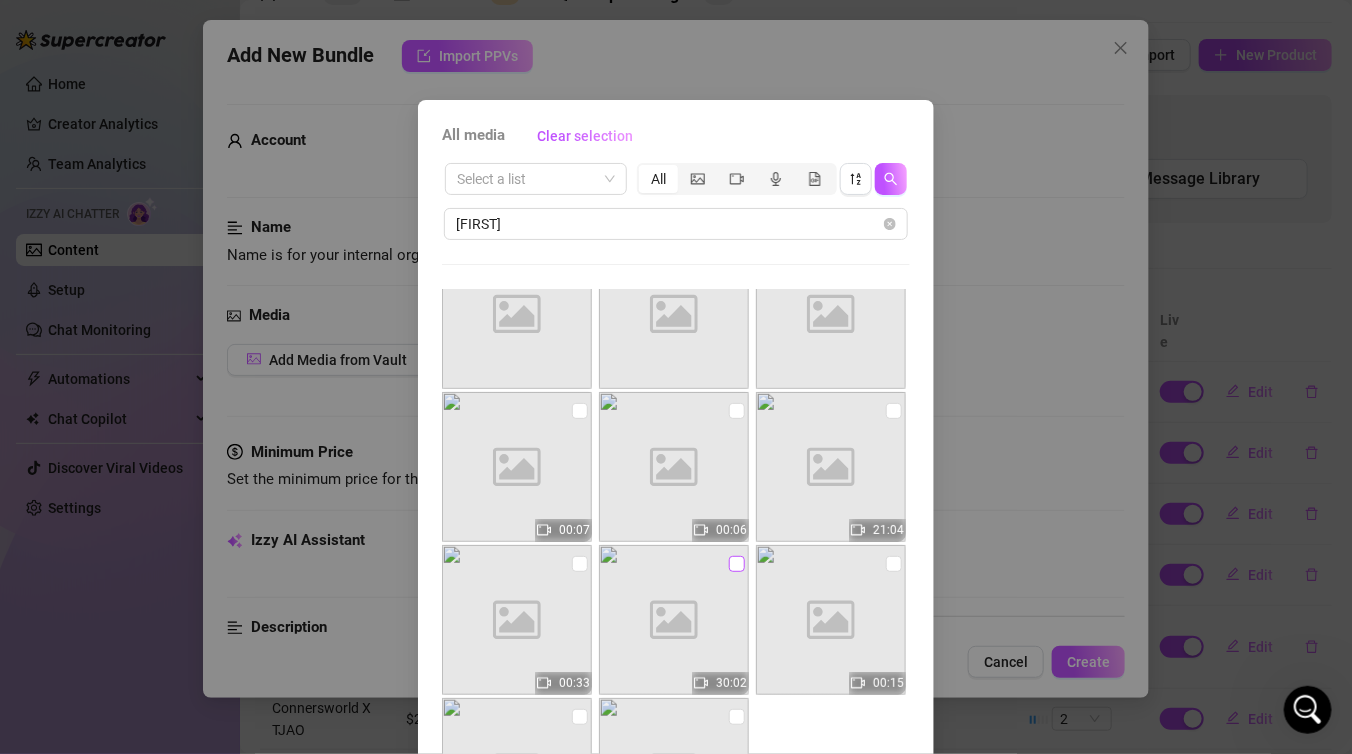 checkbox on "true" 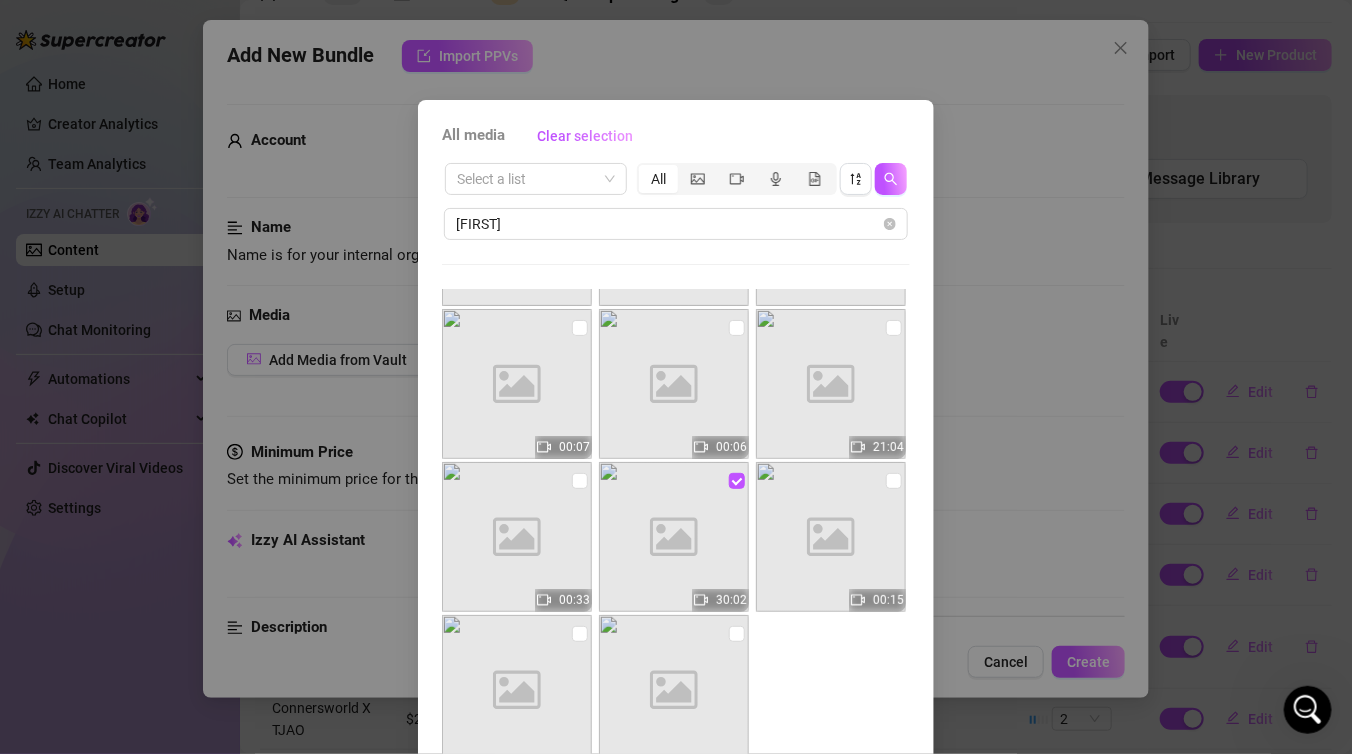 scroll, scrollTop: 142, scrollLeft: 0, axis: vertical 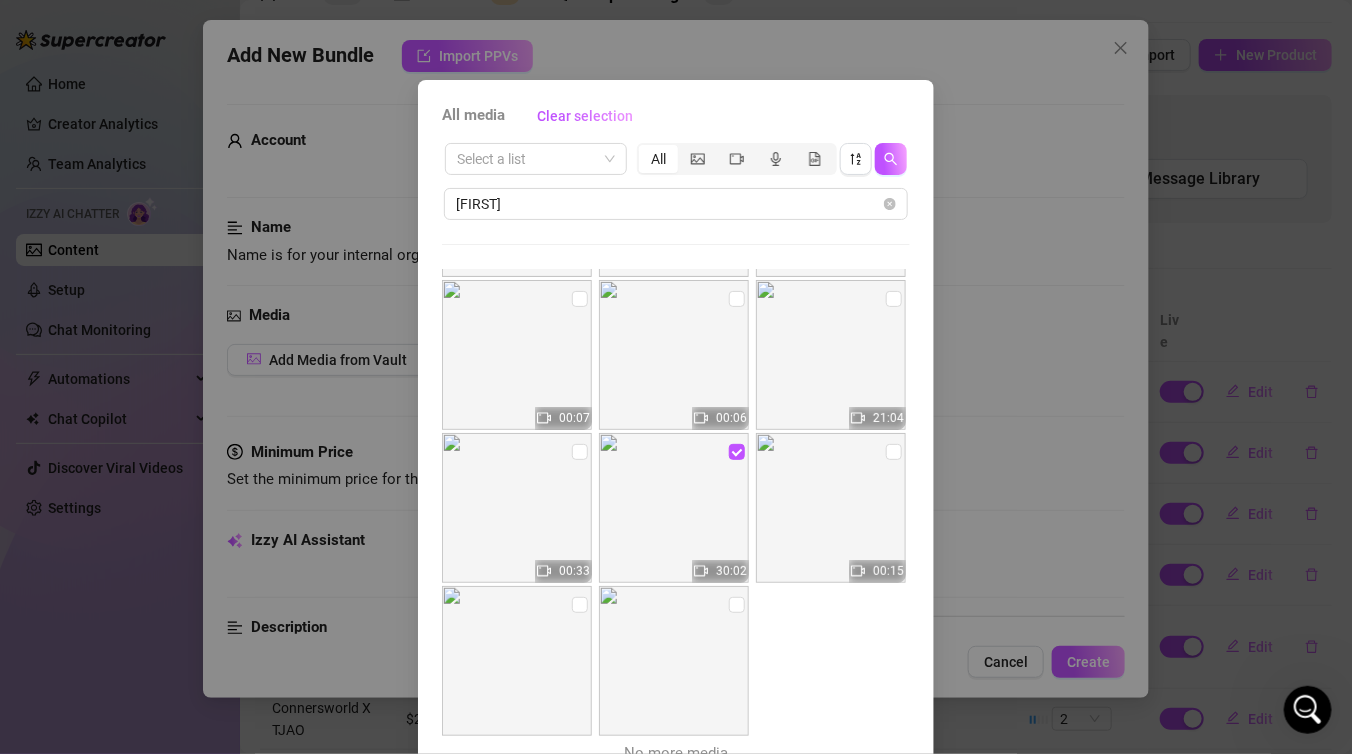 click at bounding box center (831, 508) 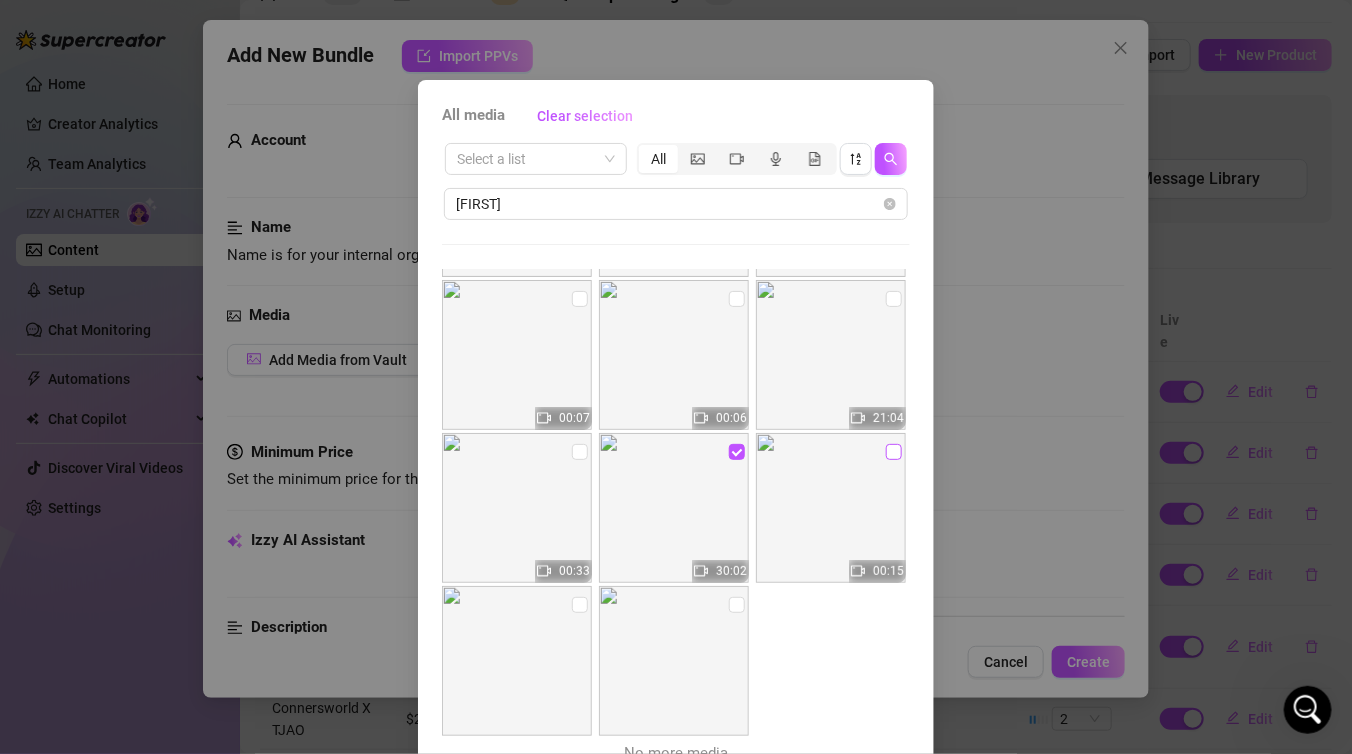 click at bounding box center (894, 452) 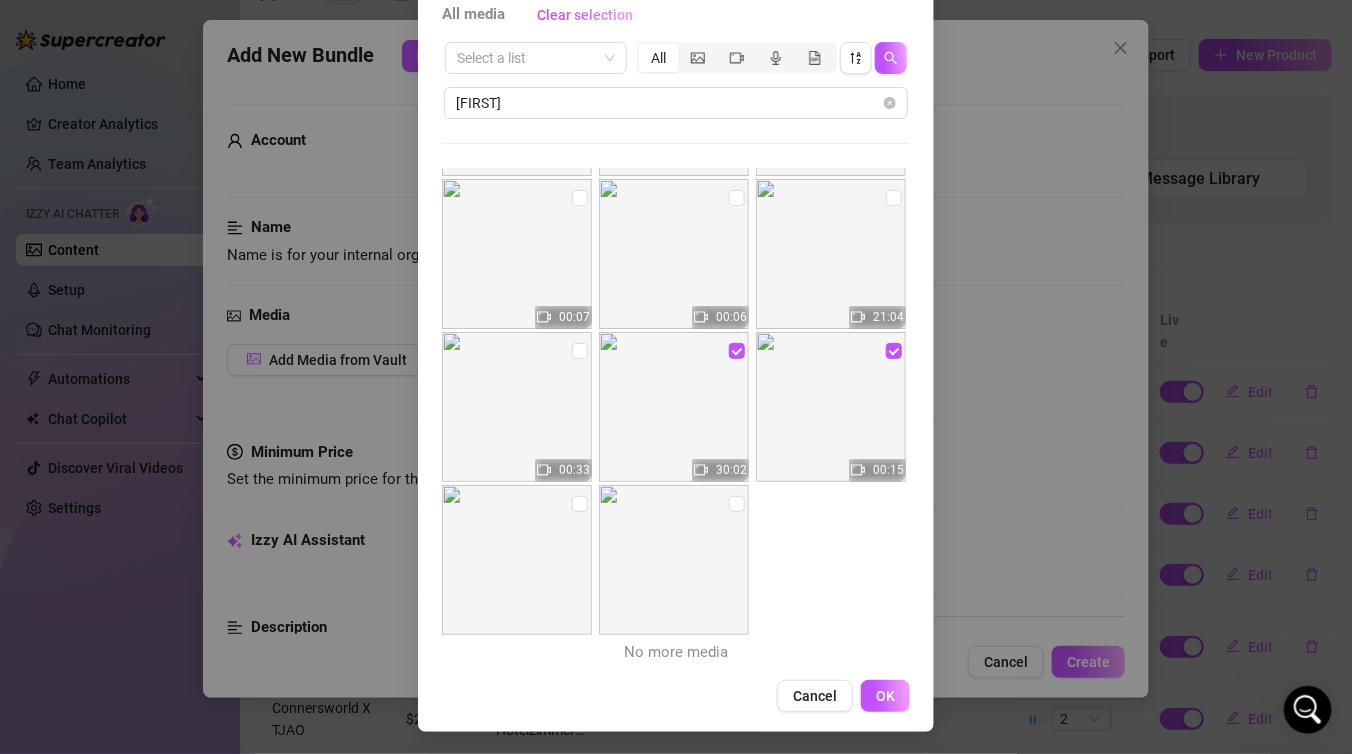 scroll, scrollTop: 122, scrollLeft: 0, axis: vertical 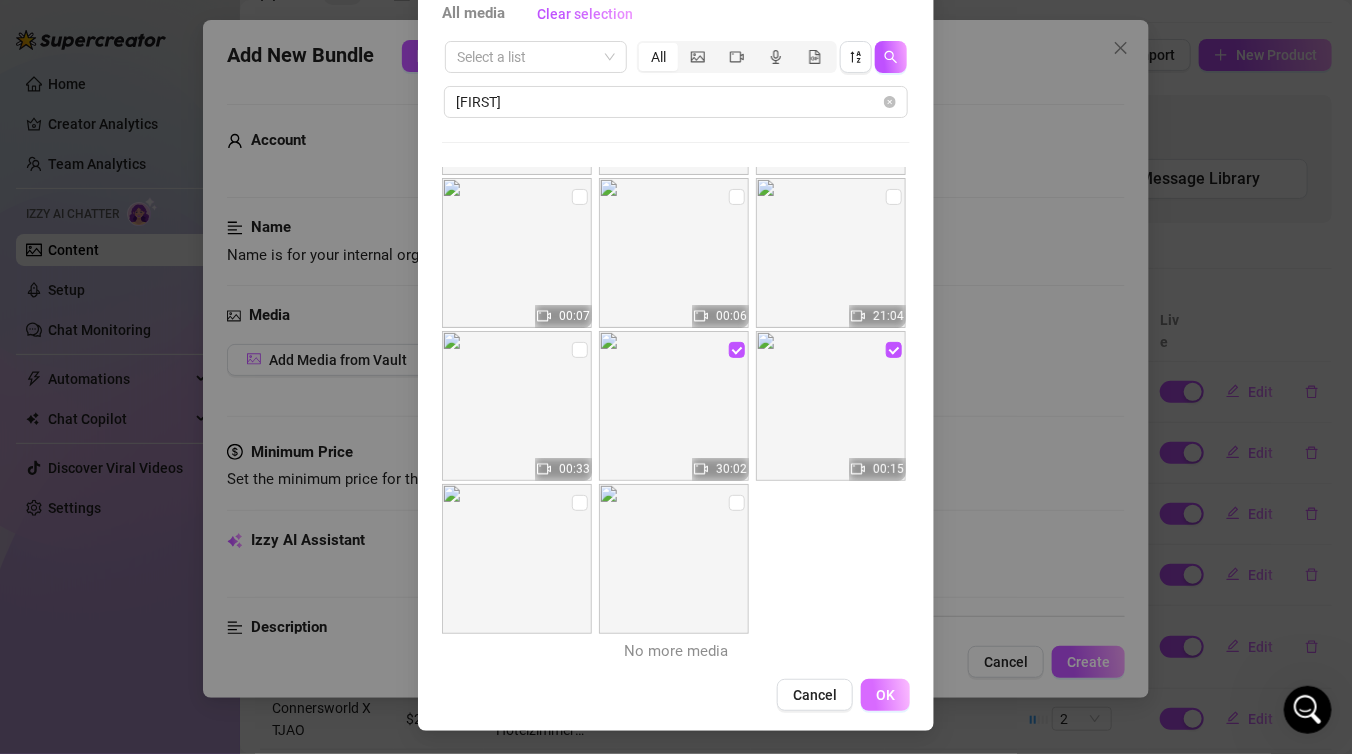 click on "OK" at bounding box center (885, 695) 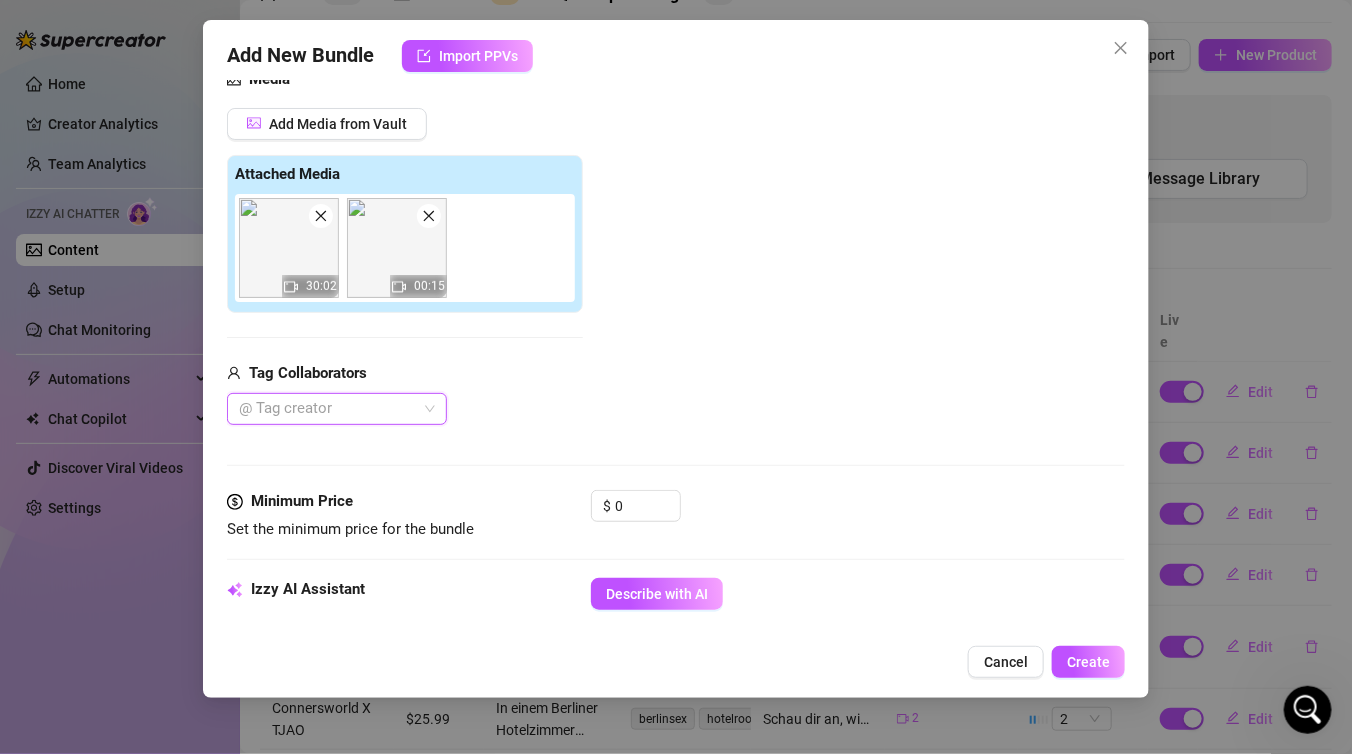scroll, scrollTop: 283, scrollLeft: 0, axis: vertical 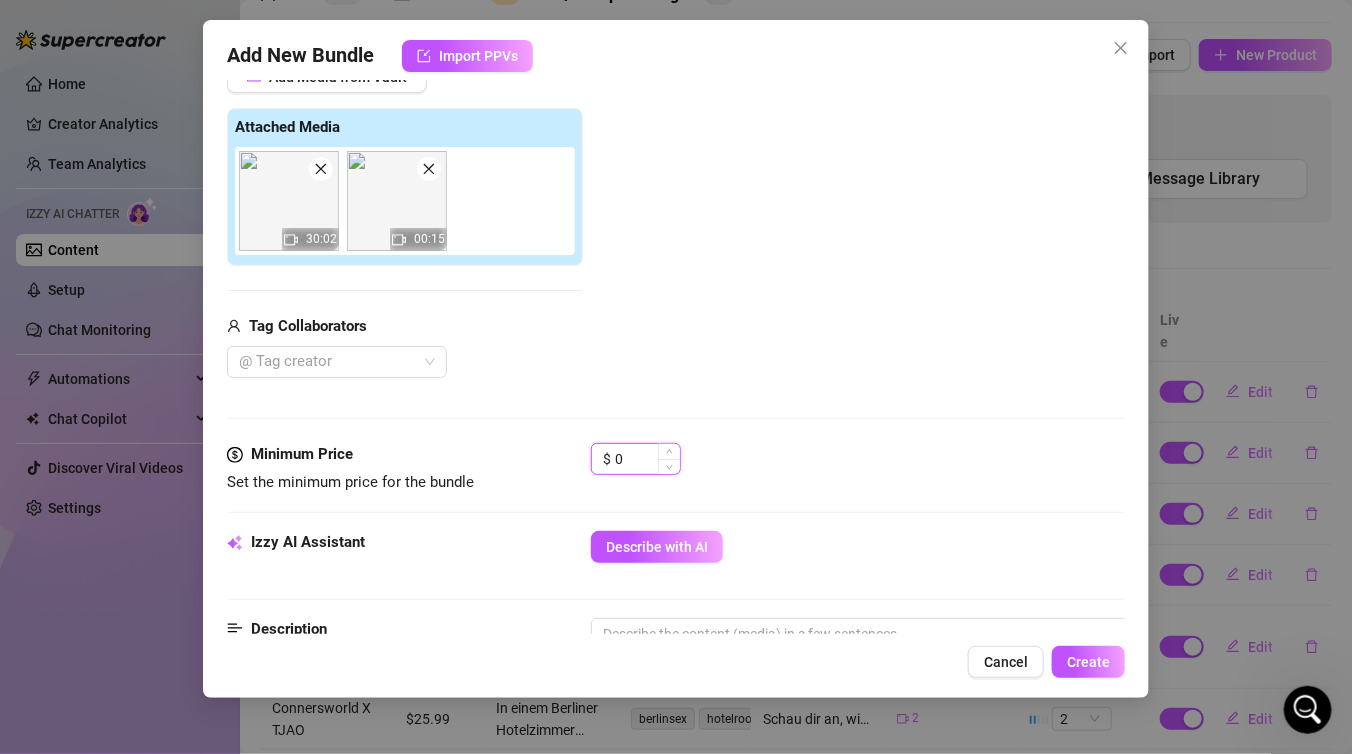 click on "0" at bounding box center (647, 459) 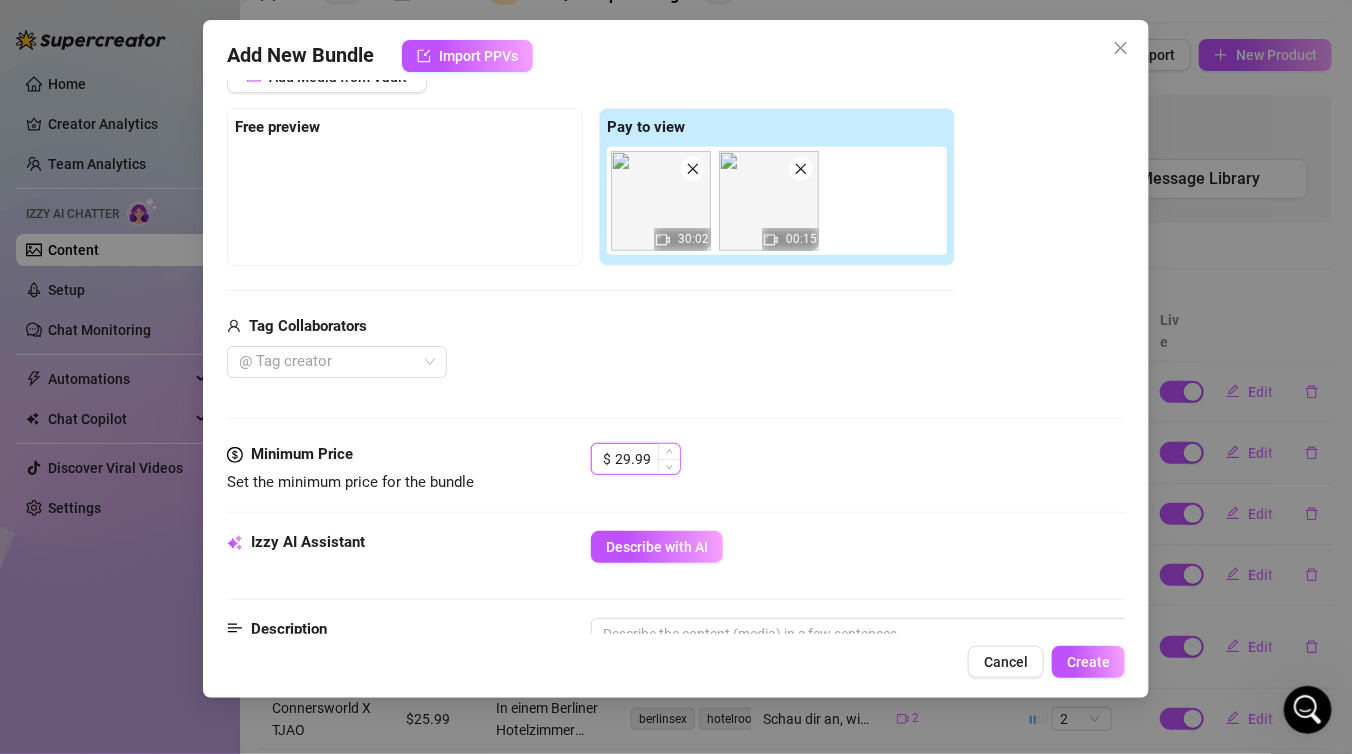 click on "29.99" at bounding box center [647, 459] 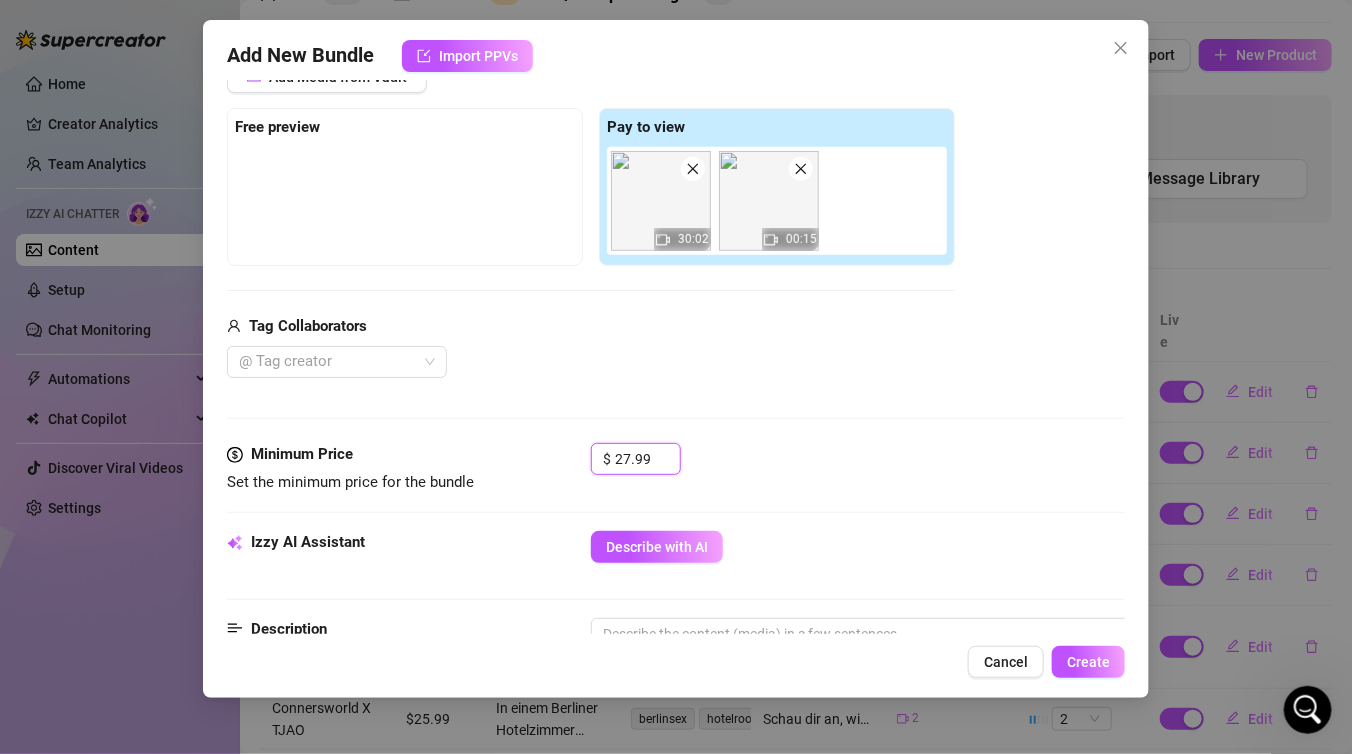 type on "27.99" 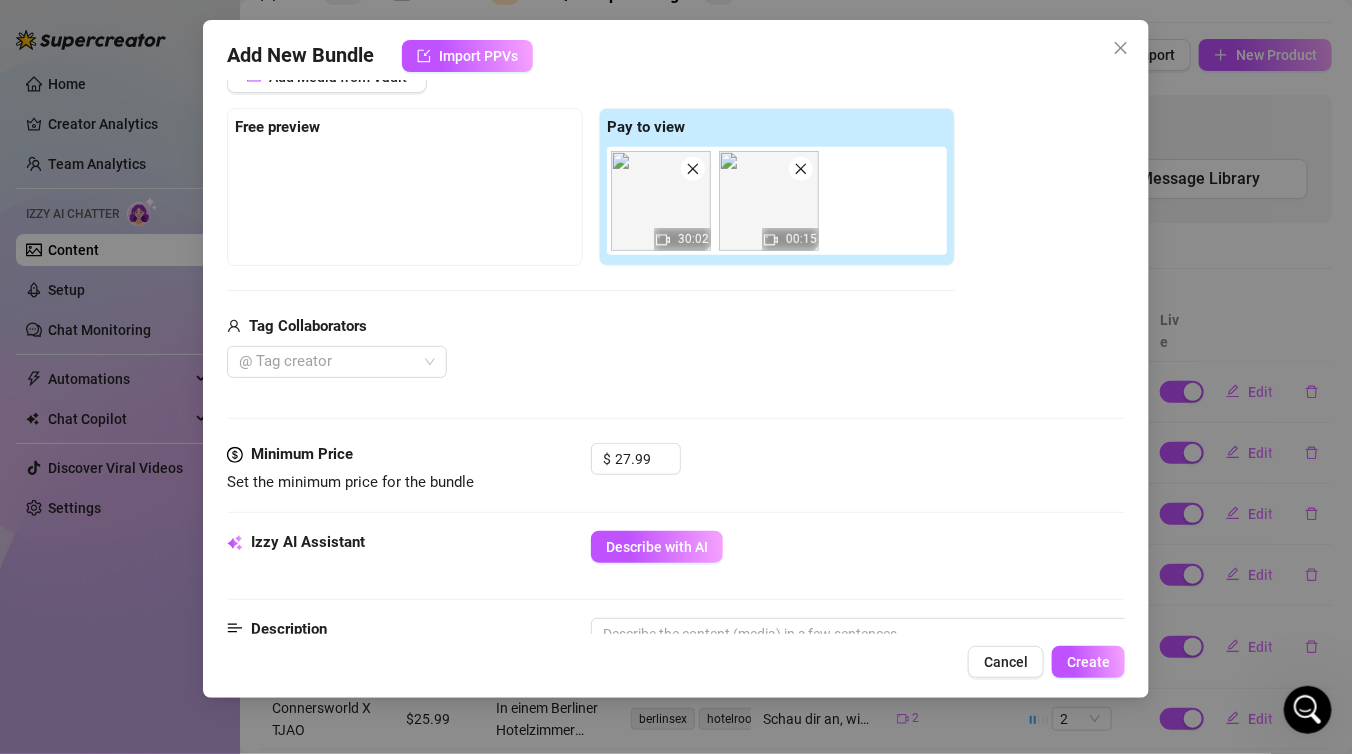 click on "Media Add Media from Vault Free preview Pay to view 30:02 00:15 Tag Collaborators   @ Tag creator" at bounding box center [676, 232] 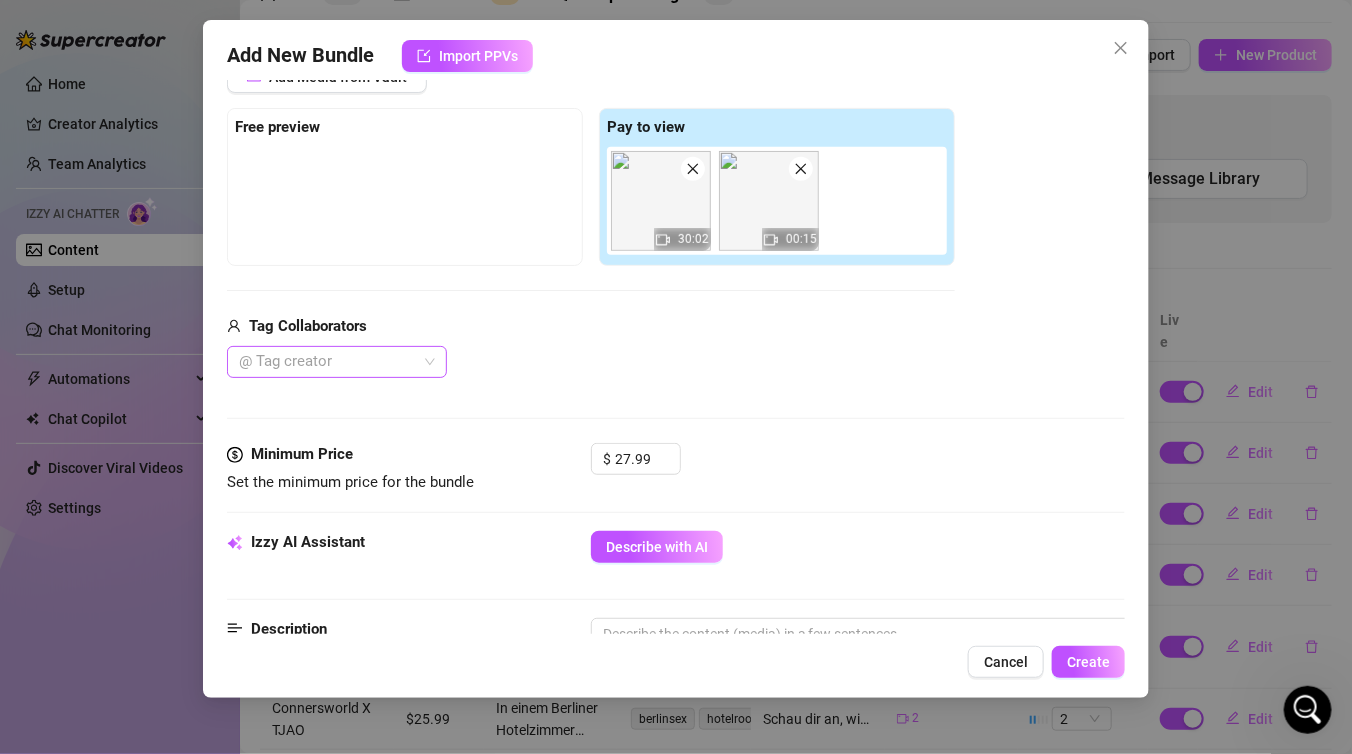 click at bounding box center (326, 362) 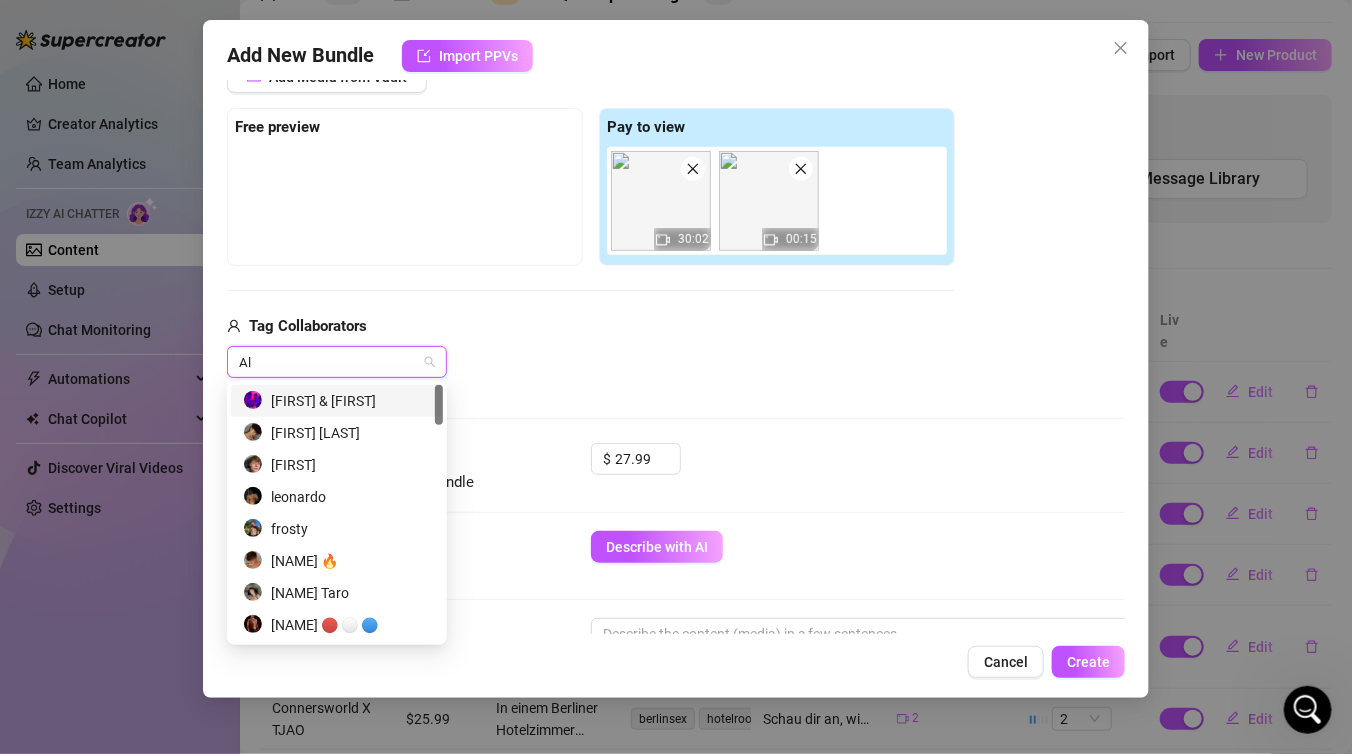type on "Ala" 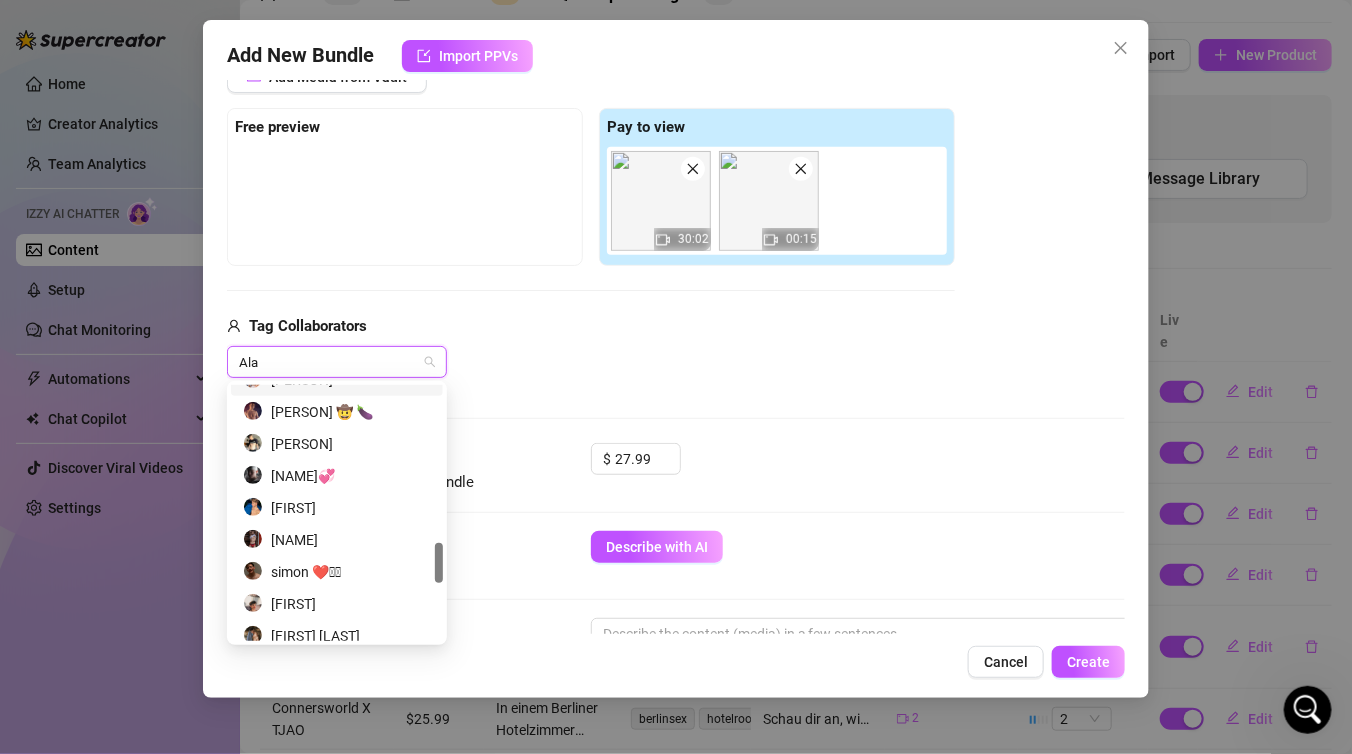 scroll, scrollTop: 1004, scrollLeft: 0, axis: vertical 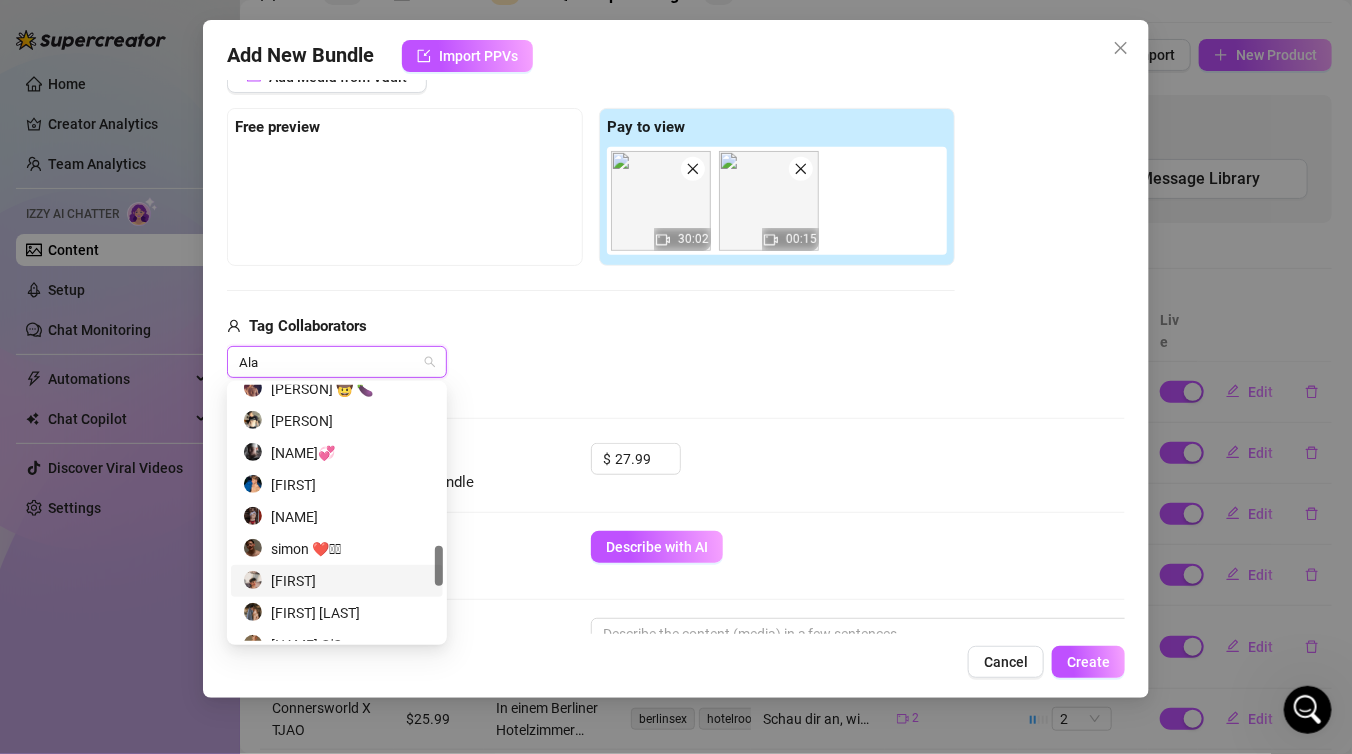 click on "[NAME]" at bounding box center (337, 581) 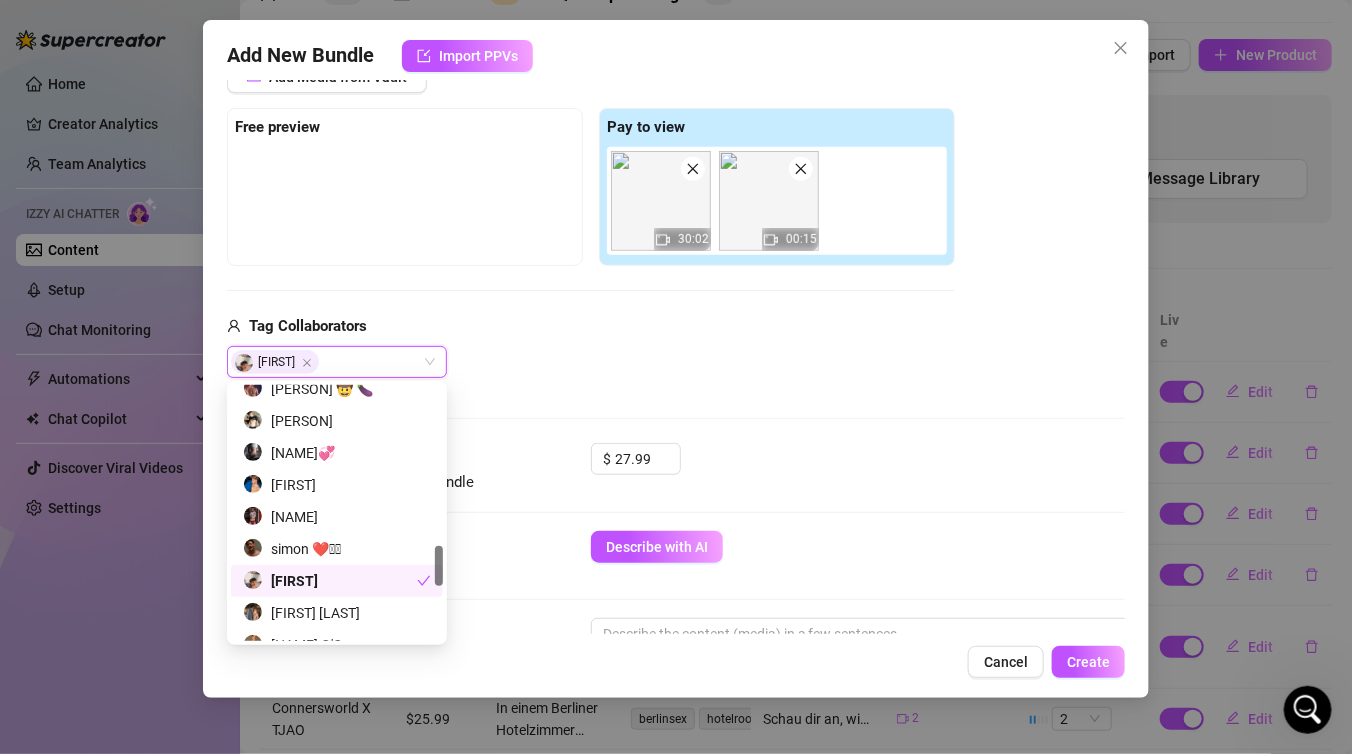click on "Media Add Media from Vault Free preview Pay to view 30:02 00:15 Tag Collaborators Aladdín Aladdín" at bounding box center [676, 232] 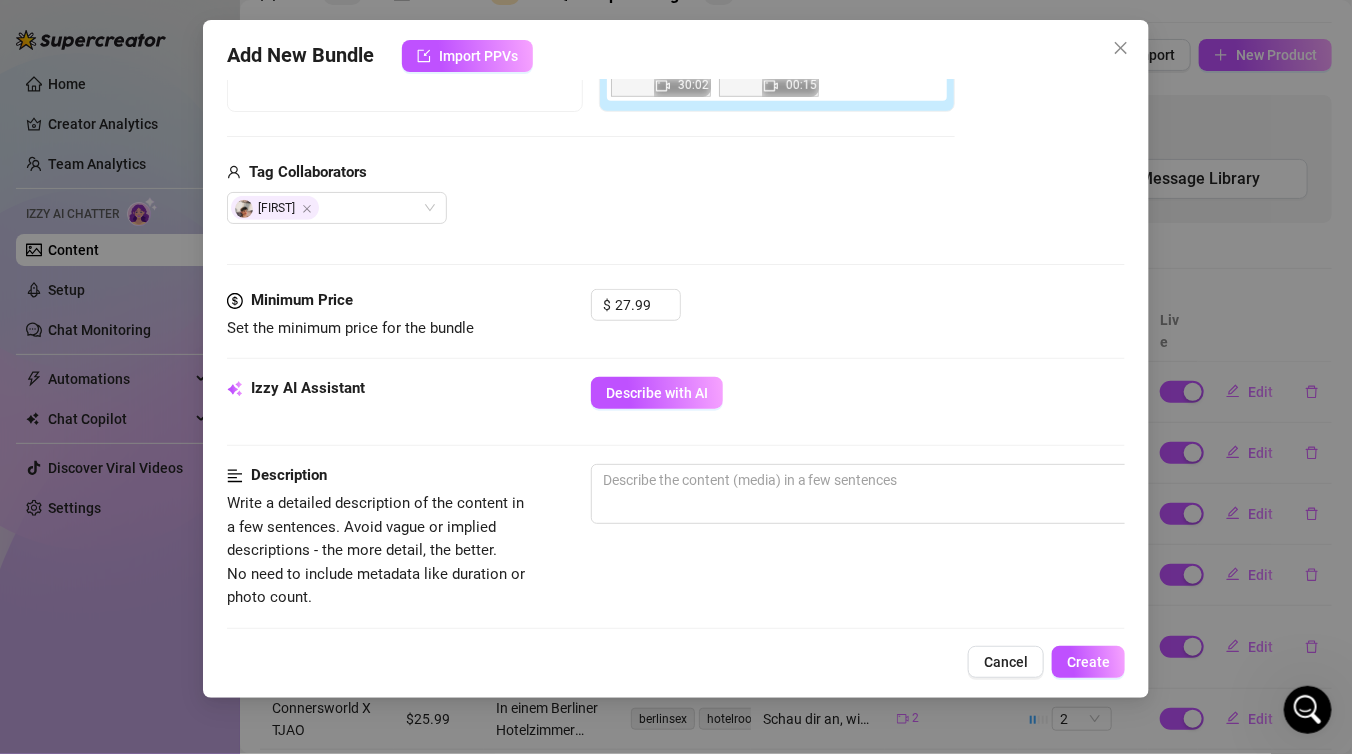 scroll, scrollTop: 477, scrollLeft: 0, axis: vertical 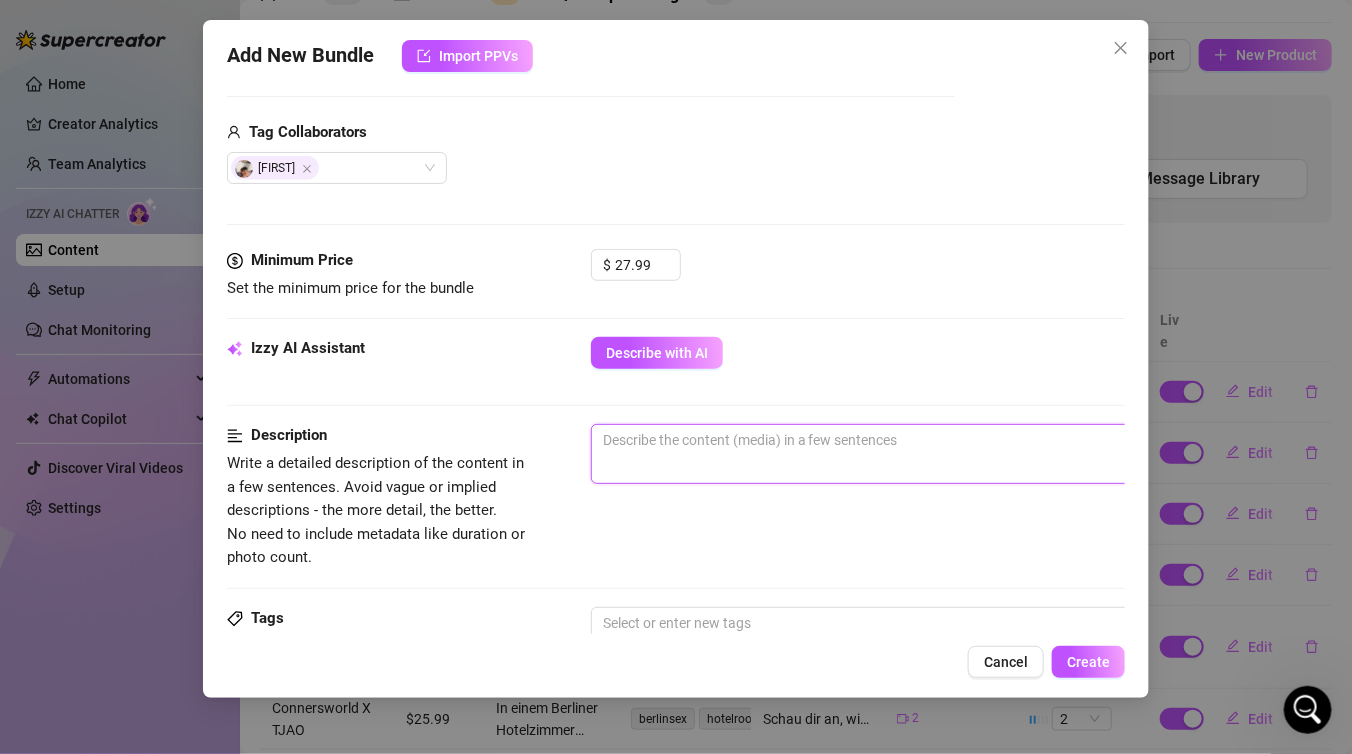 click at bounding box center (941, 454) 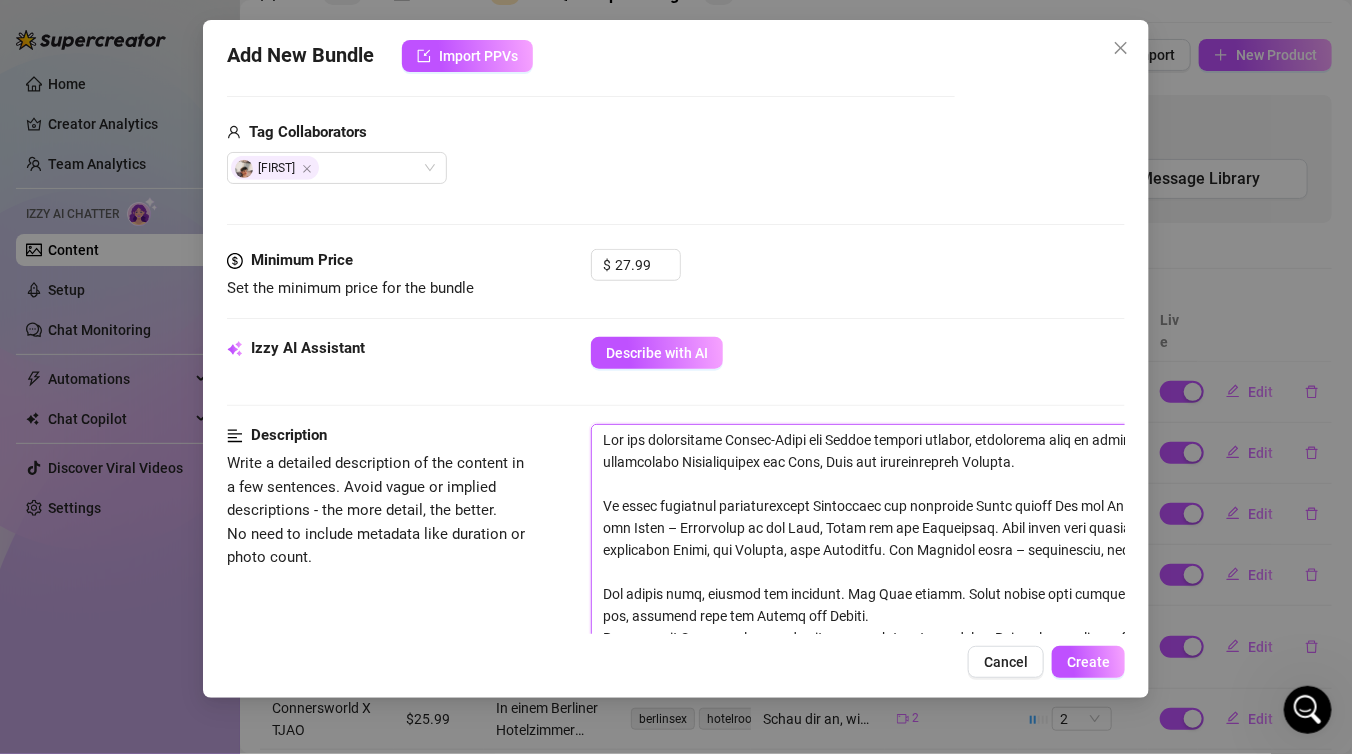 scroll, scrollTop: 2, scrollLeft: 0, axis: vertical 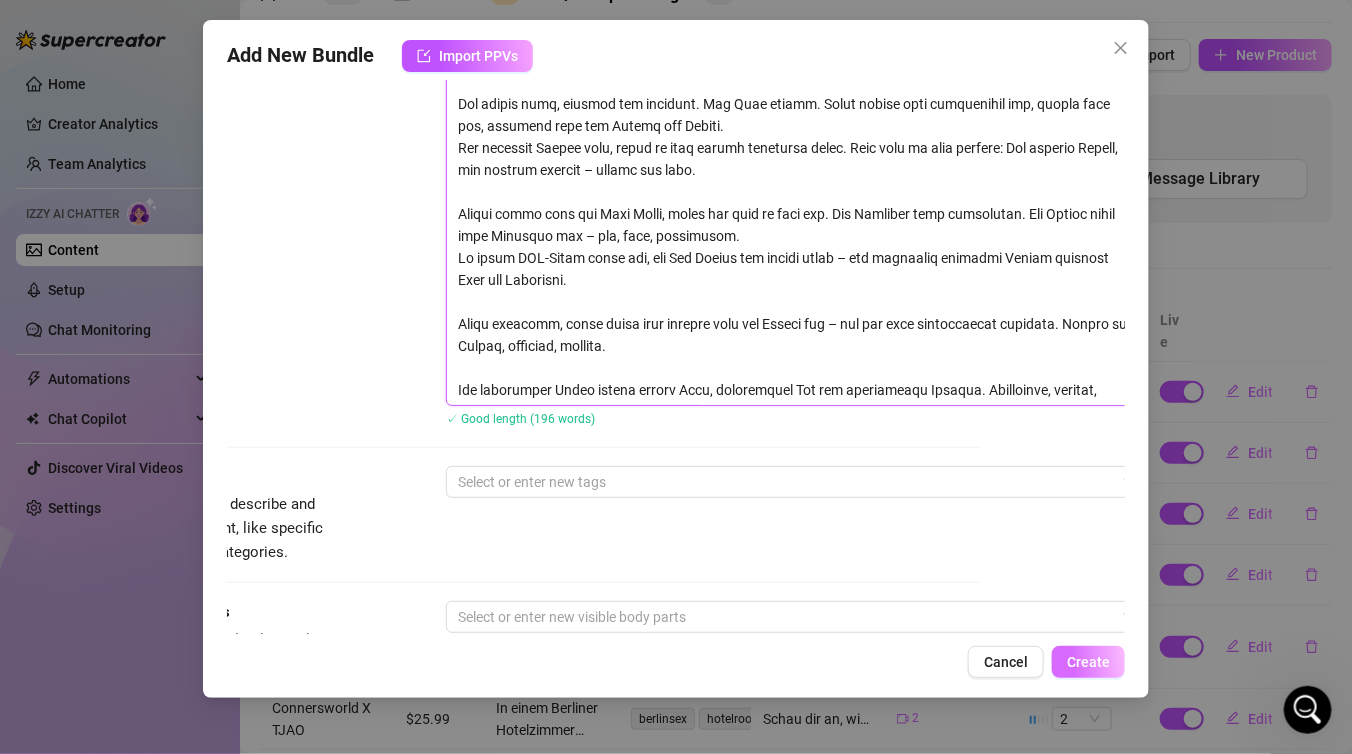 type on "Was als entspannter Zocker-Abend bei Aladin zuhause beginnt, entwickelt sich zu einem liebevollen und verspielten Zusammenspiel aus Nähe, Lust und gegenseitiger Hingabe.
In einem gemütlich eingerichteten Wohnzimmer mit gedimmtem Licht sitzen Jan und Aladin nebeneinander auf der Couch – Controller in der Hand, Blick auf den Bildschirm. Doch schon bald wandert der Fokus: Ein flüchtiger Blick, ein Lächeln, eine Berührung. Die Stimmung kippt – spielerisch, aber intensiv.
Sie küssen sich, langsam und zärtlich. Die Lust steigt. Beide lassen sich aufeinander ein, ziehen sich aus, erkunden sich mit Lippen und Händen.
Jan verwöhnt Aladin oral, bevor er sich selbst verwöhnen lässt. Dann wird es noch intimer: Jan fingert Aladin, der spürbar genießt – bereit für mehr.
Aladin setzt sich auf Jans Schoß, nimmt ihn tief in sich auf. Der Rhythmus wird intensiver. Die Kamera fängt jede Bewegung ein – nah, echt, ungestellt.
In einer POV-Szene sieht man, wie Jan Aladin von hinten nimmt – ein besonders direkter Moment zwisc..." 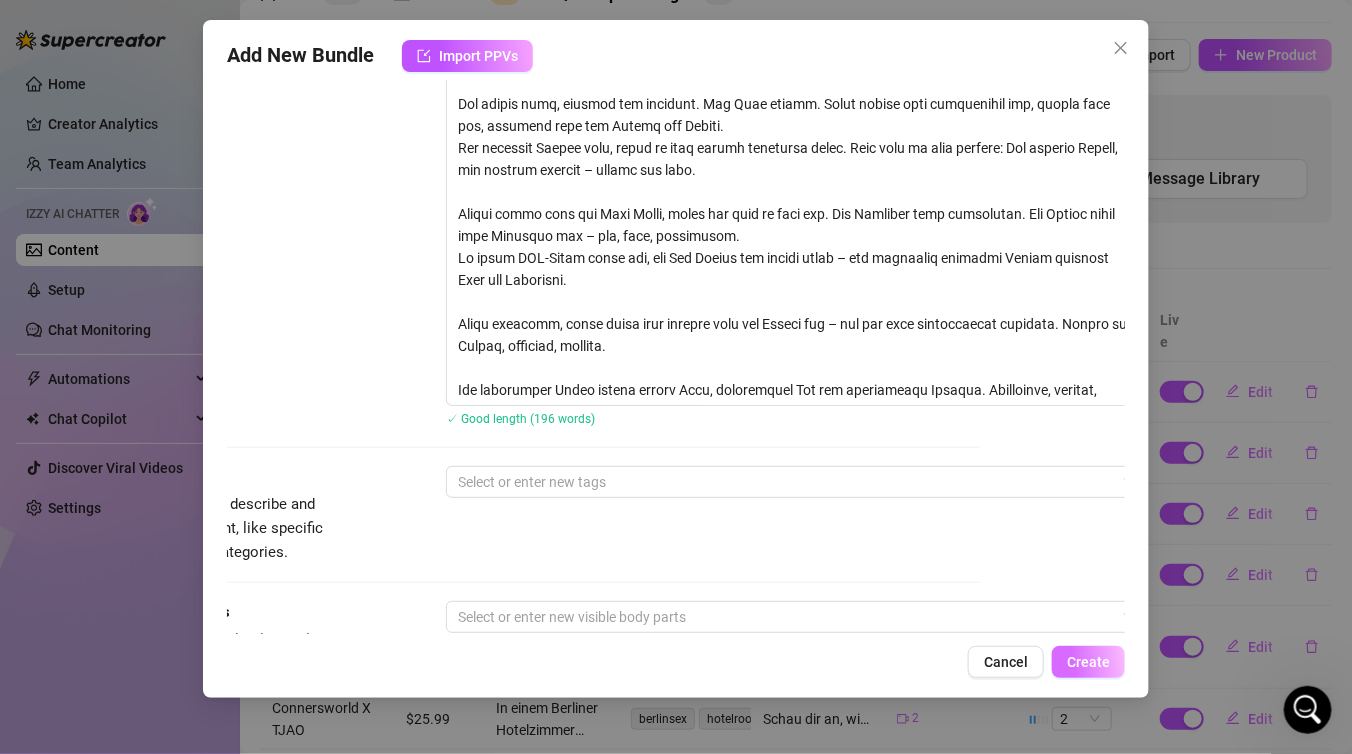drag, startPoint x: 1080, startPoint y: 670, endPoint x: 1064, endPoint y: 676, distance: 17.088007 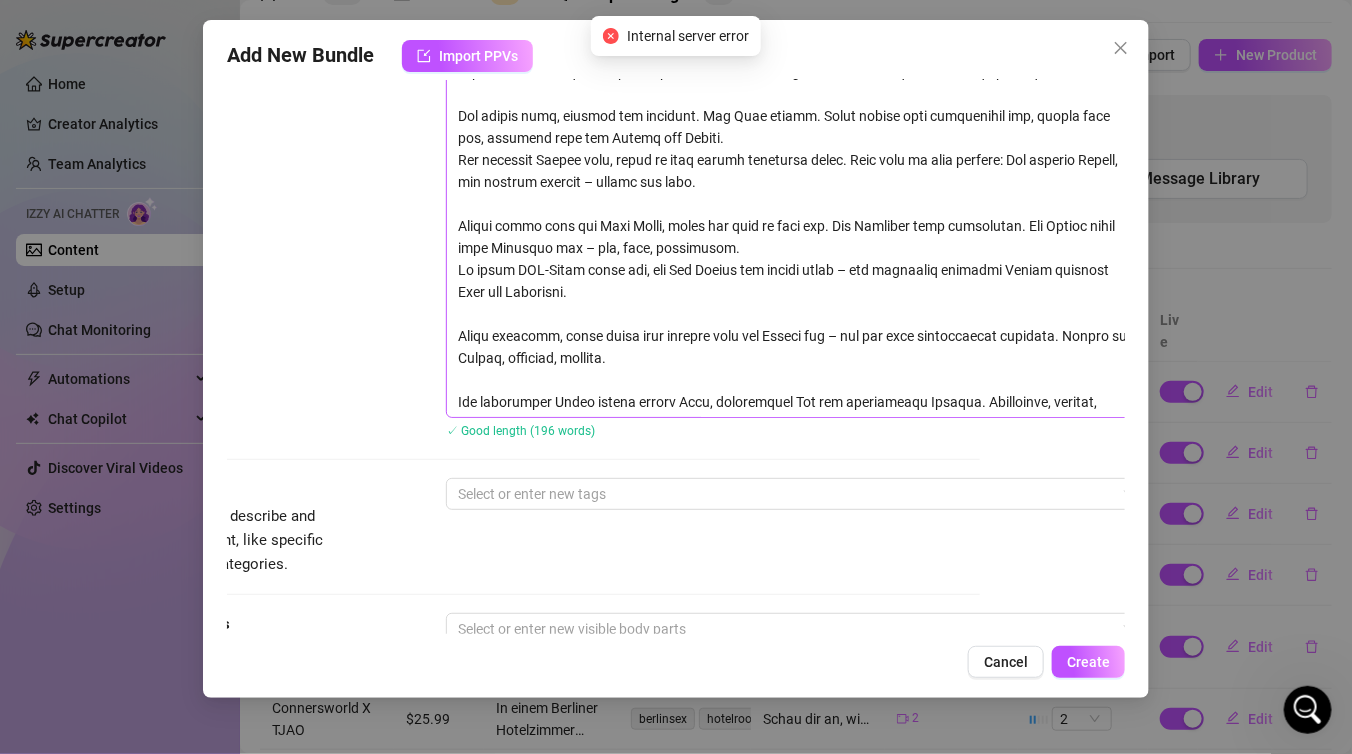 scroll, scrollTop: 941, scrollLeft: 145, axis: both 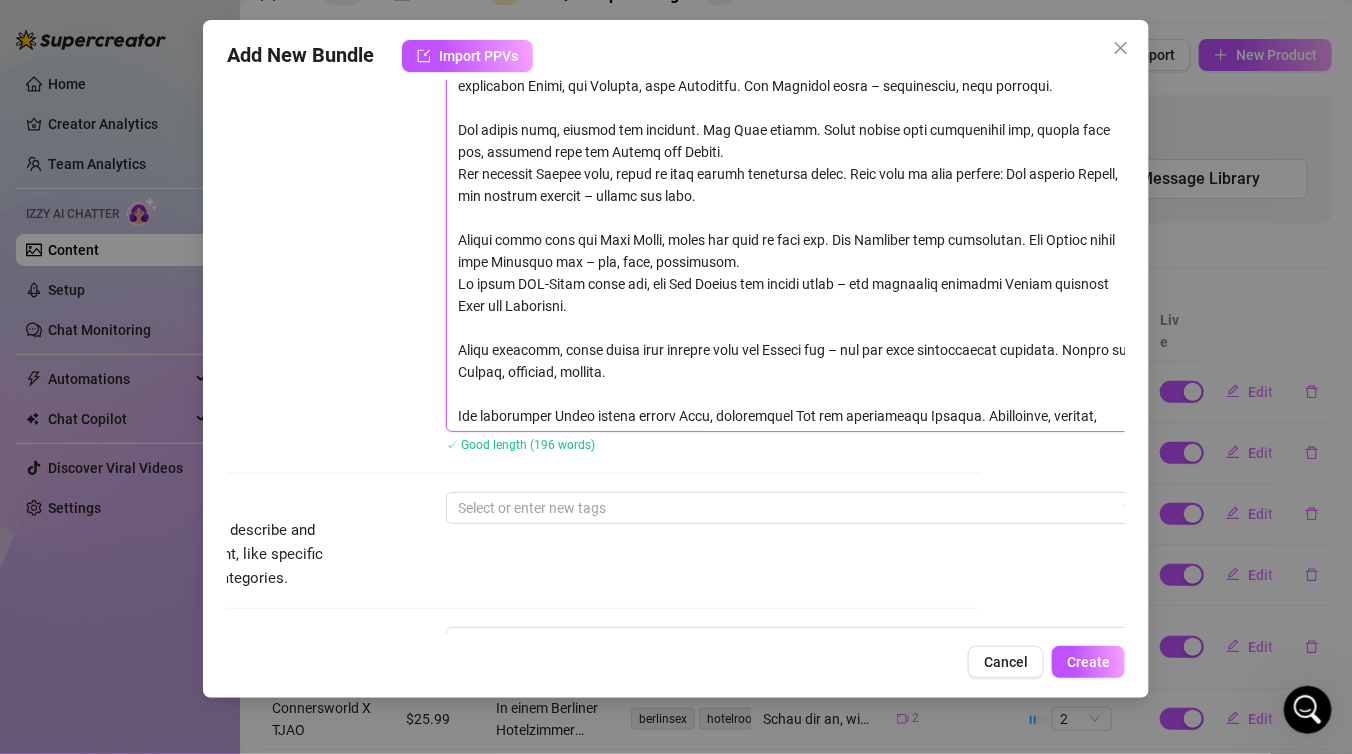 click at bounding box center [796, 196] 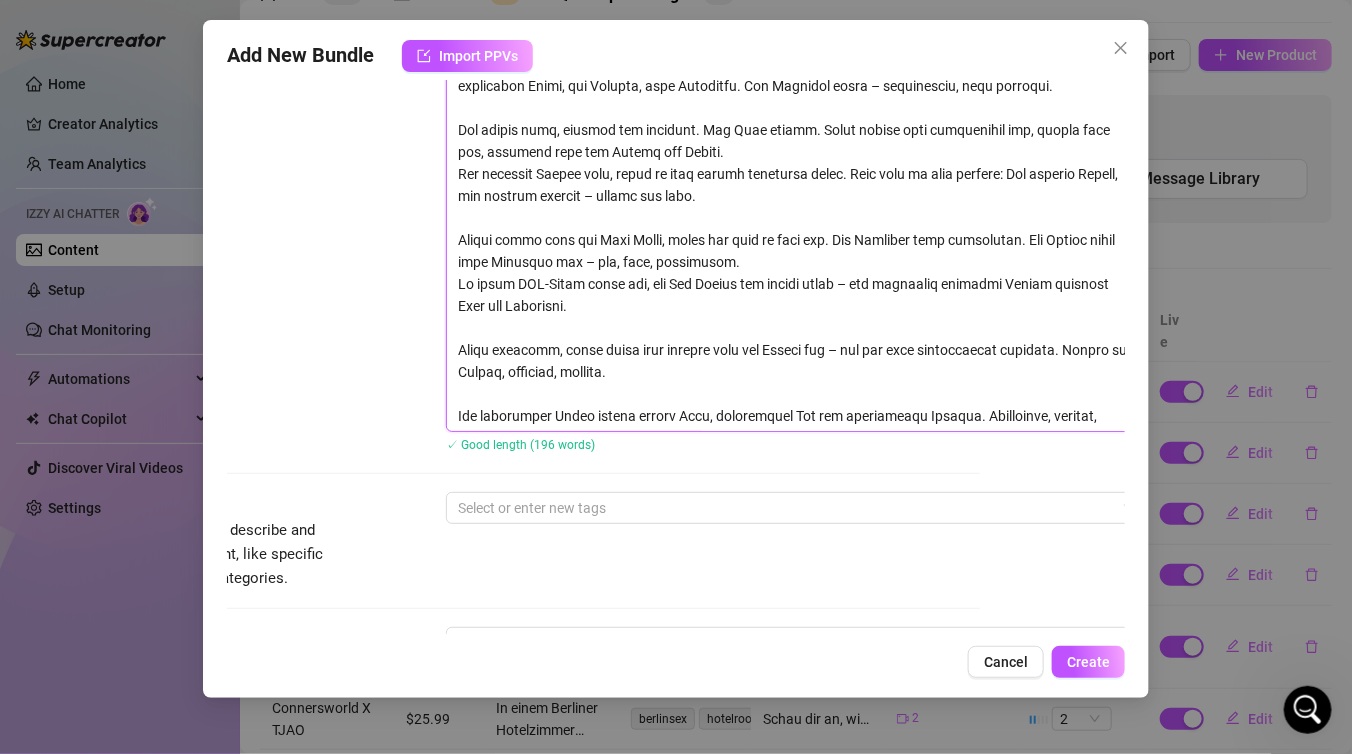 type on "Describe the content (media) in a few sentences" 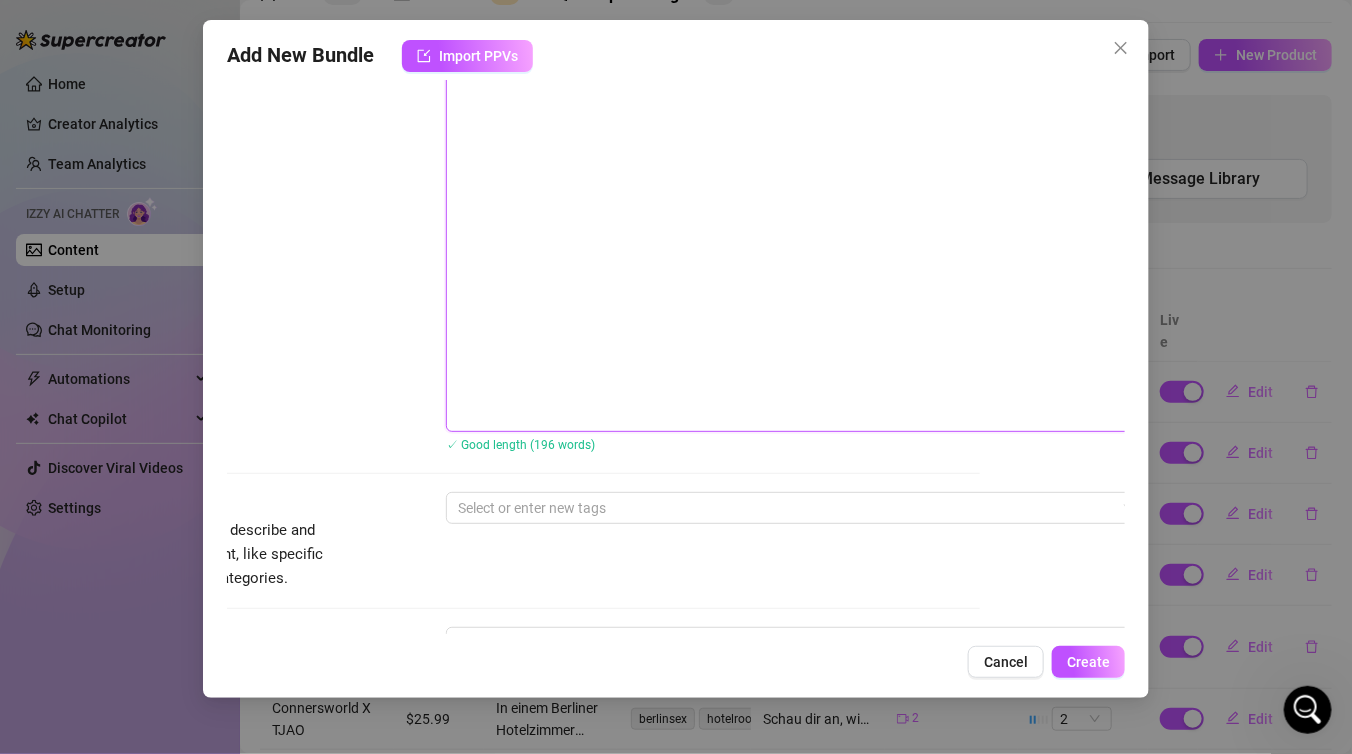 scroll, scrollTop: 827, scrollLeft: 145, axis: both 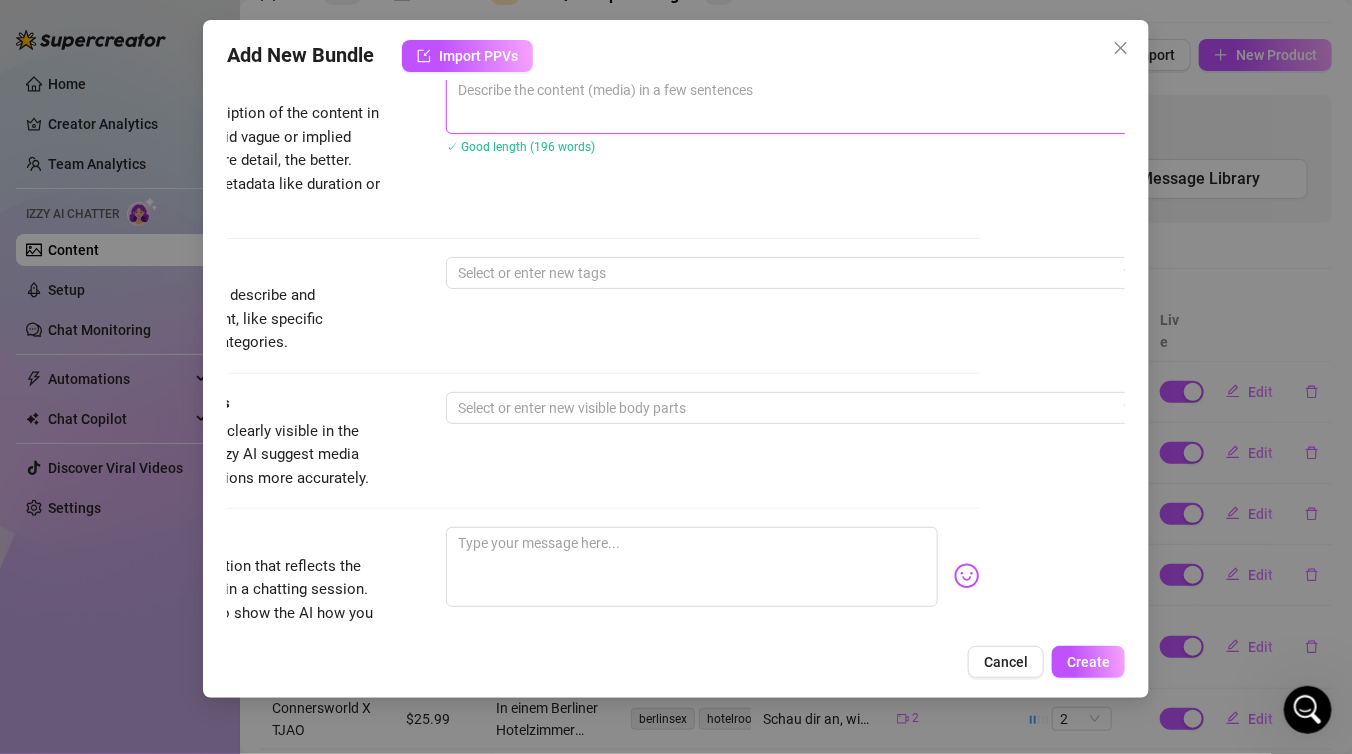 paste on "Ein entspannter Zockerabend bei Aladin wird schnell zu einem Spiel aus Lust und Nähe.
Auf der Couch, umgeben von warmem Licht, sitzen Jan und Aladin nebeneinander – Controller in der Hand, doch der Blick wandert bald zueinander. Ein Lächeln, eine Berührung – die Stimmung kippt.
Sie küssen sich zärtlich, ziehen sich aus, erkunden einander. Jan bläst Aladin, dann umgekehrt. Jan fingert Aladin, bis dieser bereit ist, sich auf seinen Schoß zu setzen – tief, rhythmisch, voller Hingabe.
Später folgt eine POV-Szene: Jan nimmt Aladin von hinten, nah und intensiv. Die Perspektive bringt den Zuschauer direkt ins Geschehen.
Beide genießen jede Sekunde, bis sie nacheinander kommen – verschwitzt, zufrieden, eng beieinander.
Ein sinnliches Video voller echter Nähe, natürlicher Dynamik und liebevoller Energie – persönlich, ehrlich, heiß." 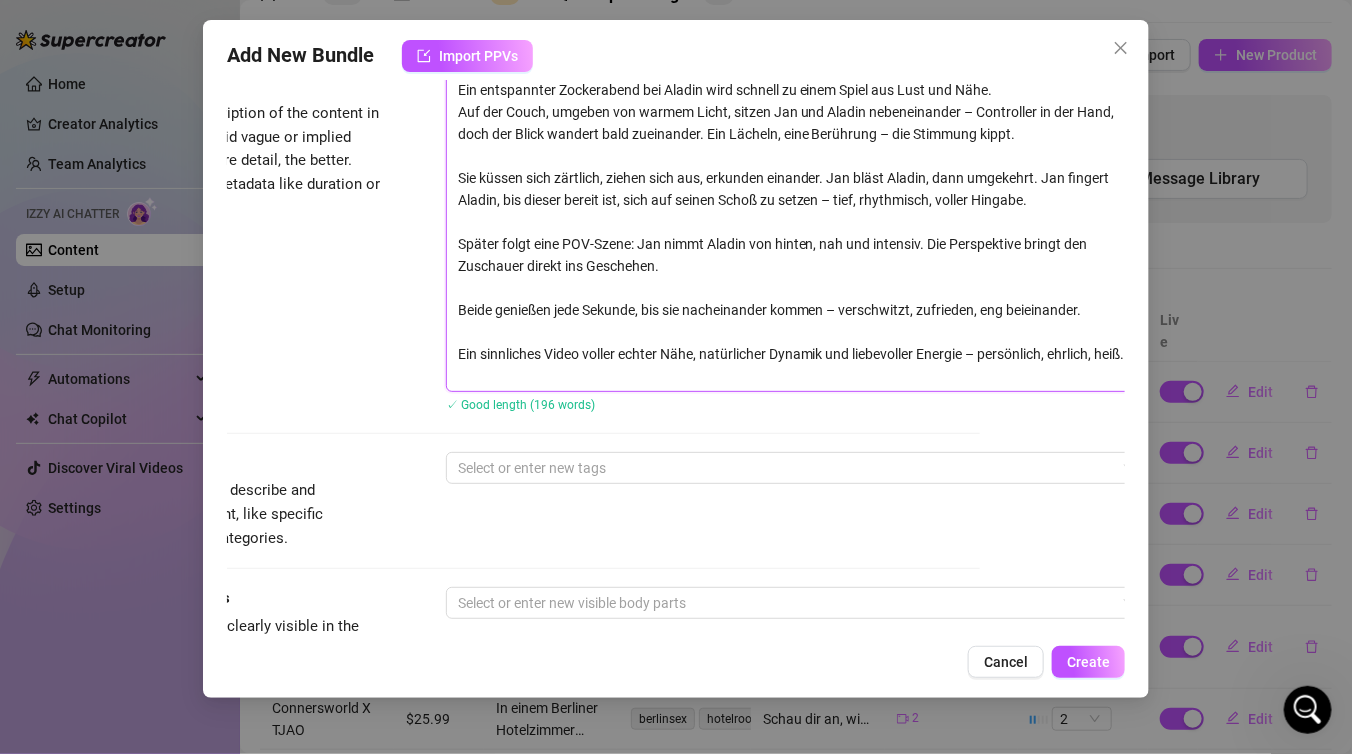 scroll, scrollTop: 0, scrollLeft: 0, axis: both 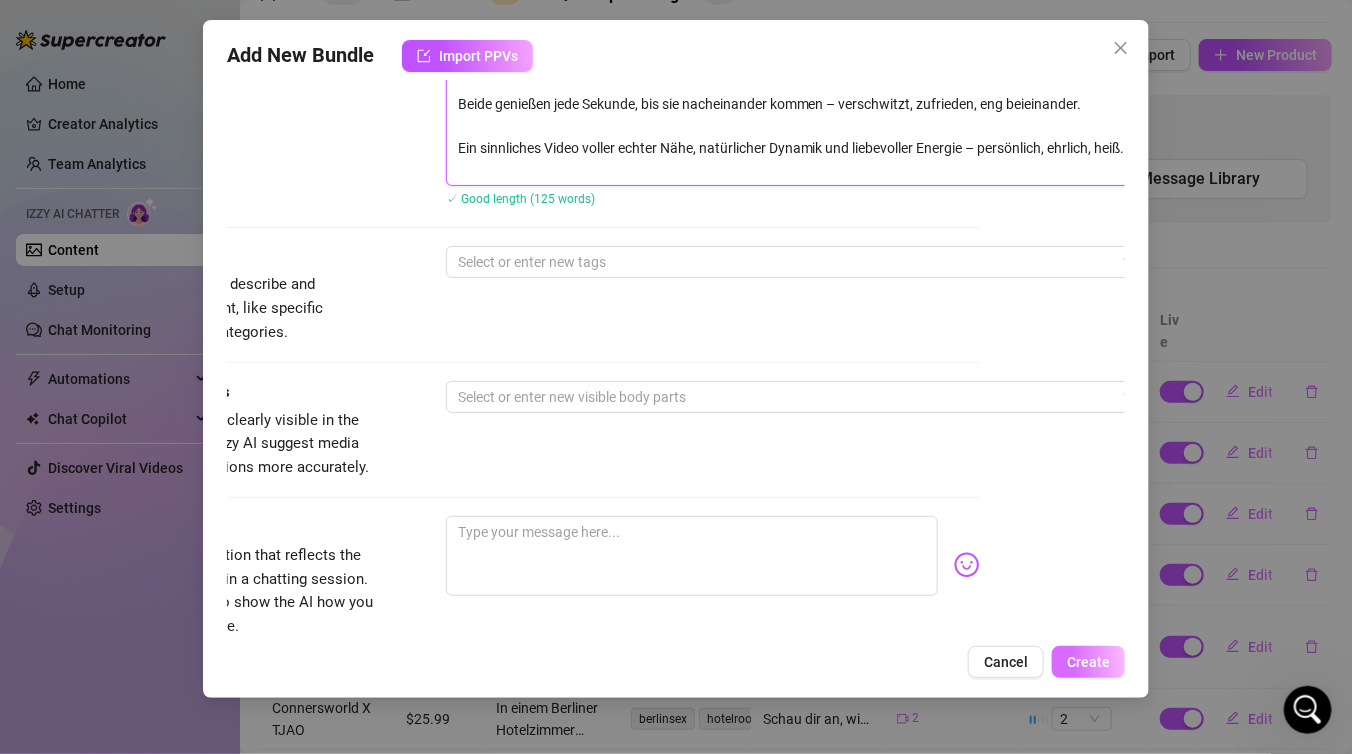type on "Ein entspannter Zockerabend bei Aladin wird schnell zu einem Spiel aus Lust und Nähe.
Auf der Couch, umgeben von warmem Licht, sitzen Jan und Aladin nebeneinander – Controller in der Hand, doch der Blick wandert bald zueinander. Ein Lächeln, eine Berührung – die Stimmung kippt.
Sie küssen sich zärtlich, ziehen sich aus, erkunden einander. Jan bläst Aladin, dann umgekehrt. Jan fingert Aladin, bis dieser bereit ist, sich auf seinen Schoß zu setzen – tief, rhythmisch, voller Hingabe.
Später folgt eine POV-Szene: Jan nimmt Aladin von hinten, nah und intensiv. Die Perspektive bringt den Zuschauer direkt ins Geschehen.
Beide genießen jede Sekunde, bis sie nacheinander kommen – verschwitzt, zufrieden, eng beieinander.
Ein sinnliches Video voller echter Nähe, natürlicher Dynamik und liebevoller Energie – persönlich, ehrlich, heiß." 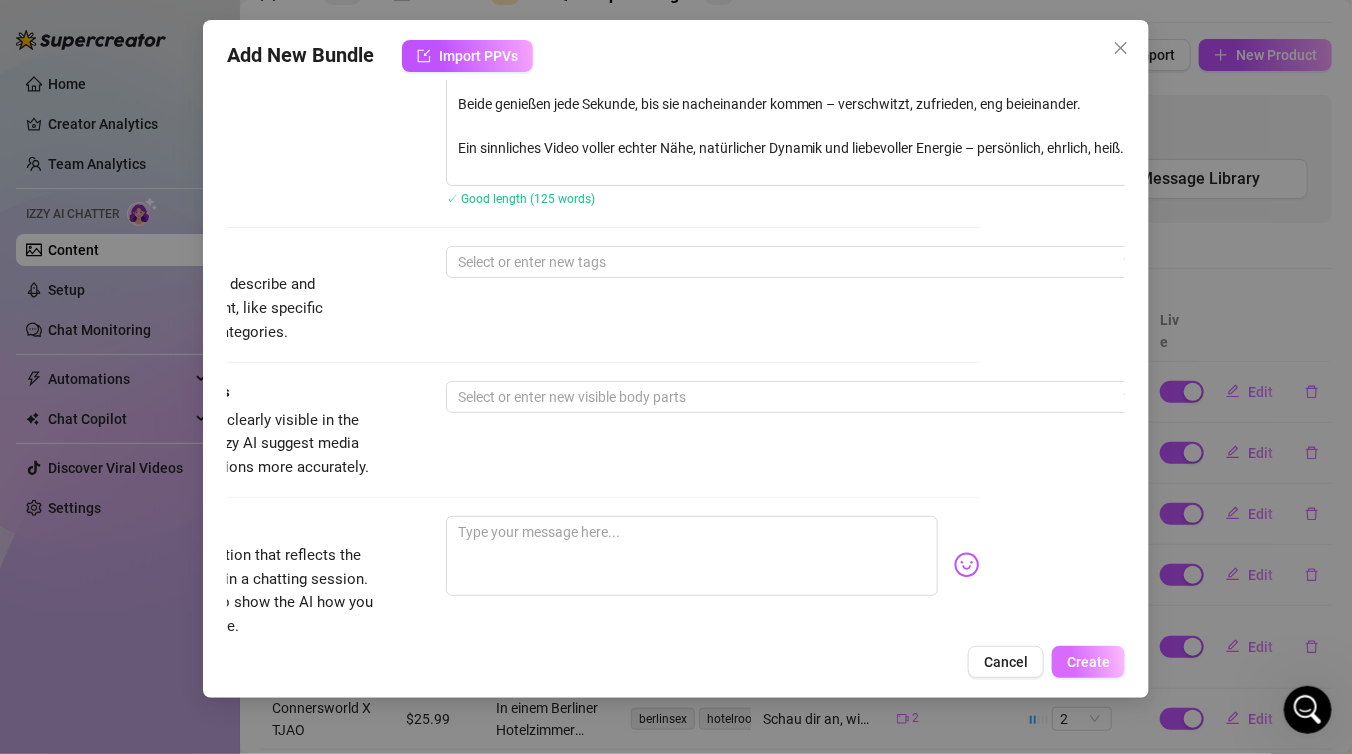 click on "Create" at bounding box center (1088, 662) 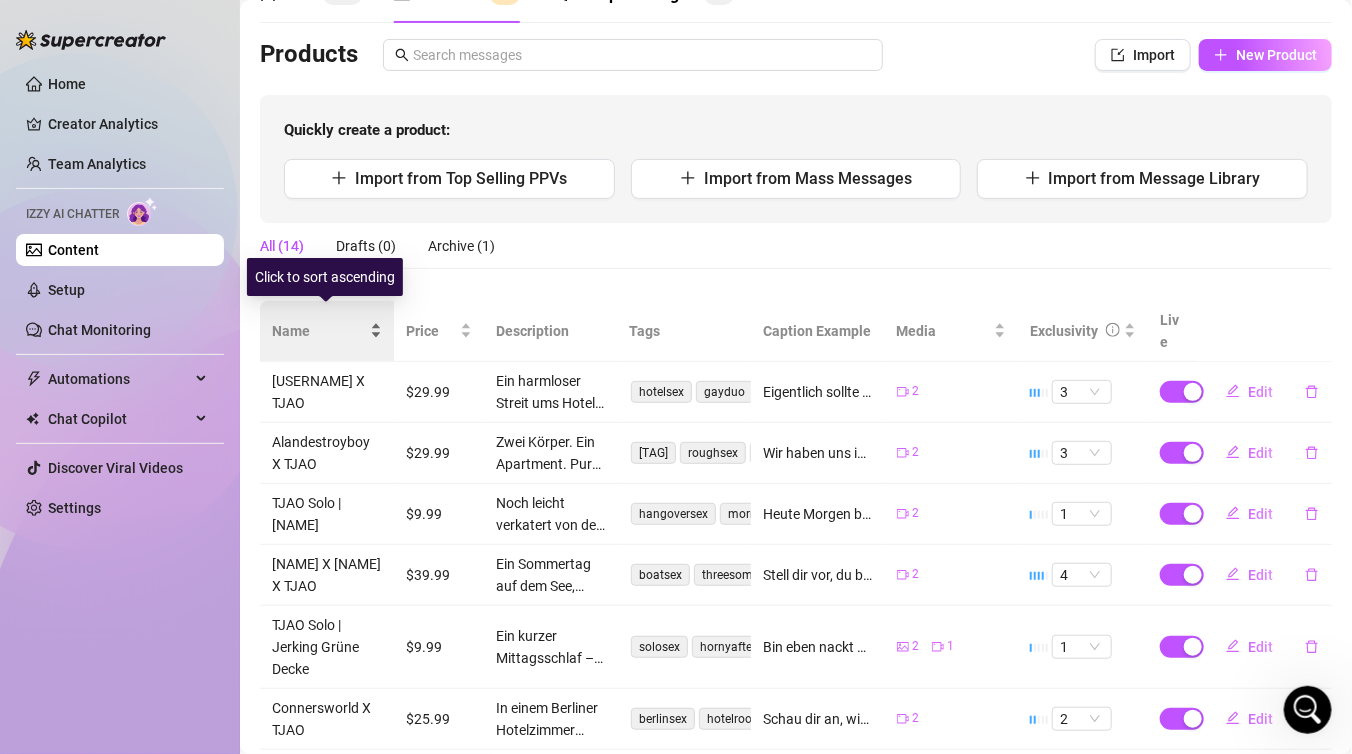 click on "Name" at bounding box center [319, 331] 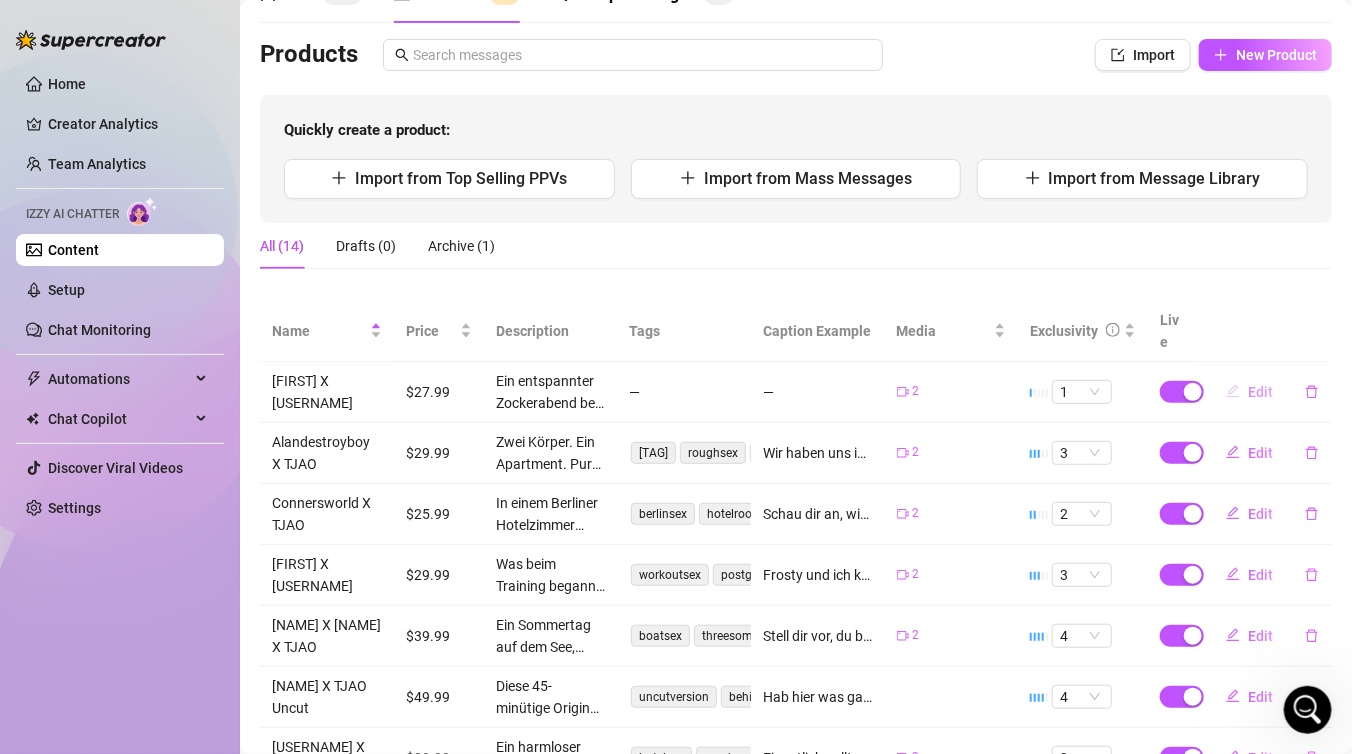 click on "Edit" at bounding box center [1260, 392] 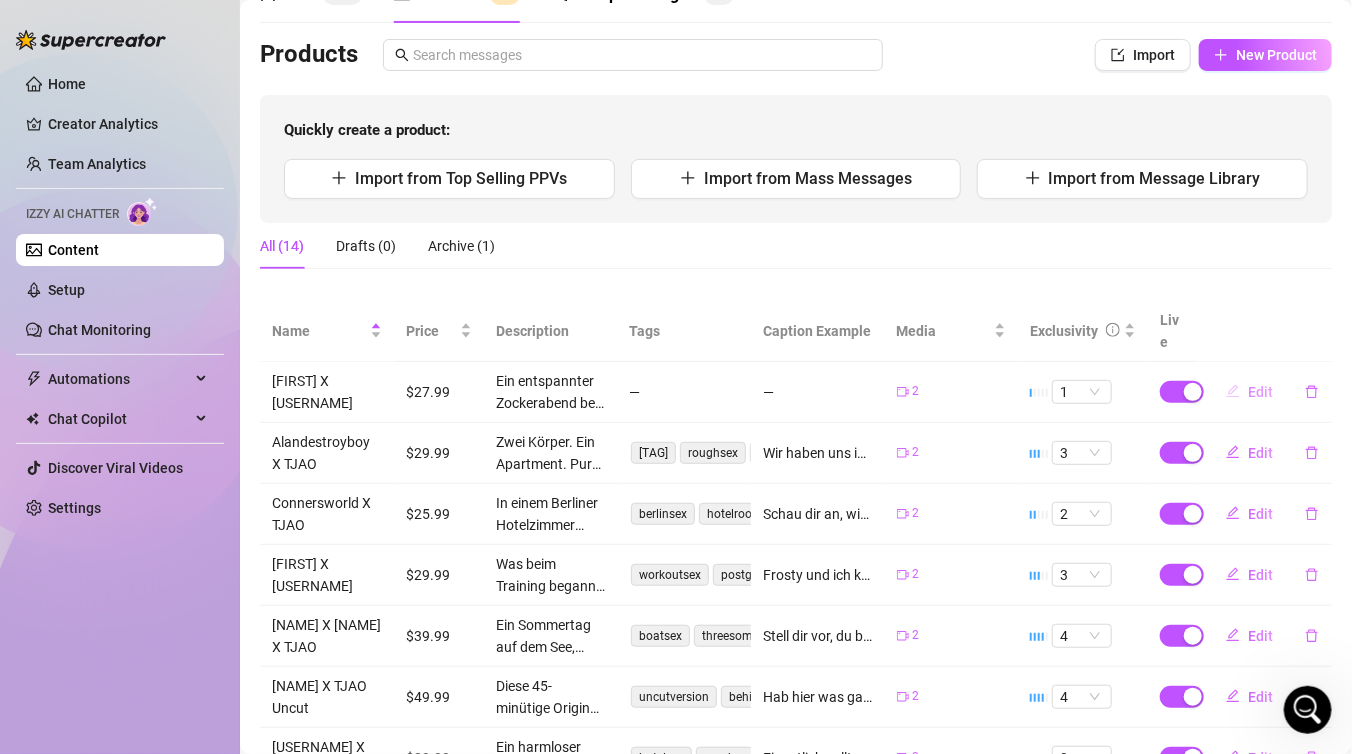 type on "Type your message here..." 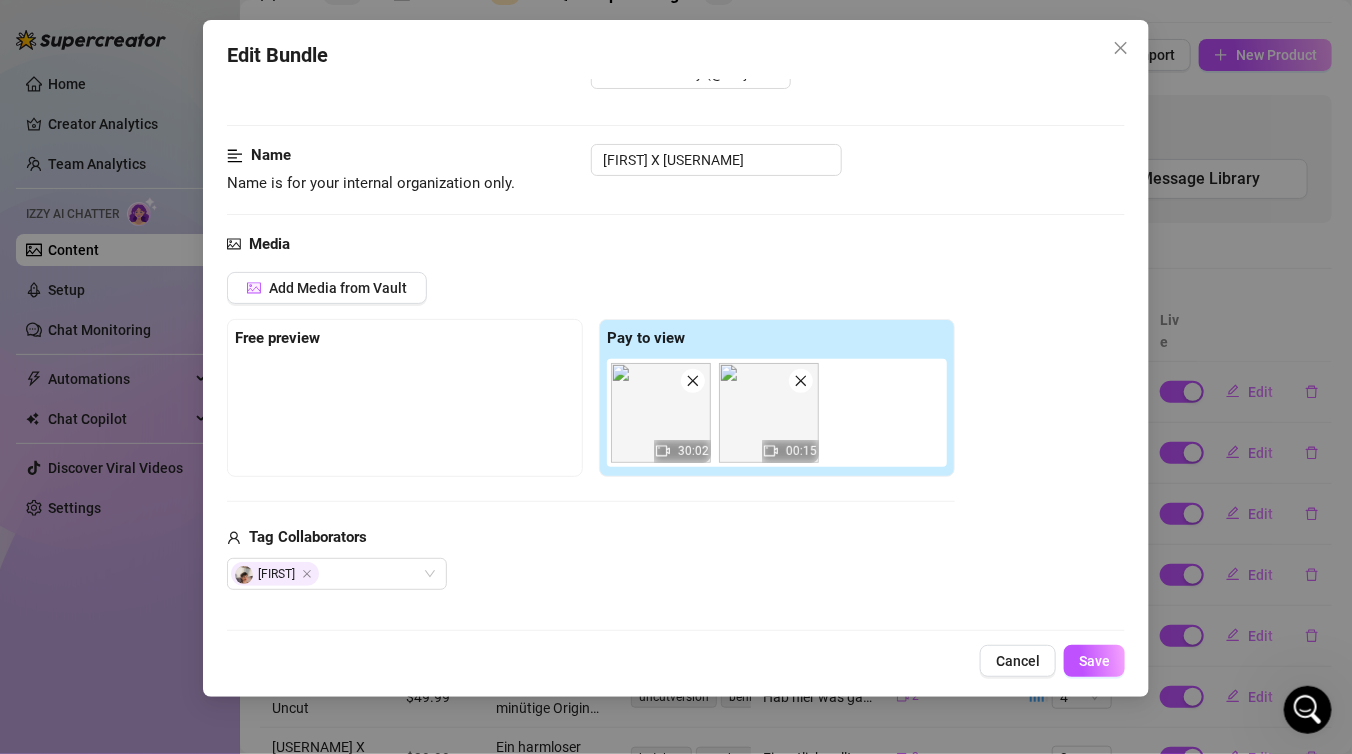 scroll, scrollTop: 271, scrollLeft: 0, axis: vertical 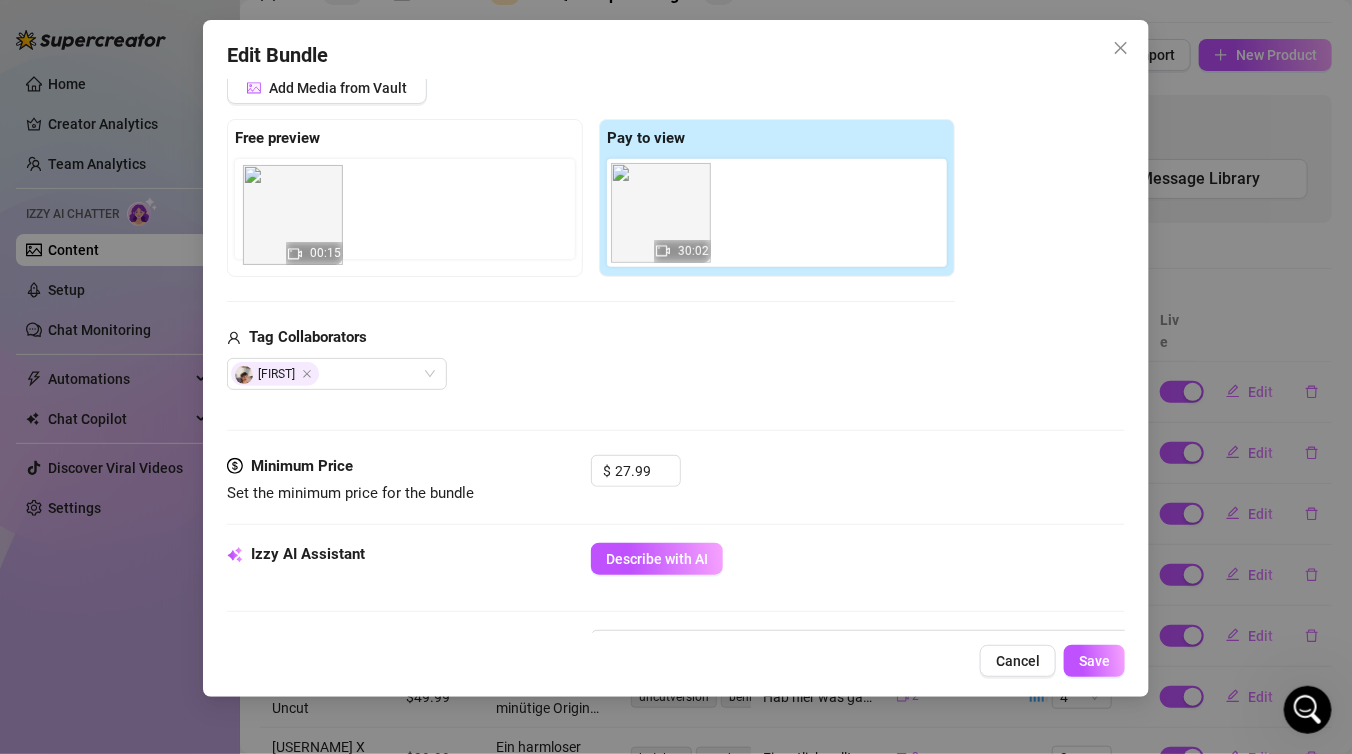 drag, startPoint x: 774, startPoint y: 230, endPoint x: 270, endPoint y: 244, distance: 504.1944 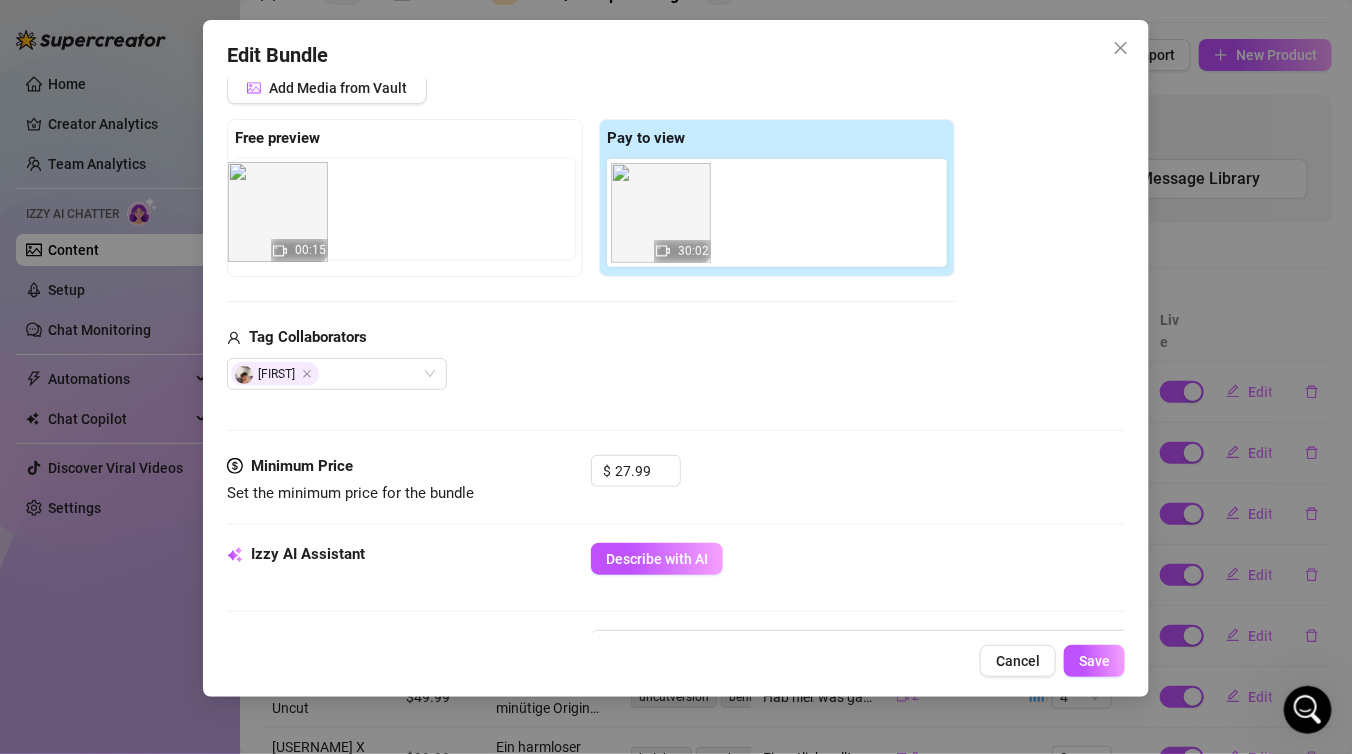 drag, startPoint x: 754, startPoint y: 225, endPoint x: 248, endPoint y: 238, distance: 506.16696 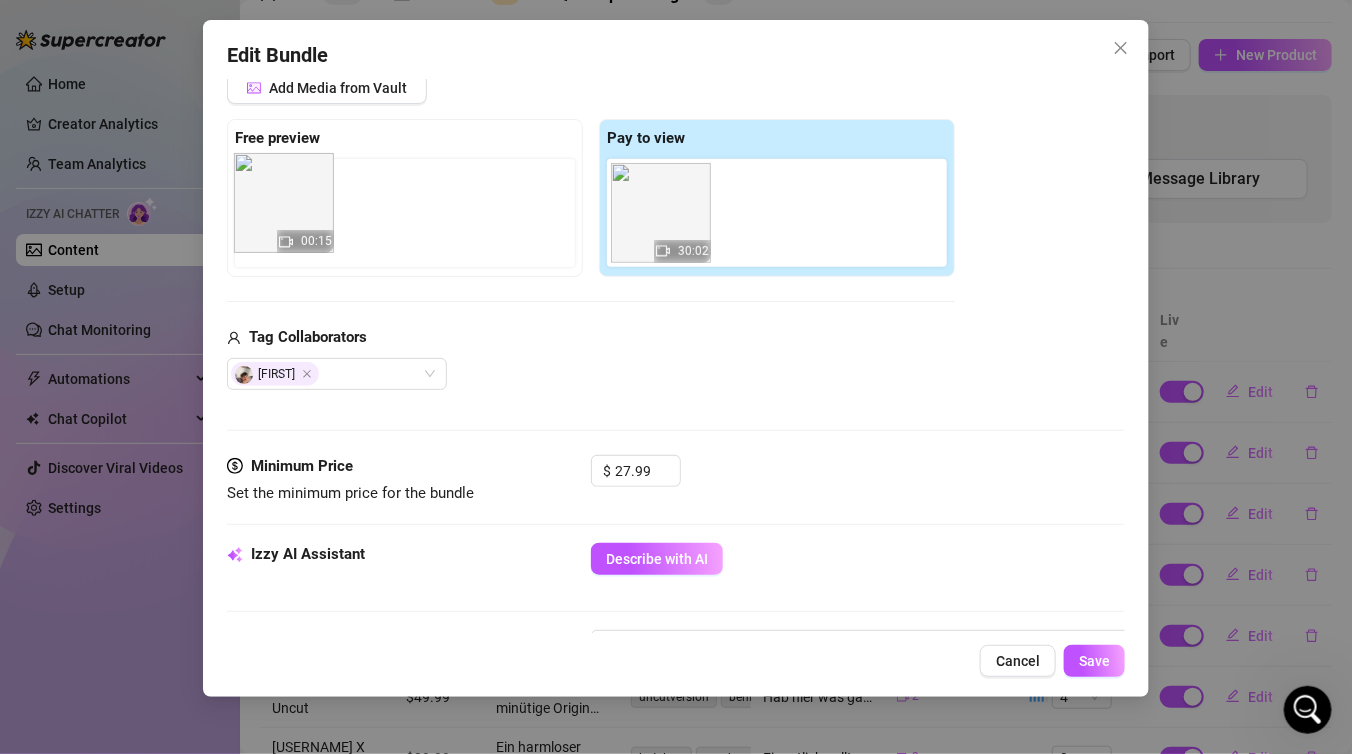 drag, startPoint x: 777, startPoint y: 228, endPoint x: 280, endPoint y: 227, distance: 497.001 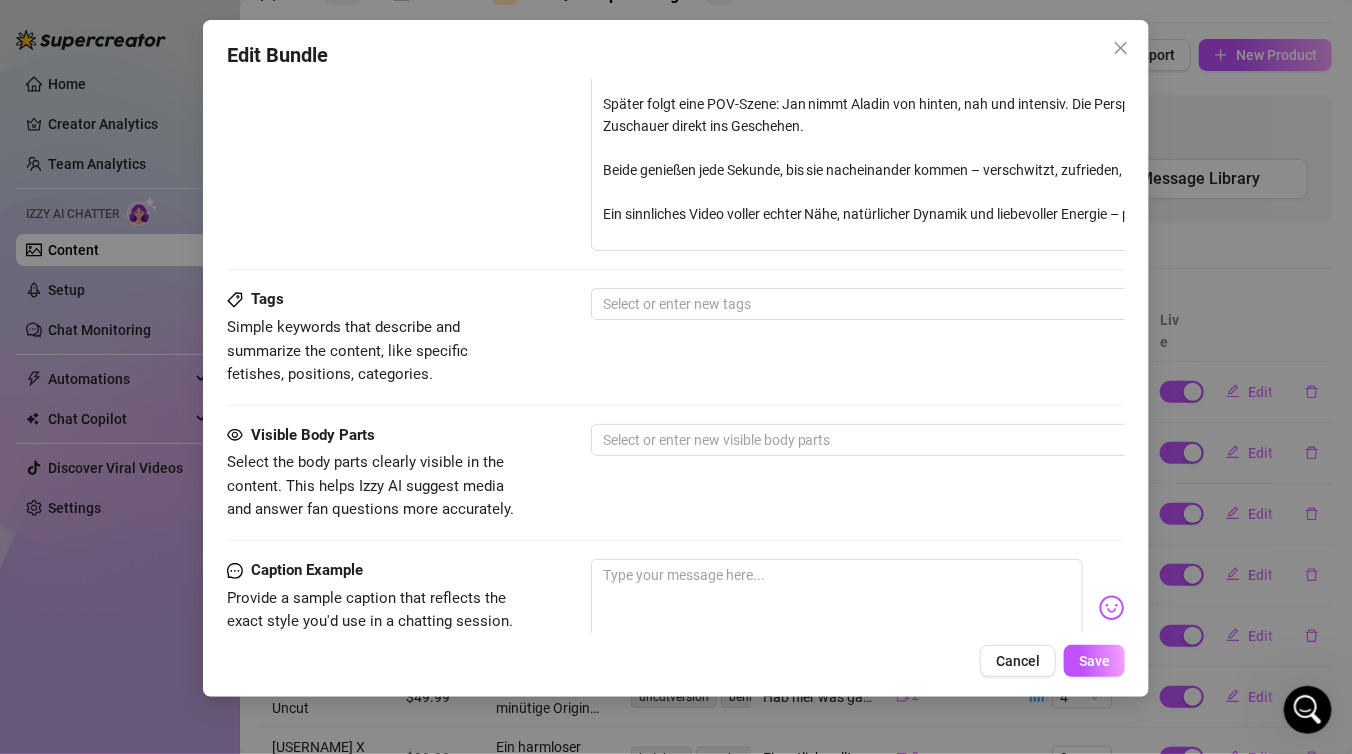 scroll, scrollTop: 971, scrollLeft: 0, axis: vertical 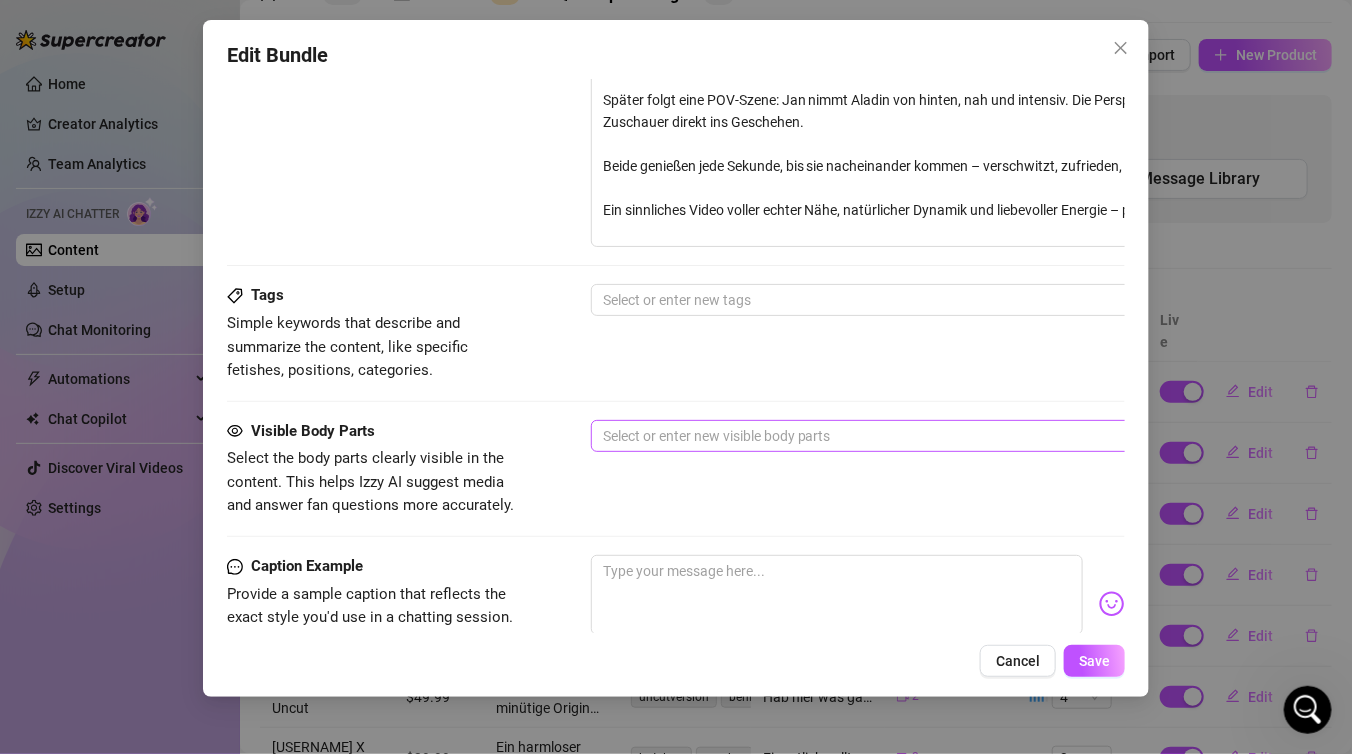 click at bounding box center [930, 436] 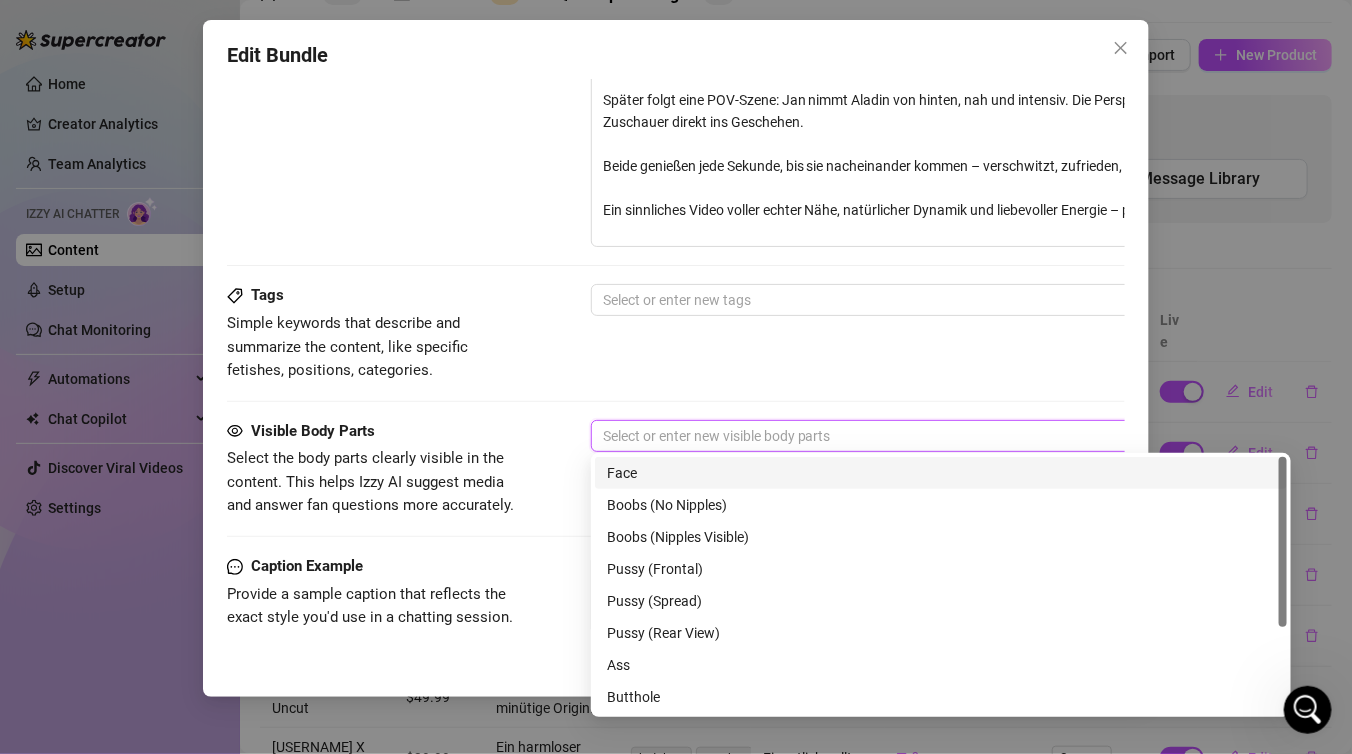 click on "Face" at bounding box center (941, 473) 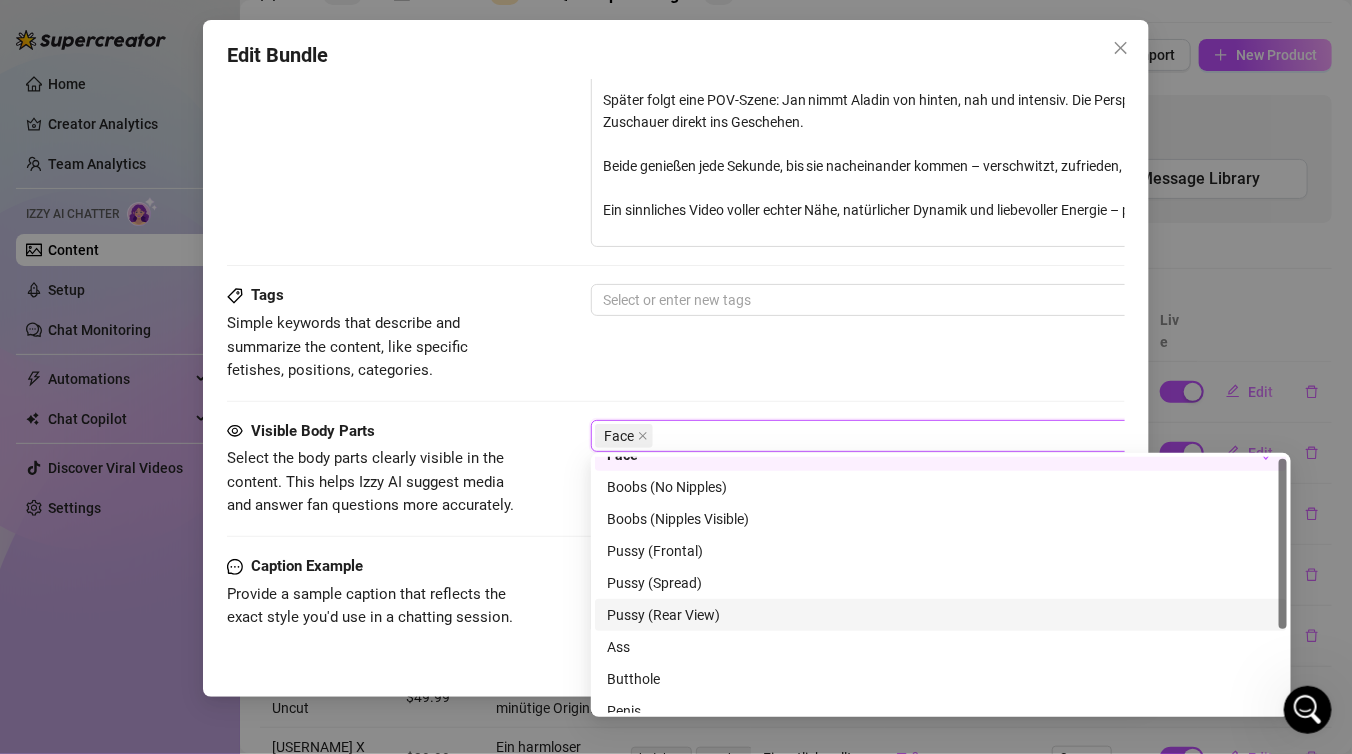 scroll, scrollTop: 71, scrollLeft: 0, axis: vertical 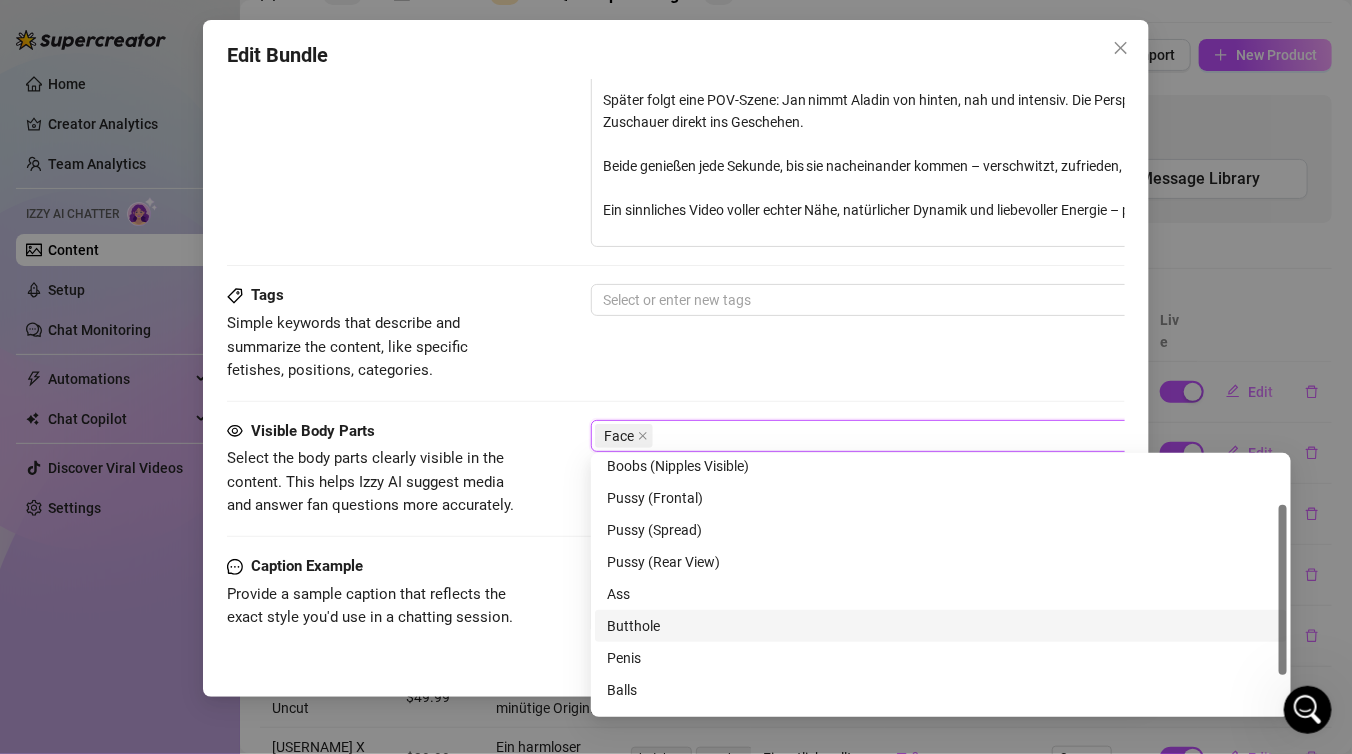 click on "Ass" at bounding box center [941, 594] 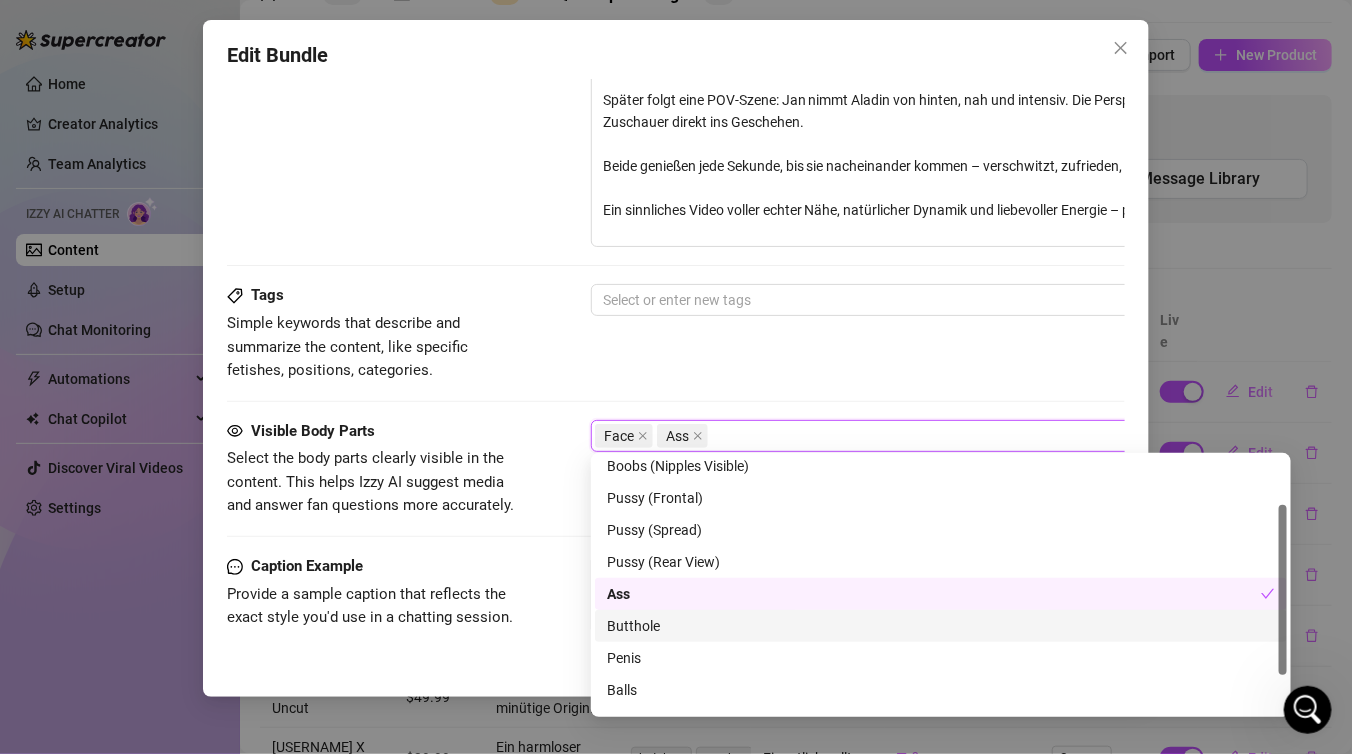 click on "Butthole" at bounding box center (941, 626) 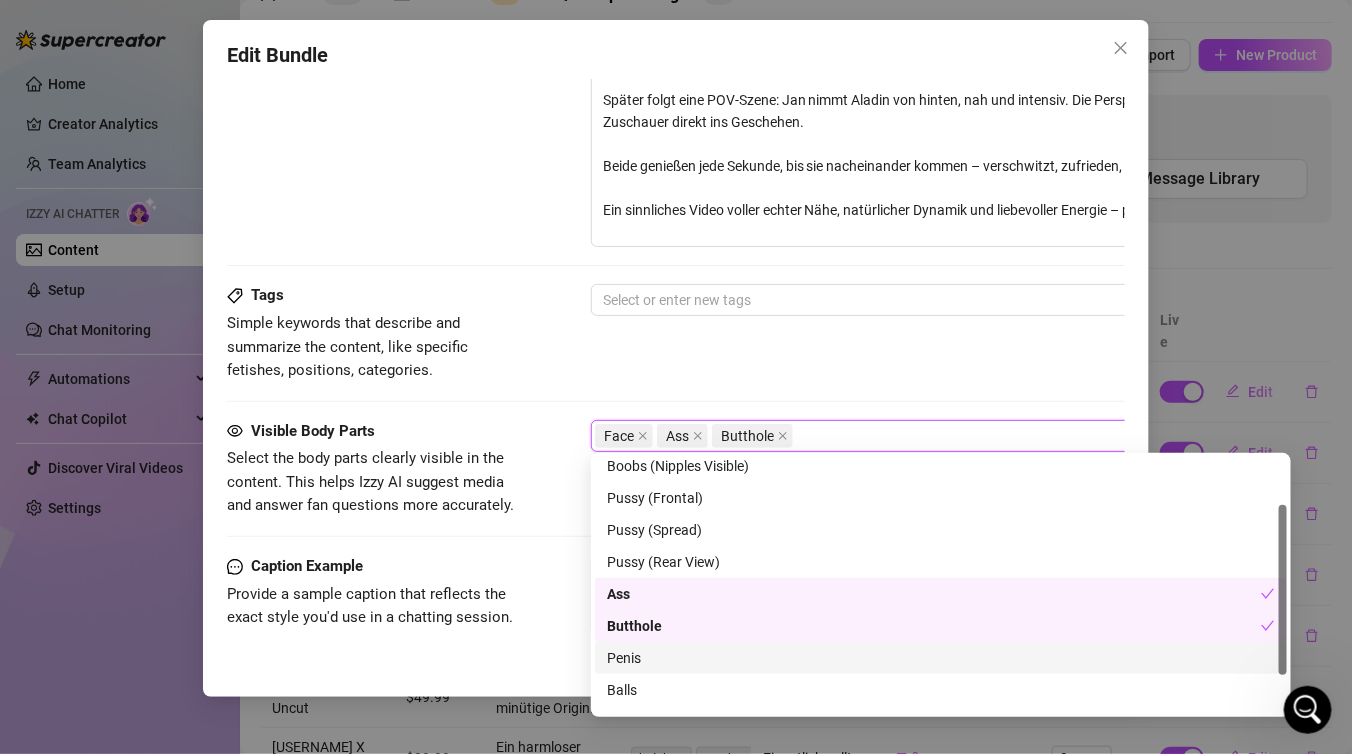click on "Penis" at bounding box center (941, 658) 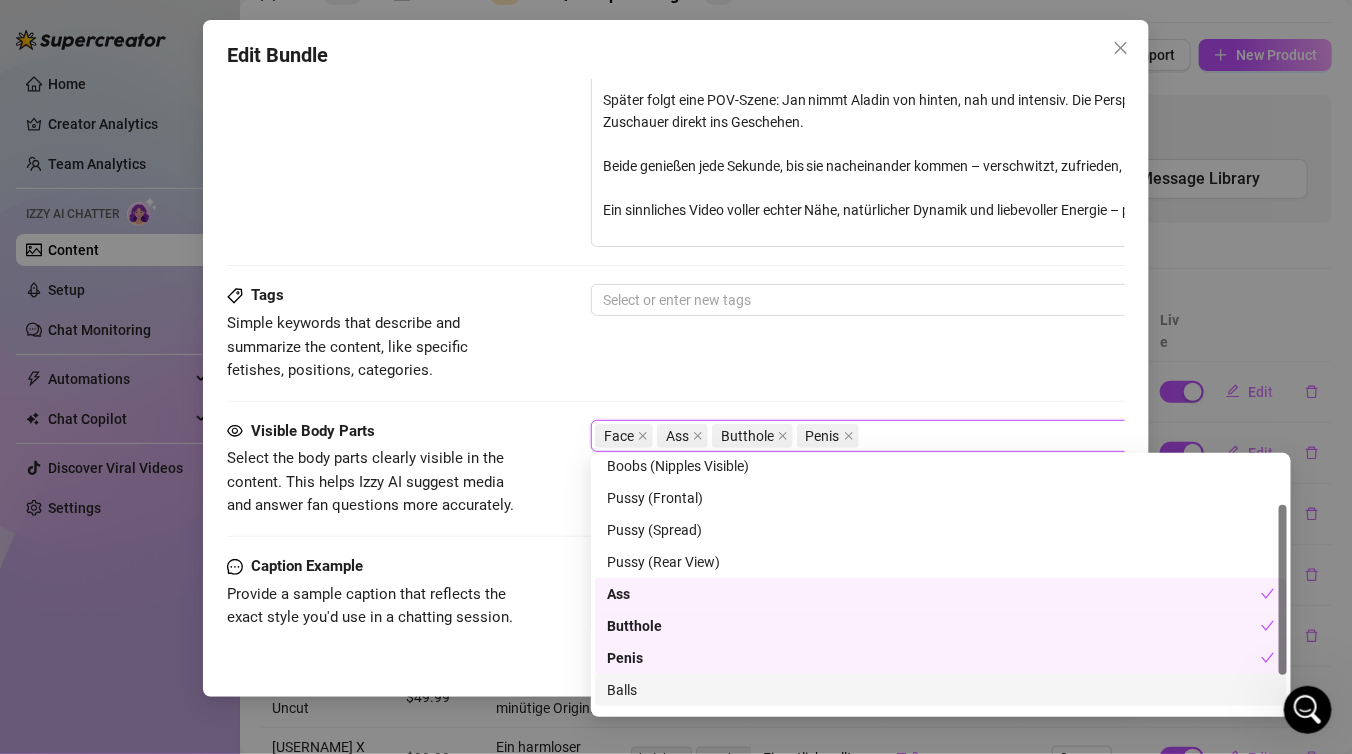 click on "Balls" at bounding box center [941, 690] 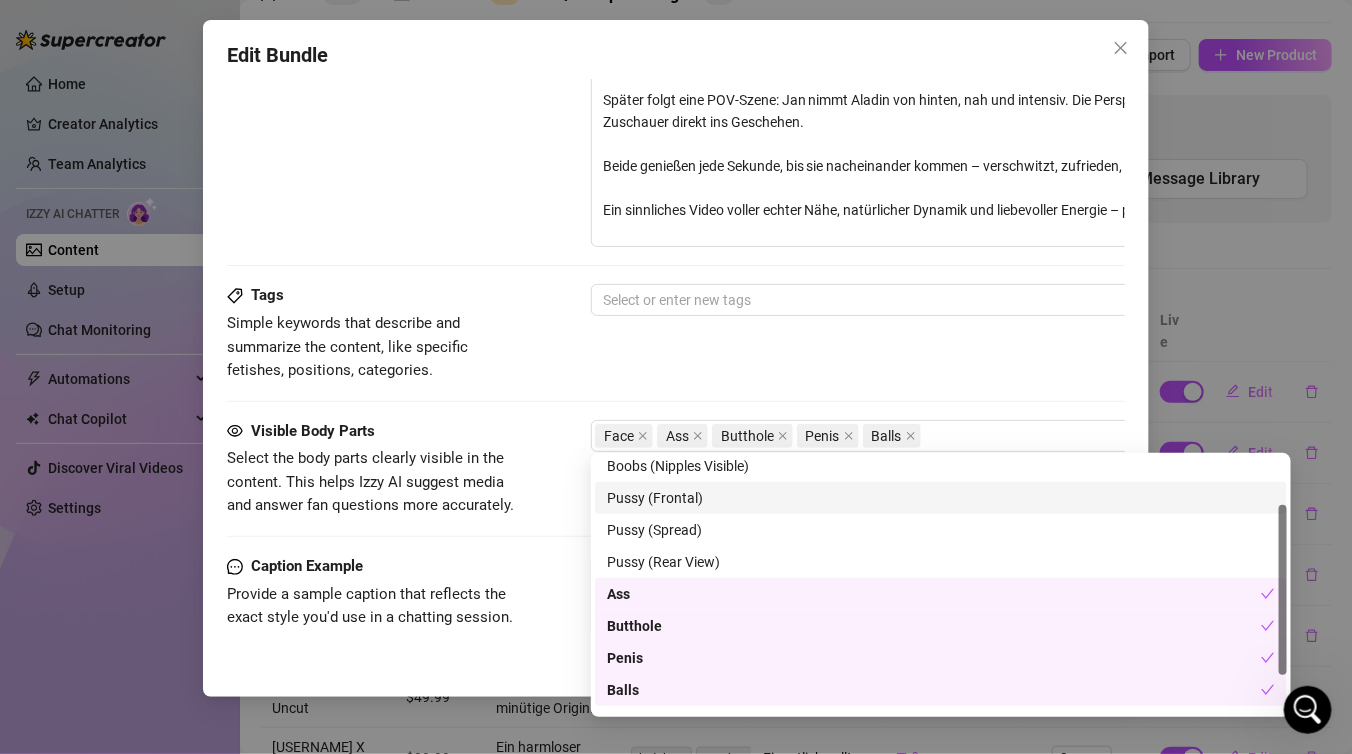 click on "Tags Simple keywords that describe and summarize the content, like specific fetishes, positions, categories.   Select or enter new tags" at bounding box center (676, 351) 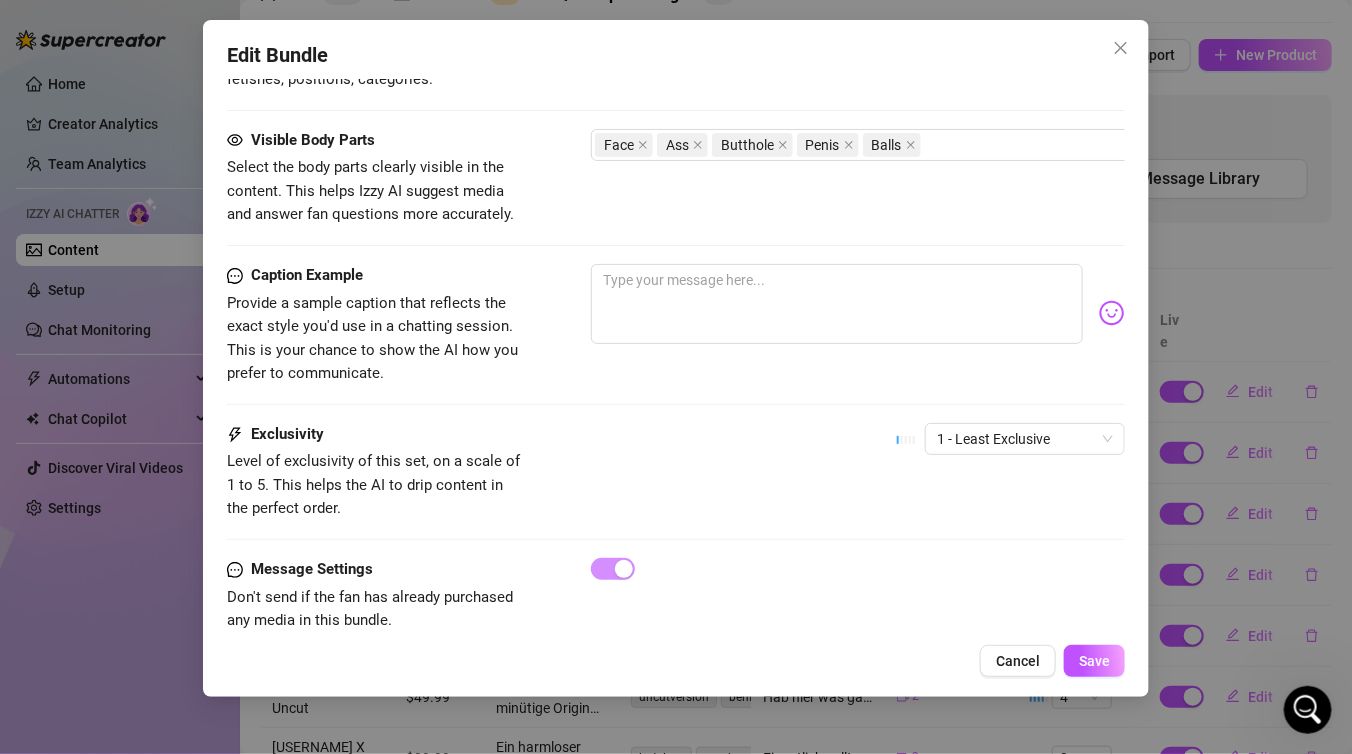 scroll, scrollTop: 1307, scrollLeft: 0, axis: vertical 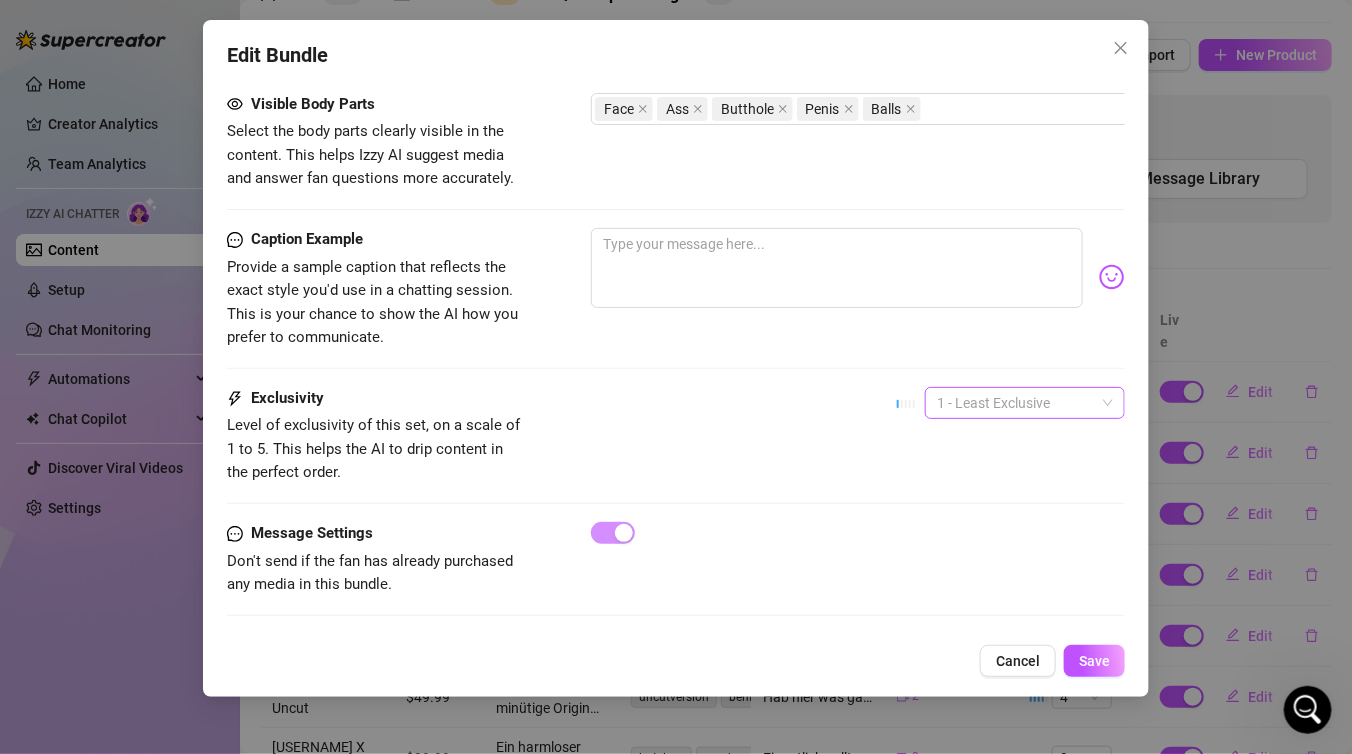 click on "1 - Least Exclusive" at bounding box center [1025, 403] 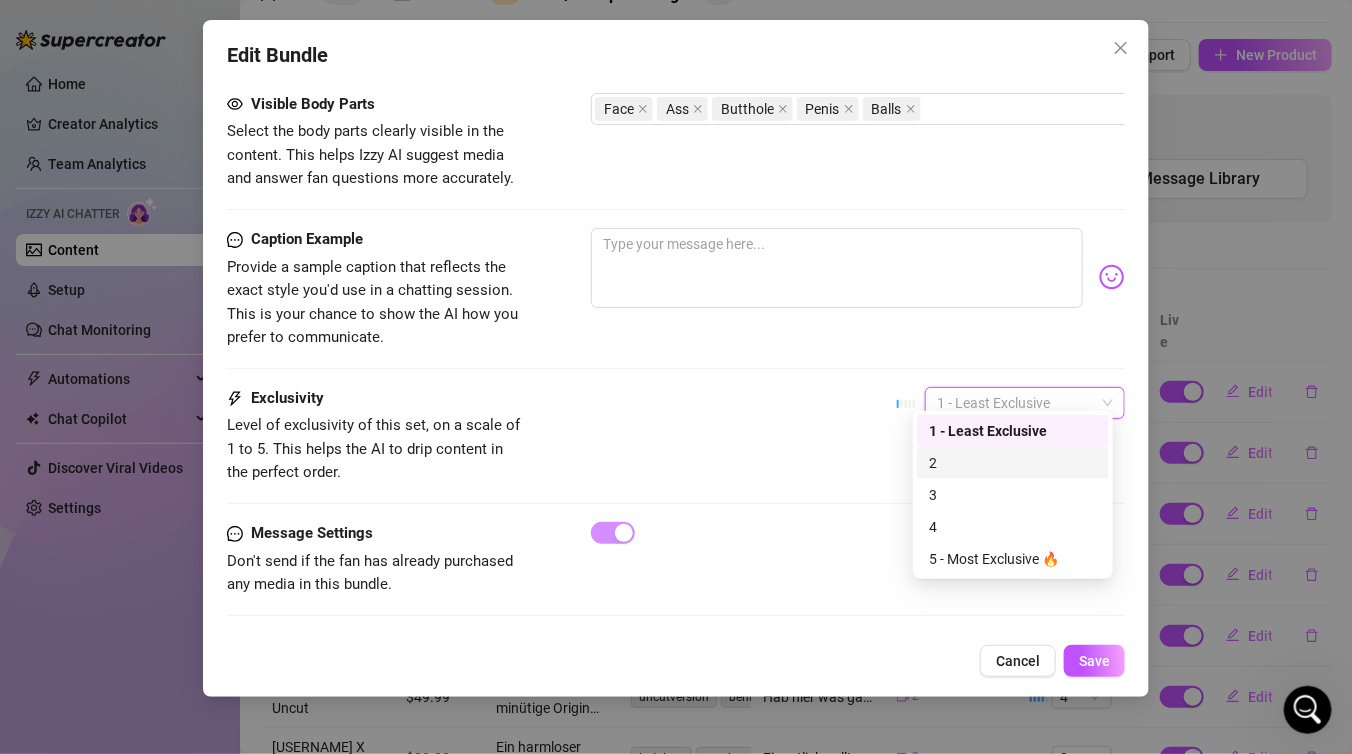 drag, startPoint x: 970, startPoint y: 468, endPoint x: 911, endPoint y: 455, distance: 60.41523 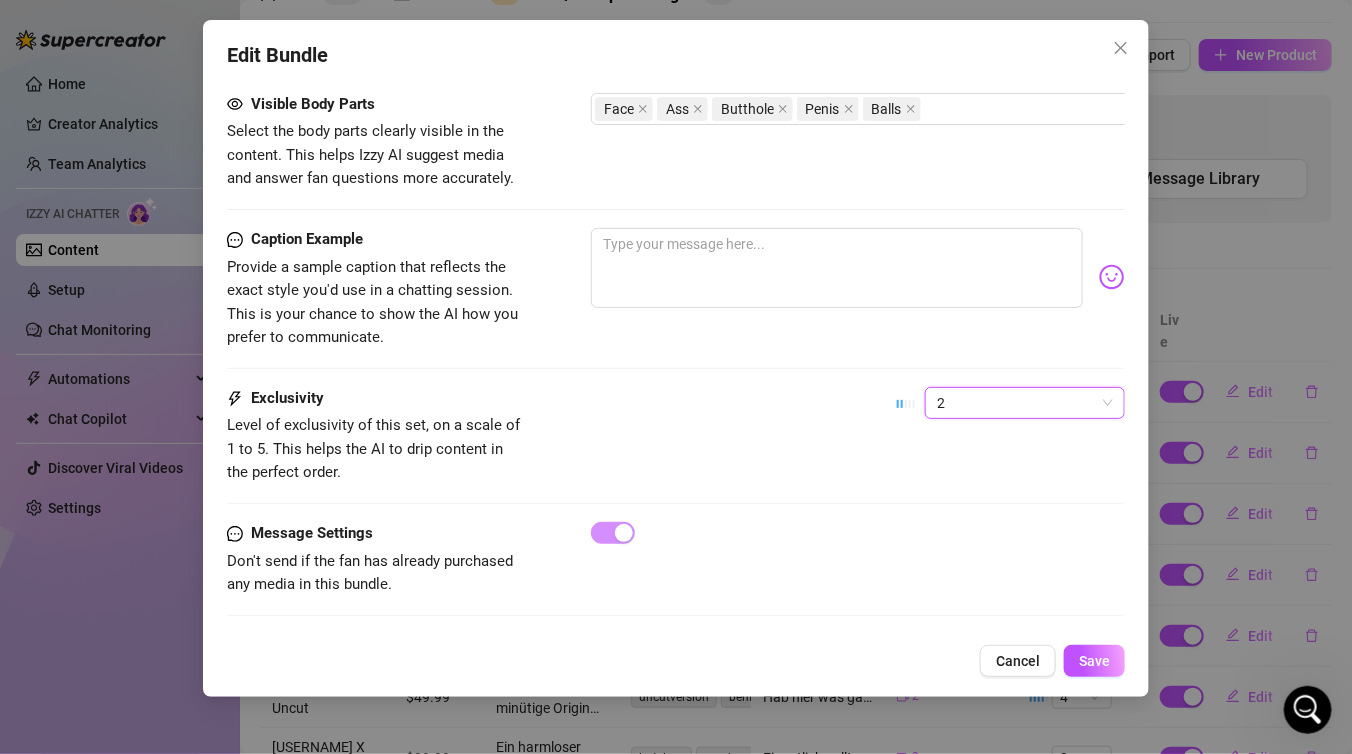 click on "Exclusivity Level of exclusivity of this set, on a scale of 1 to 5. This helps the AI to drip content in the perfect order. 2 2" at bounding box center [676, 436] 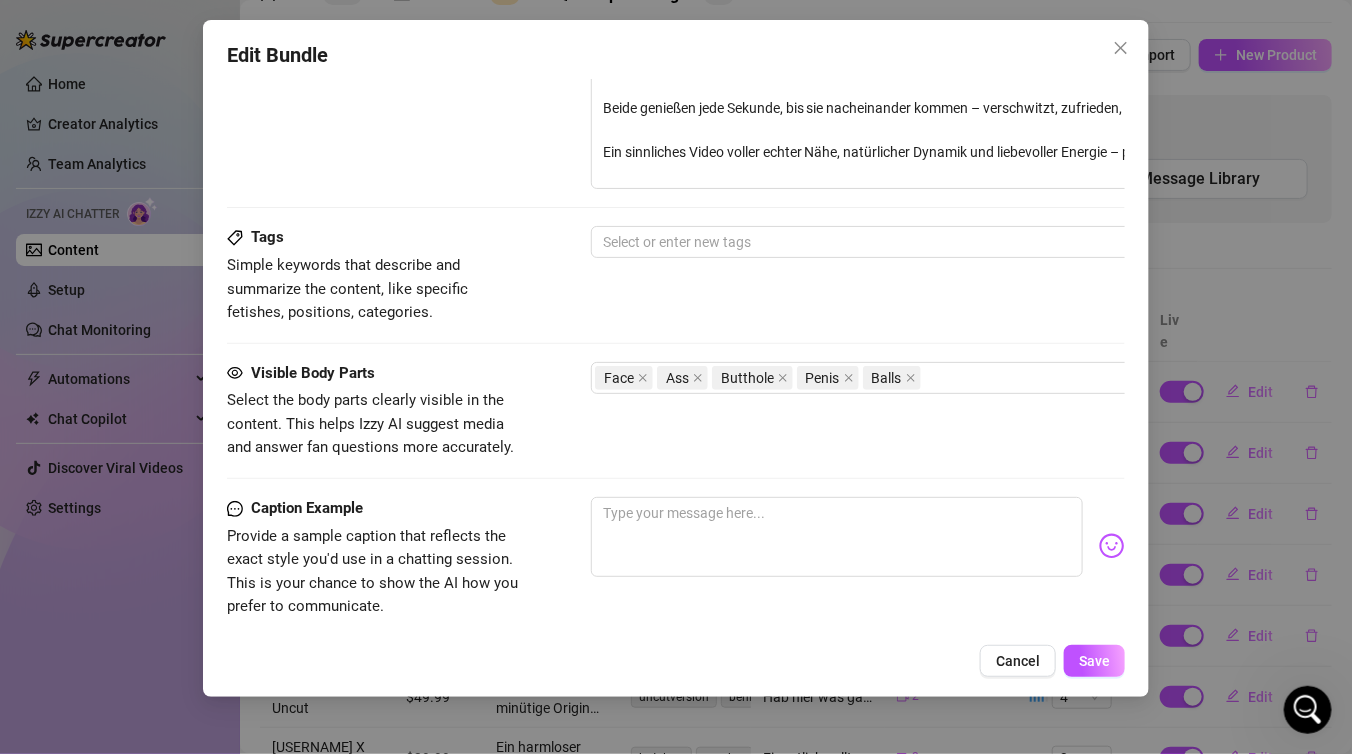 scroll, scrollTop: 1017, scrollLeft: 0, axis: vertical 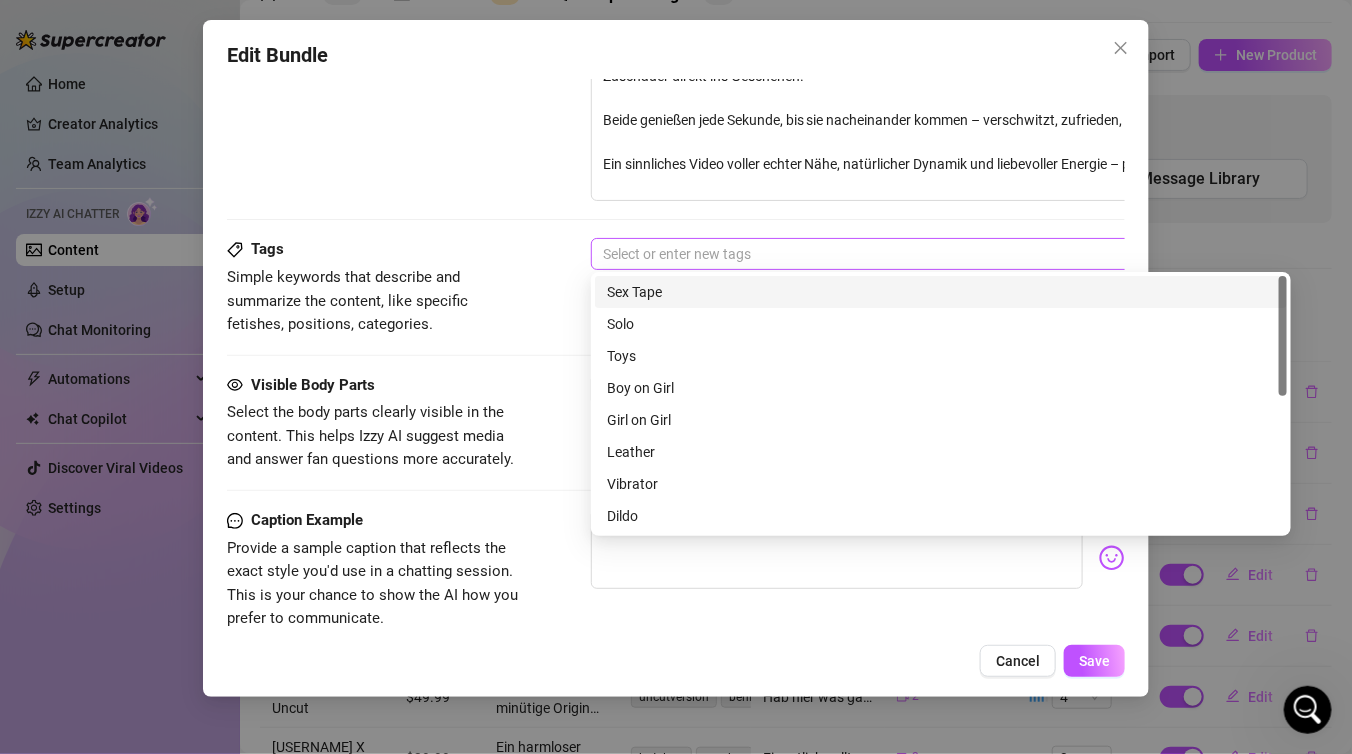 click at bounding box center [930, 254] 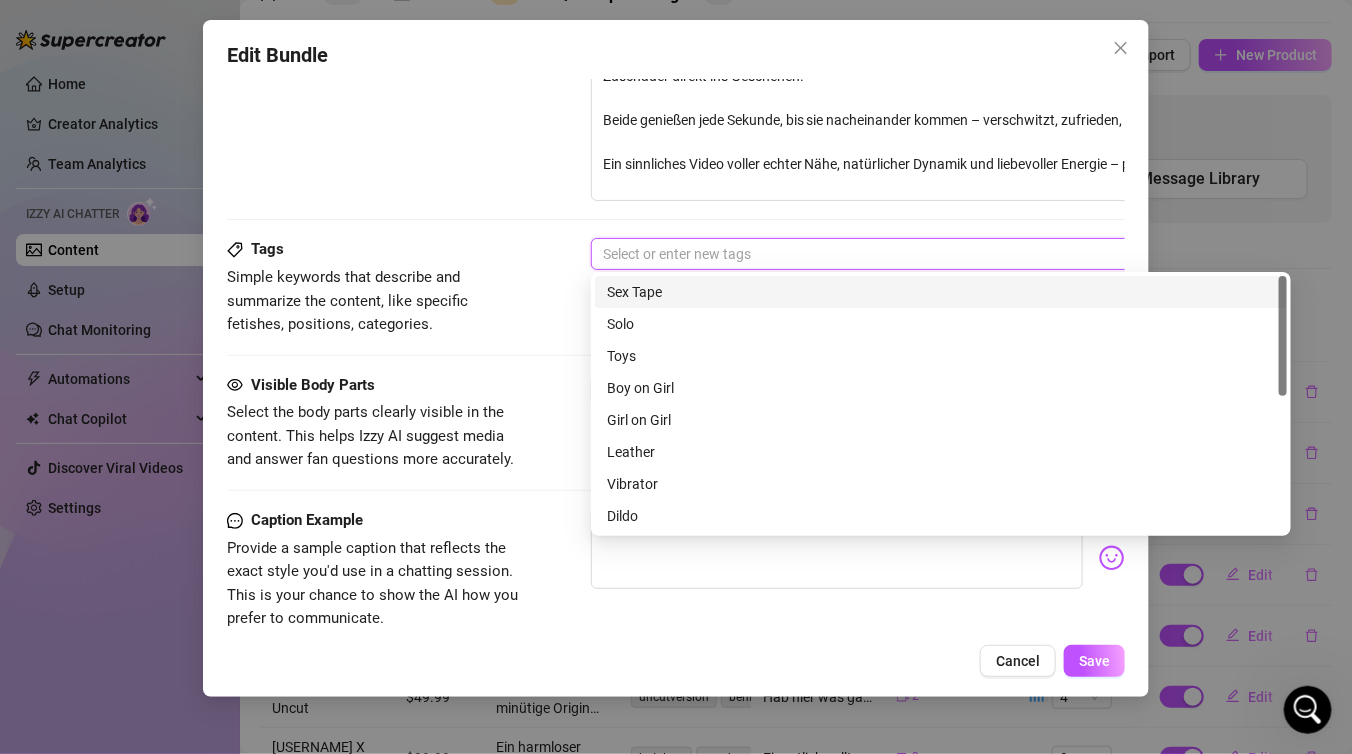 paste on "gayduo" 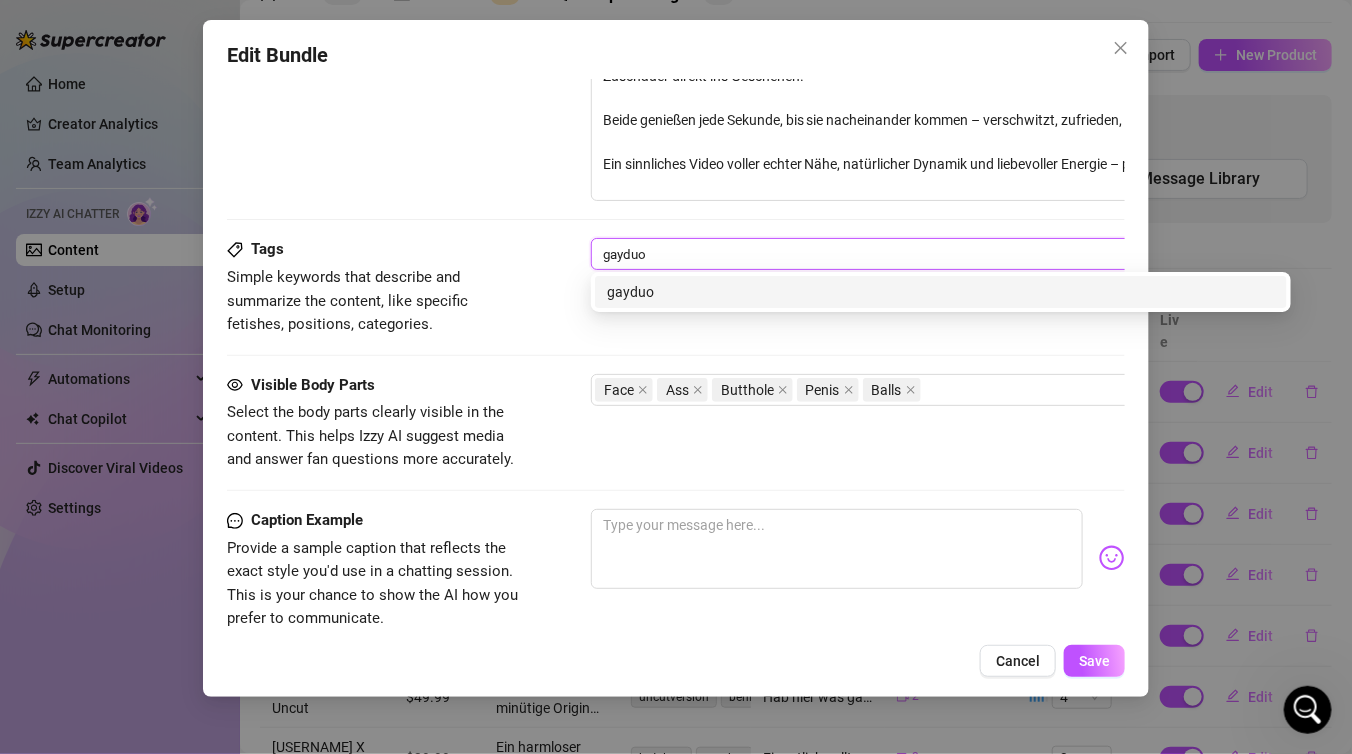 type on "gayduo" 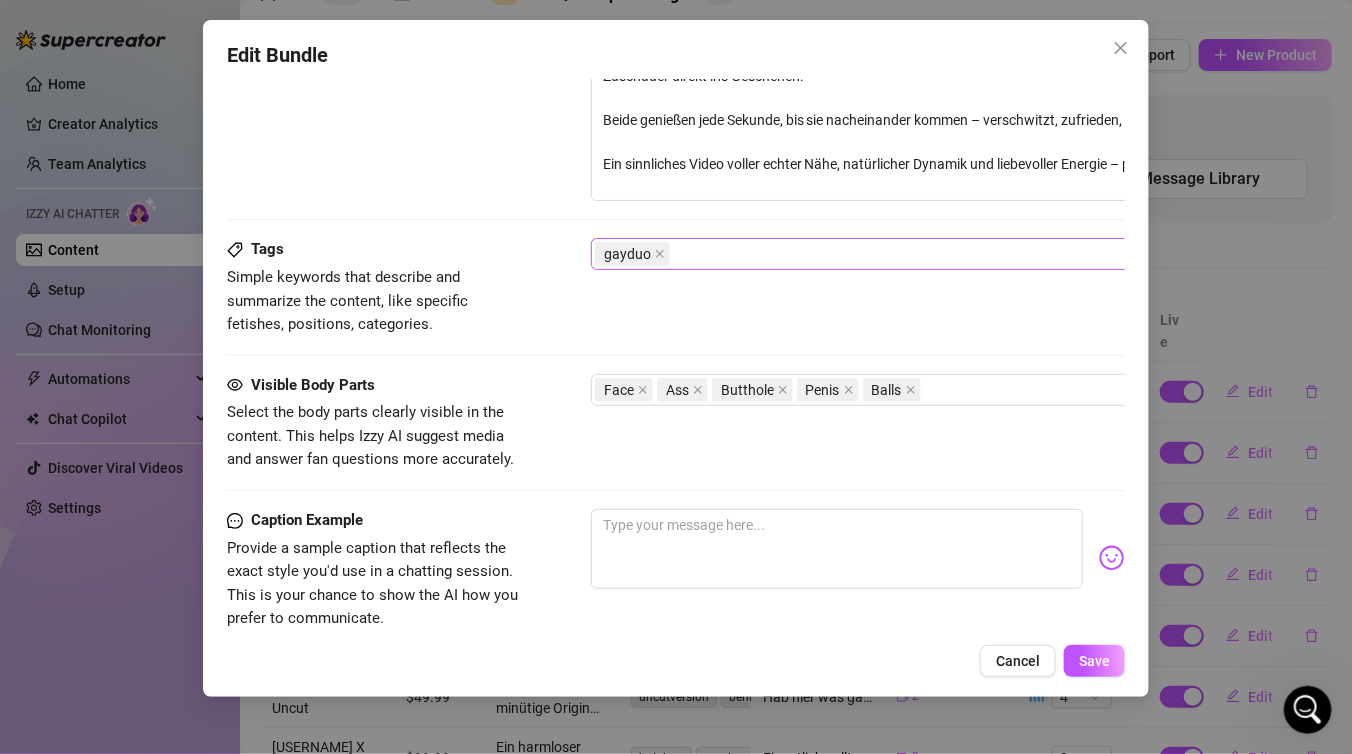 click on "gayduo" at bounding box center [930, 254] 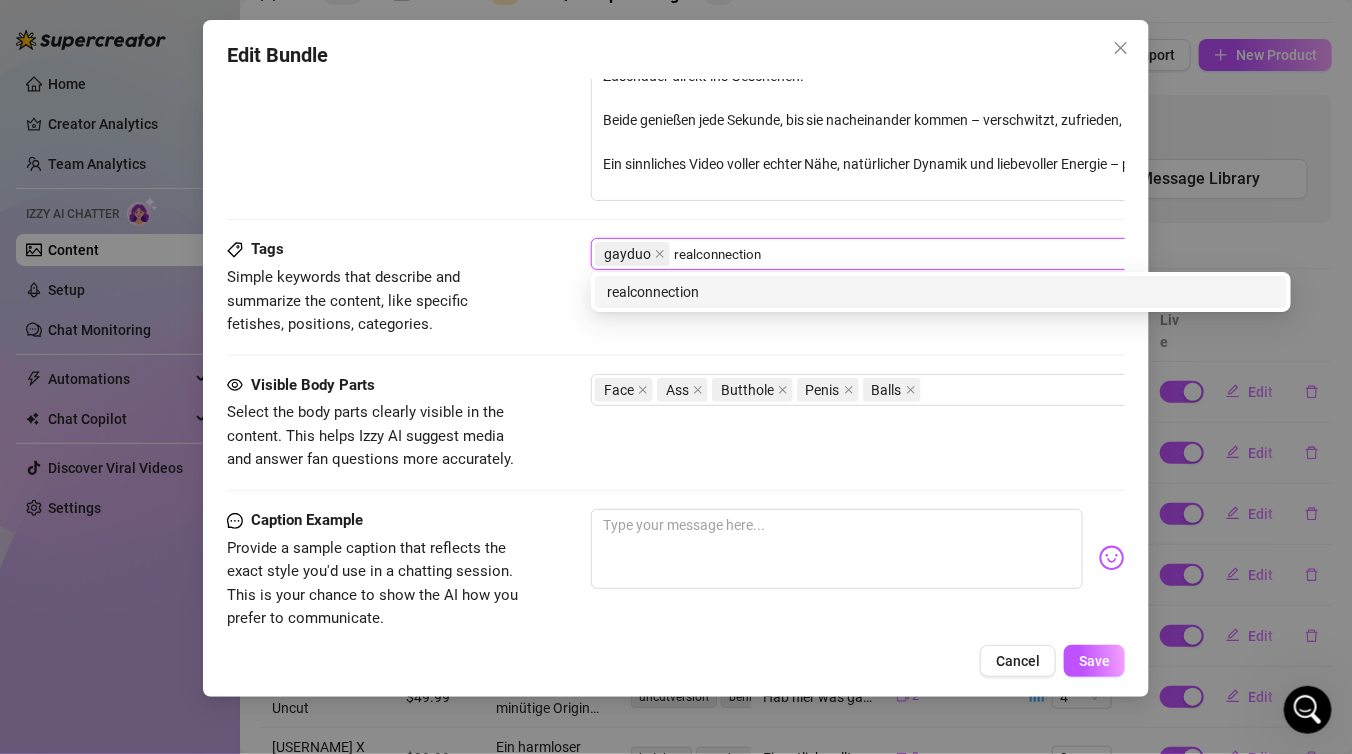 type on "realconnection" 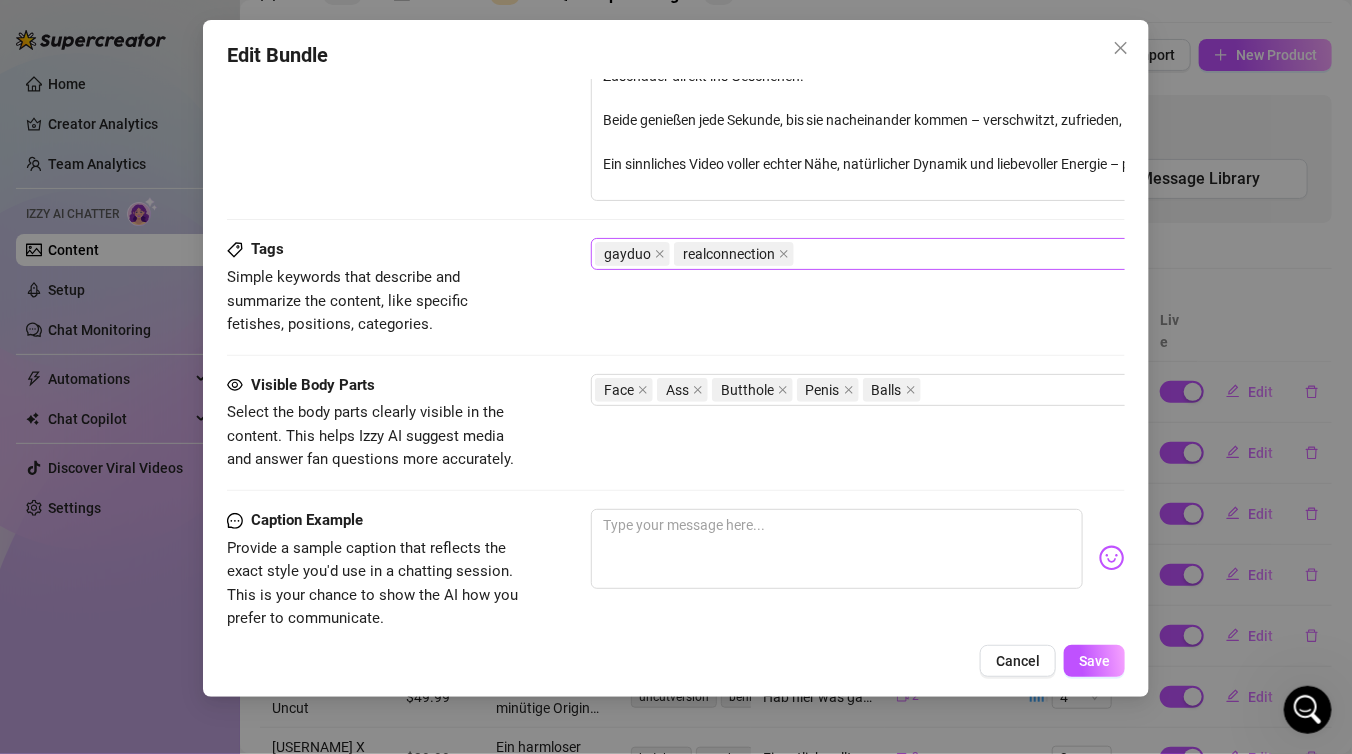 click on "gayduo realconnection" at bounding box center [930, 254] 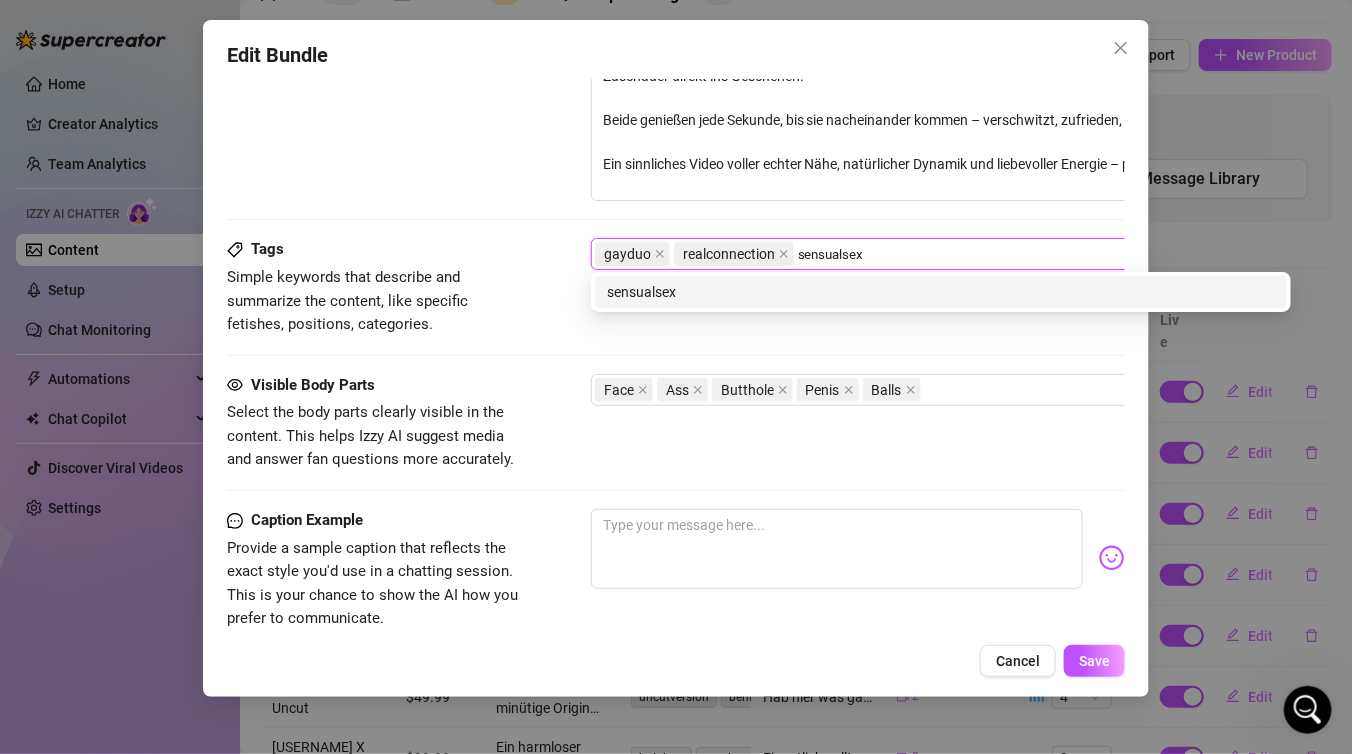 type on "sensualsex" 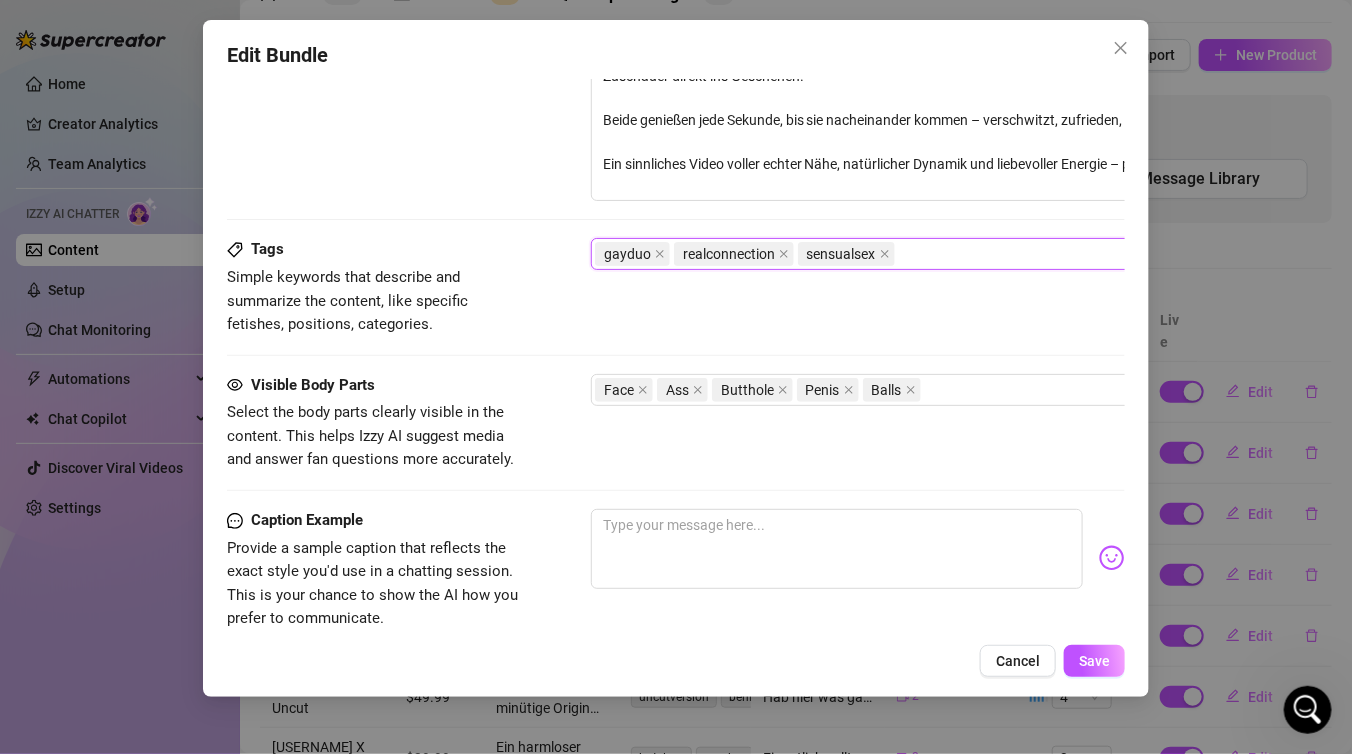 click on "gayduo realconnection sensualsex" at bounding box center [930, 254] 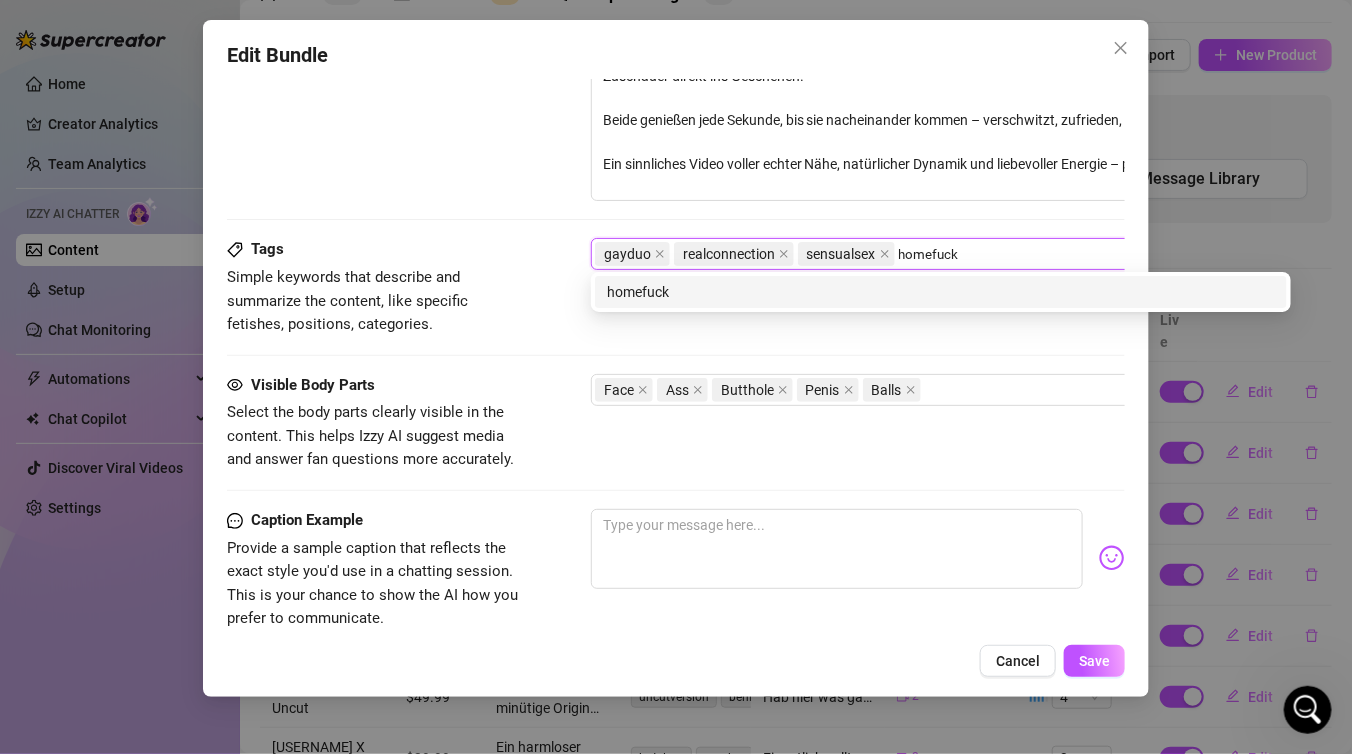 type on "homefuck" 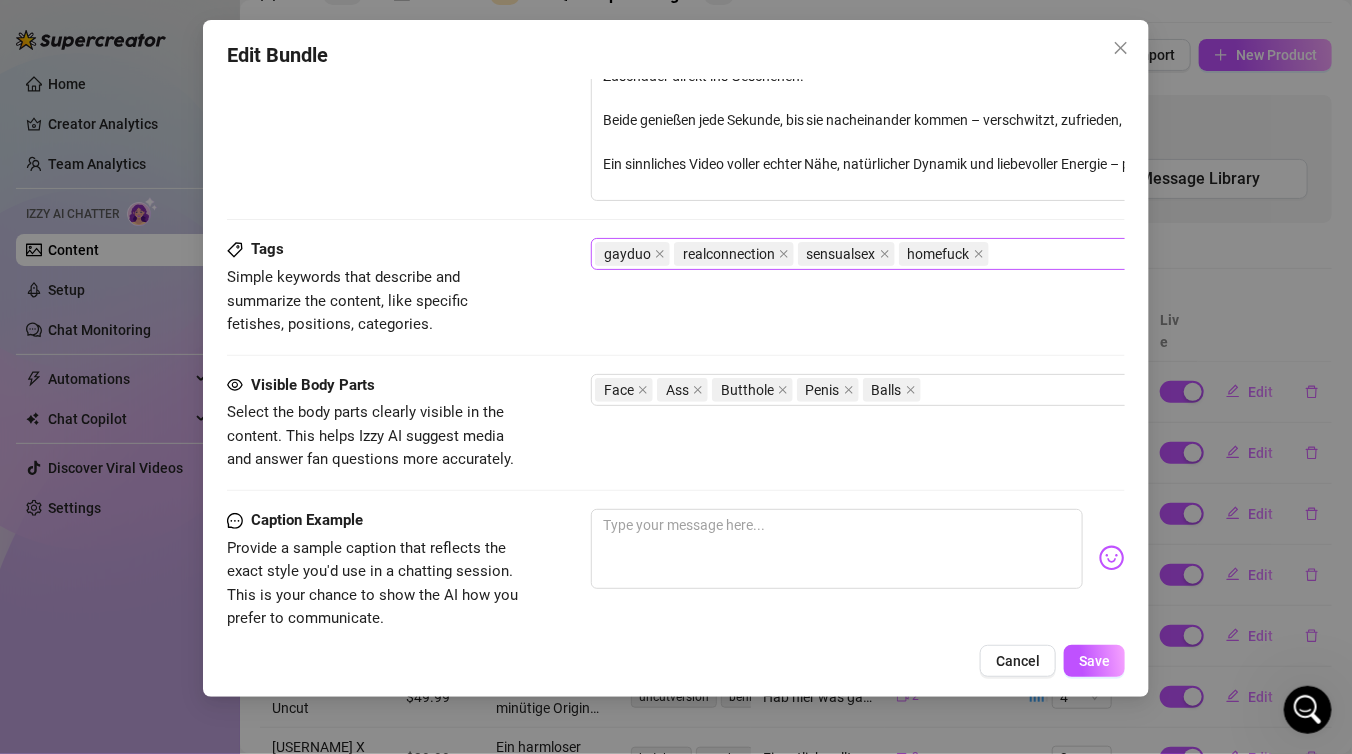 click on "gayduo realconnection sensualsex homefuck" at bounding box center [930, 254] 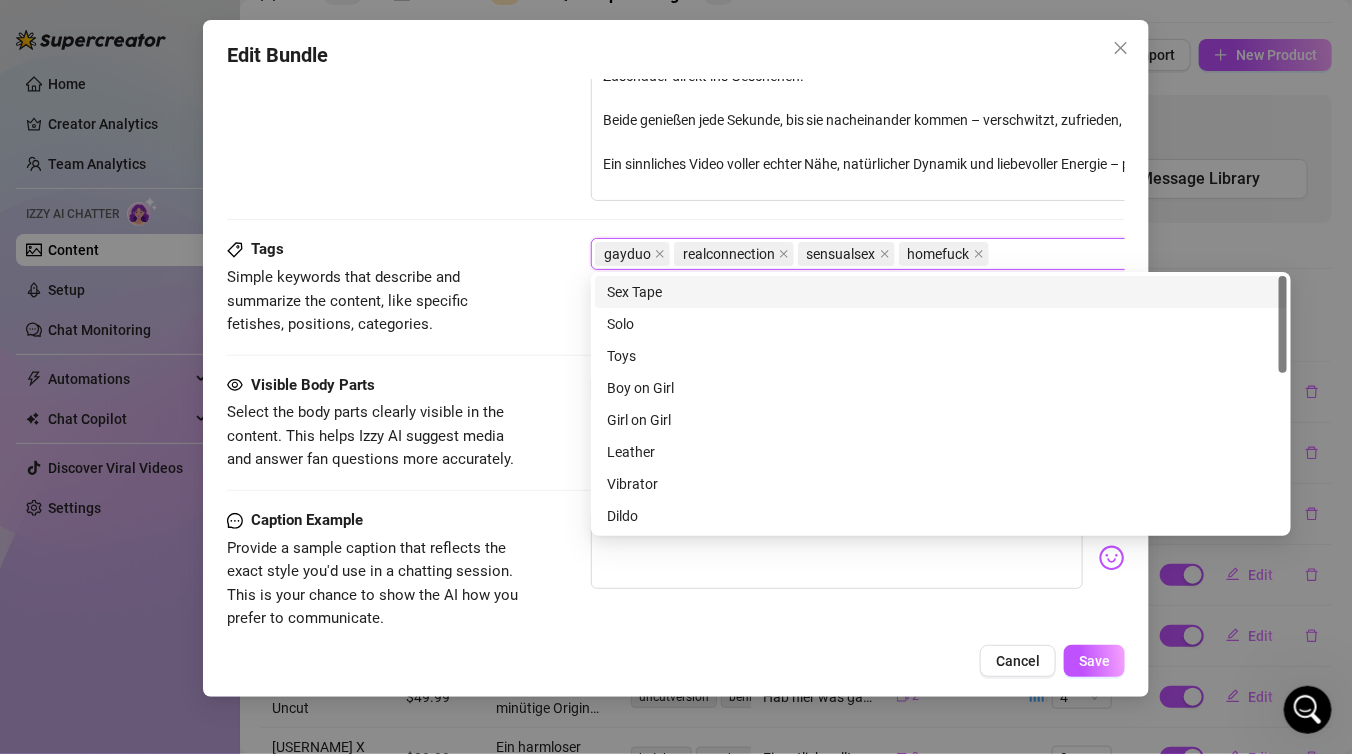 paste on "naturalvibes" 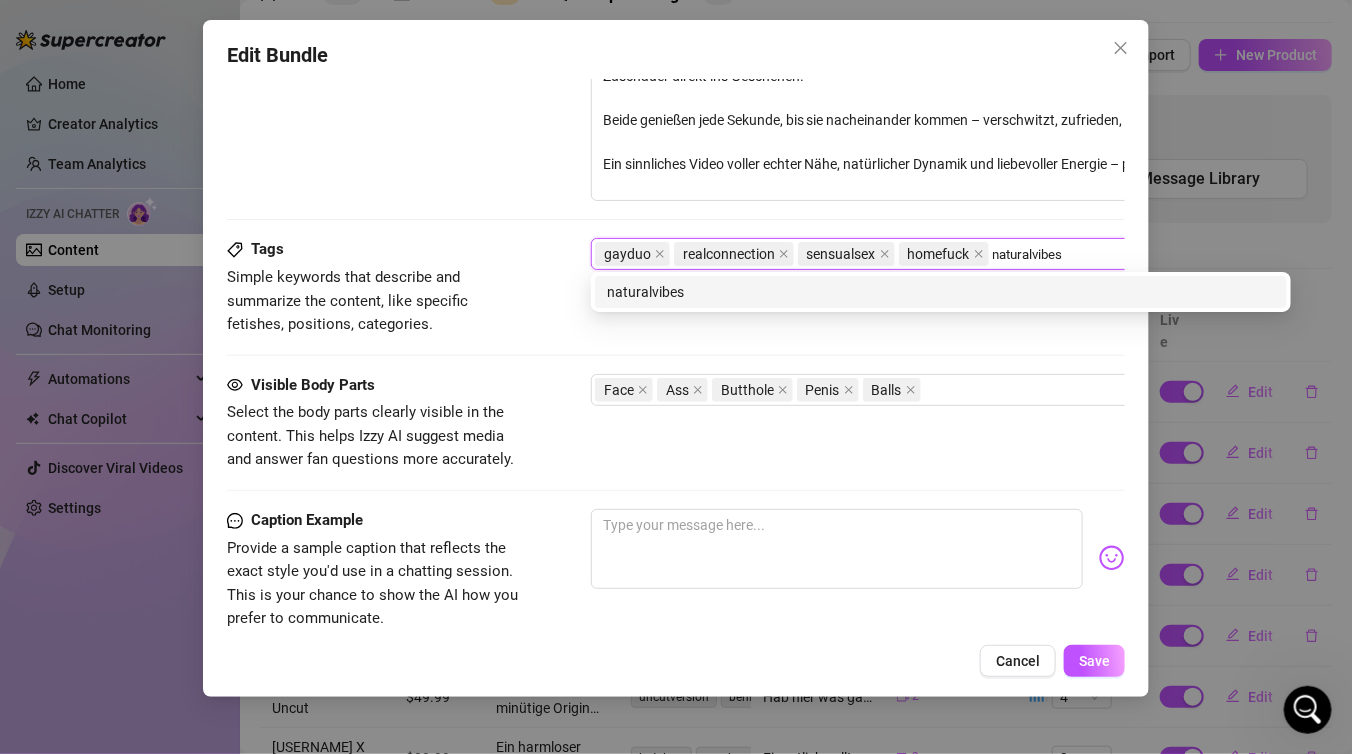 type on "naturalvibes" 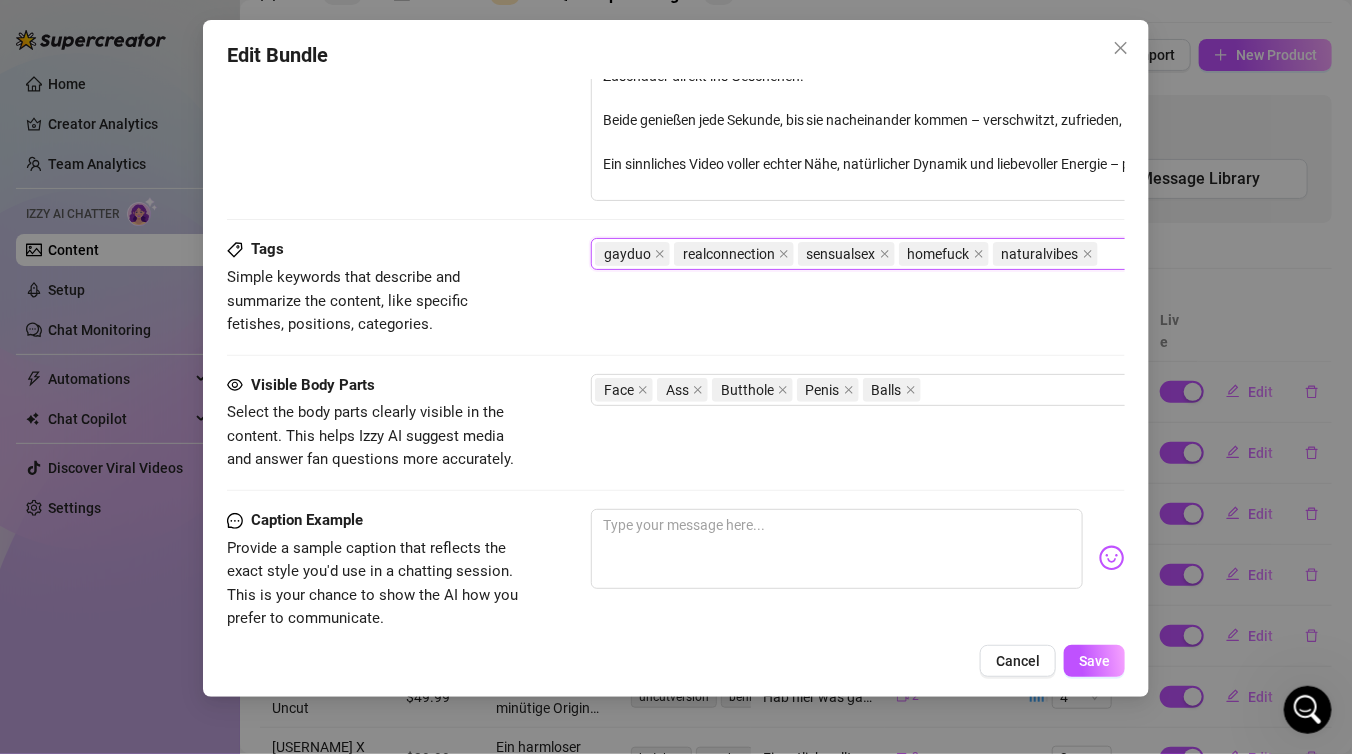click at bounding box center (1104, 254) 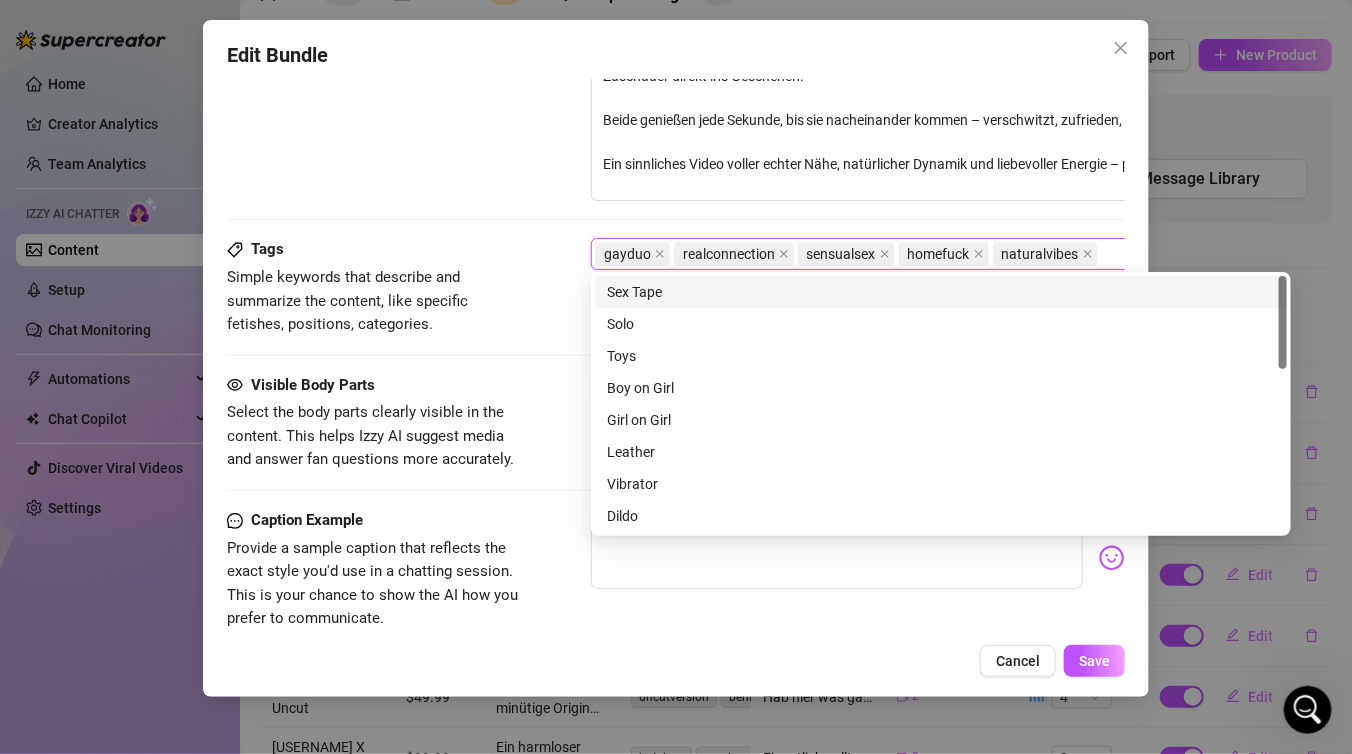 paste on "intimatevideo" 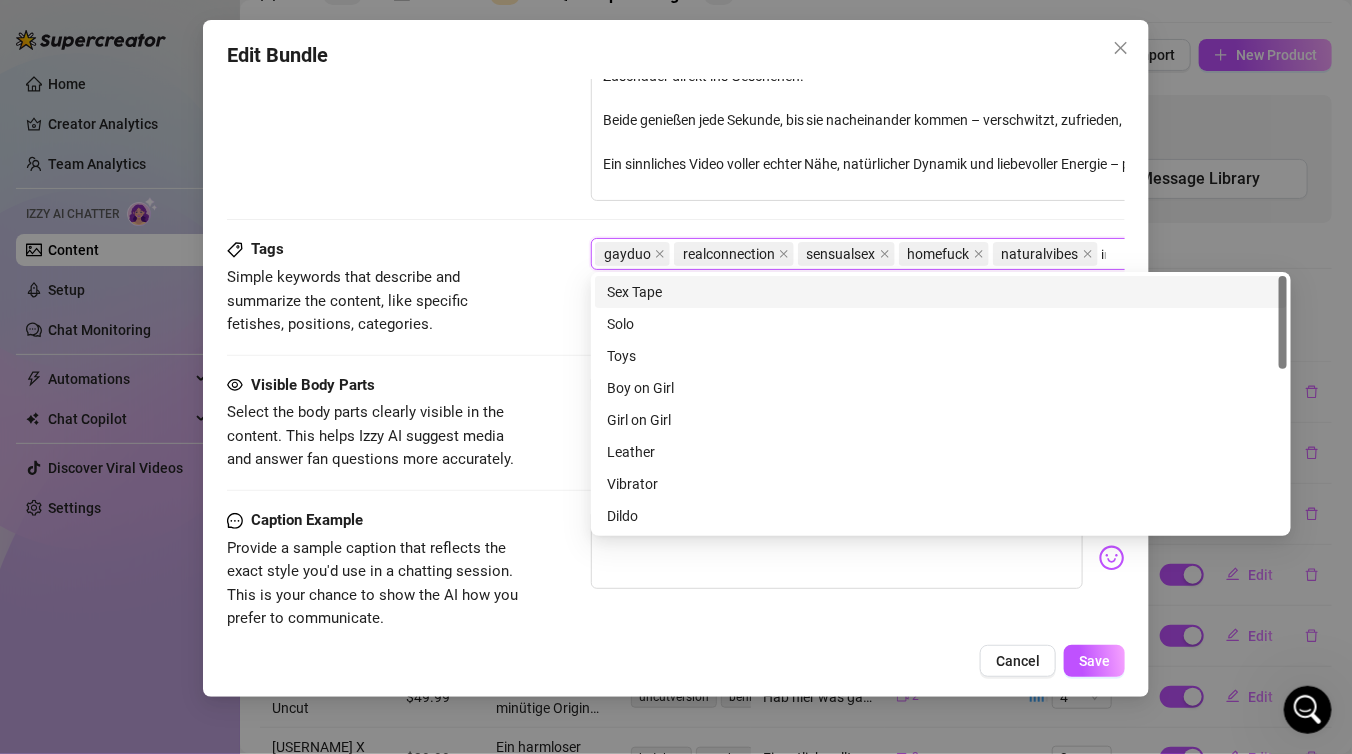 scroll, scrollTop: 1017, scrollLeft: 67, axis: both 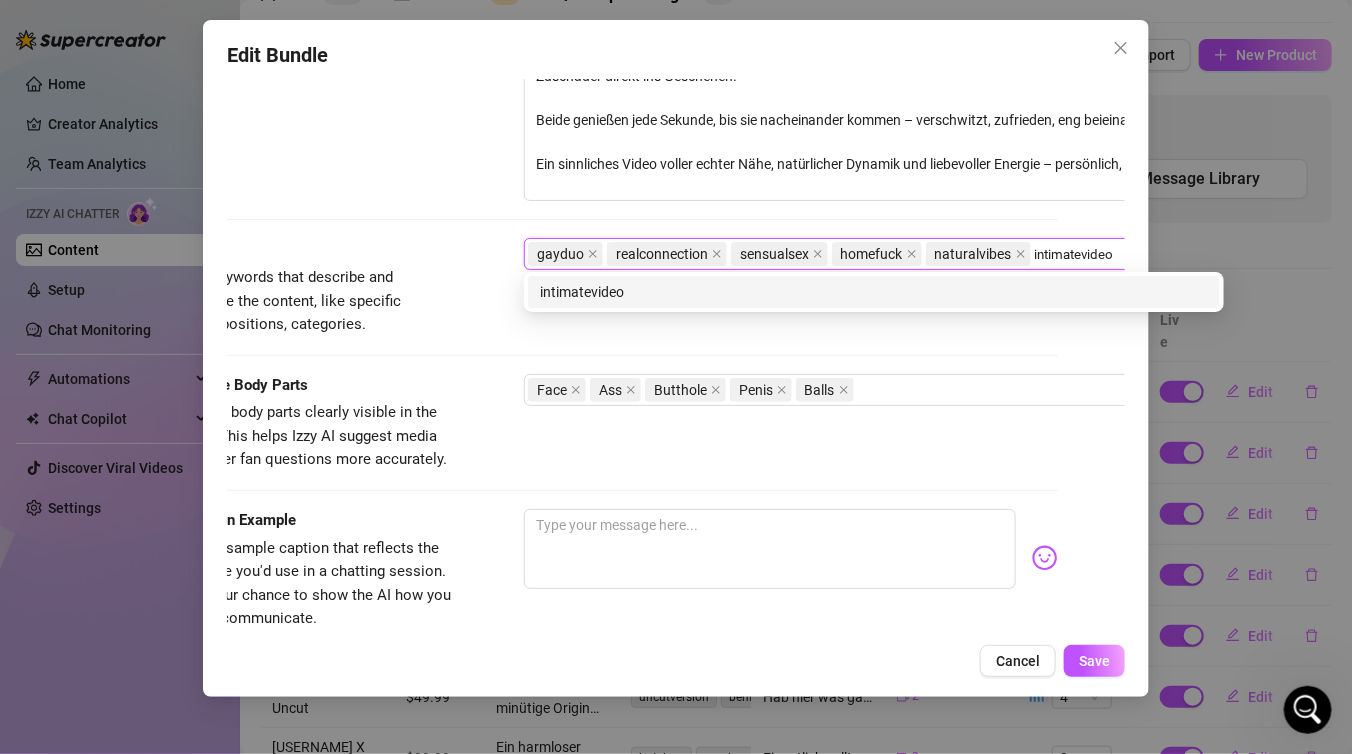 type on "intimatevideo" 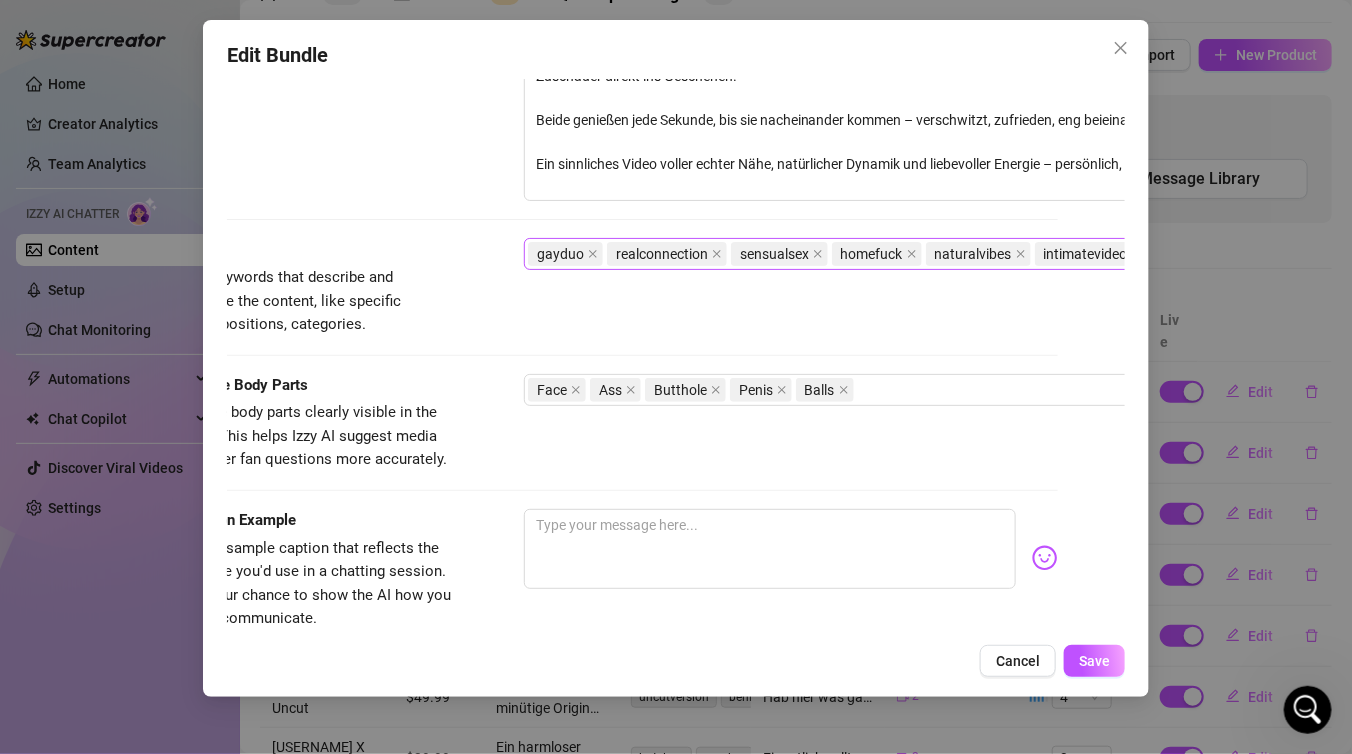 scroll, scrollTop: 1017, scrollLeft: 177, axis: both 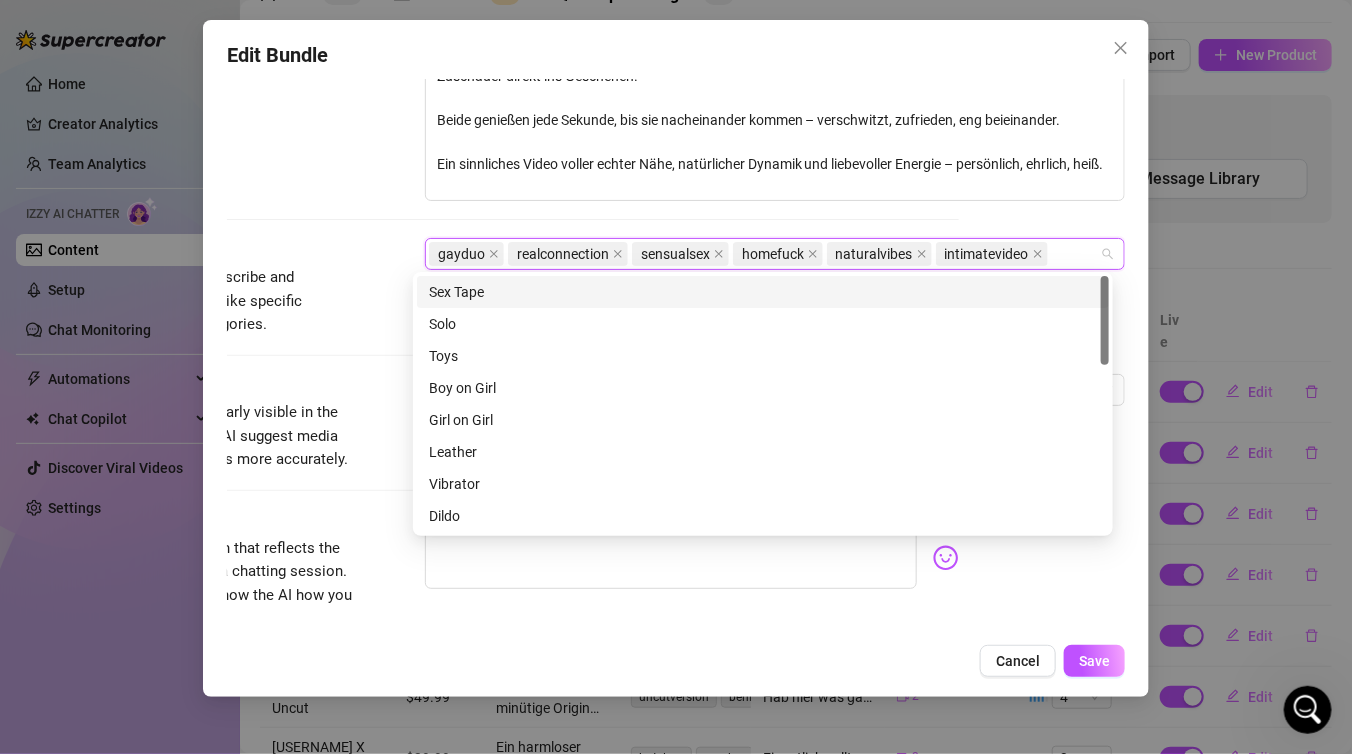 click on "gayduo realconnection sensualsex homefuck naturalvibes intimatevideo" at bounding box center [764, 254] 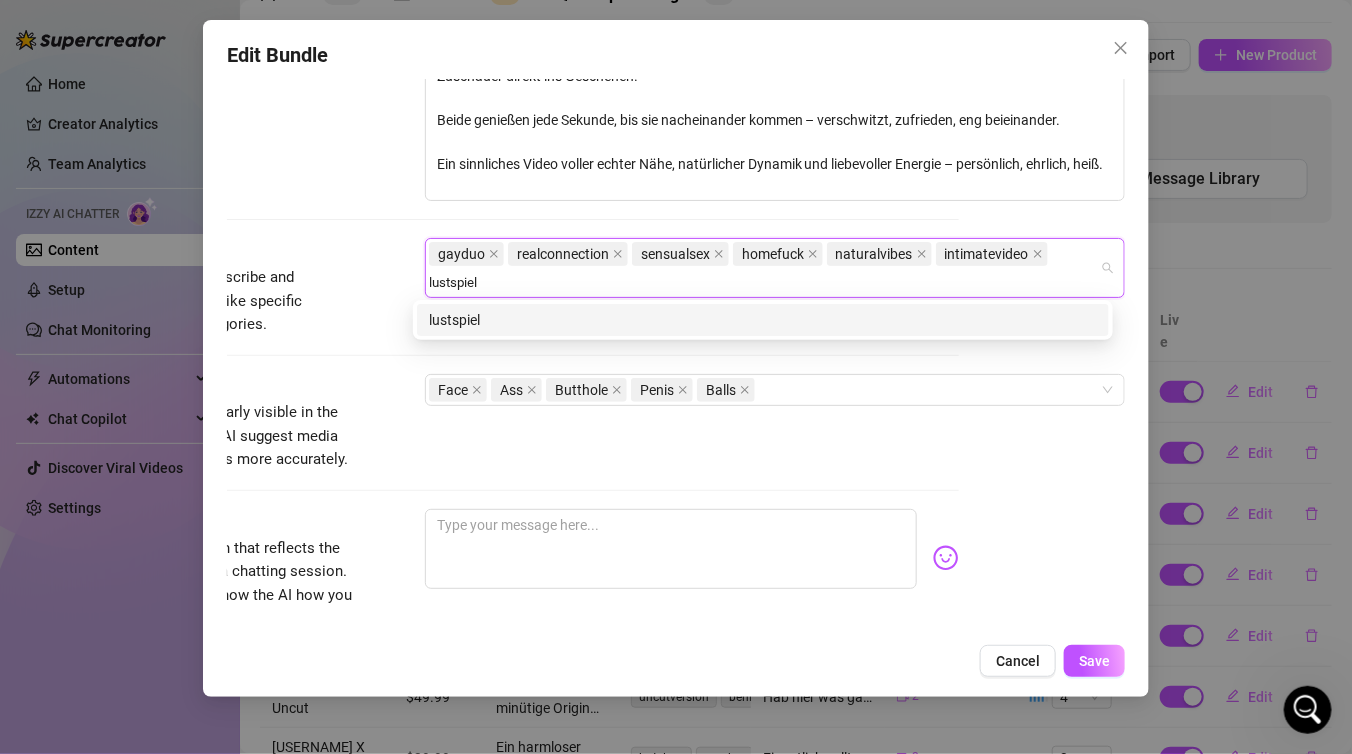 type on "lustspiel" 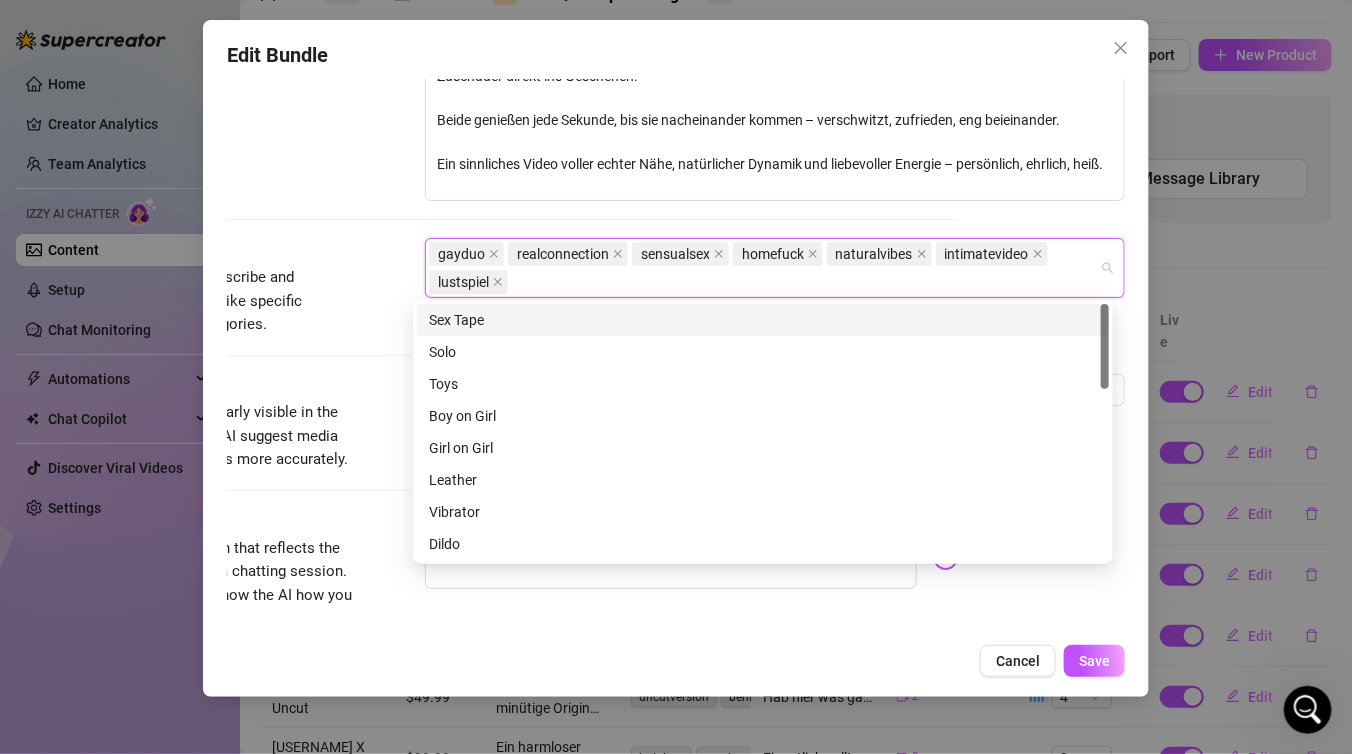 click on "gayduo realconnection sensualsex homefuck naturalvibes intimatevideo lustspiel" at bounding box center [764, 268] 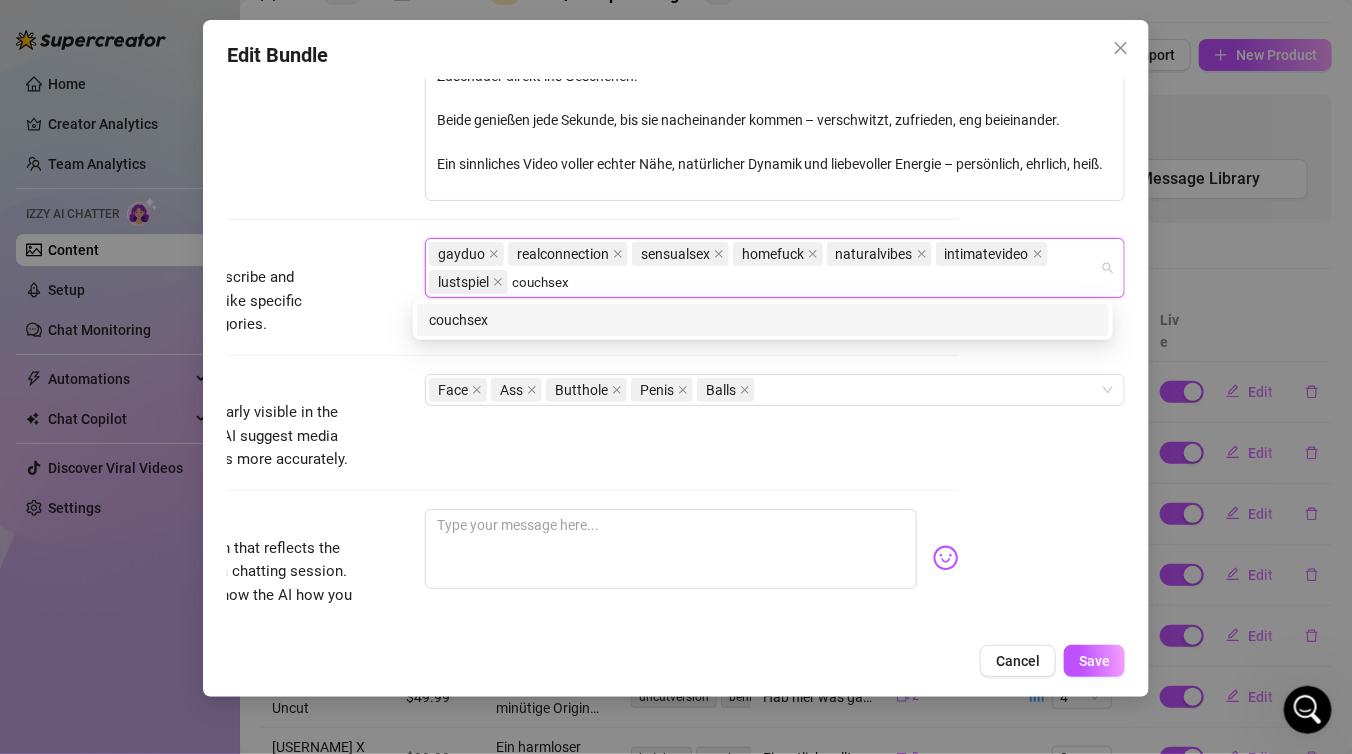 type on "couchsex" 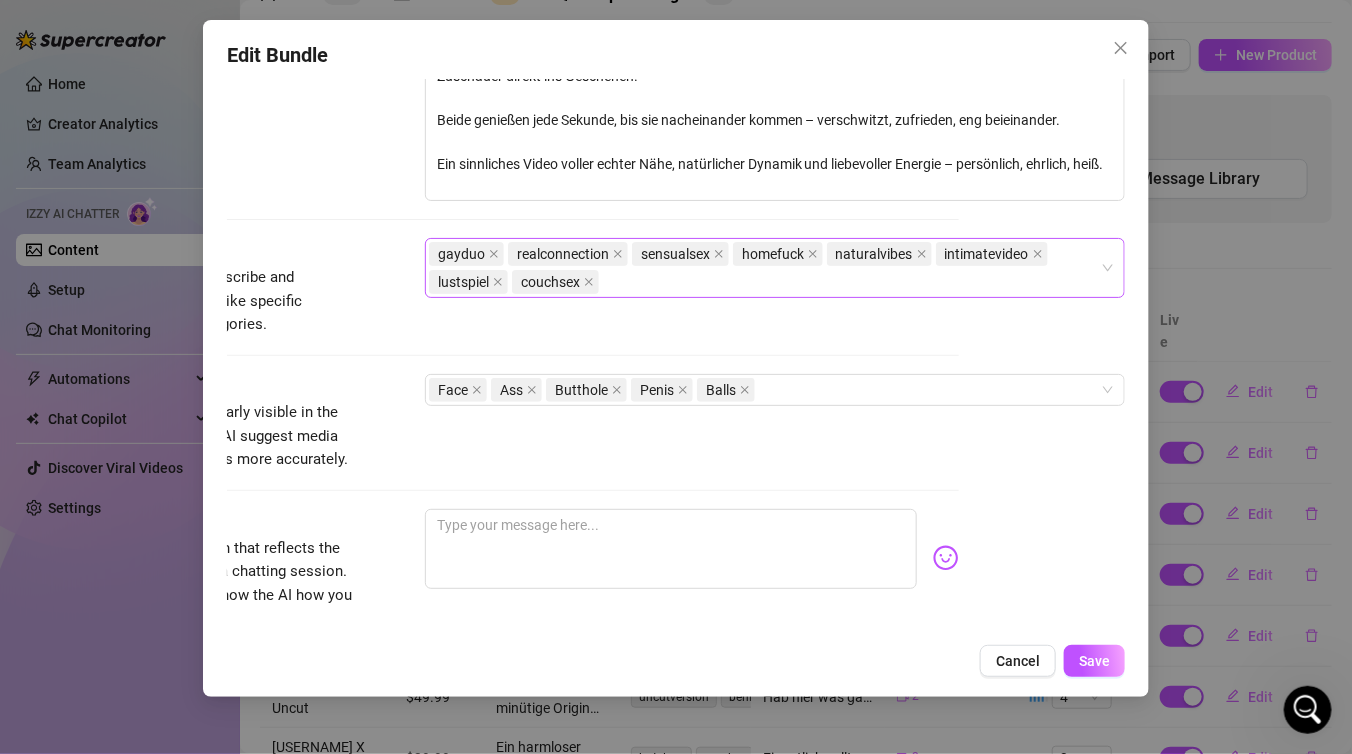 click on "gayduo realconnection sensualsex homefuck naturalvibes intimatevideo lustspiel couchsex" at bounding box center (764, 268) 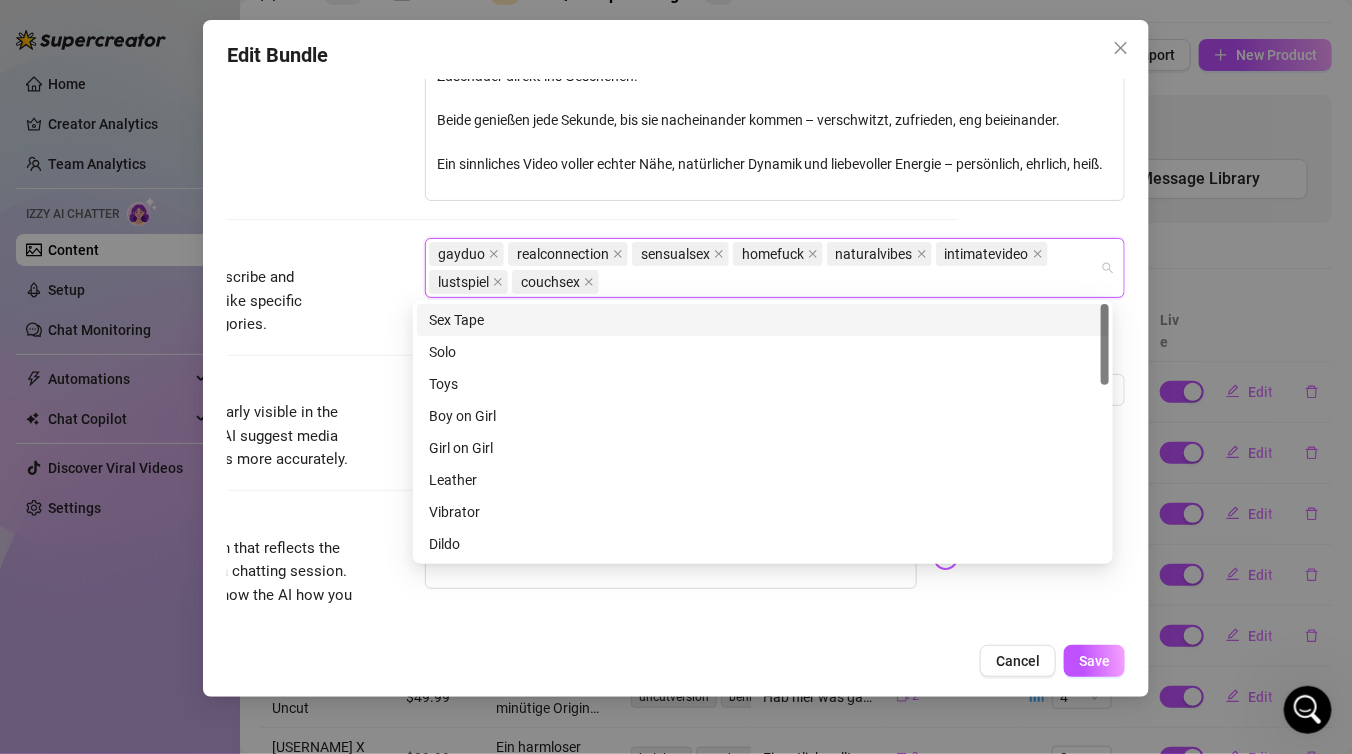 click on "gayduo realconnection sensualsex homefuck naturalvibes intimatevideo lustspiel couchsex" at bounding box center (764, 268) 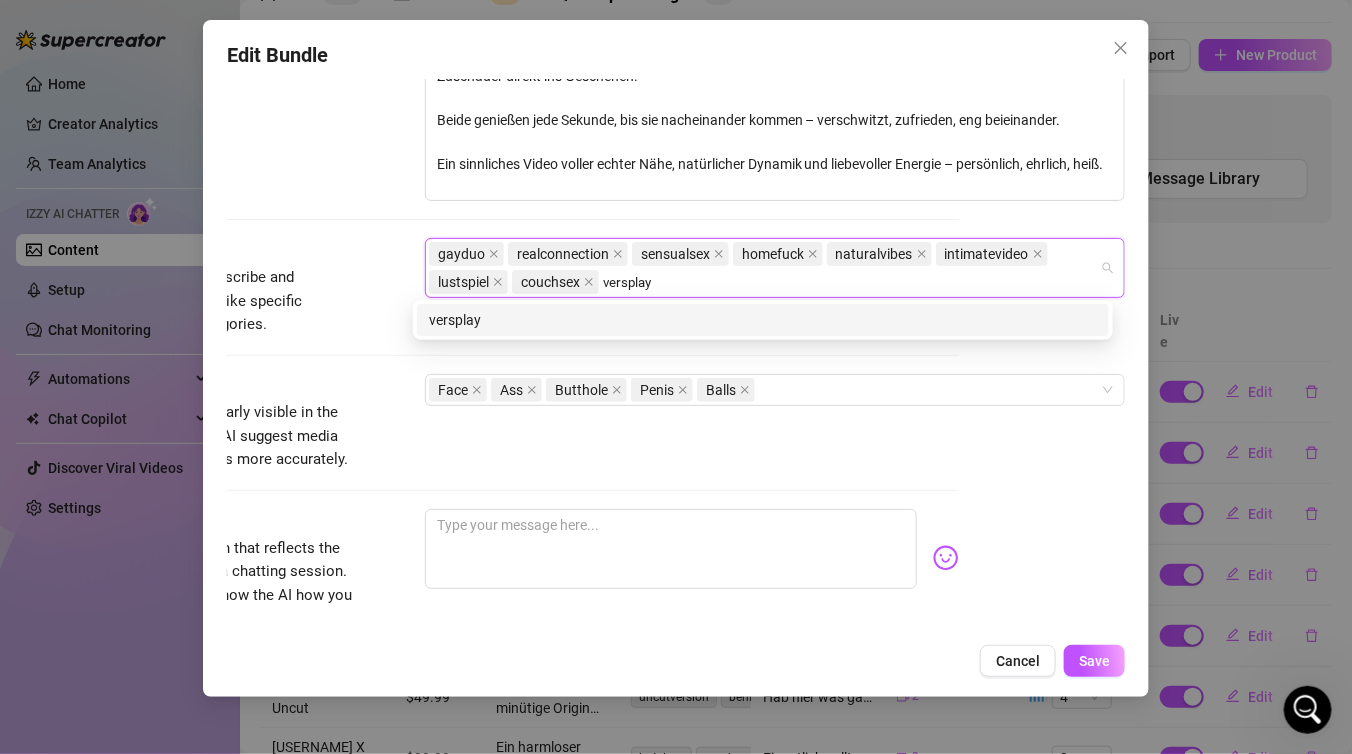 type on "versplay" 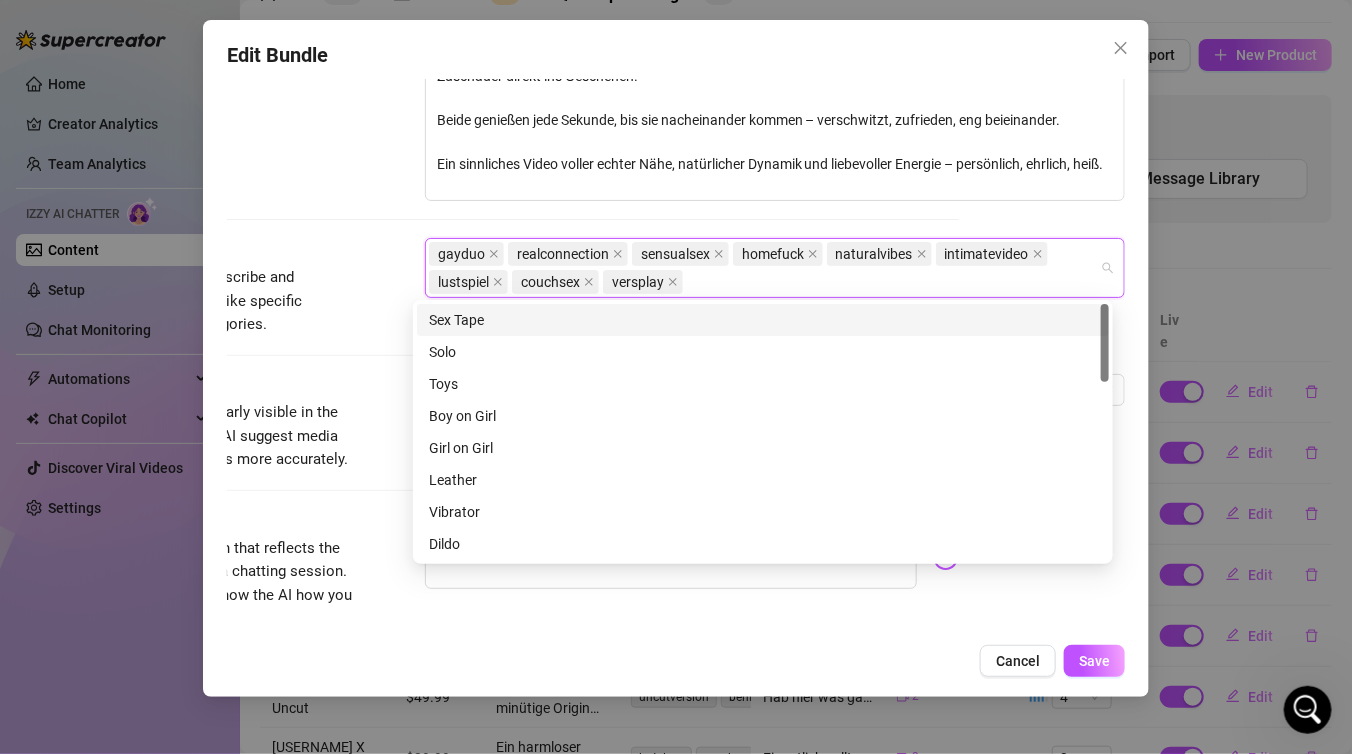click on "gayduo realconnection sensualsex homefuck naturalvibes intimatevideo lustspiel couchsex versplay" at bounding box center [764, 268] 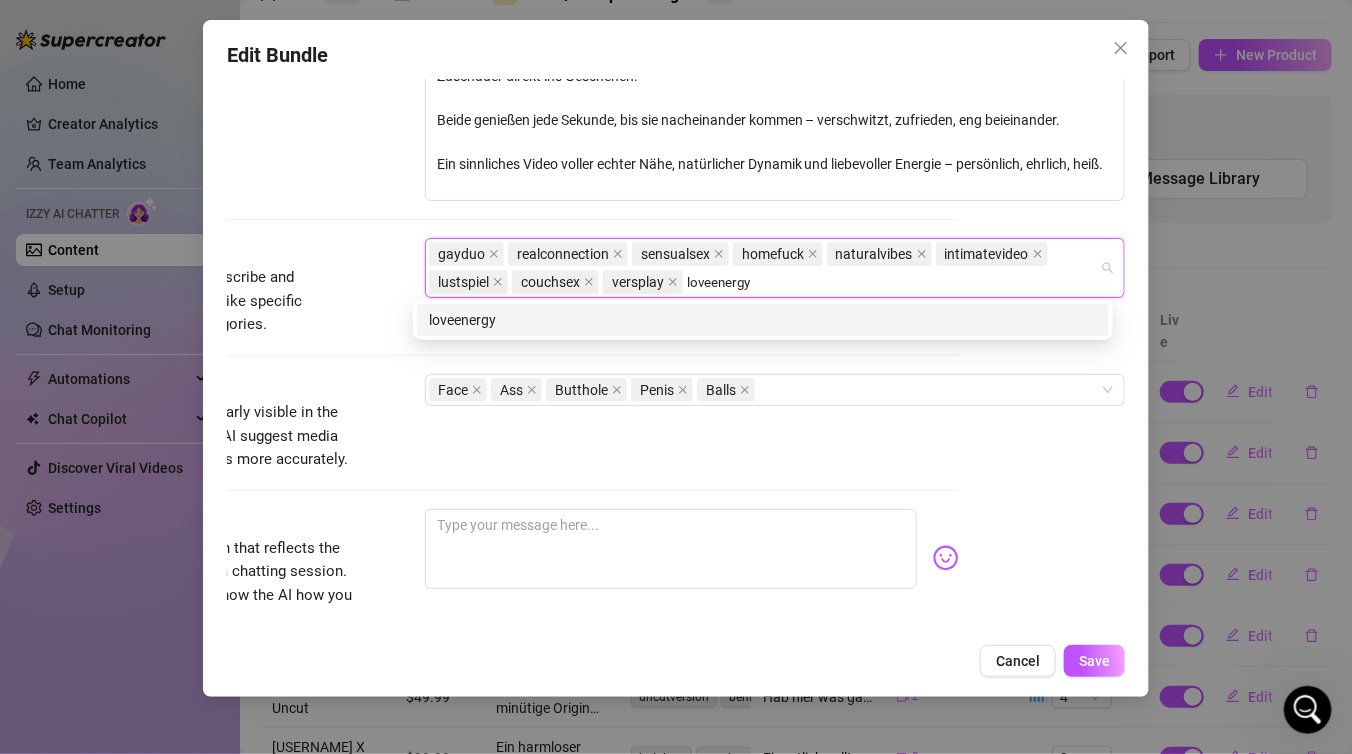 type on "loveenergy" 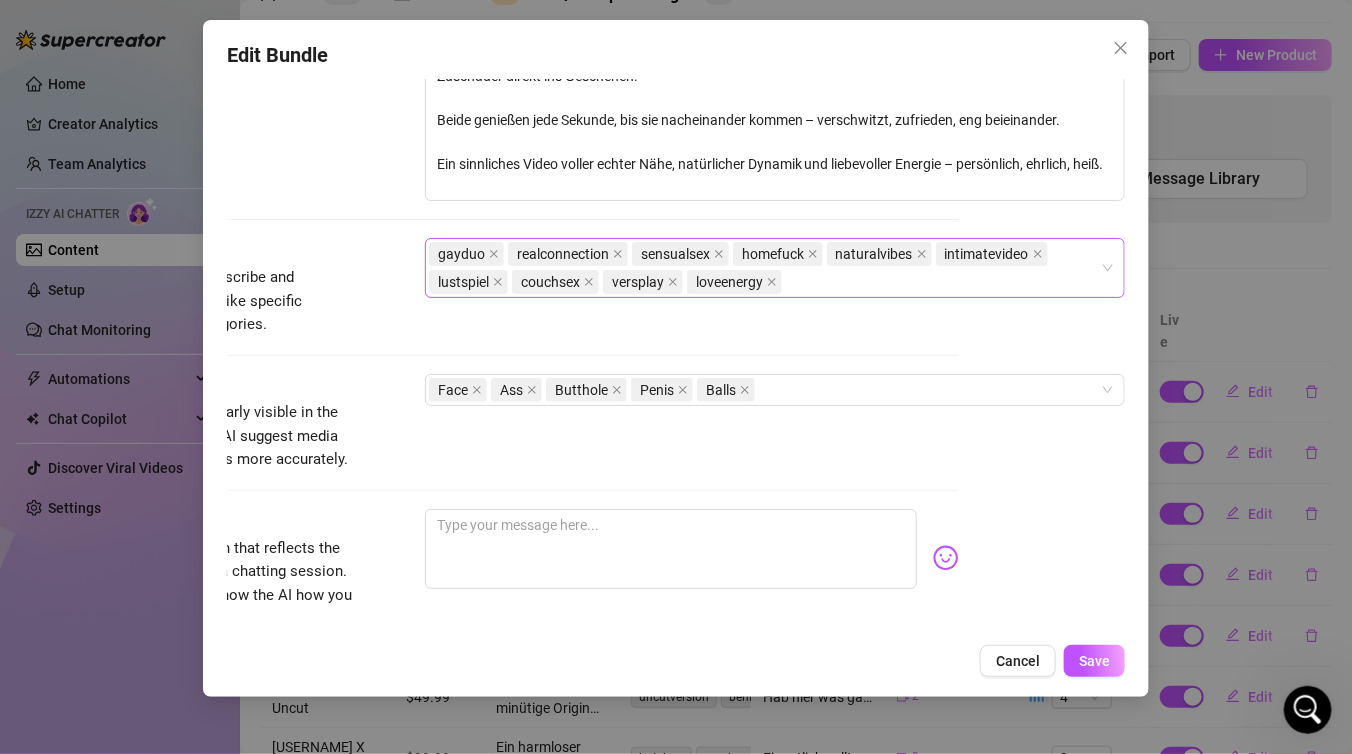 click on "gayduo realconnection sensualsex homefuck naturalvibes intimatevideo lustspiel couchsex versplay loveenergy" at bounding box center (764, 268) 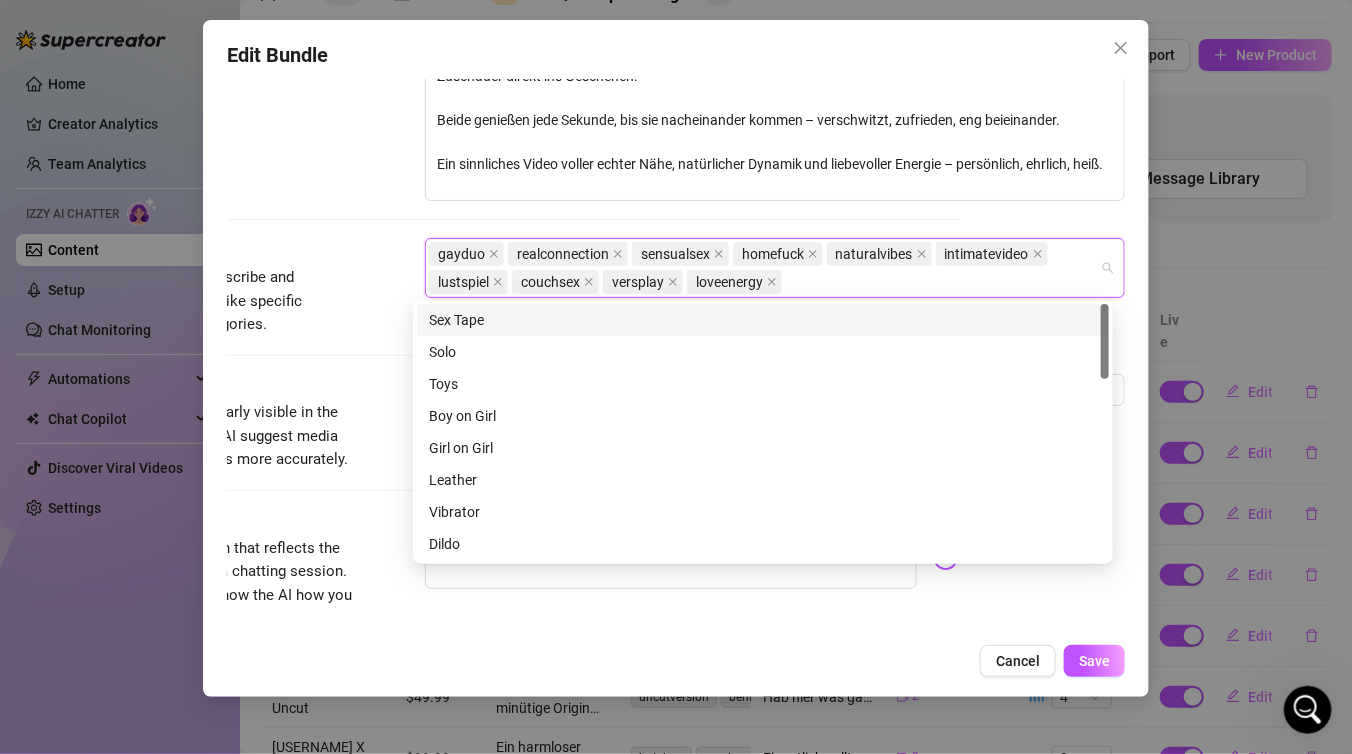 paste on "[USERNAME]" 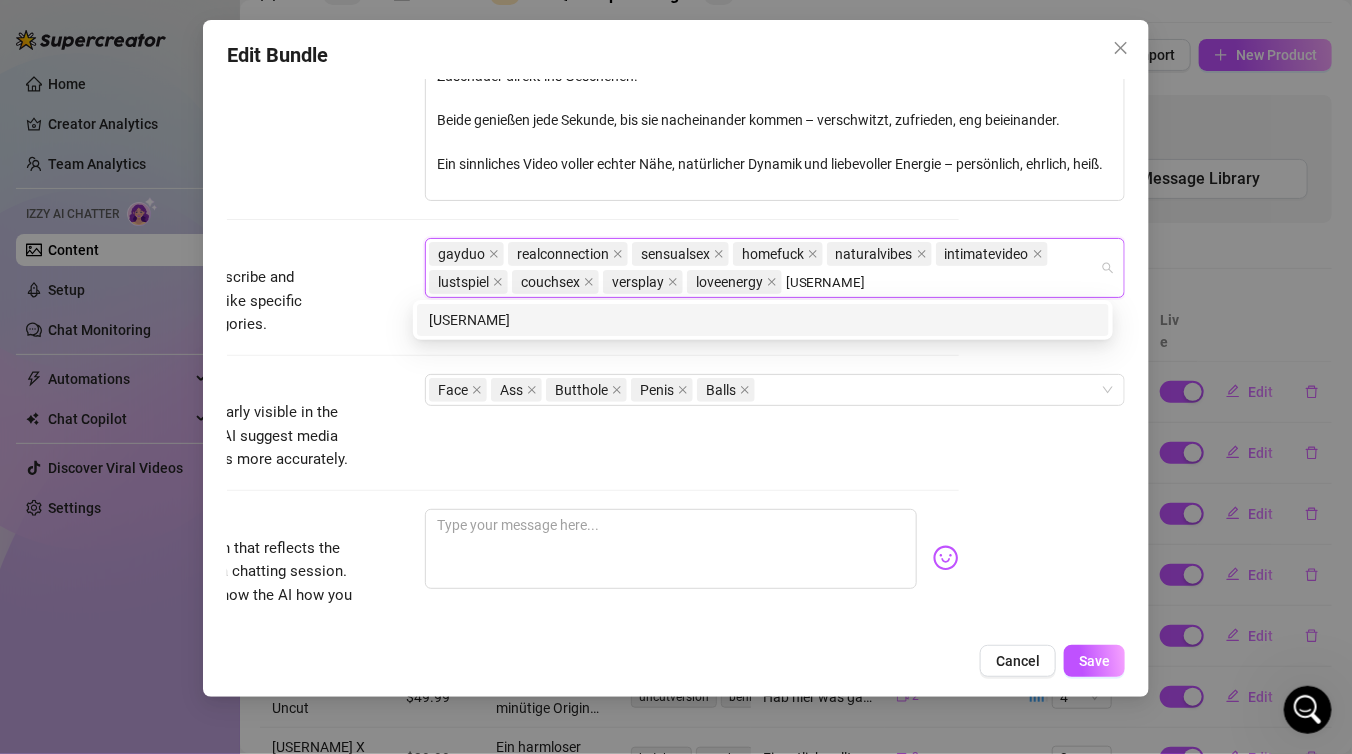 type on "[USERNAME]" 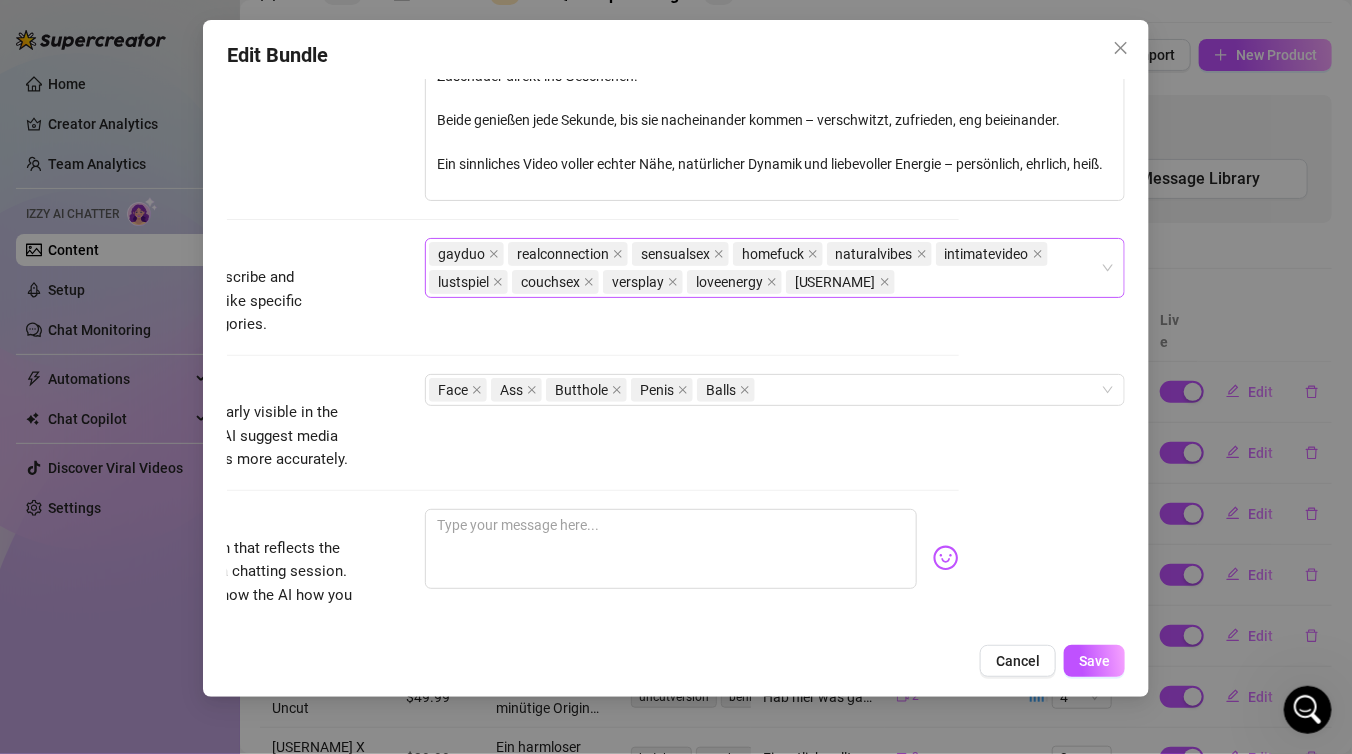 click on "gayduo realconnection sensualsex homefuck naturalvibes intimatevideo lustspiel couchsex versplay loveenergy thejanandonly" at bounding box center (764, 268) 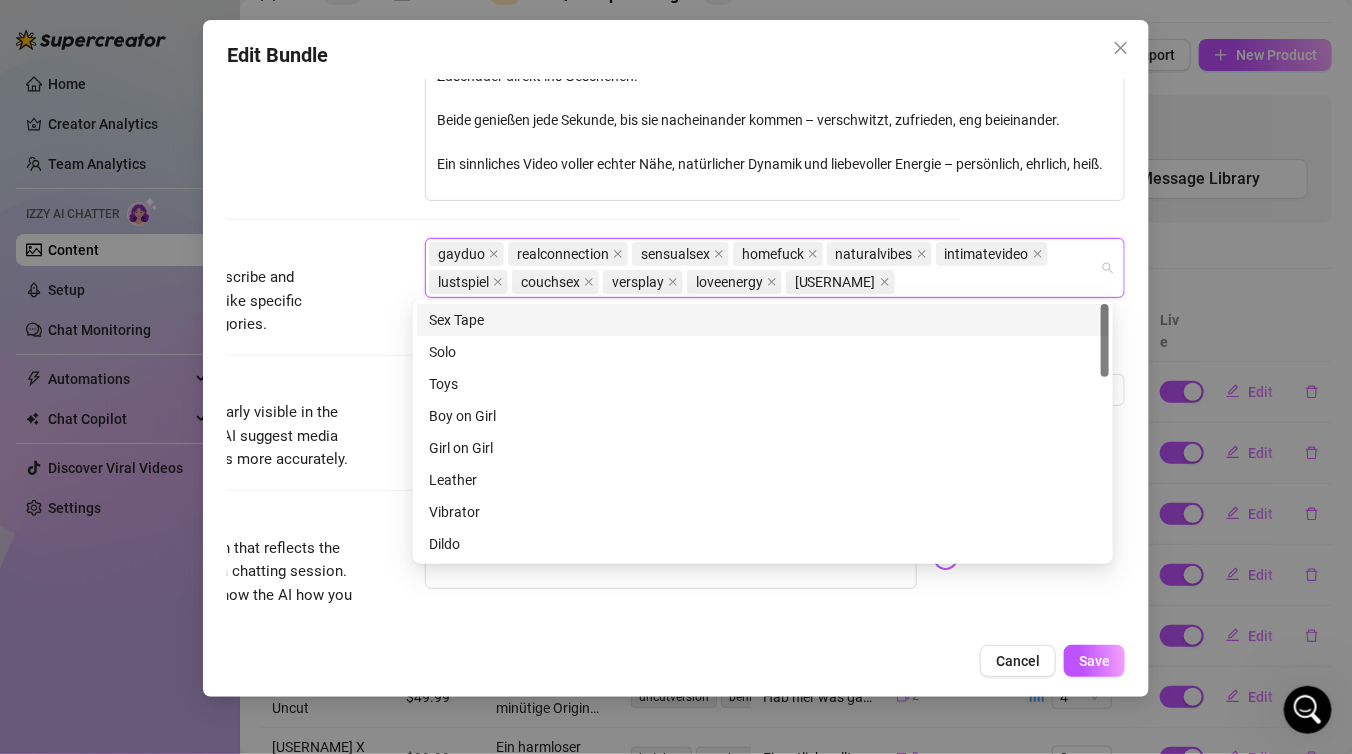 paste on "aladin" 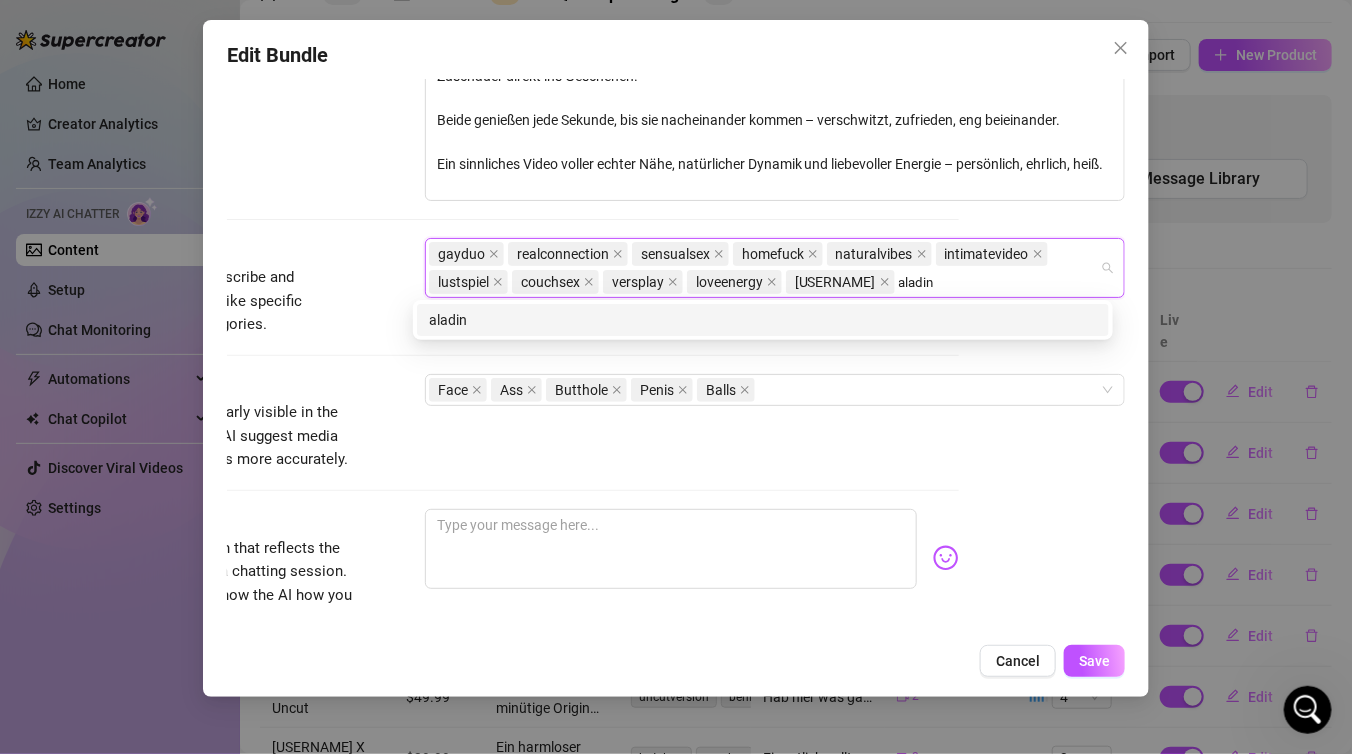 type on "aladin" 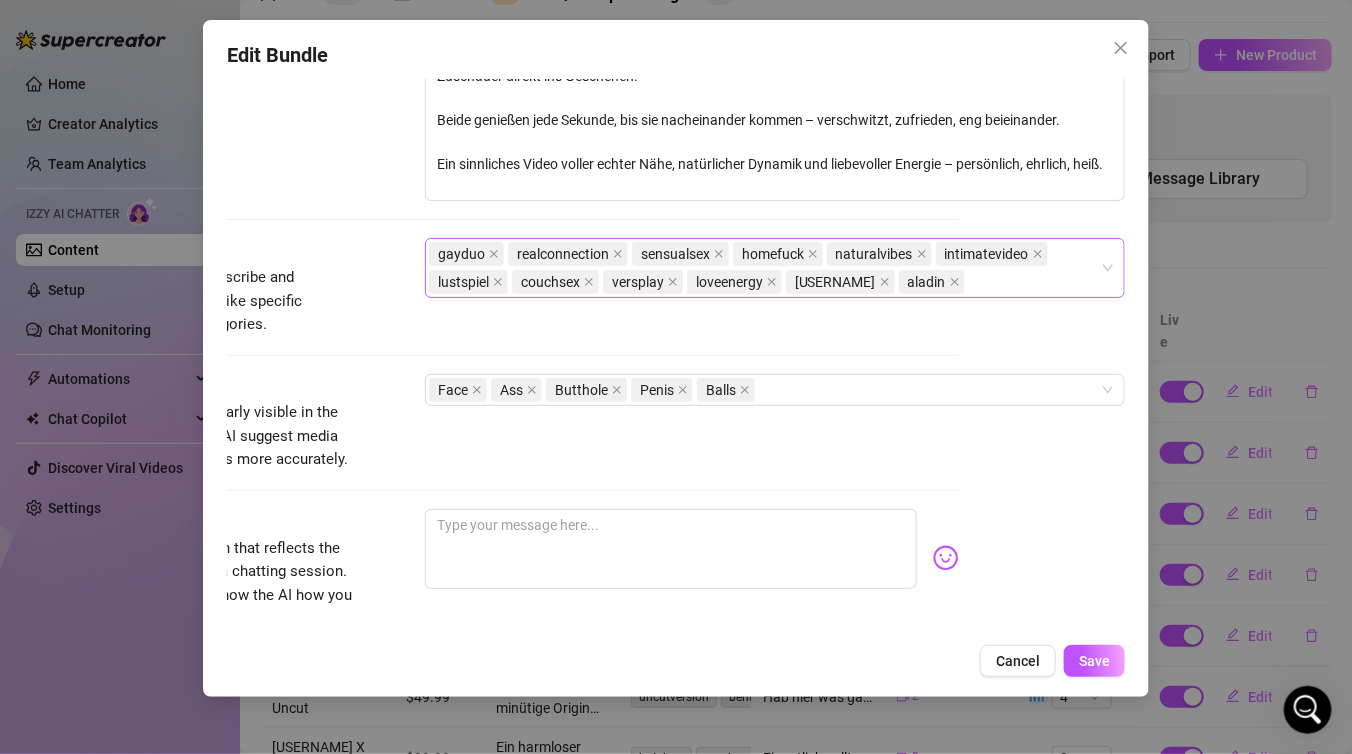 click on "gayduo realconnection sensualsex homefuck naturalvibes intimatevideo lustspiel couchsex versplay loveenergy thejanandonly aladin" at bounding box center [764, 268] 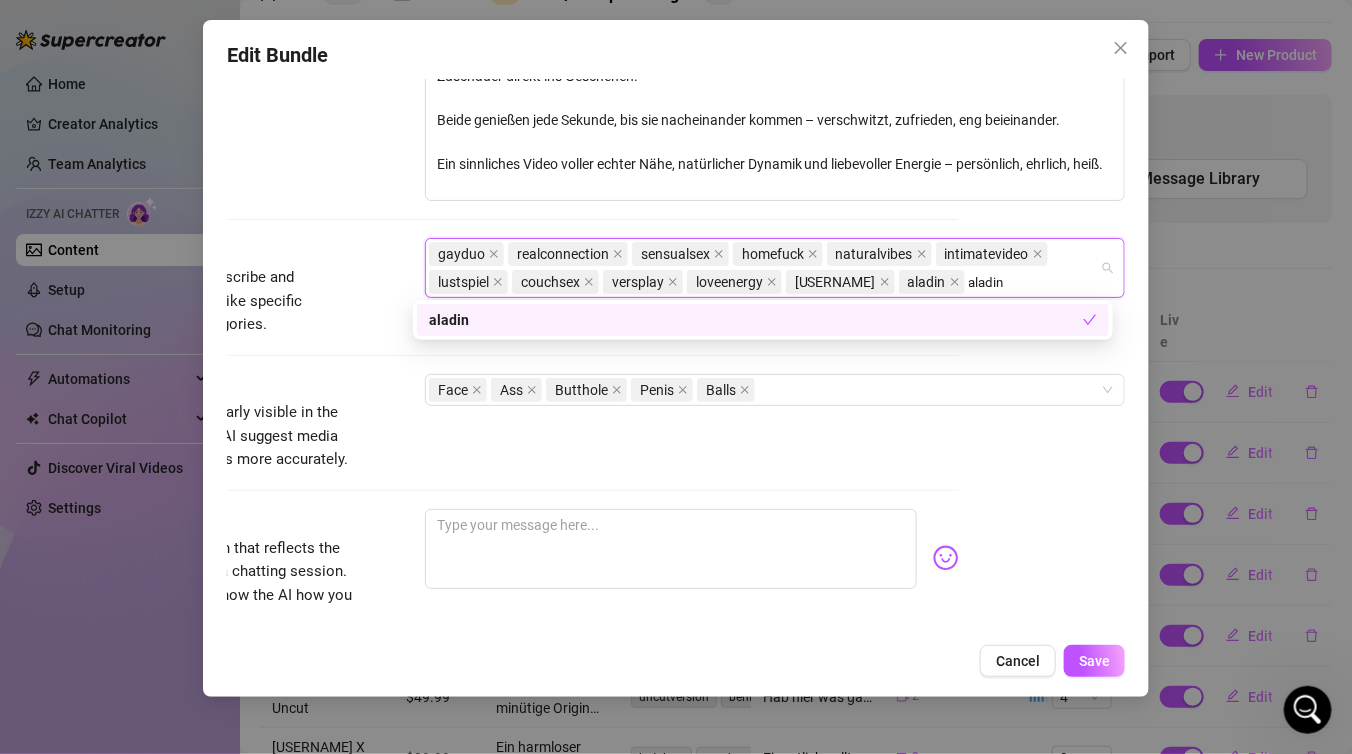 type on "aladin" 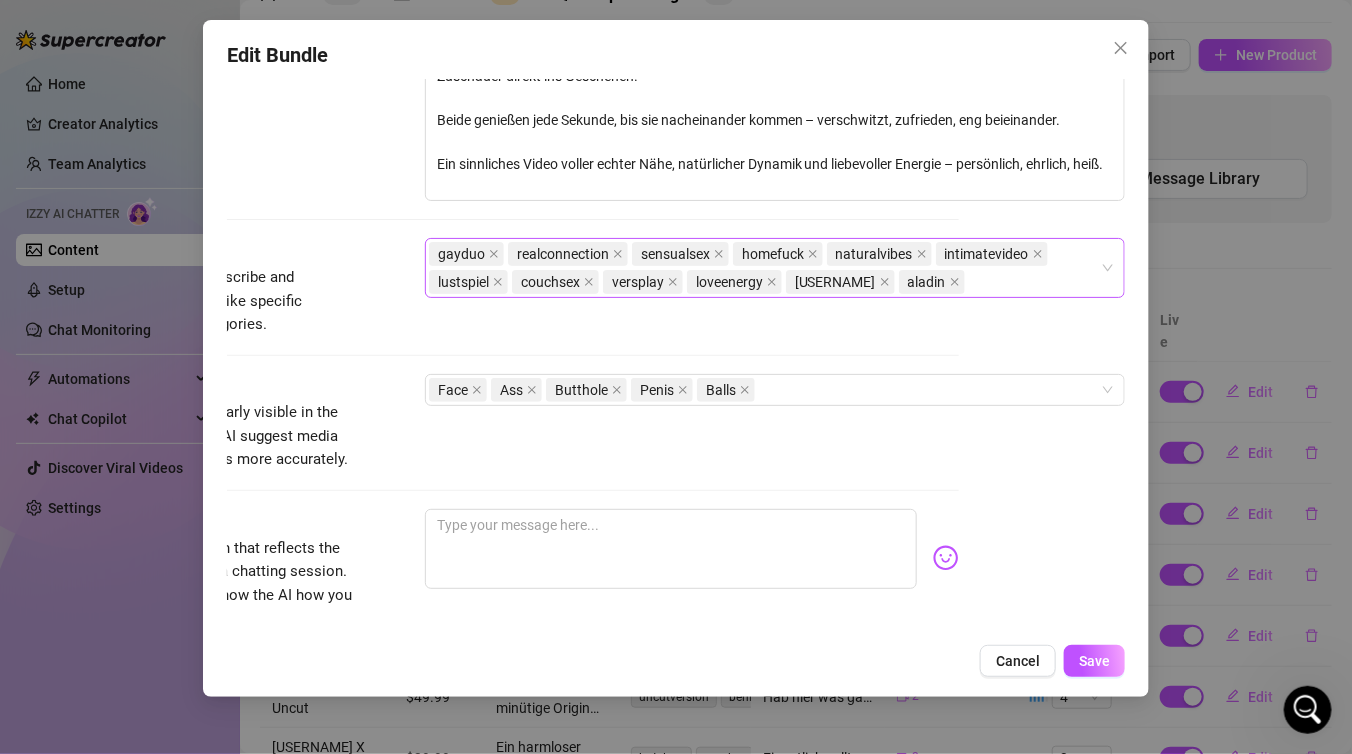 click on "gayduo realconnection sensualsex homefuck naturalvibes intimatevideo lustspiel couchsex versplay loveenergy thejanandonly aladin" at bounding box center (764, 268) 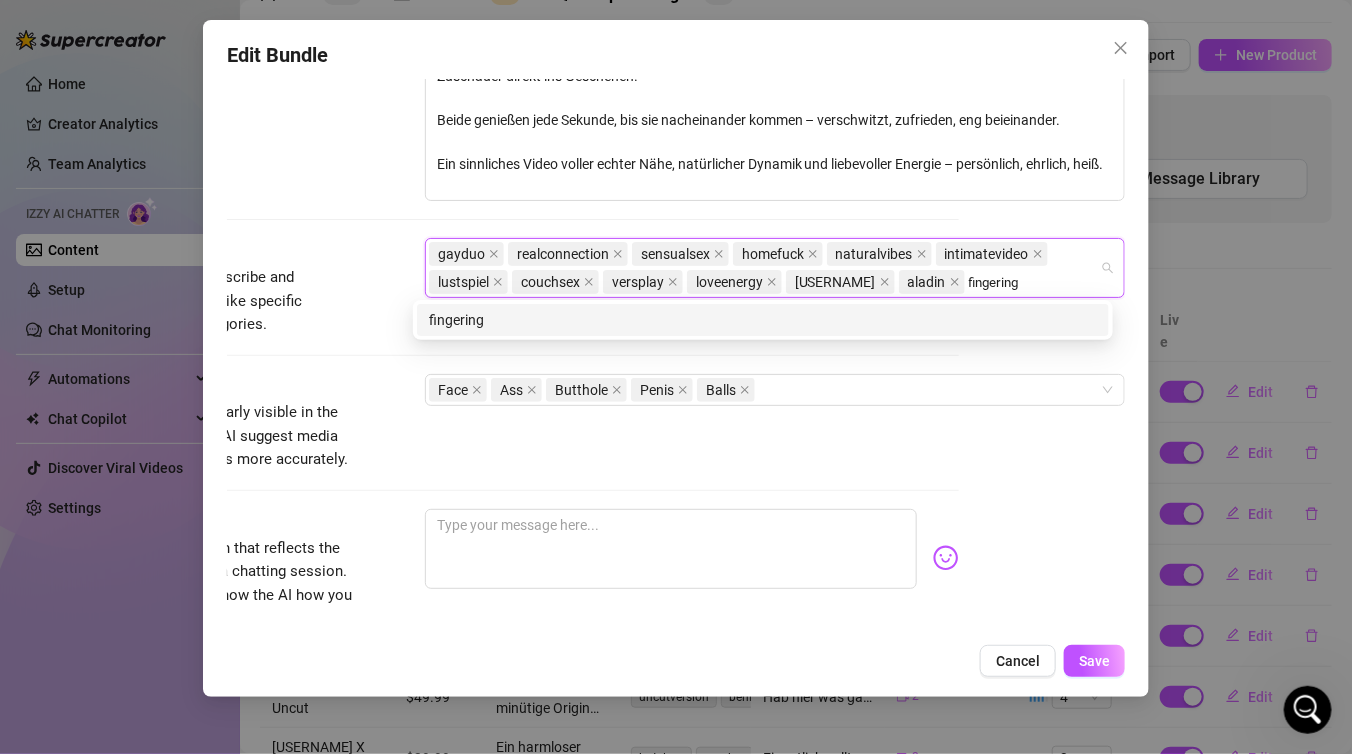 type on "fingering" 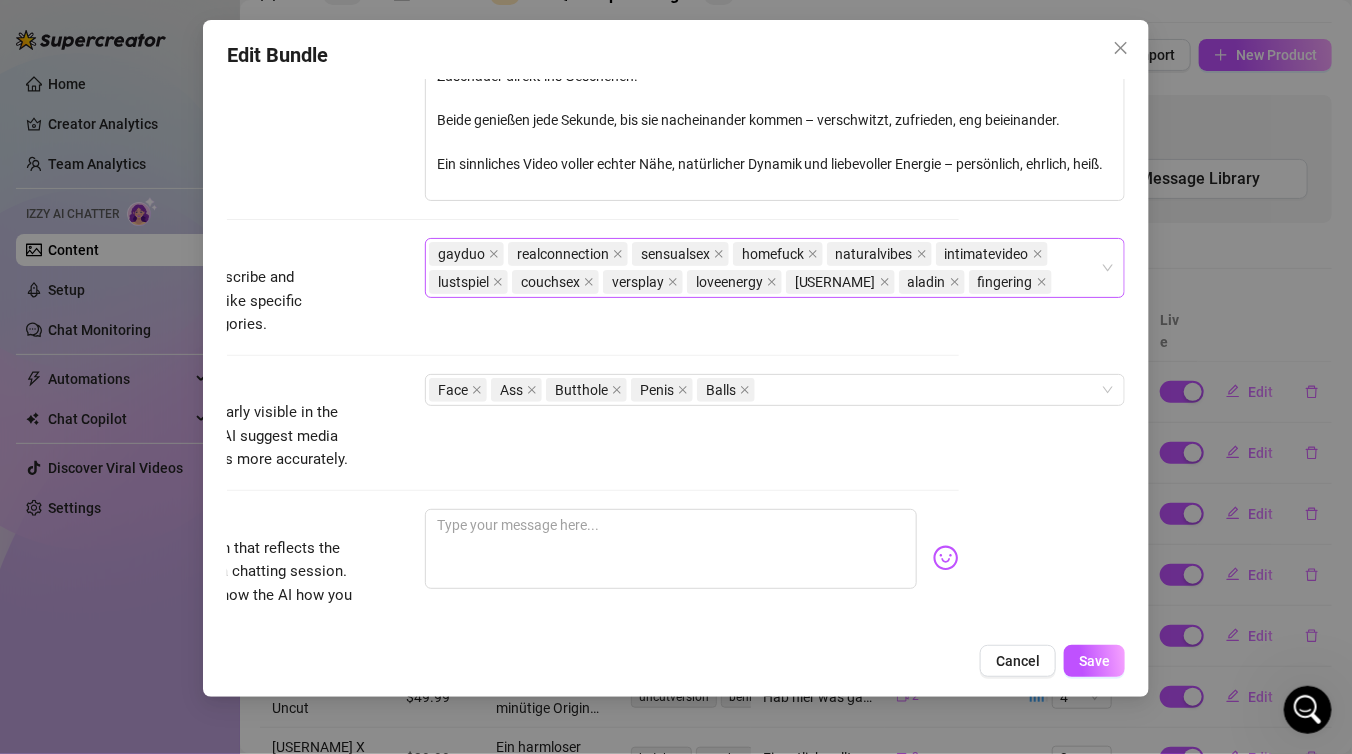 click on "gayduo realconnection sensualsex homefuck naturalvibes intimatevideo lustspiel couchsex versplay loveenergy thejanandonly aladin fingering" at bounding box center (764, 268) 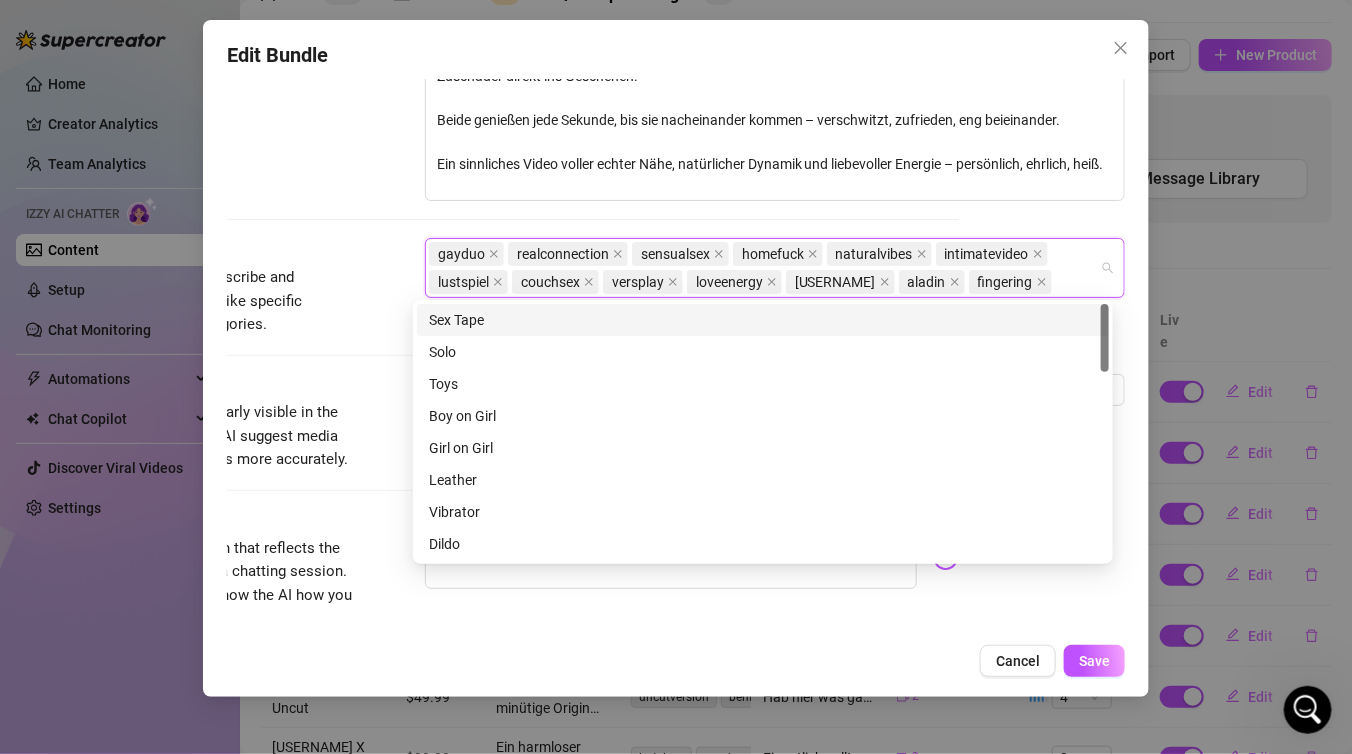 paste on "riding" 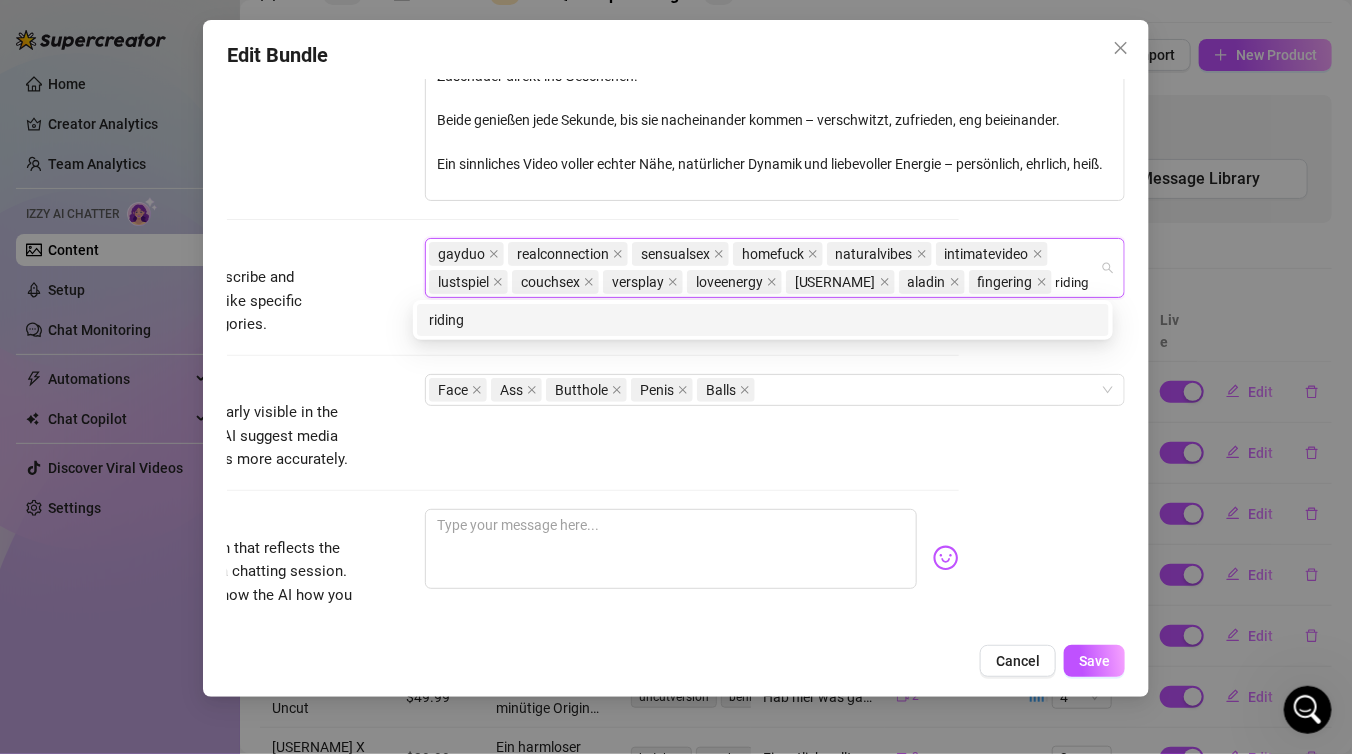 type on "riding" 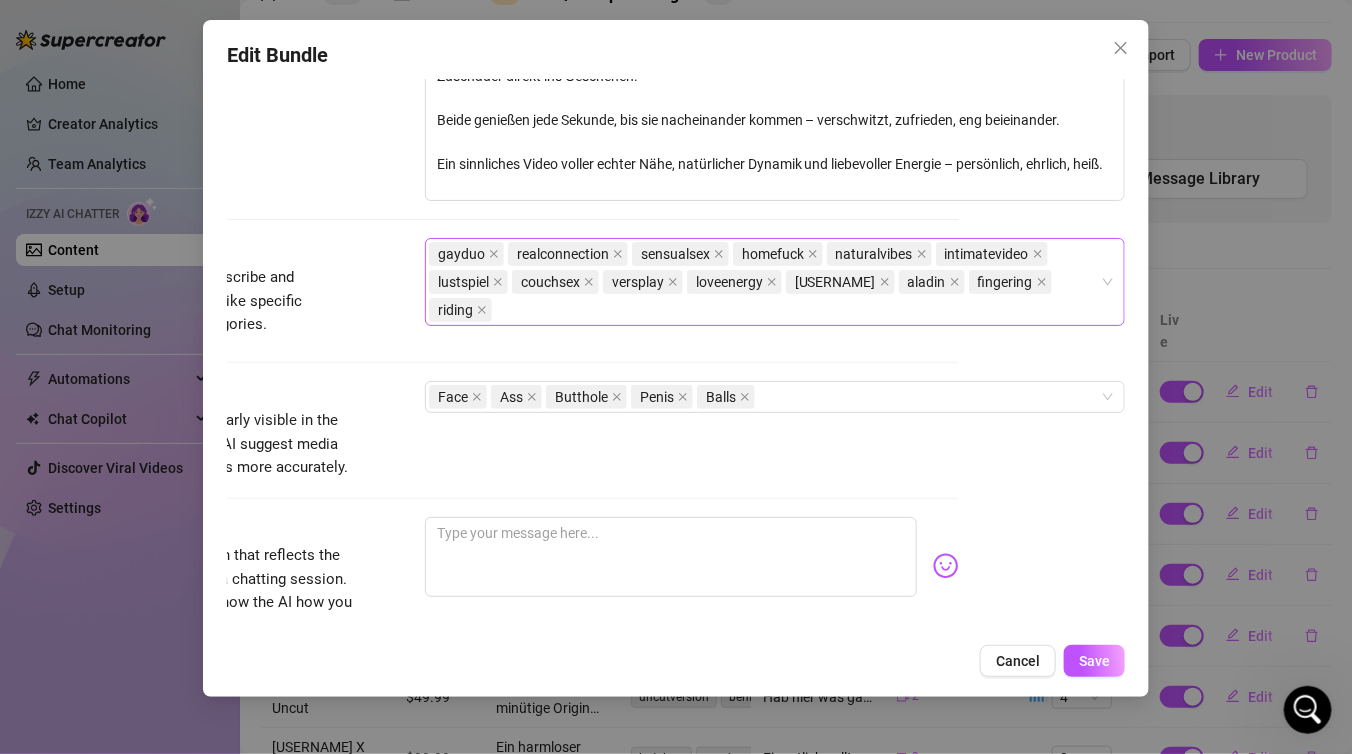 click on "gayduo realconnection sensualsex homefuck naturalvibes intimatevideo lustspiel couchsex versplay loveenergy thejanandonly aladin fingering riding" at bounding box center [764, 282] 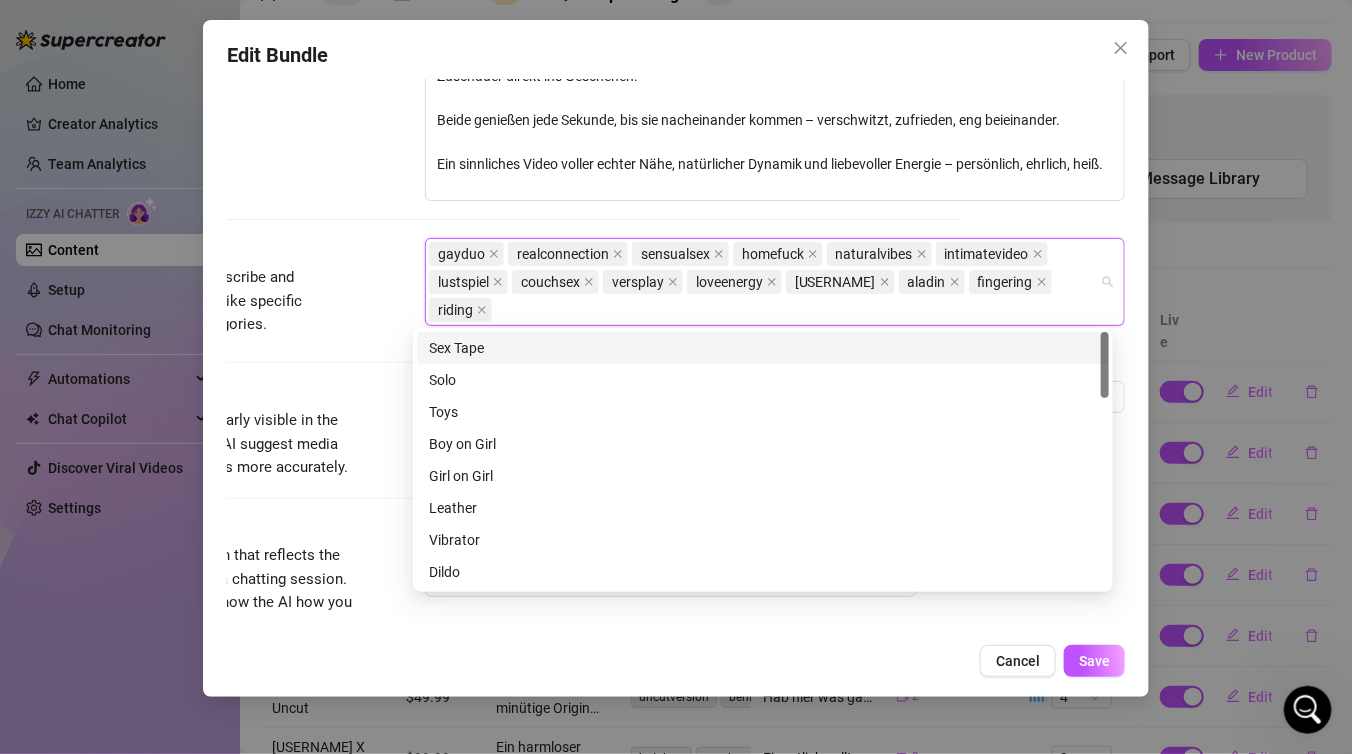 paste on "povscene" 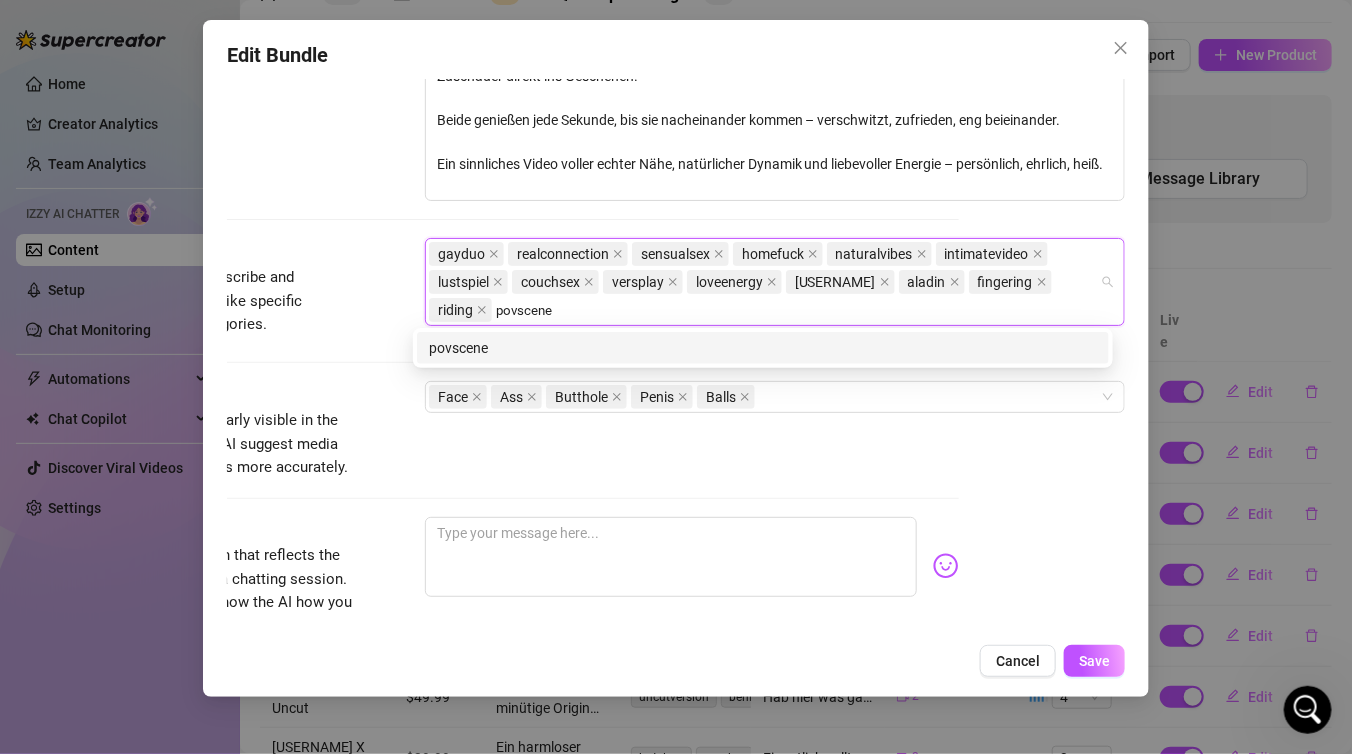 type on "povscene" 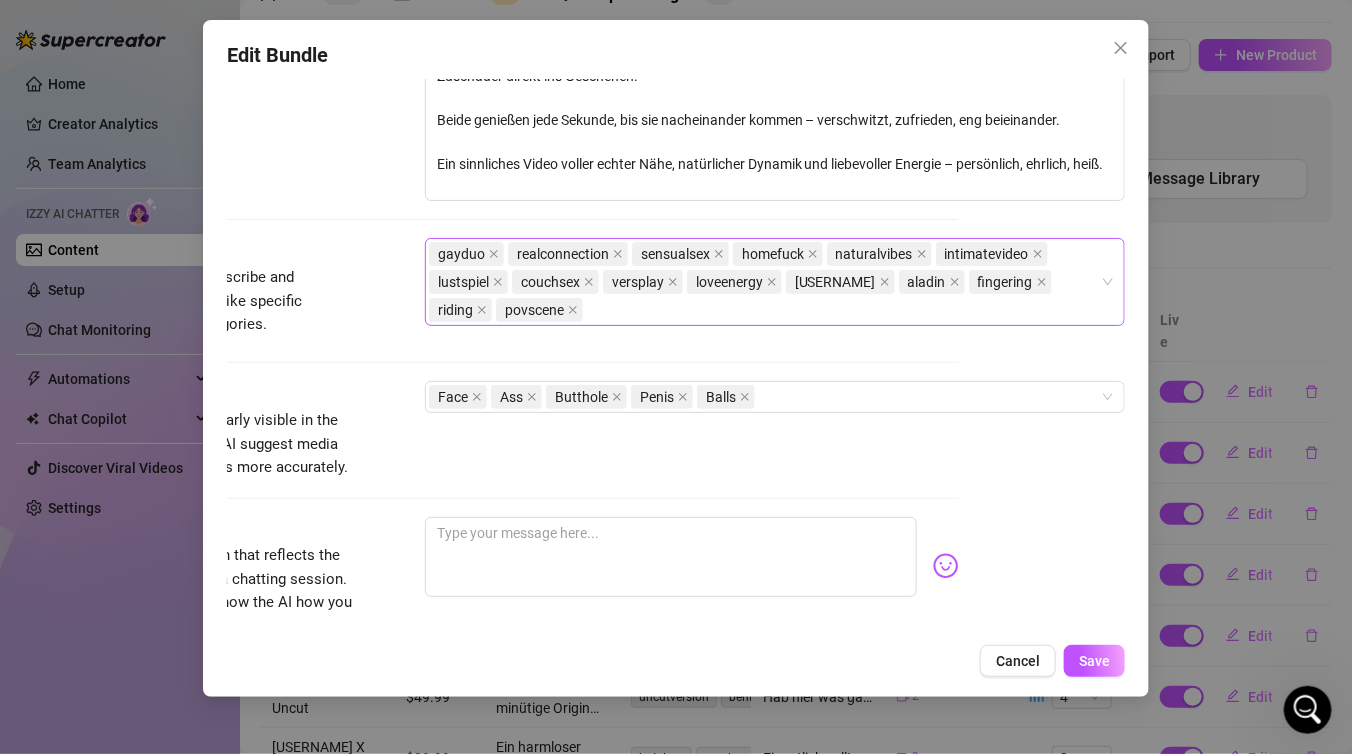 click on "gayduo realconnection sensualsex homefuck naturalvibes intimatevideo lustspiel couchsex versplay loveenergy thejanandonly aladin fingering riding povscene" at bounding box center (764, 282) 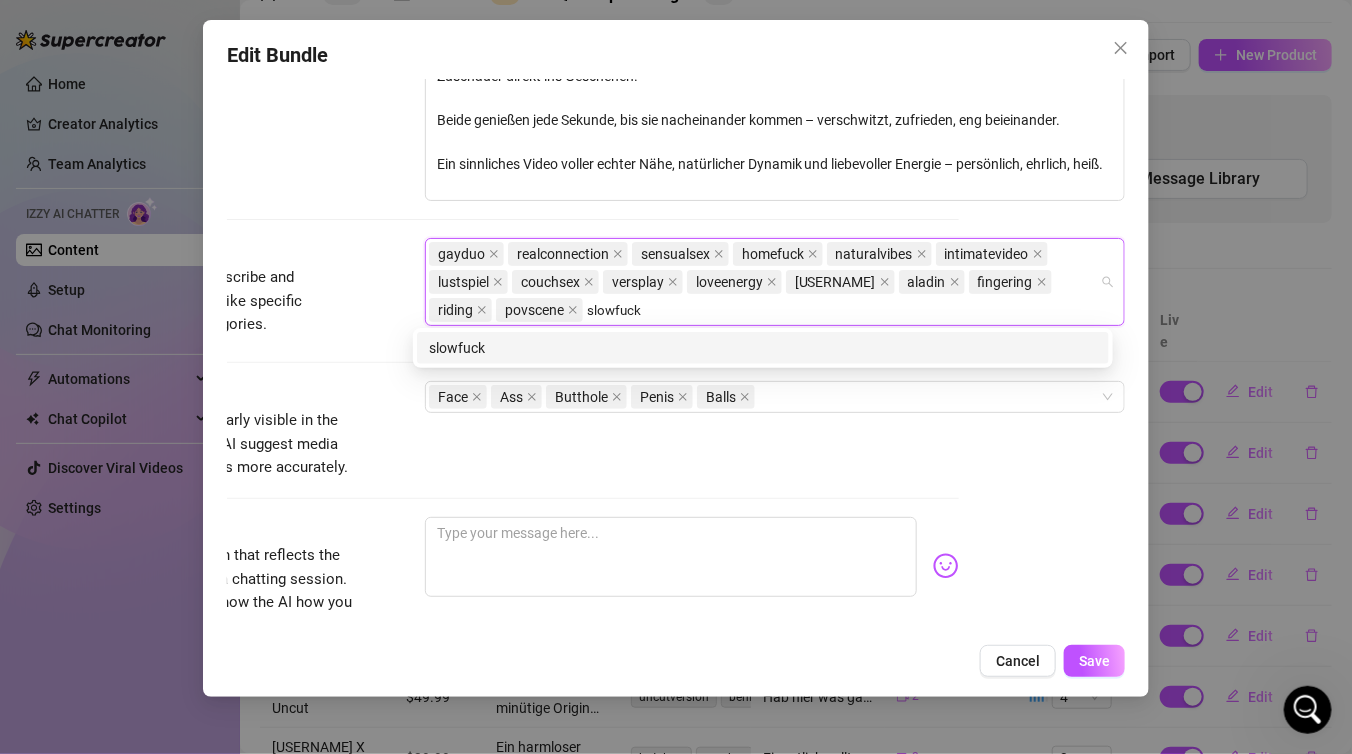 type on "slowfuck" 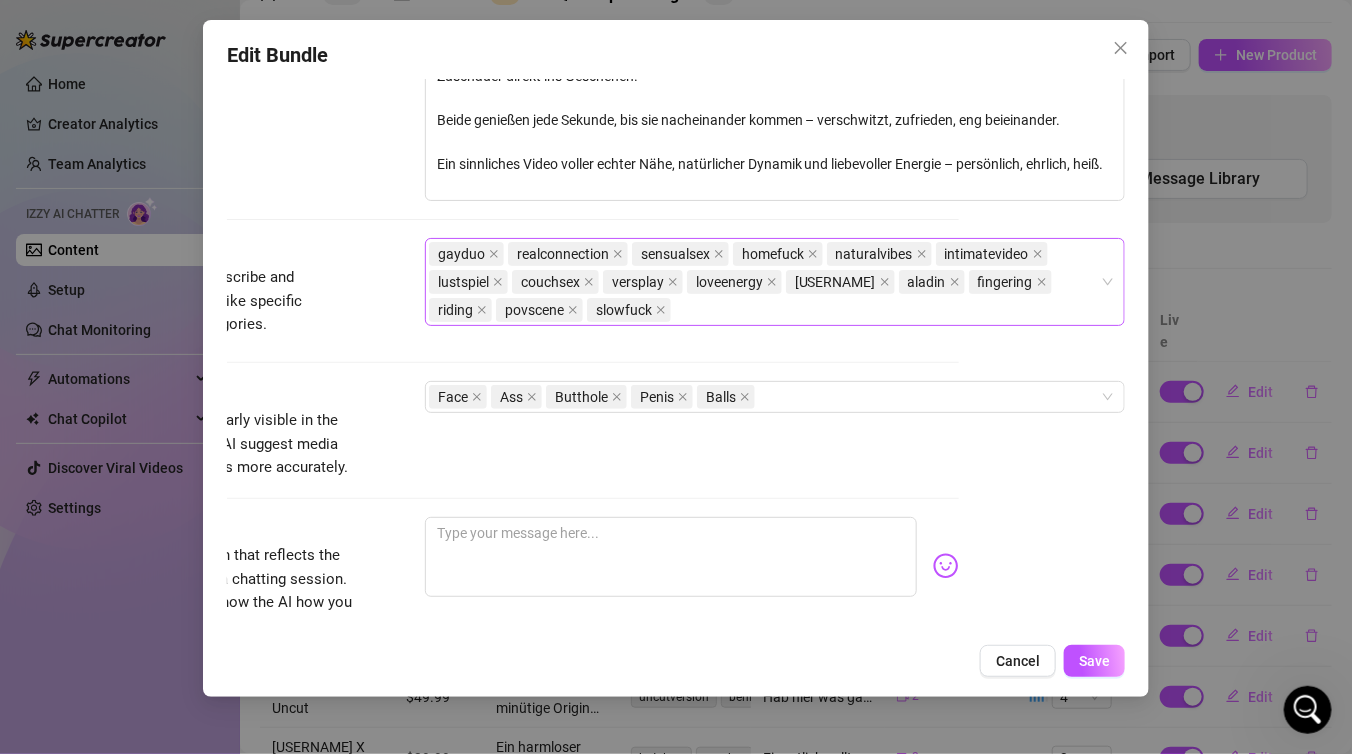 click on "gayduo realconnection sensualsex homefuck naturalvibes intimatevideo lustspiel couchsex versplay loveenergy thejanandonly aladin fingering riding povscene slowfuck" at bounding box center (764, 282) 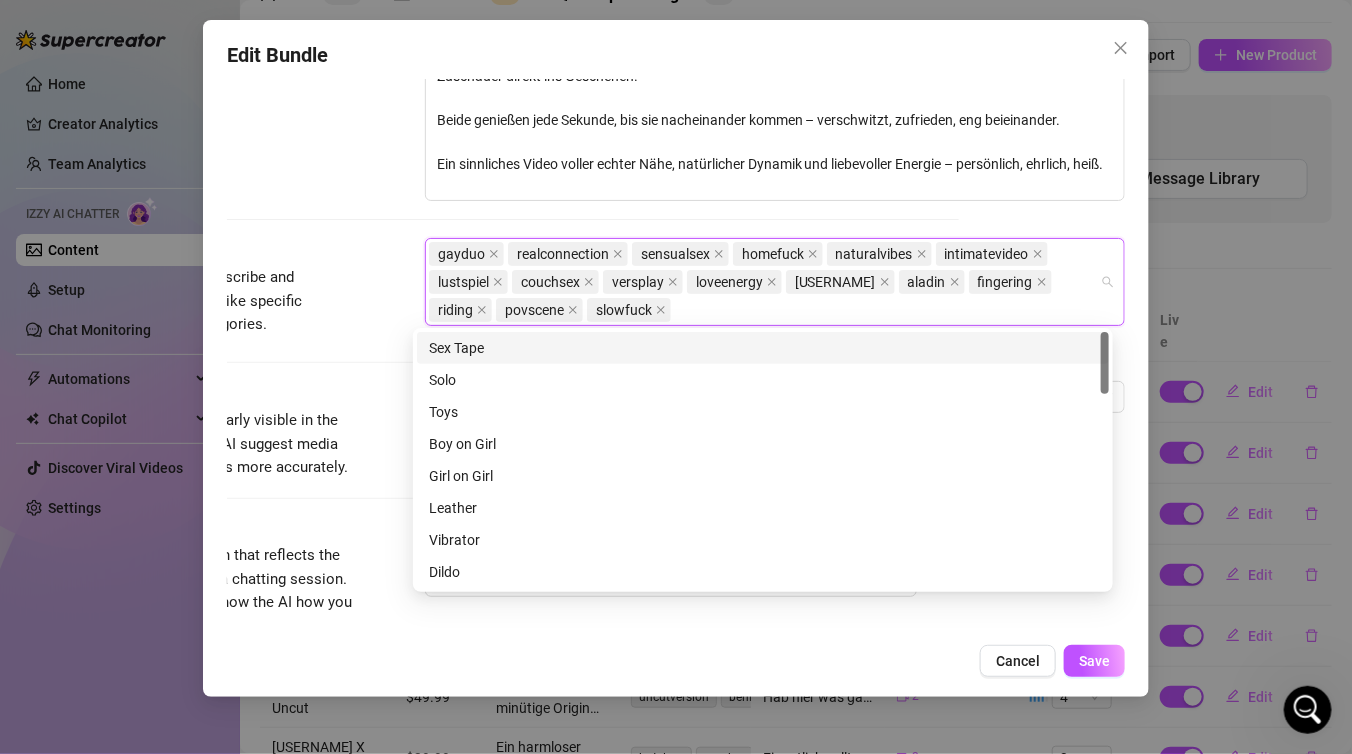 paste on "kissing" 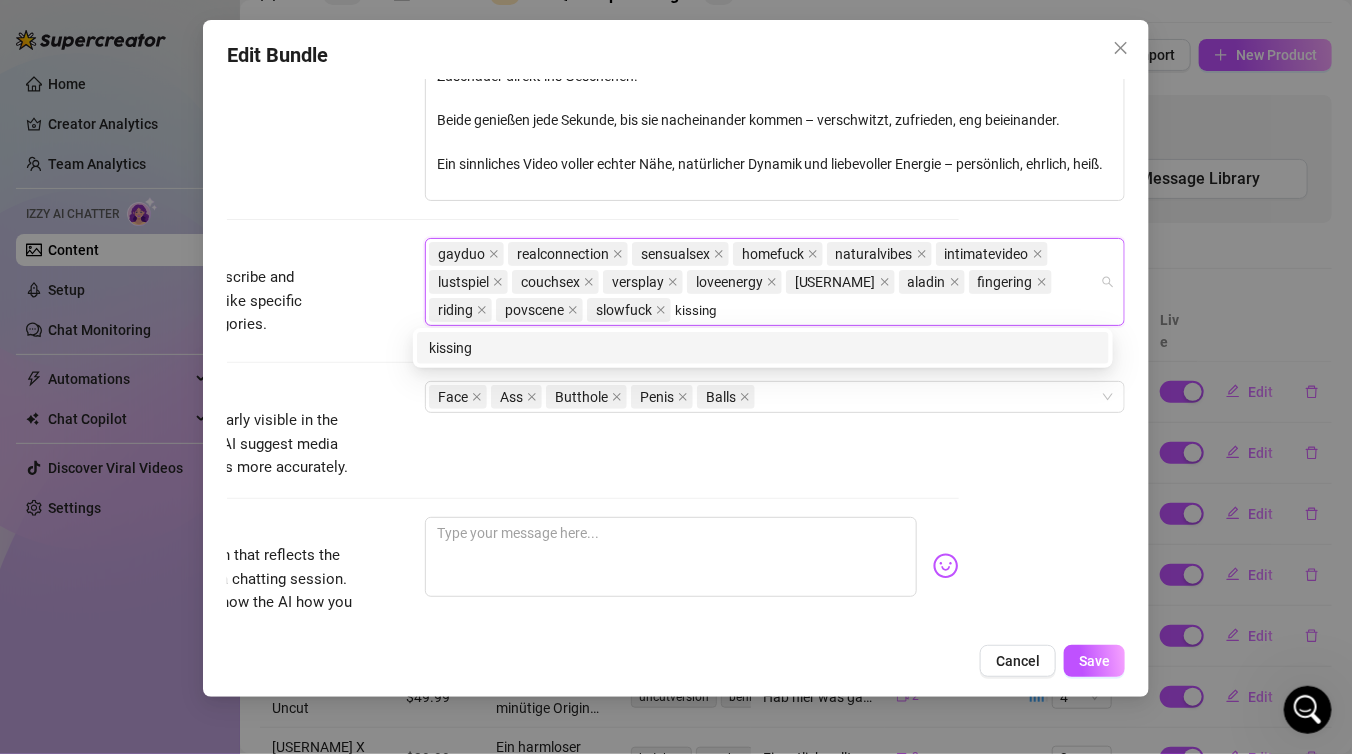 type on "kissing" 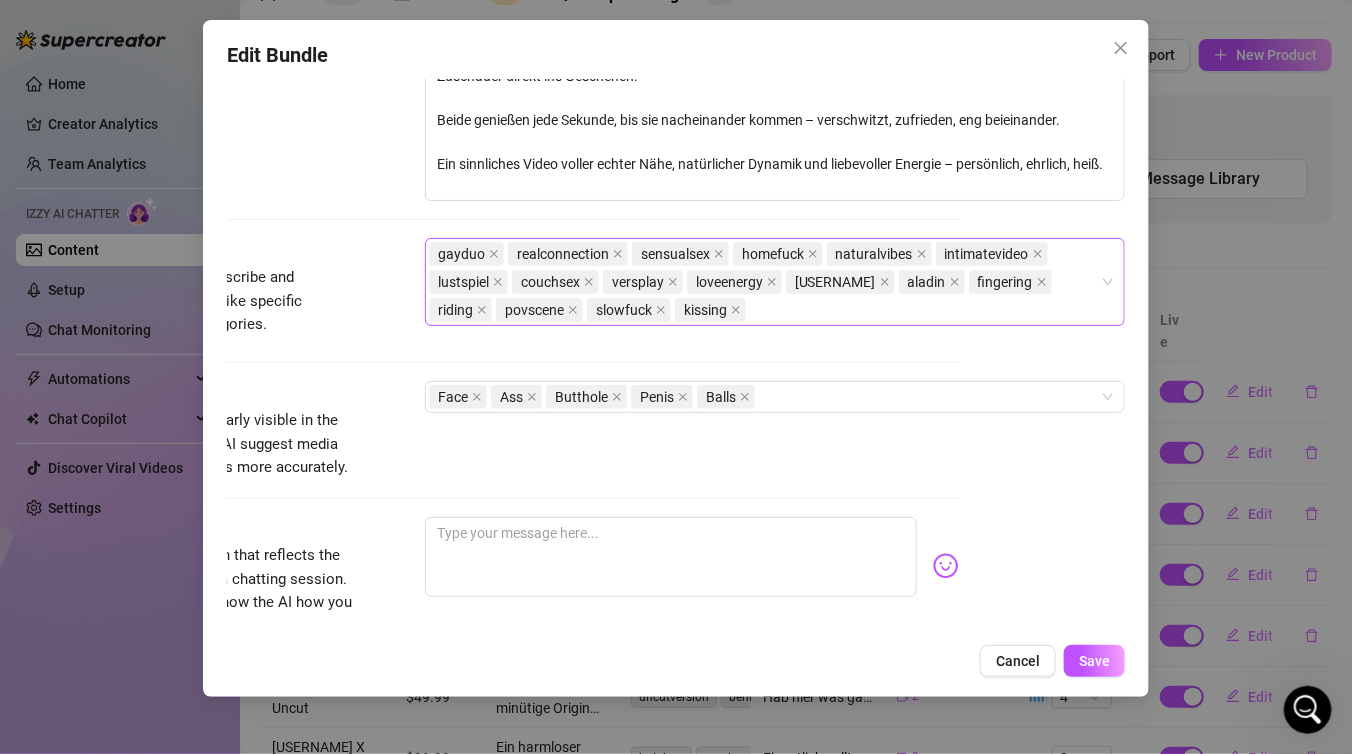 click on "gayduo realconnection sensualsex homefuck naturalvibes intimatevideo lustspiel couchsex versplay loveenergy thejanandonly aladin fingering riding povscene slowfuck kissing" at bounding box center [764, 282] 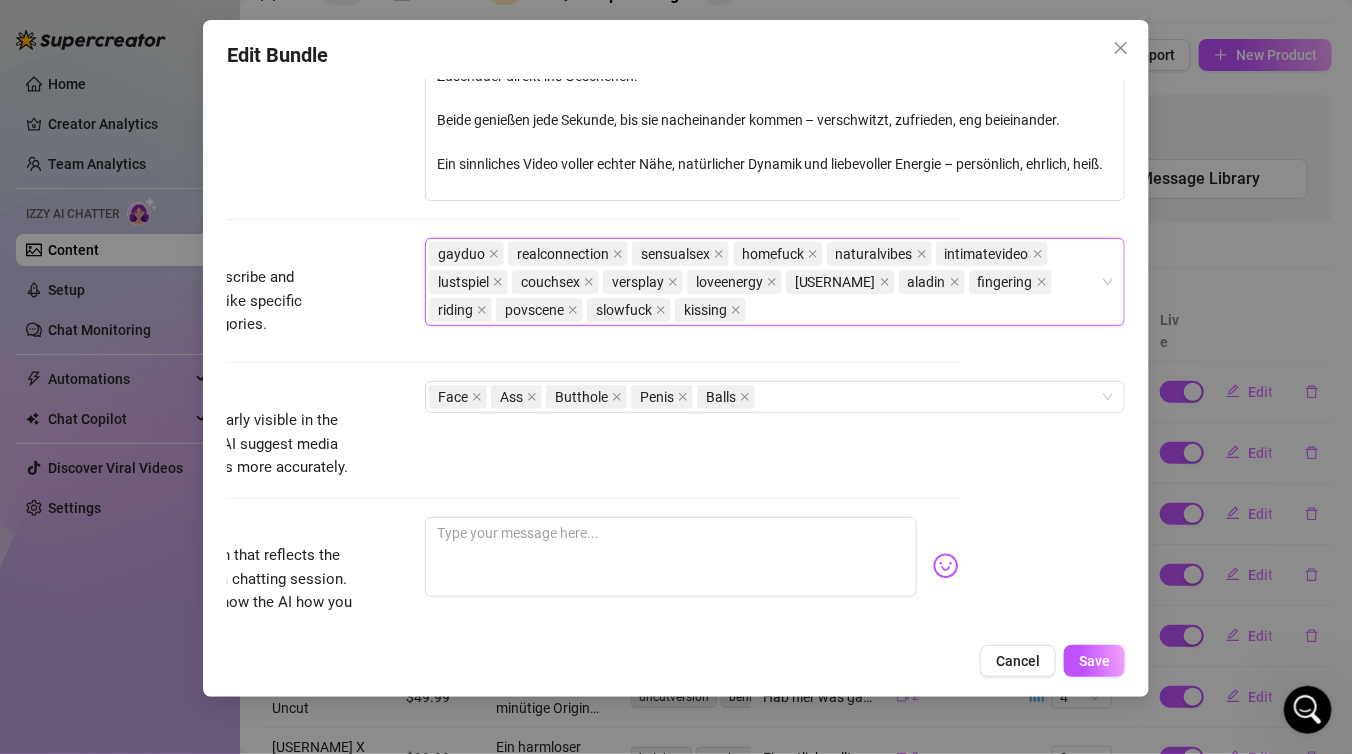 paste on "bodycontact" 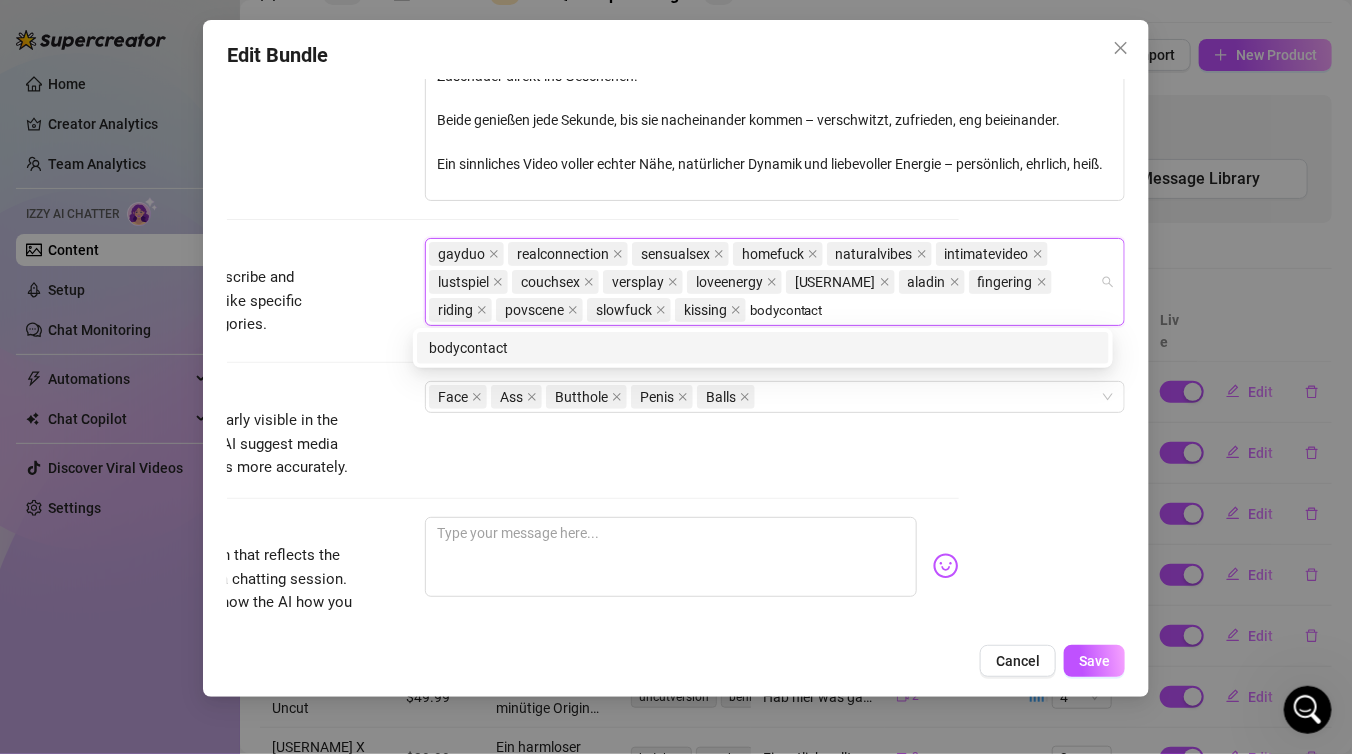 type on "bodycontact" 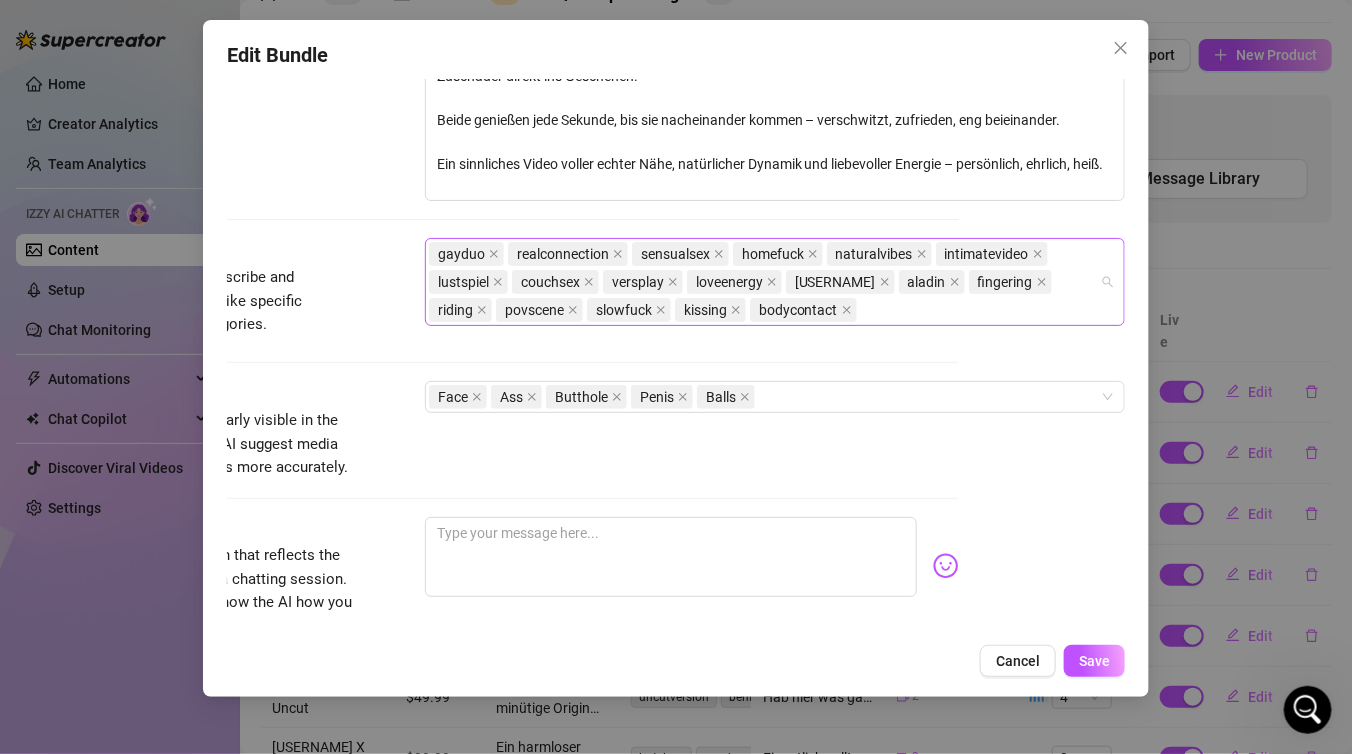 click on "gayduo realconnection sensualsex homefuck naturalvibes intimatevideo lustspiel couchsex versplay loveenergy thejanandonly aladin fingering riding povscene slowfuck kissing bodycontact" at bounding box center [764, 282] 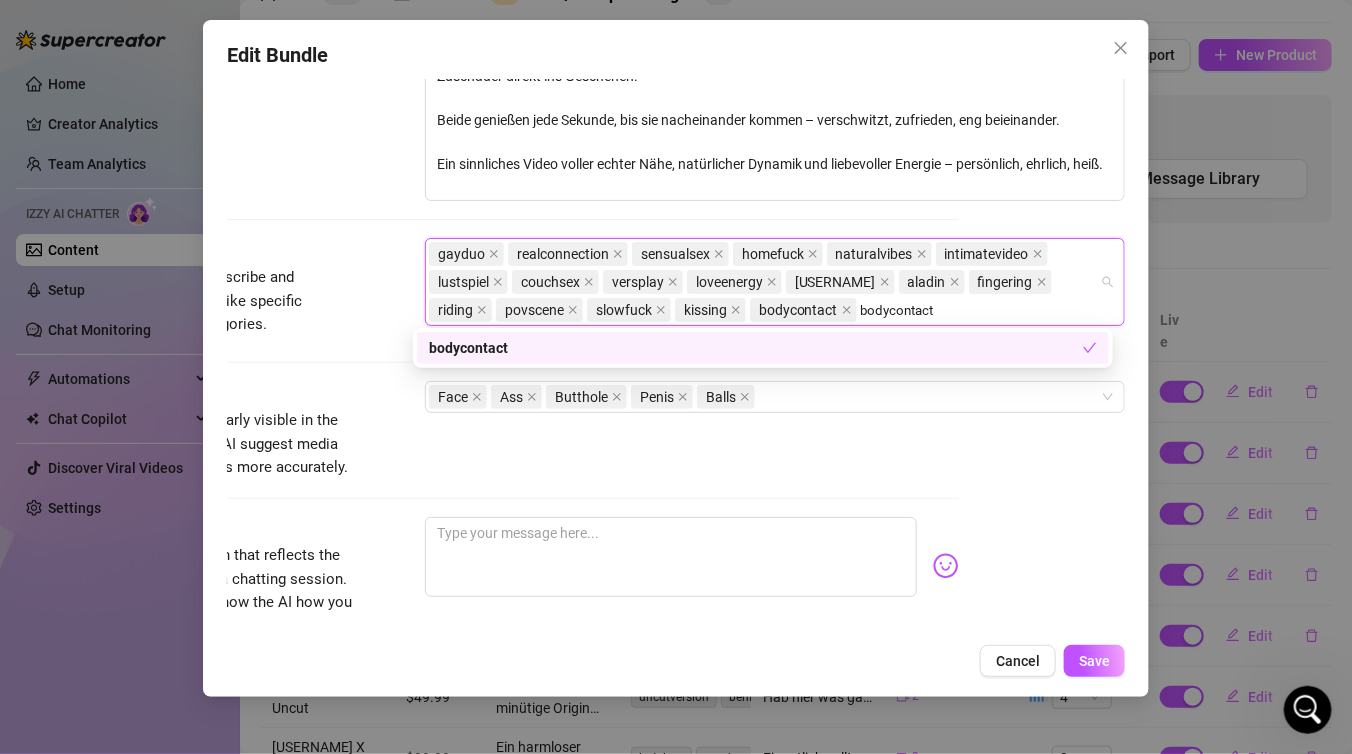 type on "bodycontact" 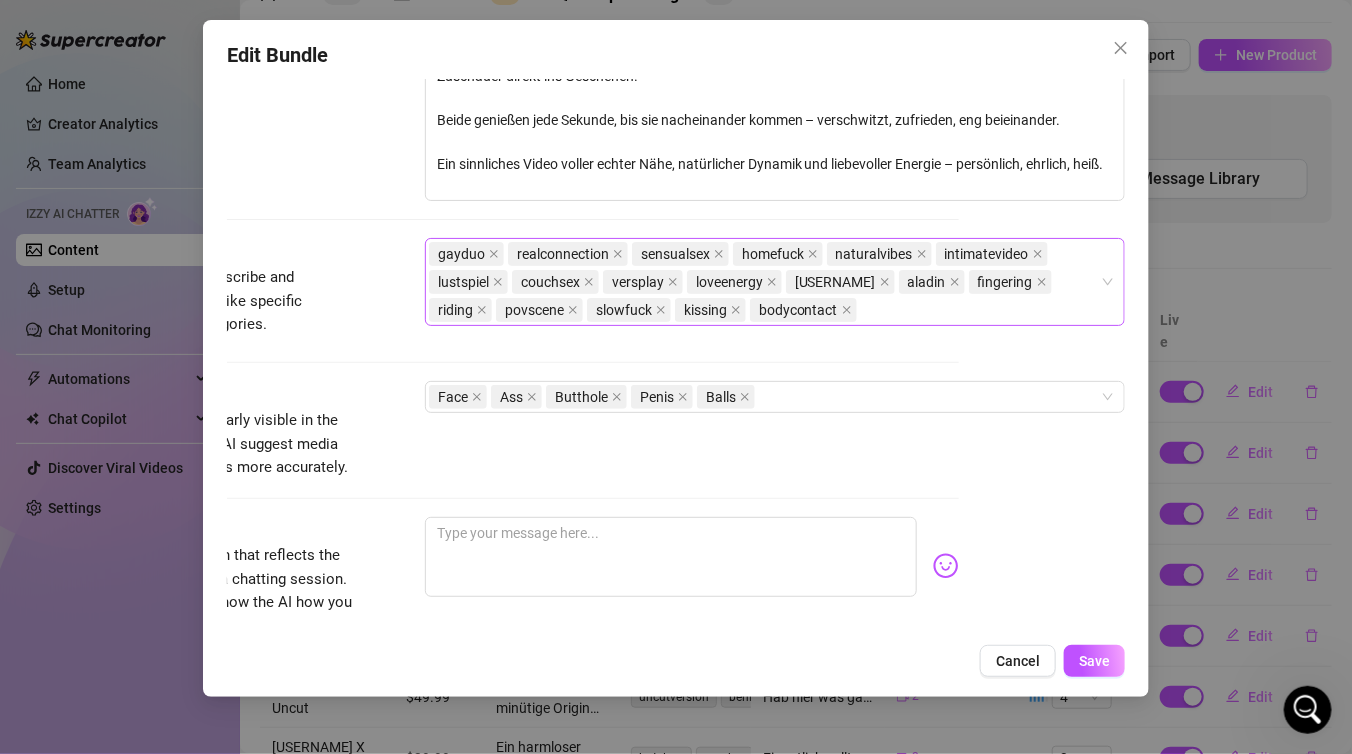 click on "gayduo realconnection sensualsex homefuck naturalvibes intimatevideo lustspiel couchsex versplay loveenergy thejanandonly aladin fingering riding povscene slowfuck kissing bodycontact" at bounding box center (764, 282) 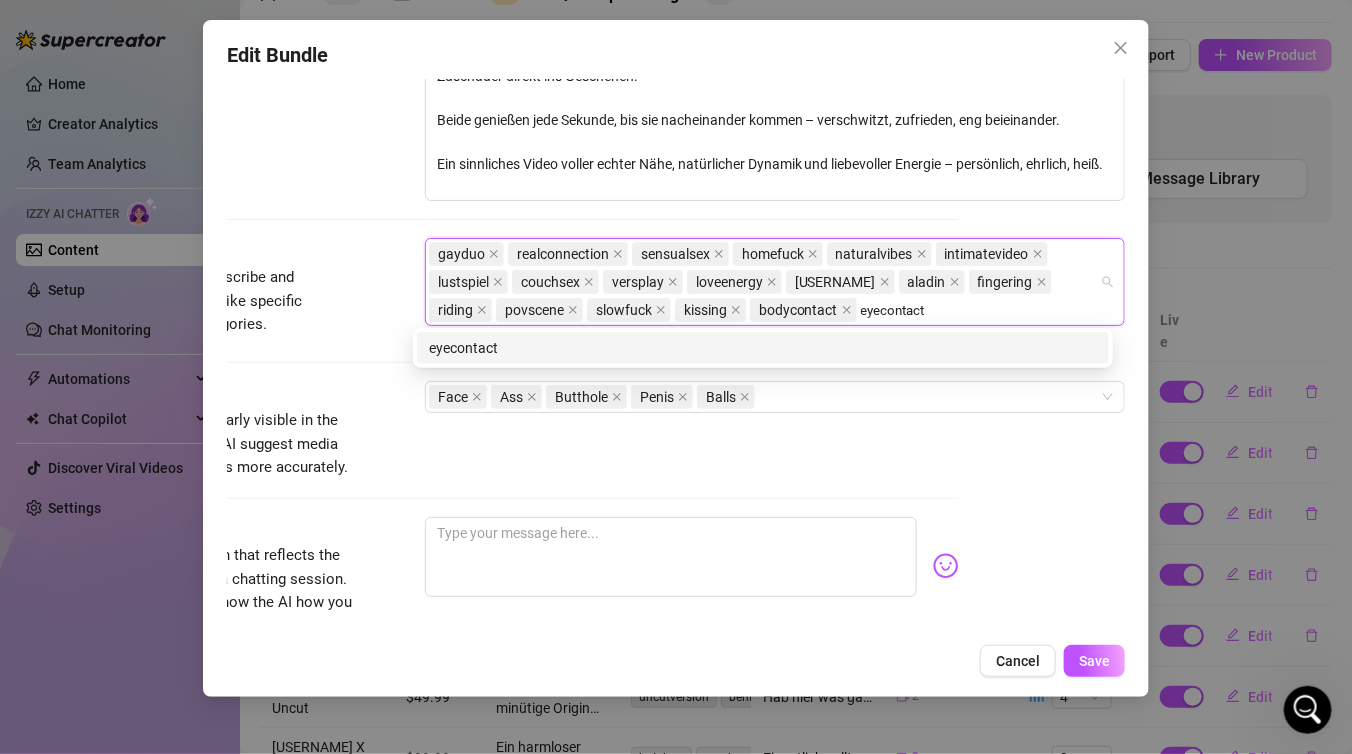 type on "eyecontact" 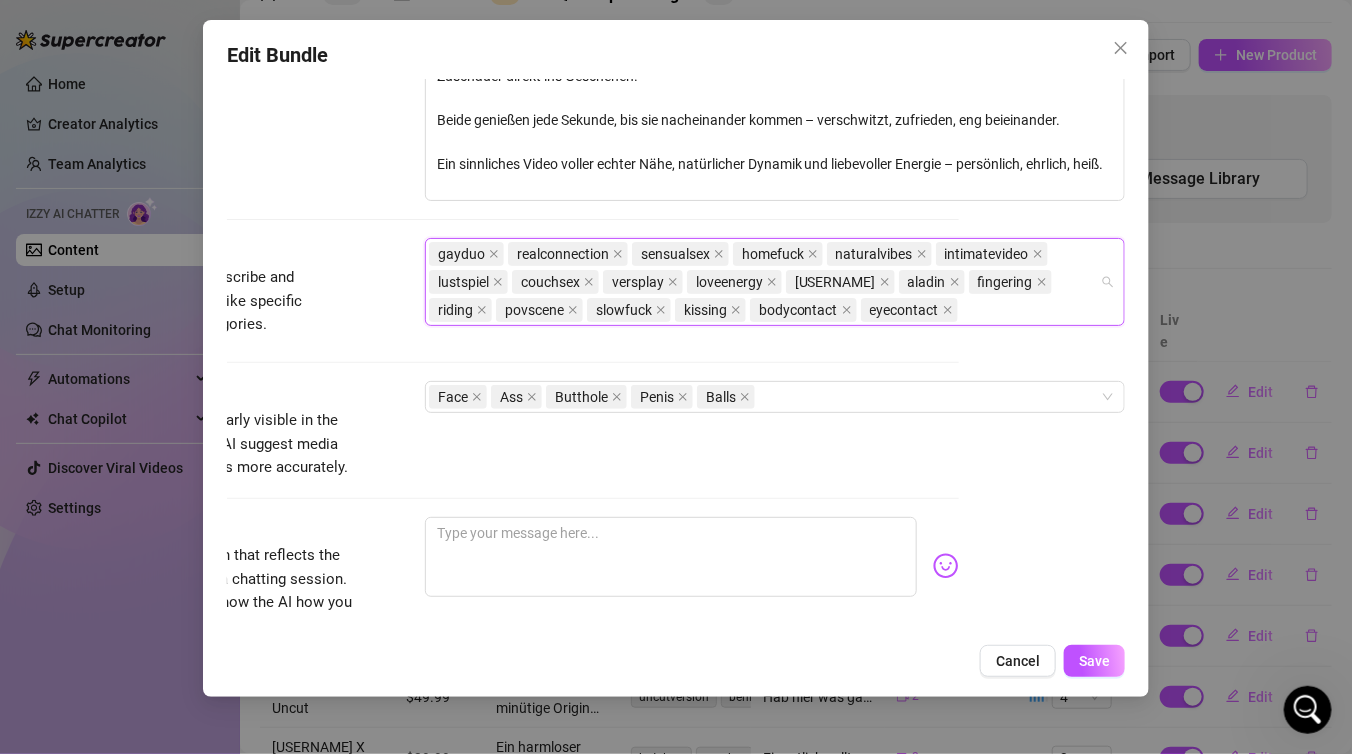 click on "gayduo realconnection sensualsex homefuck naturalvibes intimatevideo lustspiel couchsex versplay loveenergy thejanandonly aladin fingering riding povscene slowfuck kissing bodycontact eyecontact" at bounding box center (764, 282) 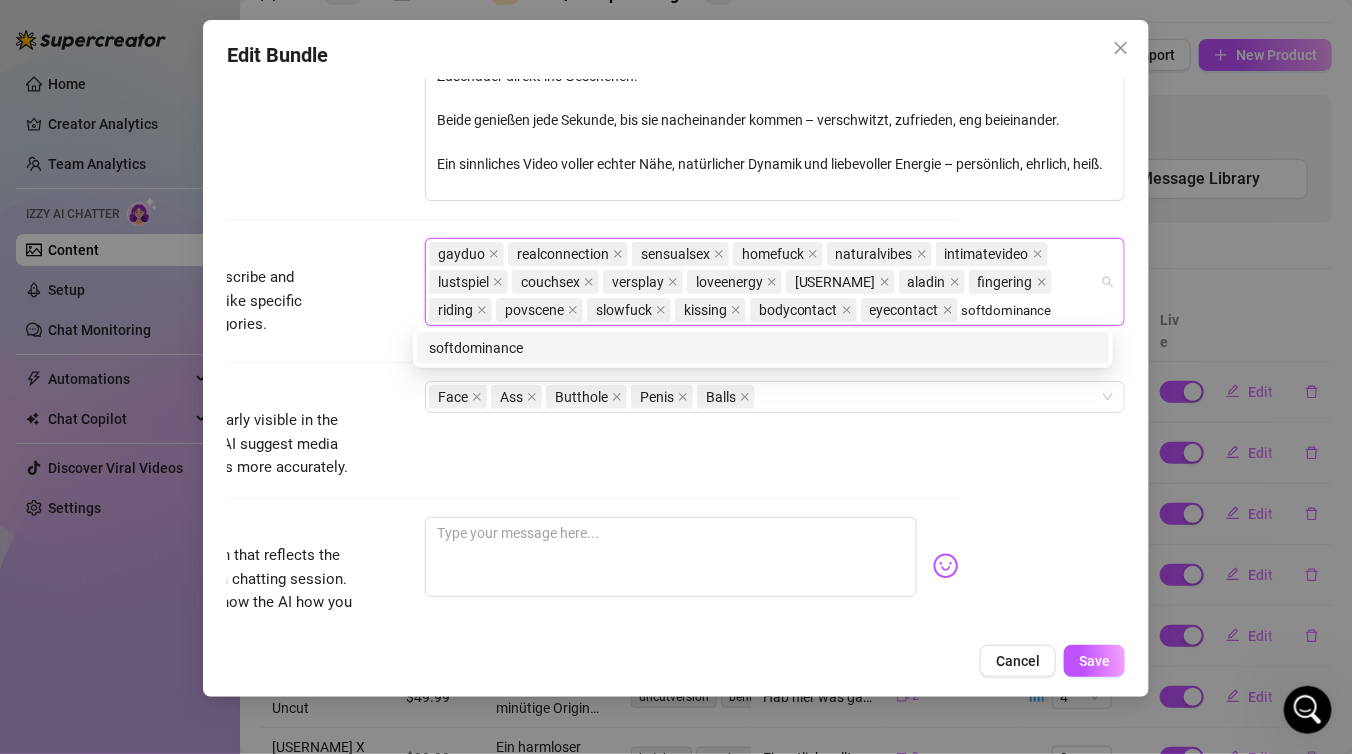 type on "softdominance" 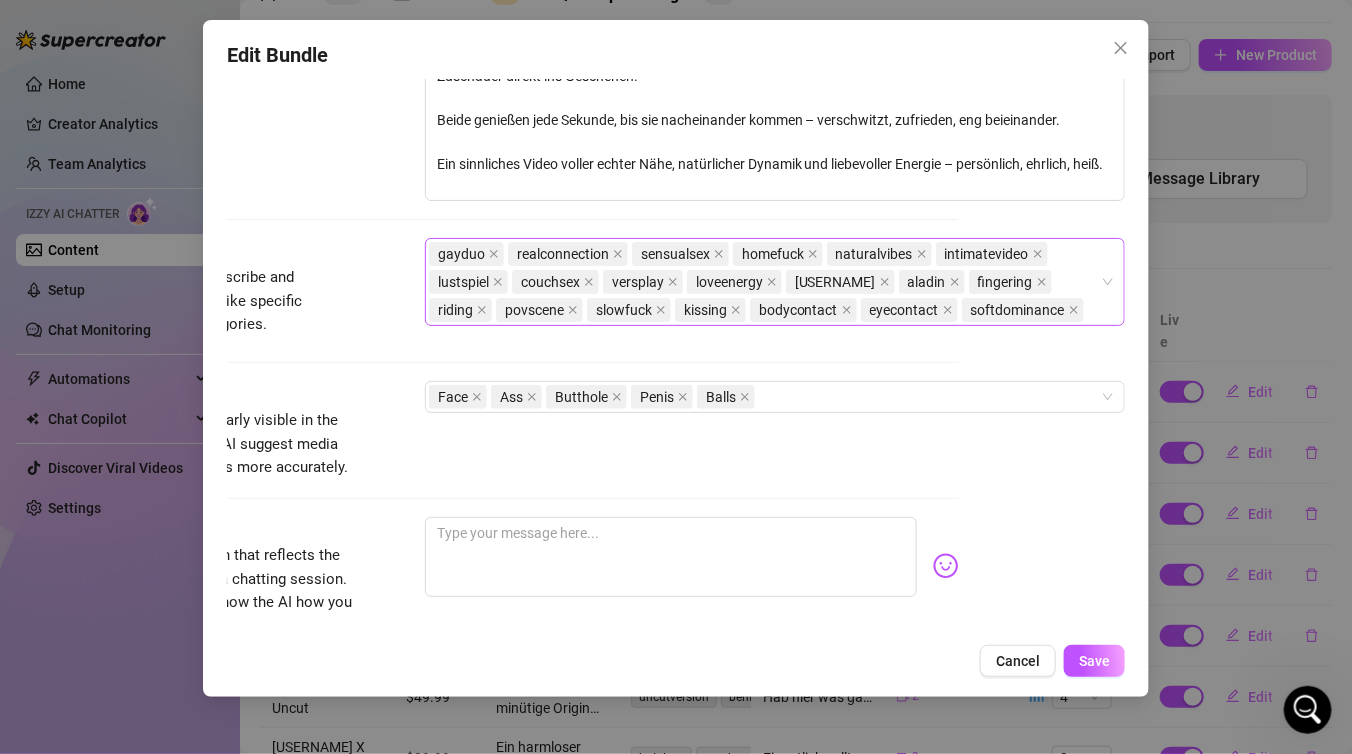 click on "gayduo realconnection sensualsex homefuck naturalvibes intimatevideo lustspiel couchsex versplay loveenergy thejanandonly aladin fingering riding povscene slowfuck kissing bodycontact eyecontact softdominance" at bounding box center [764, 282] 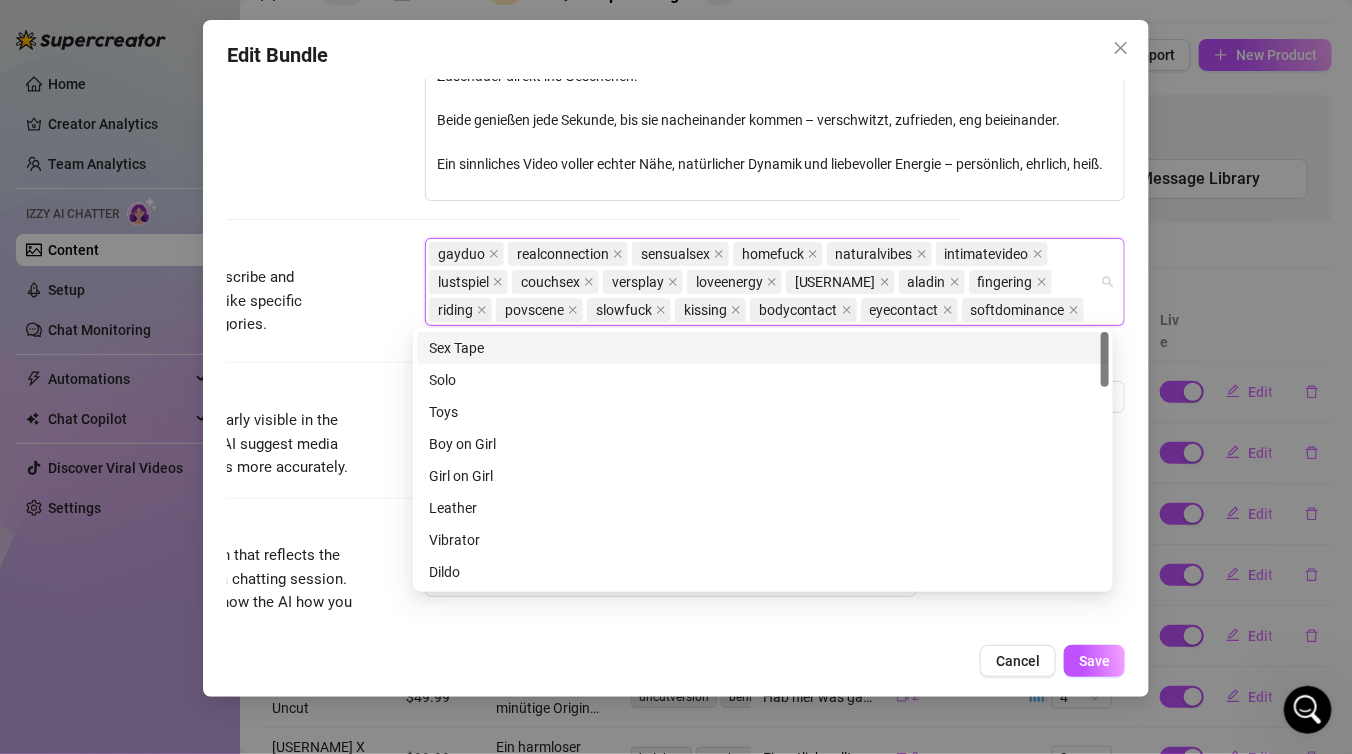paste on "cumshot" 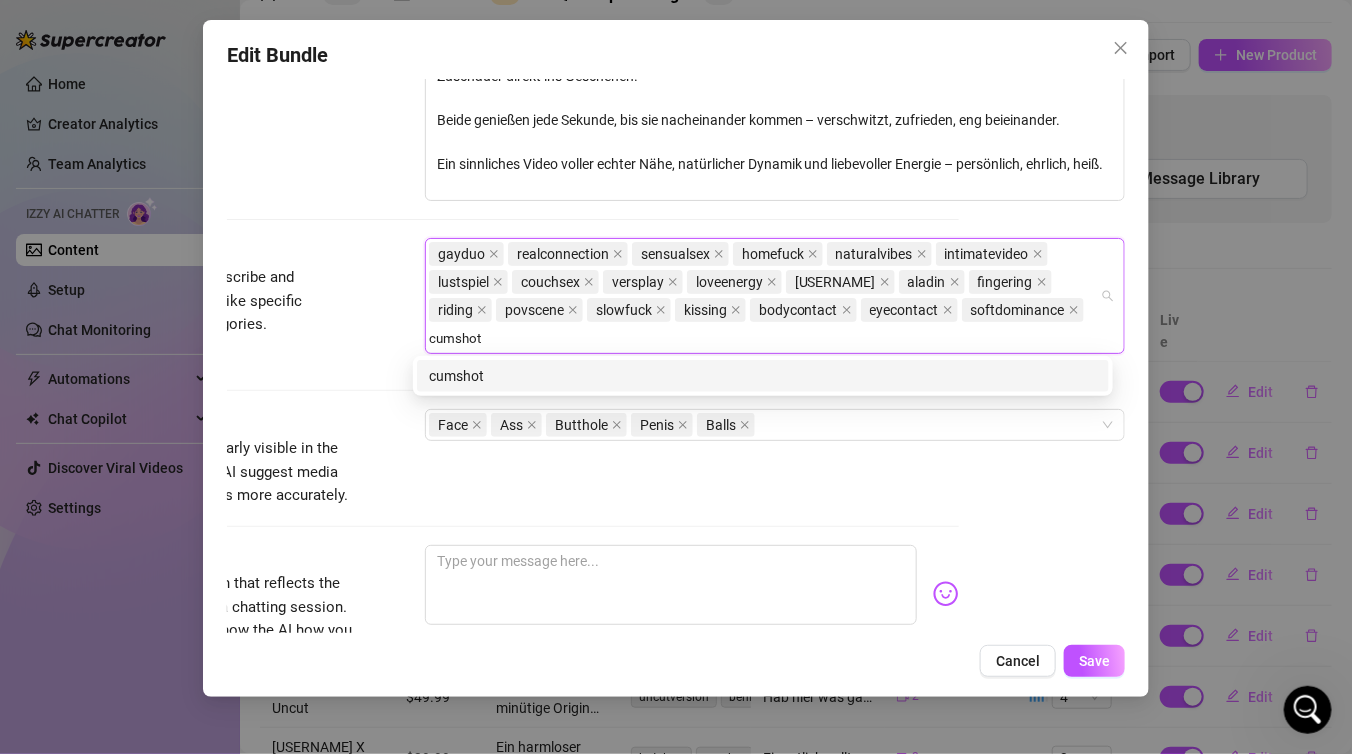 type on "cumshot" 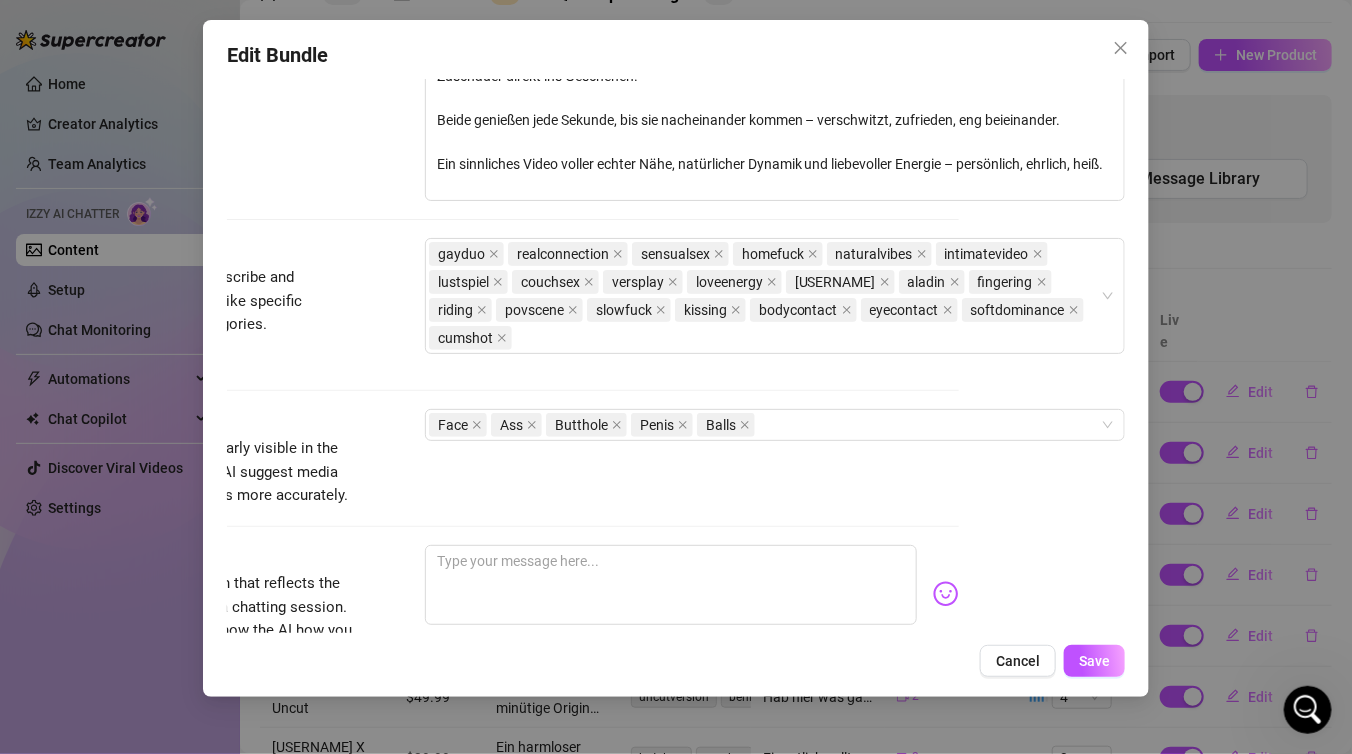 click on "Tags Simple keywords that describe and summarize the content, like specific fetishes, positions, categories. gayduo realconnection sensualsex homefuck naturalvibes intimatevideo lustspiel couchsex versplay loveenergy thejanandonly aladin fingering riding povscene slowfuck kissing bodycontact eyecontact softdominance cumshot" at bounding box center [510, 323] 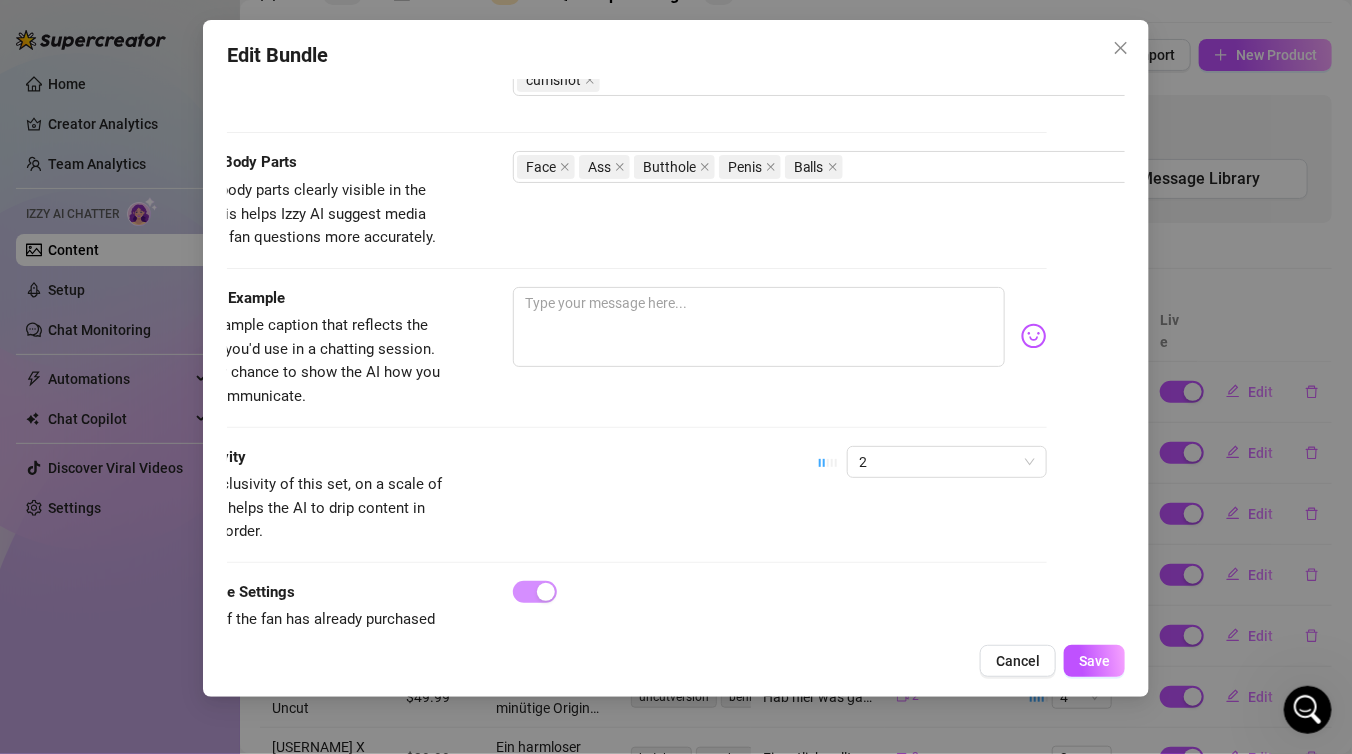 scroll, scrollTop: 1275, scrollLeft: 0, axis: vertical 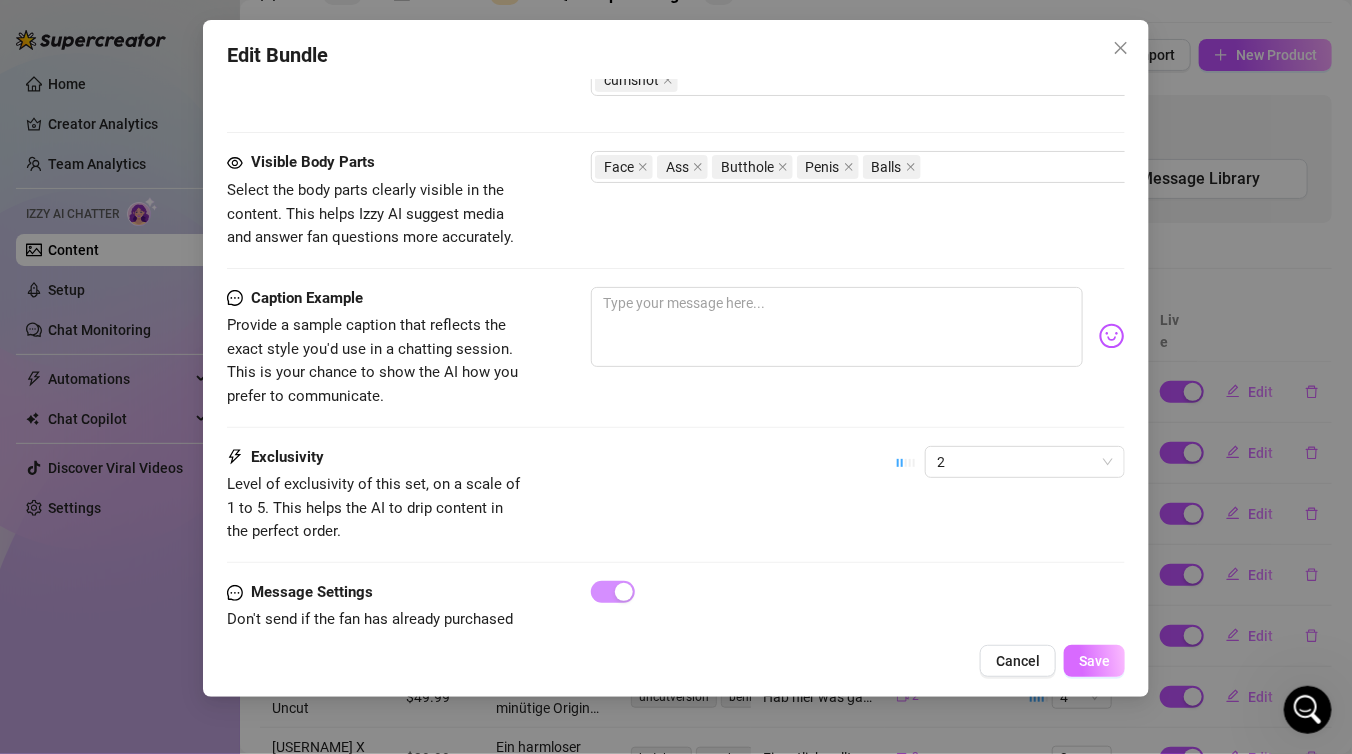 click on "Save" at bounding box center (1094, 661) 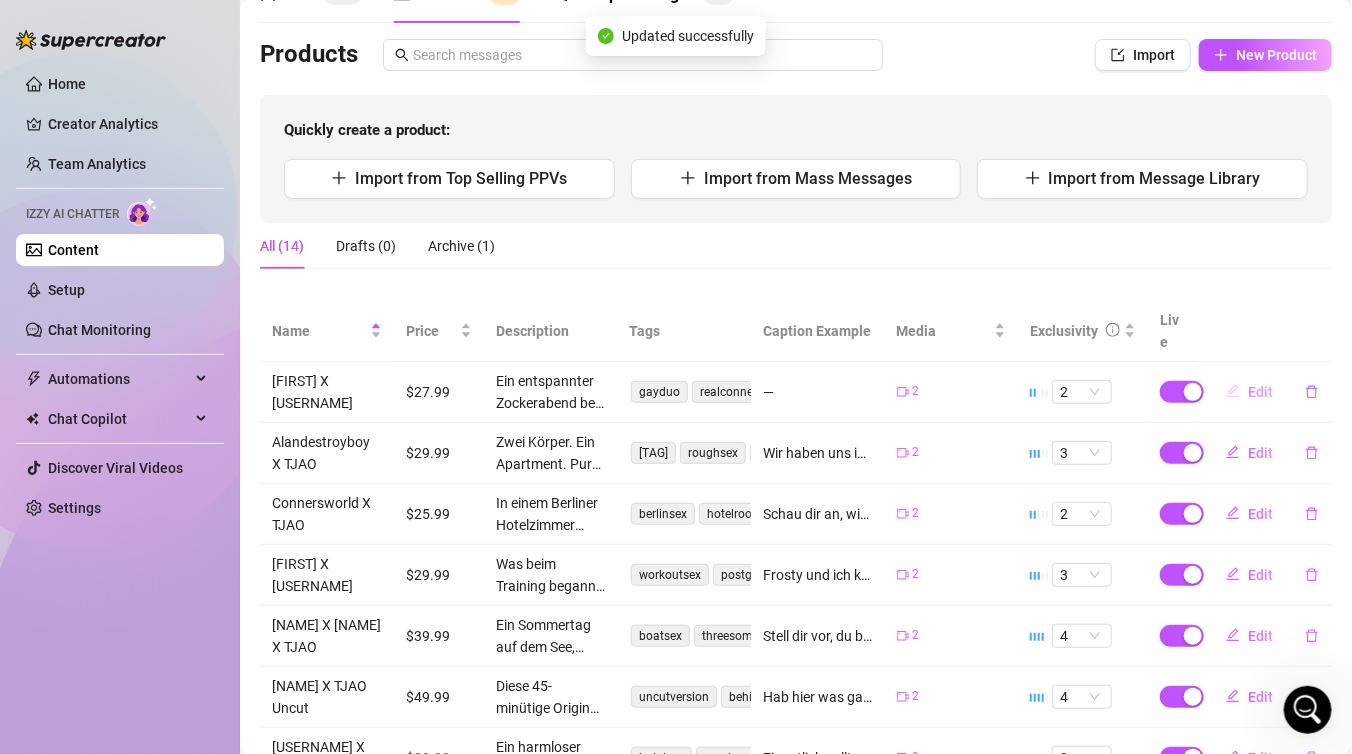 click on "Edit" at bounding box center [1260, 392] 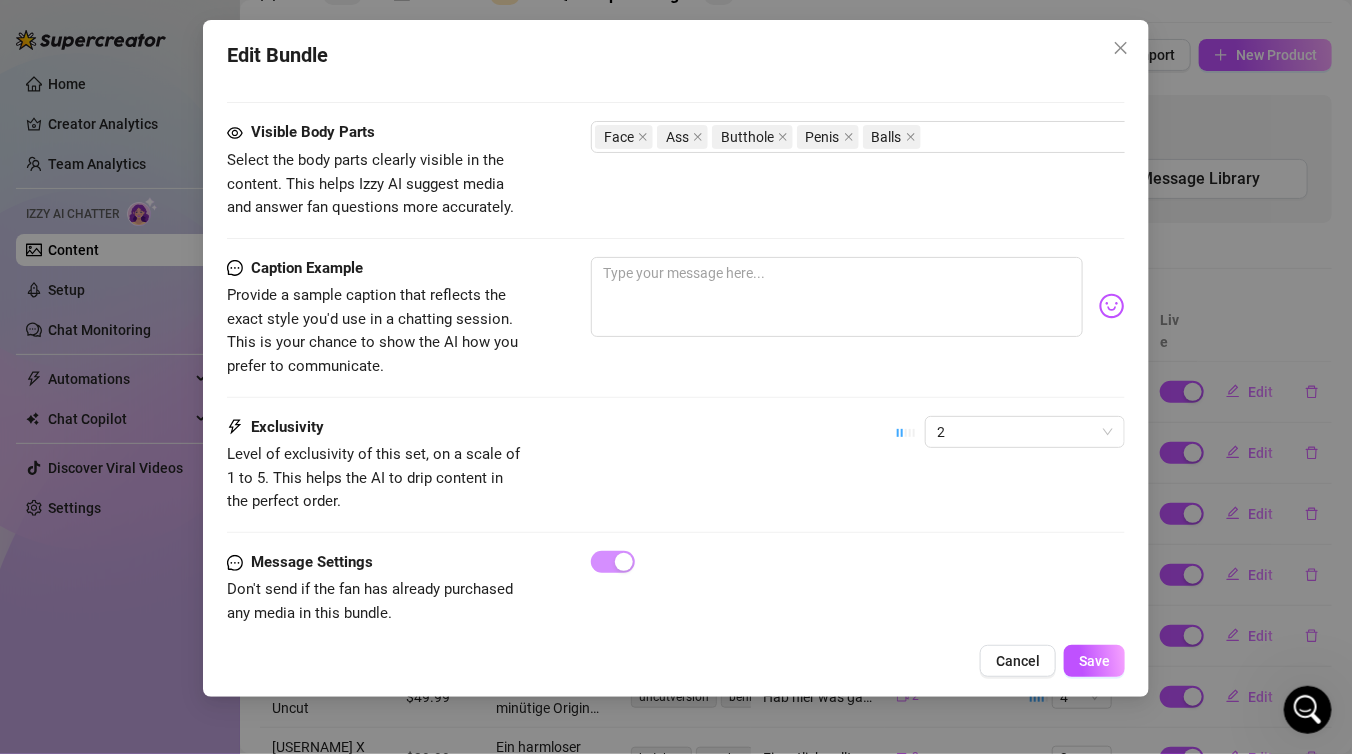 scroll, scrollTop: 1343, scrollLeft: 0, axis: vertical 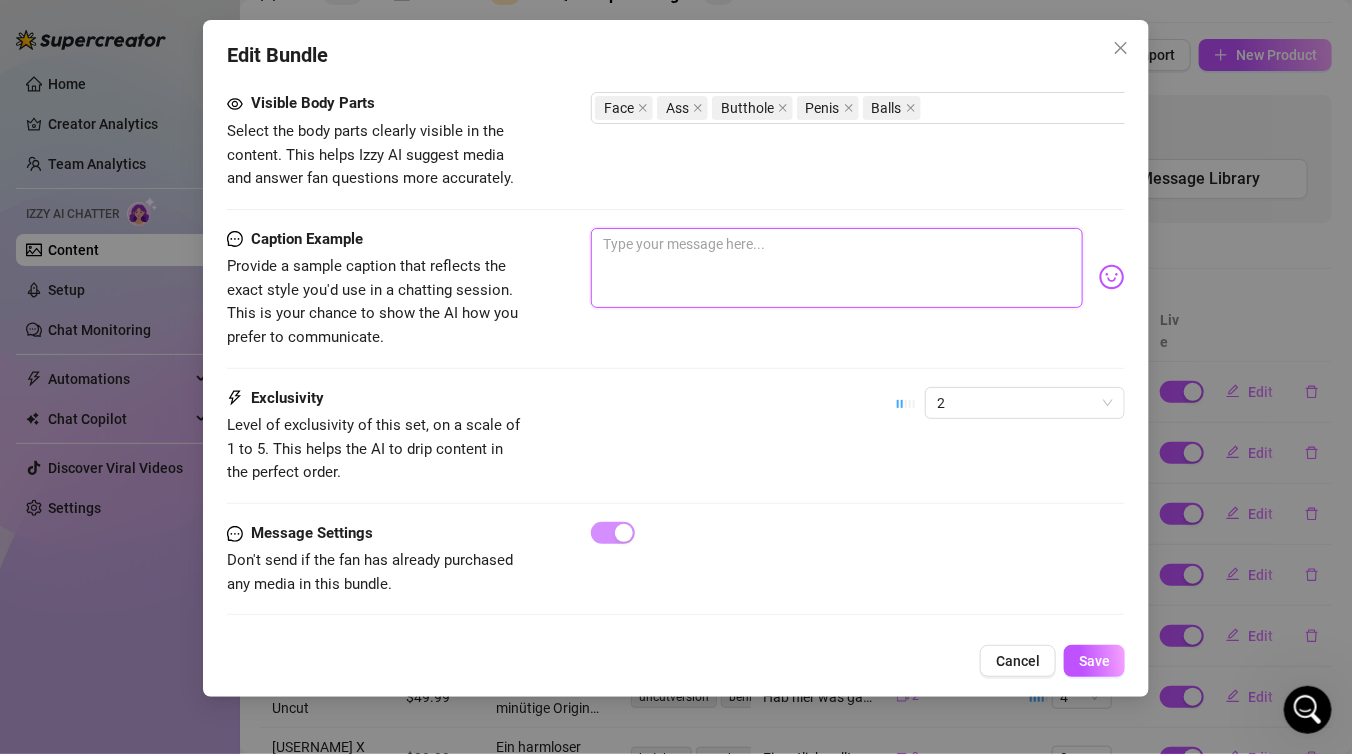 click at bounding box center (837, 268) 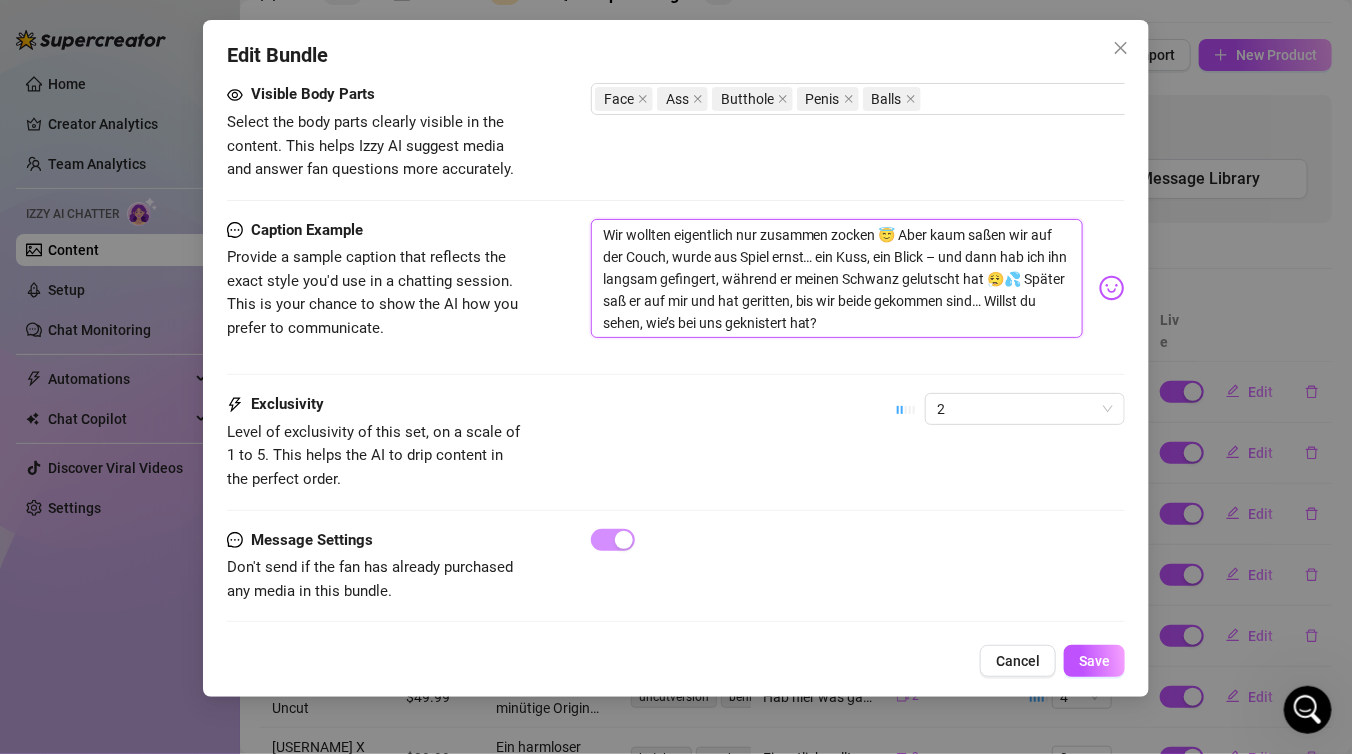 scroll, scrollTop: 0, scrollLeft: 0, axis: both 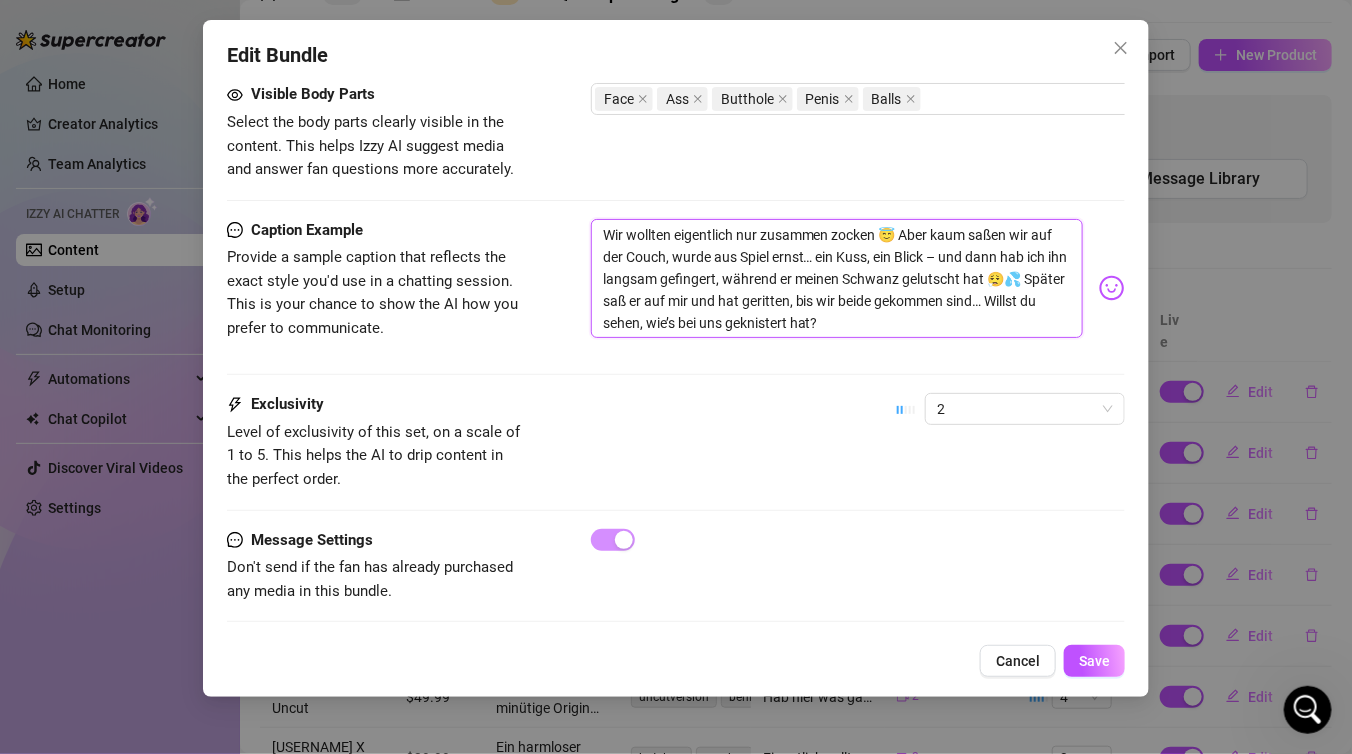 click on "Wir wollten eigentlich nur zusammen zocken 😇 Aber kaum saßen wir auf der Couch, wurde aus Spiel ernst… ein Kuss, ein Blick – und dann hab ich ihn langsam gefingert, während er meinen Schwanz gelutscht hat 😮‍💨💦 Später saß er auf mir und hat geritten, bis wir beide gekommen sind… Willst du sehen, wie’s bei uns geknistert hat?" at bounding box center [837, 279] 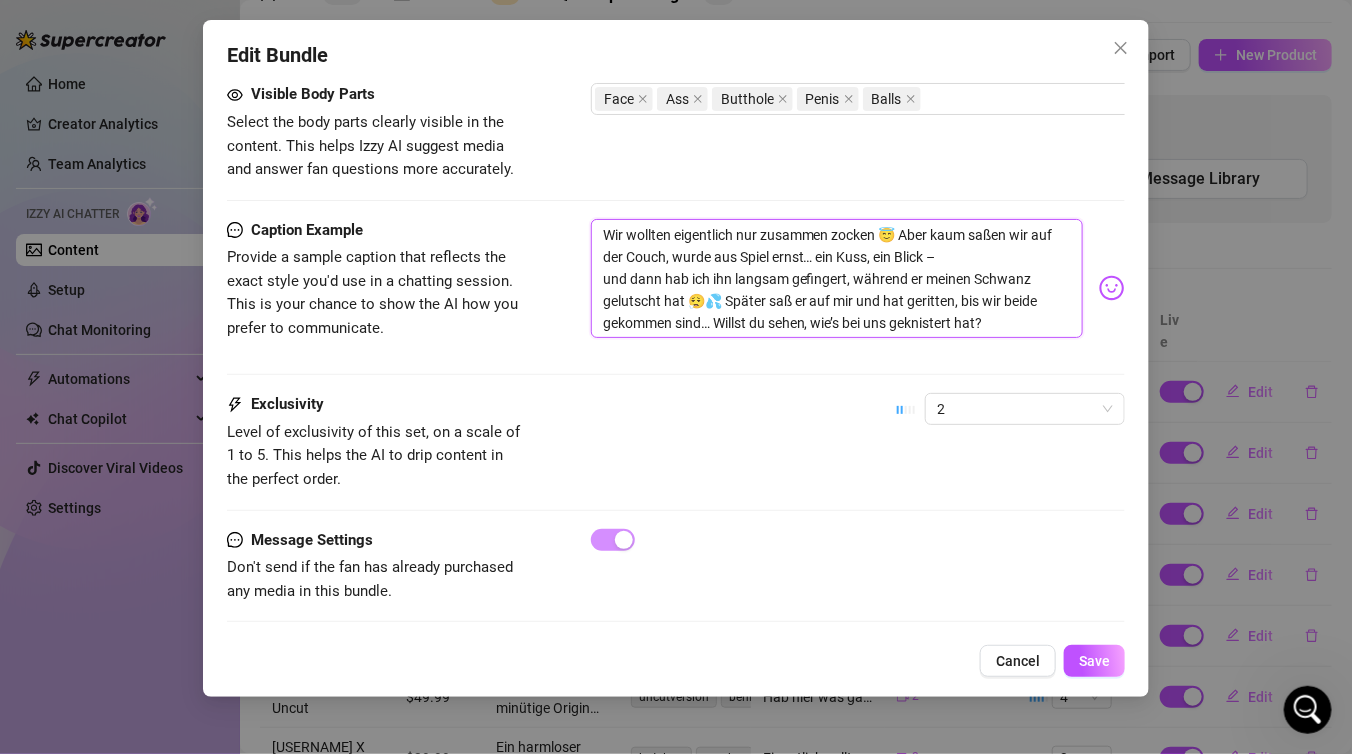 type on "Wir wollten eigentlich nur zusammen zocken 😇 Aber kaum saßen wir auf der Couch, wurde aus Spiel ernst… ein Kuss, ein Blick – und dann hab ich ihn langsam gefingert, während er meinen Schwanz gelutscht hat 😮‍💨💦 Später saß er auf mir und hat geritten, bis wir beide gekommen sind… Willst du sehen, wie’s bei uns geknistert hat?" 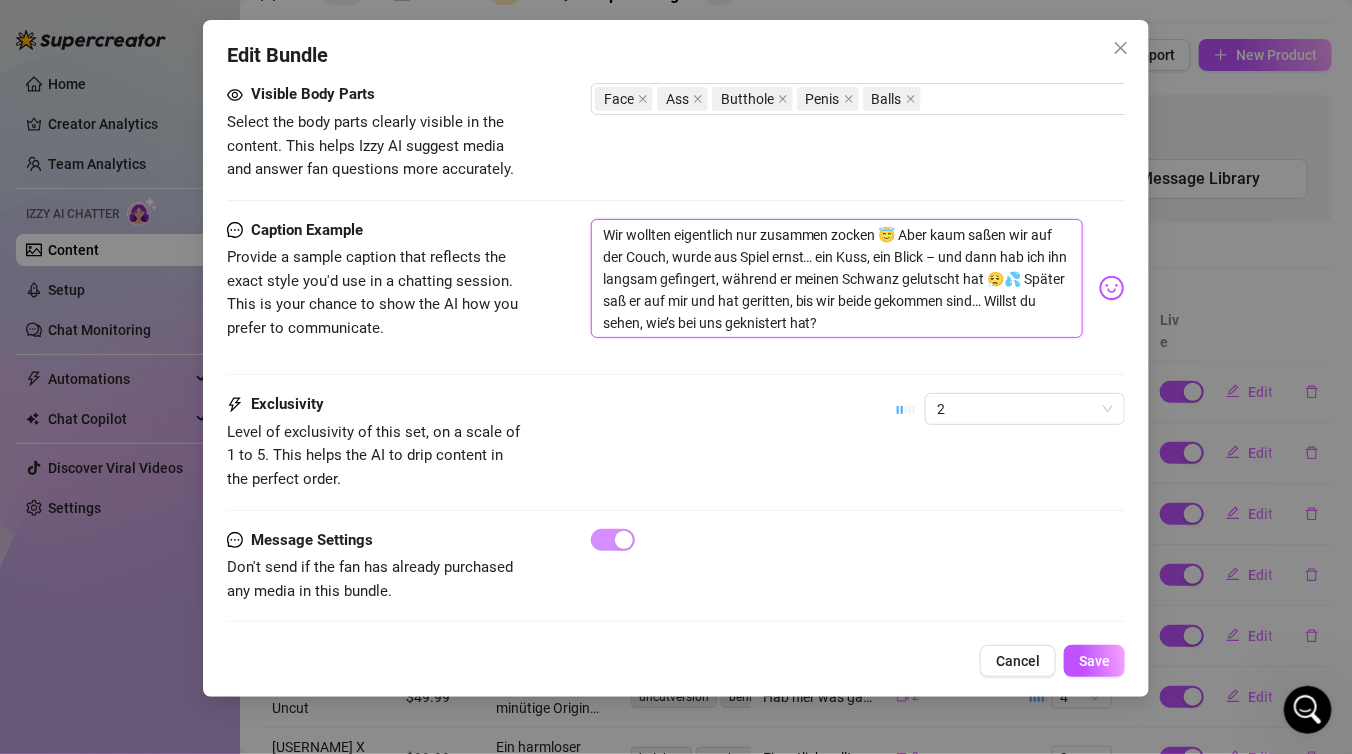 type on "Wir wollten eigentlich nur zusammen zocken 😇 Aber kaum saßen wir auf der Couch, wurde aus Spiel ernst… ein Kuss, ein Blick –und dann hab ich ihn langsam gefingert, während er meinen Schwanz gelutscht hat 😮‍💨💦 Später saß er auf mir und hat geritten, bis wir beide gekommen sind… Willst du sehen, wie’s bei uns geknistert hat?" 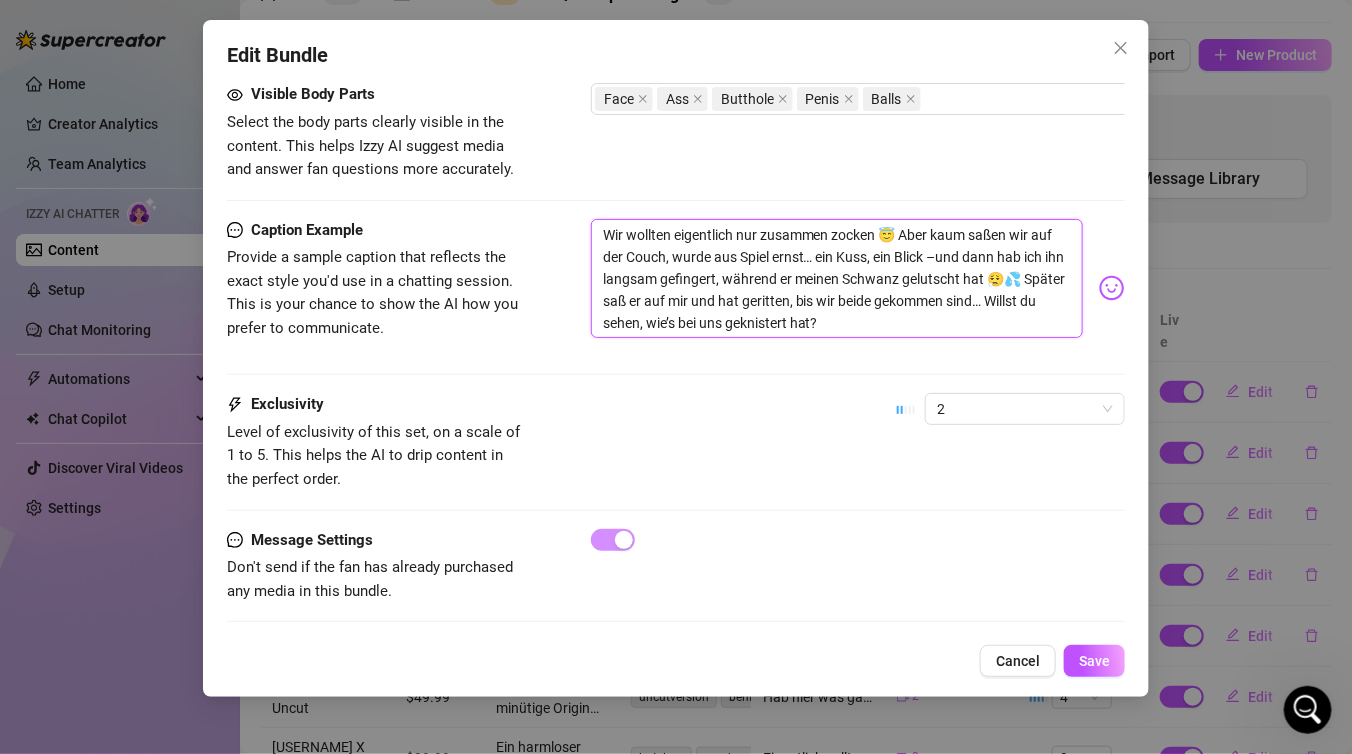 type on "Wir wollten eigentlich nur zusammen zocken 😇 Aber kaum saßen wir auf der Couch, wurde aus Spiel ernst… ein Kuss, ein Blick und dann hab ich ihn langsam gefingert, während er meinen Schwanz gelutscht hat 😮‍💨💦 Später saß er auf mir und hat geritten, bis wir beide gekommen sind… Willst du sehen, wie’s bei uns geknistert hat?" 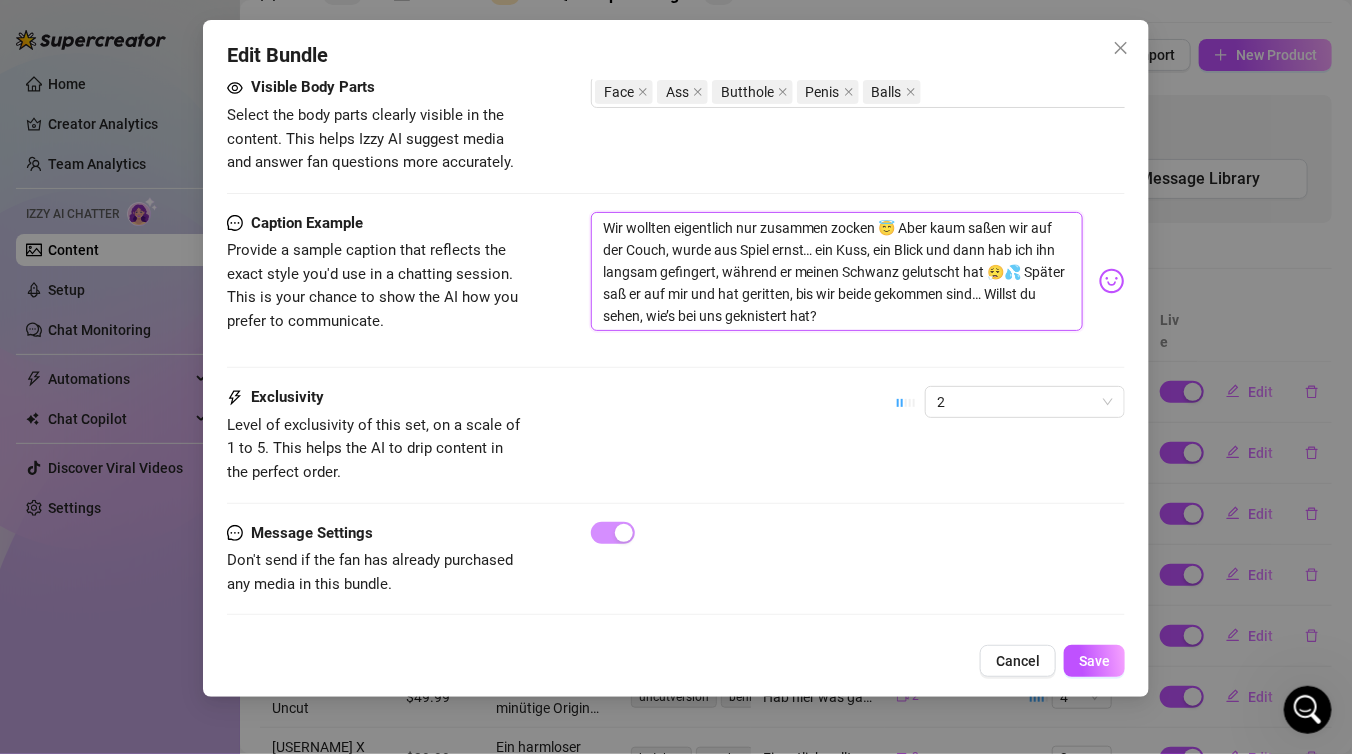 scroll, scrollTop: 1359, scrollLeft: 0, axis: vertical 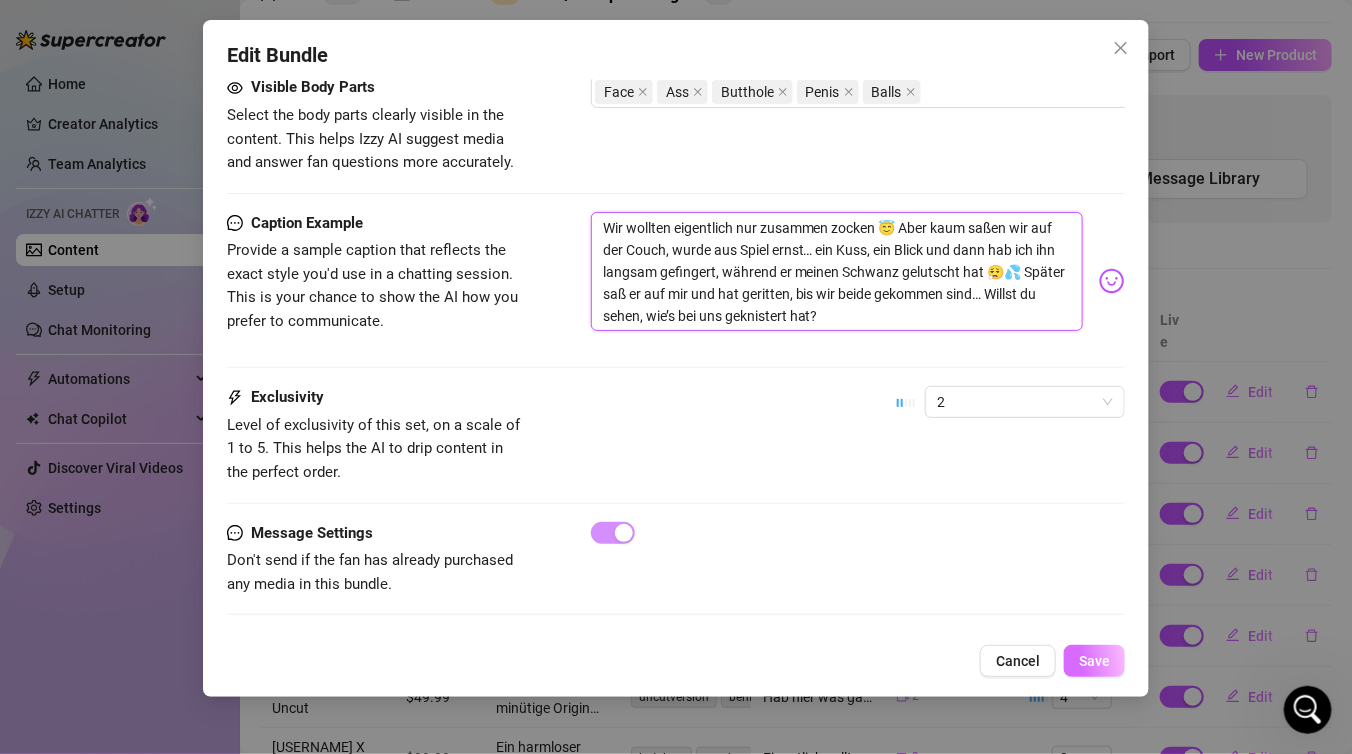 type on "Wir wollten eigentlich nur zusammen zocken 😇 Aber kaum saßen wir auf der Couch, wurde aus Spiel ernst… ein Kuss, ein Blick und dann hab ich ihn langsam gefingert, während er meinen Schwanz gelutscht hat 😮‍💨💦 Später saß er auf mir und hat geritten, bis wir beide gekommen sind… Willst du sehen, wie’s bei uns geknistert hat?" 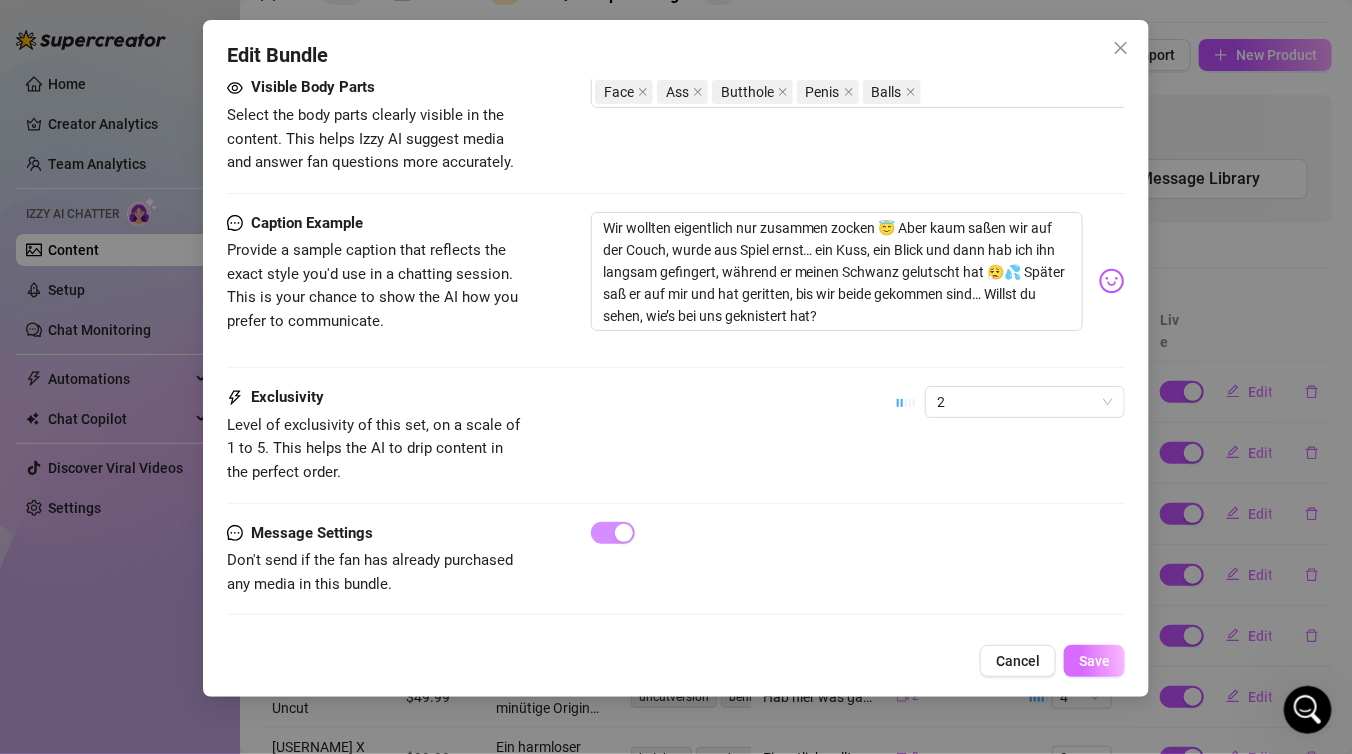 click on "Save" at bounding box center [1094, 661] 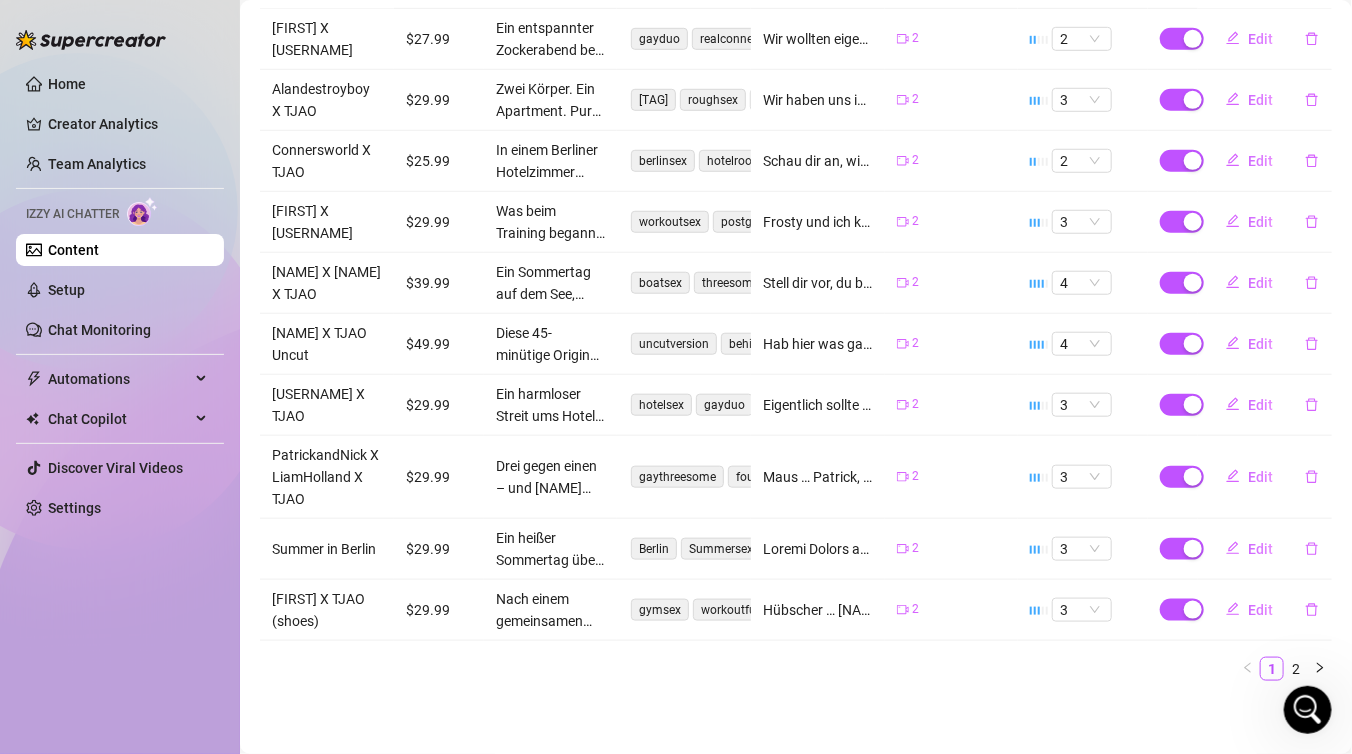 scroll, scrollTop: 0, scrollLeft: 0, axis: both 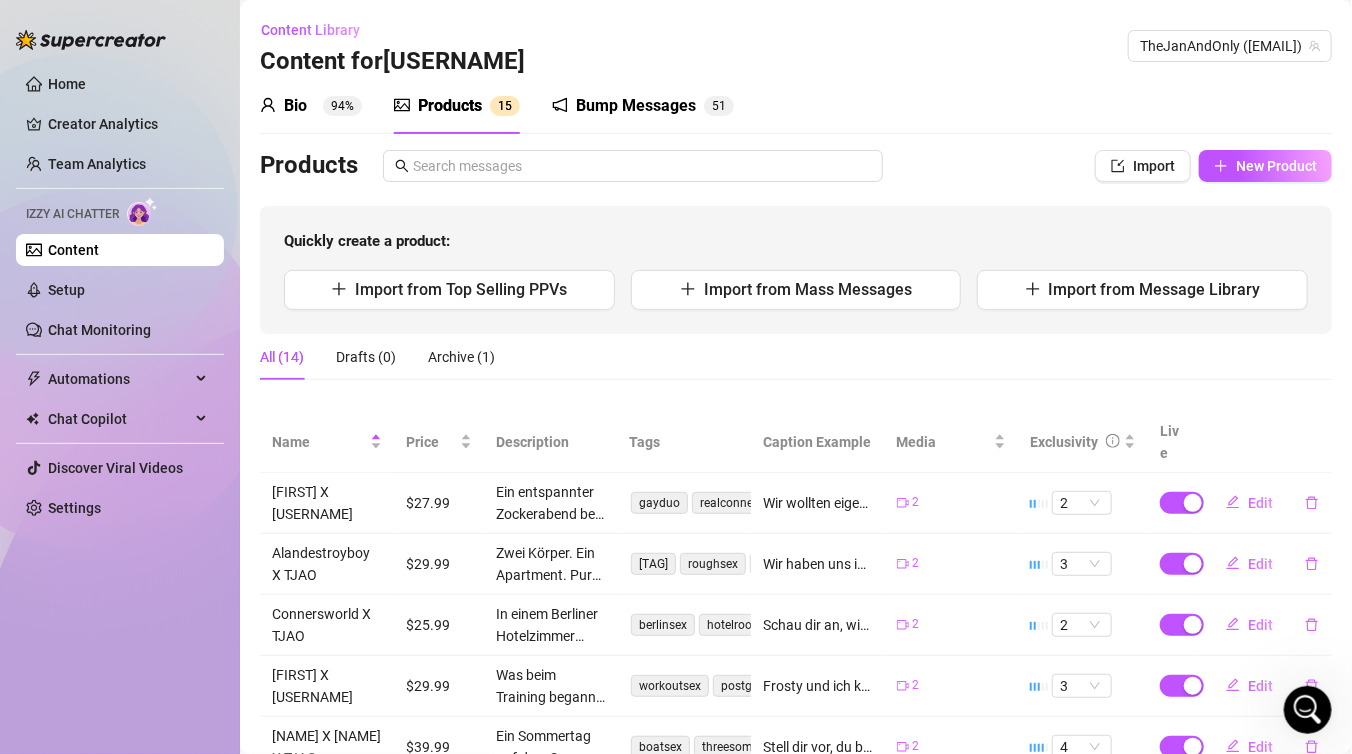 click on "Content" at bounding box center [73, 250] 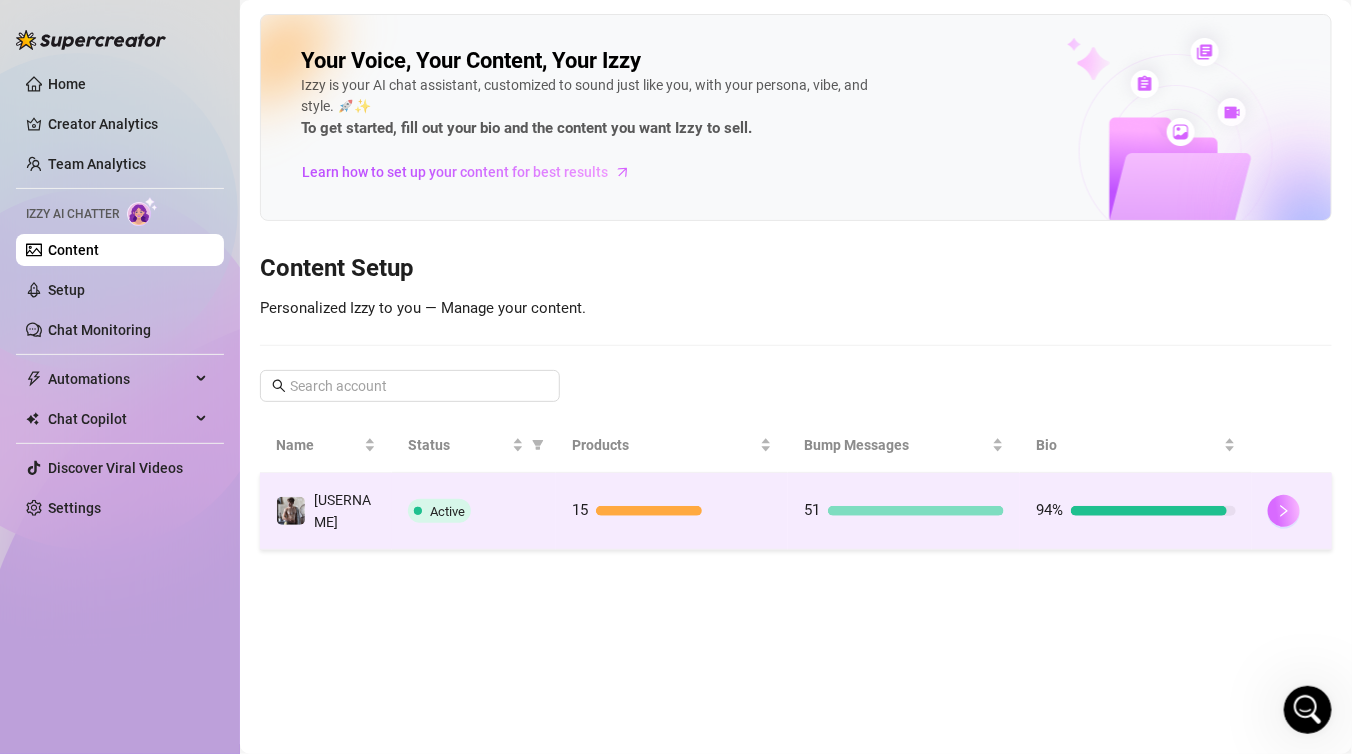 click at bounding box center (1284, 511) 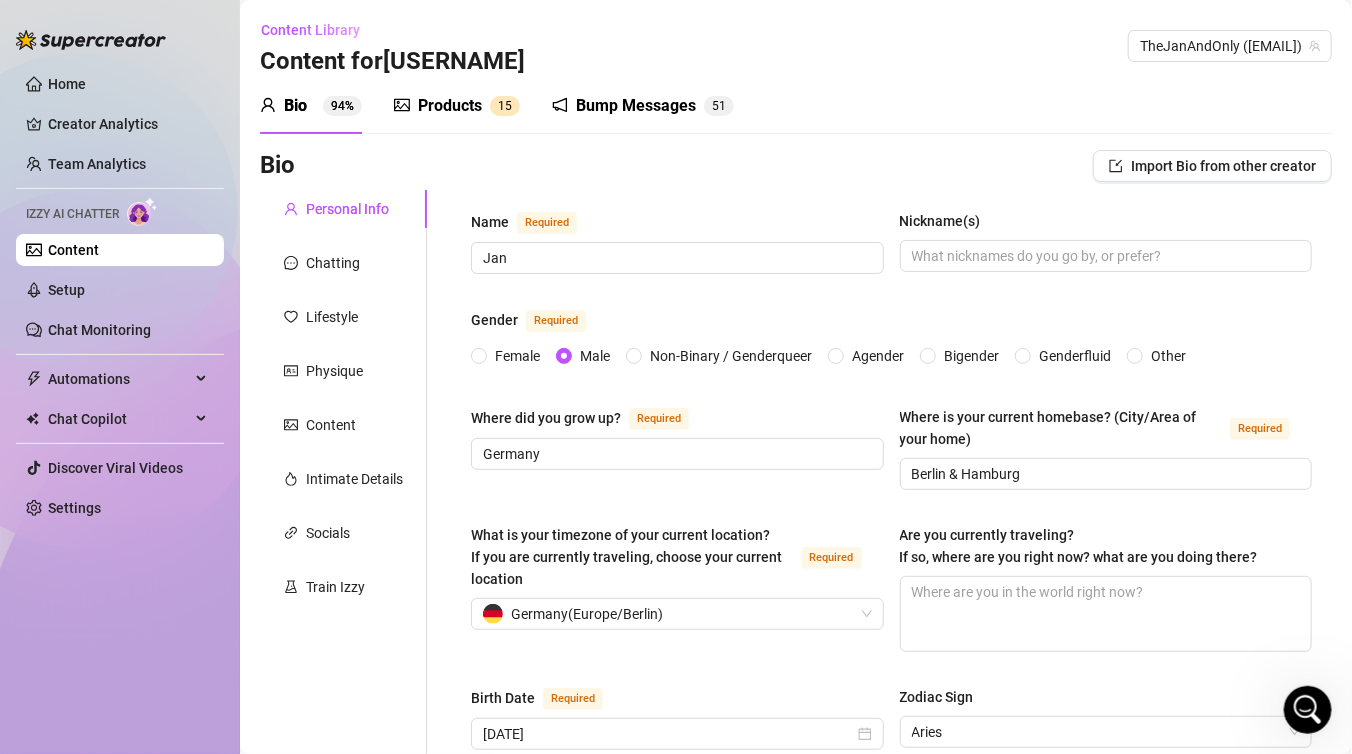 click on "Products" at bounding box center [450, 106] 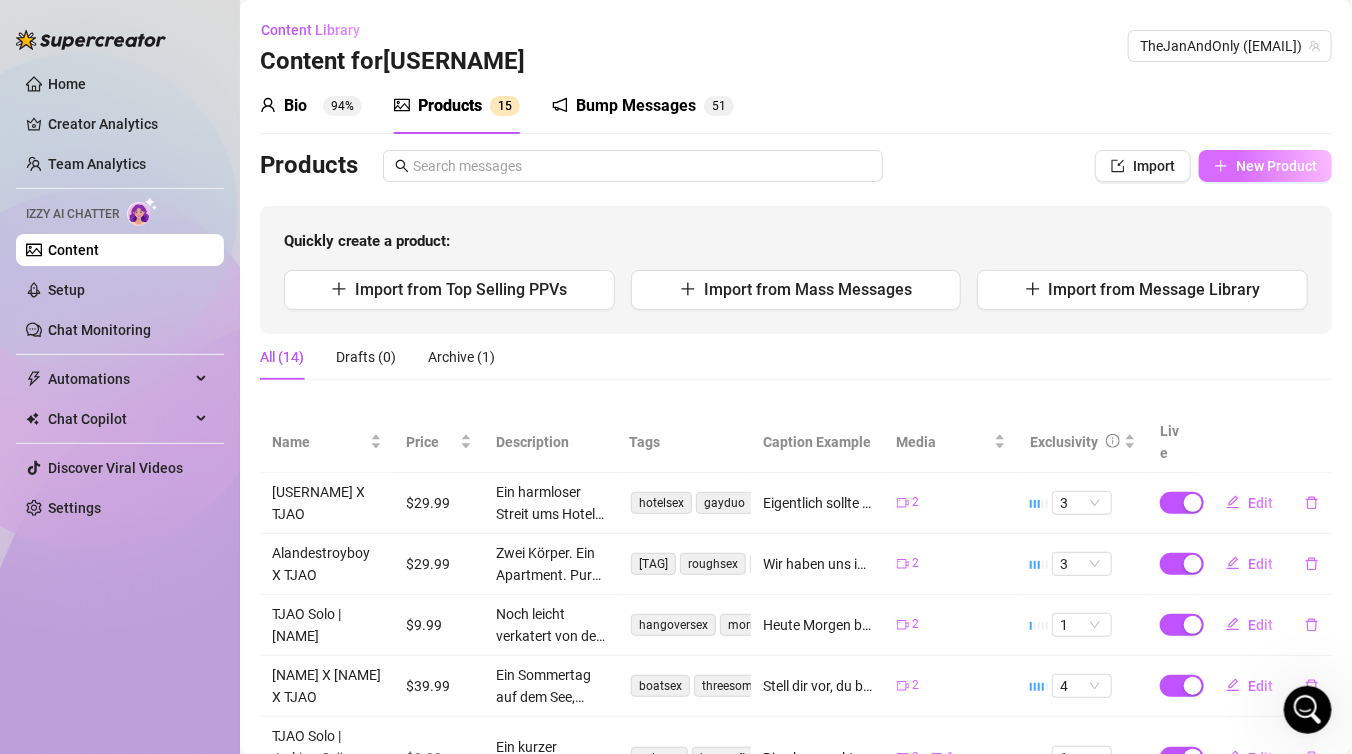 click on "New Product" at bounding box center [1265, 166] 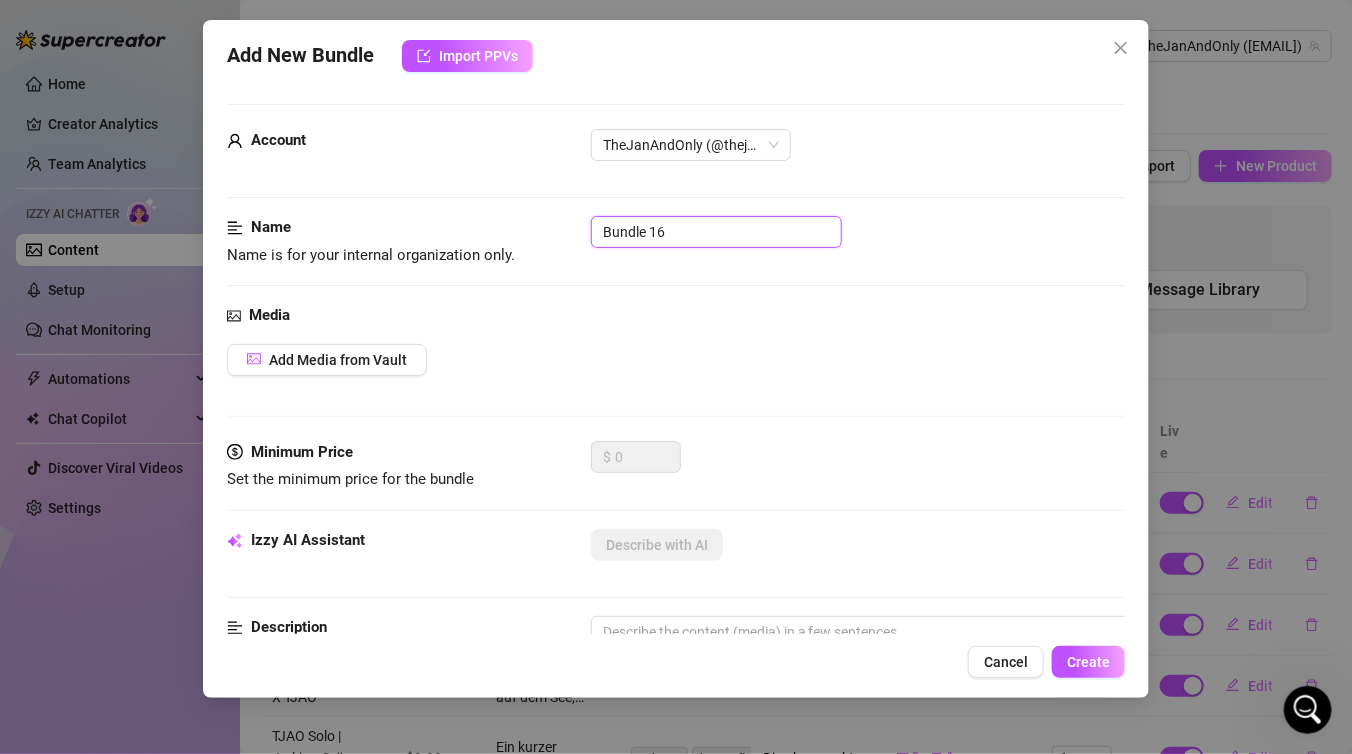 click on "Bundle 16" at bounding box center (716, 232) 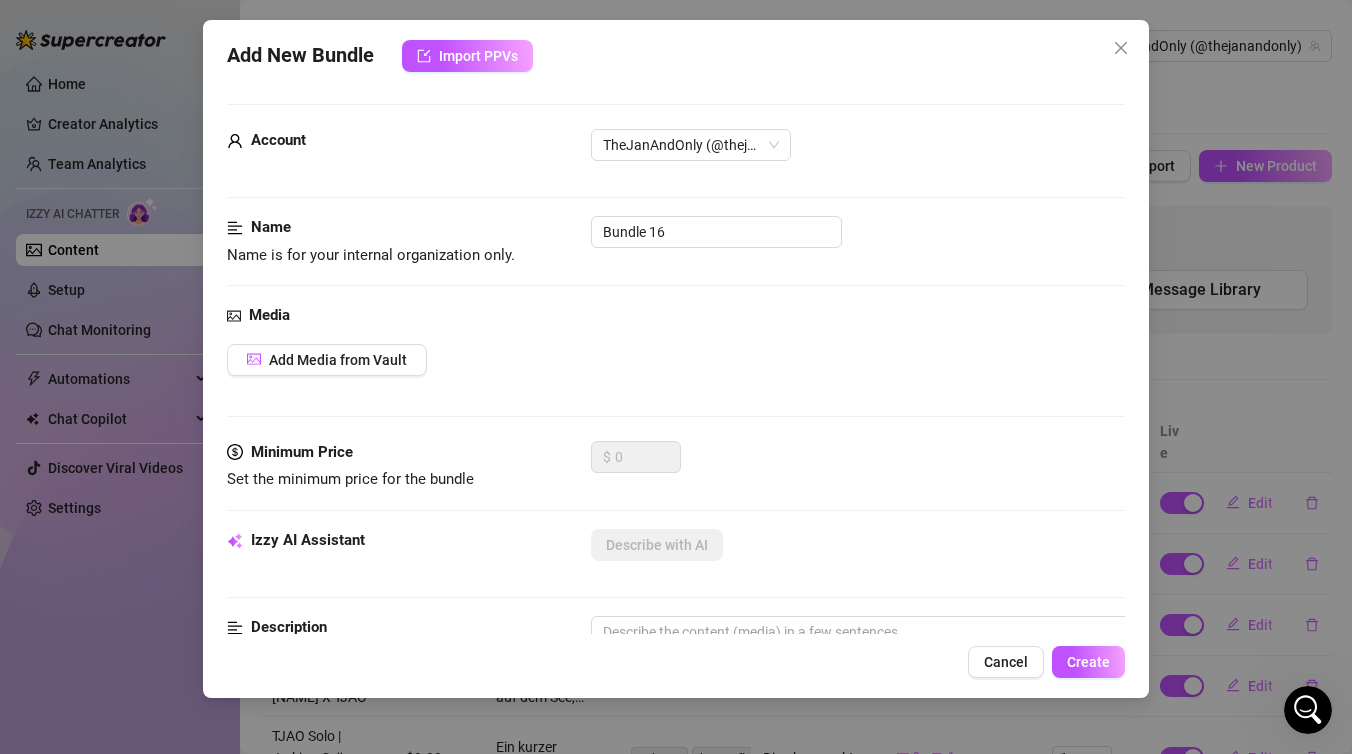 scroll, scrollTop: 0, scrollLeft: 0, axis: both 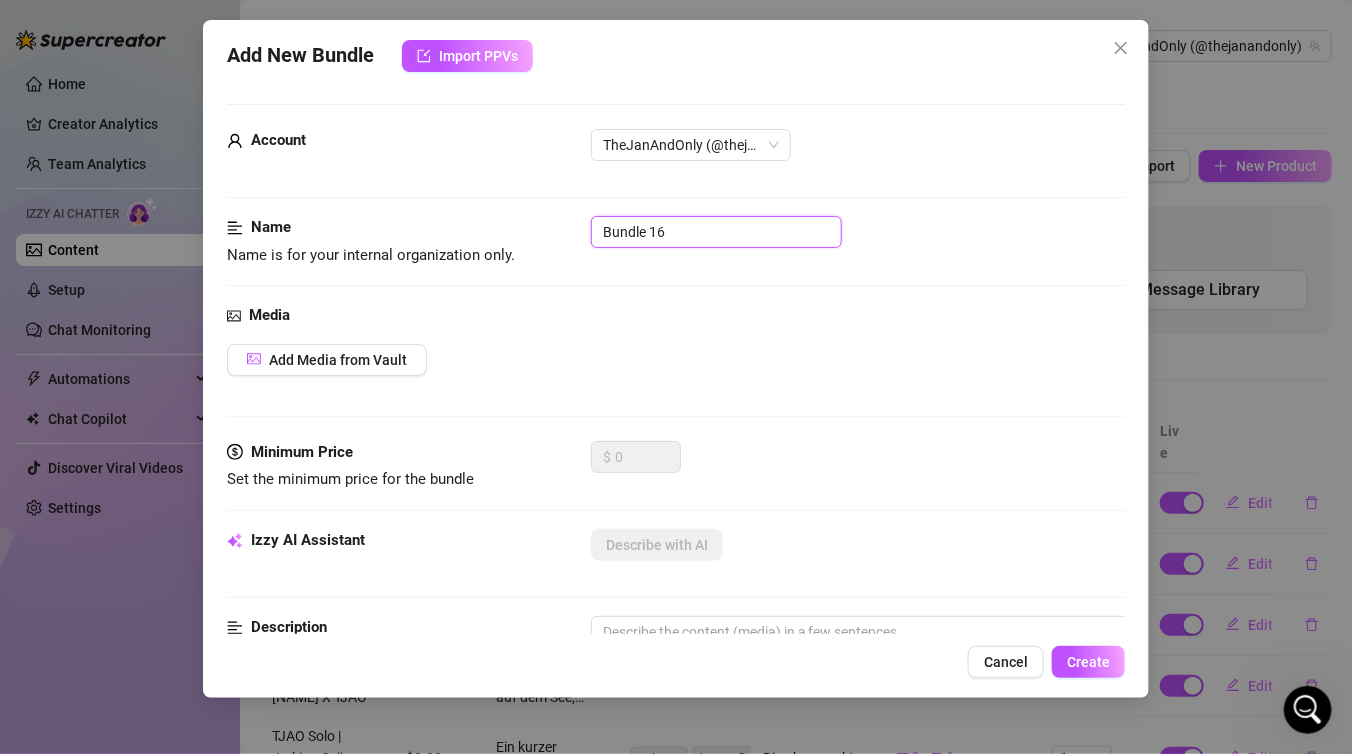 click on "Bundle 16" at bounding box center [716, 232] 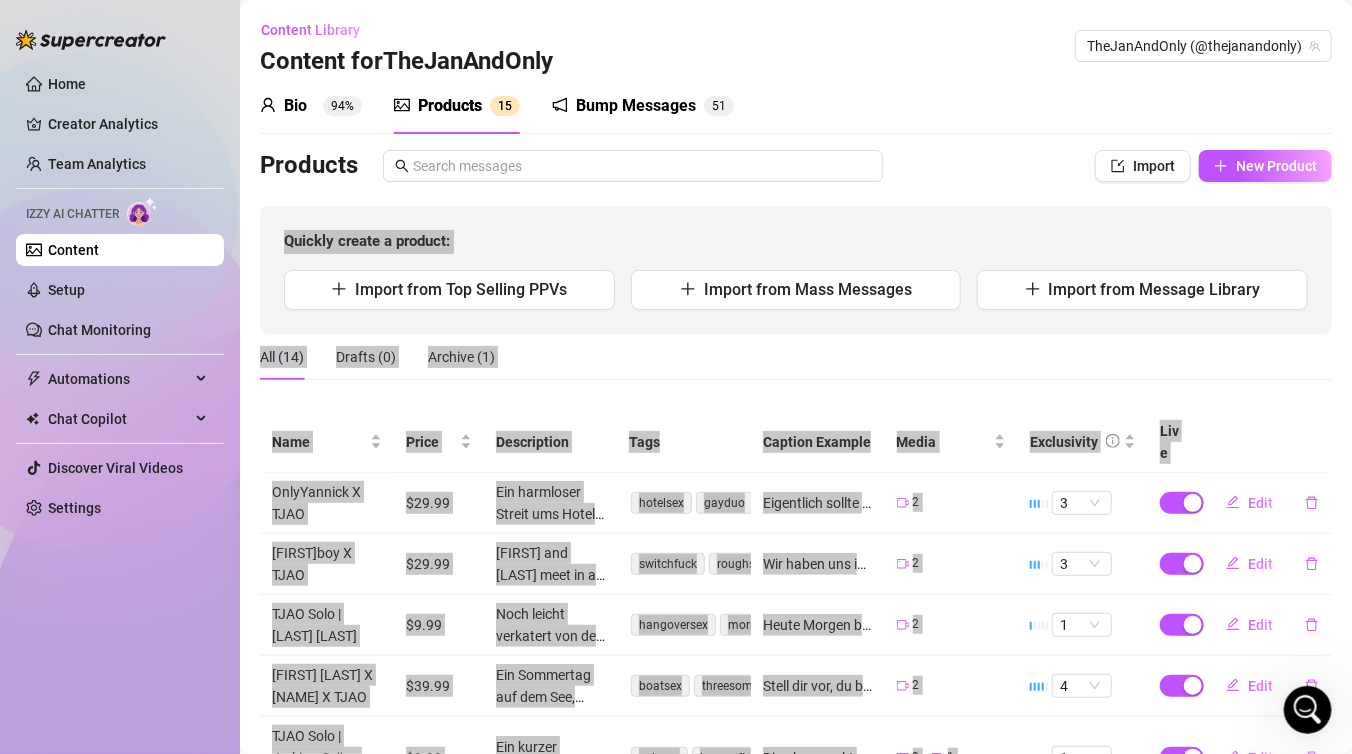 drag, startPoint x: 771, startPoint y: 233, endPoint x: 769, endPoint y: 251, distance: 18.110771 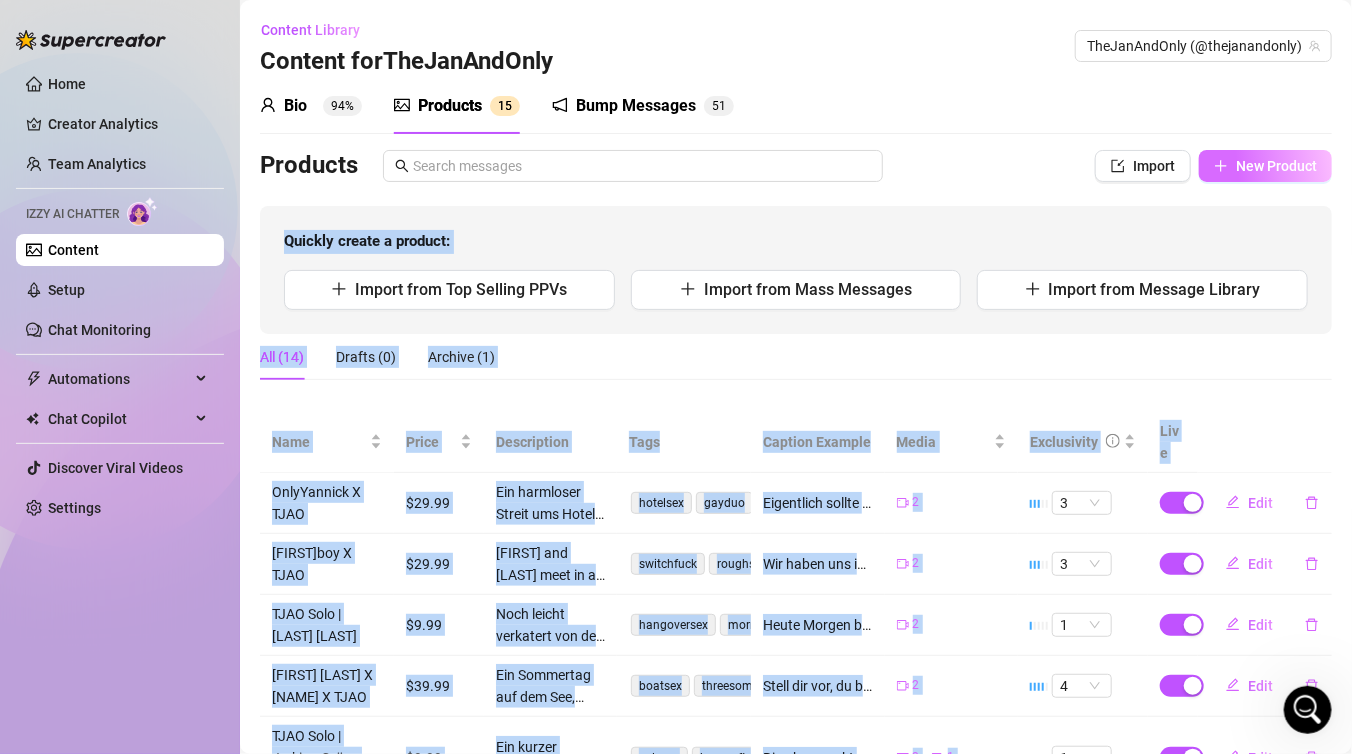 click on "New Product" at bounding box center [1265, 166] 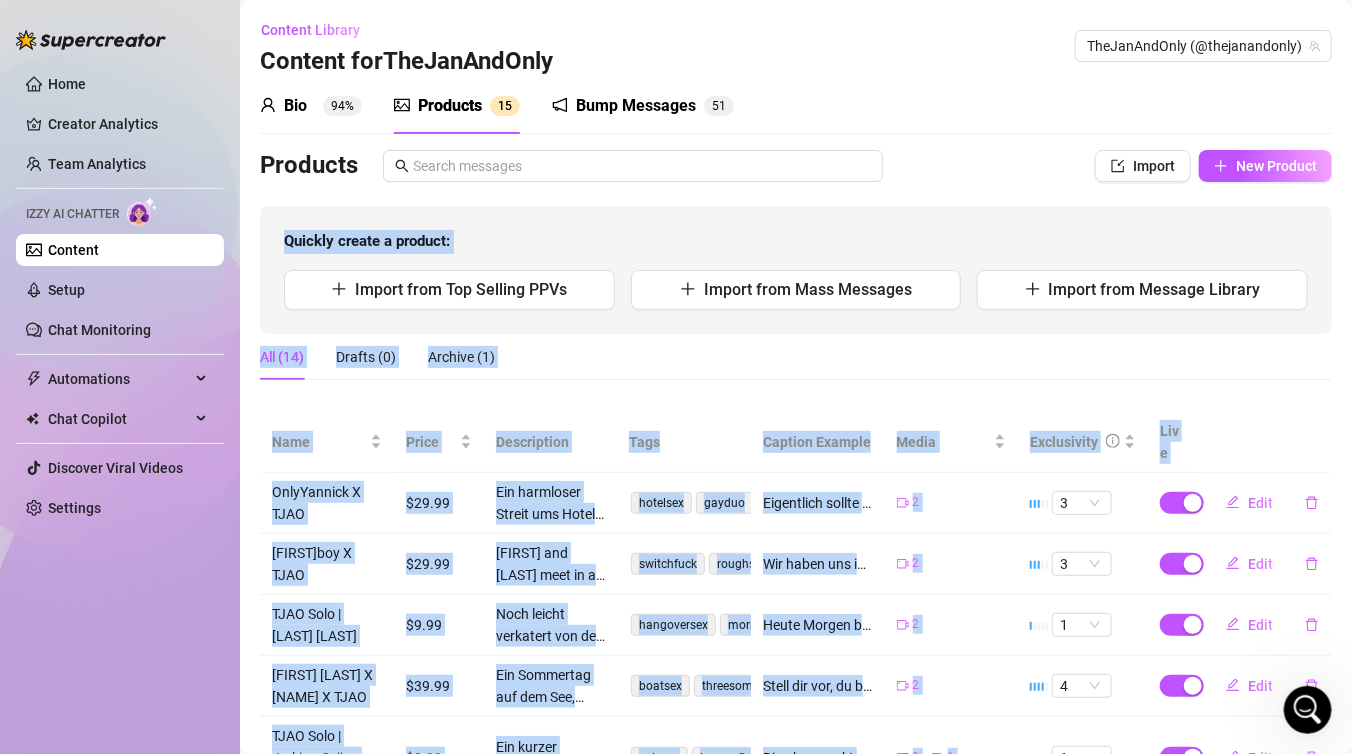 type on "Type your message here..." 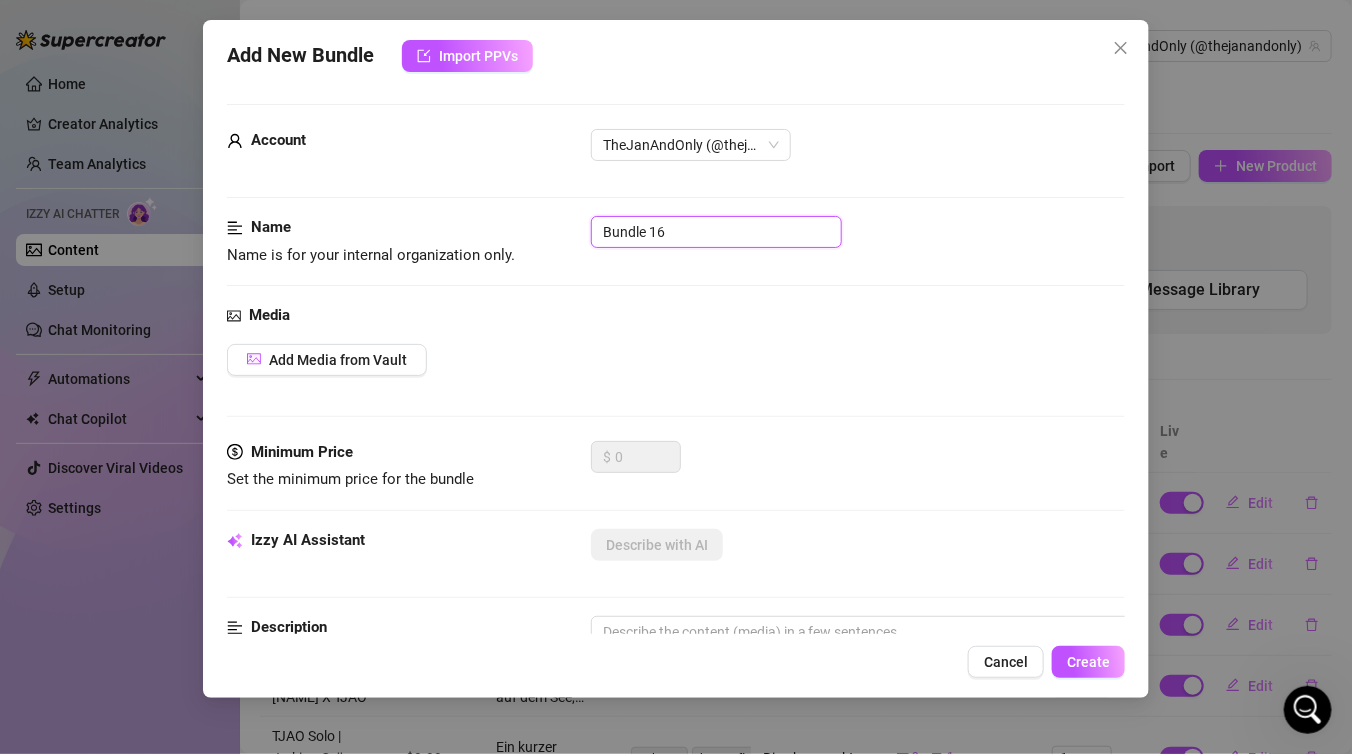 click on "Bundle 16" at bounding box center [716, 232] 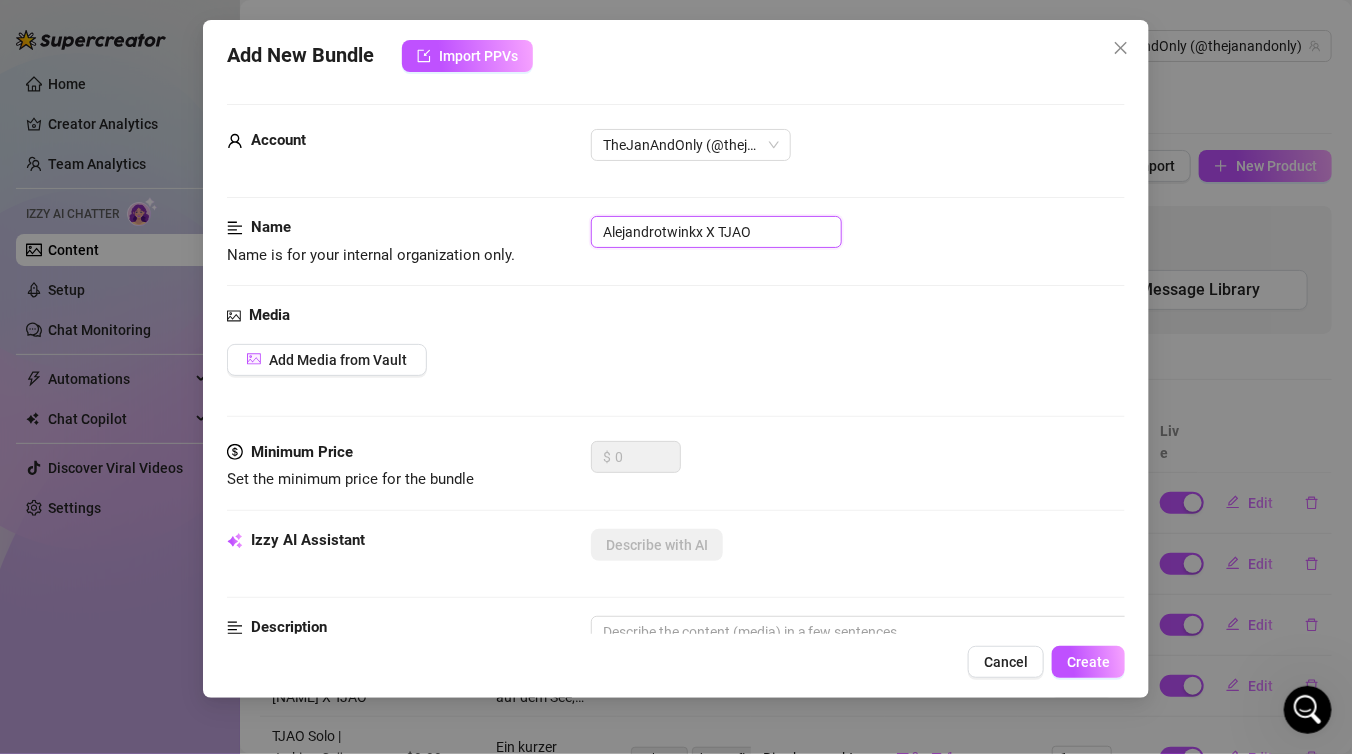 type on "Alejandrotwinkx X TJAO" 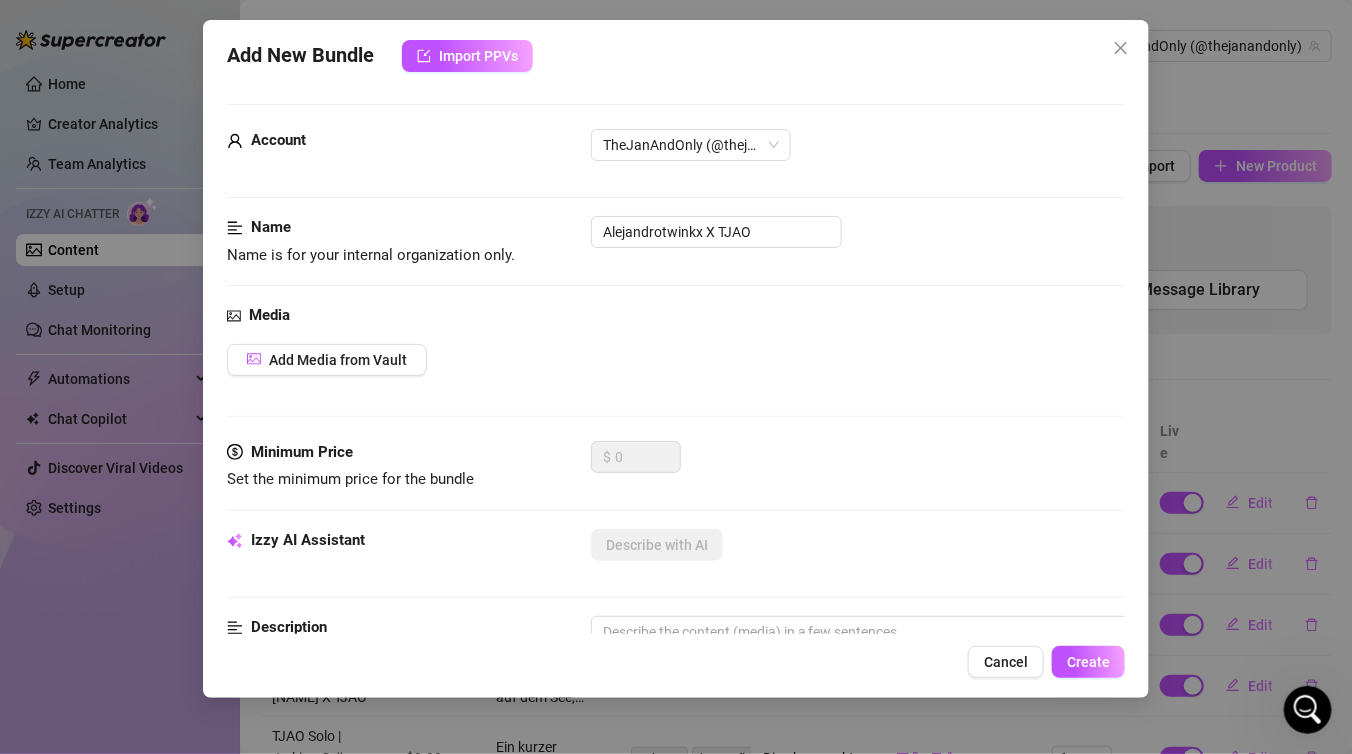 click on "Name Name is for your internal organization only. Alejandrotwinkx X TJAO" at bounding box center (676, 260) 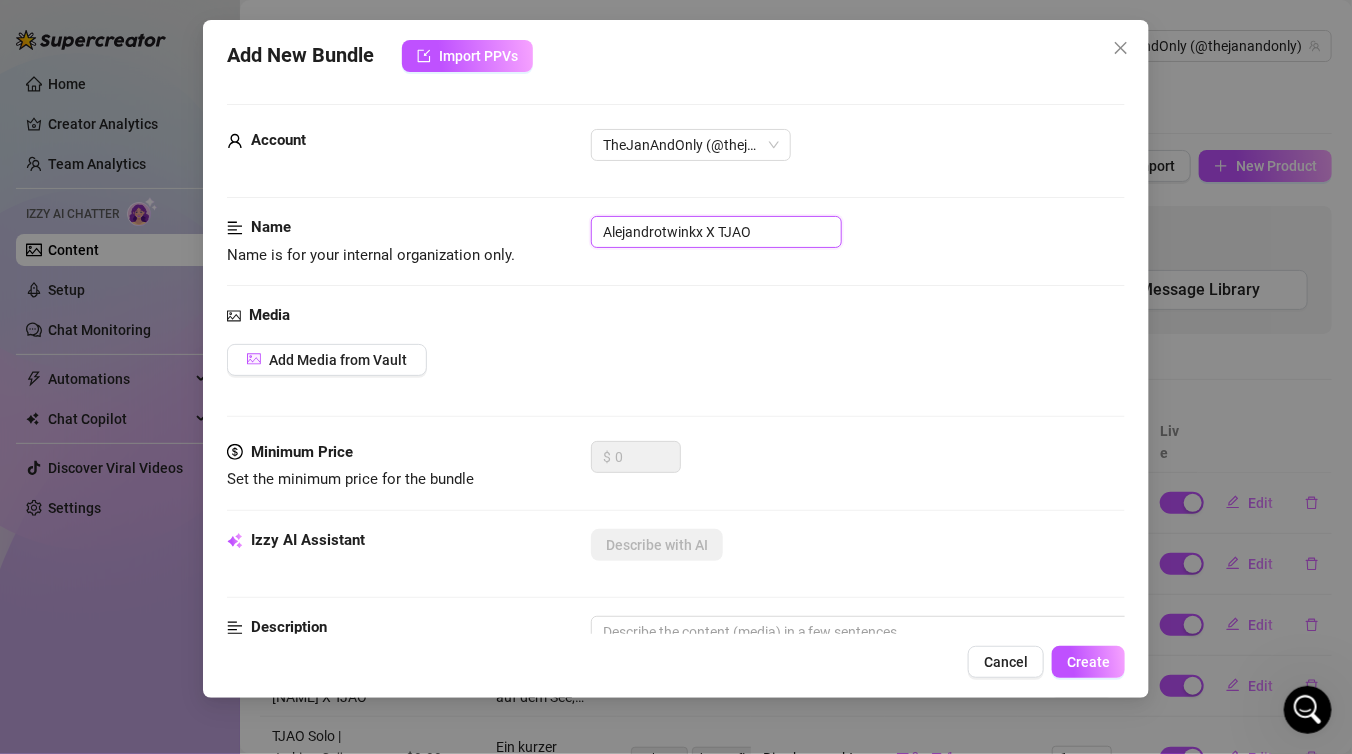 click on "Alejandrotwinkx X TJAO" at bounding box center (716, 232) 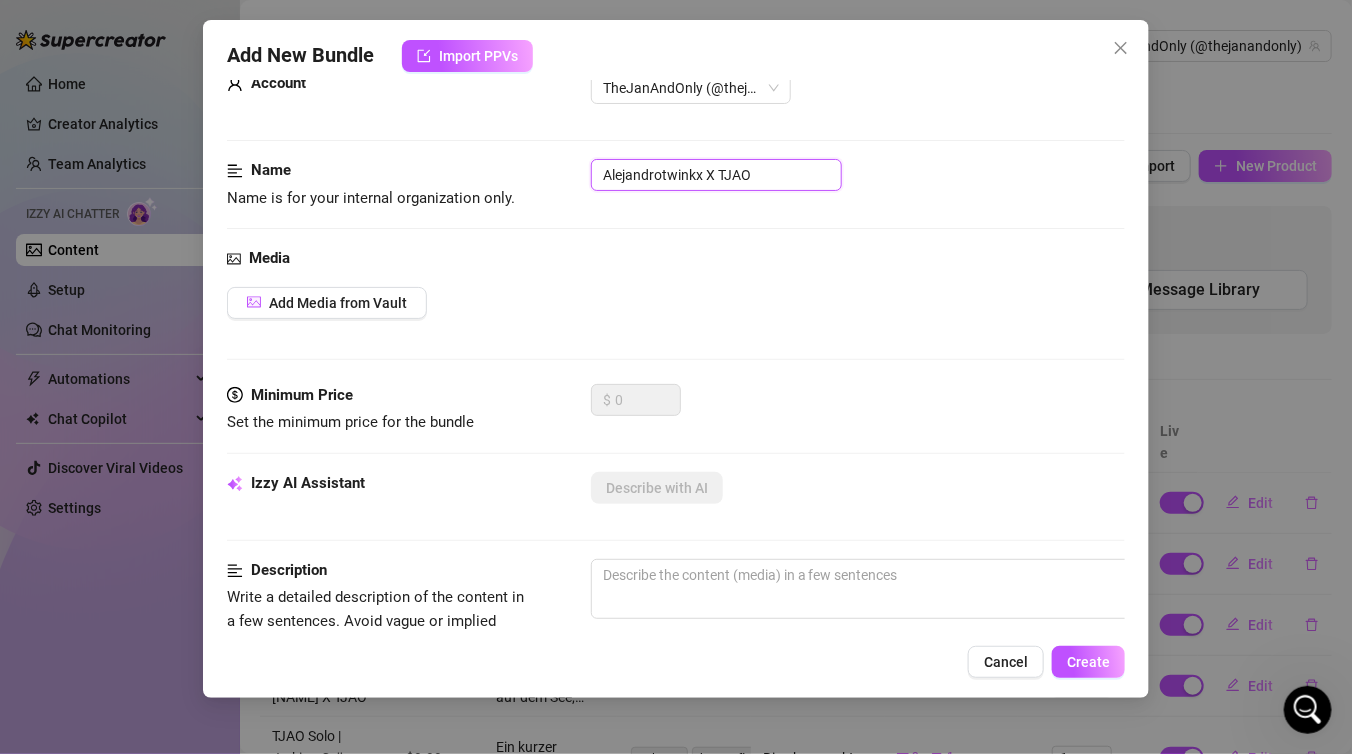 scroll, scrollTop: 95, scrollLeft: 0, axis: vertical 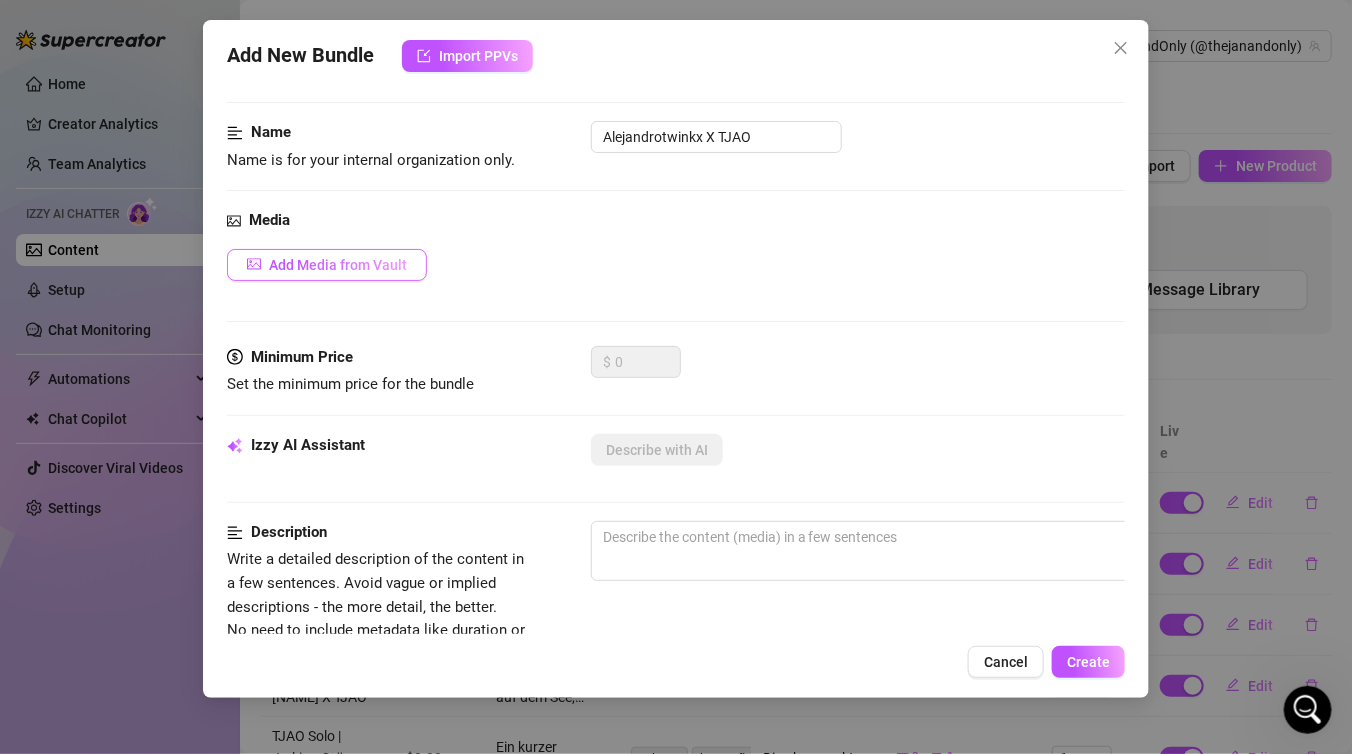 click on "Add Media from Vault" at bounding box center (338, 265) 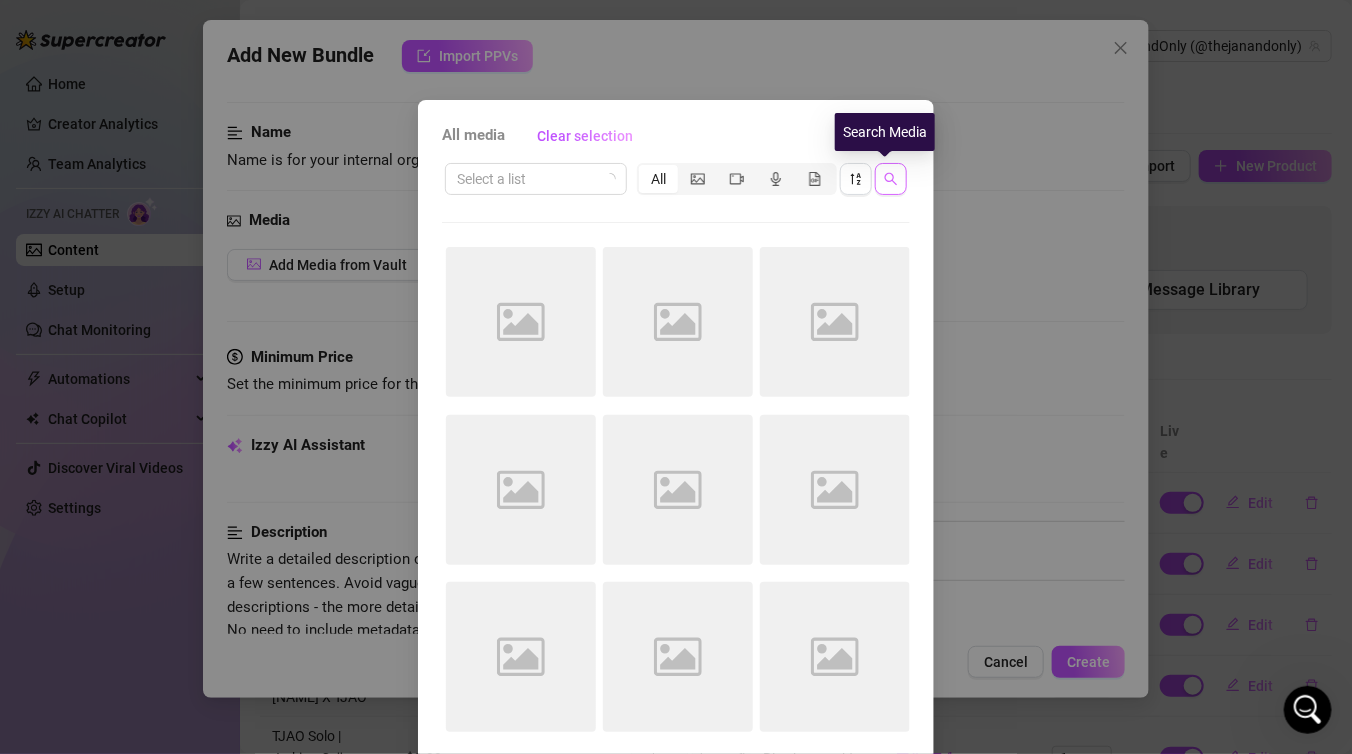 click at bounding box center (891, 179) 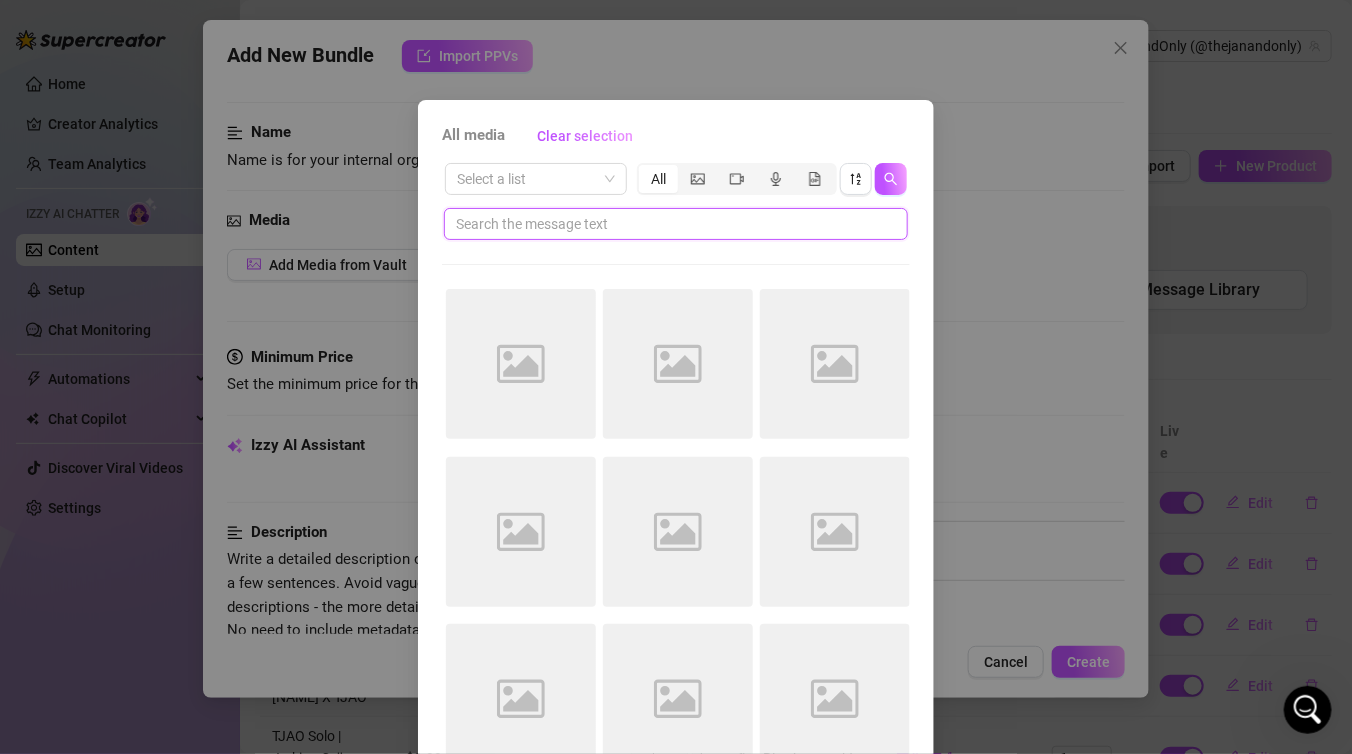 click at bounding box center [668, 224] 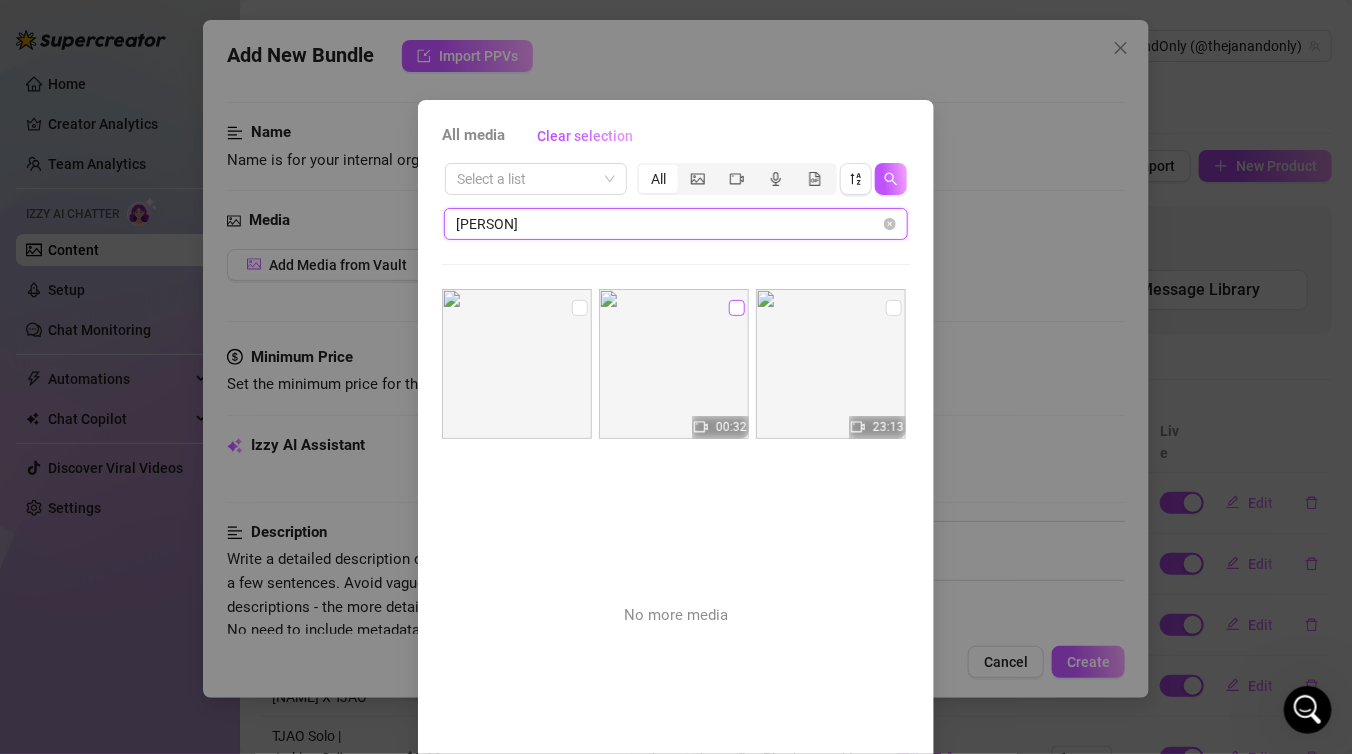 type on "Alejandrotwinkx" 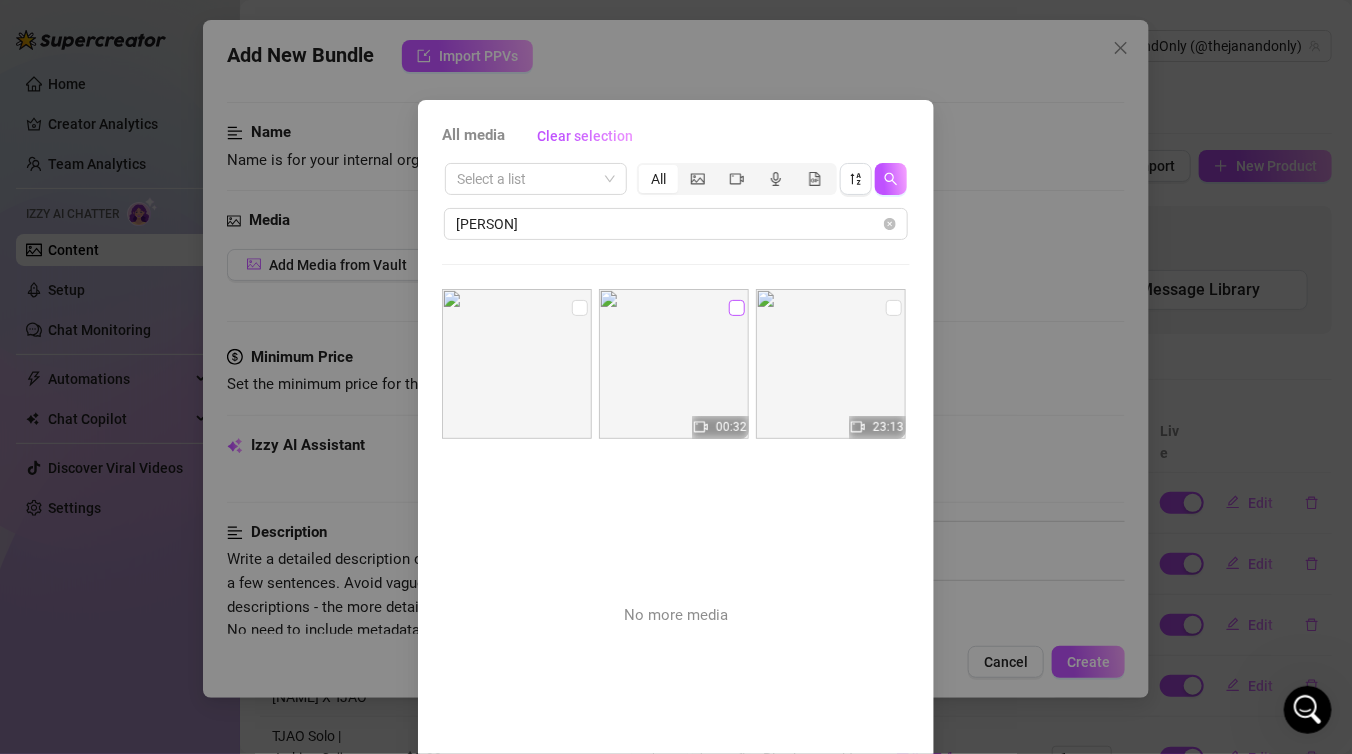 click at bounding box center [737, 308] 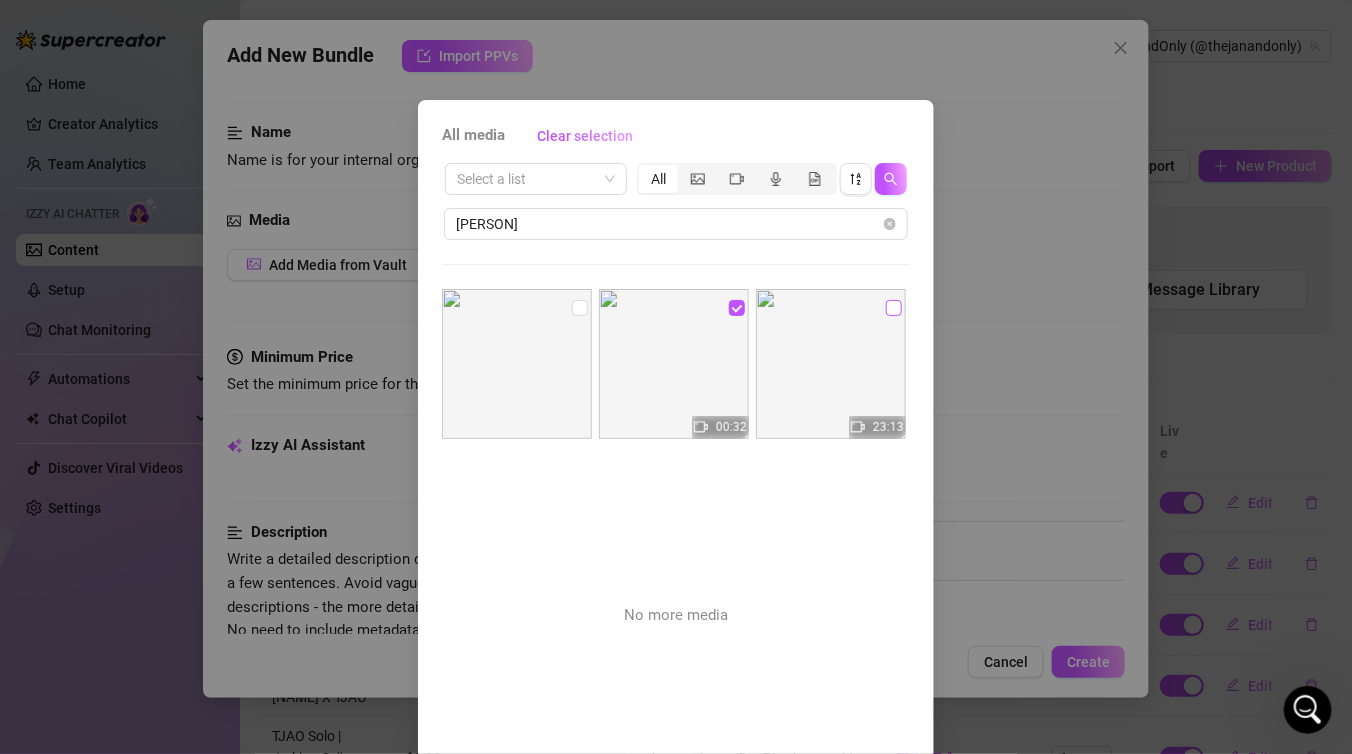 click at bounding box center (894, 308) 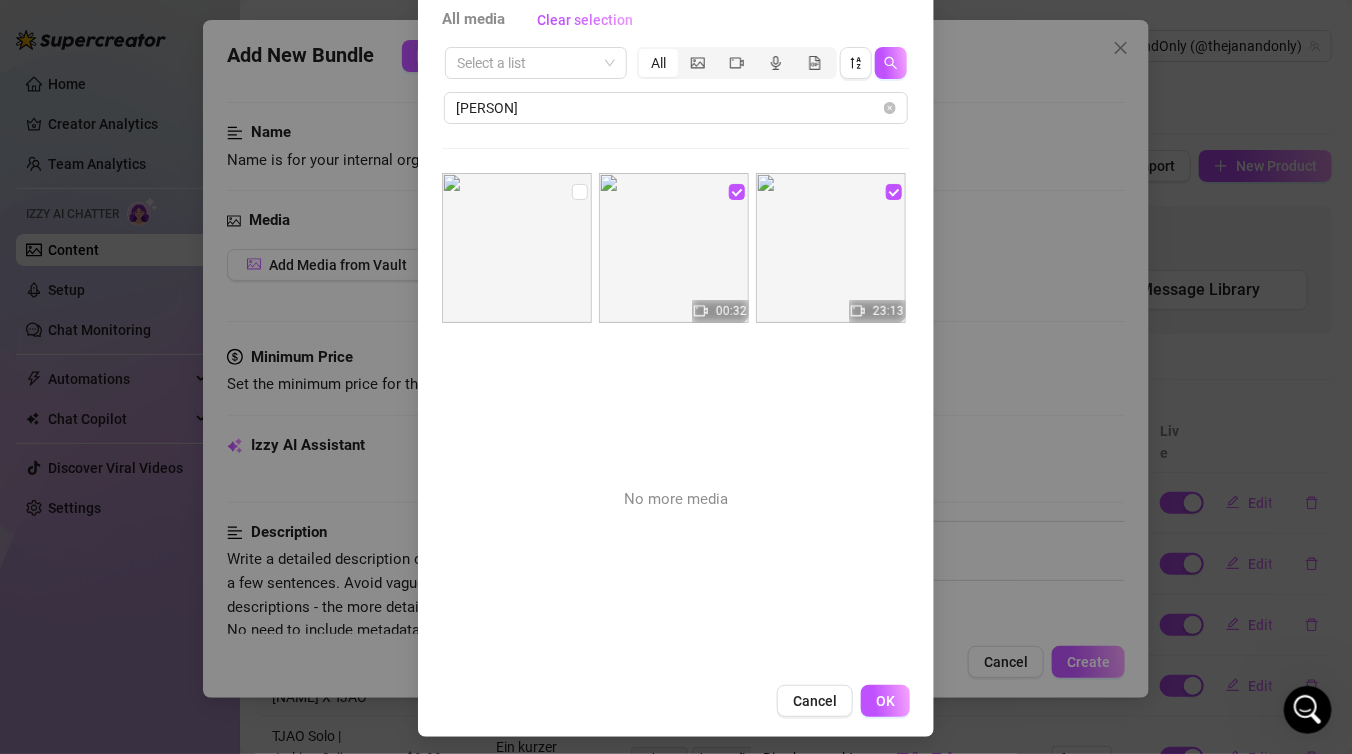 scroll, scrollTop: 122, scrollLeft: 0, axis: vertical 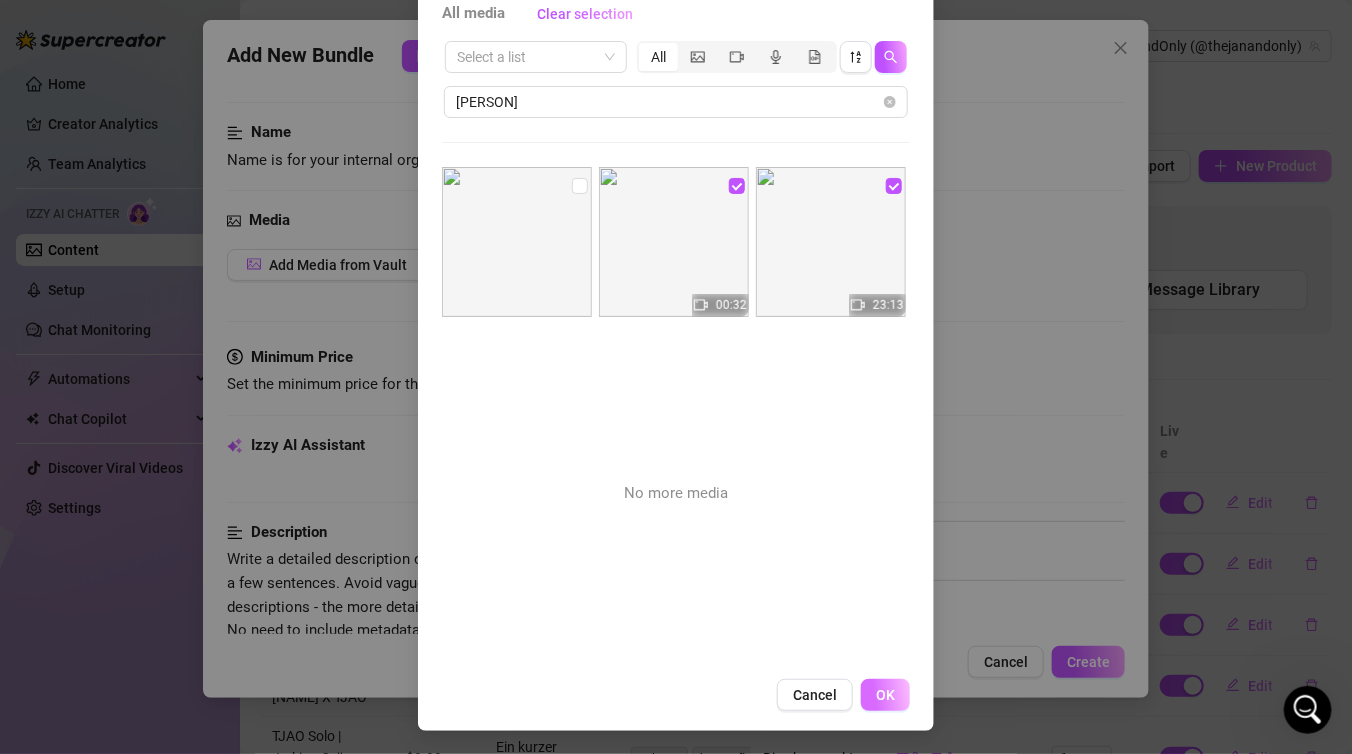 click on "OK" at bounding box center [885, 695] 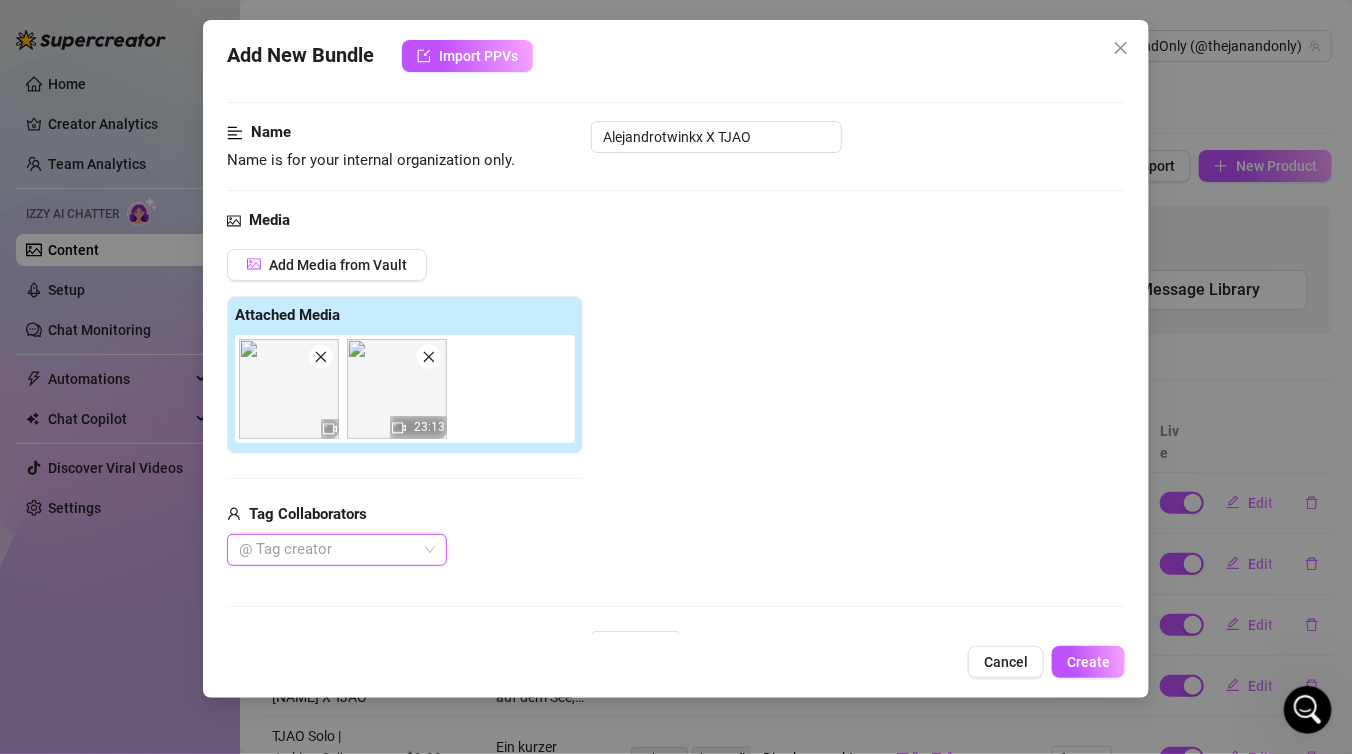 type on "Alejandrotwinkx" 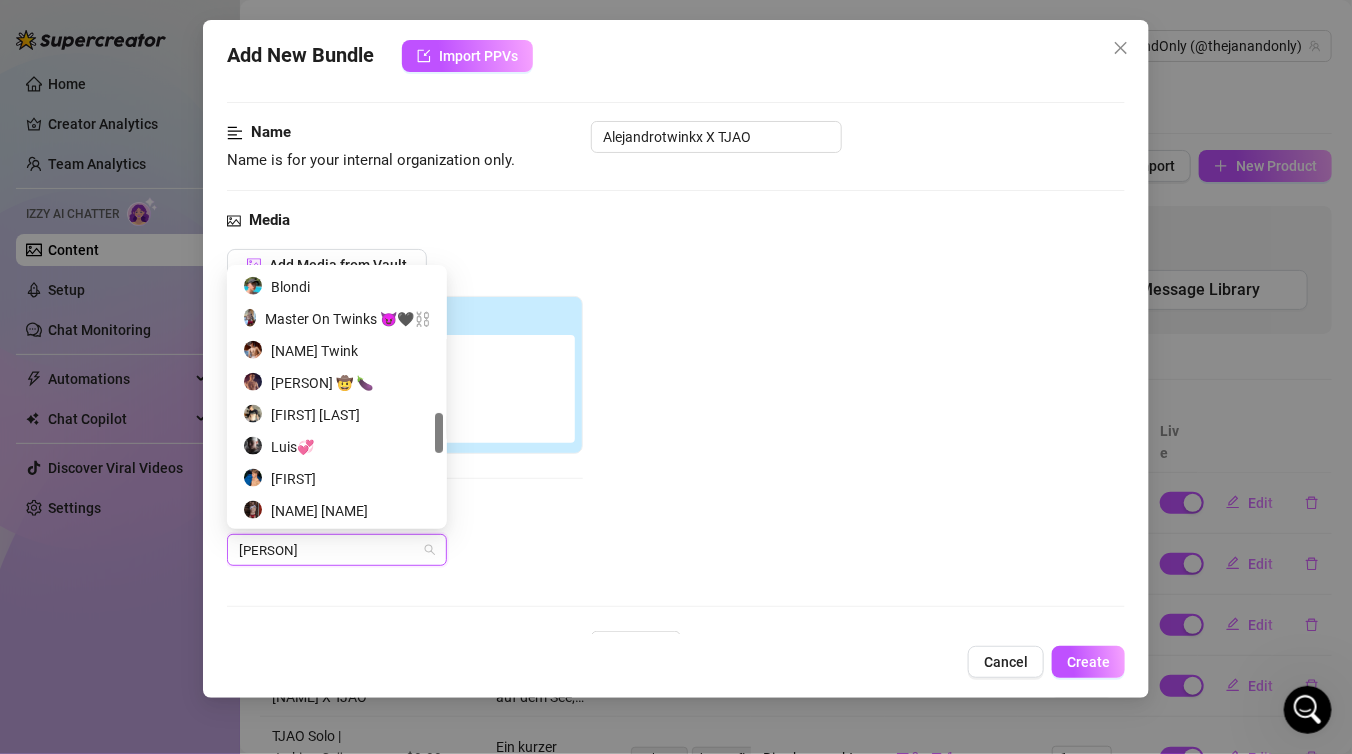 scroll, scrollTop: 915, scrollLeft: 0, axis: vertical 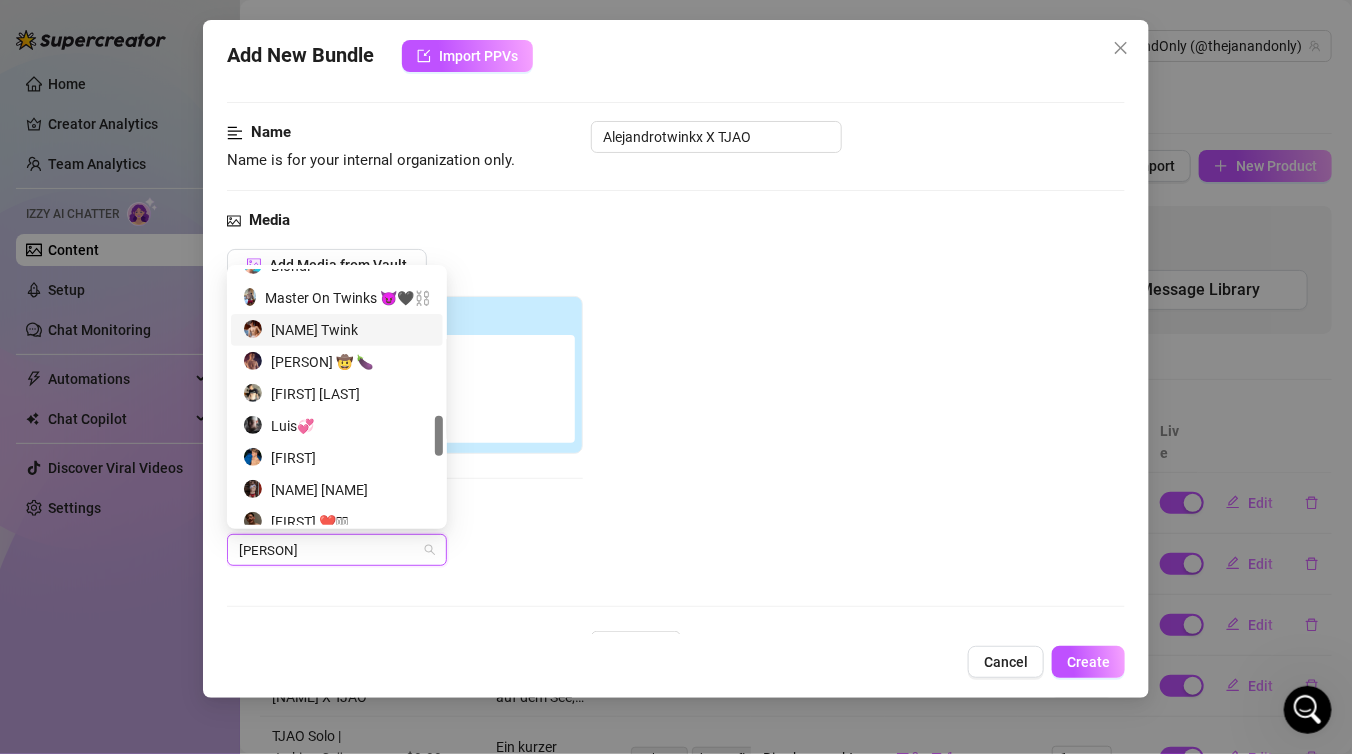 click on "[NAME]" at bounding box center [337, 330] 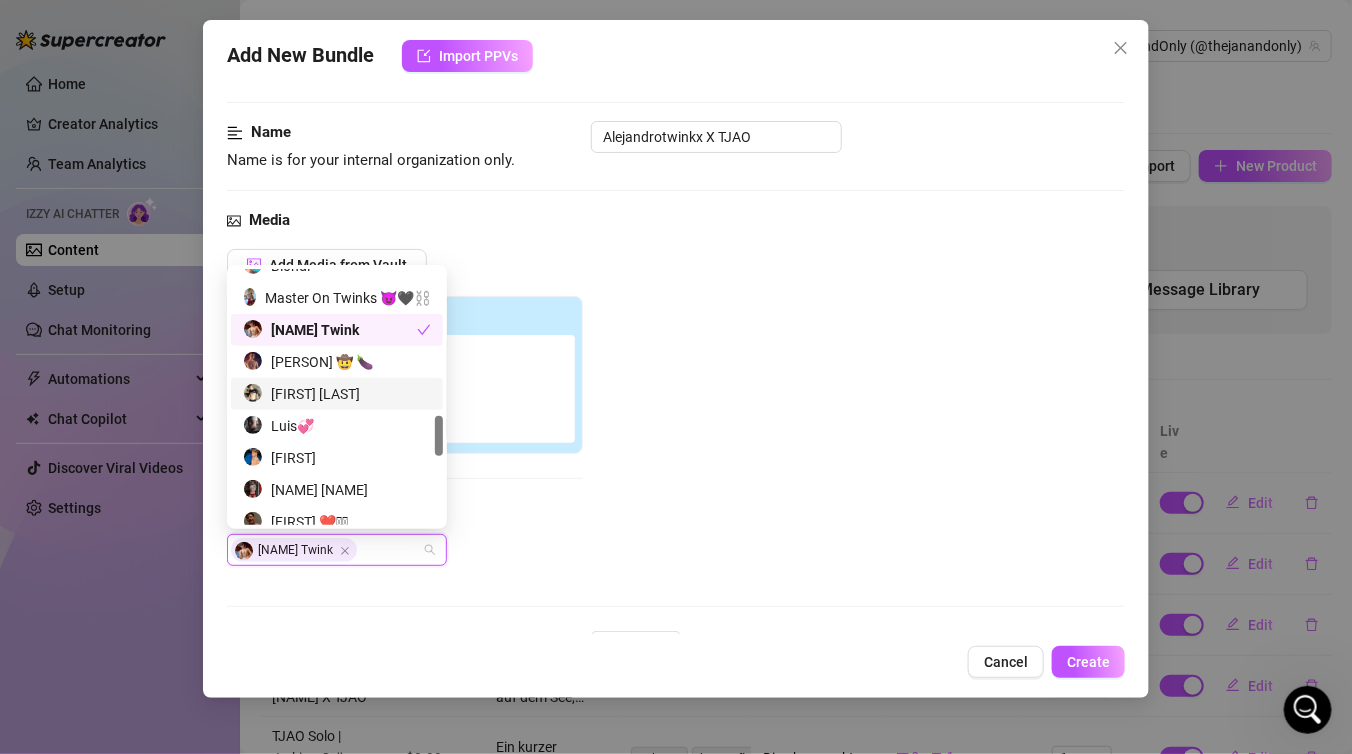 click on "Add Media from Vault Attached Media 23:13 Tag Collaborators Alejandro Twink" at bounding box center [676, 408] 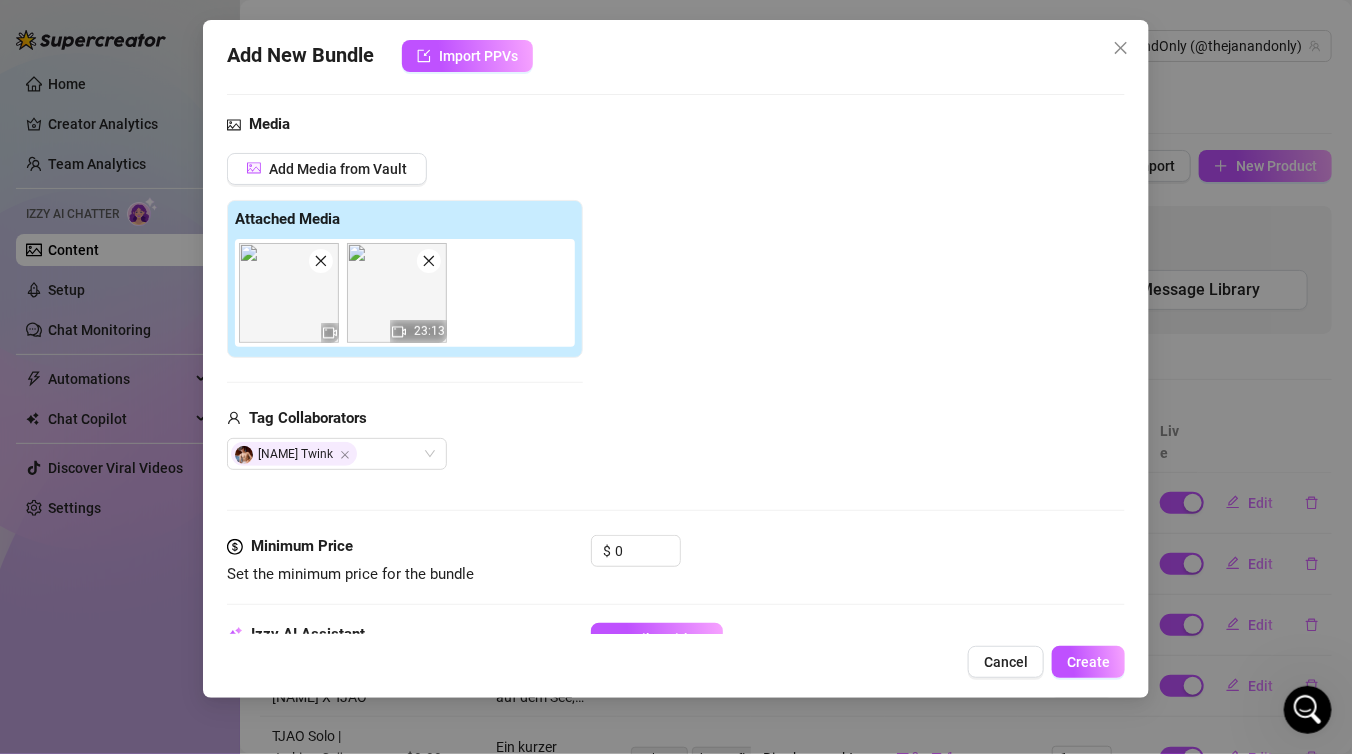 scroll, scrollTop: 275, scrollLeft: 0, axis: vertical 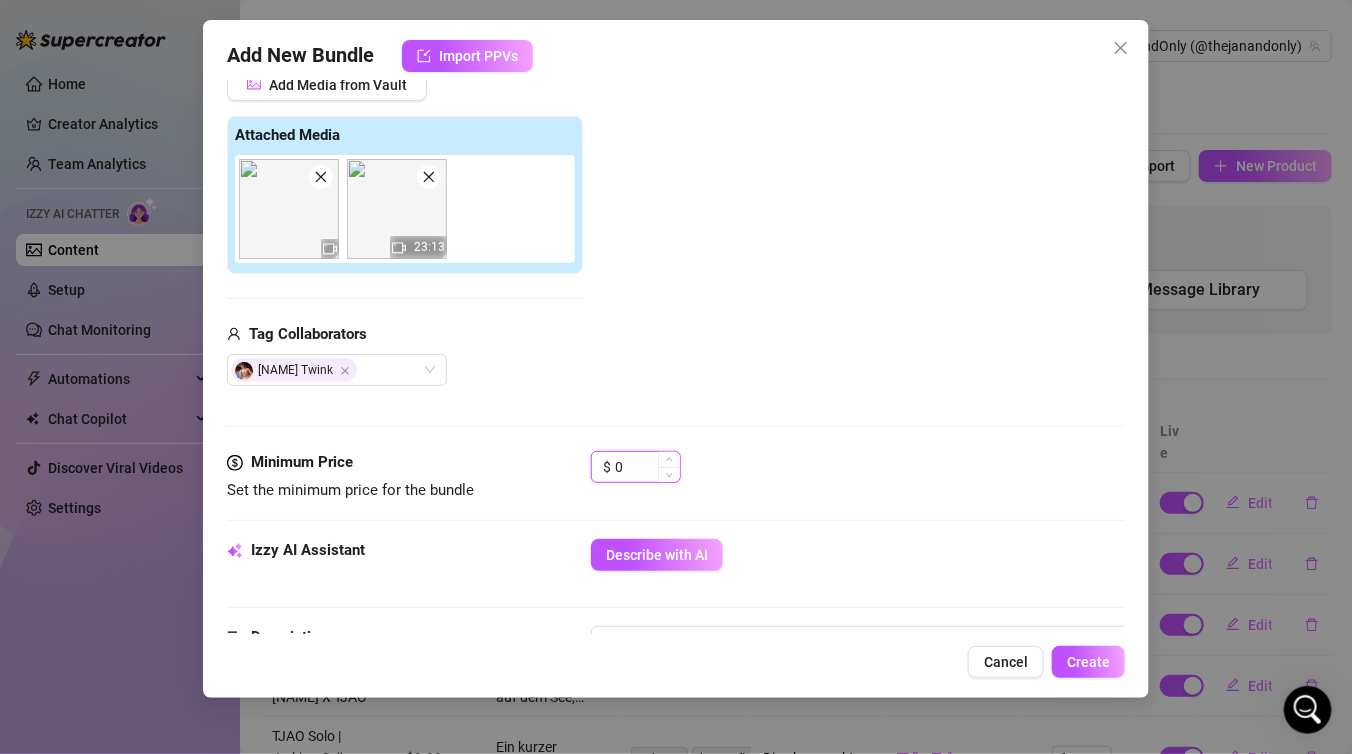 click on "0" at bounding box center [647, 467] 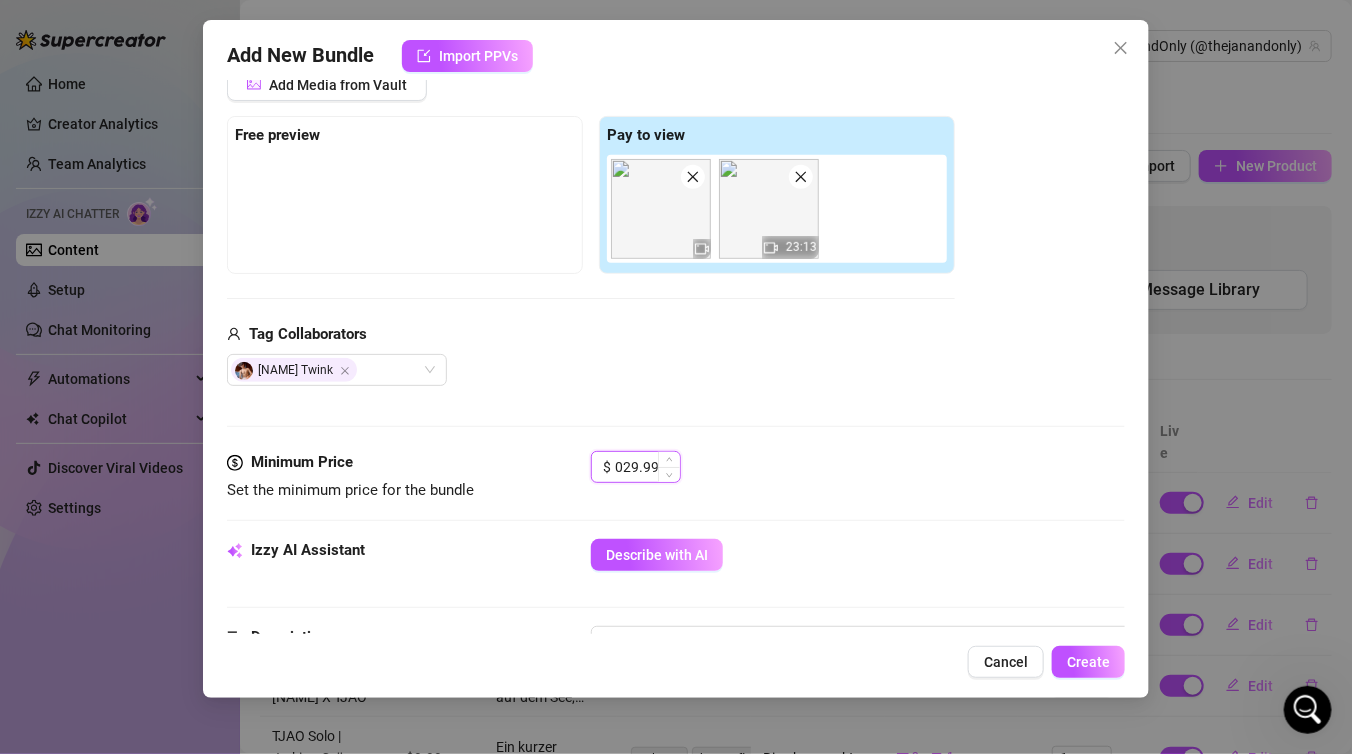 click on "029.99" at bounding box center [647, 467] 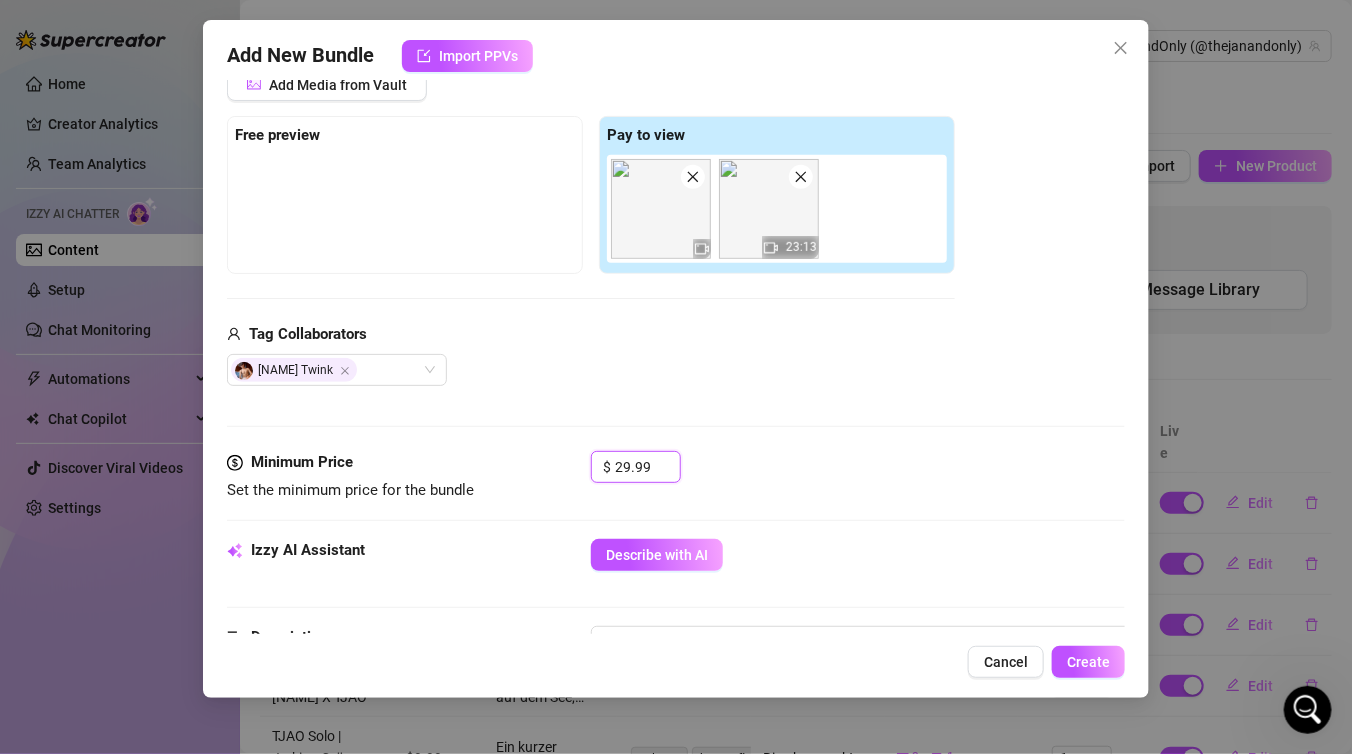 type on "29.99" 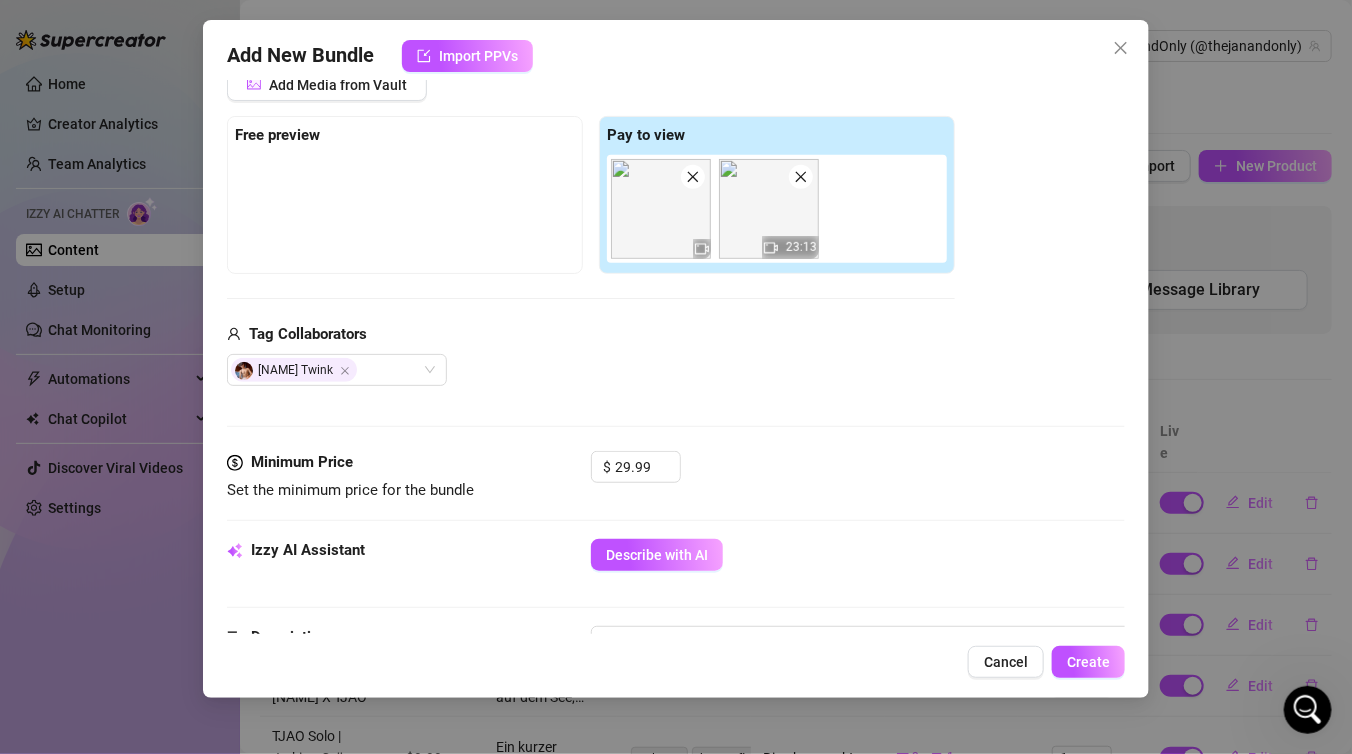 click on "$ 29.99" at bounding box center [858, 476] 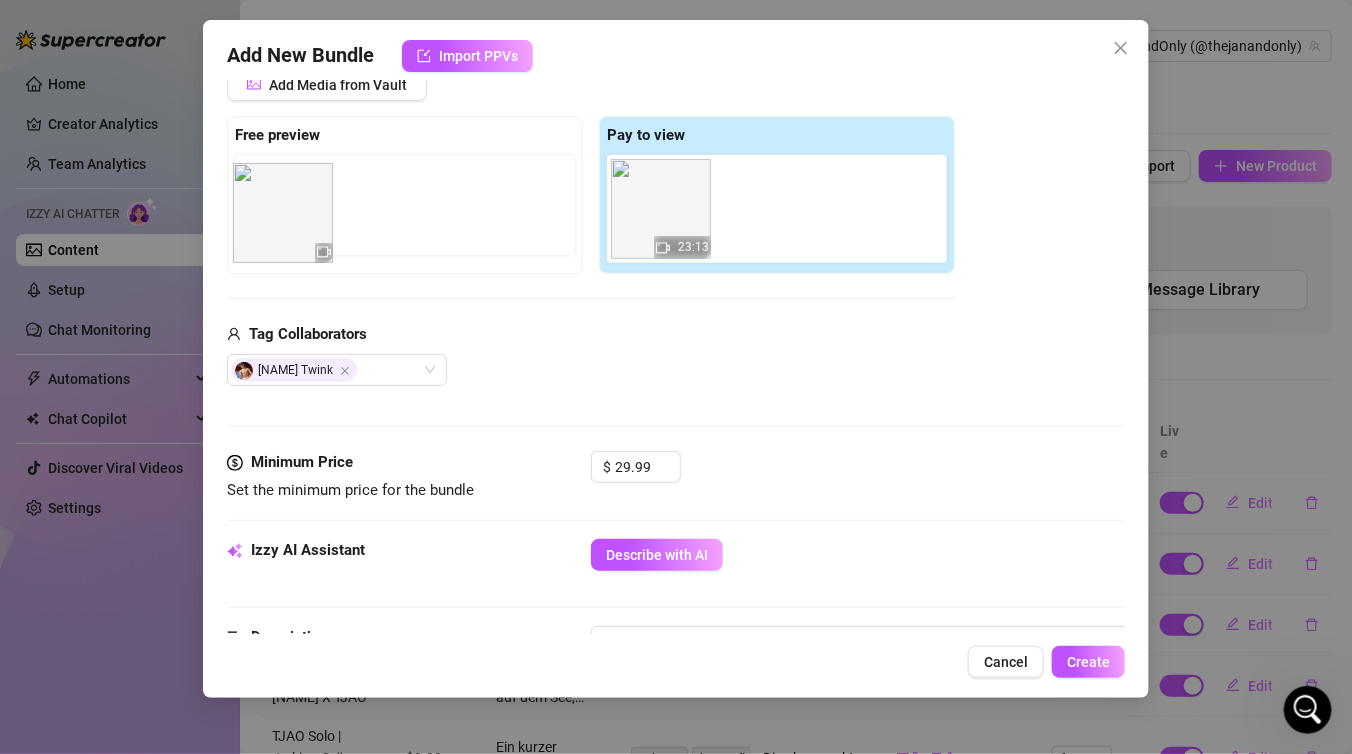 drag, startPoint x: 689, startPoint y: 227, endPoint x: 295, endPoint y: 229, distance: 394.00507 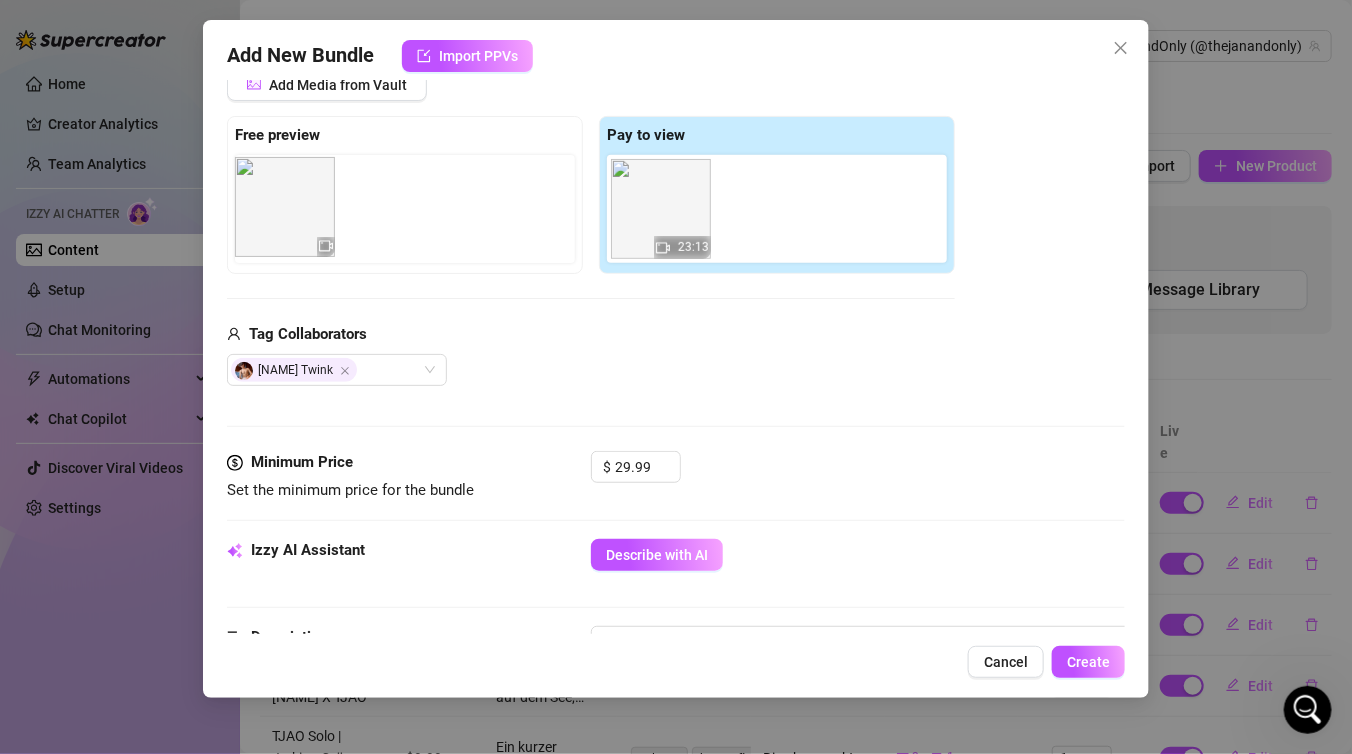 drag, startPoint x: 674, startPoint y: 217, endPoint x: 290, endPoint y: 214, distance: 384.01172 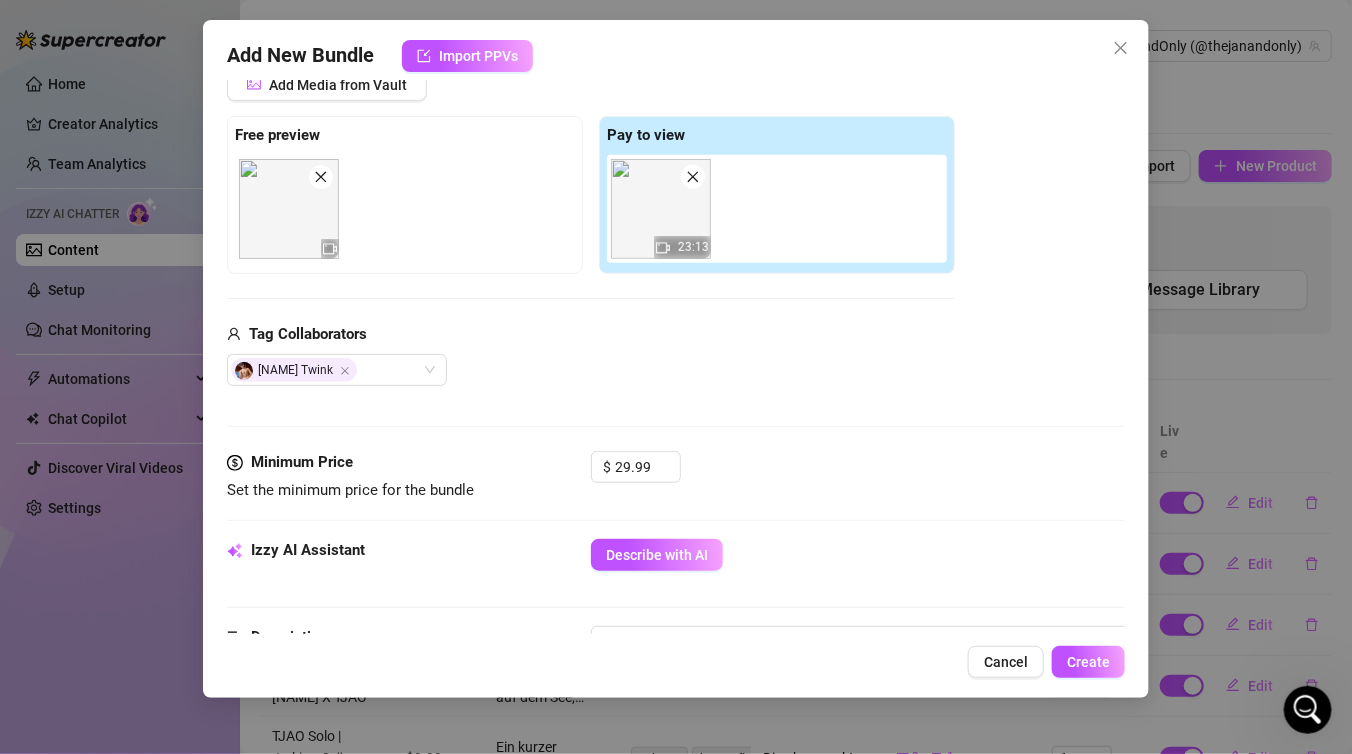 click on "Tag Collaborators" at bounding box center [591, 335] 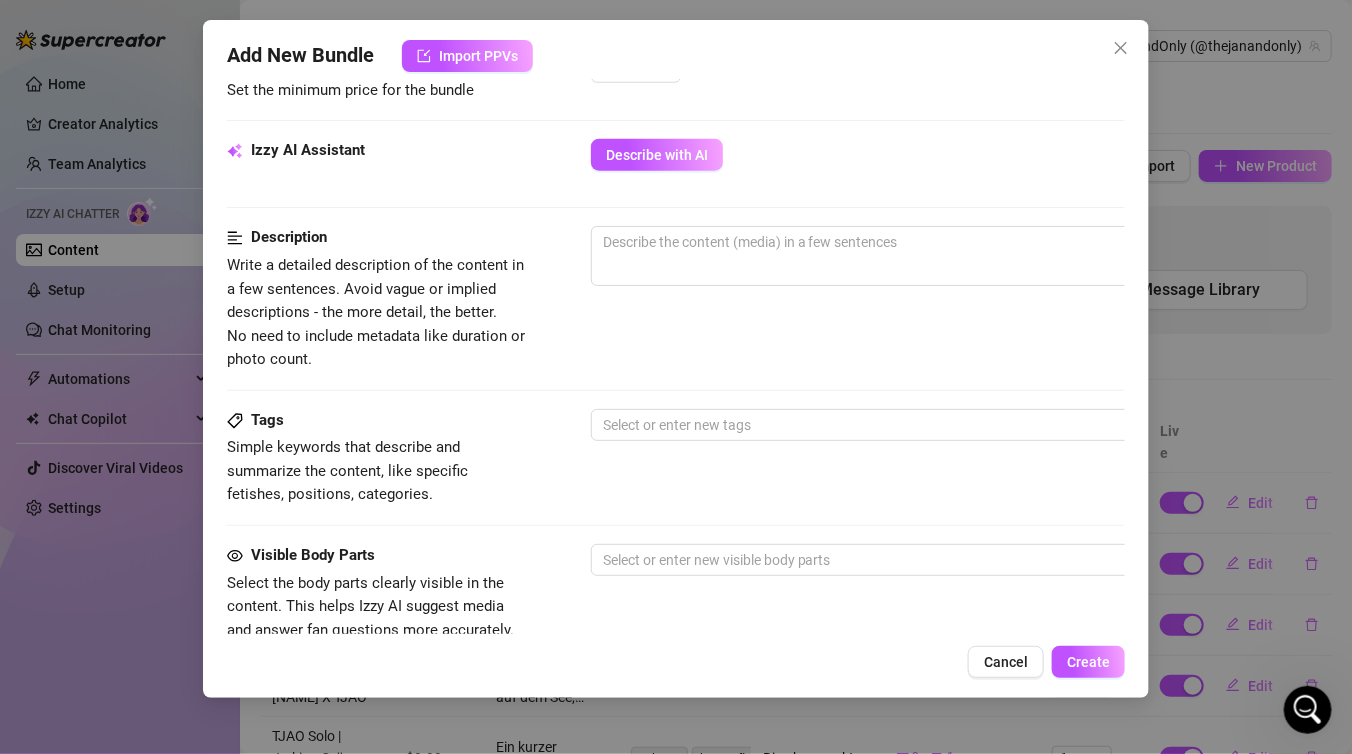 scroll, scrollTop: 708, scrollLeft: 0, axis: vertical 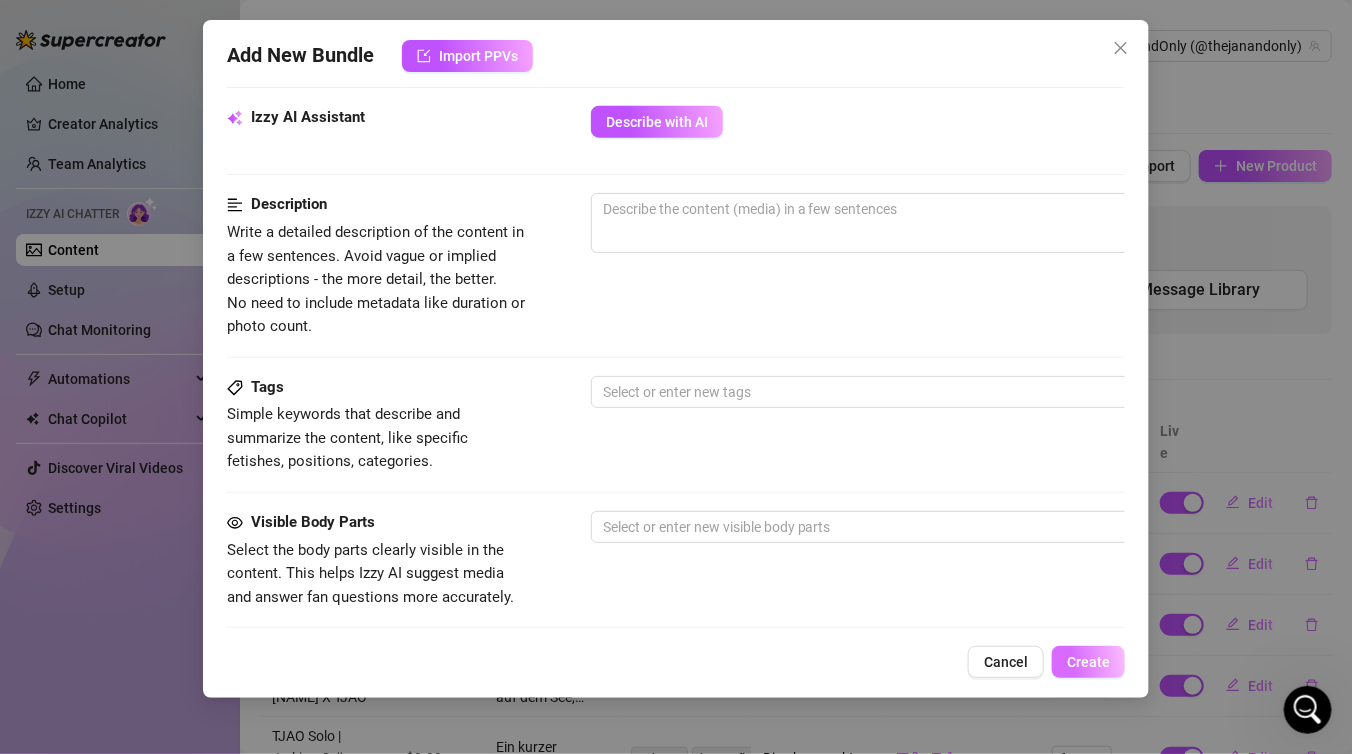 click on "Create" at bounding box center (1088, 662) 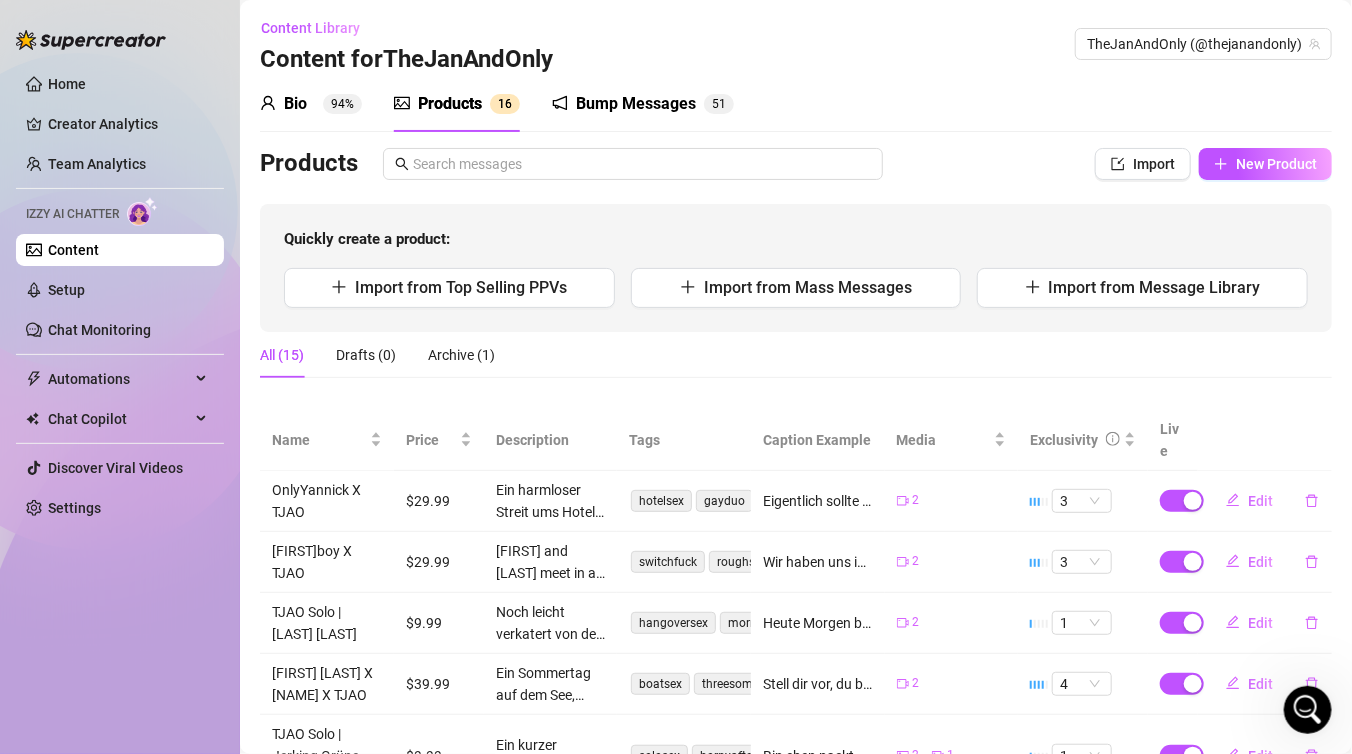 scroll, scrollTop: 3, scrollLeft: 0, axis: vertical 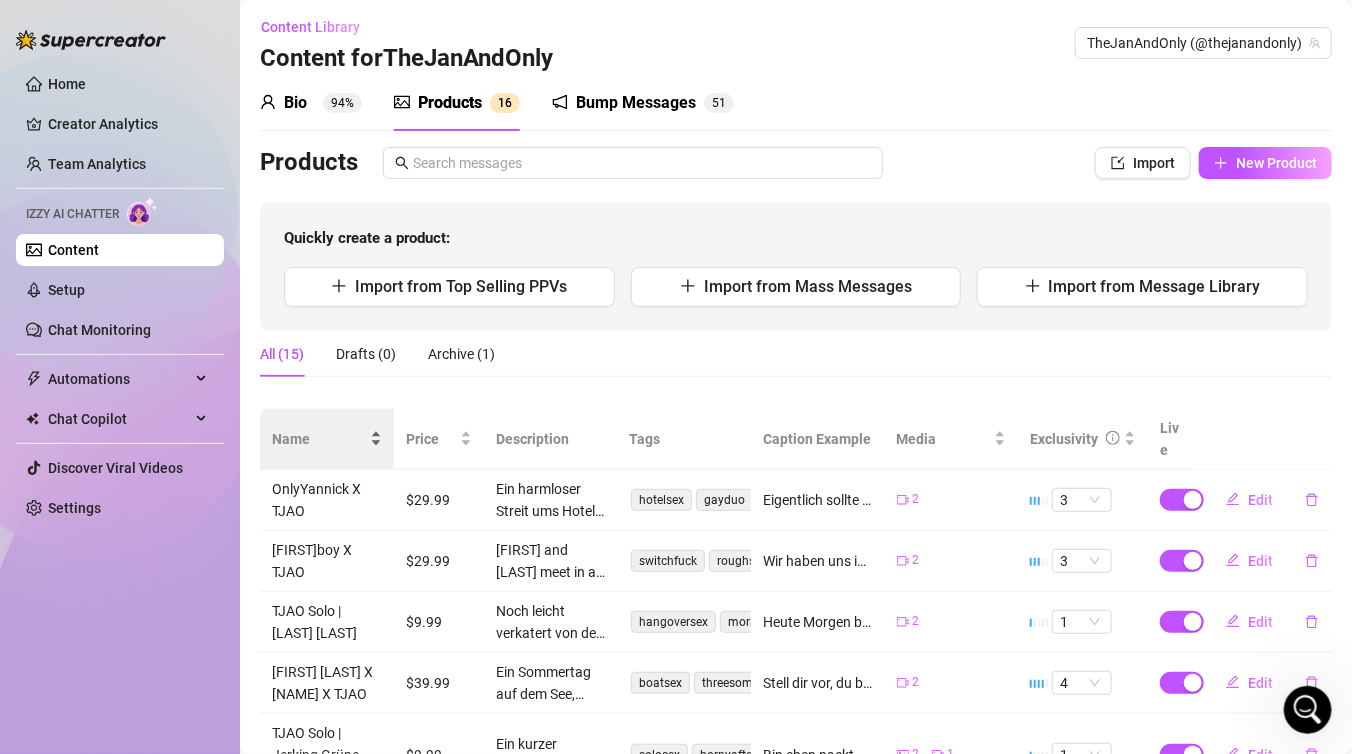 click on "Name" at bounding box center [319, 439] 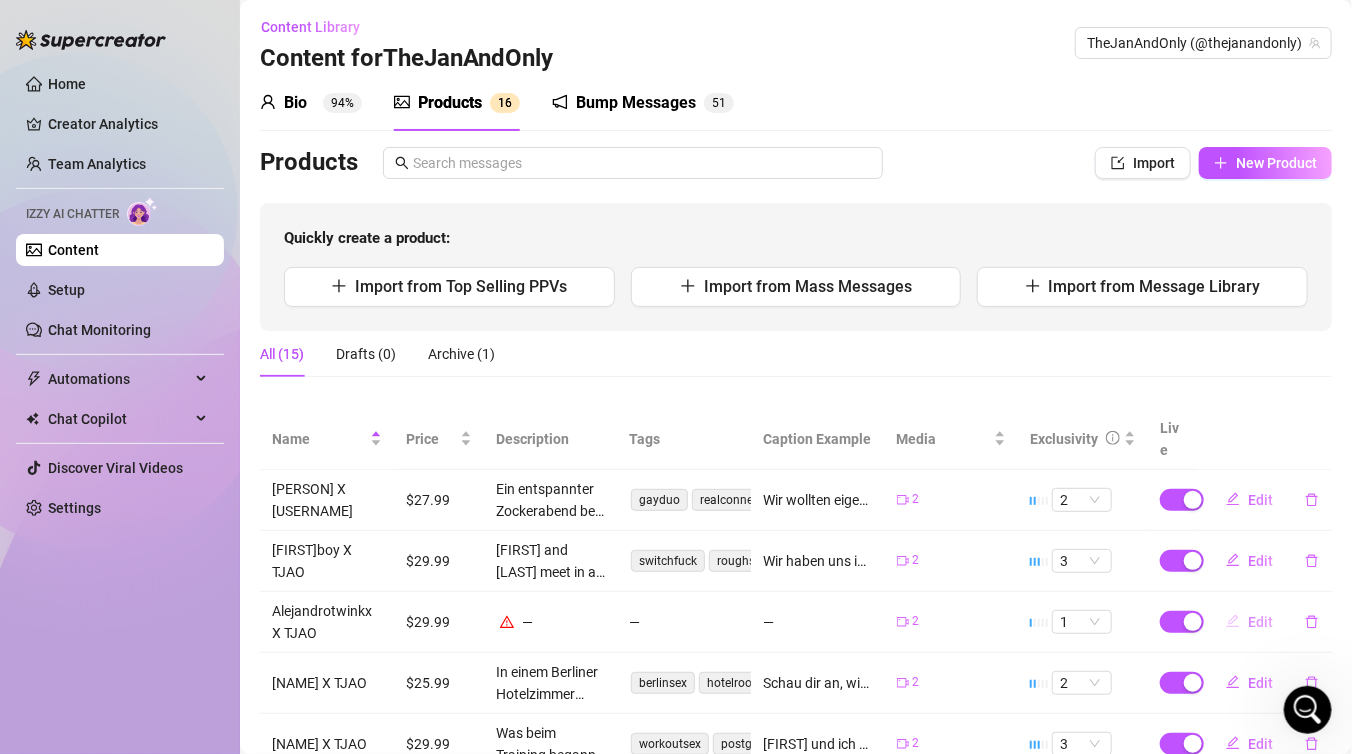 click on "Edit" at bounding box center [1249, 622] 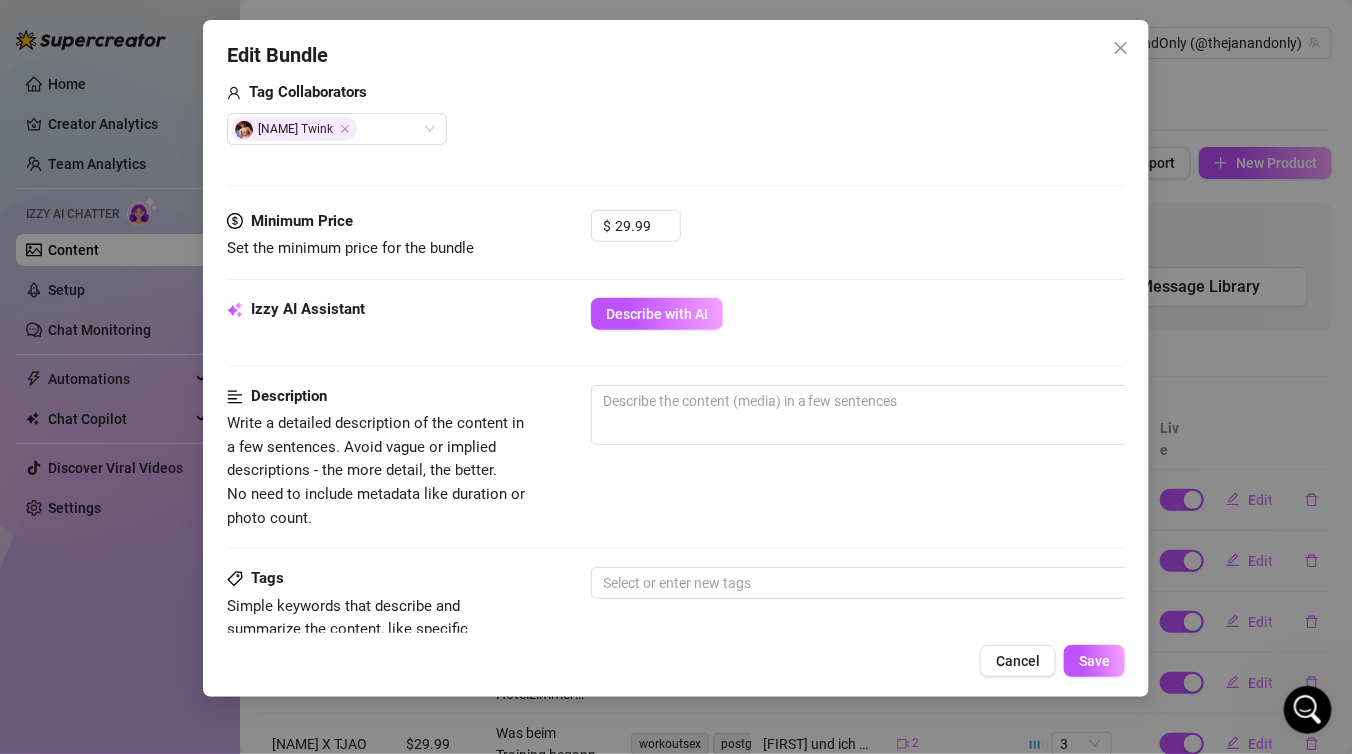 scroll, scrollTop: 662, scrollLeft: 0, axis: vertical 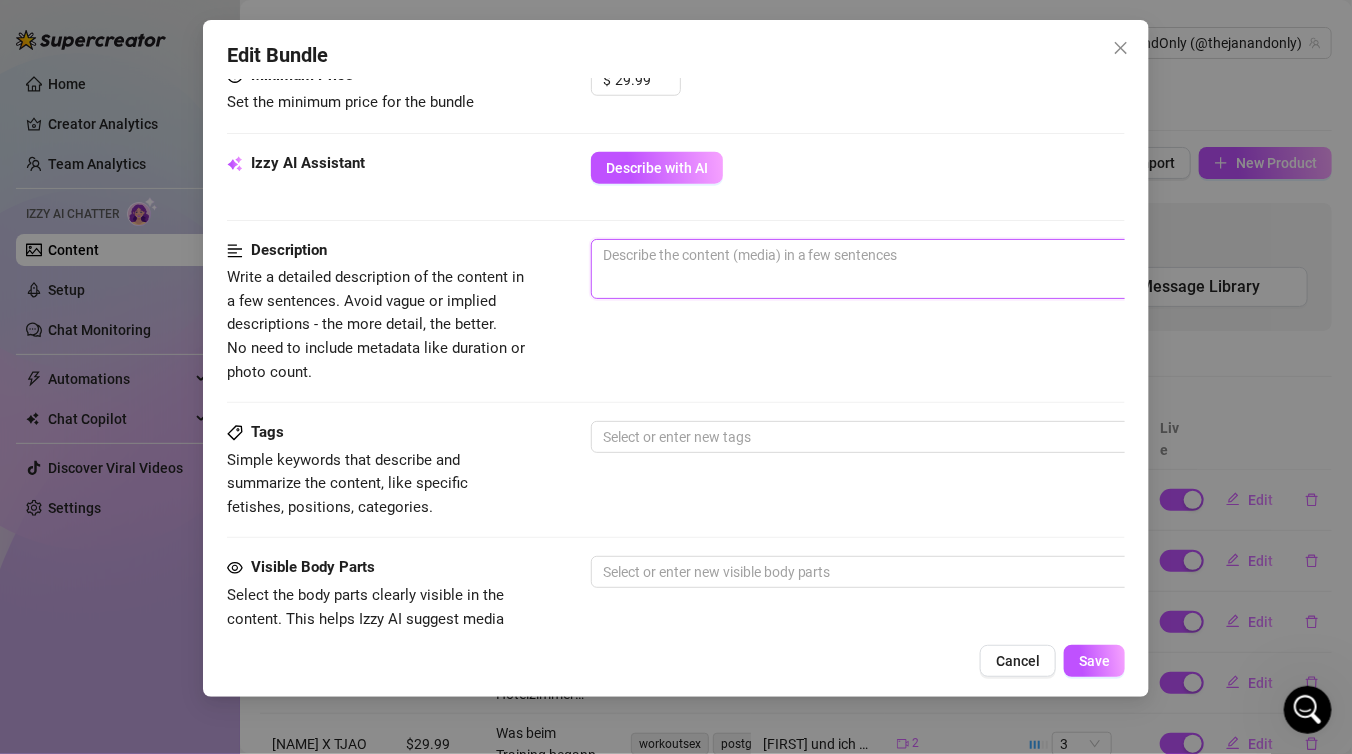 click at bounding box center (941, 269) 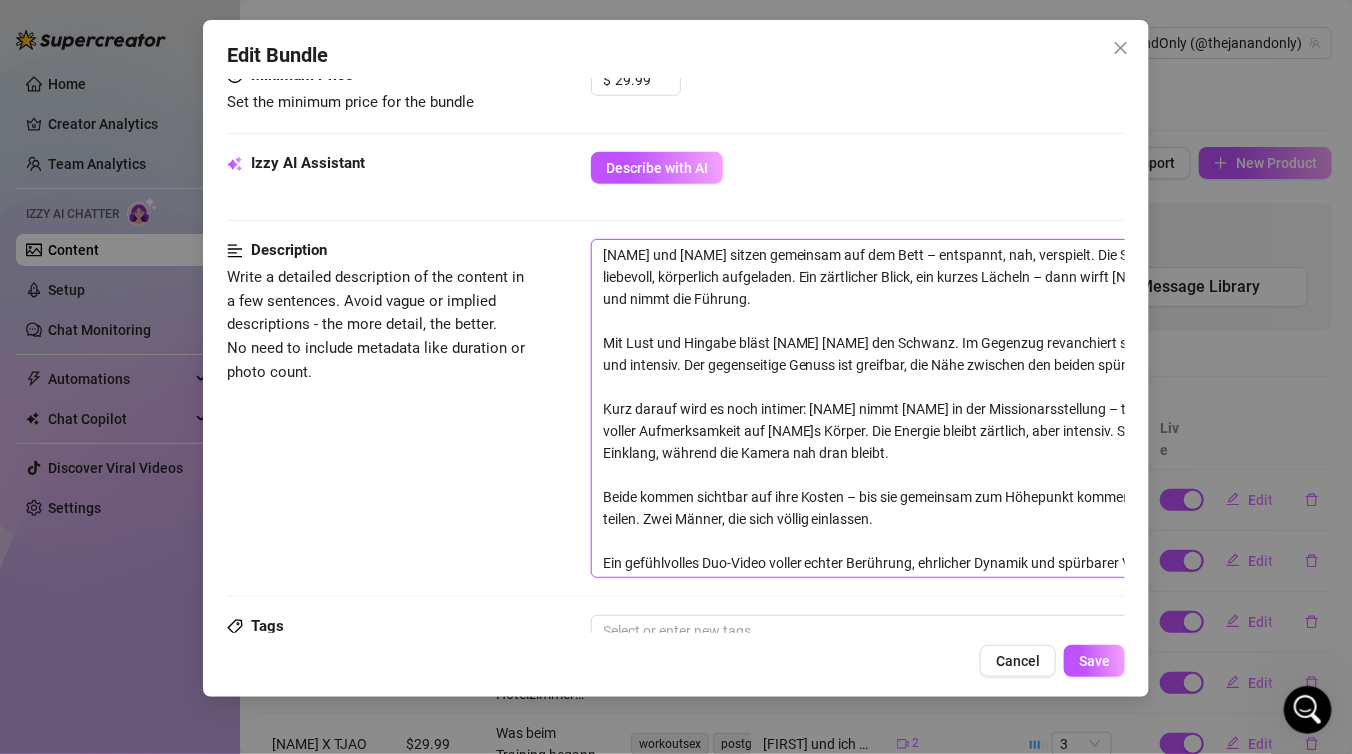 scroll, scrollTop: 5, scrollLeft: 0, axis: vertical 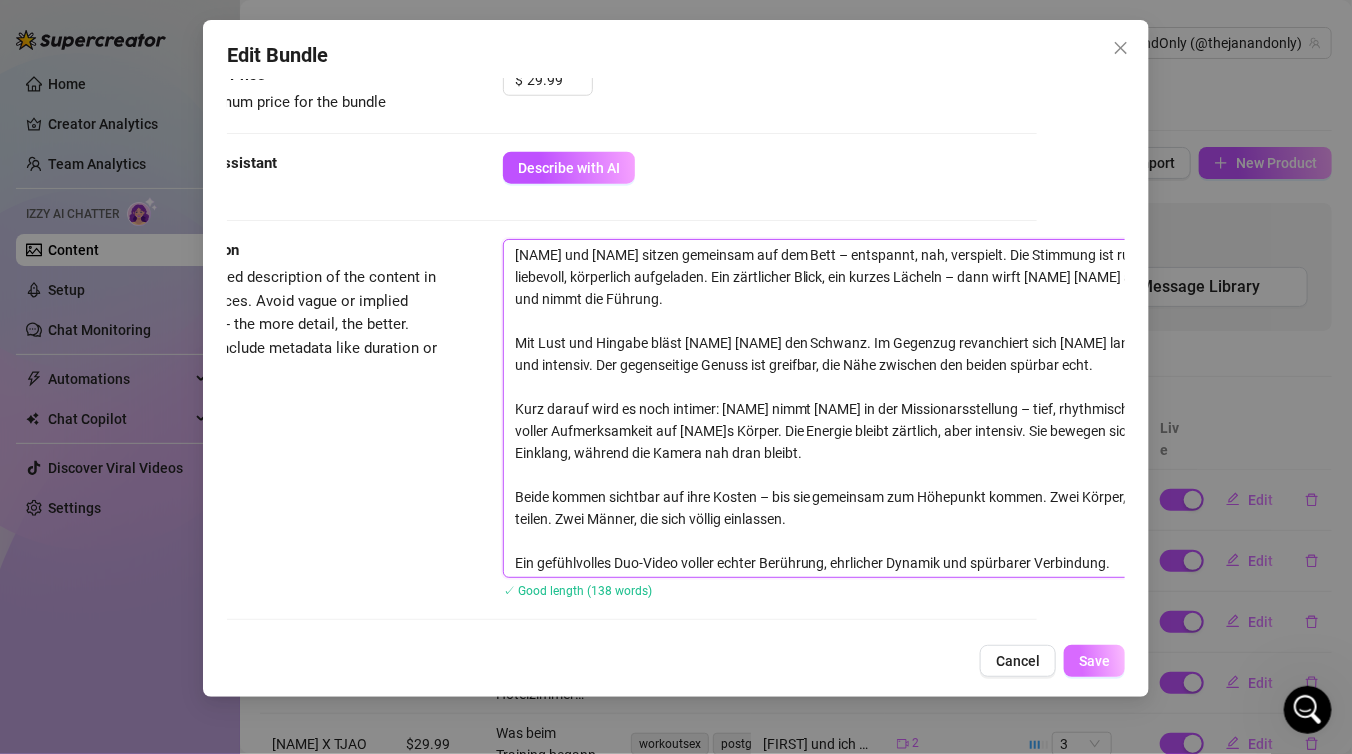 type on "[FIRST] und [FIRST] sitzen gemeinsam auf dem Bett – entspannt, nah, verspielt. Die Stimmung ist ruhig, liebevoll, körperlich aufgeladen. Ein zärtlicher Blick, ein kurzes Lächeln – dann wirft [FIRST] [FIRST] aufs Bett und nimmt die Führung.
Mit Lust und Hingabe bläst [FIRST] [FIRST] den Schwanz. Im Gegenzug revanchiert sich [FIRST] langsam und intensiv. Der gegenseitige Genuss ist greifbar, die Nähe zwischen den beiden spürbar echt.
Kurz darauf wird es noch intimer: [FIRST] nimmt [FIRST] in der Missionarsstellung – tief, rhythmisch, mit voller Aufmerksamkeit auf [FIRST] Körper. Die Energie bleibt zärtlich, aber intensiv. Sie bewegen sich im Einklang, während die Kamera nah dran bleibt.
Beide kommen sichtbar auf ihre Kosten – bis sie gemeinsam zum Höhepunkt kommen. Zwei Körper, die Lust teilen. Zwei Männer, die sich völlig einlassen.
Ein gefühlvolles Duo-Video voller echter Berührung, ehrlicher Dynamik und spürbarer Verbindung." 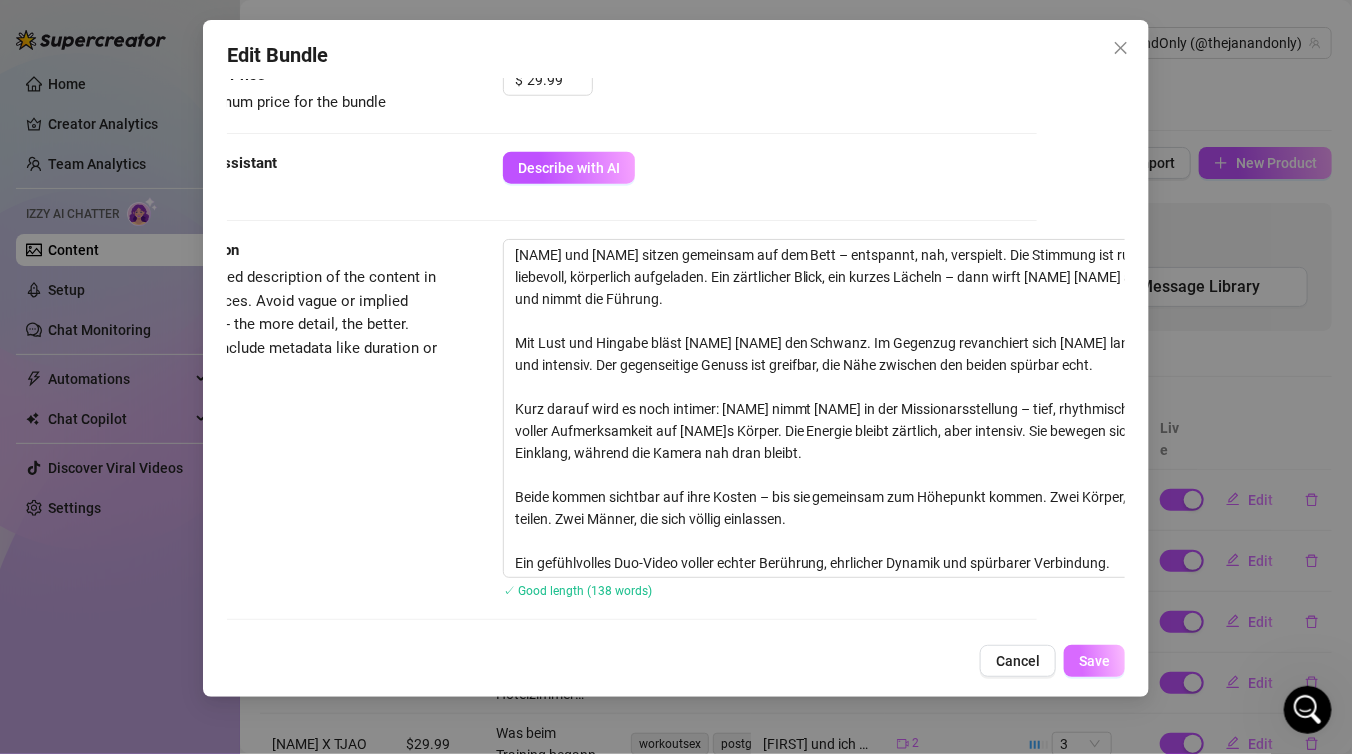 click on "Save" at bounding box center [1094, 661] 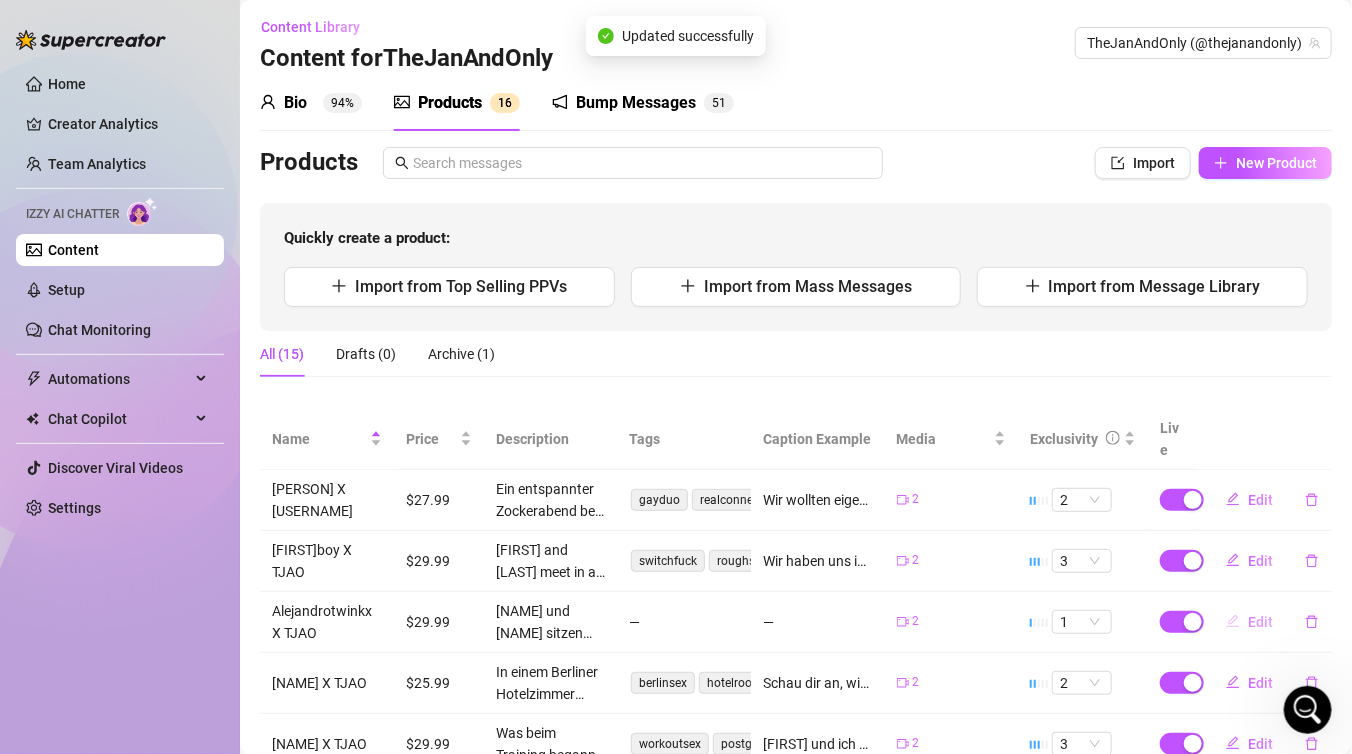 click on "Edit" at bounding box center (1260, 622) 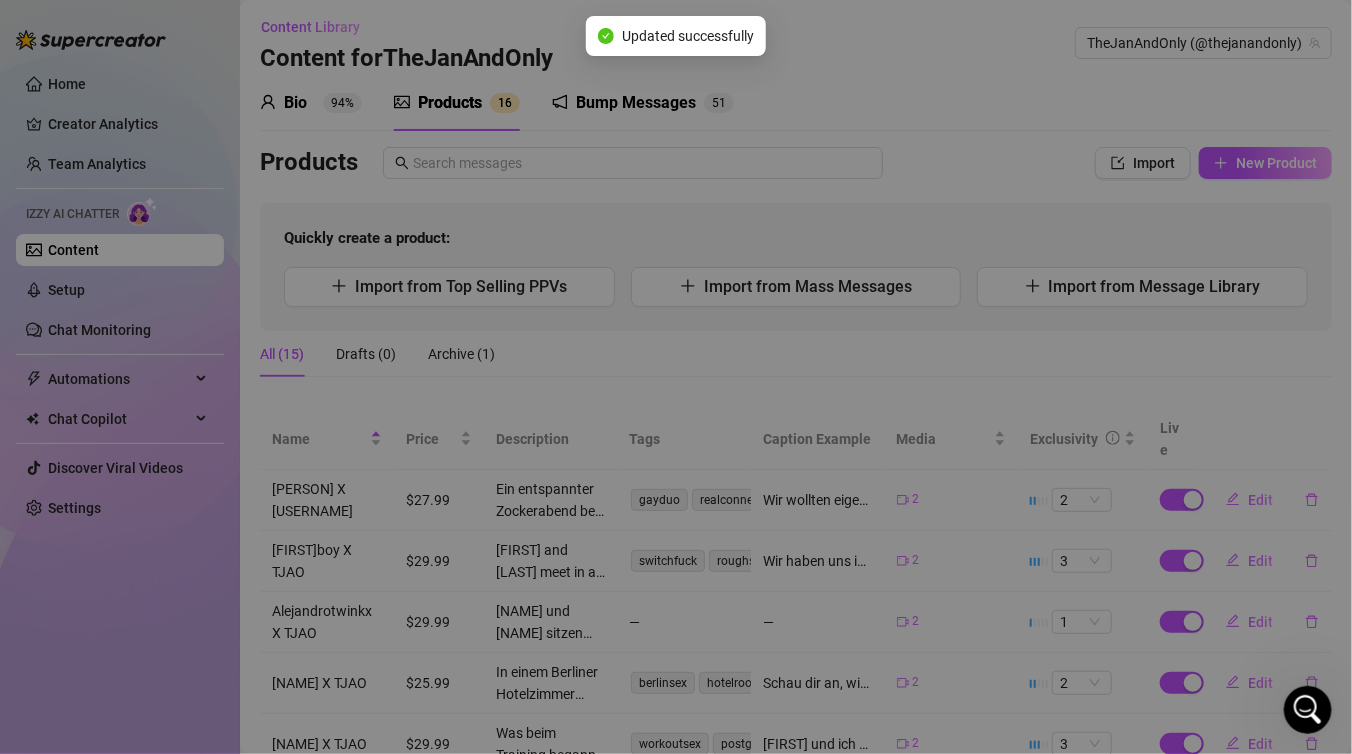 type on "Type your message here..." 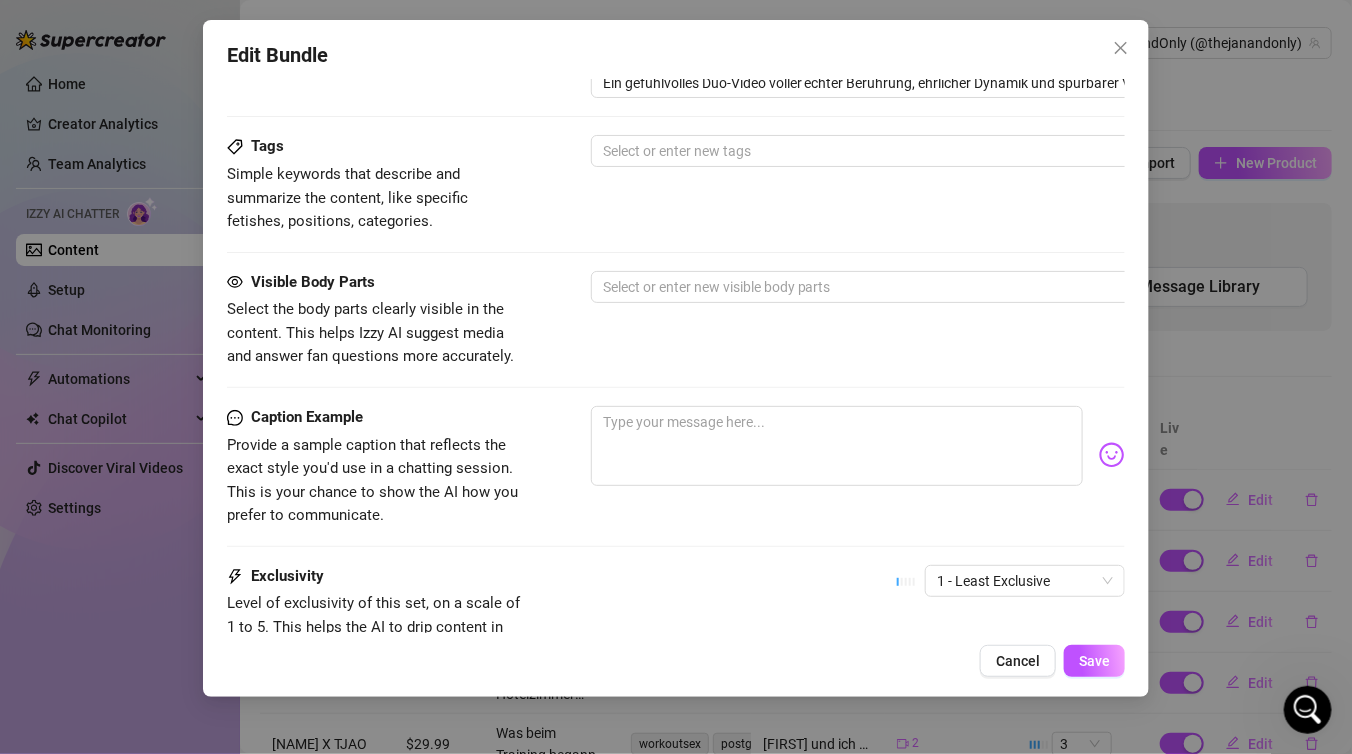 scroll, scrollTop: 1149, scrollLeft: 0, axis: vertical 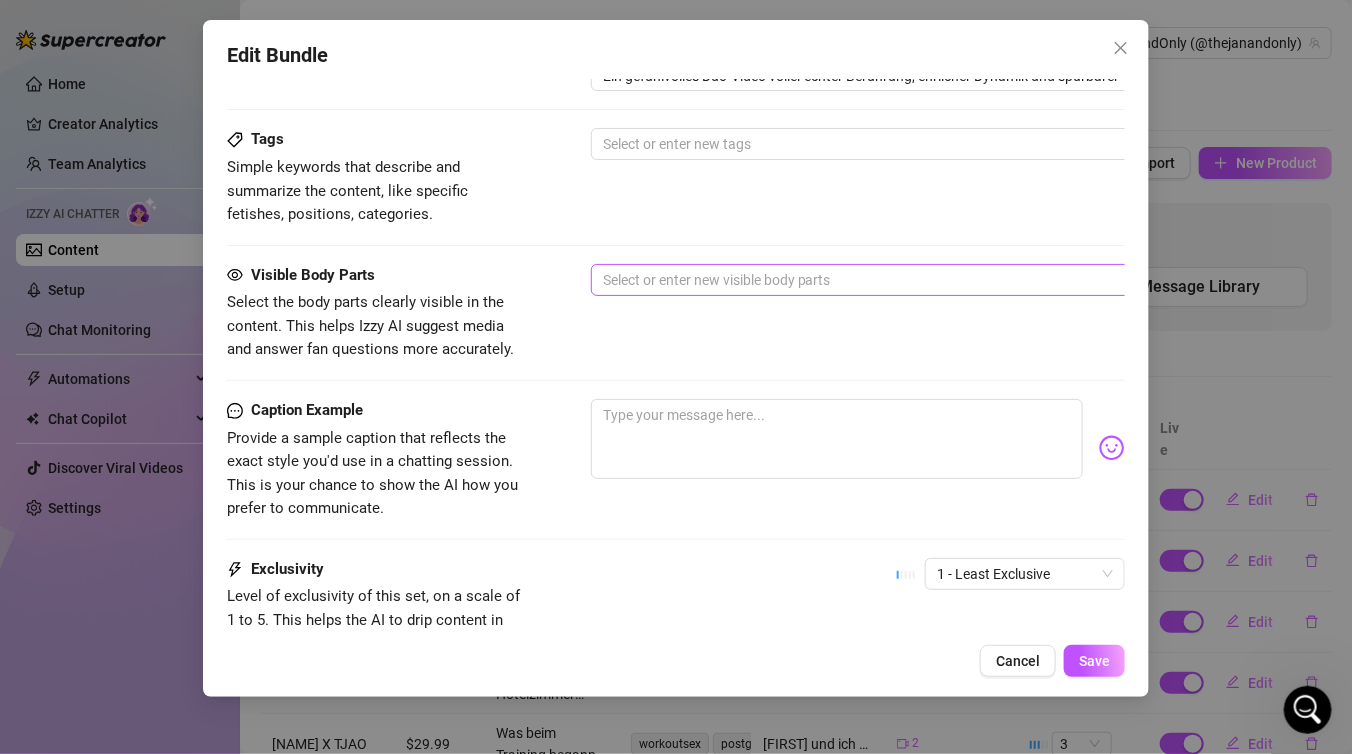 click at bounding box center [930, 280] 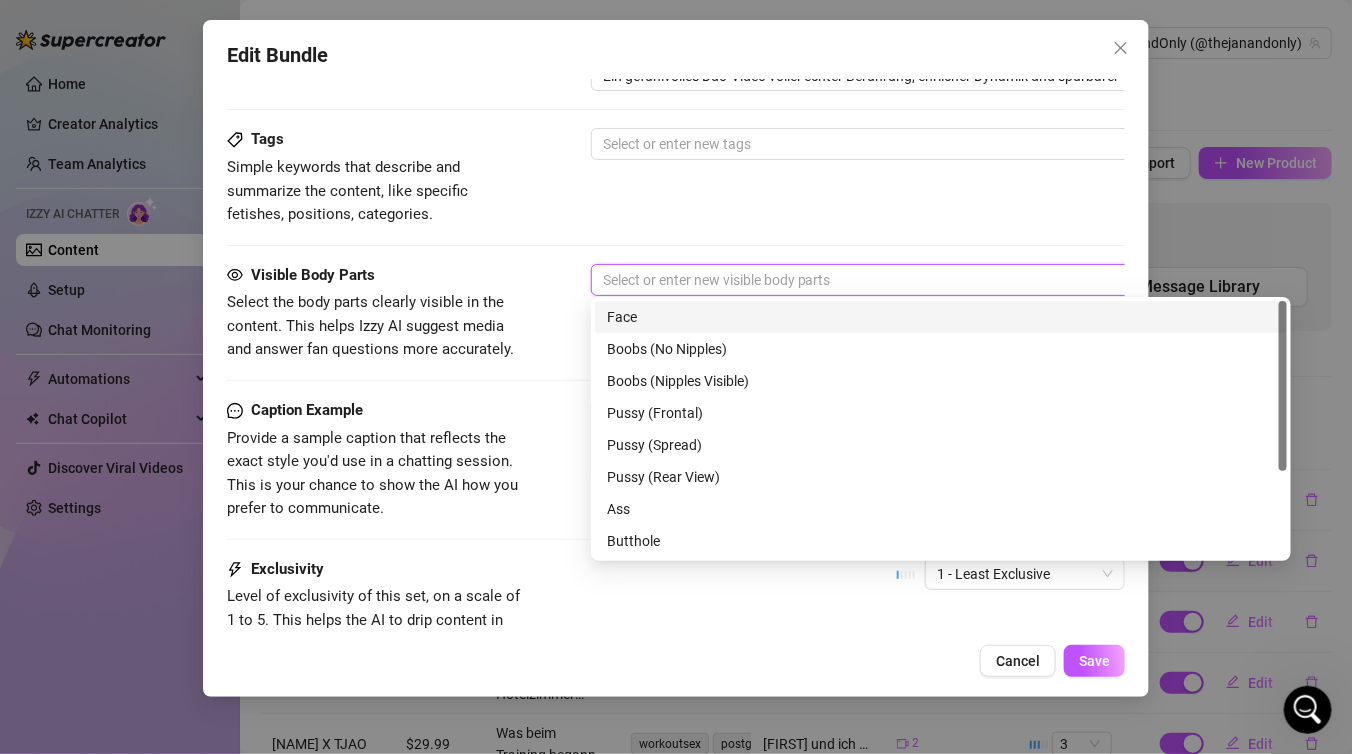 click on "Face" at bounding box center (941, 317) 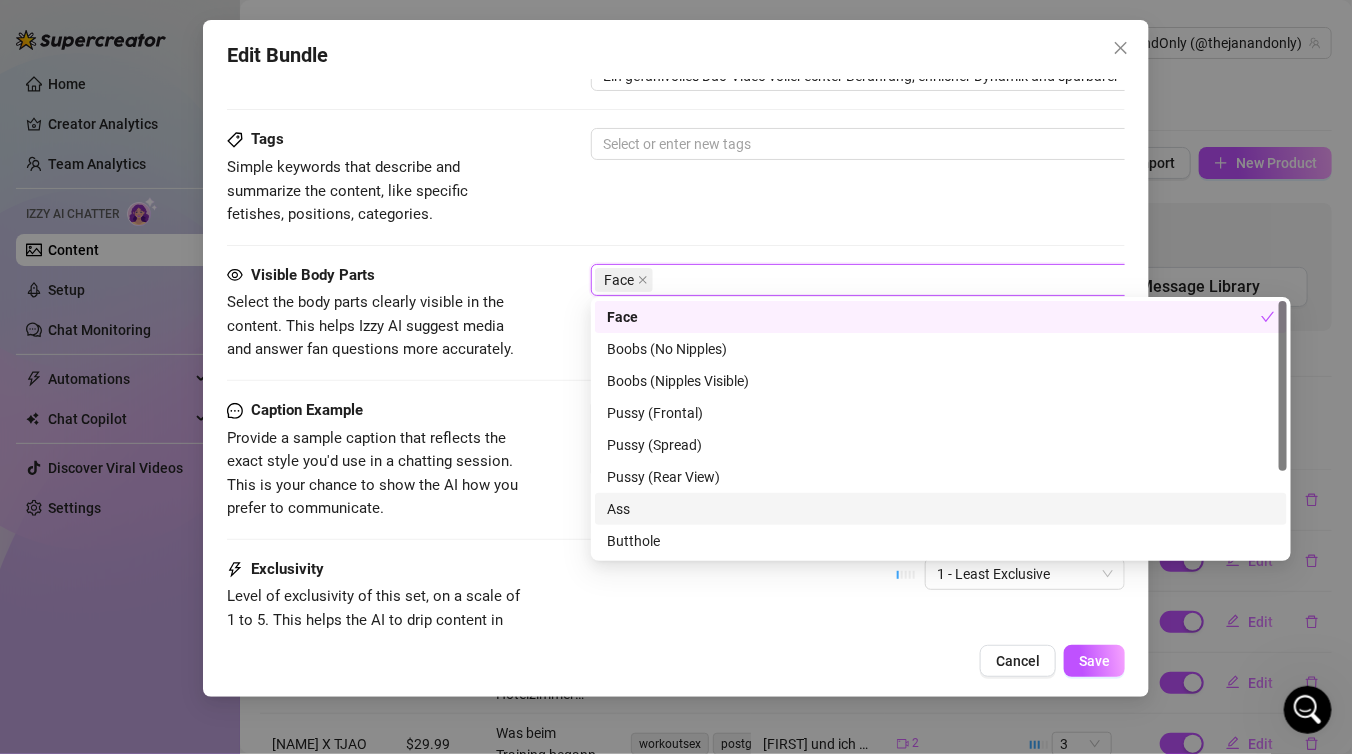 click on "Ass" at bounding box center (941, 509) 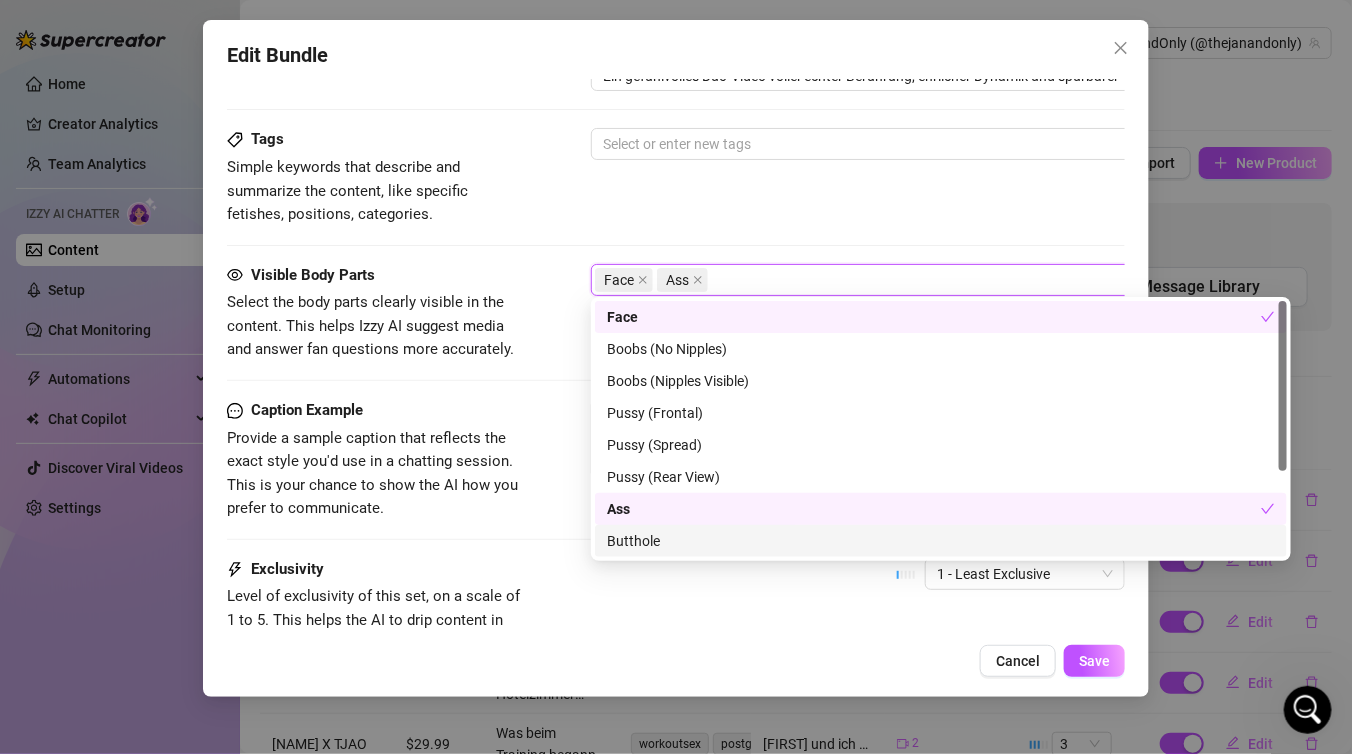 click on "Butthole" at bounding box center (941, 541) 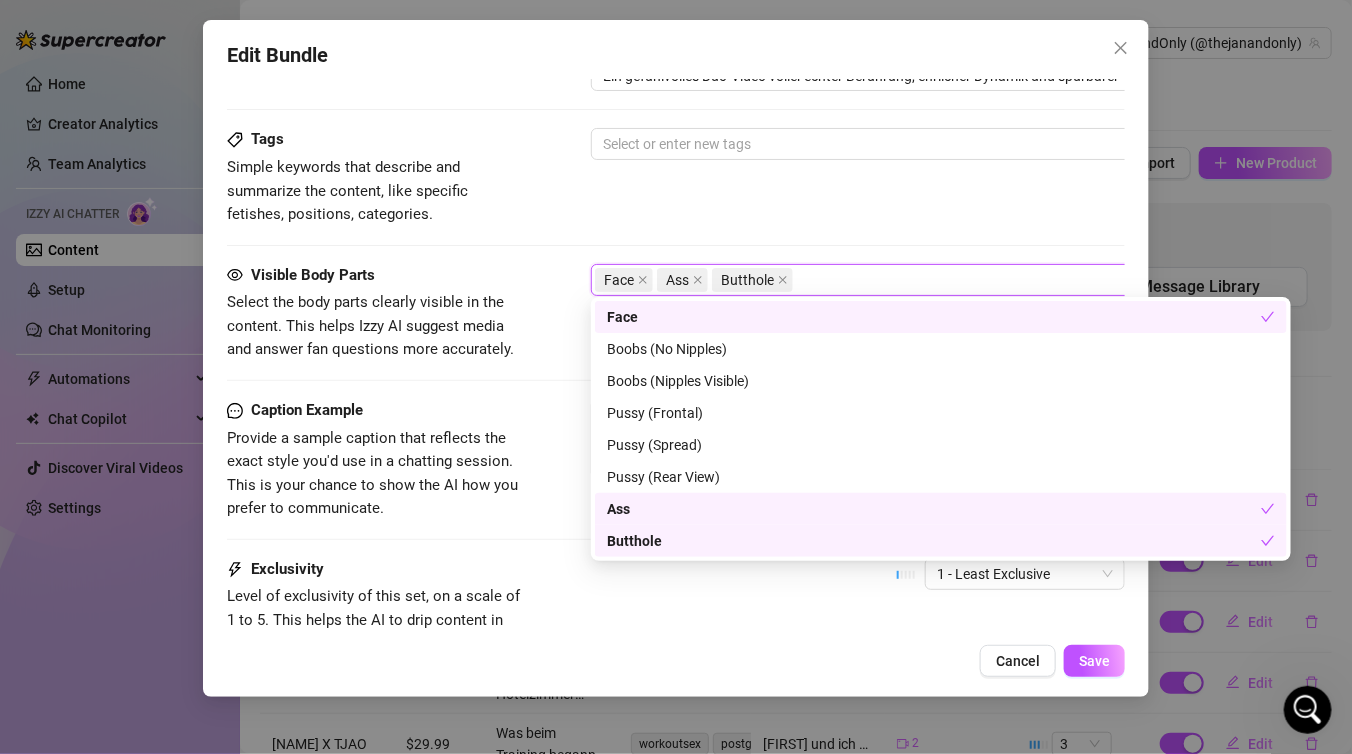 scroll, scrollTop: 127, scrollLeft: 0, axis: vertical 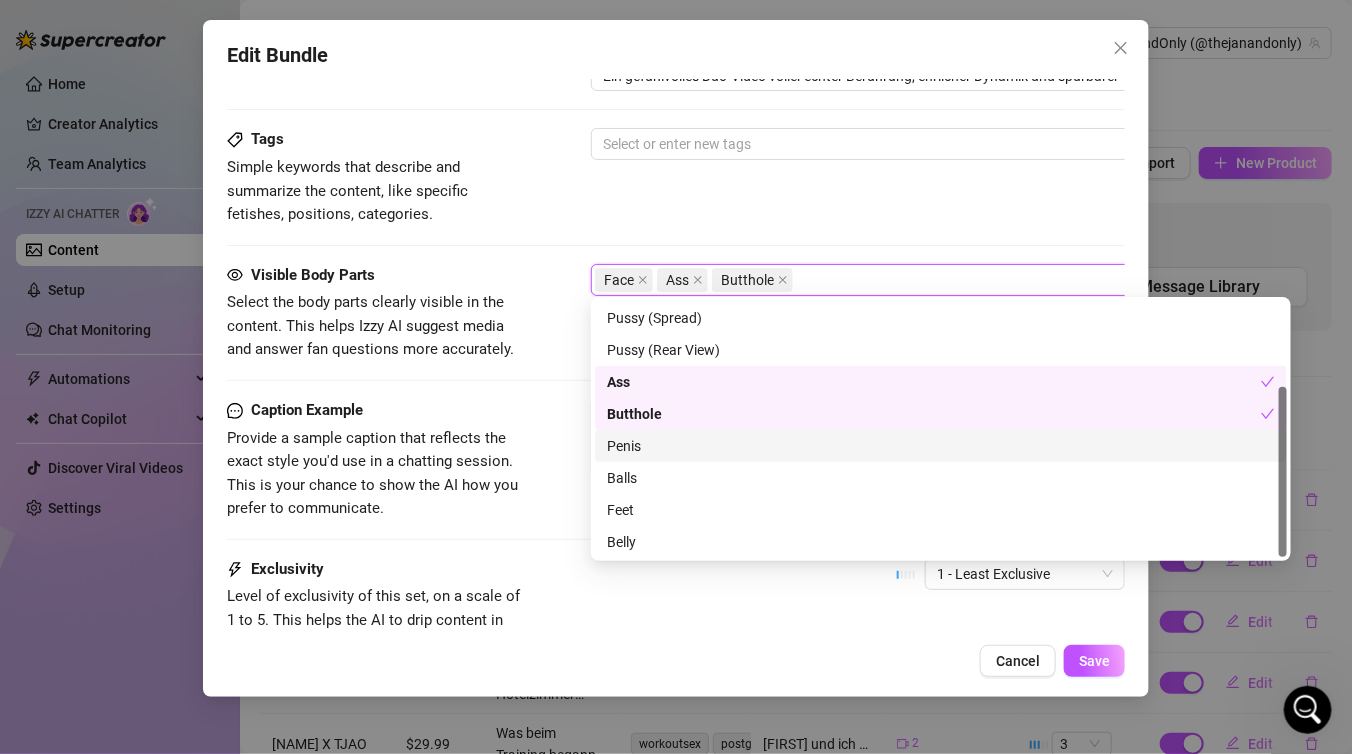 click on "Penis" at bounding box center (941, 446) 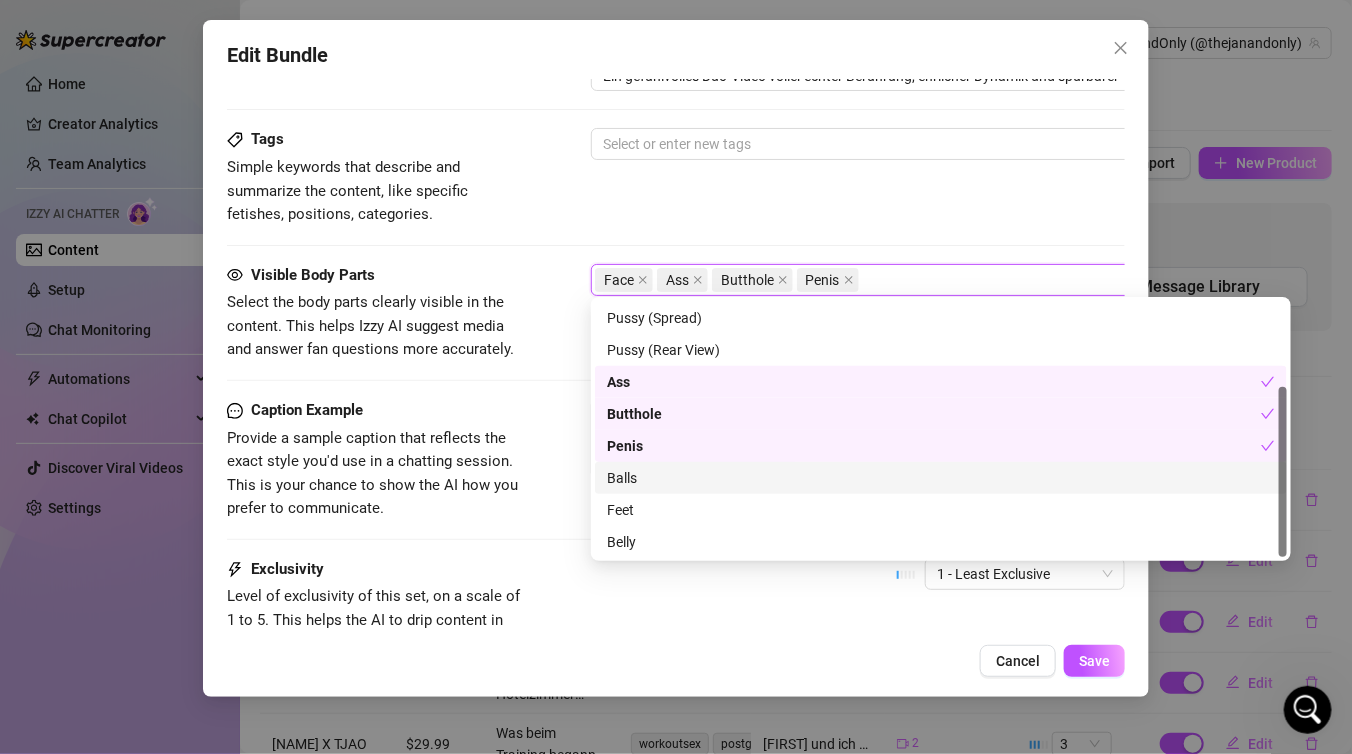 click on "Balls" at bounding box center (941, 478) 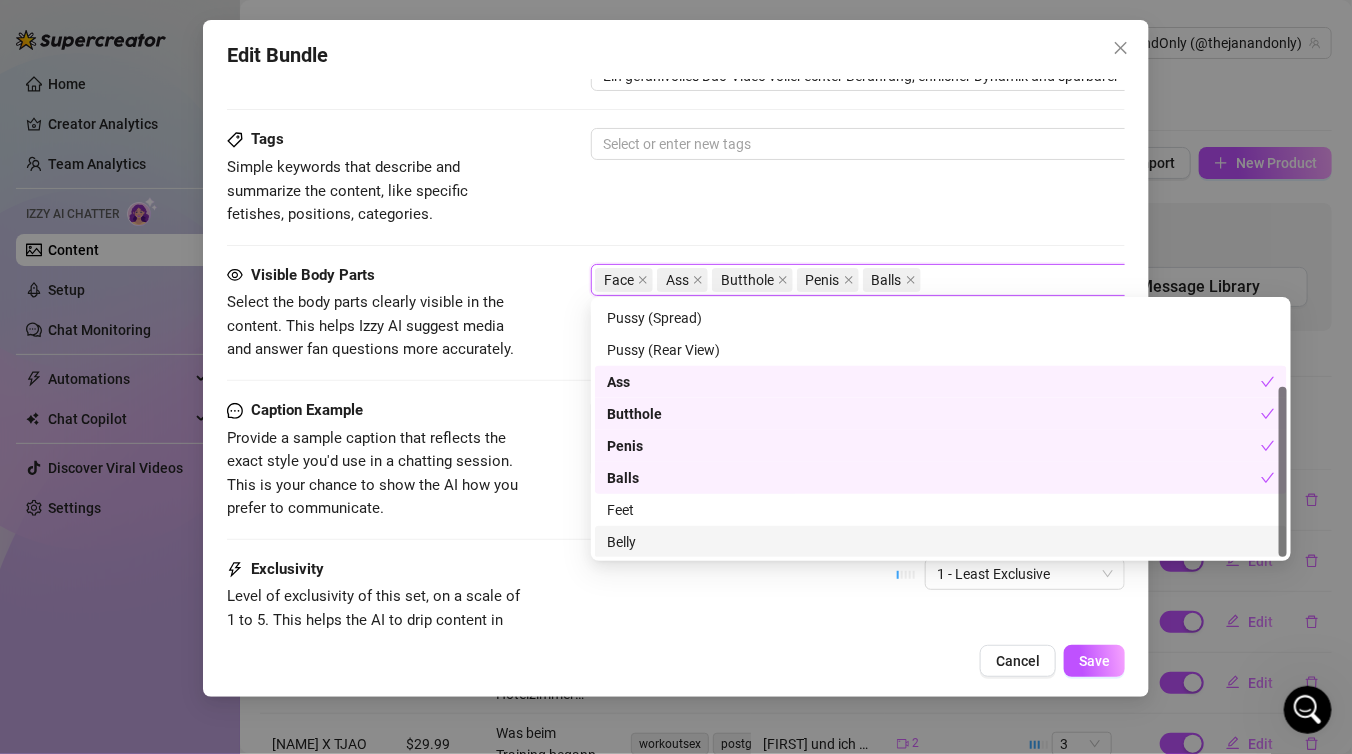 click on "Visible Body Parts Select the body parts clearly visible in the content. This helps Izzy AI suggest media and answer fan questions more accurately. Face Ass Butthole Penis Balls" at bounding box center (676, 331) 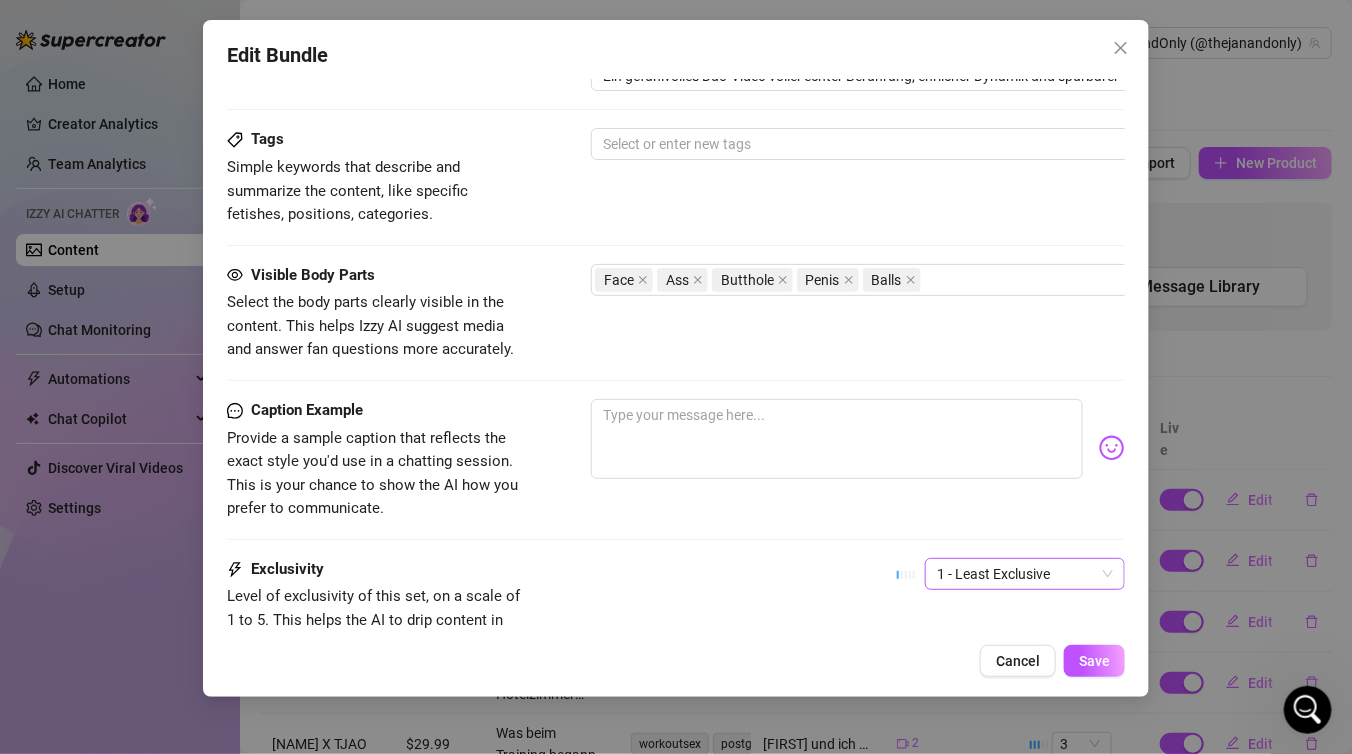 click on "1 - Least Exclusive" at bounding box center (1025, 574) 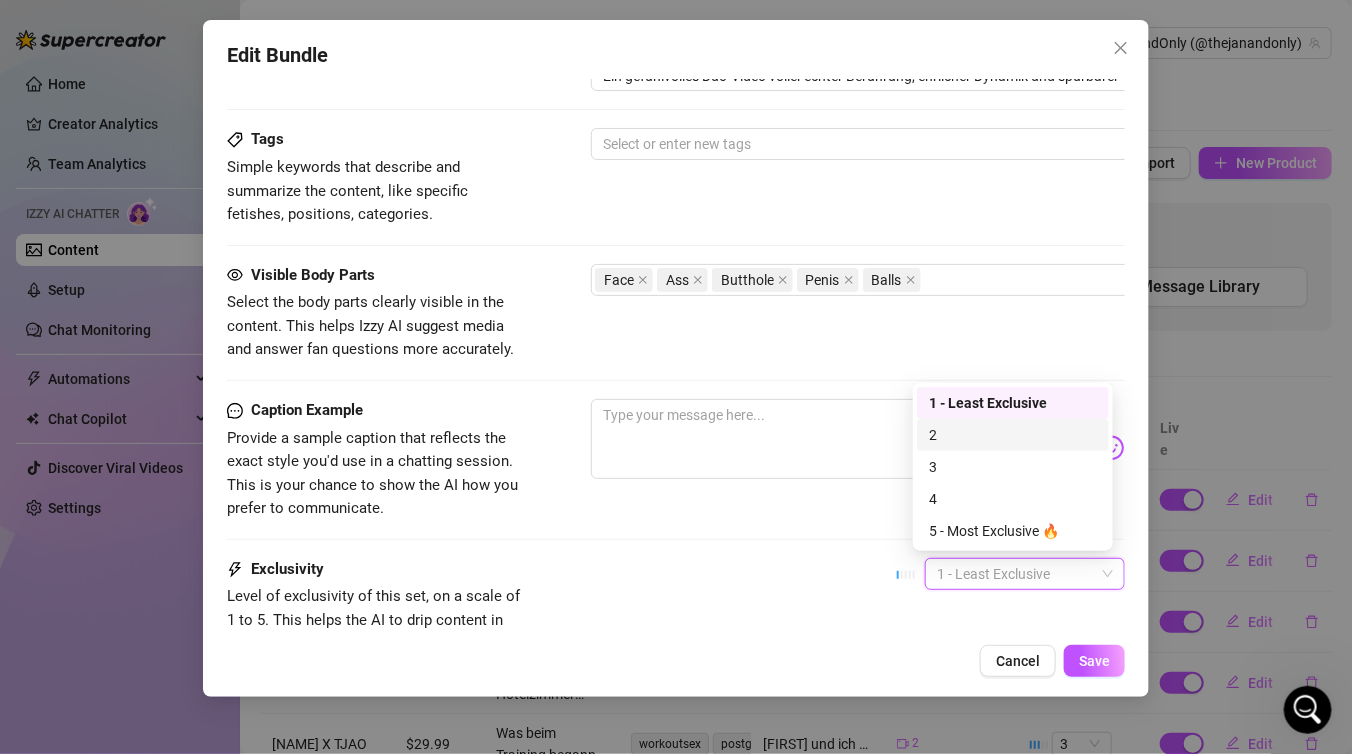 click on "2" at bounding box center [1013, 435] 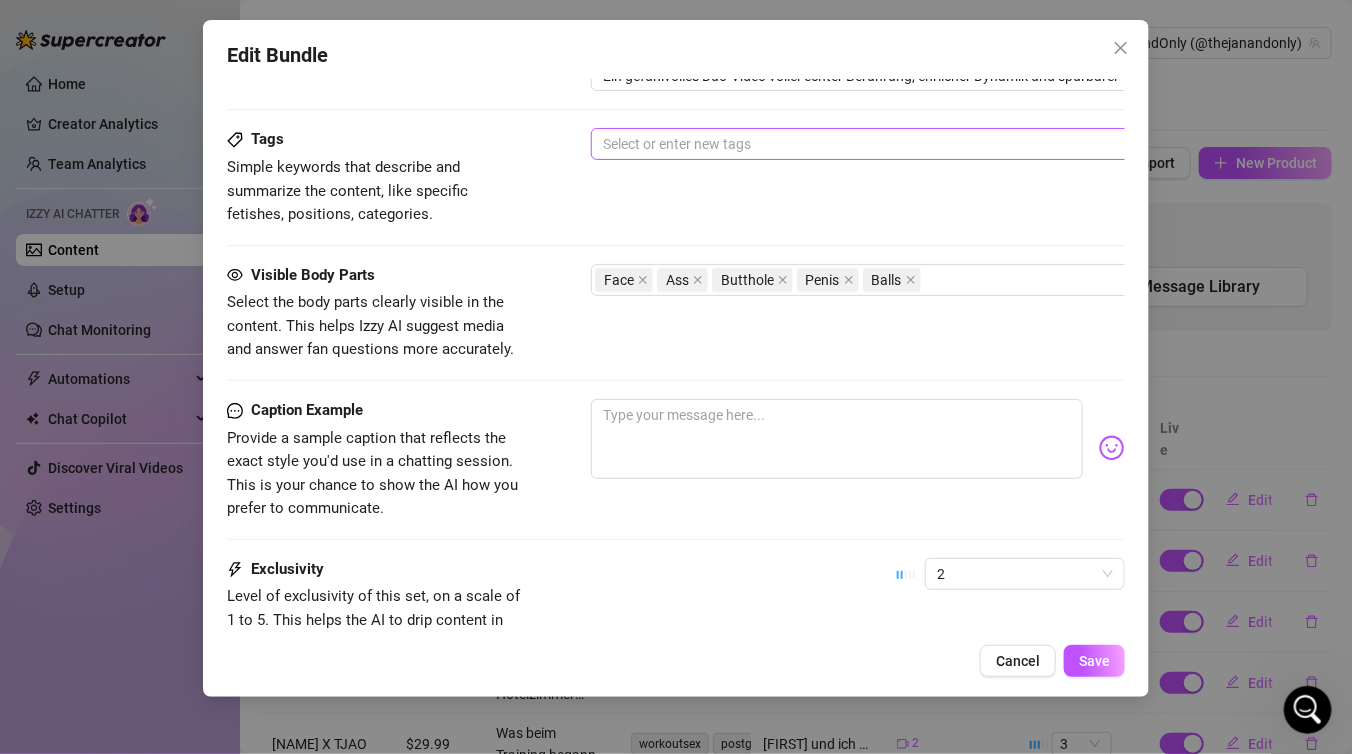click at bounding box center [930, 144] 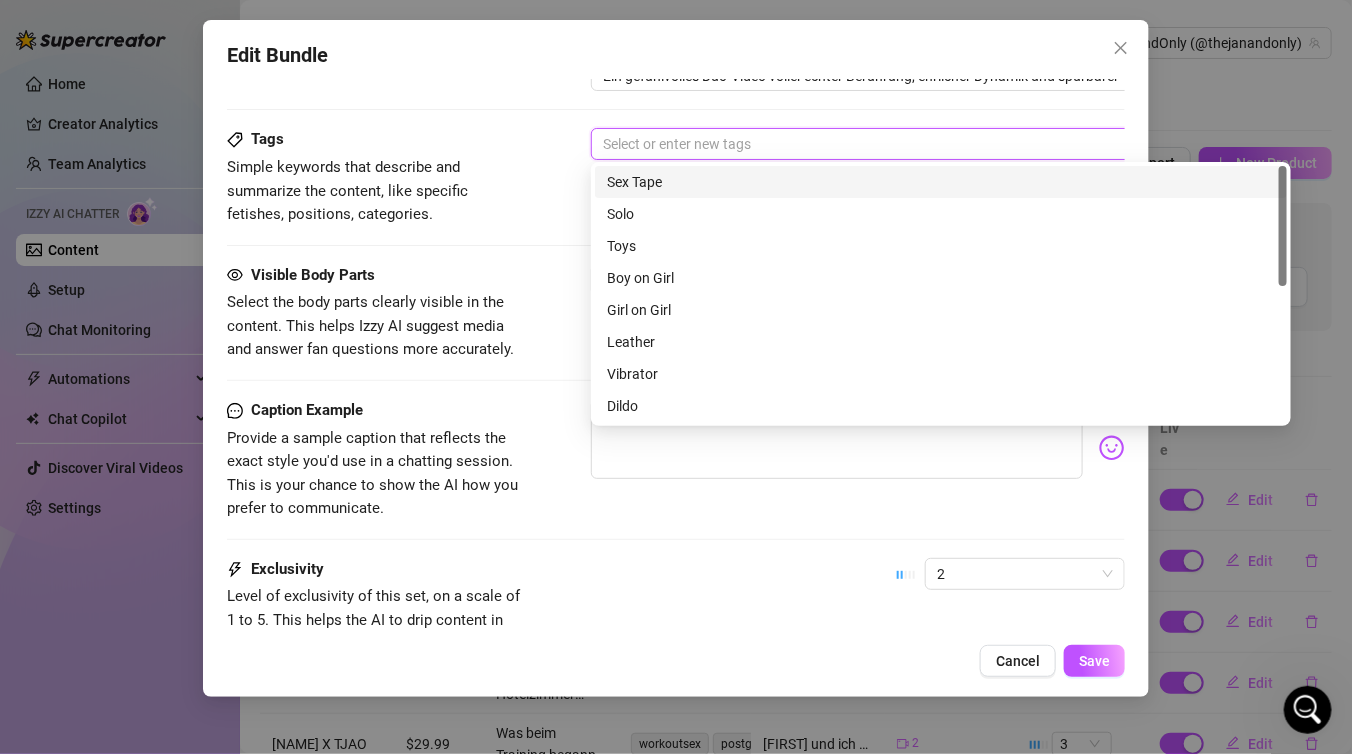 paste on "gayduo" 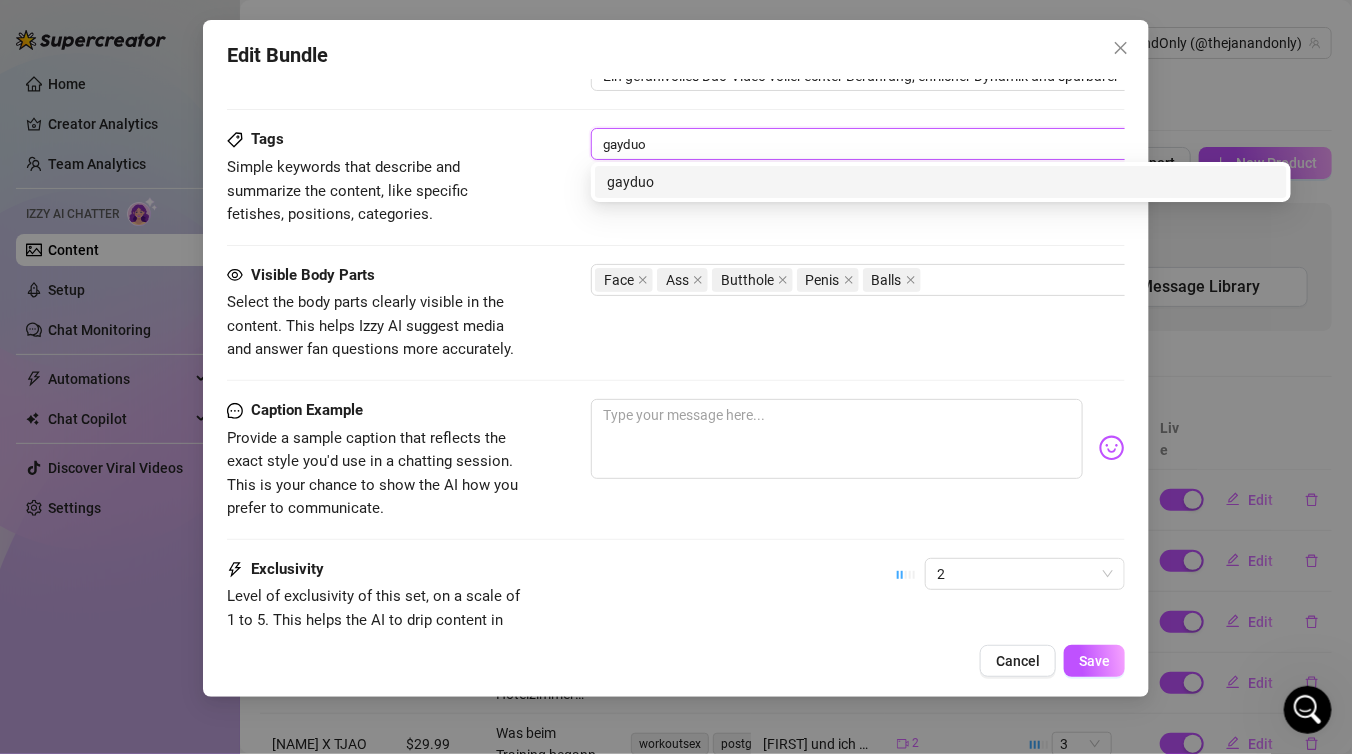 type on "gayduo" 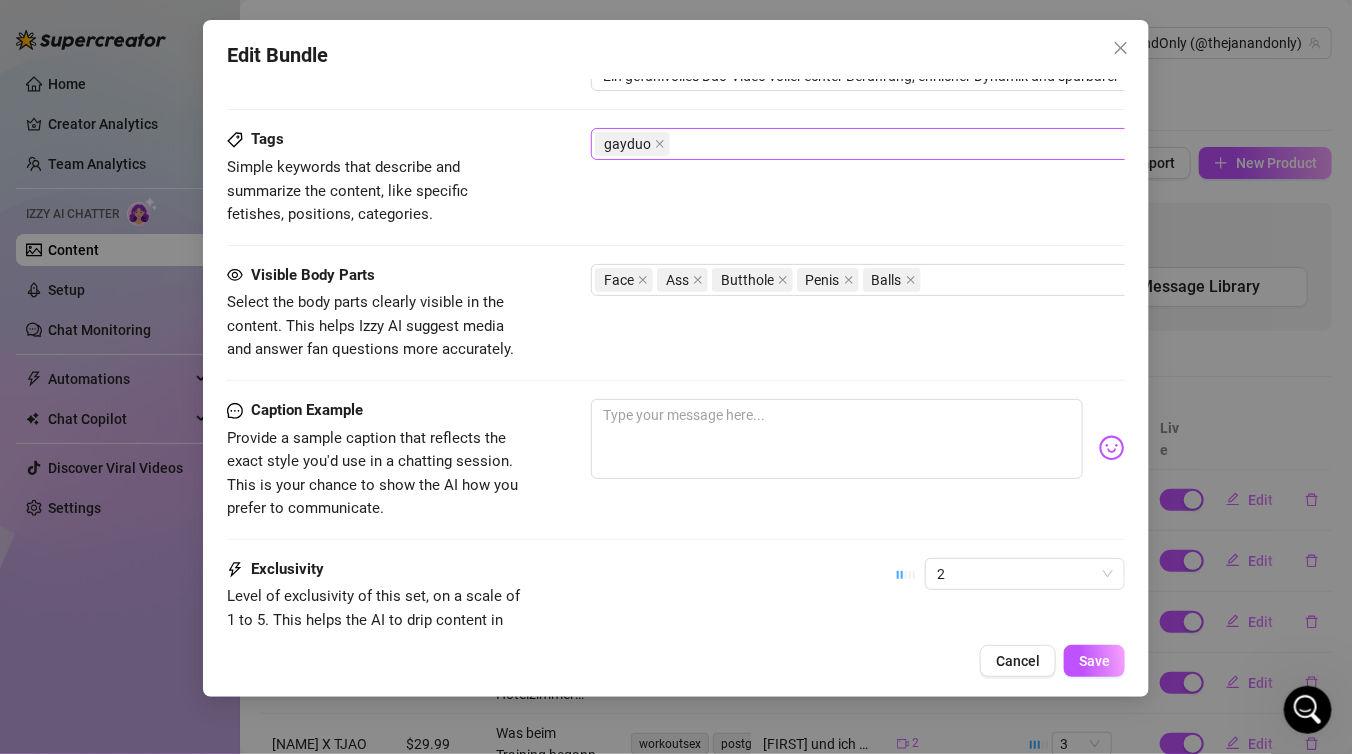 click on "gayduo" at bounding box center [930, 144] 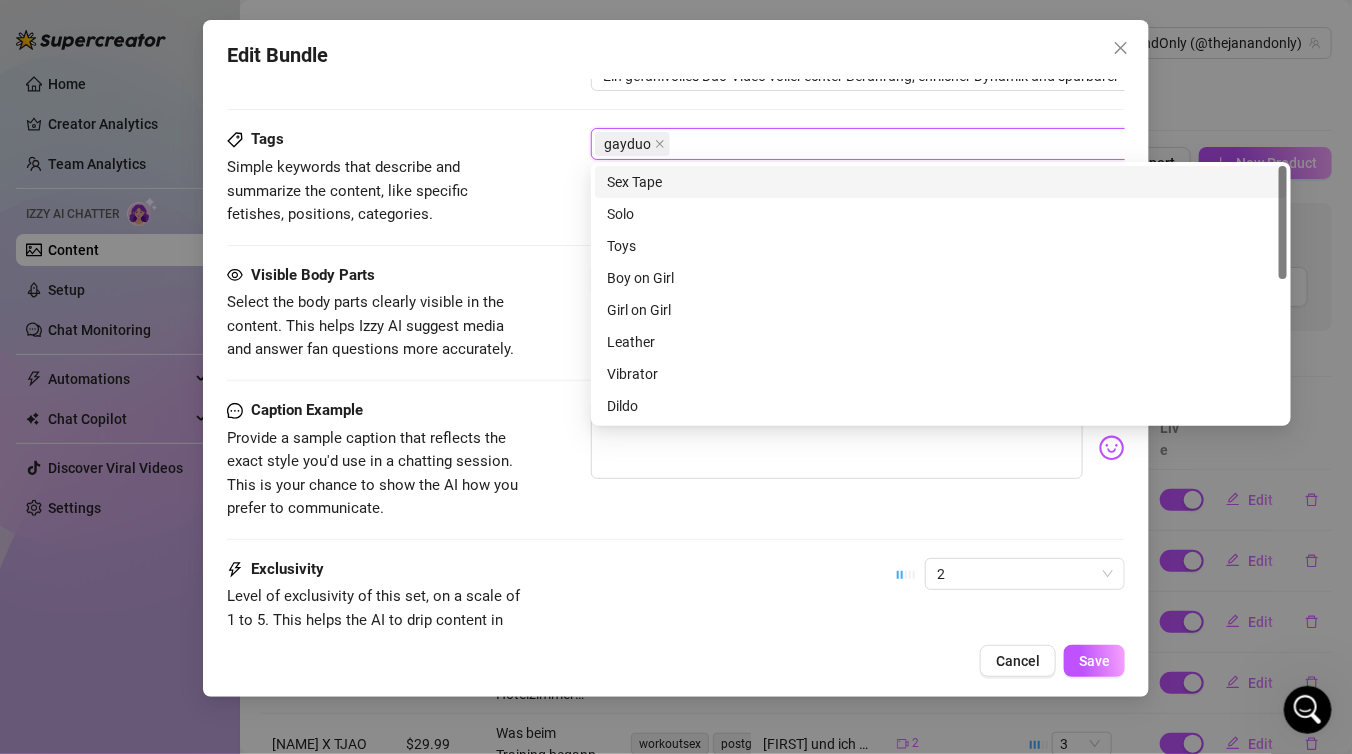 paste on "sensualvibes" 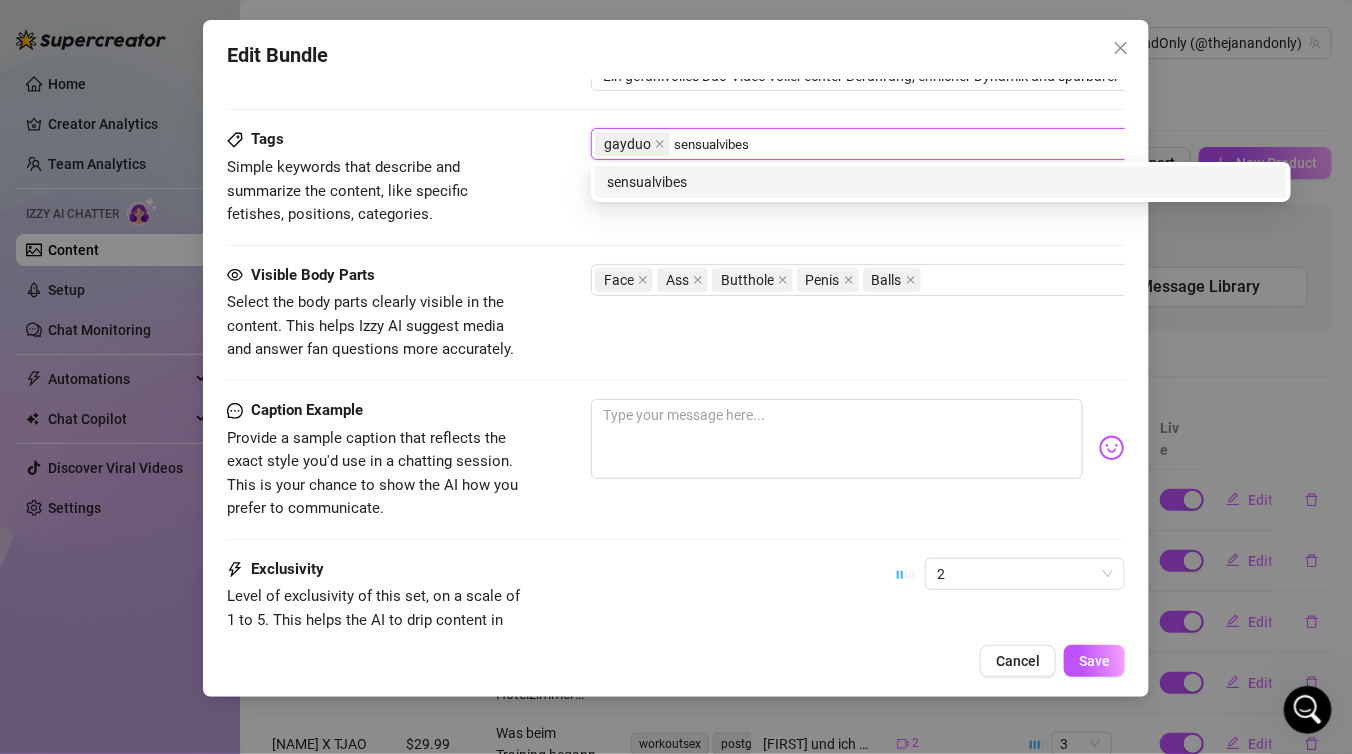 type on "sensualvibes" 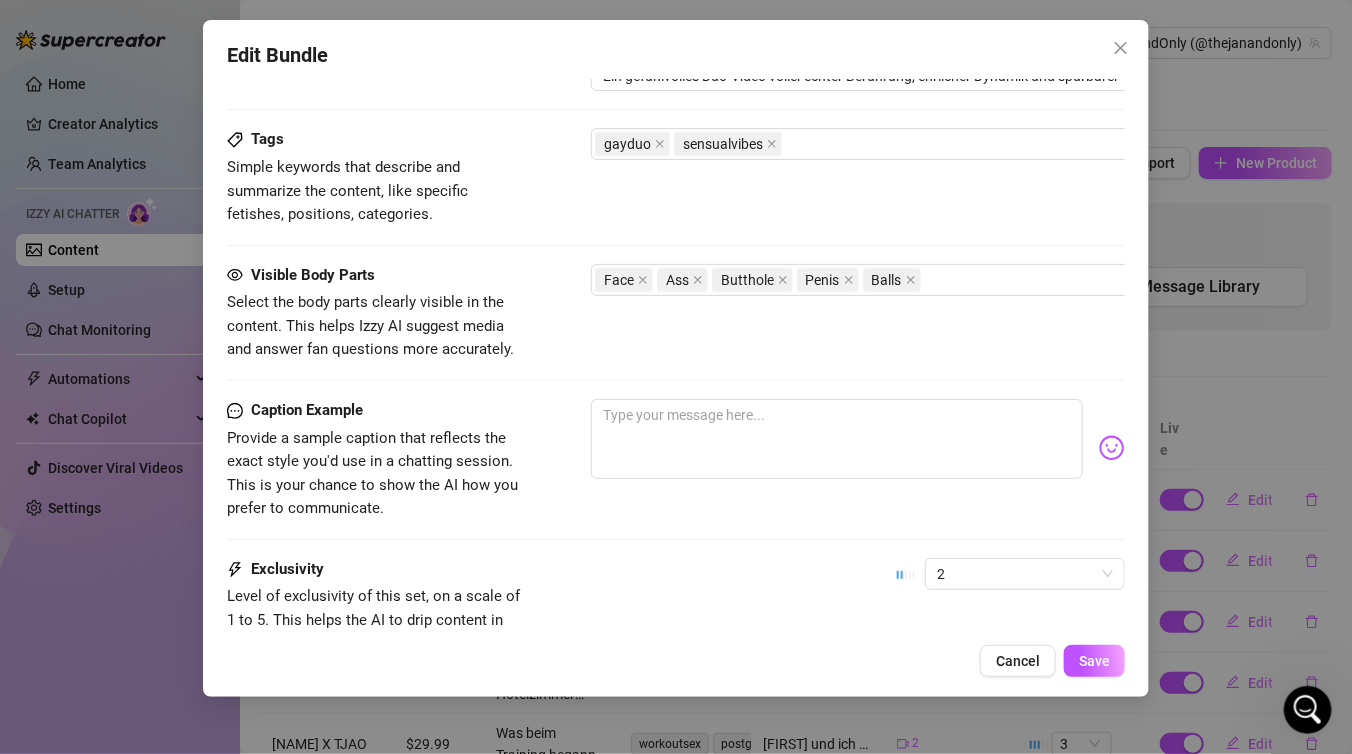 click on "Tags Simple keywords that describe and summarize the content, like specific fetishes, positions, categories. gayduo sensualvibes" at bounding box center (676, 177) 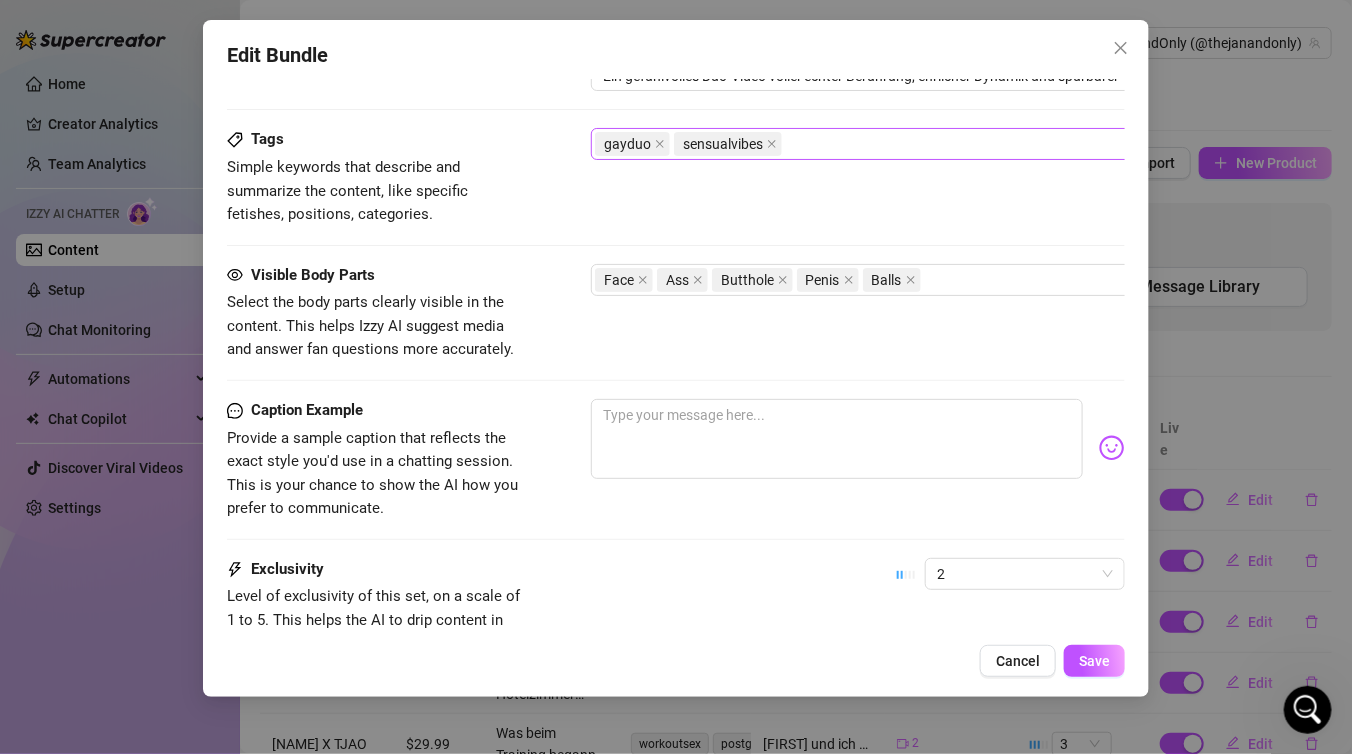 click on "gayduo sensualvibes" at bounding box center [930, 144] 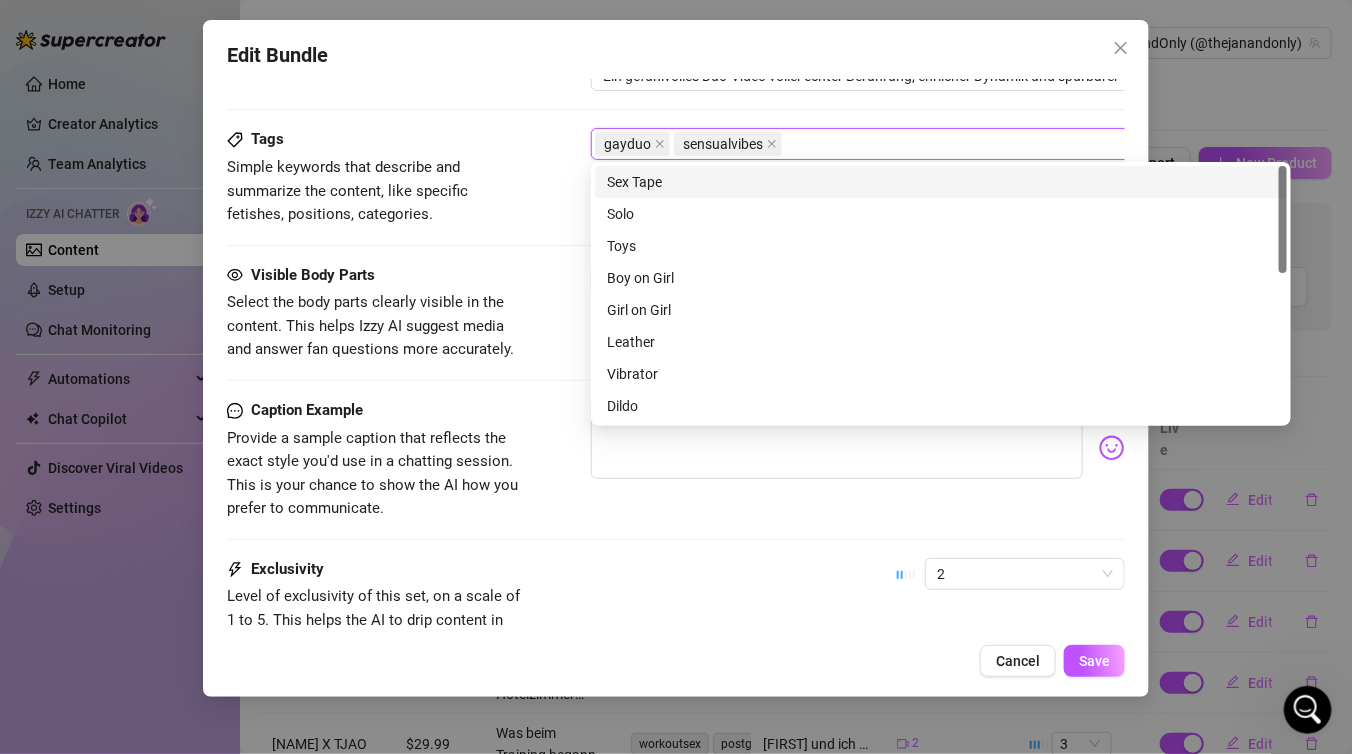paste on "emotionalfuck" 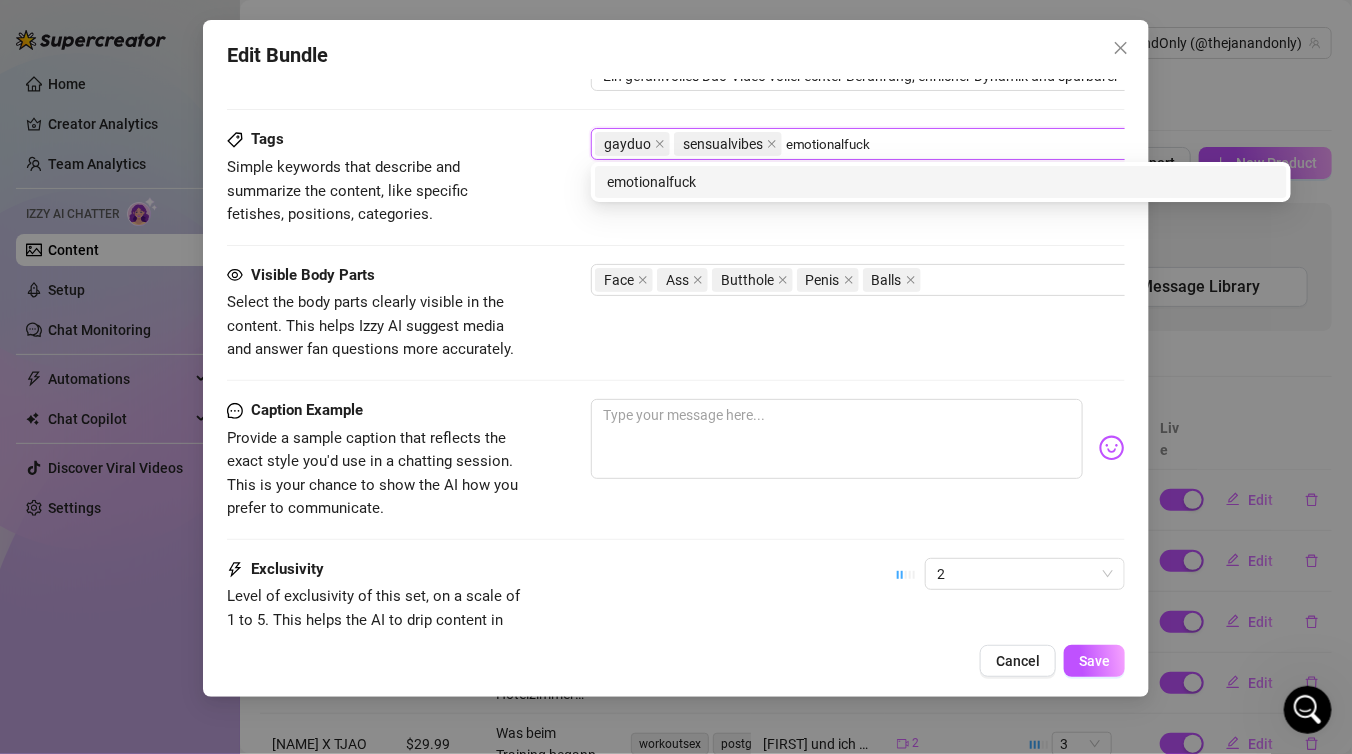 type on "emotionalfuck" 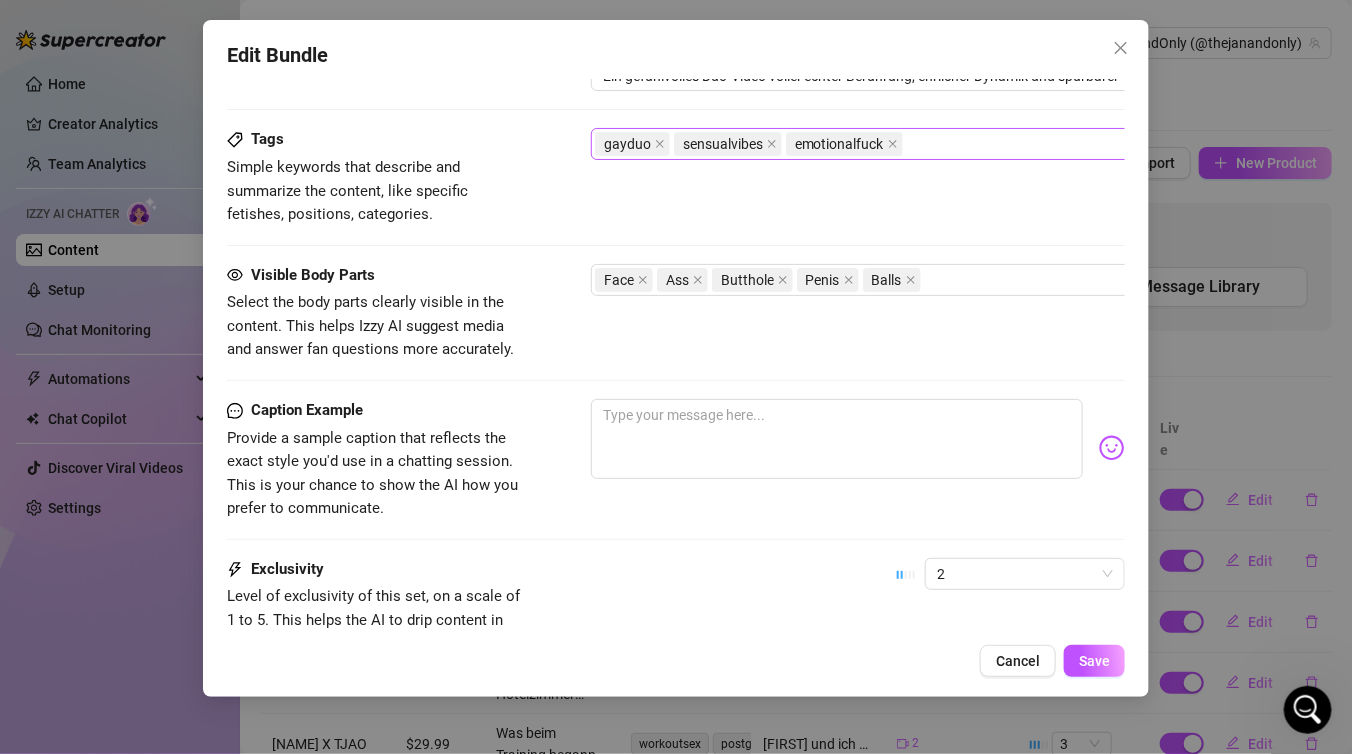 click on "gayduo sensualvibes emotionalfuck" at bounding box center (930, 144) 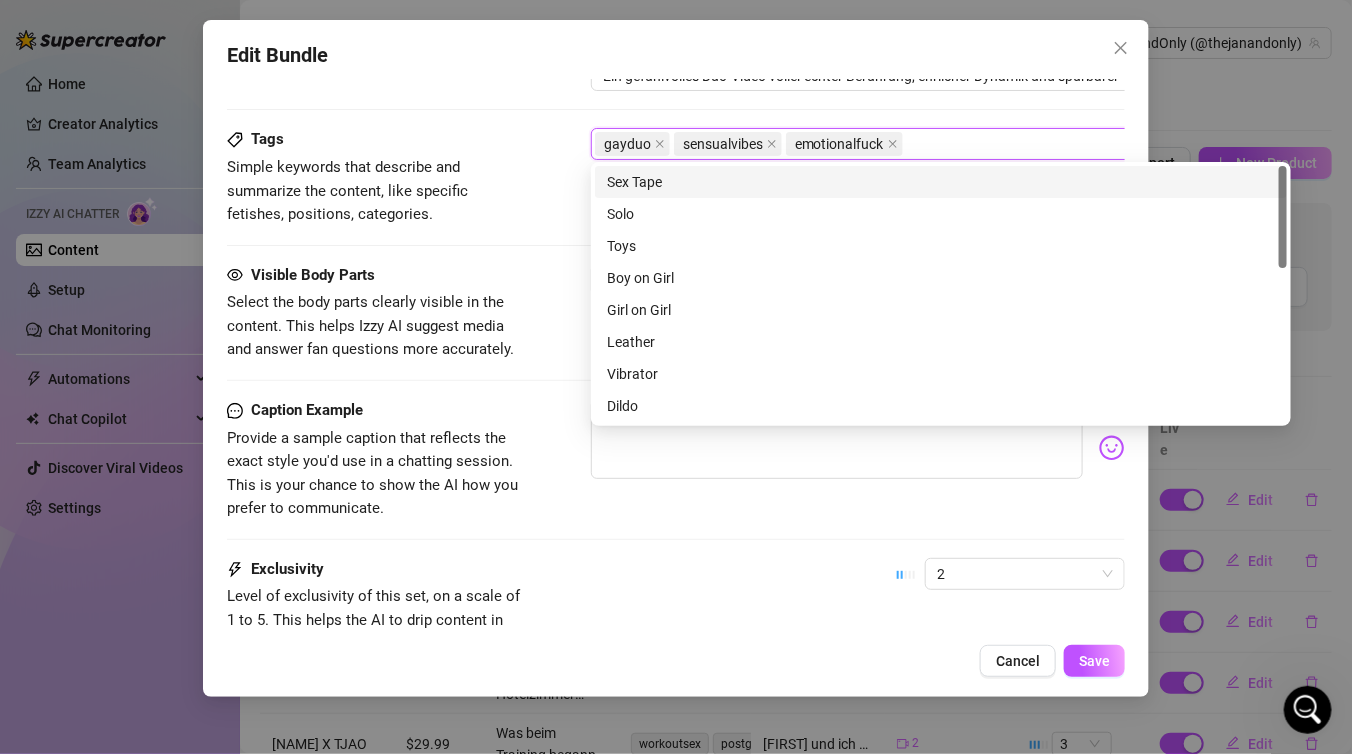 paste on "intimatevideo" 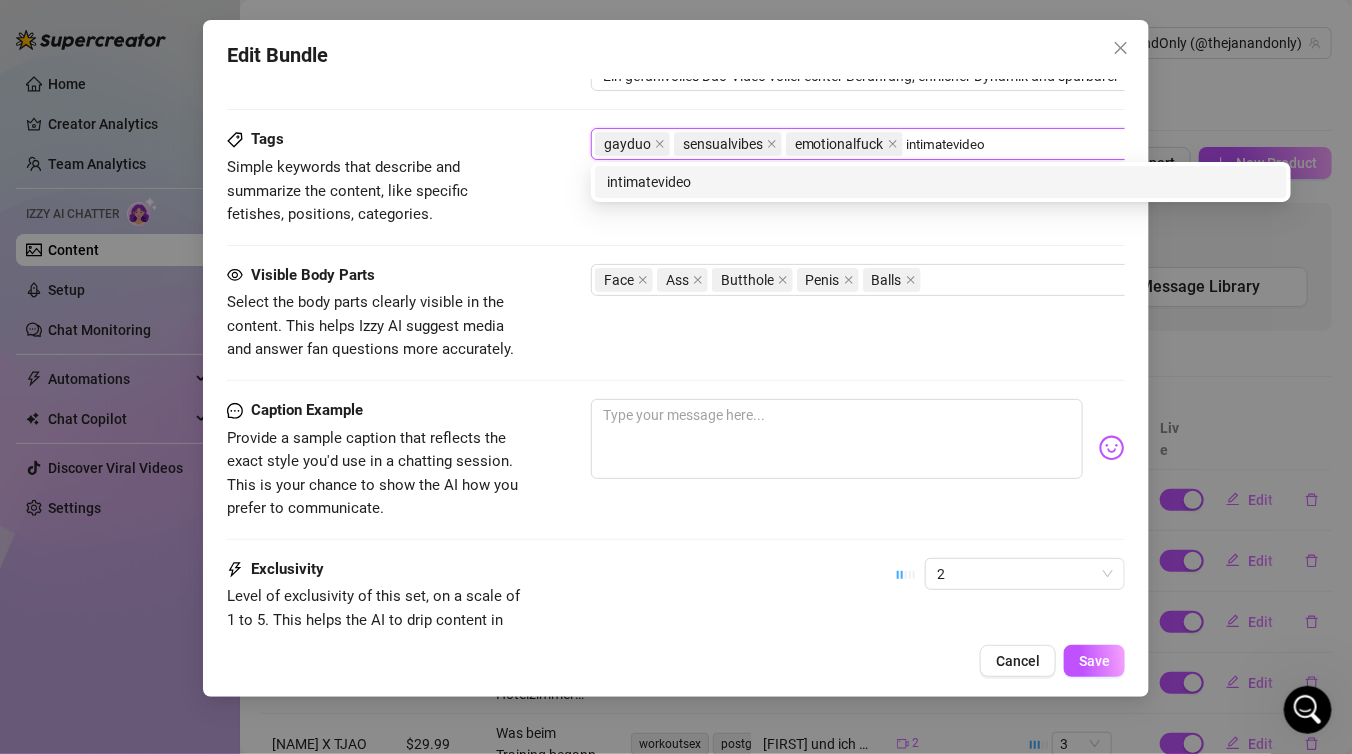 type on "intimatevideo" 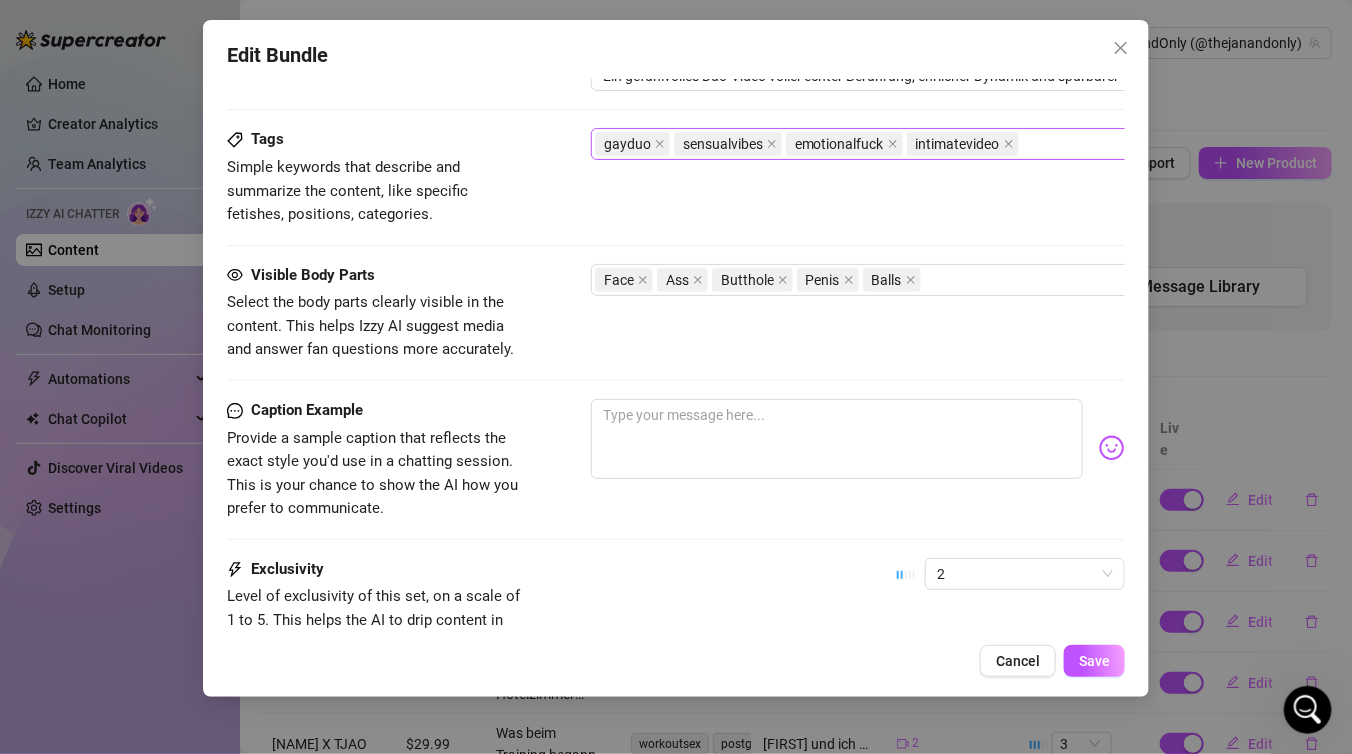 click on "gayduo sensualvibes emotionalfuck intimatevideo" at bounding box center [930, 144] 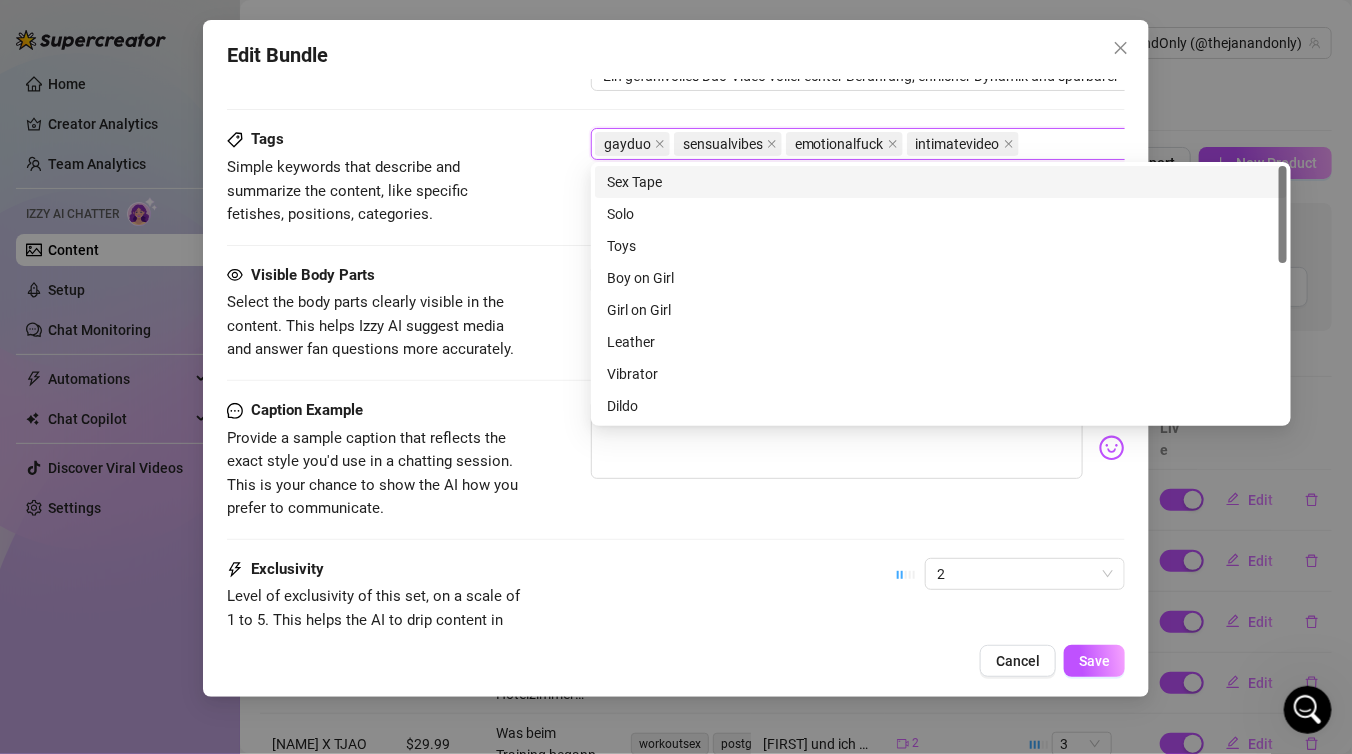 paste on "lovemaking" 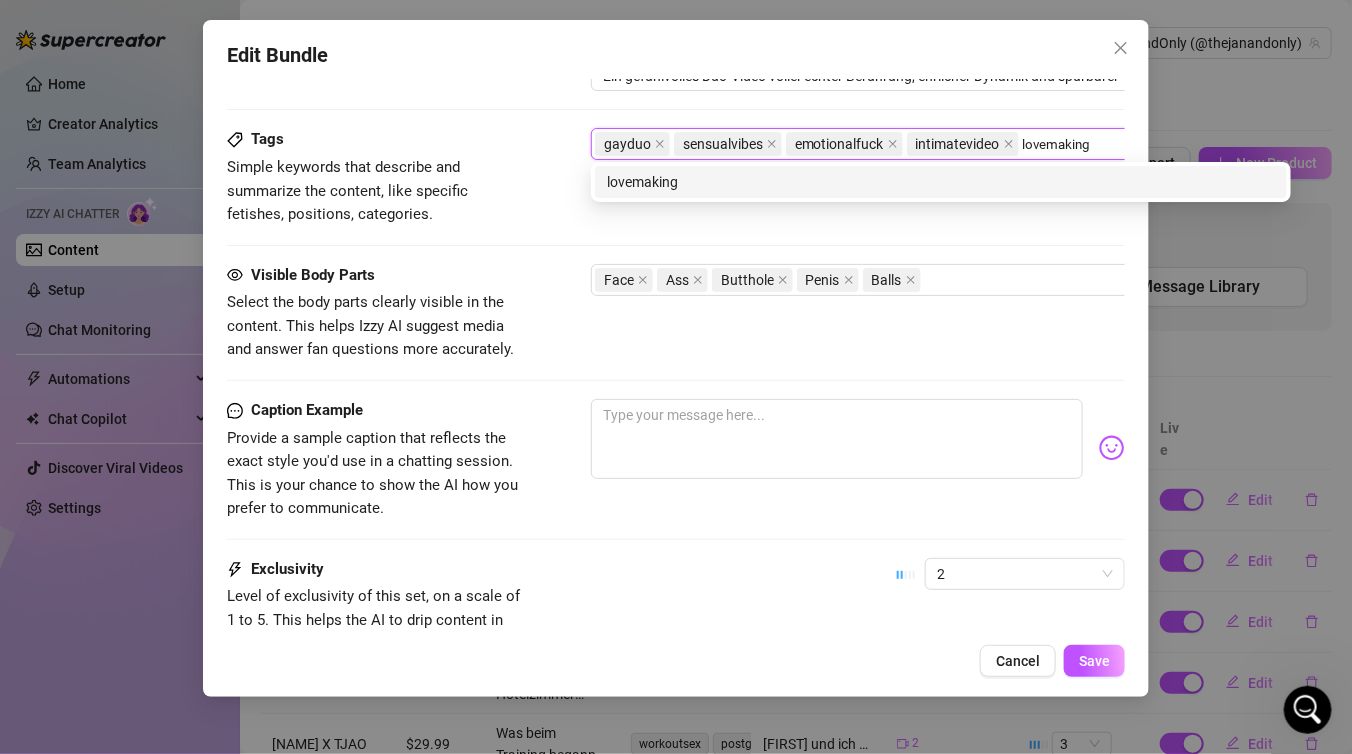 type on "lovemaking" 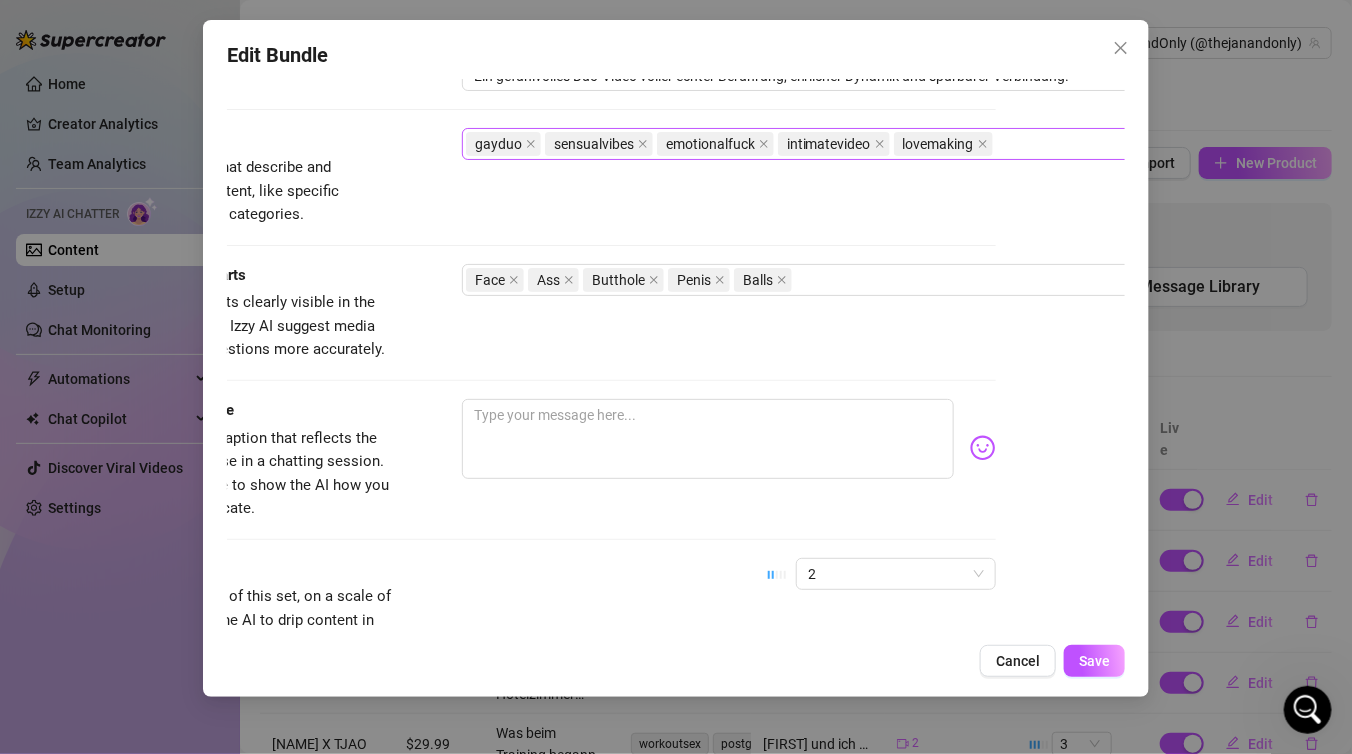 scroll, scrollTop: 1149, scrollLeft: 177, axis: both 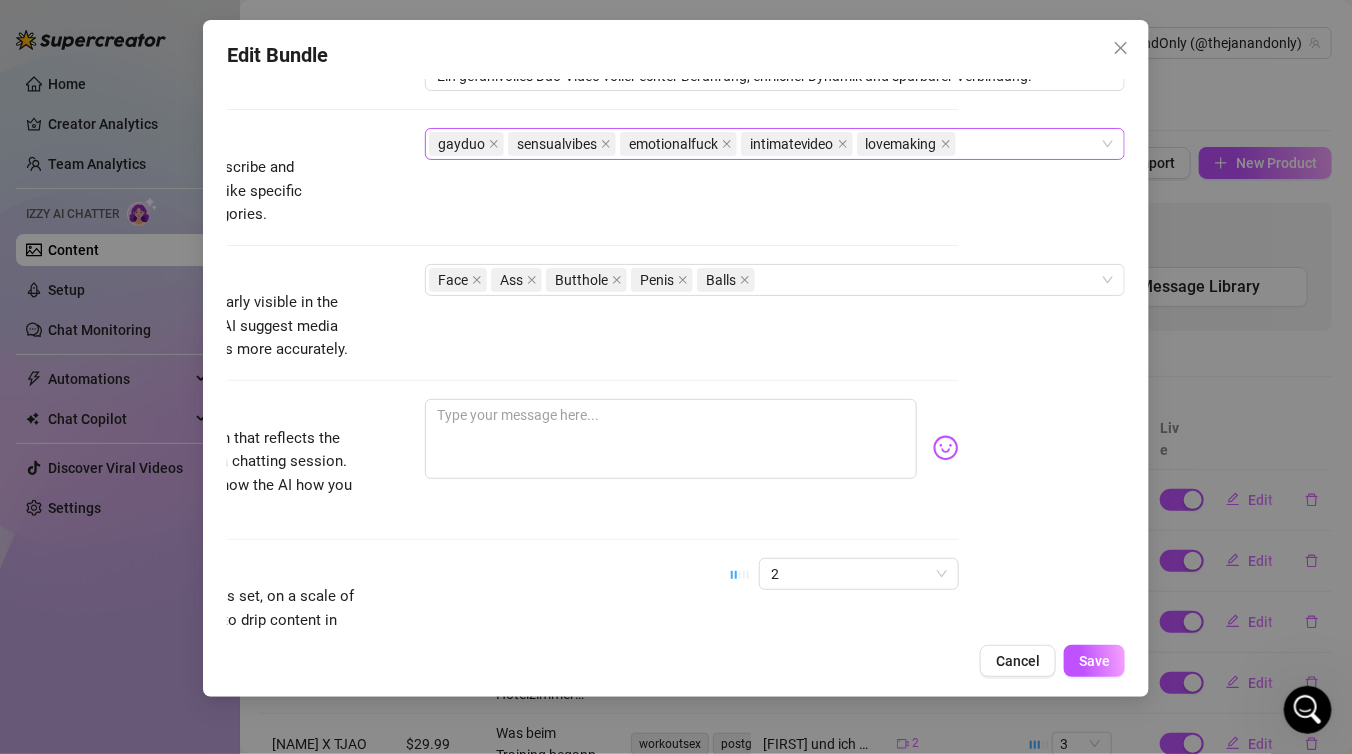 click on "gayduo sensualvibes emotionalfuck intimatevideo lovemaking" at bounding box center (764, 144) 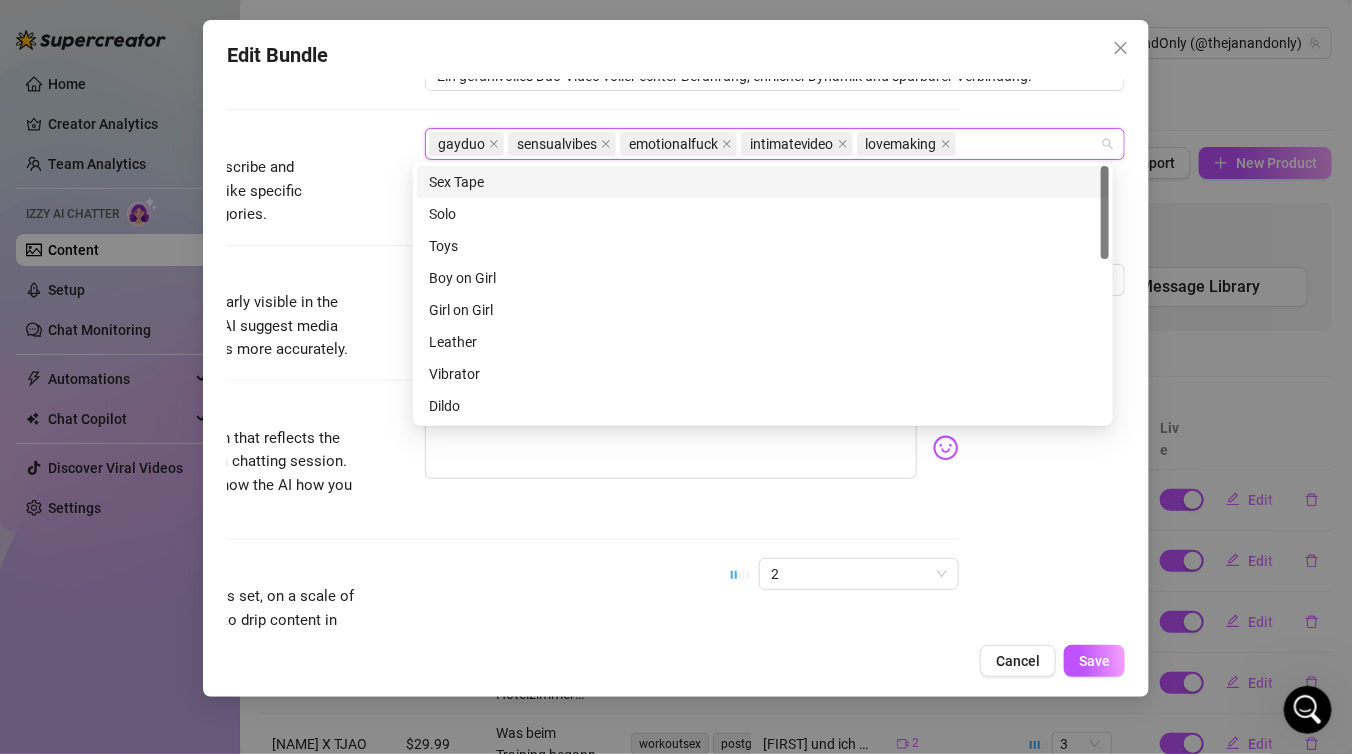 paste on "softdominance" 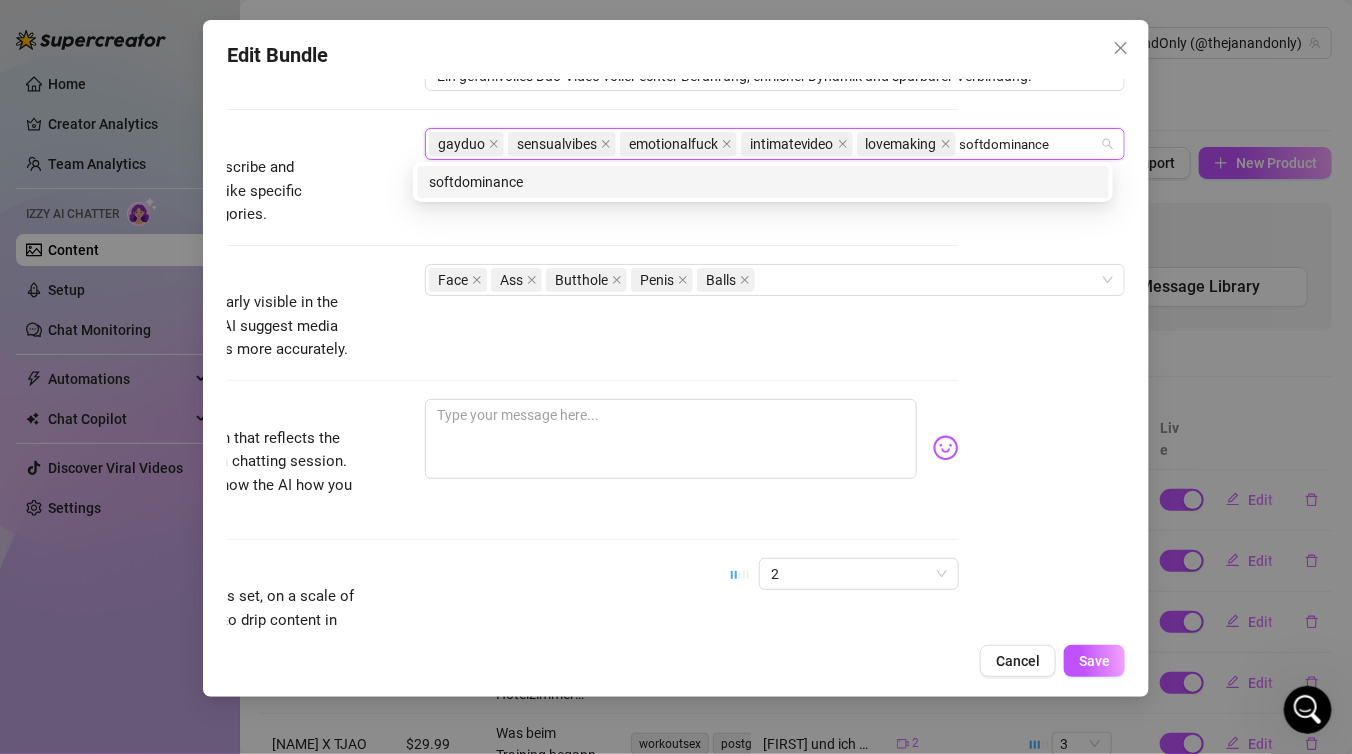 type on "softdominance" 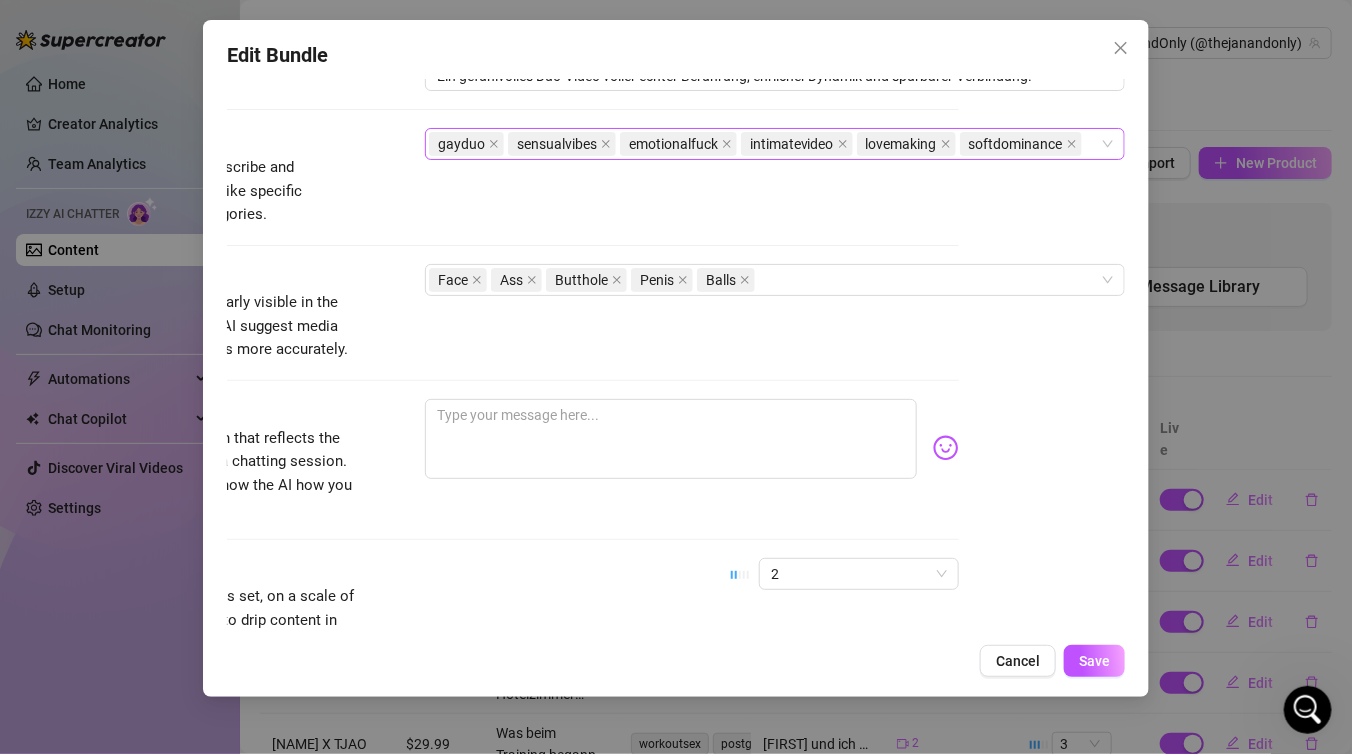 click at bounding box center [1088, 144] 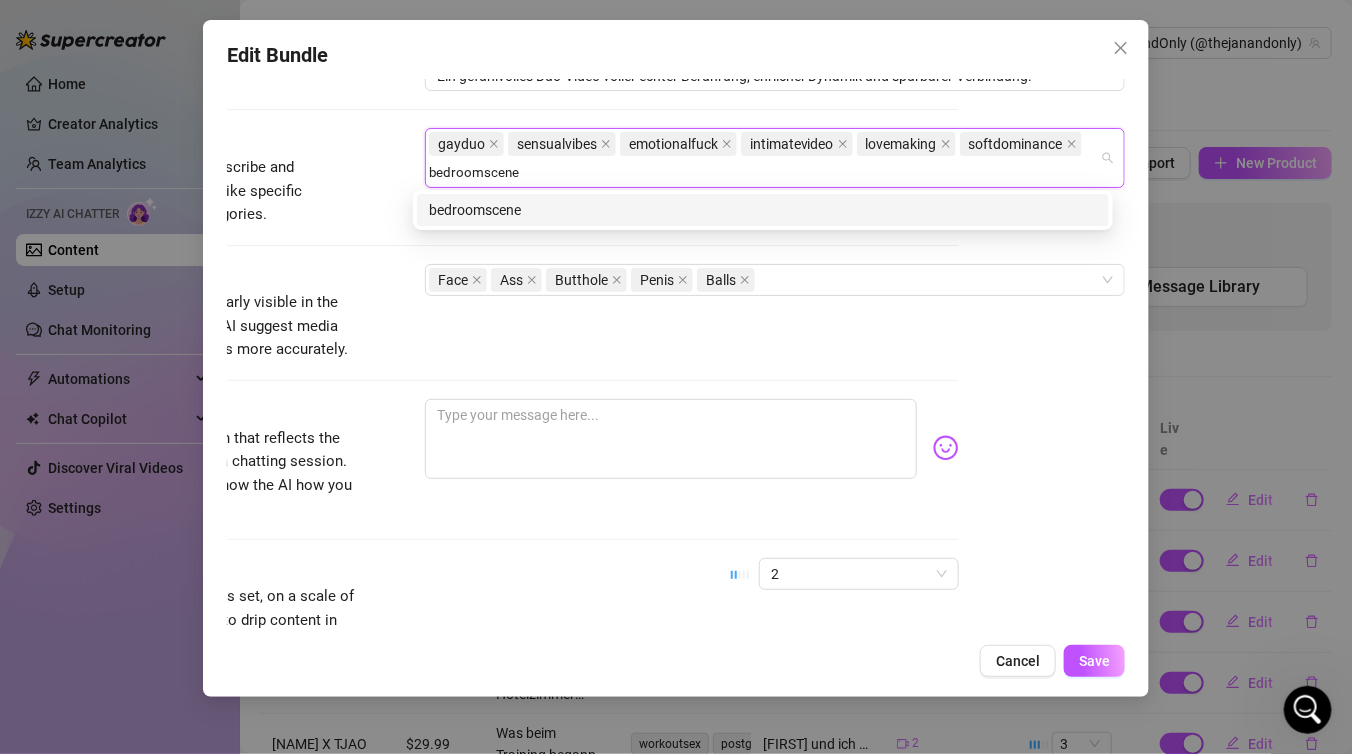 type on "bedroomscene" 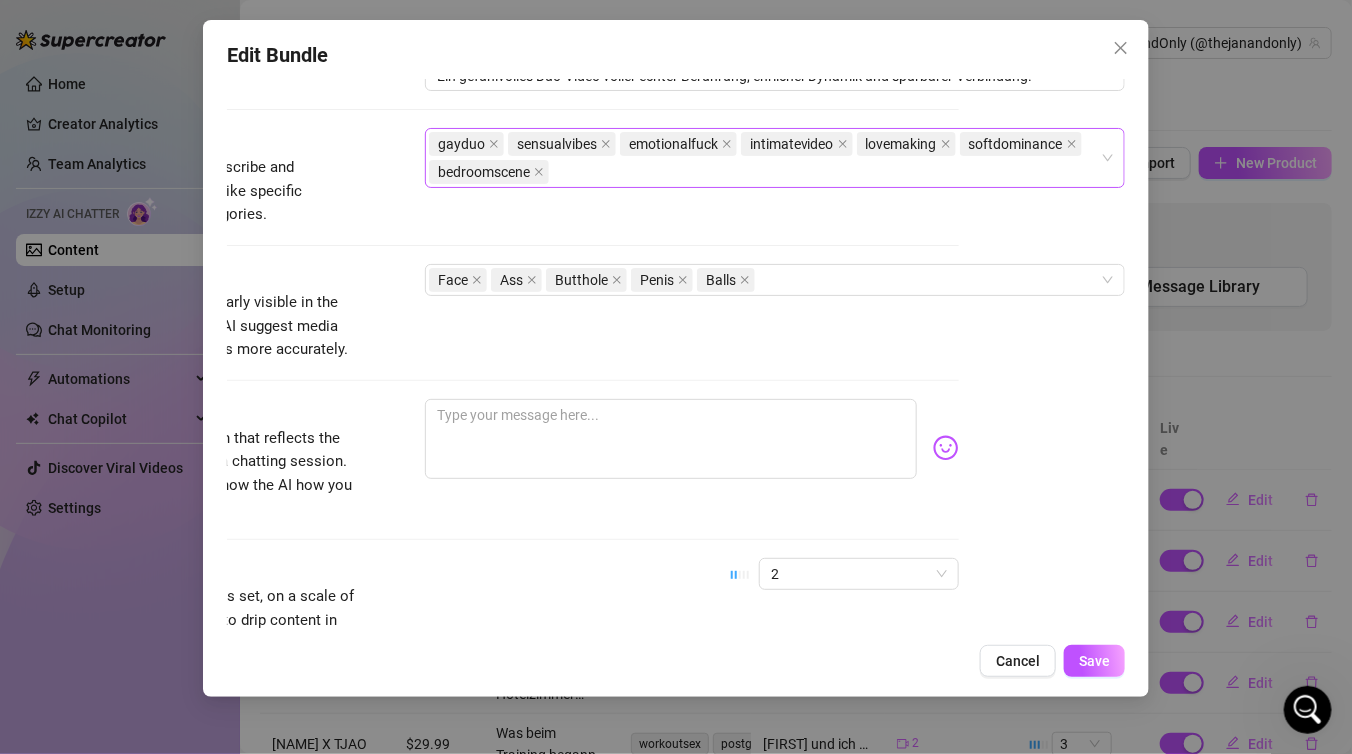 click on "gayduo sensualvibes emotionalfuck intimatevideo lovemaking softdominance bedroomscene" at bounding box center (764, 158) 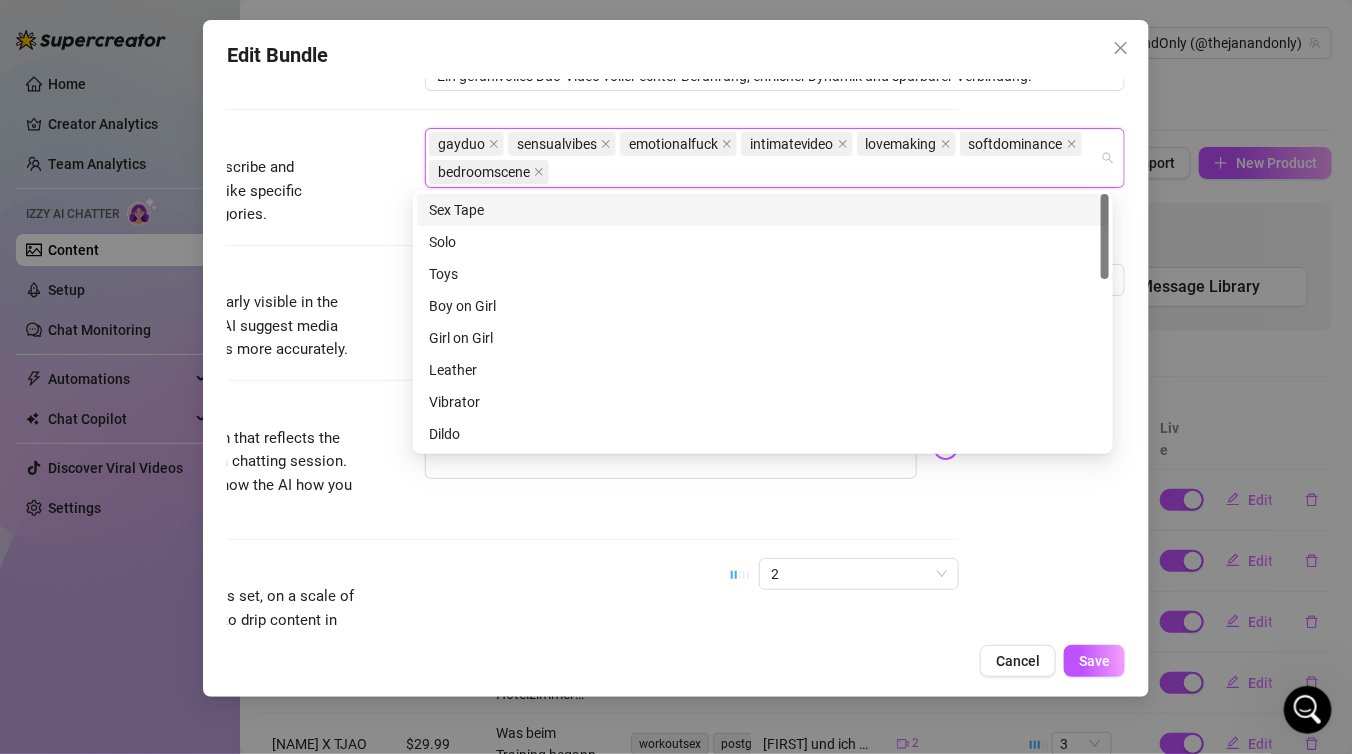 paste on "verspair" 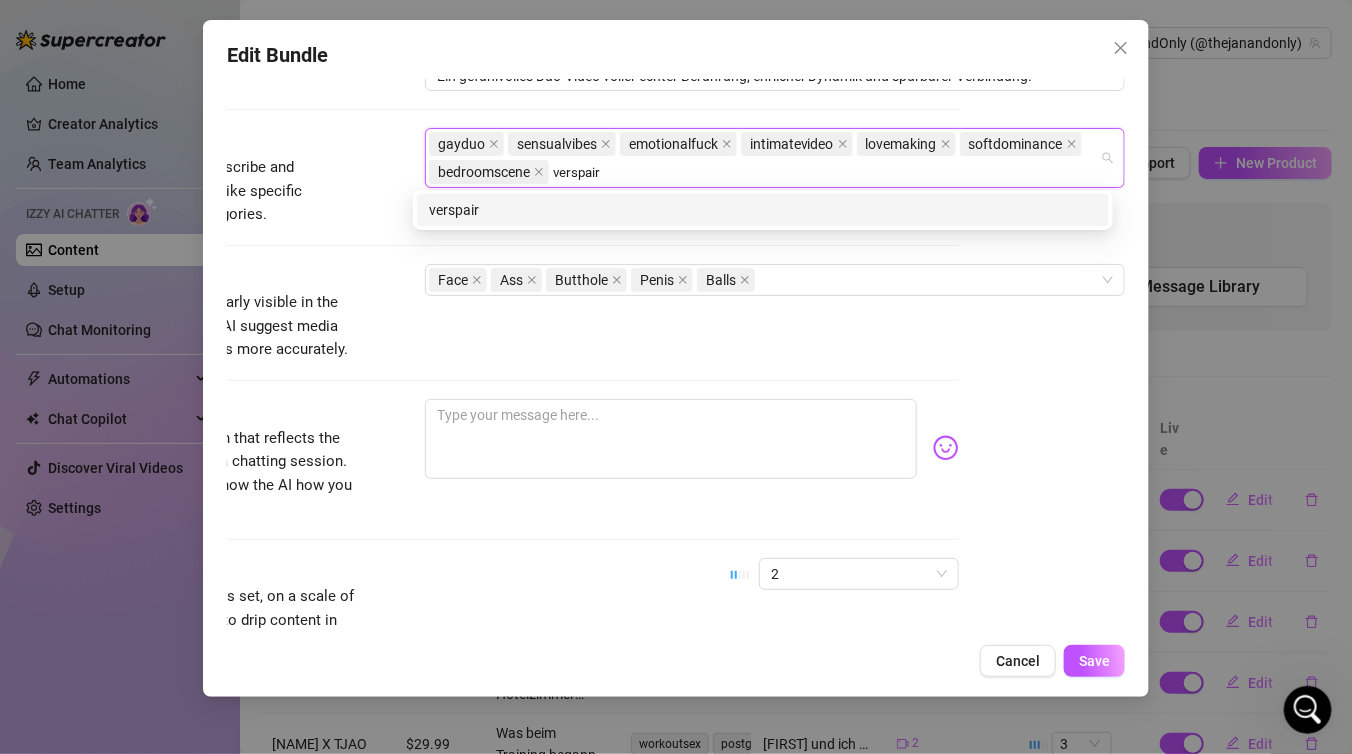 type on "verspair" 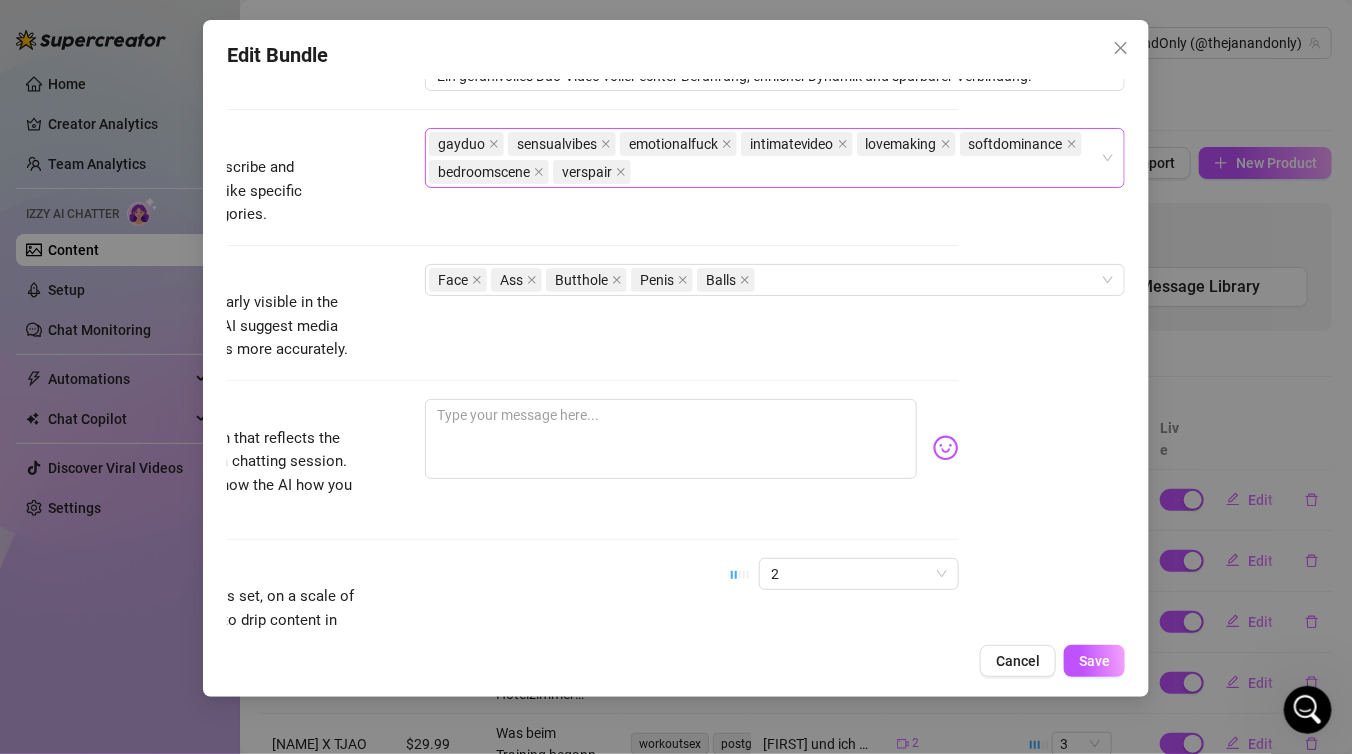 click on "gayduo sensualvibes emotionalfuck intimatevideo lovemaking softdominance bedroomscene verspair" at bounding box center (764, 158) 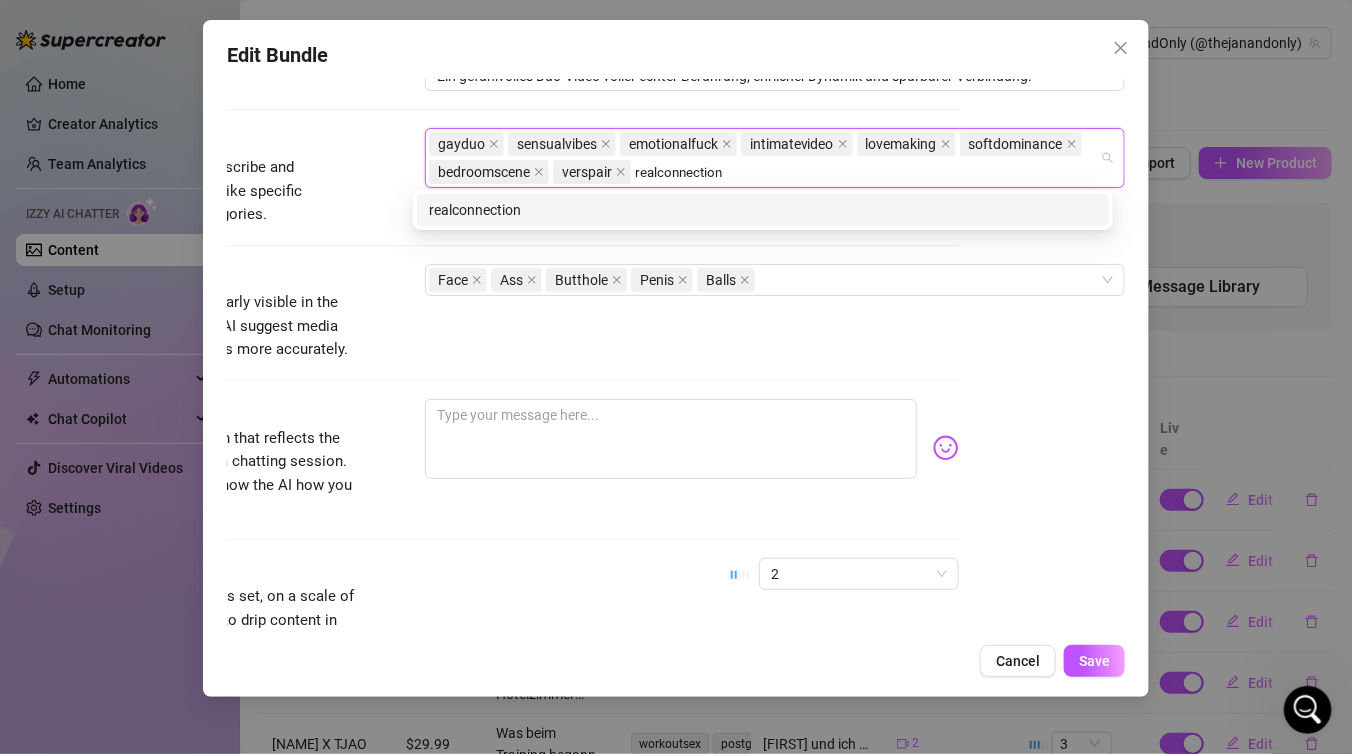 type on "realconnection" 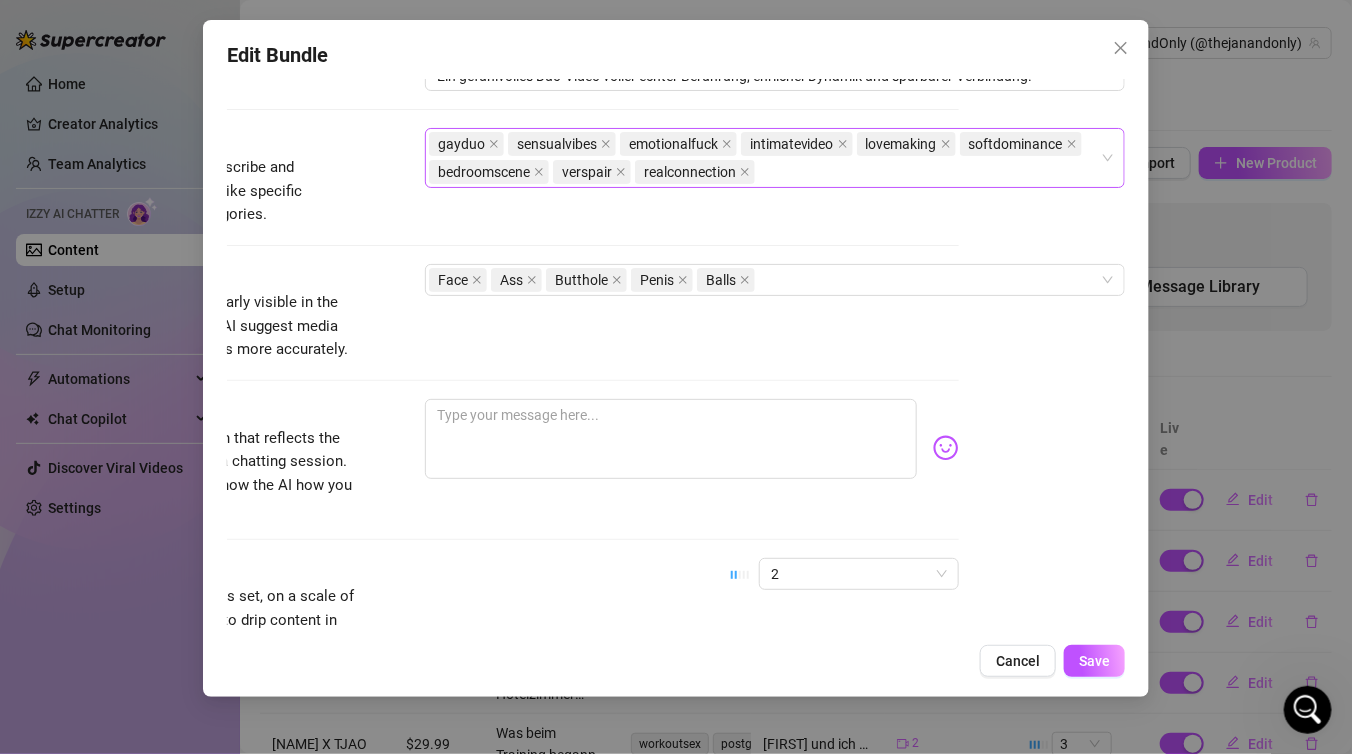 click on "gayduo sensualvibes emotionalfuck intimatevideo lovemaking softdominance bedroomscene verspair realconnection" at bounding box center [764, 158] 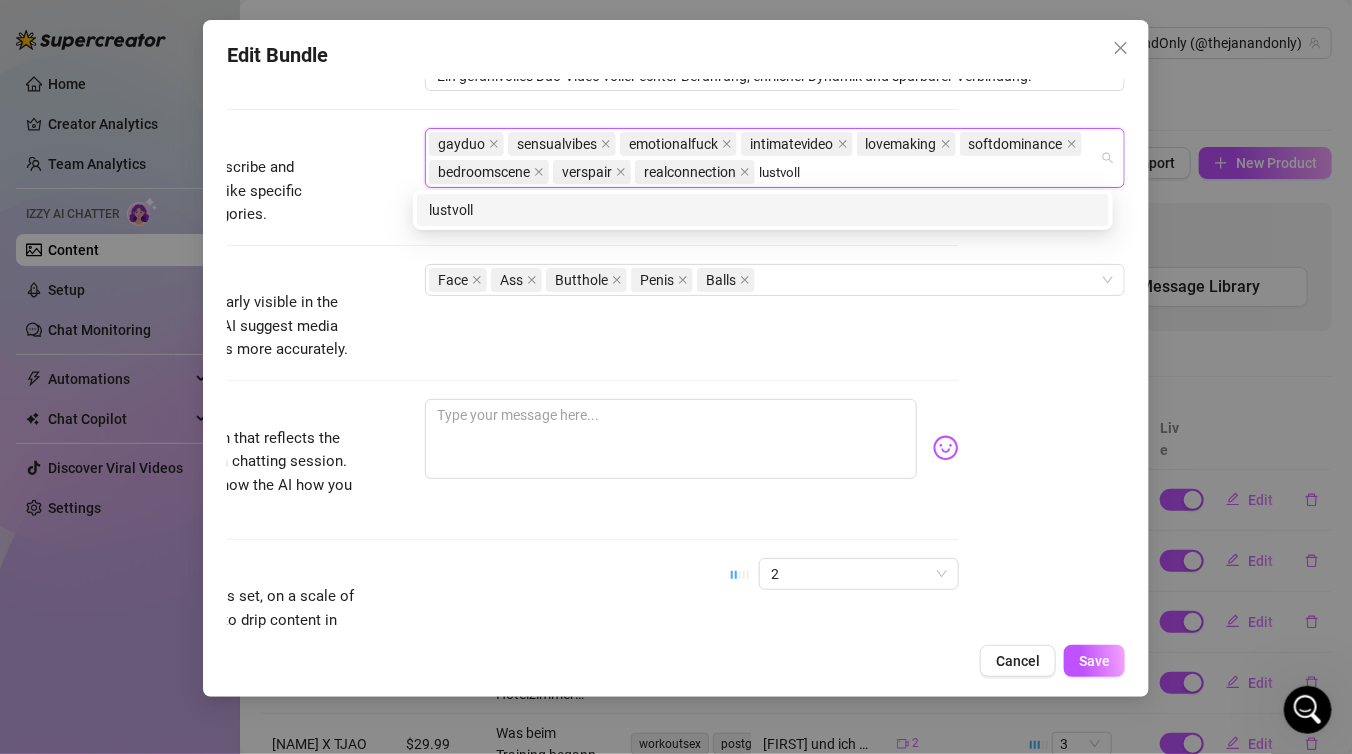 type on "lustvoll" 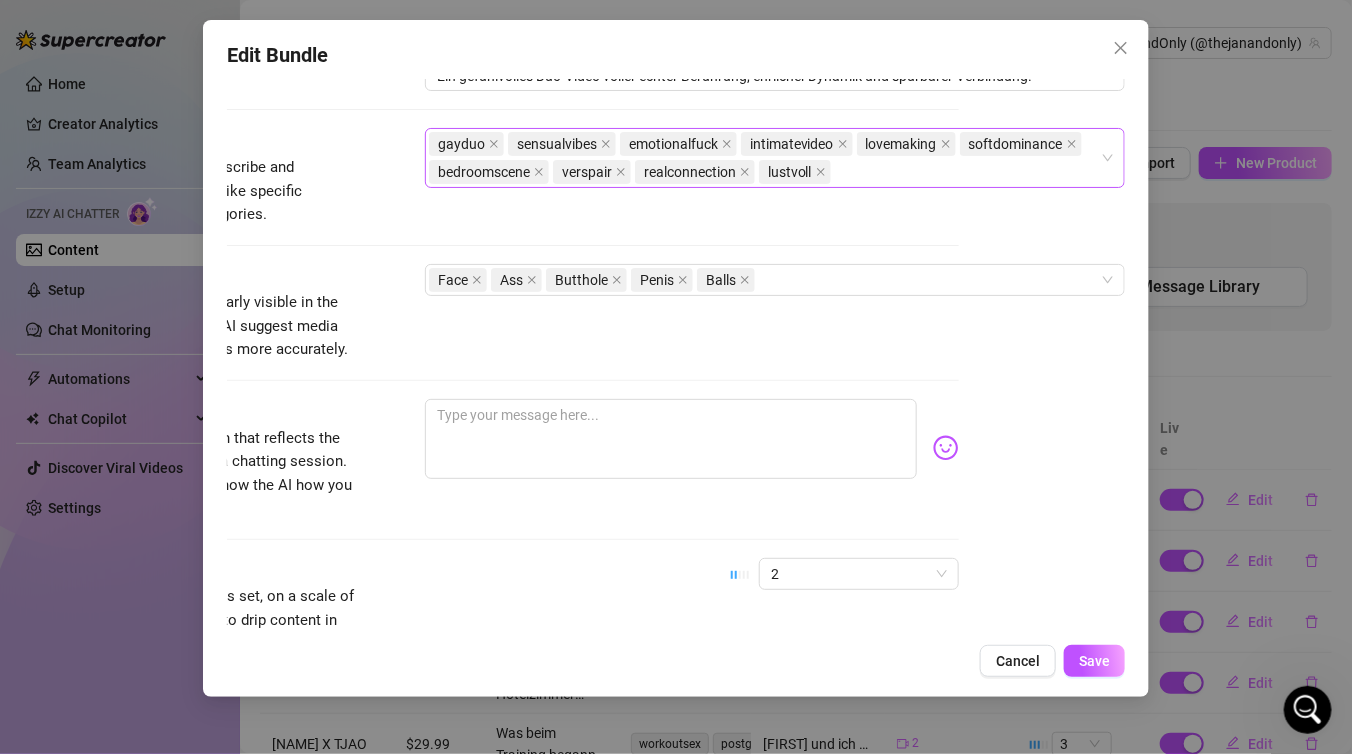 click on "gayduo sensualvibes emotionalfuck intimatevideo lovemaking softdominance bedroomscene verspair realconnection lustvoll" at bounding box center [764, 158] 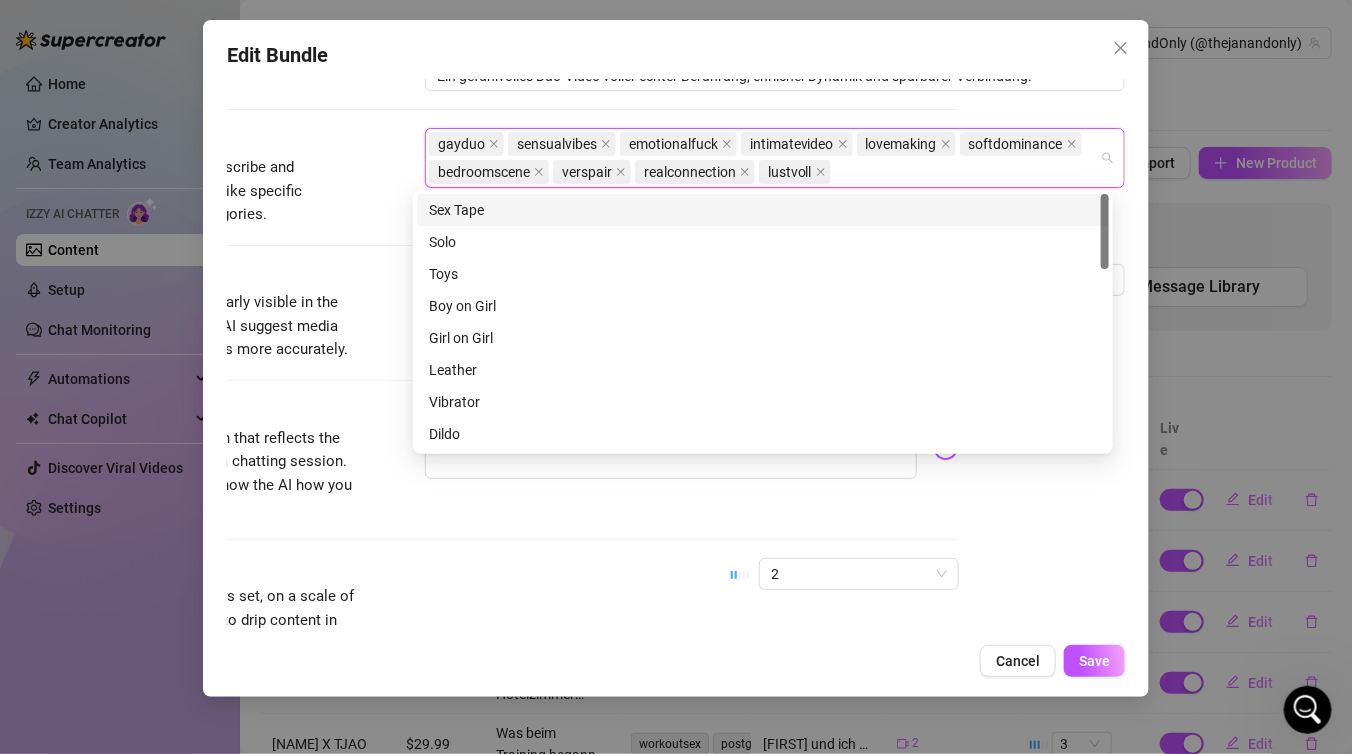 paste on "[USERNAME]" 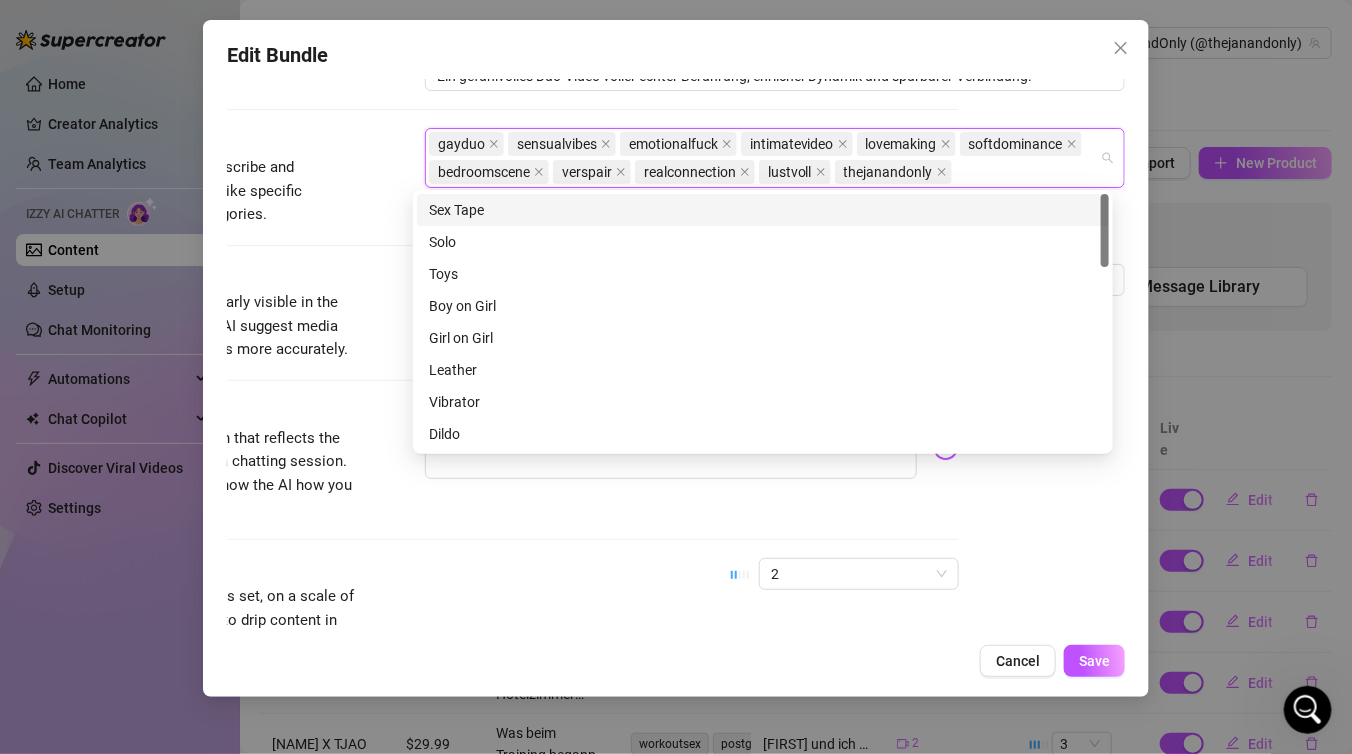 paste on "[USERNAME]" 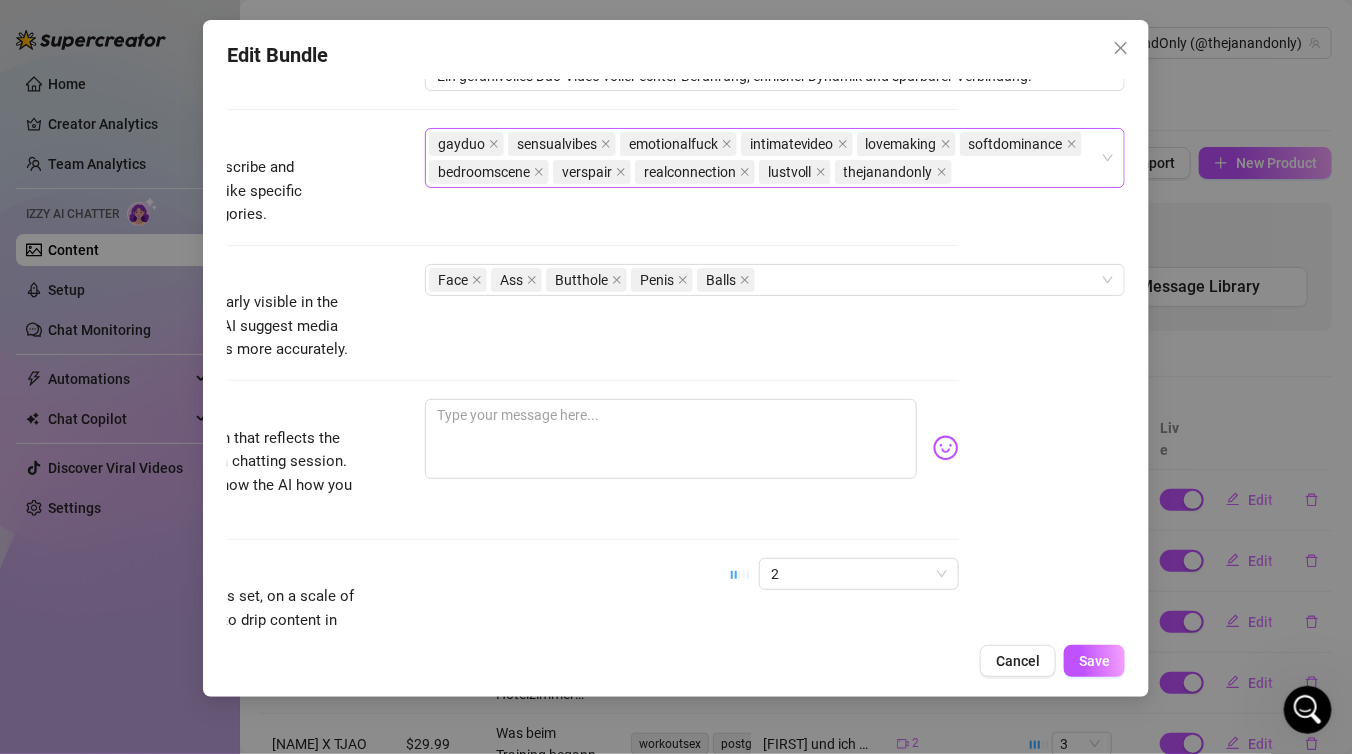 click on "gayduo sensualvibes emotionalfuck intimatevideo lovemaking softdominance bedroomscene verspair realconnection lustvoll thejanandonly" at bounding box center (764, 158) 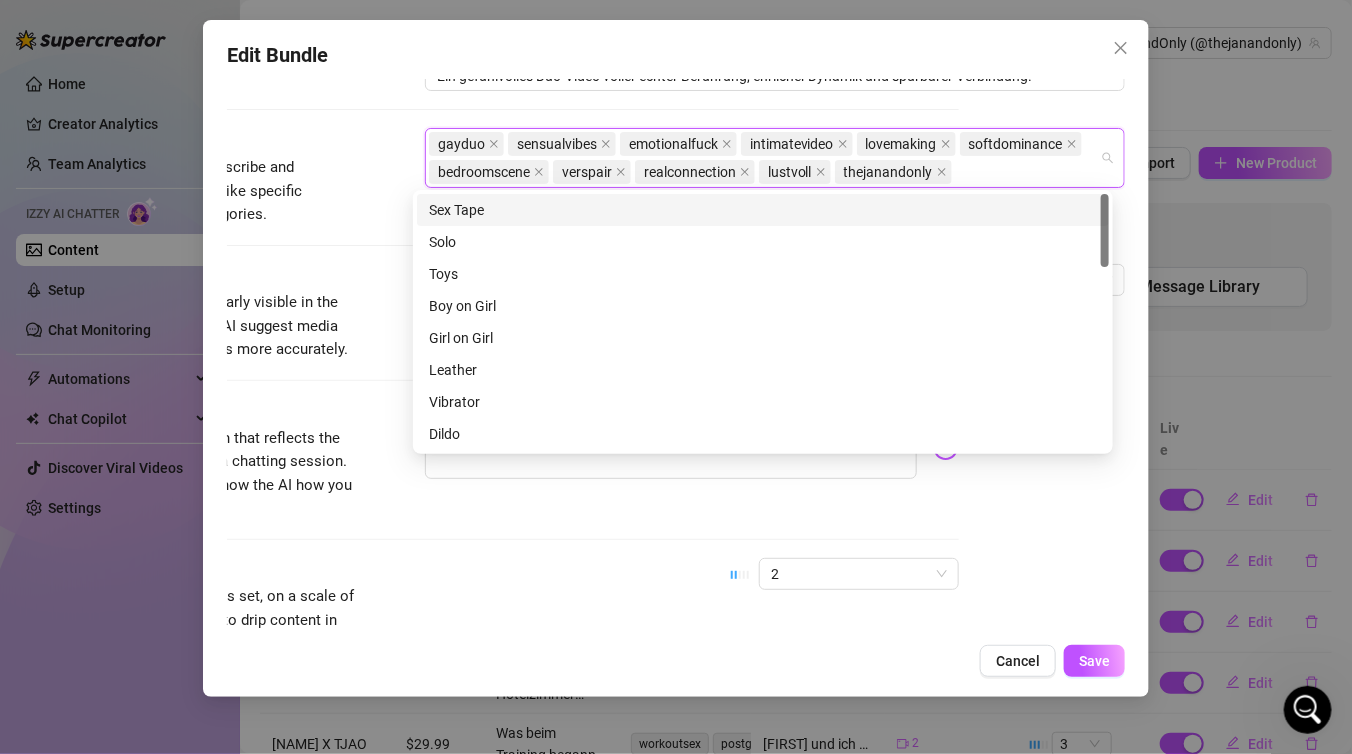 paste on "[NAME]" 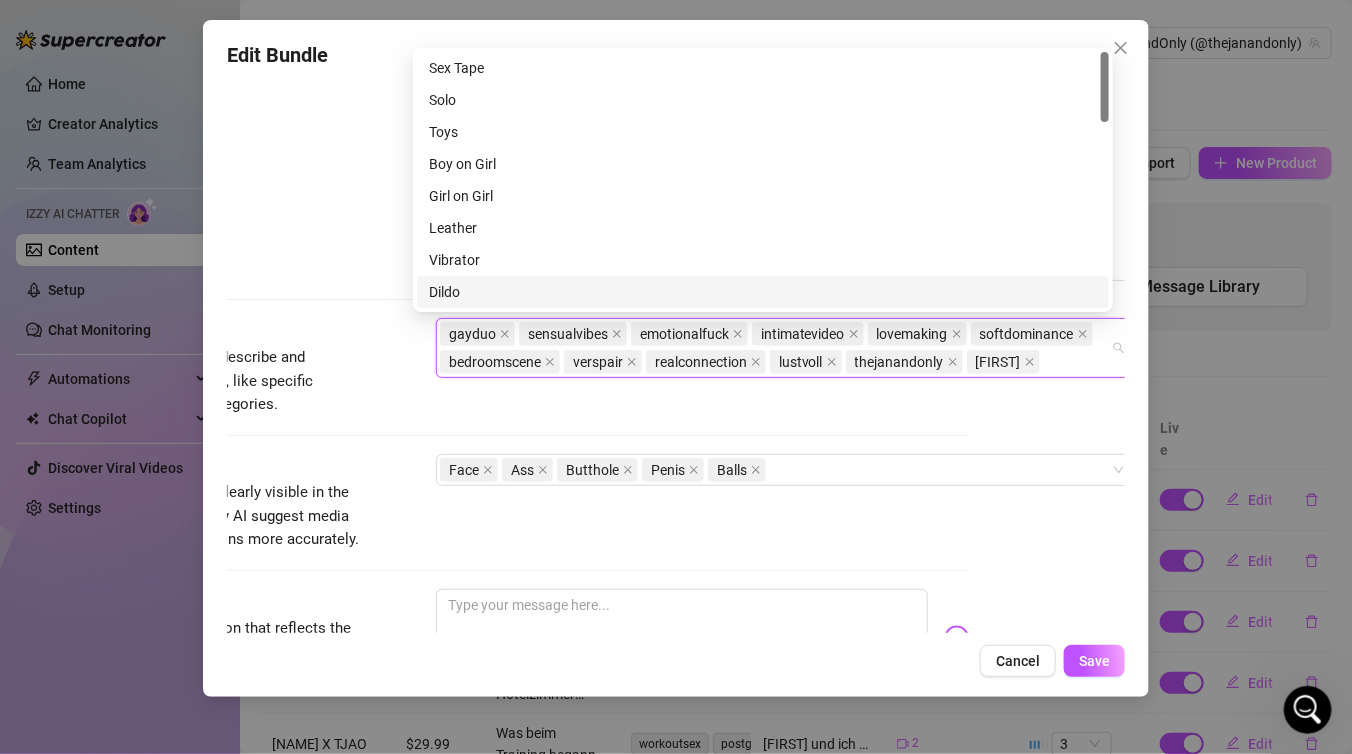scroll, scrollTop: 959, scrollLeft: 177, axis: both 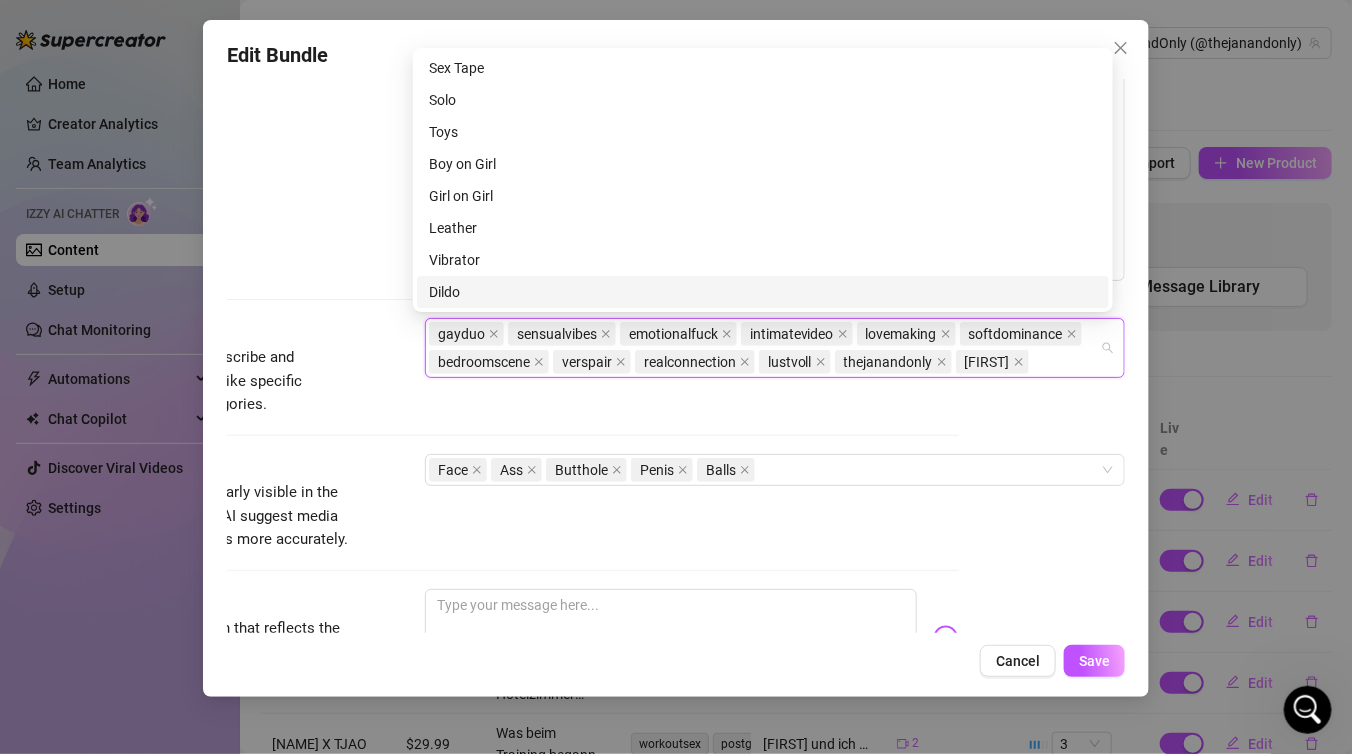paste on "[NAME]" 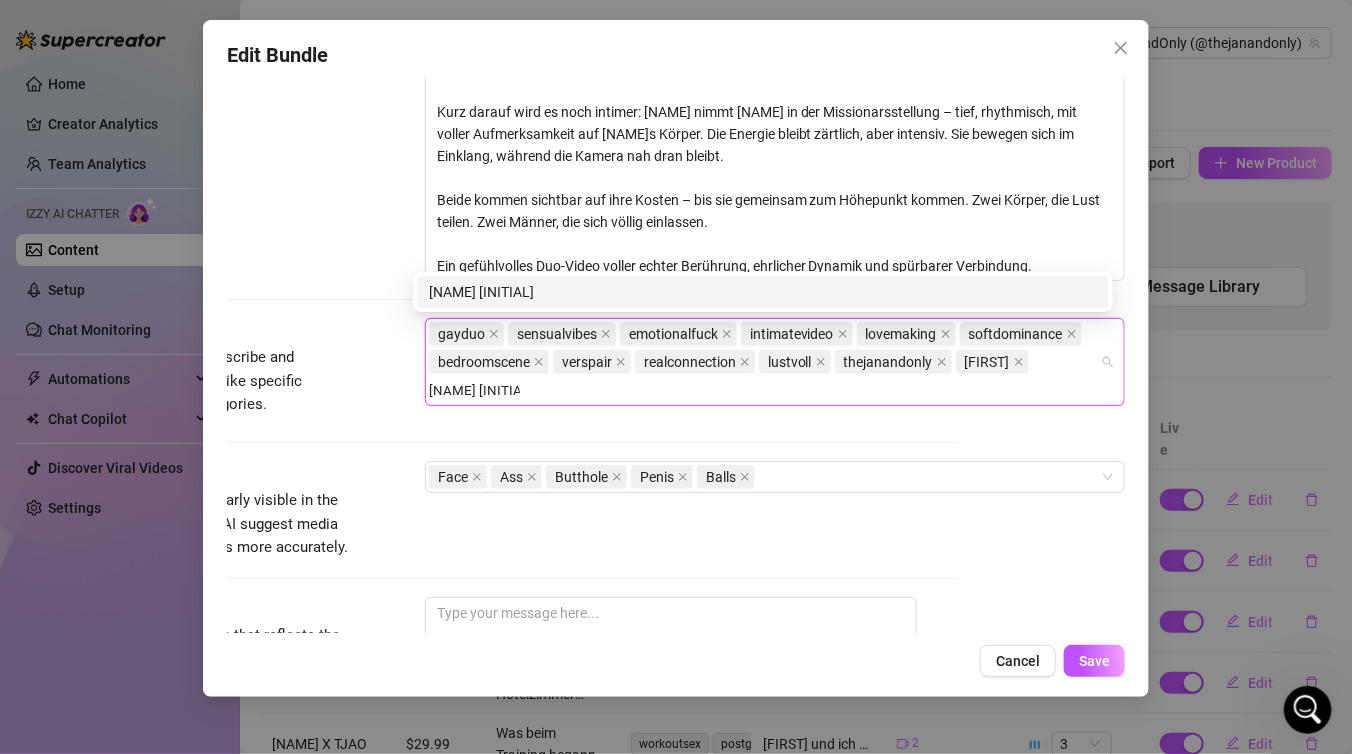type on "alejandro twink" 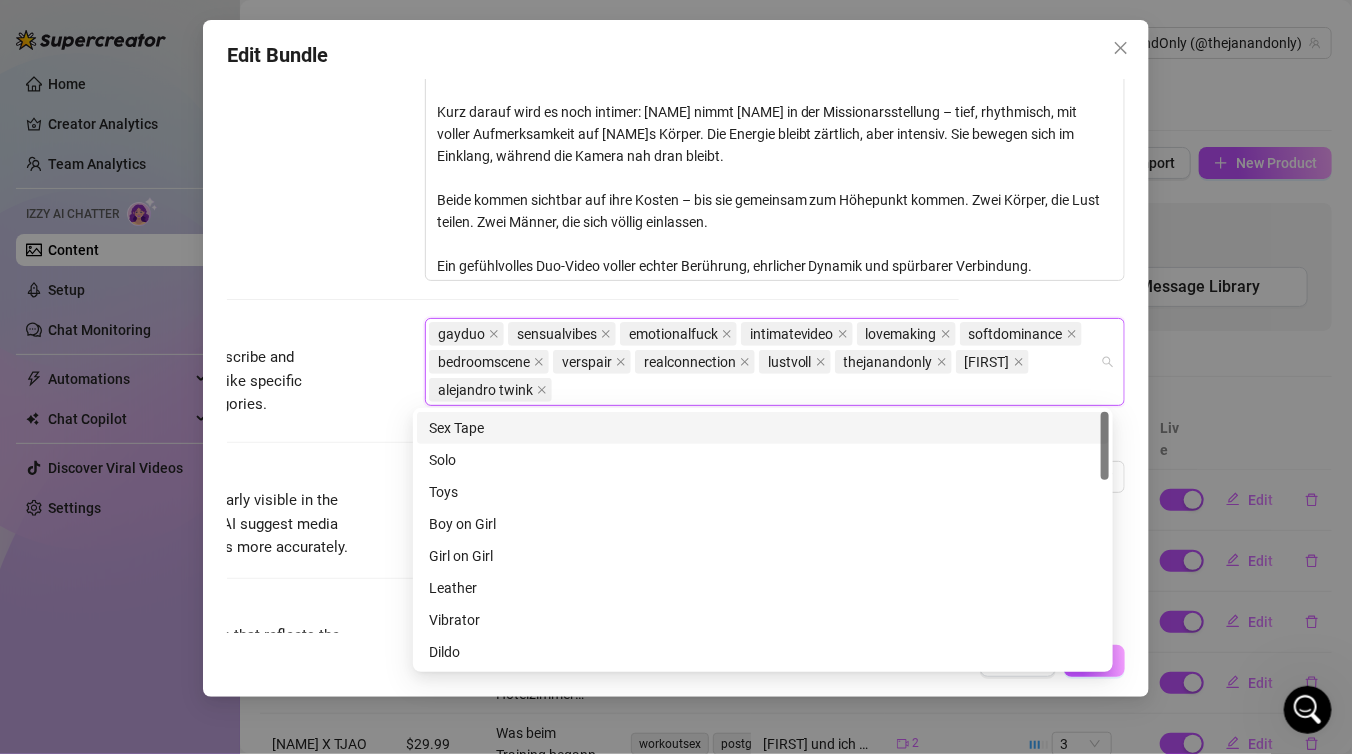 click on "gayduo sensualvibes emotionalfuck intimatevideo lovemaking softdominance bedroomscene verspair realconnection lustvoll thejanandonly alejandro alejandro twink" at bounding box center (764, 362) 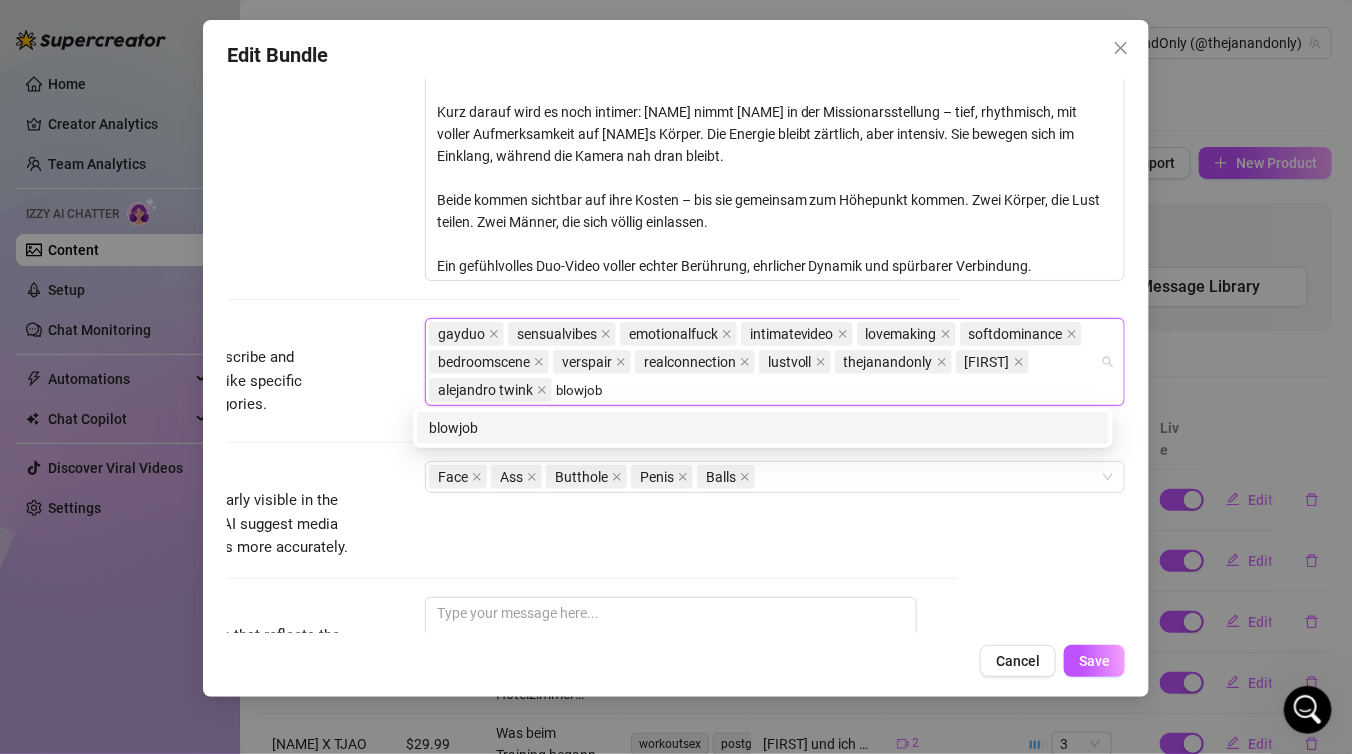 type on "blowjob" 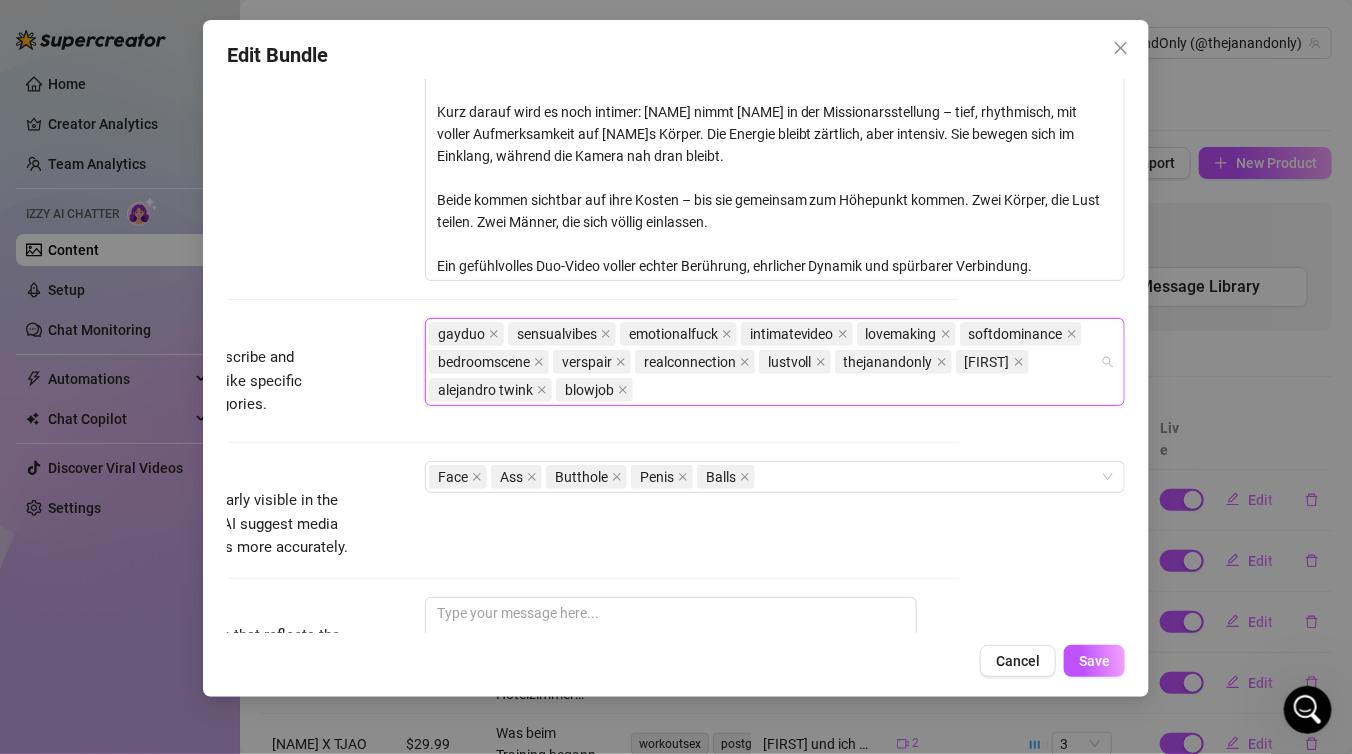 click on "gayduo sensualvibes emotionalfuck intimatevideo lovemaking softdominance bedroomscene verspair realconnection lustvoll thejanandonly alejandro alejandro twink blowjob" at bounding box center [764, 362] 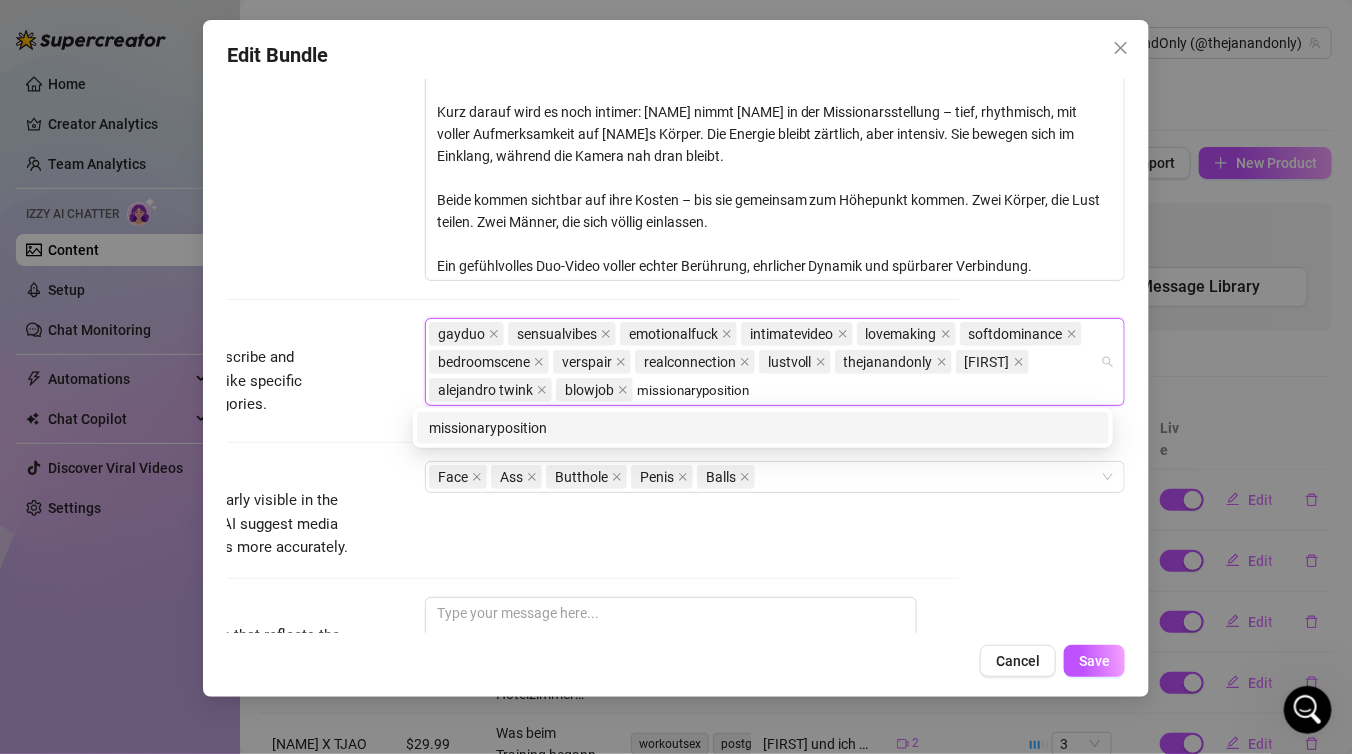 type on "missionaryposition" 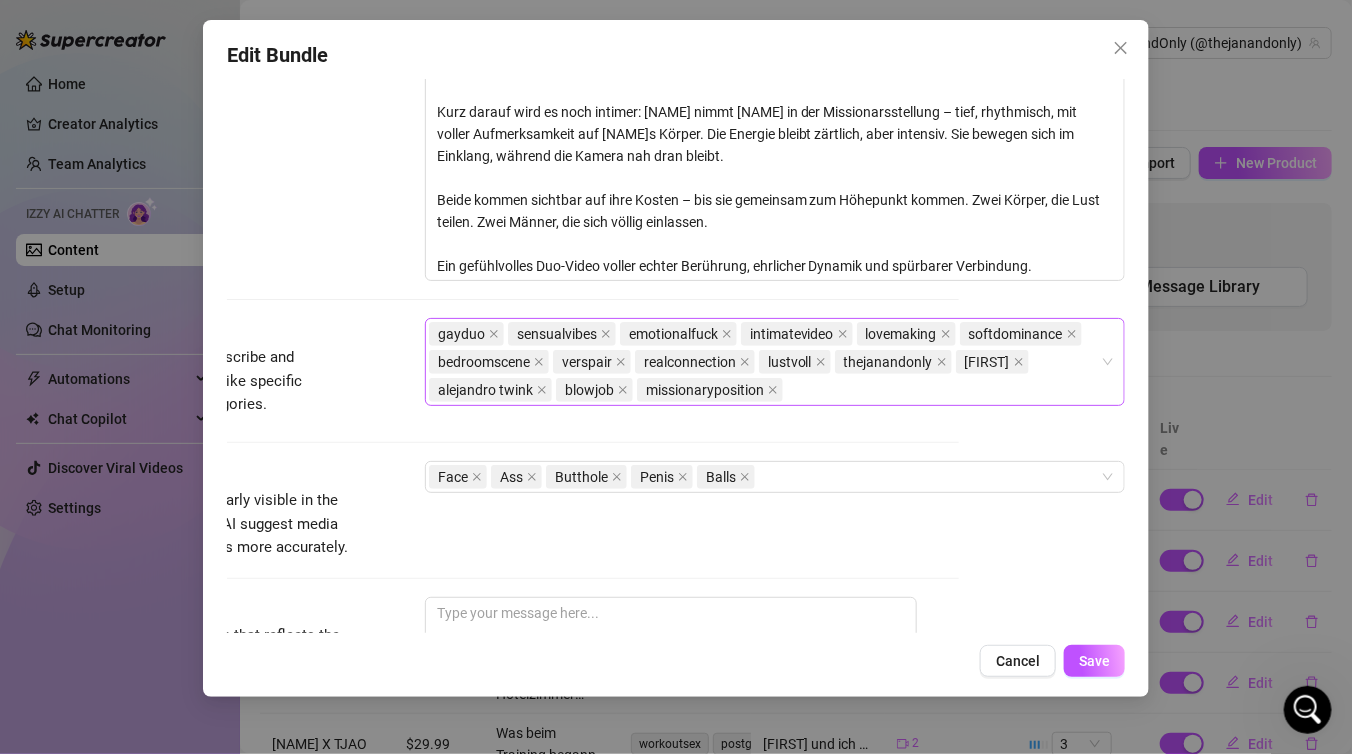 click on "gayduo sensualvibes emotionalfuck intimatevideo lovemaking softdominance bedroomscene verspair realconnection lustvoll thejanandonly alejandro alejandro twink blowjob missionaryposition" at bounding box center (764, 362) 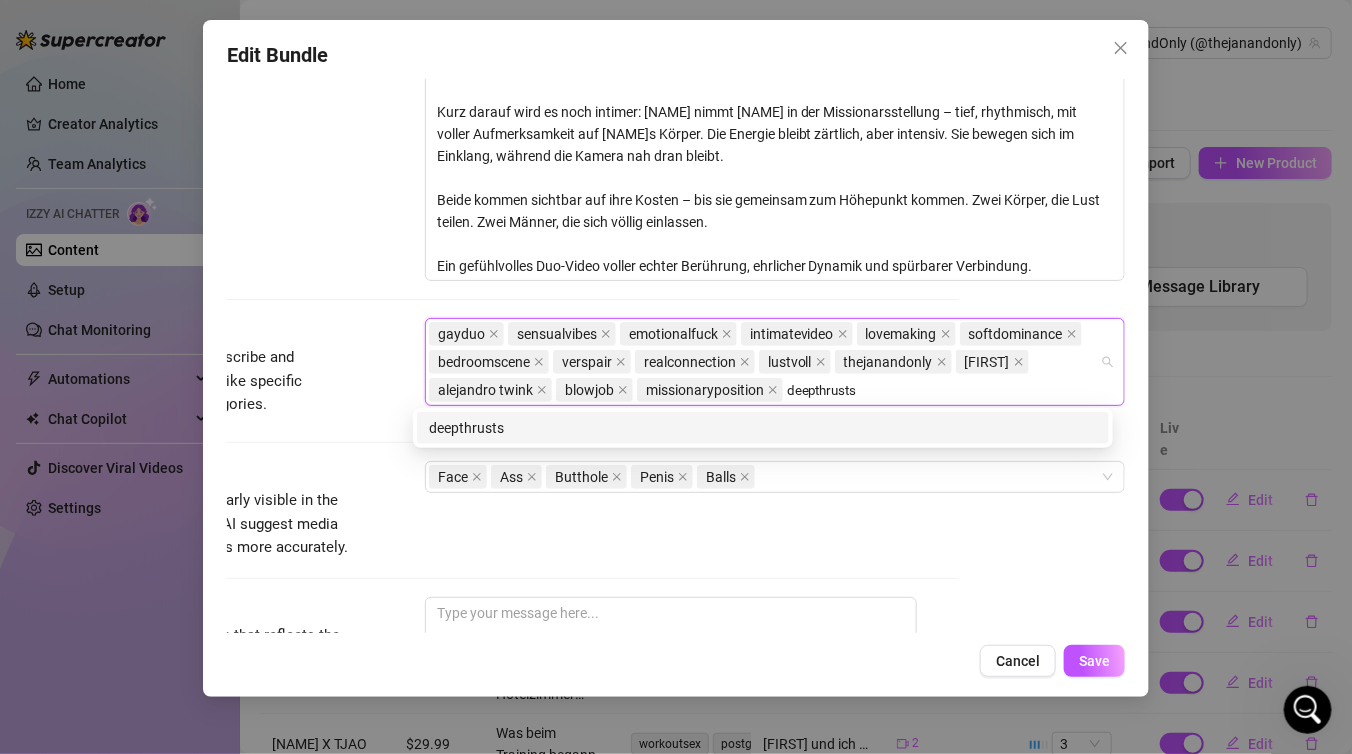 type on "deepthrusts" 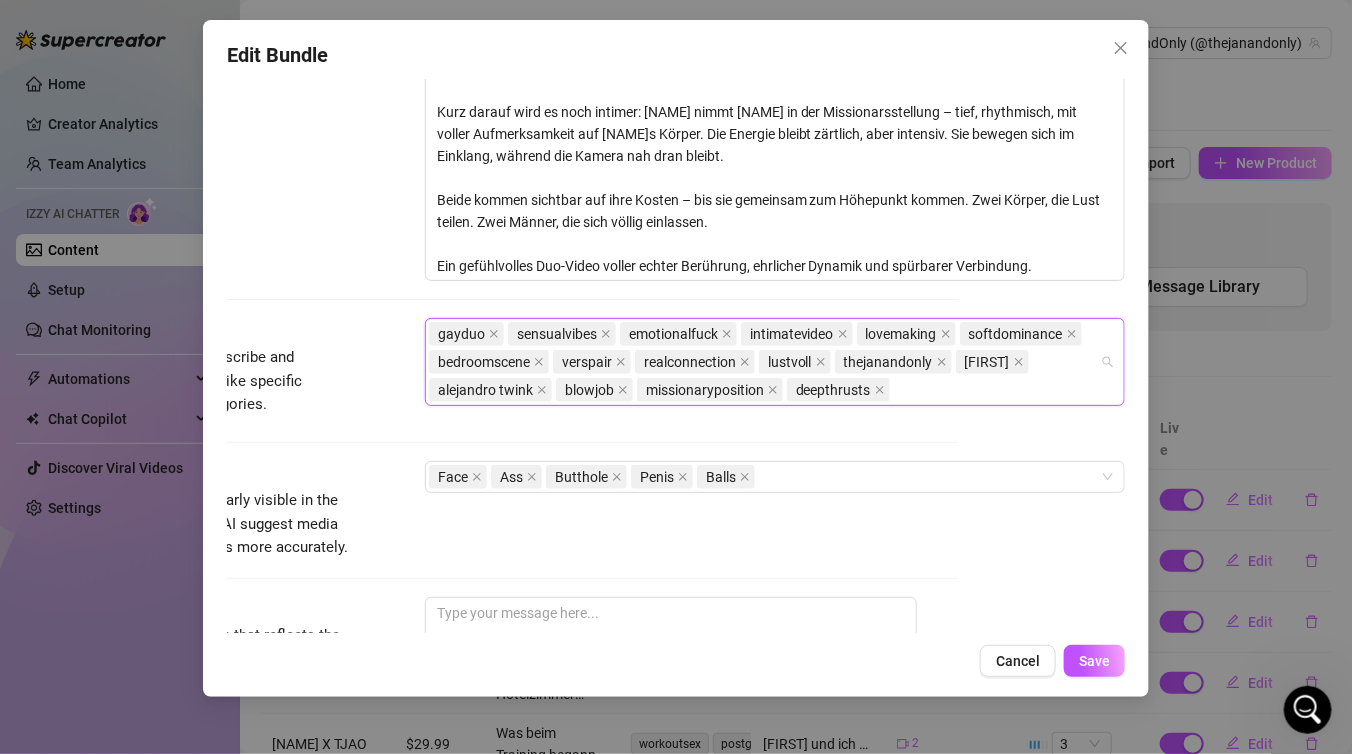 click on "gayduo sensualvibes emotionalfuck intimatevideo lovemaking softdominance bedroomscene verspair realconnection lustvoll thejanandonly alejandro alejandro twink blowjob missionaryposition deepthrusts" at bounding box center (764, 362) 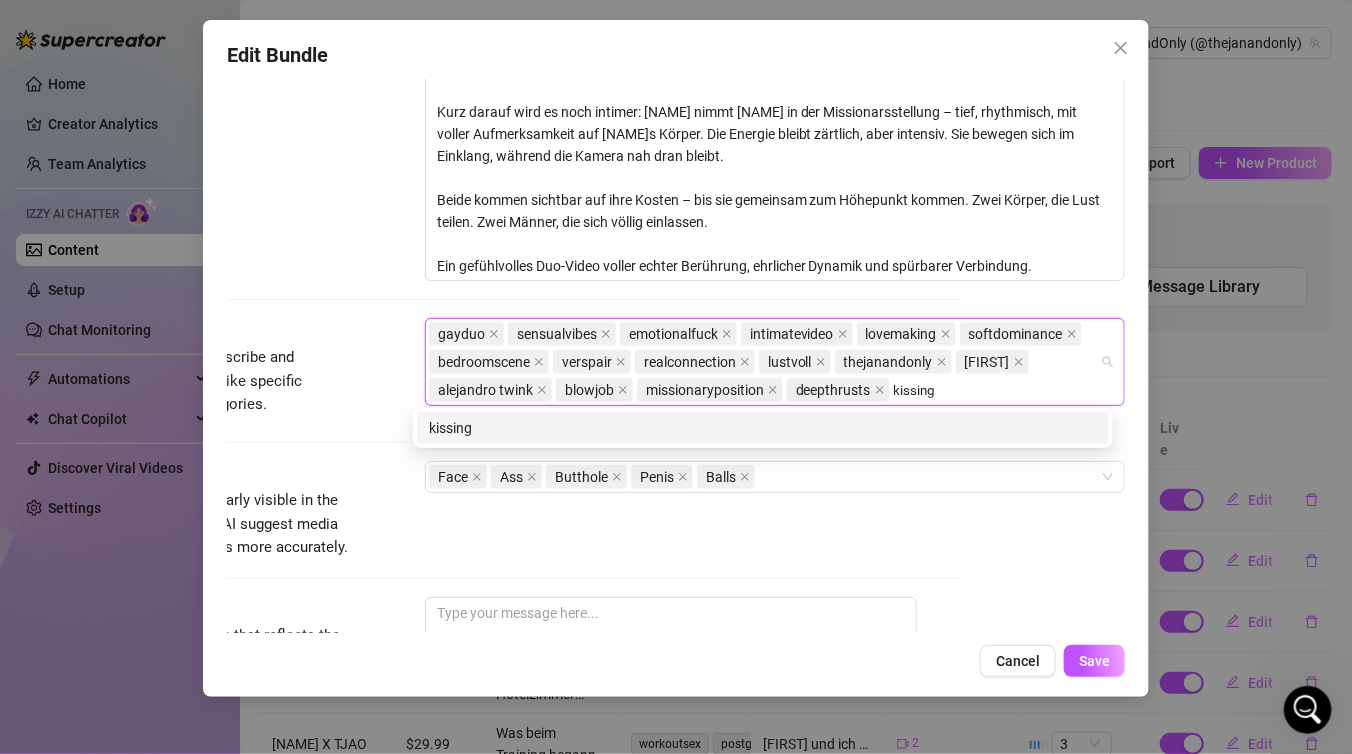 type on "kissing" 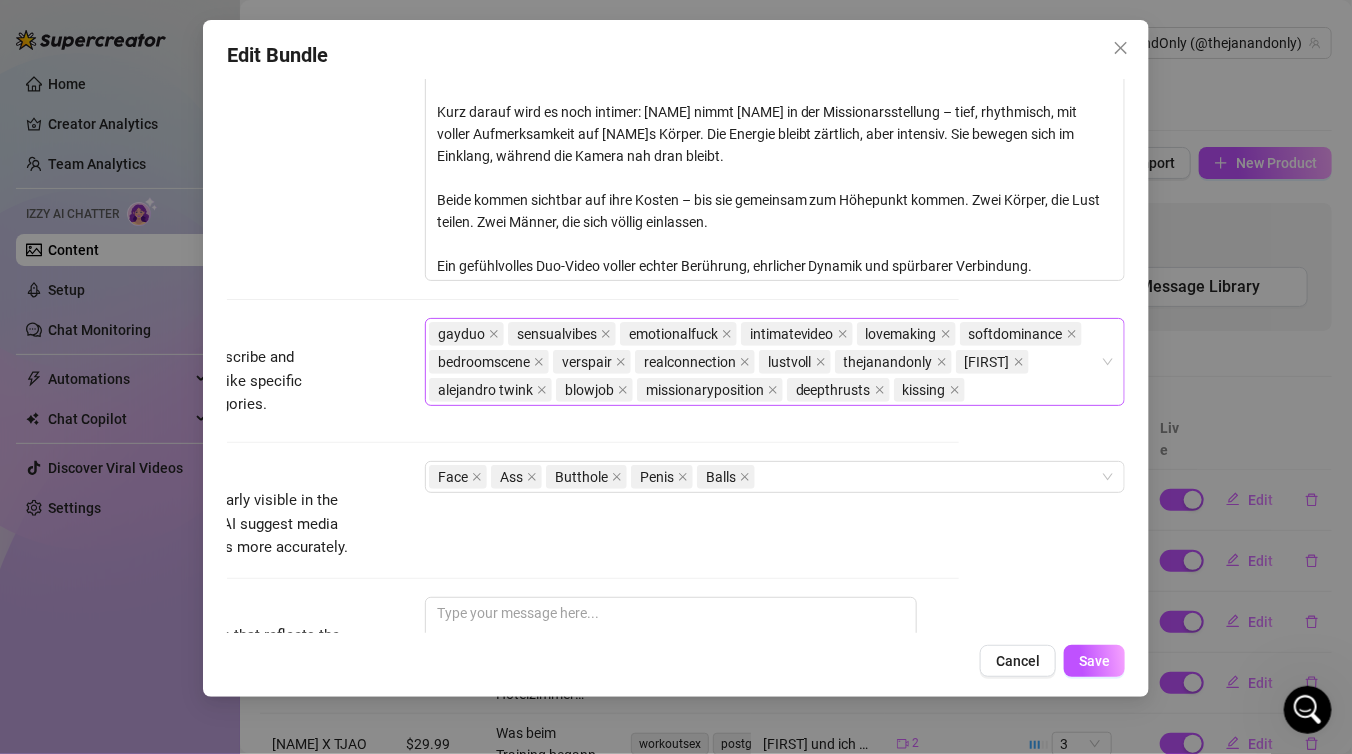 click on "gayduo sensualvibes emotionalfuck intimatevideo lovemaking softdominance bedroomscene verspair realconnection lustvoll thejanandonly alejandro alejandro twink blowjob missionaryposition deepthrusts kissing" at bounding box center (764, 362) 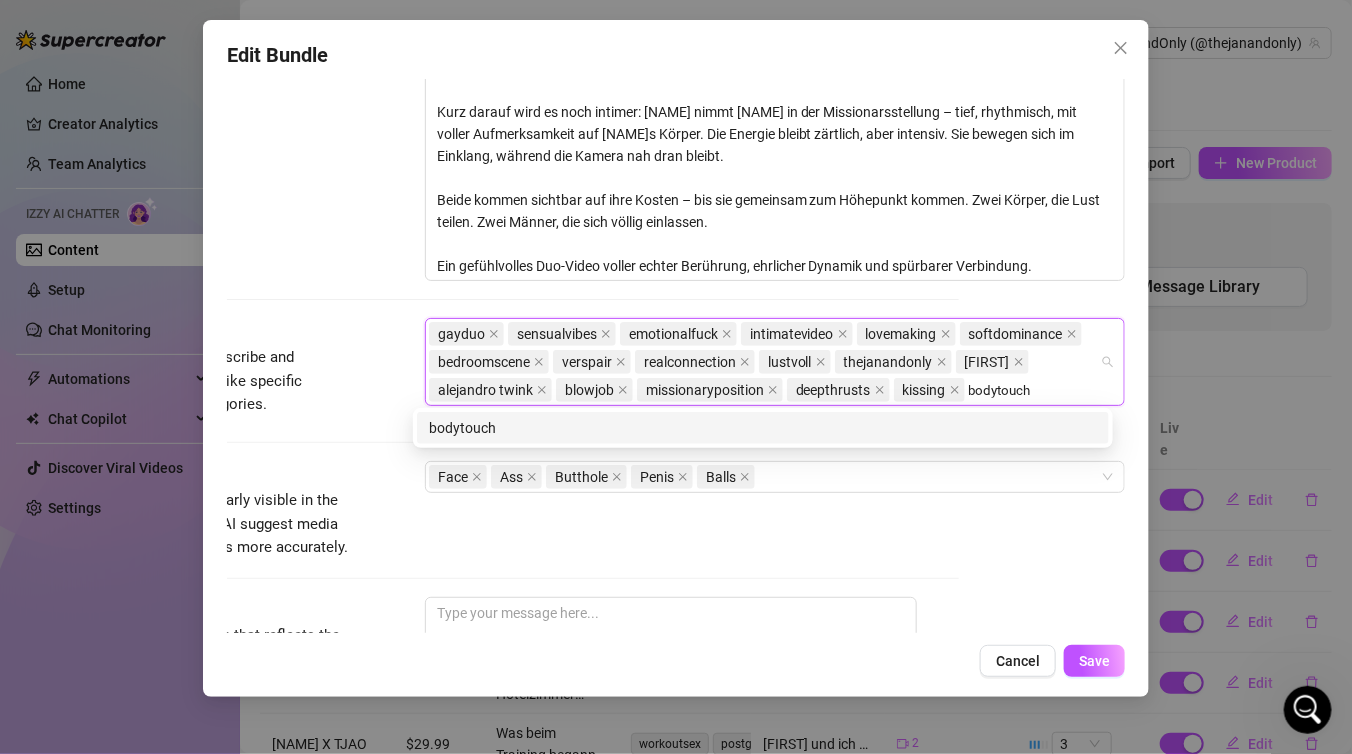 type on "bodytouch" 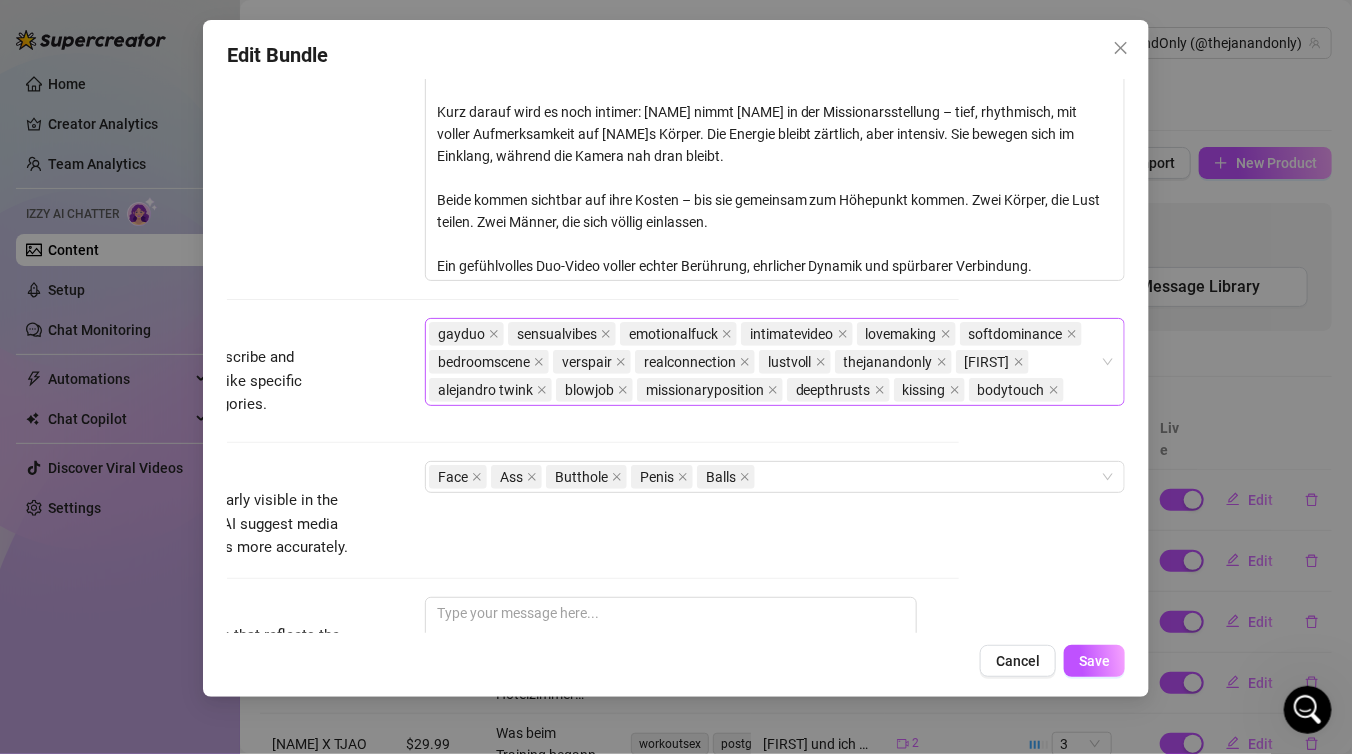 click at bounding box center (1070, 390) 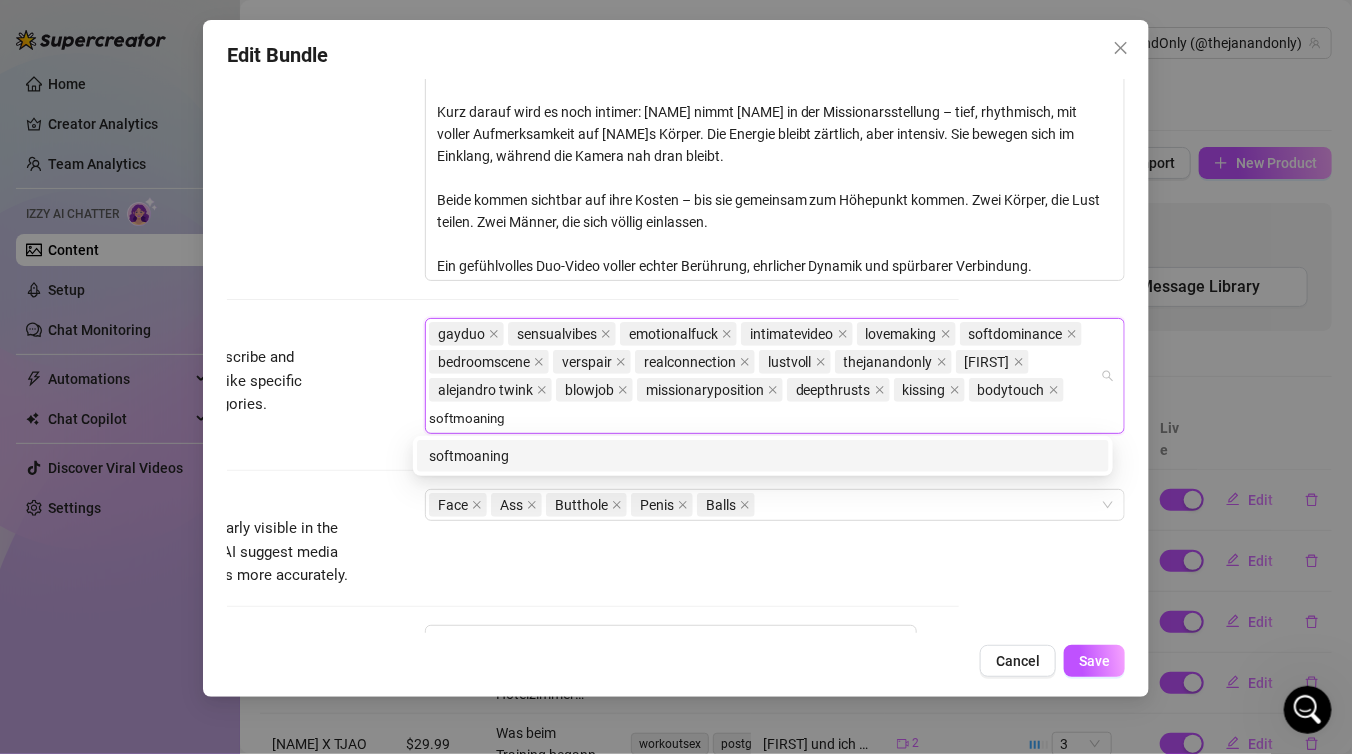 type on "softmoaning" 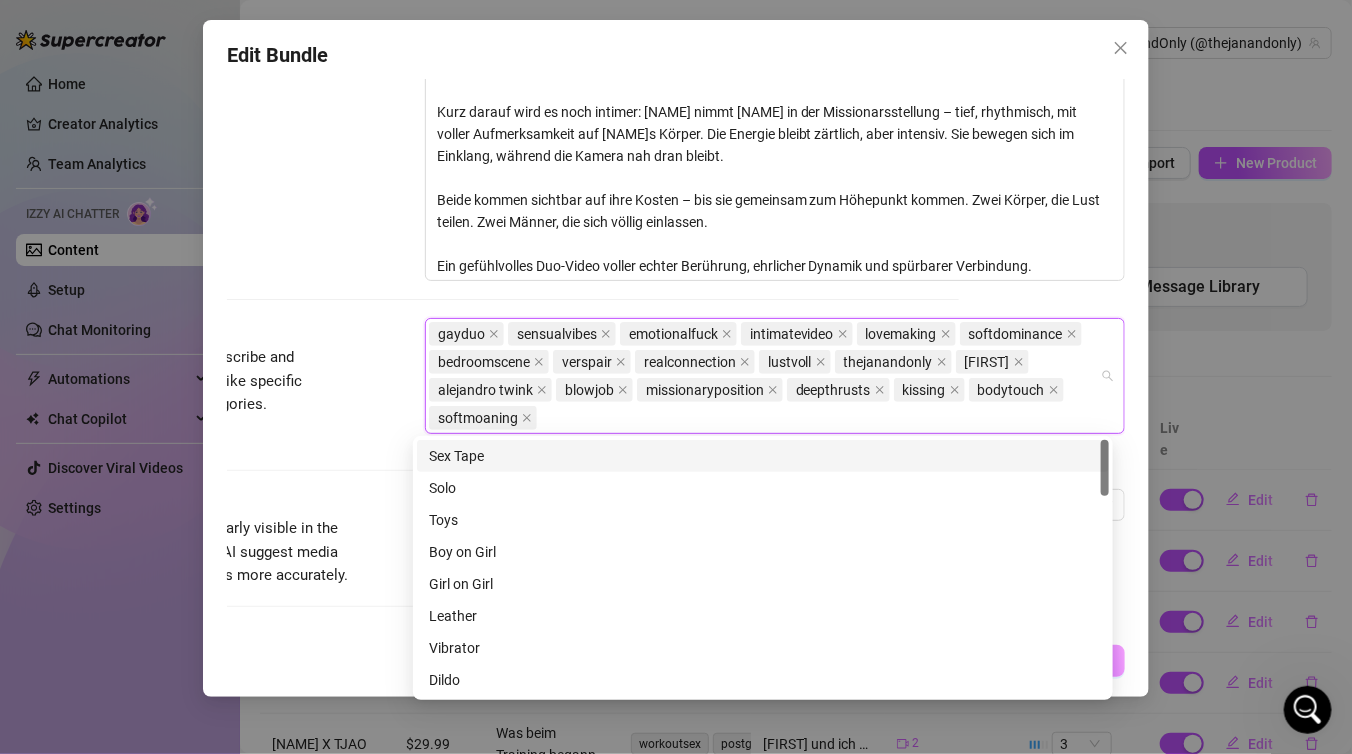 click on "gayduo sensualvibes emotionalfuck intimatevideo lovemaking softdominance bedroomscene verspair realconnection lustvoll thejanandonly alejandro alejandro twink blowjob missionaryposition deepthrusts kissing bodytouch softmoaning" at bounding box center (764, 376) 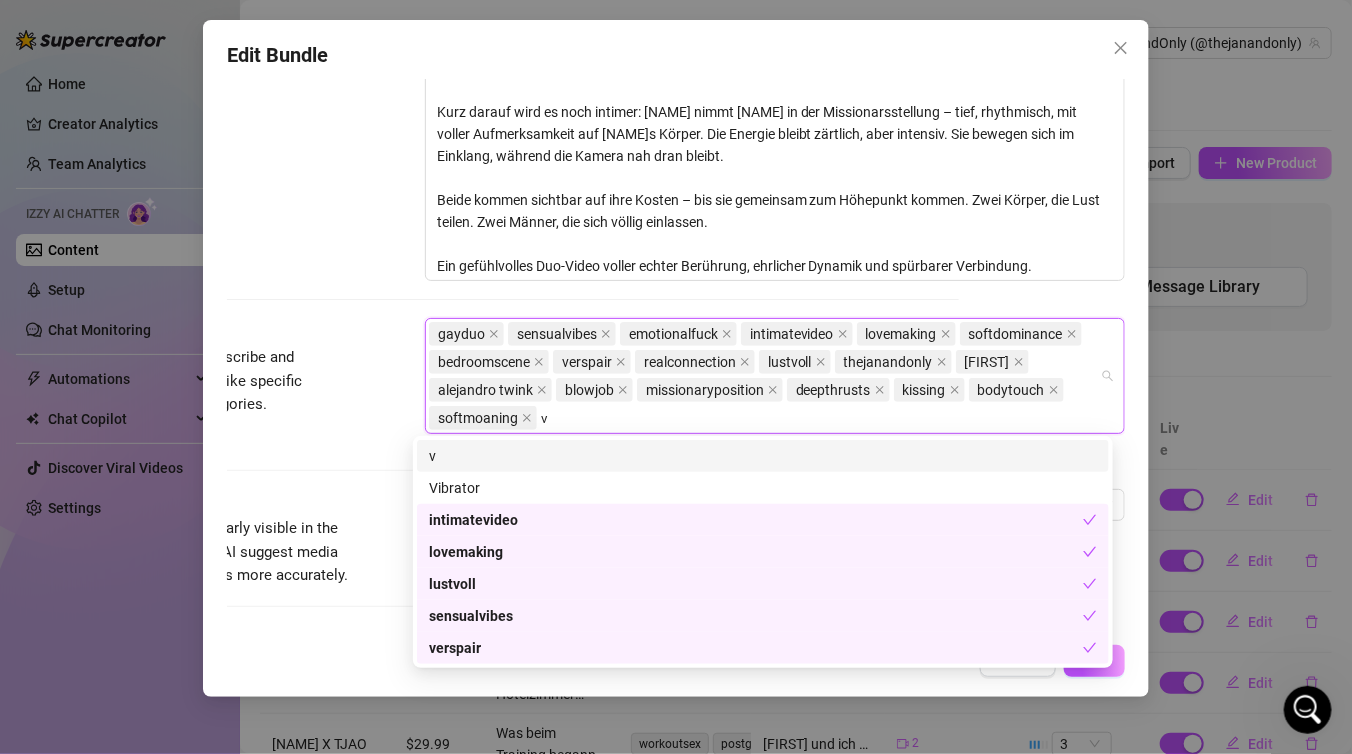 type on "v" 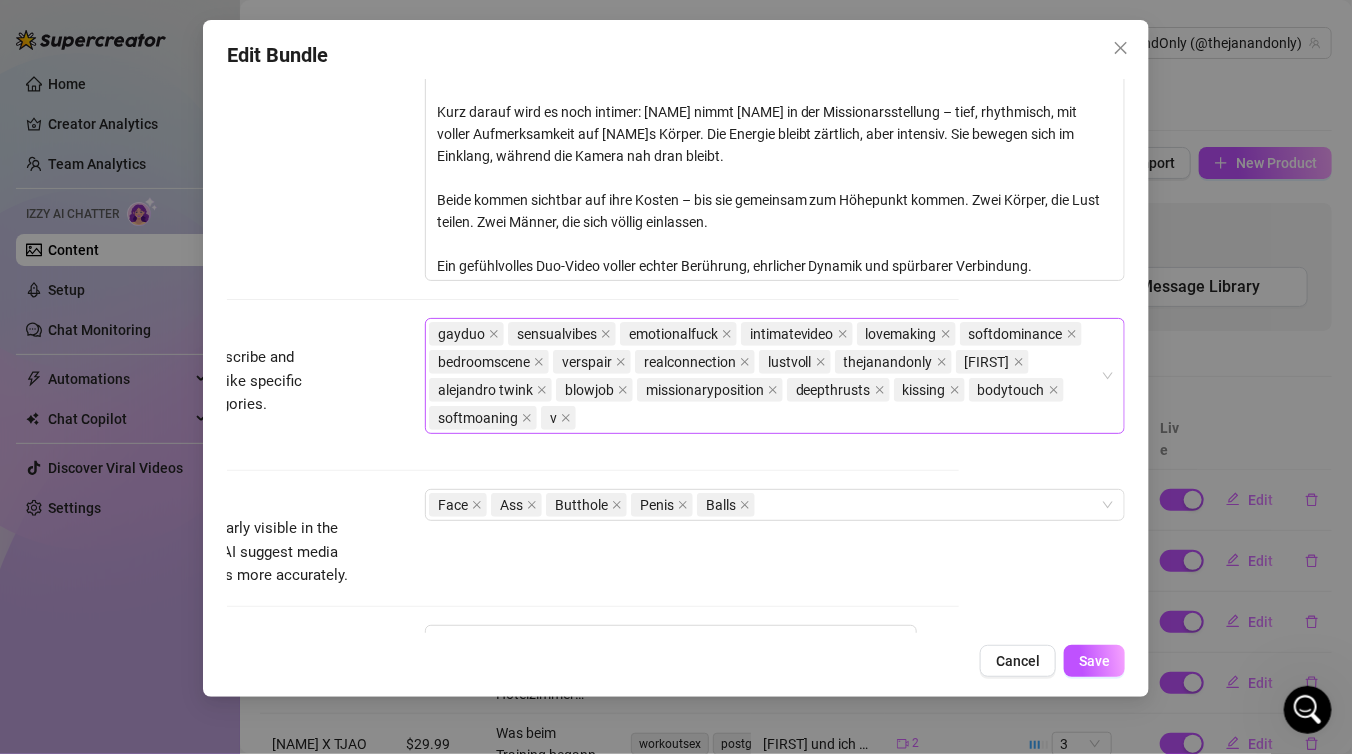 click on "gayduo sensualvibes emotionalfuck intimatevideo lovemaking softdominance bedroomscene verspair realconnection lustvoll thejanandonly alejandro alejandro twink blowjob missionaryposition deepthrusts kissing bodytouch softmoaning v" at bounding box center (764, 376) 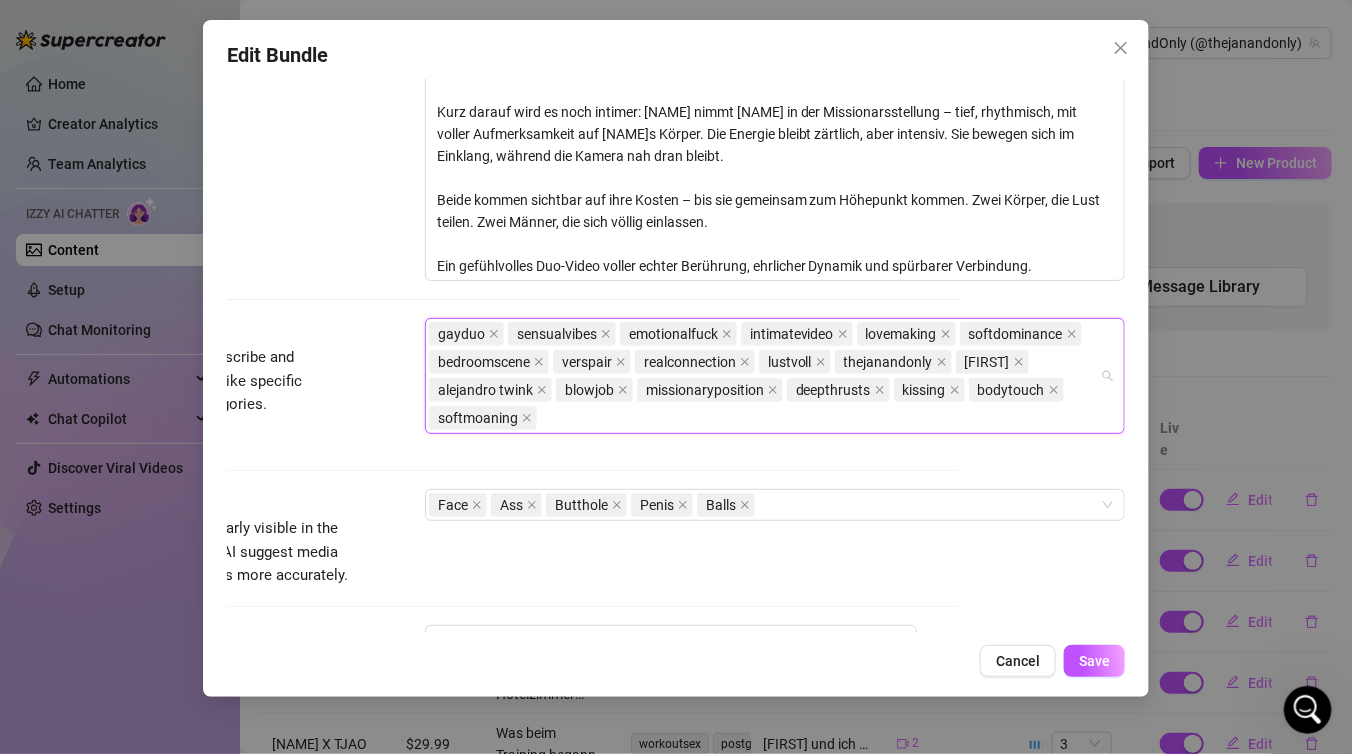 click on "gayduo sensualvibes emotionalfuck intimatevideo lovemaking softdominance bedroomscene verspair realconnection lustvoll thejanandonly alejandro alejandro twink blowjob missionaryposition deepthrusts kissing bodytouch softmoaning" at bounding box center [764, 376] 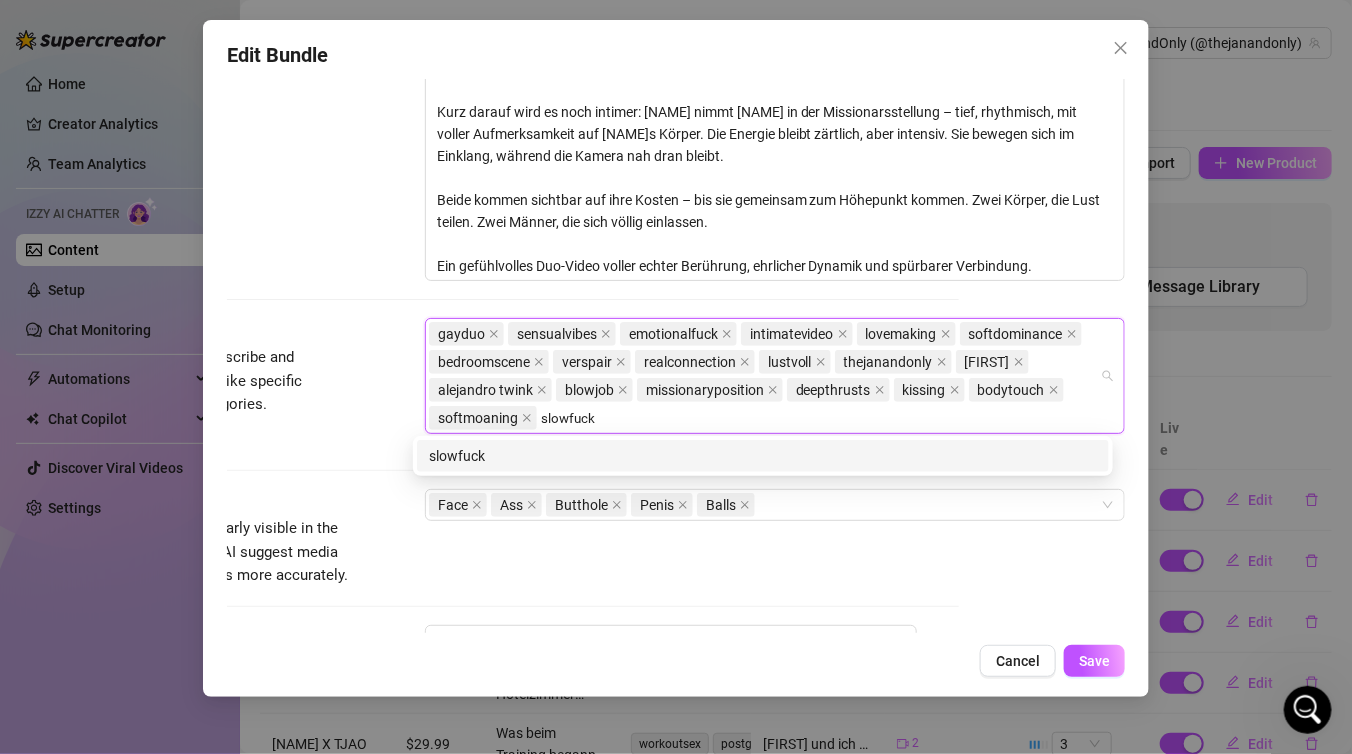 type on "slowfuck" 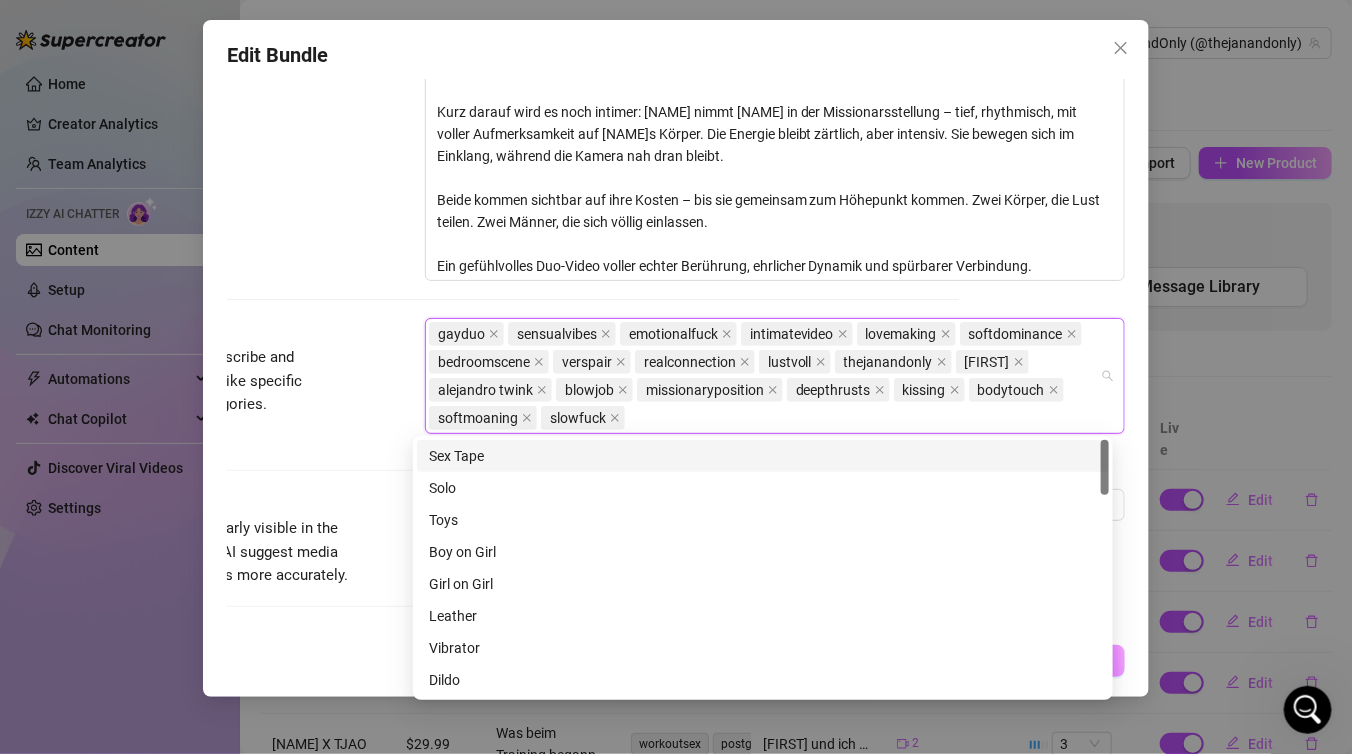 click on "gayduo sensualvibes emotionalfuck intimatevideo lovemaking softdominance bedroomscene verspair realconnection lustvoll thejanandonly alejandro alejandro twink blowjob missionaryposition deepthrusts kissing bodytouch softmoaning slowfuck" at bounding box center (764, 376) 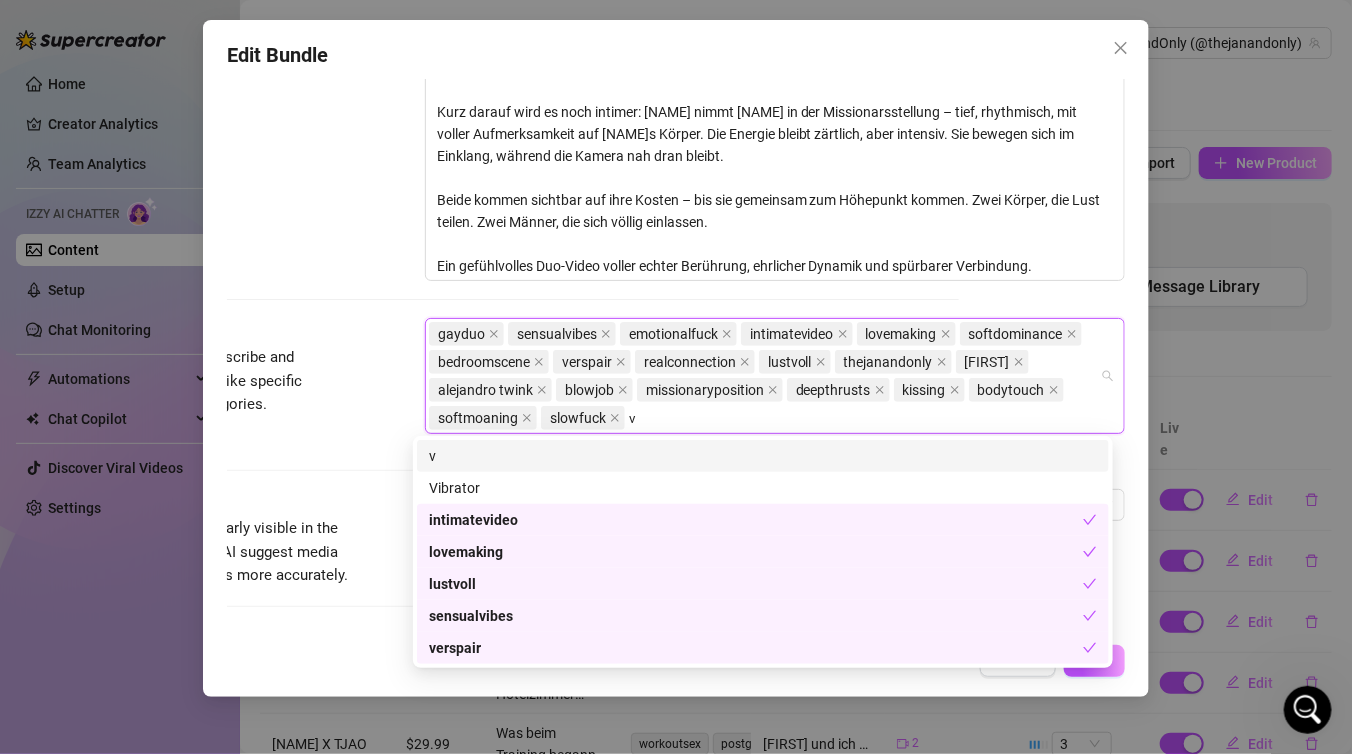 type on "v" 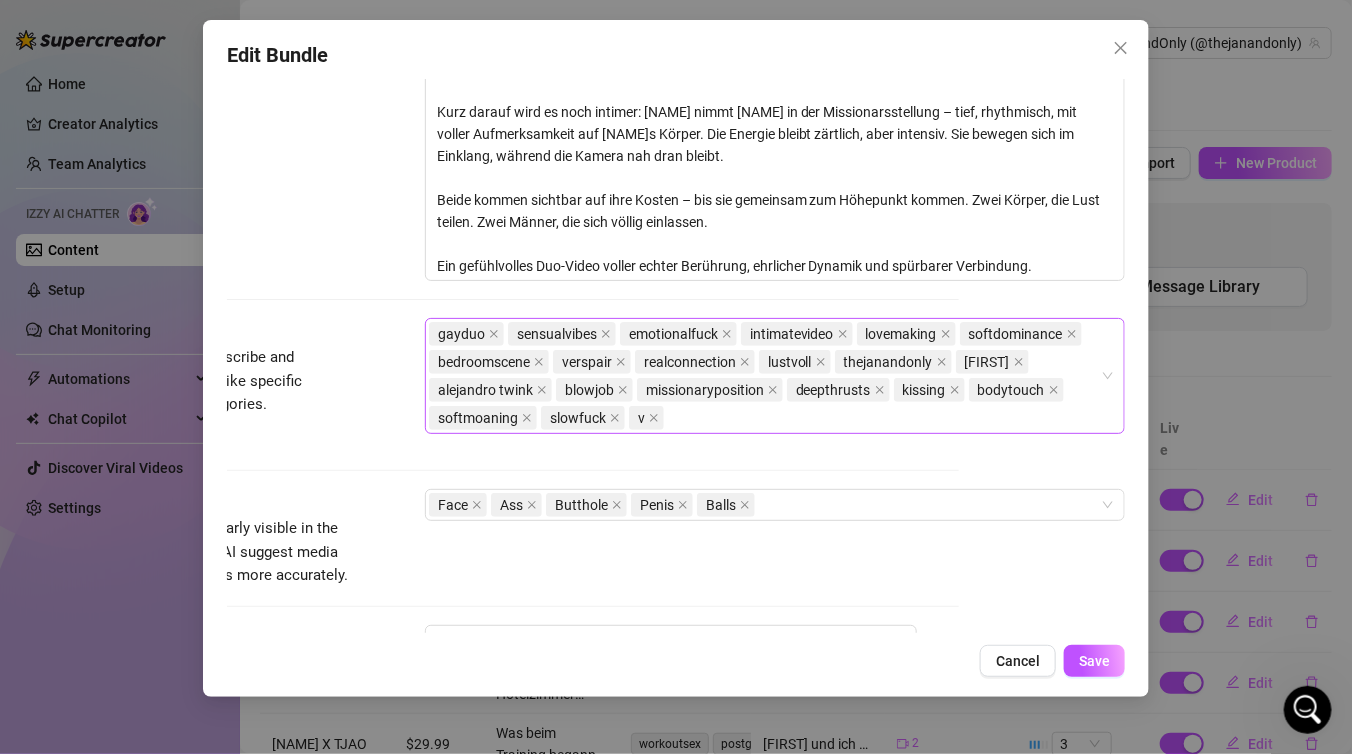 click on "gayduo sensualvibes emotionalfuck intimatevideo lovemaking softdominance bedroomscene verspair realconnection lustvoll thejanandonly alejandro alejandro twink blowjob missionaryposition deepthrusts kissing bodytouch softmoaning slowfuck v" at bounding box center [764, 376] 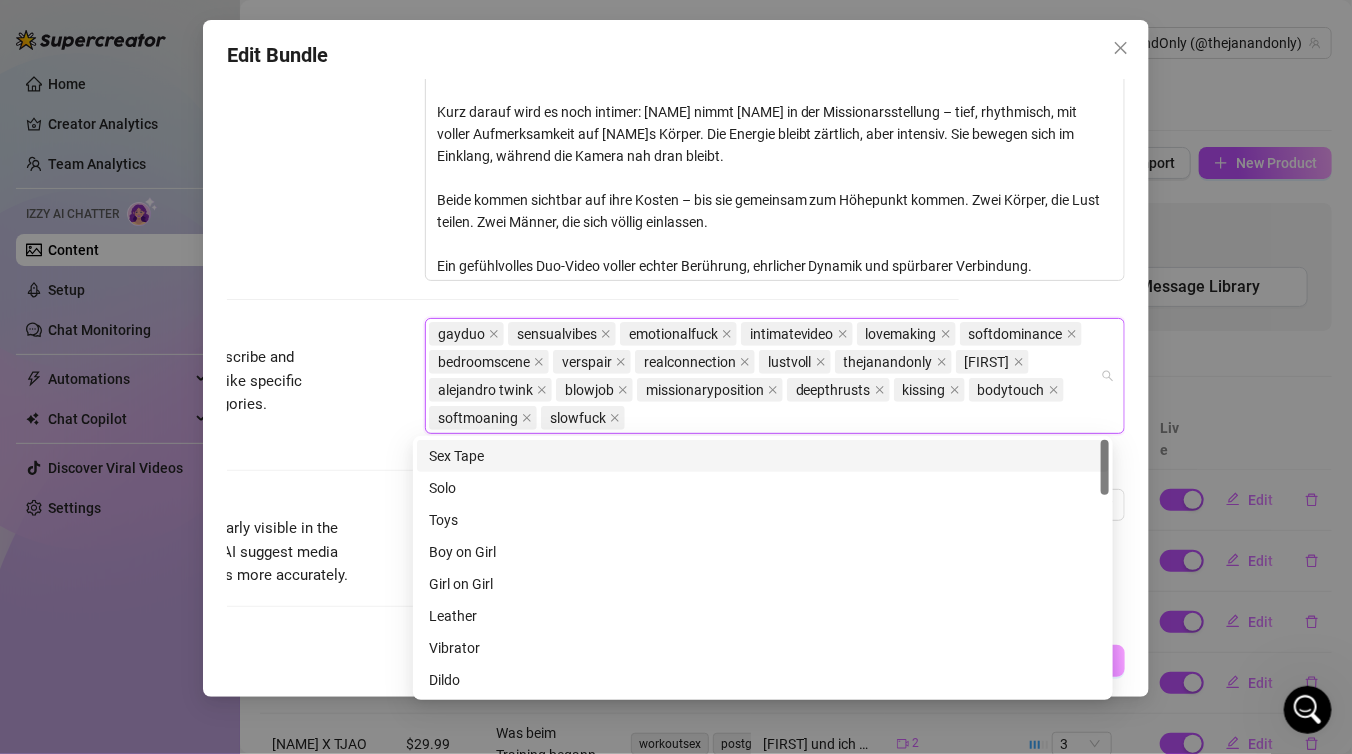 paste on "cumshot" 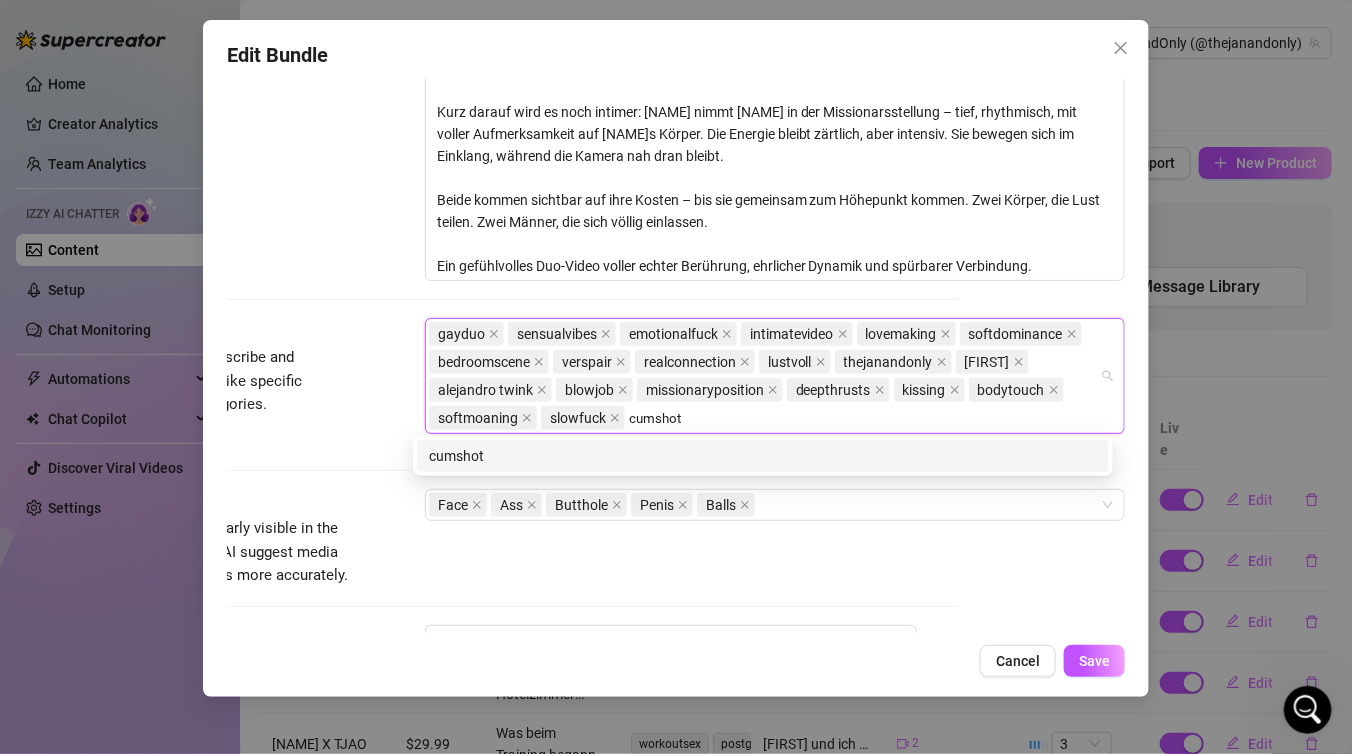type on "cumshot" 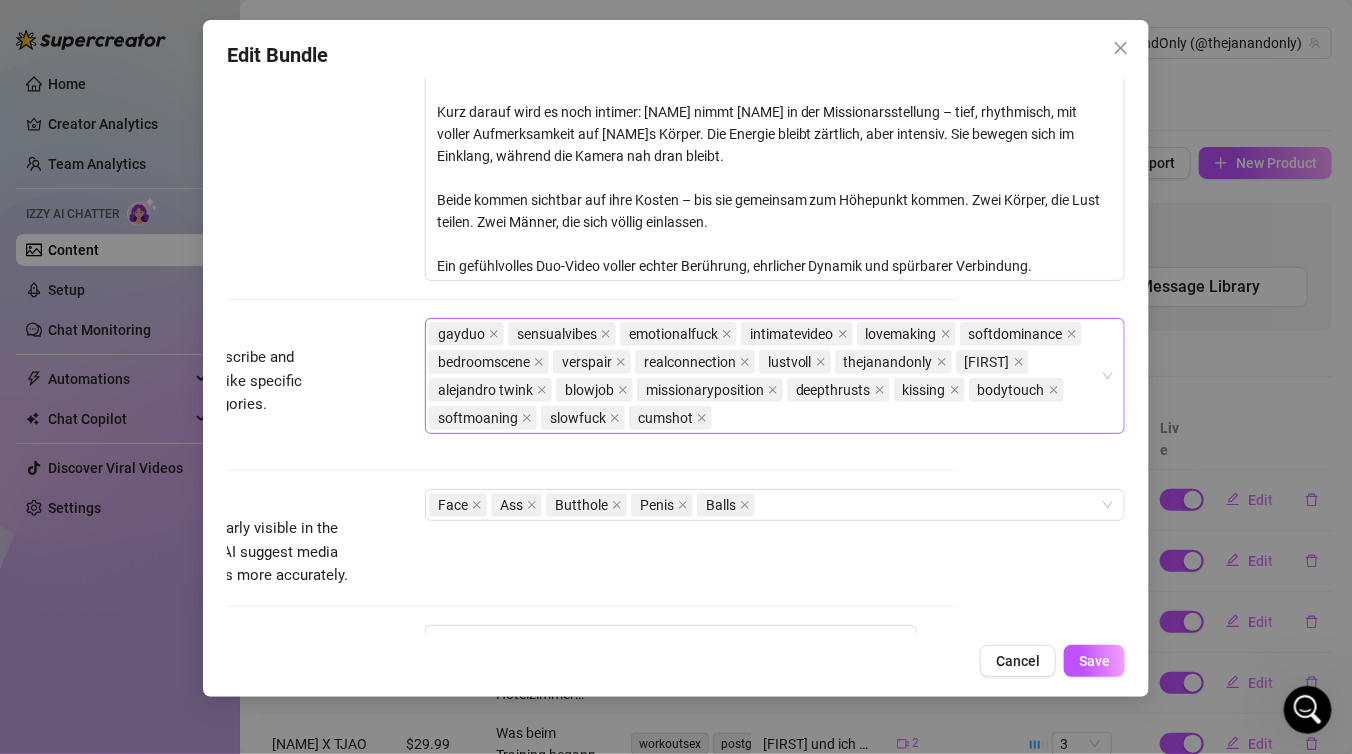 click on "gayduo sensualvibes emotionalfuck intimatevideo lovemaking softdominance bedroomscene verspair realconnection lustvoll thejanandonly alejandro alejandro twink blowjob missionaryposition deepthrusts kissing bodytouch softmoaning slowfuck cumshot" at bounding box center [764, 376] 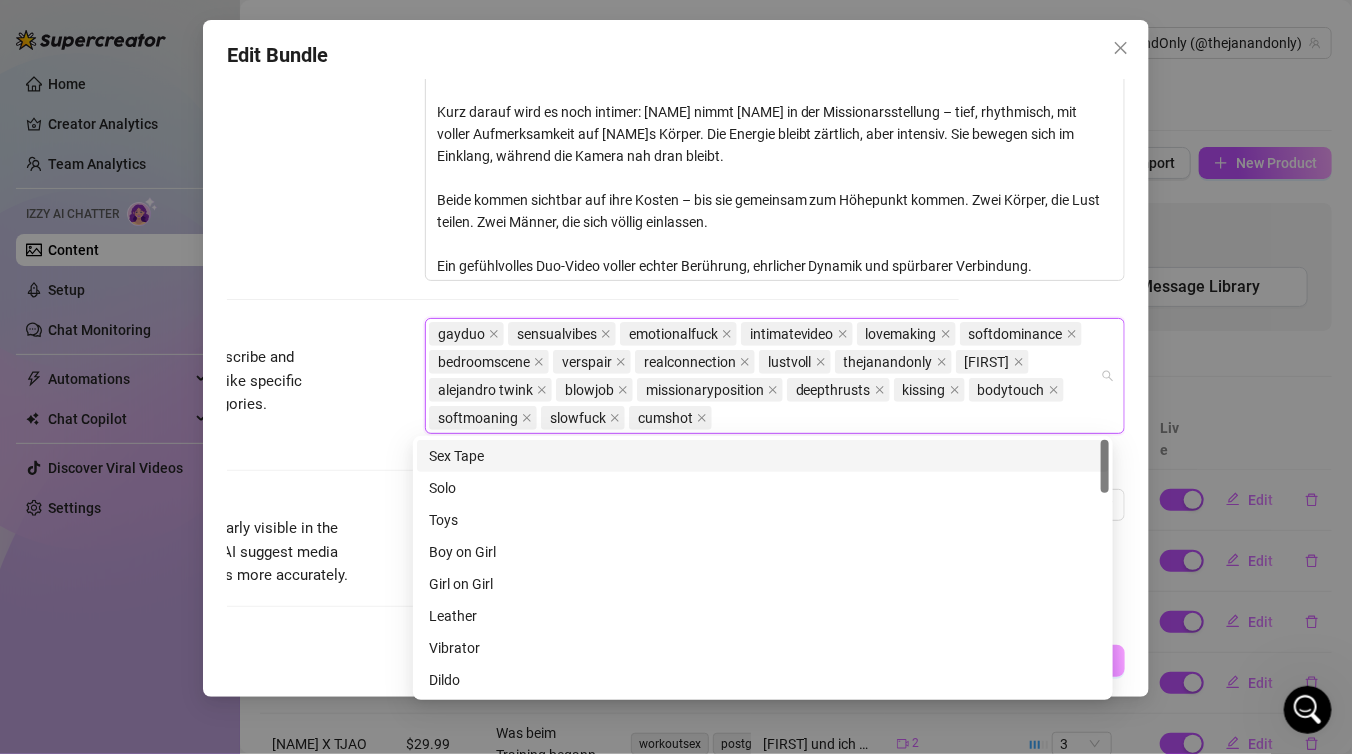 paste on "warmlight" 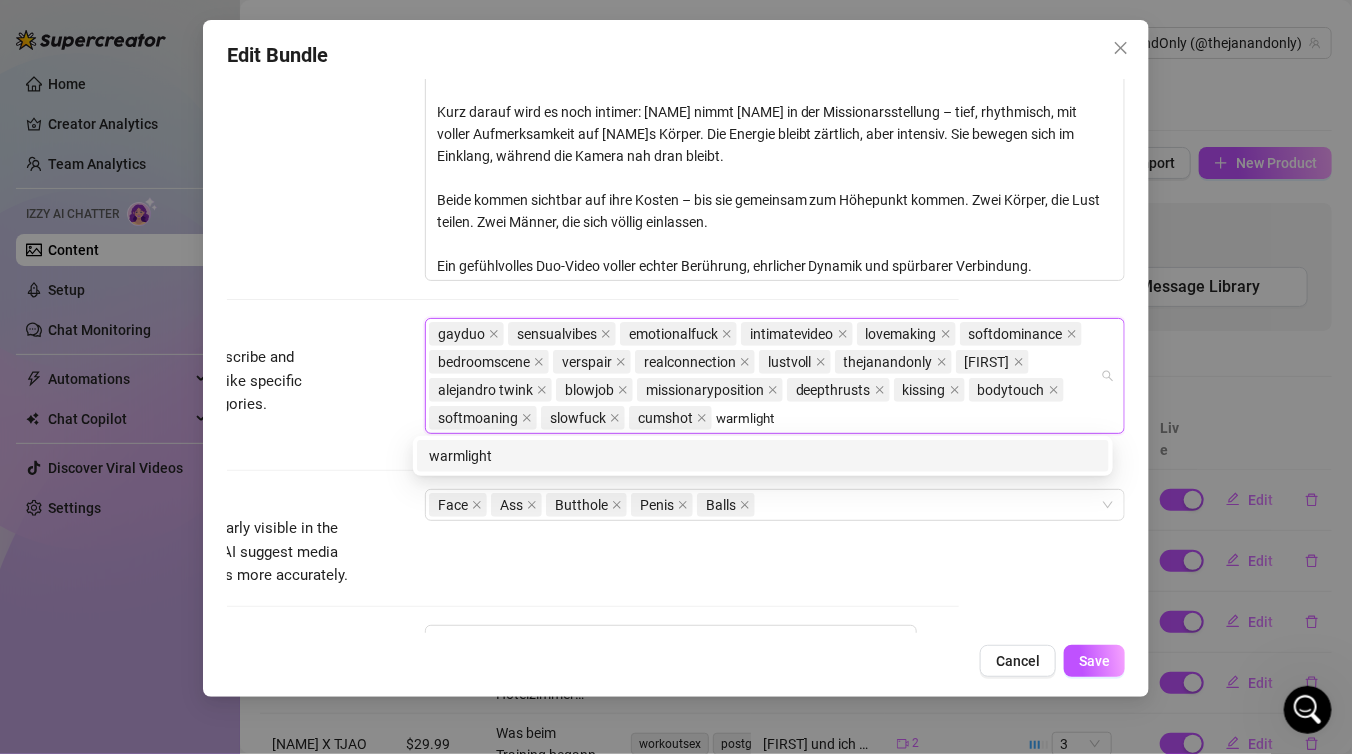 type on "warmlight" 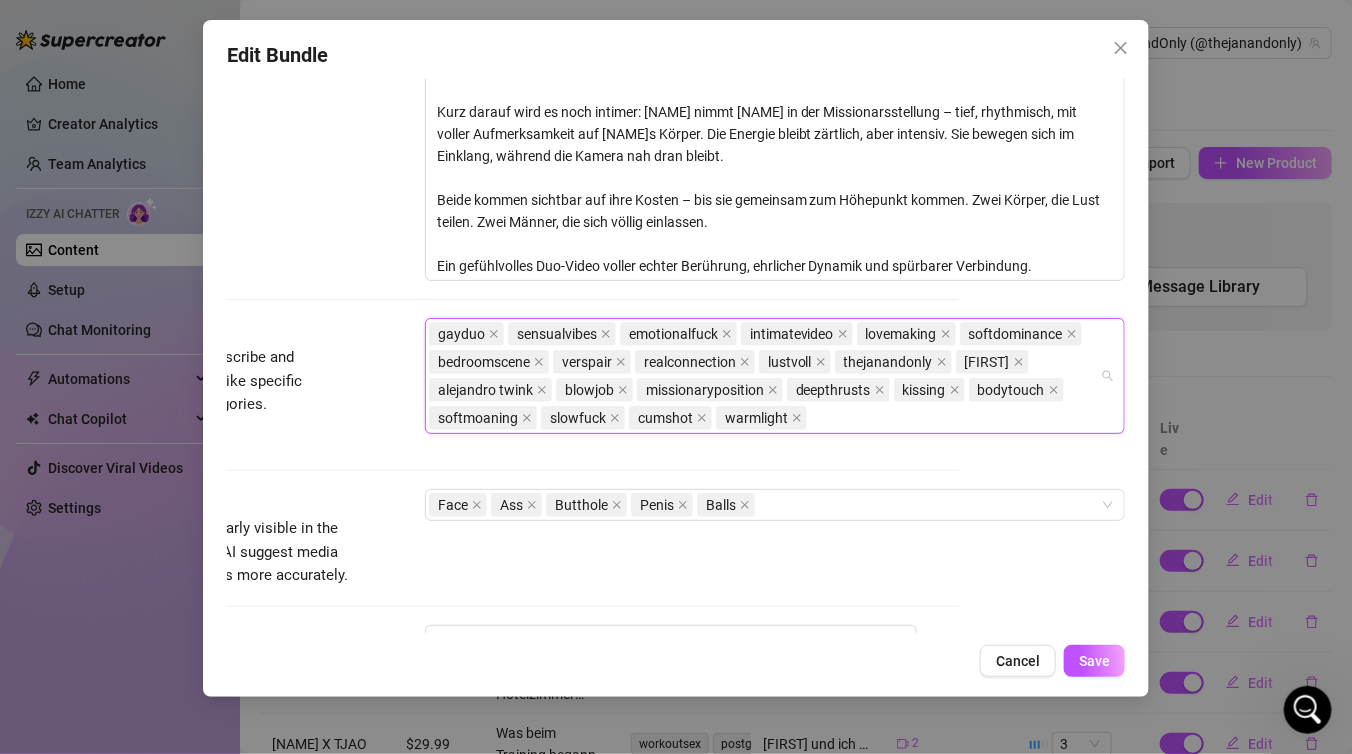 click on "gayduo sensualvibes emotionalfuck intimatevideo lovemaking softdominance bedroomscene verspair realconnection lustvoll thejanandonly alejandro alejandro twink blowjob missionaryposition deepthrusts kissing bodytouch softmoaning slowfuck cumshot warmlight" at bounding box center (764, 376) 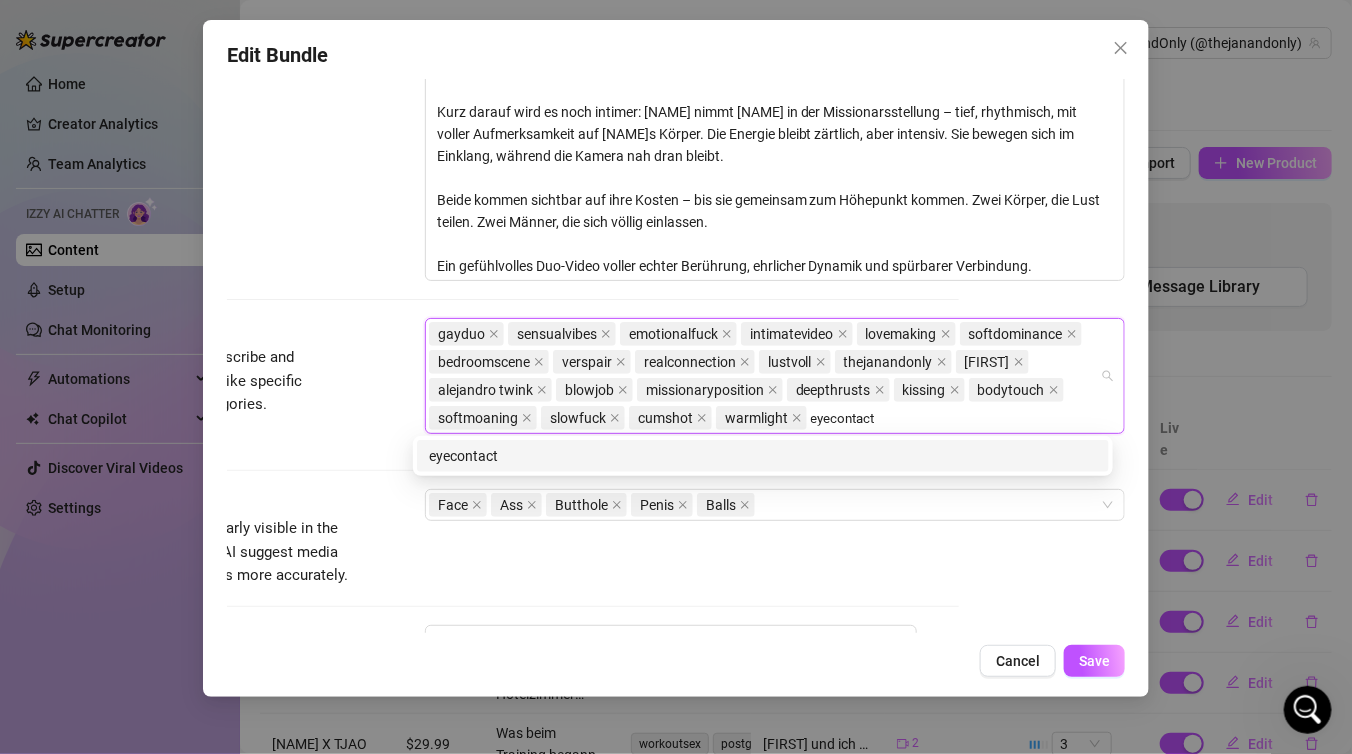 type on "eyecontact" 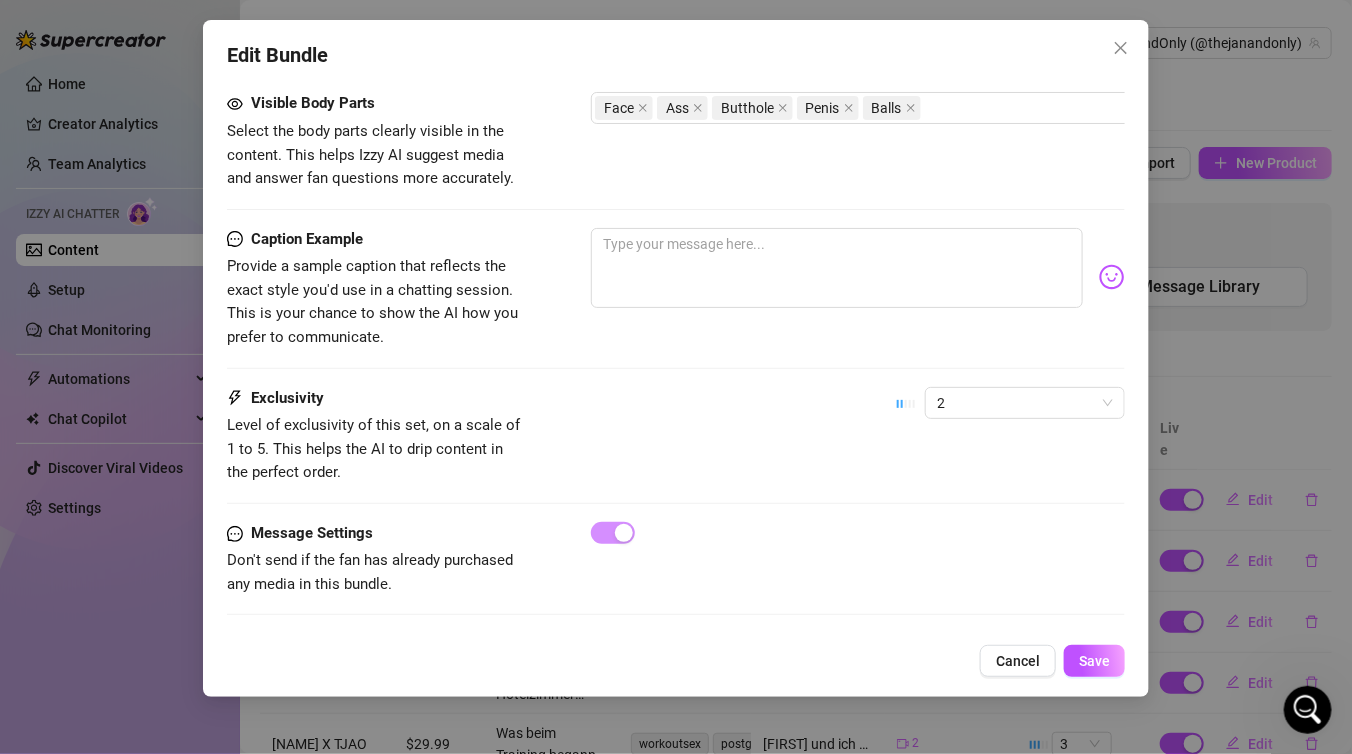 scroll, scrollTop: 1356, scrollLeft: 0, axis: vertical 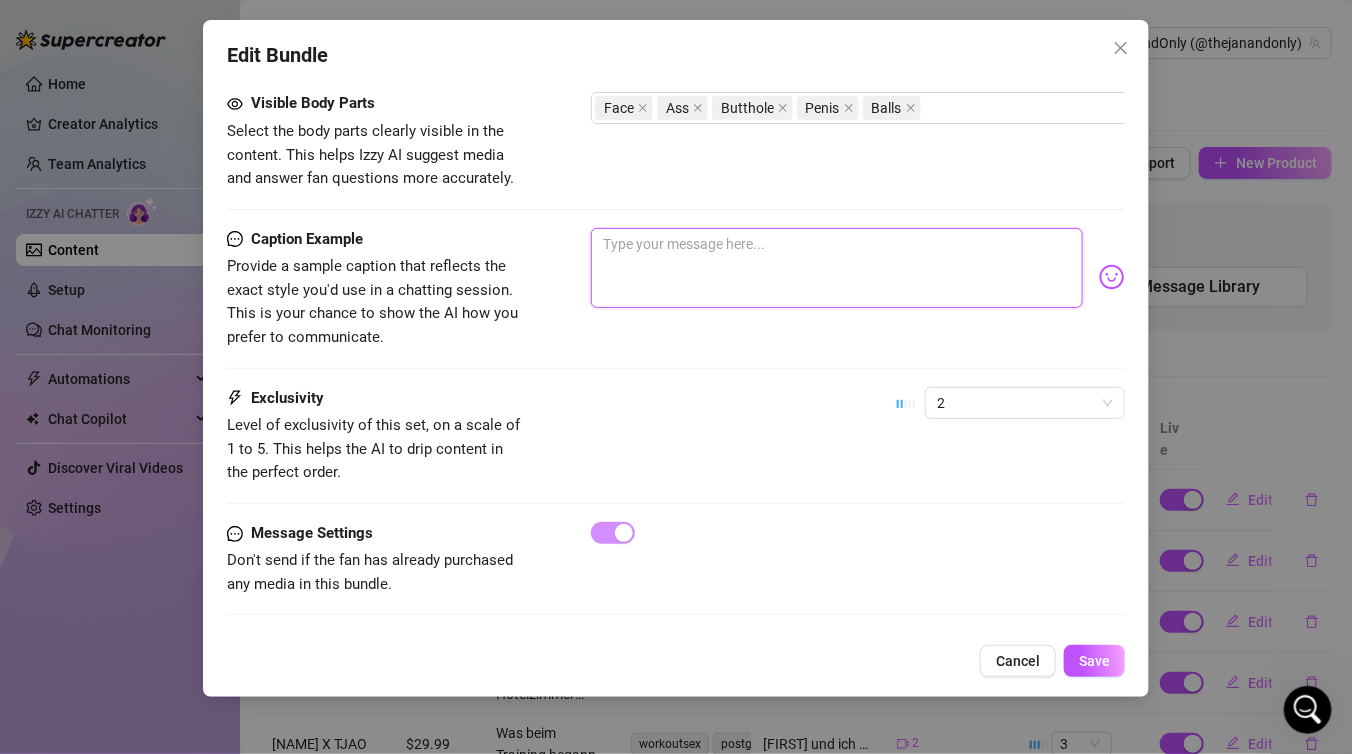 click at bounding box center (837, 268) 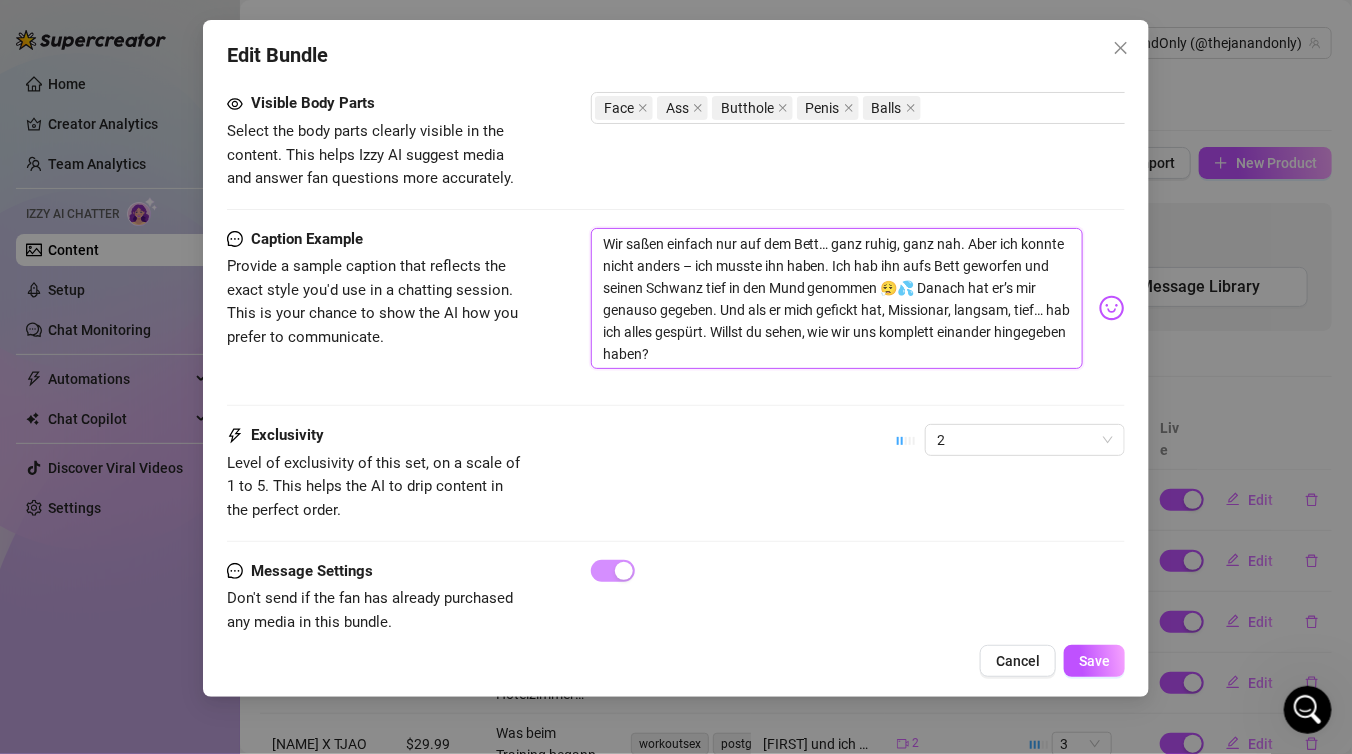 scroll, scrollTop: 0, scrollLeft: 0, axis: both 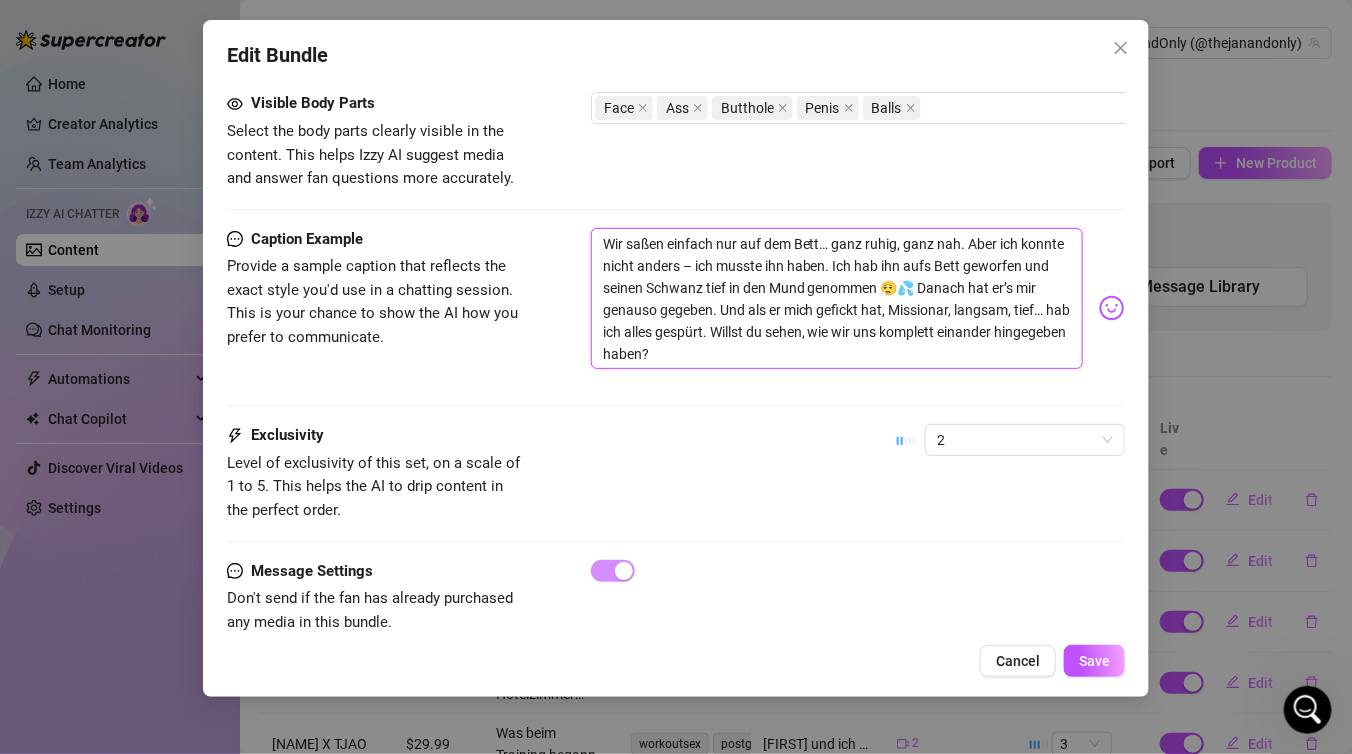 click on "Wir saßen einfach nur auf dem Bett… ganz ruhig, ganz nah. Aber ich konnte nicht anders – ich musste ihn haben. Ich hab ihn aufs Bett geworfen und seinen Schwanz tief in den Mund genommen 😮‍💨💦 Danach hat er’s mir genauso gegeben. Und als er mich gefickt hat, Missionar, langsam, tief… hab ich alles gespürt. Willst du sehen, wie wir uns komplett einander hingegeben haben?" at bounding box center [837, 299] 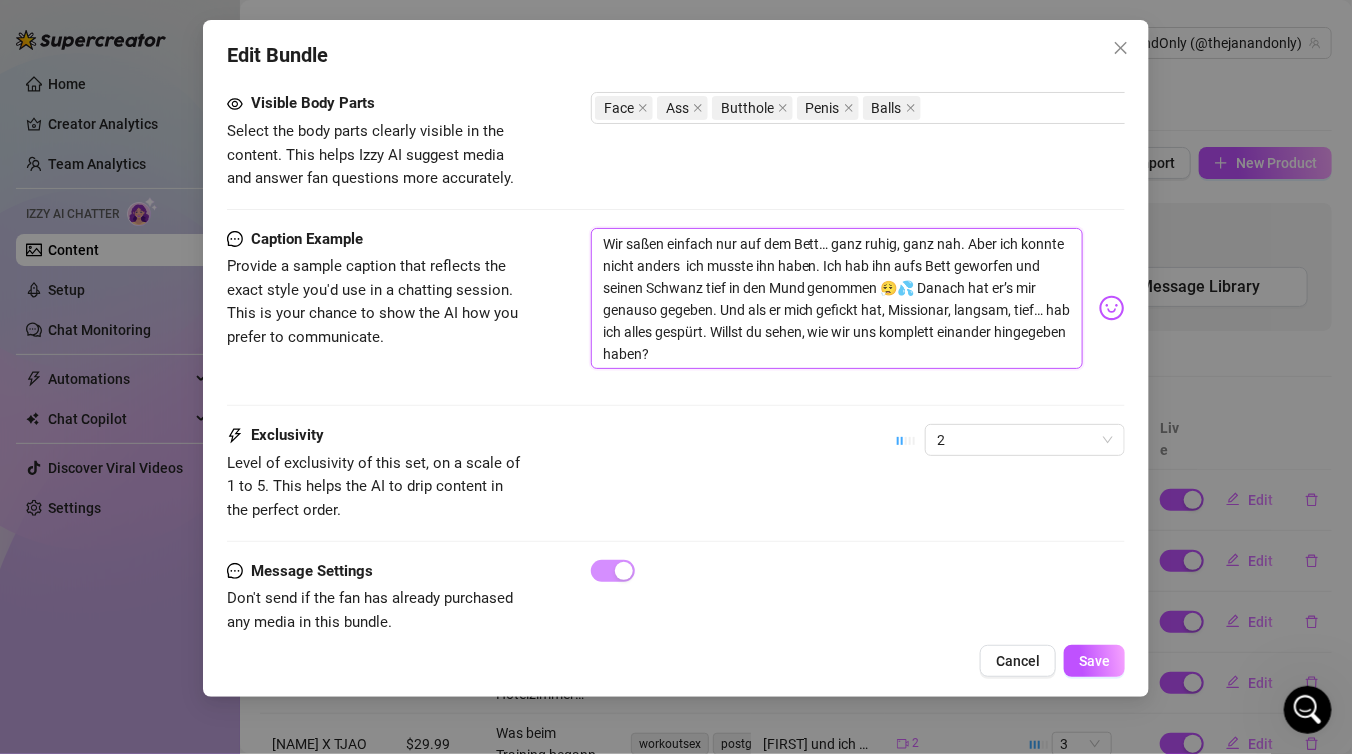 type on "Wir saßen einfach nur auf dem Bett… ganz ruhig, ganz nah. Aber ich konnte nicht anders ich musste ihn haben. Ich hab ihn aufs Bett geworfen und seinen Schwanz tief in den Mund genommen 😮‍💨💦 Danach hat er’s mir genauso gegeben. Und als er mich gefickt hat, Missionar, langsam, tief… hab ich alles gespürt. Willst du sehen, wie wir uns komplett einander hingegeben haben?" 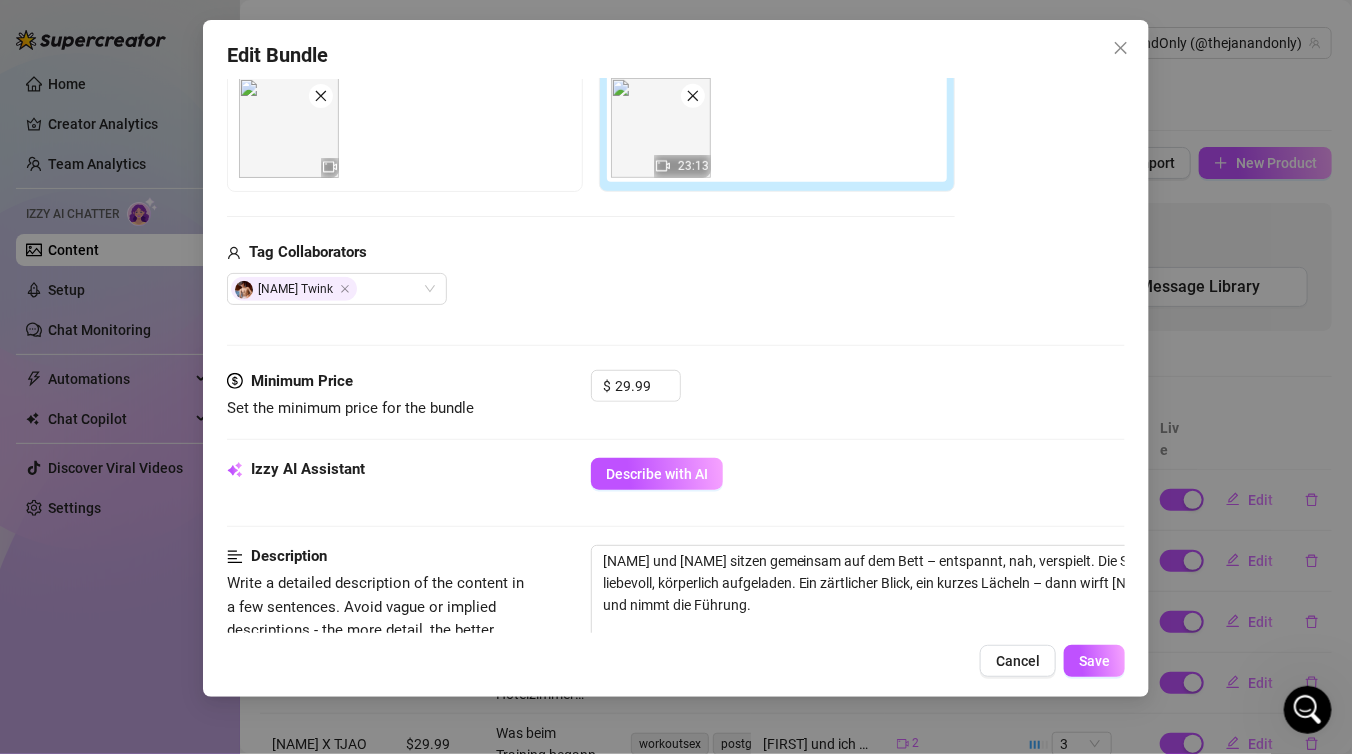 scroll, scrollTop: 0, scrollLeft: 0, axis: both 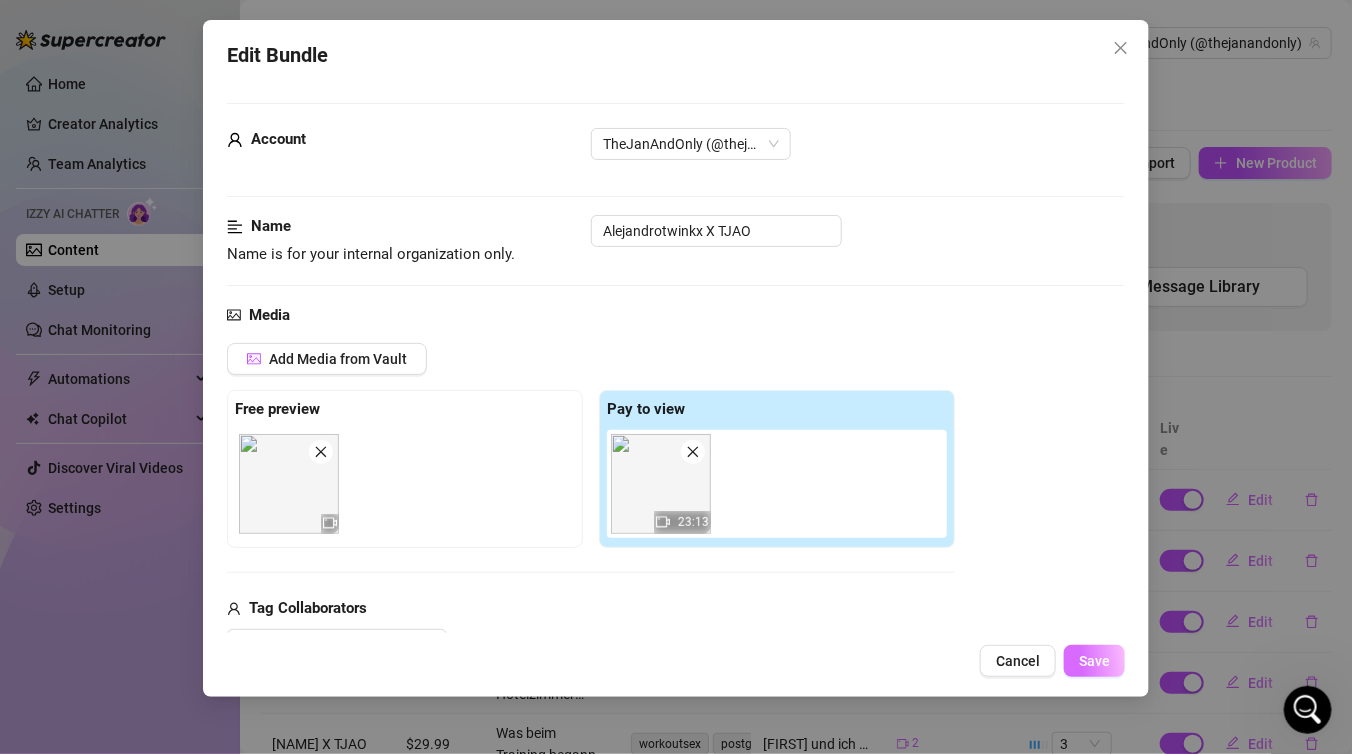 type on "Wir saßen einfach nur auf dem Bett… ganz ruhig, ganz nah. Aber ich konnte nicht anders ich musste ihn haben. Ich hab ihn aufs Bett geworfen und seinen Schwanz tief in den Mund genommen 😮‍💨💦 Danach hat er’s mir genauso gegeben. Und als er mich gefickt hat, Missionar, langsam, tief… hab ich alles gespürt. Willst du sehen, wie wir uns komplett einander hingegeben haben?" 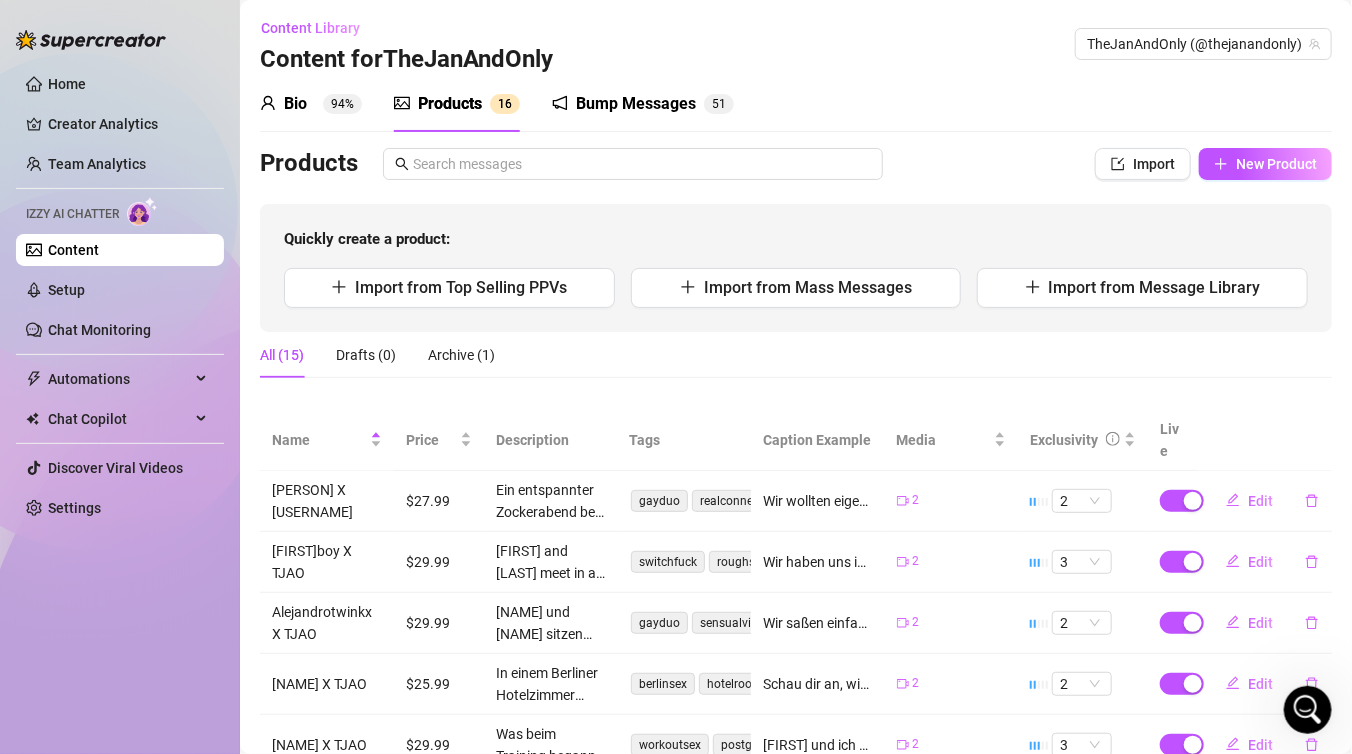 scroll, scrollTop: 0, scrollLeft: 0, axis: both 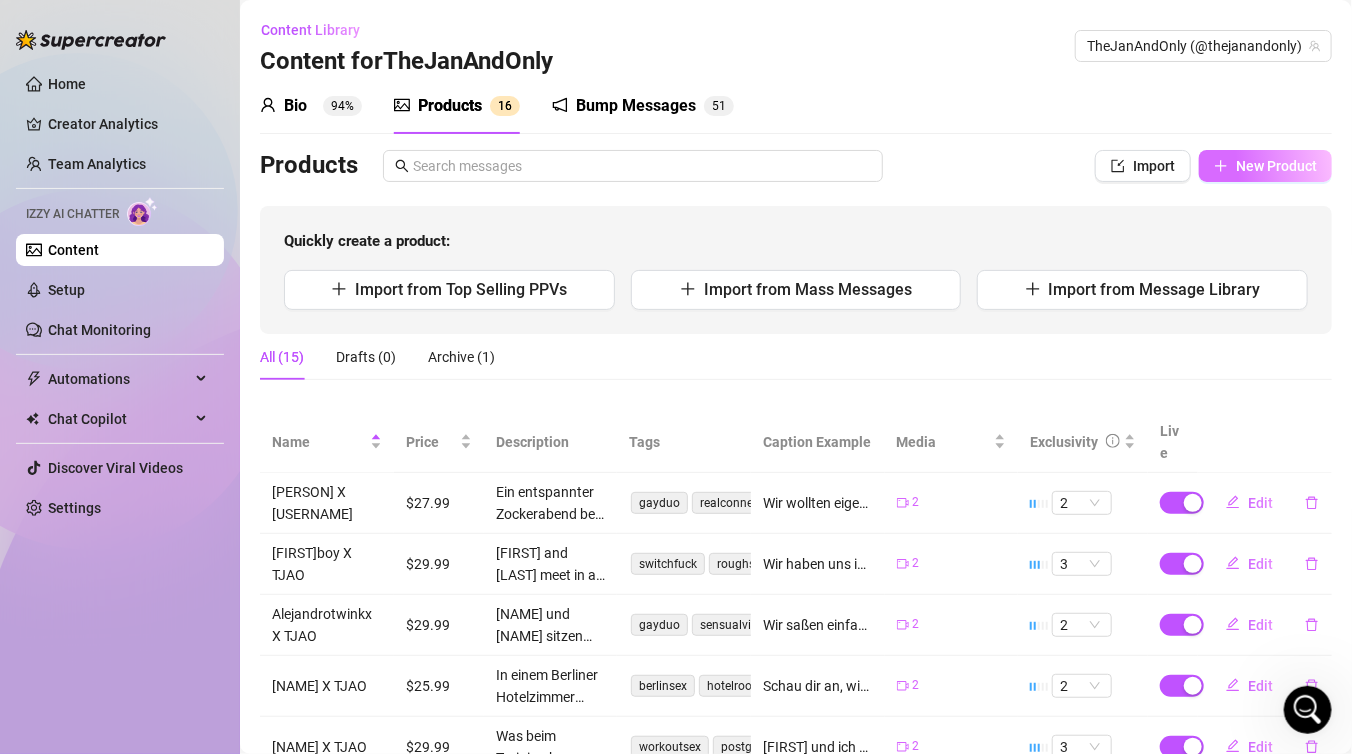 click on "New Product" at bounding box center (1276, 166) 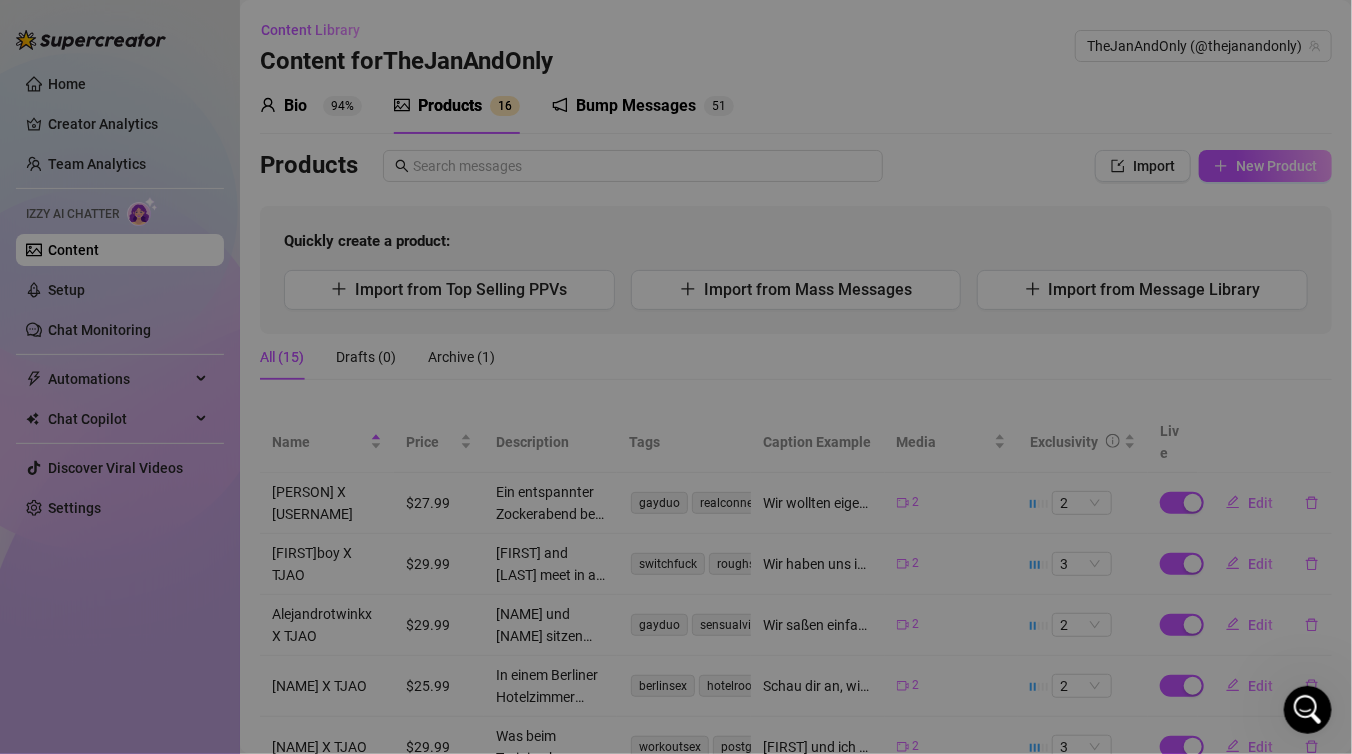 type on "Type your message here..." 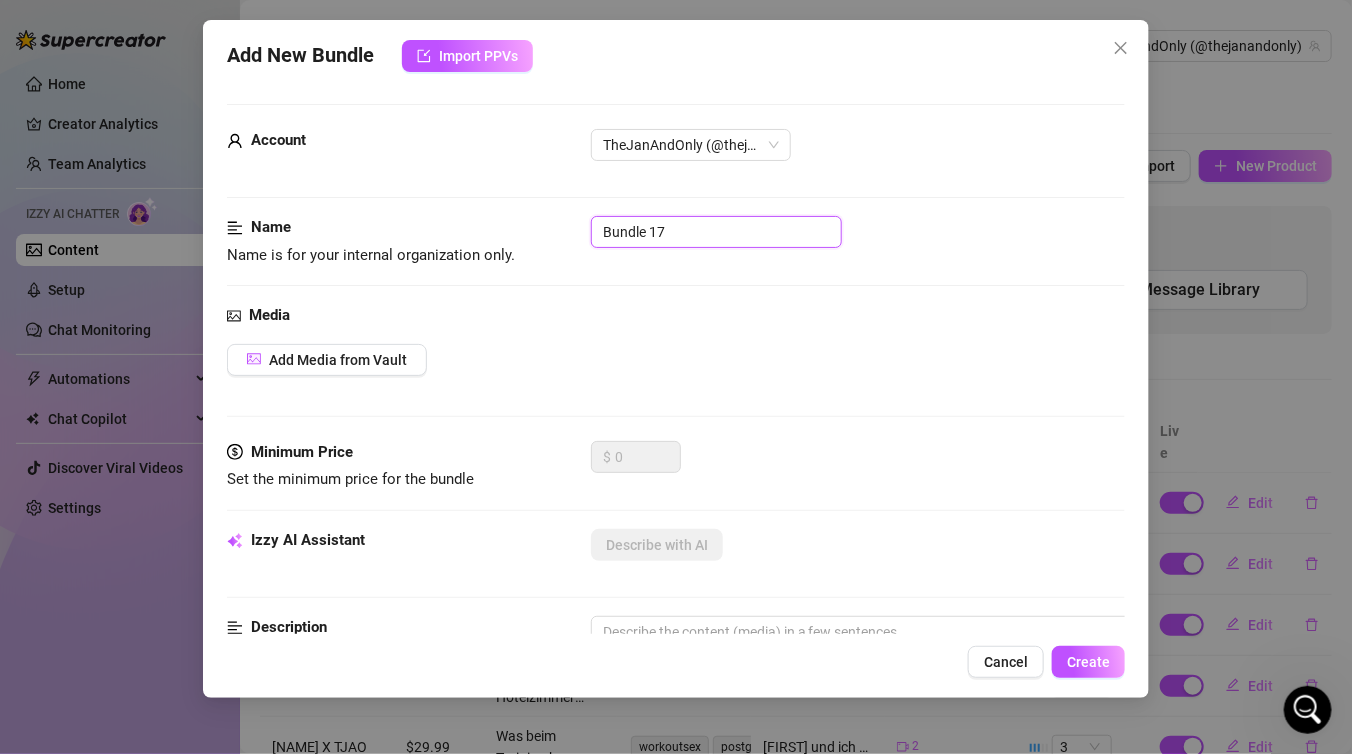 click on "Bundle 17" at bounding box center [716, 232] 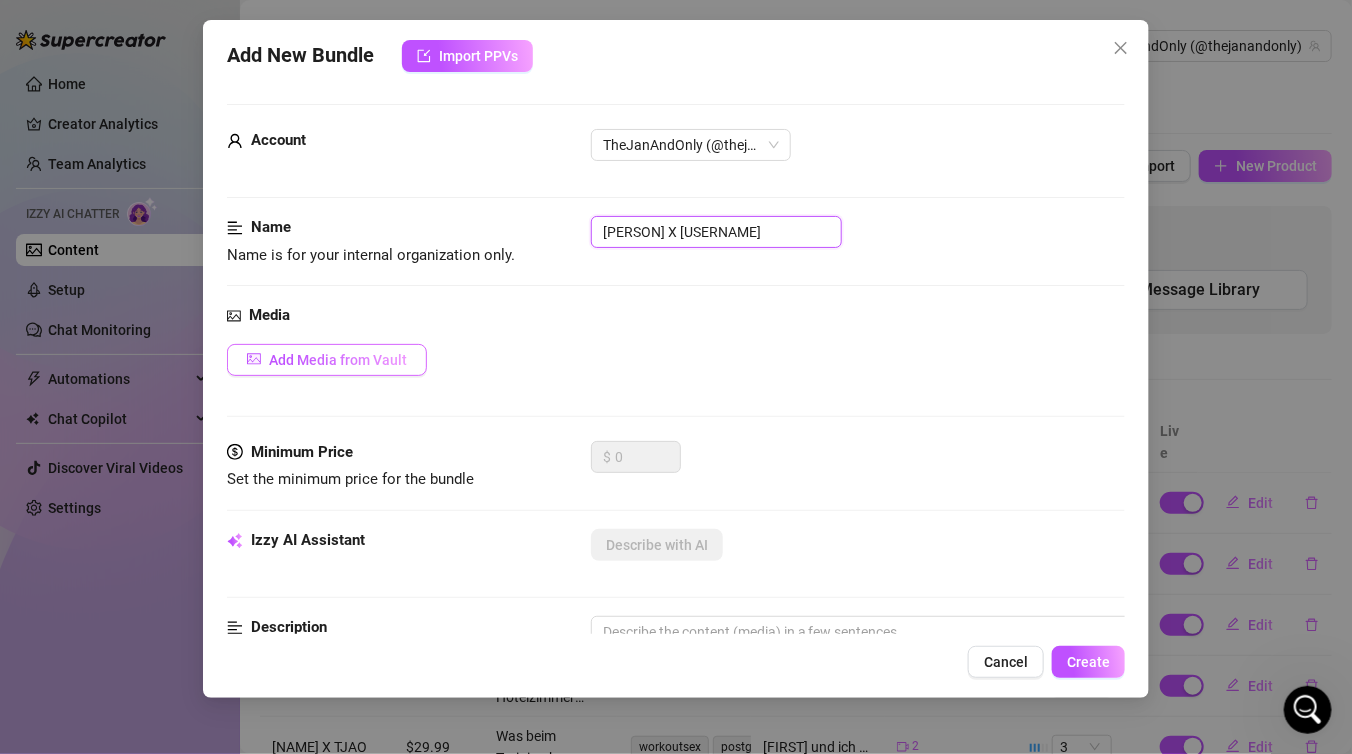 type on "[USERNAME] X TJAO" 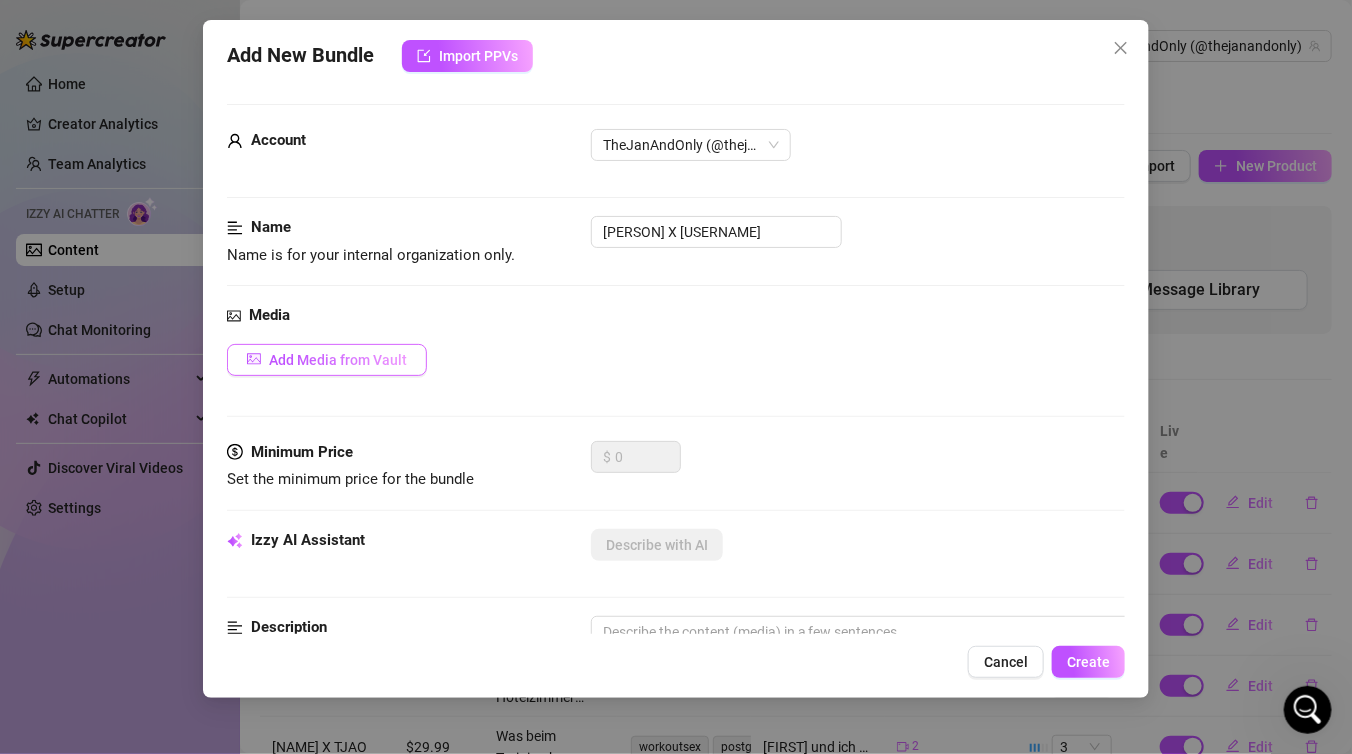 click on "Add Media from Vault" at bounding box center (338, 360) 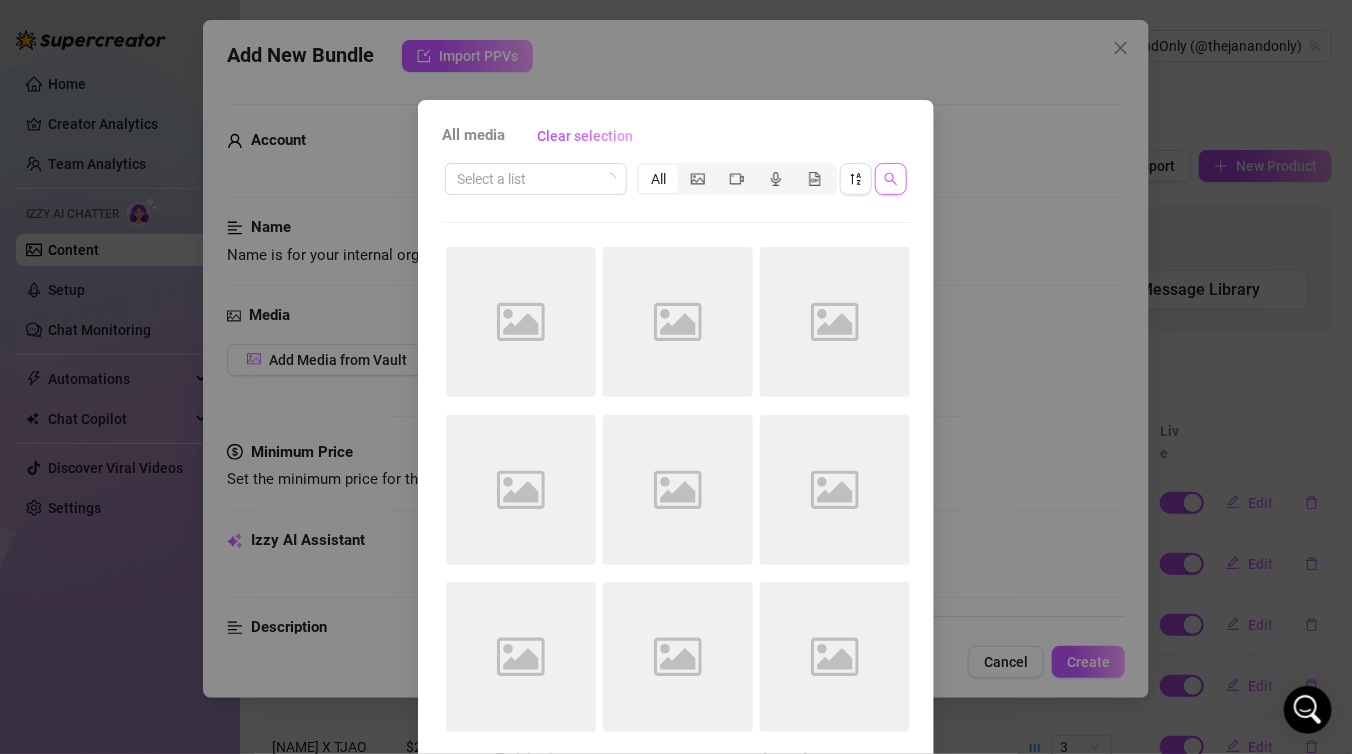 click at bounding box center [891, 179] 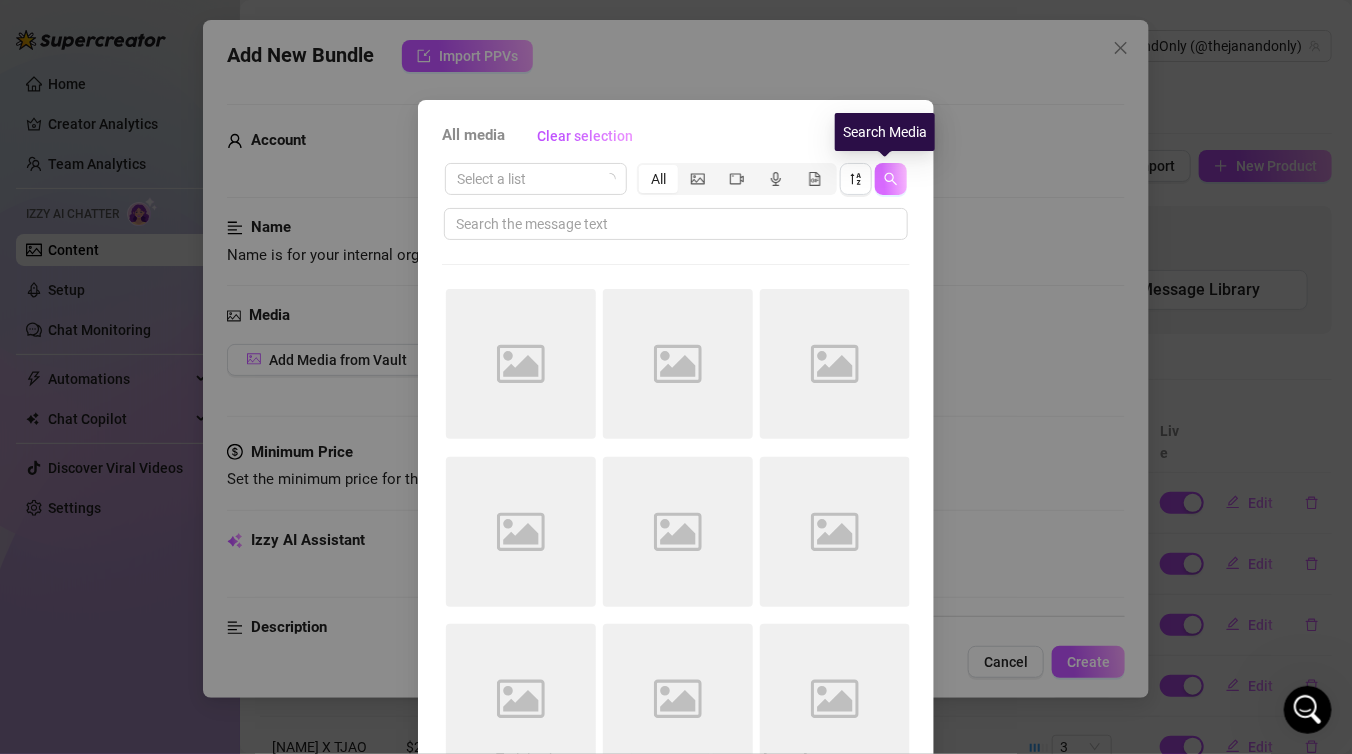 type 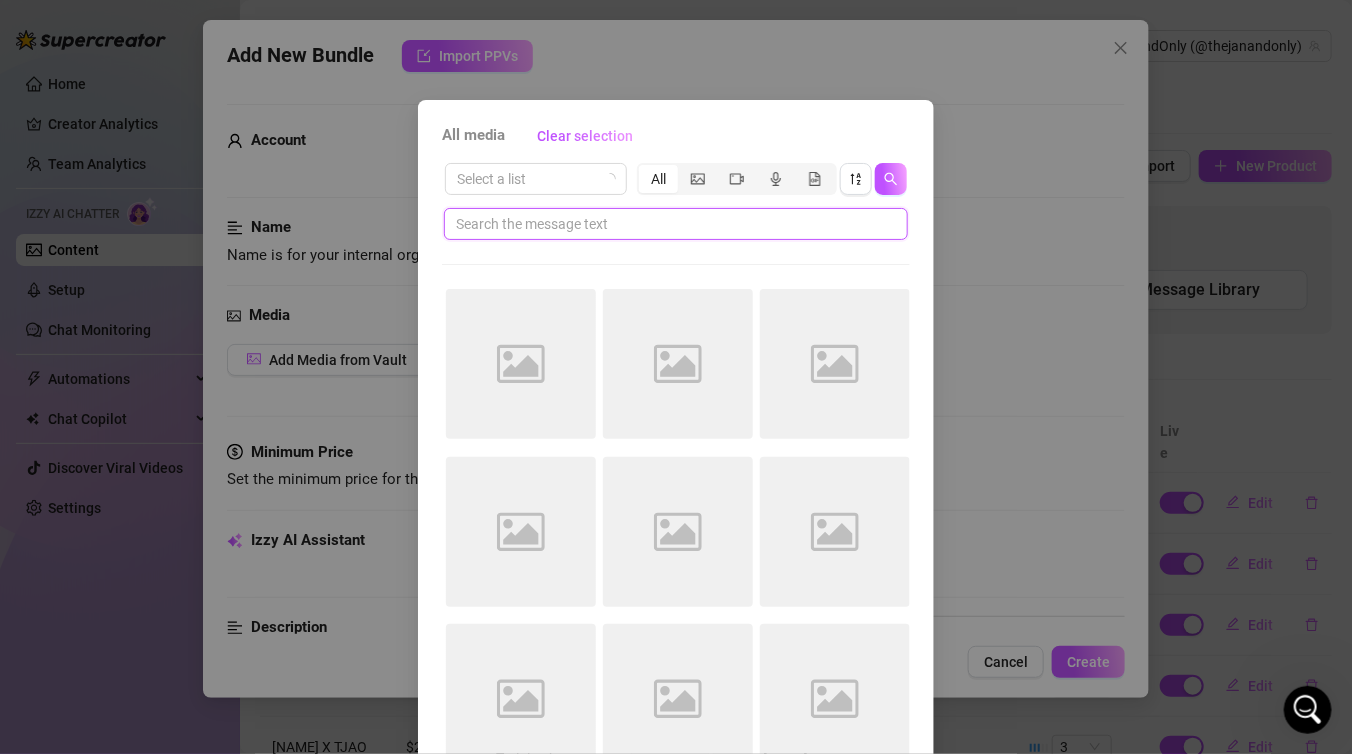 click at bounding box center [668, 224] 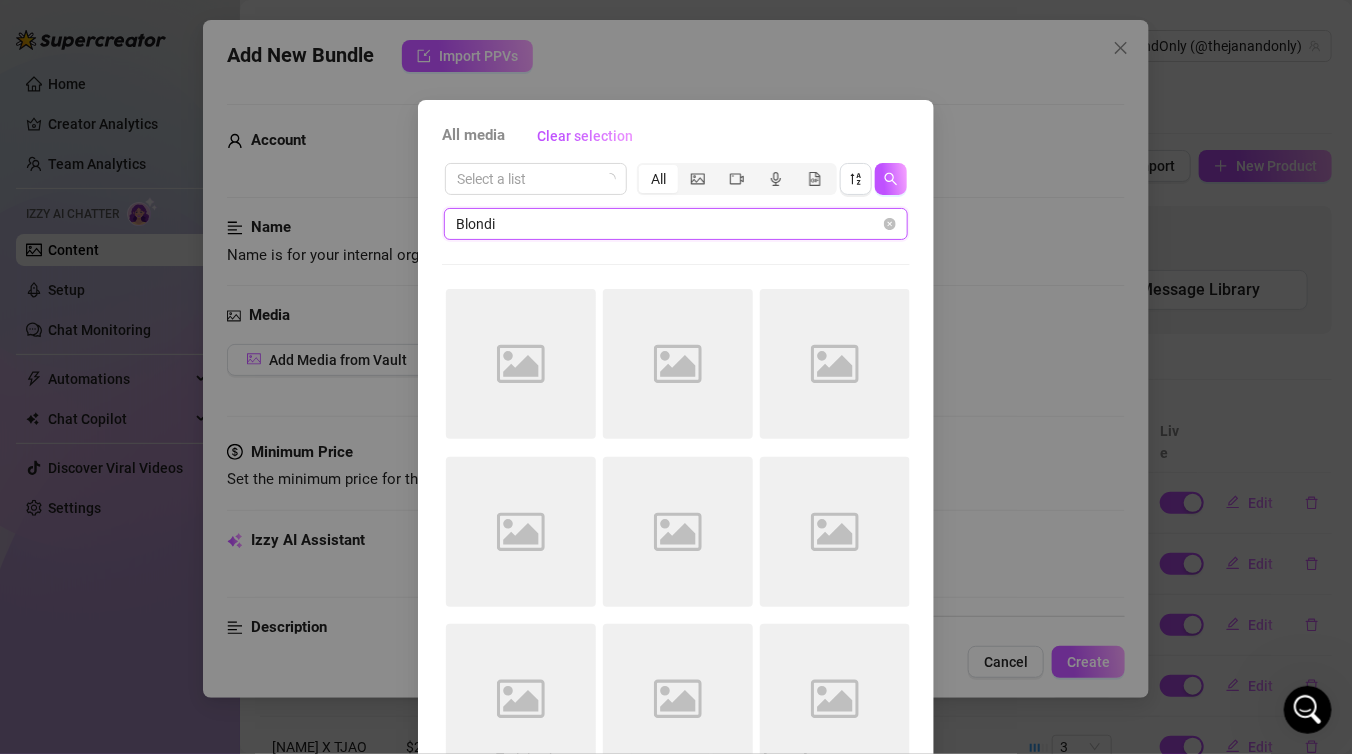type on "[USERNAME]" 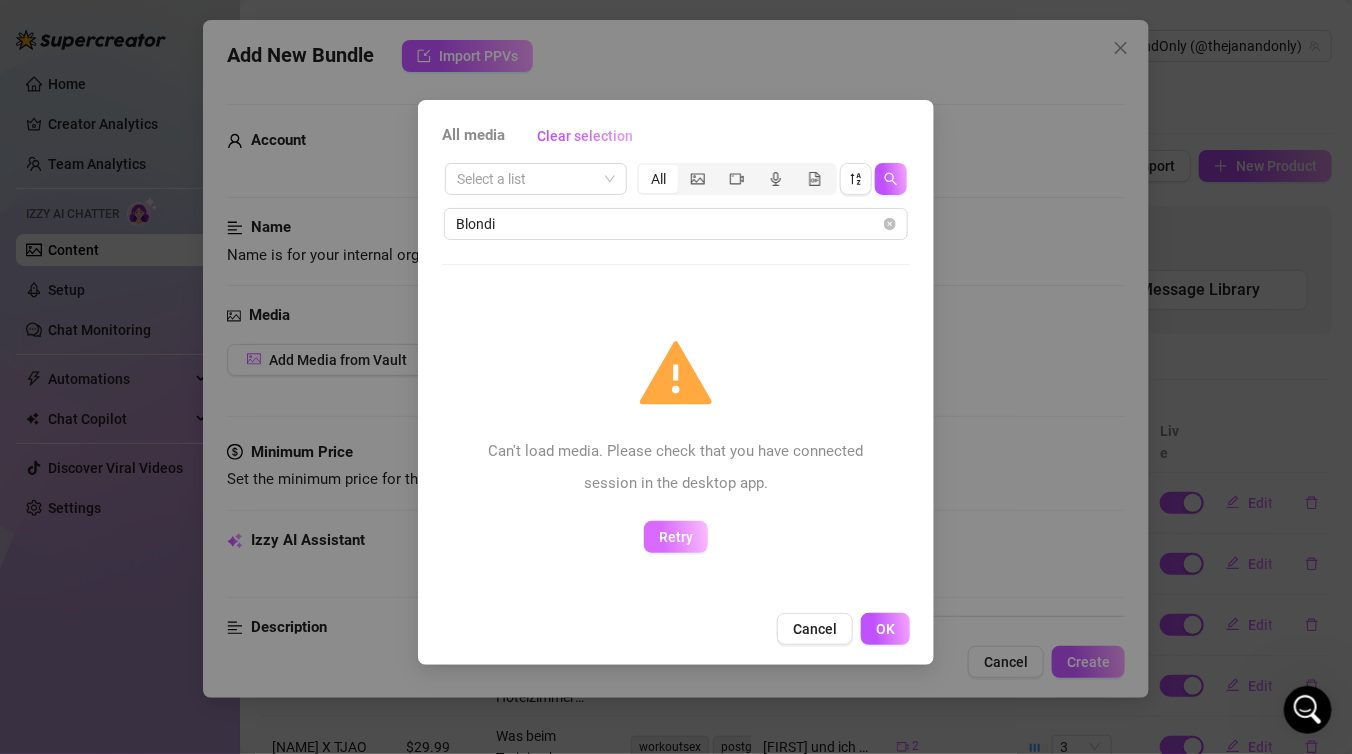 click on "Retry" at bounding box center (676, 537) 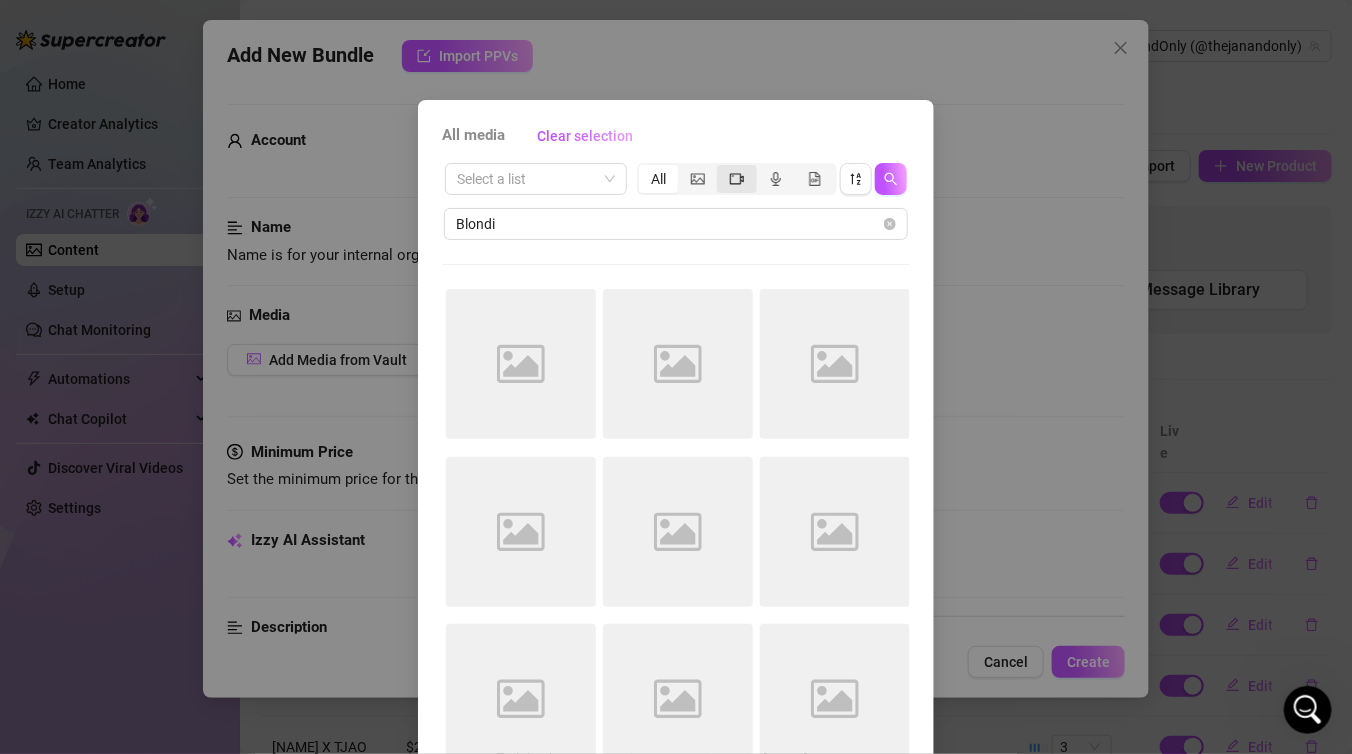 click 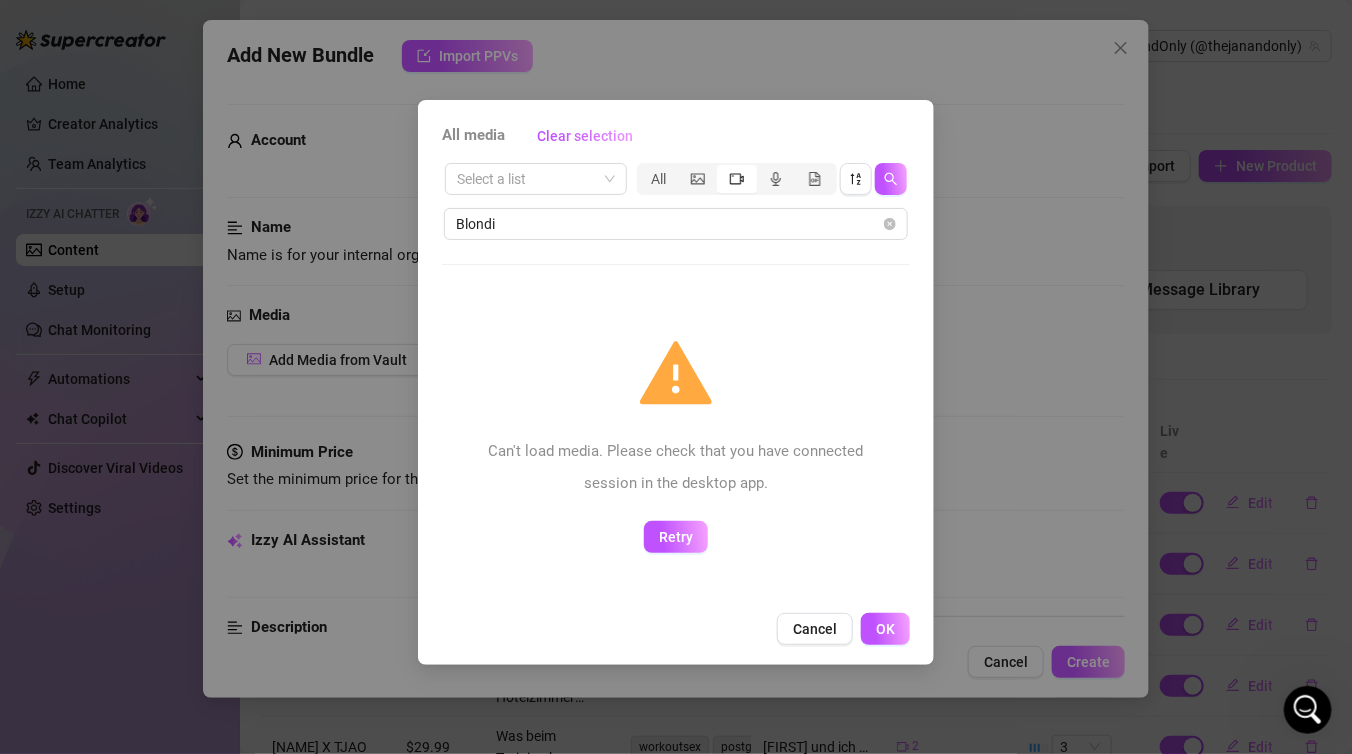 click on "Can't load media. Please check that you have connected session in the desktop app. Retry" at bounding box center [676, 445] 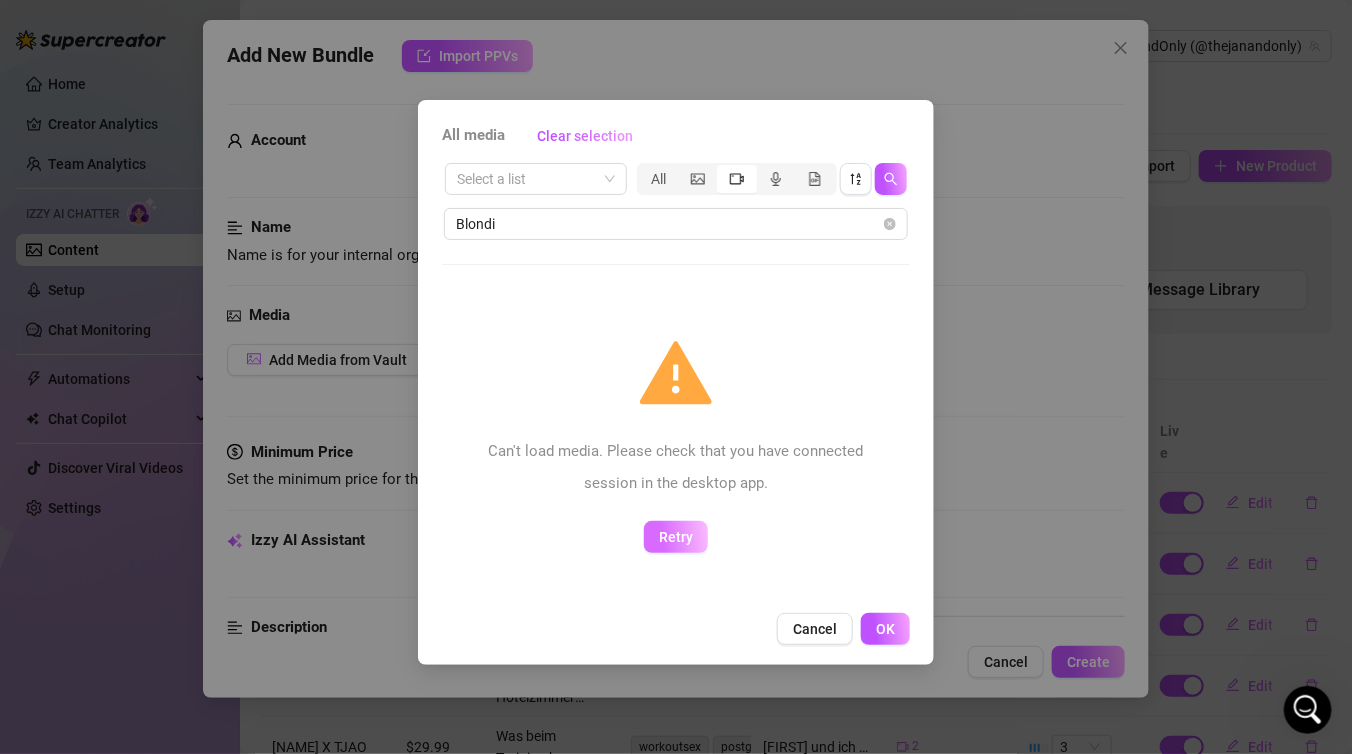 click on "Retry" at bounding box center [676, 537] 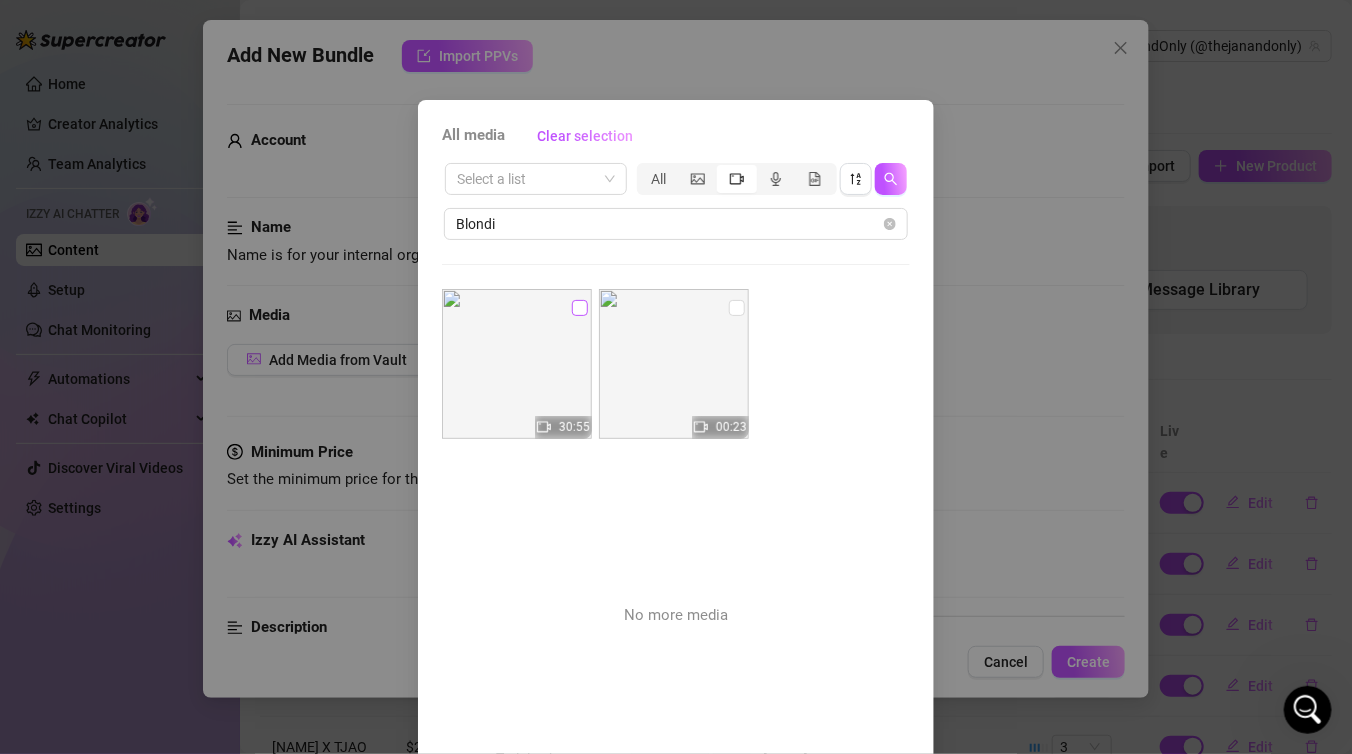 click at bounding box center [580, 308] 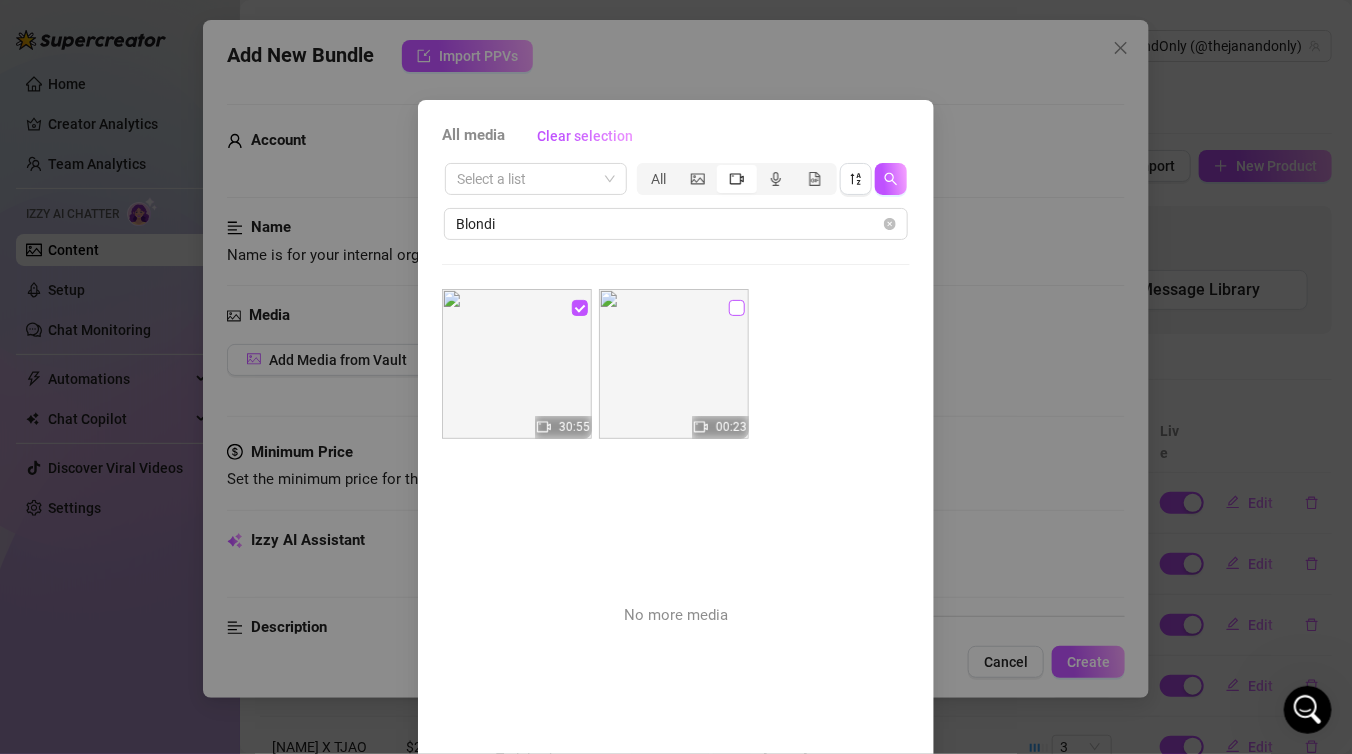 click at bounding box center [737, 308] 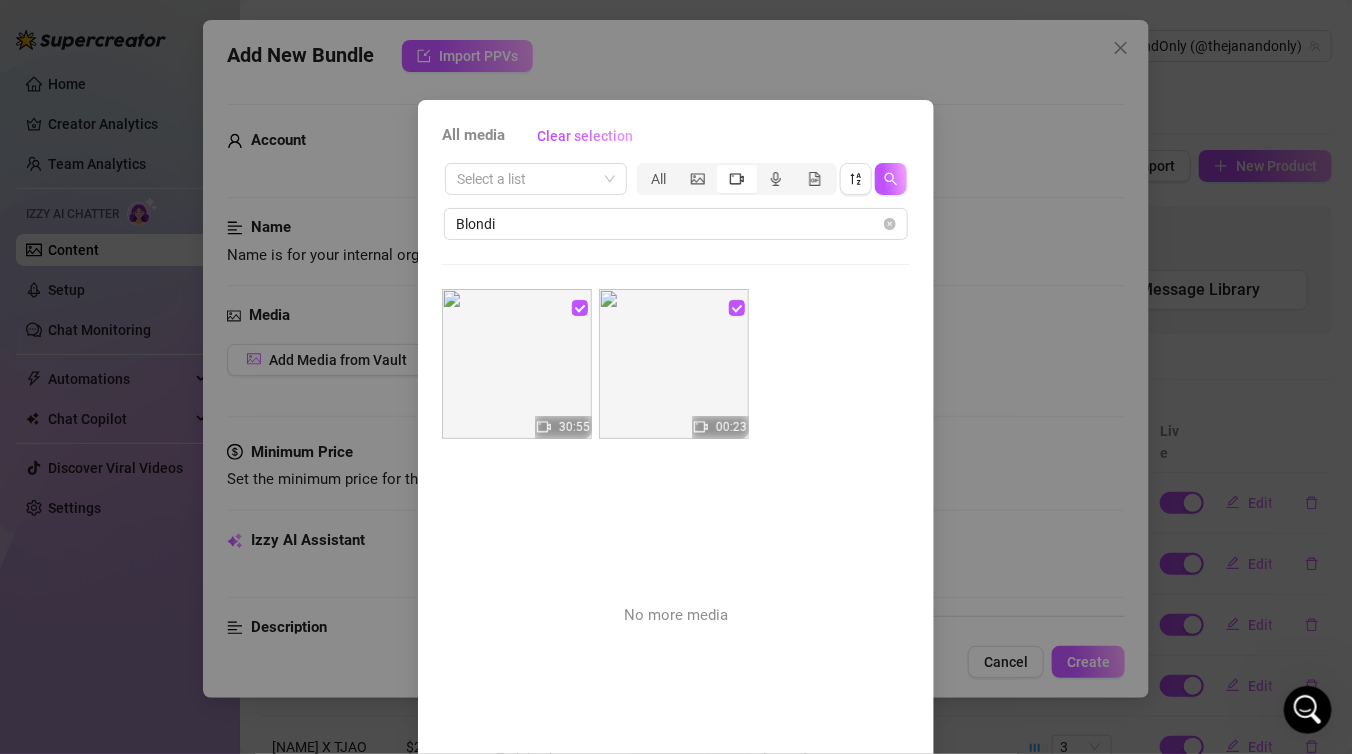 scroll, scrollTop: 122, scrollLeft: 0, axis: vertical 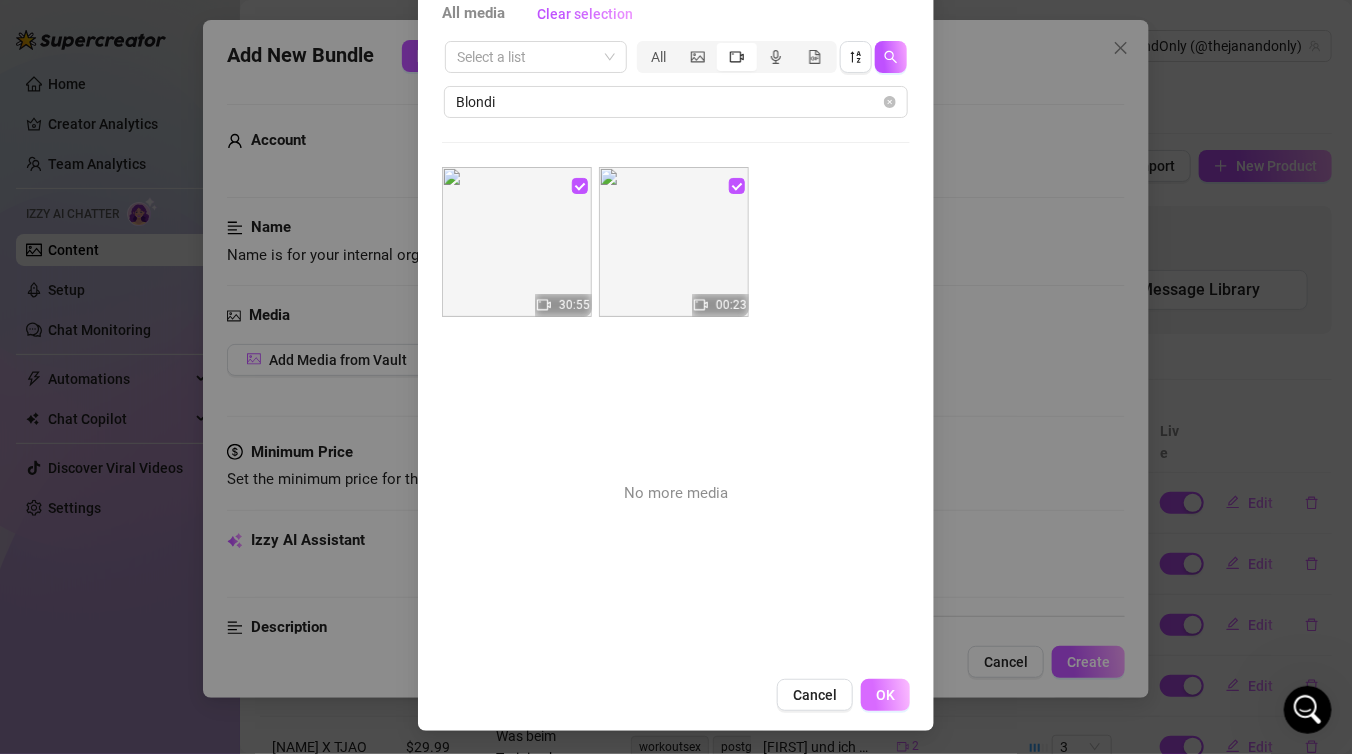 click on "OK" at bounding box center [885, 695] 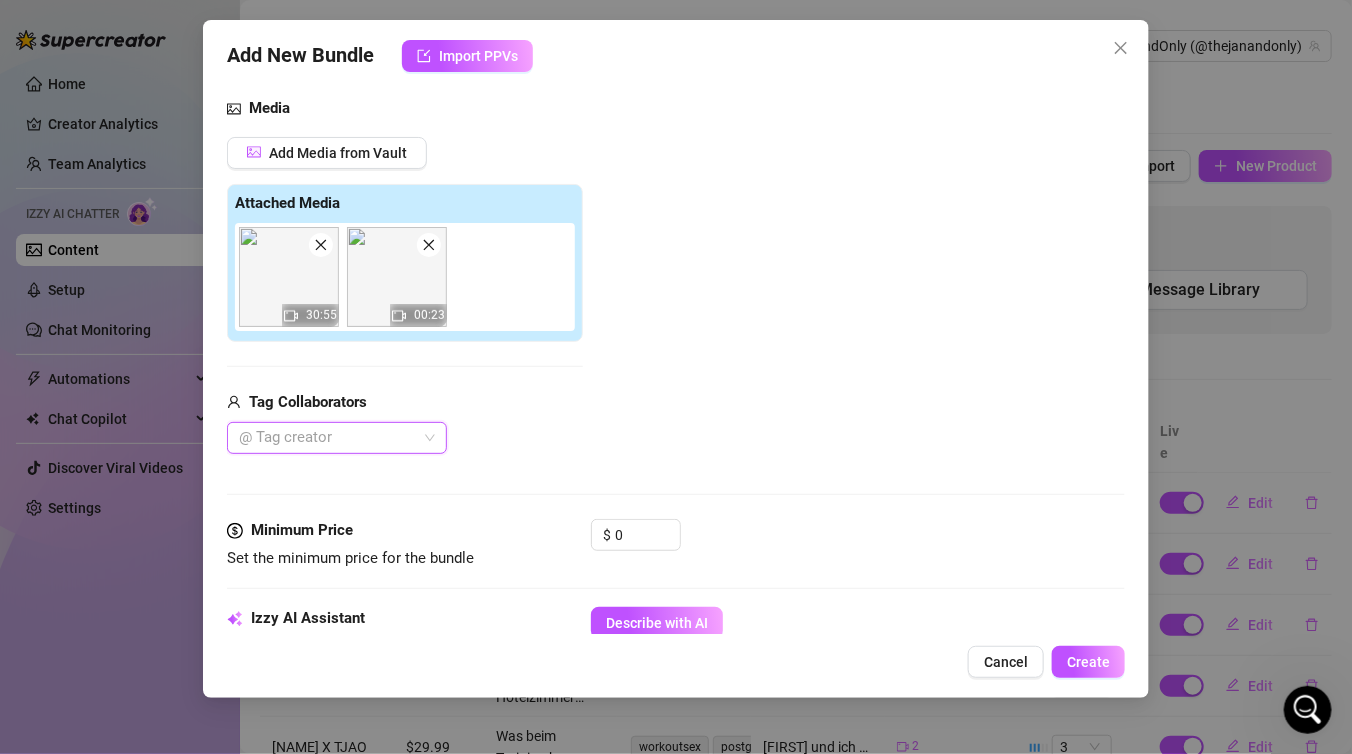 scroll, scrollTop: 206, scrollLeft: 0, axis: vertical 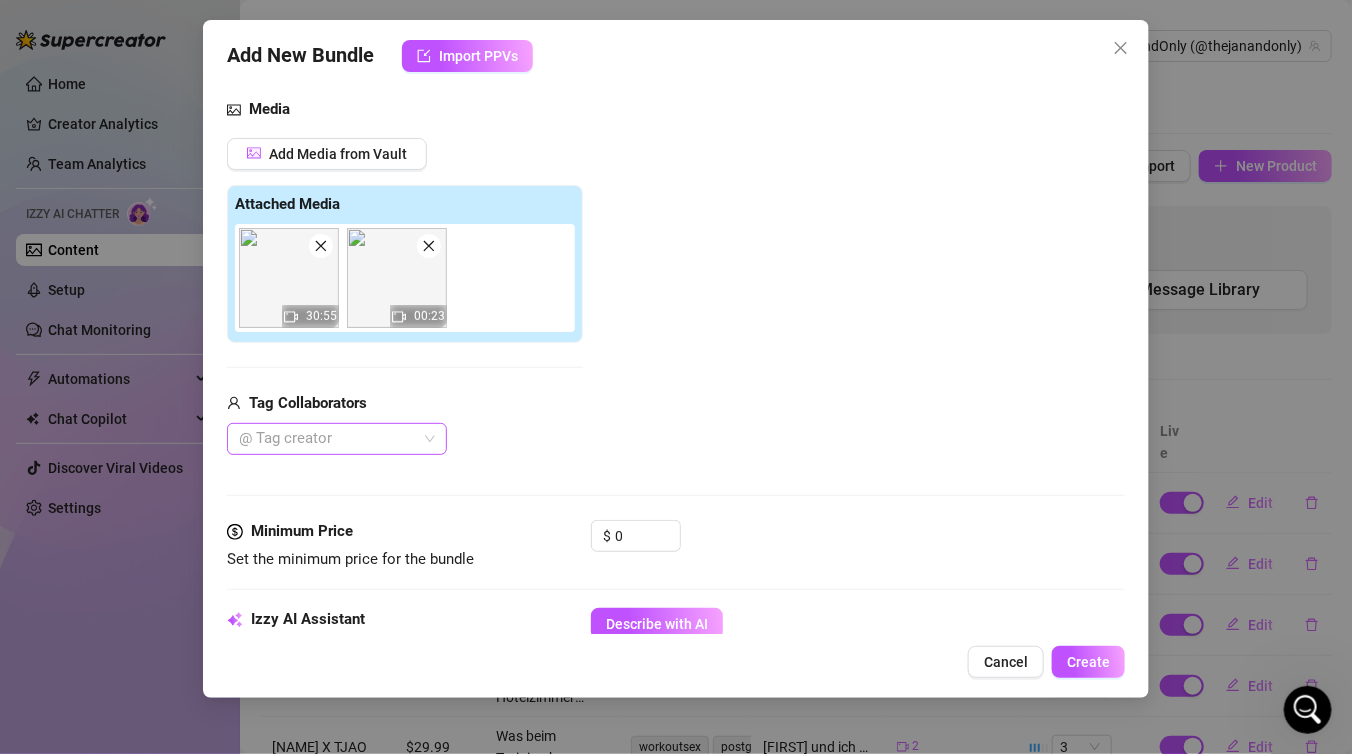 click at bounding box center [326, 439] 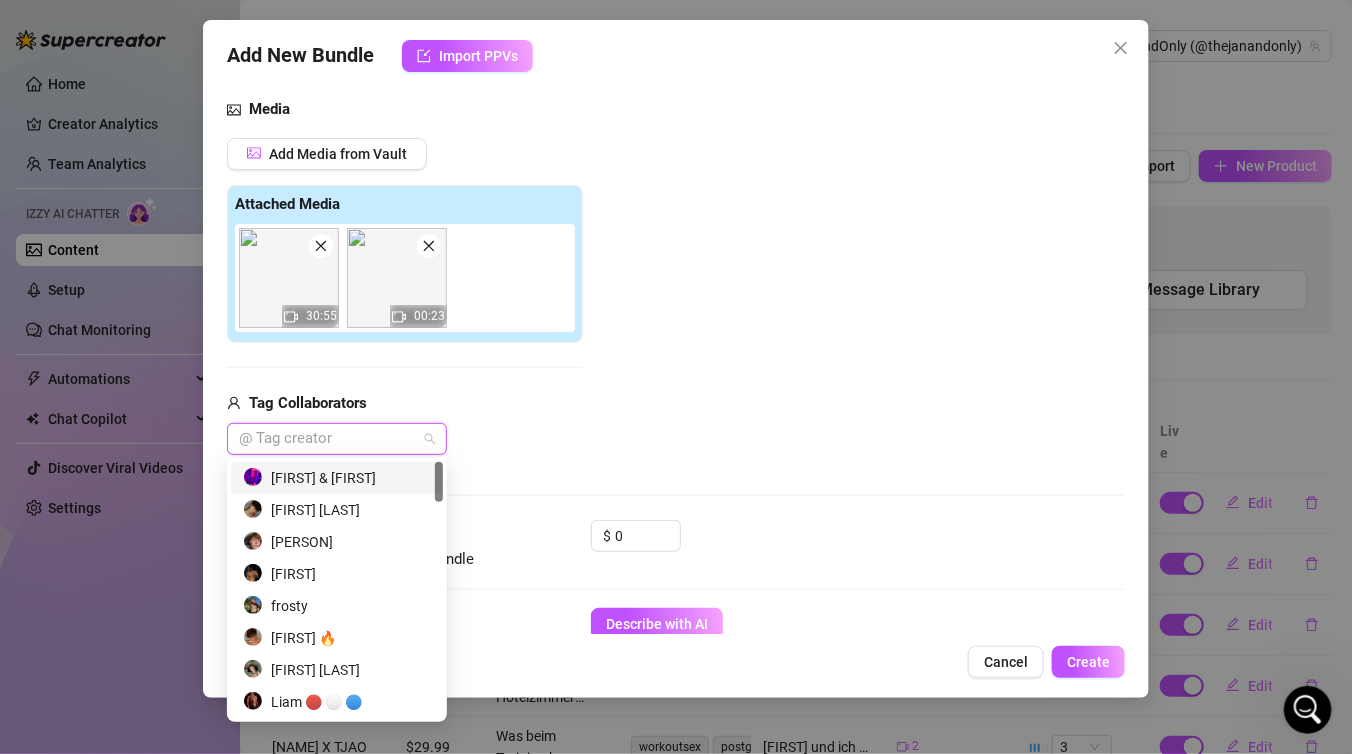 type on "b" 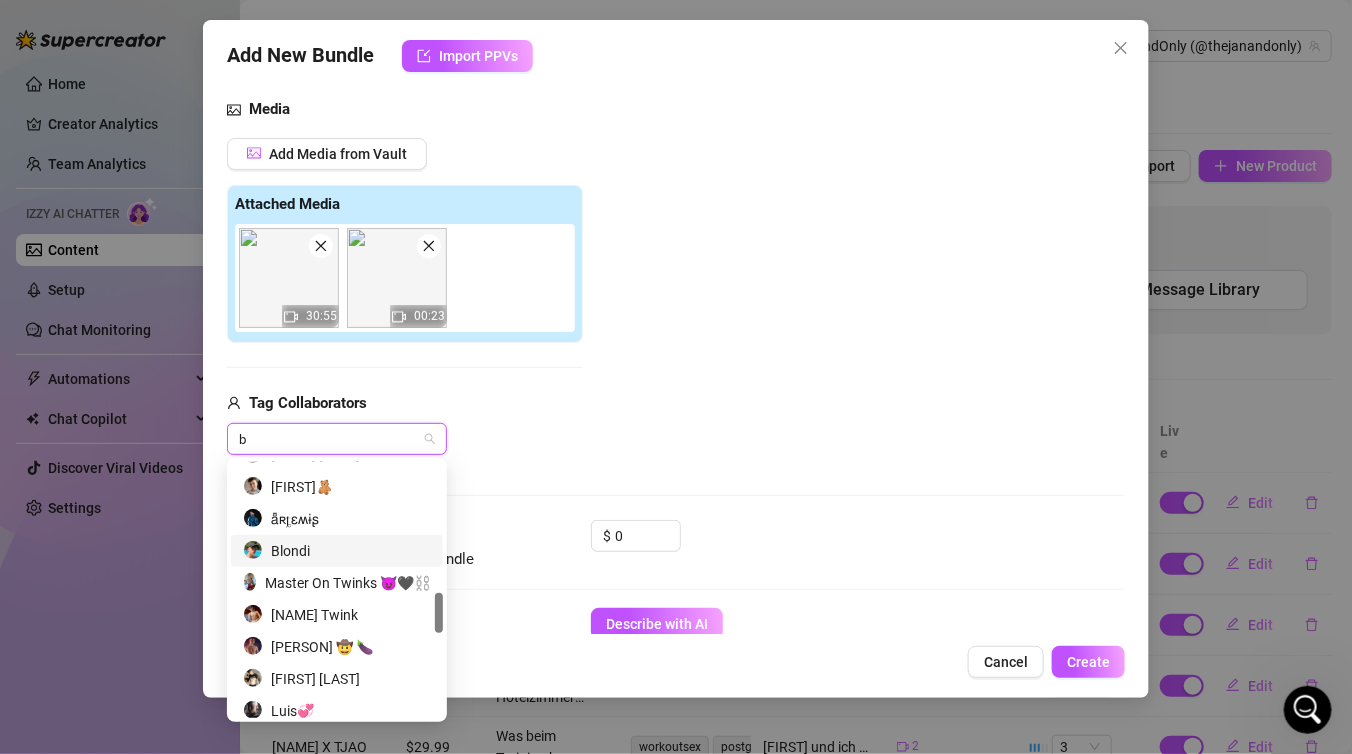 scroll, scrollTop: 799, scrollLeft: 0, axis: vertical 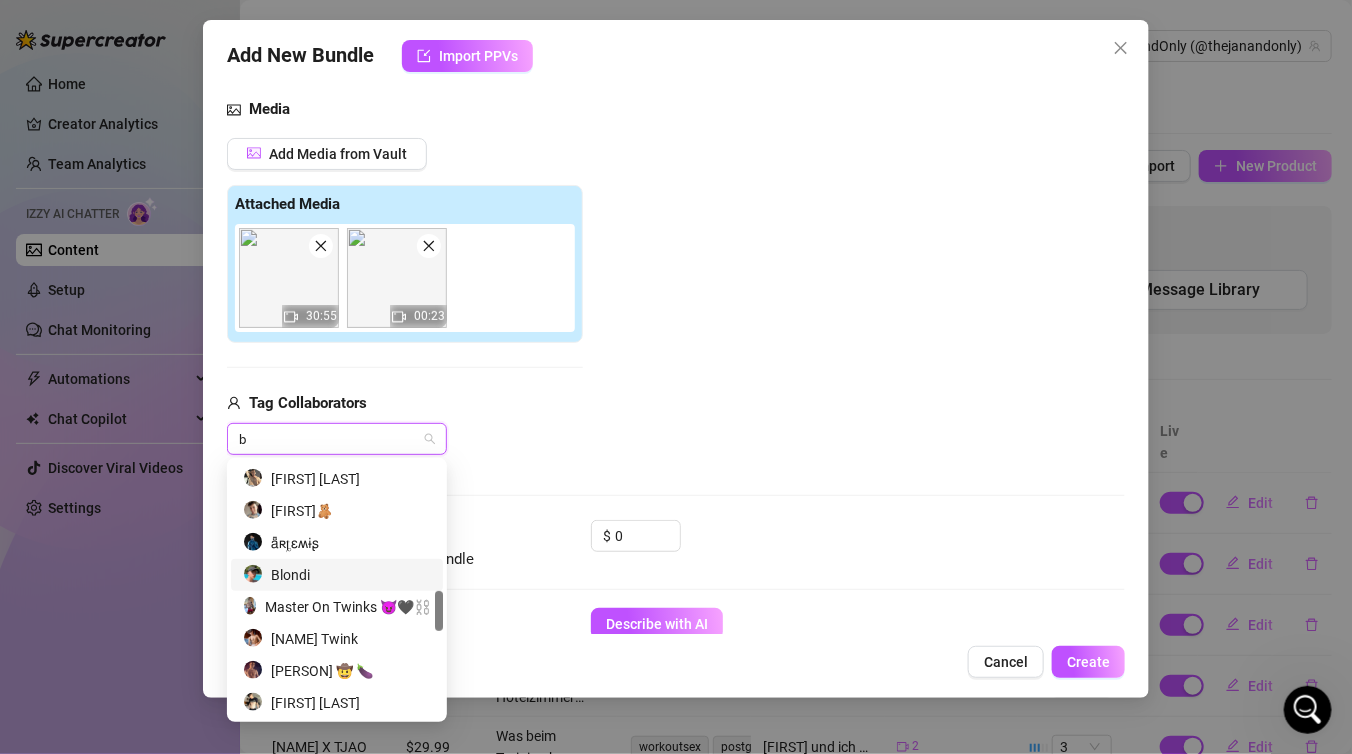 click on "[USERNAME]" at bounding box center [337, 575] 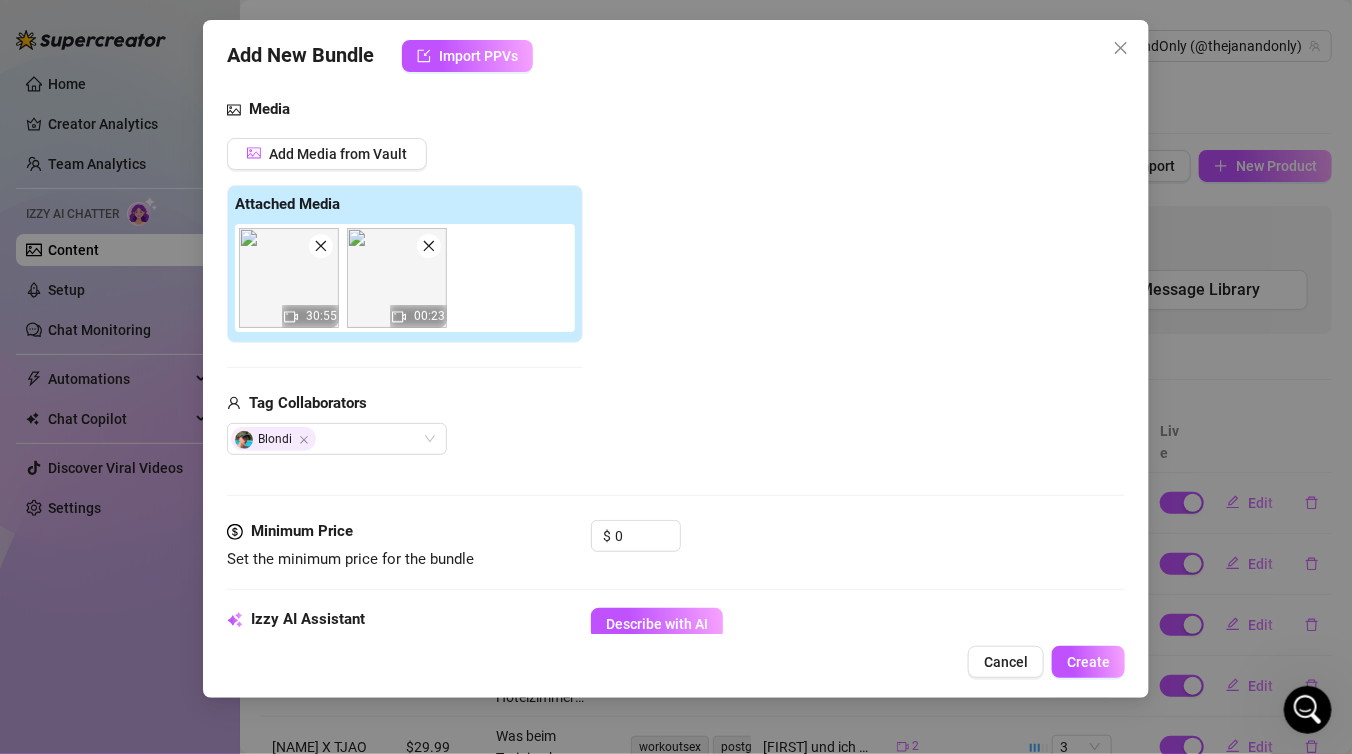 click on "[USERNAME]" at bounding box center (405, 439) 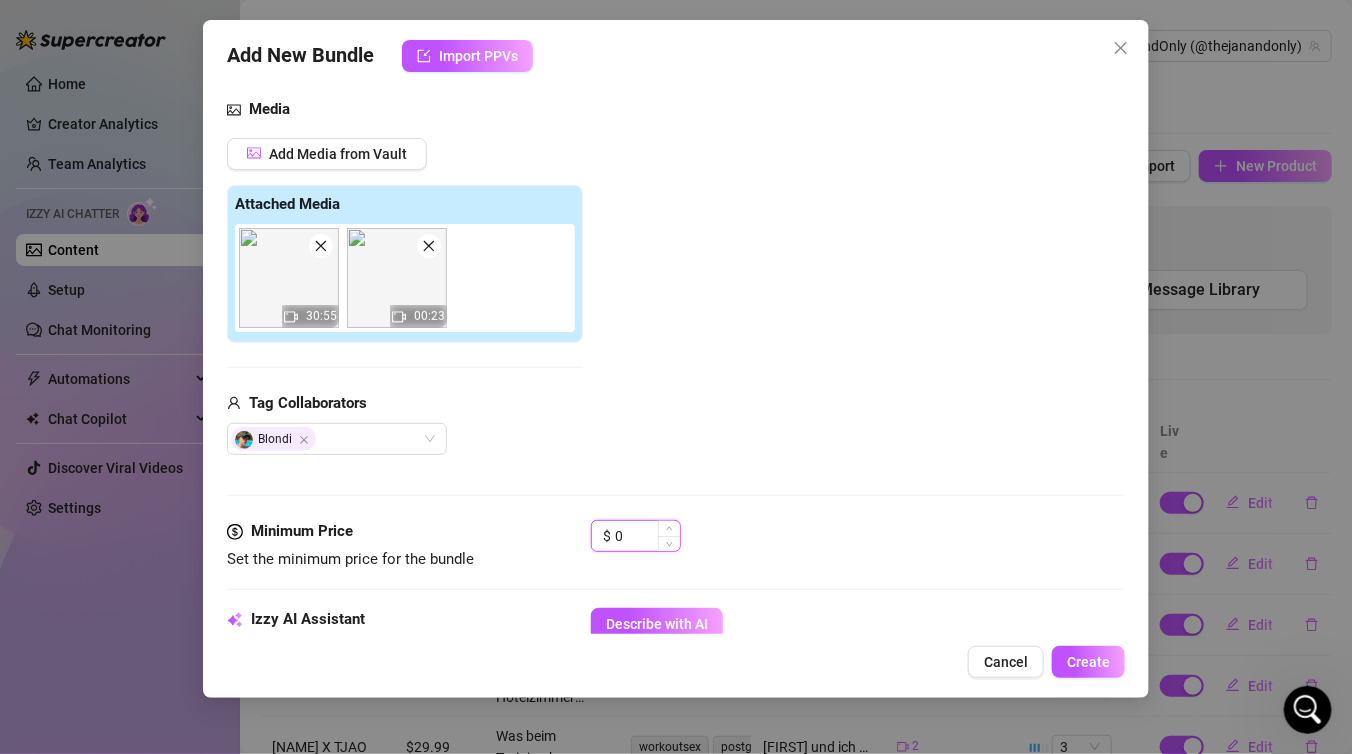 click on "0" at bounding box center [647, 536] 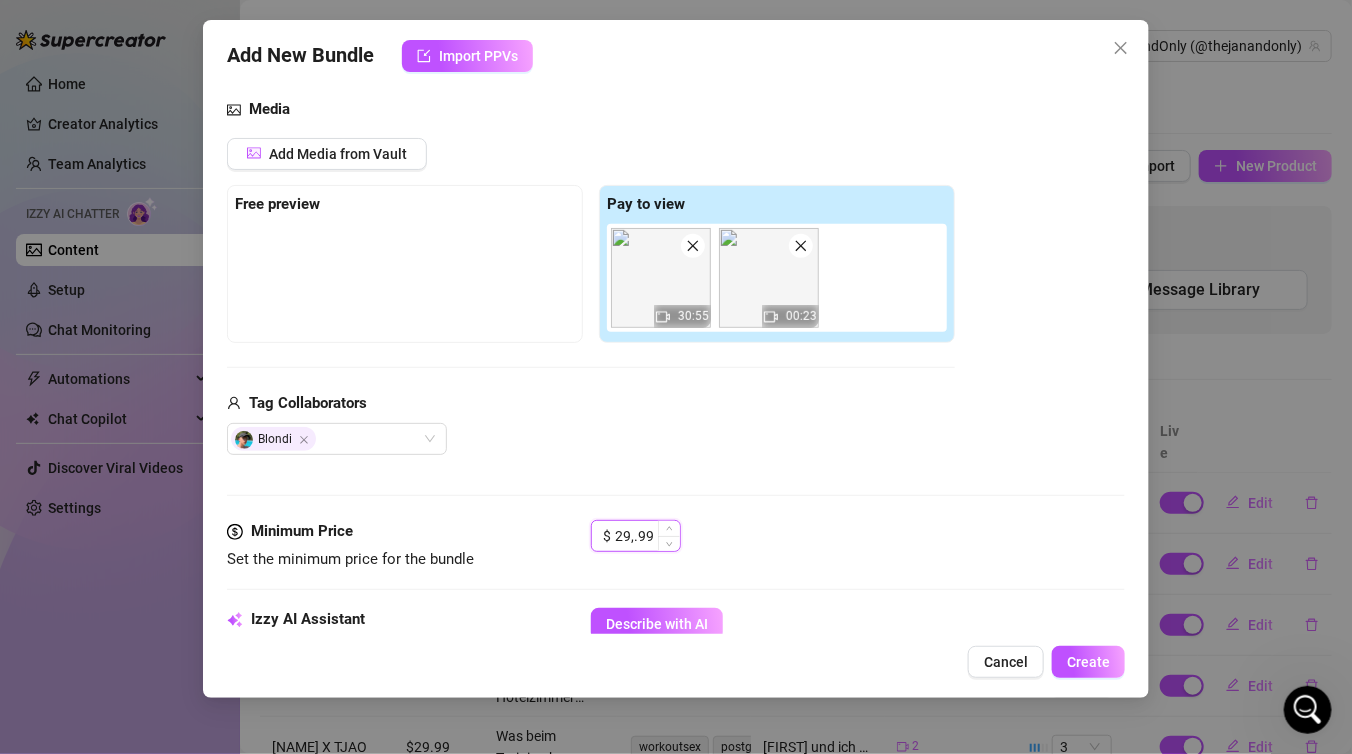 click on "29,.99" at bounding box center [647, 536] 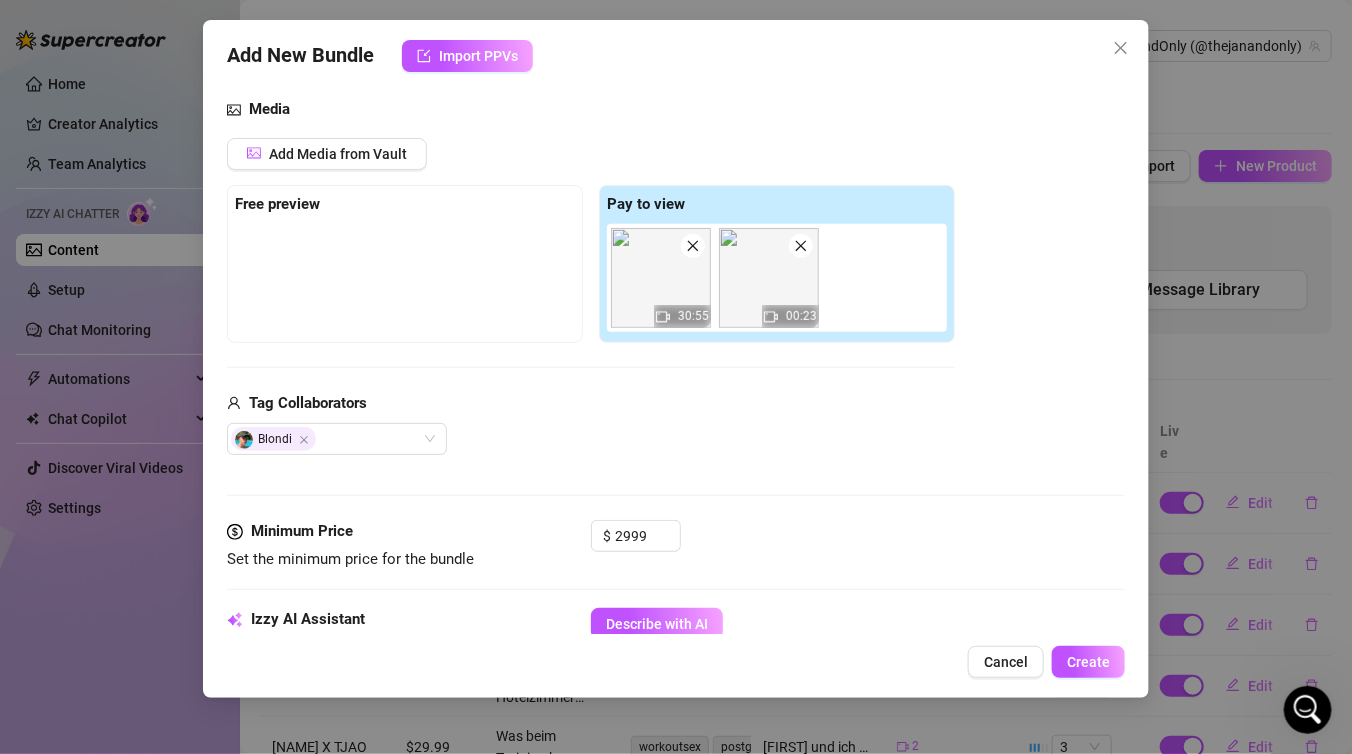 click on "$ 2999" at bounding box center [858, 545] 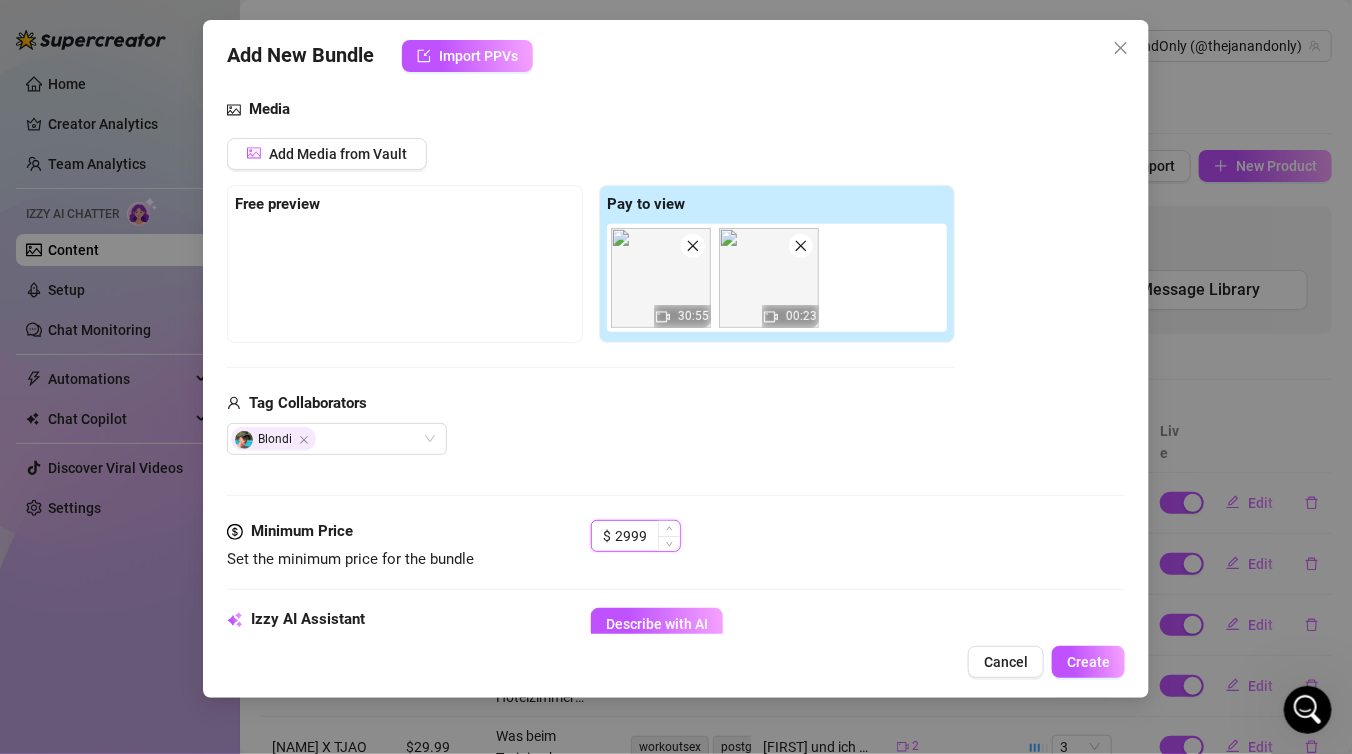 click on "2999" at bounding box center [647, 536] 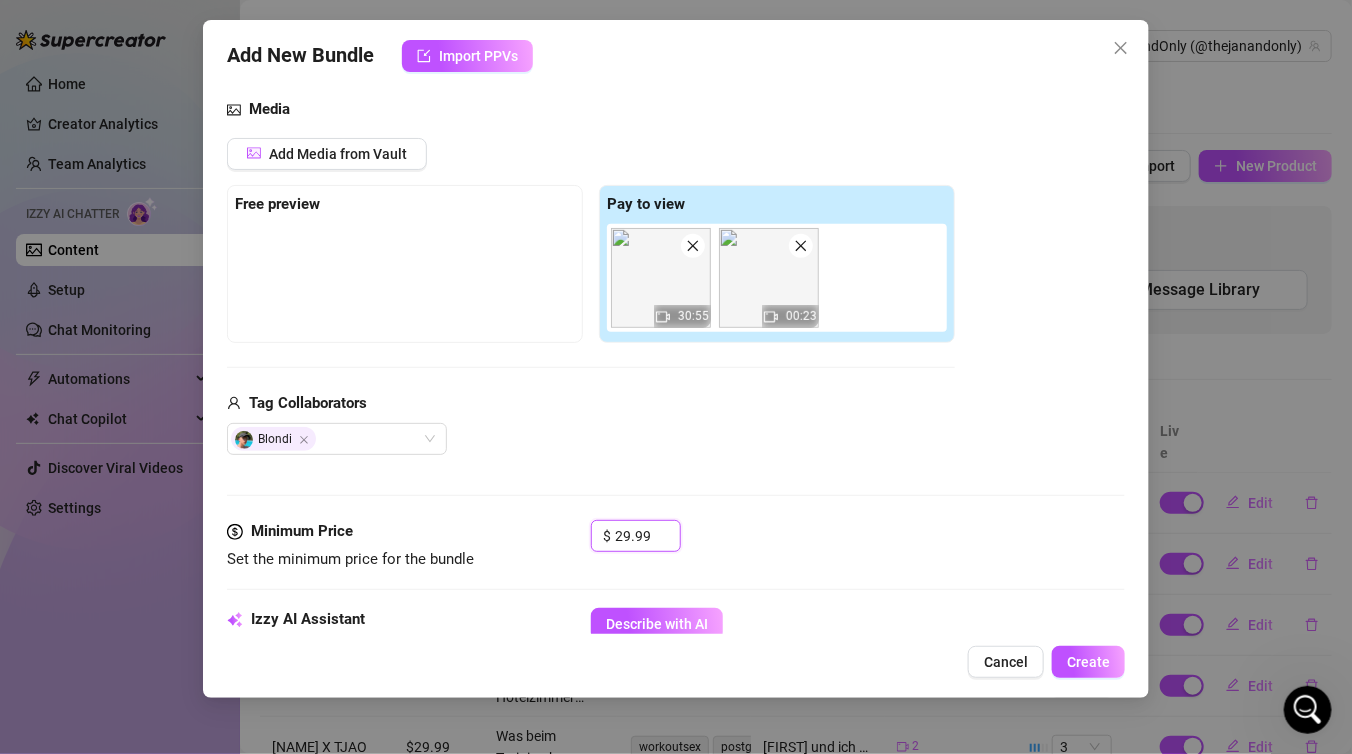 type on "29.99" 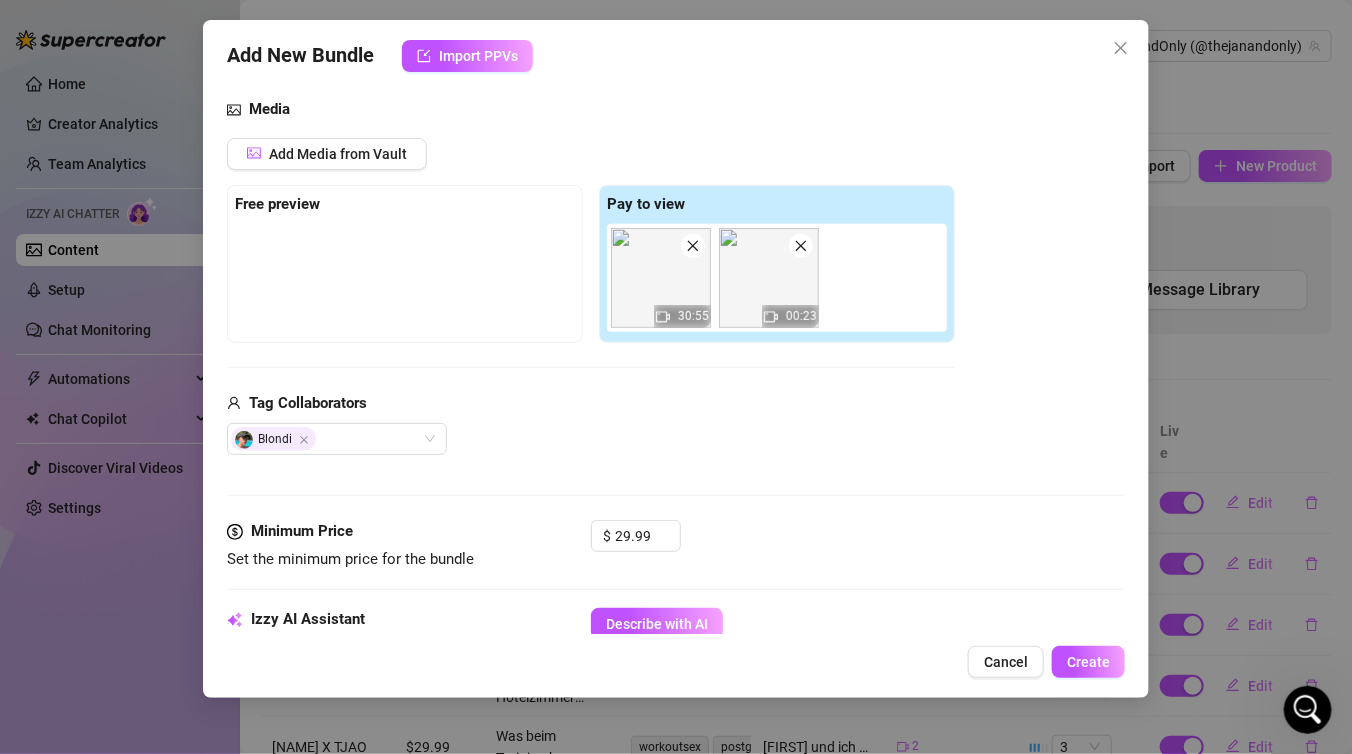 click on "Media Add Media from Vault Free preview Pay to view 30:55 00:23 Tag Collaborators Blondi" at bounding box center [676, 309] 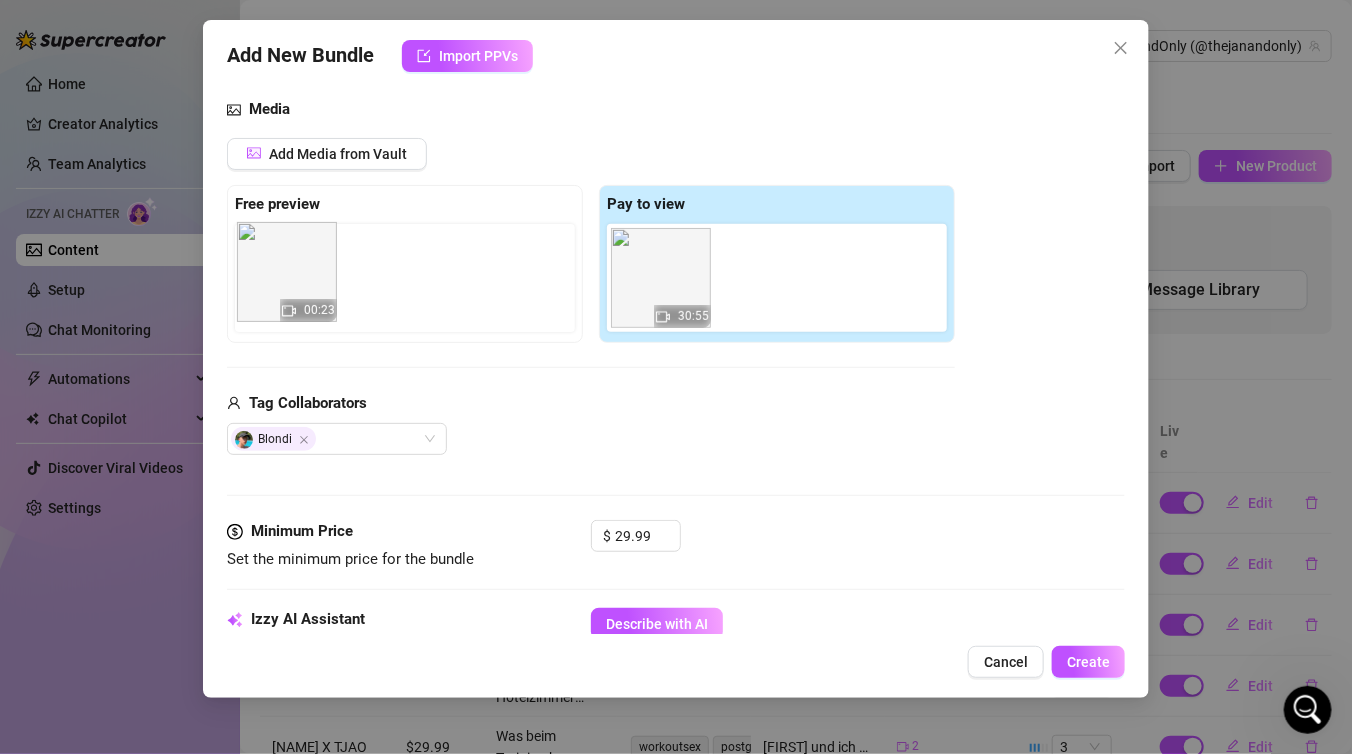drag, startPoint x: 788, startPoint y: 293, endPoint x: 296, endPoint y: 289, distance: 492.01627 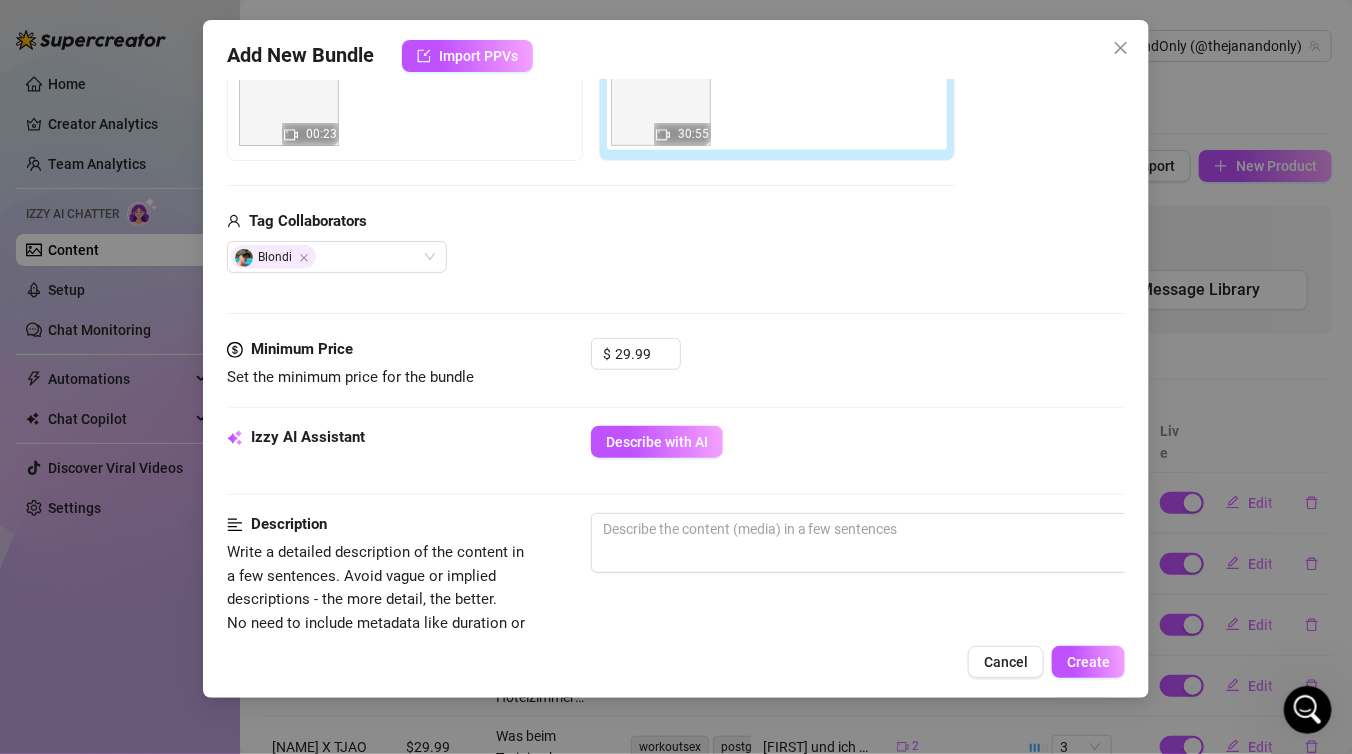 scroll, scrollTop: 406, scrollLeft: 0, axis: vertical 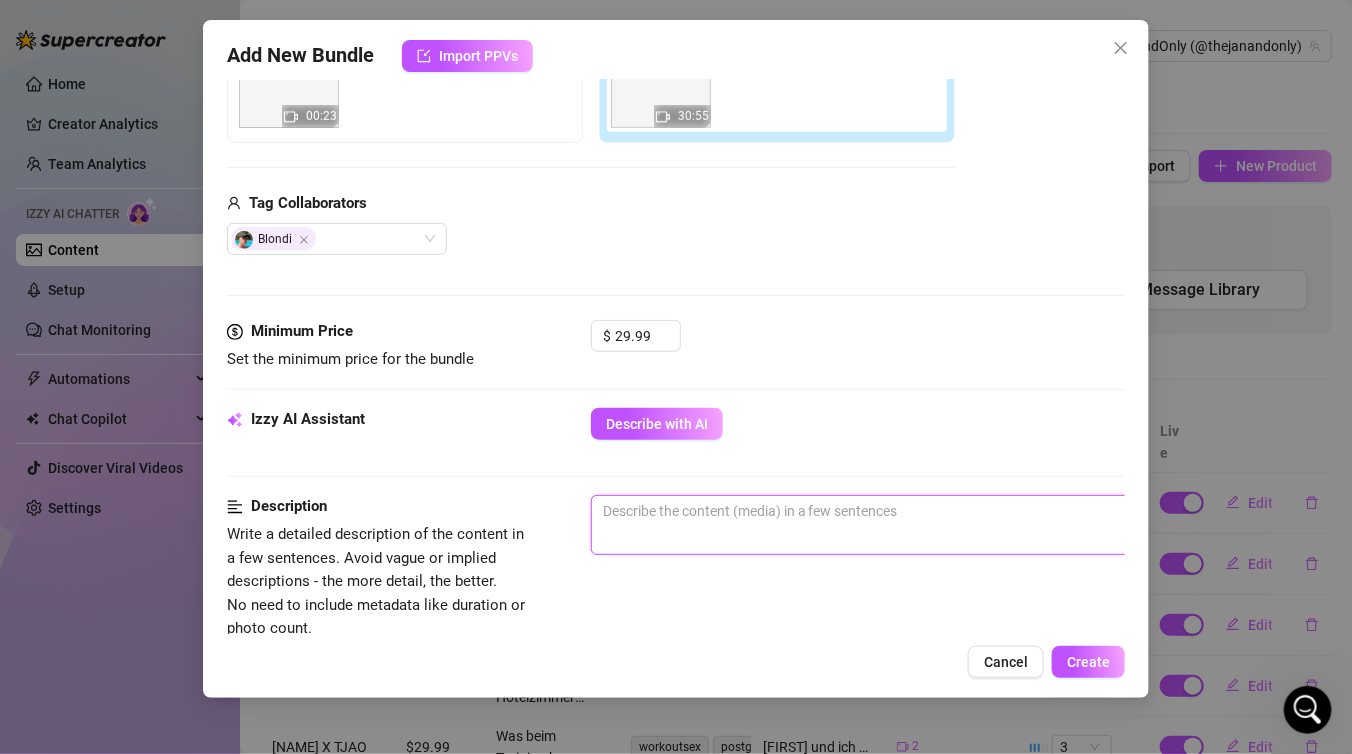 click at bounding box center [941, 525] 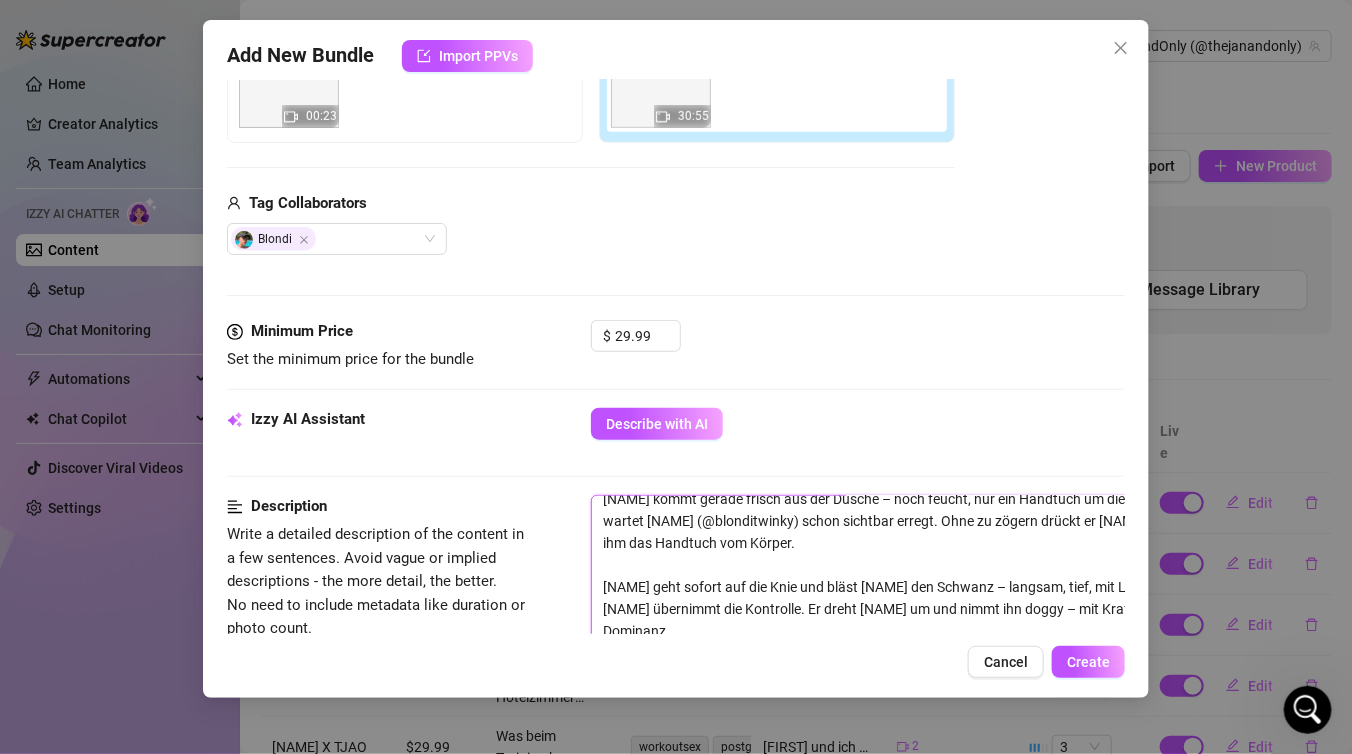 scroll, scrollTop: 0, scrollLeft: 0, axis: both 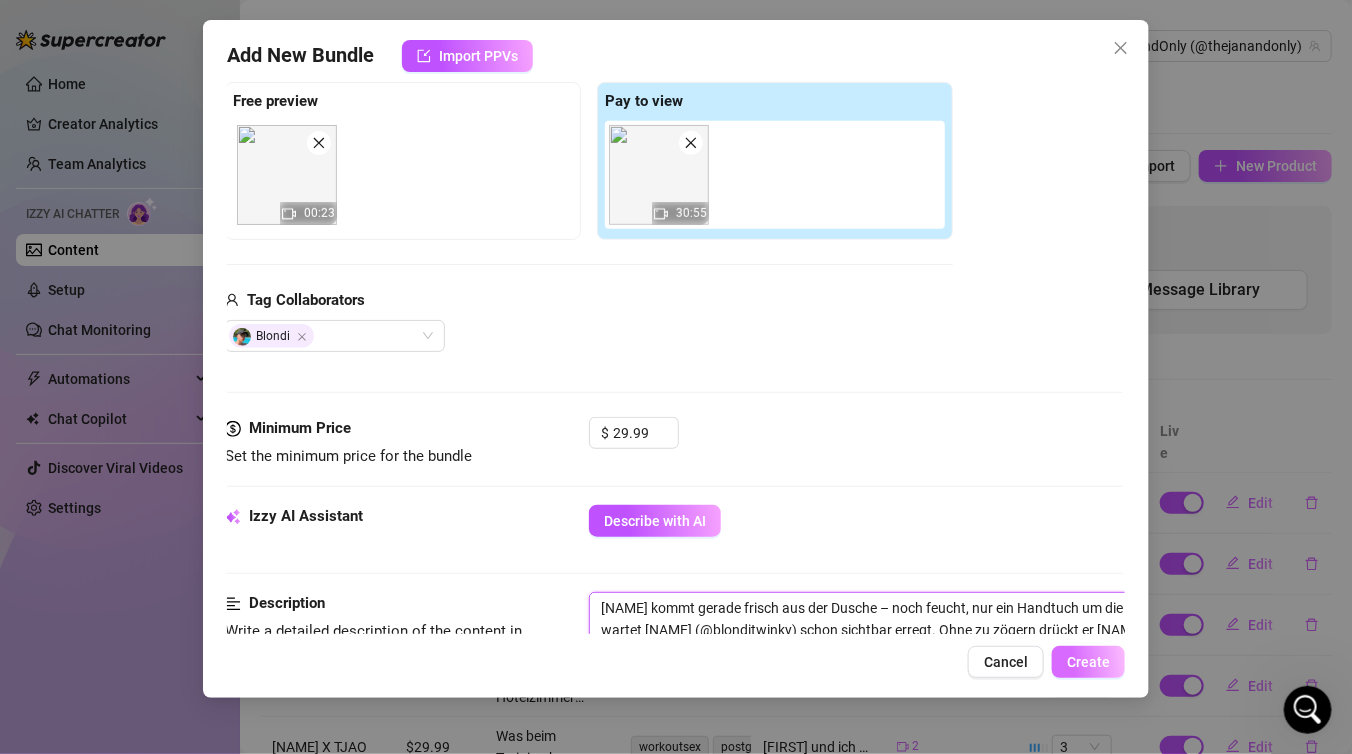 type on "[FIRST] kommt gerade frisch aus der Dusche – noch feucht, nur ein Handtuch um die Hüften. Im Hotelzimmer wartet [USERNAME] (@[USERNAME]) schon sichtbar erregt. Ohne zu zögern drückt er [FIRST] aufs Bett und reißt ihm das Handtuch vom Körper.
[FIRST] geht sofort auf die Knie und bläst [USERNAME] den Schwanz – langsam, tief, mit Lust in jedem Blick. [USERNAME] übernimmt die Kontrolle. Er dreht [FIRST] um und nimmt ihn doggy – mit Kraft, Rhythmus und klarer Dominanz.
Die Kamera bleibt nah dran, zeigt jede Bewegung, jede Reaktion, jeden Moment intensiver Lust.
Beide steigern sich rein – bis sie sich gleichzeitig entladen, stöhnend, verschwitzt, vollkommen.
Ein intensives Hotelzimmer-Video mit klarer Energie, dominantem Wechselspiel und spürbarer Spannung zwischen zwei geilen Körpern." 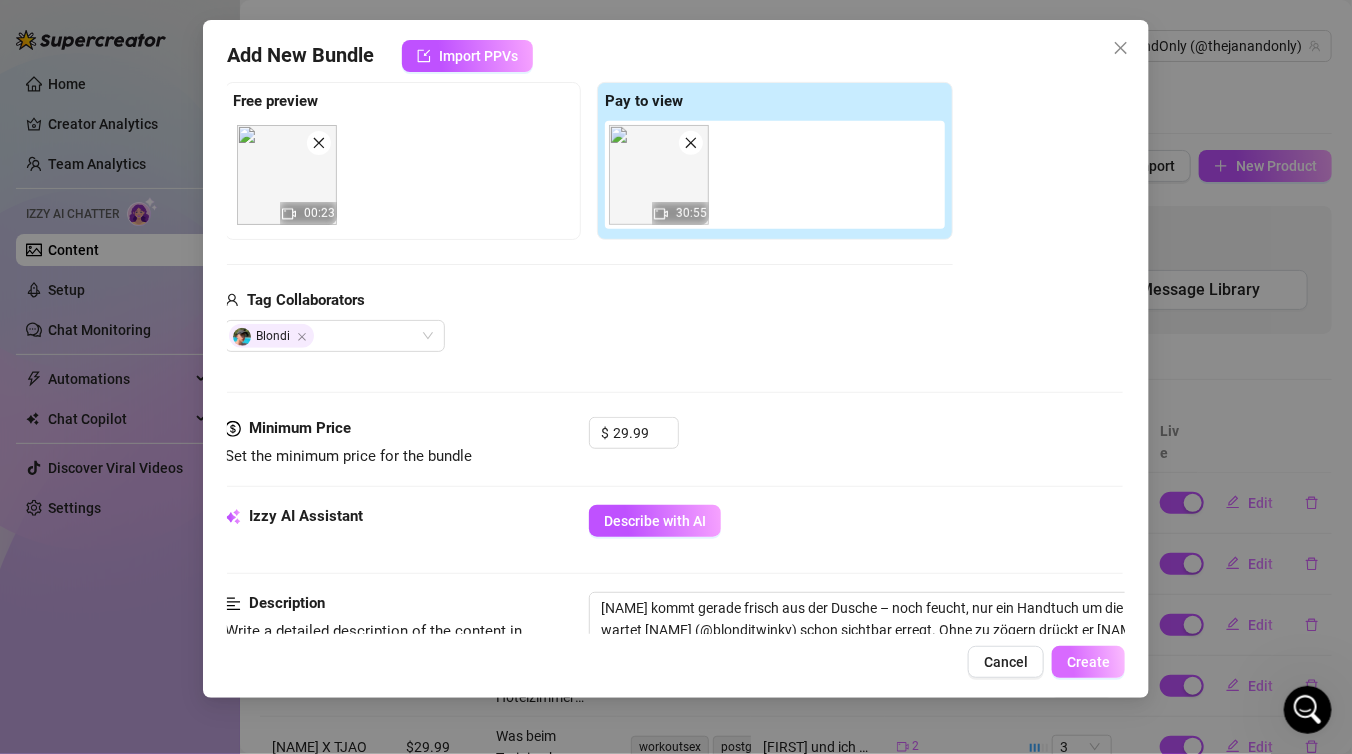 click on "Create" at bounding box center (1088, 662) 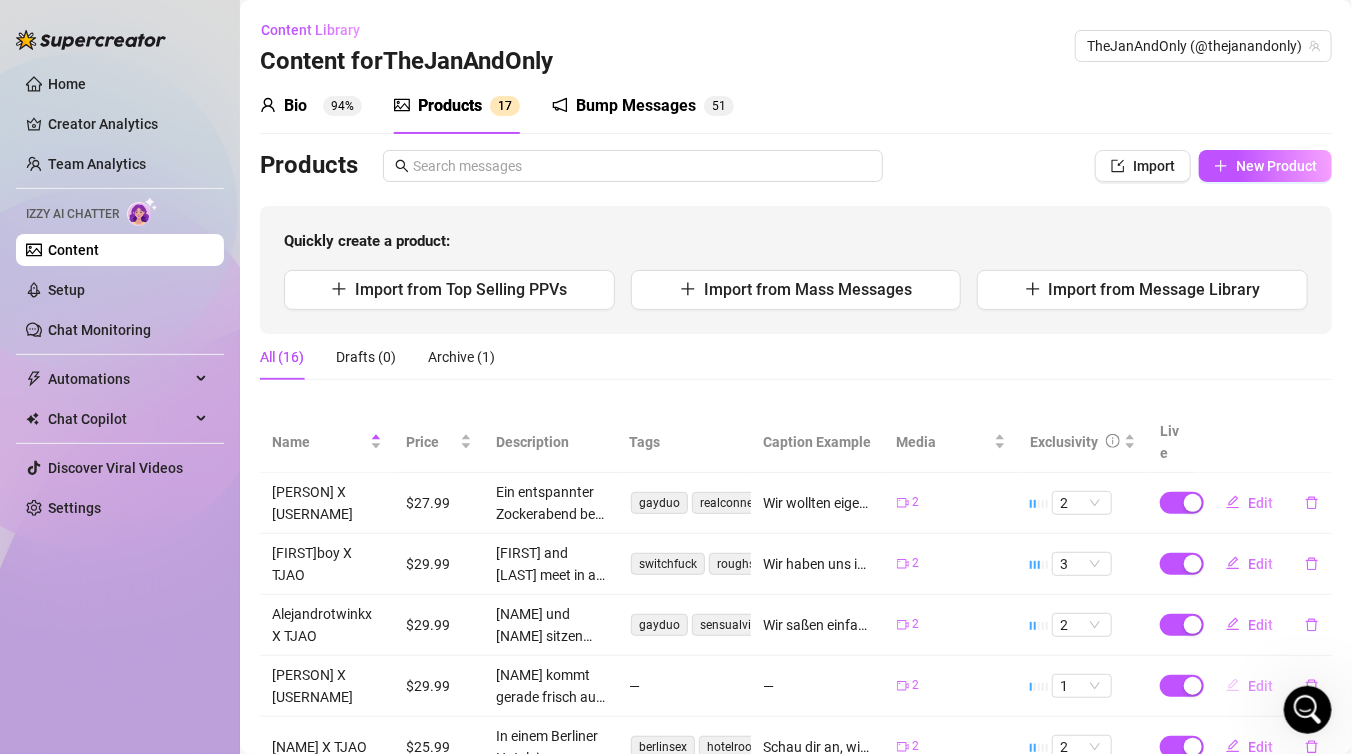click on "Edit" at bounding box center (1249, 686) 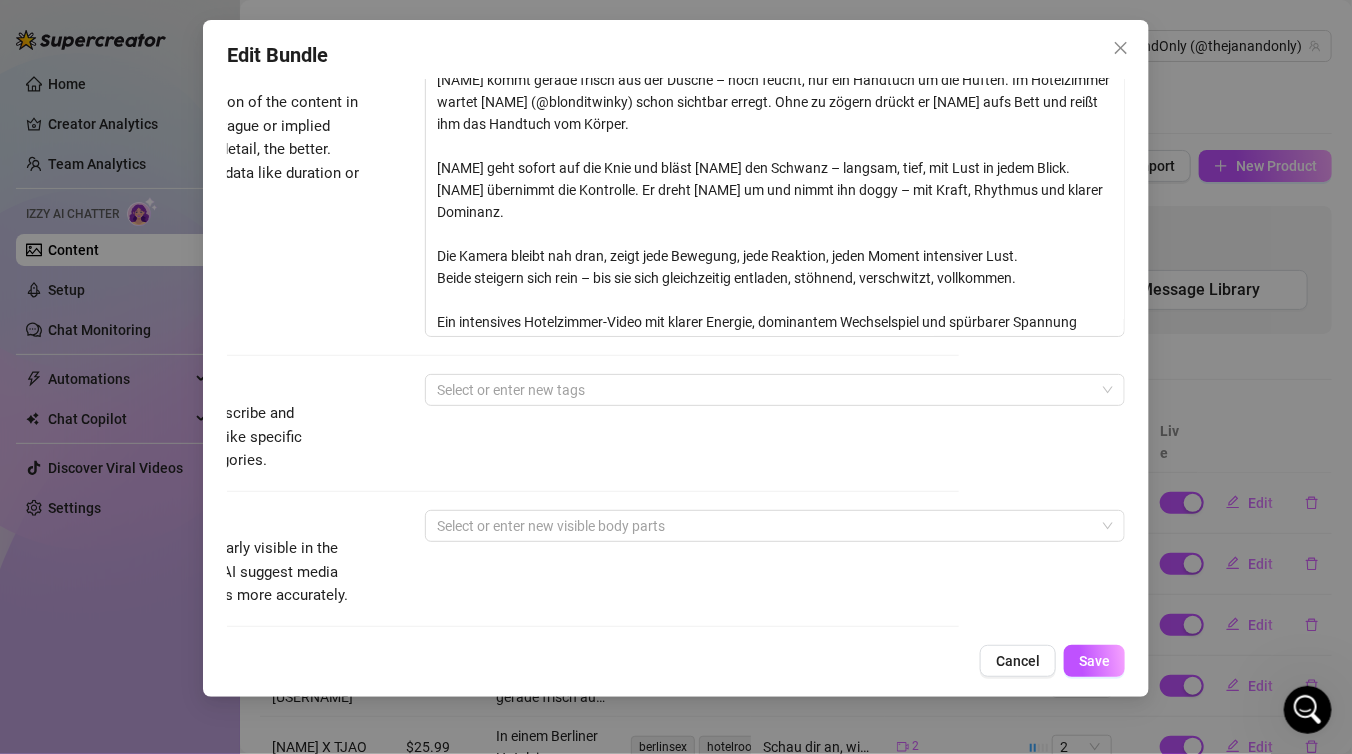 scroll, scrollTop: 837, scrollLeft: 0, axis: vertical 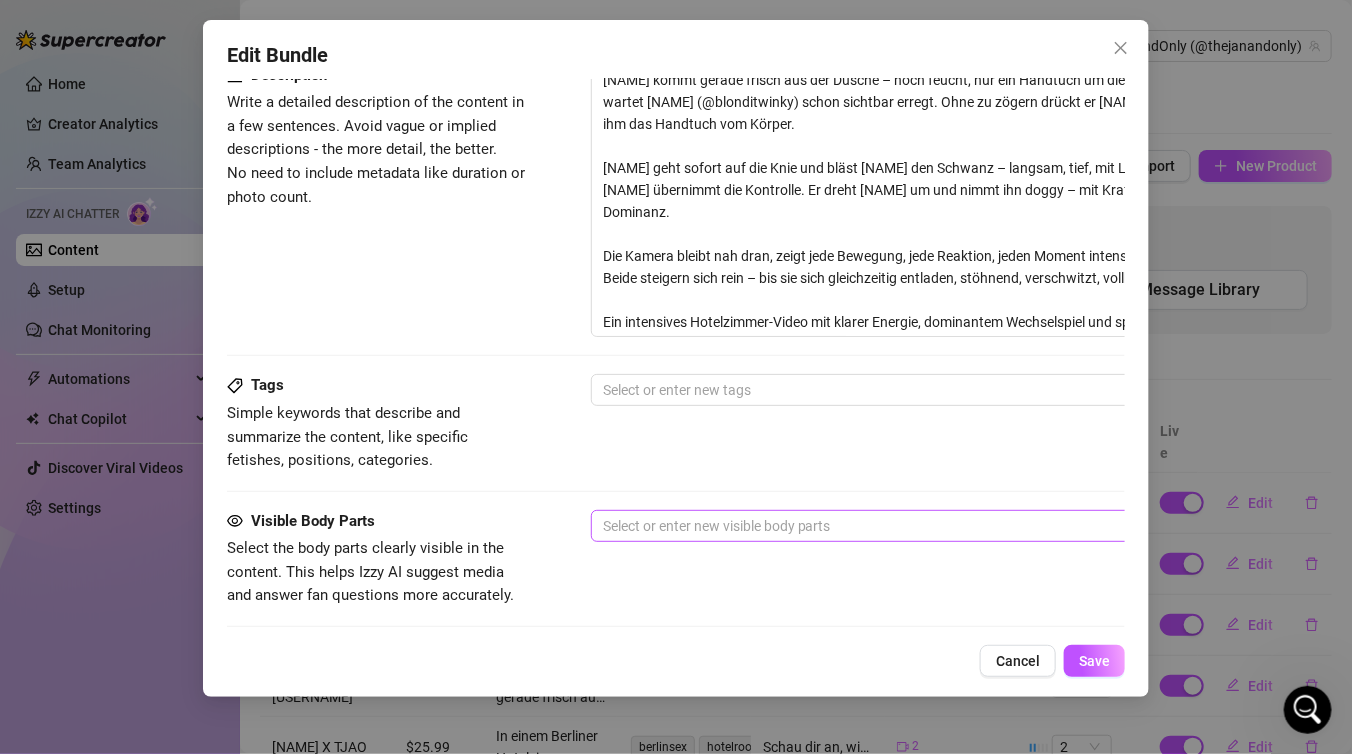 click at bounding box center [930, 526] 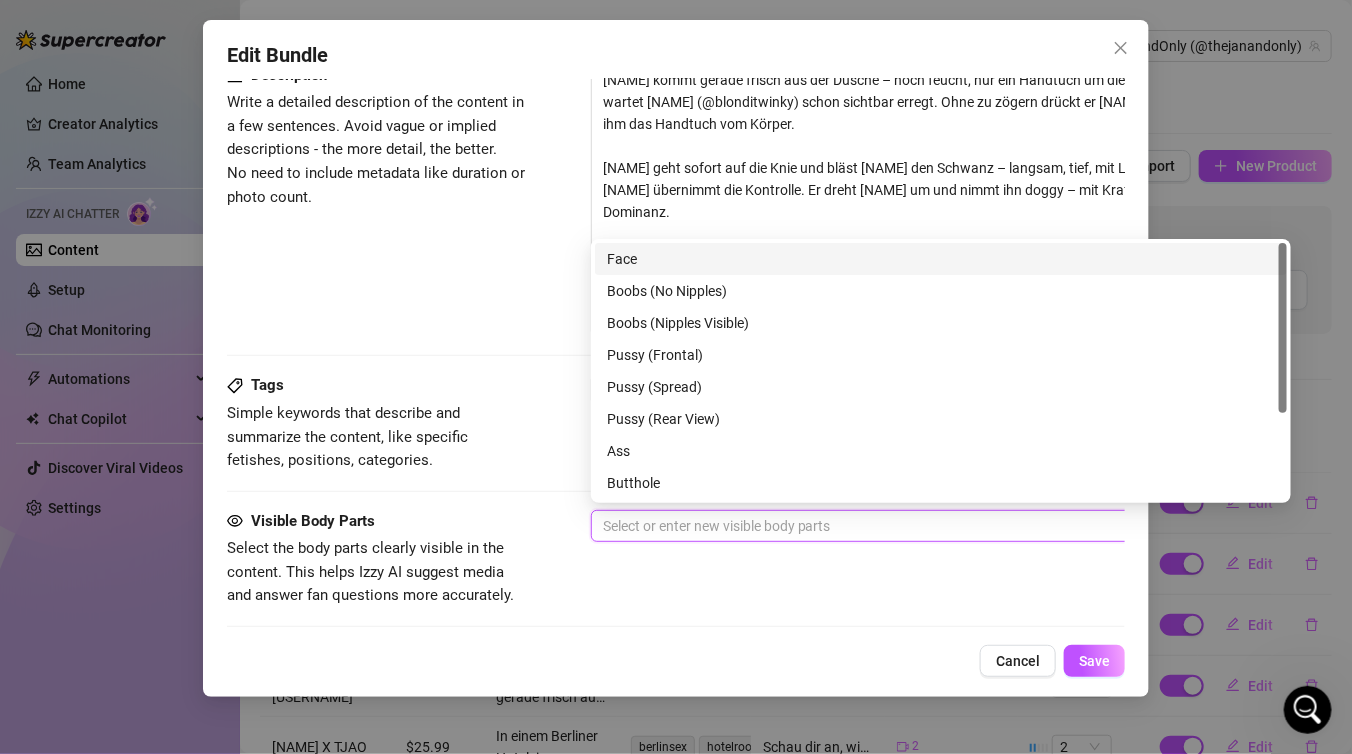 click on "Face" at bounding box center (941, 259) 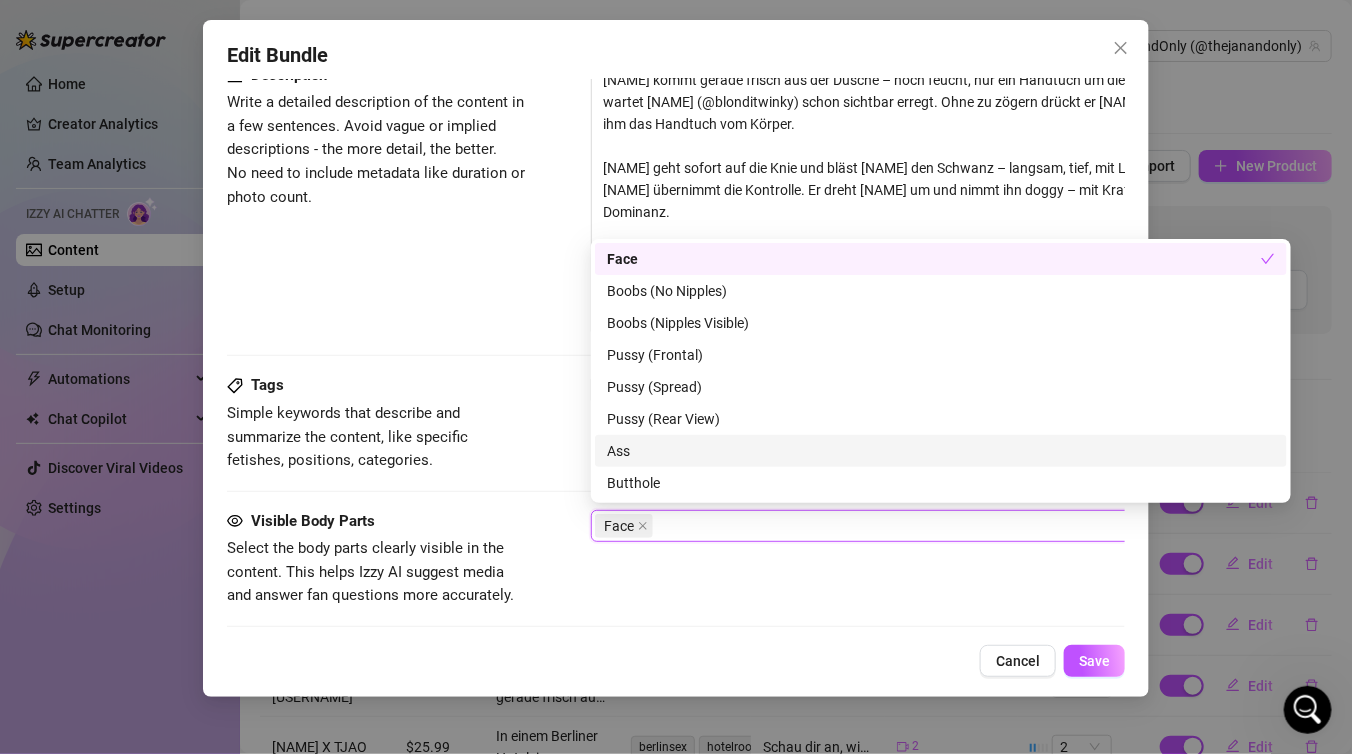 click on "Ass" at bounding box center (941, 451) 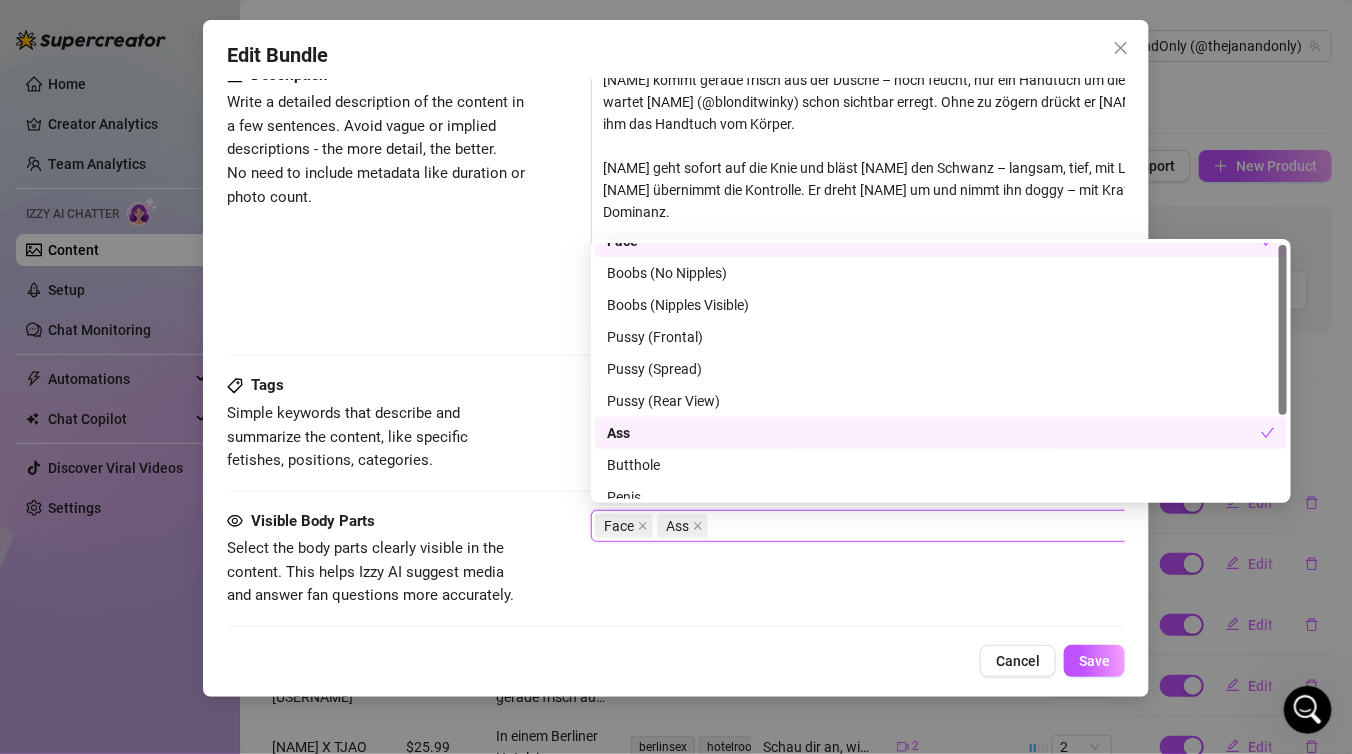 scroll, scrollTop: 127, scrollLeft: 0, axis: vertical 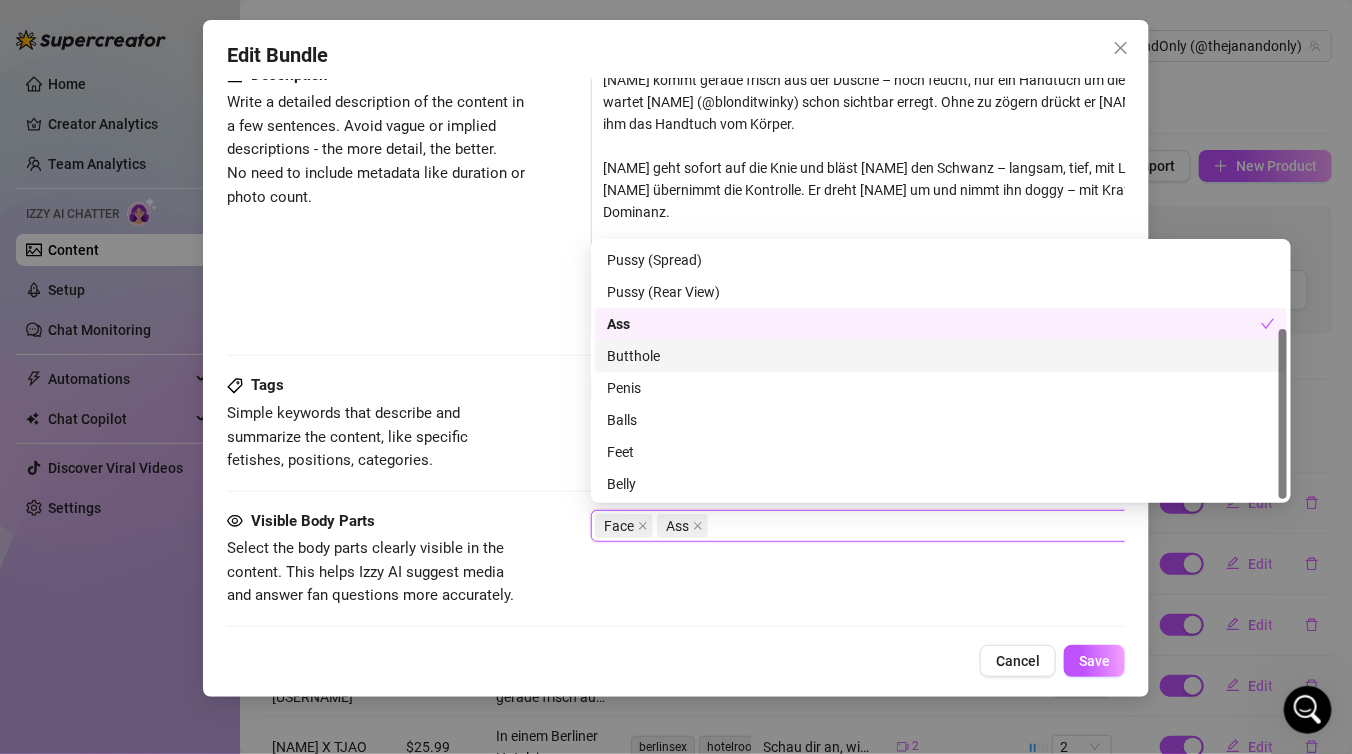 click on "Butthole" at bounding box center (941, 356) 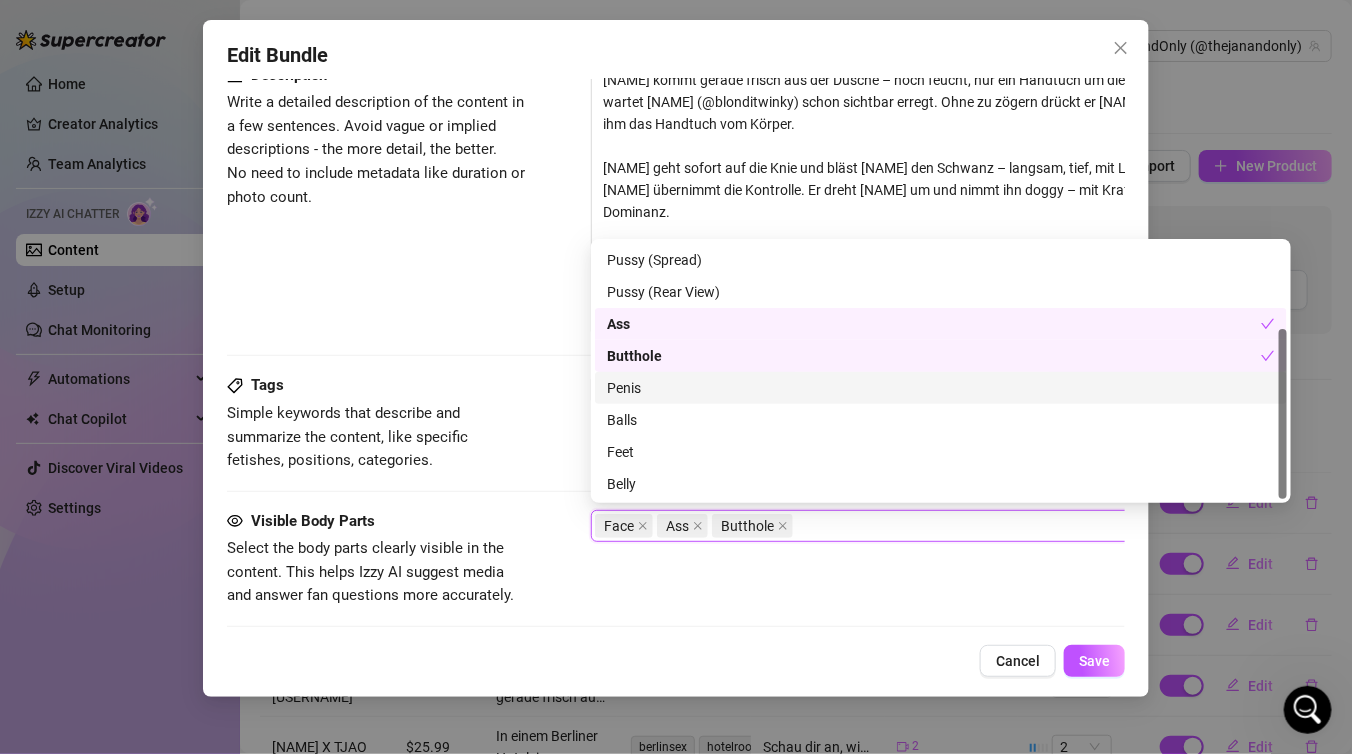 click on "Penis" at bounding box center [941, 388] 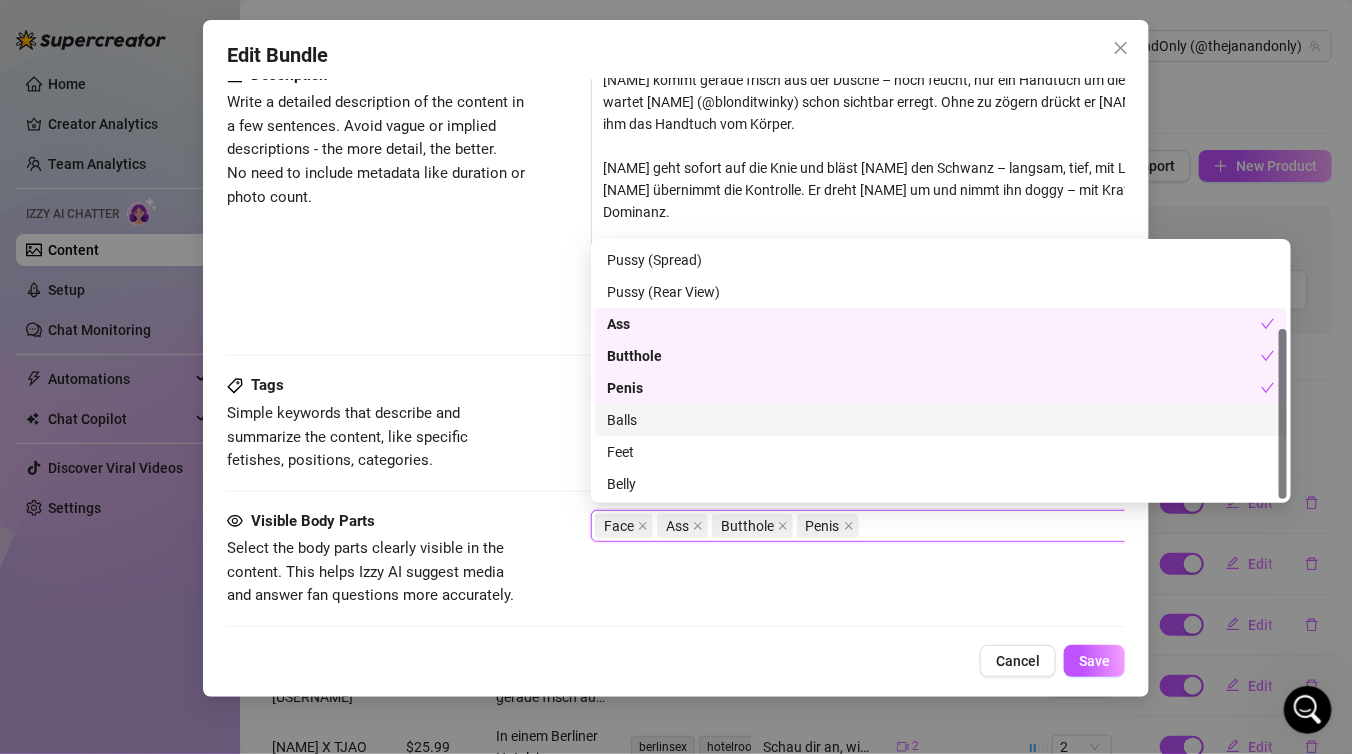 click on "Balls" at bounding box center (941, 420) 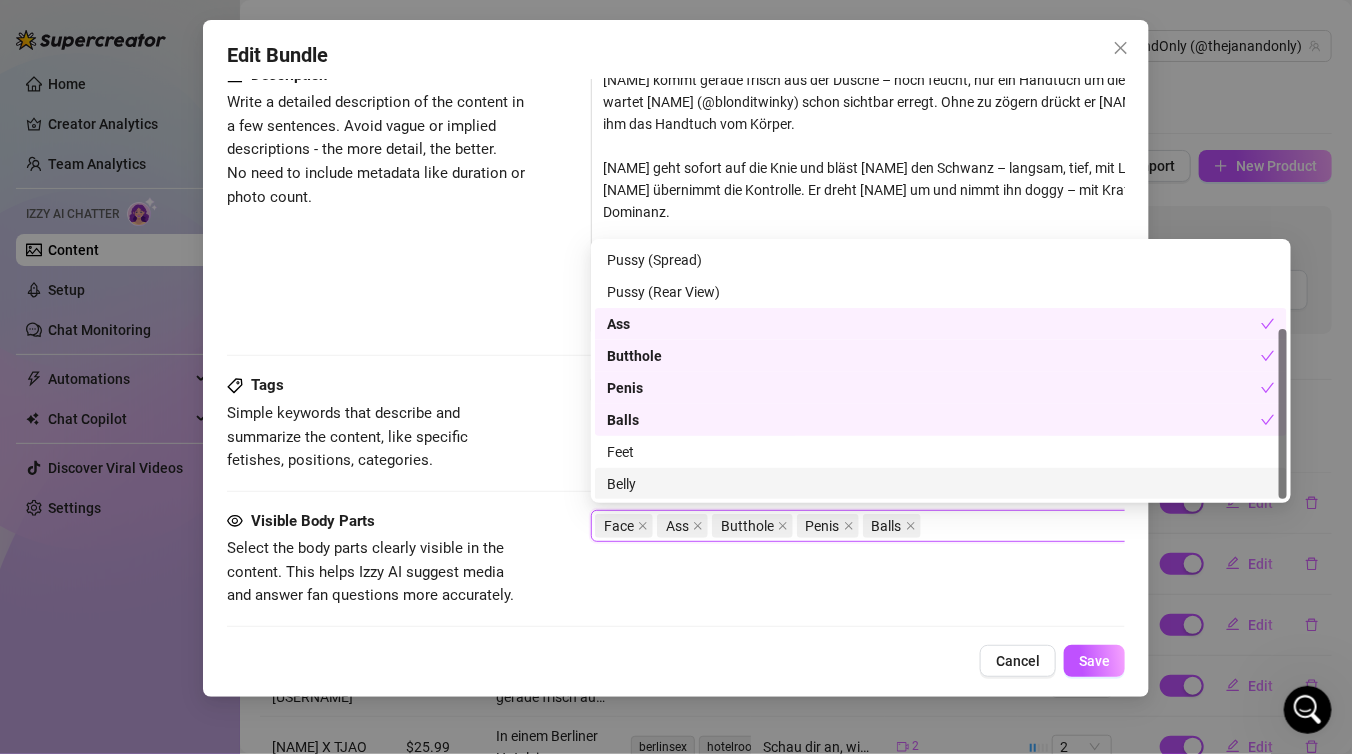 click on "Visible Body Parts Select the body parts clearly visible in the content. This helps Izzy AI suggest media and answer fan questions more accurately. Face Ass Butthole Penis Balls" at bounding box center [676, 559] 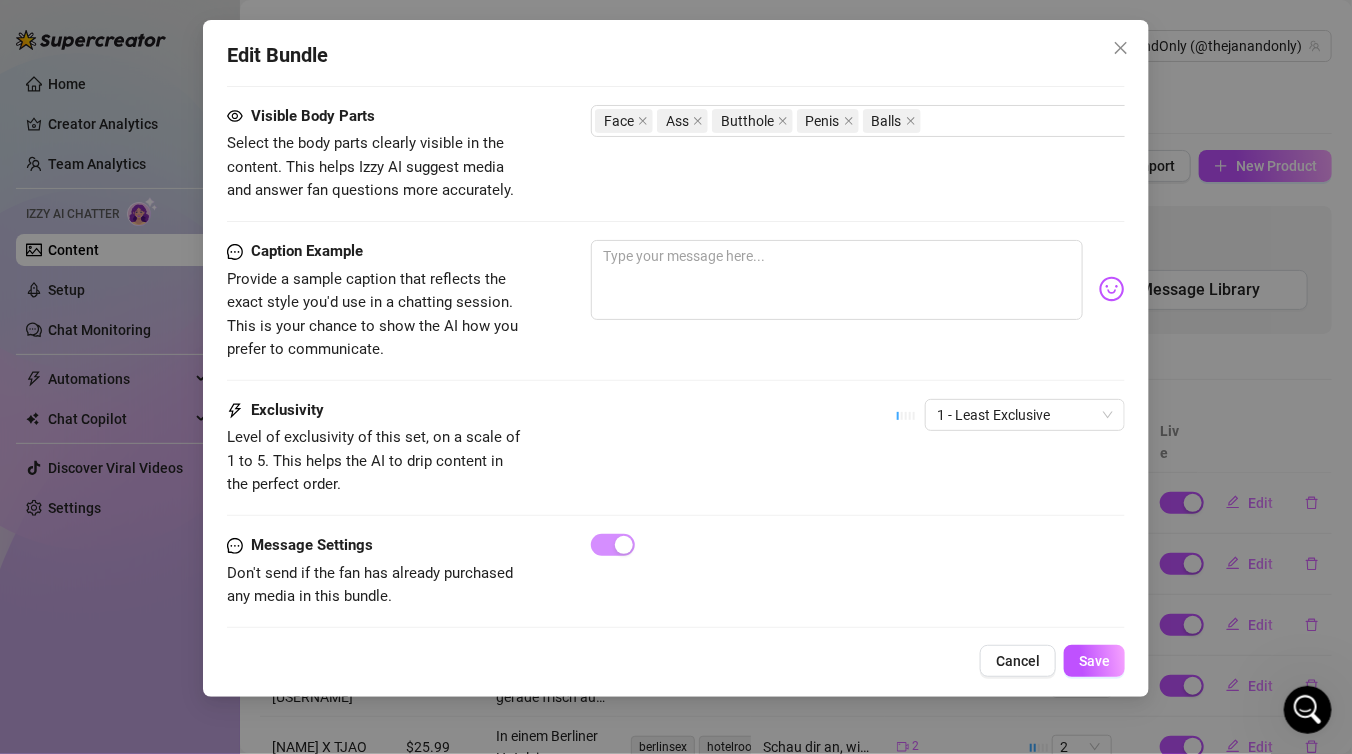 scroll, scrollTop: 1250, scrollLeft: 0, axis: vertical 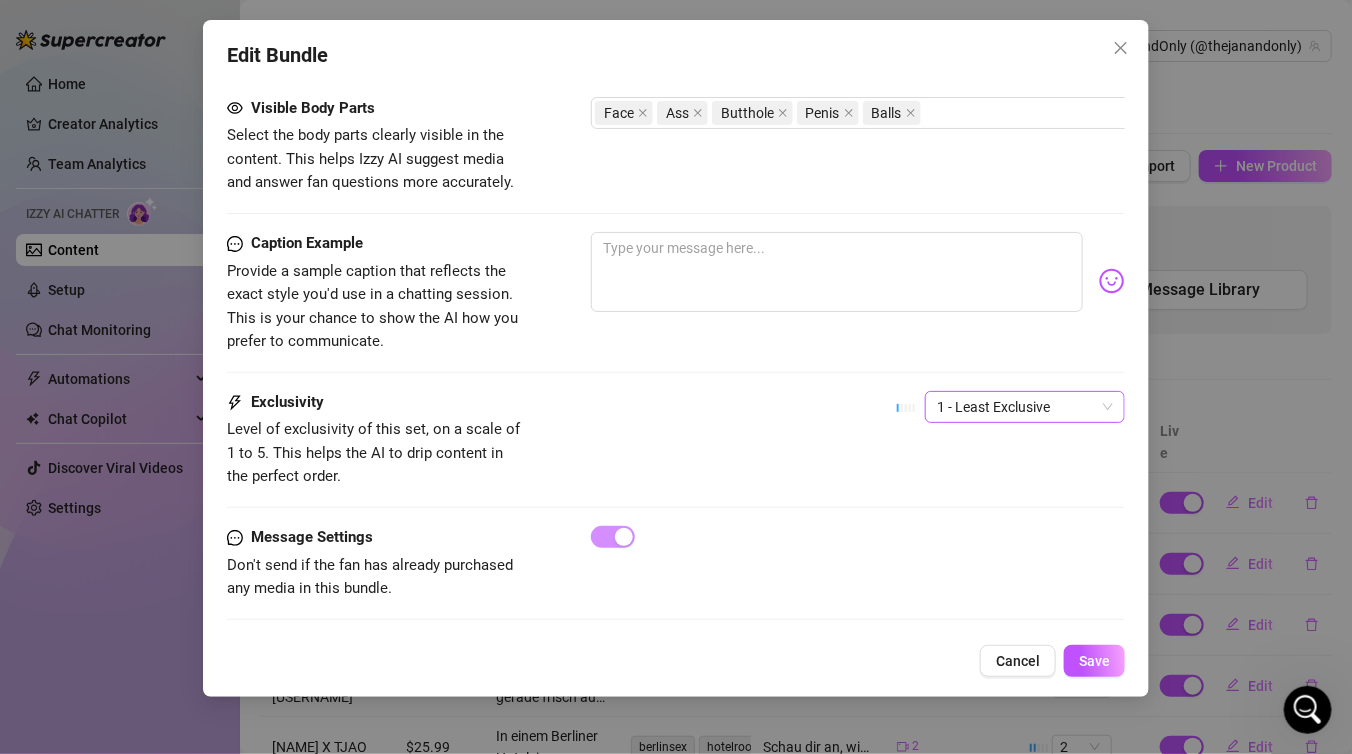 click on "1 - Least Exclusive" at bounding box center (1025, 407) 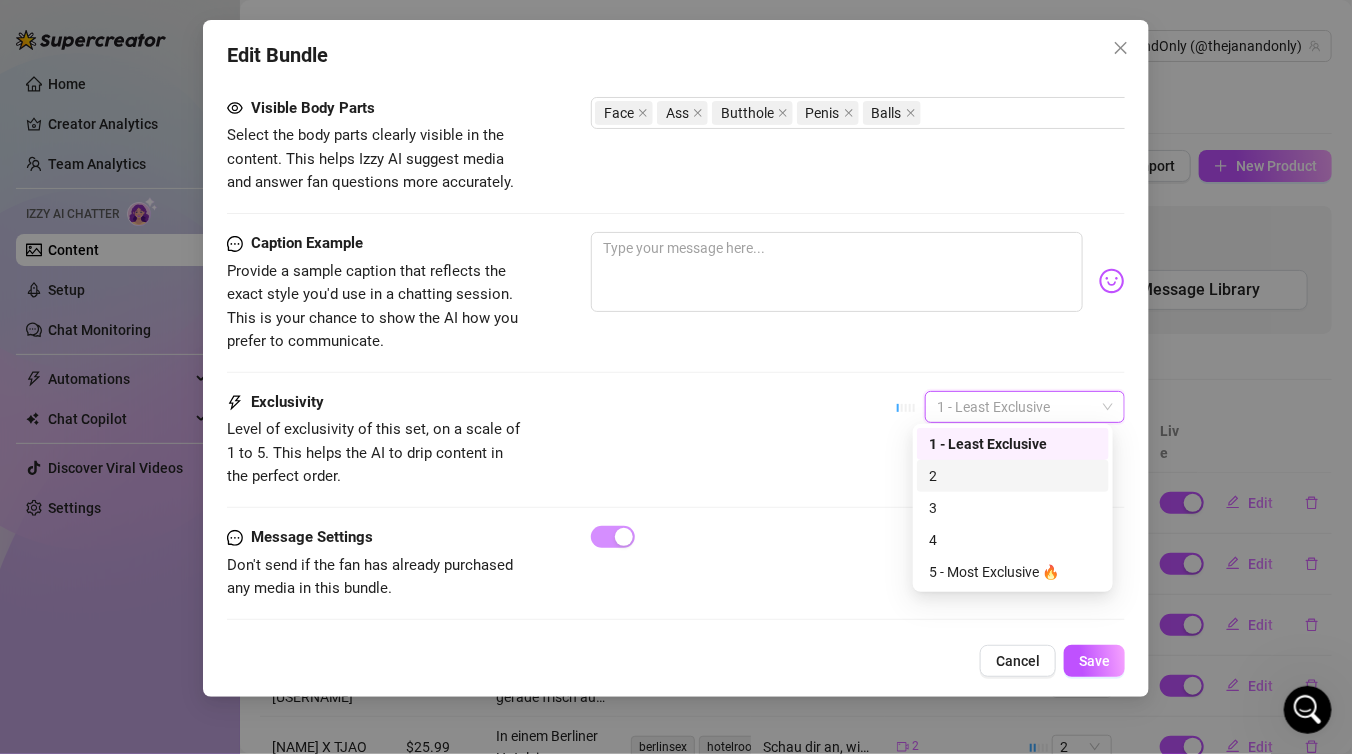 click on "2" at bounding box center [1013, 476] 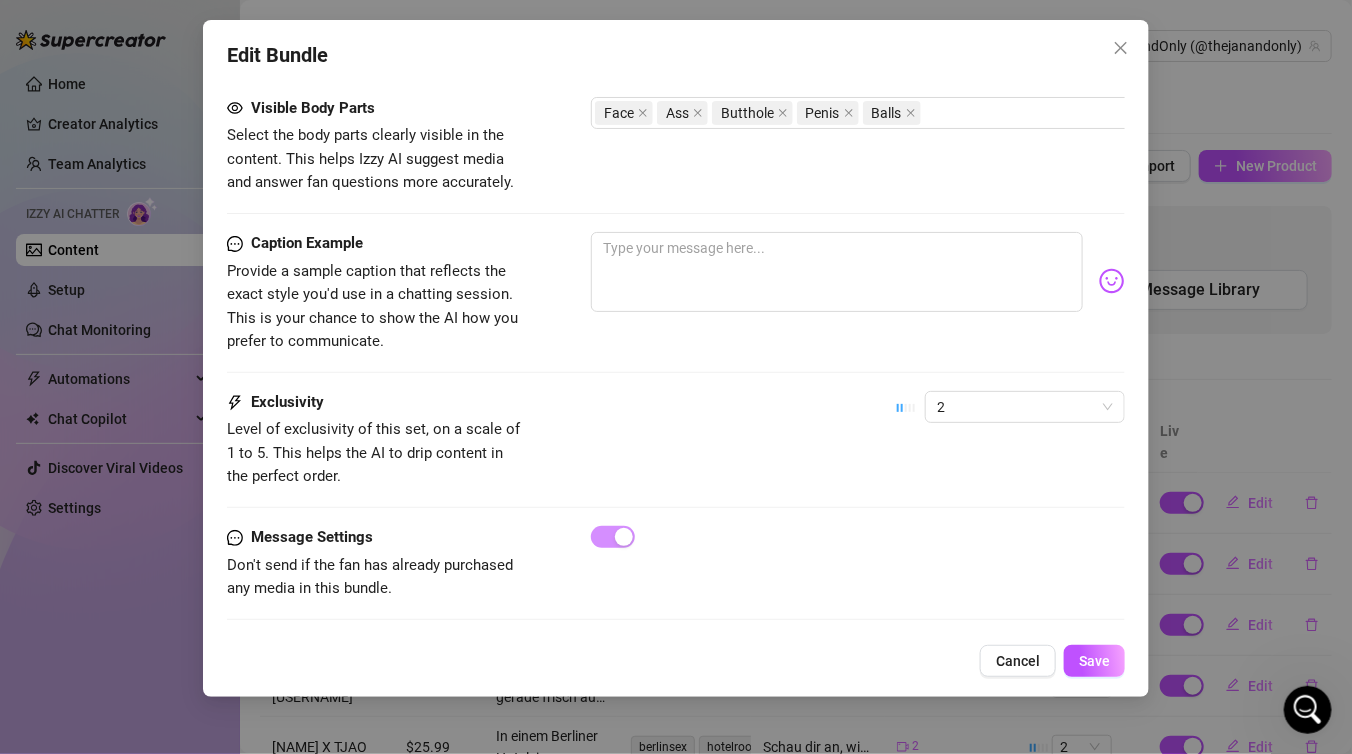 click on "Exclusivity Level of exclusivity of this set, on a scale of 1 to 5. This helps the AI to drip content in the perfect order. 2" at bounding box center (676, 440) 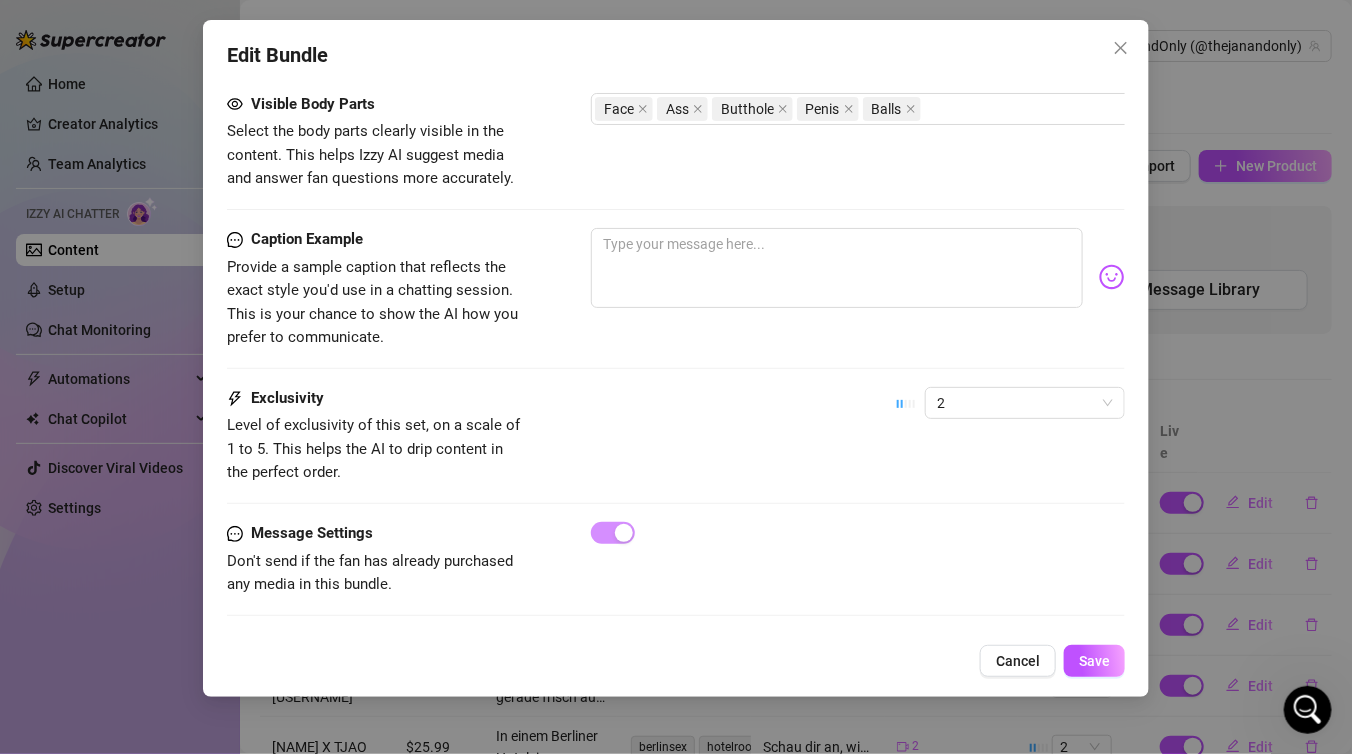scroll, scrollTop: 1263, scrollLeft: 0, axis: vertical 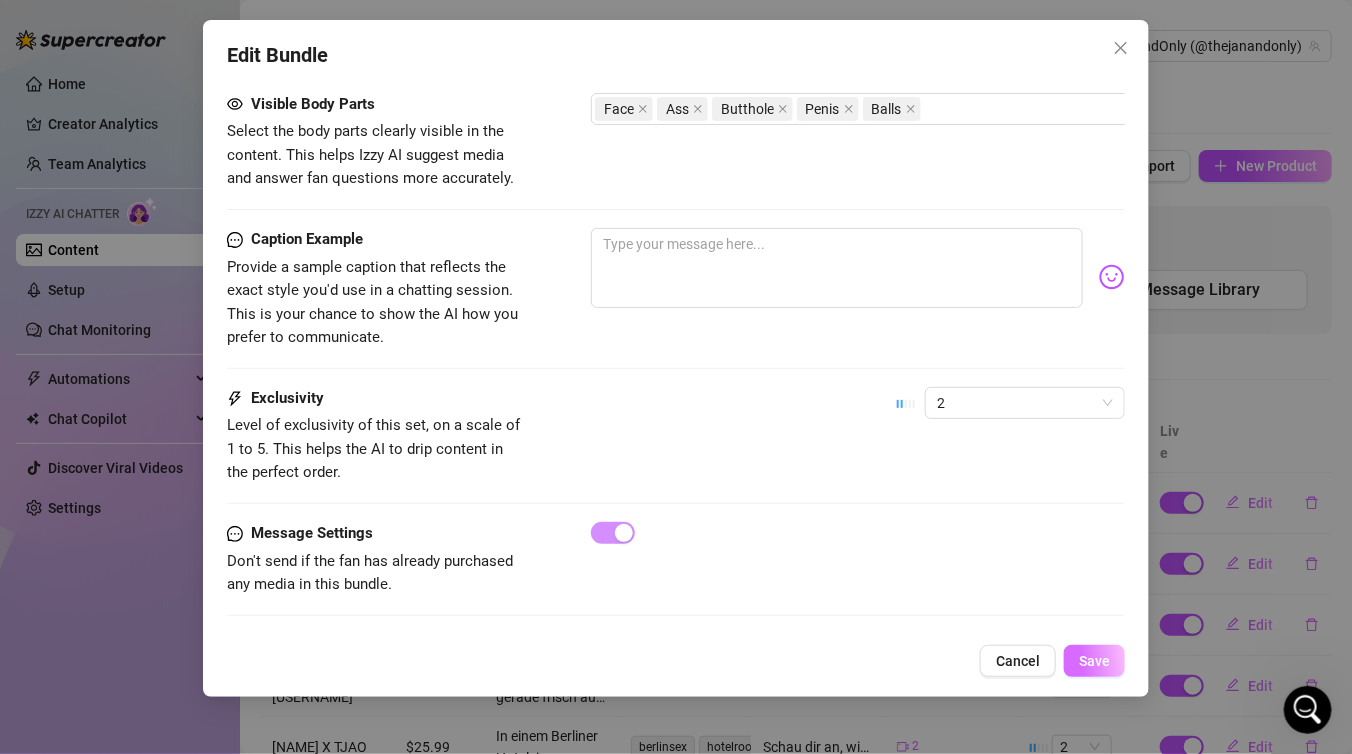 click on "Save" at bounding box center (1094, 661) 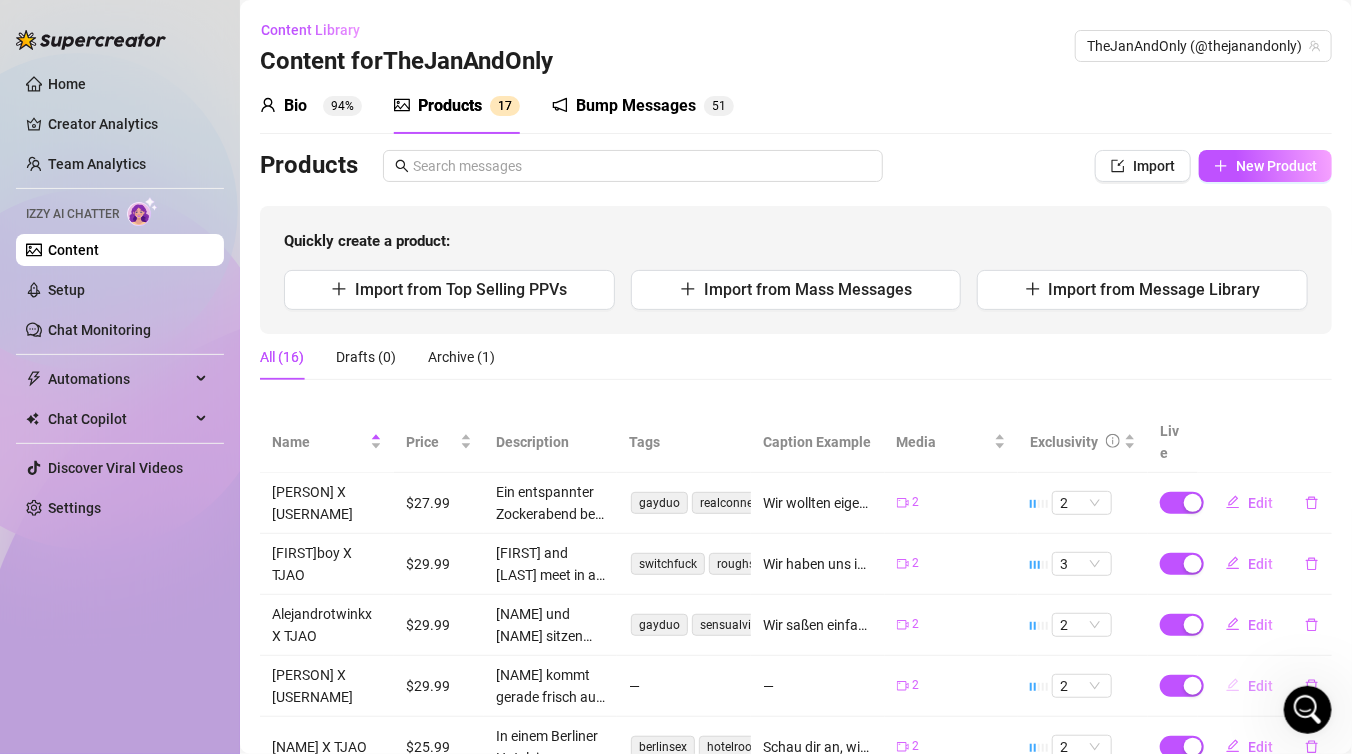 click on "Edit" at bounding box center [1260, 686] 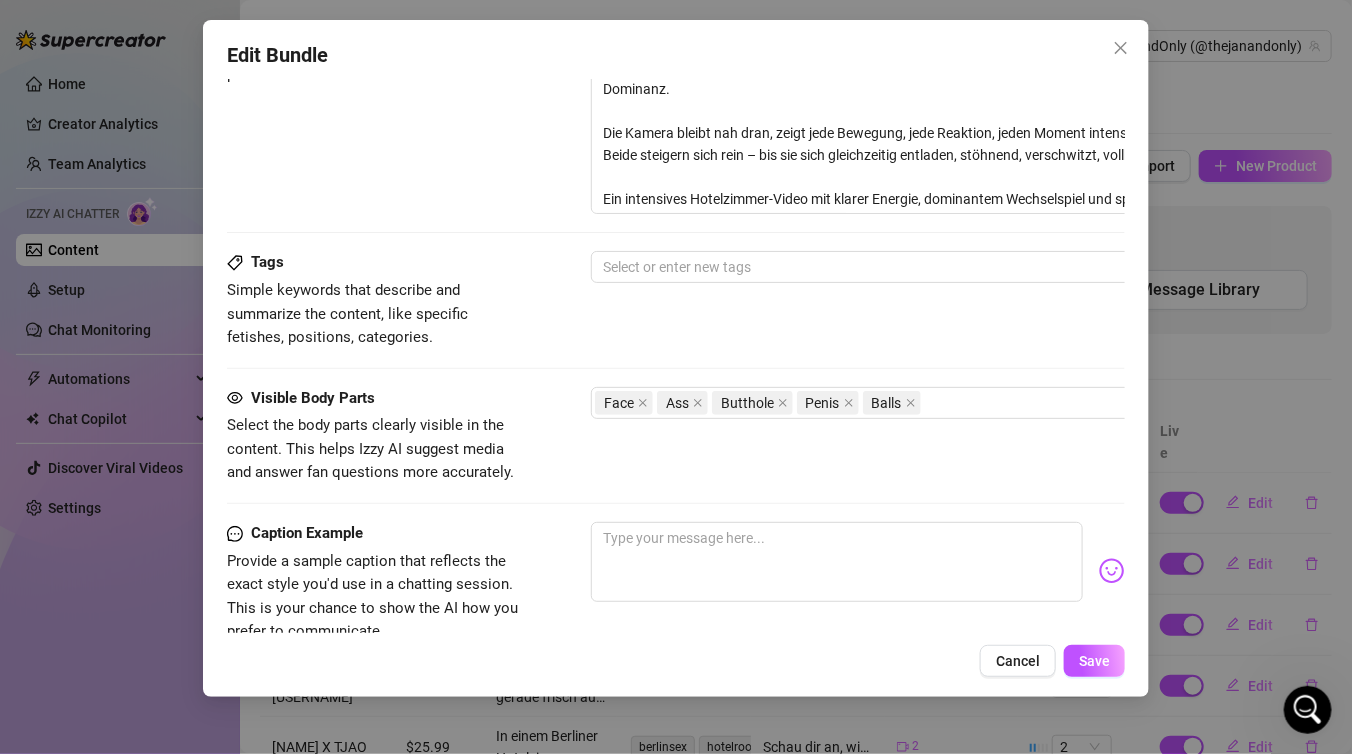 scroll, scrollTop: 962, scrollLeft: 0, axis: vertical 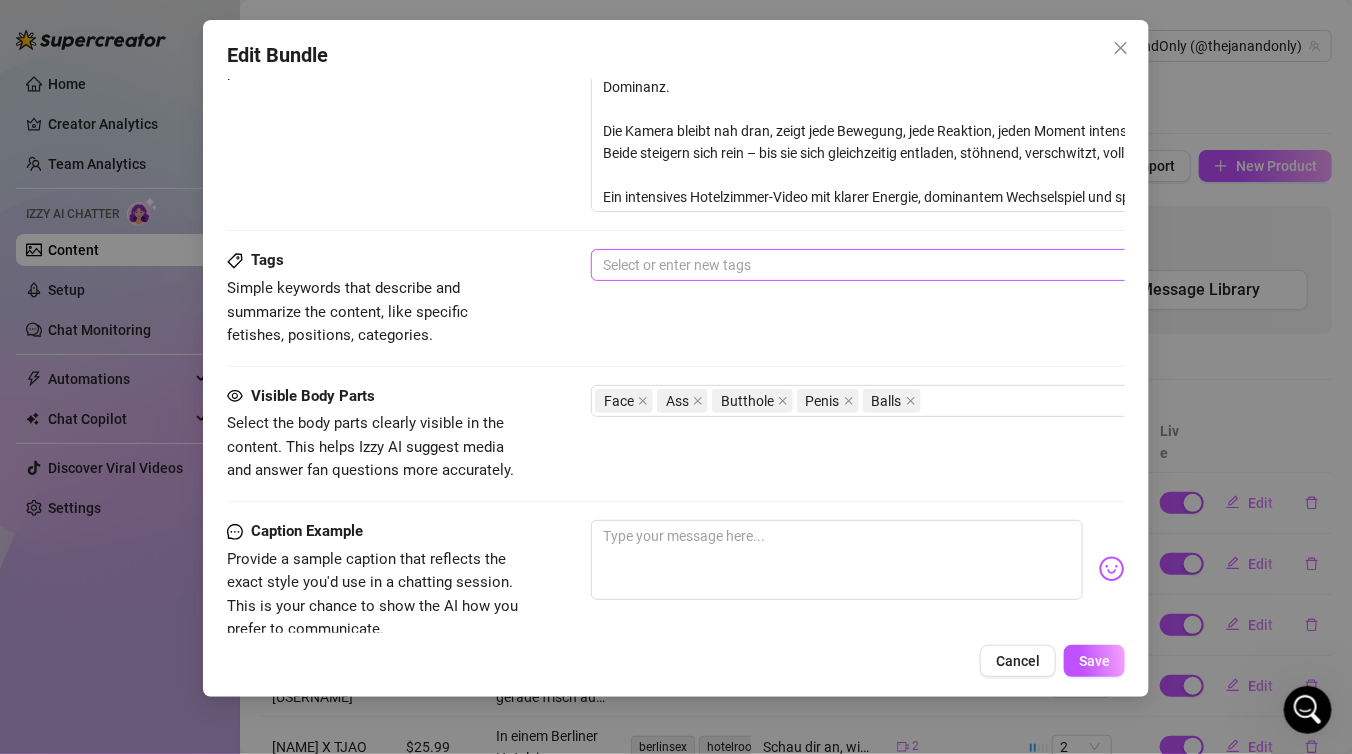 click at bounding box center (930, 265) 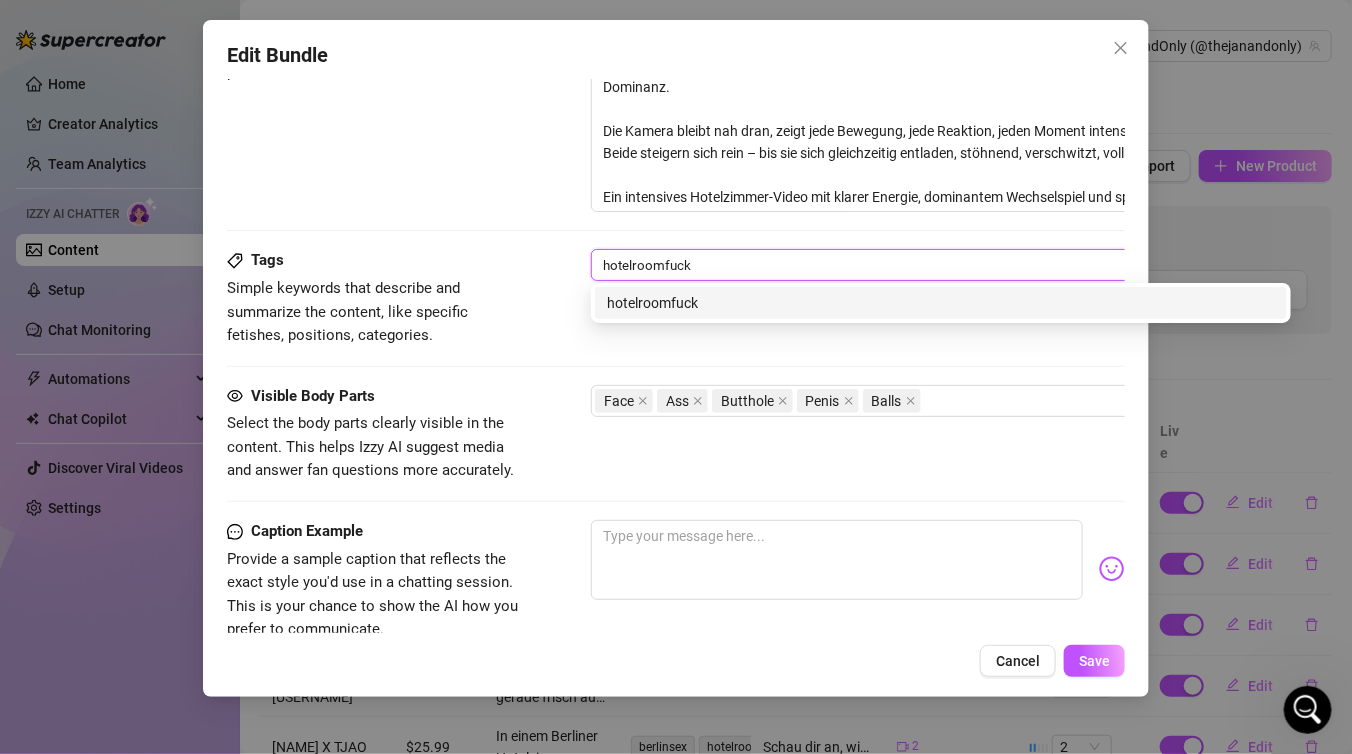 type on "hotelroomfuck" 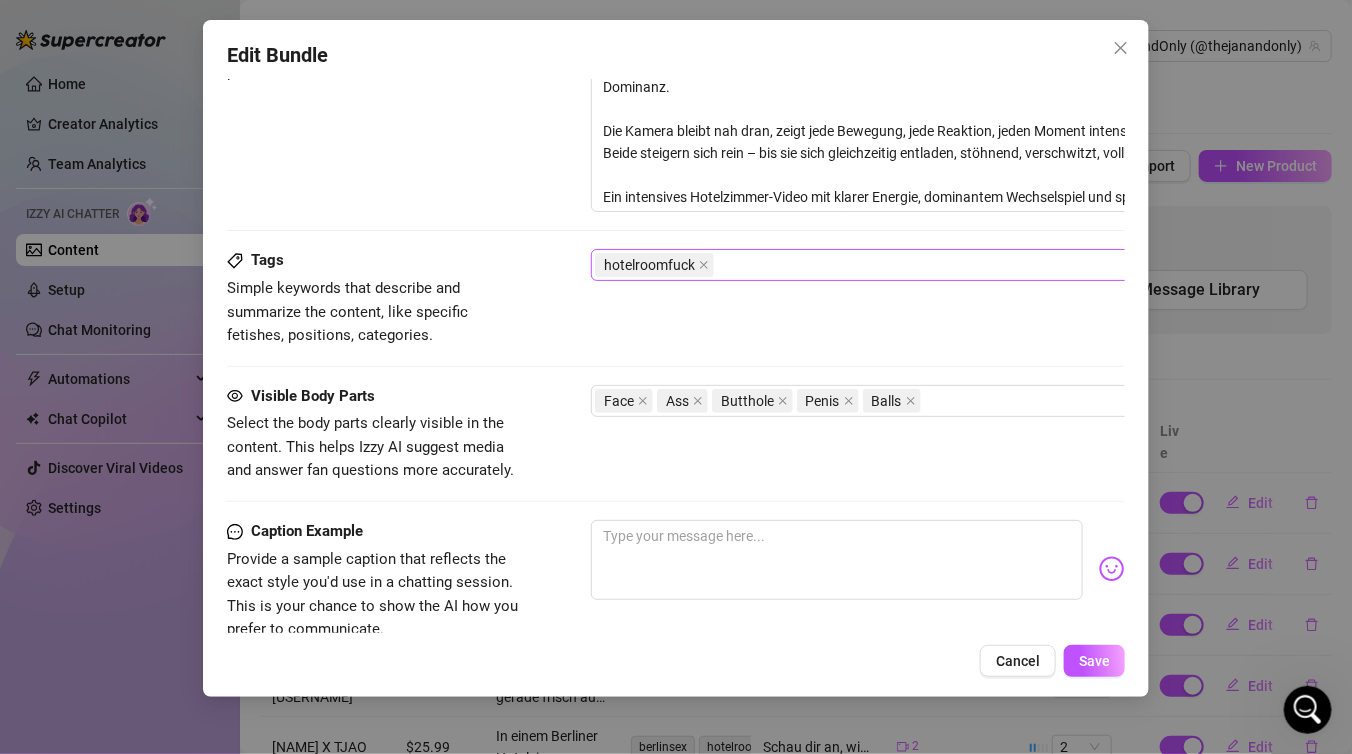 click on "hotelroomfuck" at bounding box center [930, 265] 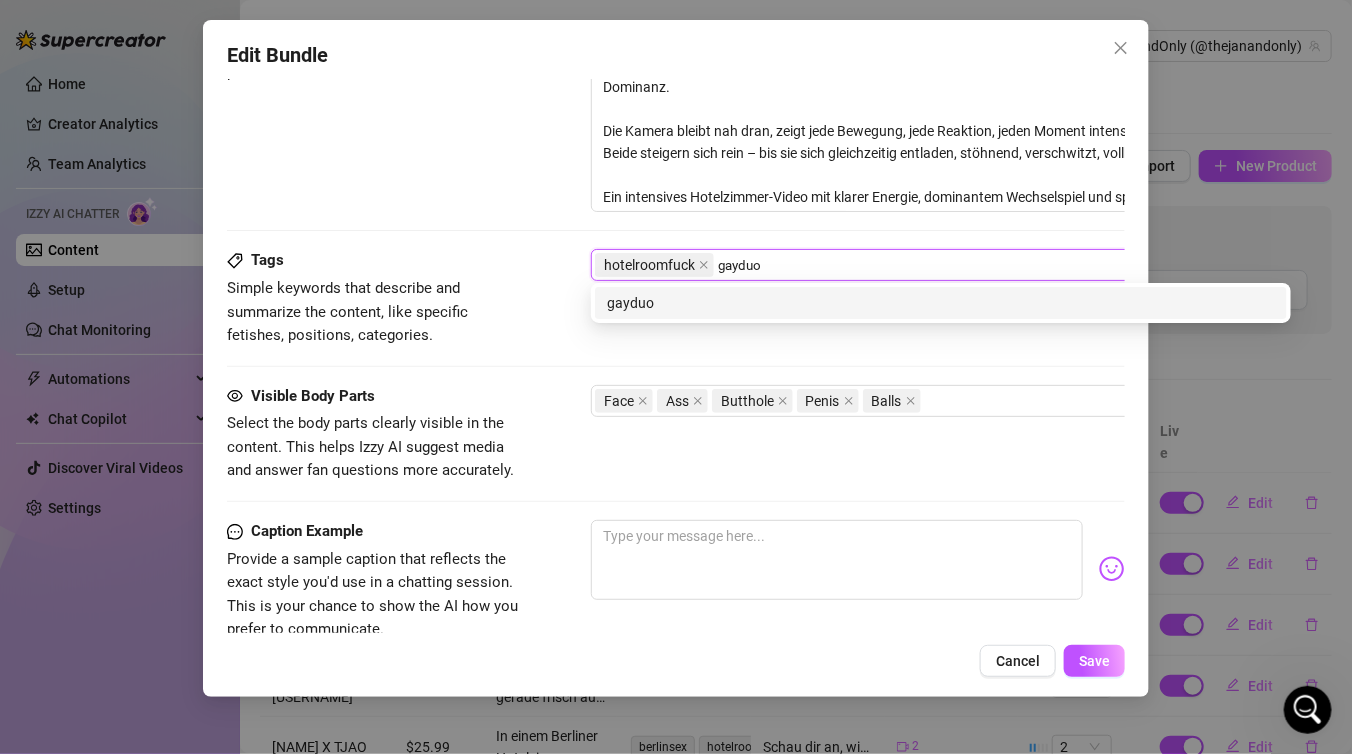 type on "gayduo" 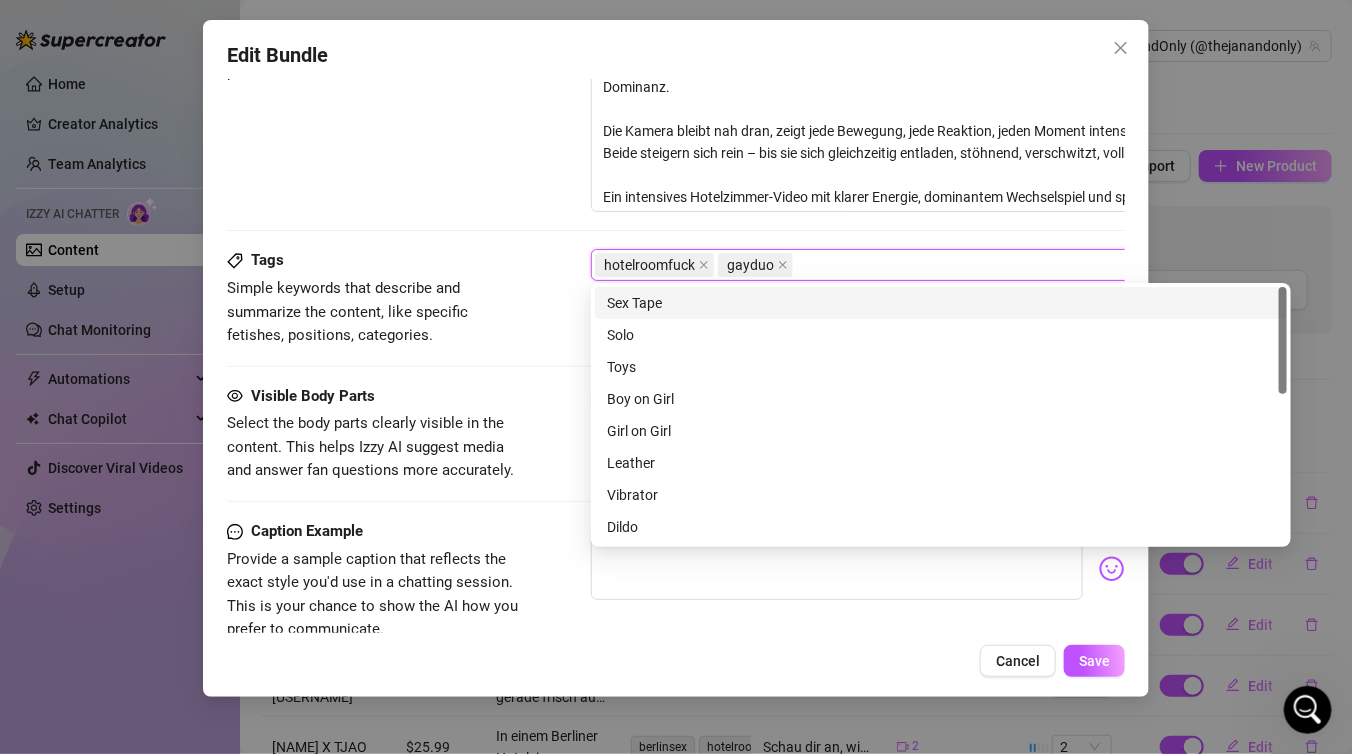click on "hotelroomfuck gayduo" at bounding box center [930, 265] 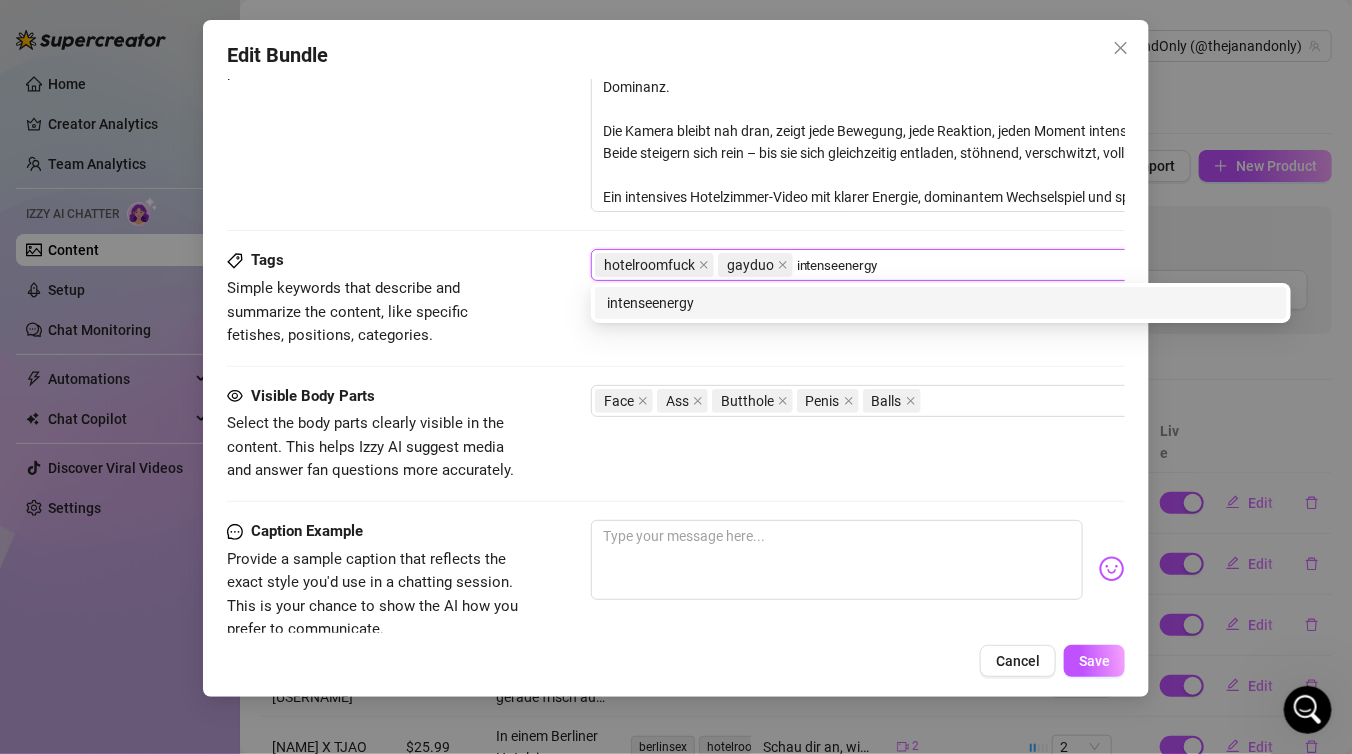 type on "intenseenergy" 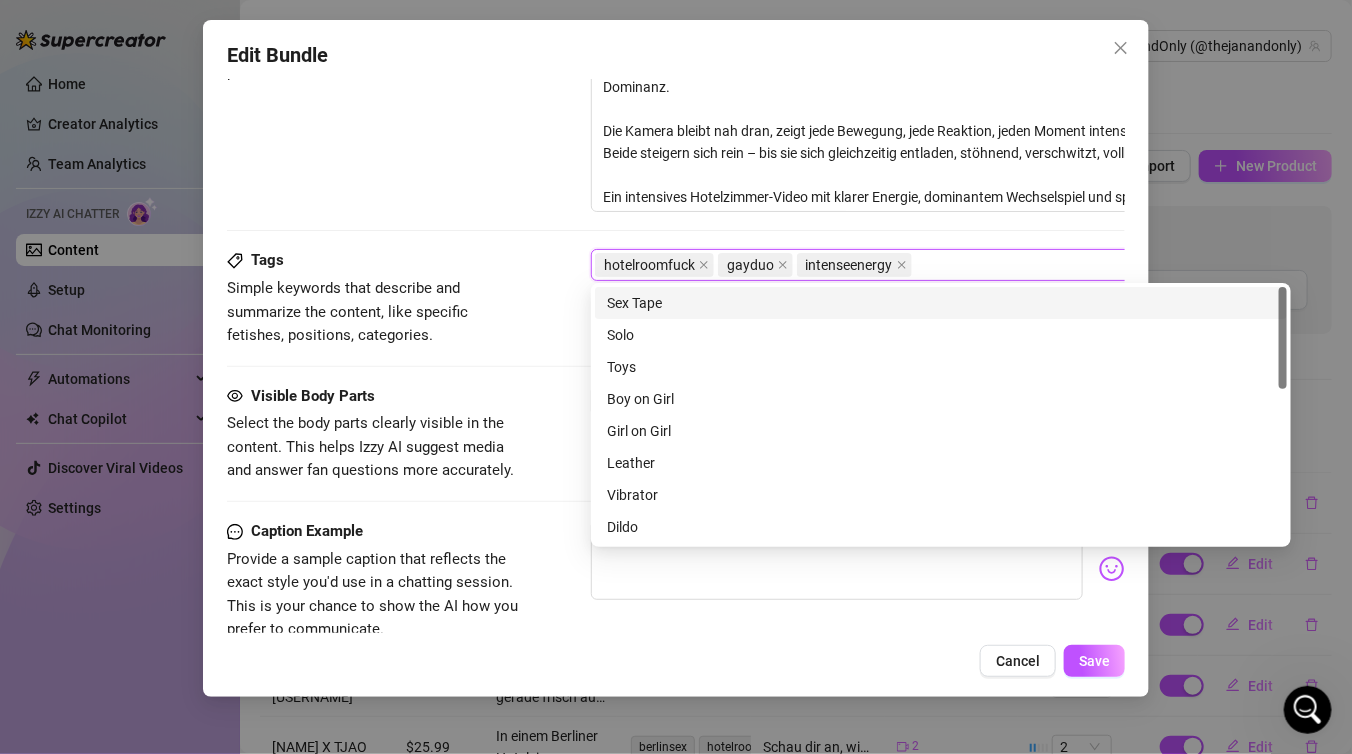 click on "hotelroomfuck gayduo intenseenergy" at bounding box center (930, 265) 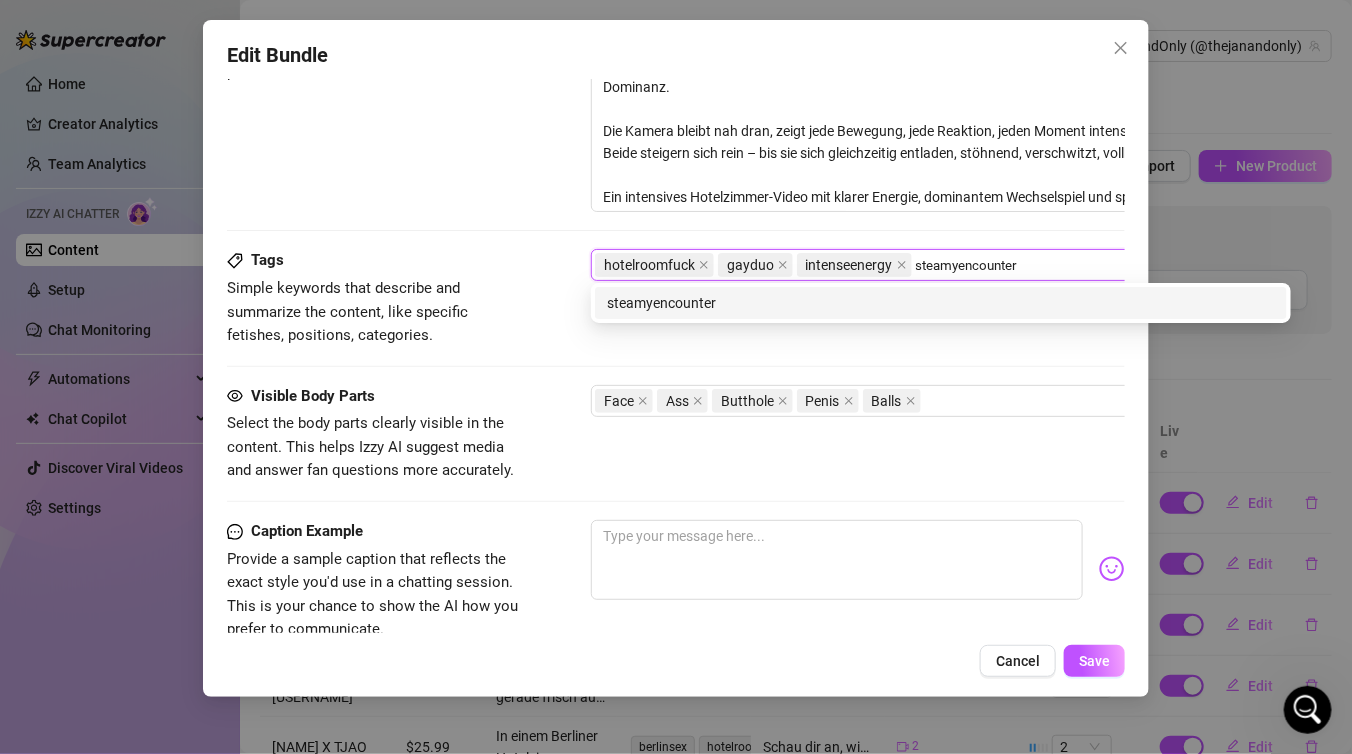 type on "steamyencounter" 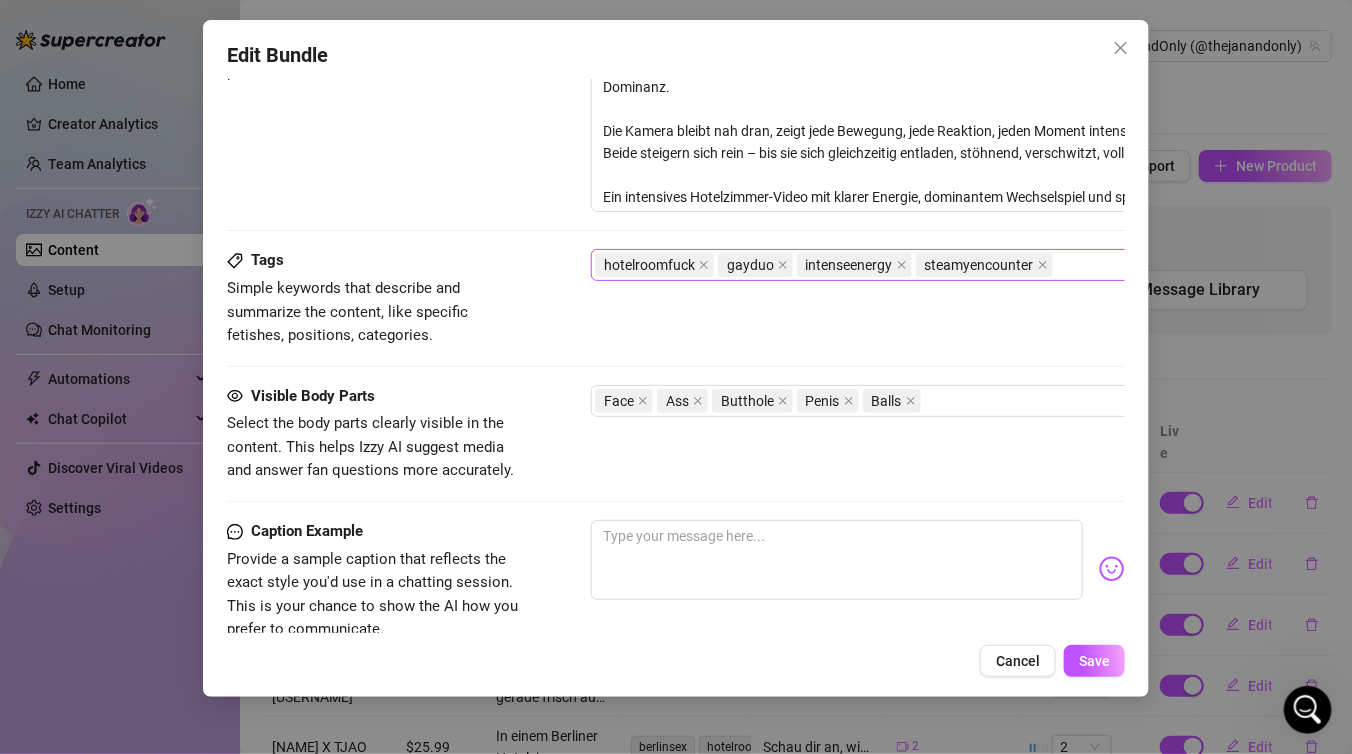 click on "hotelroomfuck gayduo intenseenergy steamyencounter" at bounding box center (930, 265) 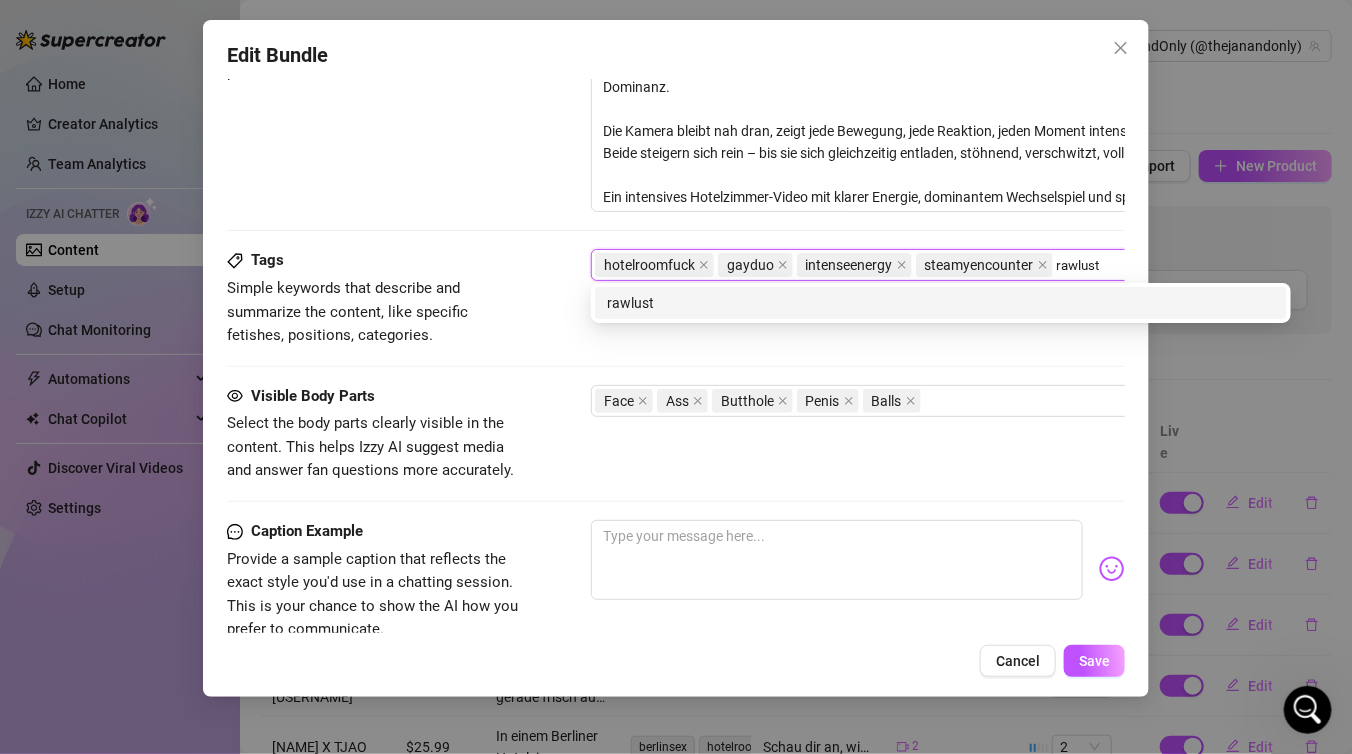 type on "rawlust" 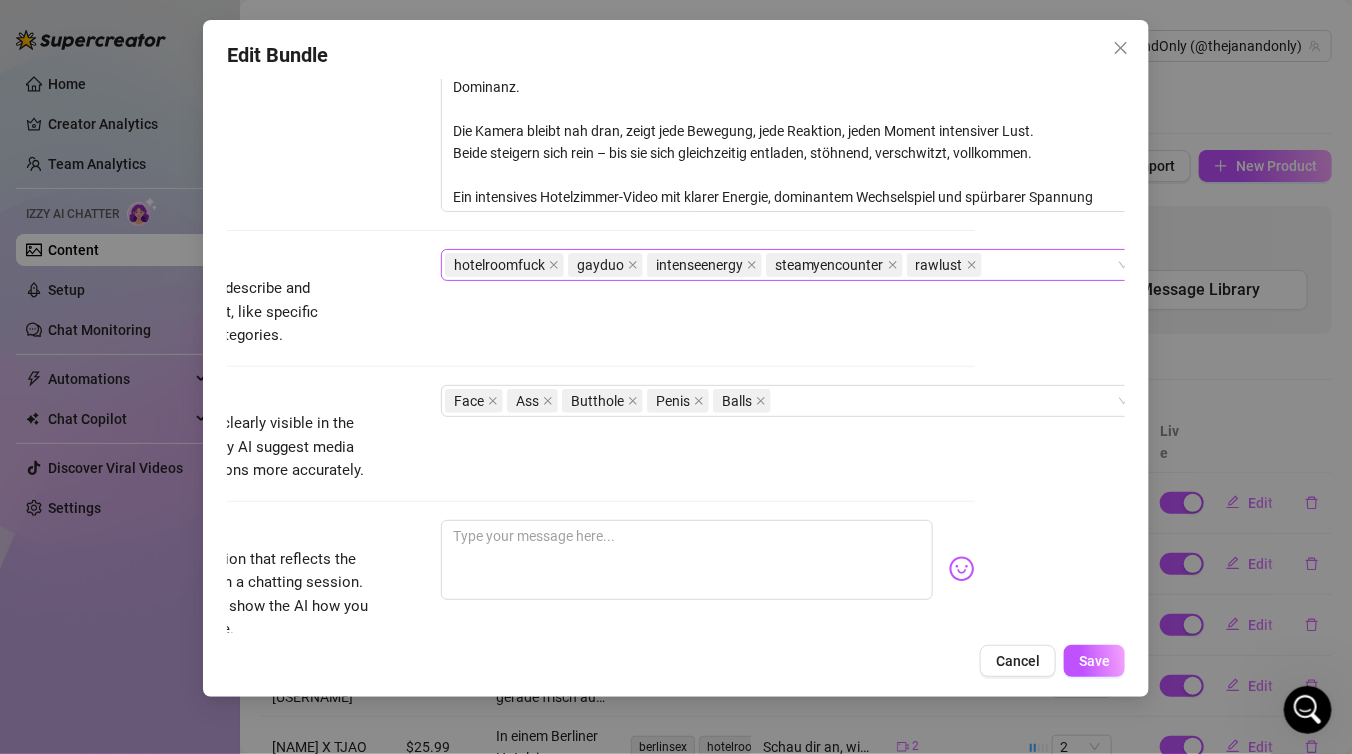 scroll, scrollTop: 962, scrollLeft: 177, axis: both 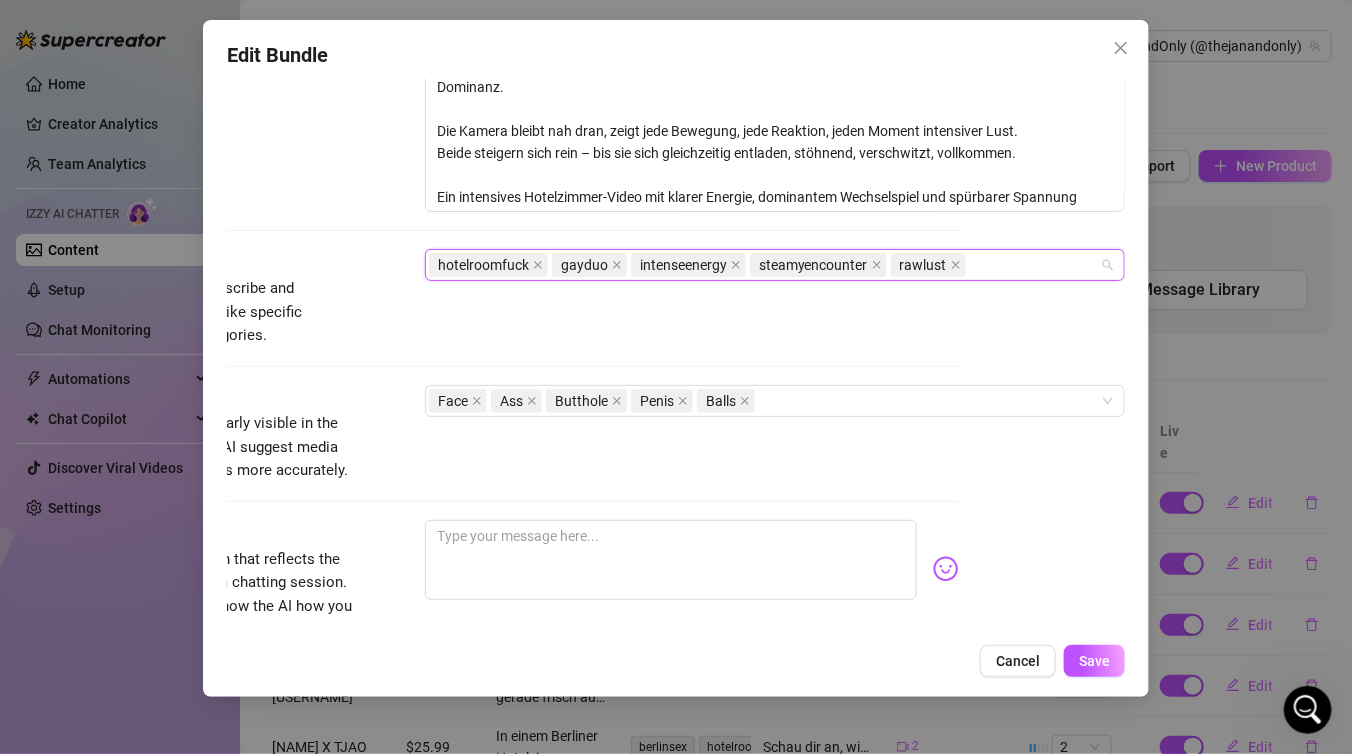click on "hotelroomfuck gayduo intenseenergy steamyencounter rawlust" at bounding box center (764, 265) 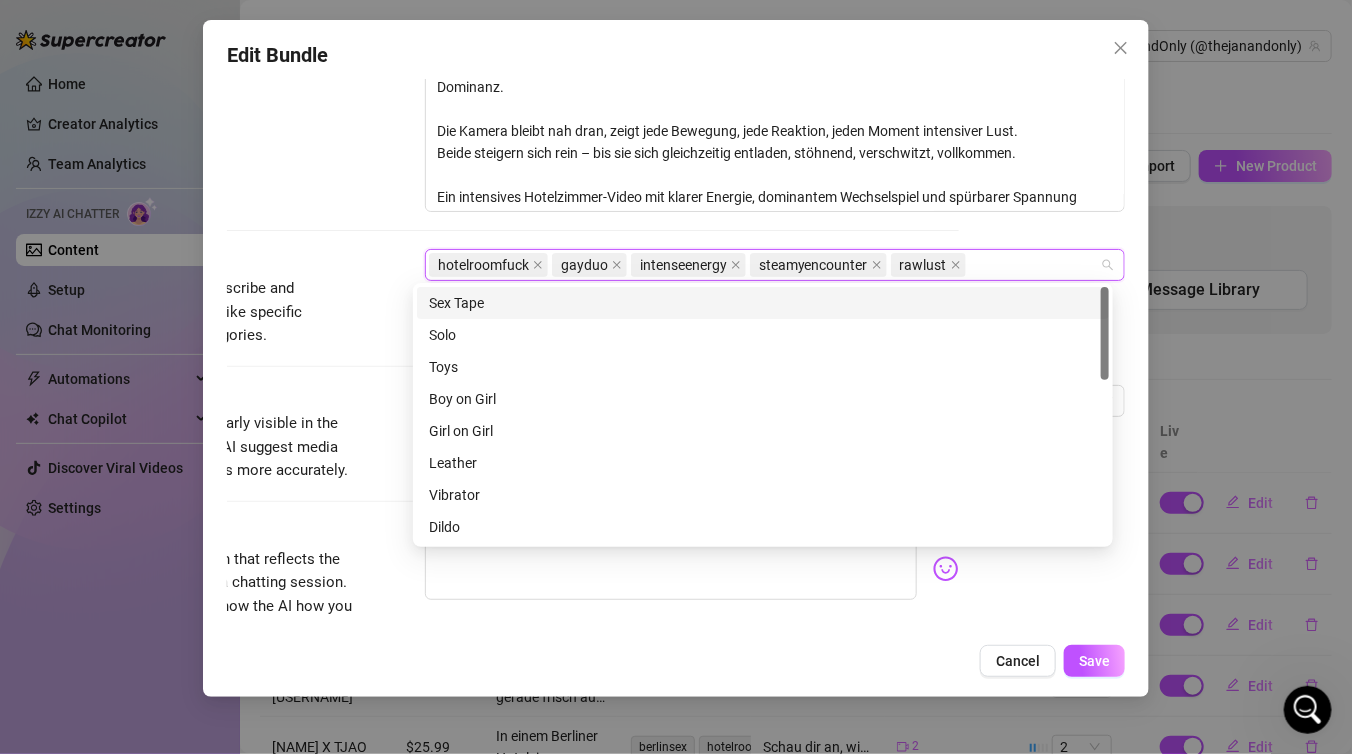 paste on "[USERNAME]" 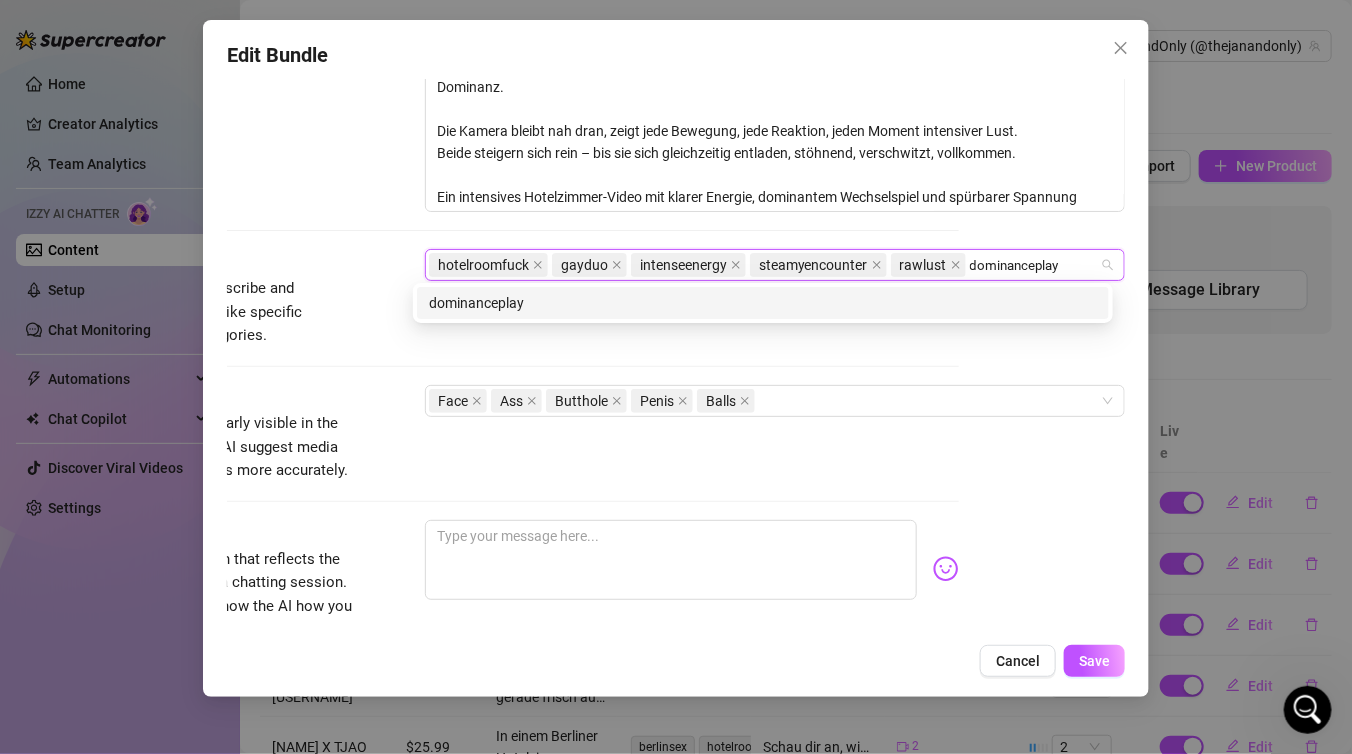type on "[USERNAME]" 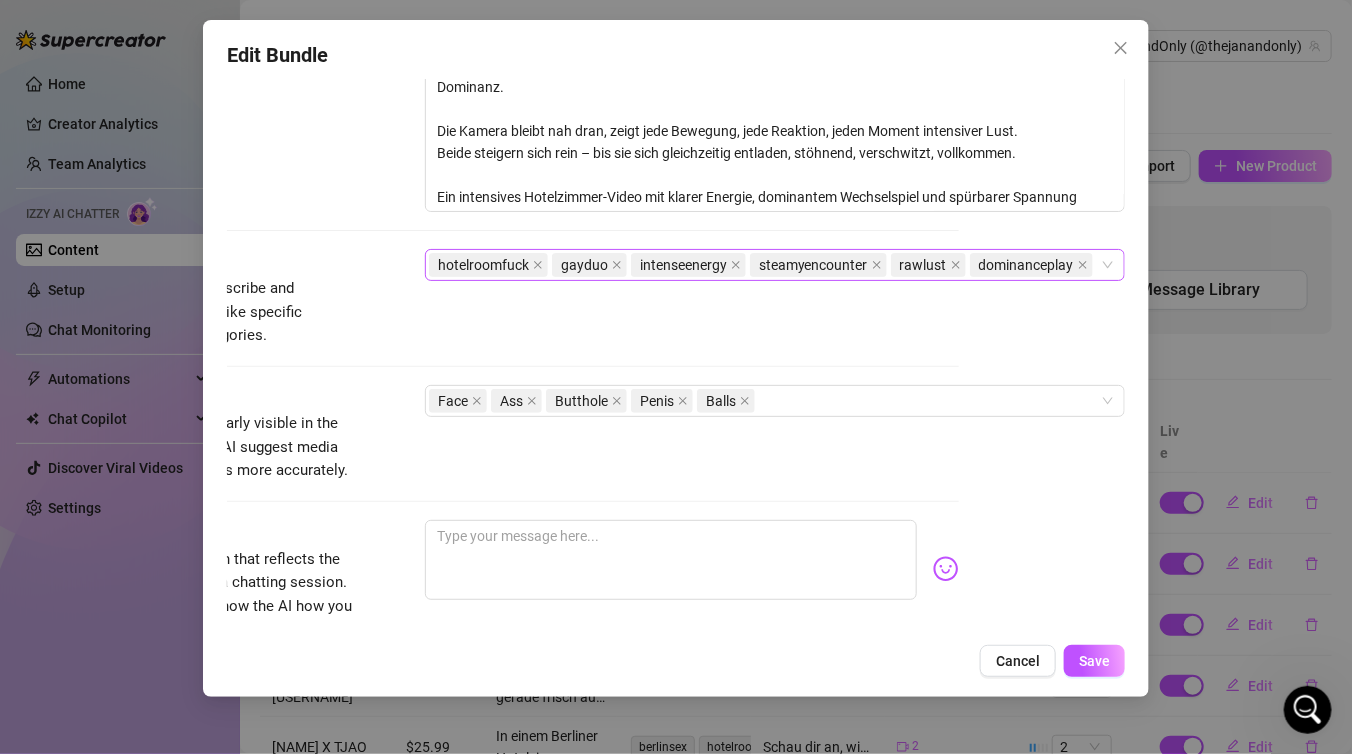 click at bounding box center [1099, 265] 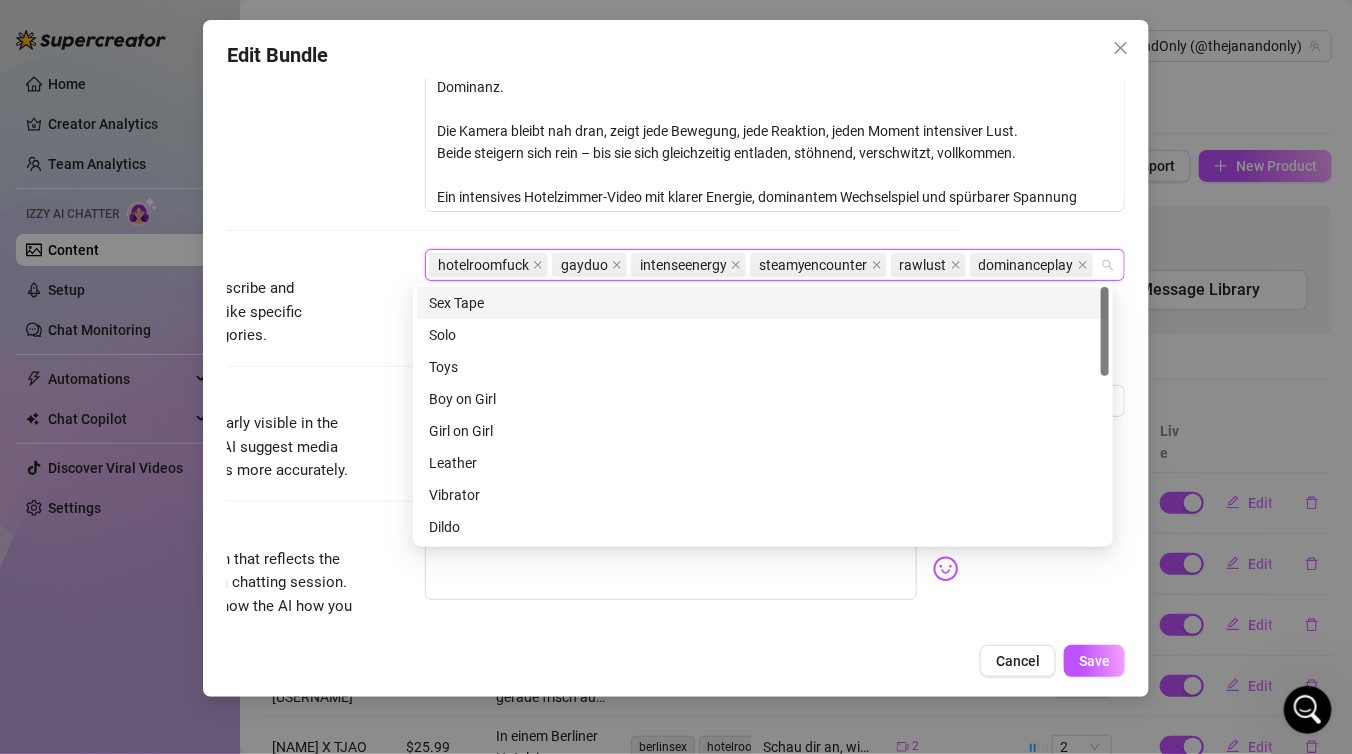 paste on "realpleasure" 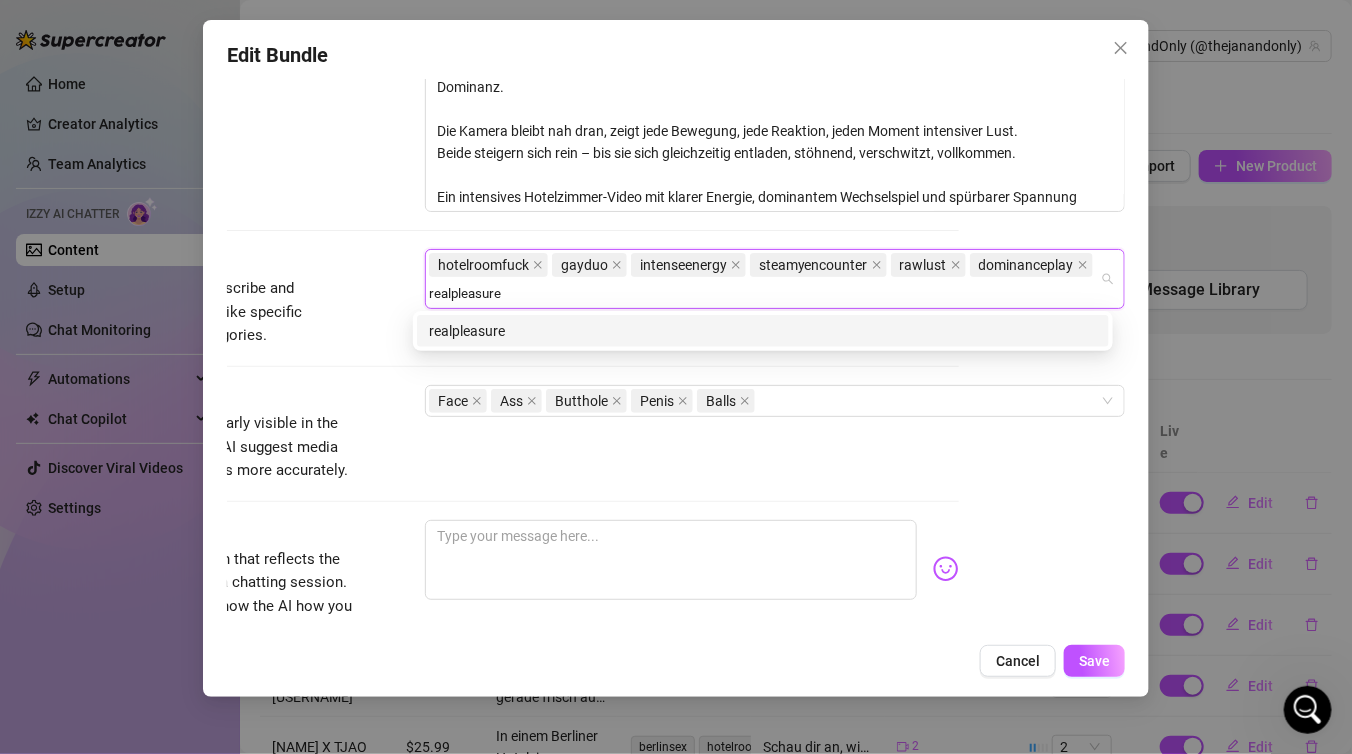 type on "realpleasure" 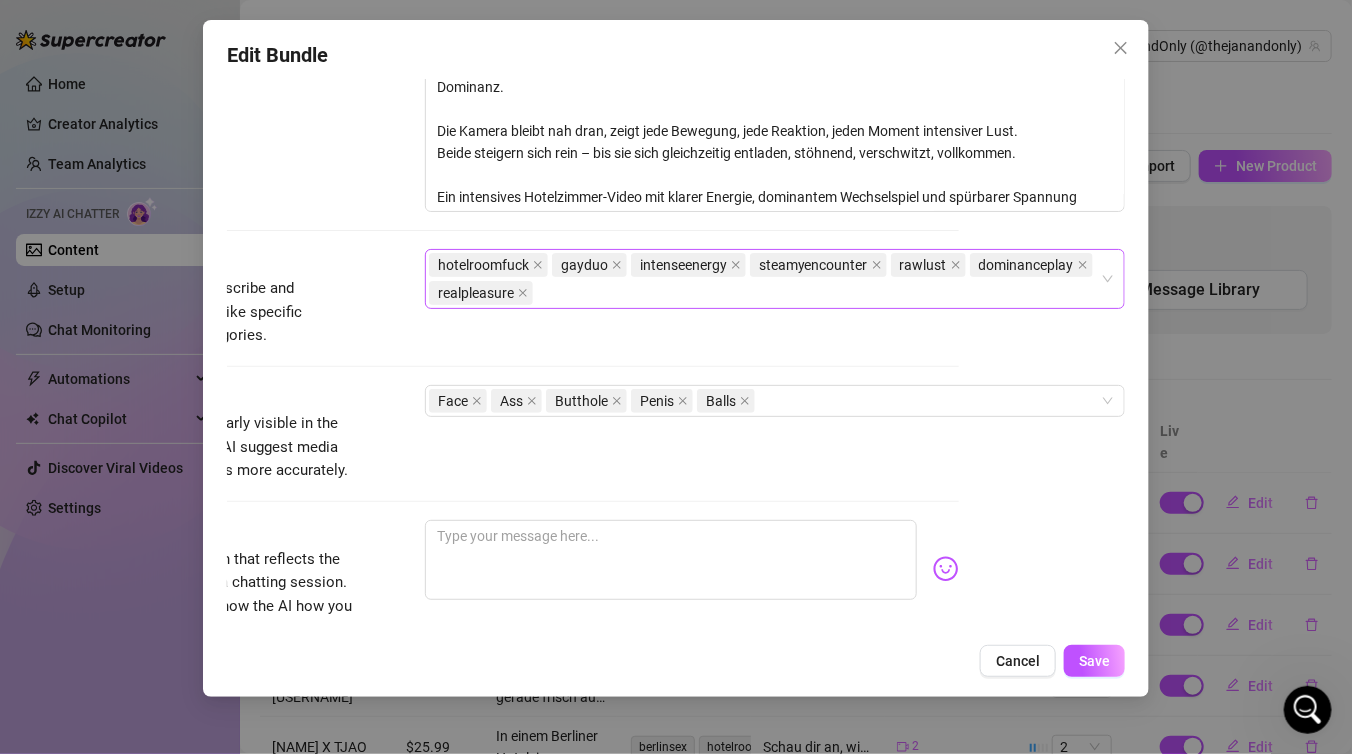 click on "hotelroomfuck gayduo intenseenergy steamyencounter rawlust dominanceplay realpleasure" at bounding box center (764, 279) 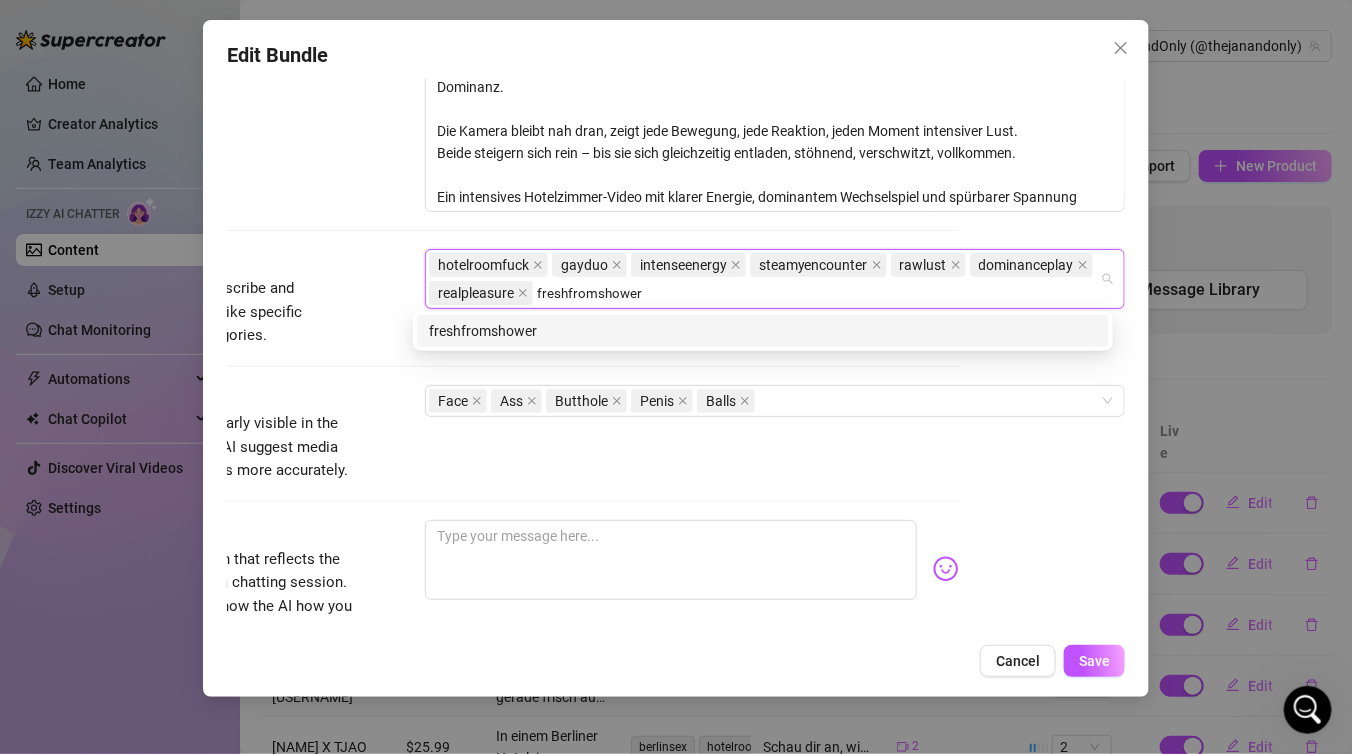 type on "freshfromshower" 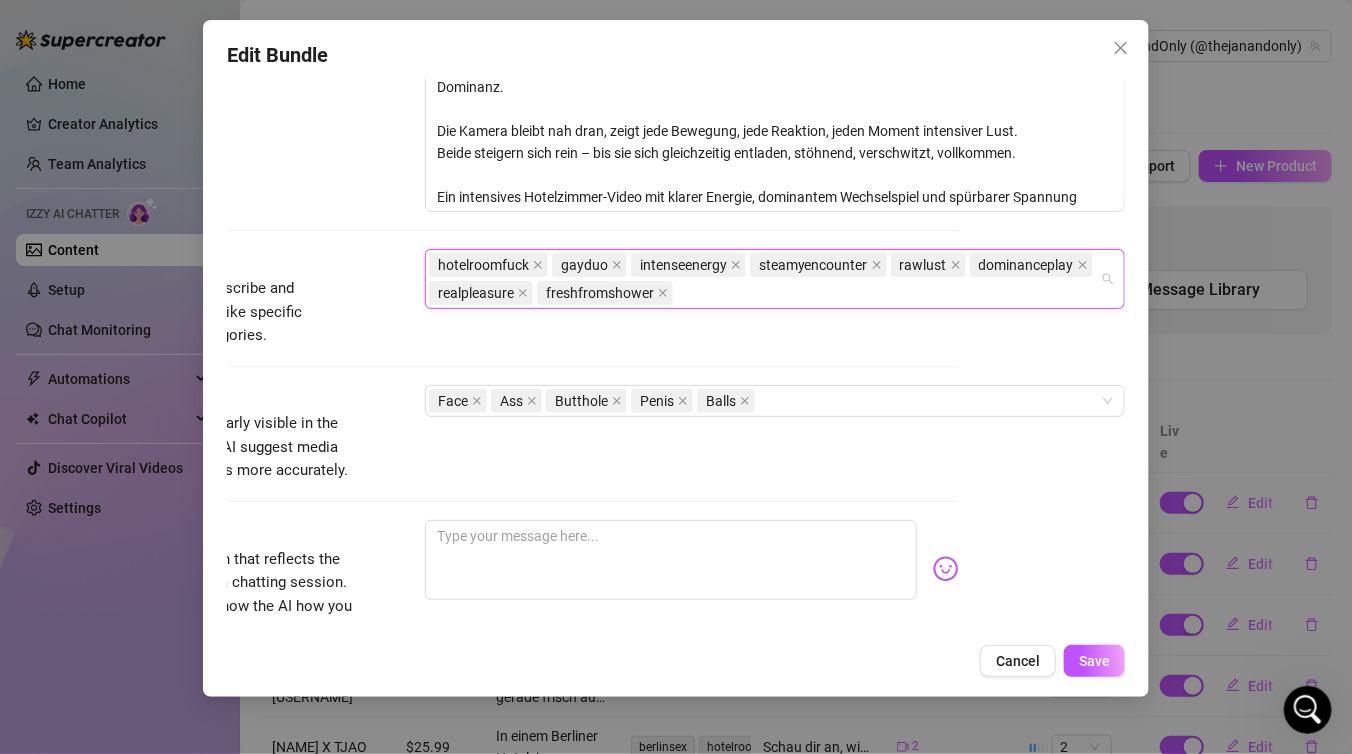 click on "hotelroomfuck gayduo intenseenergy steamyencounter rawlust dominanceplay realpleasure freshfromshower" at bounding box center [764, 279] 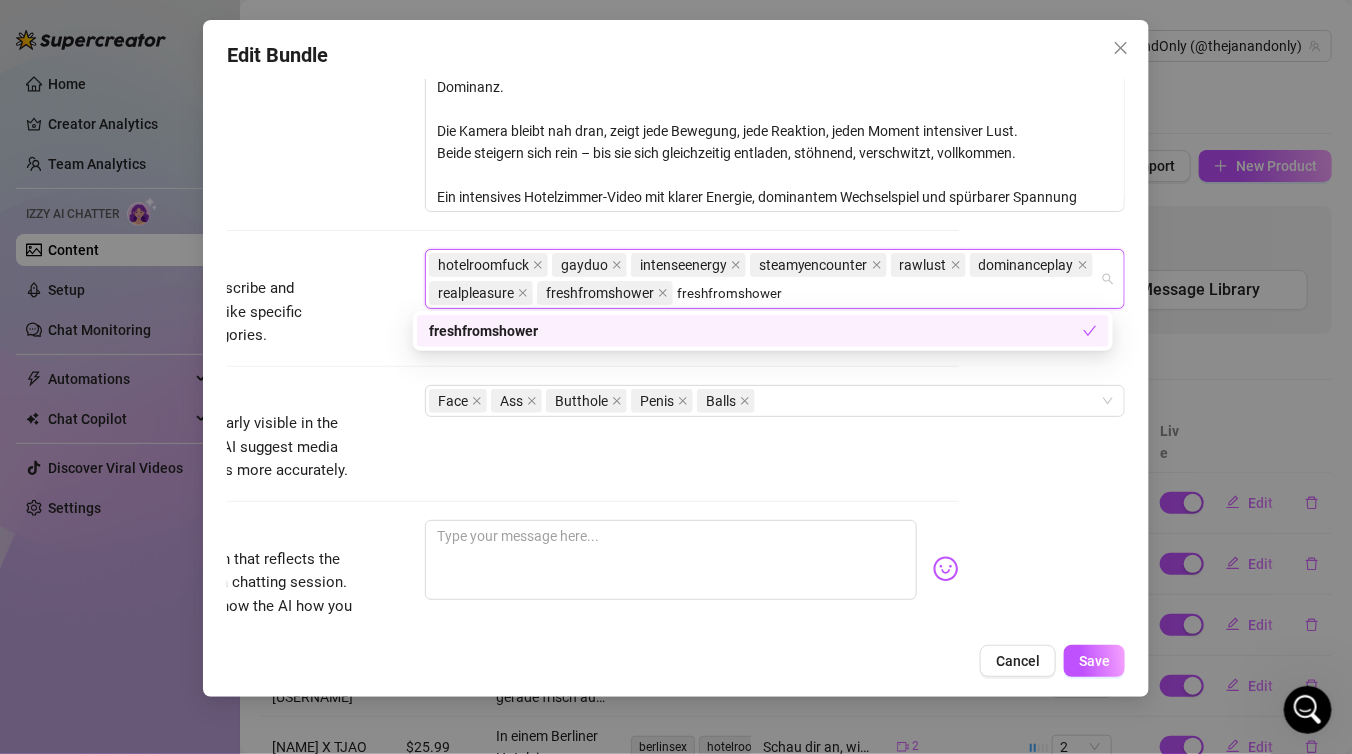 type on "freshfromshower" 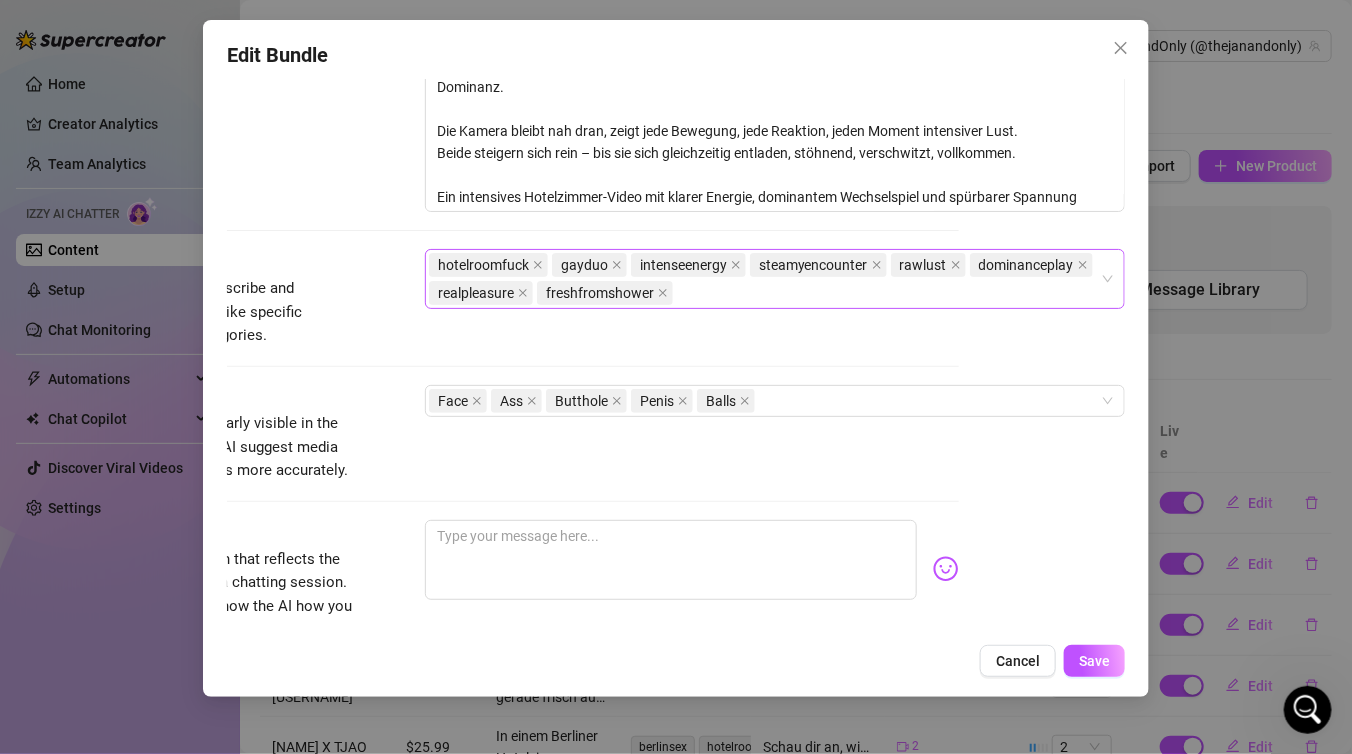 click on "hotelroomfuck gayduo intenseenergy steamyencounter rawlust dominanceplay realpleasure freshfromshower" at bounding box center (764, 279) 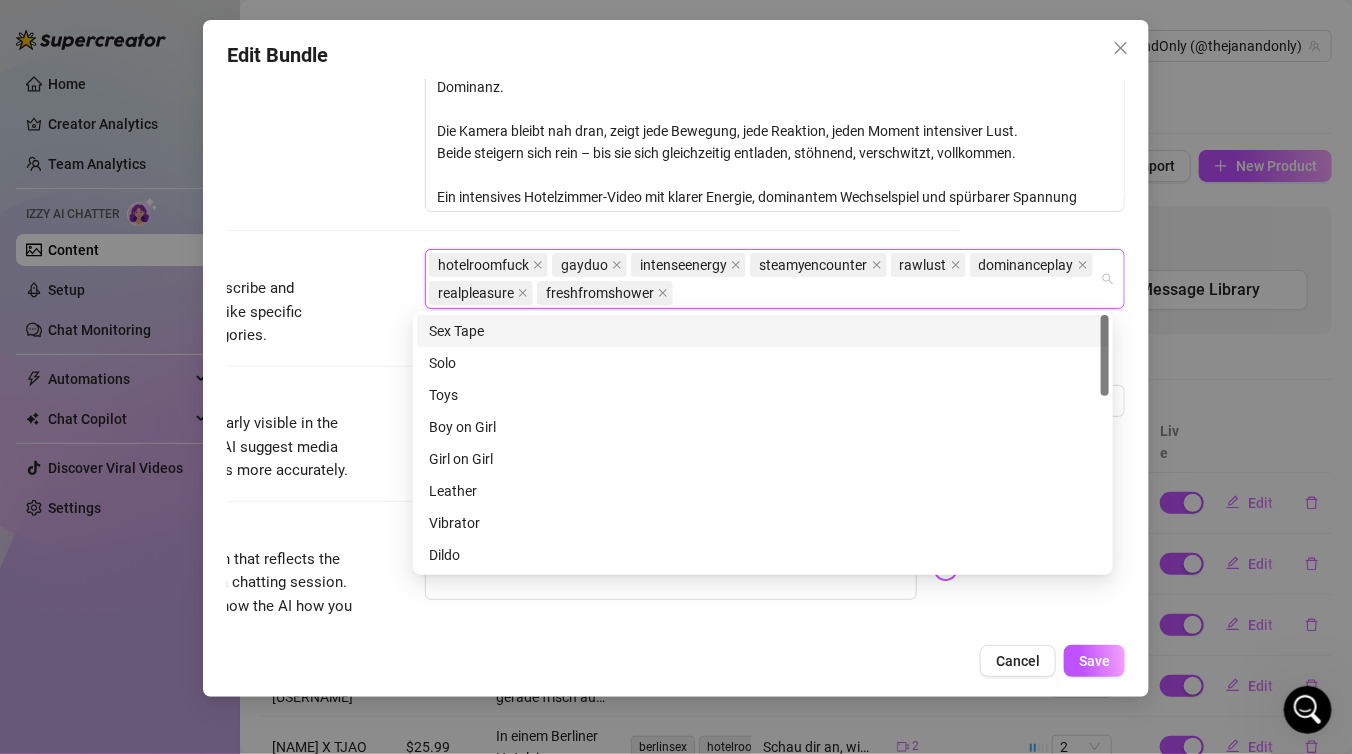paste on "tightaction" 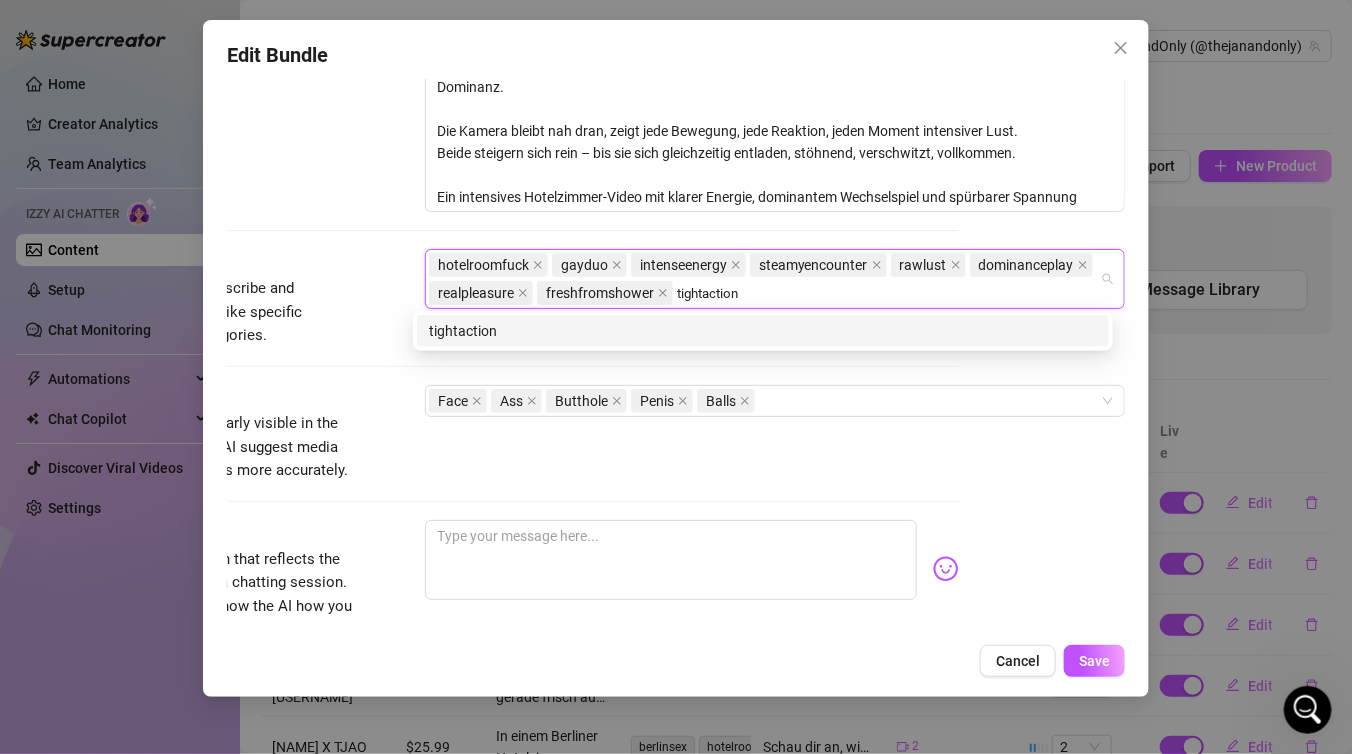 type on "tightaction" 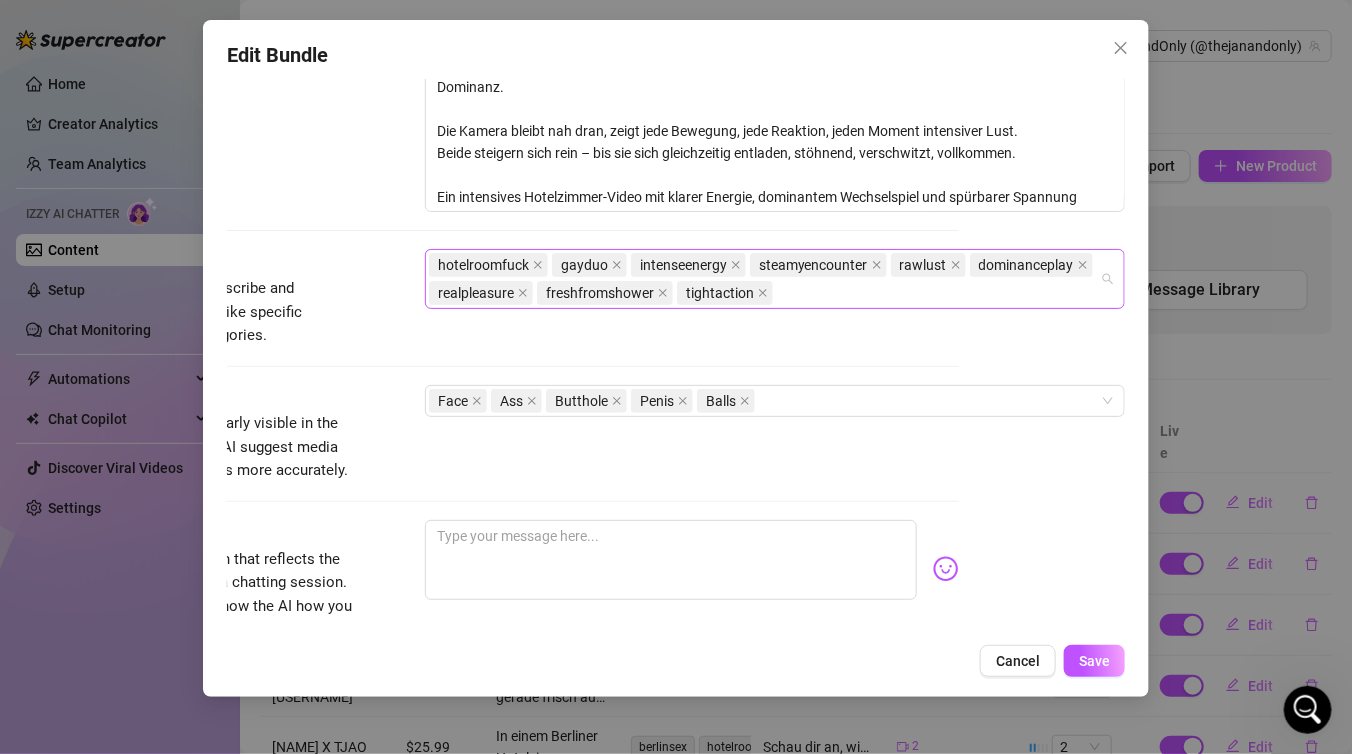 click on "hotelroomfuck gayduo intenseenergy steamyencounter rawlust dominanceplay realpleasure freshfromshower tightaction" at bounding box center [764, 279] 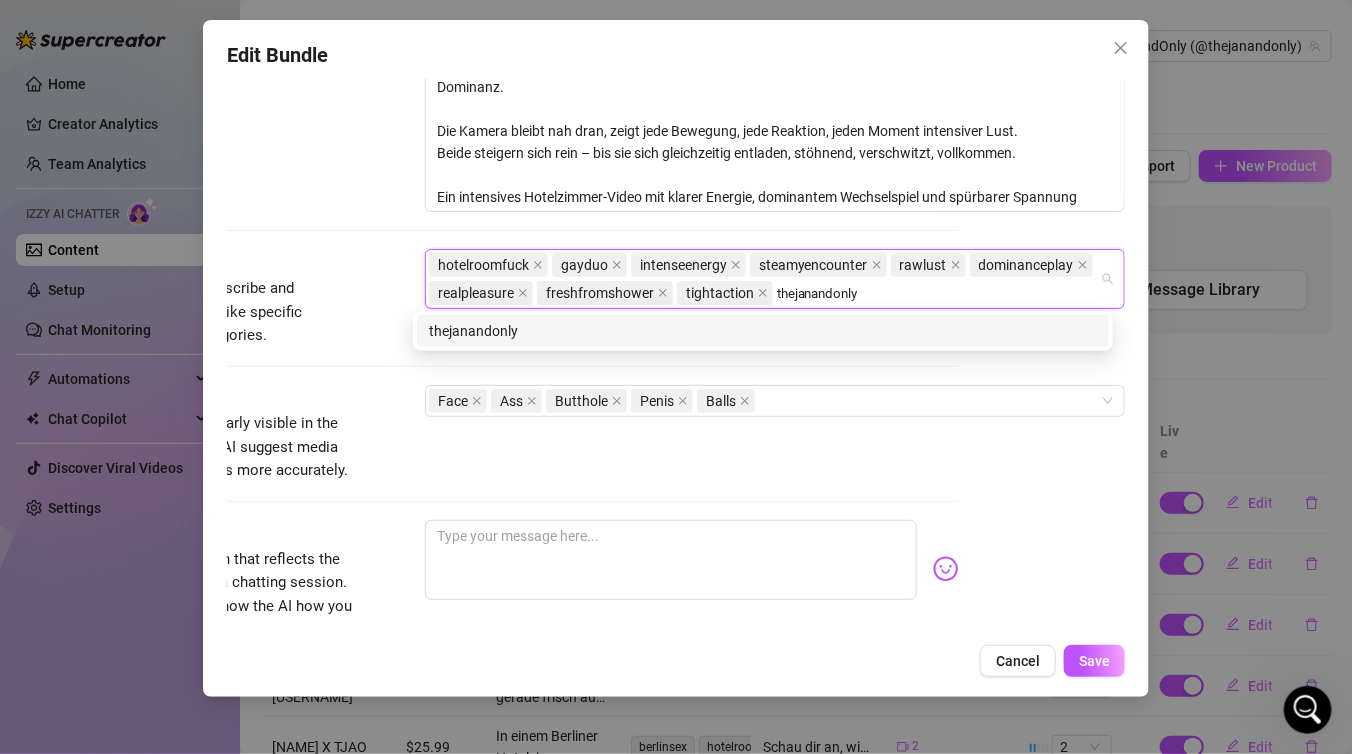 type on "[USERNAME]" 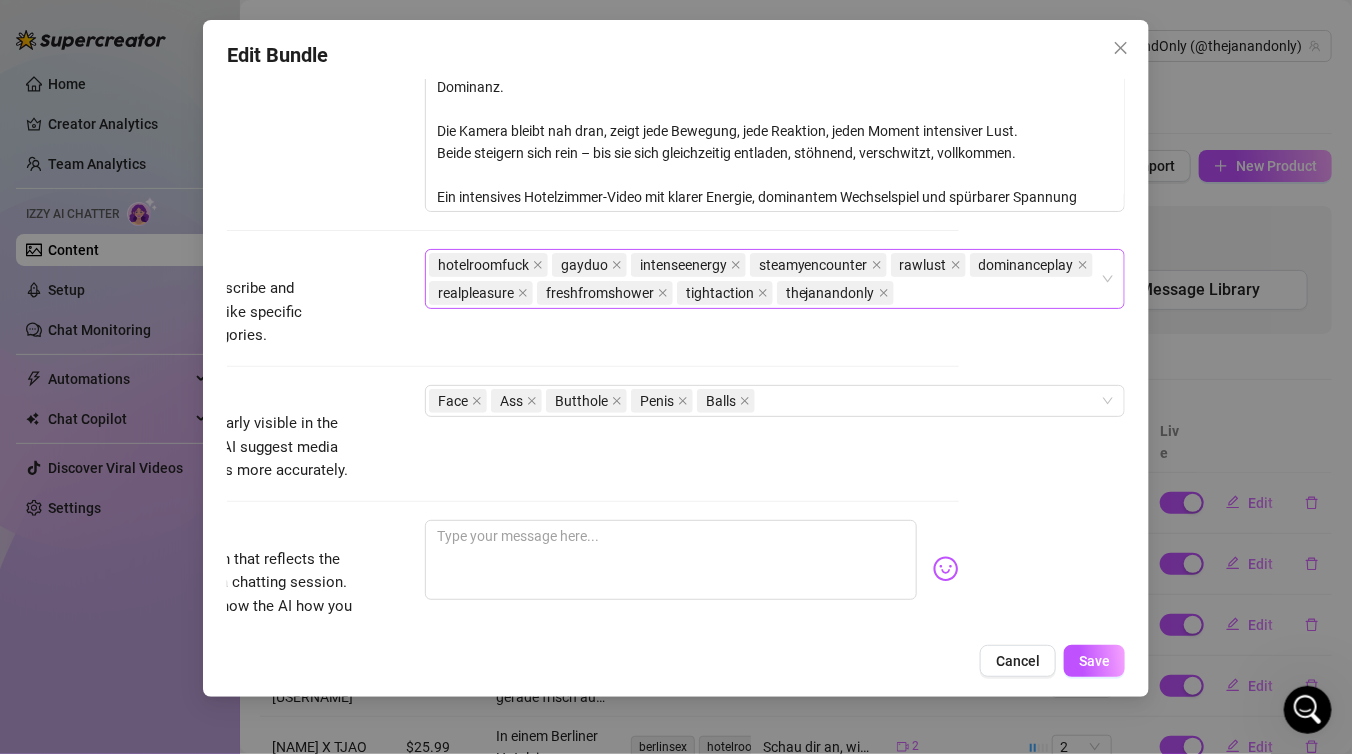 click on "hotelroomfuck gayduo intenseenergy steamyencounter rawlust dominanceplay realpleasure freshfromshower tightaction thejanandonly" at bounding box center [764, 279] 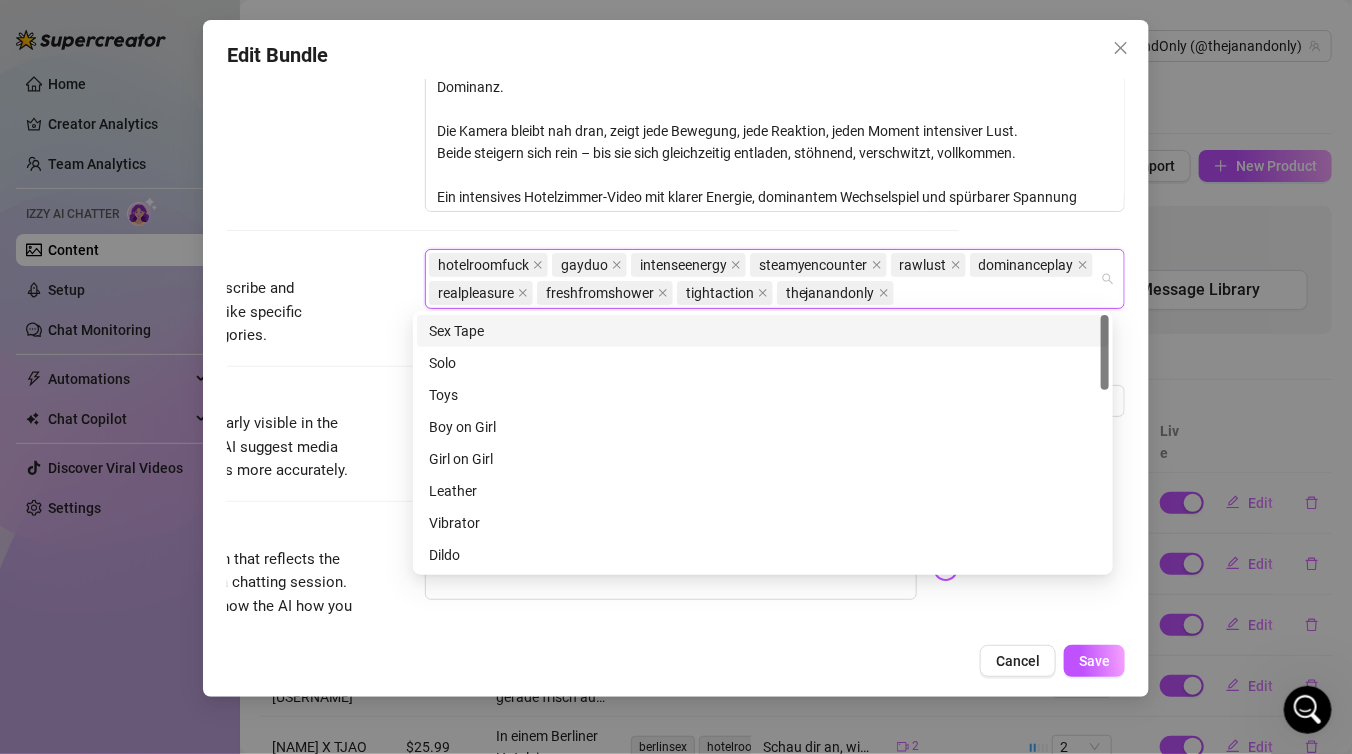 paste on "[USERNAME]" 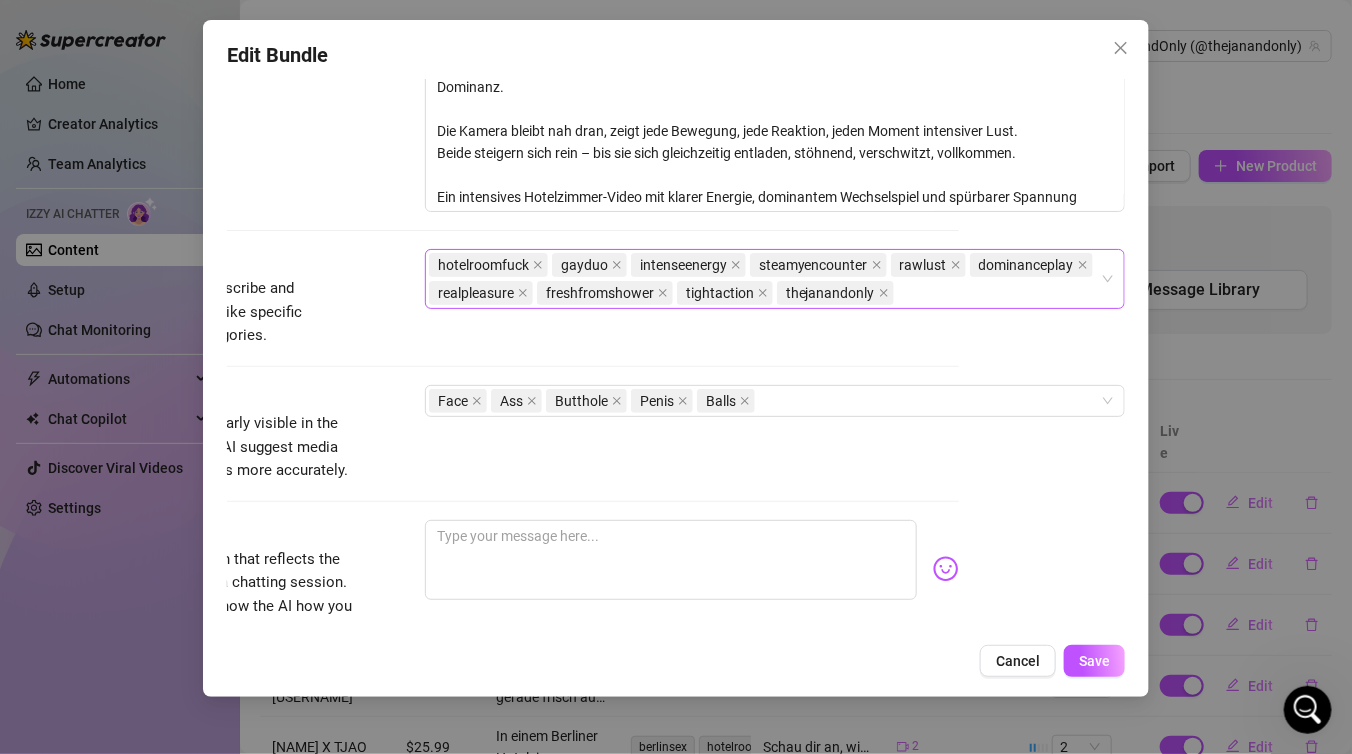 click on "hotelroomfuck gayduo intenseenergy steamyencounter rawlust dominanceplay realpleasure freshfromshower tightaction thejanandonly" at bounding box center [764, 279] 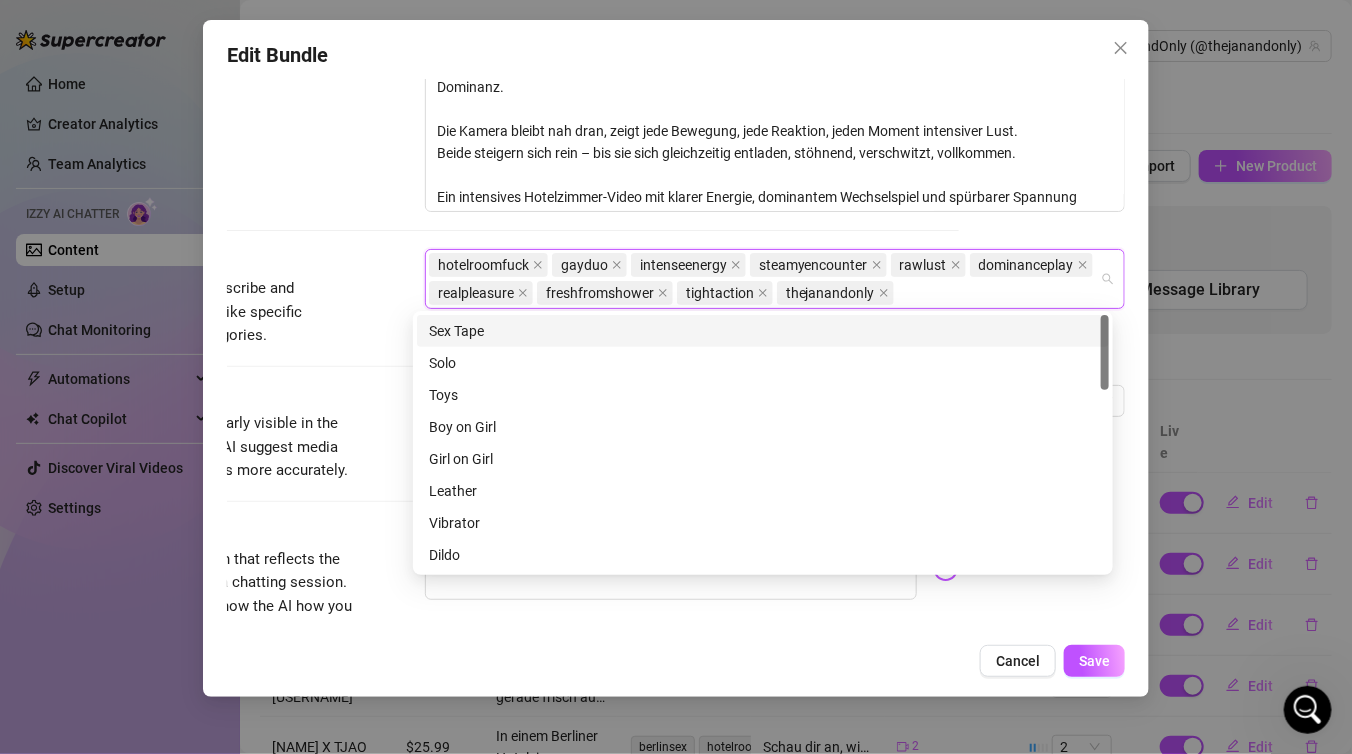 paste on "[USERNAME]" 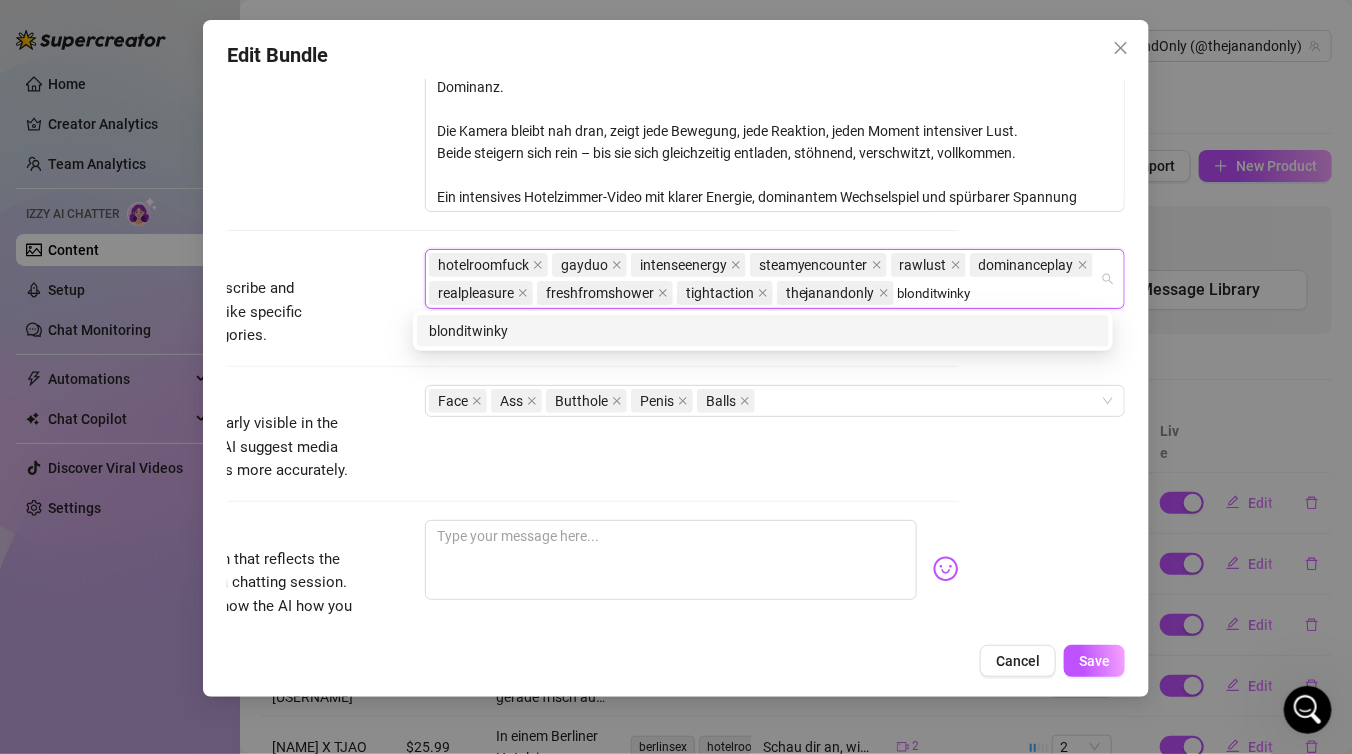 type on "[USERNAME]" 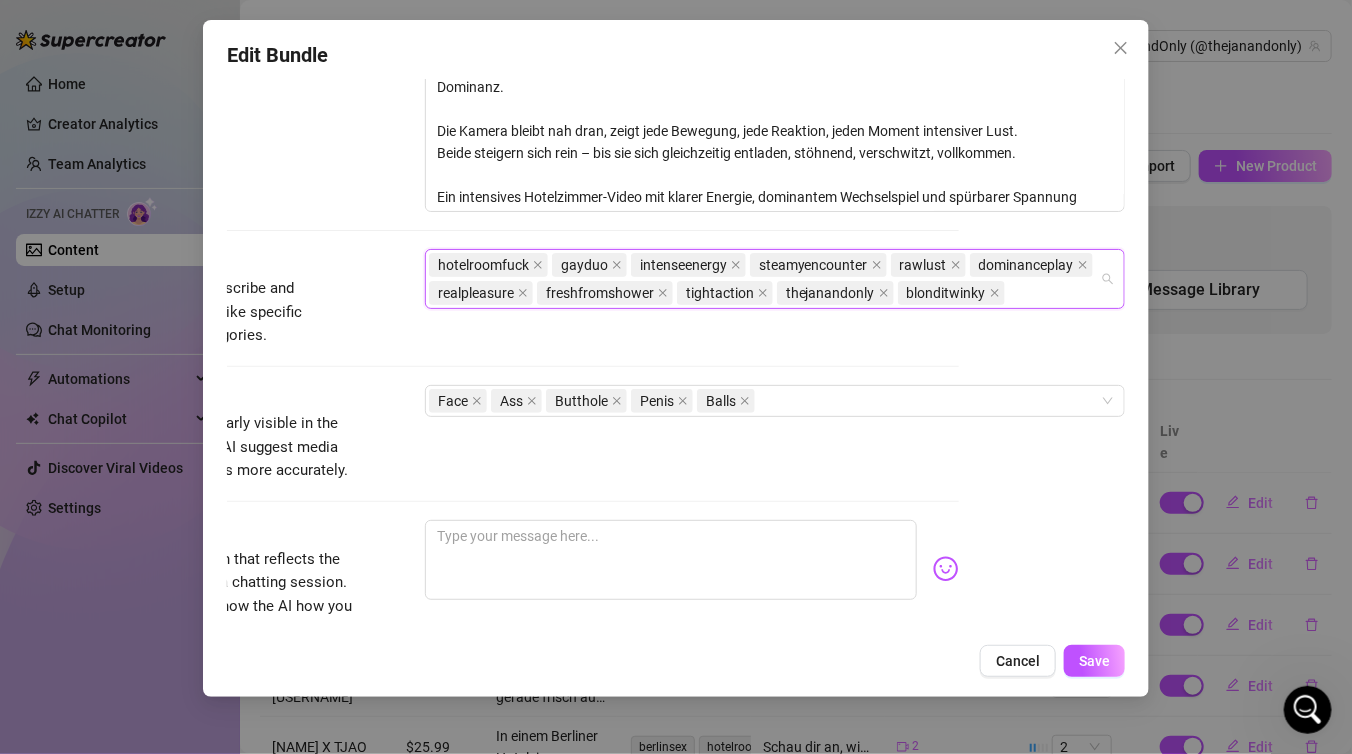click on "hotelroomfuck gayduo intenseenergy steamyencounter rawlust dominanceplay realpleasure freshfromshower tightaction thejanandonly blonditwinky" at bounding box center [764, 279] 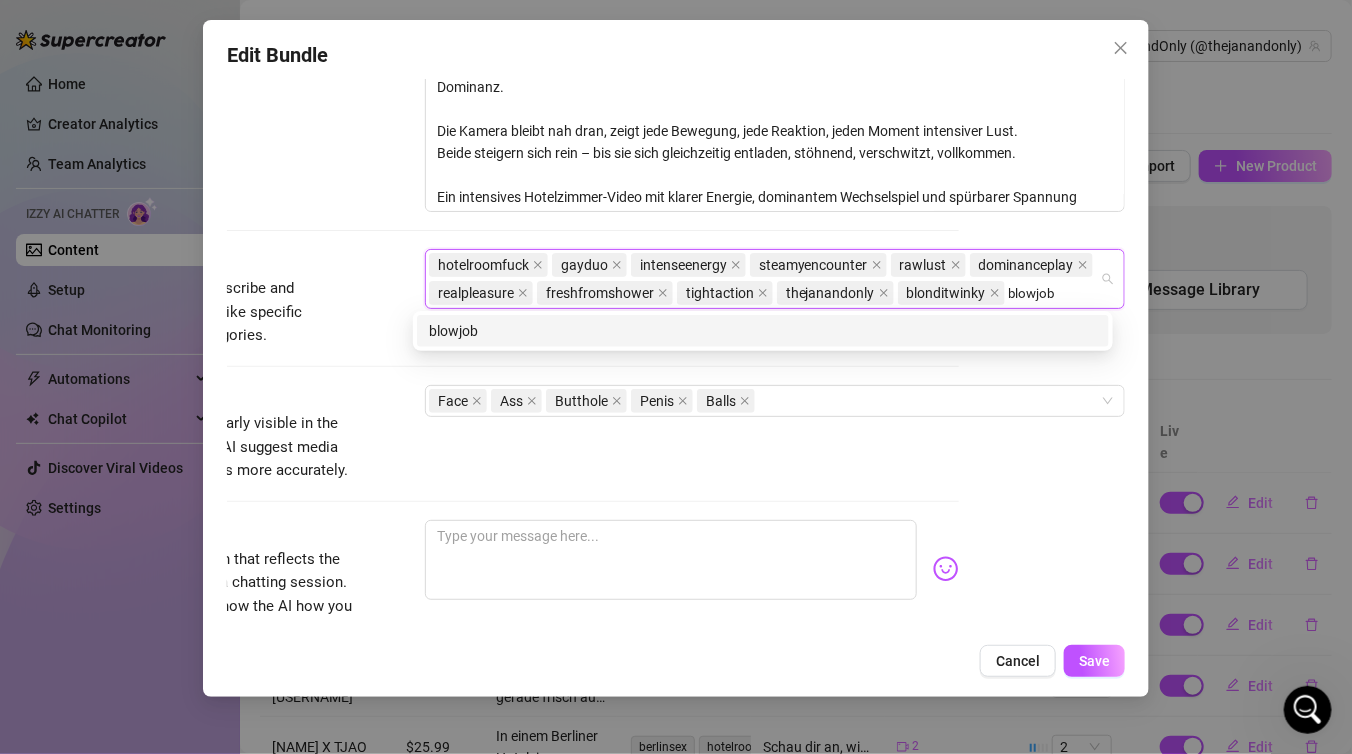 type on "blowjob" 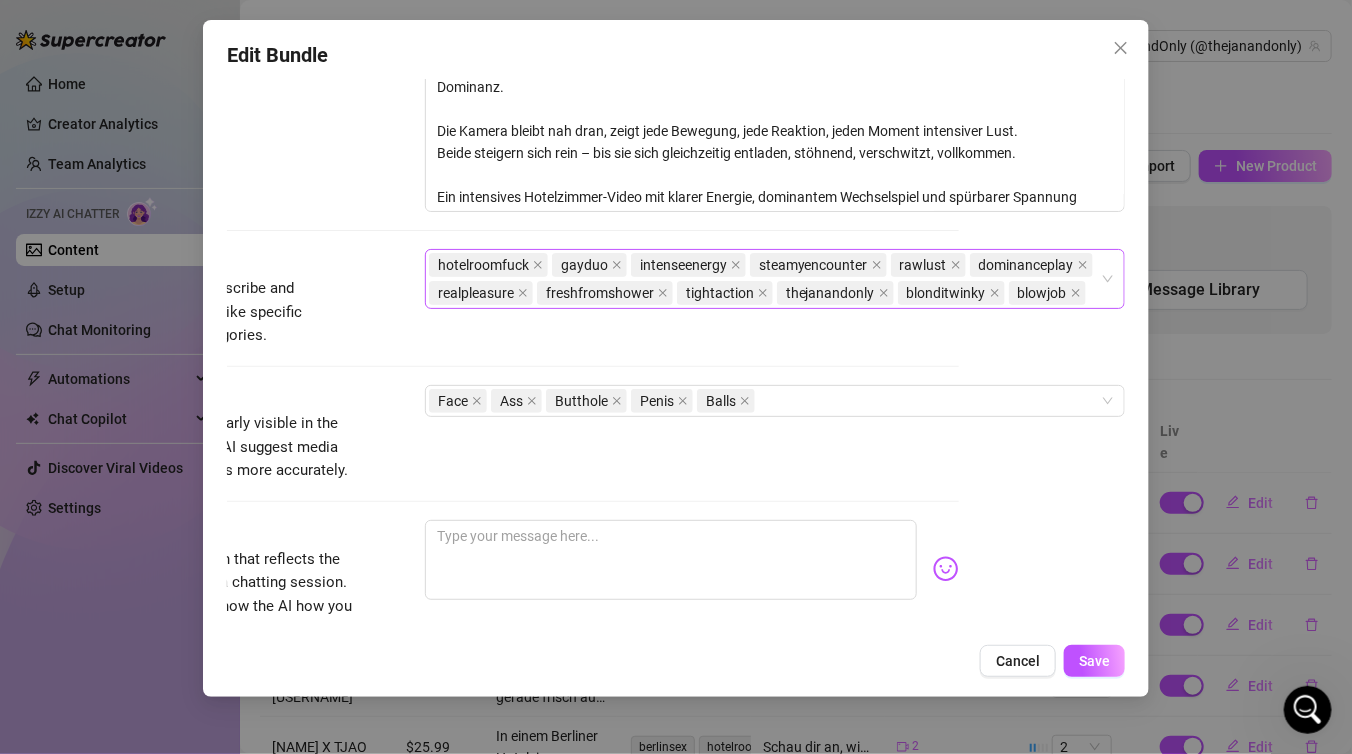 click on "hotelroomfuck gayduo intenseenergy steamyencounter rawlust dominanceplay realpleasure freshfromshower tightaction thejanandonly blonditwinky blowjob" at bounding box center [764, 279] 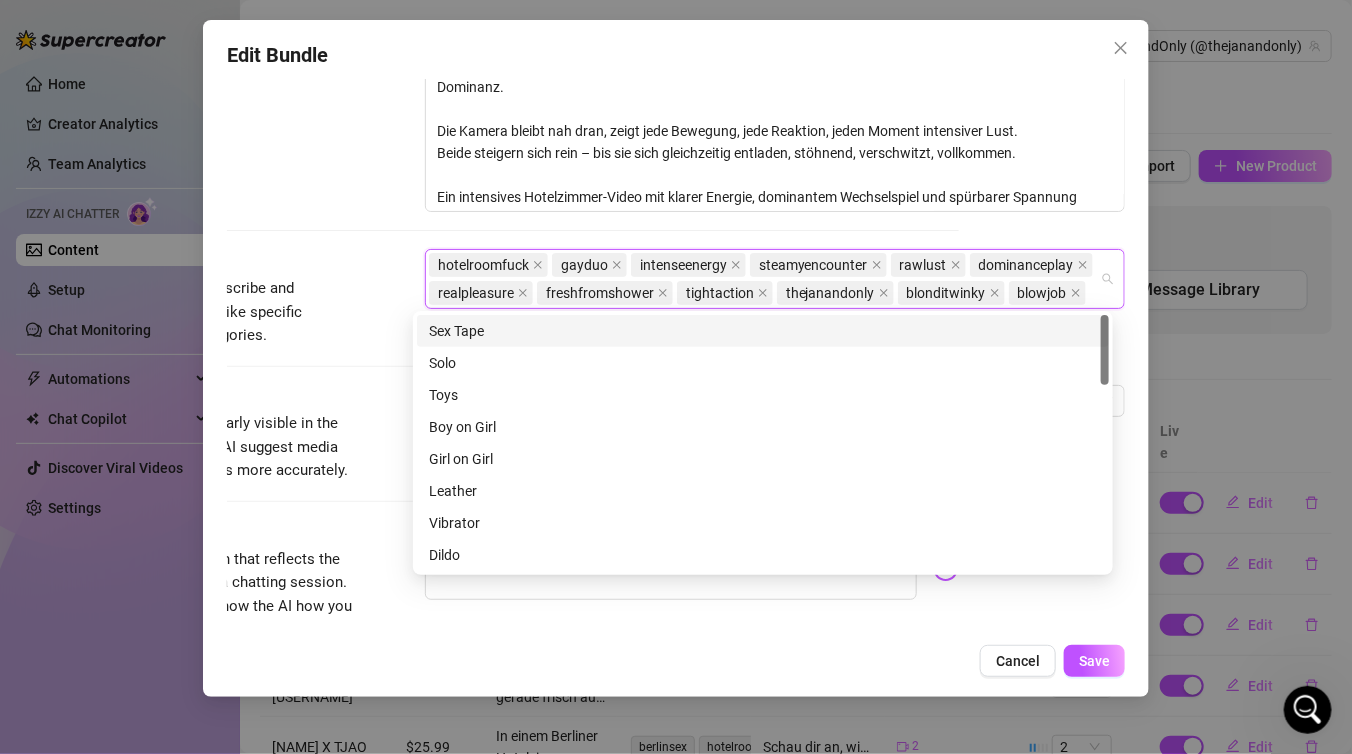 paste on "doggystyle" 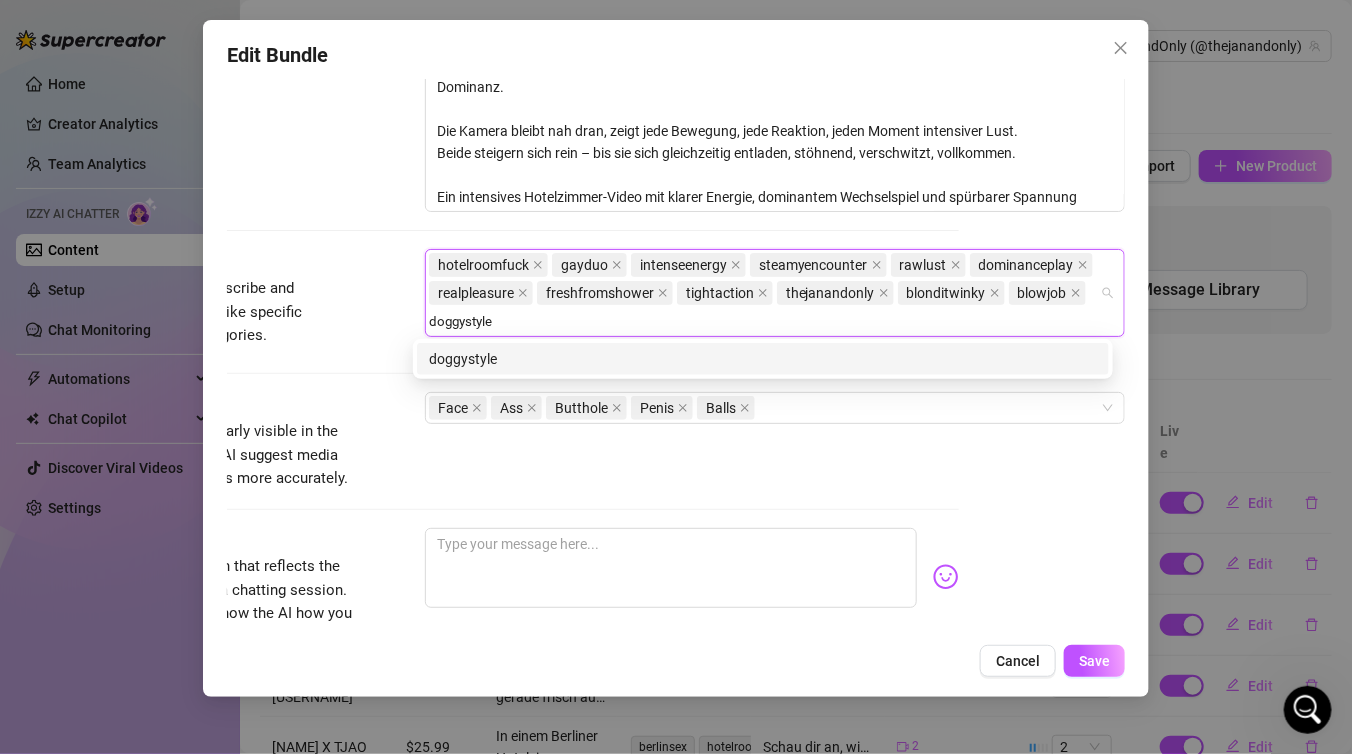 type on "doggystyle" 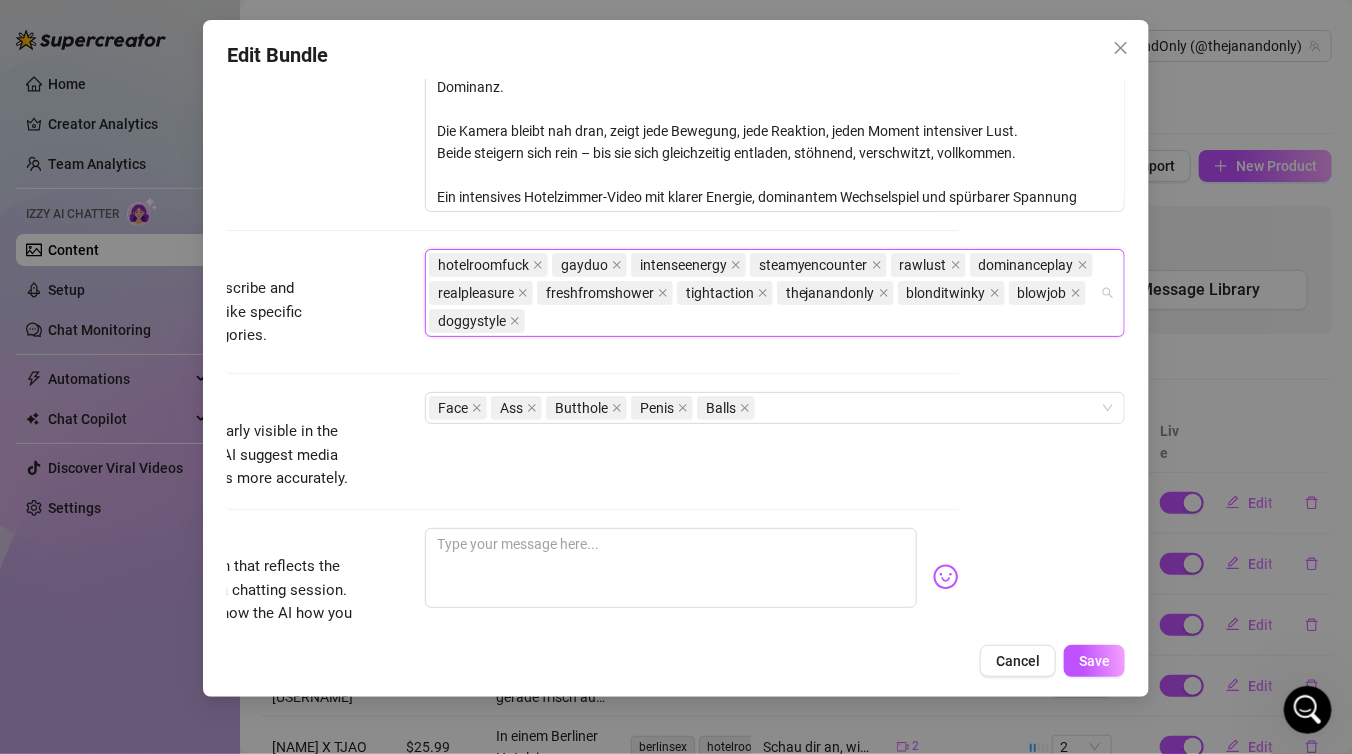 click on "hotelroomfuck gayduo intenseenergy steamyencounter rawlust dominanceplay realpleasure freshfromshower tightaction thejanandonly blonditwinky blowjob doggystyle" at bounding box center (764, 293) 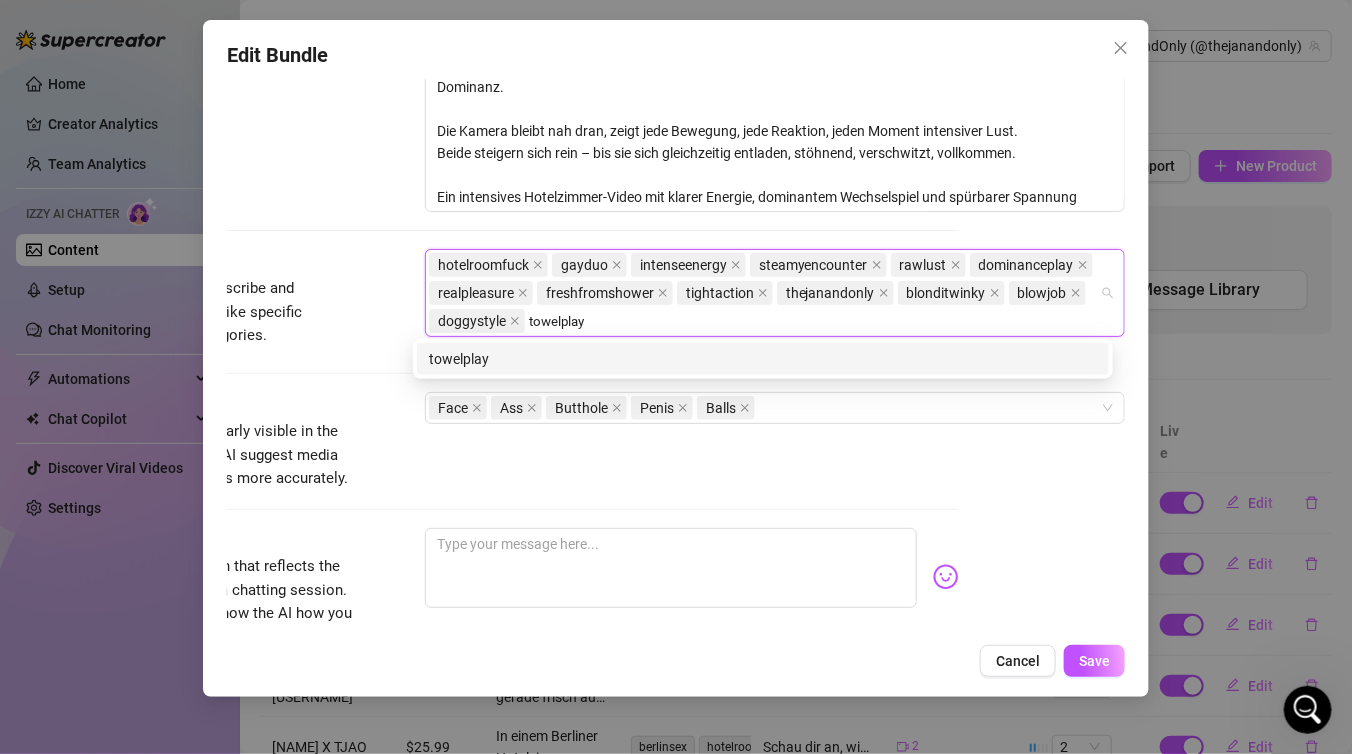 type on "towelplay" 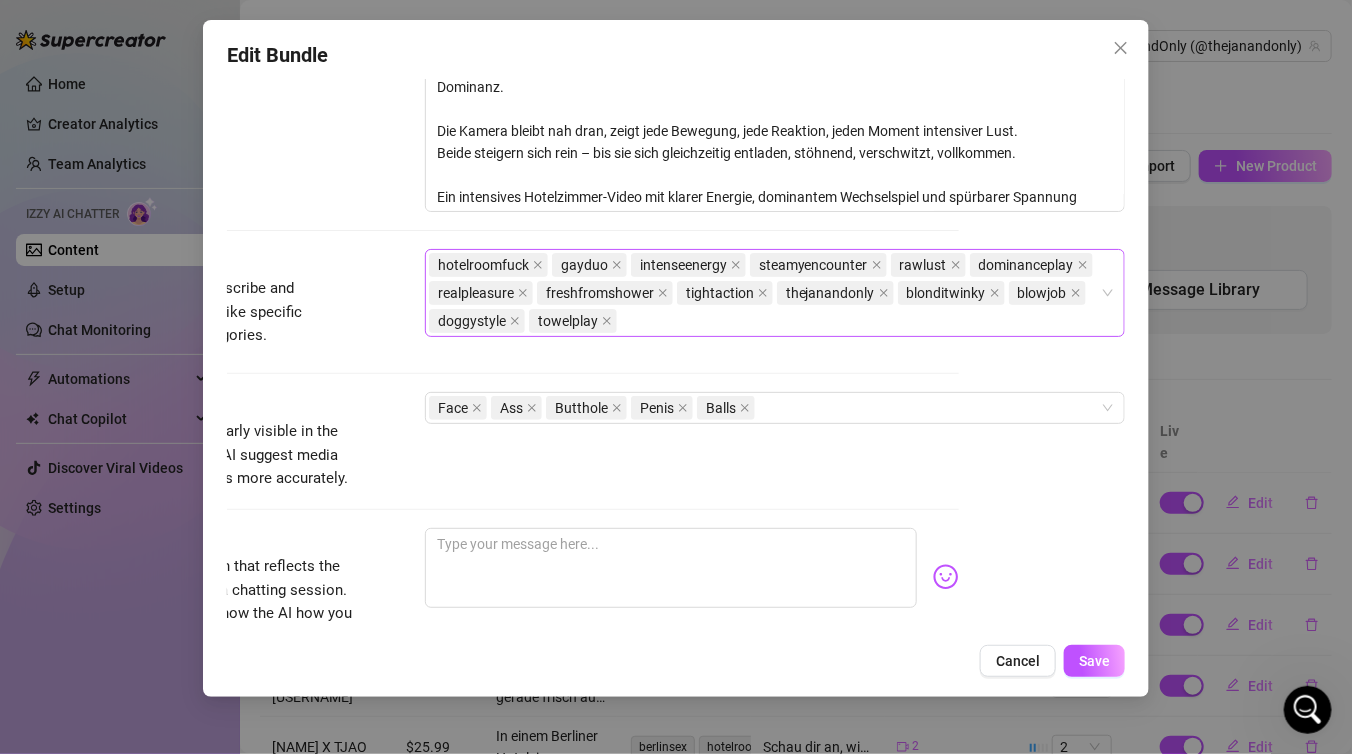 click on "hotelroomfuck gayduo intenseenergy steamyencounter rawlust dominanceplay realpleasure freshfromshower tightaction thejanandonly blonditwinky blowjob doggystyle towelplay" at bounding box center [764, 293] 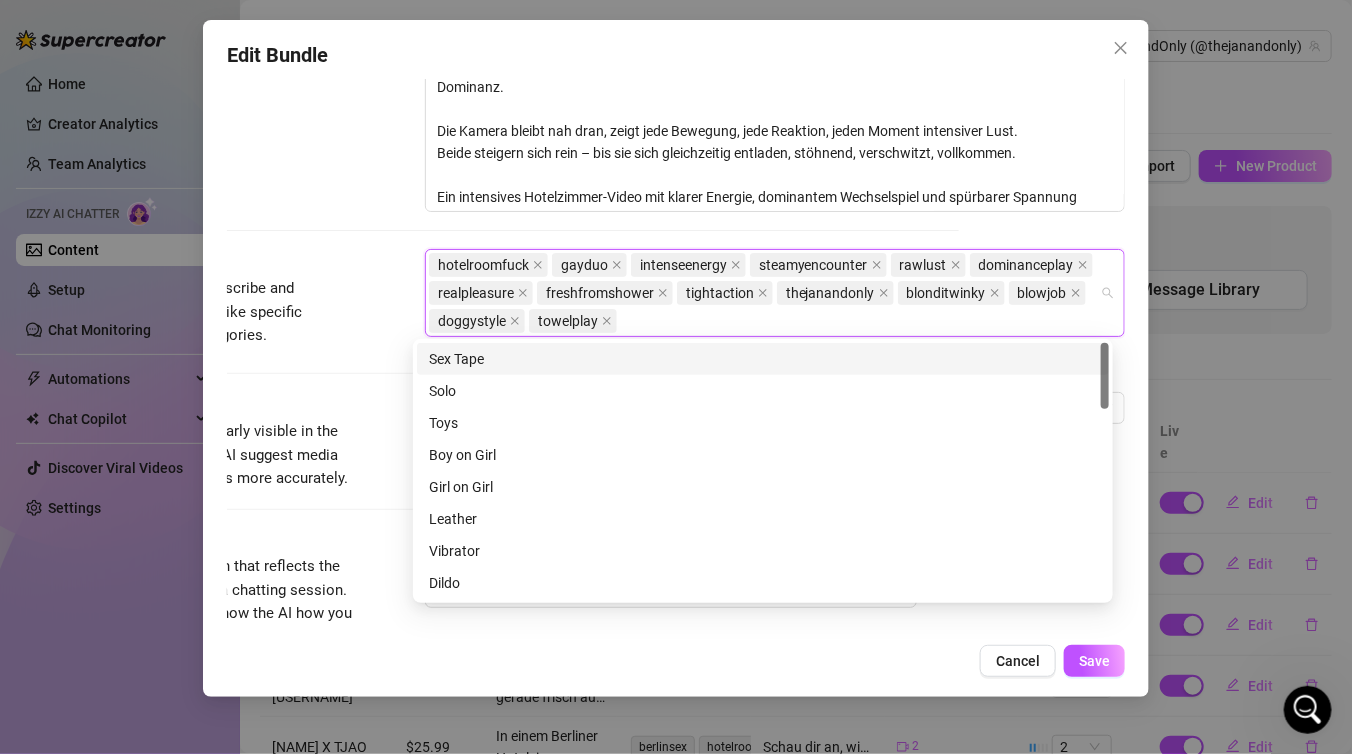paste on "postshower" 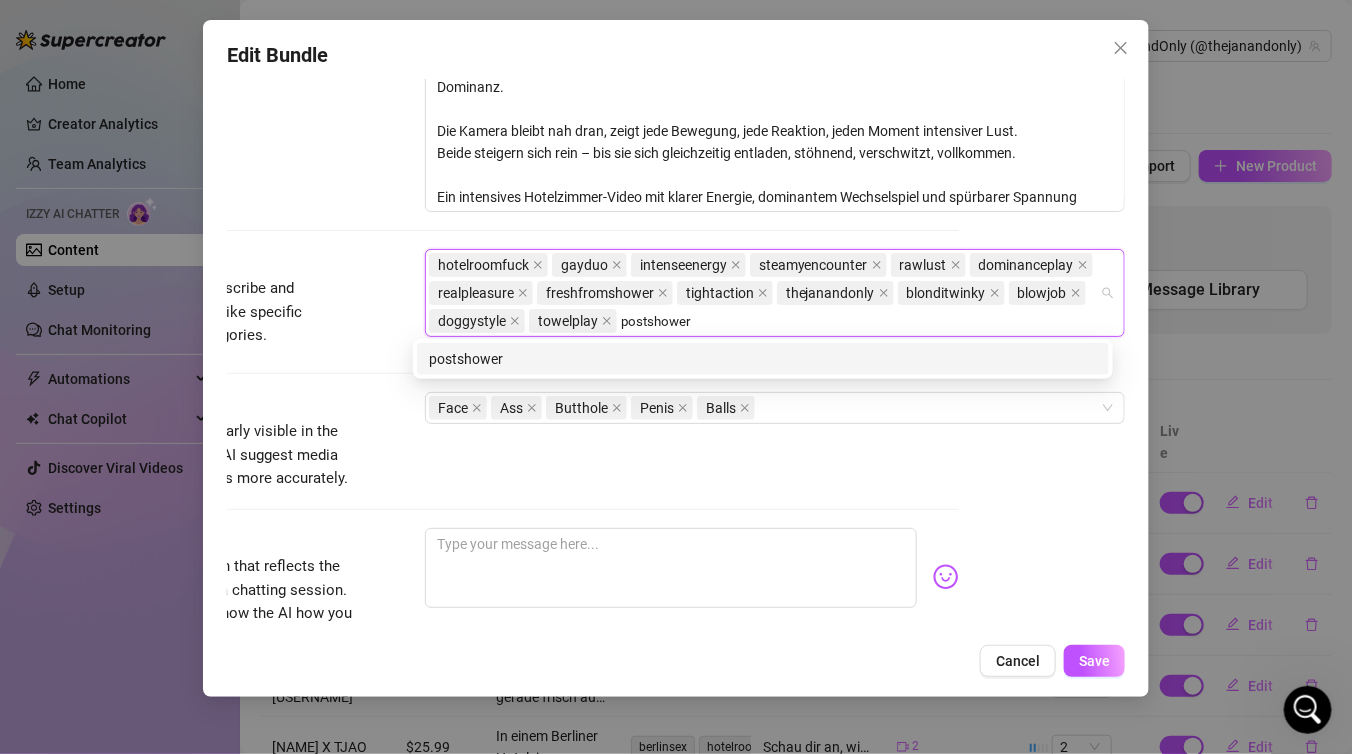 type on "postshower" 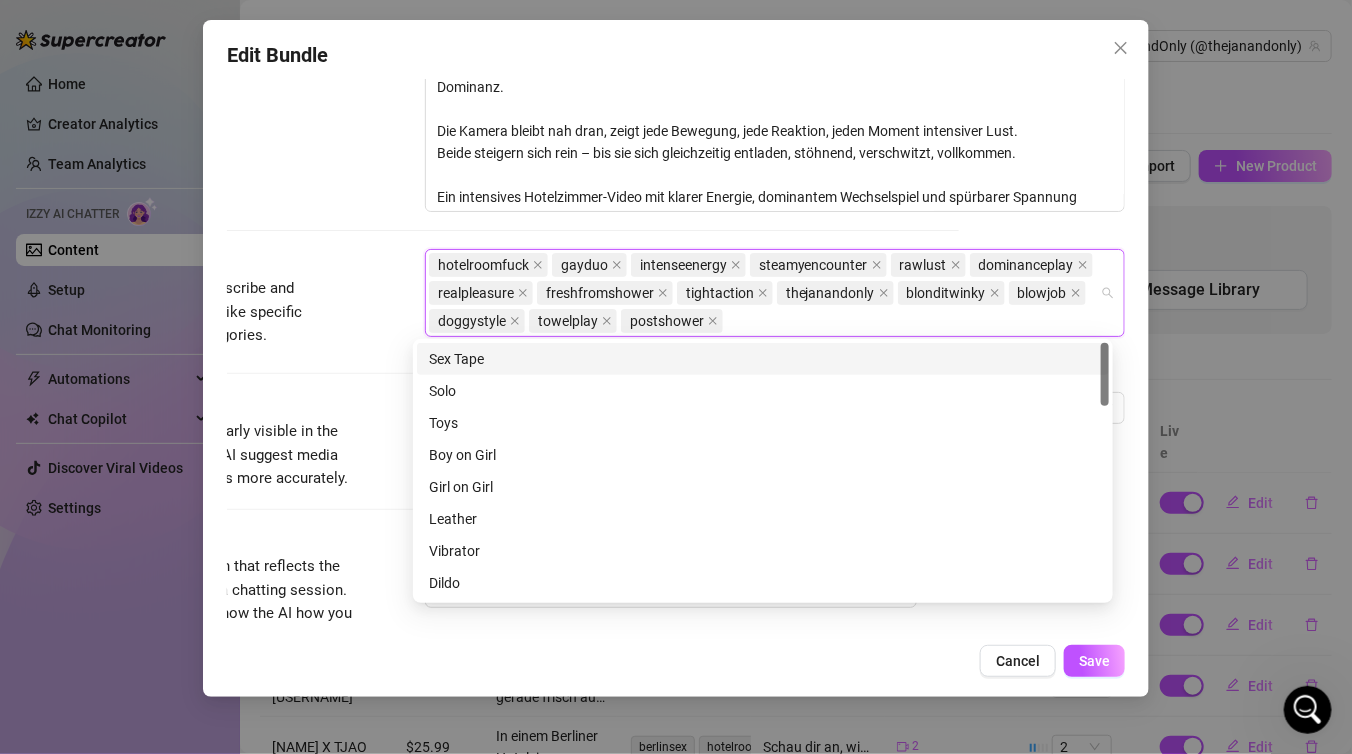 click on "hotelroomfuck gayduo intenseenergy steamyencounter rawlust dominanceplay realpleasure freshfromshower tightaction thejanandonly blonditwinky blowjob doggystyle towelplay postshower" at bounding box center (764, 293) 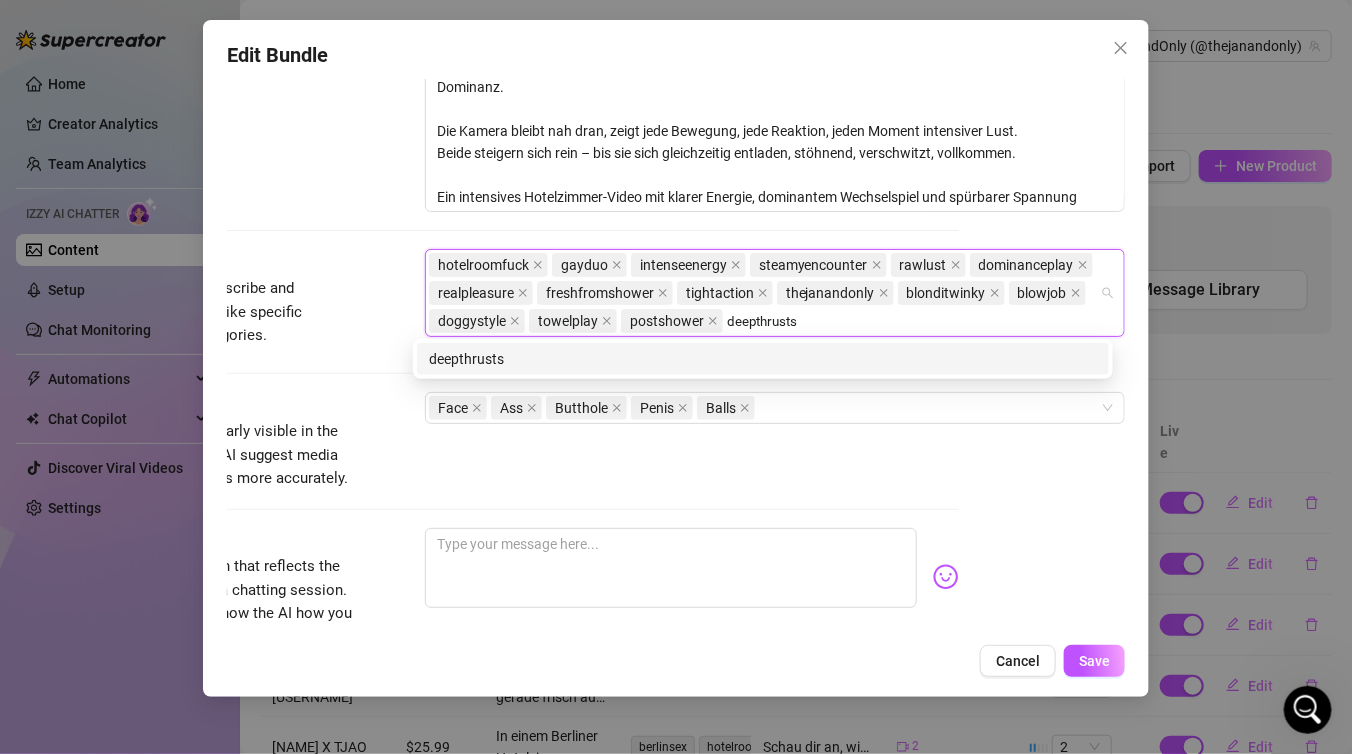 type on "deepthrusts" 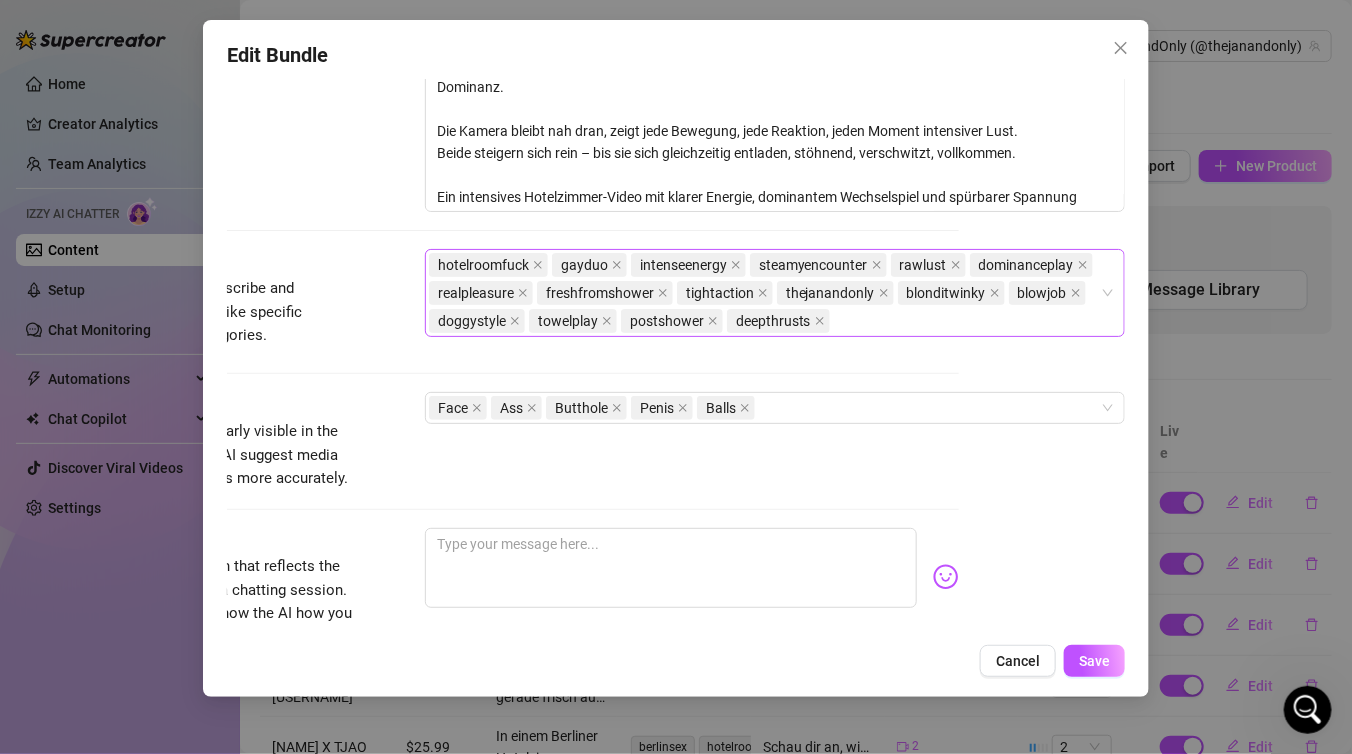 click on "hotelroomfuck gayduo intenseenergy steamyencounter rawlust dominanceplay realpleasure freshfromshower tightaction thejanandonly blonditwinky blowjob doggystyle towelplay postshower deepthrusts" at bounding box center [764, 293] 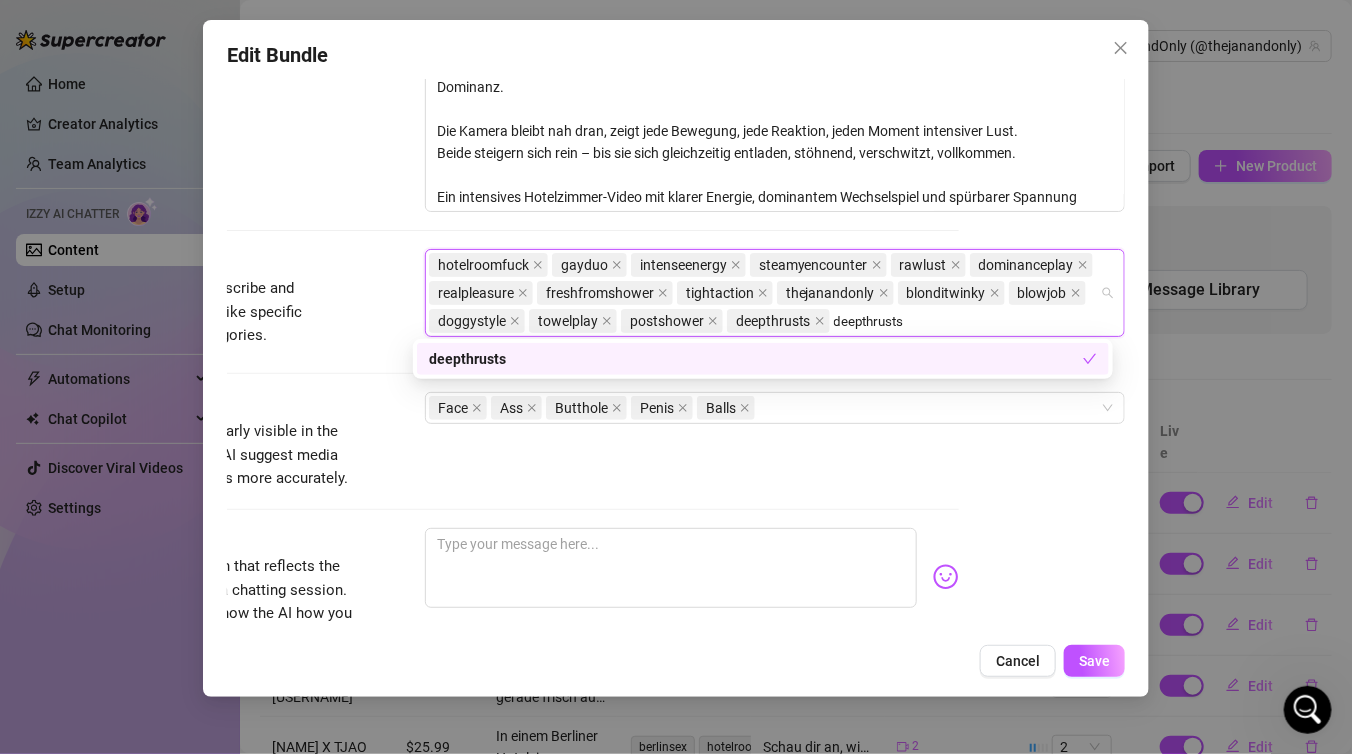 type on "deepthrusts" 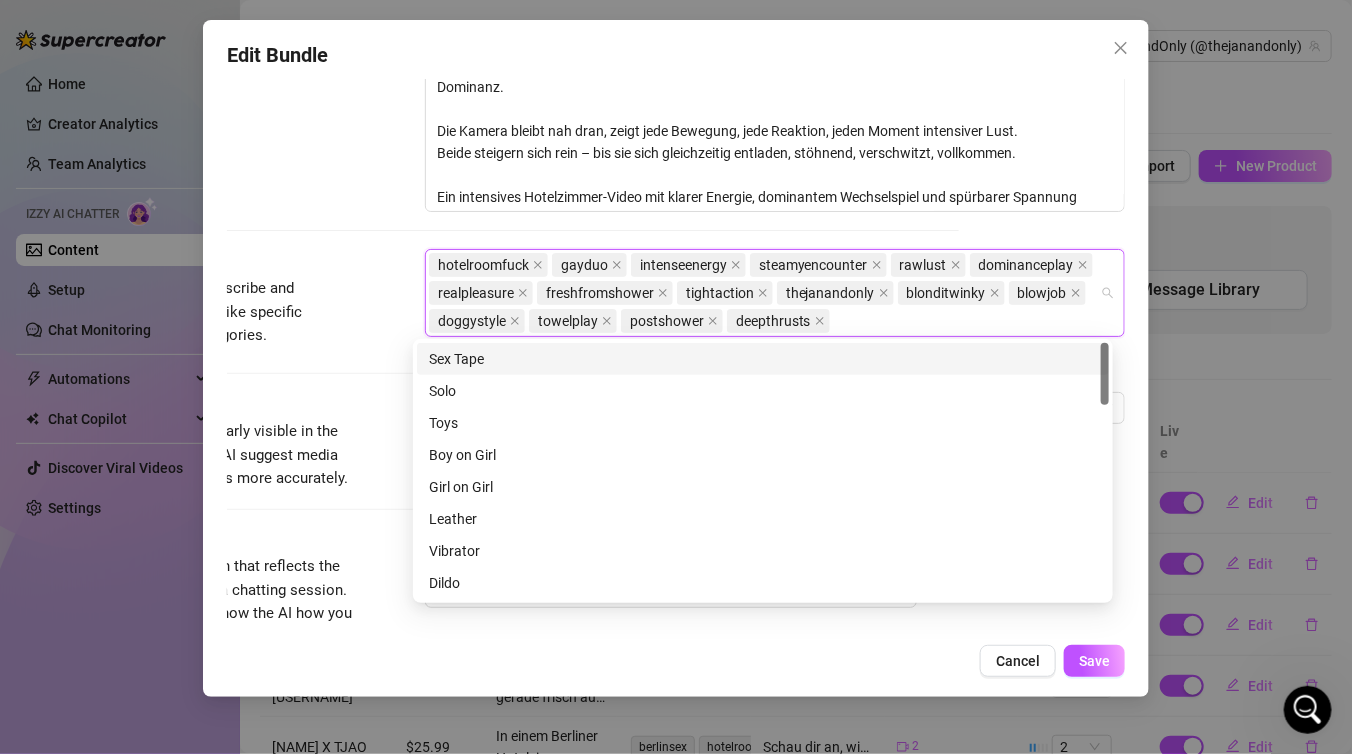click on "hotelroomfuck gayduo intenseenergy steamyencounter rawlust dominanceplay realpleasure freshfromshower tightaction thejanandonly blonditwinky blowjob doggystyle towelplay postshower deepthrusts" at bounding box center [764, 293] 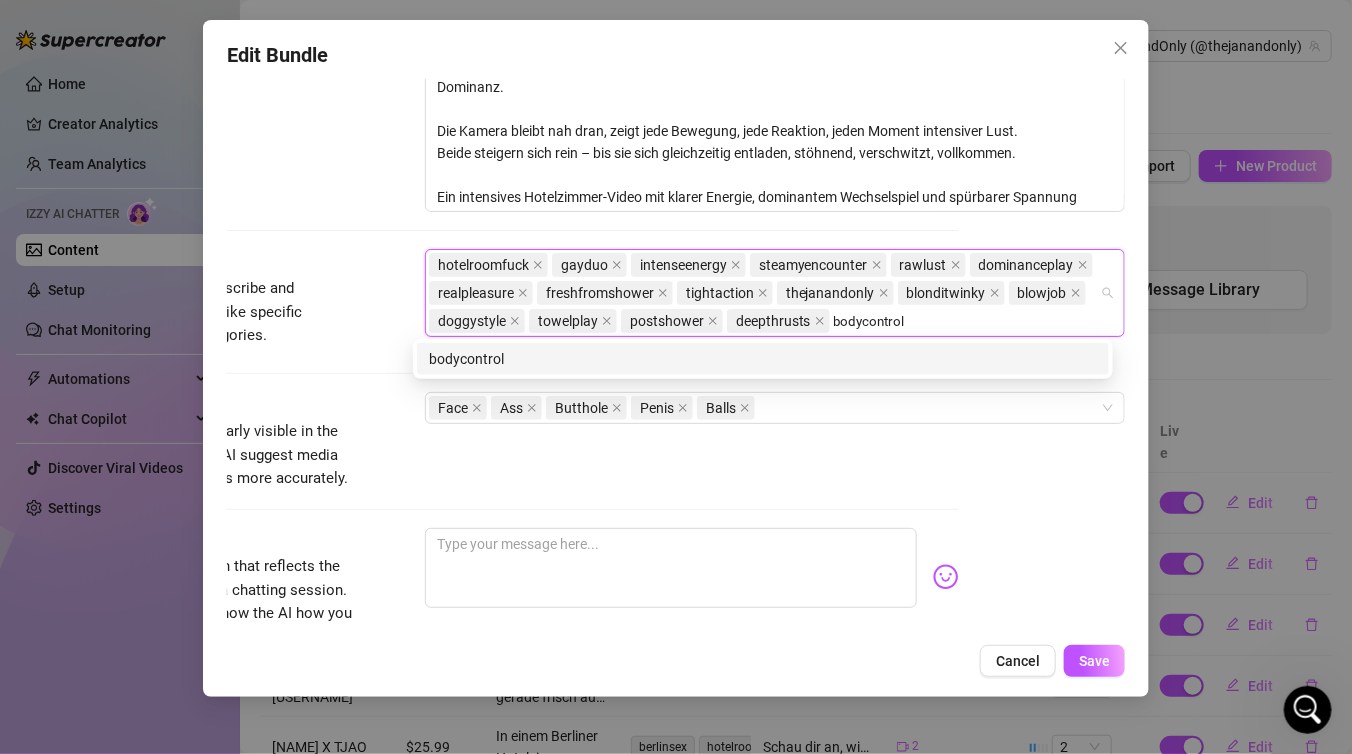 type on "[USERNAME]" 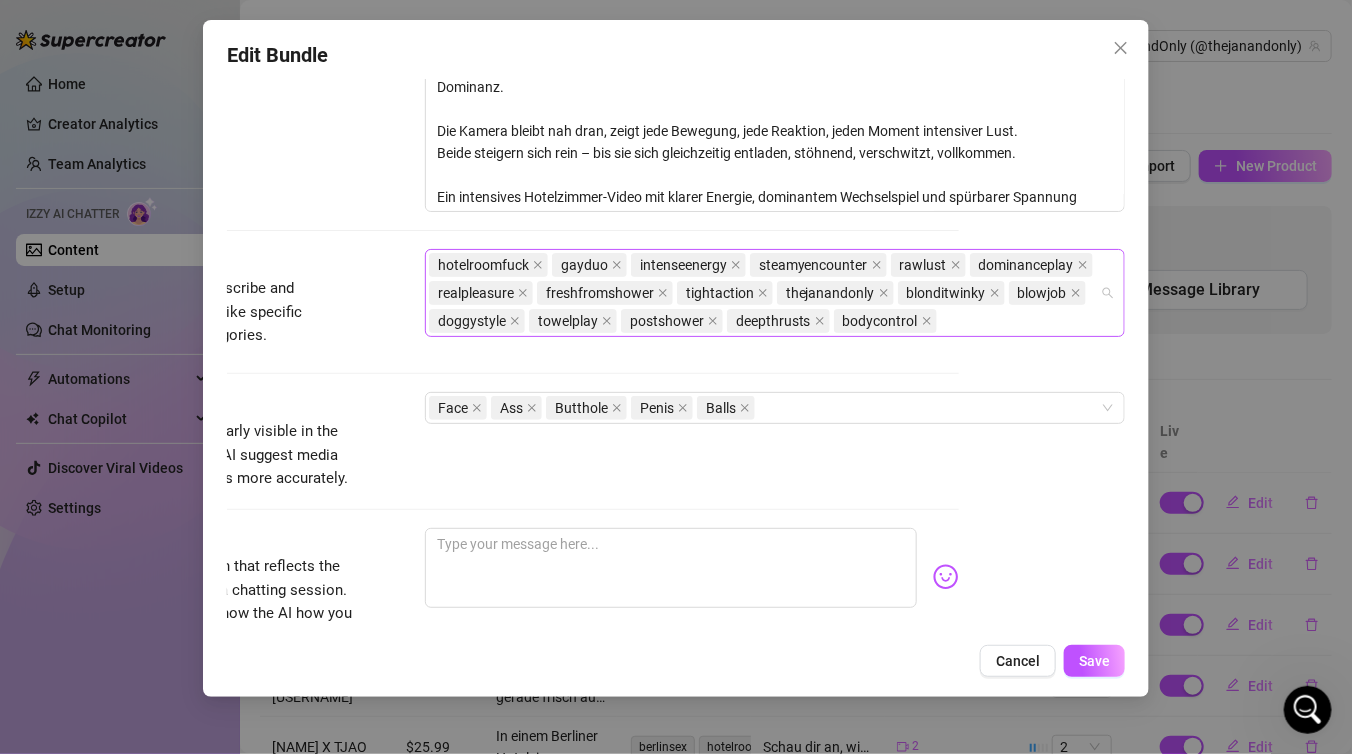 click on "hotelroomfuck gayduo intenseenergy steamyencounter rawlust dominanceplay realpleasure freshfromshower tightaction thejanandonly blonditwinky blowjob doggystyle towelplay postshower deepthrusts bodycontrol" at bounding box center (764, 293) 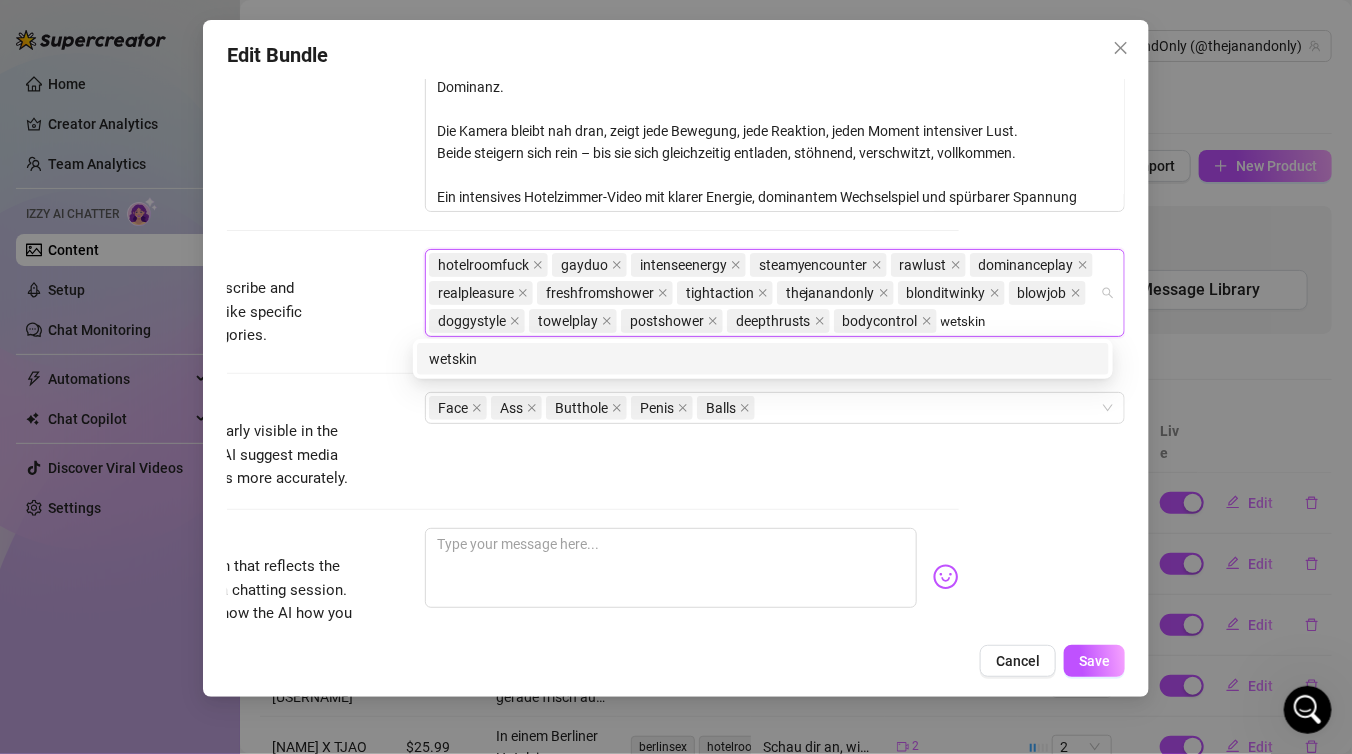 type on "wetskin" 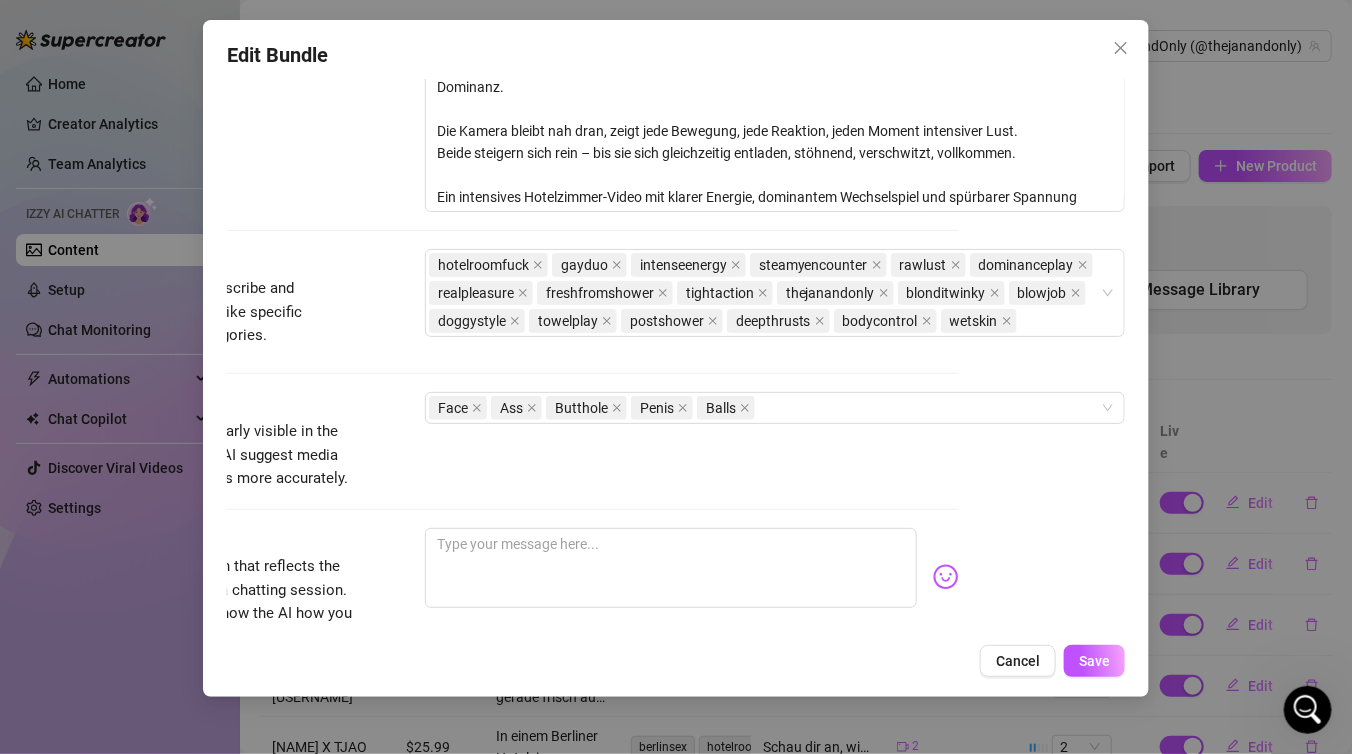 click on "Account TheJanAndOnly (@thejanandonly) Name Name is for your internal organization only. Blonditwinky X TJAO Media Add Media from Vault Free preview 00:23 Pay to view 30:55 Tag Collaborators Blondi   Minimum Price Set the minimum price for the bundle $ 29.99 Izzy AI Assistant Describe with AI Description Write a detailed description of the content in a few sentences. Avoid vague or implied descriptions - the more detail, the better.  No need to include metadata like duration or photo count. Tags Simple keywords that describe and summarize the content, like specific fetishes, positions, categories. hotelroomfuck gayduo intenseenergy steamyencounter rawlust dominanceplay realpleasure freshfromshower tightaction thejanandonly blonditwinky blowjob doggystyle towelplay postshower deepthrusts bodycontrol wetskin   Visible Body Parts Select the body parts clearly visible in the content. This helps Izzy AI suggest media and answer fan questions more accurately. Face Ass Butthole Penis Balls   Caption Example 2" at bounding box center (676, 356) 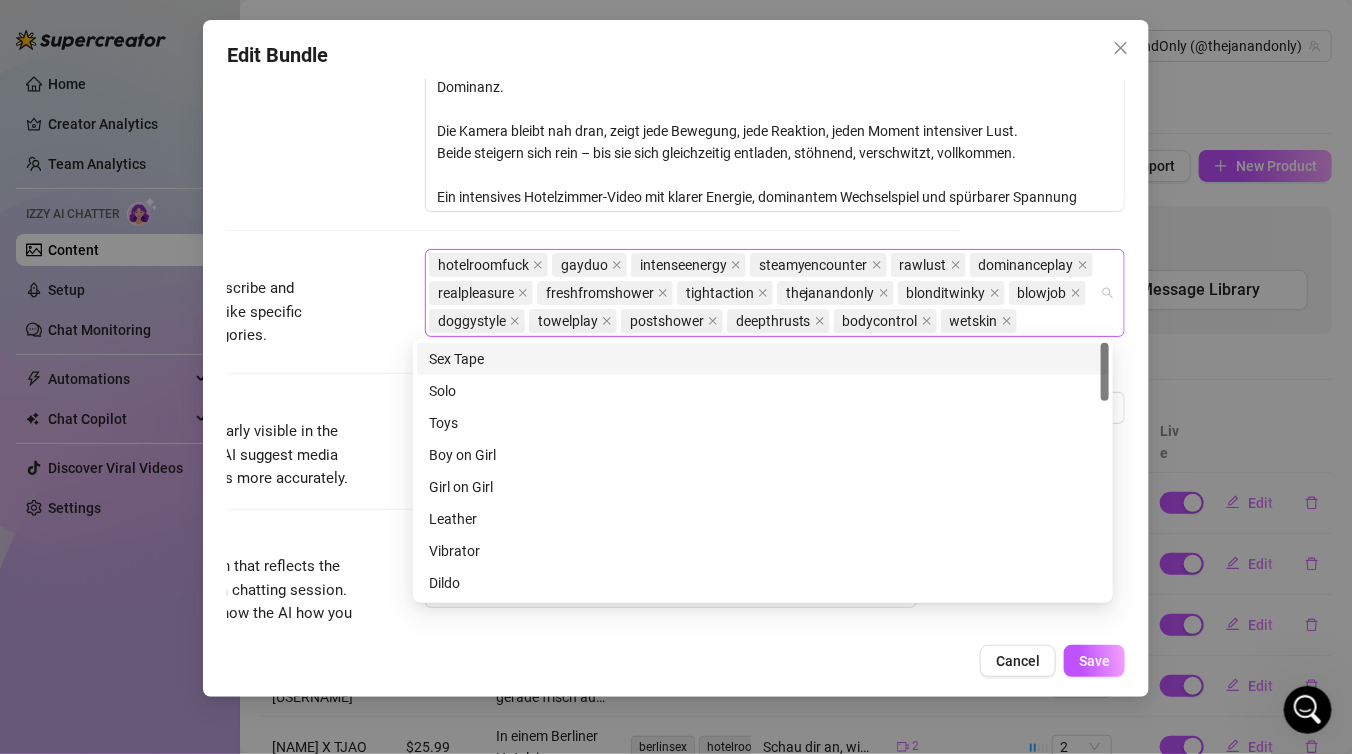 click on "hotelroomfuck gayduo intenseenergy steamyencounter rawlust dominanceplay realpleasure freshfromshower tightaction thejanandonly blonditwinky blowjob doggystyle towelplay postshower deepthrusts bodycontrol wetskin" at bounding box center (764, 293) 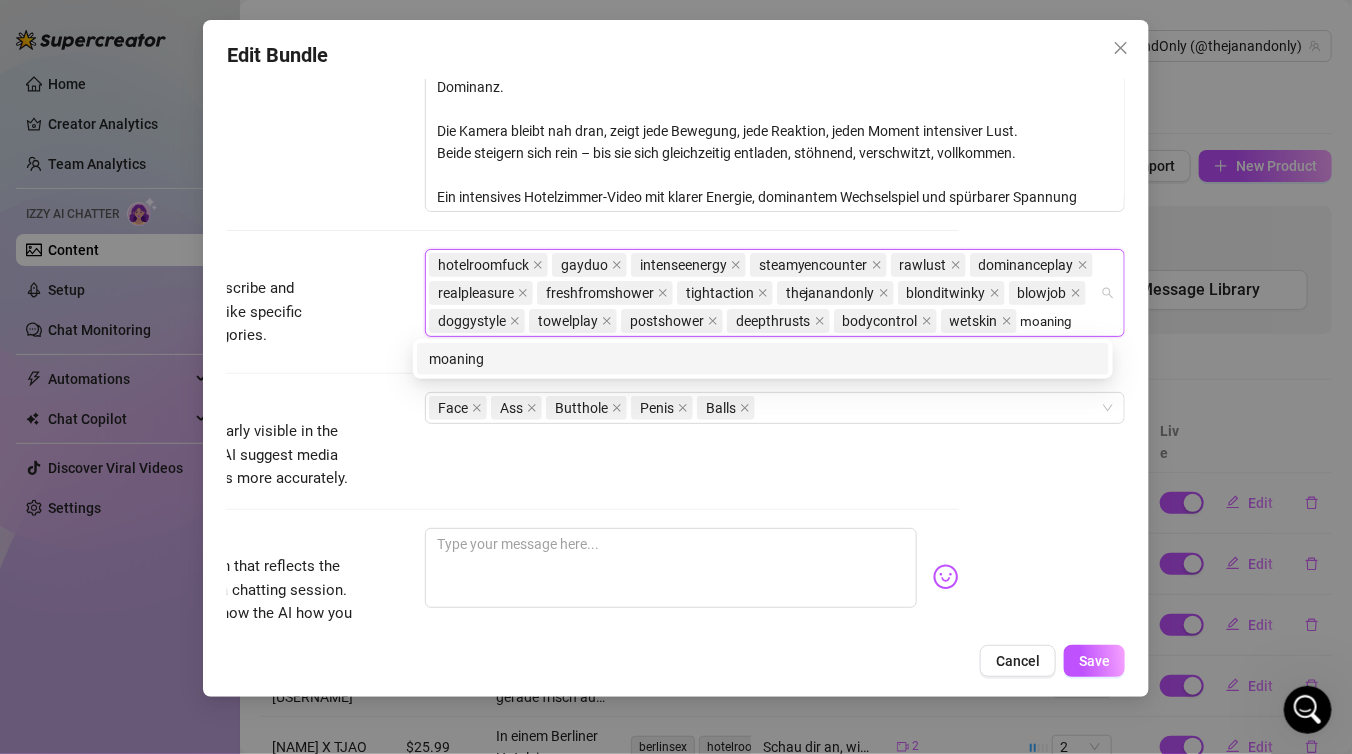 type on "moaning" 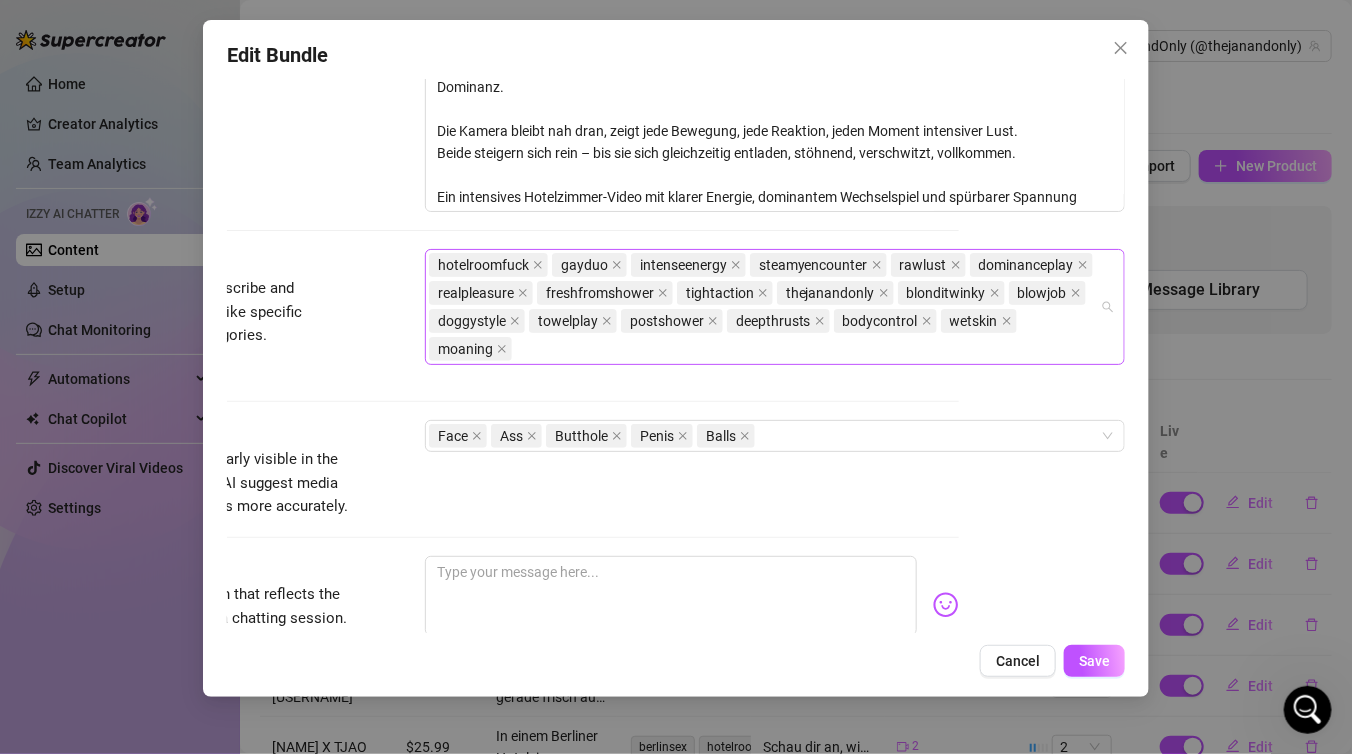 click on "hotelroomfuck gayduo intenseenergy steamyencounter rawlust dominanceplay realpleasure freshfromshower tightaction thejanandonly blonditwinky blowjob doggystyle towelplay postshower deepthrusts bodycontrol wetskin moaning" at bounding box center (764, 307) 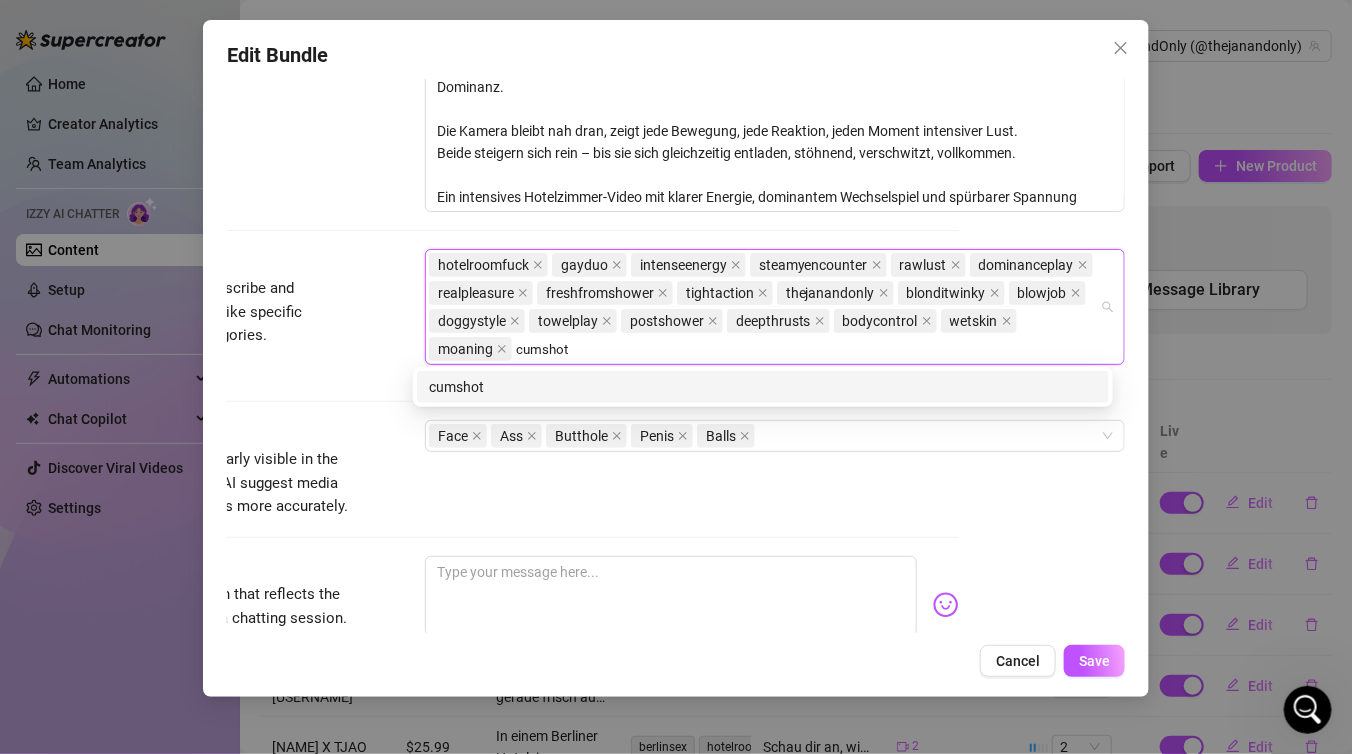 type on "cumshot" 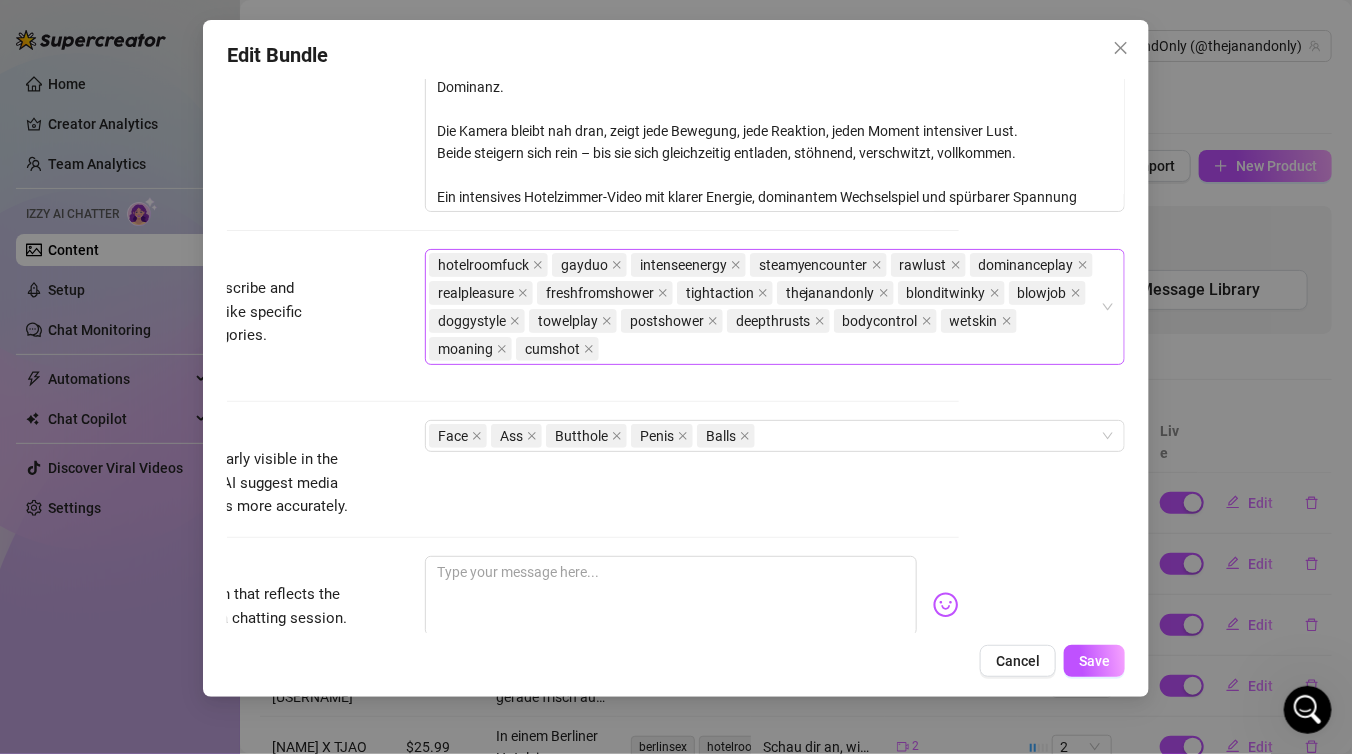 click on "hotelroomfuck gayduo intenseenergy steamyencounter rawlust dominanceplay realpleasure freshfromshower tightaction thejanandonly blonditwinky blowjob doggystyle towelplay postshower deepthrusts bodycontrol wetskin moaning cumshot" at bounding box center [764, 307] 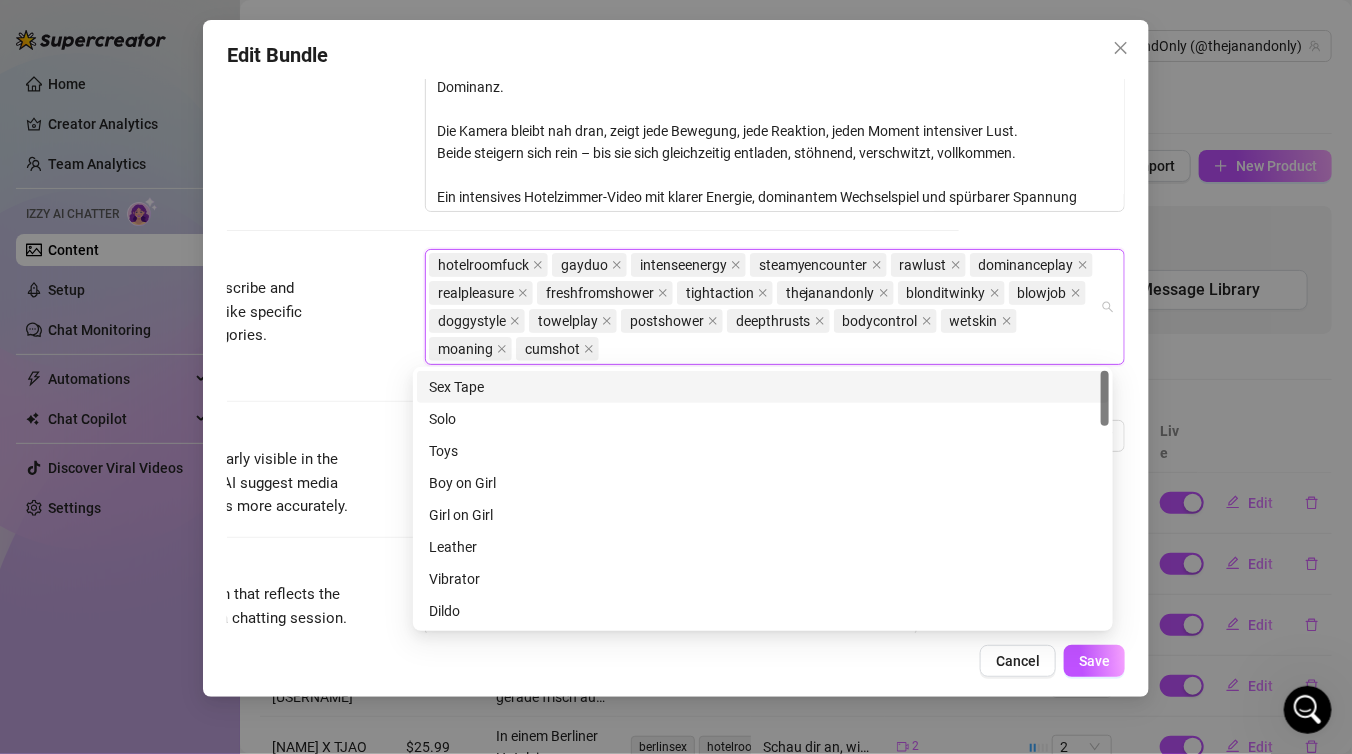 paste on "doubleclimax" 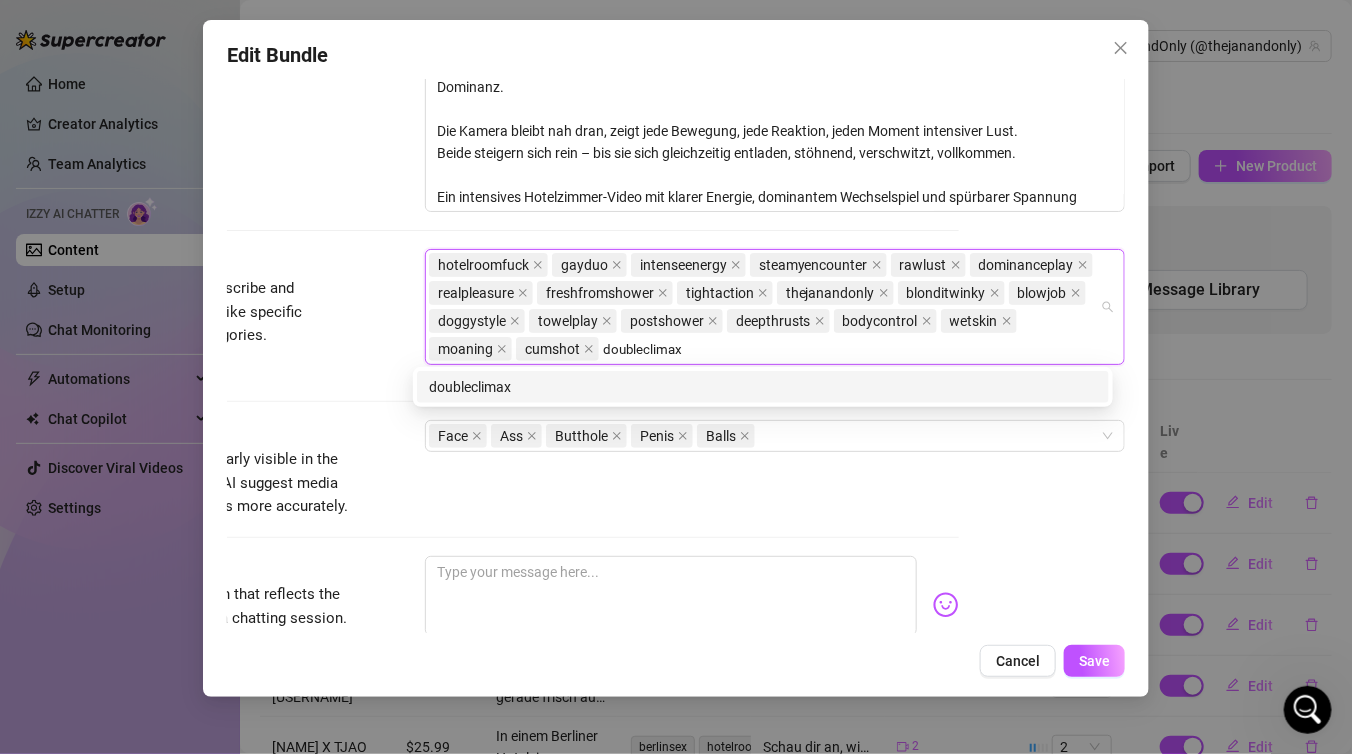 type on "doubleclimax" 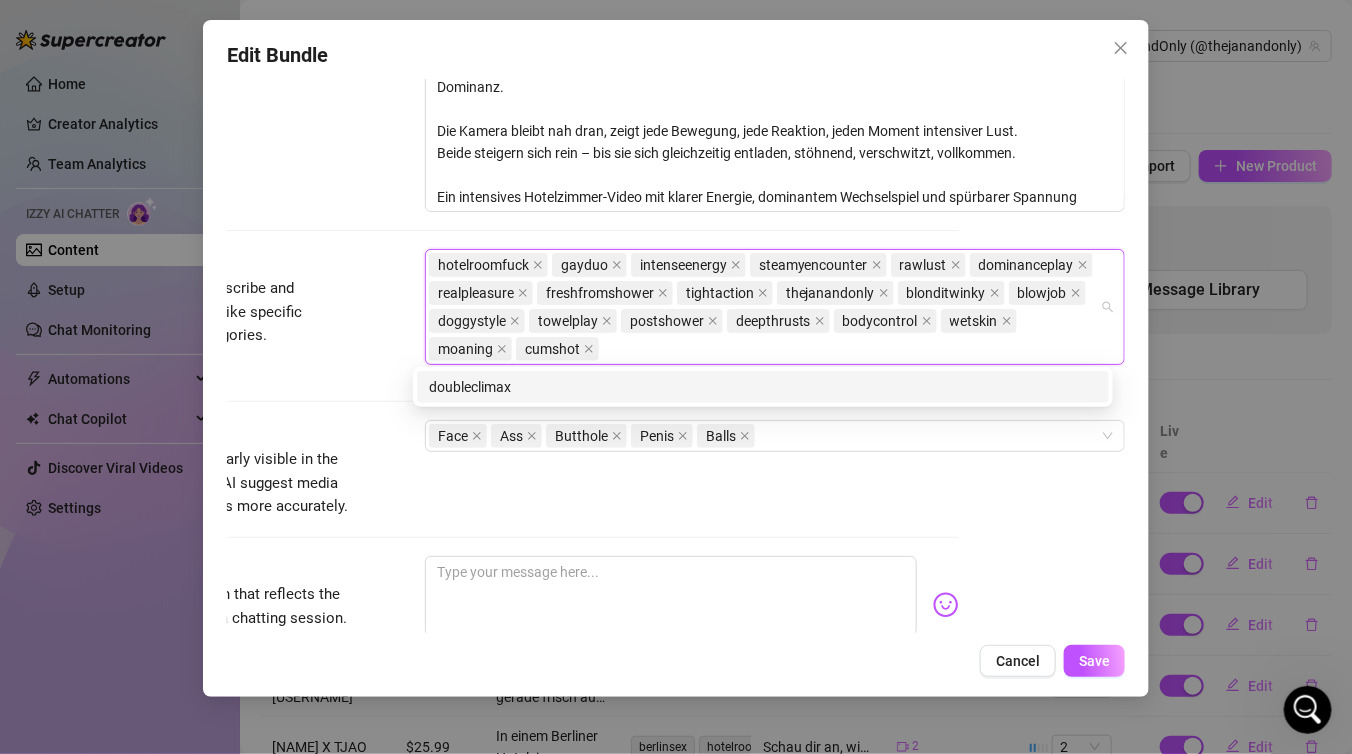 click on "Tags Simple keywords that describe and summarize the content, like specific fetishes, positions, categories. hotelroomfuck gayduo intenseenergy steamyencounter rawlust dominanceplay realpleasure freshfromshower tightaction thejanandonly blonditwinky blowjob doggystyle towelplay postshower deepthrusts bodycontrol wetskin moaning cumshot doubleclimax" at bounding box center (510, 334) 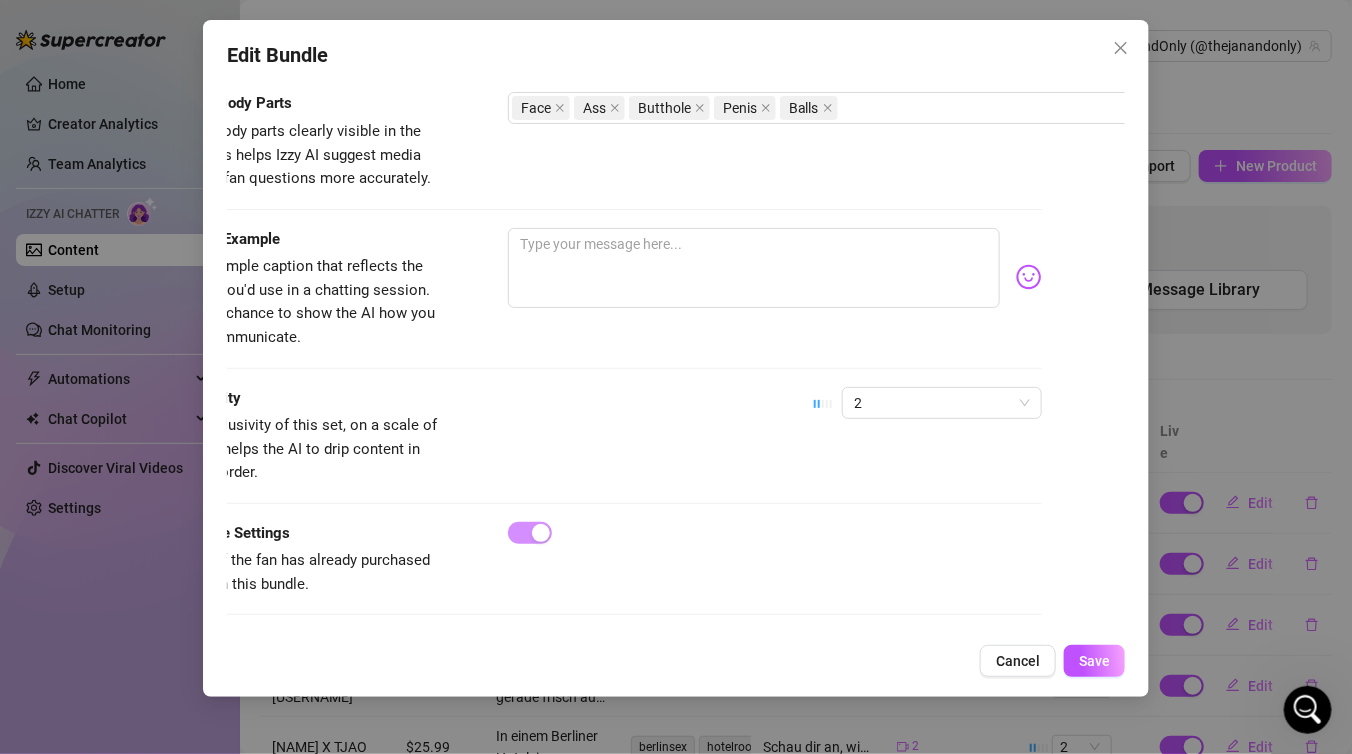 scroll, scrollTop: 1296, scrollLeft: 0, axis: vertical 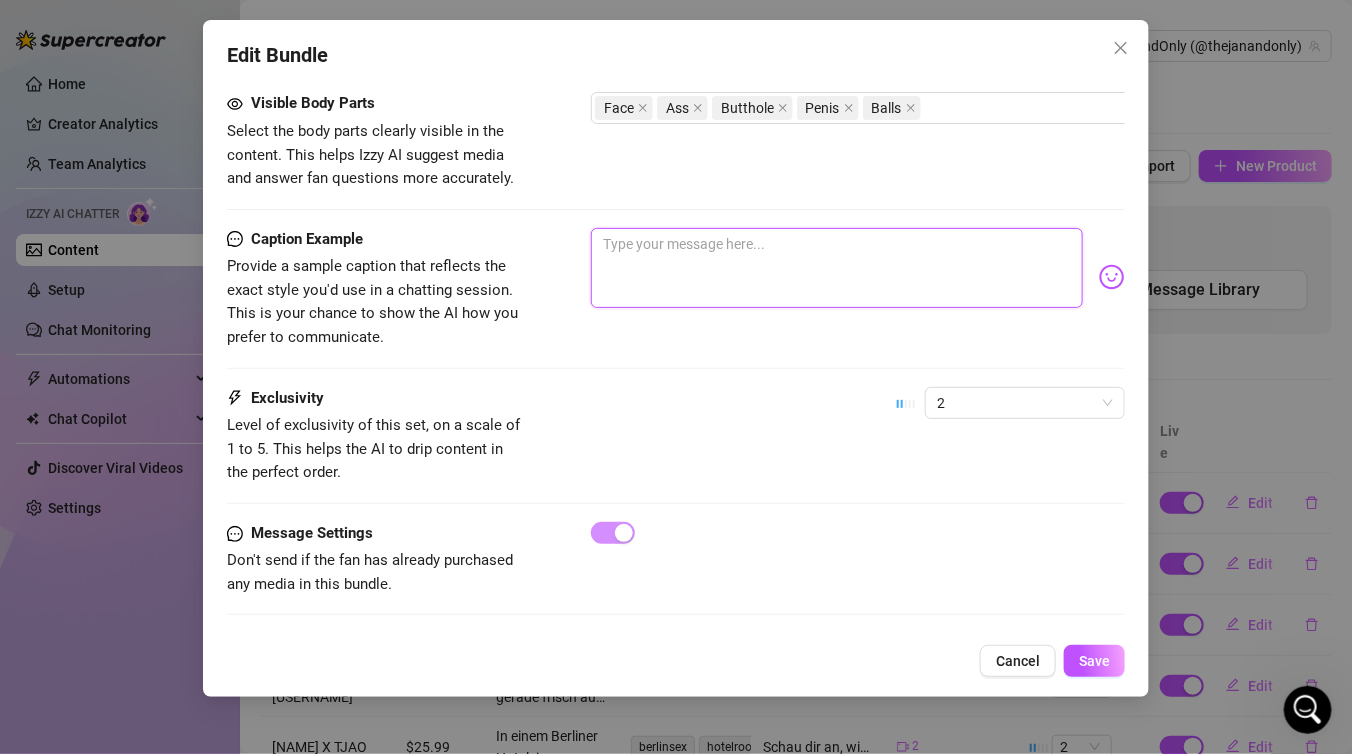 click at bounding box center (837, 268) 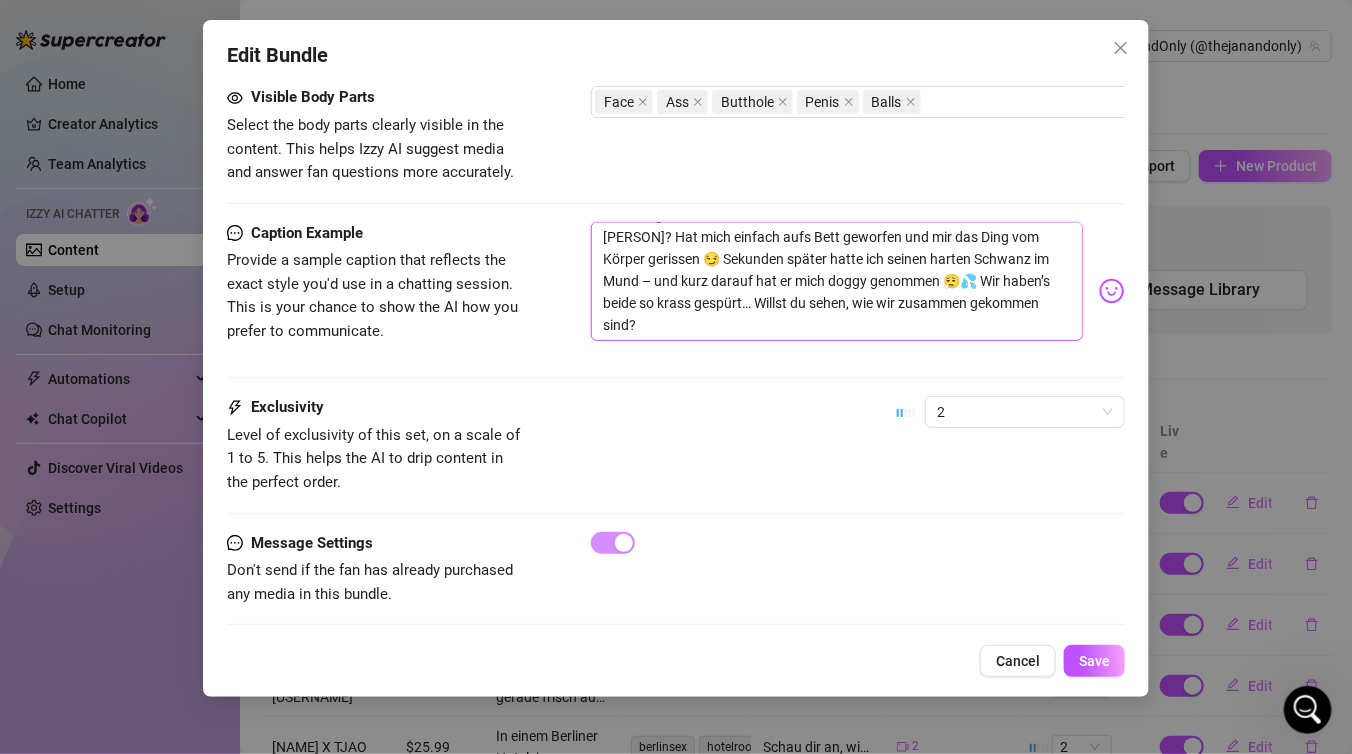scroll, scrollTop: 0, scrollLeft: 0, axis: both 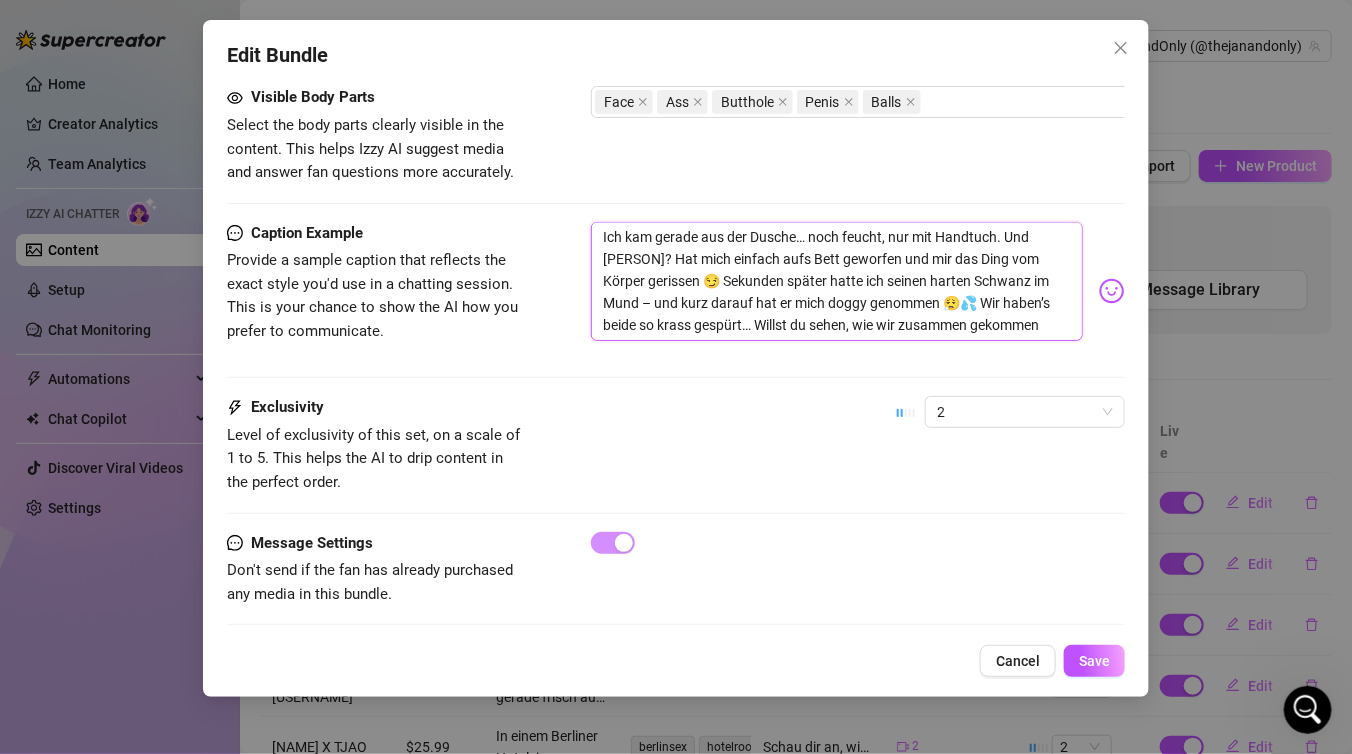 click on "Ich kam gerade aus der Dusche… noch feucht, nur mit Handtuch. Und Tim? Hat mich einfach aufs Bett geworfen und mir das Ding vom Körper gerissen 😏 Sekunden später hatte ich seinen harten Schwanz im Mund – und kurz darauf hat er mich doggy genommen 😮‍💨💦 Wir haben’s beide so krass gespürt… Willst du sehen, wie wir zusammen gekommen sind?" at bounding box center [837, 282] 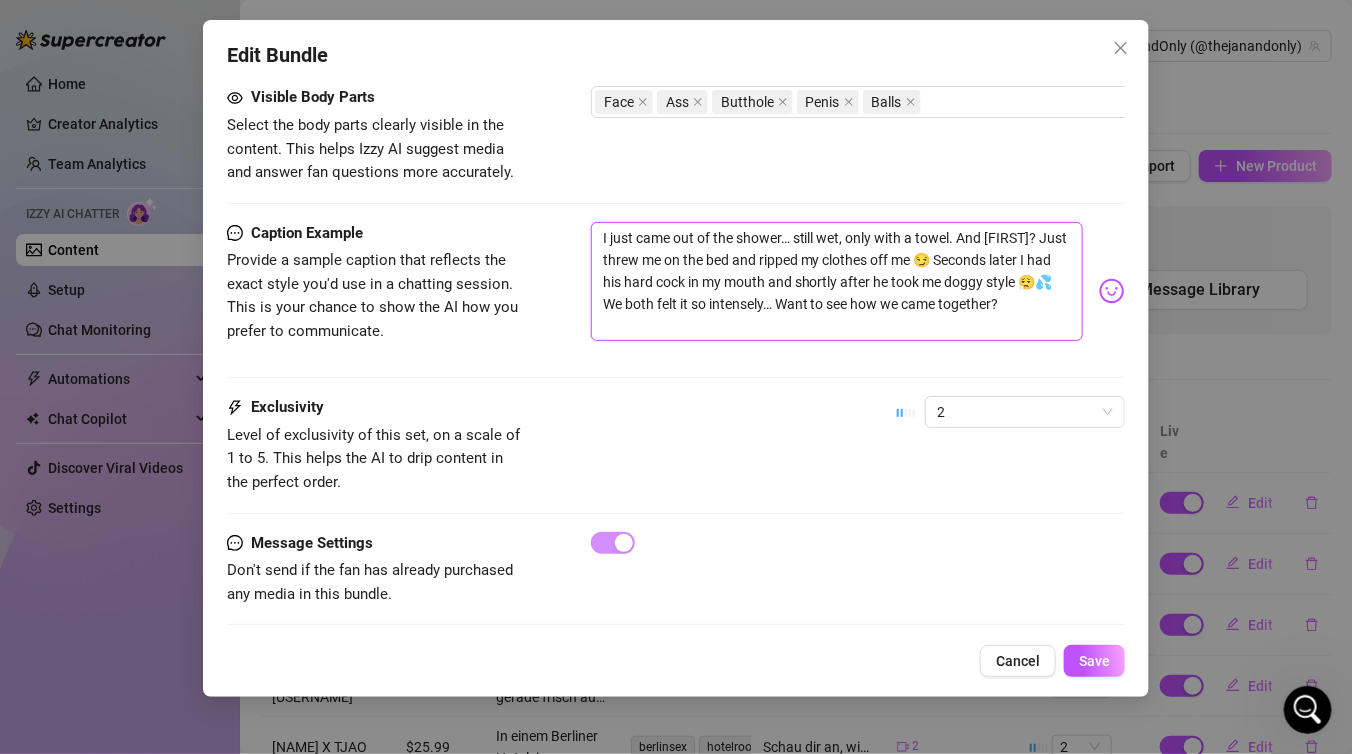 type on "Ich kam gerade aus der Dusche… noch feucht, nur mit Handtuch. Und Tim? Hat mich einfach aufs Bett geworfen und mir das Ding vom Körper gerissen 😏 Sekunden später hatte ich seinen harten Schwanz im Mund und kurz darauf hat er mich doggy genommen 😮‍💨💦 Wir haben’s beide so krass gespürt… Willst du sehen, wie wir zusammen gekommen sind?" 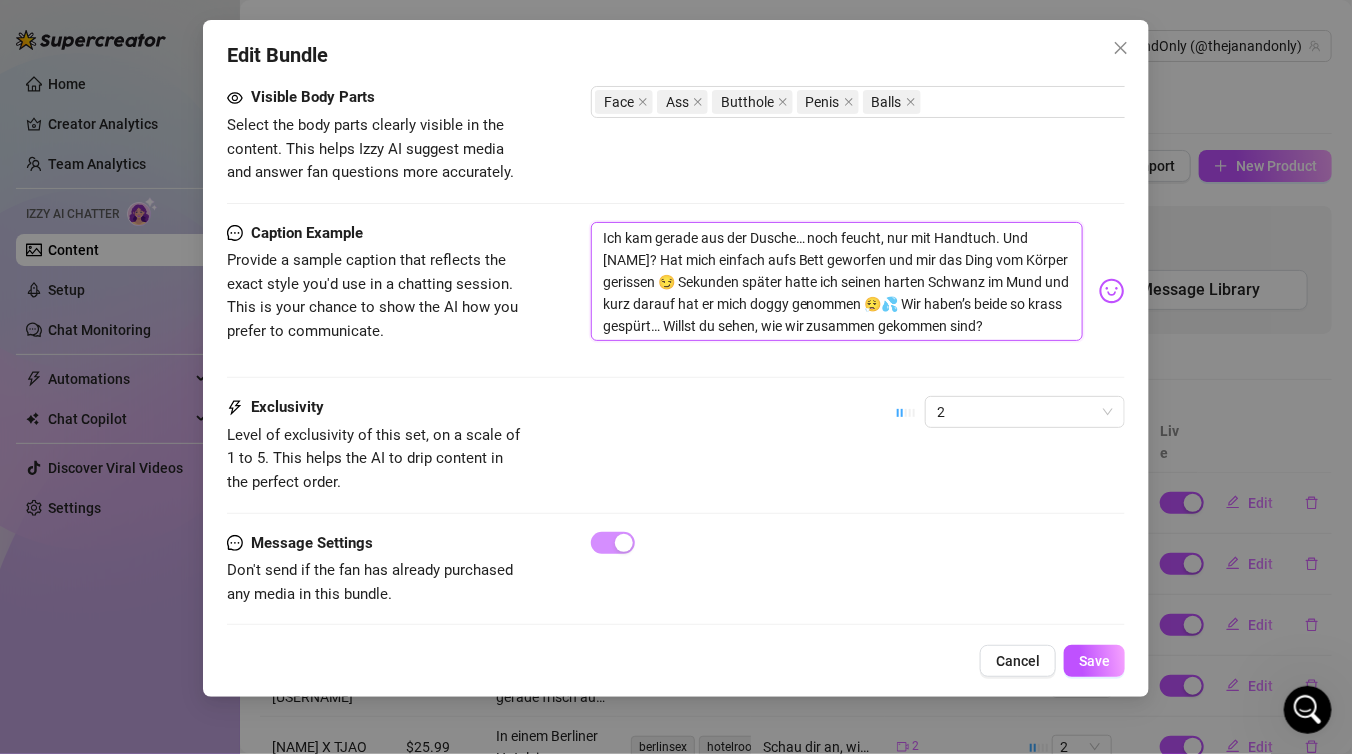 scroll, scrollTop: 1315, scrollLeft: 0, axis: vertical 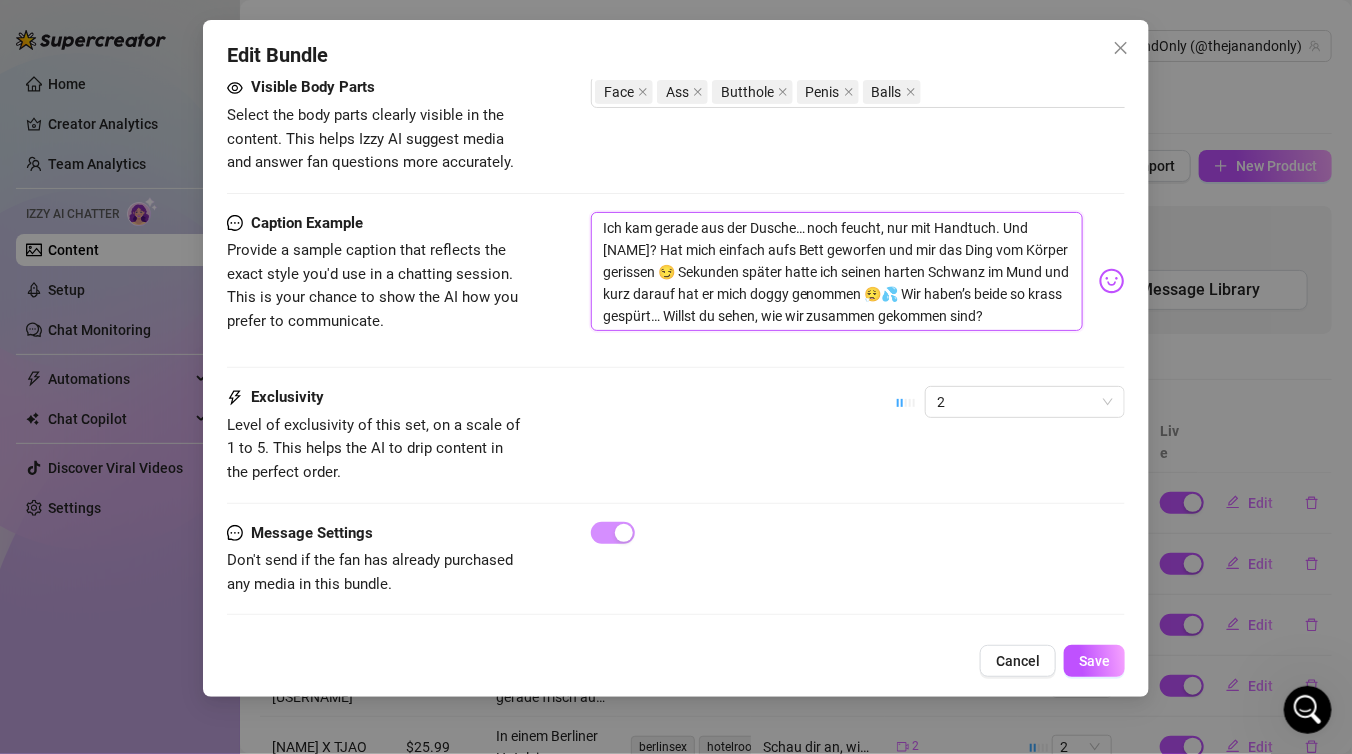type on "Ich kam gerade aus der Dusche… noch feucht, nur mit Handtuch. Und Tim? Hat mich einfach aufs Bett geworfen und mir das Ding vom Körper gerissen 😏 Sekunden später hatte ich seinen harten Schwanz im Mund und kurz darauf hat er mich doggy genommen 😮‍💨💦 Wir haben’s beide so krass gespürt… Willst du sehen, wie wir zusammen gekommen sind?" 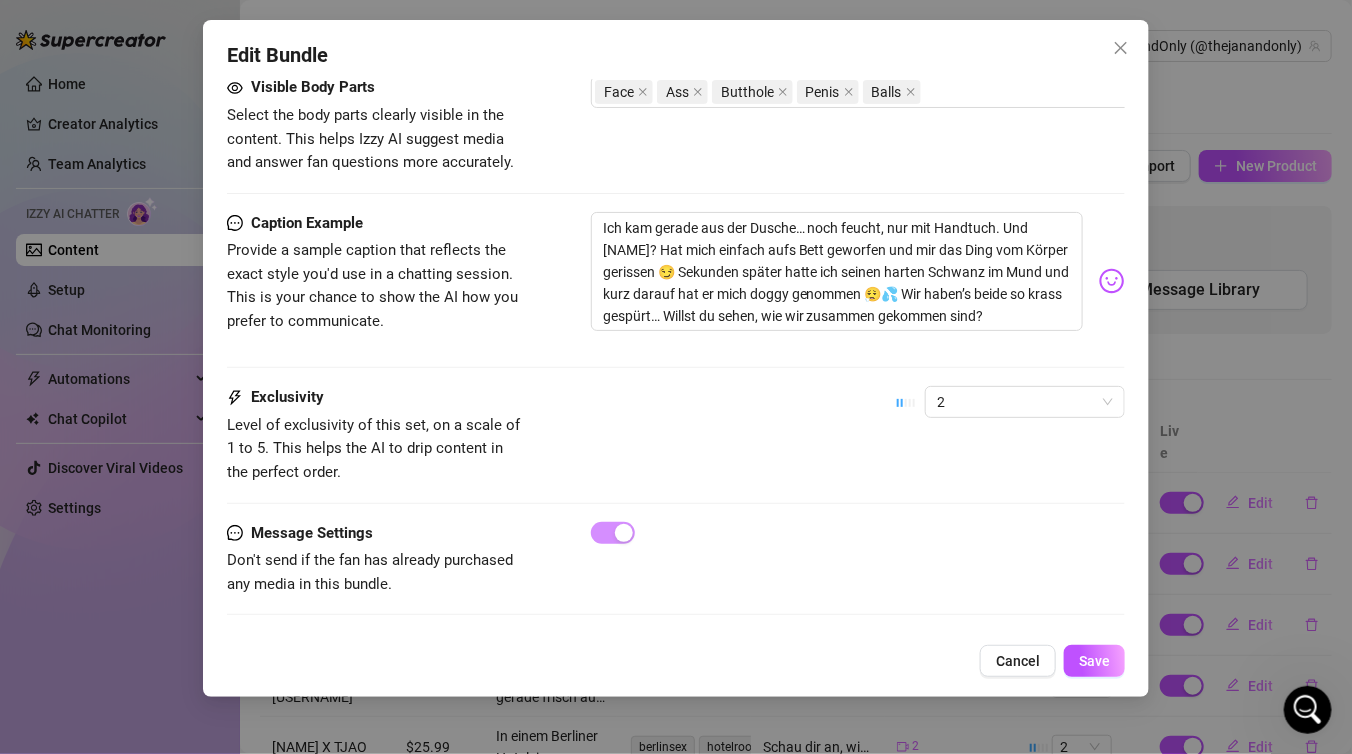 click on "Edit Bundle Account TheJanAndOnly (@thejanandonly) Name Name is for your internal organization only. Blonditwinky X TJAO Media Add Media from Vault Free preview 00:23 Pay to view 30:55 Tag Collaborators Blondi   Minimum Price Set the minimum price for the bundle $ 29.99 Izzy AI Assistant Describe with AI Description Write a detailed description of the content in a few sentences. Avoid vague or implied descriptions - the more detail, the better.  No need to include metadata like duration or photo count. Tags Simple keywords that describe and summarize the content, like specific fetishes, positions, categories. hotelroomfuck gayduo intenseenergy steamyencounter rawlust dominanceplay realpleasure freshfromshower tightaction thejanandonly blonditwinky blowjob doggystyle towelplay postshower deepthrusts bodycontrol wetskin moaning cumshot doubleclimax   Visible Body Parts Select the body parts clearly visible in the content. This helps Izzy AI suggest media and answer fan questions more accurately. Face Ass   2" at bounding box center (676, 358) 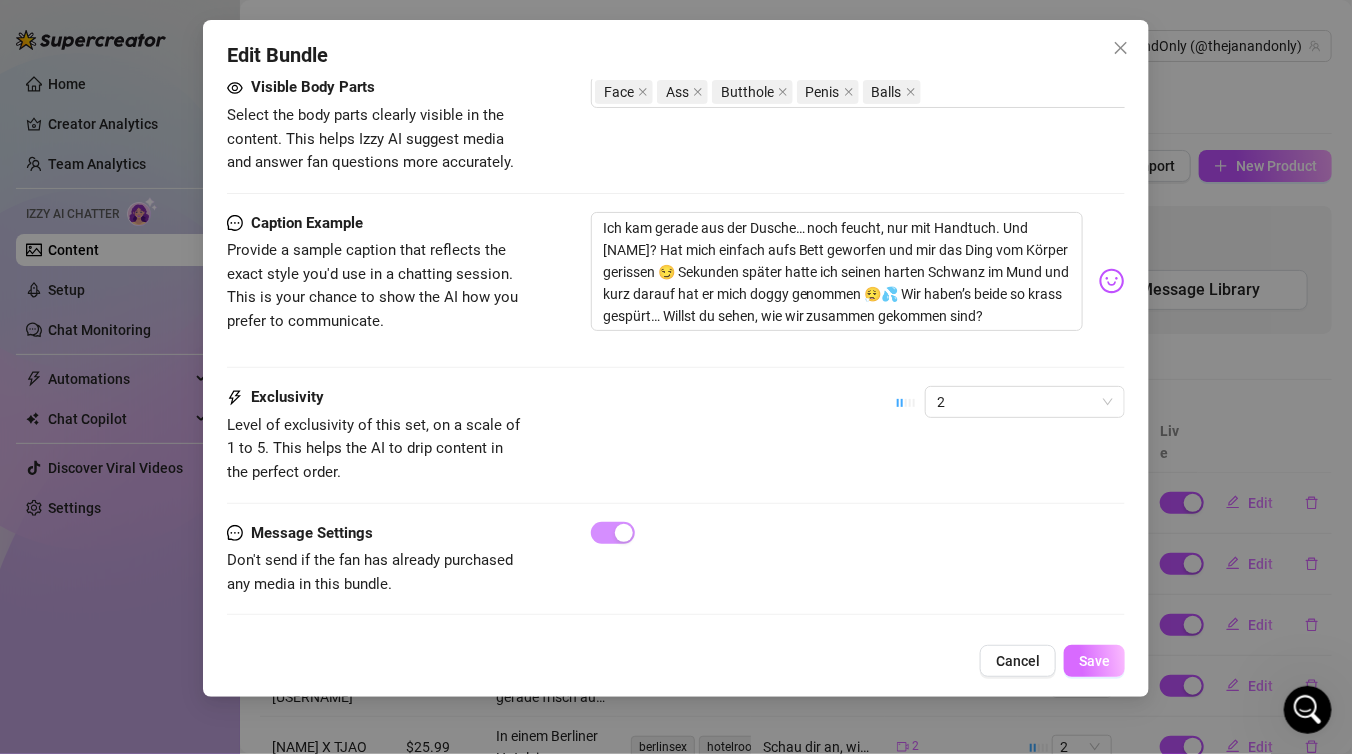 click on "Save" at bounding box center (1094, 661) 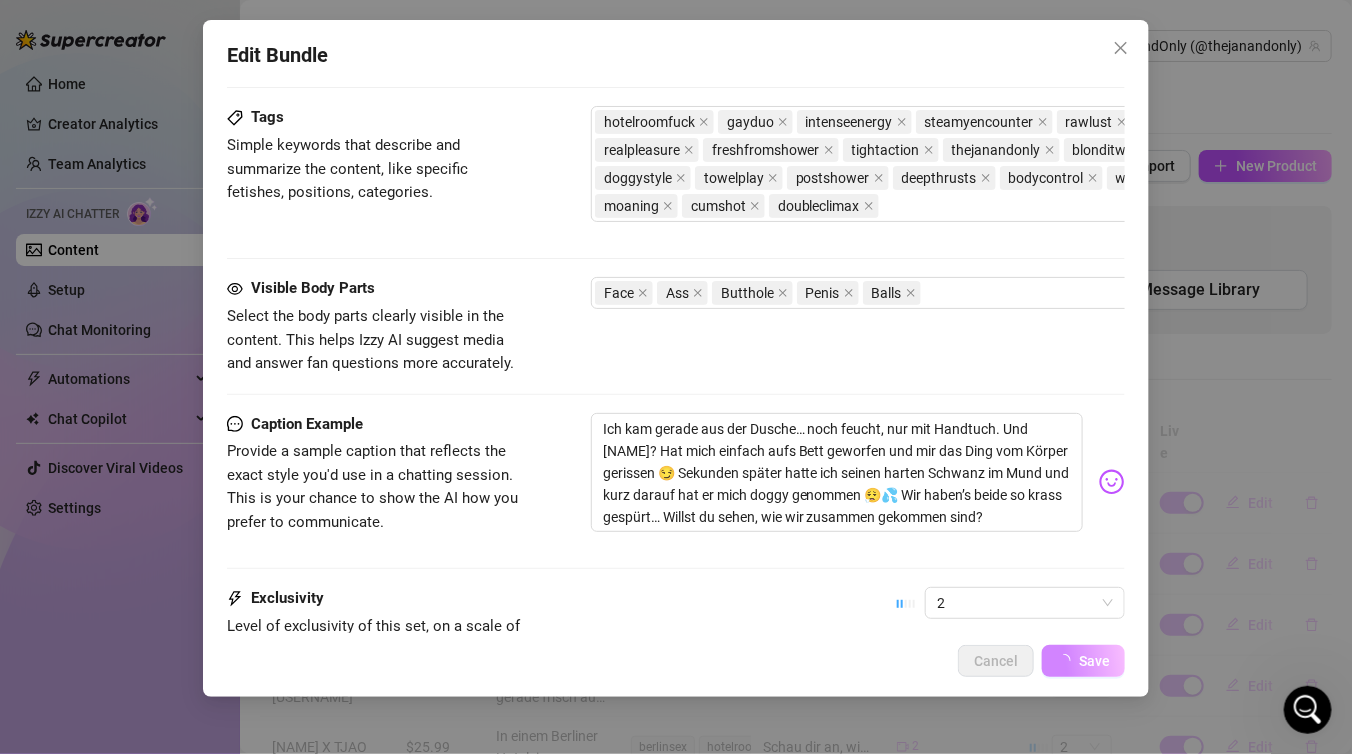 scroll, scrollTop: 0, scrollLeft: 0, axis: both 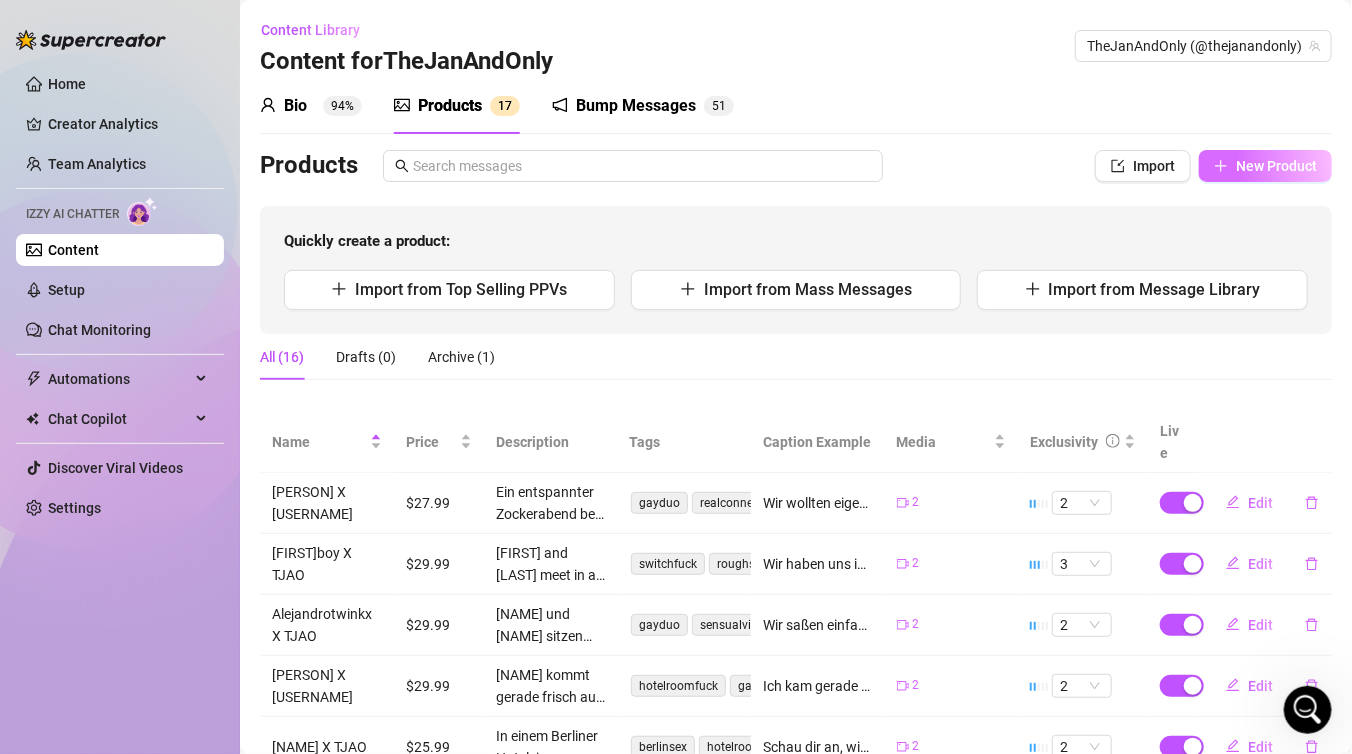 click on "New Product" at bounding box center (1265, 166) 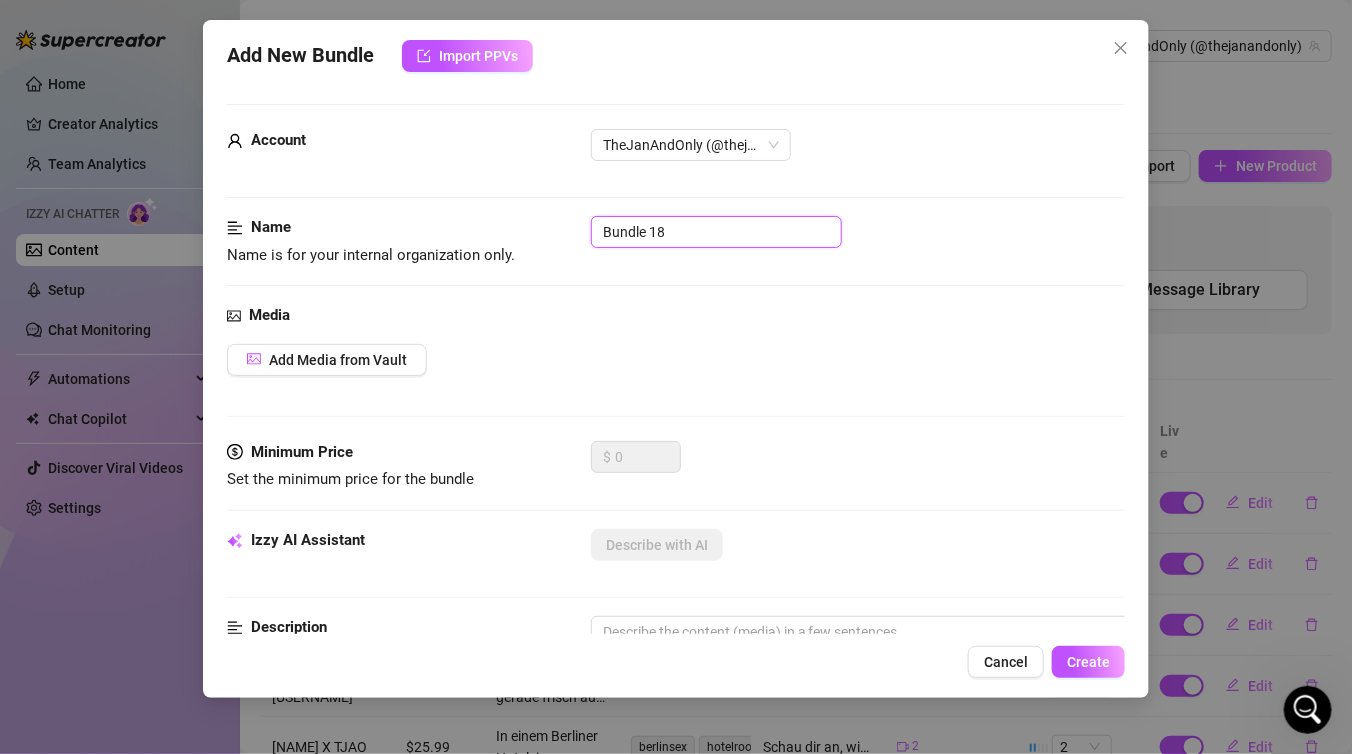 click on "Bundle 18" at bounding box center (716, 232) 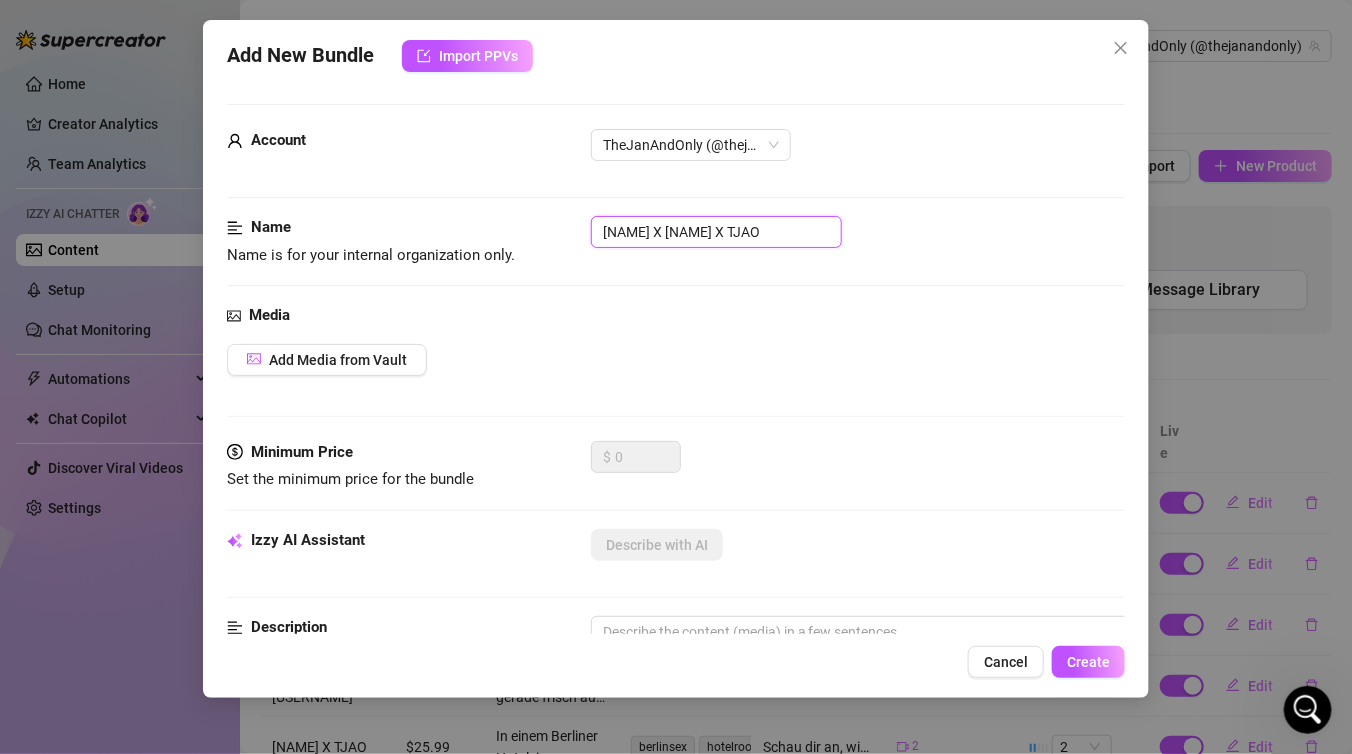 click on "Brileral X Georsy X TJAO" at bounding box center (716, 232) 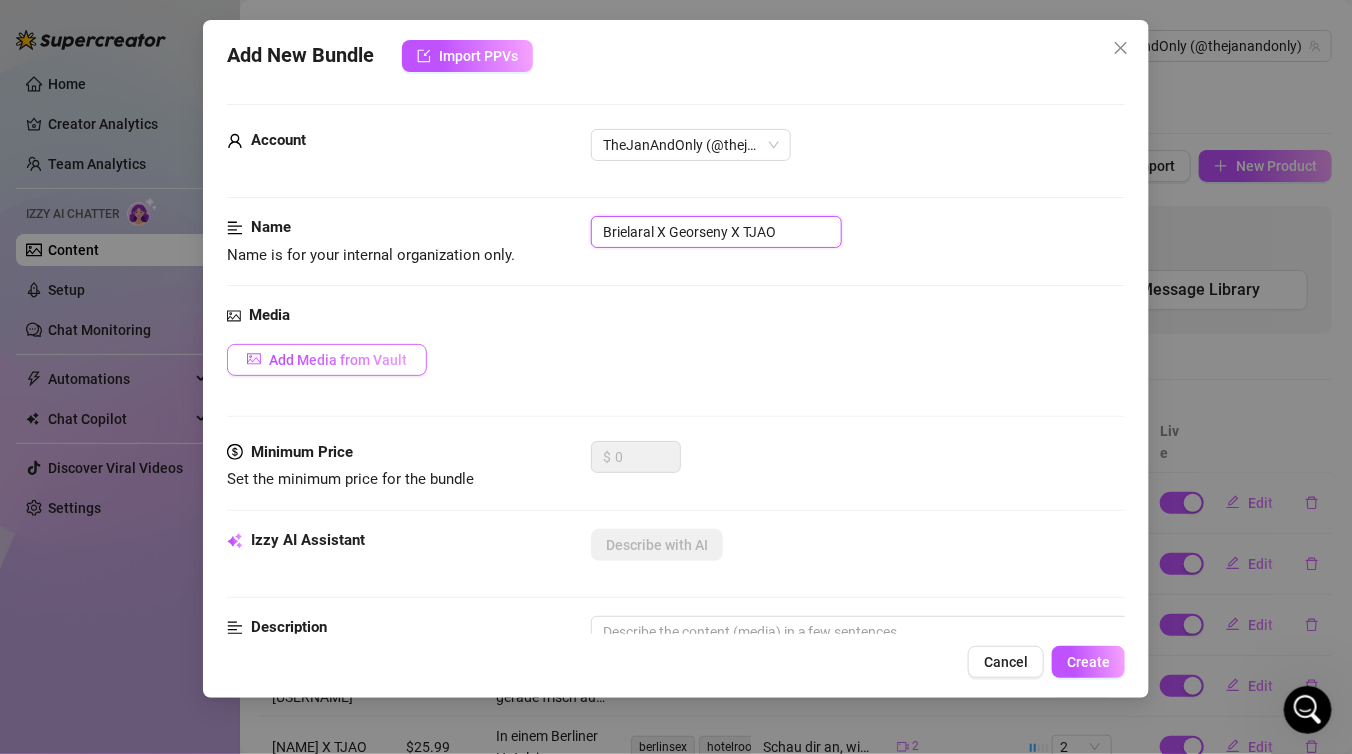 type on "Brielaral X Georseny X TJAO" 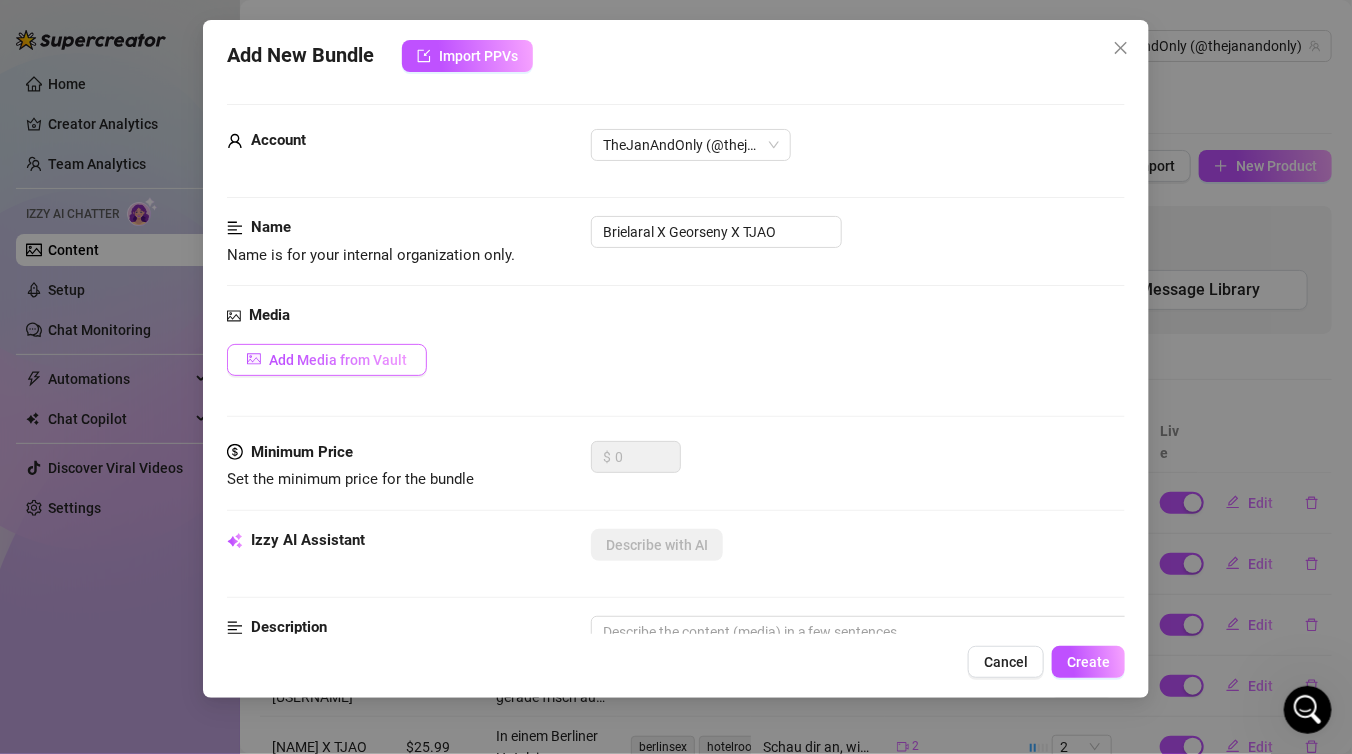 click on "Add Media from Vault" at bounding box center (338, 360) 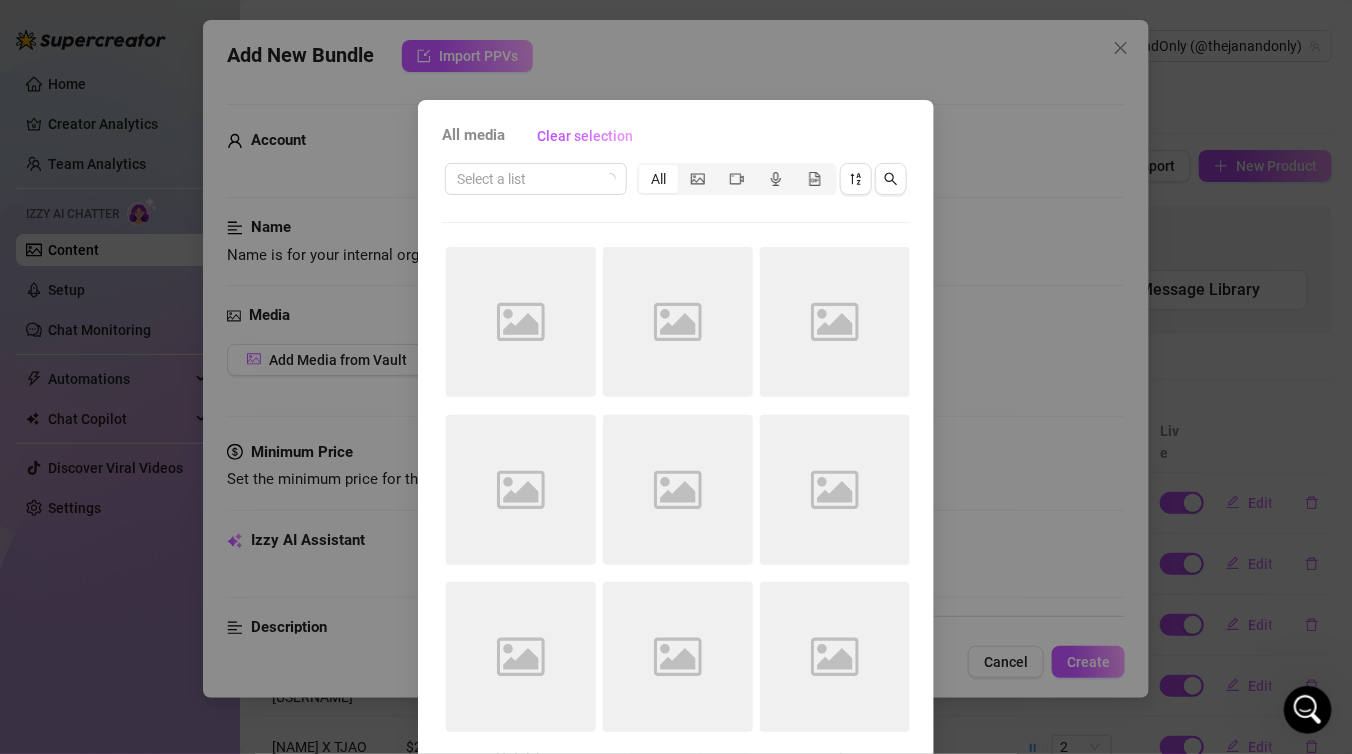 click on "Select a list All" at bounding box center (676, 179) 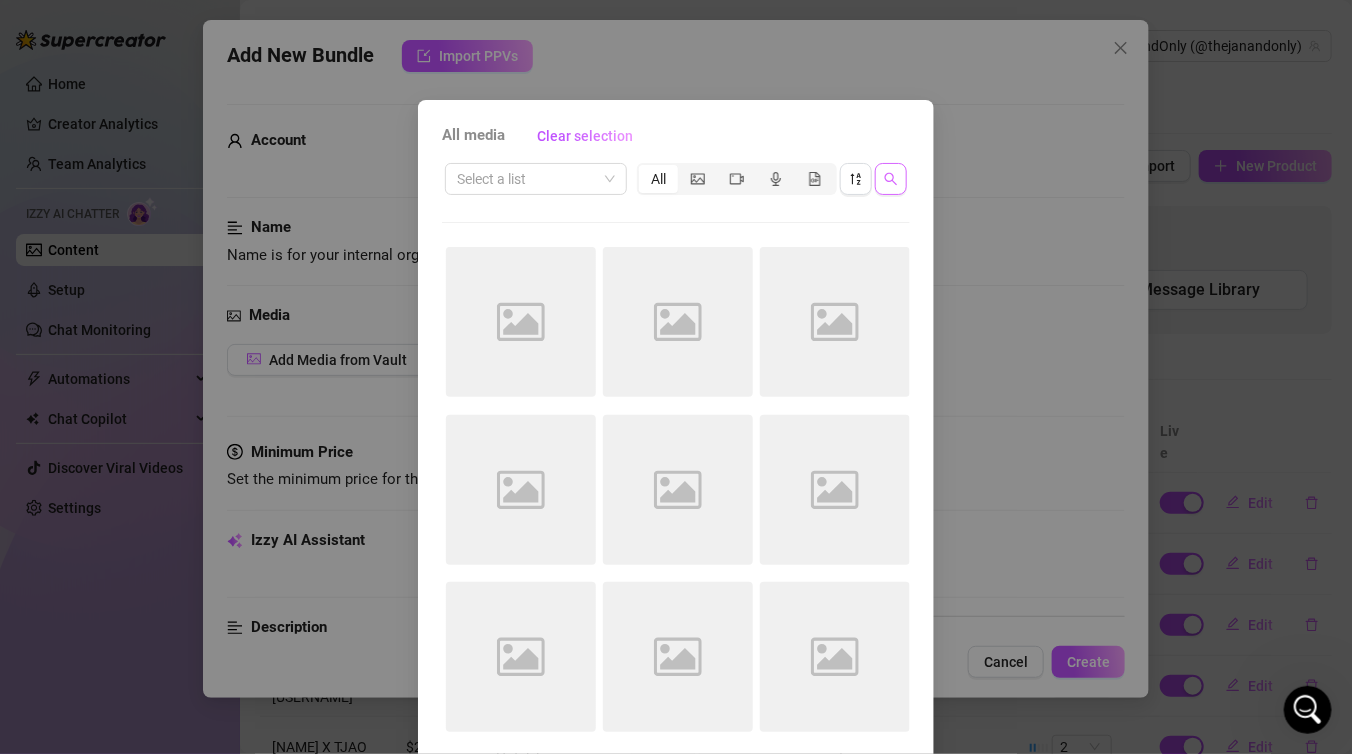 click at bounding box center [891, 179] 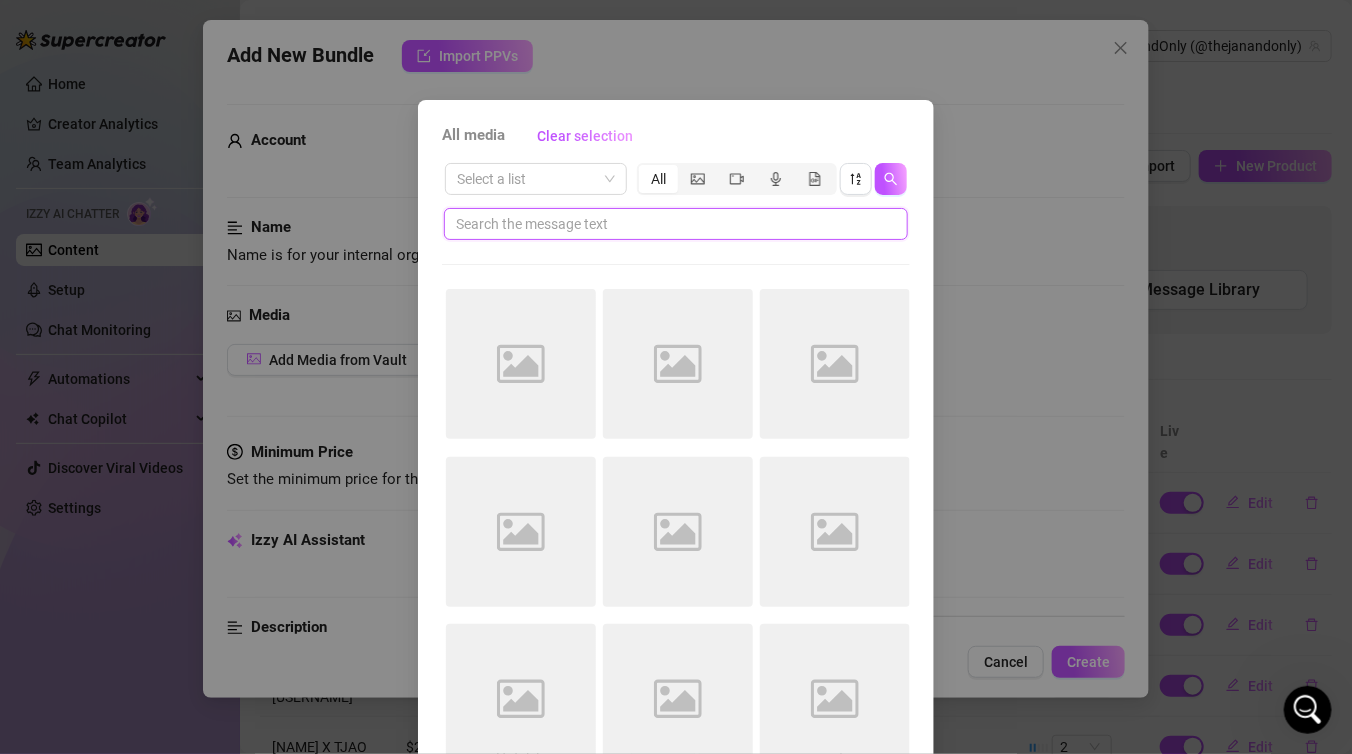 click at bounding box center [668, 224] 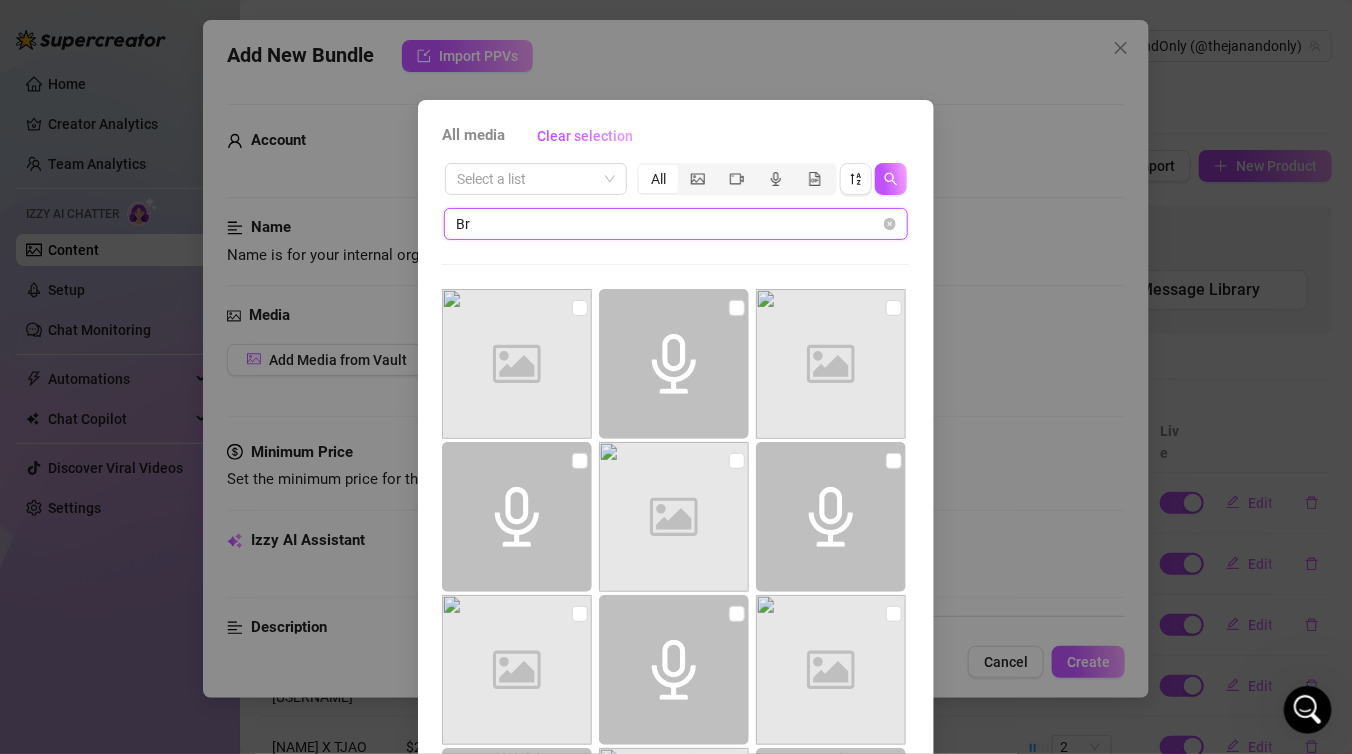 type on "B" 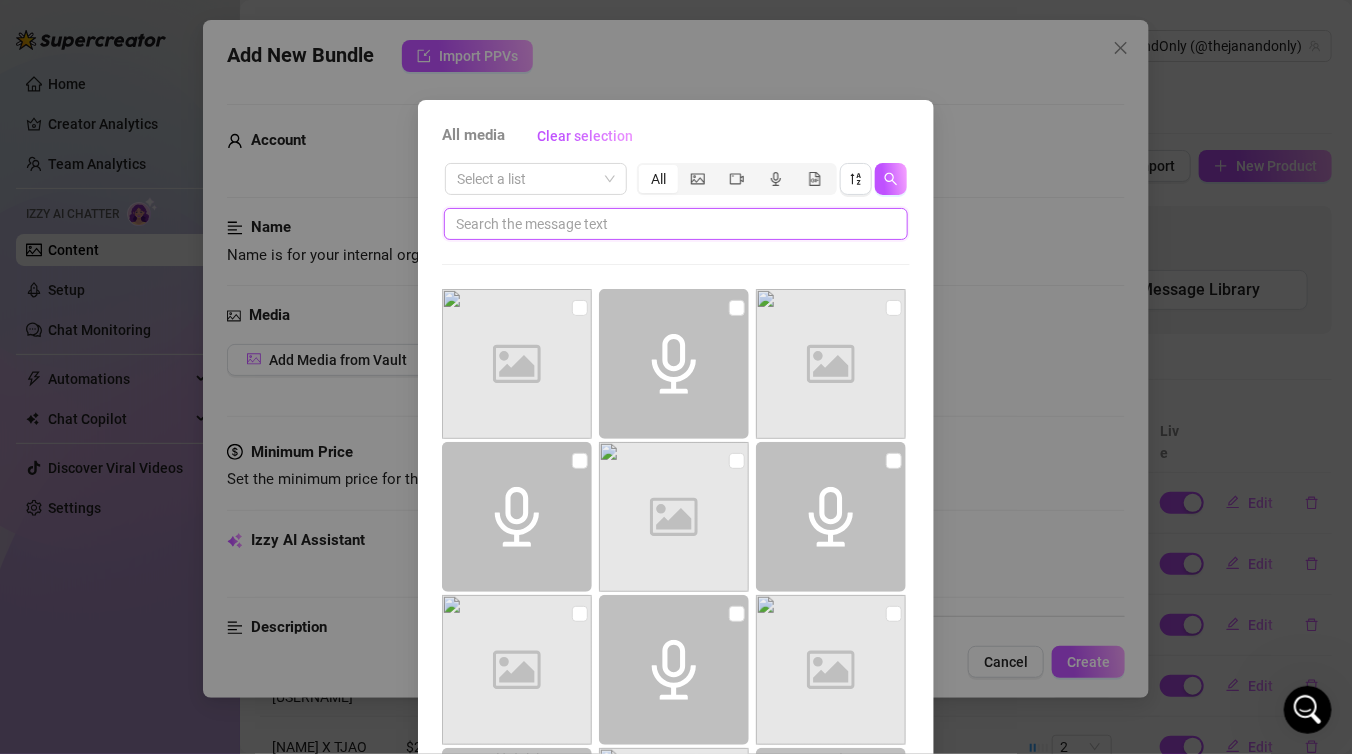 paste on "Brielaral X Georseny X TJAO" 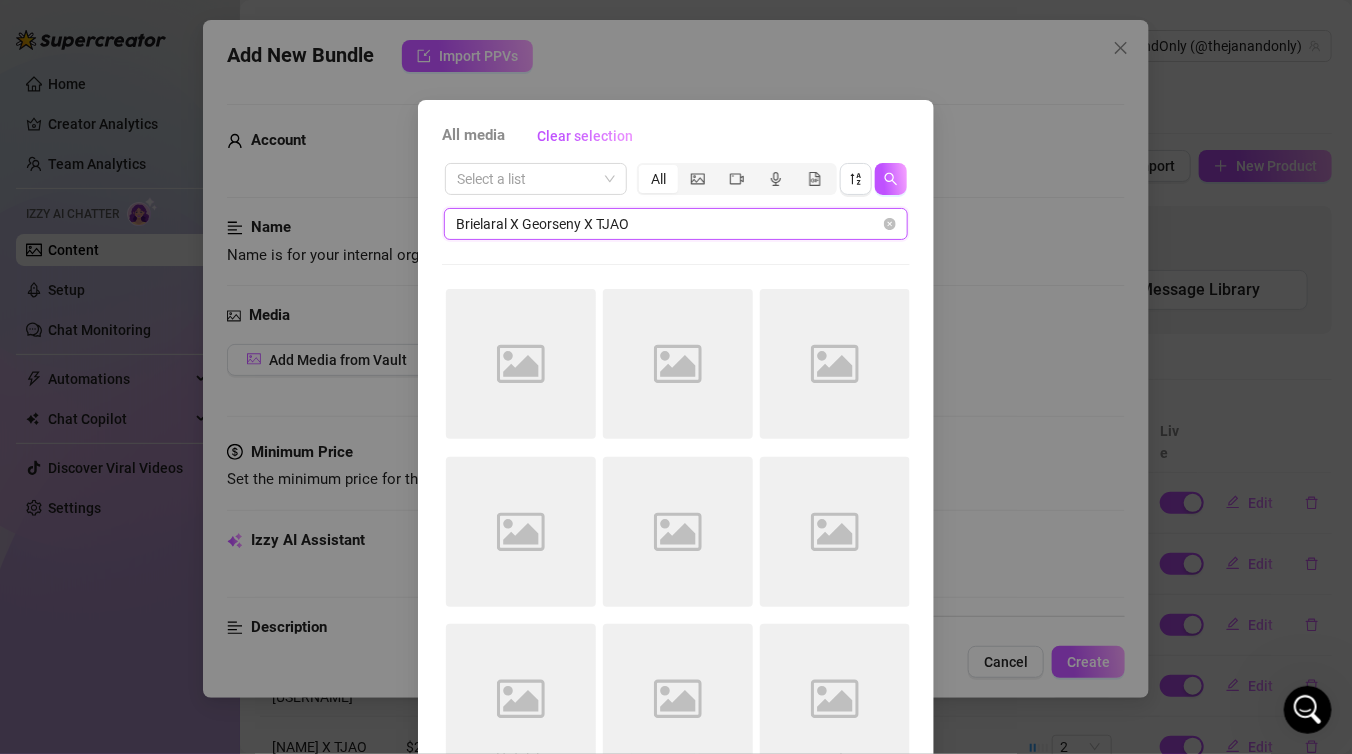 drag, startPoint x: 640, startPoint y: 222, endPoint x: 505, endPoint y: 224, distance: 135.01482 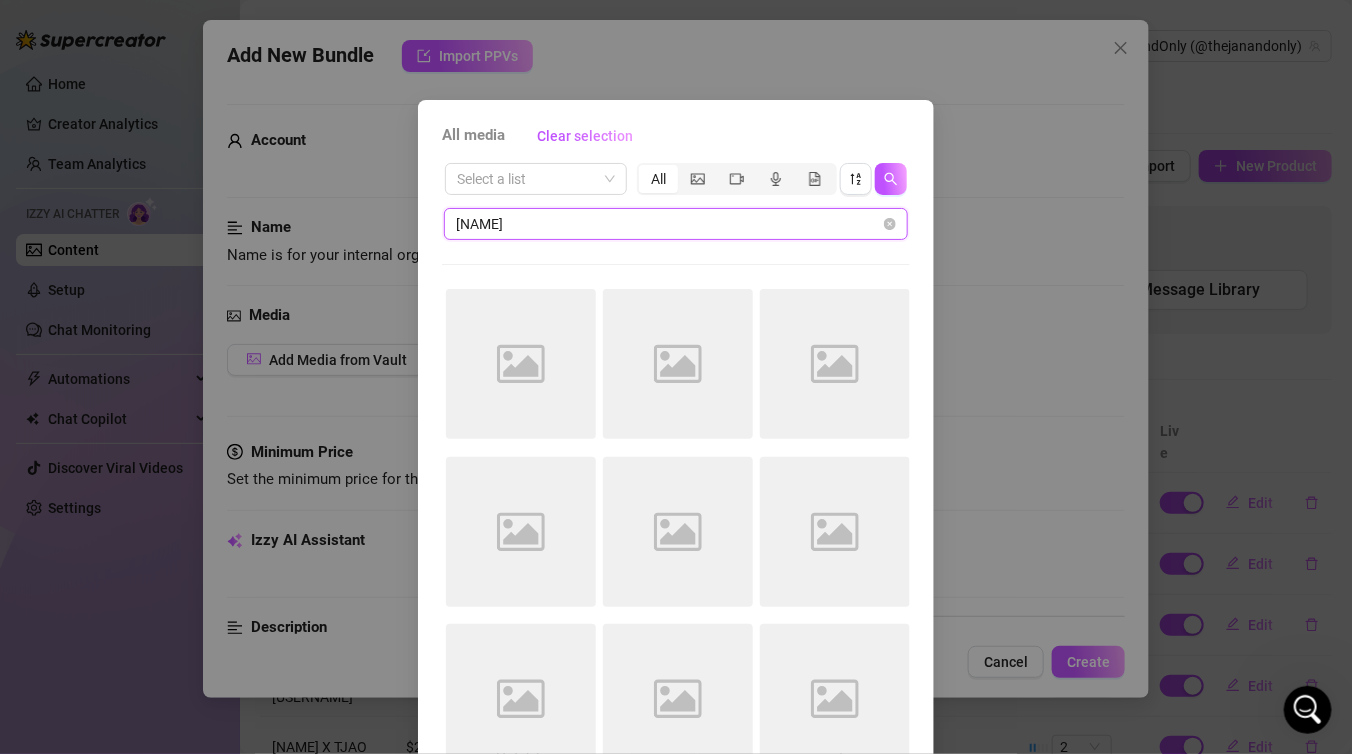 click on "[NAME]" at bounding box center (668, 224) 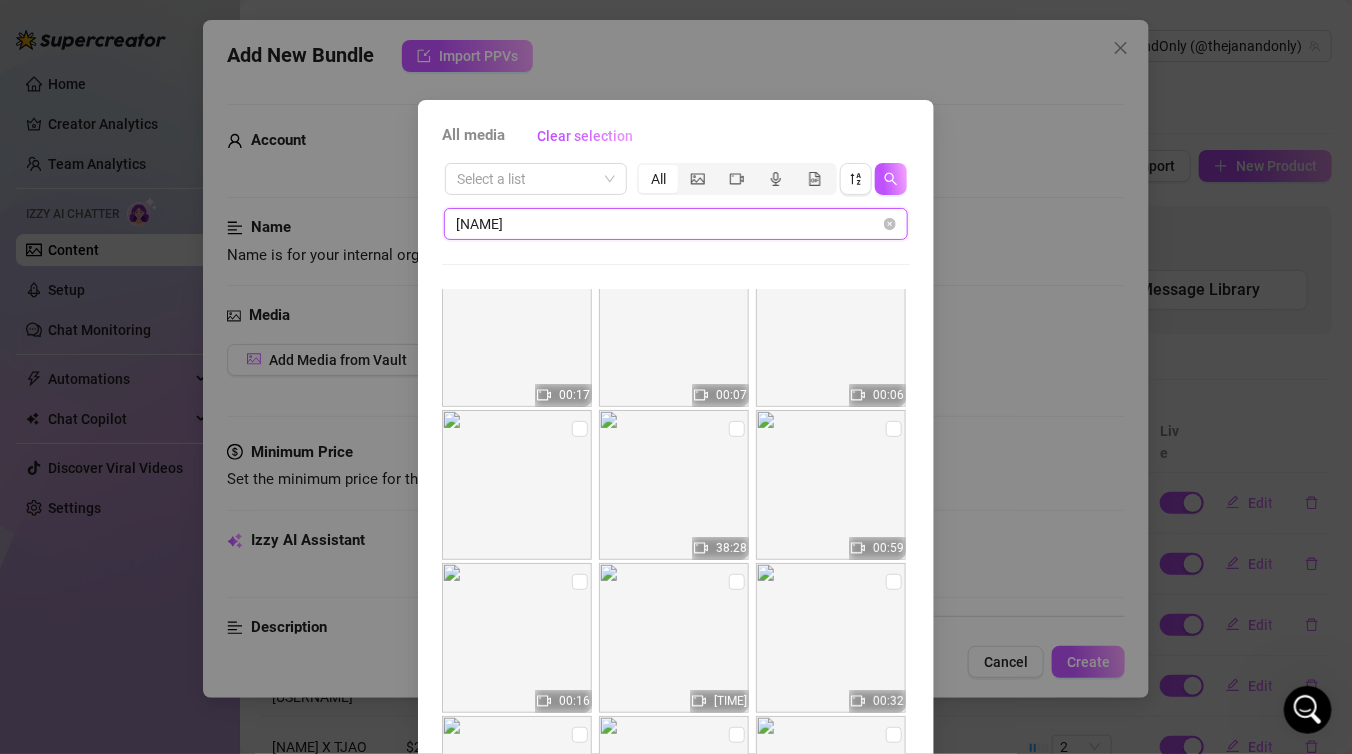 scroll, scrollTop: 0, scrollLeft: 0, axis: both 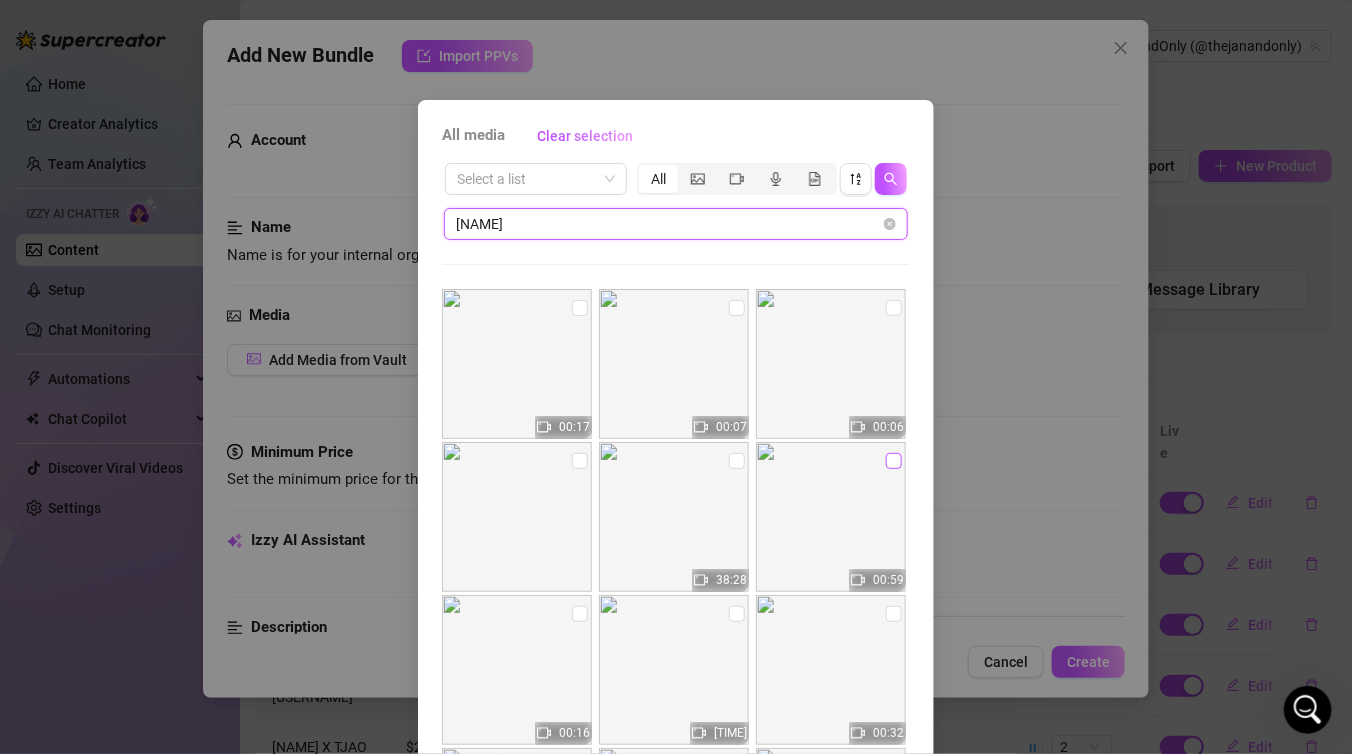 type on "[NAME]" 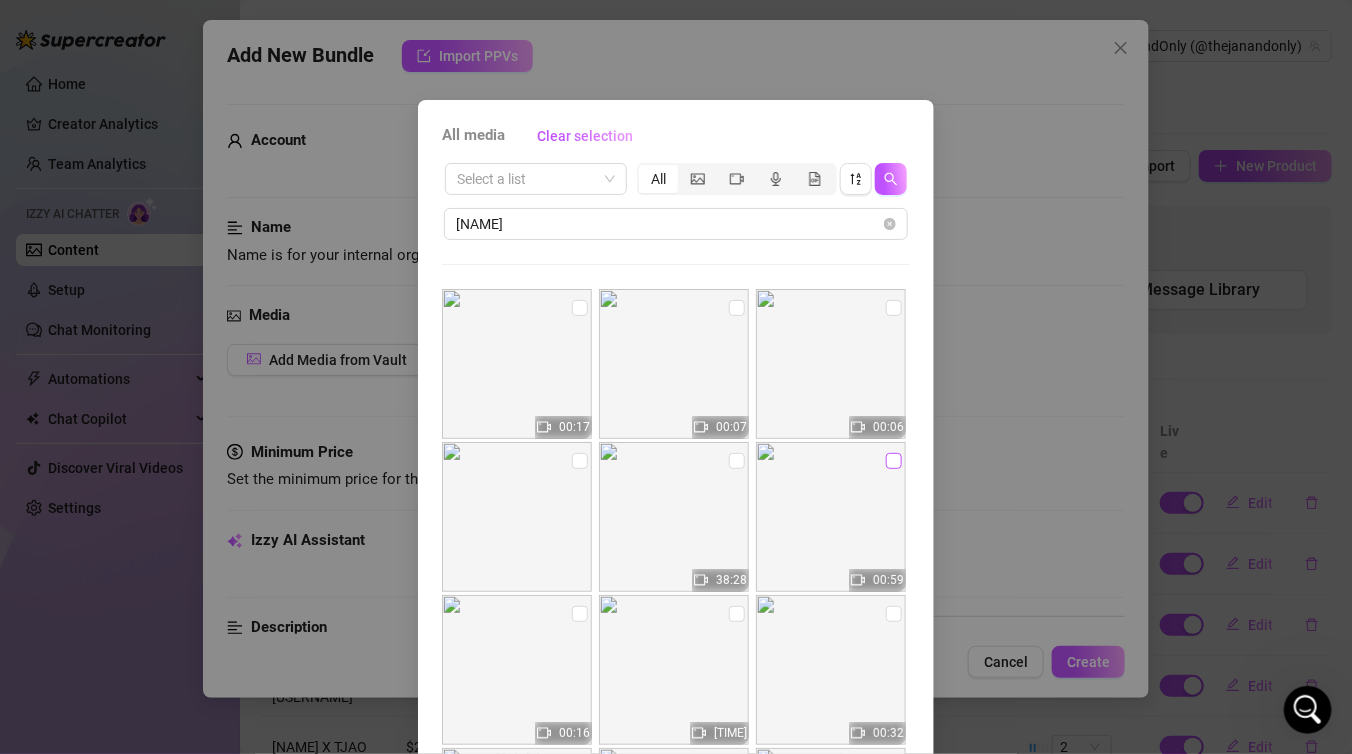 click at bounding box center [894, 461] 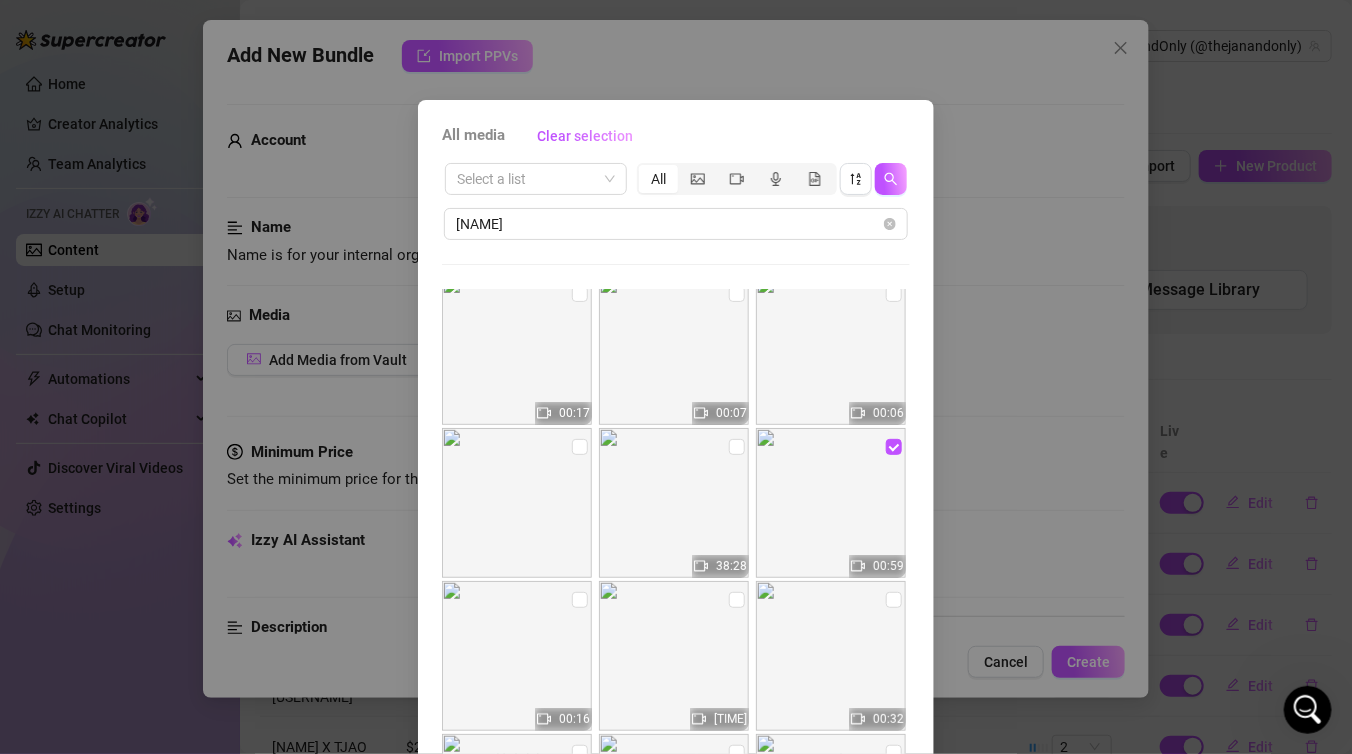 scroll, scrollTop: 0, scrollLeft: 0, axis: both 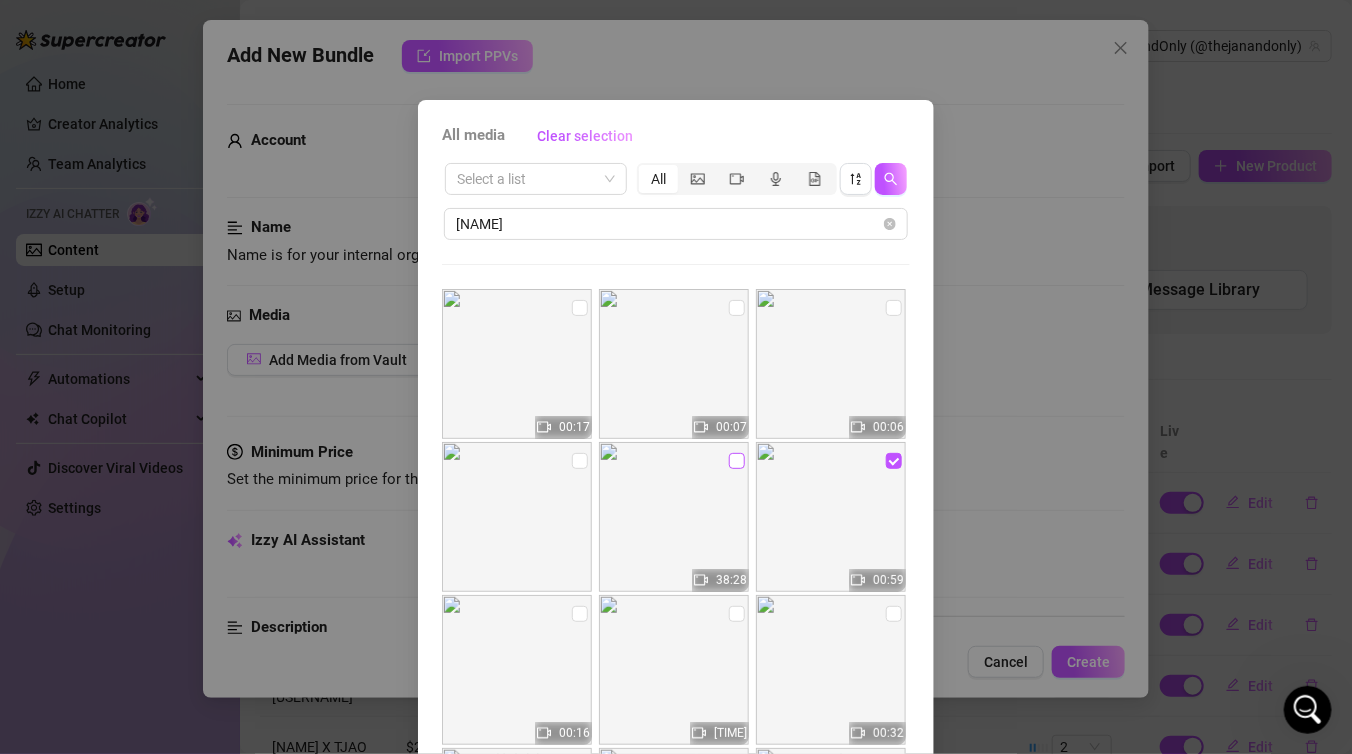 click at bounding box center [737, 461] 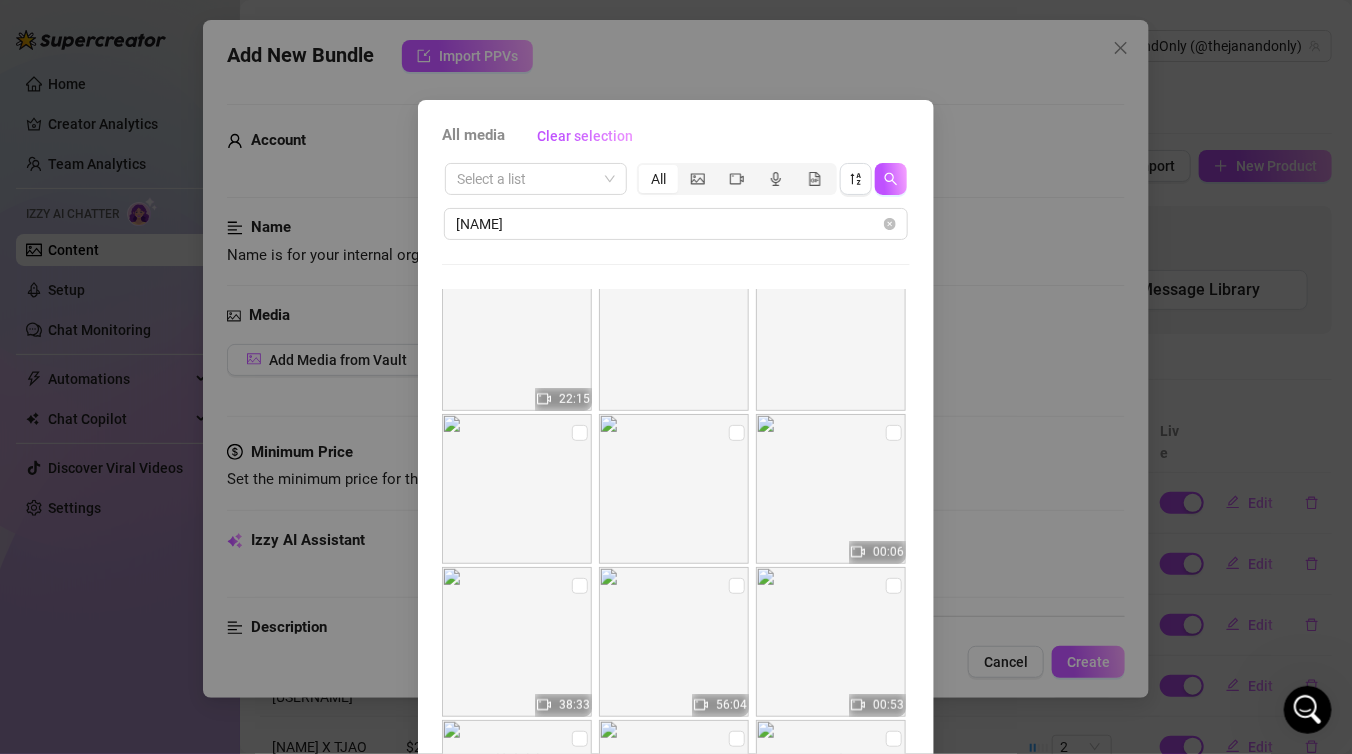 scroll, scrollTop: 722, scrollLeft: 0, axis: vertical 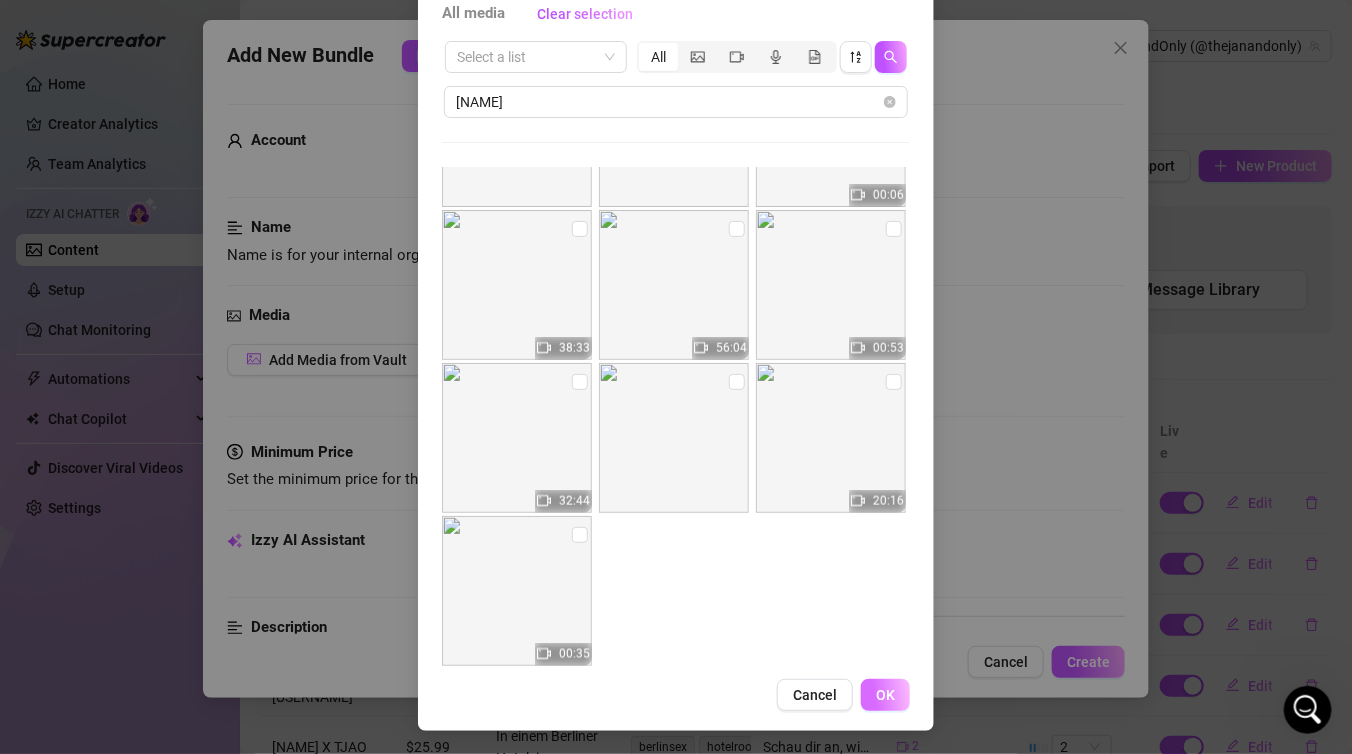 click on "OK" at bounding box center [885, 695] 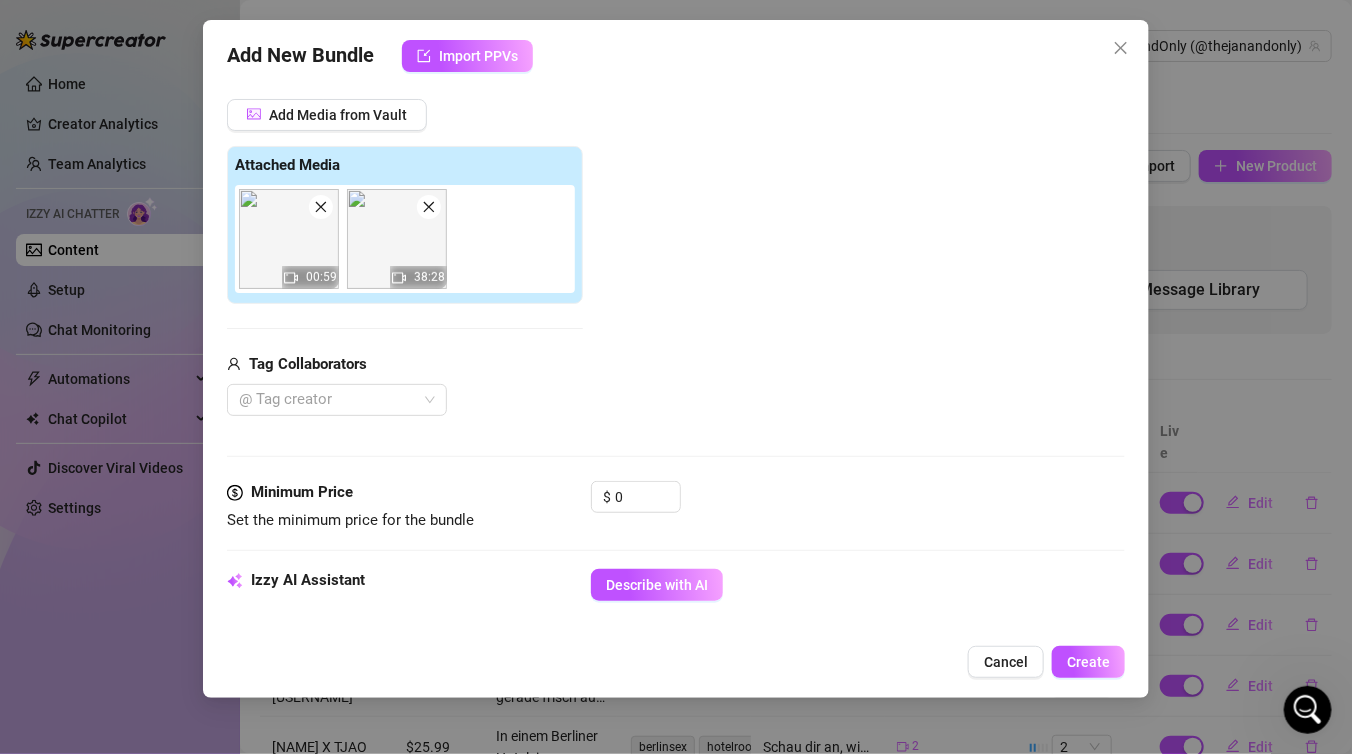 scroll, scrollTop: 258, scrollLeft: 0, axis: vertical 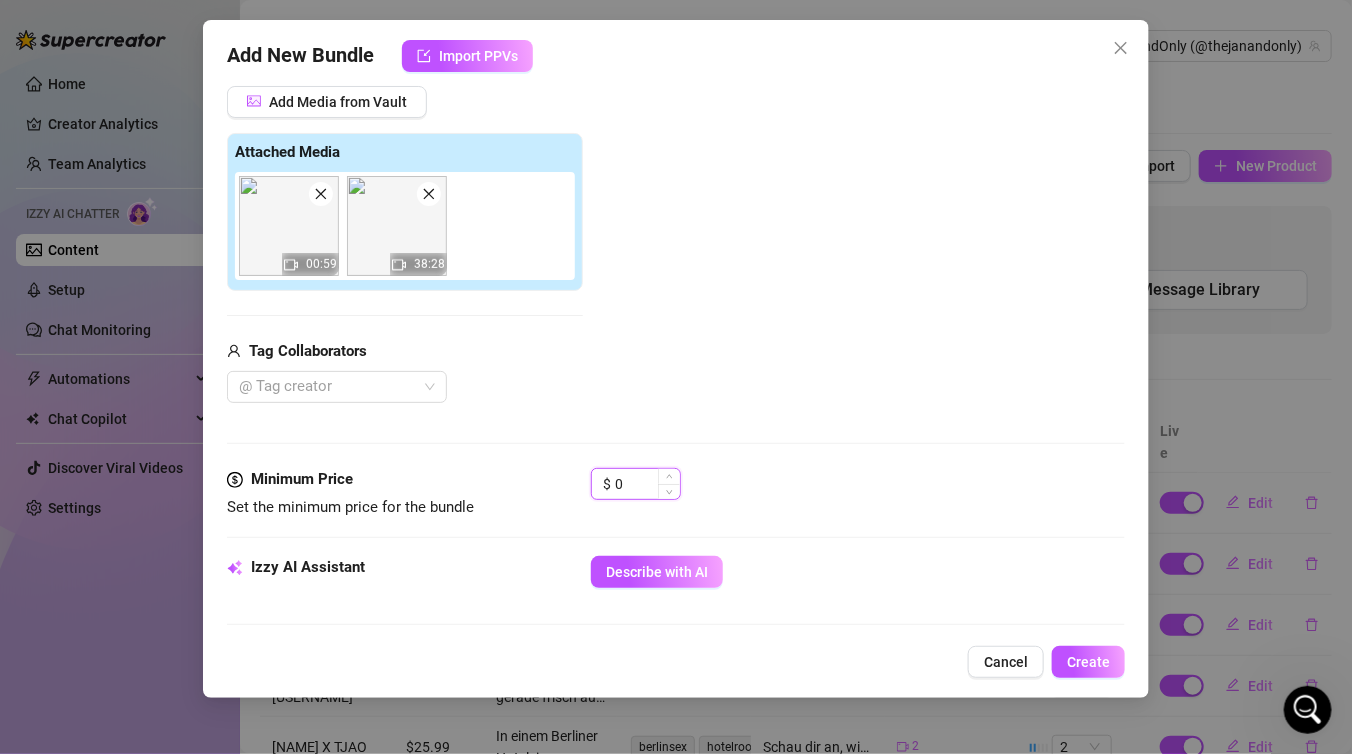 click on "0" at bounding box center [647, 484] 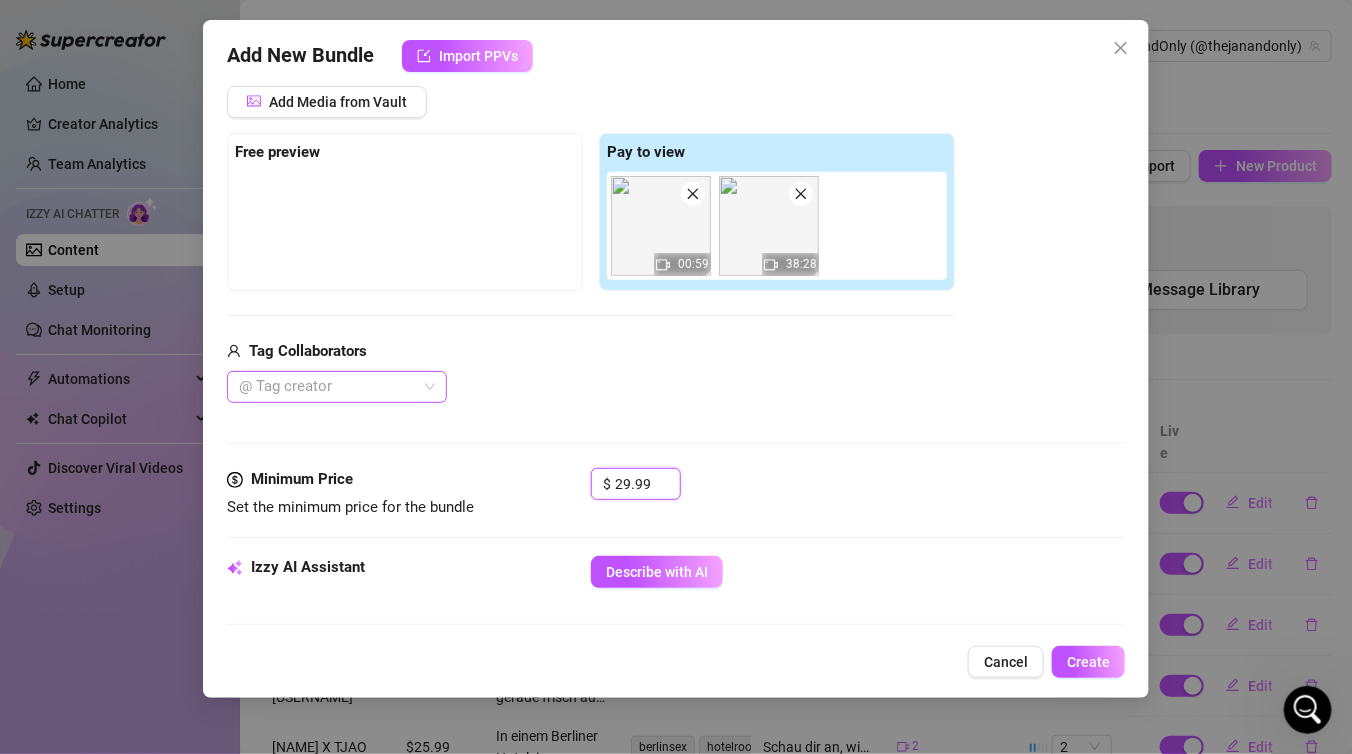 click at bounding box center (326, 387) 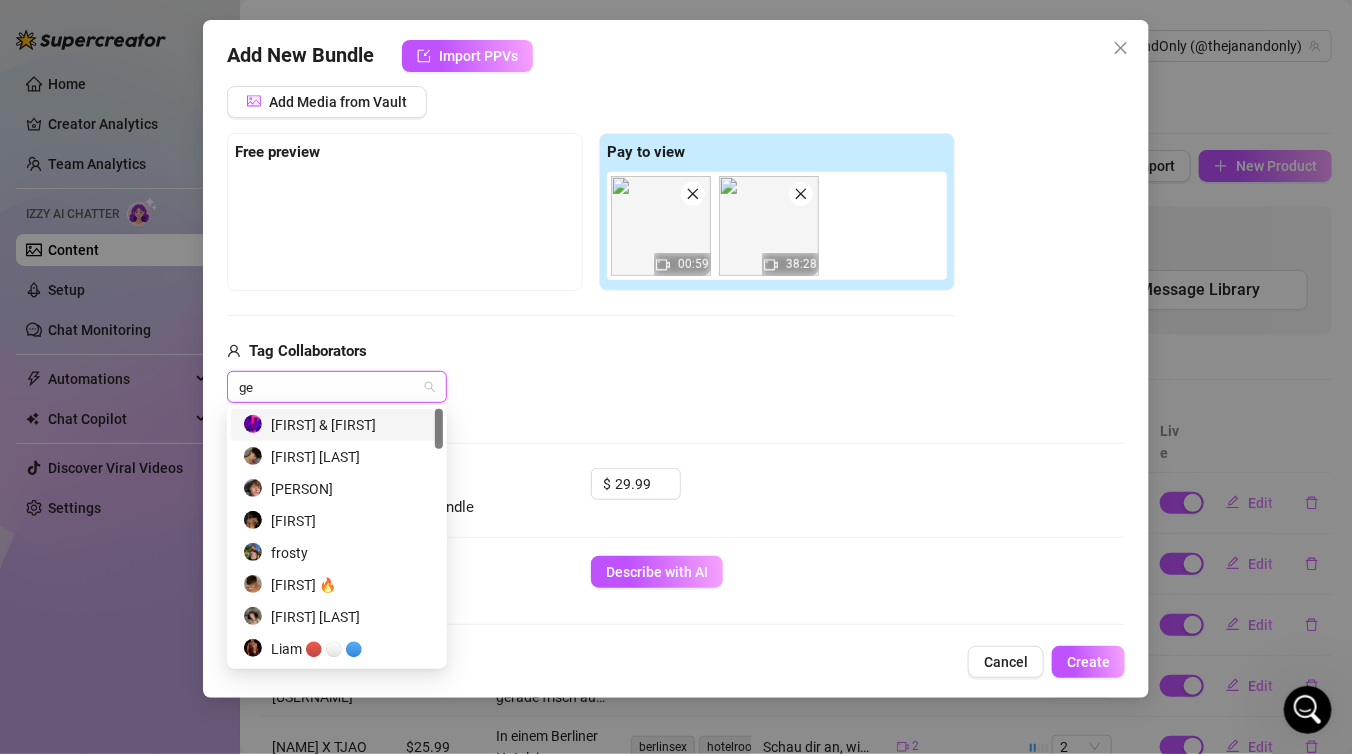 type on "geo" 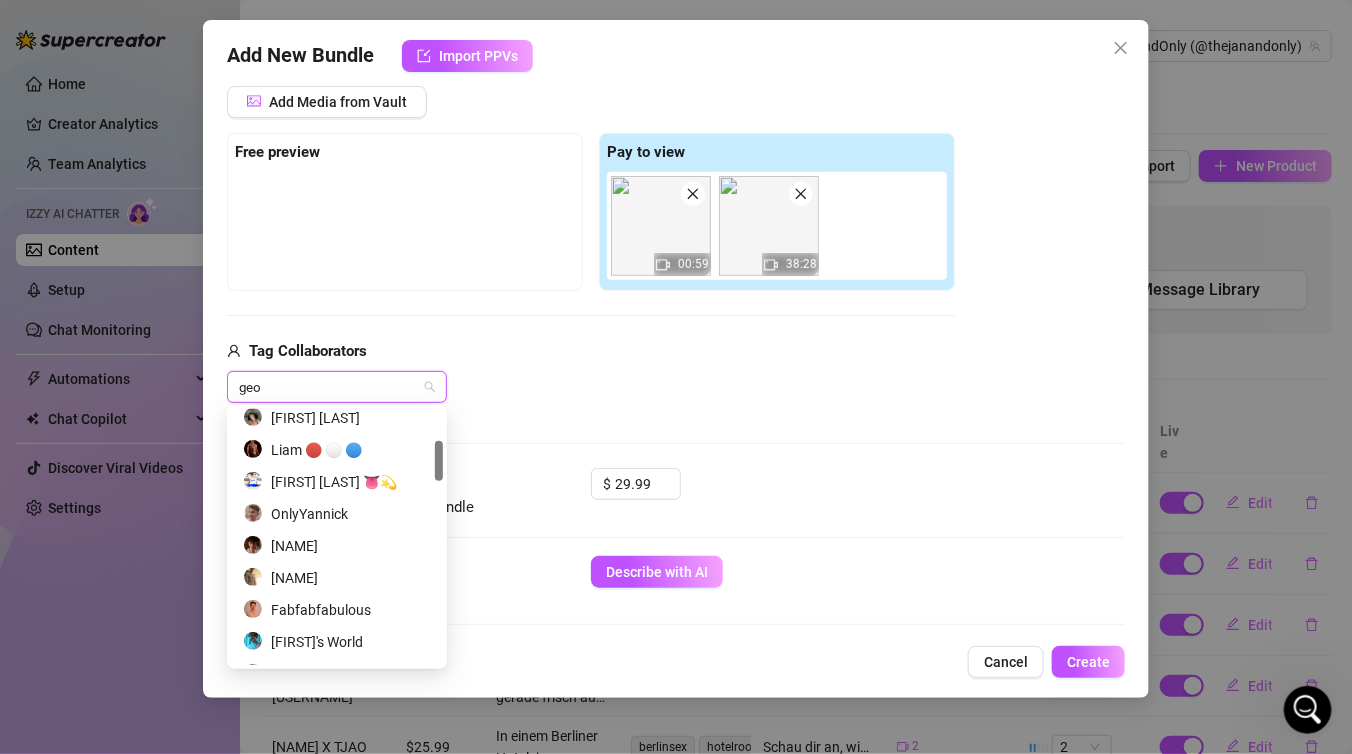 scroll, scrollTop: 202, scrollLeft: 0, axis: vertical 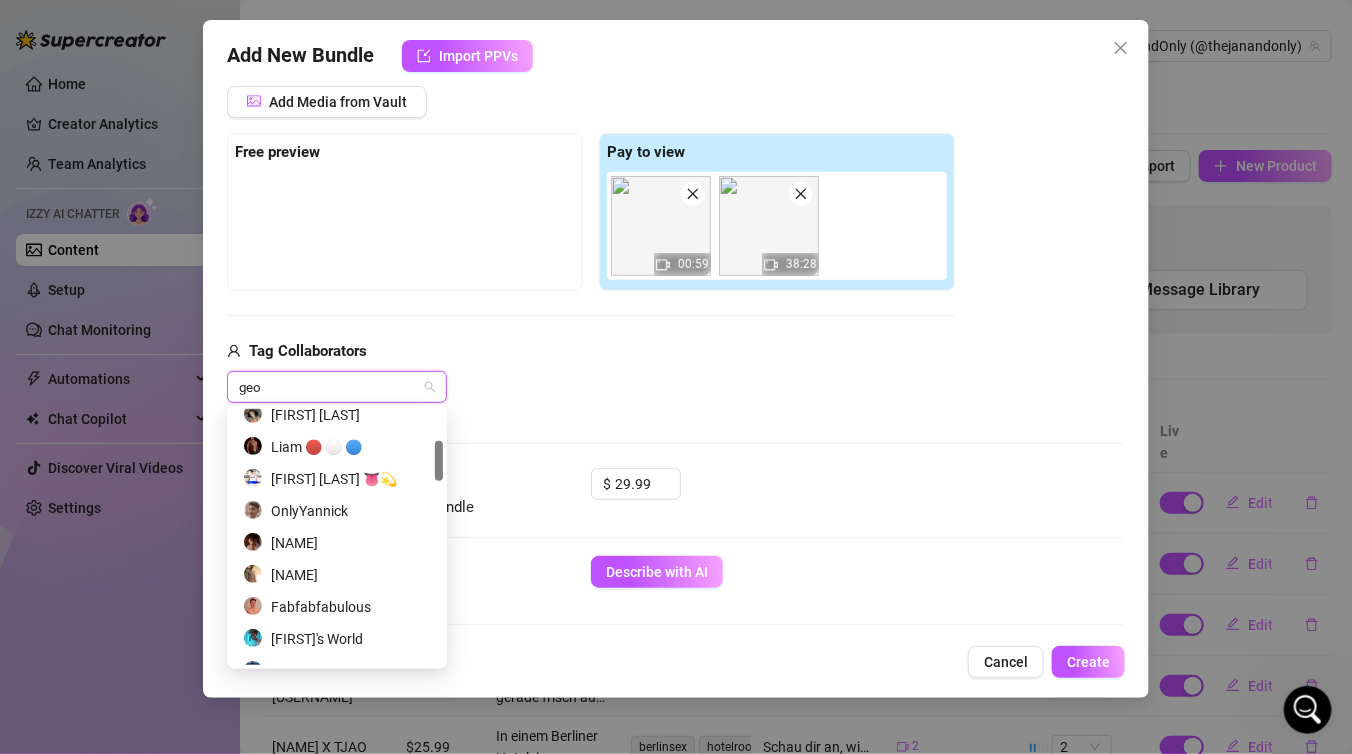 click on "[NAME]" at bounding box center [337, 543] 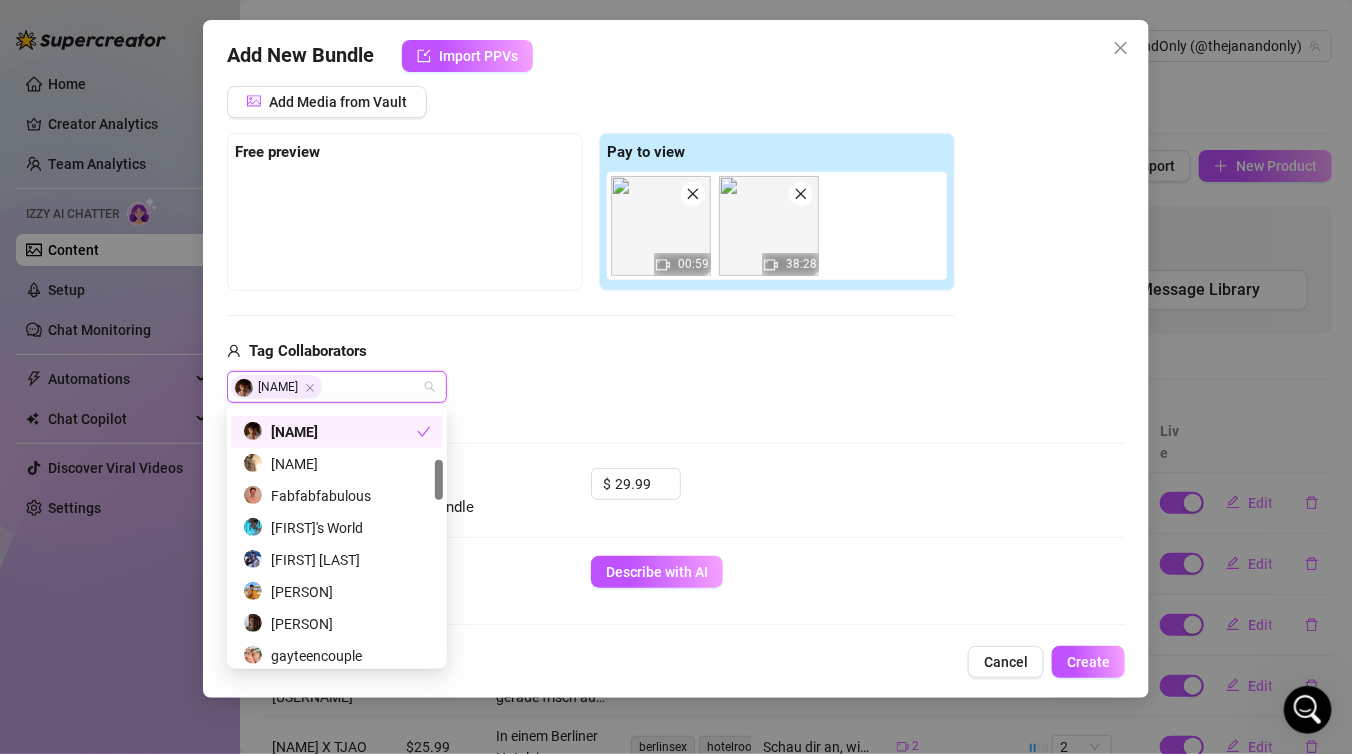scroll, scrollTop: 332, scrollLeft: 0, axis: vertical 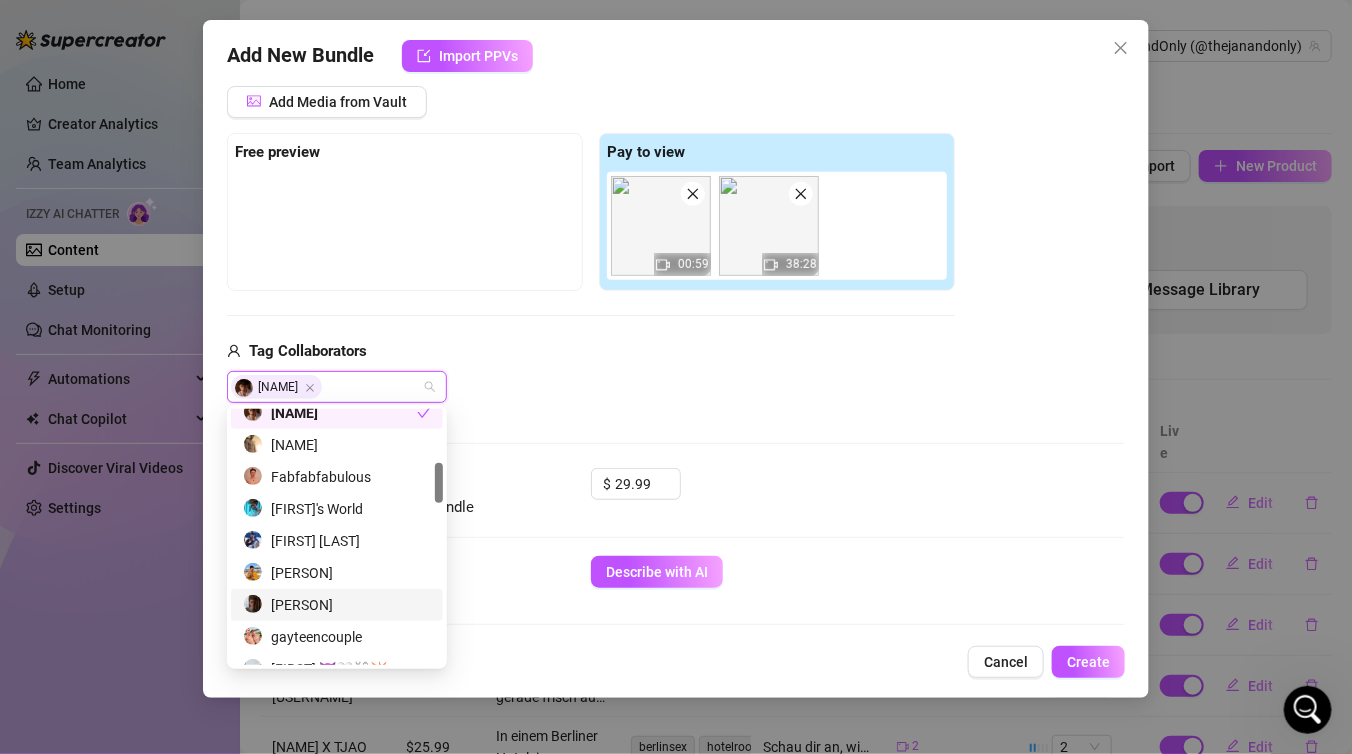 click on "[NAME]" at bounding box center [337, 605] 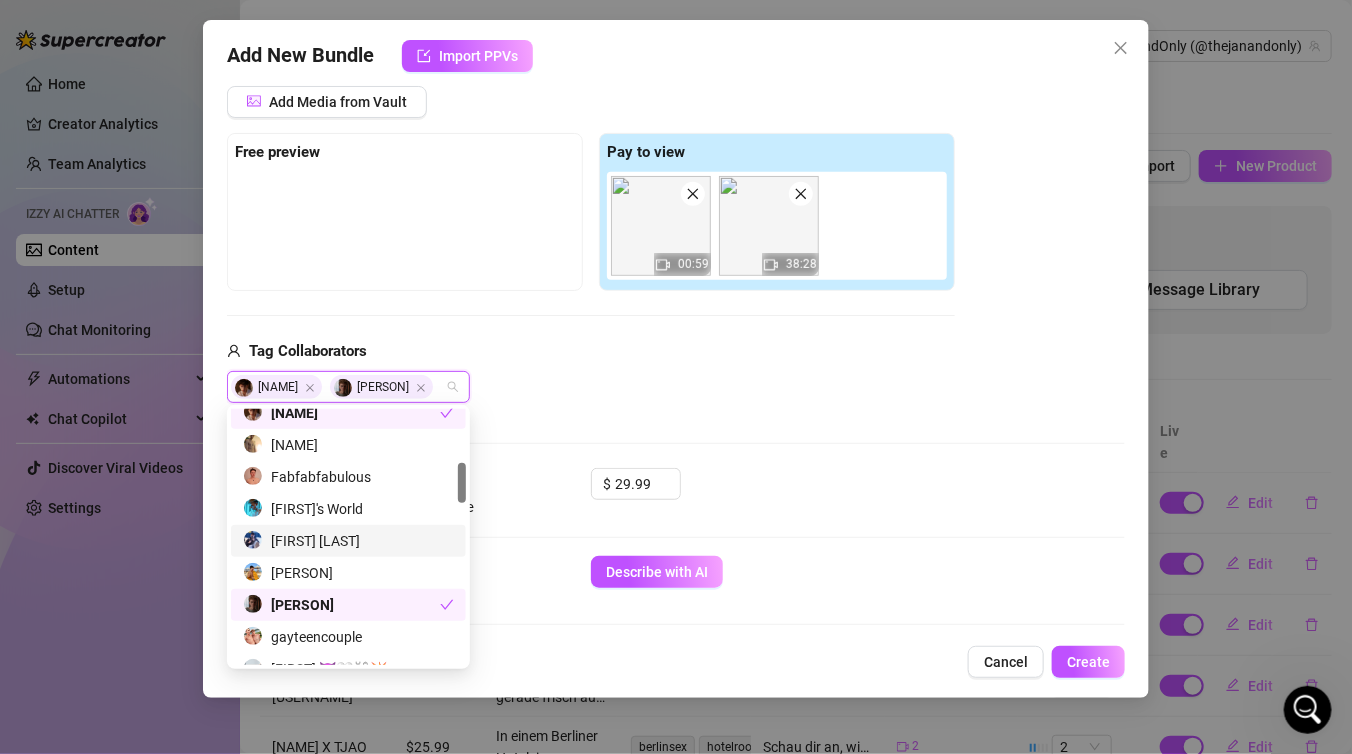 click on "Media Add Media from Vault Free preview Pay to view 00:59 38:28 Tag Collaborators Brielaral georseny" at bounding box center [676, 257] 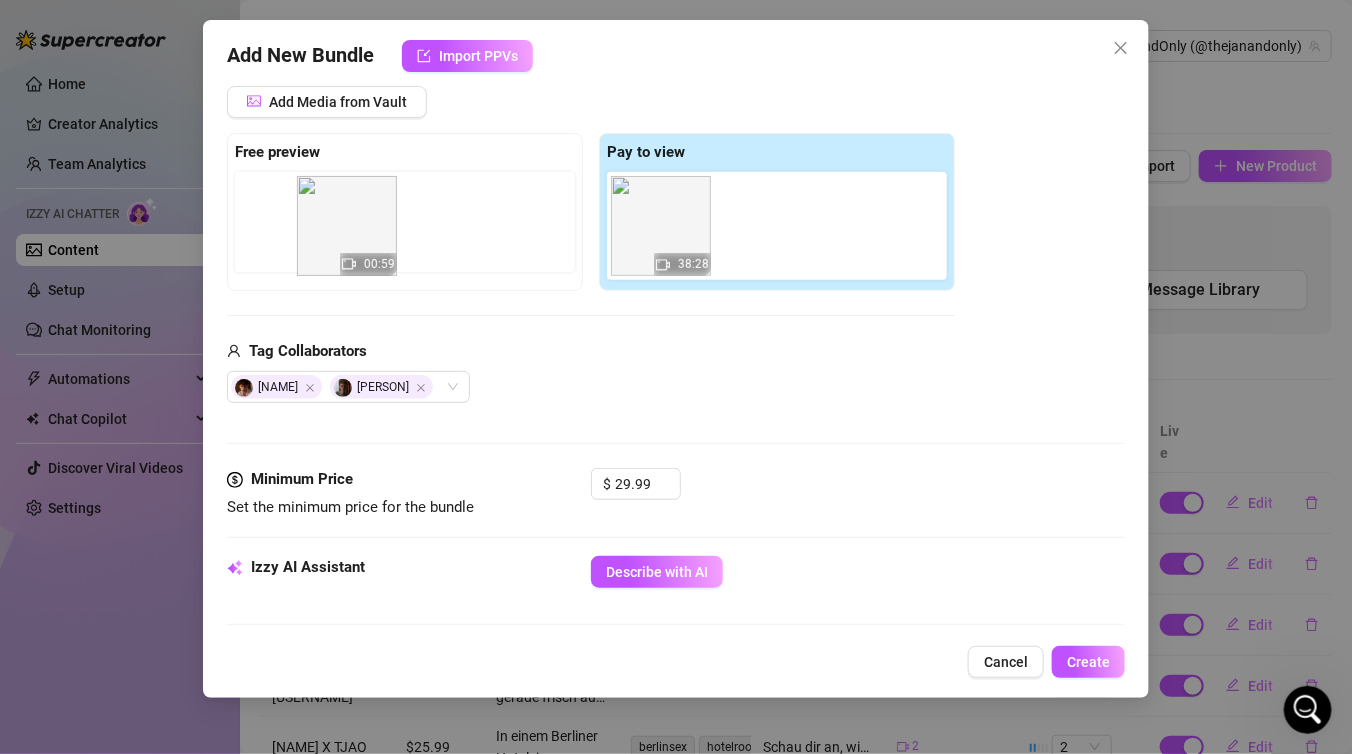 drag, startPoint x: 672, startPoint y: 233, endPoint x: 341, endPoint y: 235, distance: 331.00604 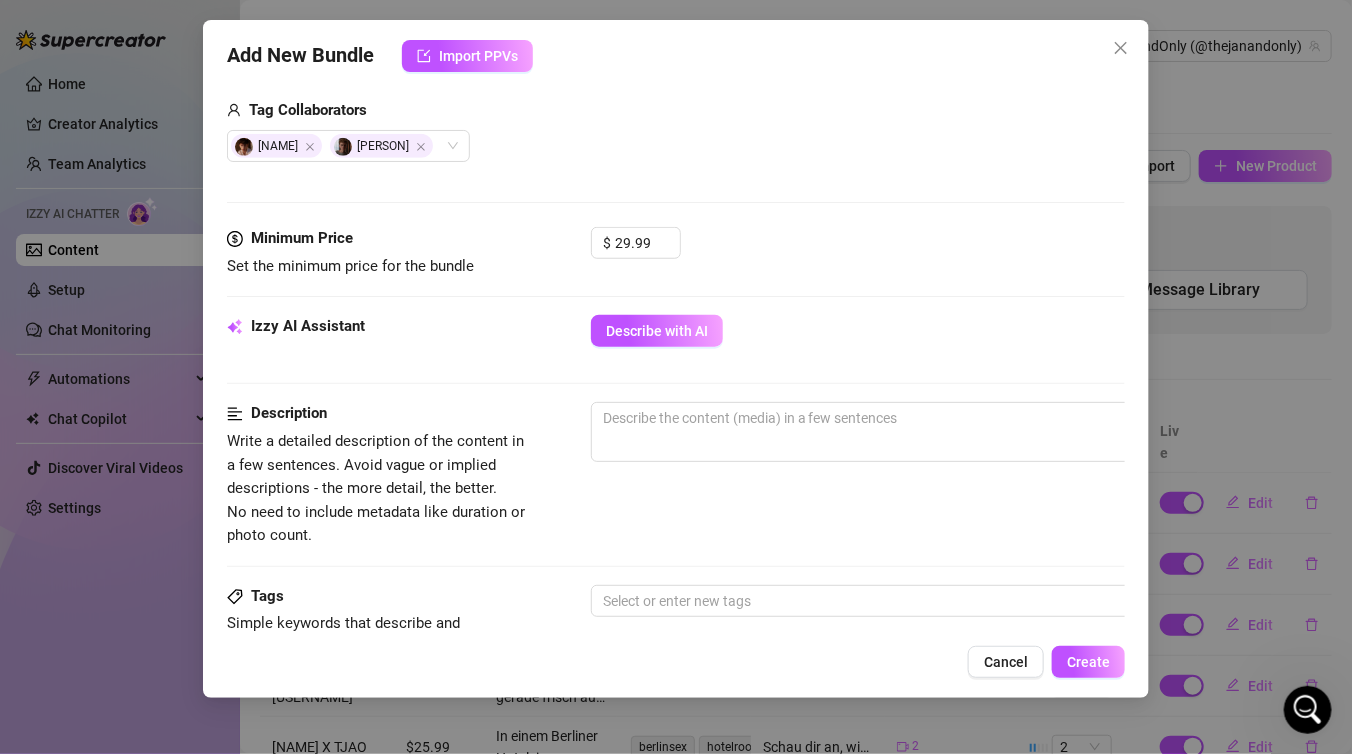 scroll, scrollTop: 499, scrollLeft: 0, axis: vertical 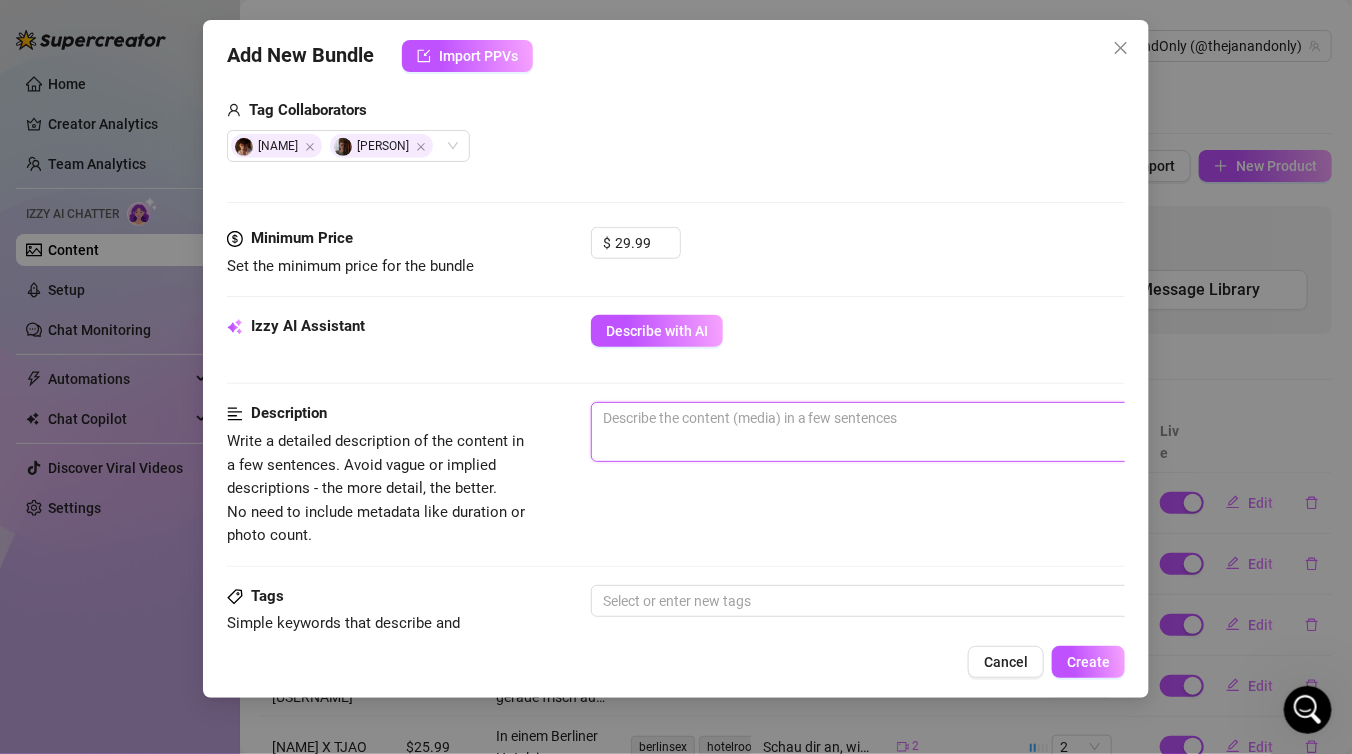click at bounding box center [941, 432] 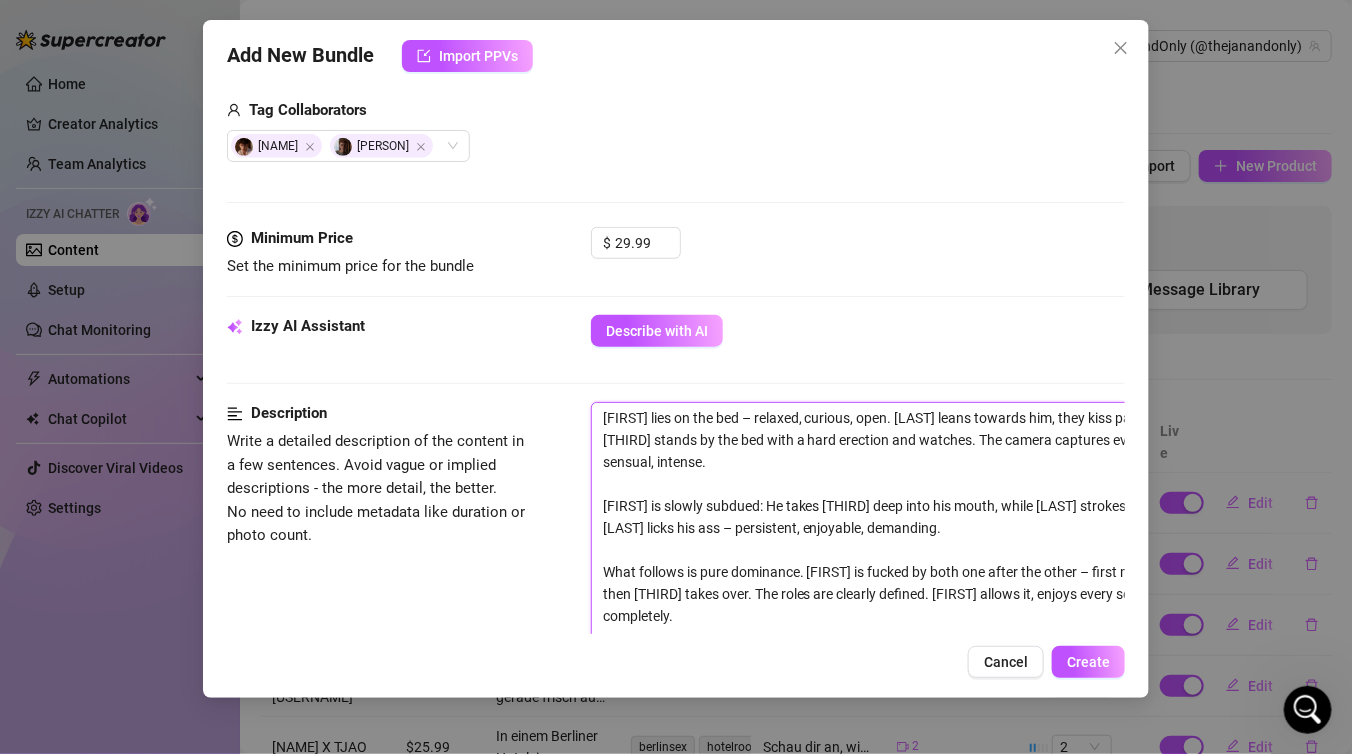 scroll, scrollTop: 0, scrollLeft: 0, axis: both 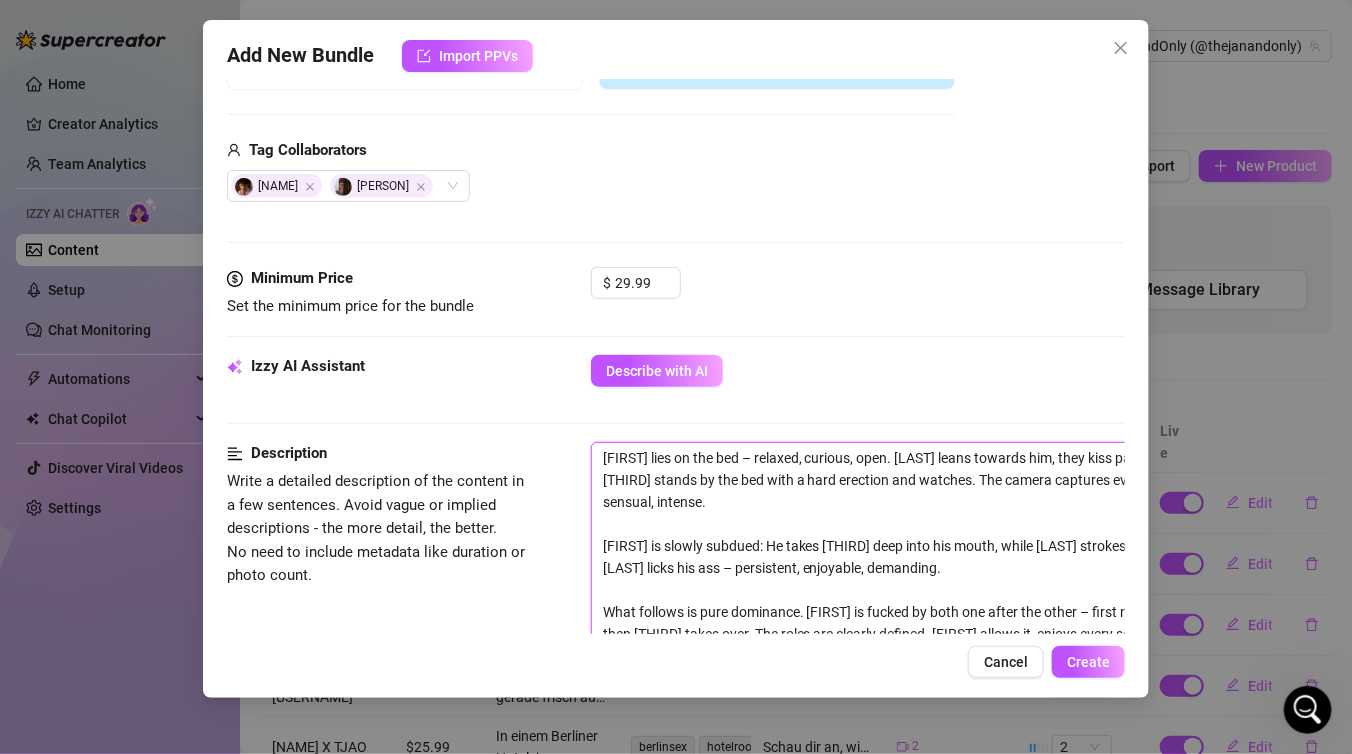 click on "Jan liegt auf dem Bett – entspannt, neugierig, offen. Brielaral lehnt sich zu ihm, sie küssen sich leidenschaftlich, während Georseny mit harter Latte vor dem Bett steht und zusieht. Die Kamera fängt alles ein – direkt, sinnlich, intensiv.
Jan wird langsam unterworfen: Er nimmt Georseny tief in den Mund, während Brielaral ihn verführerisch streichelt. Dann leckt Brielaral ihm den Arsch – ausdauernd, genussvoll, fordernd.
Was folgt, ist pure Dominanz. Jan wird nacheinander von beiden gefickt – erst Missionar von Brielaral, dann übernimmt Georseny. Die Rollen sind klar verteilt. Jan lässt es zu, genießt jede Sekunde, gibt sich ganz hin.
Zum Höhepunkt entladen sich beide Männer gleichzeitig über Jans Körper, während er auf dem Rücken liegt – keuchend, zufrieden. Zum Schluss leckt Georseny das Sperma von Jans Hand. Ein intensives, hemmungsloses Finale.
Ein visuelles Dreier-Video mit klaren Rollen, starker Dynamik und spürbarer Dominanz. Lustvoll, direkt, heiß." at bounding box center [941, 634] 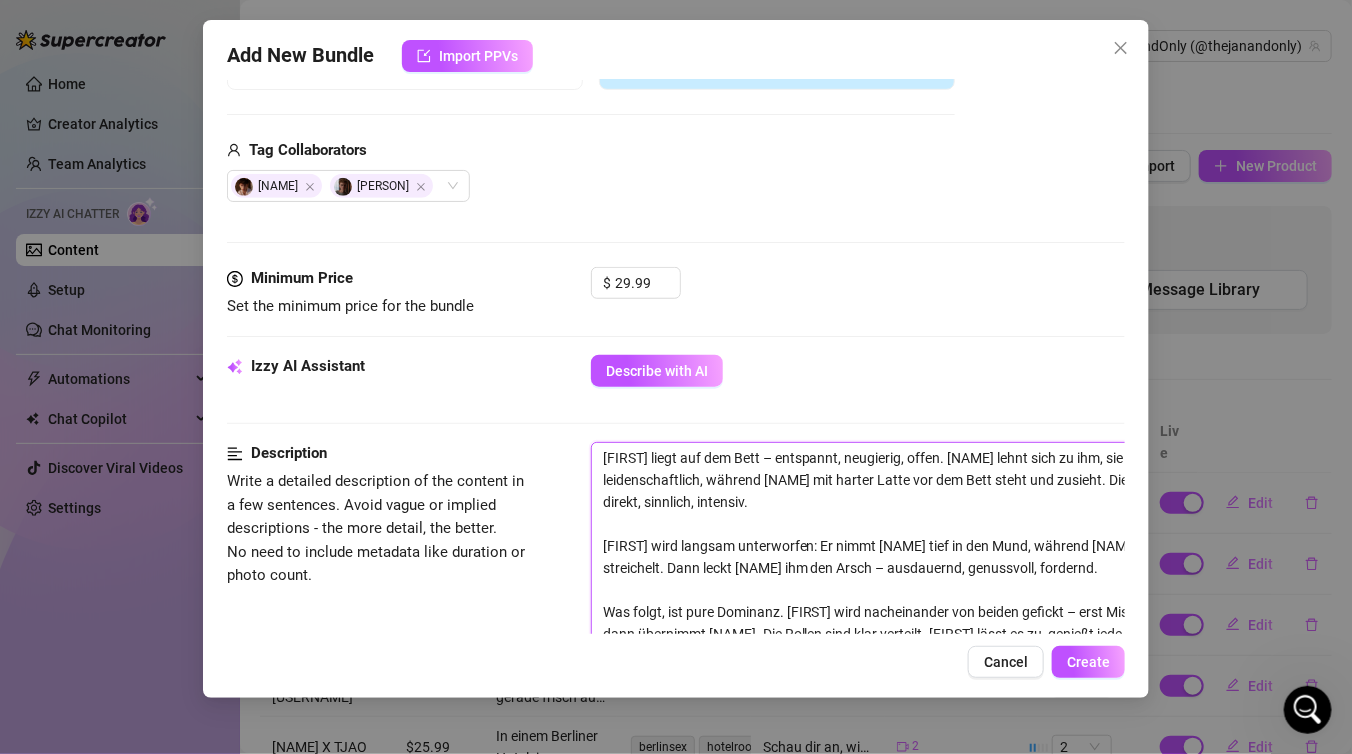 type on "[NAME] liegt auf dem Bett – entspannt, neugierig, offen. [NAME] lehnt sich zu ihm, sie küssen sich leidenschaftlich, während [NAME] mit harter Latte vor dem Bett steht und zusieht. Die Kamera fängt alles ein direkt, sinnlich, intensiv.
[NAME] wird langsam unterworfen: Er nimmt [NAME] tief in den Mund, während [NAME] ihn verführerisch streichelt. Dann leckt [NAME] ihm den Arsch – ausdauernd, genussvoll, fordernd.
Was folgt, ist pure Dominanz. [NAME] wird nacheinander von beiden gefickt – erst Missionar von [NAME], dann übernimmt [NAME]. Die Rollen sind klar verteilt. [NAME] lässt es zu, genießt jede Sekunde, gibt sich ganz hin.
Zum Höhepunkt entladen sich beide Männer gleichzeitig über [NAME]s Körper, während er auf dem Rücken liegt – keuchend, zufrieden. Zum Schluss leckt [NAME] das Sperma von [NAME] Hand. Ein intensives, hemmungsloses Finale.
Ein visuelles Dreier-Video mit klaren Rollen, starker Dynamik und spürbarer Dominanz. Lustvoll, direkt, heiß." 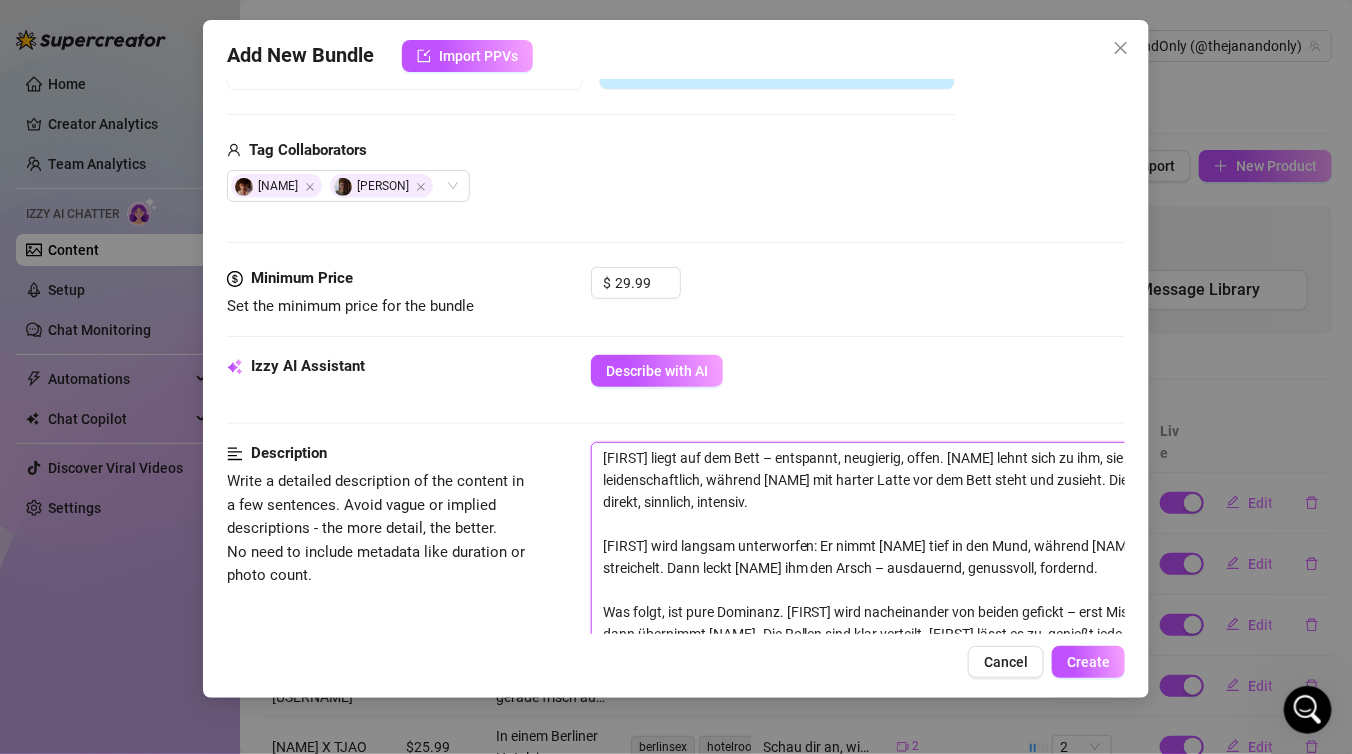 click on "[NAME] liegt auf dem Bett – entspannt, neugierig, offen. [NAME] lehnt sich zu ihm, sie küssen sich leidenschaftlich, während [NAME] mit harter Latte vor dem Bett steht und zusieht. Die Kamera fängt alles ein direkt, sinnlich, intensiv.
[NAME] wird langsam unterworfen: Er nimmt [NAME] tief in den Mund, während [NAME] ihn verführerisch streichelt. Dann leckt [NAME] ihm den Arsch – ausdauernd, genussvoll, fordernd.
Was folgt, ist pure Dominanz. [NAME] wird nacheinander von beiden gefickt – erst Missionar von [NAME], dann übernimmt [NAME]. Die Rollen sind klar verteilt. [NAME] lässt es zu, genießt jede Sekunde, gibt sich ganz hin.
Zum Höhepunkt entladen sich beide Männer gleichzeitig über [NAME]s Körper, während er auf dem Rücken liegt – keuchend, zufrieden. Zum Schluss leckt [NAME] das Sperma von [NAME] Hand. Ein intensives, hemmungsloses Finale.
Ein visuelles Dreier-Video mit klaren Rollen, starker Dynamik und spürbarer Dominanz. Lustvoll, direkt, heiß." at bounding box center [941, 634] 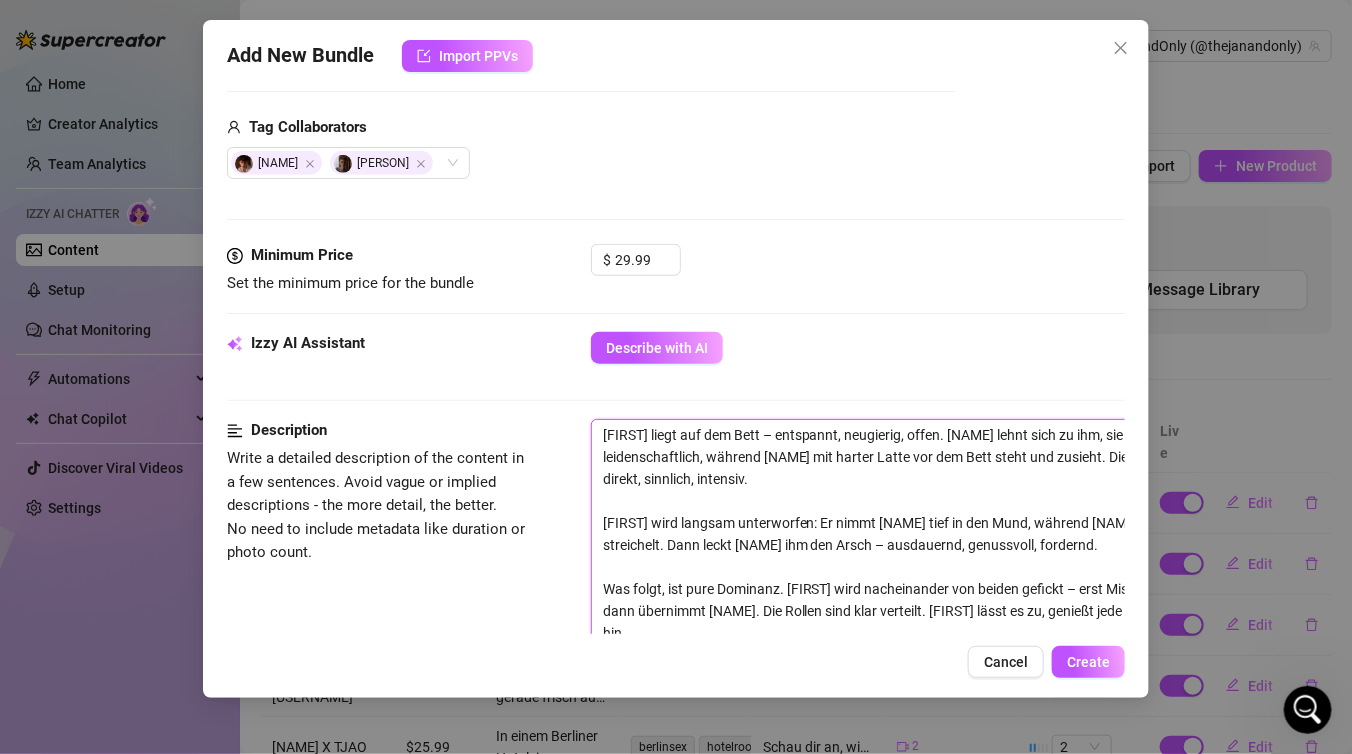 scroll, scrollTop: 490, scrollLeft: 0, axis: vertical 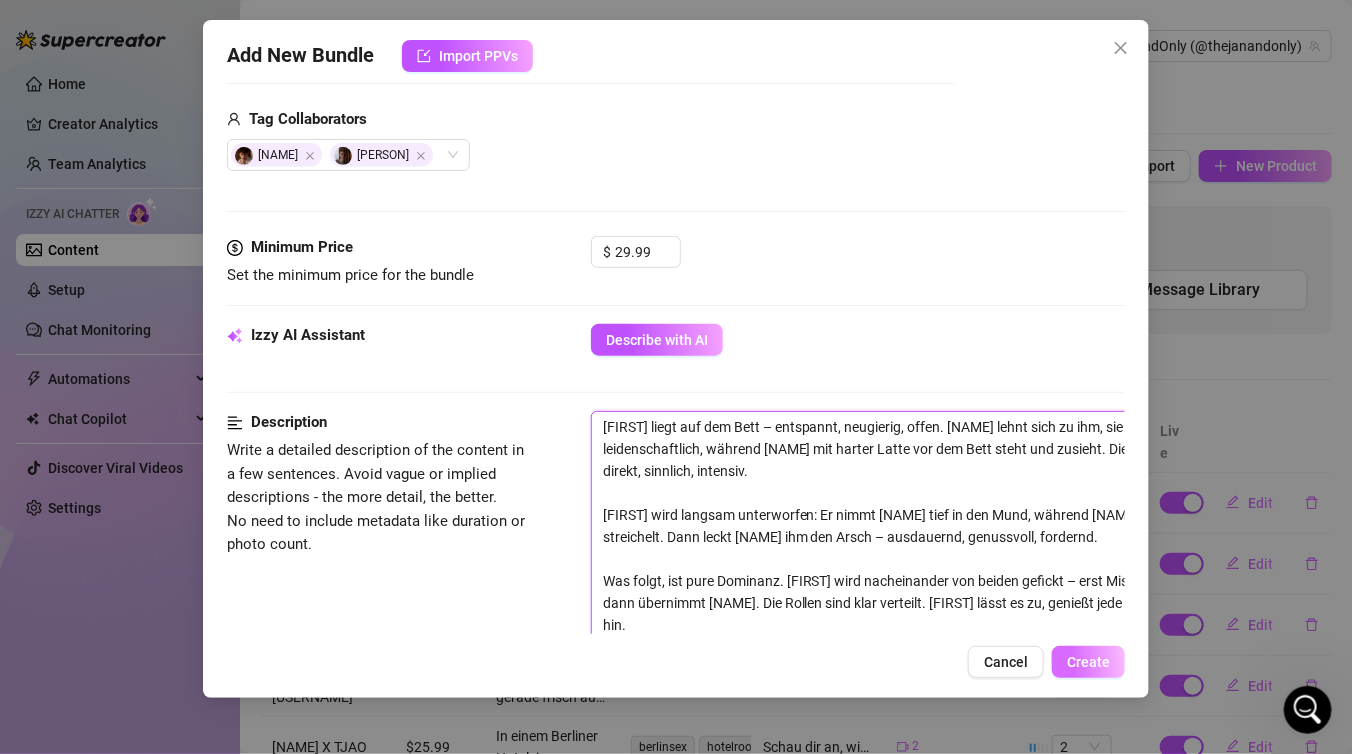 type on "[NAME] liegt auf dem Bett – entspannt, neugierig, offen. [NAME] lehnt sich zu ihm, sie küssen sich leidenschaftlich, während [NAME] mit harter Latte vor dem Bett steht und zusieht. Die Kamera fängt alles ein direkt, sinnlich, intensiv.
[NAME] wird langsam unterworfen: Er nimmt [NAME] tief in den Mund, während [NAME] ihn verführerisch streichelt. Dann leckt [NAME] ihm den Arsch – ausdauernd, genussvoll, fordernd.
Was folgt, ist pure Dominanz. [NAME] wird nacheinander von beiden gefickt – erst Missionar von [NAME], dann übernimmt [NAME]. Die Rollen sind klar verteilt. [NAME] lässt es zu, genießt jede Sekunde, gibt sich ganz hin.
Zum Höhepunkt entladen sich beide Männer gleichzeitig über [NAME]s Körper, während er auf dem Rücken liegt – keuchend, zufrieden. Zum Schluss leckt [NAME] das Sperma von [NAME] Hand. Ein intensives, hemmungsloses Finale.
Ein visuelles Dreier-Video mit klaren Rollen, starker Dynamik und spürbarer Dominanz. Lustvoll, direkt, heiß." 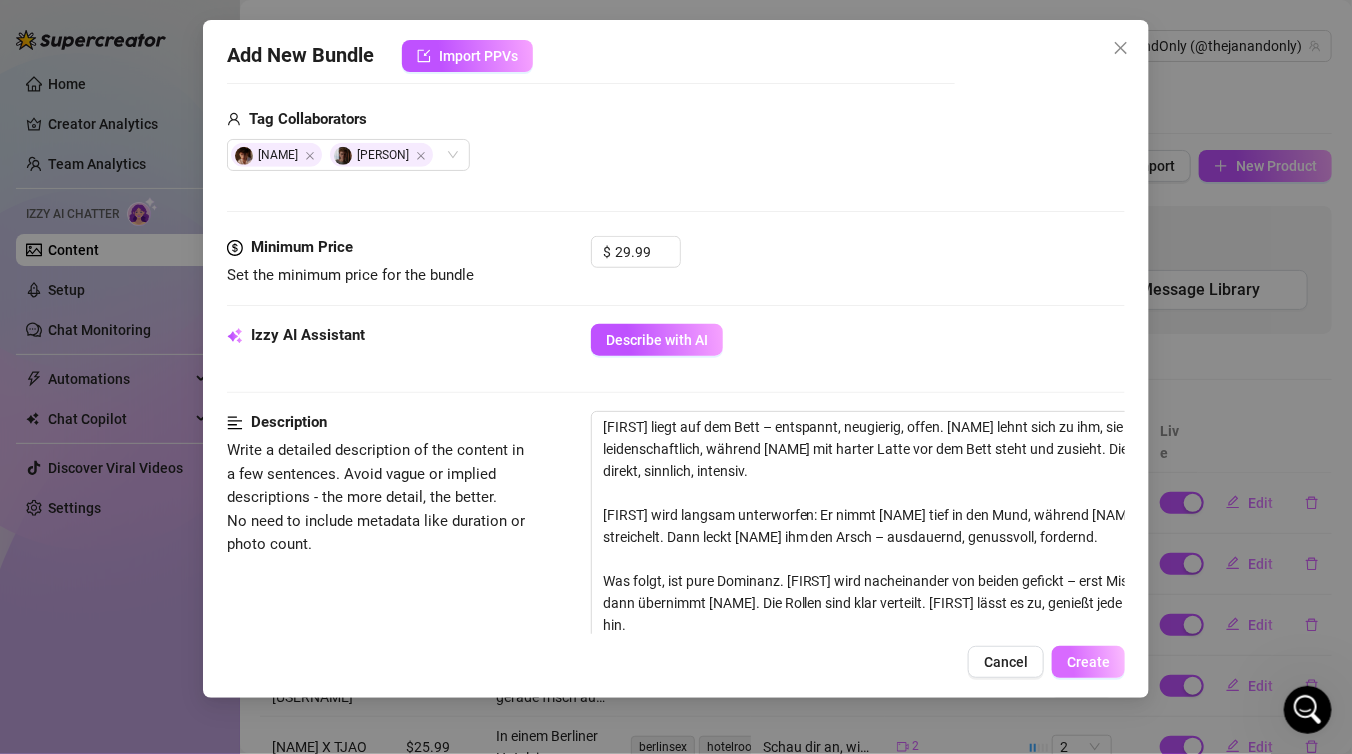 click on "Create" at bounding box center [1088, 662] 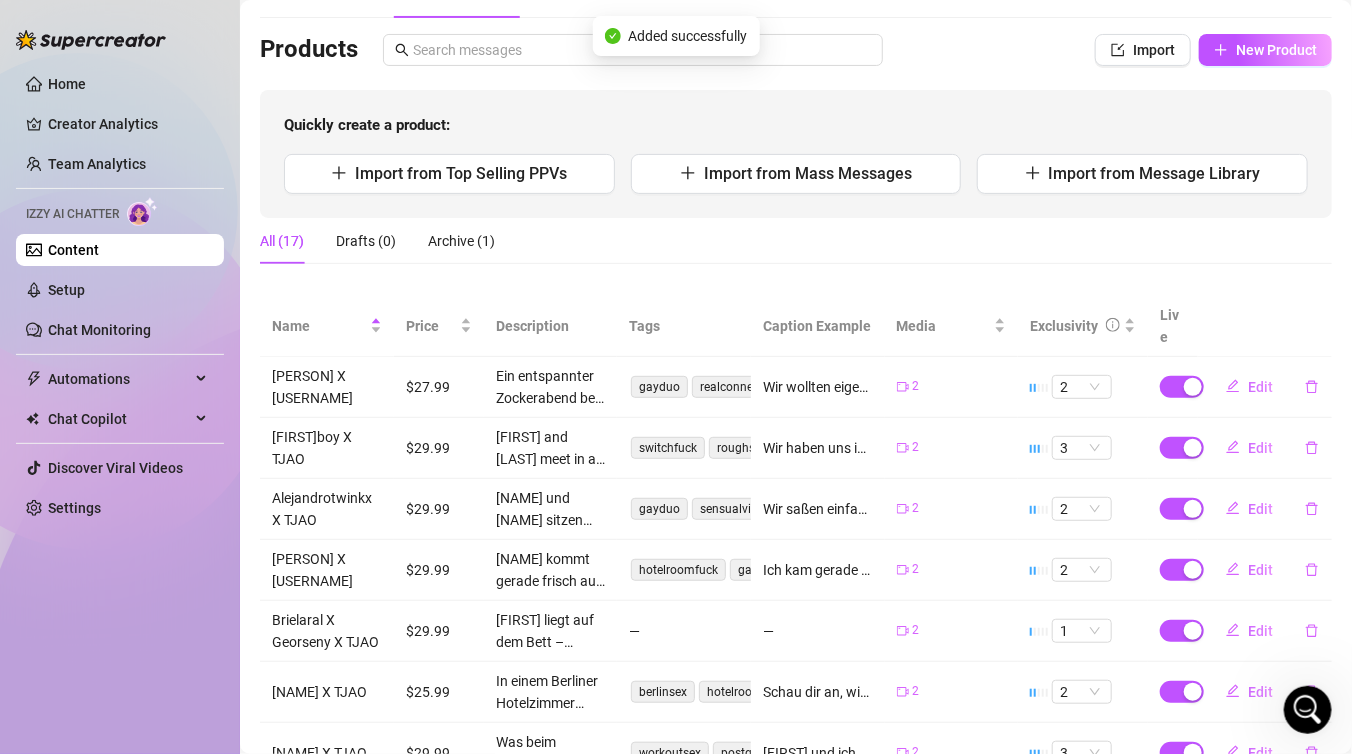scroll, scrollTop: 125, scrollLeft: 0, axis: vertical 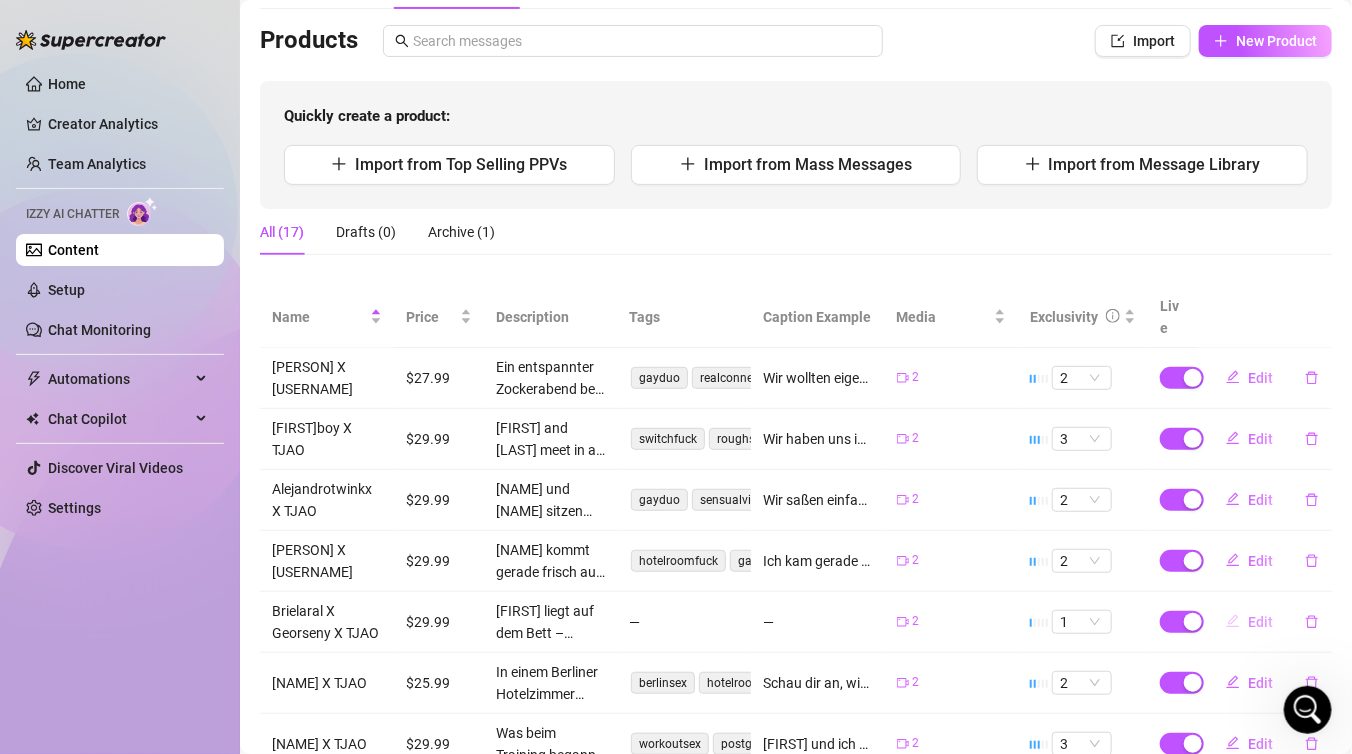 click on "Edit" at bounding box center [1260, 622] 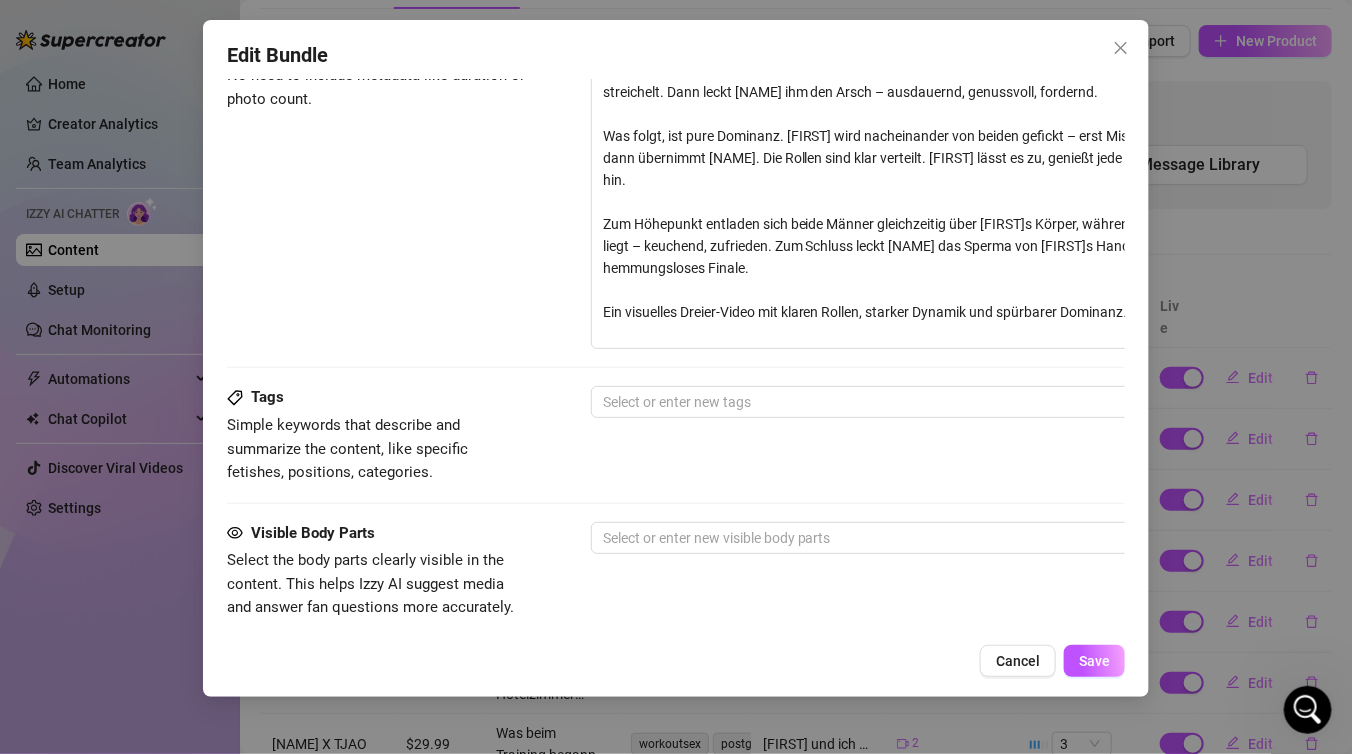 scroll, scrollTop: 948, scrollLeft: 0, axis: vertical 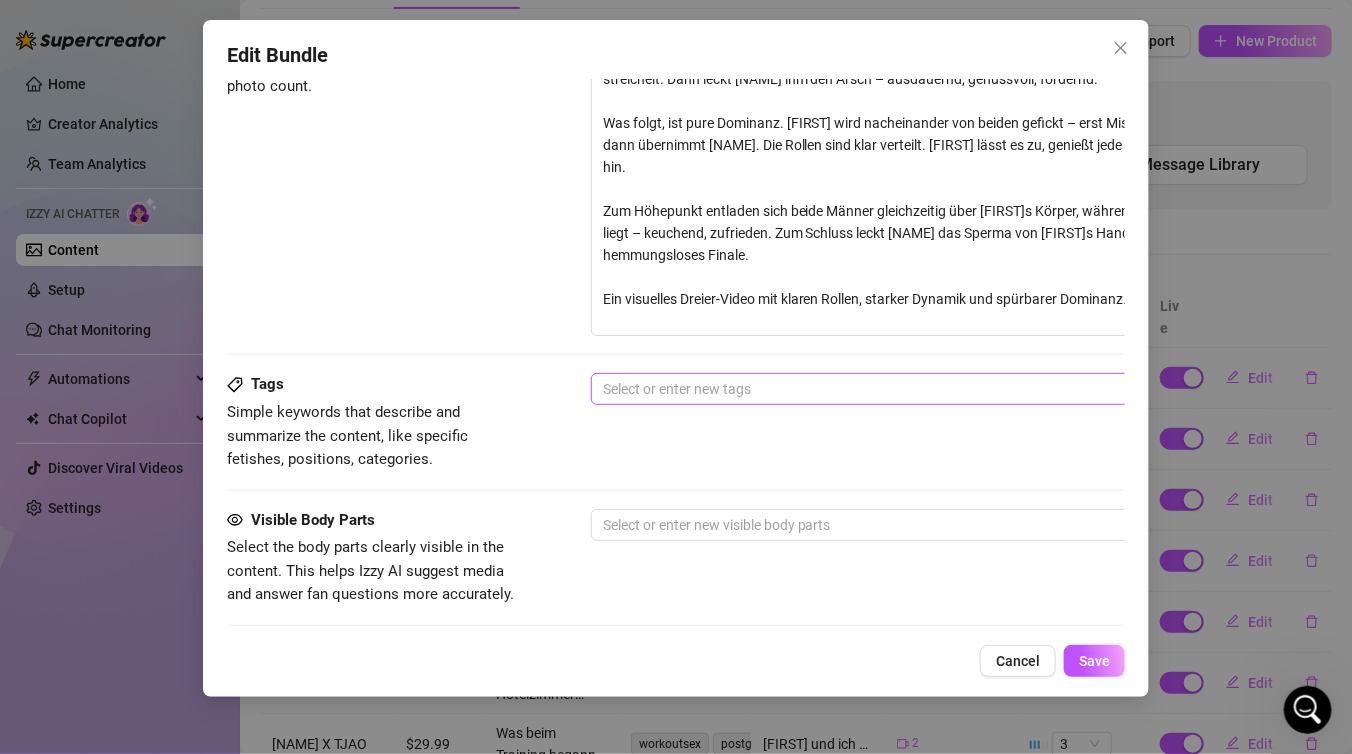 click at bounding box center (930, 389) 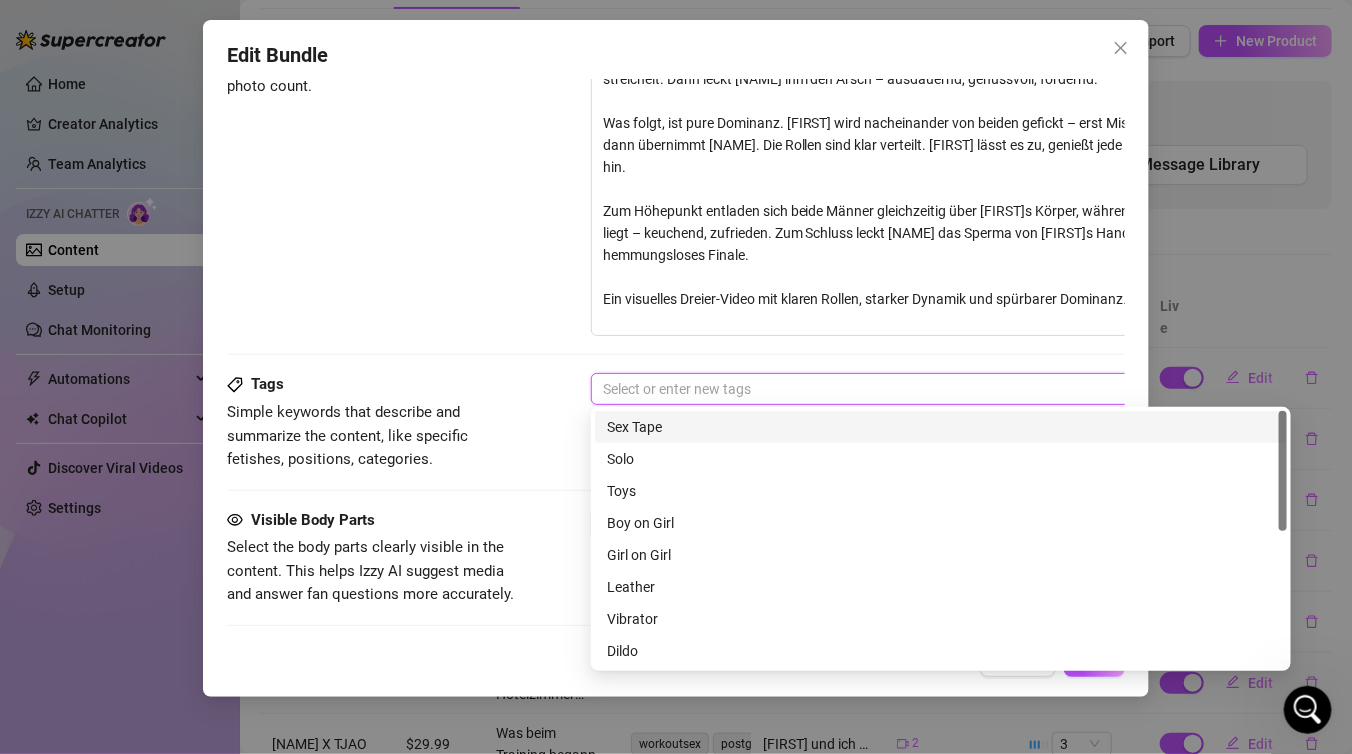 paste on "threesome" 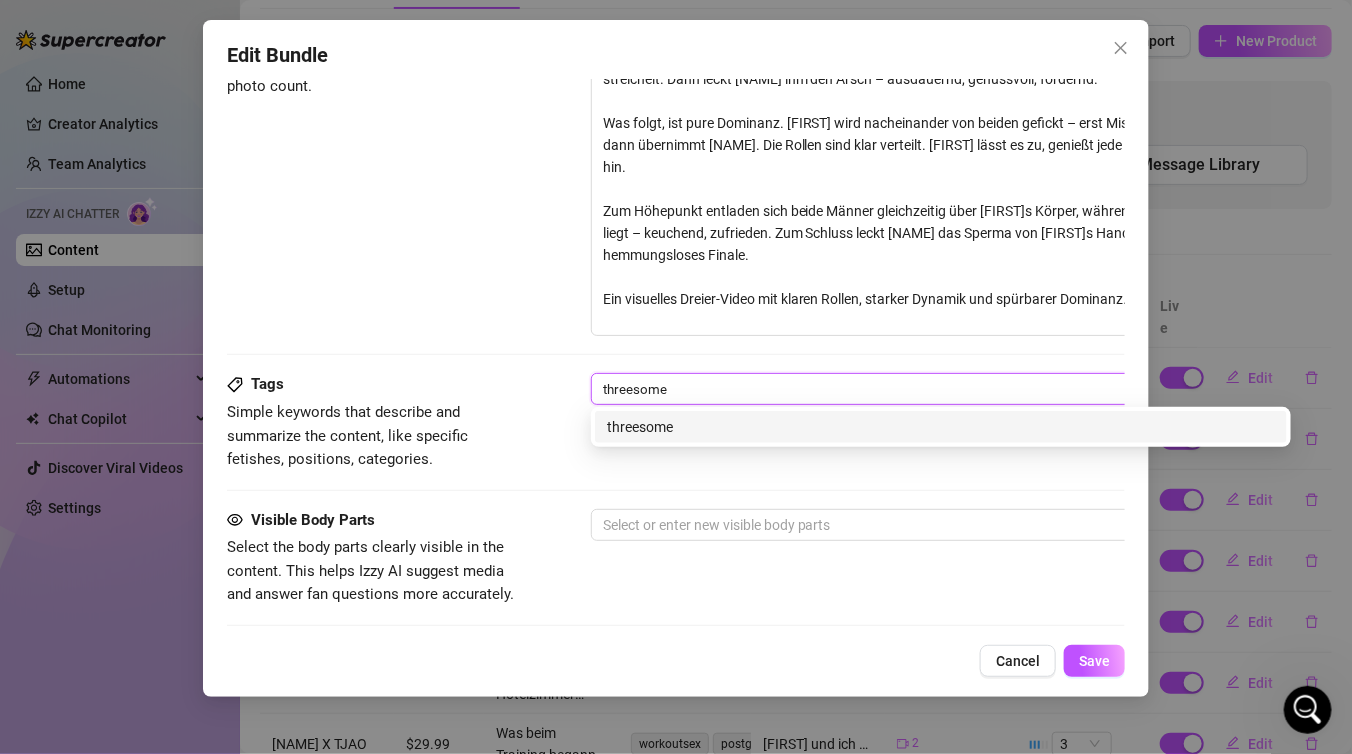 type on "threesome" 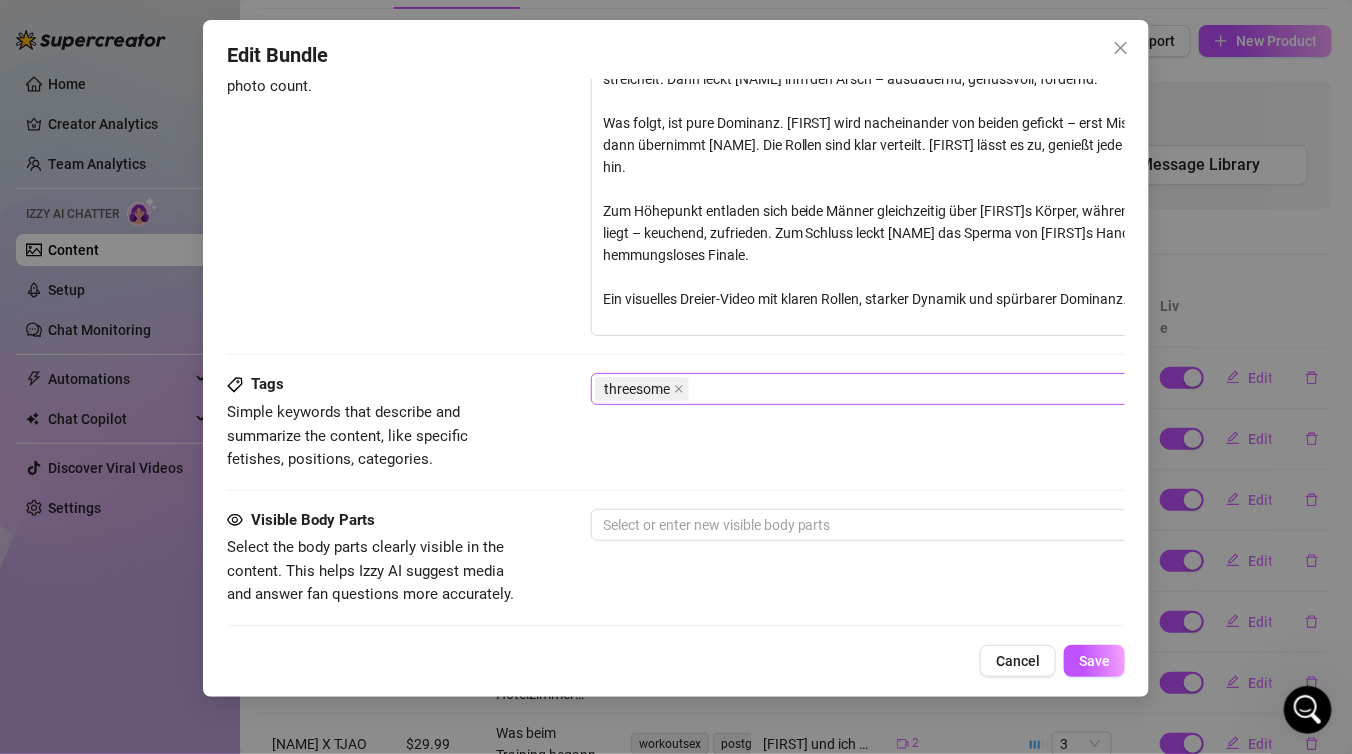 click on "threesome" at bounding box center [930, 389] 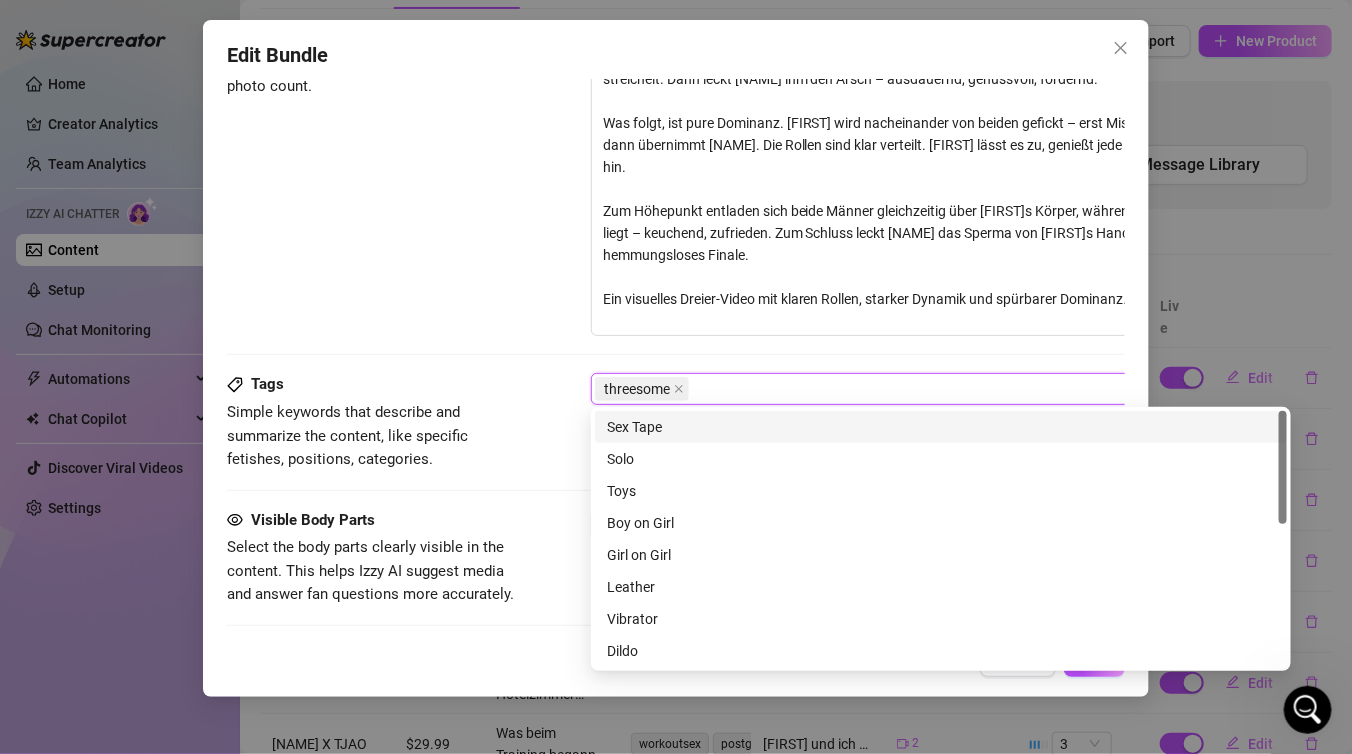 paste on "gaytrio" 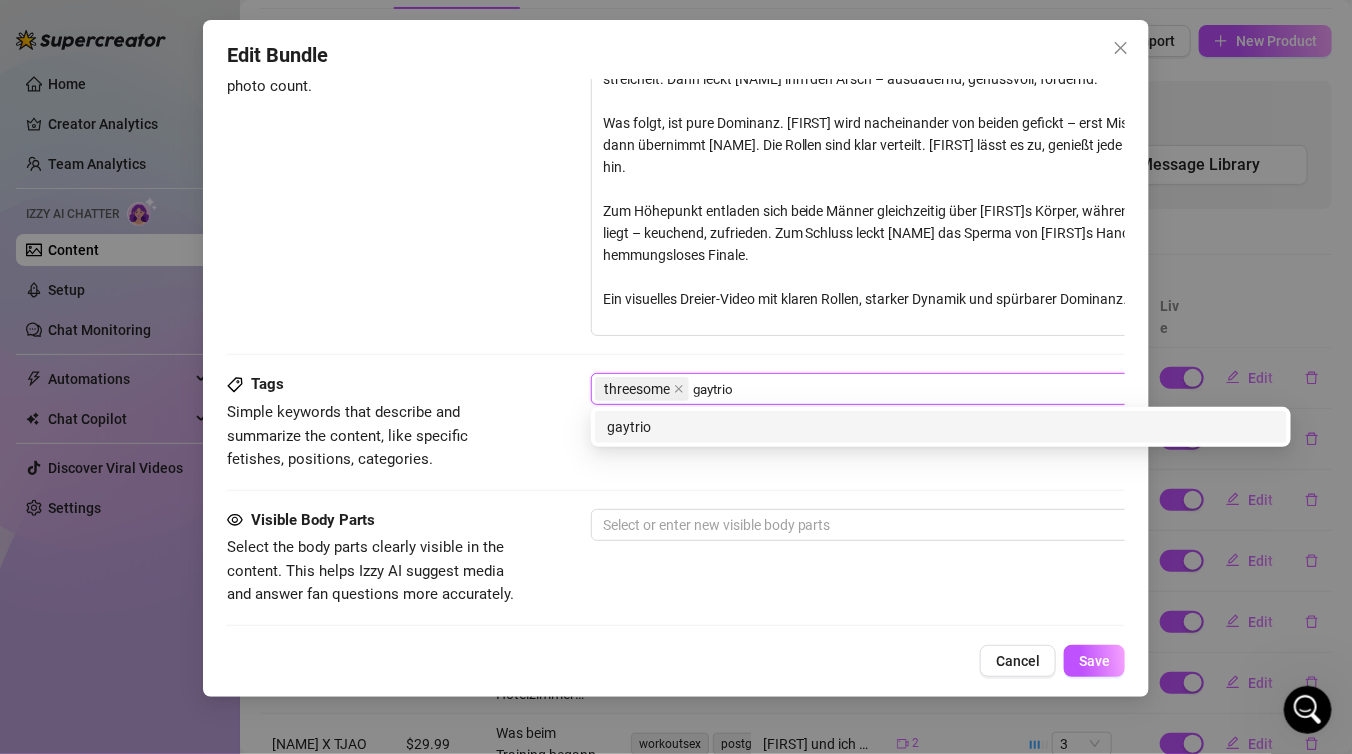 type on "gaytrio" 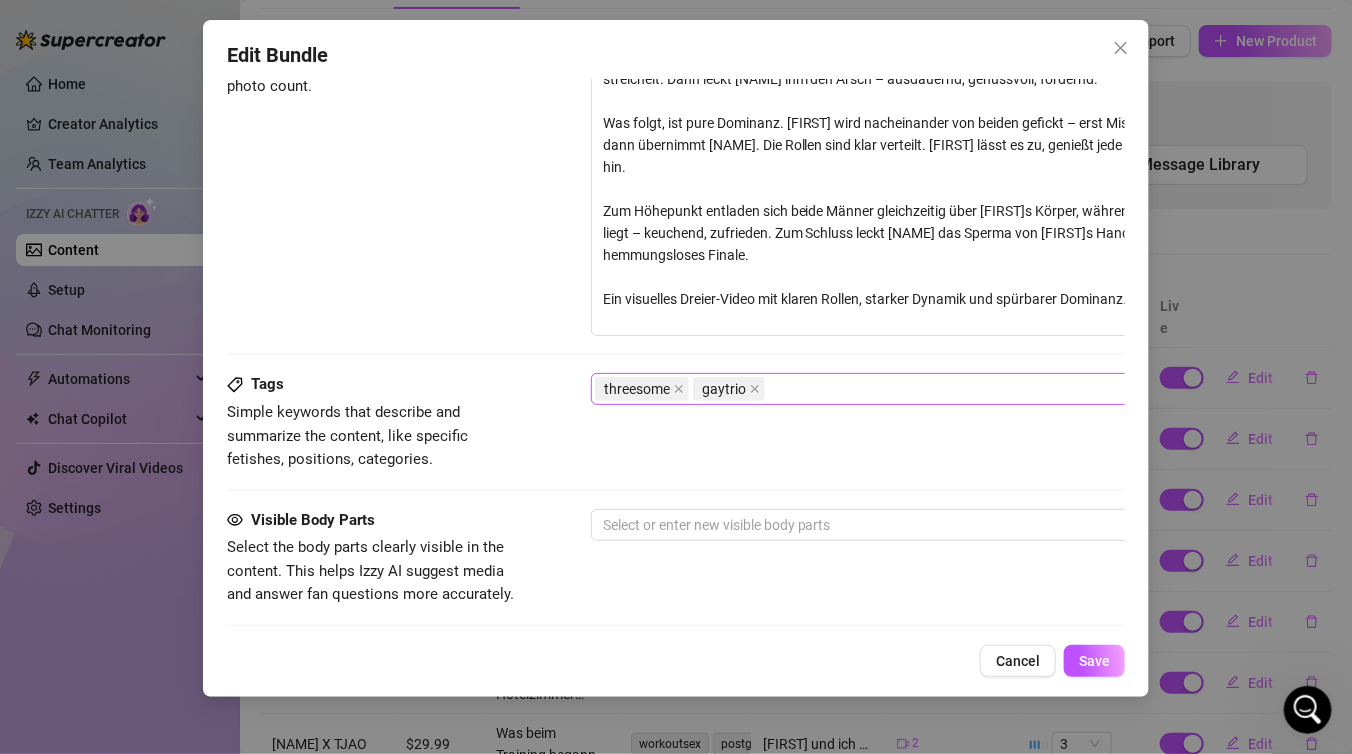 click on "threesome gaytrio" at bounding box center [930, 389] 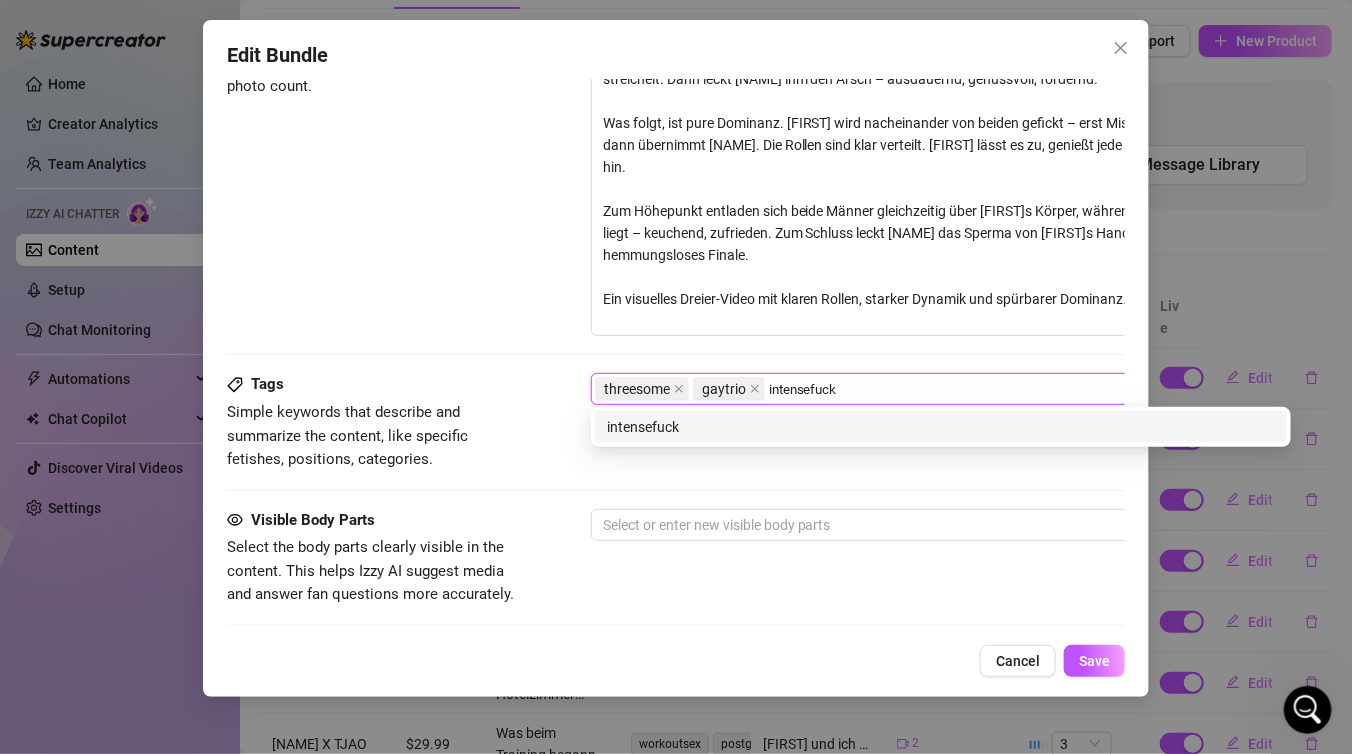 type on "intensefuck" 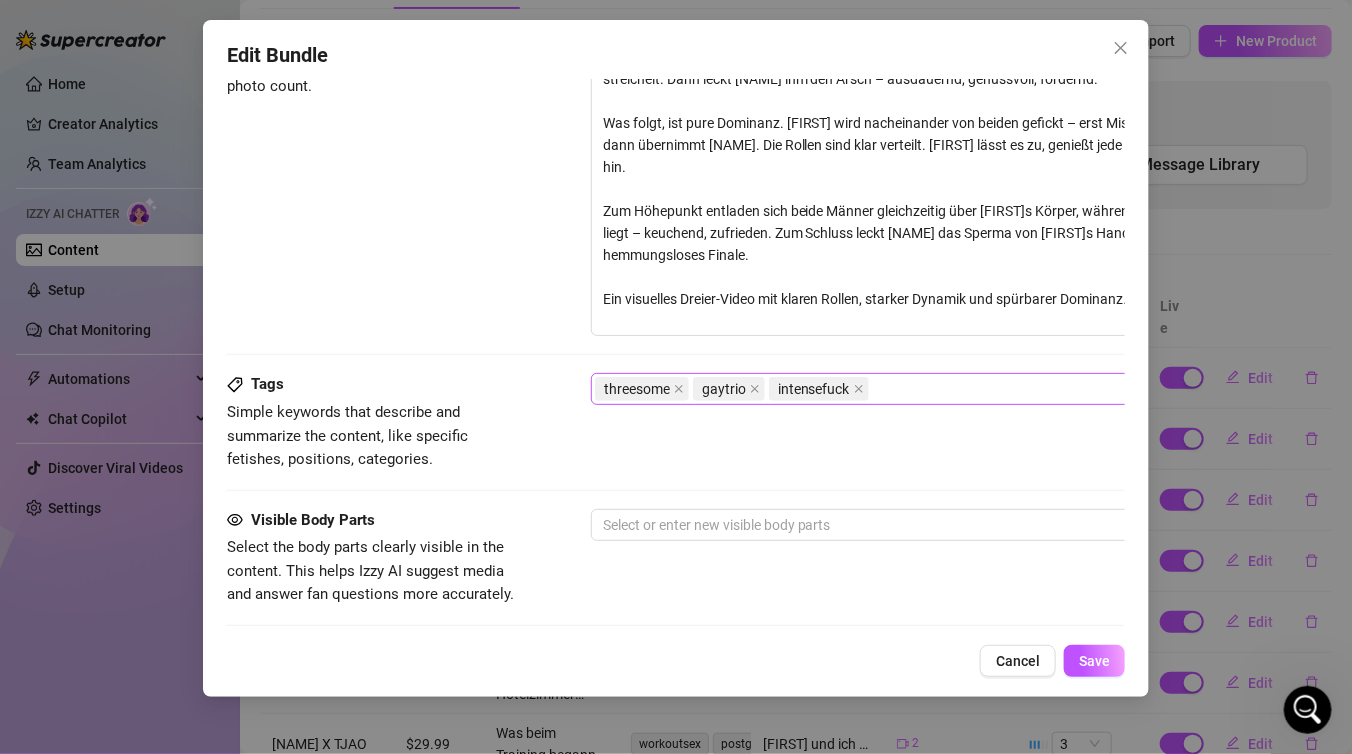 click on "threesome gaytrio intensefuck" at bounding box center (930, 389) 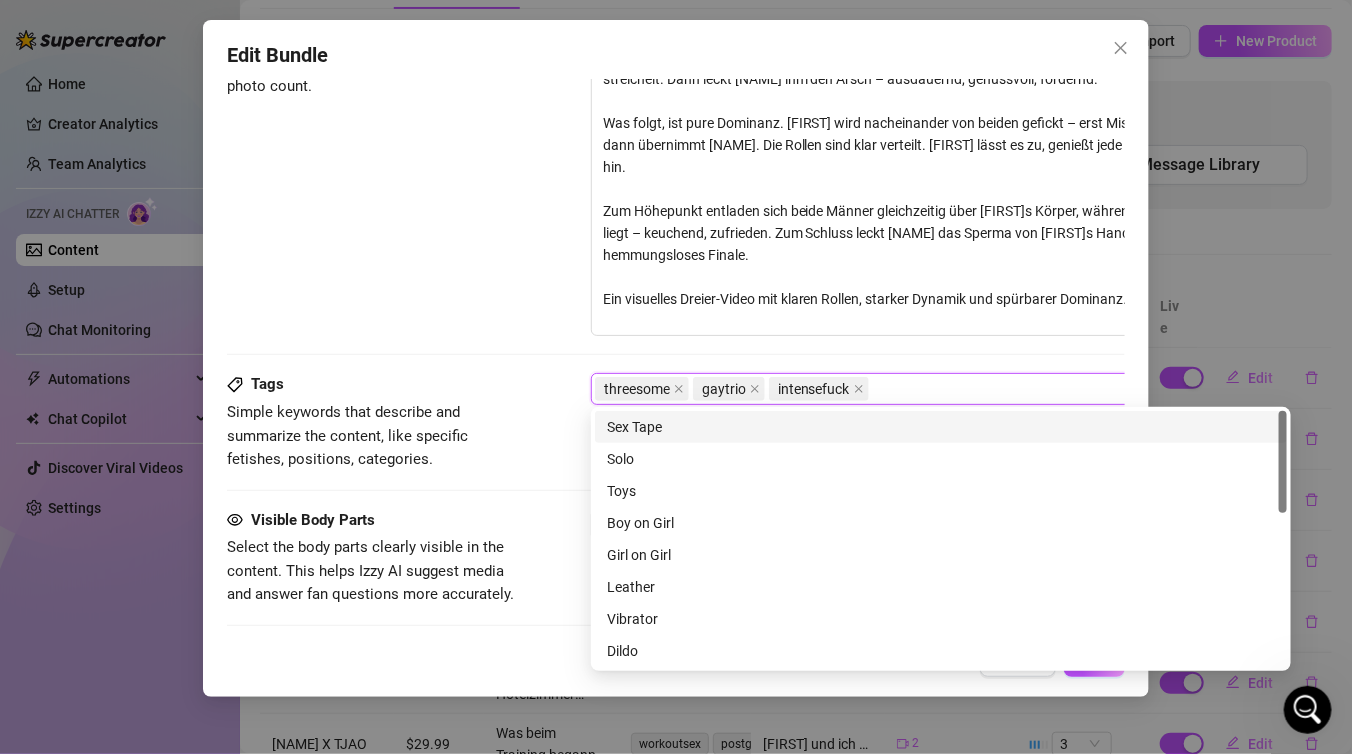 paste on "dominantvibes" 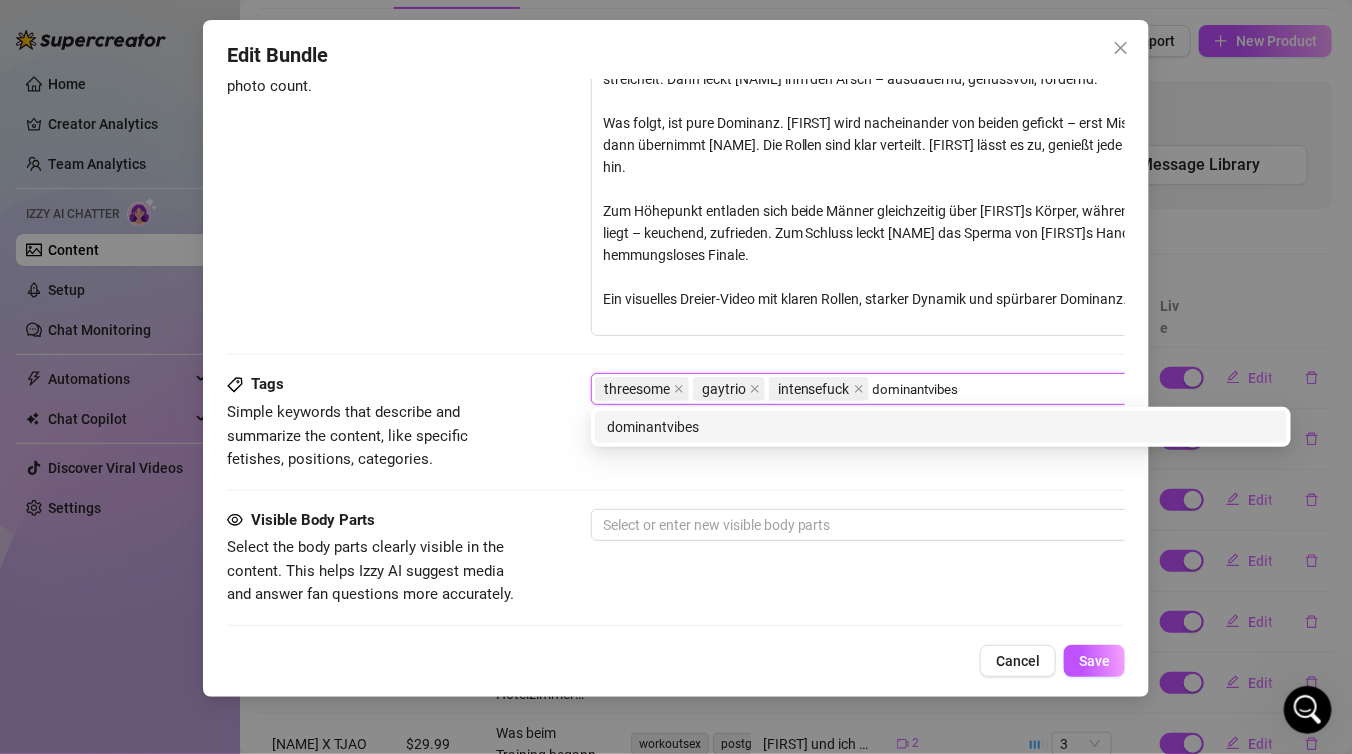 type on "dominantvibes" 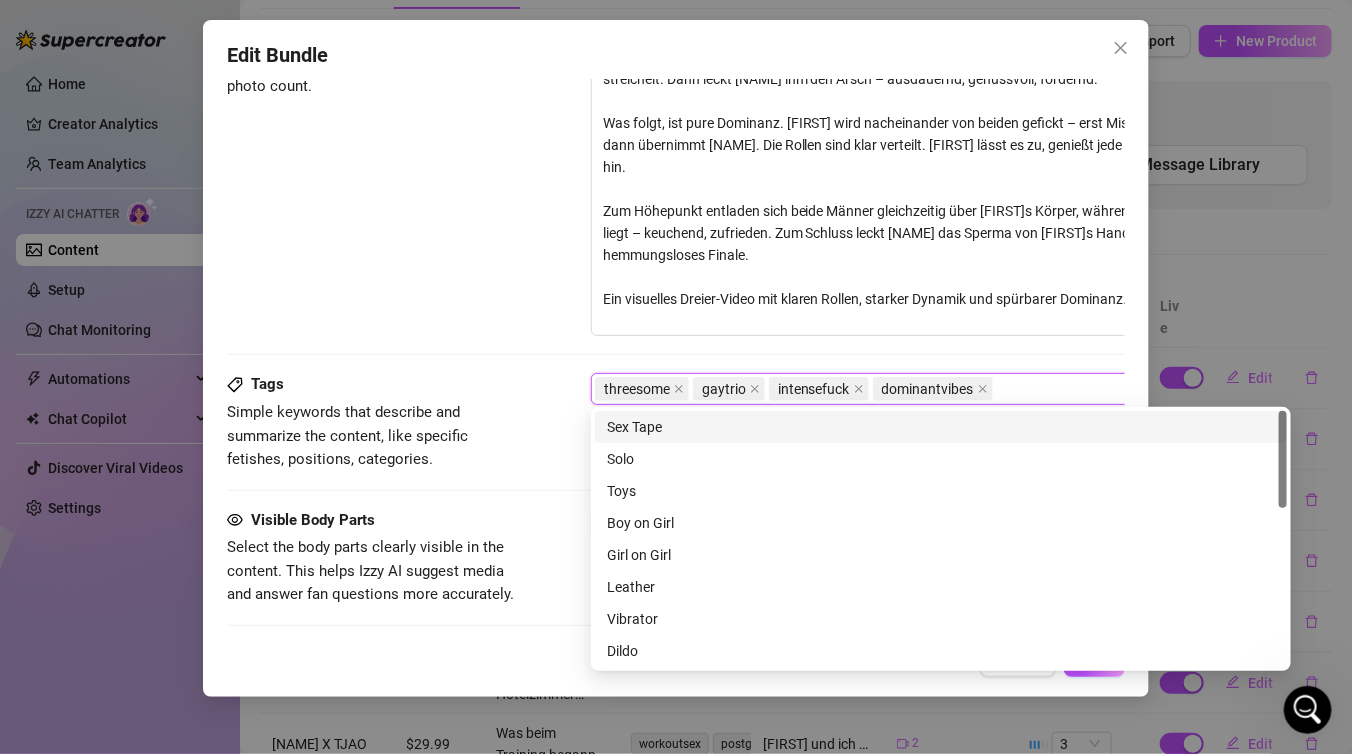 click on "threesome gaytrio intensefuck dominantvibes" at bounding box center (930, 389) 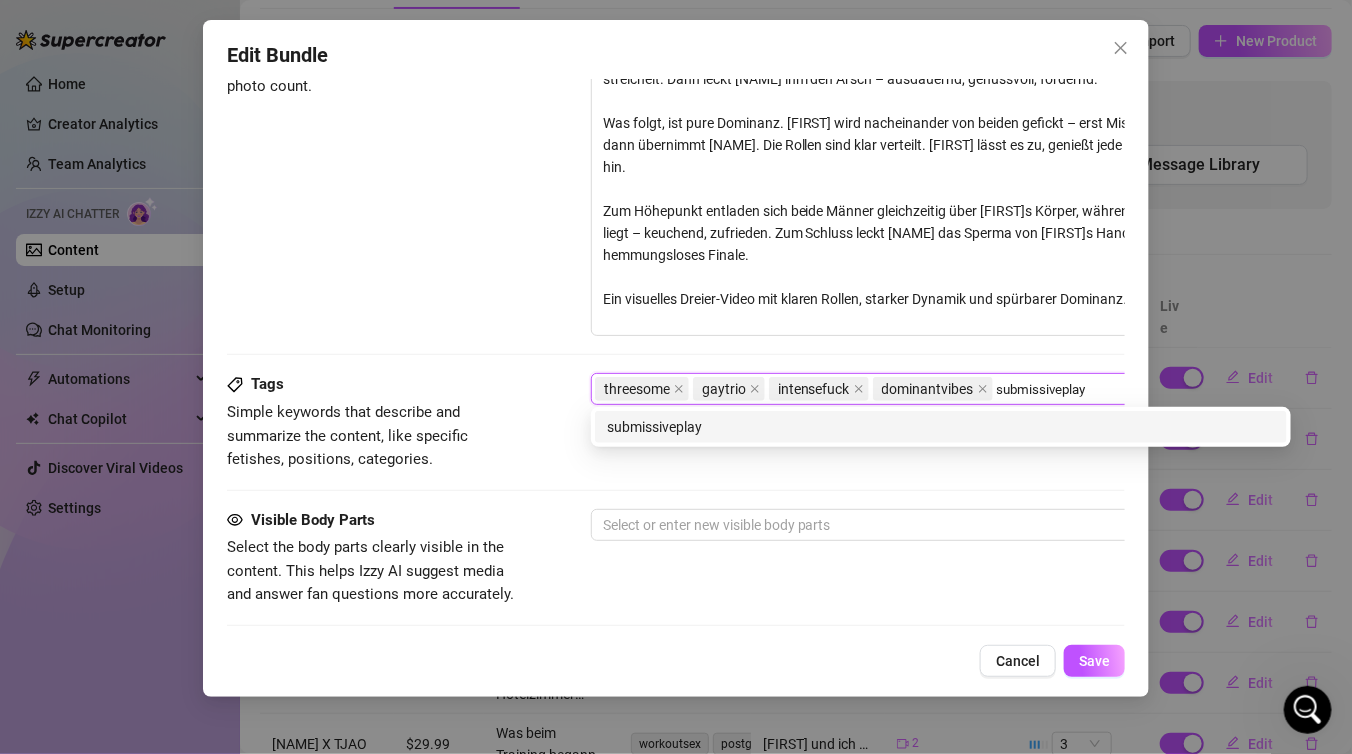type on "submissiveplay" 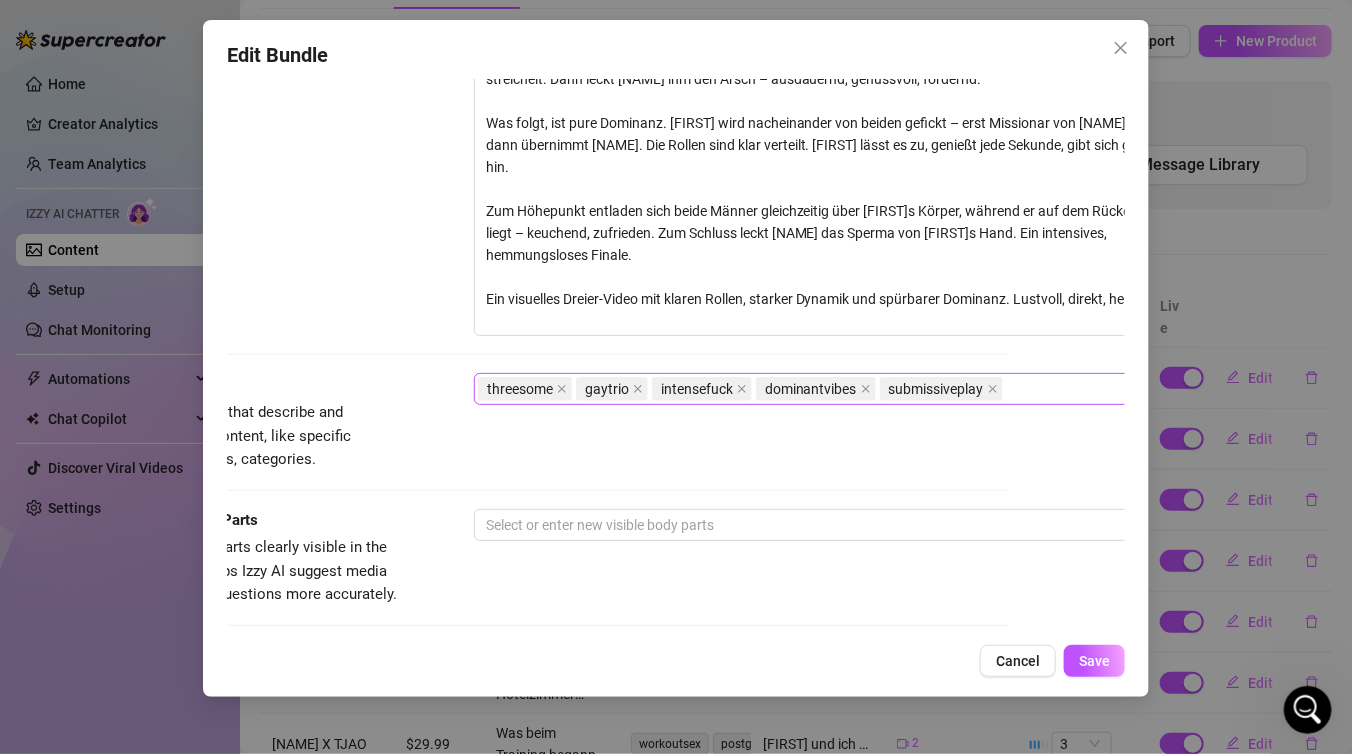 scroll, scrollTop: 948, scrollLeft: 177, axis: both 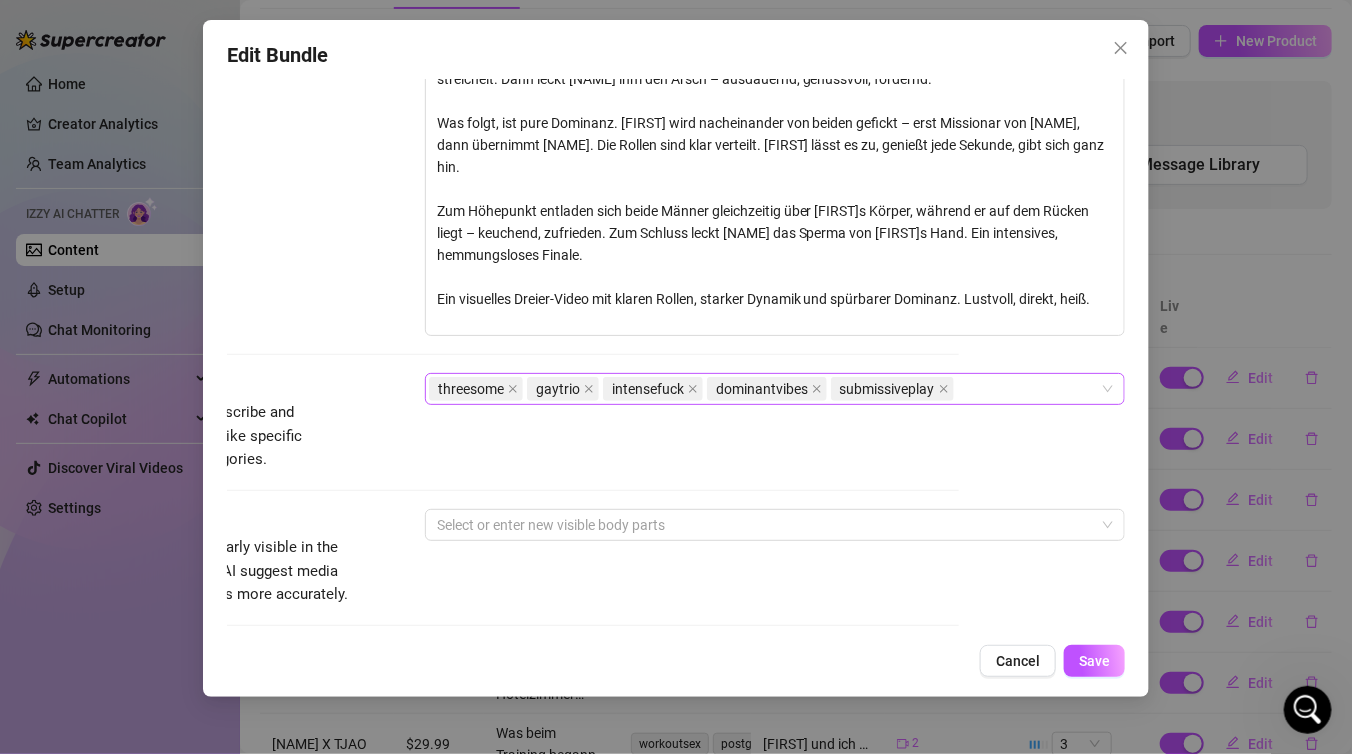 click on "threesome gaytrio intensefuck dominantvibes submissiveplay" at bounding box center [764, 389] 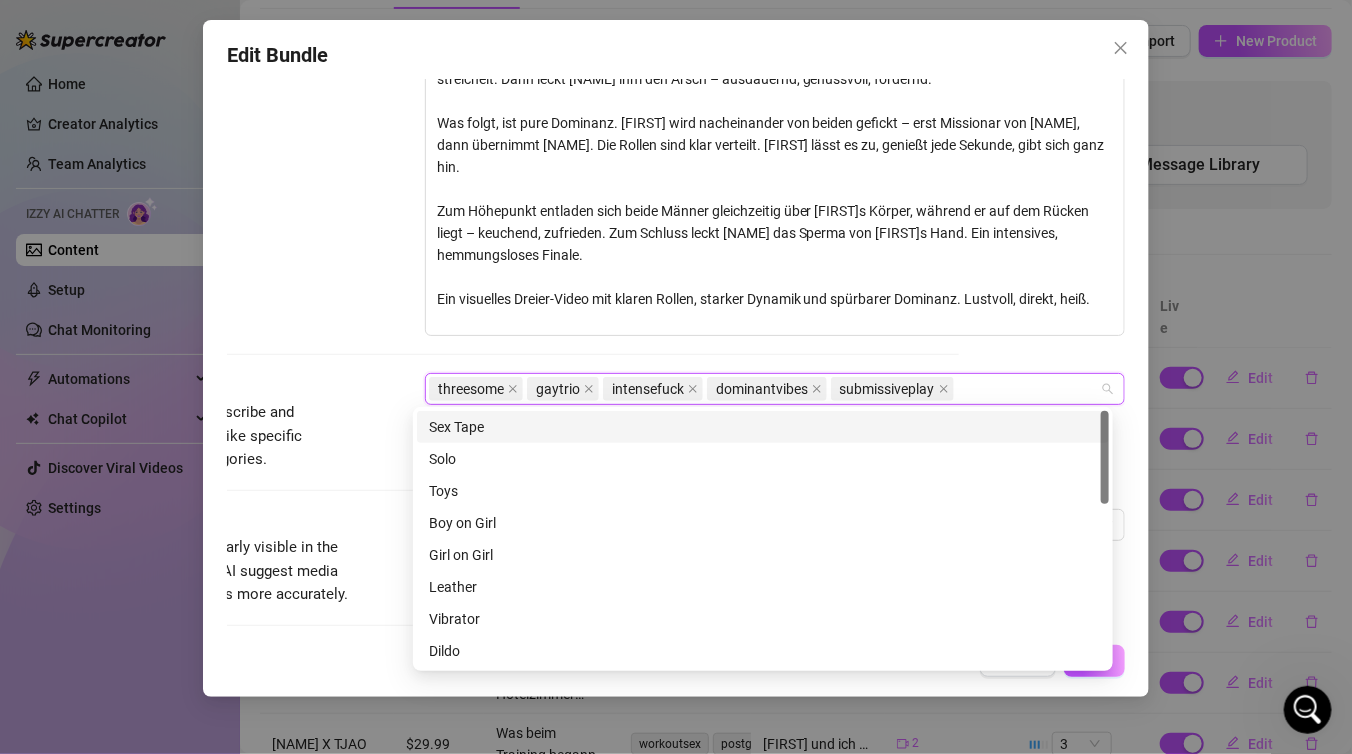 paste on "rawpleasure" 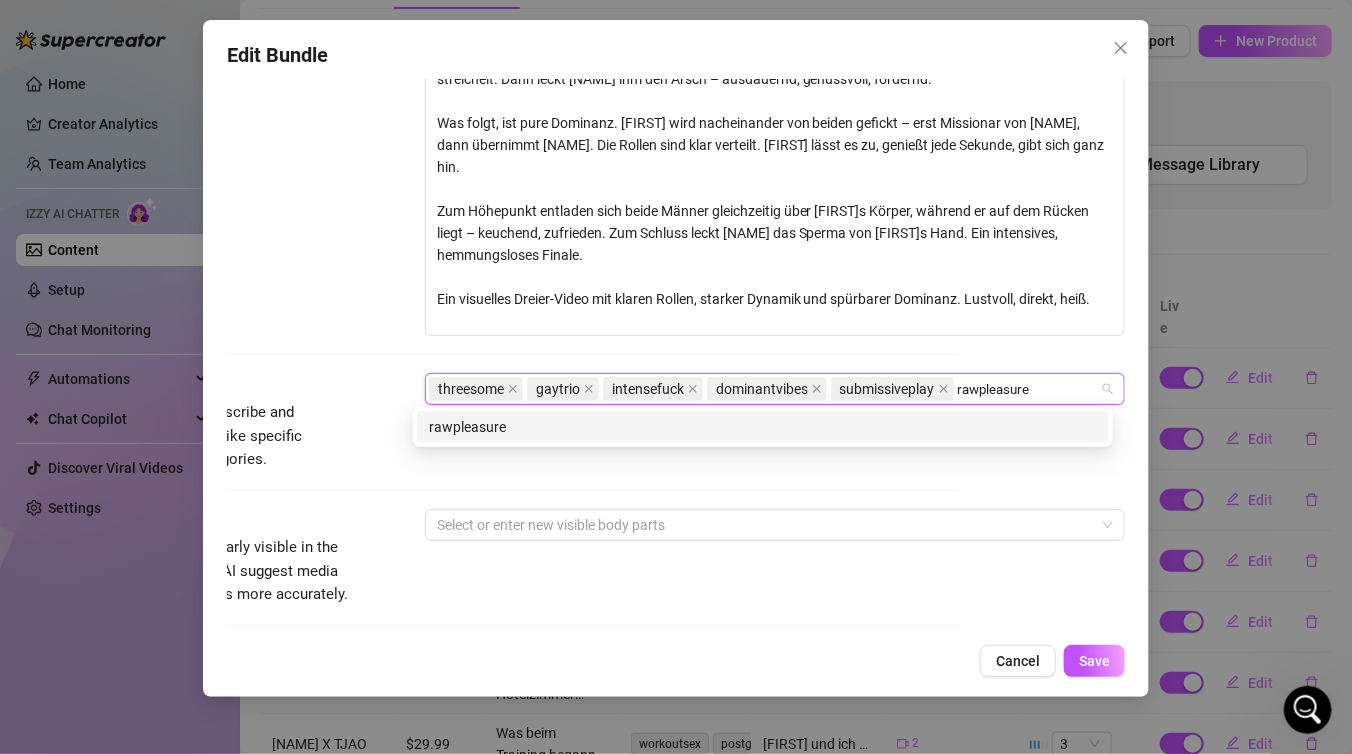 type on "rawpleasure" 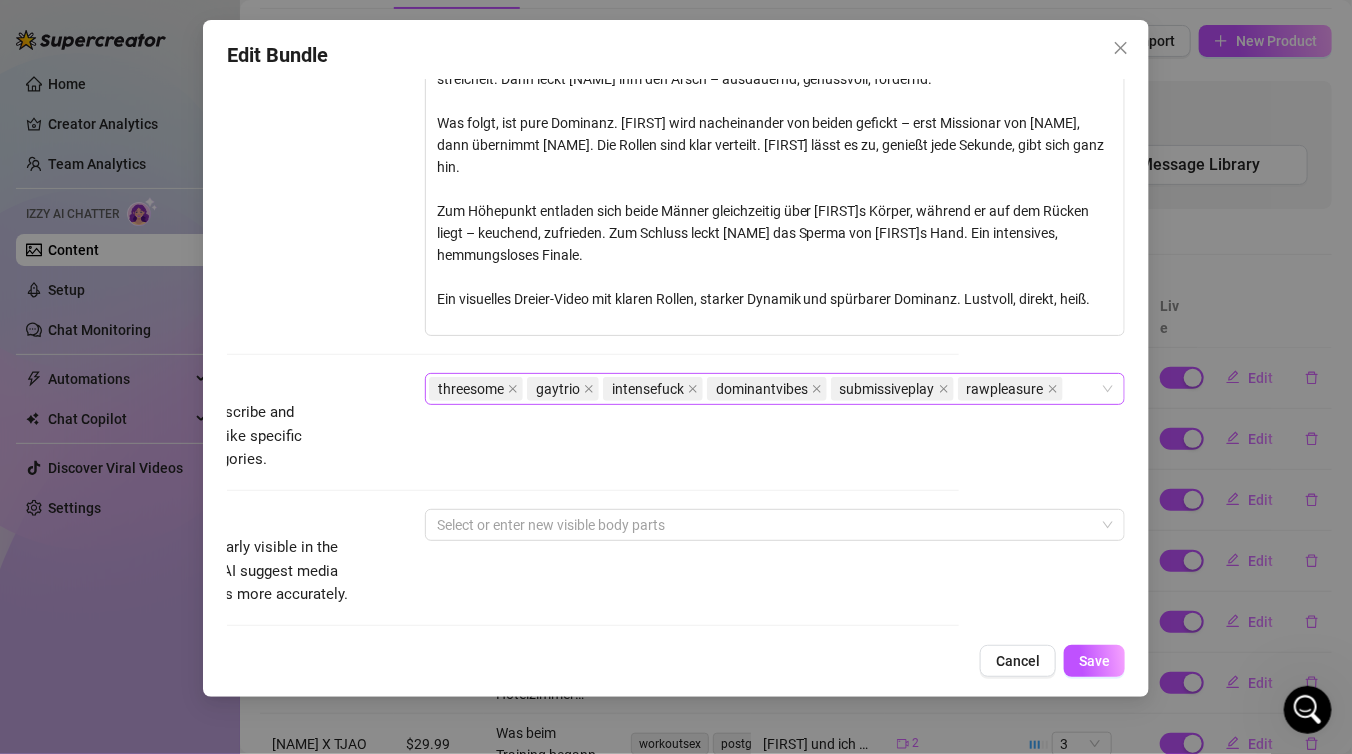click on "threesome gaytrio intensefuck dominantvibes submissiveplay rawpleasure" at bounding box center [764, 389] 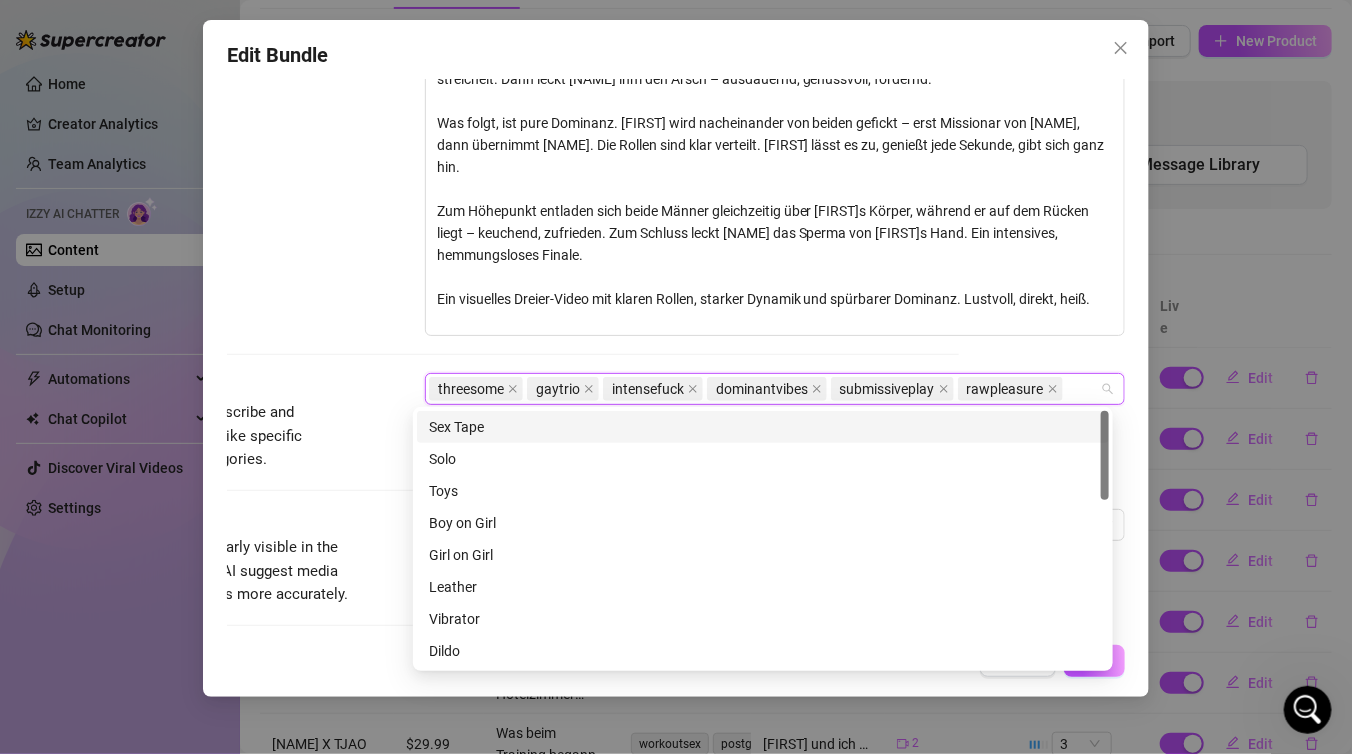 paste on "powerdynamics" 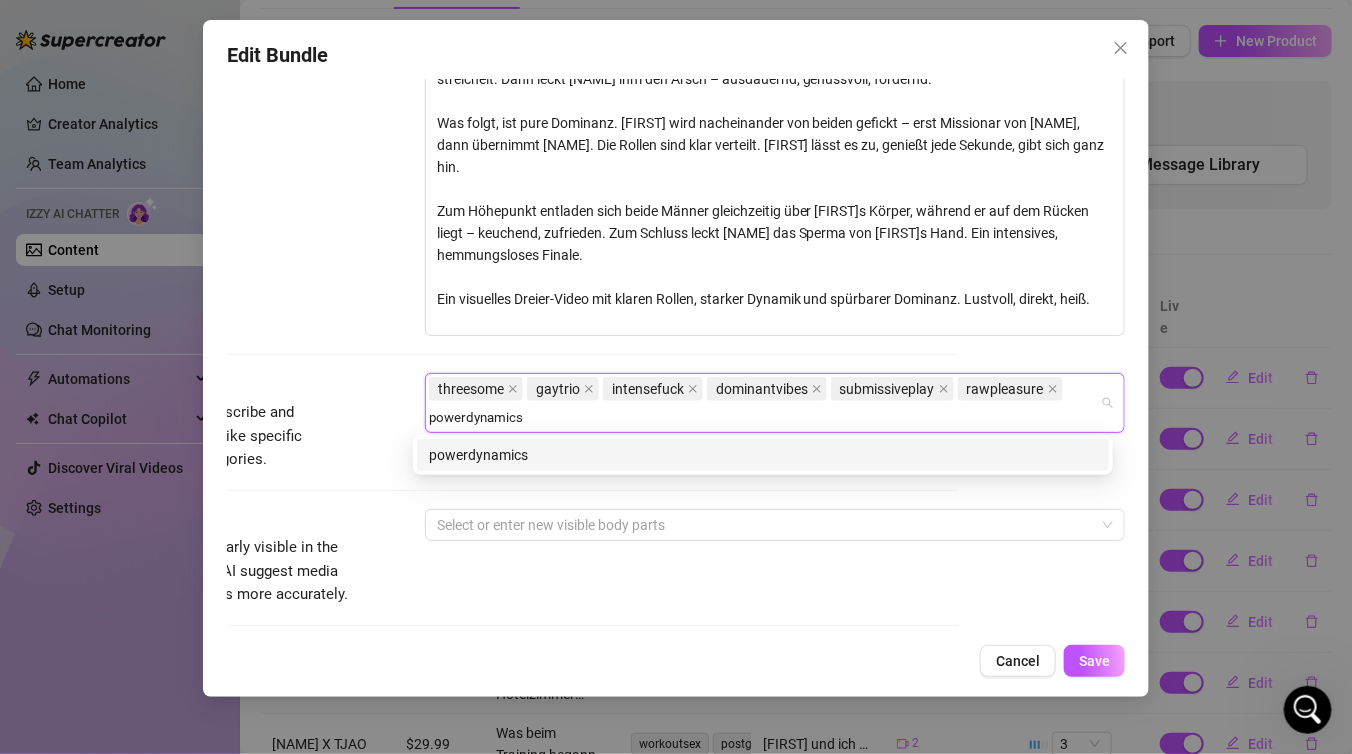 type on "powerdynamics" 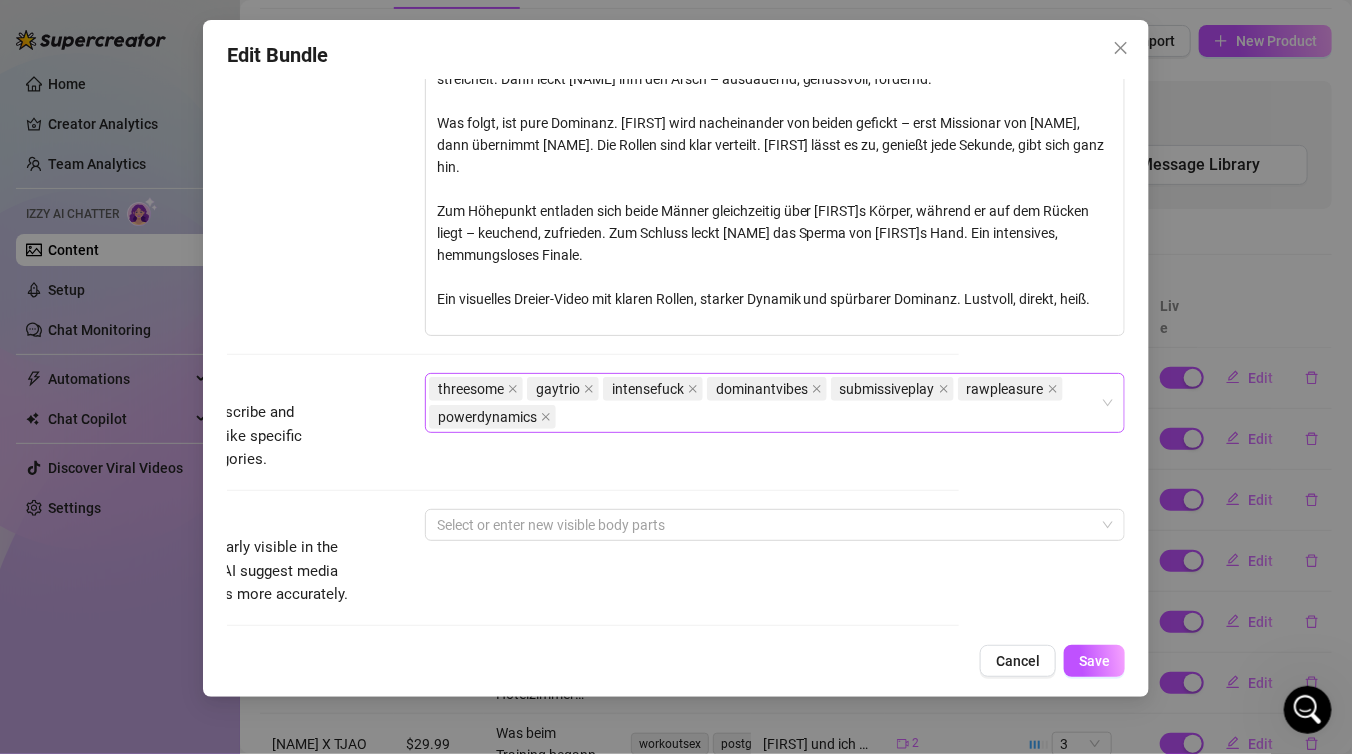 click on "threesome gaytrio intensefuck dominantvibes submissiveplay rawpleasure powerdynamics" at bounding box center (764, 403) 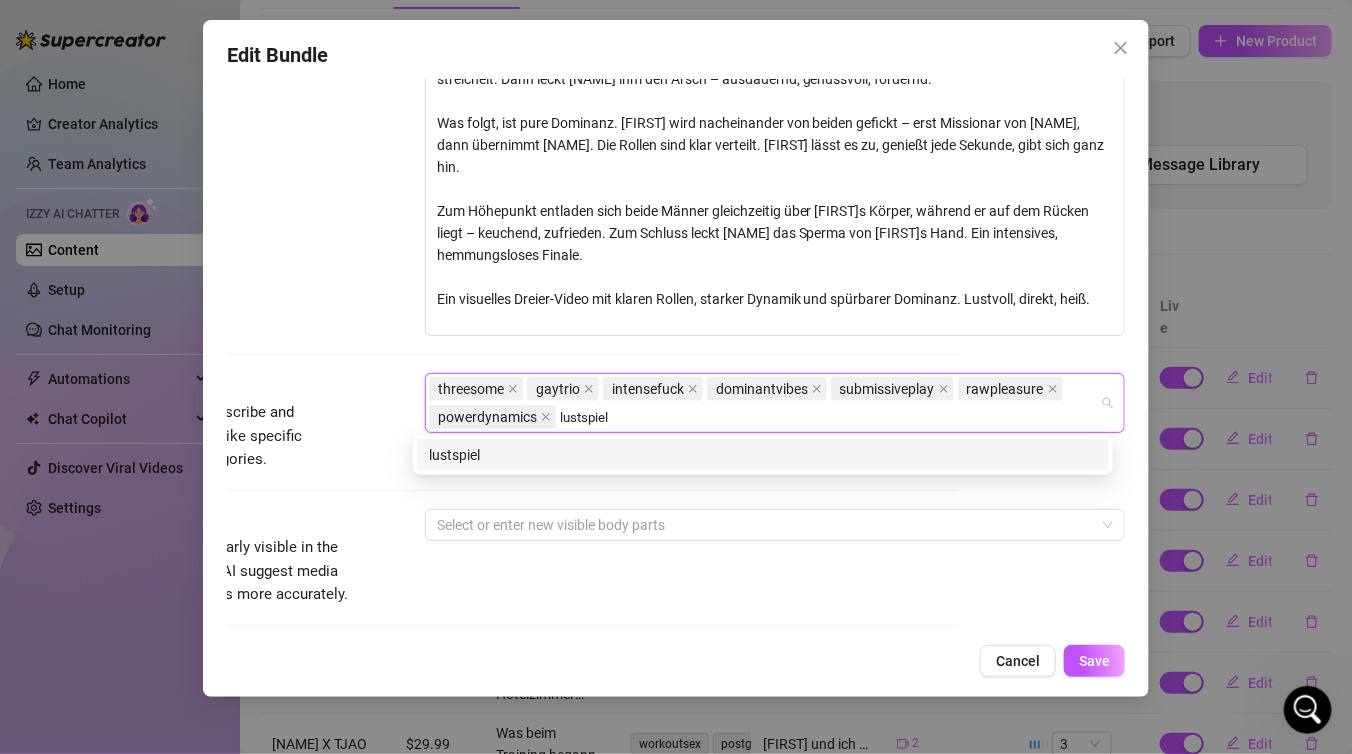 type on "lustspiel" 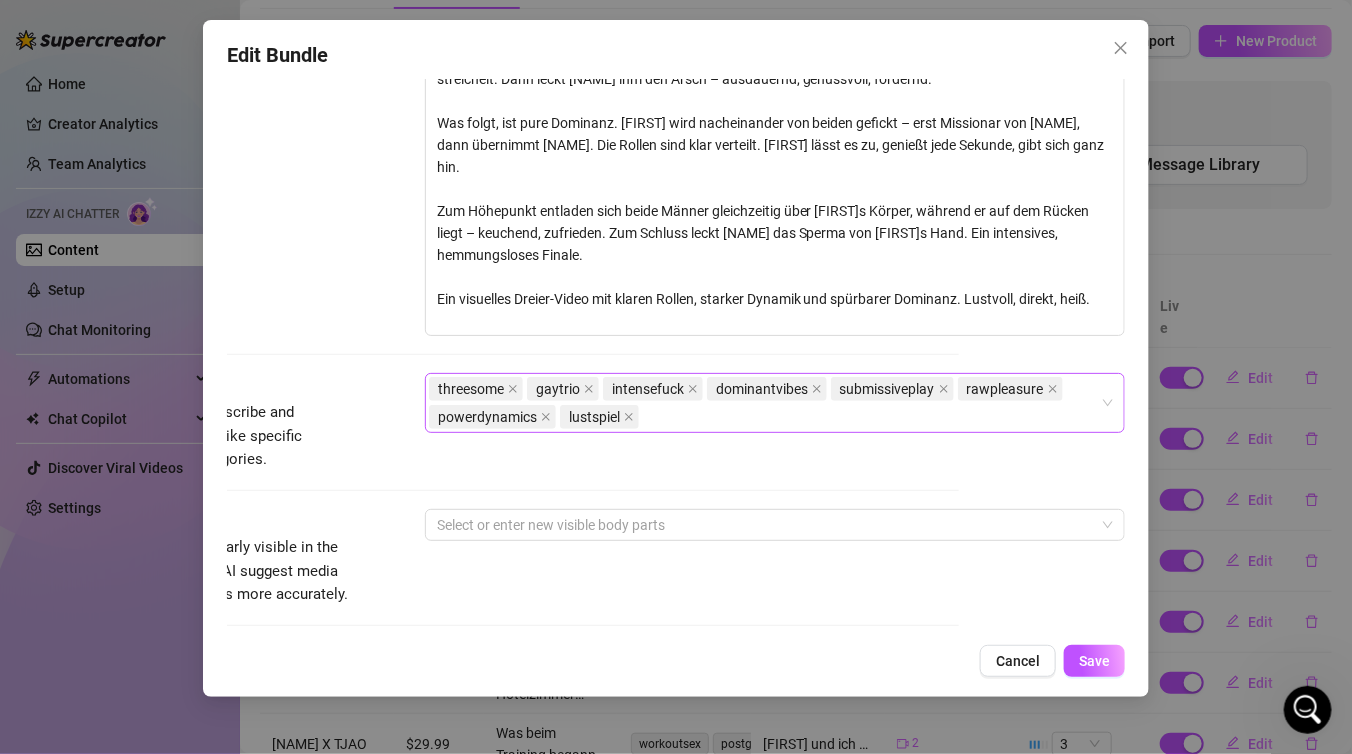 click on "threesome gaytrio intensefuck dominantvibes submissiveplay rawpleasure powerdynamics lustspiel" at bounding box center [764, 403] 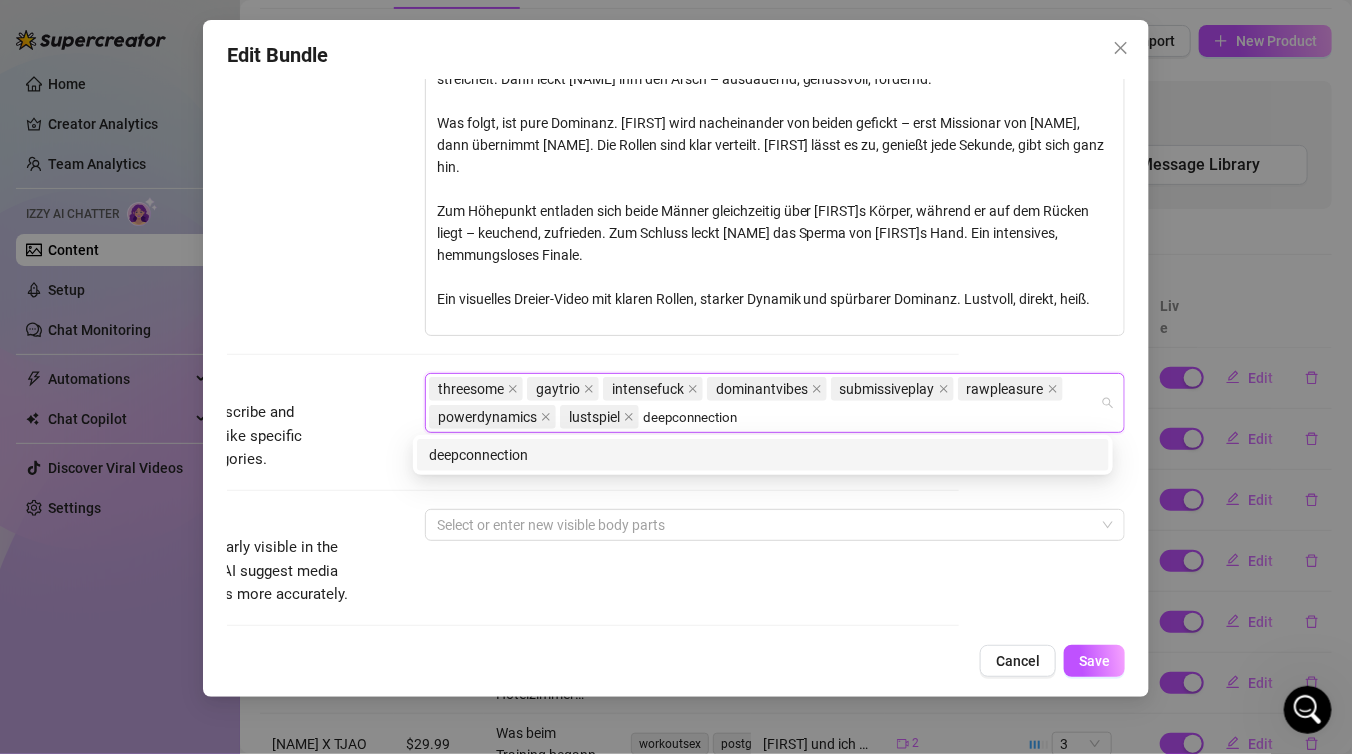 type on "deepconnection" 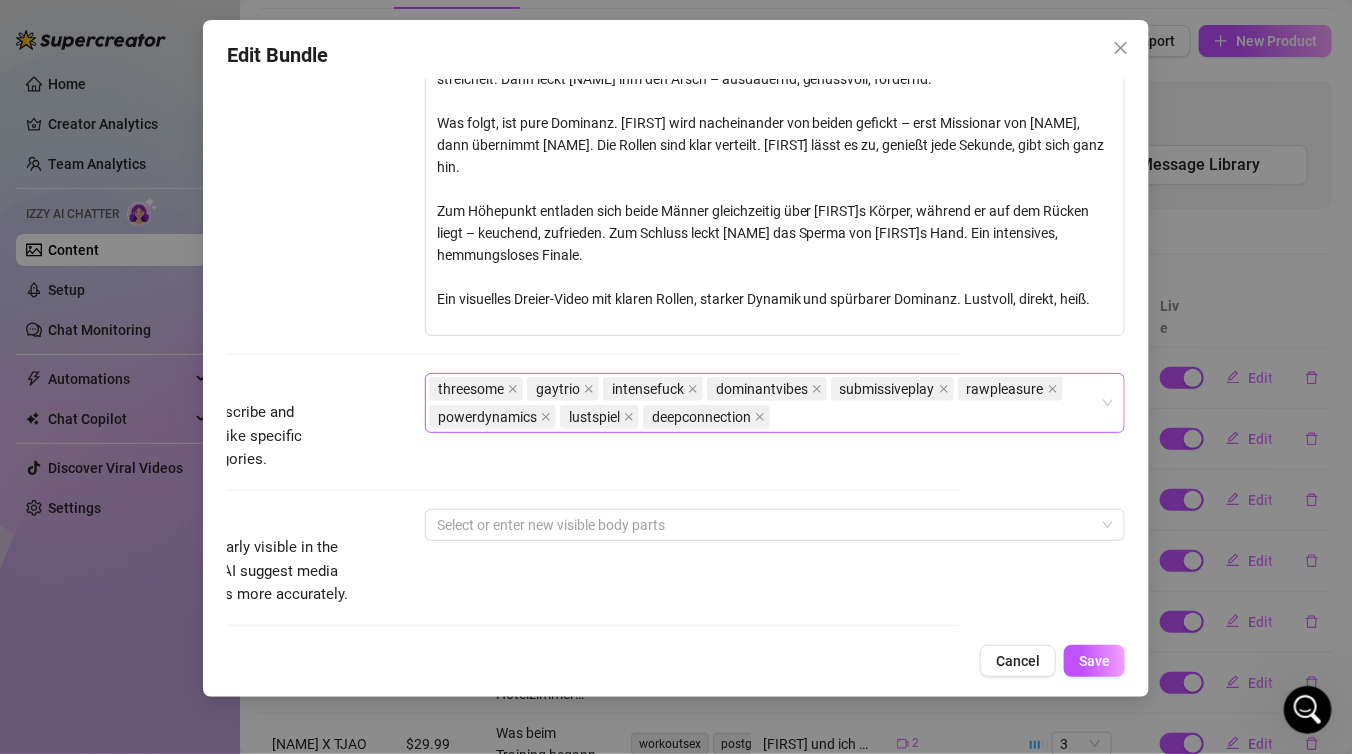 click on "threesome gaytrio intensefuck dominantvibes submissiveplay rawpleasure powerdynamics lustspiel deepconnection" at bounding box center [764, 403] 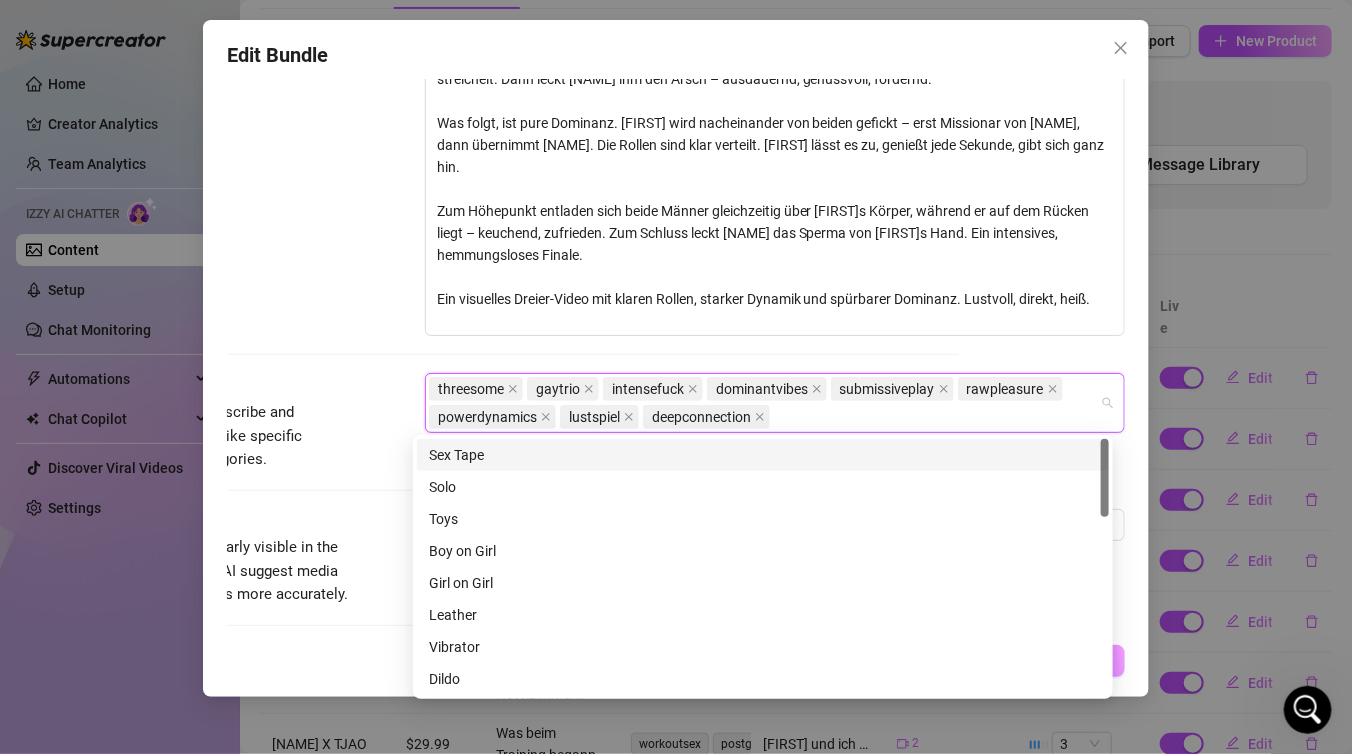 type on "v" 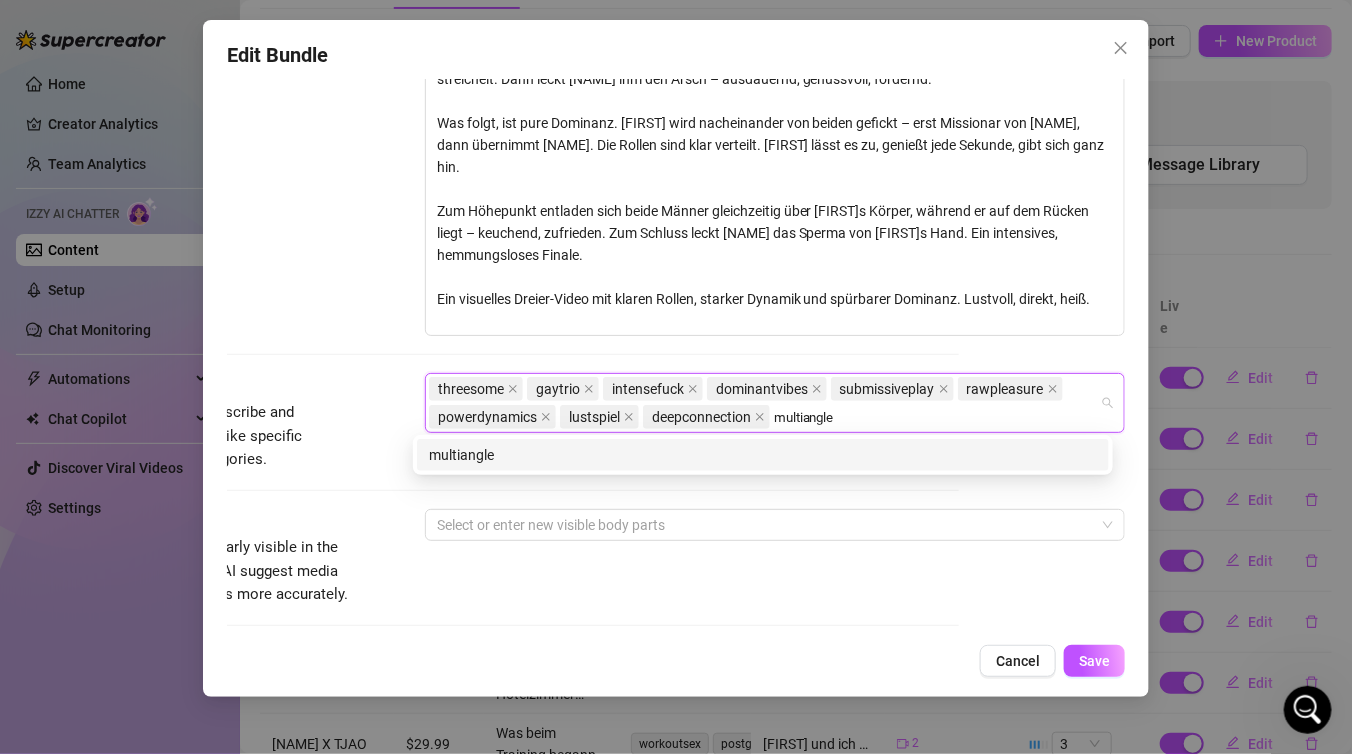 type on "multiangle" 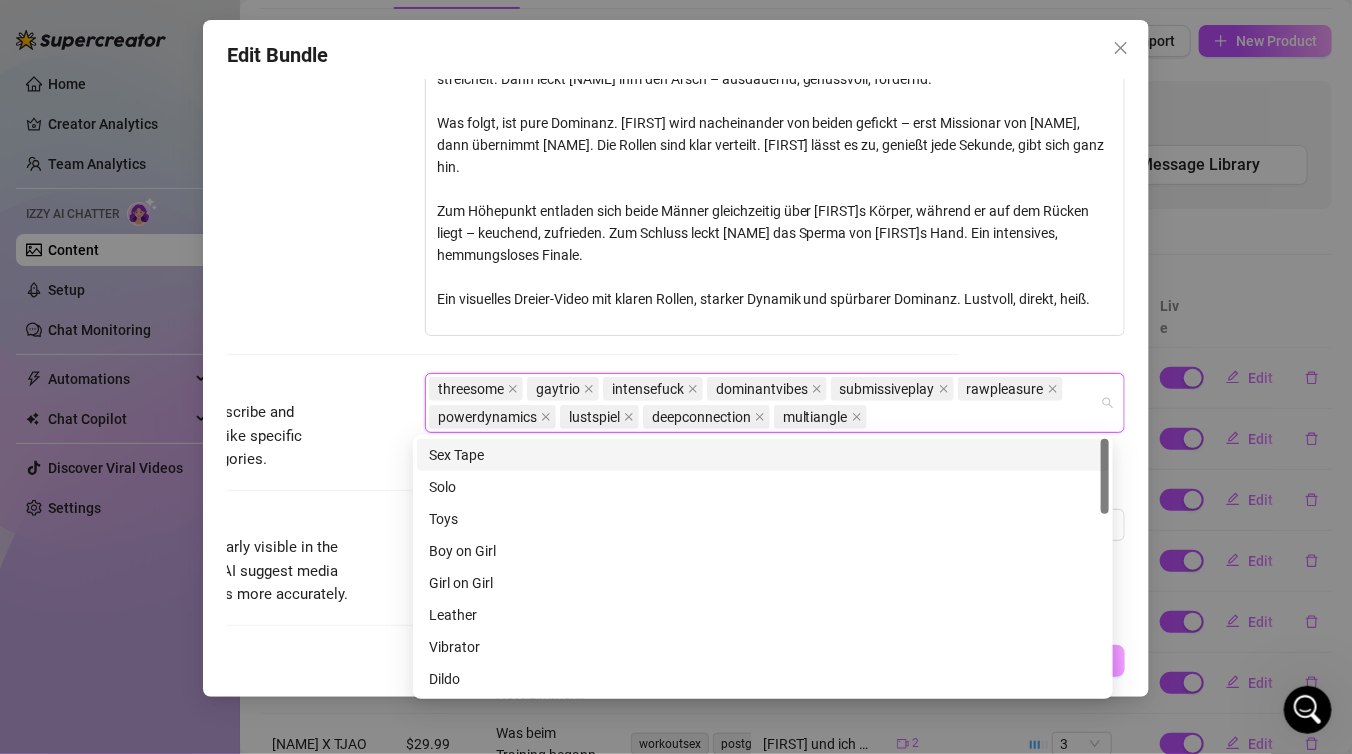 click on "threesome gaytrio intensefuck dominantvibes submissiveplay rawpleasure powerdynamics lustspiel deepconnection multiangle" at bounding box center (764, 403) 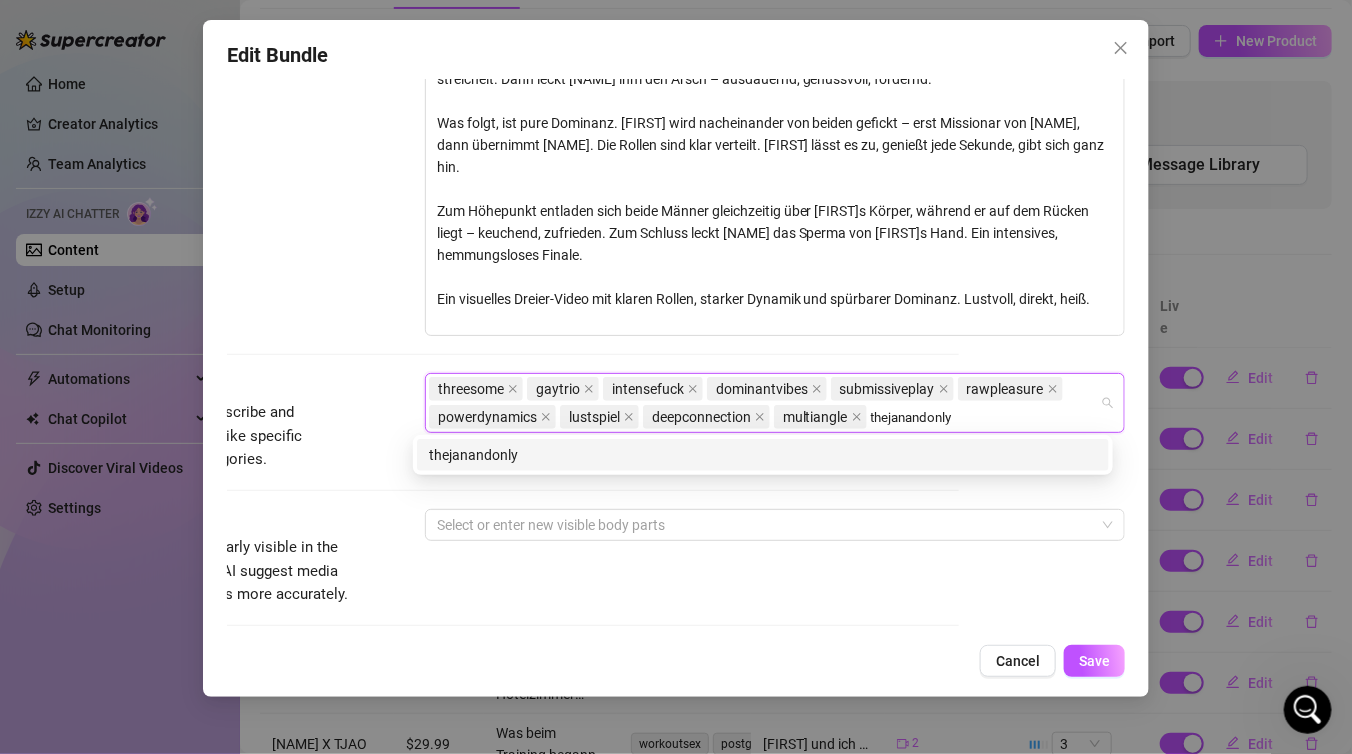 type on "[USERNAME]" 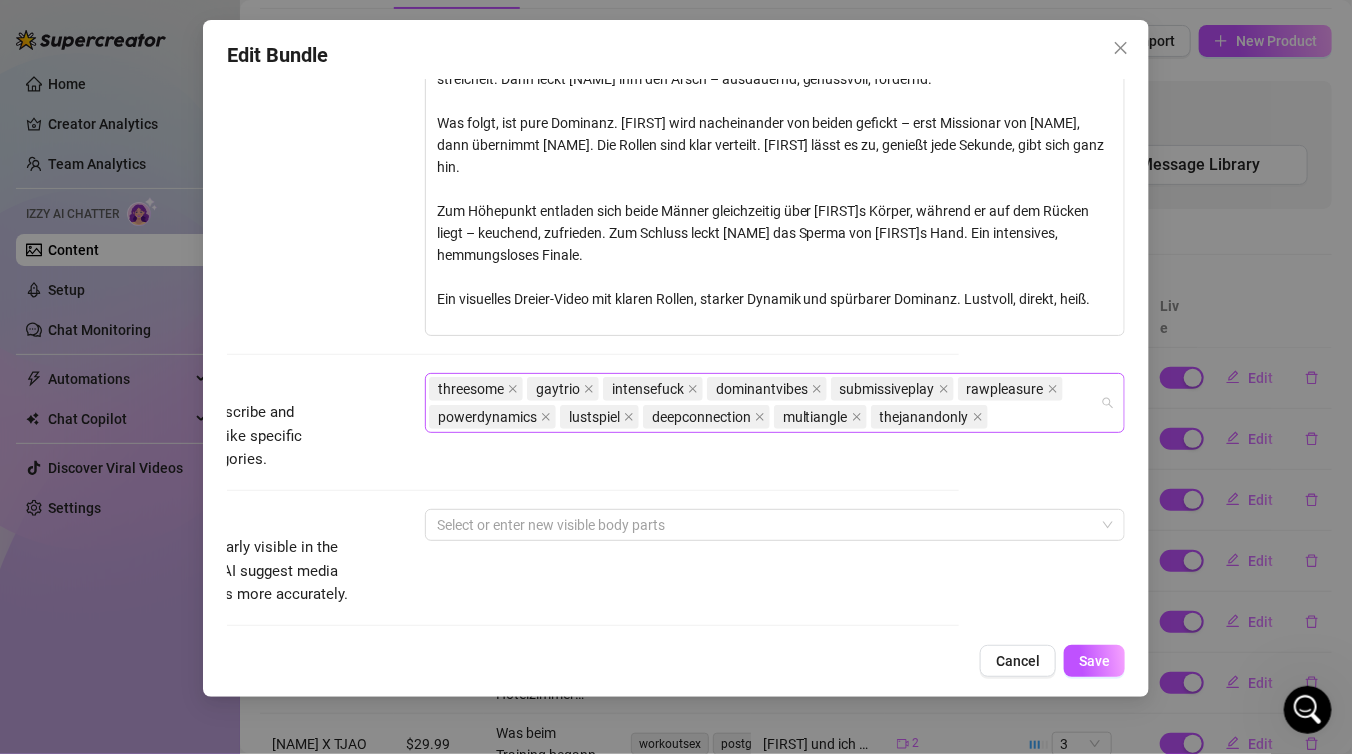 click on "threesome gaytrio intensefuck dominantvibes submissiveplay rawpleasure powerdynamics lustspiel deepconnection multiangle thejanandonly" at bounding box center [764, 403] 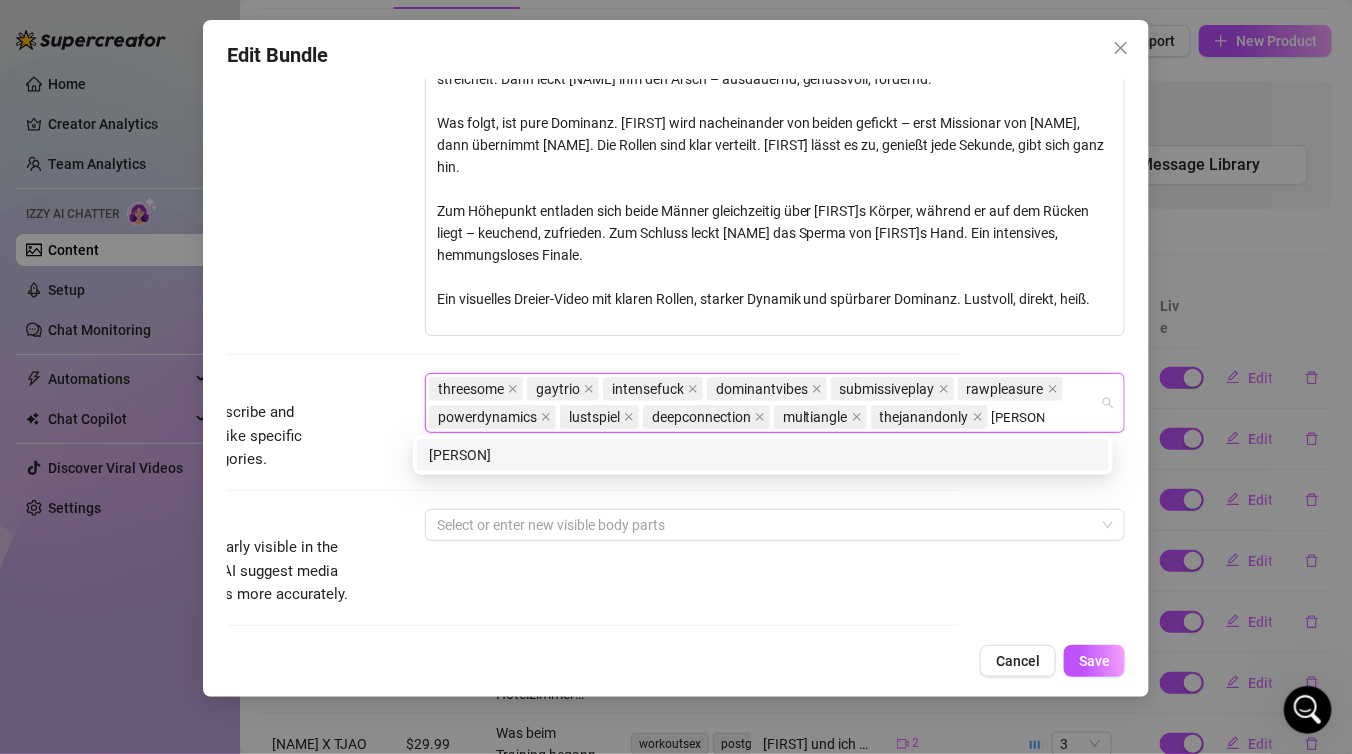 type on "[USERNAME]" 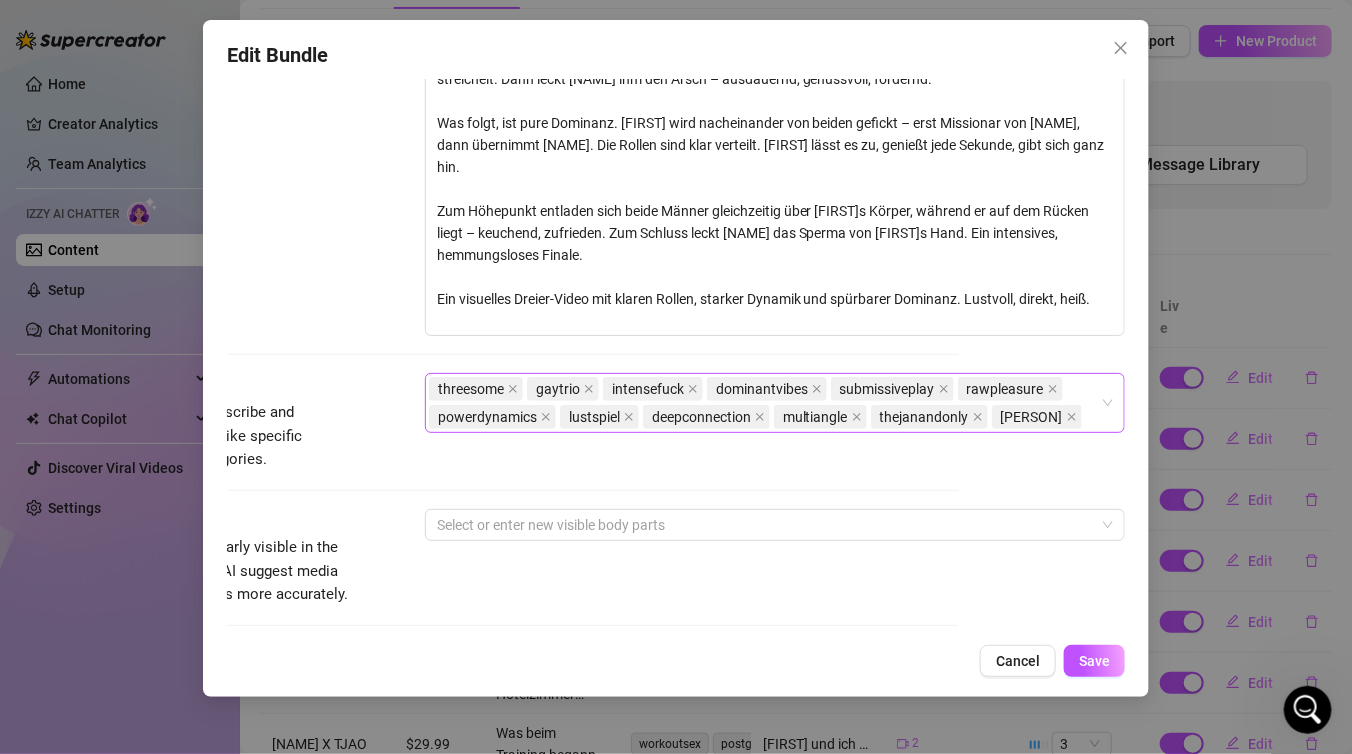 click on "threesome gaytrio intensefuck dominantvibes submissiveplay rawpleasure powerdynamics lustspiel deepconnection multiangle thejanandonly brielaral" at bounding box center [764, 403] 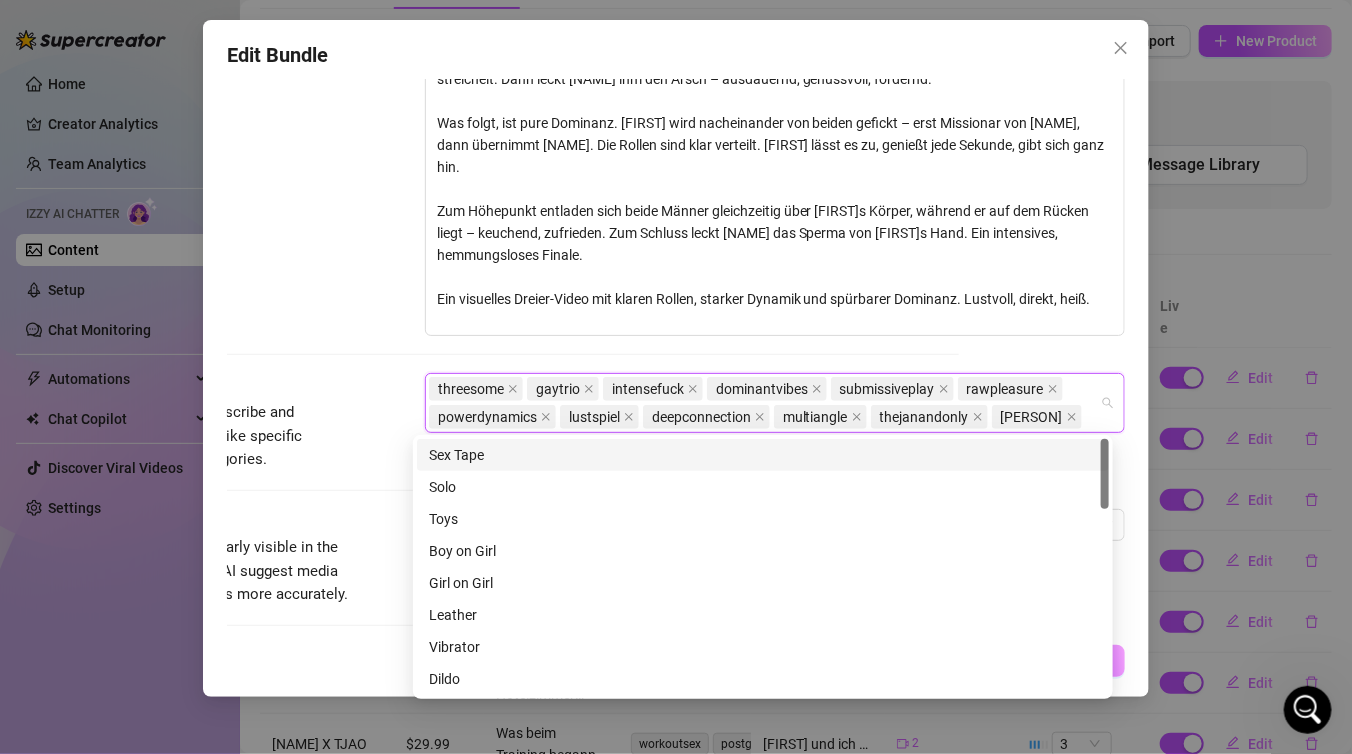paste on "[NAME]" 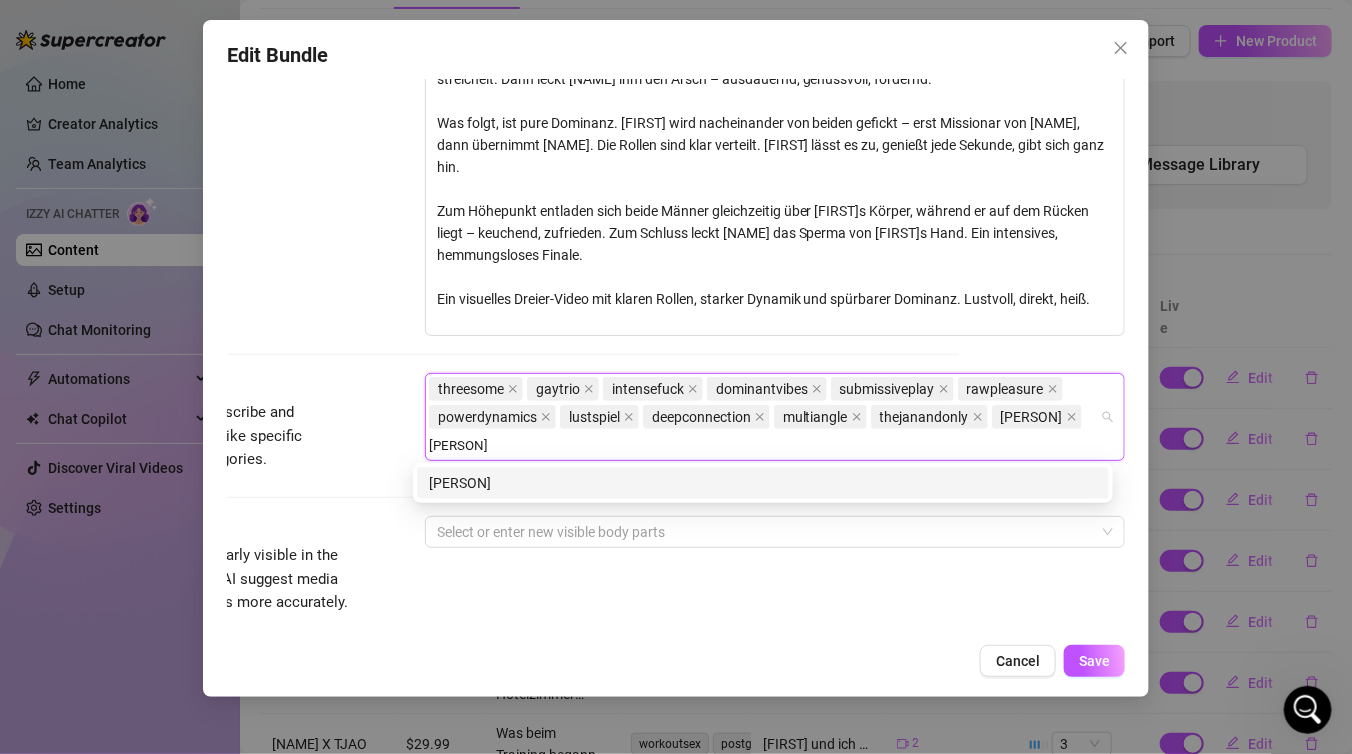 type on "[NAME]" 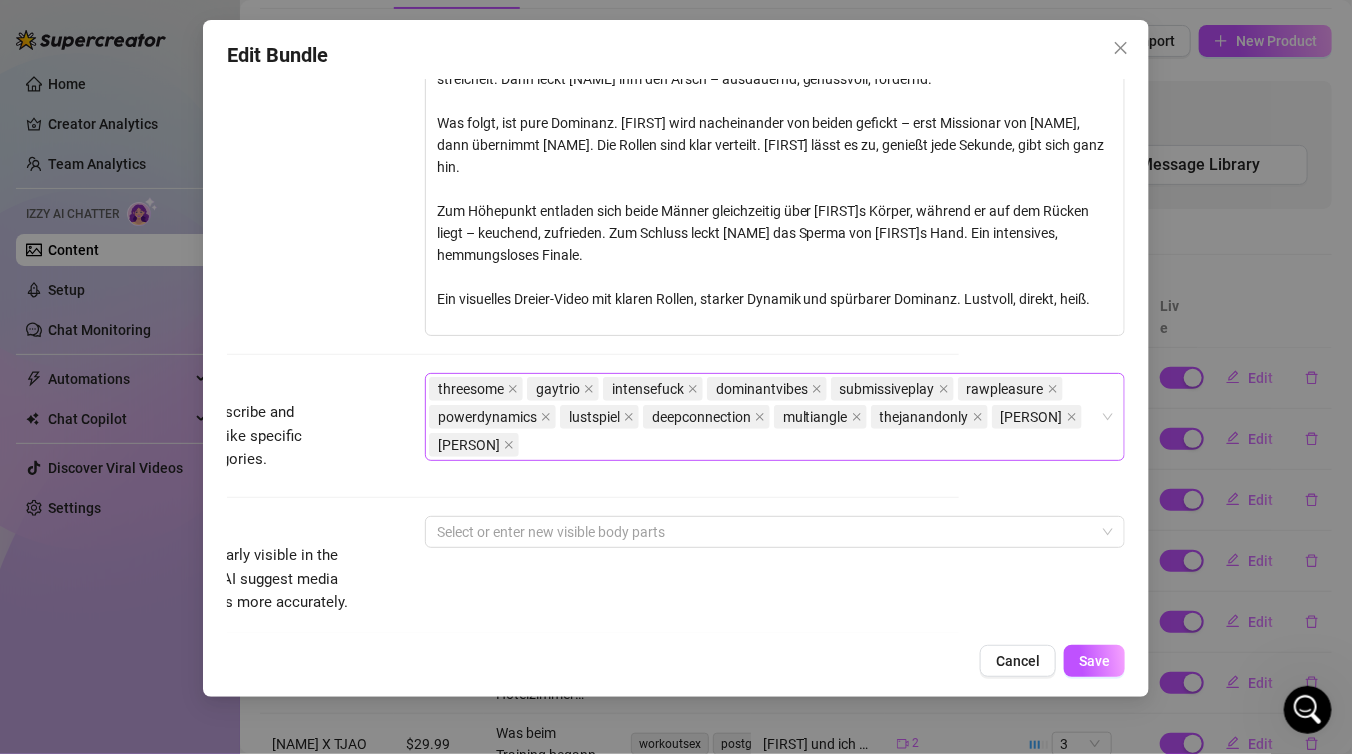 click on "threesome gaytrio intensefuck dominantvibes submissiveplay rawpleasure powerdynamics lustspiel deepconnection multiangle thejanandonly brielaral georseny" at bounding box center (764, 417) 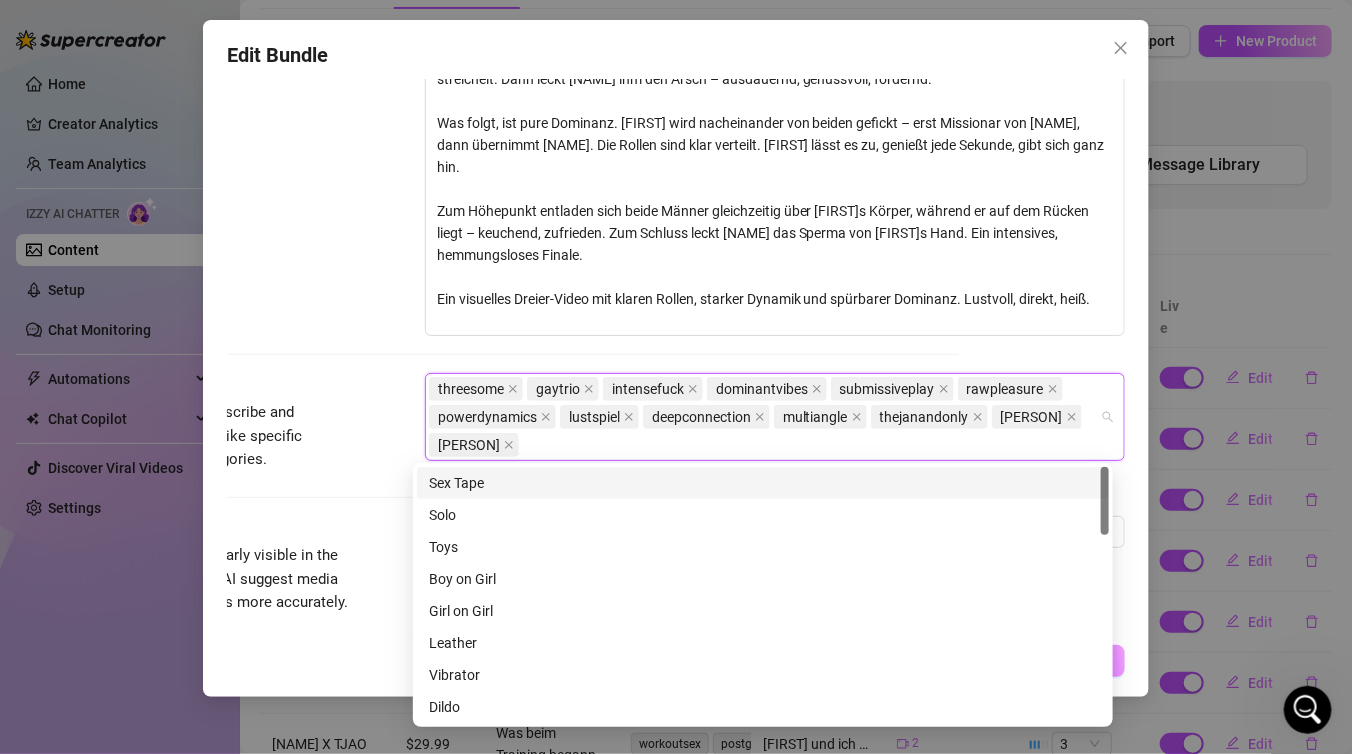 paste on "blowjob" 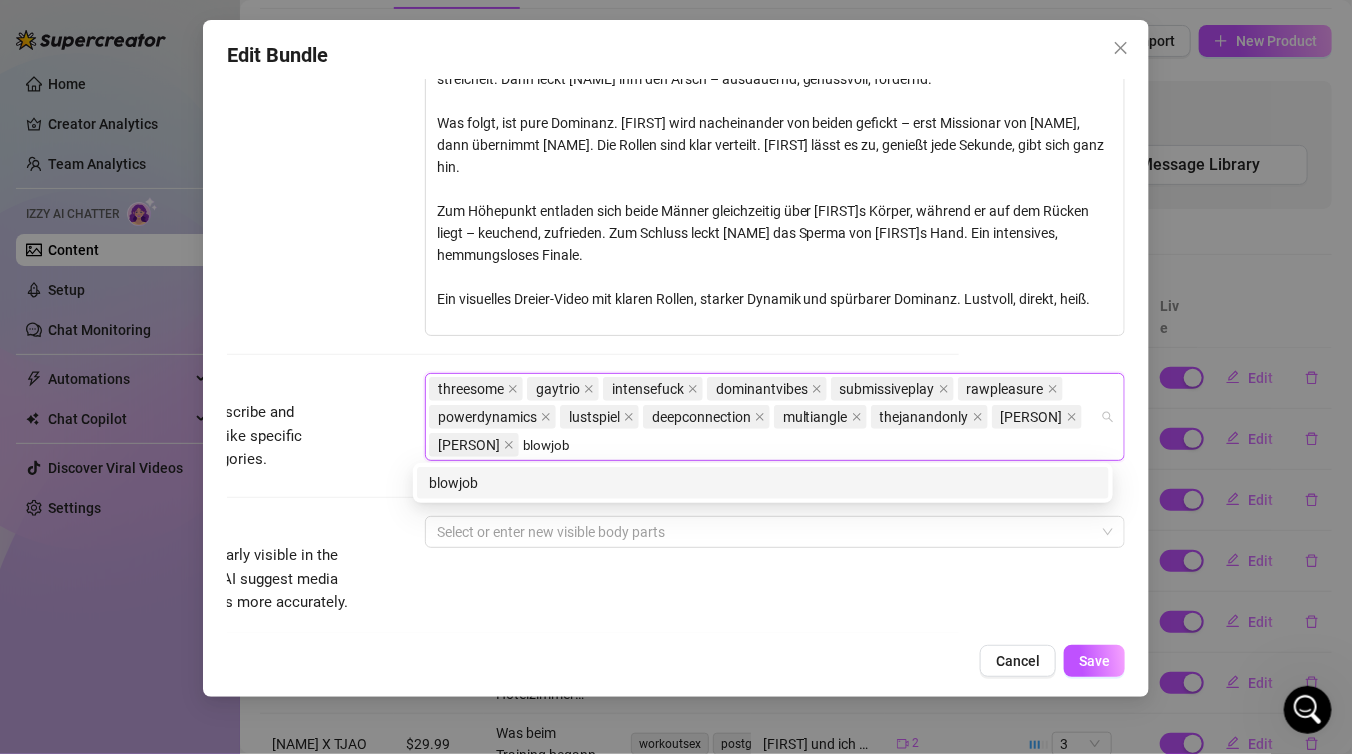 type on "blowjob" 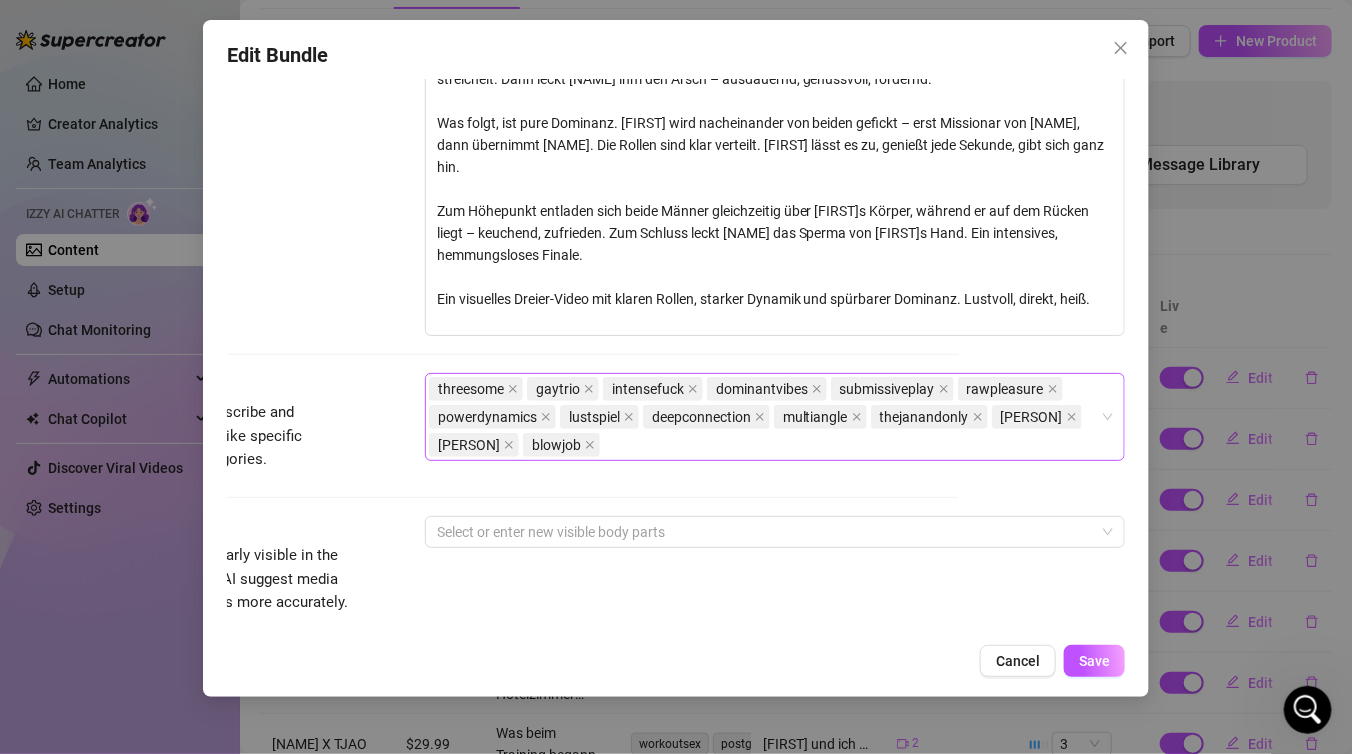 click on "threesome gaytrio intensefuck dominantvibes submissiveplay rawpleasure powerdynamics lustspiel deepconnection multiangle thejanandonly brielaral georseny blowjob" at bounding box center (764, 417) 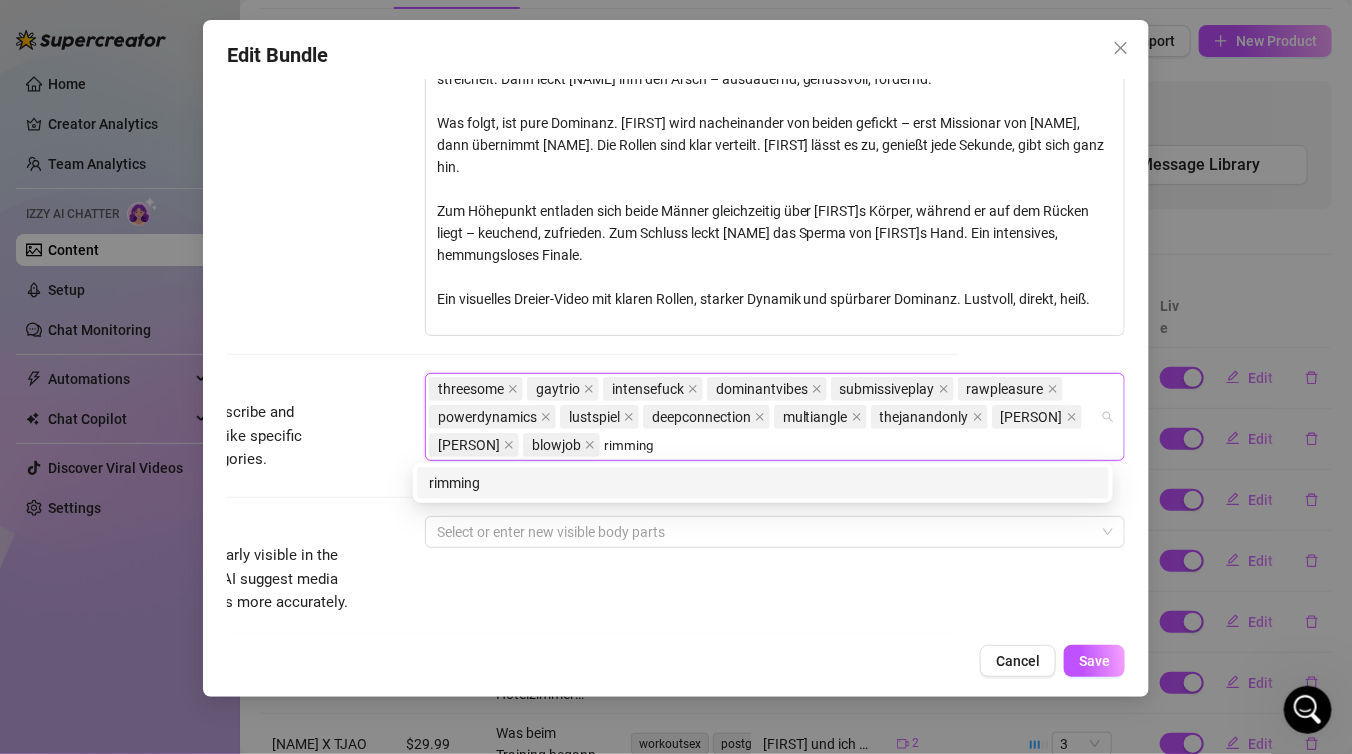 type on "rimming" 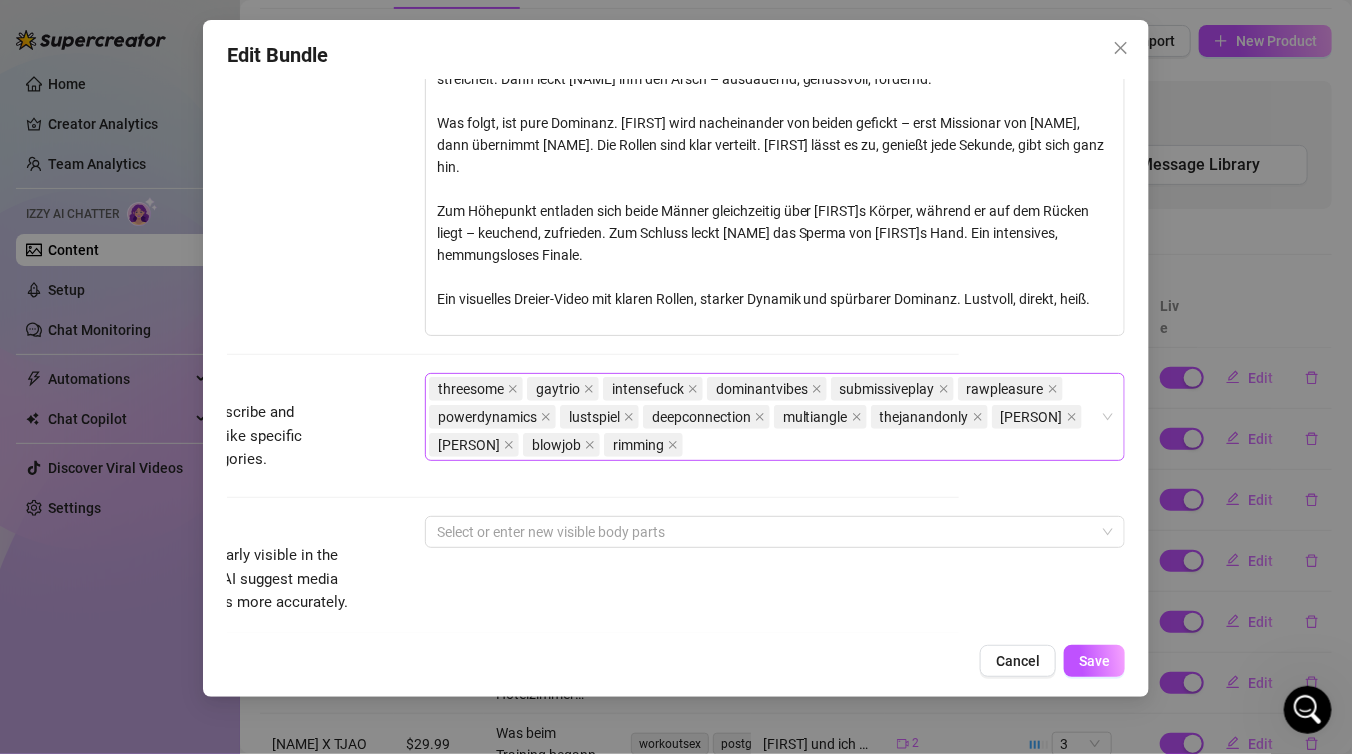 click on "threesome gaytrio intensefuck dominantvibes submissiveplay rawpleasure powerdynamics lustspiel deepconnection multiangle thejanandonly brielaral georseny blowjob rimming" at bounding box center (764, 417) 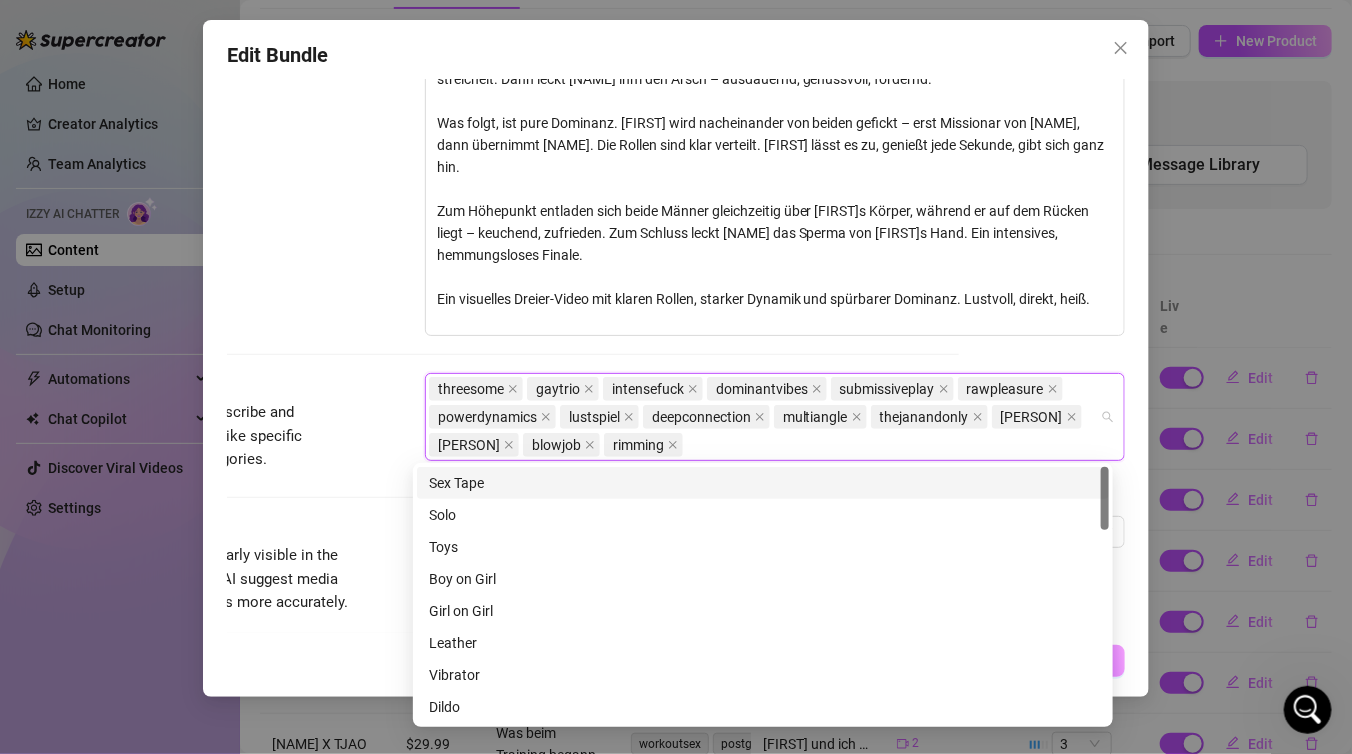 paste on "missionarysex" 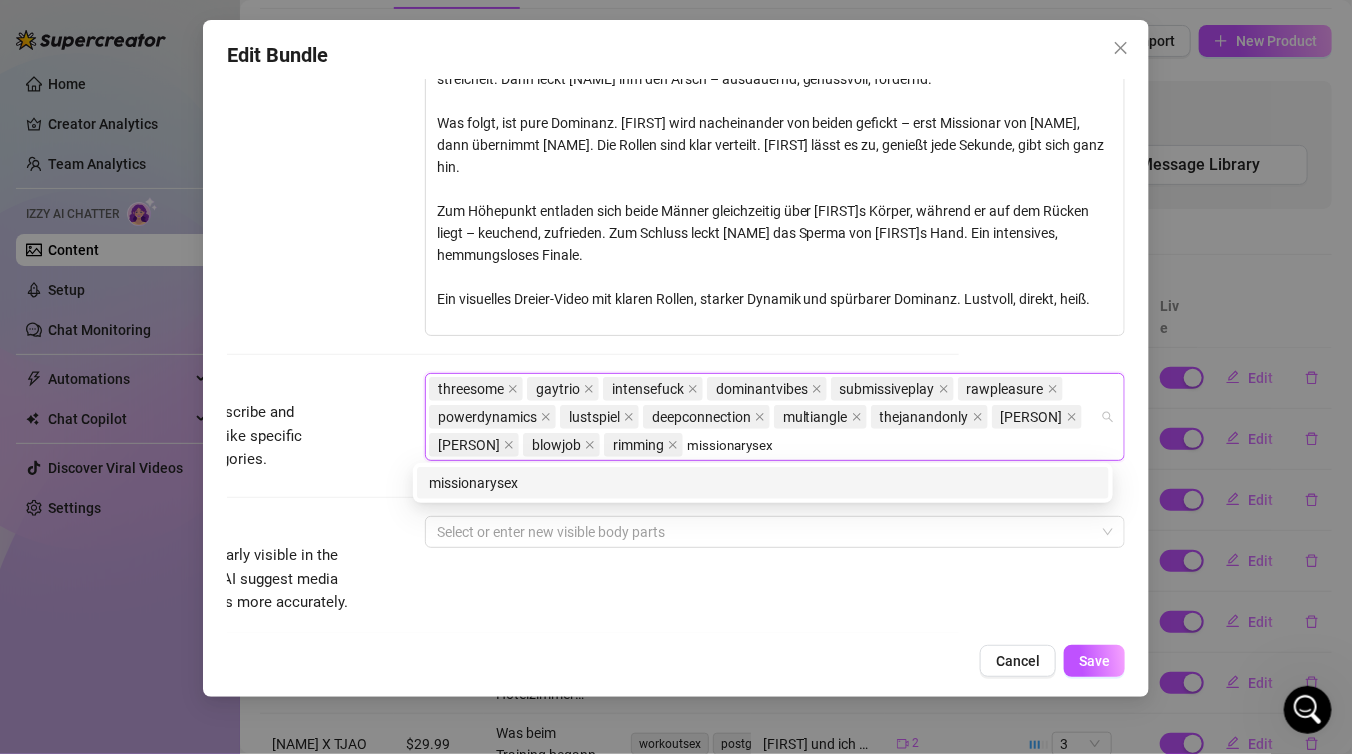 type on "missionarysex" 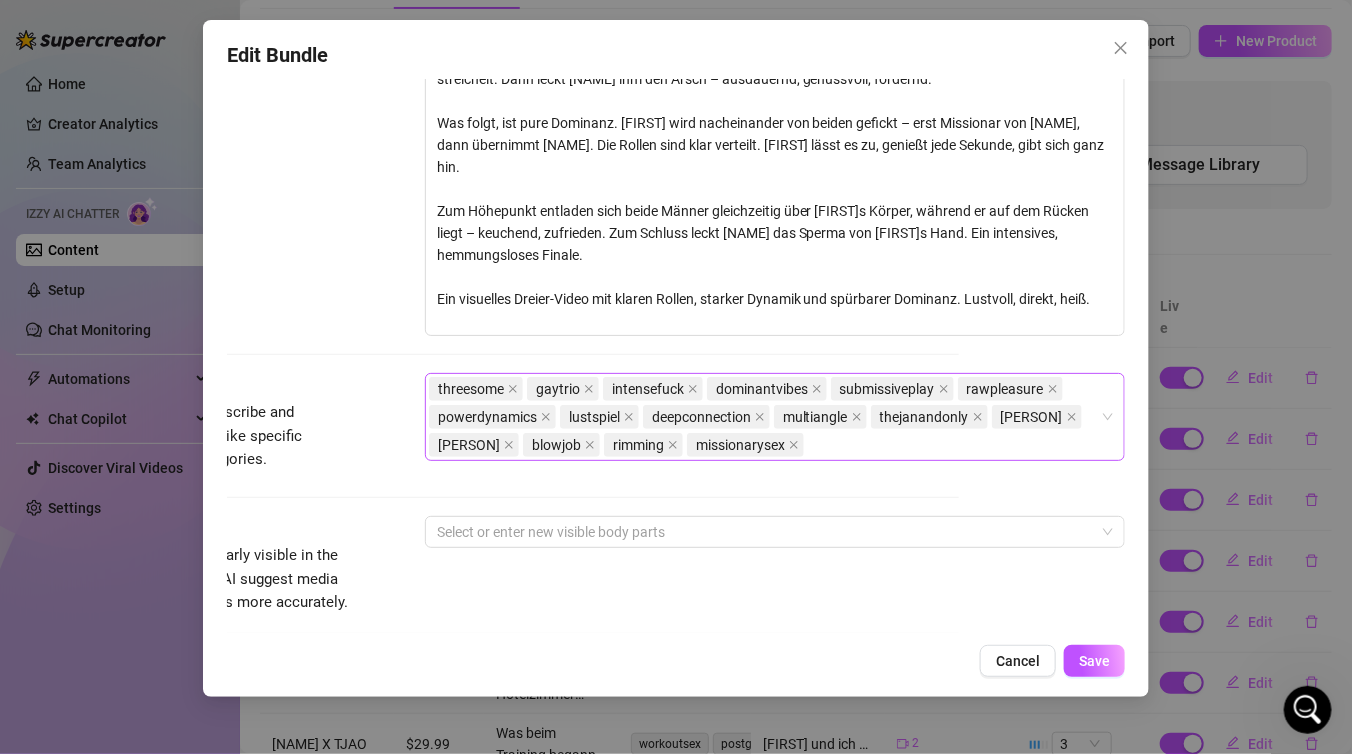 click on "threesome gaytrio intensefuck dominantvibes submissiveplay rawpleasure powerdynamics lustspiel deepconnection multiangle thejanandonly brielaral georseny blowjob rimming missionarysex" at bounding box center (764, 417) 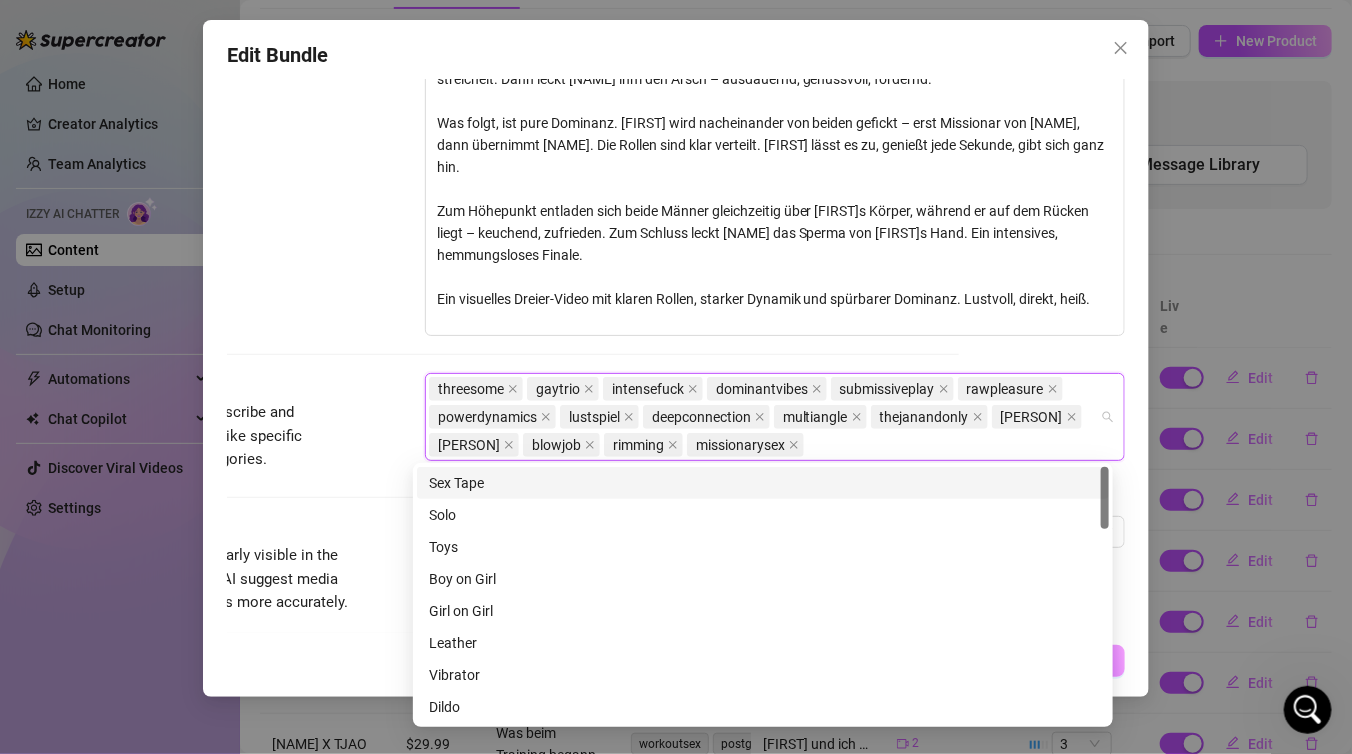 paste on "doggystyle" 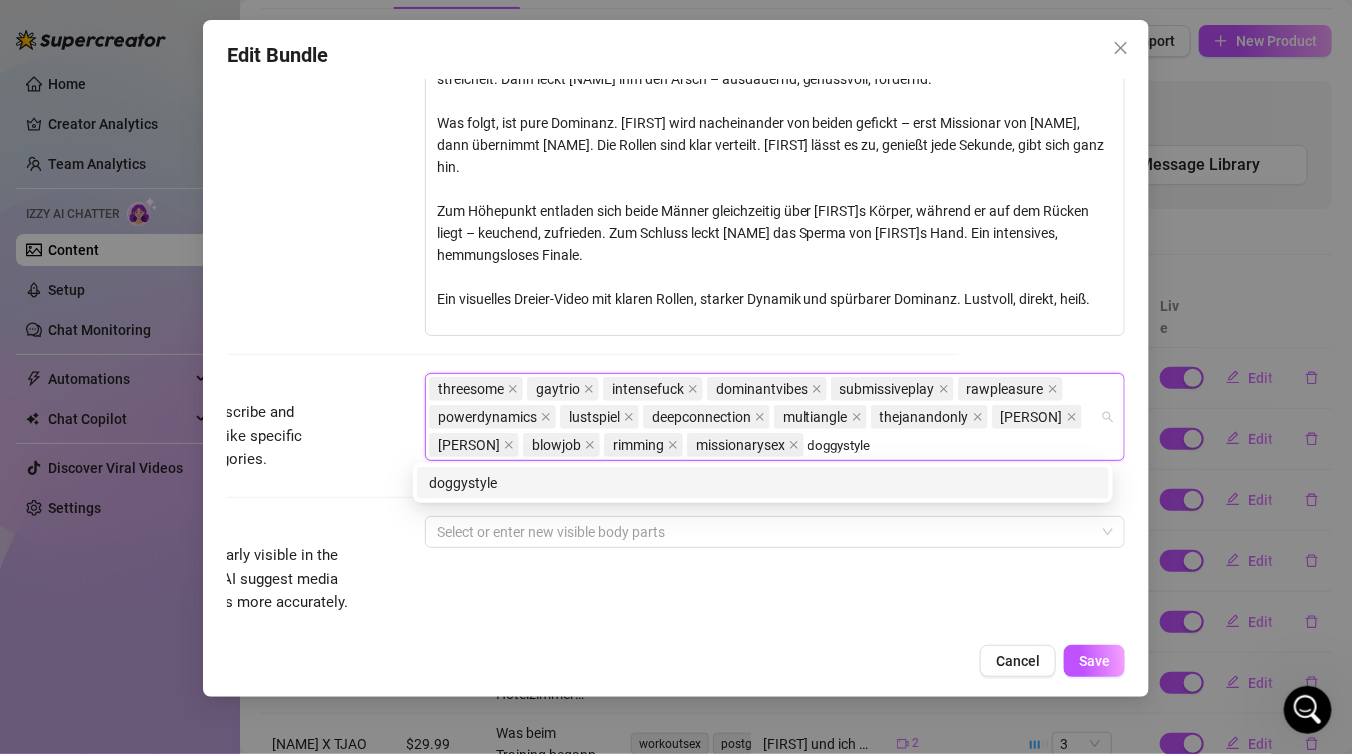 type on "doggystyle" 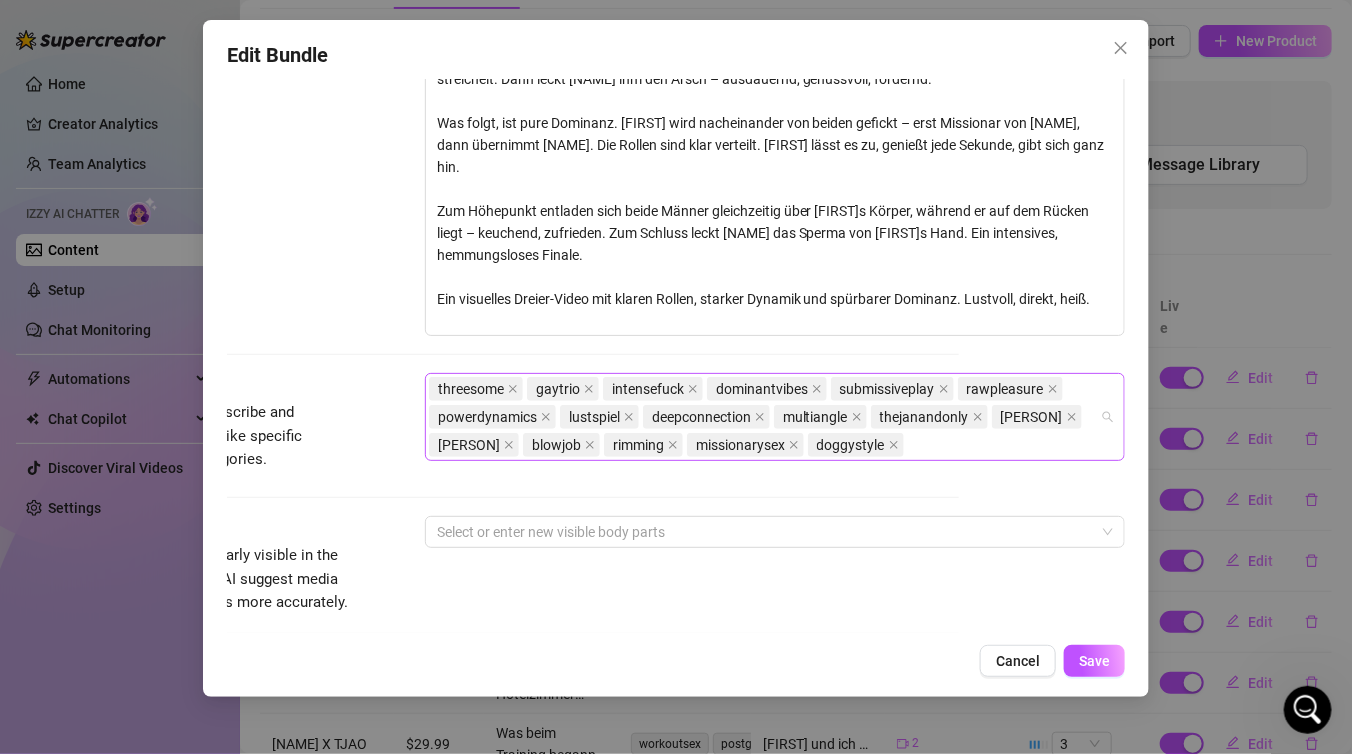 click on "threesome gaytrio intensefuck dominantvibes submissiveplay rawpleasure powerdynamics lustspiel deepconnection multiangle thejanandonly brielaral georseny blowjob rimming missionarysex doggystyle" at bounding box center [764, 417] 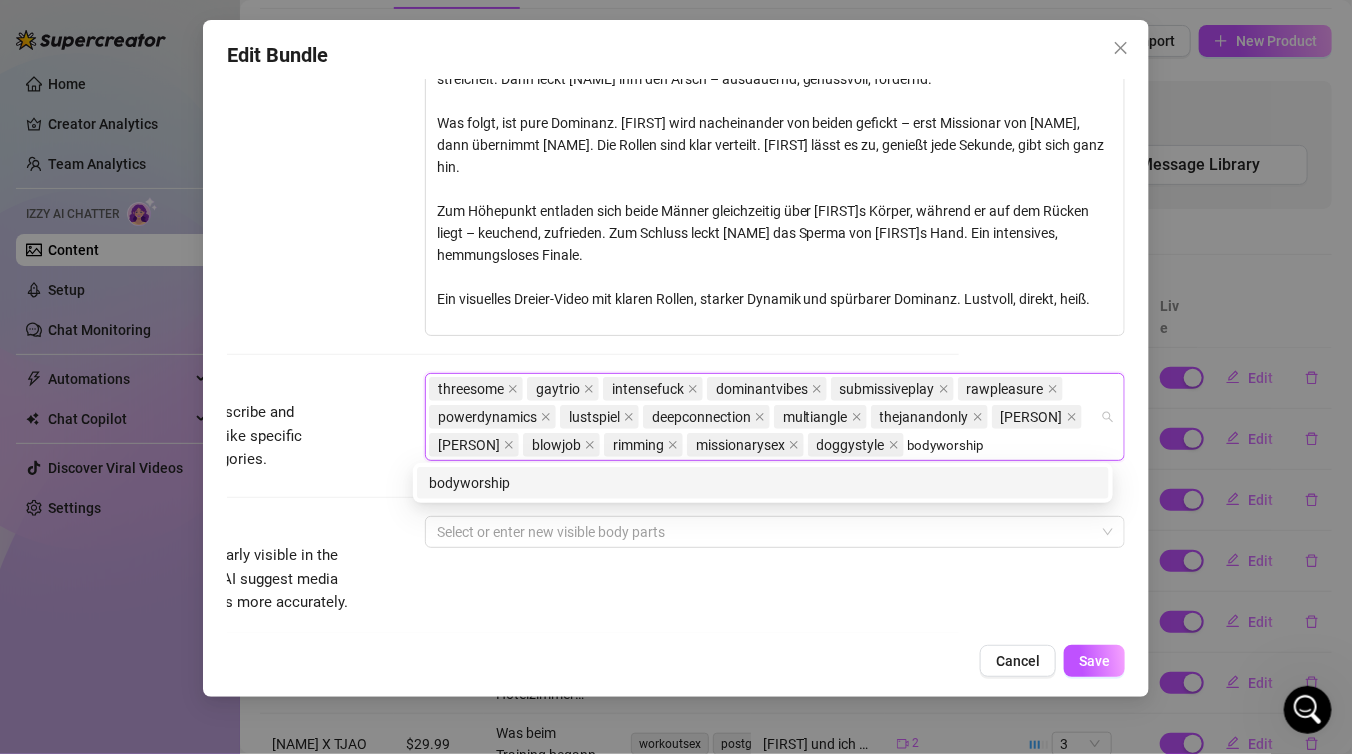 type on "bodyworship" 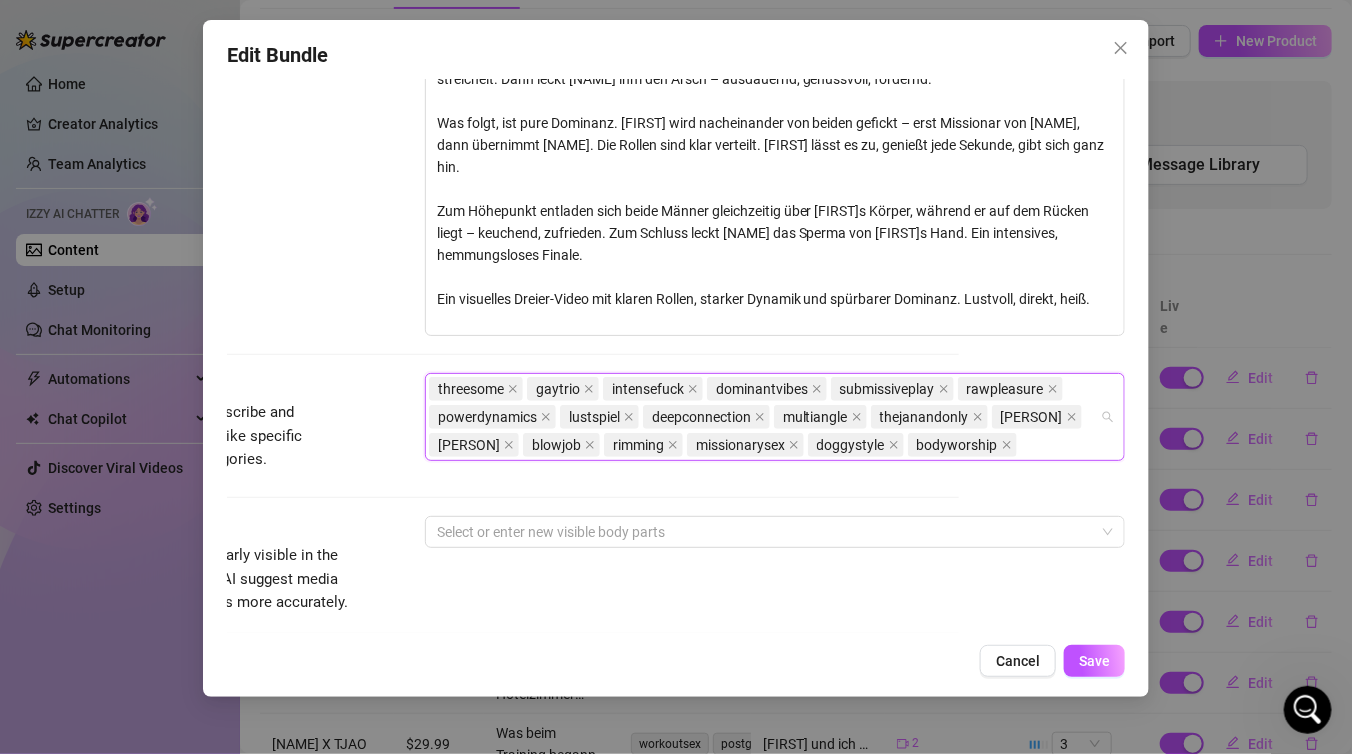 click on "threesome gaytrio intensefuck dominantvibes submissiveplay rawpleasure powerdynamics lustspiel deepconnection multiangle thejanandonly brielaral georseny blowjob rimming missionarysex doggystyle bodyworship" at bounding box center (764, 417) 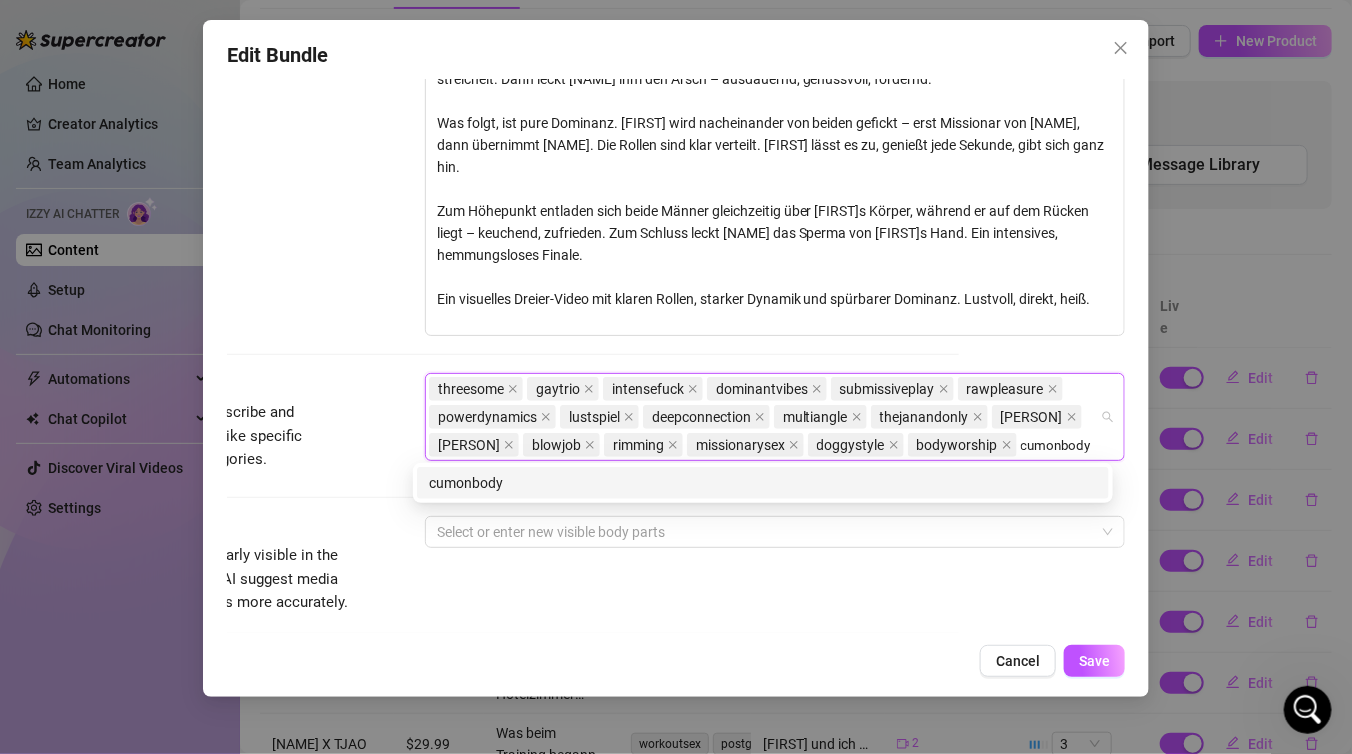 type on "cumonbody" 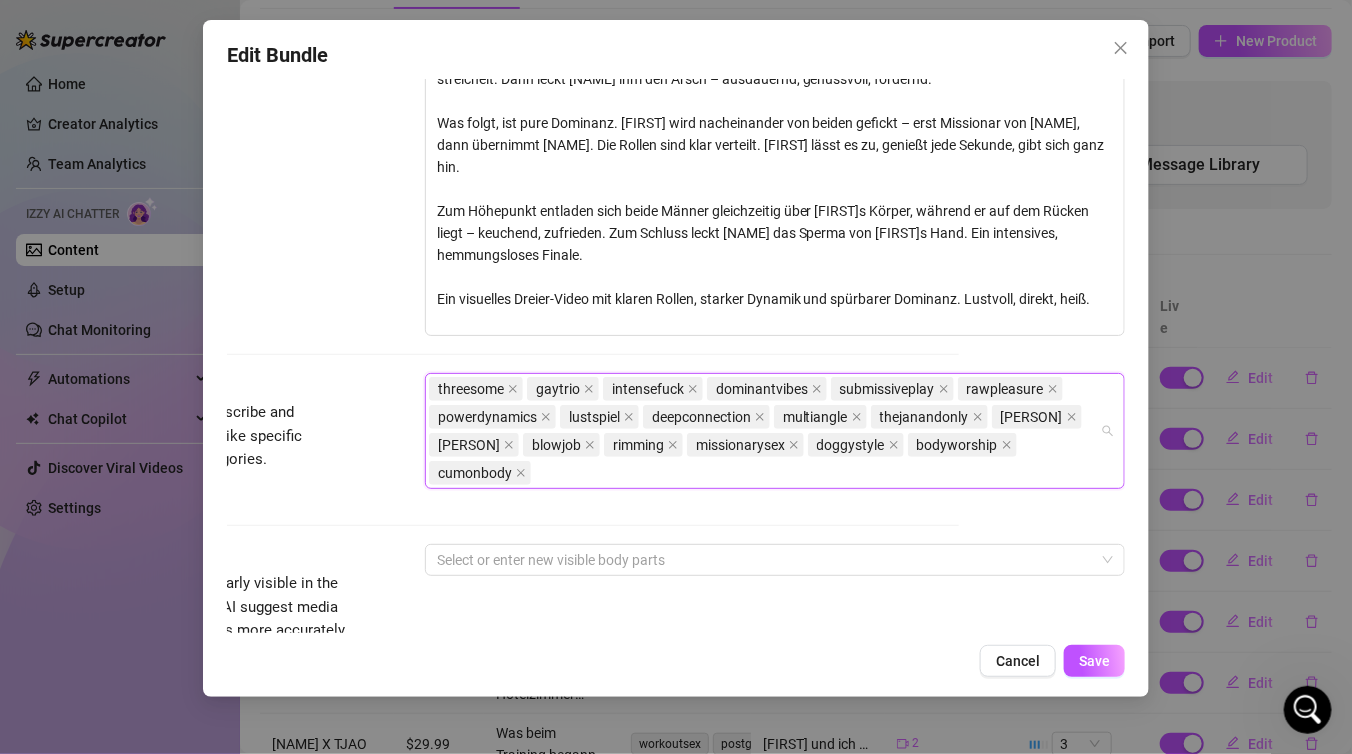 click on "threesome gaytrio intensefuck dominantvibes submissiveplay rawpleasure powerdynamics lustspiel deepconnection multiangle thejanandonly brielaral georseny blowjob rimming missionarysex doggystyle bodyworship cumonbody" at bounding box center [764, 431] 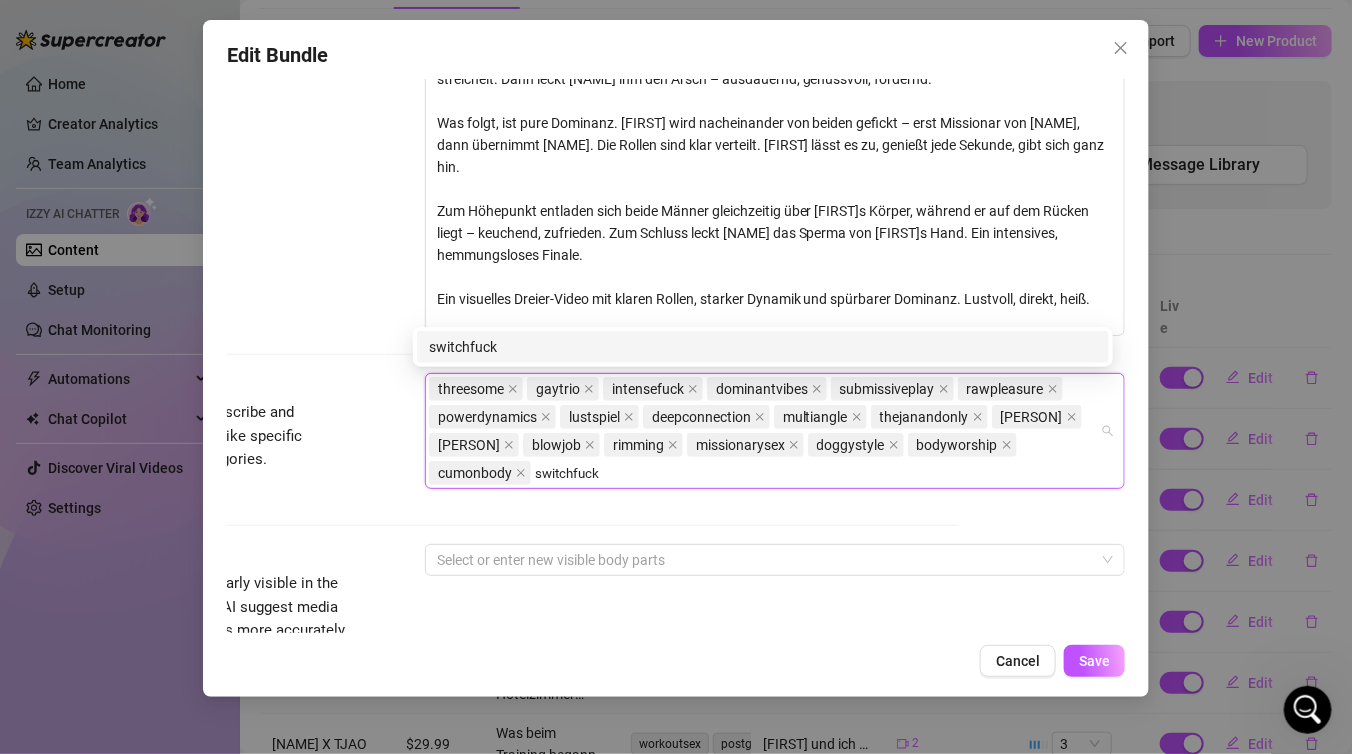 type on "switchfuck" 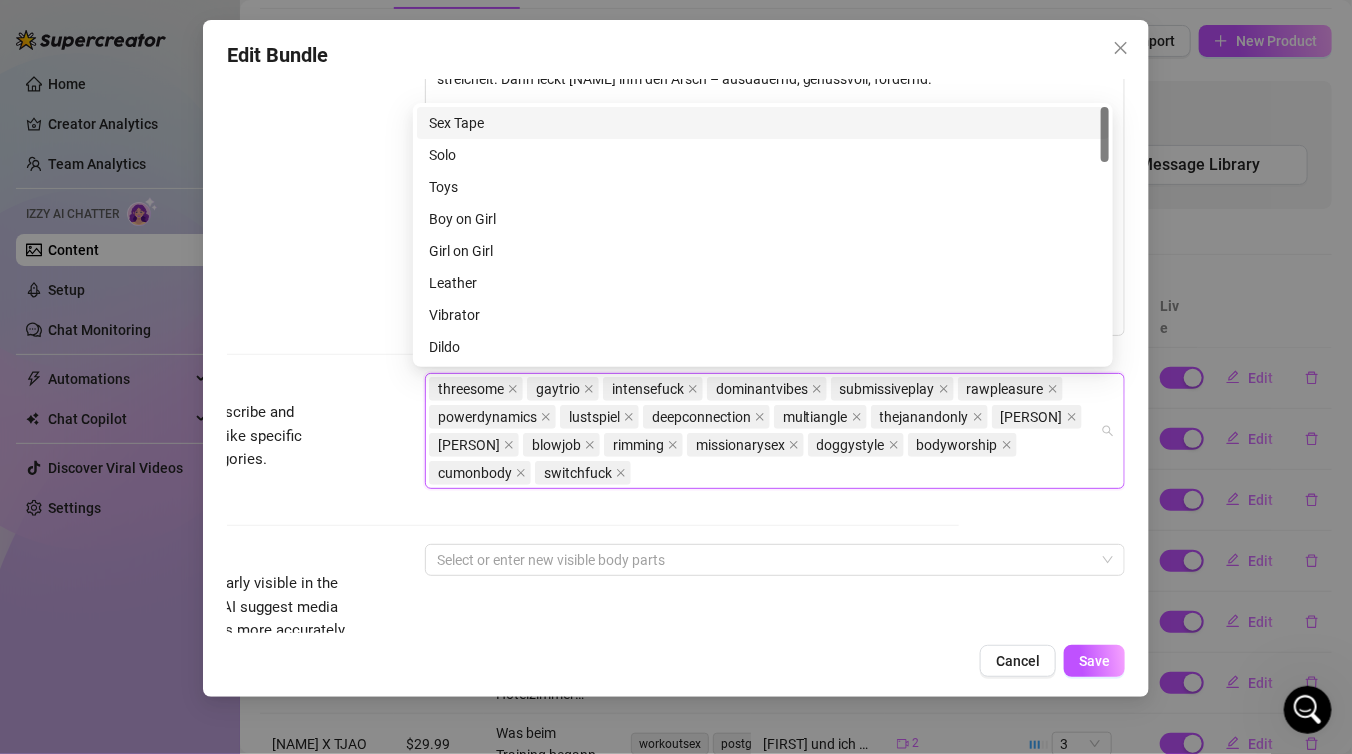 click on "threesome gaytrio intensefuck dominantvibes submissiveplay rawpleasure powerdynamics lustspiel deepconnection multiangle thejanandonly brielaral georseny blowjob rimming missionarysex doggystyle bodyworship cumonbody switchfuck" at bounding box center (764, 431) 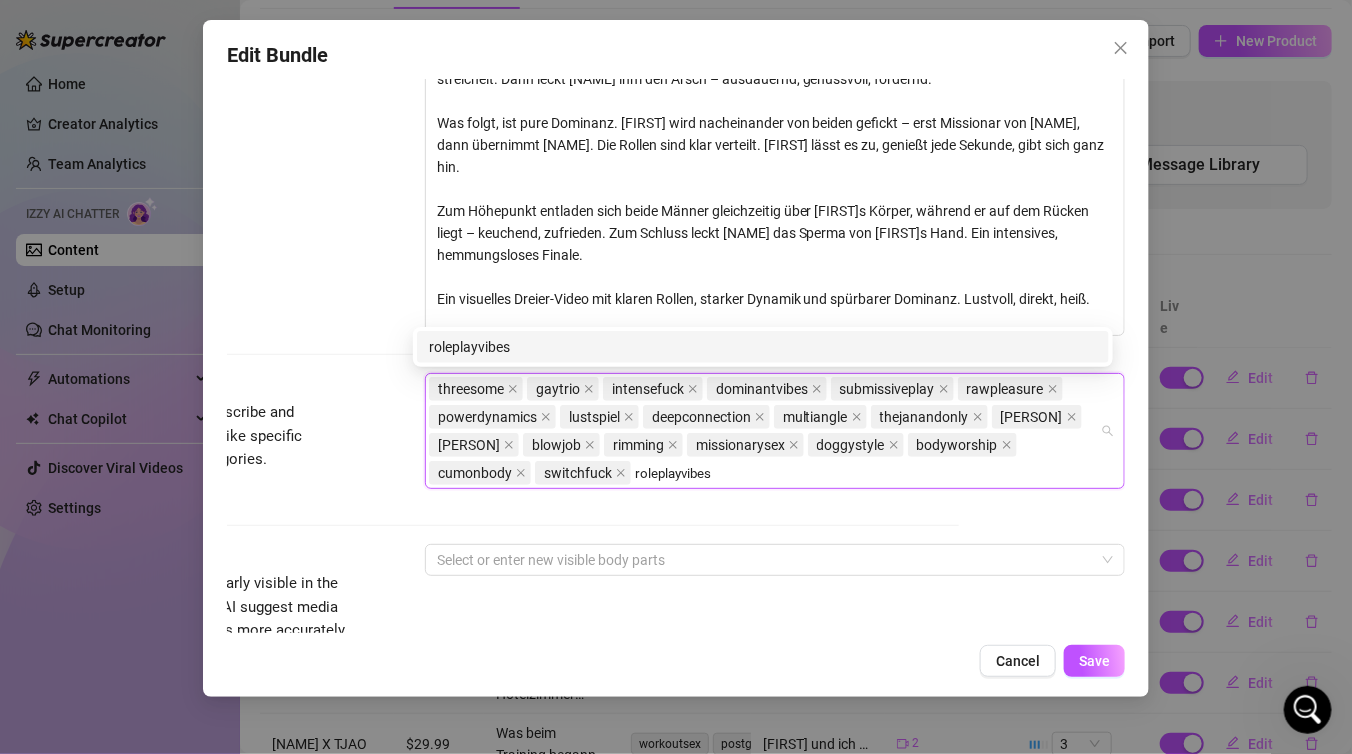 type on "roleplayvibes" 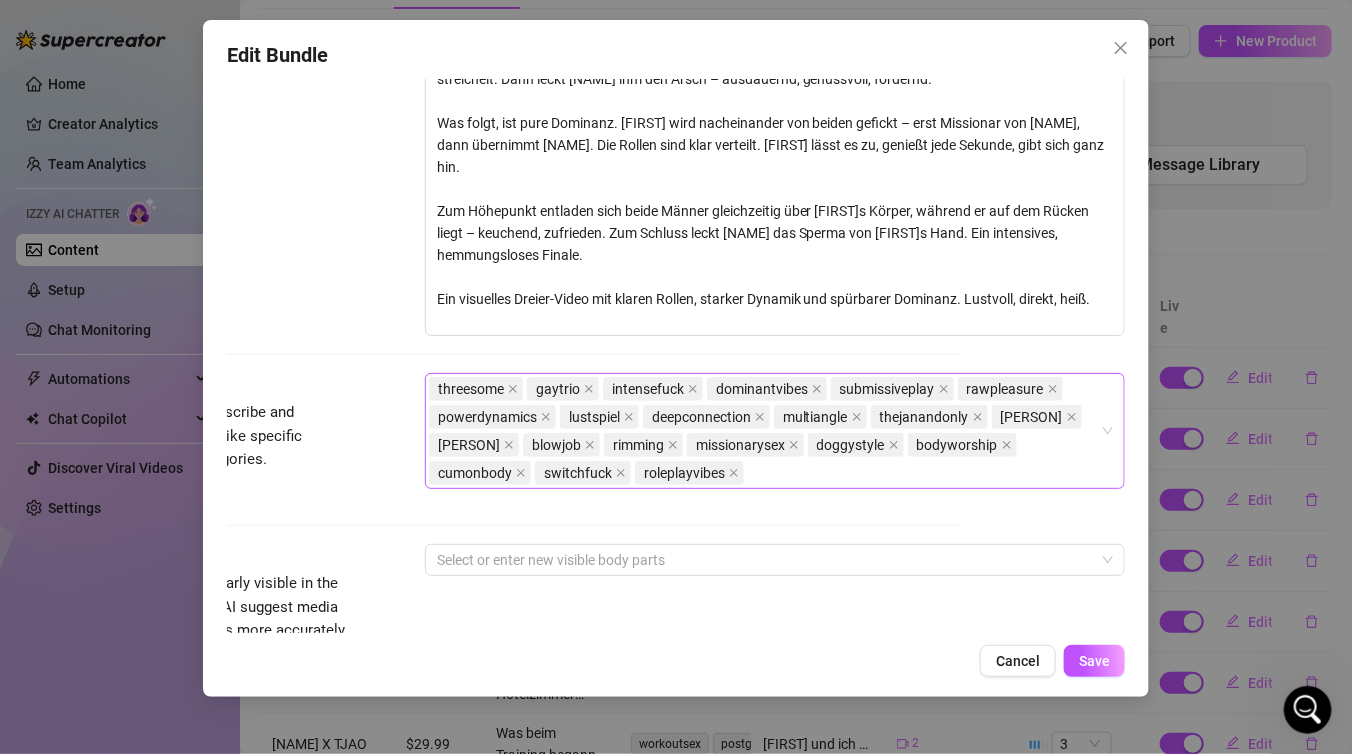 click on "threesome gaytrio intensefuck dominantvibes submissiveplay rawpleasure powerdynamics lustspiel deepconnection multiangle thejanandonly brielaral georseny blowjob rimming missionarysex doggystyle bodyworship cumonbody switchfuck roleplayvibes" at bounding box center [764, 431] 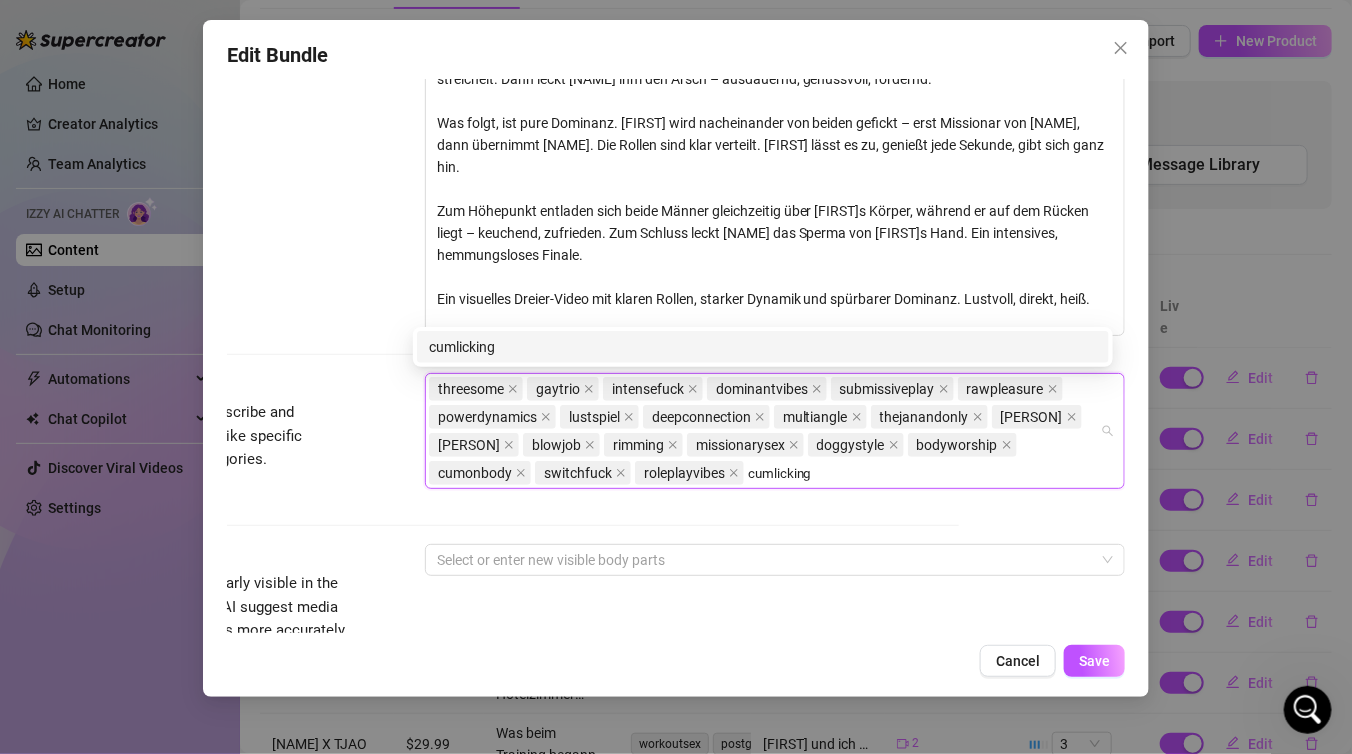 type on "cumlicking" 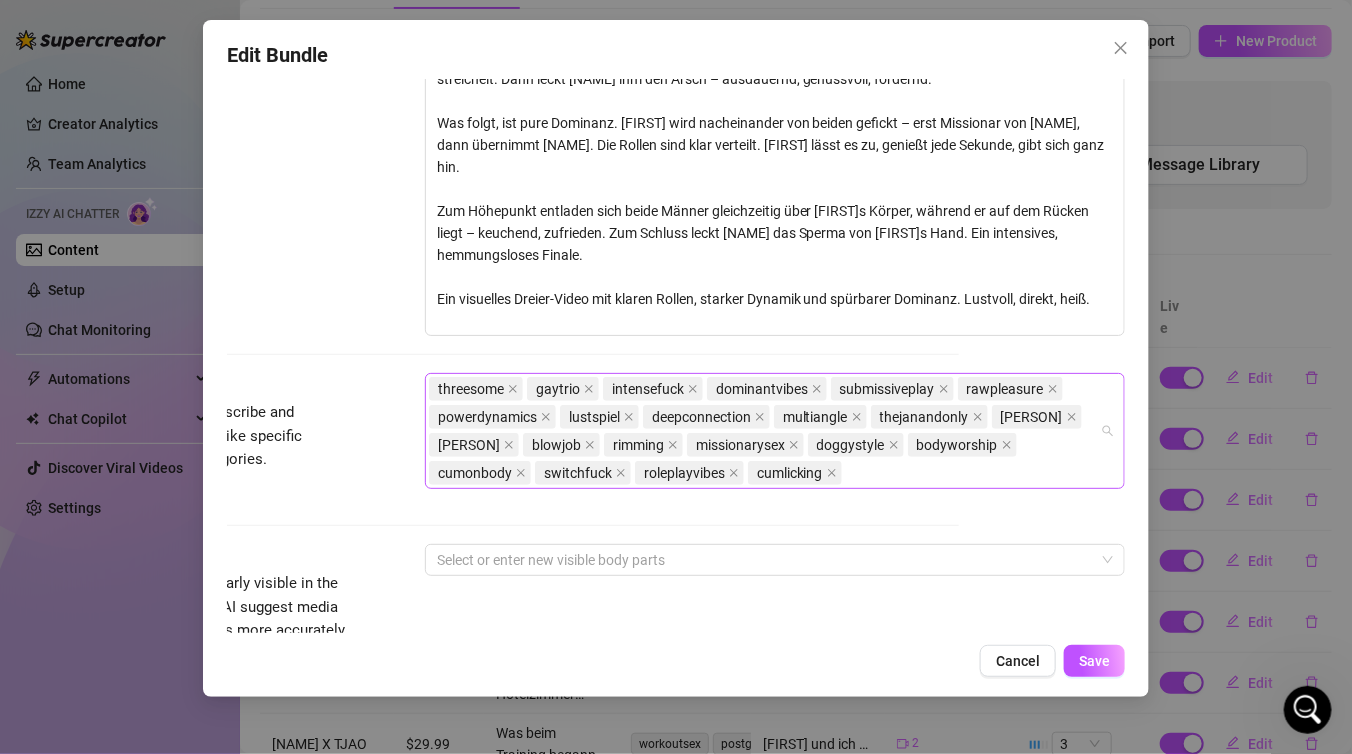 click on "threesome gaytrio intensefuck dominantvibes submissiveplay rawpleasure powerdynamics lustspiel deepconnection multiangle thejanandonly brielaral georseny blowjob rimming missionarysex doggystyle bodyworship cumonbody switchfuck roleplayvibes cumlicking" at bounding box center [764, 431] 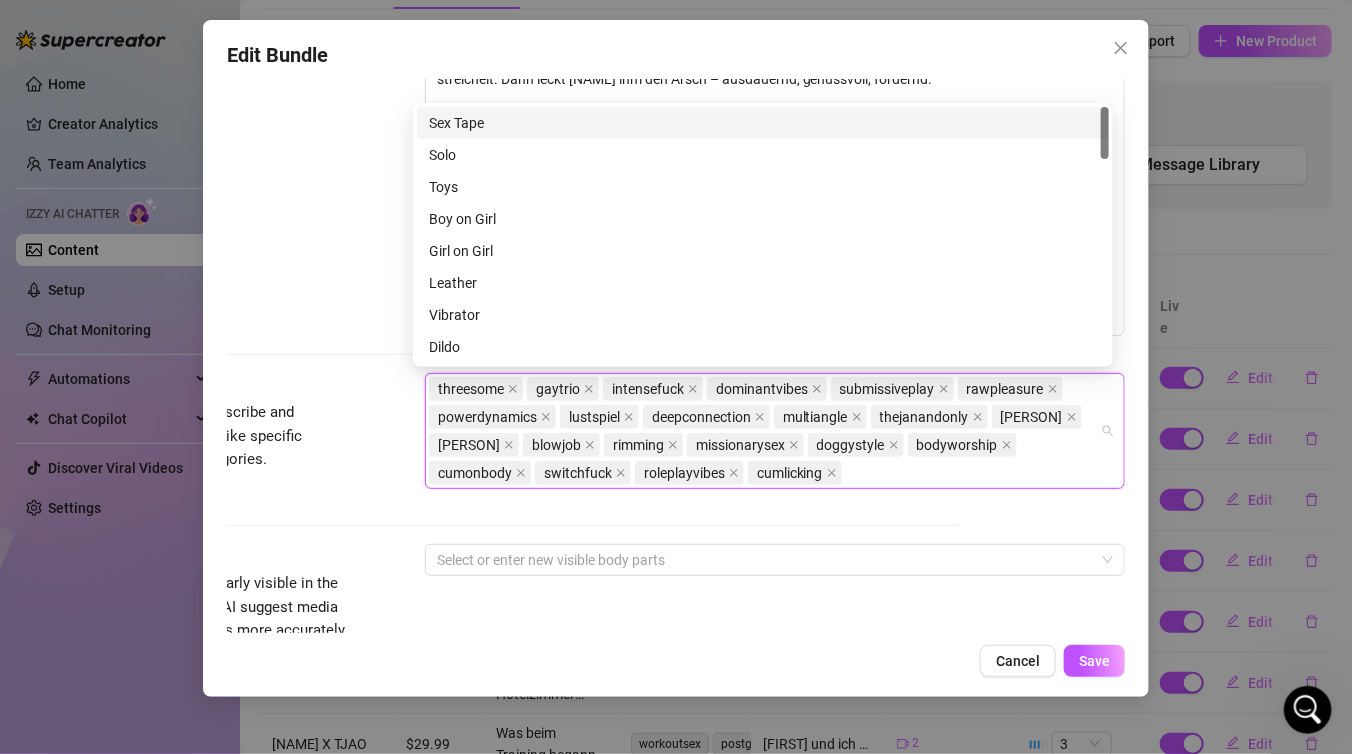 paste on "cumlicking" 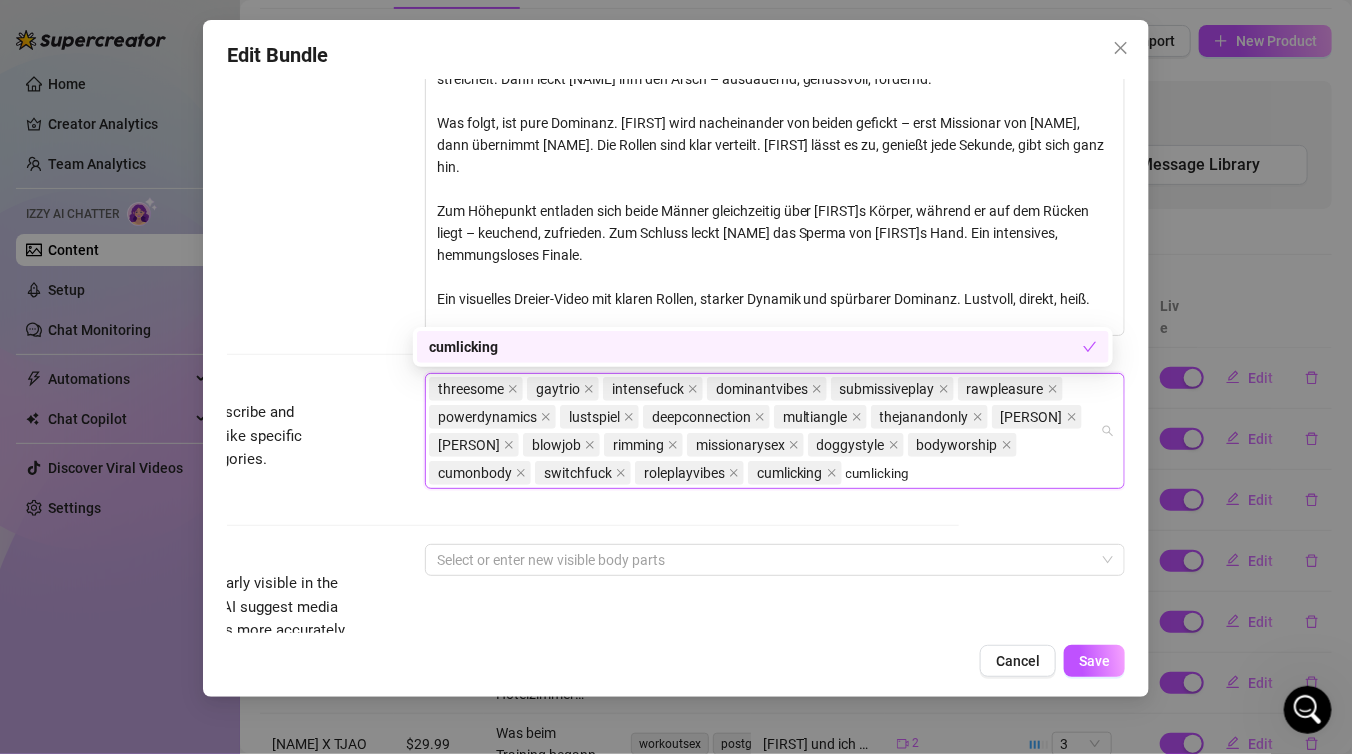 type on "cumlicking" 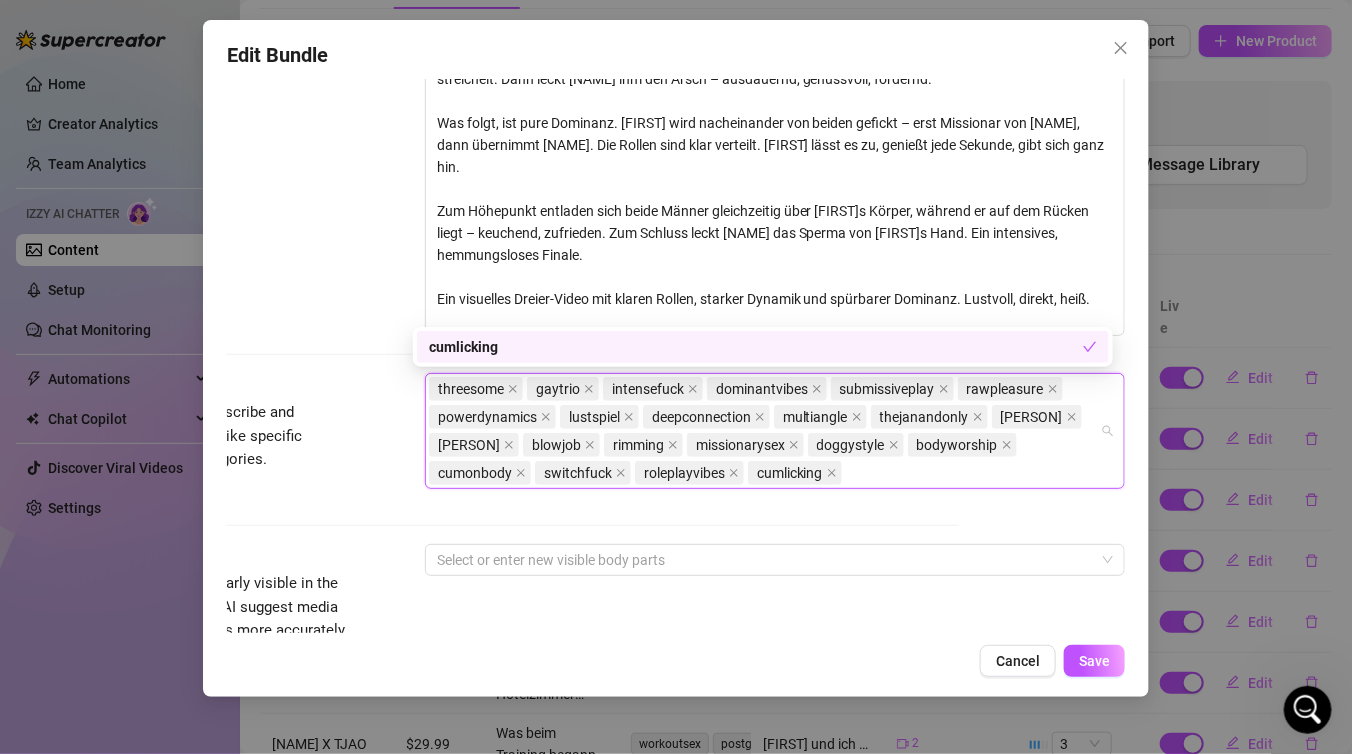 click on "Tags Simple keywords that describe and summarize the content, like specific fetishes, positions, categories. threesome gaytrio intensefuck dominantvibes submissiveplay rawpleasure powerdynamics lustspiel deepconnection multiangle thejanandonly brielaral georseny blowjob rimming missionarysex doggystyle bodyworship cumonbody switchfuck roleplayvibes cumlicking cumlicking" at bounding box center (510, 440) 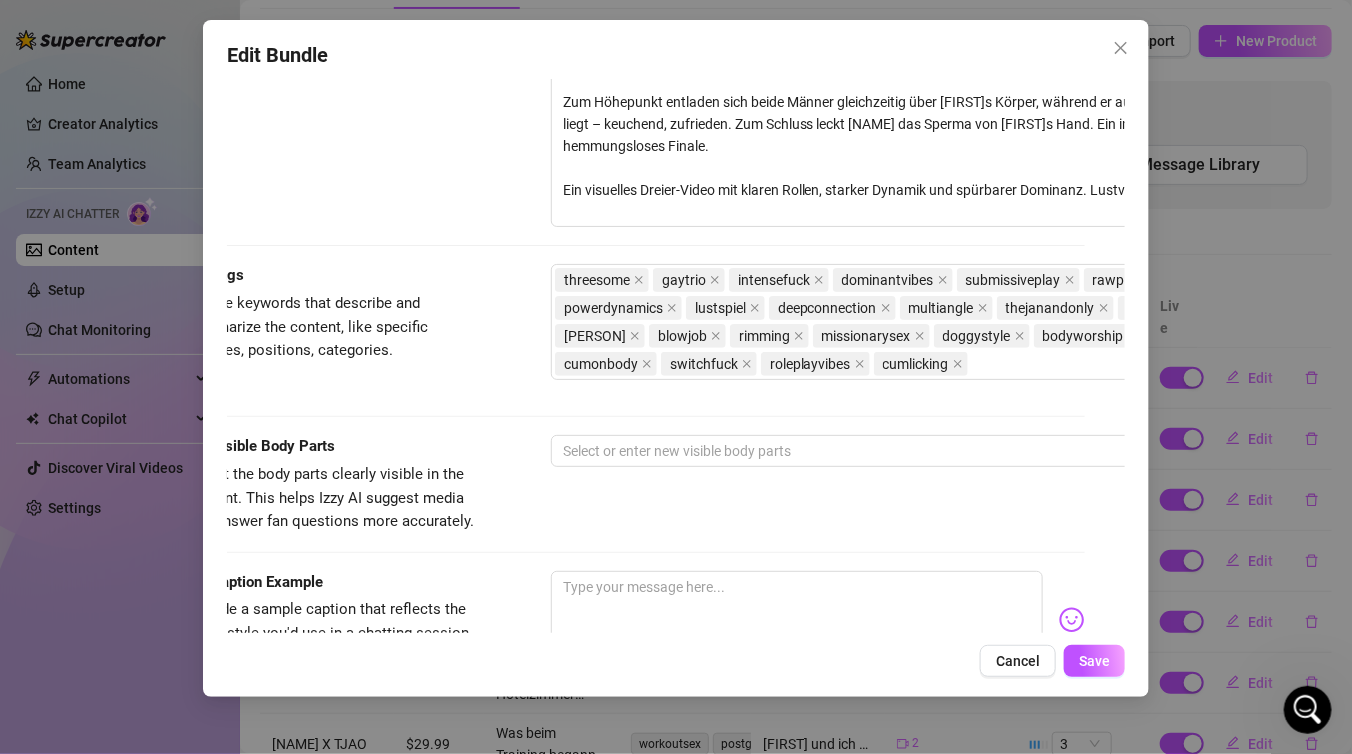 scroll, scrollTop: 1057, scrollLeft: 0, axis: vertical 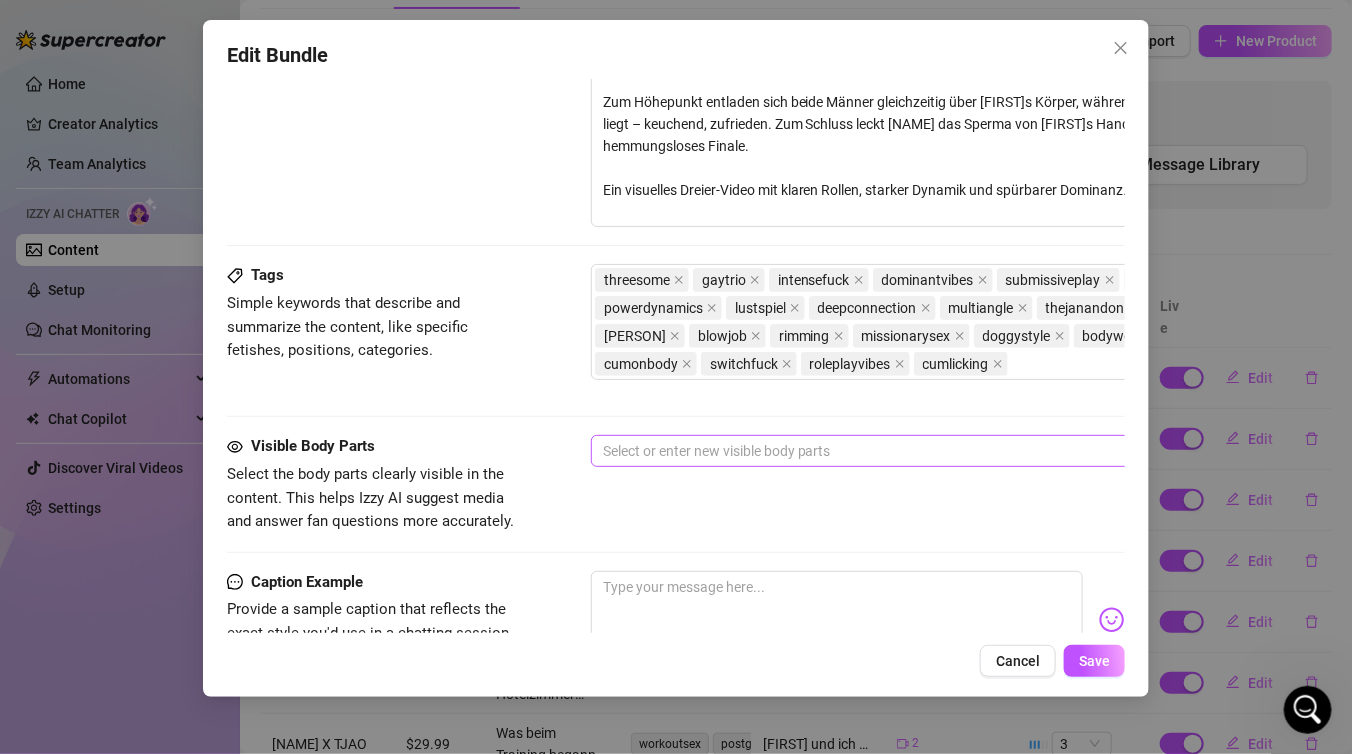click at bounding box center (930, 451) 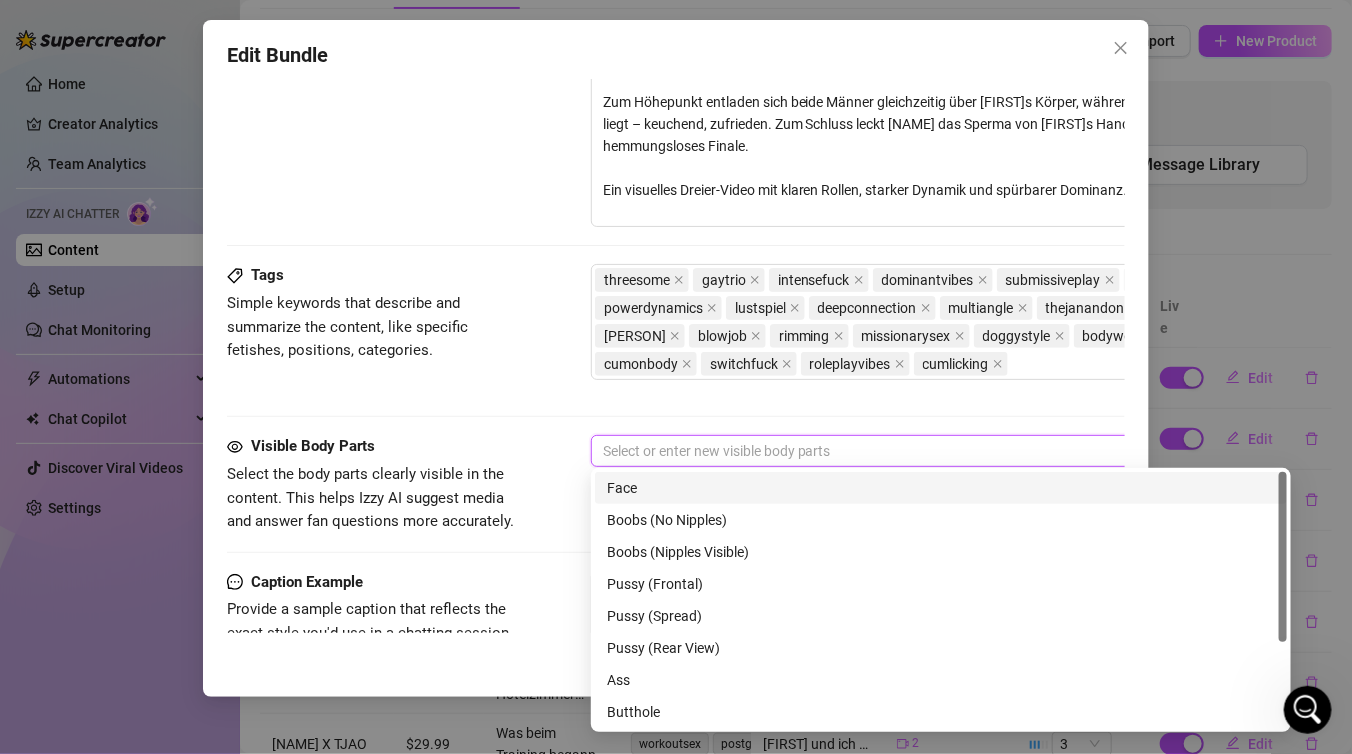 click on "Face" at bounding box center (941, 488) 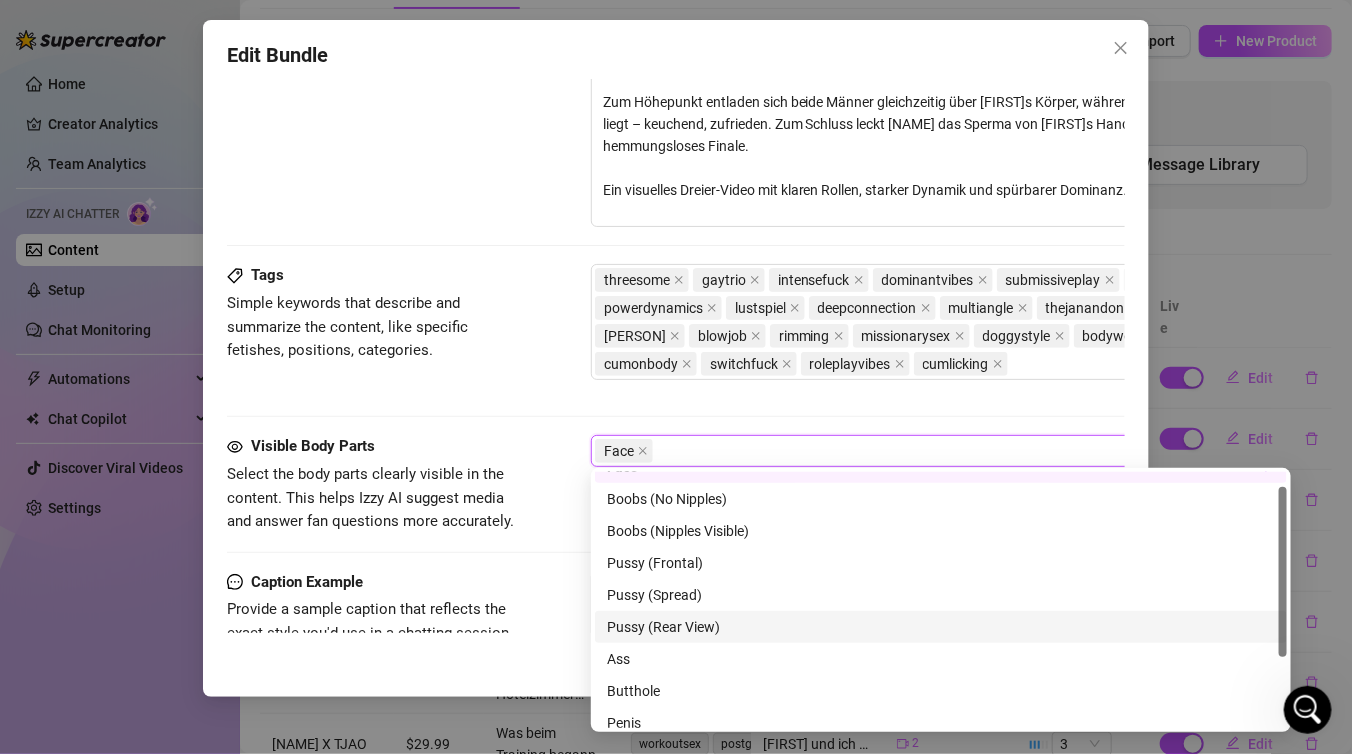 scroll, scrollTop: 24, scrollLeft: 0, axis: vertical 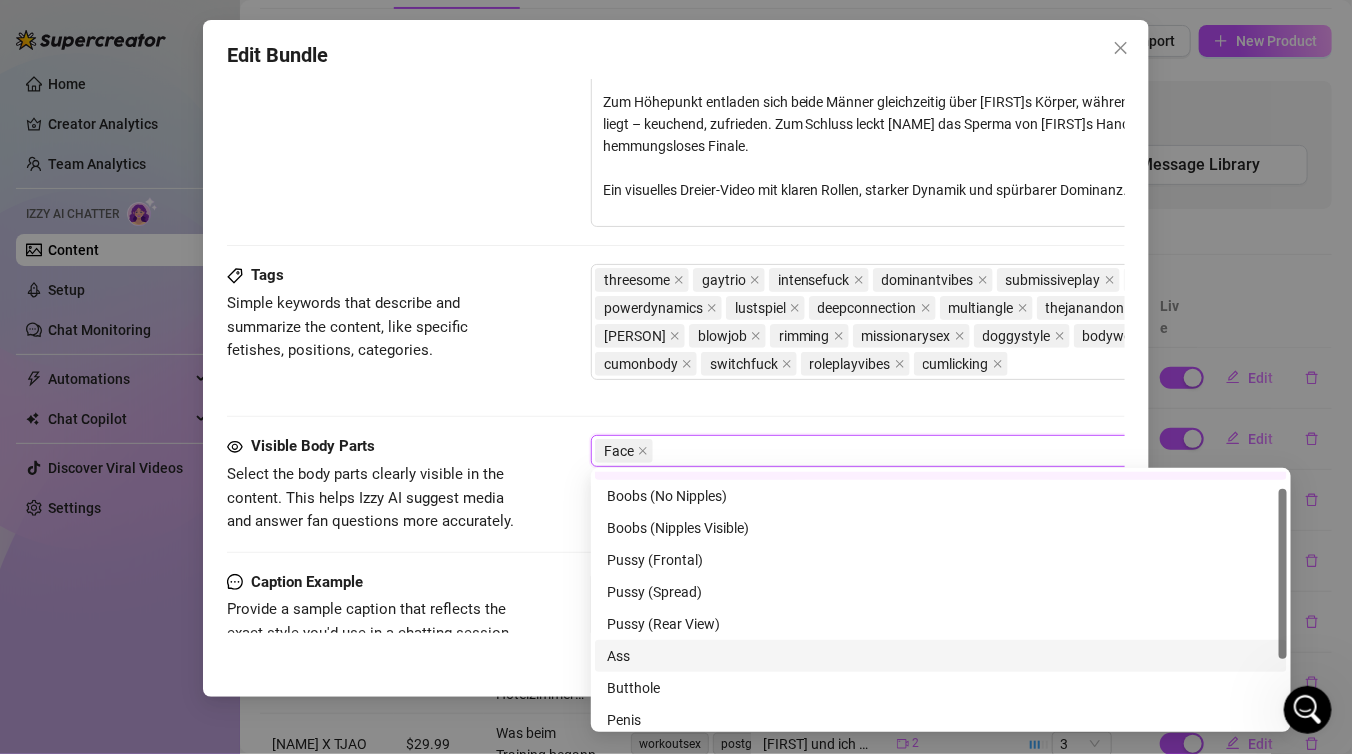 click on "Ass" at bounding box center (941, 656) 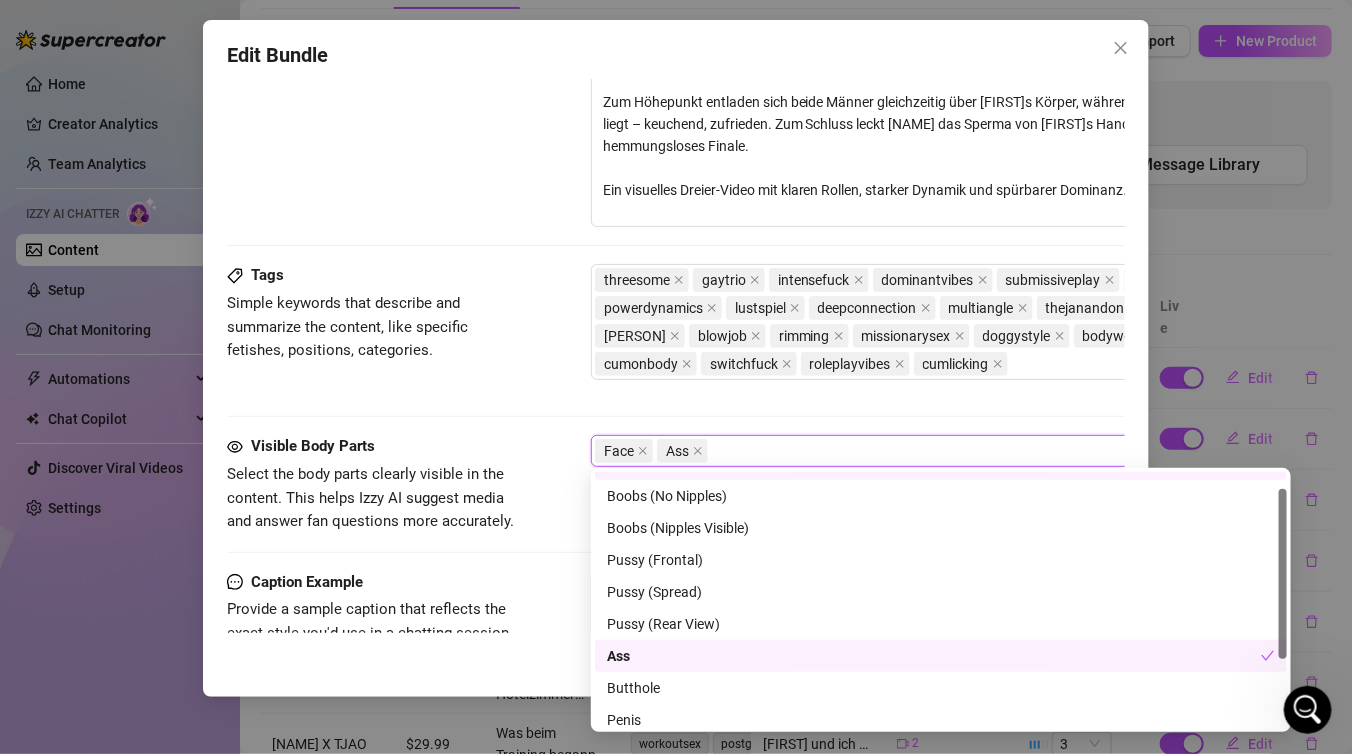 click on "Butthole" at bounding box center (941, 688) 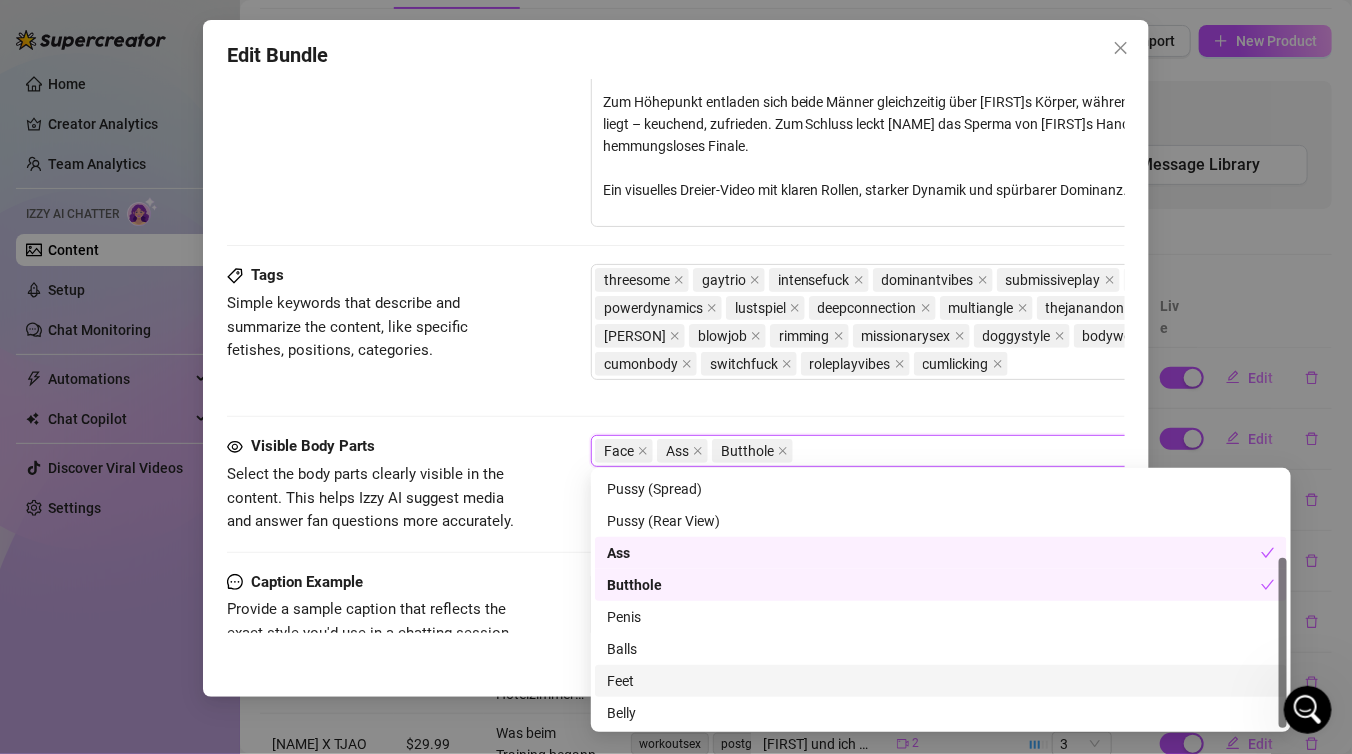 scroll, scrollTop: 127, scrollLeft: 0, axis: vertical 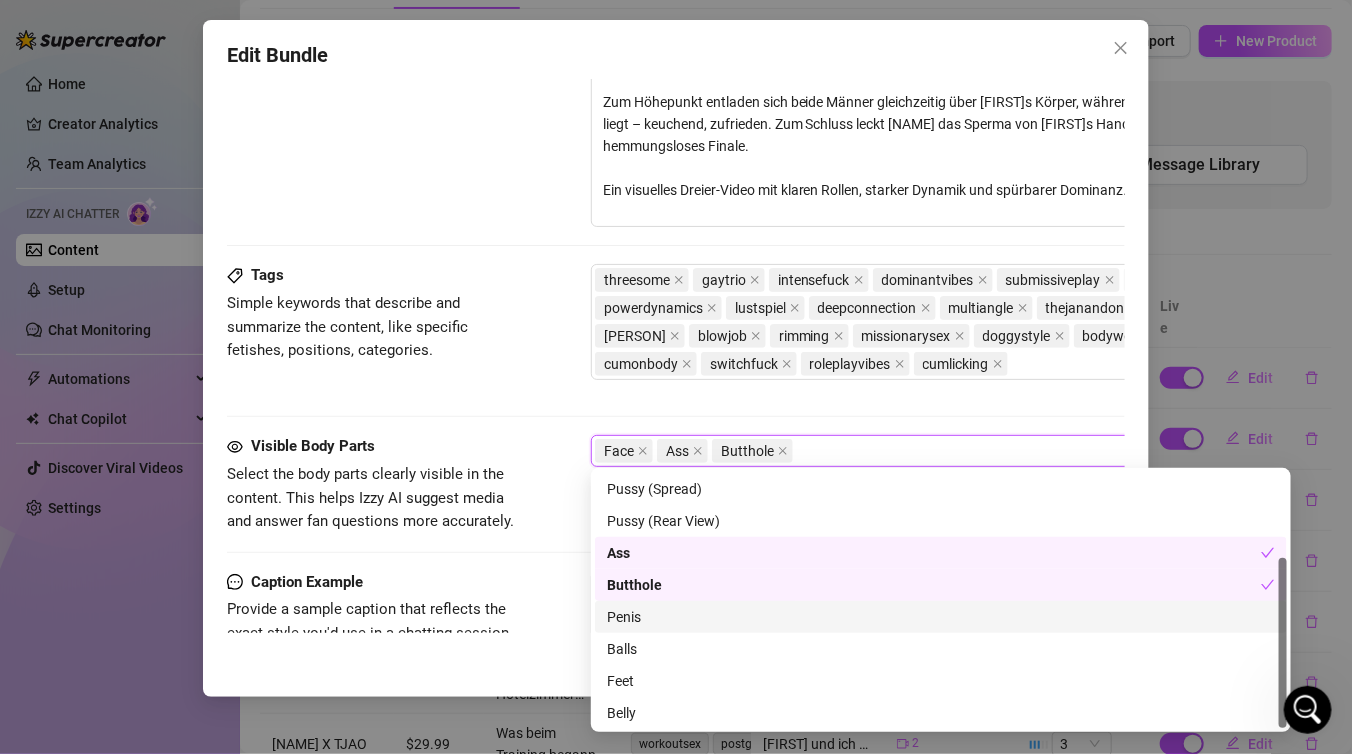 click on "Penis" at bounding box center (941, 617) 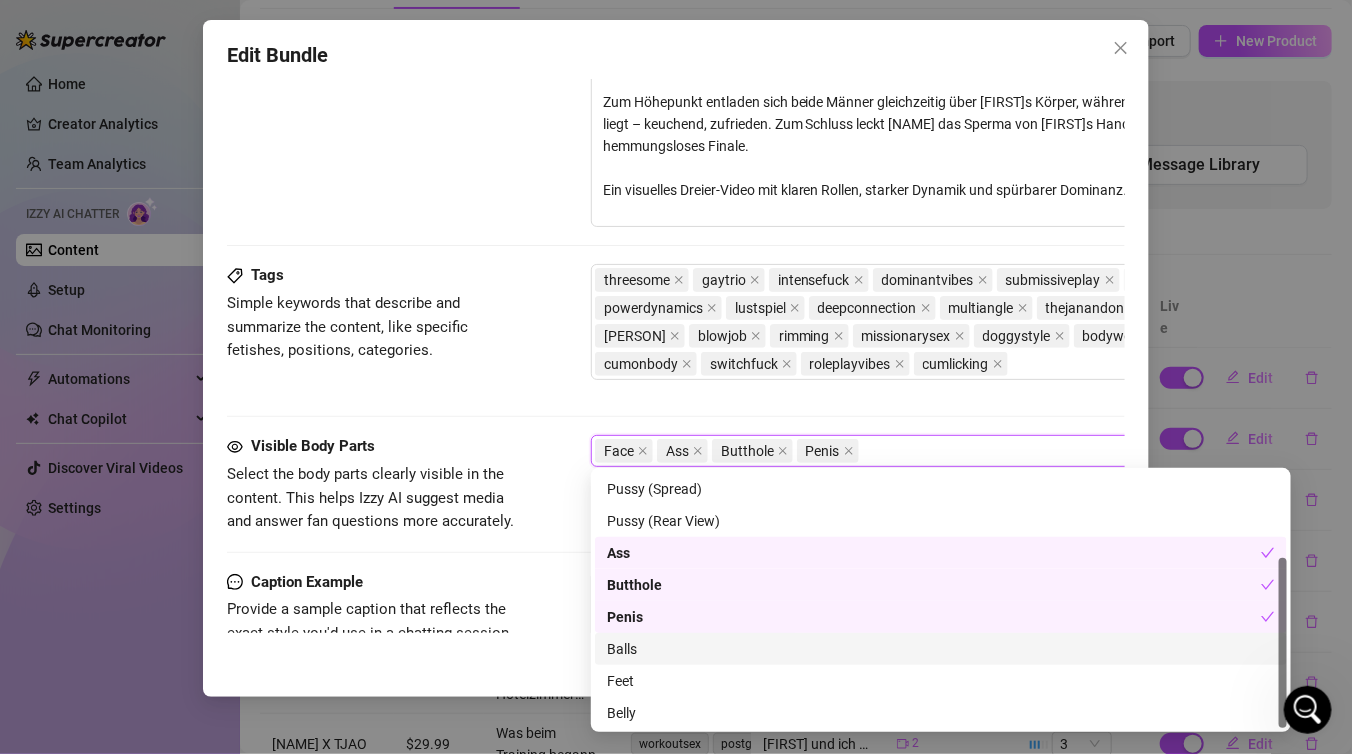 click on "Balls" at bounding box center [941, 649] 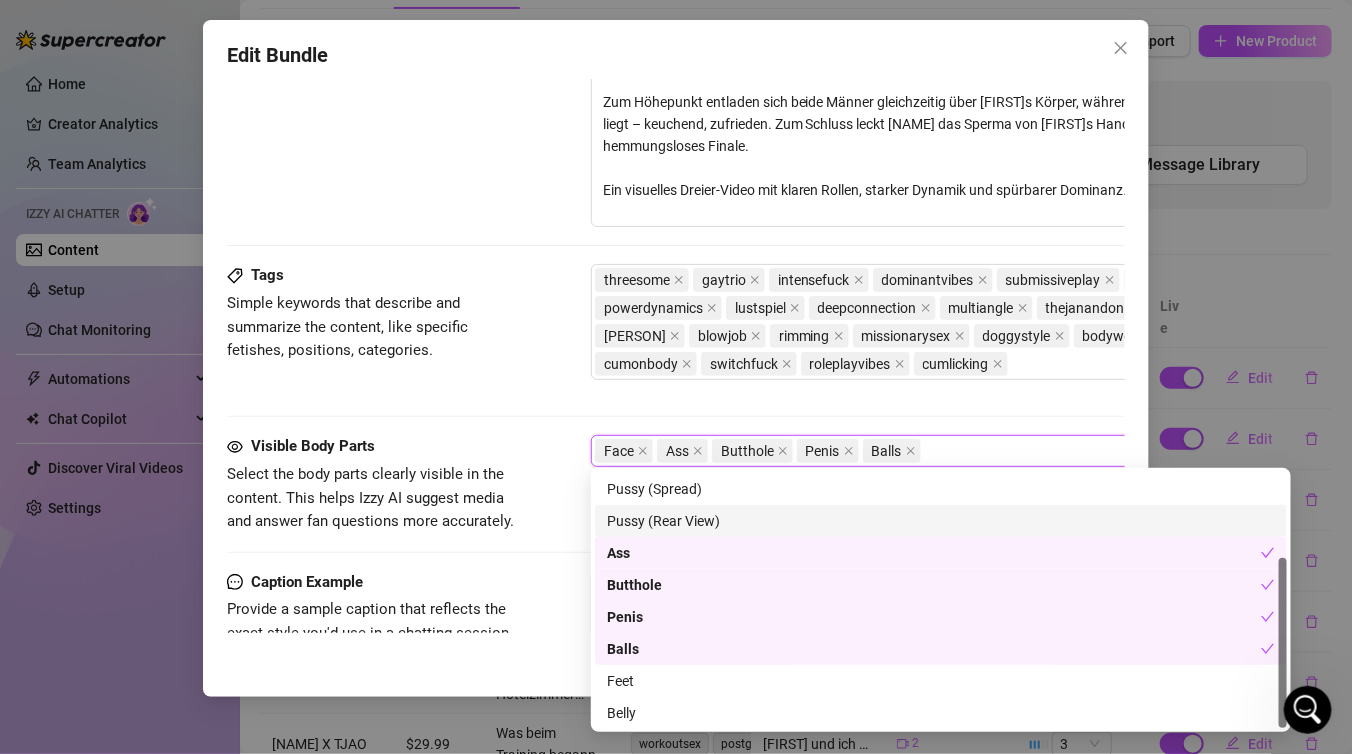 click on "Tags Simple keywords that describe and summarize the content, like specific fetishes, positions, categories. threesome gaytrio intensefuck dominantvibes submissiveplay rawpleasure powerdynamics lustspiel deepconnection multiangle thejanandonly brielaral georseny blowjob rimming missionarysex doggystyle bodyworship cumonbody switchfuck roleplayvibes cumlicking" at bounding box center [676, 349] 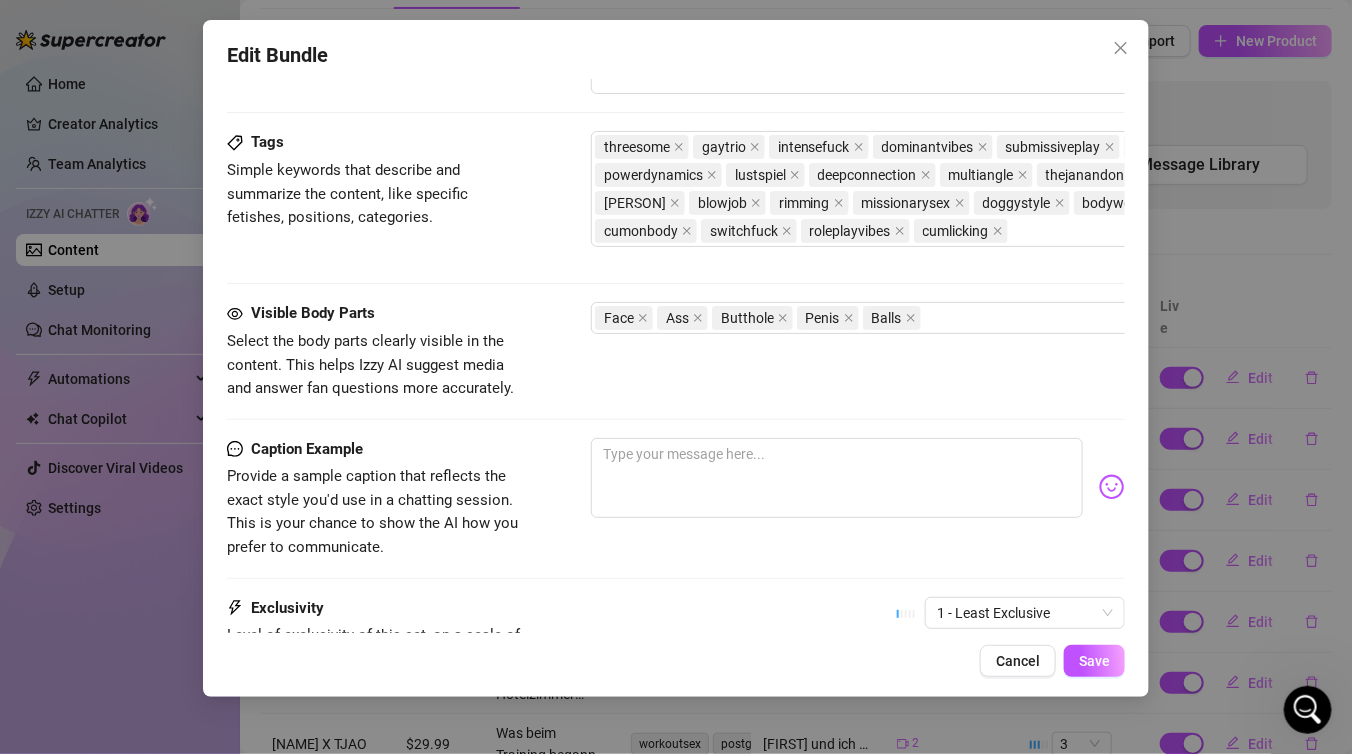 scroll, scrollTop: 1270, scrollLeft: 0, axis: vertical 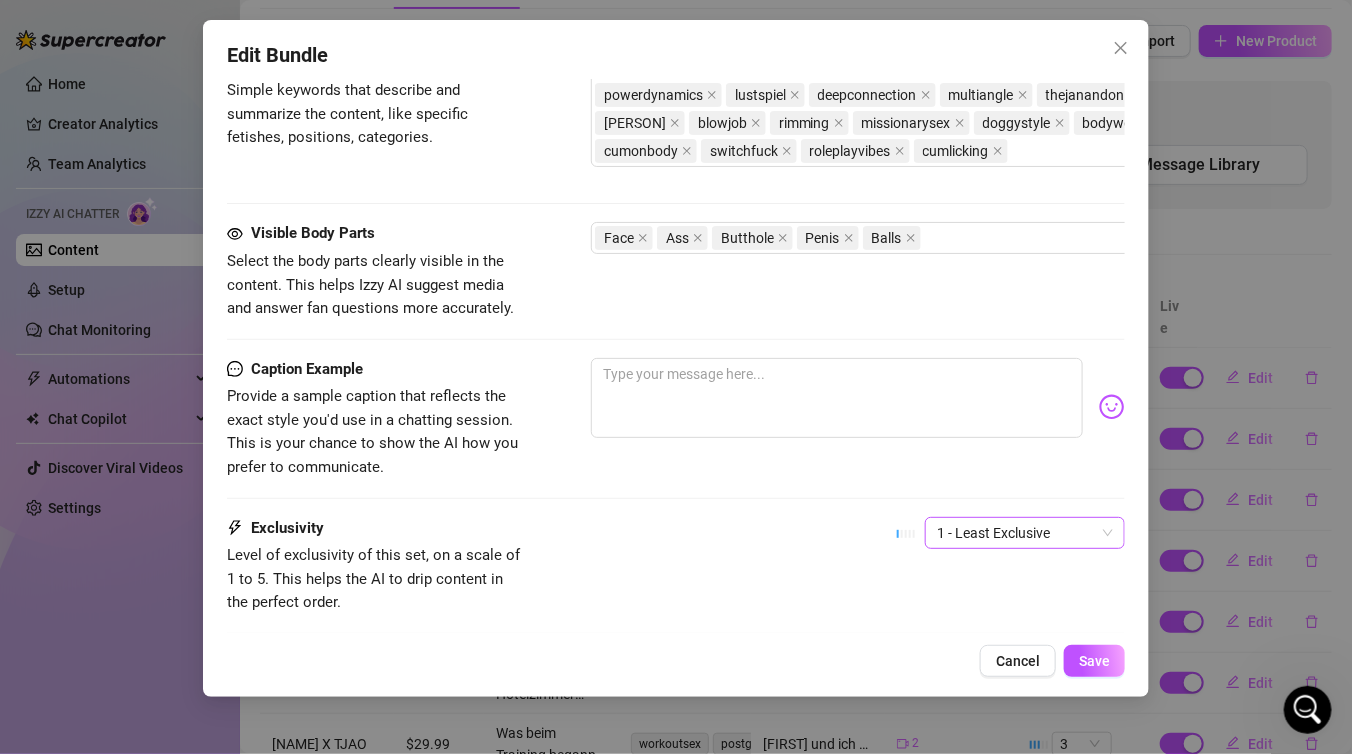 click on "1 - Least Exclusive" at bounding box center (1025, 533) 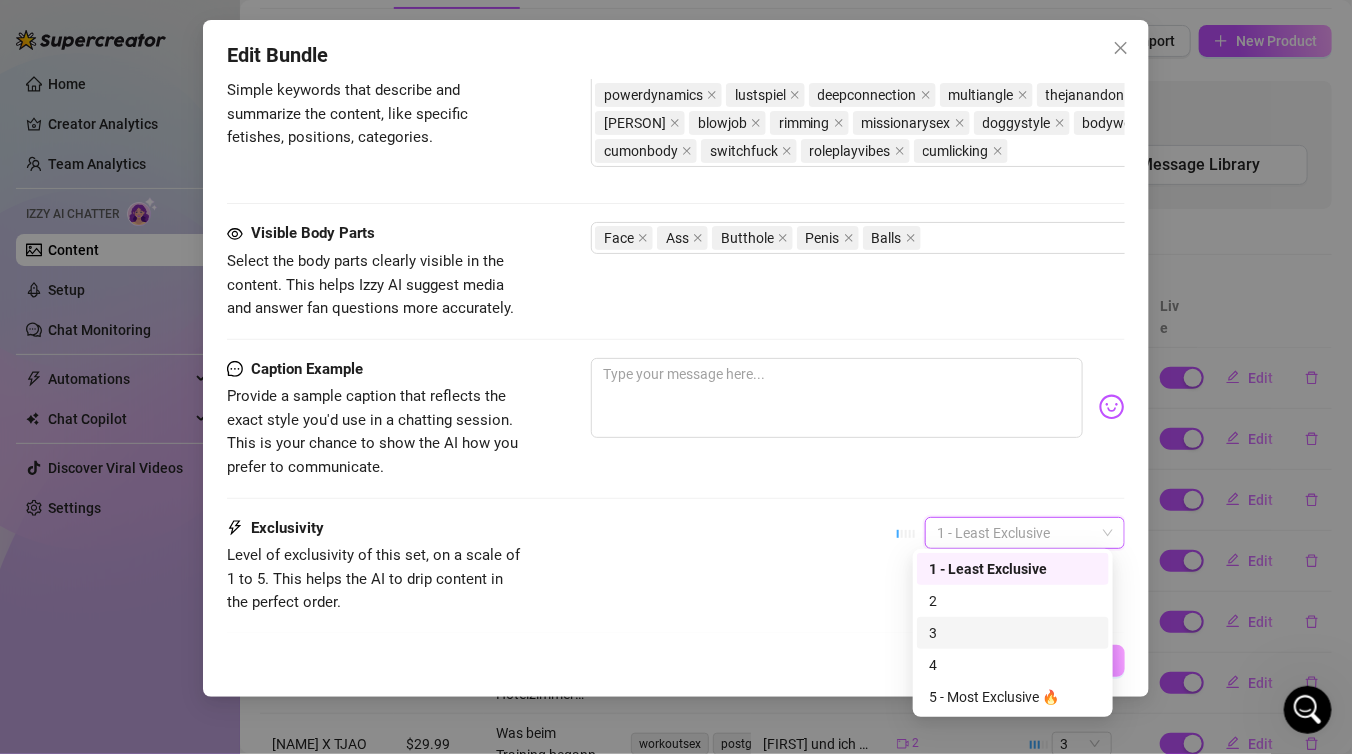 click on "3" at bounding box center (1013, 633) 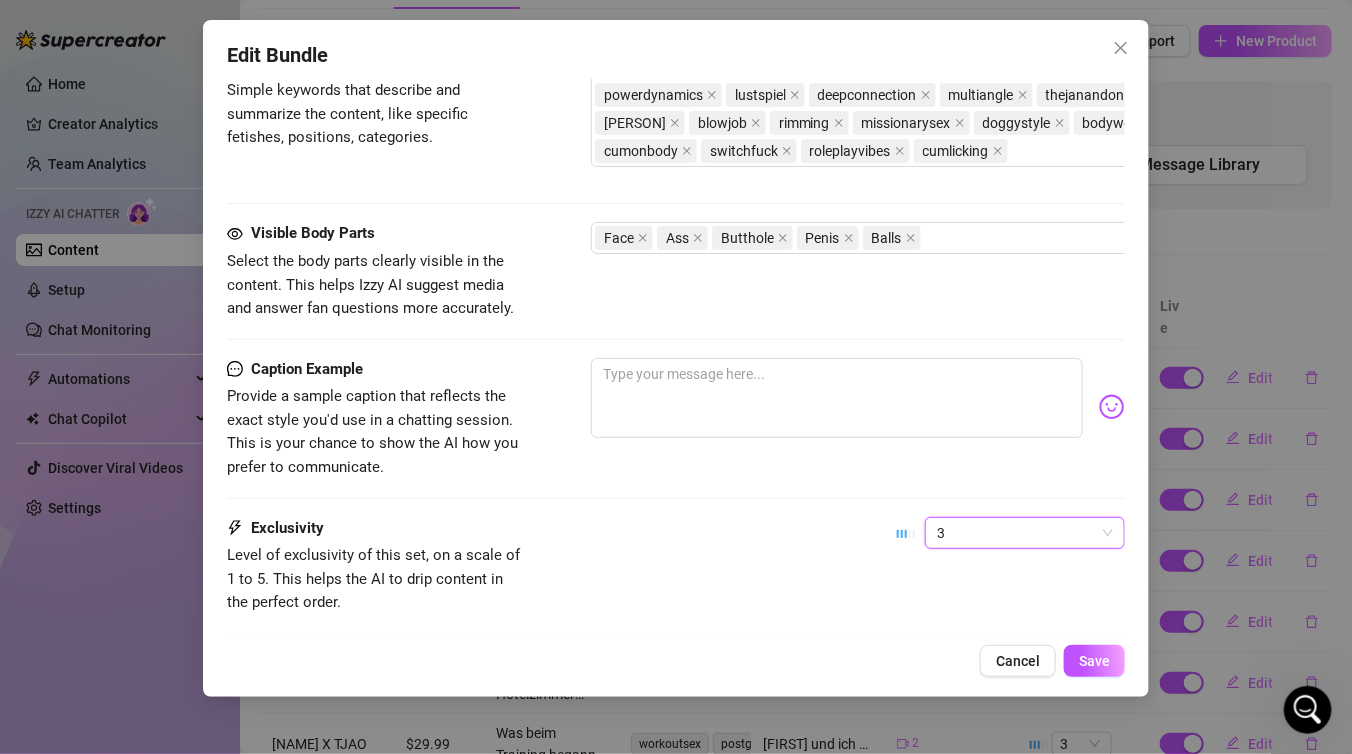 click on "Caption Example Provide a sample caption that reflects the exact style you'd use in a chatting session. This is your chance to show the AI how you prefer to communicate." at bounding box center (676, 437) 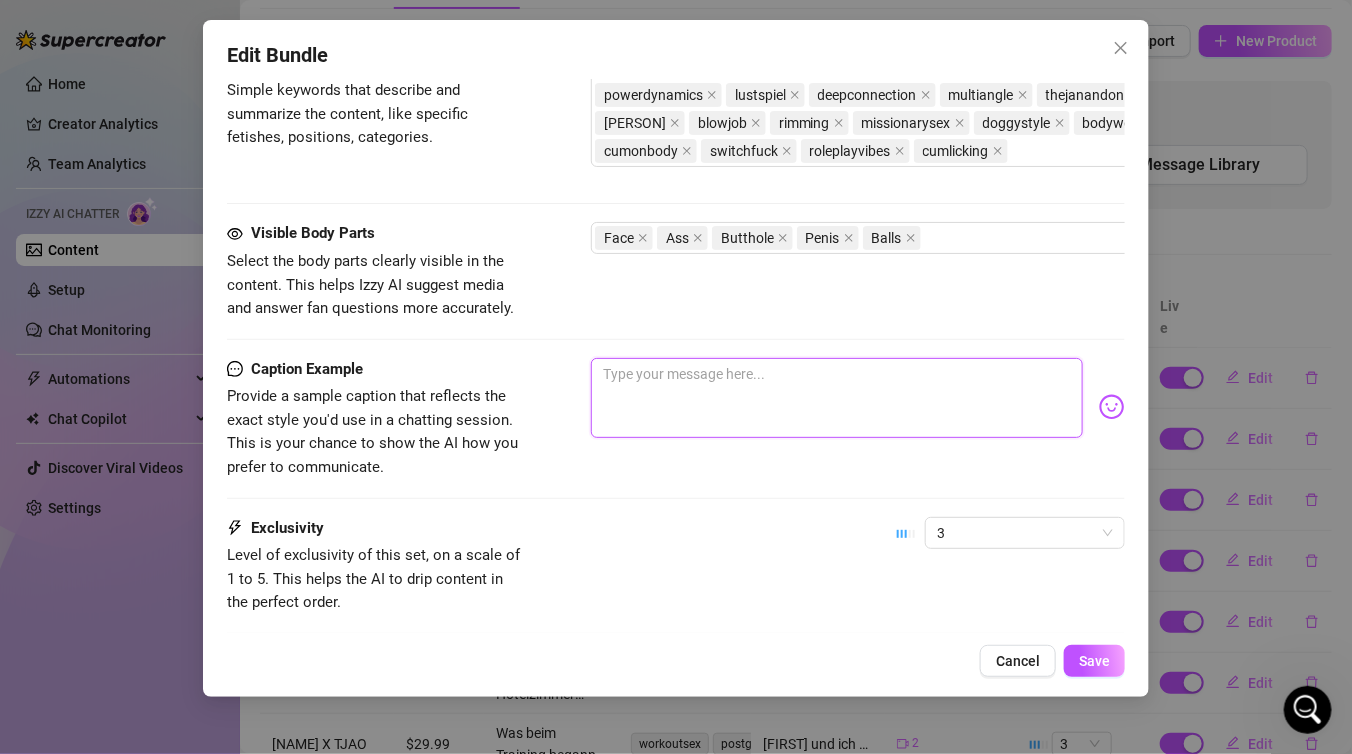 click at bounding box center (837, 398) 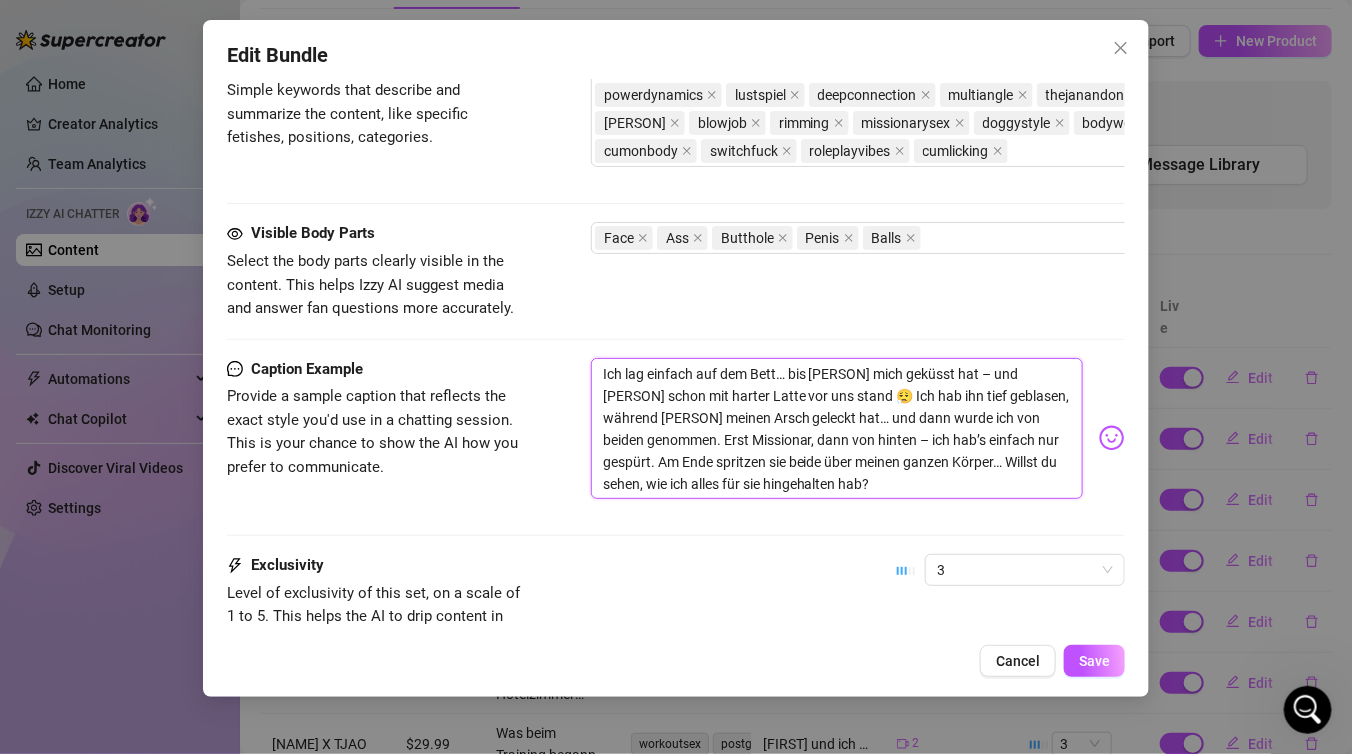 scroll, scrollTop: 0, scrollLeft: 0, axis: both 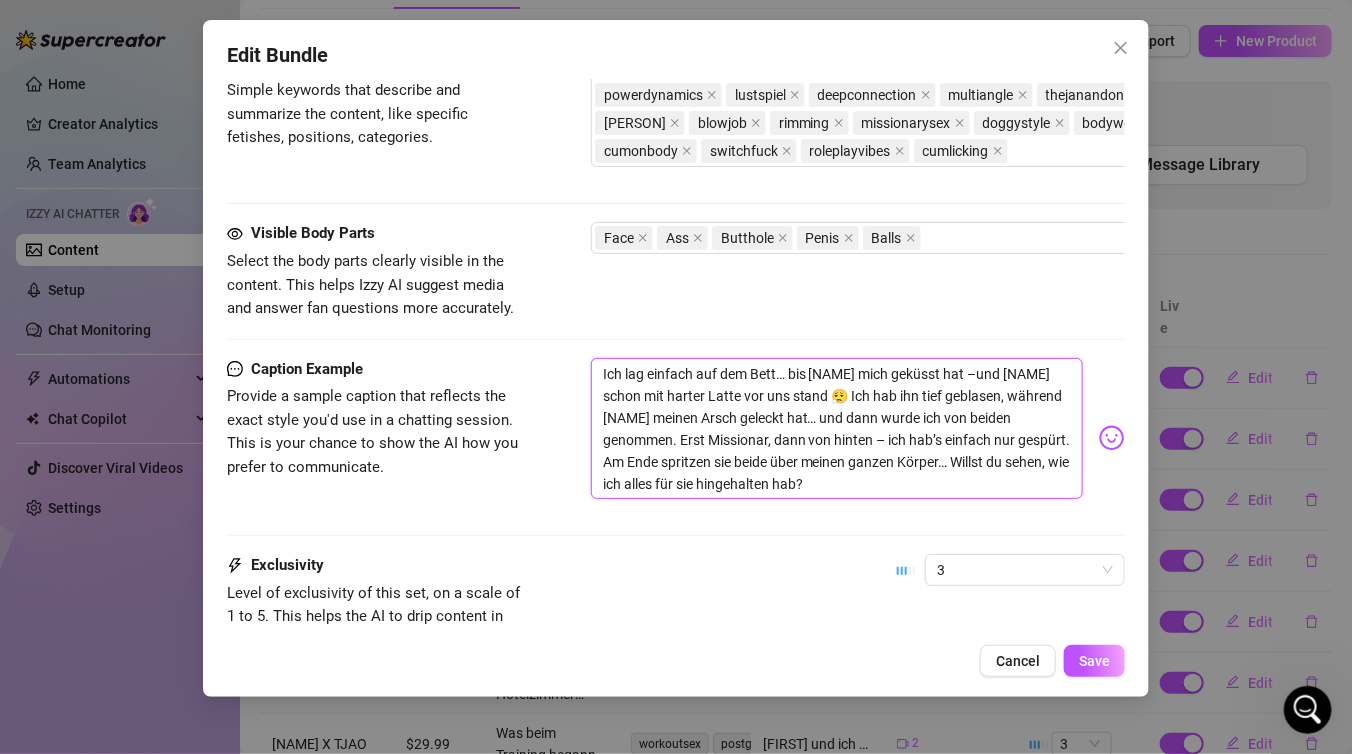type on "Ich lag einfach auf dem Bett… bis Brielaral mich geküsst hat und Georseny schon mit harter Latte vor uns stand 😮‍💨 Ich hab ihn tief geblasen, während Brielaral meinen Arsch geleckt hat… und dann wurde ich von beiden genommen. Erst Missionar, dann von hinten – ich hab’s einfach nur gespürt. Am Ende spritzen sie beide über meinen ganzen Körper… Willst du sehen, wie ich alles für sie hingehalten hab?" 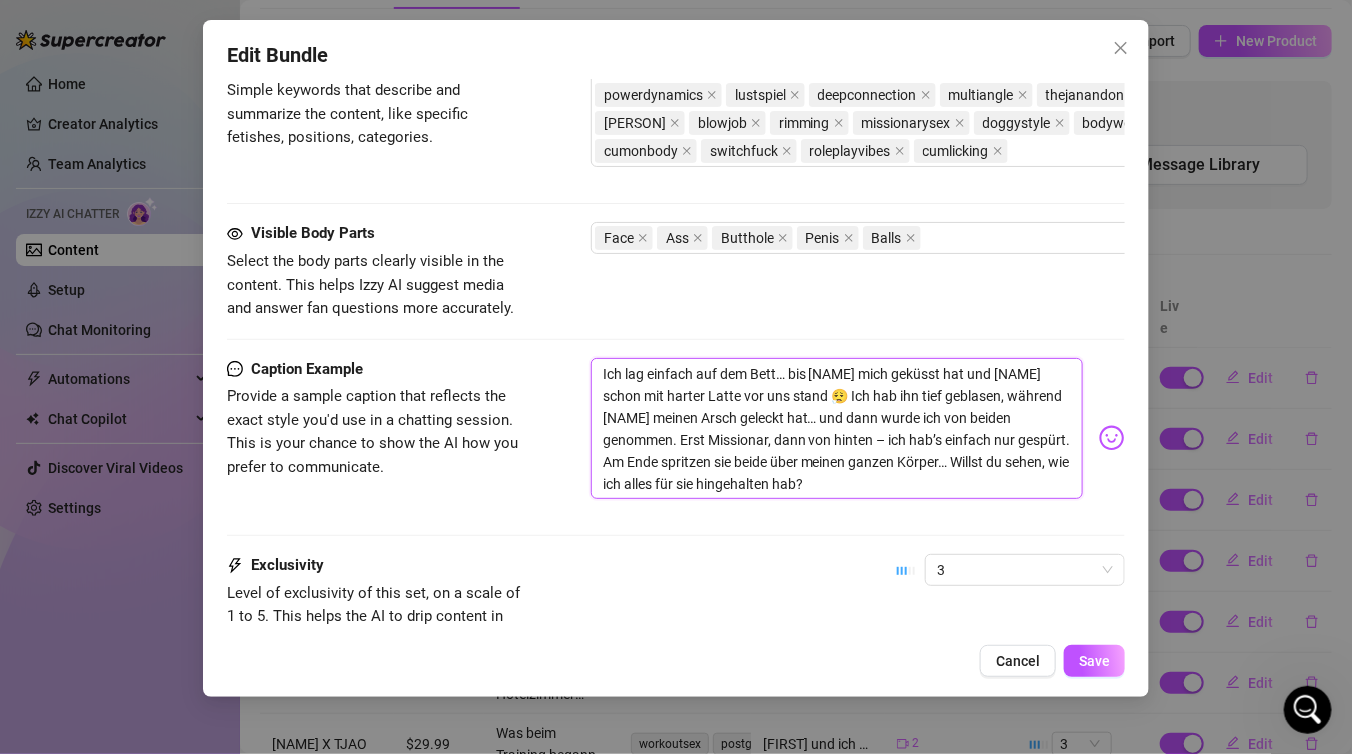 click on "Ich lag einfach auf dem Bett… bis Brielaral mich geküsst hat und Georseny schon mit harter Latte vor uns stand 😮‍💨 Ich hab ihn tief geblasen, während Brielaral meinen Arsch geleckt hat… und dann wurde ich von beiden genommen. Erst Missionar, dann von hinten – ich hab’s einfach nur gespürt. Am Ende spritzen sie beide über meinen ganzen Körper… Willst du sehen, wie ich alles für sie hingehalten hab?" at bounding box center [837, 429] 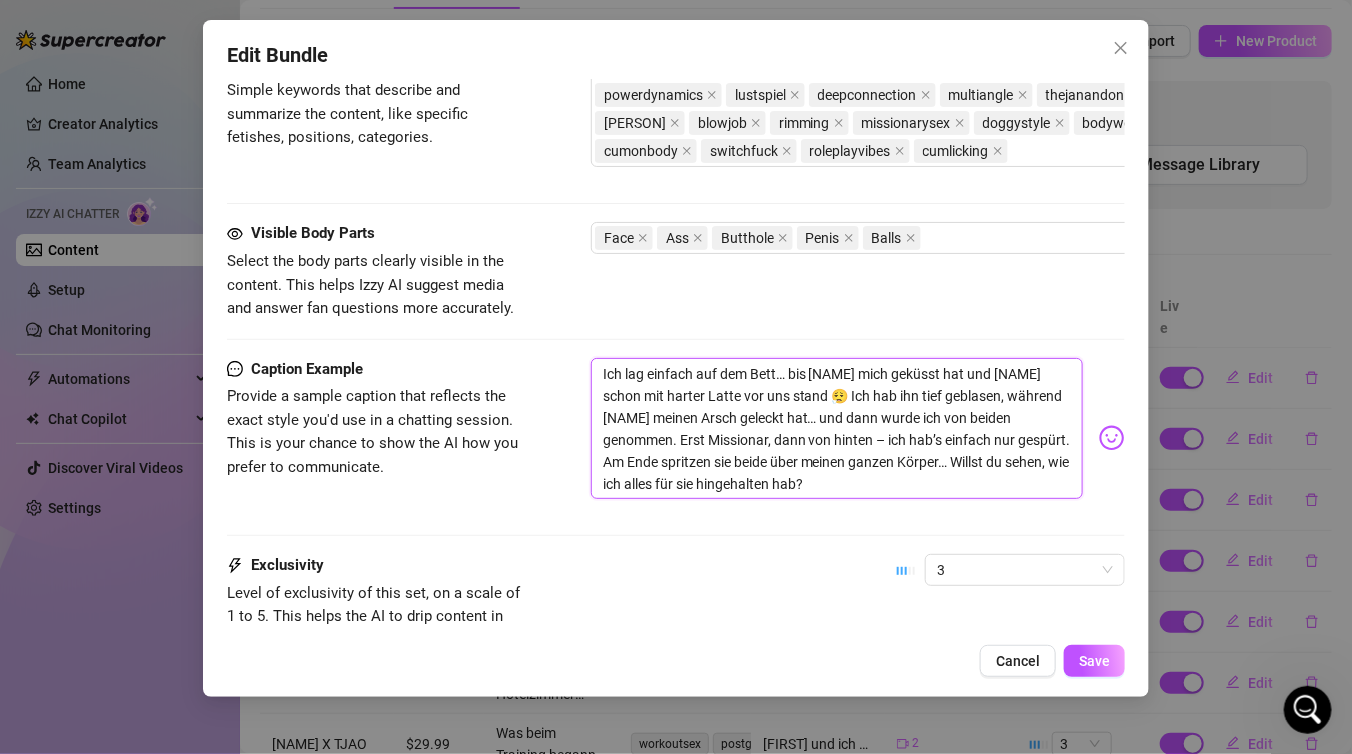 type on "Ich lag einfach auf dem Bett… bis Brielaral mich geküsst hat und Georseny schon mit harter Latte vor uns stand 😮‍💨 Ich hab ihn tief geblasen, während Brielaral meinen Arsch geleckt hat… und dann wurde ich von beiden genommen. Erst Missionar, dann von hinten –ich hab’s einfach nur gespürt. Am Ende spritzen sie beide über meinen ganzen Körper… Willst du sehen, wie ich alles für sie hingehalten hab?" 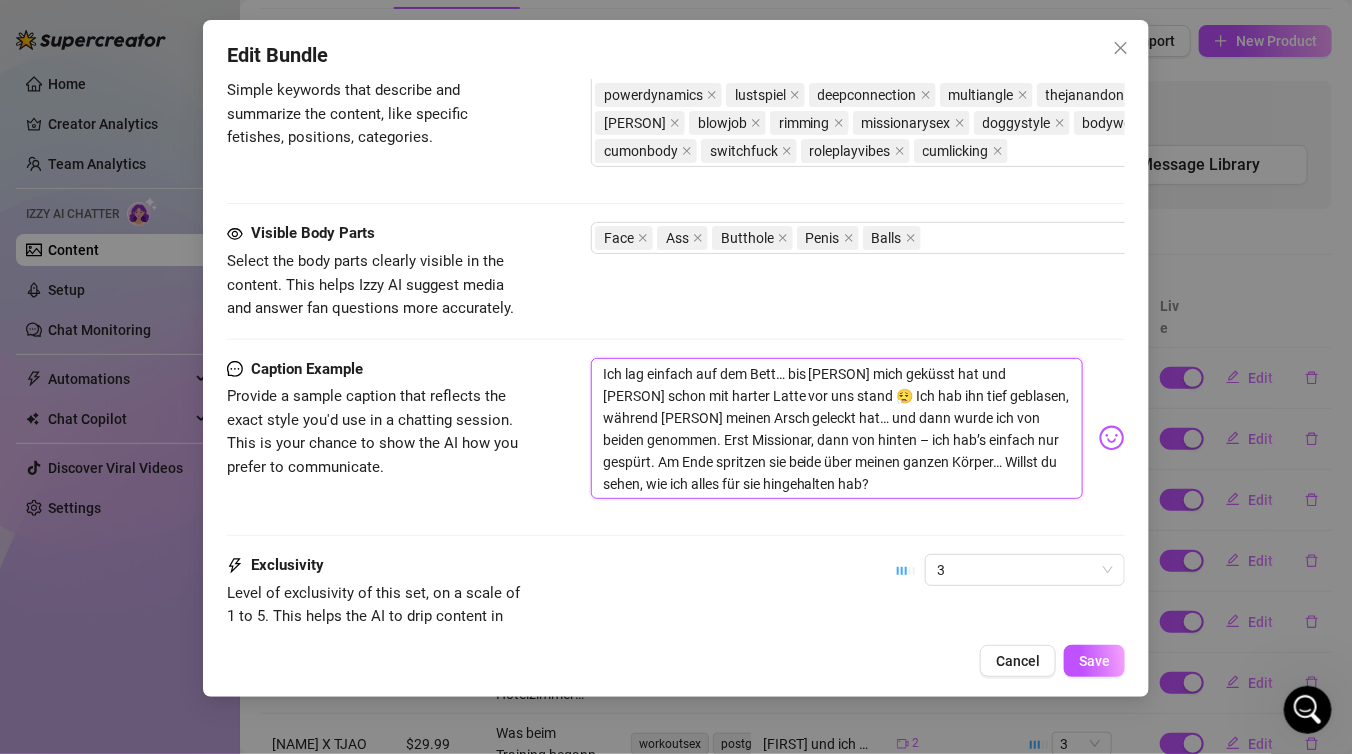 type on "Ich lag einfach auf dem Bett… bis [USERNAME] mich geküsst hat und [USERNAME] schon mit harter Latte vor uns stand 😮‍💨 Ich hab ihn tief geblasen, während [USERNAME] meinen Arsch geleckt hat… und dann wurde ich von beiden genommen. Erst Missionar, dann von hinten ich hab’s einfach nur gespürt. Am Ende spritzen sie beide über meinen ganzen Körper… Willst du sehen, wie ich alles für sie hingehalten hab?" 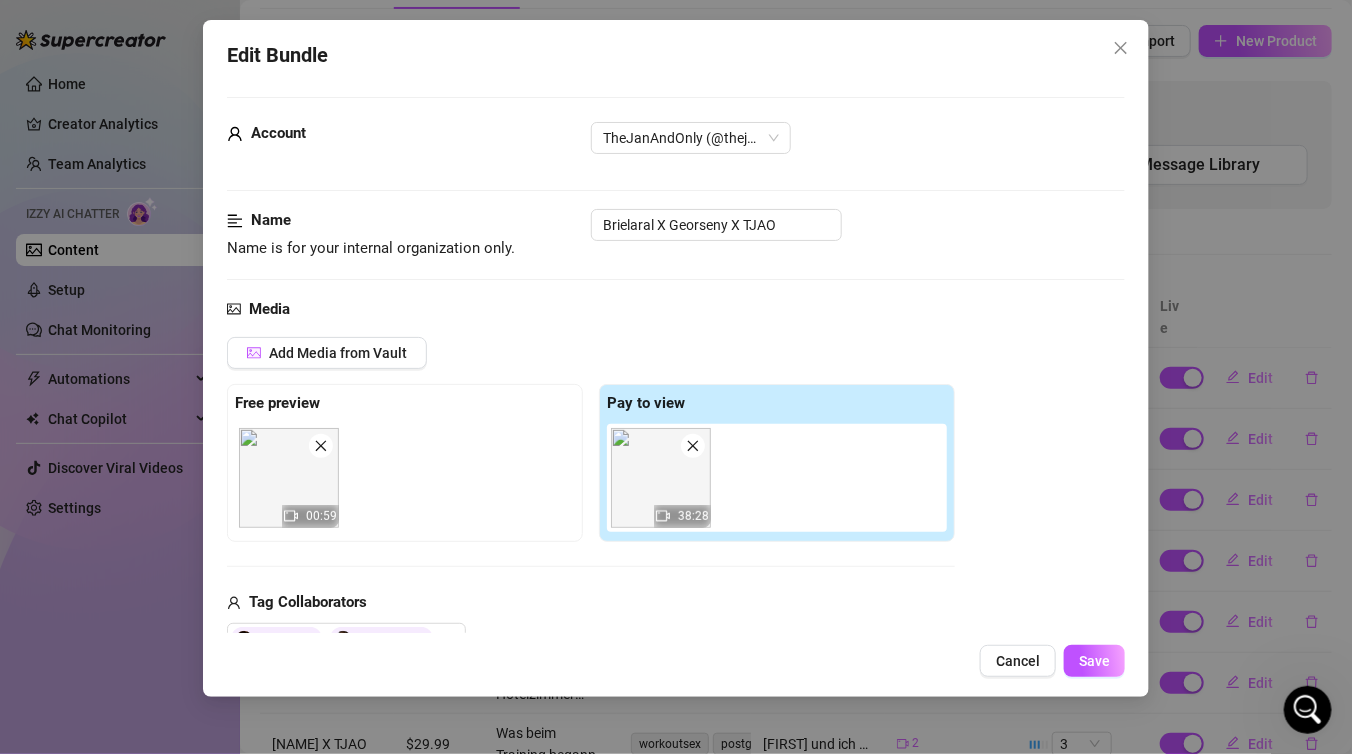 scroll, scrollTop: 0, scrollLeft: 0, axis: both 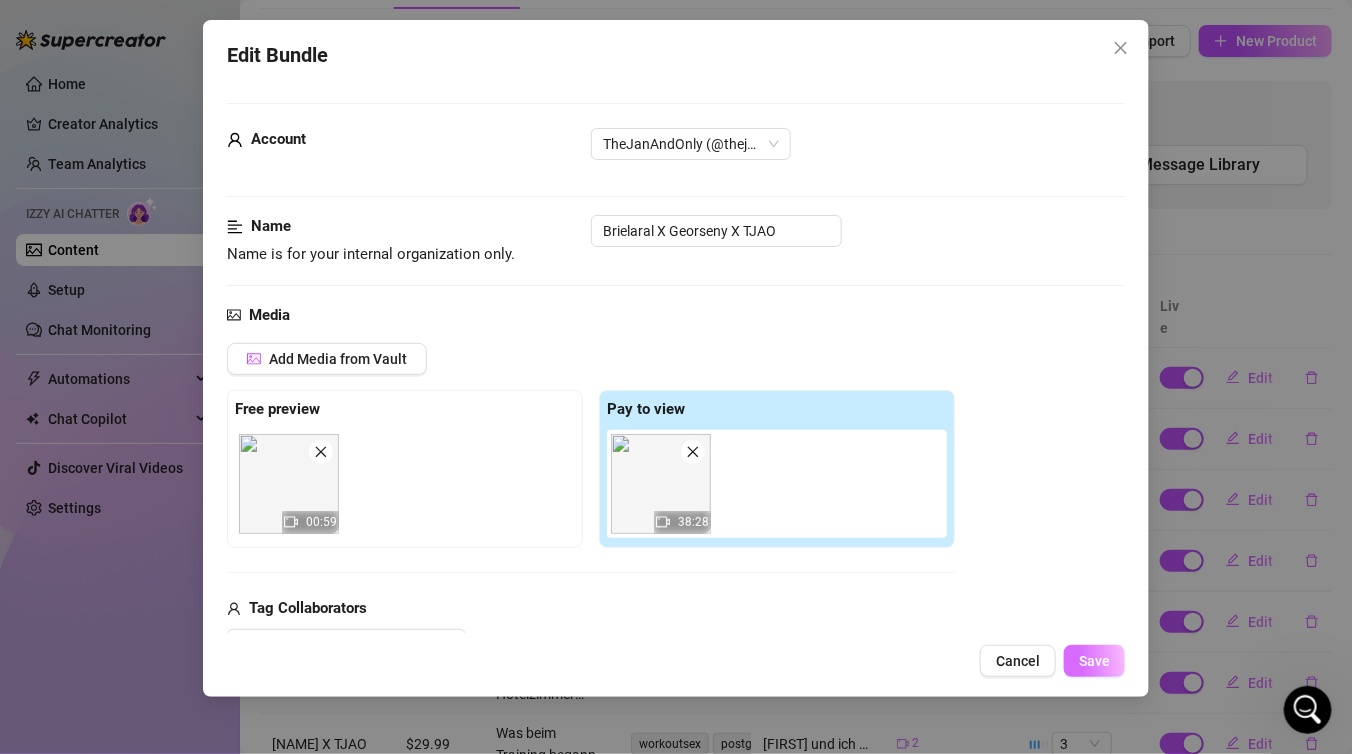 type on "Ich lag einfach auf dem Bett… bis [USERNAME] mich geküsst hat und [USERNAME] schon mit harter Latte vor uns stand 😮‍💨 Ich hab ihn tief geblasen, während [USERNAME] meinen Arsch geleckt hat… und dann wurde ich von beiden genommen. Erst Missionar, dann von hinten ich hab’s einfach nur gespürt. Am Ende spritzen sie beide über meinen ganzen Körper… Willst du sehen, wie ich alles für sie hingehalten hab?" 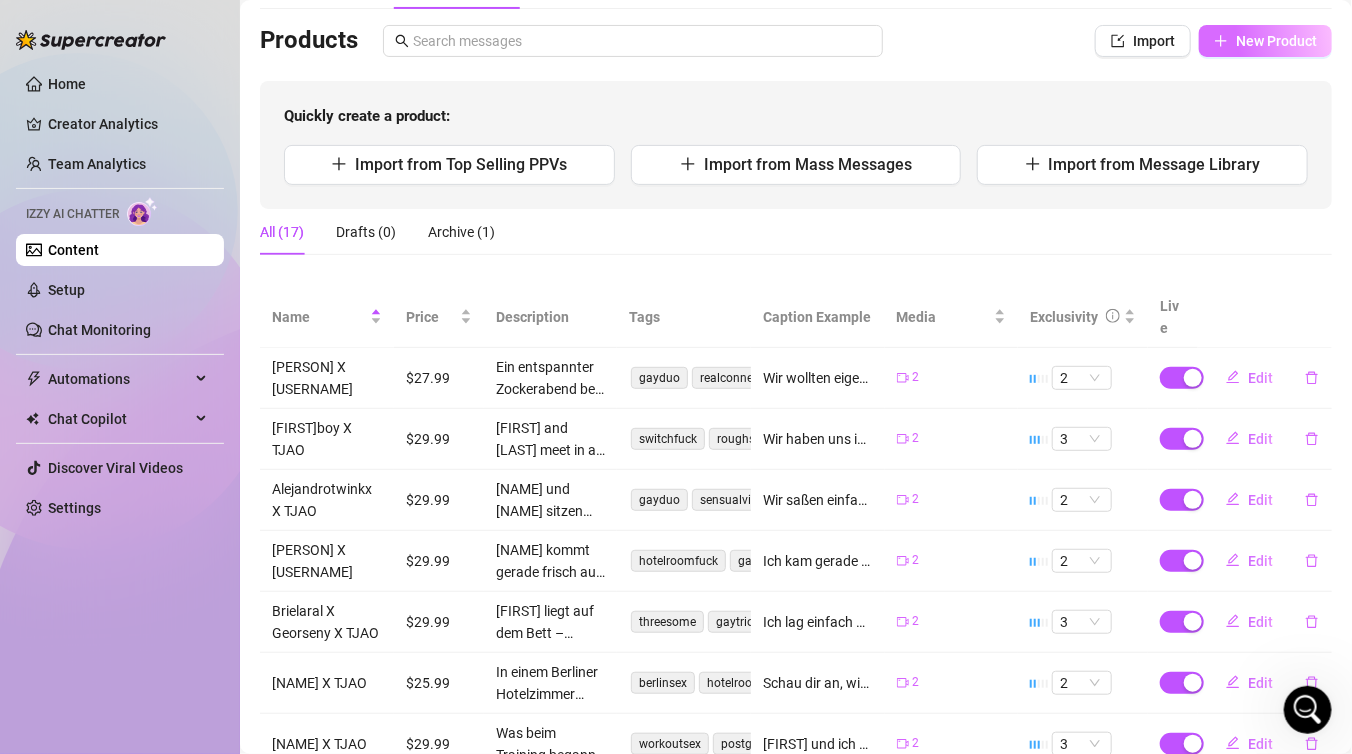 click on "New Product" at bounding box center (1276, 41) 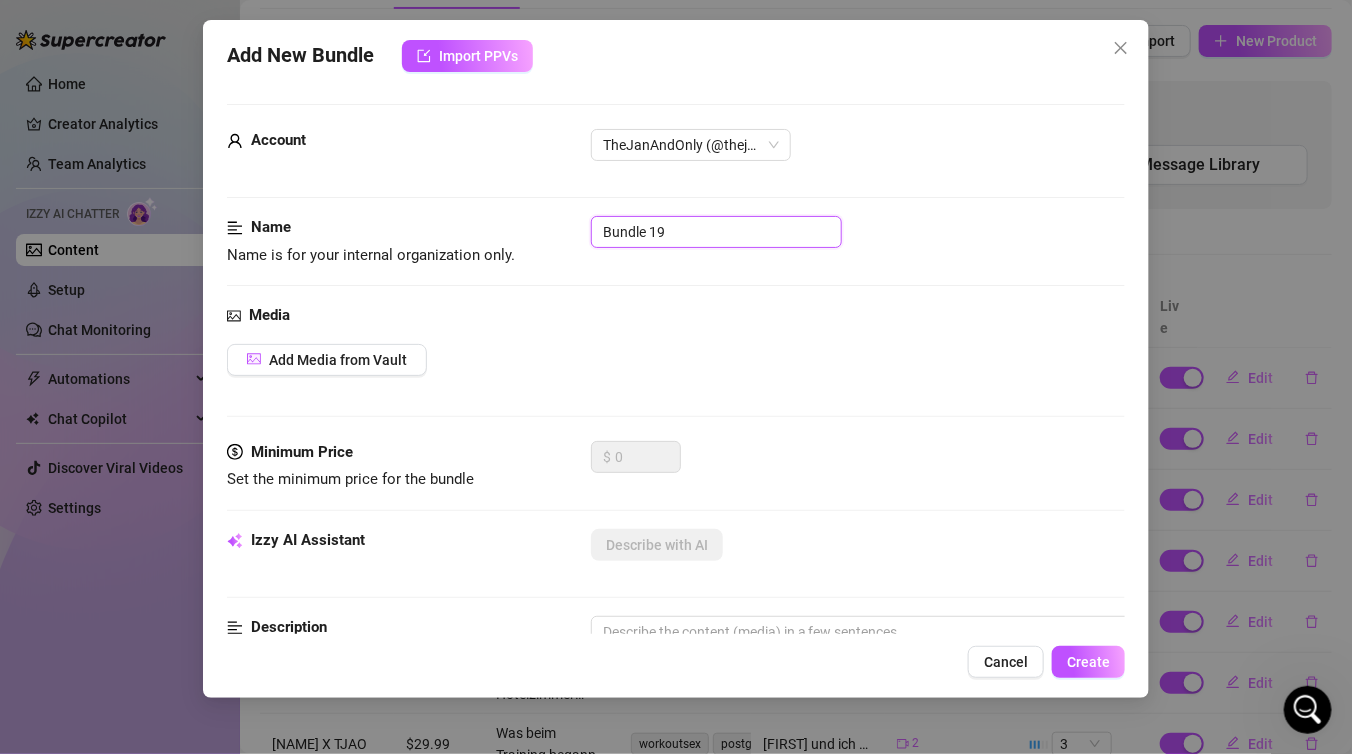 click on "Bundle 19" at bounding box center (716, 232) 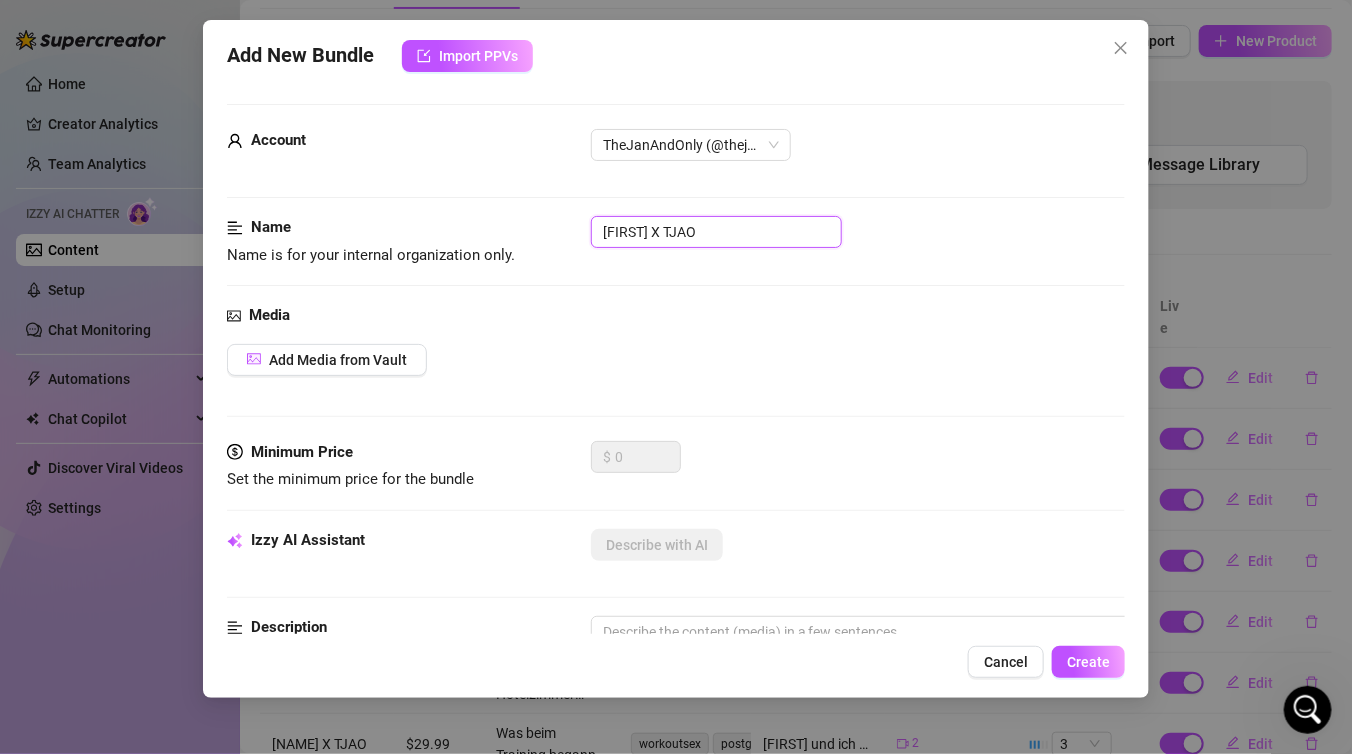 type on "Brilaral X TJAO" 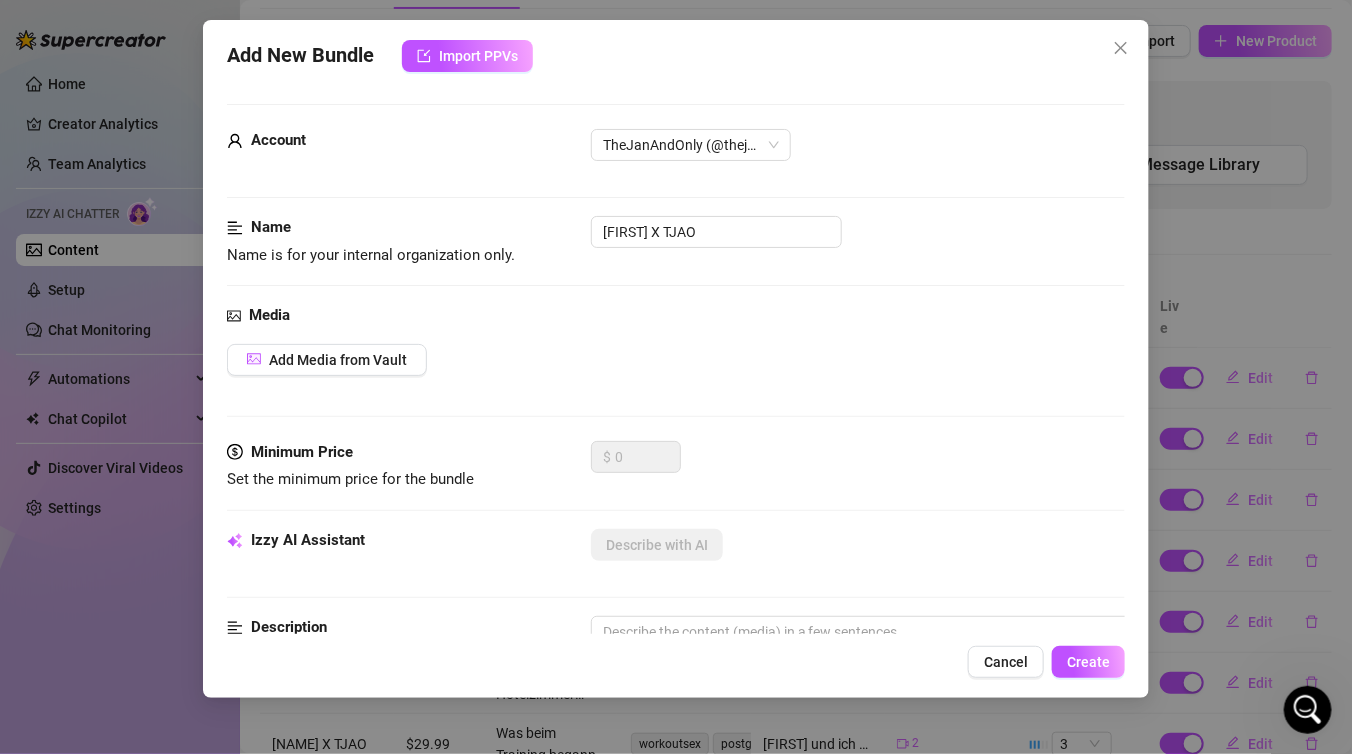 click on "Name Name is for your internal organization only. Brilaral X TJAO" at bounding box center [676, 260] 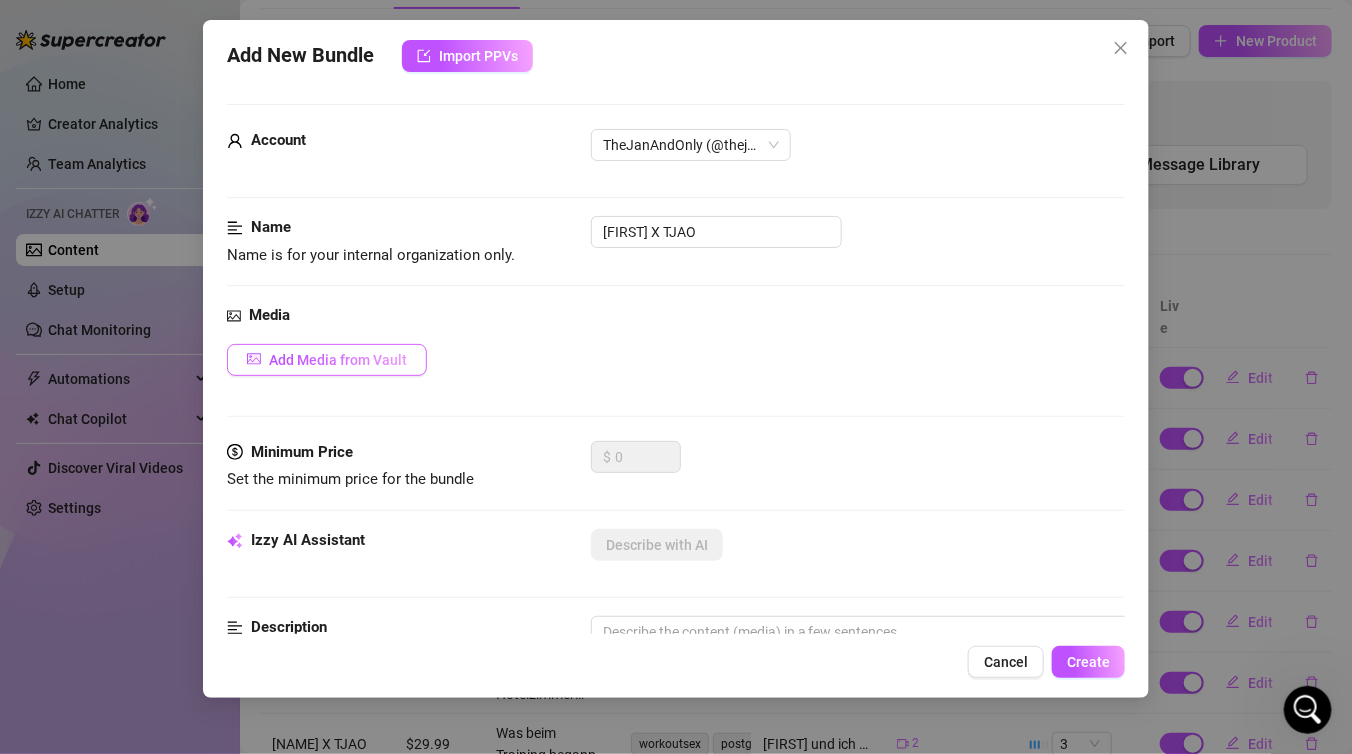 click on "Add Media from Vault" at bounding box center (327, 360) 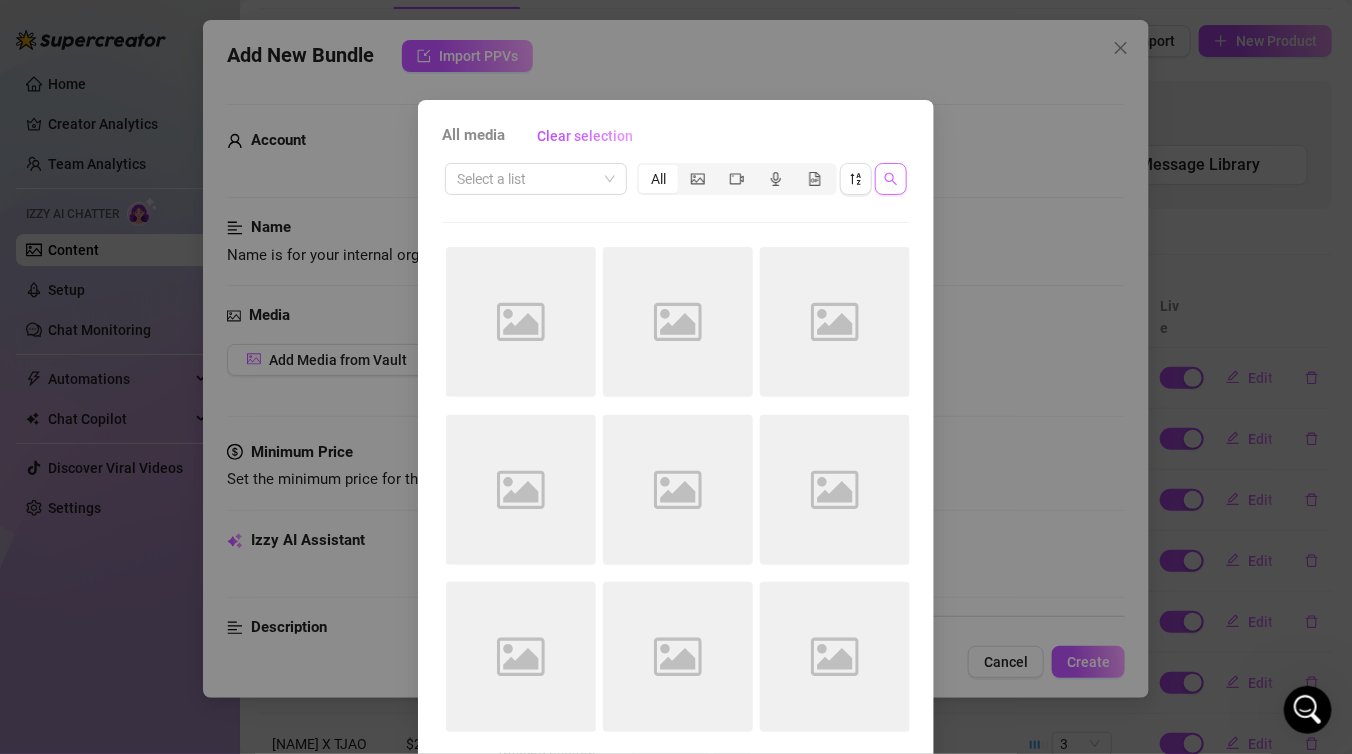 click at bounding box center [891, 179] 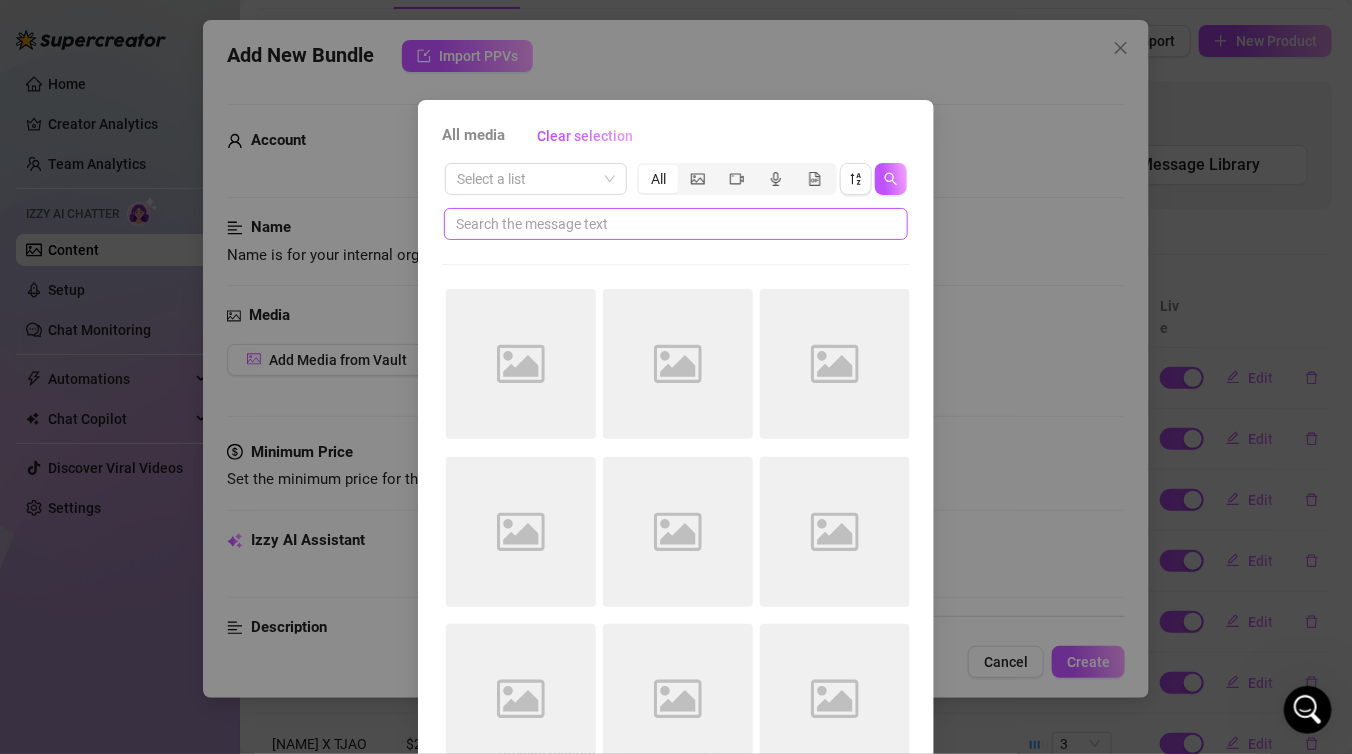 click at bounding box center [676, 224] 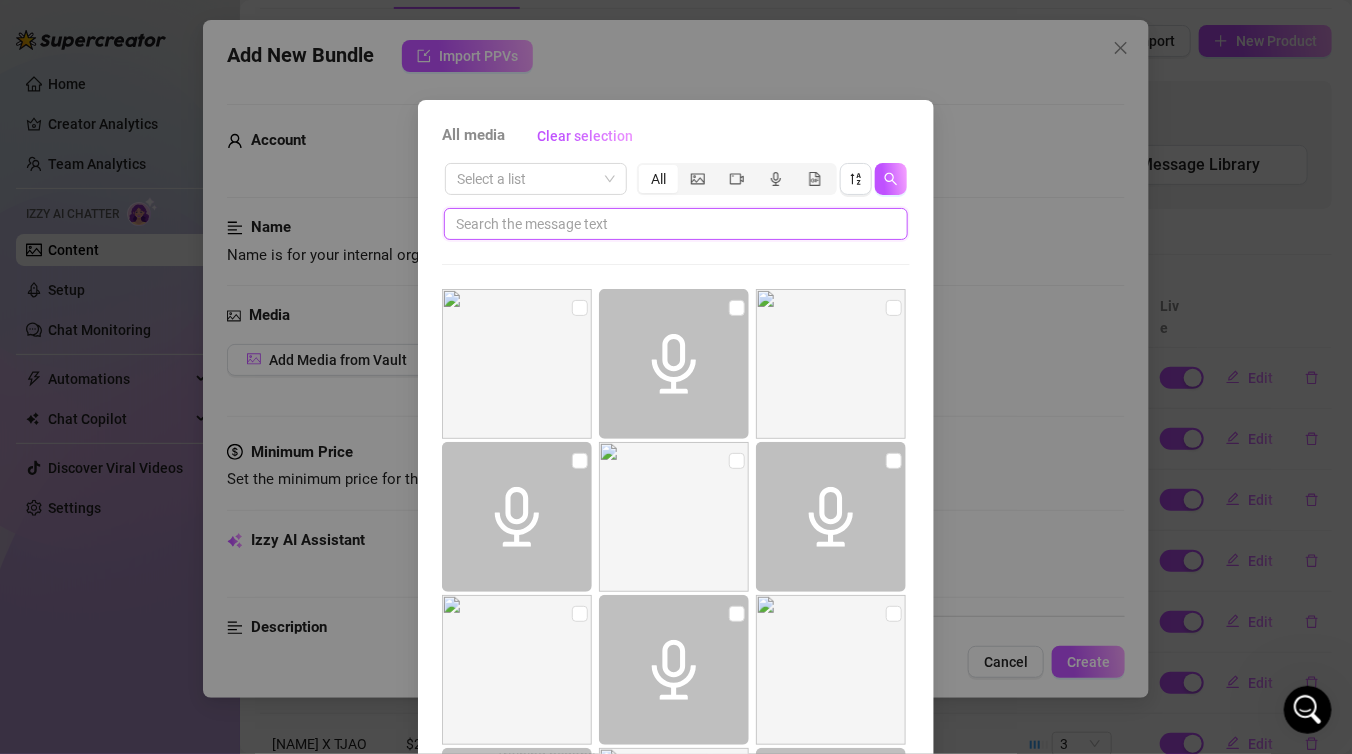 paste on "Brilaral X TJAO" 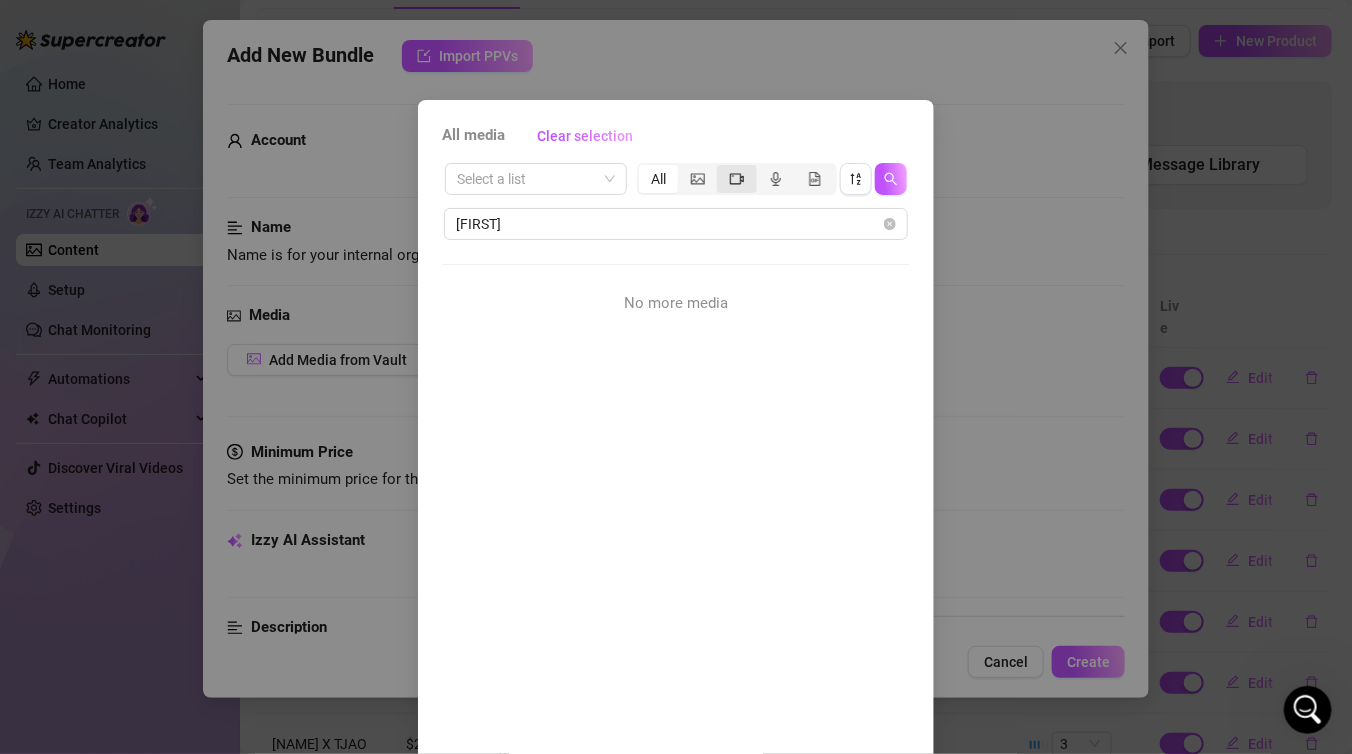 click 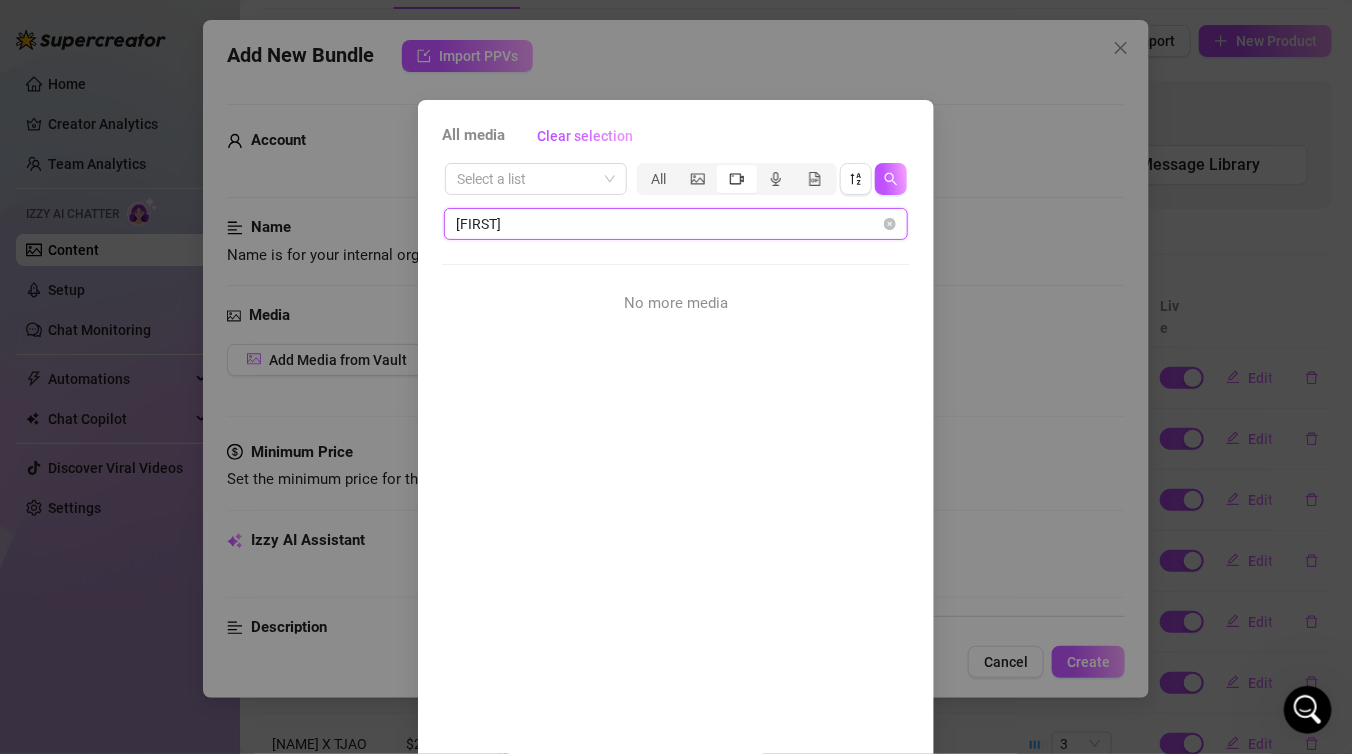 click on "Brilaral" at bounding box center (668, 224) 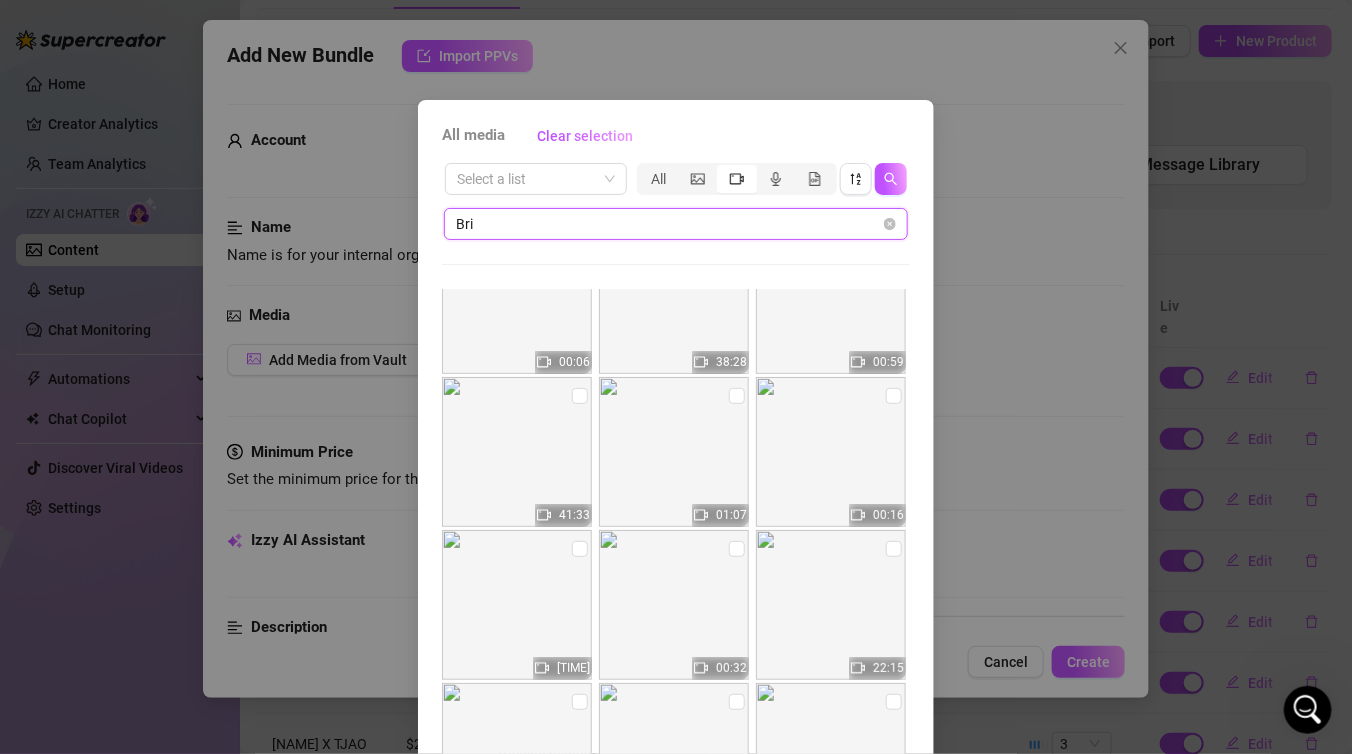 scroll, scrollTop: 56, scrollLeft: 0, axis: vertical 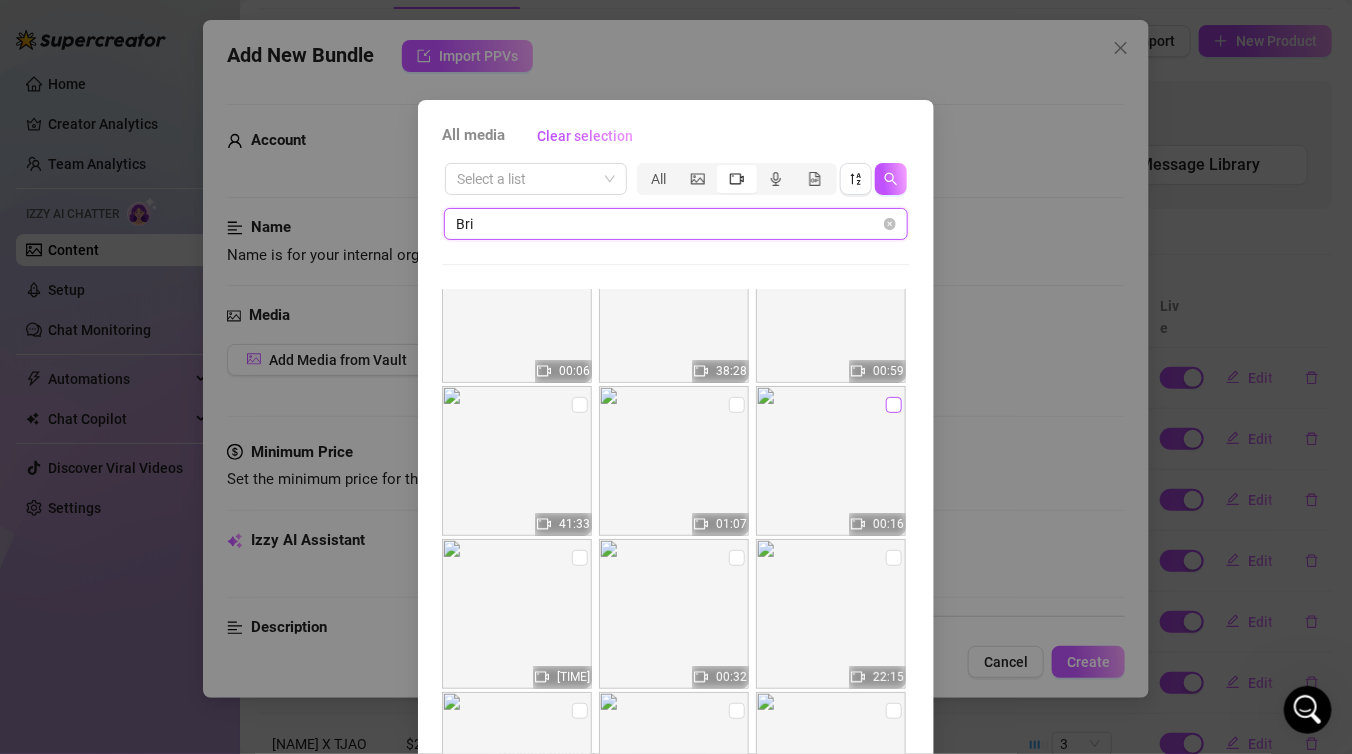 type on "Bri" 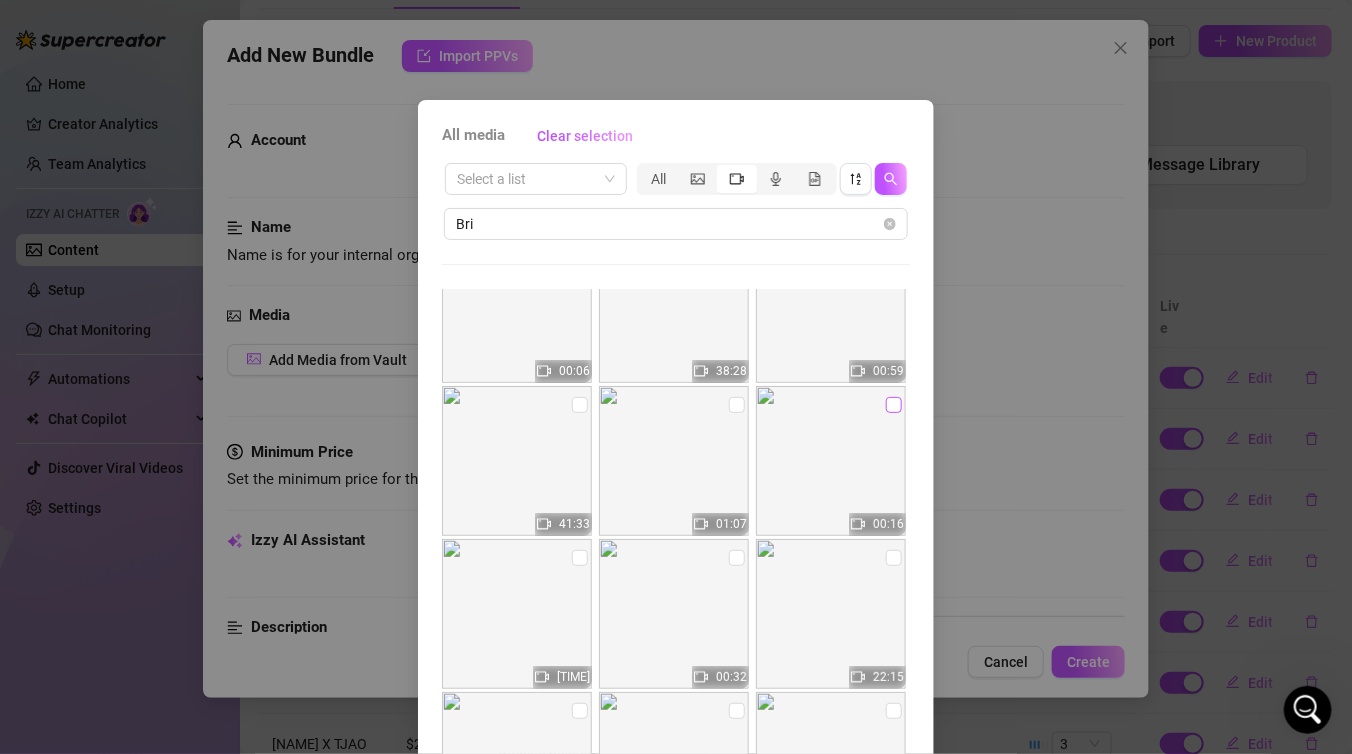 click at bounding box center (894, 405) 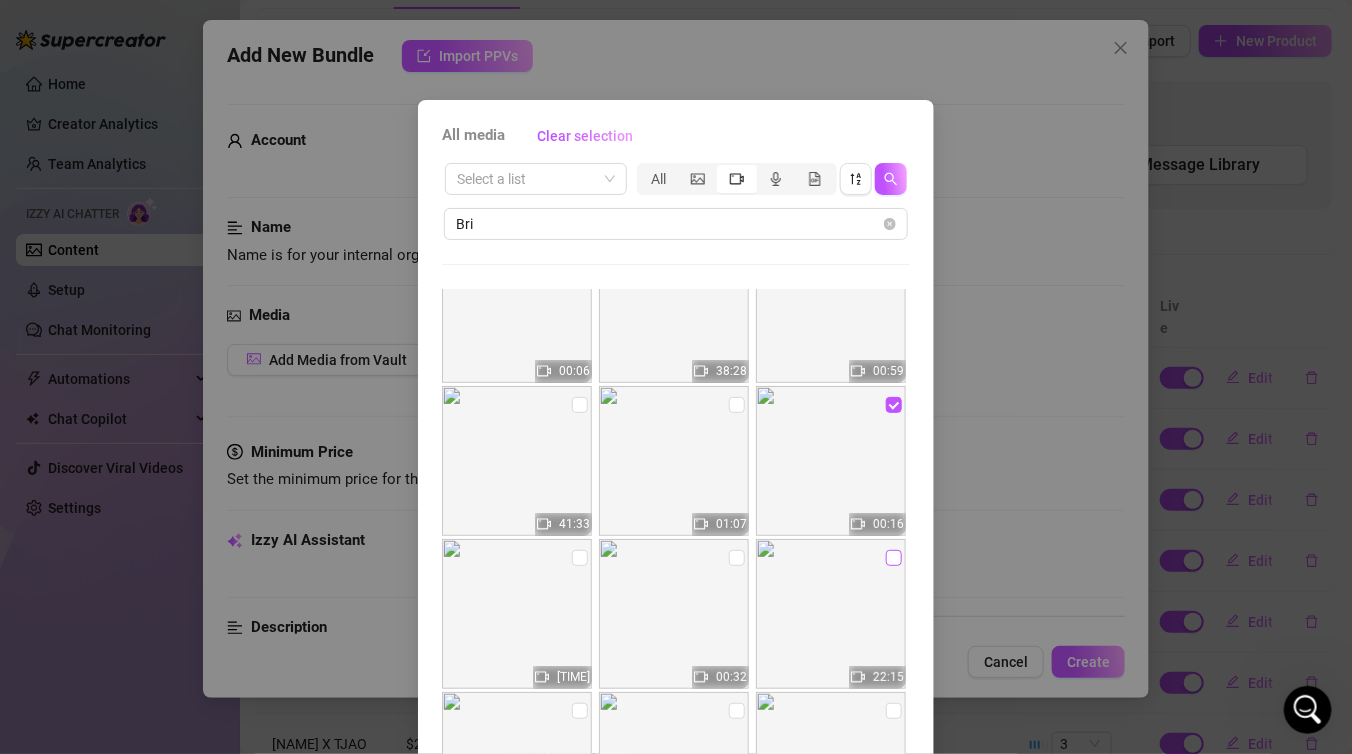 click at bounding box center (894, 558) 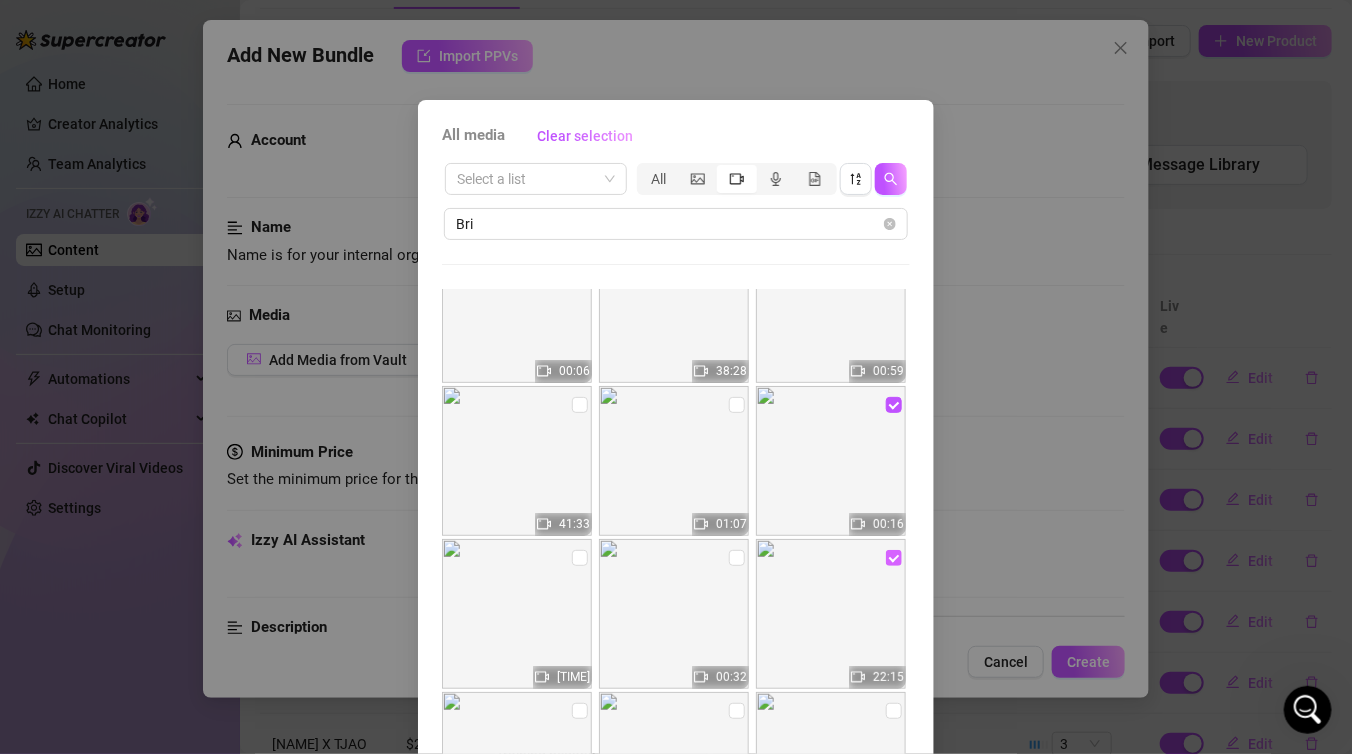 click at bounding box center (894, 558) 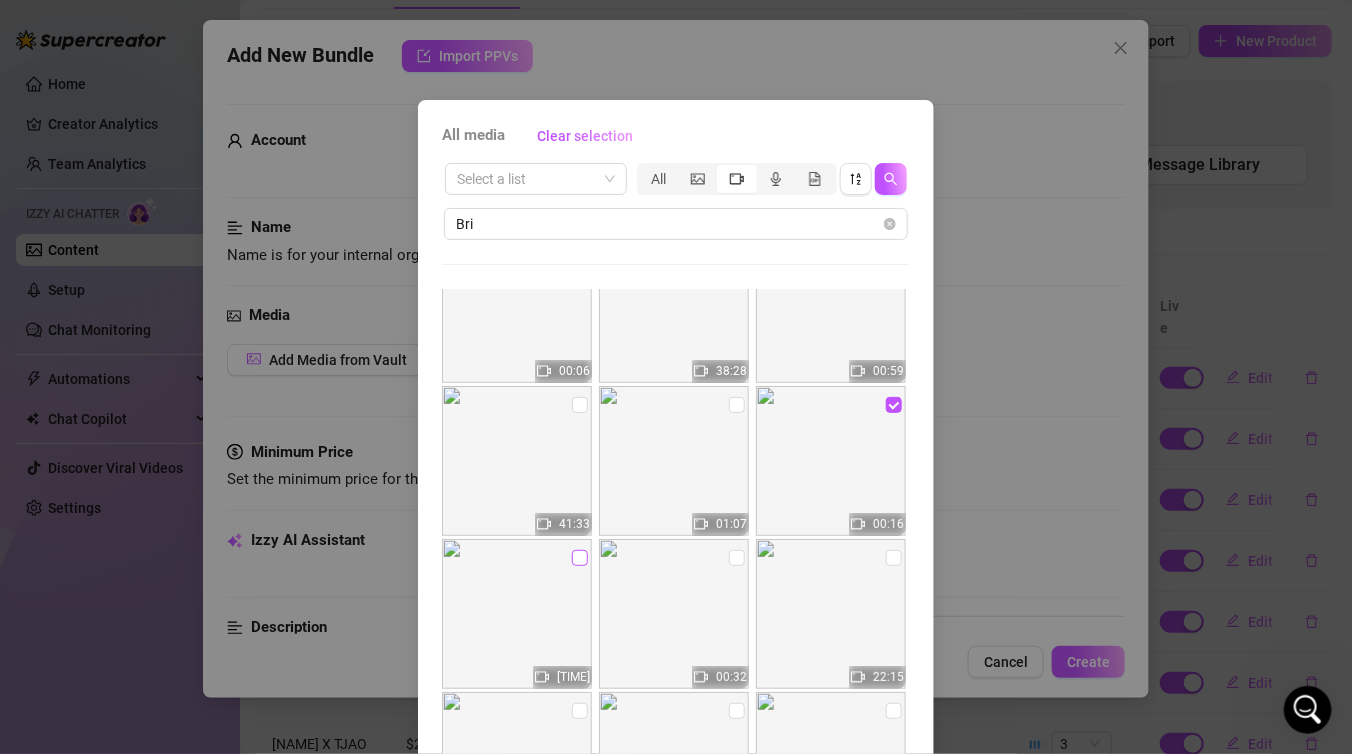 click at bounding box center [580, 558] 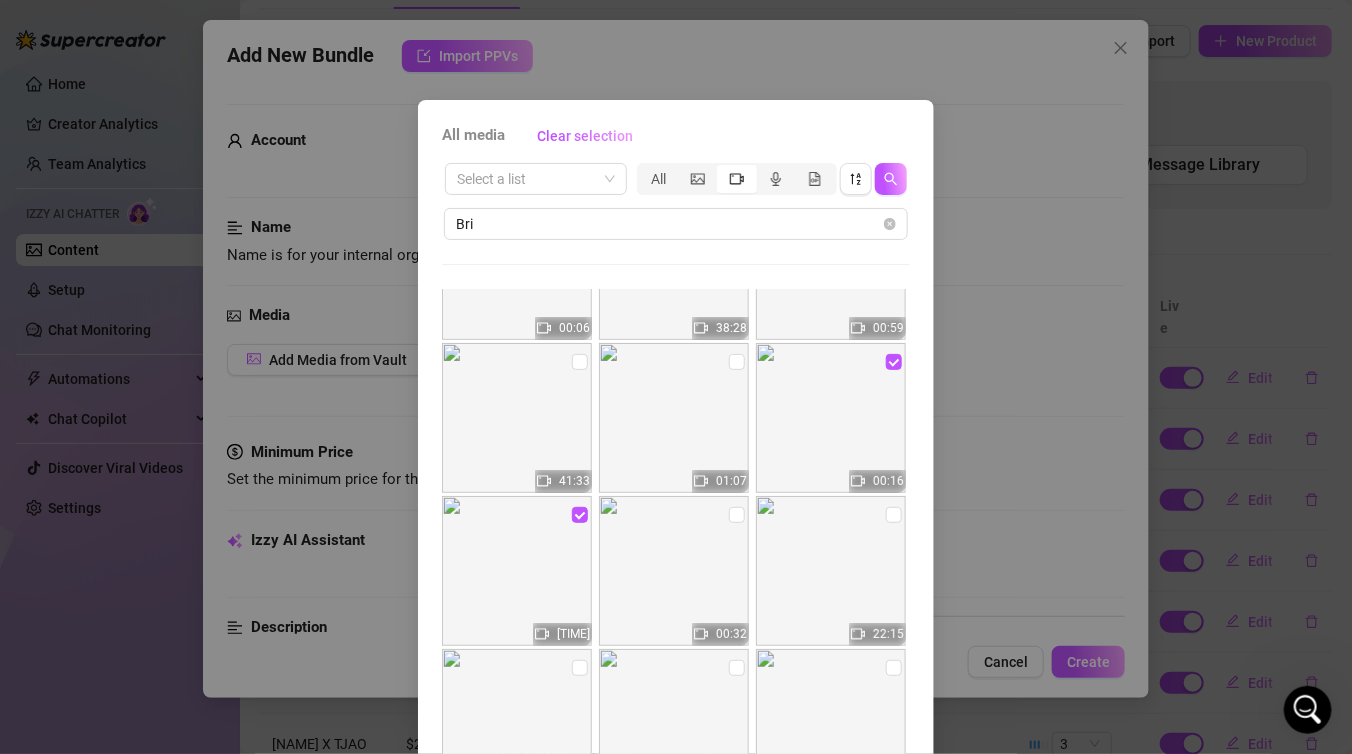 scroll, scrollTop: 94, scrollLeft: 0, axis: vertical 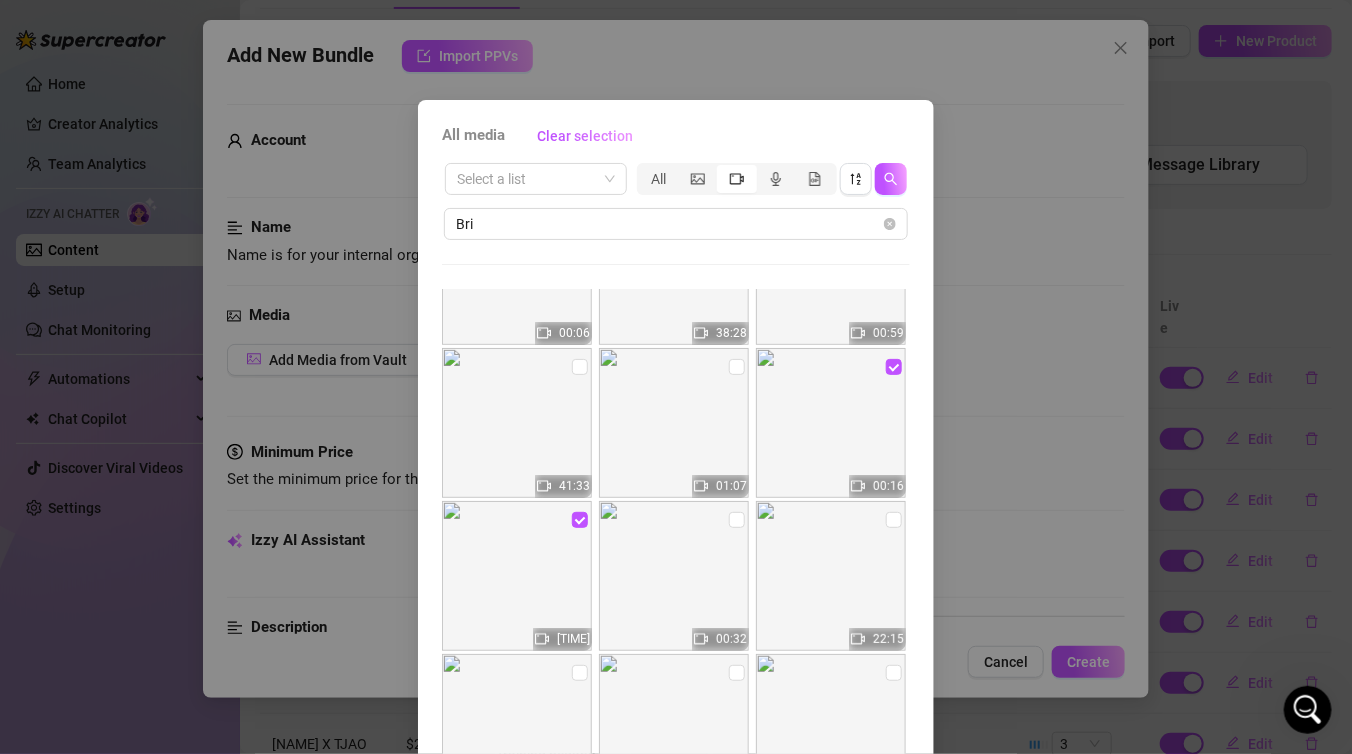 click on "All media Clear selection Select a list All Bri 00:06 38:28 00:59 41:33 01:07 00:16 19:55 00:32 22:15 38:33 56:04 00:53 32:44 00:07 02:01:24 00:31 00:34 50:41 30:55 00:23 06:06 20:16 00:35 09:53 00:22 No more media Cancel OK" at bounding box center (676, 377) 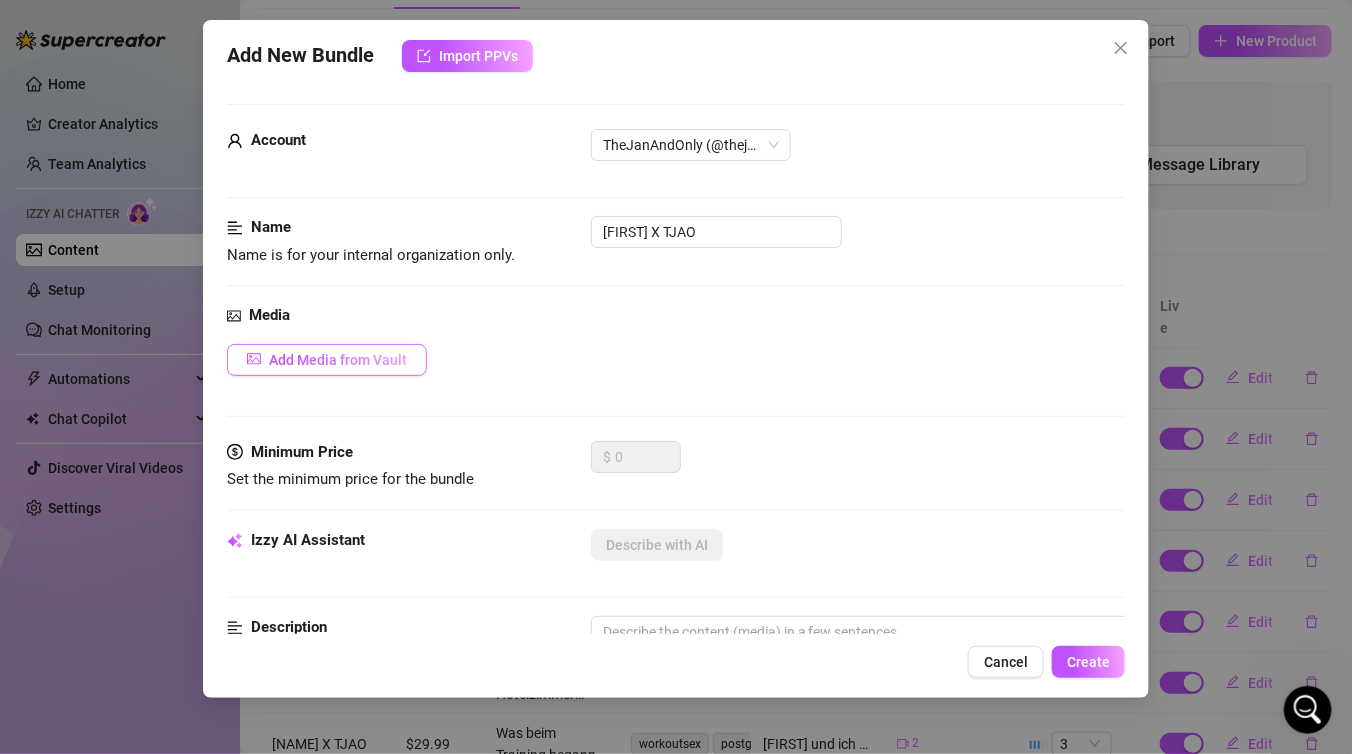 click on "Add Media from Vault" at bounding box center (338, 360) 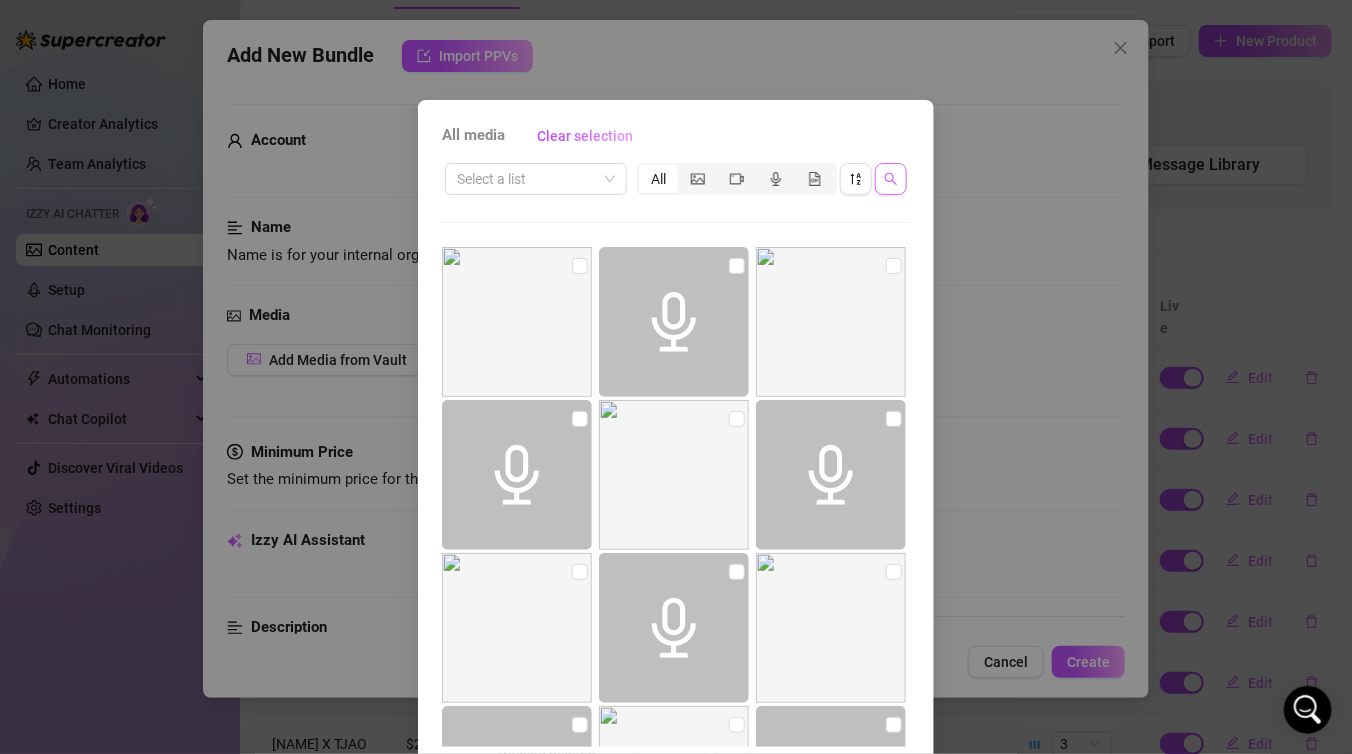 click at bounding box center (891, 179) 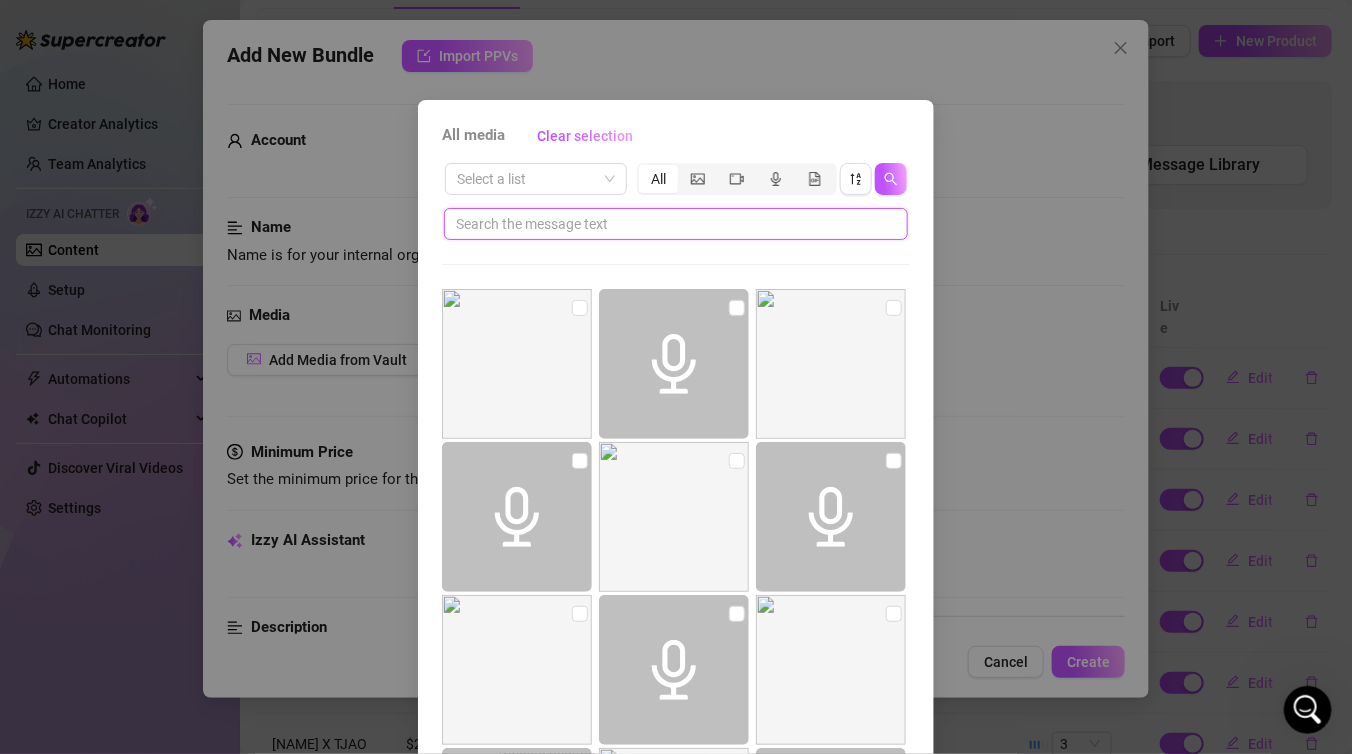 click at bounding box center [668, 224] 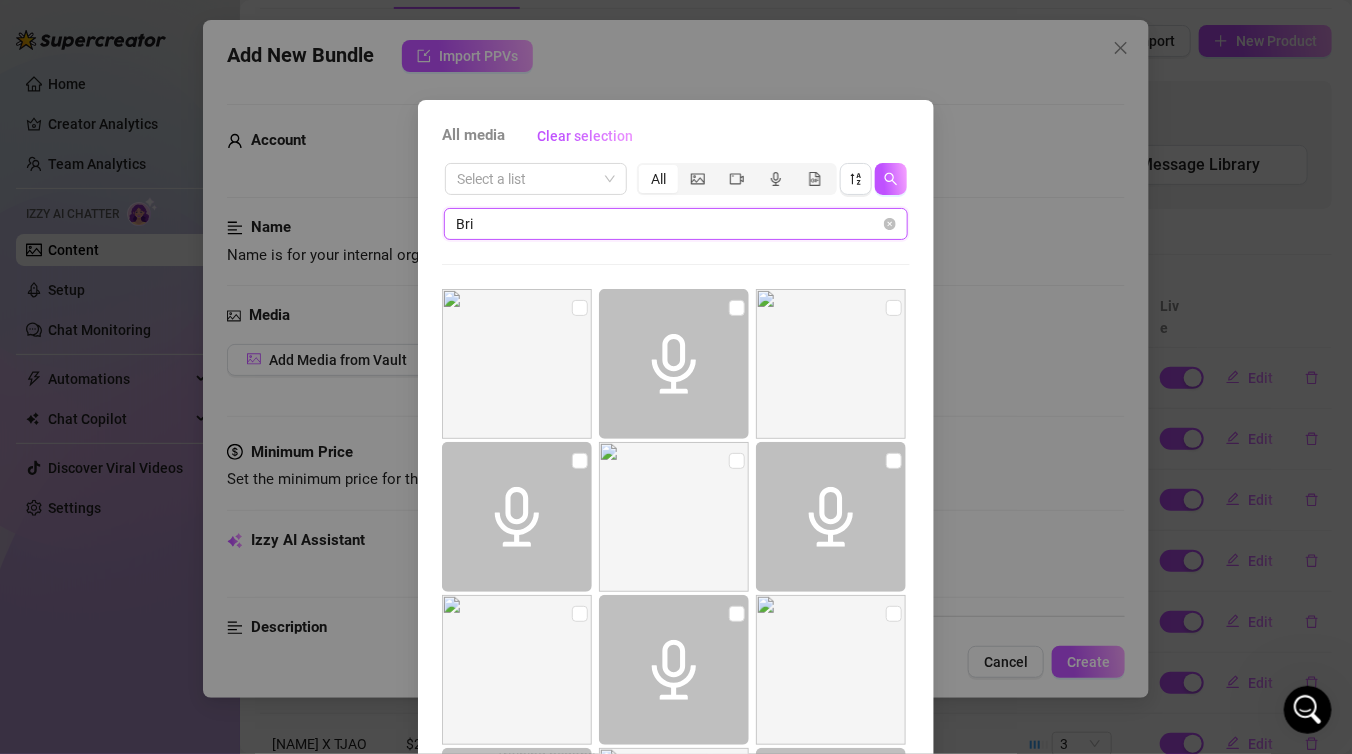type on "Bri" 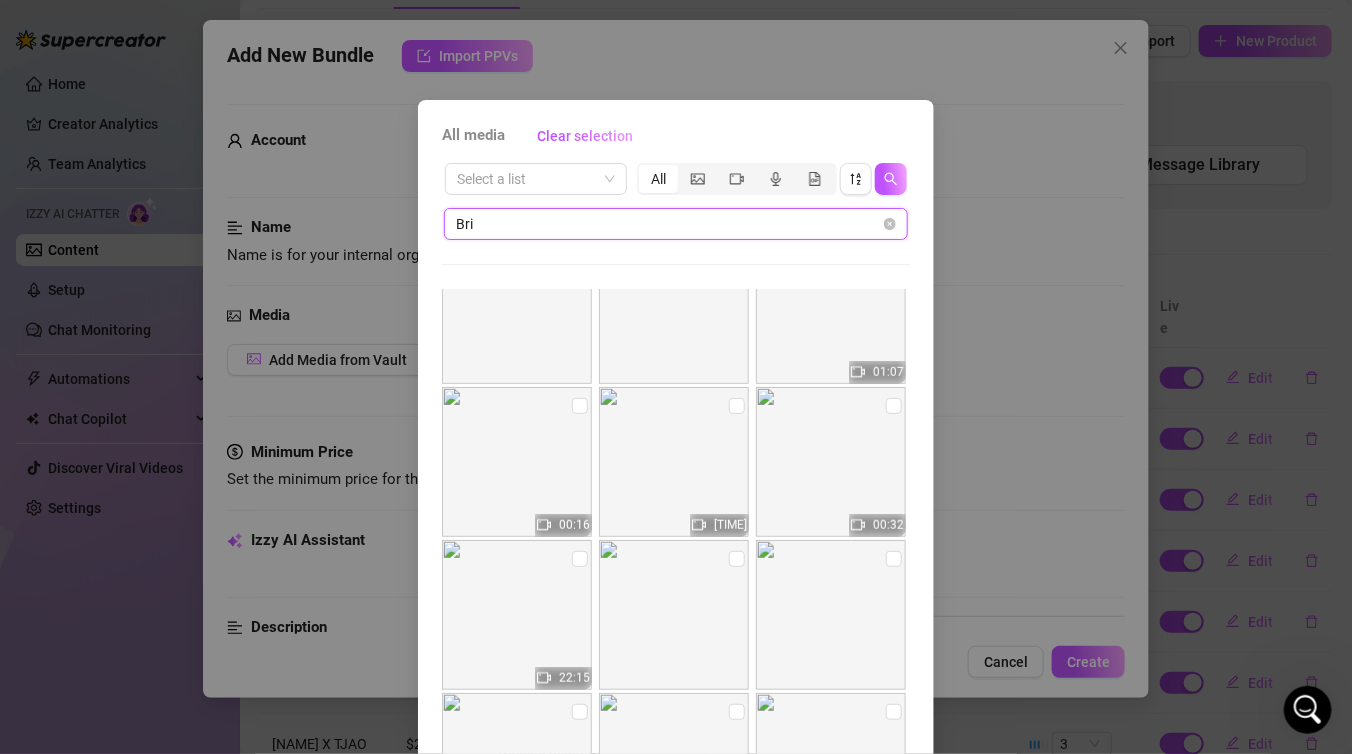 scroll, scrollTop: 513, scrollLeft: 0, axis: vertical 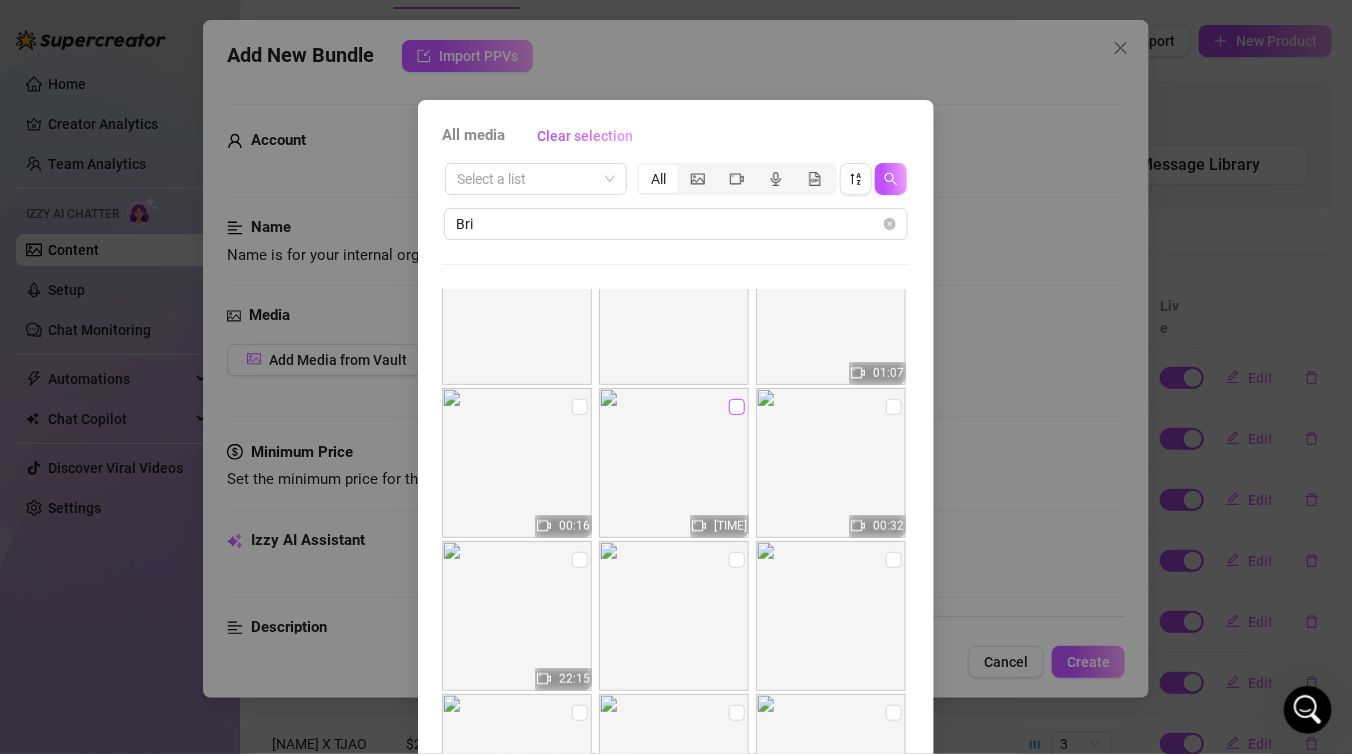 click at bounding box center [737, 407] 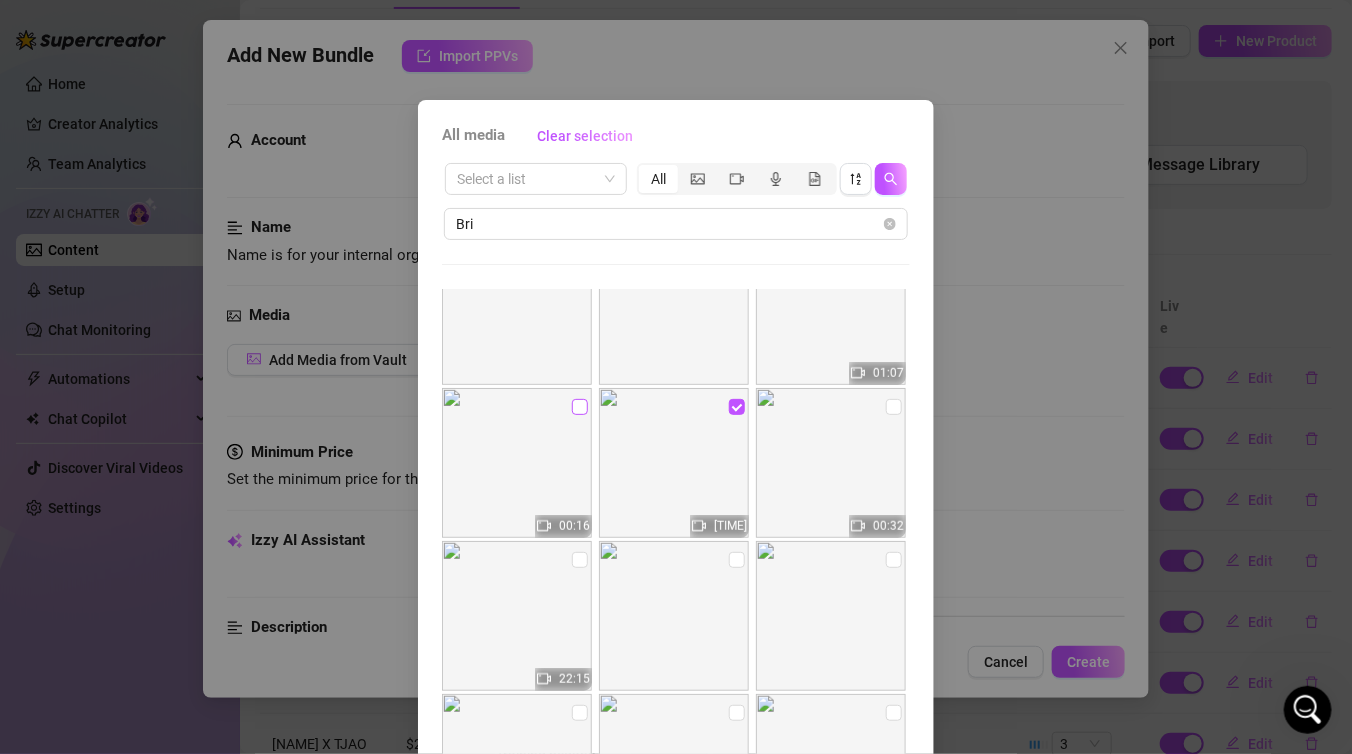 click at bounding box center [580, 407] 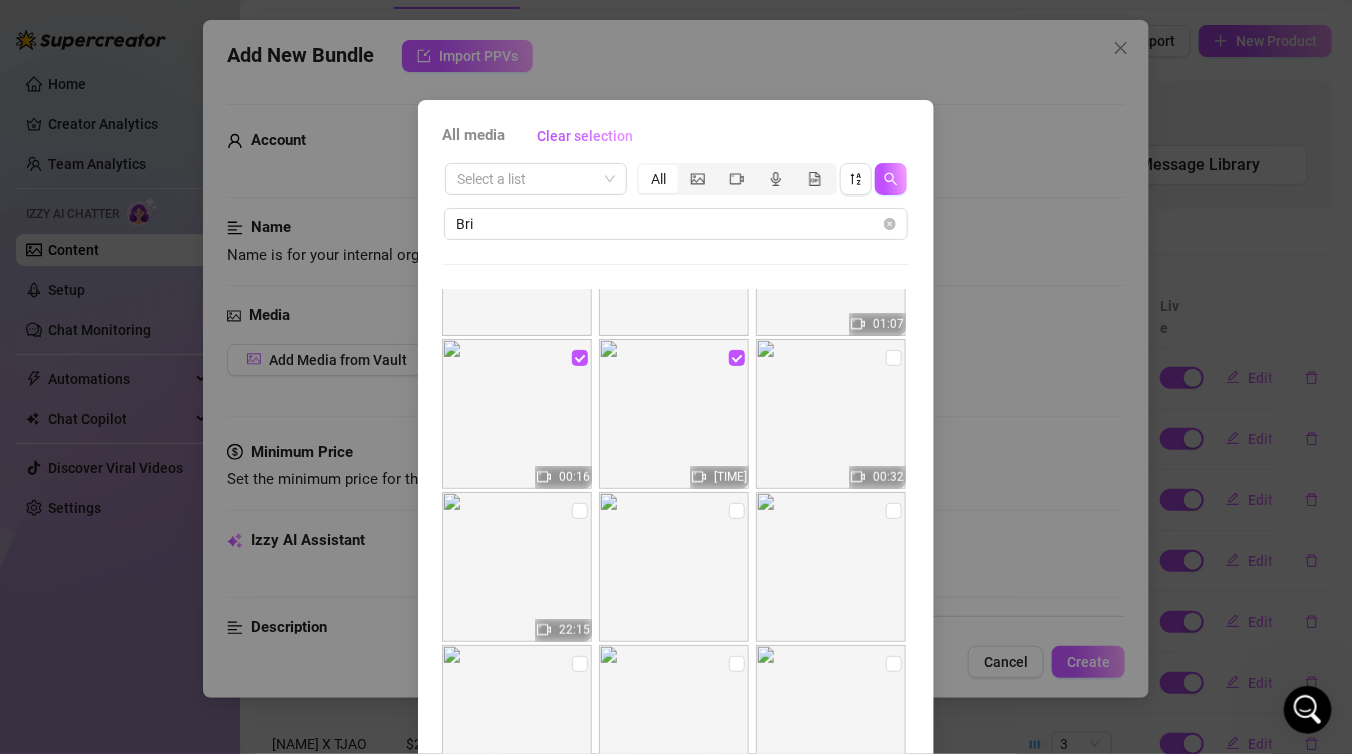 scroll, scrollTop: 591, scrollLeft: 0, axis: vertical 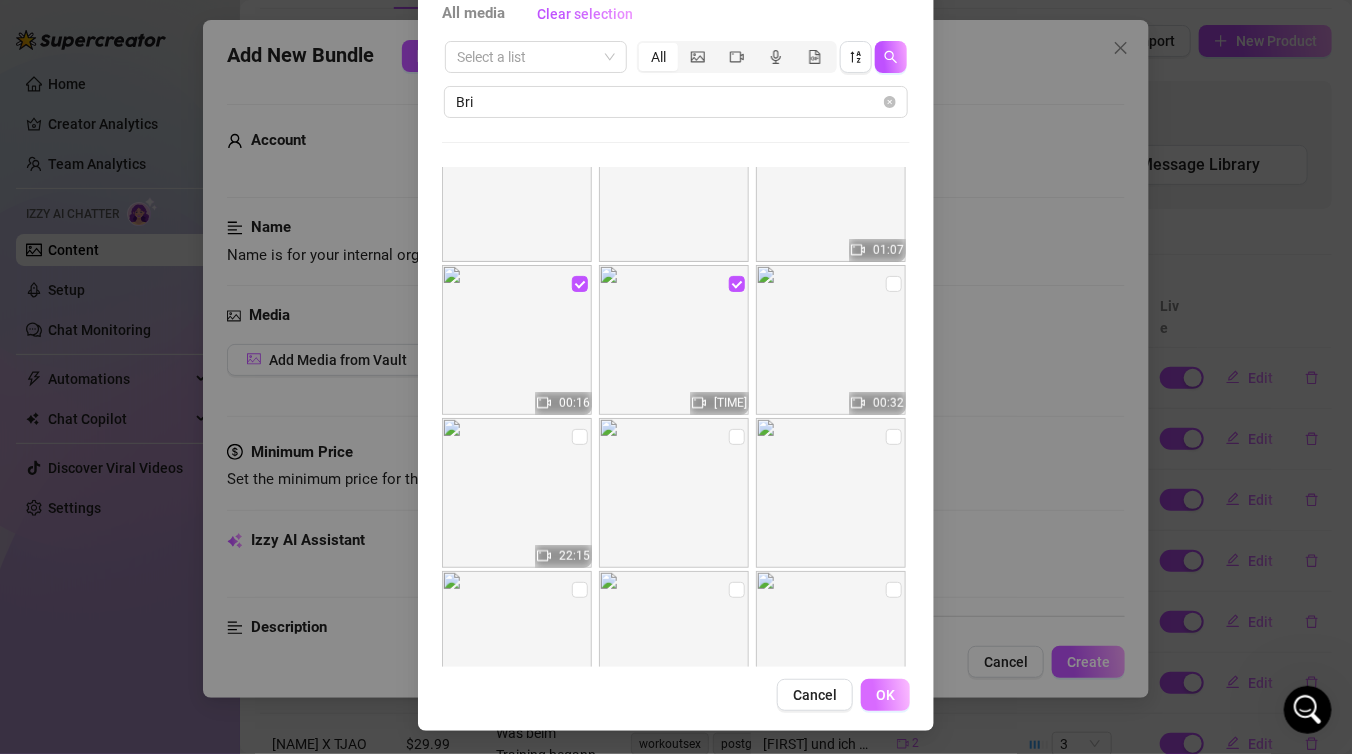 click on "OK" at bounding box center [885, 695] 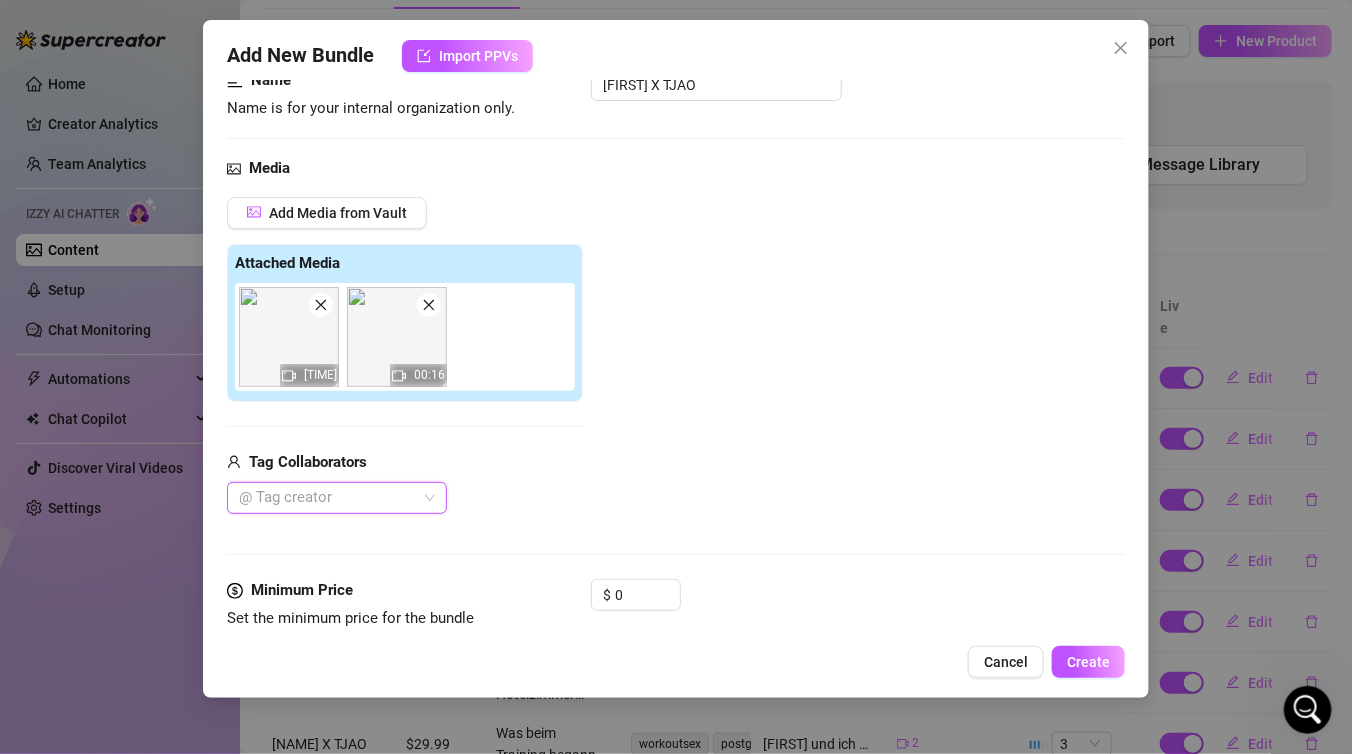 scroll, scrollTop: 147, scrollLeft: 0, axis: vertical 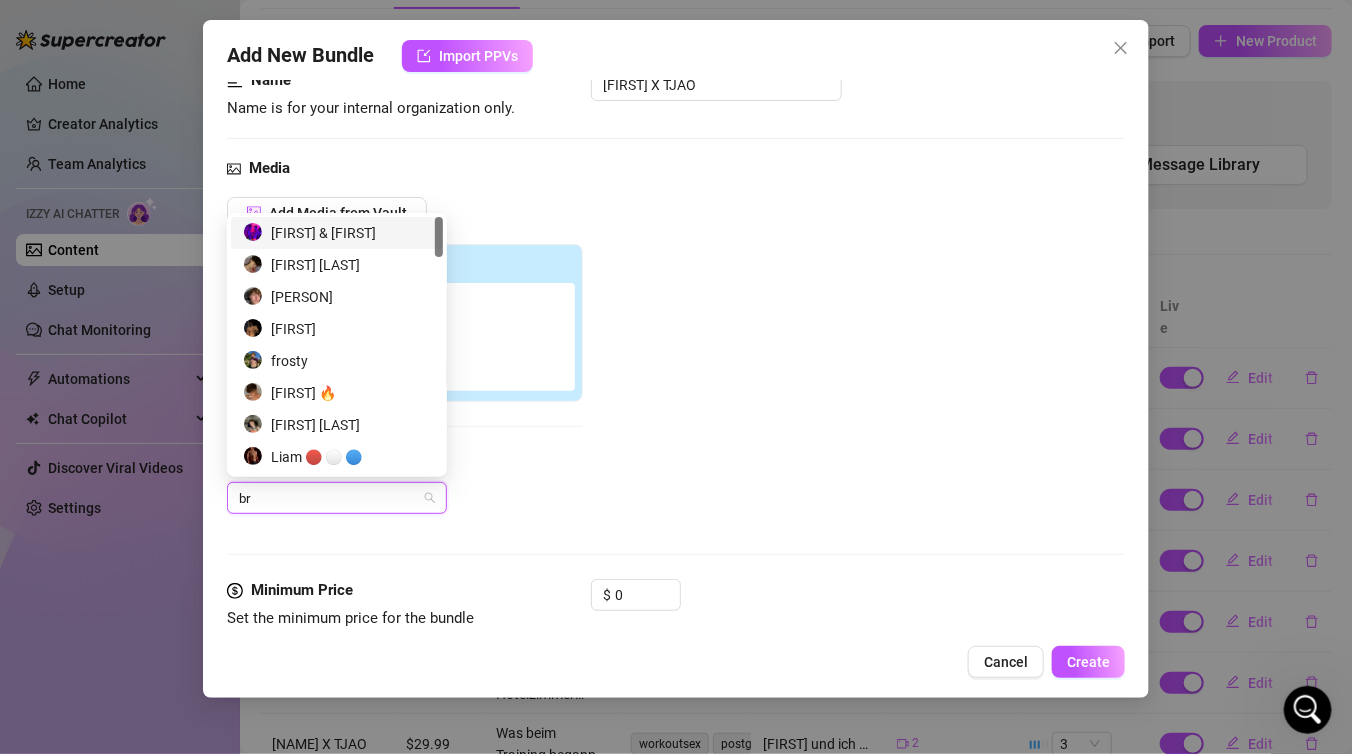 type on "bri" 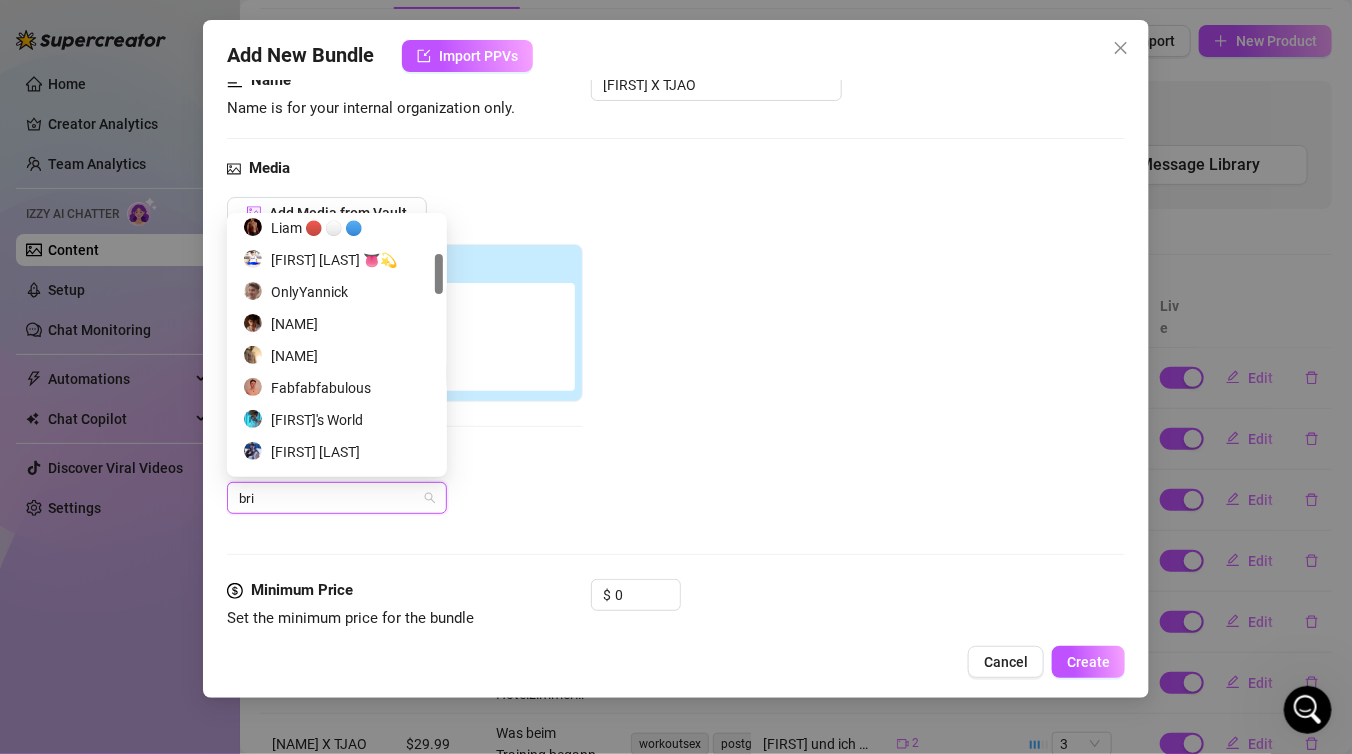 scroll, scrollTop: 229, scrollLeft: 0, axis: vertical 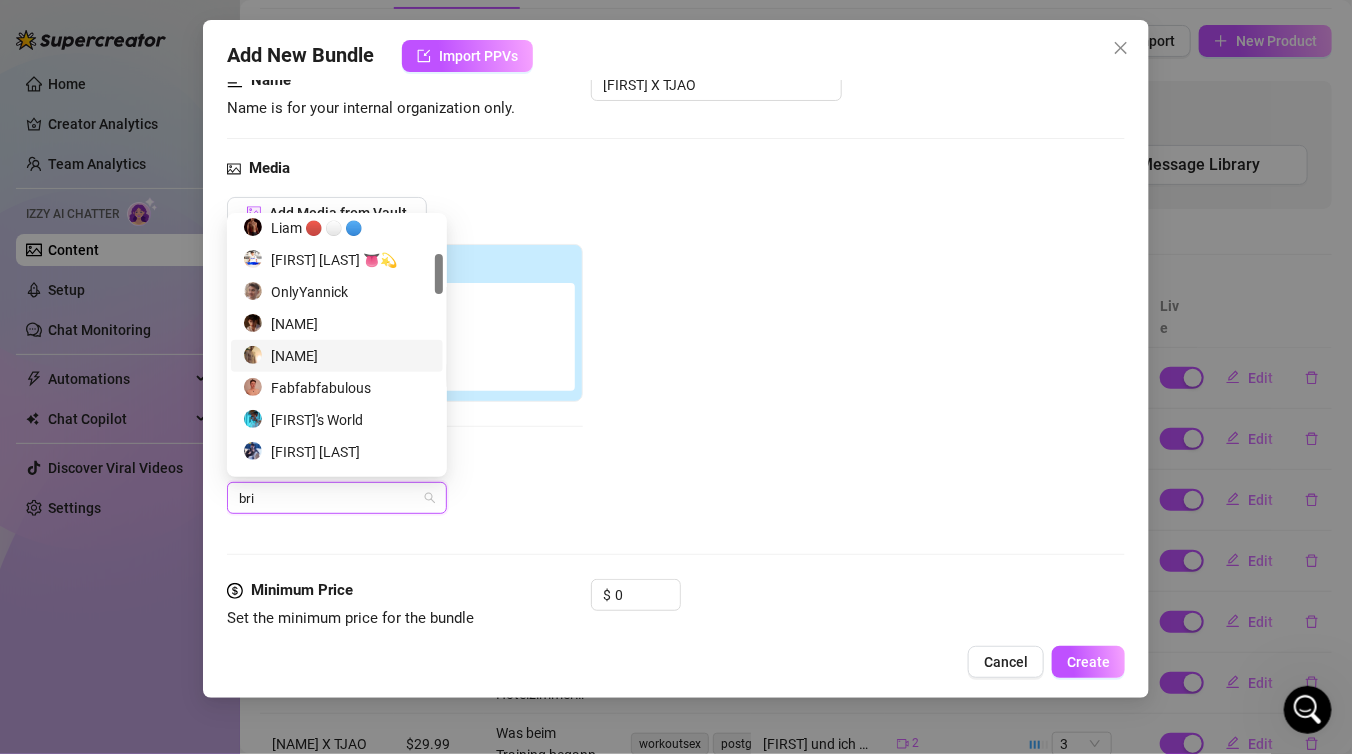 click on "[NAME]" at bounding box center (337, 356) 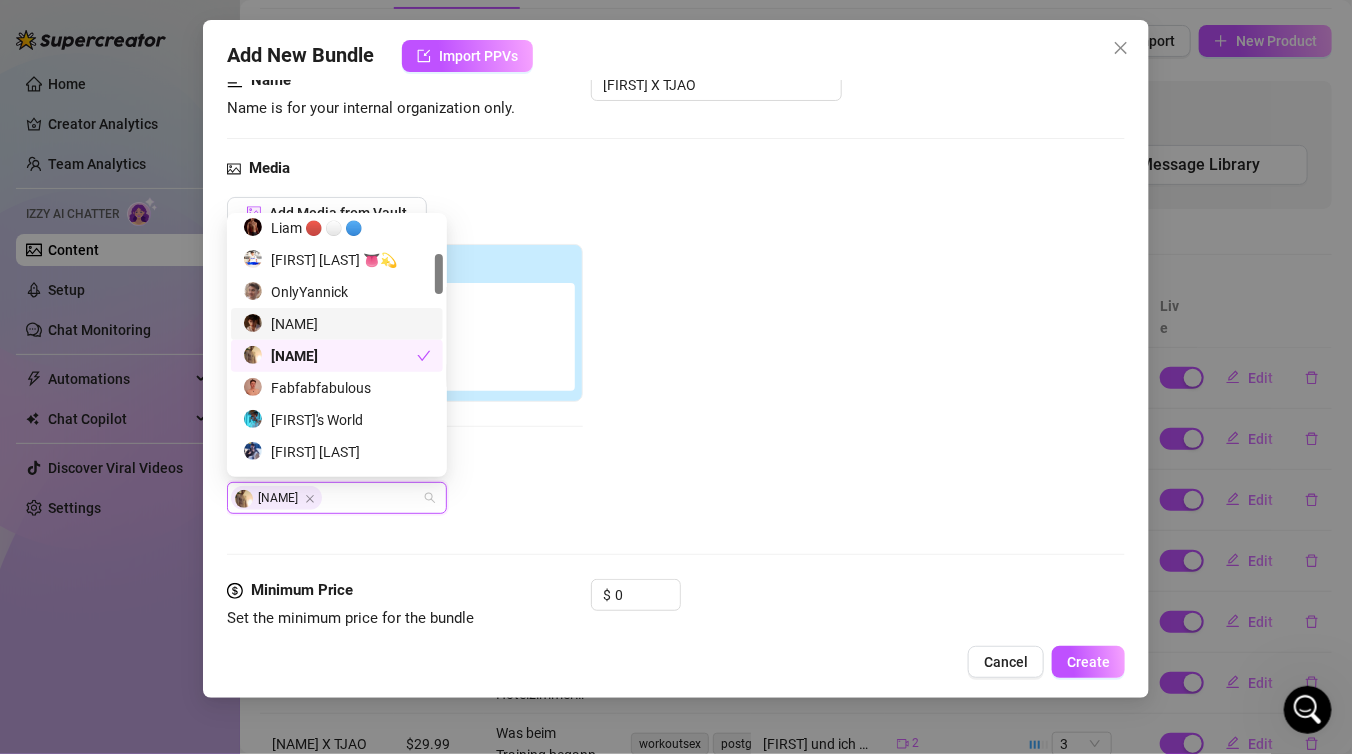 click on "[NAME]" at bounding box center (337, 324) 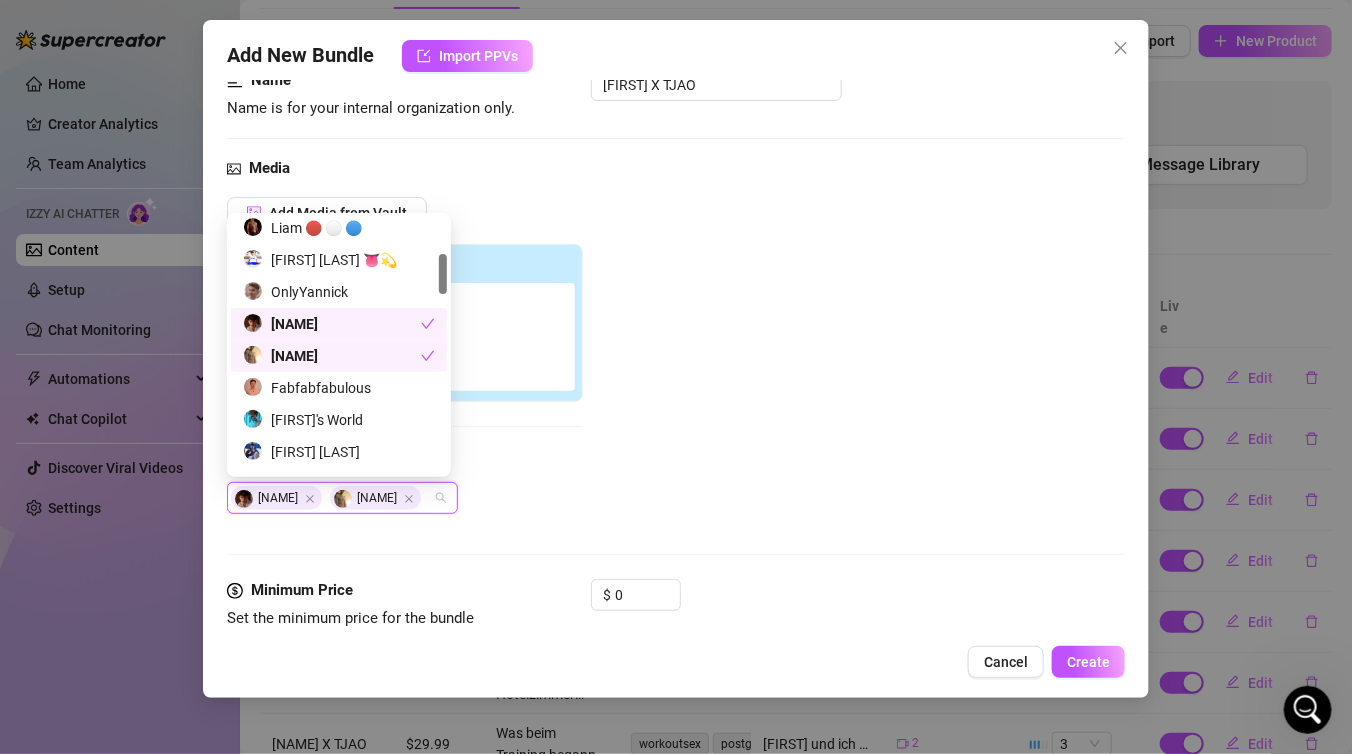 click on "[NAME]" at bounding box center [332, 356] 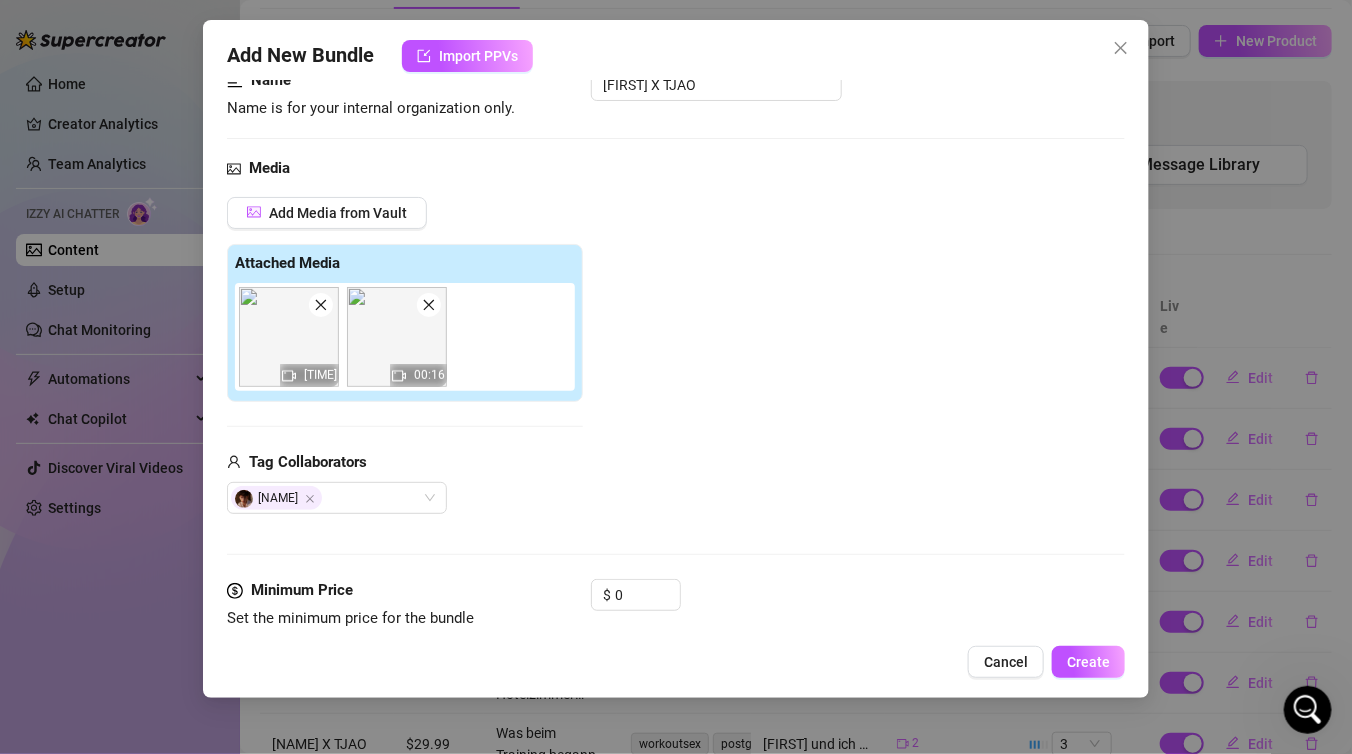 click on "Tag Collaborators Brielaral" at bounding box center (405, 483) 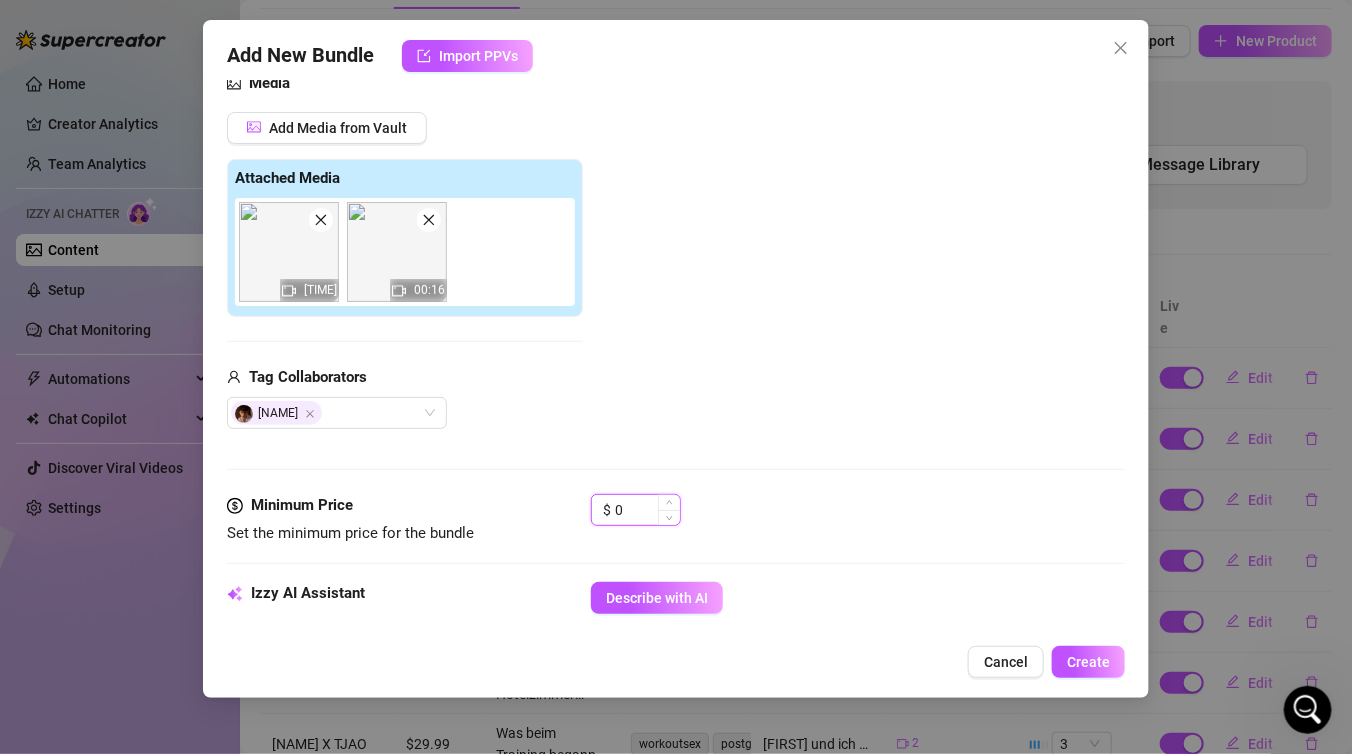 click on "0" at bounding box center (647, 510) 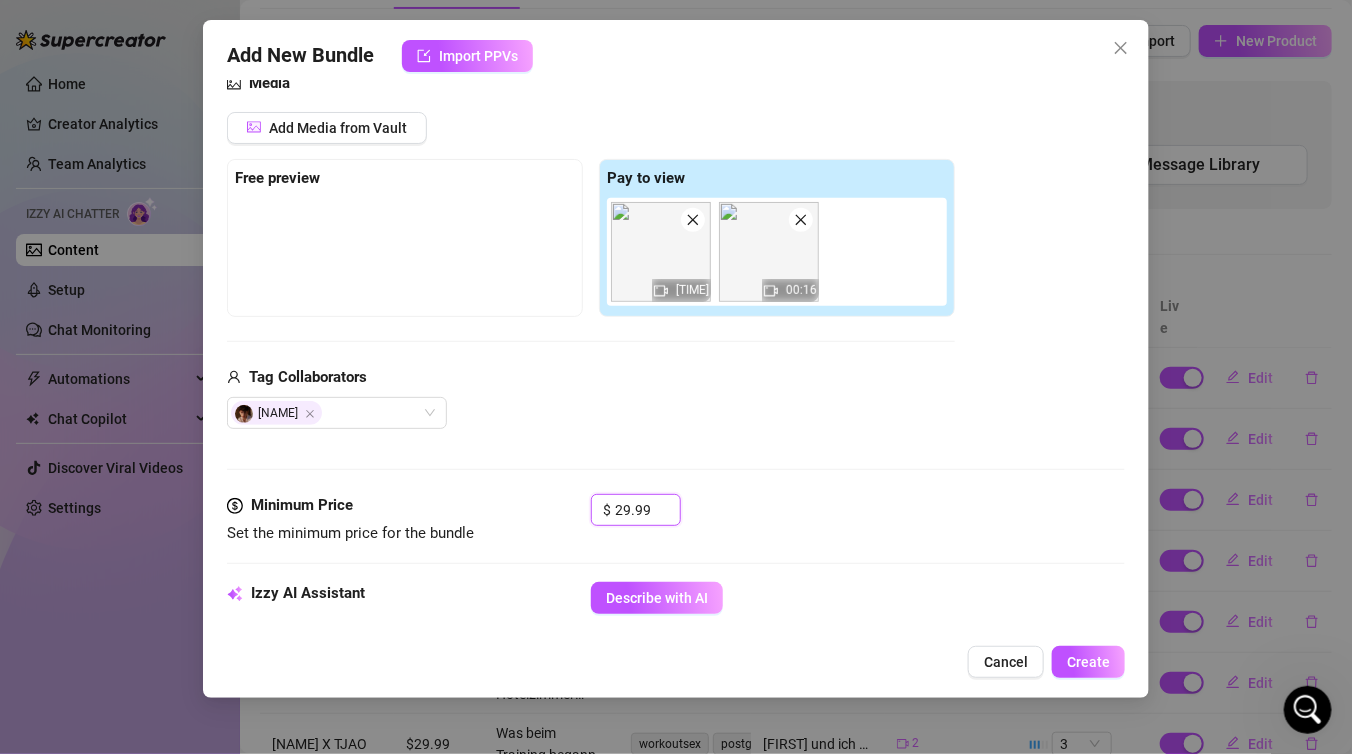 type on "29.99" 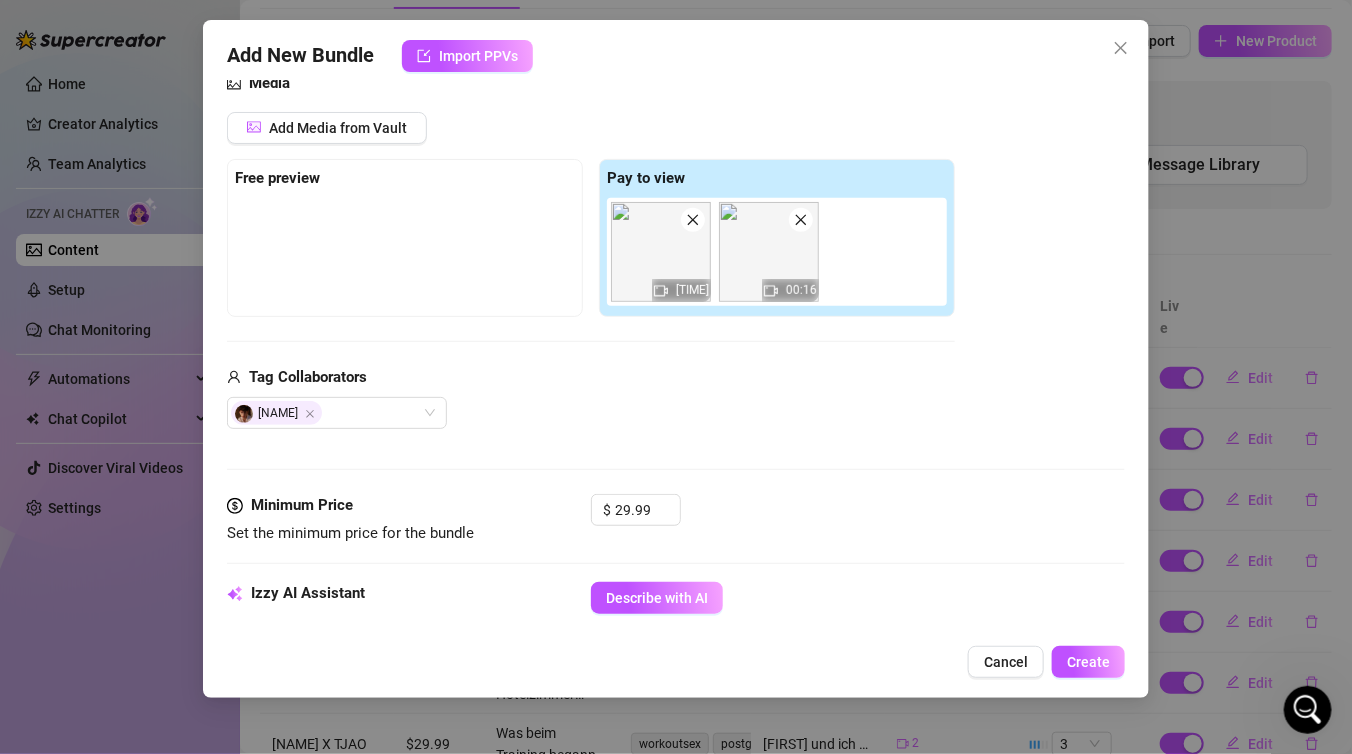 click on "$ 29.99" at bounding box center (858, 519) 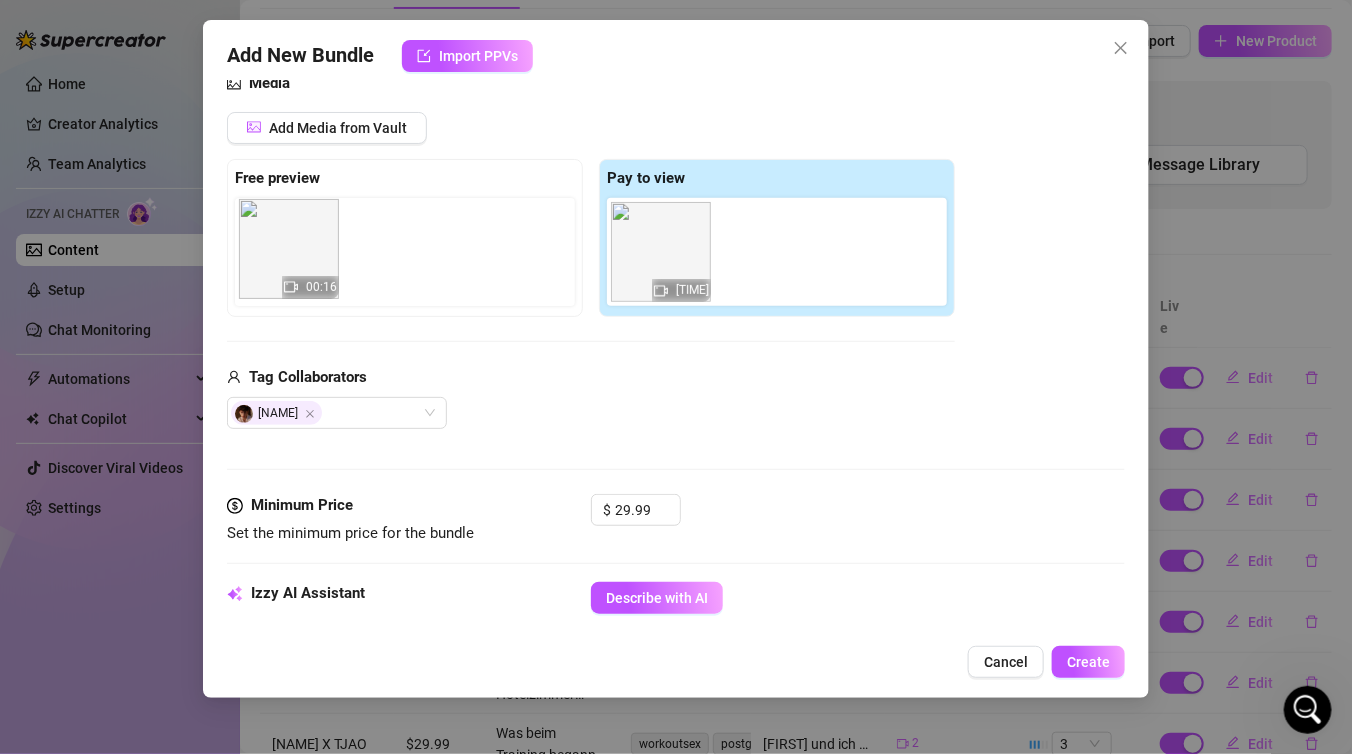 drag, startPoint x: 782, startPoint y: 254, endPoint x: 295, endPoint y: 256, distance: 487.00412 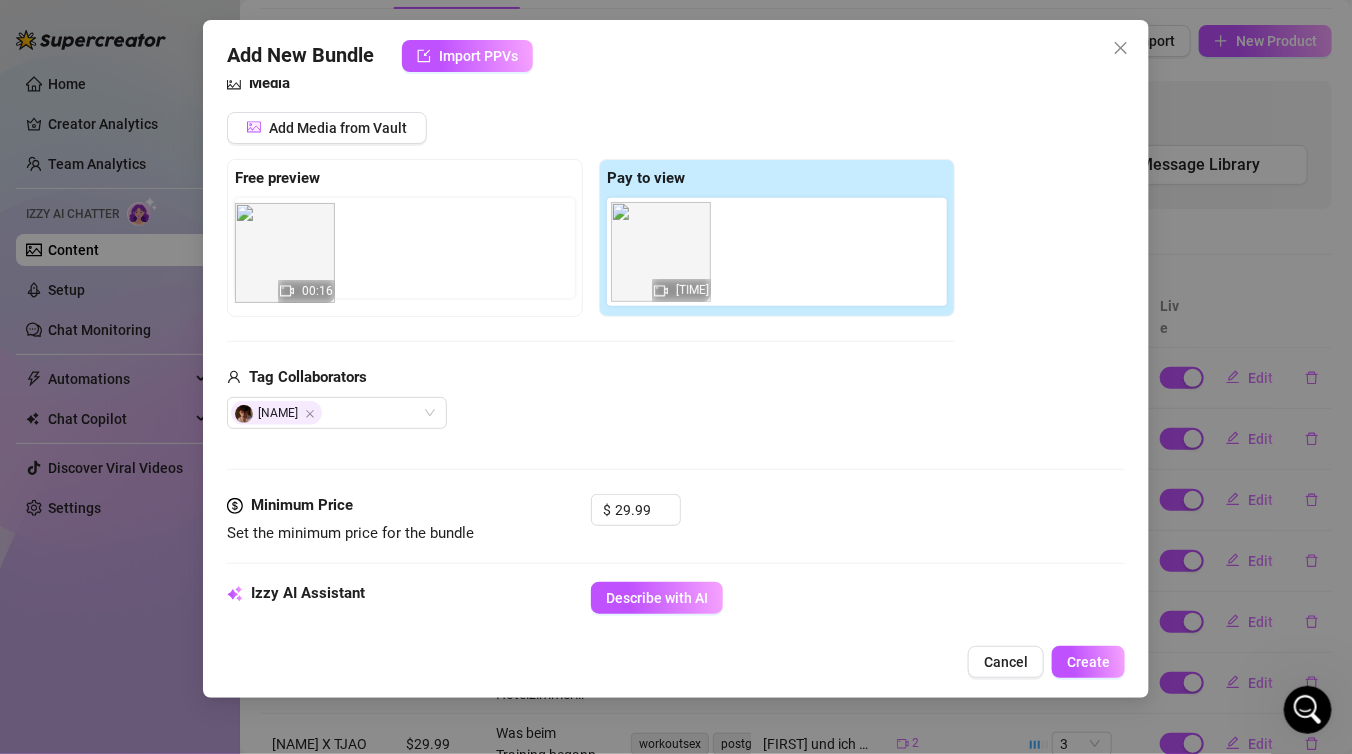 drag, startPoint x: 766, startPoint y: 266, endPoint x: 273, endPoint y: 268, distance: 493.00406 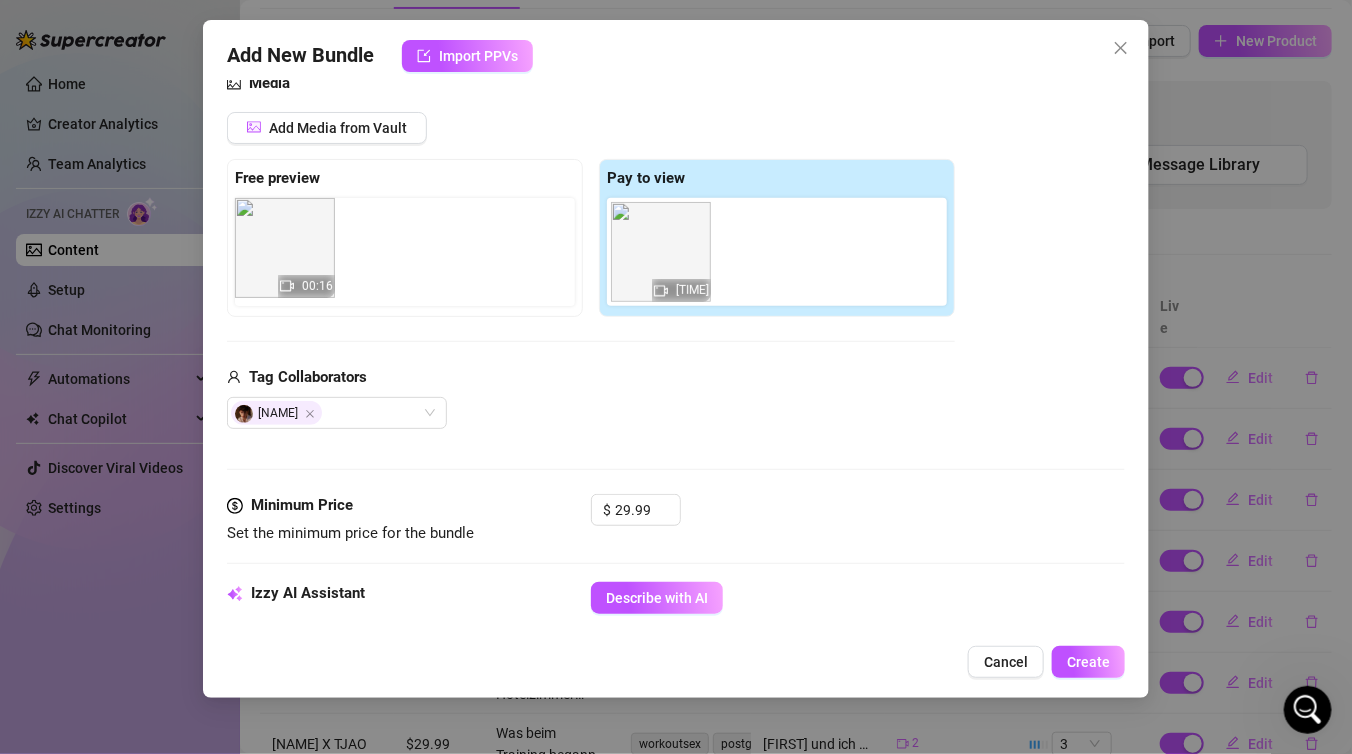 drag, startPoint x: 776, startPoint y: 258, endPoint x: 287, endPoint y: 256, distance: 489.0041 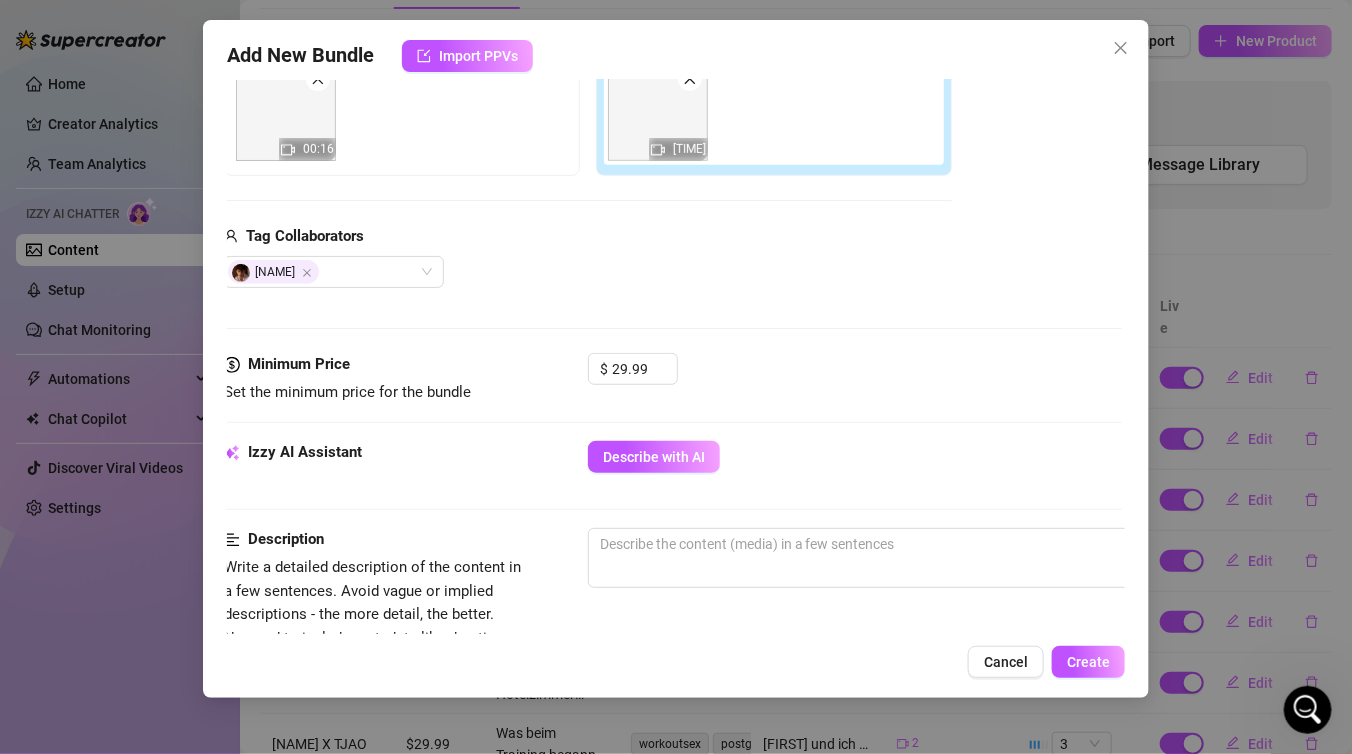 scroll, scrollTop: 375, scrollLeft: 3, axis: both 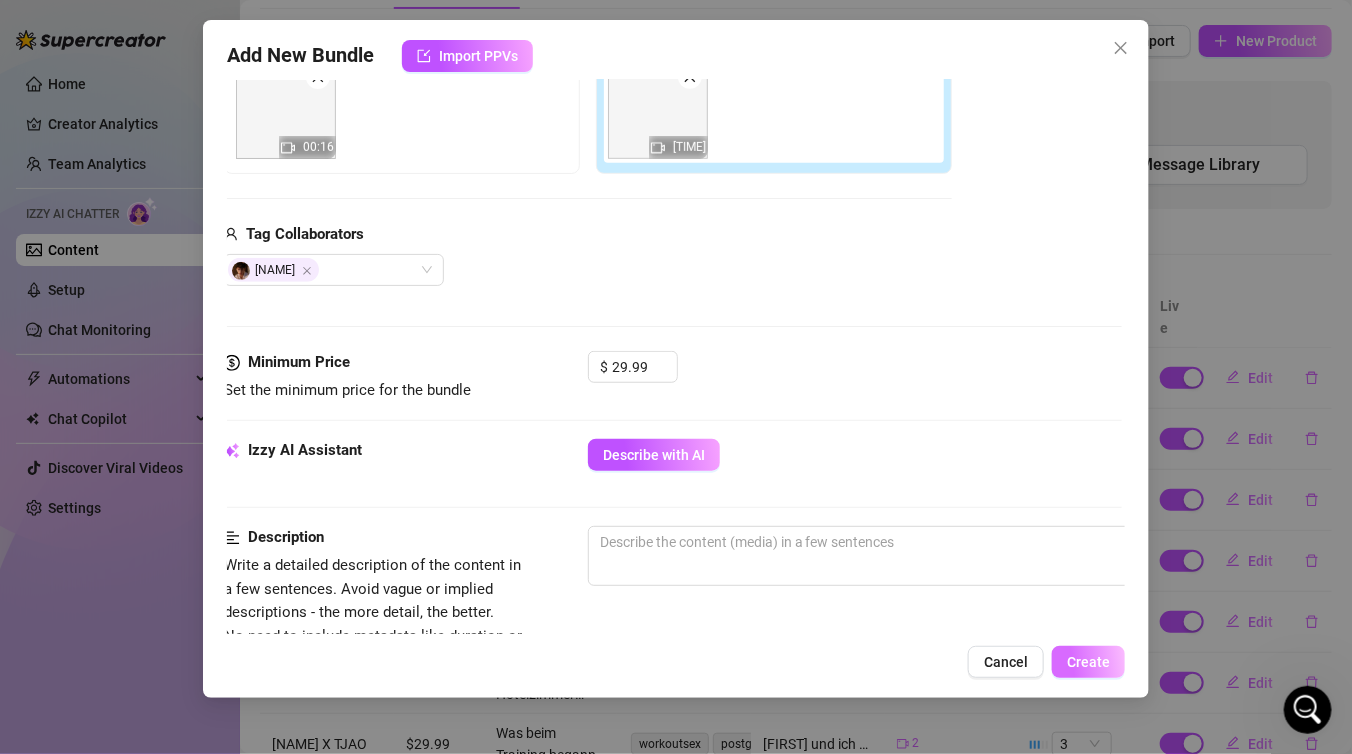 click on "Create" at bounding box center [1088, 662] 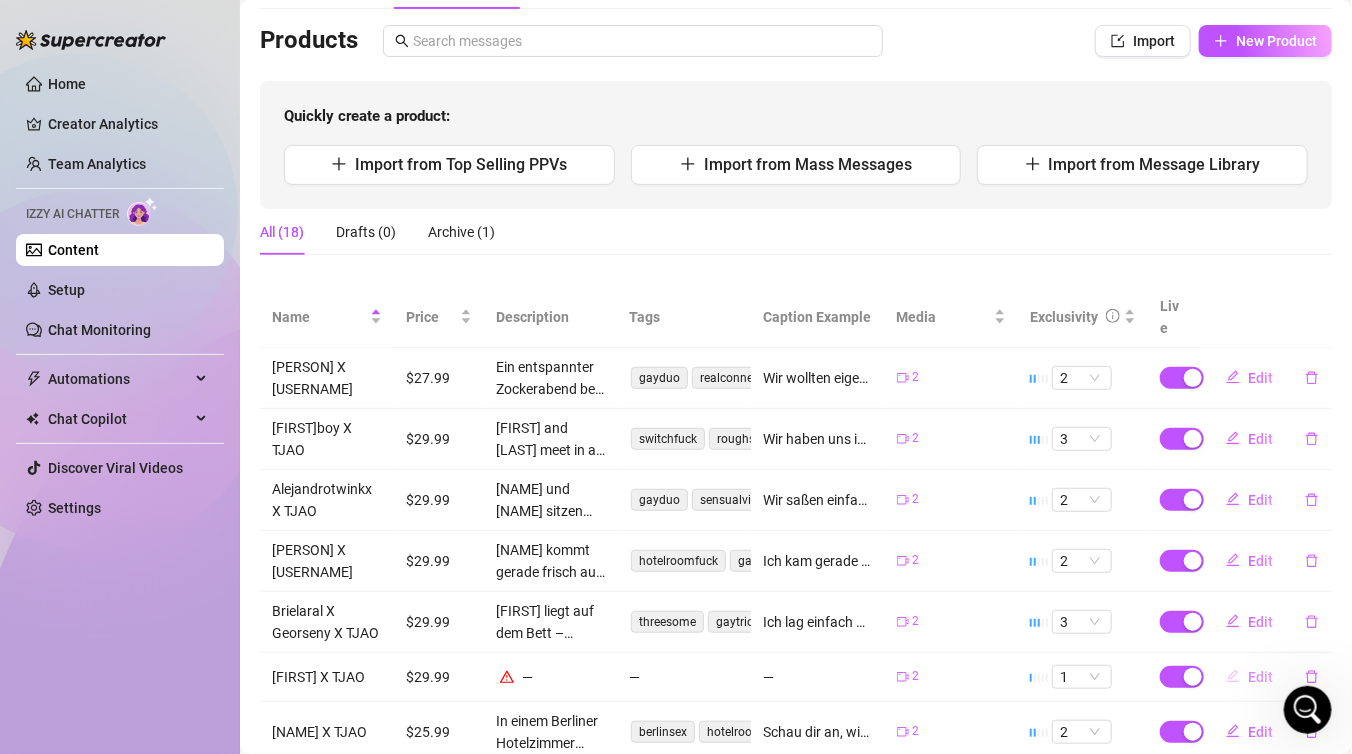 click on "Edit" at bounding box center (1260, 677) 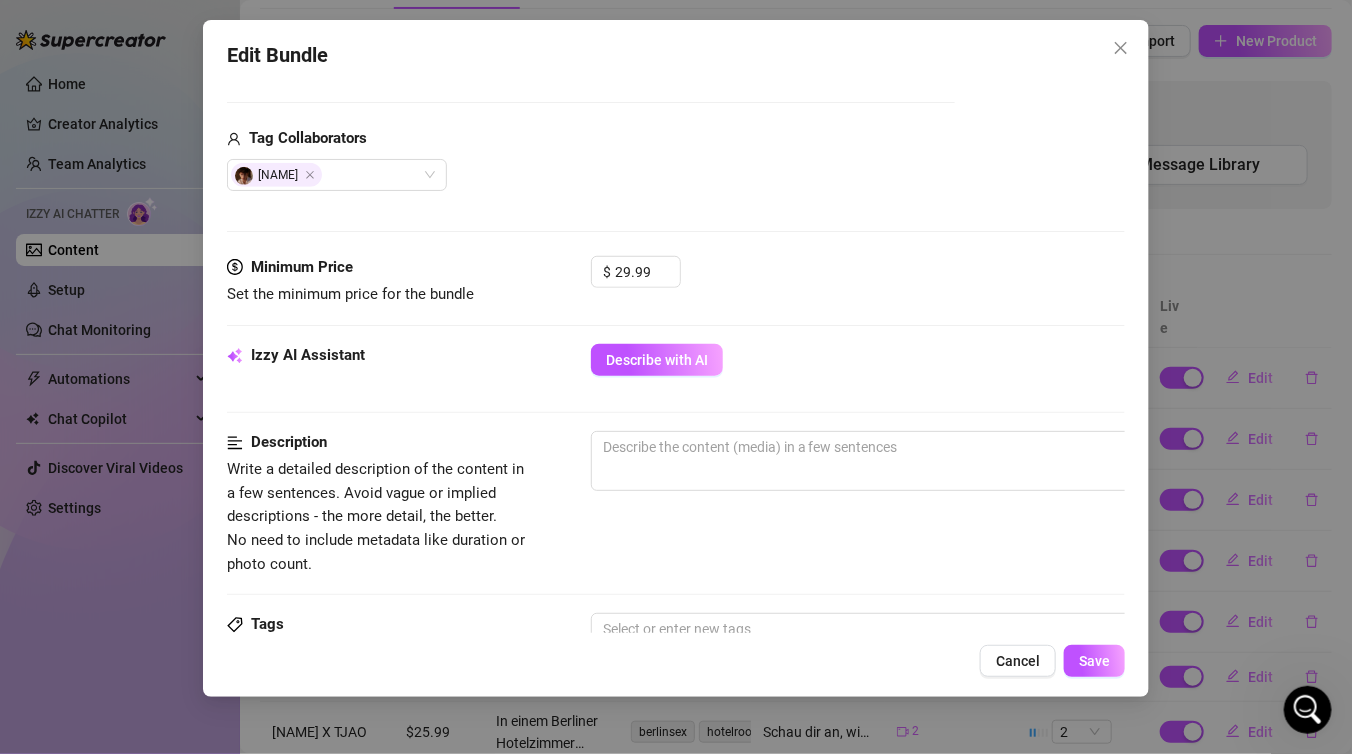 scroll, scrollTop: 469, scrollLeft: 0, axis: vertical 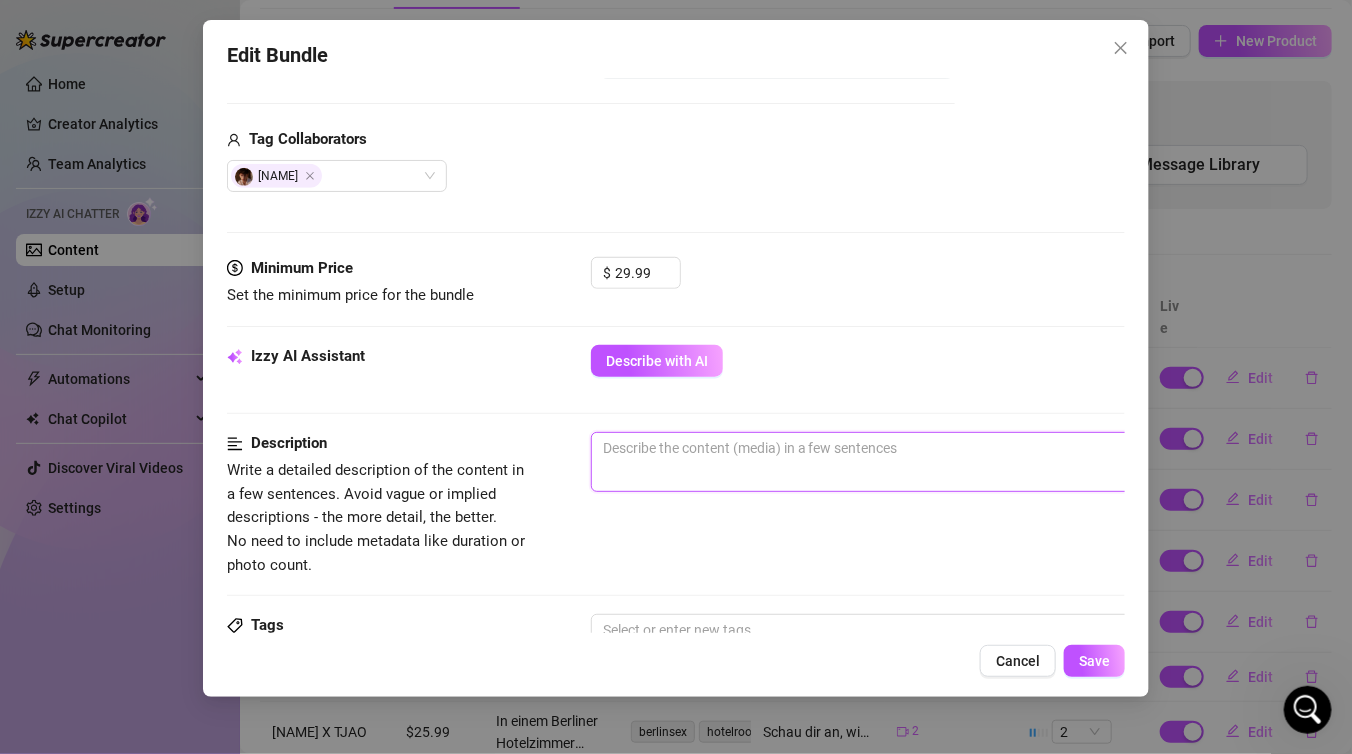click at bounding box center [941, 462] 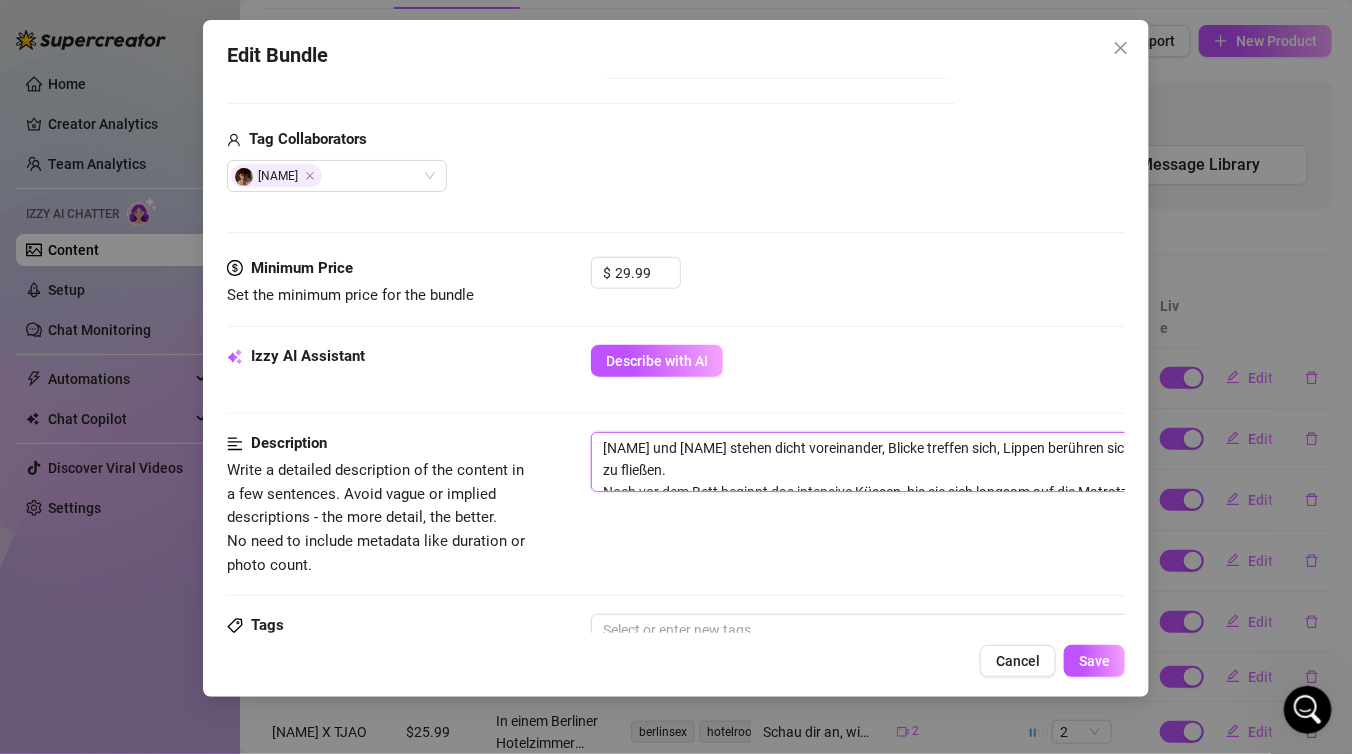 scroll, scrollTop: 95, scrollLeft: 0, axis: vertical 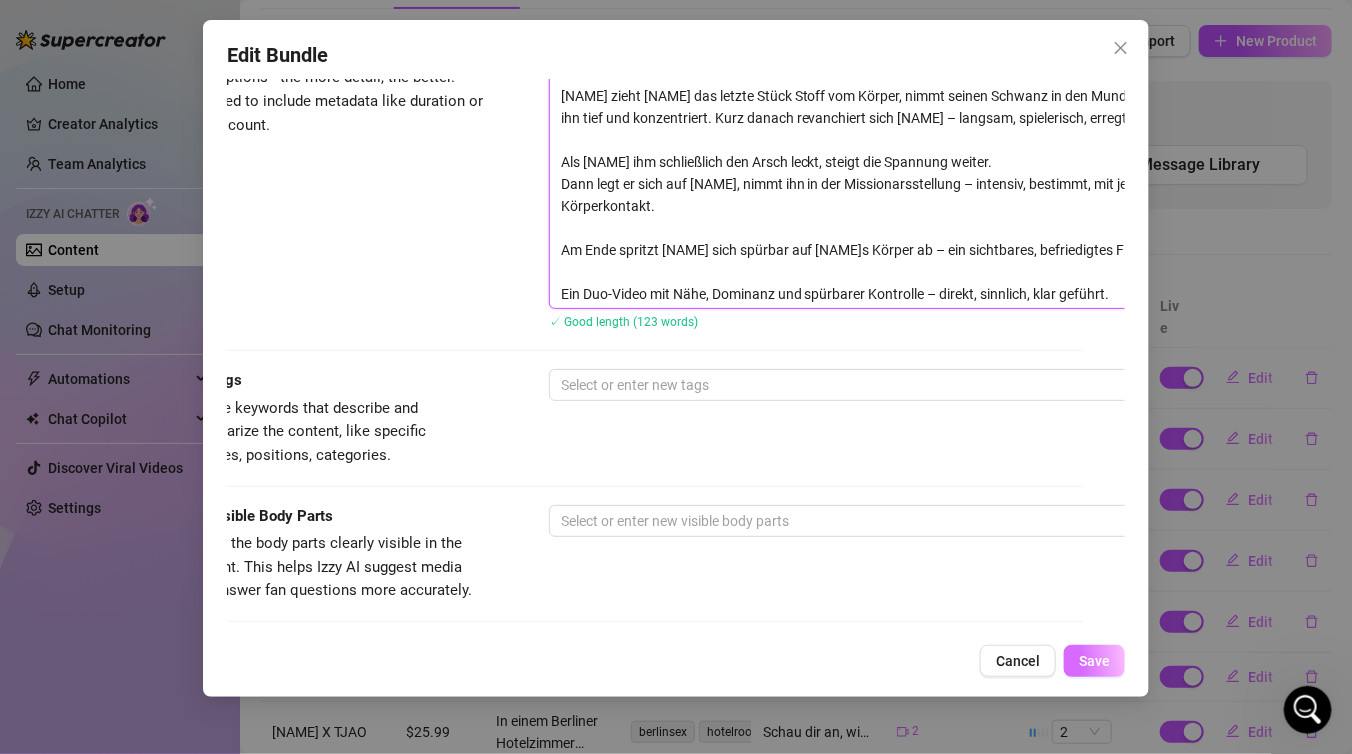 type on "Jan und Brilaral stehen dicht voreinander, Blicke treffen sich, Lippen berühren sich – und die Lust beginnt zu fließen.
Noch vor dem Bett beginnt das intensive Küssen, bis sie sich langsam auf die Matratze fallen lassen.
Brilaral zieht Jan das letzte Stück Stoff vom Körper, nimmt seinen Schwanz in den Mund und verwöhnt ihn tief und konzentriert. Kurz danach revanchiert sich Jan – langsam, spielerisch, erregt.
Als Brilaral ihm schließlich den Arsch leckt, steigt die Spannung weiter.
Dann legt er sich auf Jan, nimmt ihn in der Missionarsstellung – intensiv, bestimmt, mit jeder Menge Körperkontakt.
Am Ende spritzt Brilaral sich spürbar auf Jans Körper ab – ein sichtbares, befriedigtes Finish.
Ein Duo-Video mit Nähe, Dominanz und spürbarer Kontrolle – direkt, sinnlich, klar geführt." 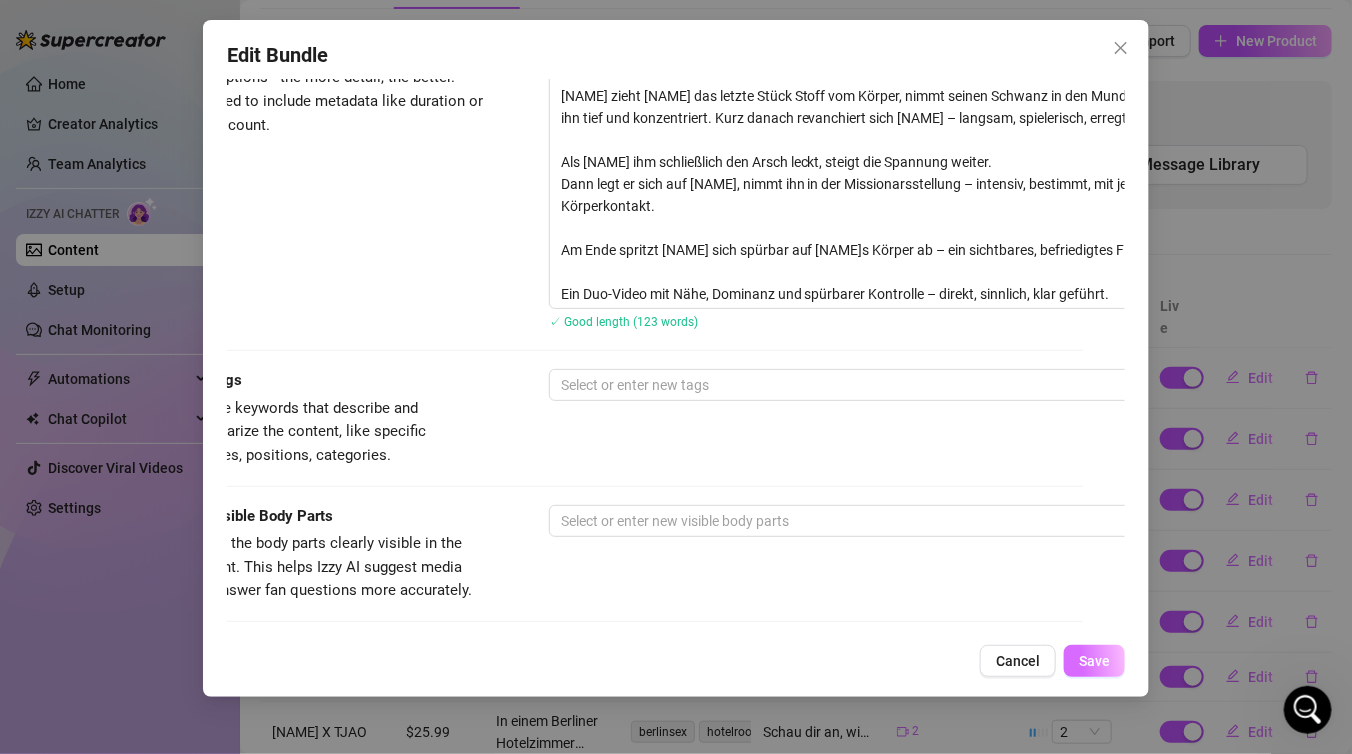 click on "Save" at bounding box center [1094, 661] 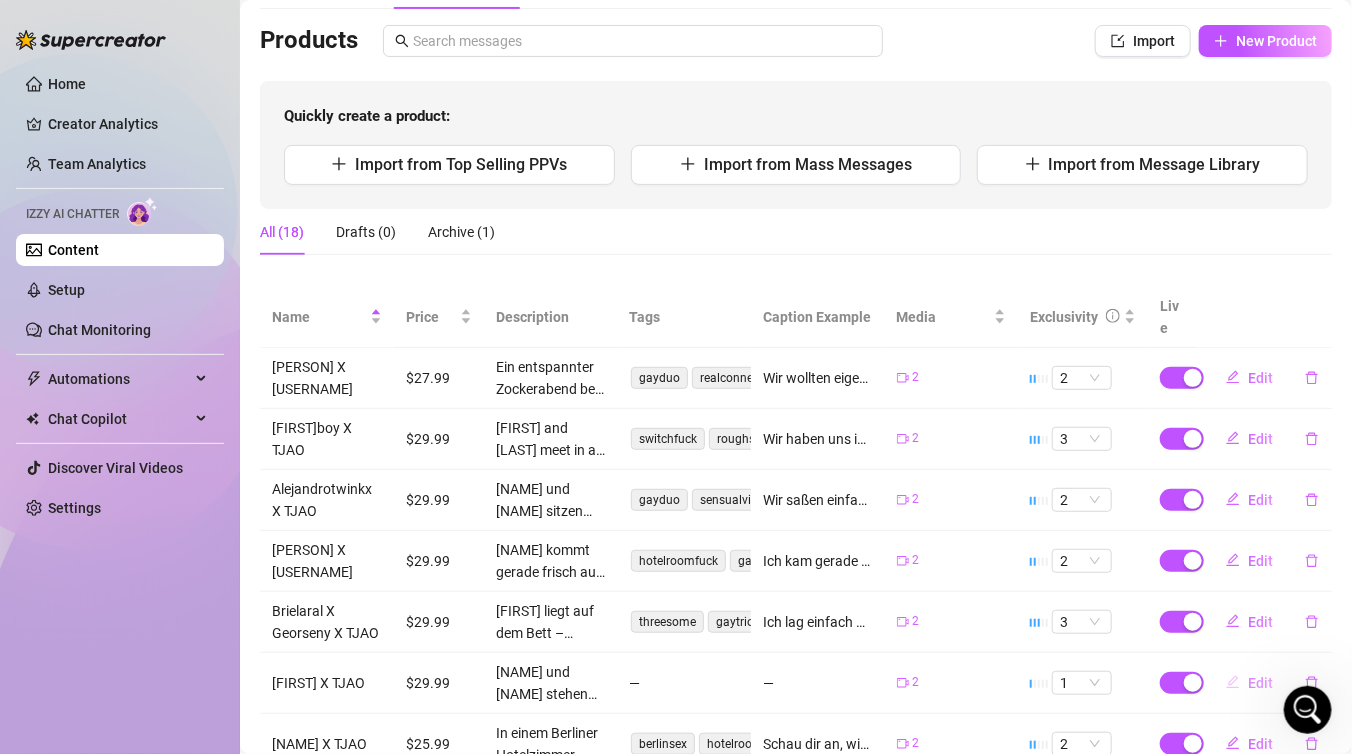 click 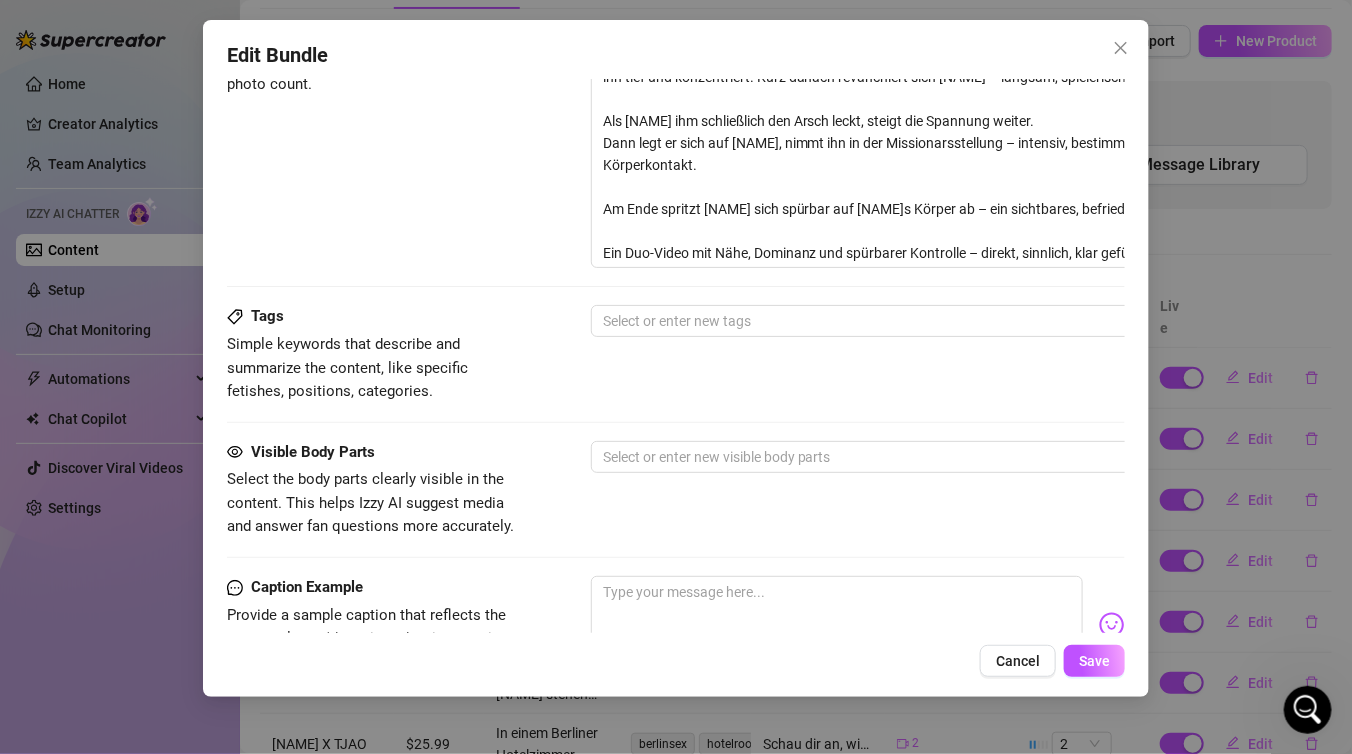 scroll, scrollTop: 954, scrollLeft: 0, axis: vertical 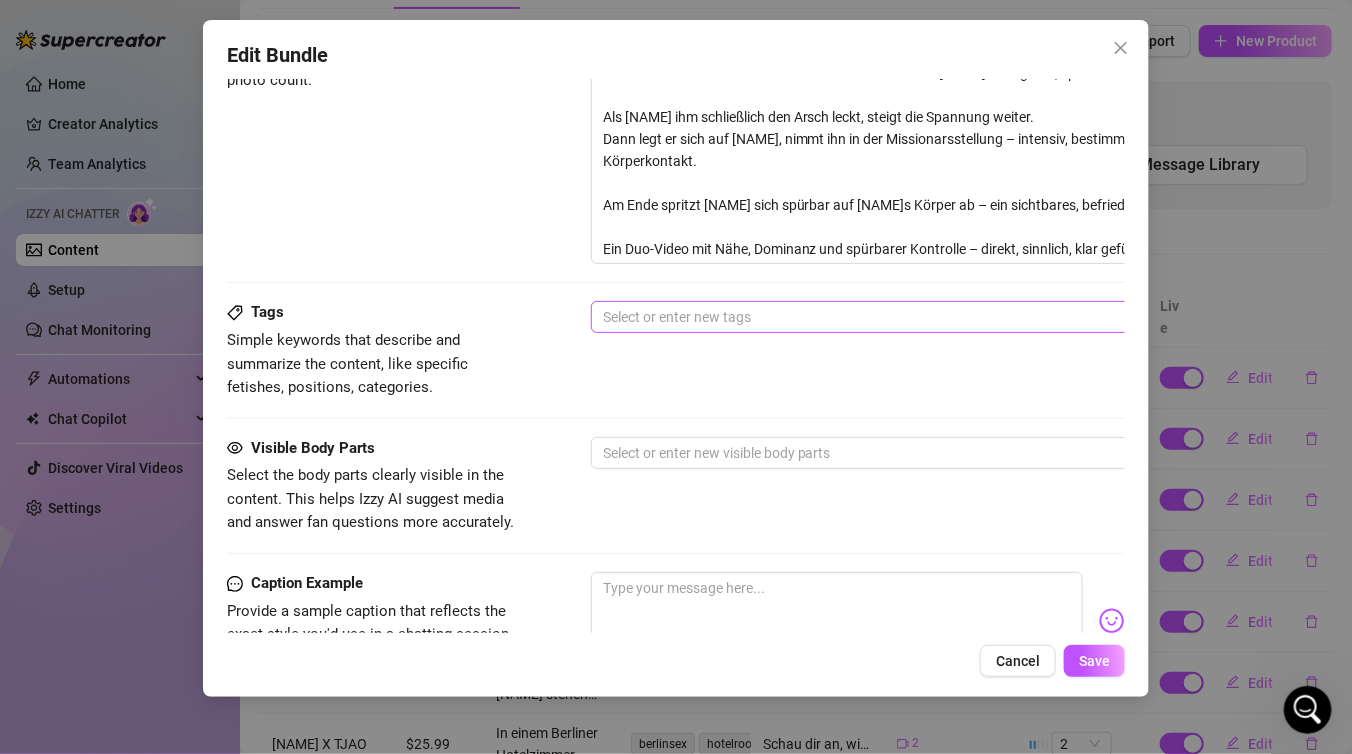 click at bounding box center (930, 317) 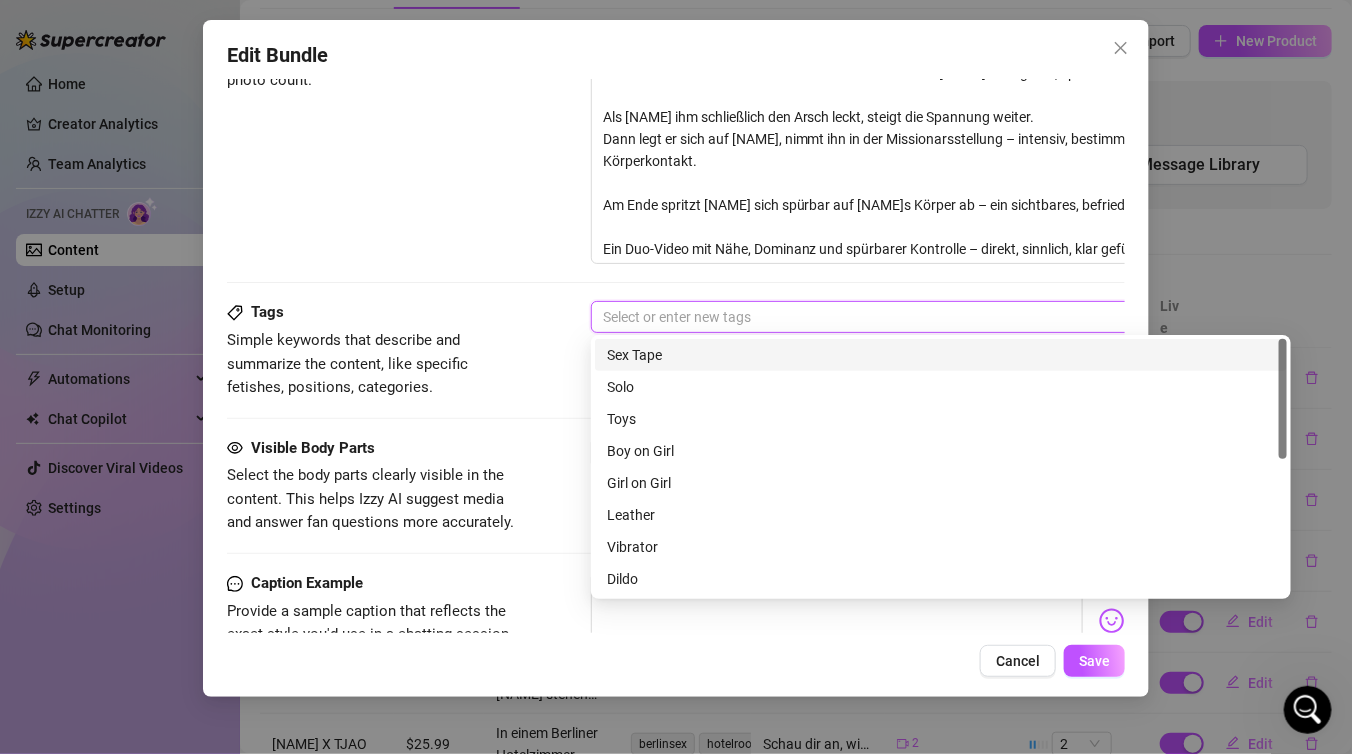 paste on "gayduo" 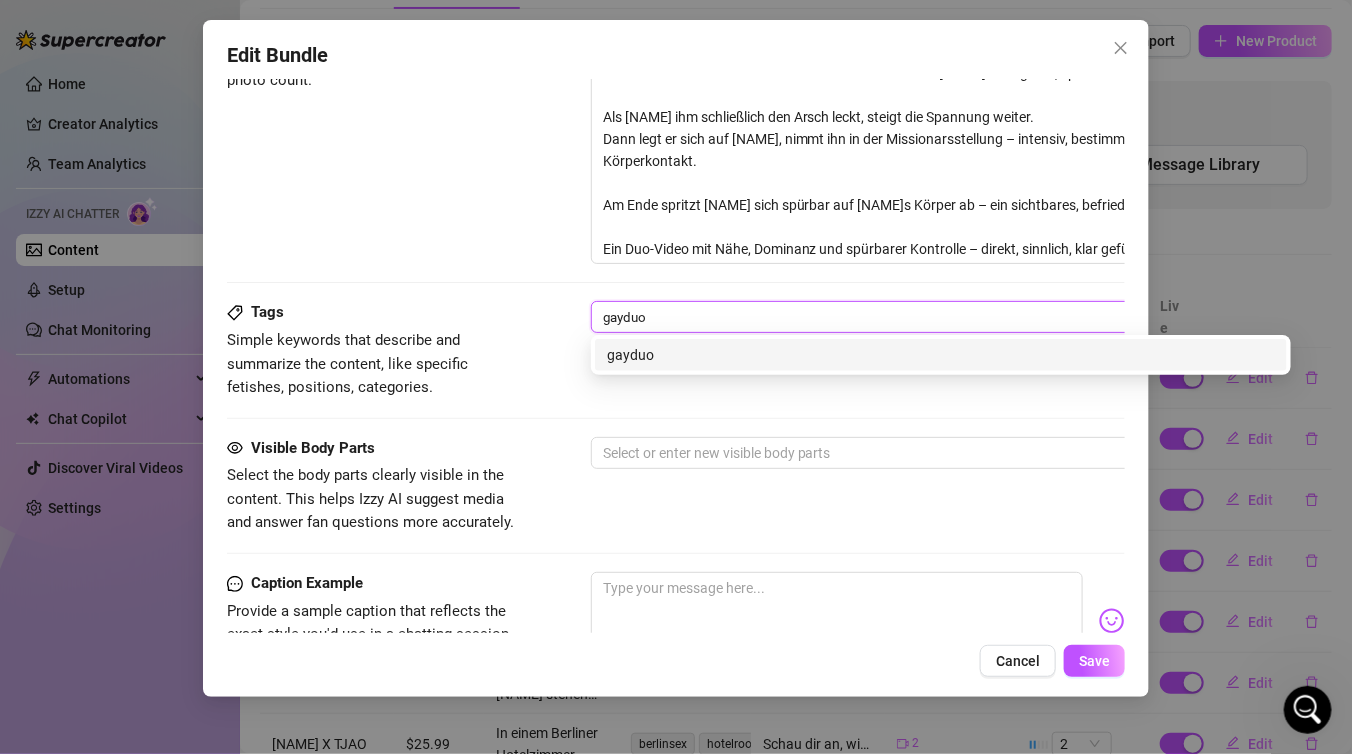 type on "gayduo" 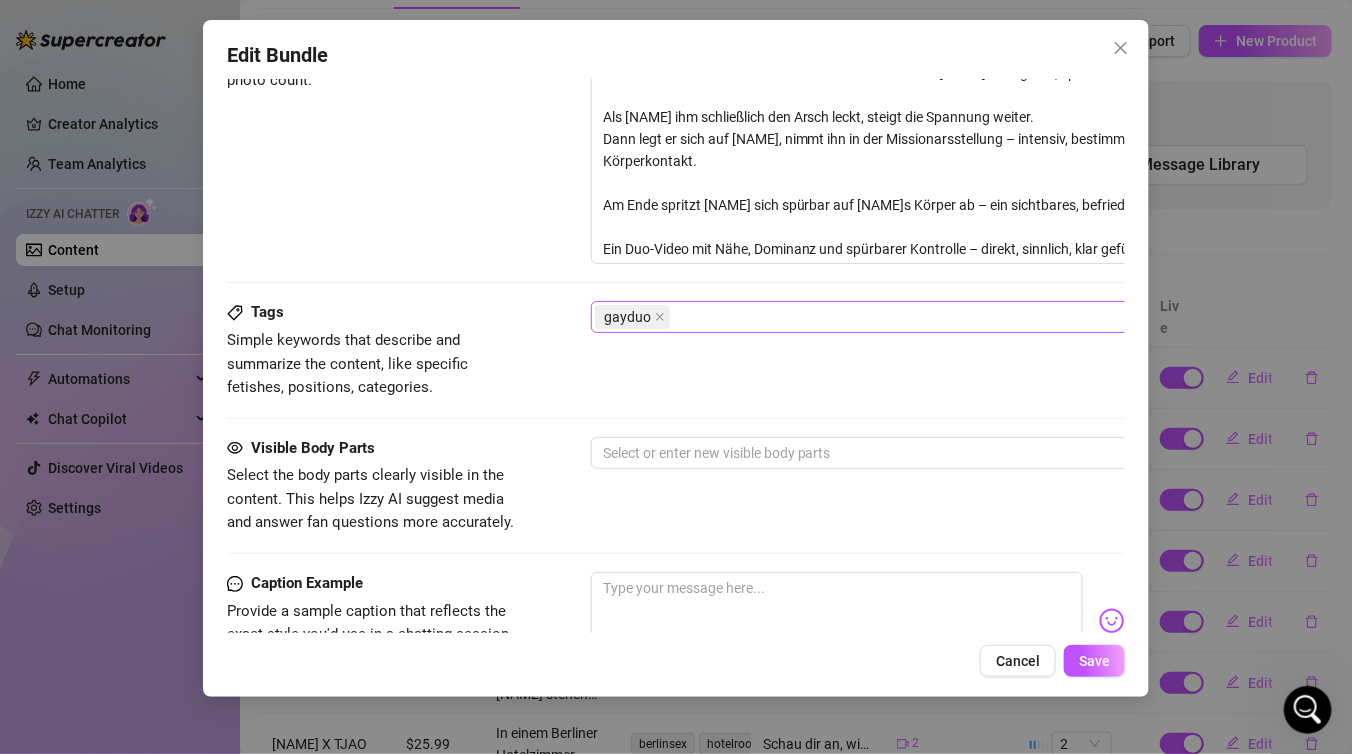 click on "gayduo" at bounding box center (930, 317) 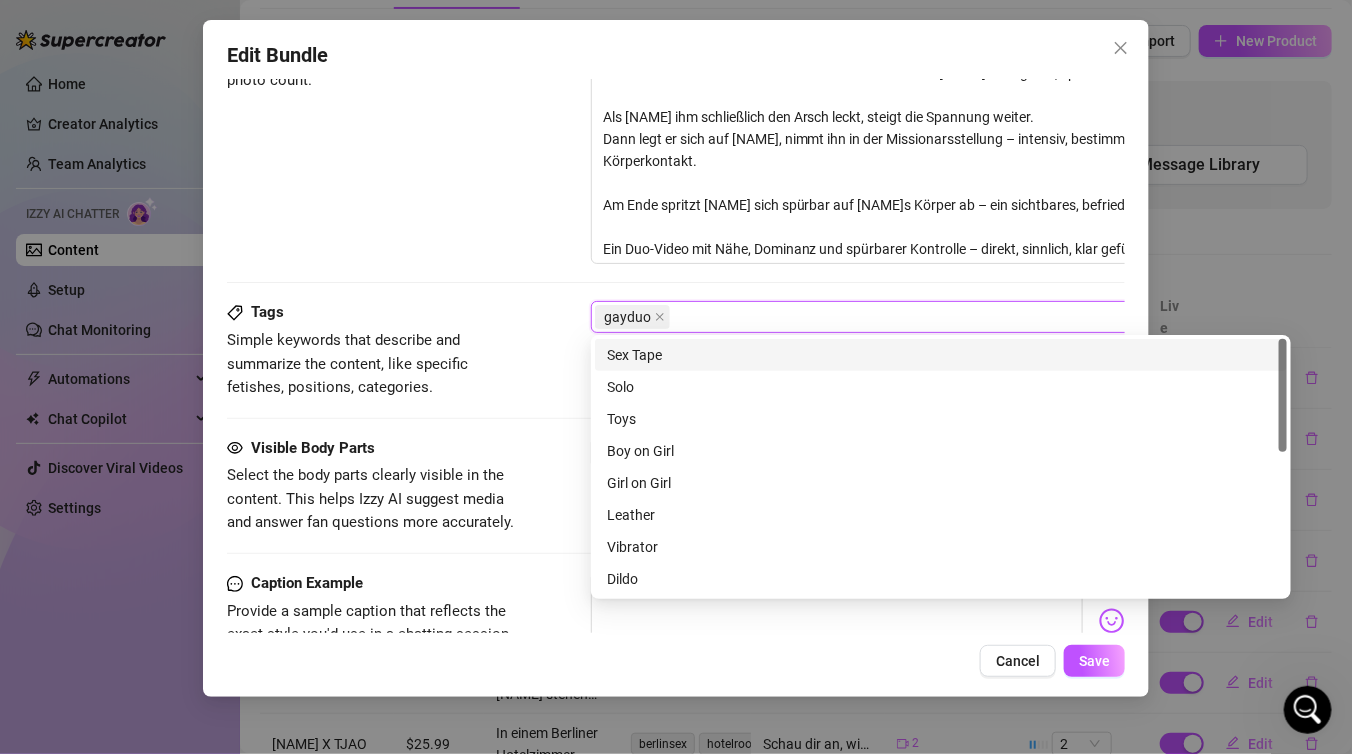 paste on "dominantvibes" 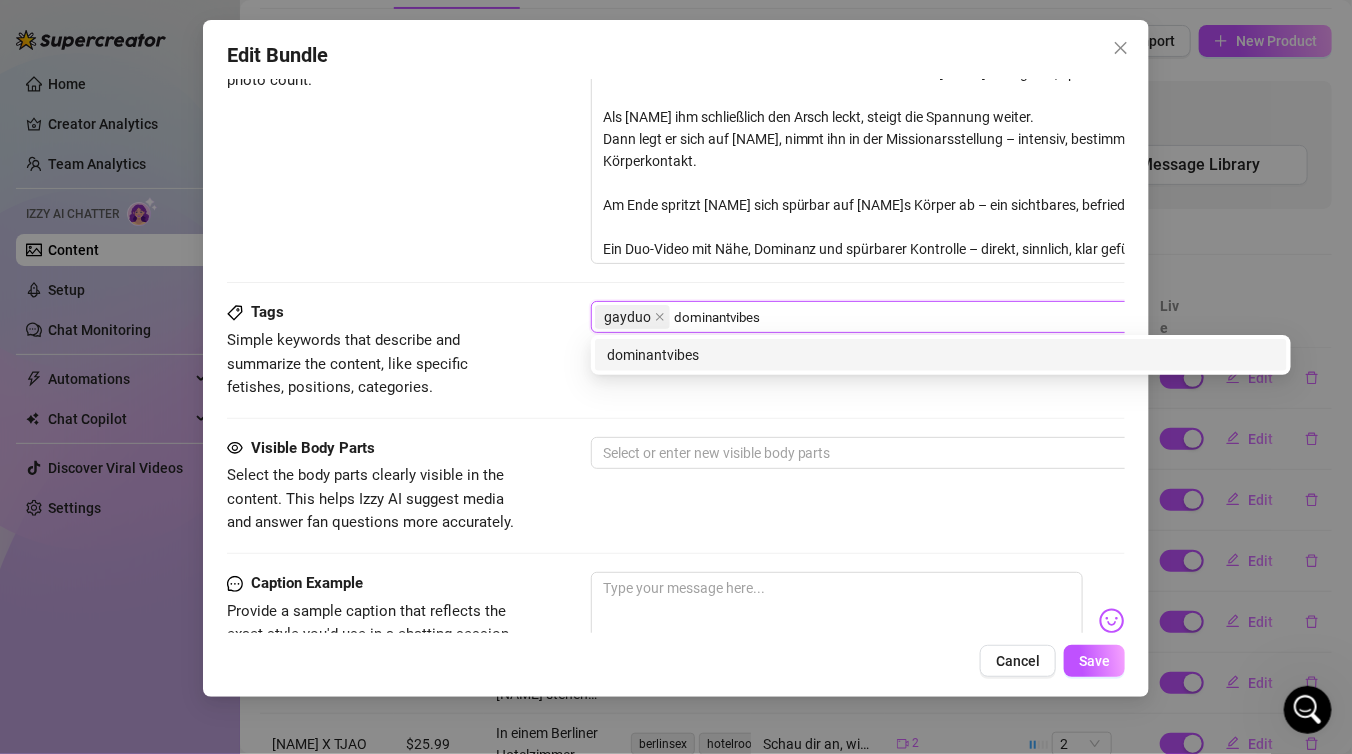 type on "dominantvibes" 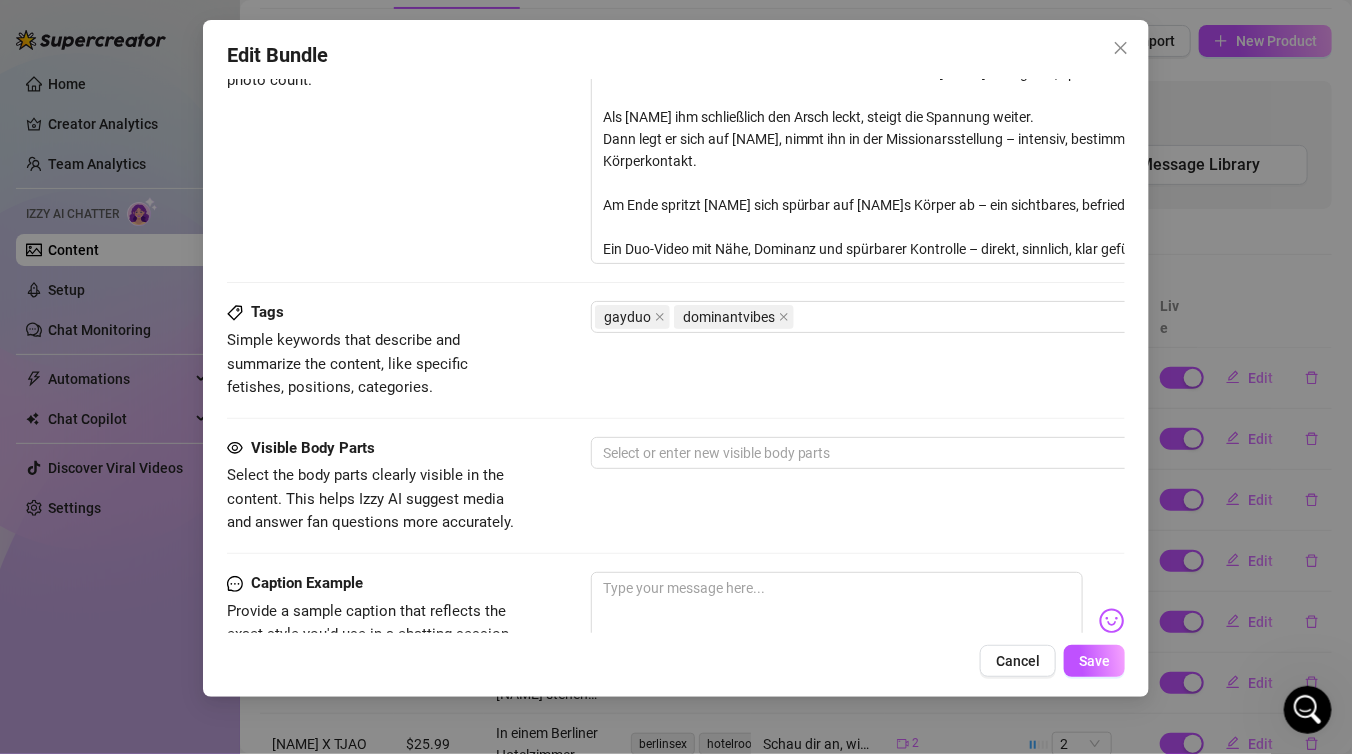 click on "Description Write a detailed description of the content in a few sentences. Avoid vague or implied descriptions - the more detail, the better.  No need to include metadata like duration or photo count. Jan und Brilaral stehen dicht voreinander, Blicke treffen sich, Lippen berühren sich – und die Lust beginnt zu fließen.
Noch vor dem Bett beginnt das intensive Küssen, bis sie sich langsam auf die Matratze fallen lassen.
Brilaral zieht Jan das letzte Stück Stoff vom Körper, nimmt seinen Schwanz in den Mund und verwöhnt ihn tief und konzentriert. Kurz danach revanchiert sich Jan – langsam, spielerisch, erregt.
Als Brilaral ihm schließlich den Arsch leckt, steigt die Spannung weiter.
Dann legt er sich auf Jan, nimmt ihn in der Missionarsstellung – intensiv, bestimmt, mit jeder Menge Körperkontakt.
Am Ende spritzt Brilaral sich spürbar auf Jans Körper ab – ein sichtbares, befriedigtes Finish.
Ein Duo-Video mit Nähe, Dominanz und spürbarer Kontrolle – direkt, sinnlich, klar geführt." at bounding box center [676, 124] 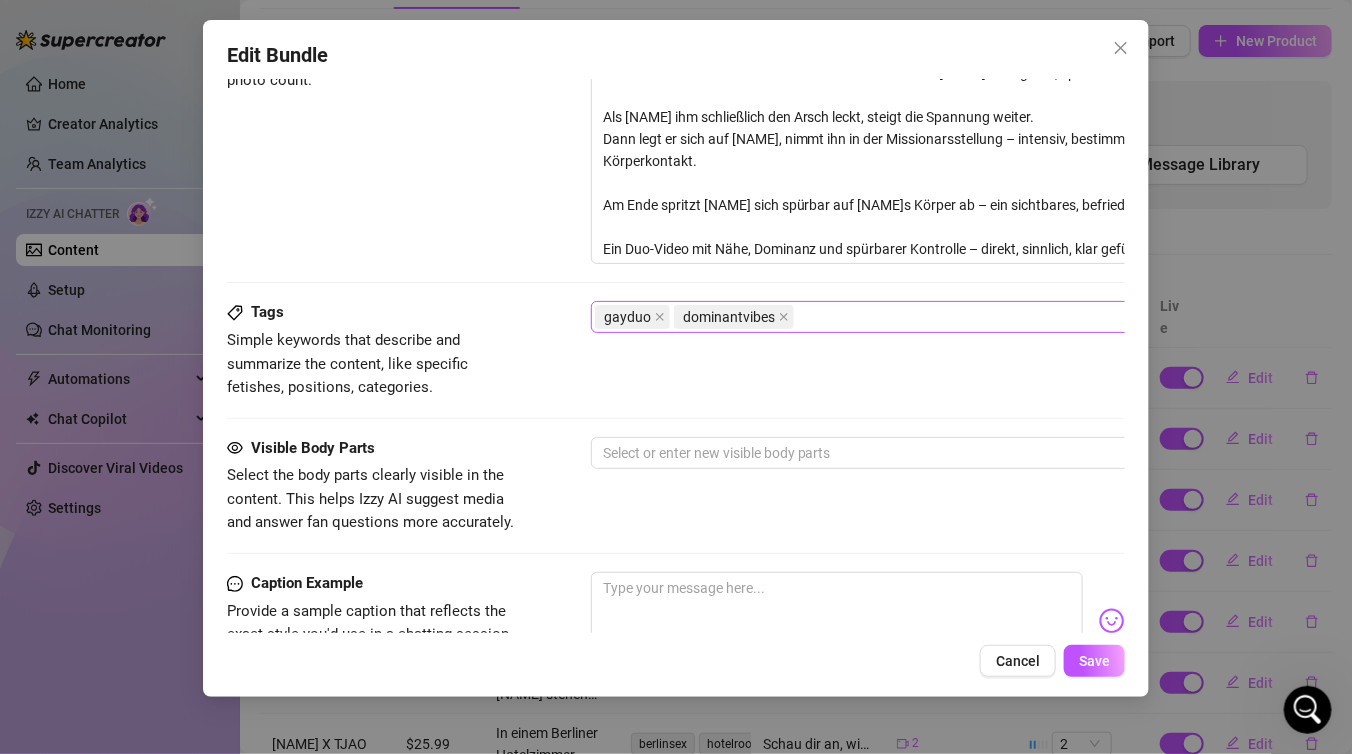click on "gayduo dominantvibes" at bounding box center [930, 317] 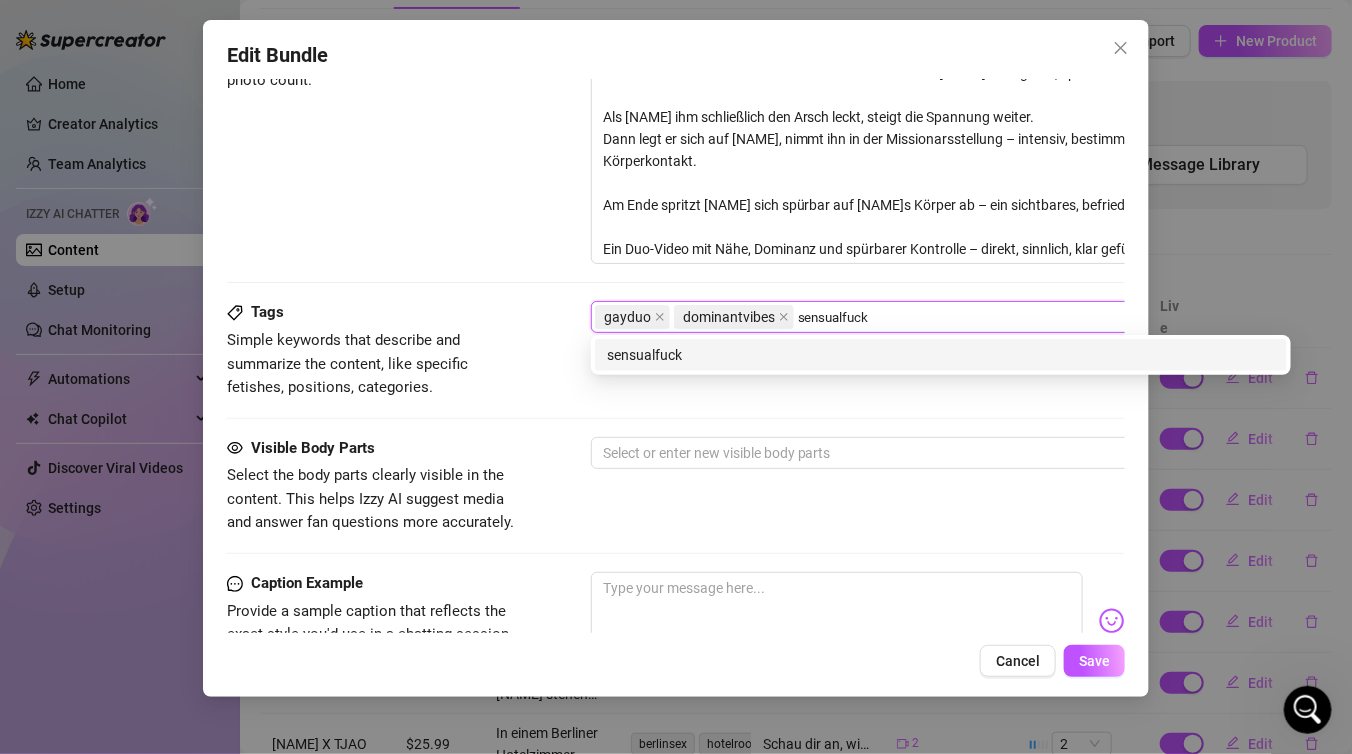 type on "sensualfuck" 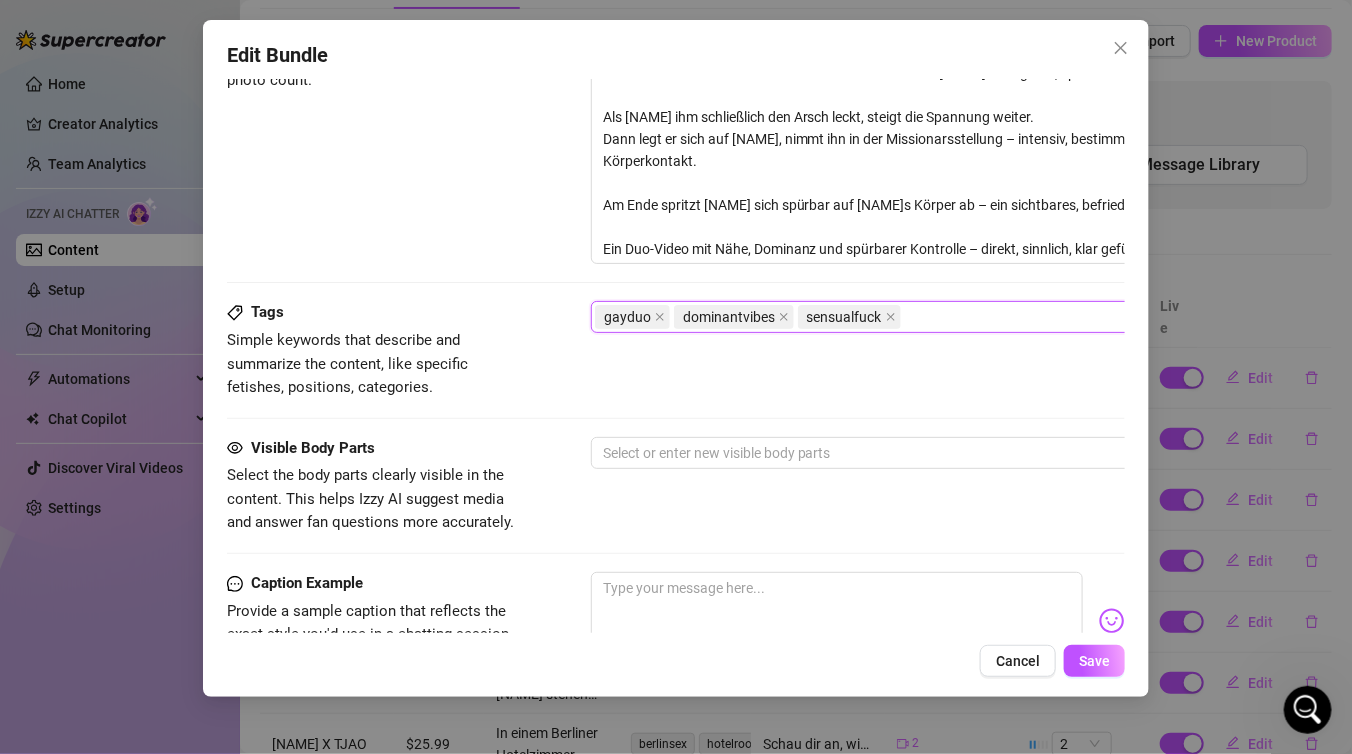 click on "gayduo dominantvibes sensualfuck" at bounding box center (930, 317) 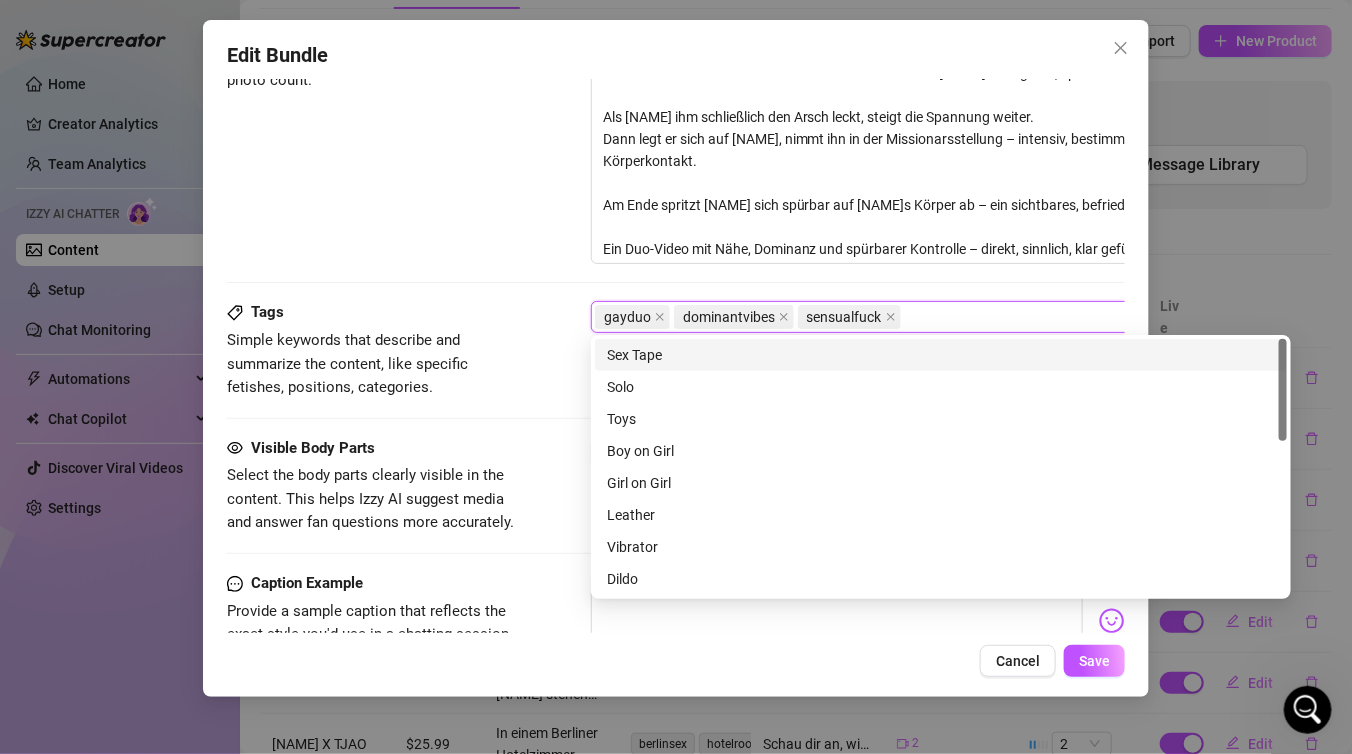 paste on "intimateenergy" 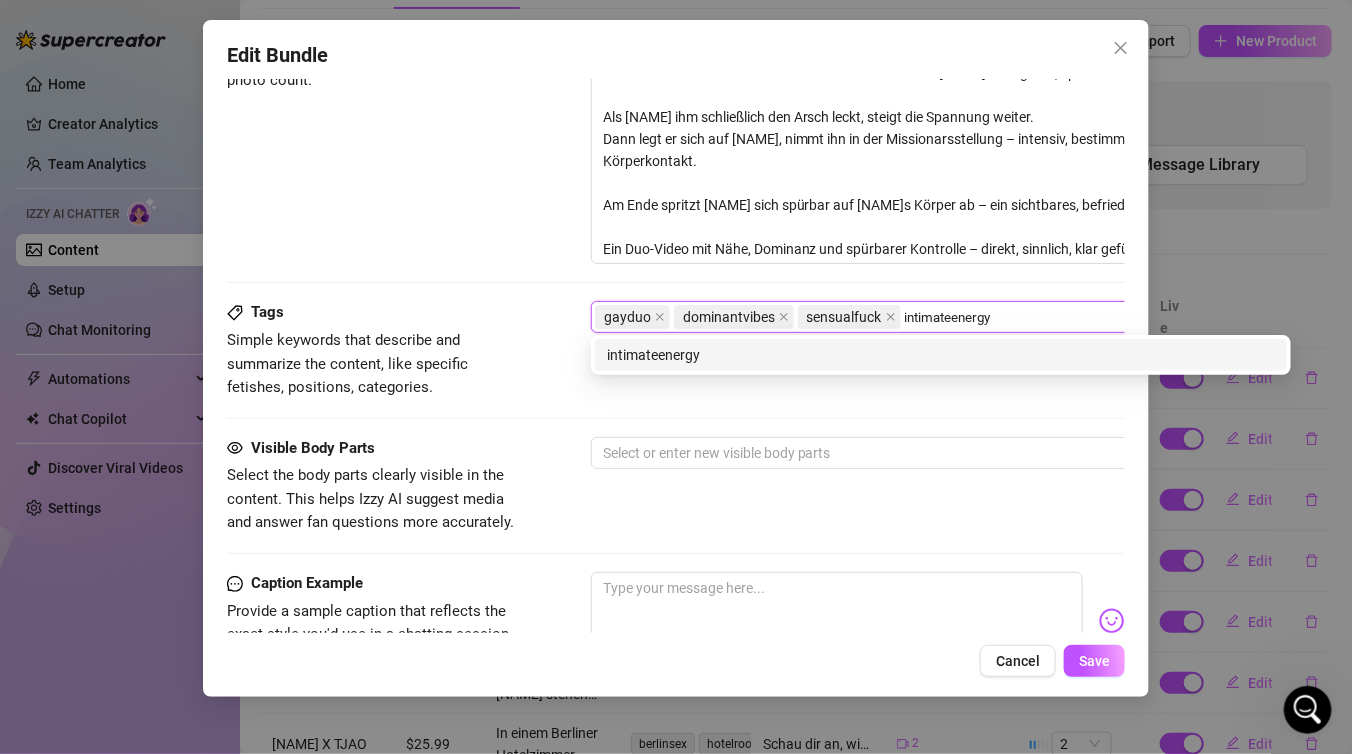 type on "intimateenergy" 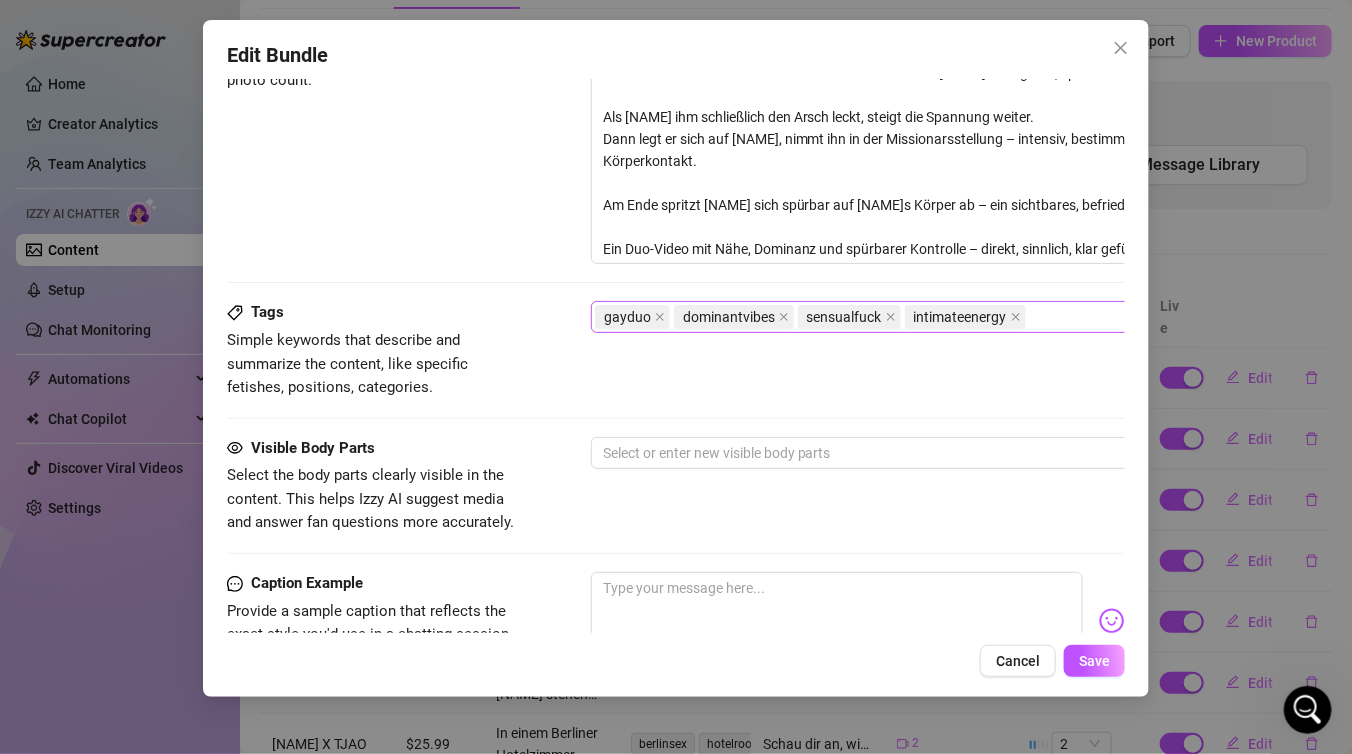 click on "gayduo dominantvibes sensualfuck intimateenergy" at bounding box center [930, 317] 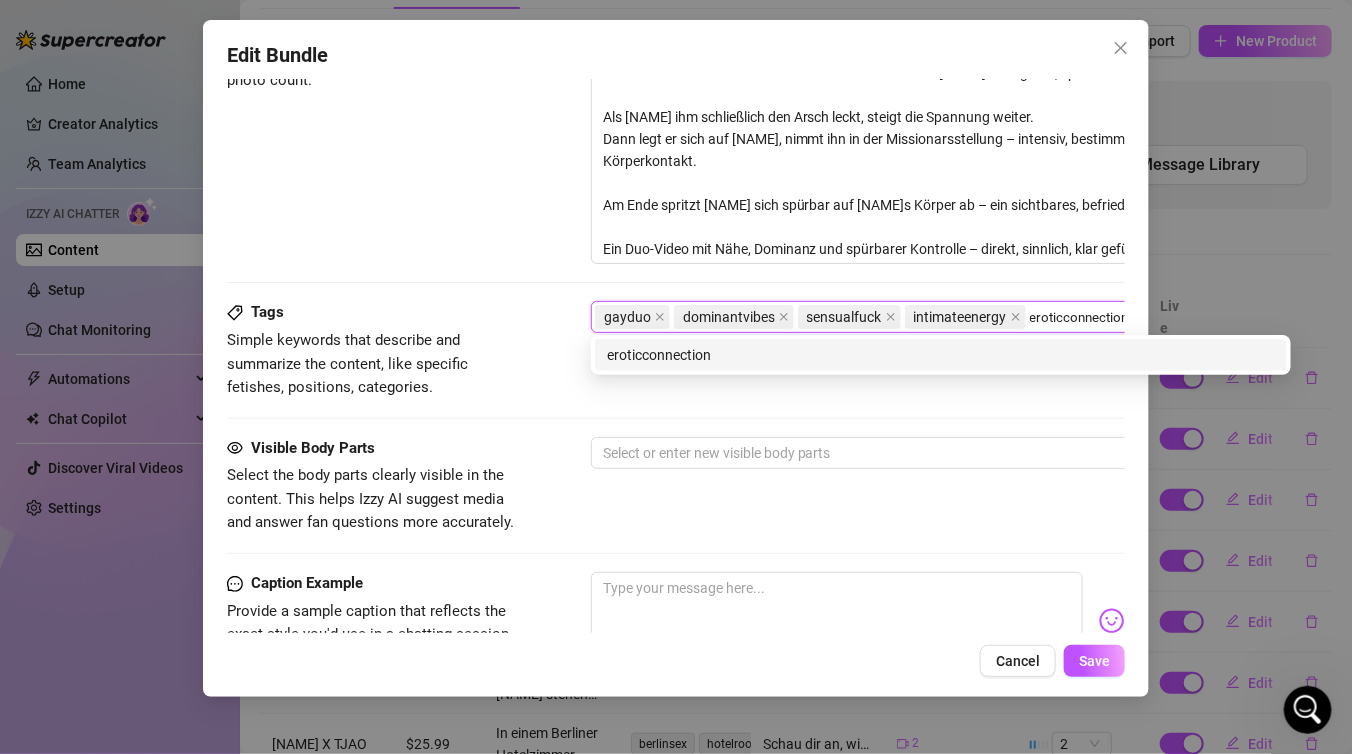 scroll, scrollTop: 954, scrollLeft: 13, axis: both 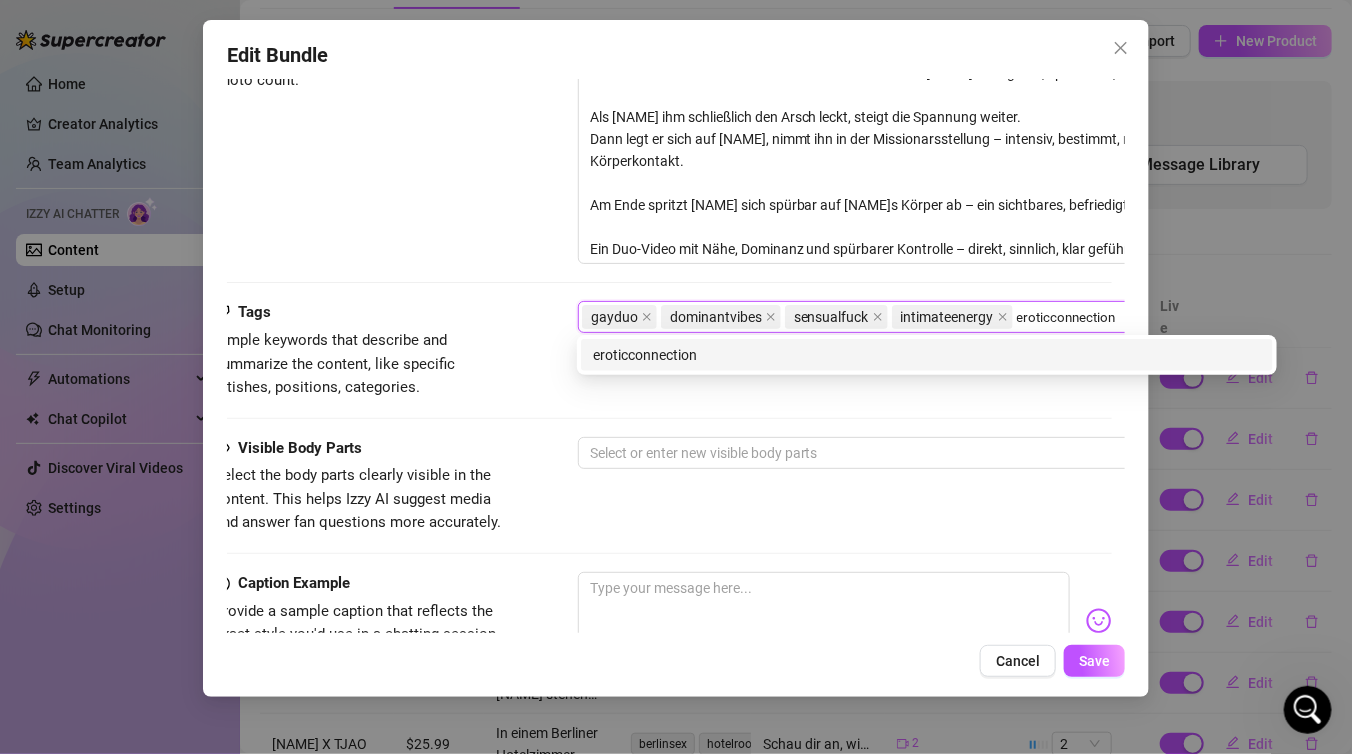 type on "eroticconnection" 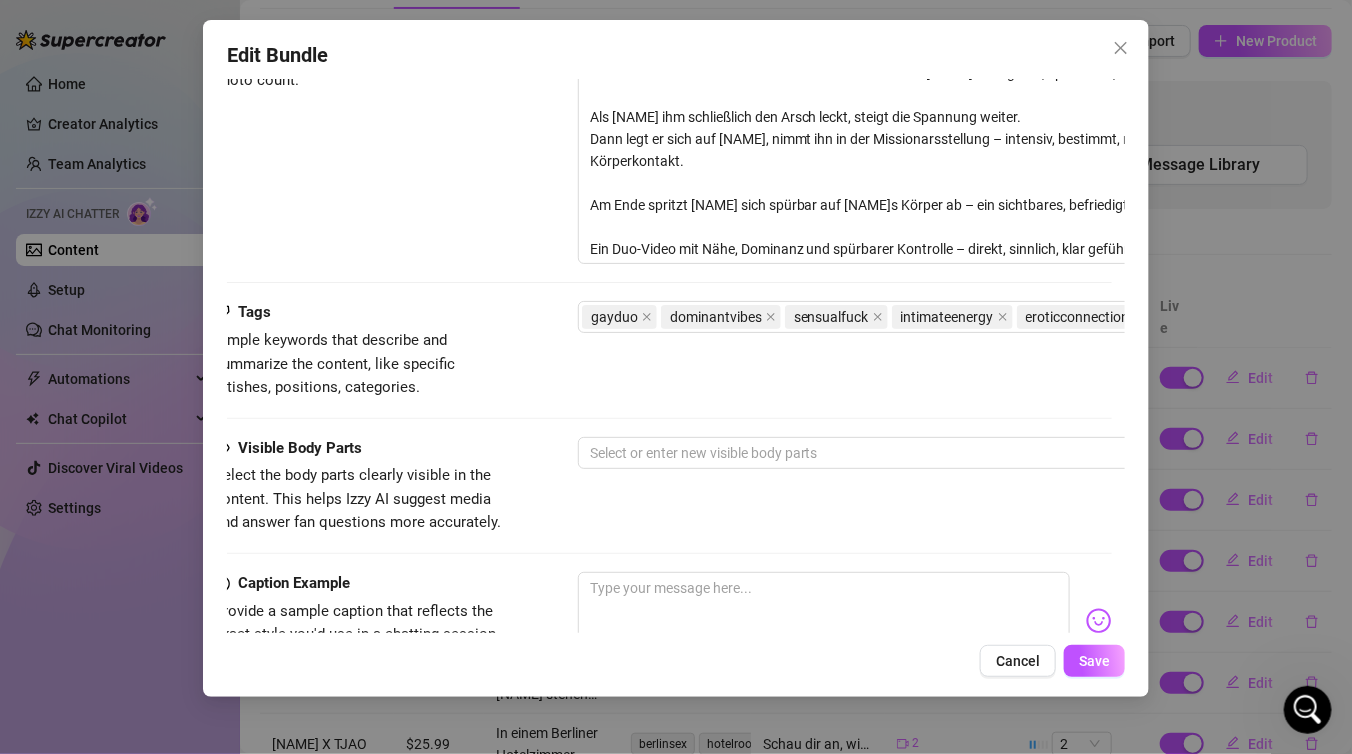 scroll, scrollTop: 954, scrollLeft: 177, axis: both 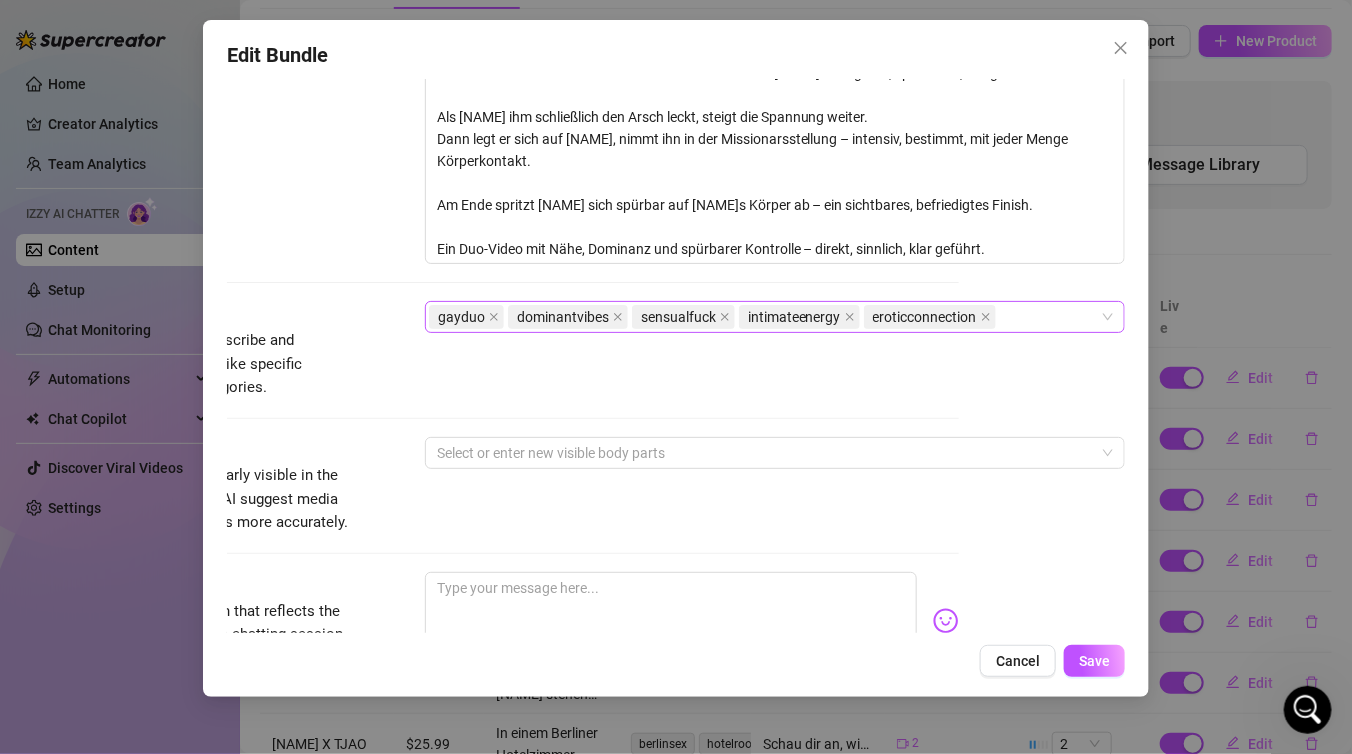 click on "gayduo dominantvibes sensualfuck intimateenergy eroticconnection" at bounding box center (764, 317) 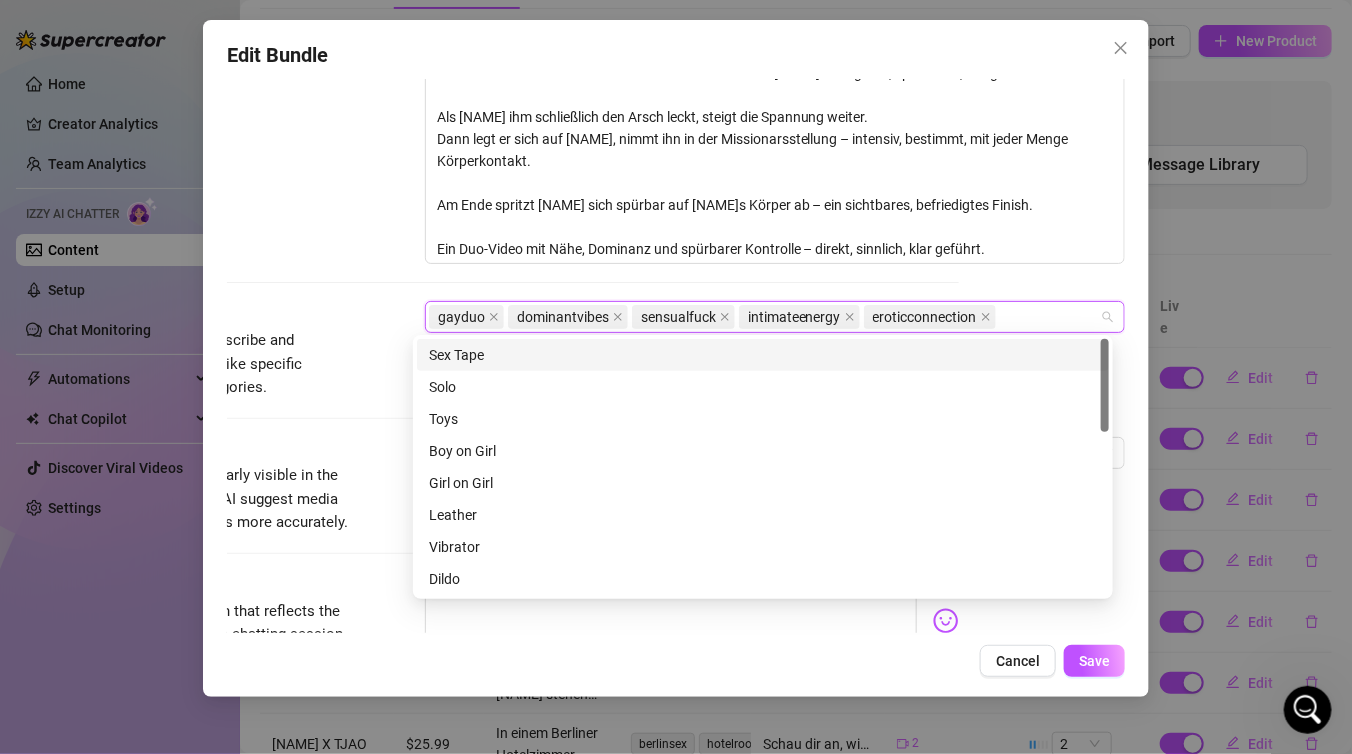 paste on "slowbuild" 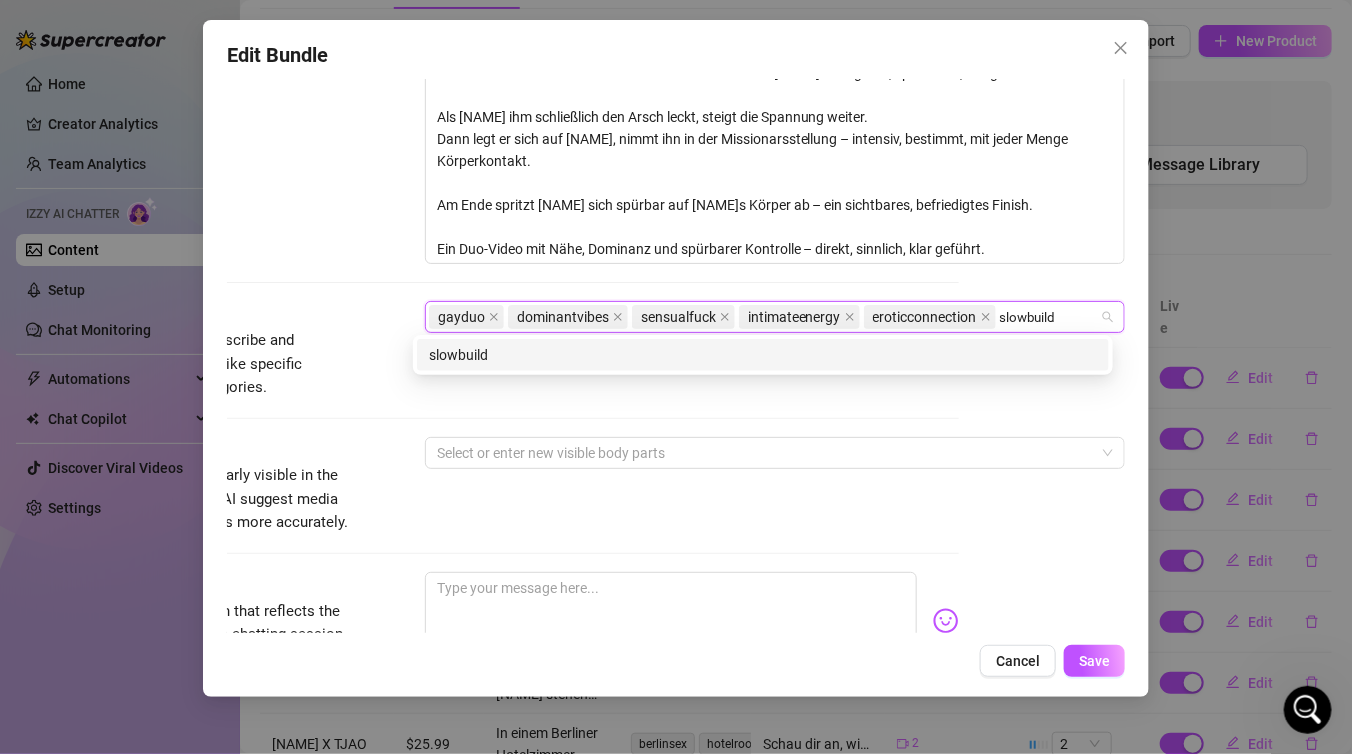 type on "slowbuild" 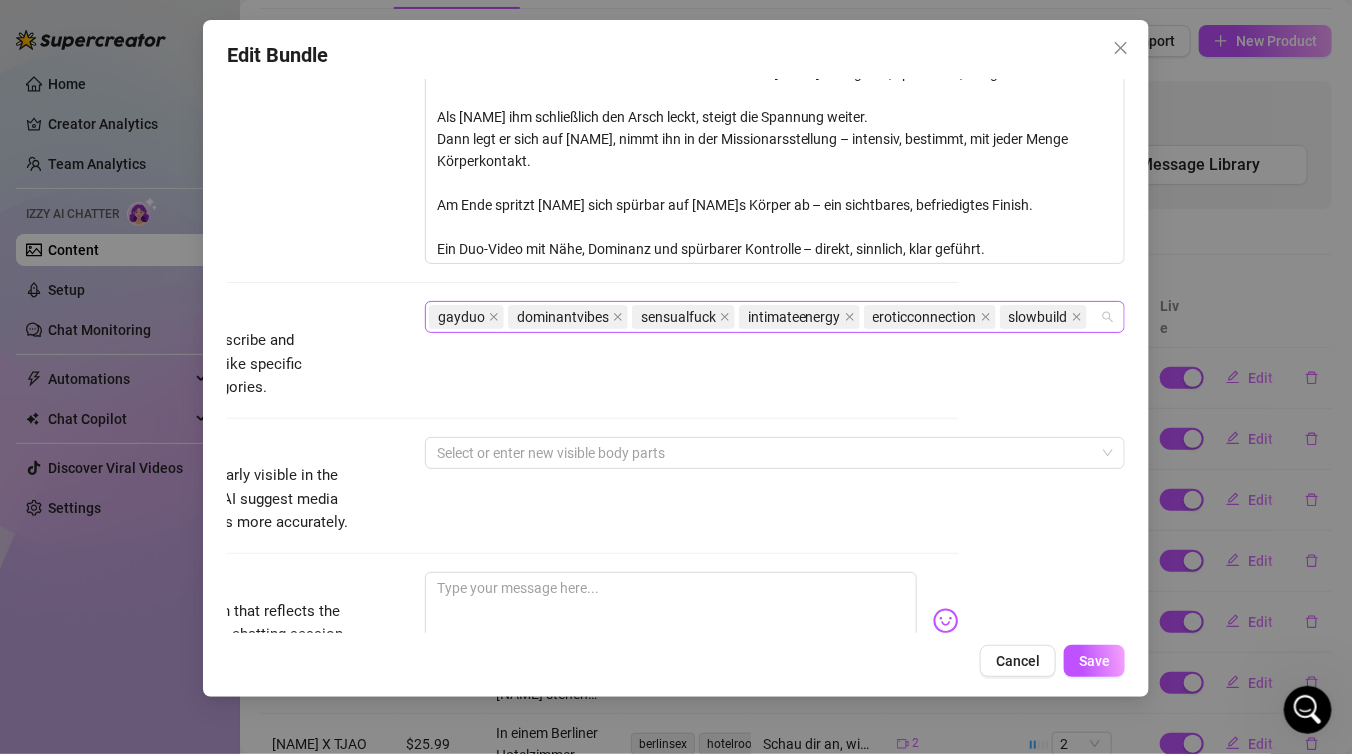 click on "slowbuild" at bounding box center [1045, 317] 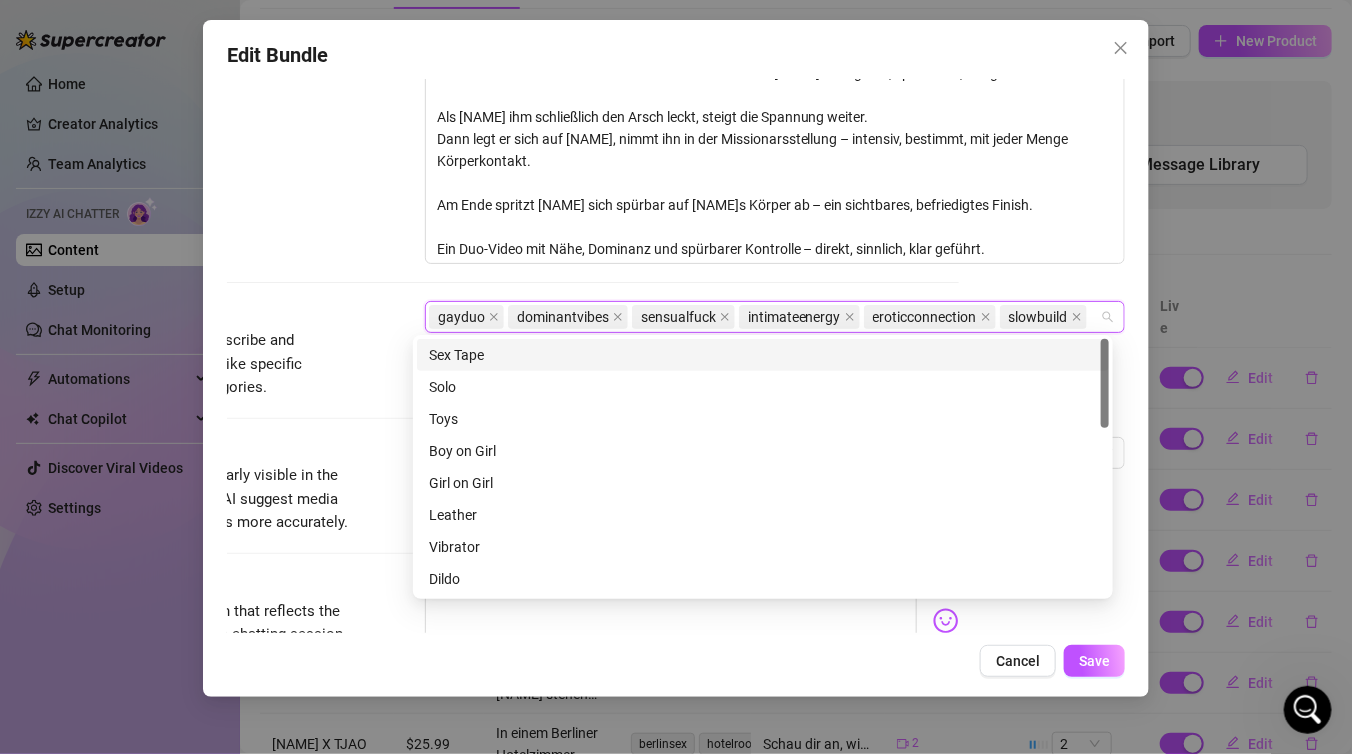 paste on "deeppleasure" 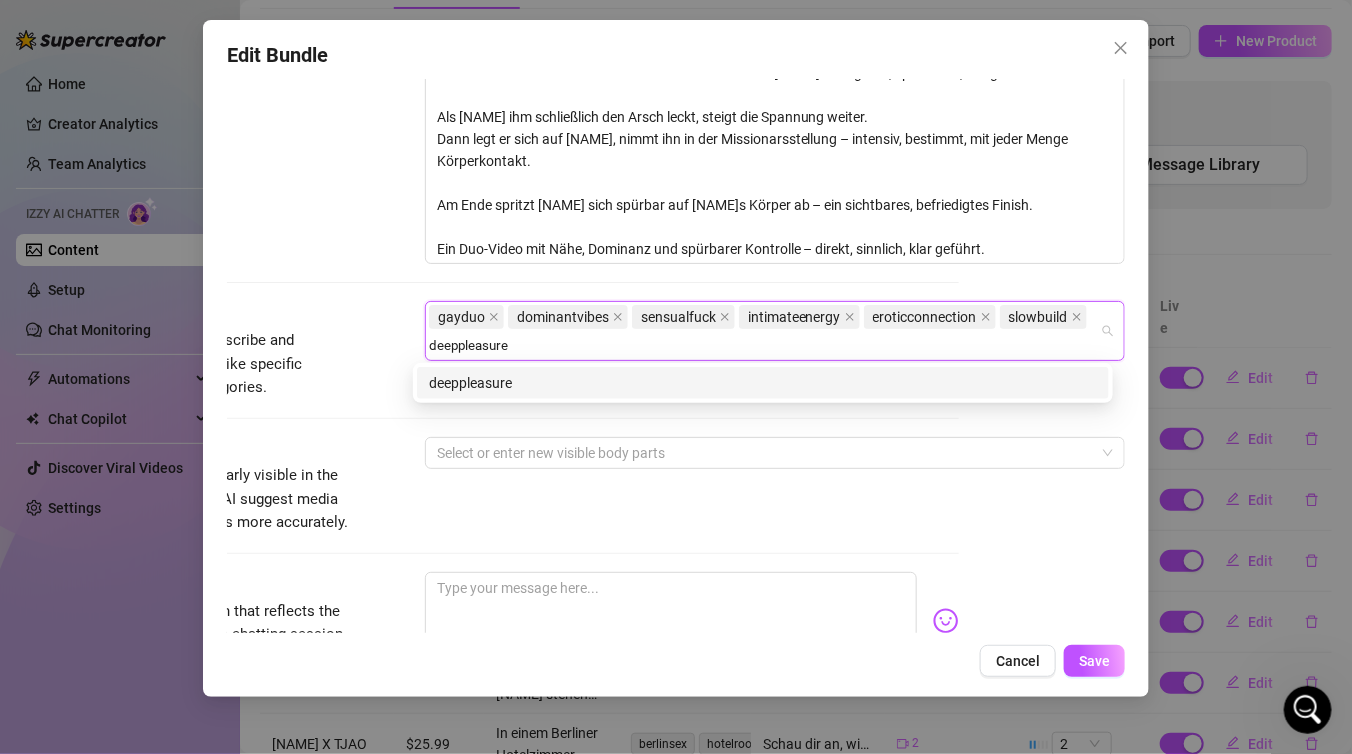 type on "deeppleasure" 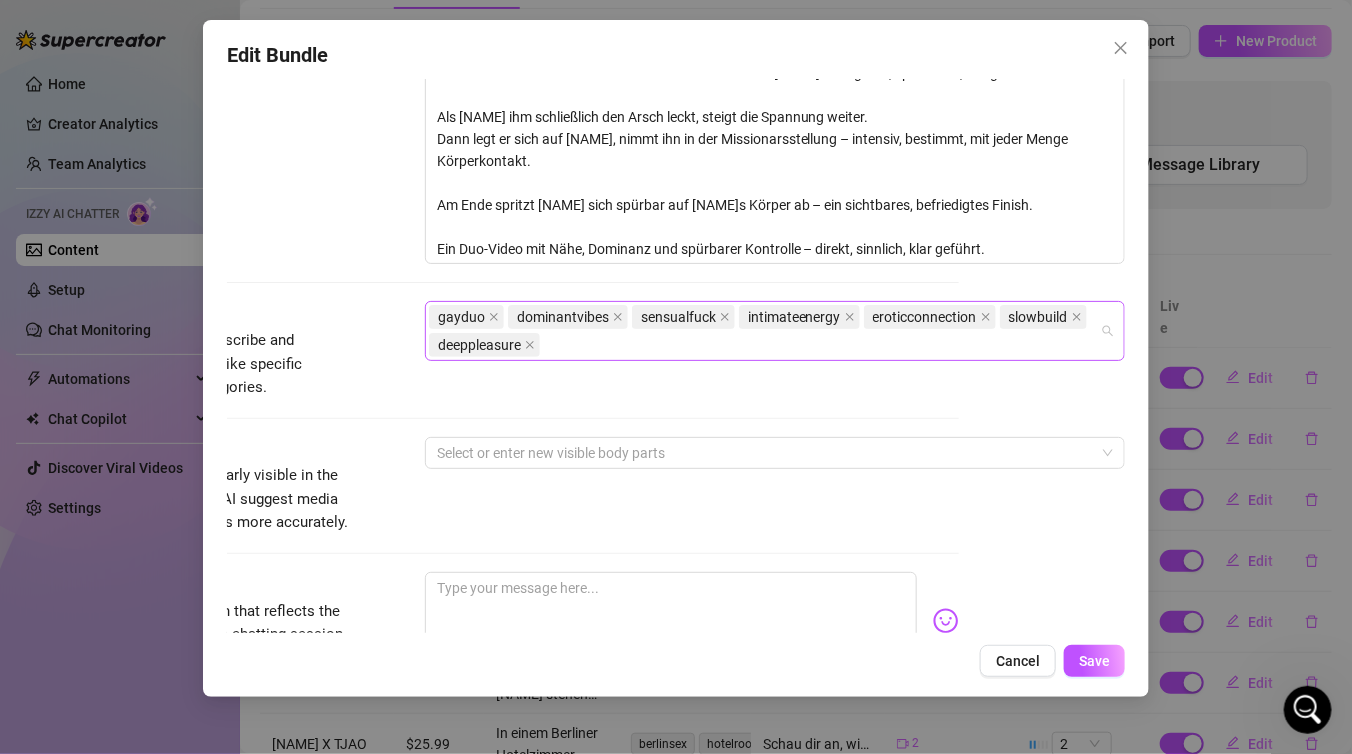click on "gayduo dominantvibes sensualfuck intimateenergy eroticconnection slowbuild deeppleasure" at bounding box center (764, 331) 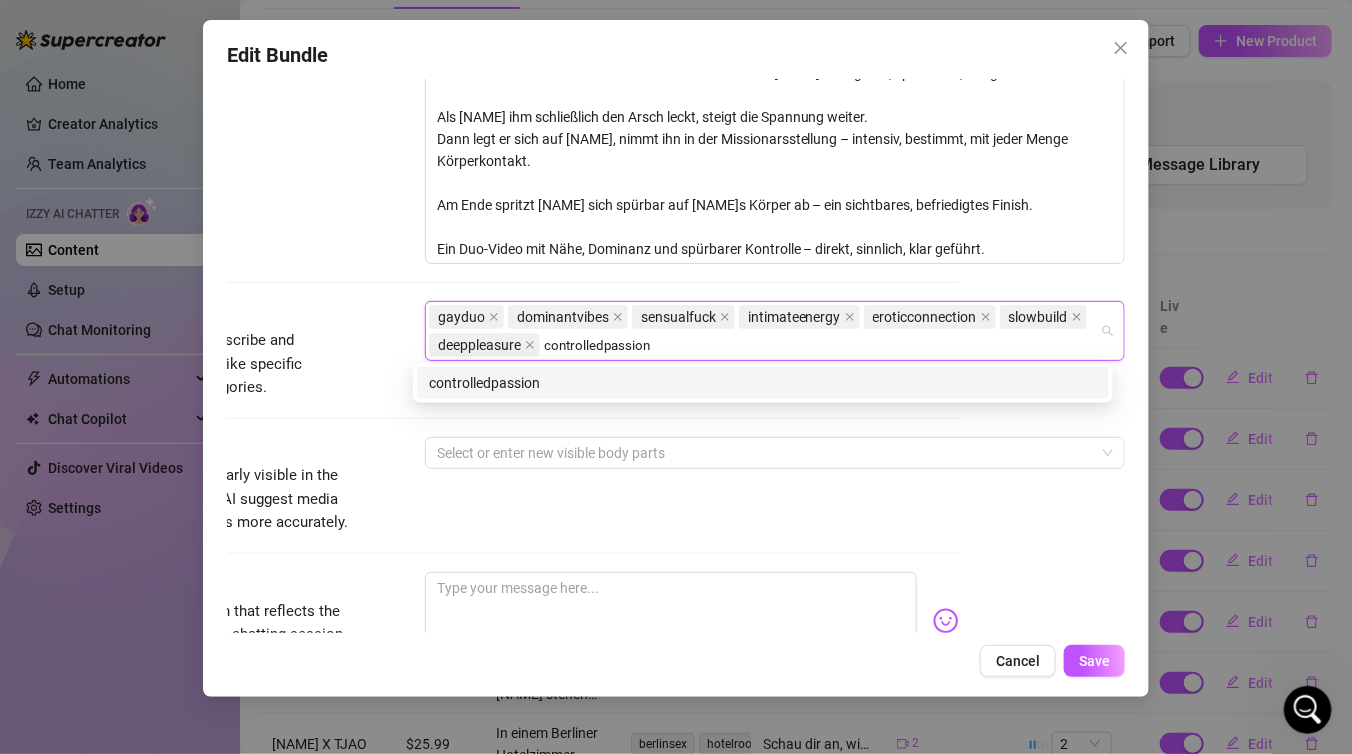 type on "controlledpassion" 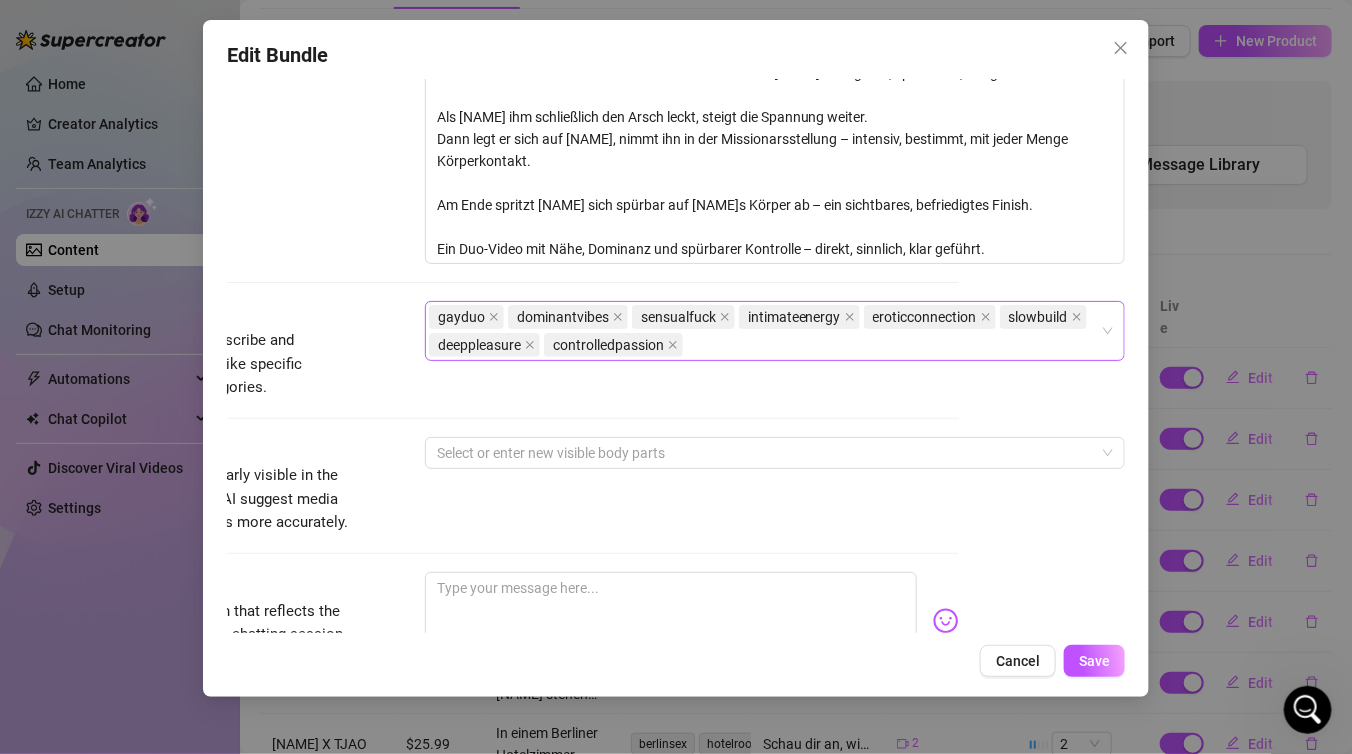 click on "gayduo dominantvibes sensualfuck intimateenergy eroticconnection slowbuild deeppleasure controlledpassion" at bounding box center [764, 331] 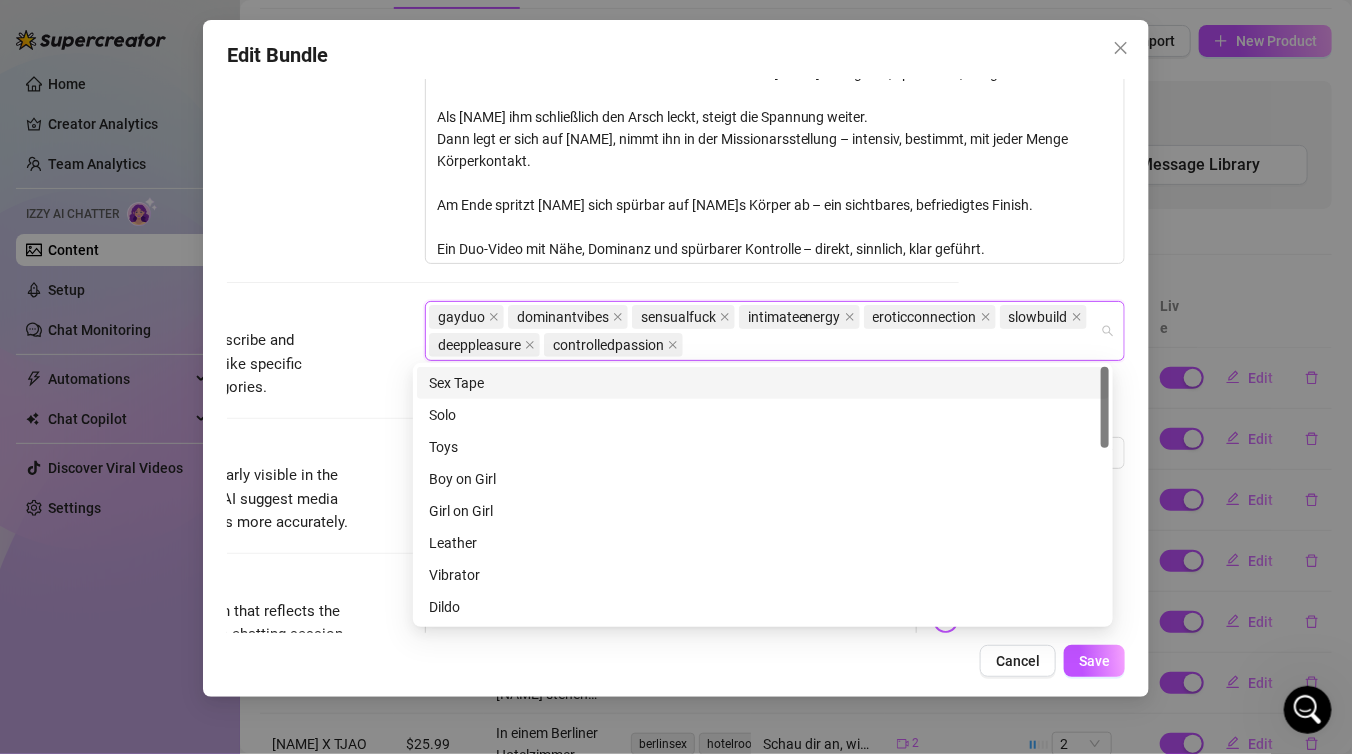 paste on "lustvoll" 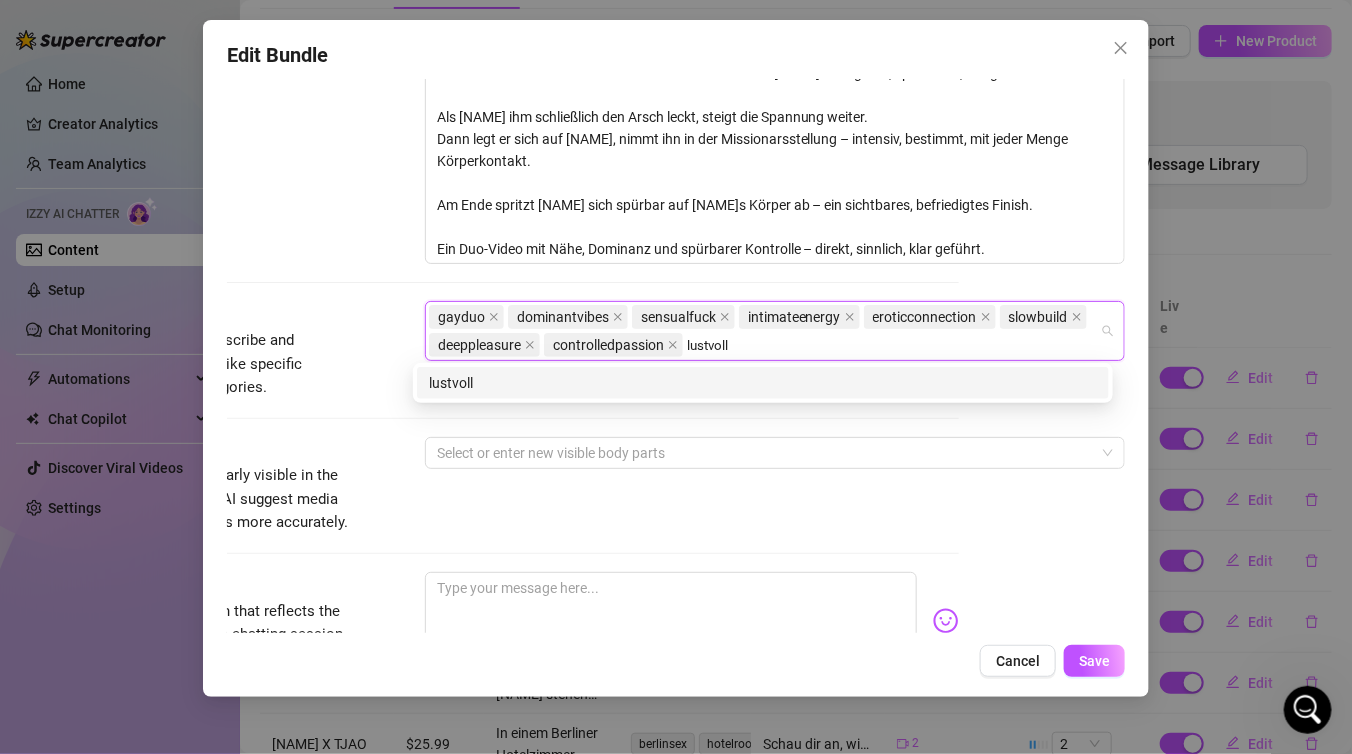type on "lustvoll" 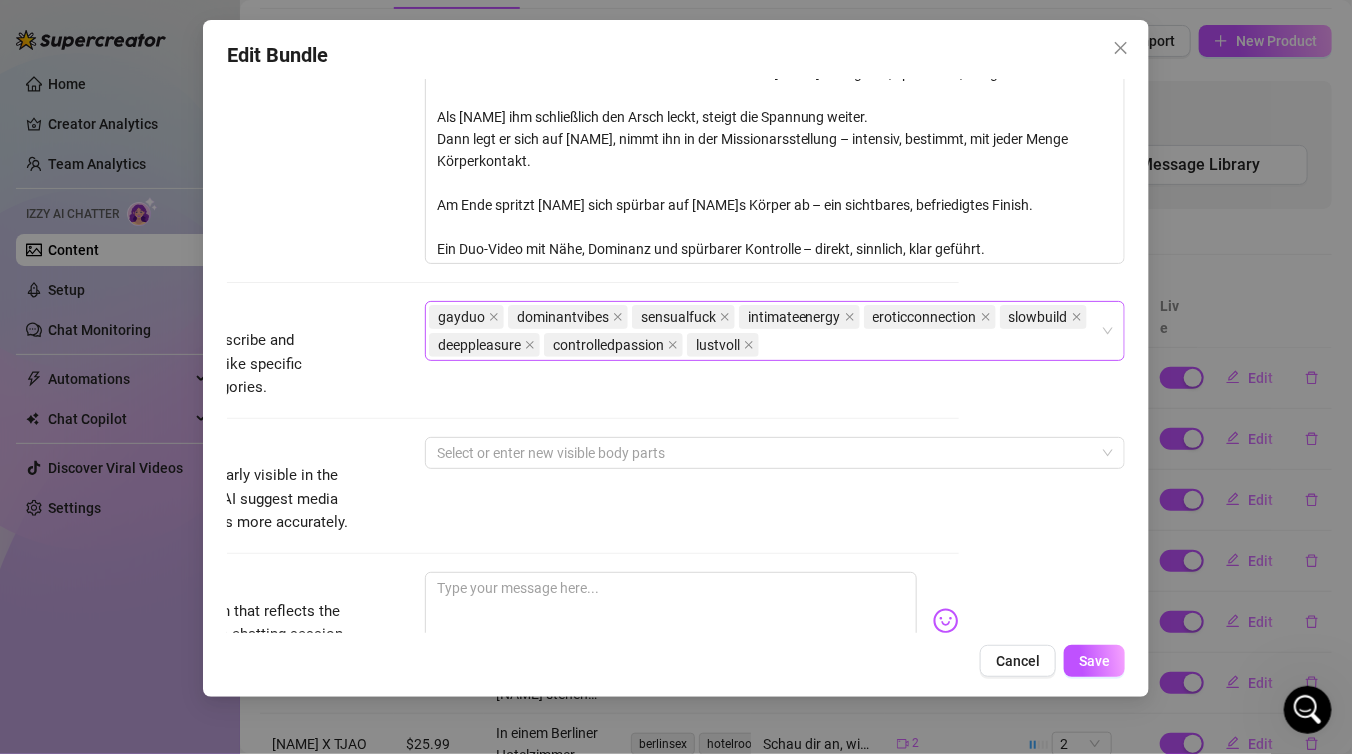 click on "gayduo dominantvibes sensualfuck intimateenergy eroticconnection slowbuild deeppleasure controlledpassion lustvoll" at bounding box center (764, 331) 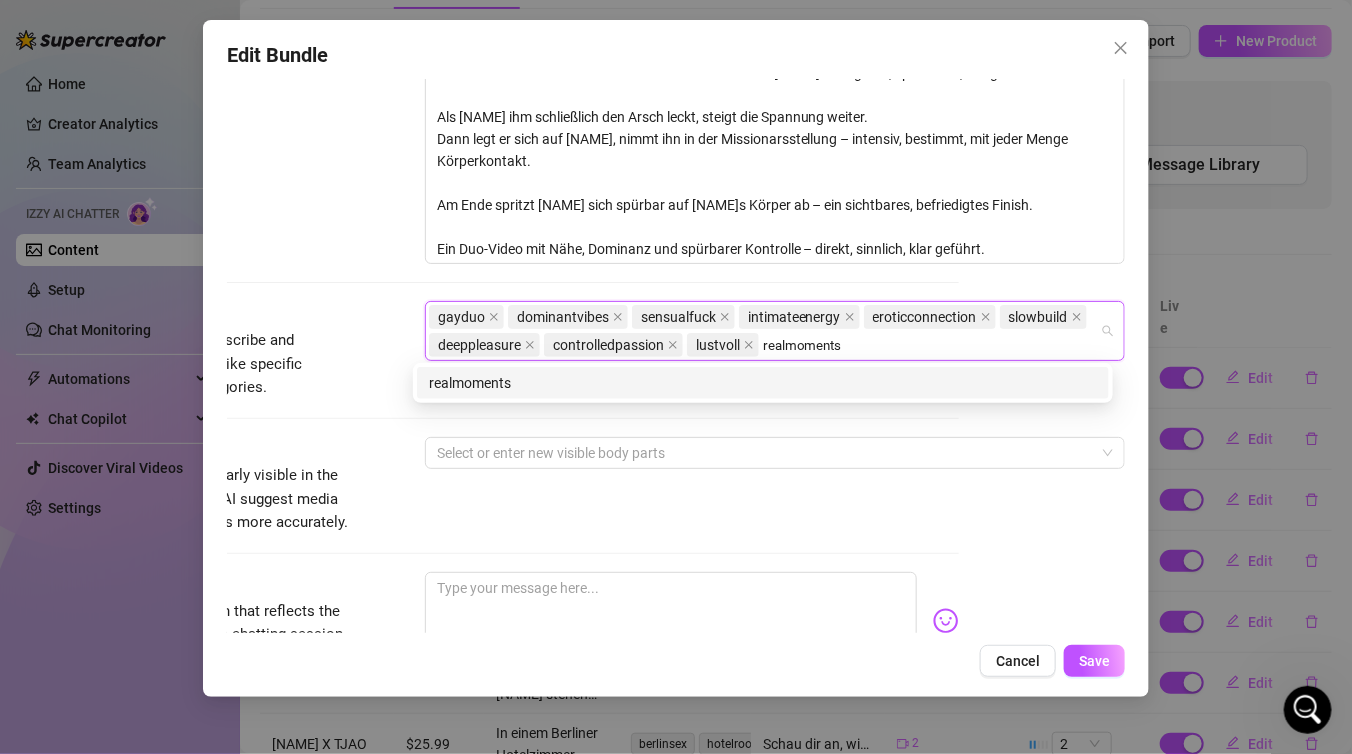 type on "realmoments" 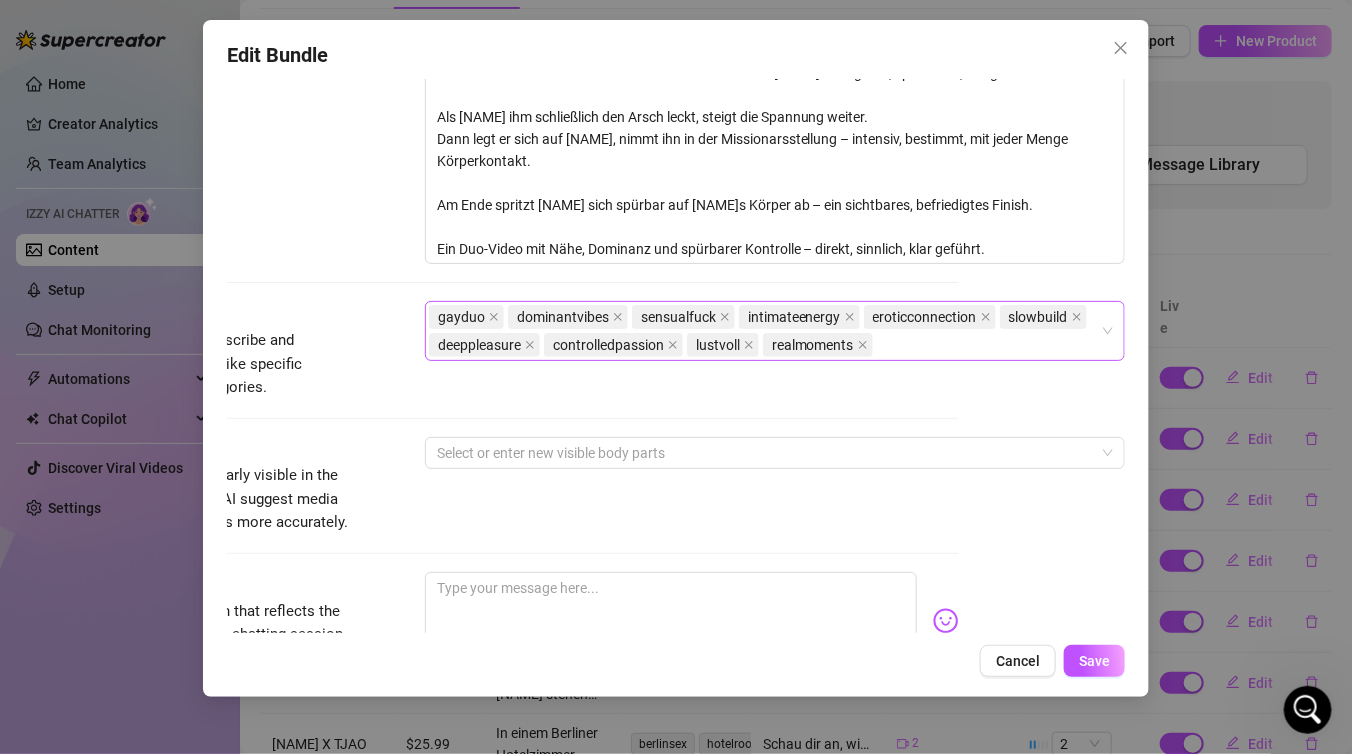 click on "gayduo dominantvibes sensualfuck intimateenergy eroticconnection slowbuild deeppleasure controlledpassion lustvoll realmoments" at bounding box center (764, 331) 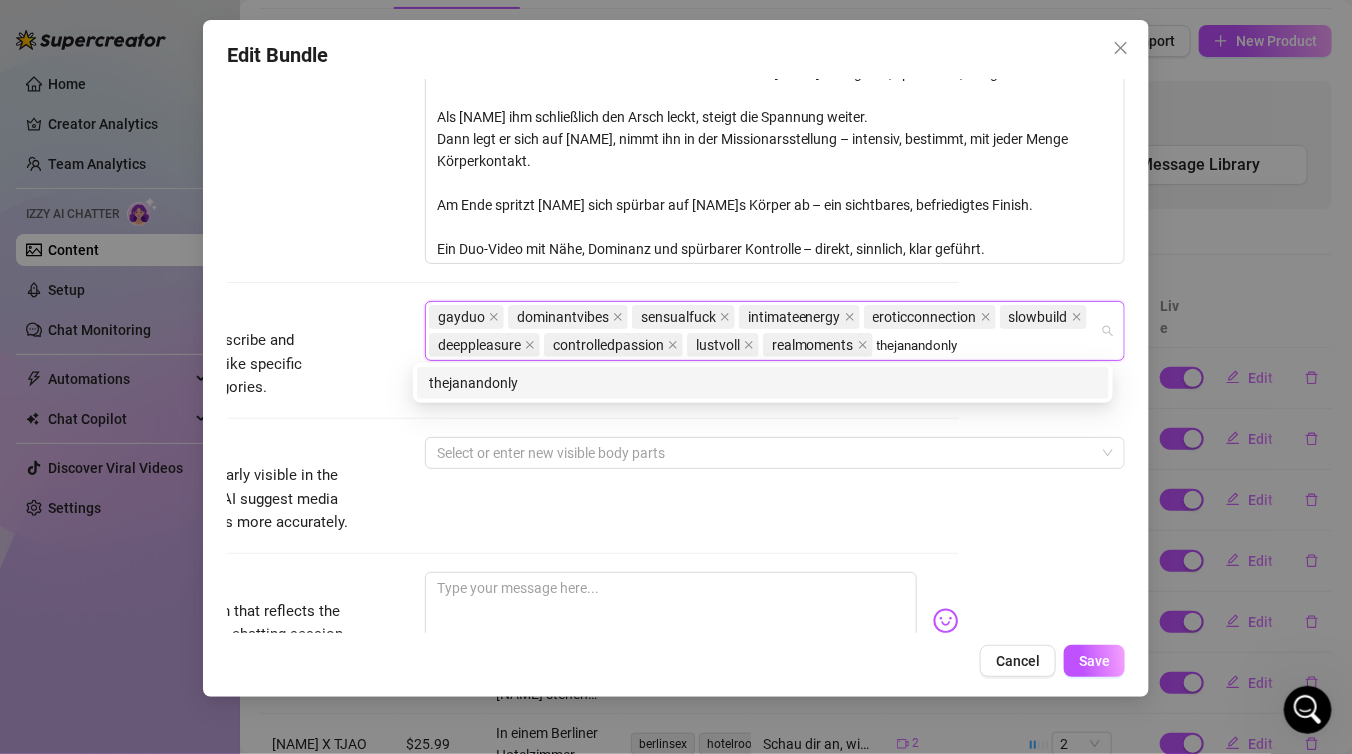 type on "[USERNAME]" 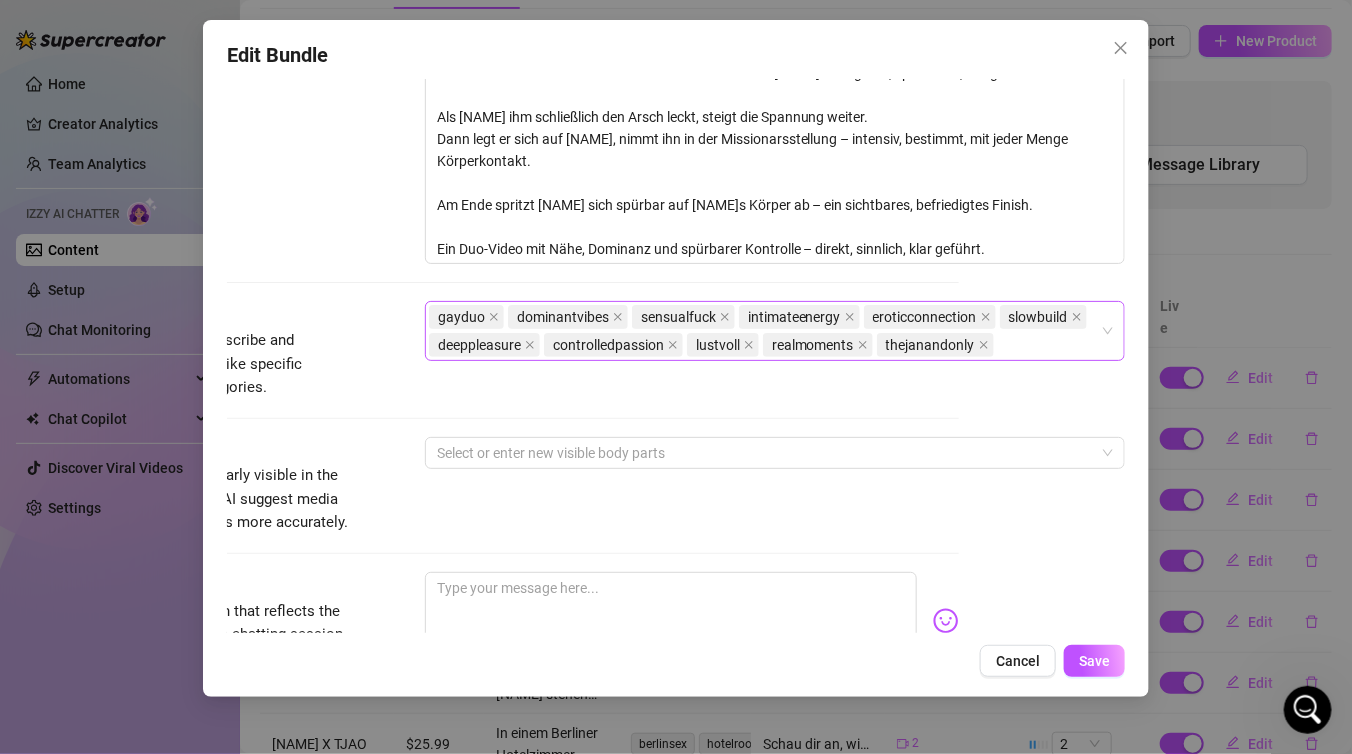 click on "gayduo dominantvibes sensualfuck intimateenergy eroticconnection slowbuild deeppleasure controlledpassion lustvoll realmoments thejanandonly" at bounding box center (764, 331) 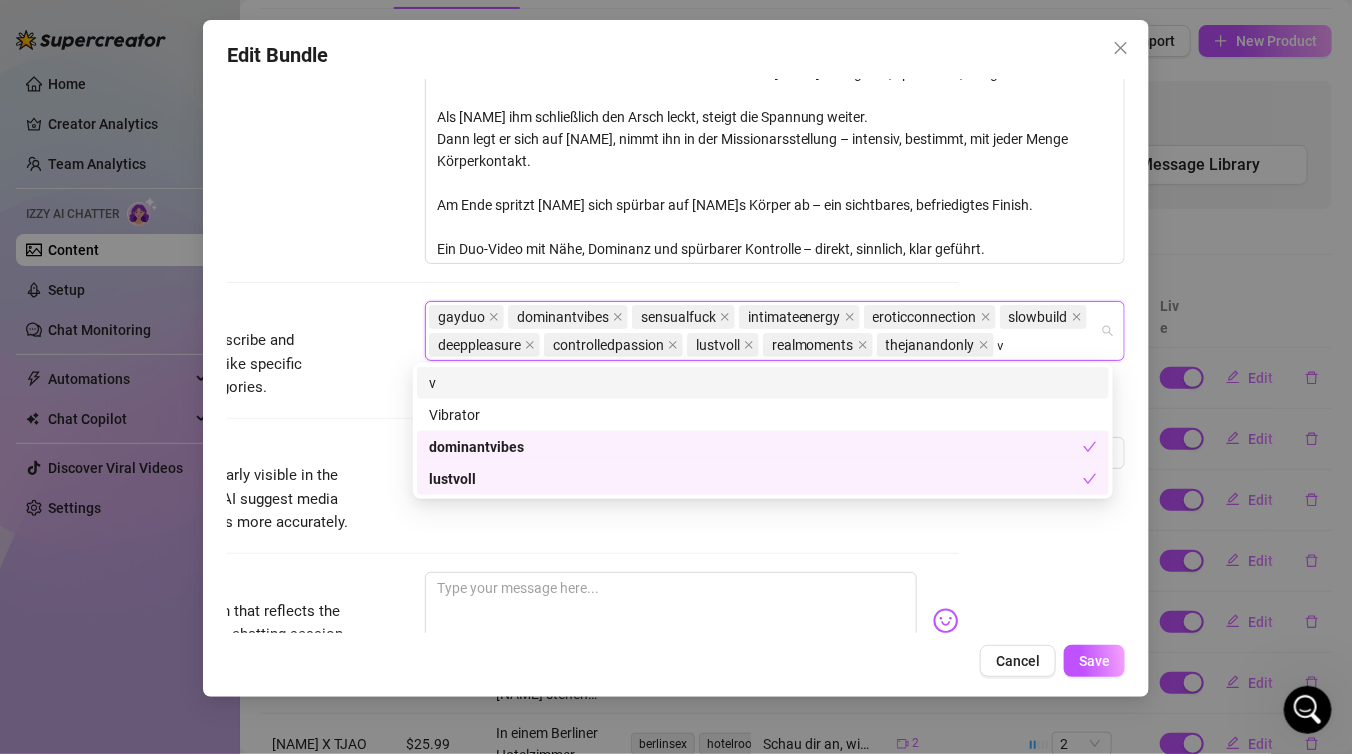 type on "v" 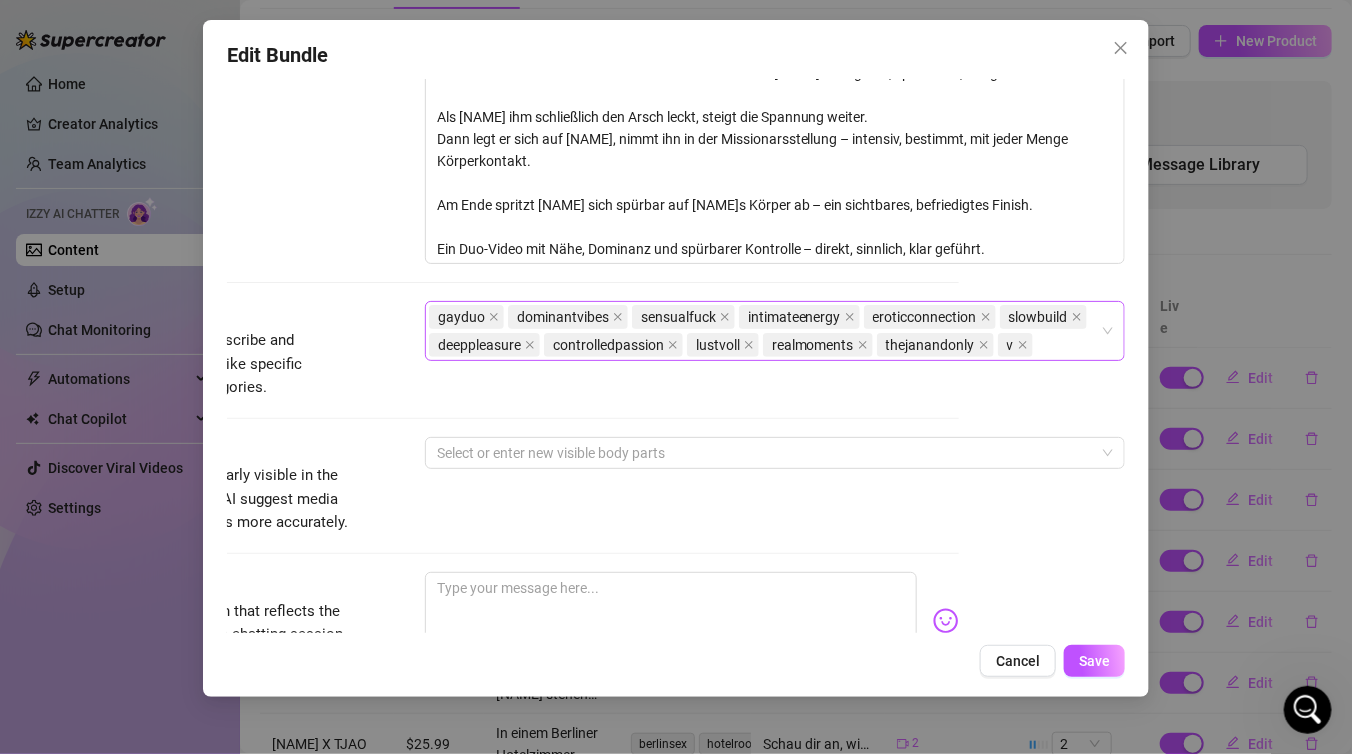 click at bounding box center (1039, 345) 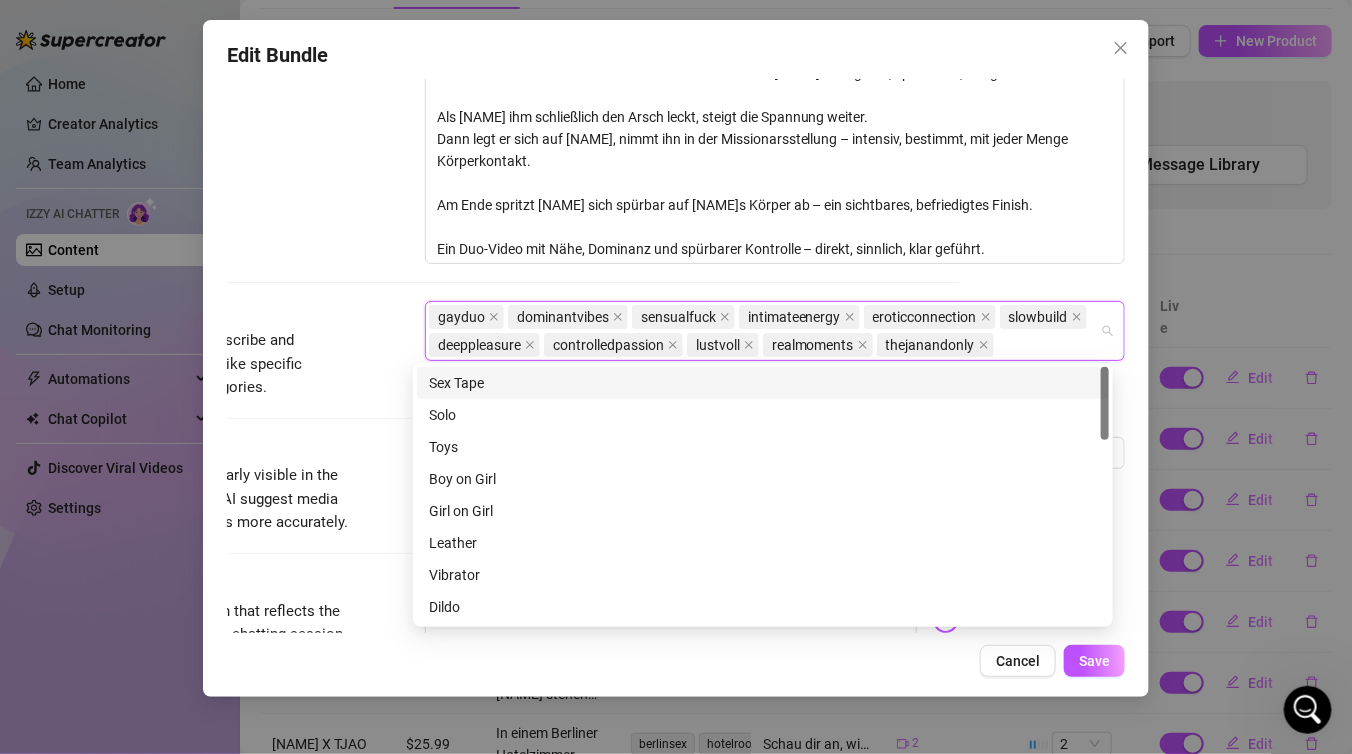 paste on "[USERNAME]" 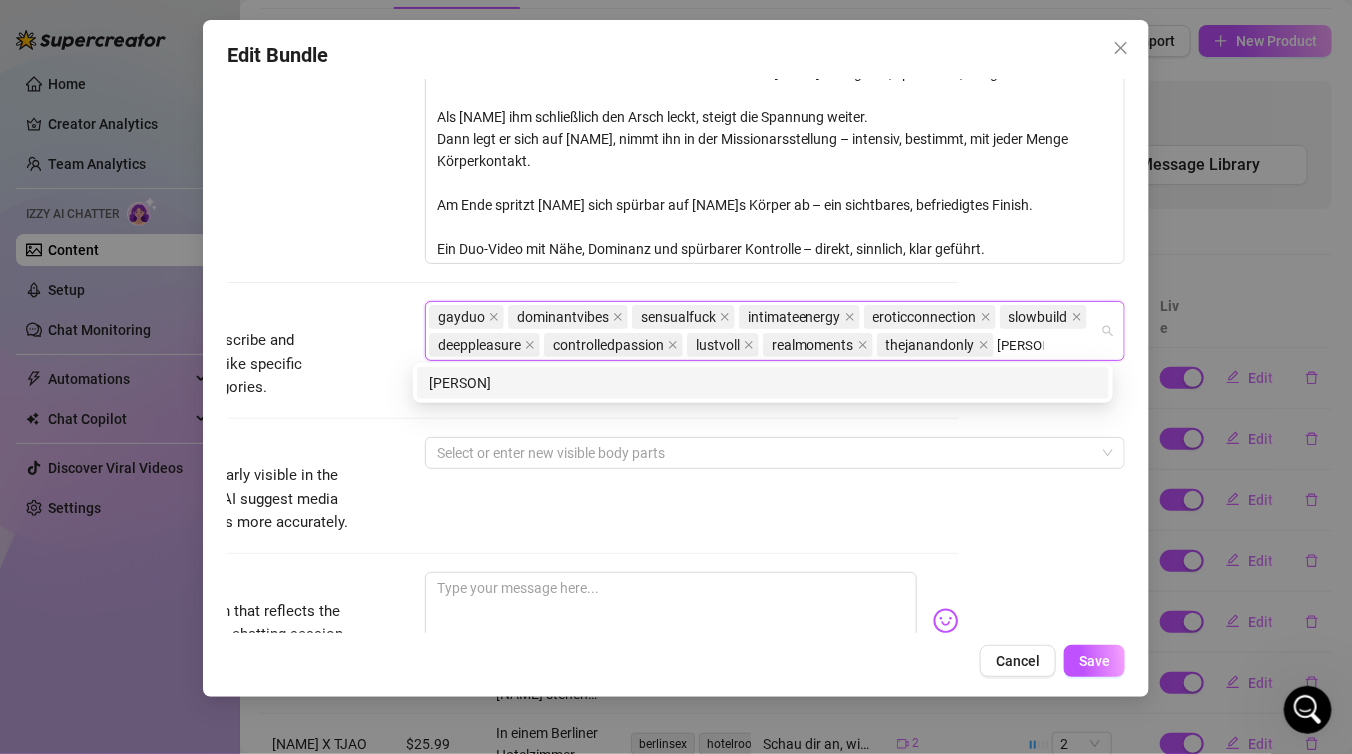 type on "[USERNAME]" 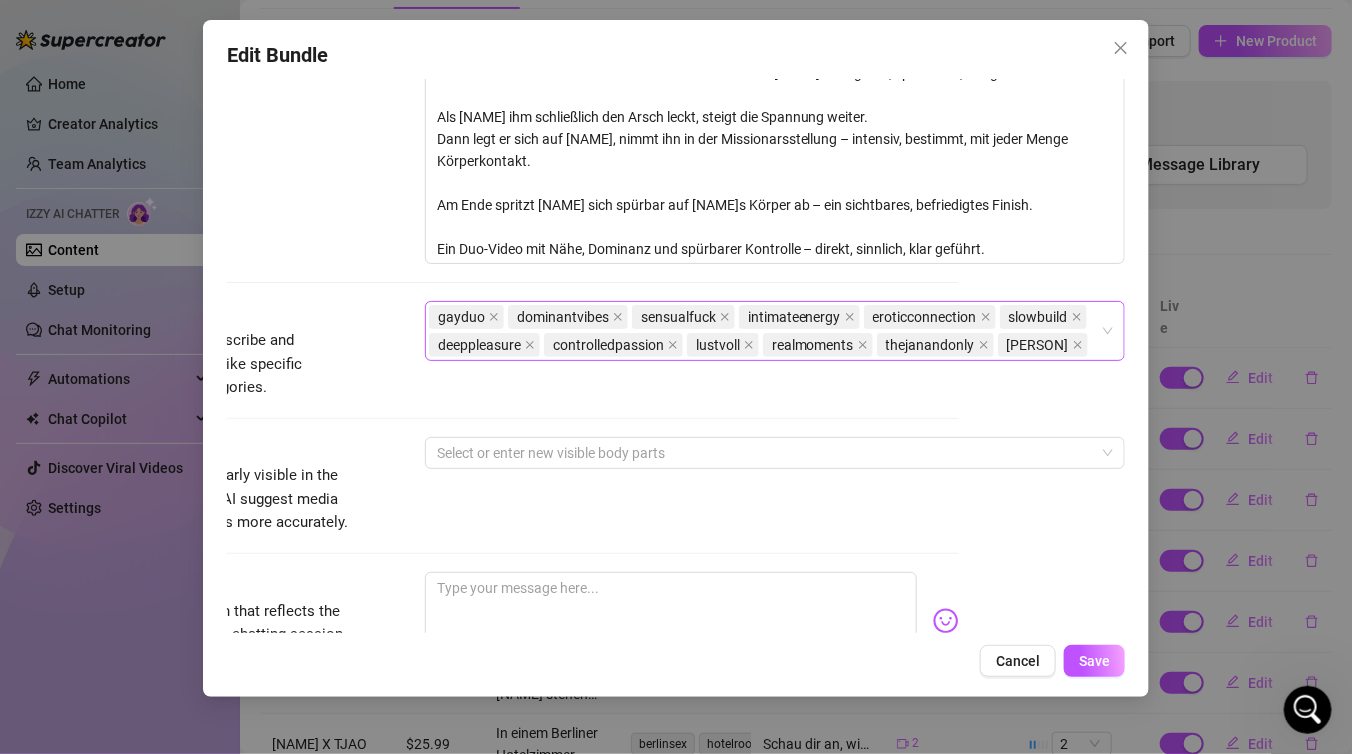 click on "gayduo dominantvibes sensualfuck intimateenergy eroticconnection slowbuild deeppleasure controlledpassion lustvoll realmoments thejanandonly brilaral" at bounding box center (764, 331) 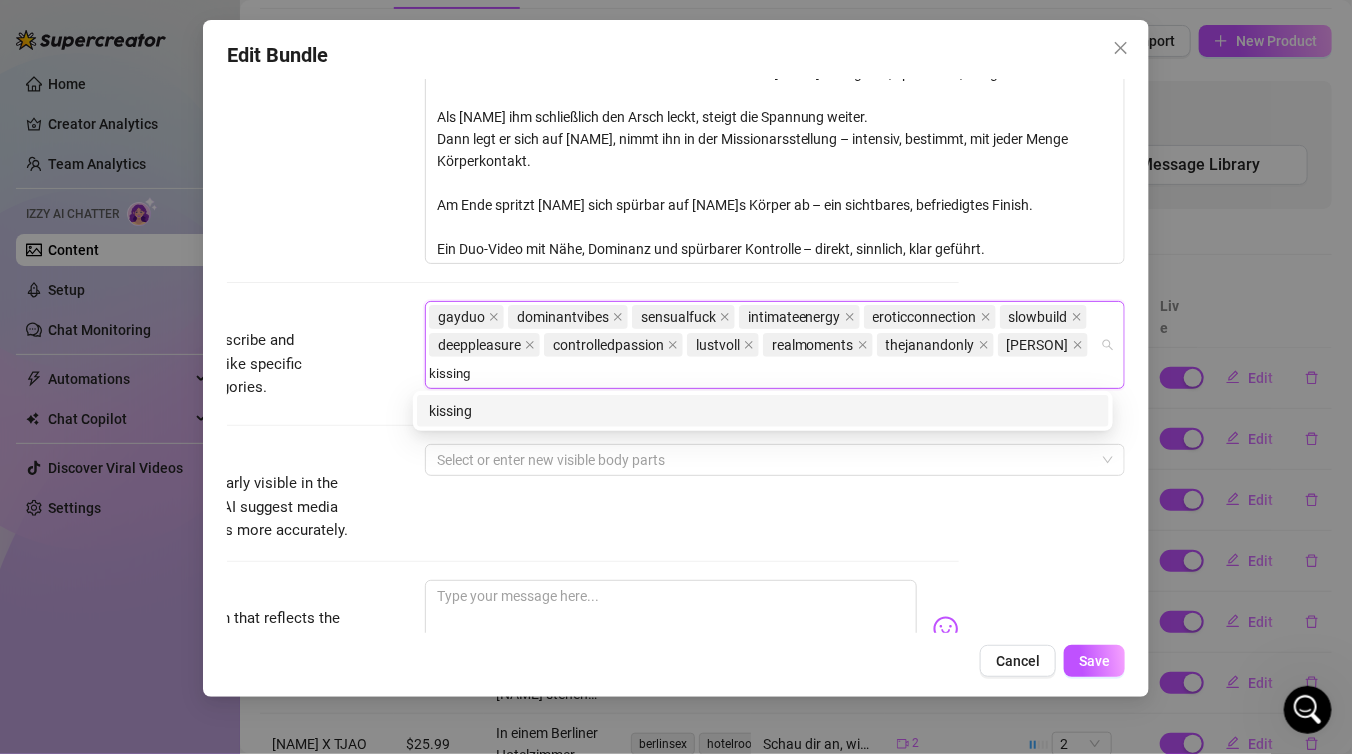type on "kissing" 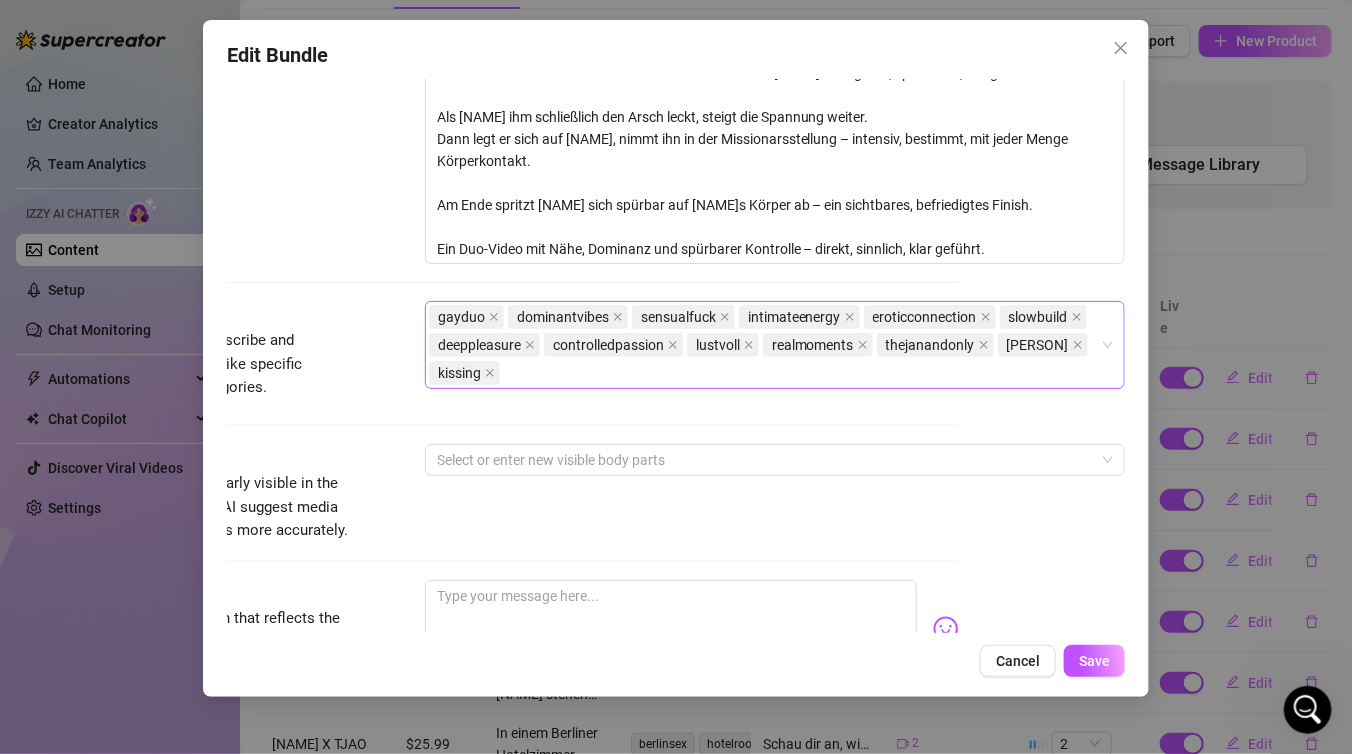click on "gayduo dominantvibes sensualfuck intimateenergy eroticconnection slowbuild deeppleasure controlledpassion lustvoll realmoments thejanandonly brilaral kissing" at bounding box center (764, 345) 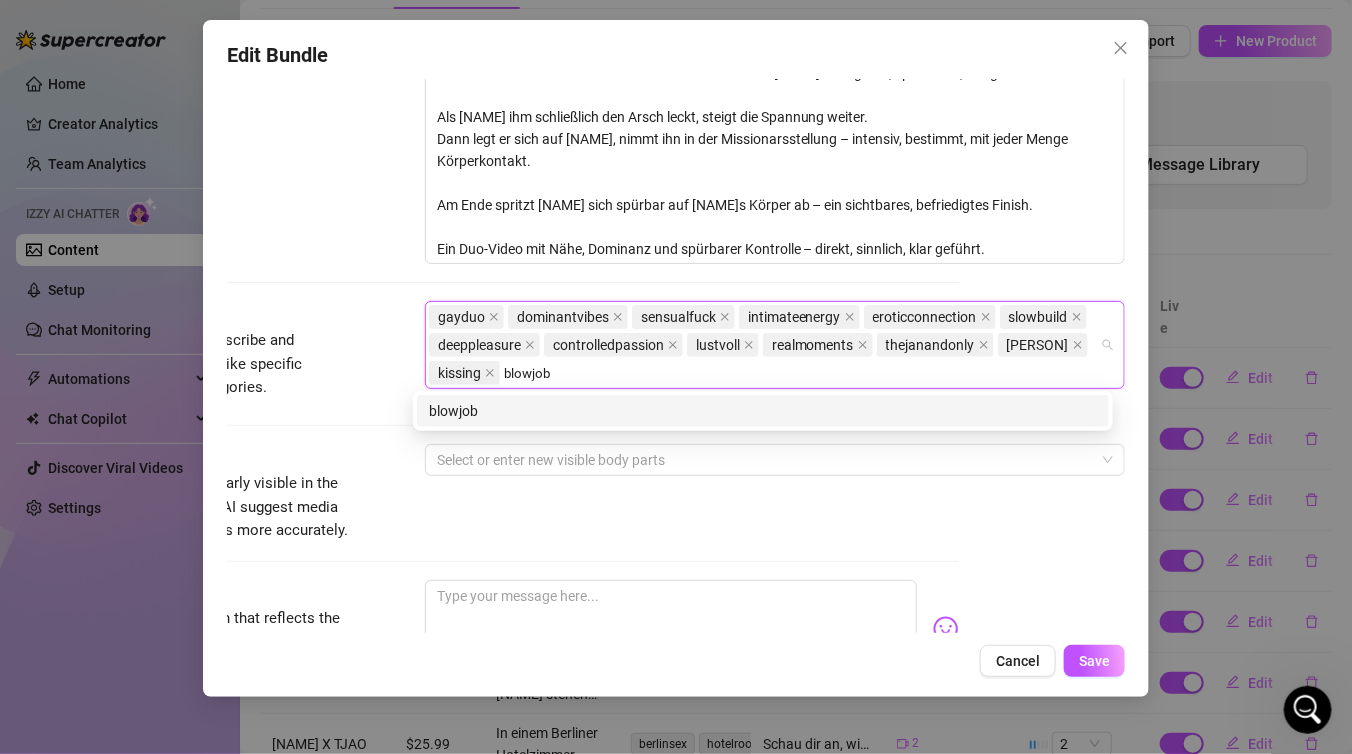 type on "blowjob" 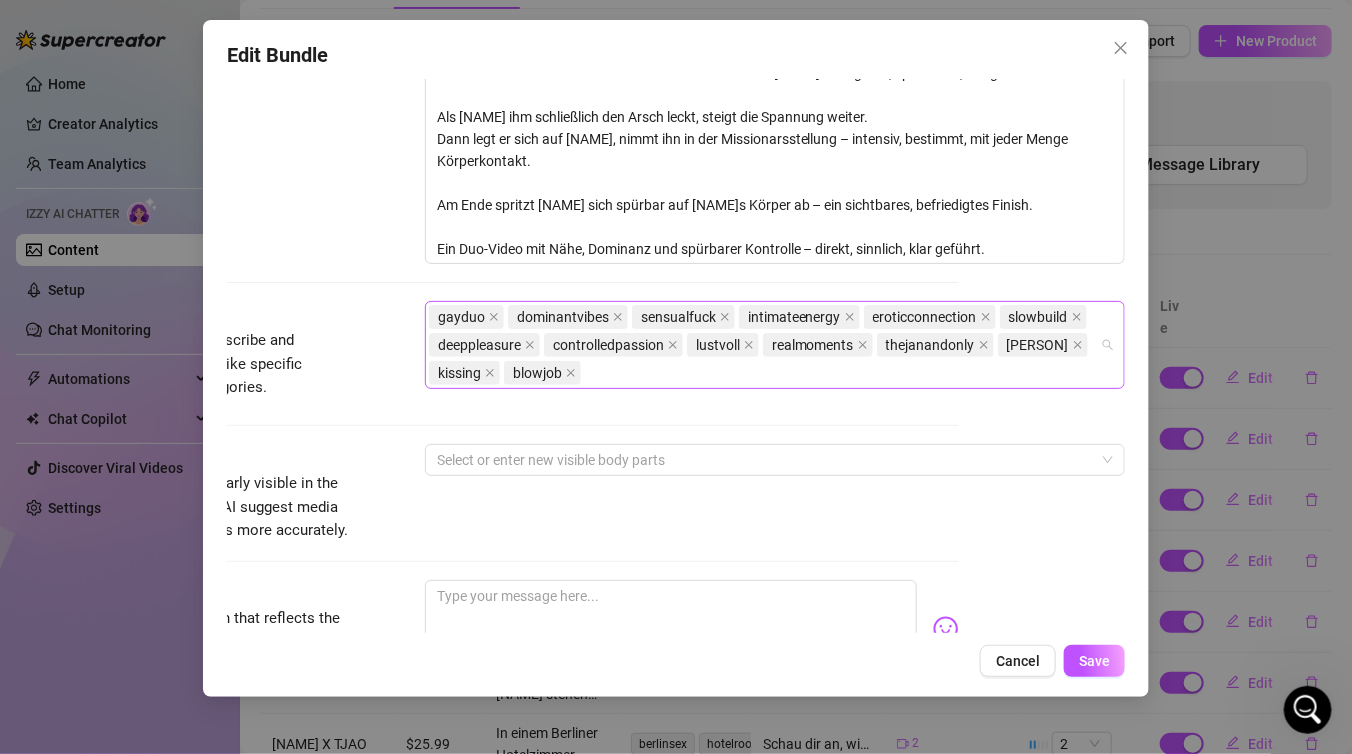click on "gayduo dominantvibes sensualfuck intimateenergy eroticconnection slowbuild deeppleasure controlledpassion lustvoll realmoments thejanandonly brilaral kissing blowjob" at bounding box center [764, 345] 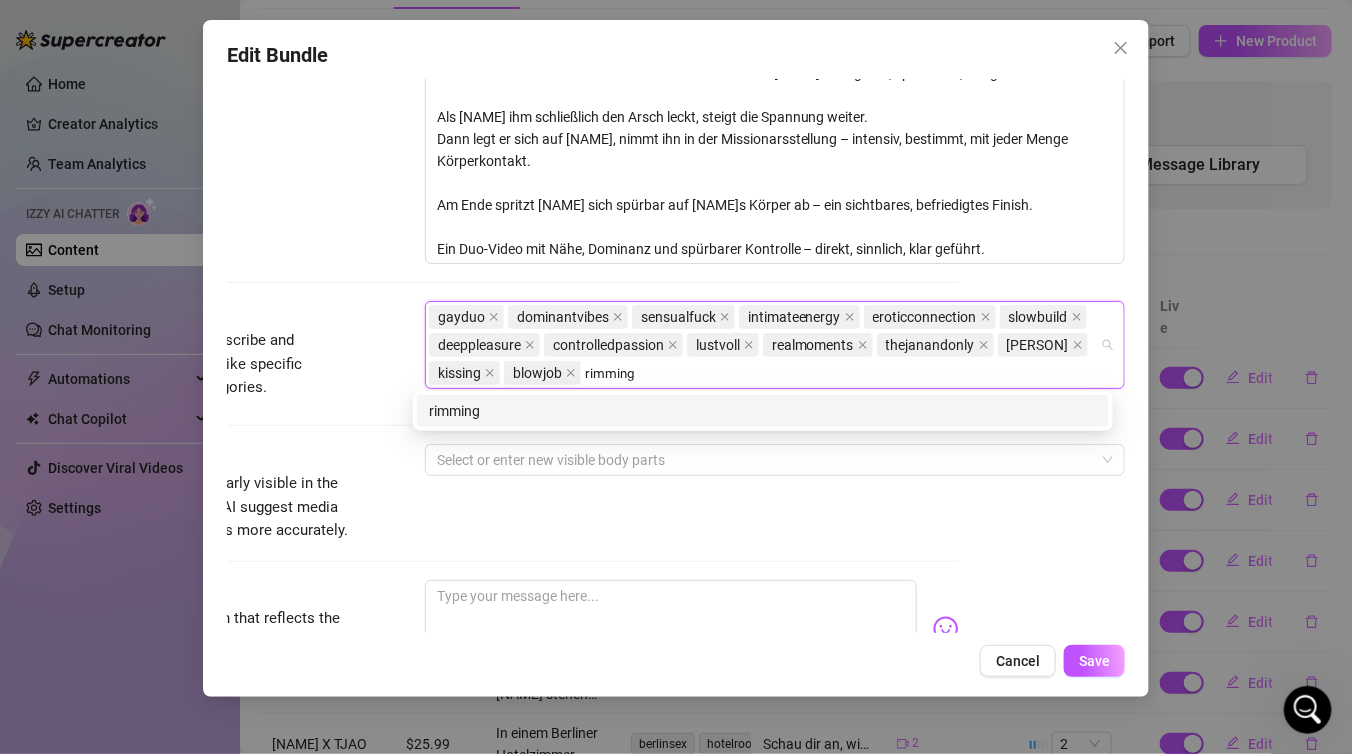 type on "rimming" 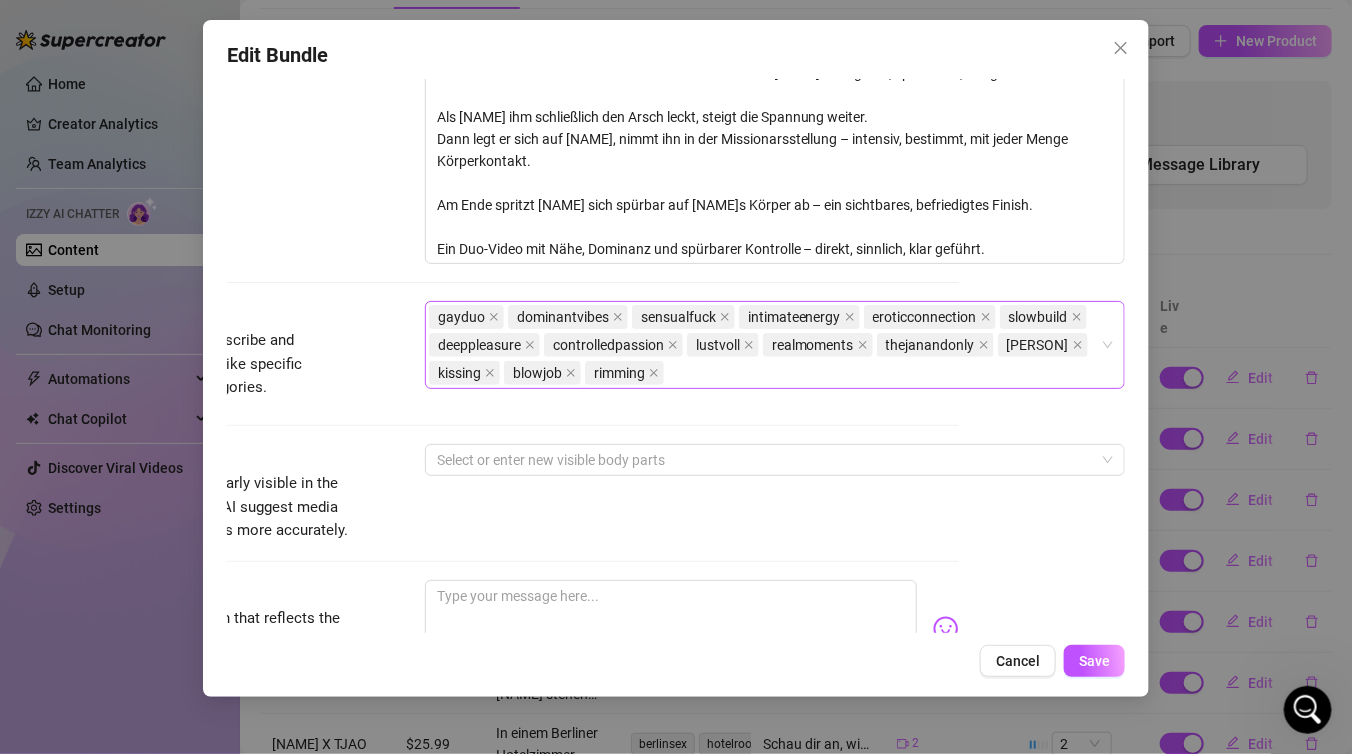 click on "gayduo dominantvibes sensualfuck intimateenergy eroticconnection slowbuild deeppleasure controlledpassion lustvoll realmoments thejanandonly brilaral kissing blowjob rimming" at bounding box center [764, 345] 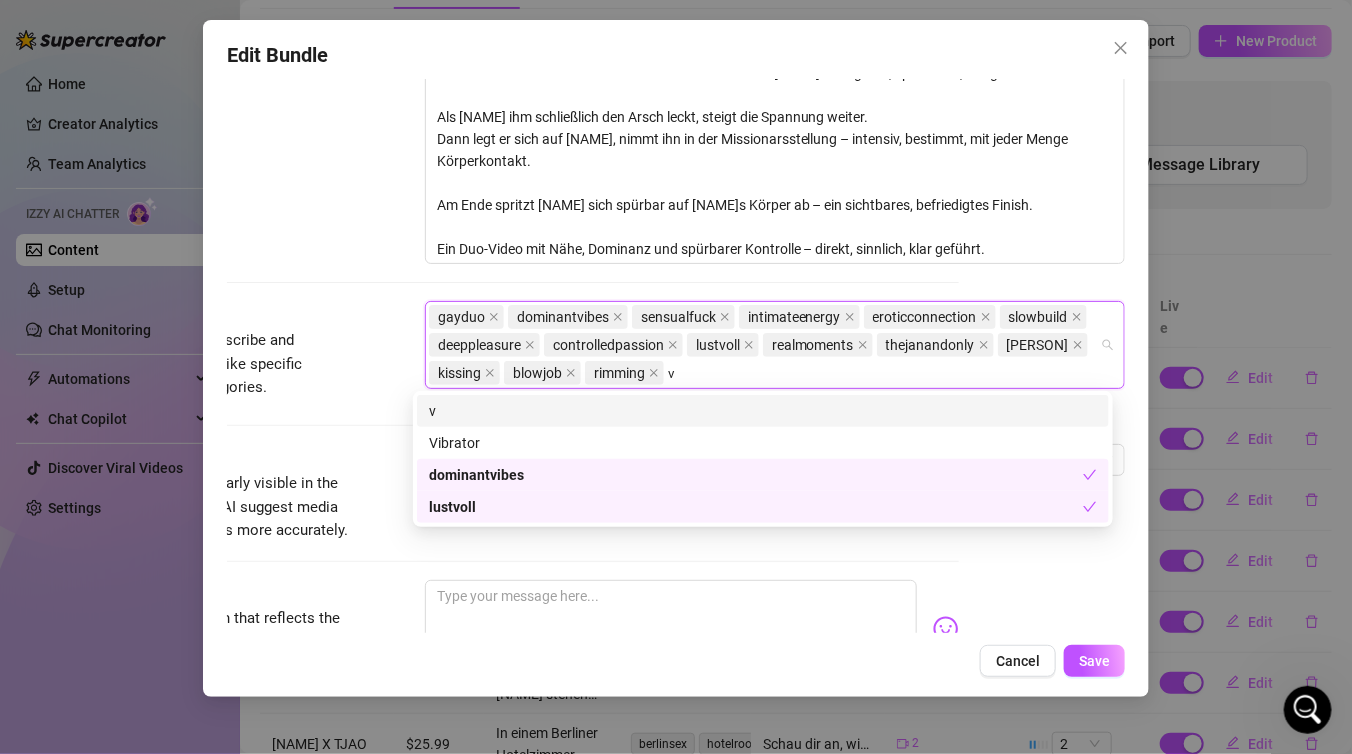 type on "v" 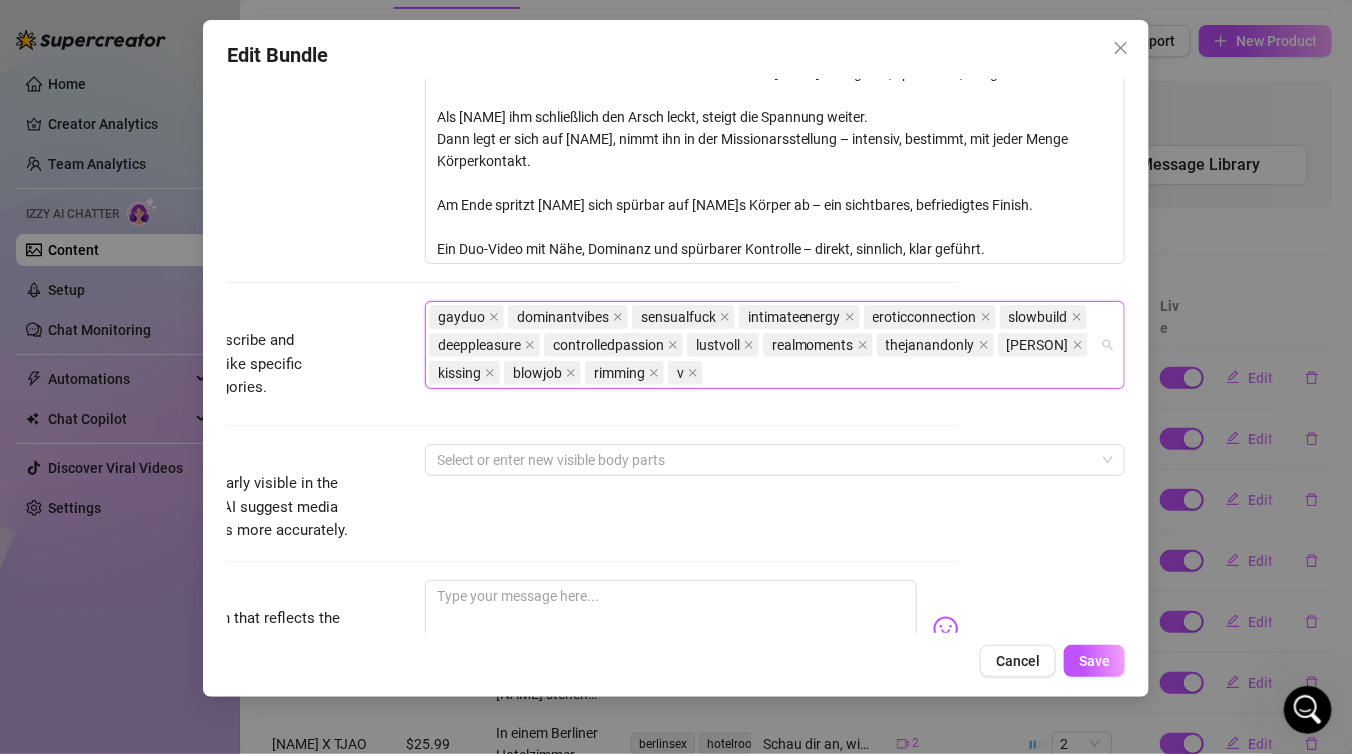 click on "gayduo dominantvibes sensualfuck intimateenergy eroticconnection slowbuild deeppleasure controlledpassion lustvoll realmoments thejanandonly brilaral kissing blowjob rimming v" at bounding box center [764, 345] 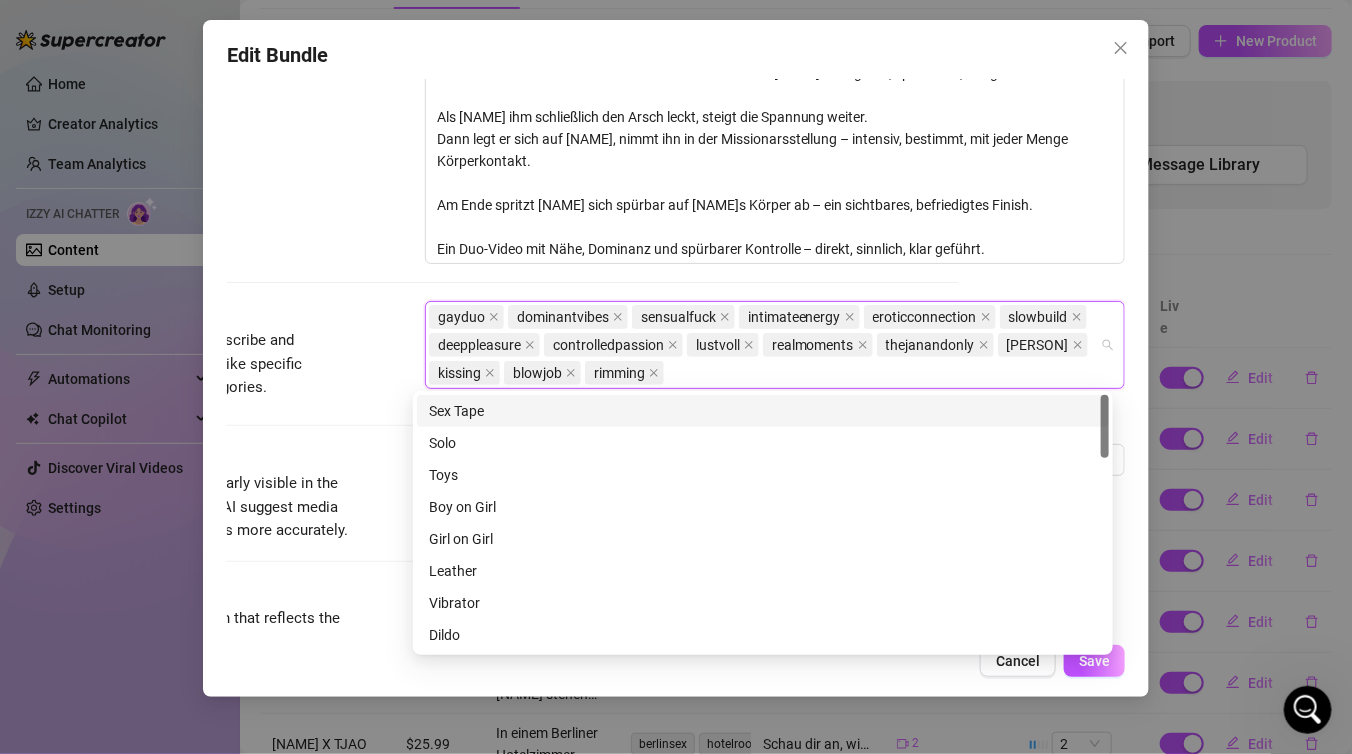 paste on "missionaryposition" 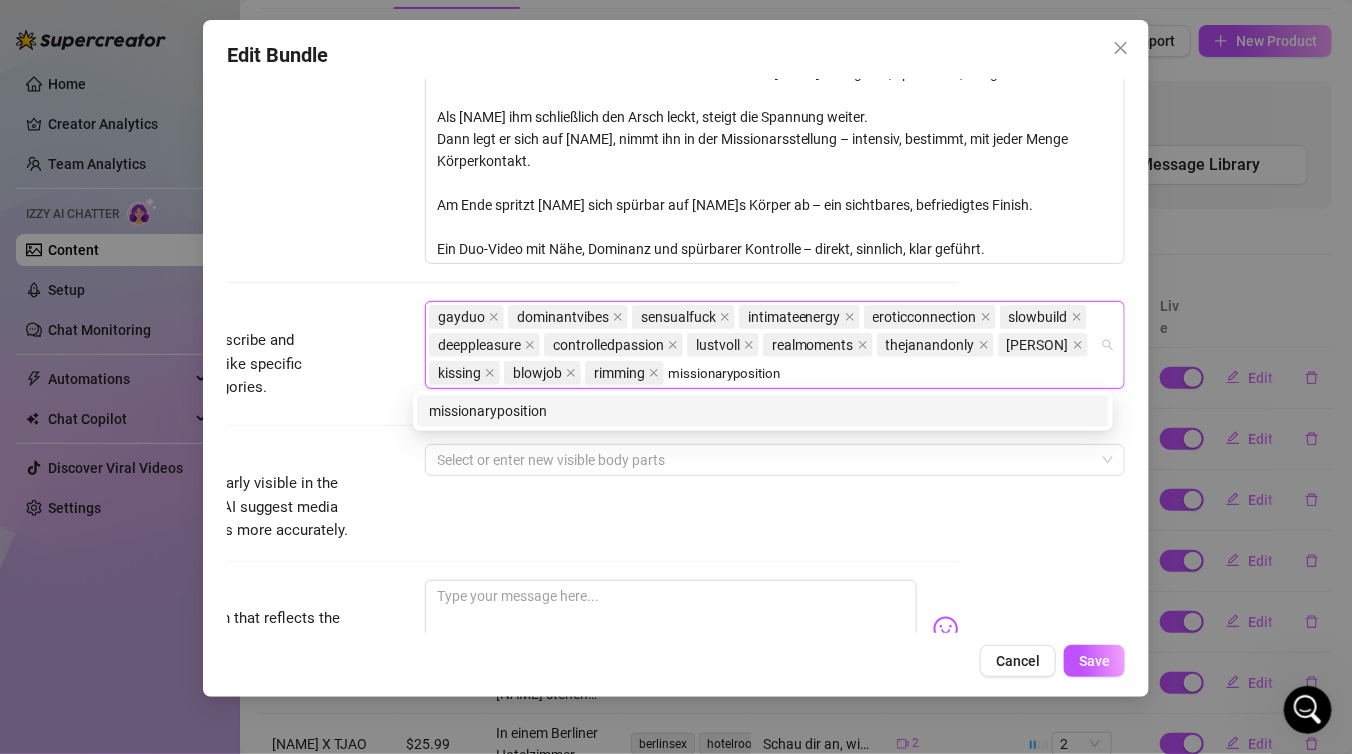 type on "missionaryposition" 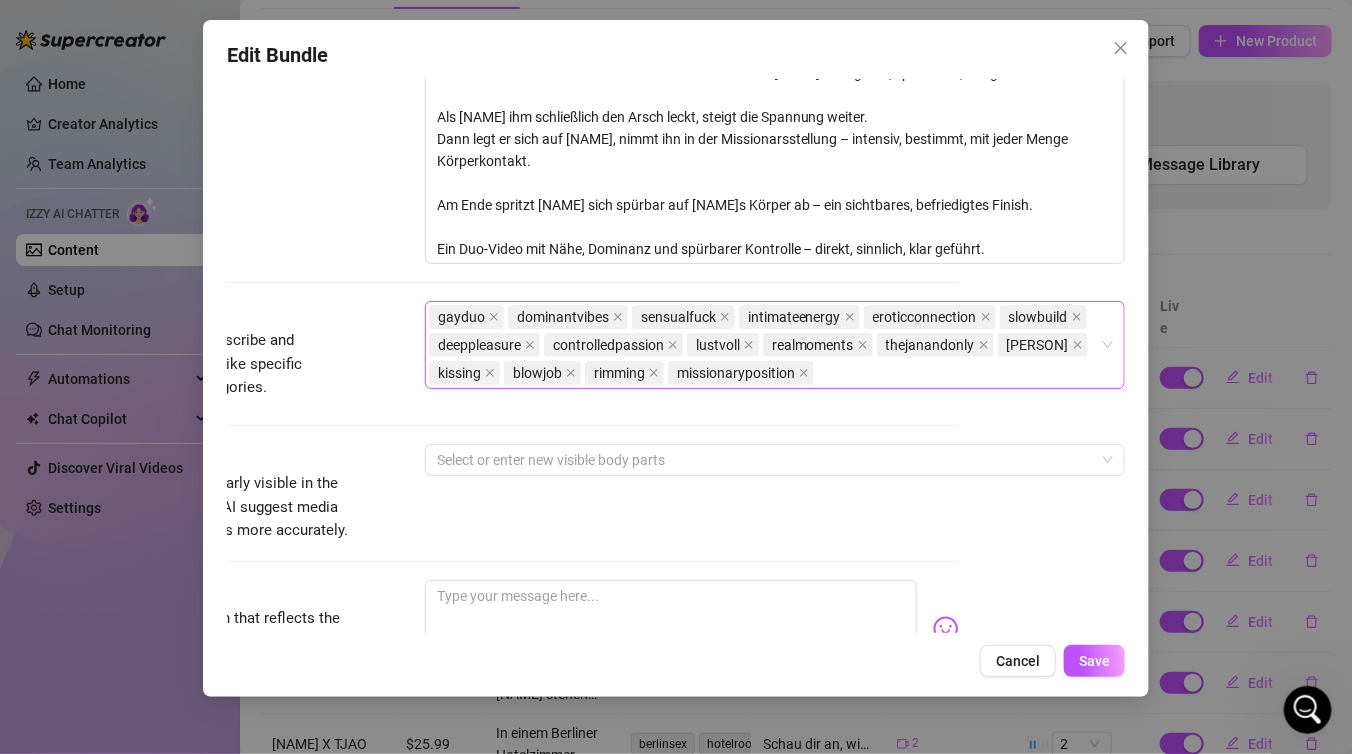 click on "gayduo dominantvibes sensualfuck intimateenergy eroticconnection slowbuild deeppleasure controlledpassion lustvoll realmoments thejanandonly brilaral kissing blowjob rimming missionaryposition" at bounding box center (764, 345) 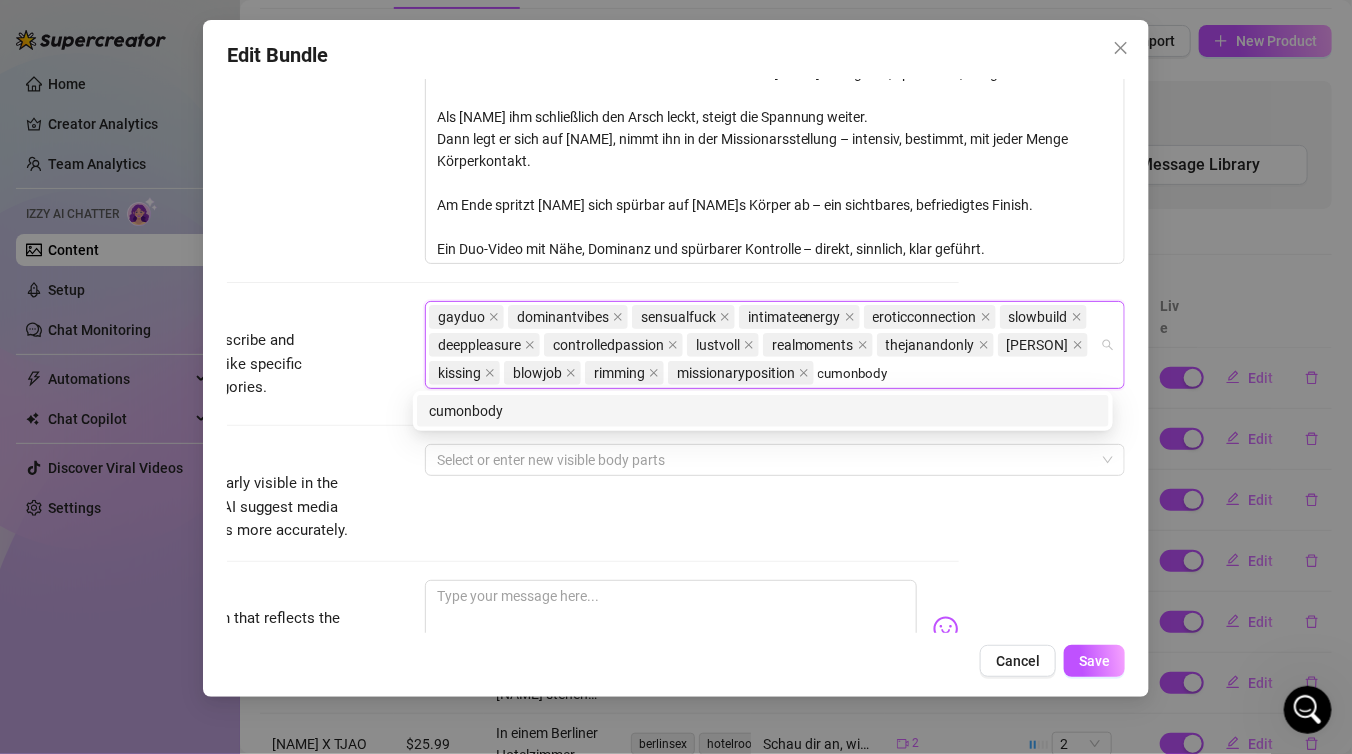 type on "cumonbody" 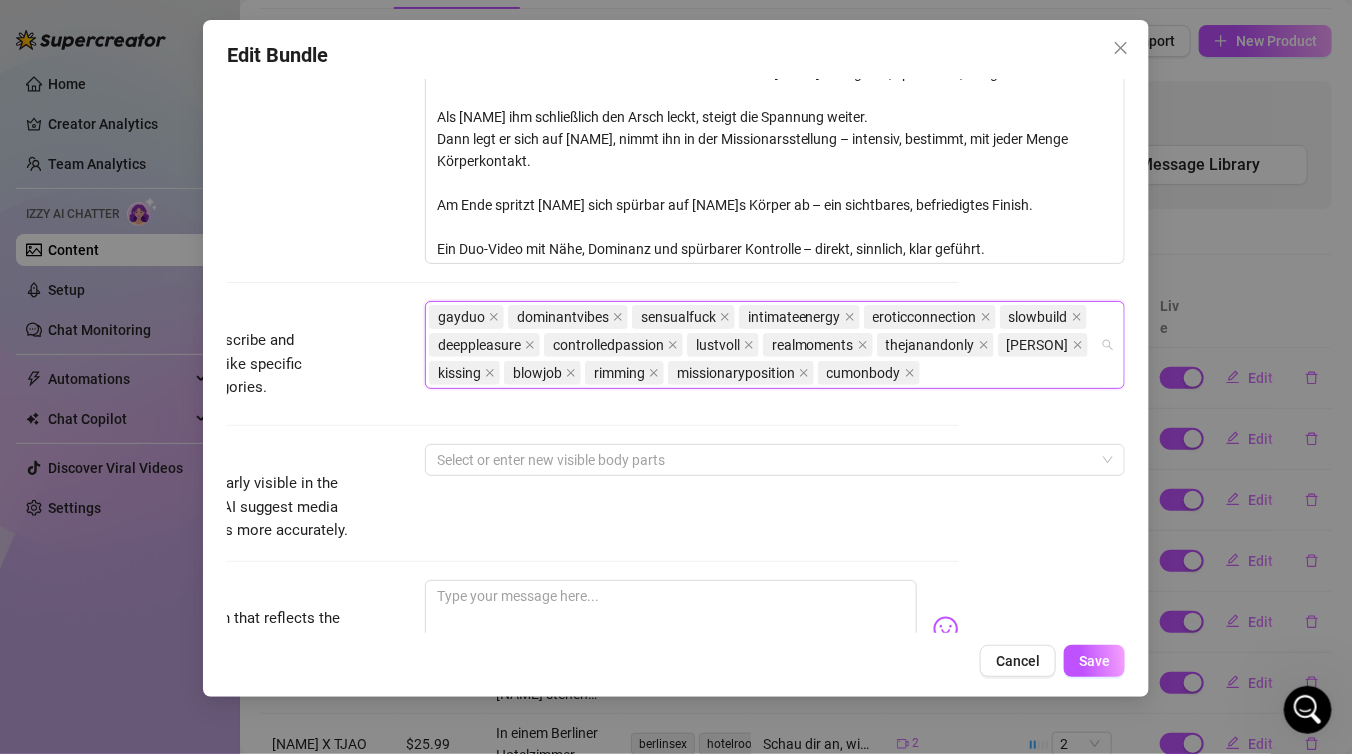 click on "gayduo dominantvibes sensualfuck intimateenergy eroticconnection slowbuild deeppleasure controlledpassion lustvoll realmoments thejanandonly brilaral kissing blowjob rimming missionaryposition cumonbody" at bounding box center [764, 345] 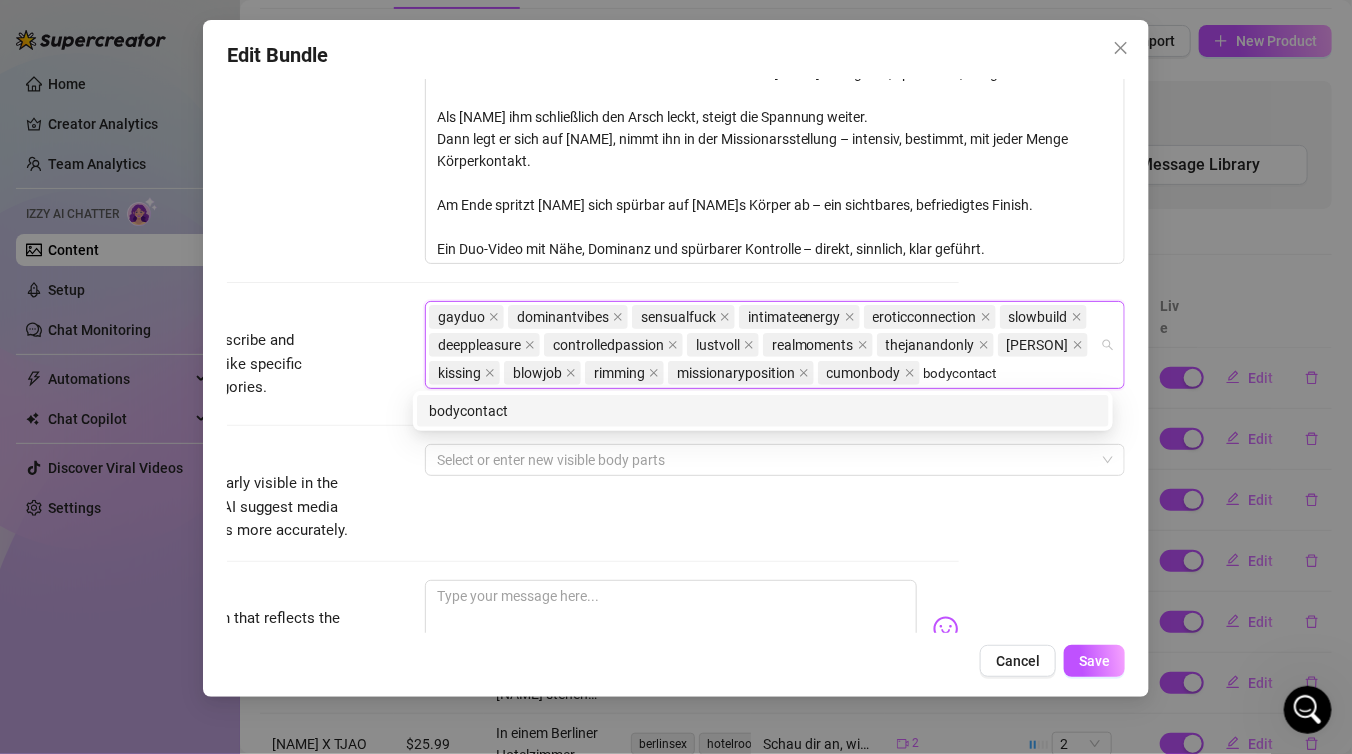 type on "bodycontact" 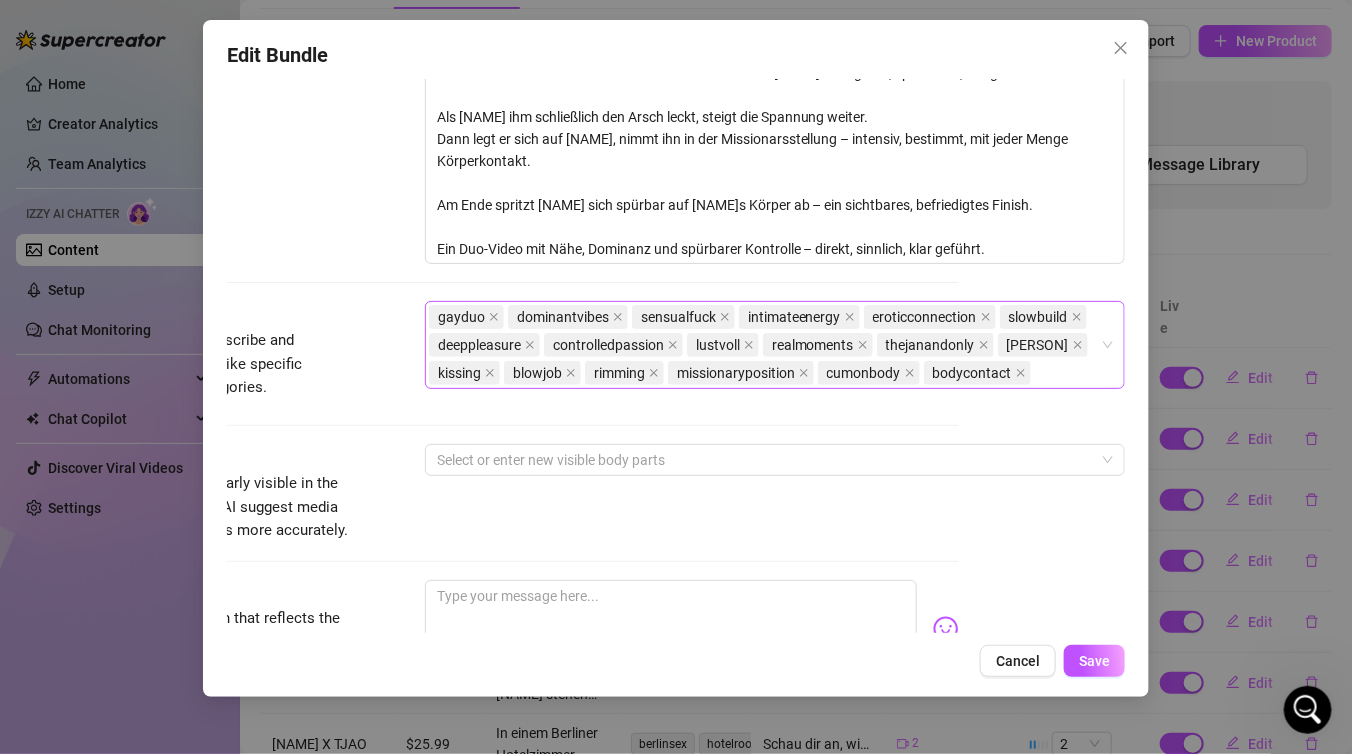 click on "gayduo dominantvibes sensualfuck intimateenergy eroticconnection slowbuild deeppleasure controlledpassion lustvoll realmoments thejanandonly brilaral kissing blowjob rimming missionaryposition cumonbody bodycontact" at bounding box center [764, 345] 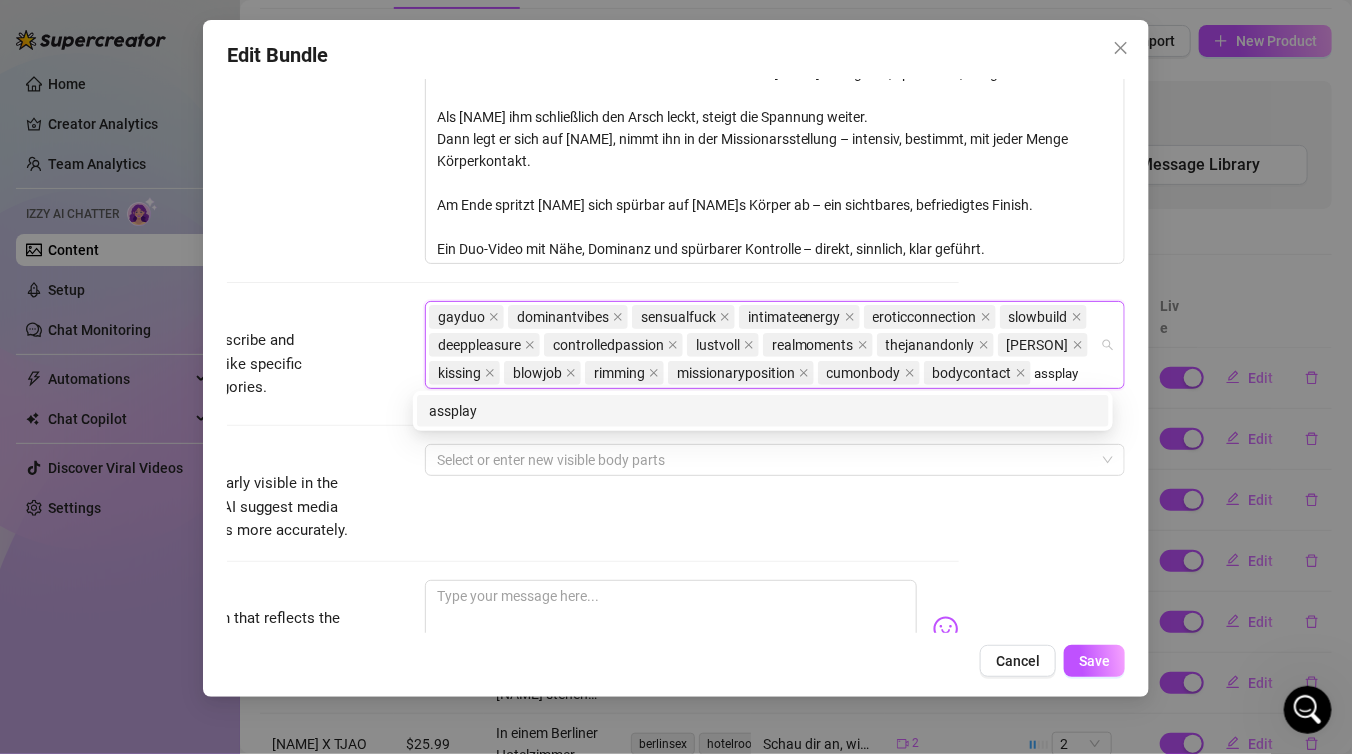 type on "assplay" 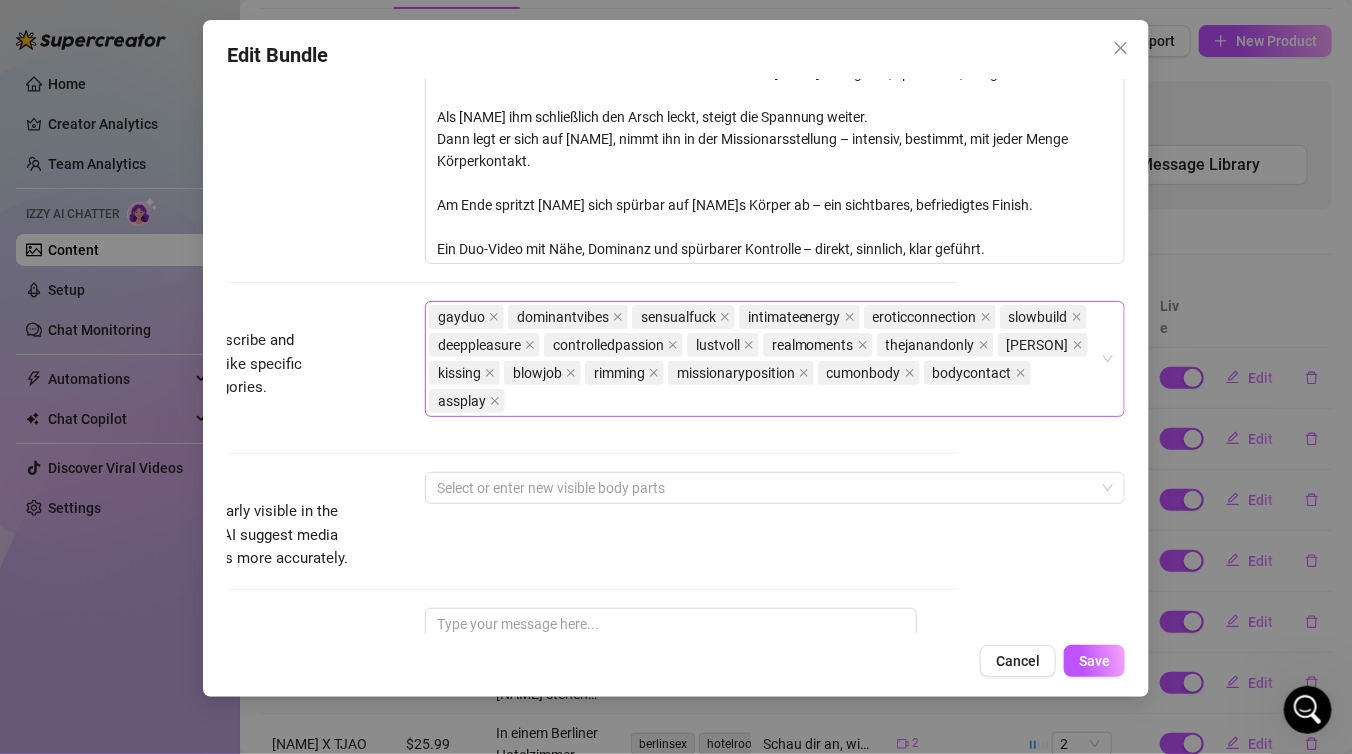 click on "gayduo dominantvibes sensualfuck intimateenergy eroticconnection slowbuild deeppleasure controlledpassion lustvoll realmoments thejanandonly brilaral kissing blowjob rimming missionaryposition cumonbody bodycontact assplay" at bounding box center [764, 359] 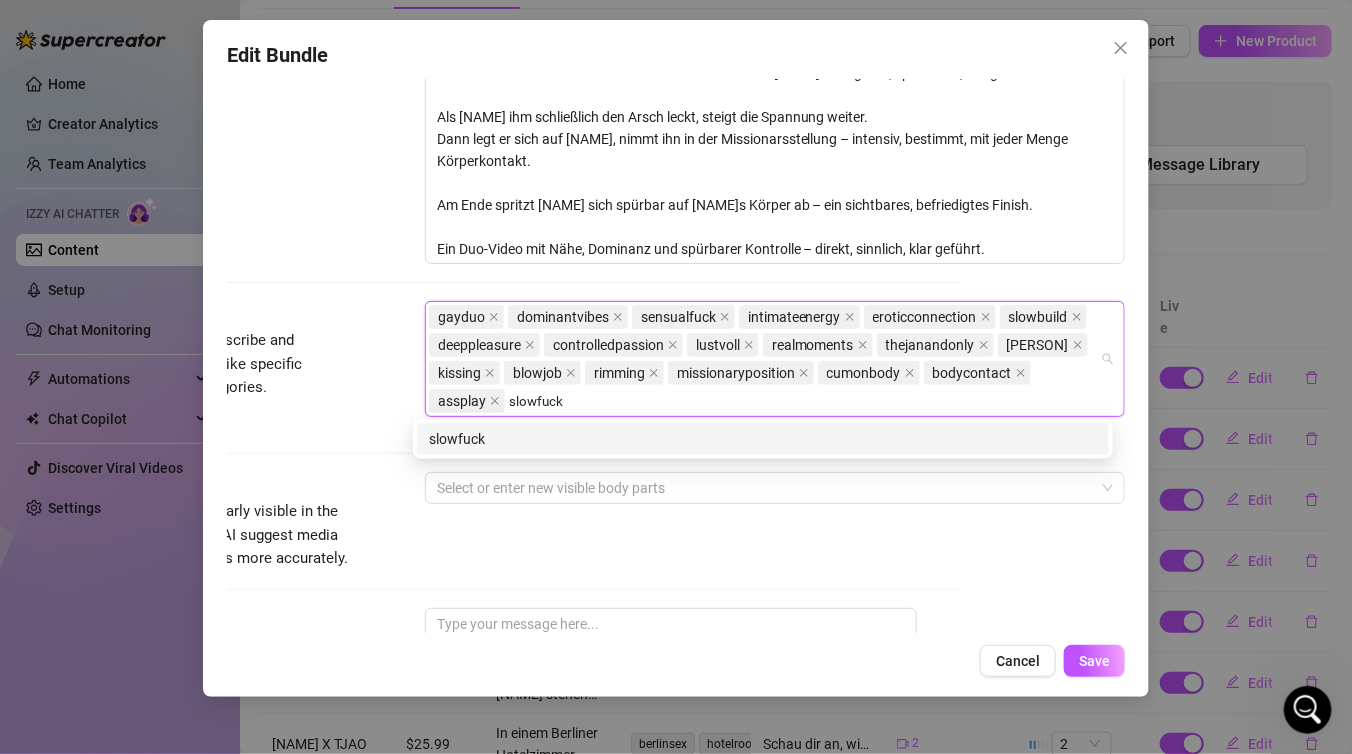 type on "slowfuck" 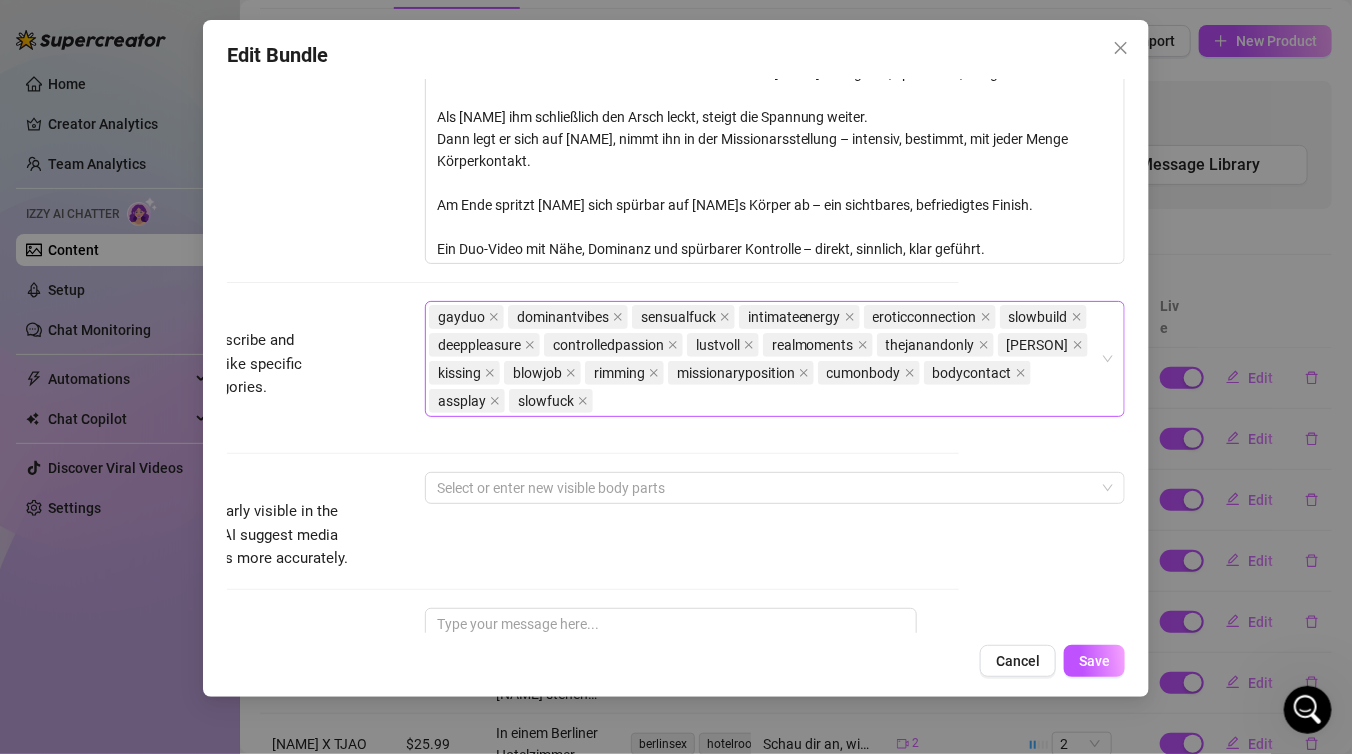 click on "gayduo dominantvibes sensualfuck intimateenergy eroticconnection slowbuild deeppleasure controlledpassion lustvoll realmoments thejanandonly brilaral kissing blowjob rimming missionaryposition cumonbody bodycontact assplay slowfuck" at bounding box center [764, 359] 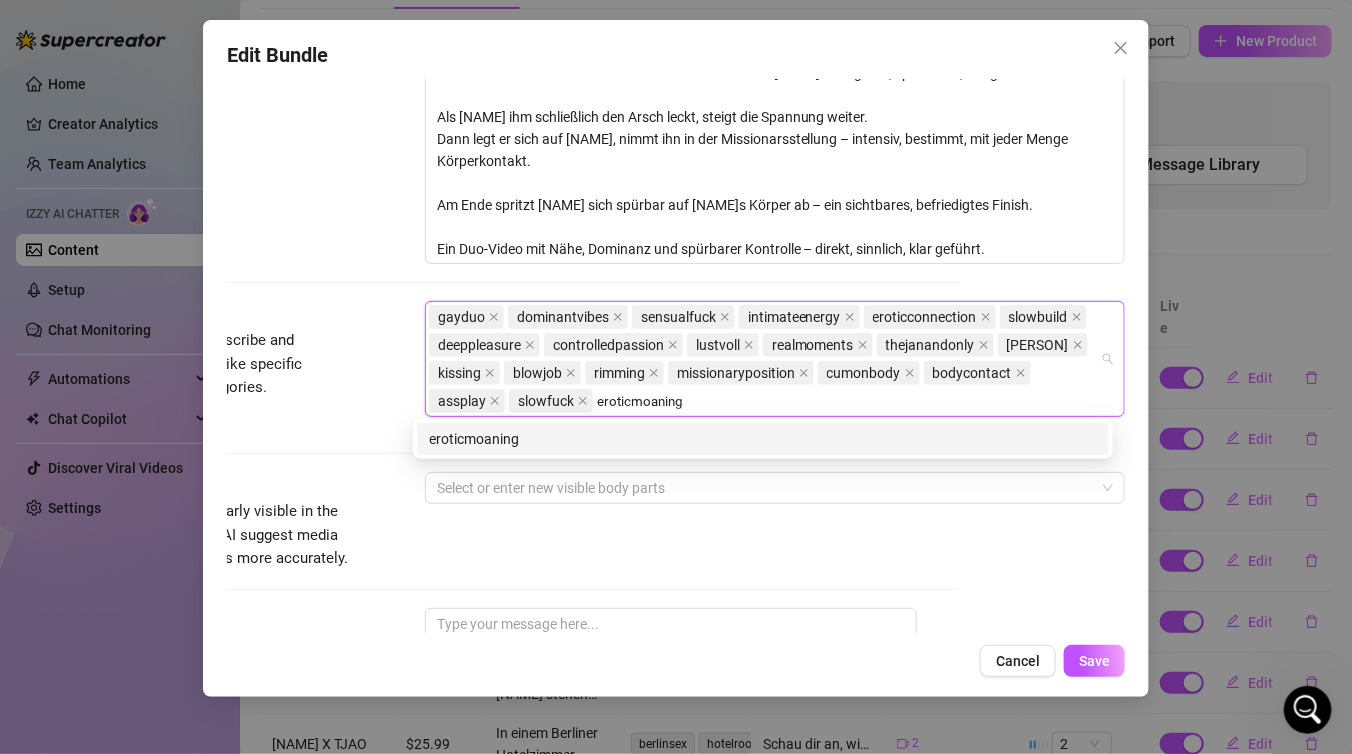 type on "eroticmoaning" 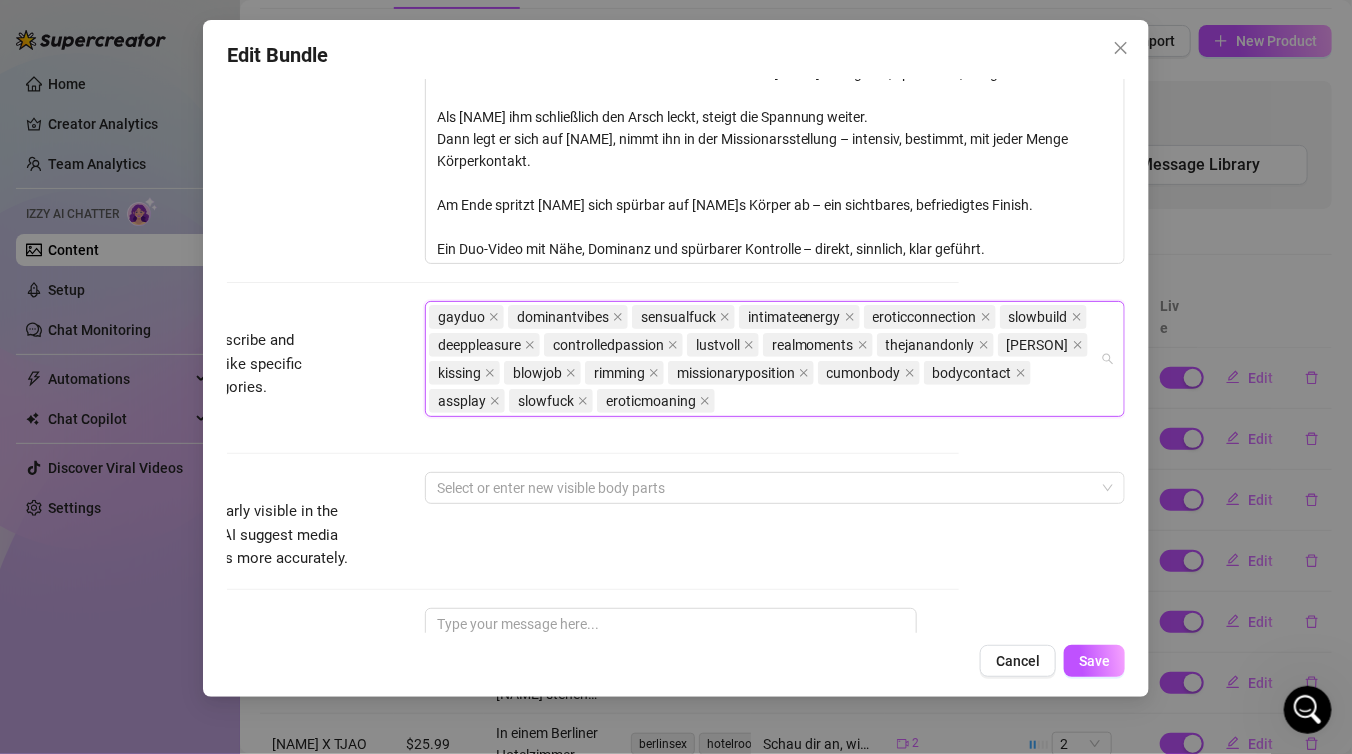 click on "gayduo dominantvibes sensualfuck intimateenergy eroticconnection slowbuild deeppleasure controlledpassion lustvoll realmoments thejanandonly brilaral kissing blowjob rimming missionaryposition cumonbody bodycontact assplay slowfuck eroticmoaning" at bounding box center (764, 359) 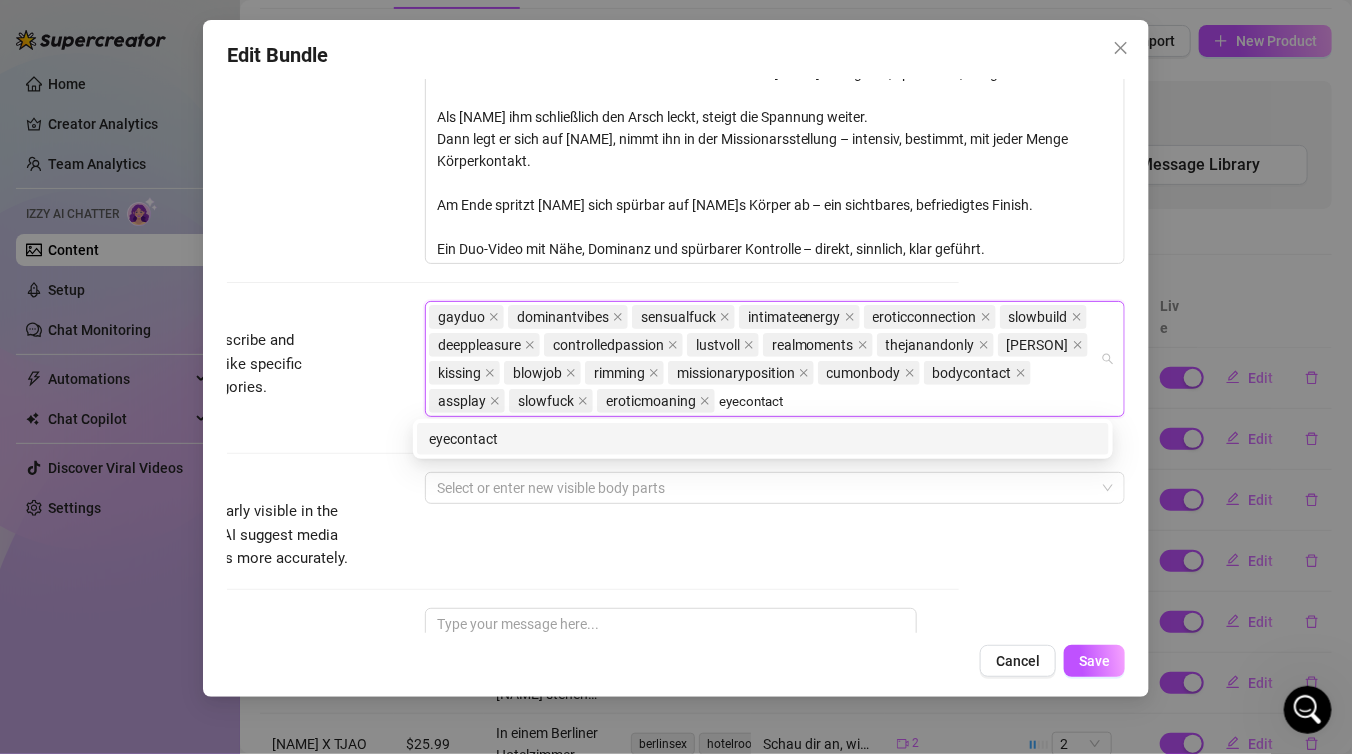type on "eyecontact" 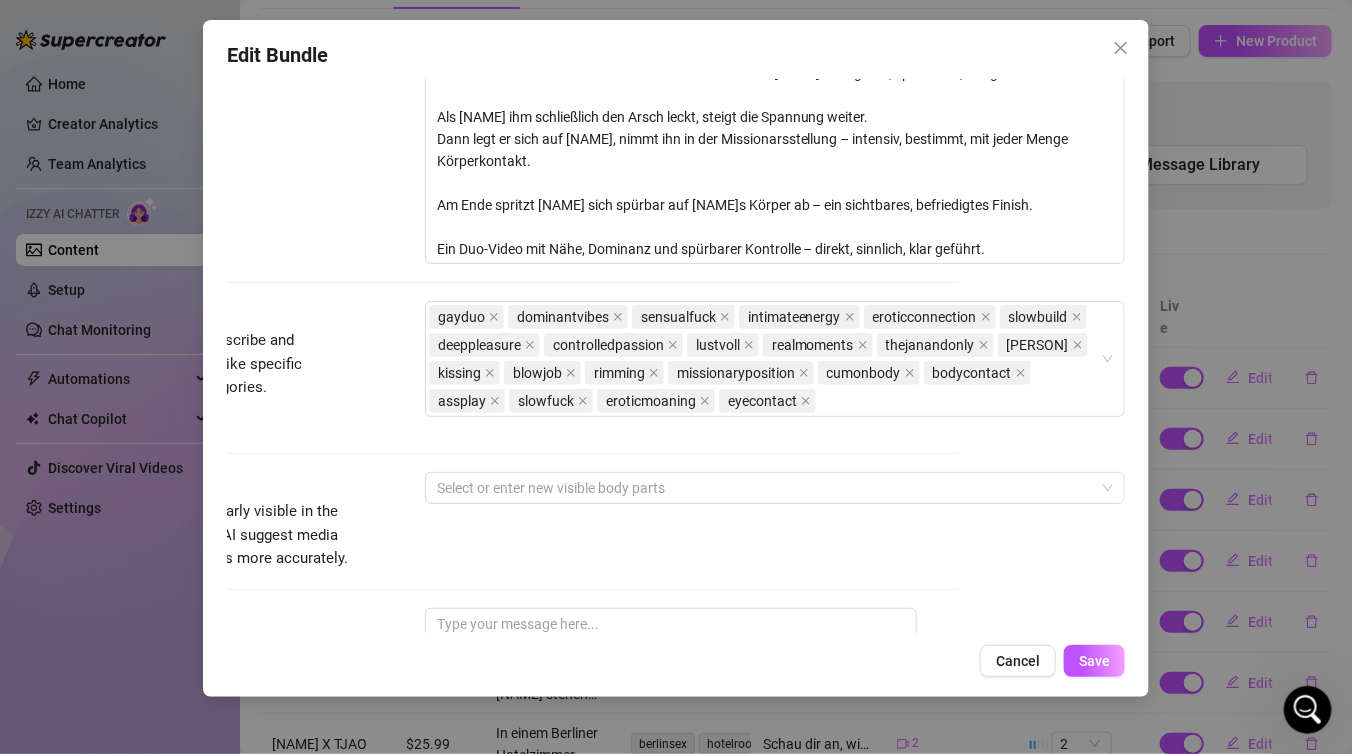 click on "Tags Simple keywords that describe and summarize the content, like specific fetishes, positions, categories. gayduo dominantvibes sensualfuck intimateenergy eroticconnection slowbuild deeppleasure controlledpassion lustvoll realmoments thejanandonly brilaral kissing blowjob rimming missionaryposition cumonbody bodycontact assplay slowfuck eroticmoaning eyecontact" at bounding box center [510, 386] 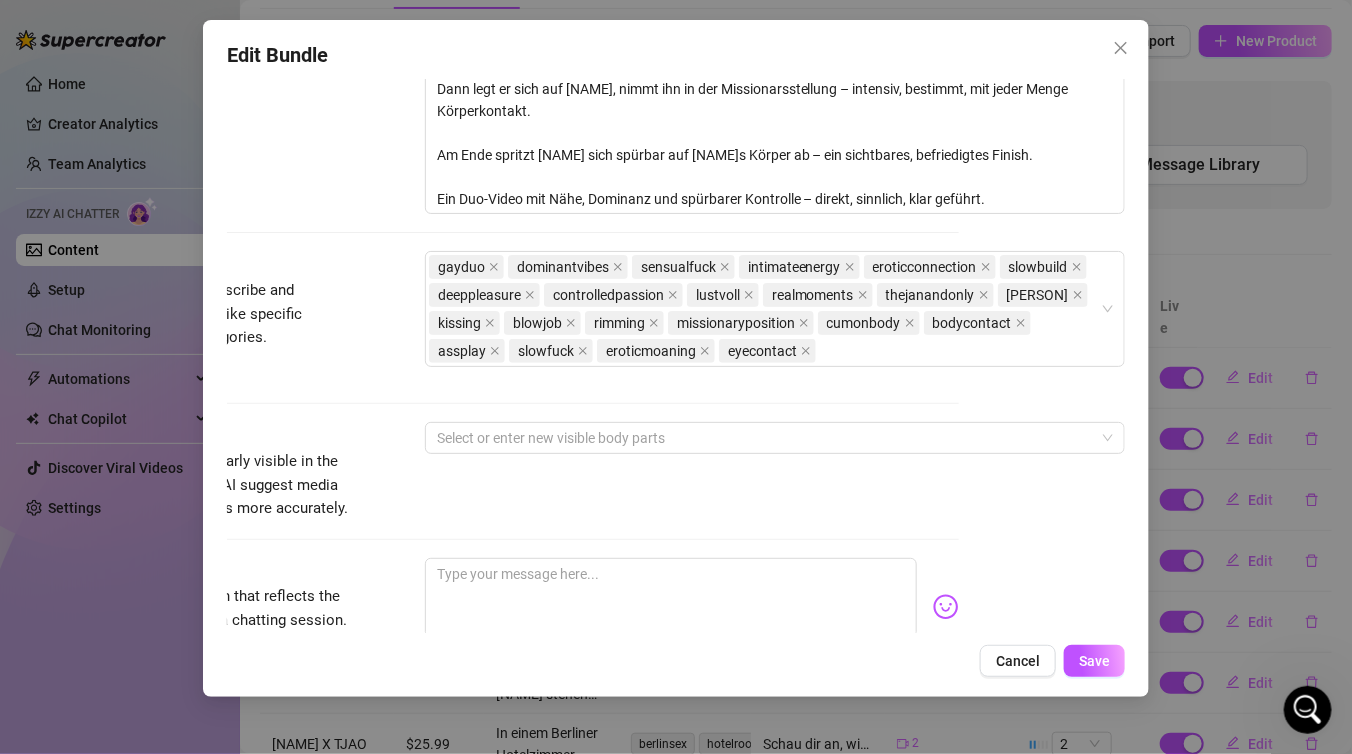 scroll, scrollTop: 1012, scrollLeft: 177, axis: both 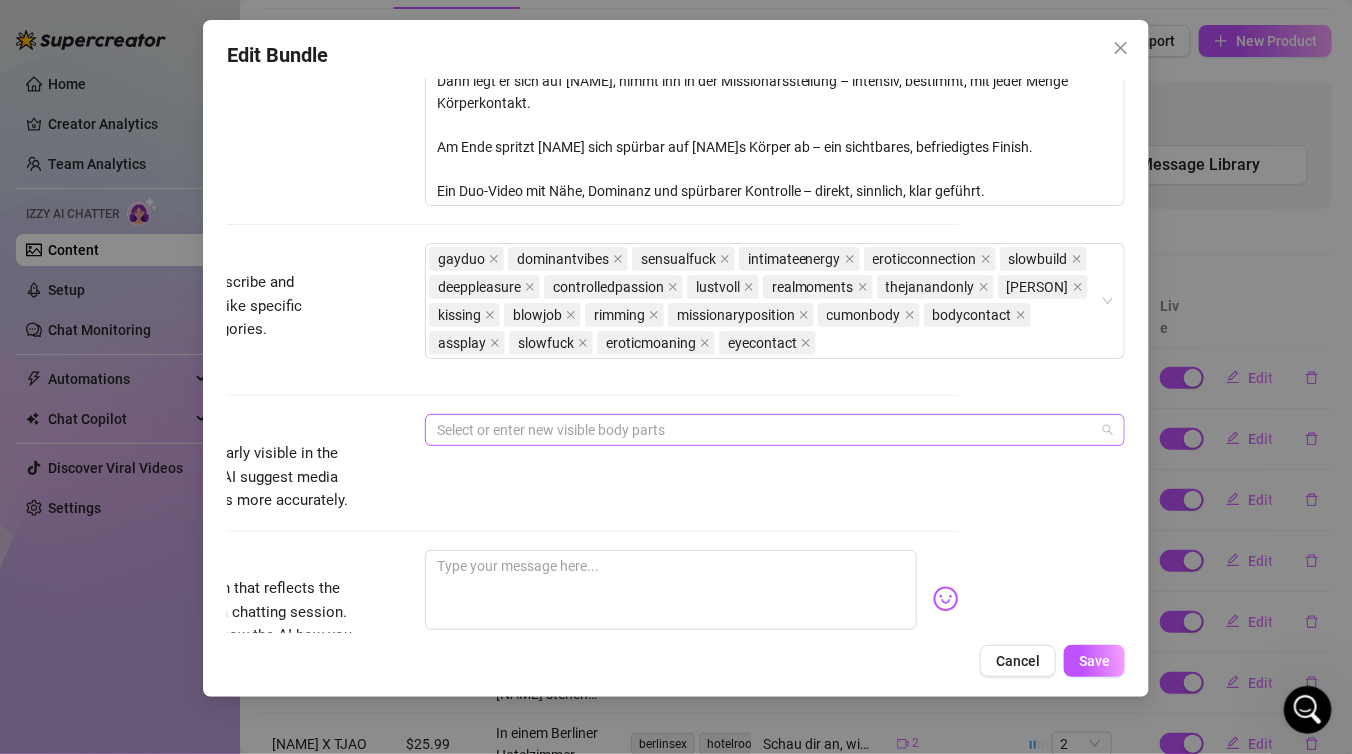 click at bounding box center (764, 430) 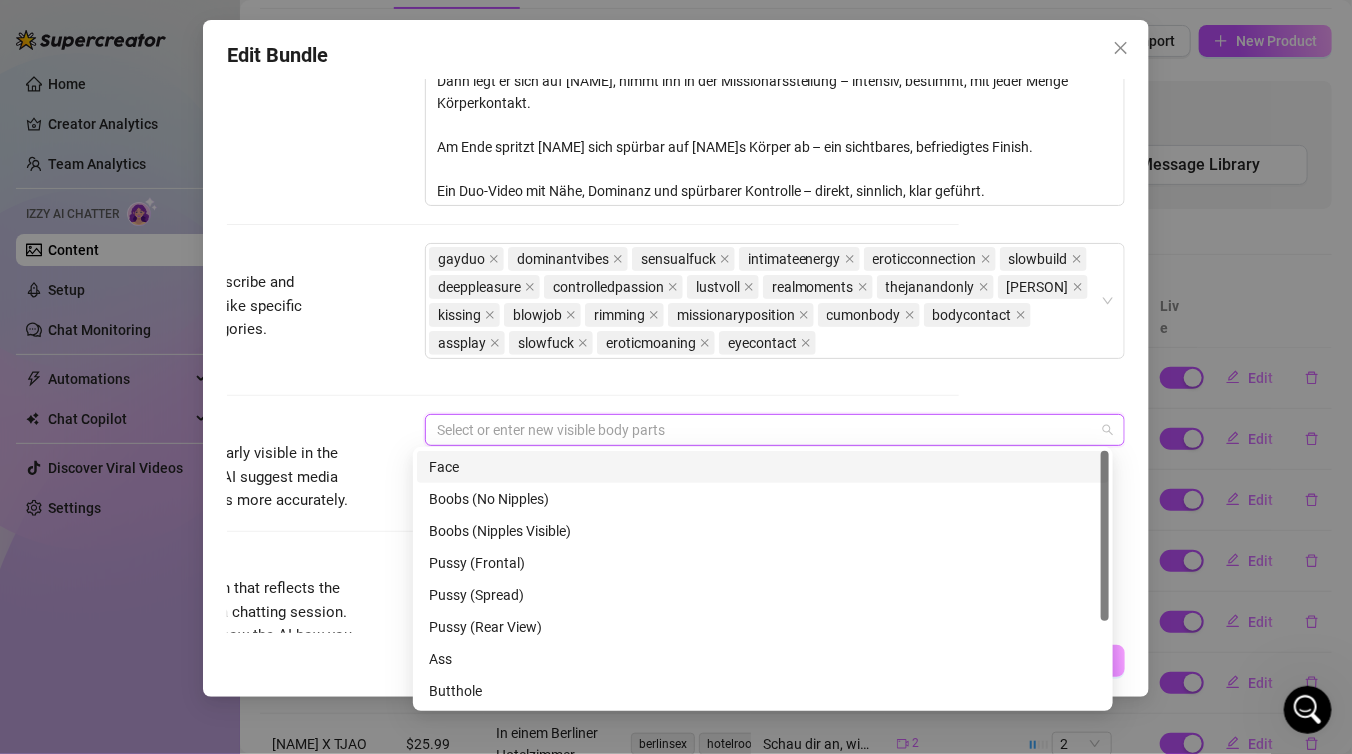 click on "Face" at bounding box center [763, 467] 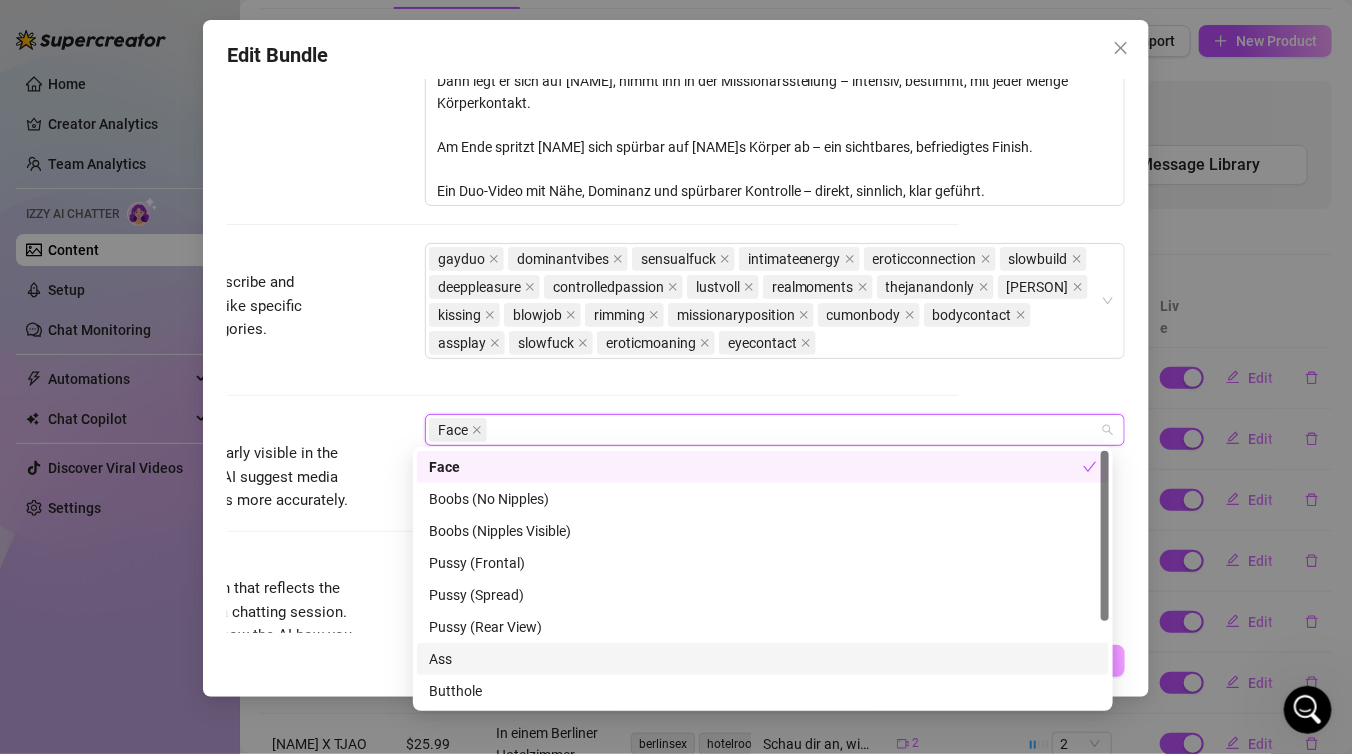 click on "Ass" at bounding box center (763, 659) 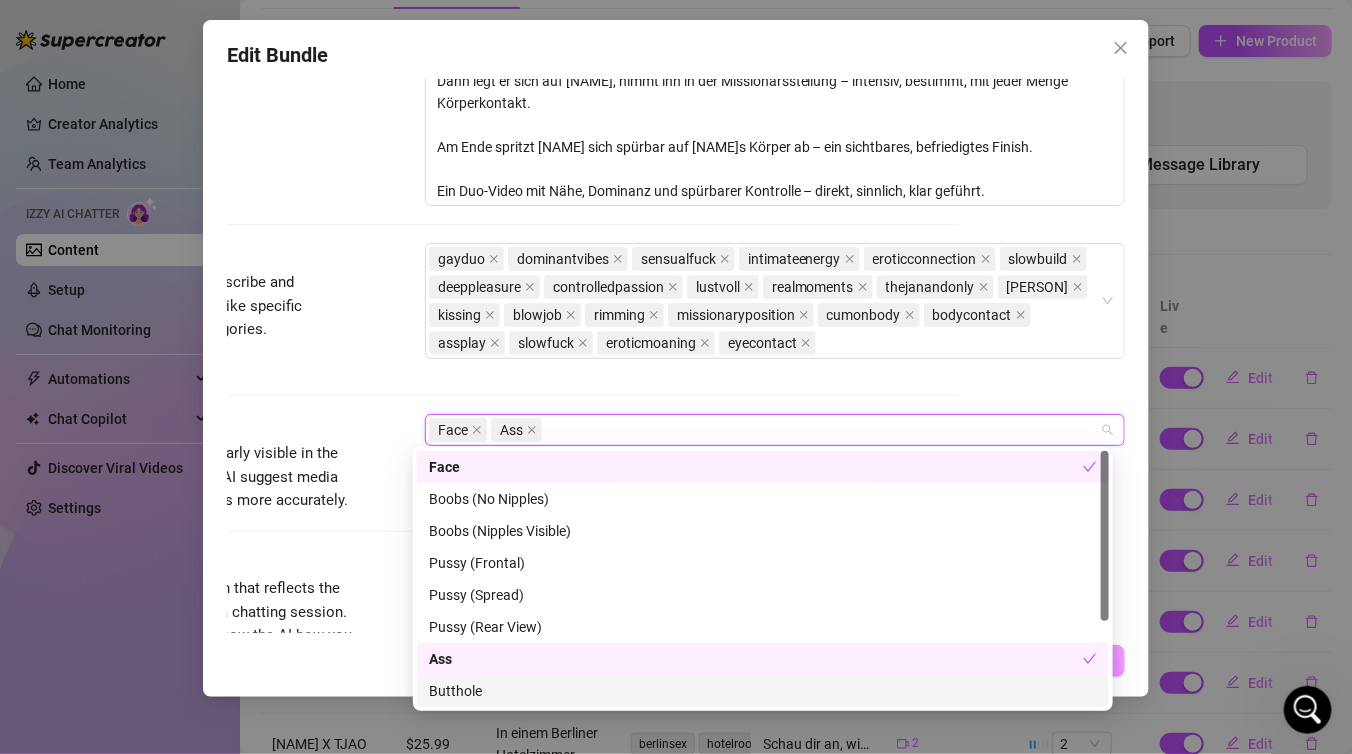 click on "Butthole" at bounding box center (763, 691) 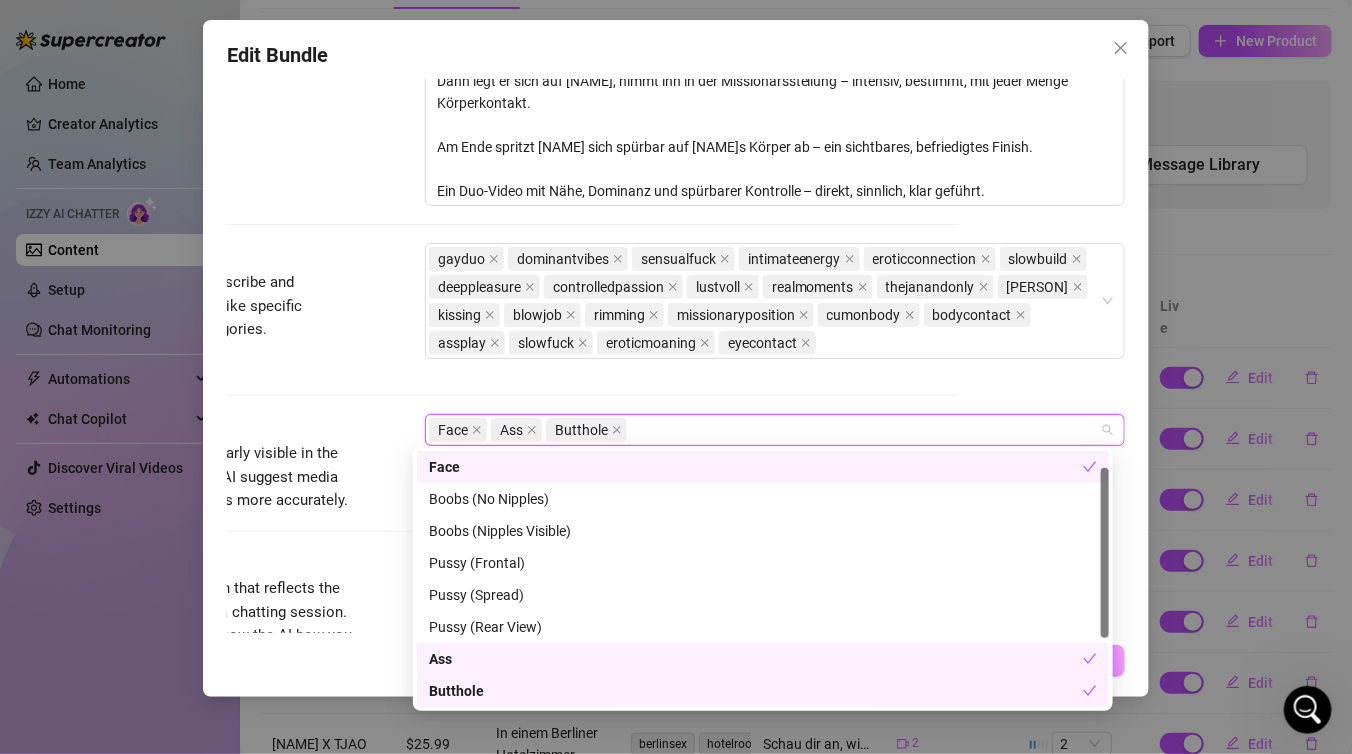 scroll, scrollTop: 99, scrollLeft: 0, axis: vertical 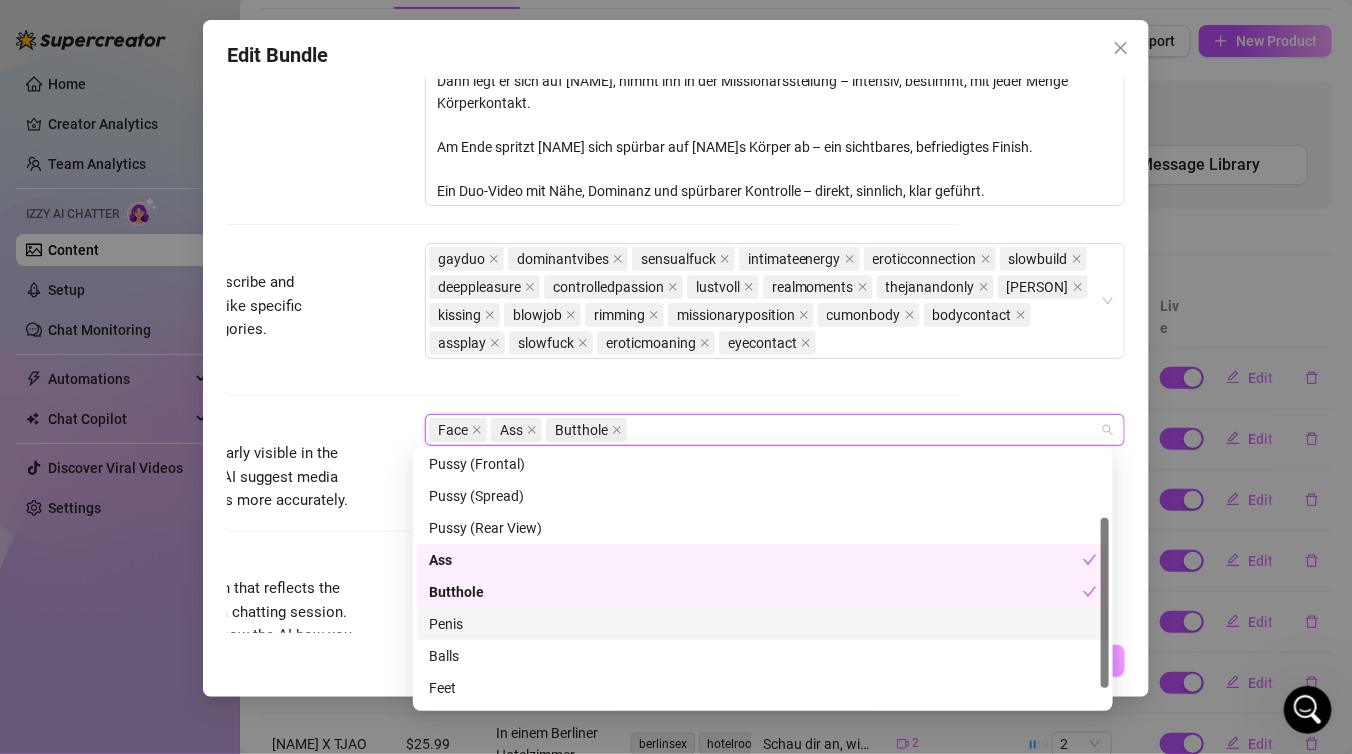 click on "Penis" at bounding box center (763, 624) 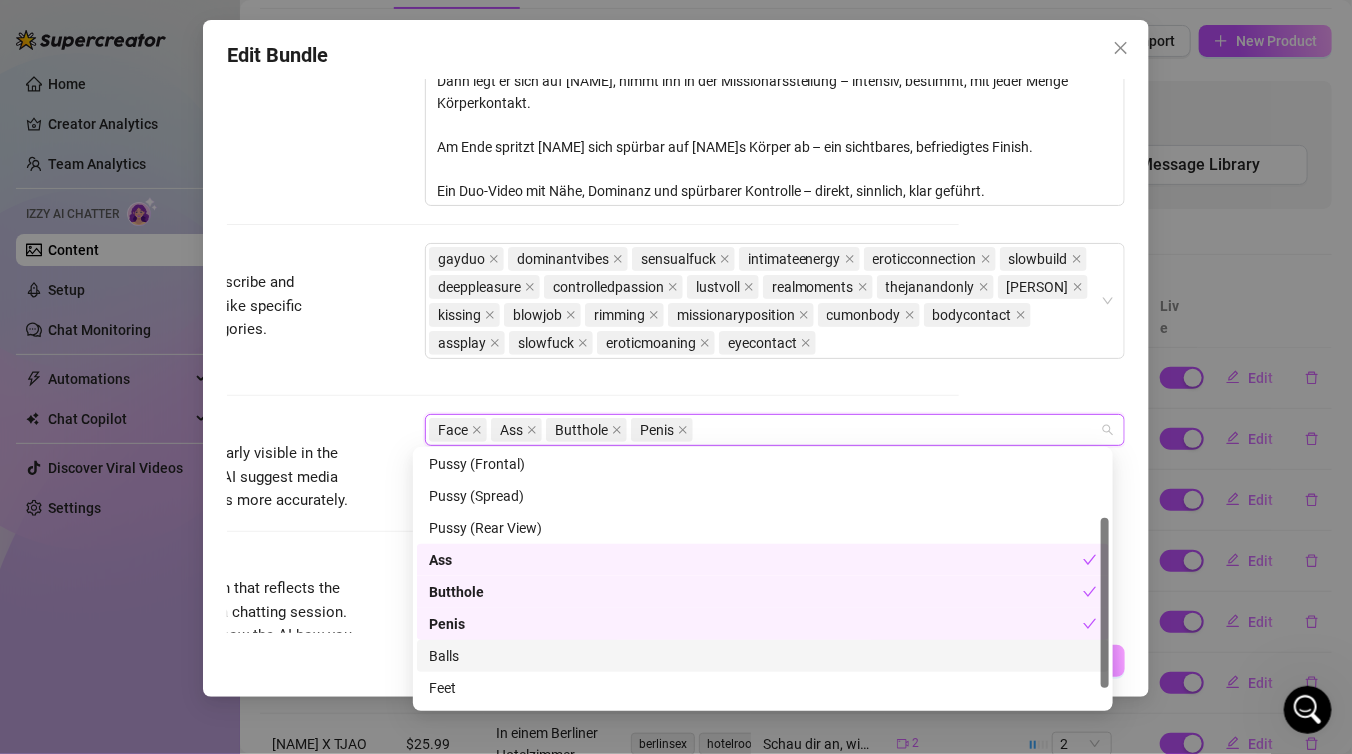click on "Balls" at bounding box center [763, 656] 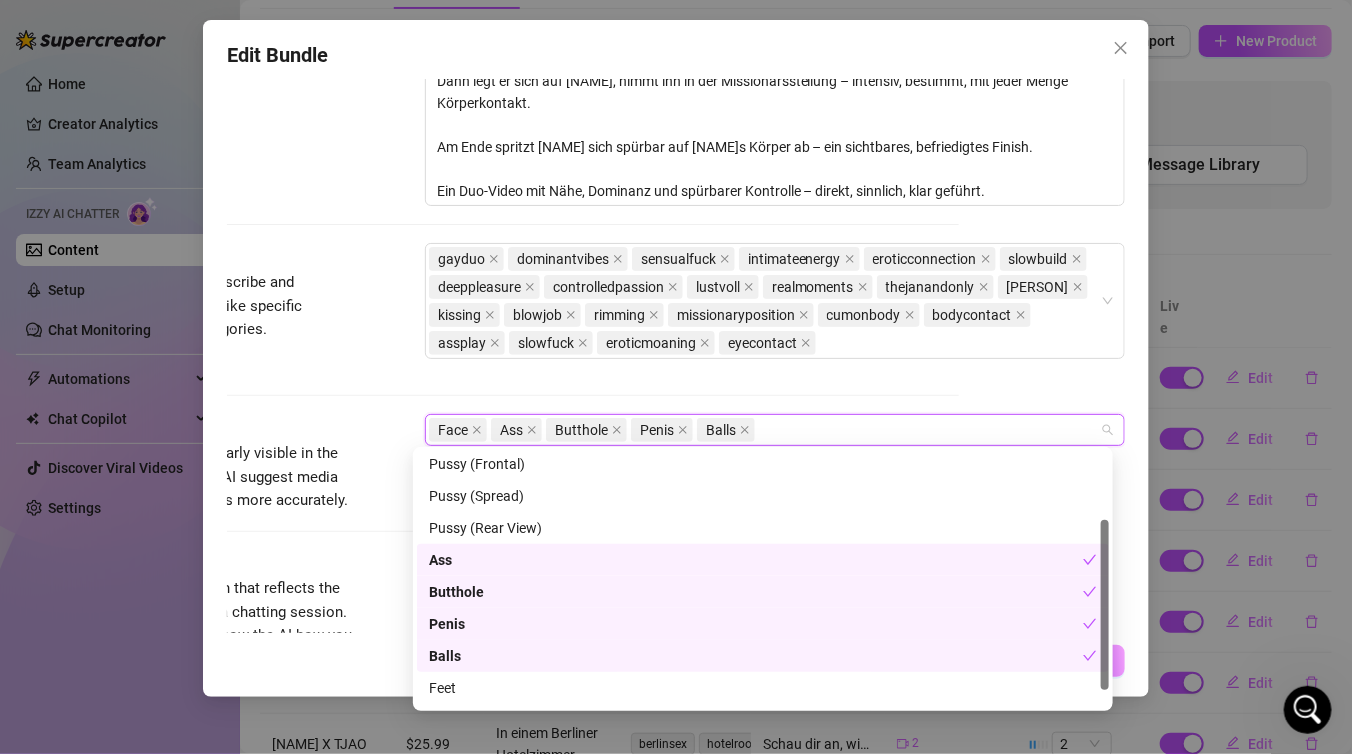 scroll, scrollTop: 127, scrollLeft: 0, axis: vertical 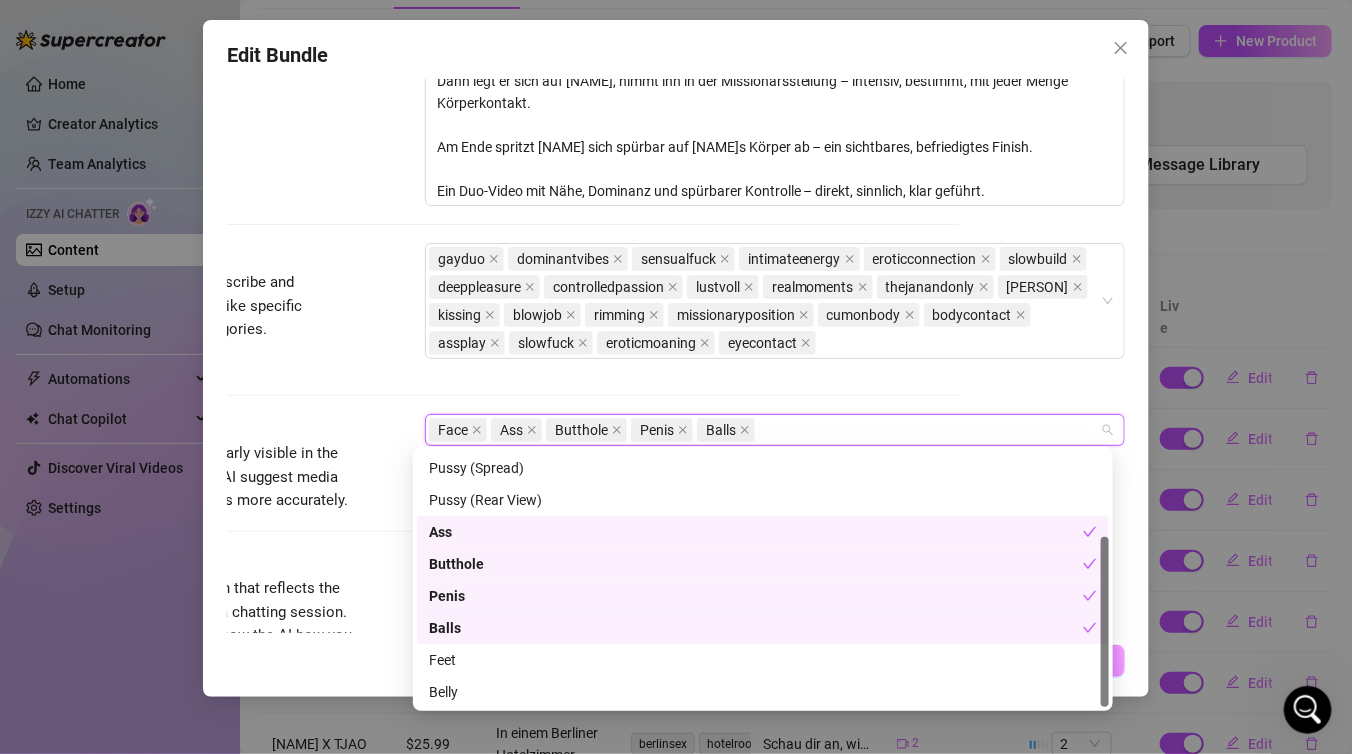 click on "Visible Body Parts Select the body parts clearly visible in the content. This helps Izzy AI suggest media and answer fan questions more accurately. Face Ass Butthole Penis Balls" at bounding box center [510, 463] 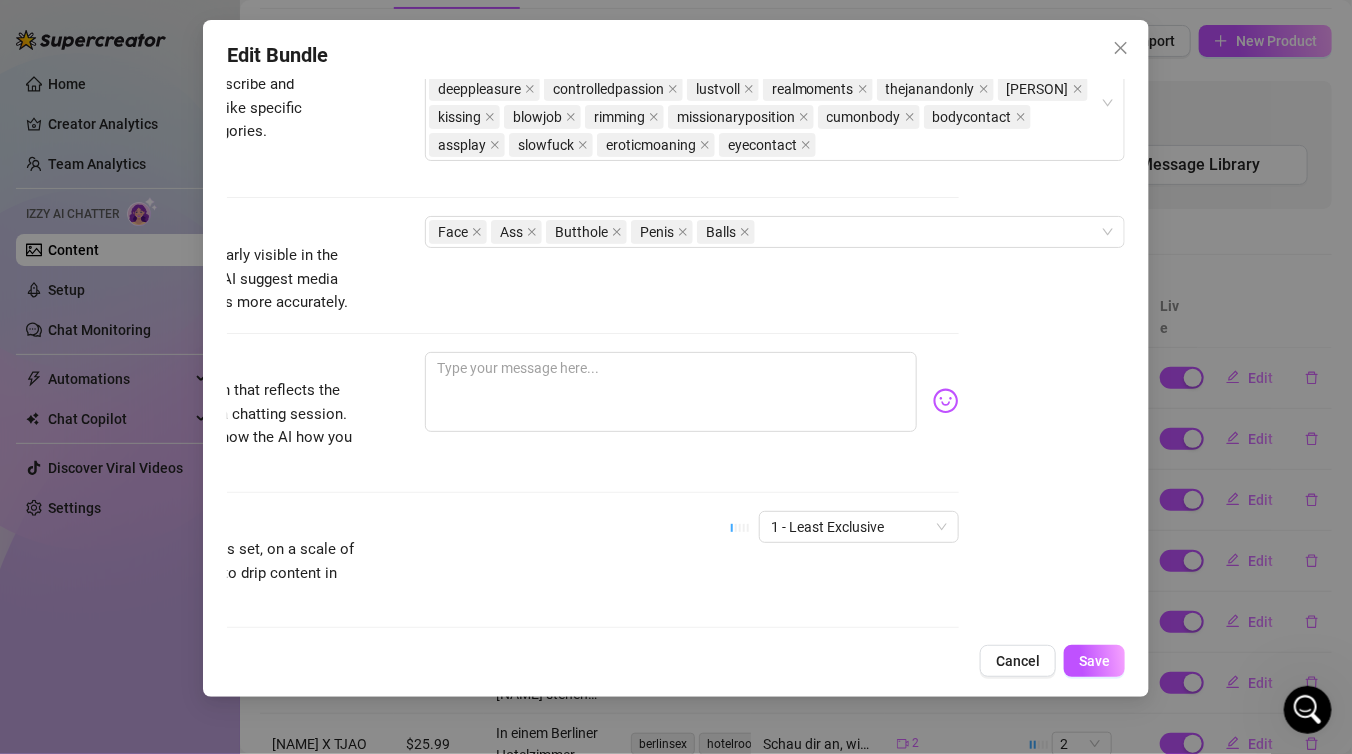 scroll, scrollTop: 1232, scrollLeft: 177, axis: both 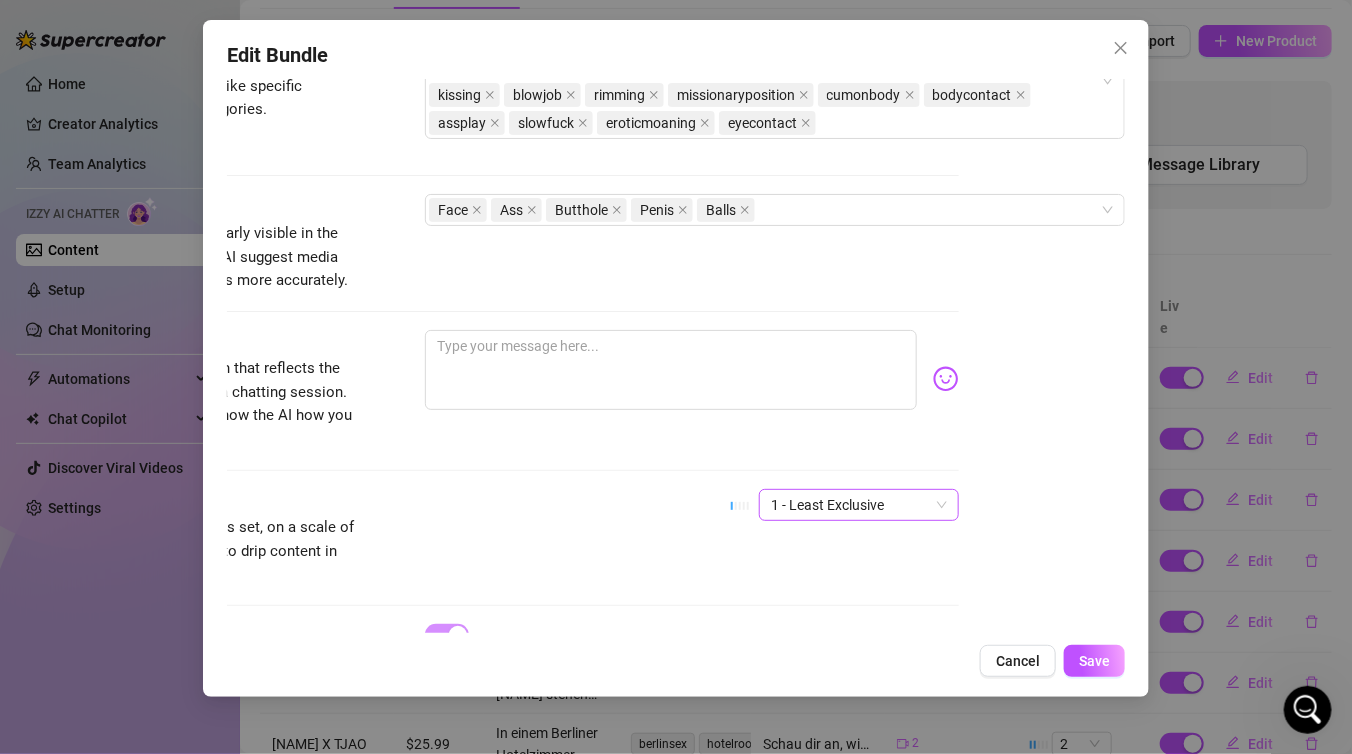 click on "1 - Least Exclusive" at bounding box center (859, 505) 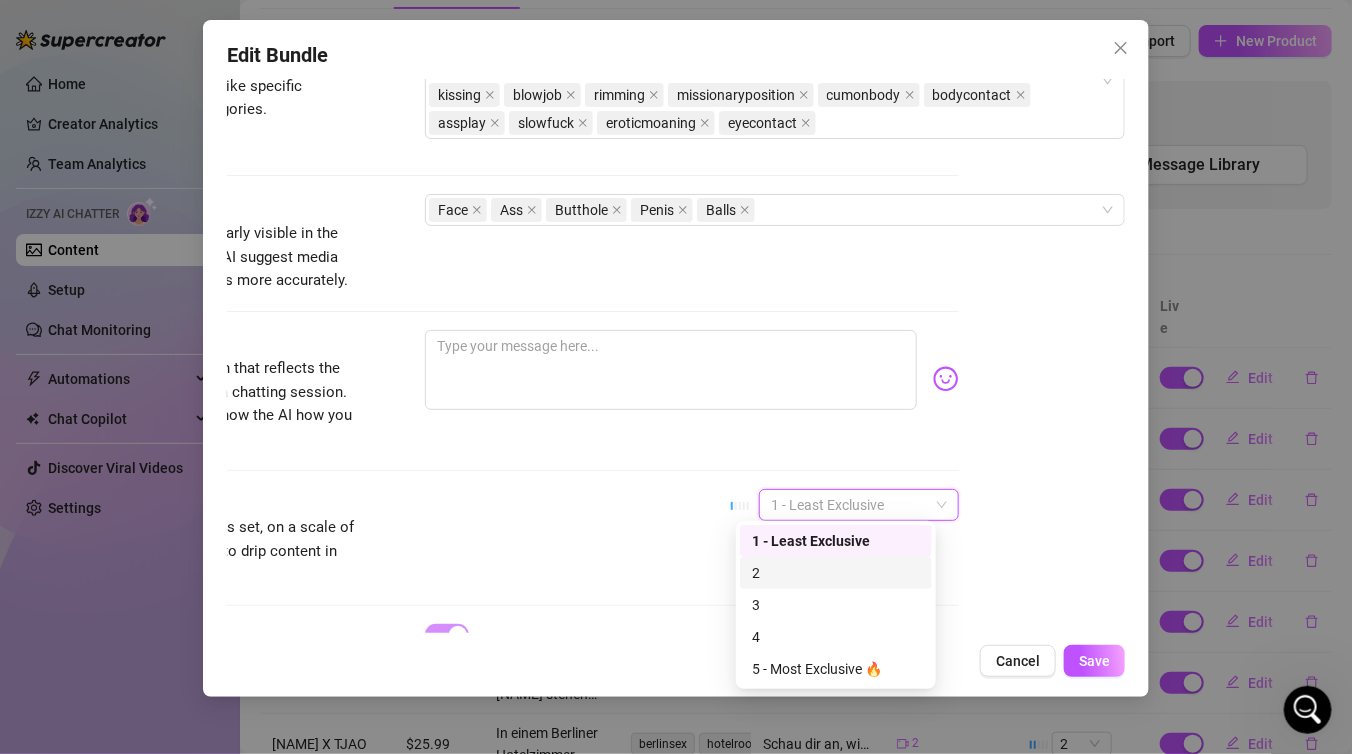 click on "2" at bounding box center (836, 573) 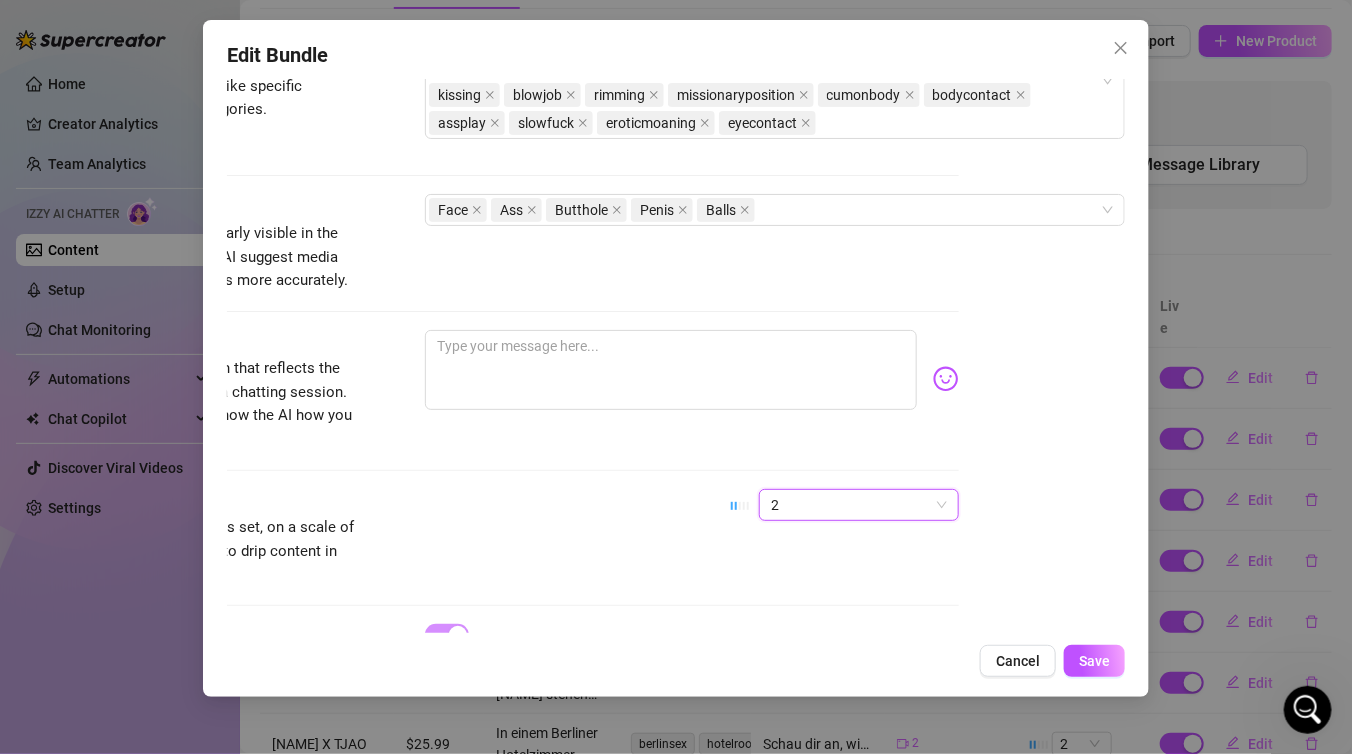 click on "Exclusivity Level of exclusivity of this set, on a scale of 1 to 5. This helps the AI to drip content in the perfect order. 2 2" at bounding box center [510, 538] 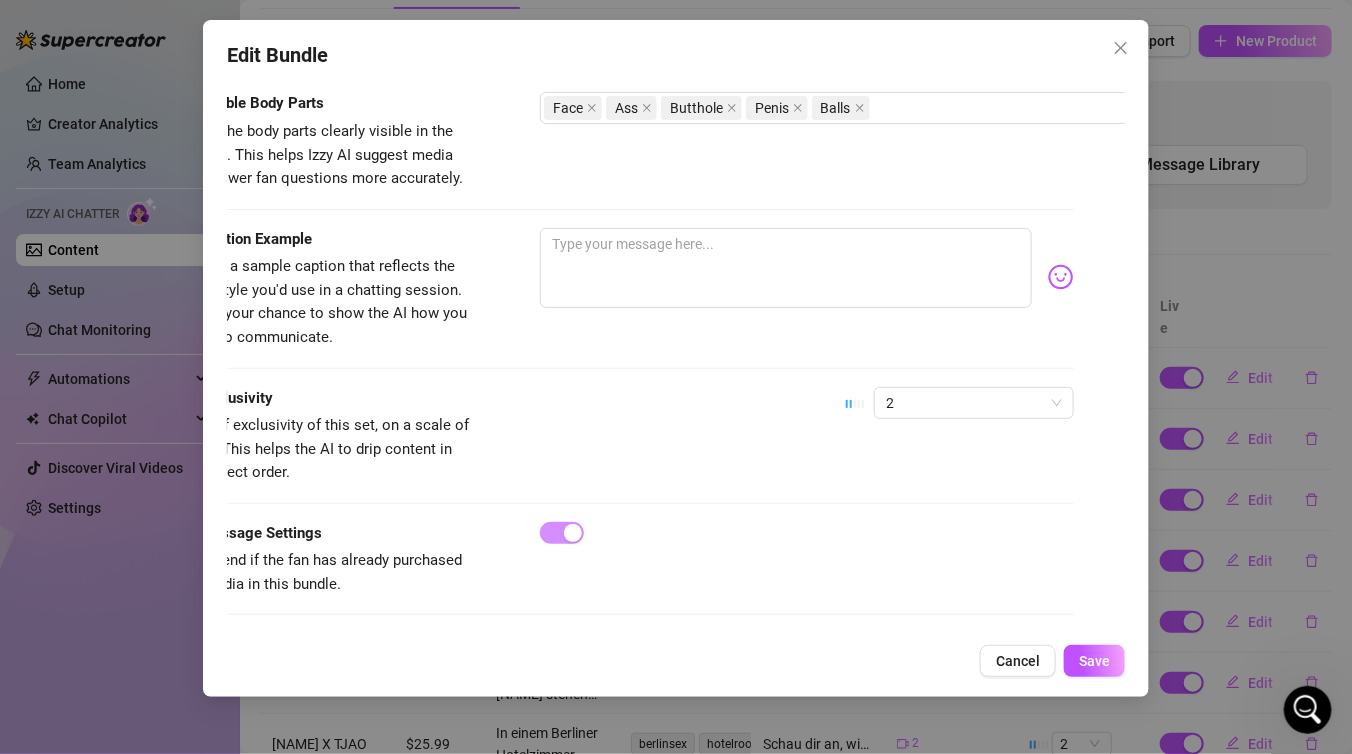 scroll, scrollTop: 1343, scrollLeft: 0, axis: vertical 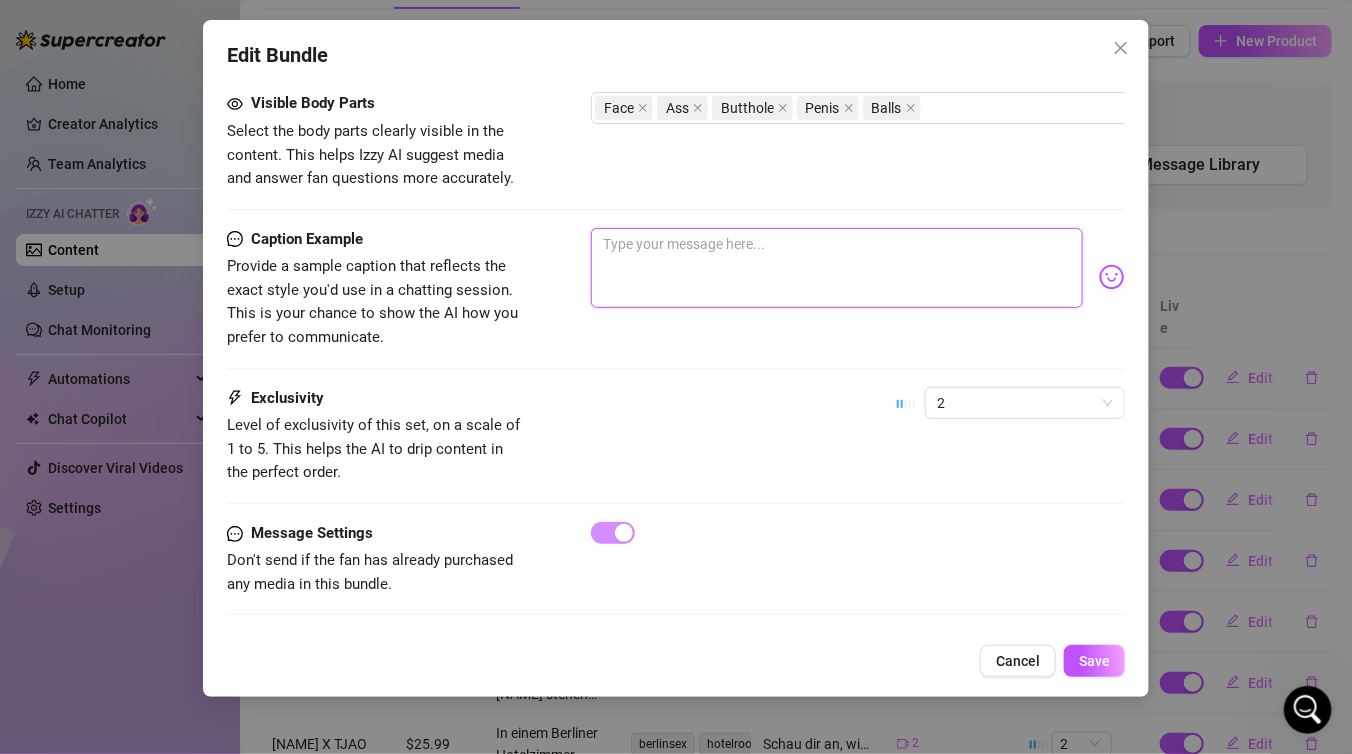 click at bounding box center [837, 268] 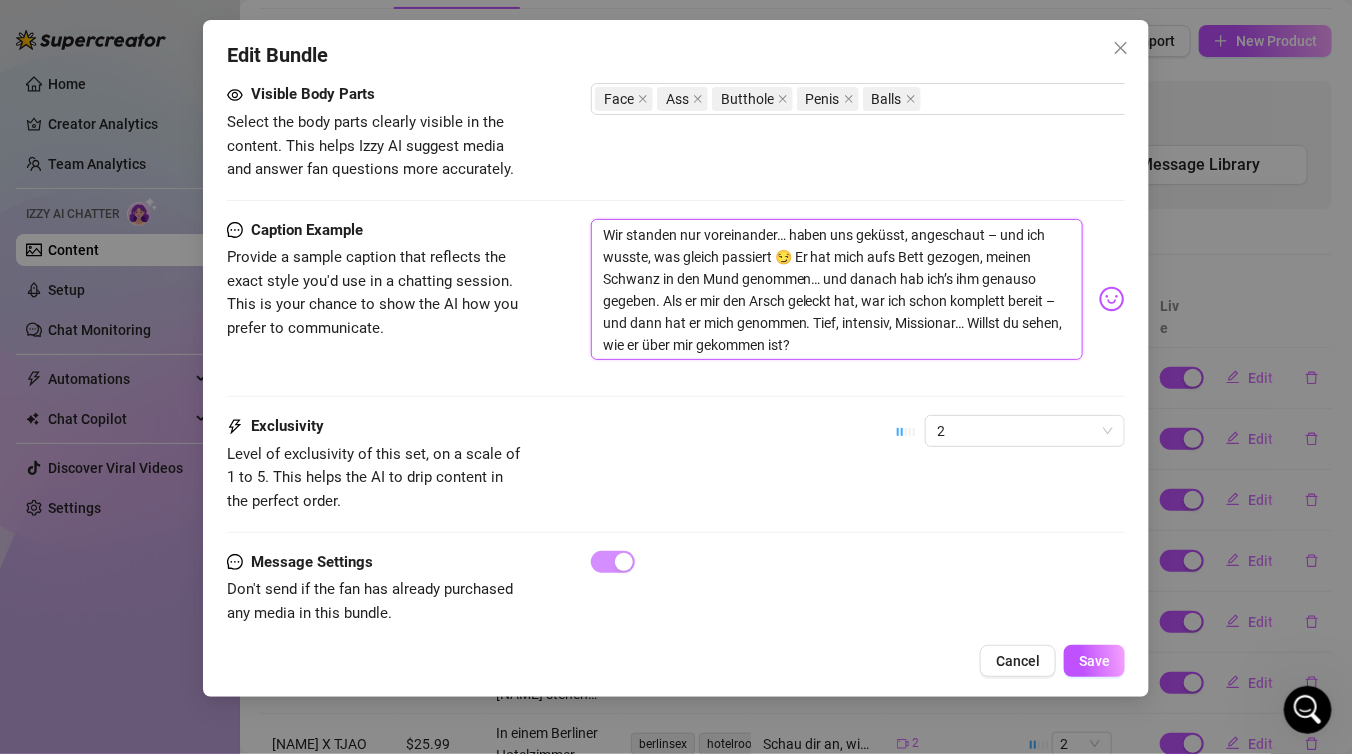 scroll, scrollTop: 0, scrollLeft: 0, axis: both 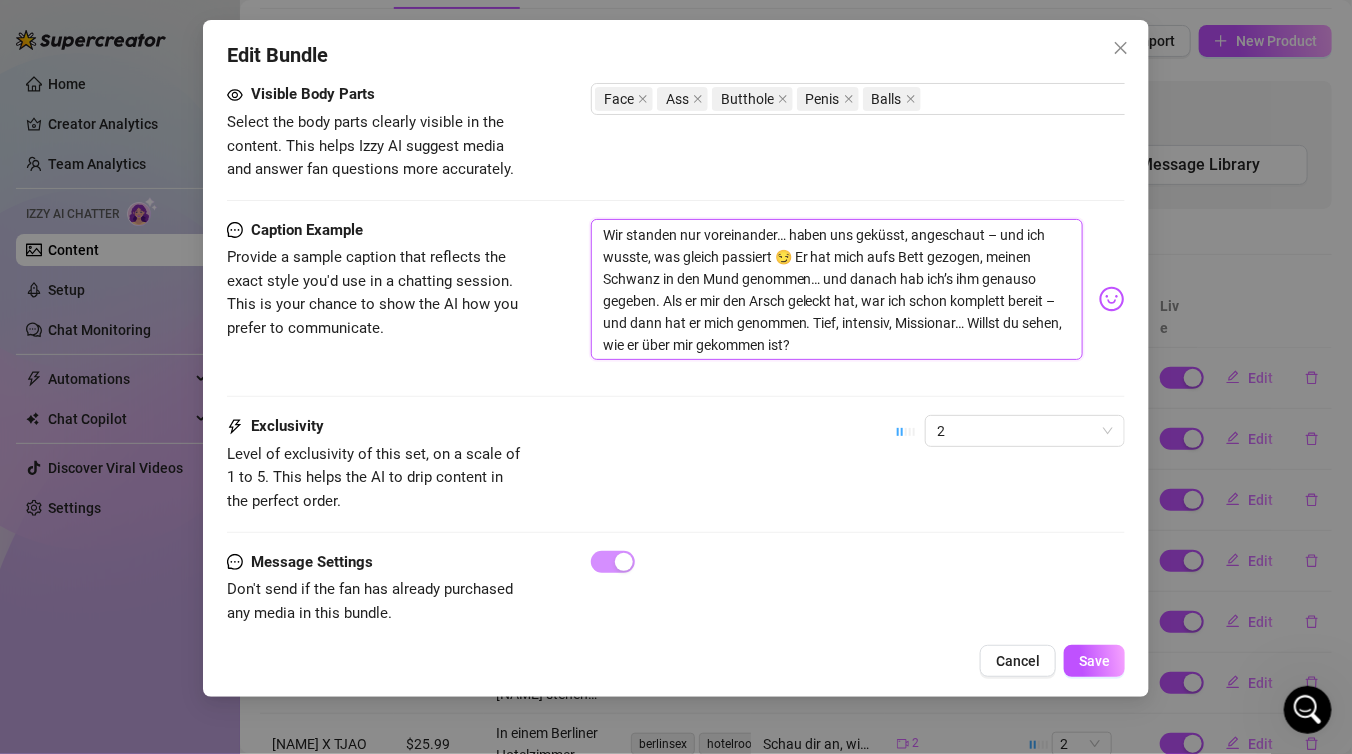 type on "Wir standen nur voreinander… haben uns geküsst, angeschaut – und ich wusste, was gleich passiert 😏 Er hat mich aufs Bett gezogen, meinen Schwanz in den Mund genommen… und danach hab ich’s ihm genauso gegeben. Als er mir den Arsch geleckt hat, war ich schon komplett bereit –und dann hat er mich genommen. Tief, intensiv, Missionar… Willst du sehen, wie er über mir gekommen ist?" 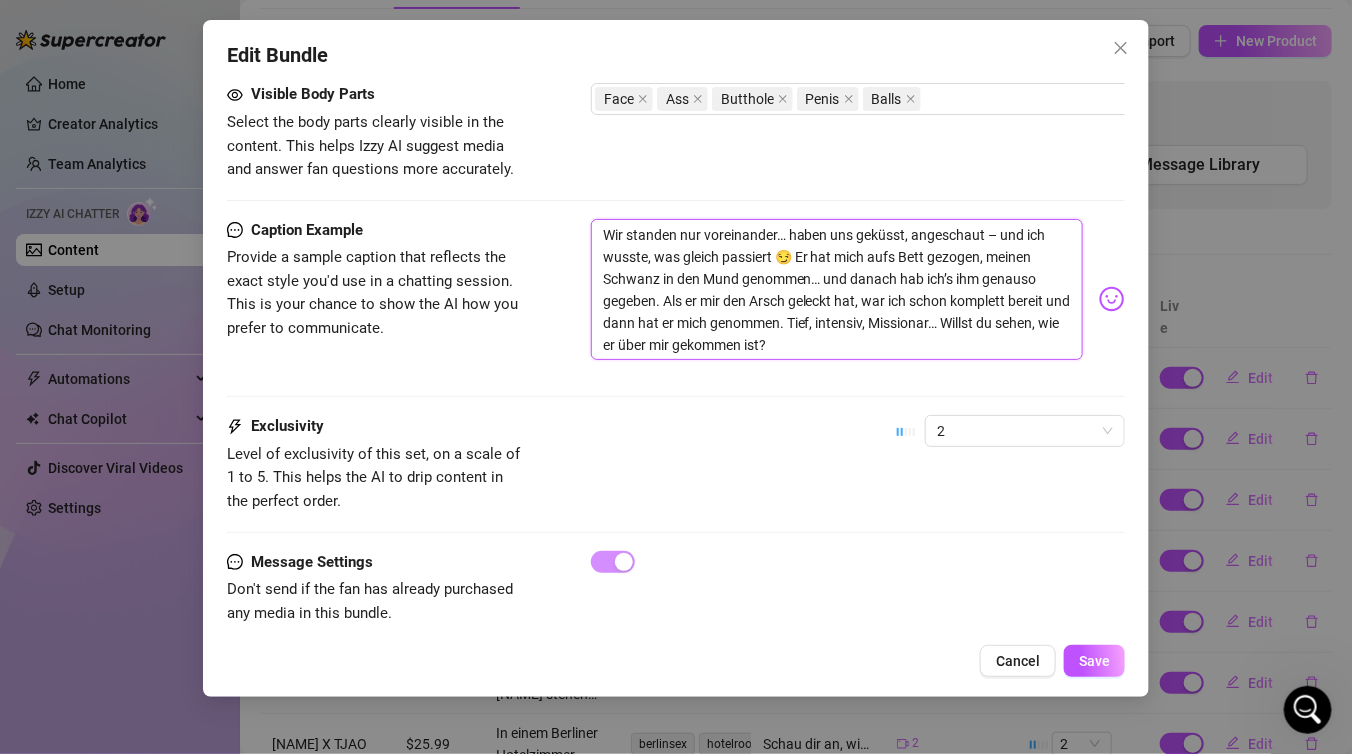 click on "Wir standen nur voreinander… haben uns geküsst, angeschaut – und ich wusste, was gleich passiert 😏 Er hat mich aufs Bett gezogen, meinen Schwanz in den Mund genommen… und danach hab ich’s ihm genauso gegeben. Als er mir den Arsch geleckt hat, war ich schon komplett bereit und dann hat er mich genommen. Tief, intensiv, Missionar… Willst du sehen, wie er über mir gekommen ist?" at bounding box center [837, 290] 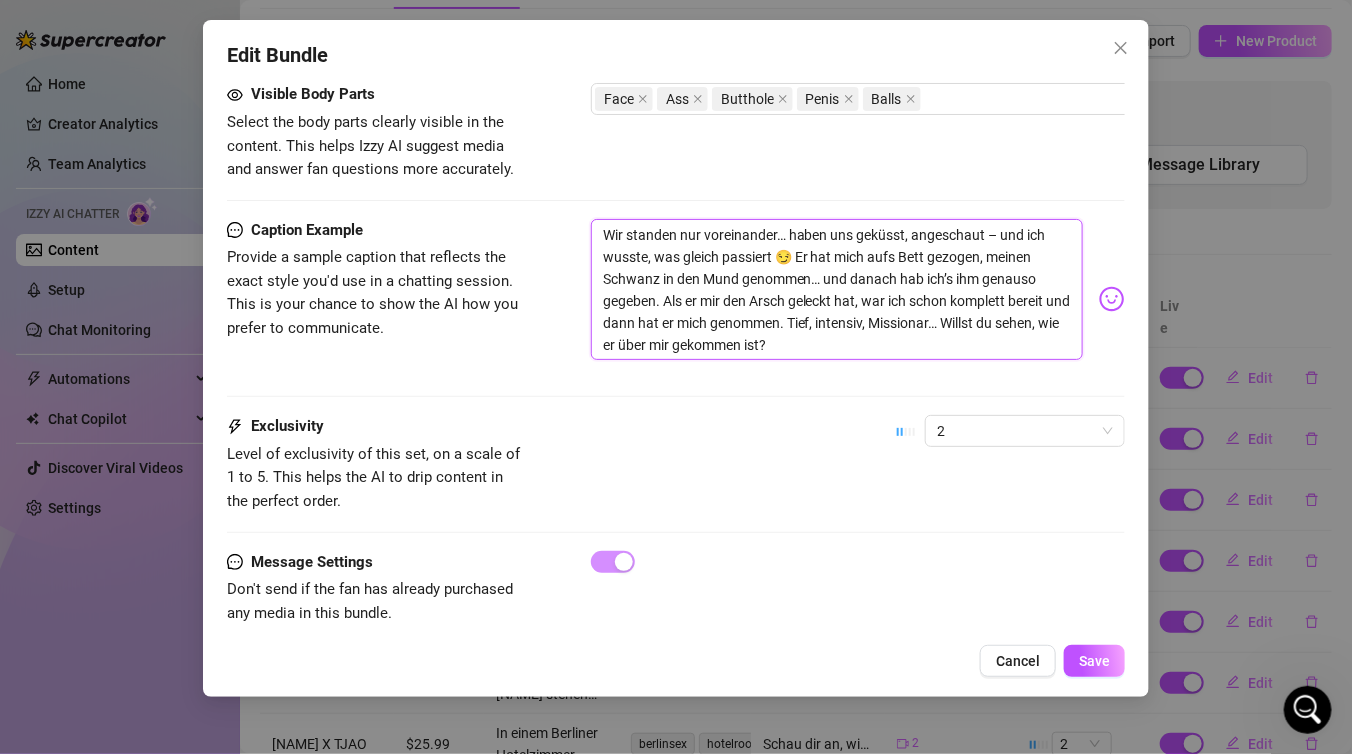type on "Wir standen nur voreinander… haben uns geküsst, angeschaut –und ich wusste, was gleich passiert 😏 Er hat mich aufs Bett gezogen, meinen Schwanz in den Mund genommen… und danach hab ich’s ihm genauso gegeben. Als er mir den Arsch geleckt hat, war ich schon komplett bereit und dann hat er mich genommen. Tief, intensiv, Missionar… Willst du sehen, wie er über mir gekommen ist?" 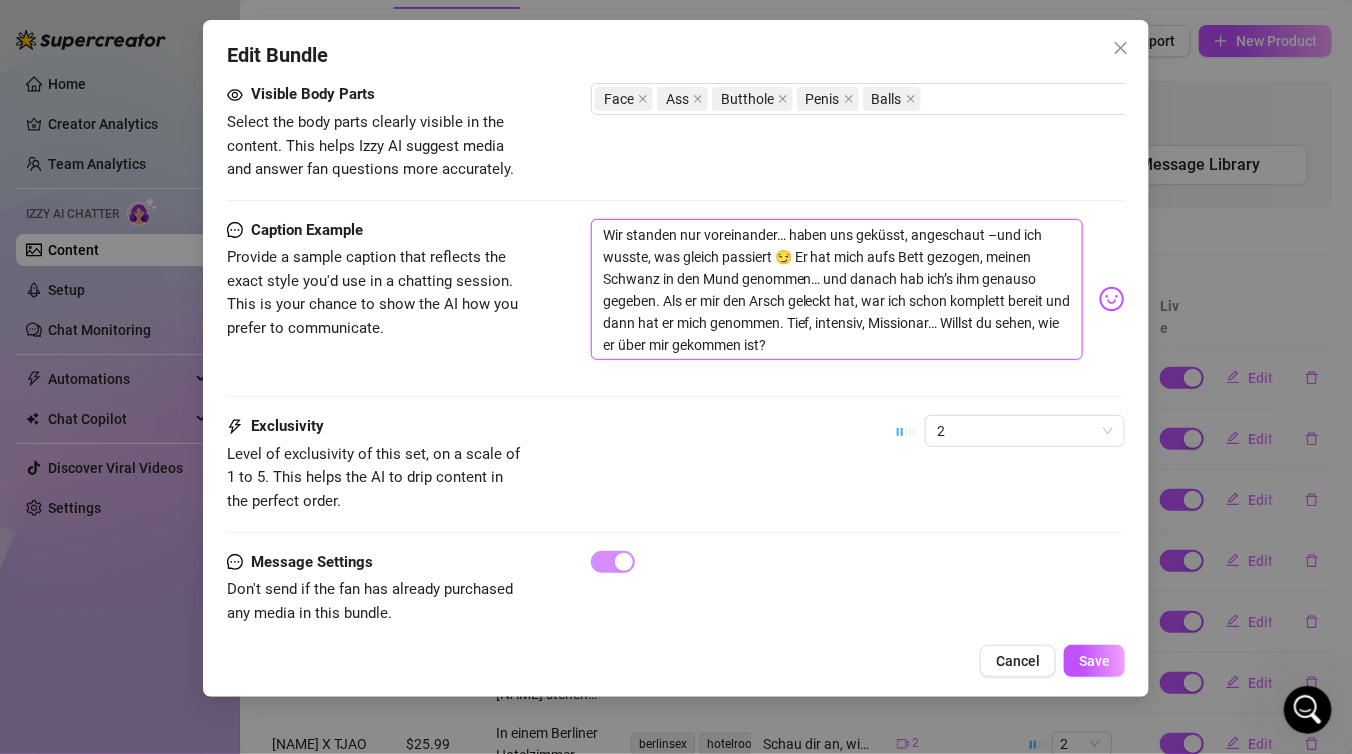 type on "Wir standen nur voreinander… haben uns geküsst, angeschaut und ich wusste, was gleich passiert 😏 Er hat mich aufs Bett gezogen, meinen Schwanz in den Mund genommen… und danach hab ich’s ihm genauso gegeben. Als er mir den Arsch geleckt hat, war ich schon komplett bereit und dann hat er mich genommen. Tief, intensiv, Missionar… Willst du sehen, wie er über mir gekommen ist?" 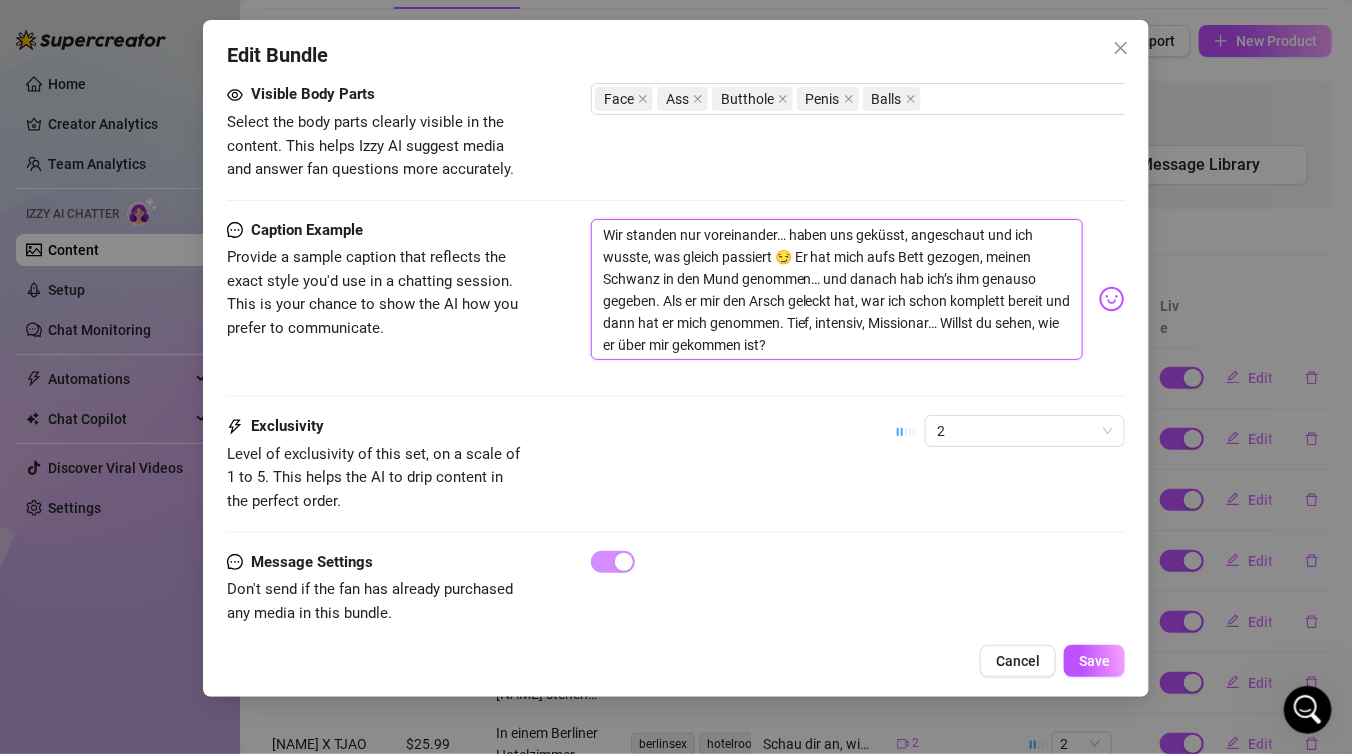 scroll, scrollTop: 1381, scrollLeft: 0, axis: vertical 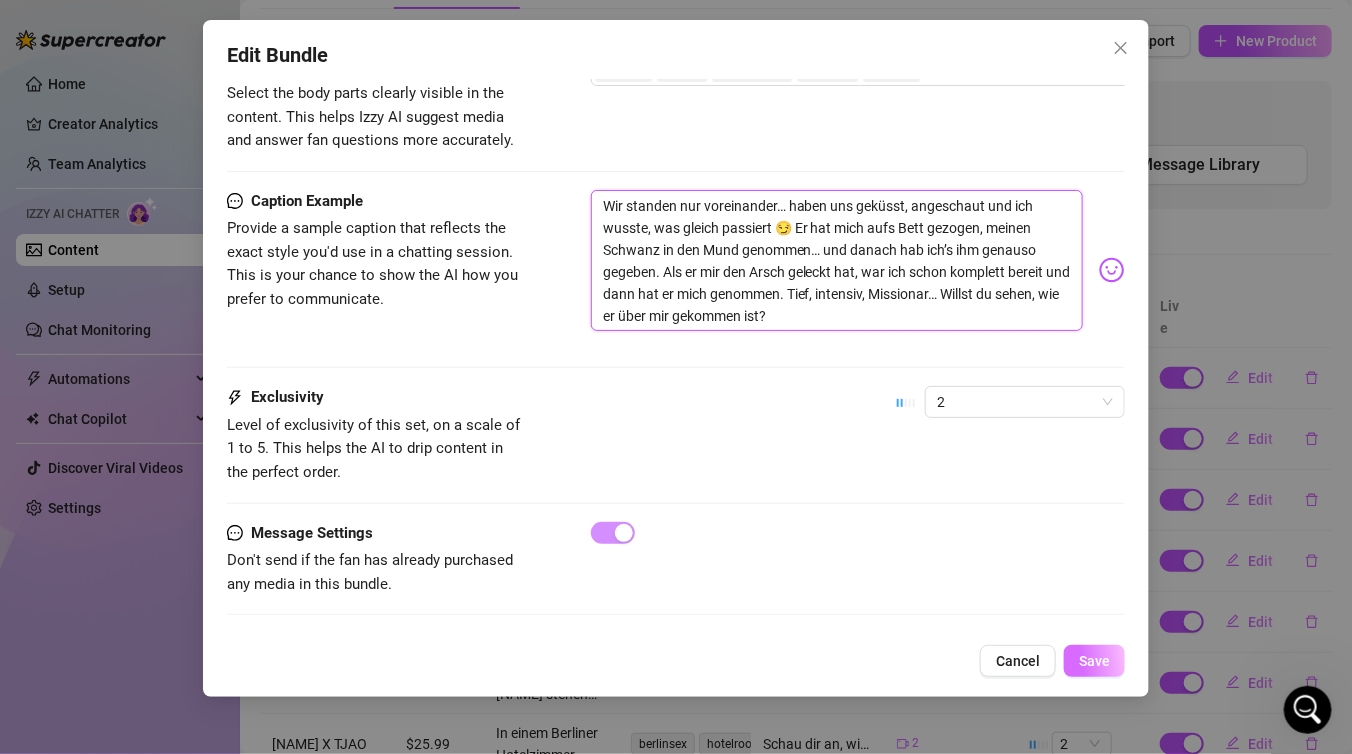 type on "Wir standen nur voreinander… haben uns geküsst, angeschaut und ich wusste, was gleich passiert 😏 Er hat mich aufs Bett gezogen, meinen Schwanz in den Mund genommen… und danach hab ich’s ihm genauso gegeben. Als er mir den Arsch geleckt hat, war ich schon komplett bereit und dann hat er mich genommen. Tief, intensiv, Missionar… Willst du sehen, wie er über mir gekommen ist?" 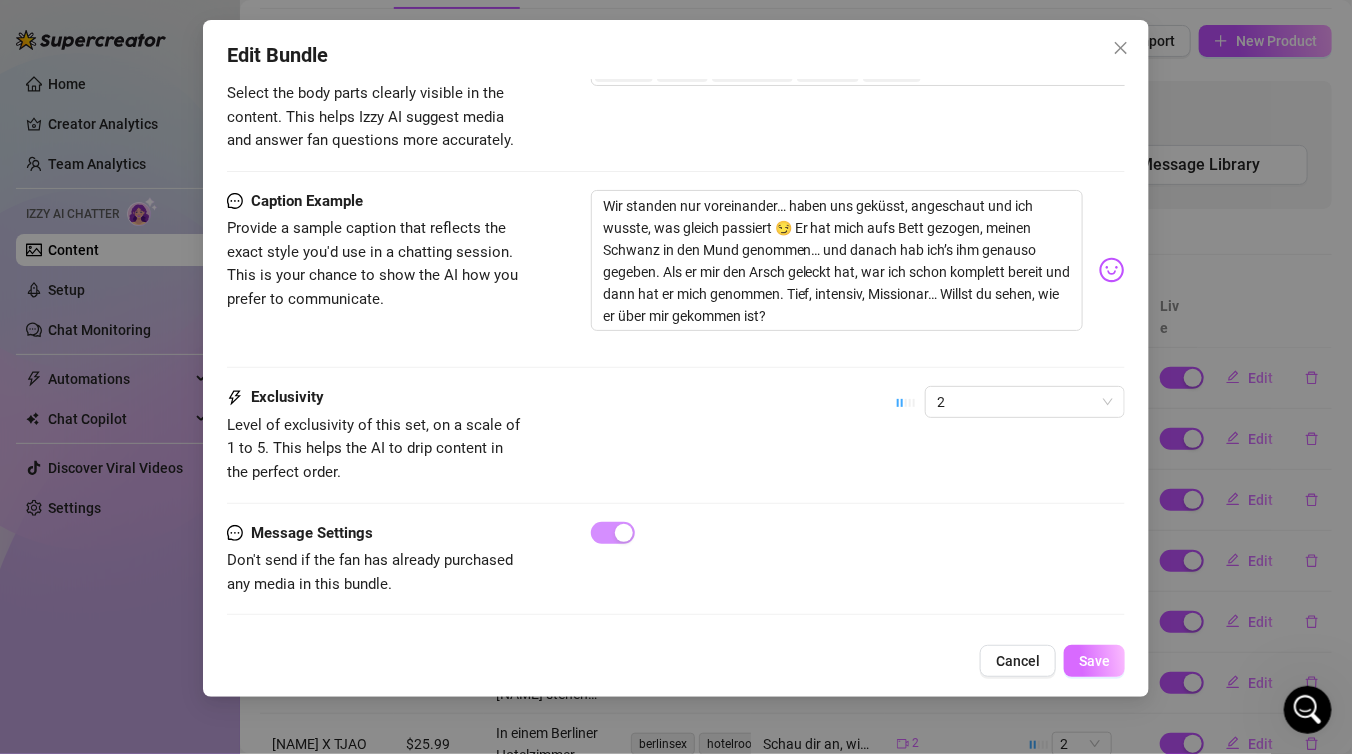 click on "Save" at bounding box center (1094, 661) 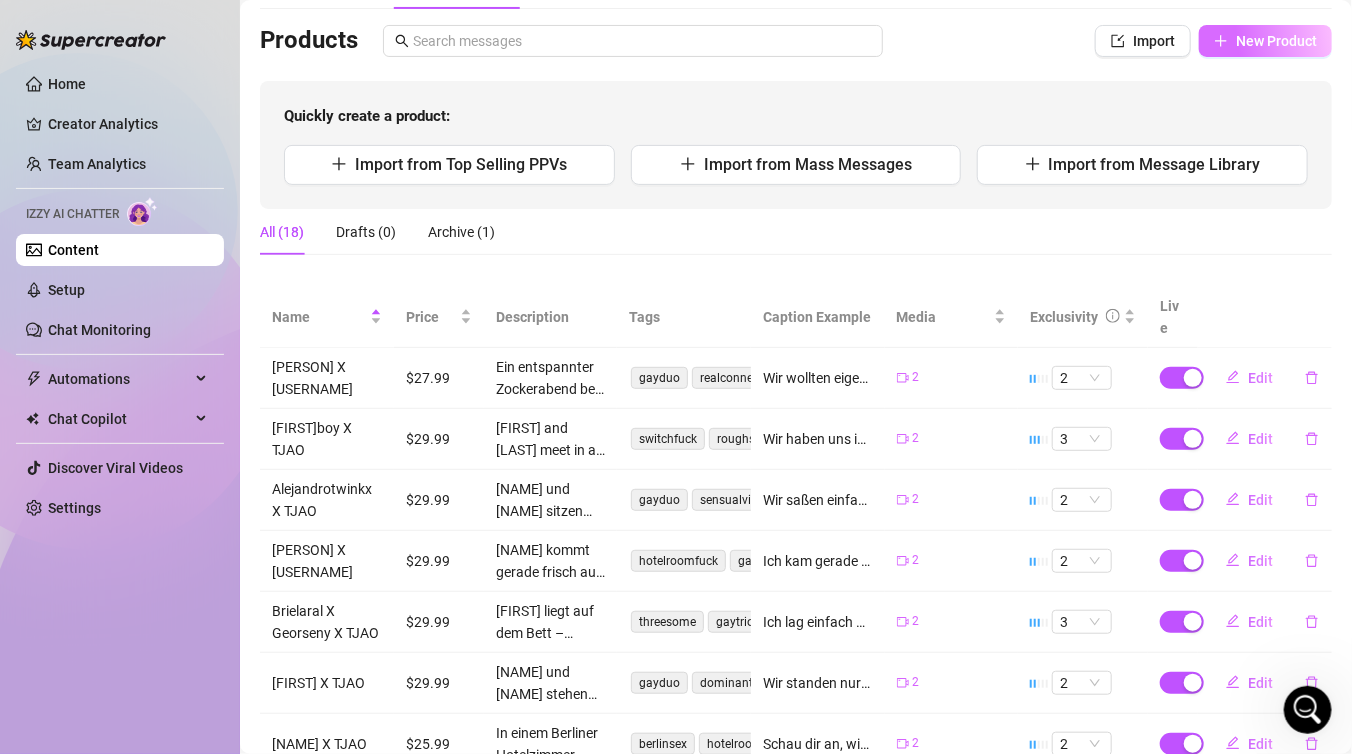click on "New Product" at bounding box center [1276, 41] 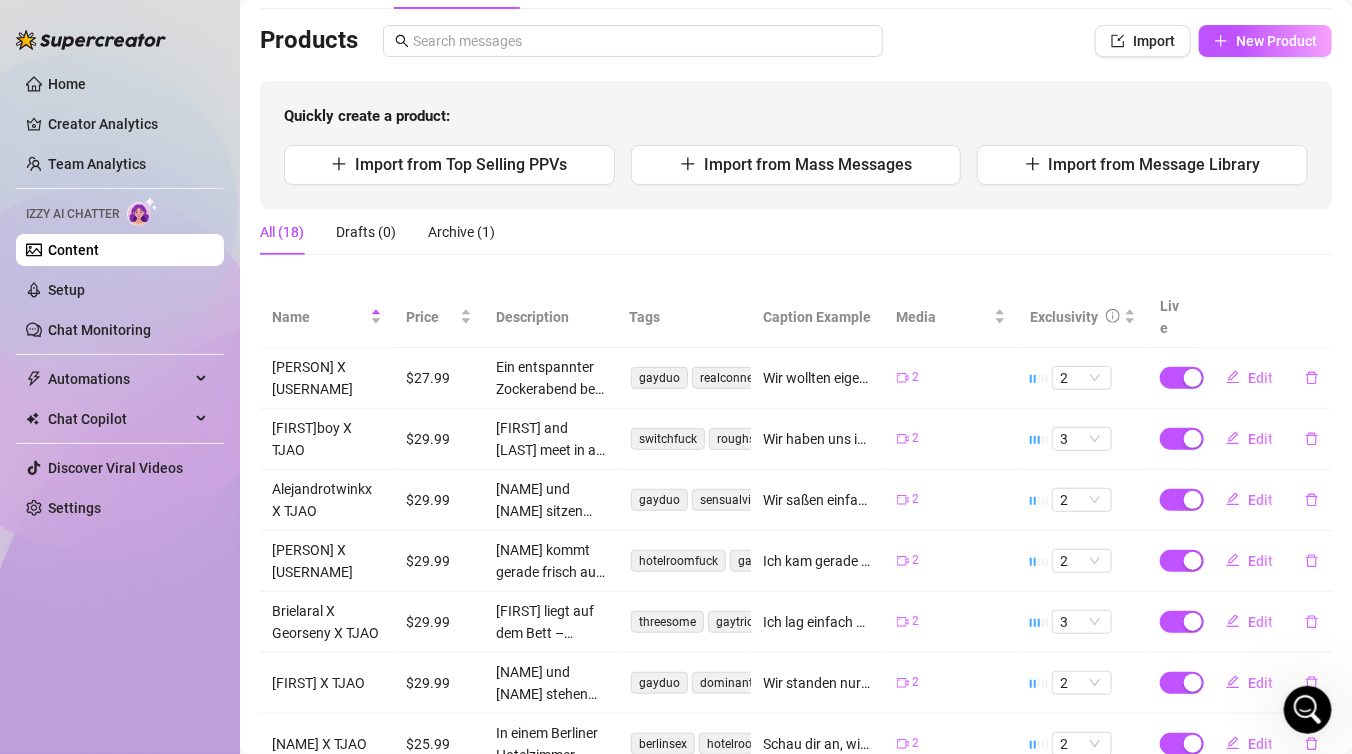 type on "Type your message here..." 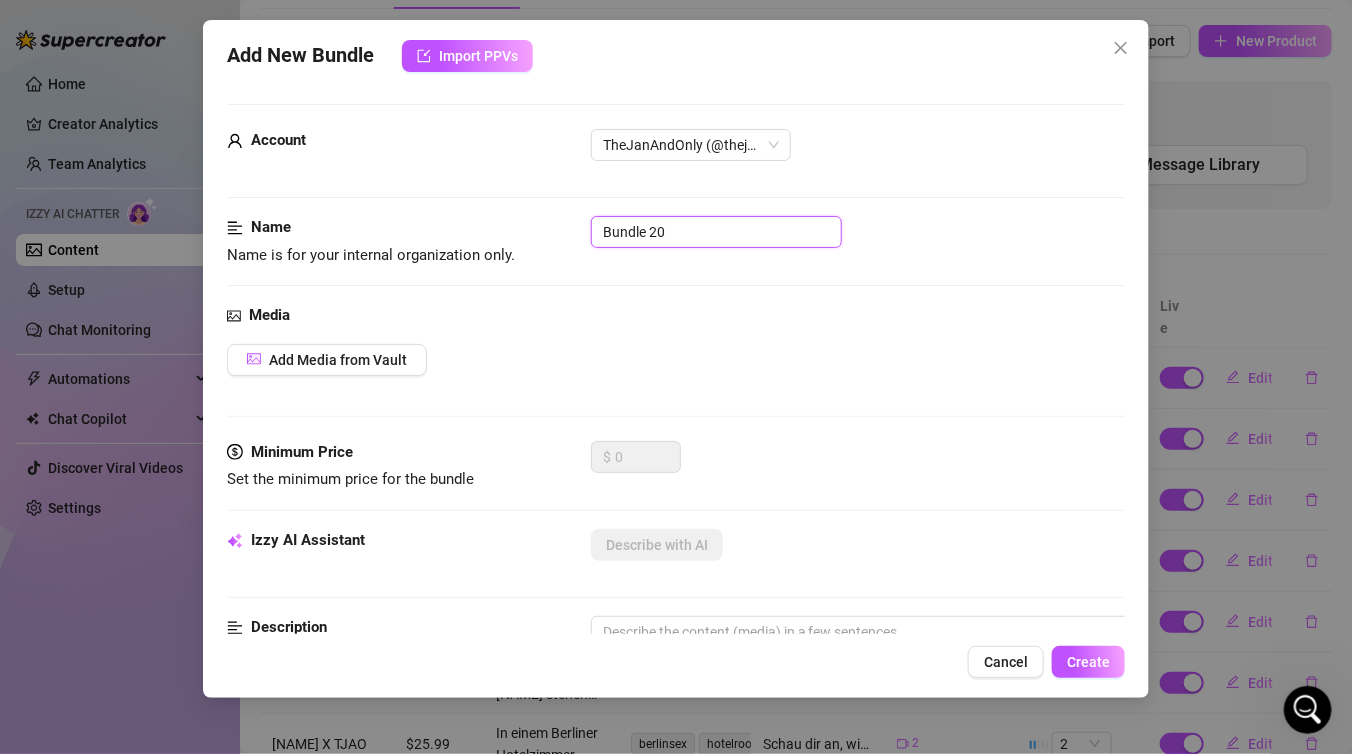 click on "Bundle 20" at bounding box center (716, 232) 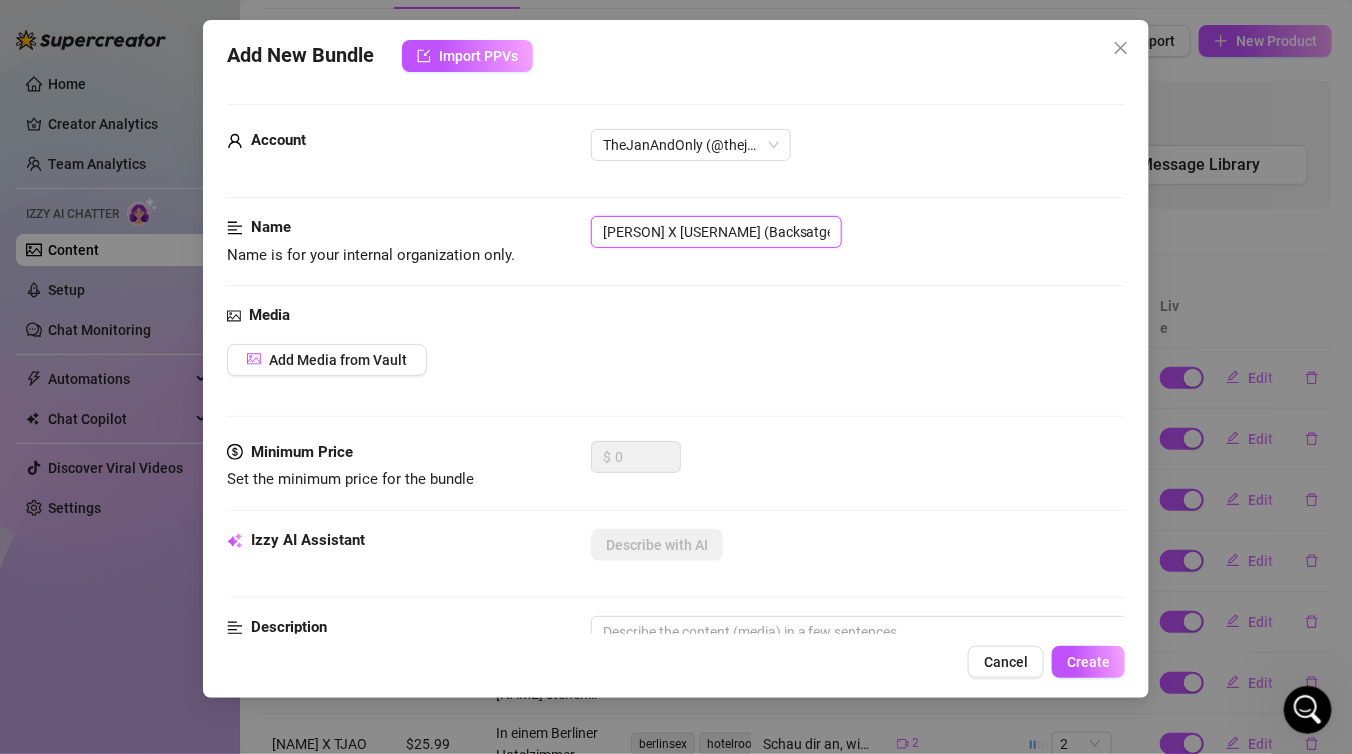 type on "[BRAND] X TJAO (Backsatge)" 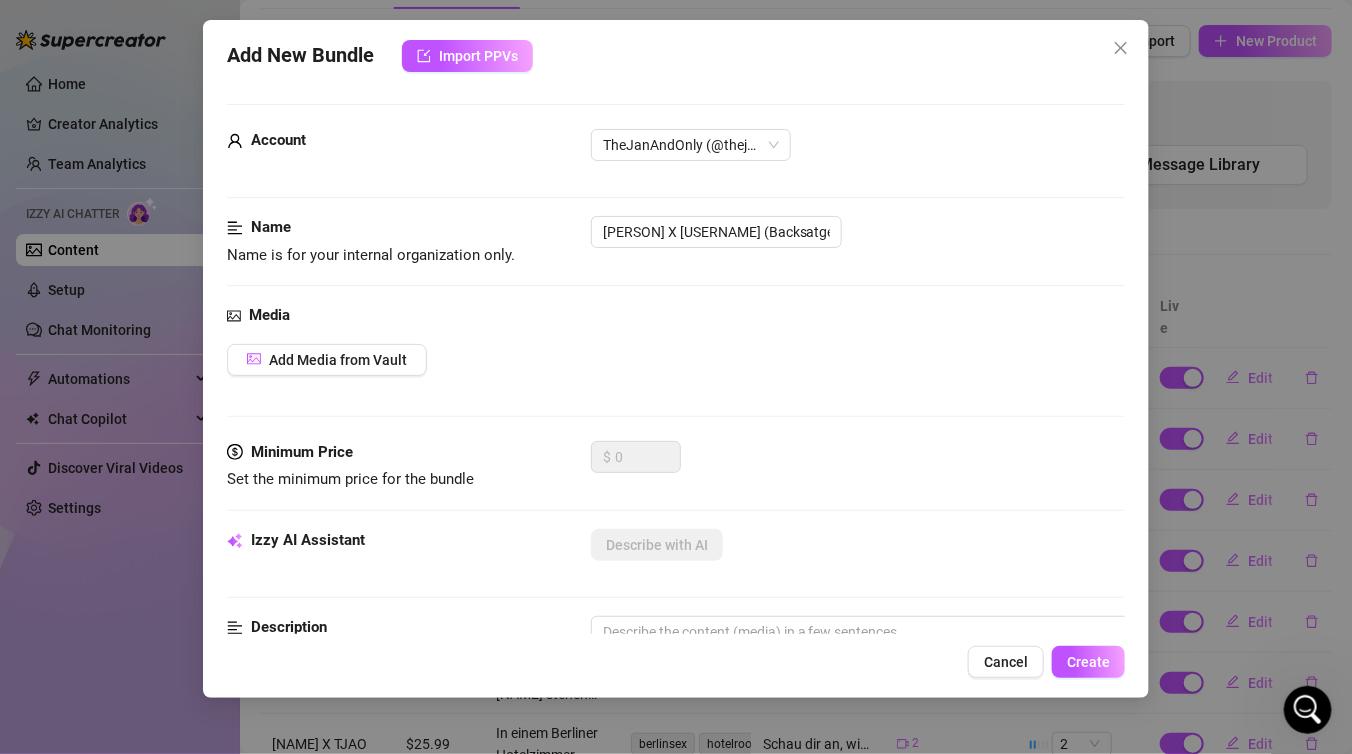 click on "Media" at bounding box center (676, 316) 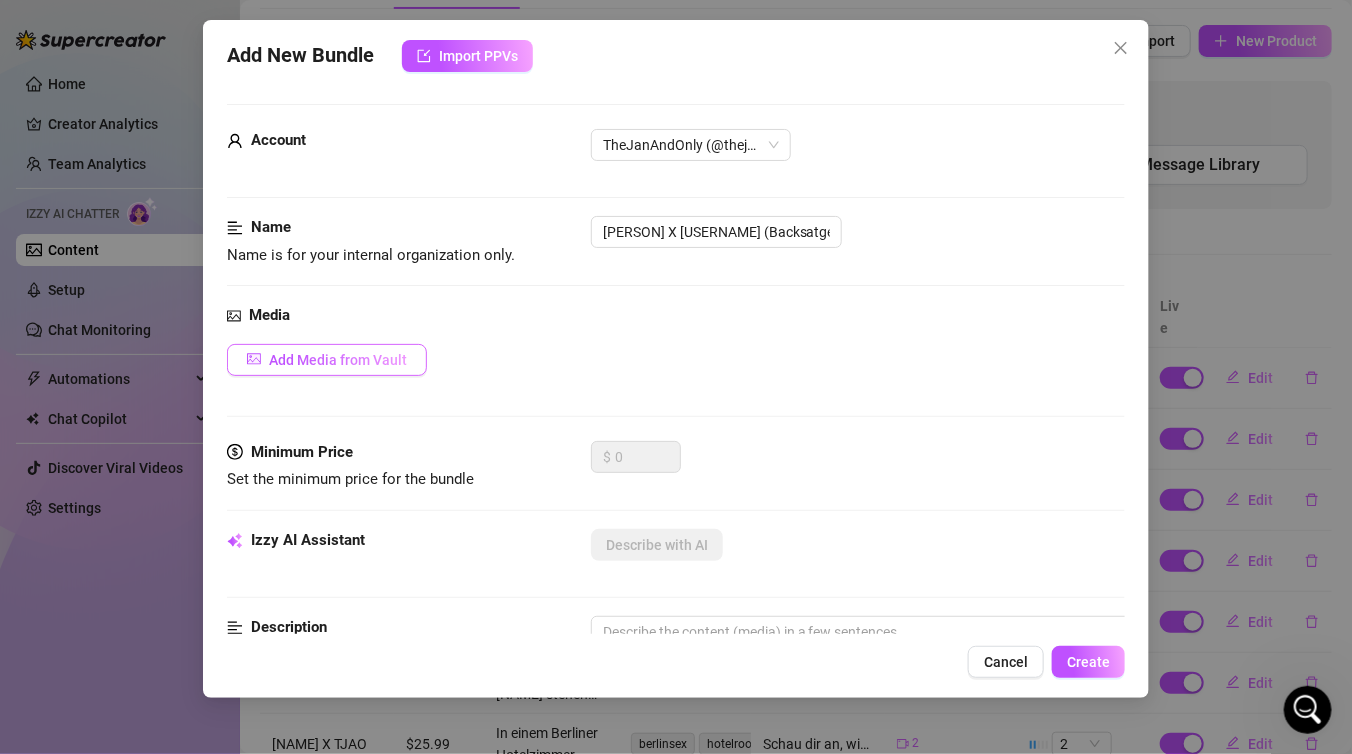 click on "Add Media from Vault" at bounding box center (338, 360) 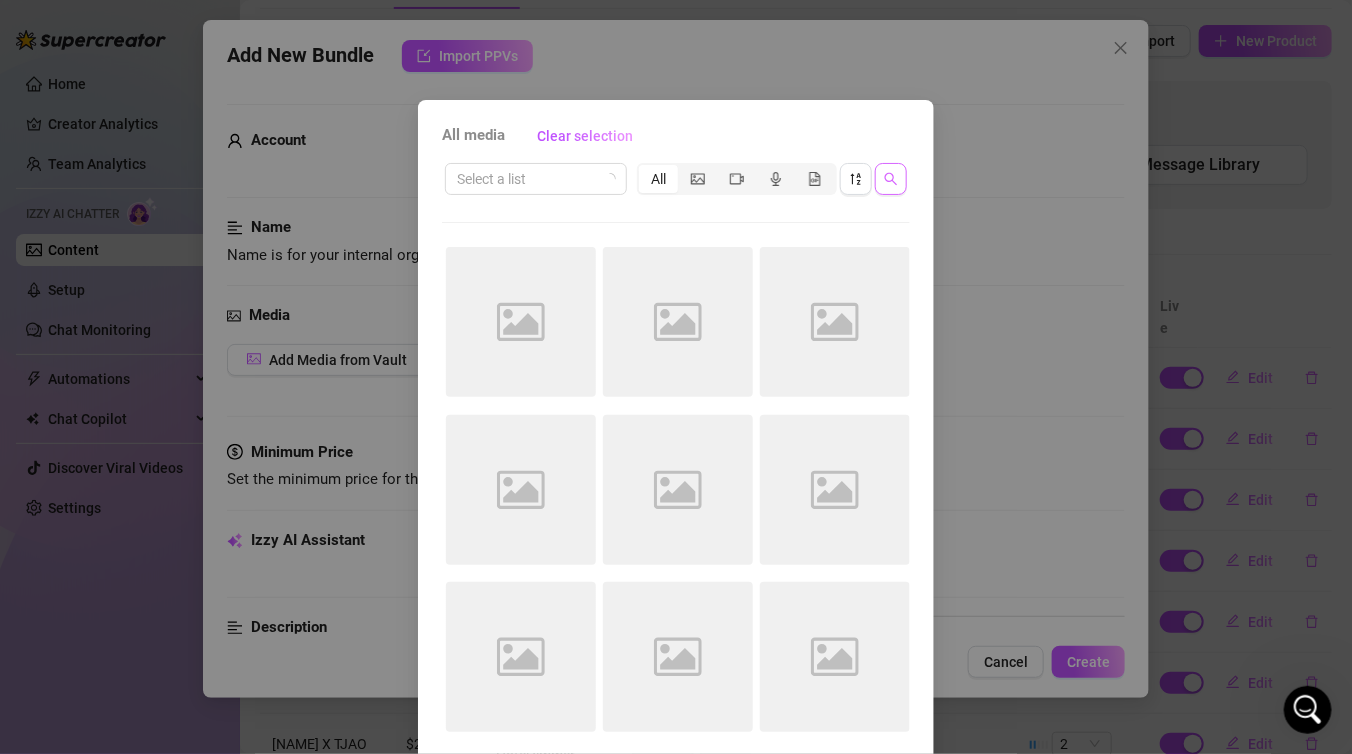 click at bounding box center (891, 179) 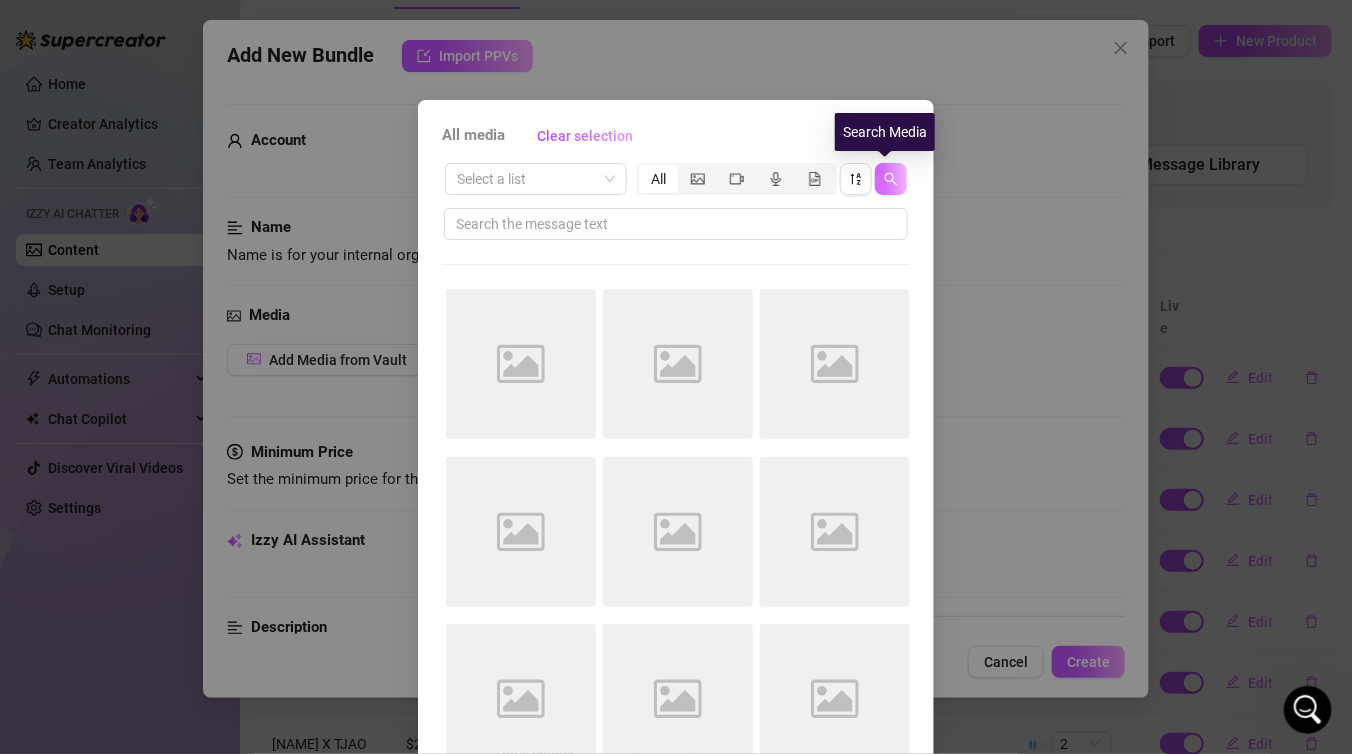 type 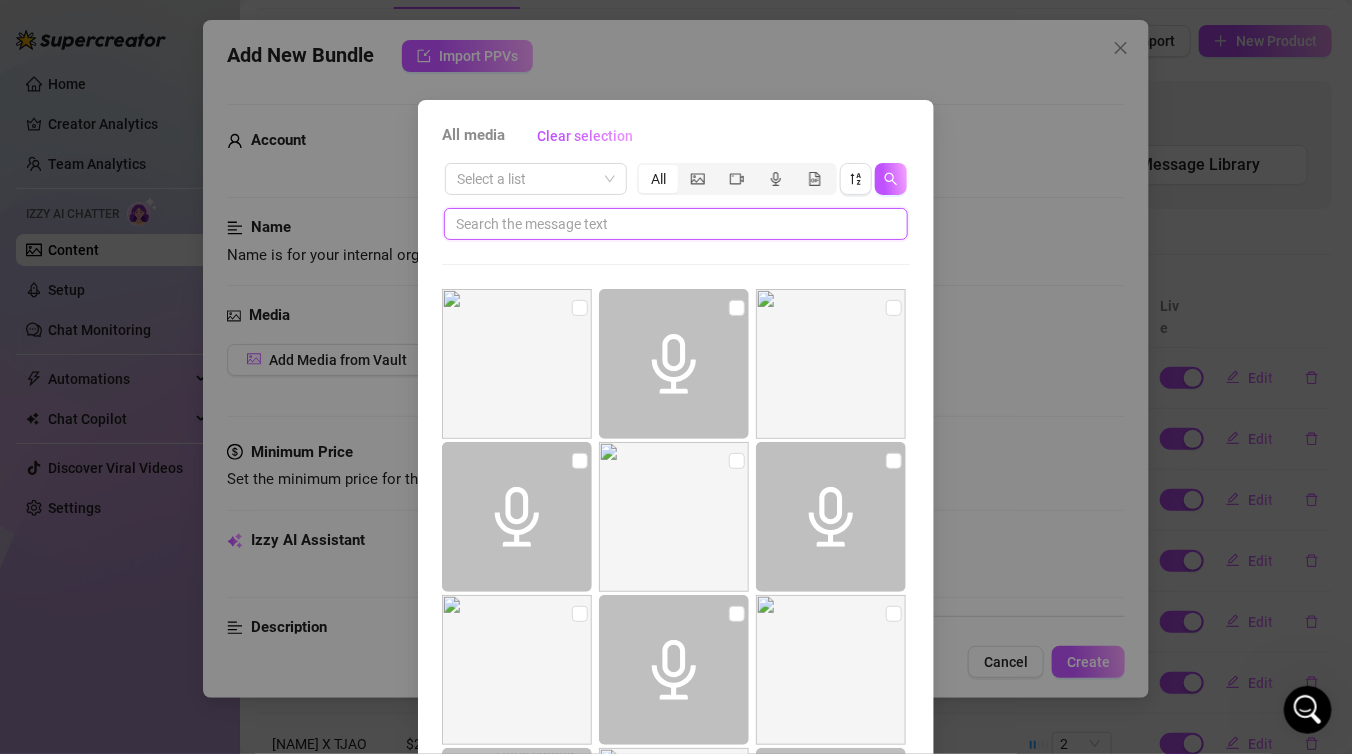 click at bounding box center (668, 224) 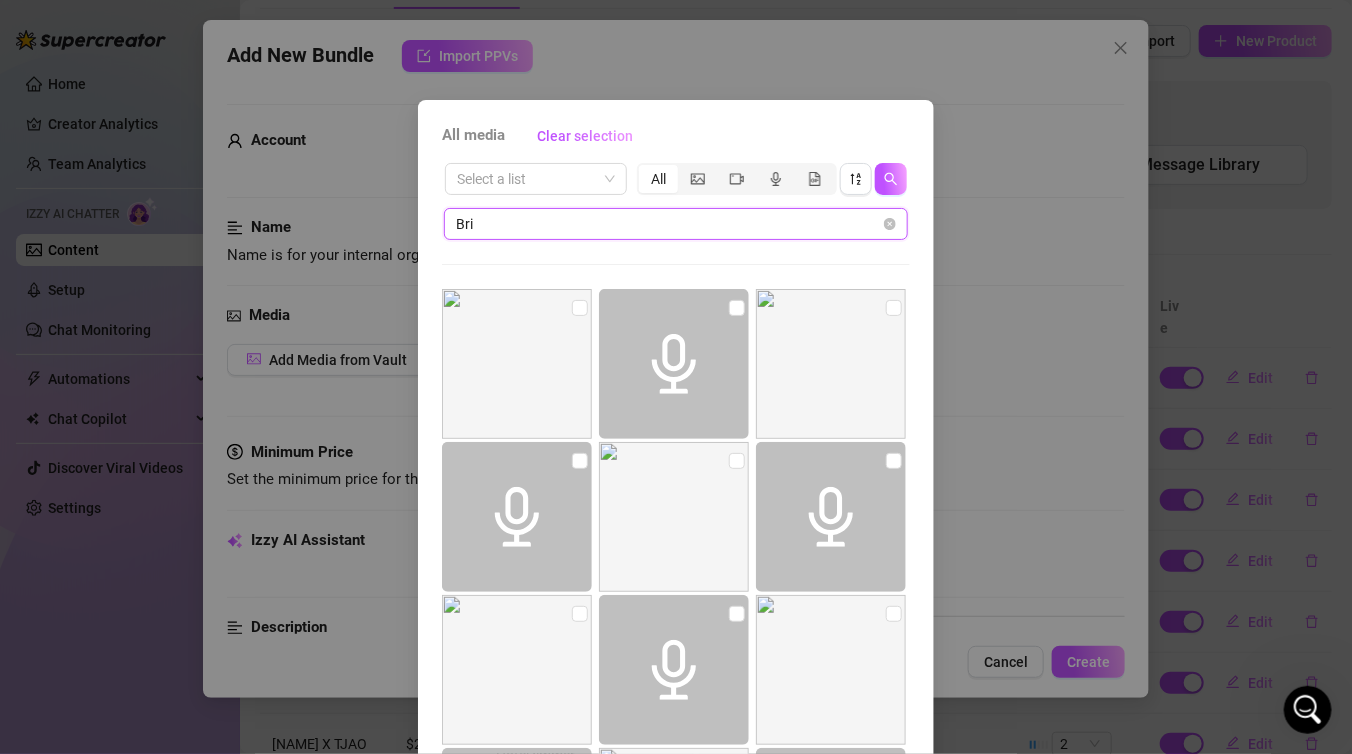 type on "Bri" 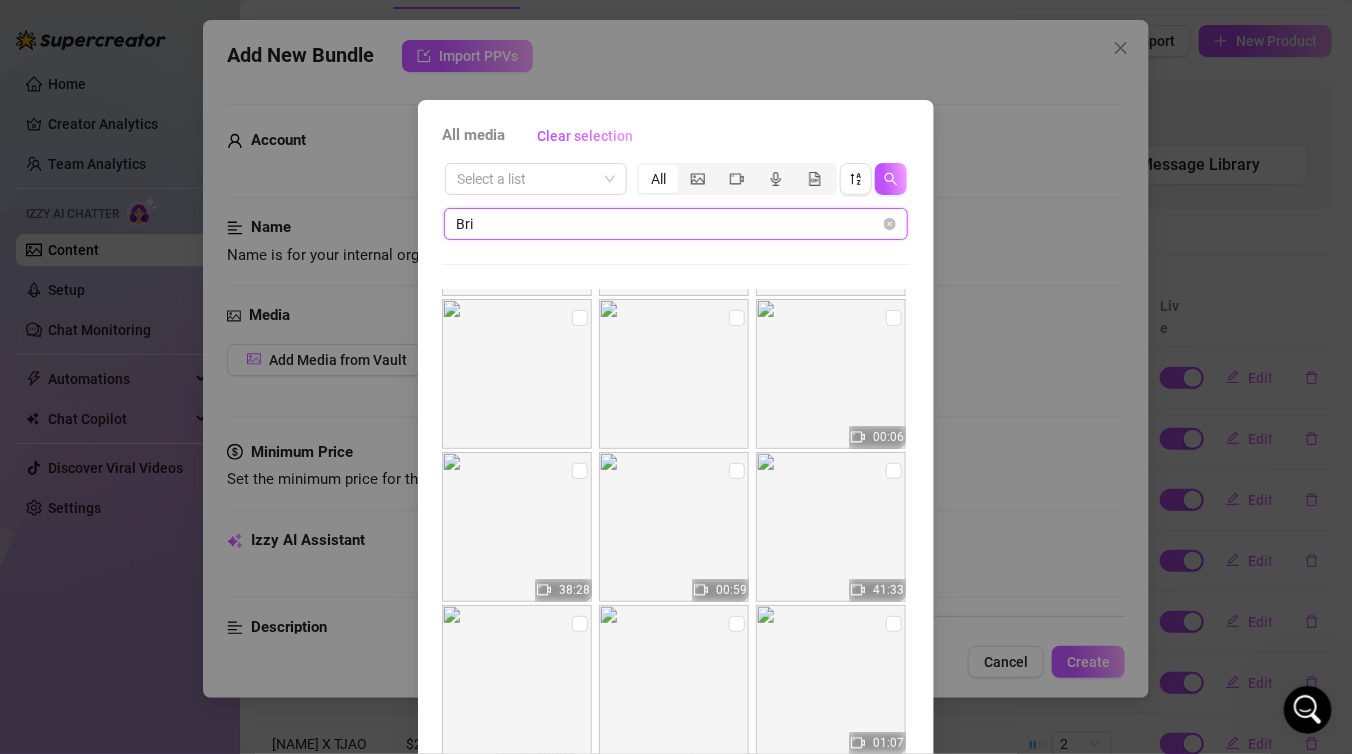 scroll, scrollTop: 157, scrollLeft: 0, axis: vertical 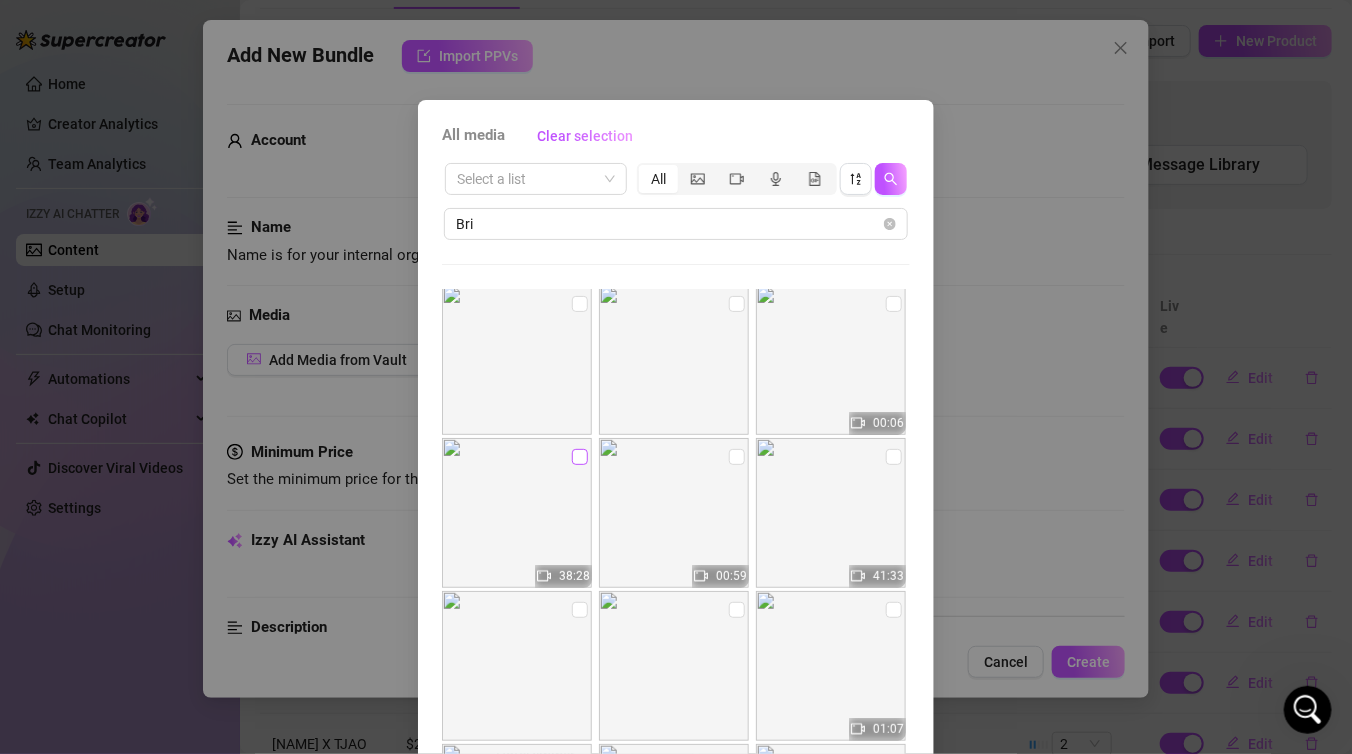 click at bounding box center [580, 457] 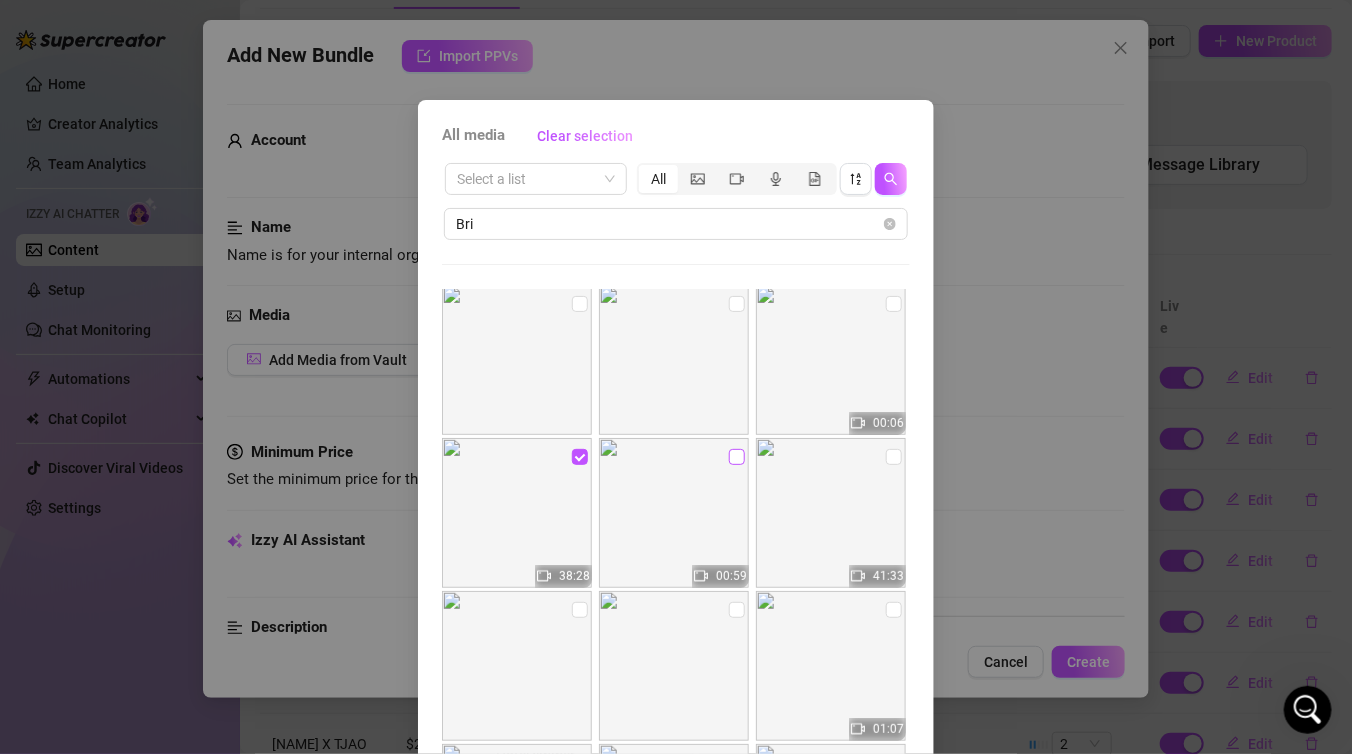 click at bounding box center (737, 457) 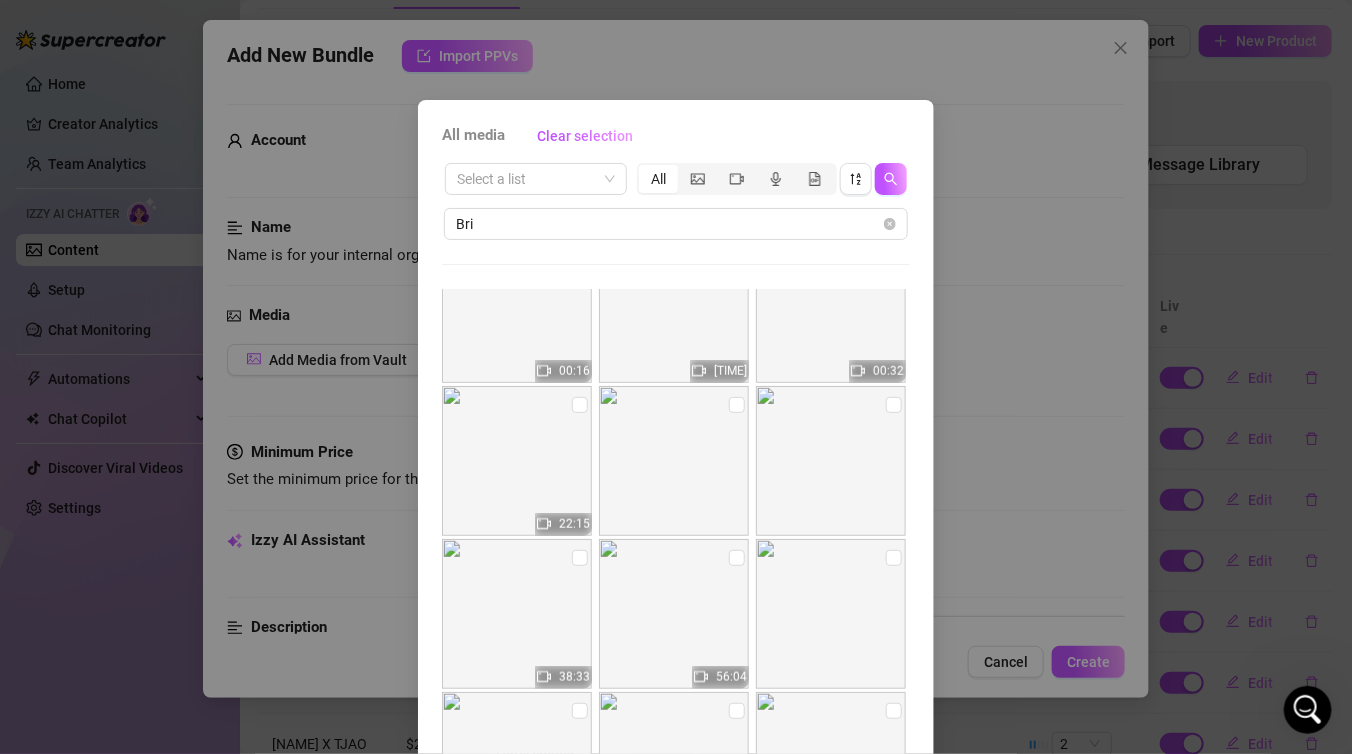 scroll, scrollTop: 720, scrollLeft: 0, axis: vertical 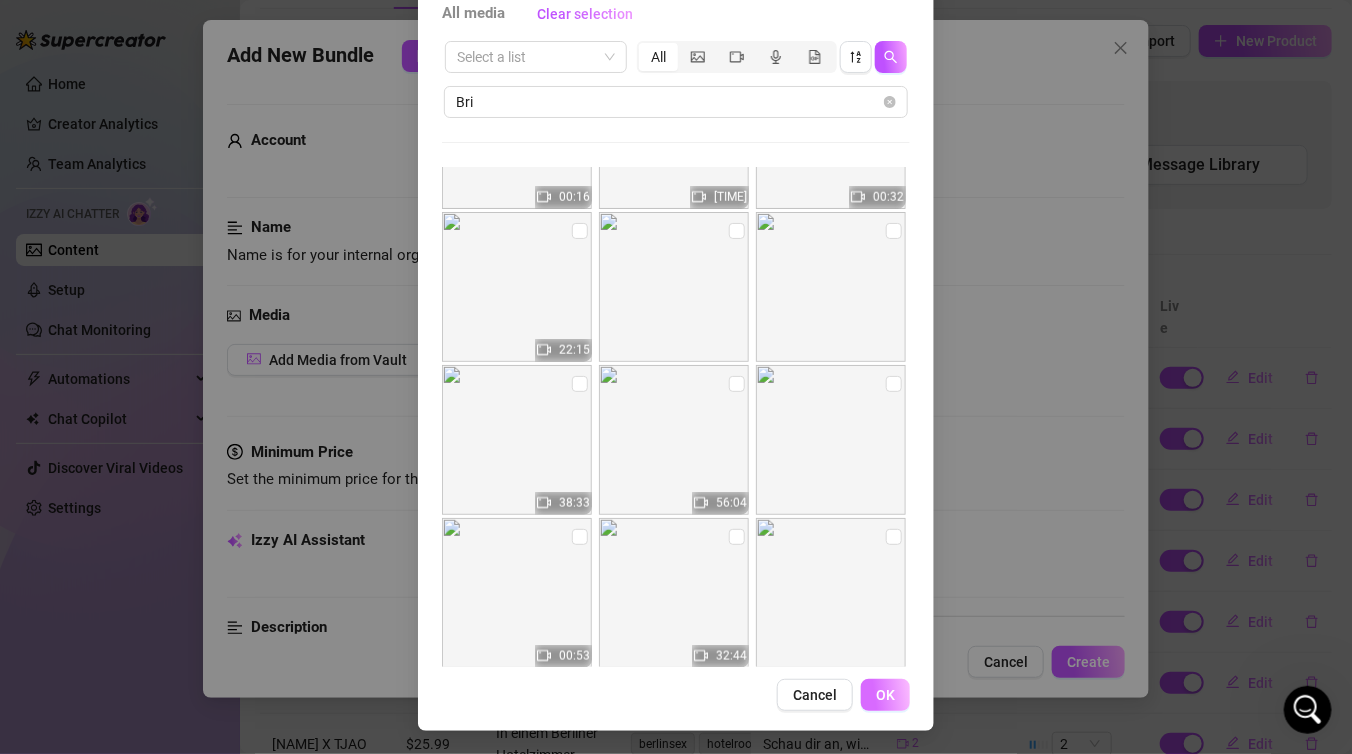 click on "OK" at bounding box center (885, 695) 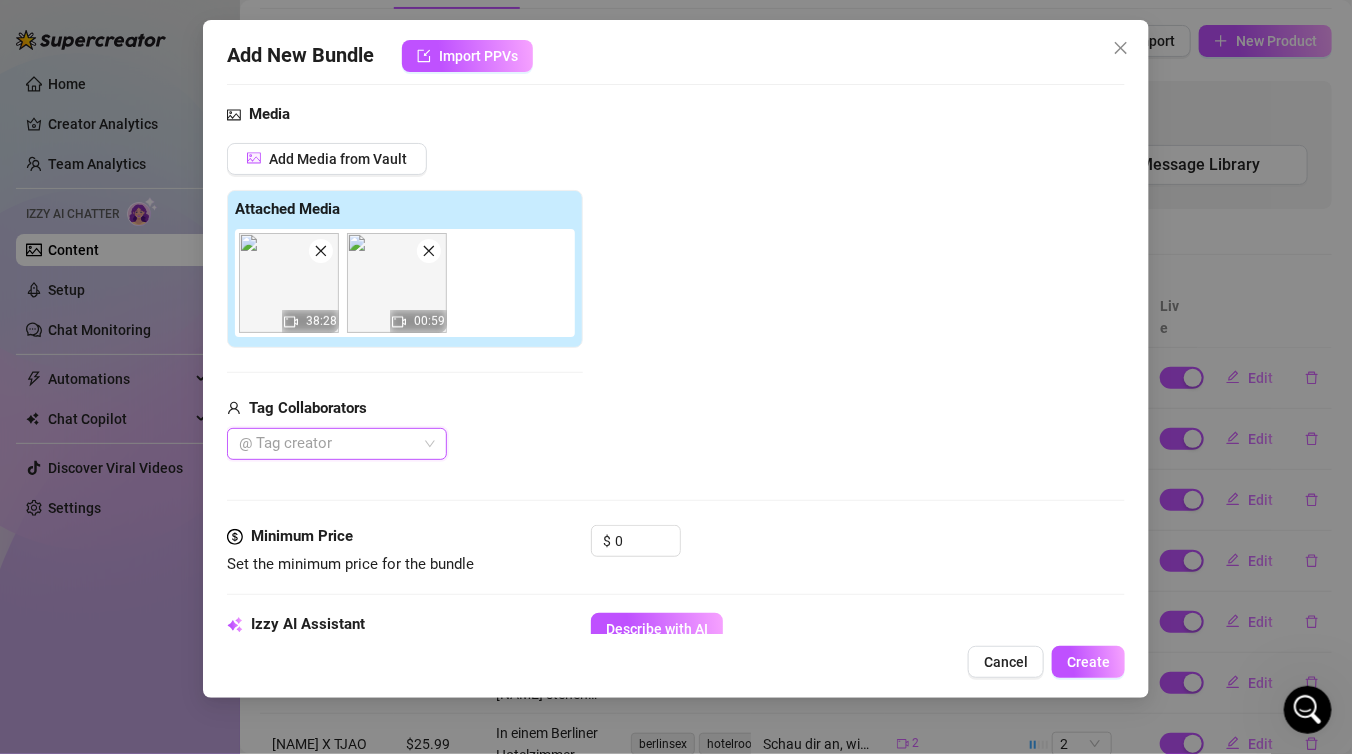 scroll, scrollTop: 244, scrollLeft: 0, axis: vertical 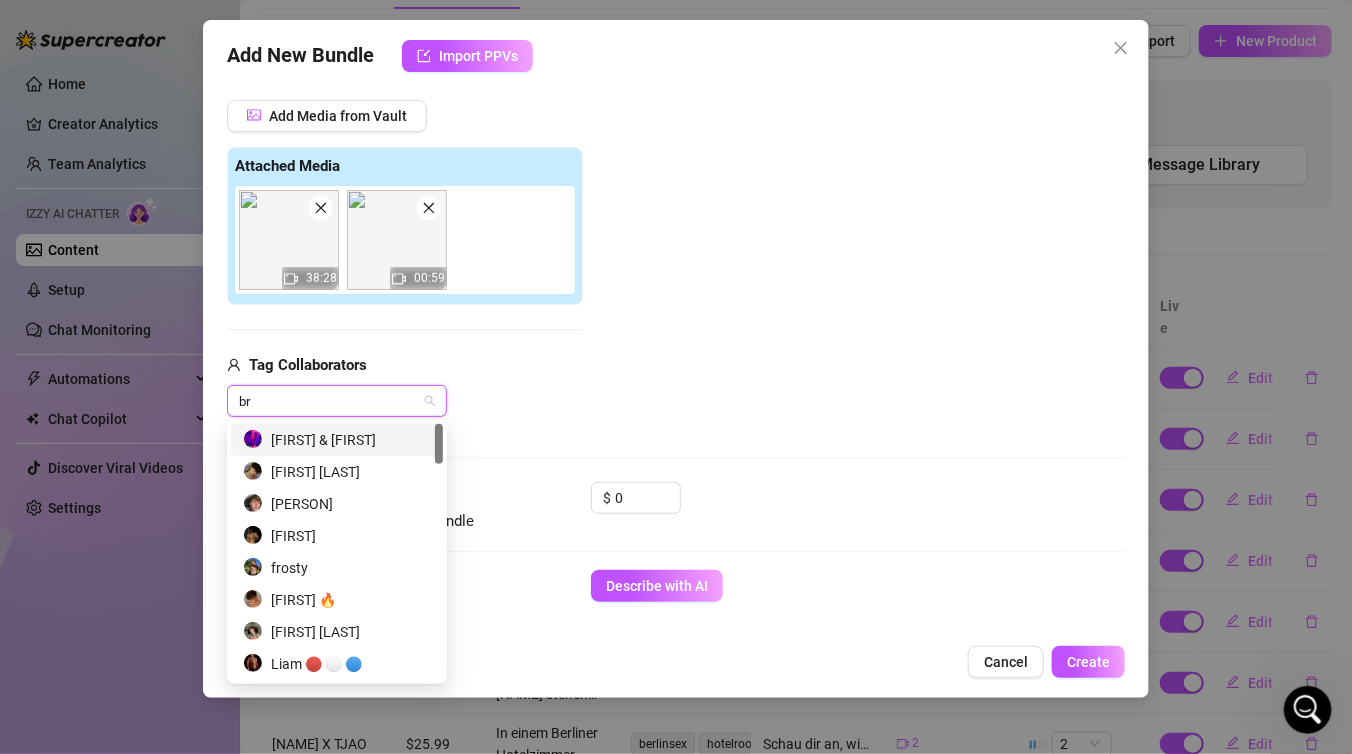 type on "bri" 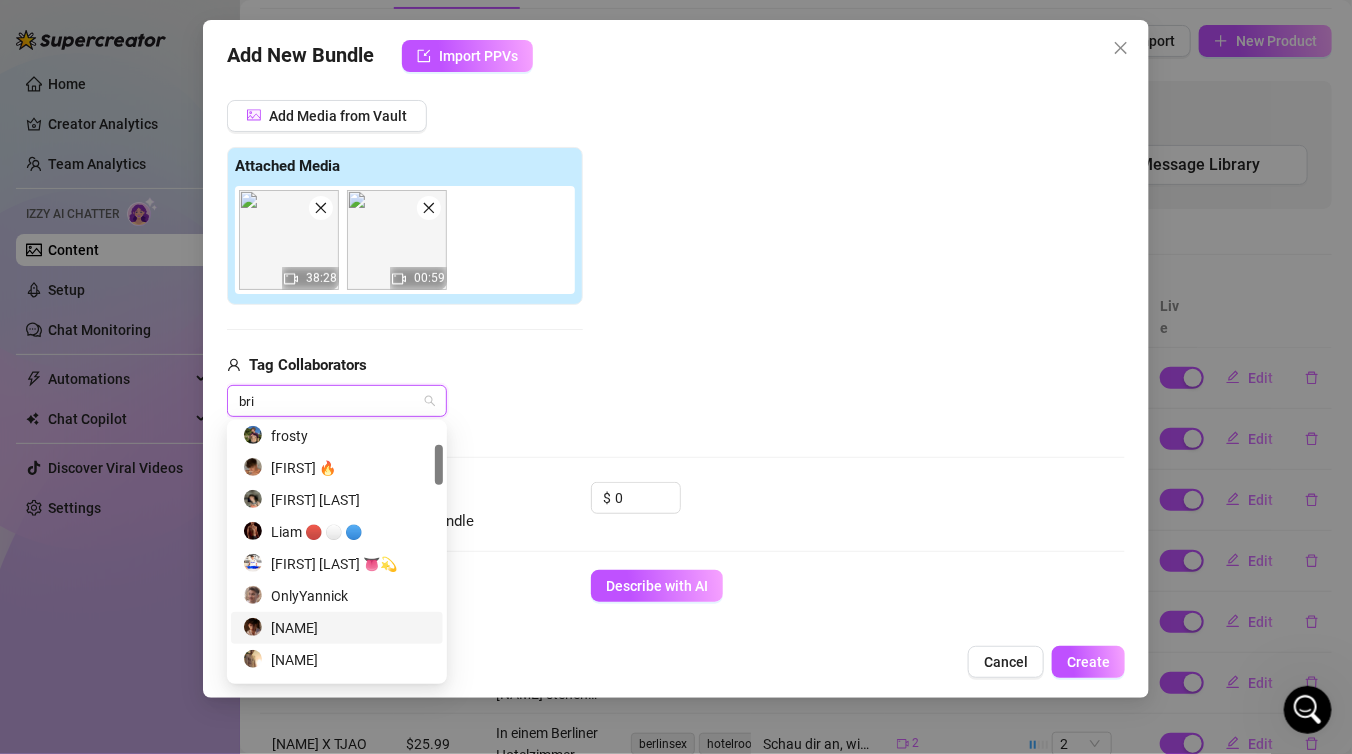 click on "[NAME]" at bounding box center (337, 628) 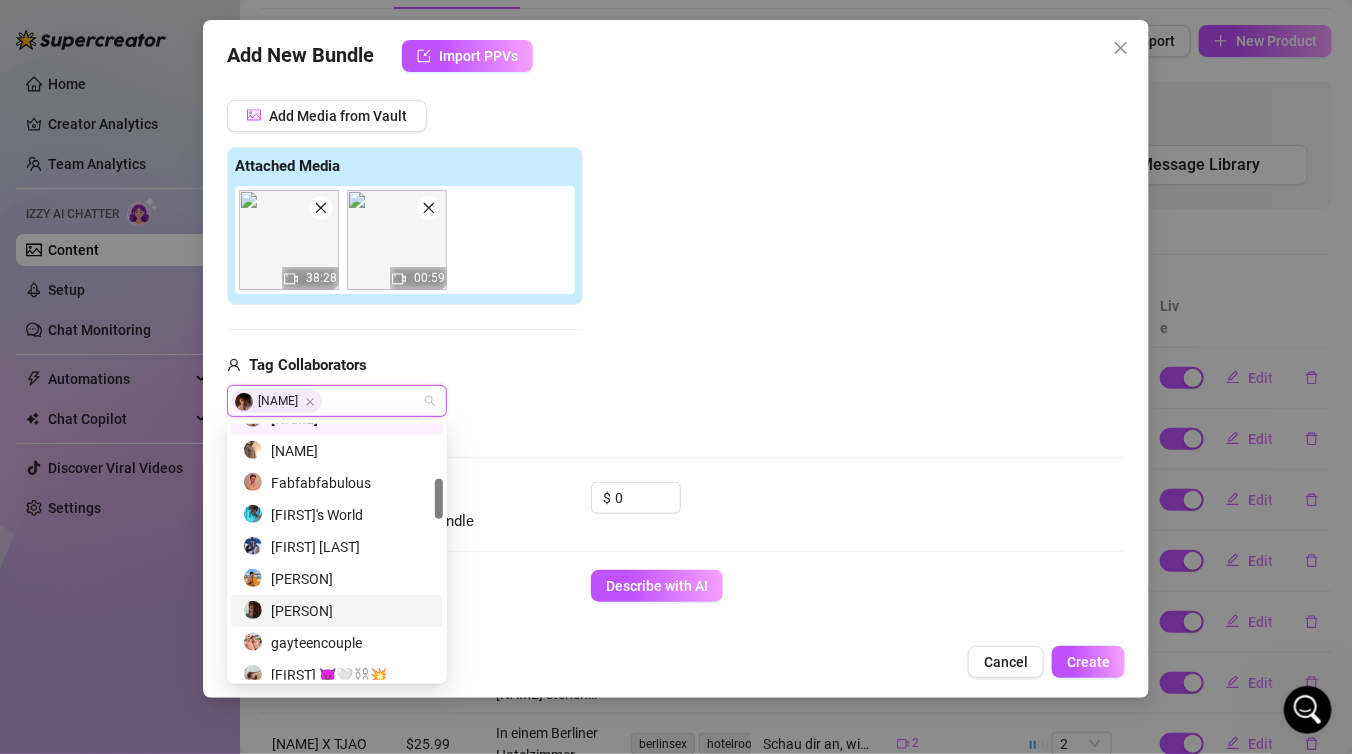 scroll, scrollTop: 357, scrollLeft: 0, axis: vertical 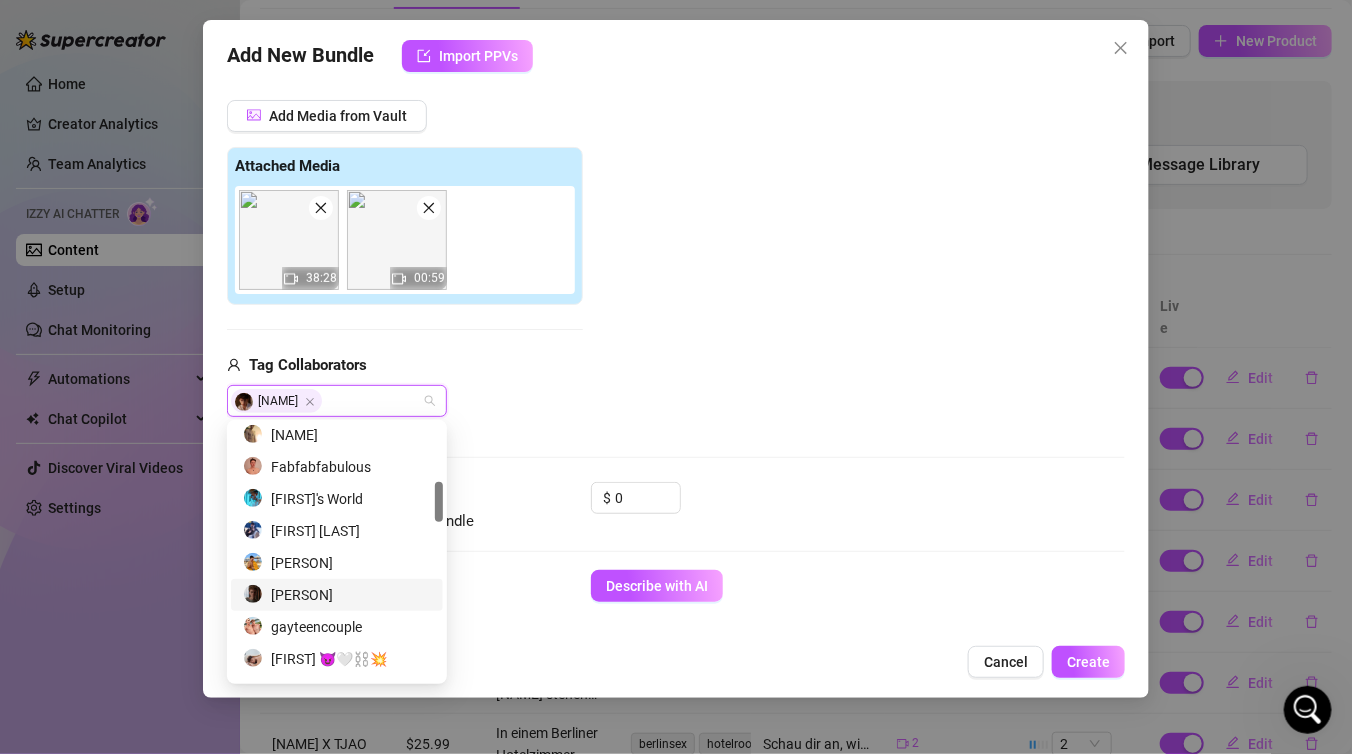 click on "[NAME]" at bounding box center [337, 595] 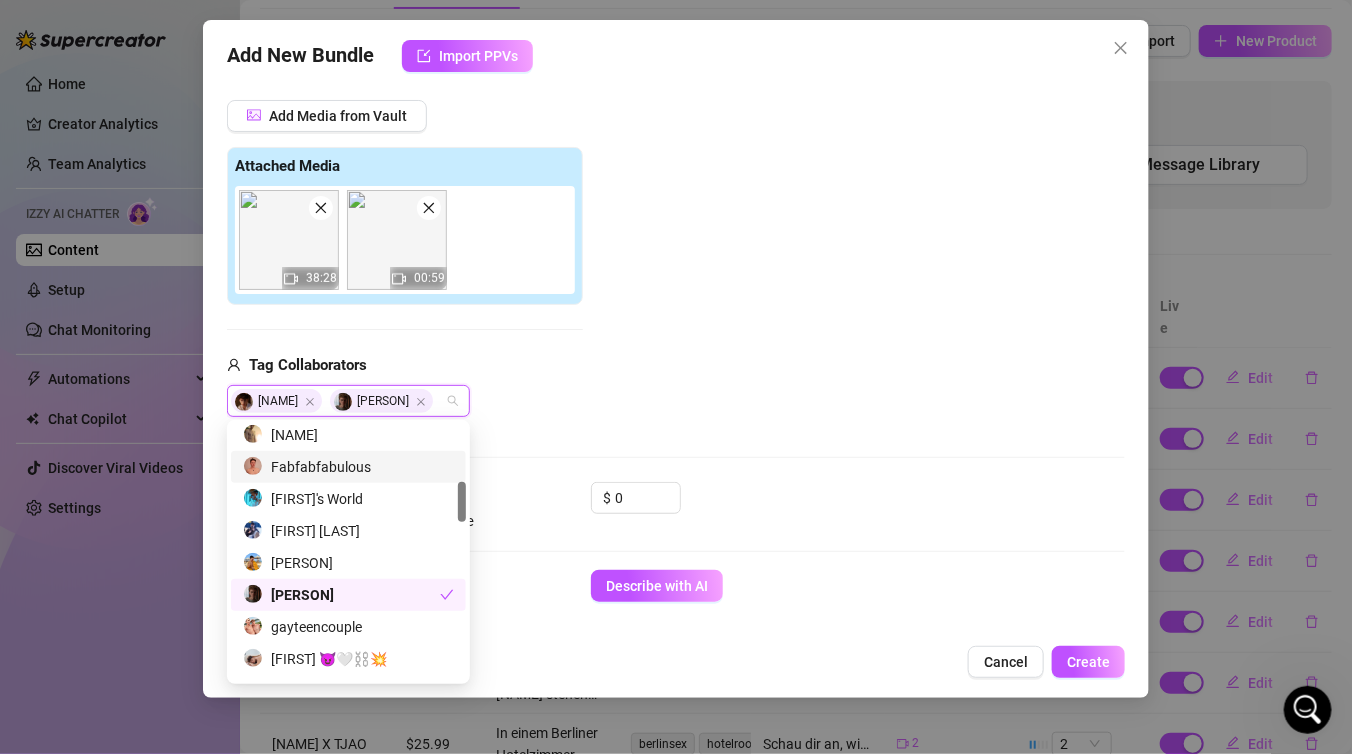 click on "Add Media from Vault Attached Media 38:28 00:59 Tag Collaborators Brielaral georseny" at bounding box center [676, 259] 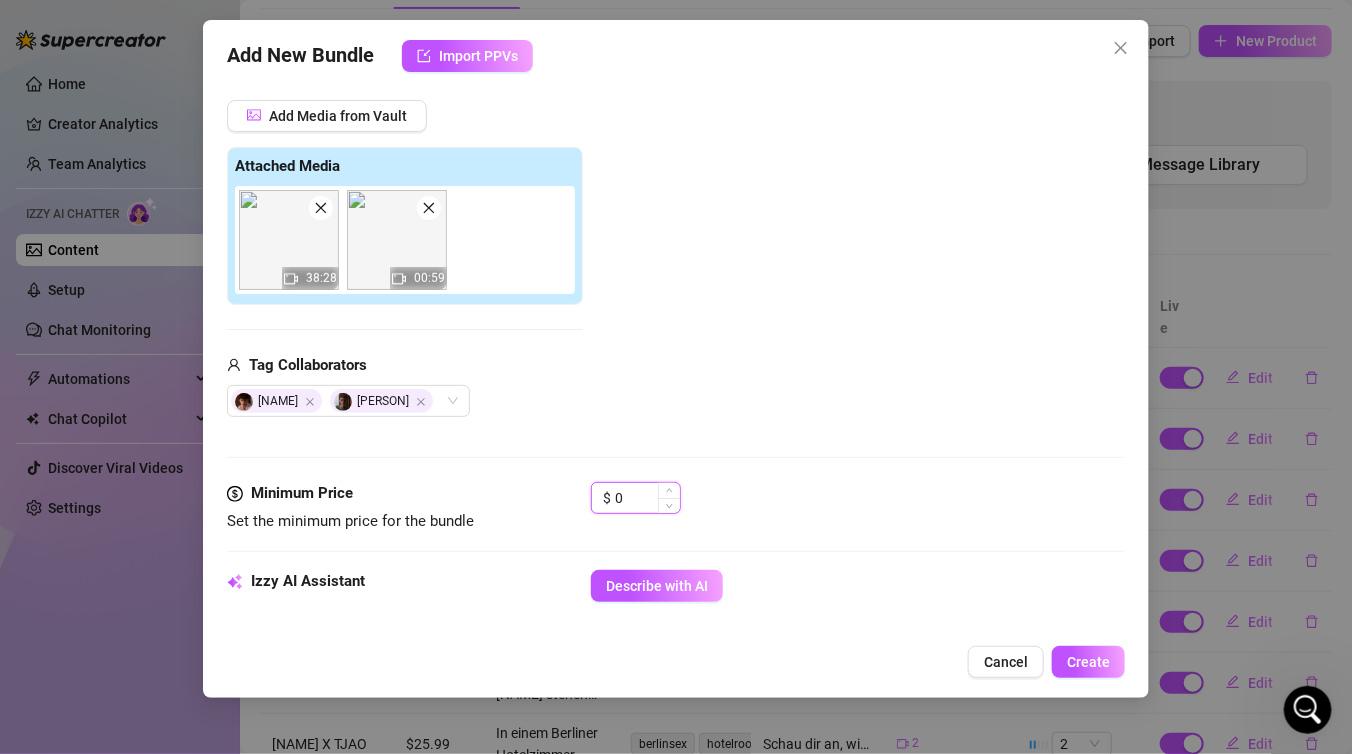 click on "0" at bounding box center [647, 498] 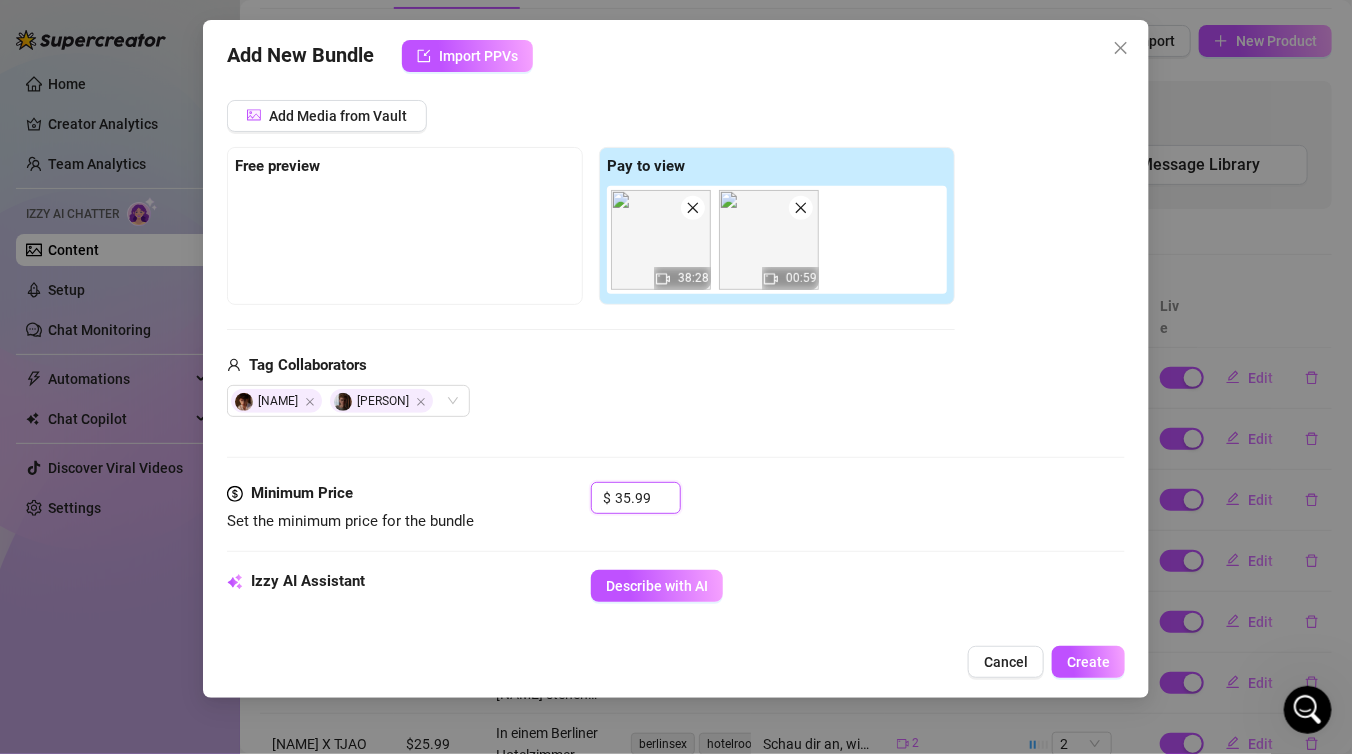type on "35.99" 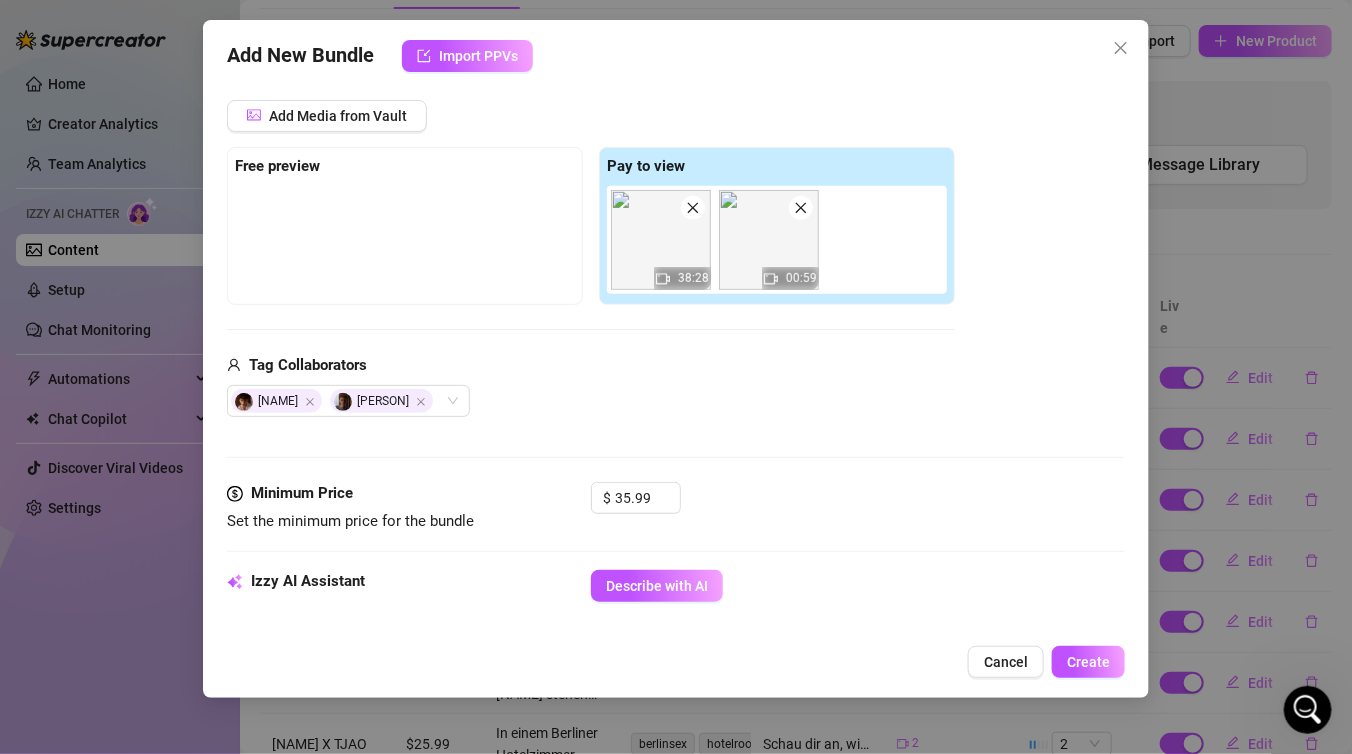 click on "Media Add Media from Vault Free preview Pay to view 38:28 00:59 Tag Collaborators Brielaral georseny" at bounding box center (676, 271) 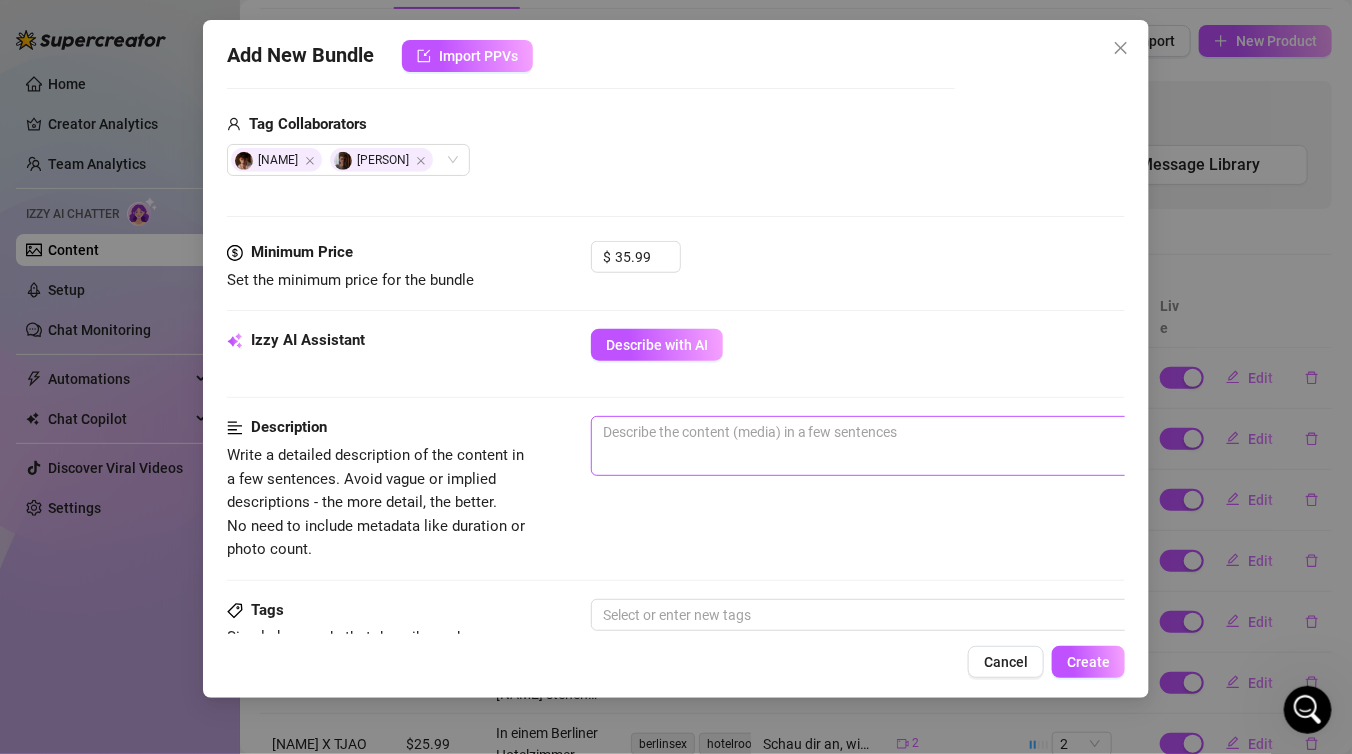 scroll, scrollTop: 489, scrollLeft: 0, axis: vertical 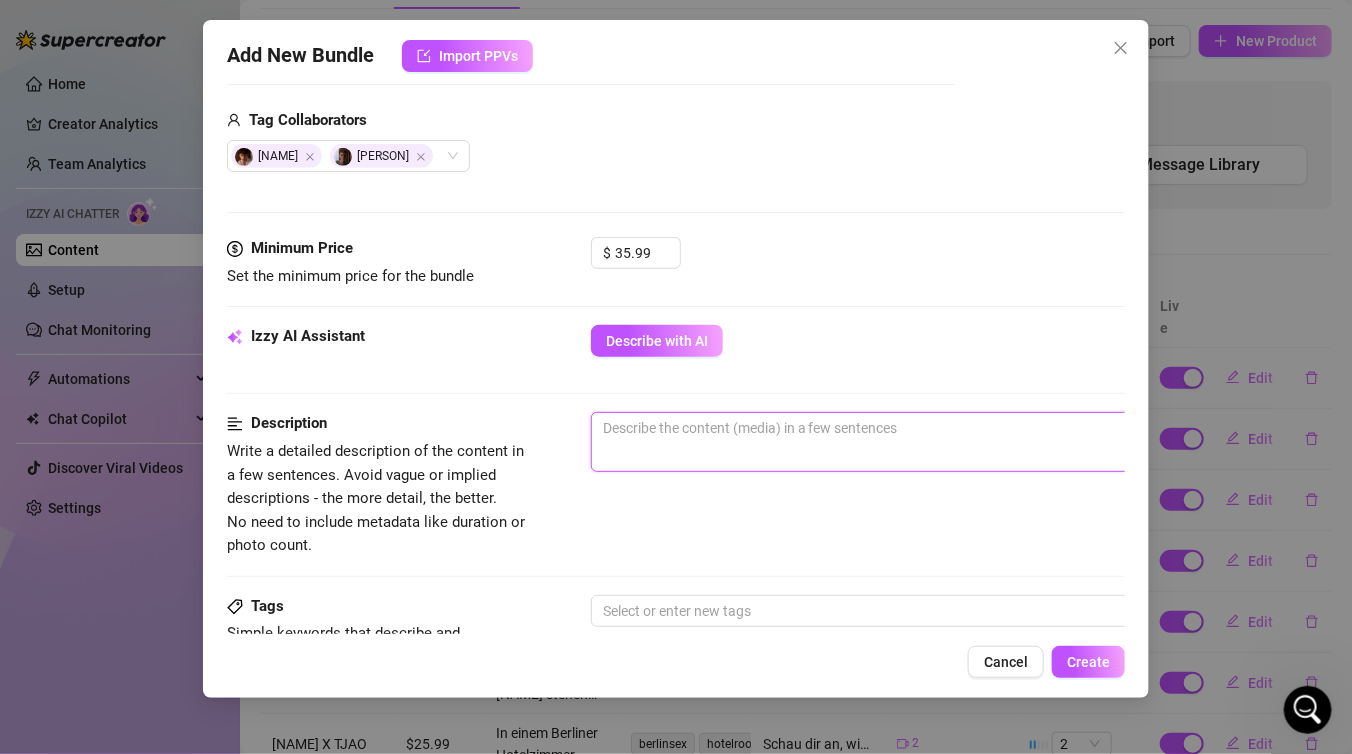 click at bounding box center [941, 442] 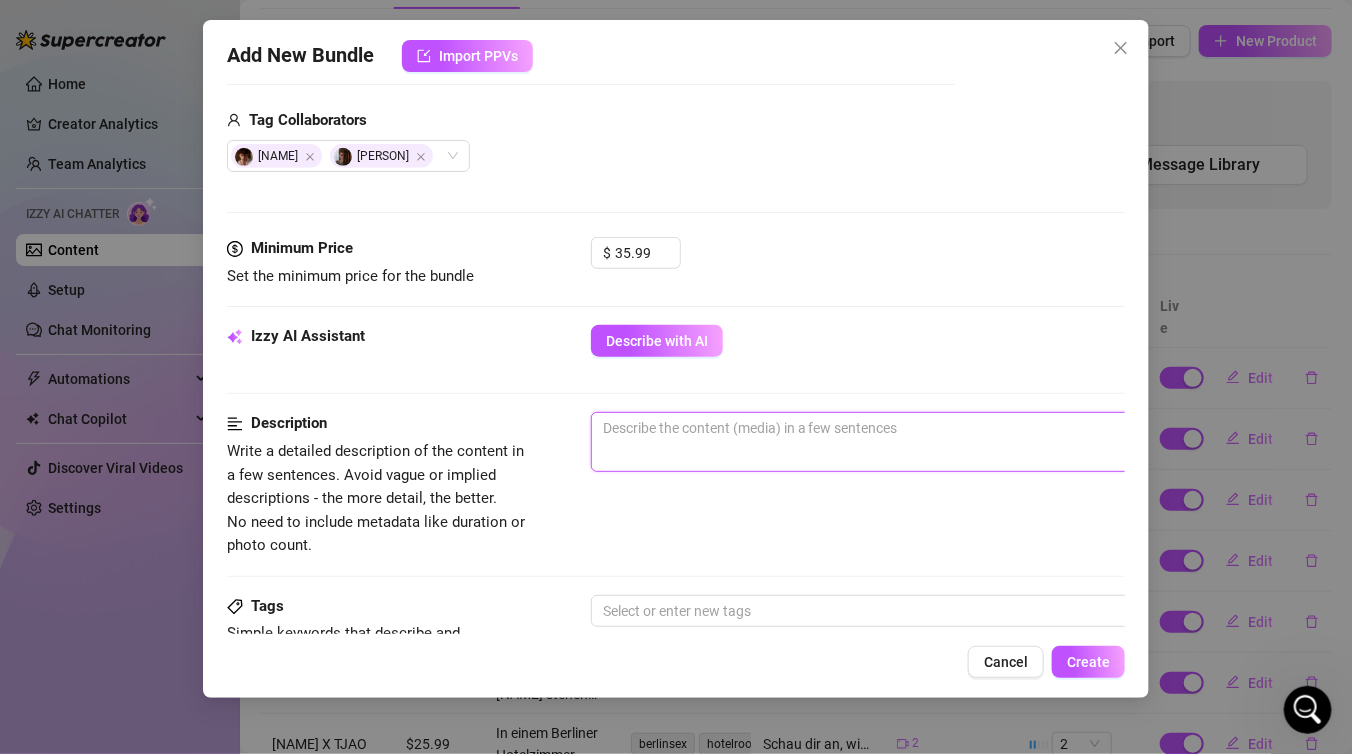 click at bounding box center [941, 442] 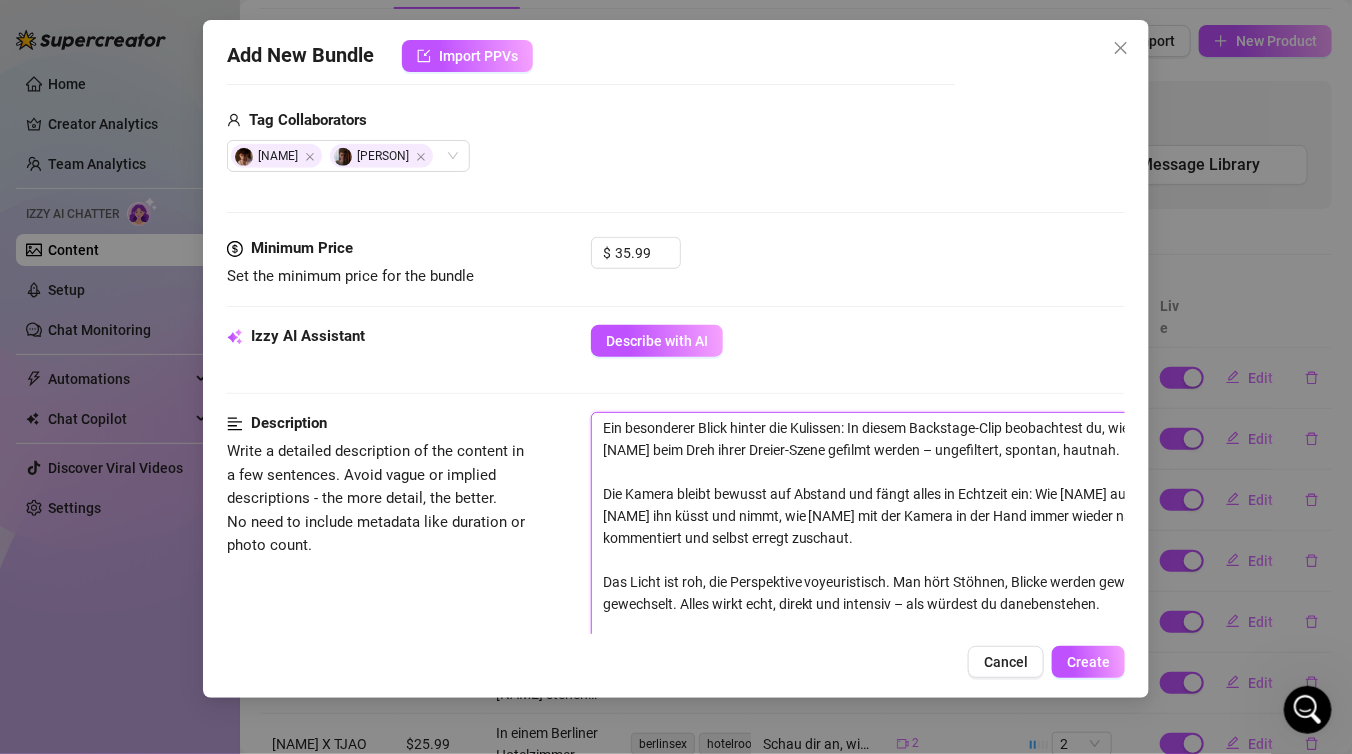 scroll, scrollTop: 0, scrollLeft: 0, axis: both 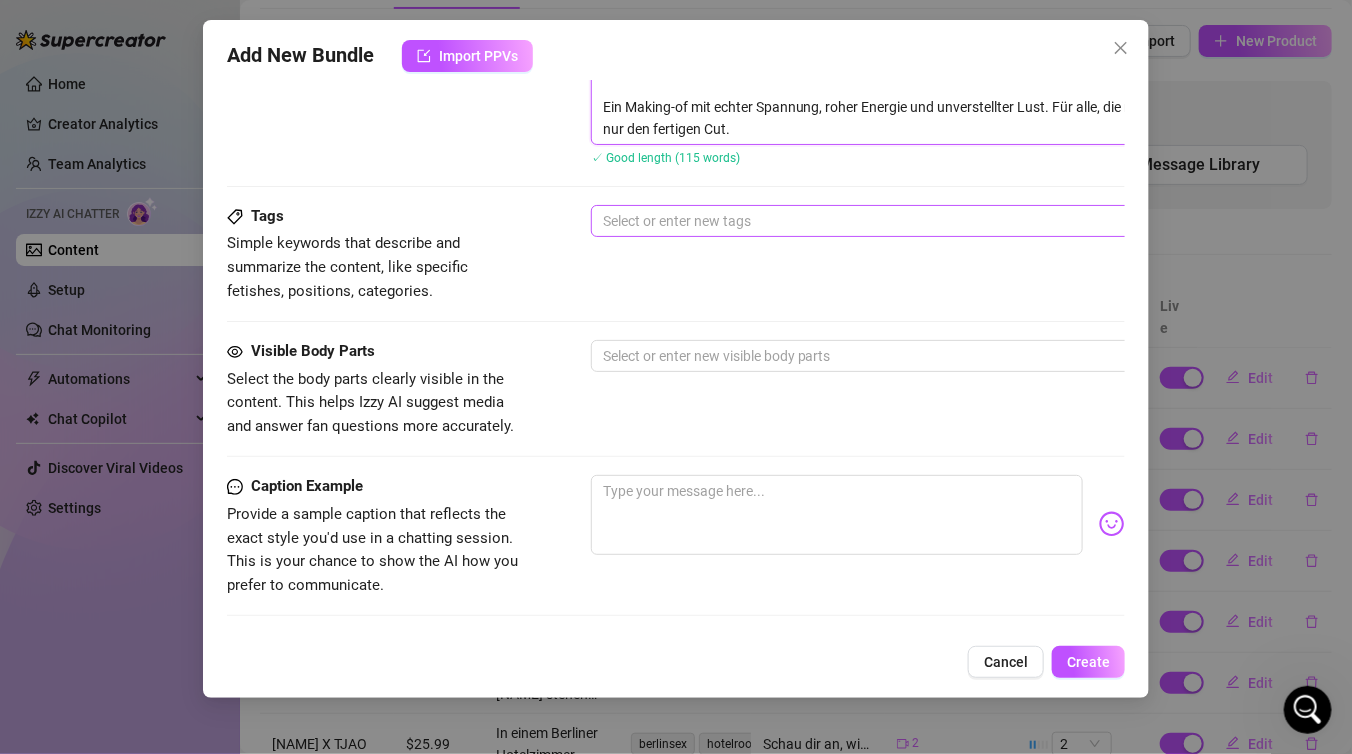 click at bounding box center [930, 221] 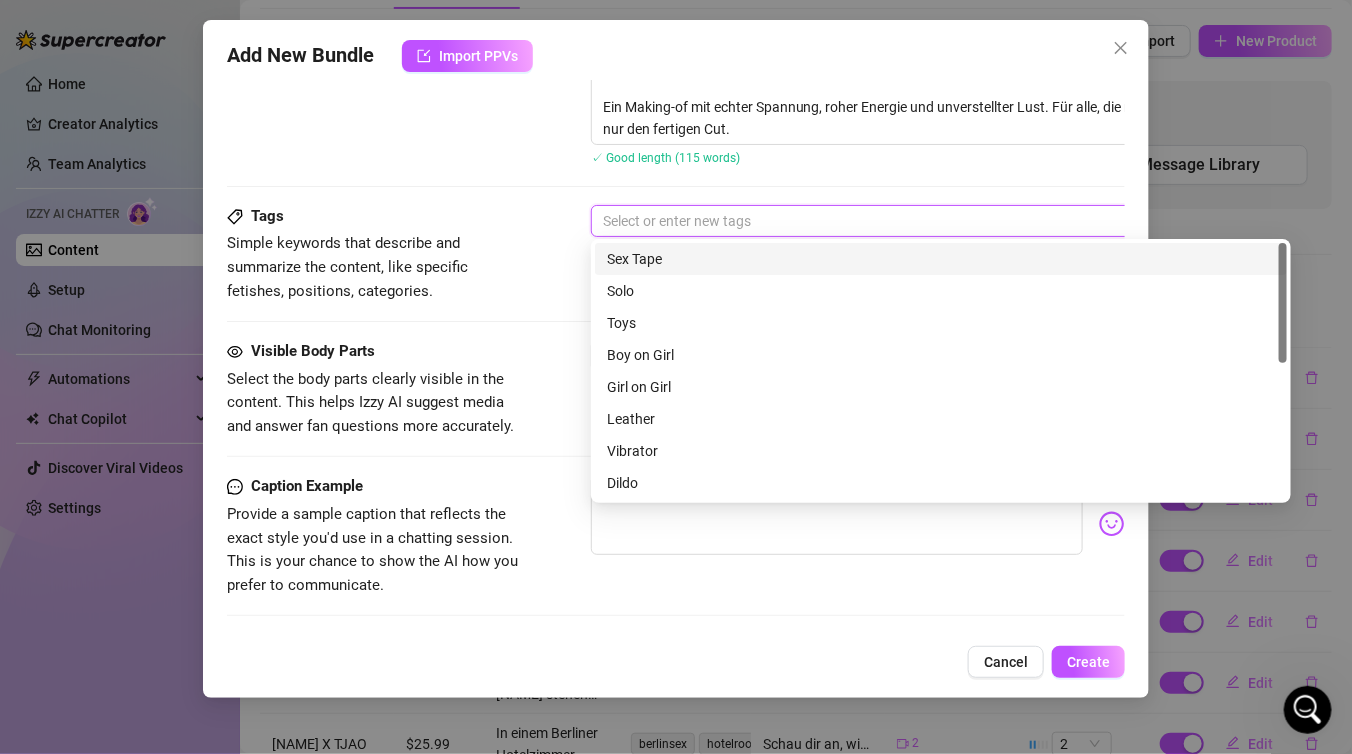 click on "Tags Simple keywords that describe and summarize the content, like specific fetishes, positions, categories." at bounding box center [377, 254] 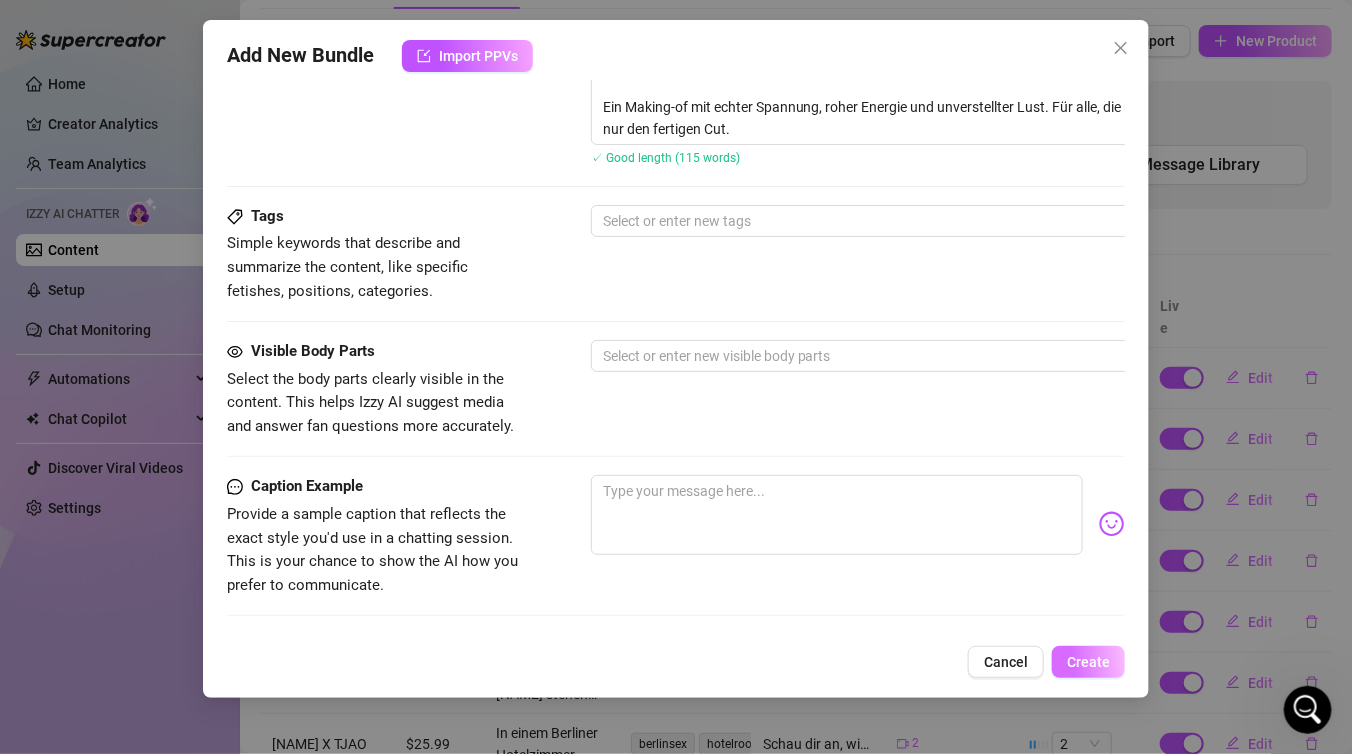 click on "Create" at bounding box center (1088, 662) 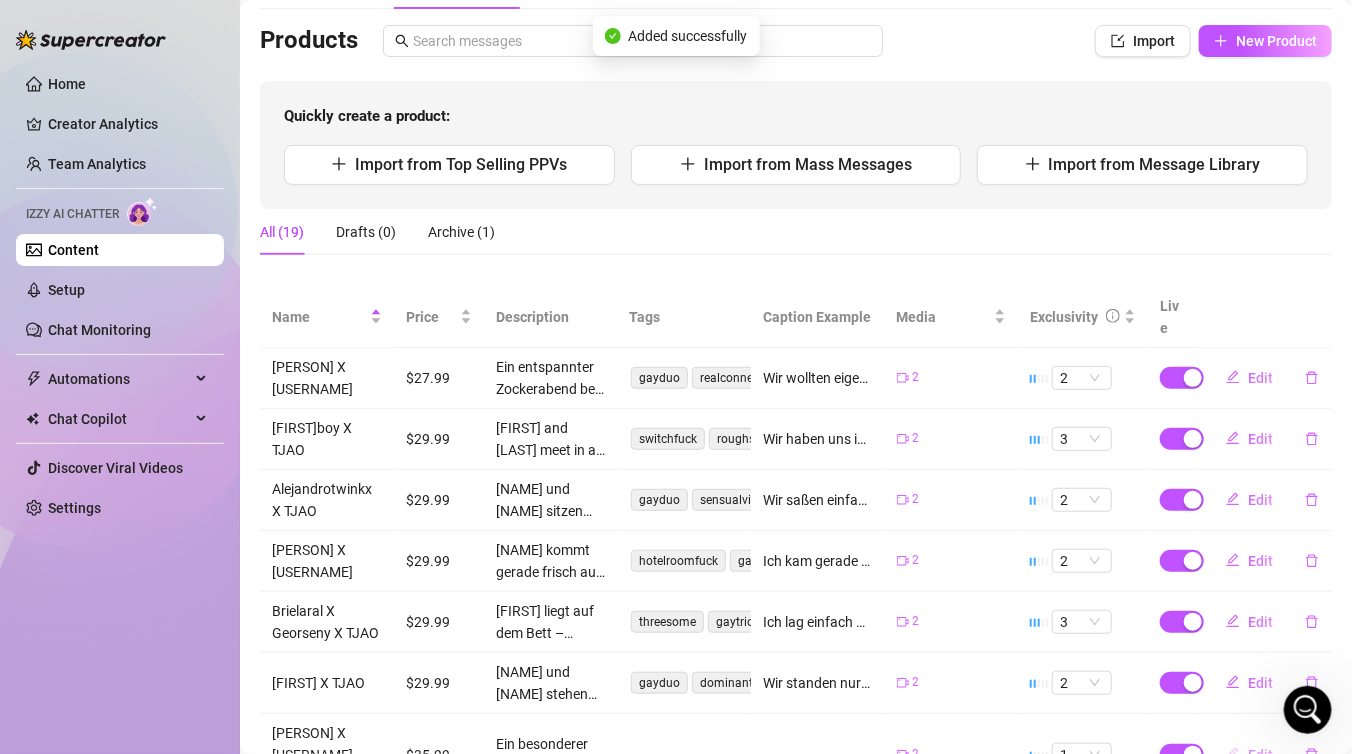 click on "Edit" at bounding box center [1249, 755] 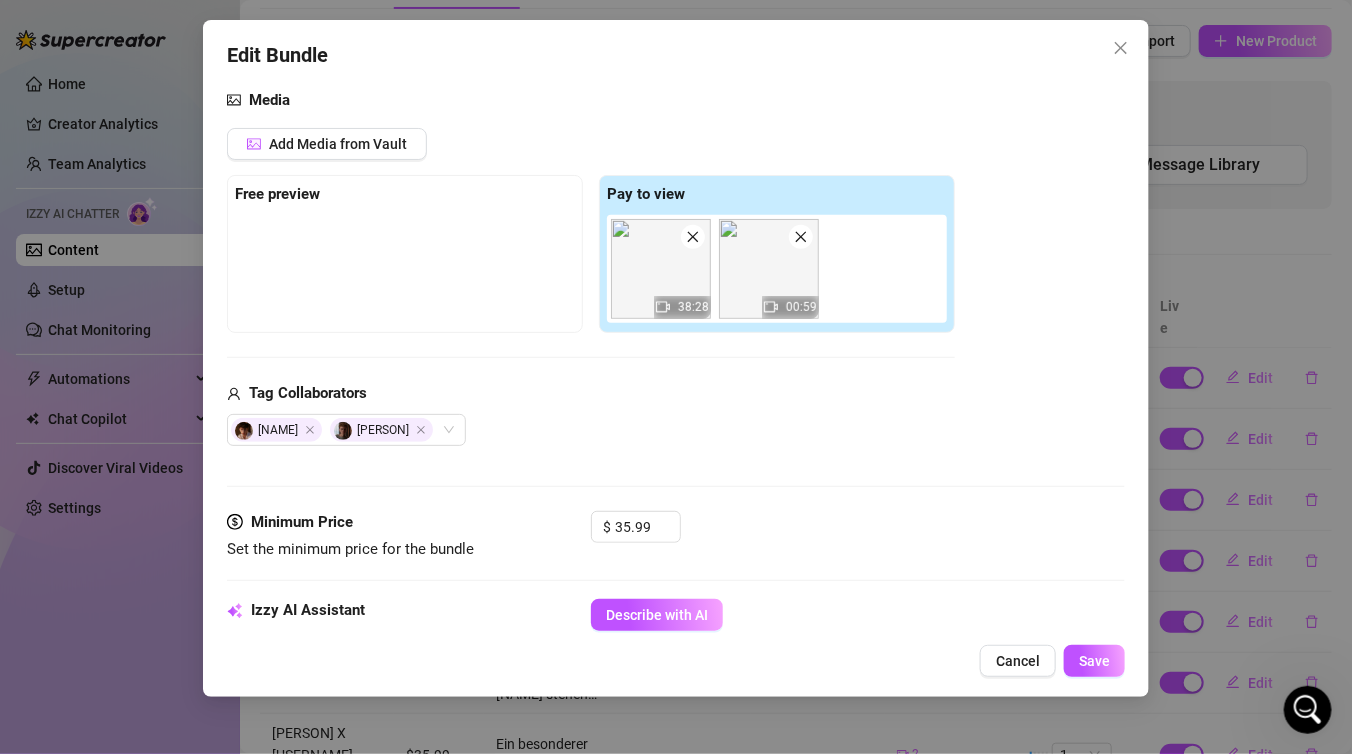 scroll, scrollTop: 216, scrollLeft: 0, axis: vertical 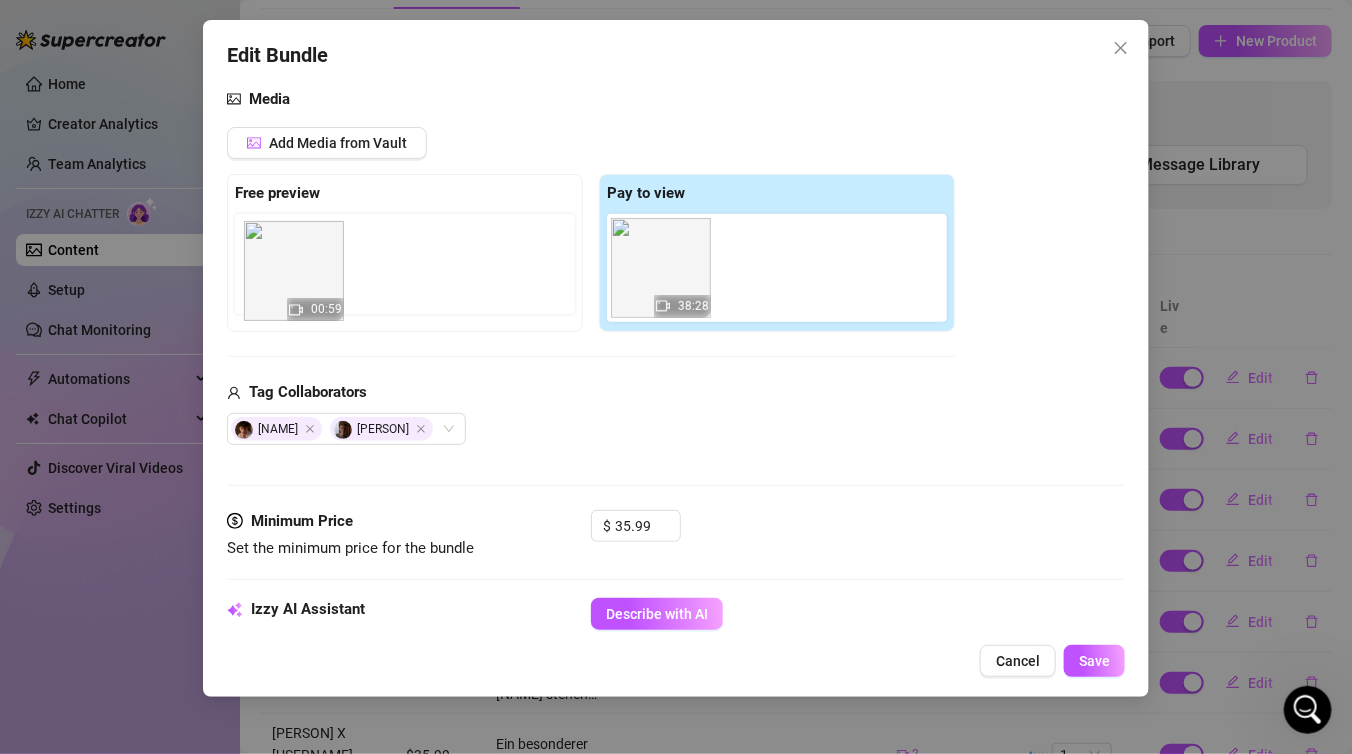 drag, startPoint x: 804, startPoint y: 264, endPoint x: 324, endPoint y: 269, distance: 480.02603 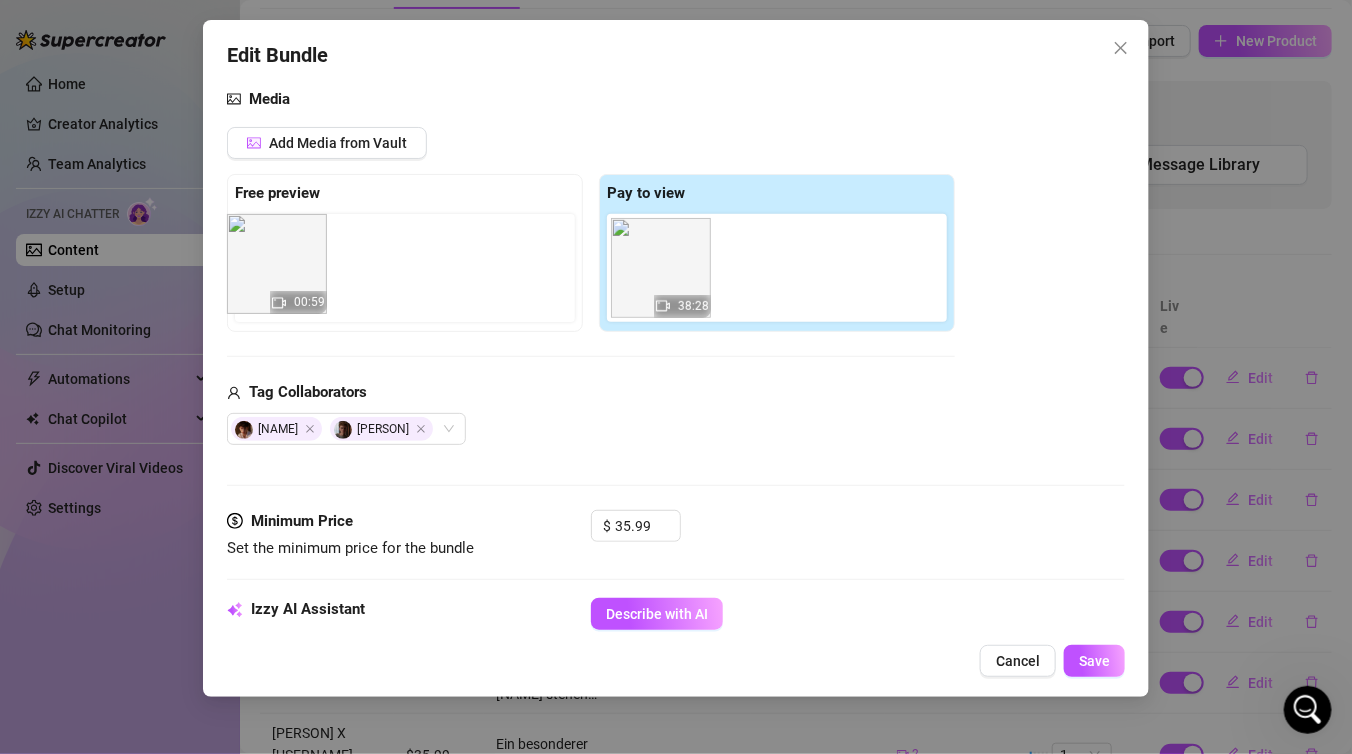 drag, startPoint x: 780, startPoint y: 267, endPoint x: 285, endPoint y: 267, distance: 495 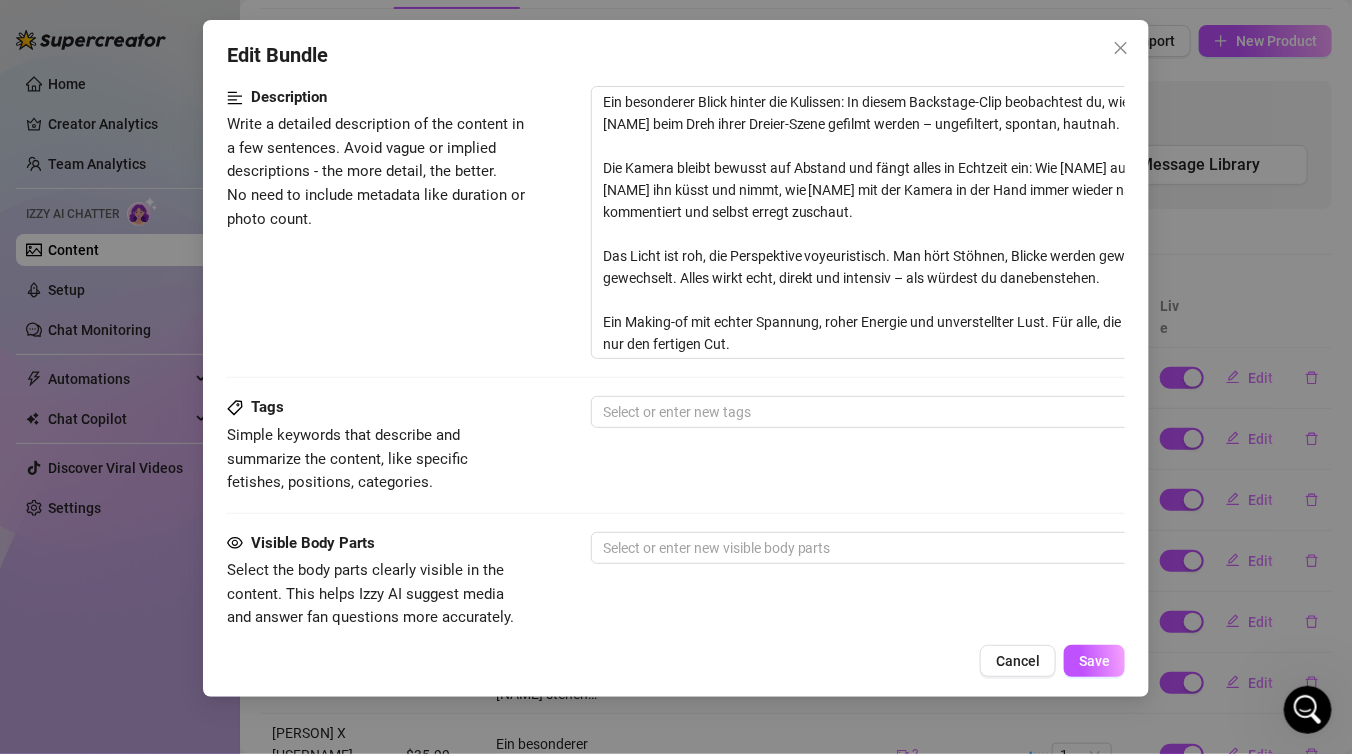 scroll, scrollTop: 824, scrollLeft: 0, axis: vertical 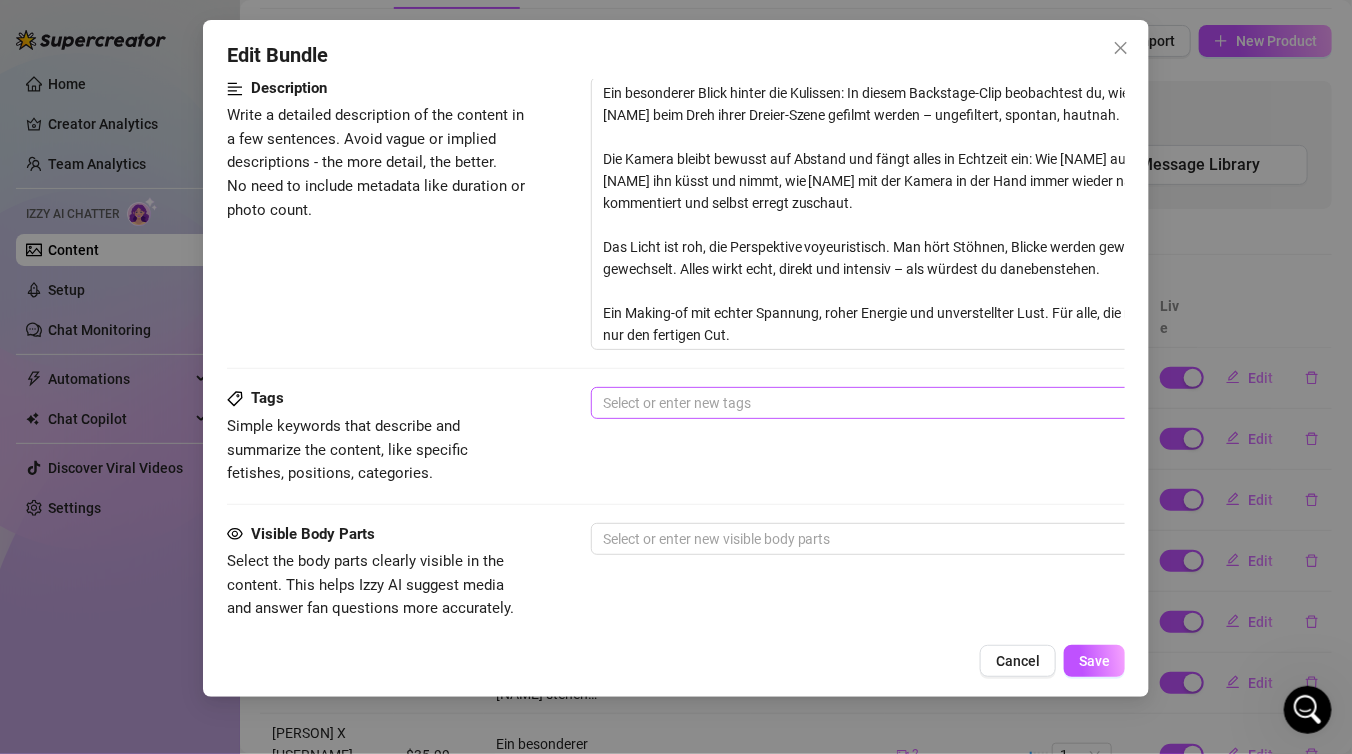 click at bounding box center [930, 403] 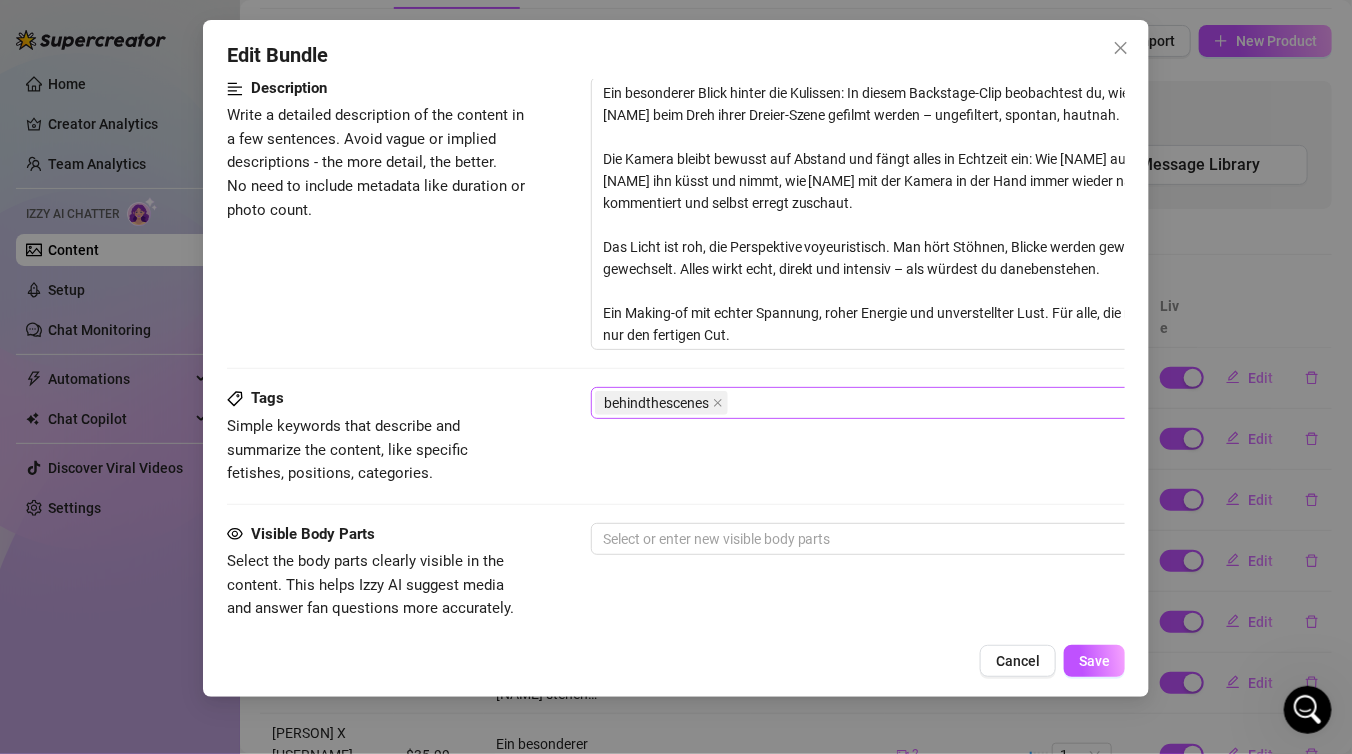 click on "behindthescenes" at bounding box center (930, 403) 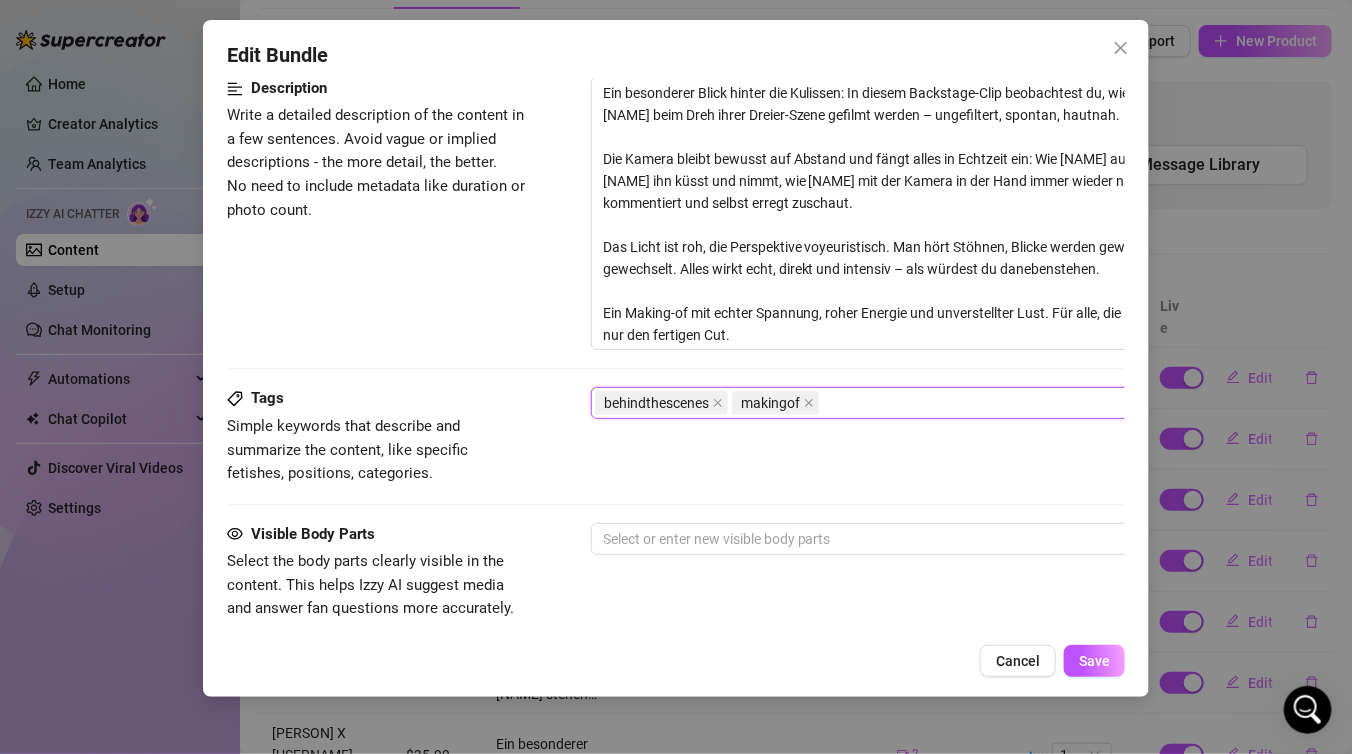 click on "behindthescenes makingof" at bounding box center (930, 403) 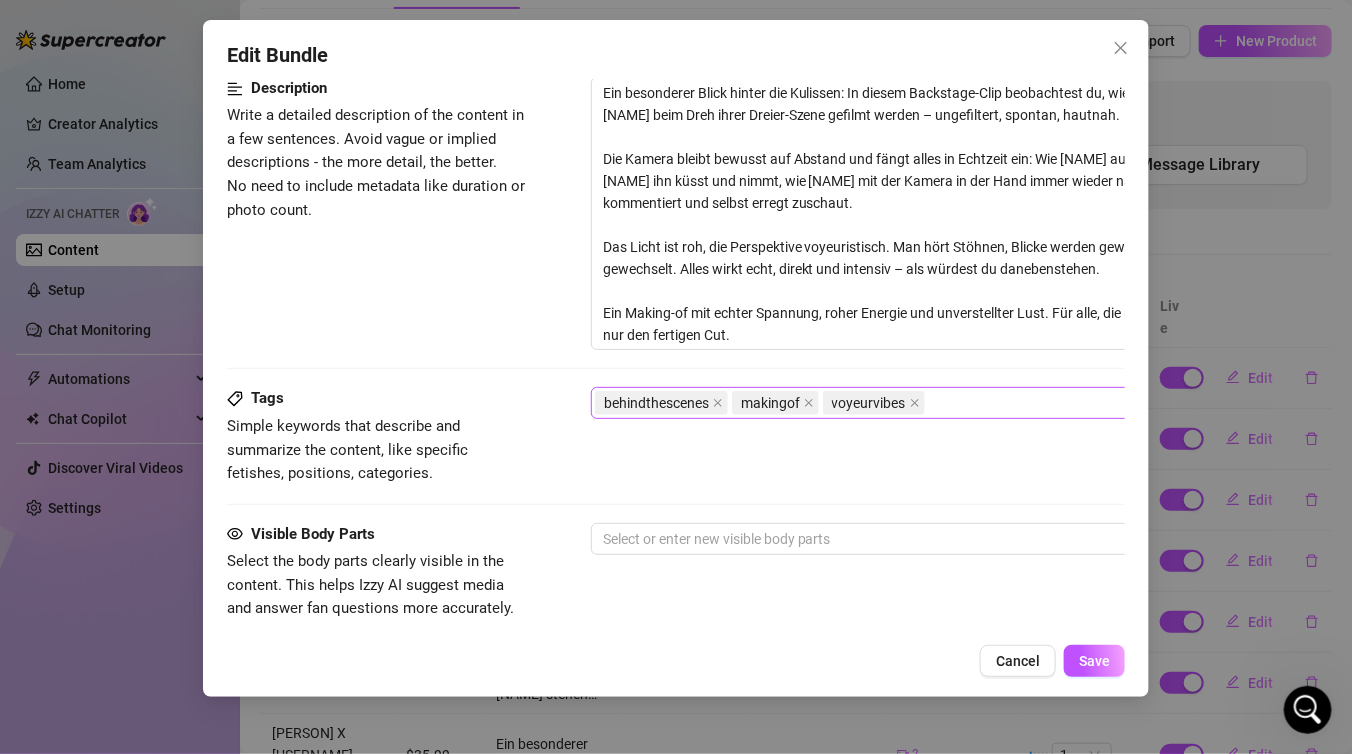 click on "behindthescenes makingof voyeurvibes" at bounding box center (930, 403) 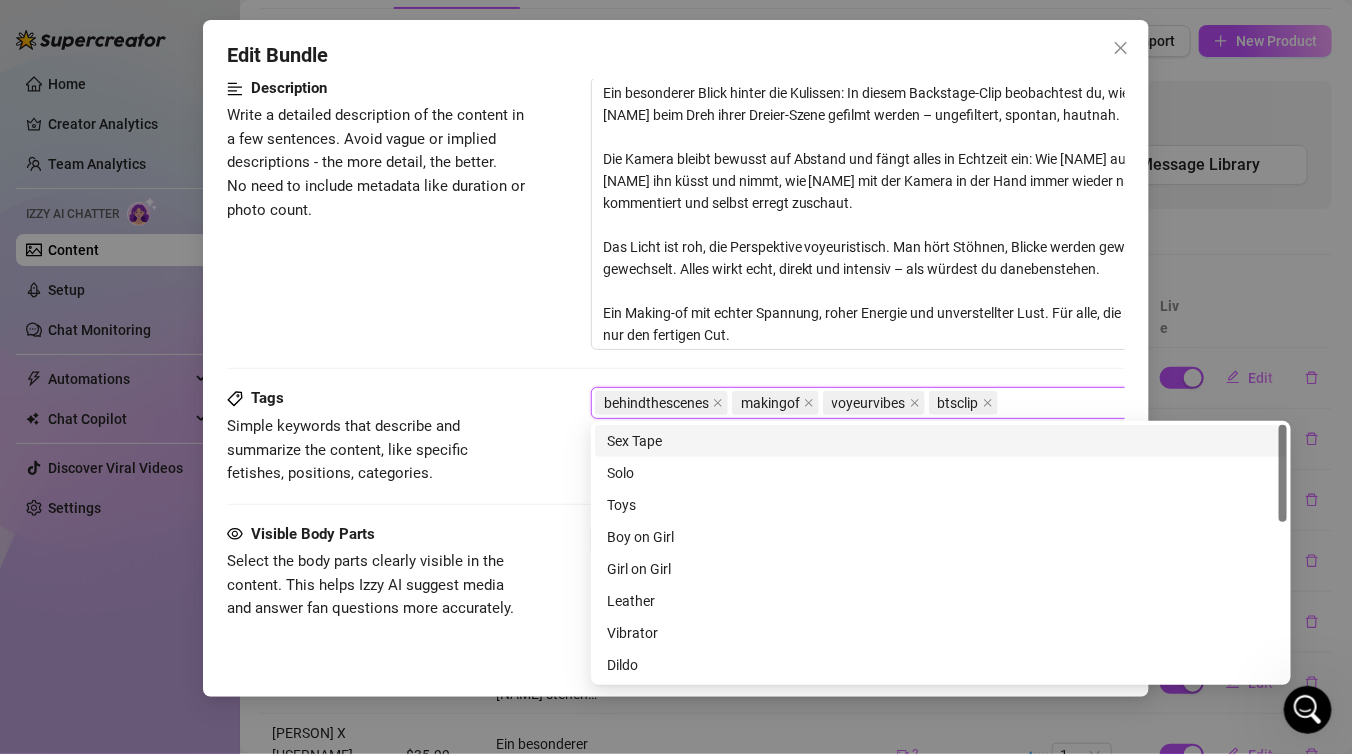 click on "behindthescenes makingof voyeurvibes btsclip" at bounding box center [930, 403] 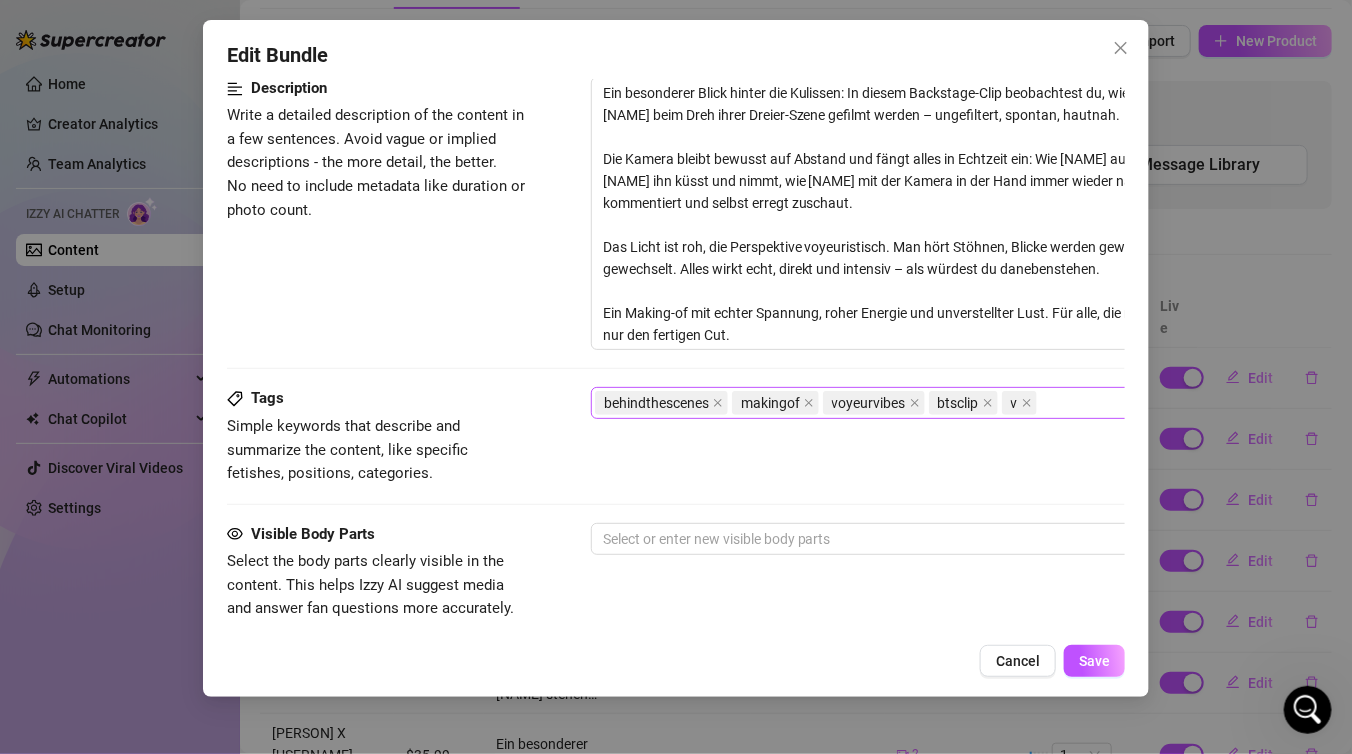 click at bounding box center [1043, 403] 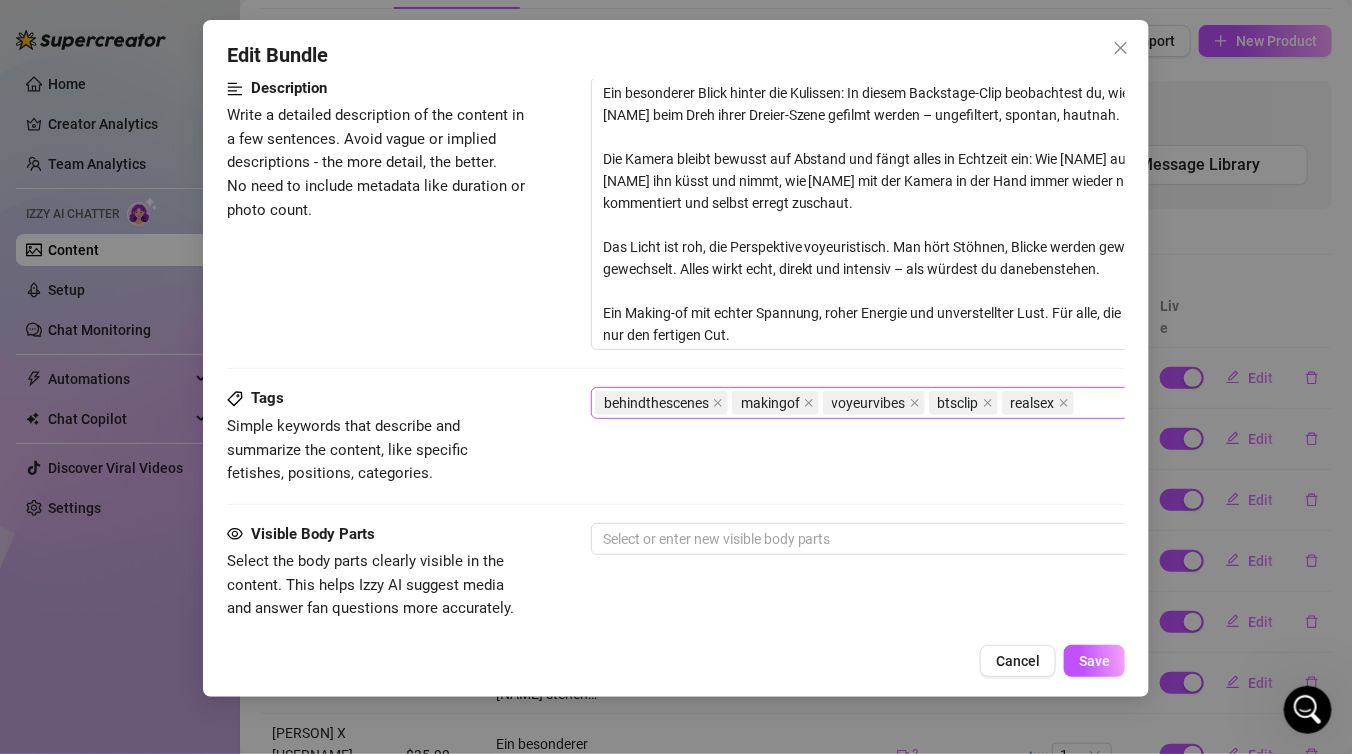 click on "behindthescenes makingof voyeurvibes btsclip realsex" at bounding box center [930, 403] 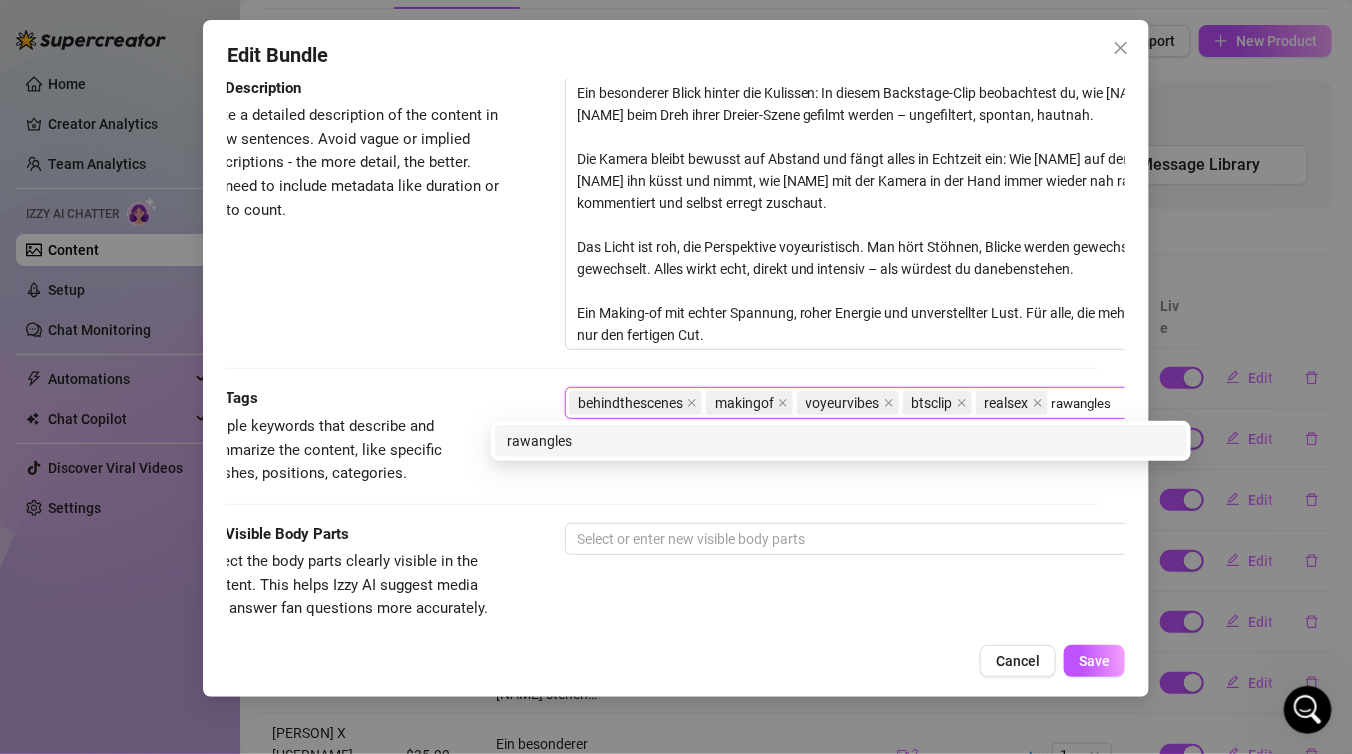 scroll, scrollTop: 824, scrollLeft: 177, axis: both 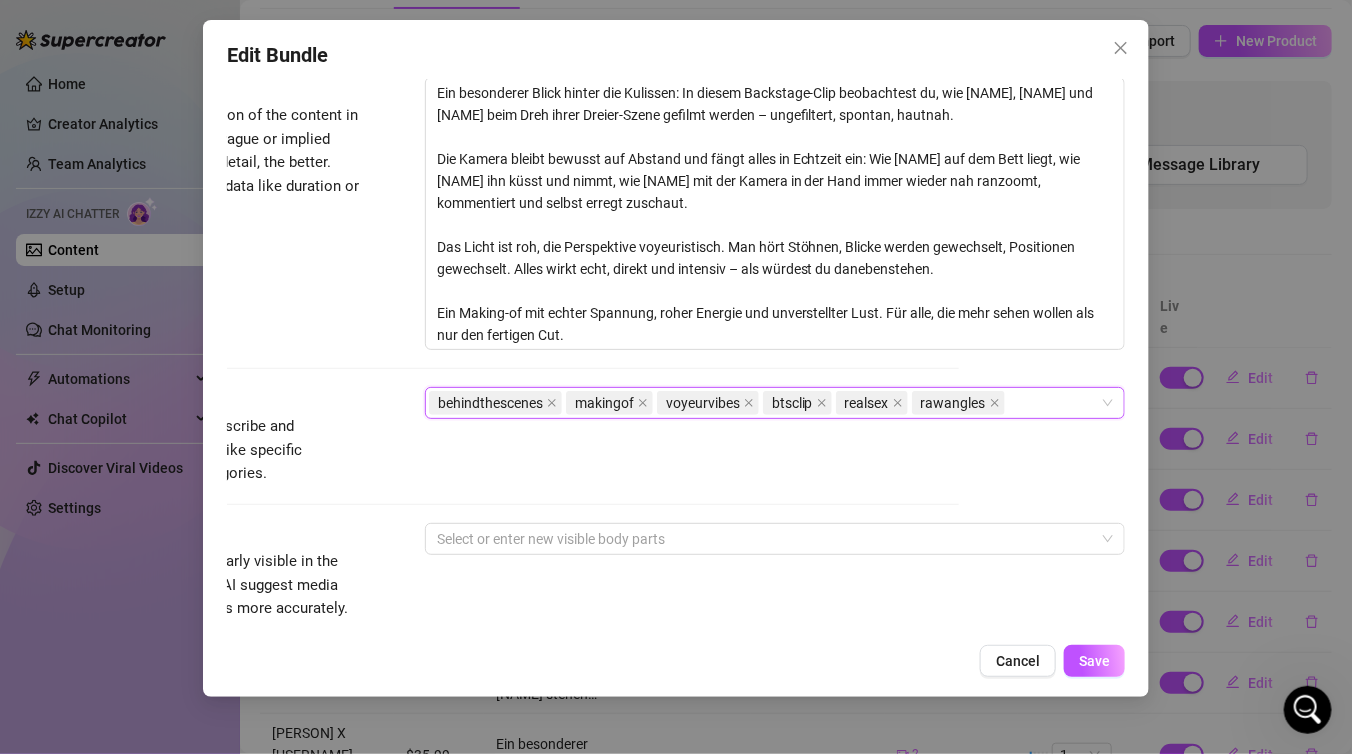 click on "Account TheJanAndOnly (@thejanandonly) Name Name is for your internal organization only. Brilaral X TJAO (Backsatge) Media Add Media from Vault Free preview 00:59 Pay to view 38:28 Tag Collaborators Brielaral georseny   Minimum Price Set the minimum price for the bundle $ 35.99 Izzy AI Assistant Describe with AI Description Write a detailed description of the content in a few sentences. Avoid vague or implied descriptions - the more detail, the better.  No need to include metadata like duration or photo count. Tags Simple keywords that describe and summarize the content, like specific fetishes, positions, categories. behindthescenes, makingof, voyeurvibes, btsclip, realsex, rawangles behindthescenes makingof voyeurvibes btsclip realsex rawangles   Visible Body Parts Select the body parts clearly visible in the content. This helps Izzy AI suggest media and answer fan questions more accurately.   Select or enter new visible body parts Caption Example Exclusivity 1 - Least Exclusive Message Settings" at bounding box center [676, 356] 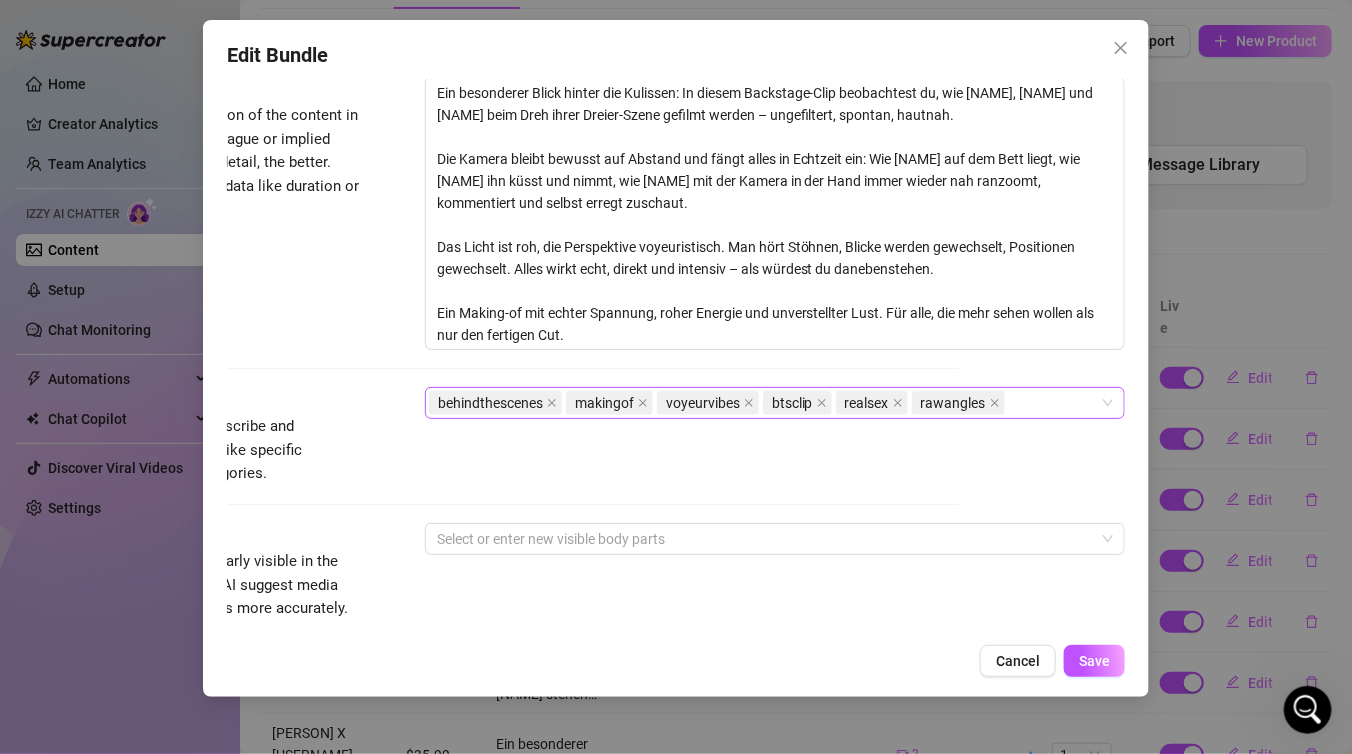 click on "behindthescenes makingof voyeurvibes btsclip realsex rawangles" at bounding box center [764, 403] 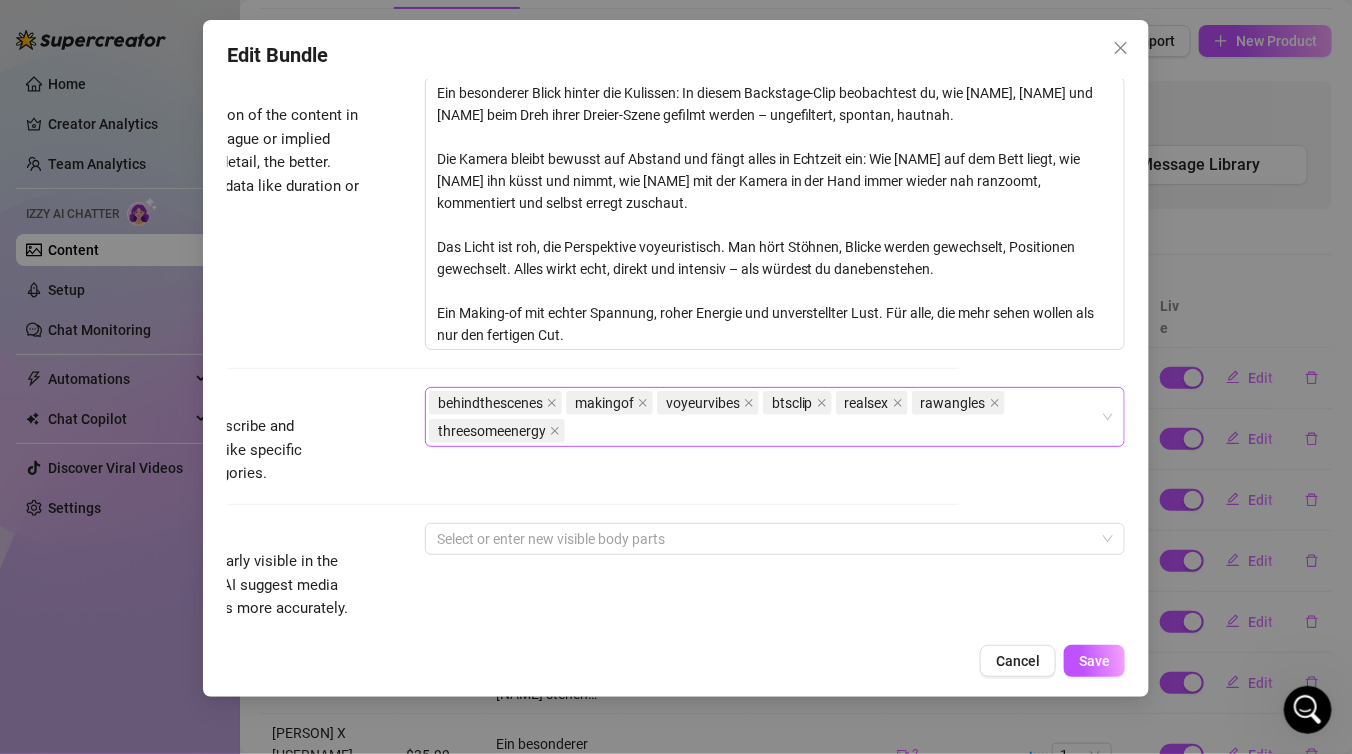 click on "behindthescenes makingof voyeurvibes btsclip realsex rawangles threesomeenergy" at bounding box center [764, 417] 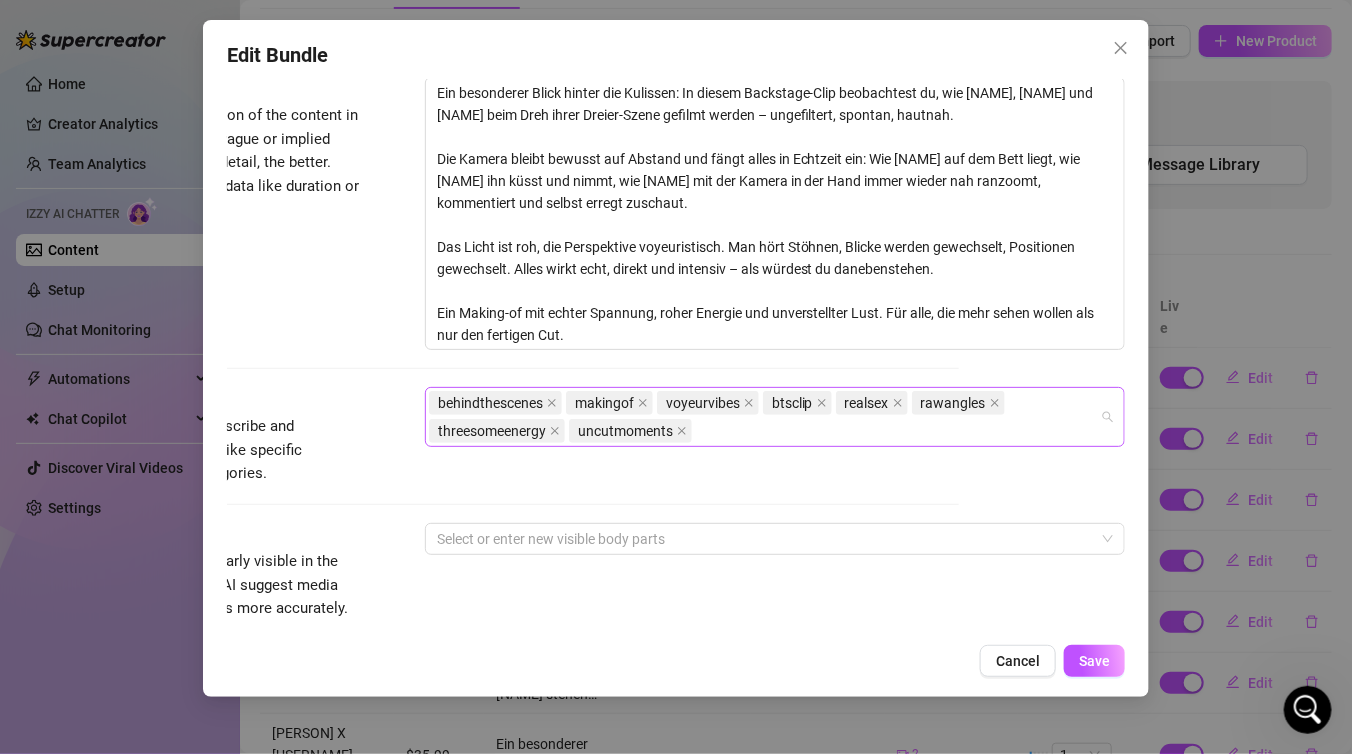 click on "behindthescenes makingof voyeurvibes btsclip realsex rawangles threesomeenergy uncutmoments" at bounding box center (764, 417) 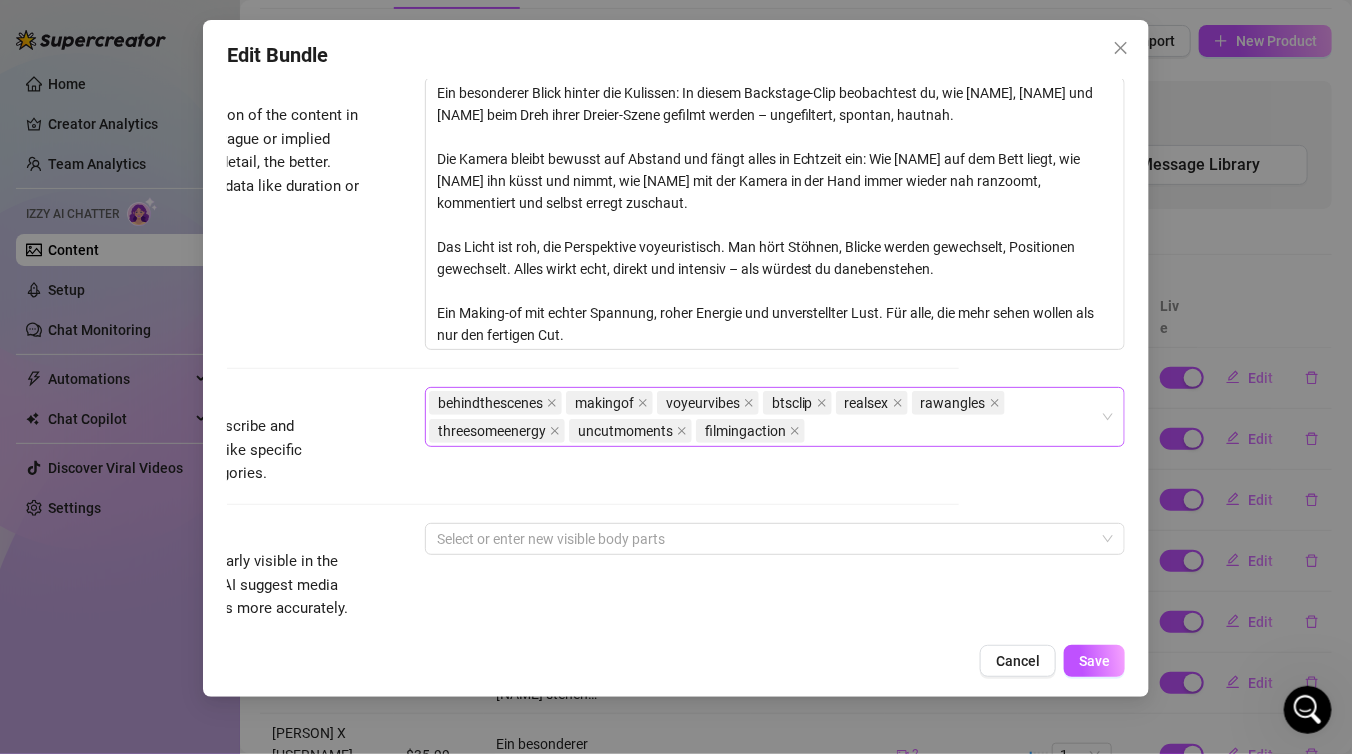 click on "behindthescenes makingof voyeurvibes btsclip realsex rawangles threesomeenergy uncutmoments filmingaction" at bounding box center [764, 417] 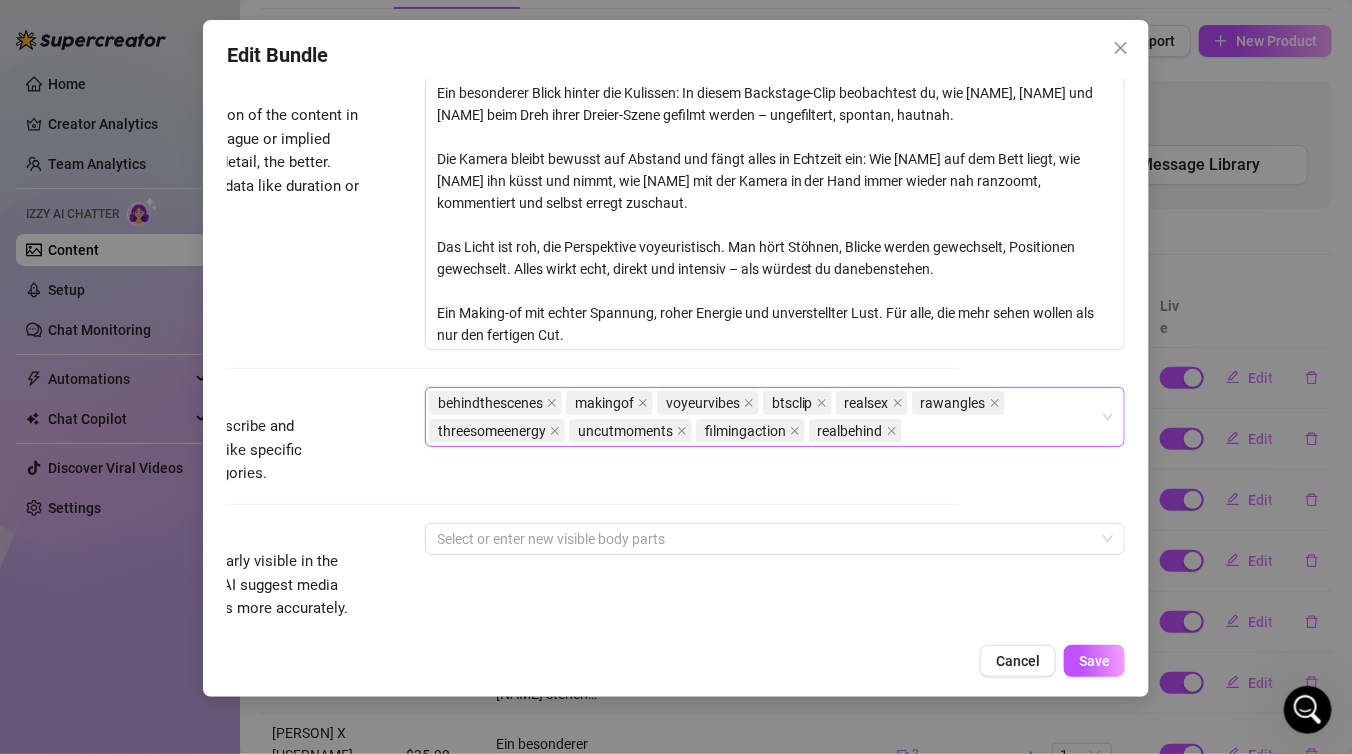 click on "behindthescenes makingof voyeurvibes btsclip realsex rawangles threesomeenergy uncutmoments filmingaction realbehind" at bounding box center [764, 417] 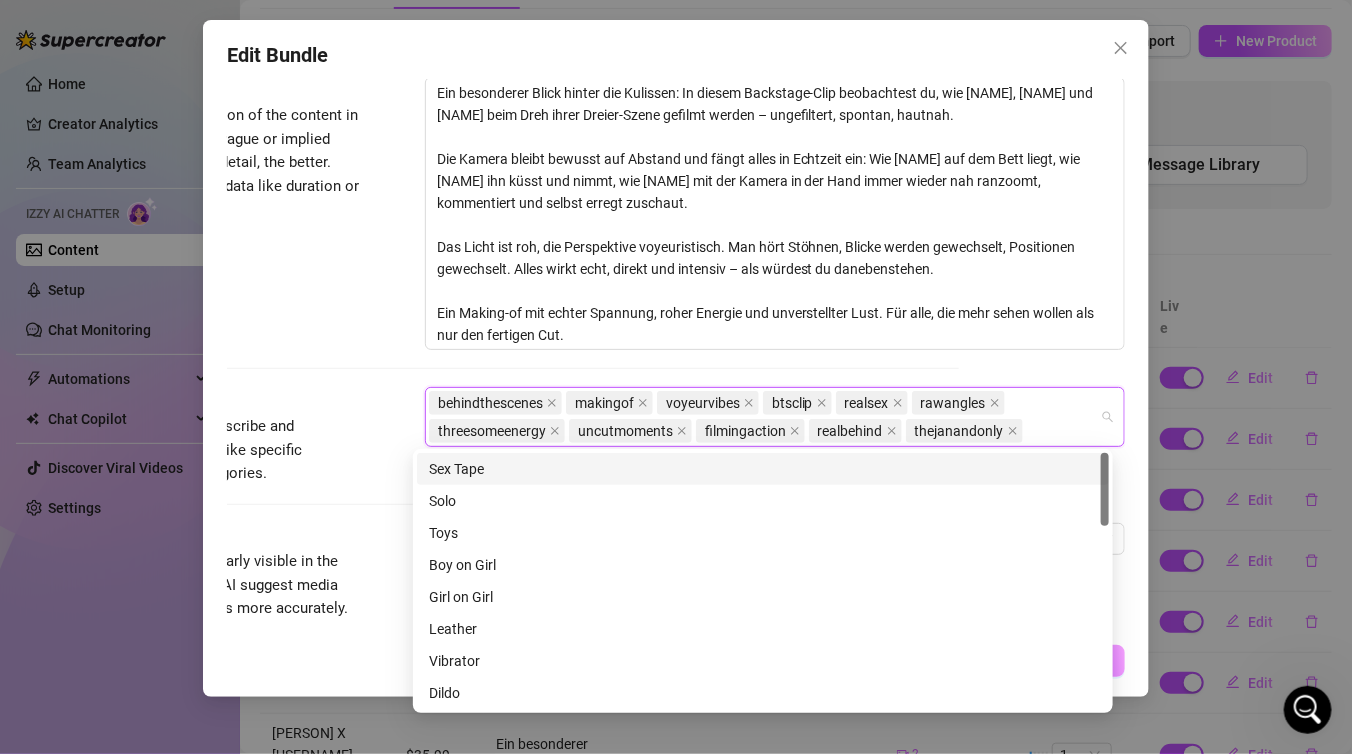 click on "behindthescenes makingof voyeurvibes btsclip realsex rawangles threesomeenergy uncutmoments filmingaction realbehind thejanandonly" at bounding box center (764, 417) 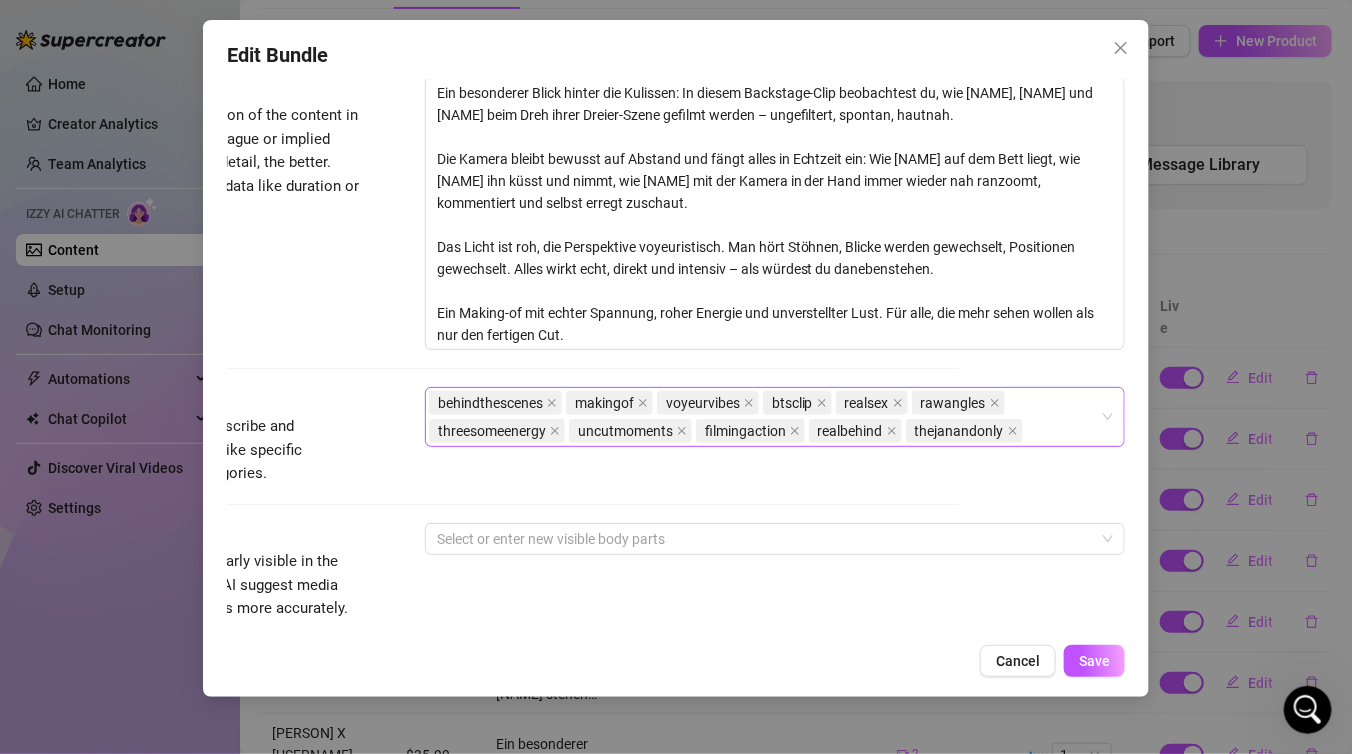 click on "behindthescenes makingof voyeurvibes btsclip realsex rawangles threesomeenergy uncutmoments filmingaction realbehind thejanandonly" at bounding box center [764, 417] 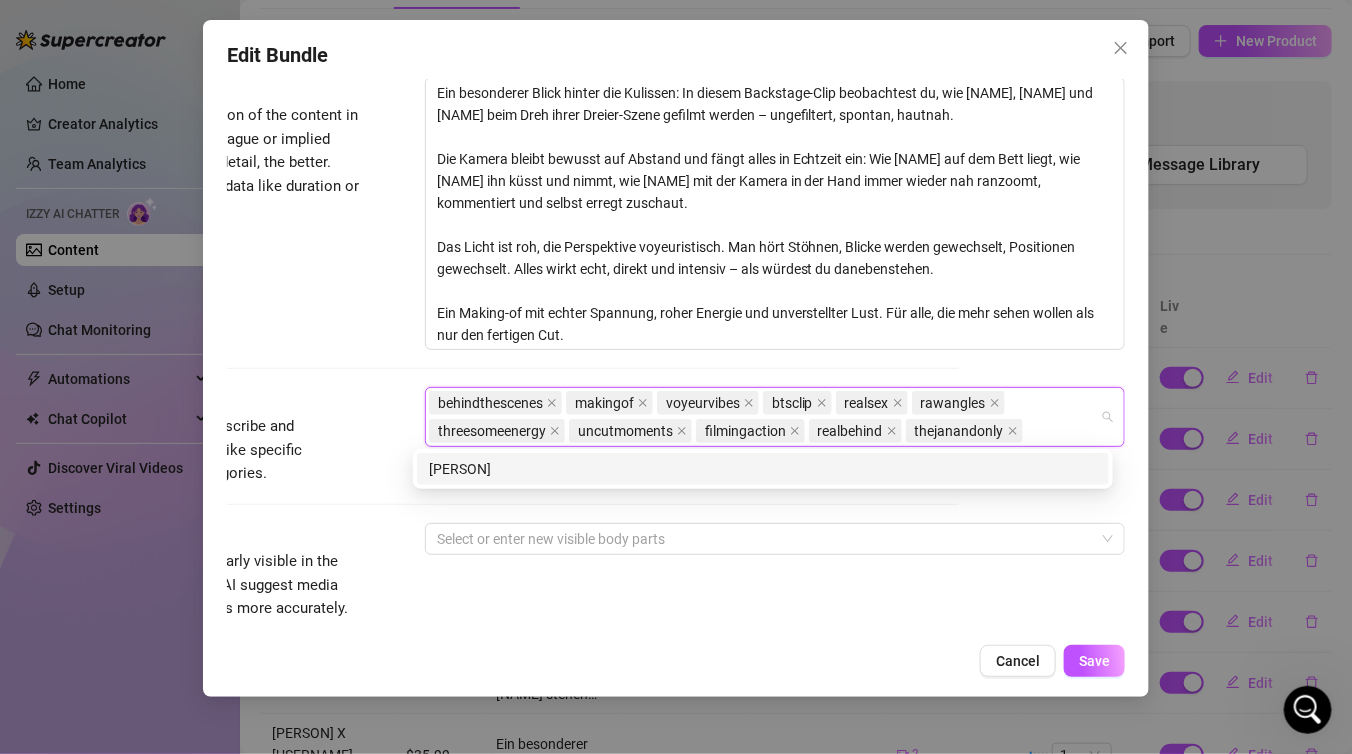 click on "Account TheJanAndOnly (@thejanandonly) Name Name is for your internal organization only. Brilaral X TJAO (Backsatge) Media Add Media from Vault Free preview 00:59 Pay to view 38:28 Tag Collaborators Brielaral georseny   Minimum Price Set the minimum price for the bundle $ 35.99 Izzy AI Assistant Describe with AI Description Write a detailed description of the content in a few sentences. Avoid vague or implied descriptions - the more detail, the better.  No need to include metadata like duration or photo count. Tags Simple keywords that describe and summarize the content, like specific fetishes, positions, categories. behindthescenes makingof voyeurvibes btsclip realsex rawangles threesomeenergy uncutmoments filmingaction realbehind thejanandonly brilaral   Visible Body Parts Select the body parts clearly visible in the content. This helps Izzy AI suggest media and answer fan questions more accurately.   Select or enter new visible body parts Caption Example Exclusivity 1 - Least Exclusive Message Settings" at bounding box center (676, 356) 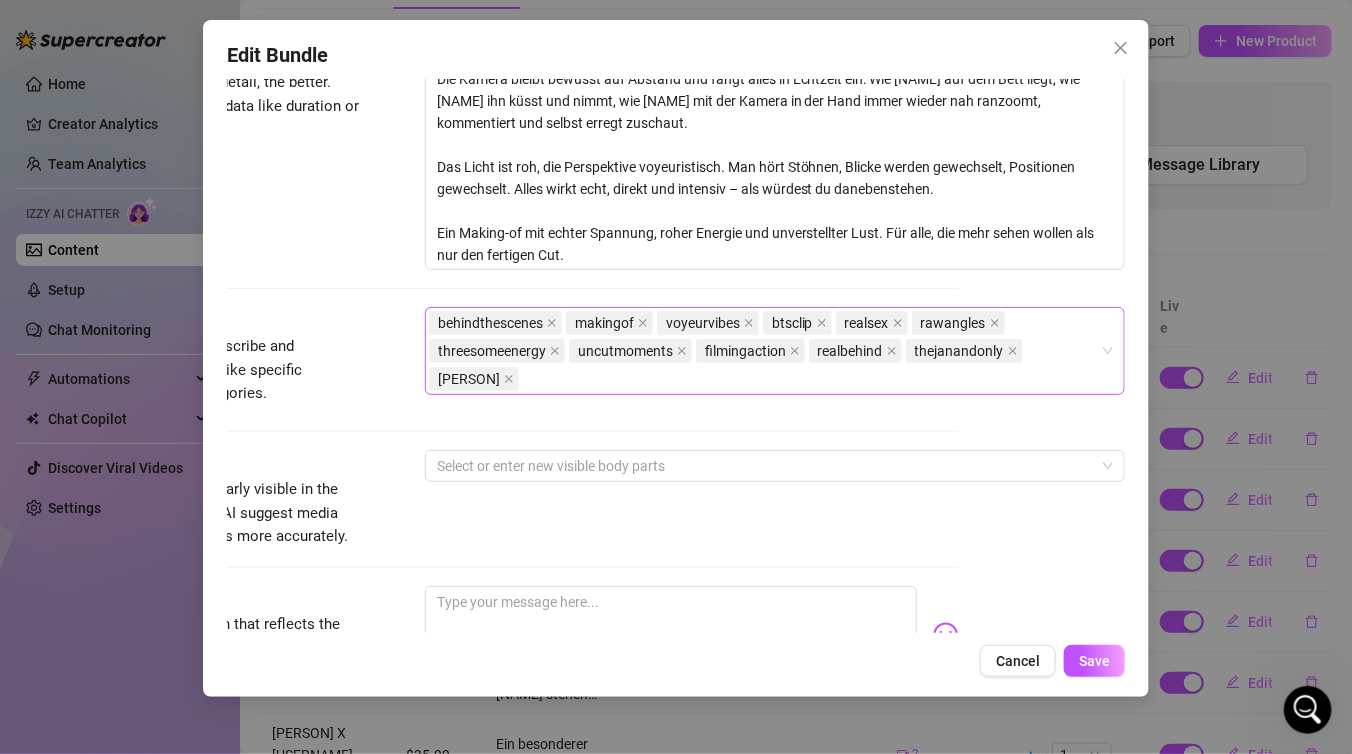 scroll, scrollTop: 949, scrollLeft: 177, axis: both 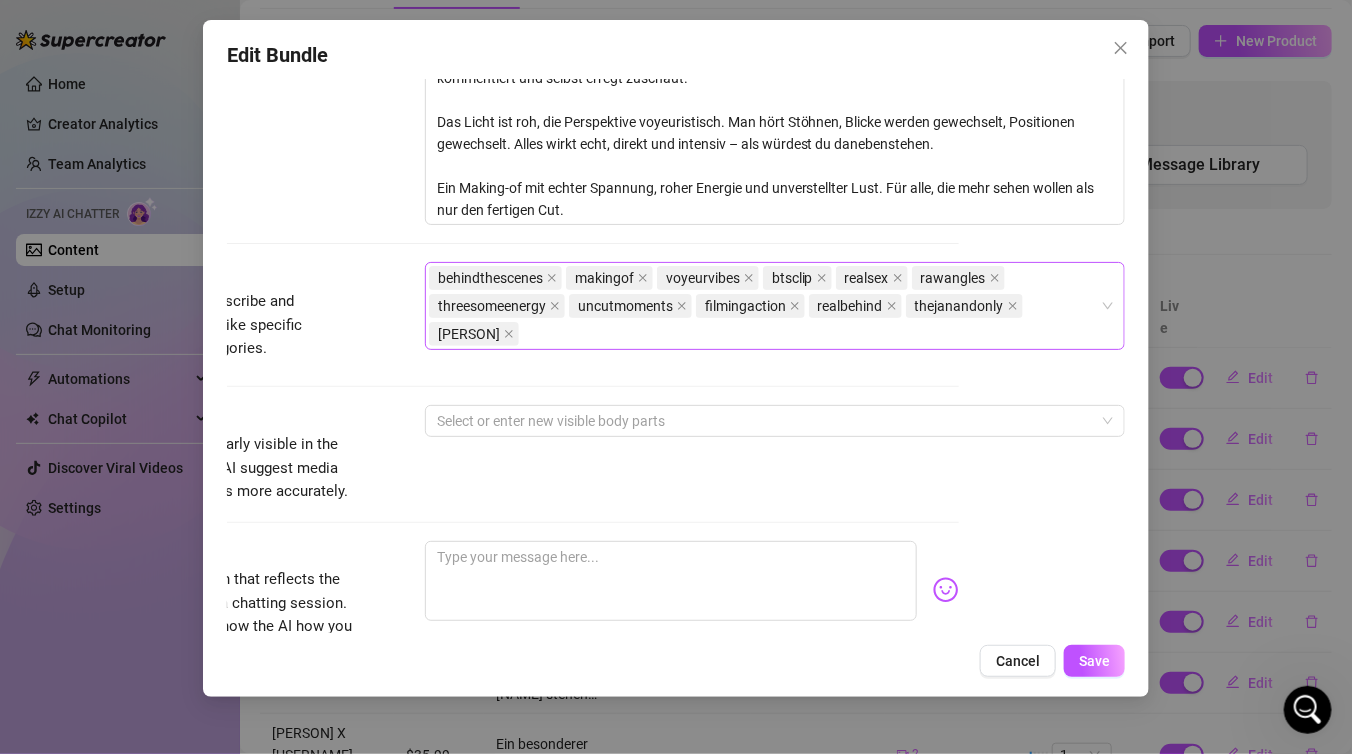 click on "behindthescenes makingof voyeurvibes btsclip realsex rawangles threesomeenergy uncutmoments filmingaction realbehind thejanandonly brilaral" at bounding box center (764, 306) 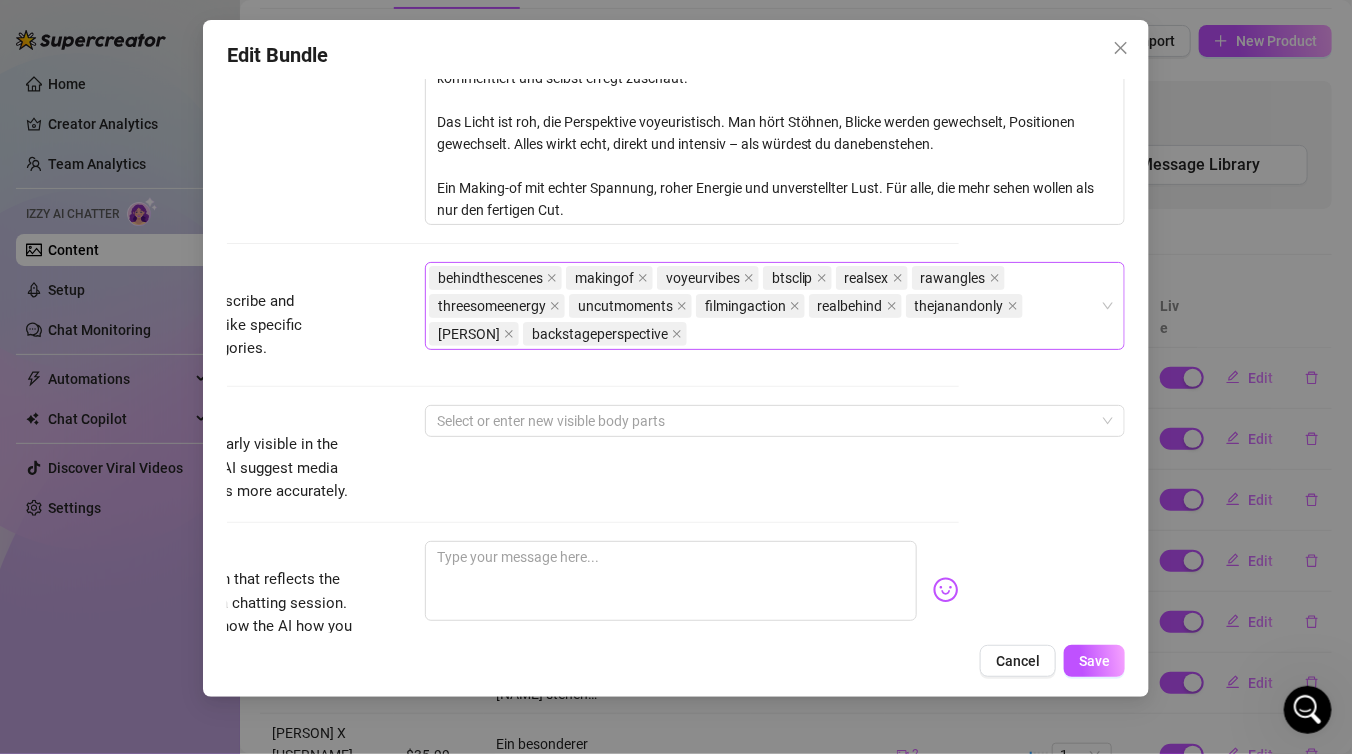 click on "behindthescenes makingof voyeurvibes btsclip realsex rawangles threesomeenergy uncutmoments filmingaction realbehind thejanandonly brilaral backstageperspective" at bounding box center [764, 306] 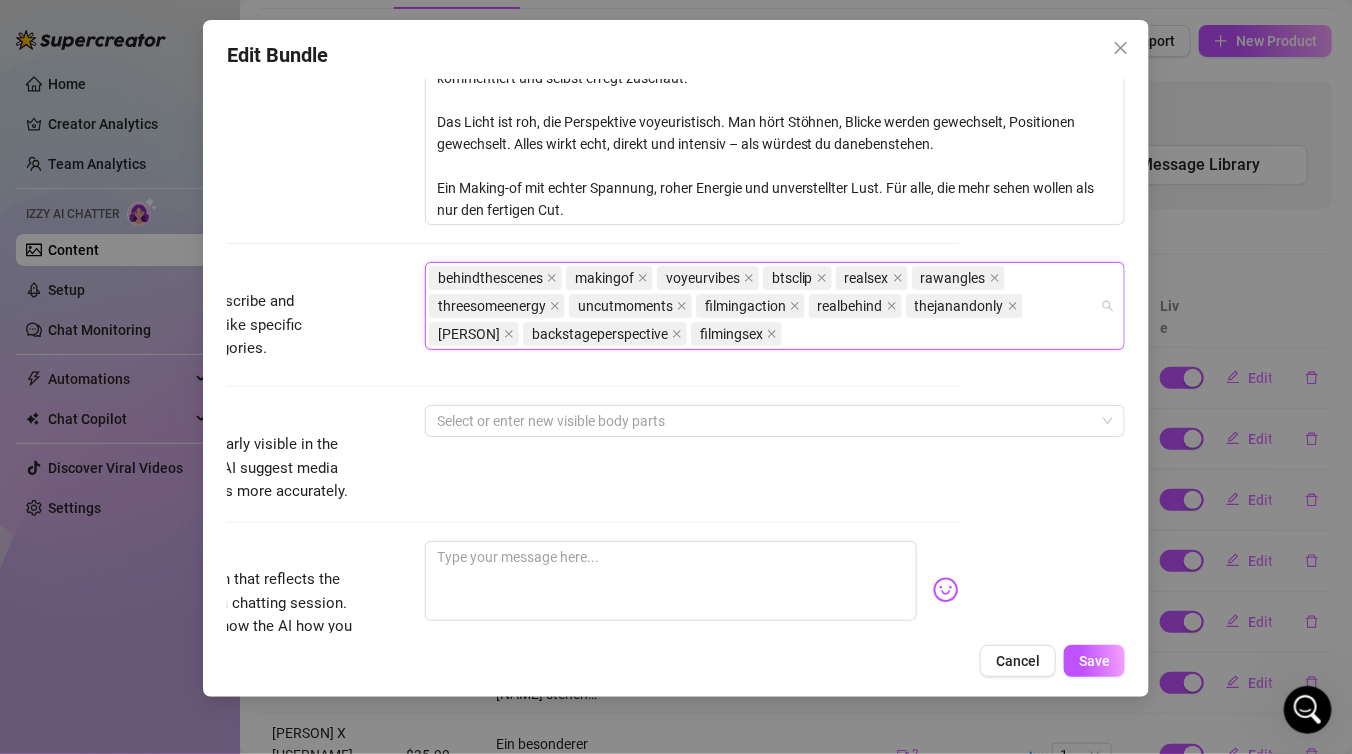 click on "behindthescenes makingof voyeurvibes btsclip realsex rawangles threesomeenergy uncutmoments filmingaction realbehind thejanandonly brilaral backstageperspective filmingsex" at bounding box center (764, 306) 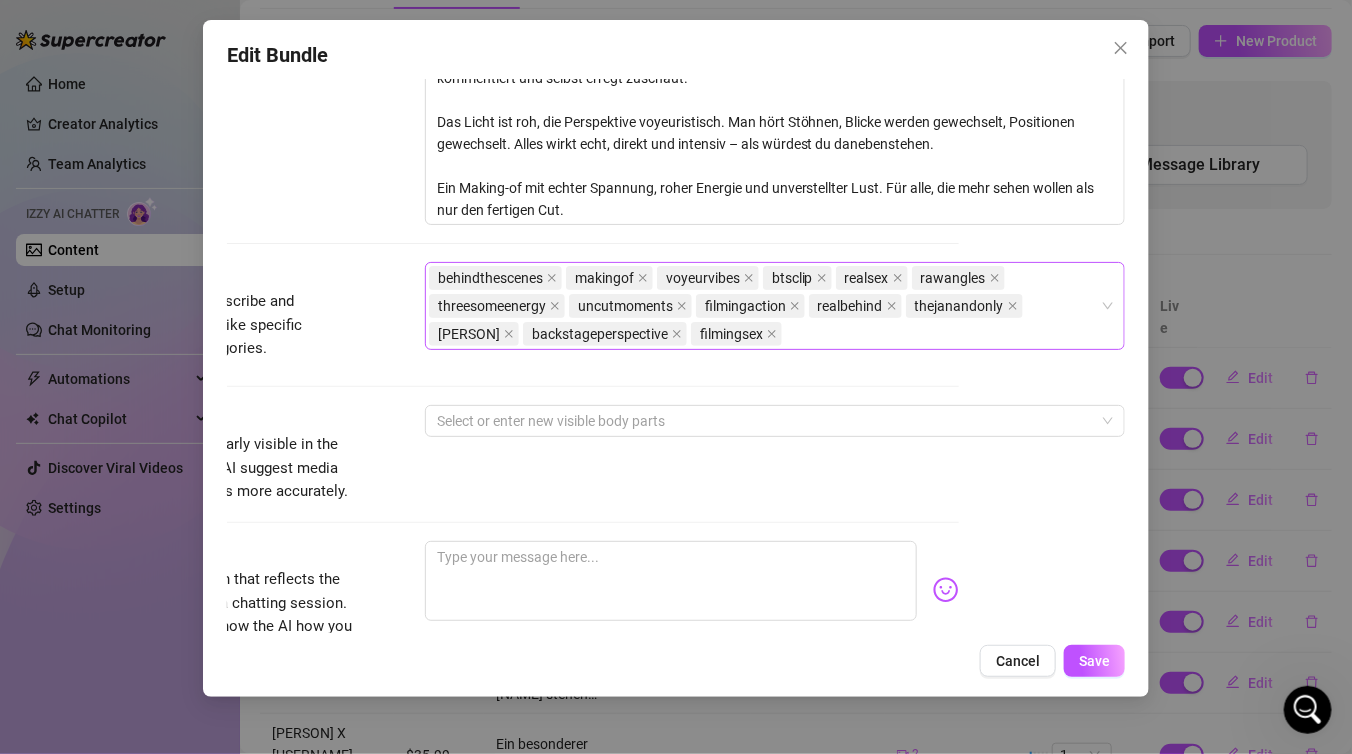 click on "behindthescenes makingof voyeurvibes btsclip realsex rawangles threesomeenergy uncutmoments filmingaction realbehind thejanandonly brilaral backstageperspective filmingsex" at bounding box center [764, 306] 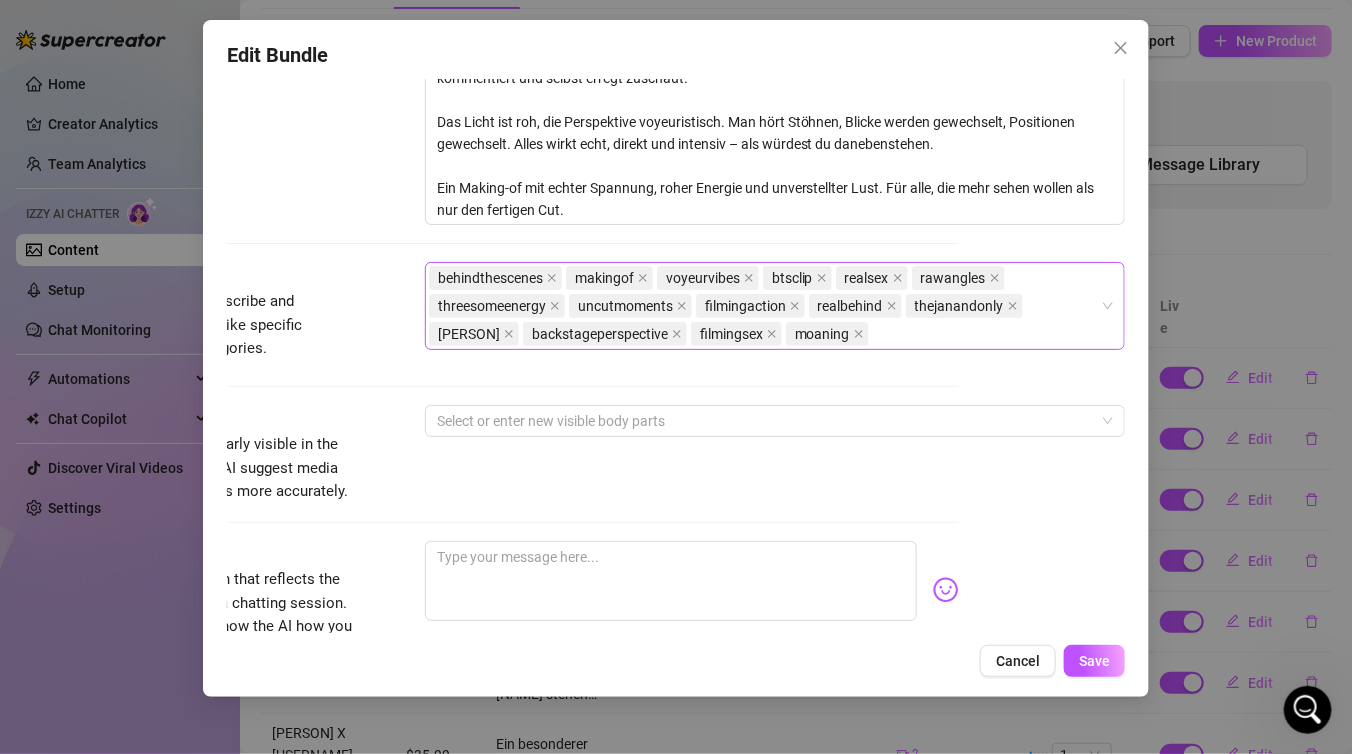 click on "behindthescenes makingof voyeurvibes btsclip realsex rawangles threesomeenergy uncutmoments filmingaction realbehind thejanandonly brilaral backstageperspective filmingsex moaning" at bounding box center [764, 306] 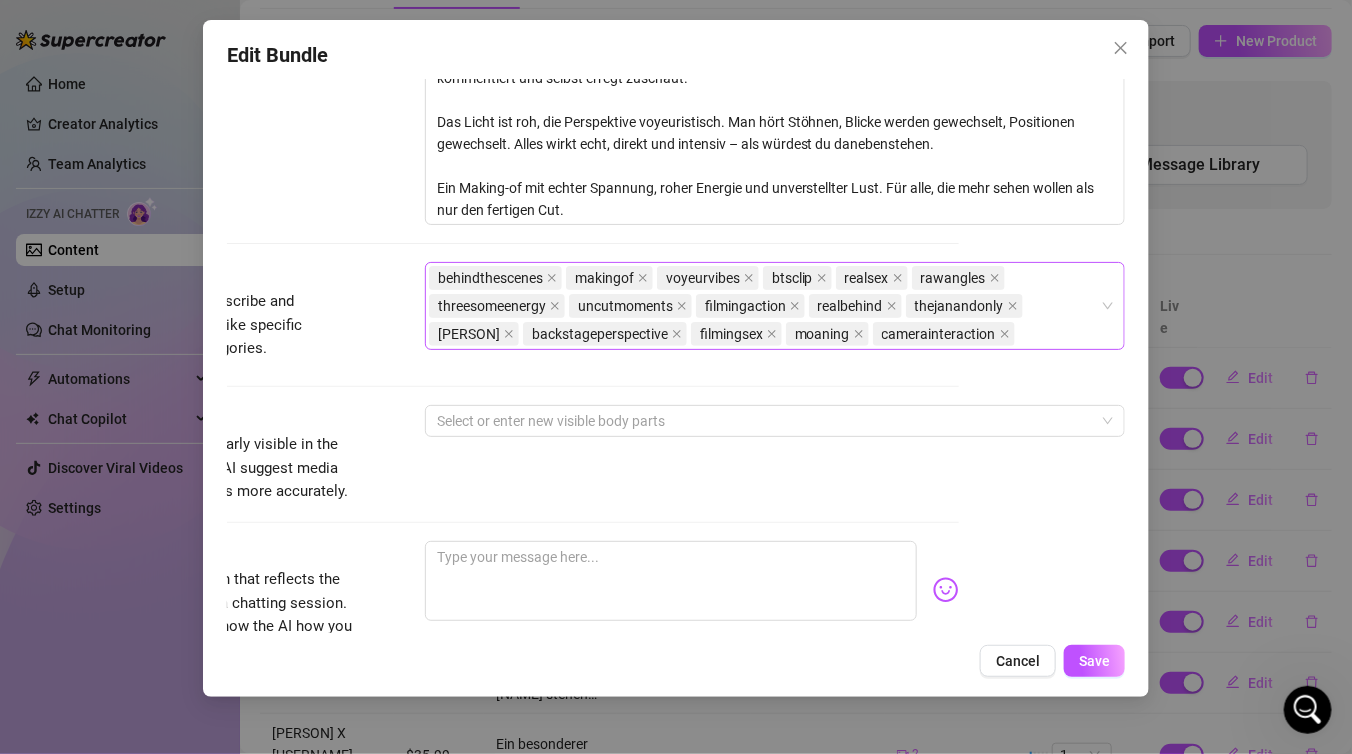 click on "behindthescenes makingof voyeurvibes btsclip realsex rawangles threesomeenergy uncutmoments filmingaction realbehind thejanandonly brilaral backstageperspective filmingsex moaning camerainteraction" at bounding box center (764, 306) 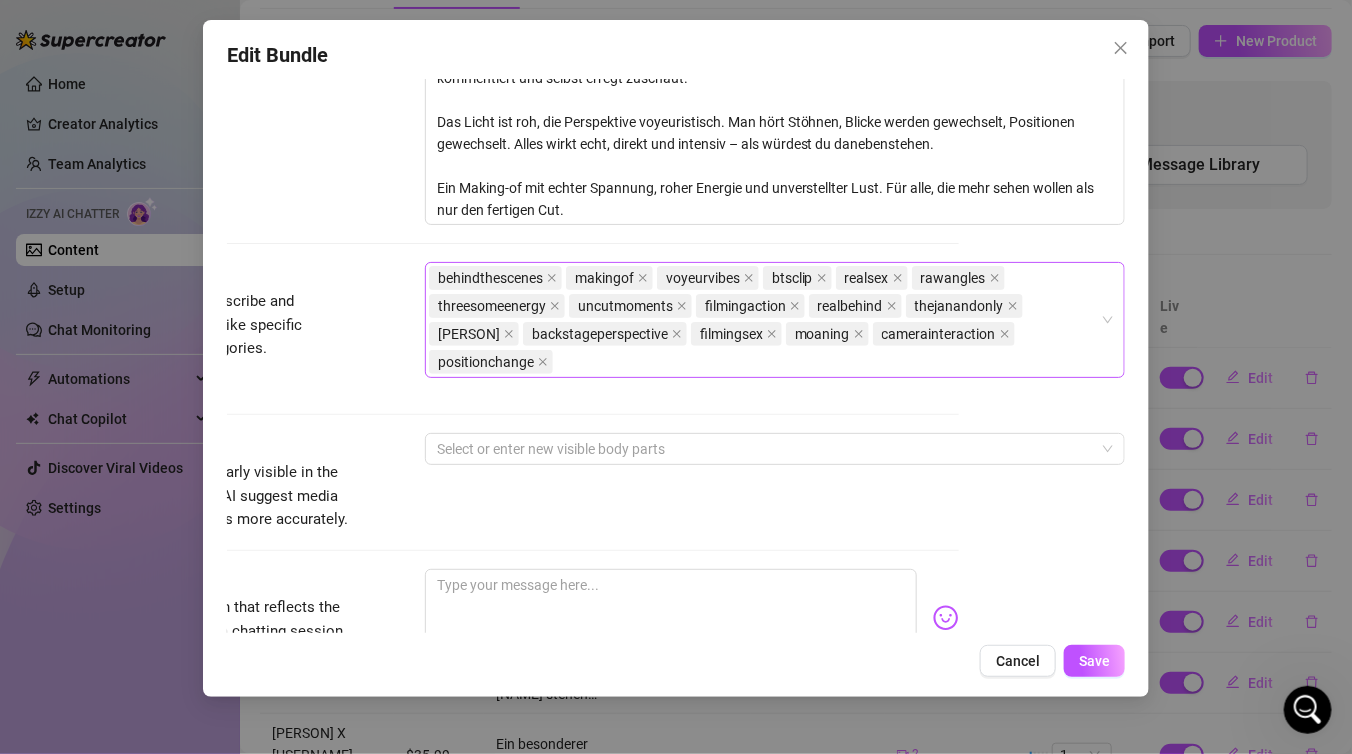 click at bounding box center [559, 362] 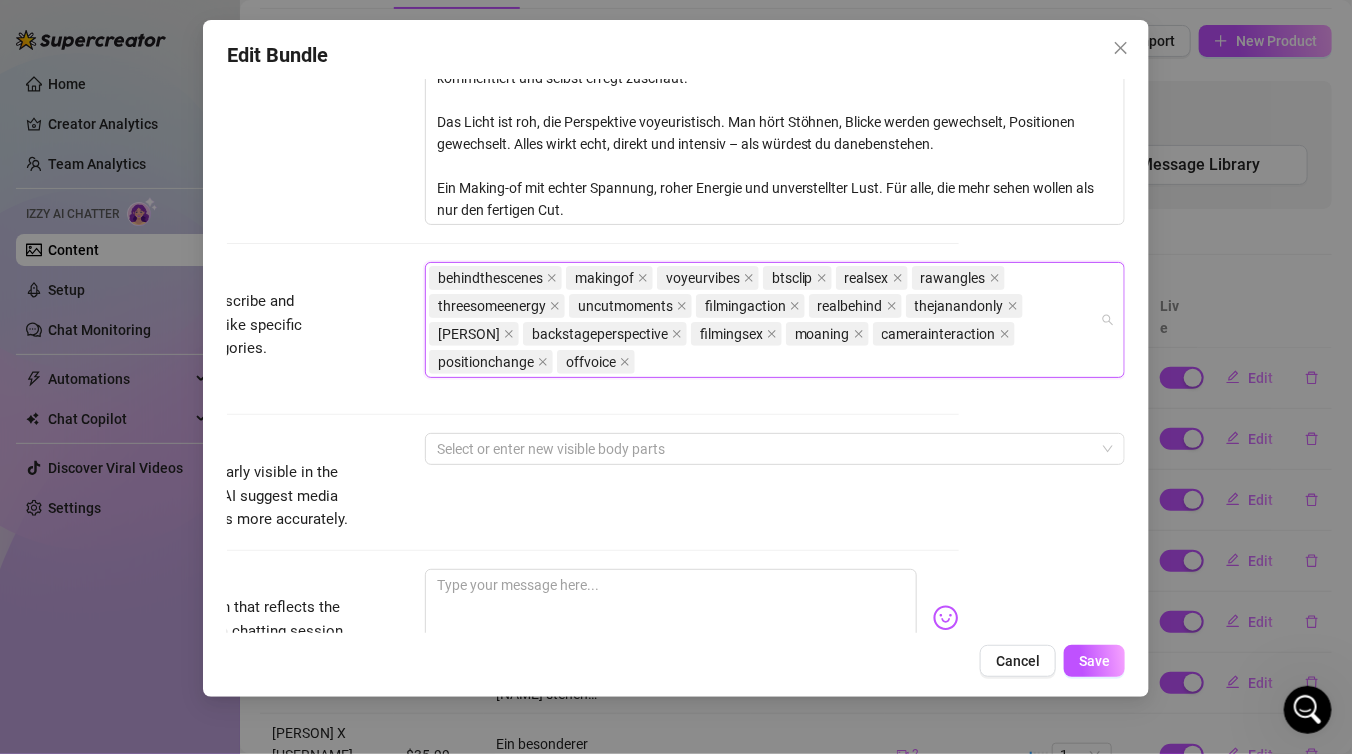 click on "behindthescenes makingof voyeurvibes btsclip realsex rawangles threesomeenergy uncutmoments filmingaction realbehind thejanandonly brilaral backstageperspective filmingsex moaning camerainteraction positionchange offvoice" at bounding box center [764, 320] 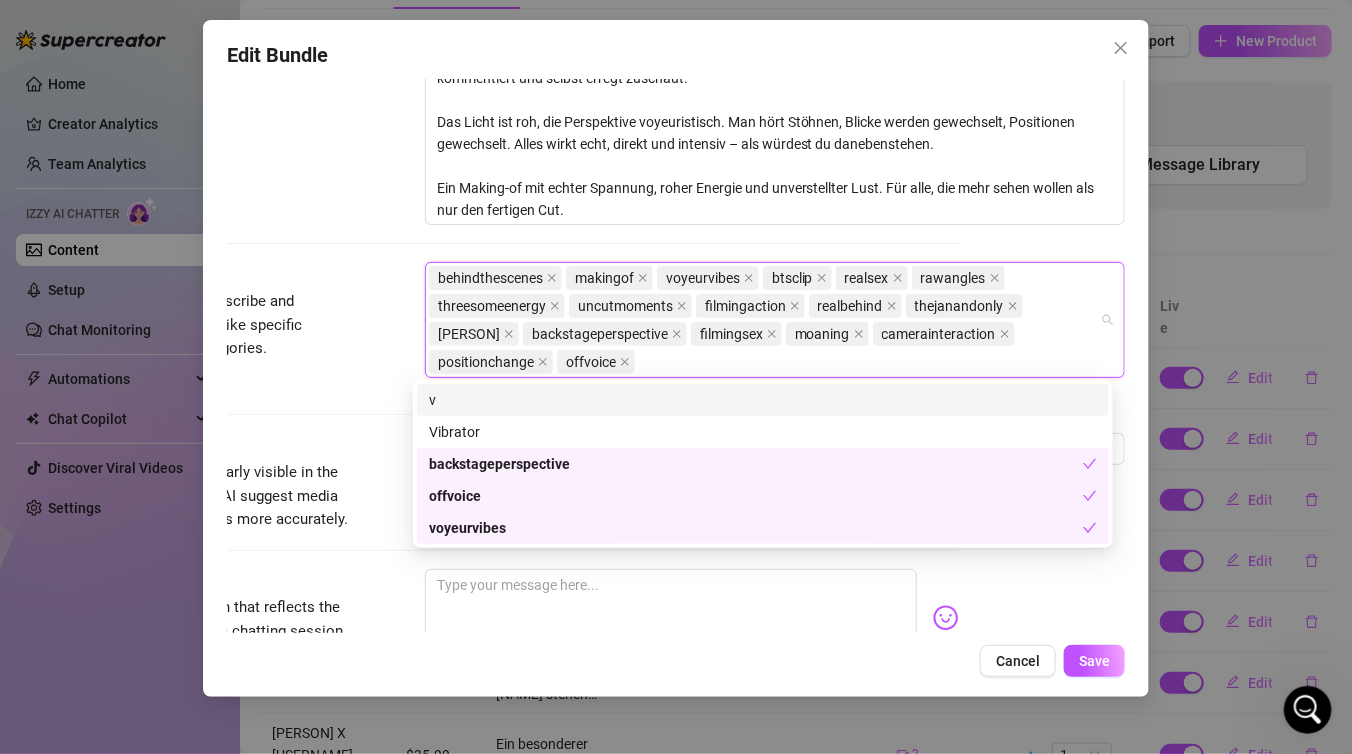 click on "behindthescenes makingof voyeurvibes btsclip realsex rawangles threesomeenergy uncutmoments filmingaction realbehind thejanandonly brilaral backstageperspective filmingsex moaning camerainteraction positionchange offvoice v" at bounding box center [764, 320] 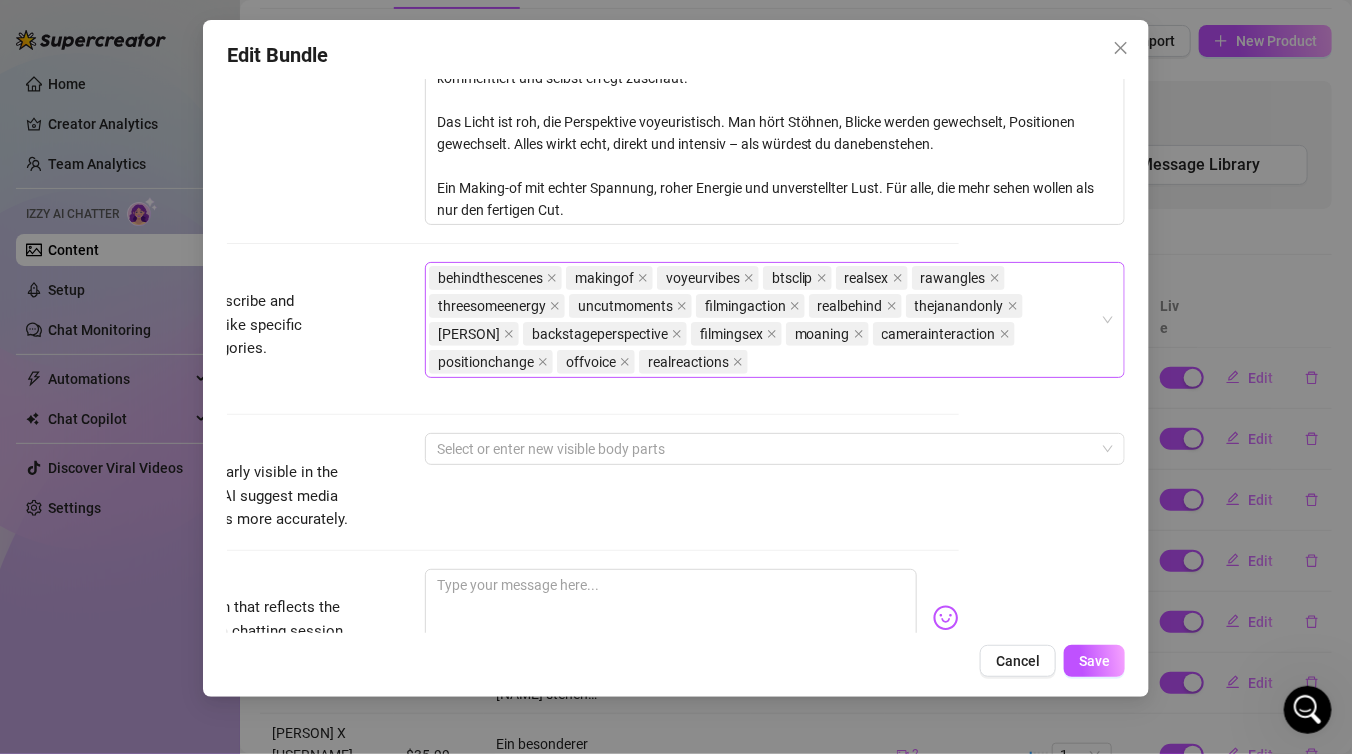 click on "behindthescenes makingof voyeurvibes btsclip realsex rawangles threesomeenergy uncutmoments filmingaction realbehind thejanandonly brilaral backstageperspective filmingsex moaning camerainteraction positionchange offvoice realreactions" at bounding box center (764, 320) 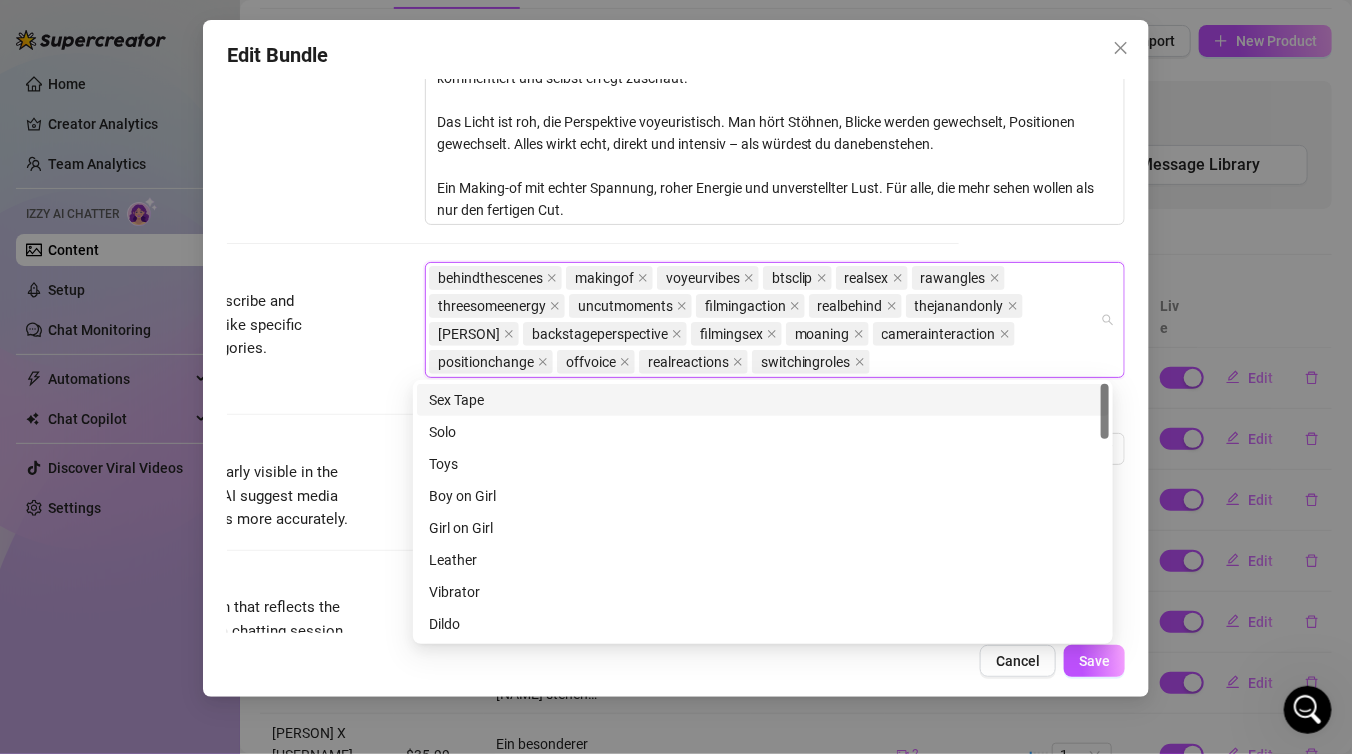 click on "behindthescenes makingof voyeurvibes btsclip realsex rawangles threesomeenergy uncutmoments filmingaction realbehind thejanandonly brilaral backstageperspective filmingsex moaning camerainteraction positionchange offvoice realreactions switchingroles" at bounding box center (764, 320) 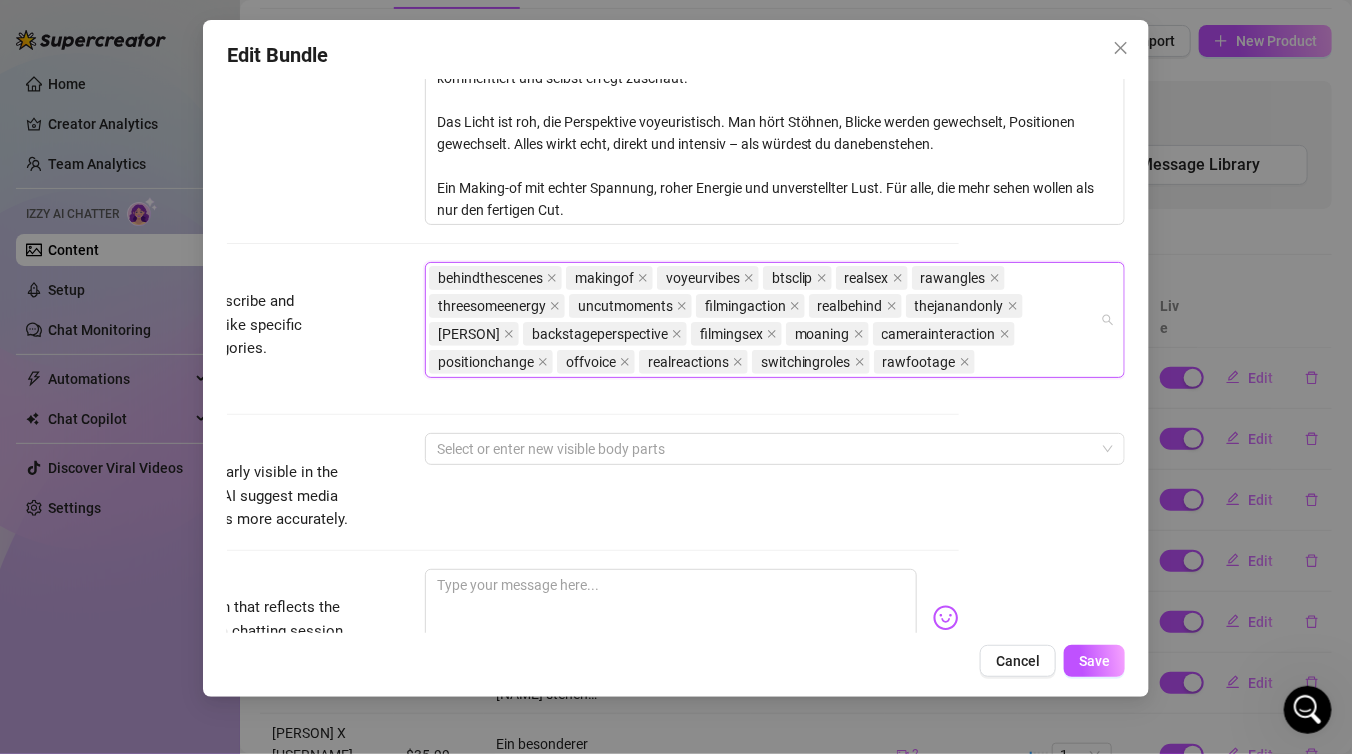 click on "behindthescenes makingof voyeurvibes btsclip realsex rawangles threesomeenergy uncutmoments filmingaction realbehind thejanandonly brilaral backstageperspective filmingsex moaning camerainteraction positionchange offvoice realreactions switchingroles rawfootage" at bounding box center [764, 320] 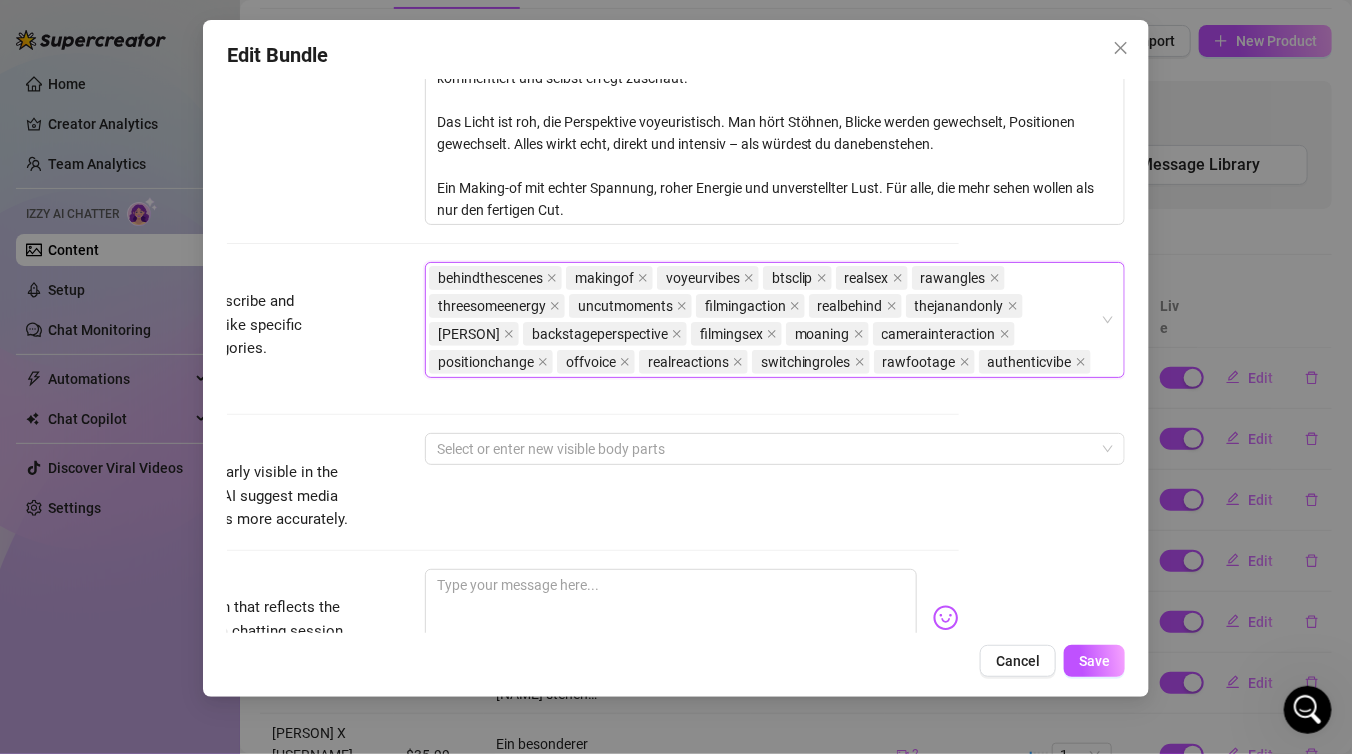click on "Tags Simple keywords that describe and summarize the content, like specific fetishes, positions, categories. behindthescenes, makingof, voyeurvibes, btsclip, realsex, rawangles, threesomeenergy, uncutmoments, filmingaction, realbehind, thejanandonly, brilaral, backstageperspective, filmingsex, moaning, camerainteraction, positionchange, offvoice, realreactions, switchingroles, rawfootage, authenticvibe behindthescenes makingof voyeurvibes btsclip realsex rawangles threesomeenergy uncutmoments filmingaction realbehind thejanandonly brilaral backstageperspective filmingsex moaning camerainteraction positionchange offvoice realreactions switchingroles rawfootage authenticvibe" at bounding box center [510, 347] 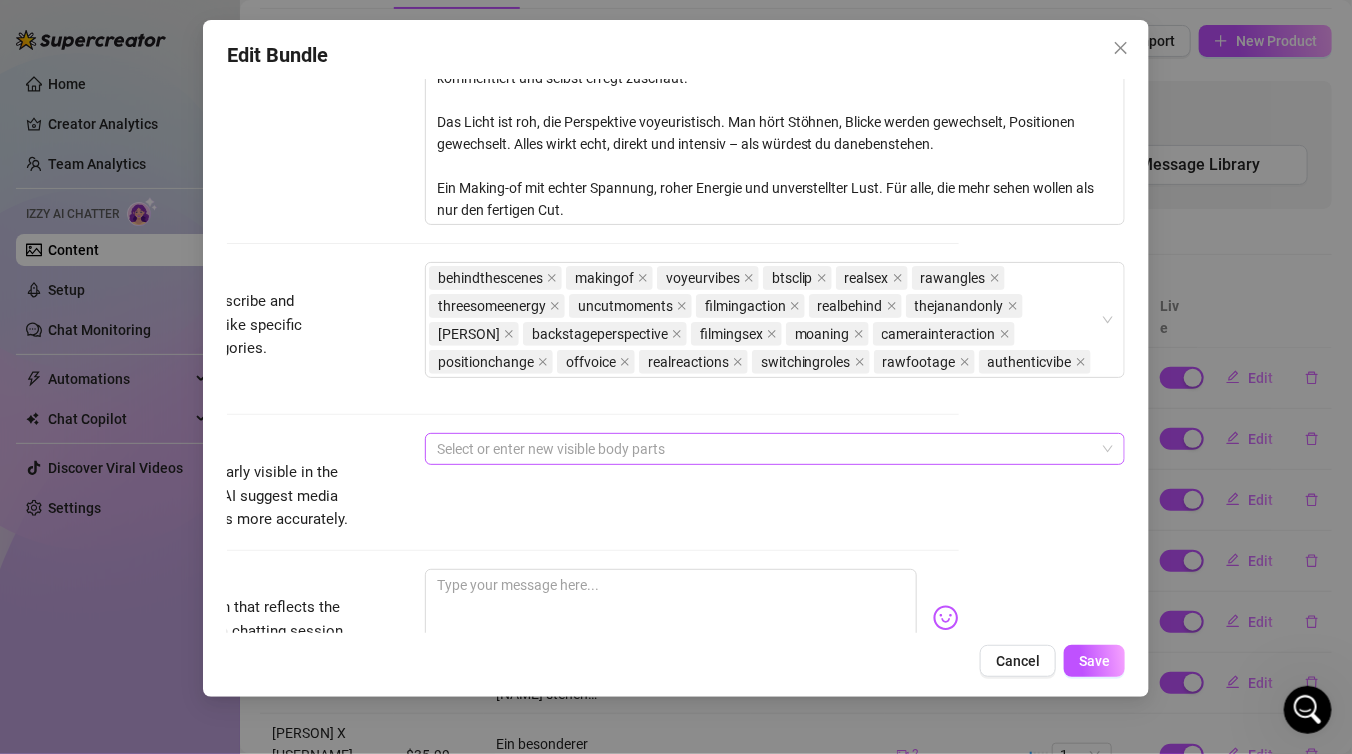 click at bounding box center [764, 449] 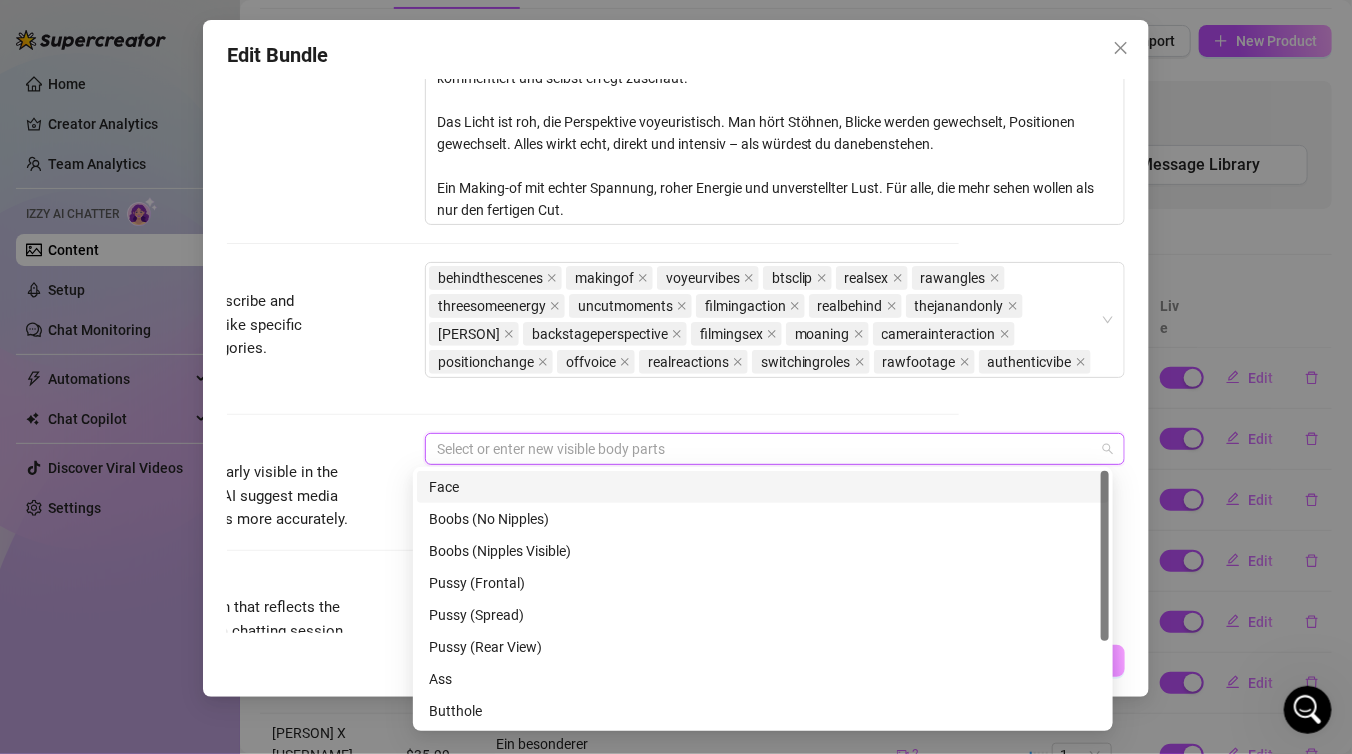 click on "Face" at bounding box center [763, 487] 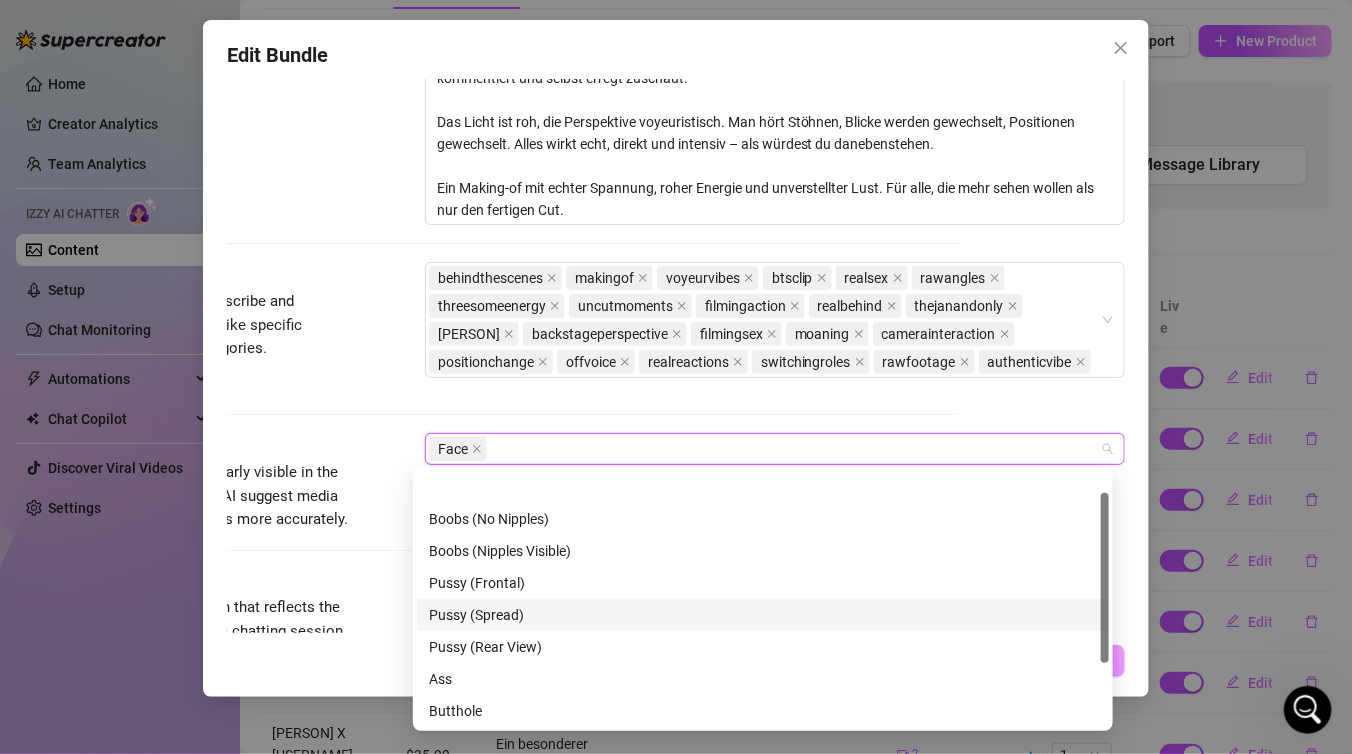 scroll, scrollTop: 82, scrollLeft: 0, axis: vertical 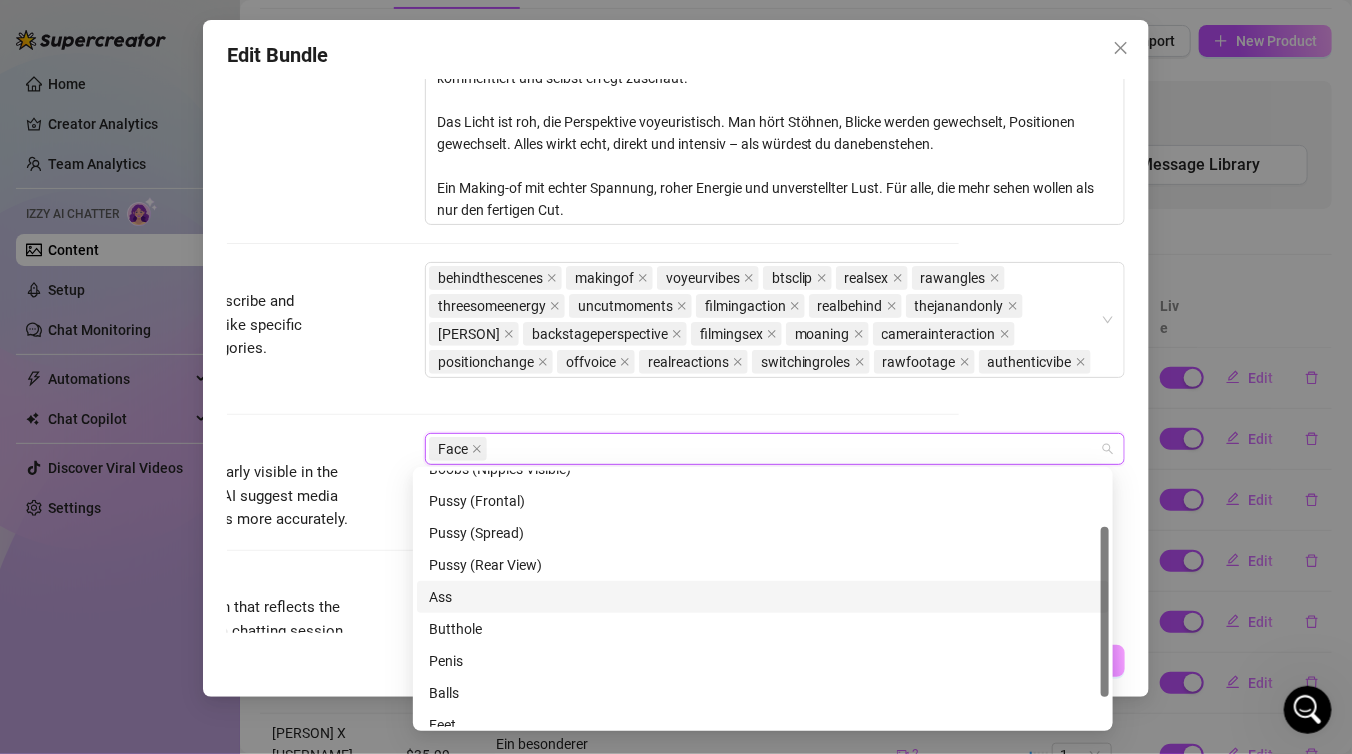 click on "Ass" at bounding box center (763, 597) 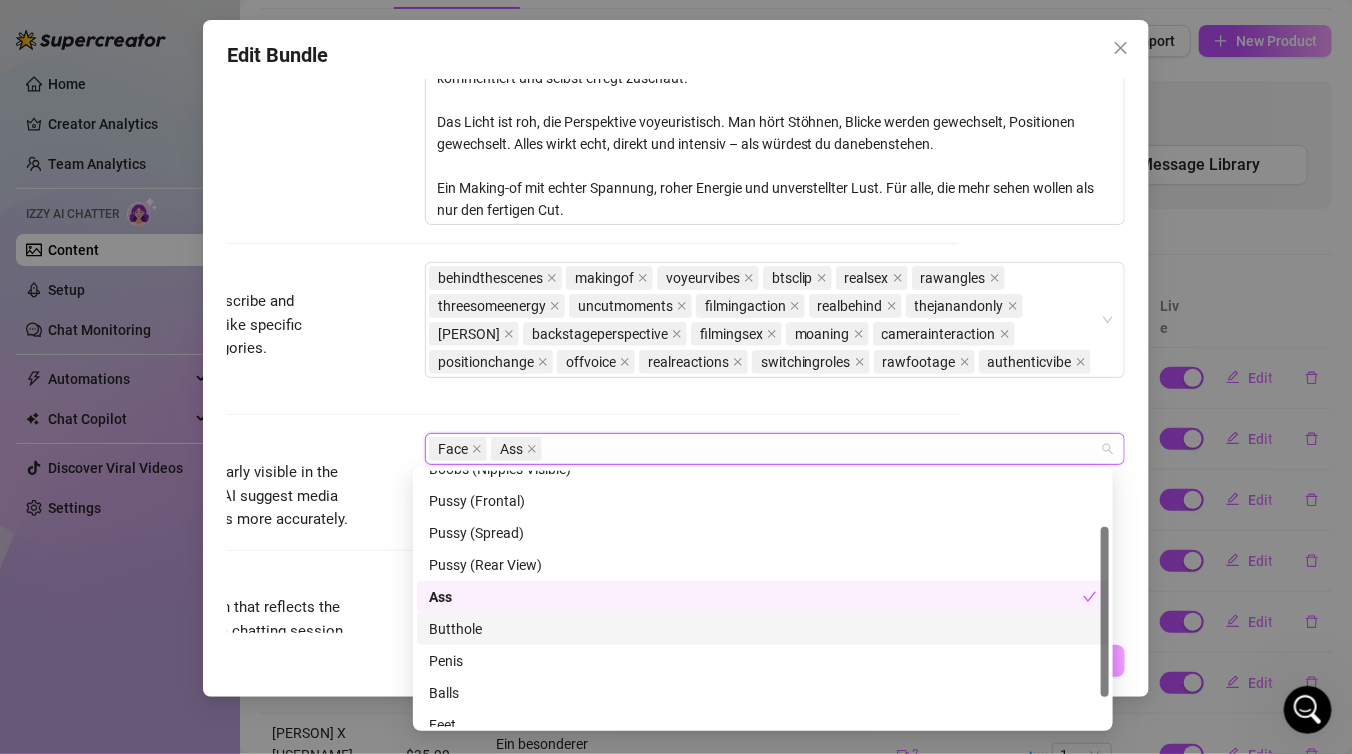 click on "Butthole" at bounding box center (763, 629) 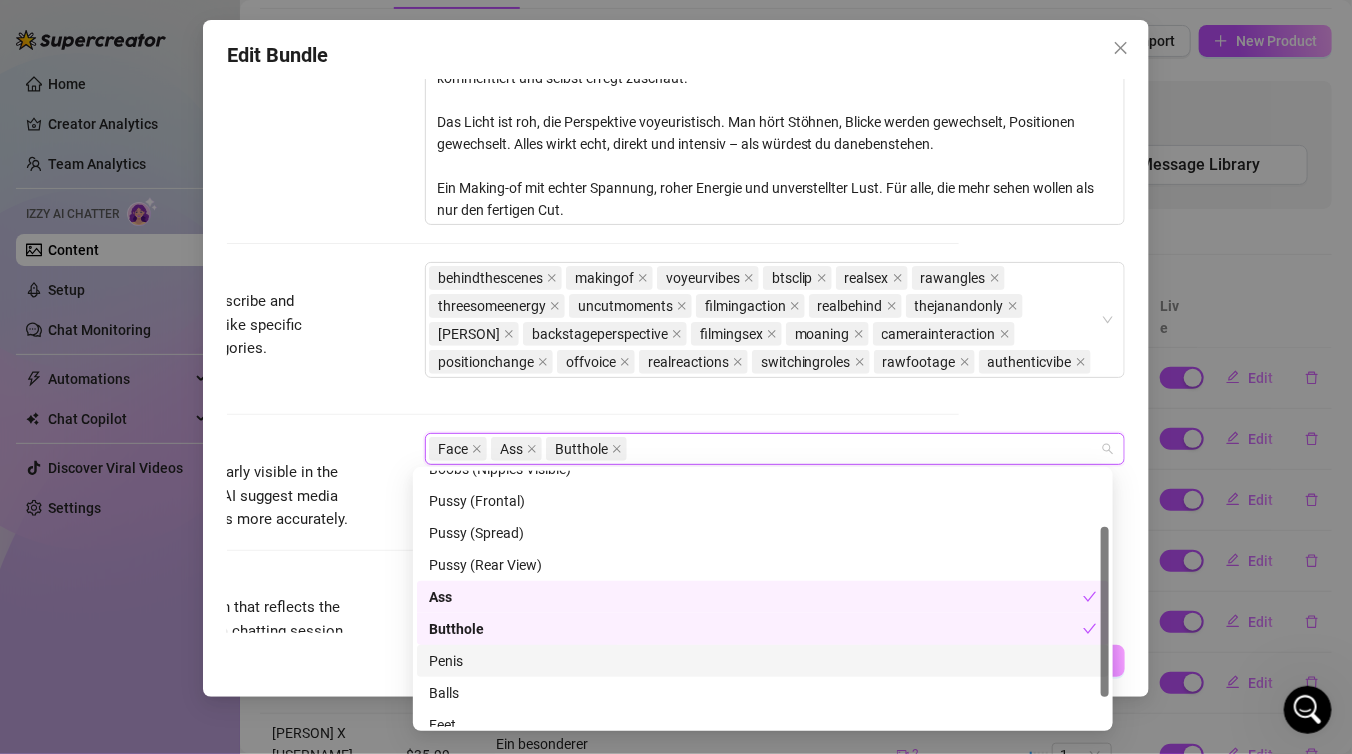 click on "Penis" at bounding box center (763, 661) 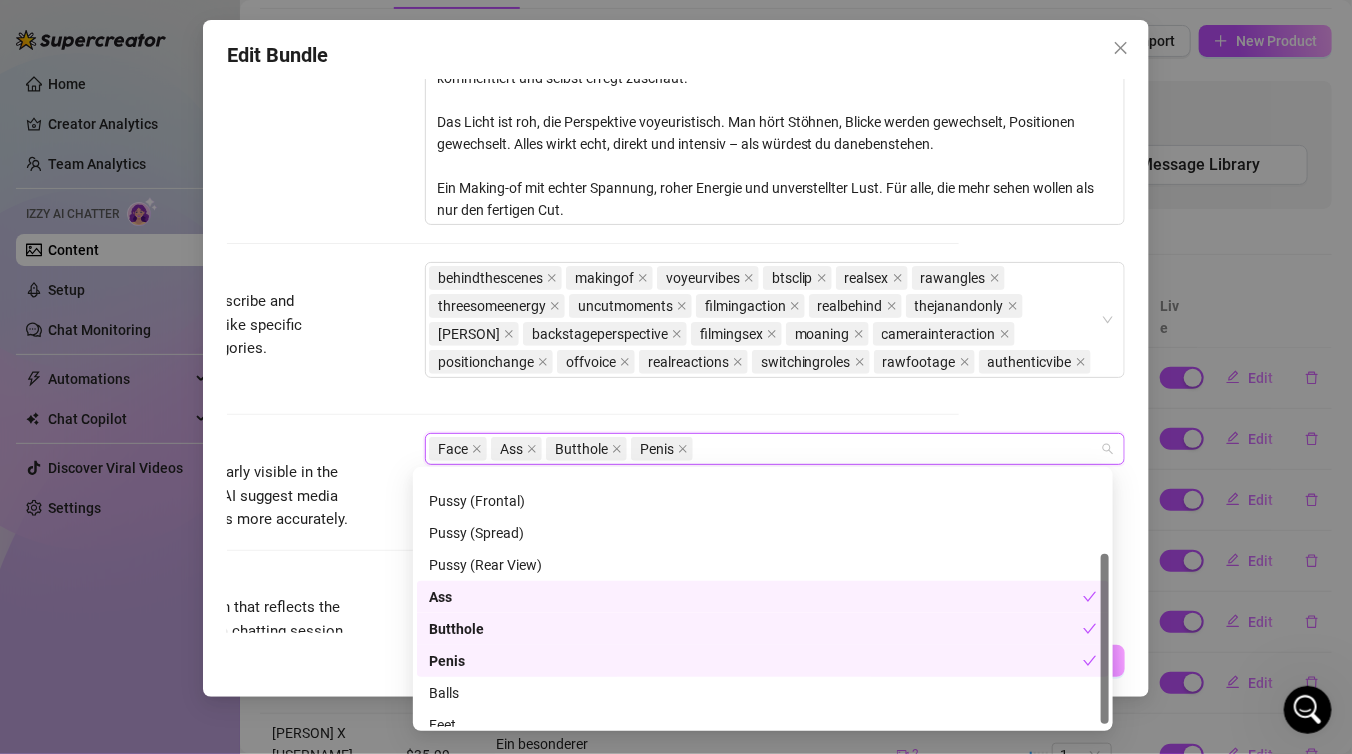 scroll, scrollTop: 127, scrollLeft: 0, axis: vertical 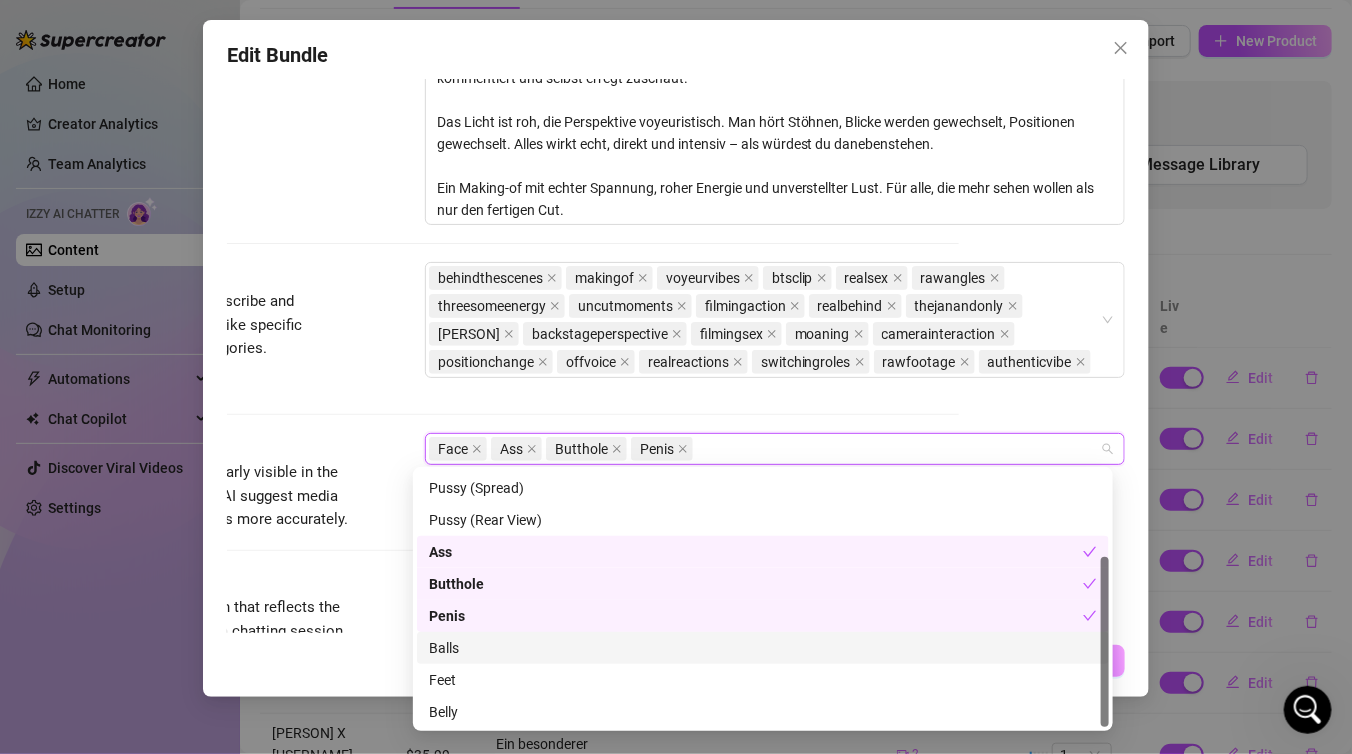 click on "Balls" at bounding box center (763, 648) 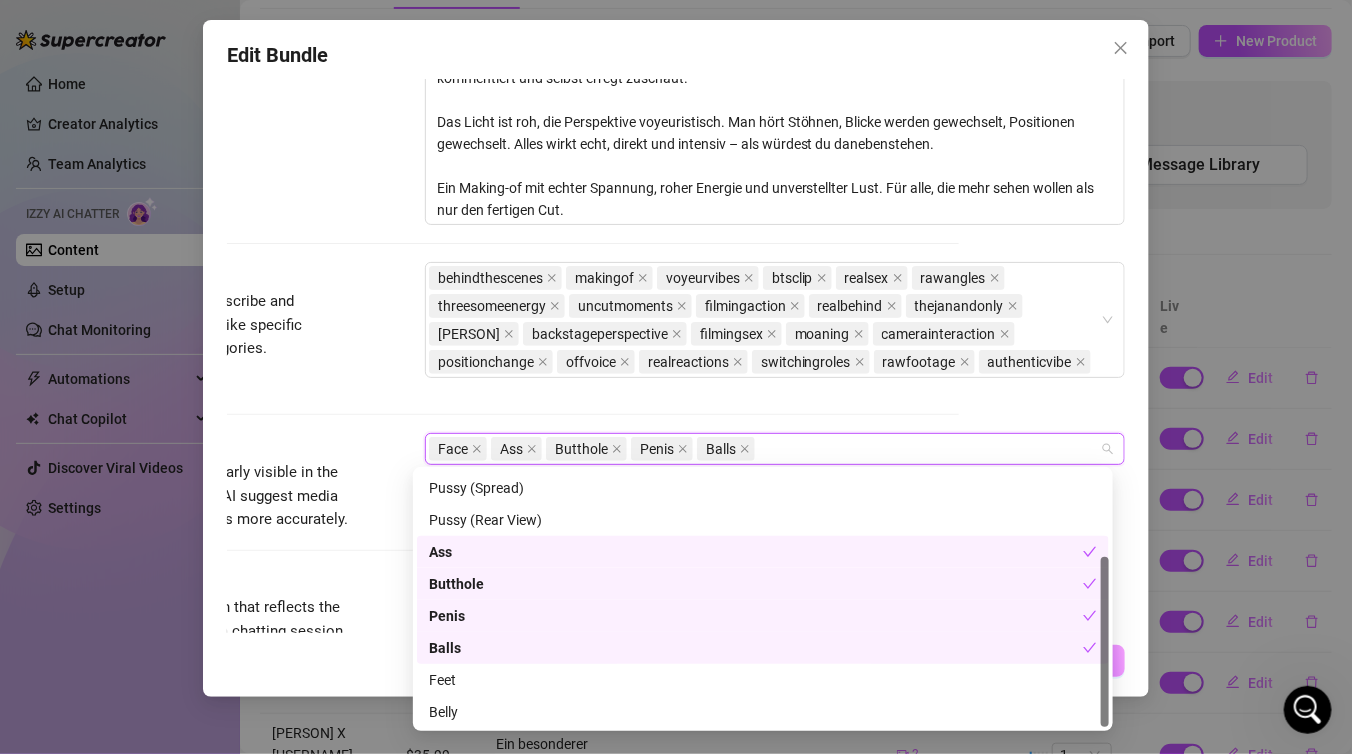 click on "Visible Body Parts Select the body parts clearly visible in the content. This helps Izzy AI suggest media and answer fan questions more accurately. Face Ass Butthole Penis Balls" at bounding box center (510, 500) 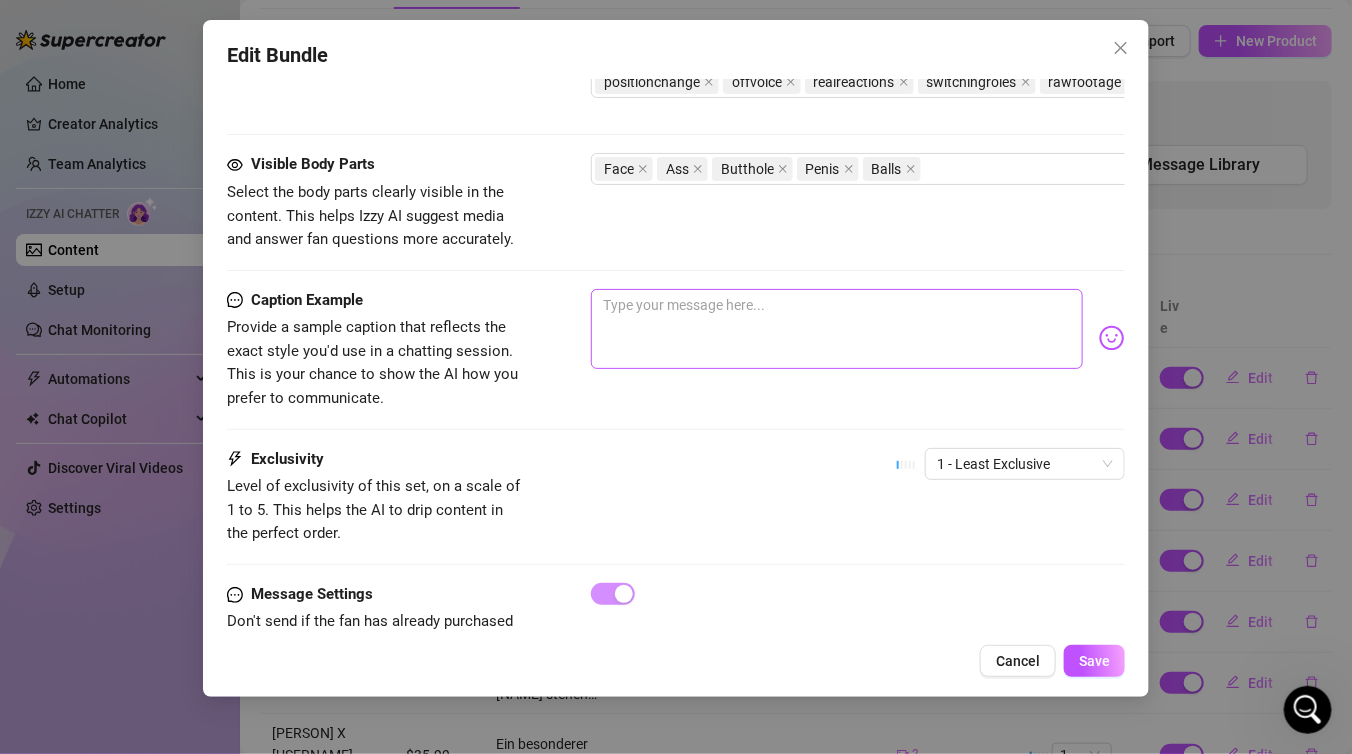 scroll, scrollTop: 1236, scrollLeft: 0, axis: vertical 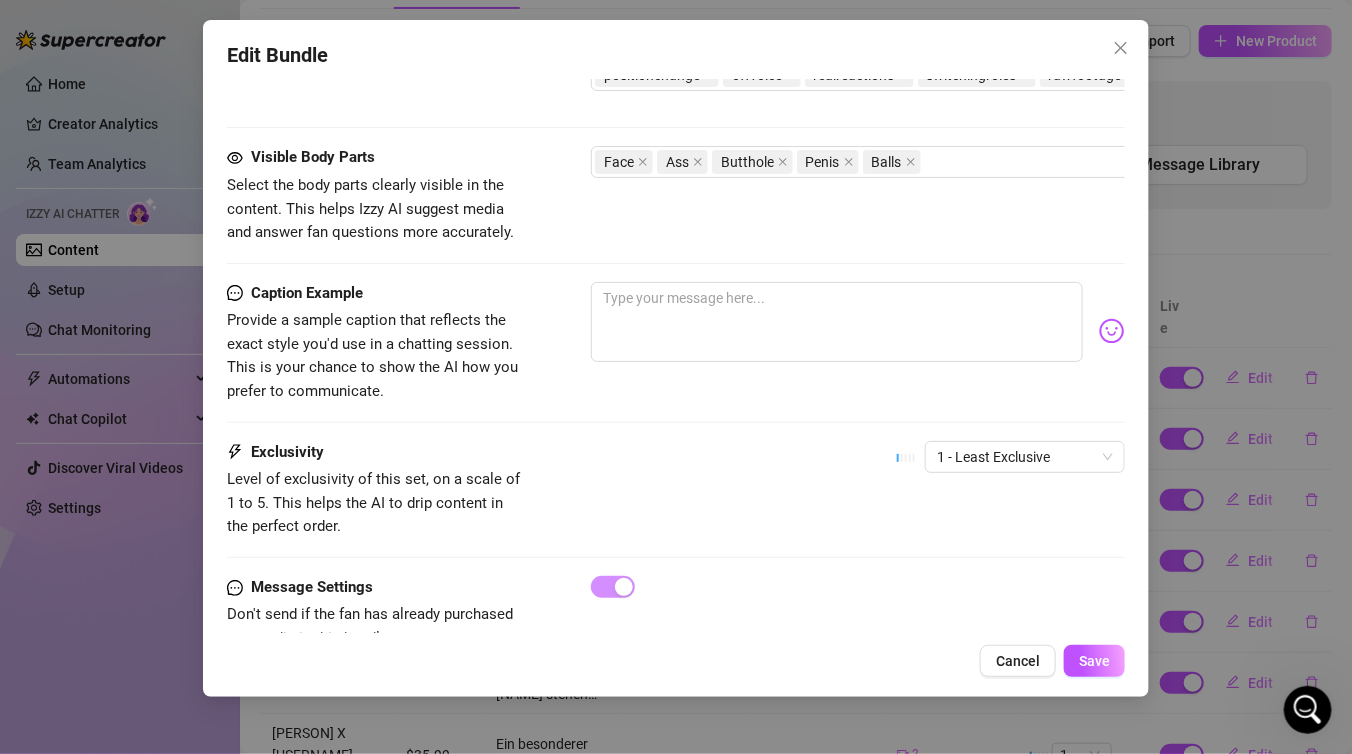 click on "1 - Least Exclusive" at bounding box center [1011, 466] 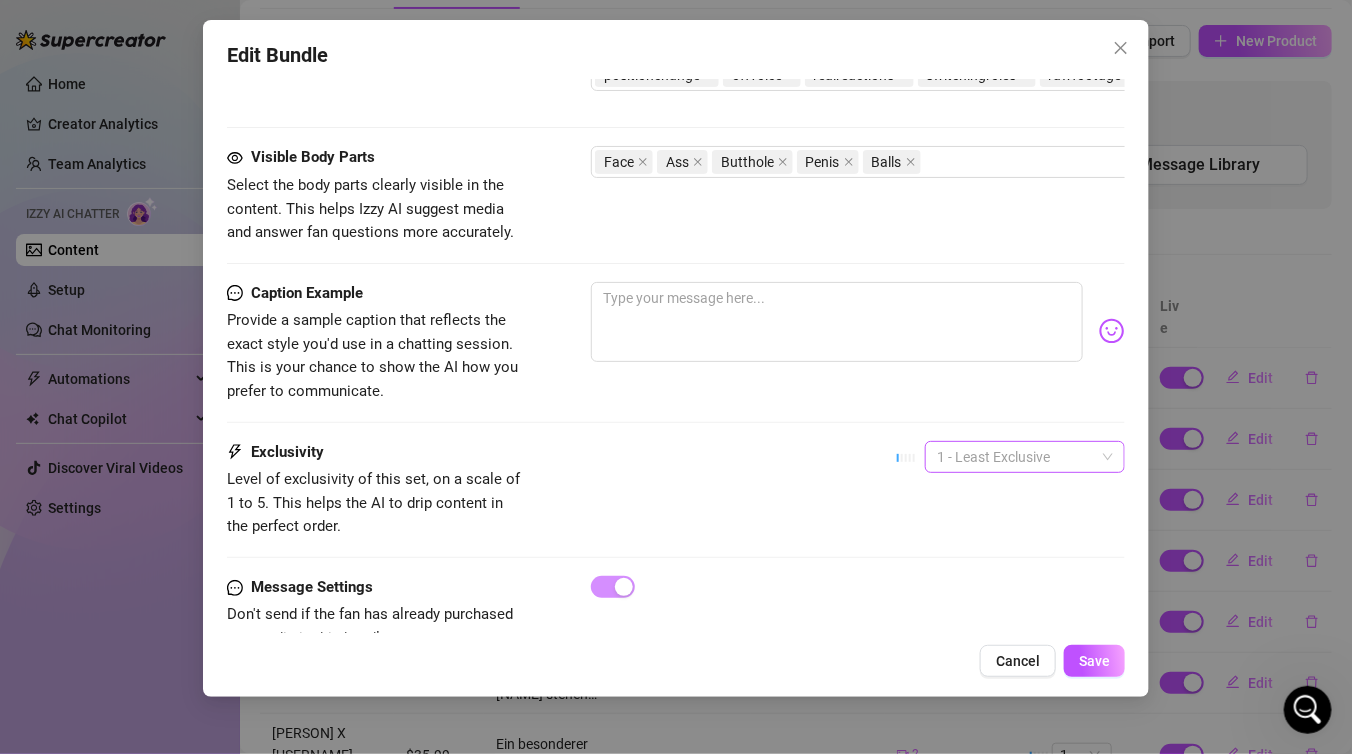 click on "1 - Least Exclusive" at bounding box center (1025, 457) 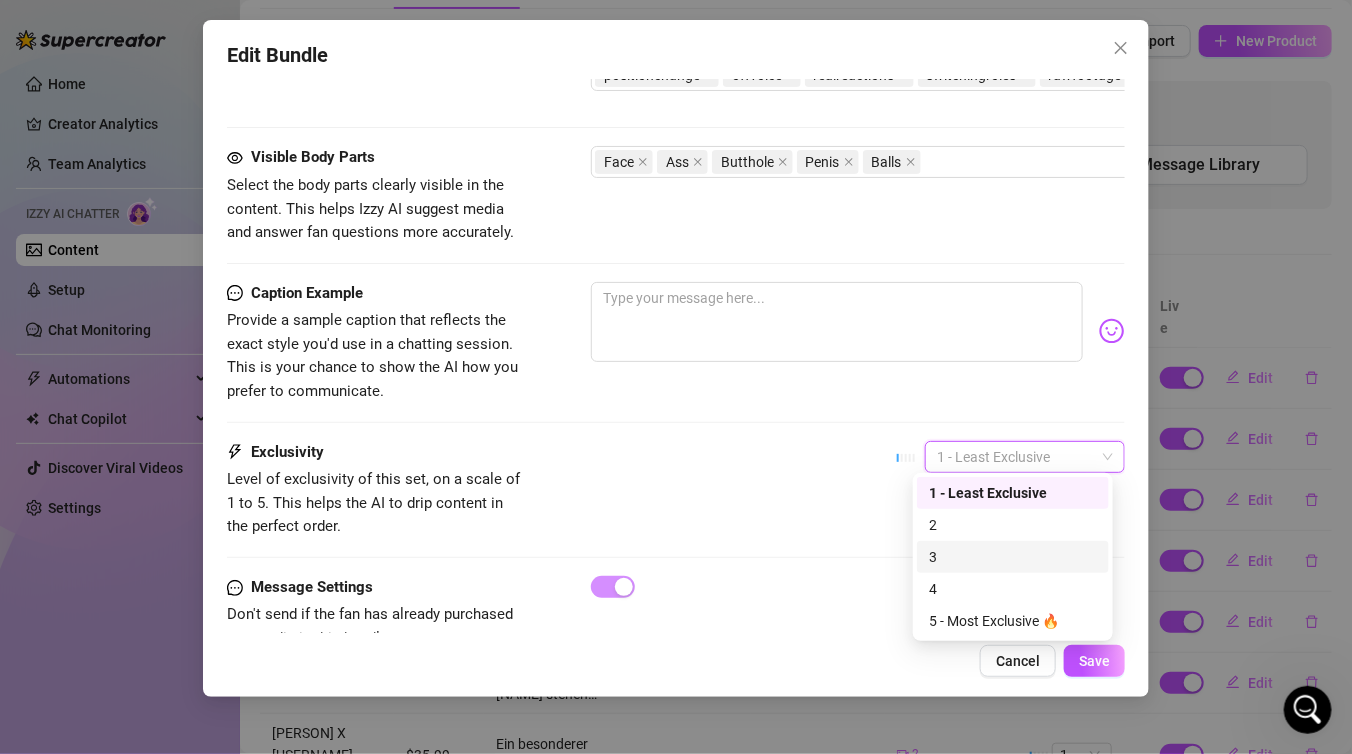 click on "3" at bounding box center (1013, 557) 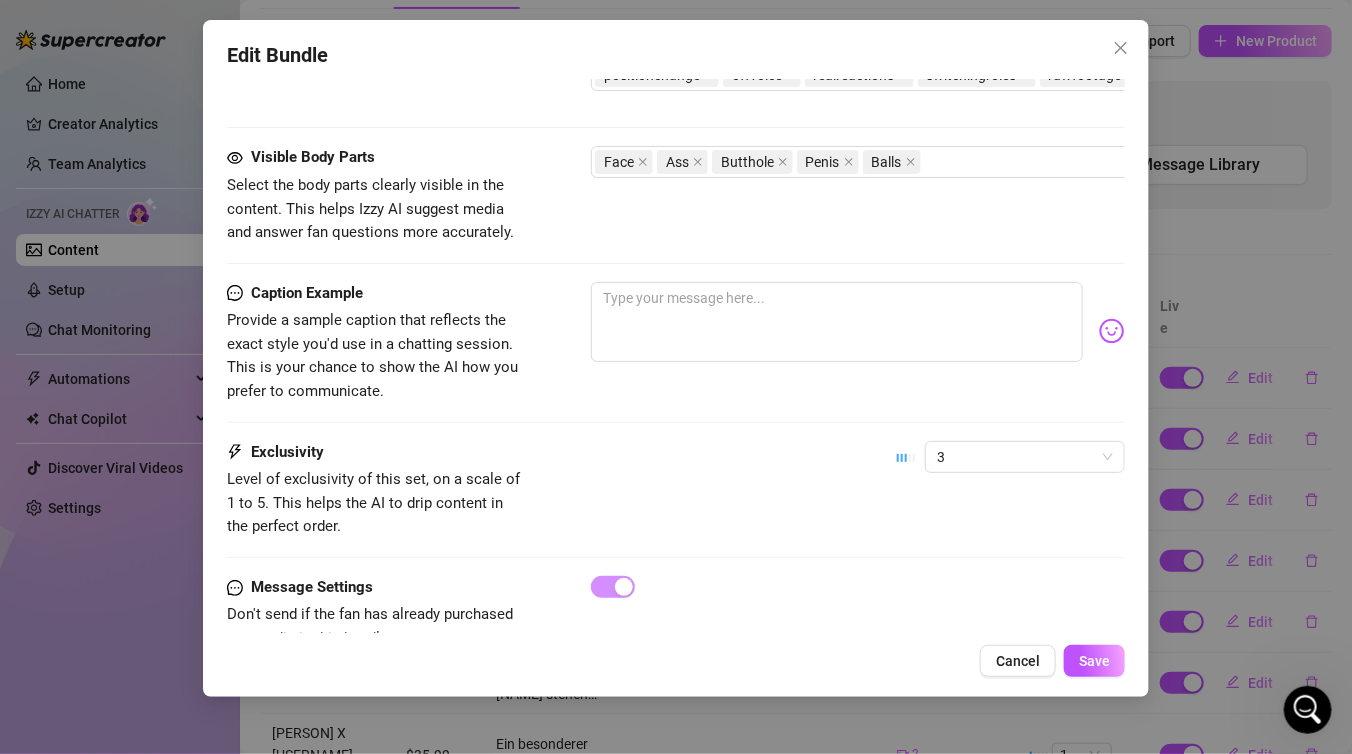 click on "Exclusivity Level of exclusivity of this set, on a scale of 1 to 5. This helps the AI to drip content in the perfect order. 3" at bounding box center (676, 490) 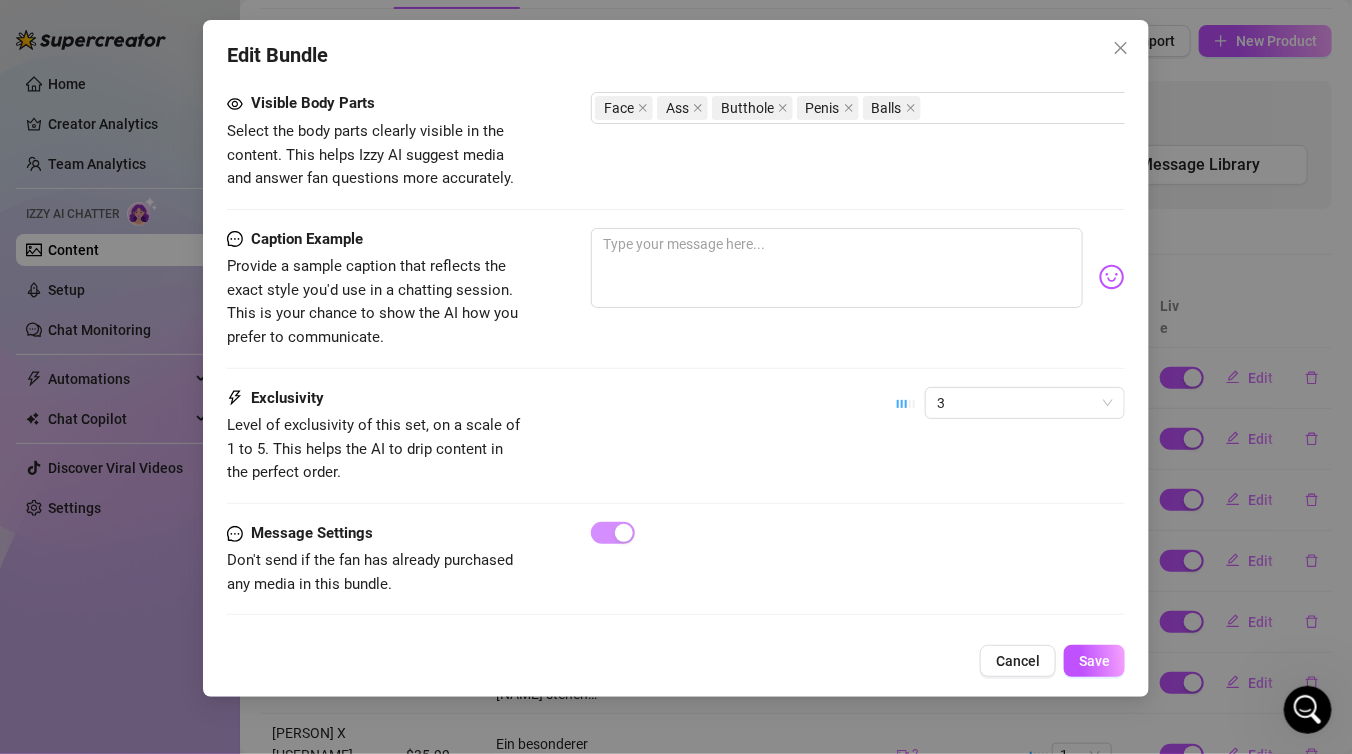 scroll, scrollTop: 1286, scrollLeft: 0, axis: vertical 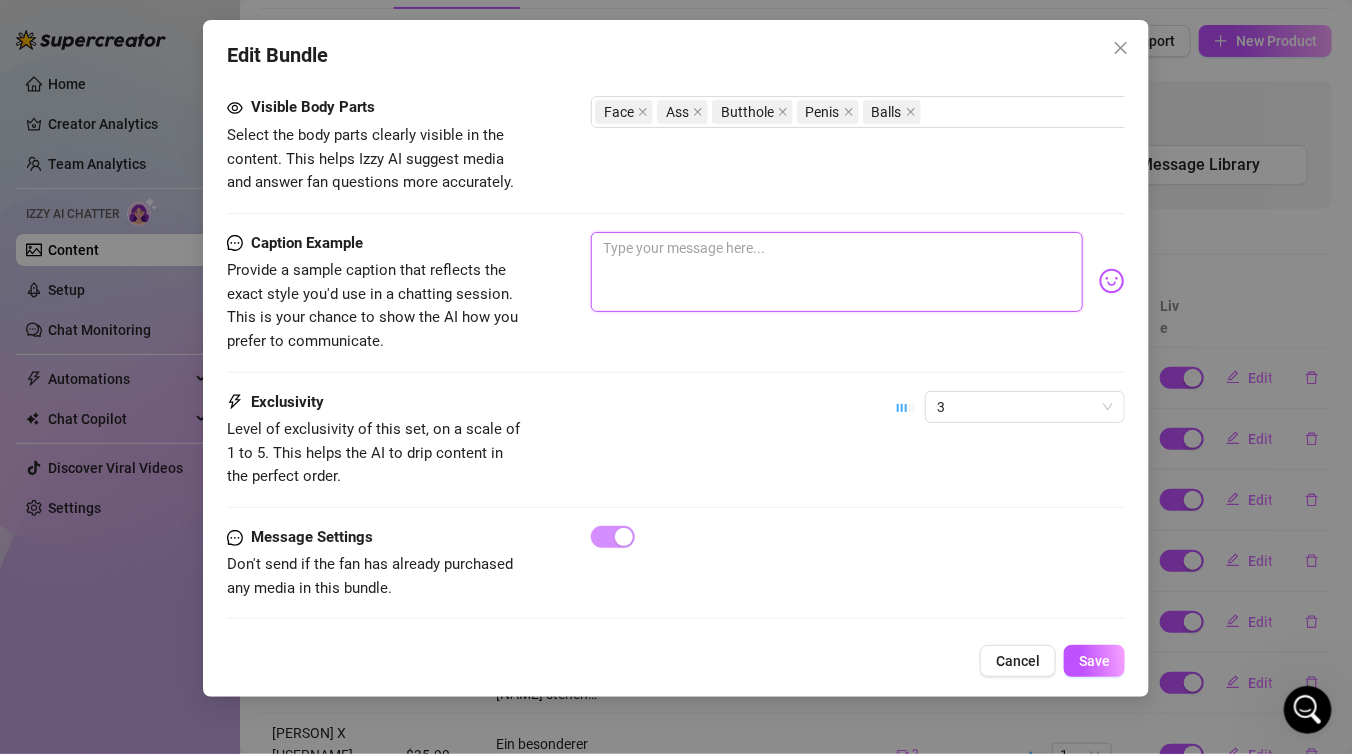 click at bounding box center [837, 272] 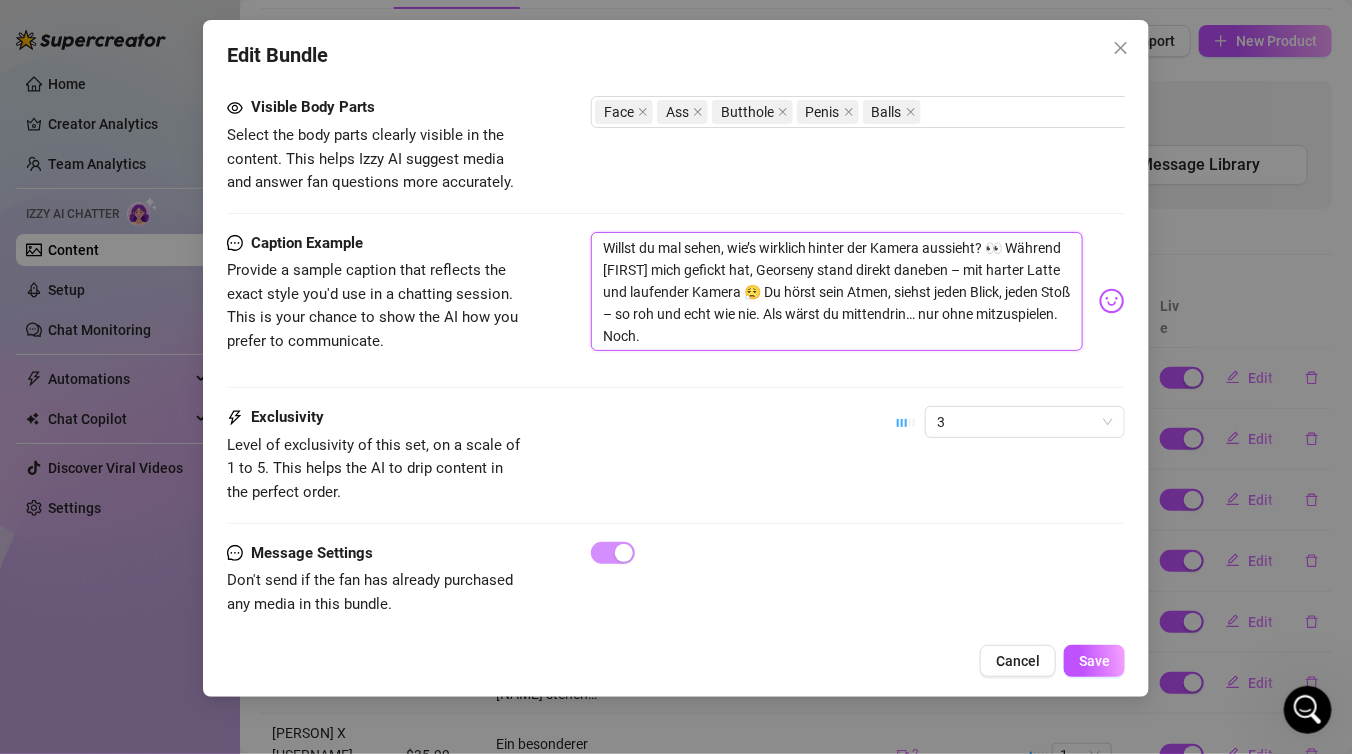 scroll, scrollTop: 0, scrollLeft: 0, axis: both 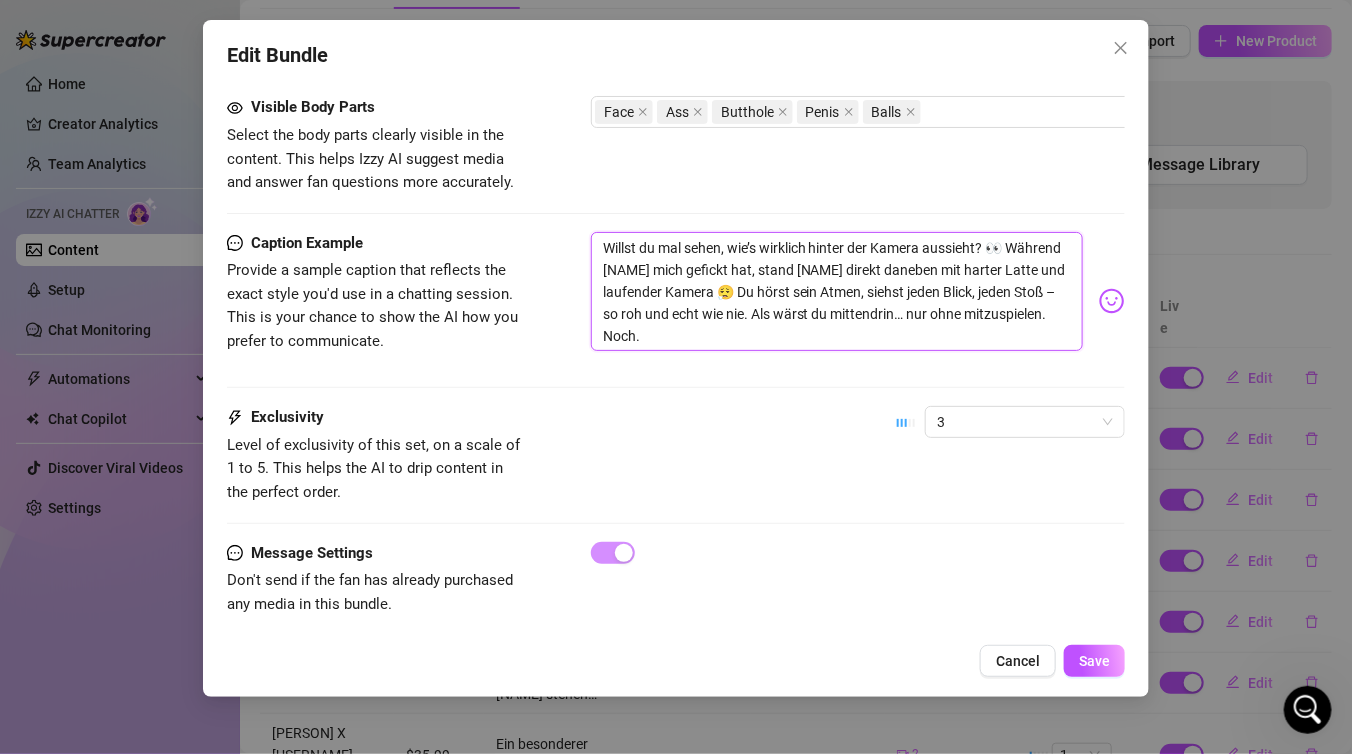 click on "Willst du mal sehen, wie’s wirklich hinter der Kamera aussieht? 👀 Während Brilaral mich gefickt hat, stand Georseny direkt daneben mit harter Latte und laufender Kamera 😮‍💨 Du hörst sein Atmen, siehst jeden Blick, jeden Stoß – so roh und echt wie nie. Als wärst du mittendrin… nur ohne mitzuspielen. Noch." at bounding box center (837, 292) 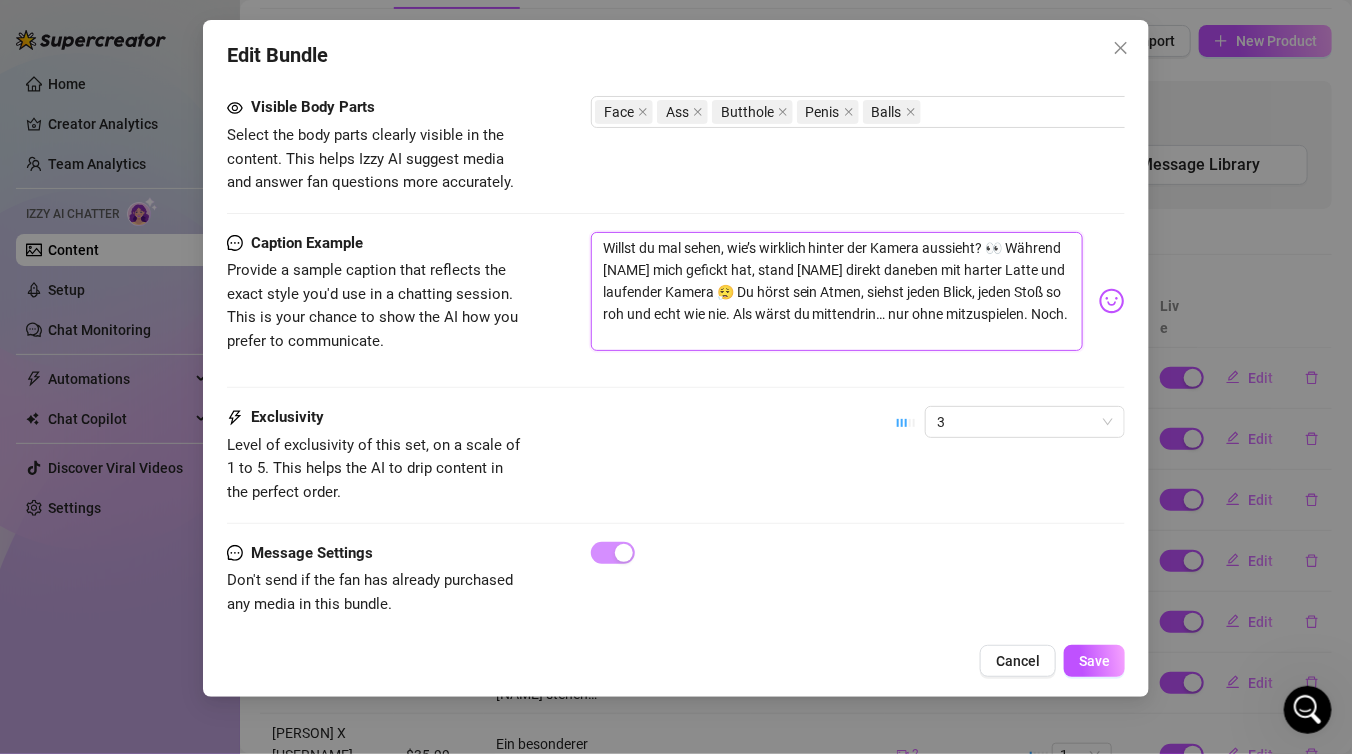 scroll, scrollTop: 1315, scrollLeft: 0, axis: vertical 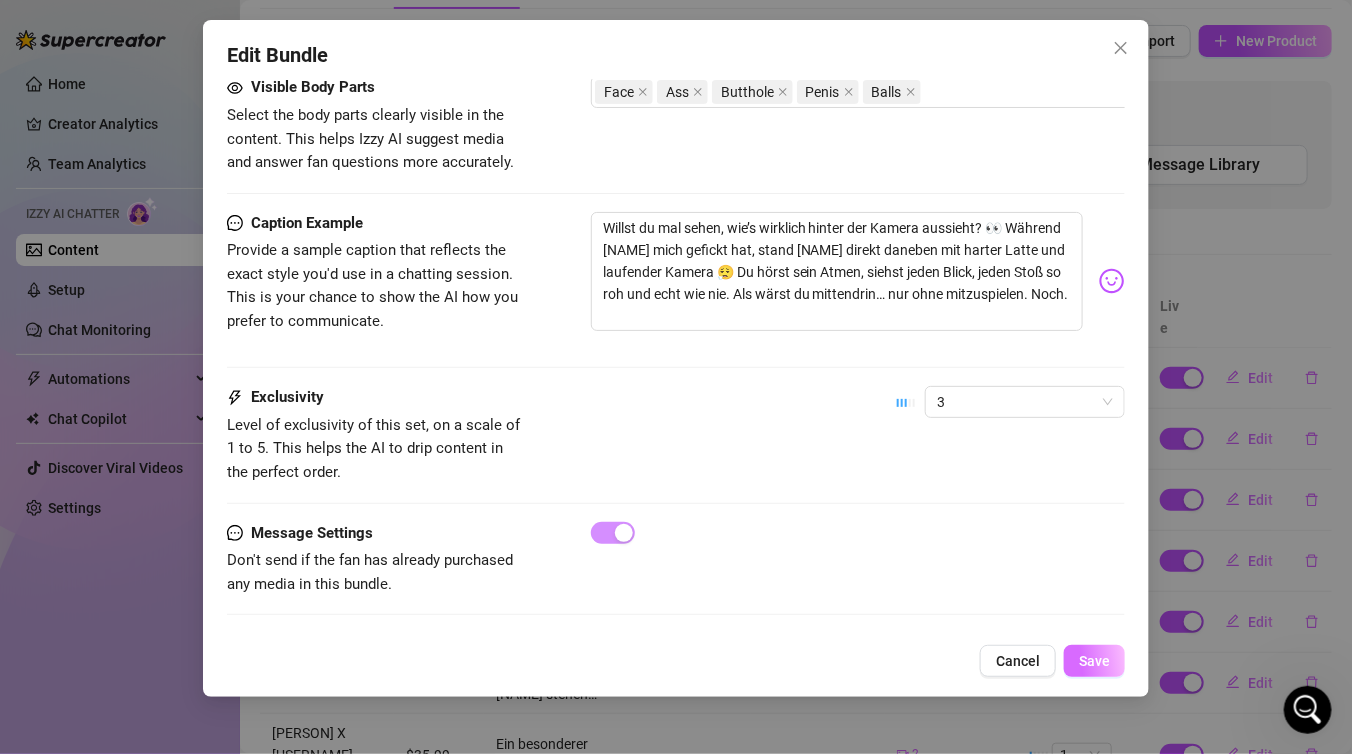 click on "Save" at bounding box center (1094, 661) 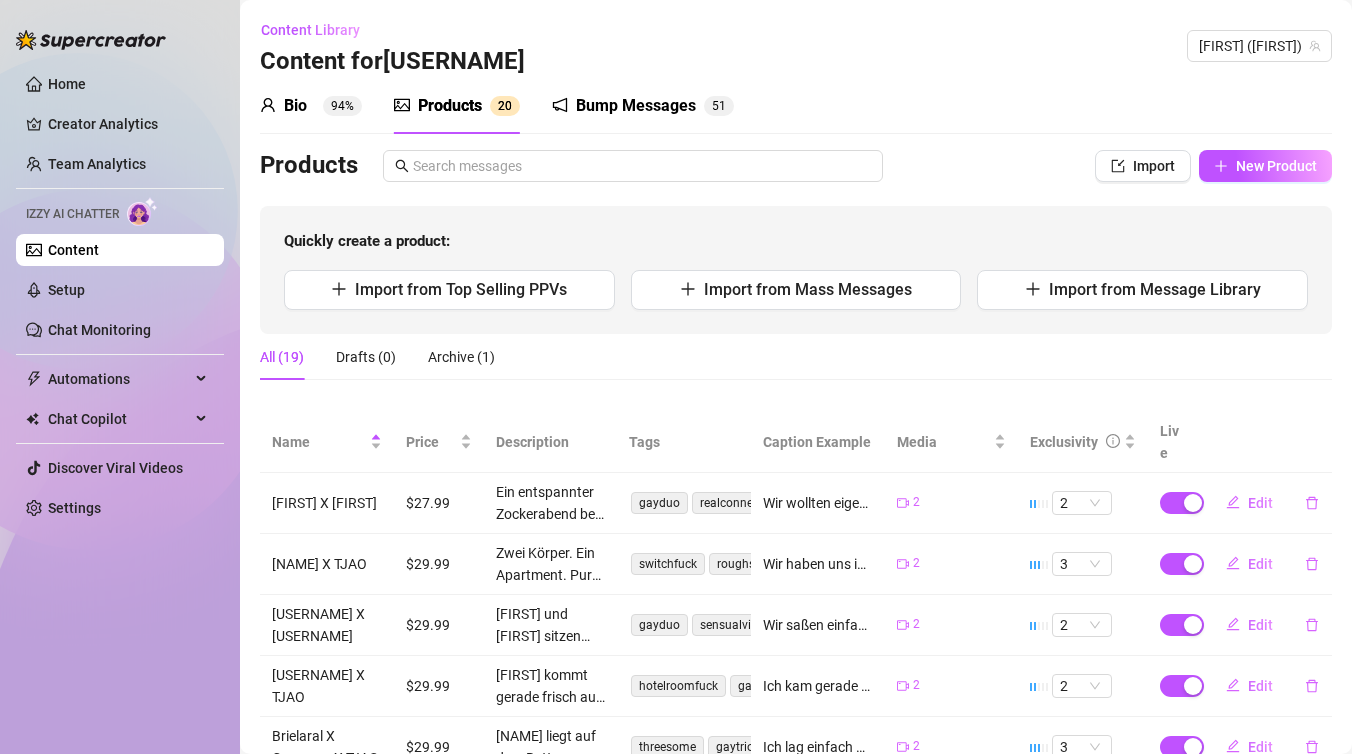 scroll, scrollTop: 0, scrollLeft: 0, axis: both 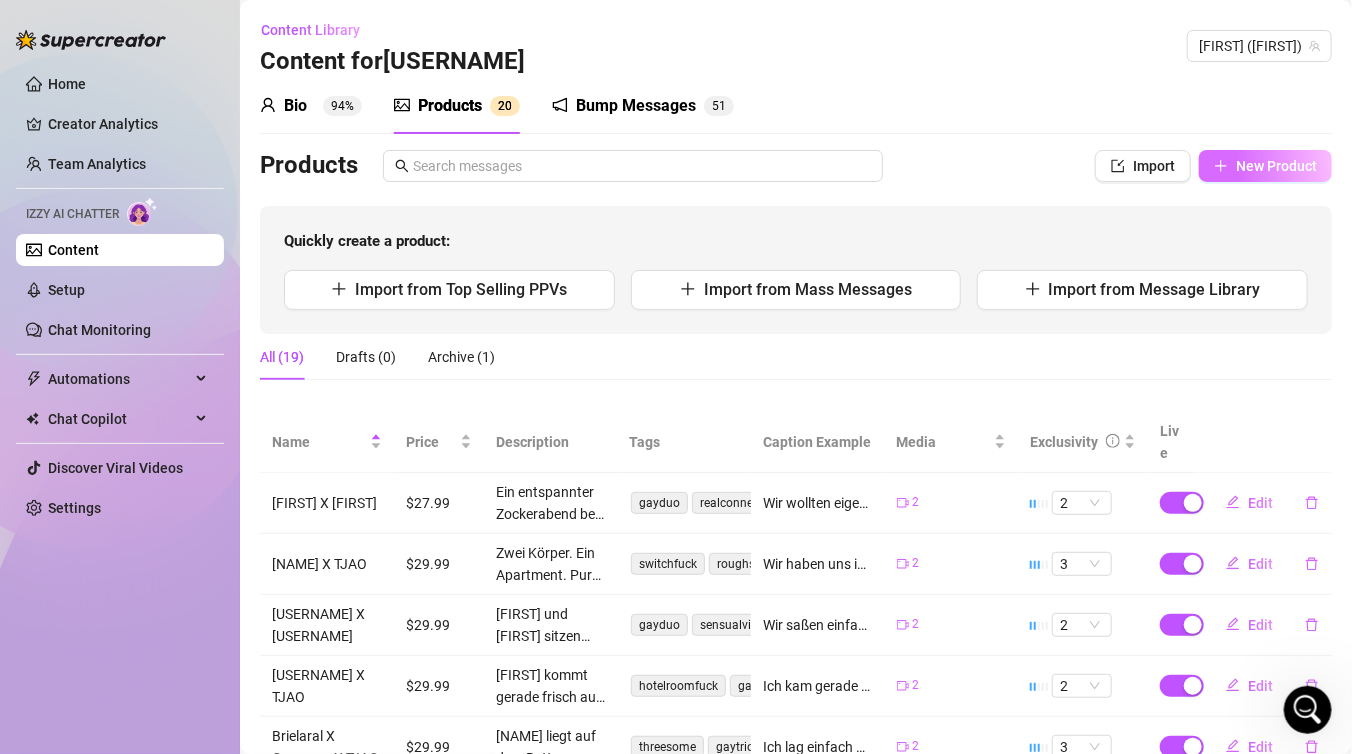 click on "New Product" at bounding box center [1265, 166] 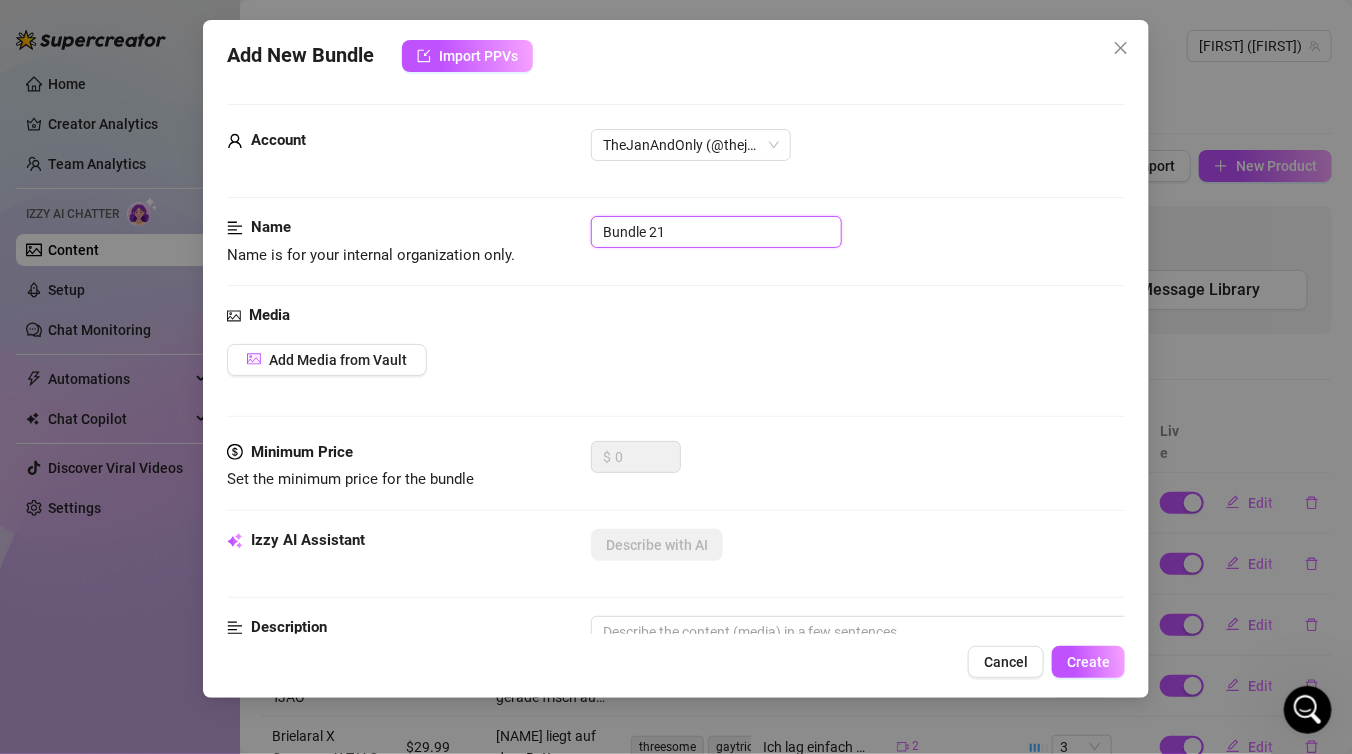 click on "Bundle 21" at bounding box center [716, 232] 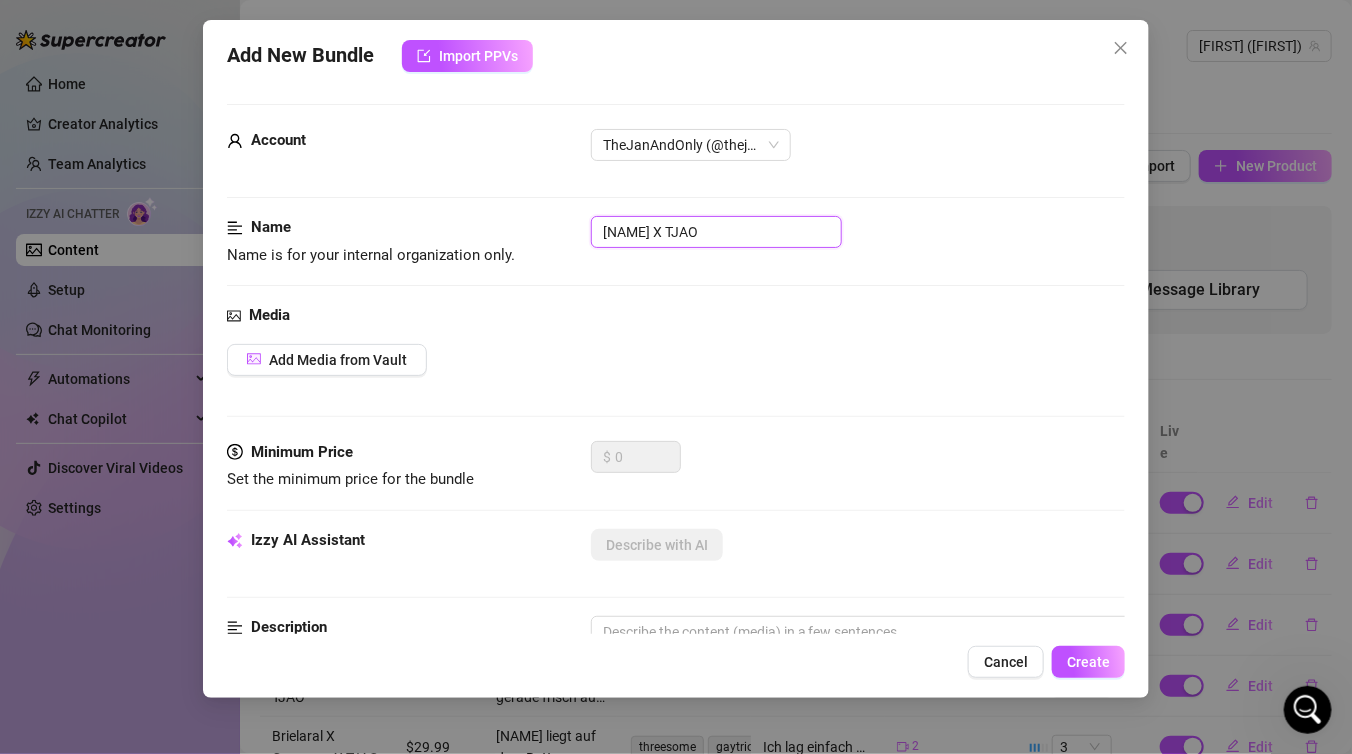type on "[NAME] X TJAO" 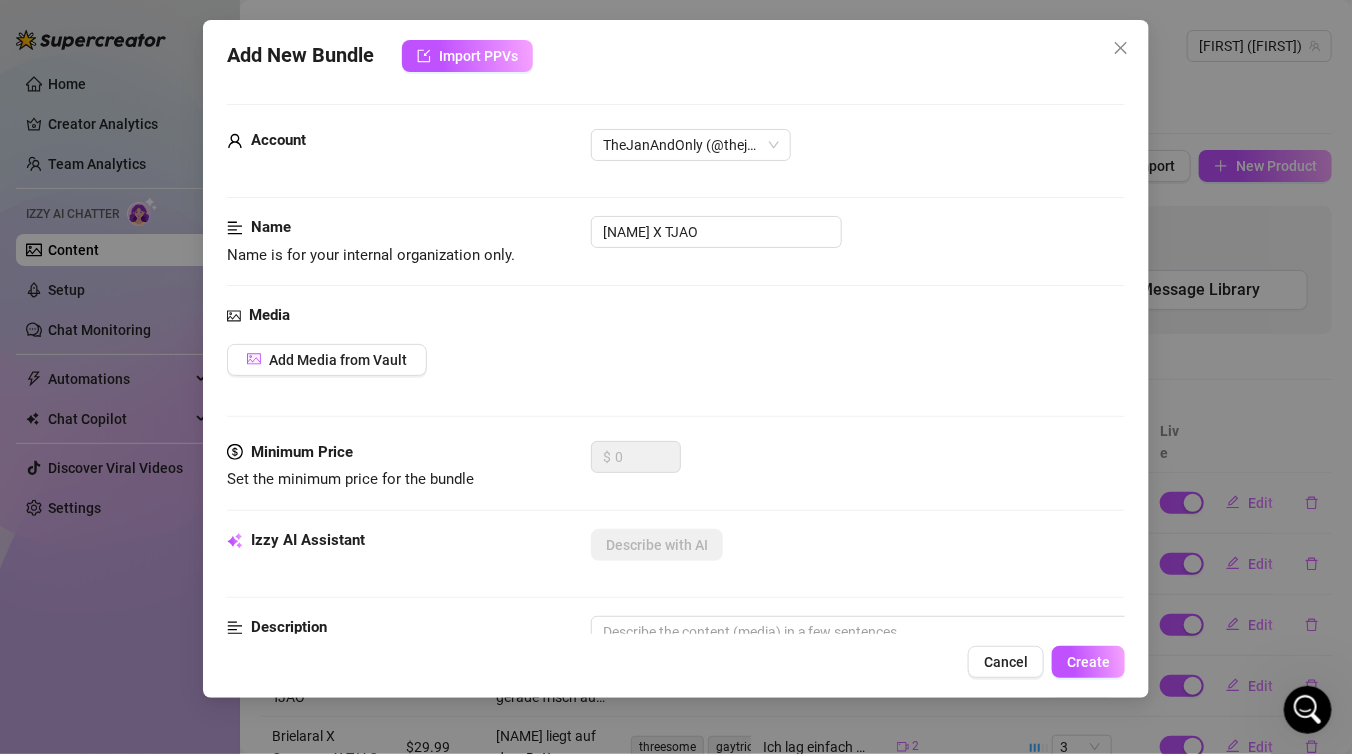 click on "Name Name is for your internal organization only. Cedriconlyfans X TJAO" at bounding box center (676, 260) 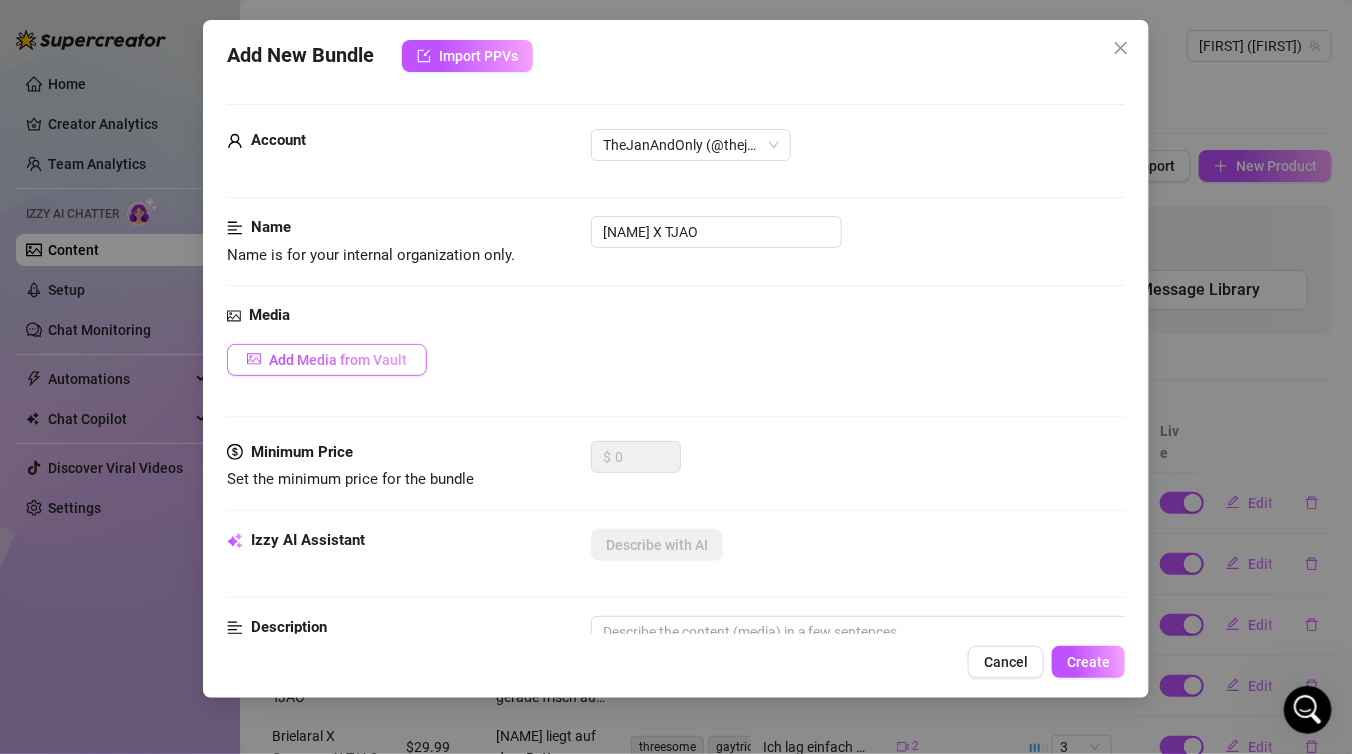 click on "Add Media from Vault" at bounding box center [327, 360] 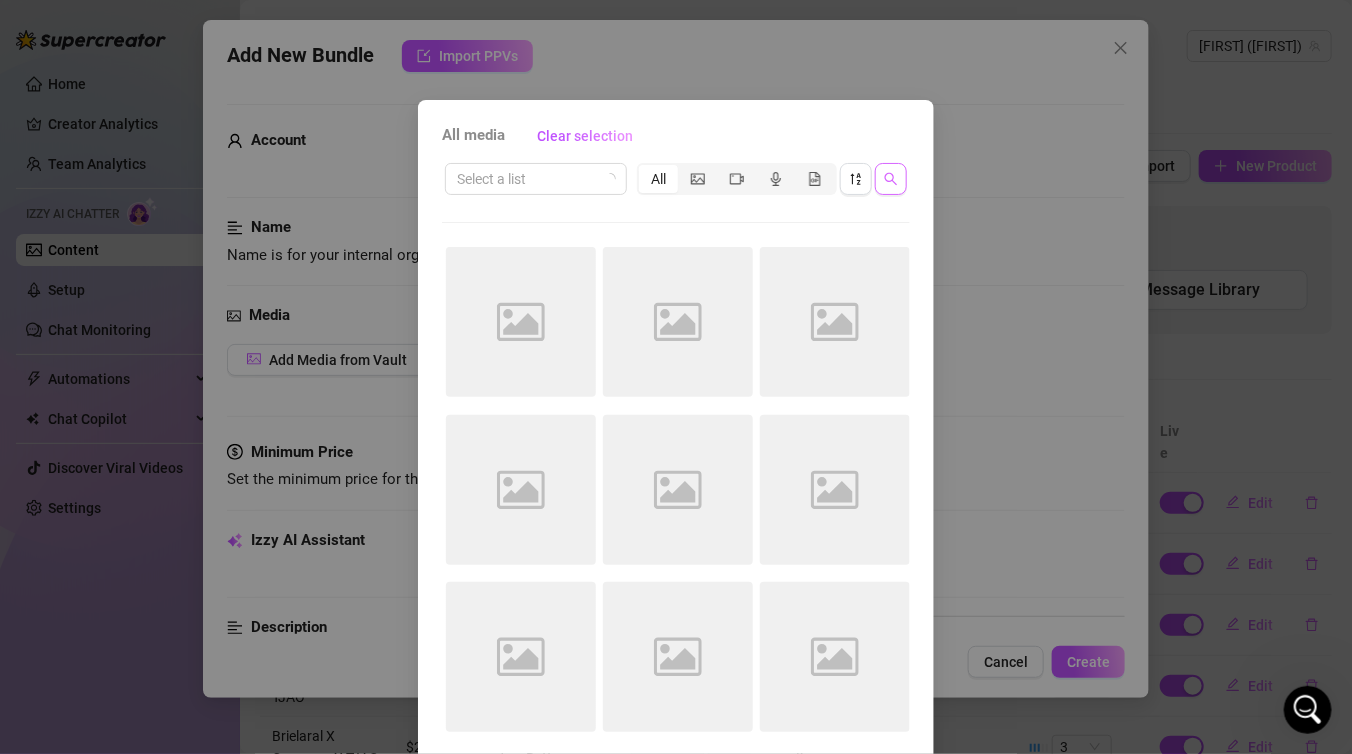 click 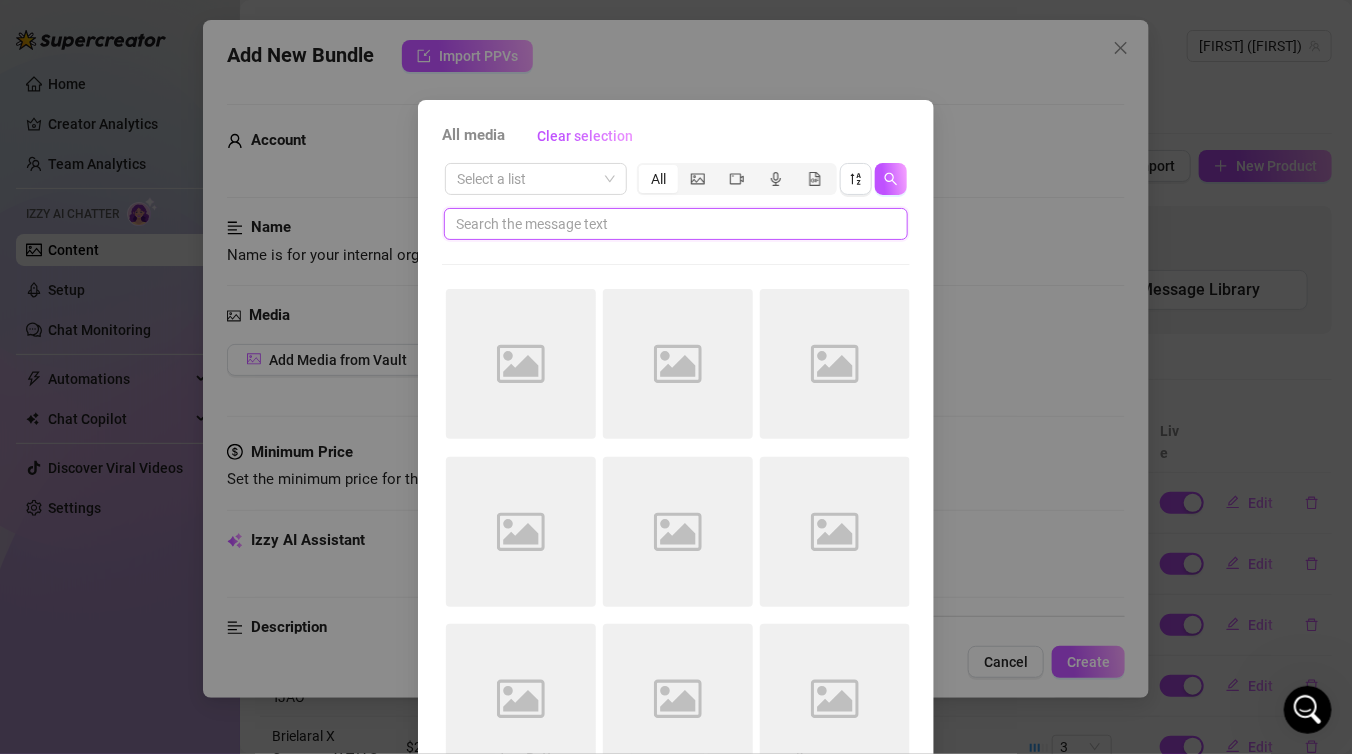 click at bounding box center [668, 224] 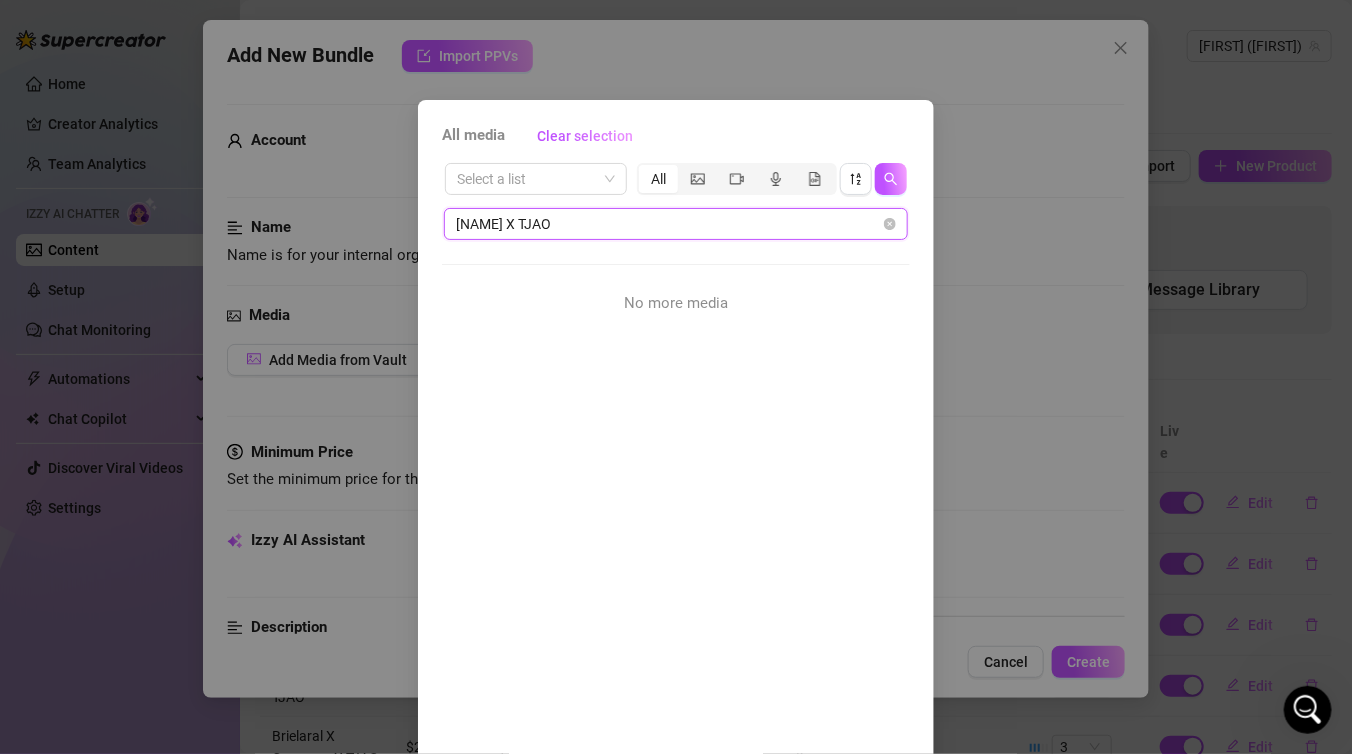 drag, startPoint x: 605, startPoint y: 216, endPoint x: 545, endPoint y: 220, distance: 60.133186 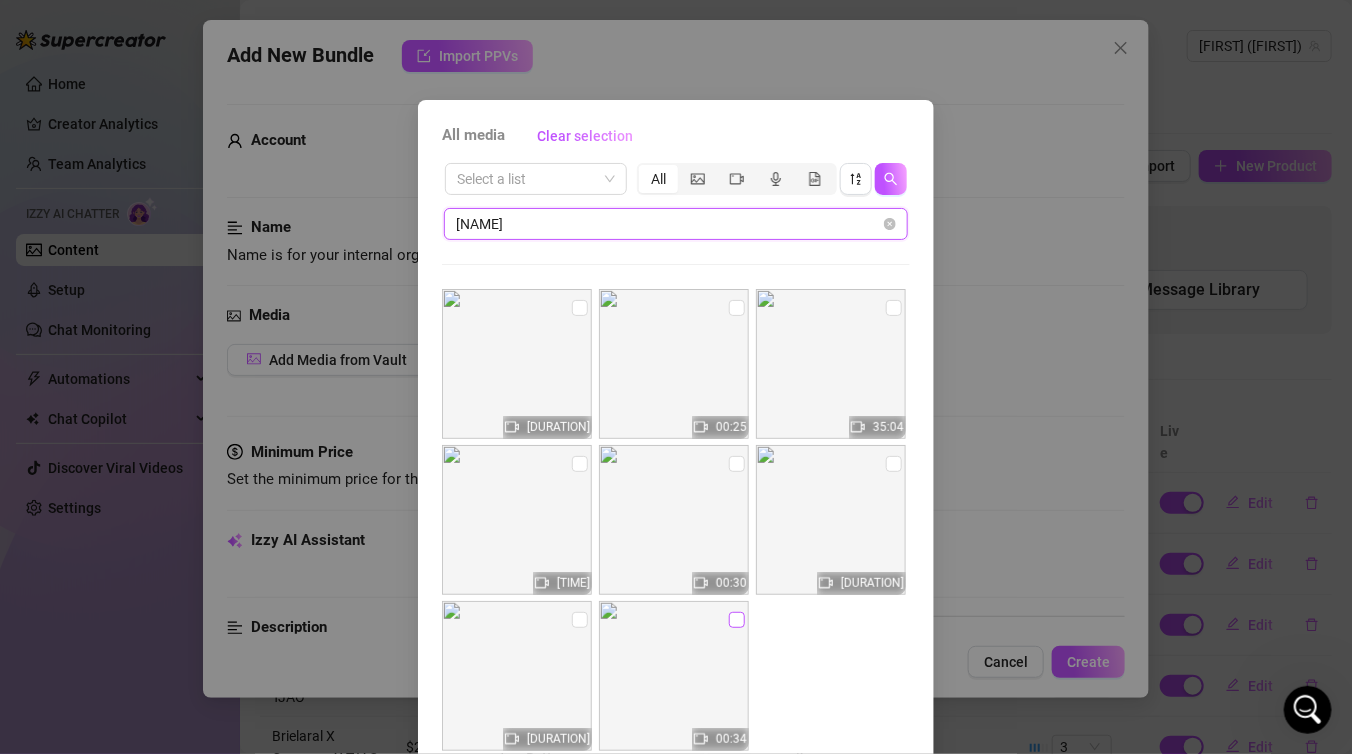type on "[NAME]" 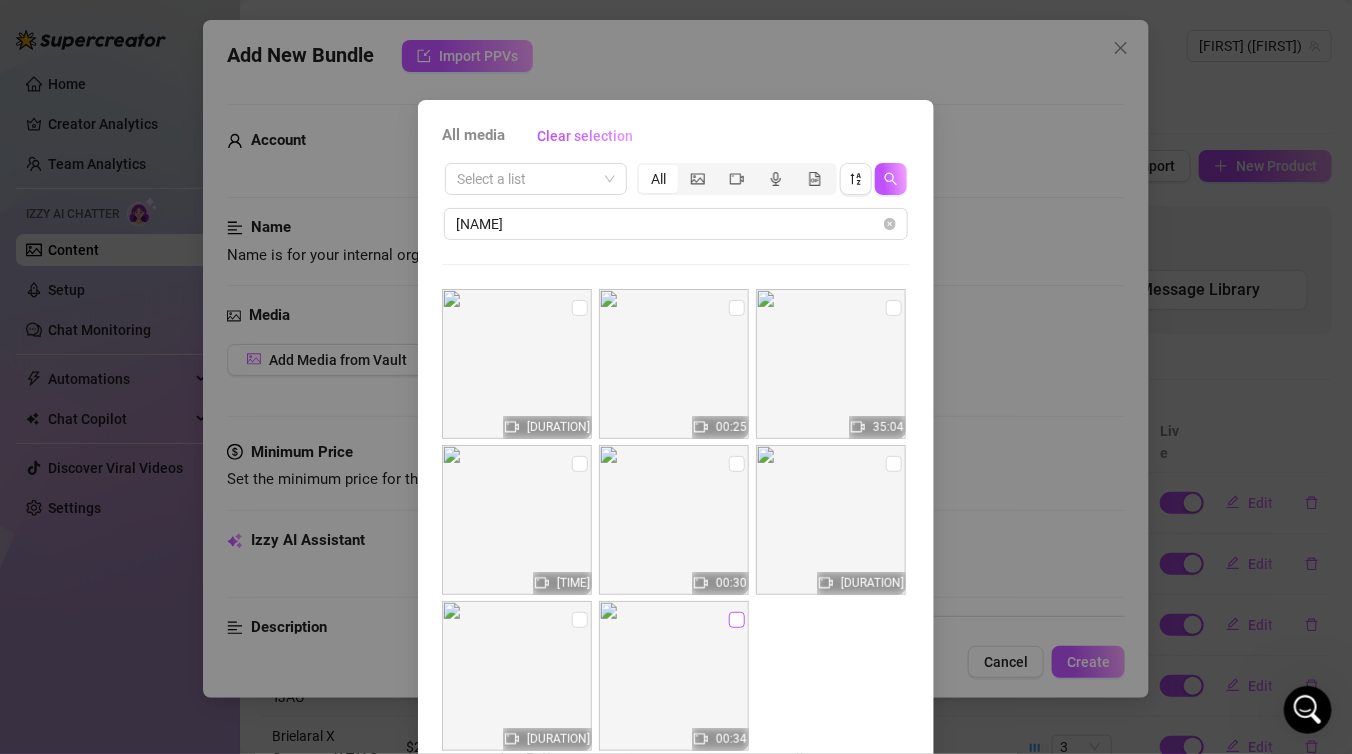 click at bounding box center (737, 620) 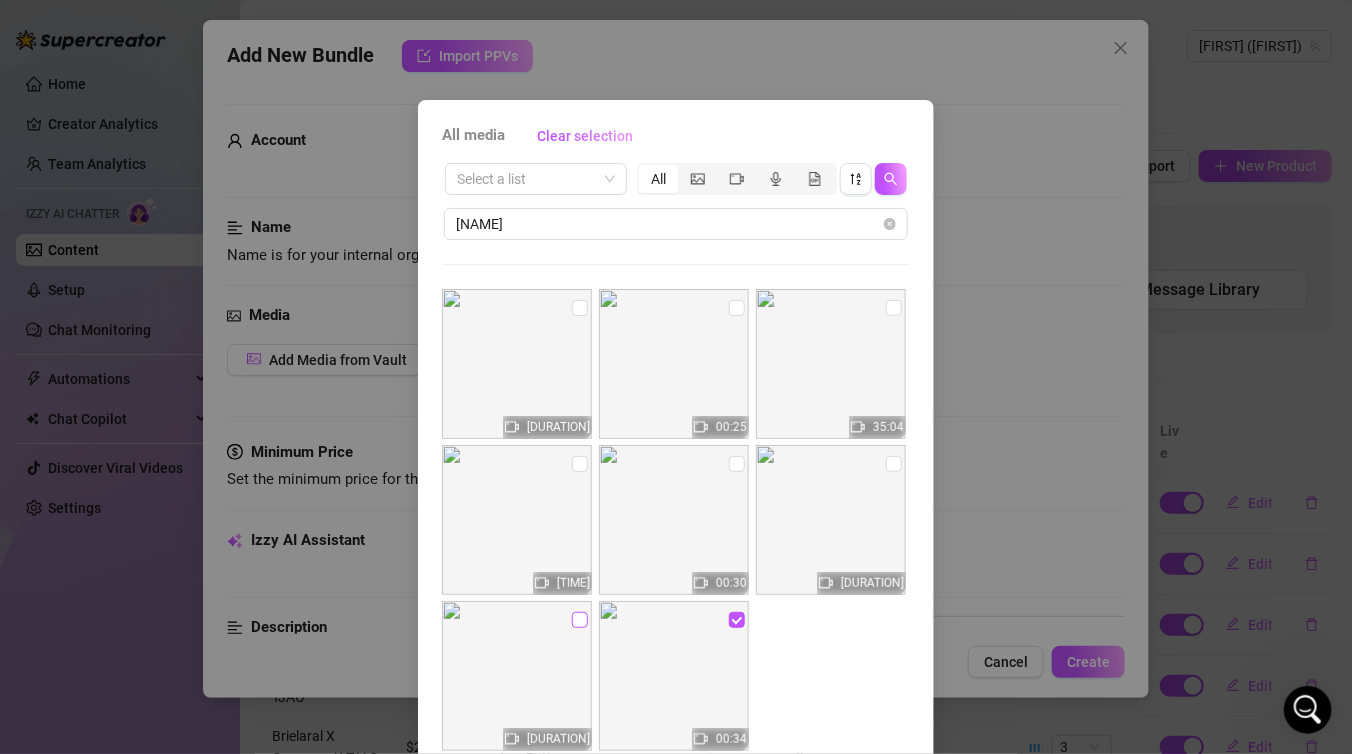 click at bounding box center (580, 620) 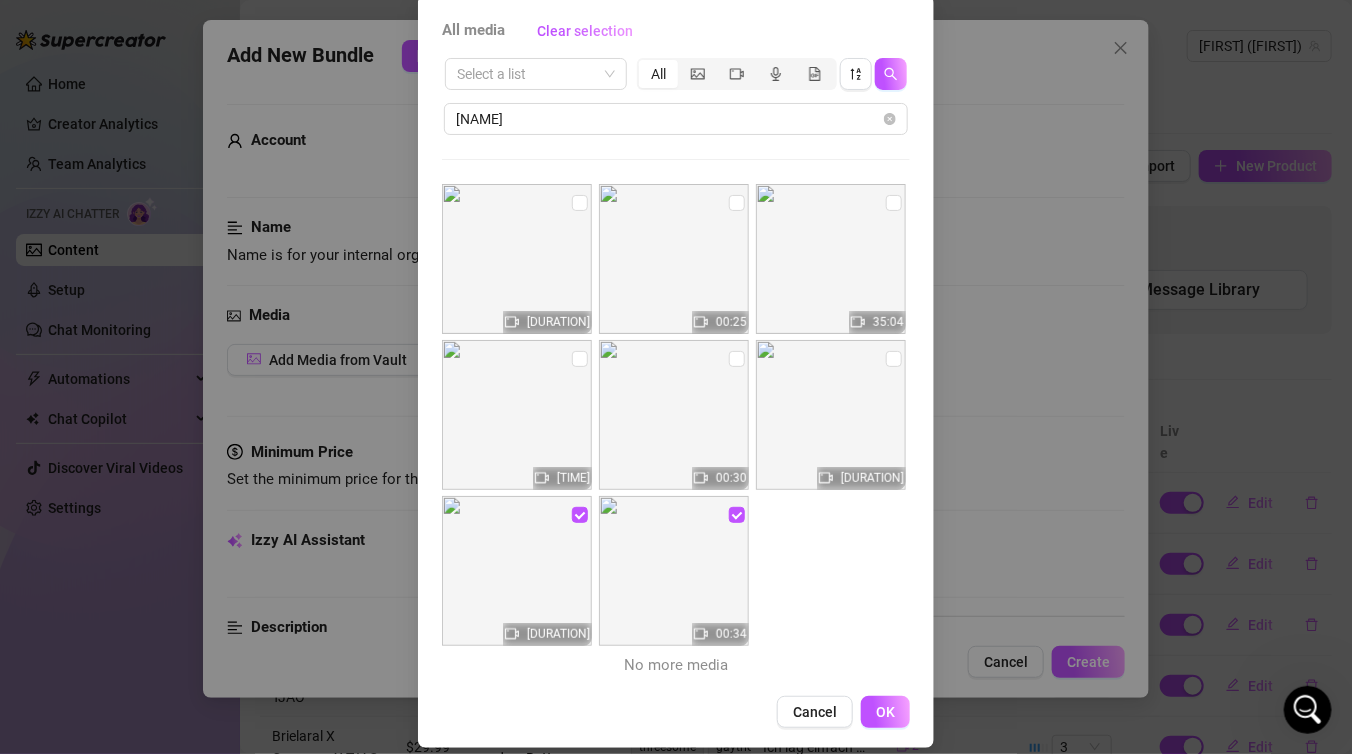 scroll, scrollTop: 122, scrollLeft: 0, axis: vertical 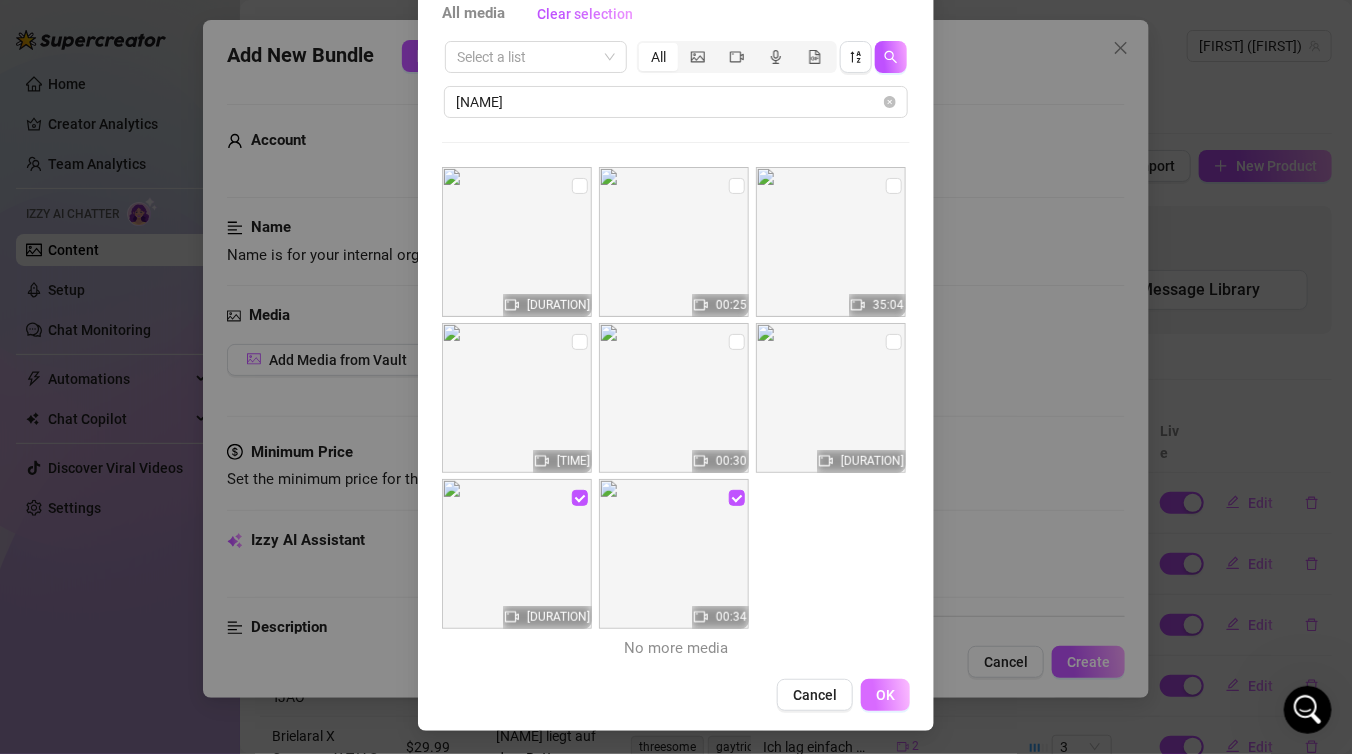 click on "OK" at bounding box center (885, 695) 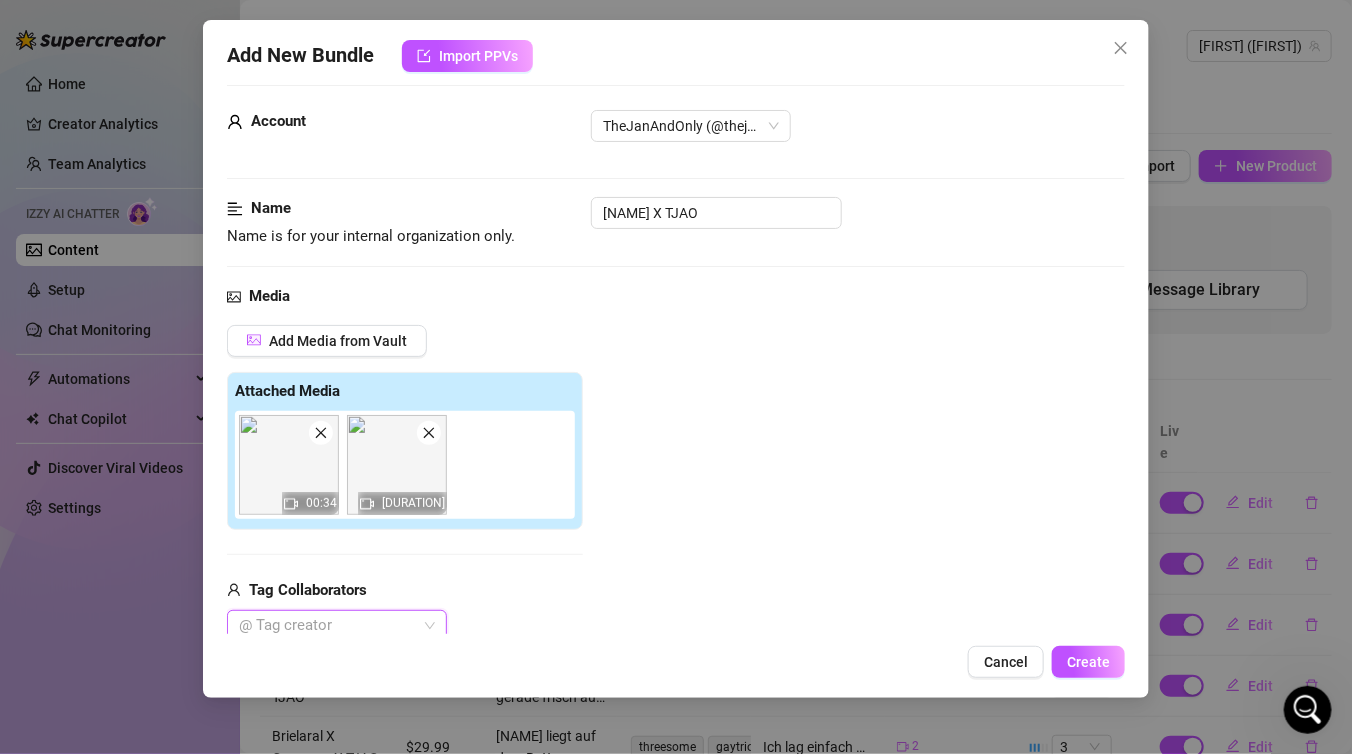 scroll, scrollTop: 72, scrollLeft: 0, axis: vertical 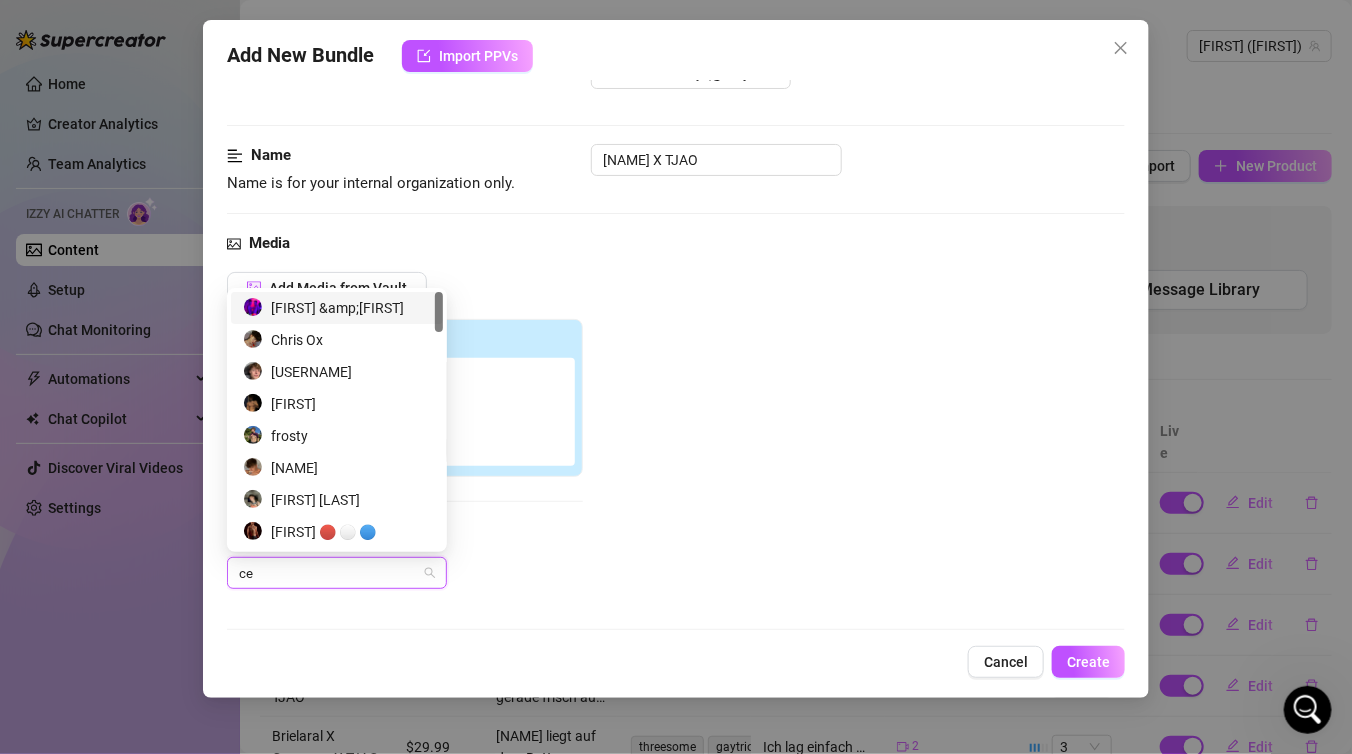 type on "ced" 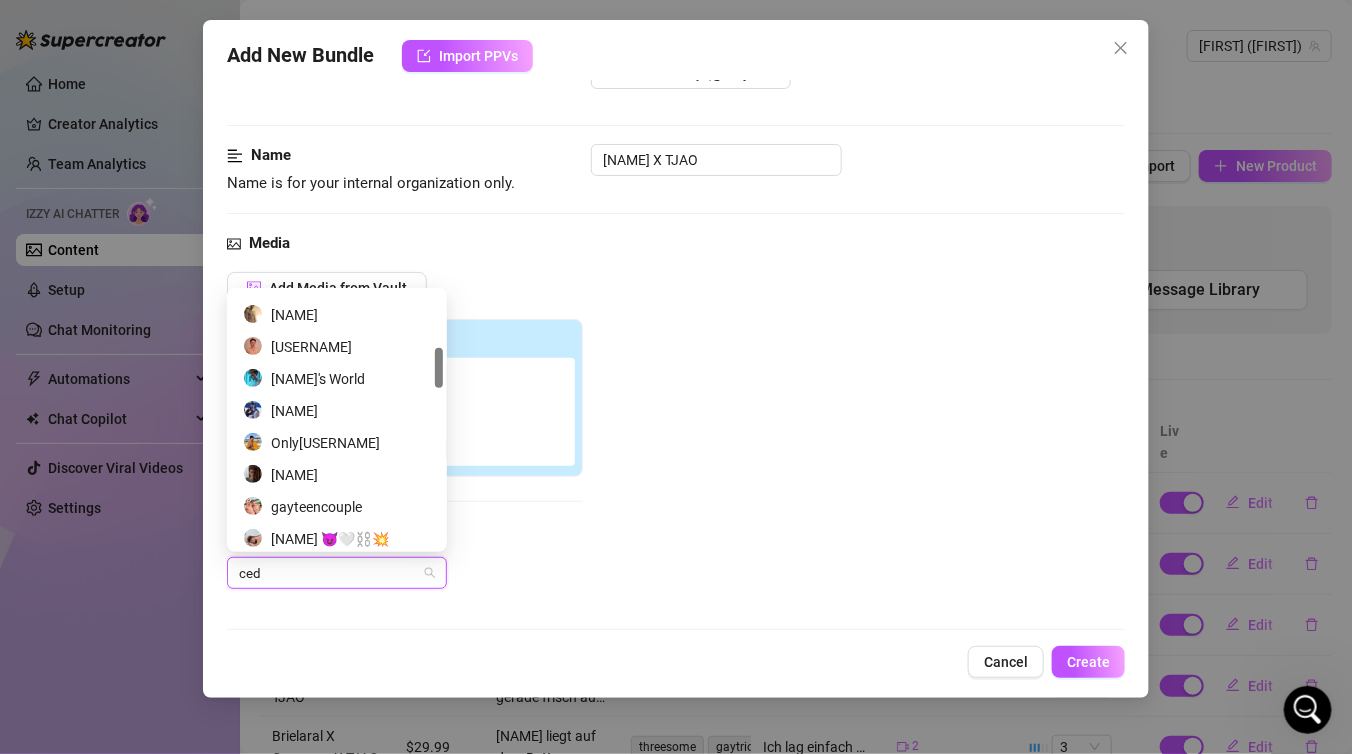 scroll, scrollTop: 347, scrollLeft: 0, axis: vertical 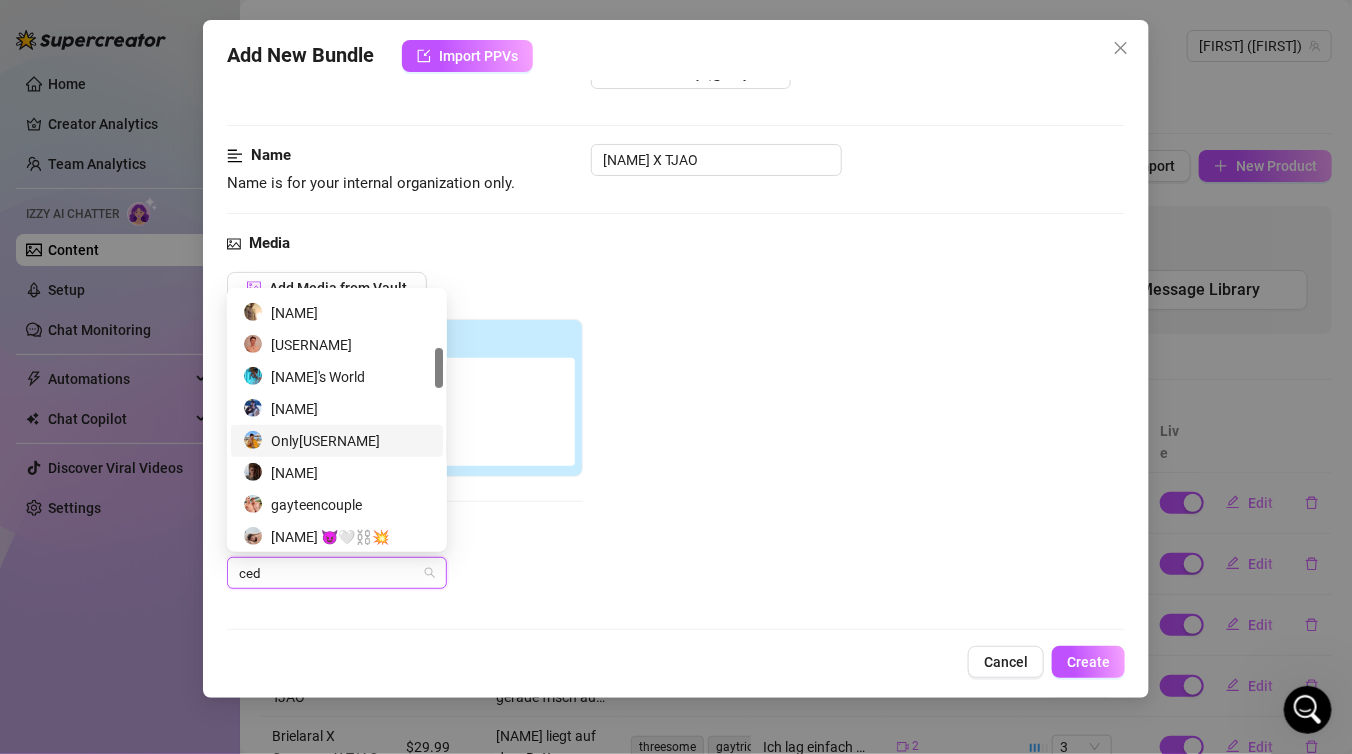 click on "Only[USERNAME]" at bounding box center [337, 441] 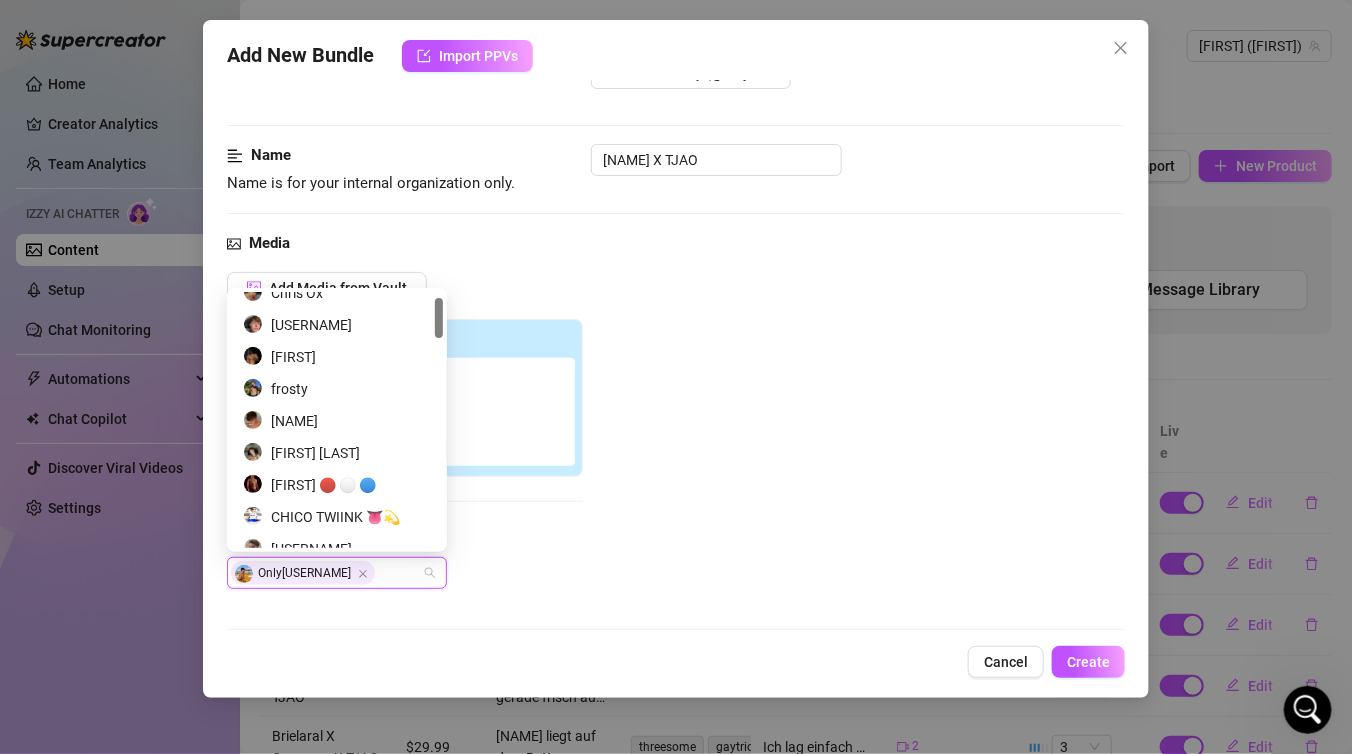 scroll, scrollTop: 0, scrollLeft: 0, axis: both 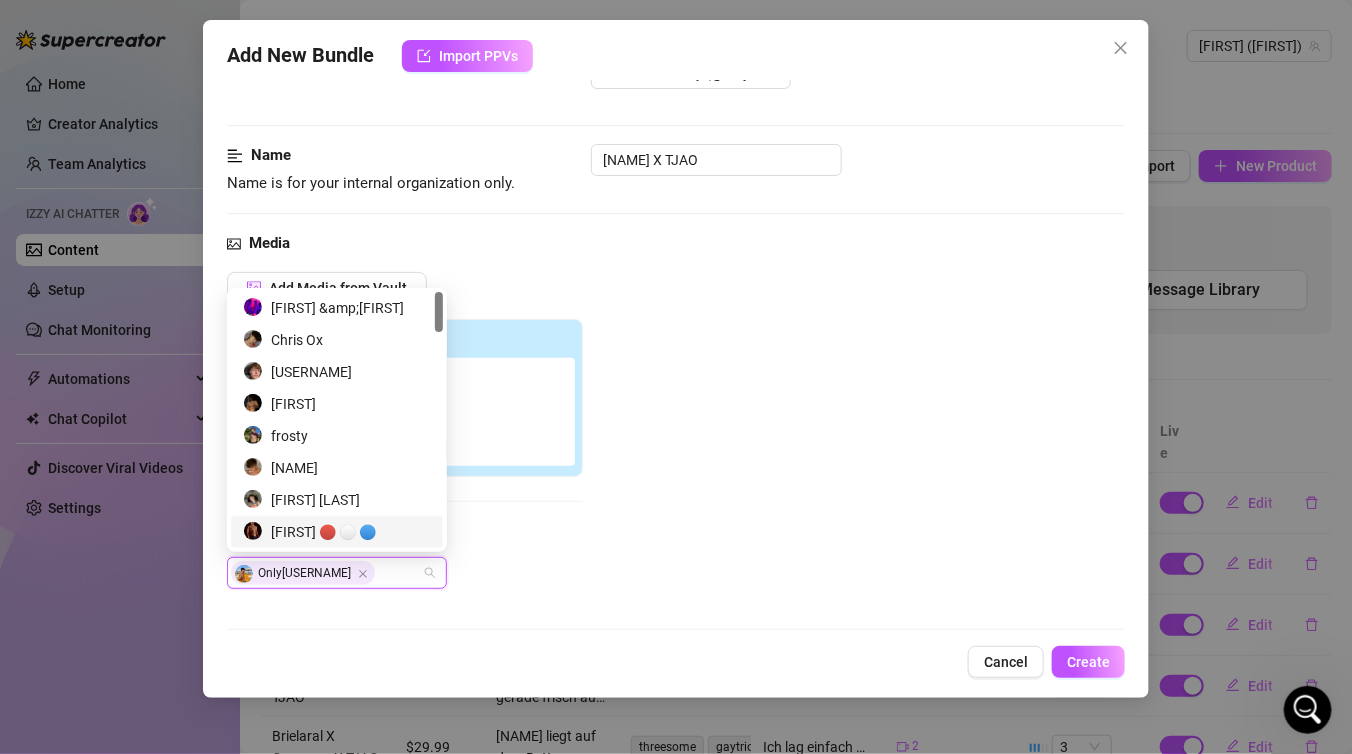 click on "Only[USERNAME]" at bounding box center [405, 573] 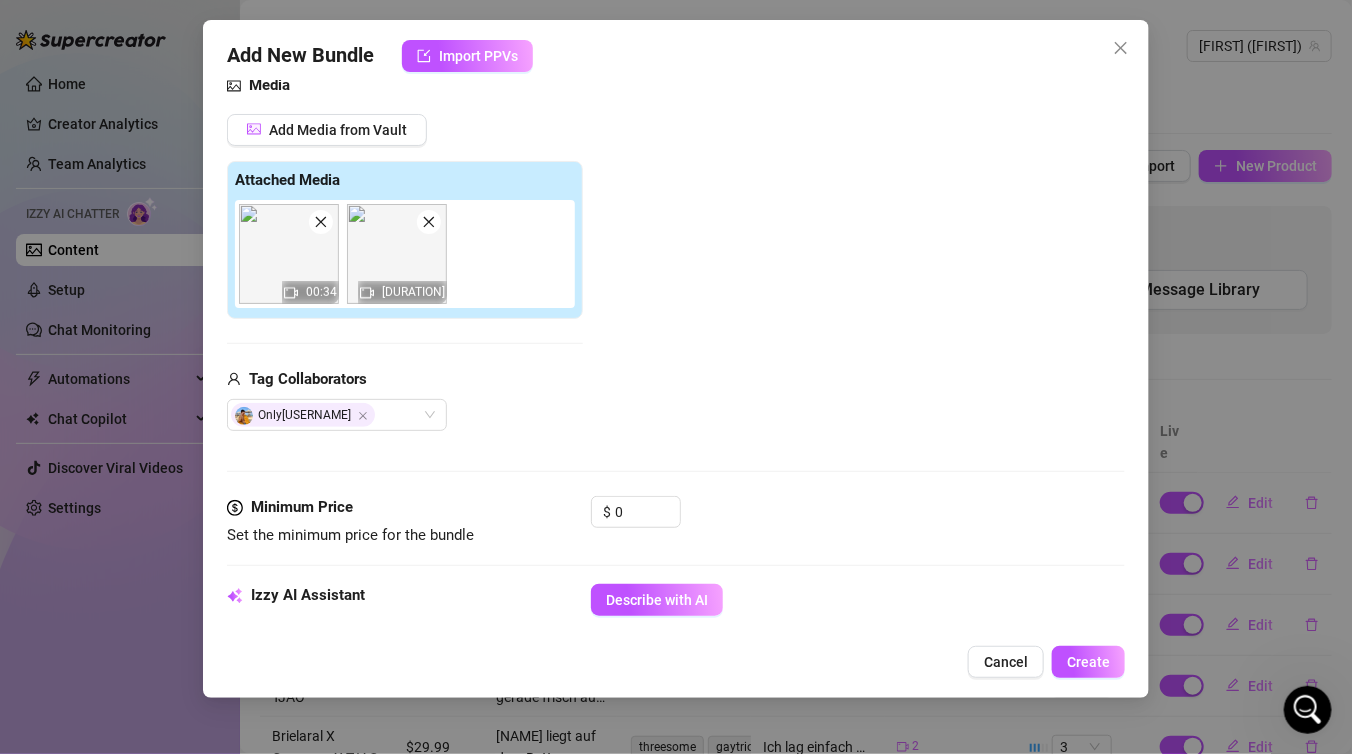scroll, scrollTop: 284, scrollLeft: 0, axis: vertical 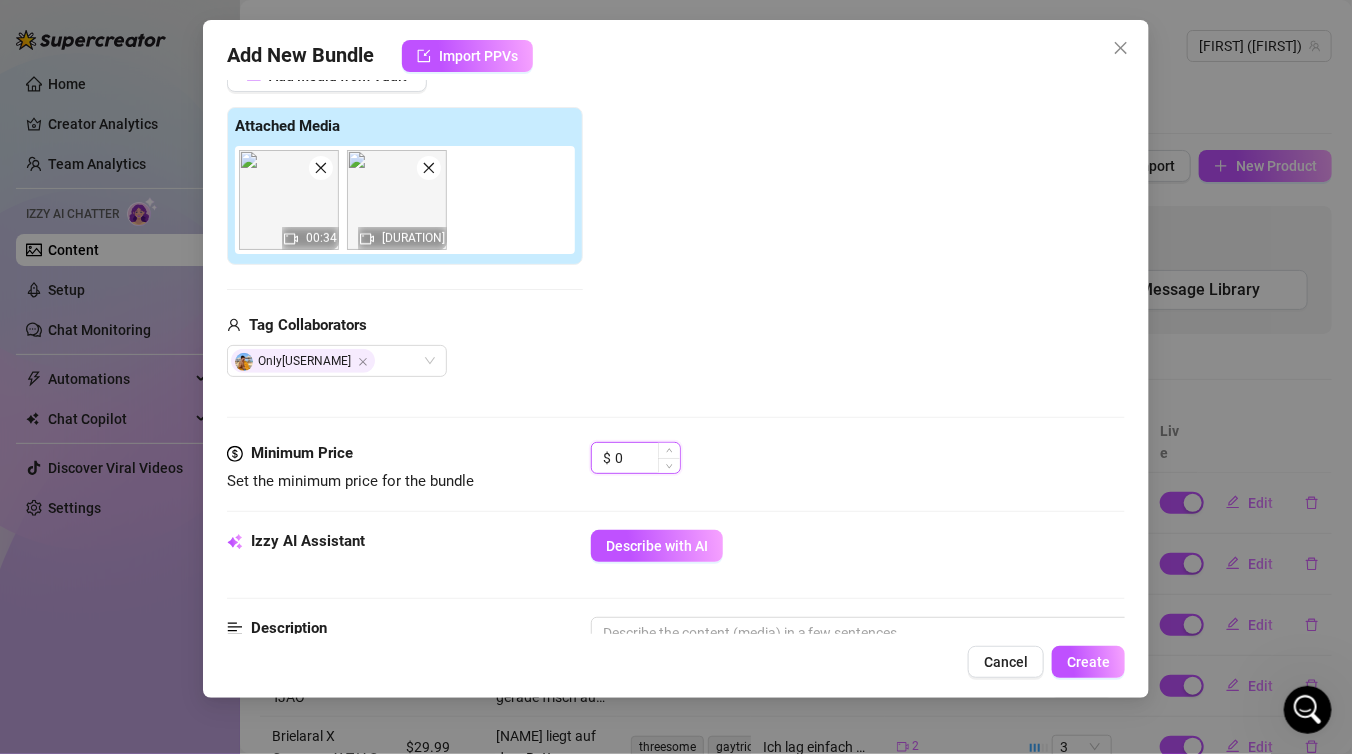 click on "0" at bounding box center (647, 458) 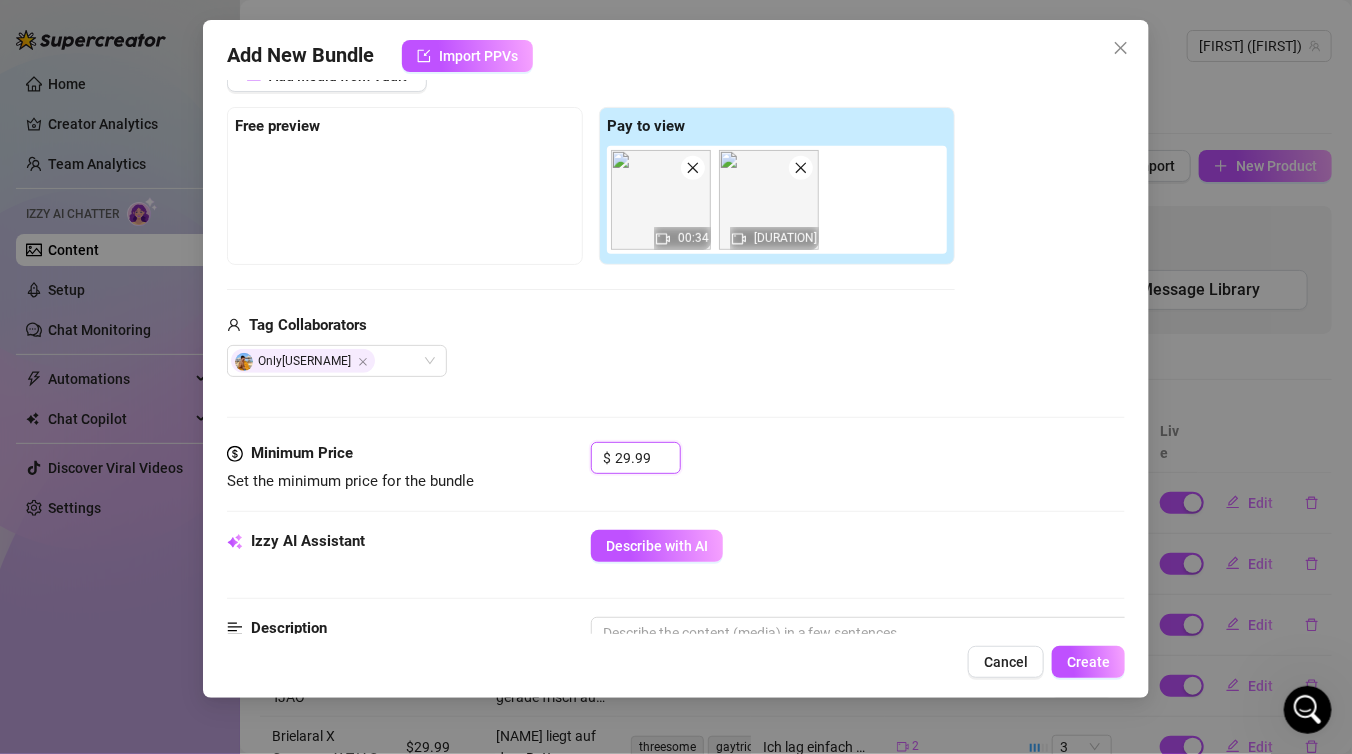type on "29.99" 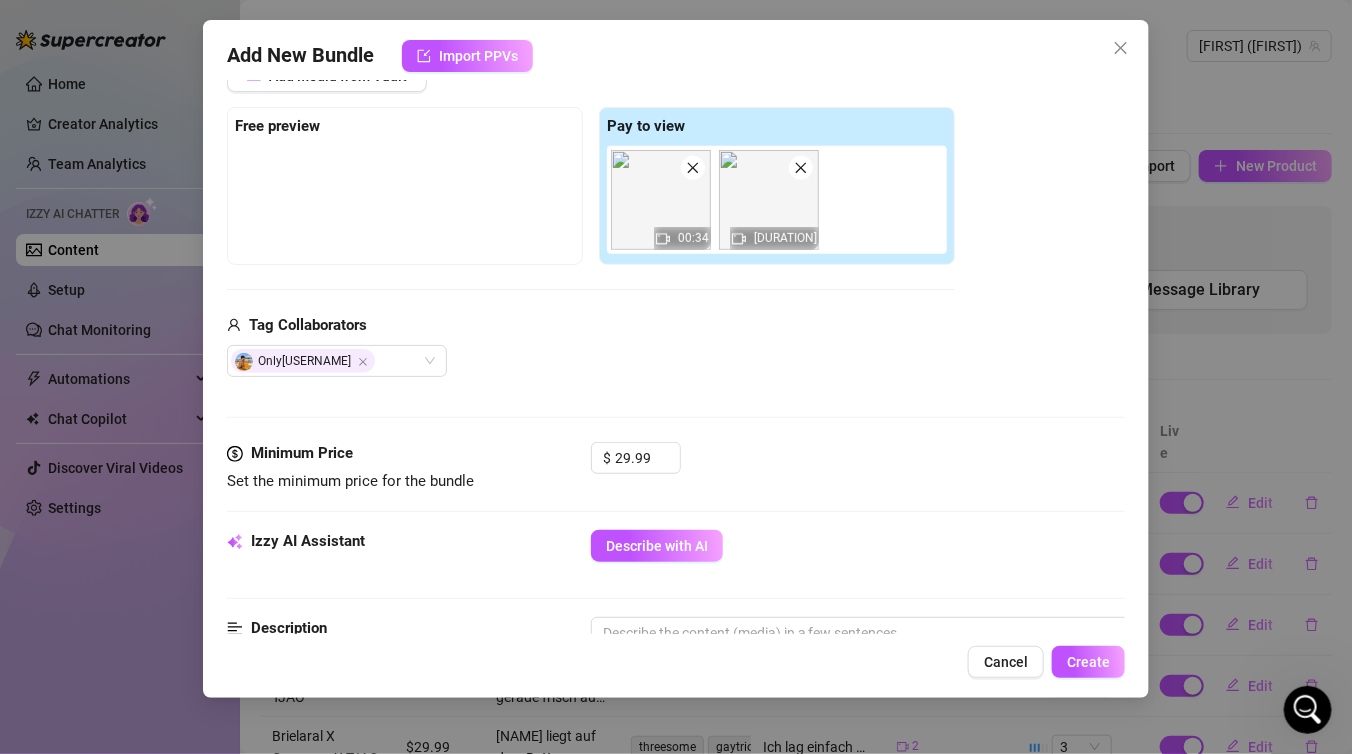 click on "Media Add Media from Vault Free preview Pay to view 00:34 28:03 Tag Collaborators Only[NAME]" at bounding box center [676, 231] 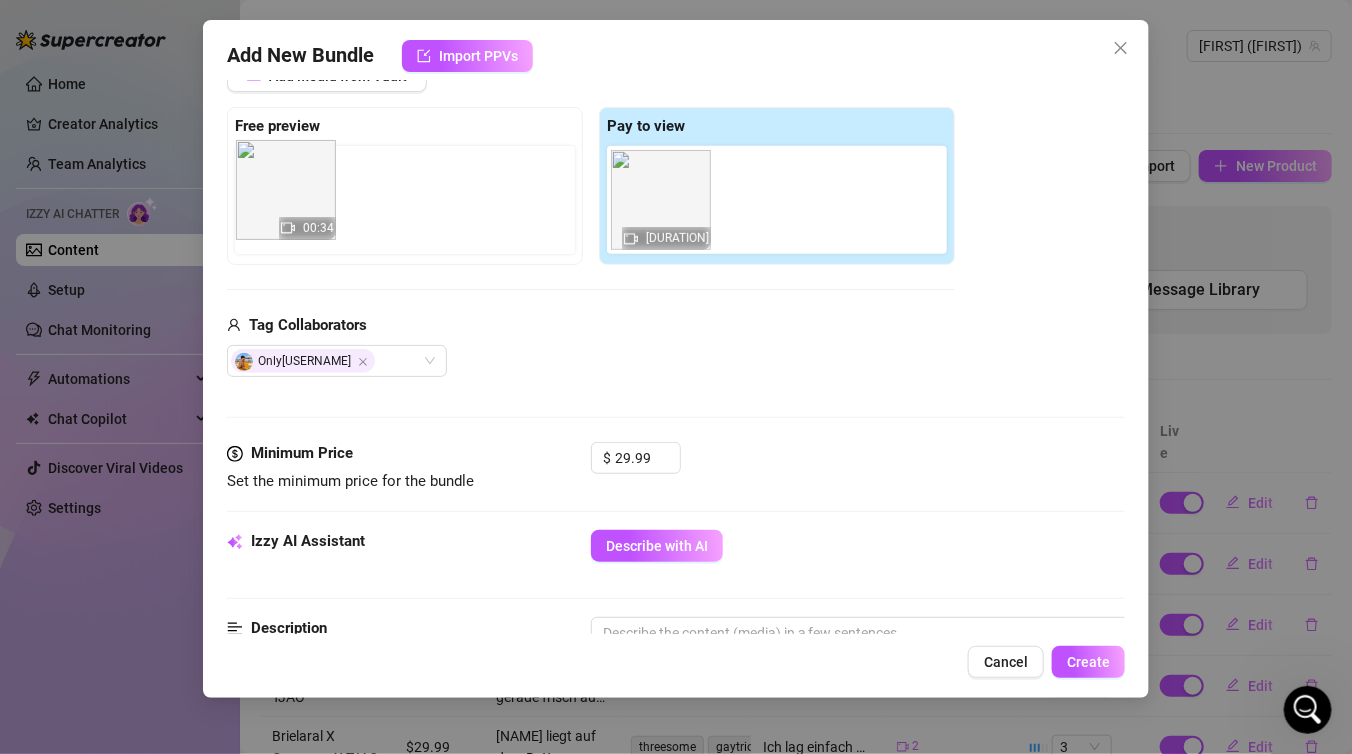 drag, startPoint x: 675, startPoint y: 240, endPoint x: 292, endPoint y: 233, distance: 383.06396 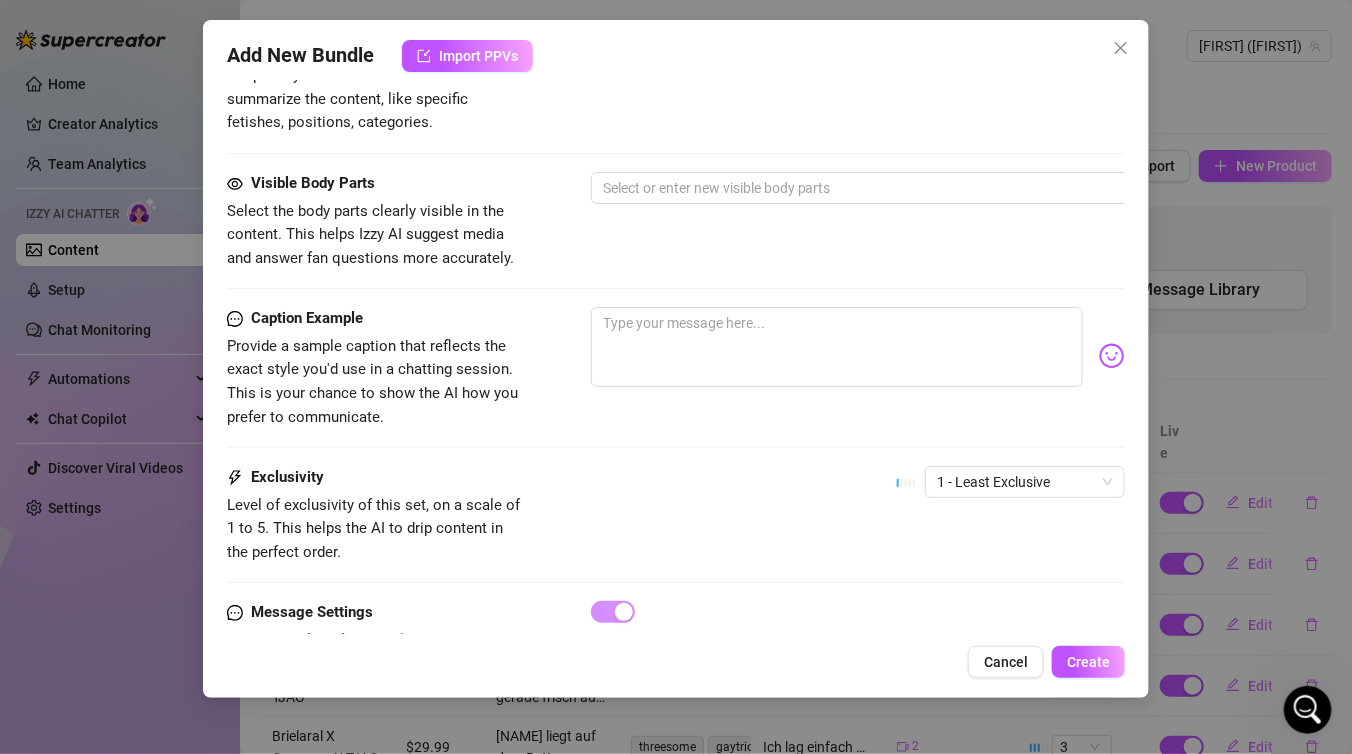 scroll, scrollTop: 1087, scrollLeft: 0, axis: vertical 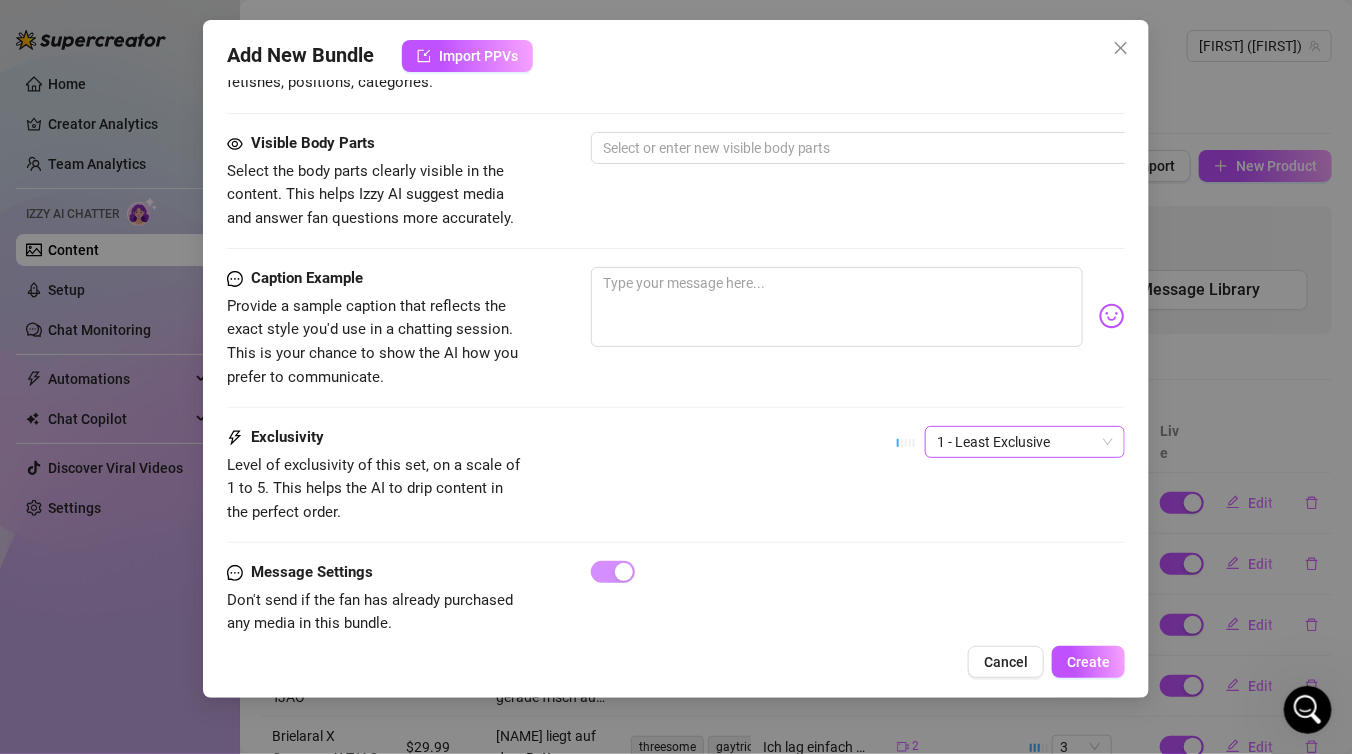 click on "1 - Least Exclusive" at bounding box center (1025, 442) 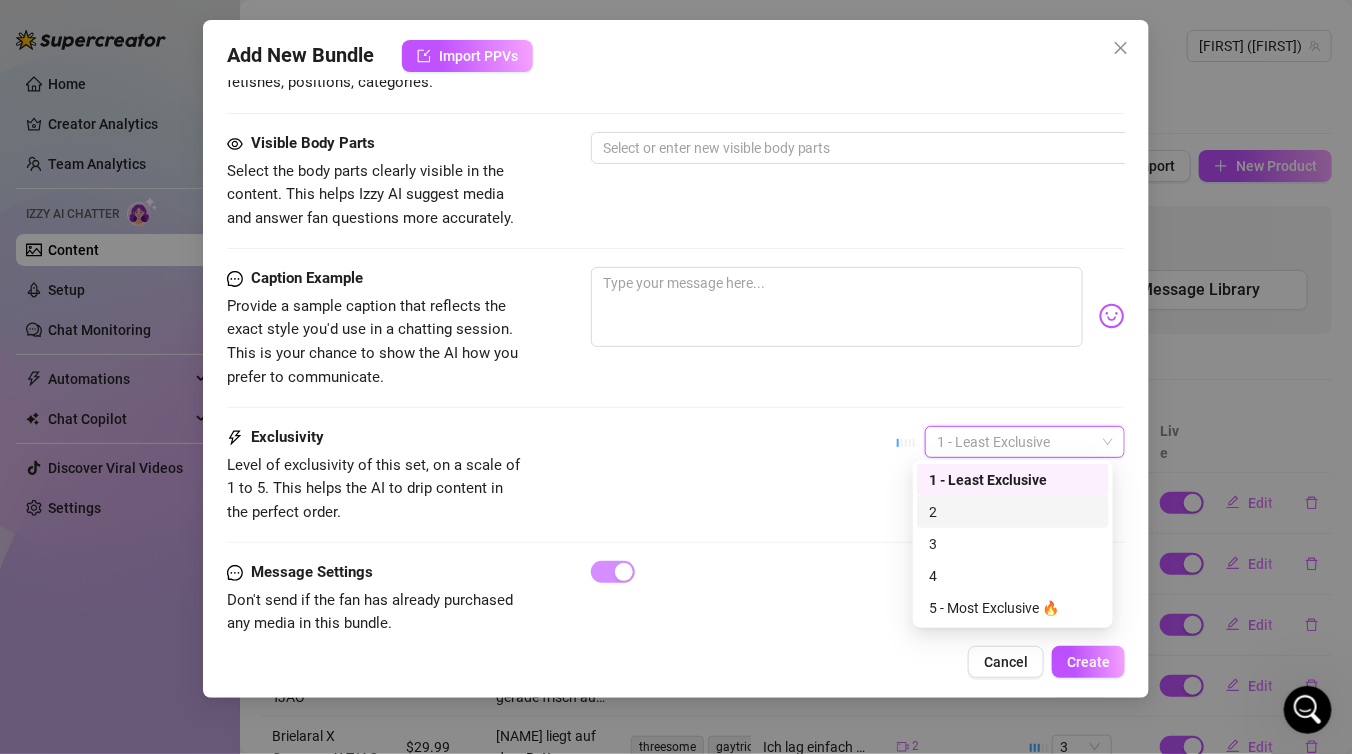 click on "2" at bounding box center [1013, 512] 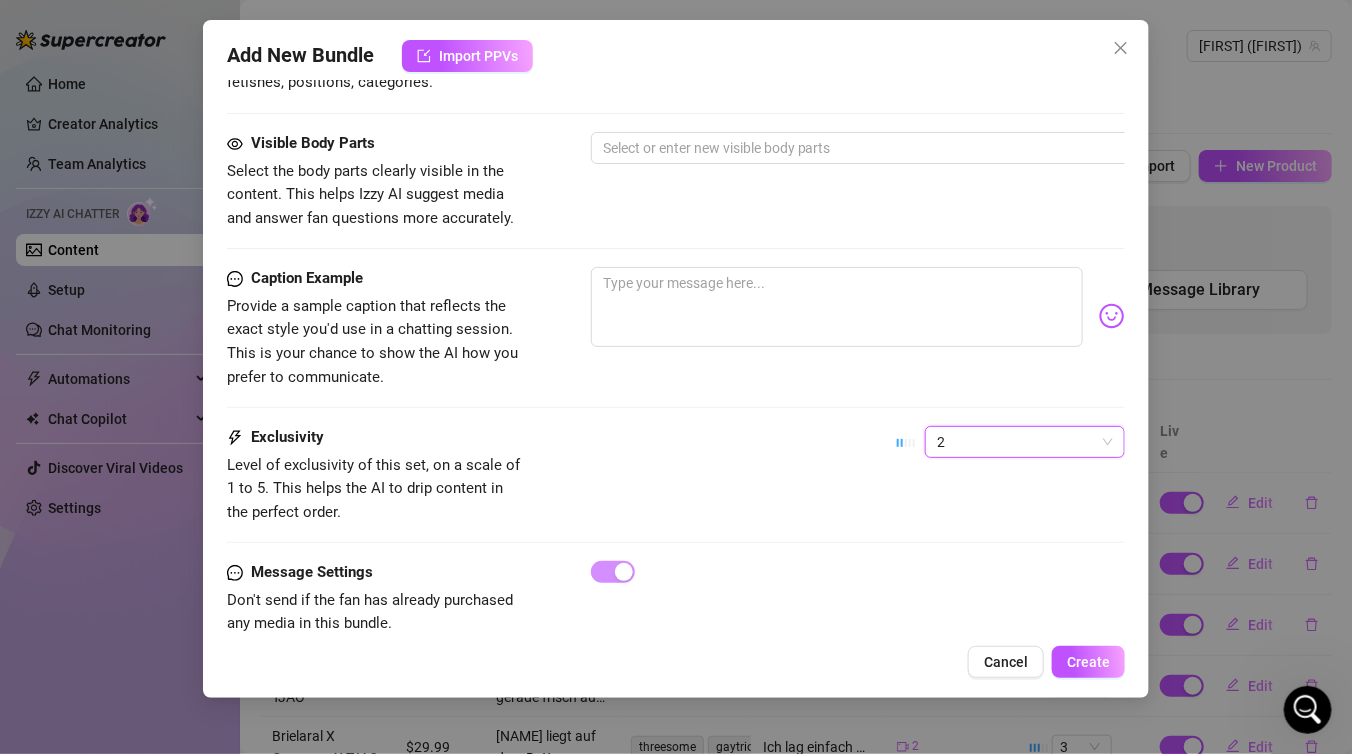 click on "Exclusivity Level of exclusivity of this set, on a scale of 1 to 5. This helps the AI to drip content in the perfect order. 2 2" at bounding box center [676, 475] 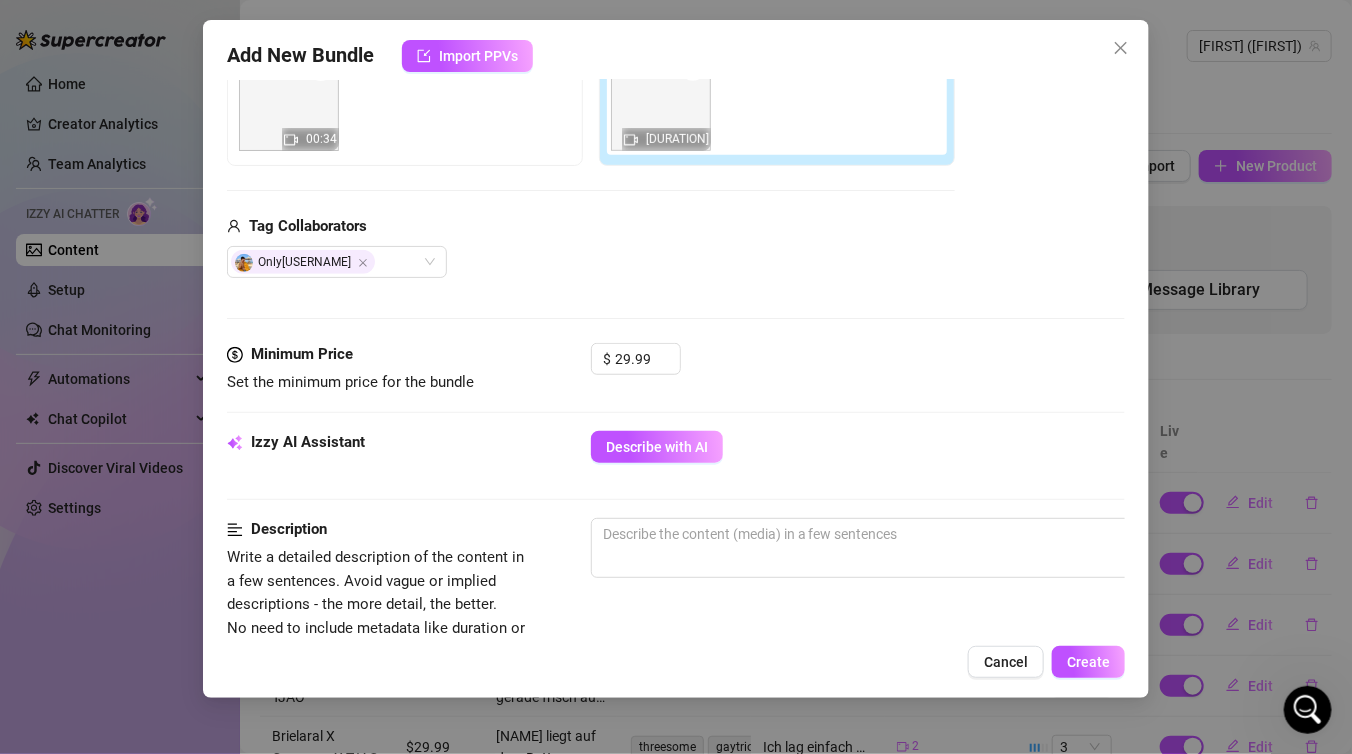 scroll, scrollTop: 446, scrollLeft: 0, axis: vertical 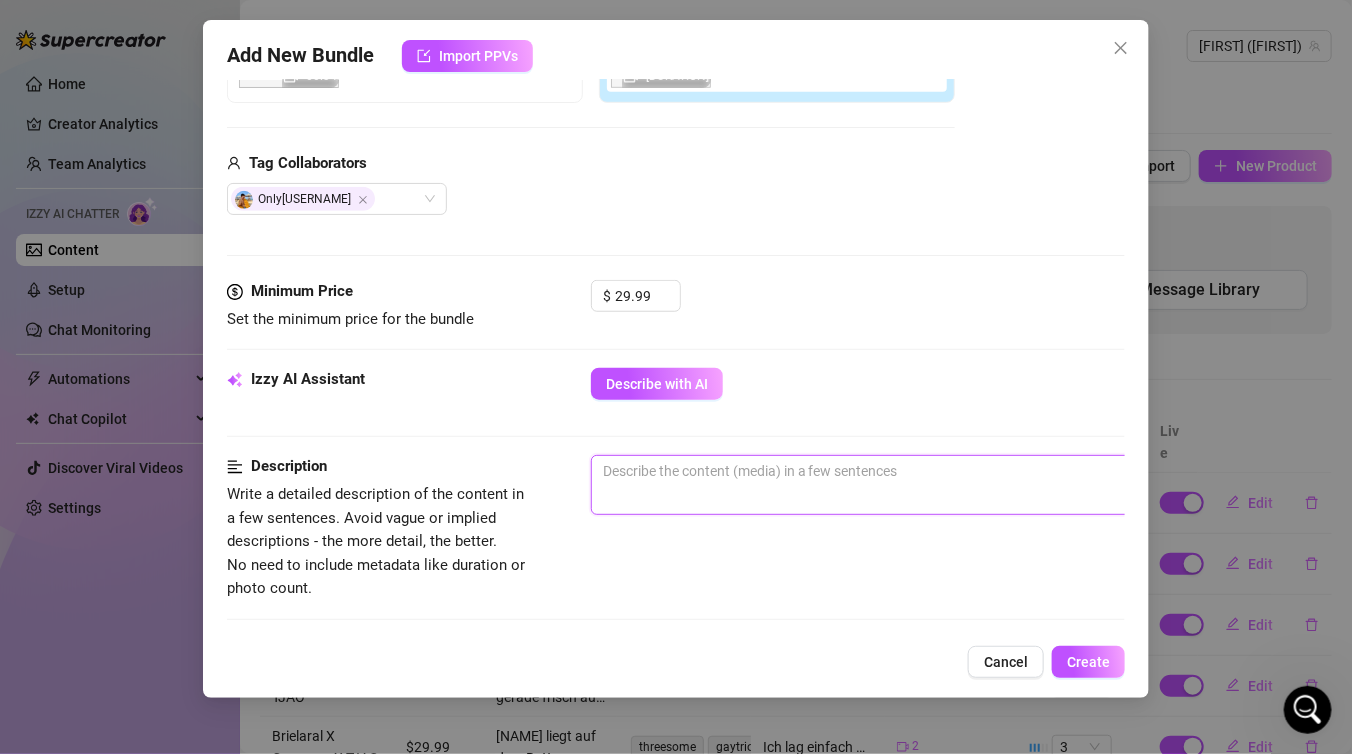 click at bounding box center (941, 485) 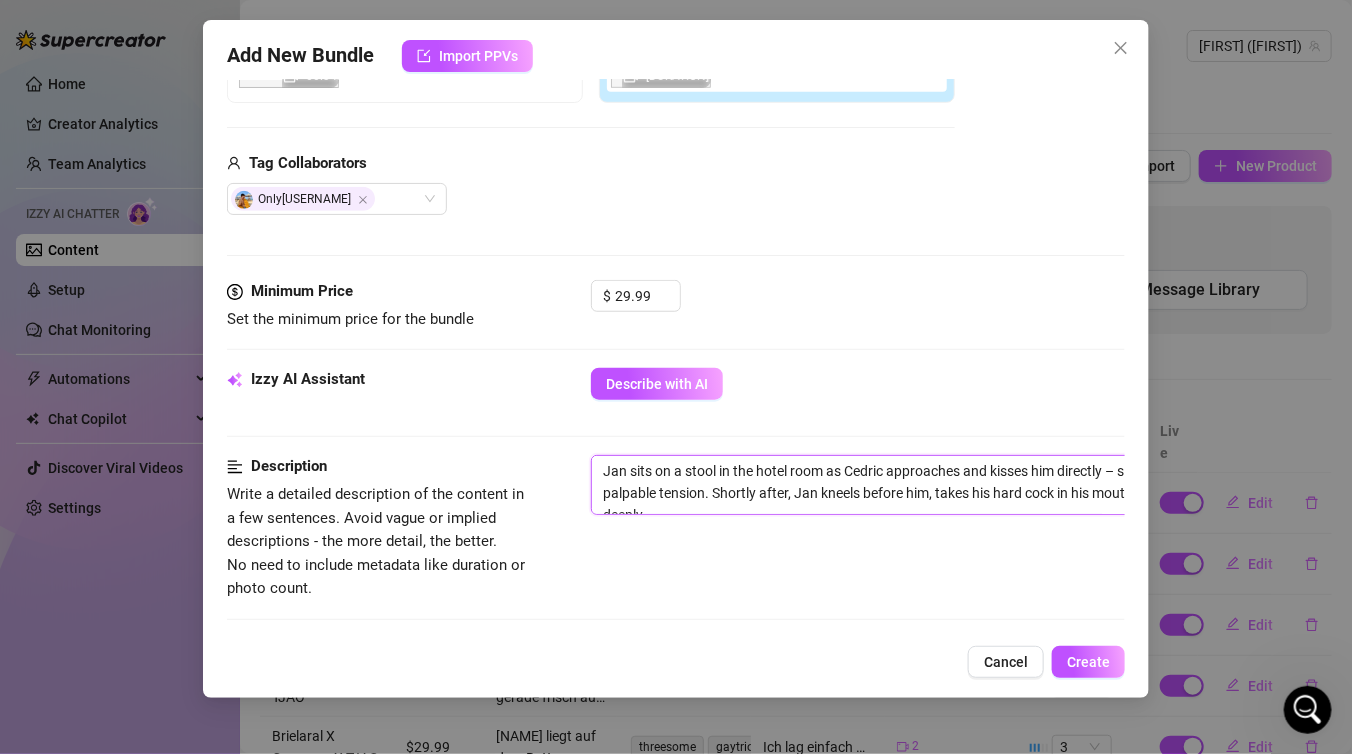 scroll, scrollTop: 84, scrollLeft: 0, axis: vertical 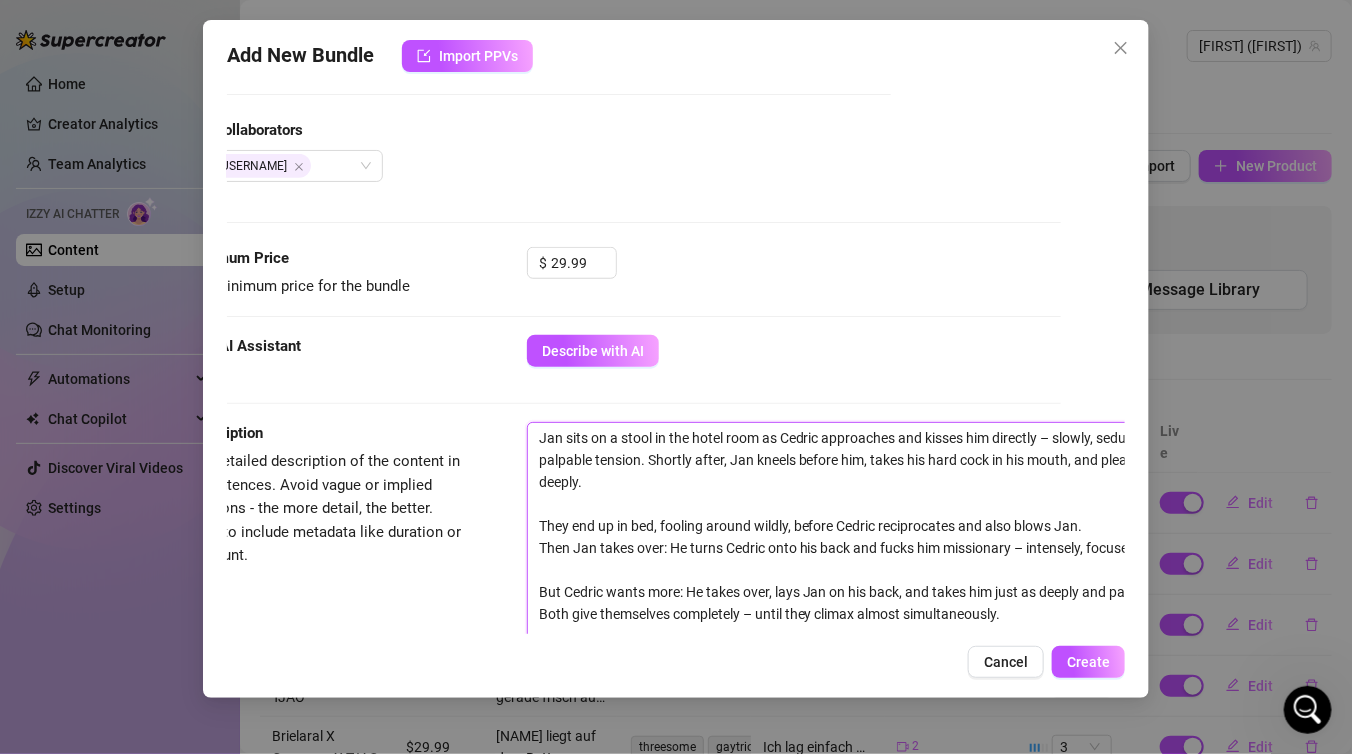 type on "Jan sits on a stool in the hotel room as Cedric approaches and kisses him directly – slowly, seductively, with palpable tension. Shortly after, Jan kneels before him, takes his hard cock in his mouth, and pleasures him deeply.
They end up in bed, fooling around wildly, before Cedric reciprocates and also blows Jan.
Then Jan takes over: He turns Cedric onto his back and fucks him missionary – intensely, focused, dominant.
But Cedric wants more: He takes over, lays Jan on his back, and takes him just as deeply and passionately.
Both give themselves completely – until they climax almost simultaneously.
A play of dominance, lust, and genuine desire – physical, direct, mutual." 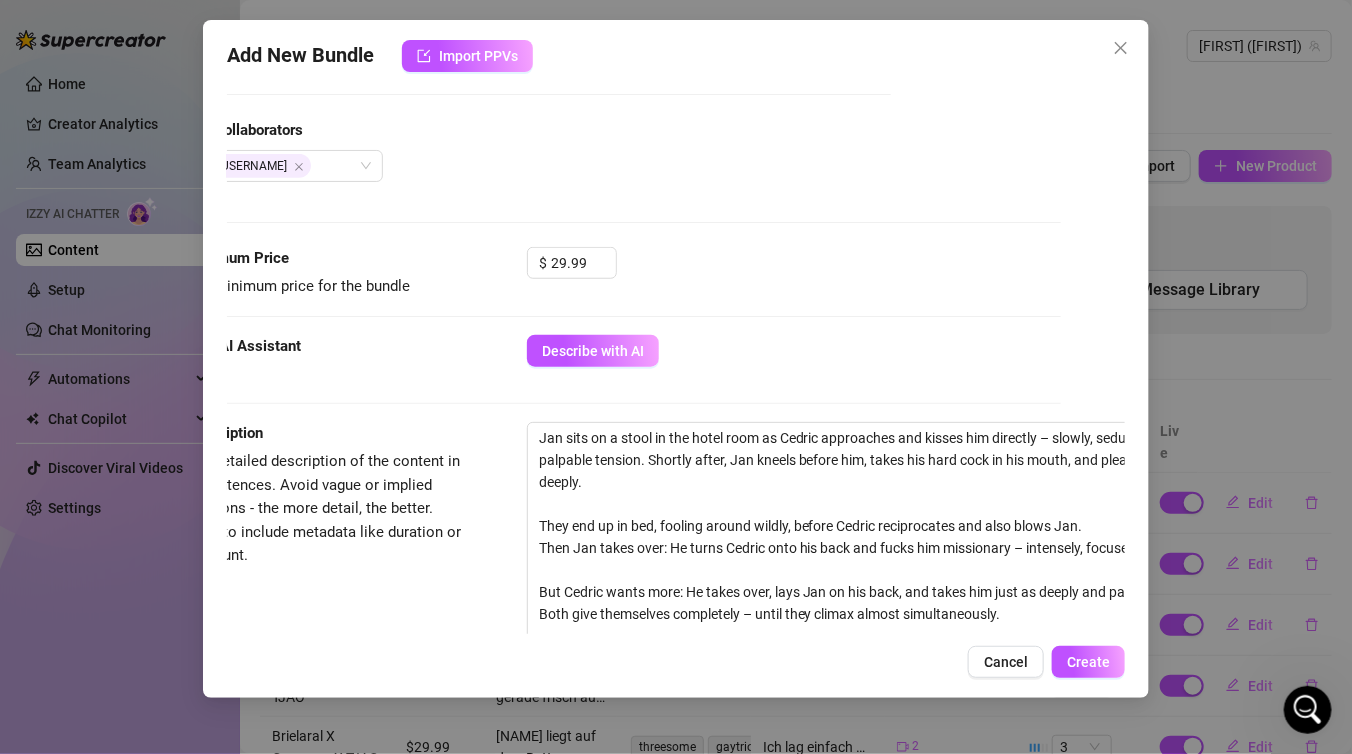 click on "Add New Bundle Import PPVs Account TheJanAndOnly (@thejanandonly) Name Name is for your internal organization only. Cedriconlyfans X TJAO Media Add Media from Vault Free preview 00:34 Pay to view 28:03 Tag Collaborators OnlyCedric   Minimum Price Set the minimum price for the bundle $ 29.99 Izzy AI Assistant Describe with AI Description Write a detailed description of the content in a few sentences. Avoid vague or implied descriptions - the more detail, the better.  No need to include metadata like duration or photo count. ✓ Good length (112 words) Tags Simple keywords that describe and summarize the content, like specific fetishes, positions, categories.   Select or enter new tags Visible Body Parts Select the body parts clearly visible in the content. This helps Izzy AI suggest media and answer fan questions more accurately.   Select or enter new visible body parts Caption Example Exclusivity Level of exclusivity of this set, on a scale of 1 to 5. This helps the AI to drip content in the perfect order." at bounding box center [676, 359] 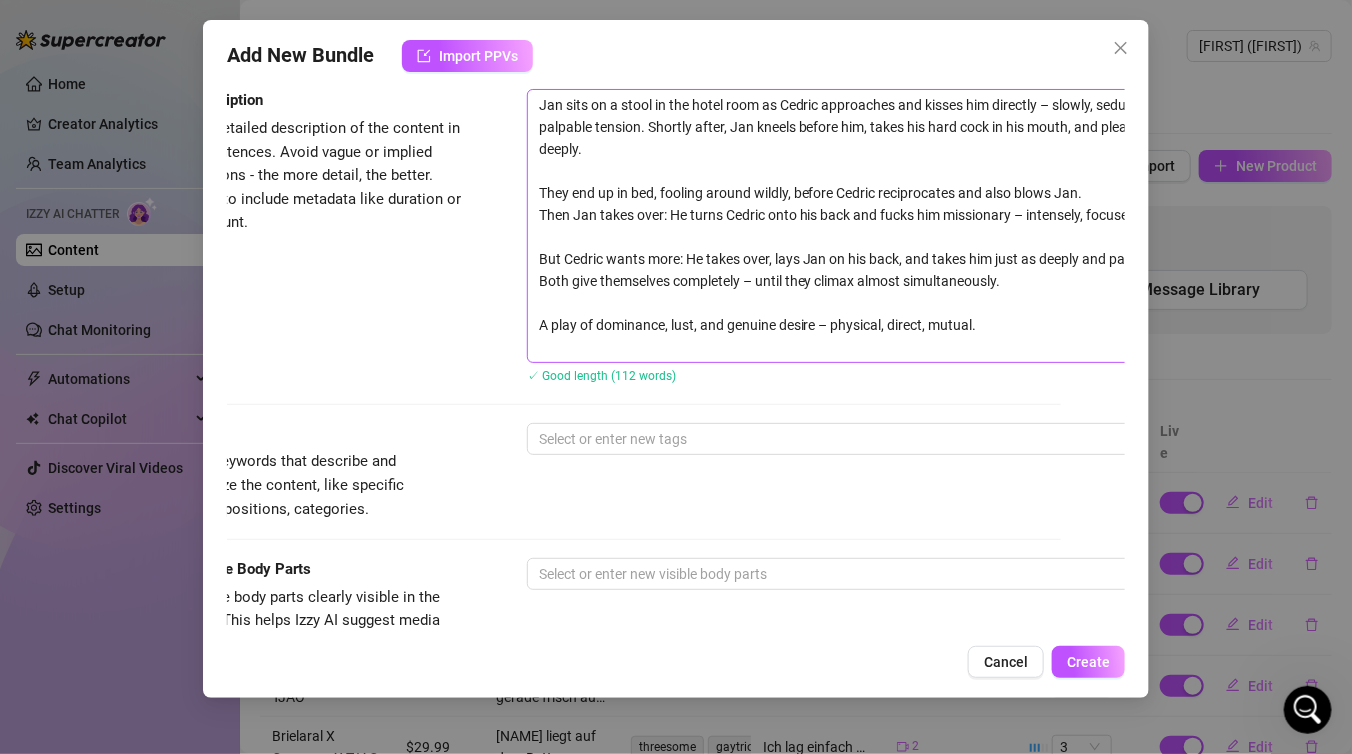 scroll, scrollTop: 813, scrollLeft: 64, axis: both 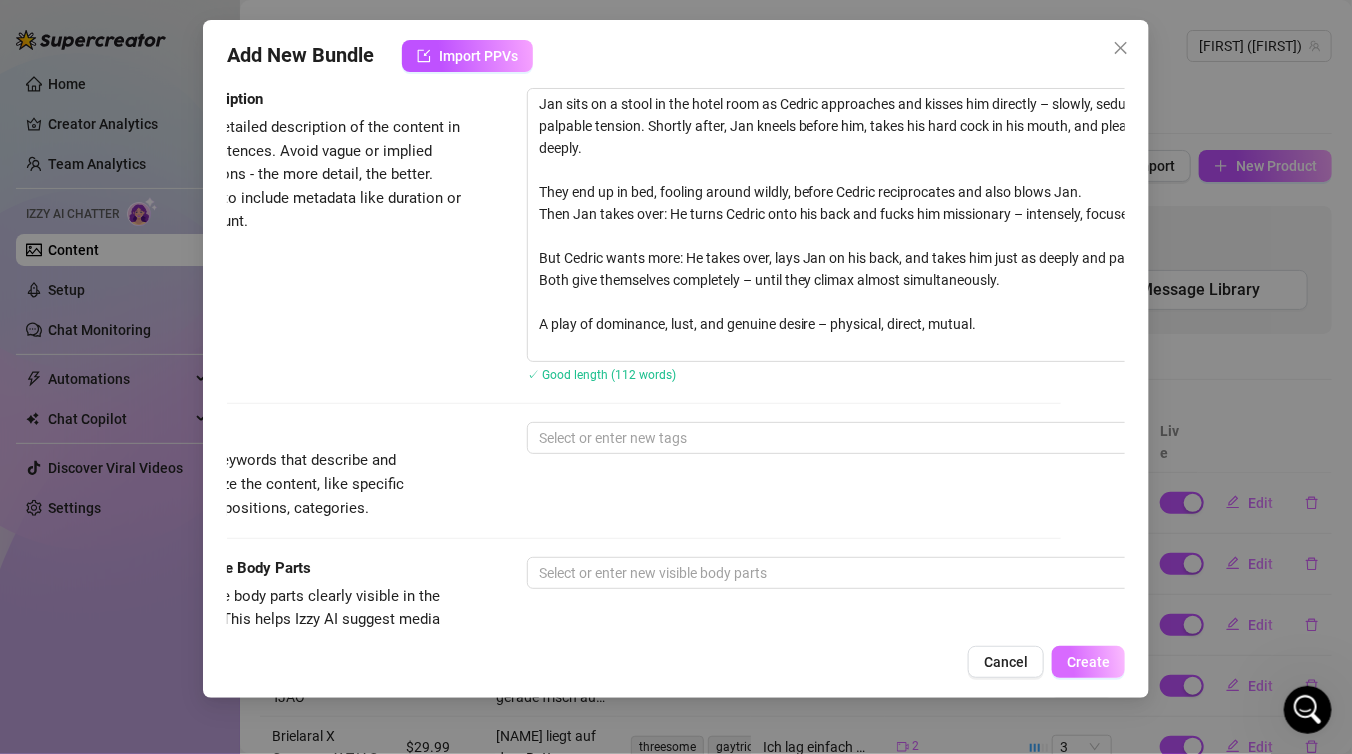 click on "Create" at bounding box center (1088, 662) 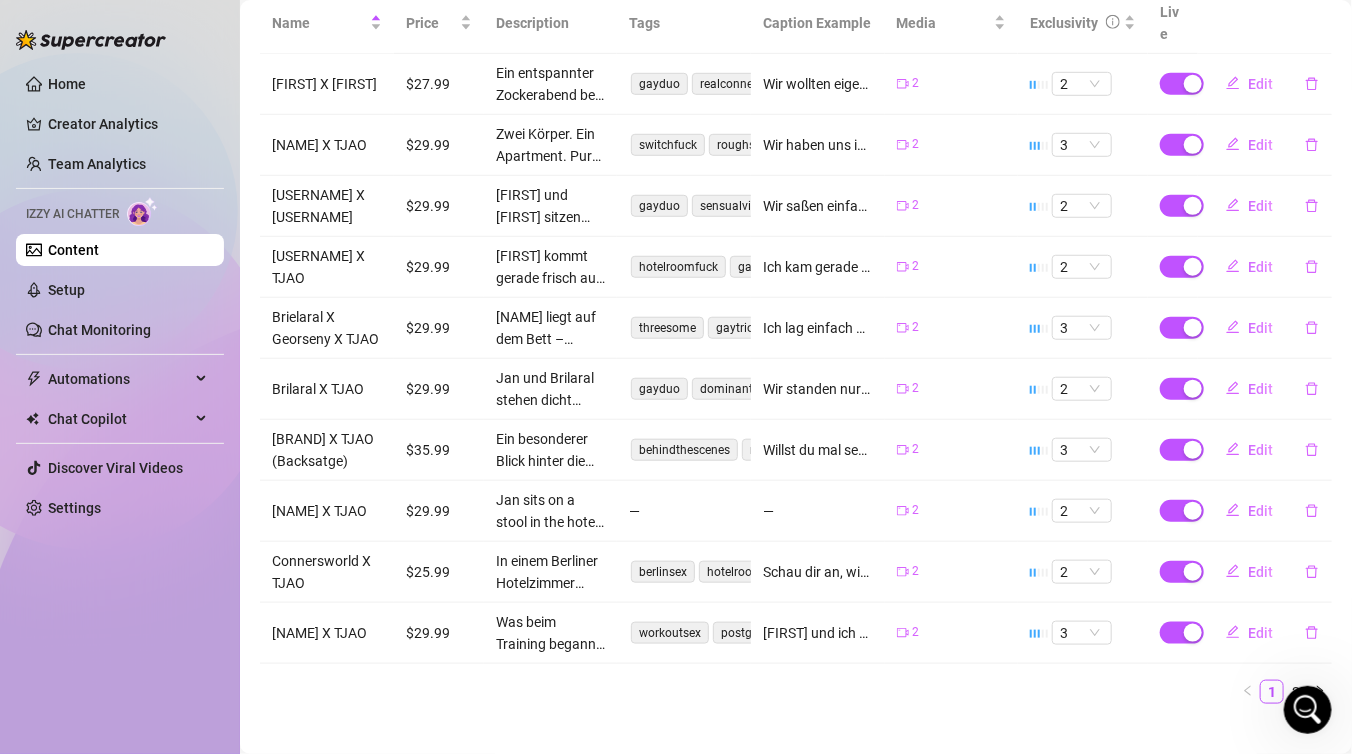 scroll, scrollTop: 420, scrollLeft: 0, axis: vertical 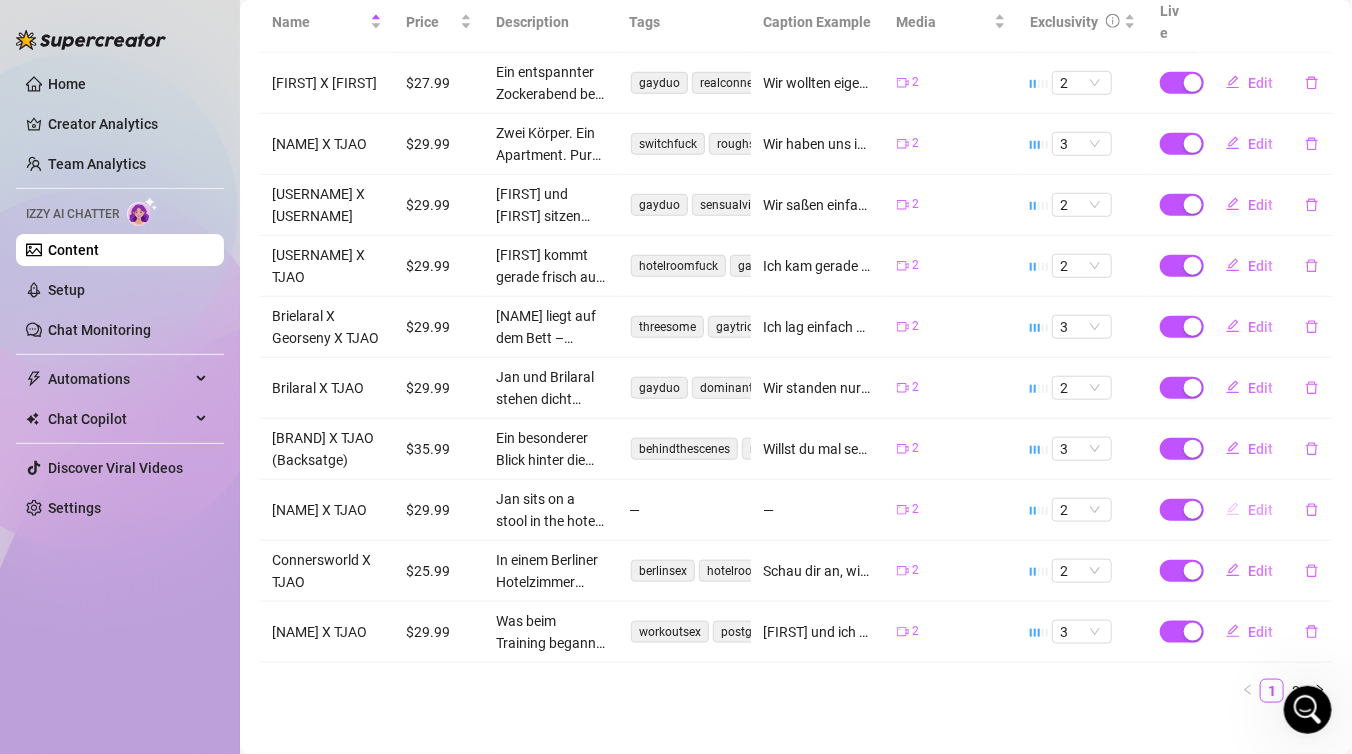 click on "Edit" at bounding box center [1260, 510] 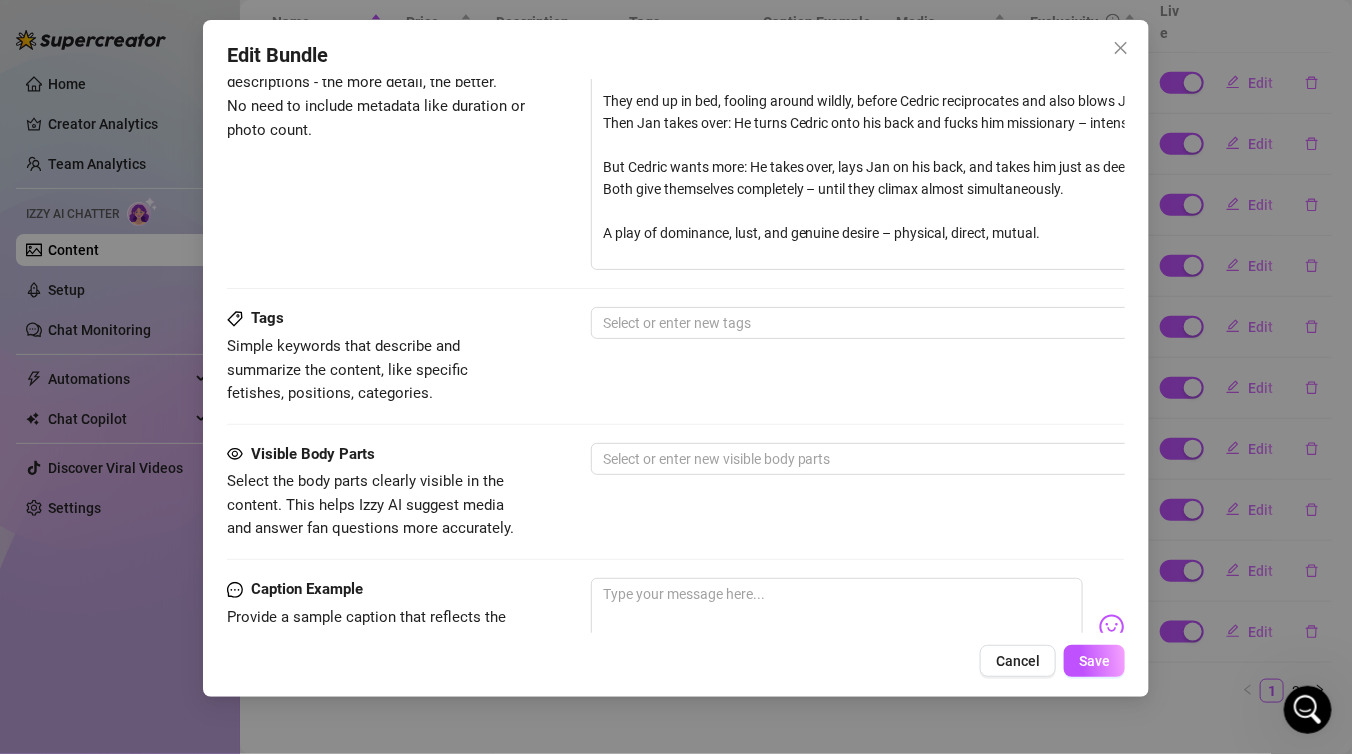 scroll, scrollTop: 908, scrollLeft: 0, axis: vertical 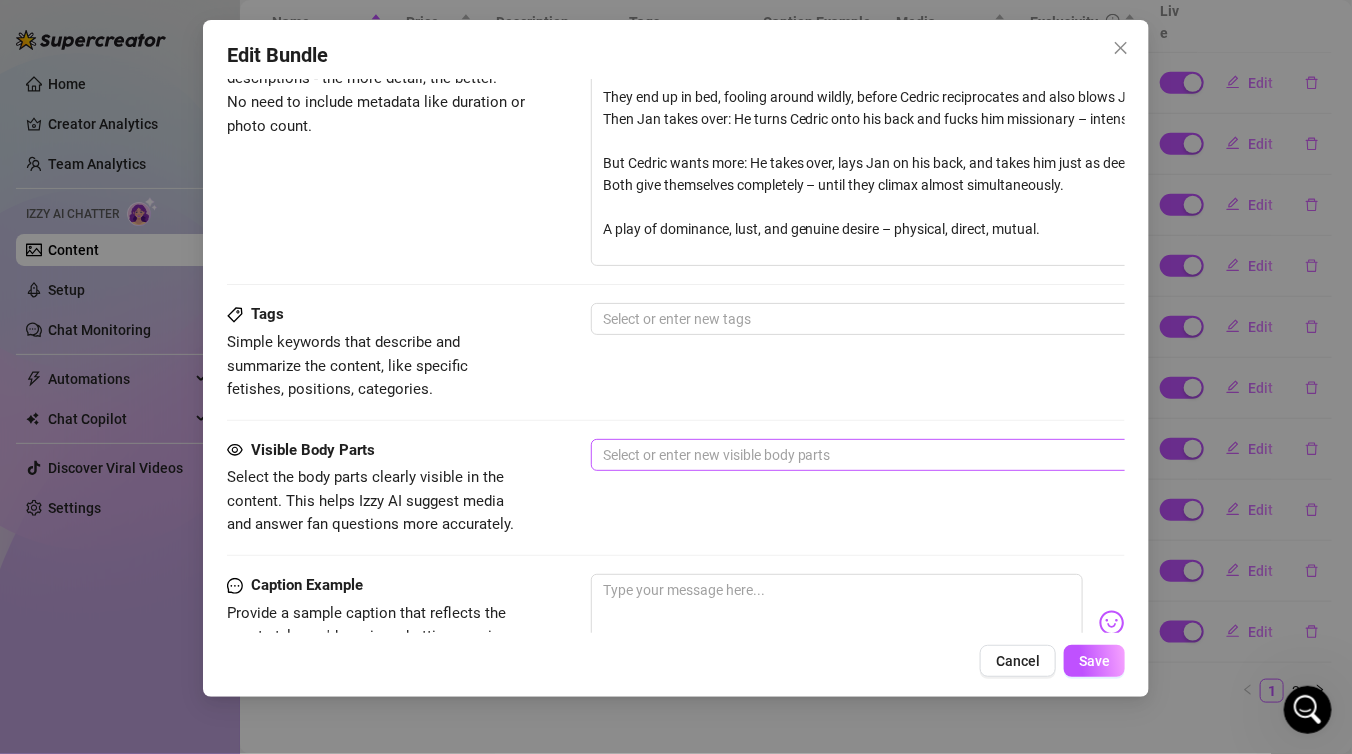 click at bounding box center [930, 455] 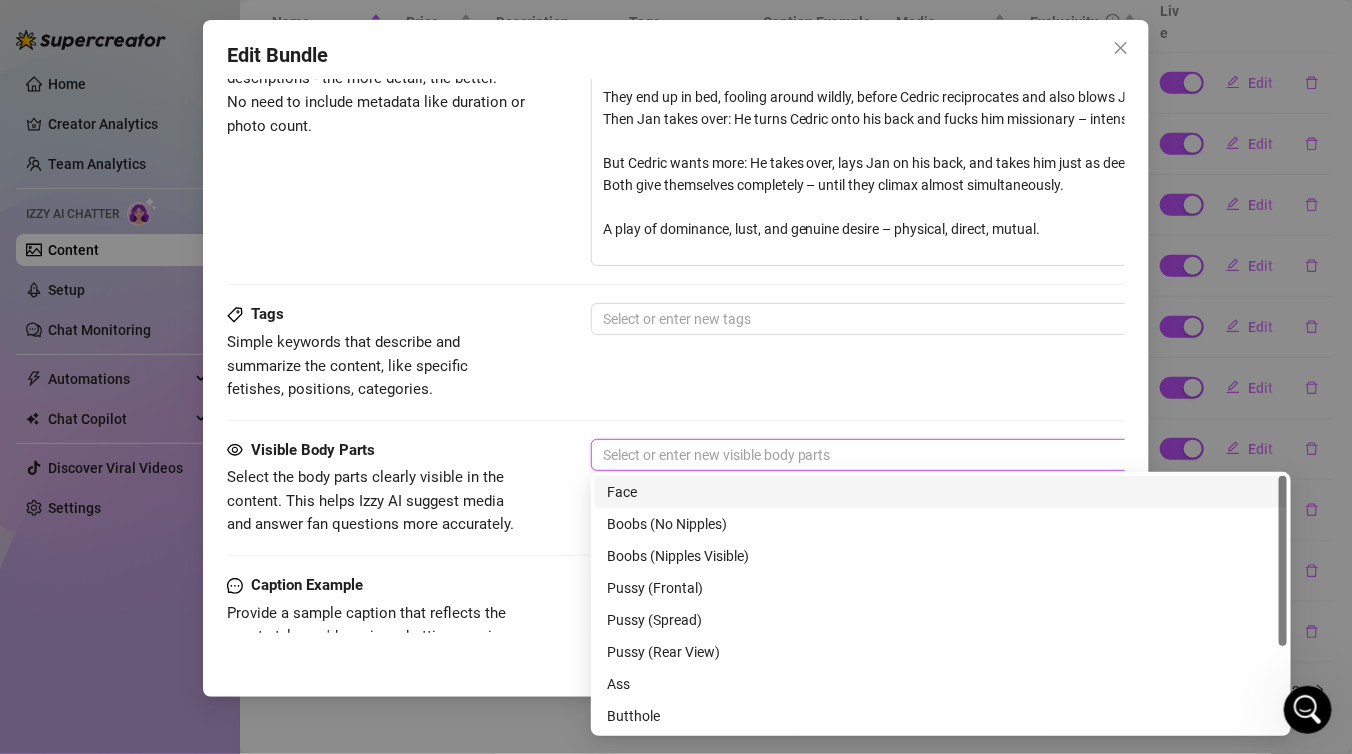 click on "Face" at bounding box center [941, 492] 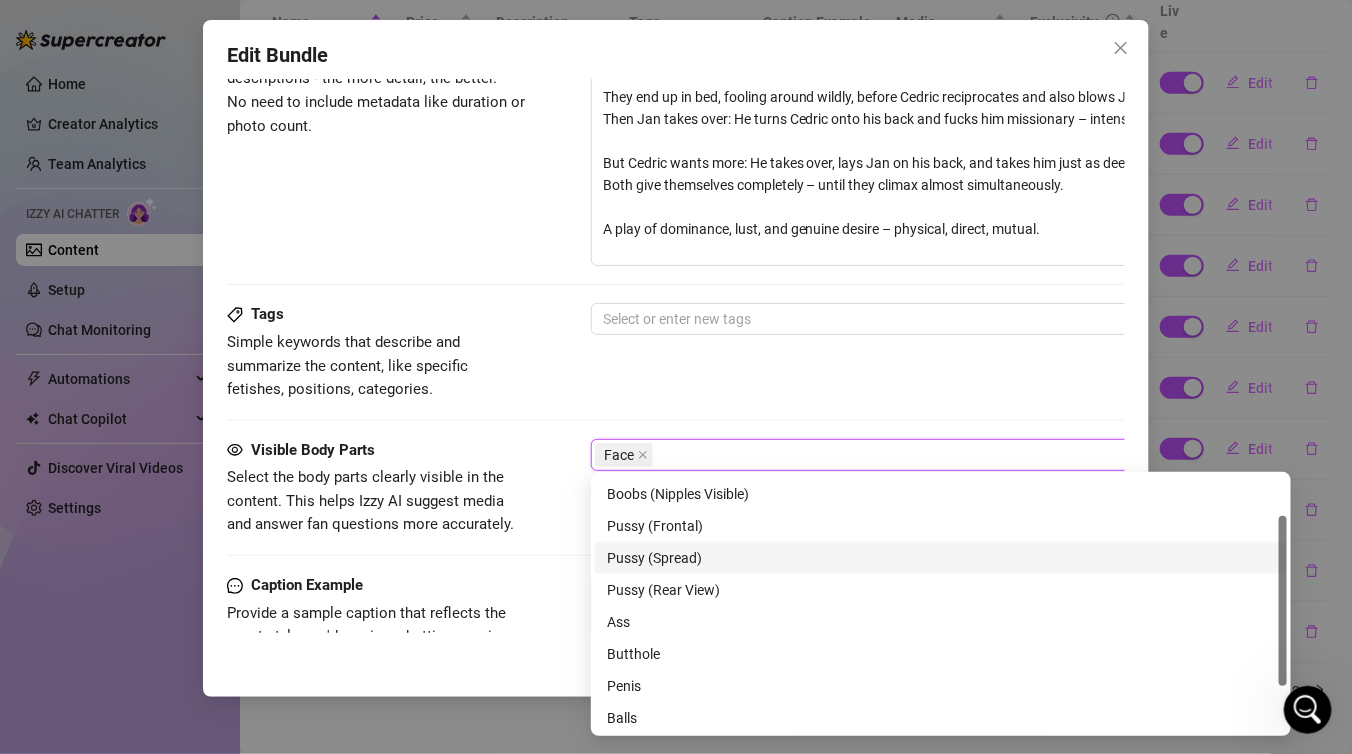 scroll, scrollTop: 64, scrollLeft: 0, axis: vertical 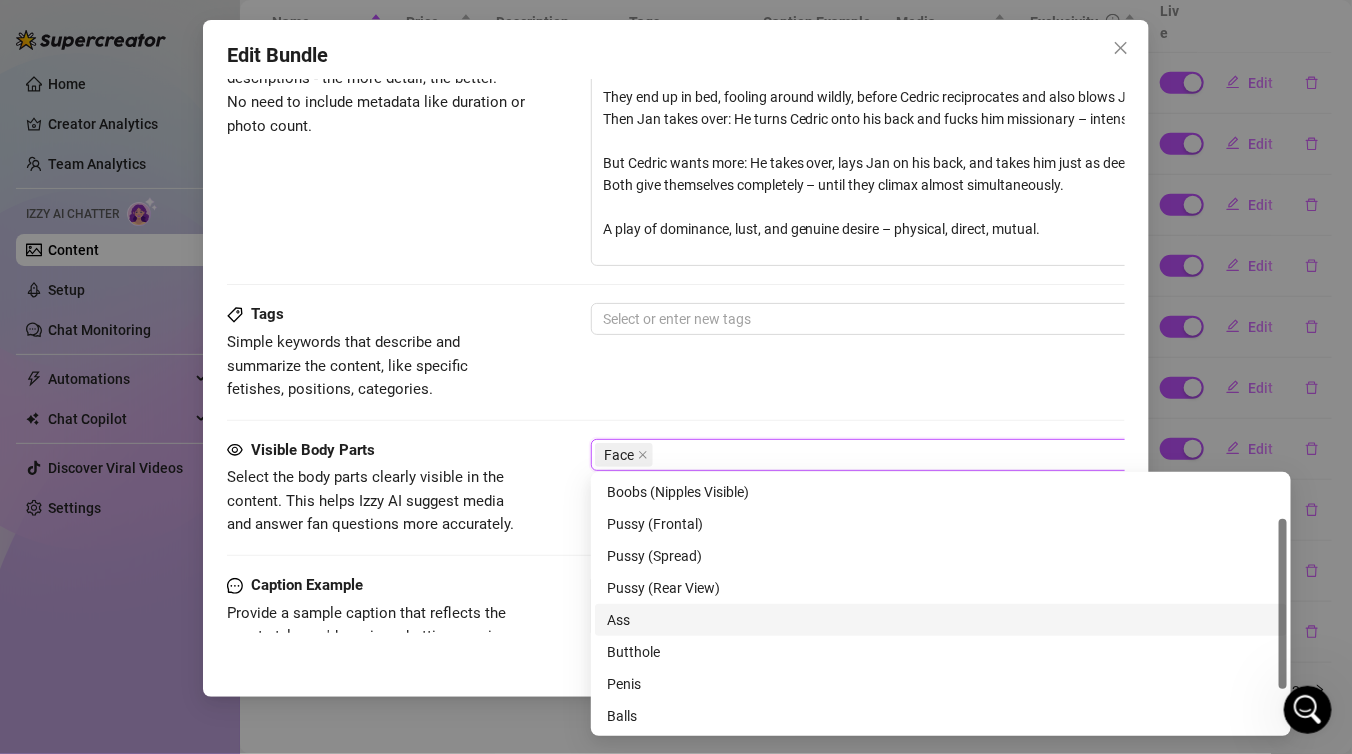 click on "Ass" at bounding box center (941, 620) 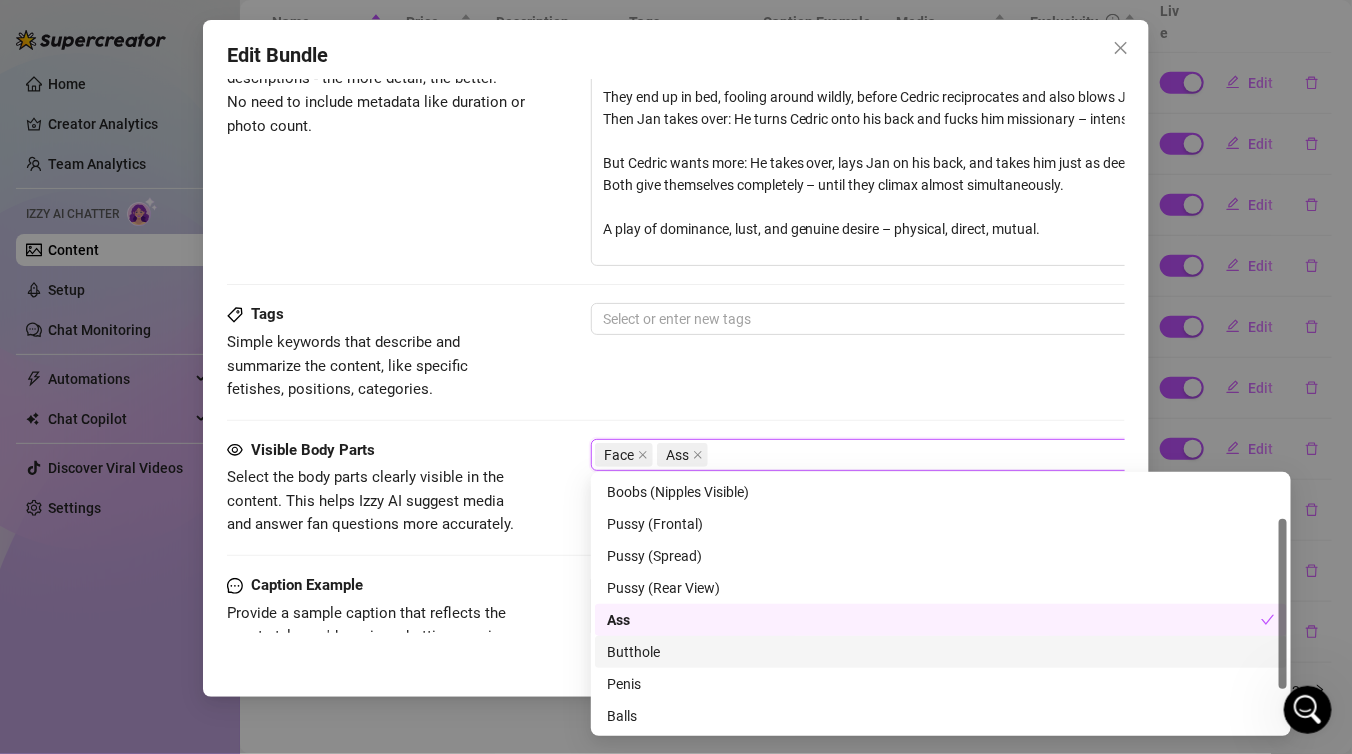 click on "Butthole" at bounding box center [941, 652] 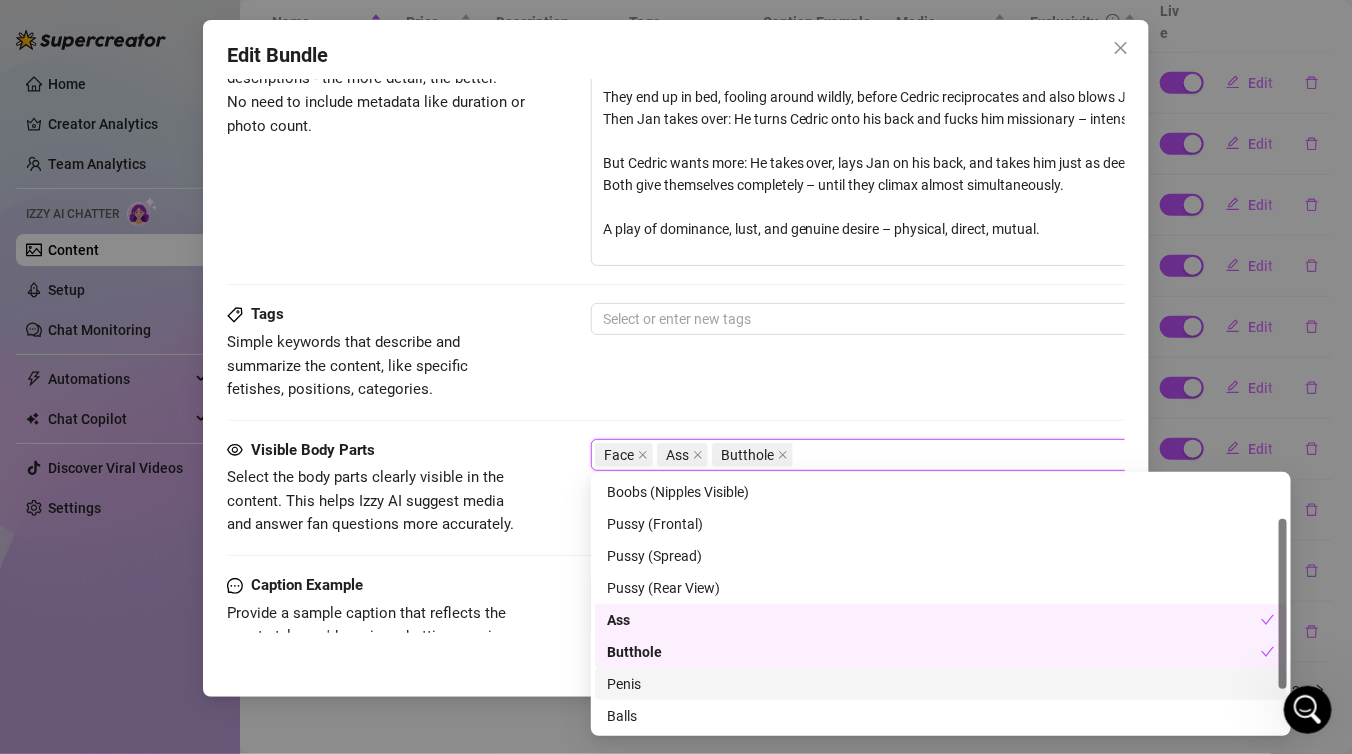click on "Penis" at bounding box center (941, 684) 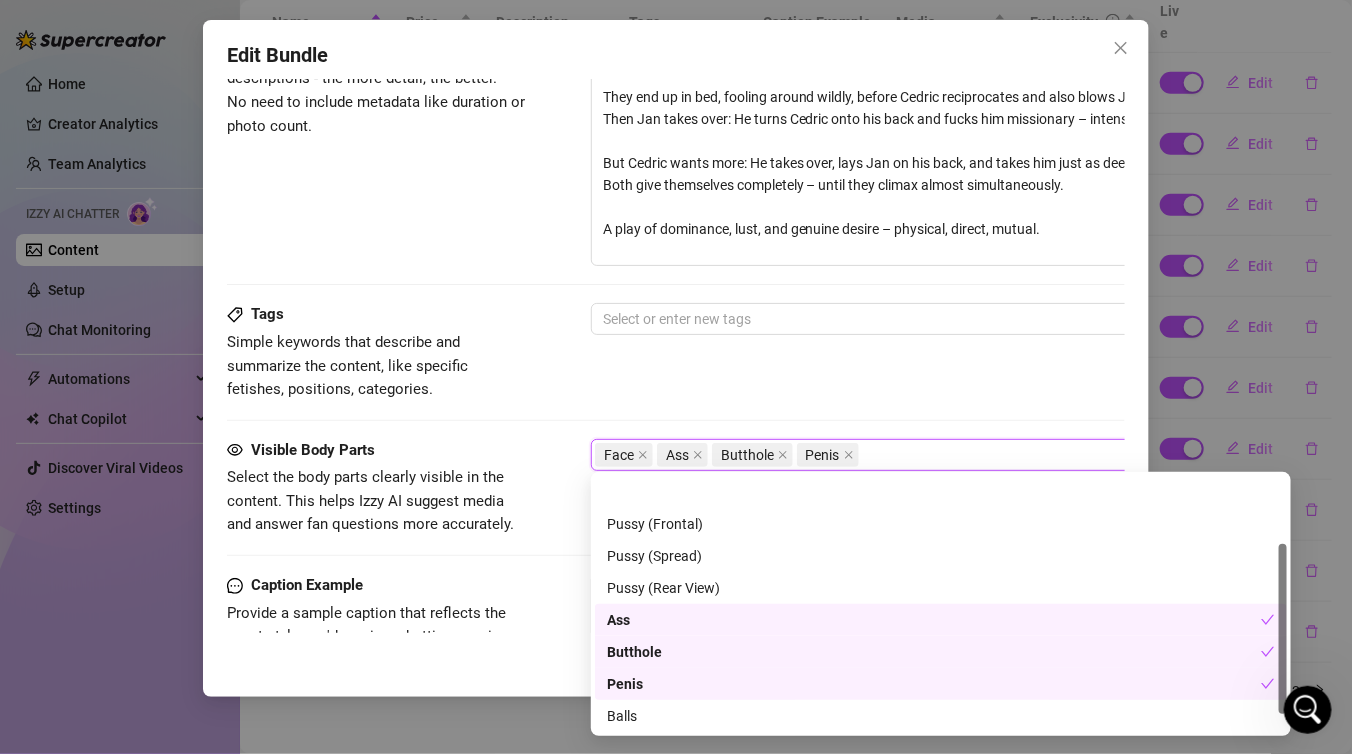 scroll, scrollTop: 127, scrollLeft: 0, axis: vertical 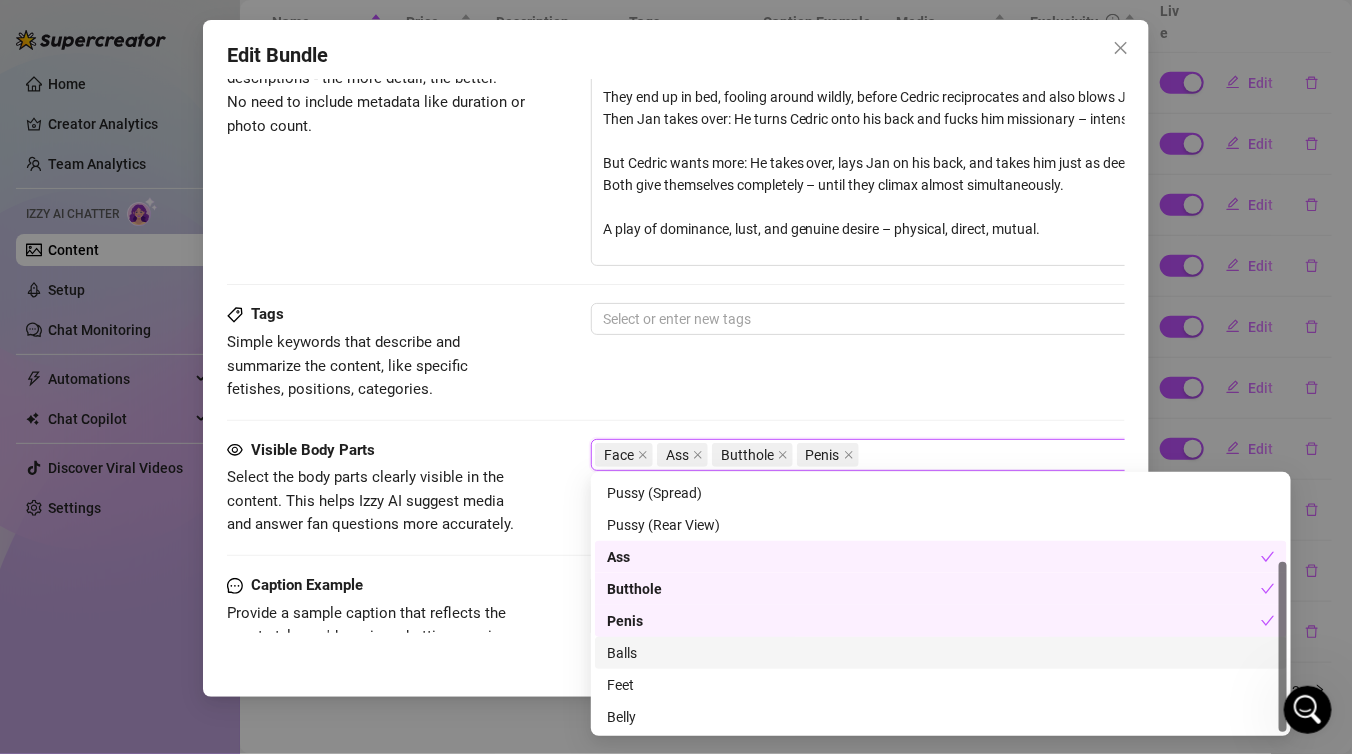 click on "Balls" at bounding box center [941, 653] 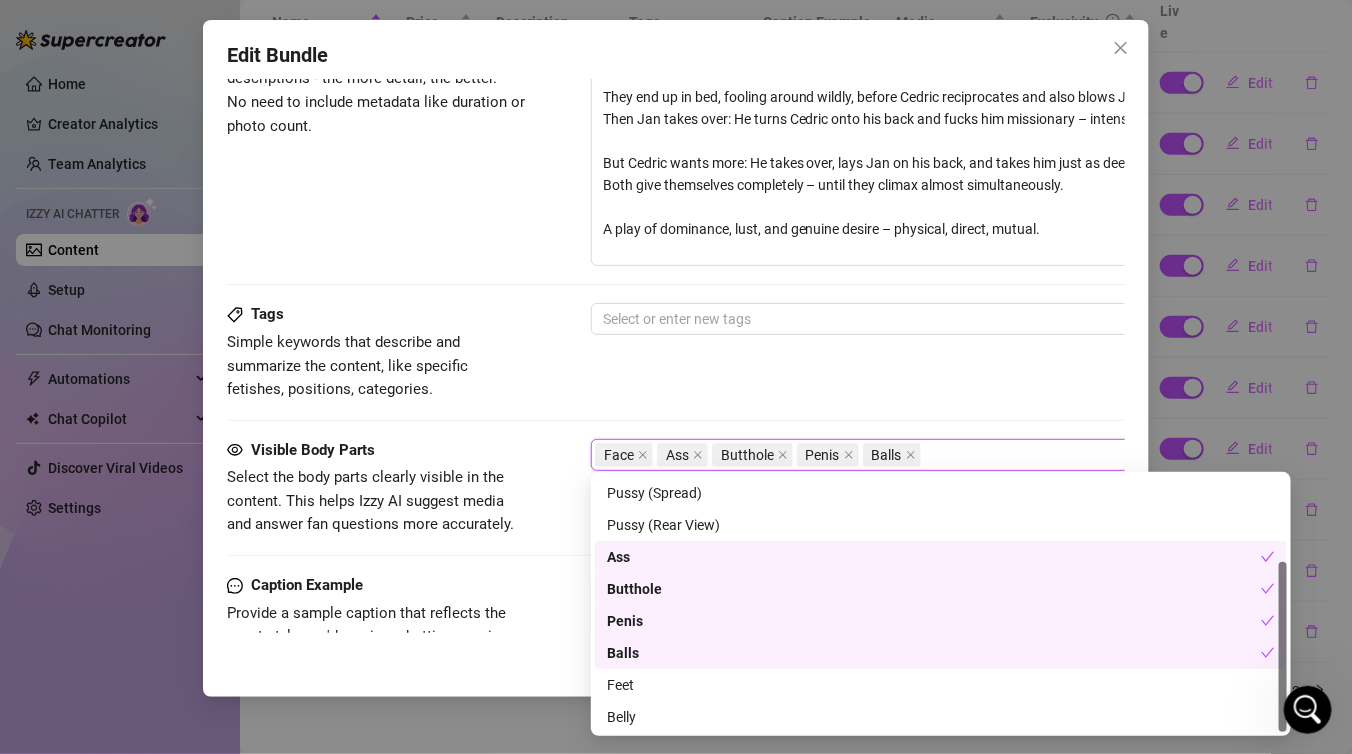 click on "Visible Body Parts Select the body parts clearly visible in the content. This helps Izzy AI suggest media and answer fan questions more accurately. Face Ass Butthole Penis Balls" at bounding box center [676, 488] 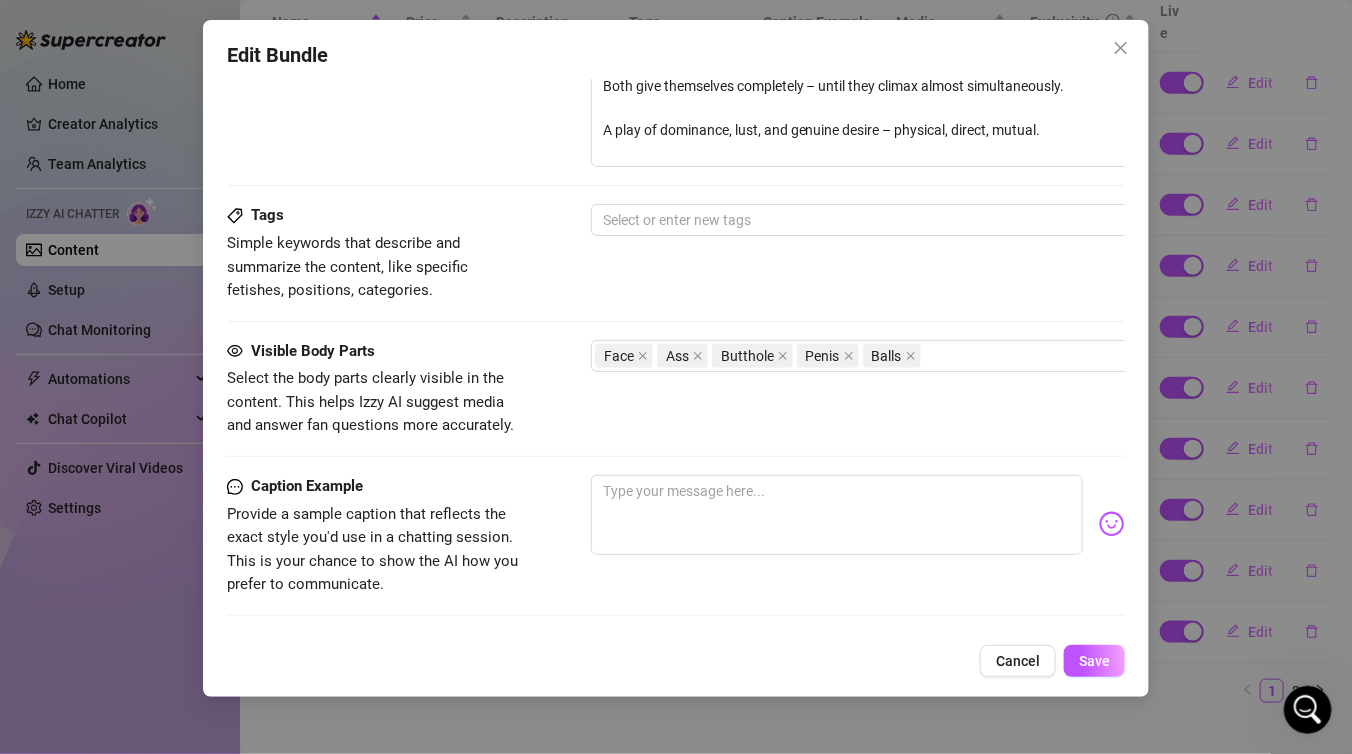 scroll, scrollTop: 1009, scrollLeft: 0, axis: vertical 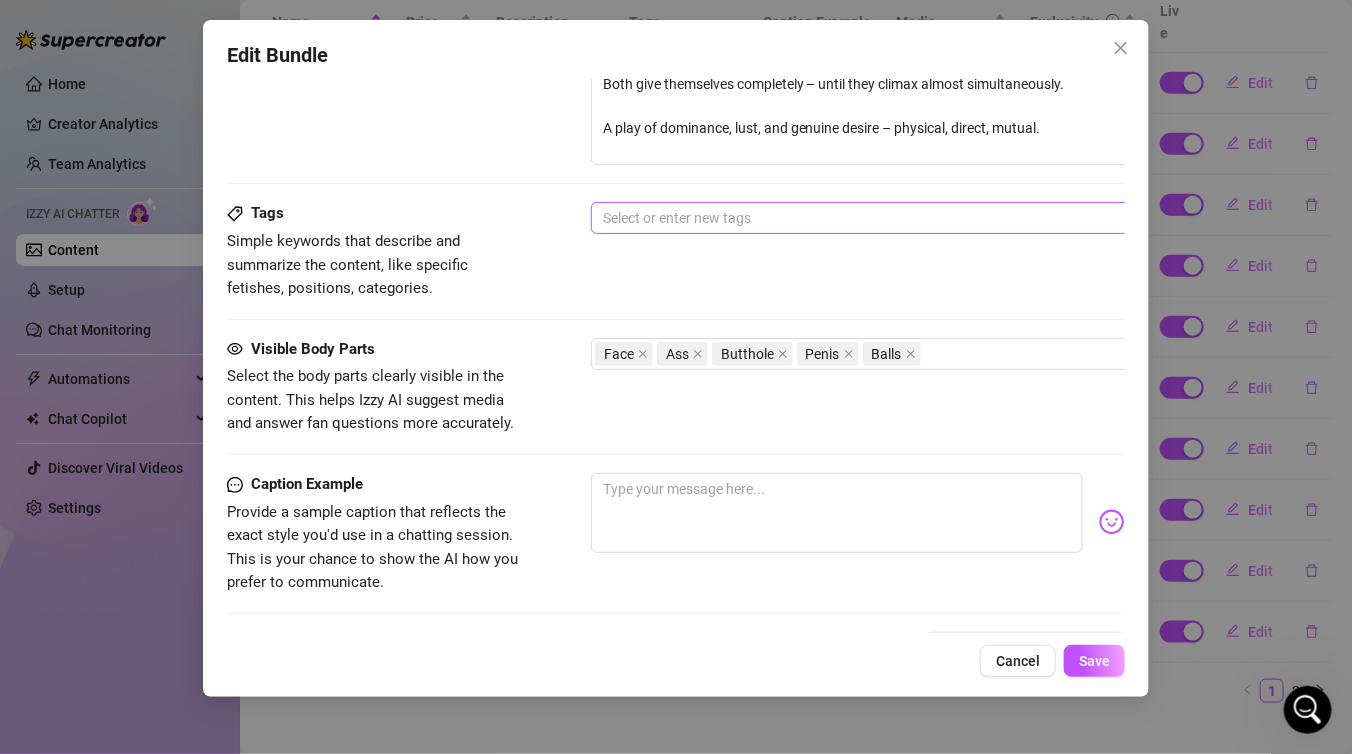 click at bounding box center [930, 218] 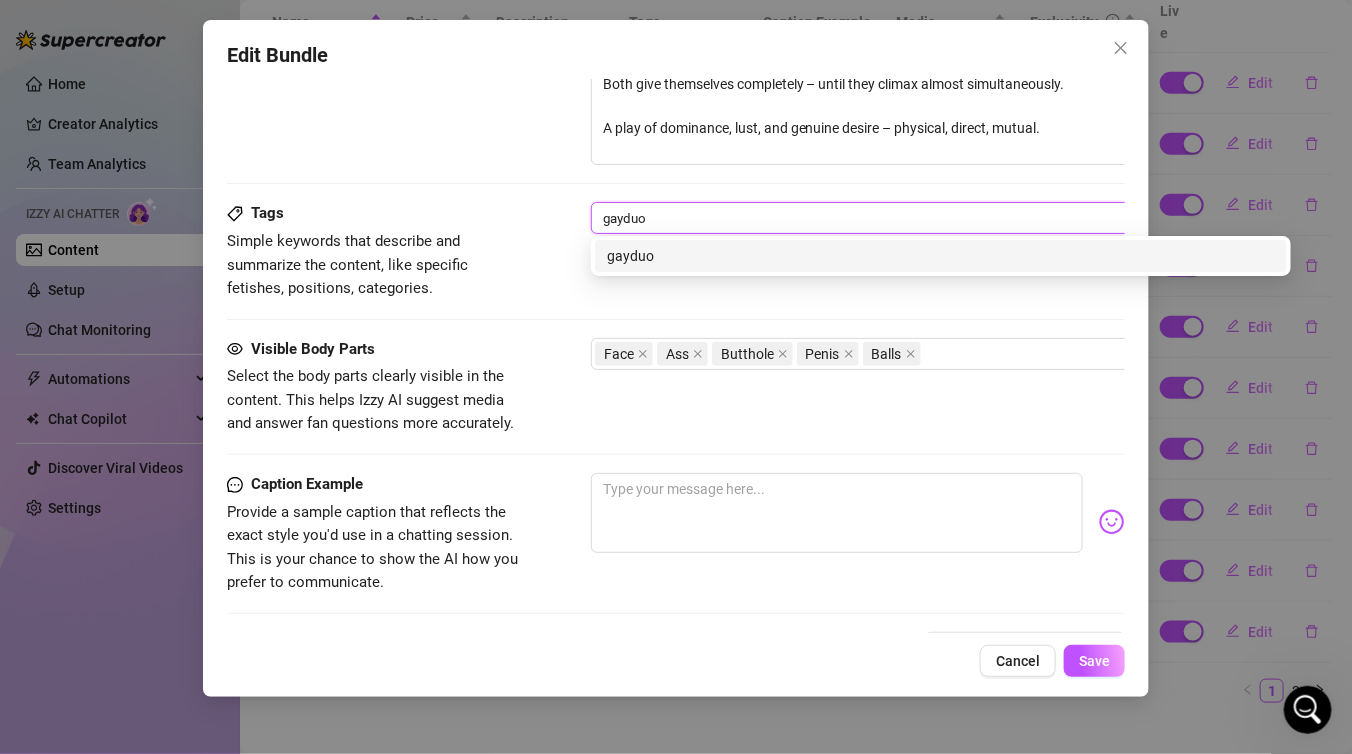type on "gayduo" 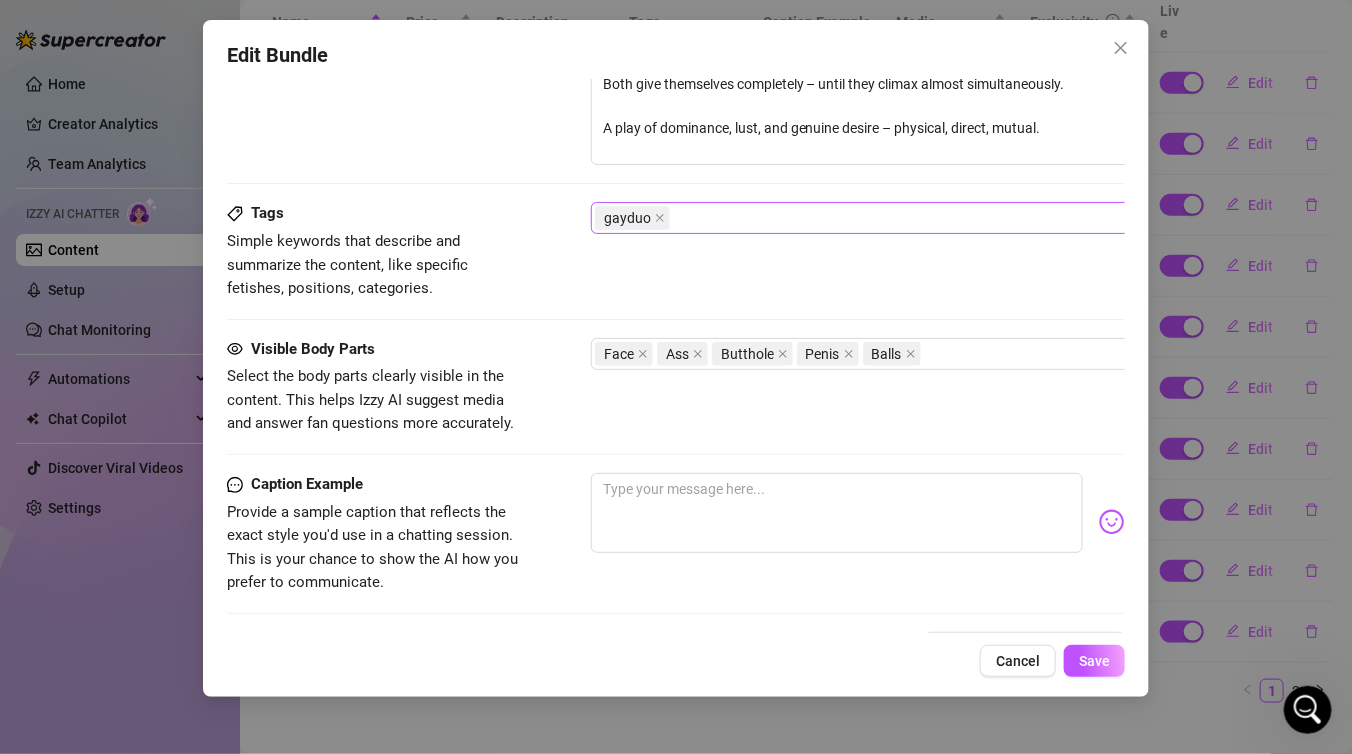 click on "gayduo" at bounding box center (930, 218) 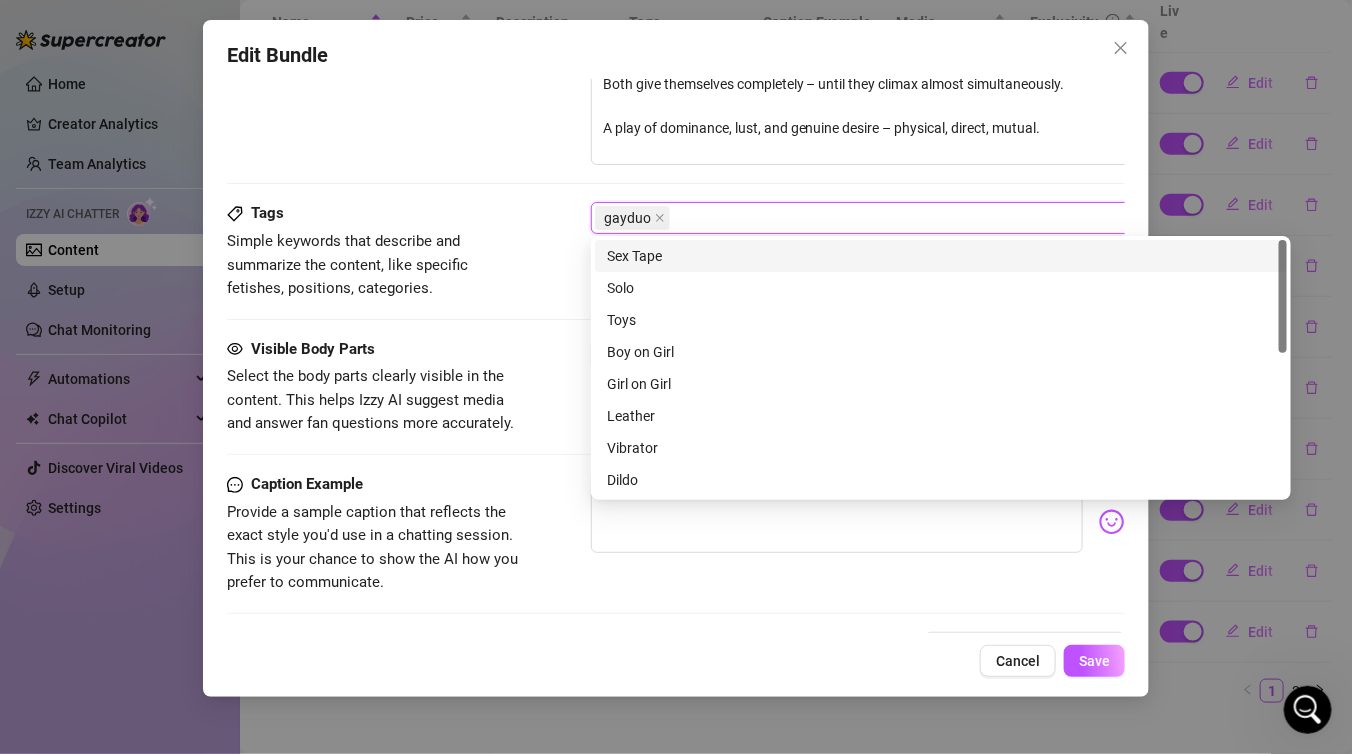 paste on "switchfuck" 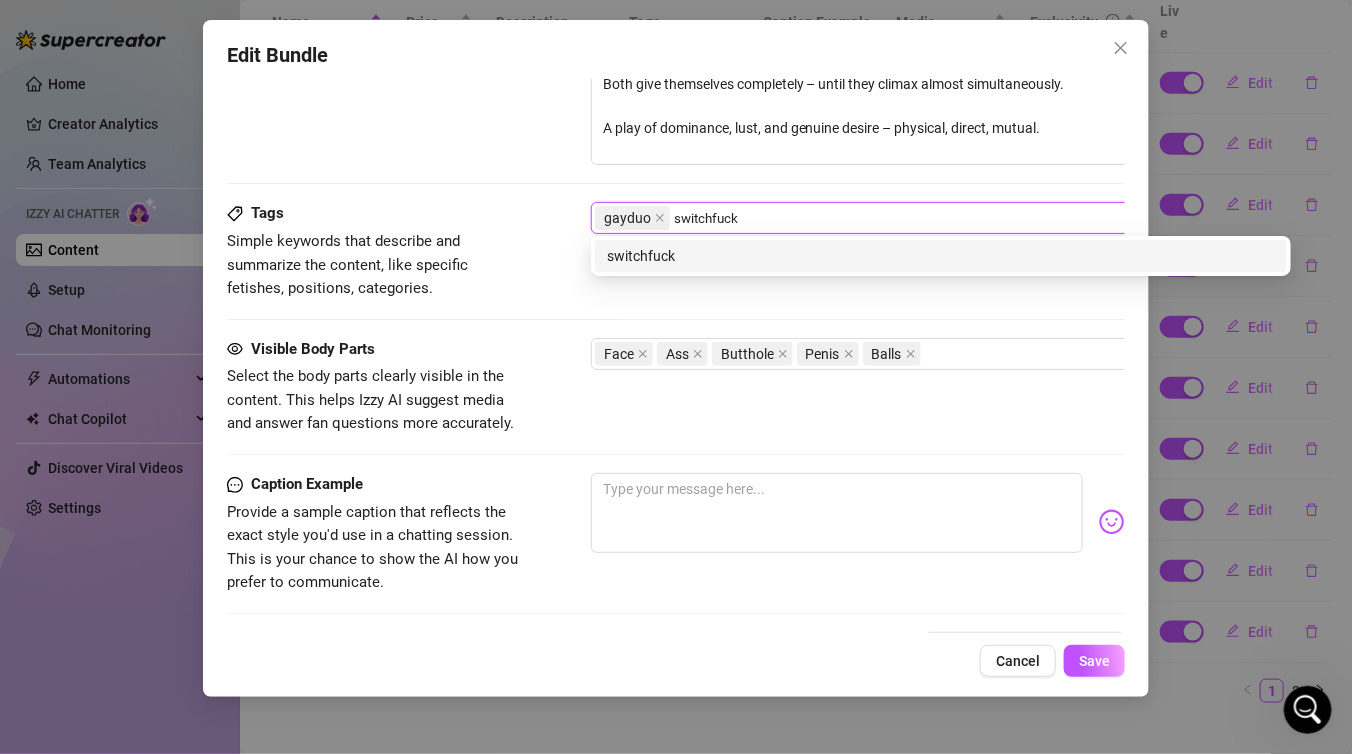 type on "switchfuck" 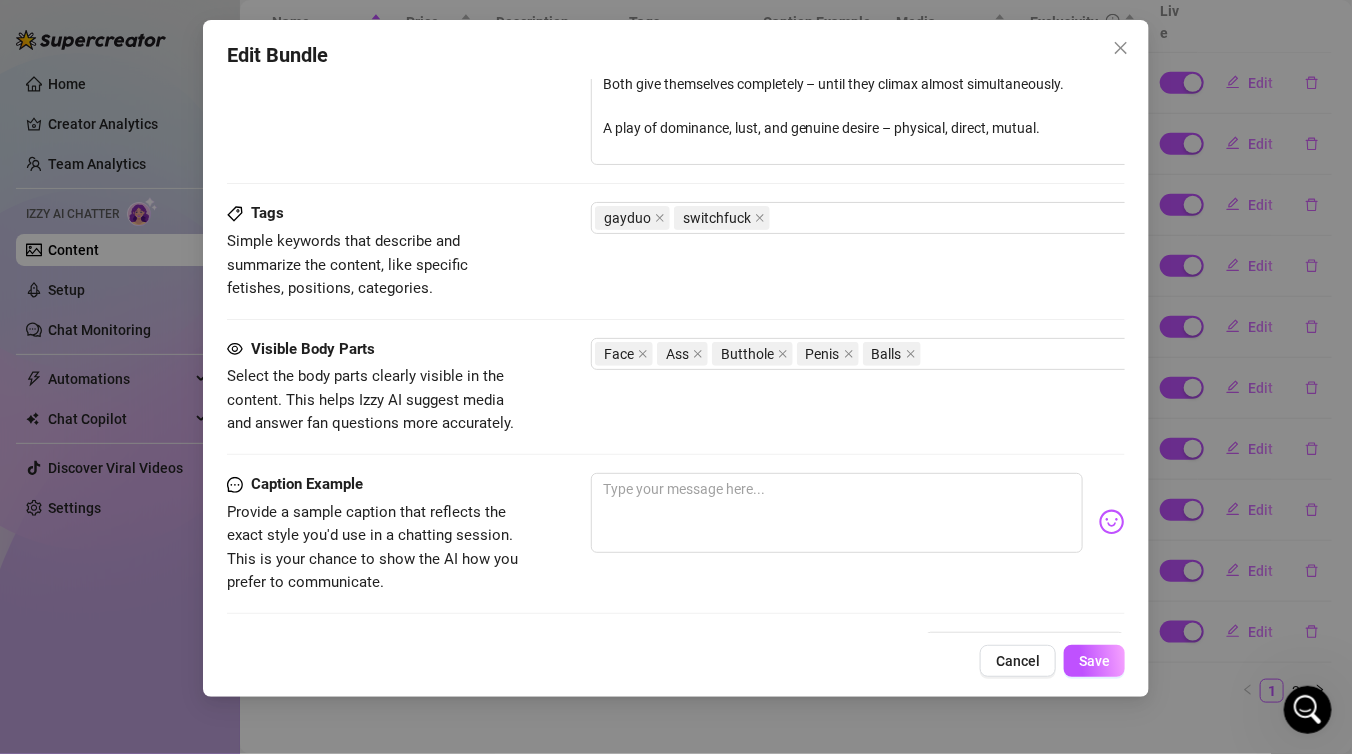 click on "Tags Simple keywords that describe and summarize the content, like specific fetishes, positions, categories. gayduo switchfuck" at bounding box center (676, 251) 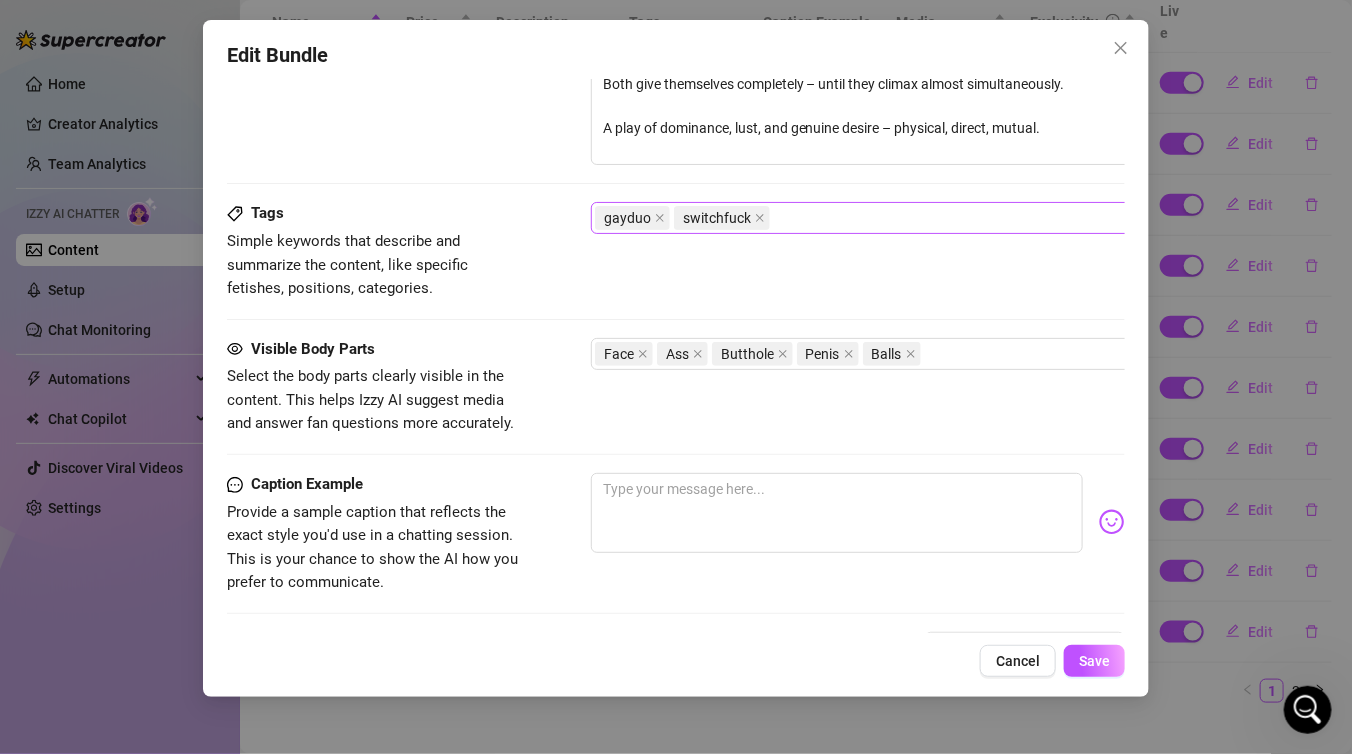 click on "gayduo switchfuck" at bounding box center [930, 218] 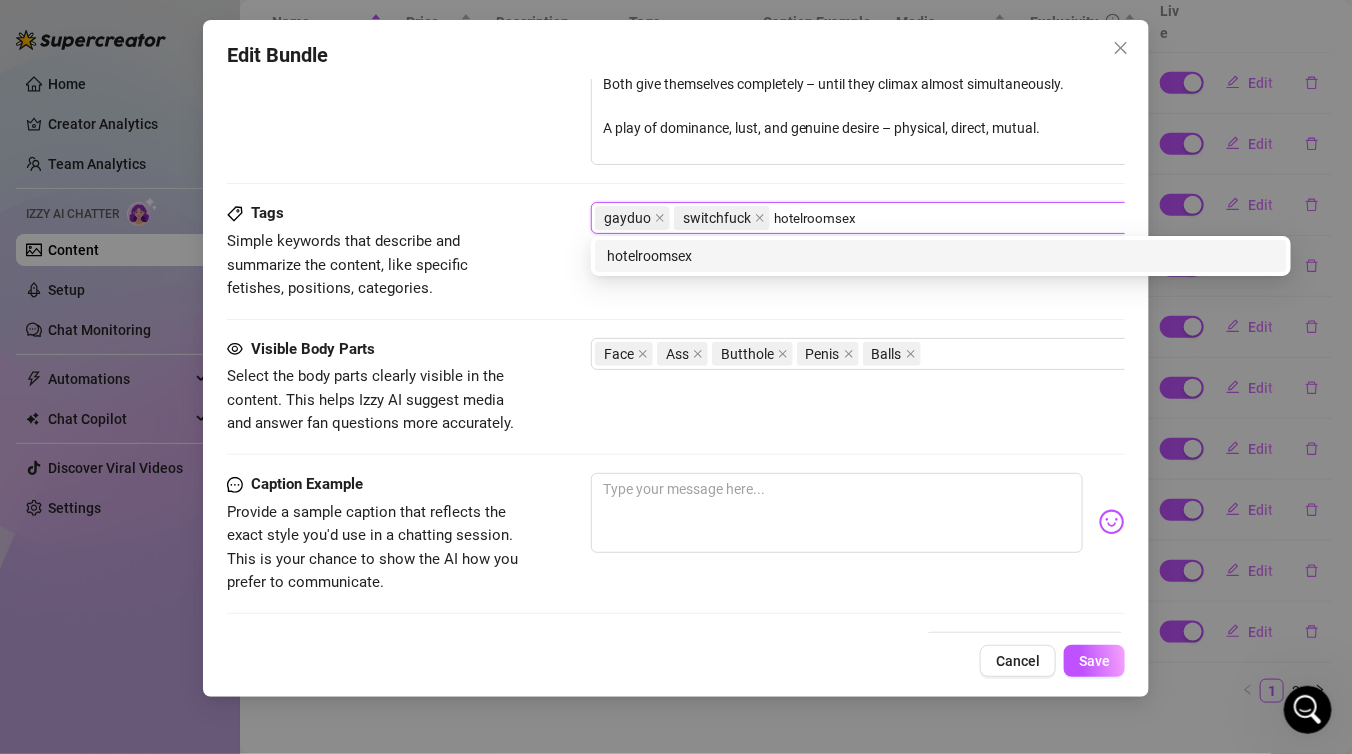 type on "hotelroomsex" 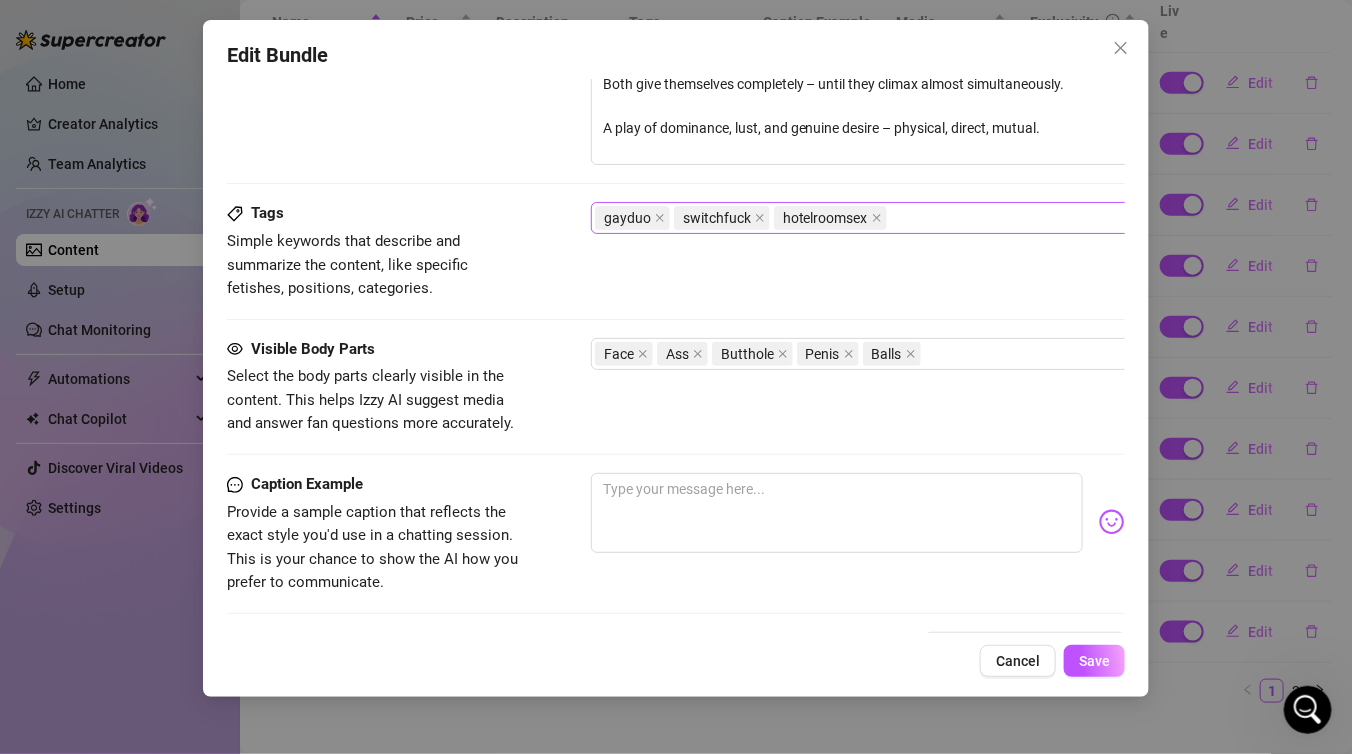 click on "gayduo switchfuck hotelroomsex" at bounding box center (930, 218) 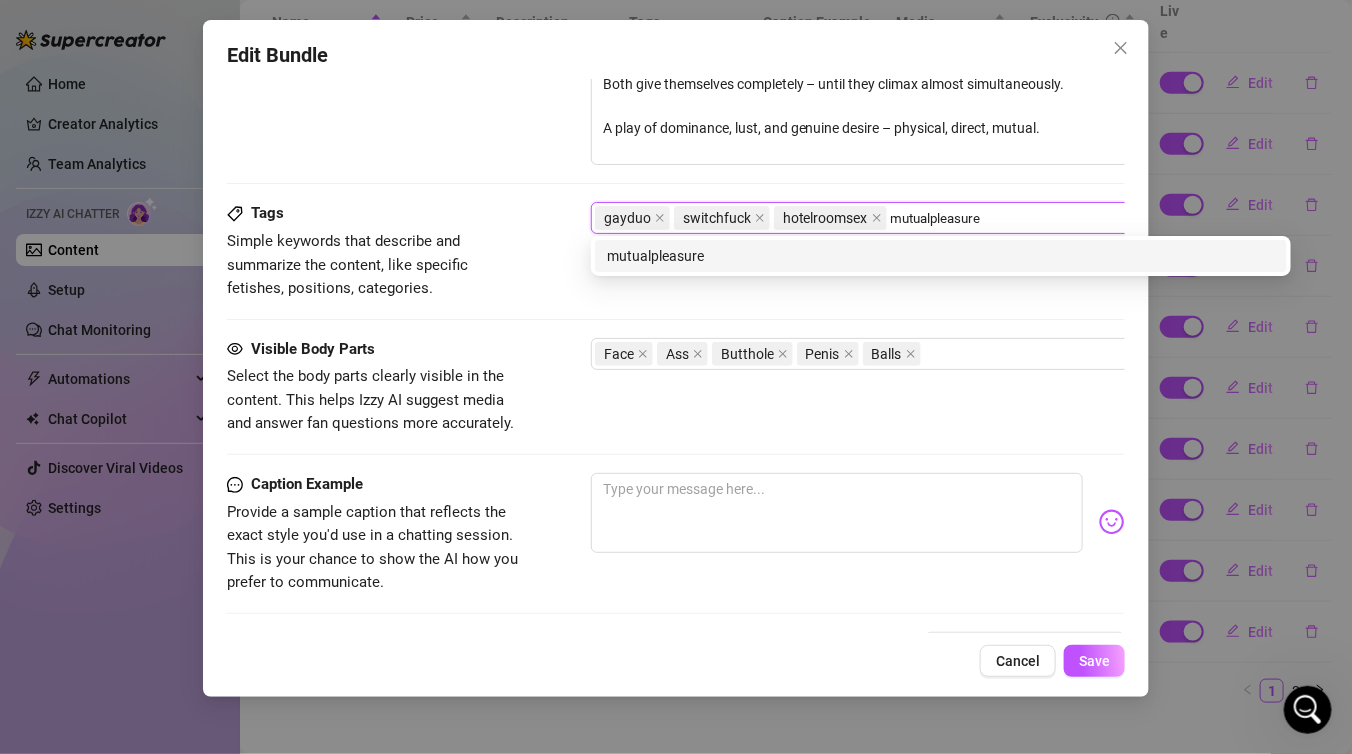 type on "mutualpleasure" 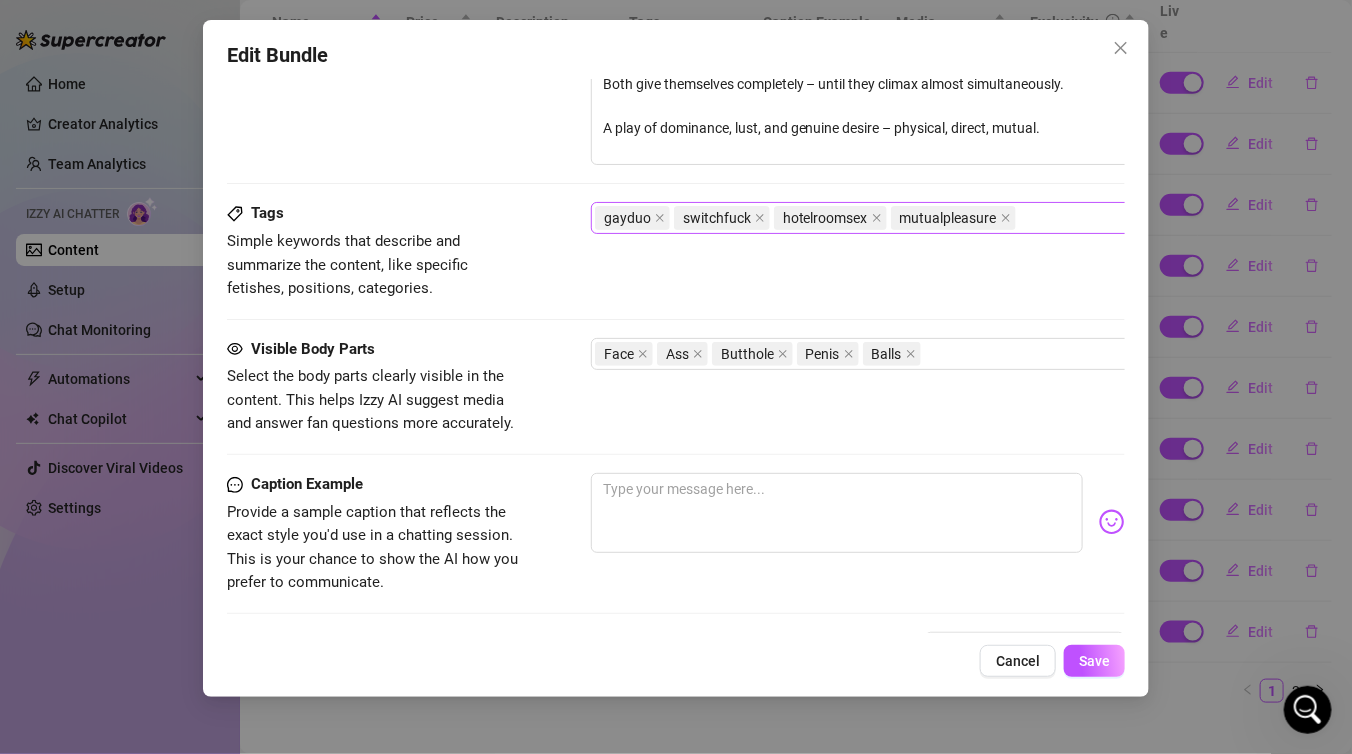 click on "gayduo switchfuck hotelroomsex mutualpleasure" at bounding box center (930, 218) 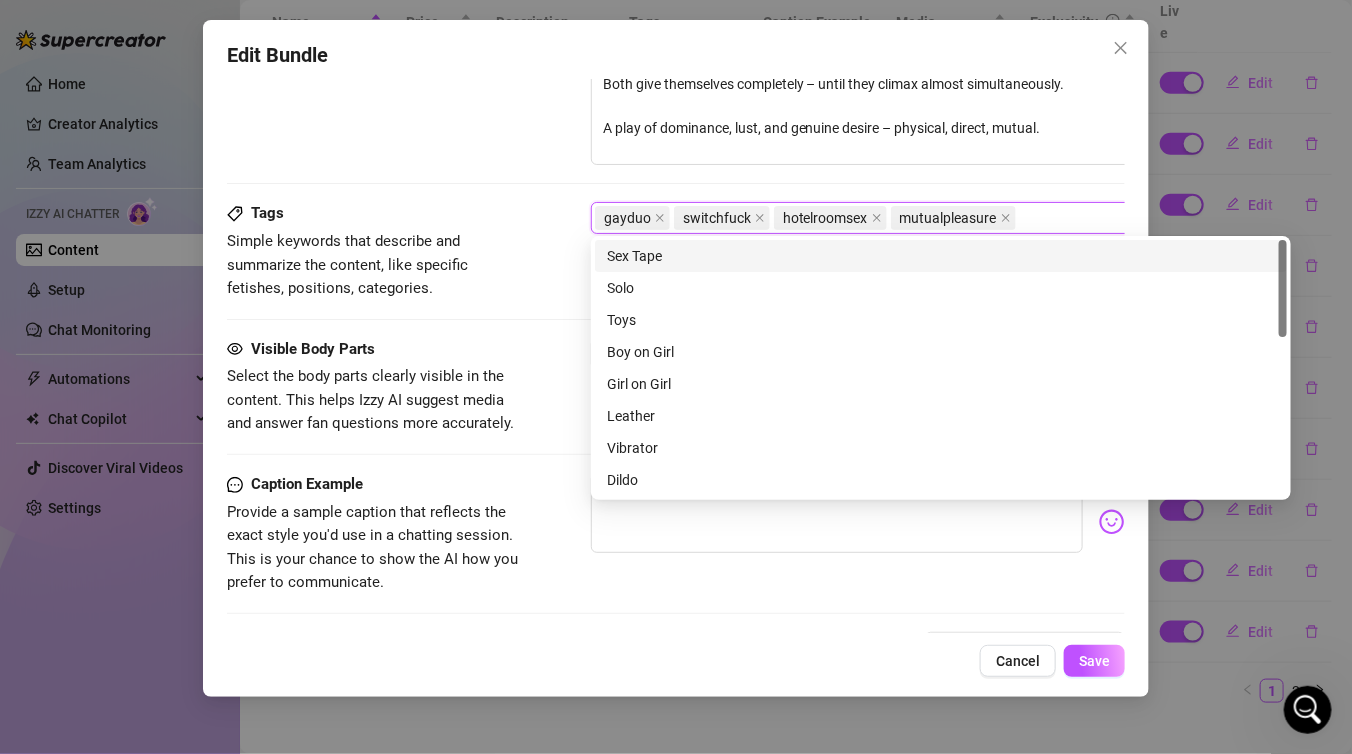 paste on "verspair" 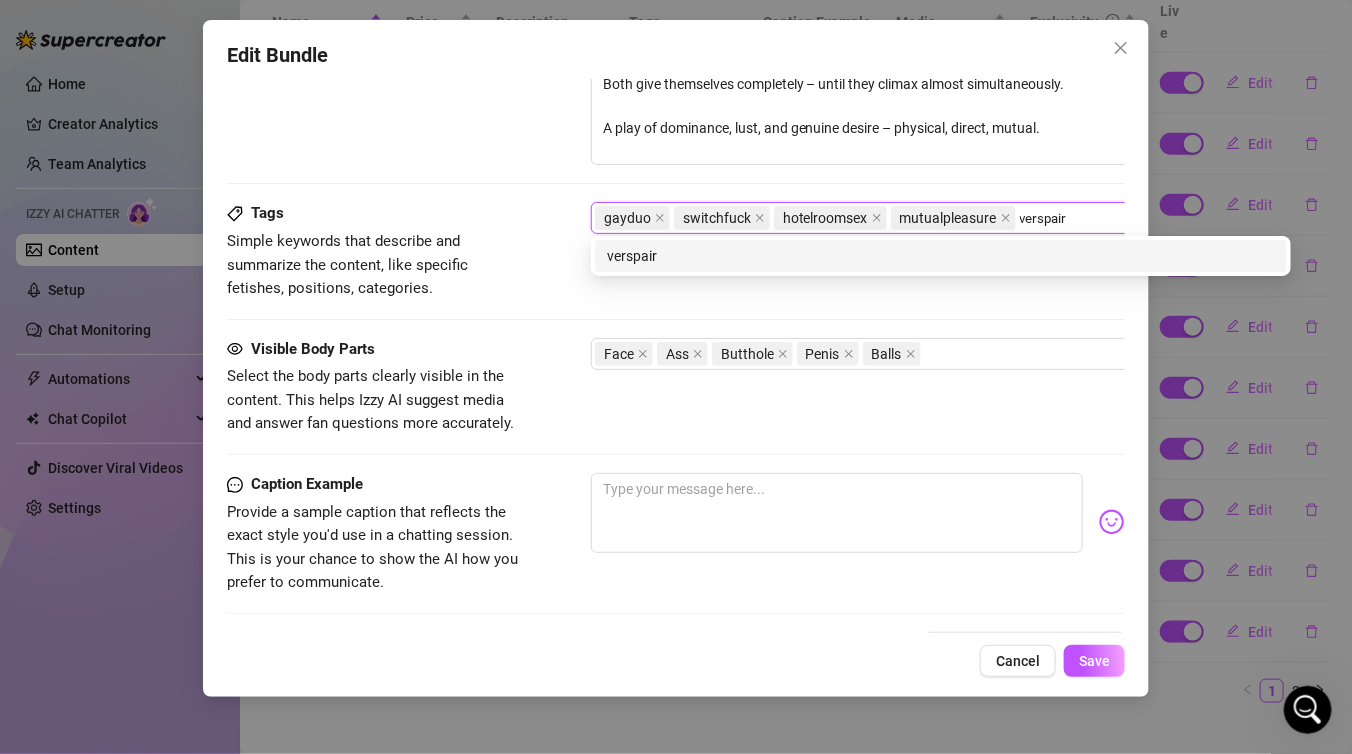 type on "verspair" 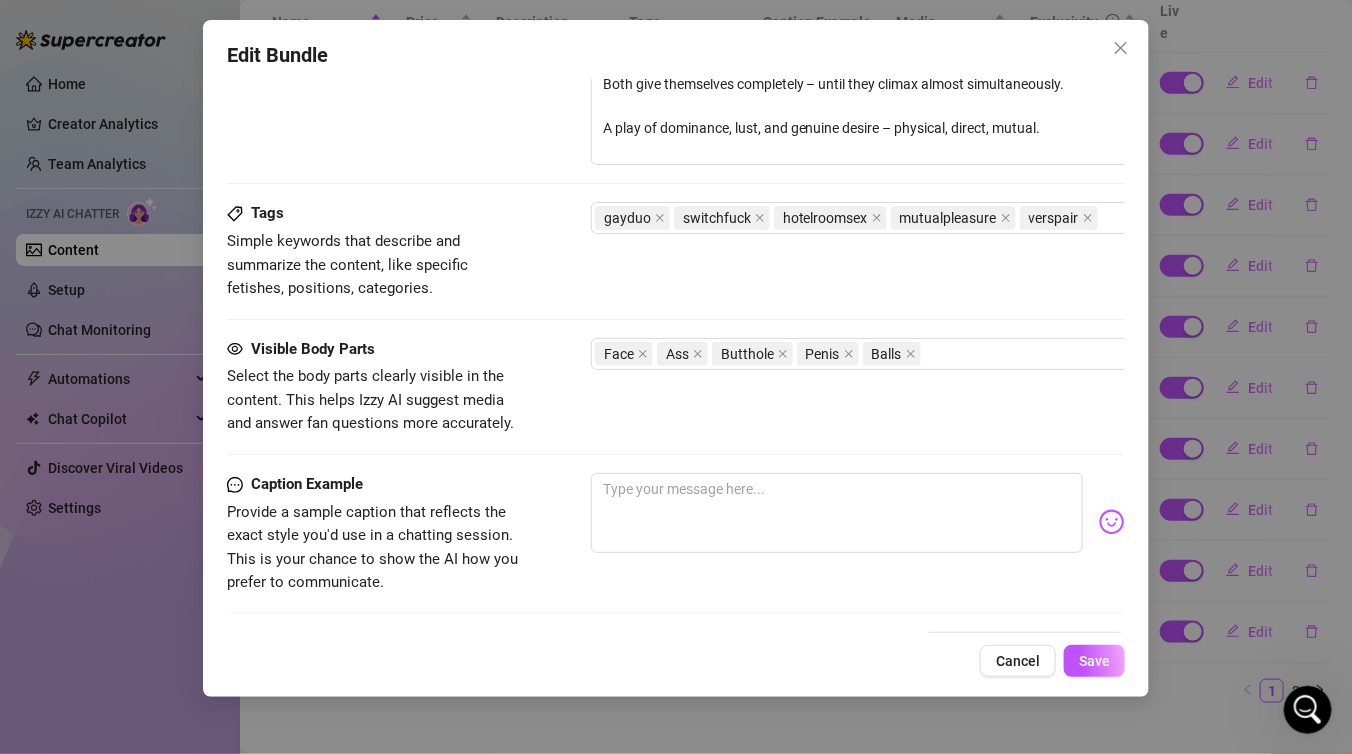 scroll, scrollTop: 1009, scrollLeft: 177, axis: both 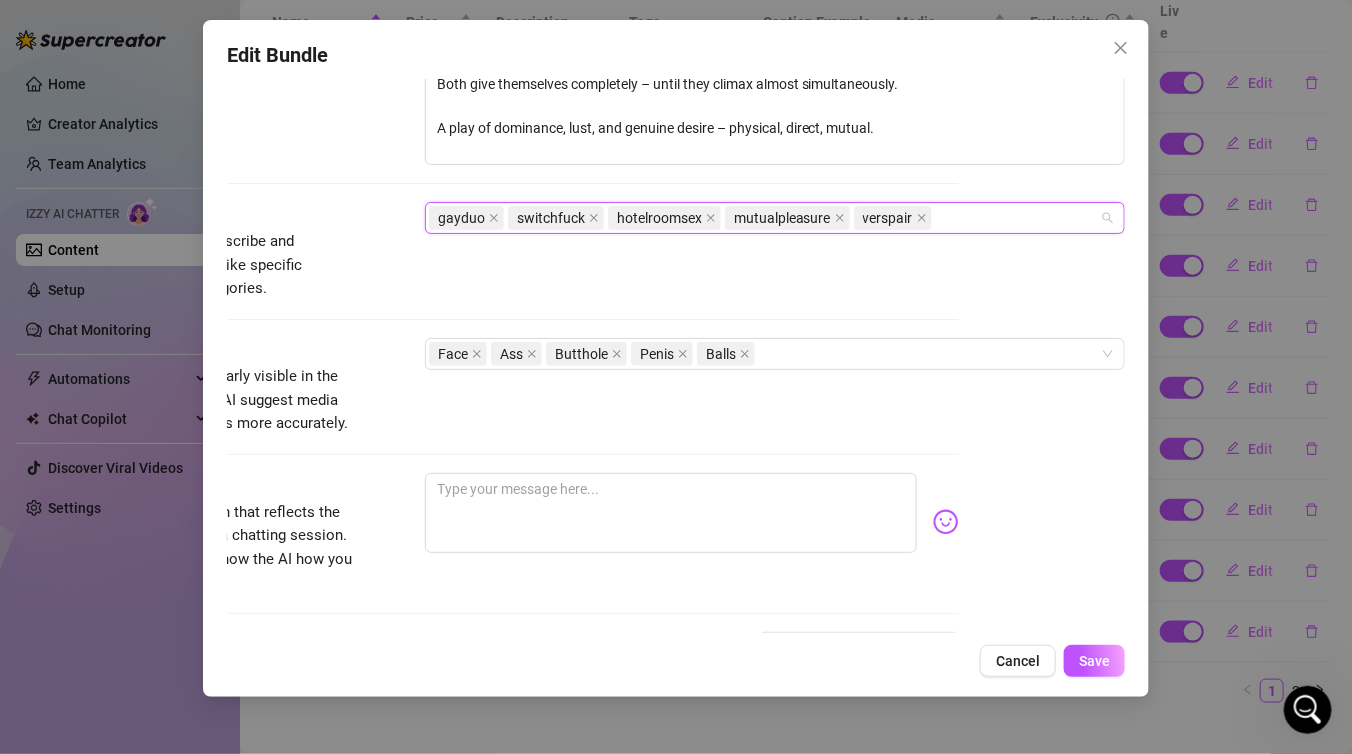 click on "gayduo switchfuck hotelroomsex mutualpleasure verspair" at bounding box center [775, 218] 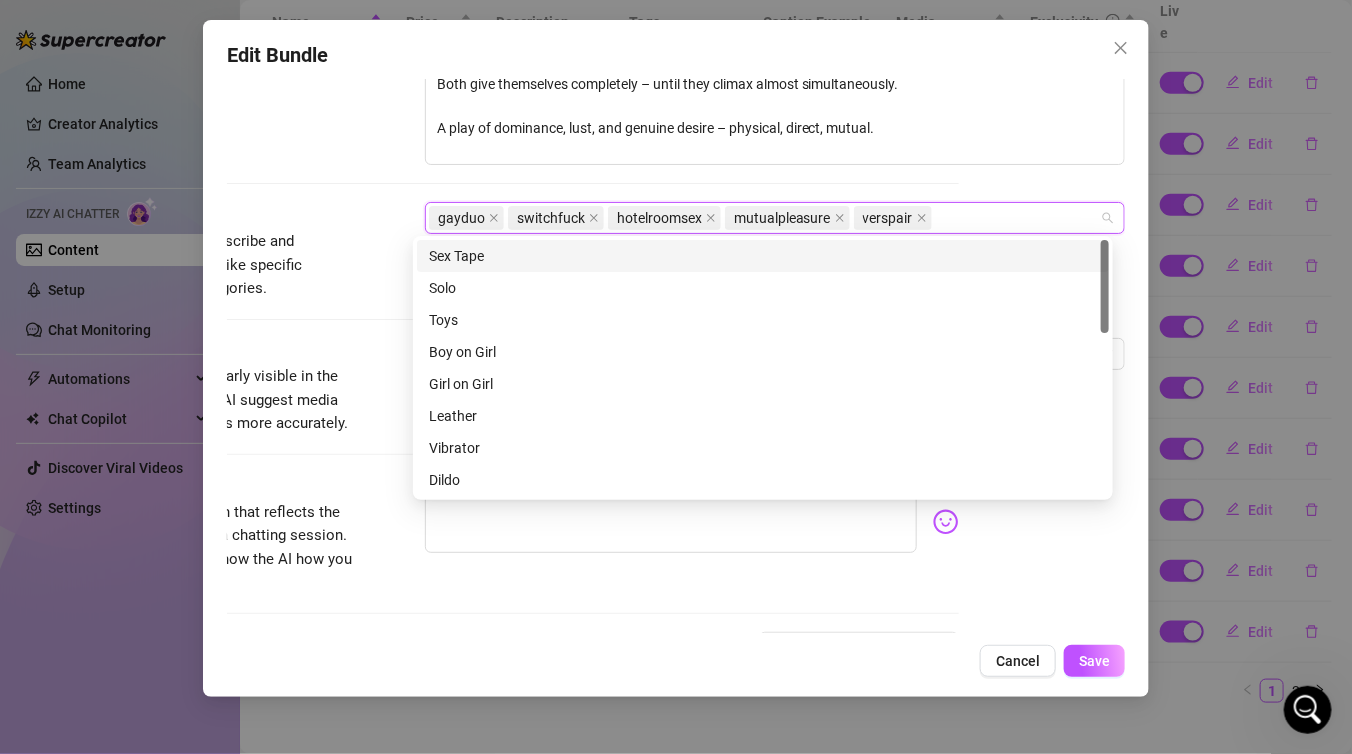 paste on "lustspiel" 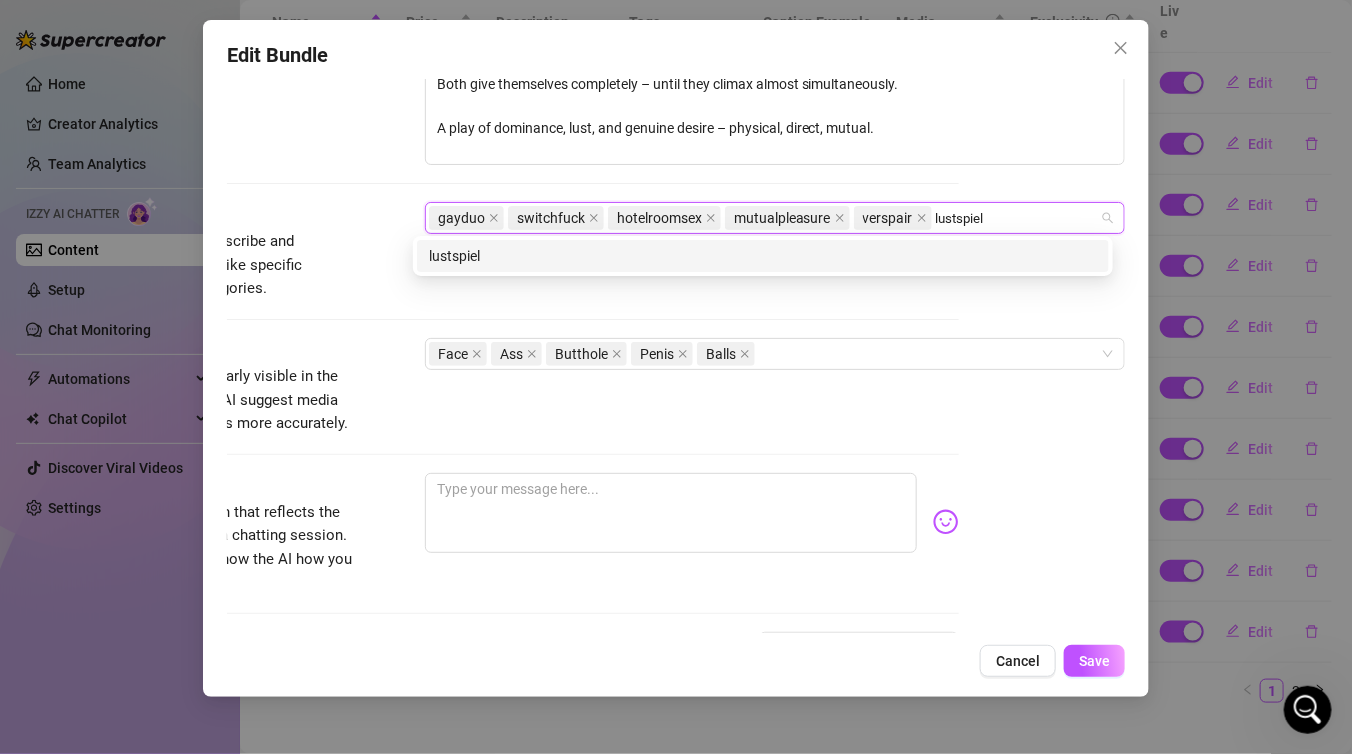 type on "lustspiel" 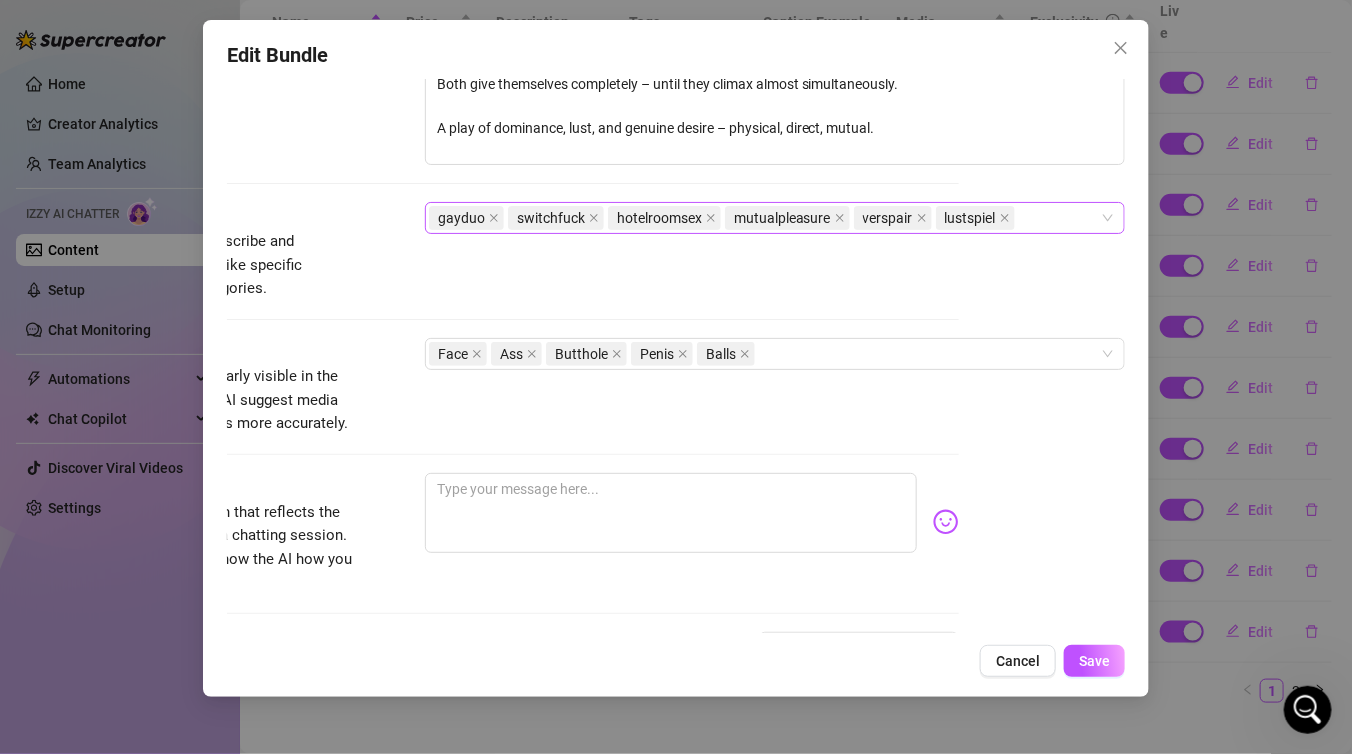 click on "gayduo switchfuck hotelroomsex mutualpleasure verspair lustspiel" at bounding box center [764, 218] 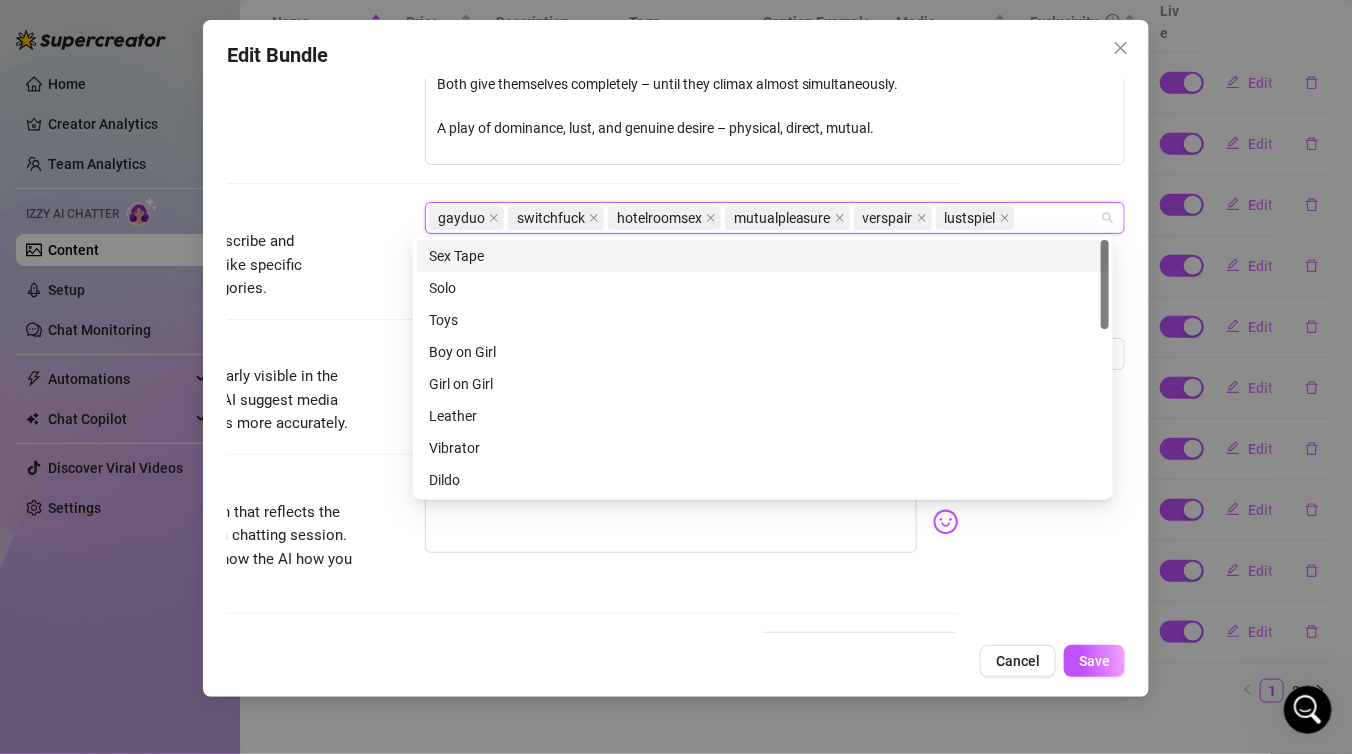 paste on "intimatevibes" 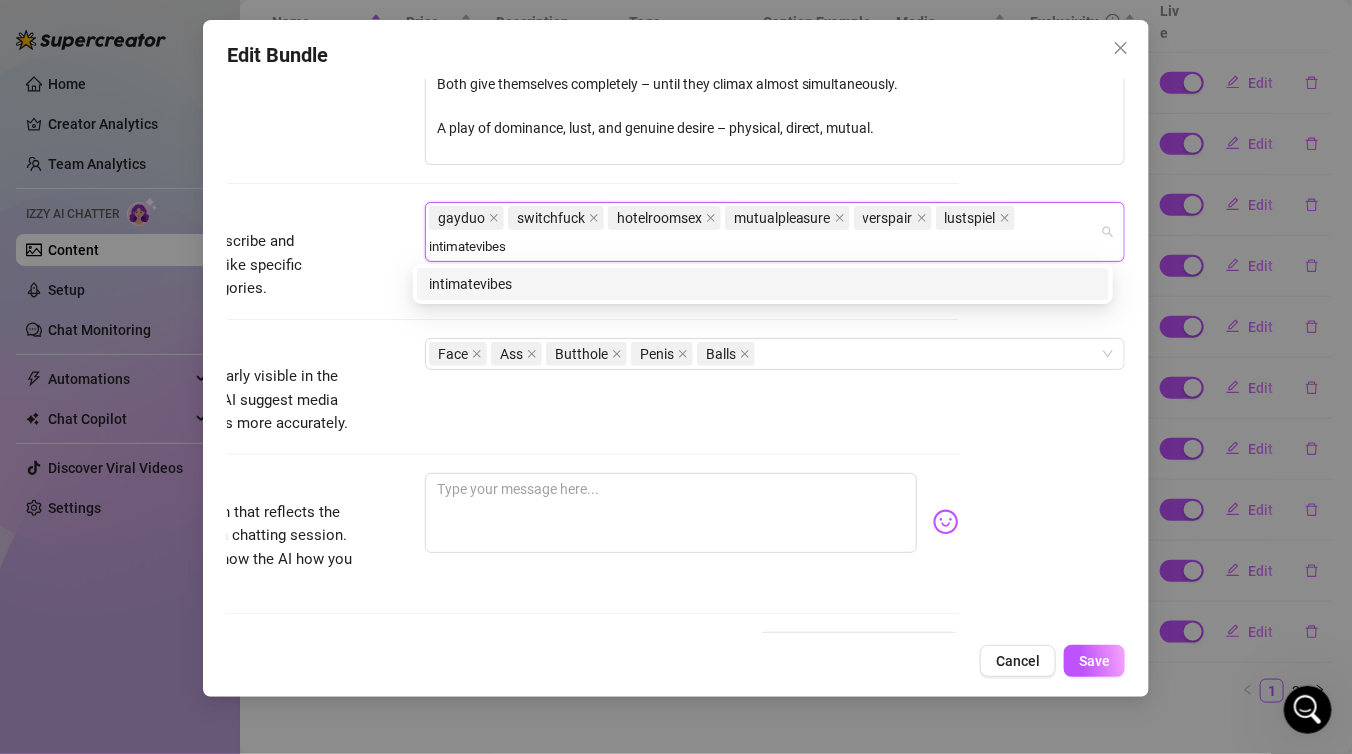 type on "intimatevibes" 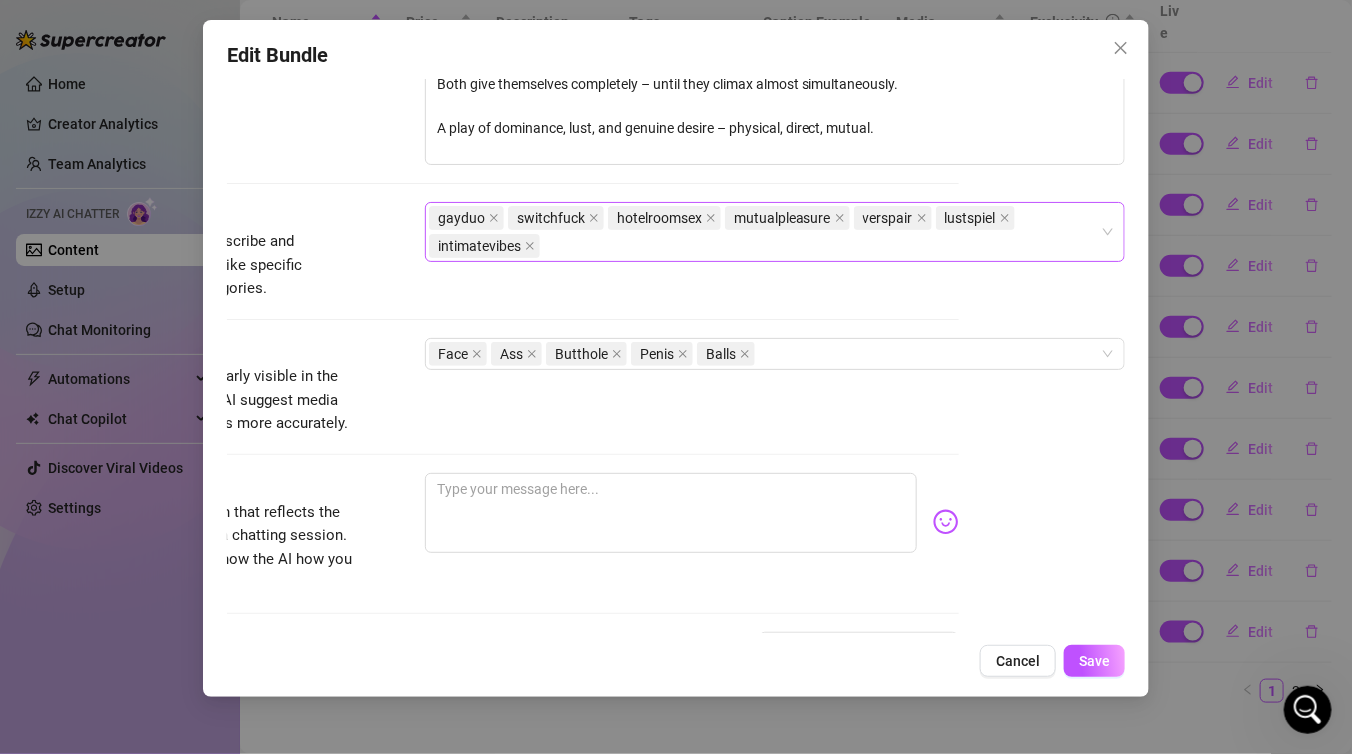 click on "gayduo switchfuck hotelroomsex mutualpleasure verspair lustspiel intimatevibes" at bounding box center [764, 232] 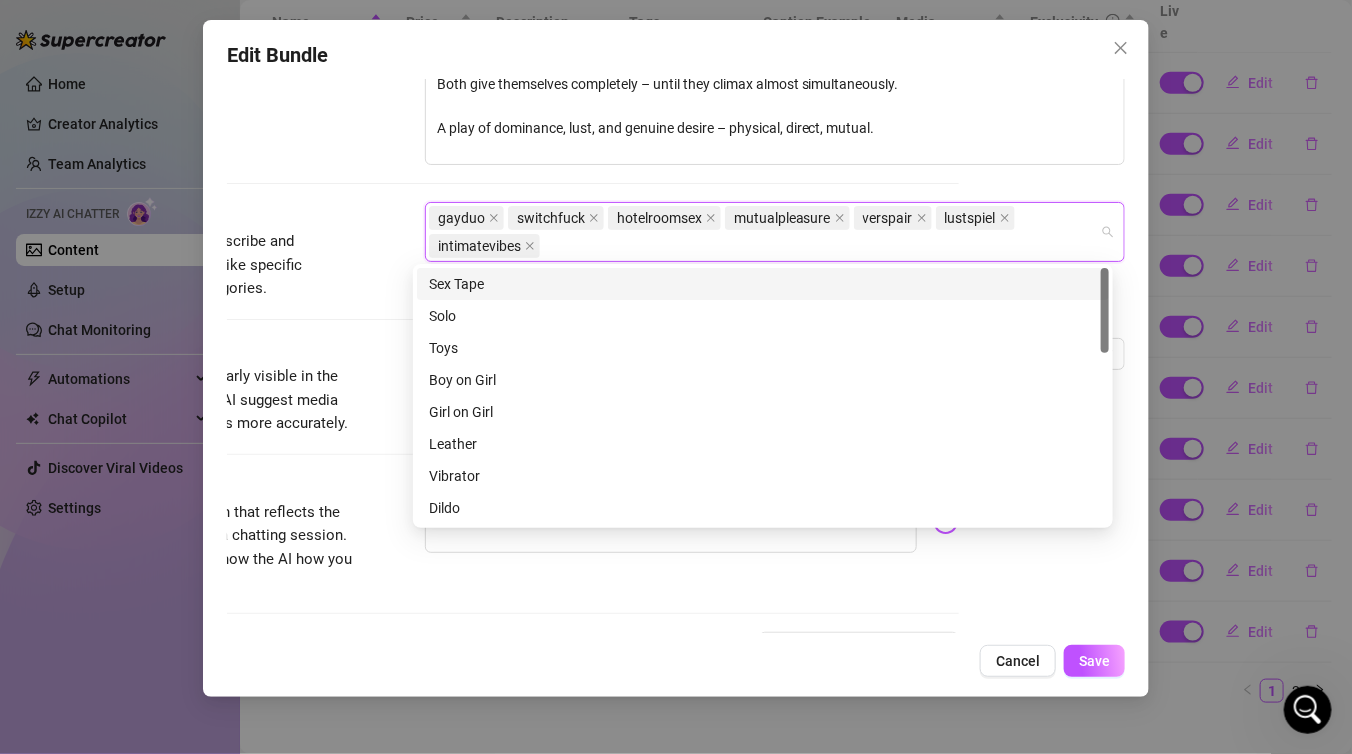paste on "eroticenergy" 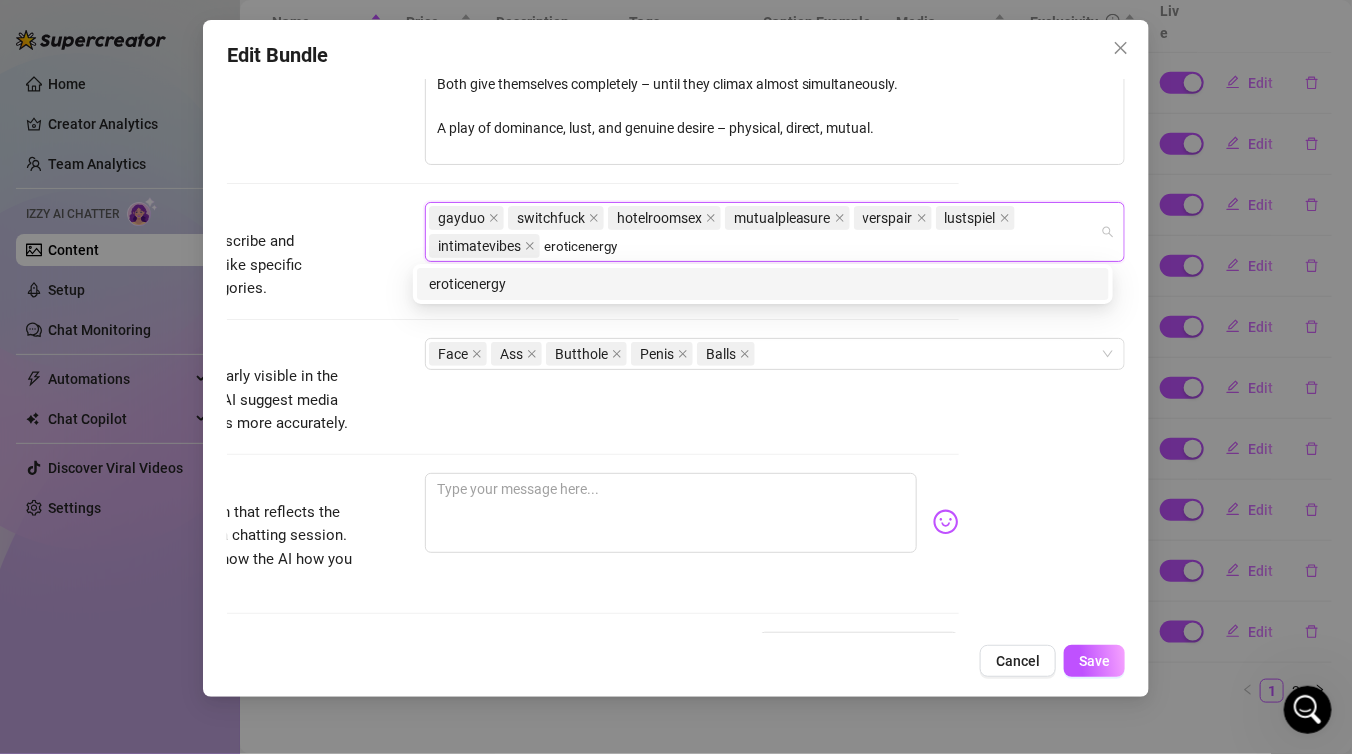 type on "eroticenergy" 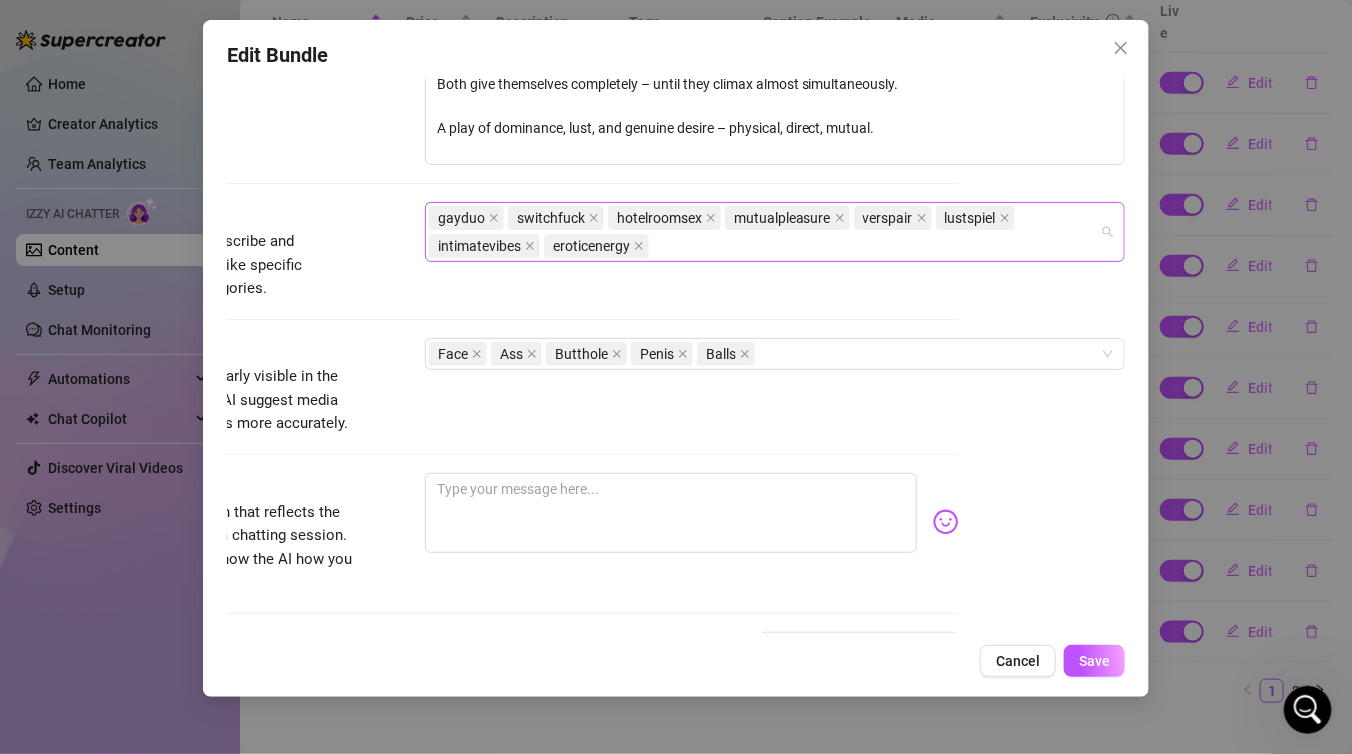 click on "gayduo switchfuck hotelroomsex mutualpleasure verspair lustspiel intimatevibes eroticenergy" at bounding box center (764, 232) 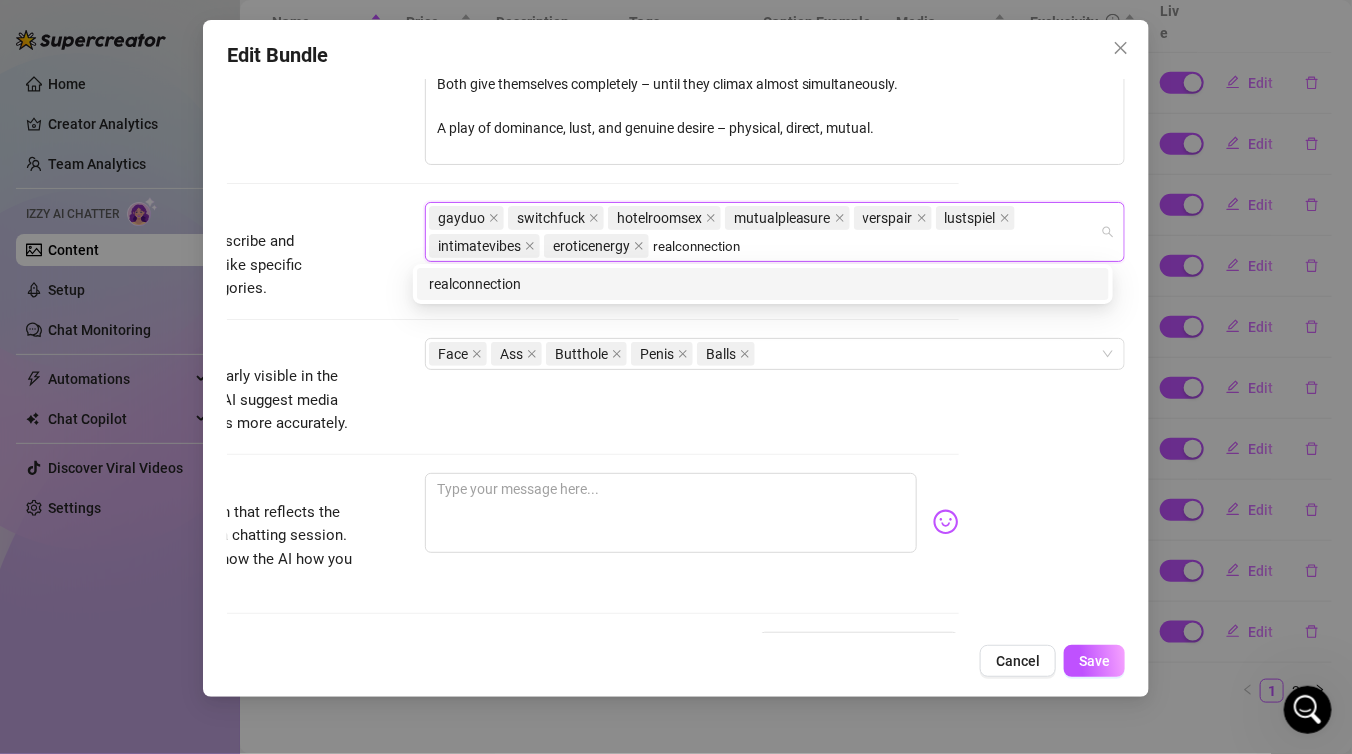 type on "realconnection" 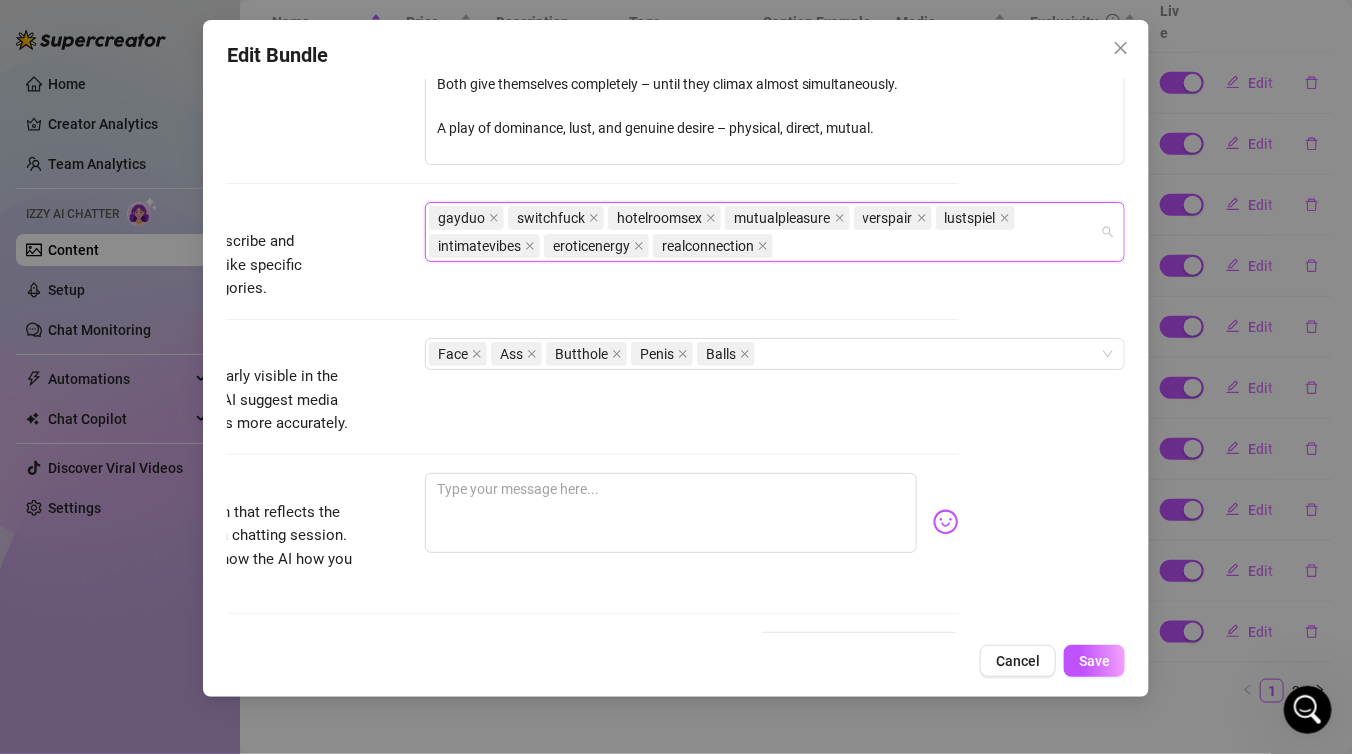 click on "gayduo switchfuck hotelroomsex mutualpleasure verspair lustspiel intimatevibes eroticenergy realconnection" at bounding box center [764, 232] 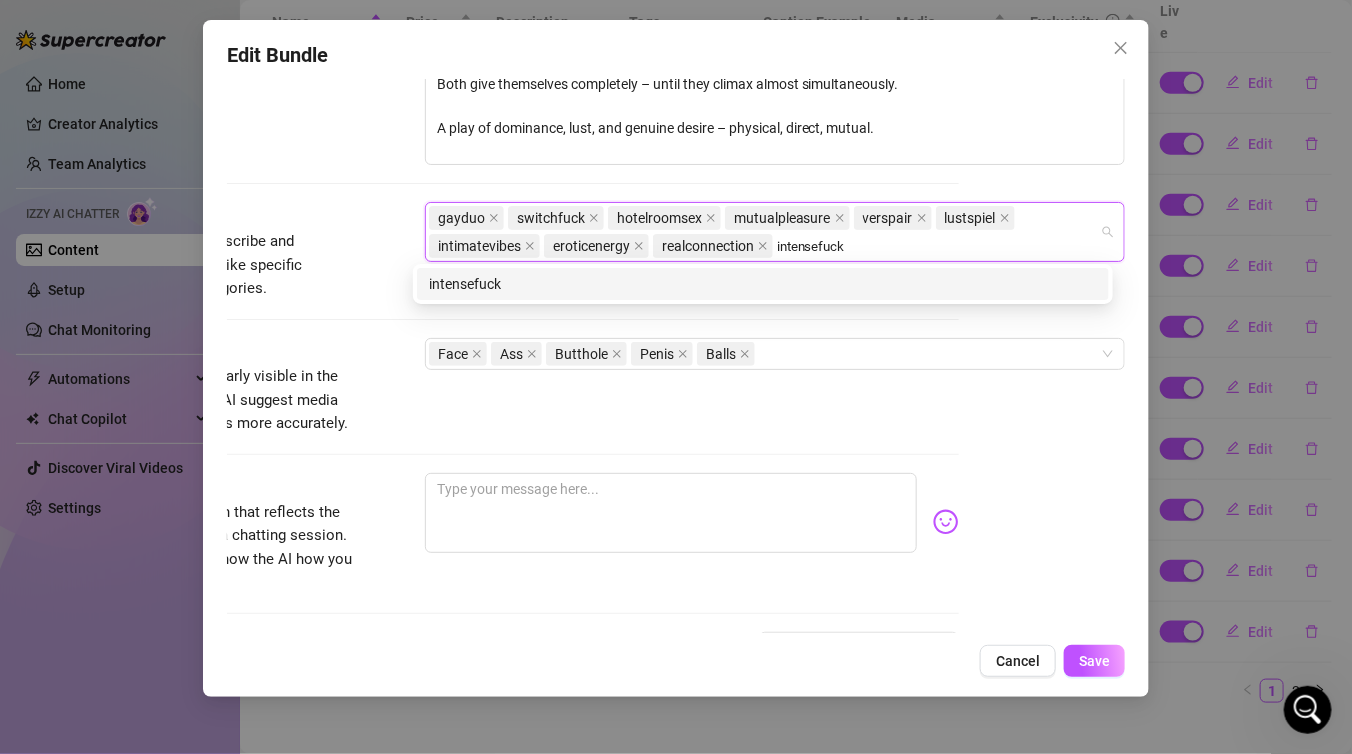 type on "intensefuck" 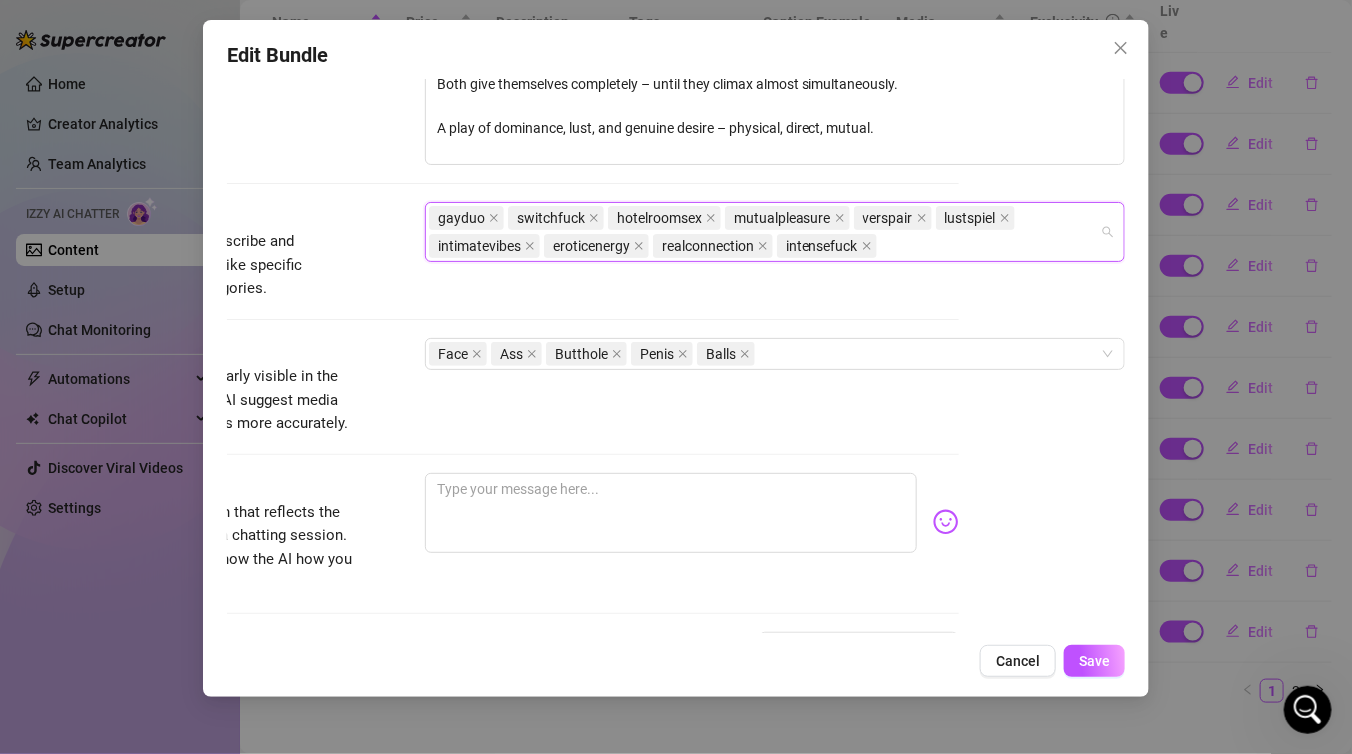 click on "gayduo switchfuck hotelroomsex mutualpleasure verspair lustspiel intimatevibes eroticenergy realconnection intensefuck" at bounding box center [764, 232] 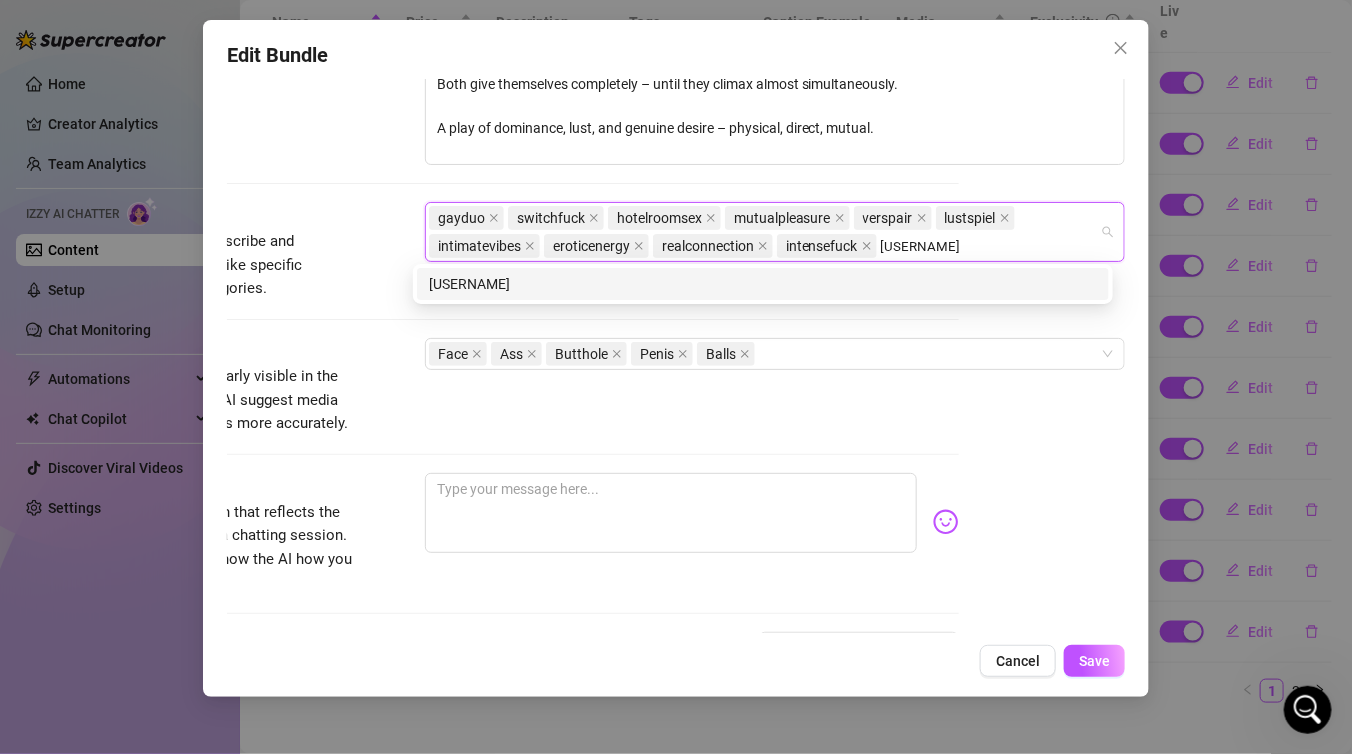 type on "[USERNAME]" 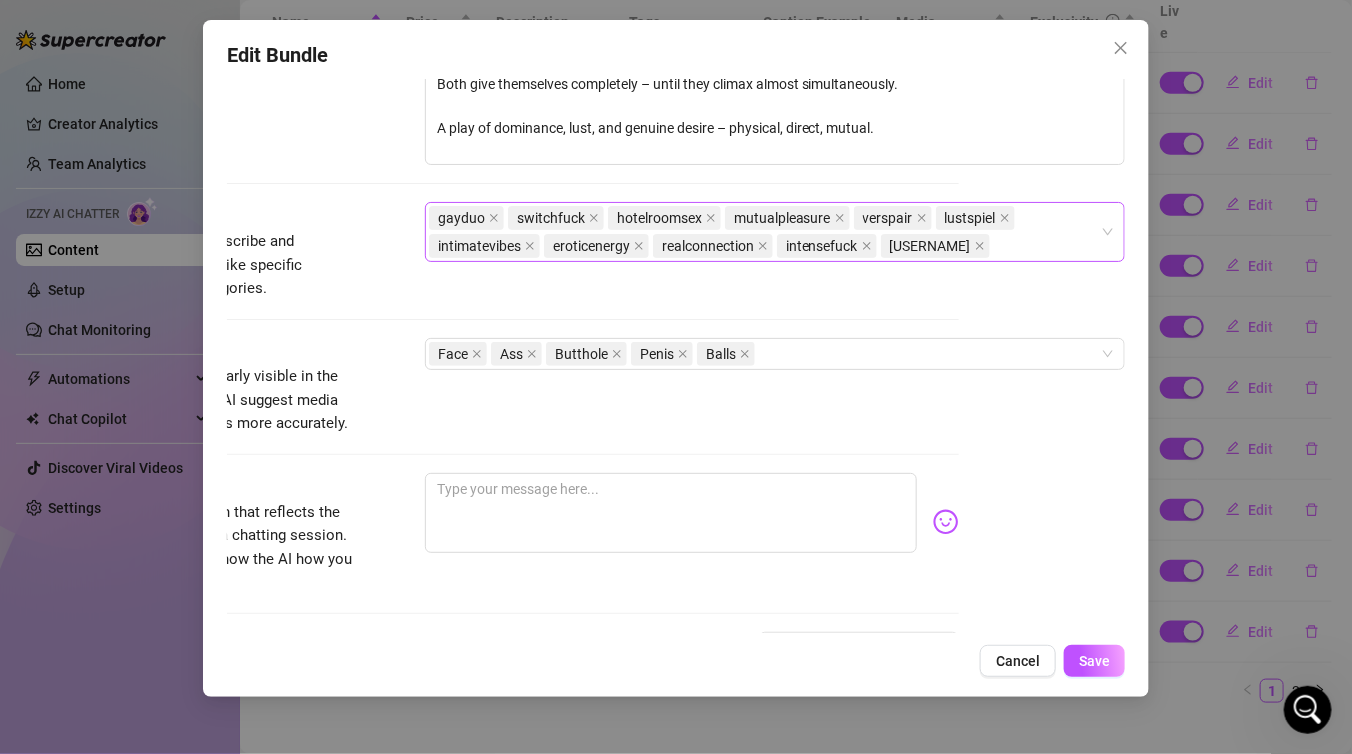 click on "gayduo switchfuck hotelroomsex mutualpleasure verspair intimatevibes eroticenergy realconnection intensefuck thejanandonly" at bounding box center (764, 232) 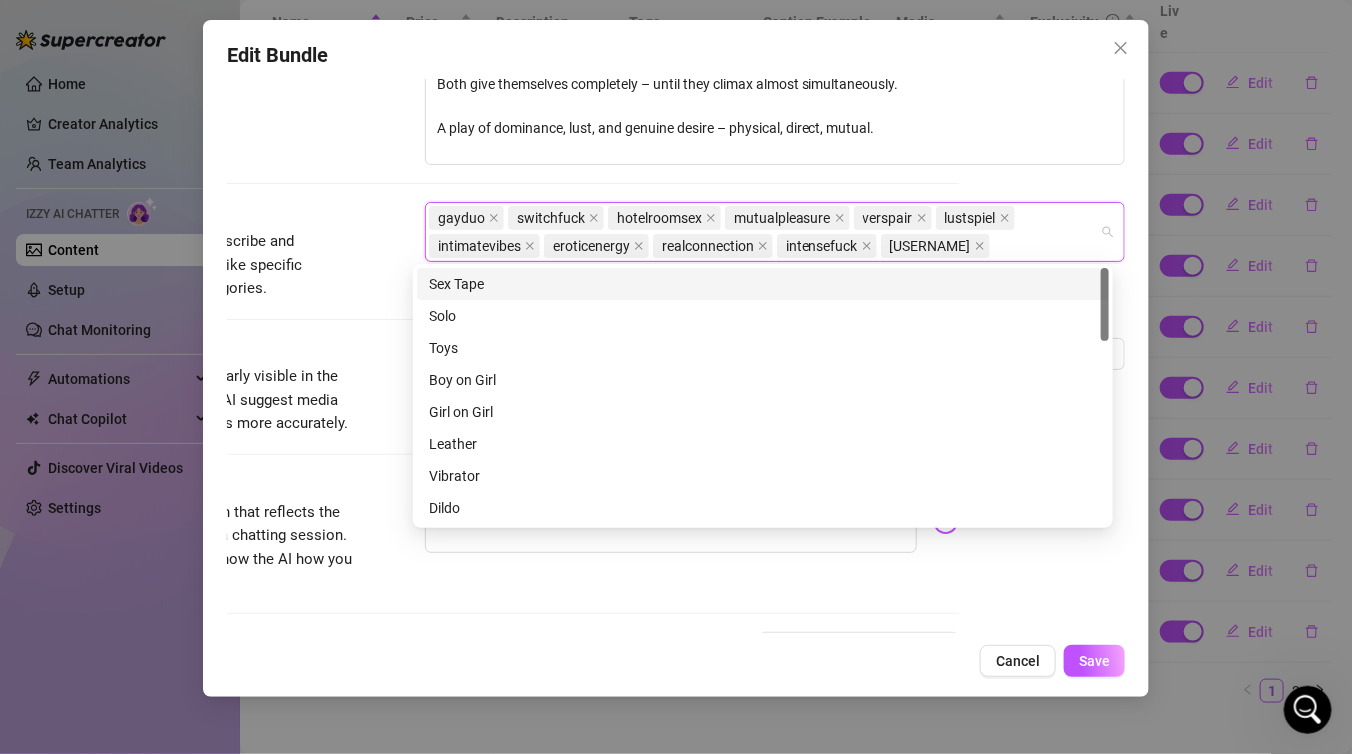 paste on "[NAME]" 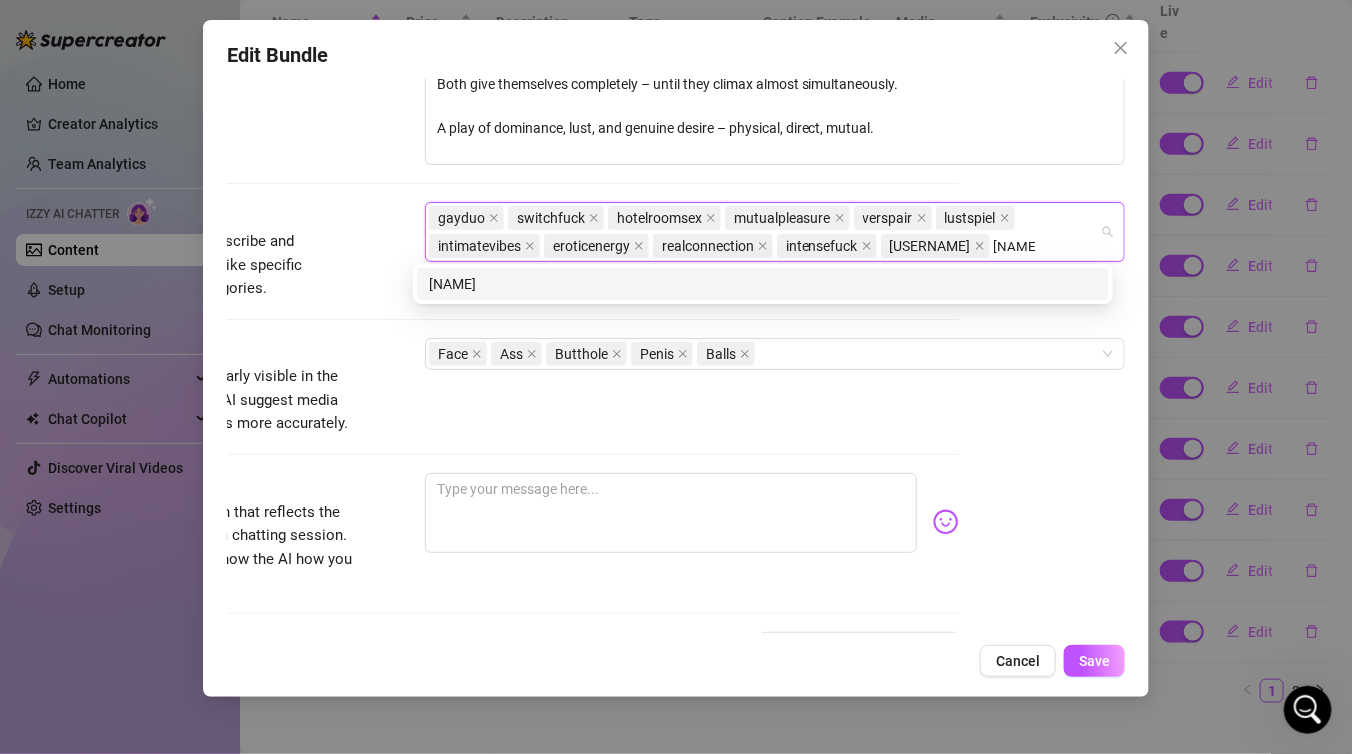 type on "[NAME]" 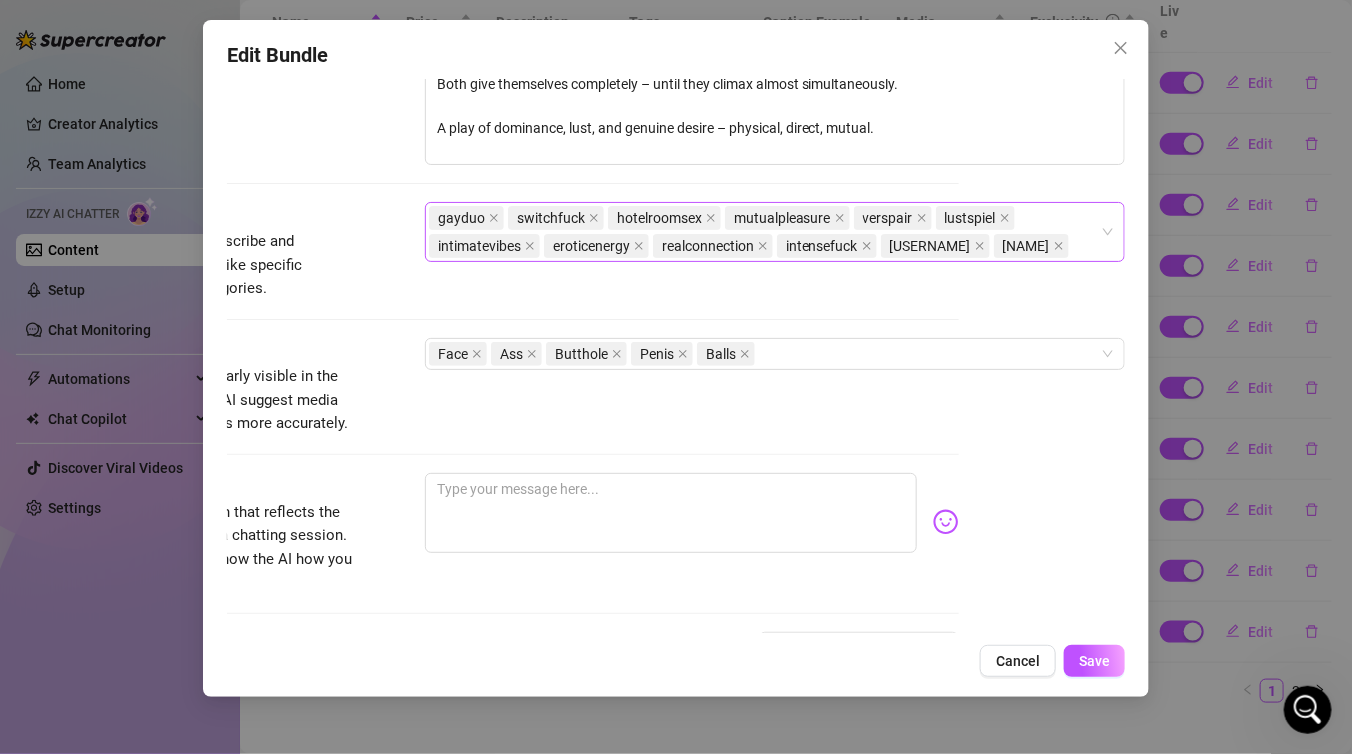 scroll, scrollTop: 1025, scrollLeft: 177, axis: both 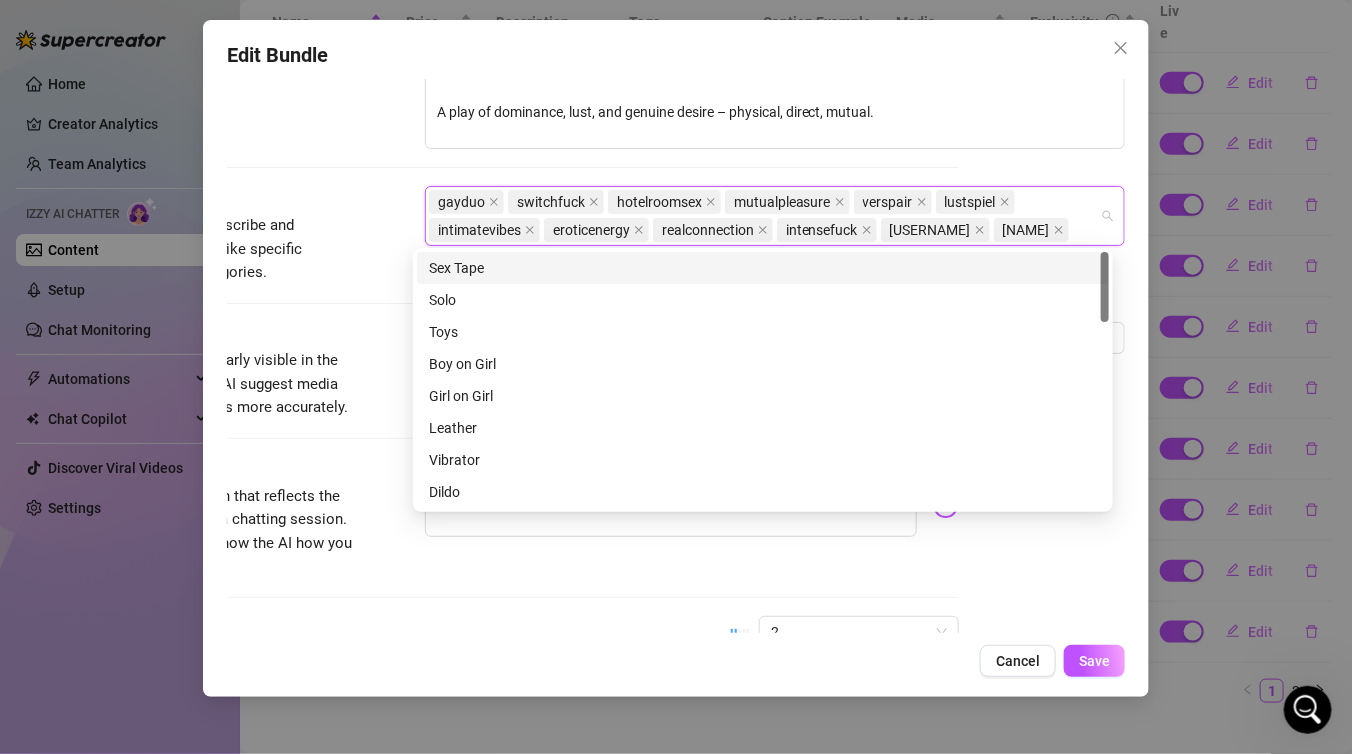 click at bounding box center [1075, 230] 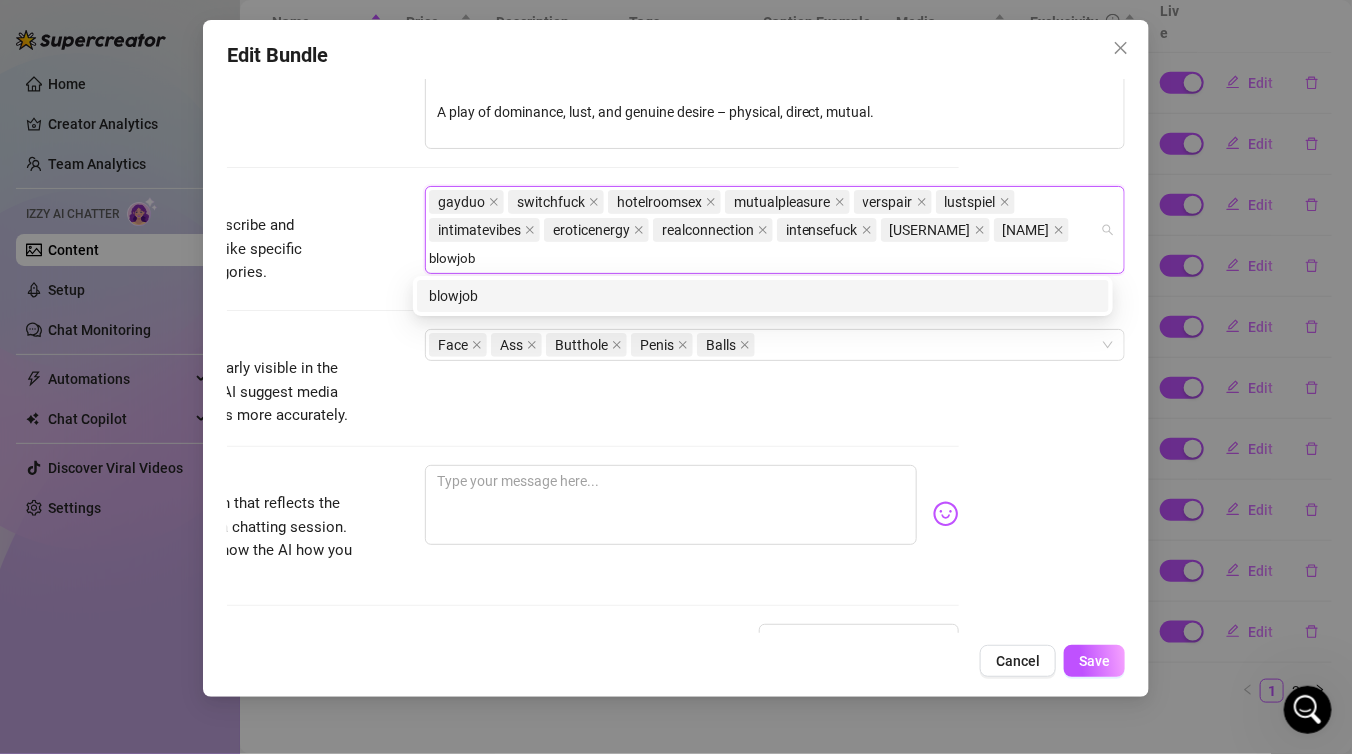 type on "blowjob" 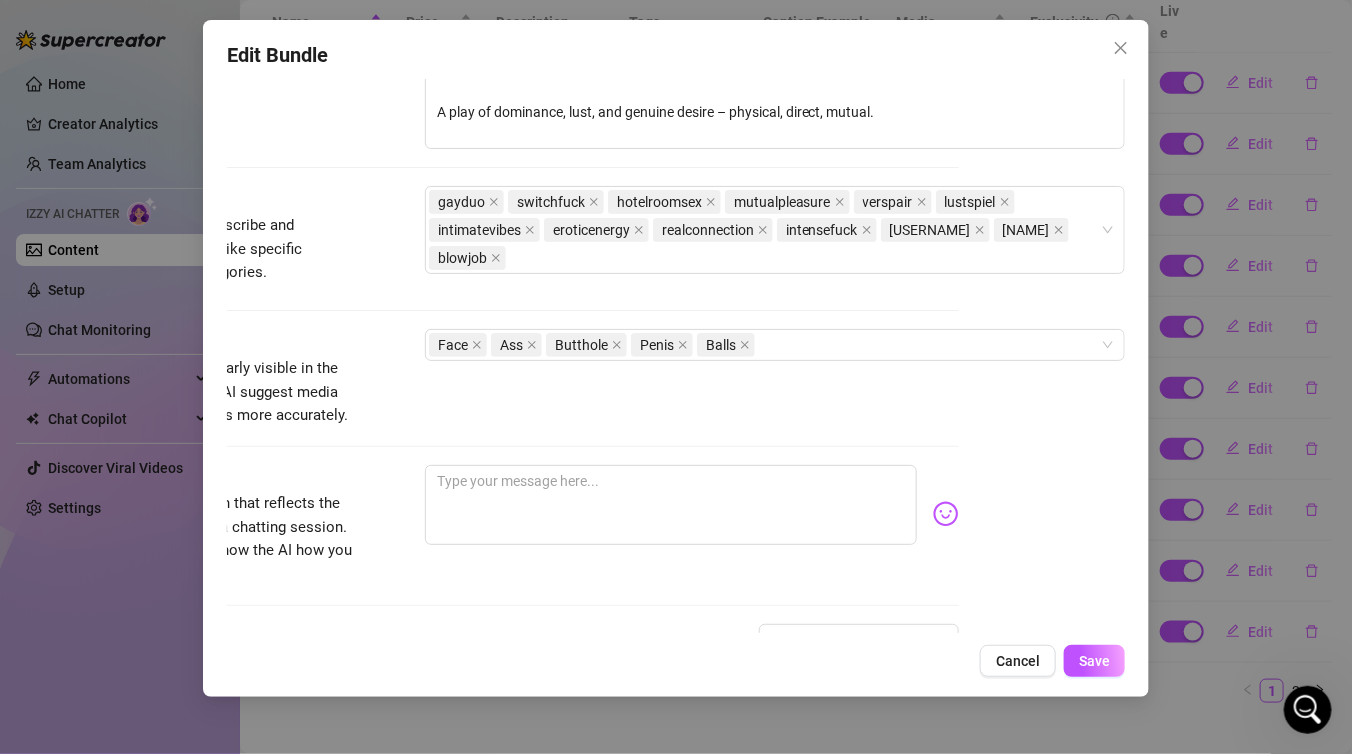 click on "Tags Simple keywords that describe and summarize the content, like specific fetishes, positions, categories. gayduo switchfuck" at bounding box center [510, 239] 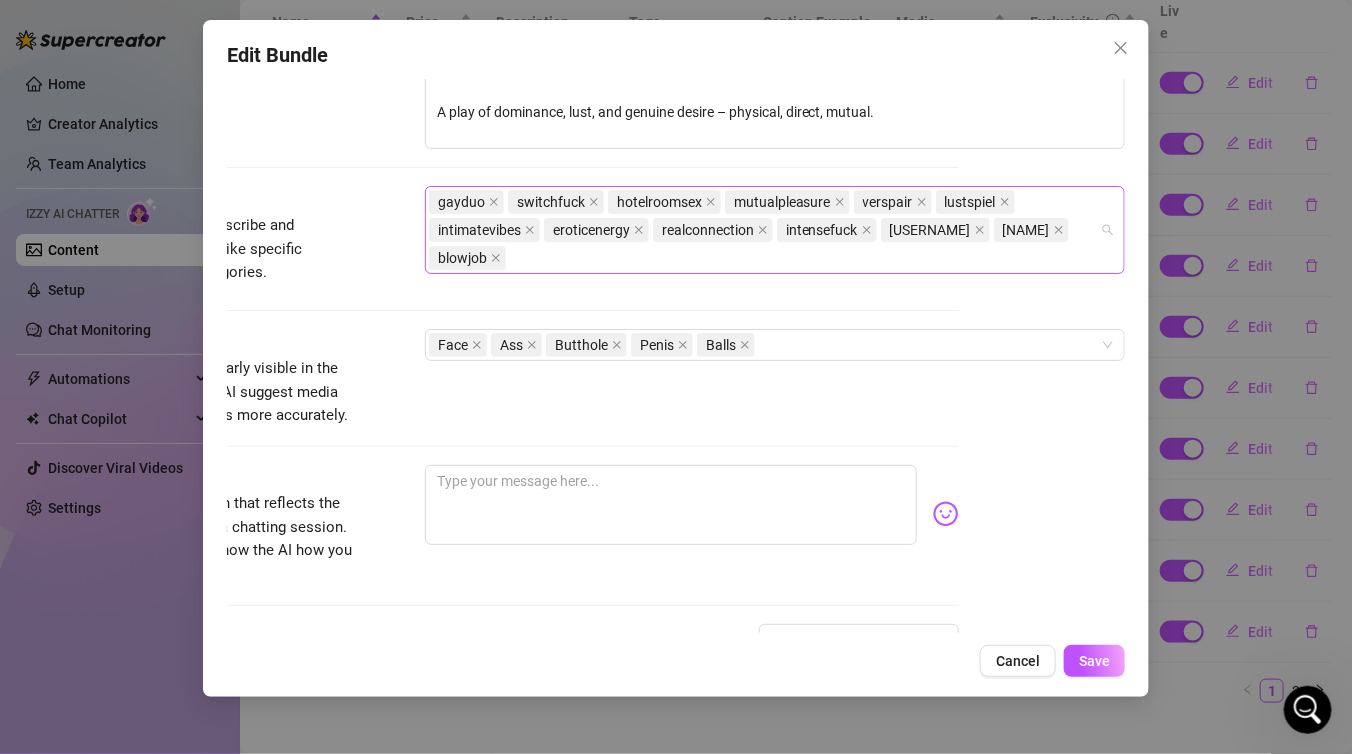 click on "gayduo switchfuck hotelroomsex mutualpleasure verspair lustspiel intimatevibes eroticenergy realconnection intensefuck thejanandonly cedric blowjob" at bounding box center [764, 230] 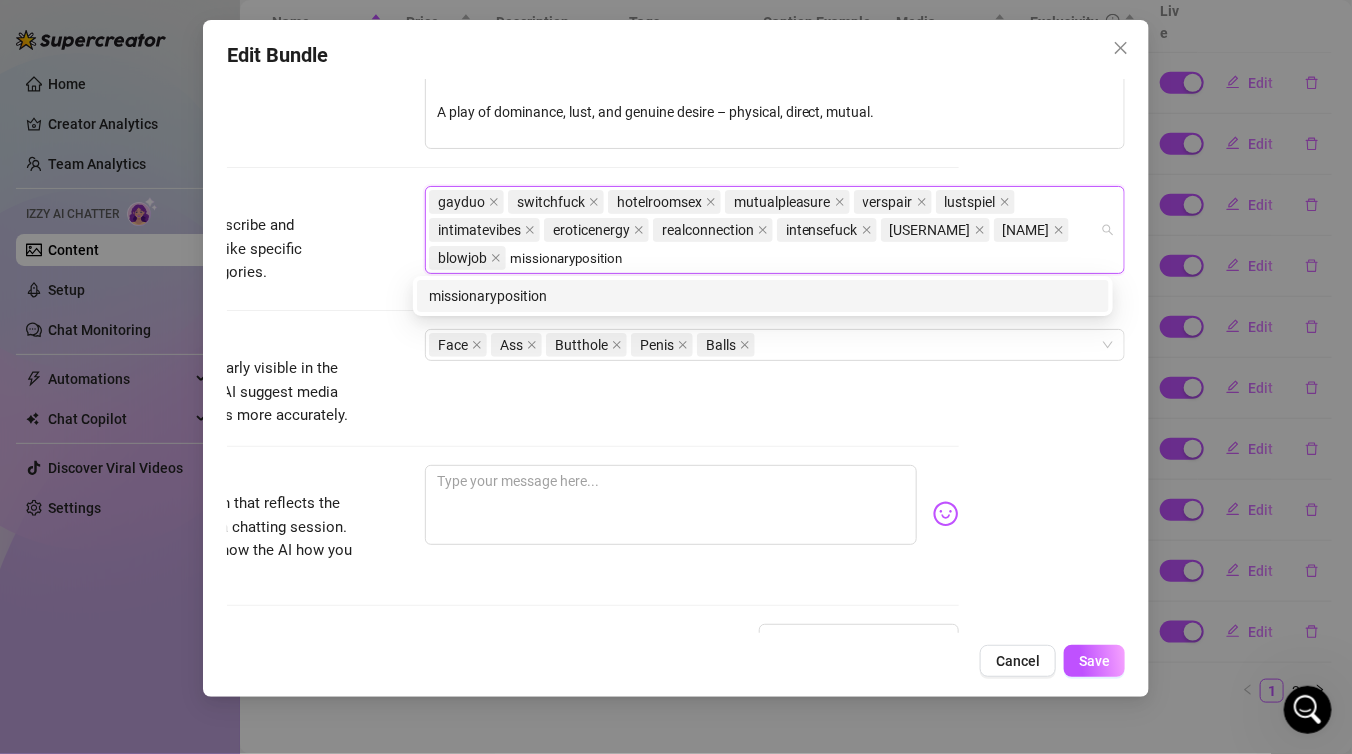 type on "missionaryposition" 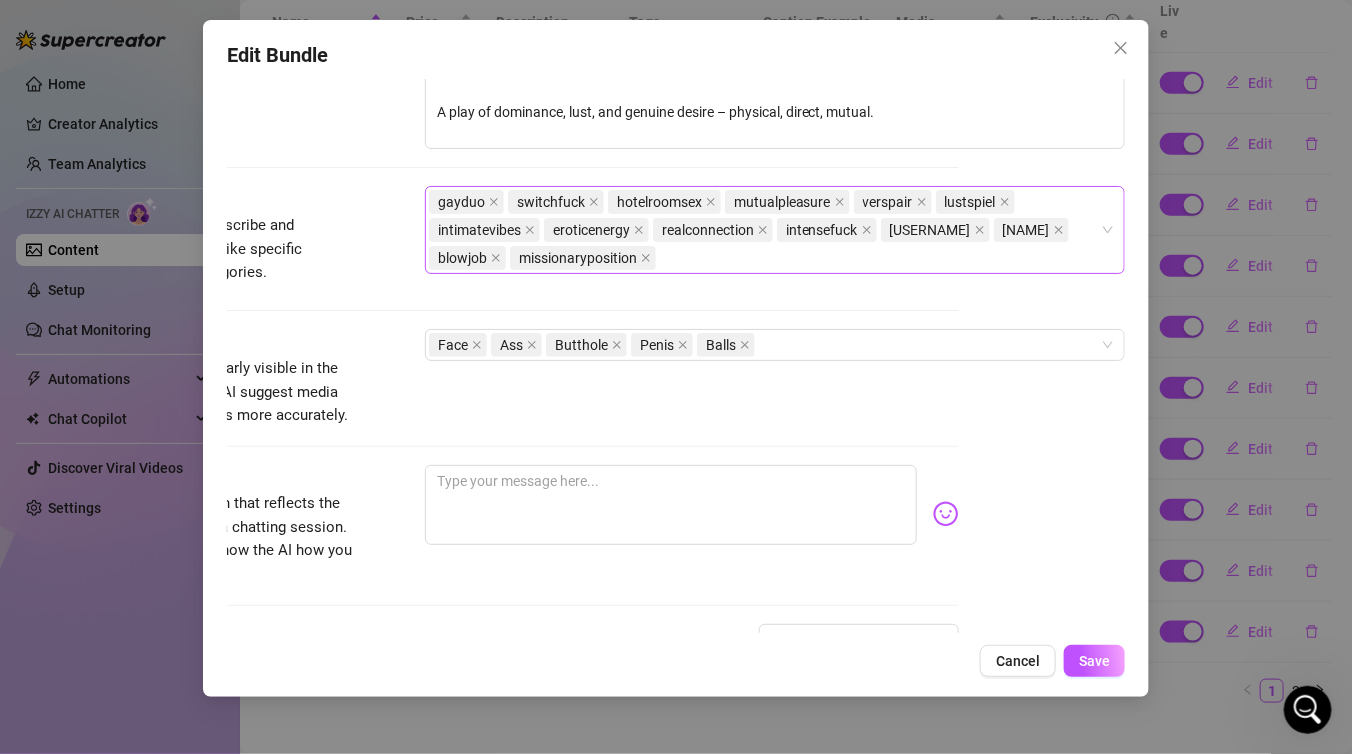 click on "gayduo switchfuck hotelroomsex mutualpleasure verspair lustspiel intimatevibes eroticenergy realconnection intensefuck [USERNAME] blowjob missionaryposition" at bounding box center [764, 230] 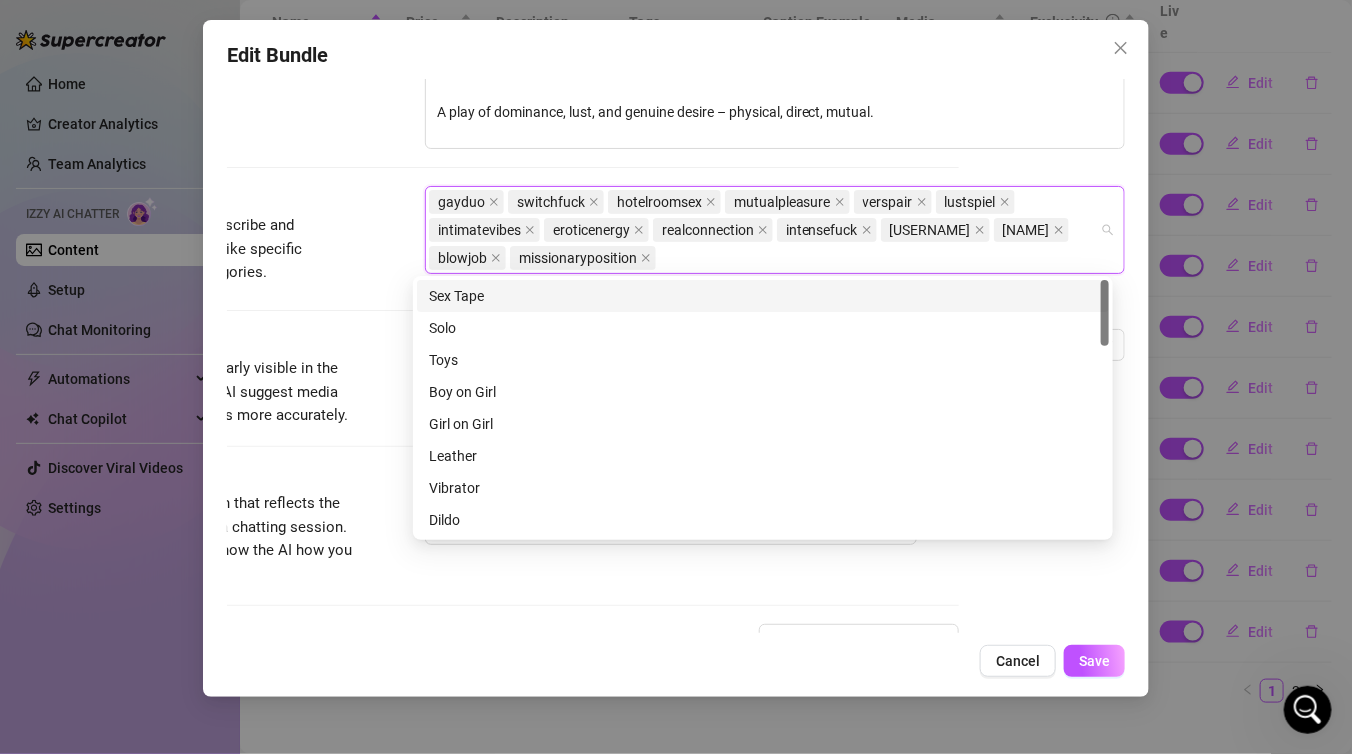 paste on "missionaryposition" 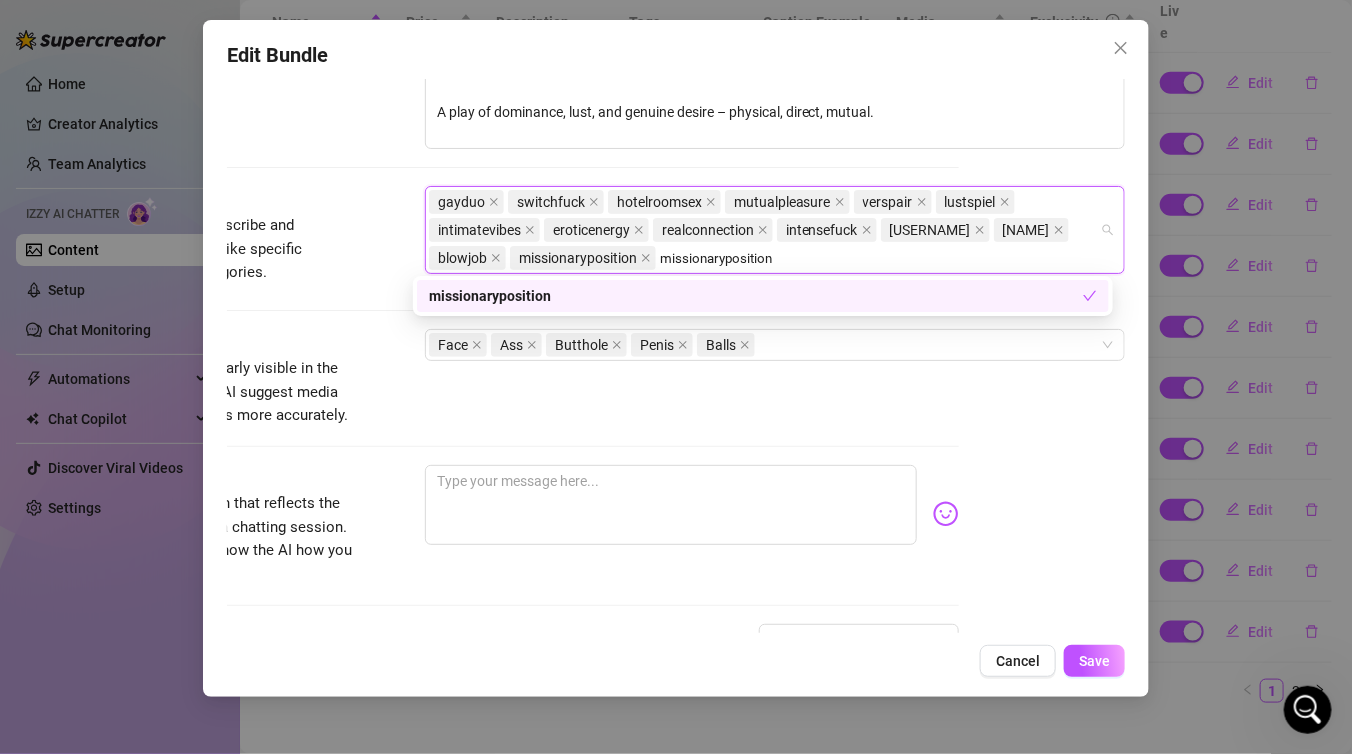 type on "missionaryposition" 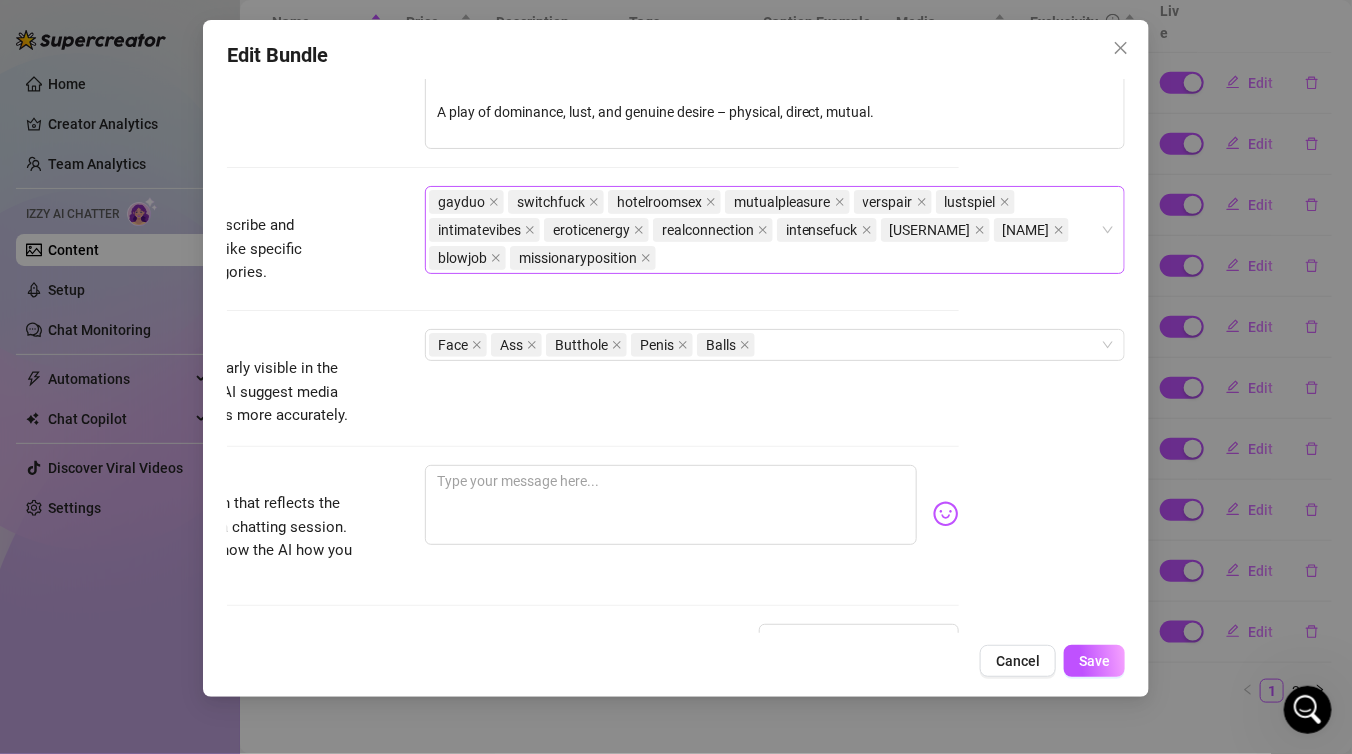 click on "gayduo switchfuck hotelroomsex mutualpleasure verspair lustspiel intimatevibes eroticenergy realconnection intensefuck [USERNAME] blowjob missionaryposition" at bounding box center (764, 230) 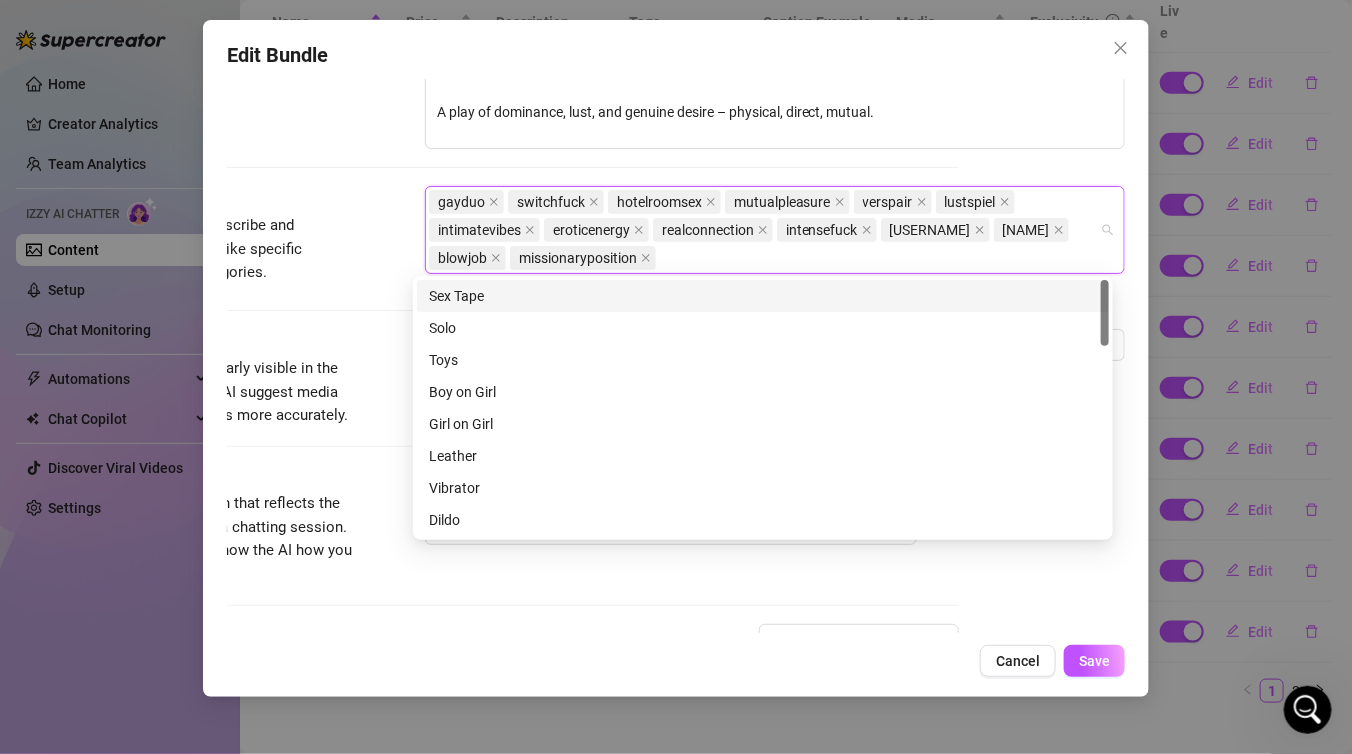 paste on "roleexchange" 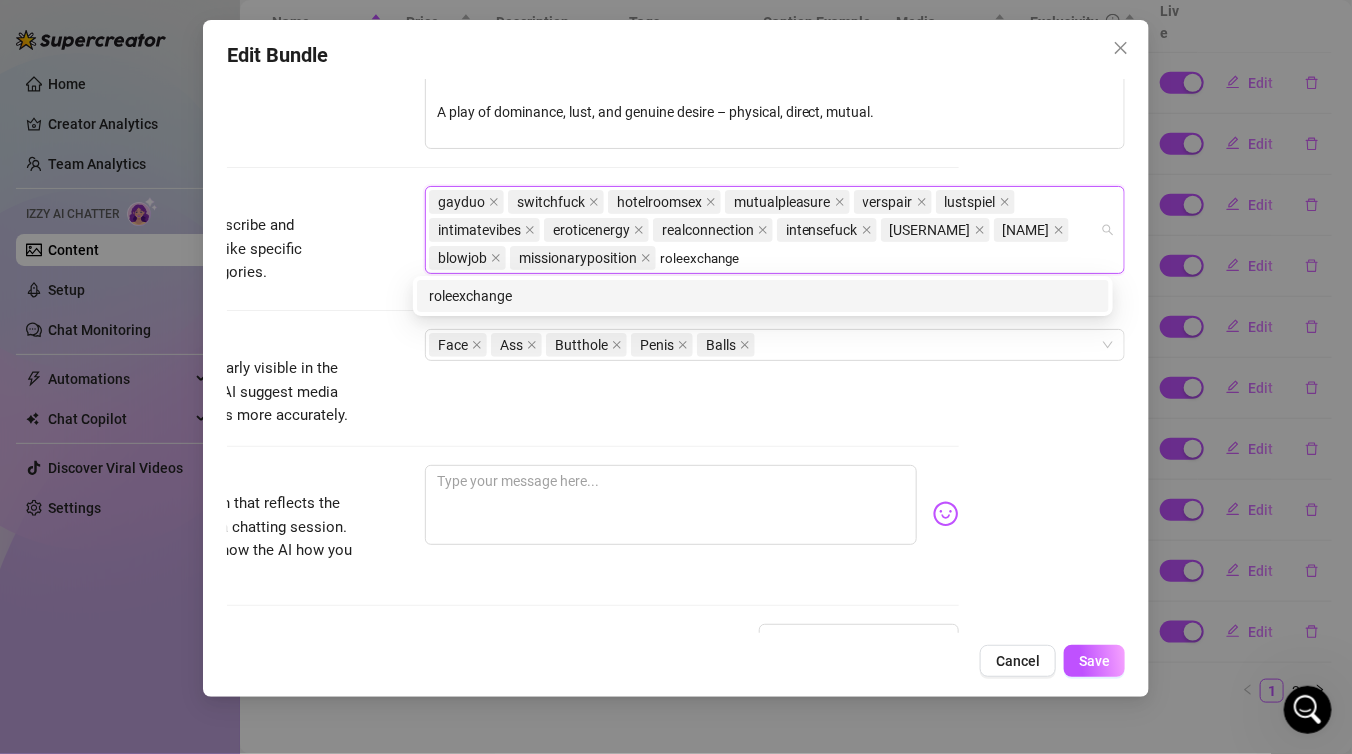 type on "roleexchange" 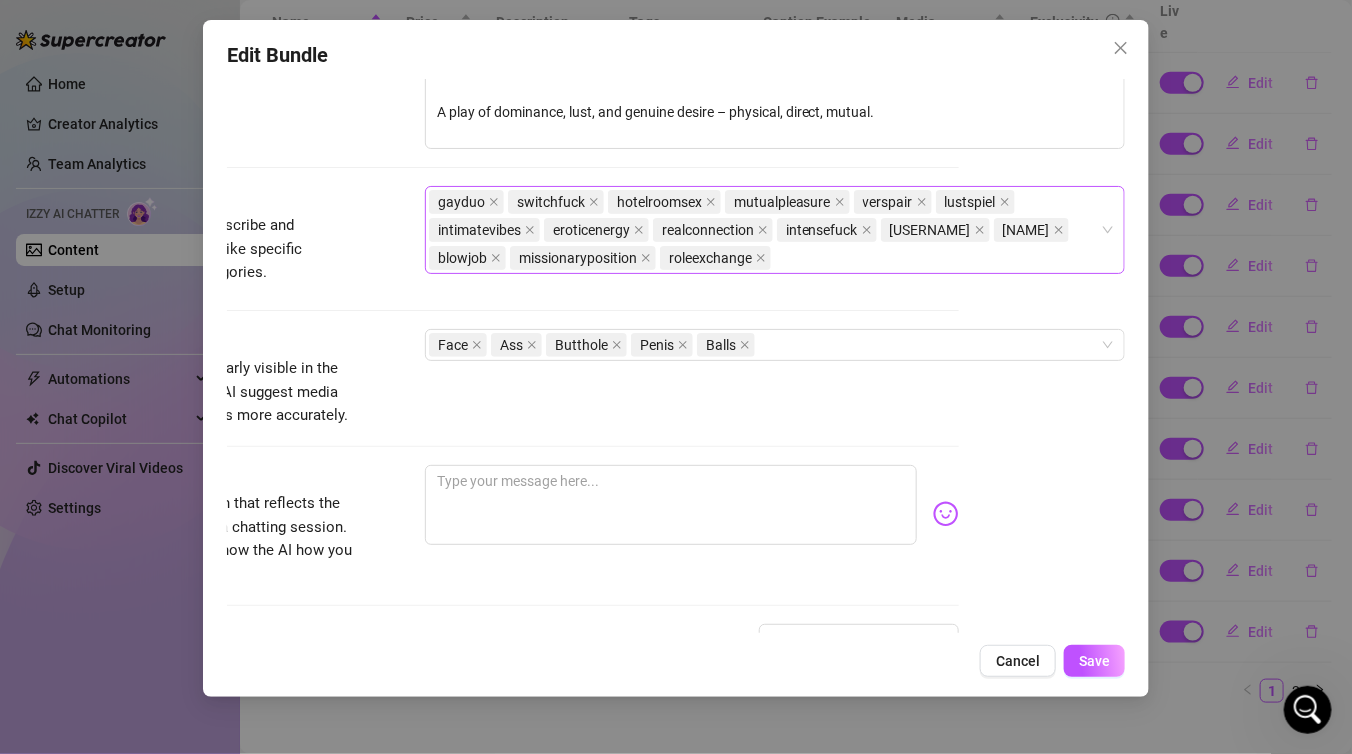click on "gayduo switchfuck hotelroomsex mutualpleasure verspair lustspiel intimatevibes eroticenergy realconnection intensefuck thejanandonly cedric blowjob missionaryposition roleexchange" at bounding box center (764, 230) 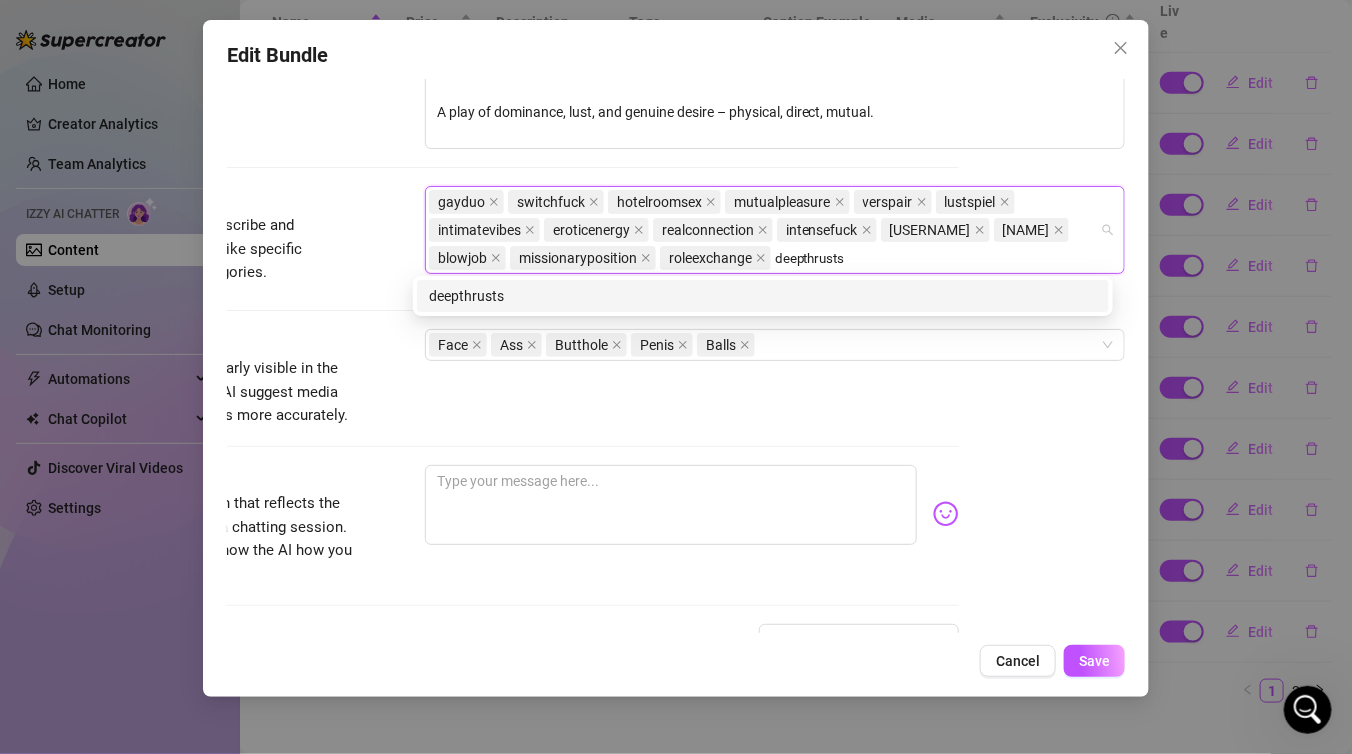type on "deepthrusts" 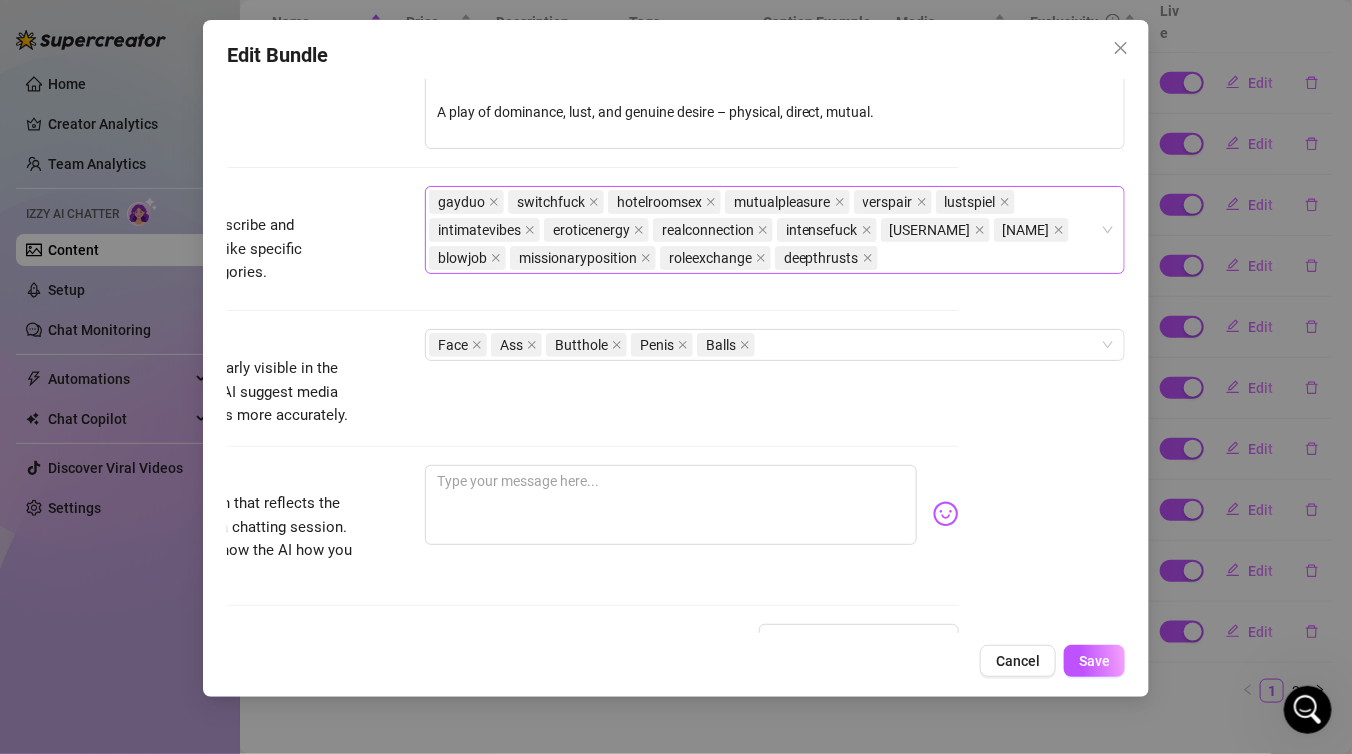 click on "gayduo switchfuck hotelroomsex mutualpleasure verspair lustspiel intimatevibes eroticenergy realconnection intensefuck thejanandonly cedric blowjob missionaryposition roleexchange deepthrusts kissing bedsex moaning bodycontact" at bounding box center [764, 230] 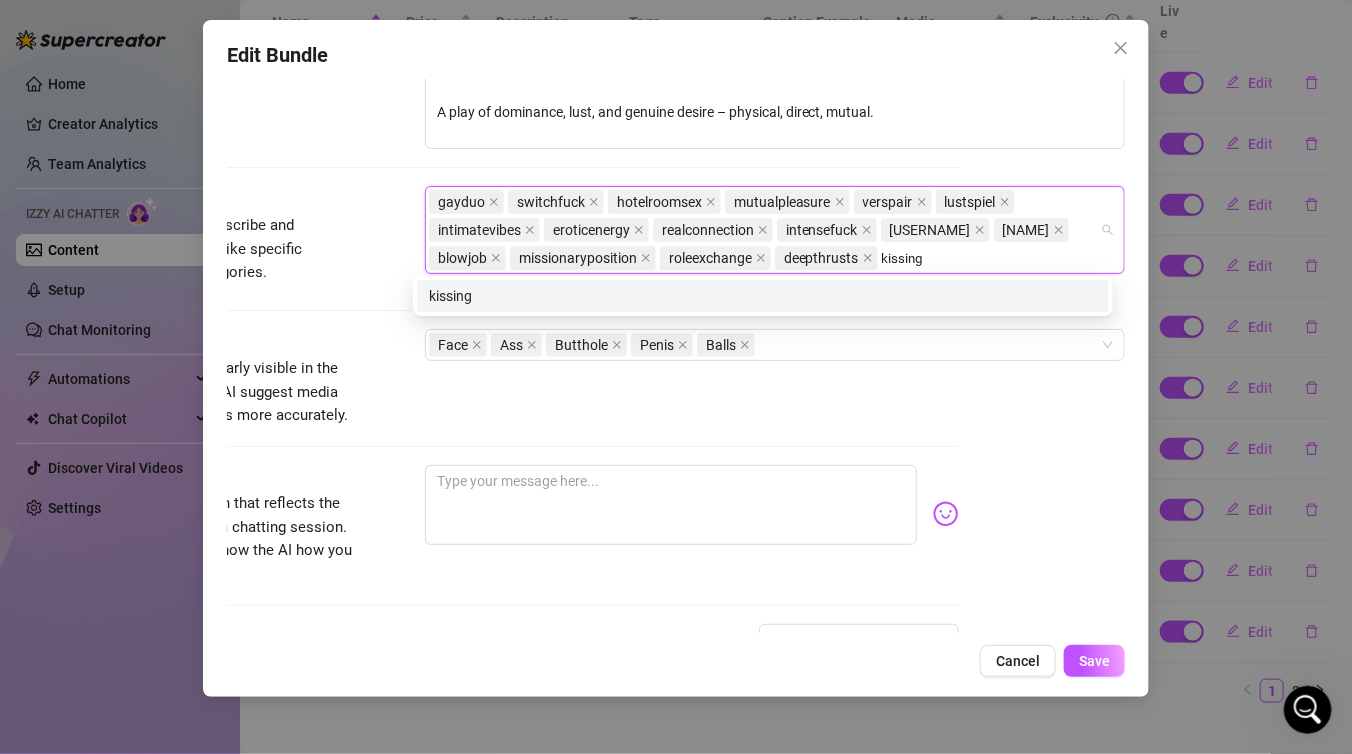 type on "kissing" 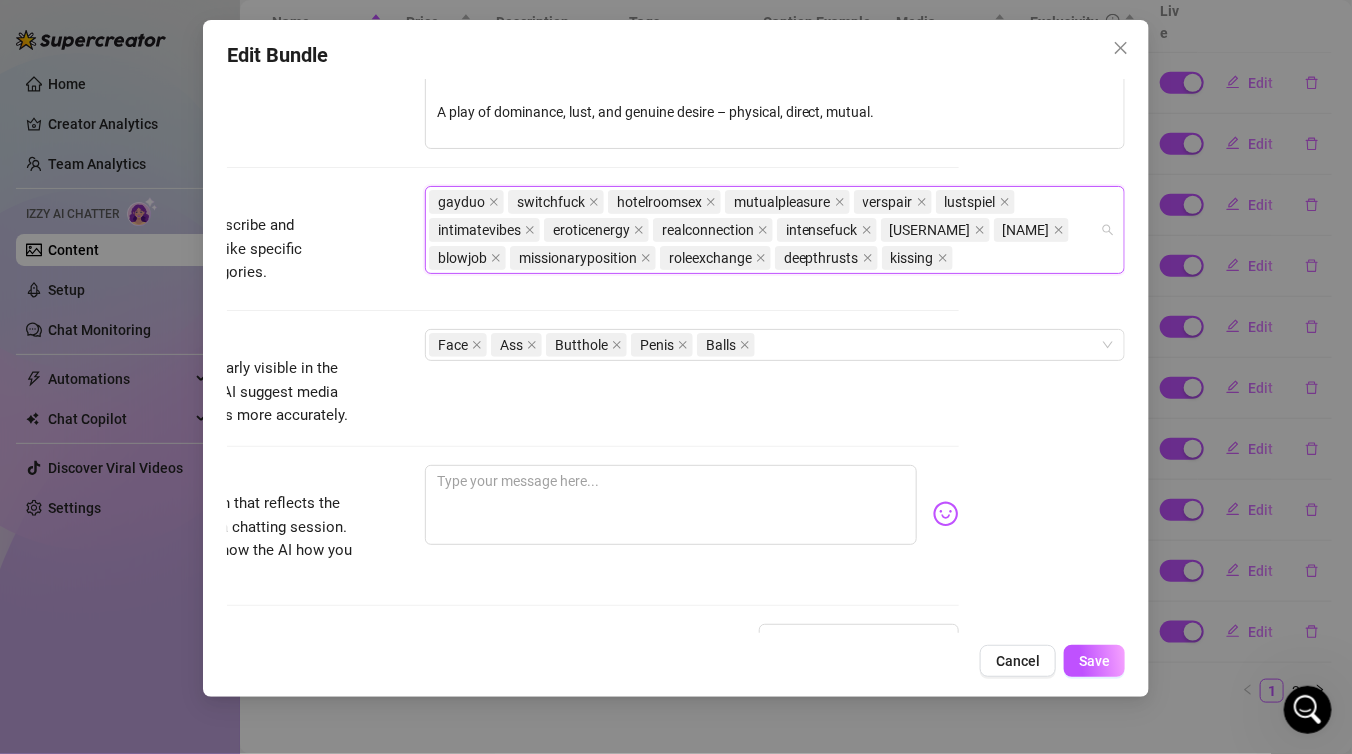 click on "berlinsex gayduo switchfuck hotelroomsex mutualpleasure verspair lustspiel intimatevibes eroticenergy realconnection intensefuck thejanandonly cedric blowjob missionaryposition roleexchange deepthrusts kissing" at bounding box center (764, 230) 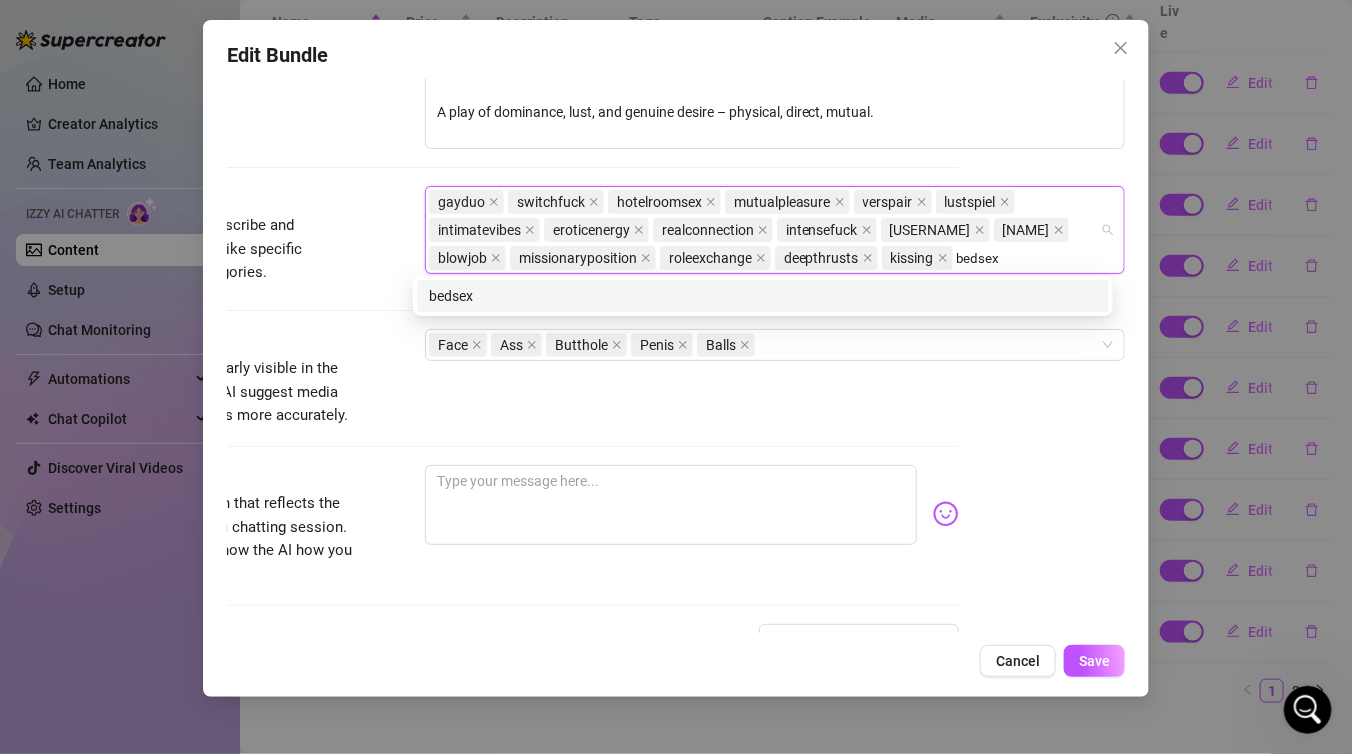type on "bedsex" 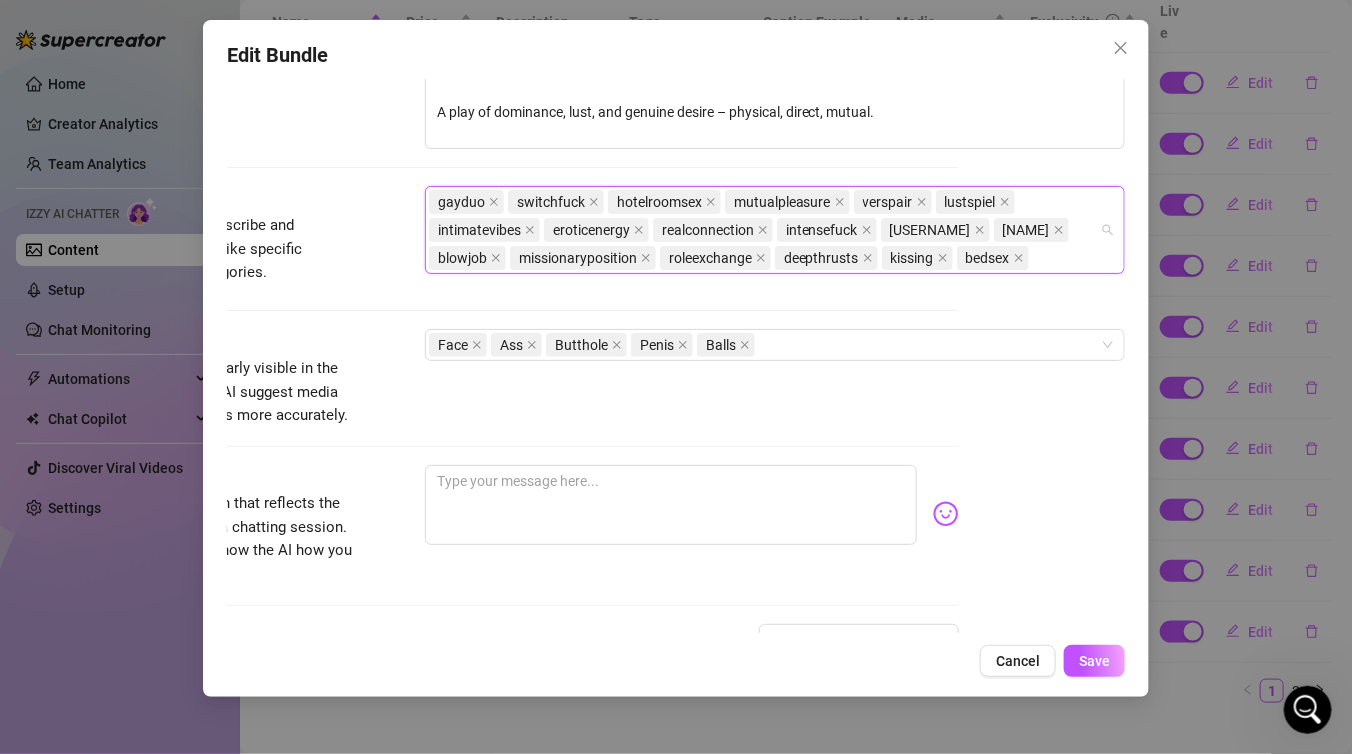 click on "gayduo switchfuck hotelroomsex mutualpleasure verspair lustspiel intimatevibes eroticenergy realconnection intensefuck thejanandonly cedric blowjob missionaryposition roleexchange deepthrusts kissing bedsex" at bounding box center (764, 230) 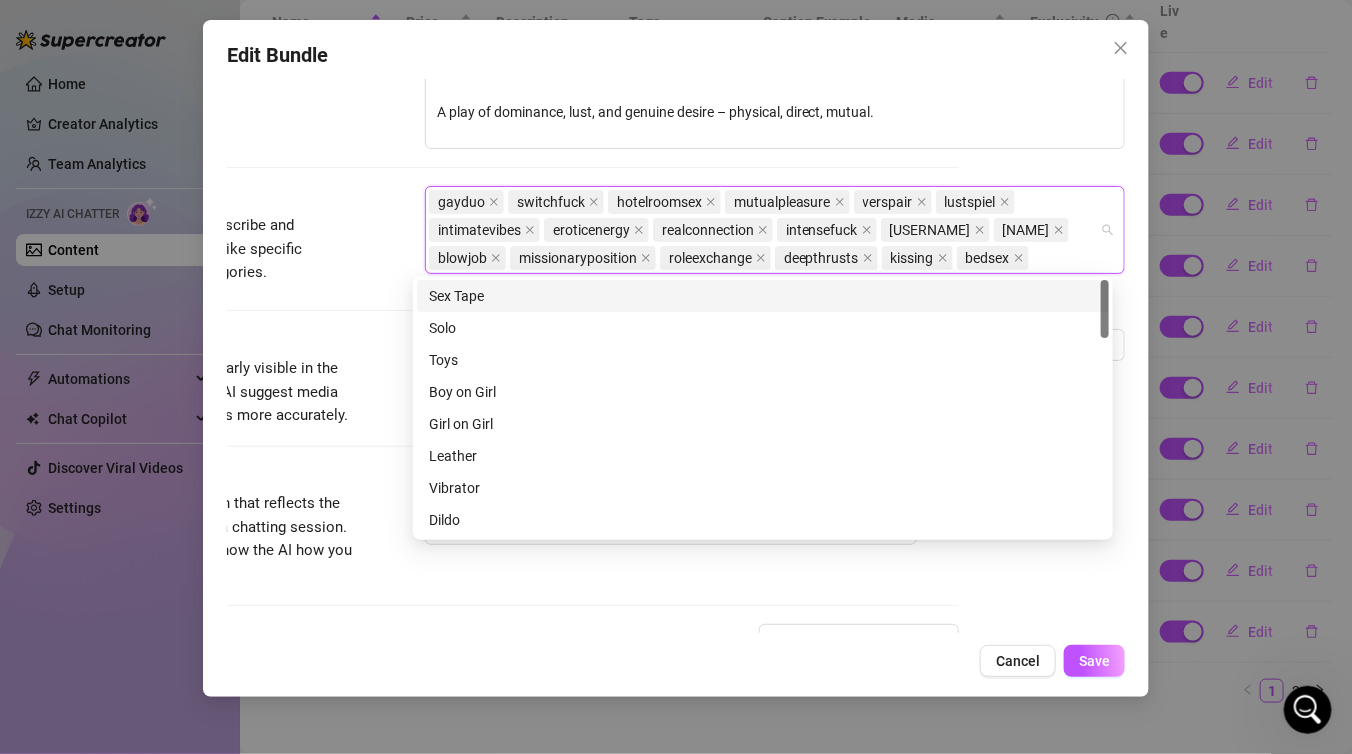 paste on "moaning" 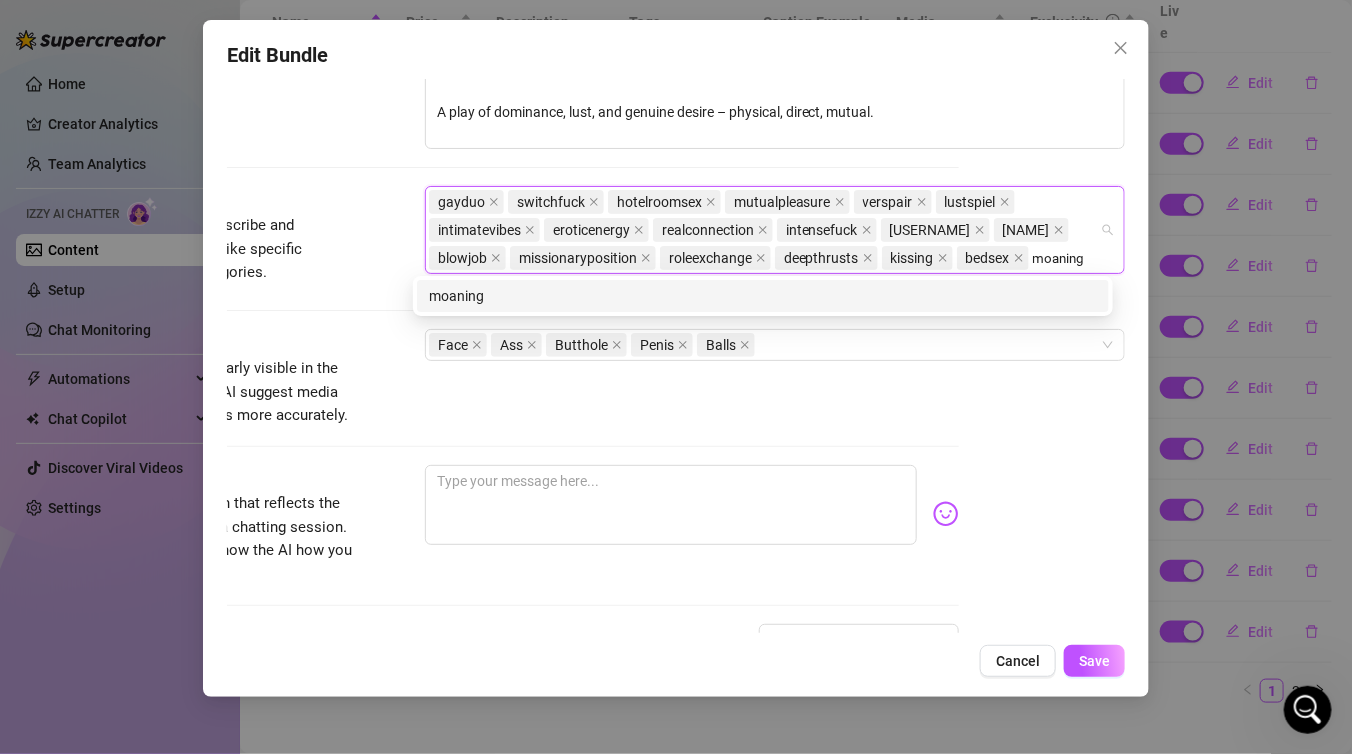 type on "moaning" 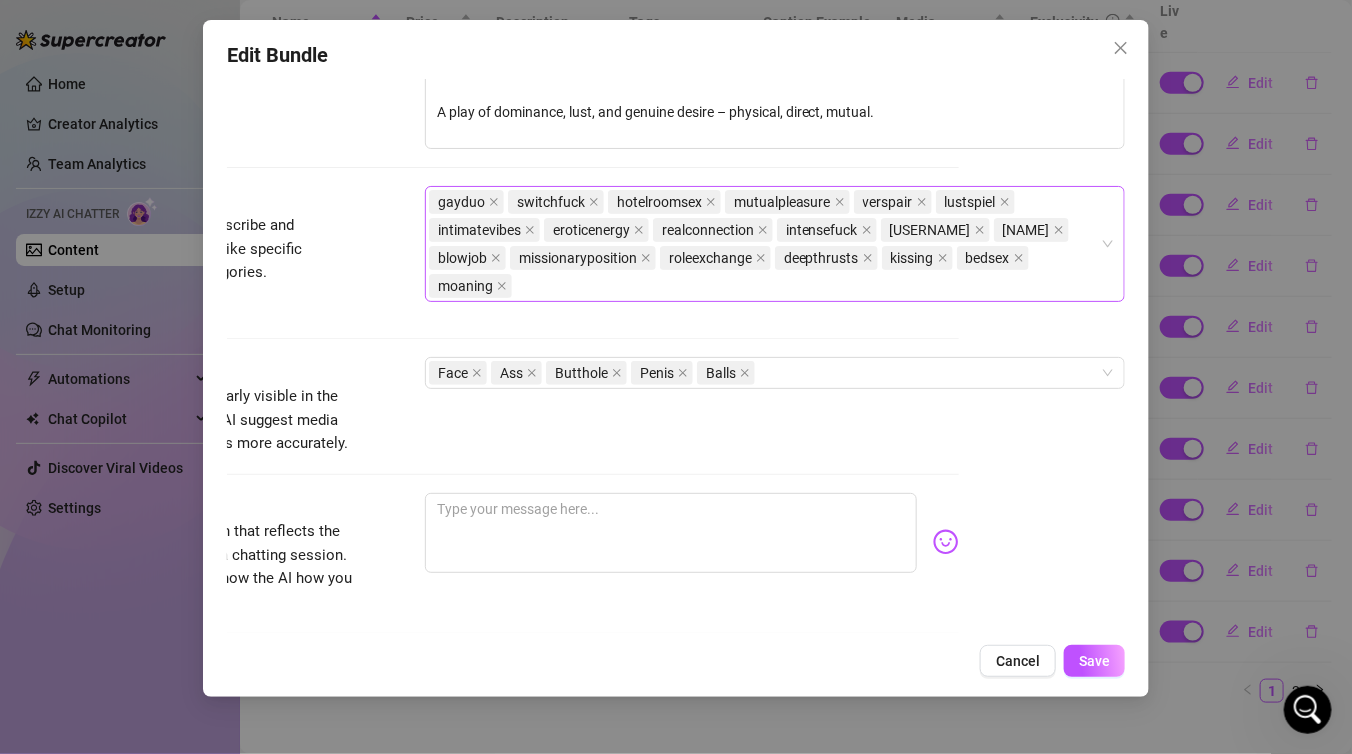 click on "gayduo switchfuck hotelroomsex mutualpleasure verspair lustspiel intimatevibes eroticenergy realconnection intensefuck [NAME] blowjob missionaryposition roleexchange deepthrusts kissing bedsex moaning" at bounding box center [764, 244] 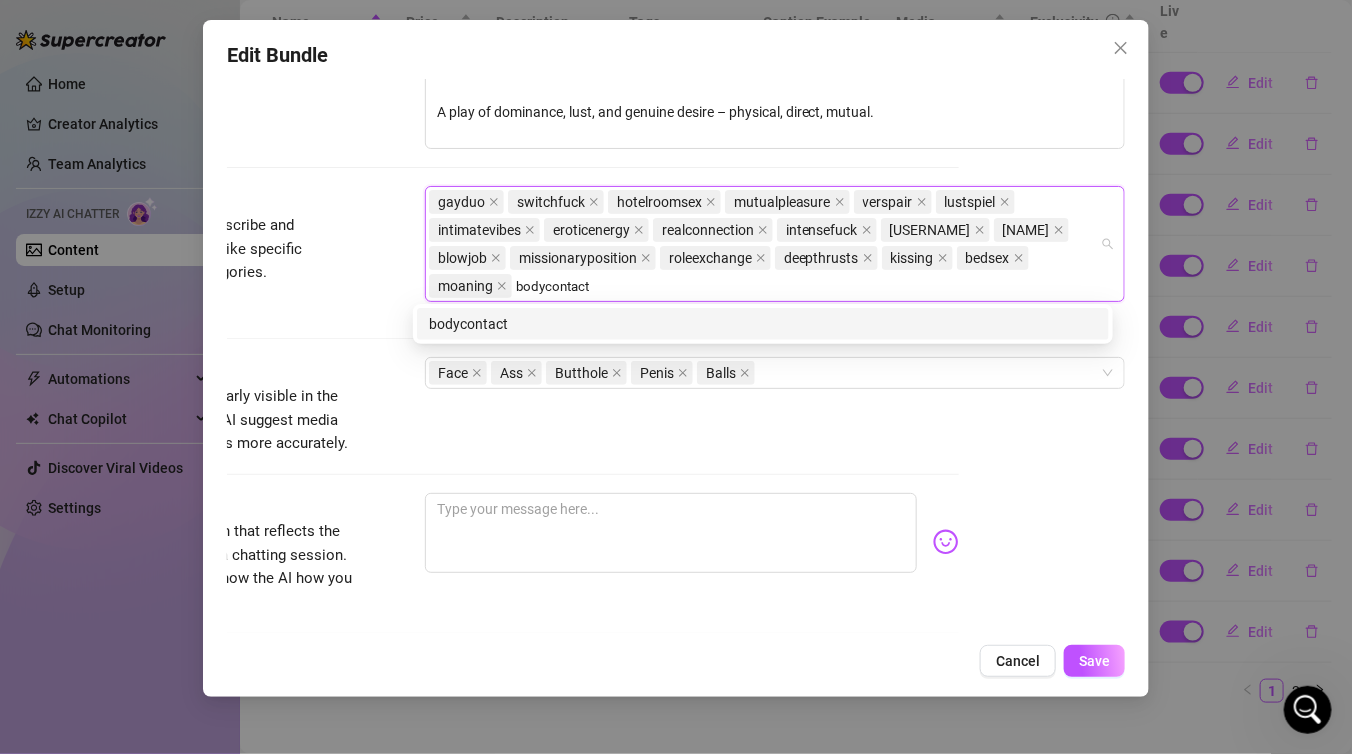 type on "bodycontact" 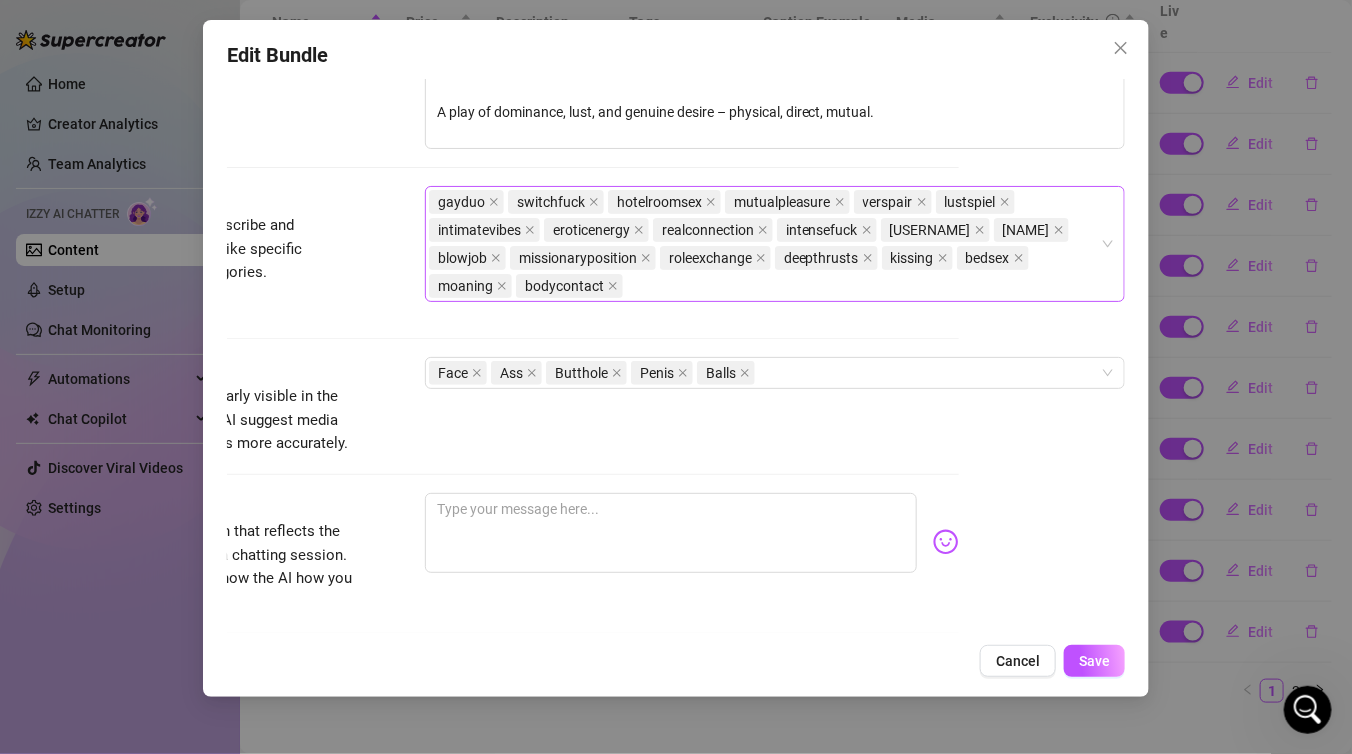click on "gayduo switchfuck hotelroomsex mutualpleasure verspair lustspiel intimatevibes eroticenergy realconnection intensefuck thejanandonly cedric blowjob missionaryposition roleexchange deepthrusts kissing bedsex moaning bodycontact" at bounding box center (764, 244) 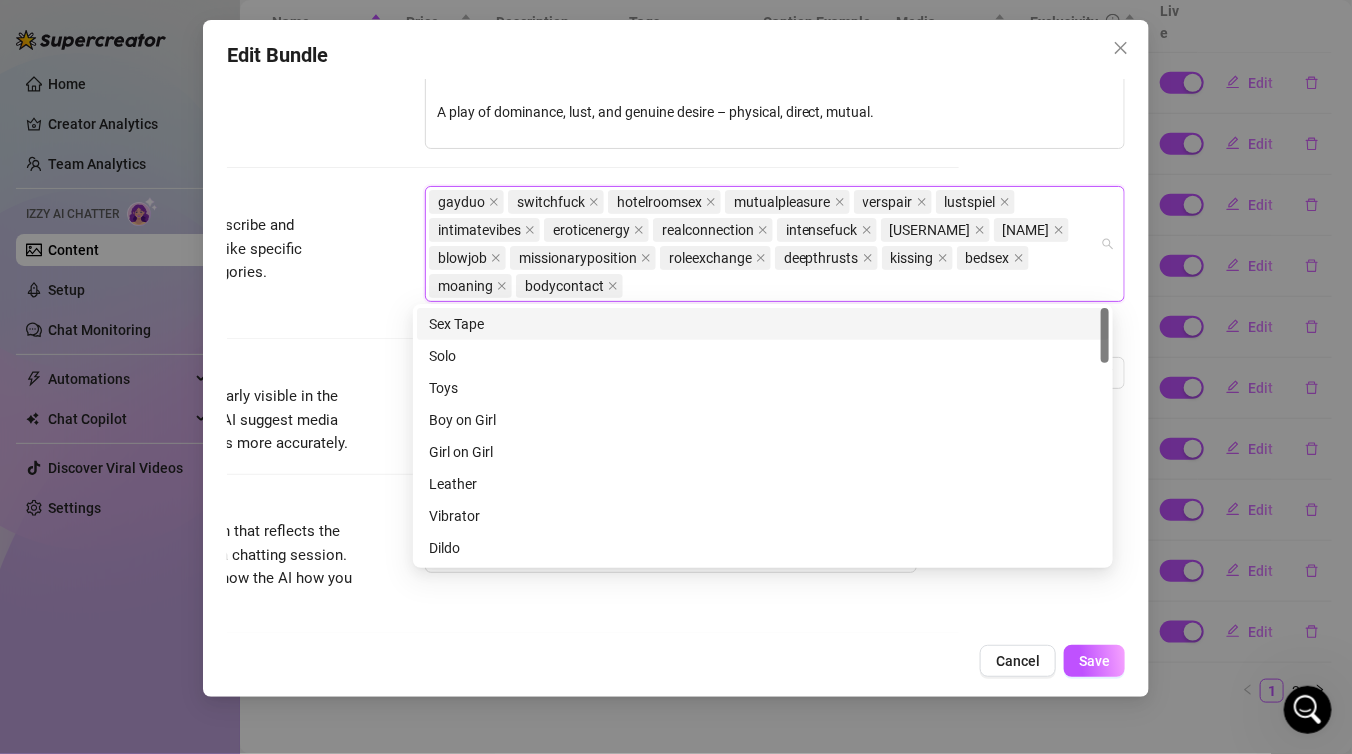 click on "gayduo switchfuck hotelroomsex mutualpleasure verspair lustspiel intimatevibes eroticenergy realconnection intensefuck thejanandonly cedric blowjob missionaryposition roleexchange deepthrusts kissing bedsex moaning bodycontact" at bounding box center [764, 244] 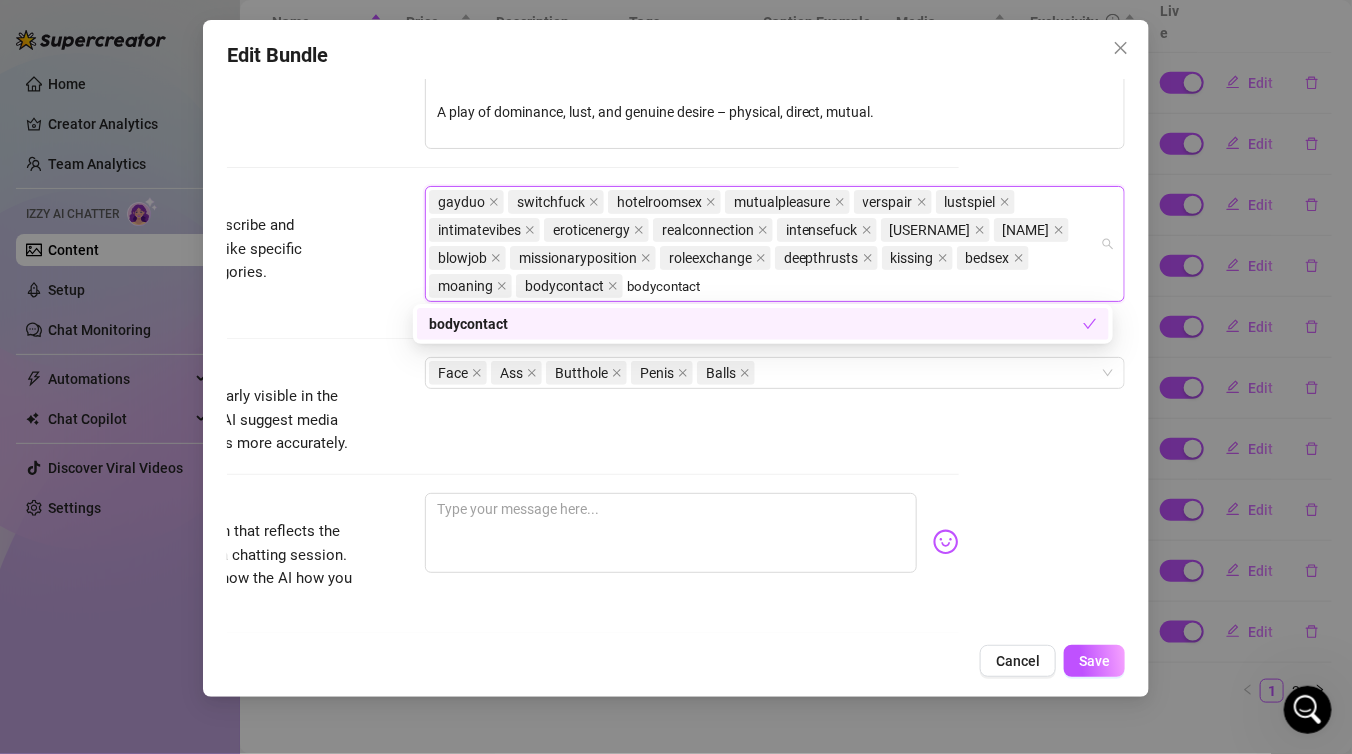 type on "bodycontact" 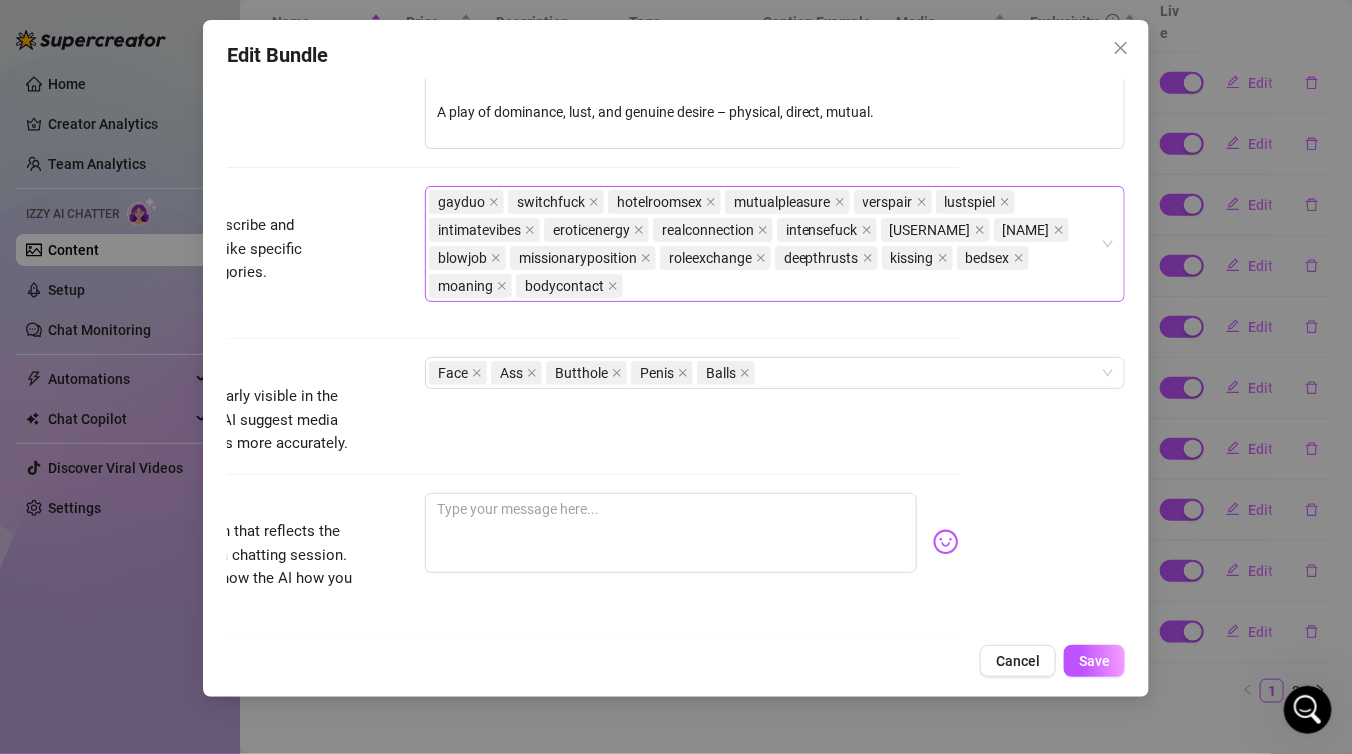 click on "gayduo switchfuck hotelroomsex mutualpleasure verspair lustspiel intimatevibes eroticenergy realconnection intensefuck thejanandonly cedric blowjob missionaryposition roleexchange deepthrusts kissing bedsex moaning bodycontact" at bounding box center (775, 244) 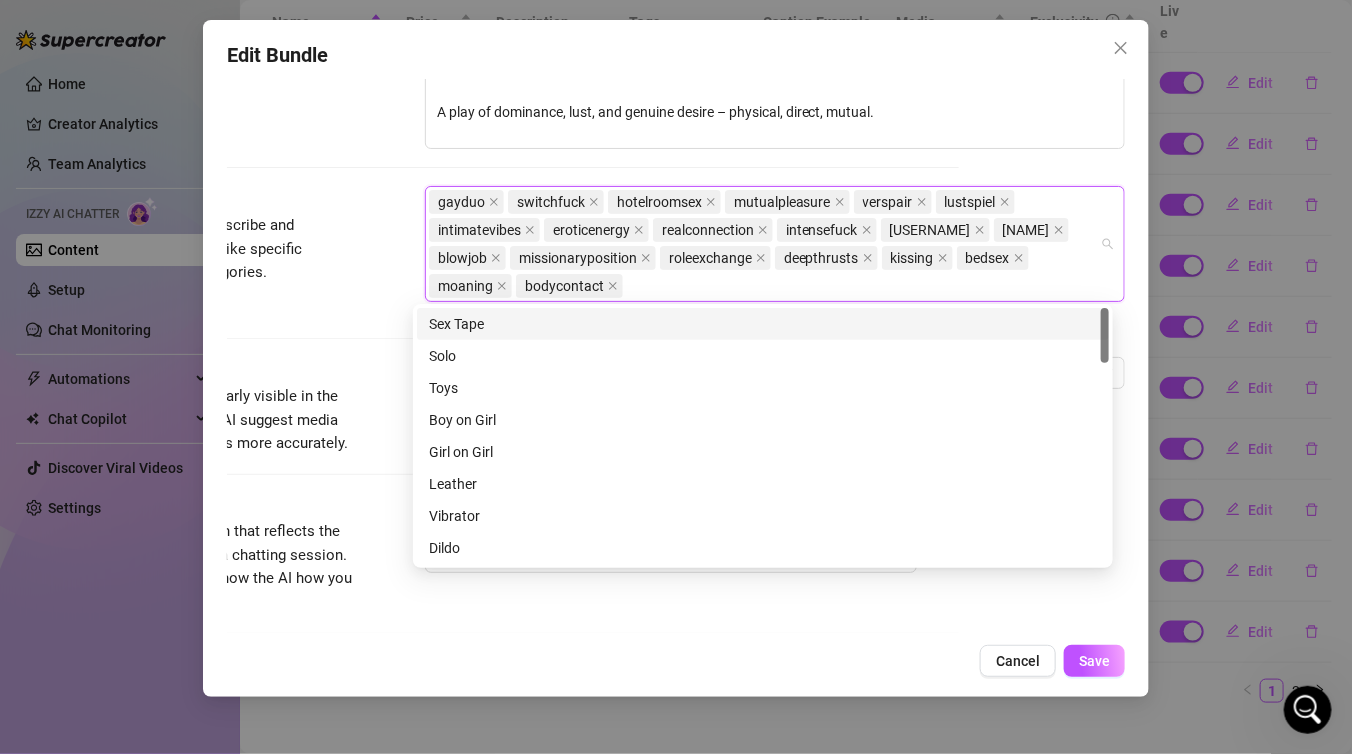 type on "v" 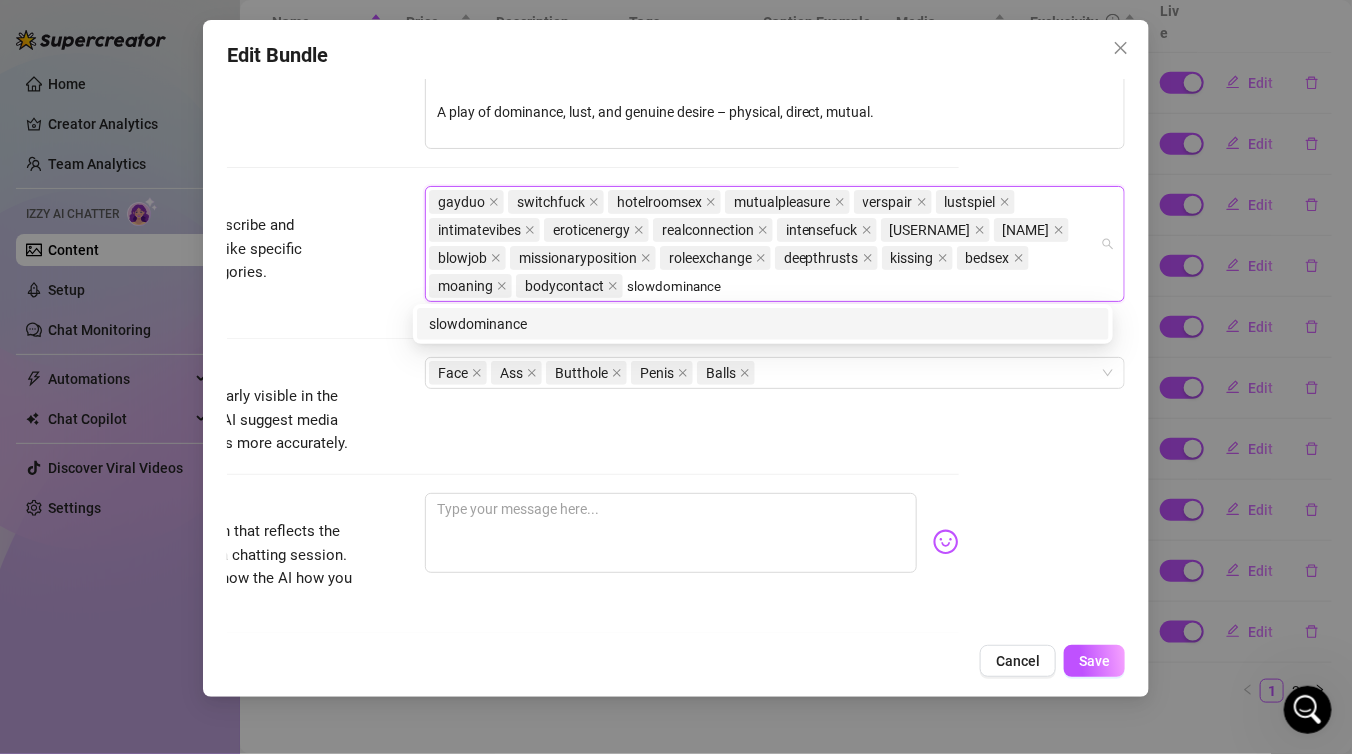 type on "slowdominance" 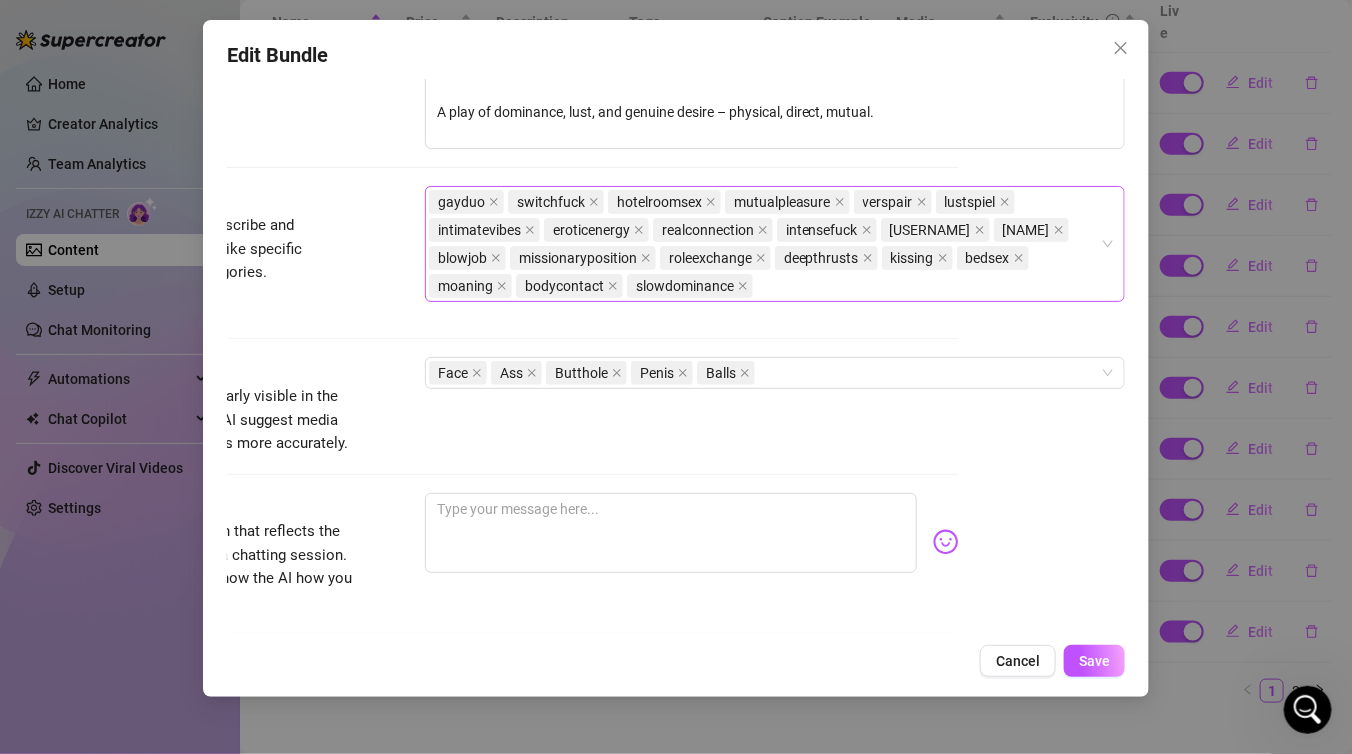 click on "gayduo switchfuck hotelroomsex mutualpleasure verspair lustspiel intimatevibes eroticenergy realconnection intensefuck [FIRST] [FIRST] blowjob missionaryposition roleexchange deepthrusts kissing bedsex moaning bodycontact slowdominance" at bounding box center (764, 244) 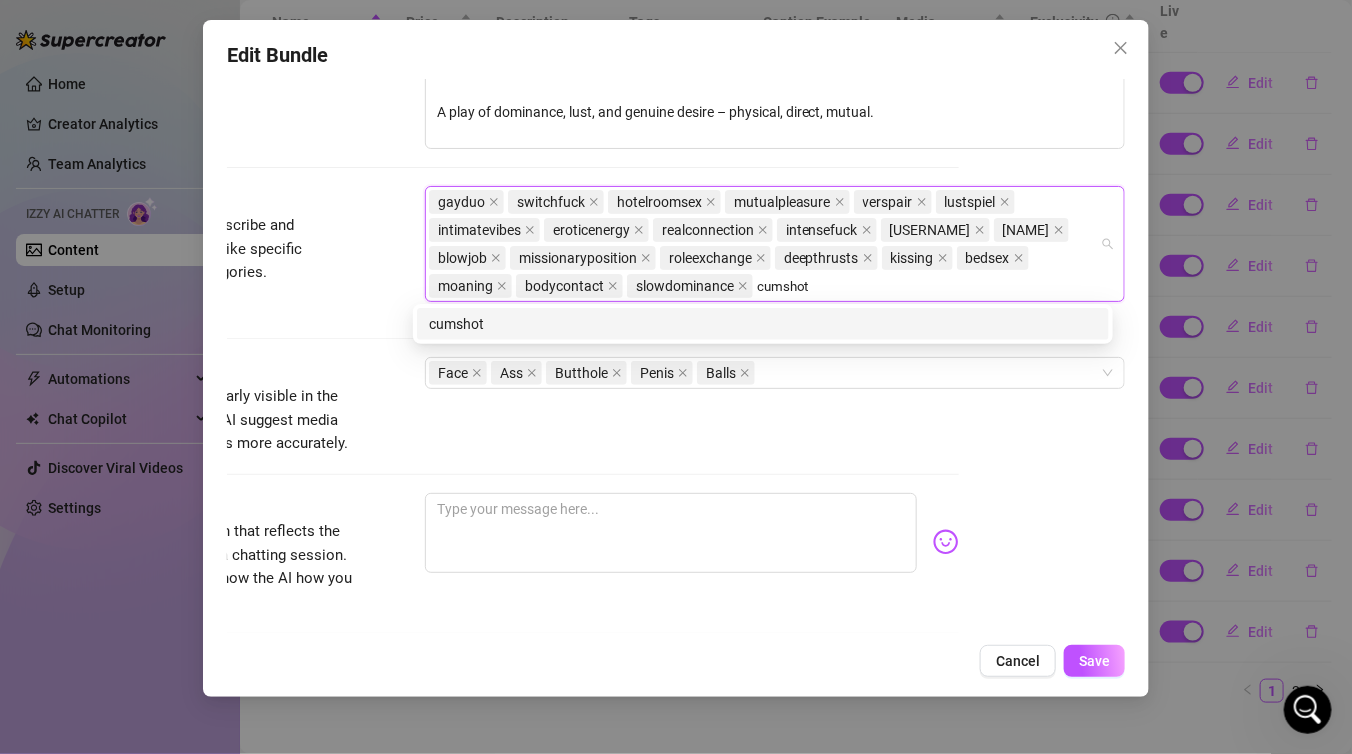 type on "cumshot" 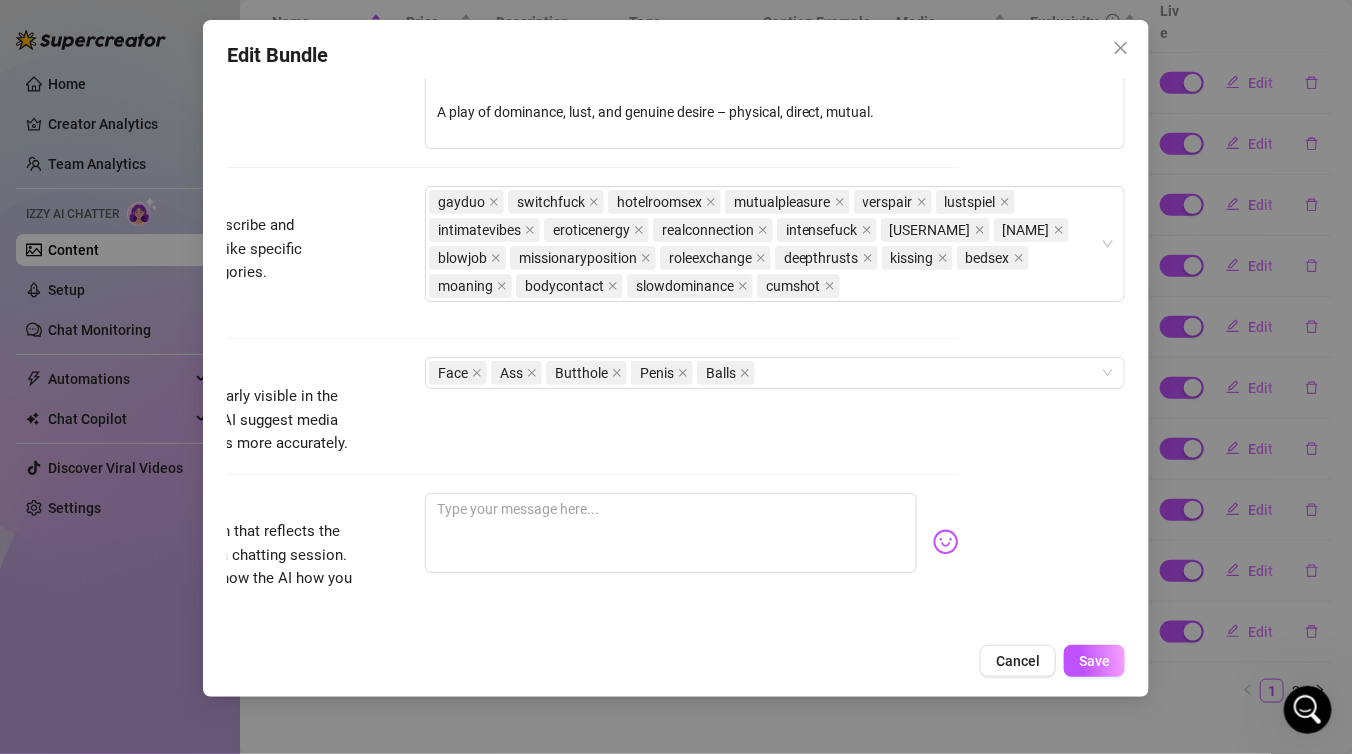 click on "thejanandonly cedric" at bounding box center (510, 271) 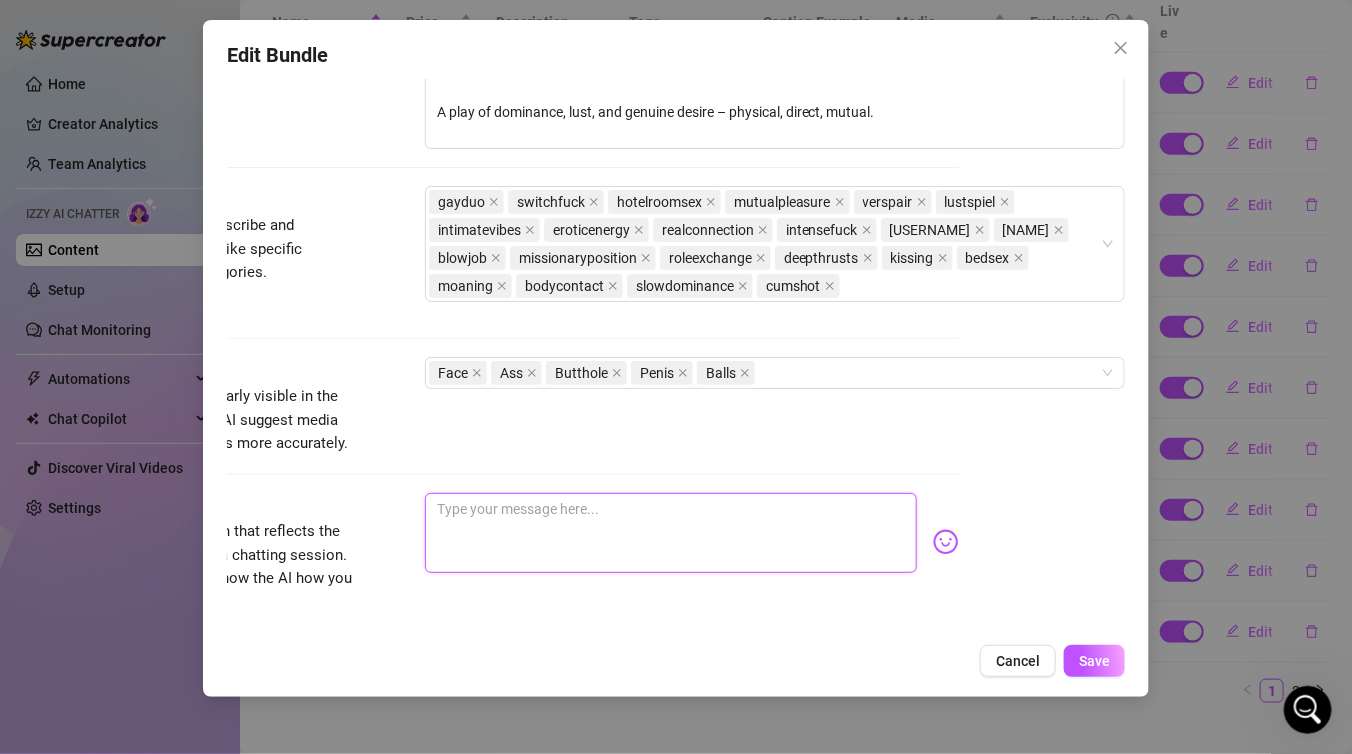 click at bounding box center (671, 533) 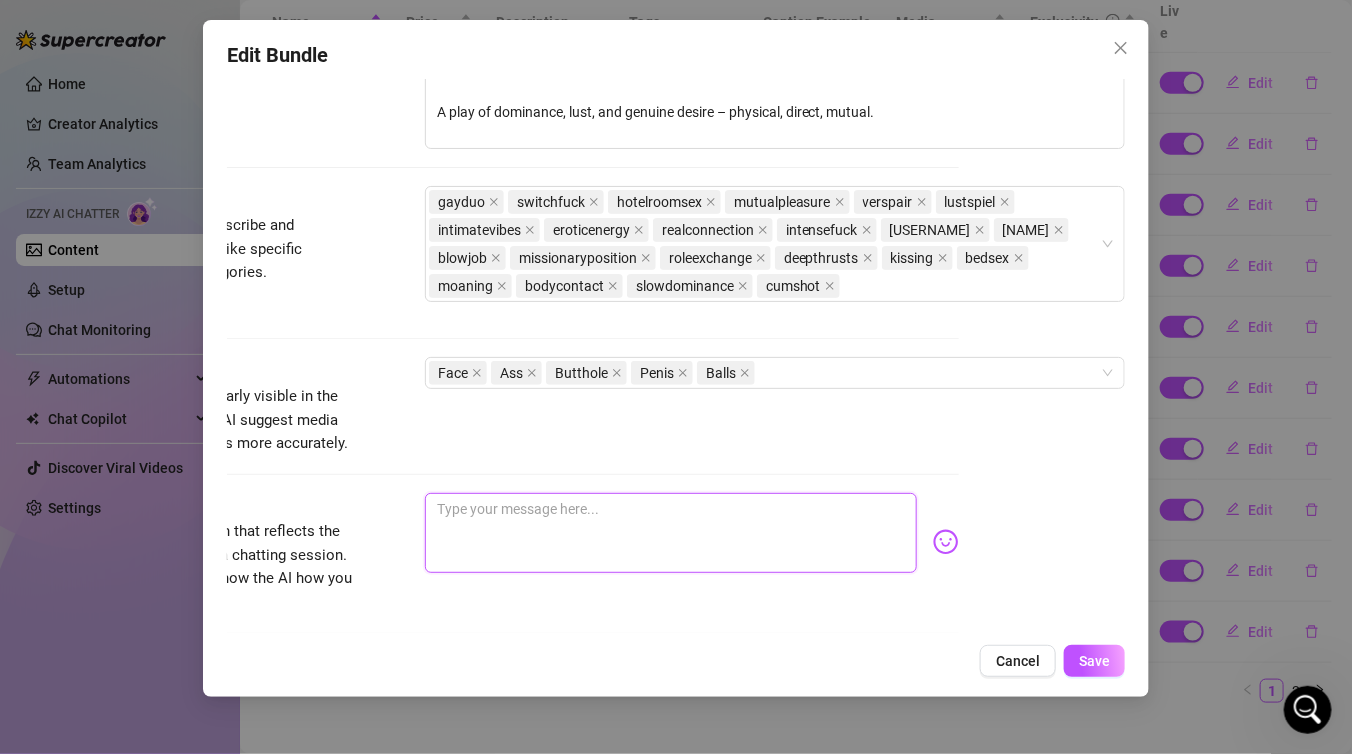 type on "Er kam einfach zu mir, küsste mich – und ich wusste, was gleich passiert 😏 Ich hab seinen Schwanz tief in den Mund genommen, er meinen… und dann haben wir uns gegenseitig genommen. Erst hab ich ihn Missionar gefickt, dann hat er mich auf den Rücken gelegt und zurückgegeben 😮‍💨💦 Wir kamen beide fast gleichzeitig – willst du sehen, wie intensiv das war?" 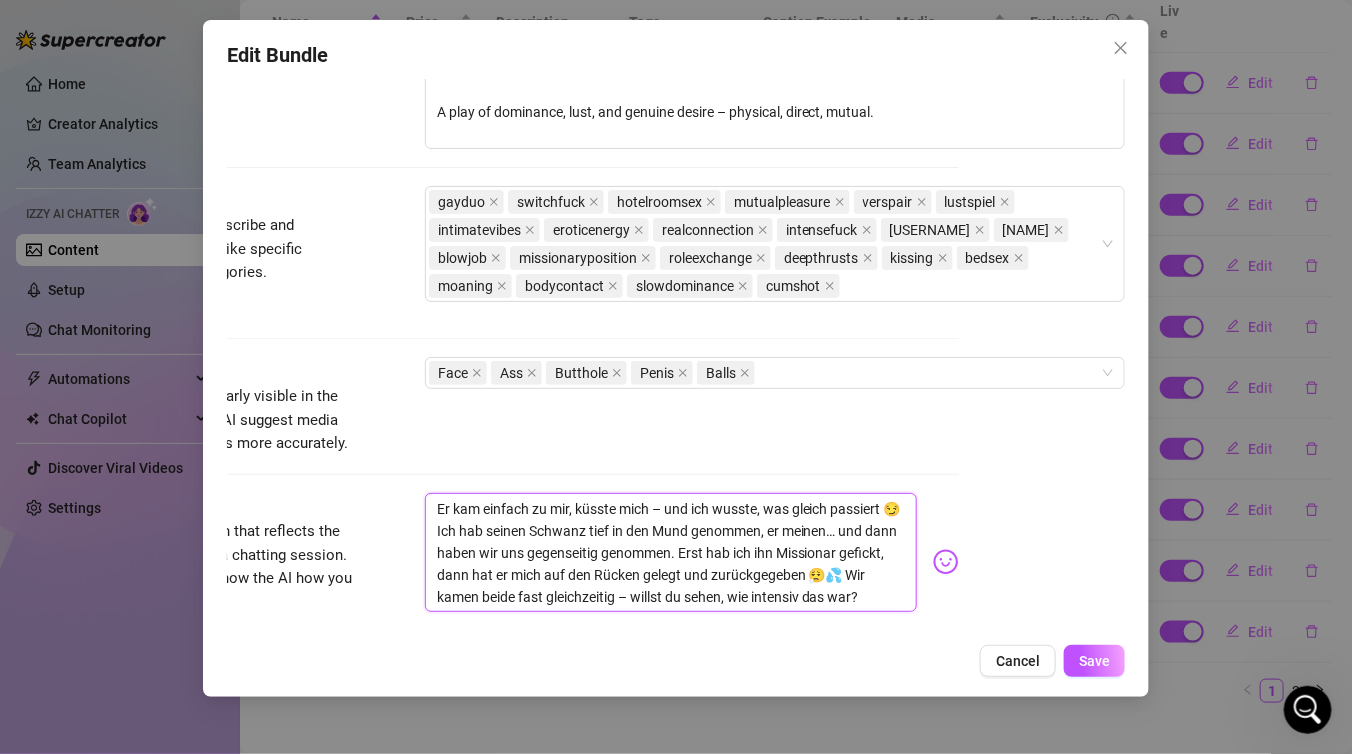 scroll, scrollTop: 0, scrollLeft: 0, axis: both 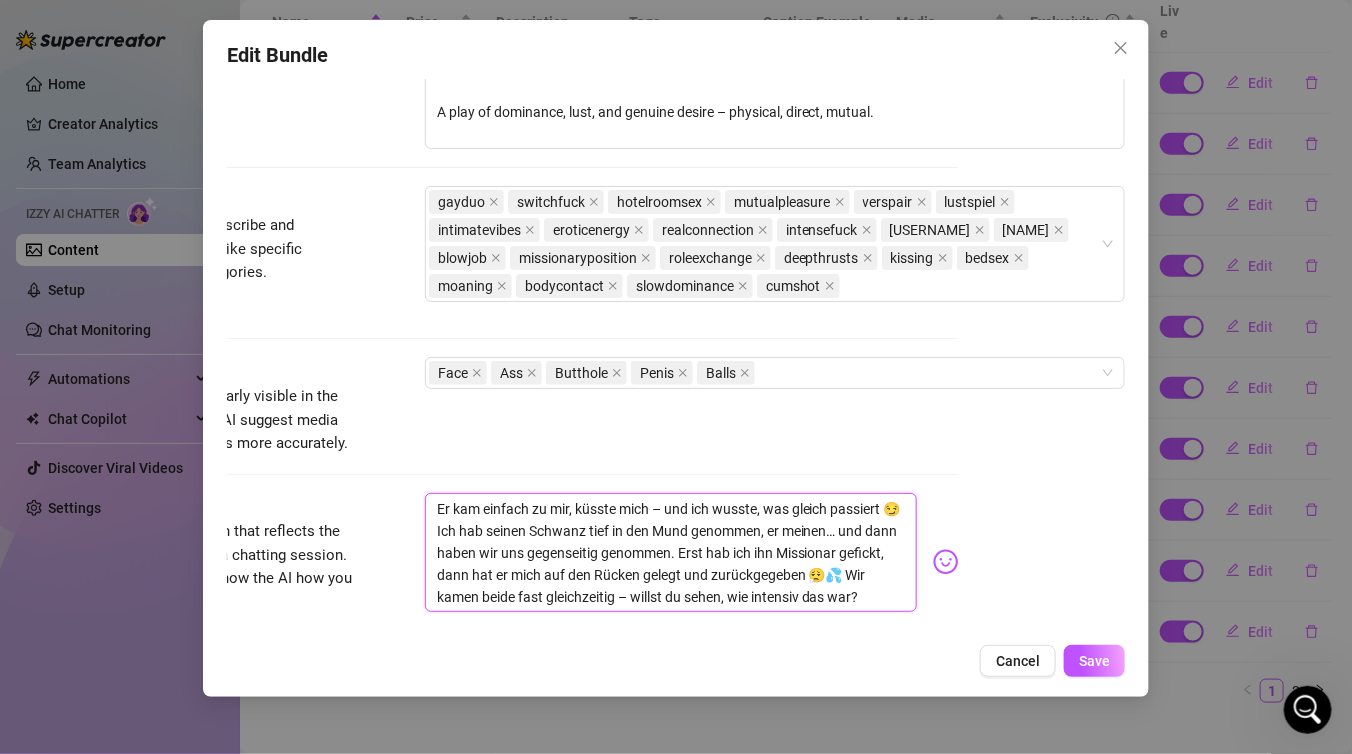 click on "Er kam einfach zu mir, küsste mich – und ich wusste, was gleich passiert 😏 Ich hab seinen Schwanz tief in den Mund genommen, er meinen… und dann haben wir uns gegenseitig genommen. Erst hab ich ihn Missionar gefickt, dann hat er mich auf den Rücken gelegt und zurückgegeben 😮‍💨💦 Wir kamen beide fast gleichzeitig – willst du sehen, wie intensiv das war?" at bounding box center (671, 553) 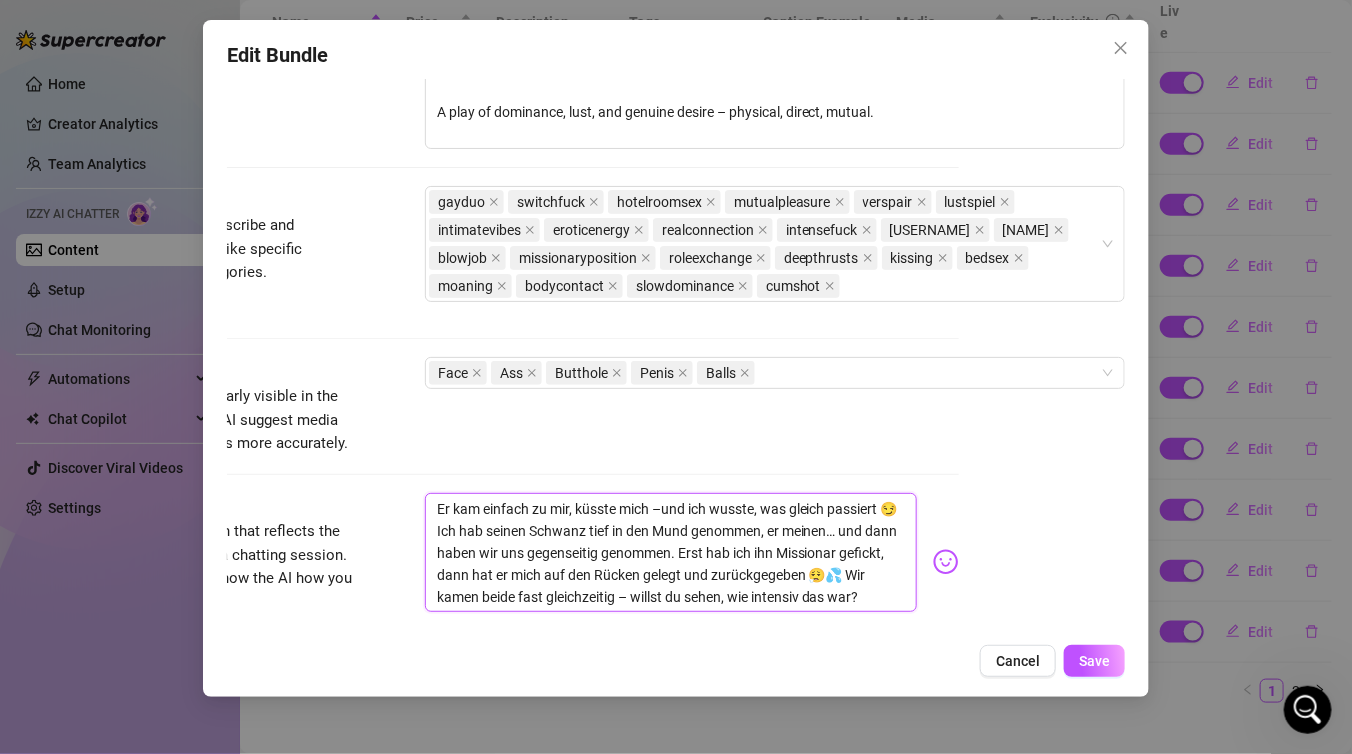 type on "Er kam einfach zu mir, küsste mich und ich wusste, was gleich passiert 😏 Ich hab seinen Schwanz tief in den Mund genommen, er meinen… und dann haben wir uns gegenseitig genommen. Erst hab ich ihn Missionar gefickt, dann hat er mich auf den Rücken gelegt und zurückgegeben 😮‍💨💦 Wir kamen beide fast gleichzeitig – willst du sehen, wie intensiv das war?" 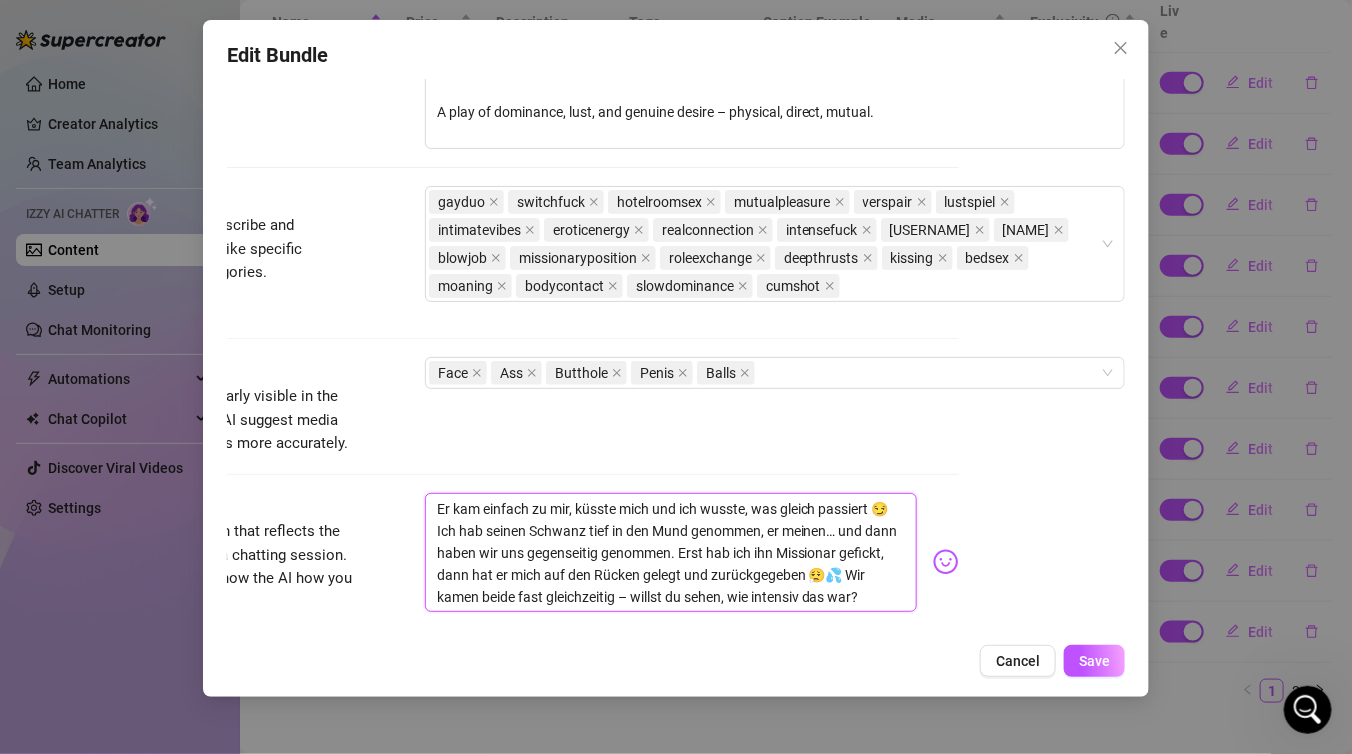 click on "Er kam einfach zu mir, küsste mich und ich wusste, was gleich passiert 😏 Ich hab seinen Schwanz tief in den Mund genommen, er meinen… und dann haben wir uns gegenseitig genommen. Erst hab ich ihn Missionar gefickt, dann hat er mich auf den Rücken gelegt und zurückgegeben 😮‍💨💦 Wir kamen beide fast gleichzeitig – willst du sehen, wie intensiv das war?" at bounding box center (671, 553) 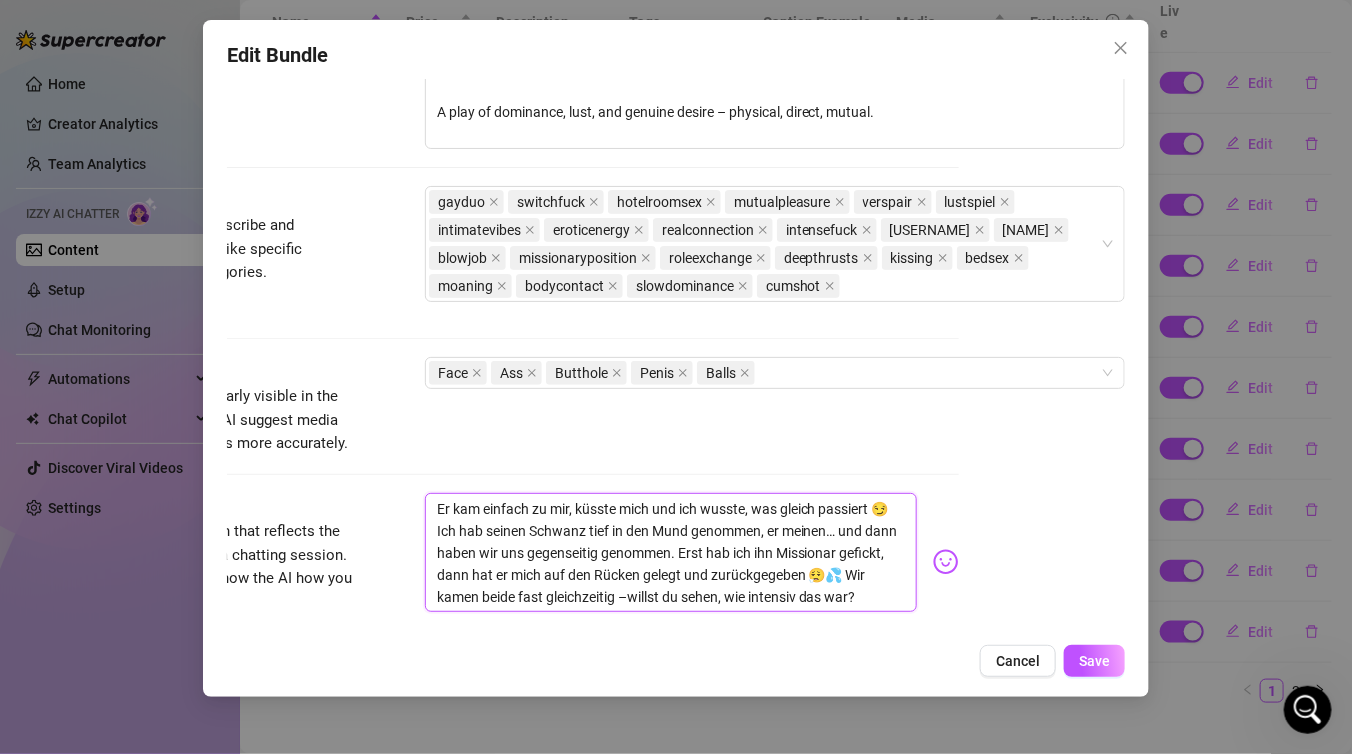 type on "Er kam einfach zu mir, küsste mich und ich wusste, was gleich passiert 😏 Ich hab seinen Schwanz tief in den Mund genommen, er meinen… und dann haben wir uns gegenseitig genommen. Erst hab ich ihn Missionar gefickt, dann hat er mich auf den Rücken gelegt und zurückgegeben 😮‍💨💦 Wir kamen beide fast gleichzeitig willst du sehen, wie intensiv das war?" 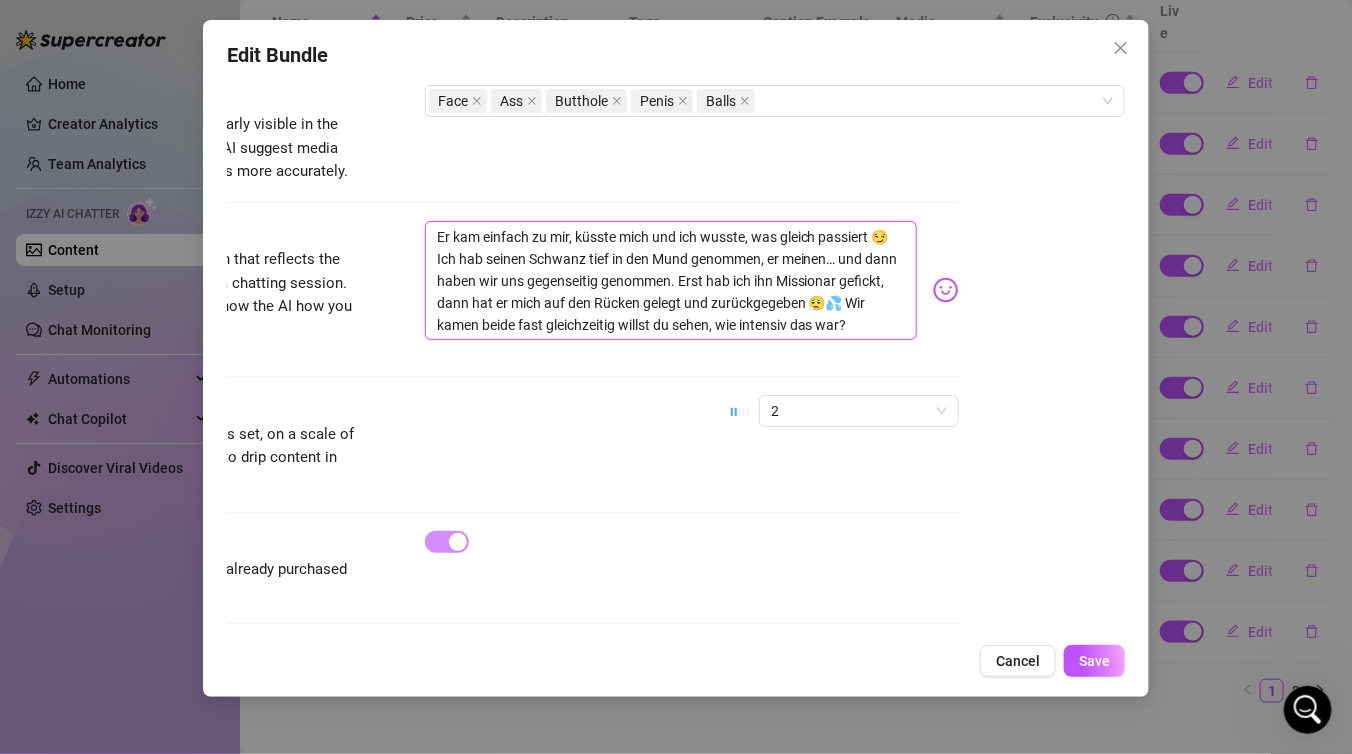scroll, scrollTop: 1315, scrollLeft: 177, axis: both 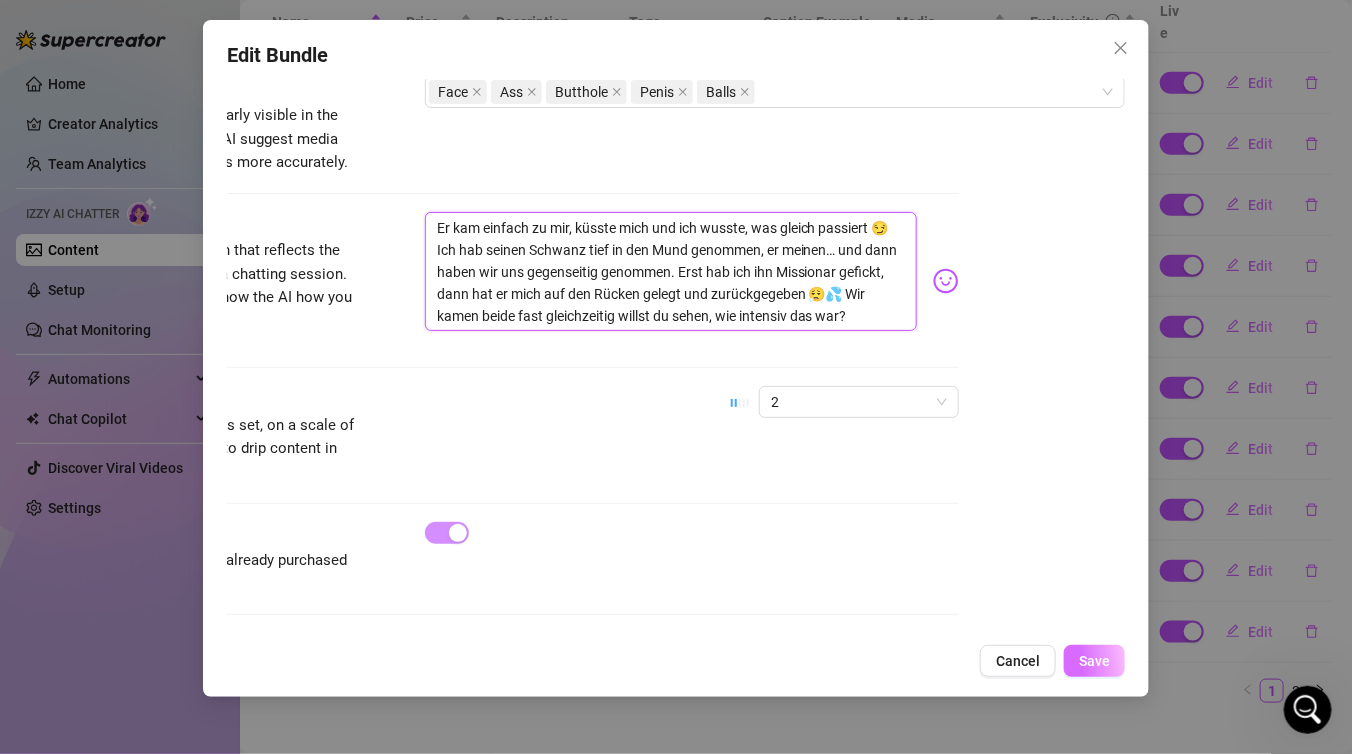 type on "Er kam einfach zu mir, küsste mich und ich wusste, was gleich passiert 😏 Ich hab seinen Schwanz tief in den Mund genommen, er meinen… und dann haben wir uns gegenseitig genommen. Erst hab ich ihn Missionar gefickt, dann hat er mich auf den Rücken gelegt und zurückgegeben 😮‍💨💦 Wir kamen beide fast gleichzeitig willst du sehen, wie intensiv das war?" 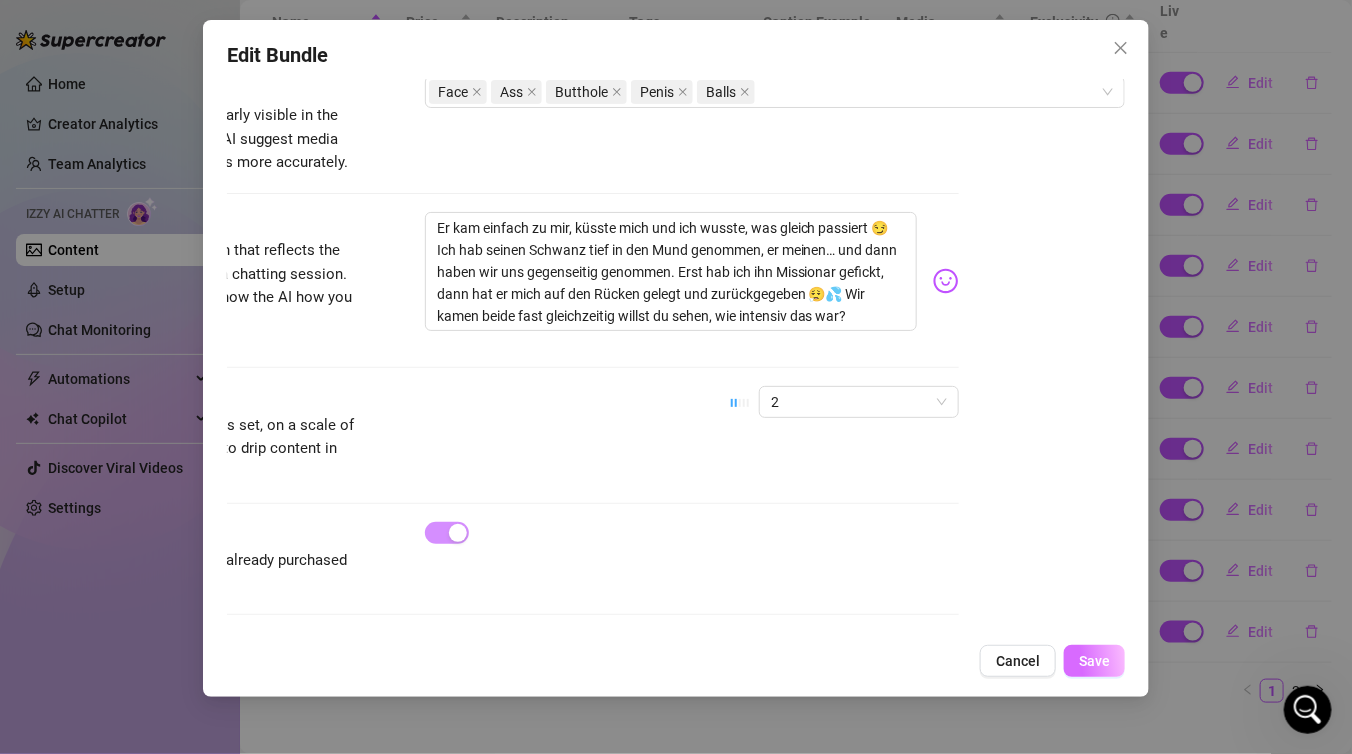 click on "Save" at bounding box center [1094, 661] 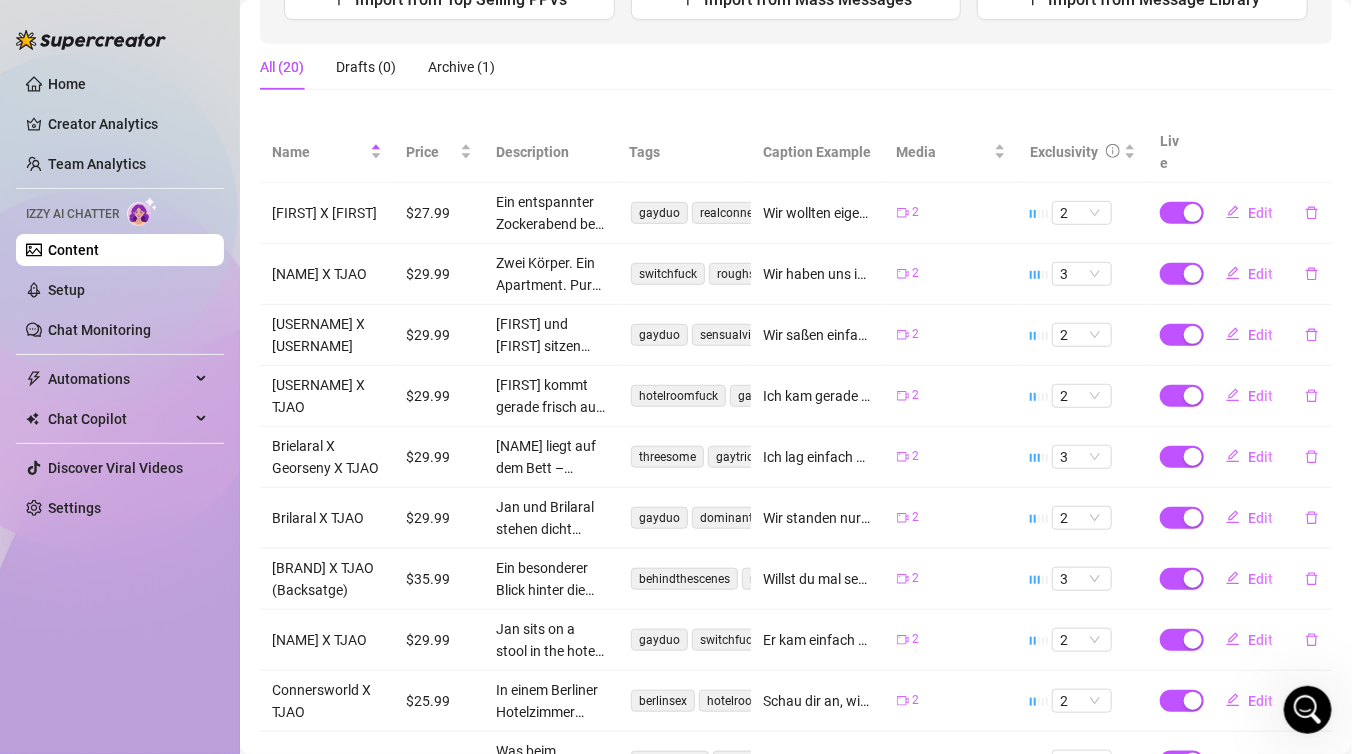 scroll, scrollTop: 420, scrollLeft: 0, axis: vertical 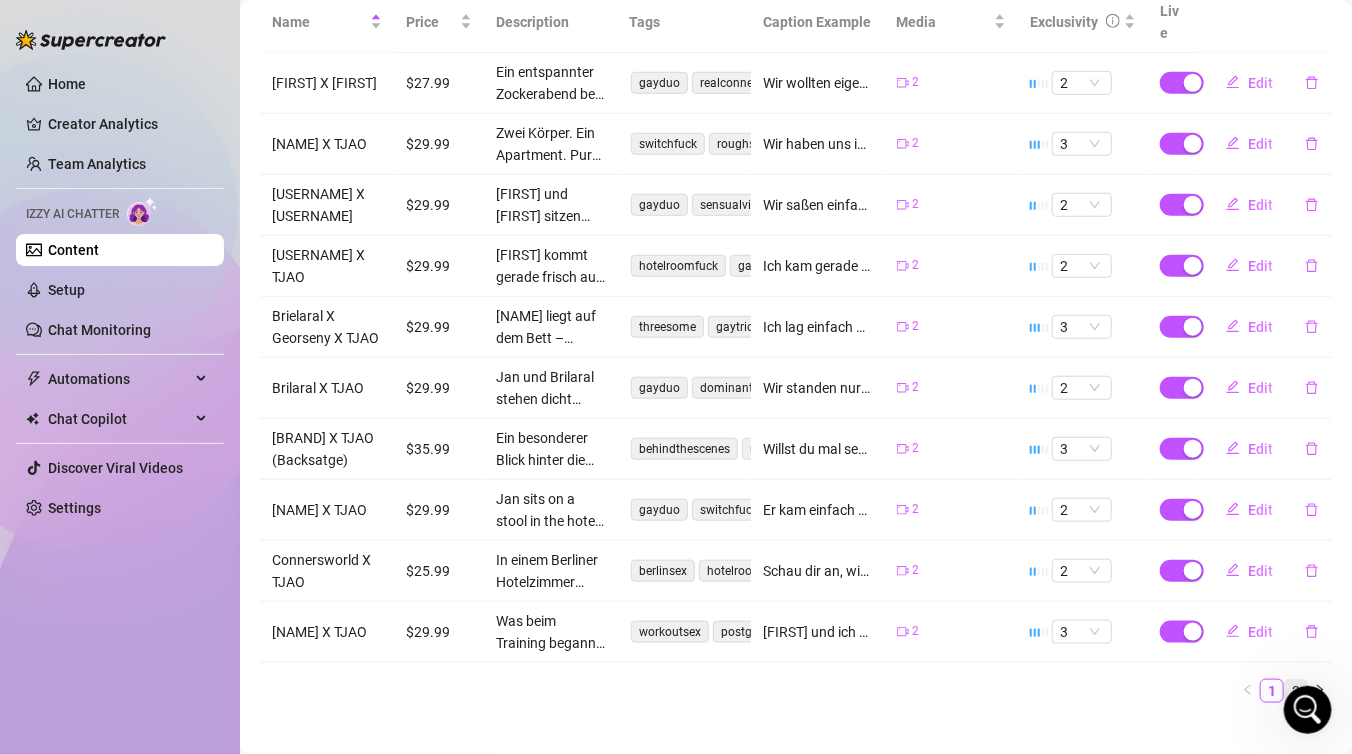 click on "2" at bounding box center [1296, 691] 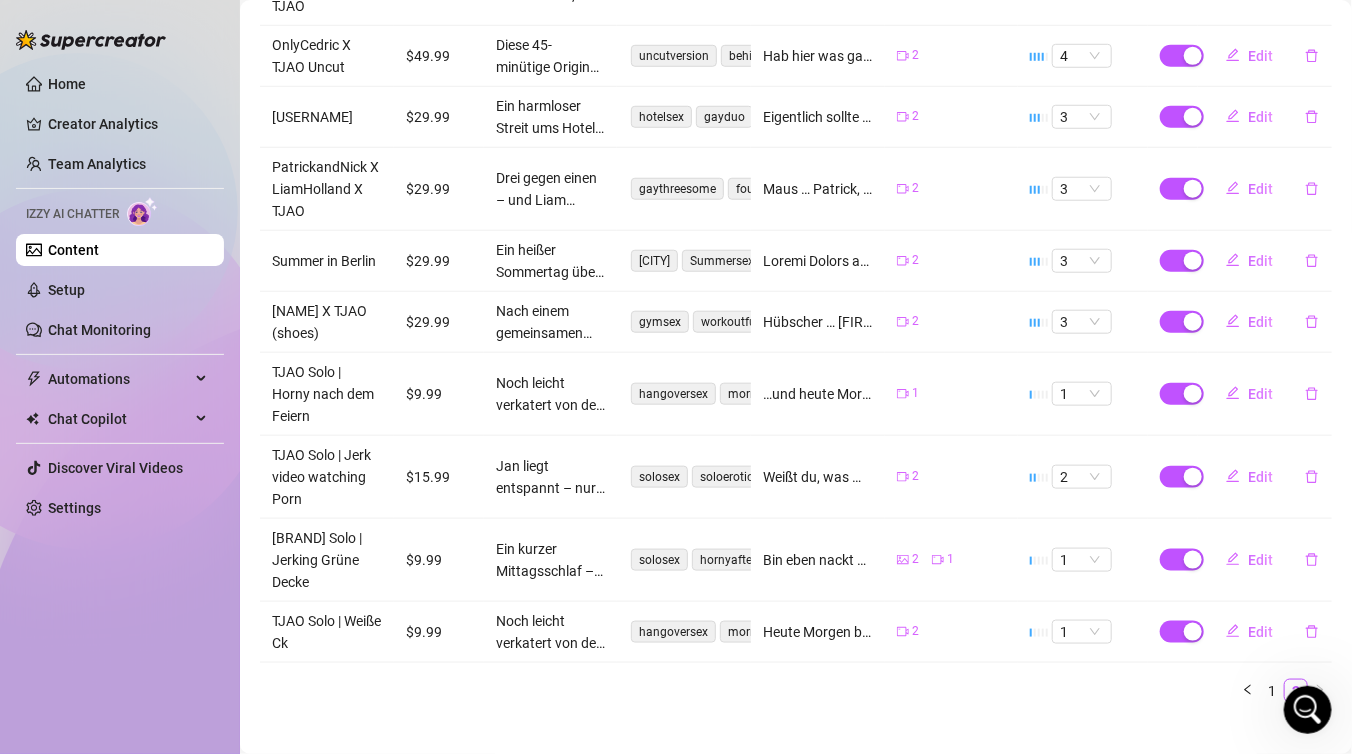 scroll, scrollTop: 0, scrollLeft: 0, axis: both 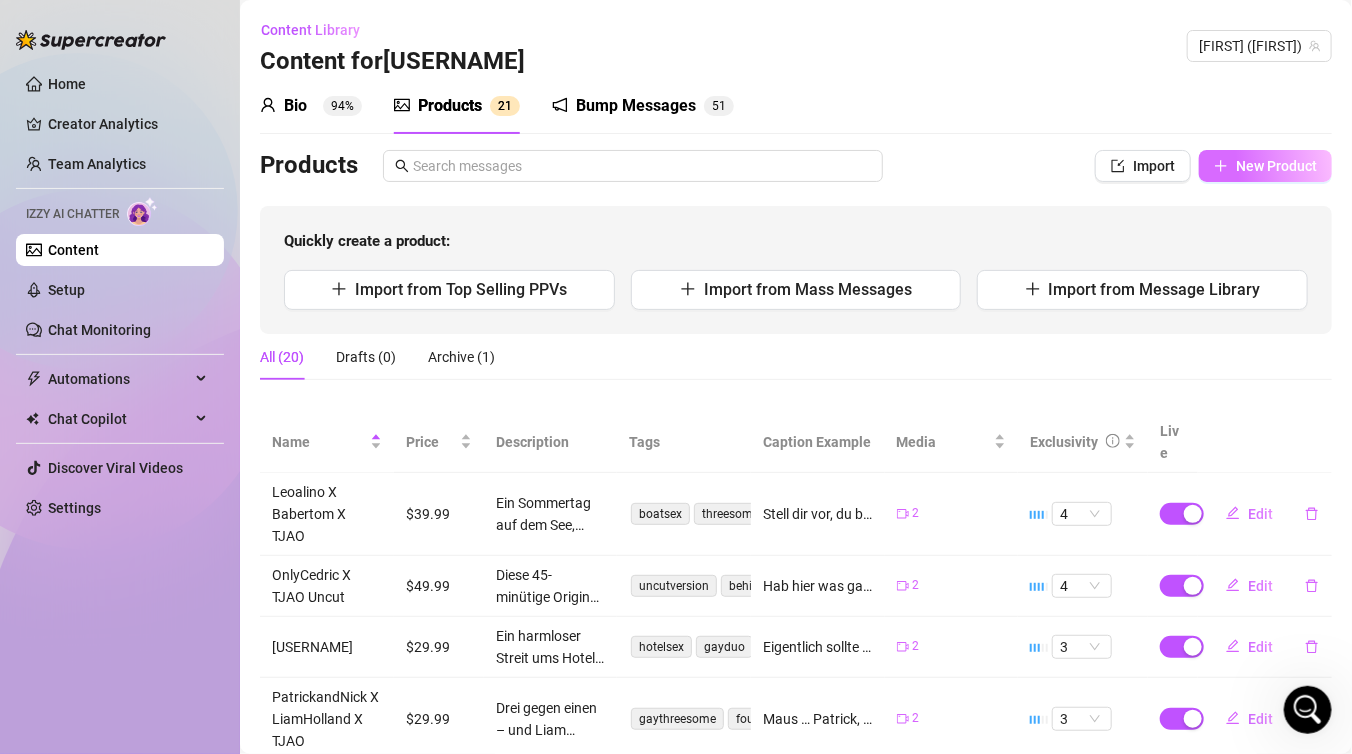 click on "New Product" at bounding box center (1265, 166) 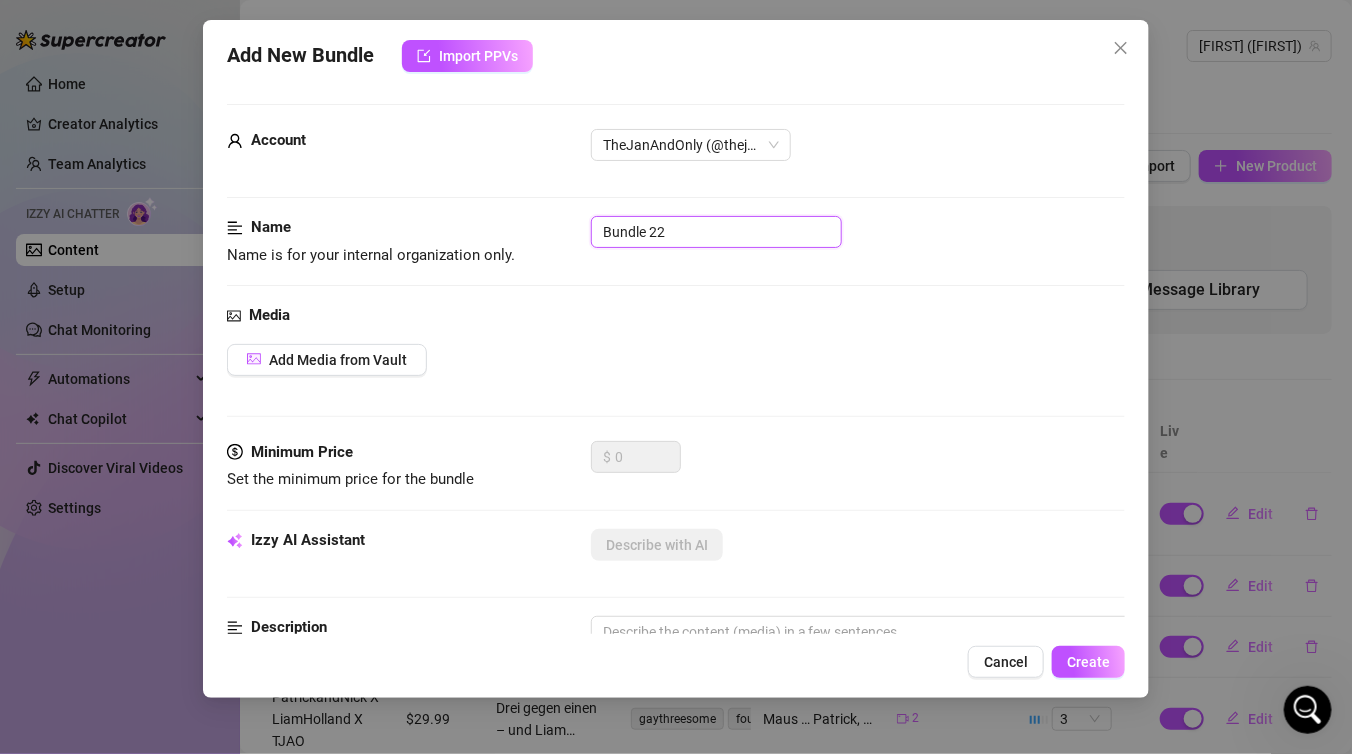 click on "Bundle 22" at bounding box center (716, 232) 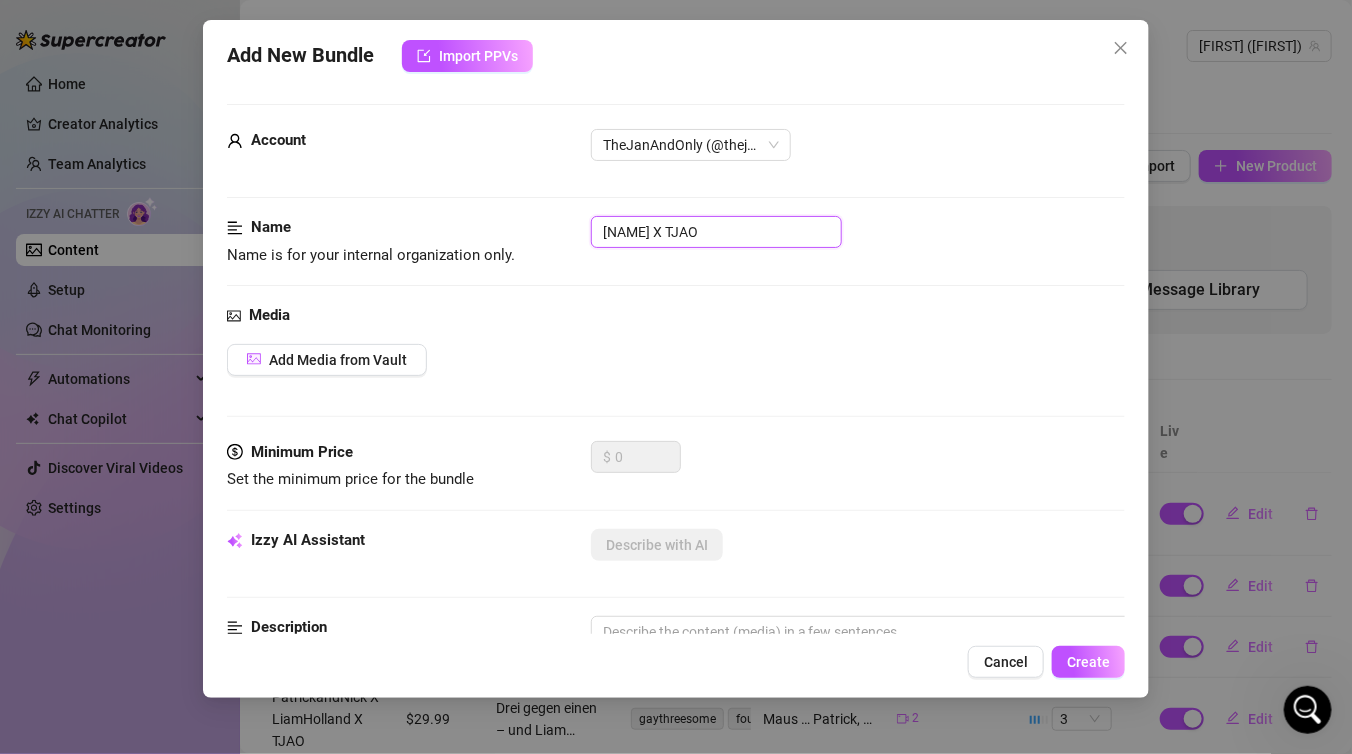 type on "[NAME] X TJAO" 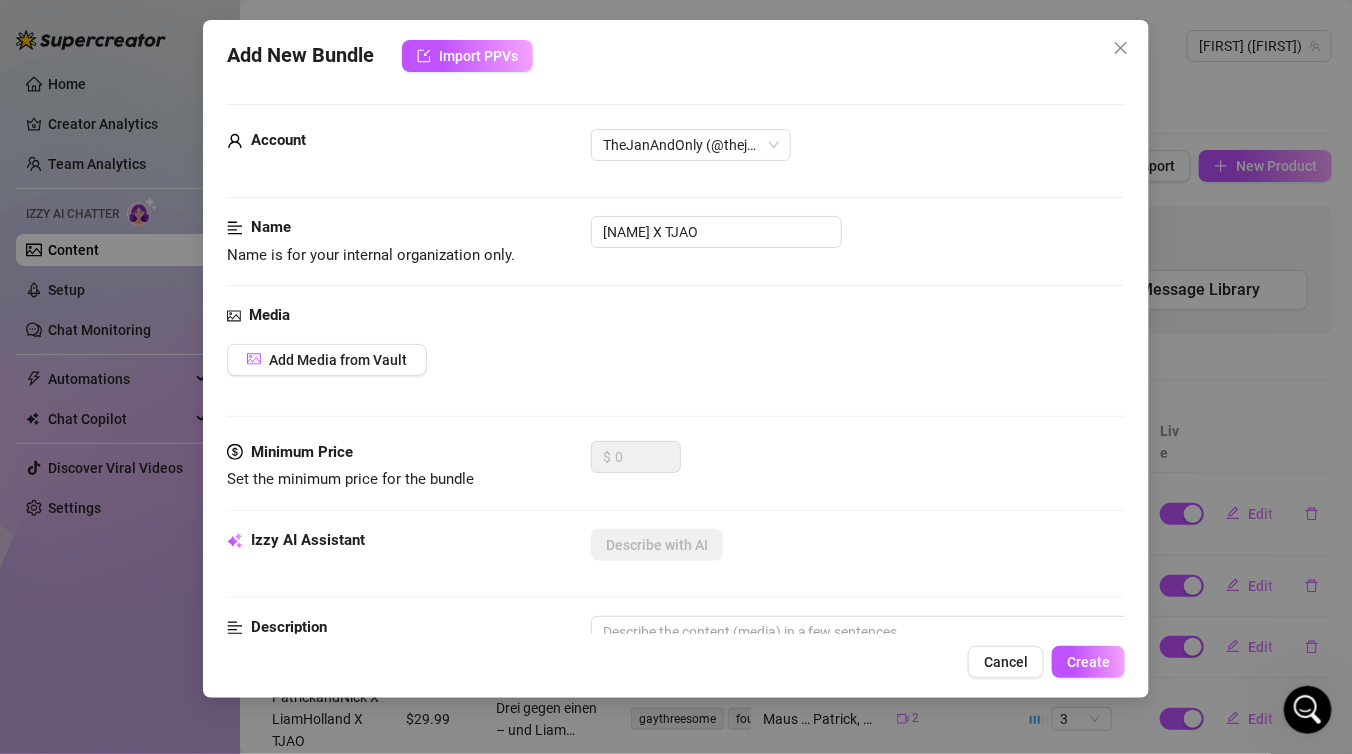 click on "Name Name is for your internal organization only. Chico_twiink X TJAO" at bounding box center (676, 260) 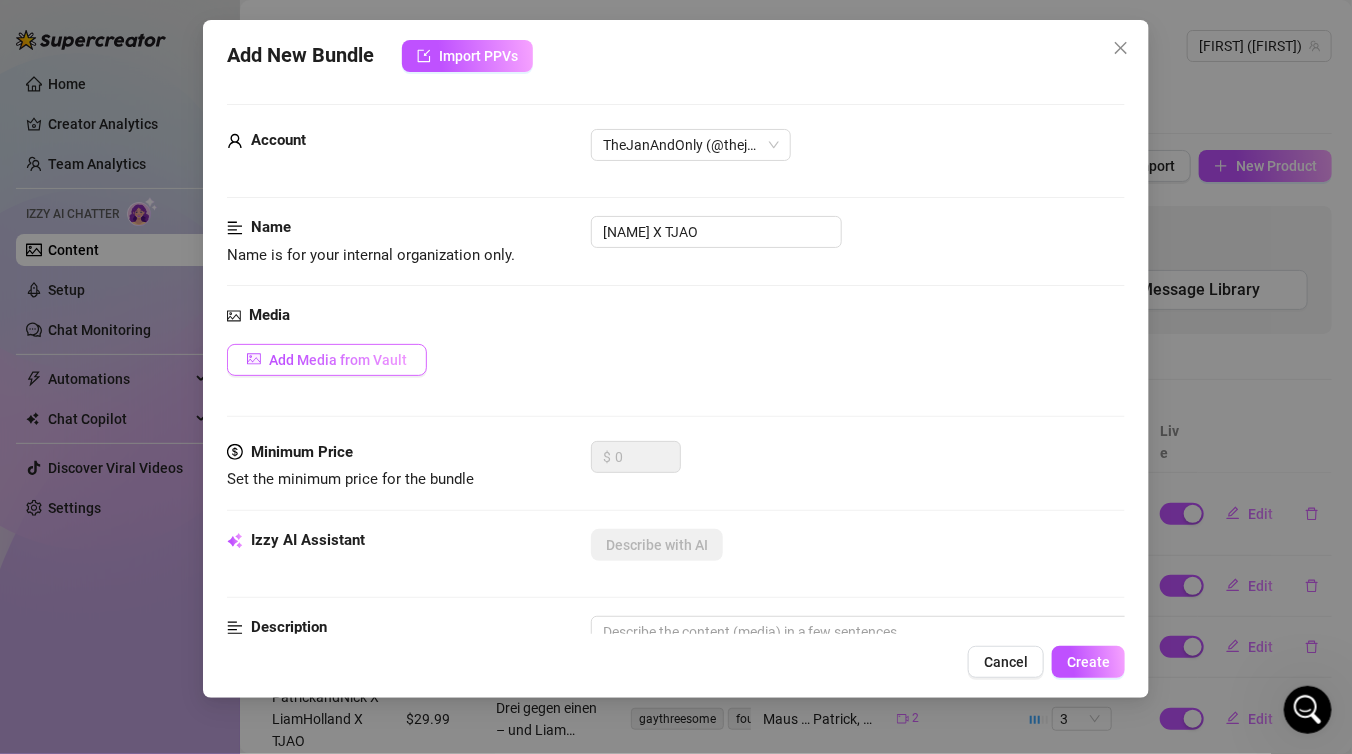 click on "Add Media from Vault" at bounding box center [338, 360] 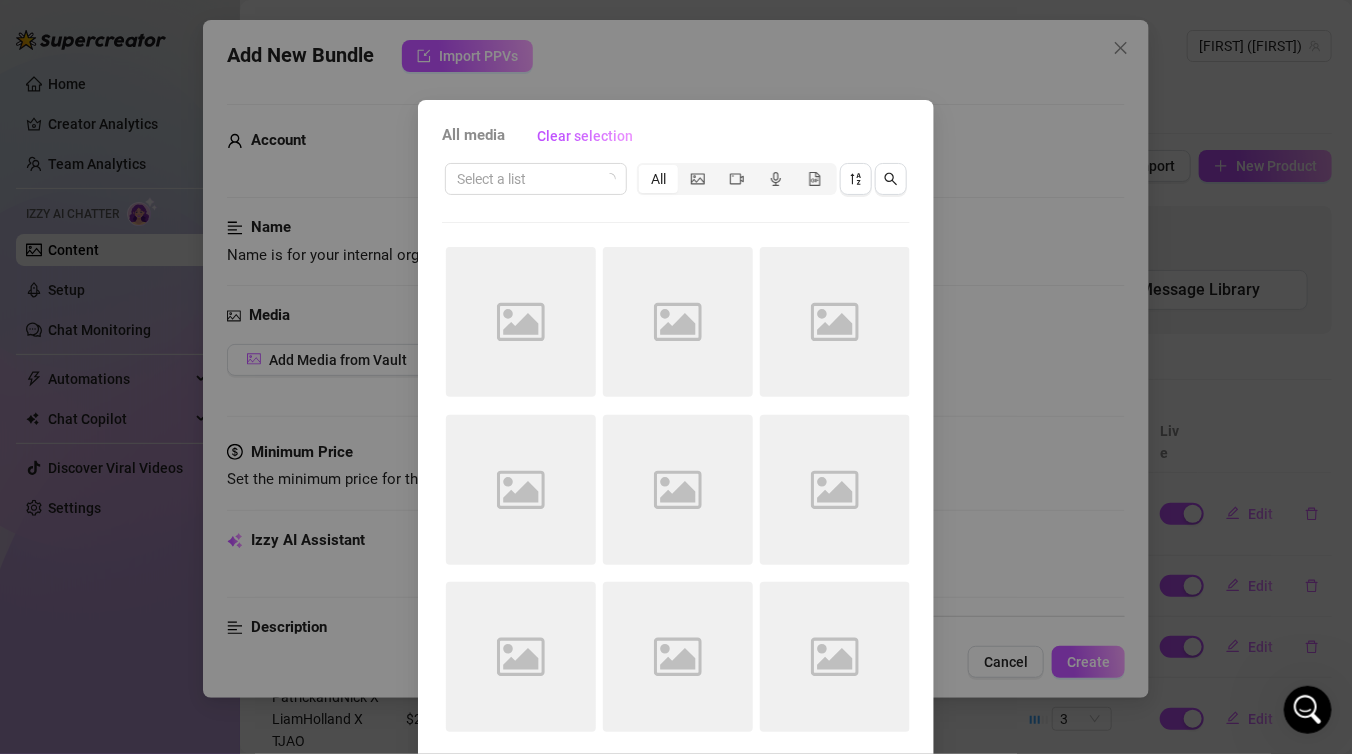 click on "Select a list All" at bounding box center (676, 179) 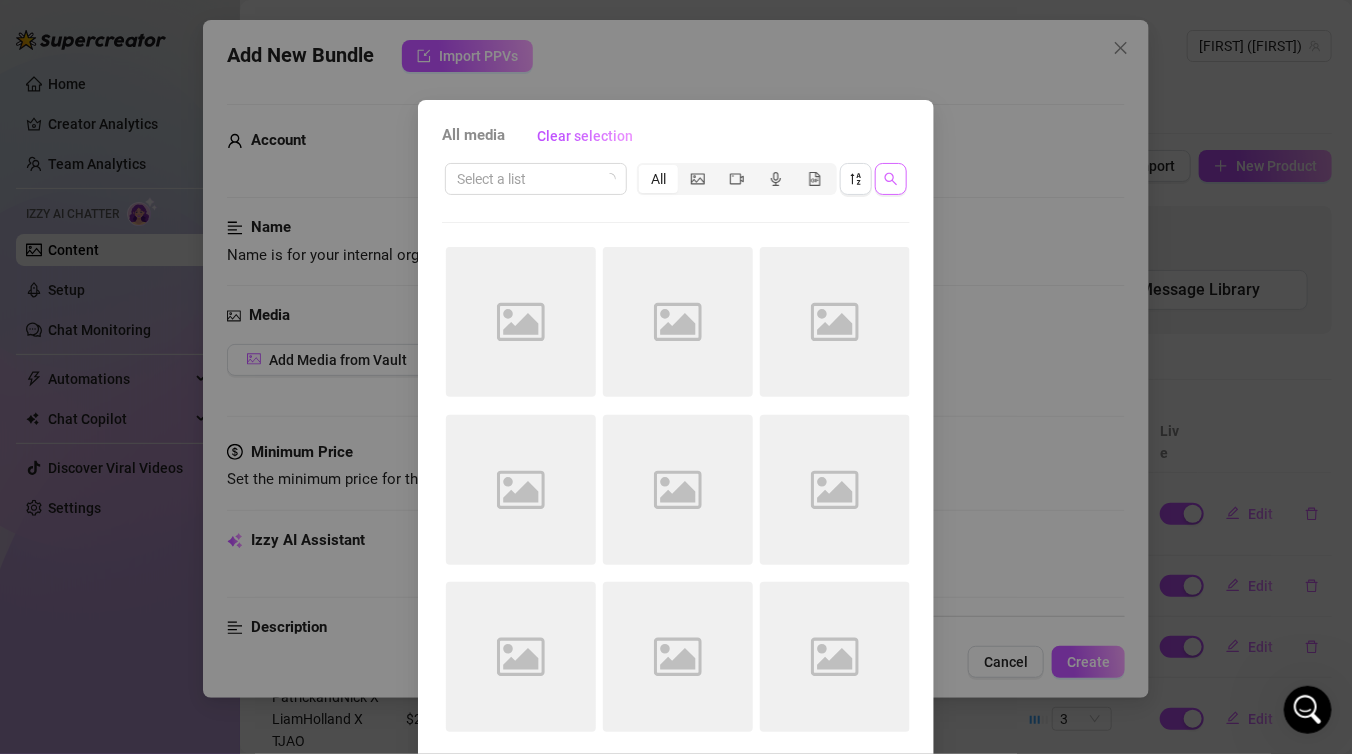 click 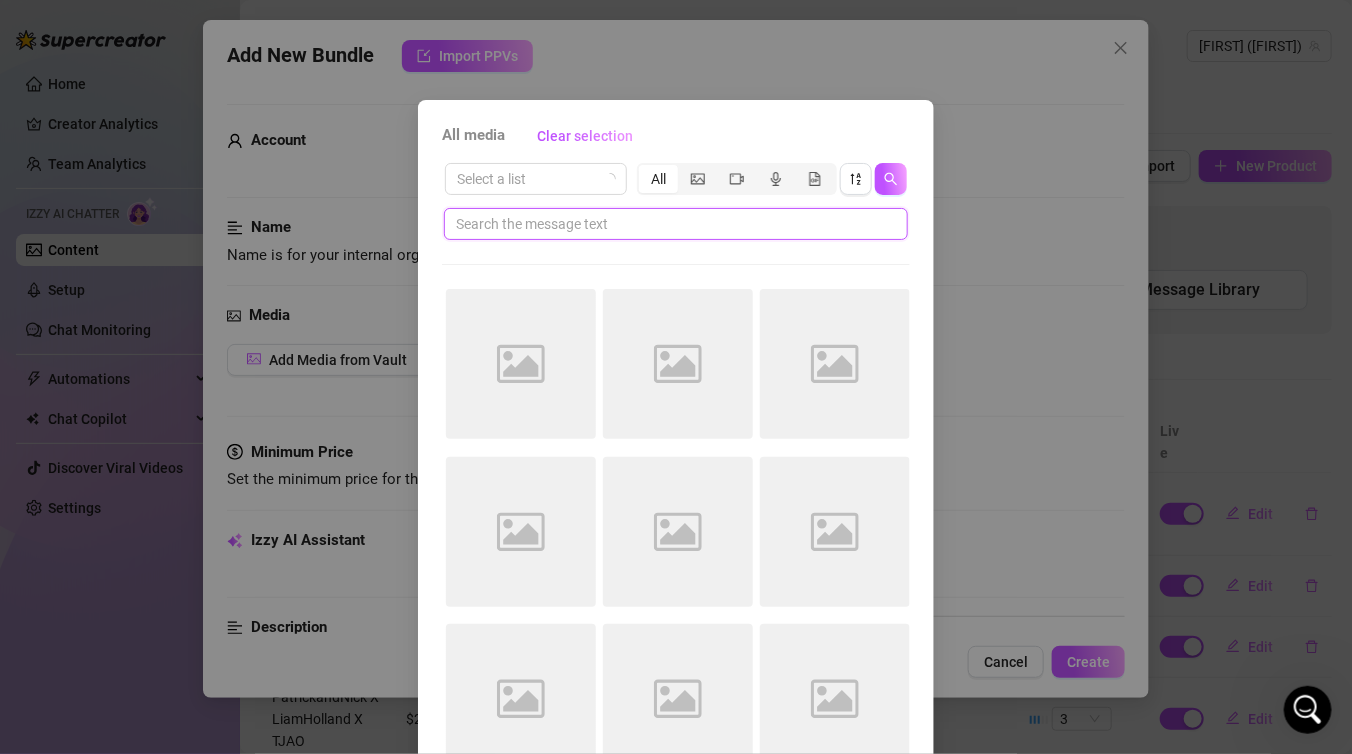 click at bounding box center (668, 224) 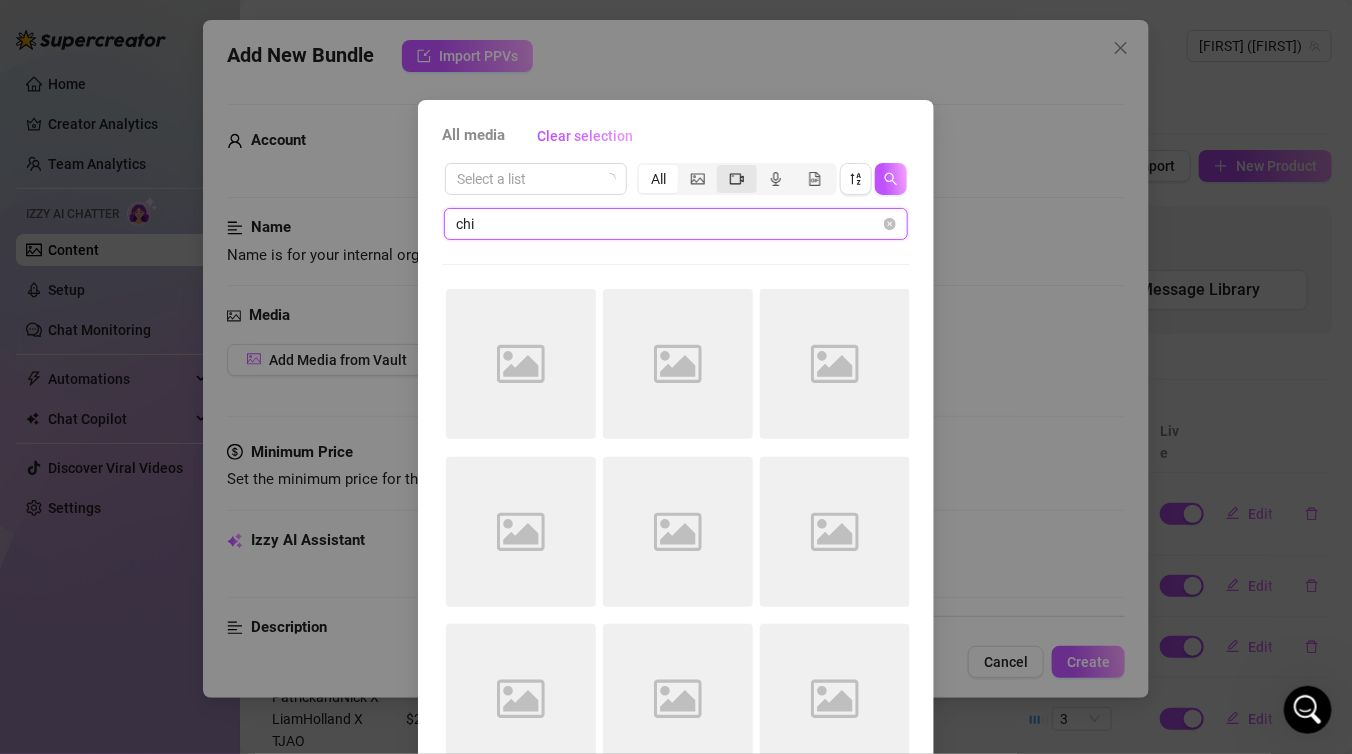type on "chi" 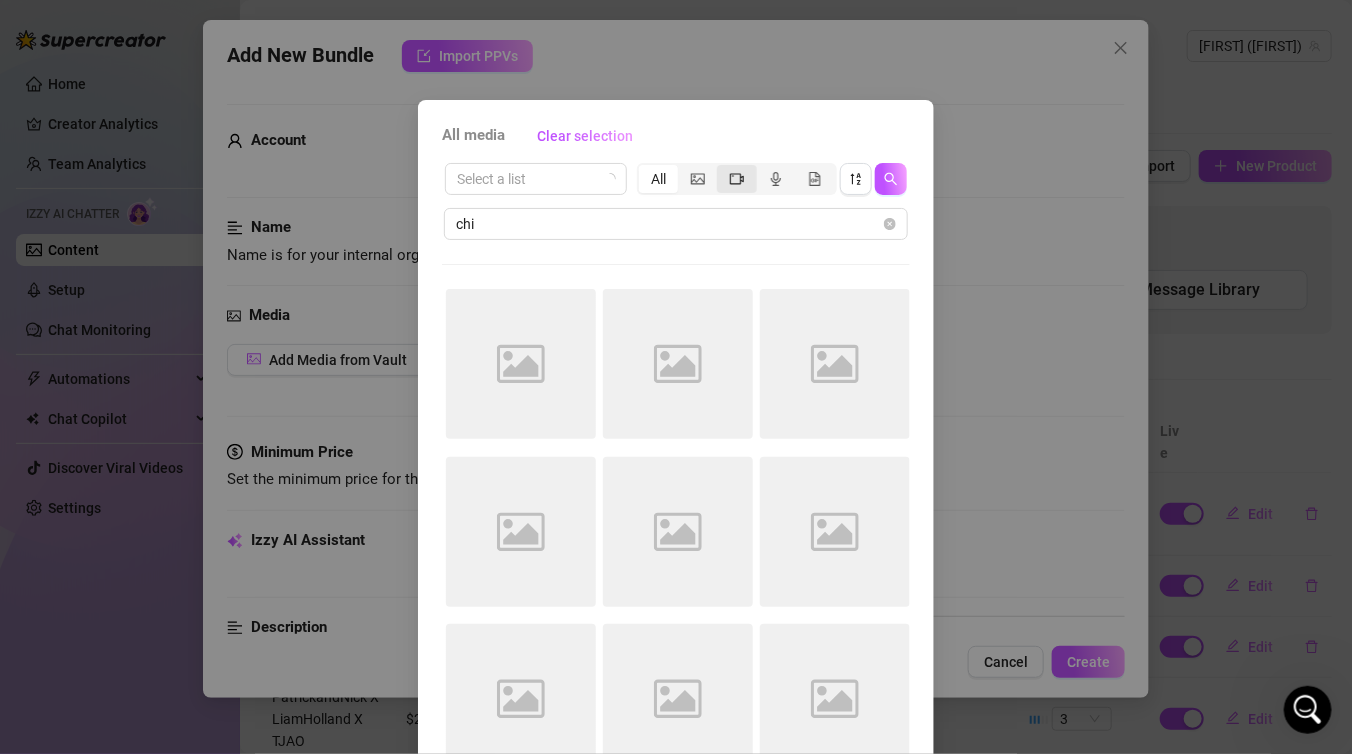 click at bounding box center (736, 179) 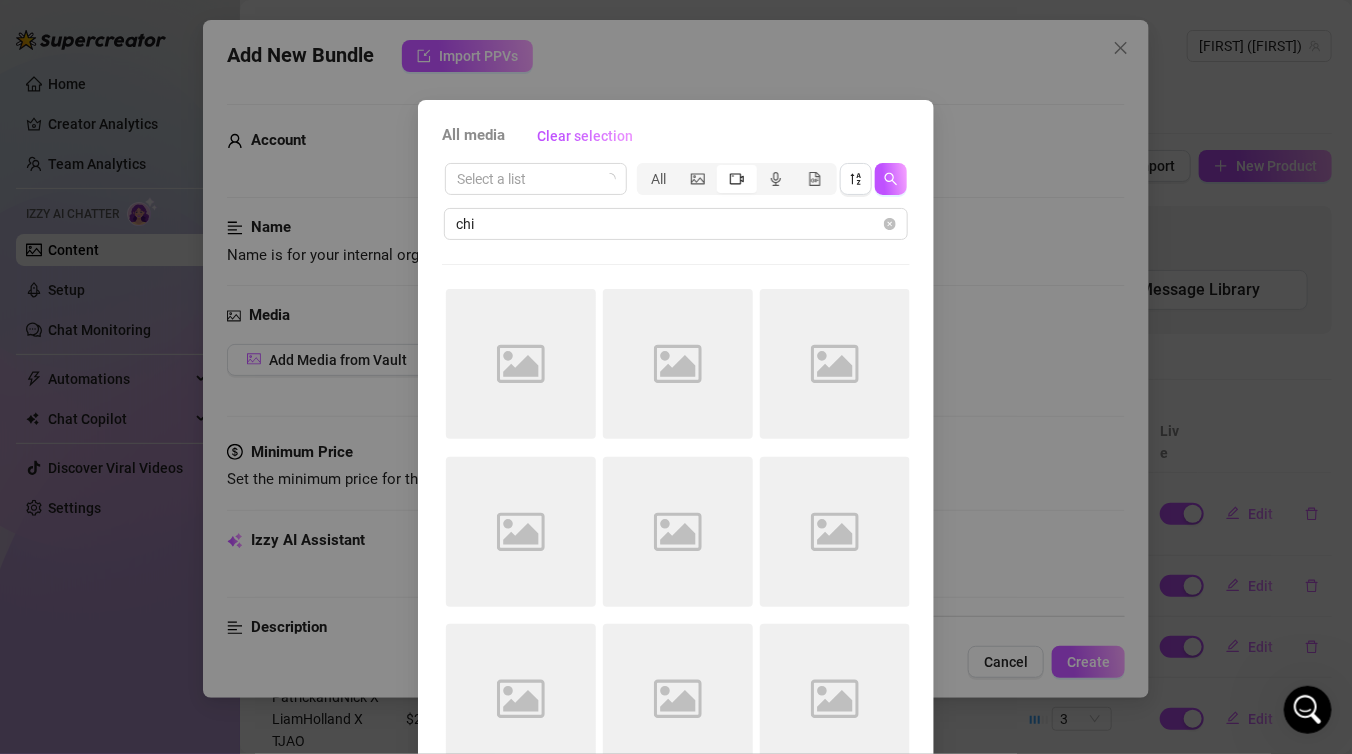 click on "All media Clear selection Select a list All chi Image placeholder Image placeholder Image placeholder Image placeholder Image placeholder Image placeholder Image placeholder Image placeholder Image placeholder Cancel OK" at bounding box center (676, 377) 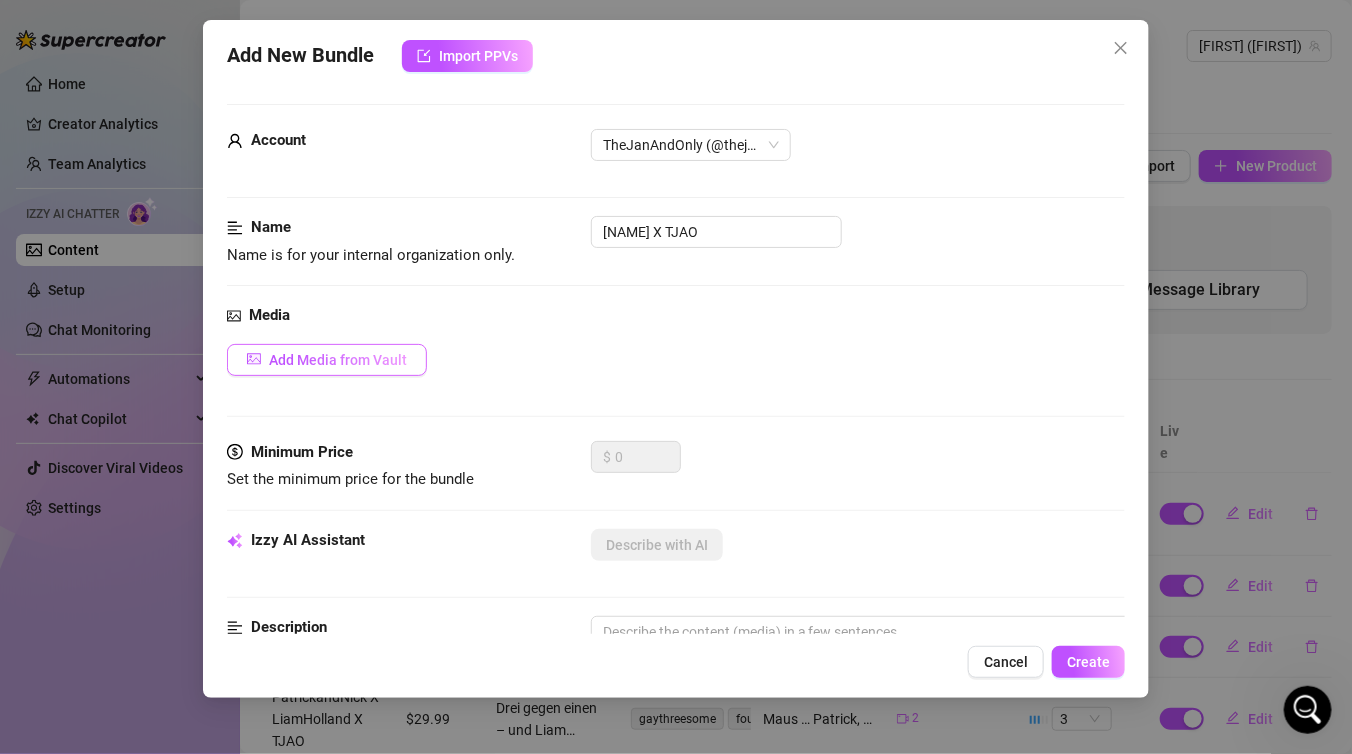 click on "Add Media from Vault" at bounding box center [338, 360] 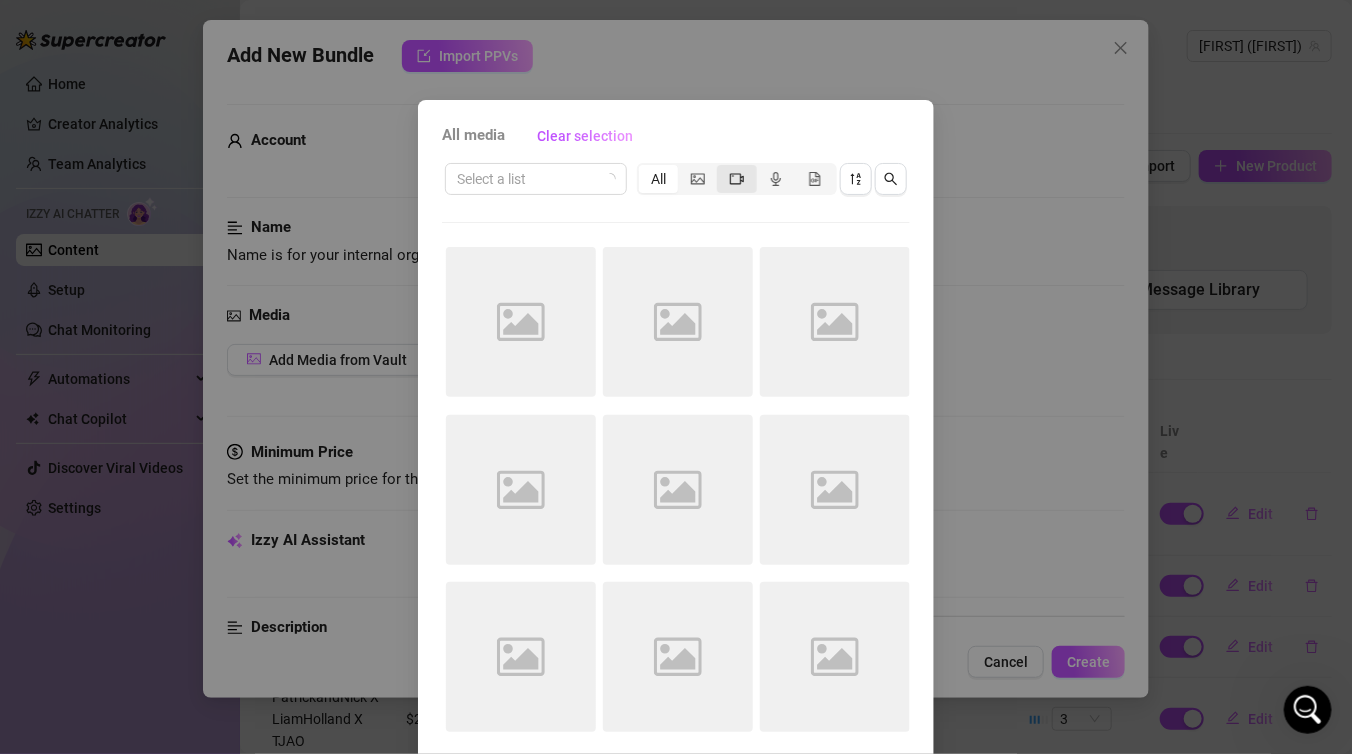 click 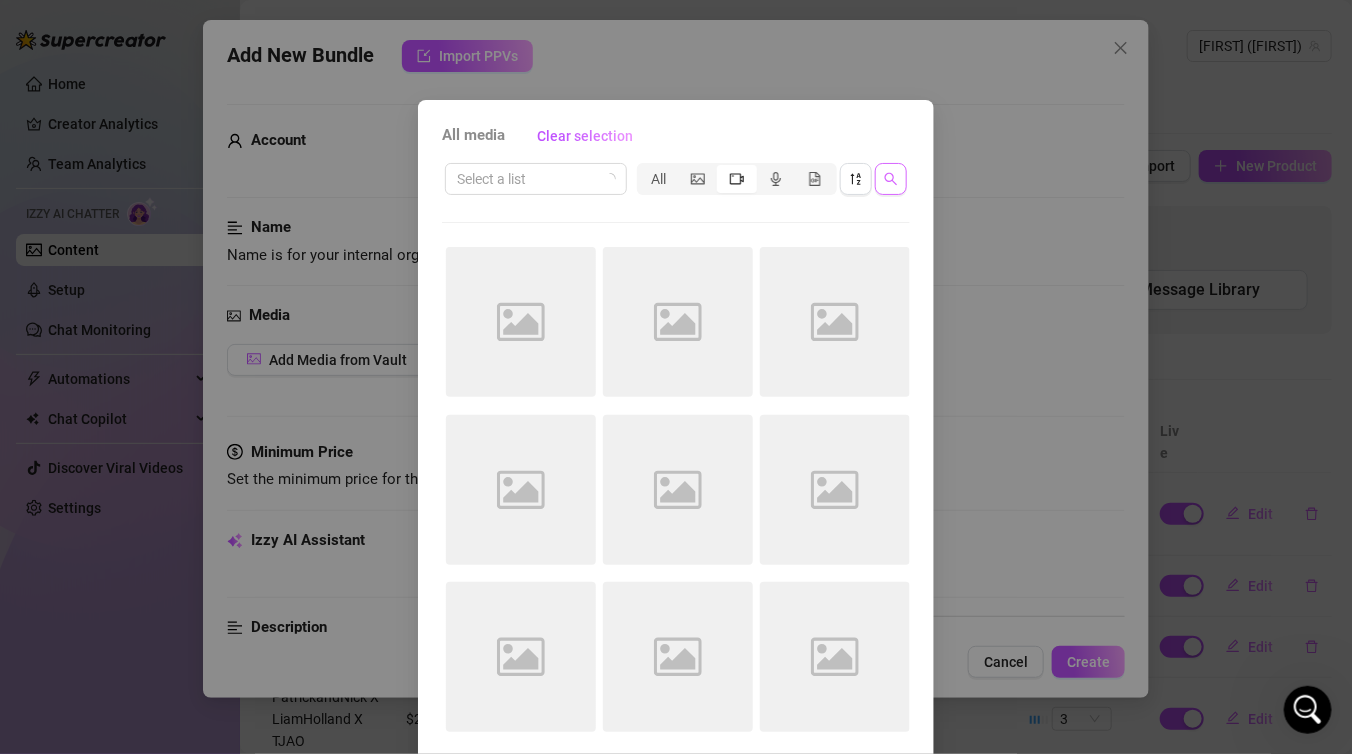 click 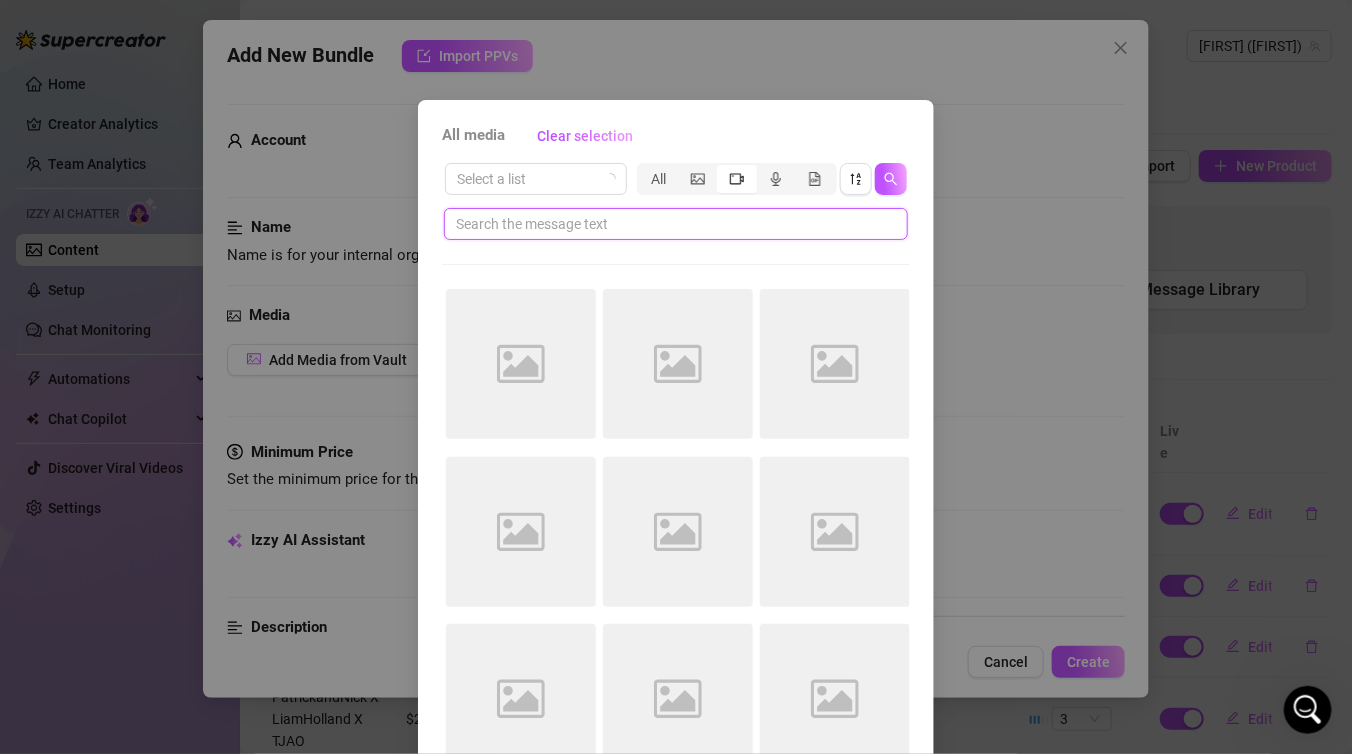 click at bounding box center (668, 224) 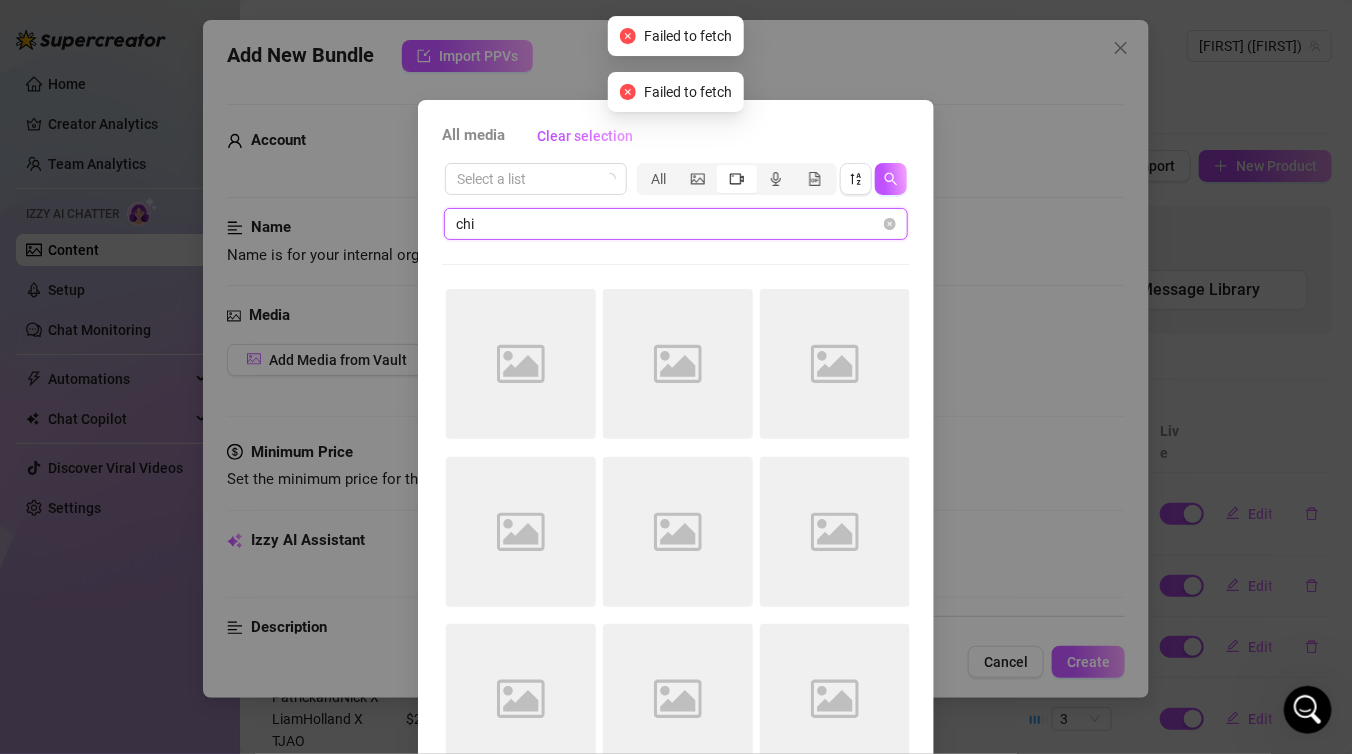 type on "chi" 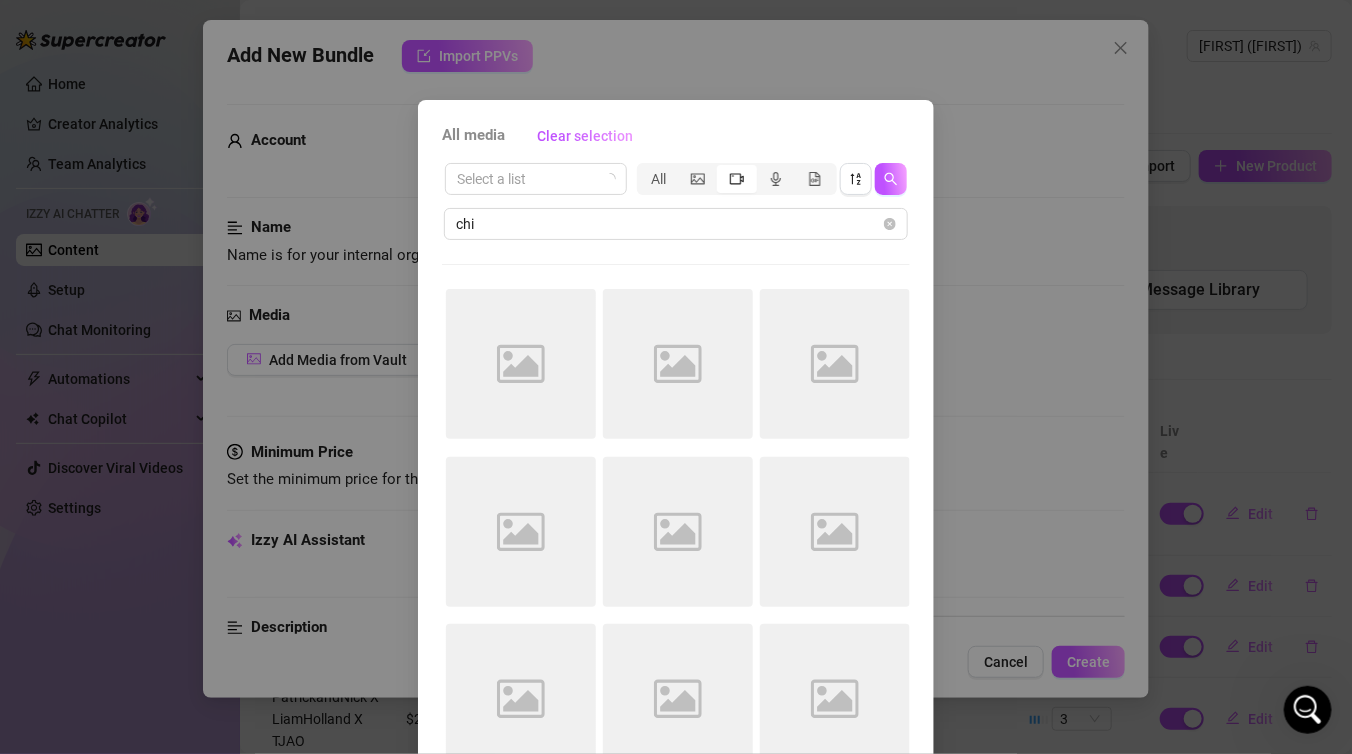 click on "All media Clear selection Select a list All chi Image placeholder Image placeholder Image placeholder Image placeholder Image placeholder Image placeholder Image placeholder Image placeholder Image placeholder Cancel OK" at bounding box center [676, 377] 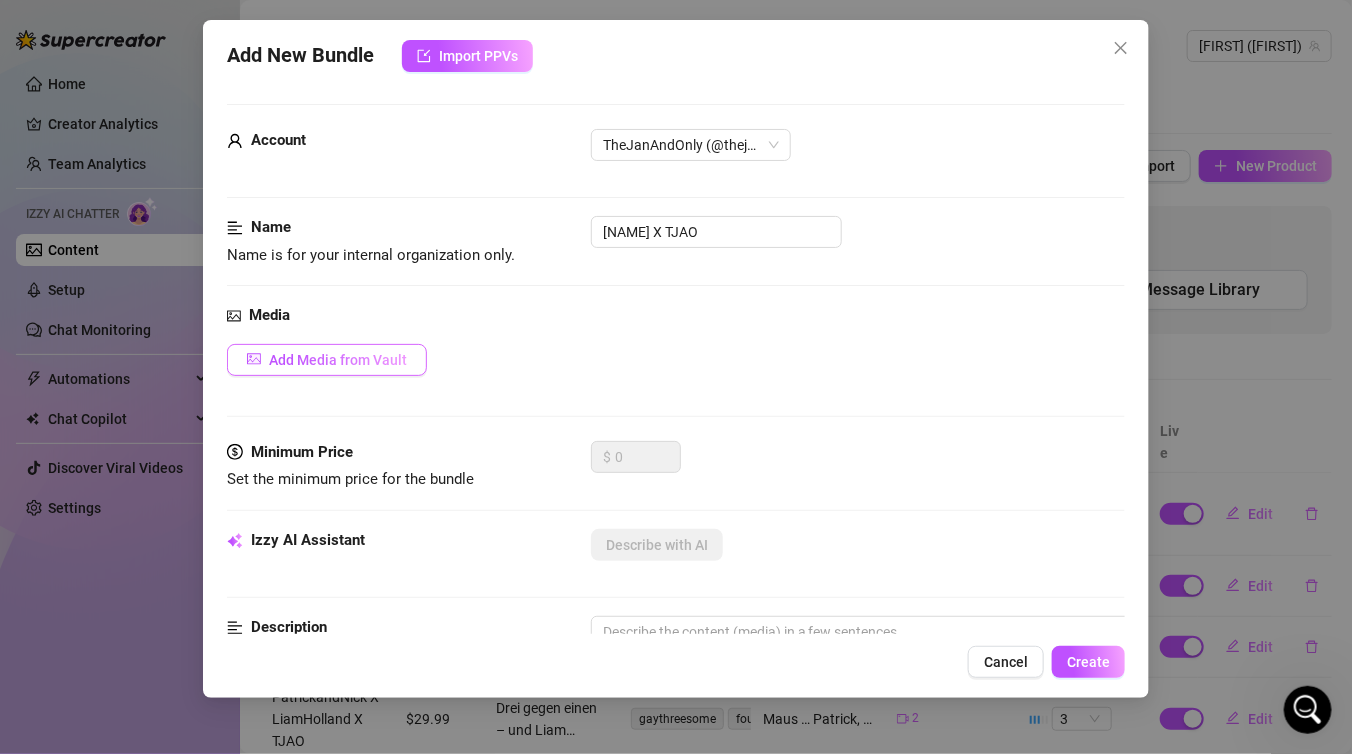 click on "Add Media from Vault" at bounding box center [338, 360] 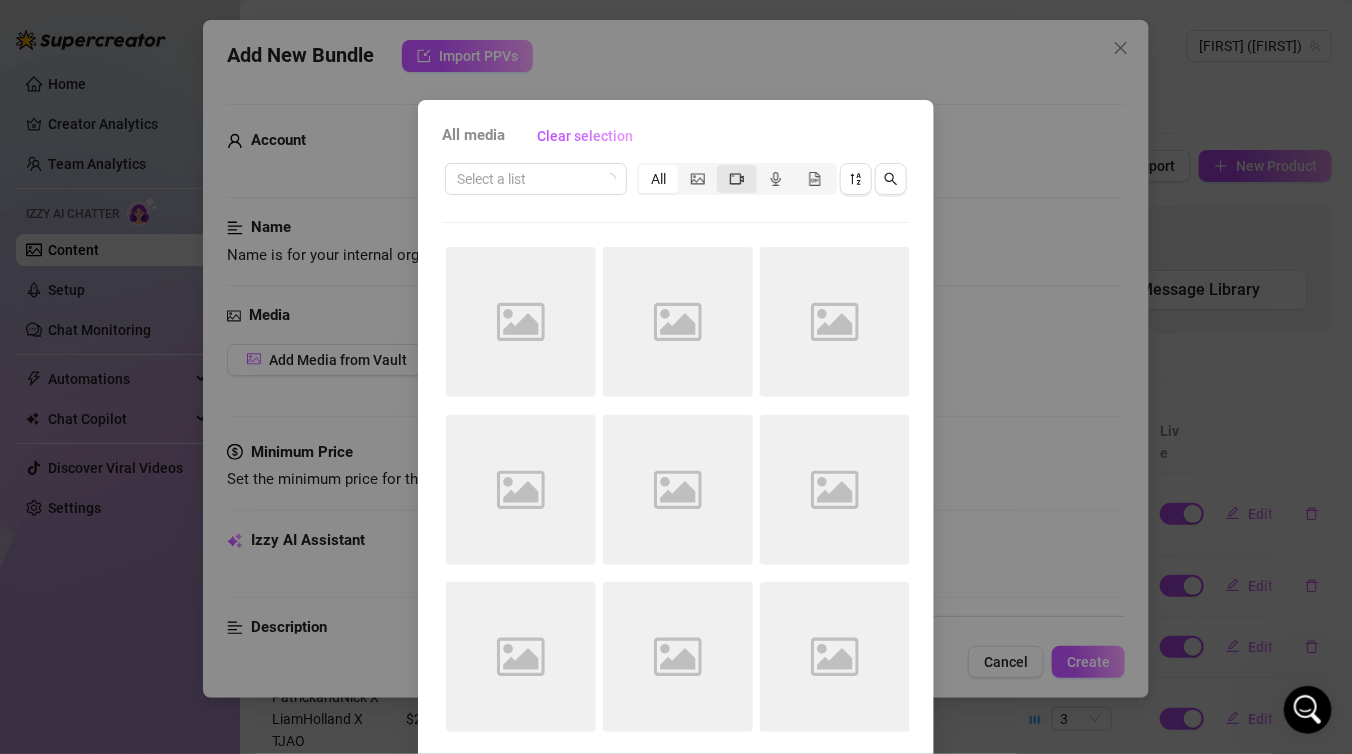 click 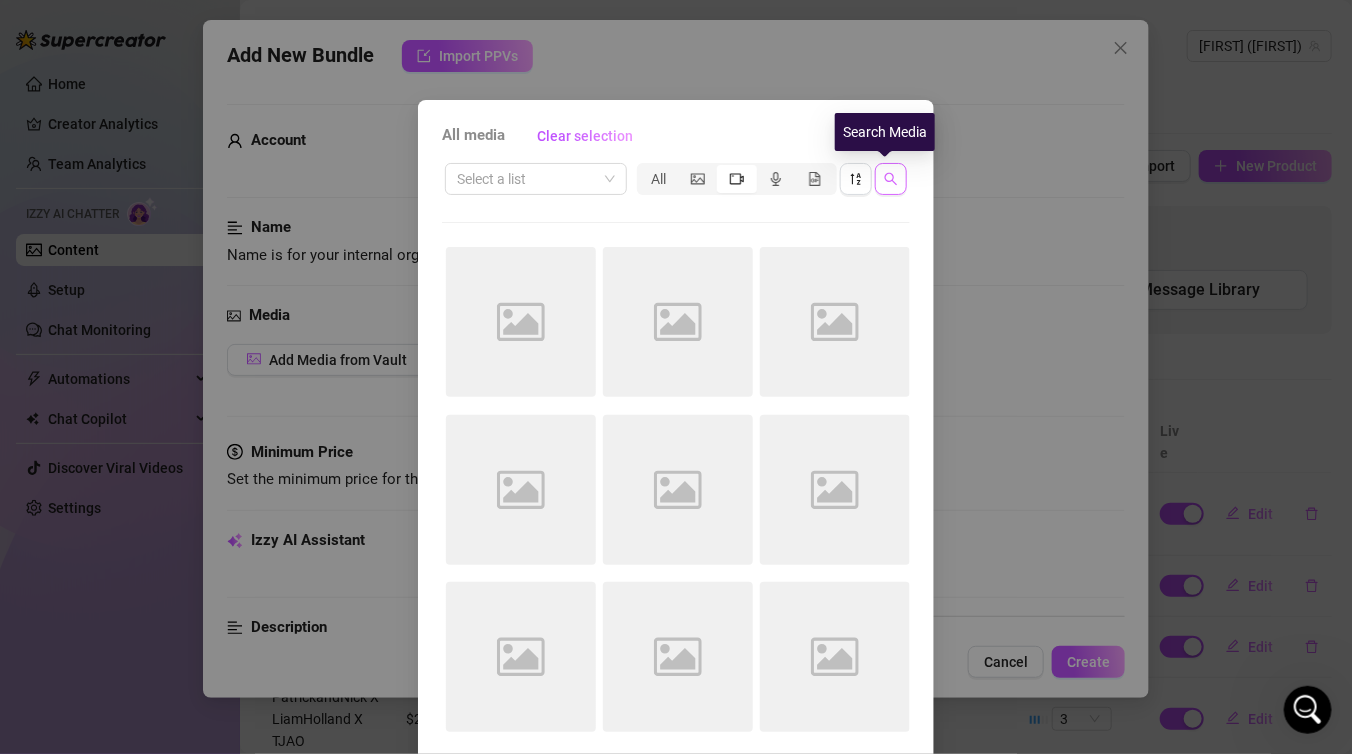 click 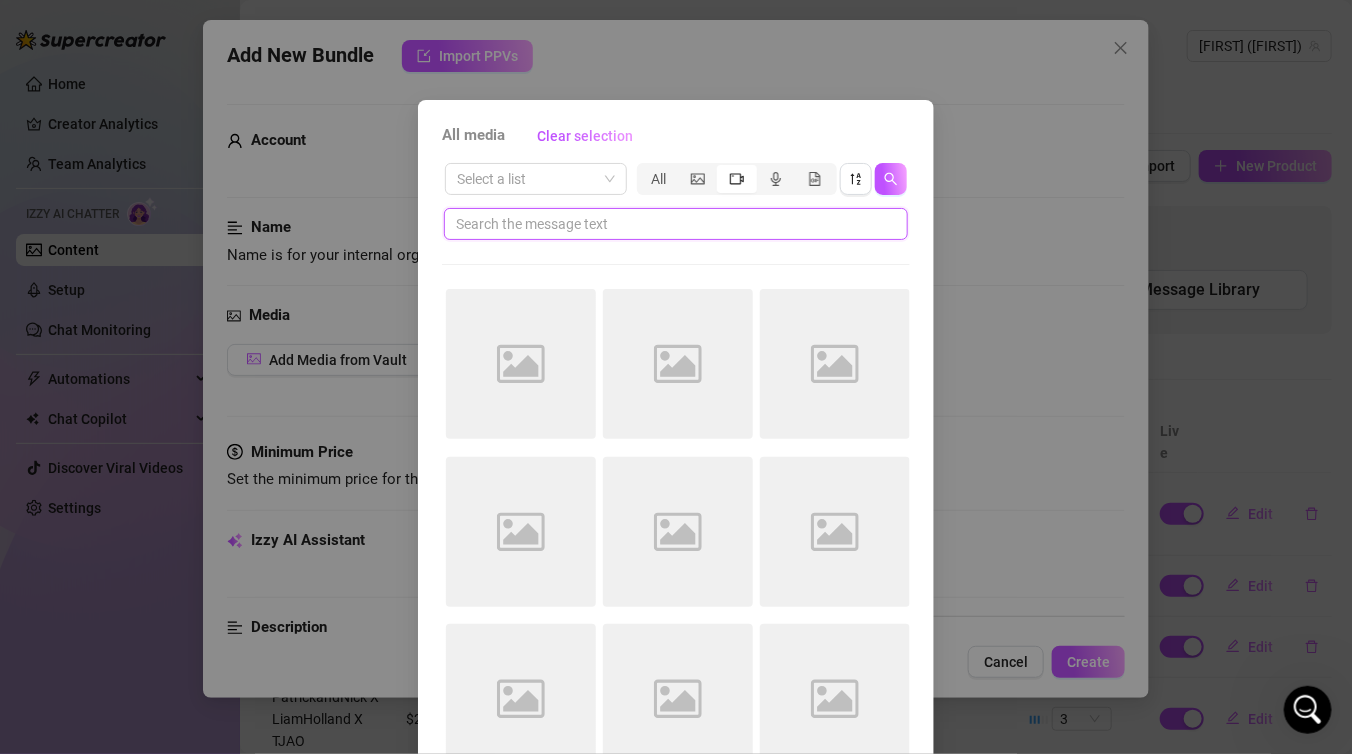 click at bounding box center (668, 224) 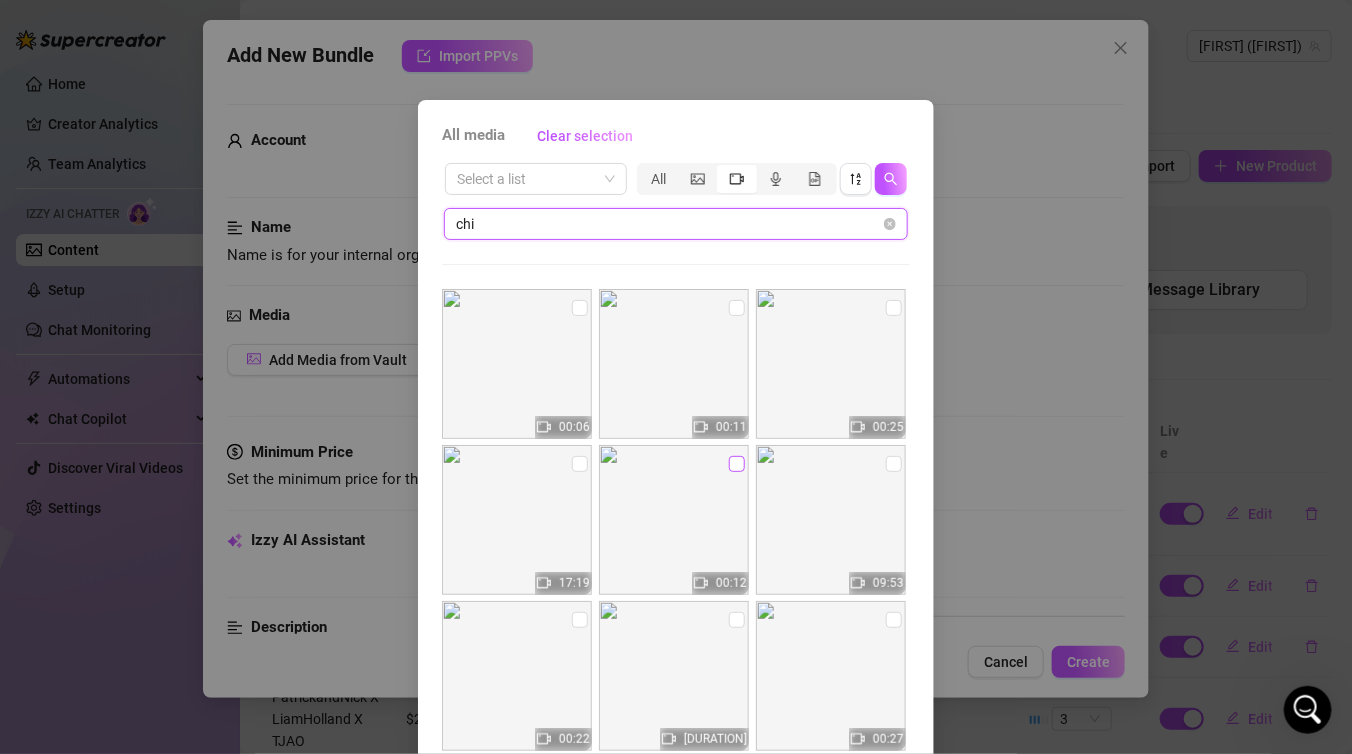 type on "chi" 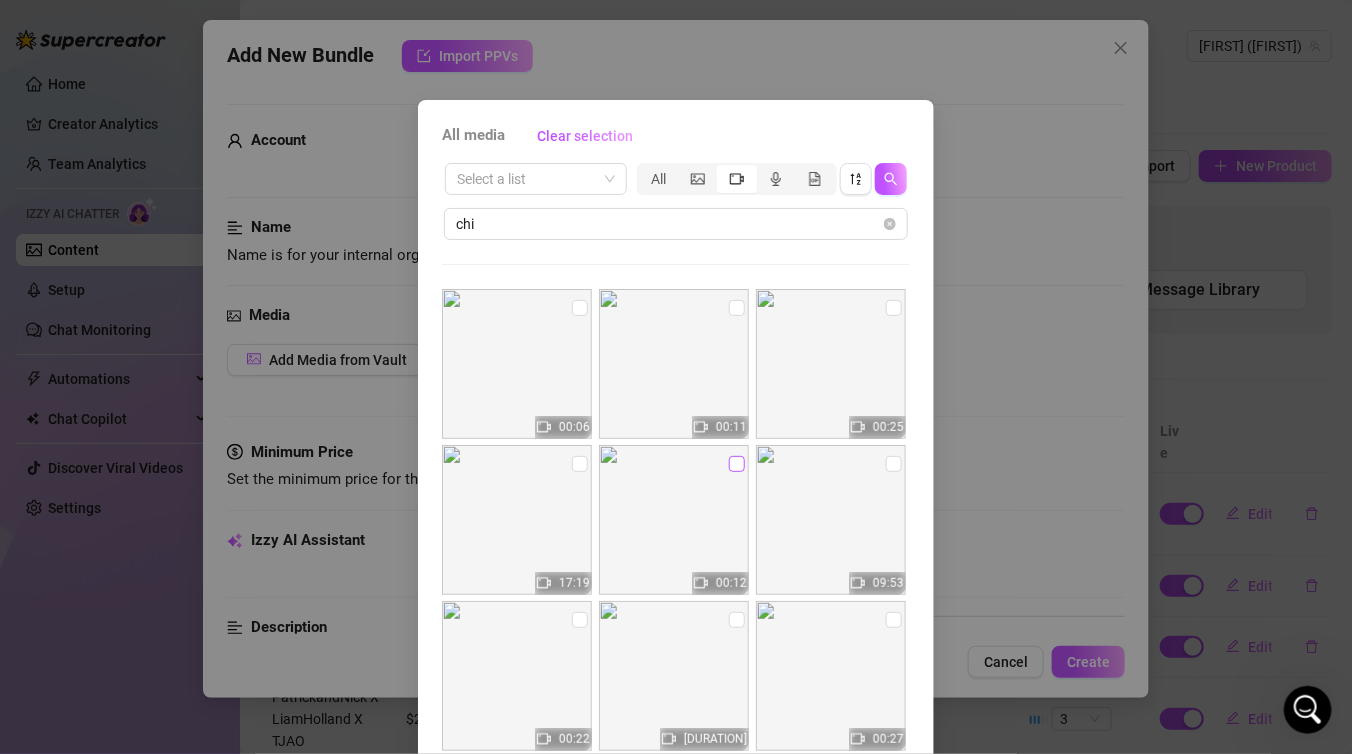 click at bounding box center [737, 464] 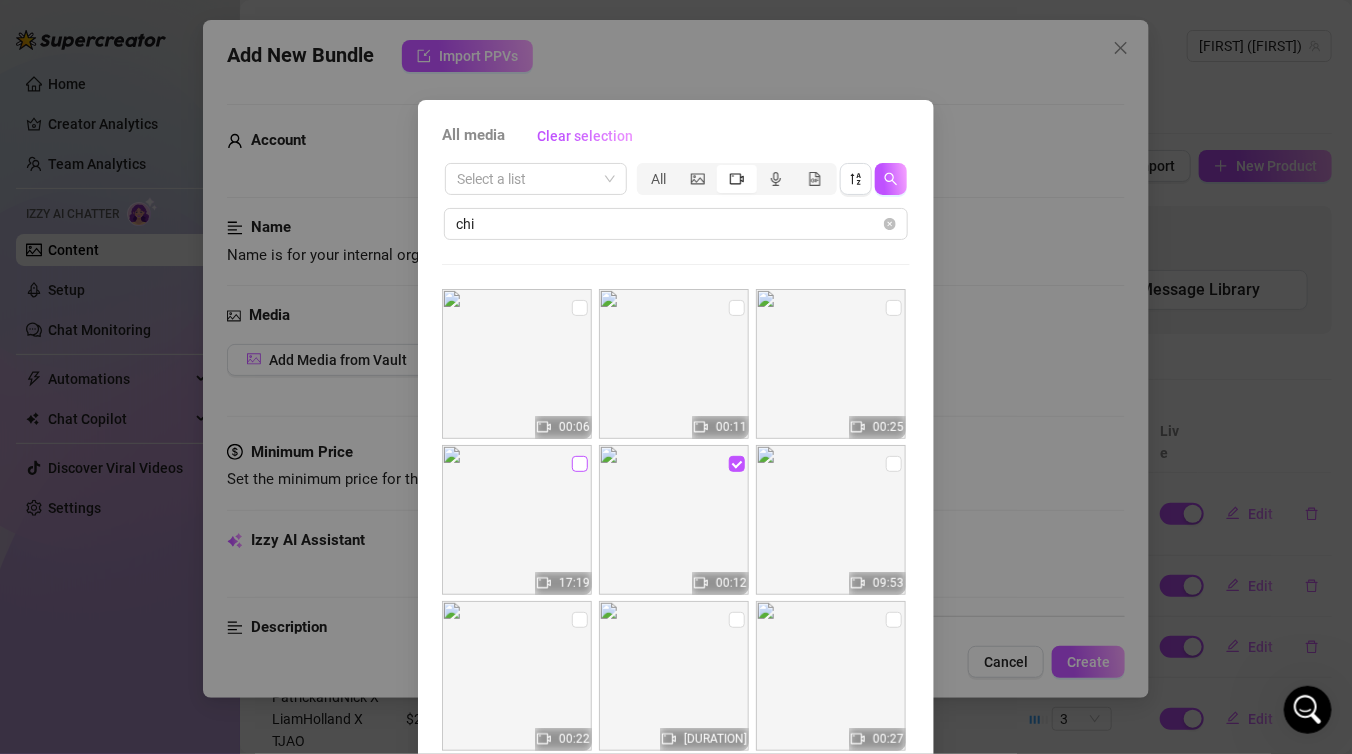 click at bounding box center (580, 464) 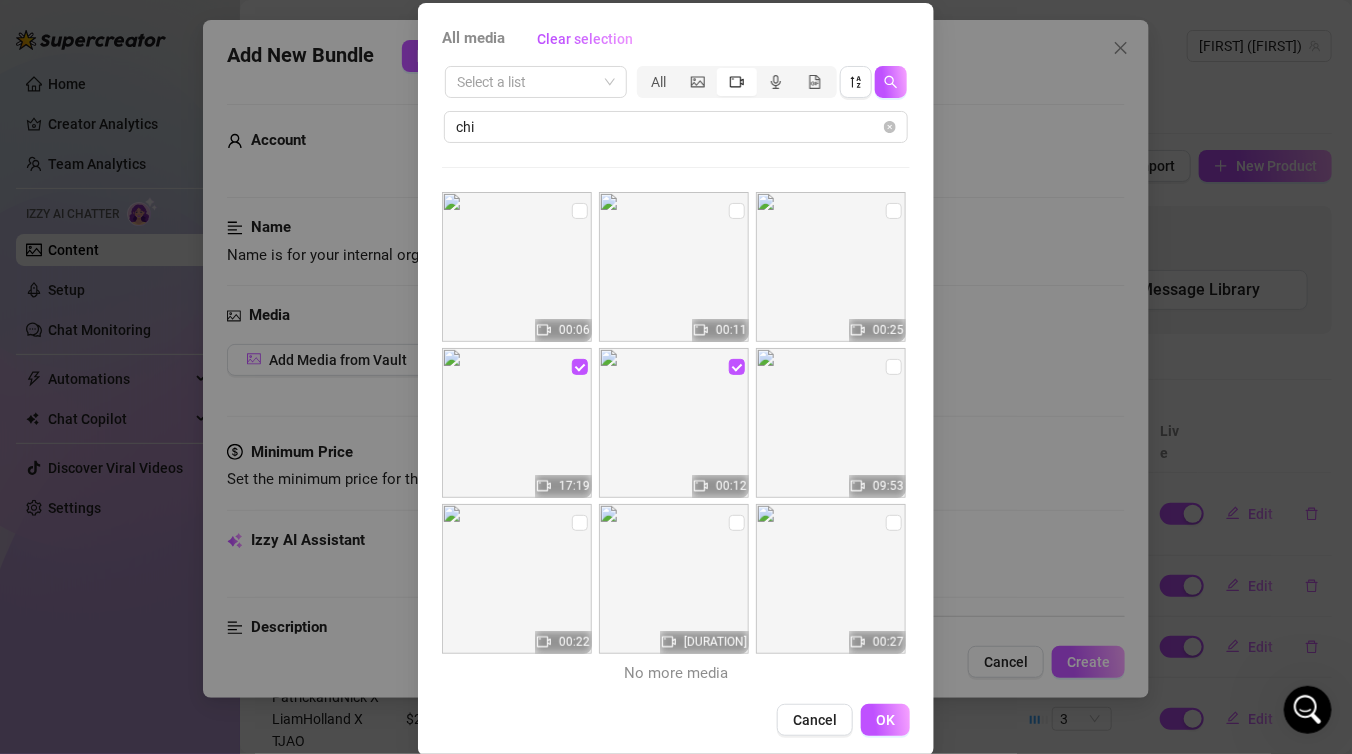 scroll, scrollTop: 122, scrollLeft: 0, axis: vertical 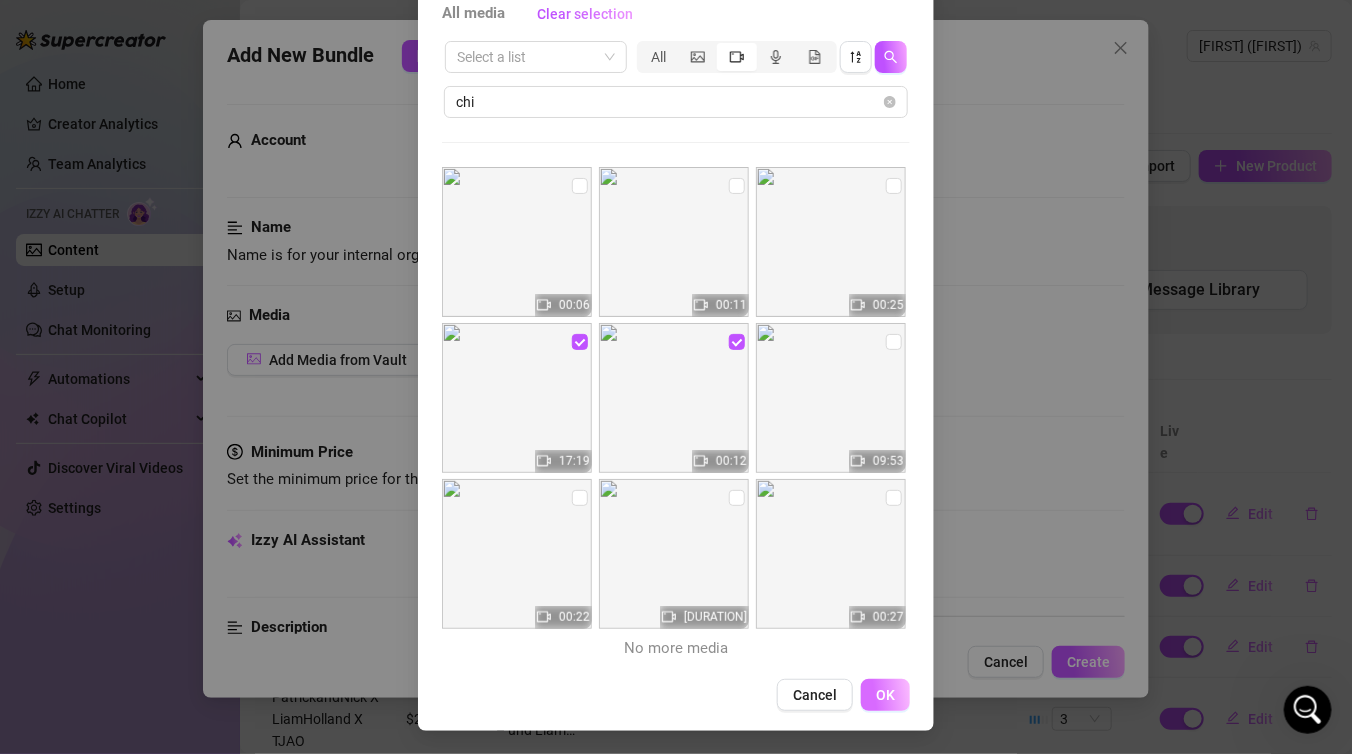 click on "OK" at bounding box center [885, 695] 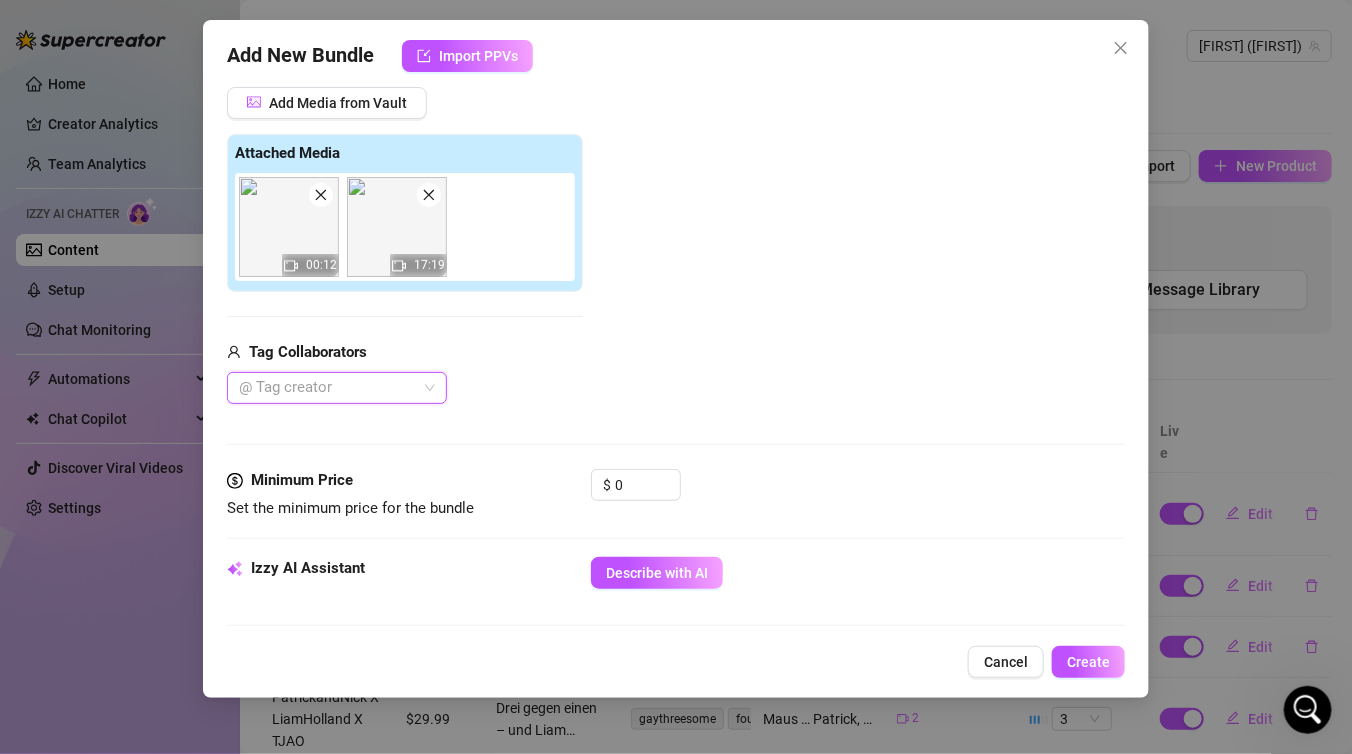 scroll, scrollTop: 264, scrollLeft: 0, axis: vertical 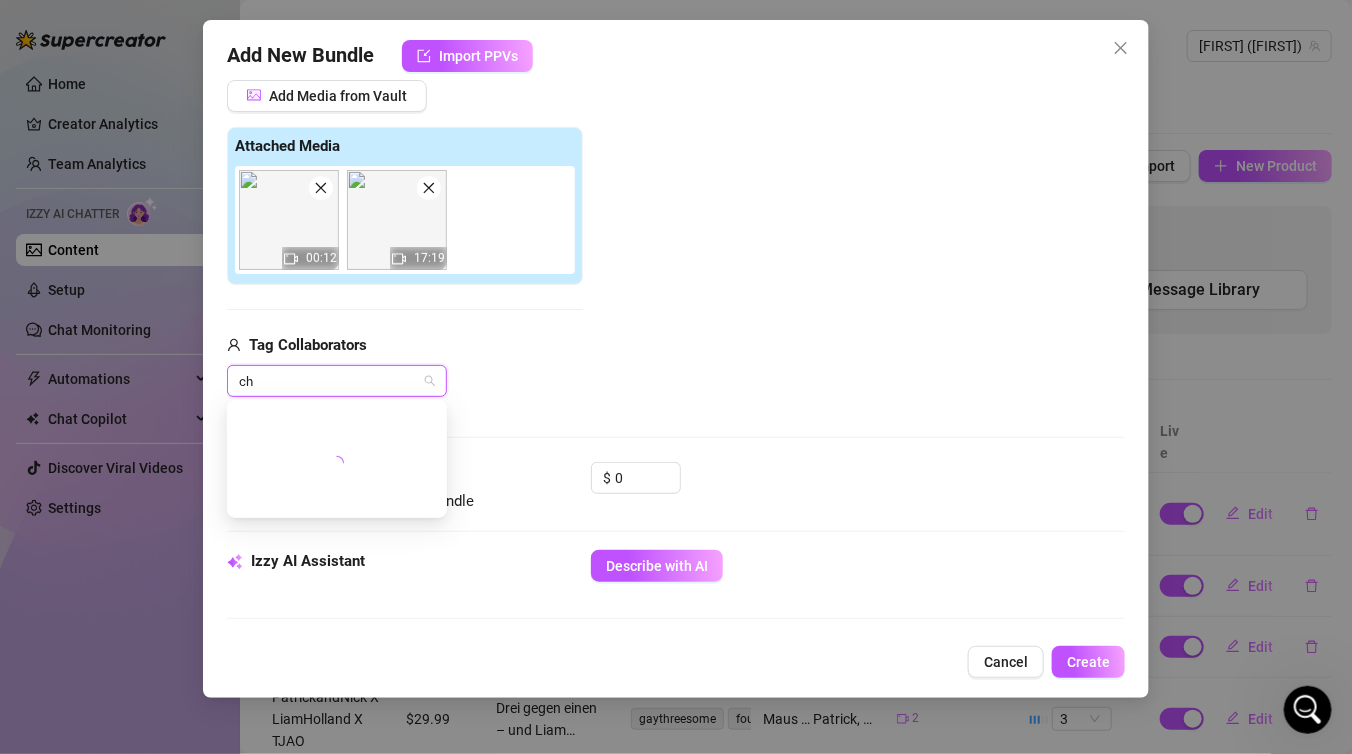type on "chi" 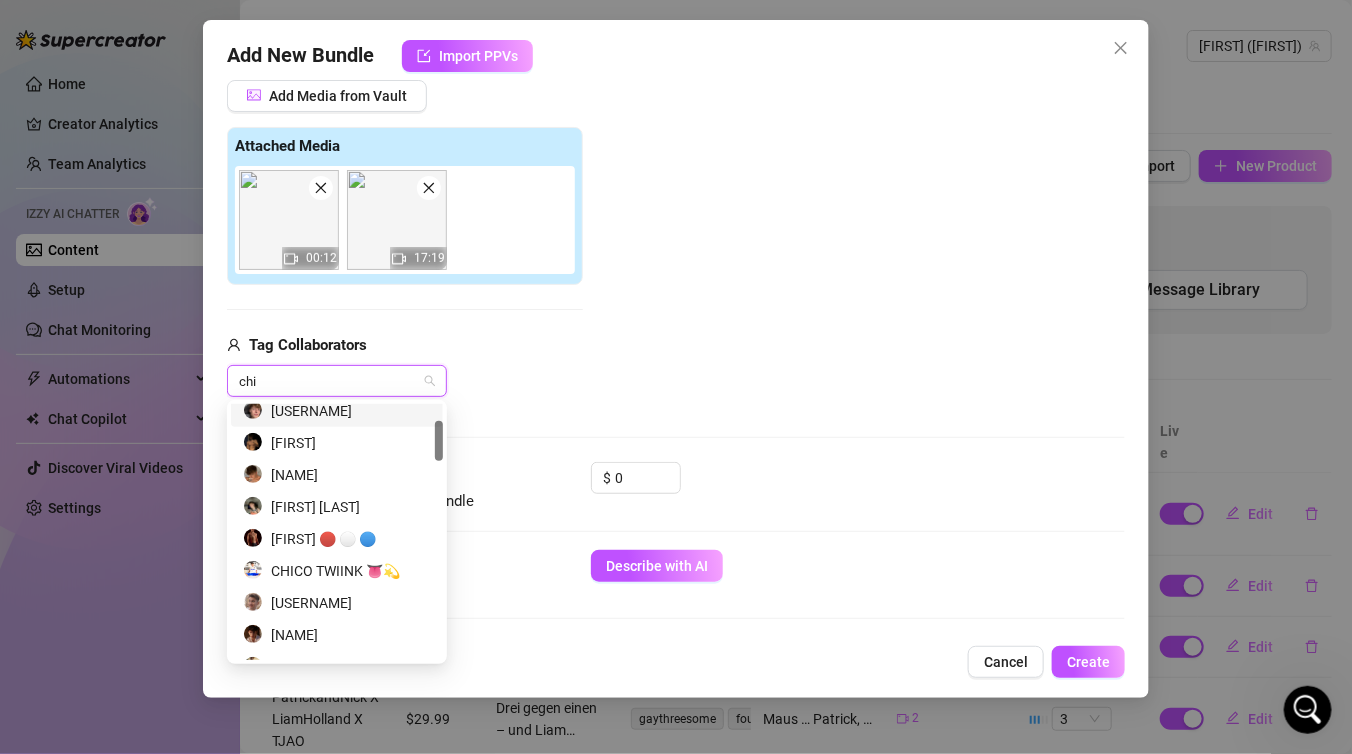 scroll, scrollTop: 105, scrollLeft: 0, axis: vertical 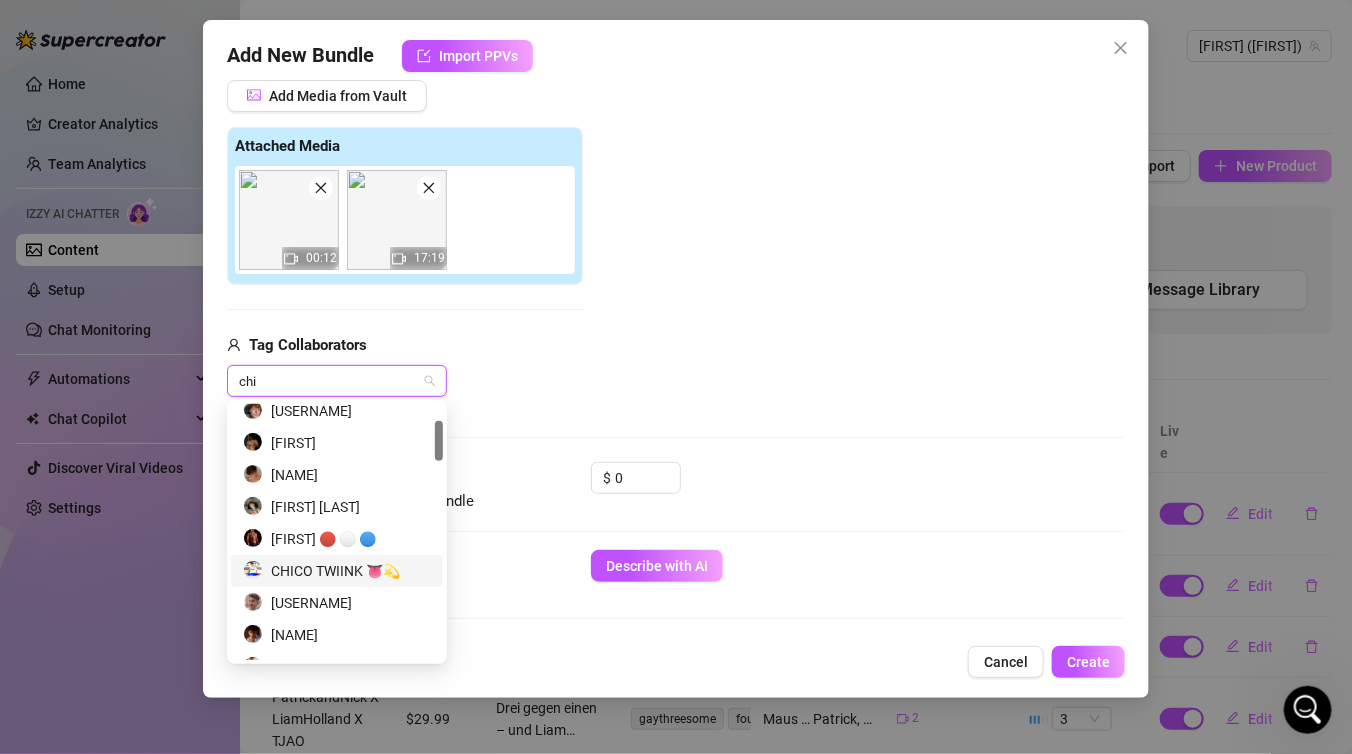 click on "CHICO TWIINK 👅💫" at bounding box center [337, 571] 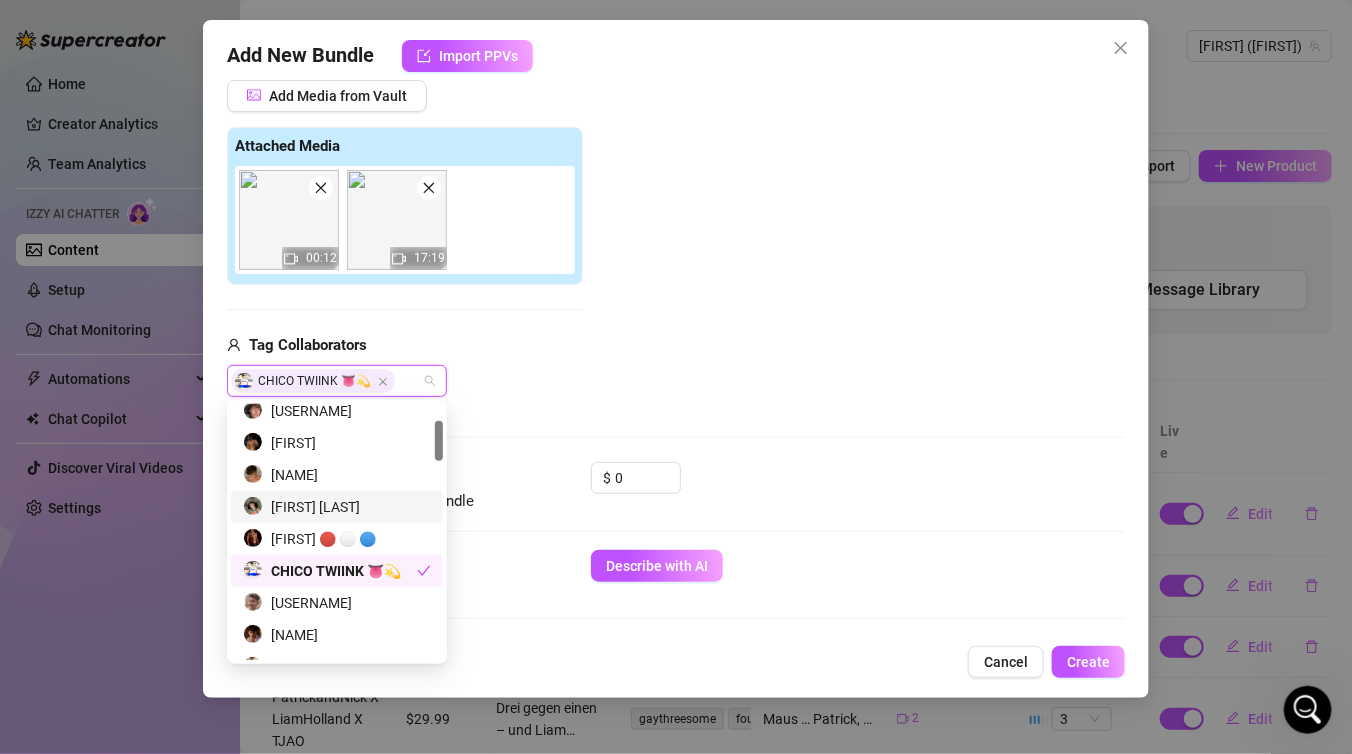 click on "CHICO TWIINK 👅💫" at bounding box center (405, 381) 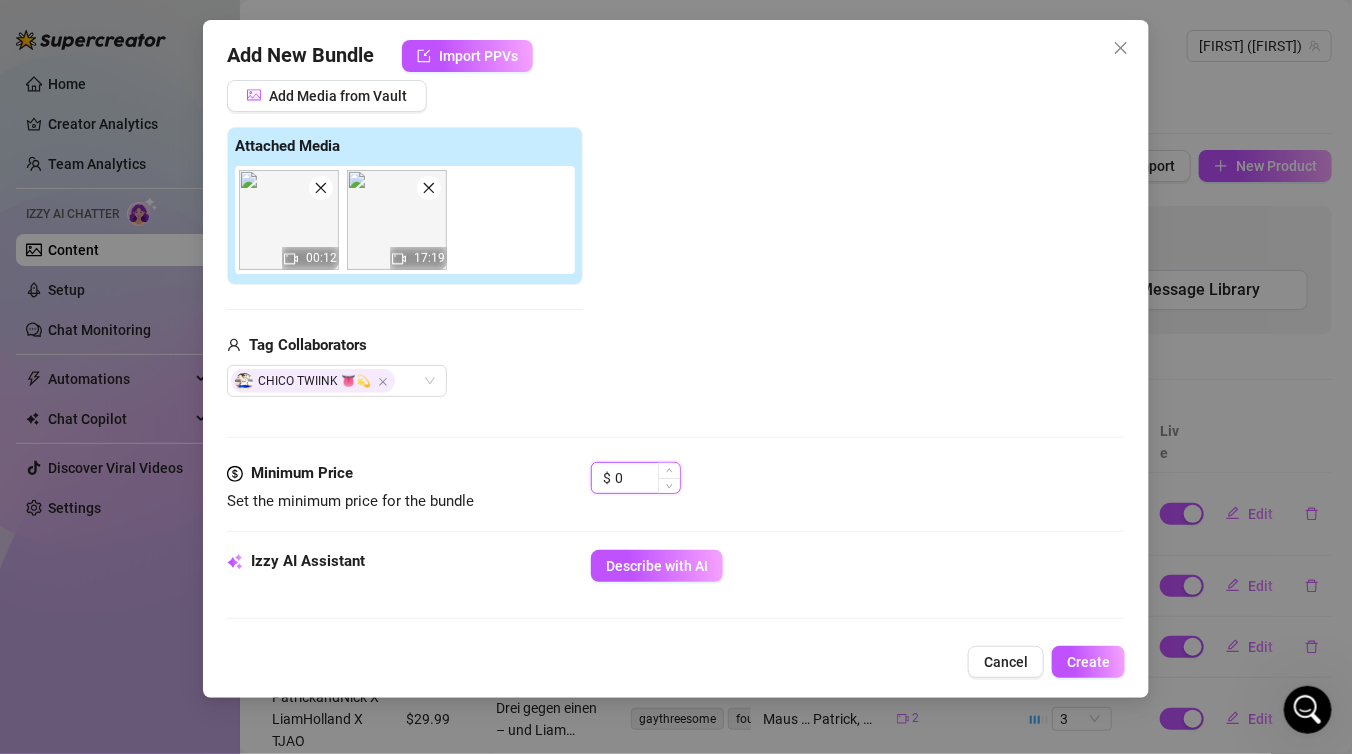 click on "0" at bounding box center [647, 478] 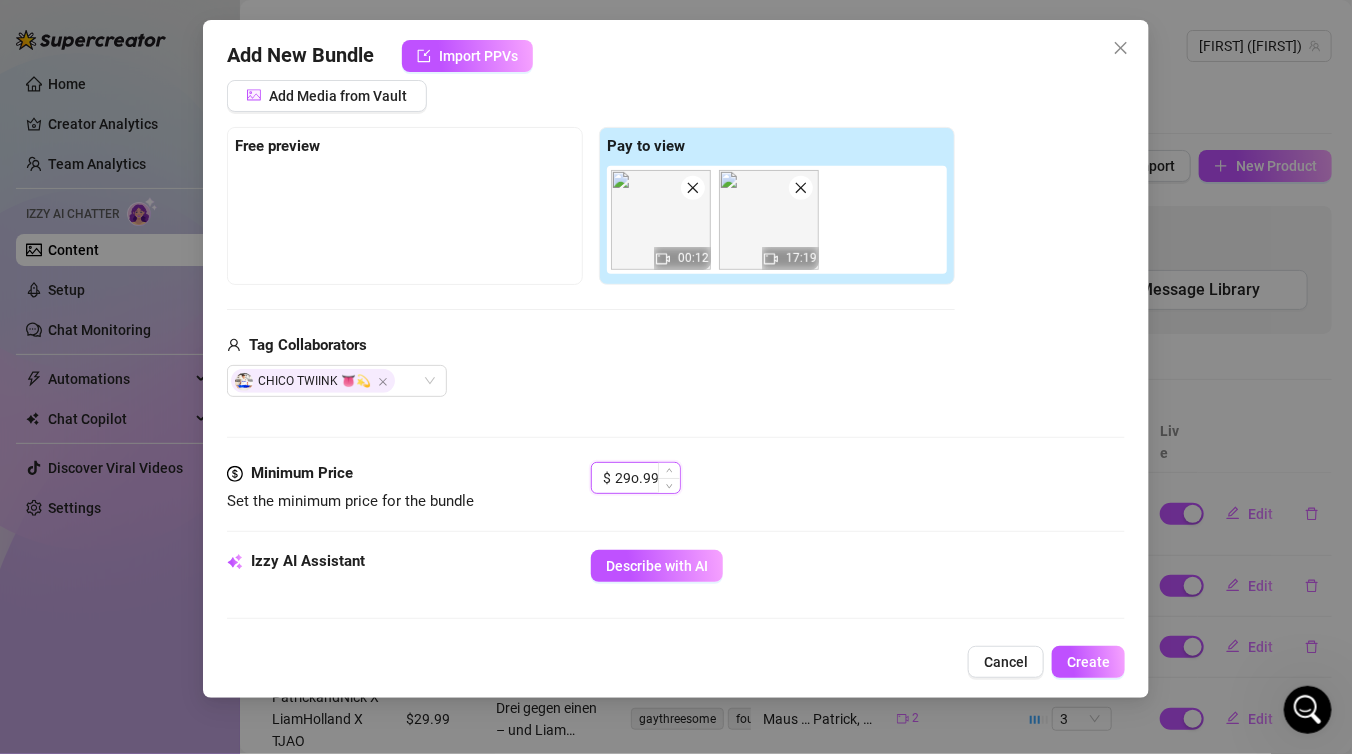 click on "29o.99" at bounding box center (647, 478) 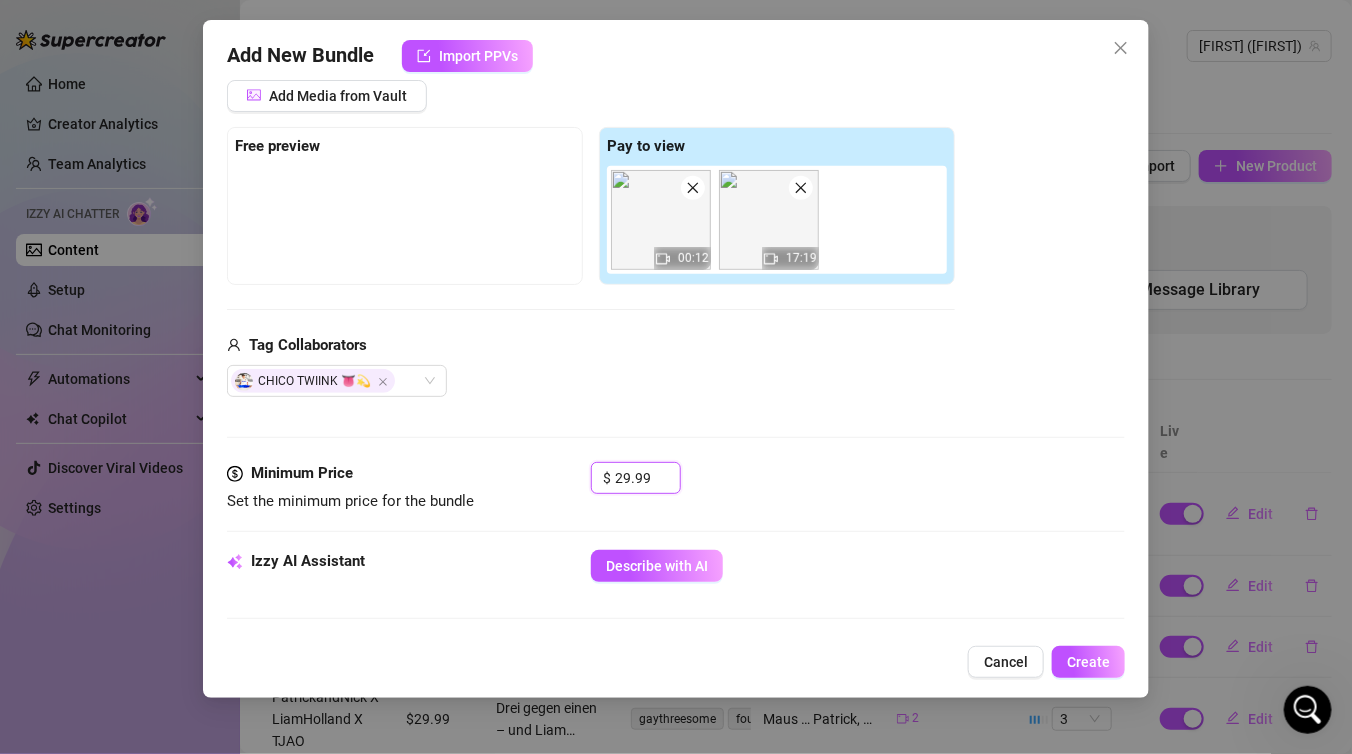 type on "29.99" 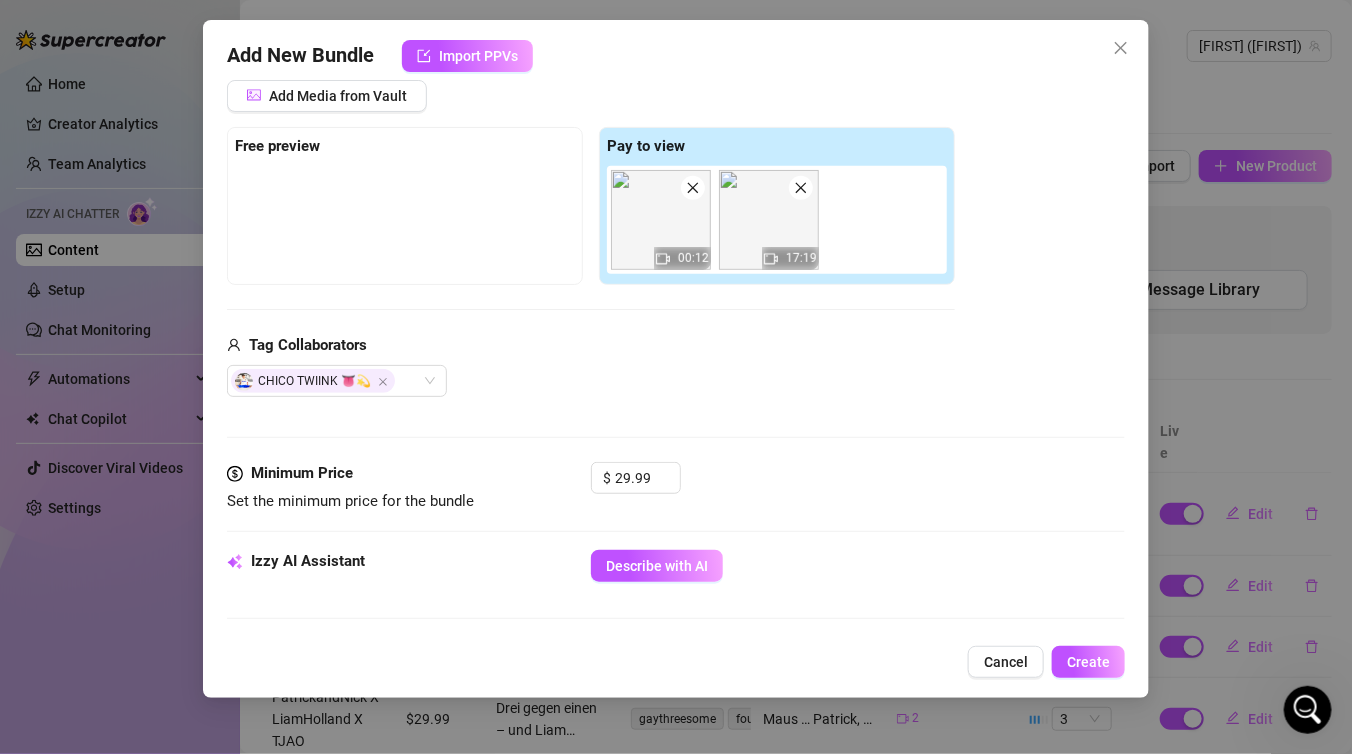 click on "$ 29.99" at bounding box center [858, 487] 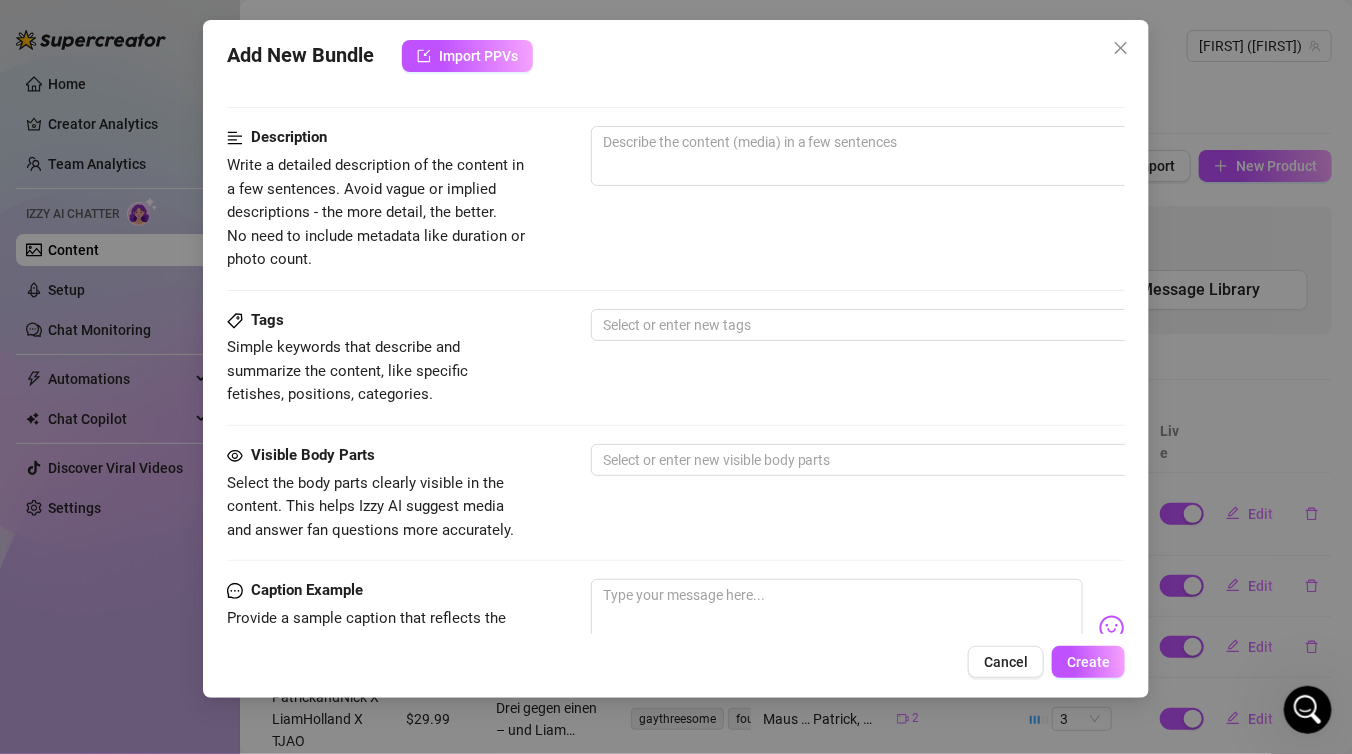 scroll, scrollTop: 778, scrollLeft: 0, axis: vertical 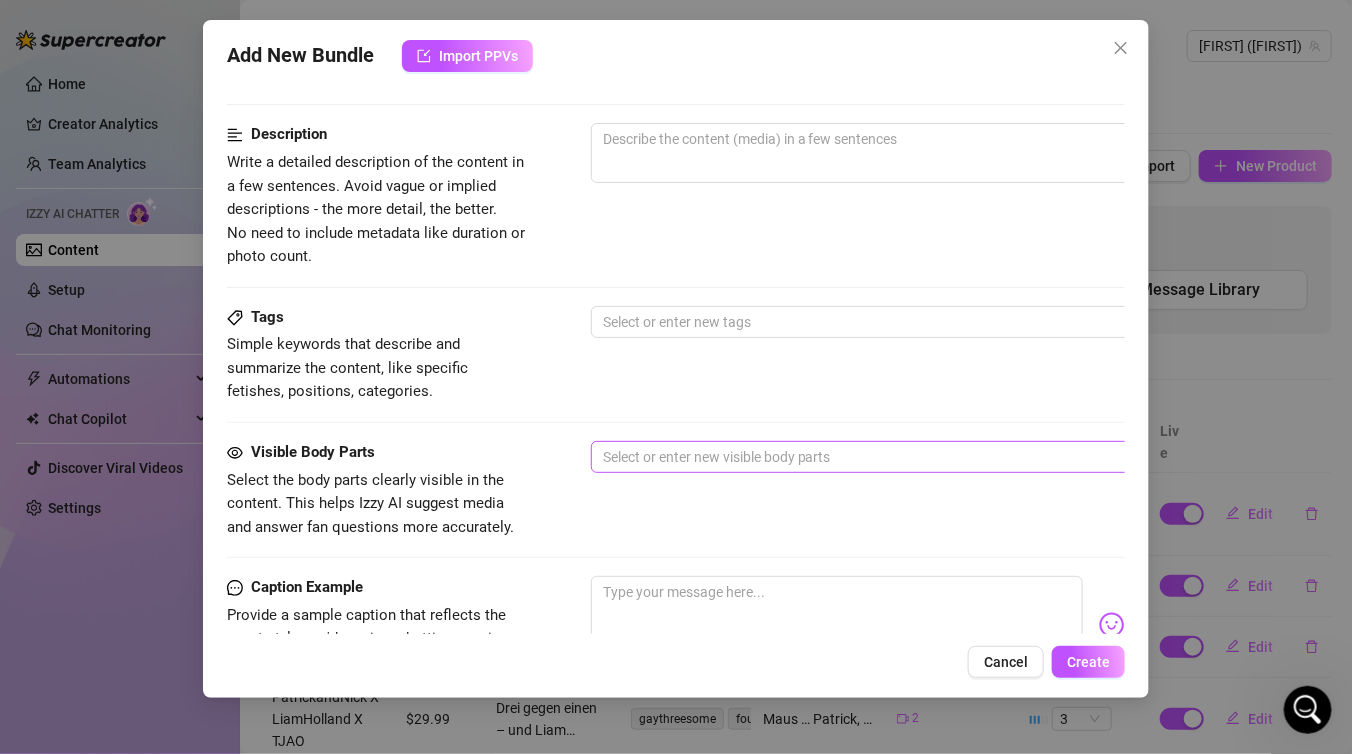 click at bounding box center (930, 457) 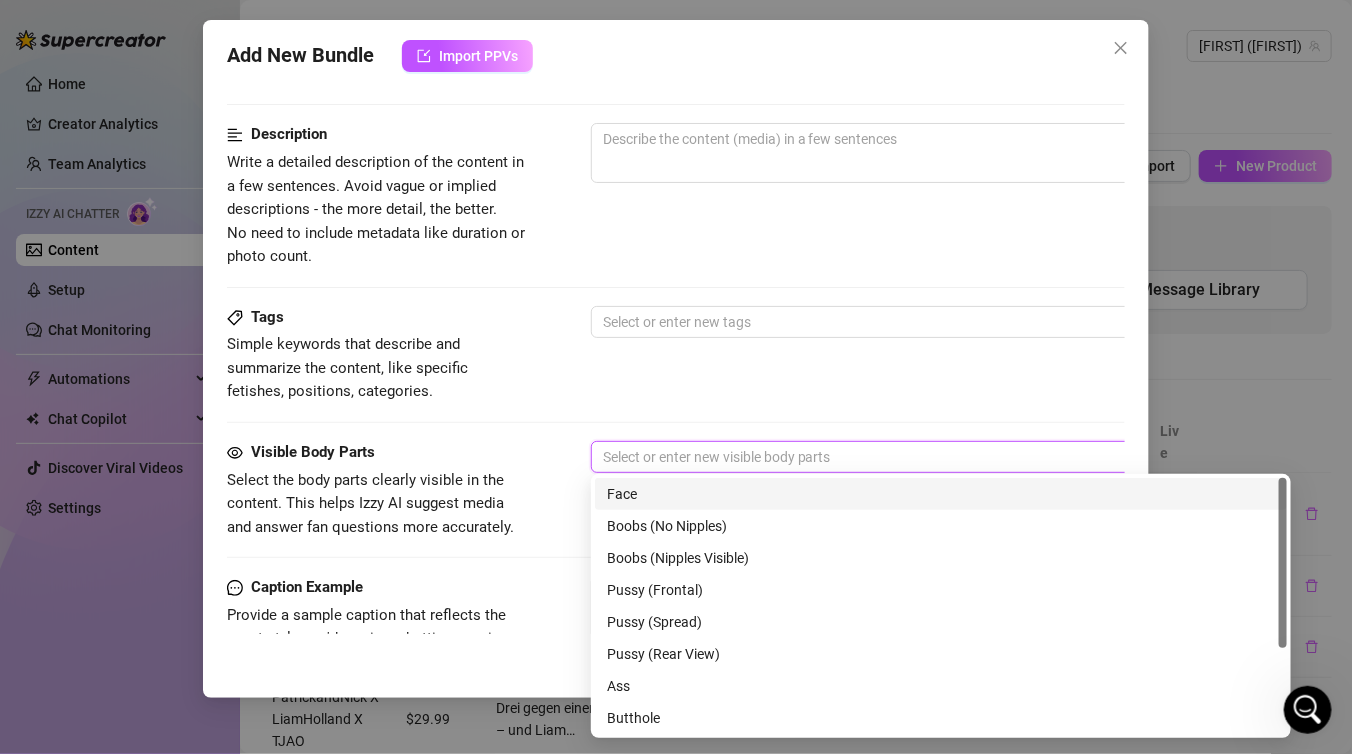 click on "Face" at bounding box center [941, 494] 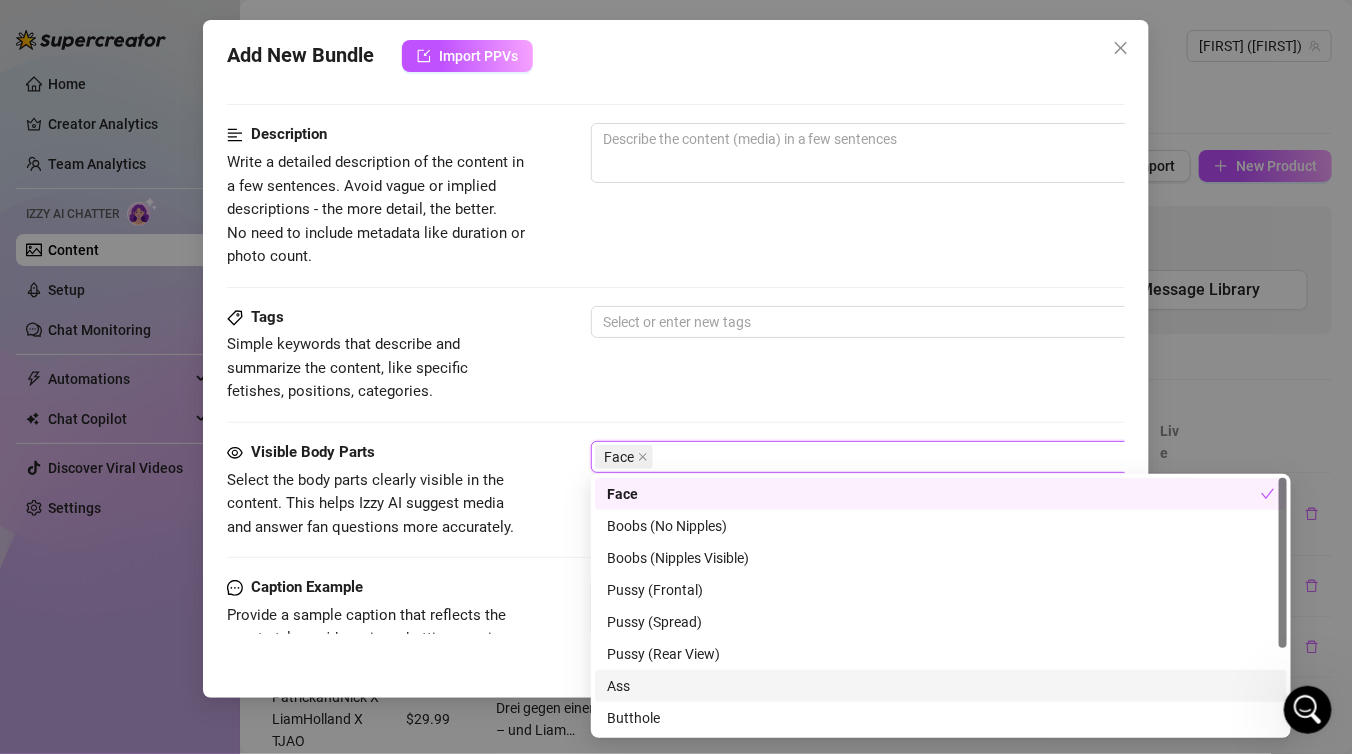 click on "Ass" at bounding box center (941, 686) 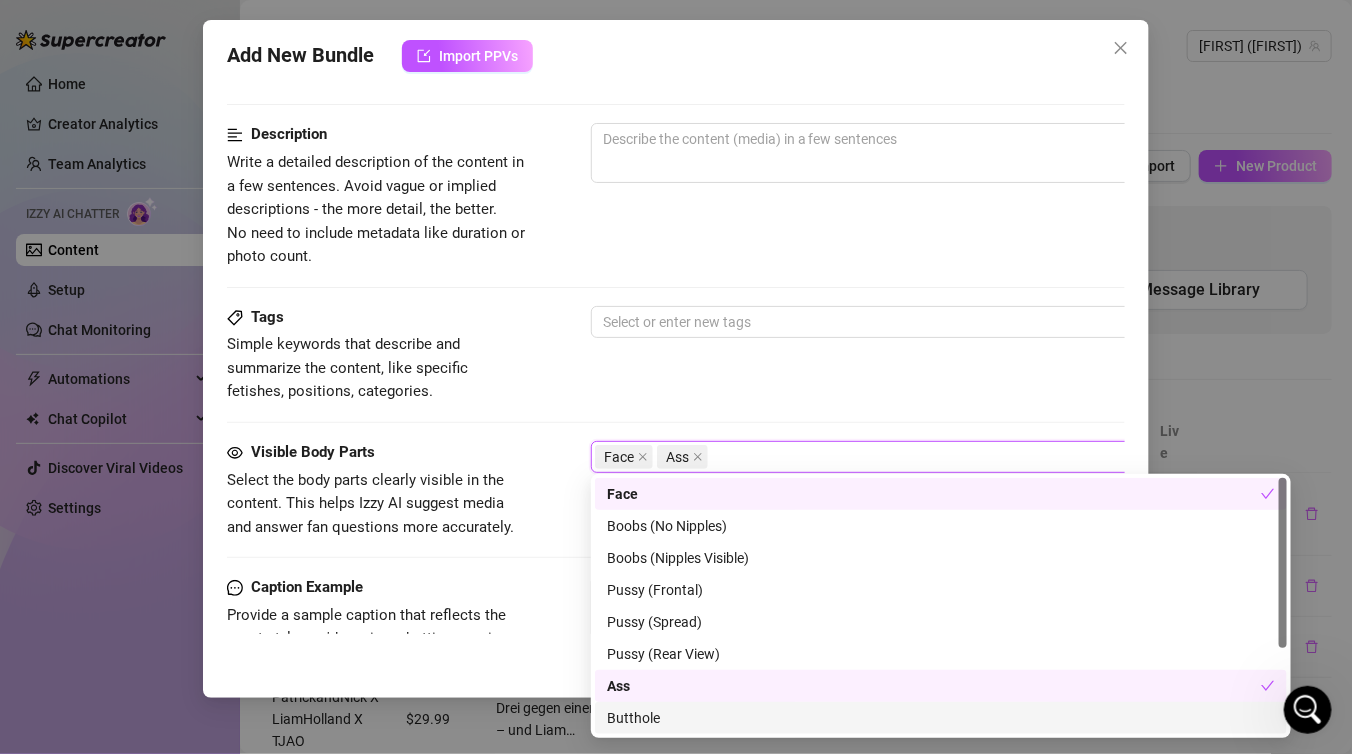 click on "Butthole" at bounding box center (941, 718) 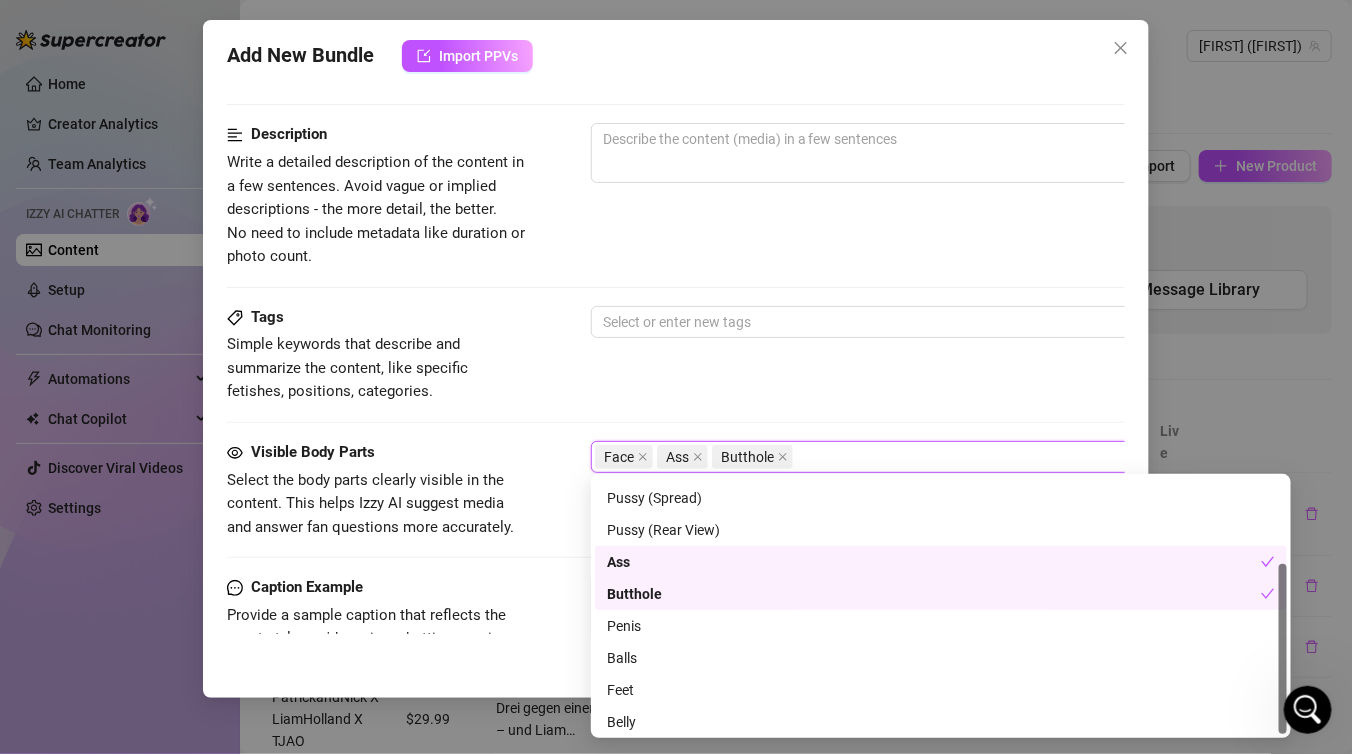 scroll, scrollTop: 127, scrollLeft: 0, axis: vertical 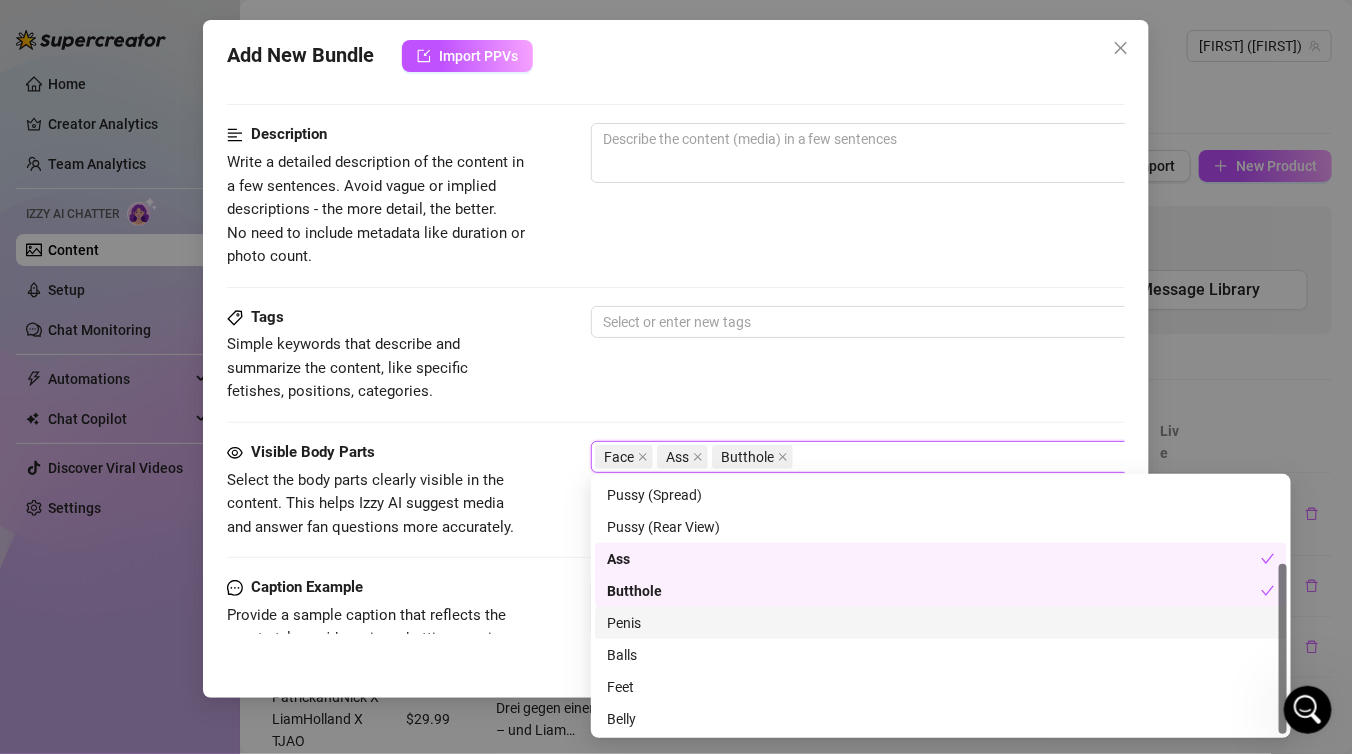 click on "Penis" at bounding box center (941, 623) 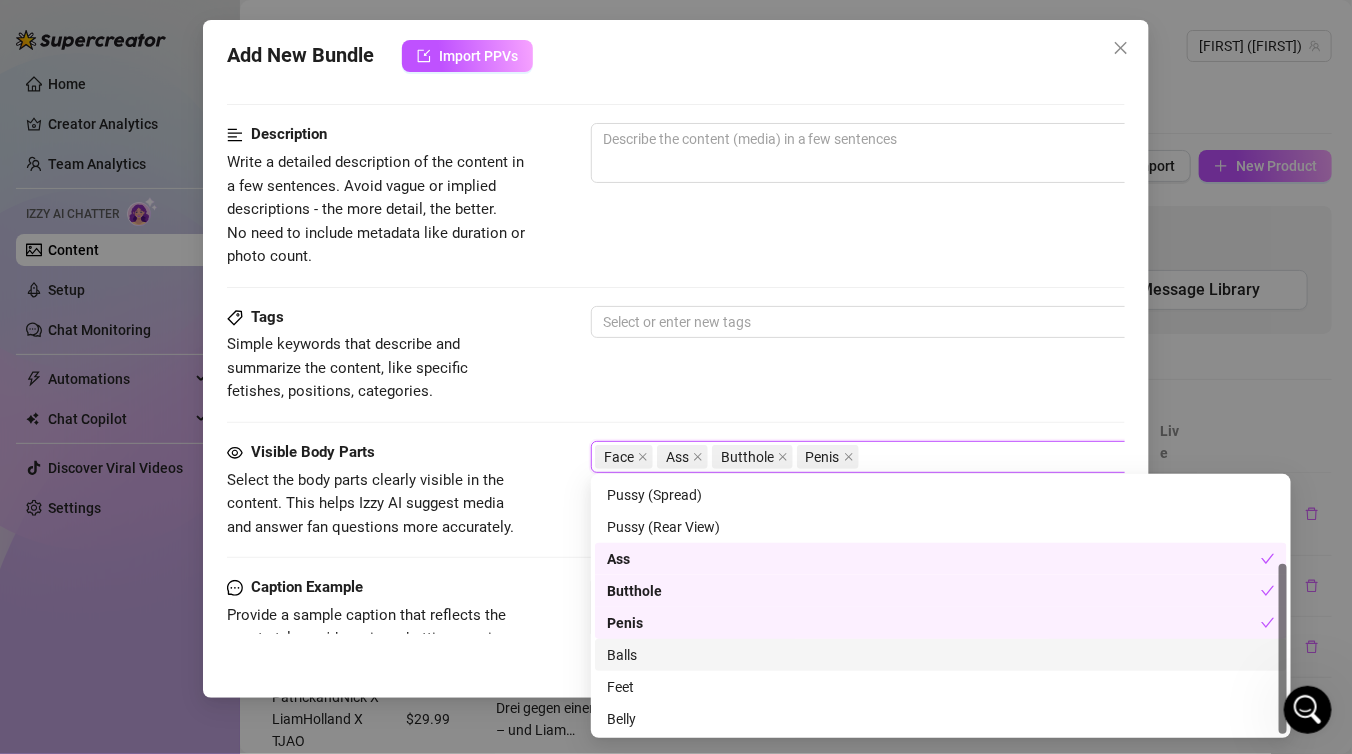 click on "Balls" at bounding box center (941, 655) 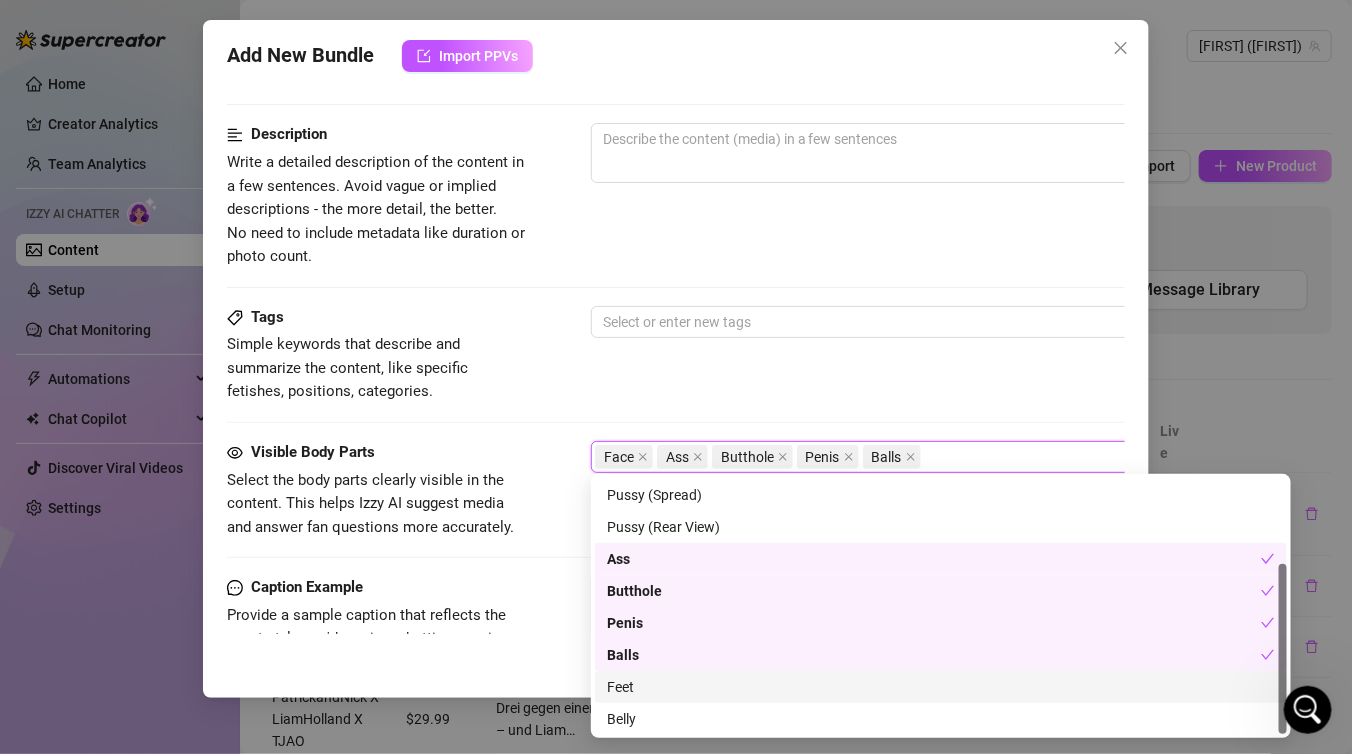 click on "Visible Body Parts Select the body parts clearly visible in the content. This helps Izzy AI suggest media and answer fan questions more accurately. Face Ass Butthole Penis Balls" at bounding box center [676, 508] 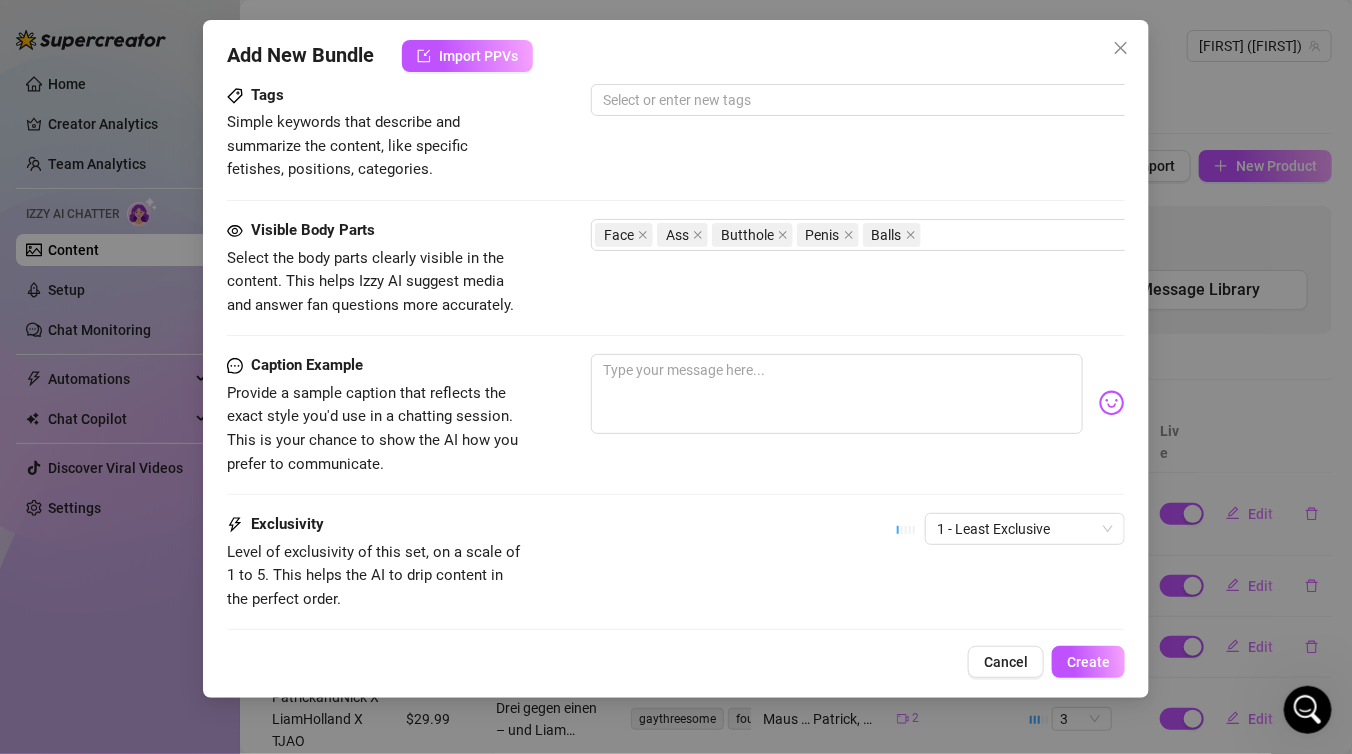 scroll, scrollTop: 1020, scrollLeft: 0, axis: vertical 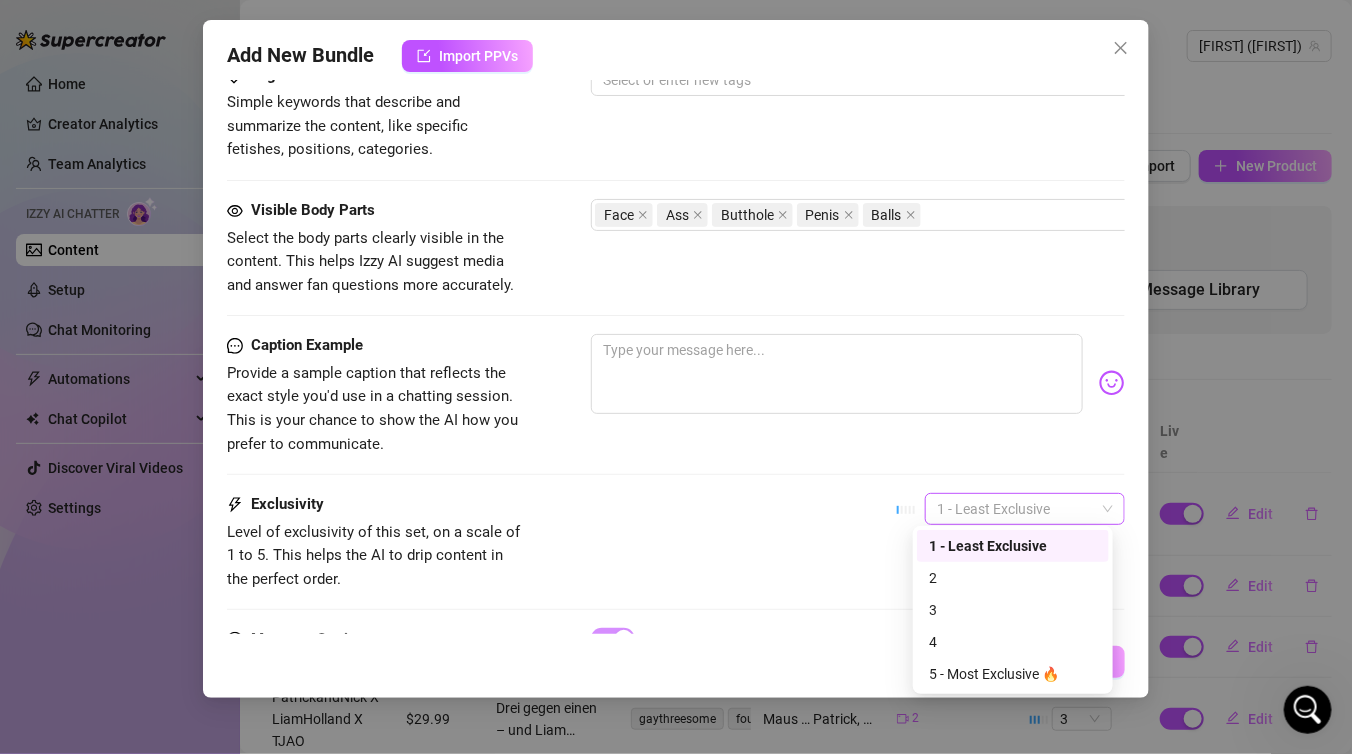 click on "1 - Least Exclusive" at bounding box center (1025, 509) 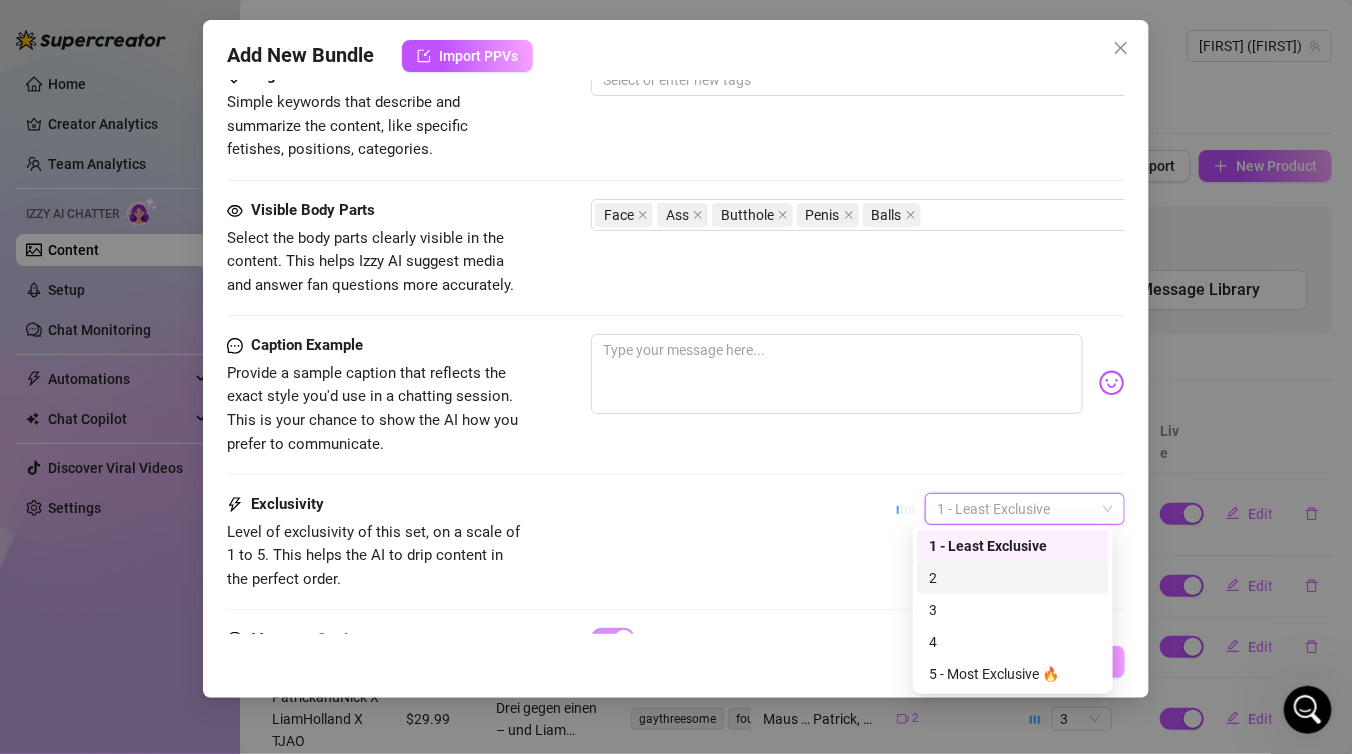 click on "2" at bounding box center (1013, 578) 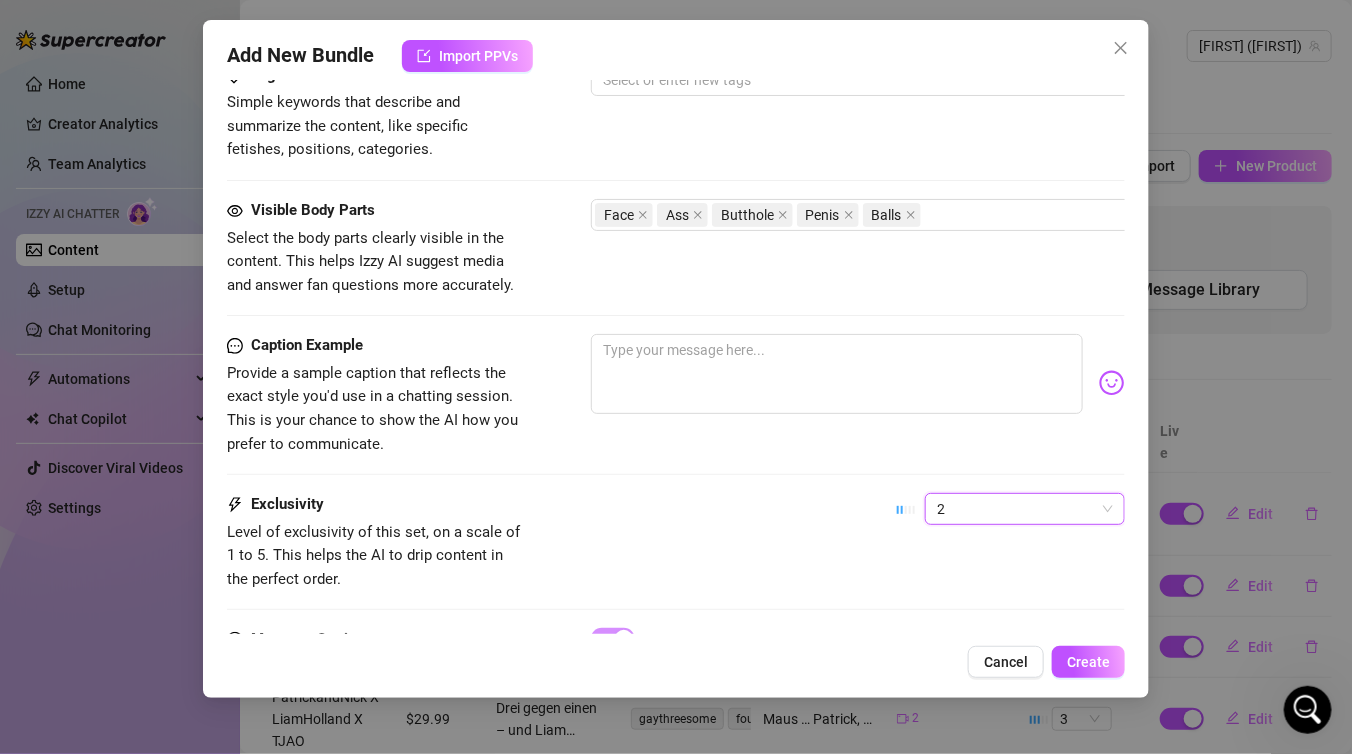 click on "Exclusivity Level of exclusivity of this set, on a scale of 1 to 5. This helps the AI to drip content in the perfect order. 2 2" at bounding box center (676, 542) 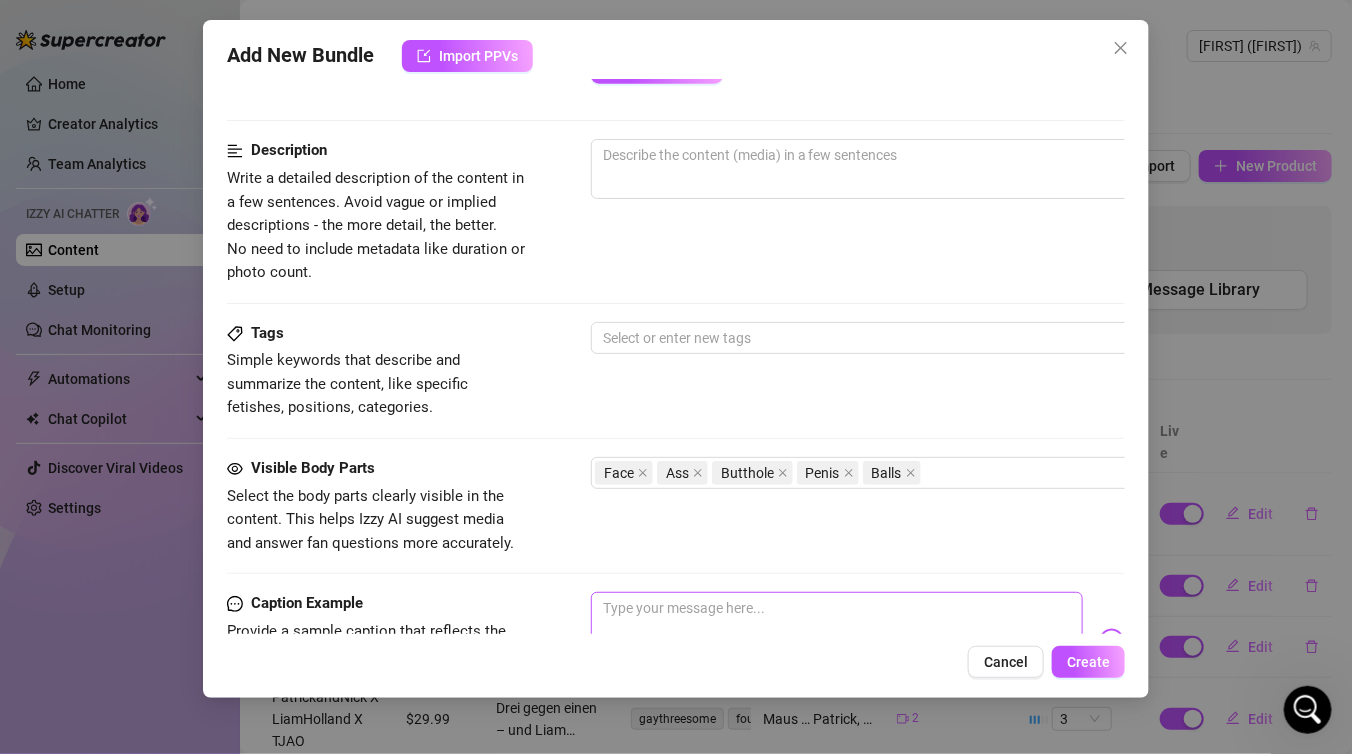 scroll, scrollTop: 717, scrollLeft: 0, axis: vertical 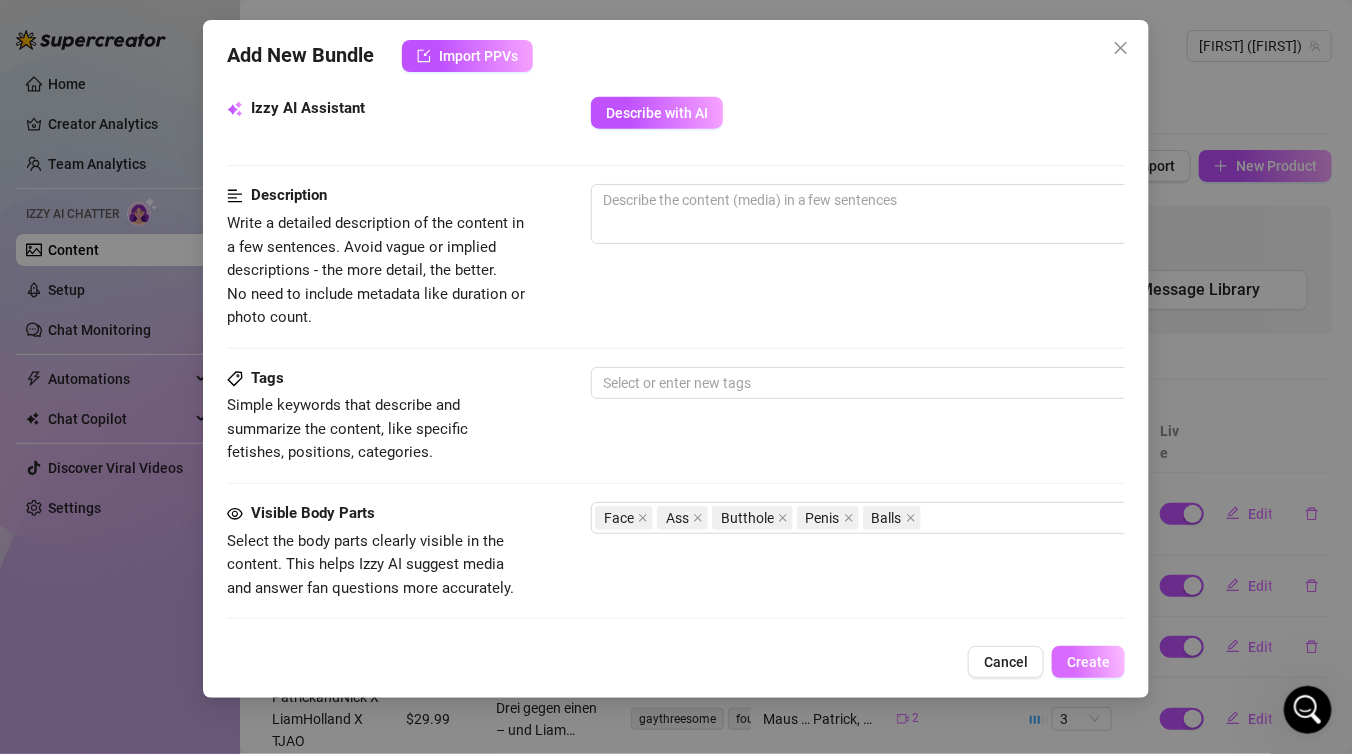 click on "Create" at bounding box center [1088, 662] 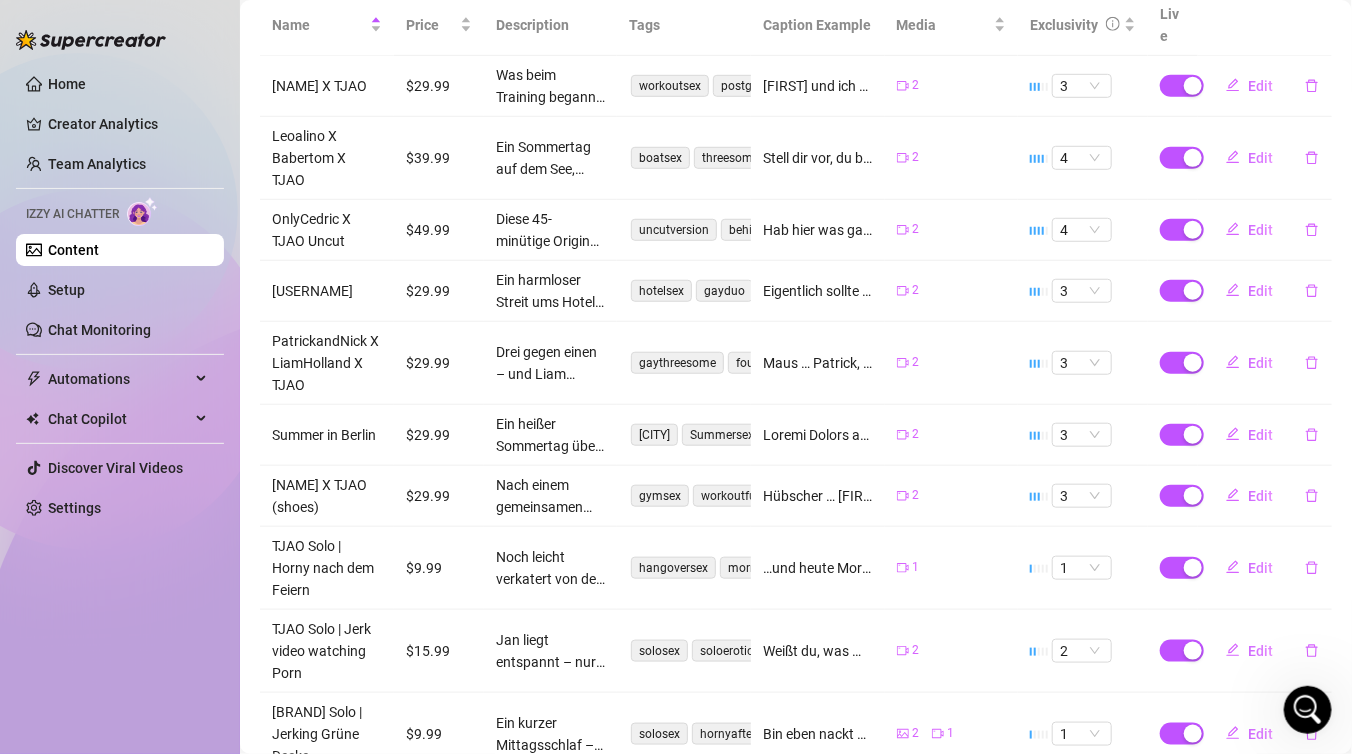 scroll, scrollTop: 530, scrollLeft: 0, axis: vertical 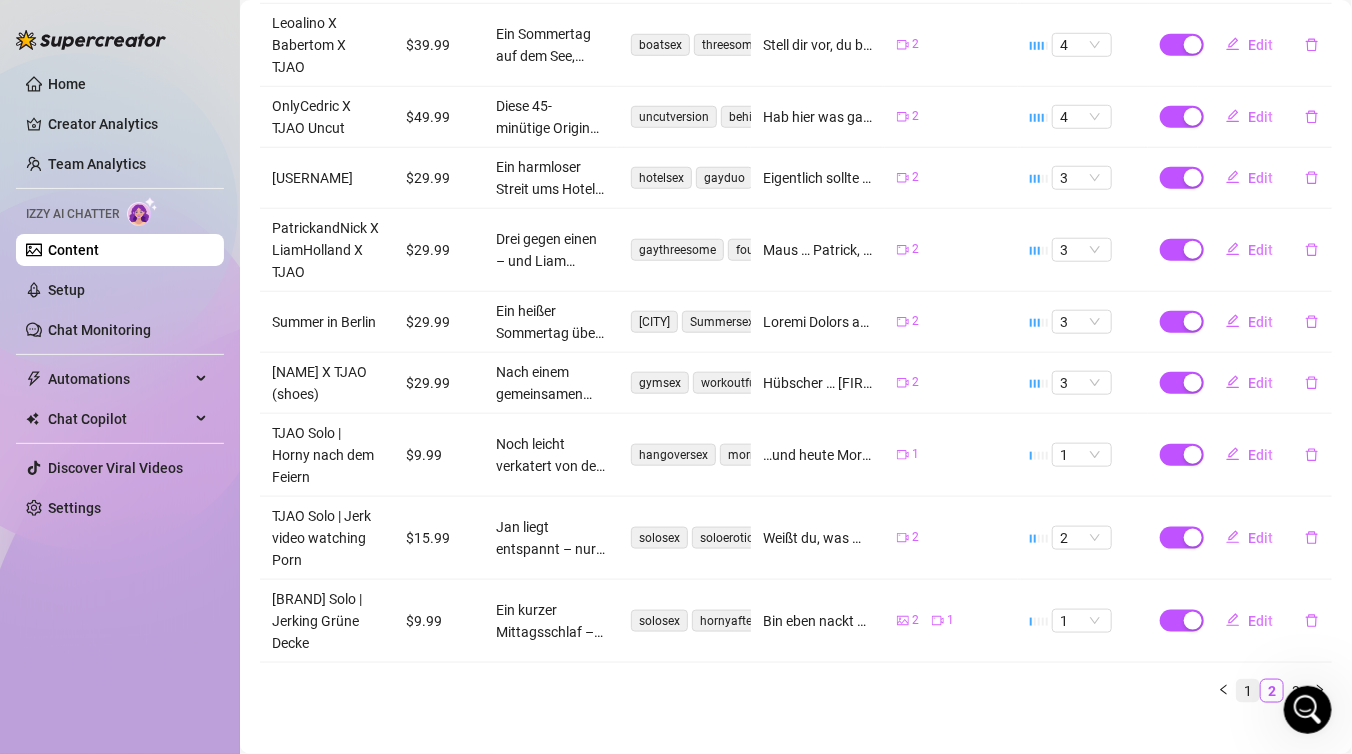 click on "1" at bounding box center (1248, 691) 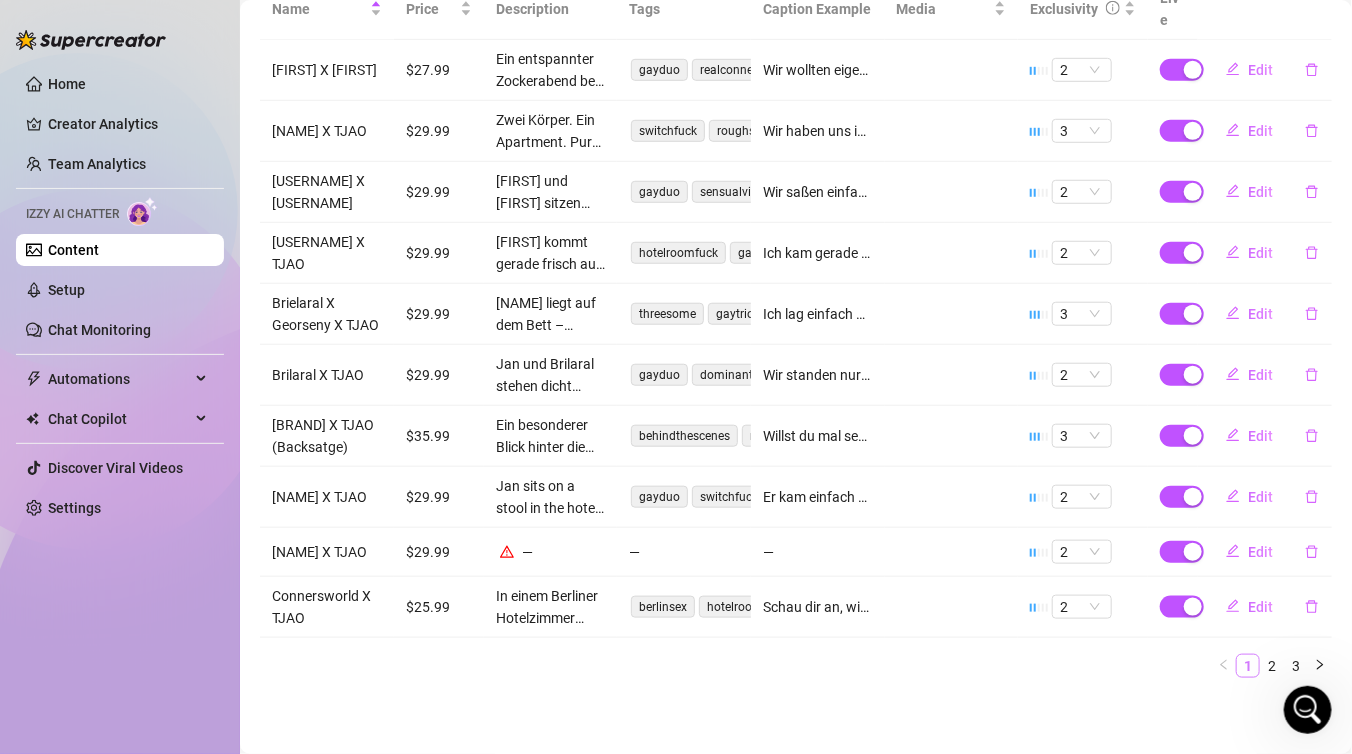 scroll, scrollTop: 420, scrollLeft: 0, axis: vertical 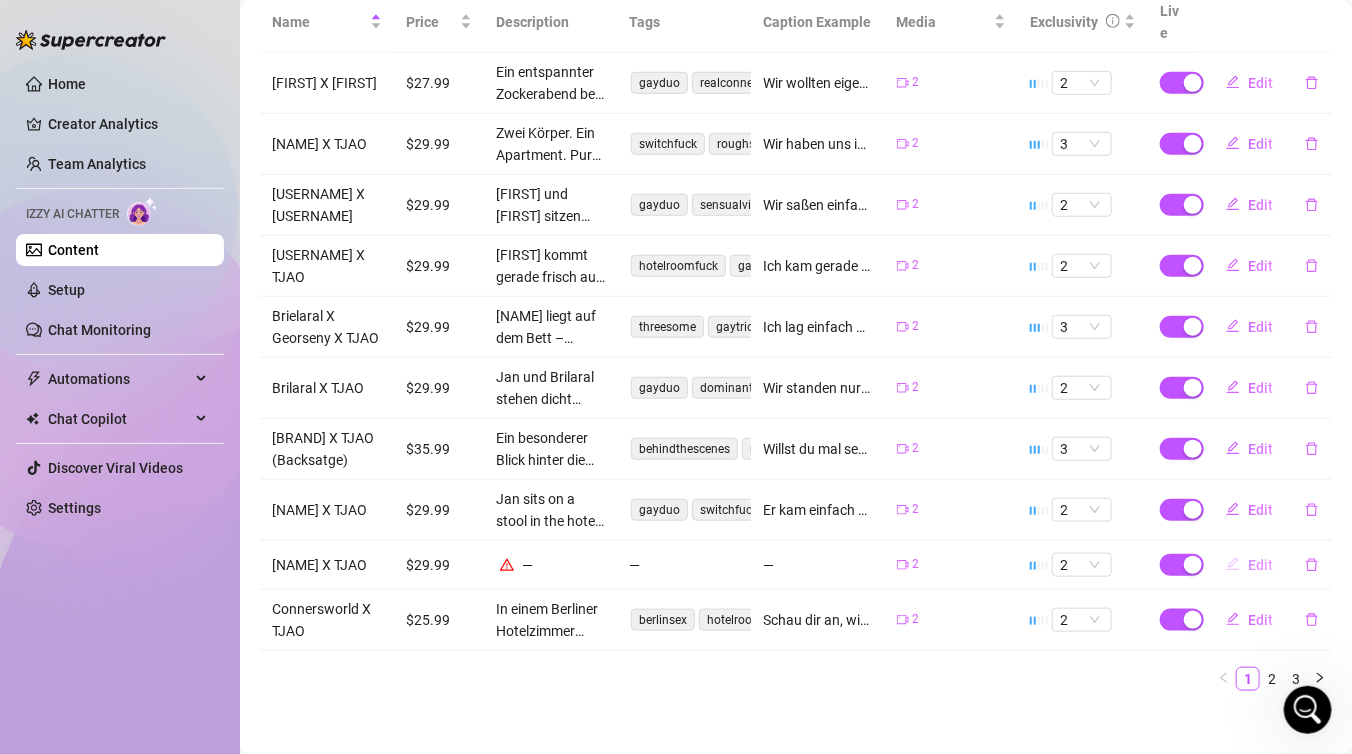 click on "Edit" at bounding box center (1260, 565) 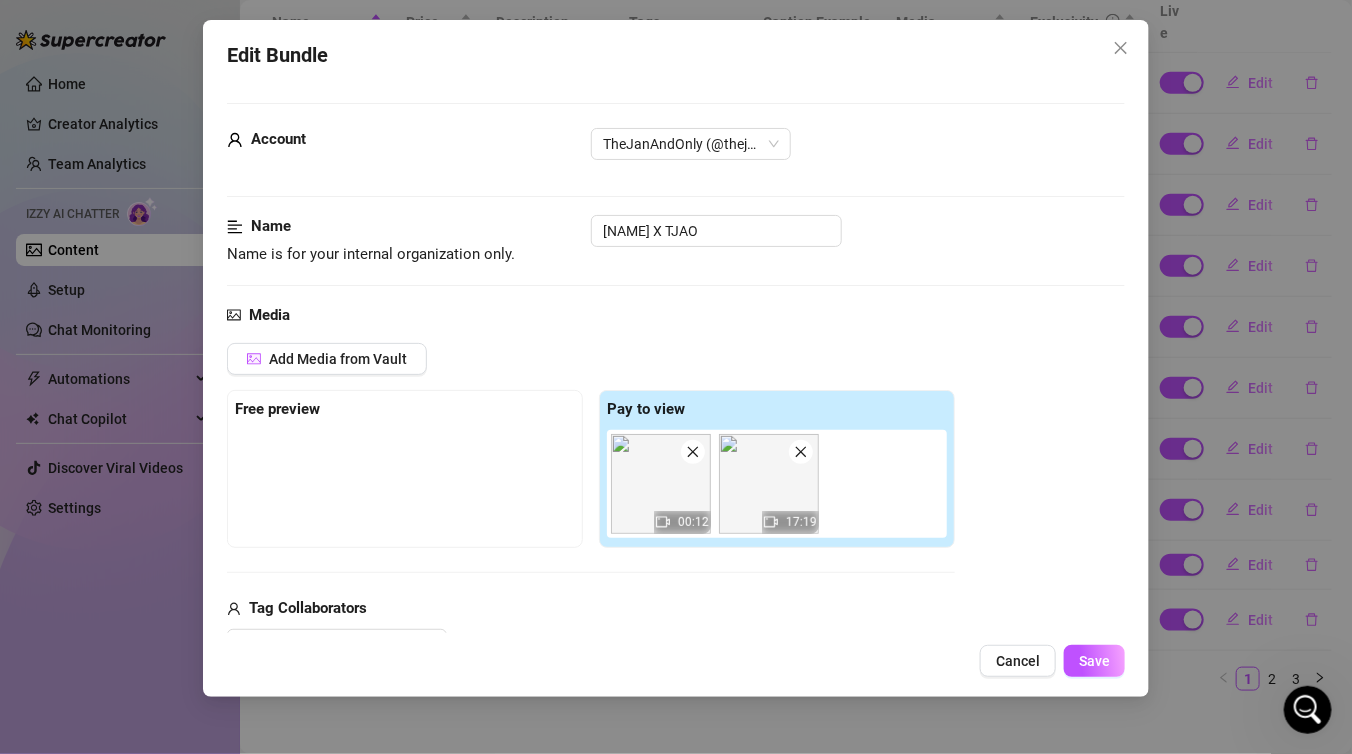 scroll, scrollTop: 83, scrollLeft: 0, axis: vertical 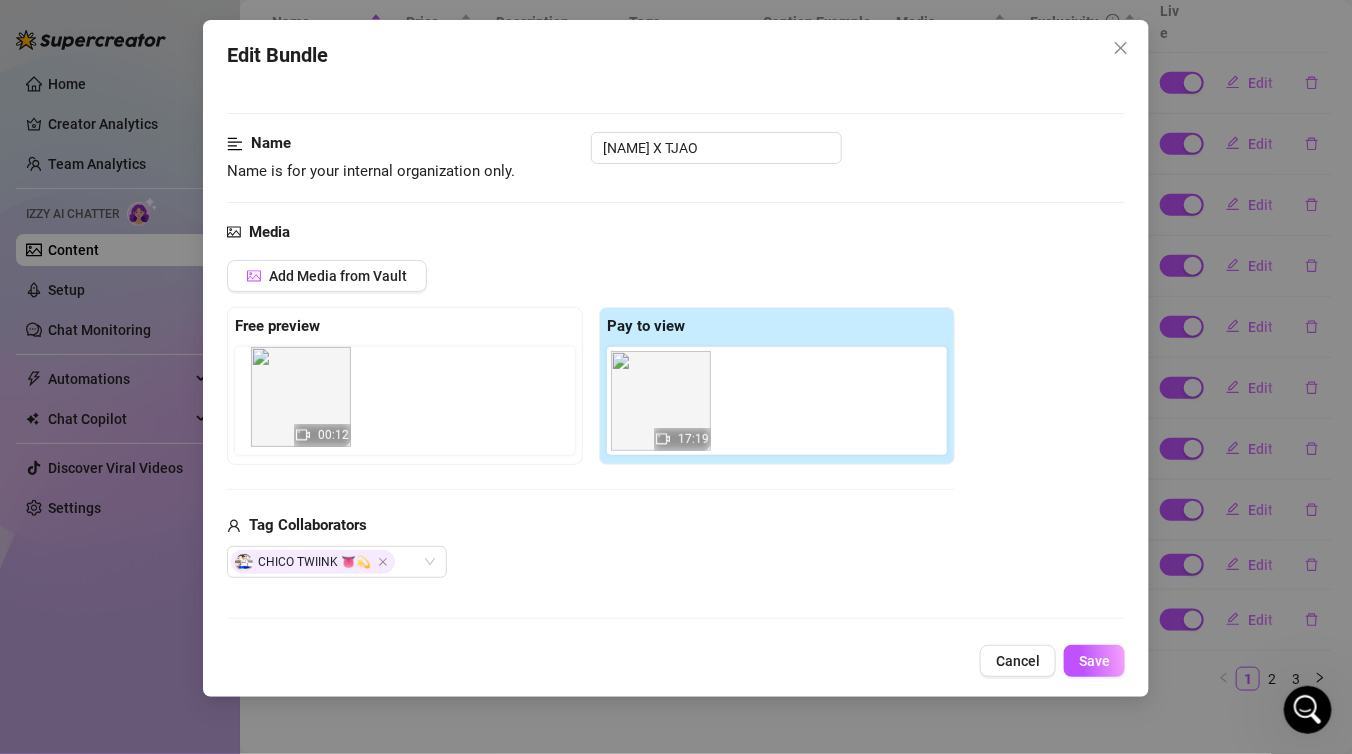 drag, startPoint x: 692, startPoint y: 405, endPoint x: 326, endPoint y: 403, distance: 366.00546 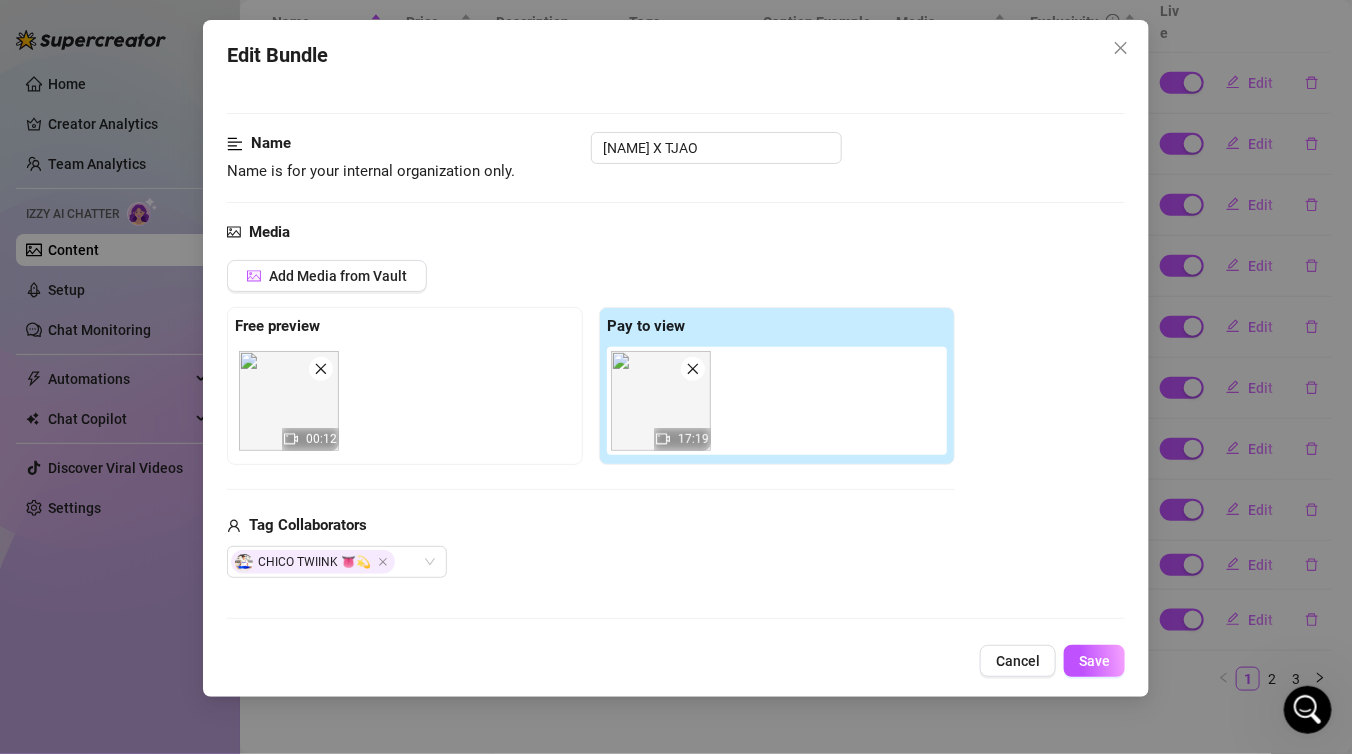 click on "Add Media from Vault" at bounding box center [591, 283] 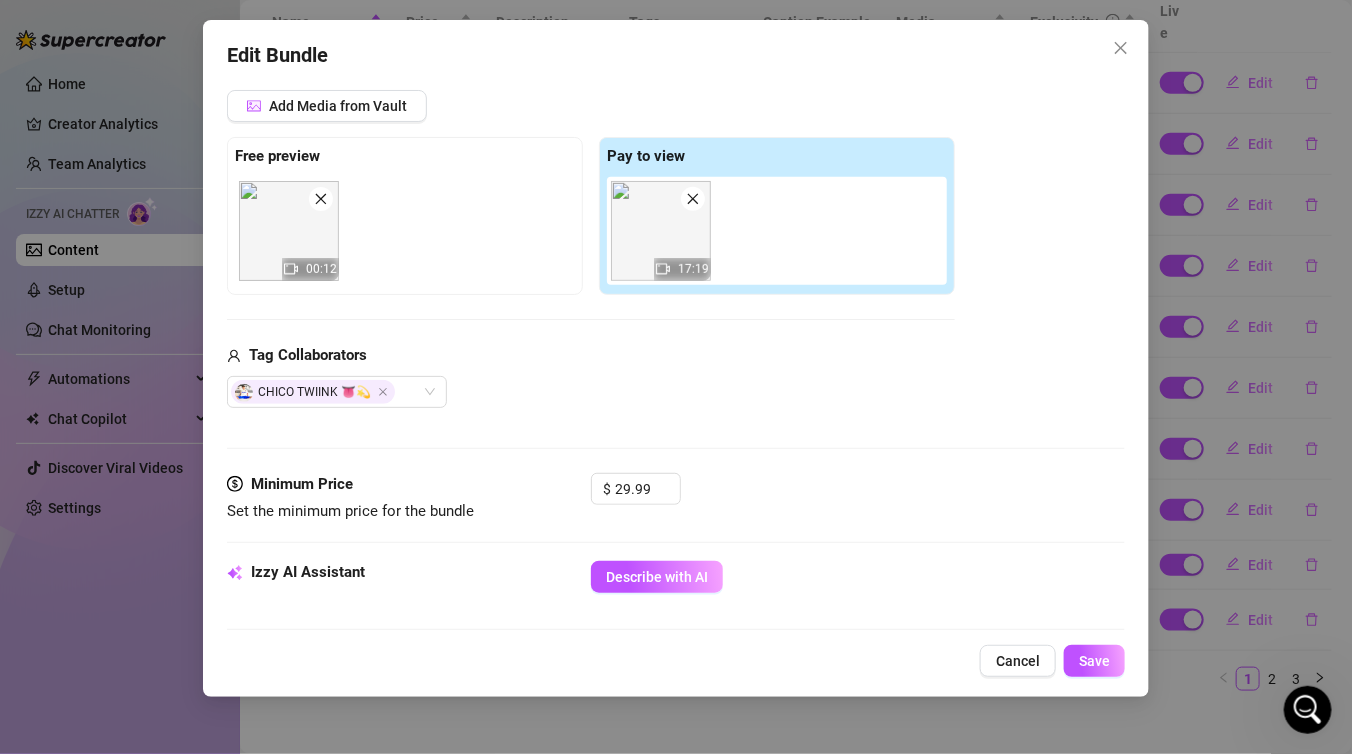 scroll, scrollTop: 347, scrollLeft: 0, axis: vertical 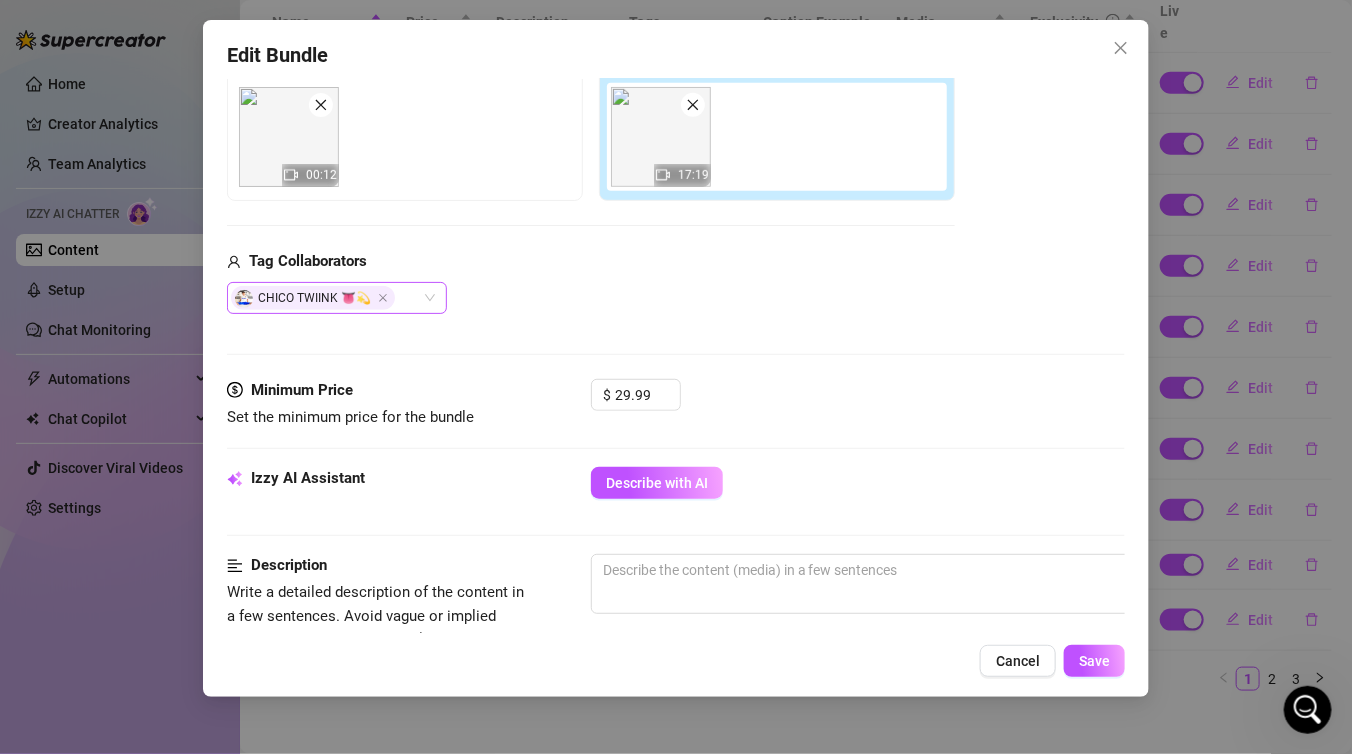 drag, startPoint x: 255, startPoint y: 296, endPoint x: 315, endPoint y: 301, distance: 60.207973 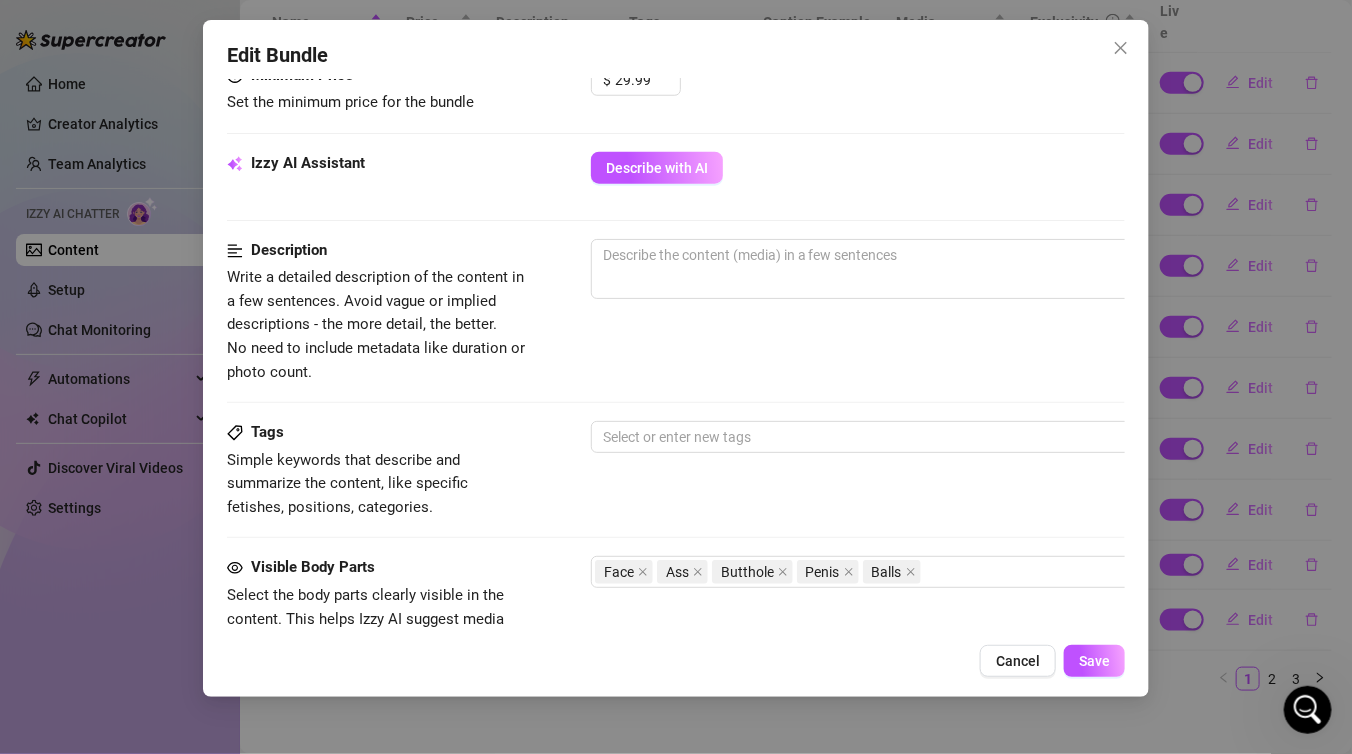 scroll, scrollTop: 635, scrollLeft: 0, axis: vertical 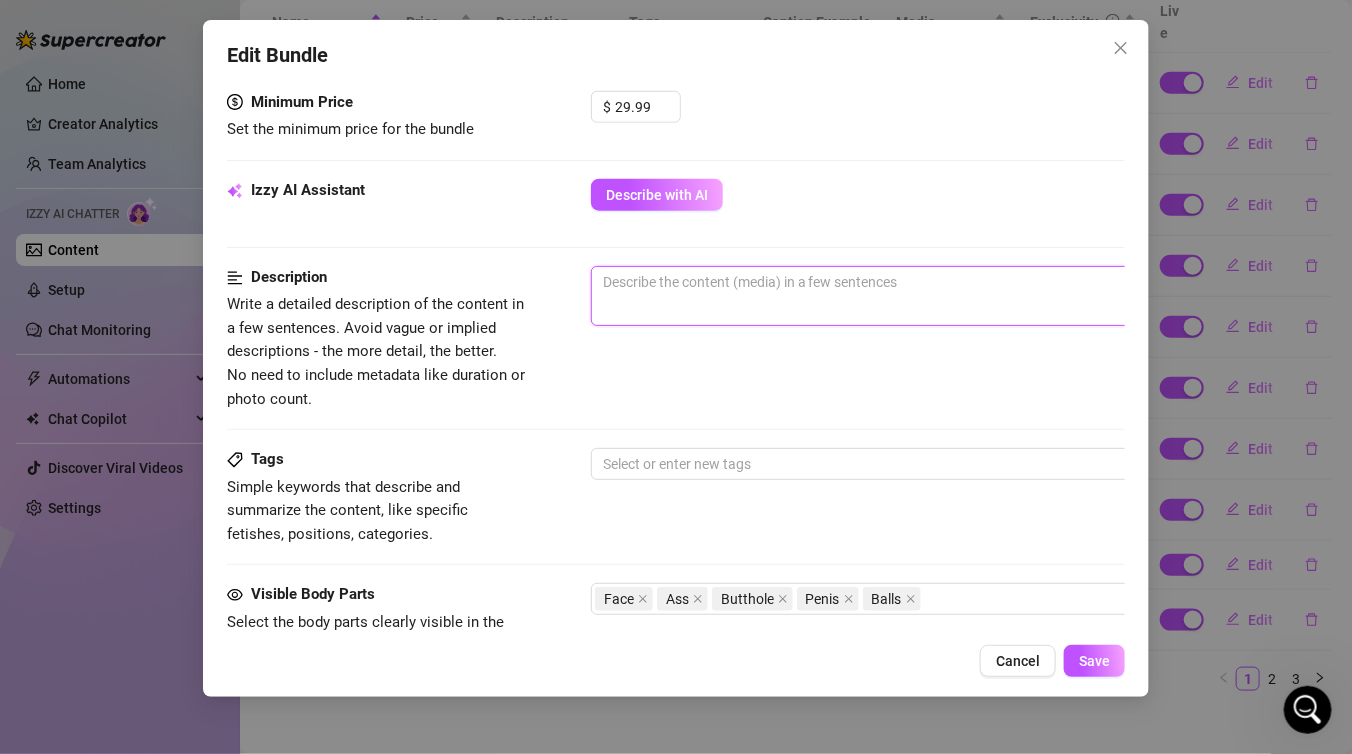 click at bounding box center (941, 296) 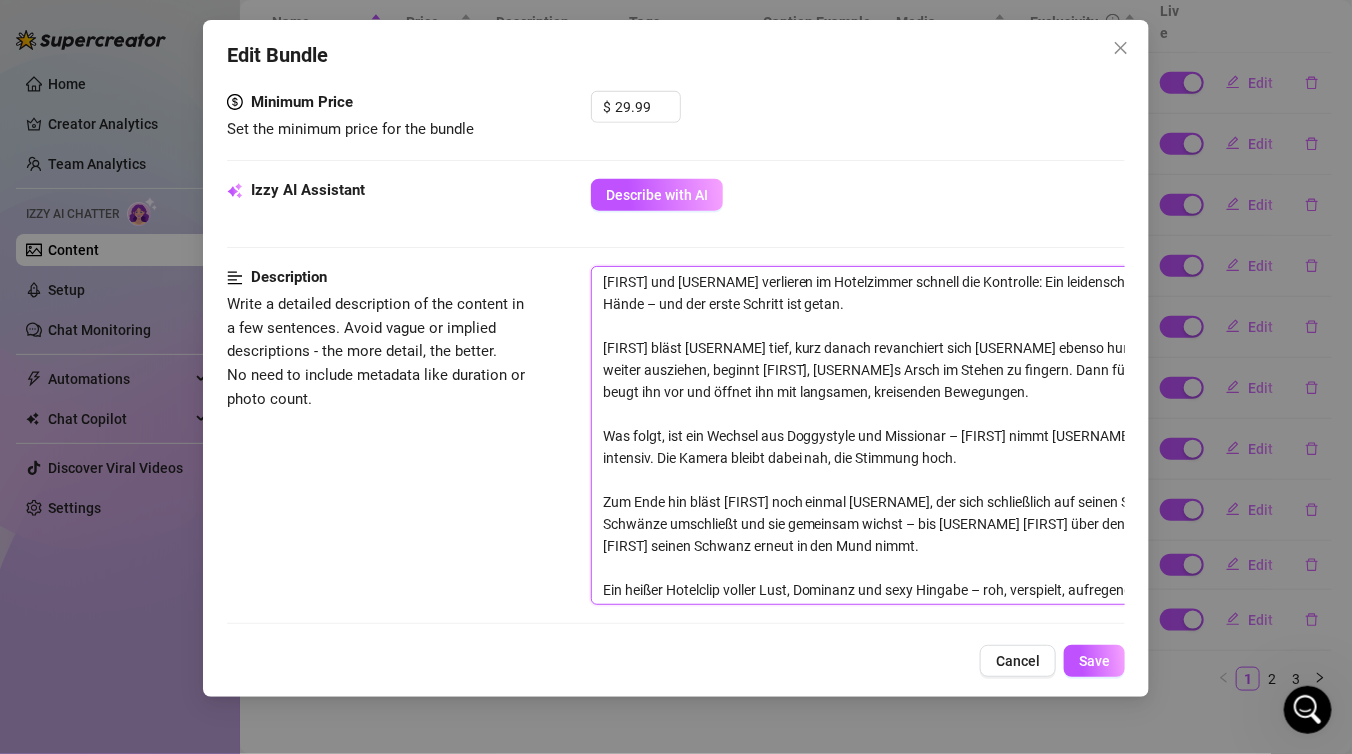 scroll, scrollTop: 14, scrollLeft: 0, axis: vertical 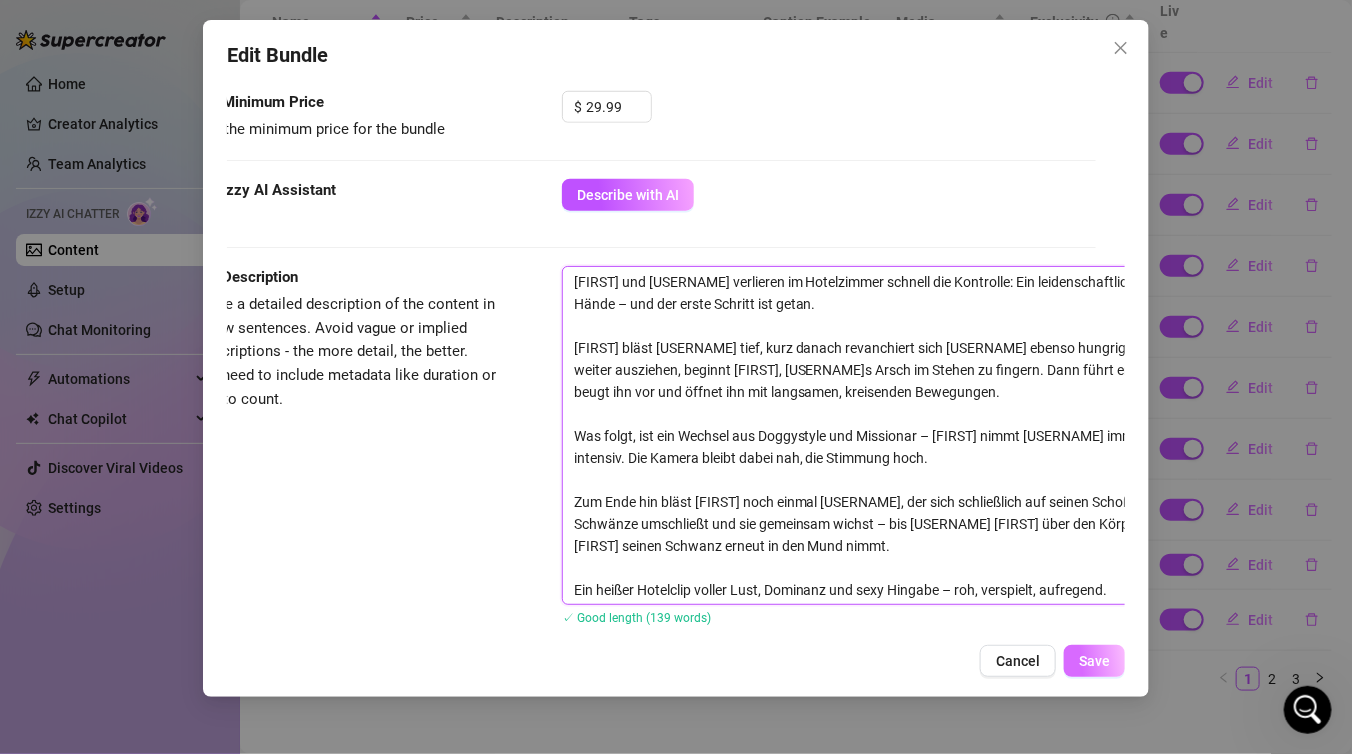 type on "[FIRST] und [USERNAME] verlieren im Hotelzimmer schnell die Kontrolle: Ein leidenschaftlicher Kuss, streifende Hände – und der erste Schritt ist getan.
[FIRST] bläst [USERNAME] tief, kurz danach revanchiert sich [USERNAME] ebenso hungrig. Während sie sich weiter ausziehen, beginnt [FIRST], [USERNAME]s Arsch im Stehen zu fingern. Dann führt er ihn zum Bett, beugt ihn vor und öffnet ihn mit langsamen, kreisenden Bewegungen.
Was folgt, ist ein Wechsel aus Doggystyle und Missionar – [FIRST] nimmt [USERNAME] immer wieder neu, tief, intensiv. Die Kamera bleibt dabei nah, die Stimmung hoch.
Zum Ende hin bläst [FIRST] noch einmal [USERNAME], der sich schließlich auf seinen Schoß setzt, beide Schwänze umschließt und sie gemeinsam wichst – bis [USERNAME] [FIRST] über den Körper spritzt und [FIRST] seinen Schwanz erneut in den Mund nimmt.
Ein heißer Hotelclip voller Lust, Dominanz und sexy Hingabe – roh, verspielt, aufregend." 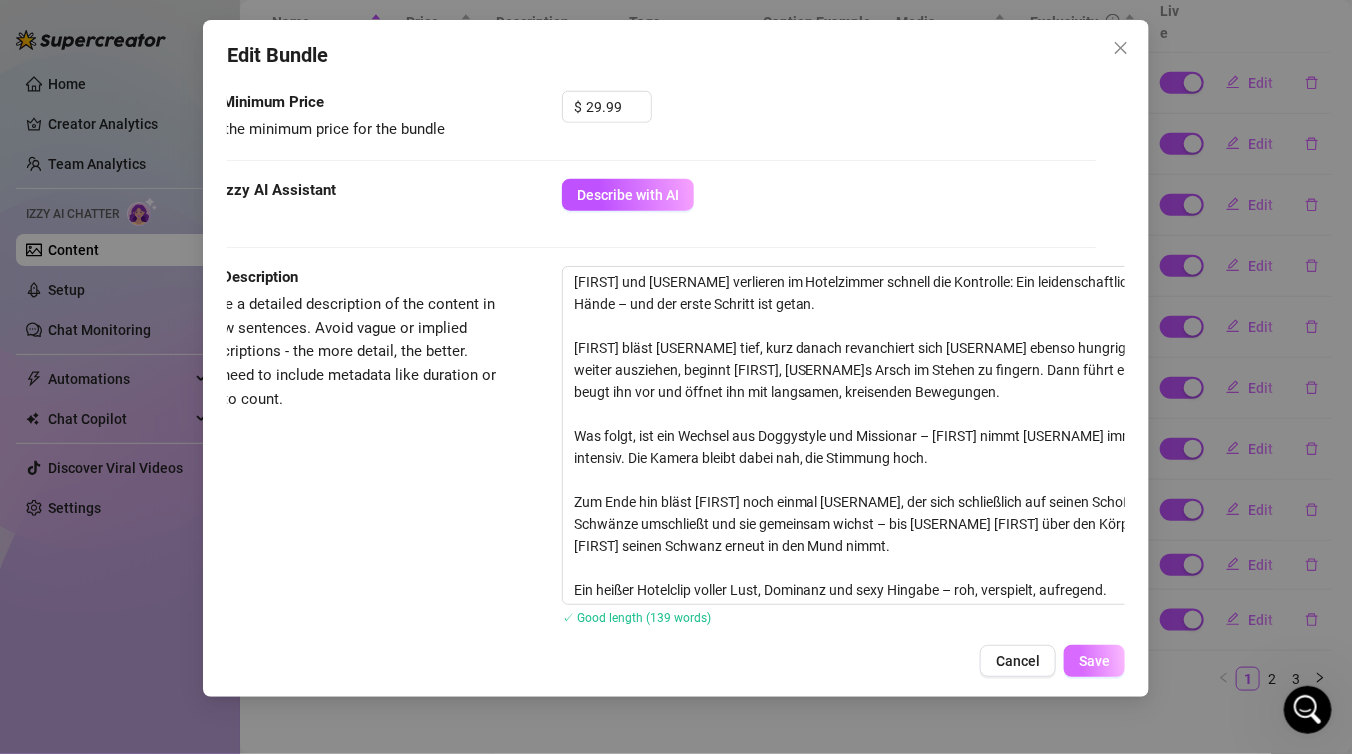 click on "Save" at bounding box center (1094, 661) 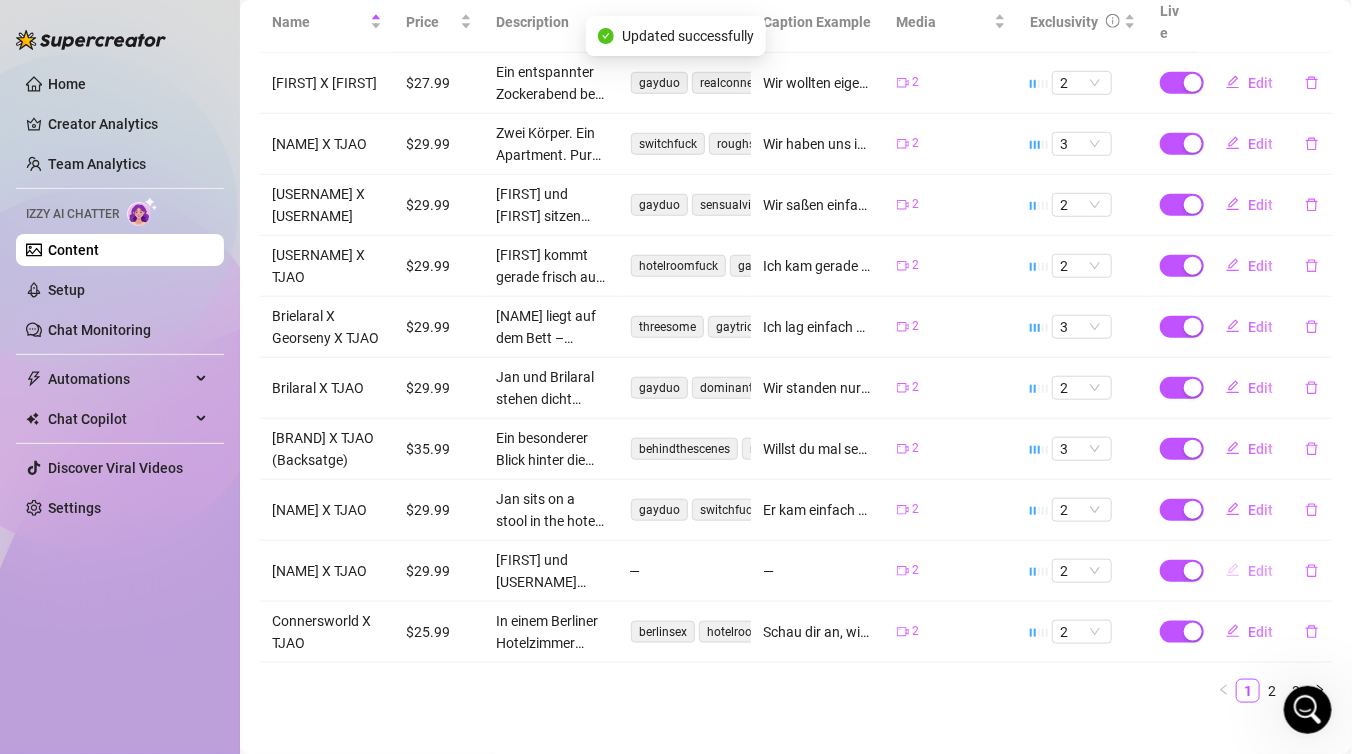 click on "Edit" at bounding box center [1260, 571] 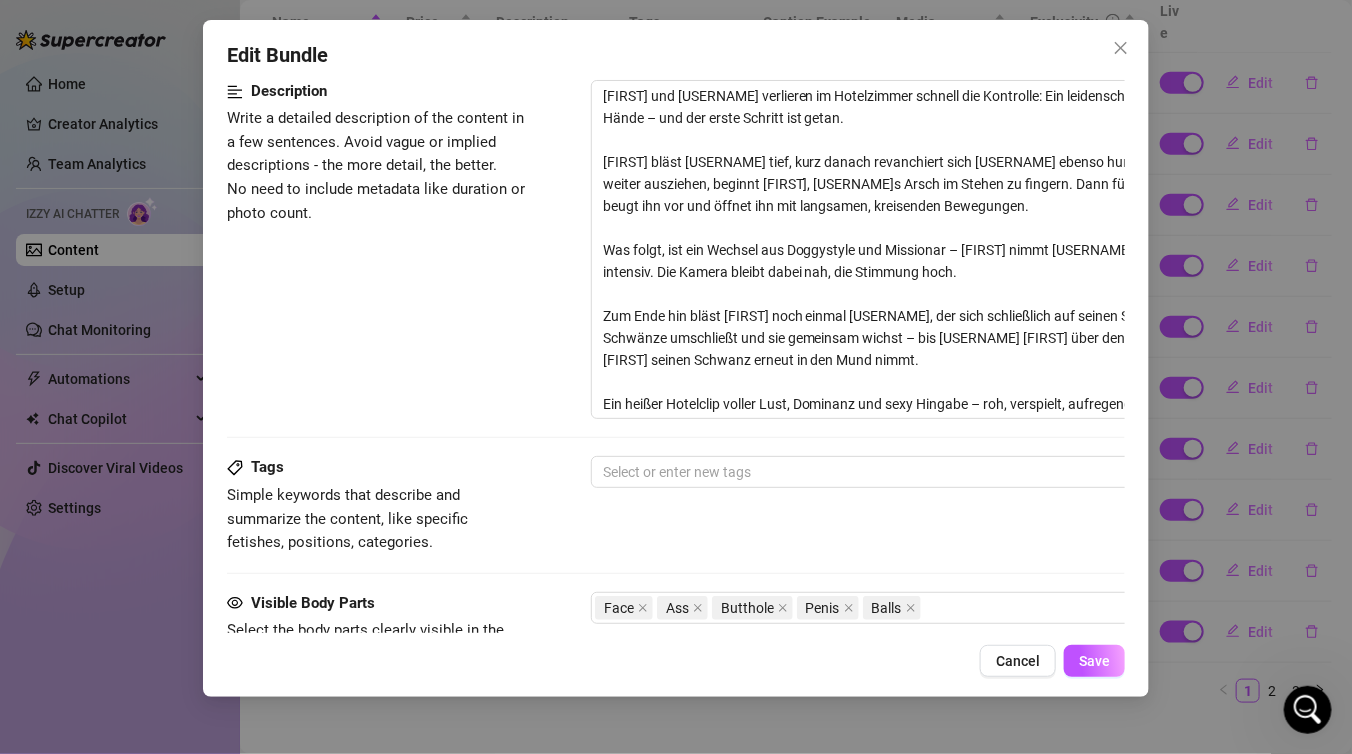 scroll, scrollTop: 829, scrollLeft: 0, axis: vertical 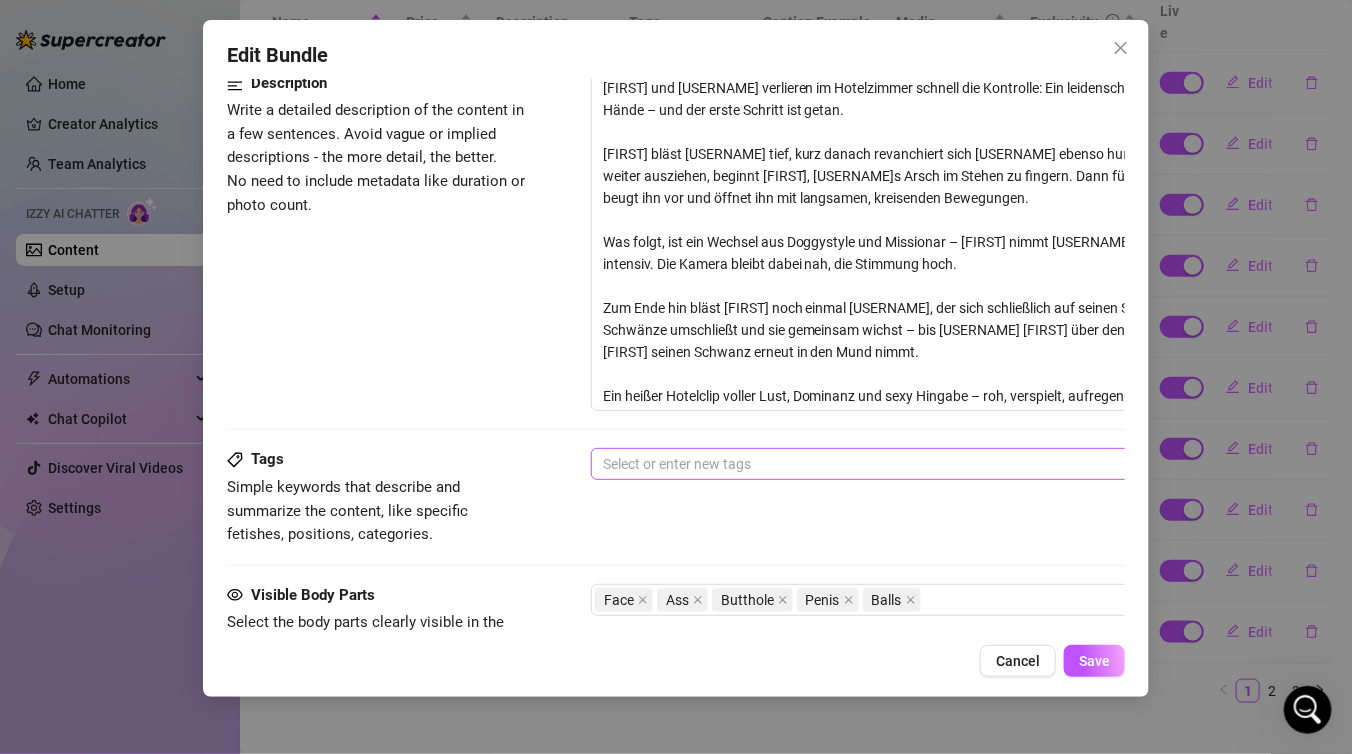 click at bounding box center [930, 464] 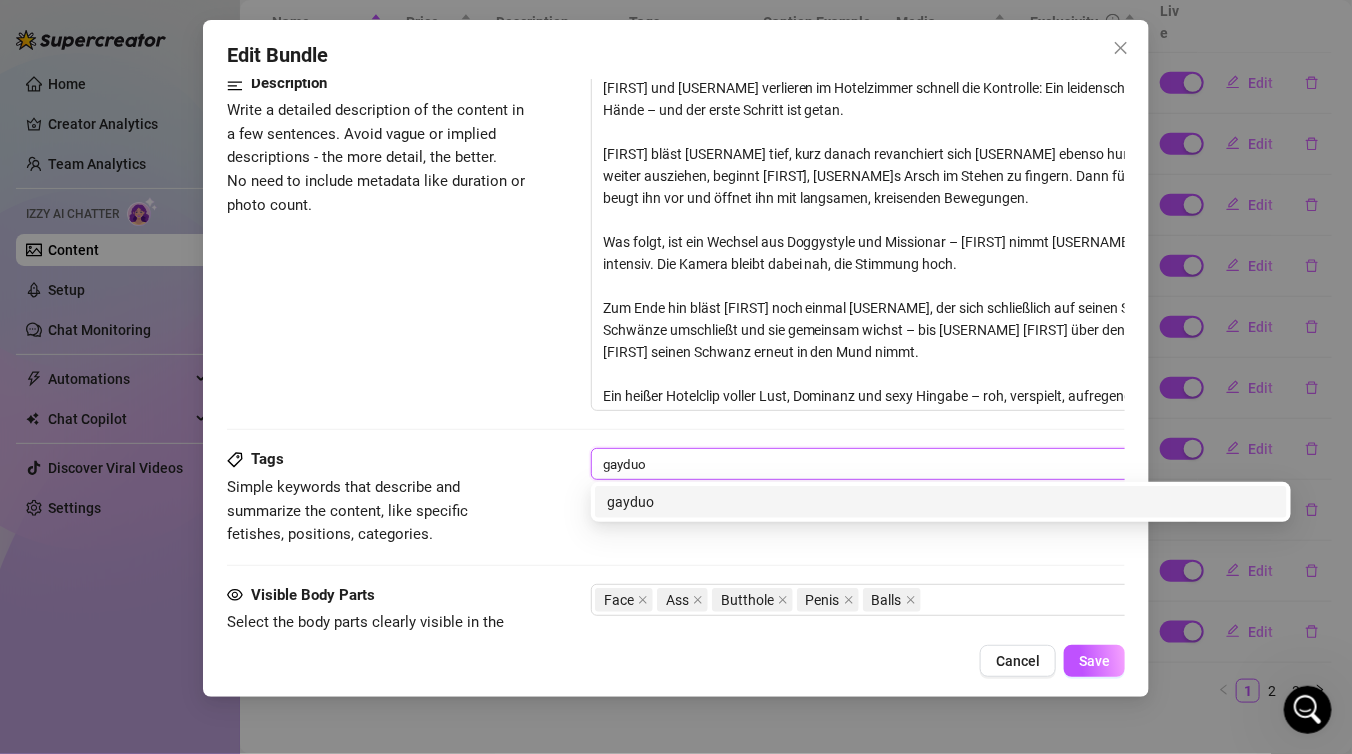type on "gayduo" 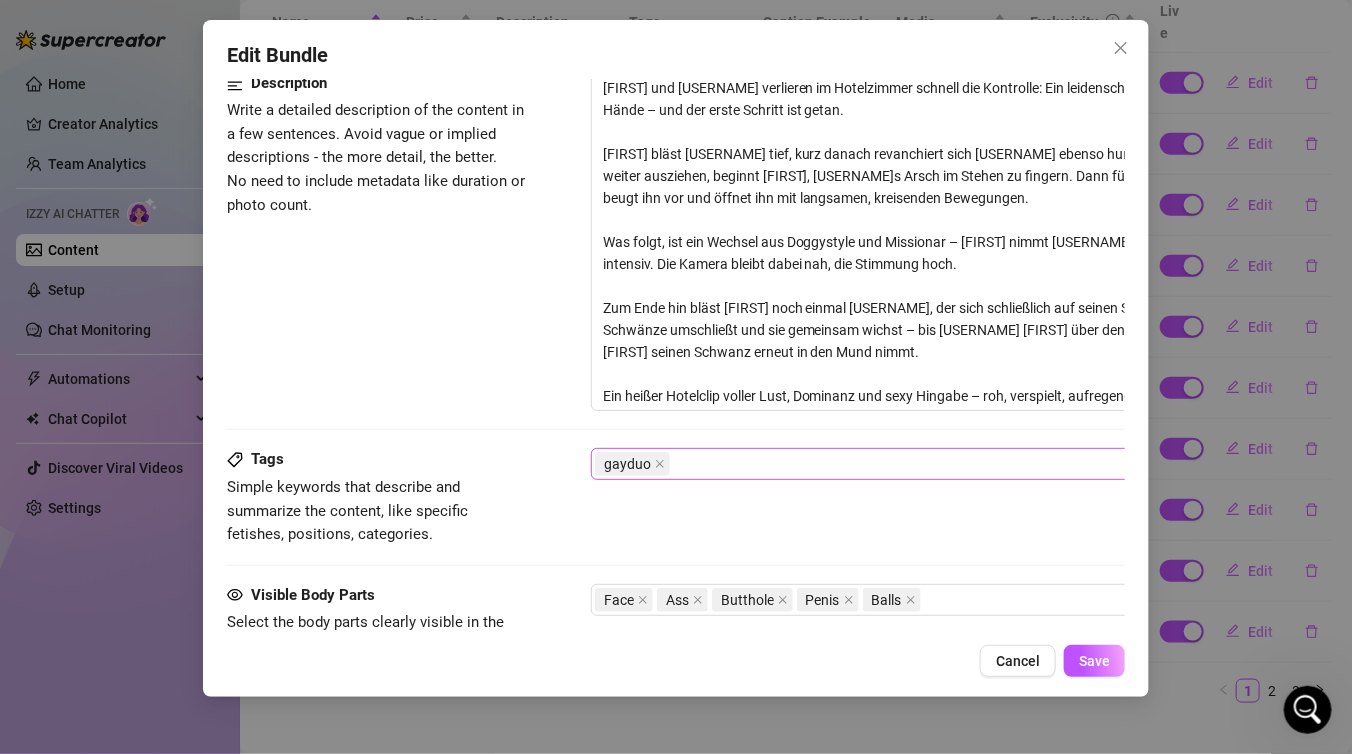 click on "gayduo" at bounding box center [930, 464] 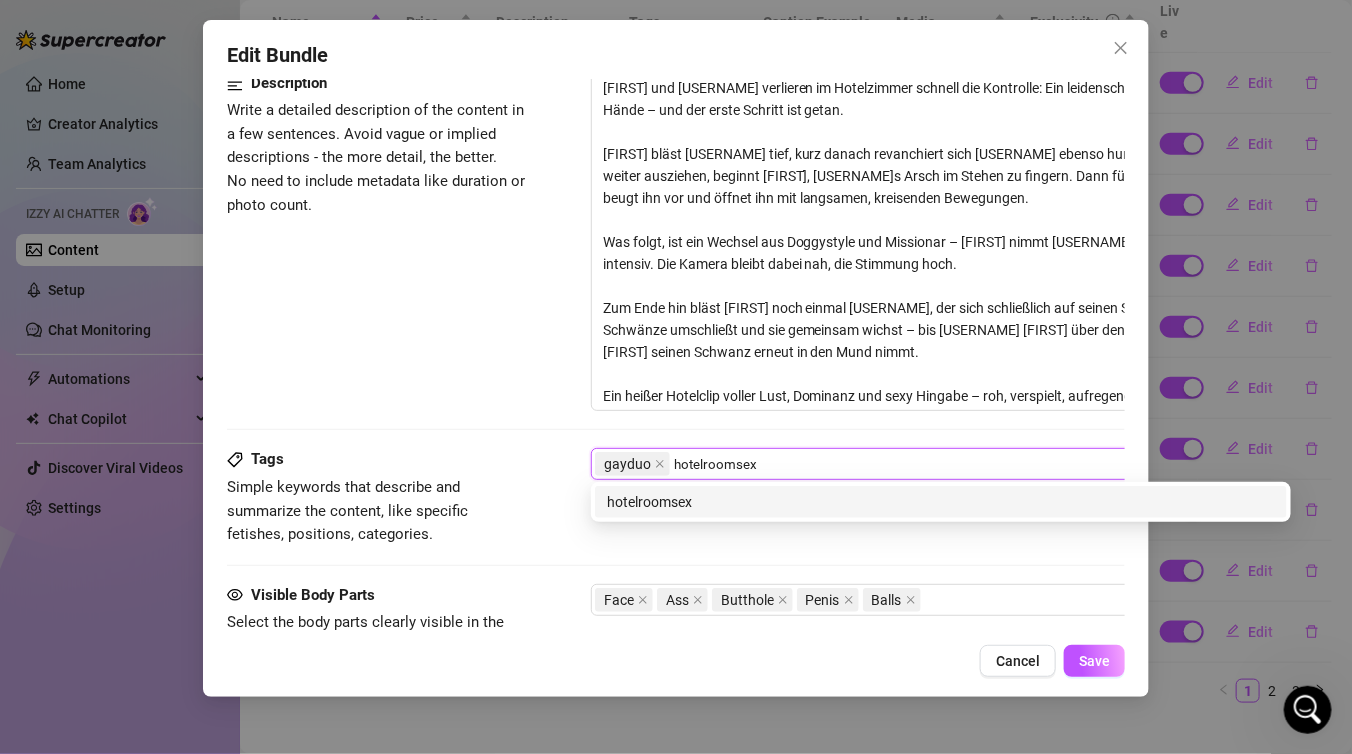 type on "hotelroomsex" 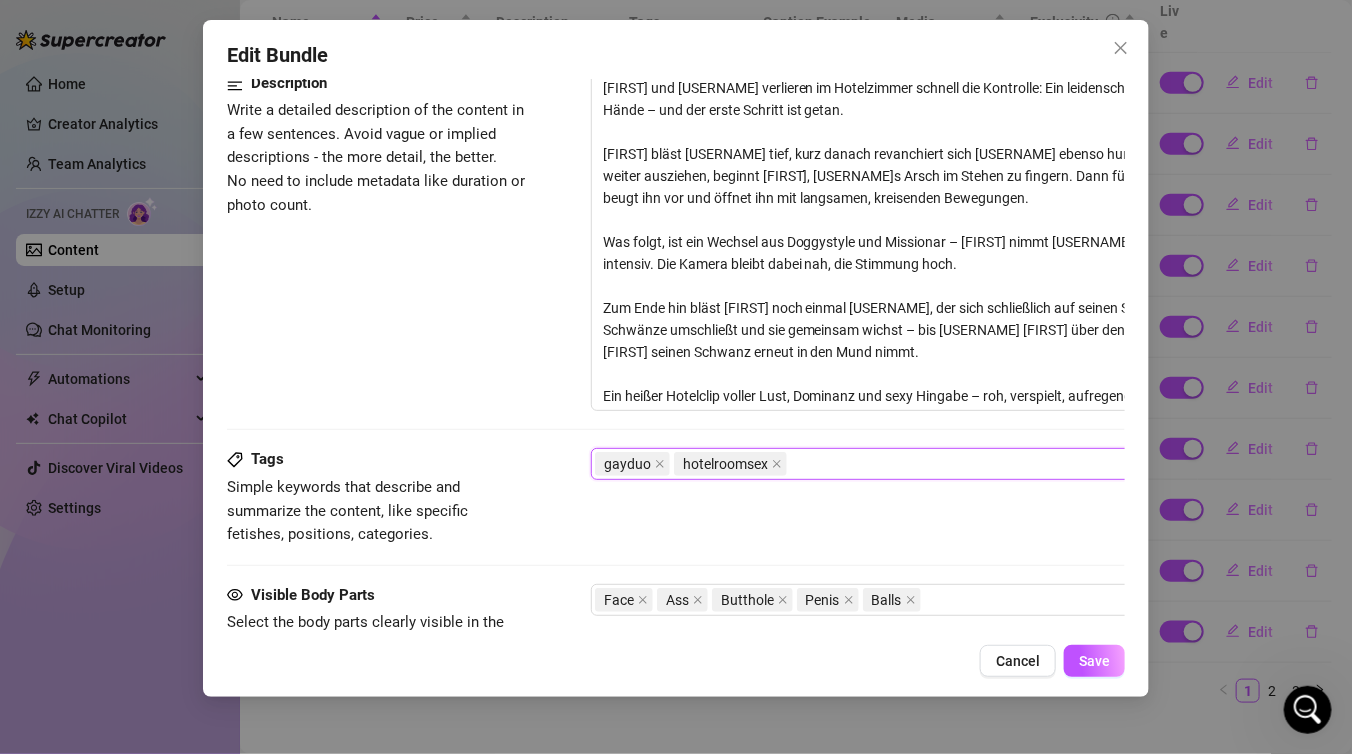 click on "gayduo hotelroomsex" at bounding box center [941, 464] 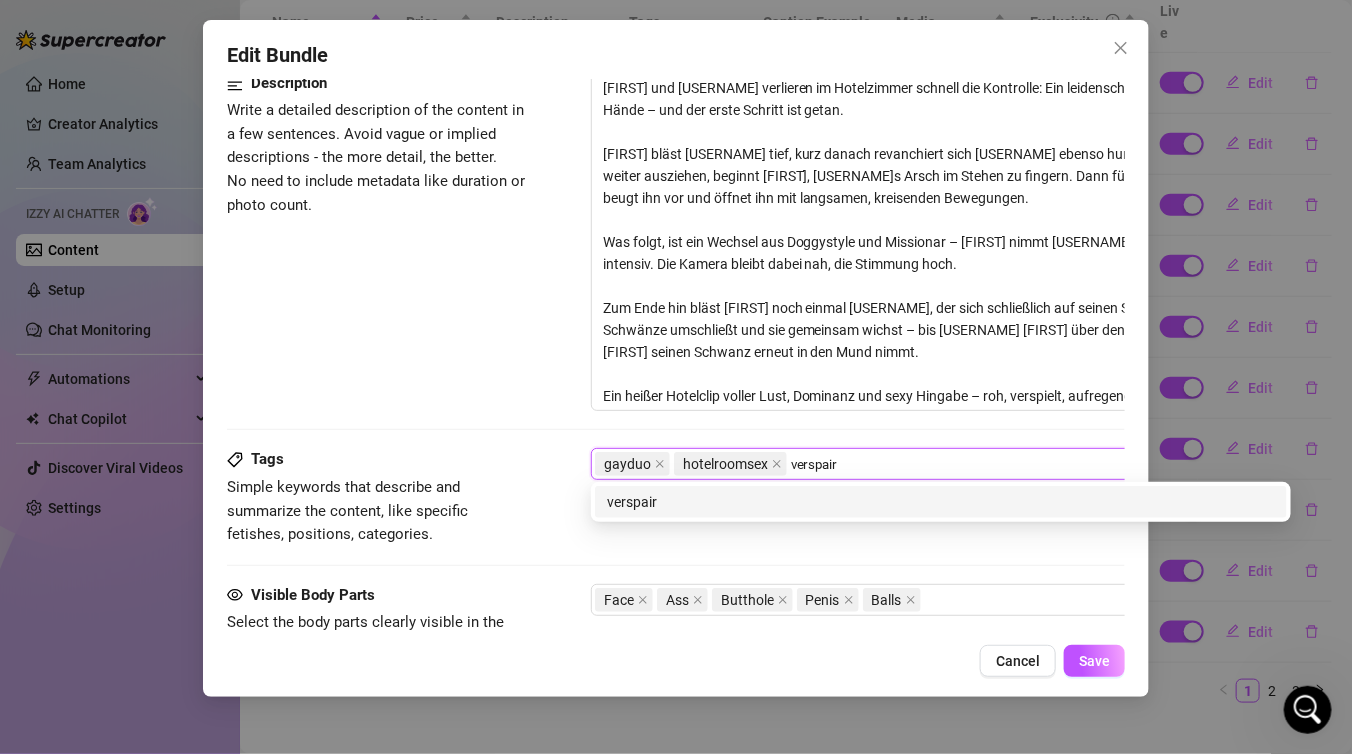 type on "verspair" 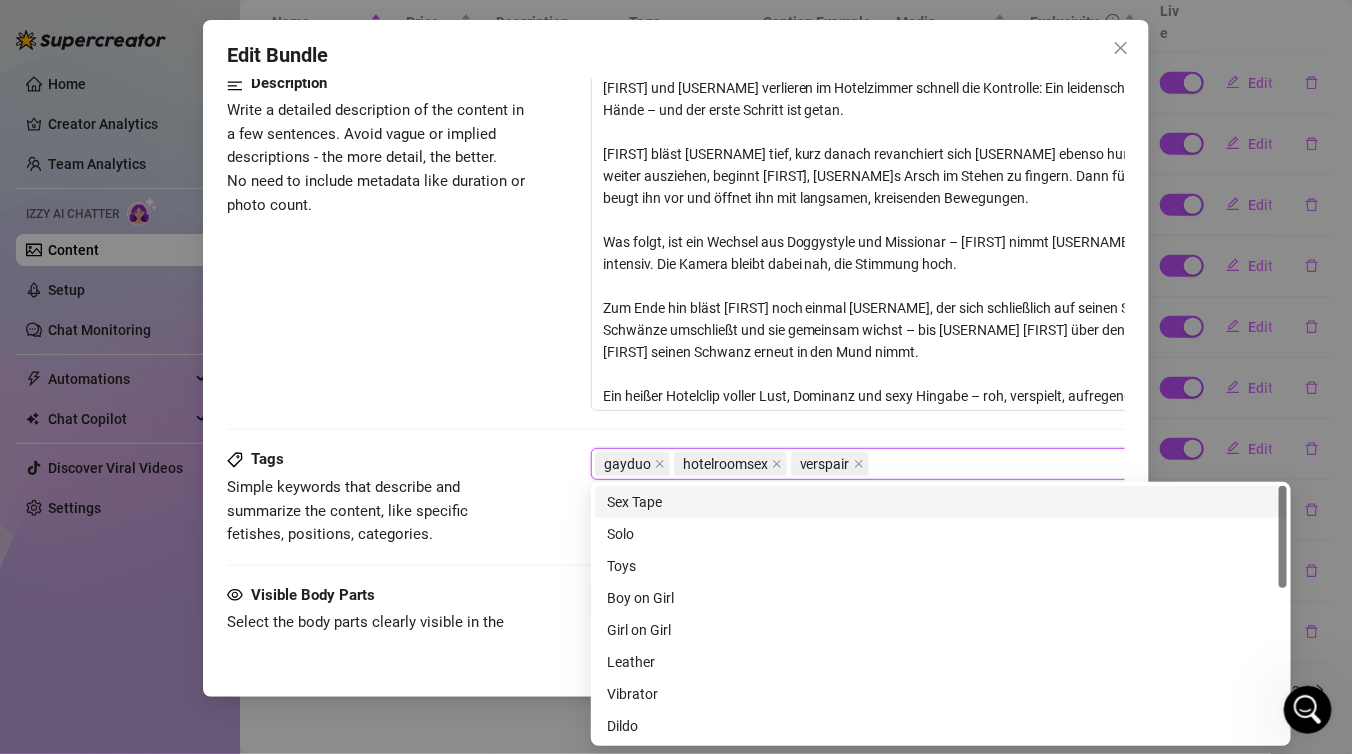 click on "gayduo hotelroomsex verspair" at bounding box center [930, 464] 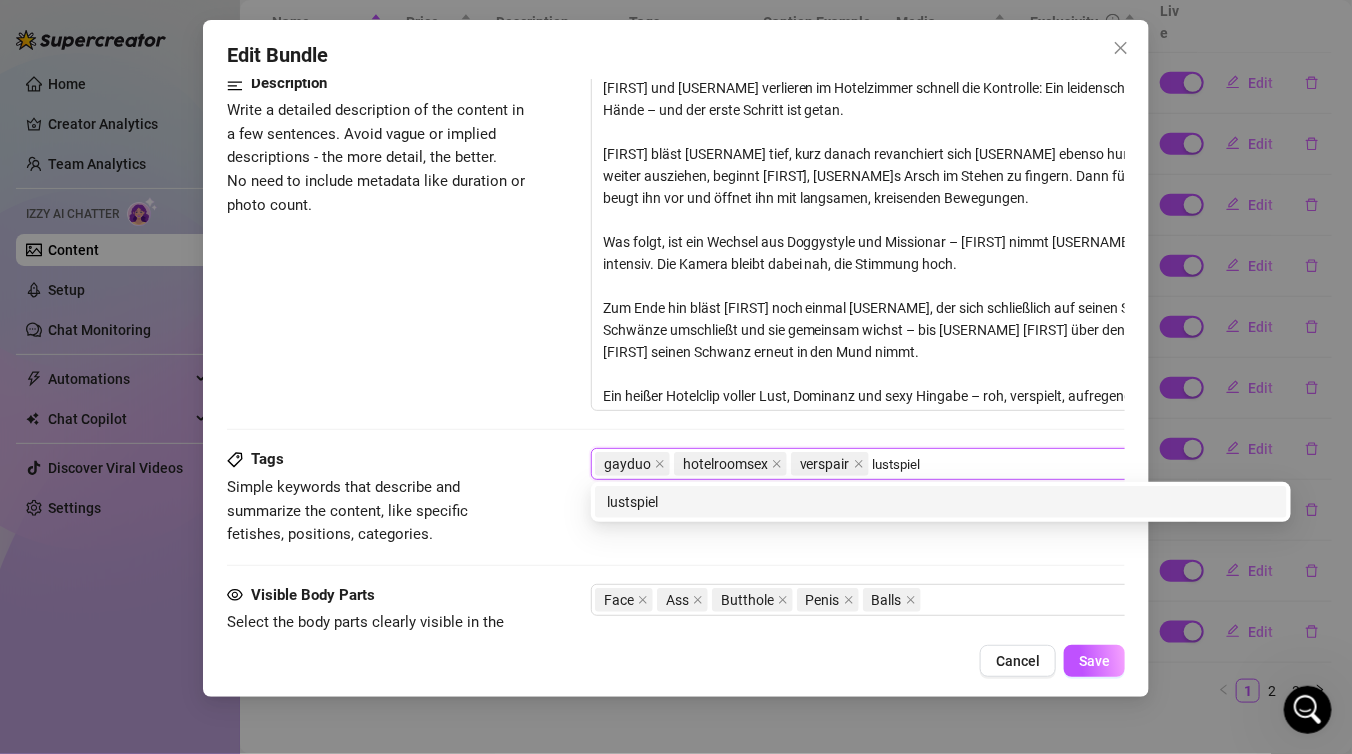 type on "lustspiel" 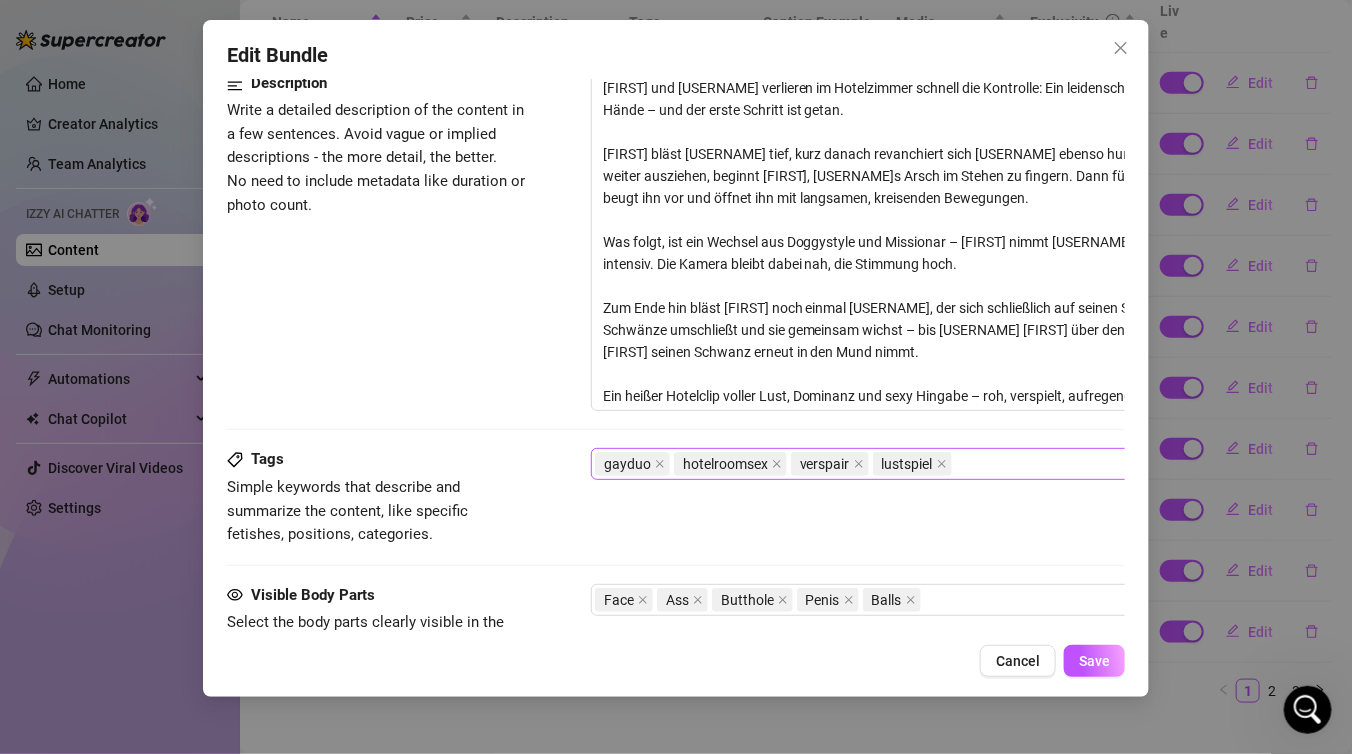 click on "gayduo hotelroomsex verspair lustspiel" at bounding box center [930, 464] 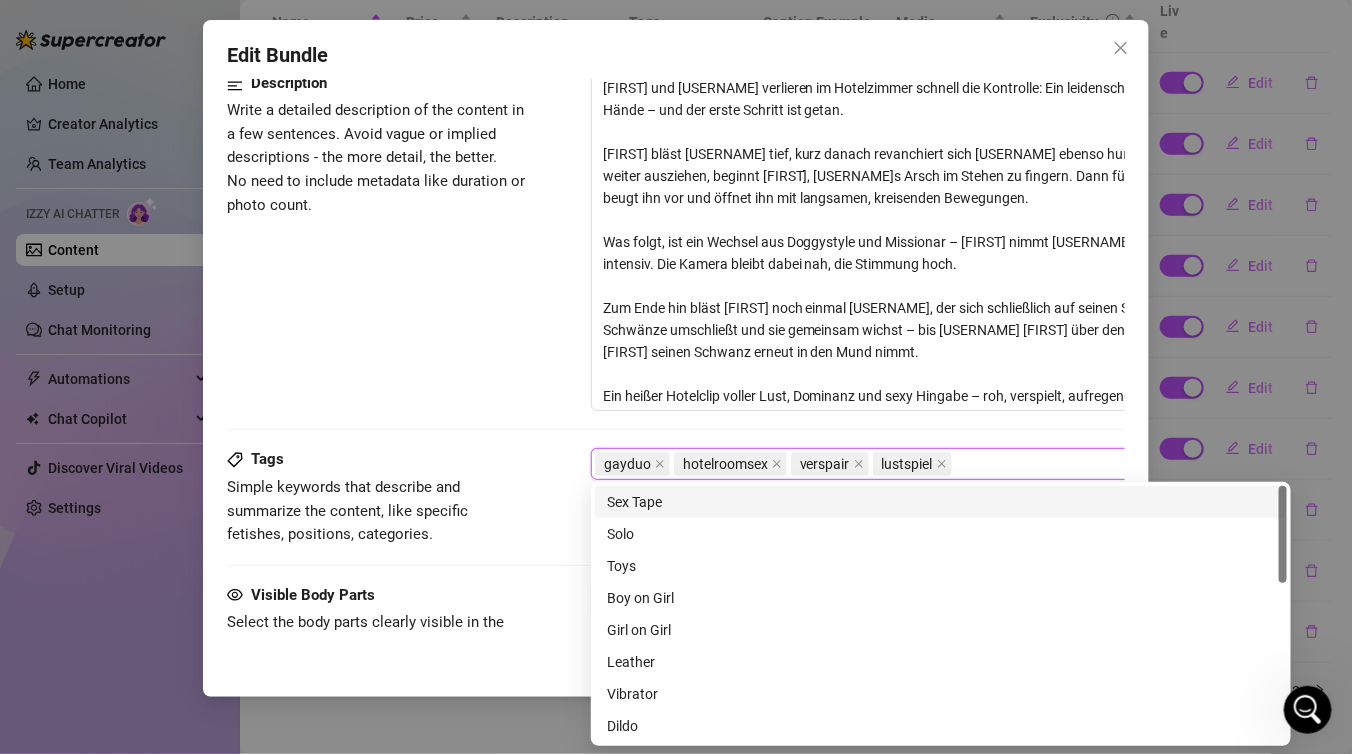 paste on "realpleasure" 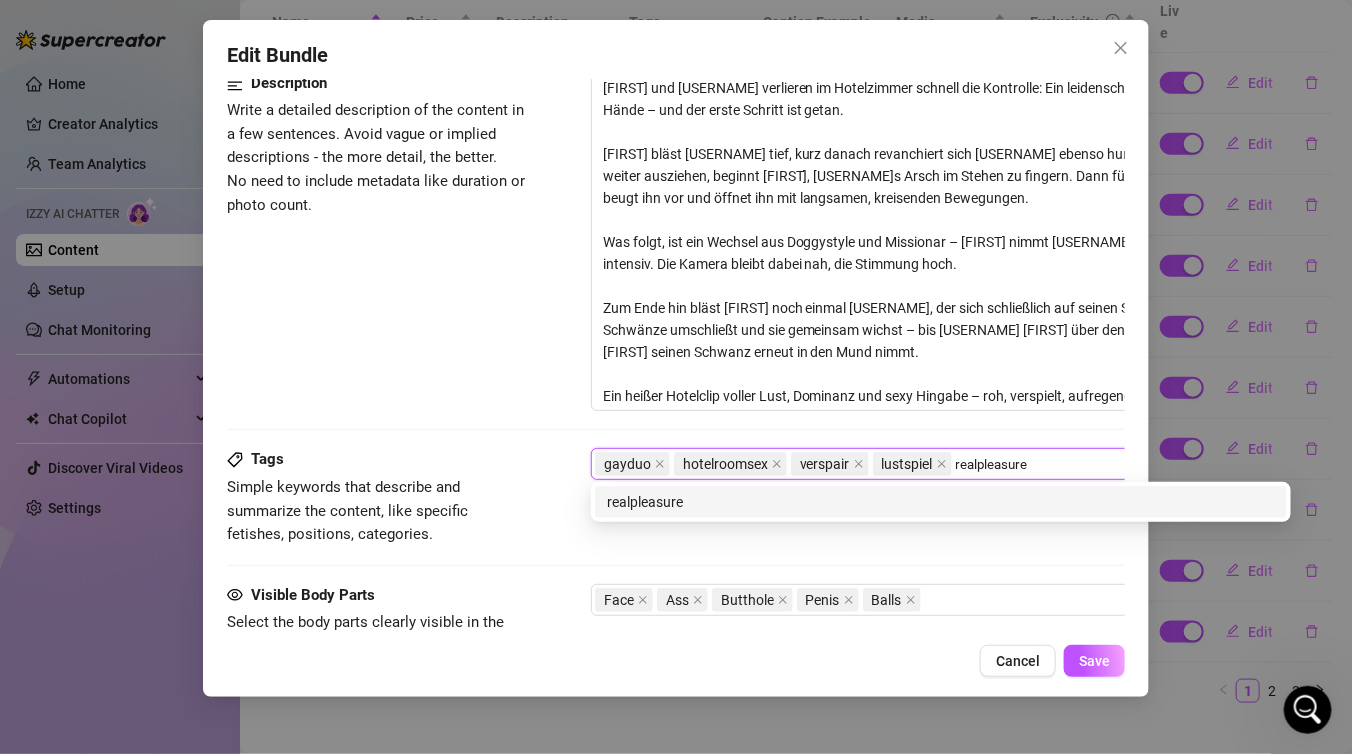 type on "realpleasure" 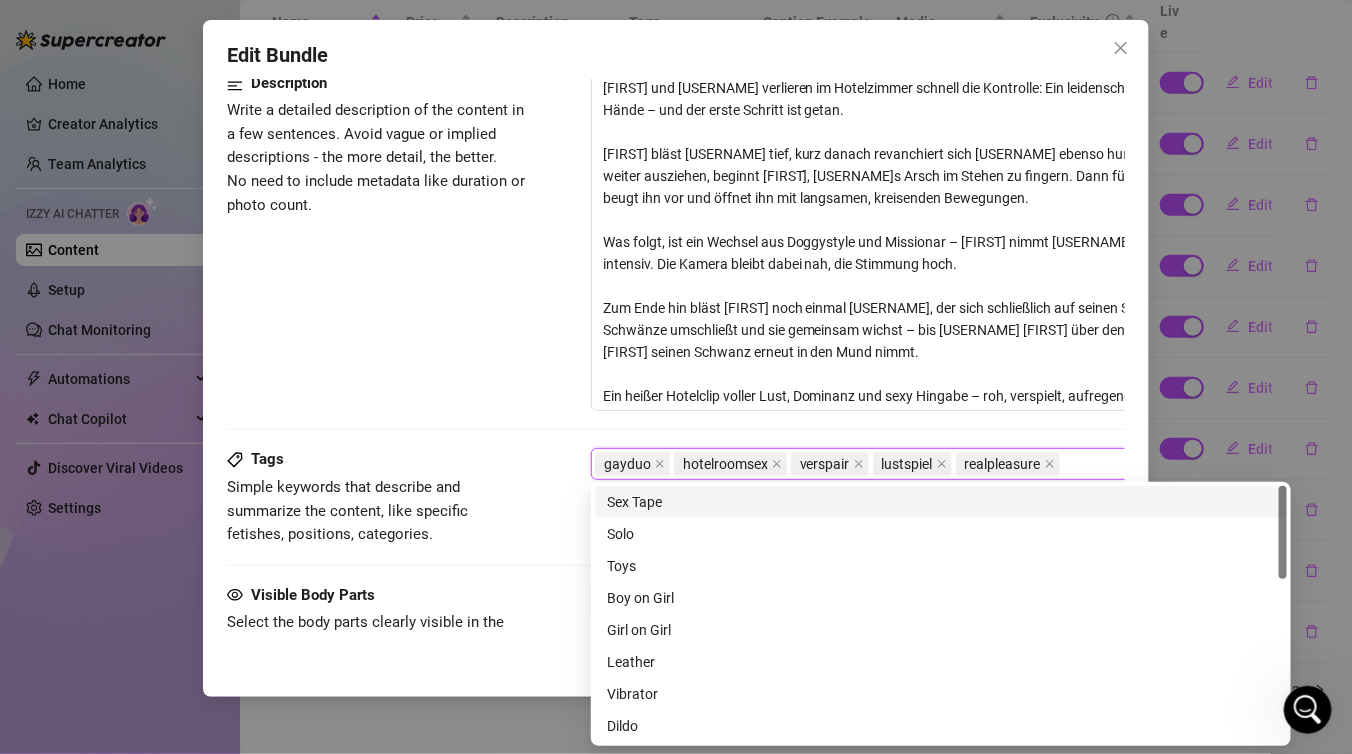 click on "gayduo hotelroomsex verspair lustspiel realpleasure" at bounding box center [930, 464] 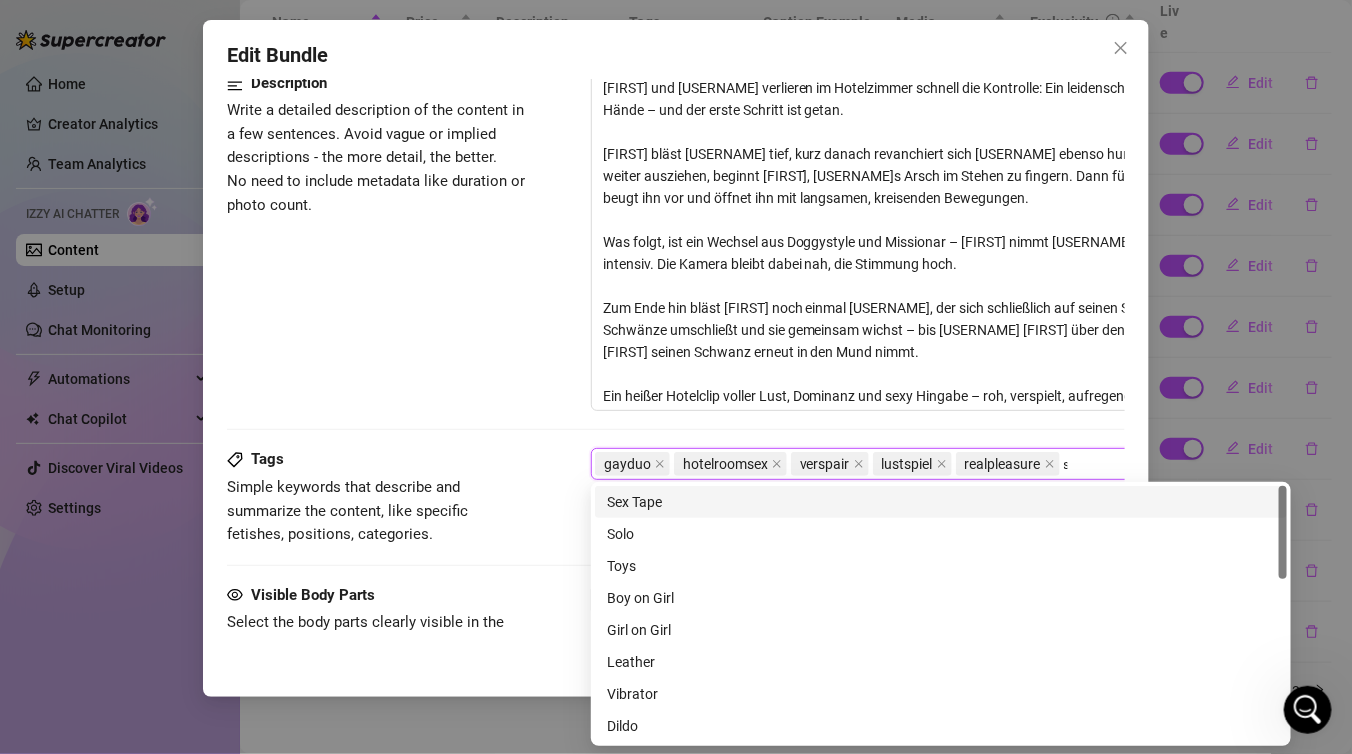 scroll, scrollTop: 829, scrollLeft: 16, axis: both 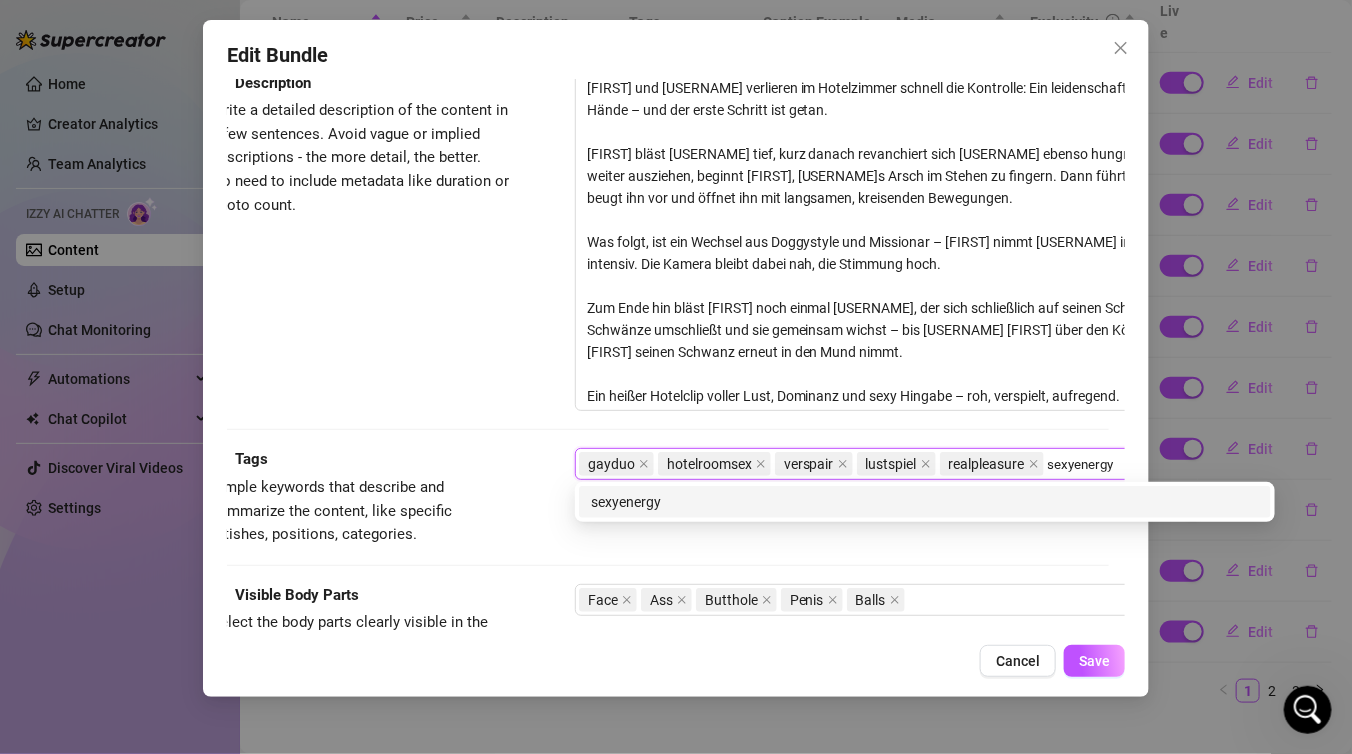 type on "sexyenergy" 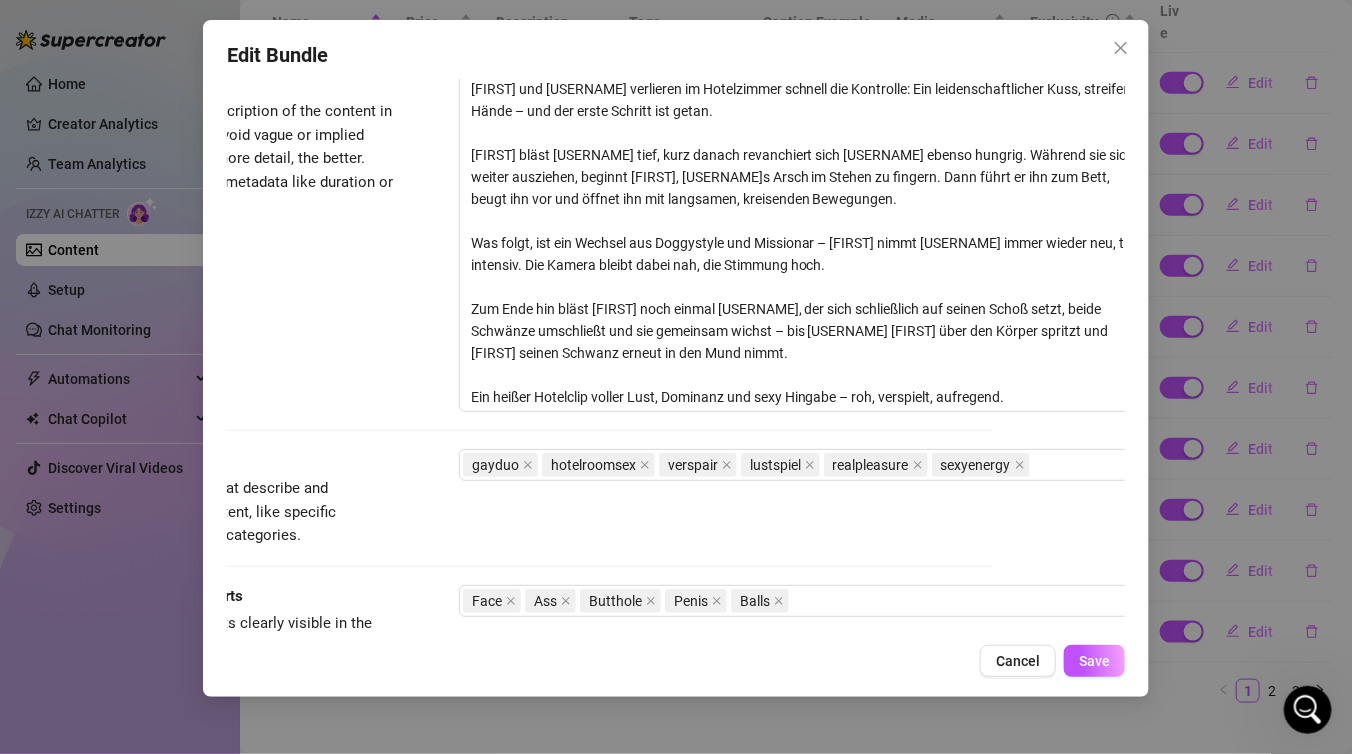 scroll, scrollTop: 828, scrollLeft: 152, axis: both 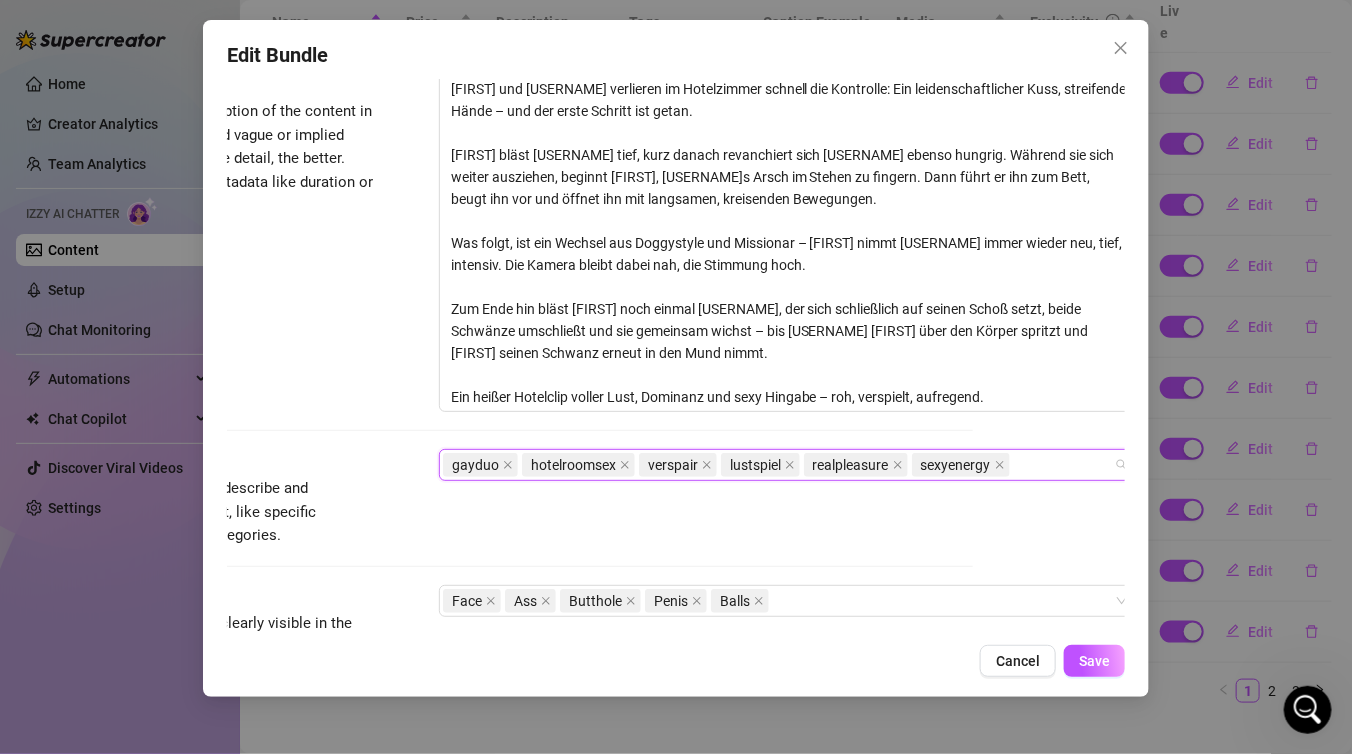 click on "gayduo hotelroomsex verspair lustspiel realpleasure sexyenergy" at bounding box center [778, 465] 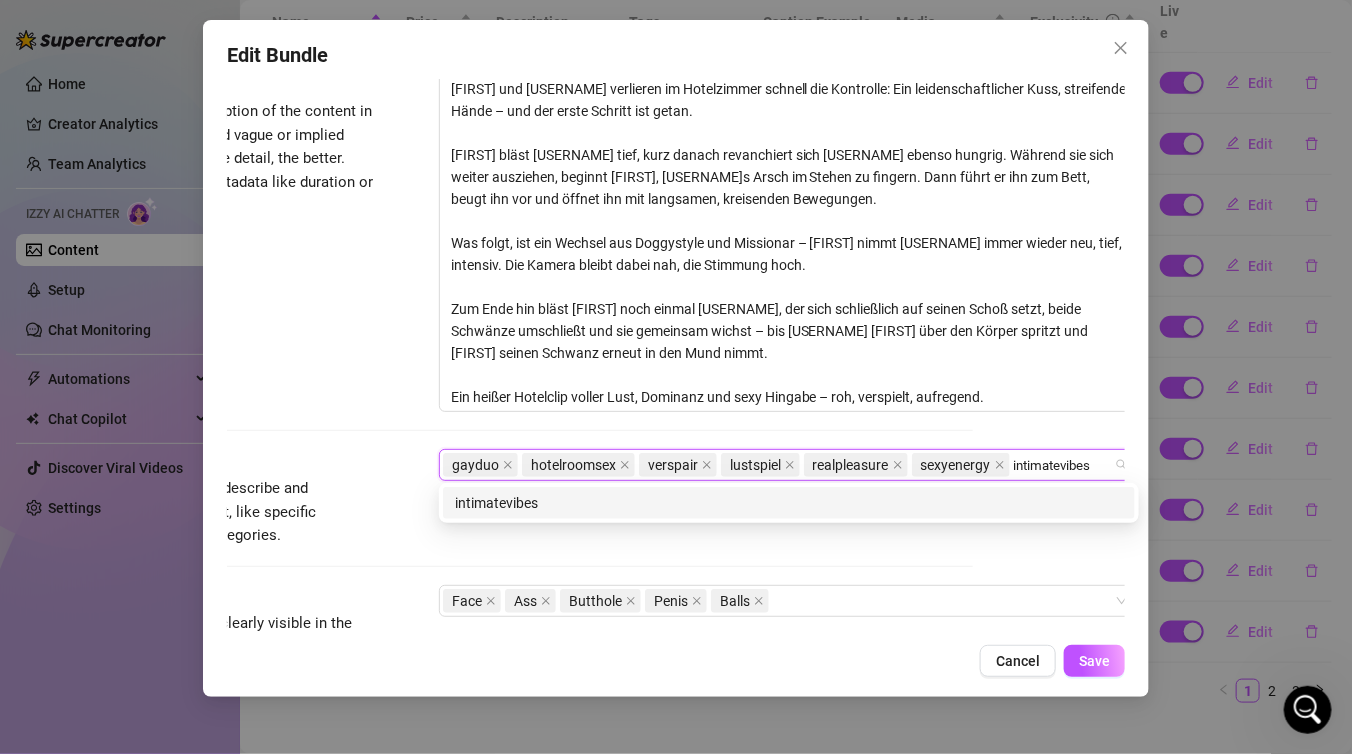 type on "intimatevibes" 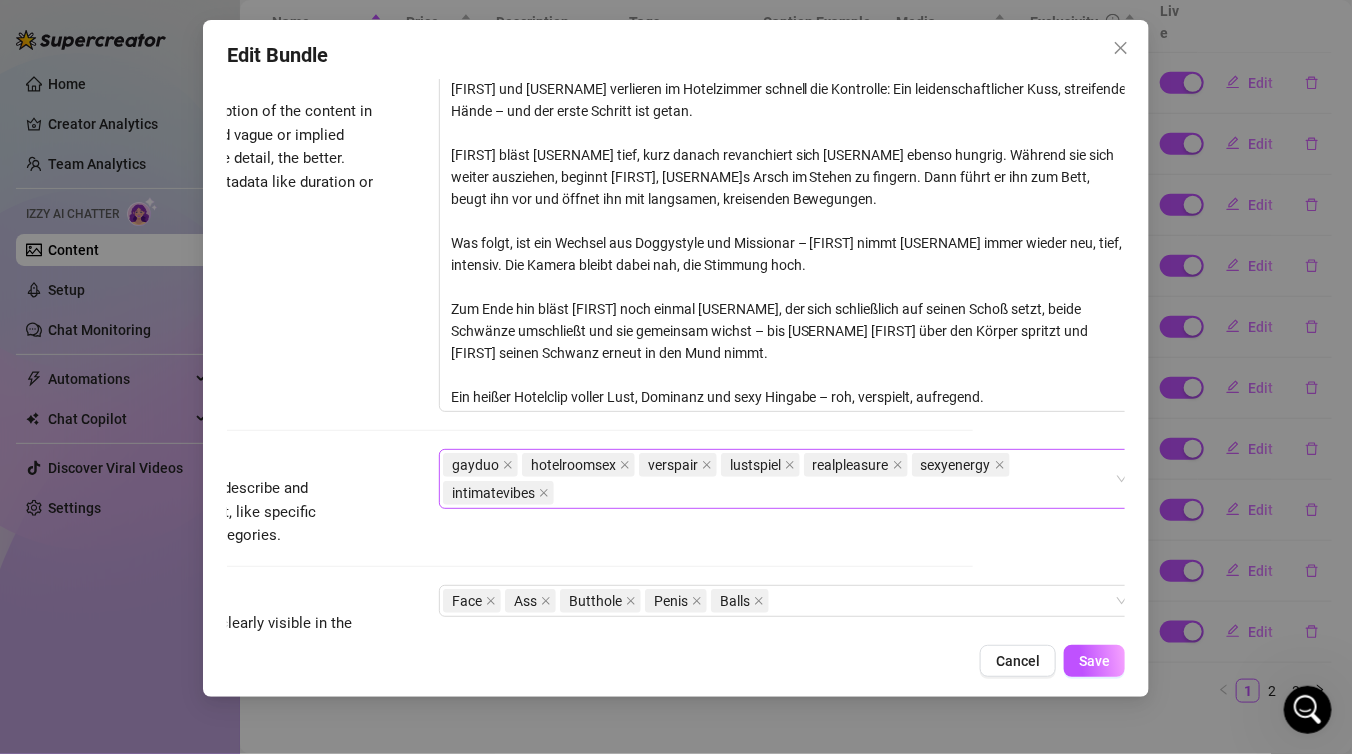 click on "gayduo hotelroomsex verspair lustspiel realpleasure sexyenergy intimatevibes" at bounding box center [778, 479] 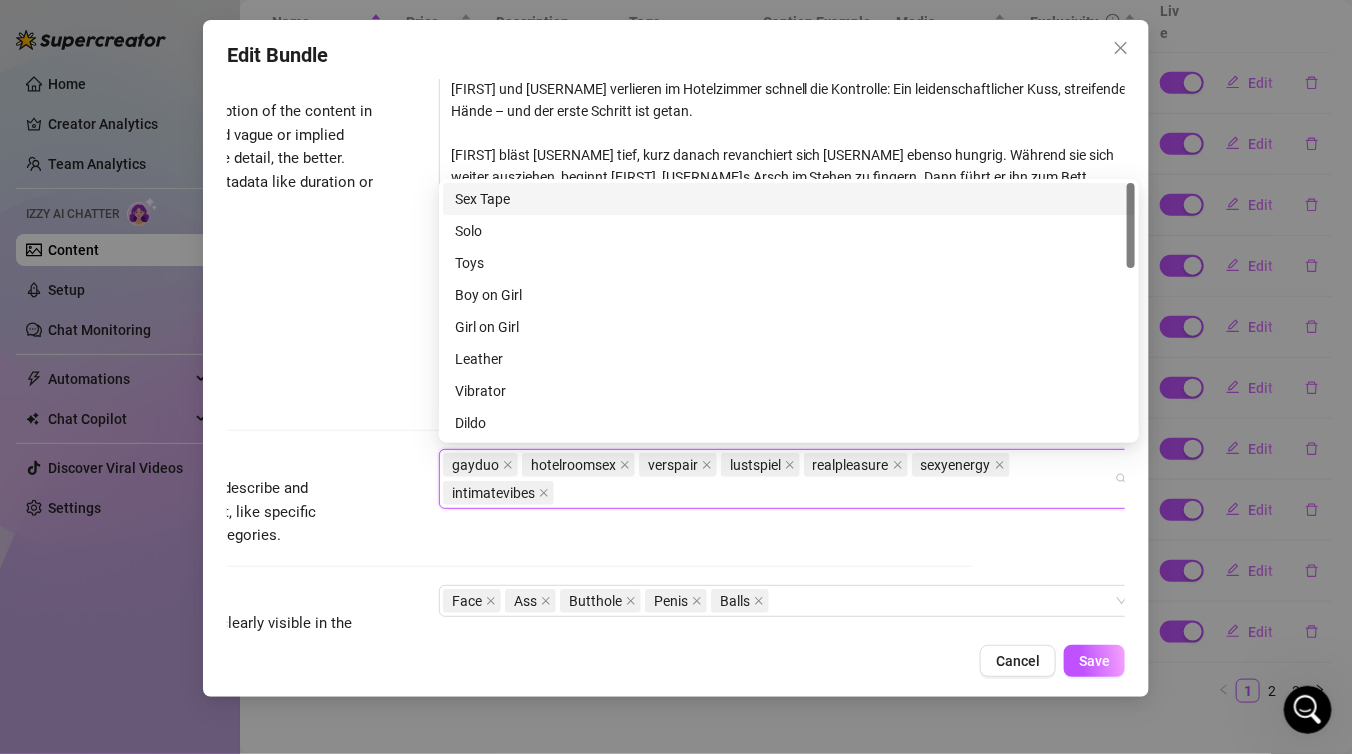 paste on "spontaneoussex" 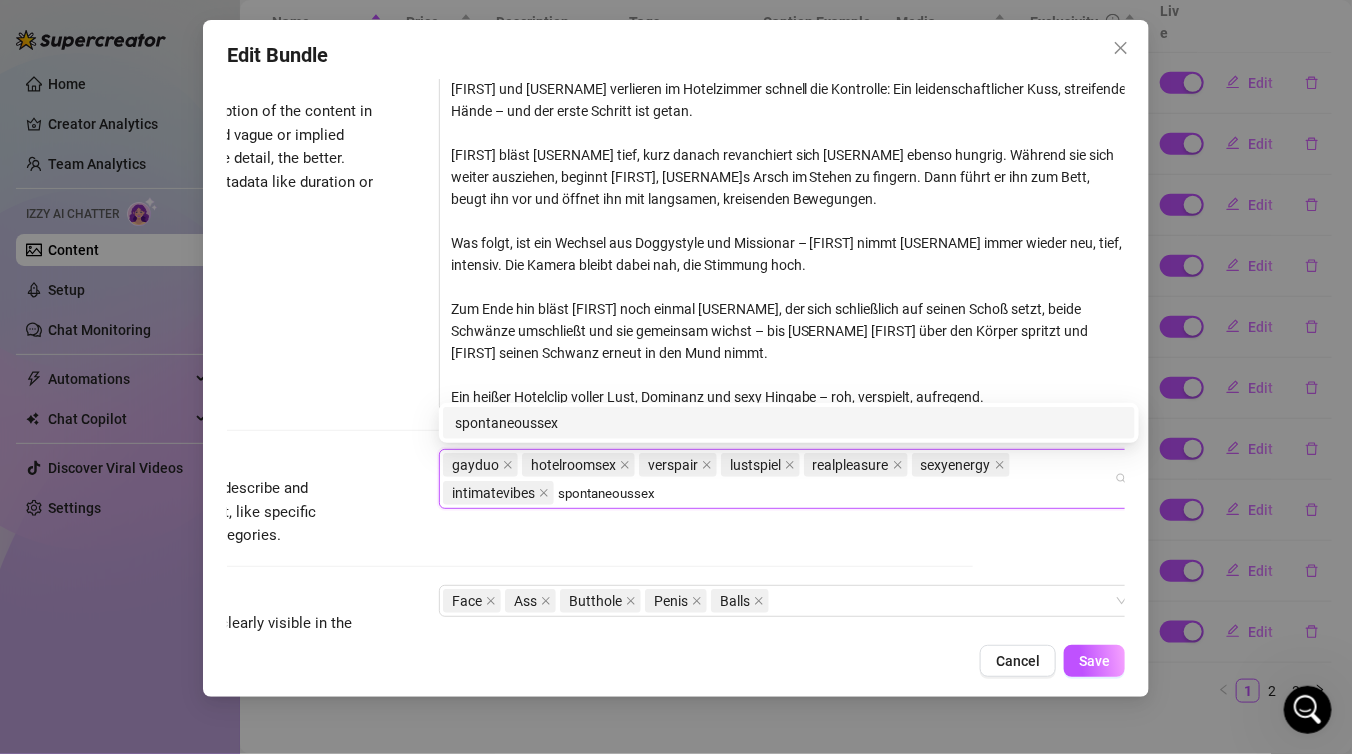 type on "spontaneoussex" 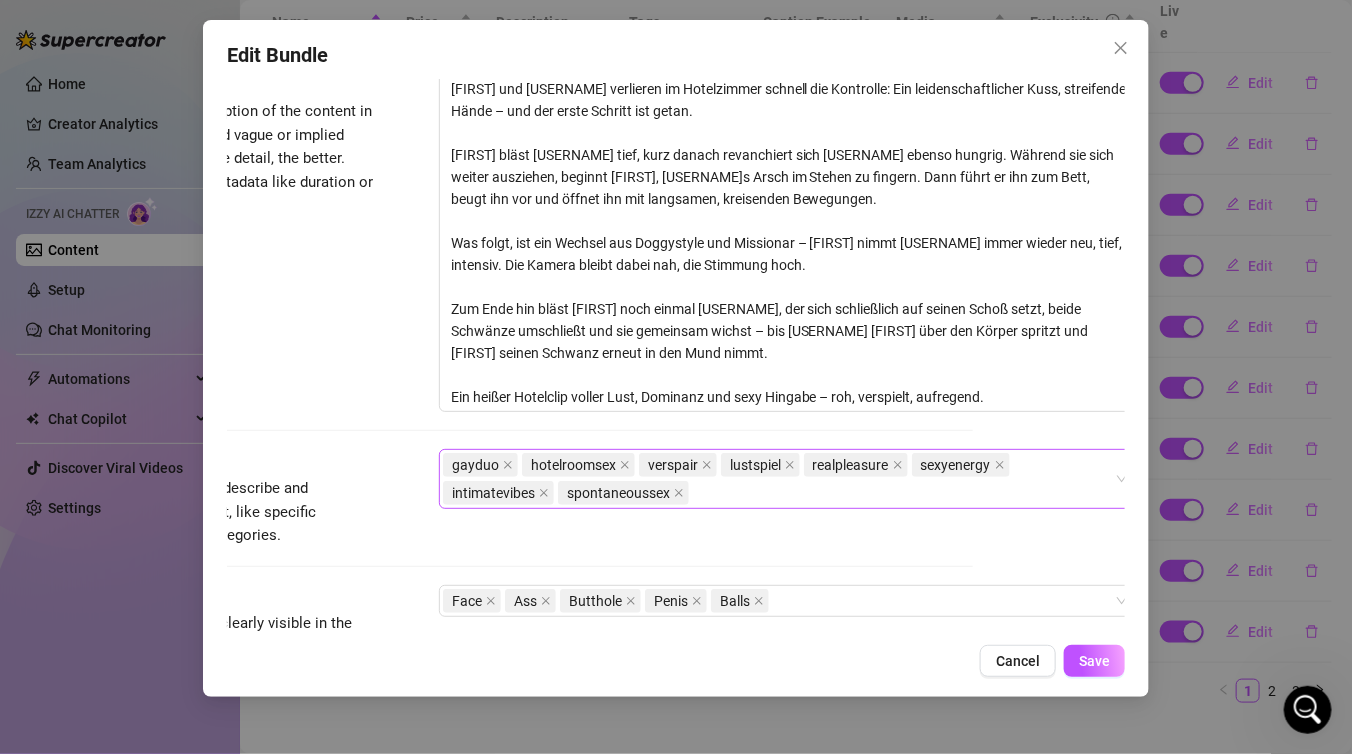 click on "gayduo hotelroomsex verspair lustspiel realpleasure sexyenergy intimatevibes spontaneoussex" at bounding box center (778, 479) 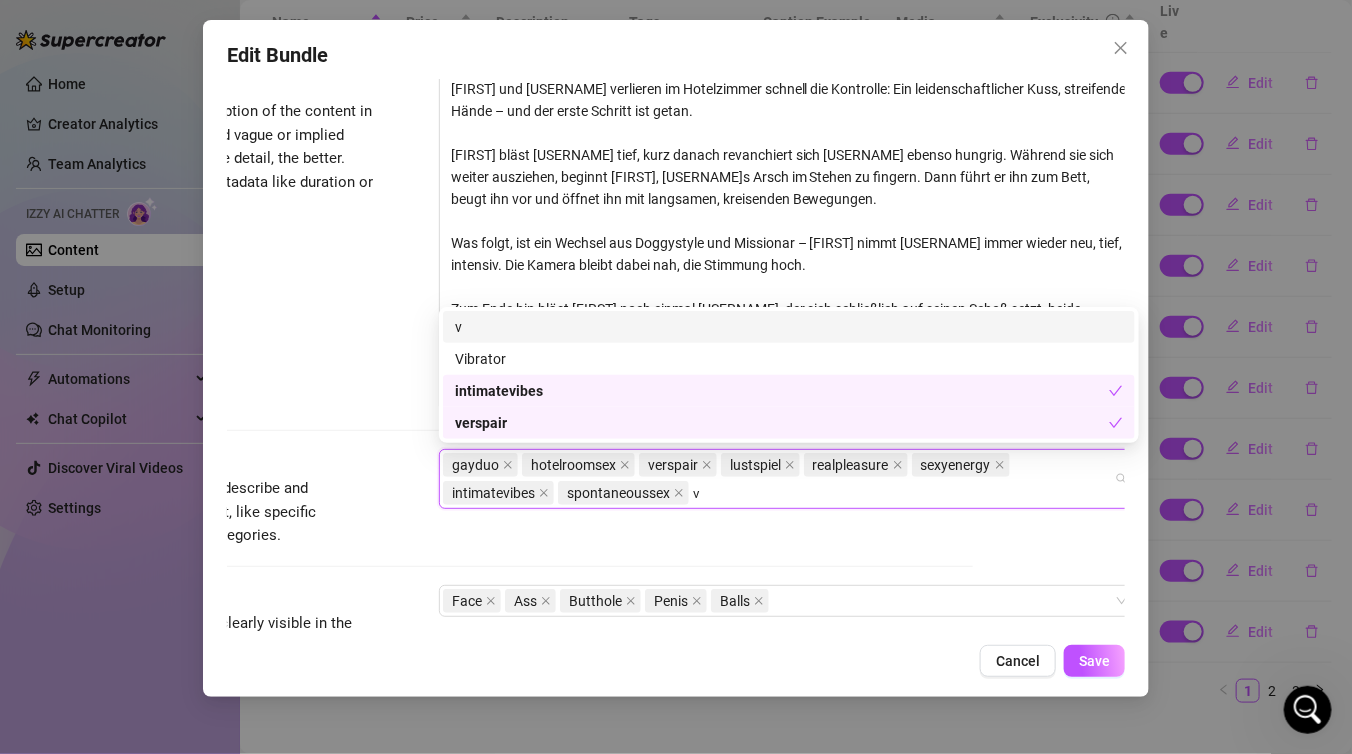 type on "v" 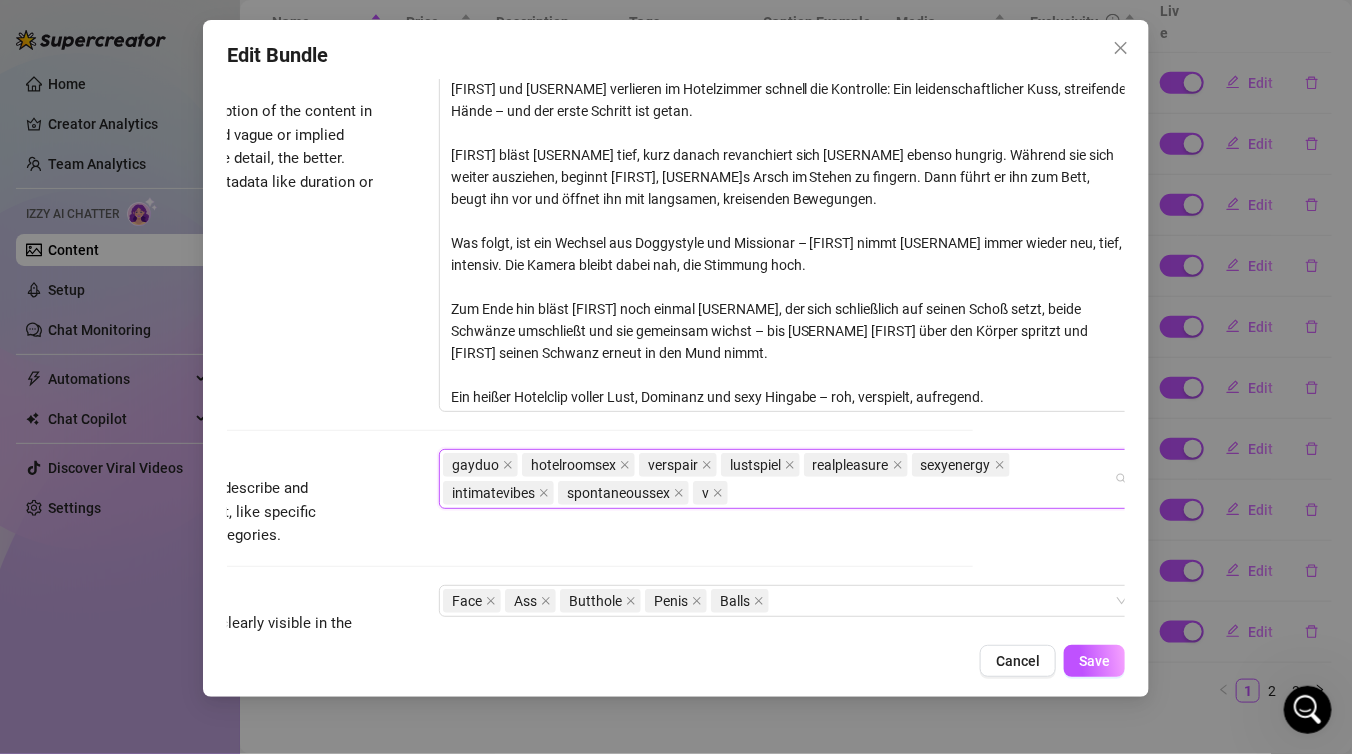 click on "gayduo hotelroomsex verspair lustspiel realpleasure sexyenergy intimatevibes spontaneoussex v" at bounding box center (778, 479) 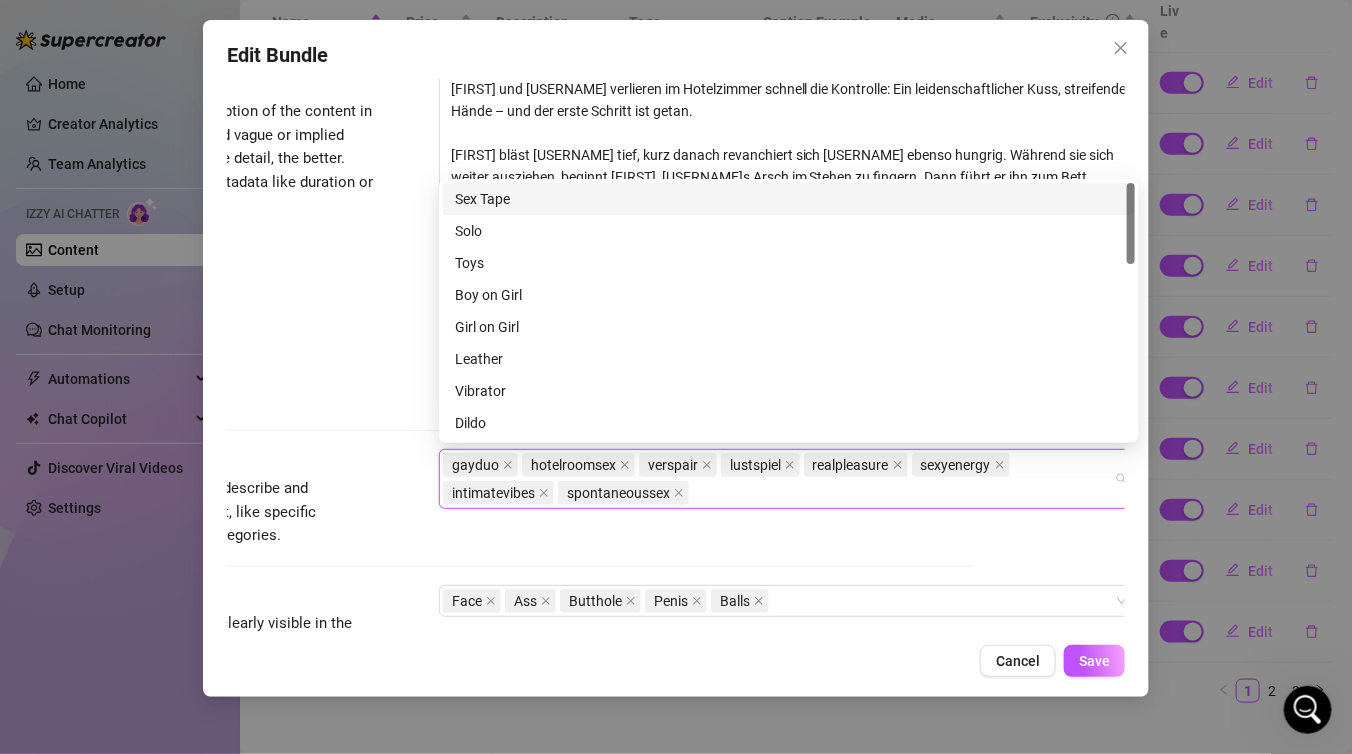 paste on "rawconnection" 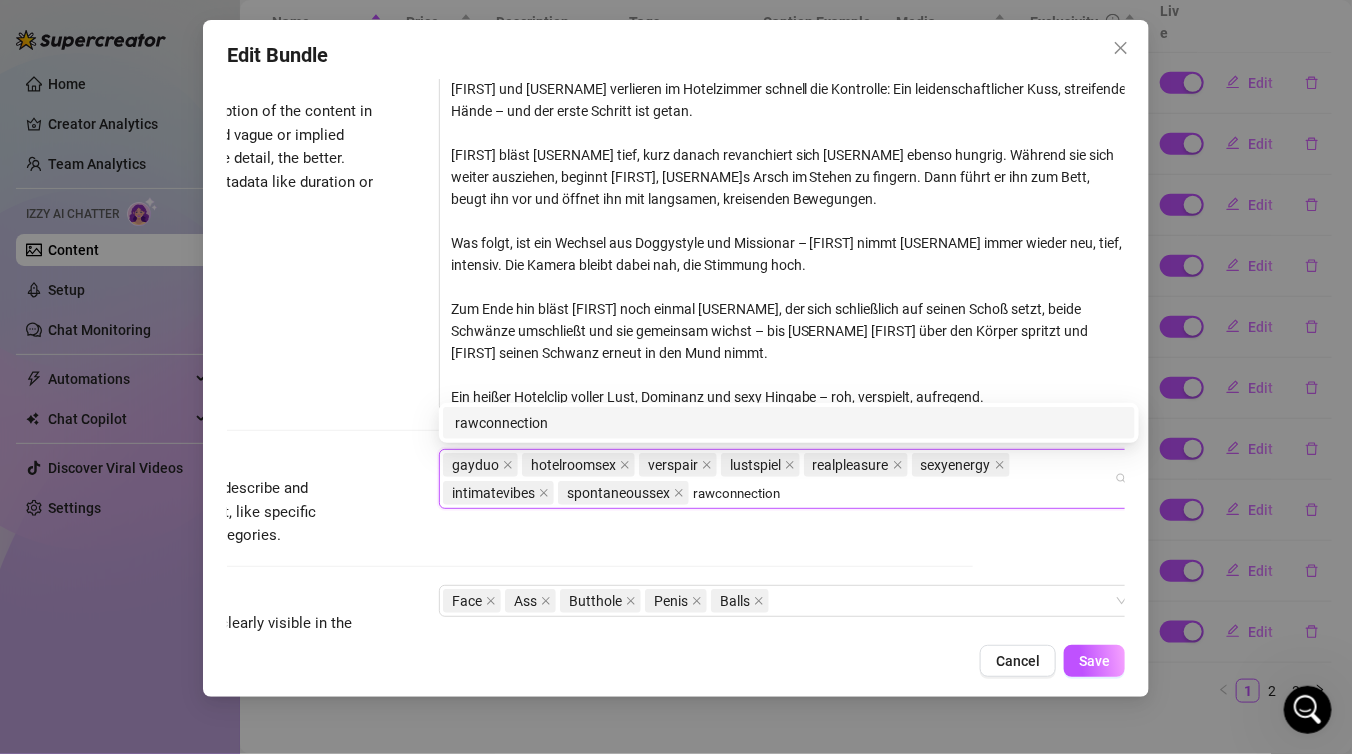 type on "rawconnection" 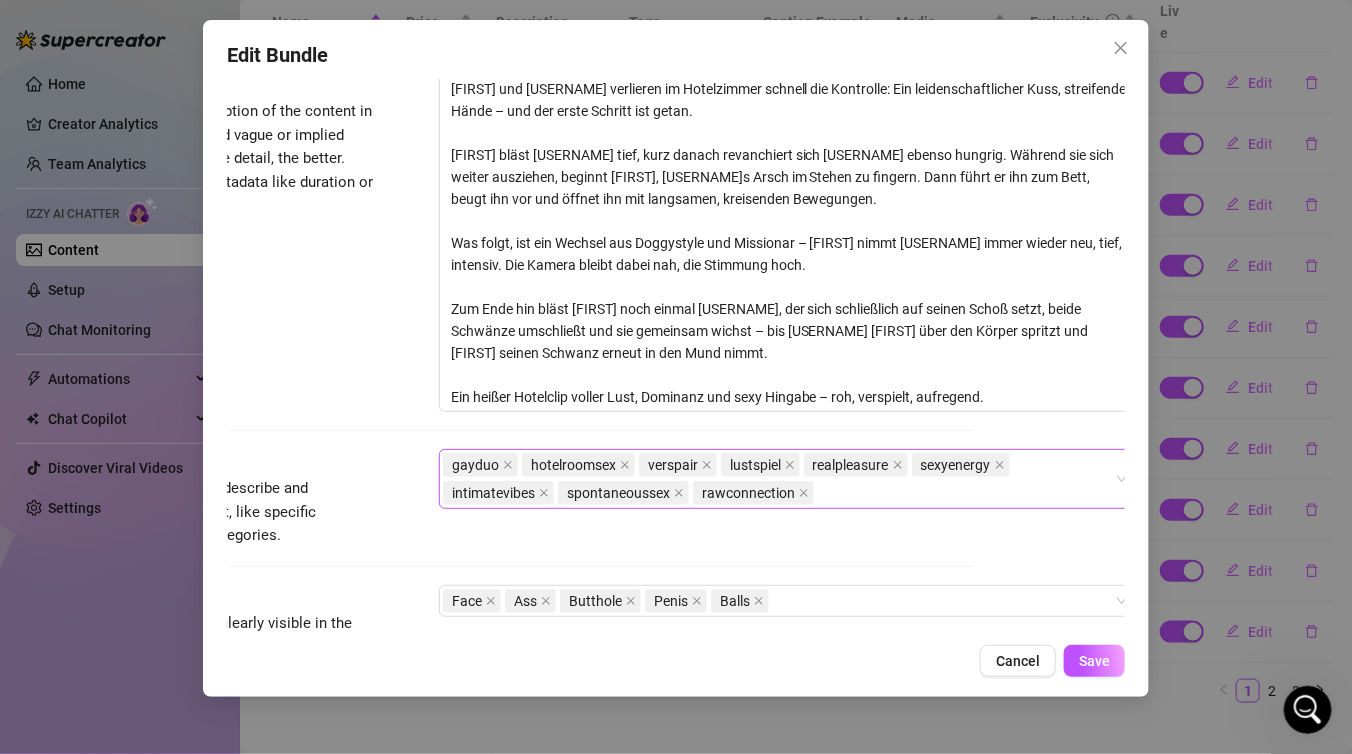 click on "gayduo hotelroomsex verspair lustspiel realpleasure sexyenergy intimatevibes spontaneoussex rawconnection" at bounding box center (778, 479) 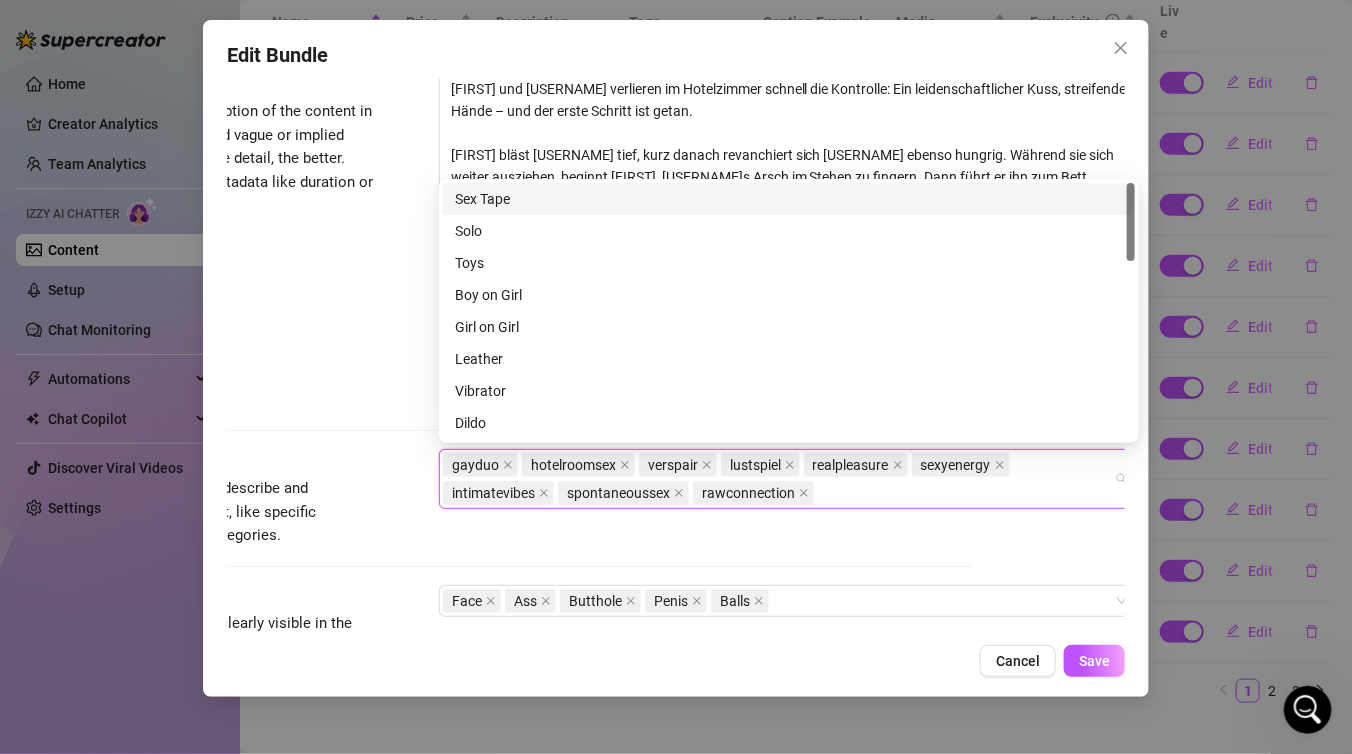 paste on "mutualplay" 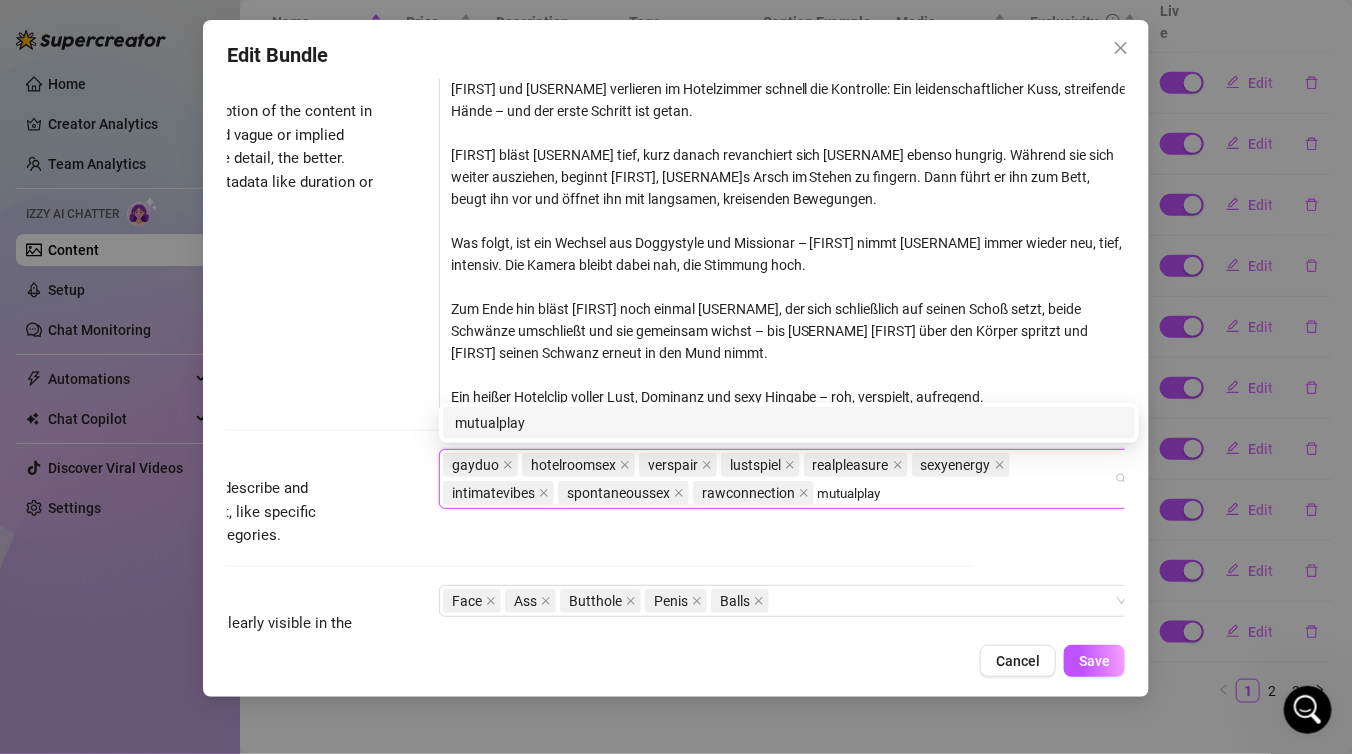 type on "mutualplay" 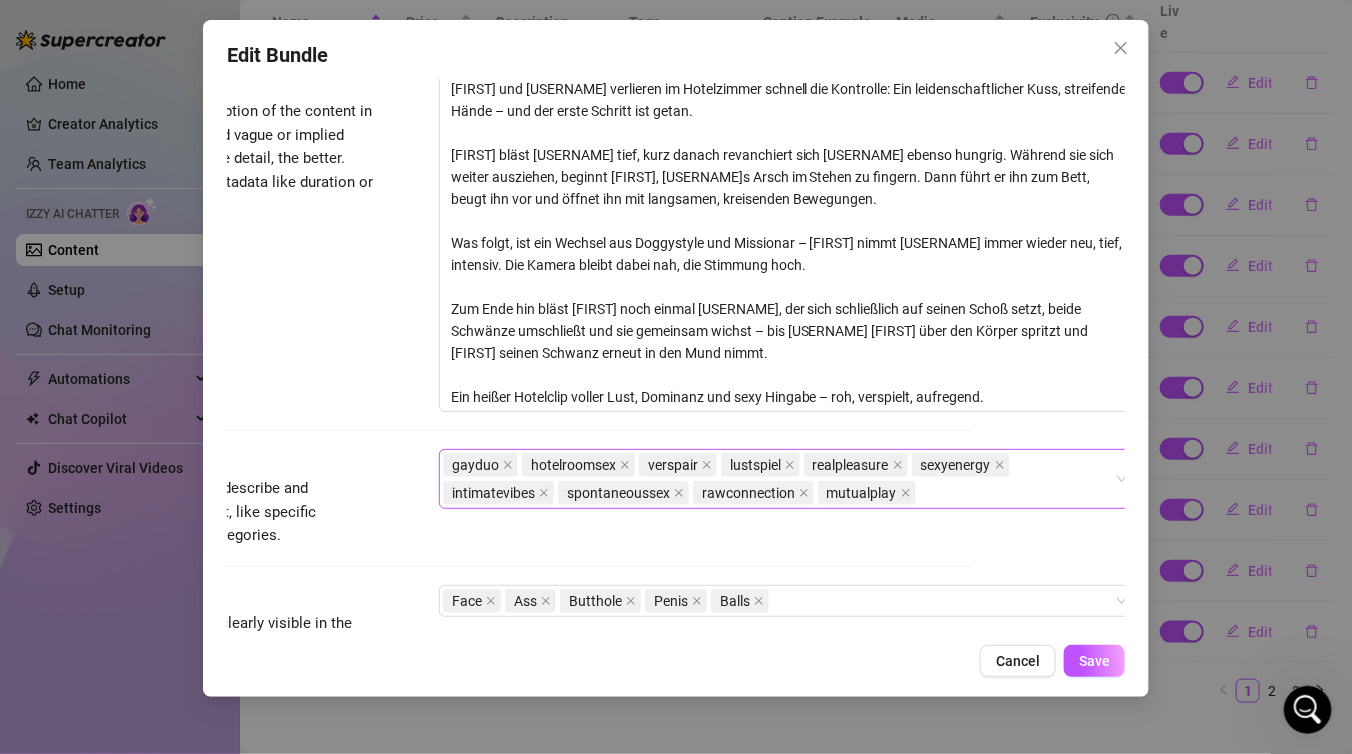 click on "gayduo hotelroomsex verspair lustspiel realpleasure sexyenergy intimatevibes spontaneoussex rawconnection mutualplay" at bounding box center (778, 479) 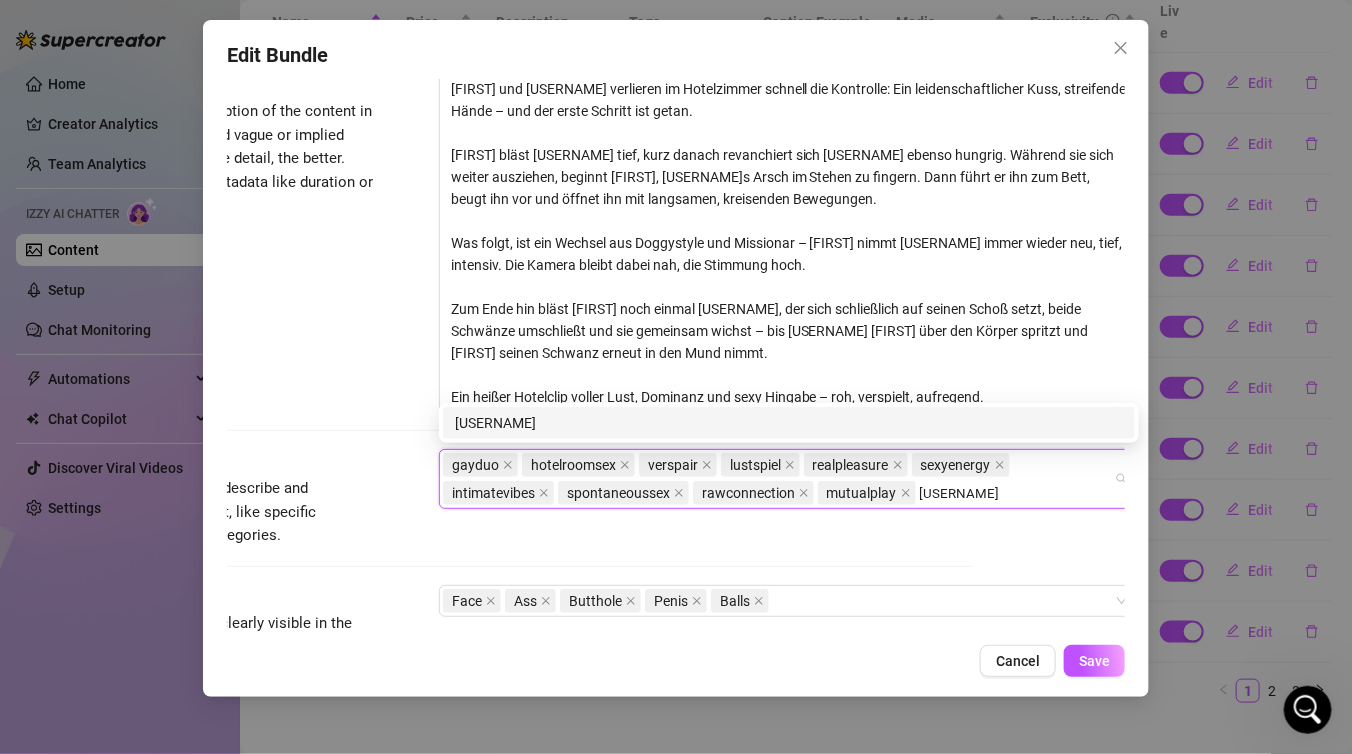 type on "[USERNAME]" 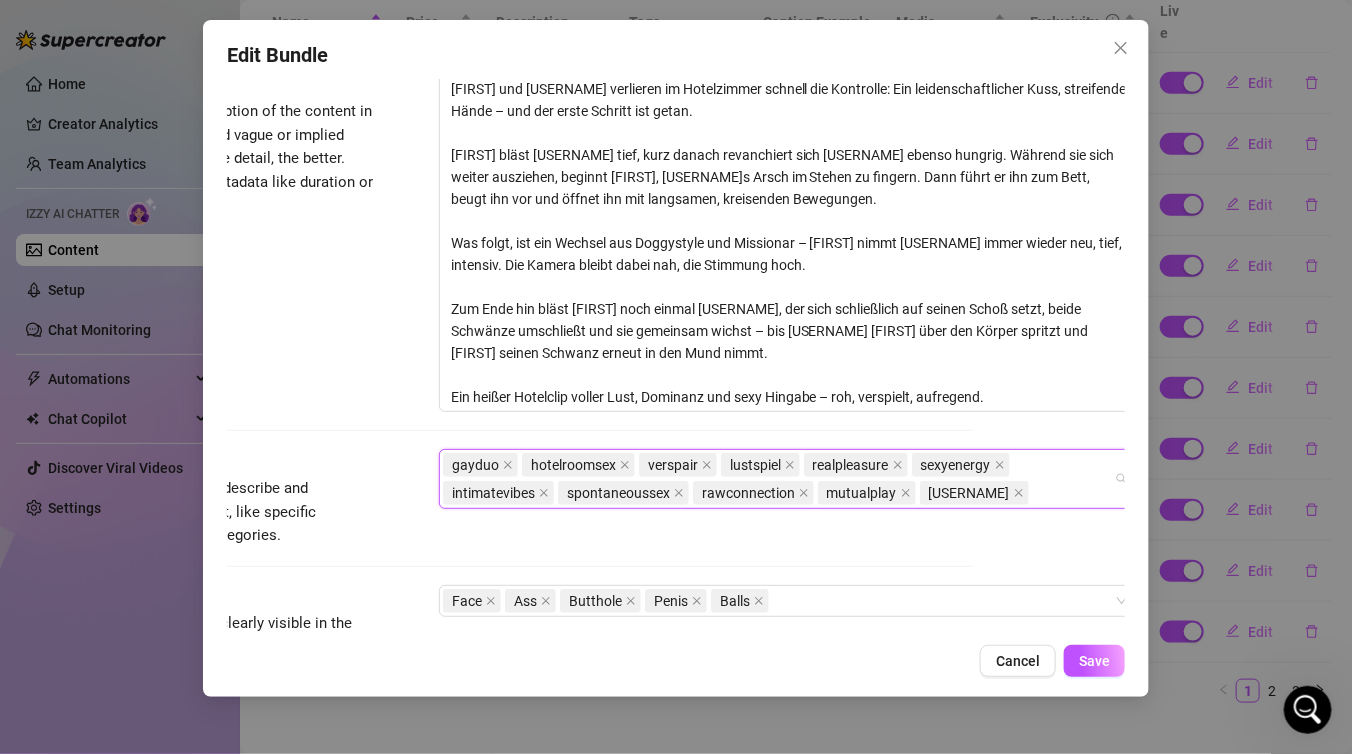 click on "gayduo hotelroomsex verspair lustspiel realpleasure sexyenergy intimatevibes spontaneoussex rawconnection mutualplay [USERNAME]" at bounding box center (778, 479) 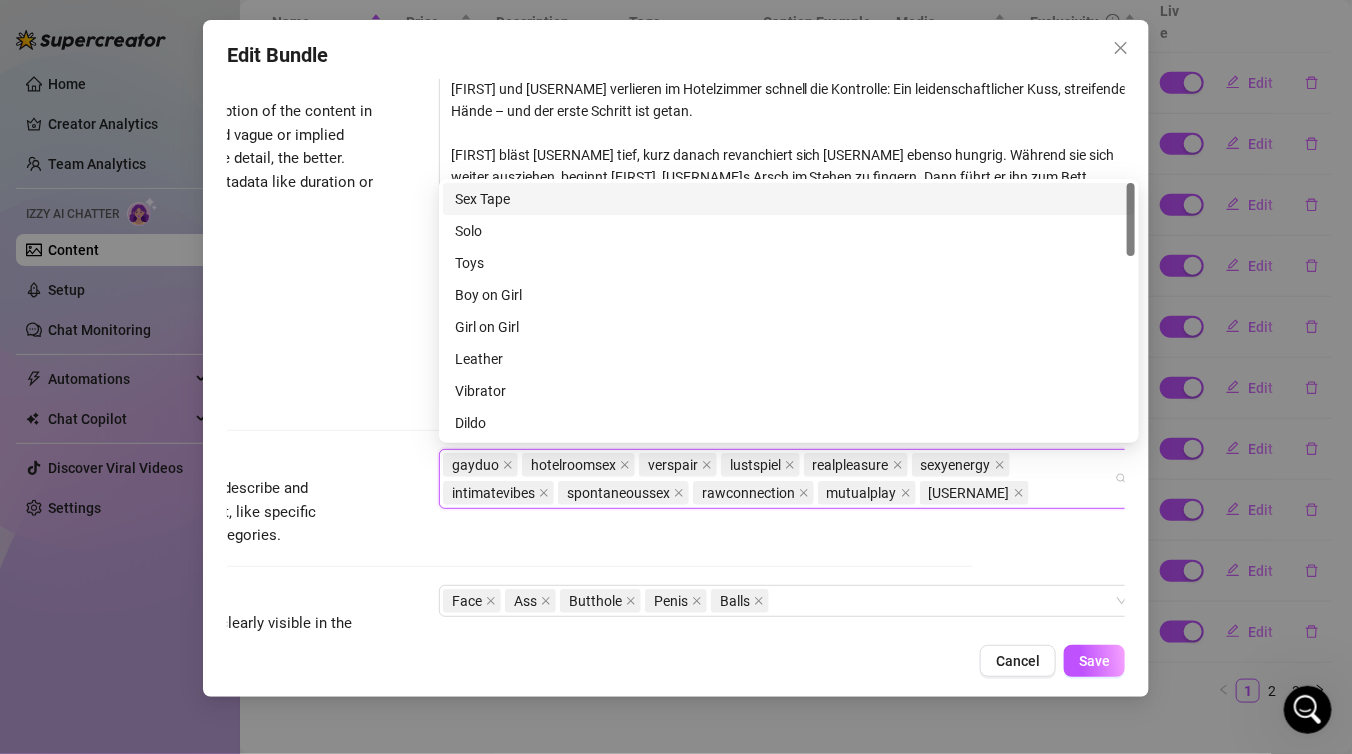 paste on "[USERNAME]" 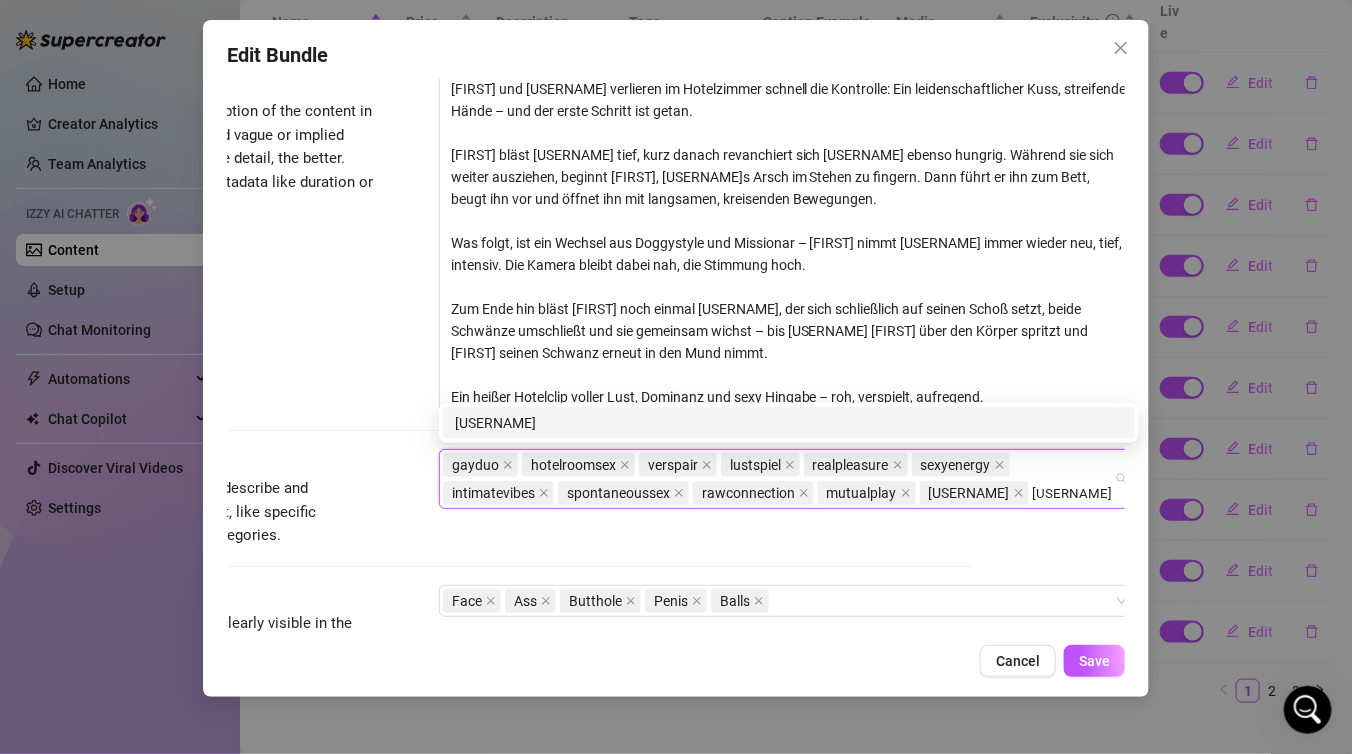 type on "[USERNAME]" 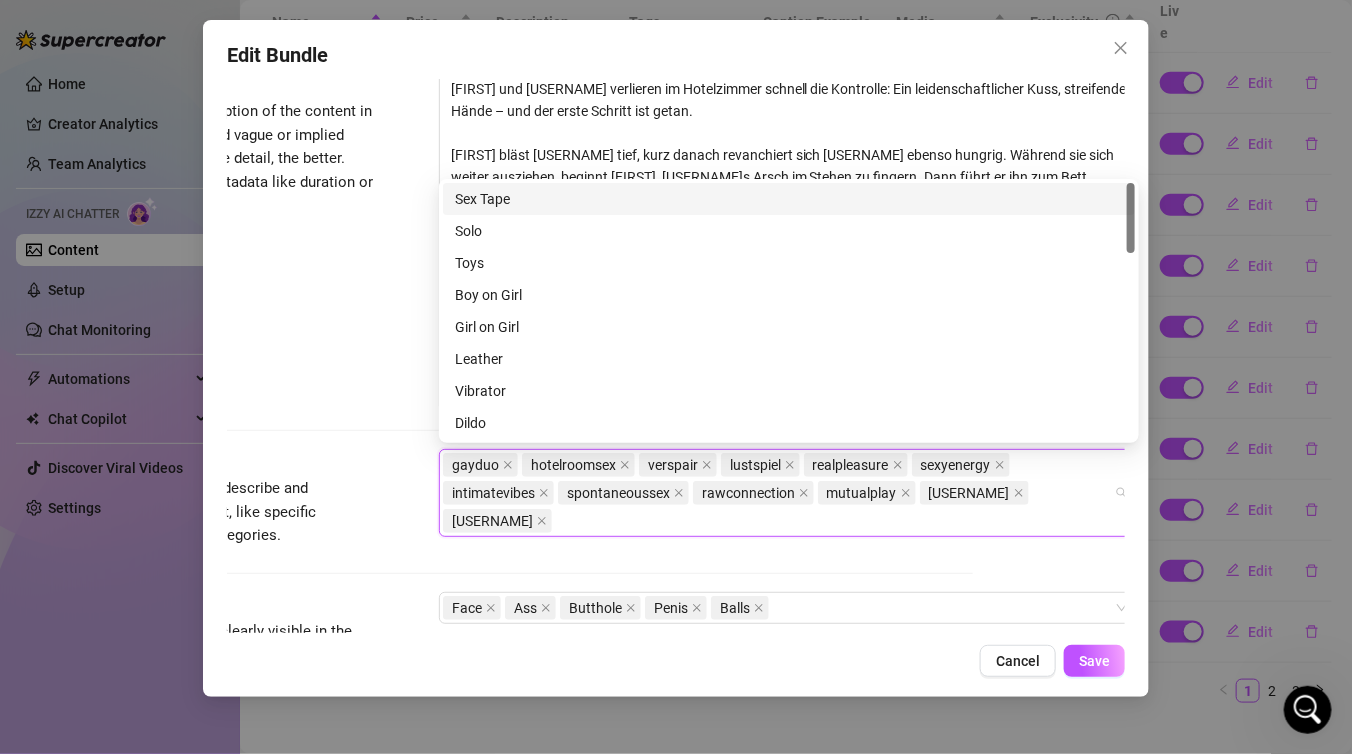 click on "gayduo hotelroomsex verspair lustspiel realpleasure sexyenergy intimatevibes spontaneoussex rawconnection mutualplay thejanandonly [USERNAME]" at bounding box center (778, 493) 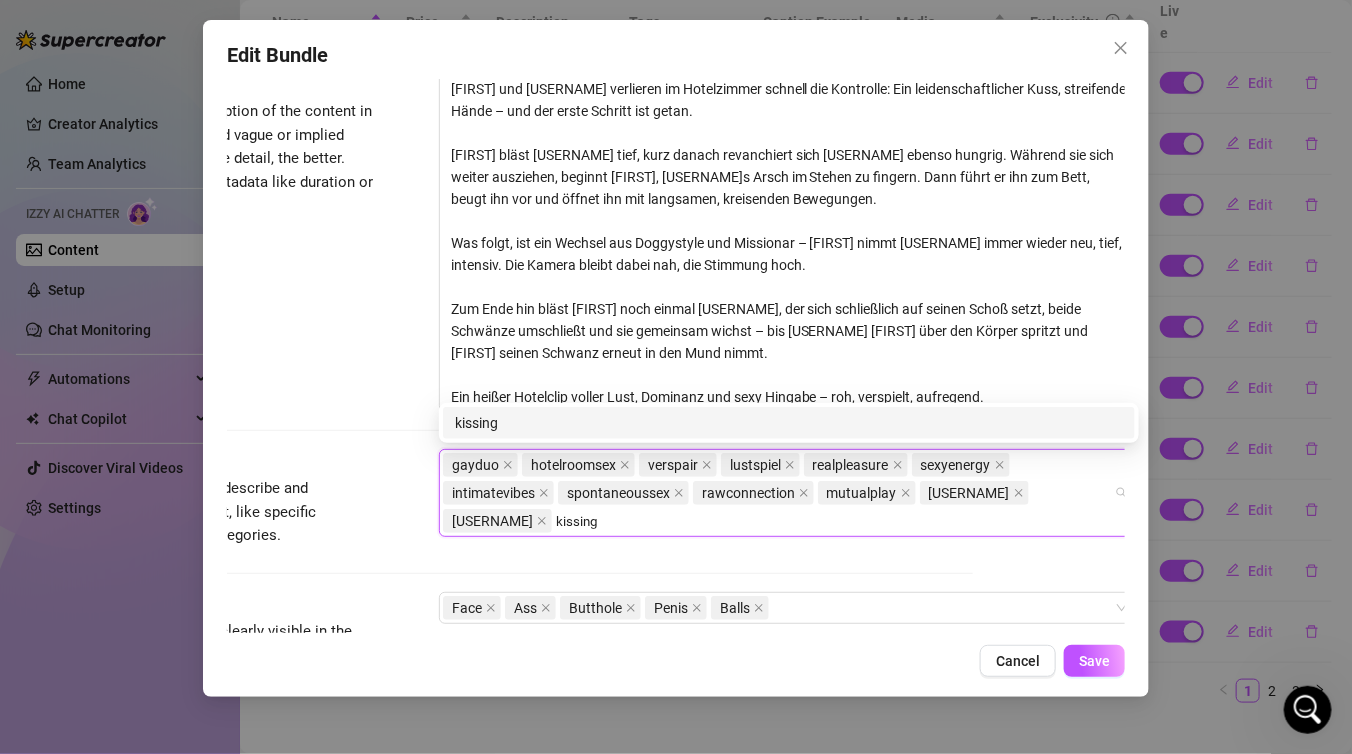 type on "kissing" 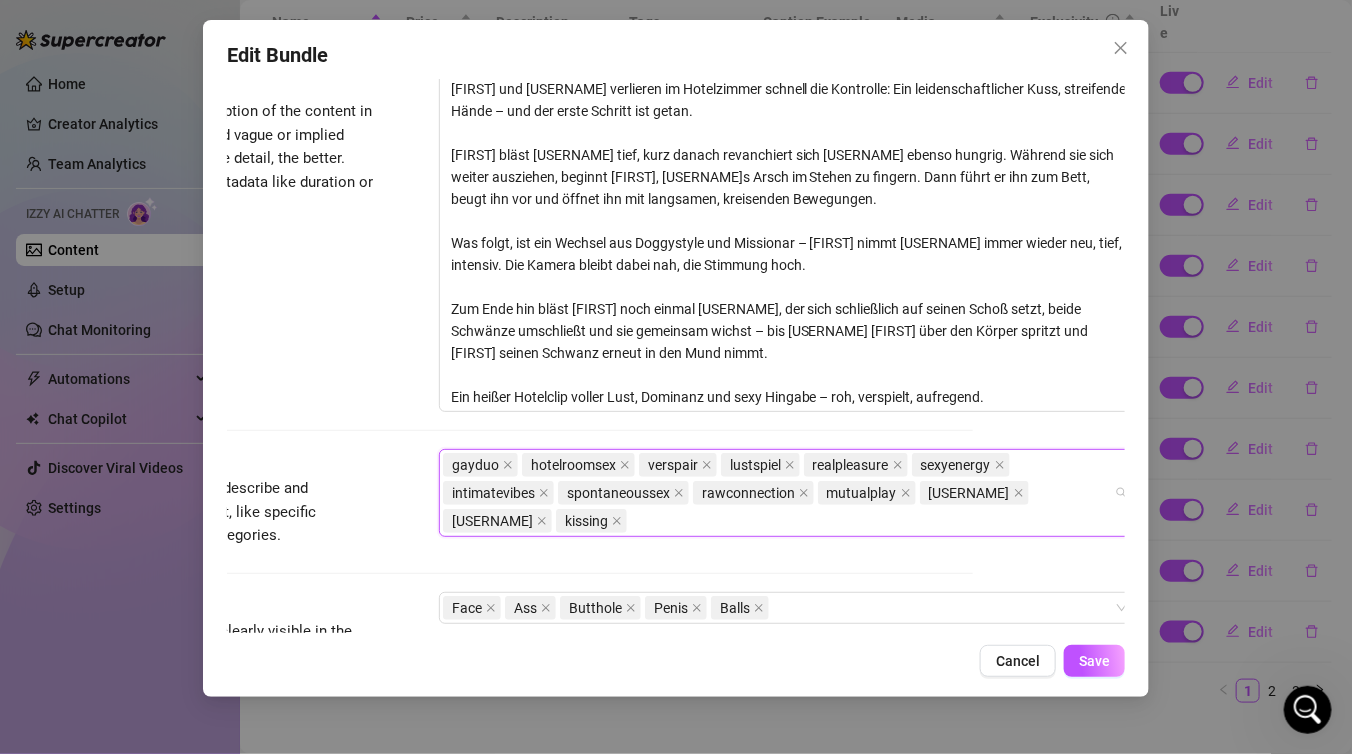 click on "gayduo hotelroomsex verspair lustspiel realpleasure sexyenergy intimatevibes spontaneoussex rawconnection mutualplay thejanandonly chico_twiink kissing" at bounding box center (778, 493) 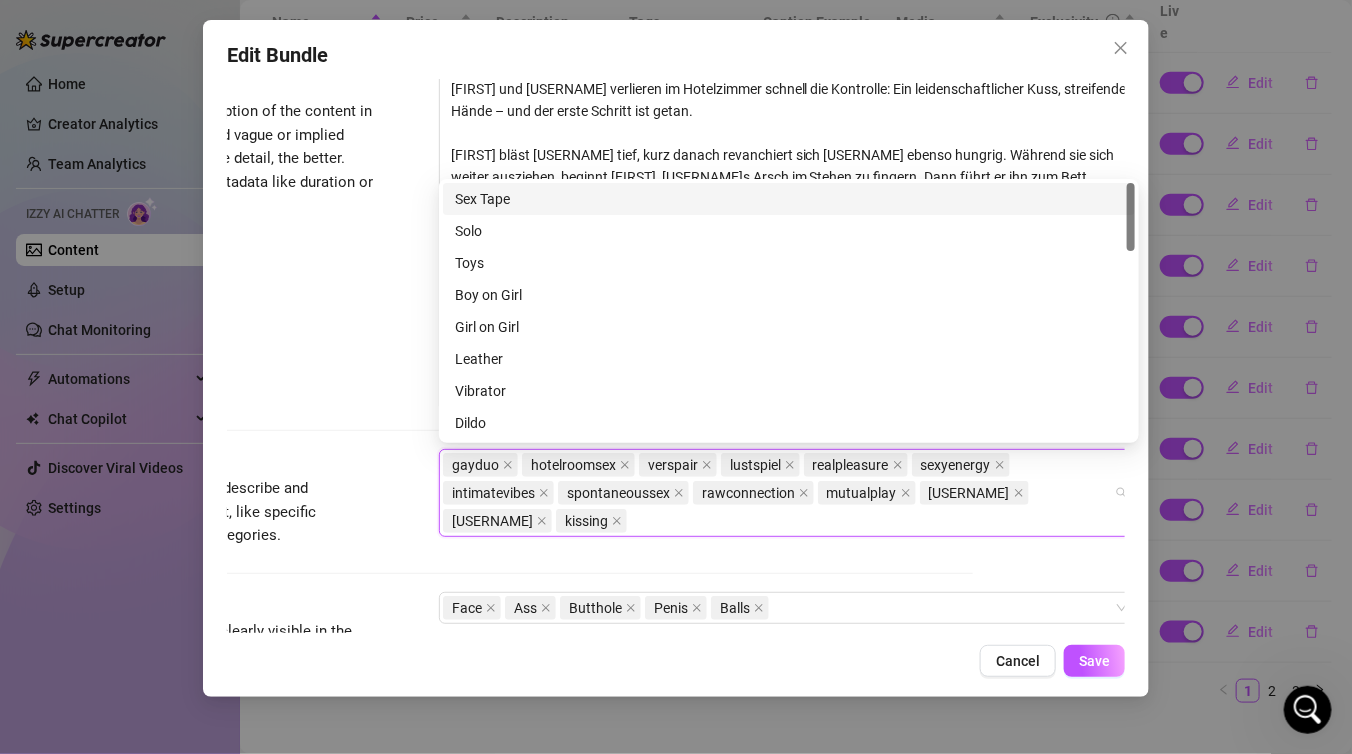 paste on "blowjob" 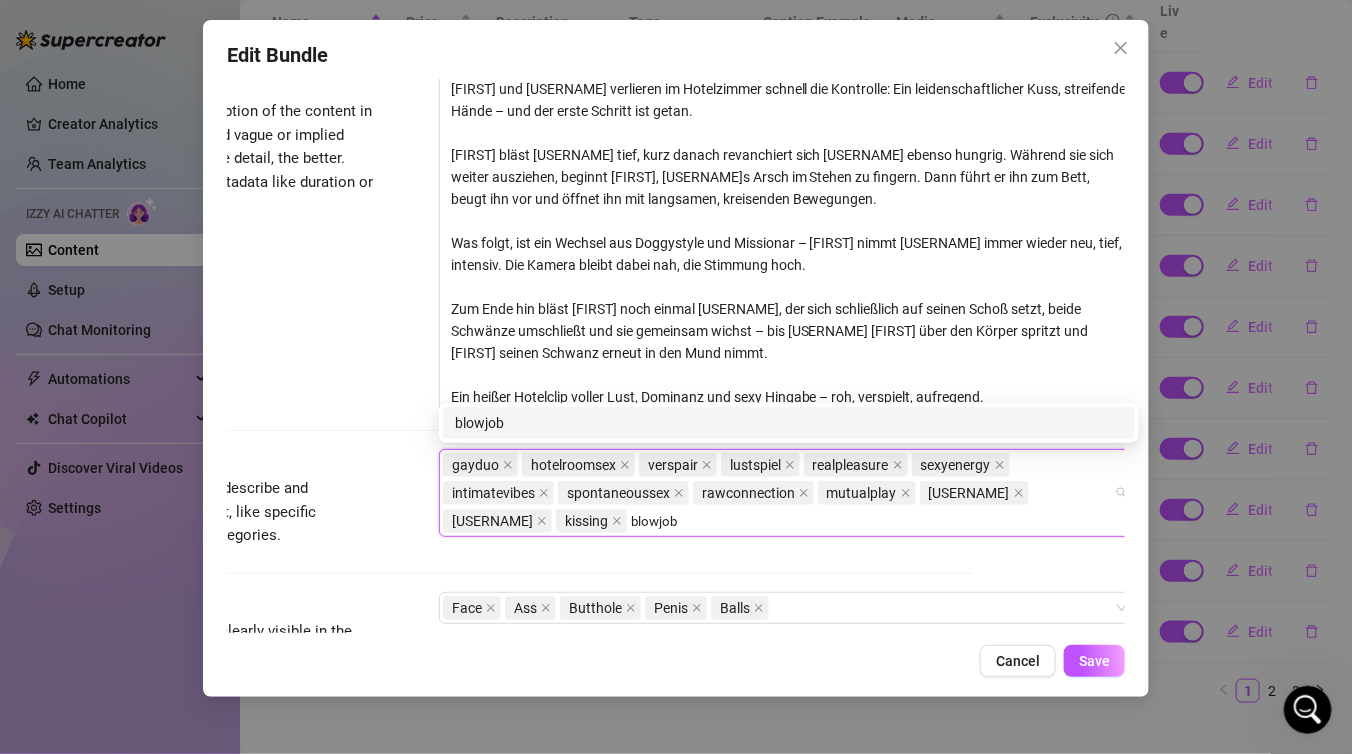type on "blowjob" 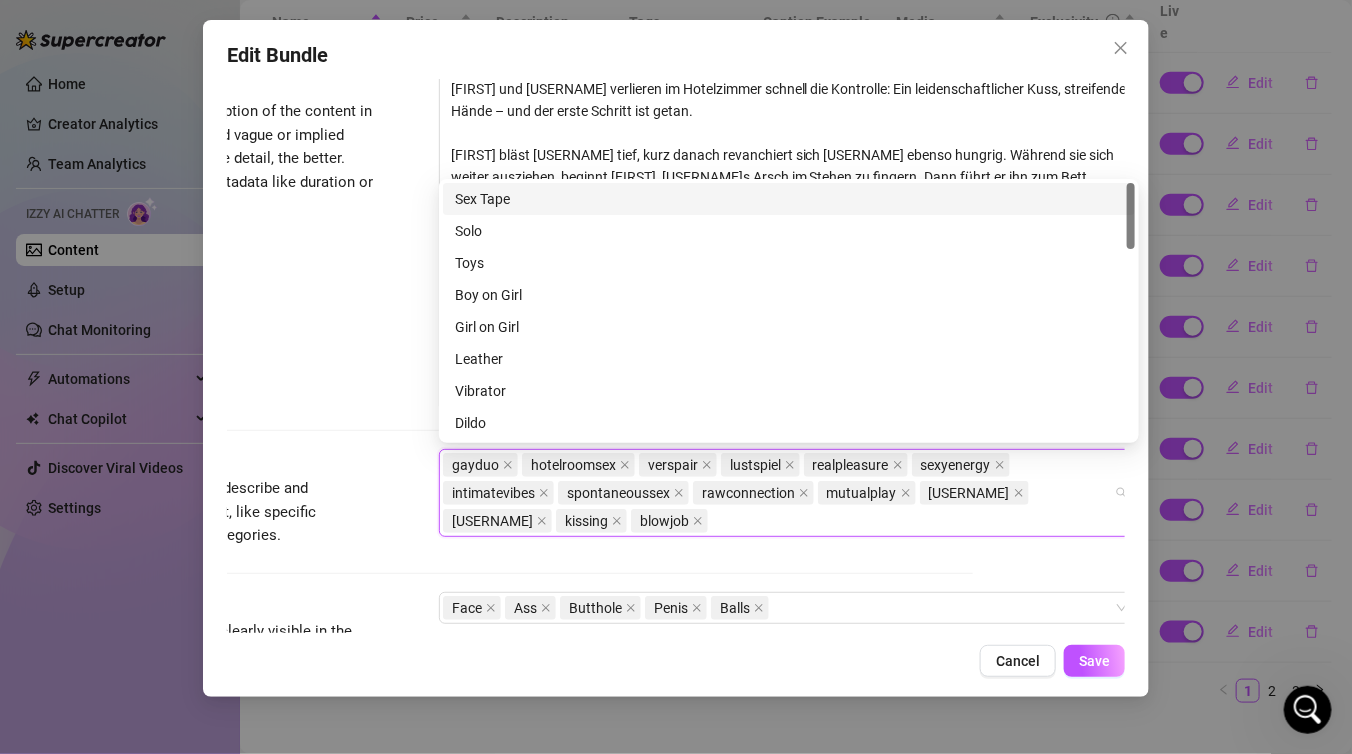 click on "gayduo hotelroomsex verspair lustspiel realpleasure sexyenergy intimatevibes spontaneoussex rawconnection mutualplay thejanandonly chico_twiink kissing blowjob" at bounding box center [778, 493] 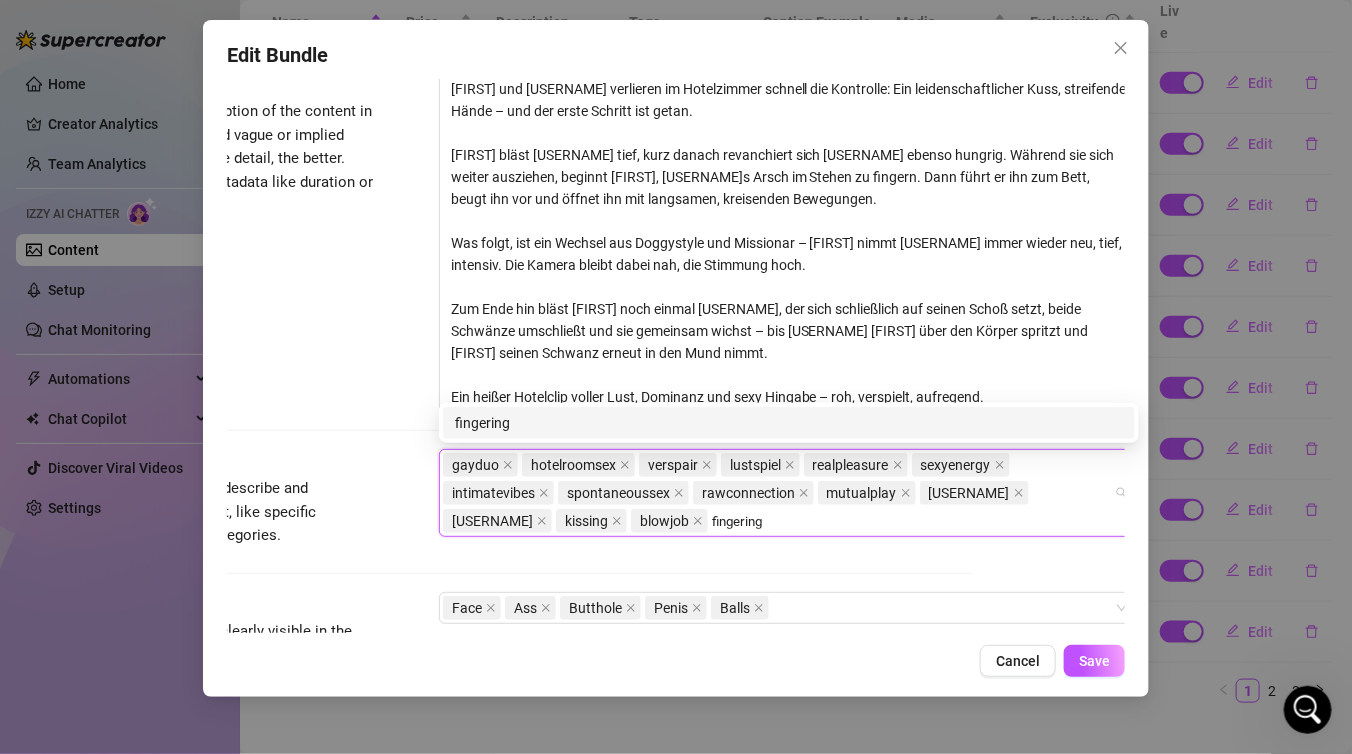 type on "fingering" 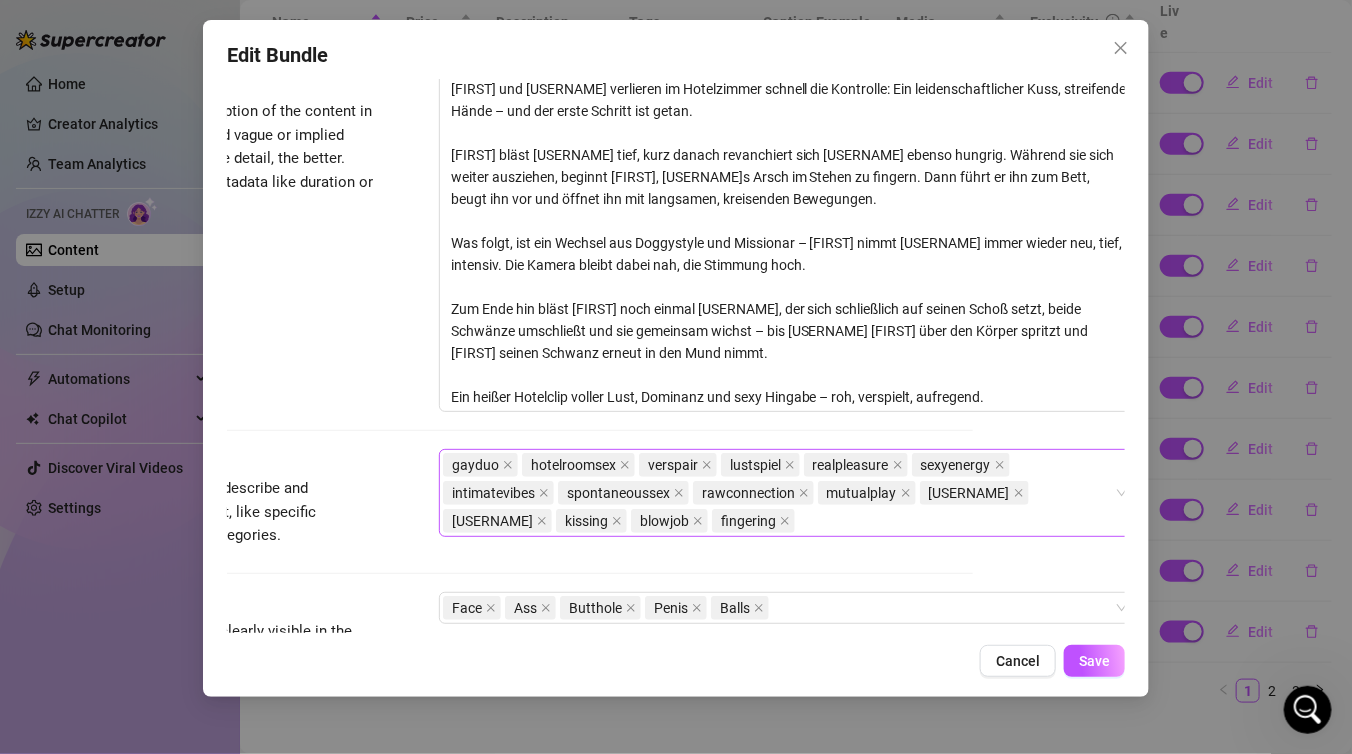 click on "thejanandonly chico_twiink" at bounding box center [778, 493] 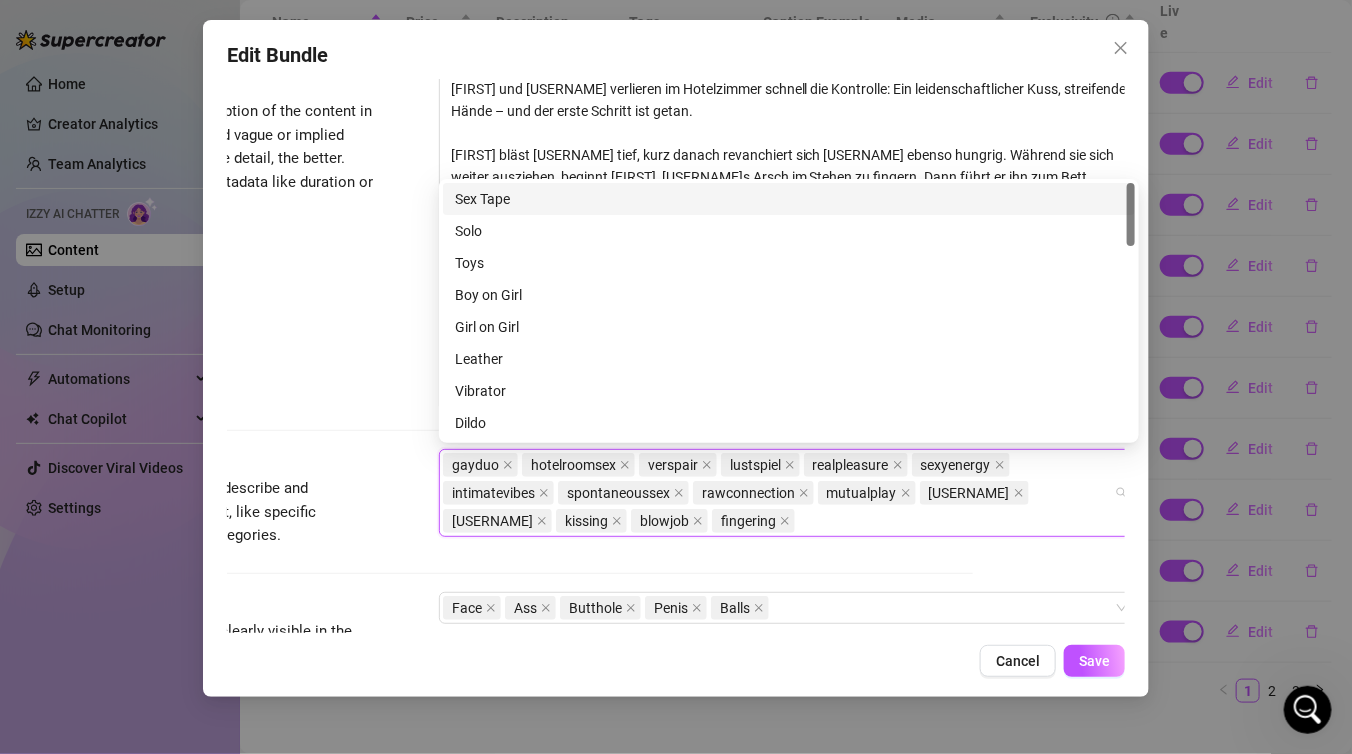 paste on "assplay" 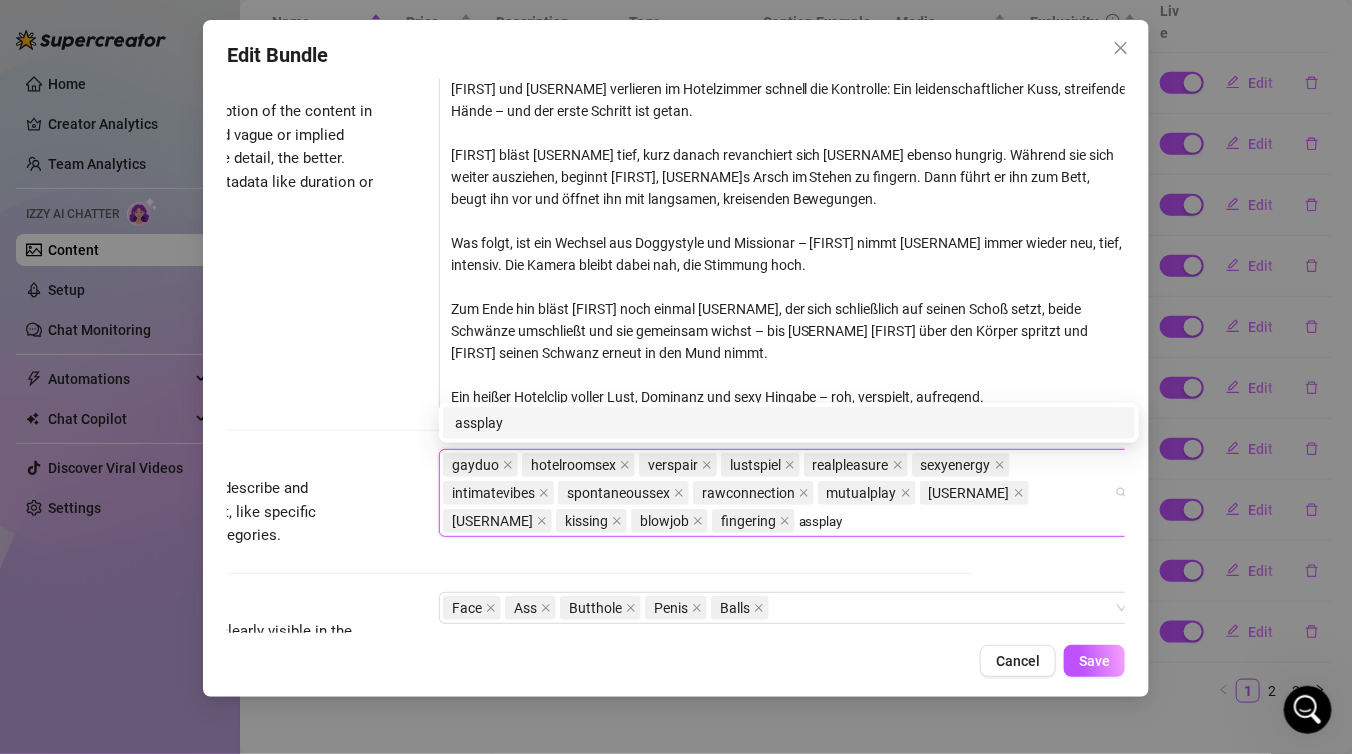 type on "assplay" 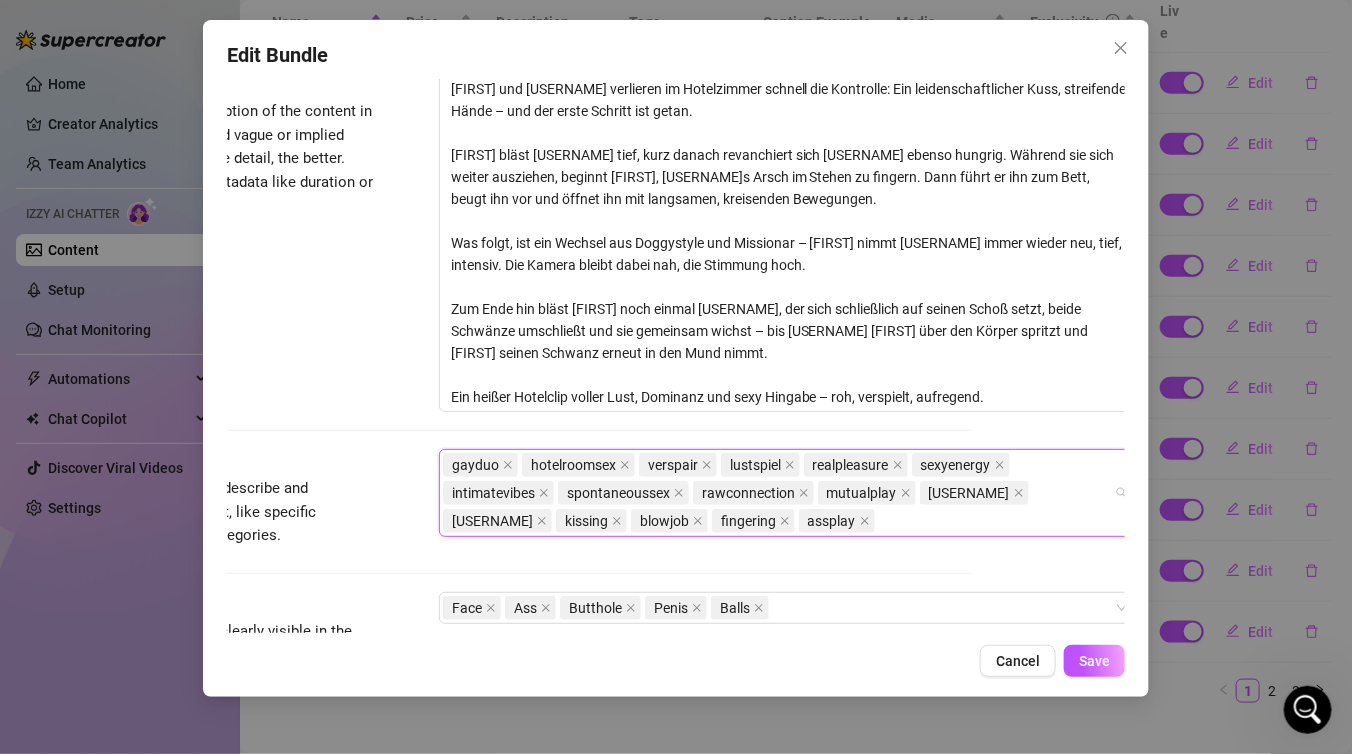 click on "gayduo hotelroomsex verspair lustspiel realpleasure sexyenergy intimatevibes spontaneoussex rawconnection mutualplay [NAME] [NAME] kissing blowjob fingering assplay" at bounding box center [778, 493] 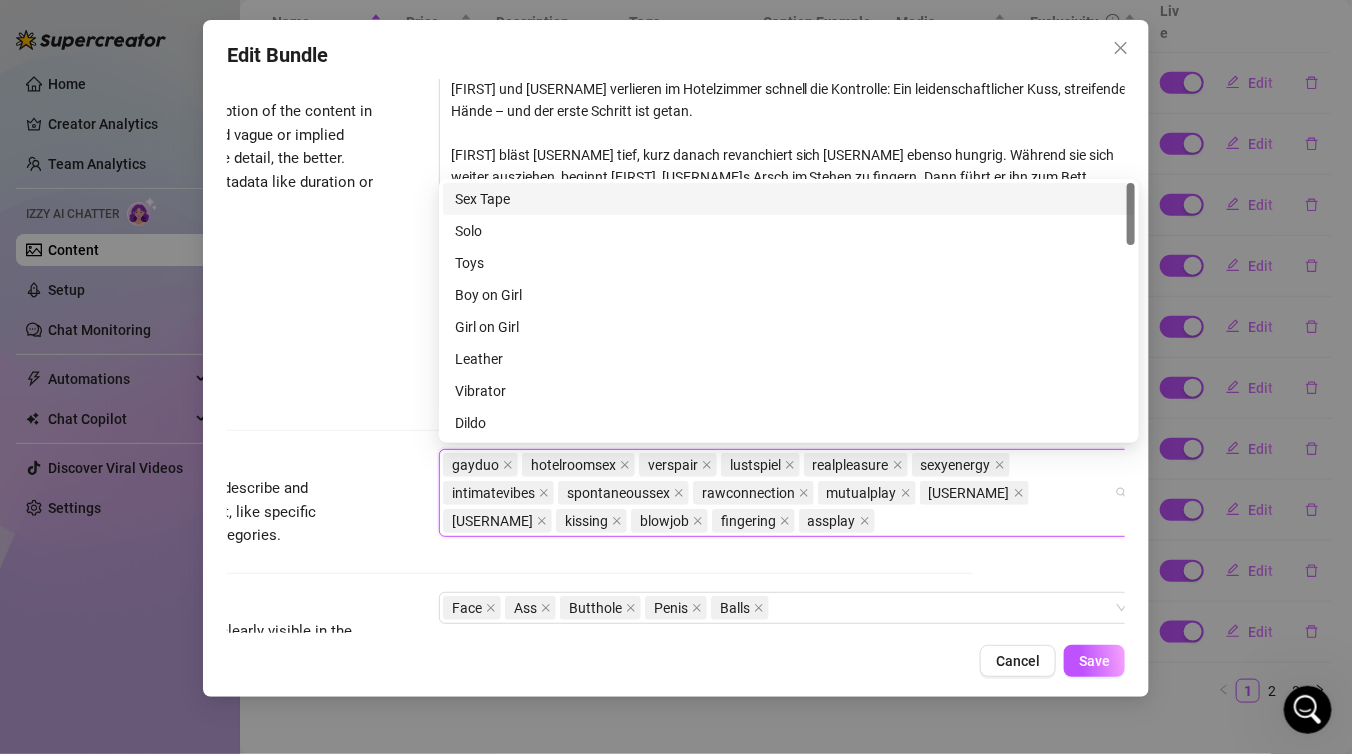 paste on "doggystyle" 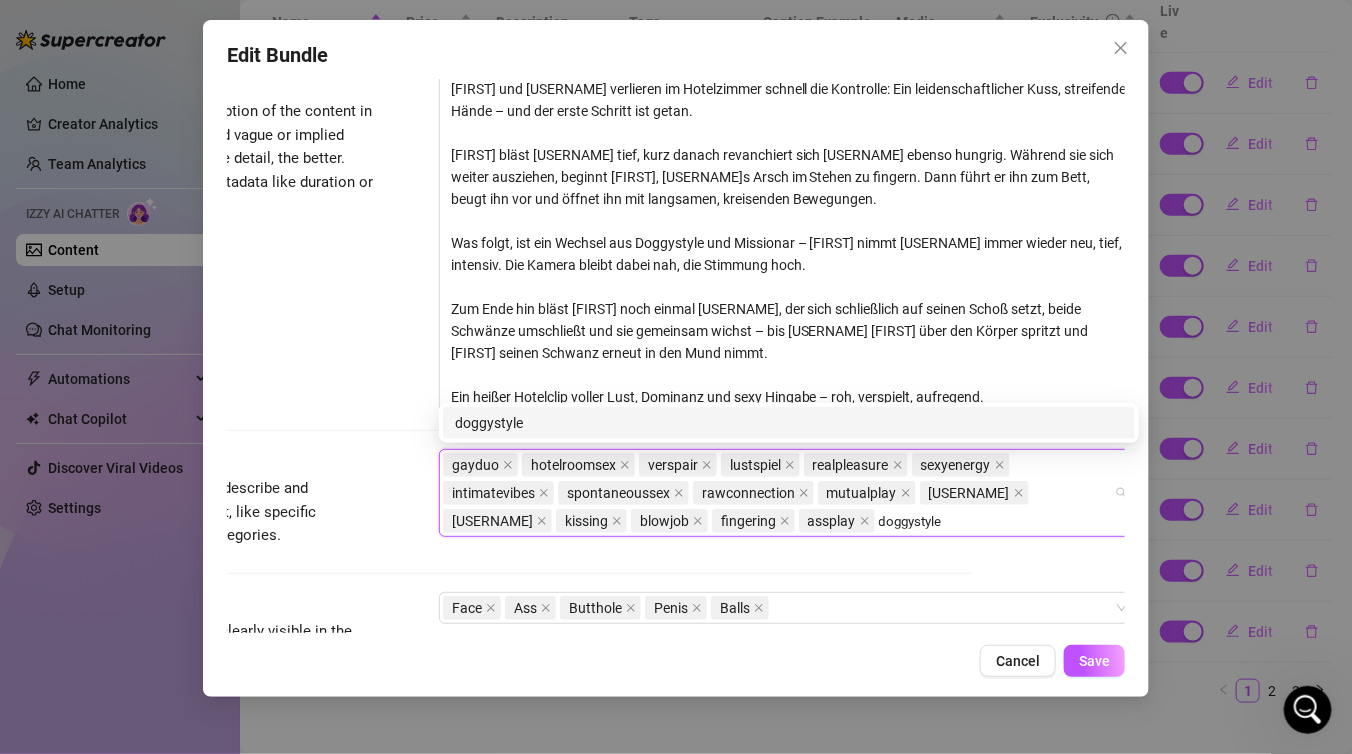 type on "doggystyle" 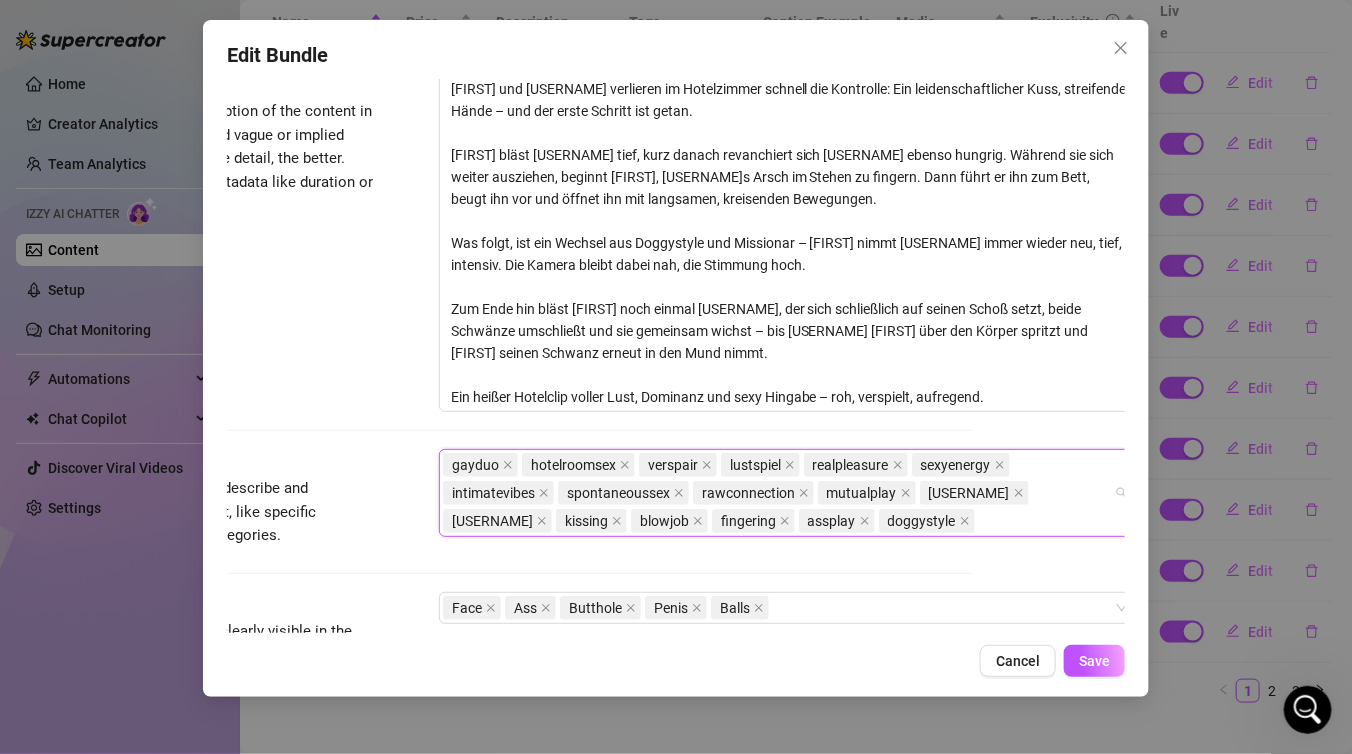 click on "gayduo hotelroomsex verspair lustspiel realpleasure sexyenergy intimatevibes spontaneoussex rawconnection mutualplay thejanandonly chico_twiink kissing blowjob fingering assplay doggystyle" at bounding box center (778, 493) 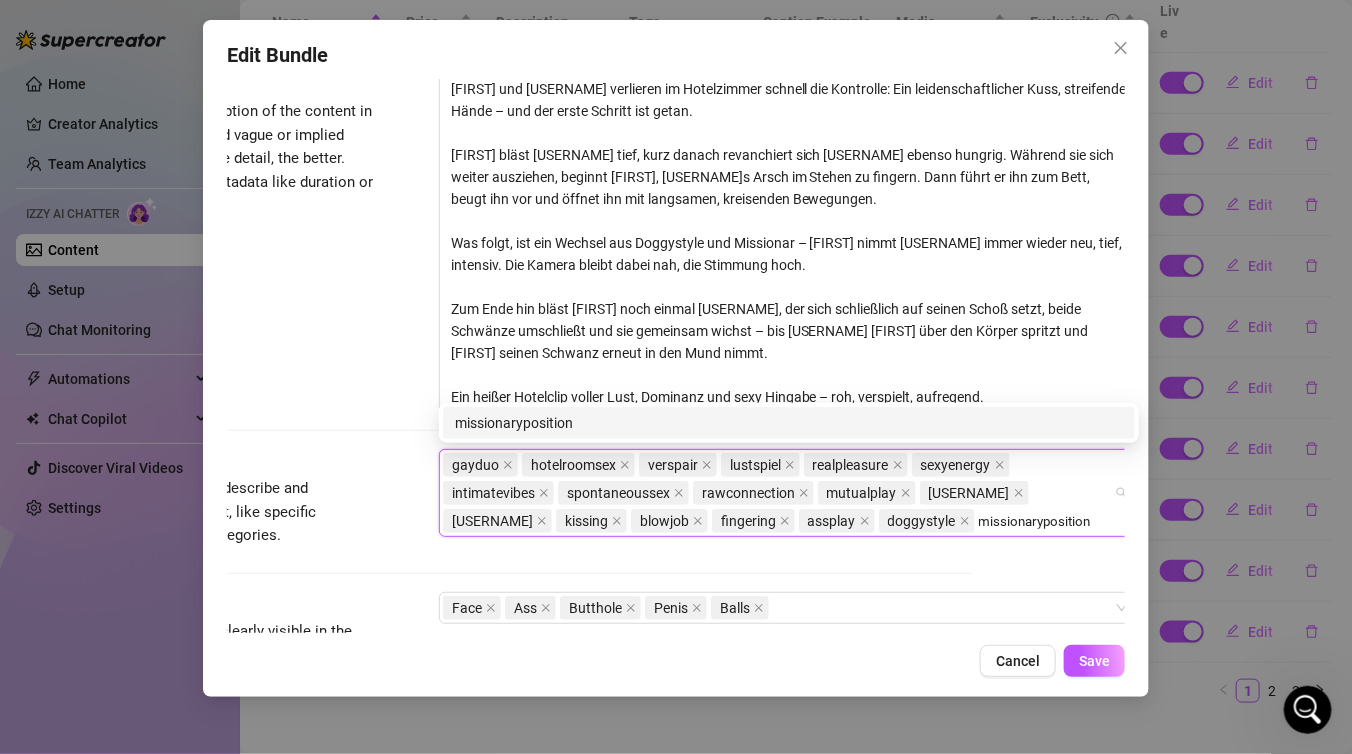 type on "missionaryposition" 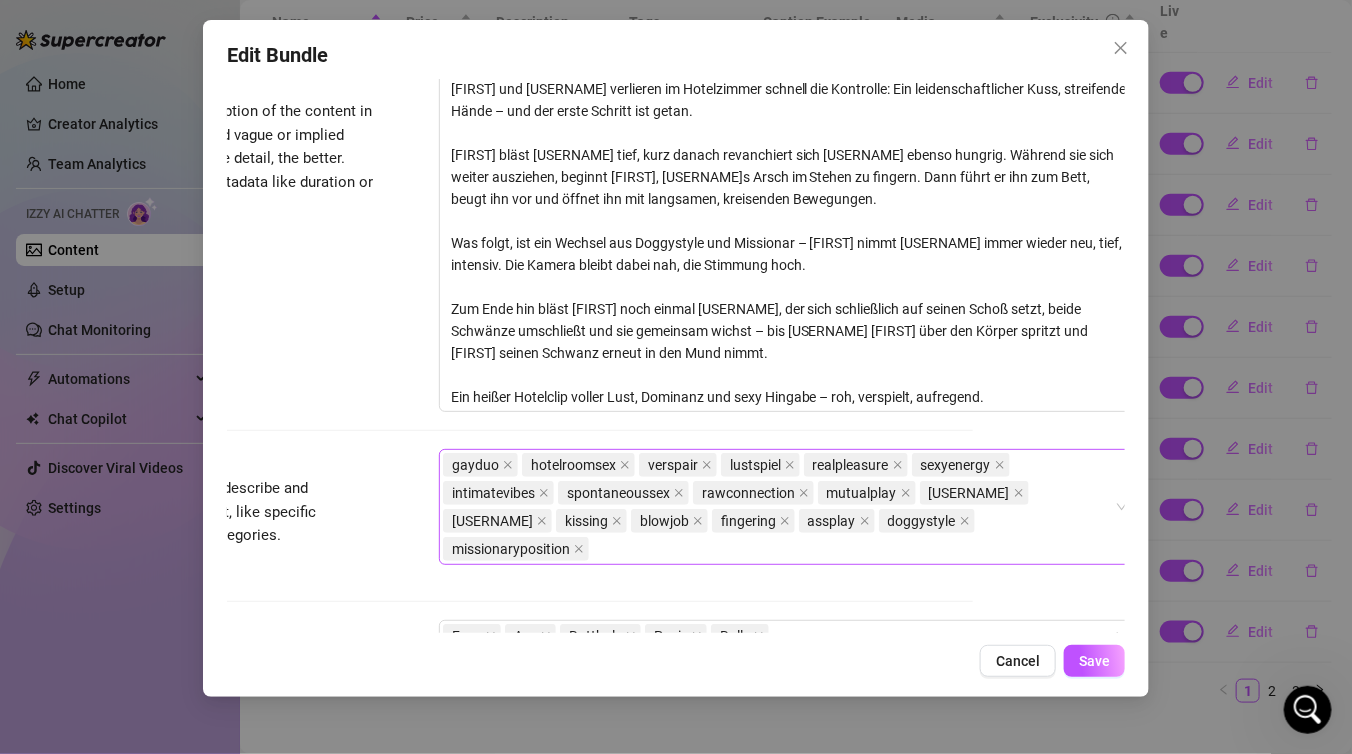click on "gayduo hotelroomsex verspair lustspiel realpleasure sexyenergy intimatevibes spontaneoussex rawconnection mutualplay [USERNAME] kissing blowjob fingering assplay doggystyle missionaryposition" at bounding box center [778, 507] 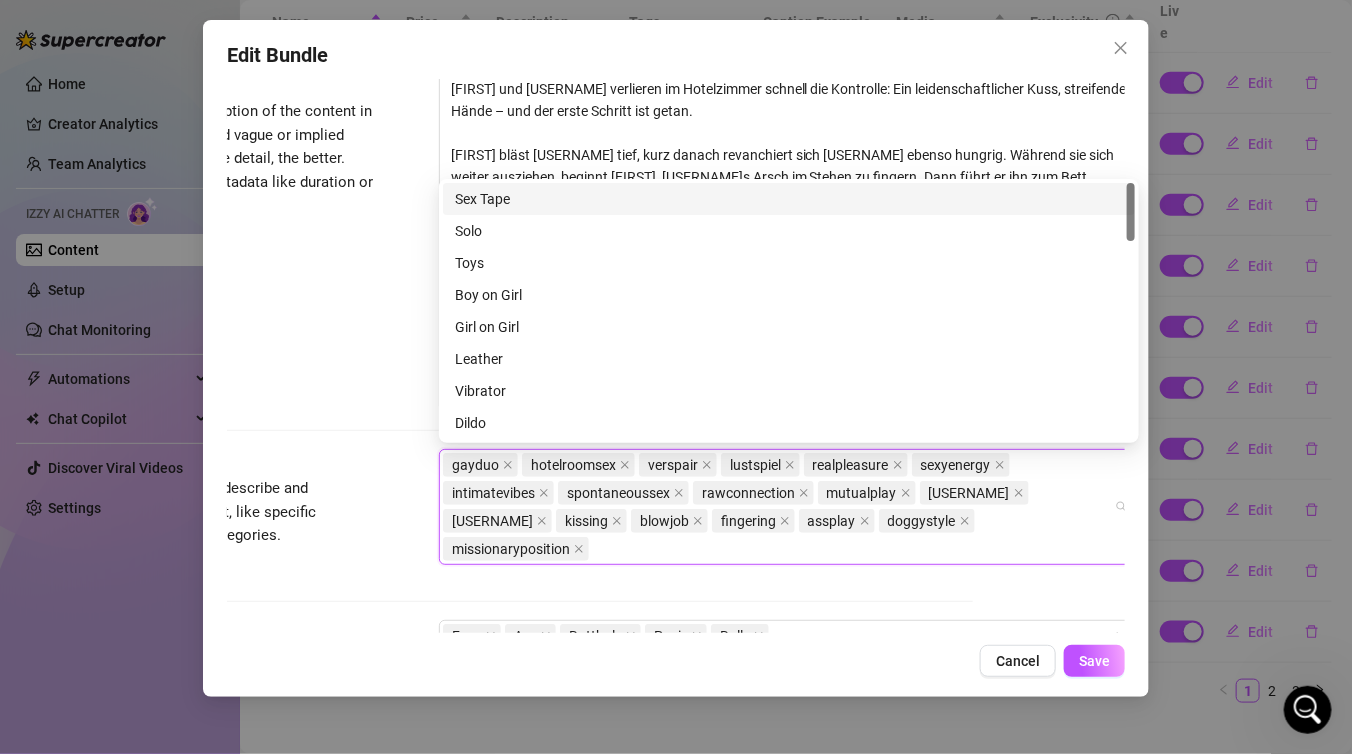 paste on "slowfuck" 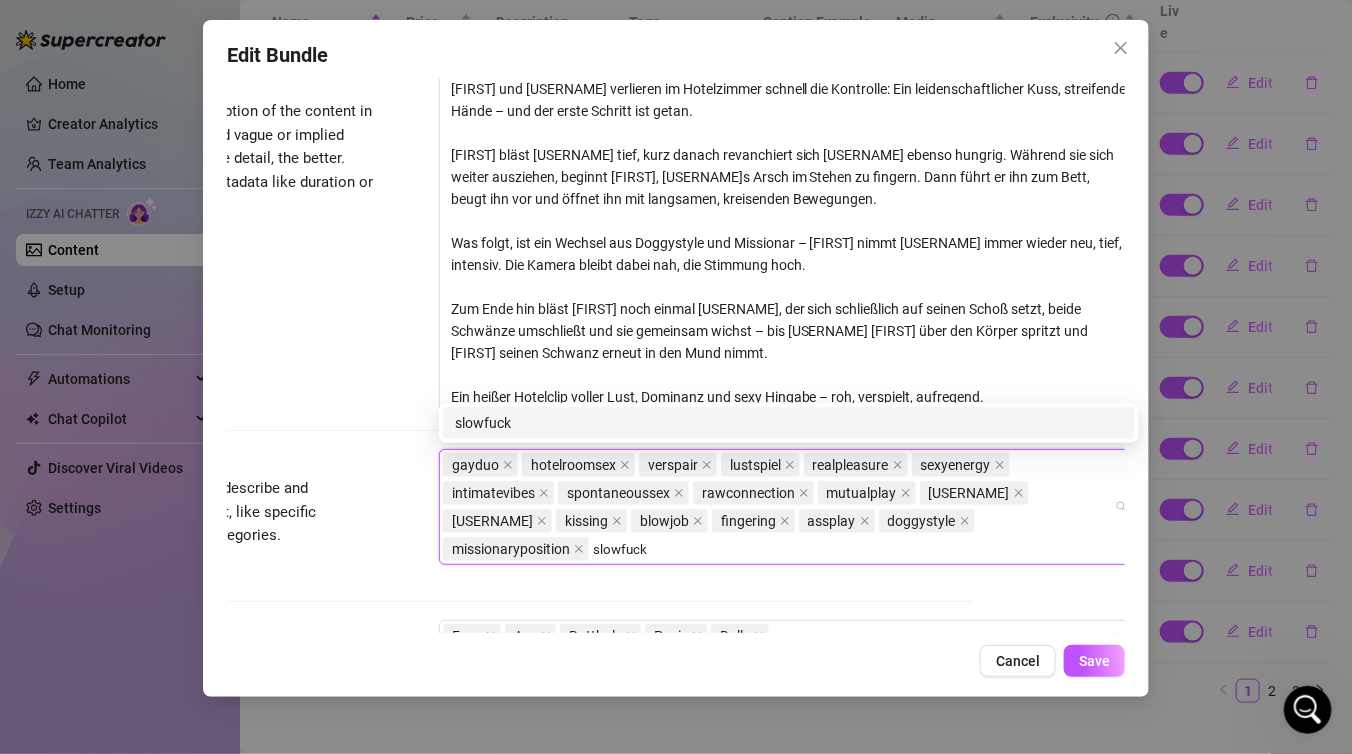 type on "slowfuck" 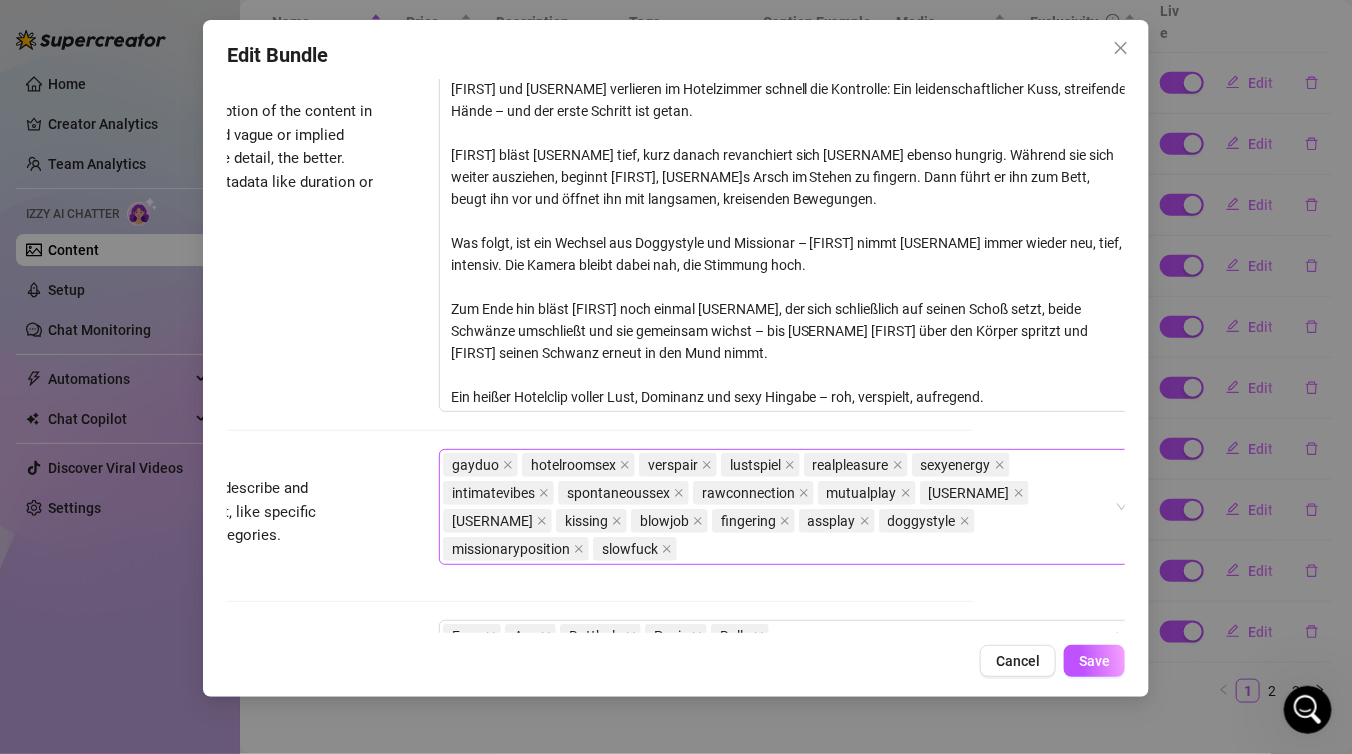 click on "gayduo hotelroomsex verspair lustspiel realpleasure sexyenergy intimatevibes spontaneoussex rawconnection mutualplay thejanandonly chico_twiink kissing blowjob fingering assplay doggystyle missionaryposition slowfuck" at bounding box center [778, 507] 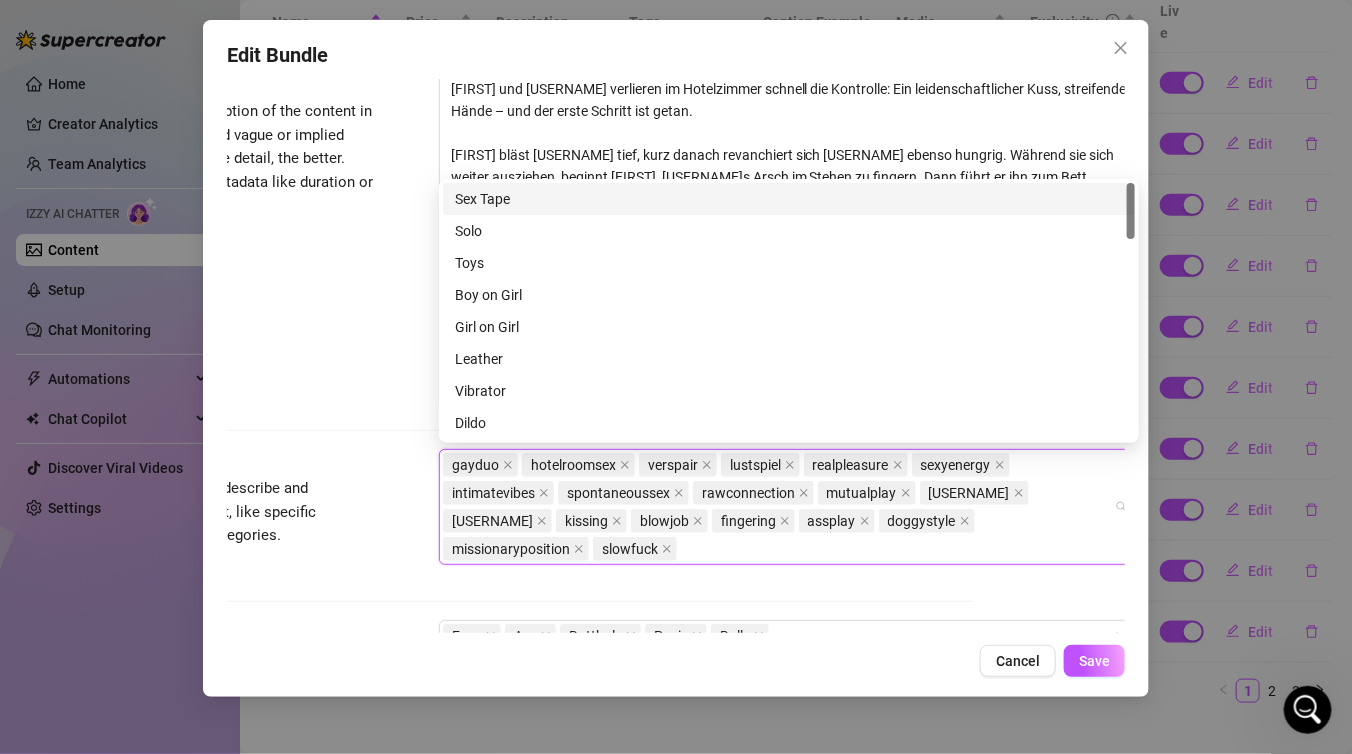 type on "v" 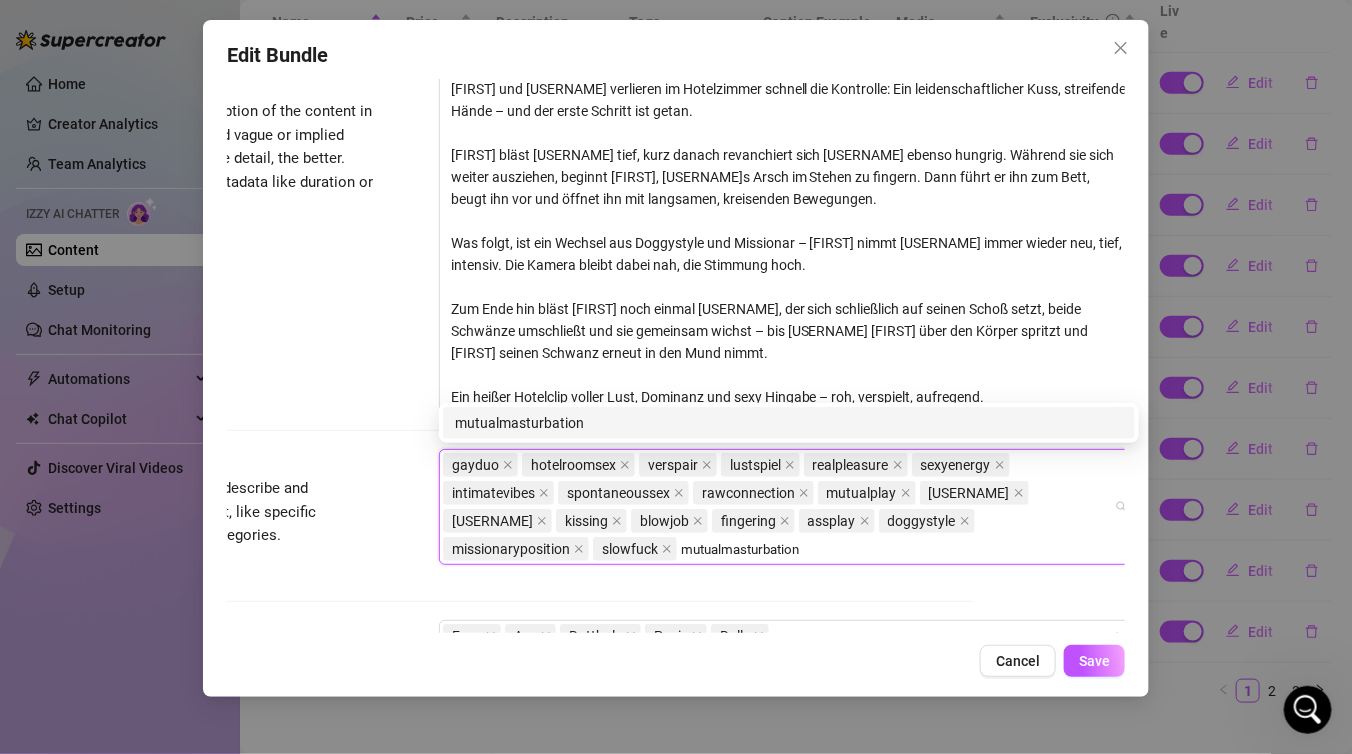 type on "mutualmasturbation" 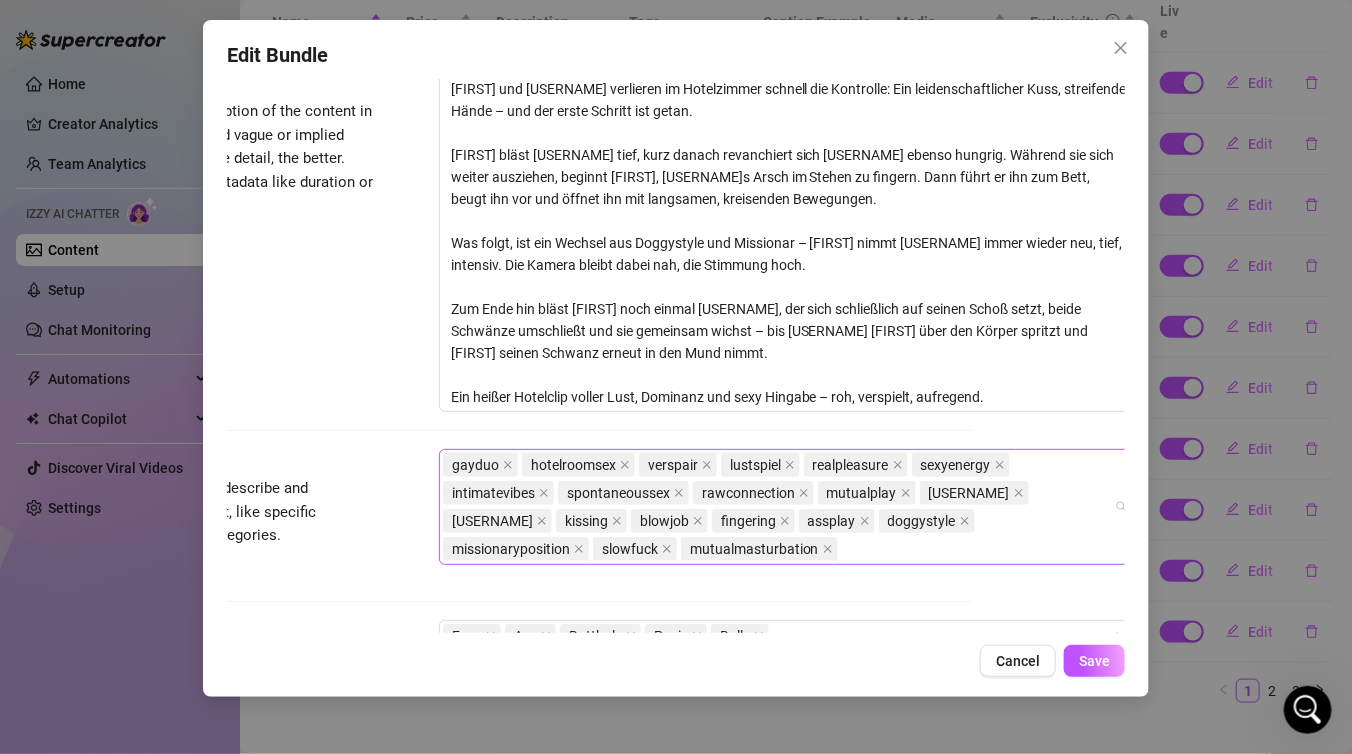 click on "gayduo hotelroomsex verspair lustspiel realpleasure sexyenergy intimatevibes spontaneoussex rawconnection mutualplay thejanandonly chico_twiink kissing blowjob fingering assplay doggystyle missionaryposition slowfuck mutualmasturbation" at bounding box center [778, 507] 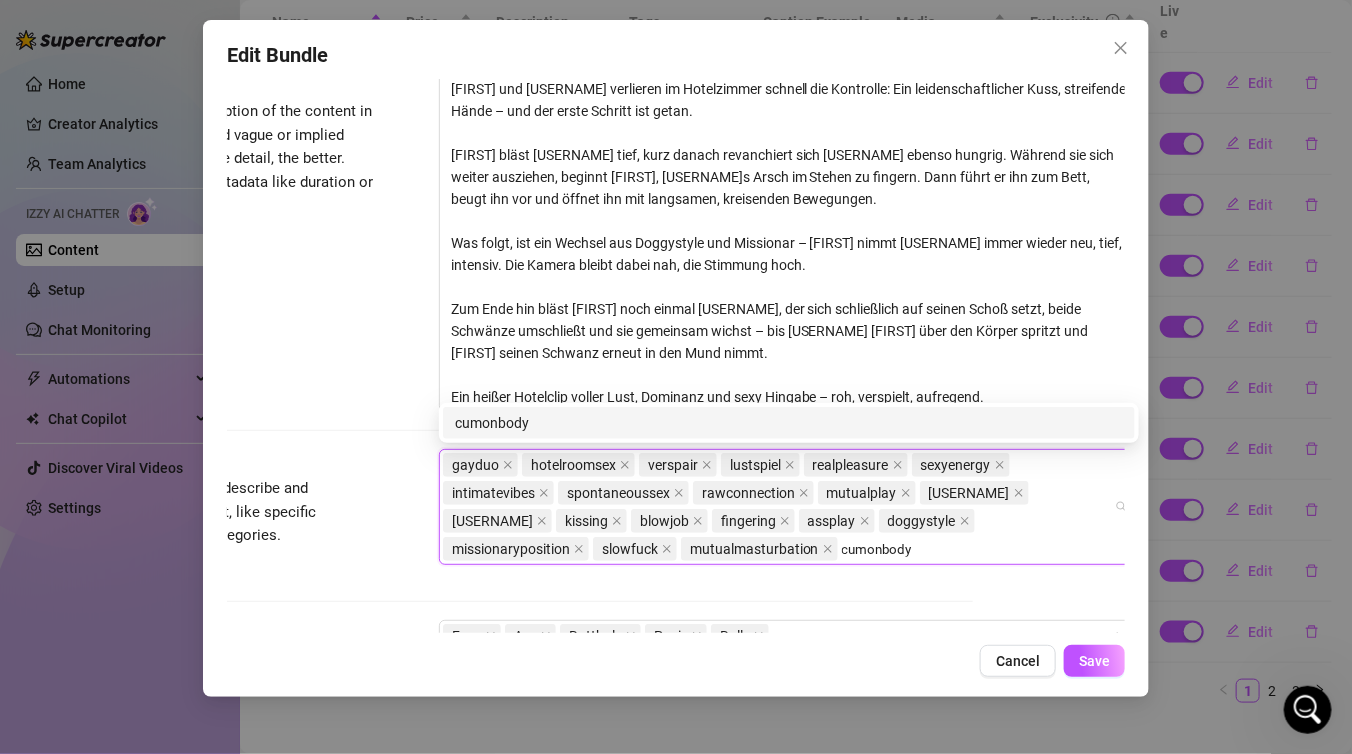 type on "cumonbody" 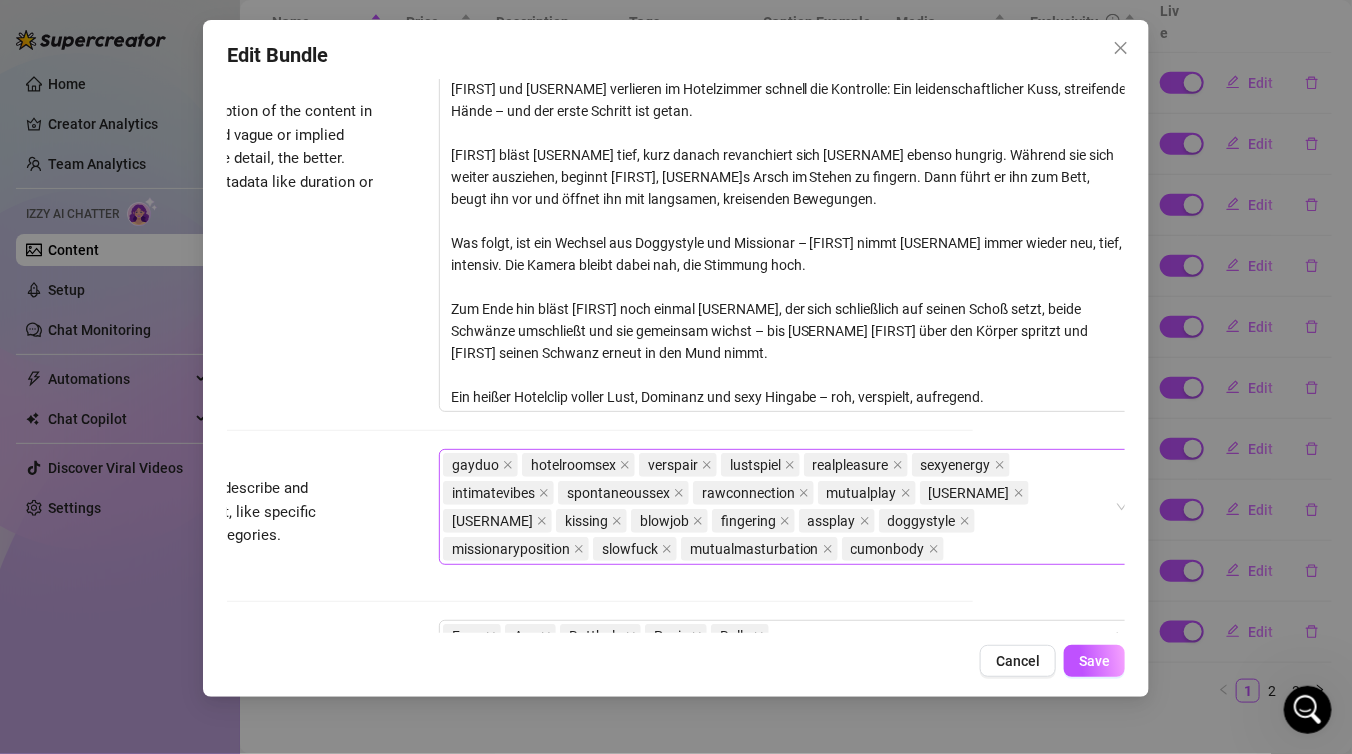 click on "gayduo hotelroomsex verspair lustspiel realpleasure sexyenergy intimatevibes spontaneoussex rawconnection mutualplay thejanandonly chico_twiink kissing blowjob fingering assplay doggystyle missionaryposition slowfuck mutualmasturbation cumonbody" at bounding box center (778, 507) 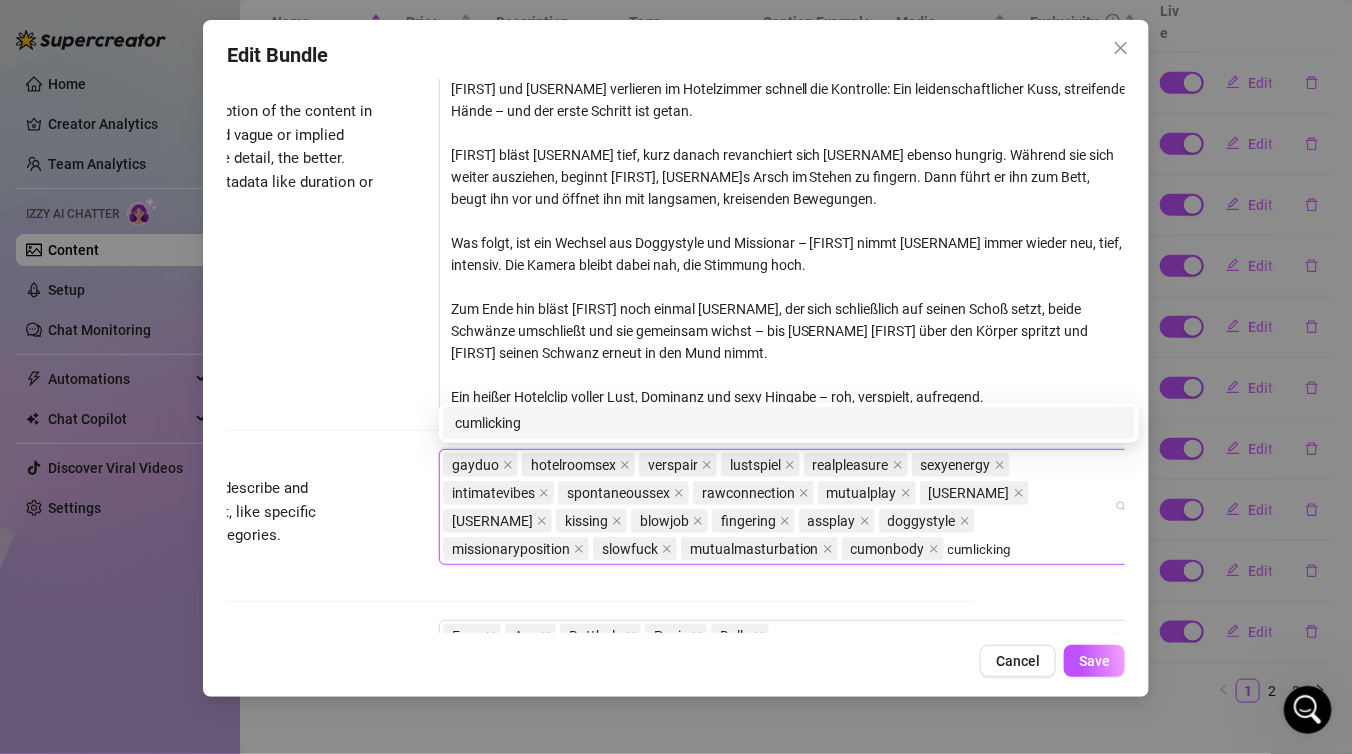 type on "cumlicking" 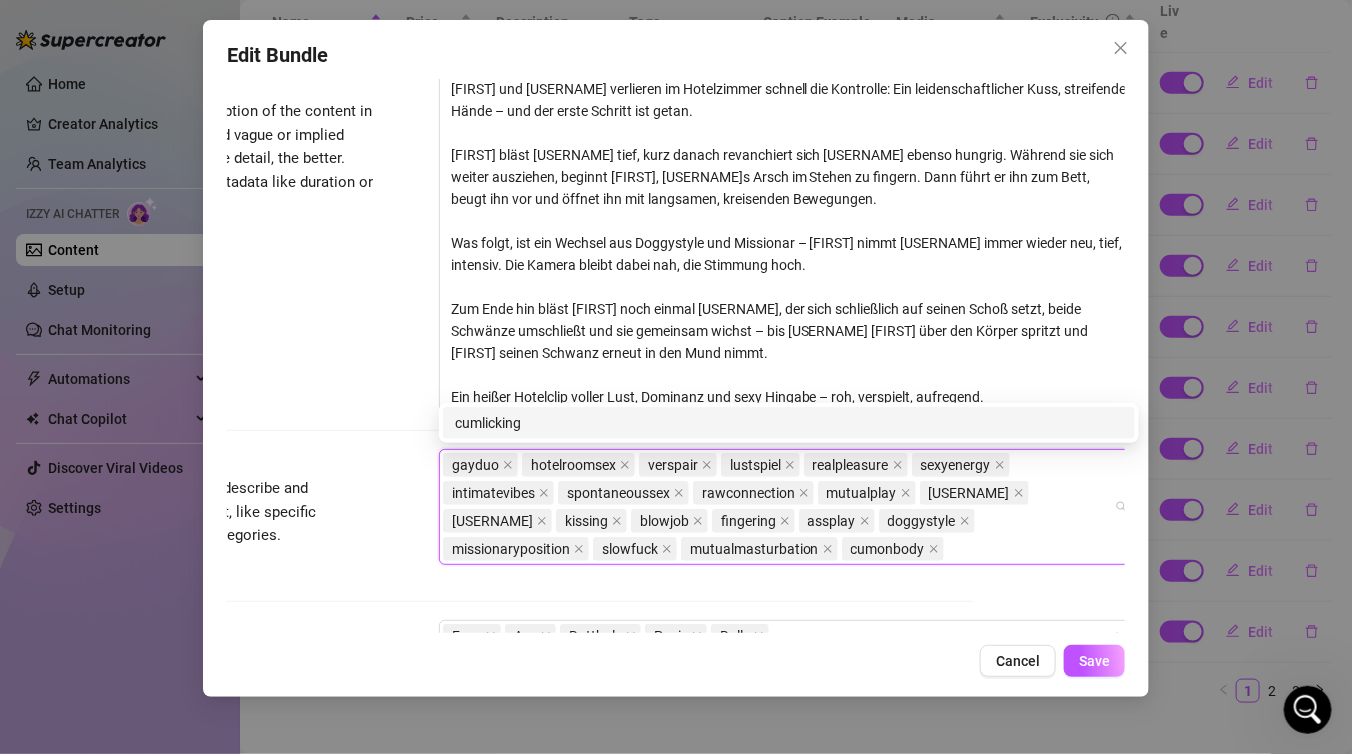 click on "thejanandonly chico_twiink" at bounding box center [524, 534] 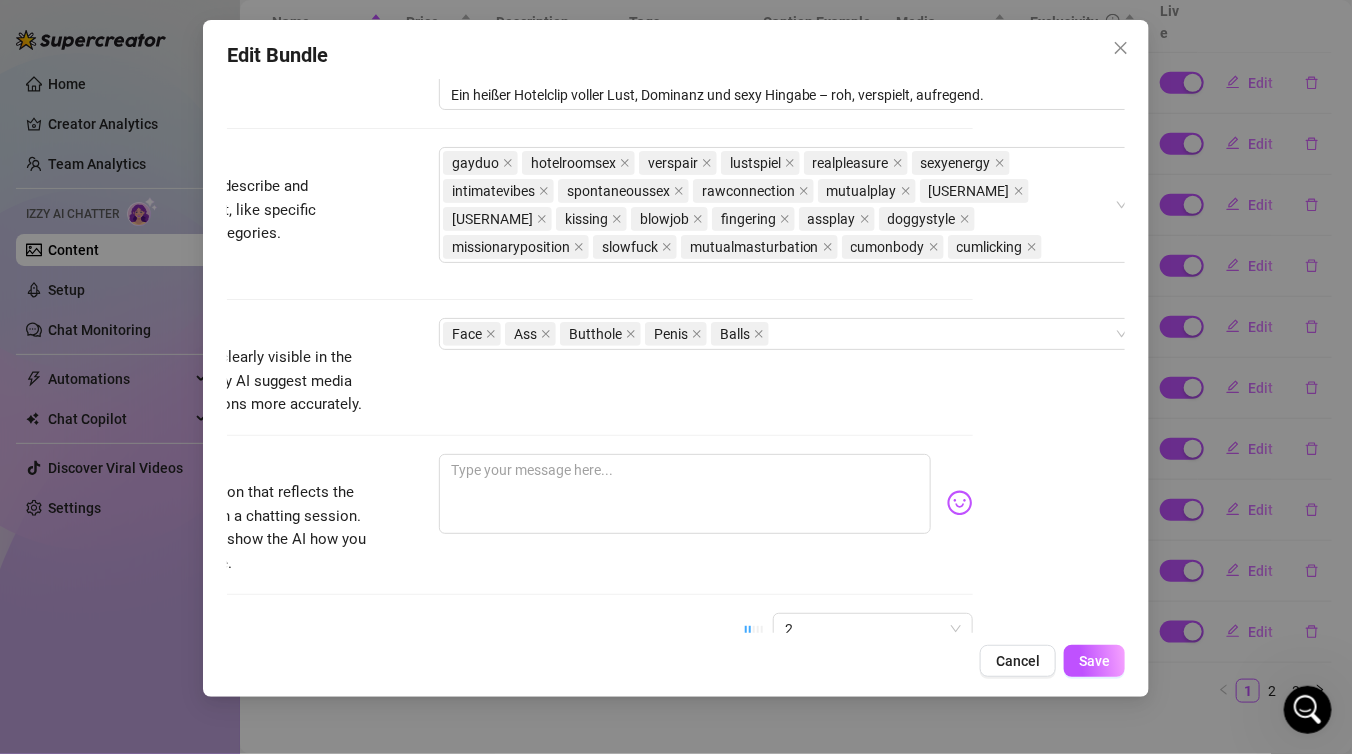 scroll, scrollTop: 1140, scrollLeft: 152, axis: both 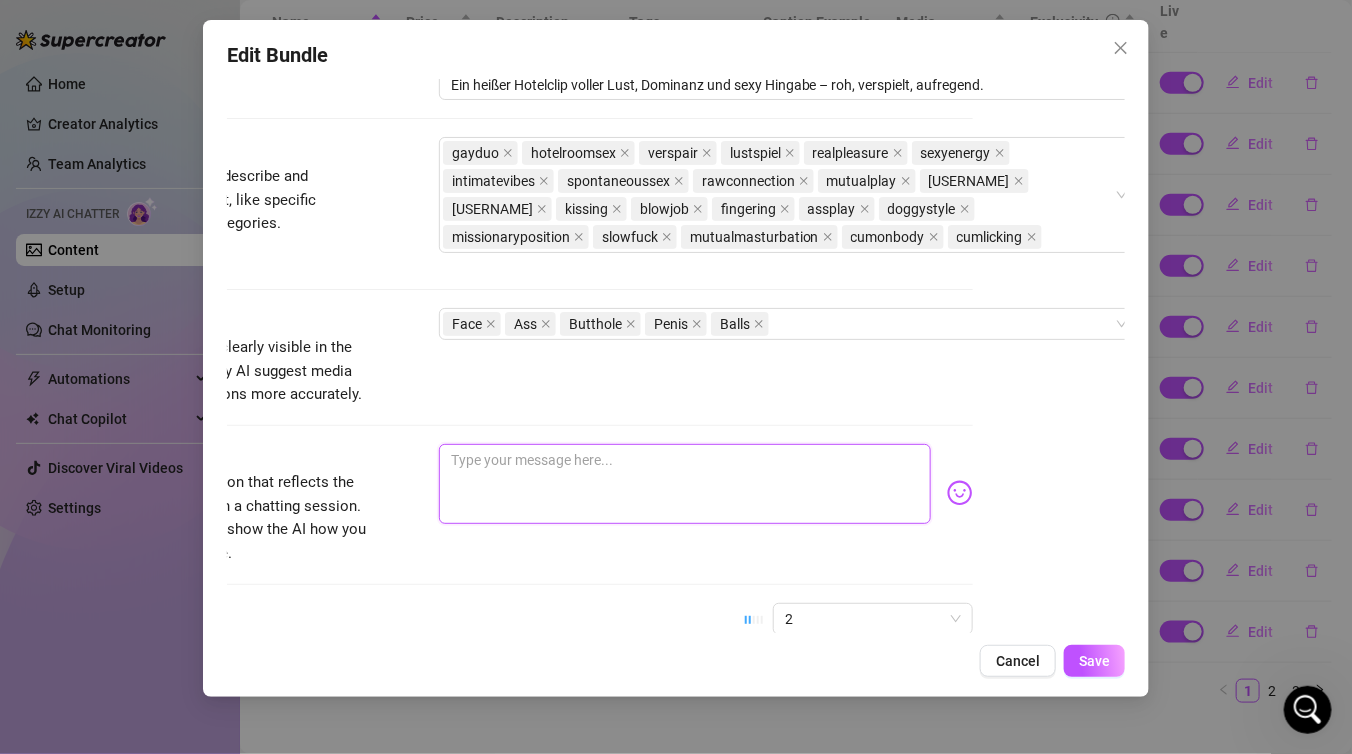click at bounding box center (685, 484) 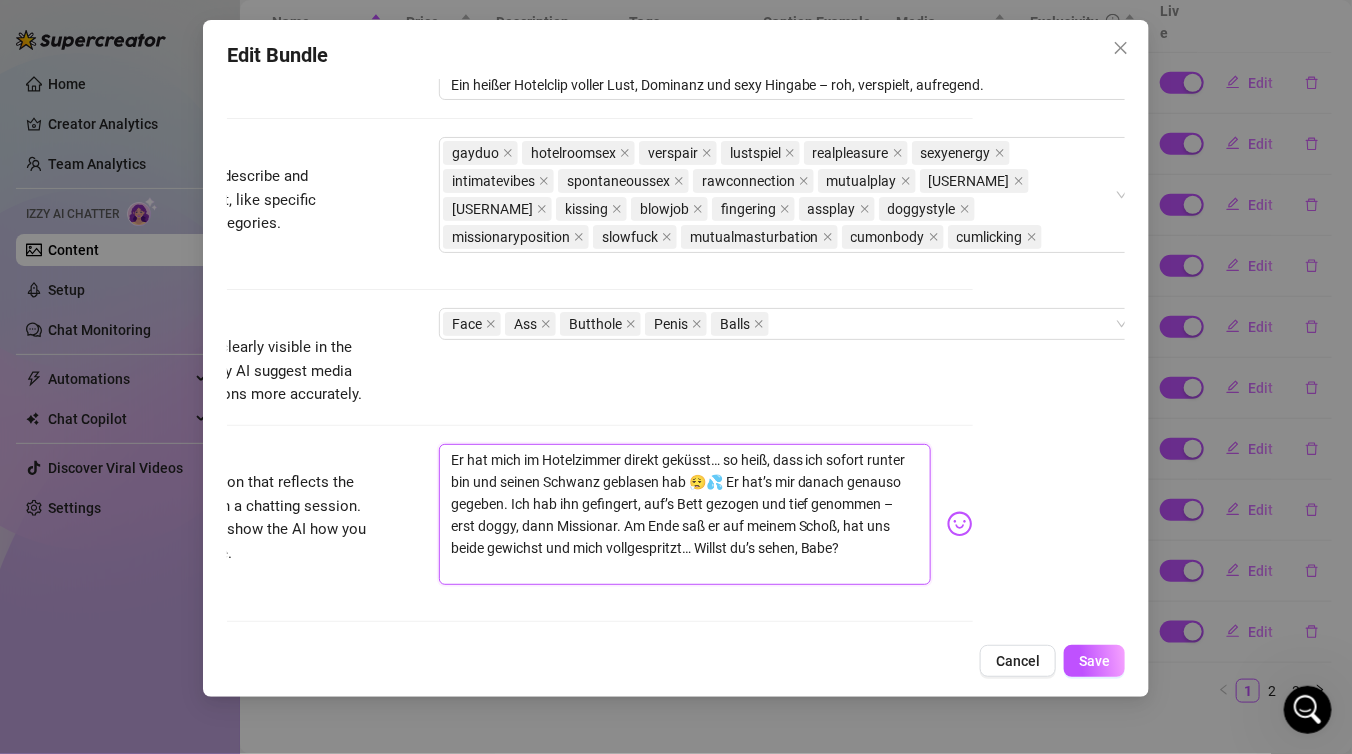 scroll, scrollTop: 0, scrollLeft: 0, axis: both 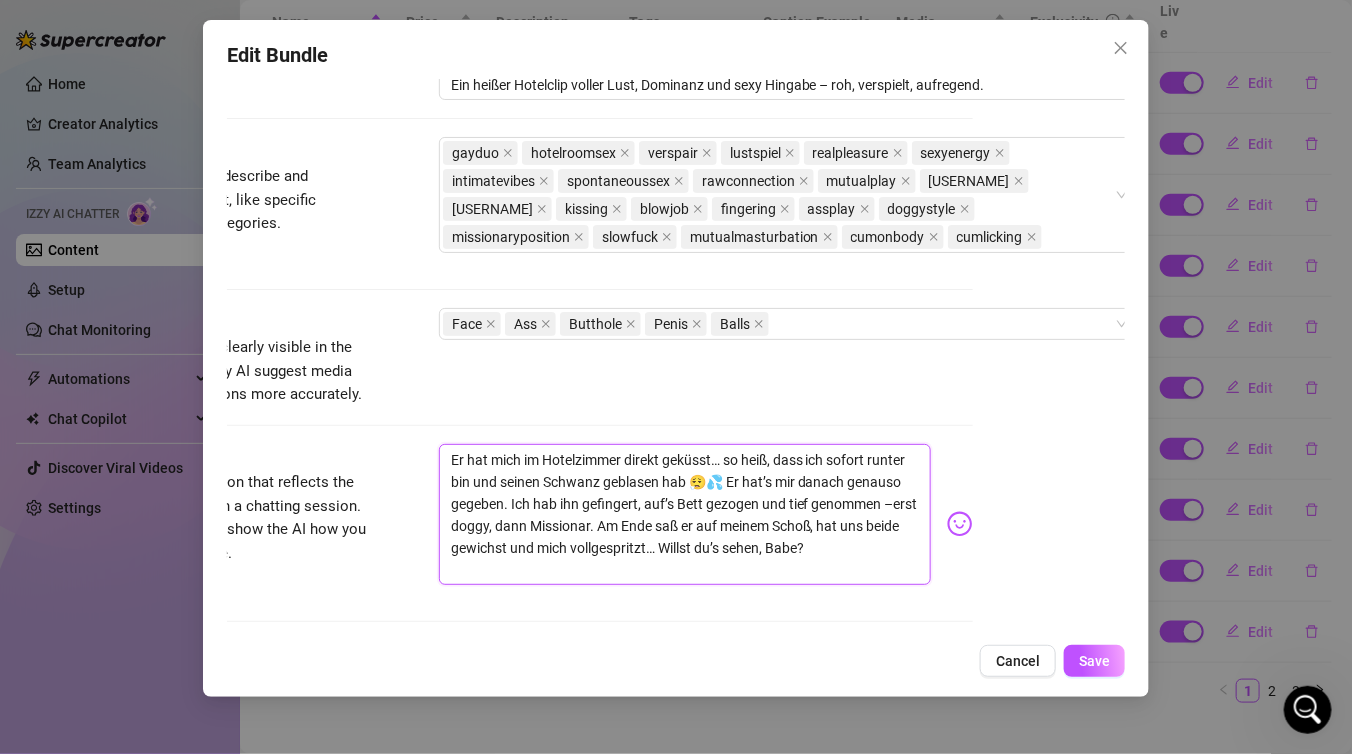 type on "Er hat mich im Hotelzimmer direkt geküsst… so heiß, dass ich sofort runter bin und seinen Schwanz geblasen hab 😮‍💨💦 Er hat’s mir danach genauso gegeben. Ich hab ihn gefingert, auf’s Bett gezogen und tief genommen erst doggy, dann Missionar. Am Ende saß er auf meinem Schoß, hat uns beide gewichst und mich vollgespritzt… Willst du’s sehen, Babe?" 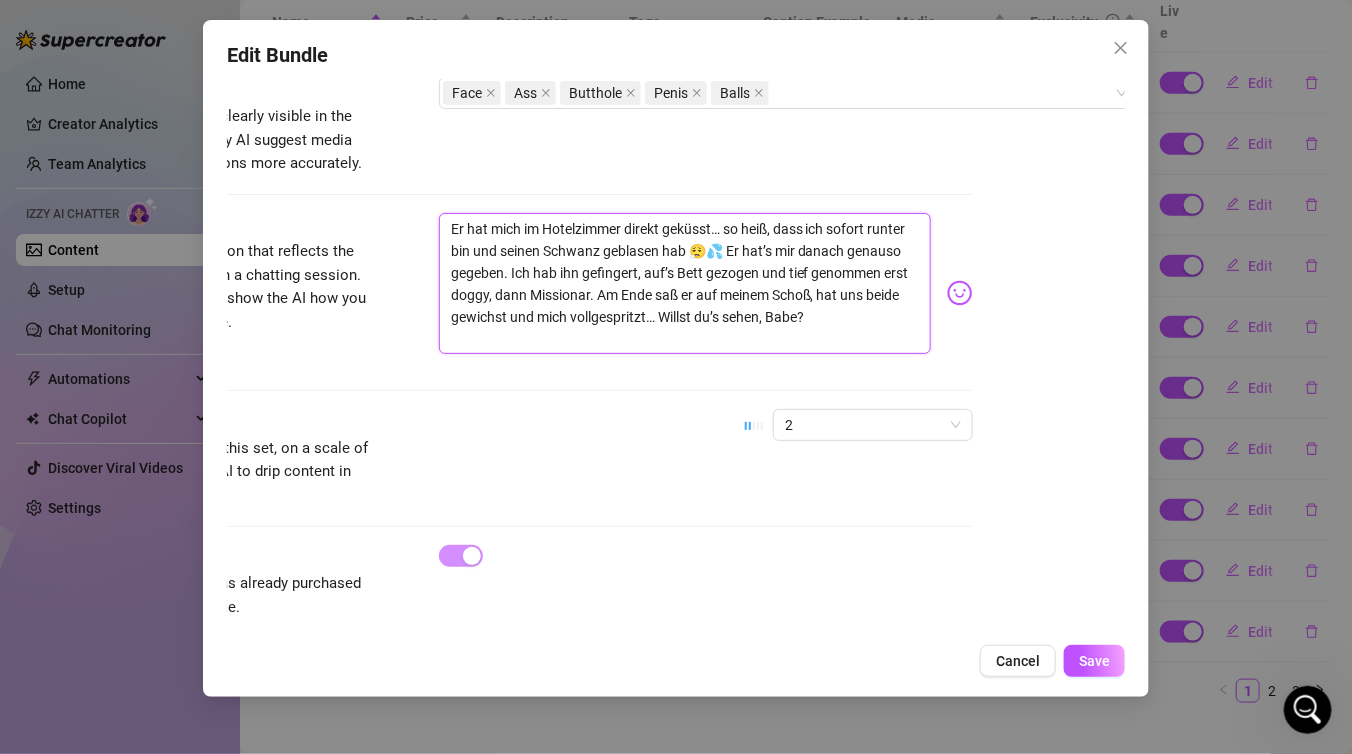 scroll, scrollTop: 1402, scrollLeft: 152, axis: both 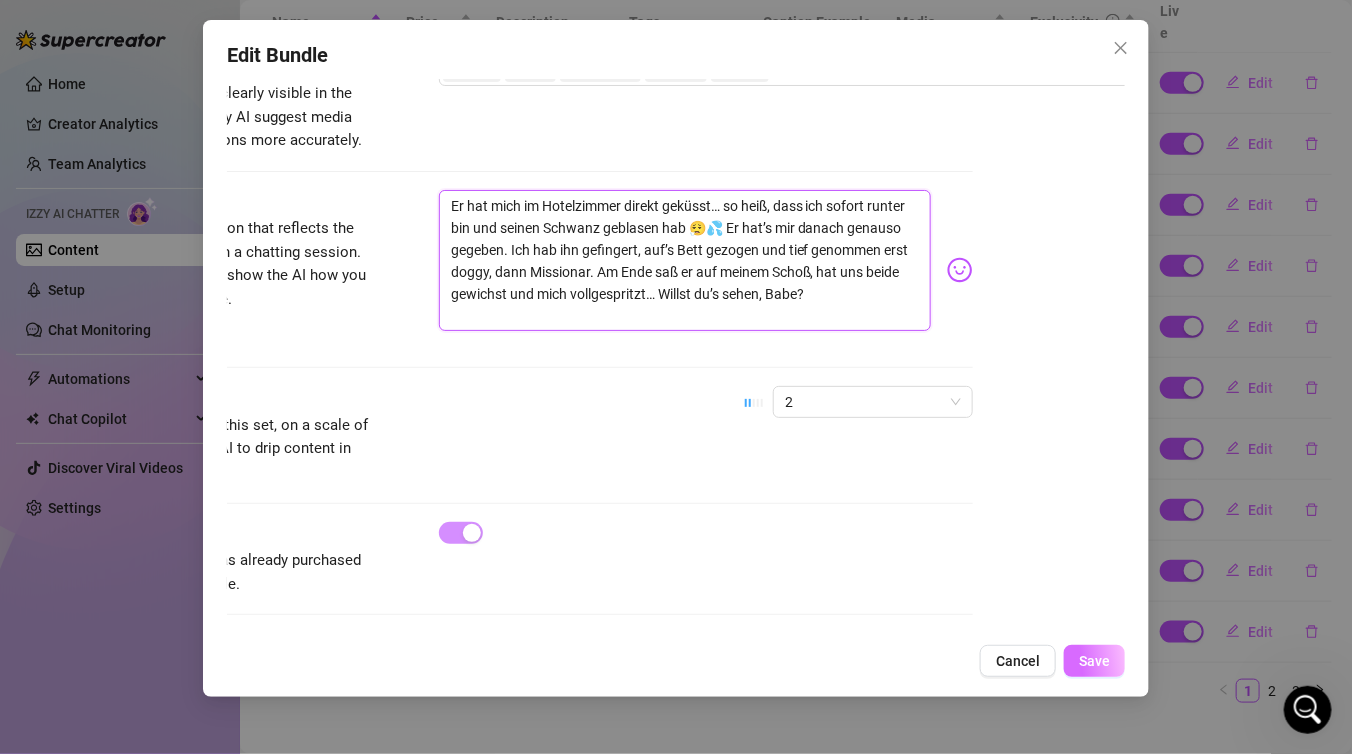type on "Er hat mich im Hotelzimmer direkt geküsst… so heiß, dass ich sofort runter bin und seinen Schwanz geblasen hab 😮‍💨💦 Er hat’s mir danach genauso gegeben. Ich hab ihn gefingert, auf’s Bett gezogen und tief genommen erst doggy, dann Missionar. Am Ende saß er auf meinem Schoß, hat uns beide gewichst und mich vollgespritzt… Willst du’s sehen, Babe?" 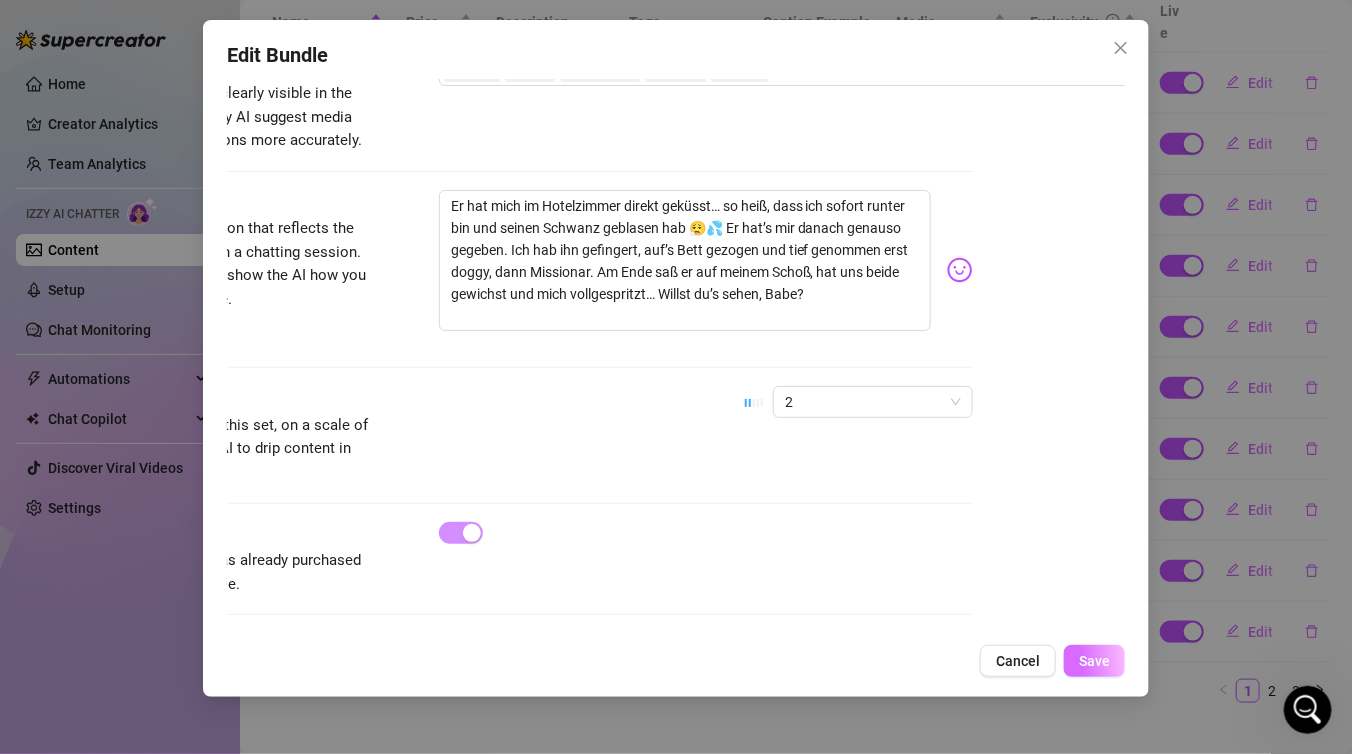 click on "Save" at bounding box center [1094, 661] 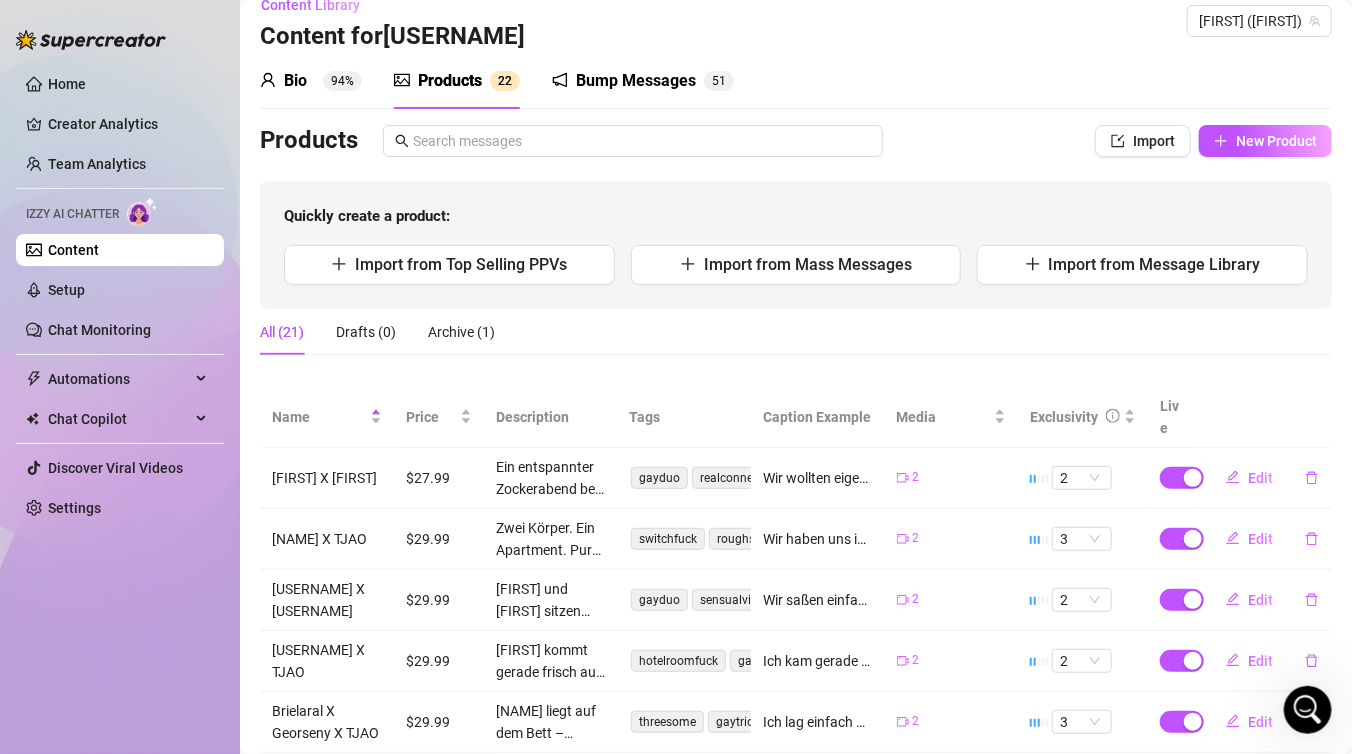 scroll, scrollTop: 0, scrollLeft: 0, axis: both 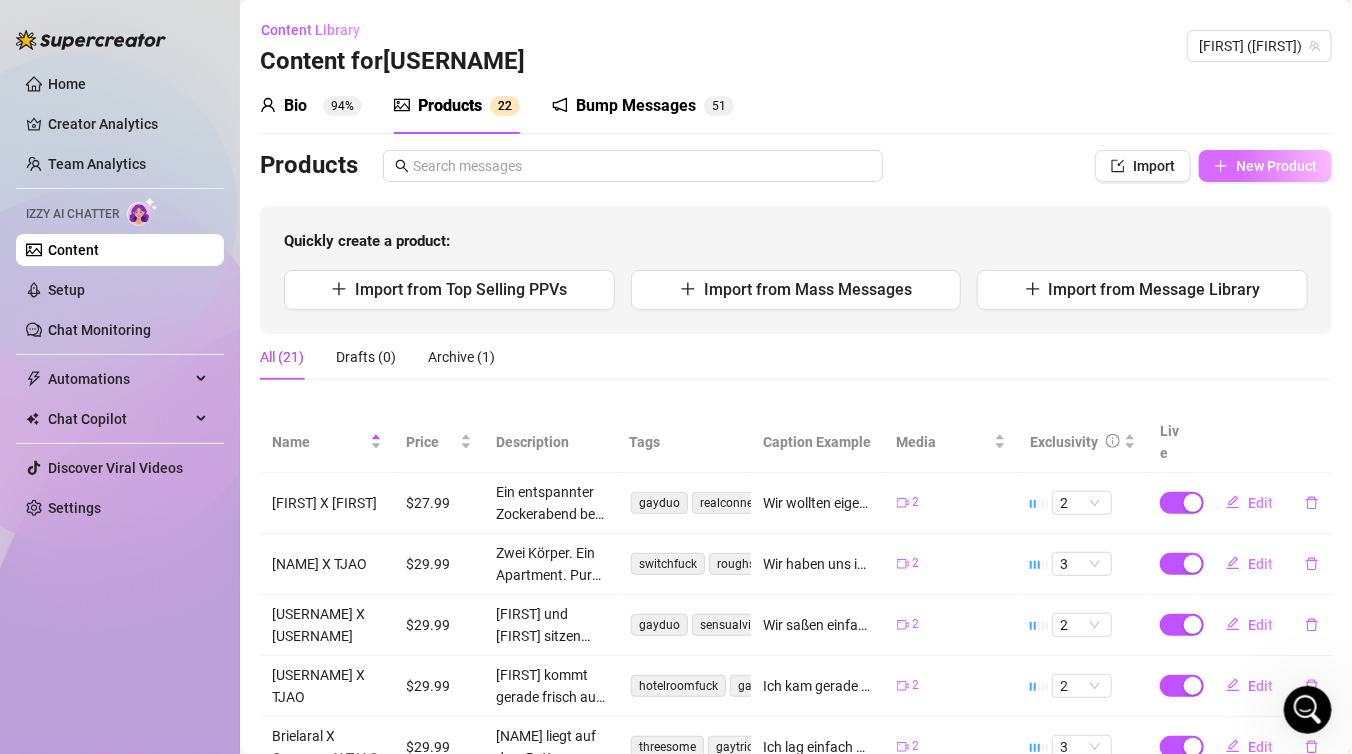click on "New Product" at bounding box center [1265, 166] 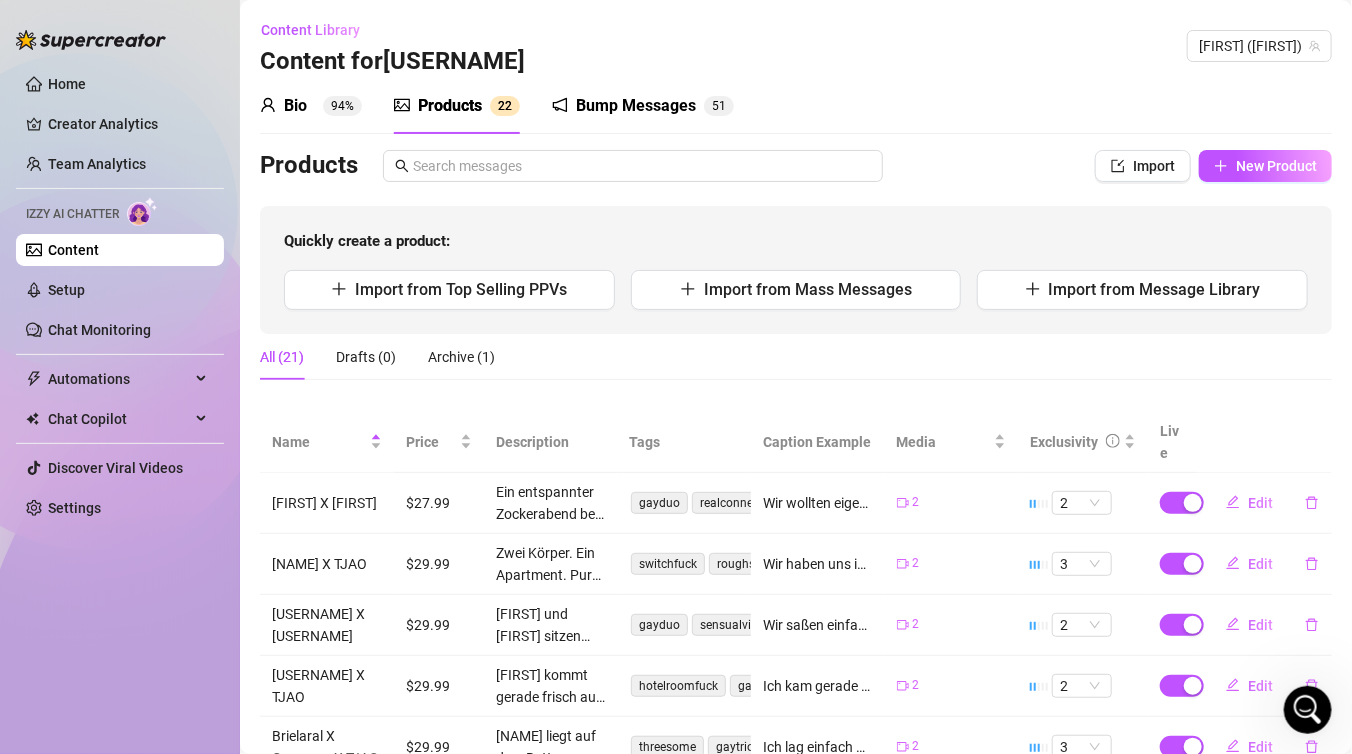 type on "Type your message here..." 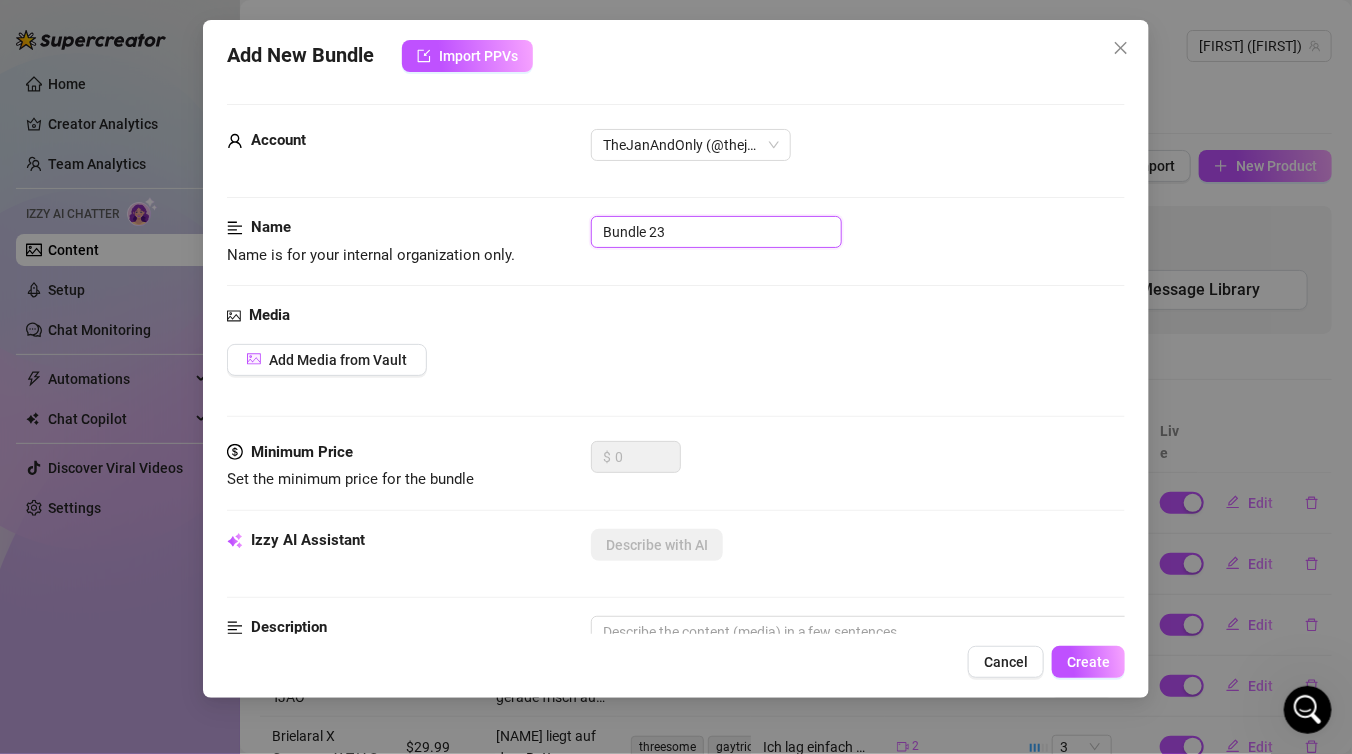 click on "Bundle 23" at bounding box center [716, 232] 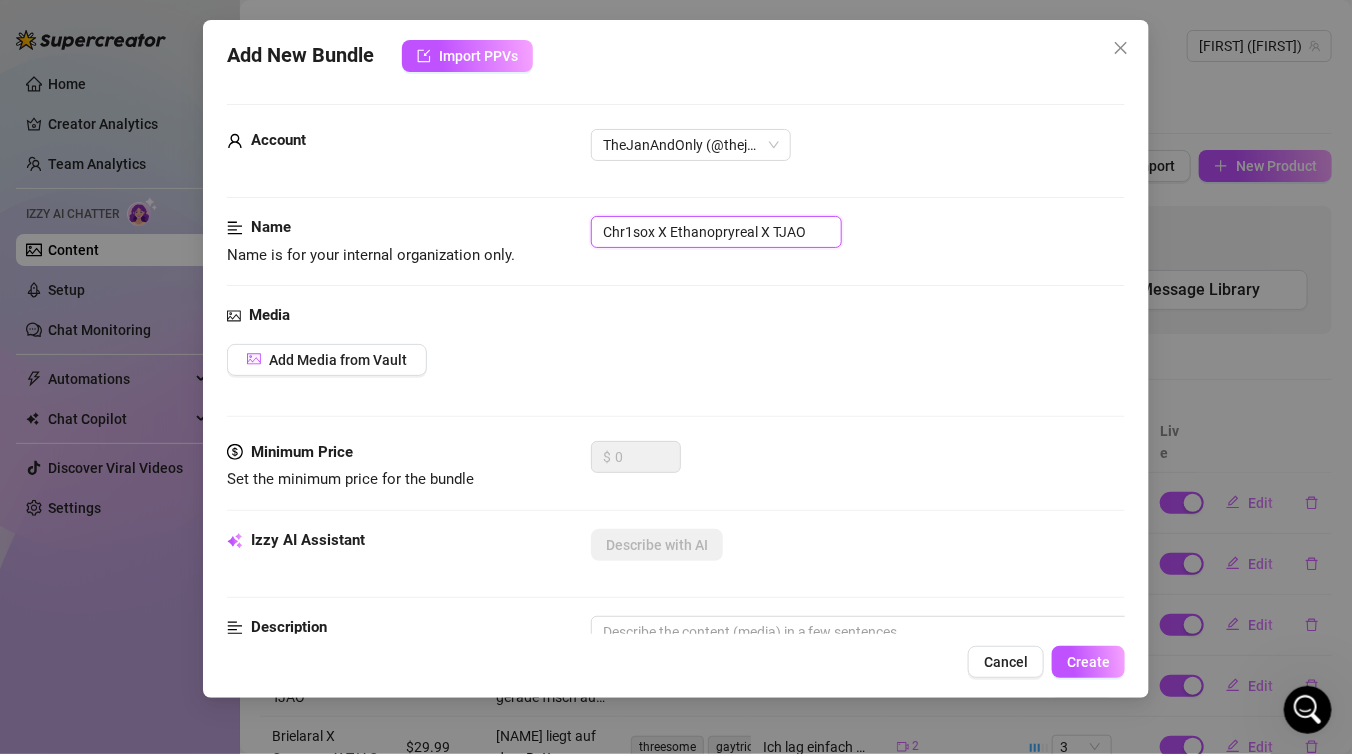 type on "Chr1sox X Ethanopryreal X TJAO" 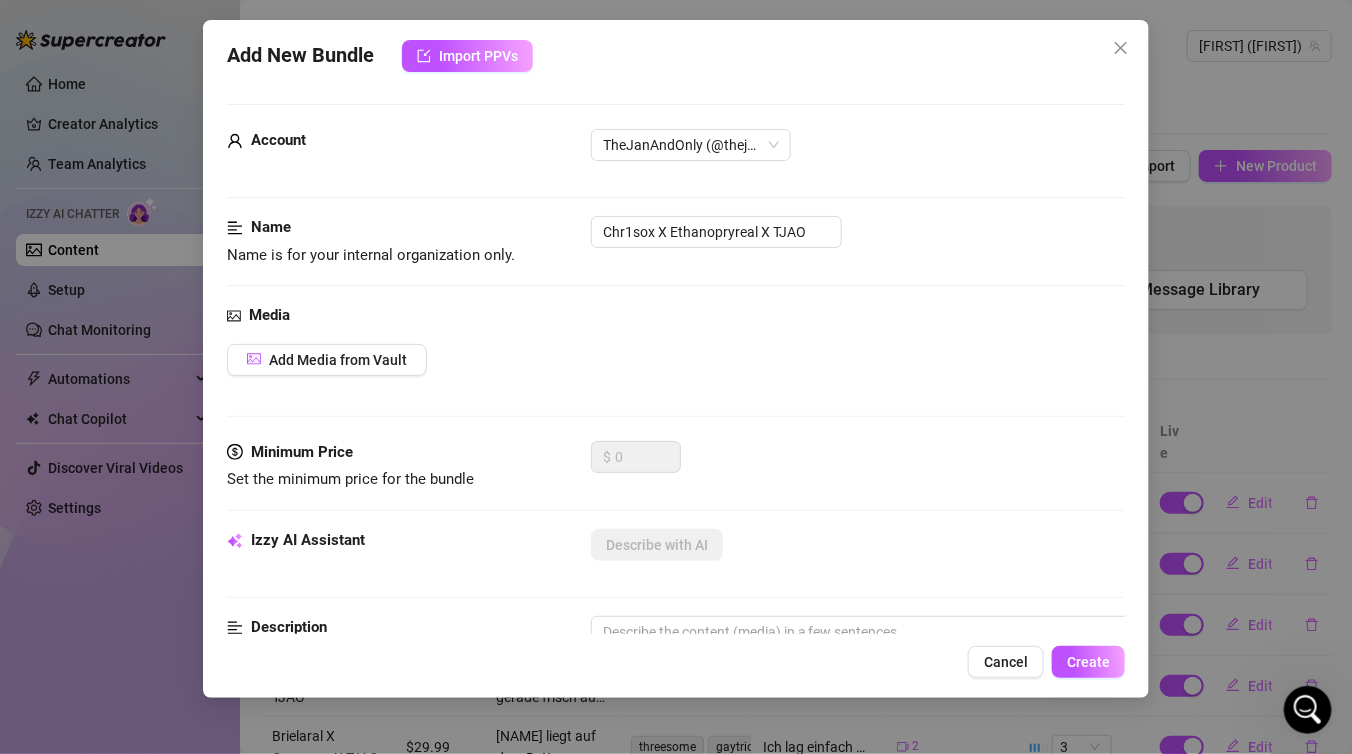 click on "Name Name is for your internal organization only. [FIRST] X [FIRST] X [FIRST]" at bounding box center (676, 241) 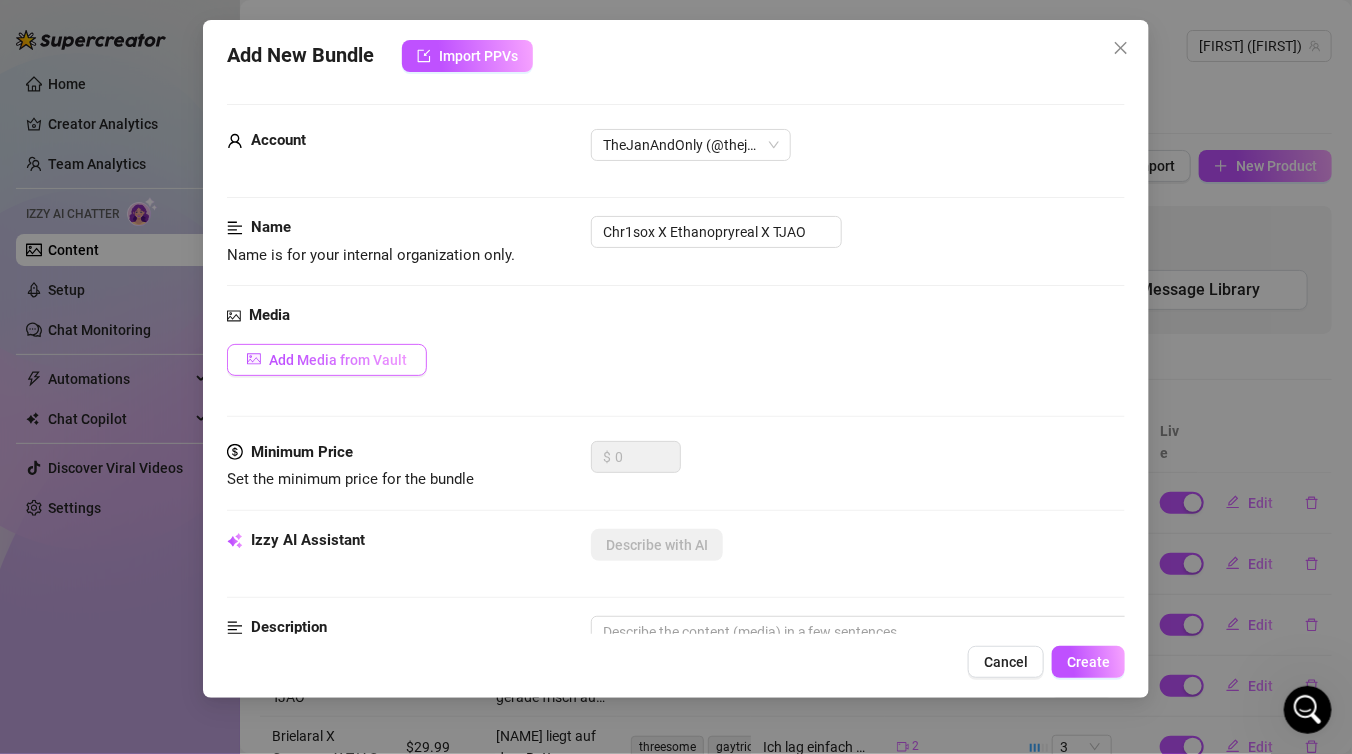 click on "Add Media from Vault" at bounding box center (327, 360) 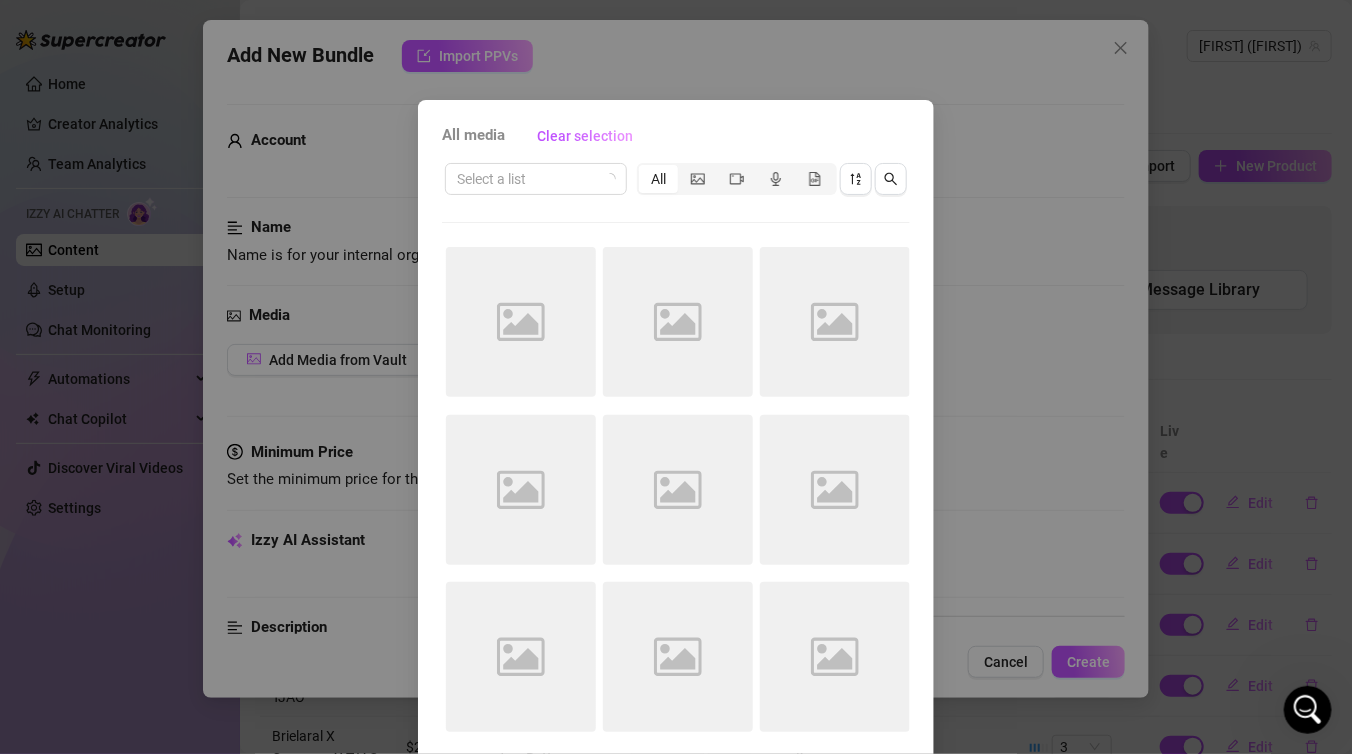 click on "All" at bounding box center (772, 179) 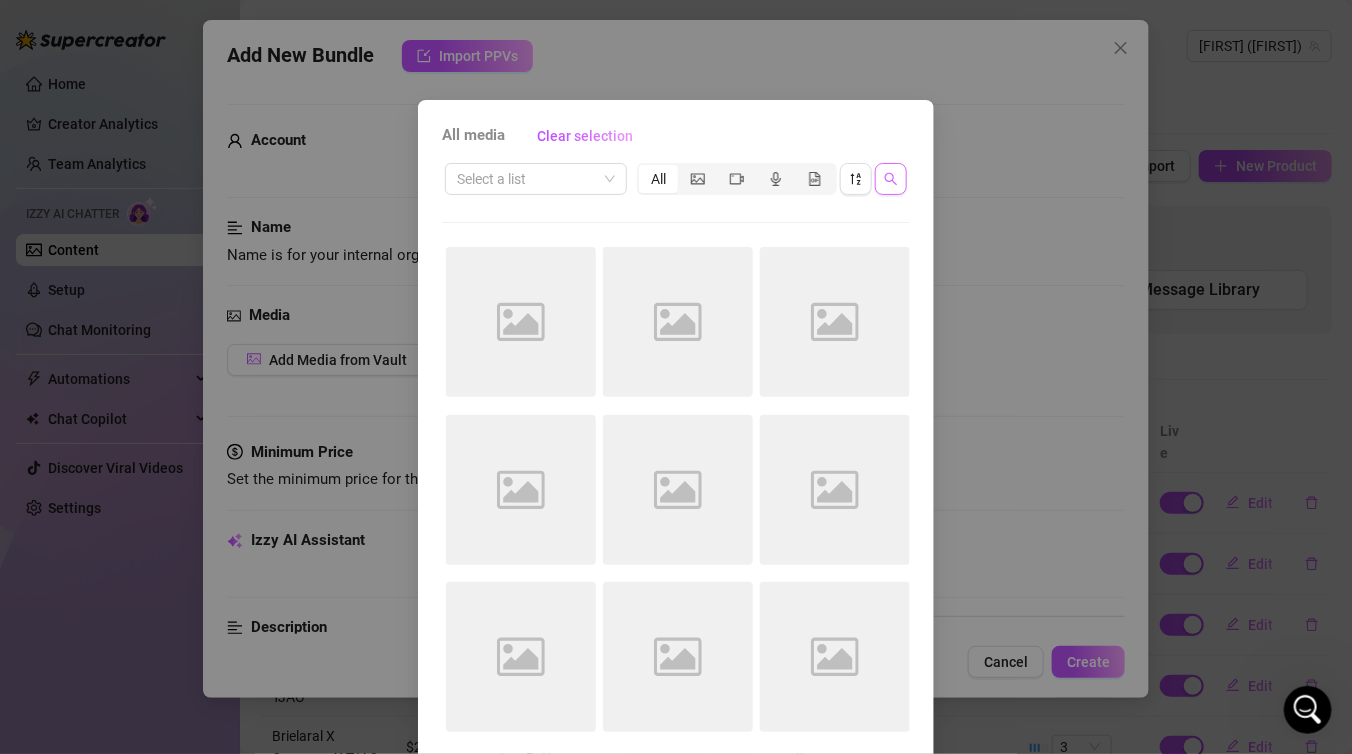 click 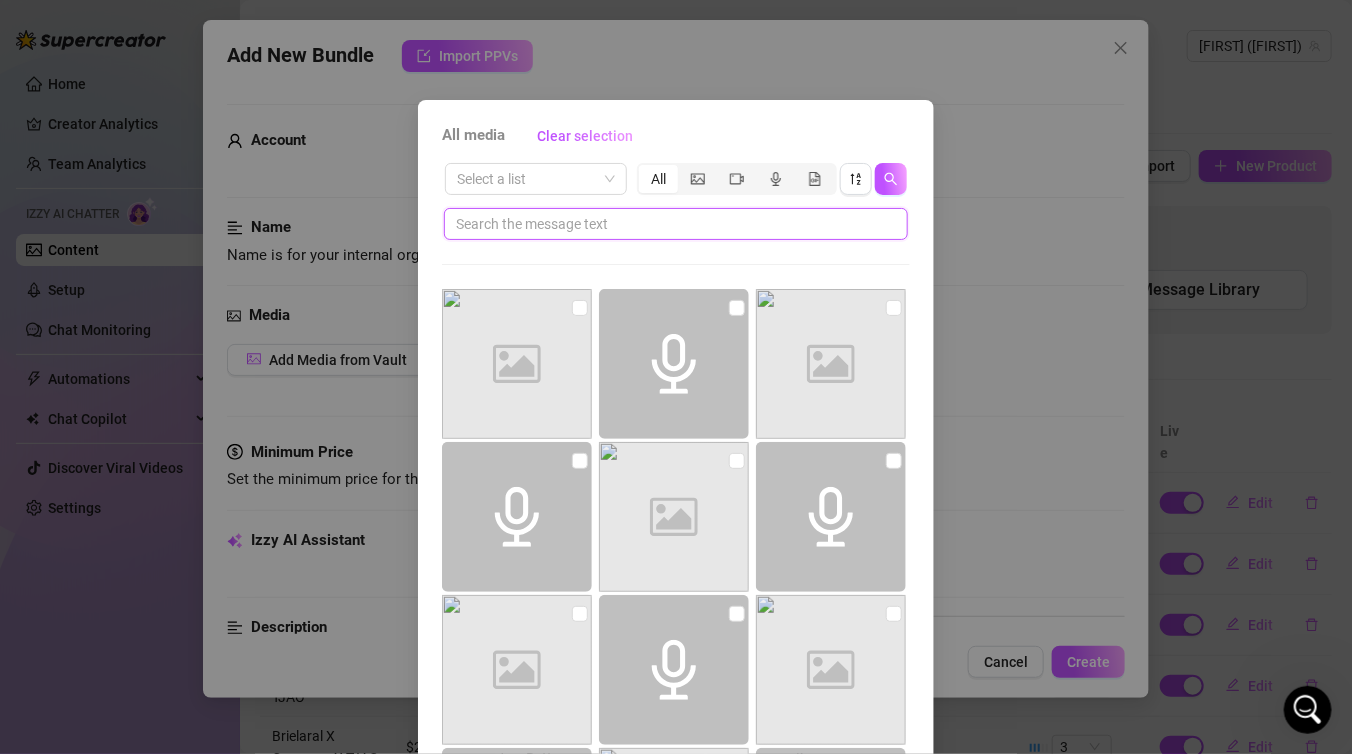 click at bounding box center [668, 224] 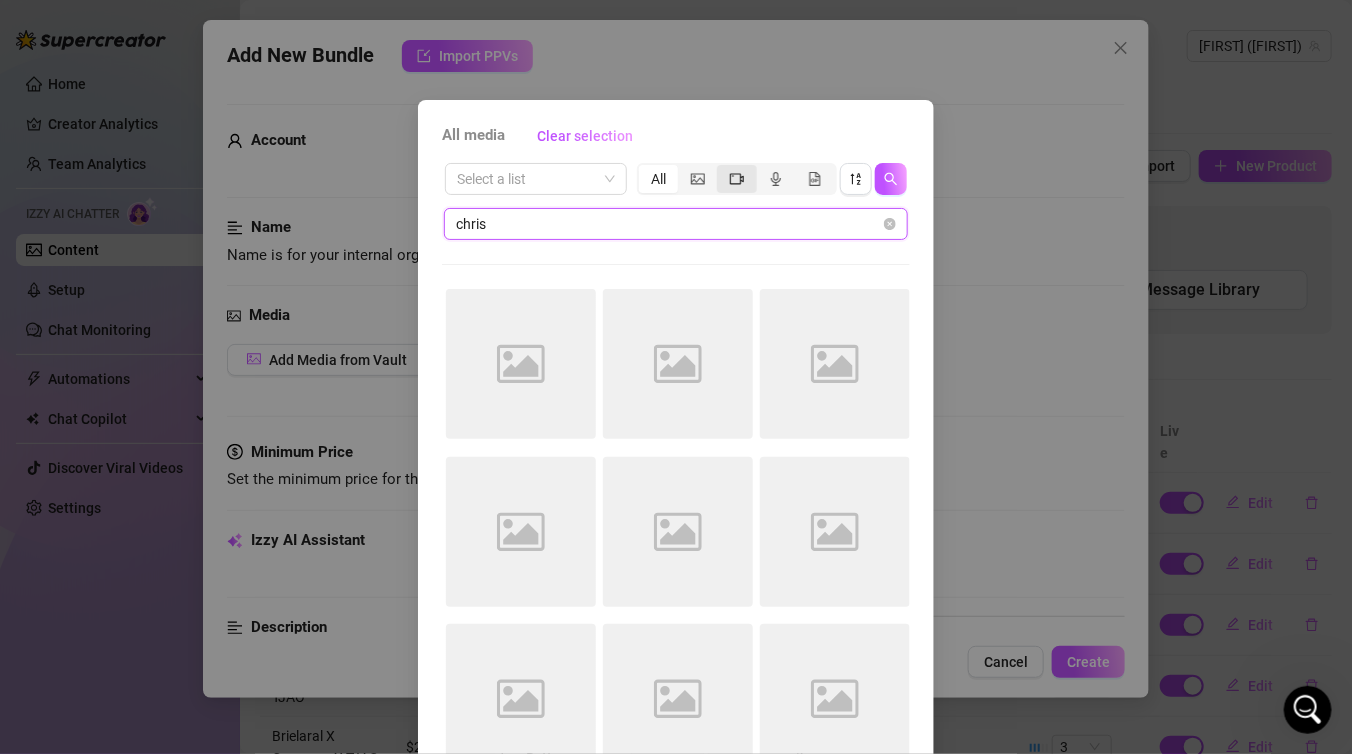 type on "chris" 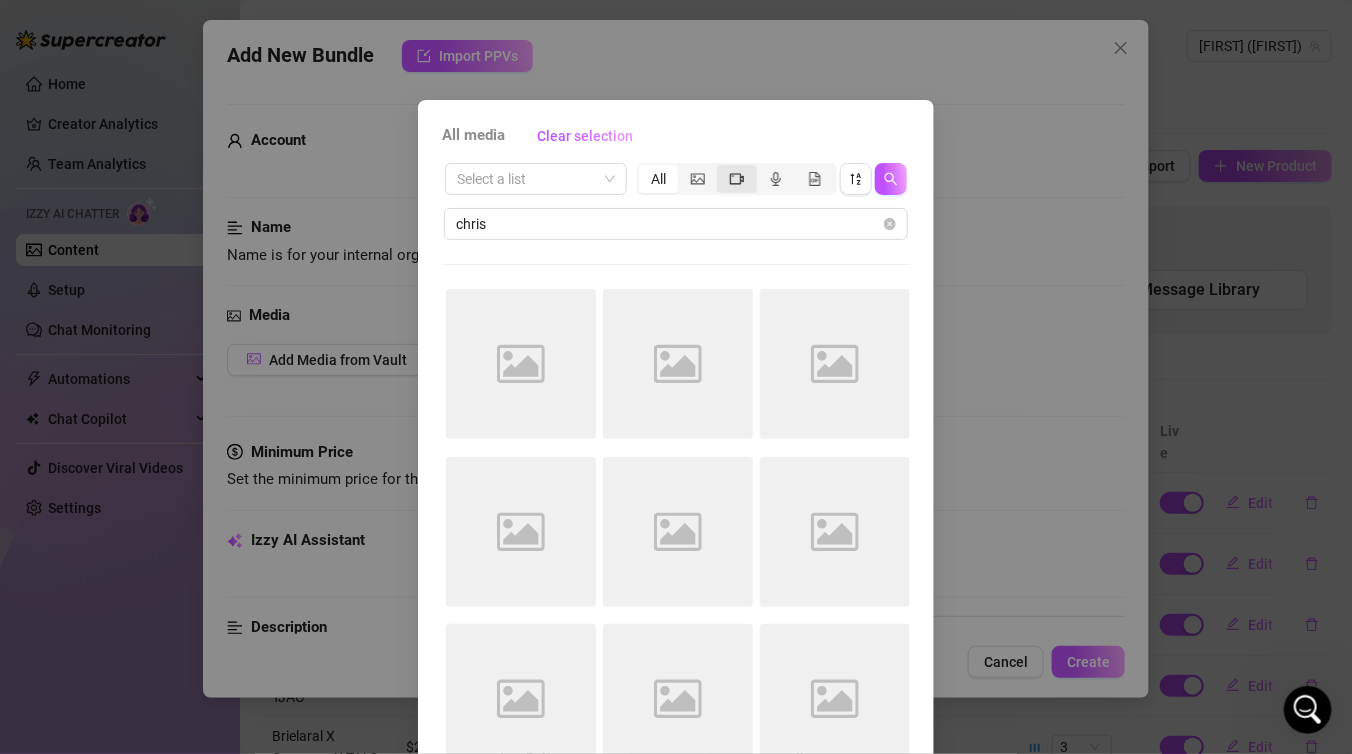 click at bounding box center [736, 179] 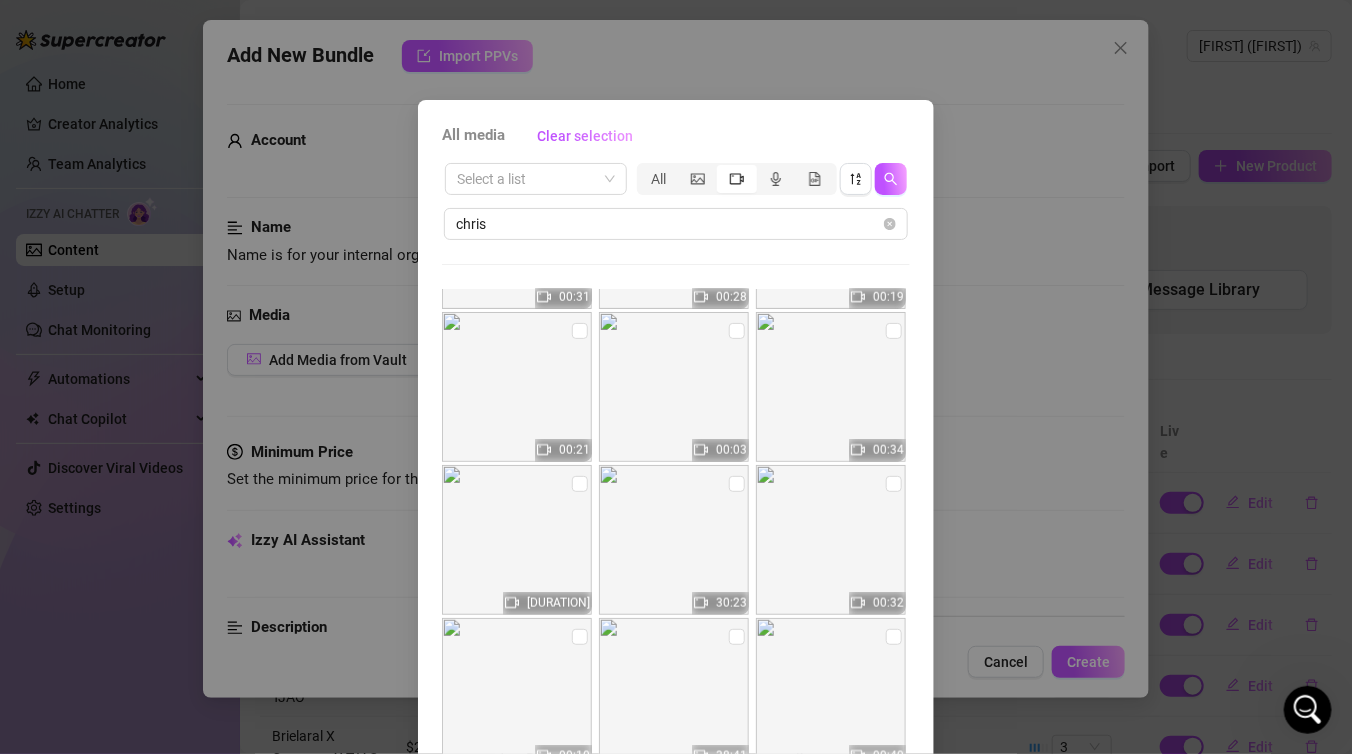 scroll, scrollTop: 754, scrollLeft: 0, axis: vertical 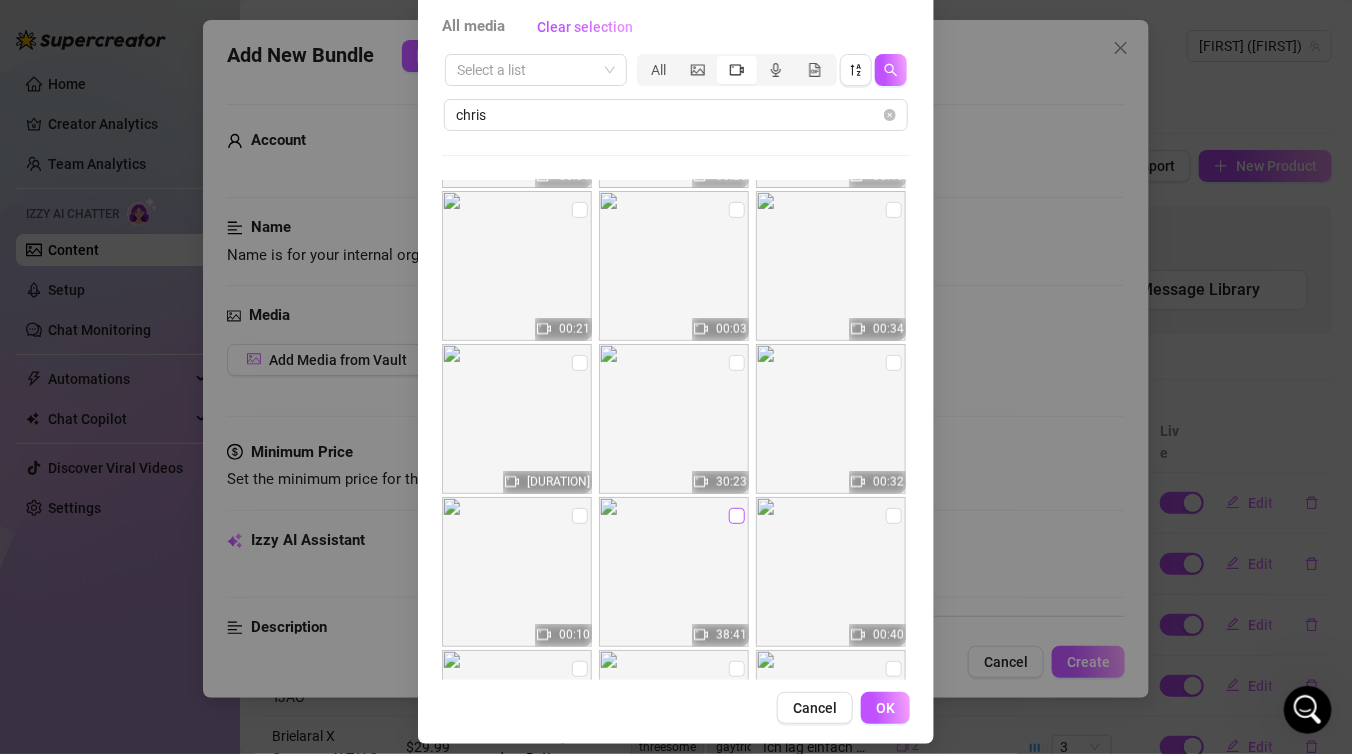 click at bounding box center (737, 516) 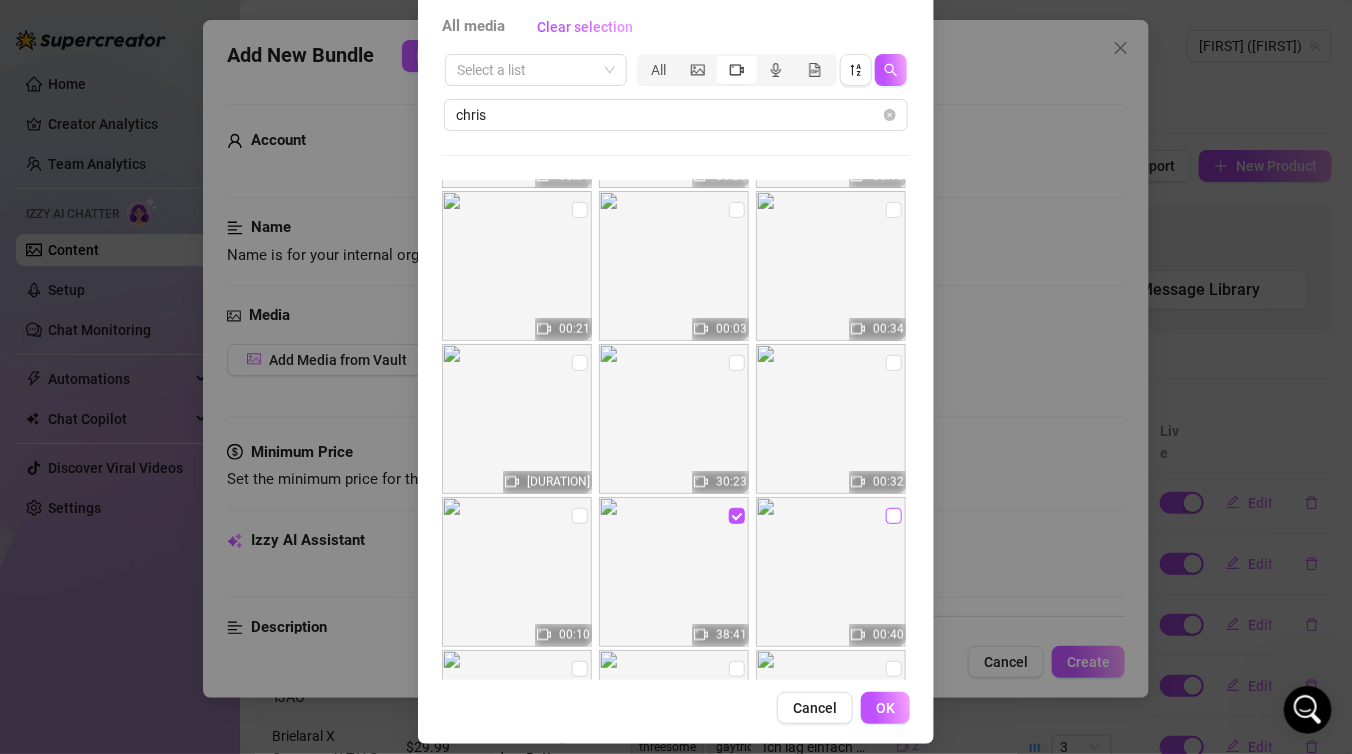 click at bounding box center [894, 516] 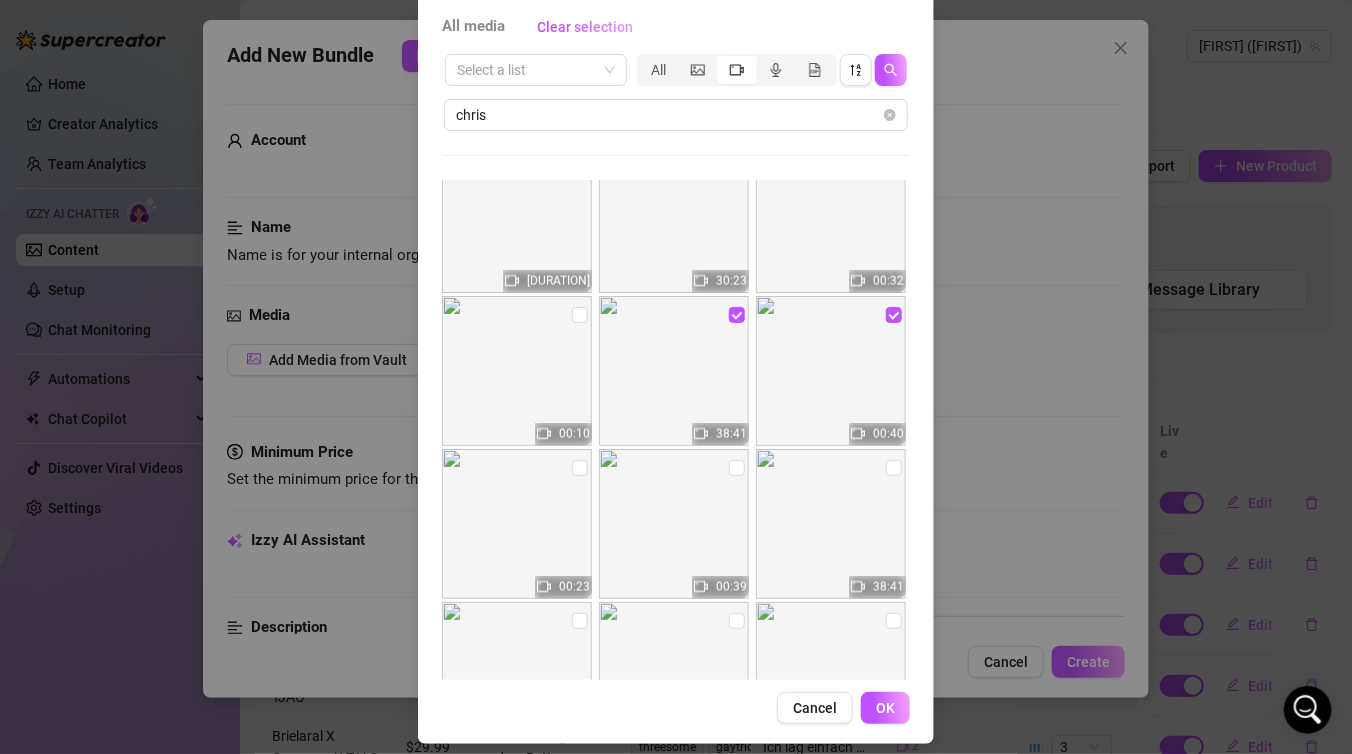 scroll, scrollTop: 958, scrollLeft: 0, axis: vertical 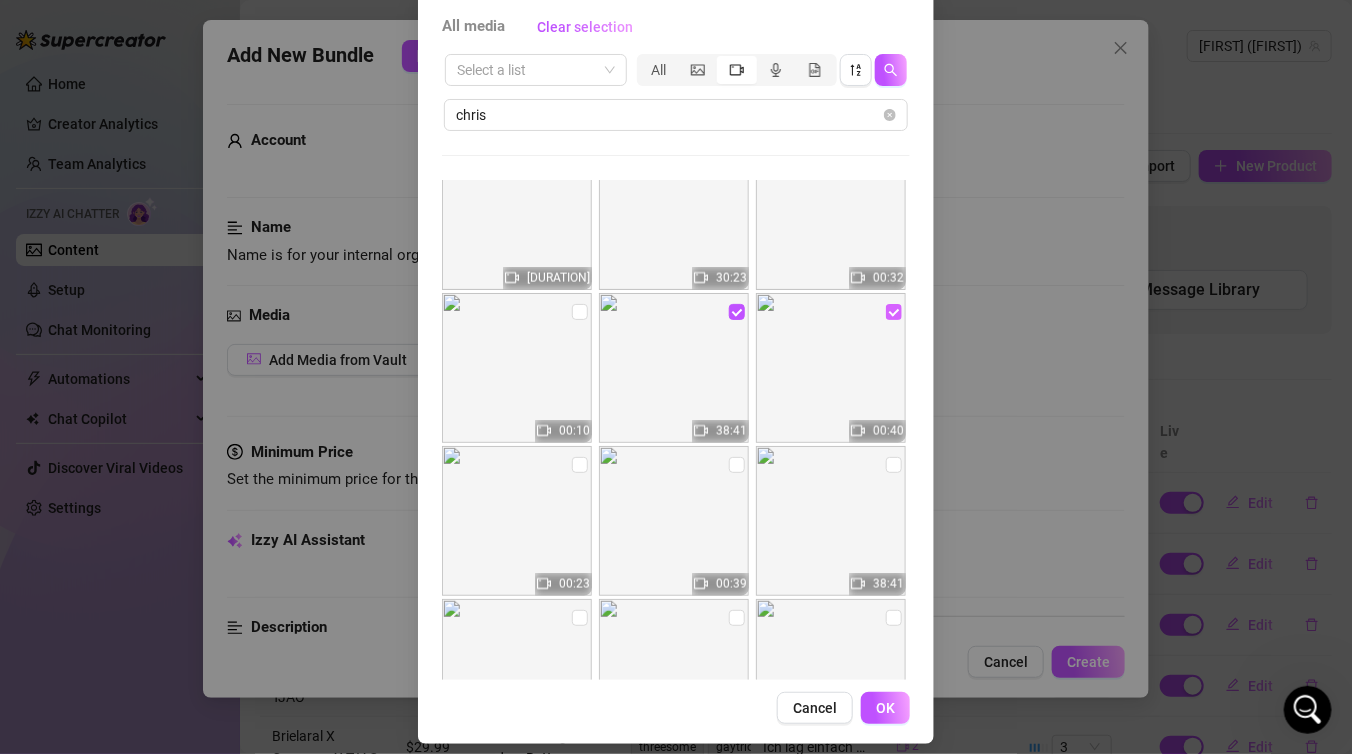 click at bounding box center [894, 312] 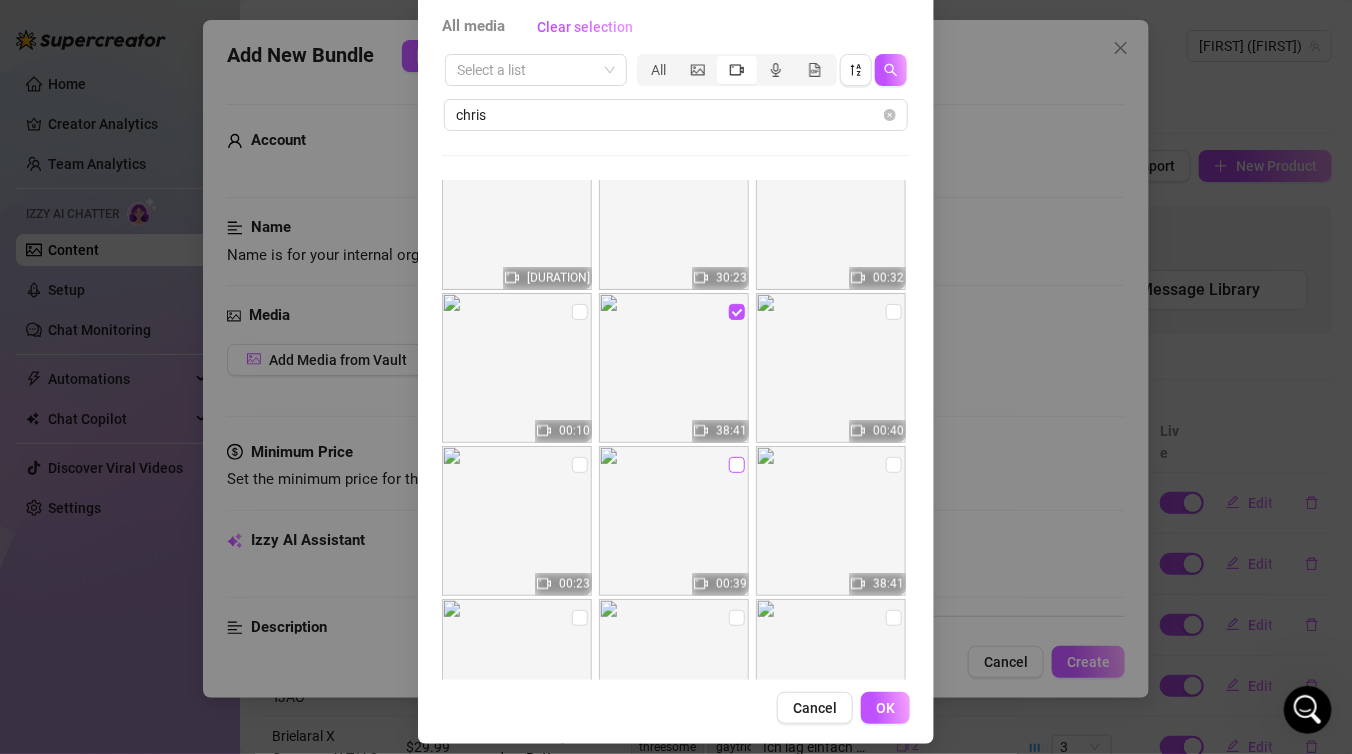 click at bounding box center (737, 465) 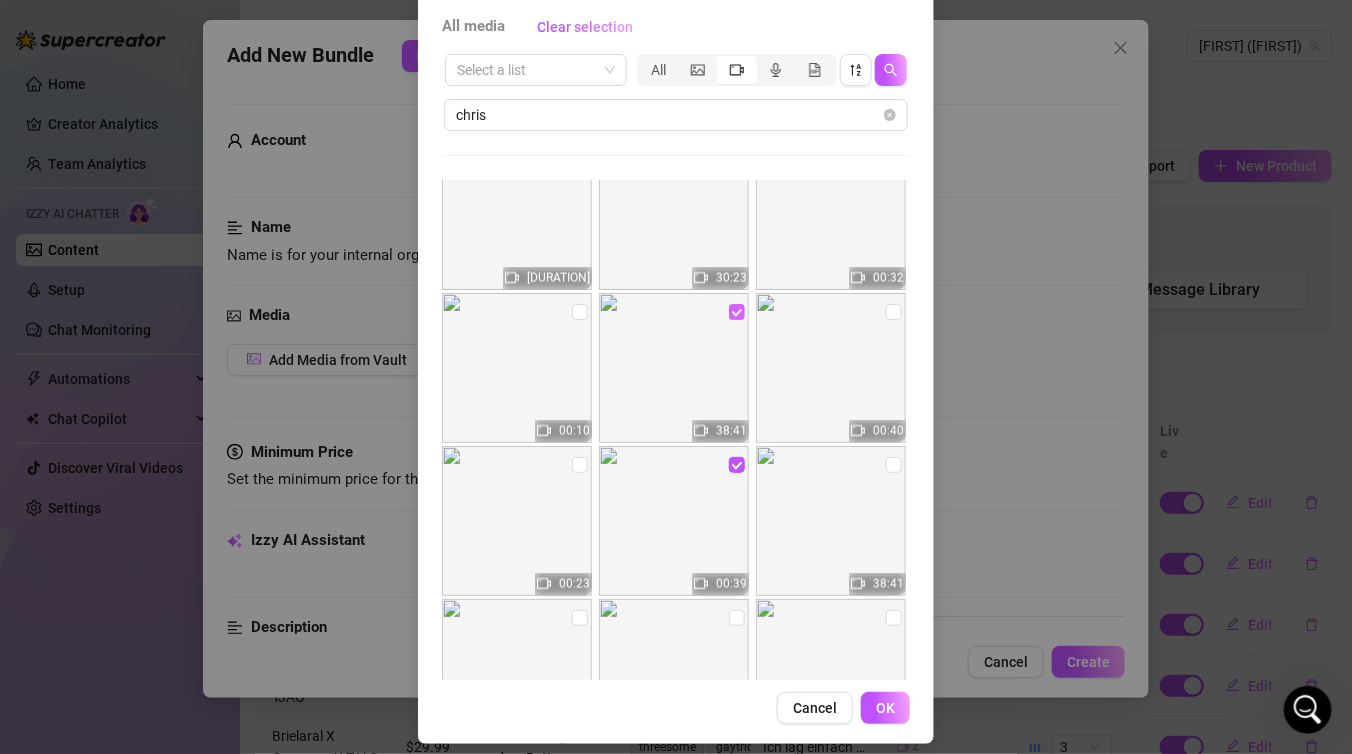 click at bounding box center (737, 312) 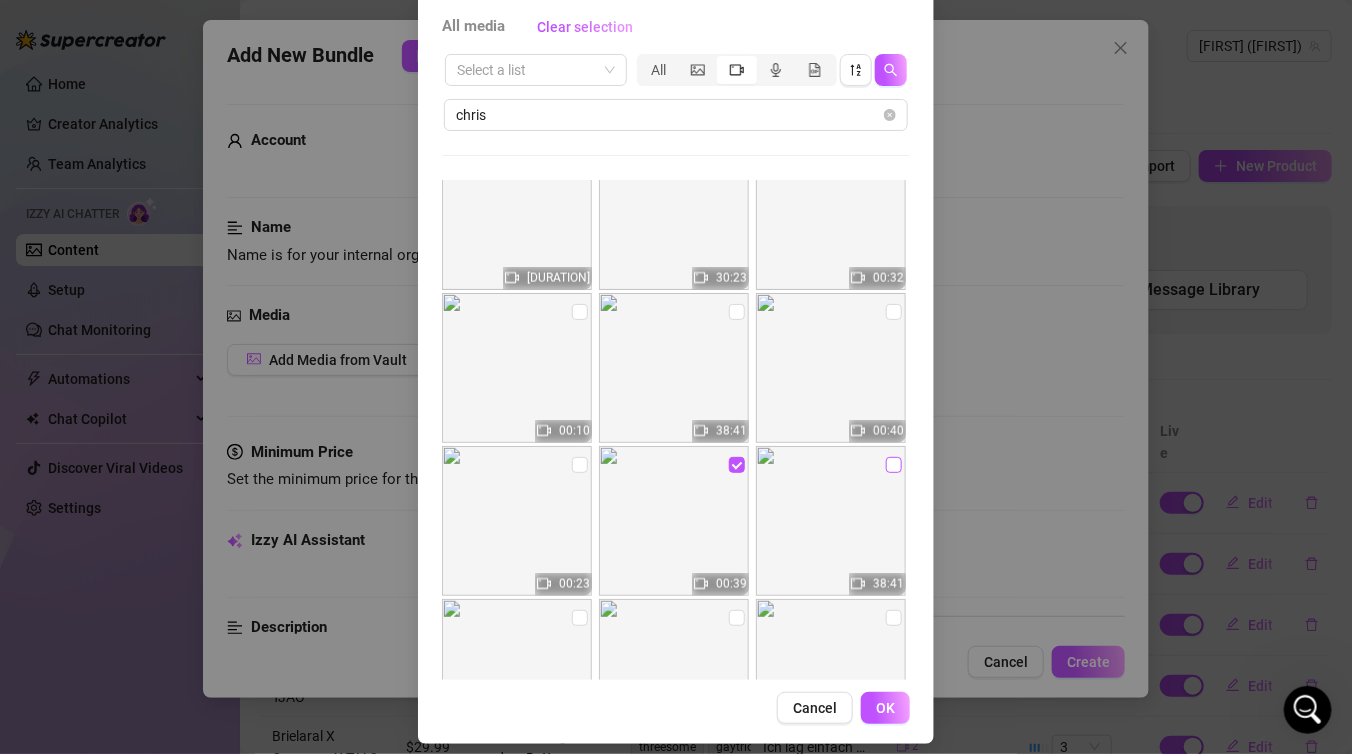 click at bounding box center (894, 465) 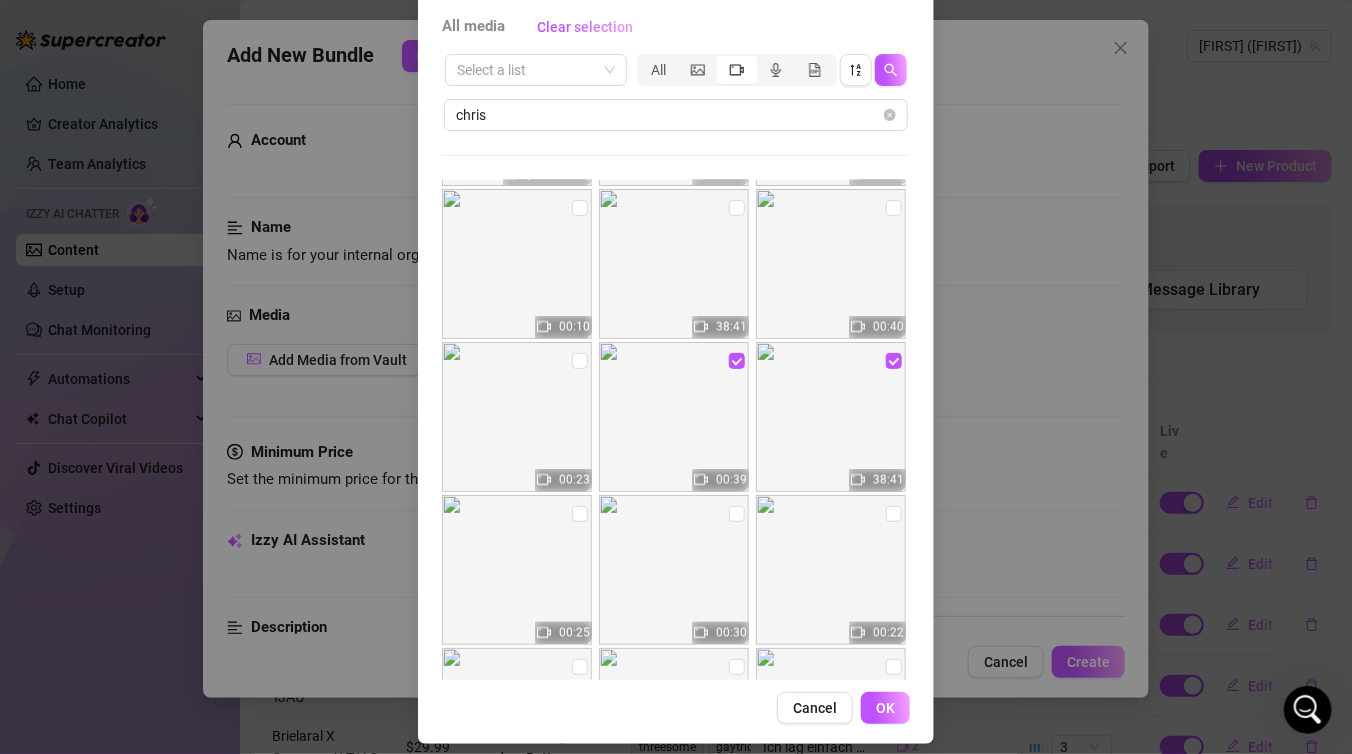 scroll, scrollTop: 1063, scrollLeft: 0, axis: vertical 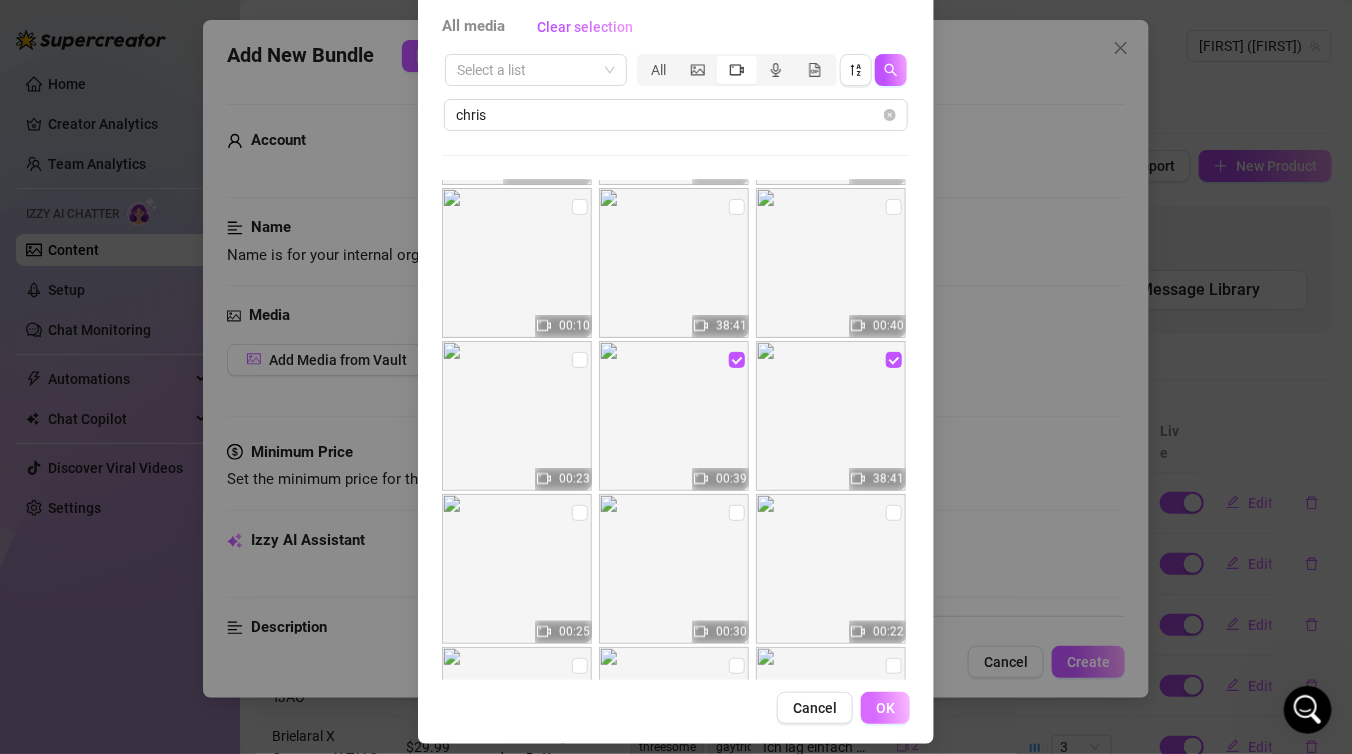 click on "OK" at bounding box center (885, 708) 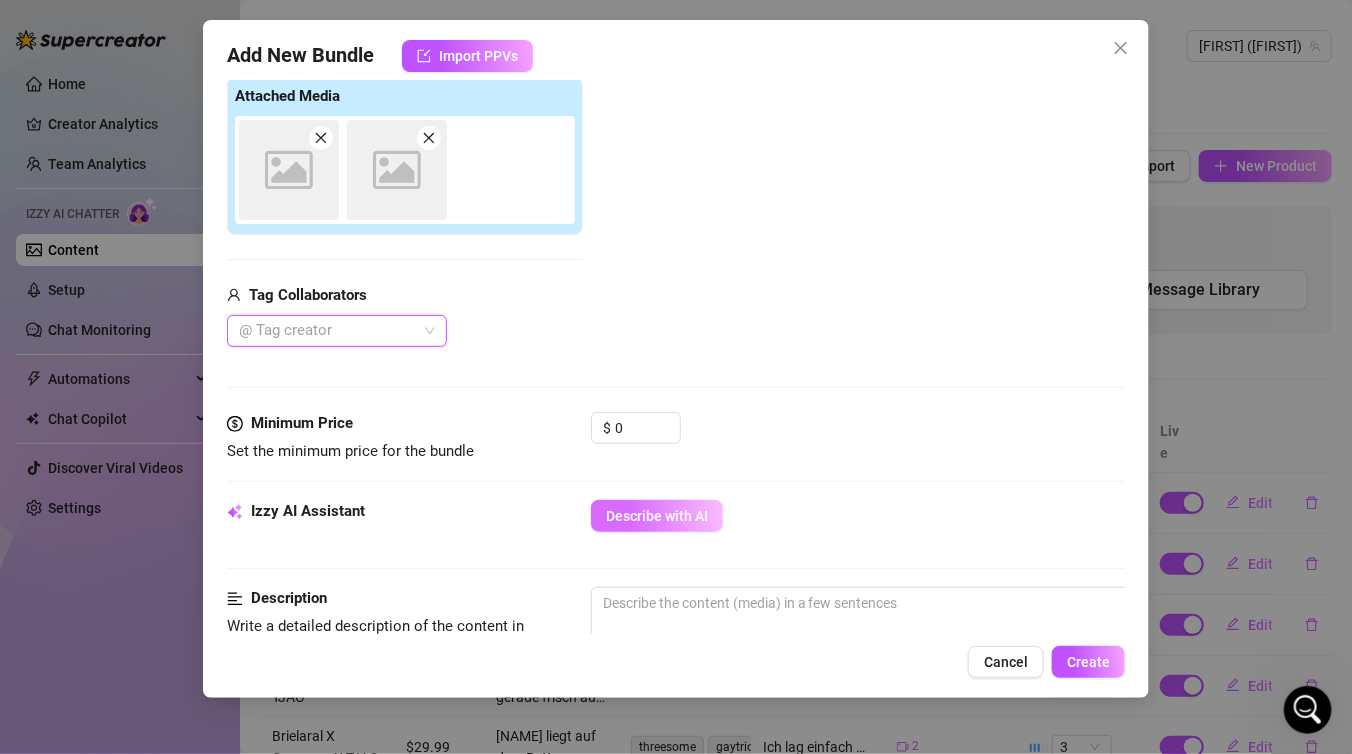 scroll, scrollTop: 370, scrollLeft: 0, axis: vertical 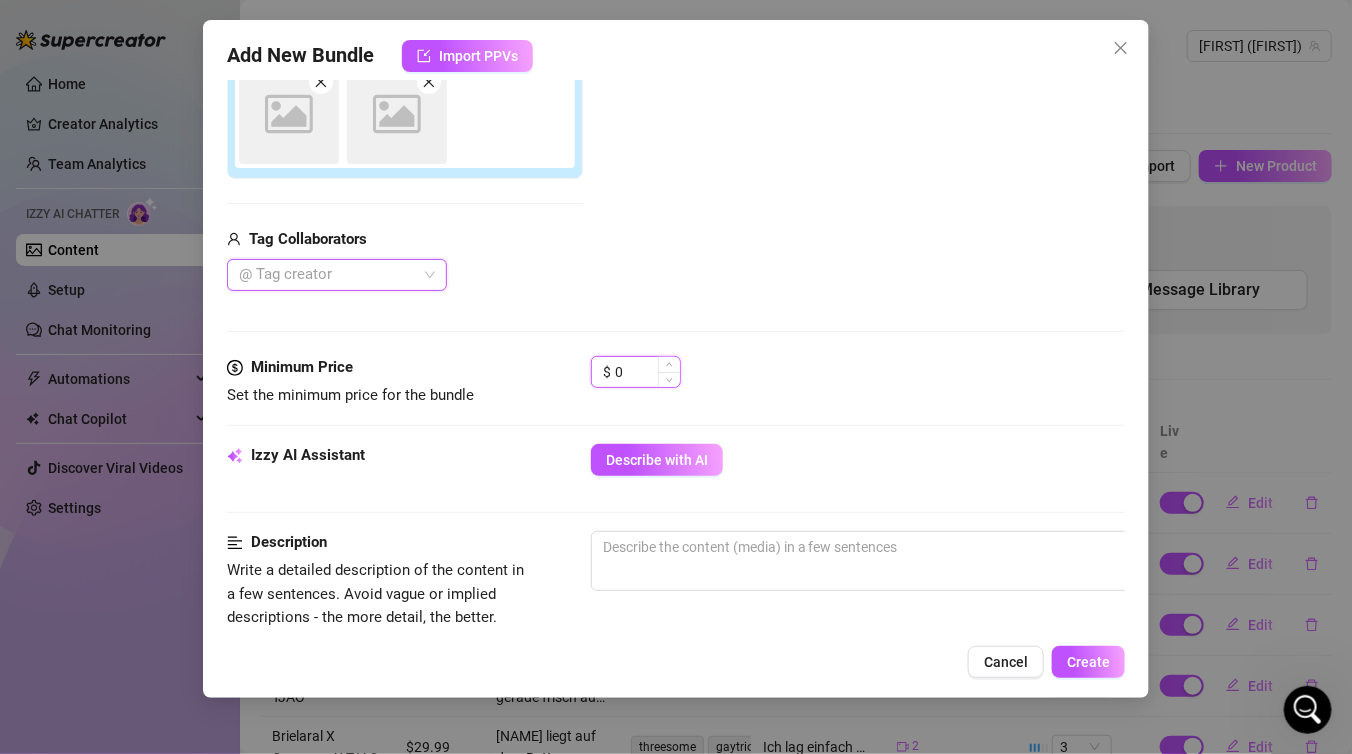 click on "0" at bounding box center [647, 372] 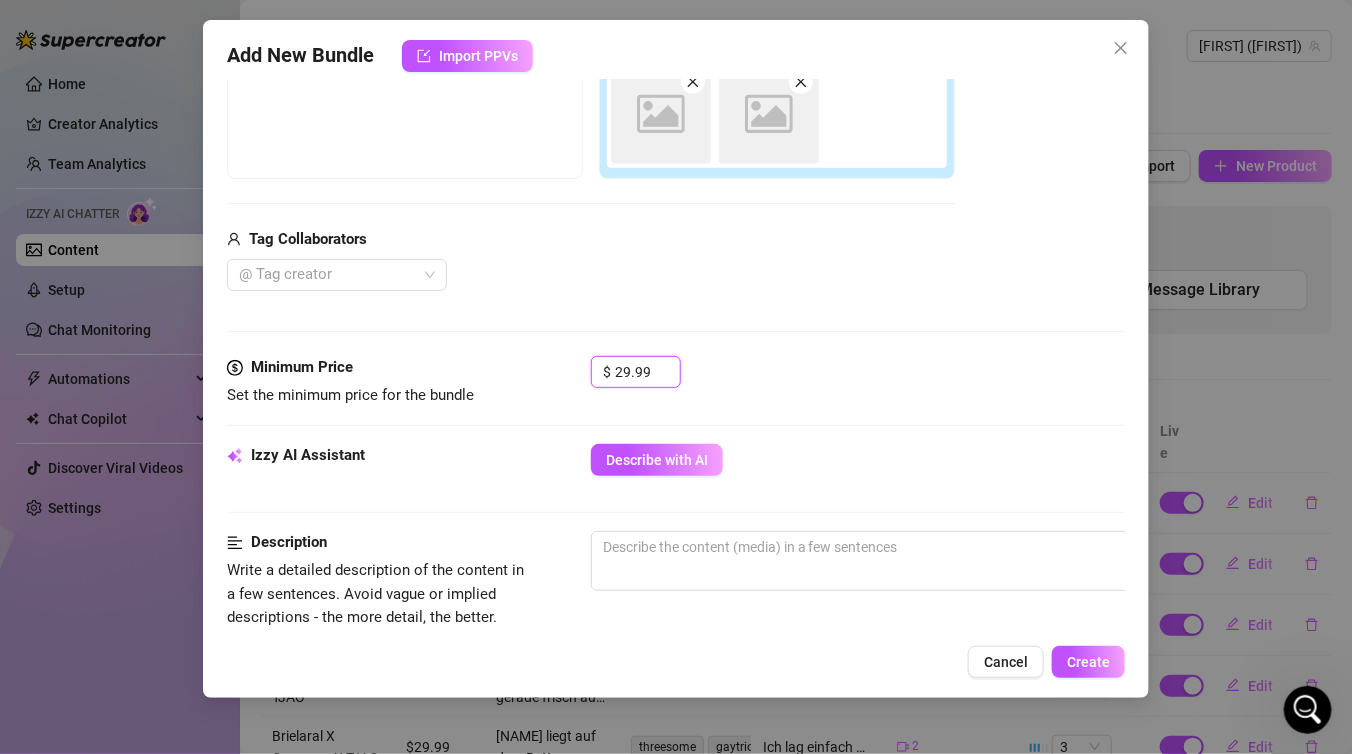 type on "29.99" 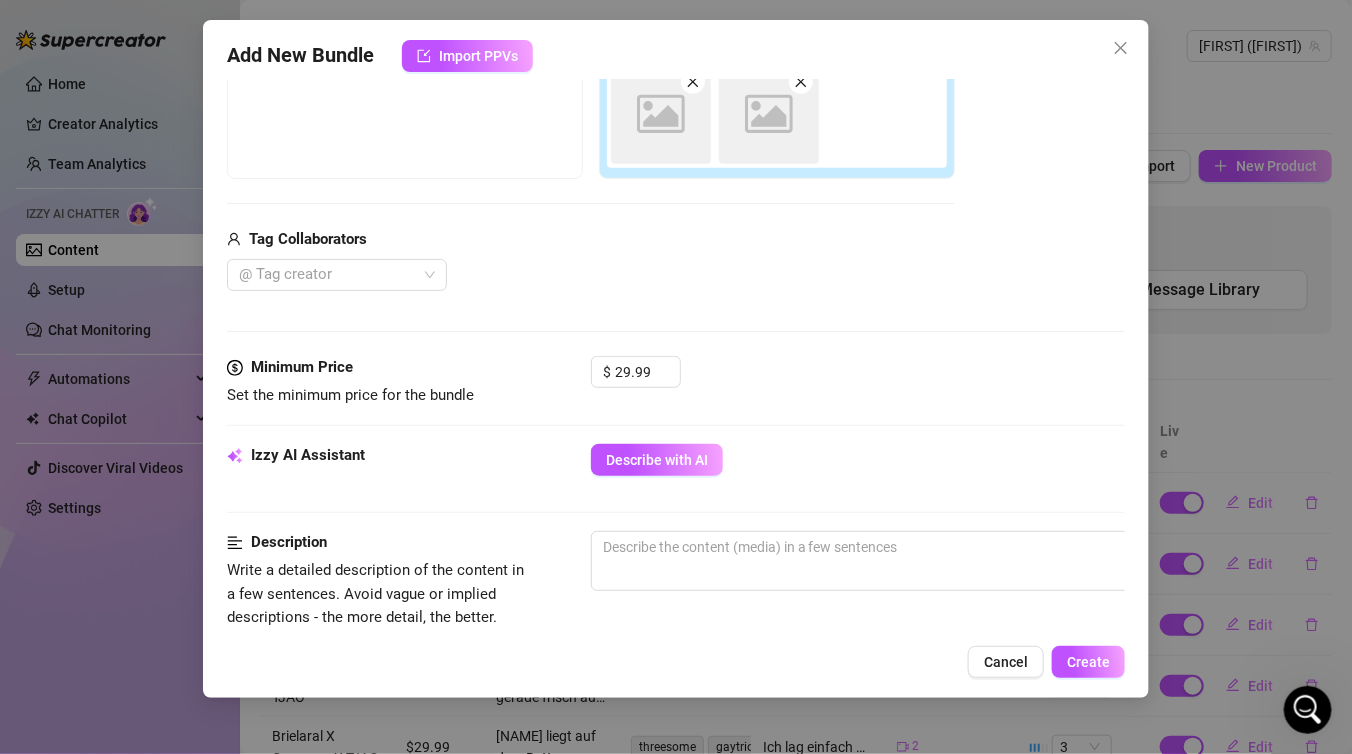 click on "Minimum Price Set the minimum price for the bundle $ 29.99" at bounding box center (676, 400) 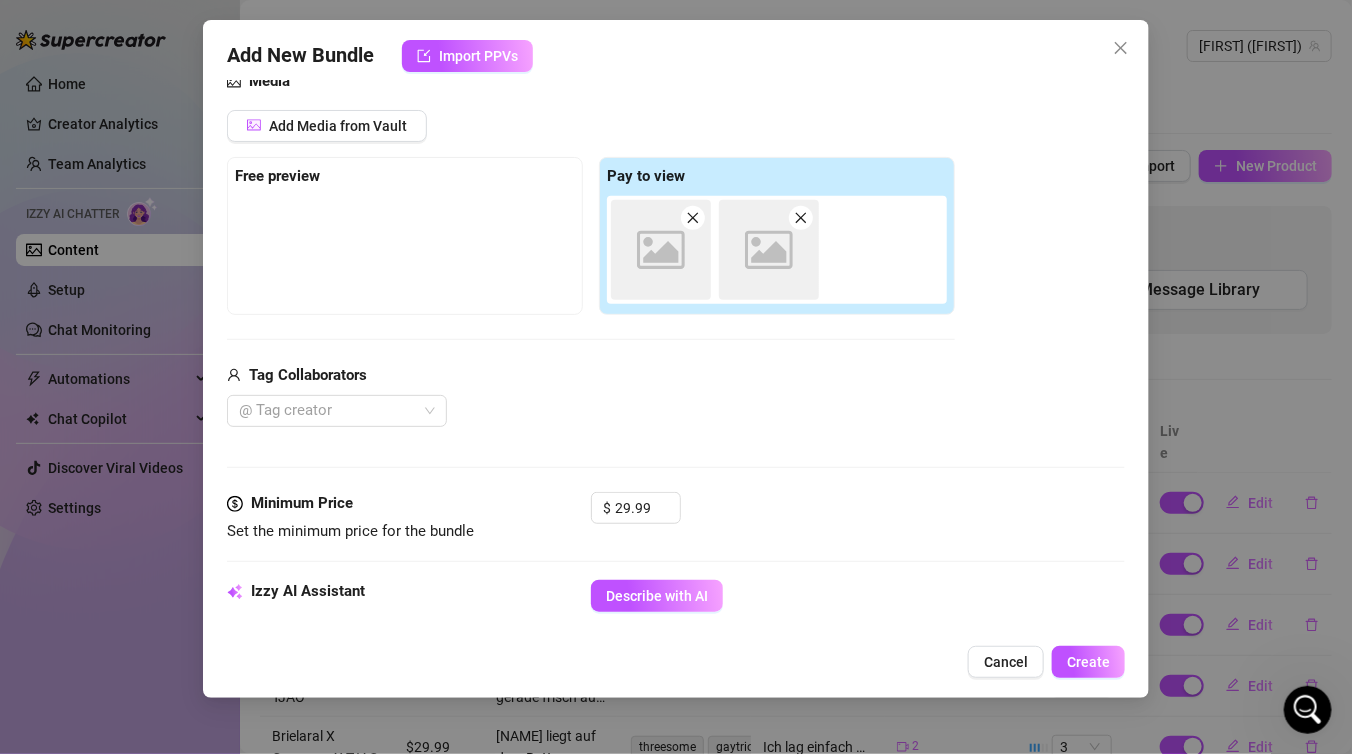 scroll, scrollTop: 231, scrollLeft: 0, axis: vertical 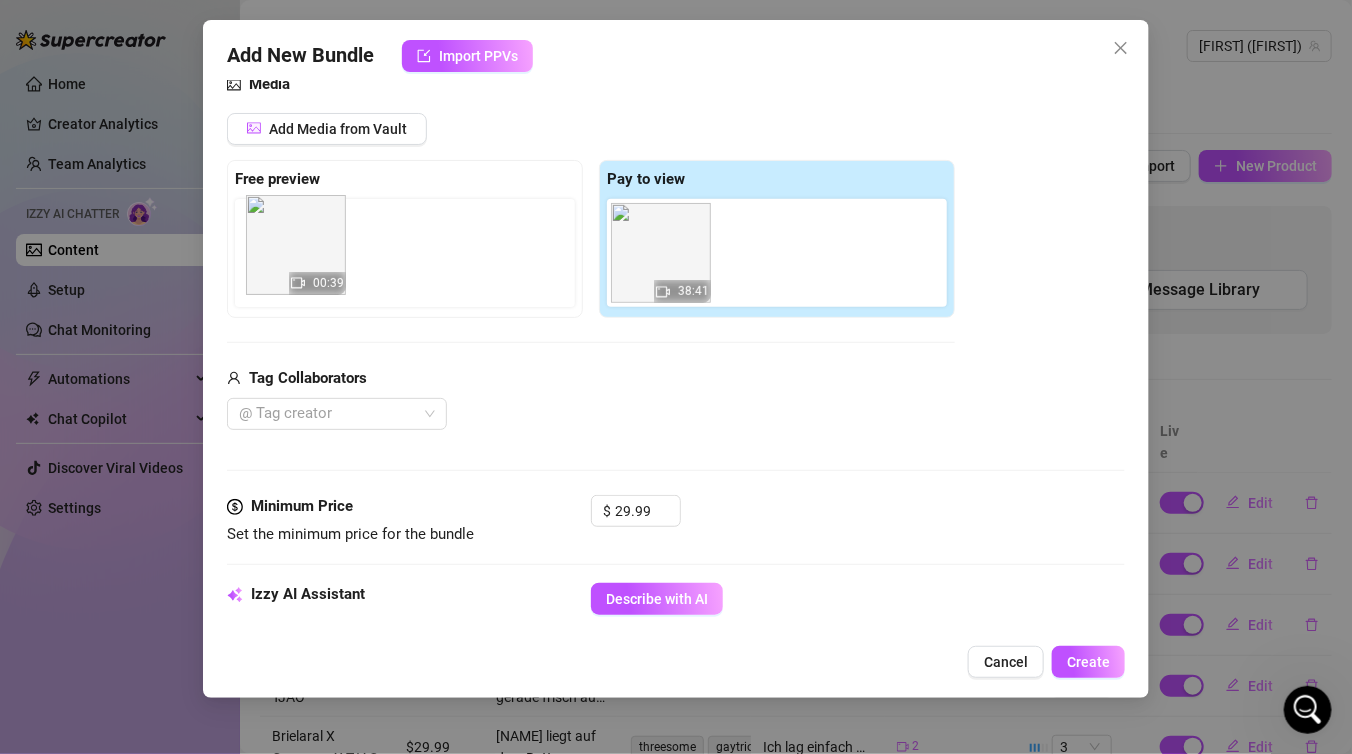 drag, startPoint x: 690, startPoint y: 265, endPoint x: 317, endPoint y: 266, distance: 373.00134 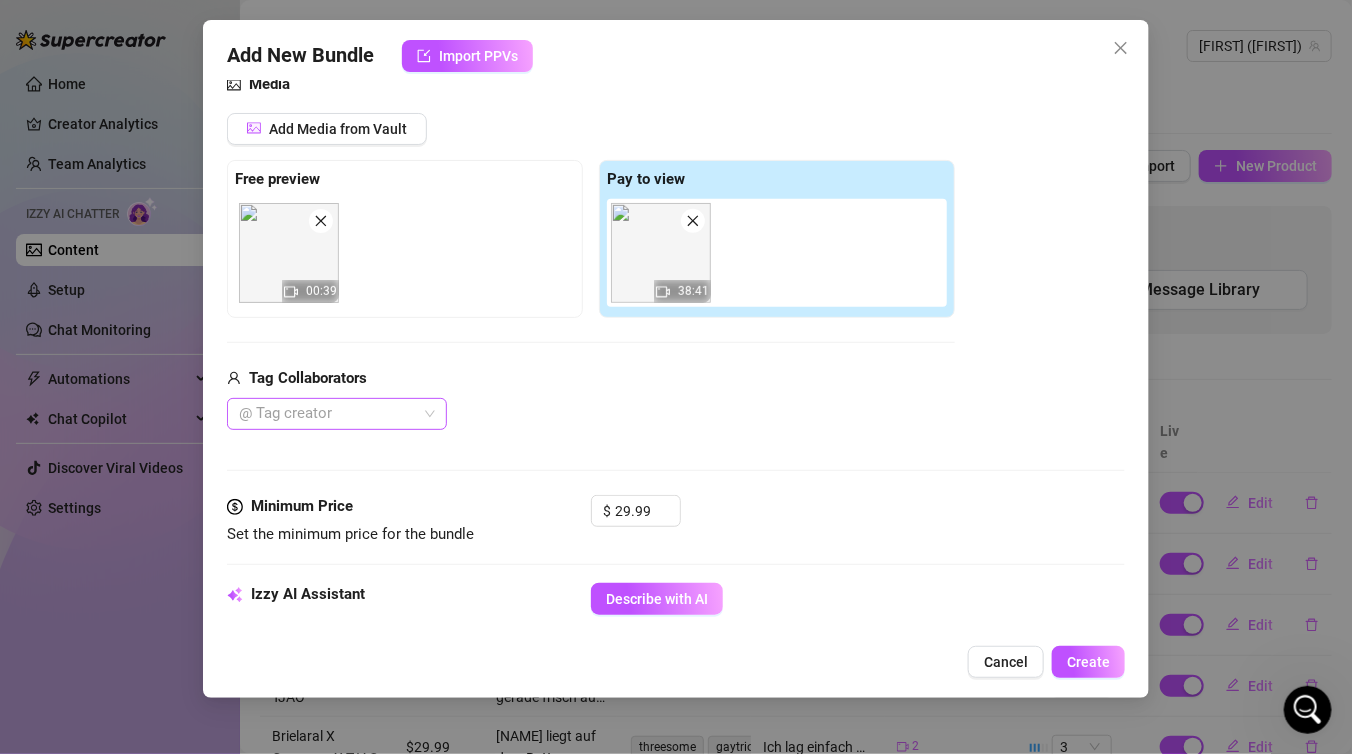 click at bounding box center (326, 414) 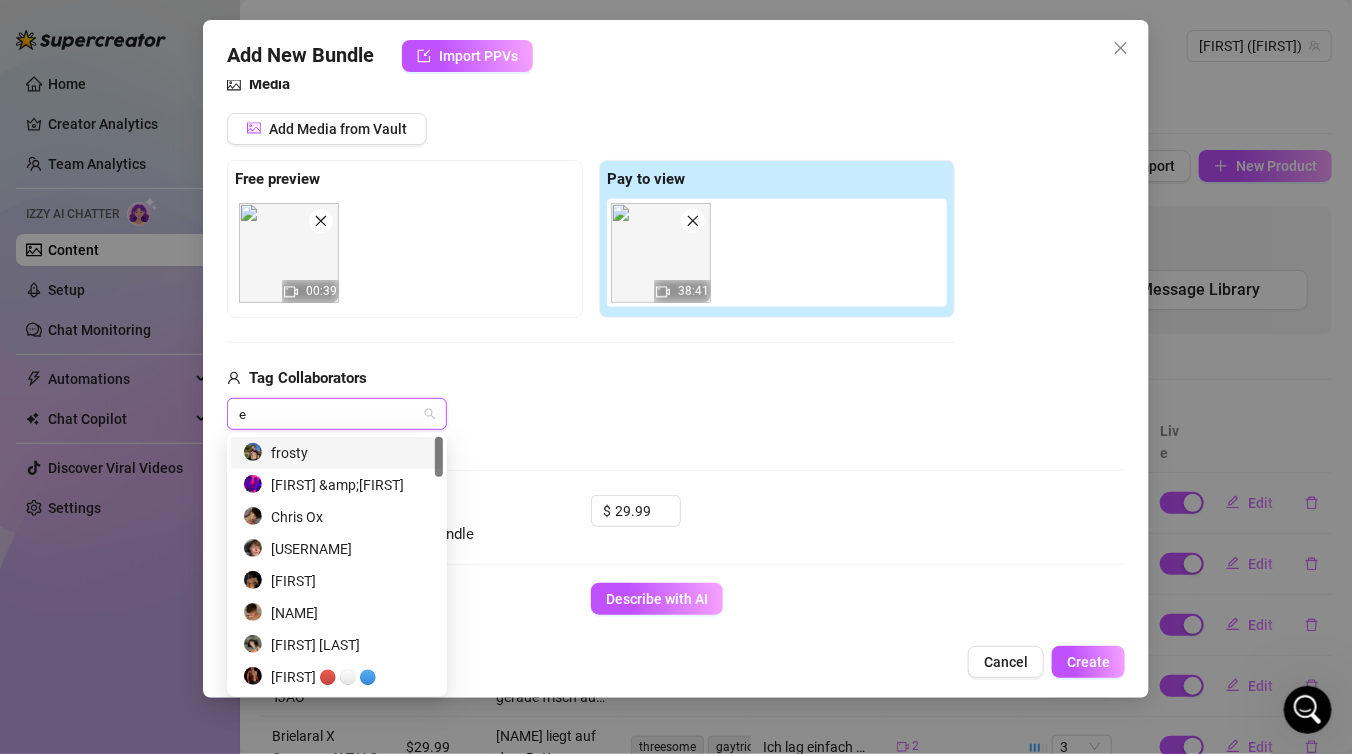 type on "et" 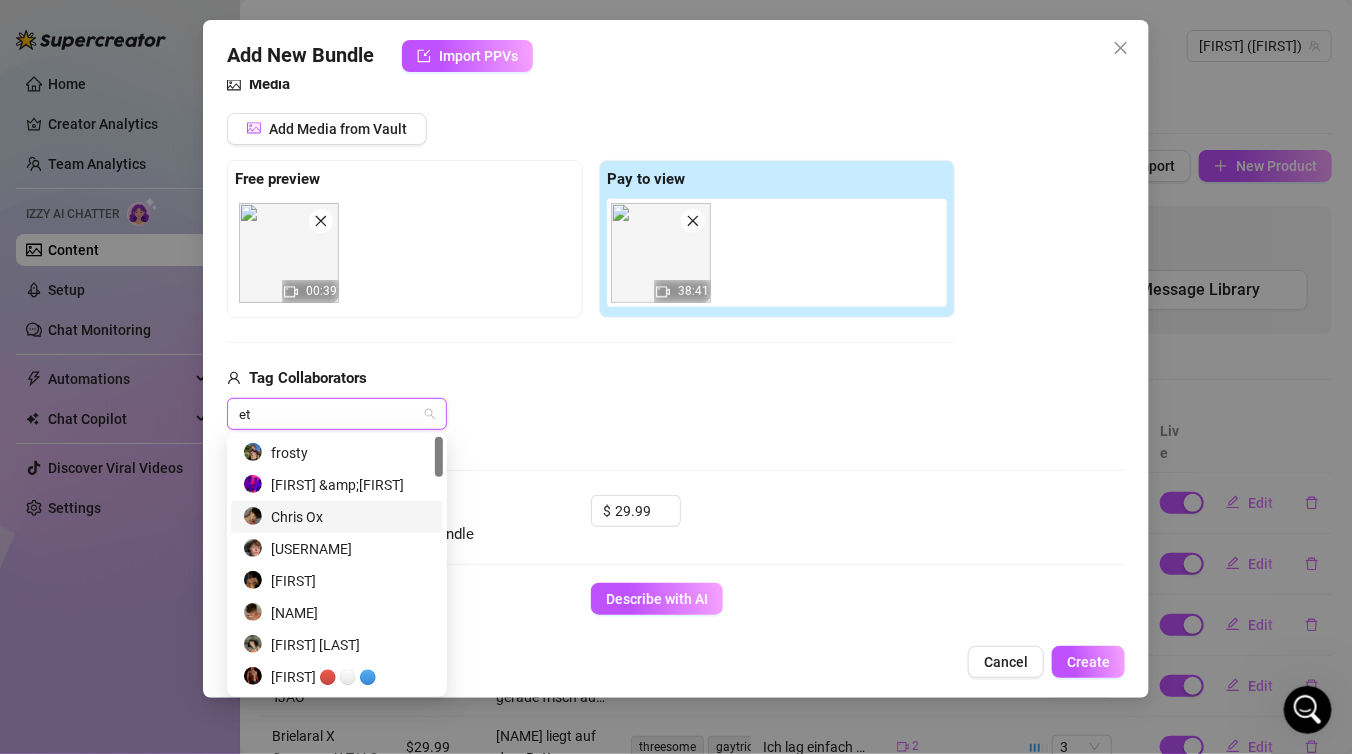click on "Chris Ox" at bounding box center [337, 517] 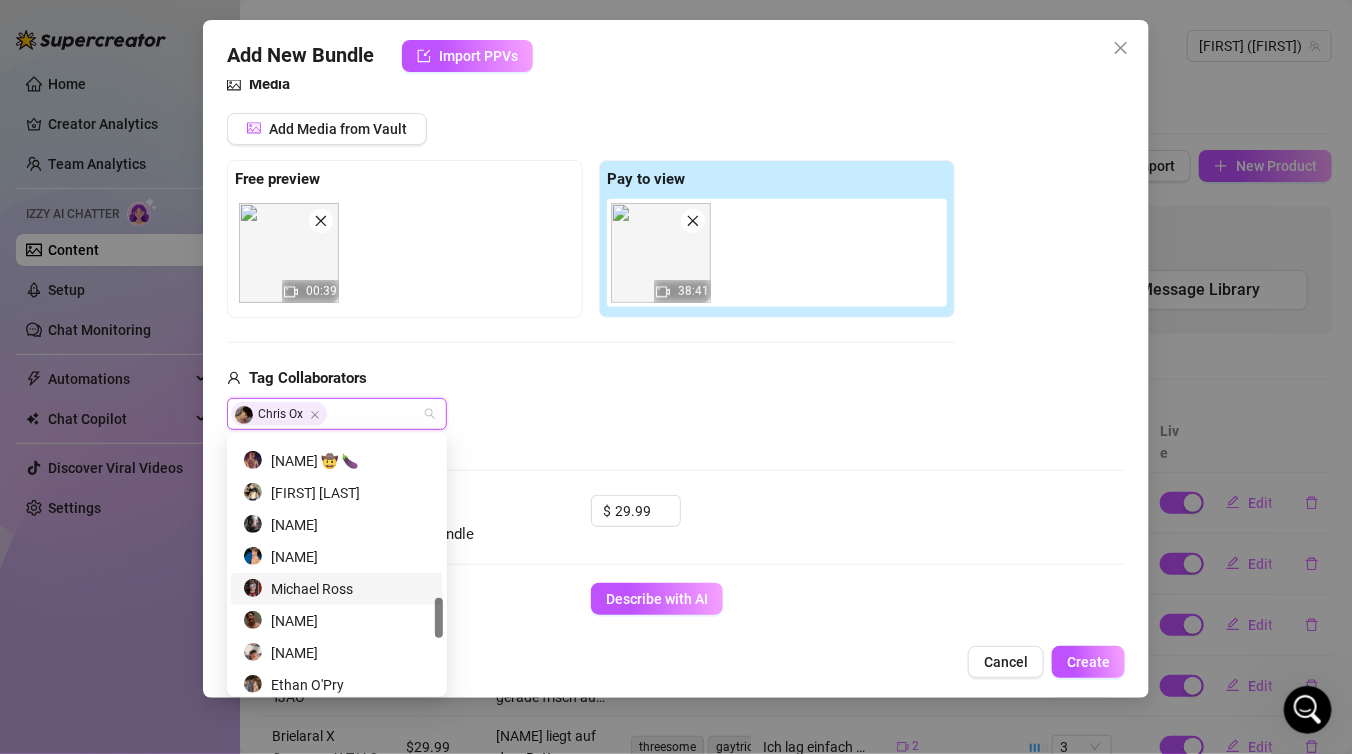 scroll, scrollTop: 998, scrollLeft: 0, axis: vertical 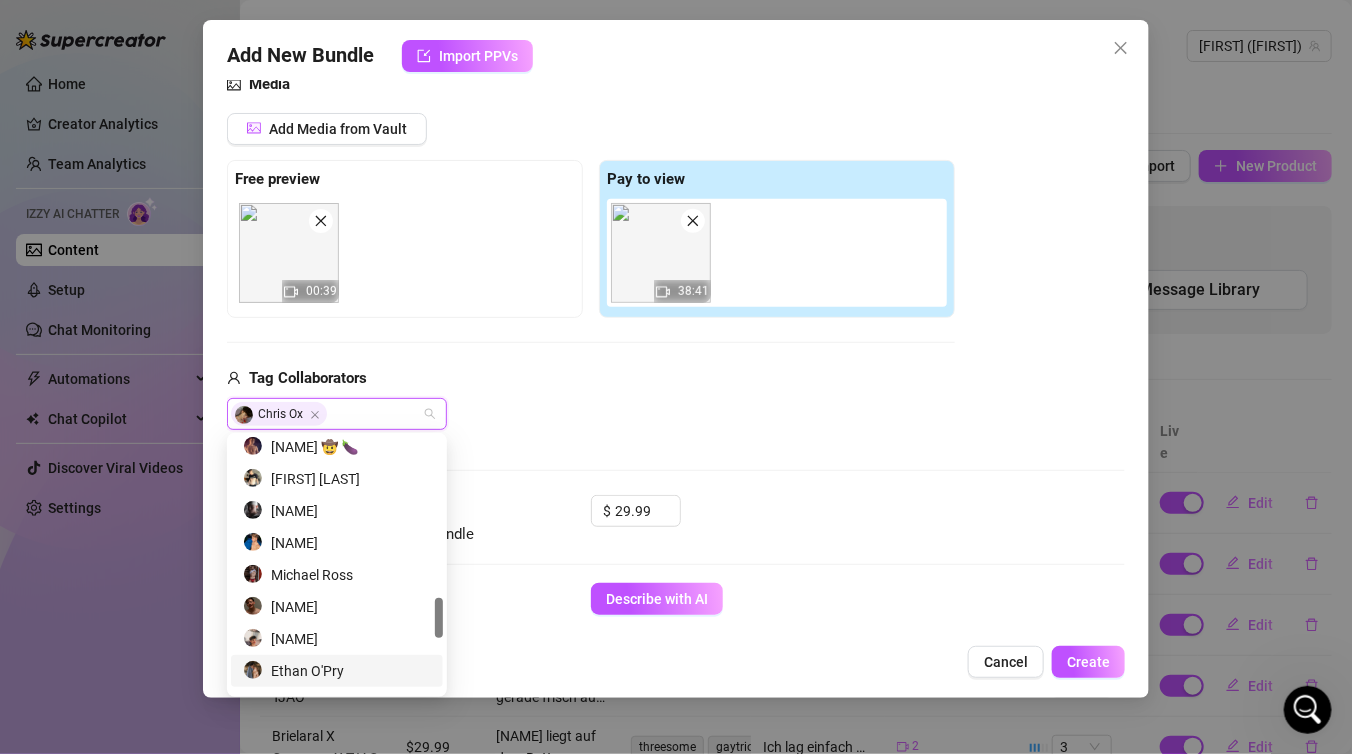 click on "Ethan O'Pry" at bounding box center (337, 671) 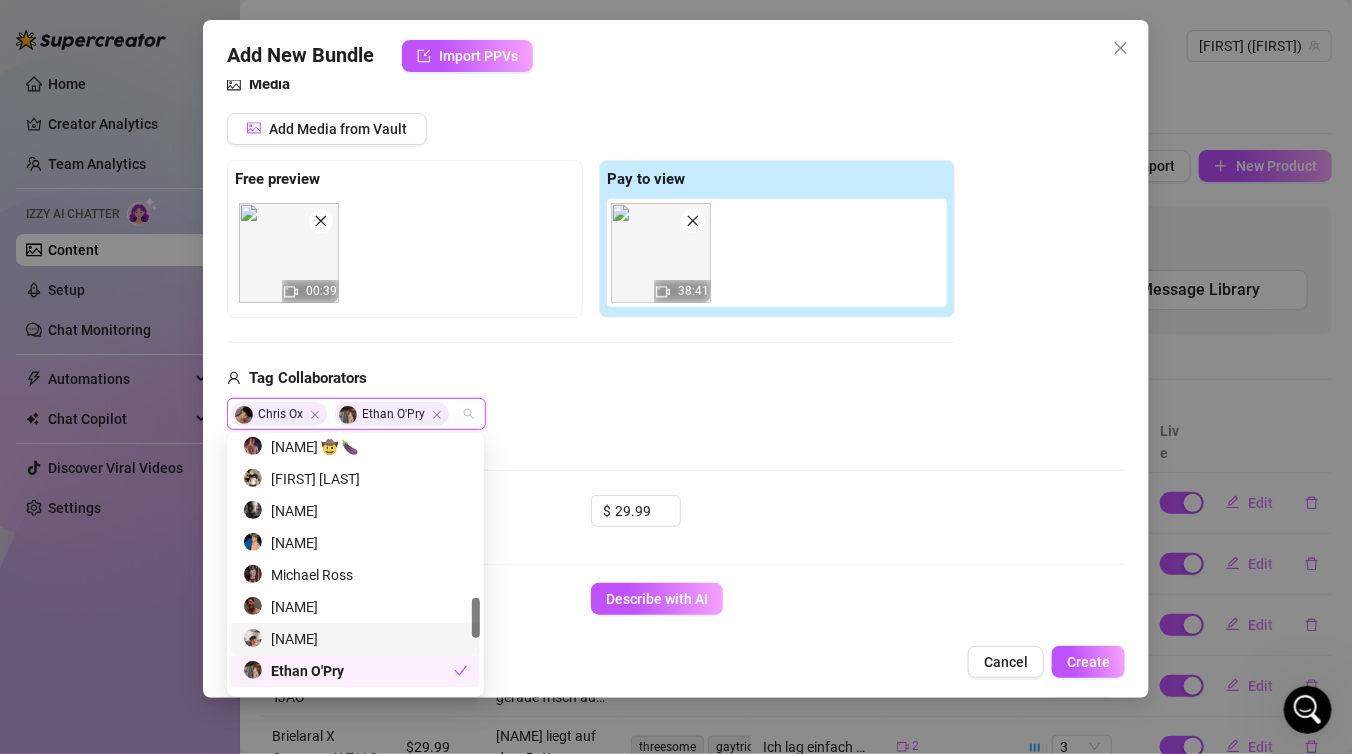 click on "Media Add Media from Vault Free preview 00:39 Pay to view 38:41 Tag Collaborators [FIRST] Ox [FIRST] O'Pry" at bounding box center [676, 284] 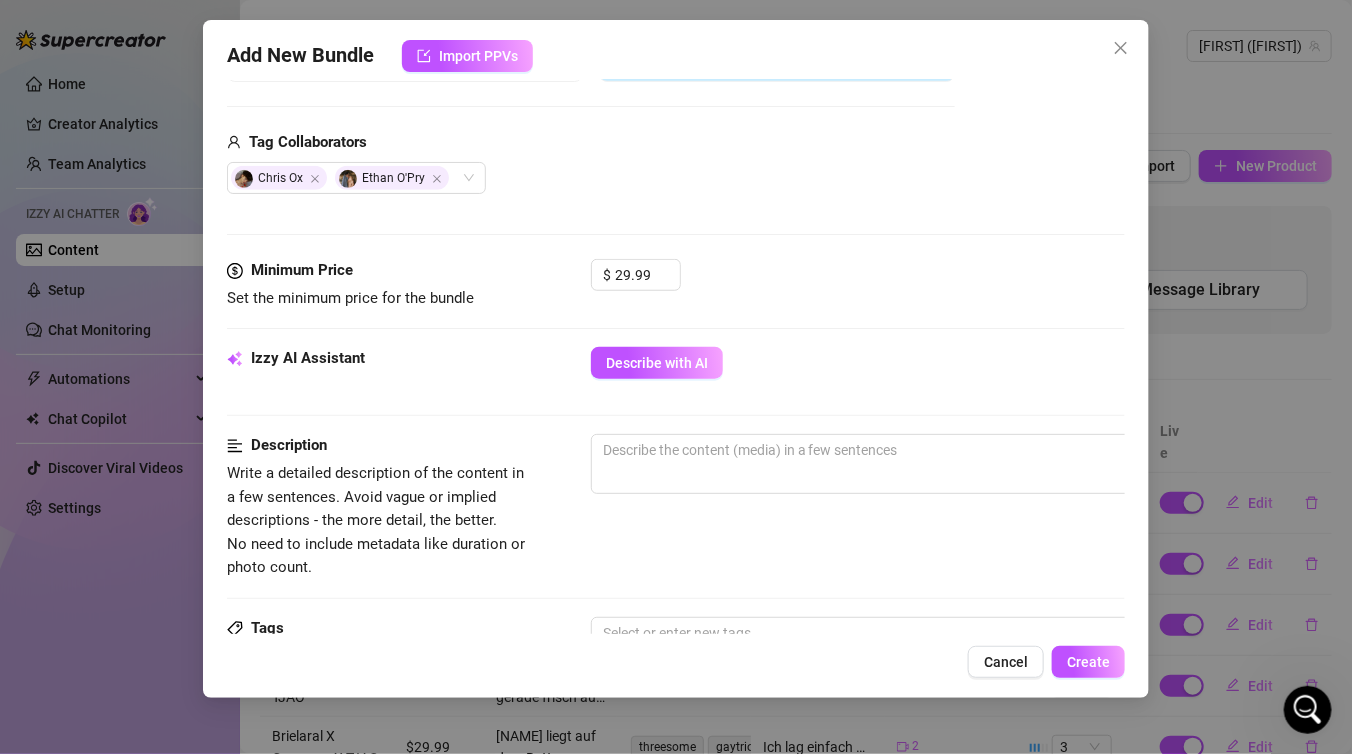 scroll, scrollTop: 472, scrollLeft: 0, axis: vertical 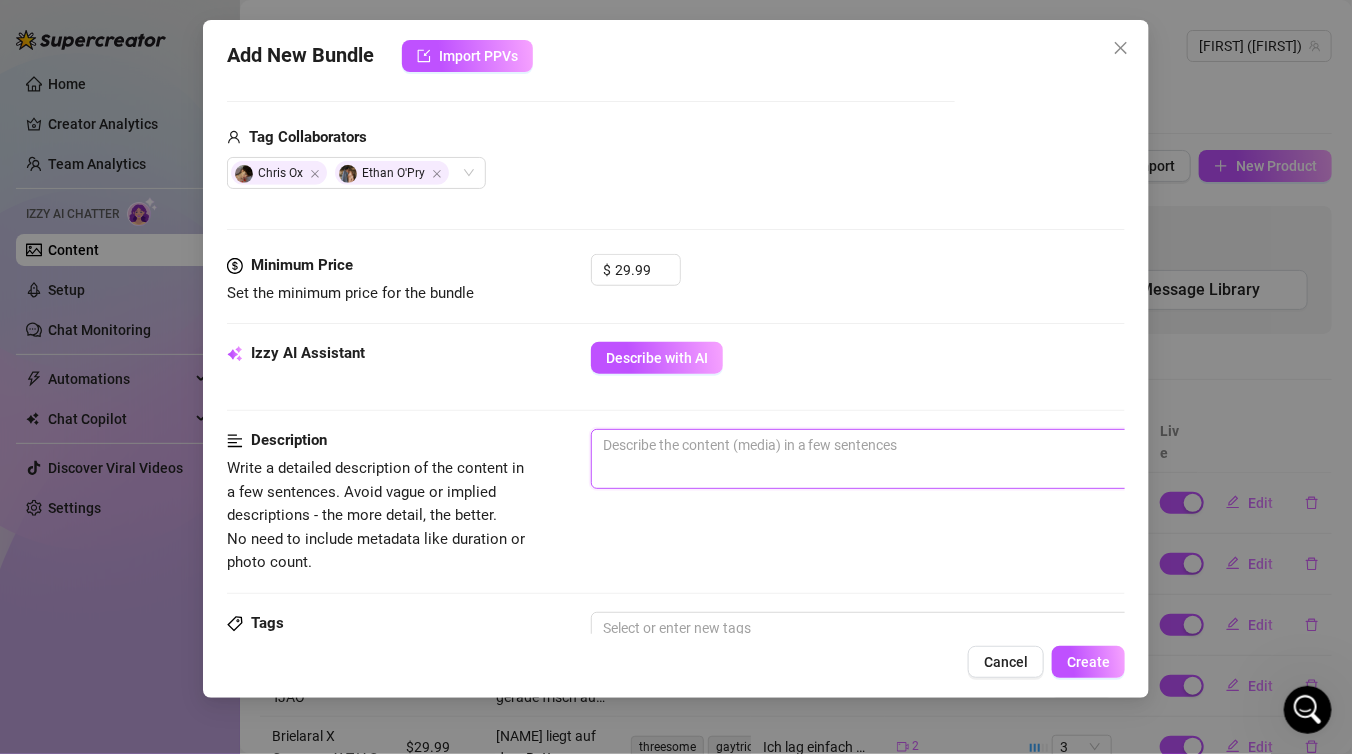 click at bounding box center (941, 459) 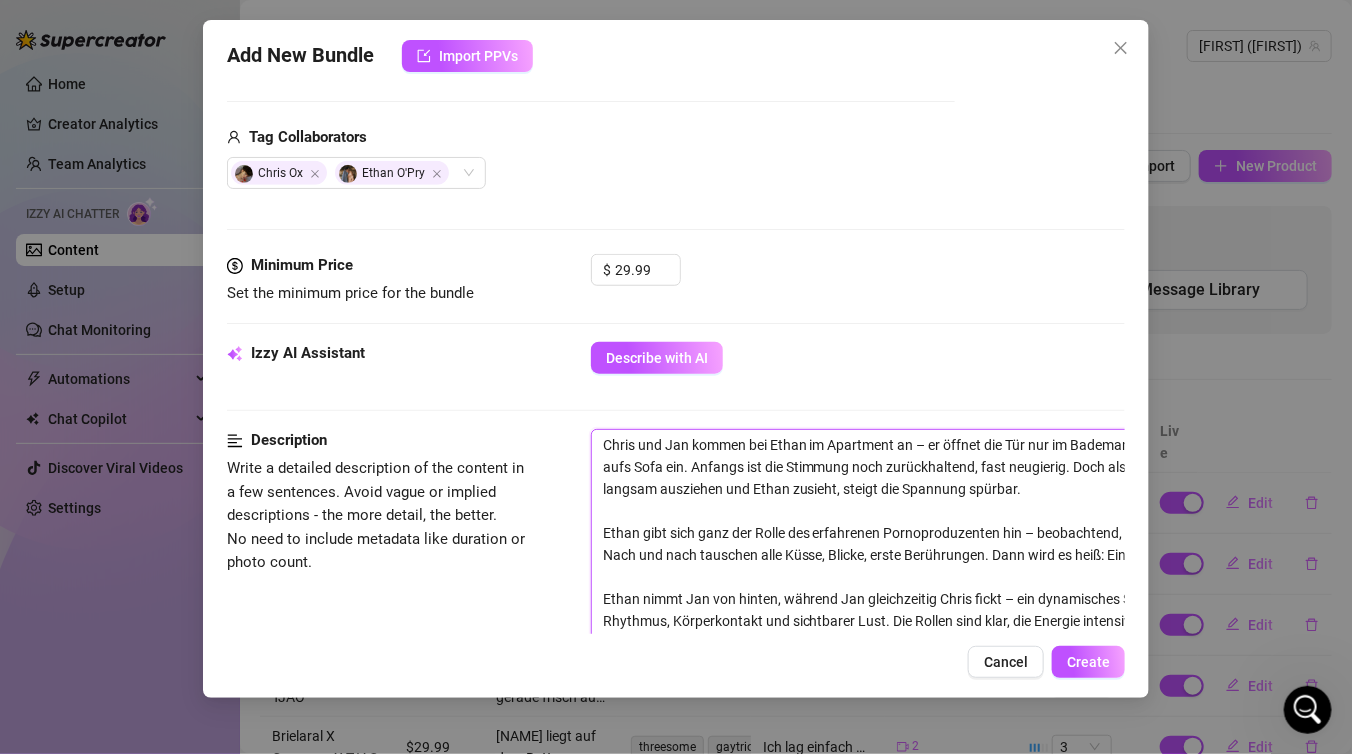 scroll, scrollTop: 0, scrollLeft: 0, axis: both 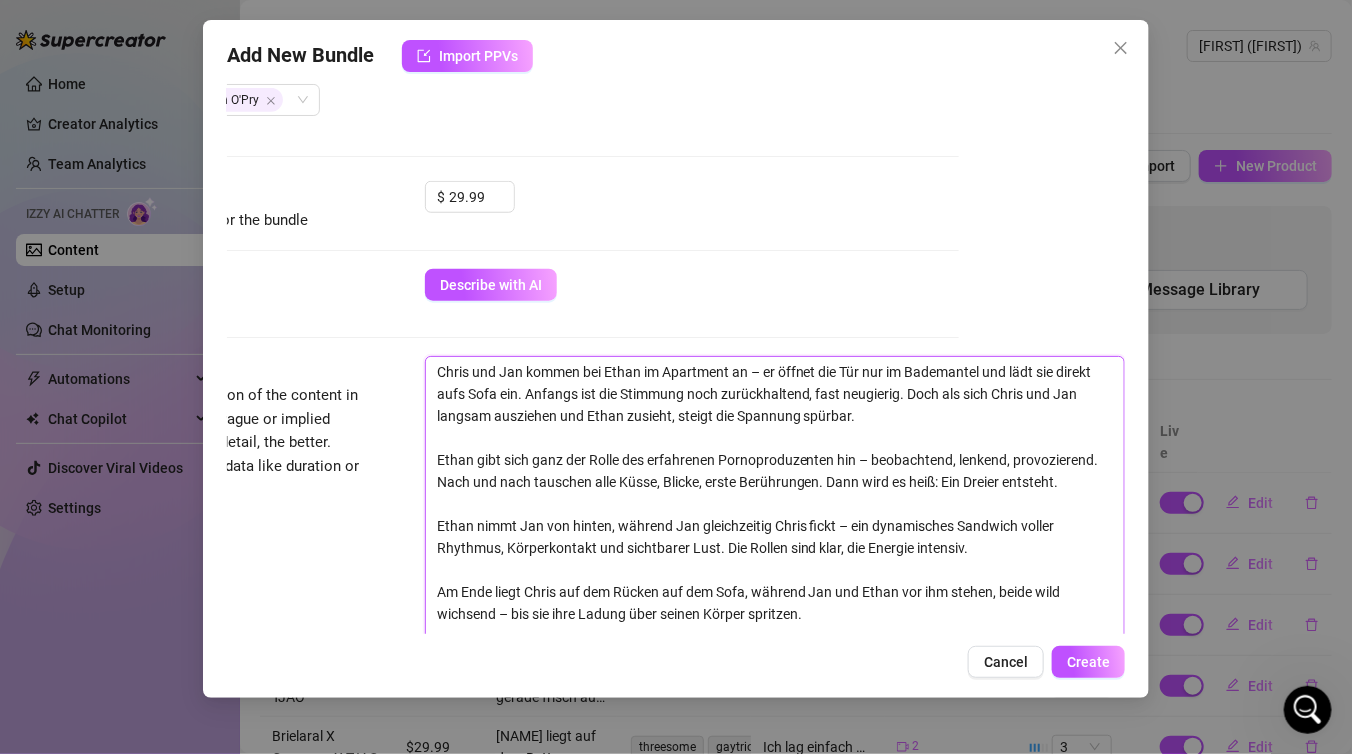 click on "Chris und Jan kommen bei Ethan im Apartment an – er öffnet die Tür nur im Bademantel und lädt sie direkt aufs Sofa ein. Anfangs ist die Stimmung noch zurückhaltend, fast neugierig. Doch als sich Chris und Jan langsam ausziehen und Ethan zusieht, steigt die Spannung spürbar.
Ethan gibt sich ganz der Rolle des erfahrenen Pornoproduzenten hin – beobachtend, lenkend, provozierend. Nach und nach tauschen alle Küsse, Blicke, erste Berührungen. Dann wird es heiß: Ein Dreier entsteht.
Ethan nimmt Jan von hinten, während Jan gleichzeitig Chris fickt – ein dynamisches Sandwich voller Rhythmus, Körperkontakt und sichtbarer Lust. Die Rollen sind klar, die Energie intensiv.
Am Ende liegt Chris auf dem Rücken auf dem Sofa, während Jan und Ethan vor ihm stehen, beide wild wichsend – bis sie ihre Ladung über seinen Körper spritzen.
Ein heißer, geskriptet wirkender Dreier mit starkem Setup, klarer Dynamik und spürbarer Spannung." at bounding box center (775, 537) 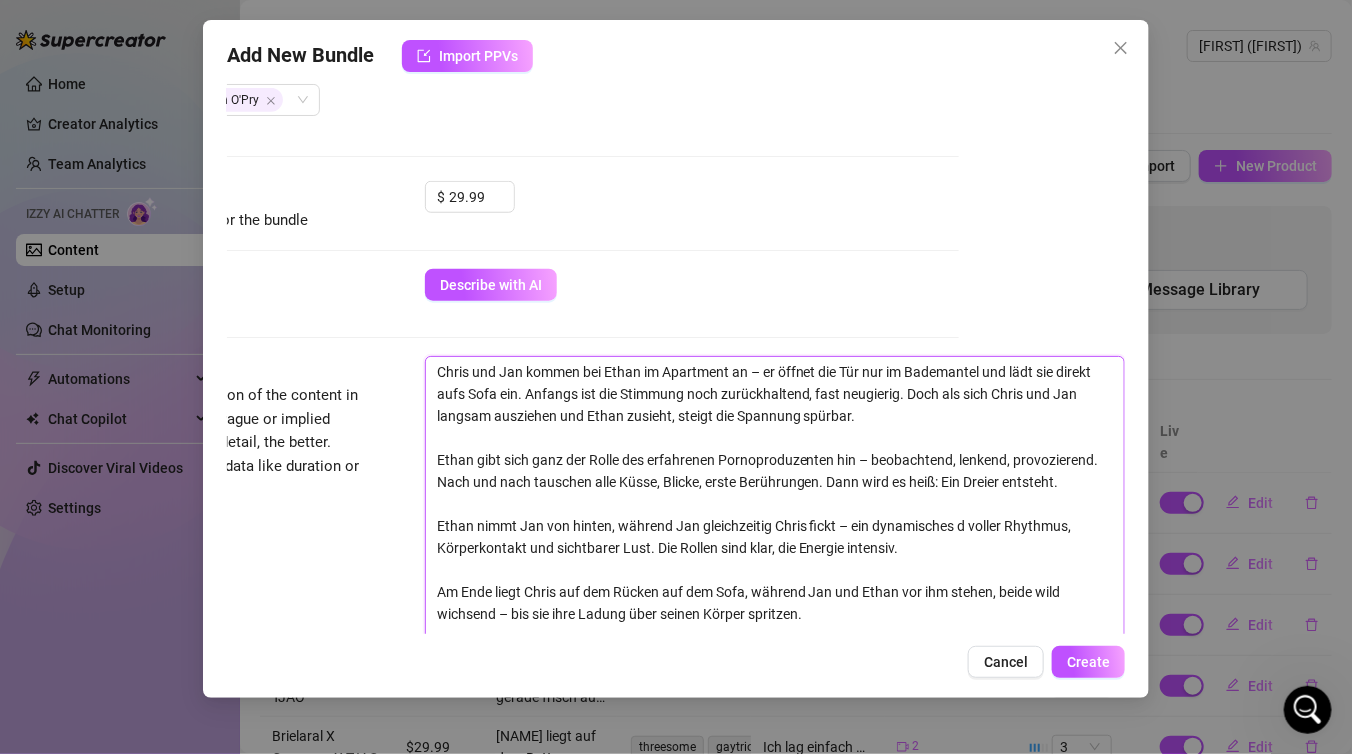 type on "Chris and Jan arrive at Ethan's apartment – he opens the door wearing only a bathrobe and invites them directly onto the sofa. Initially, the atmosphere is reserved, almost curious. But as Chris and Jan slowly undress and Ethan watches, the tension noticeably rises.
Ethan fully embraces the role of an experienced porn producer – observing, directing, provoking. Gradually, everyone exchanges kisses, glances, first touches. Then things heat up: a threesome begins.
Ethan takes Jan from behind, while Jan simultaneously fucks Chris – a dynamic threesome full of rhythm, body contact, and visible lust. The roles are clear, the energy intense.
In the end, Chris lies on his back on the sofa while Jan and Ethan stand in front of him, both masturbating wildly – until they ejaculate over his body.
A hot, scripted-looking threesome with a strong setup, clear dynamics, and palpable tension." 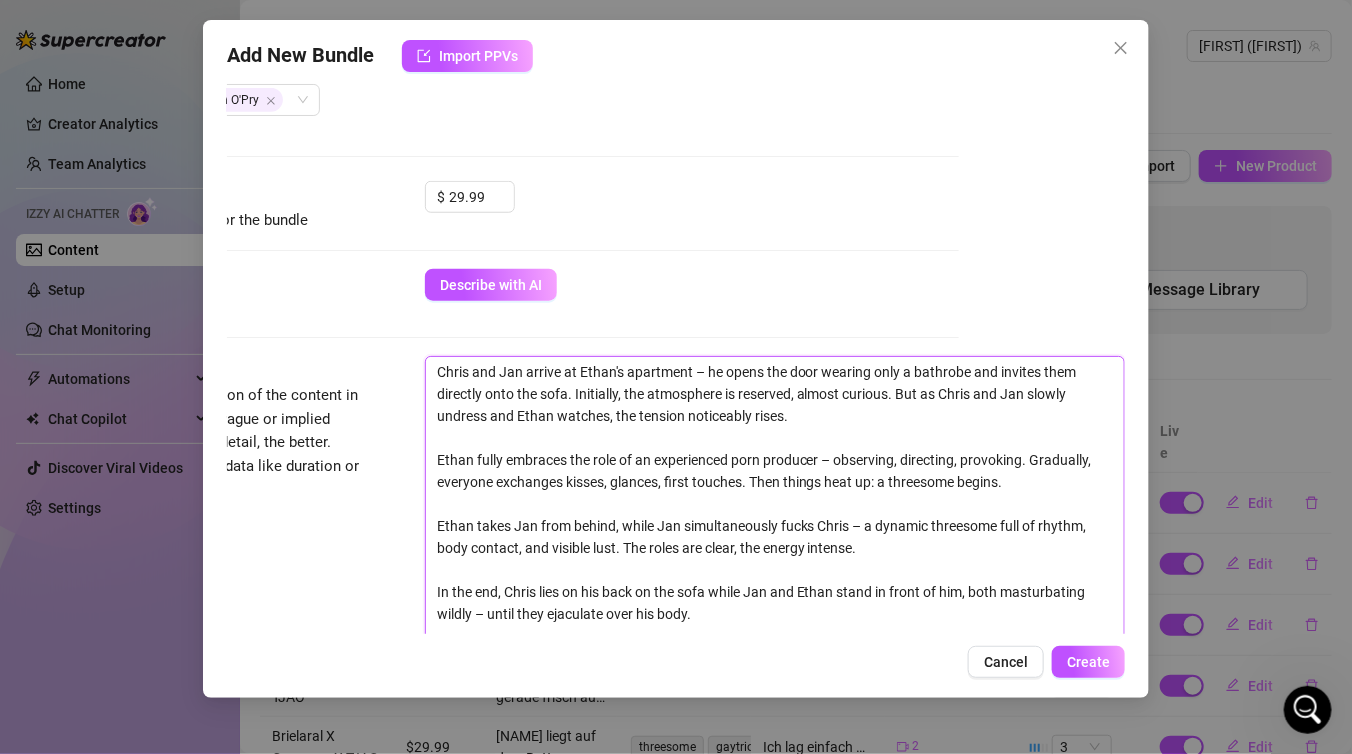 type on "[FIRST] und [FIRST] kommen bei [FIRST] im Apartment an – er öffnet die Tür nur im Bademantel und lädt sie direkt aufs Sofa ein. Anfangs ist die Stimmung noch zurückhaltend, fast neugierig. Doch als sich [FIRST] und [FIRST] langsam ausziehen und [FIRST] zusieht, steigt die Spannung spürbar.
[FIRST] gibt sich ganz der Rolle des erfahrenen Pornoproduzenten hin – beobachtend, lenkend, provozierend. Nach und nach tauschen alle Küsse, Blicke, erste Berührungen. Dann wird es heiß: Ein Dreier entsteht.
[FIRST] nimmt [FIRST] von hinten, während [FIRST] gleichzeitig [FIRST] fickt – ein dynamisches dre voller Rhythmus, Körperkontakt und sichtbarer Lust. Die Rollen sind klar, die Energie intensiv.
Am Ende liegt [FIRST] auf dem Rücken auf dem Sofa, während [FIRST] und [FIRST] vor ihm stehen, beide wild wichsend – bis sie ihre Ladung über seinen Körper spritzen.
Ein heißer, geskriptet wirkender Dreier mit starkem Setup, klarer Dynamik und spürbarer Spannung." 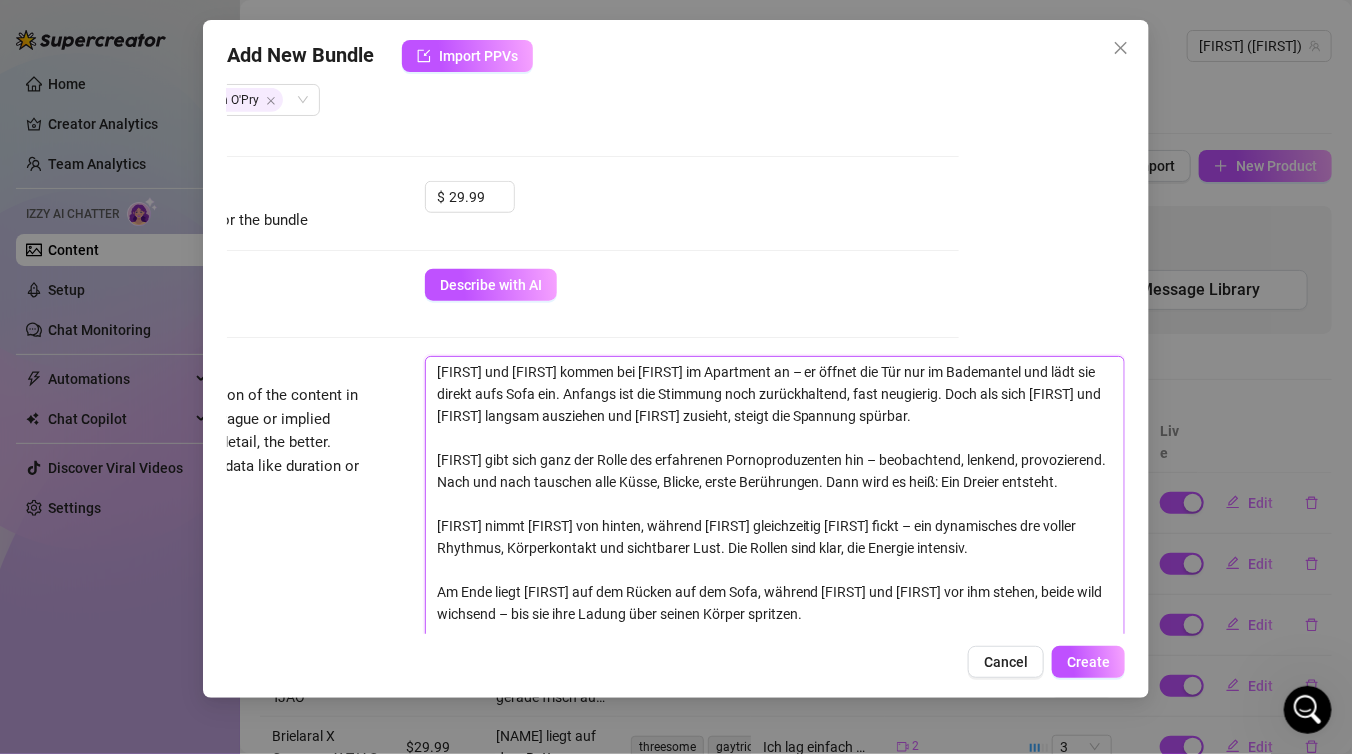 type on "[FIRST] und [FIRST] kommen bei [FIRST] im Apartment an – er öffnet die Tür nur im Bademantel und lädt sie direkt aufs Sofa ein. Anfangs ist die Stimmung noch zurückhaltend, fast neugierig. Doch als sich [FIRST] und [FIRST] langsam ausziehen und [FIRST] zusieht, steigt die Spannung spürbar.
[FIRST] gibt sich ganz der Rolle des erfahrenen Pornoproduzenten hin – beobachtend, lenkend, provozierend. Nach und nach tauschen alle Küsse, Blicke, erste Berührungen. Dann wird es heiß: Ein Dreier entsteht.
[FIRST] nimmt [FIRST] von hinten, während [FIRST] gleichzeitig [FIRST] fickt – ein dynamisches drei voller Rhythmus, Körperkontakt und sichtbarer Lust. Die Rollen sind klar, die Energie intensiv.
Am Ende liegt [FIRST] auf dem Rücken auf dem Sofa, während [FIRST] und [FIRST] vor ihm stehen, beide wild wichsend – bis sie ihre Ladung über seinen Körper spritzen.
Ein heißer, geskriptet wirkender Dreier mit starkem Setup, klarer Dynamik und spürbarer Spannung." 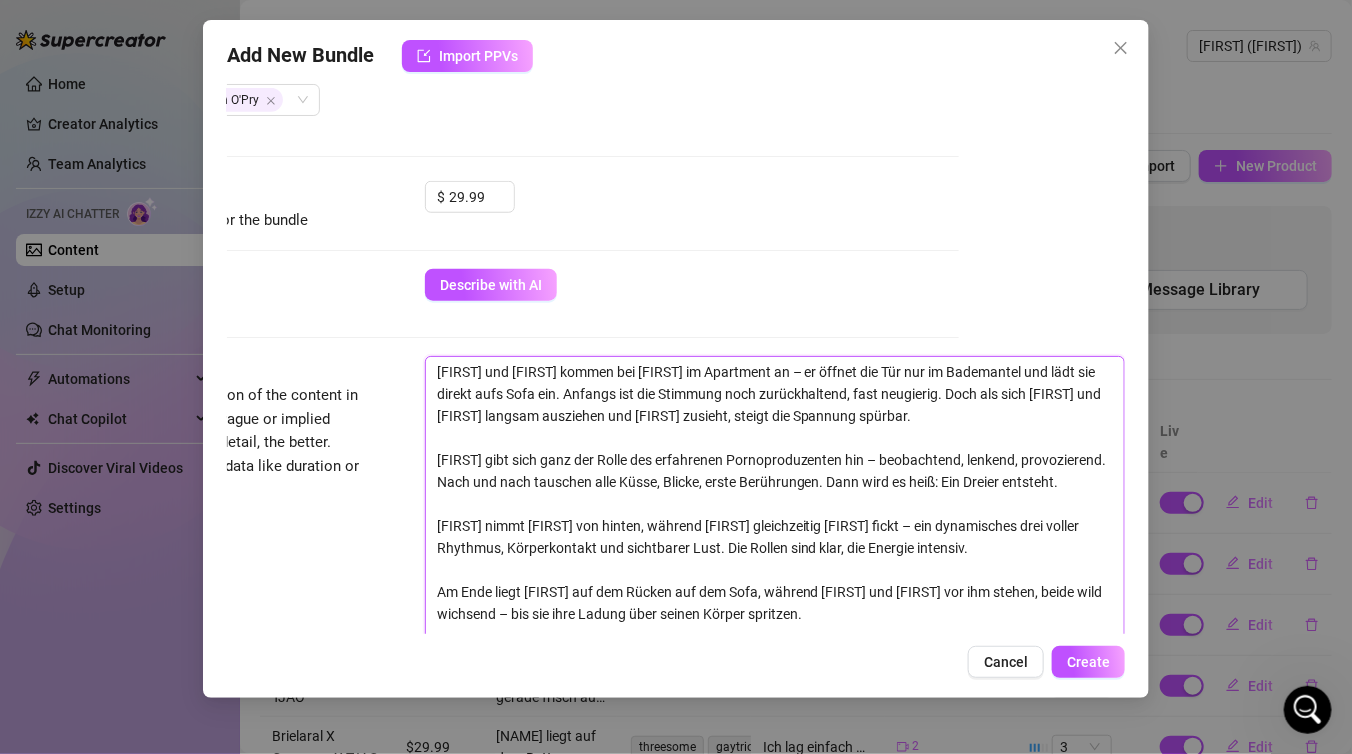 type on "[FIRST] und [FIRST] kommen bei [FIRST] im Apartment an – er öffnet die Tür nur im Bademantel und lädt sie direkt aufs Sofa ein. Anfangs ist die Stimmung noch zurückhaltend, fast neugierig. Doch als sich [FIRST] und [FIRST] langsam ausziehen und [FIRST] zusieht, steigt die Spannung spürbar.
[FIRST] gibt sich ganz der Rolle des erfahrenen Pornoproduzenten hin – beobachtend, lenkend, provozierend. Nach und nach tauschen alle Küsse, Blicke, erste Berührungen. Dann wird es heiß: Ein Dreier entsteht.
[FIRST] nimmt [FIRST] von hinten, während [FIRST] gleichzeitig [FIRST] fickt – ein dynamisches dre voller Rhythmus, Körperkontakt und sichtbarer Lust. Die Rollen sind klar, die Energie intensiv.
Am Ende liegt [FIRST] auf dem Rücken auf dem Sofa, während [FIRST] und [FIRST] vor ihm stehen, beide wild wichsend – bis sie ihre Ladung über seinen Körper spritzen.
Ein heißer, geskriptet wirkender Dreier mit starkem Setup, klarer Dynamik und spürbarer Spannung." 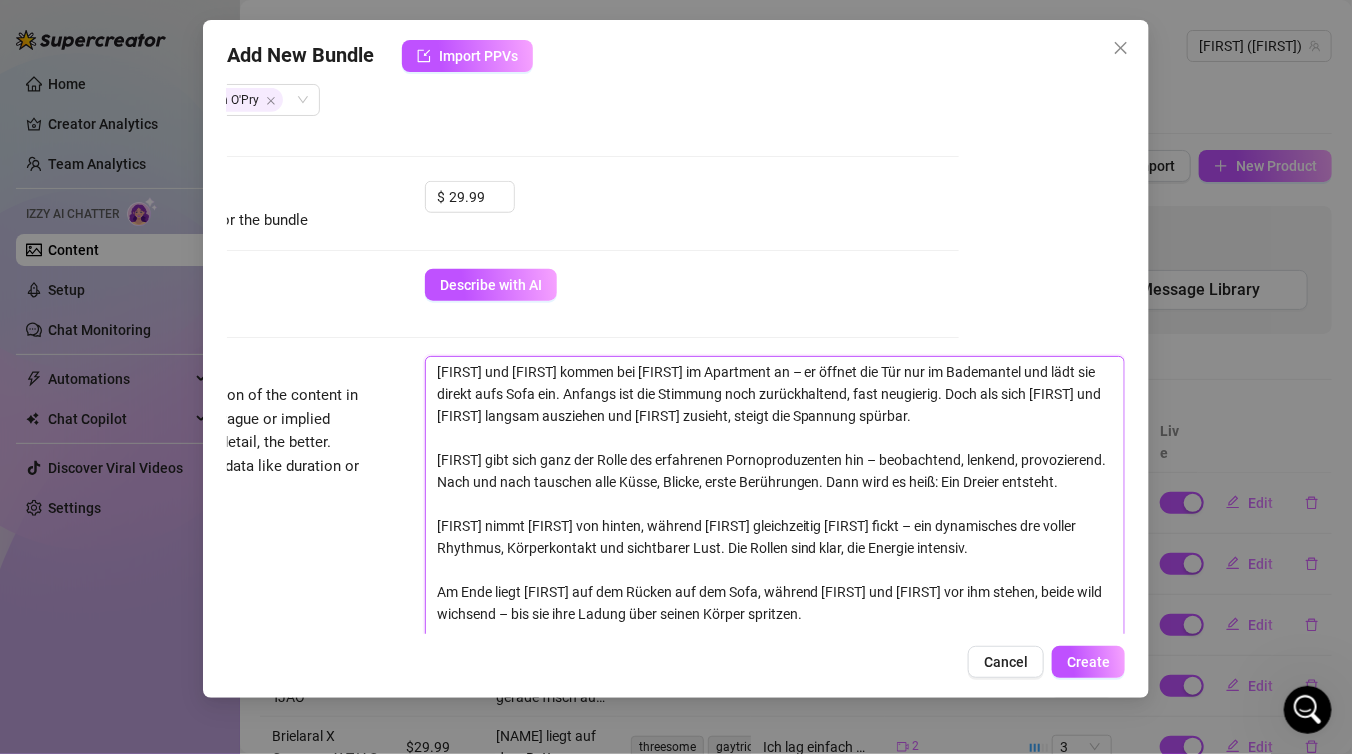 type on "[USERNAME] und [USERNAME] kommen bei [USERNAME] im Apartment an – er öffnet die Tür nur im Bademantel und lädt sie direkt aufs Sofa ein. Anfangs ist die Stimmung noch zurückhaltend, fast neugierig. Doch als sich [USERNAME] und [USERNAME] langsam ausziehen und [USERNAME] zusieht, steigt die Spannung spürbar.
[USERNAME] gibt sich ganz der Rolle des erfahrenen Pornoproduzenten hin – beobachtend, lenkend, provozierend. Nach und nach tauschen alle Küsse, Blicke, erste Berührungen. Dann wird es heiß: Ein Dreier entsteht.
[USERNAME] nimmt [USERNAME] von hinten, während [USERNAME] gleichzeitig [USERNAME] fickt – ein dynamisches dreier voller Rhythmus, Körperkontakt und sichtbarer Lust. Die Rollen sind klar, die Energie intensiv.
Am Ende liegt [USERNAME] auf dem Rücken auf dem Sofa, während [USERNAME] und [USERNAME] vor ihm stehen, beide wild wichsend – bis sie ihre Ladung über seinen Körper spritzen.
Ein heißer, geskriptet wirkender Dreier mit starkem Setup, klarer Dynamik und spürbarer Spannung." 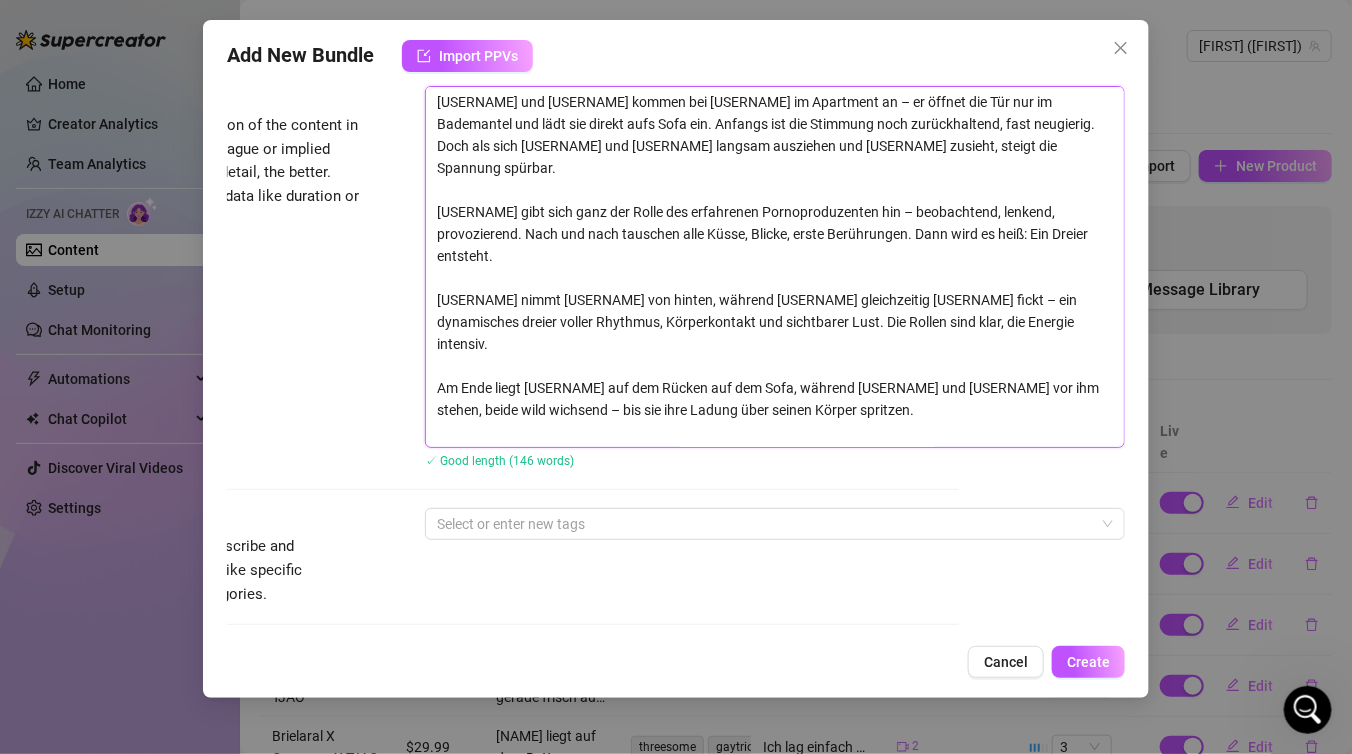 scroll, scrollTop: 827, scrollLeft: 177, axis: both 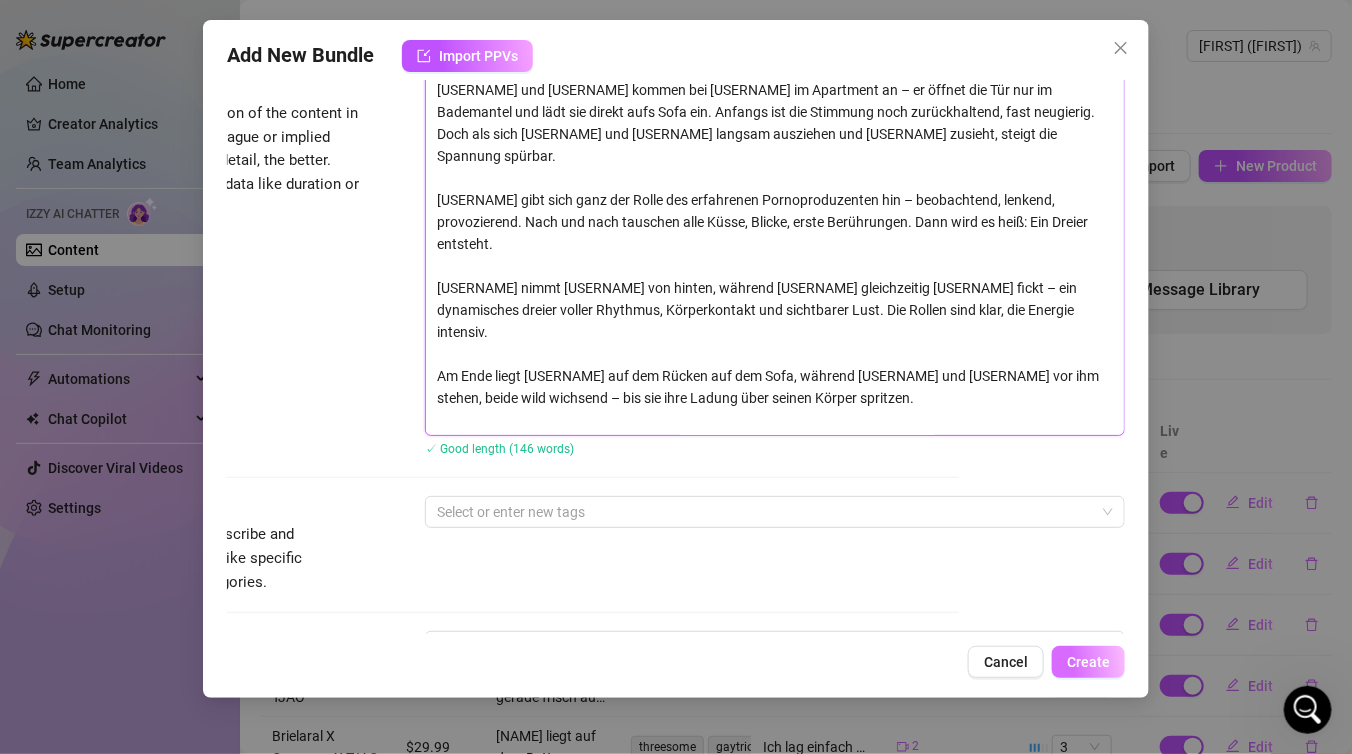type on "[USERNAME] und [USERNAME] kommen bei [USERNAME] im Apartment an – er öffnet die Tür nur im Bademantel und lädt sie direkt aufs Sofa ein. Anfangs ist die Stimmung noch zurückhaltend, fast neugierig. Doch als sich [USERNAME] und [USERNAME] langsam ausziehen und [USERNAME] zusieht, steigt die Spannung spürbar.
[USERNAME] gibt sich ganz der Rolle des erfahrenen Pornoproduzenten hin – beobachtend, lenkend, provozierend. Nach und nach tauschen alle Küsse, Blicke, erste Berührungen. Dann wird es heiß: Ein Dreier entsteht.
[USERNAME] nimmt [USERNAME] von hinten, während [USERNAME] gleichzeitig [USERNAME] fickt – ein dynamisches dreier voller Rhythmus, Körperkontakt und sichtbarer Lust. Die Rollen sind klar, die Energie intensiv.
Am Ende liegt [USERNAME] auf dem Rücken auf dem Sofa, während [USERNAME] und [USERNAME] vor ihm stehen, beide wild wichsend – bis sie ihre Ladung über seinen Körper spritzen.
Ein heißer, geskriptet wirkender Dreier mit starkem Setup, klarer Dynamik und spürbarer Spannung." 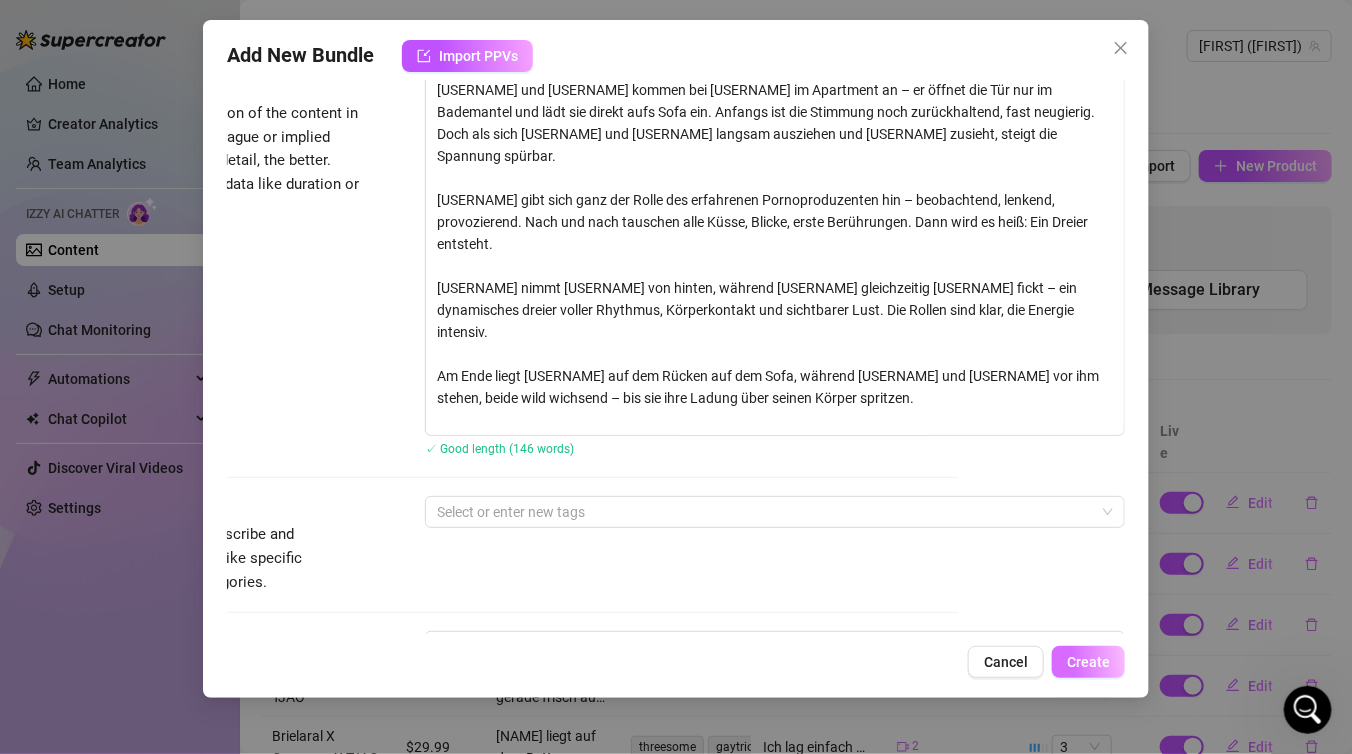 click on "Create" at bounding box center [1088, 662] 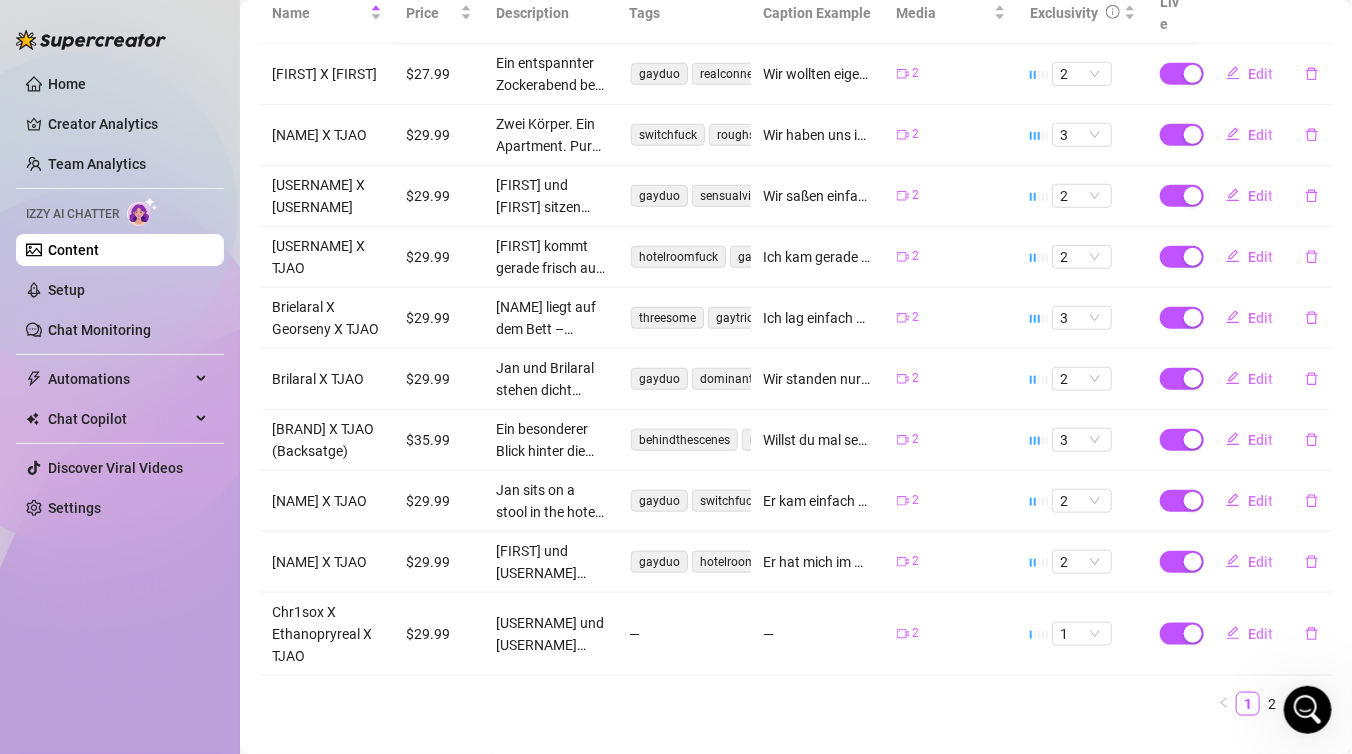 scroll, scrollTop: 442, scrollLeft: 0, axis: vertical 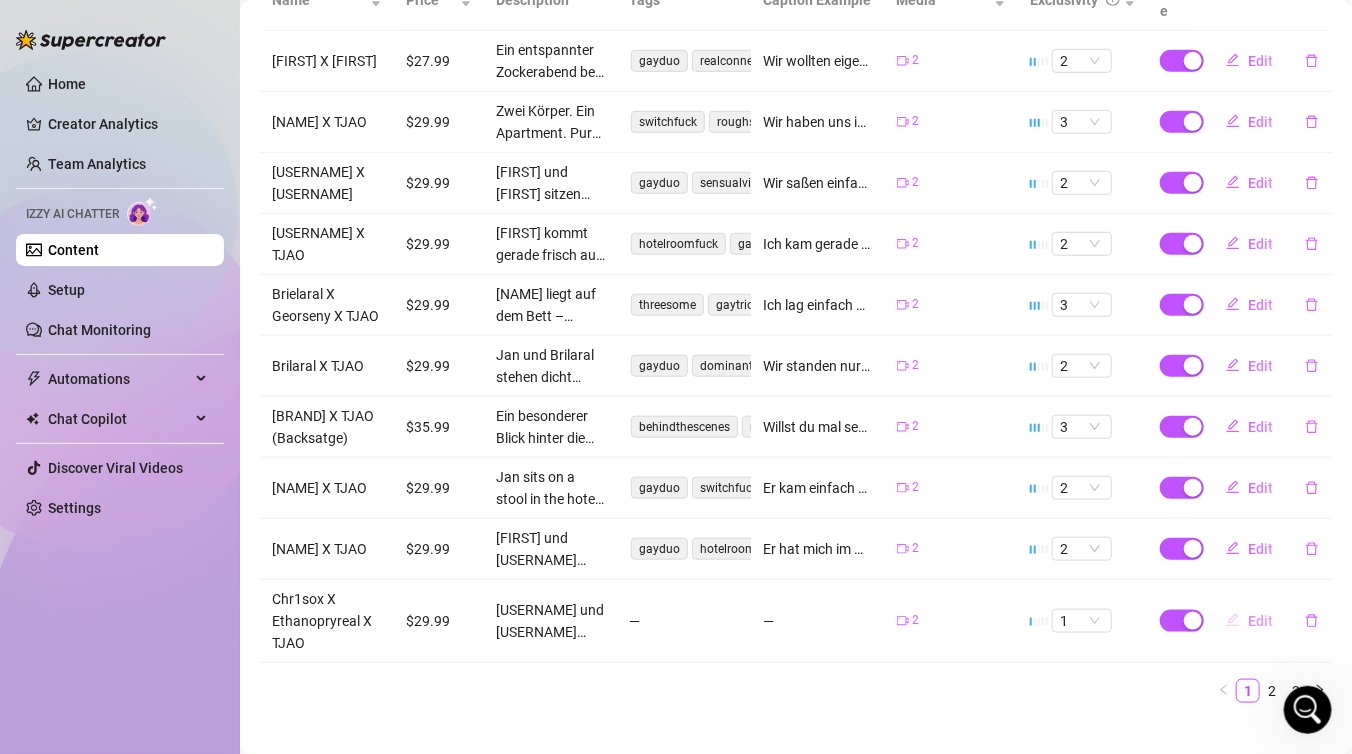click on "Edit" at bounding box center (1260, 621) 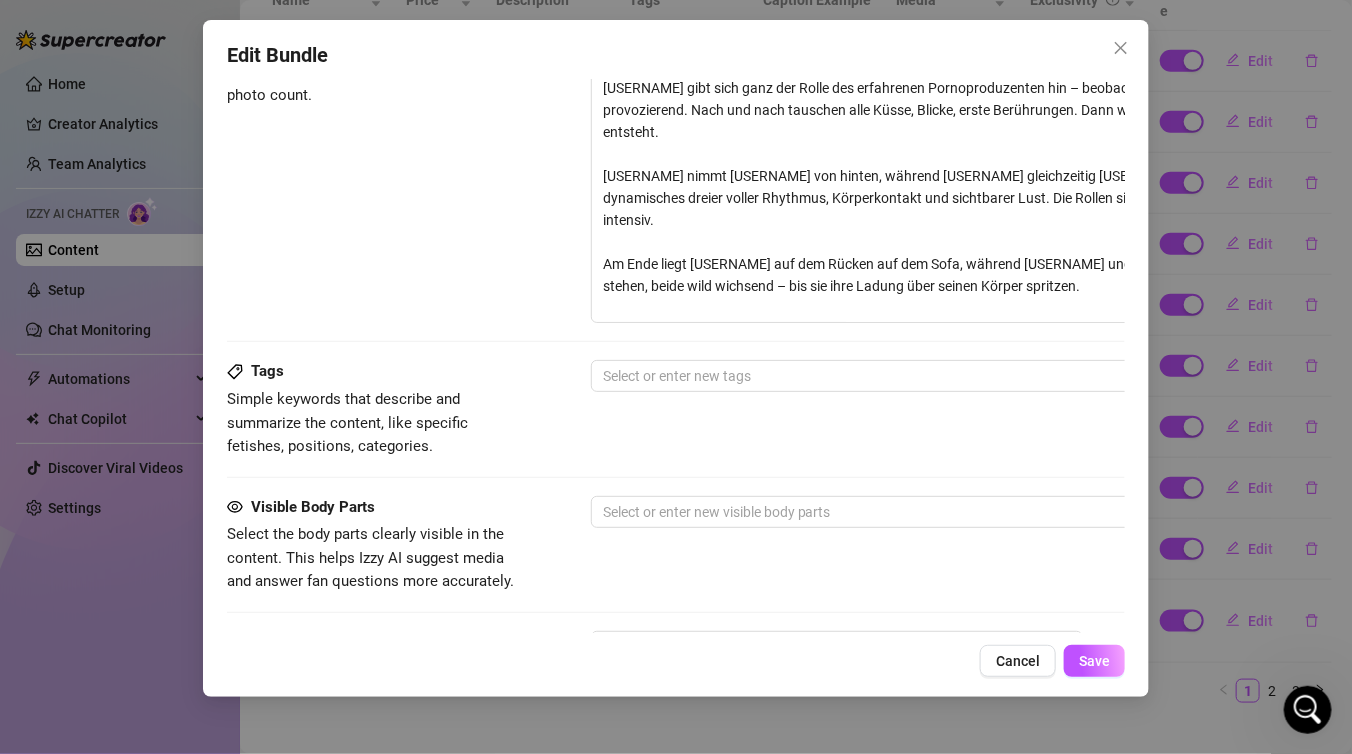 scroll, scrollTop: 941, scrollLeft: 0, axis: vertical 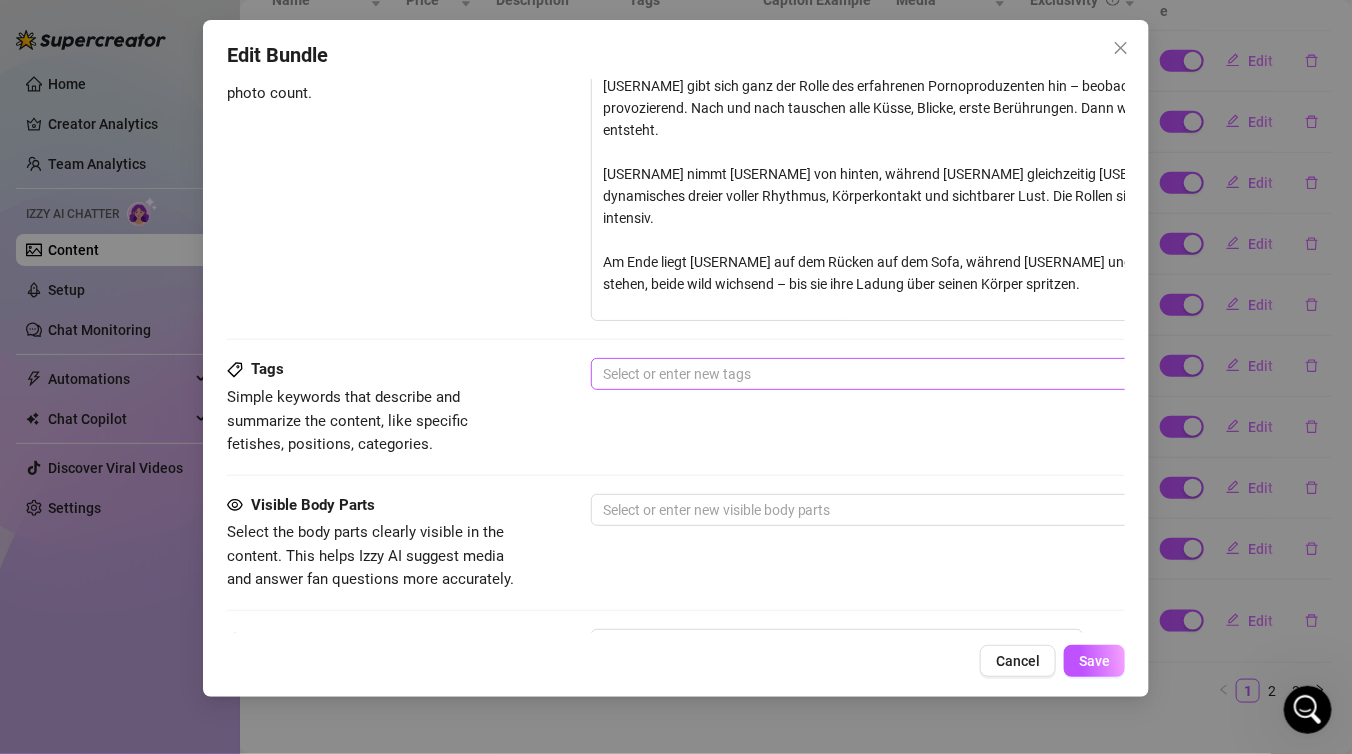 click at bounding box center [930, 374] 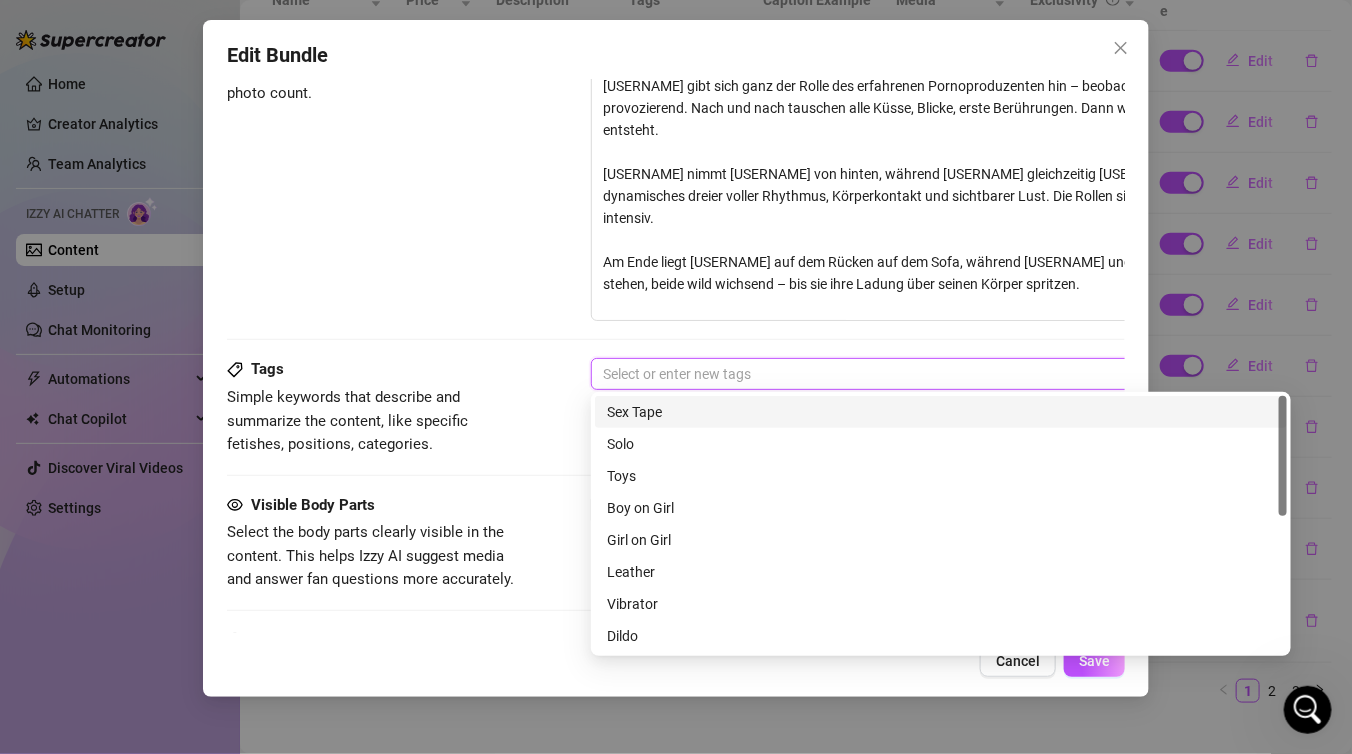 paste on "threesome" 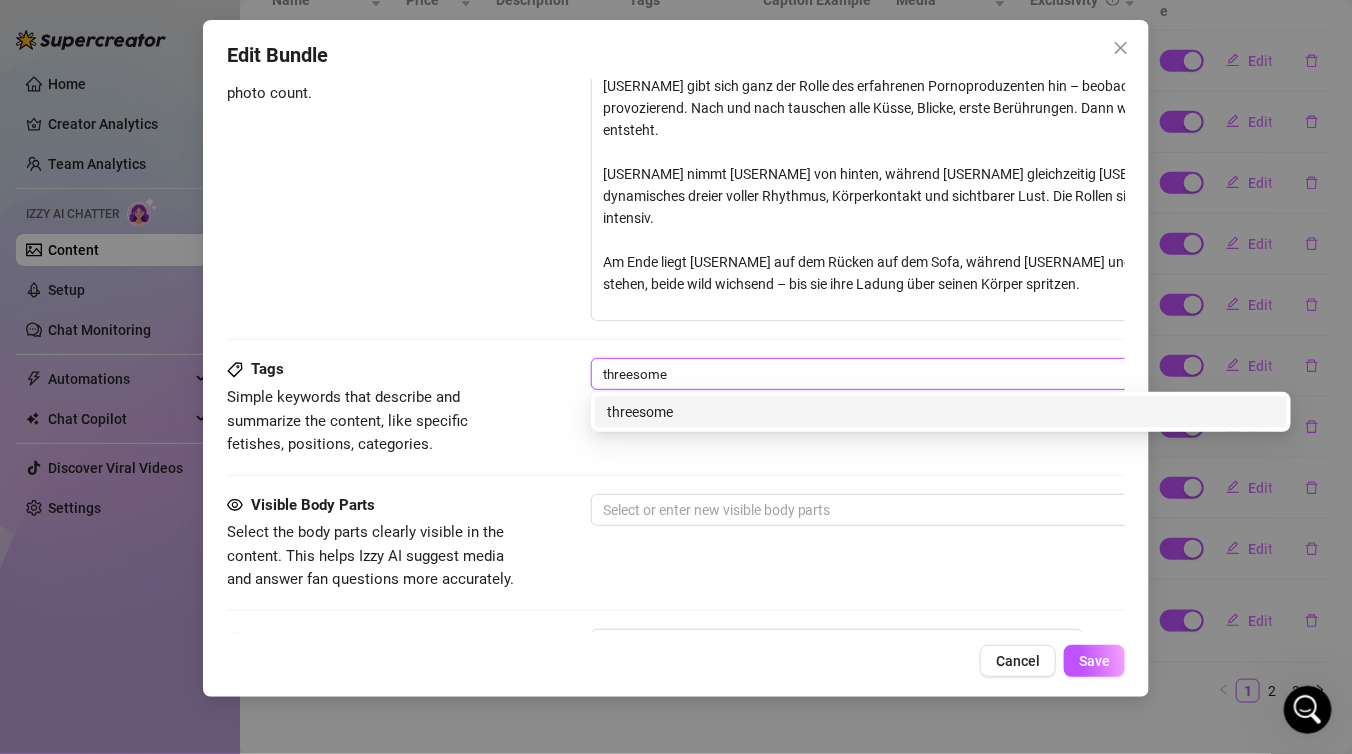 type on "threesome" 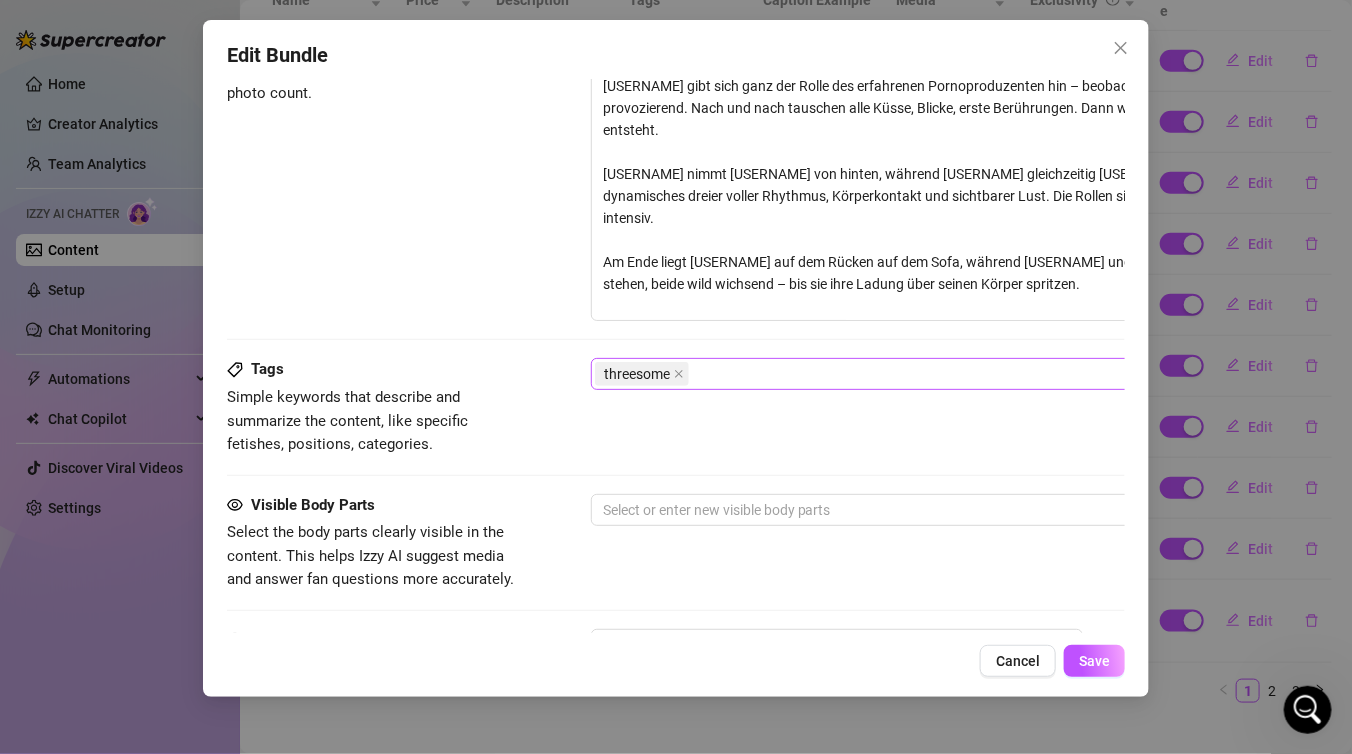 click on "threesome" at bounding box center [930, 374] 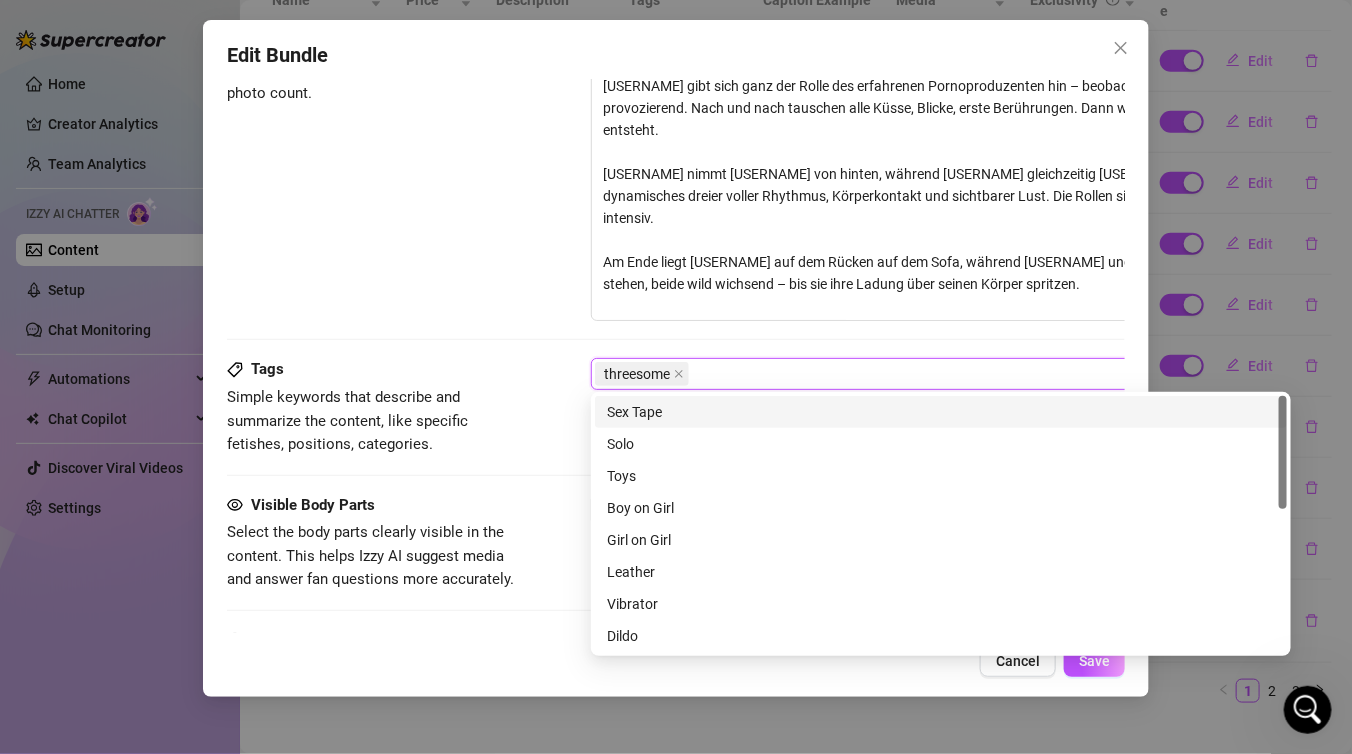 paste on "gaytrio" 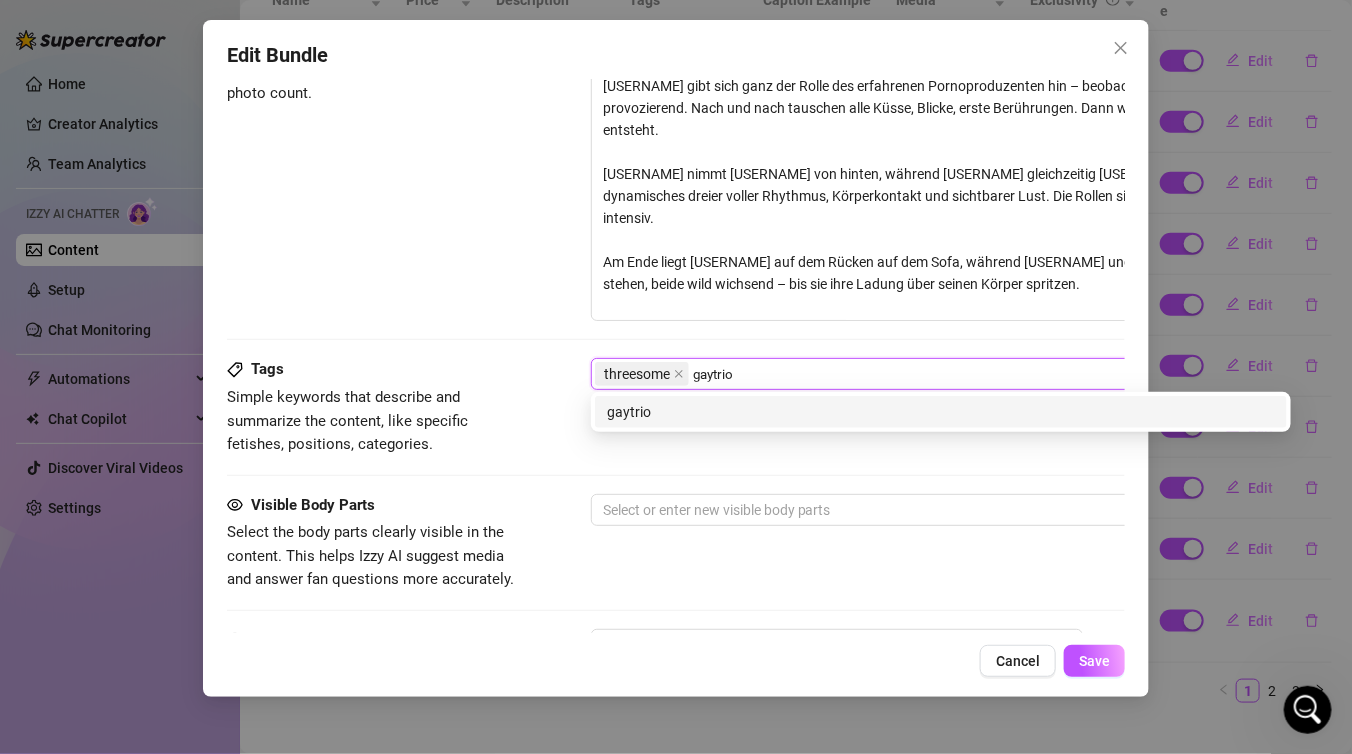 type on "gaytrio" 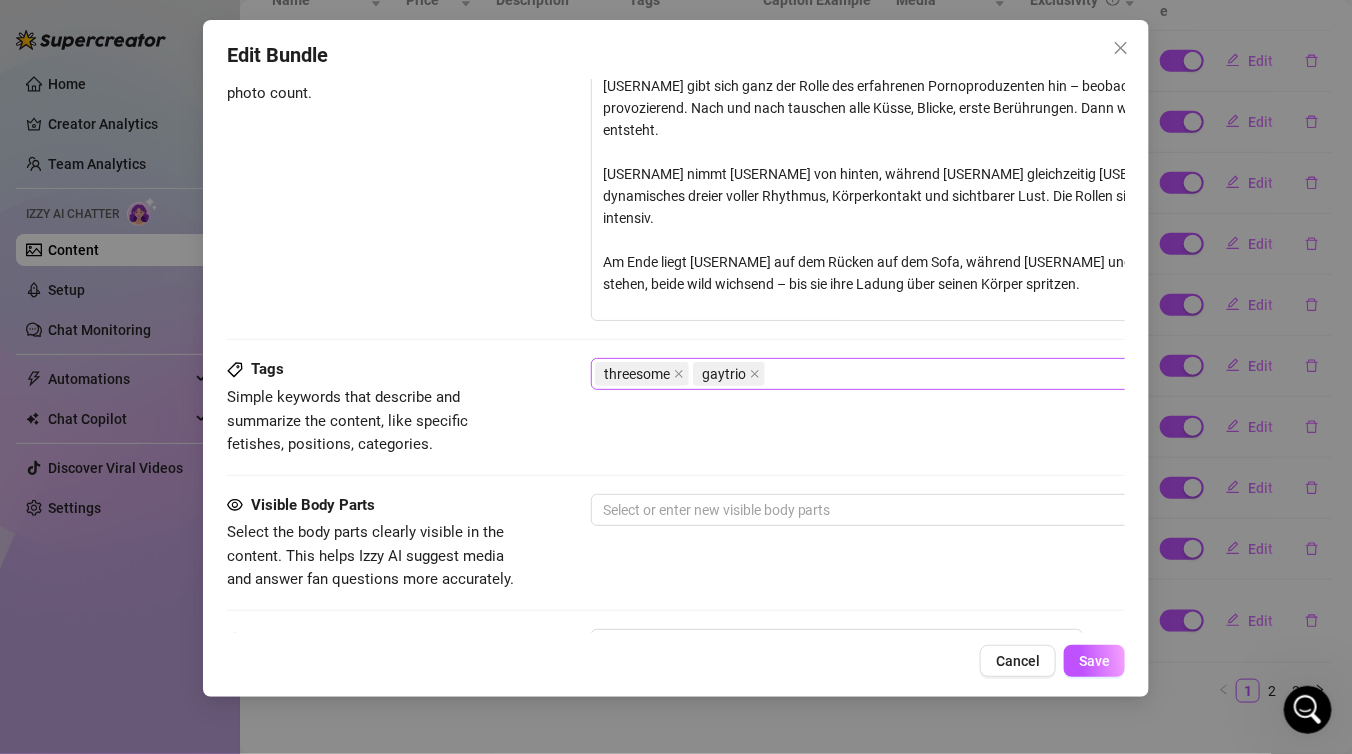click on "threesome gaytrio" at bounding box center (930, 374) 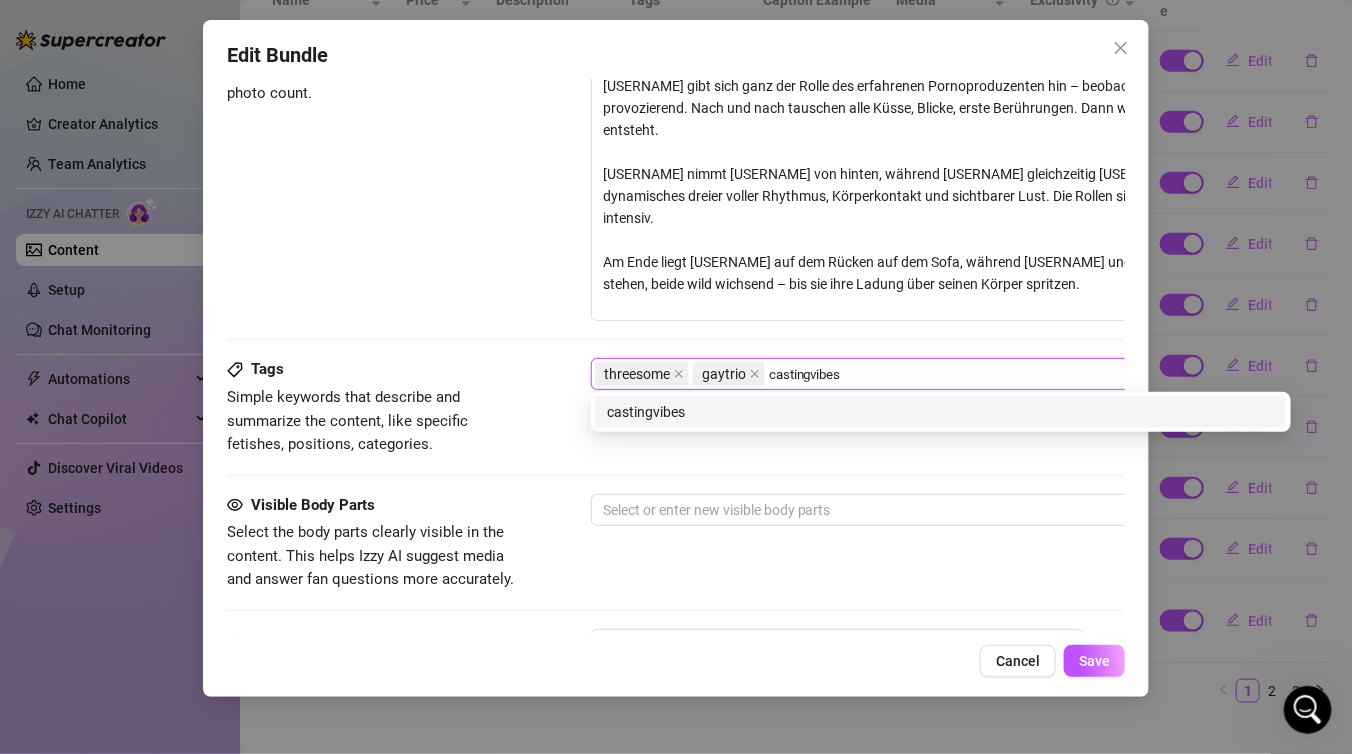 type on "castingvibes" 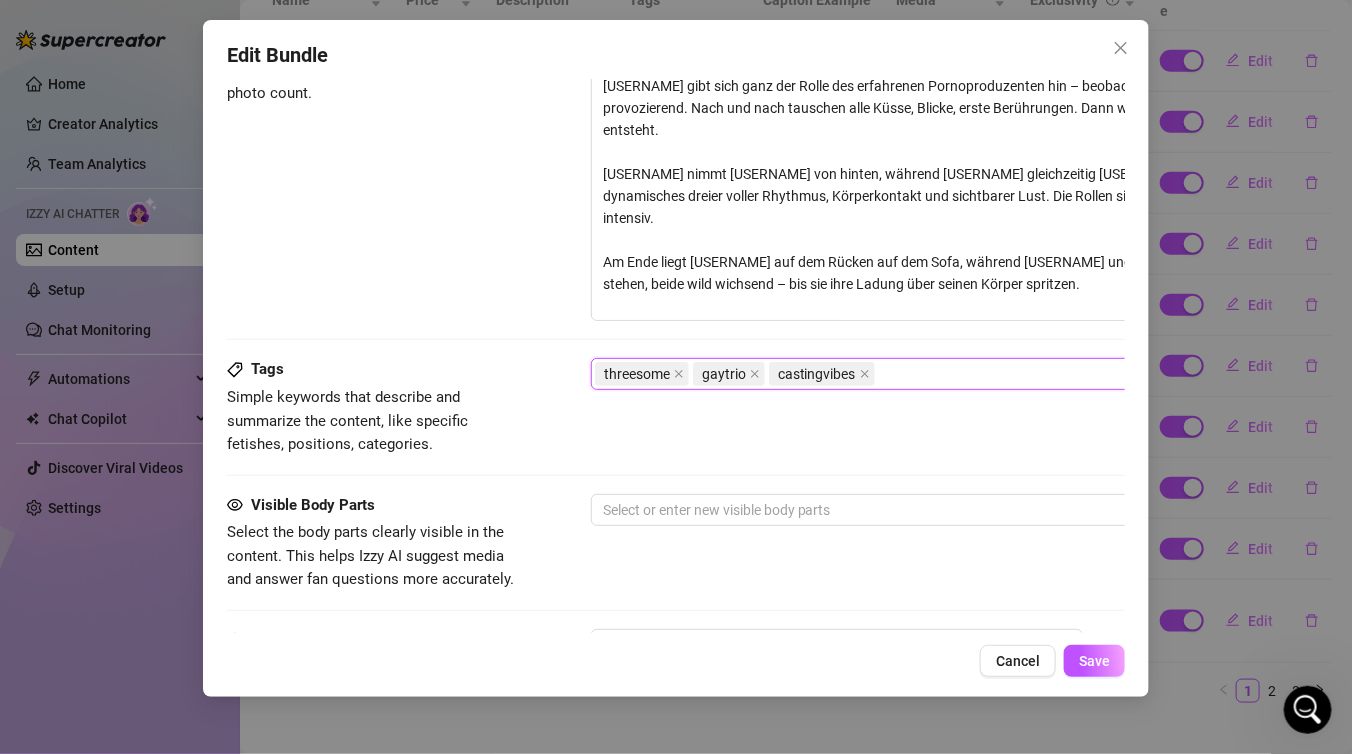 click on "threesome gaytrio castingvibes" at bounding box center [930, 374] 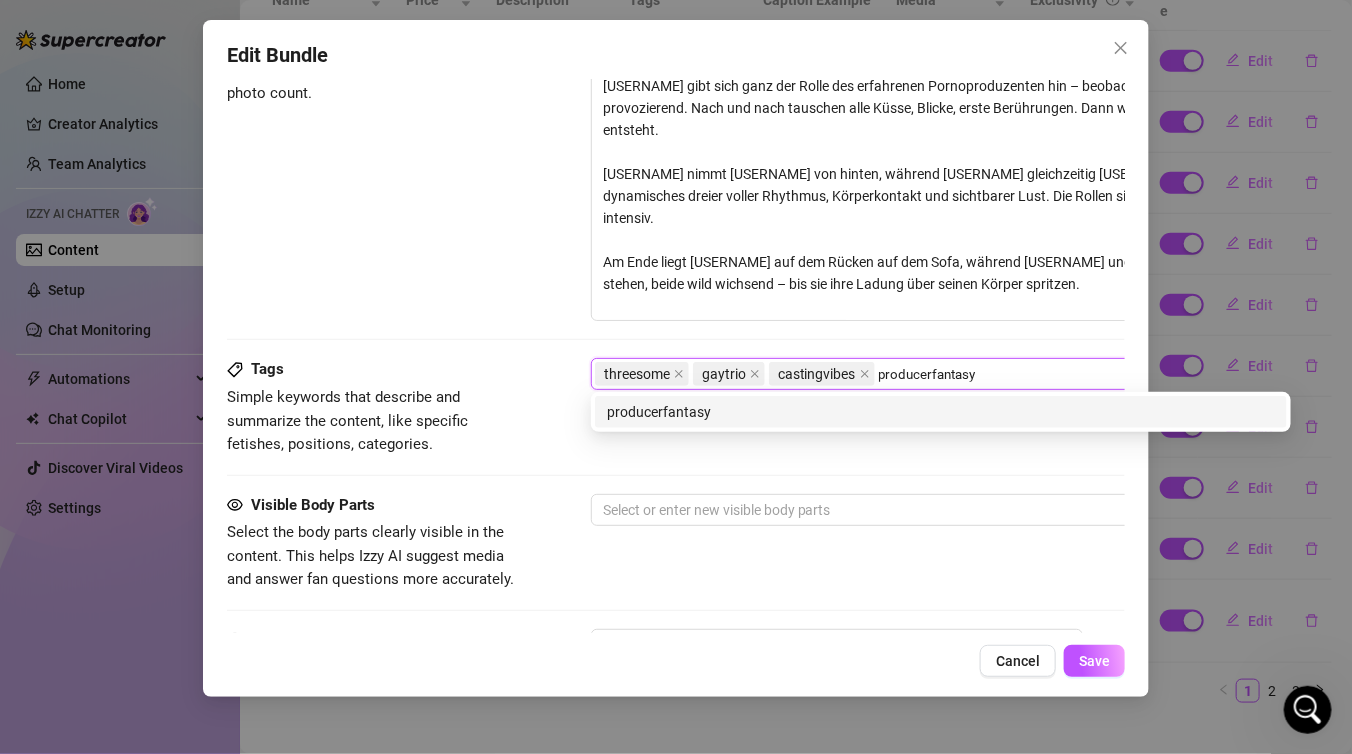 type on "producerfantasy" 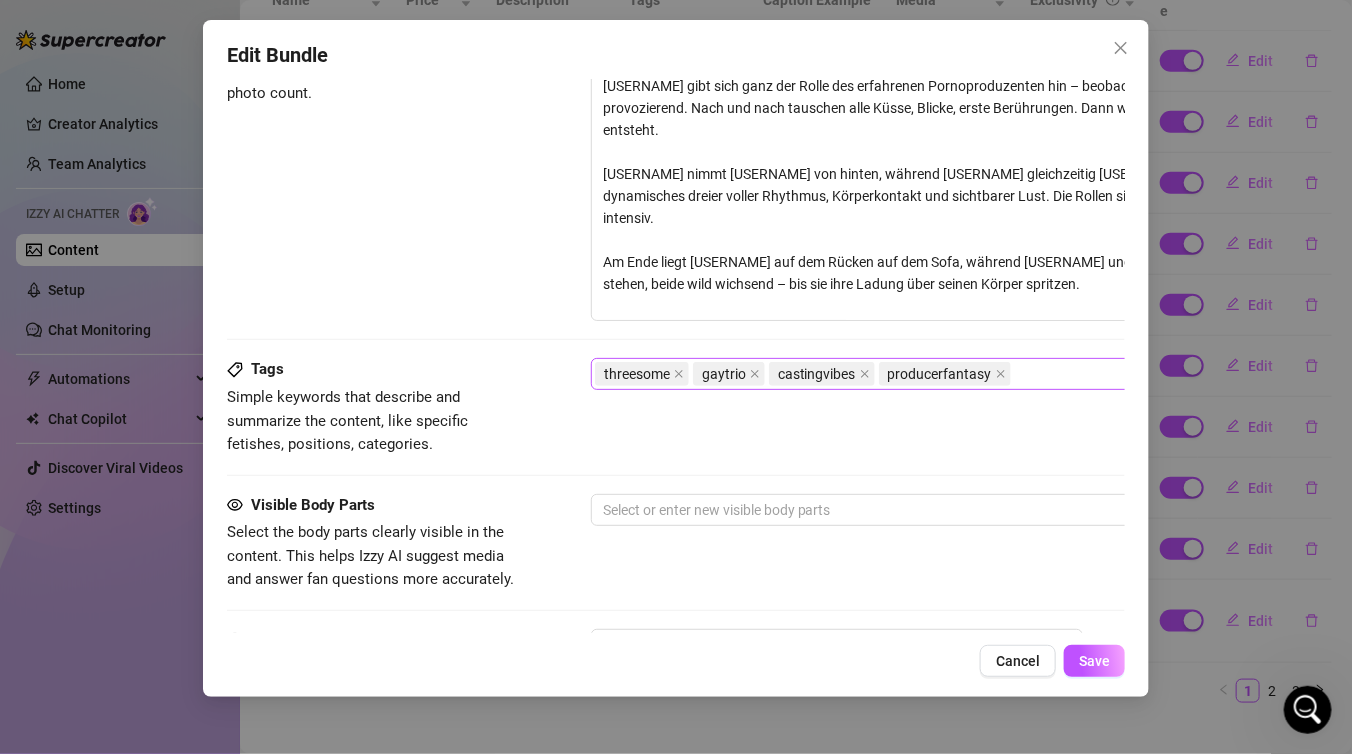 click on "threesome gaytrio castingvibes producerfantasy" at bounding box center [930, 374] 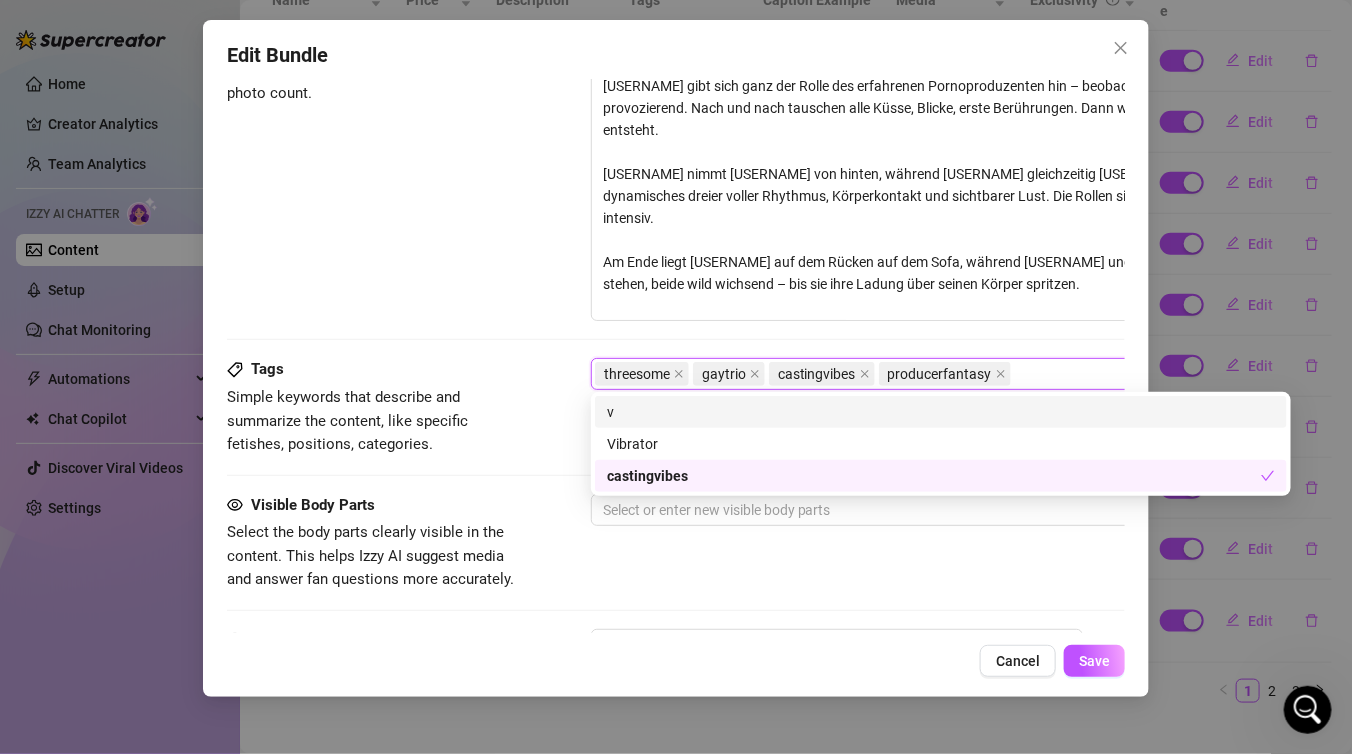 paste on "roleplaysex" 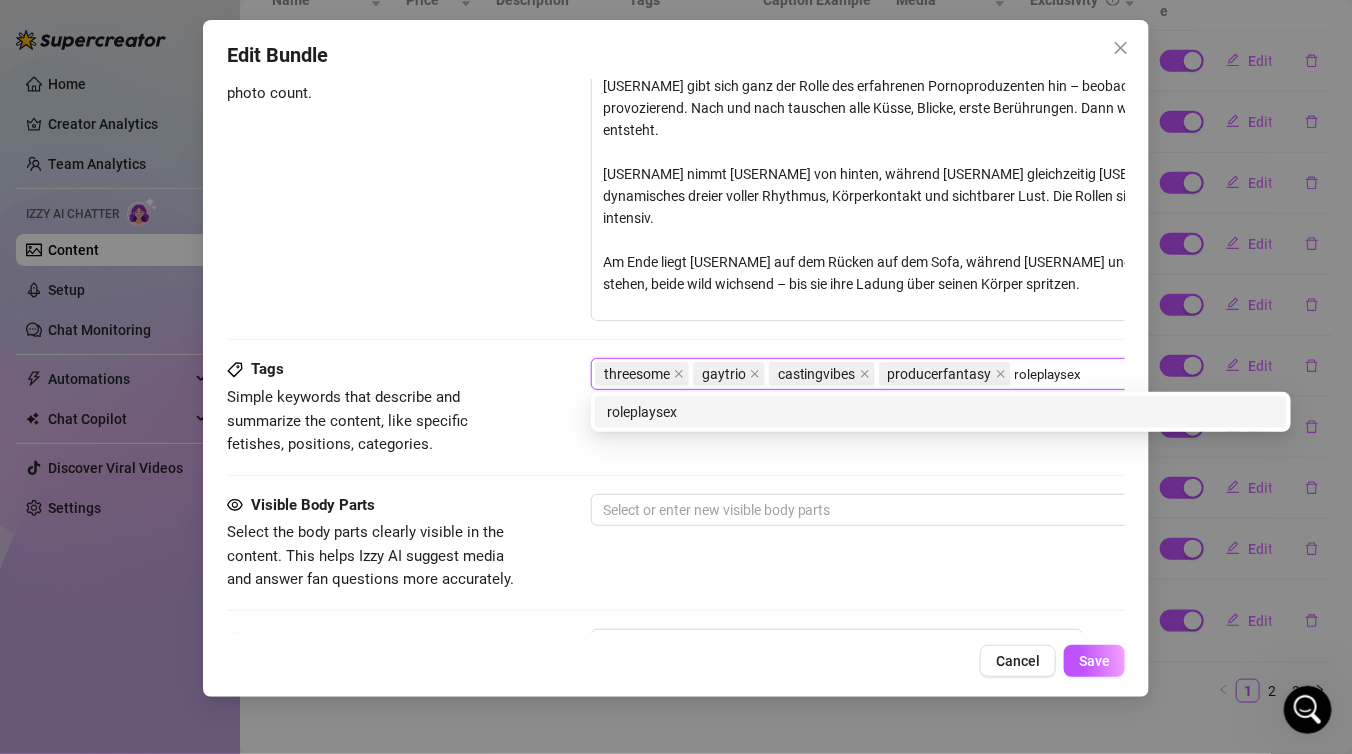 type on "roleplaysex" 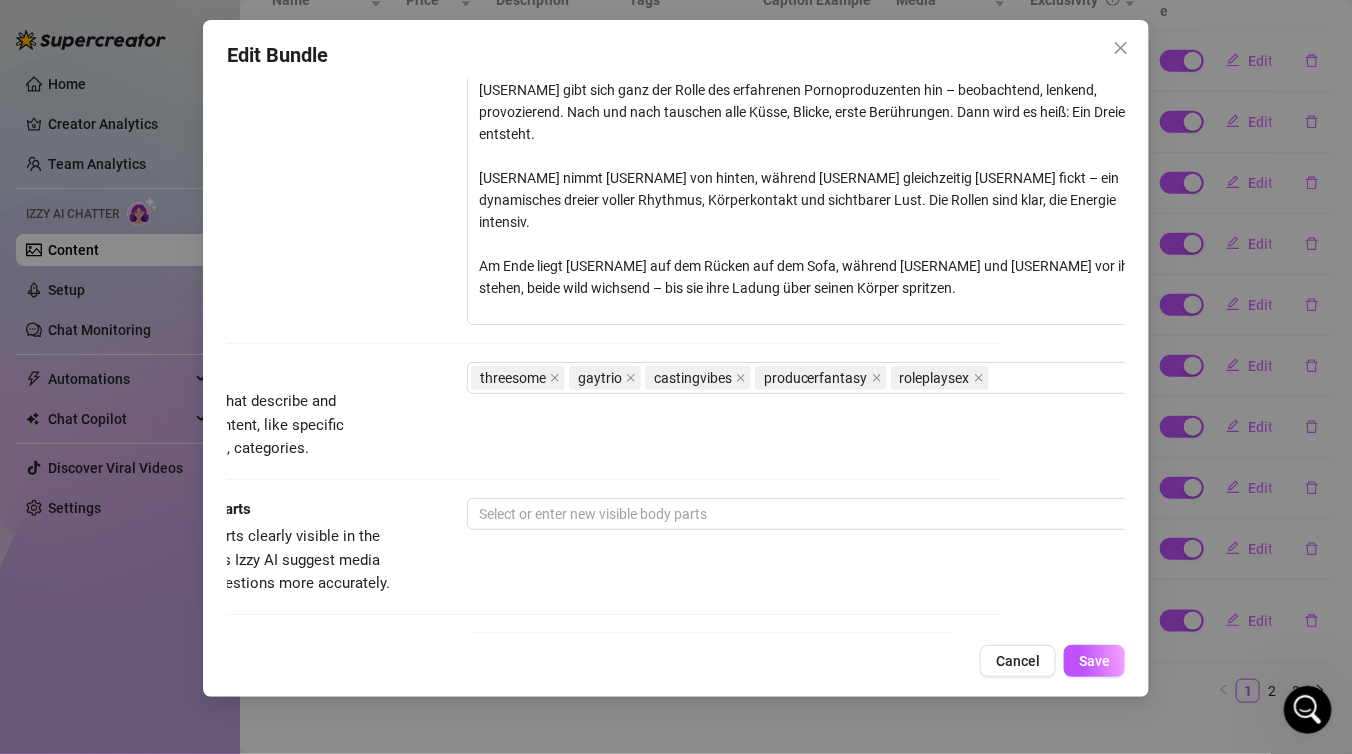 scroll, scrollTop: 937, scrollLeft: 177, axis: both 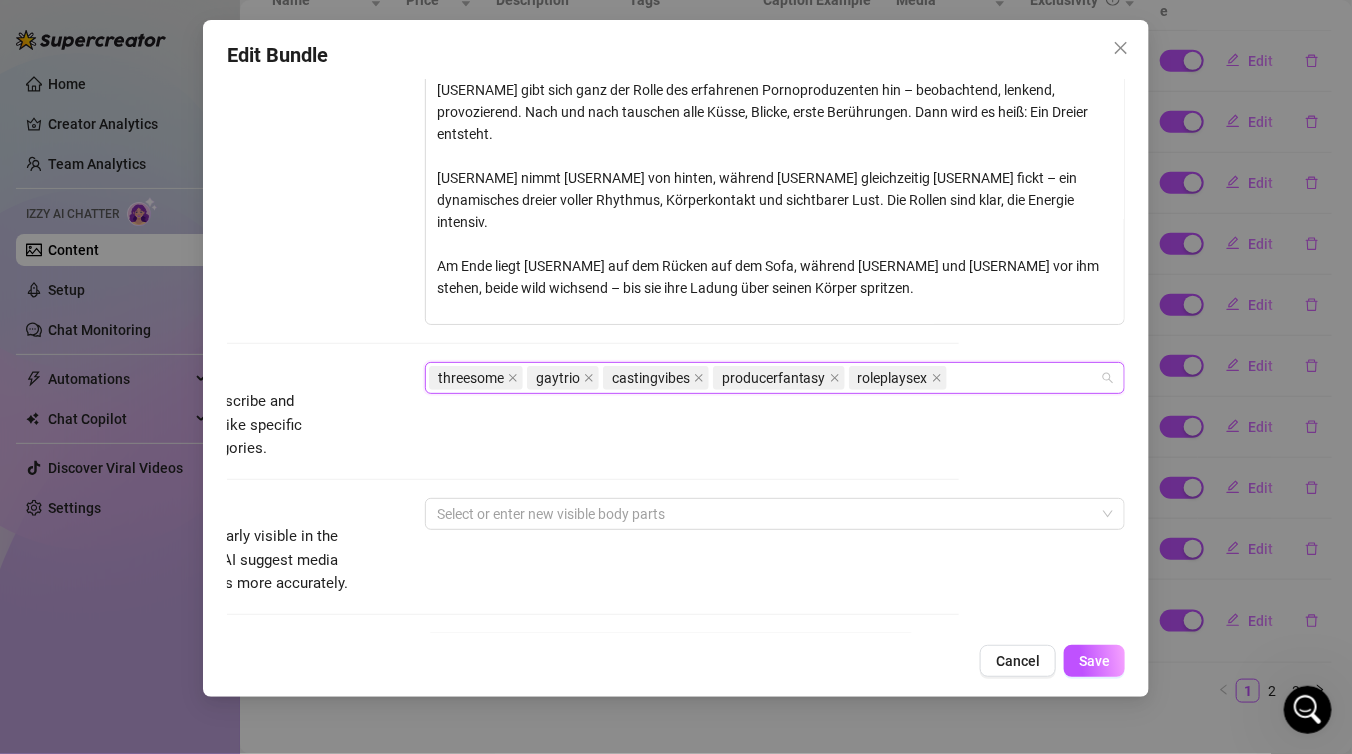 click on "threesome gaytrio castingvibes producerfantasy roleplaysex" at bounding box center [764, 378] 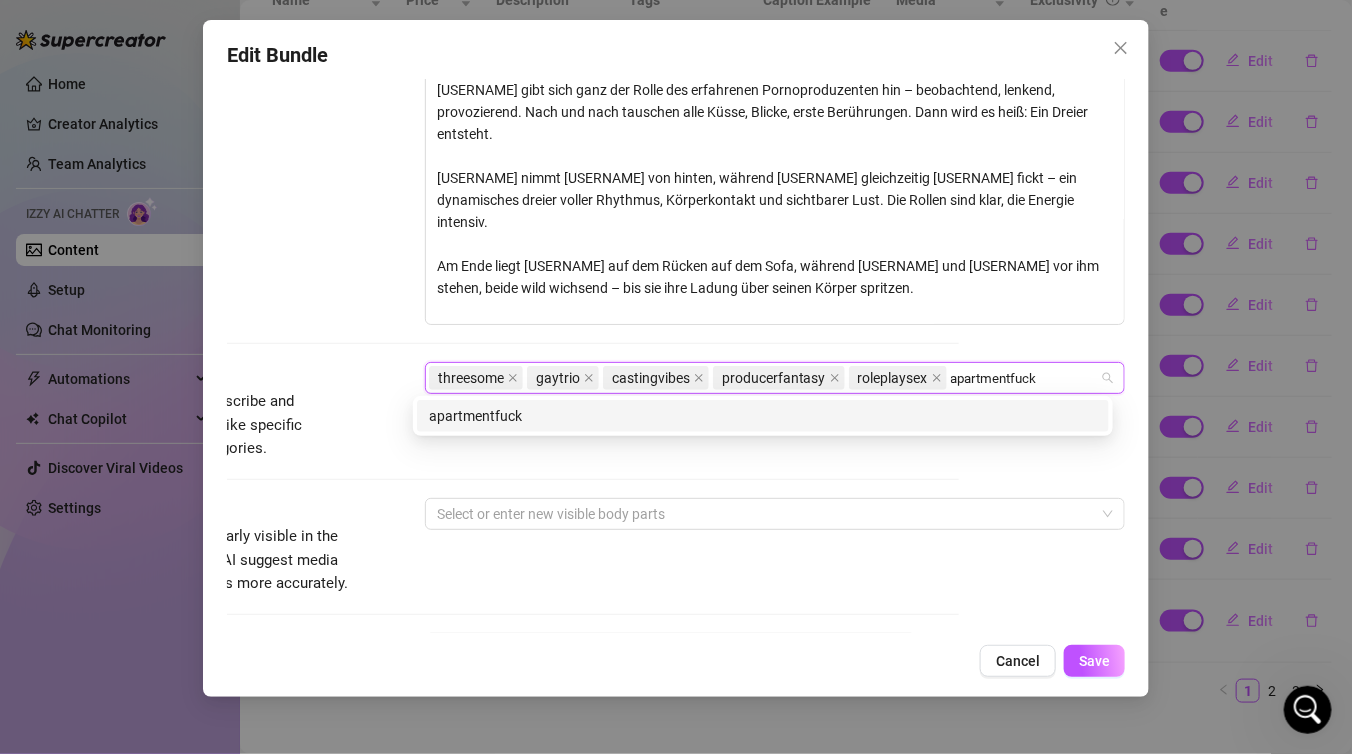 type on "apartmentfuck" 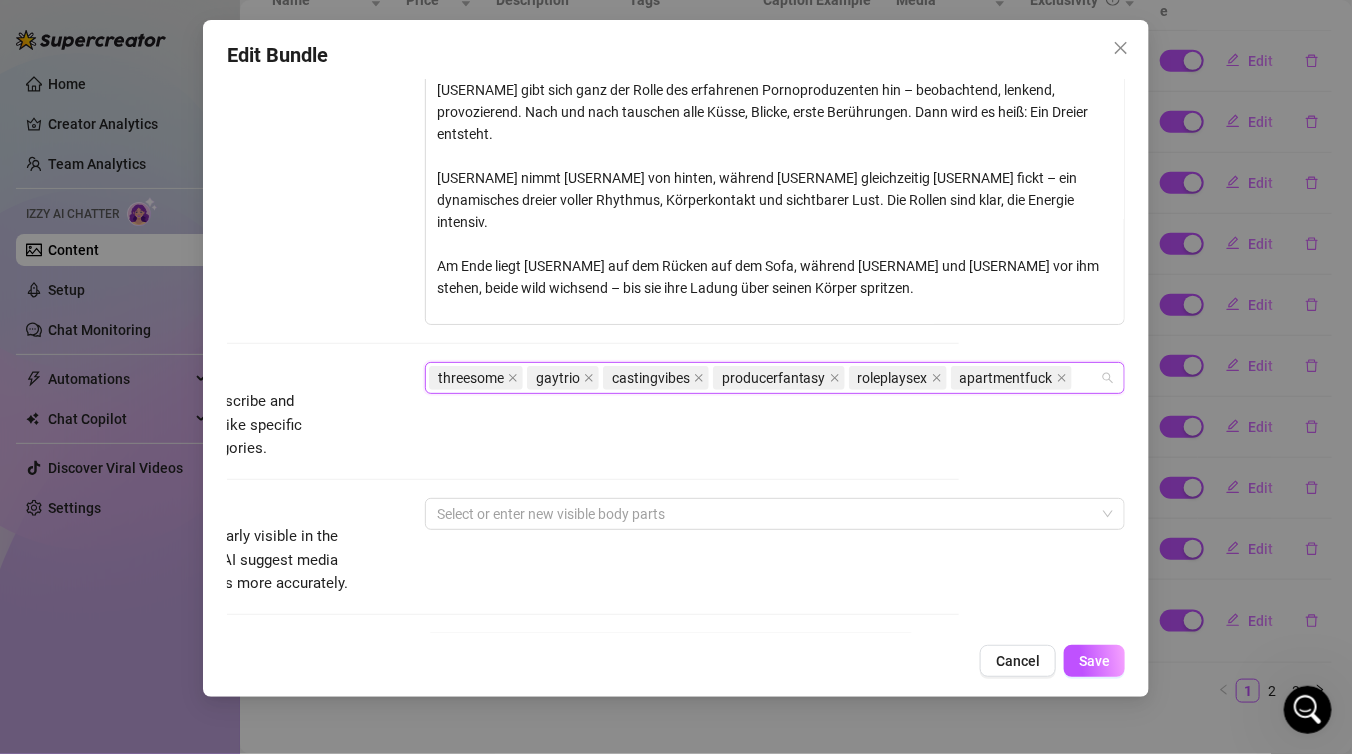 click on "threesome gaytrio castingvibes producerfantasy roleplaysex apartmentfuck" at bounding box center (764, 378) 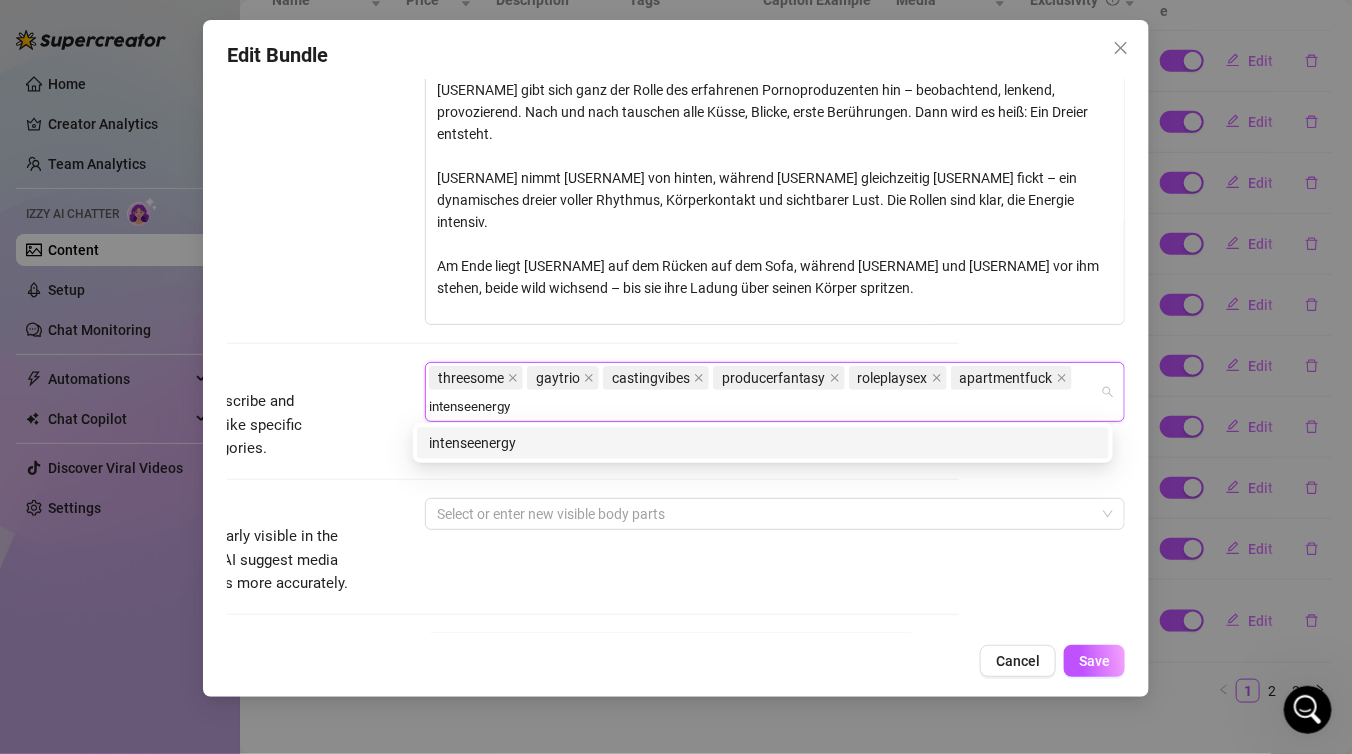 type on "intenseenergy" 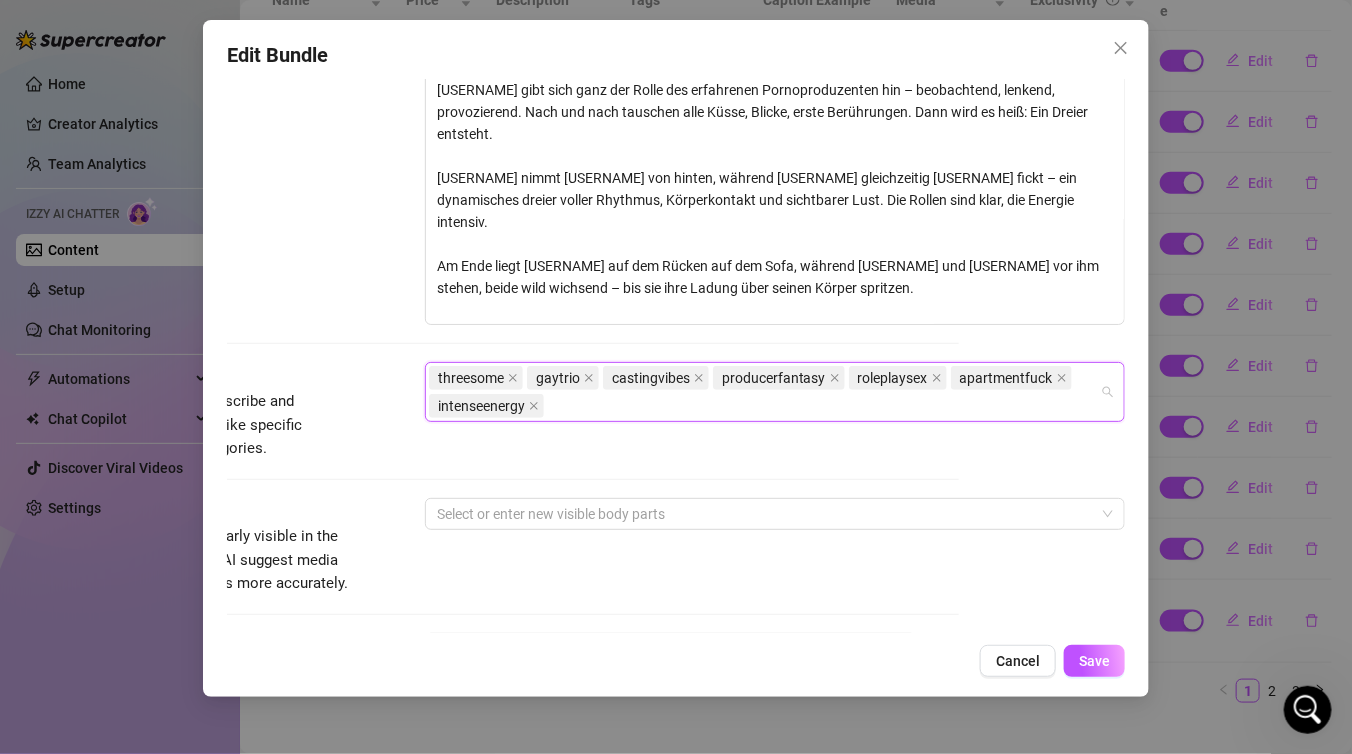 click on "threesome gaytrio castingvibes producerfantasy roleplaysex apartmentfuck intenseenergy" at bounding box center [764, 392] 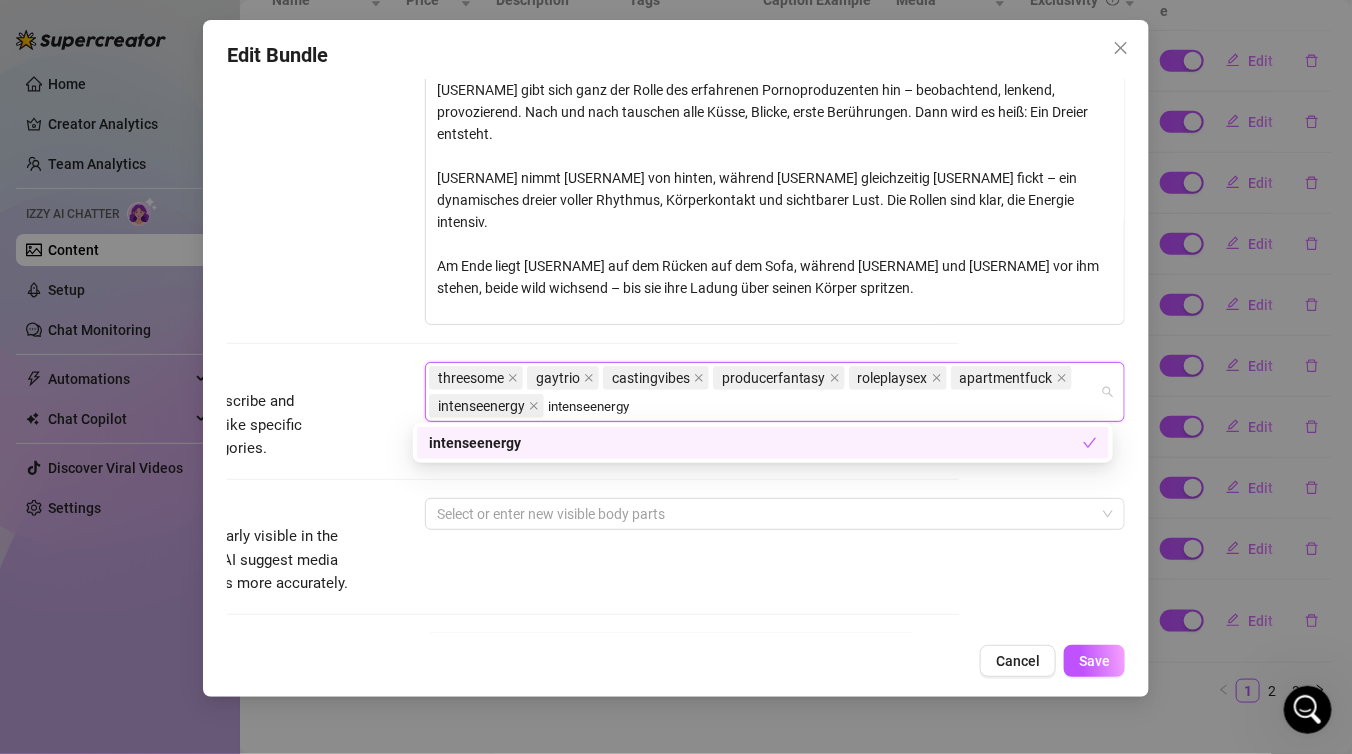 type on "intenseenergy" 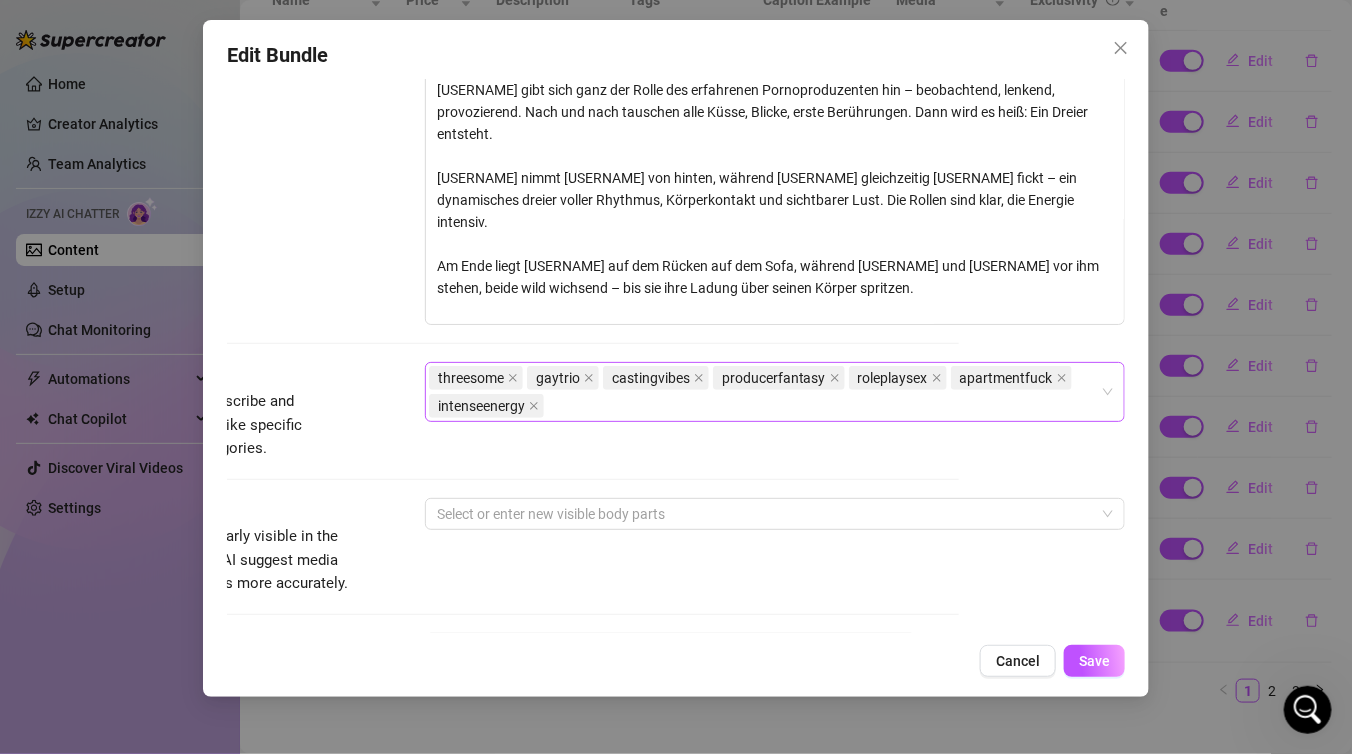 click on "threesome gaytrio castingvibes producerfantasy roleplaysex apartmentfuck intenseenergy" at bounding box center (764, 392) 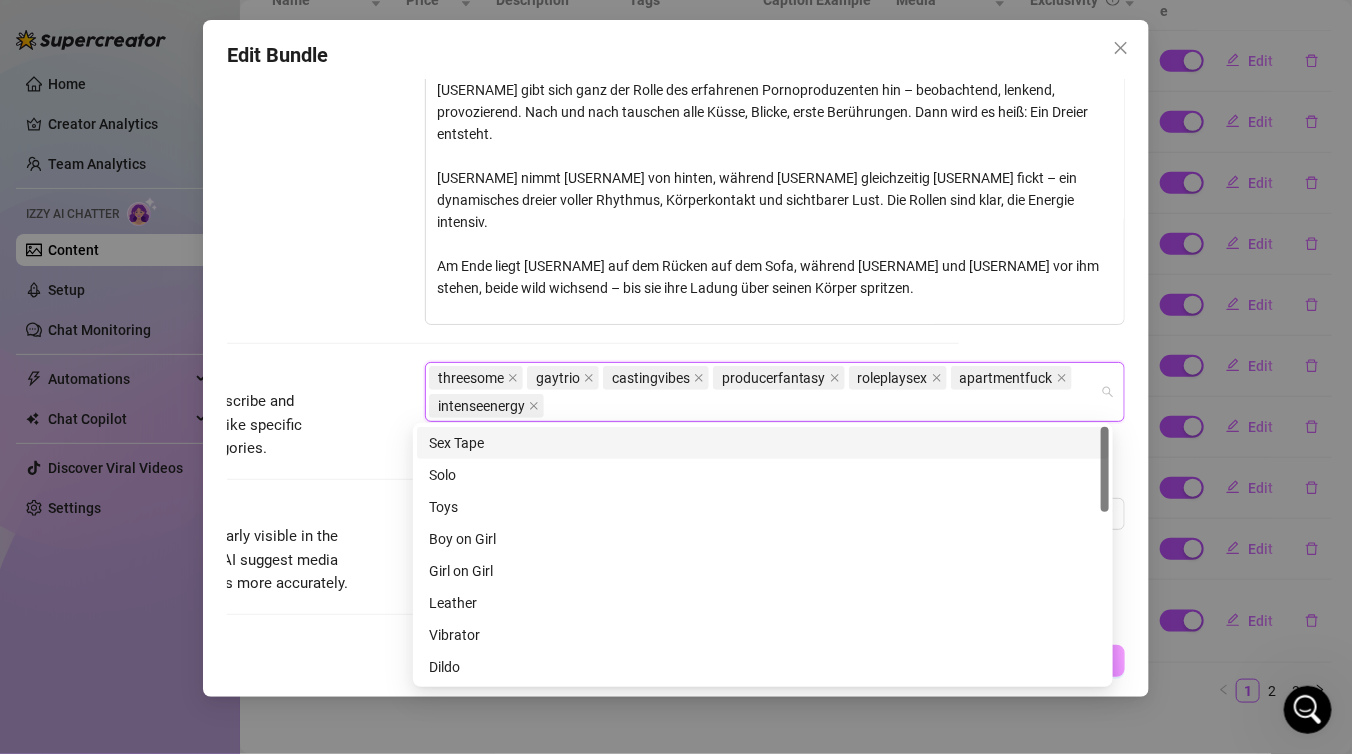 paste on "intenseenergy" 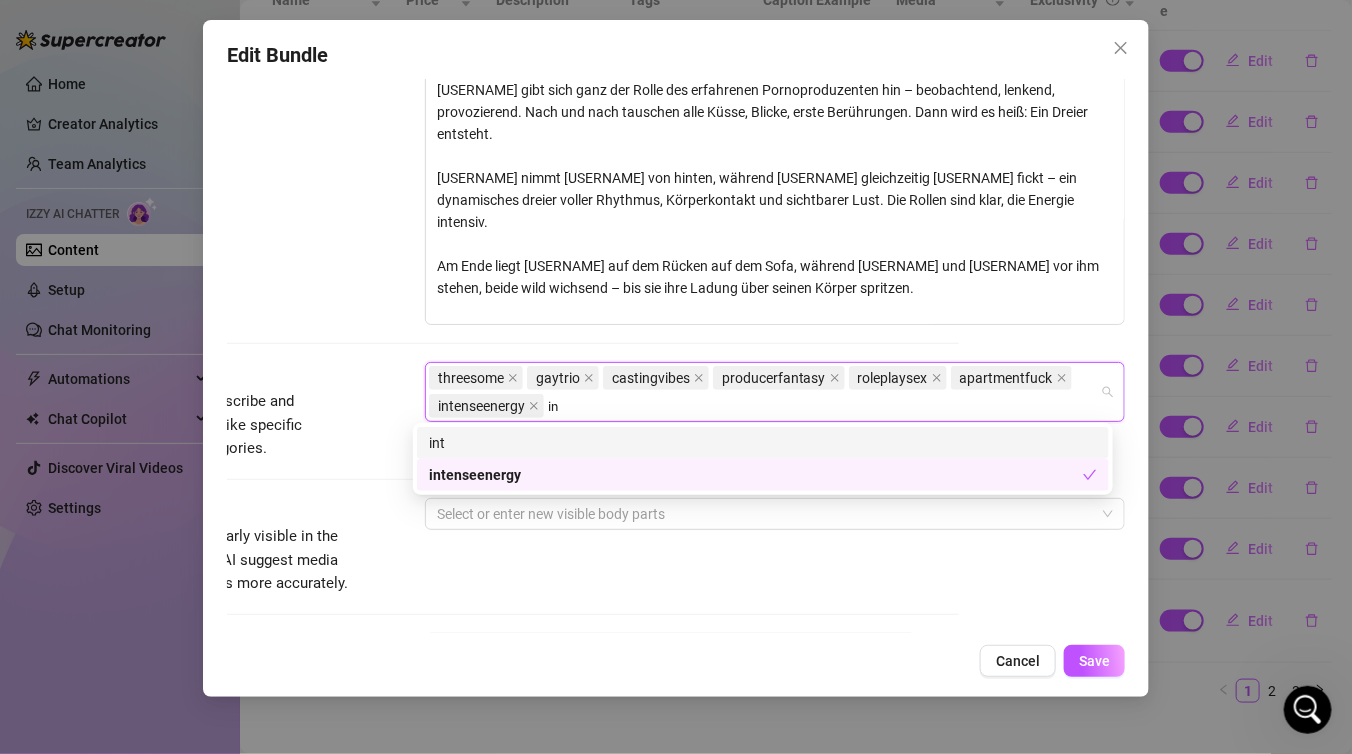 type on "i" 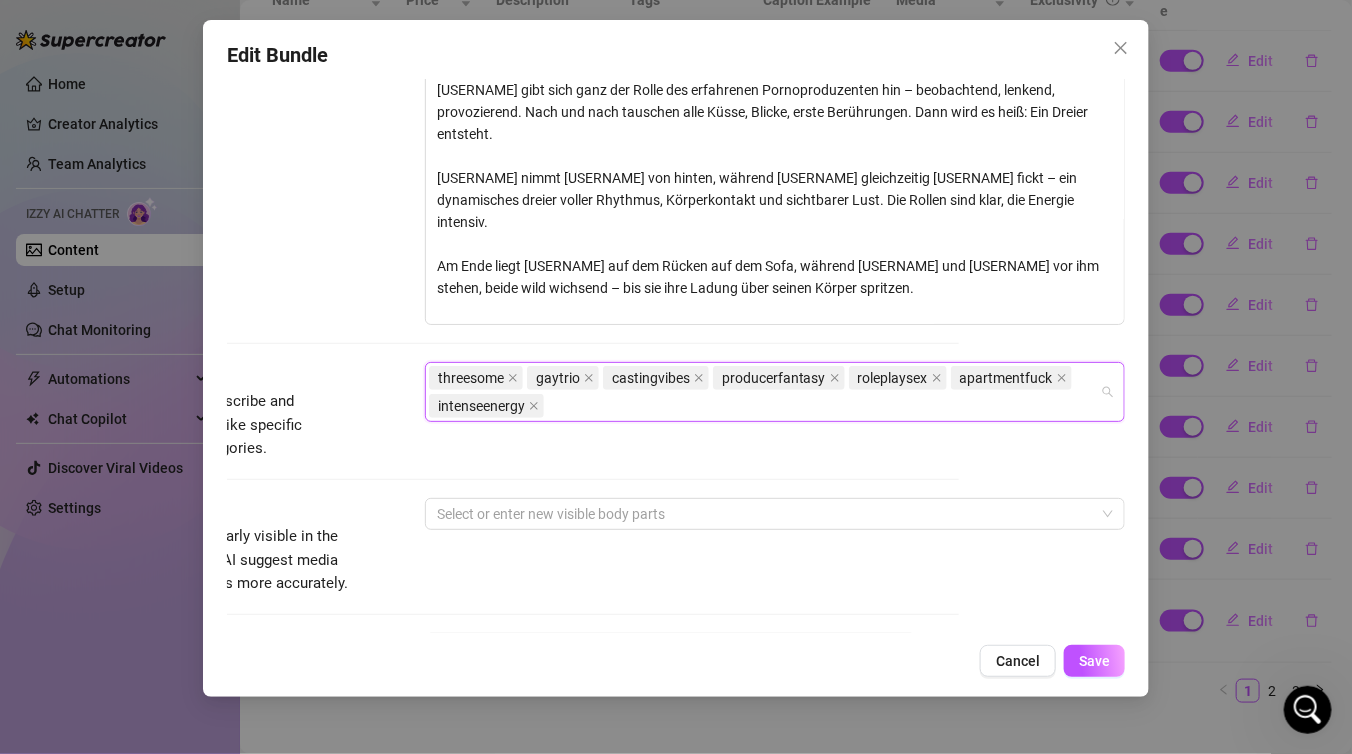 click on "threesome gaytrio castingvibes producerfantasy roleplaysex apartmentfuck intenseenergy" at bounding box center [764, 392] 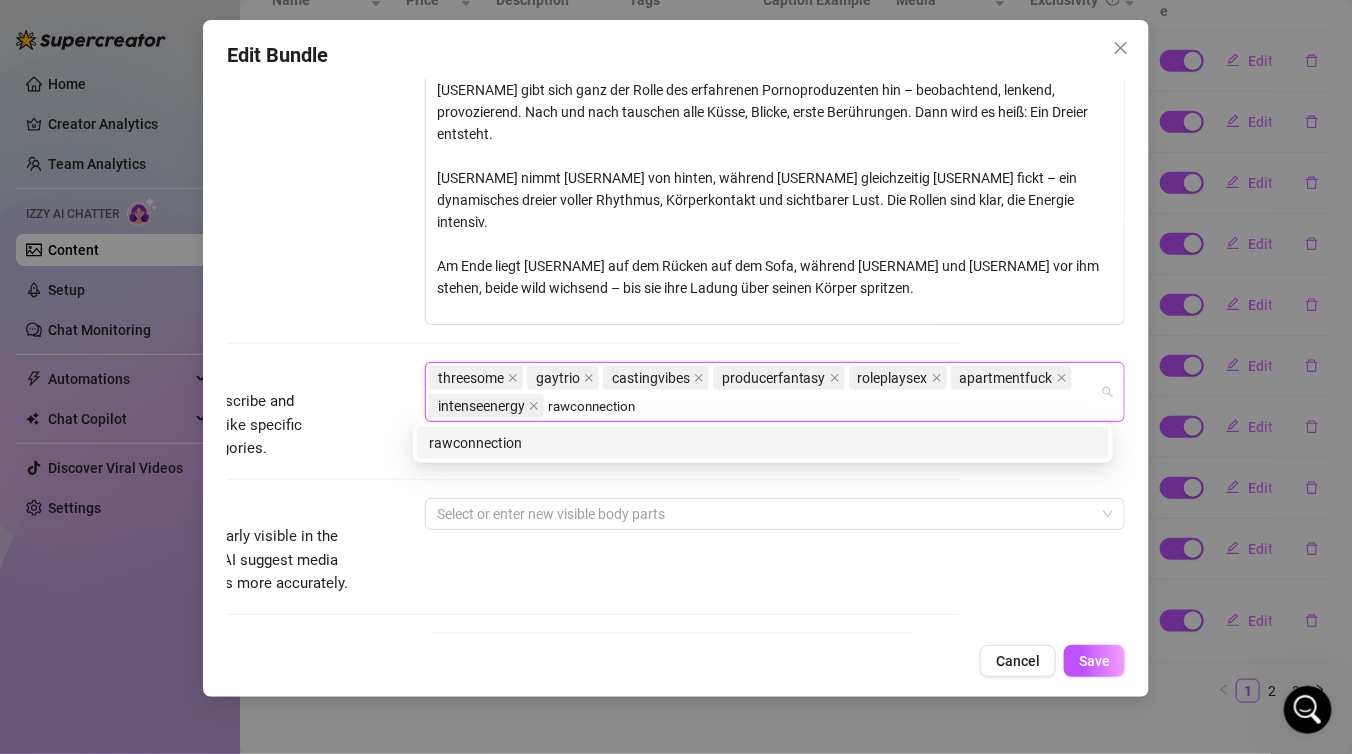type on "rawconnection" 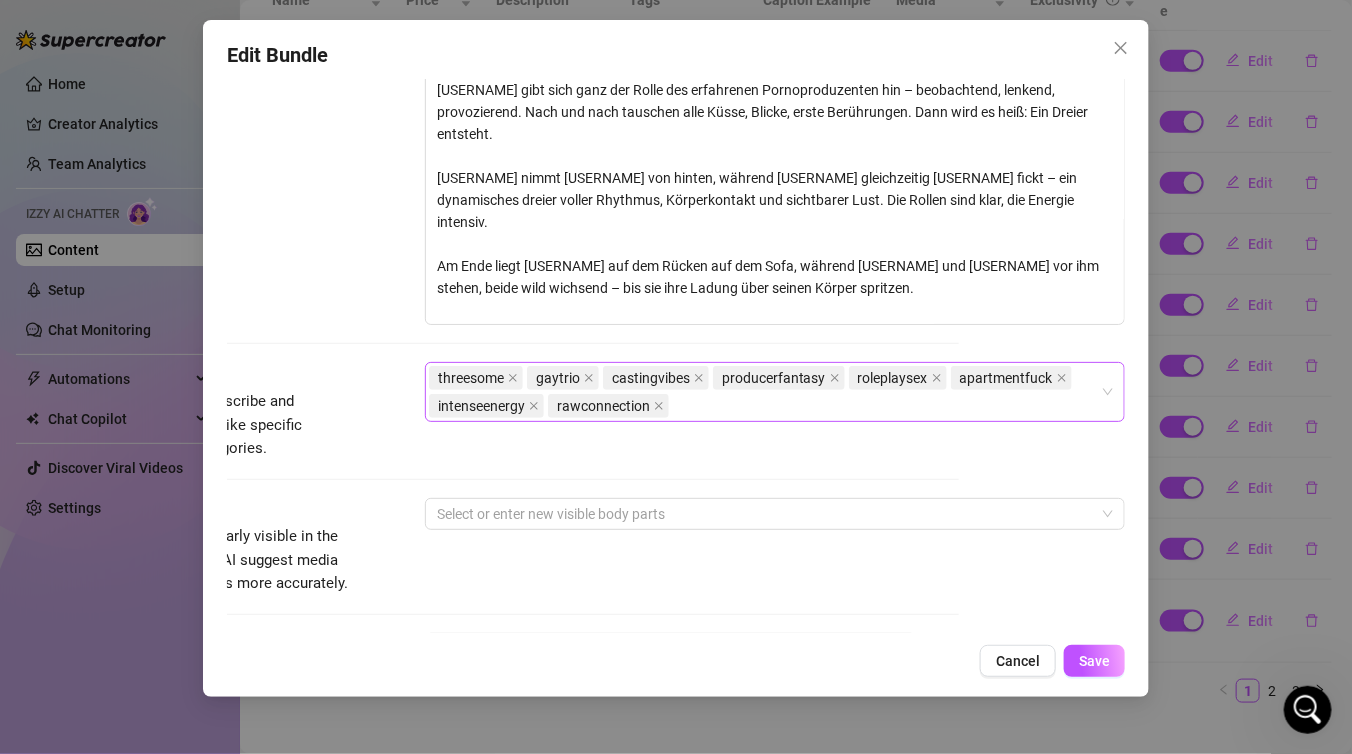 click on "threesome gaytrio castingvibes producerfantasy roleplaysex apartmentfuck intenseenergy rawconnection" at bounding box center [764, 392] 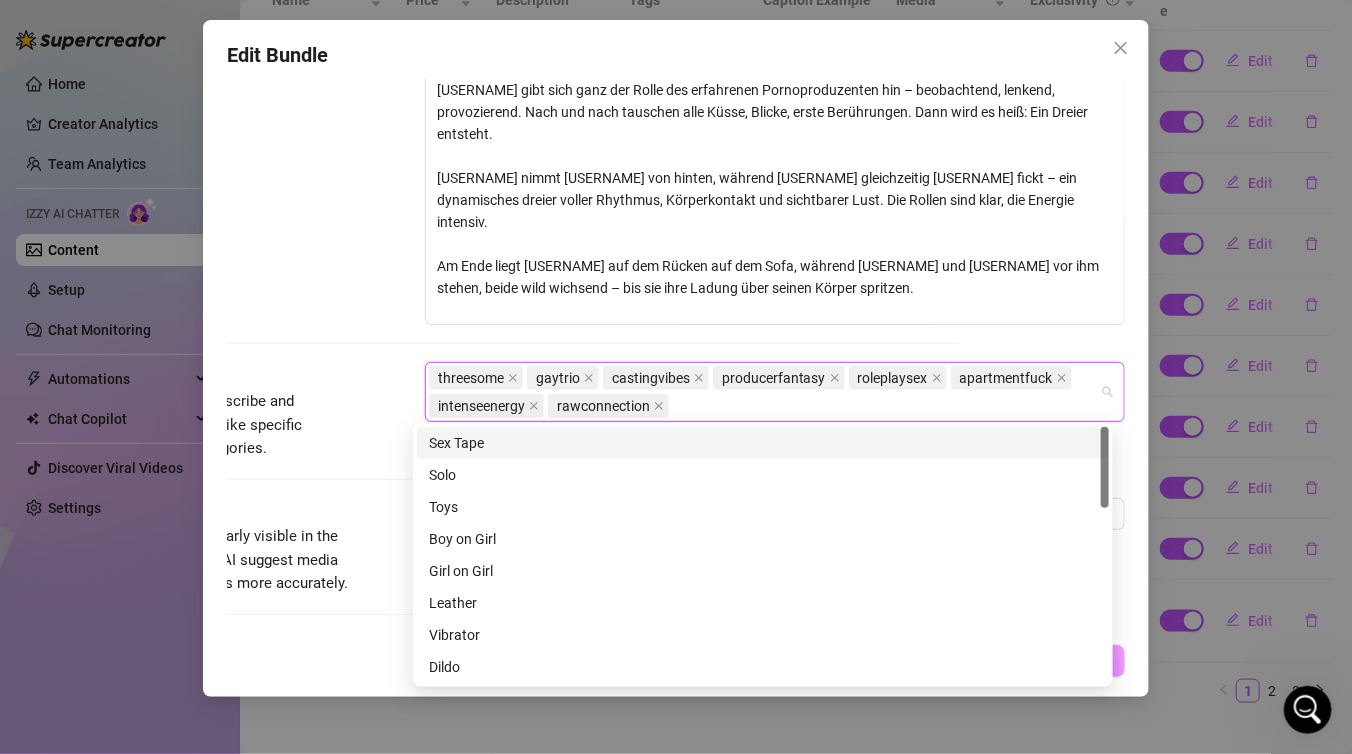 paste on "versaction" 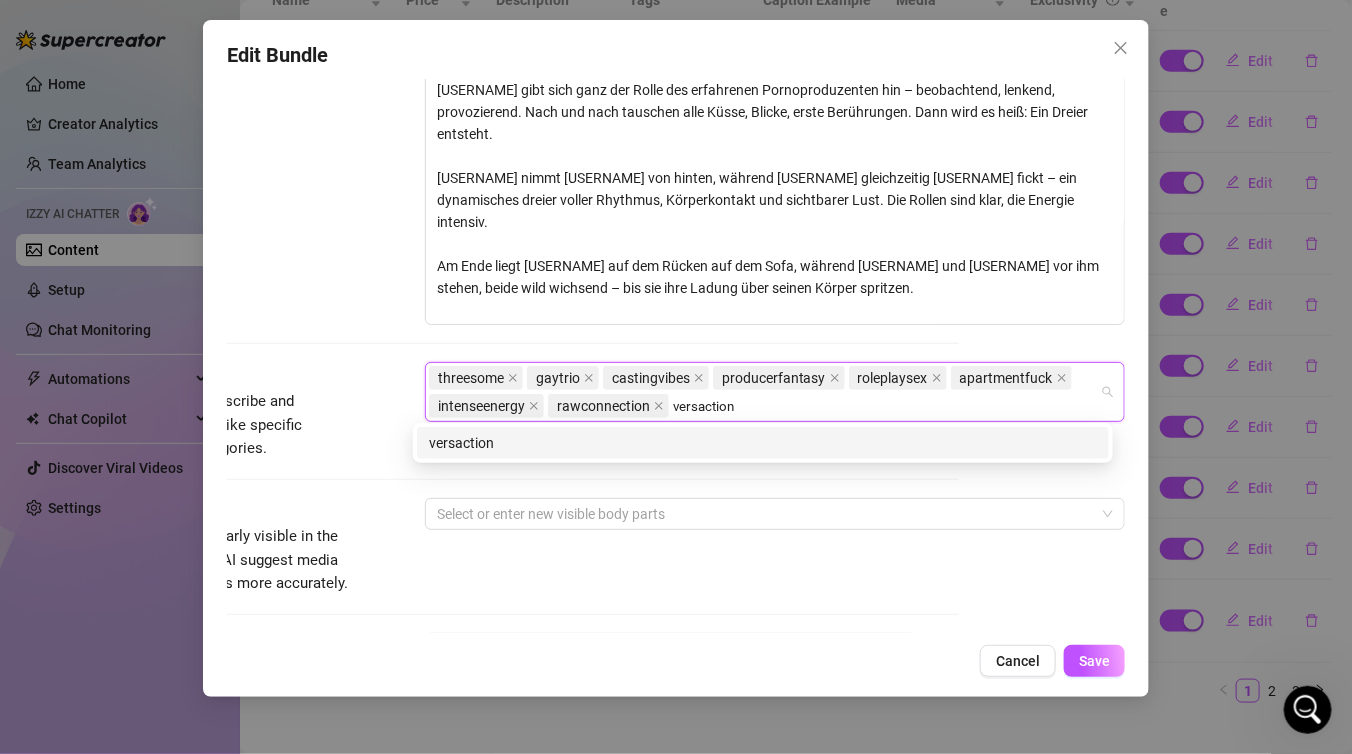 type on "versaction" 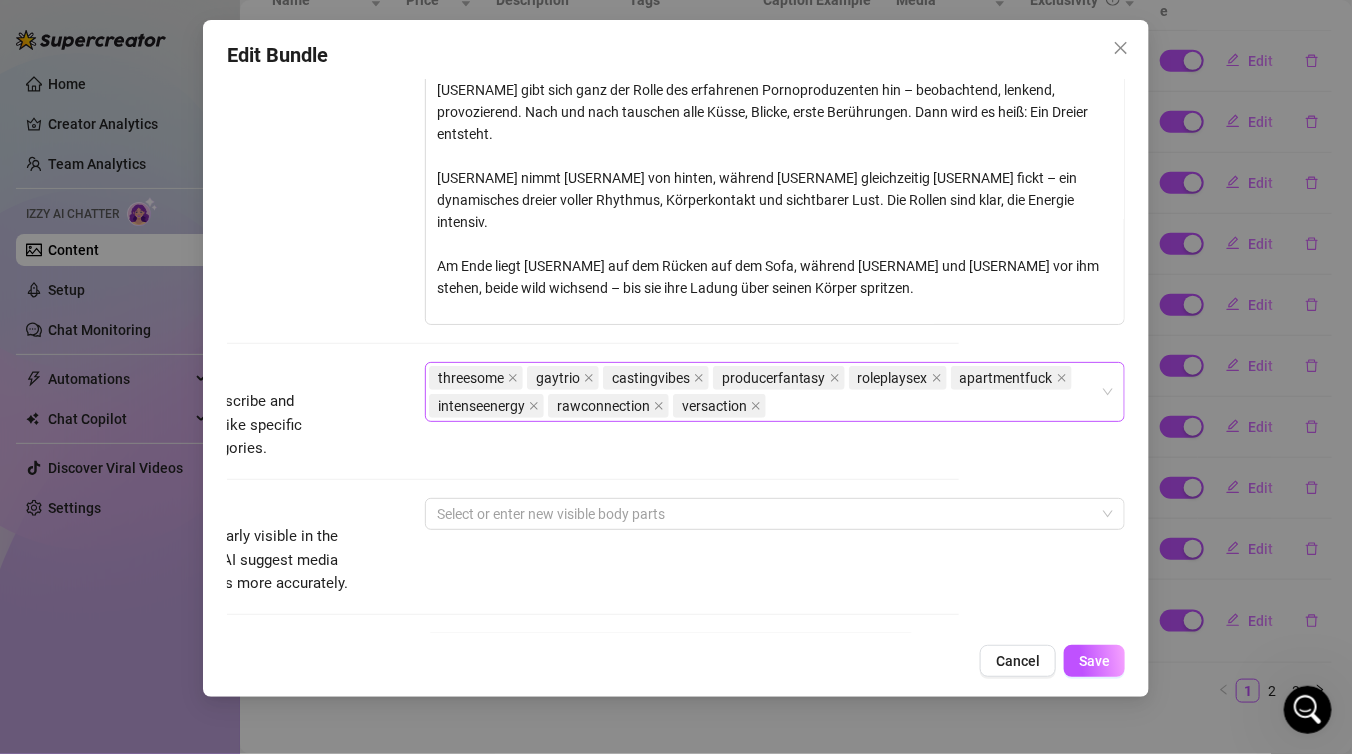 click on "threesome gaytrio castingvibes producerfantasy roleplaysex apartmentfuck intenseenergy rawconnection versaction" at bounding box center (764, 392) 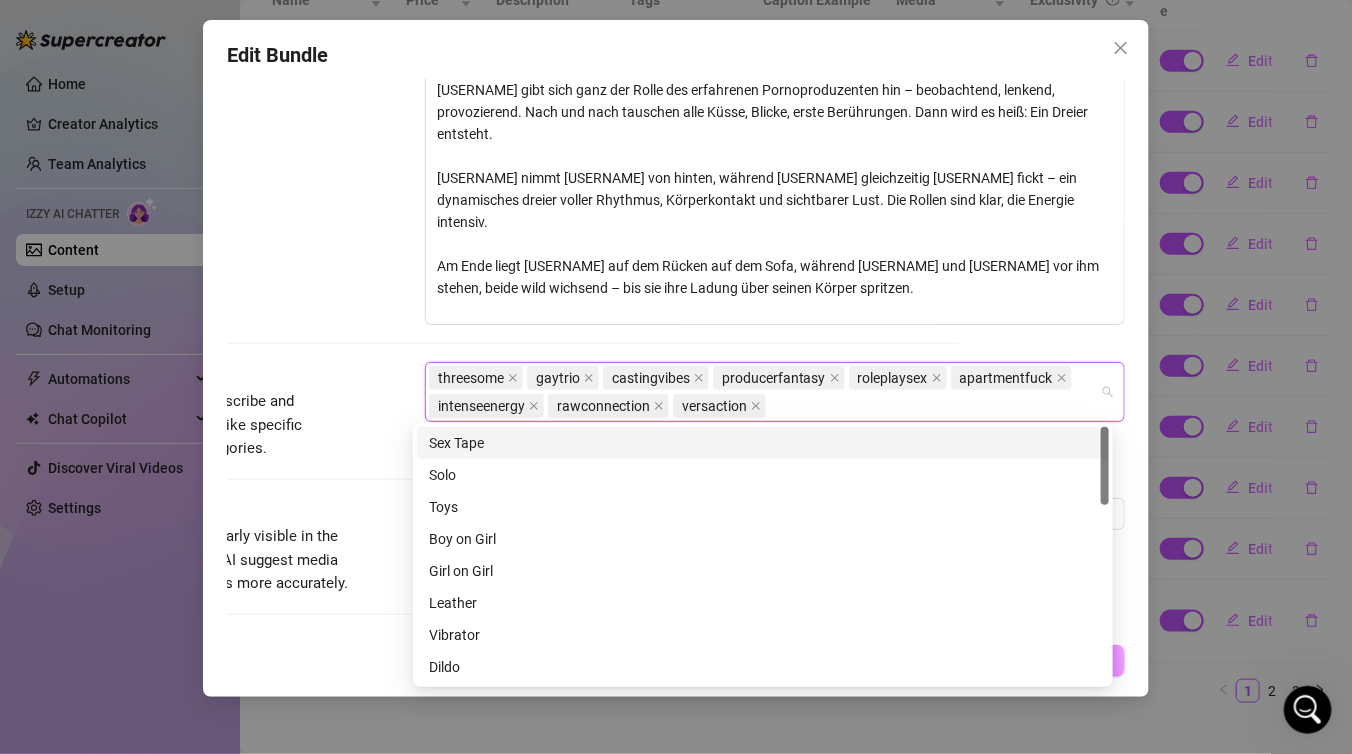 paste on "[USERNAME]" 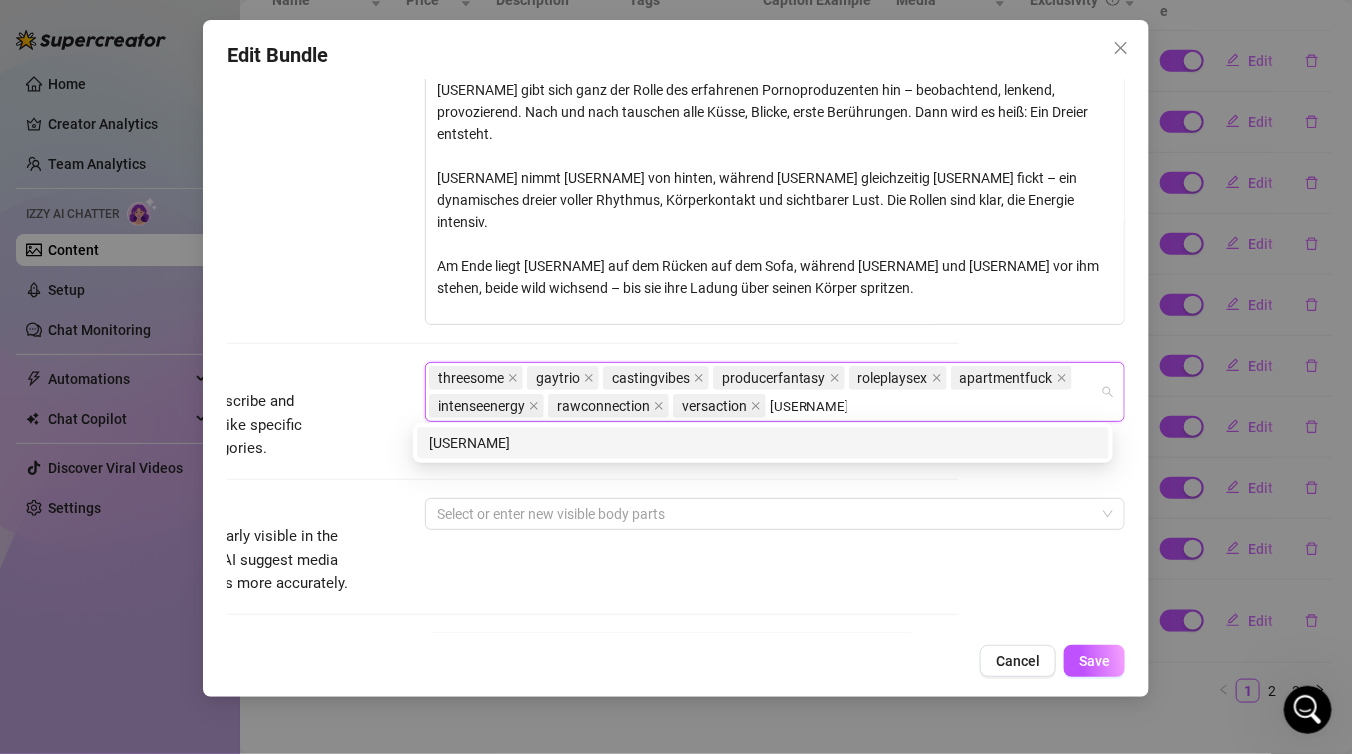 type on "[USERNAME]" 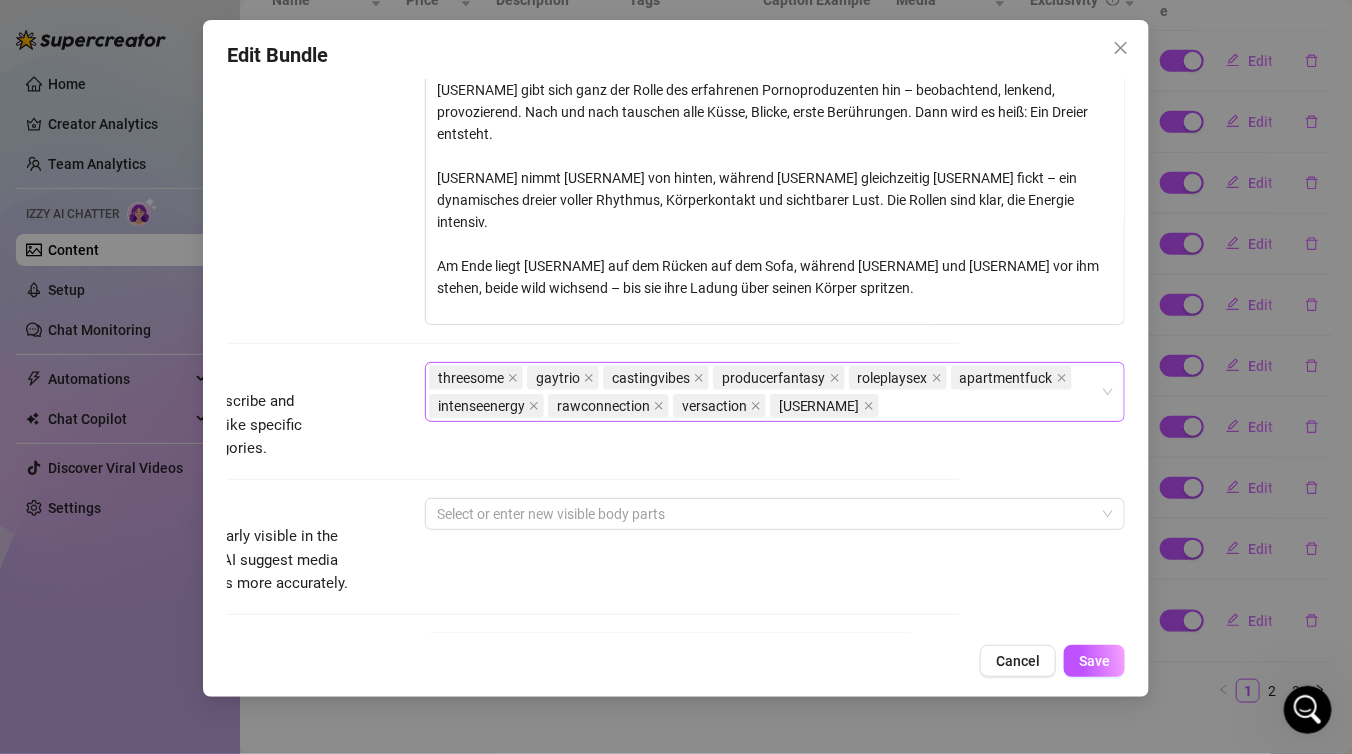 click on "threesome gaytrio castingvibes producerfantasy roleplaysex apartmentfuck intenseenergy rawconnection versaction filmedsetup" at bounding box center [764, 392] 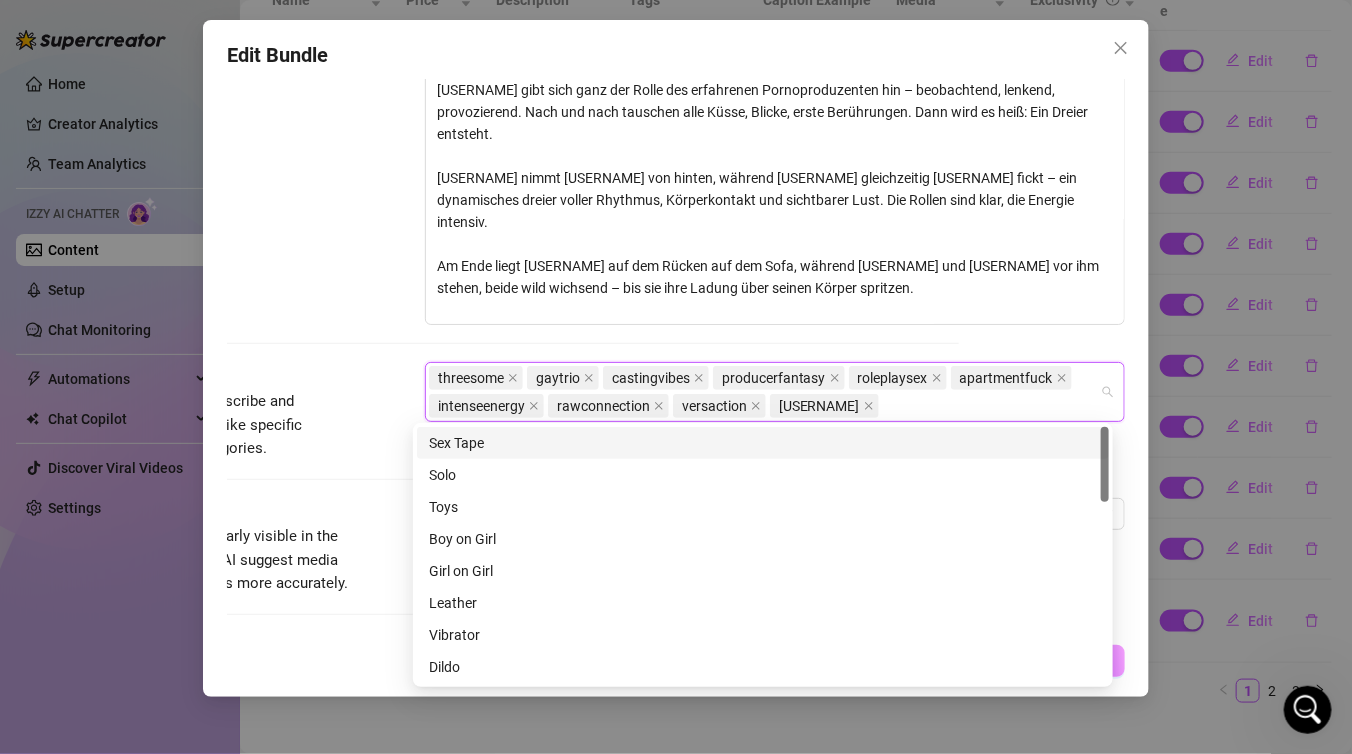 paste on "[USERNAME]" 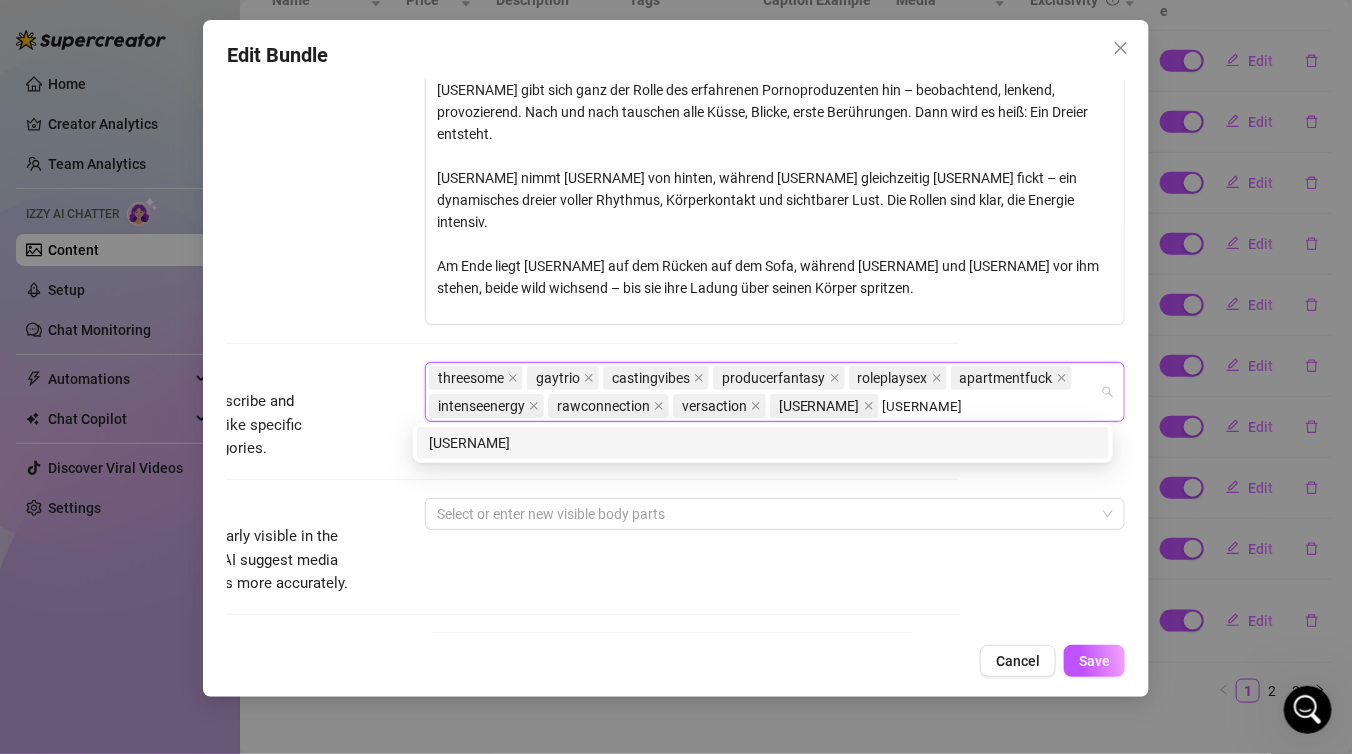 type on "[USERNAME]" 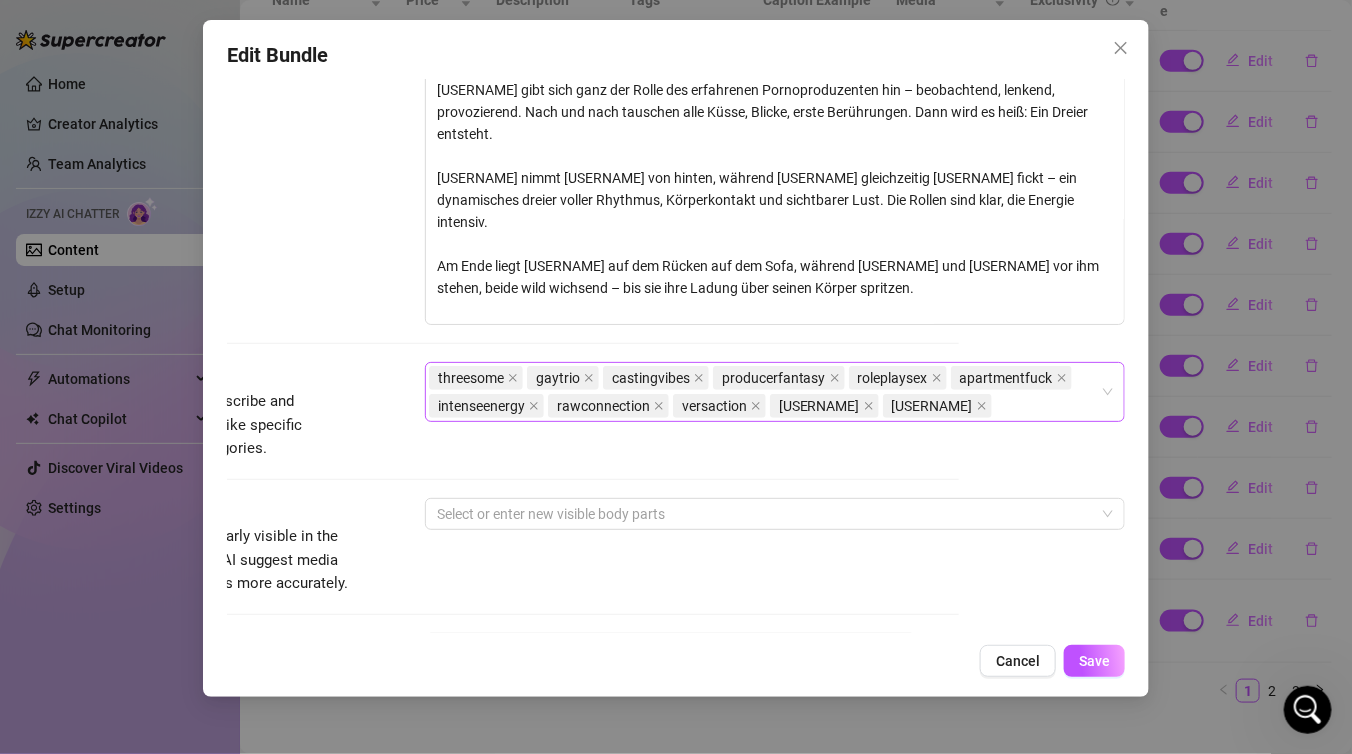 click on "threesome gaytrio castingvibes producerfantasy roleplaysex apartmentfuck intenseenergy rawconnection versaction filmedsetup [NAME]" at bounding box center [764, 392] 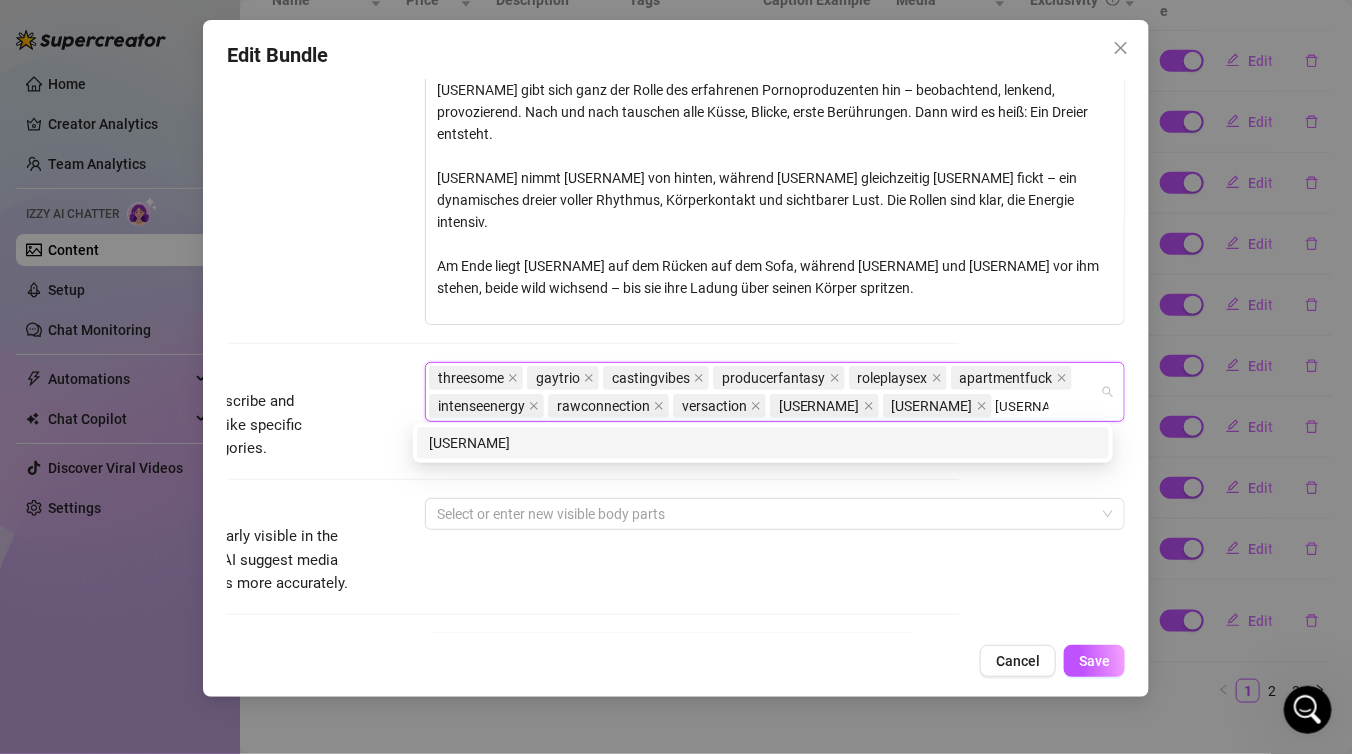 type on "[USERNAME]" 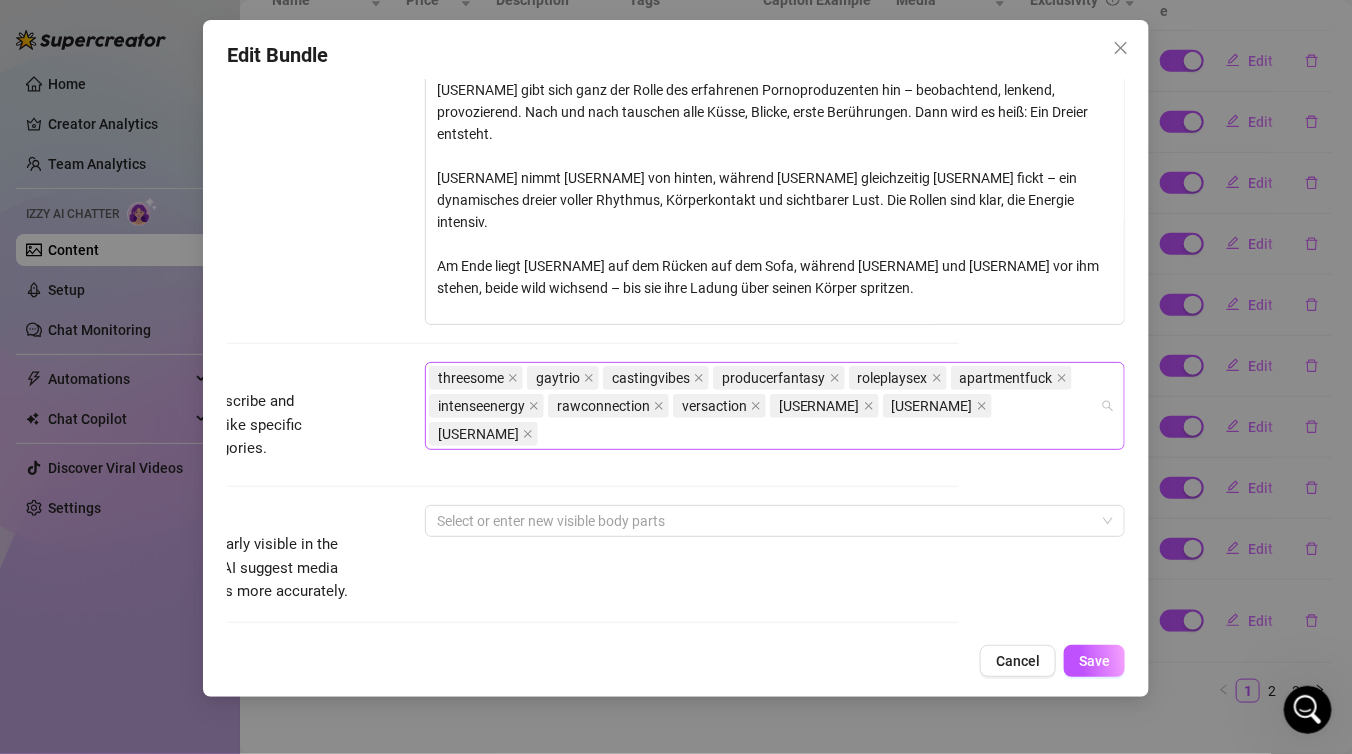 click on "threesome gaytrio castingvibes producerfantasy roleplaysex apartmentfuck intenseenergy rawconnection versaction filmedsetup thejanandonly chr1sox" at bounding box center [764, 406] 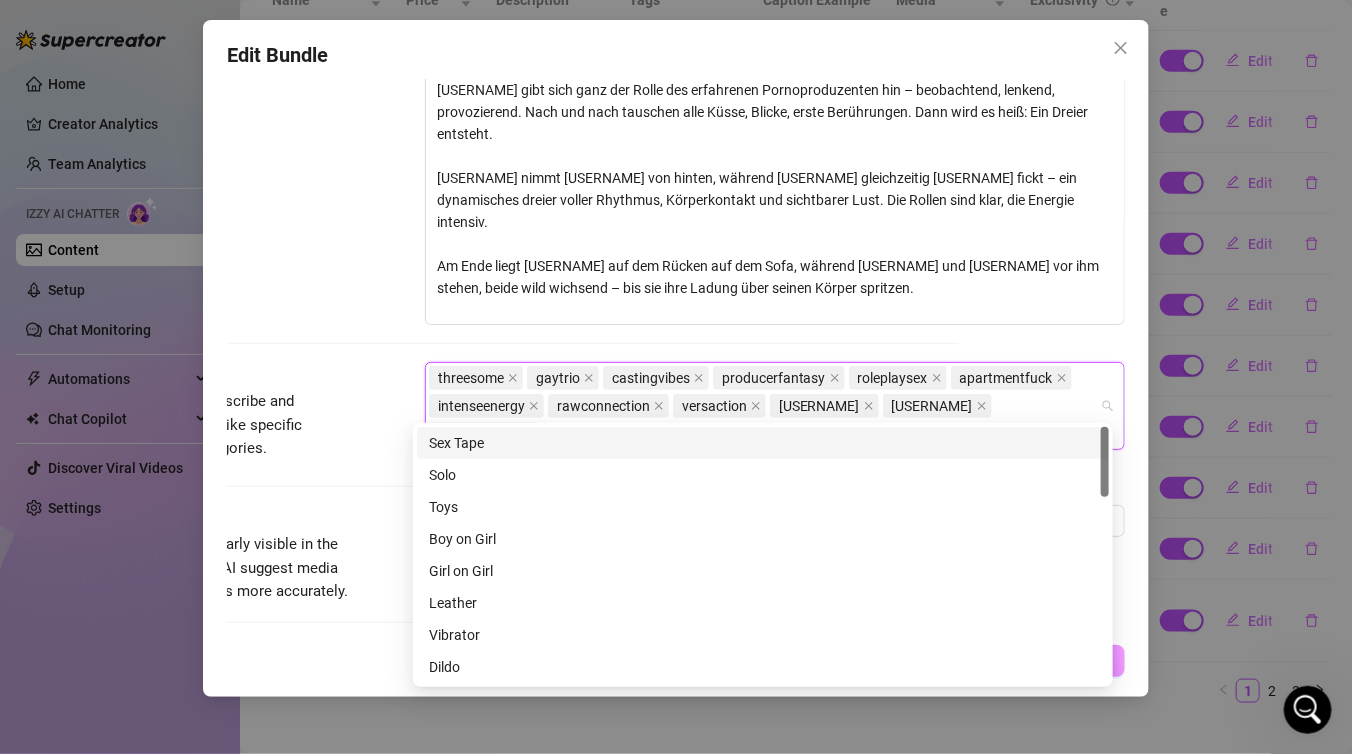 paste on "[USERNAME]" 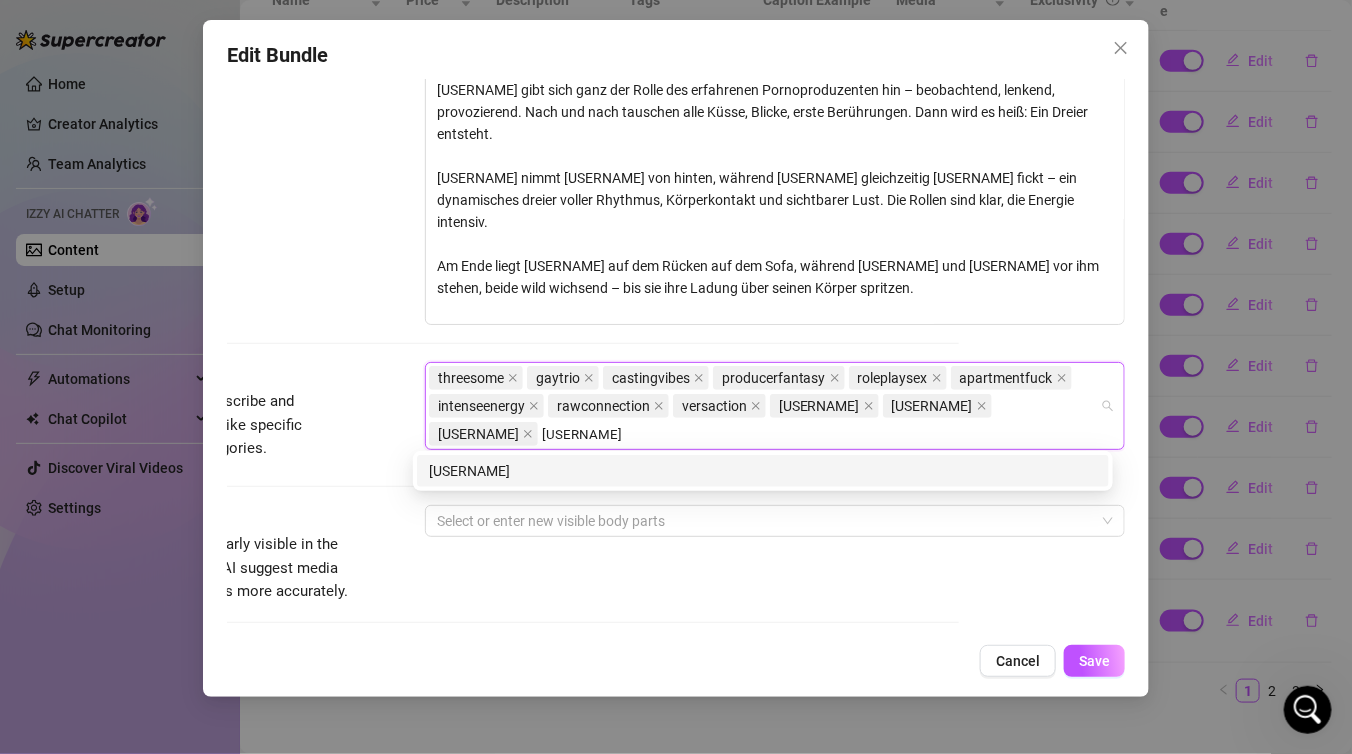 type on "[USERNAME]" 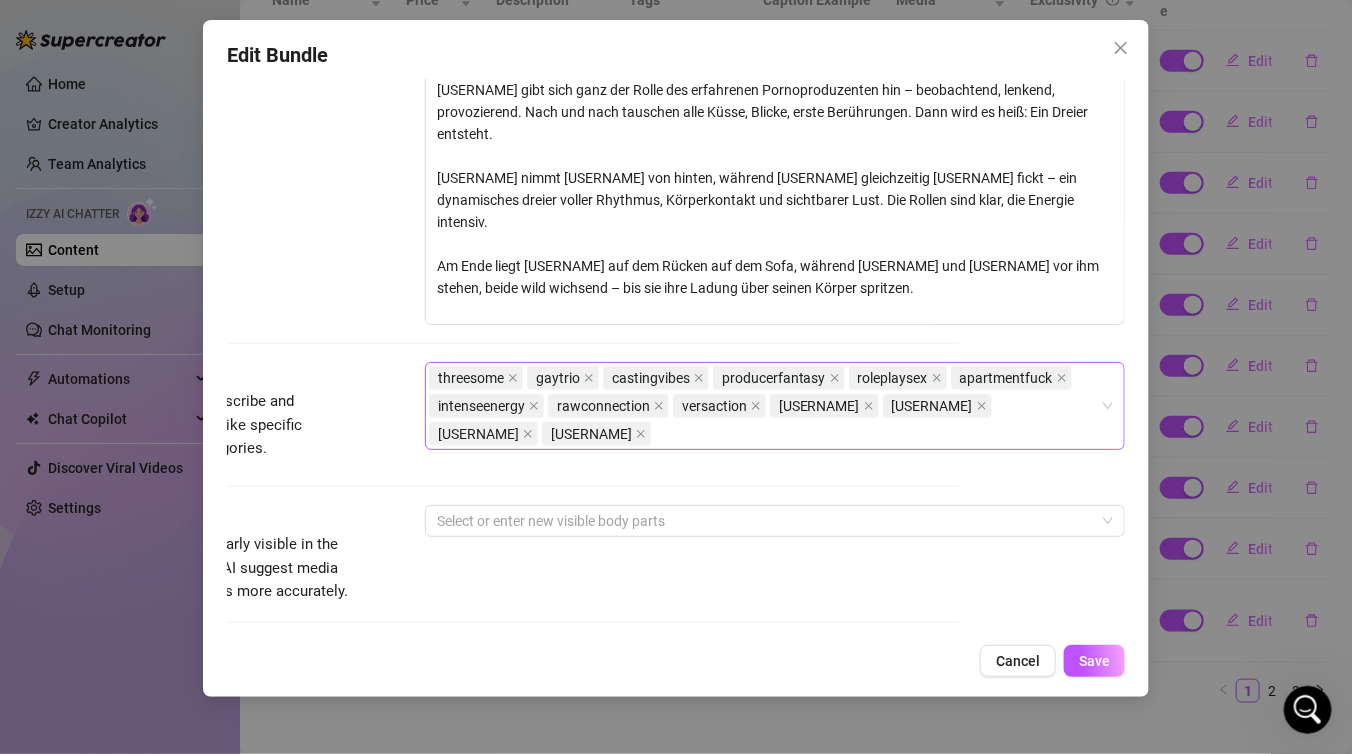 click on "thejanandonly chr1sox ethanopryreal" at bounding box center (764, 406) 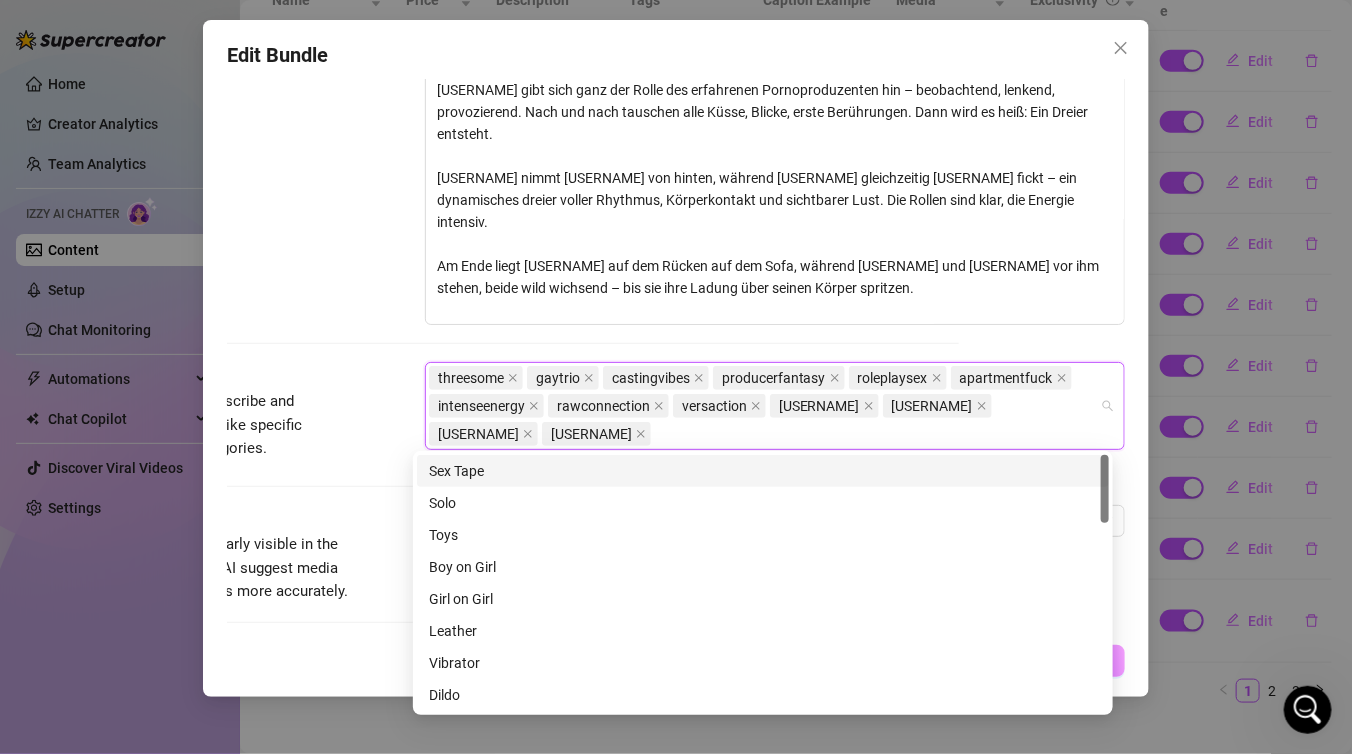paste on "blowjob" 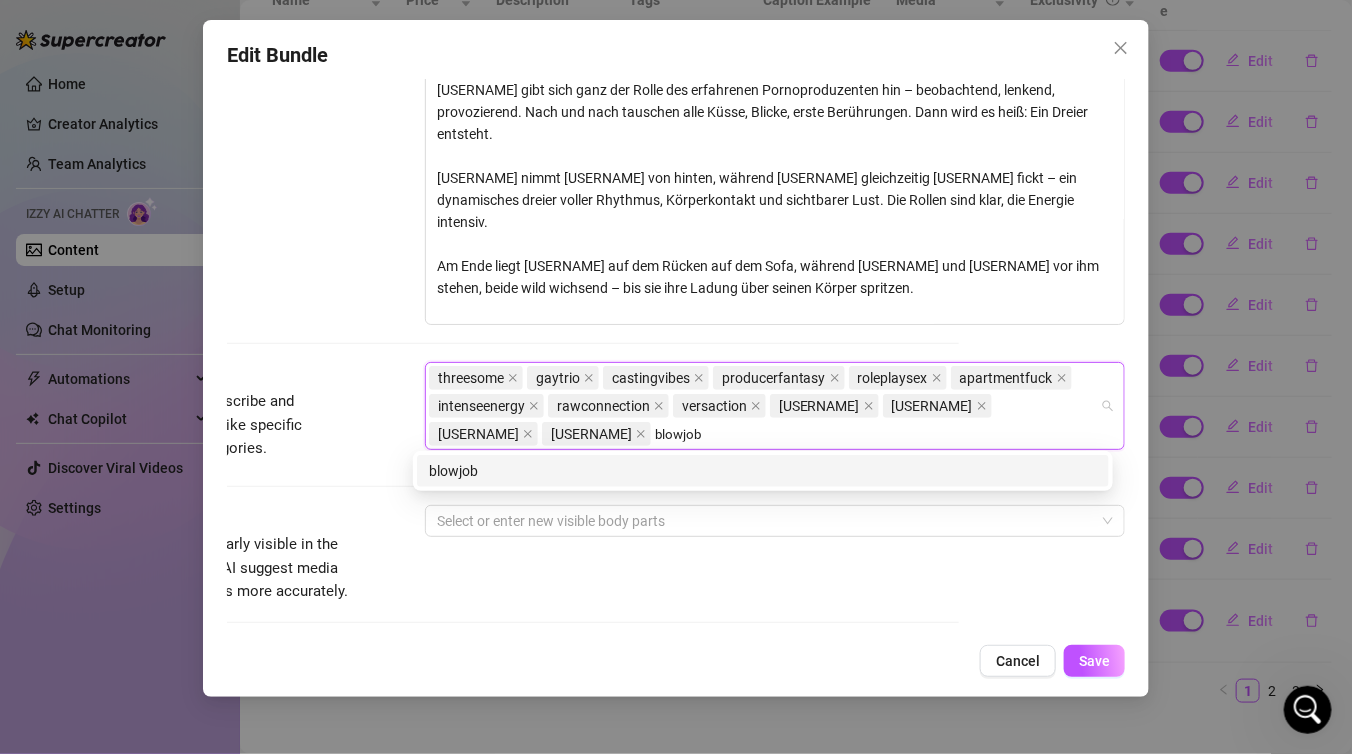 type on "blowjob" 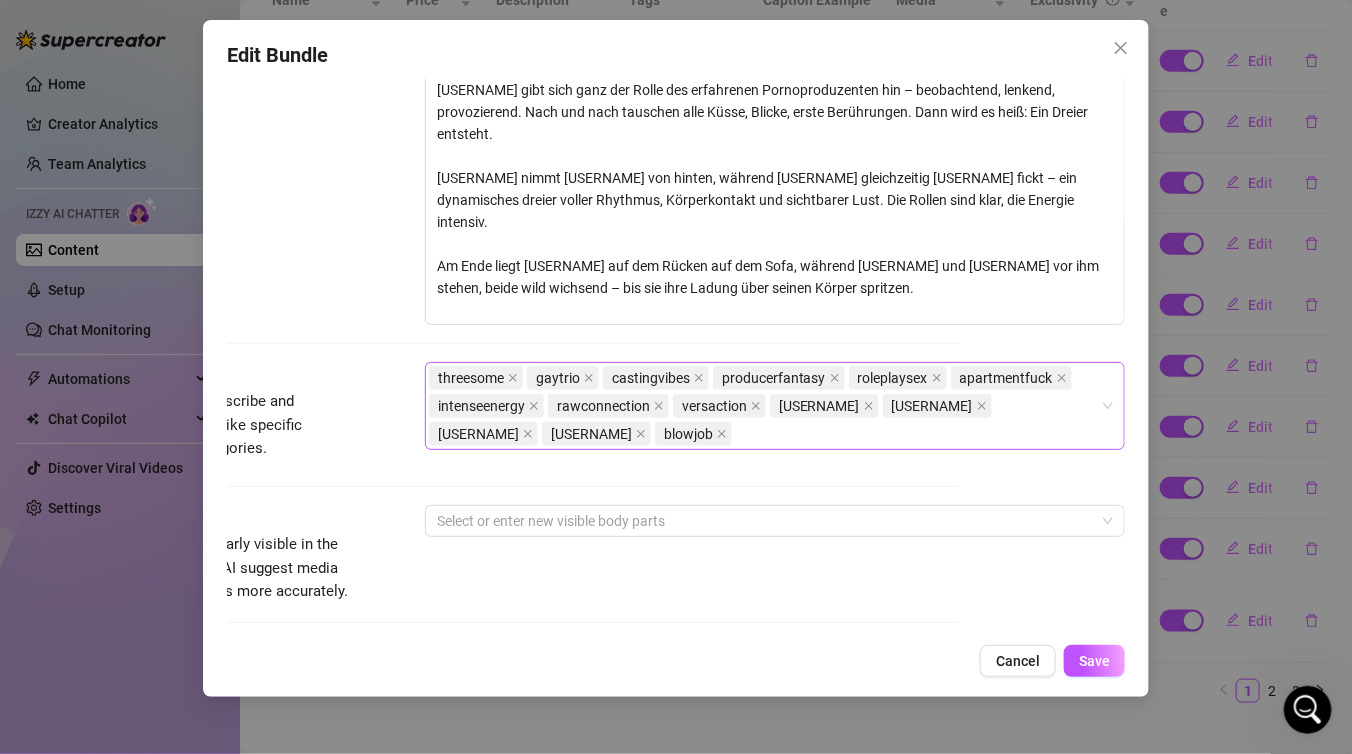 click on "threesome gaytrio castingvibes producerfantasy roleplaysex apartmentfuck intenseenergy rawconnection versaction filmedsetup [NAME] [NAME] [NAME] blowjob" at bounding box center [764, 406] 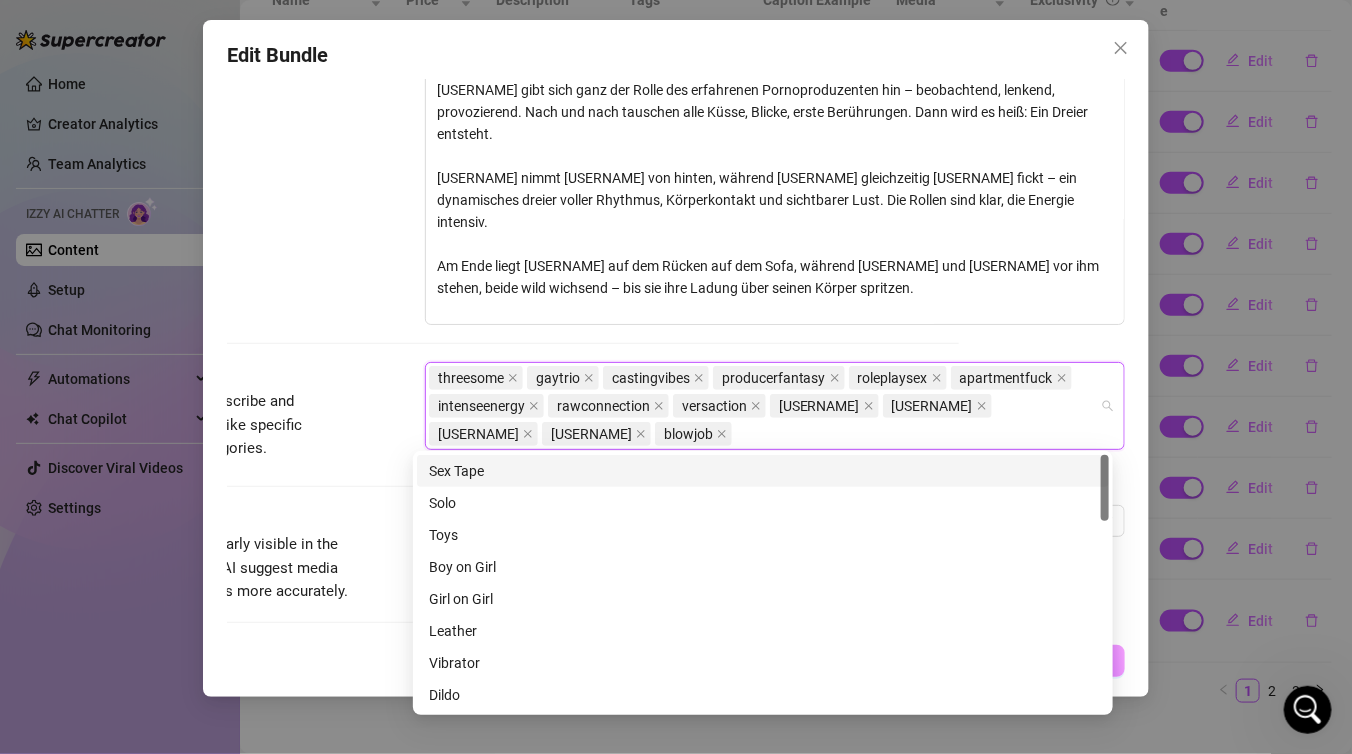 paste on "sandwichfuck" 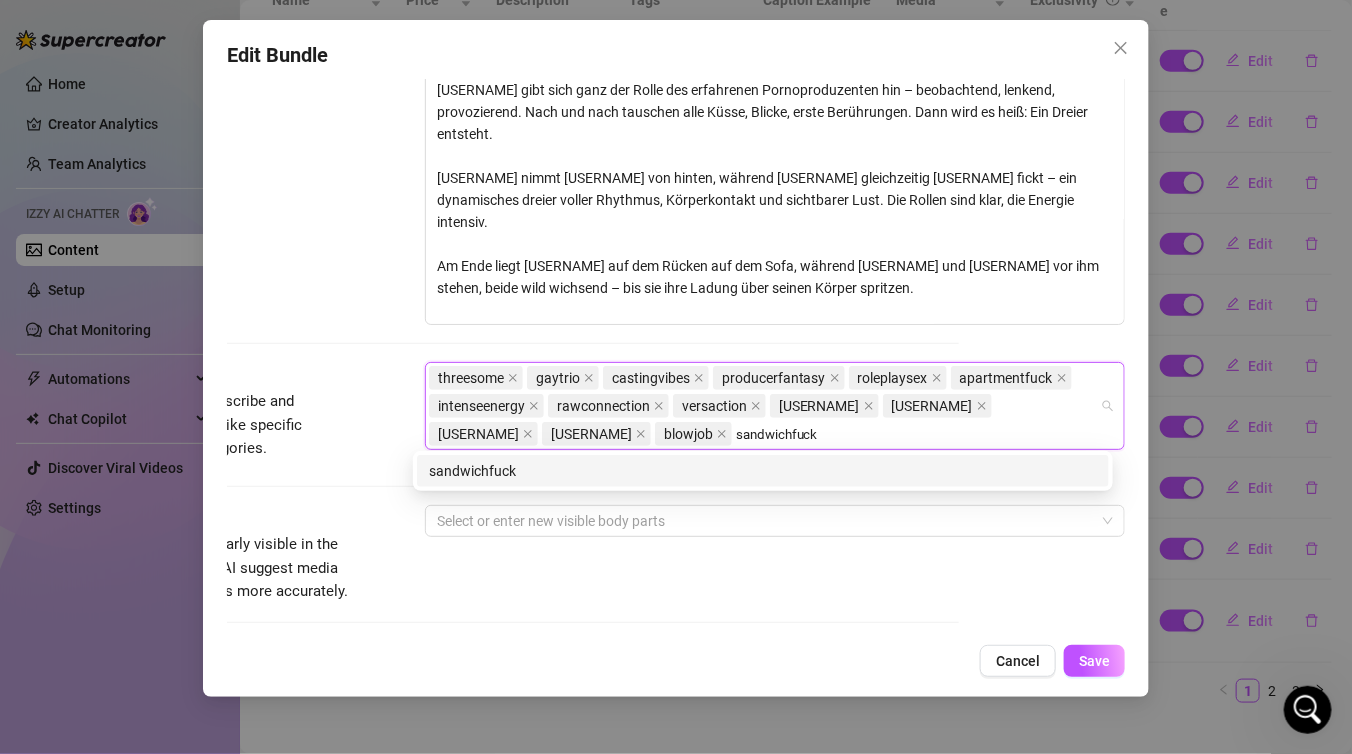 type on "sandwichfuck" 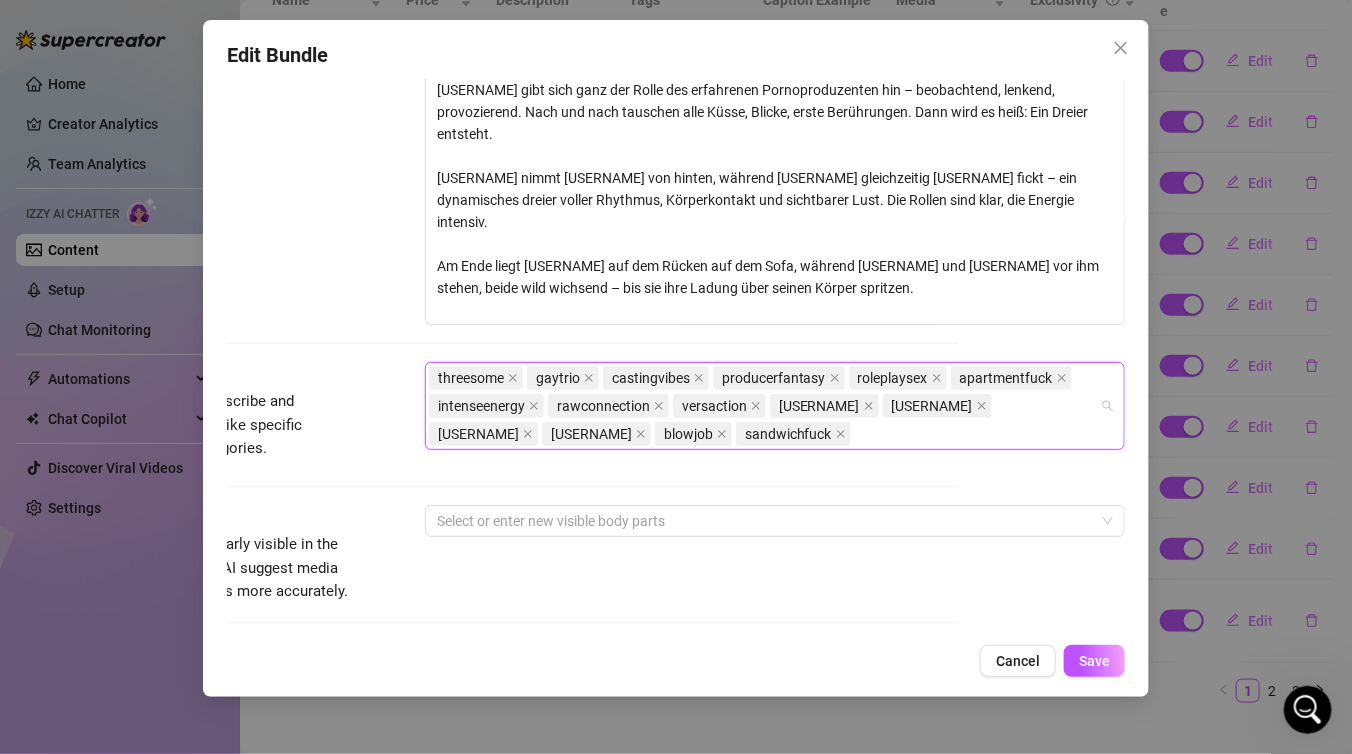 click on "threesome gaytrio castingvibes producerfantasy roleplaysex apartmentfuck intenseenergy rawconnection versaction filmedsetup thejanandonly chr1sox ethanopryreal blowjob sandwichfuck" at bounding box center (764, 406) 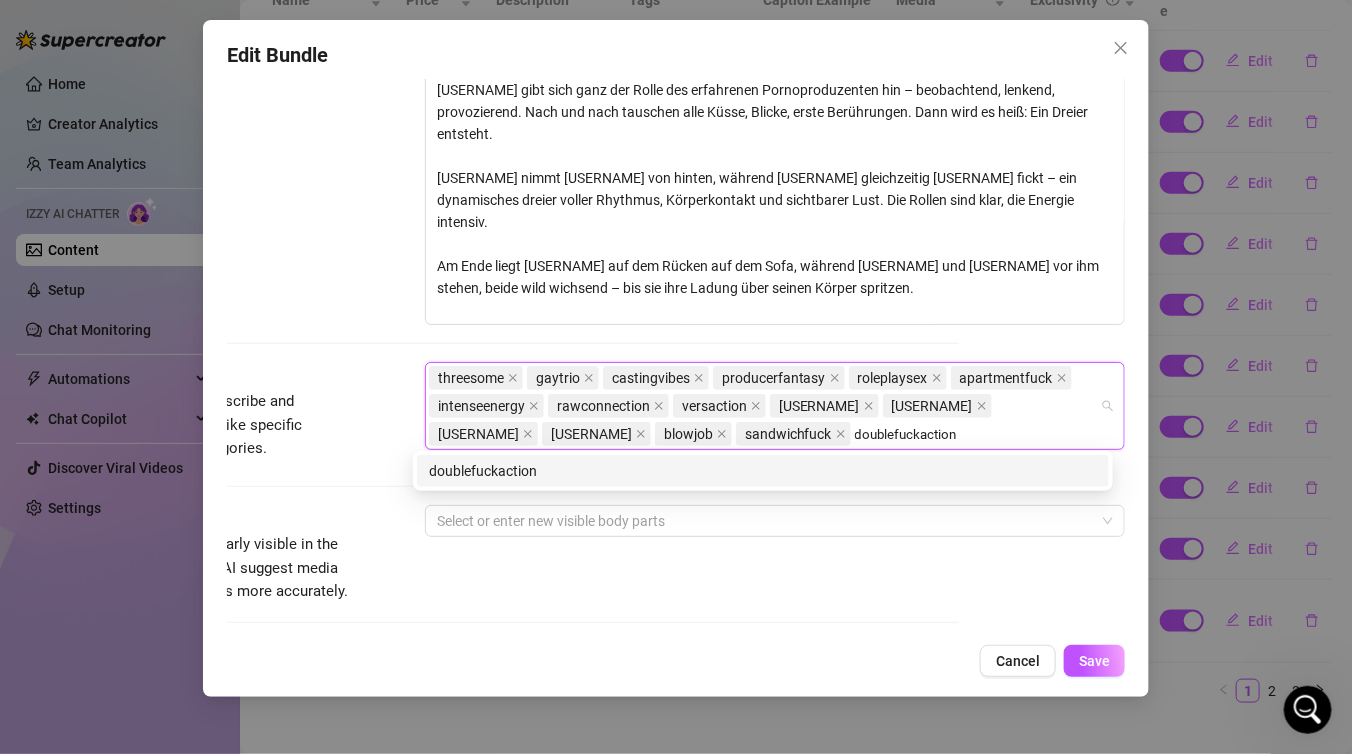 type on "doublefuckaction" 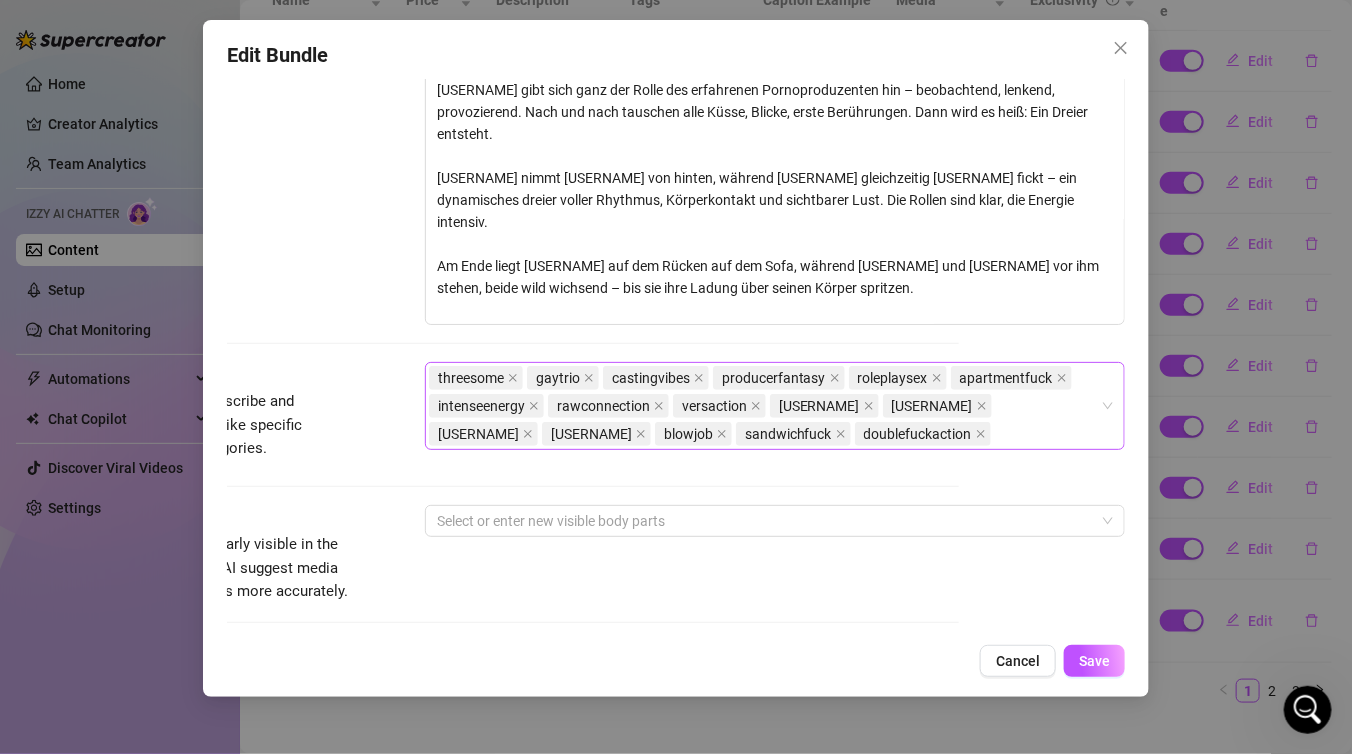 click on "threesome gaytrio castingvibes producerfantasy roleplaysex apartmentfuck intenseenergy rawconnection versaction filmedsetup [NAME] [NAME] [NAME] blowjob sandwichfuck doublefuckaction" at bounding box center [764, 406] 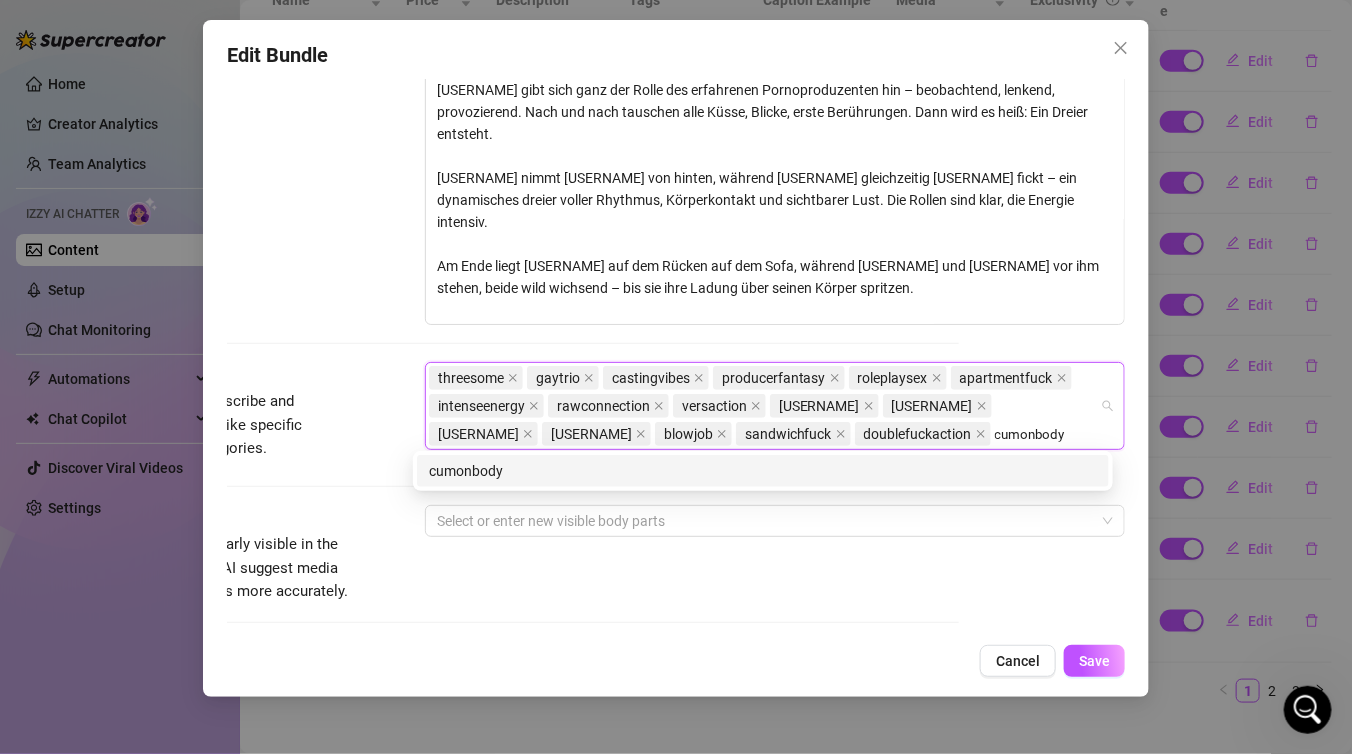 type on "cumonbody" 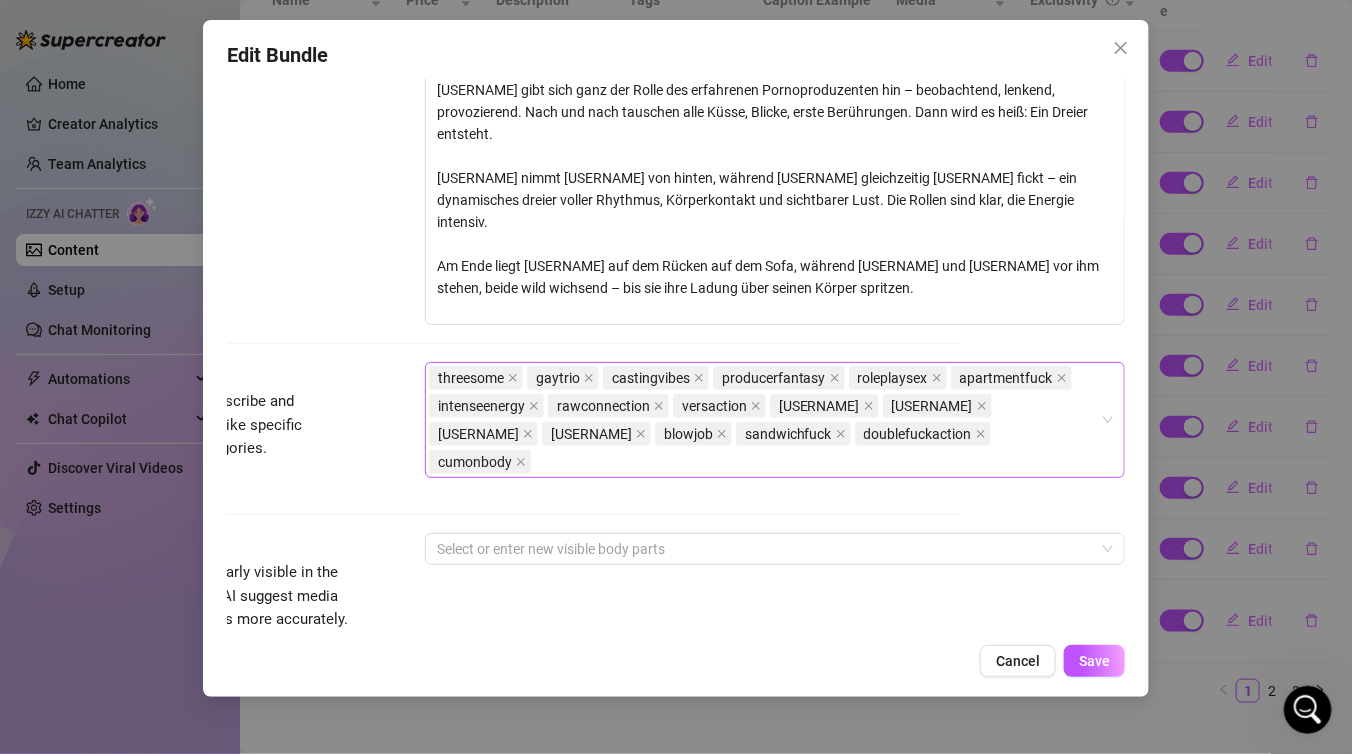 click on "threesome gaytrio castingvibes producerfantasy roleplaysex apartmentfuck intenseenergy rawconnection versaction filmedsetup thejanandonly chr1sox ethanopryreal blowjob sandwichfuck doublefuckaction cumonbody" at bounding box center [764, 420] 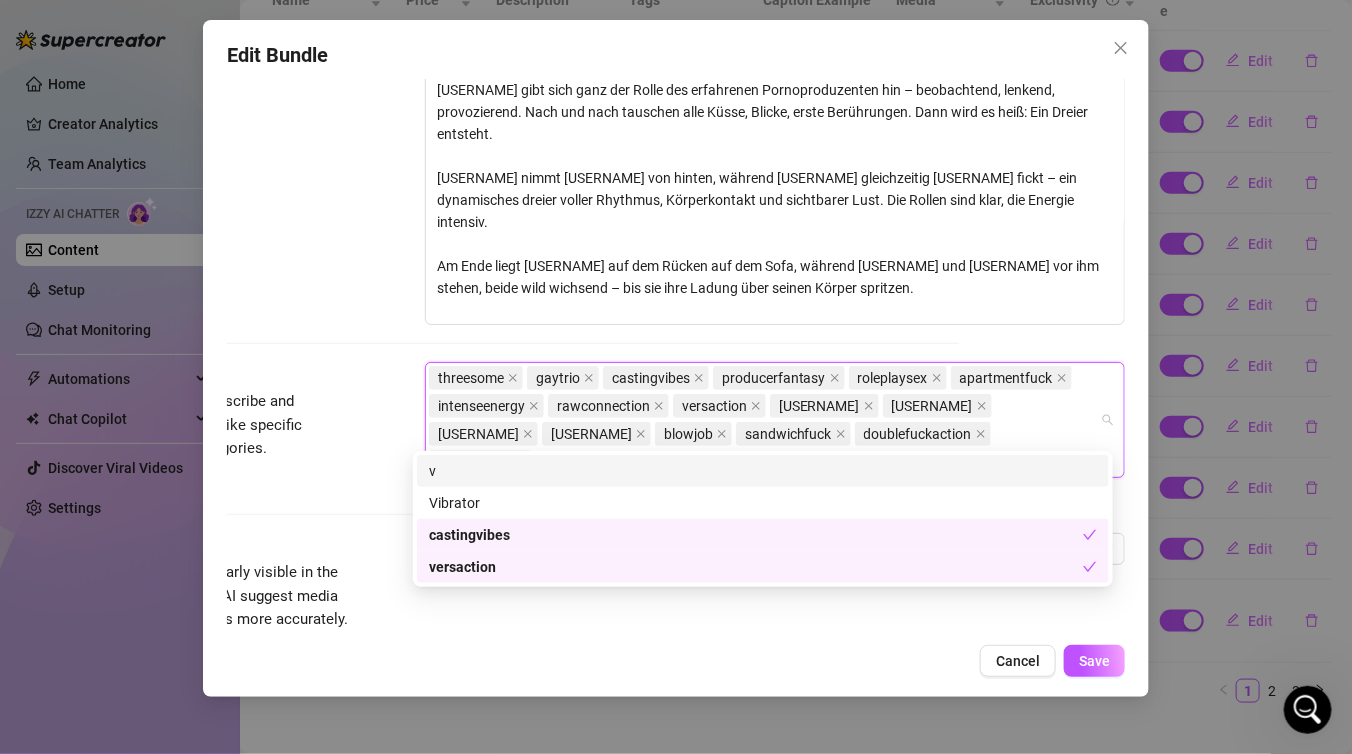 paste on "cockworship" 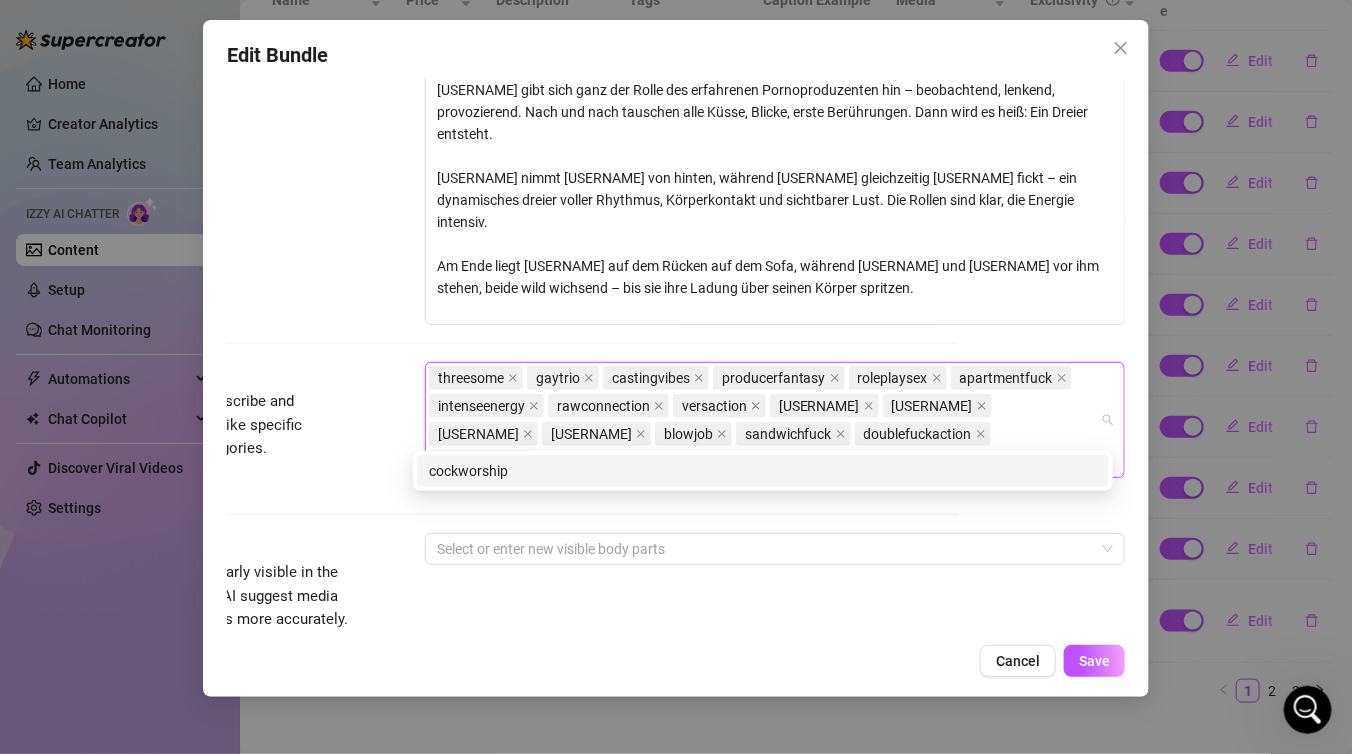 type on "cockworship" 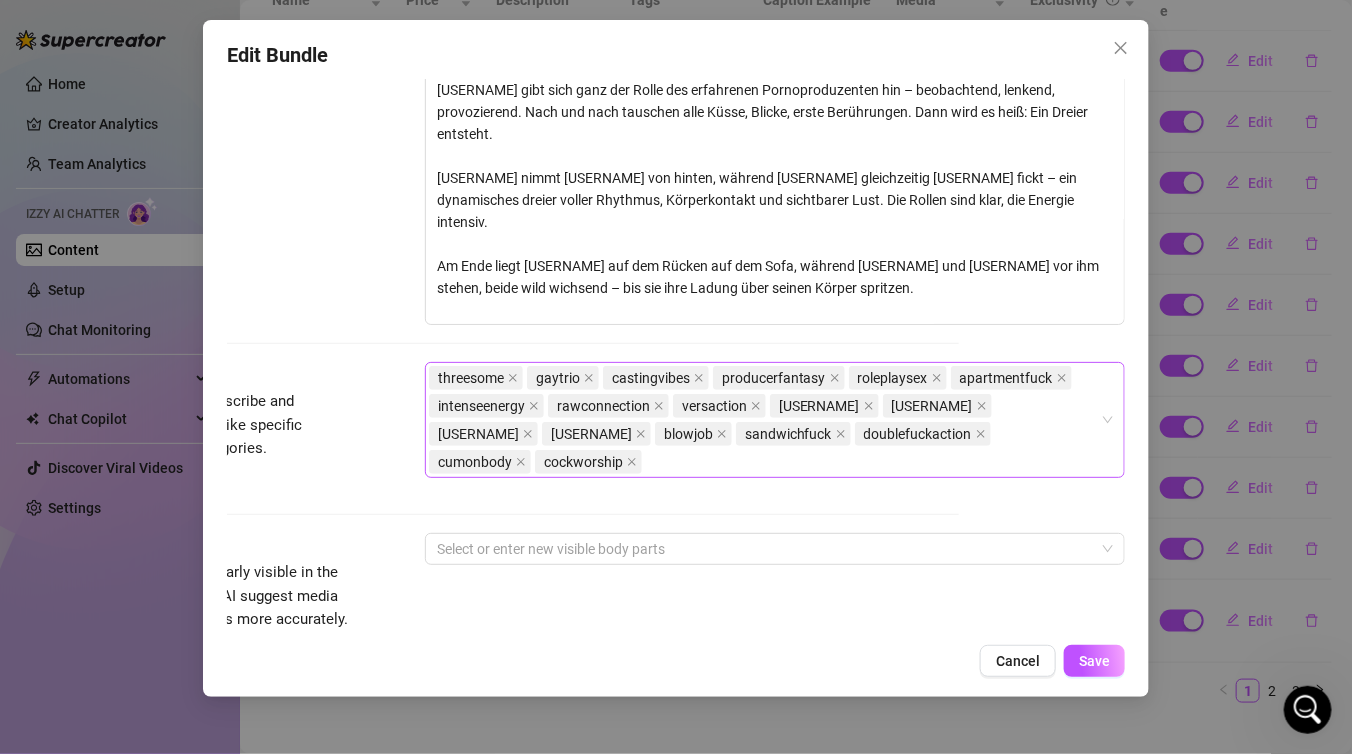 click on "threesome gaytrio castingvibes producerfantasy roleplaysex apartmentfuck intenseenergy rawconnection versaction filmedsetup thejanandonly chr1sox ethanopryreal blowjob sandwichfuck doublefuckaction cumonbody cockworship" at bounding box center (764, 420) 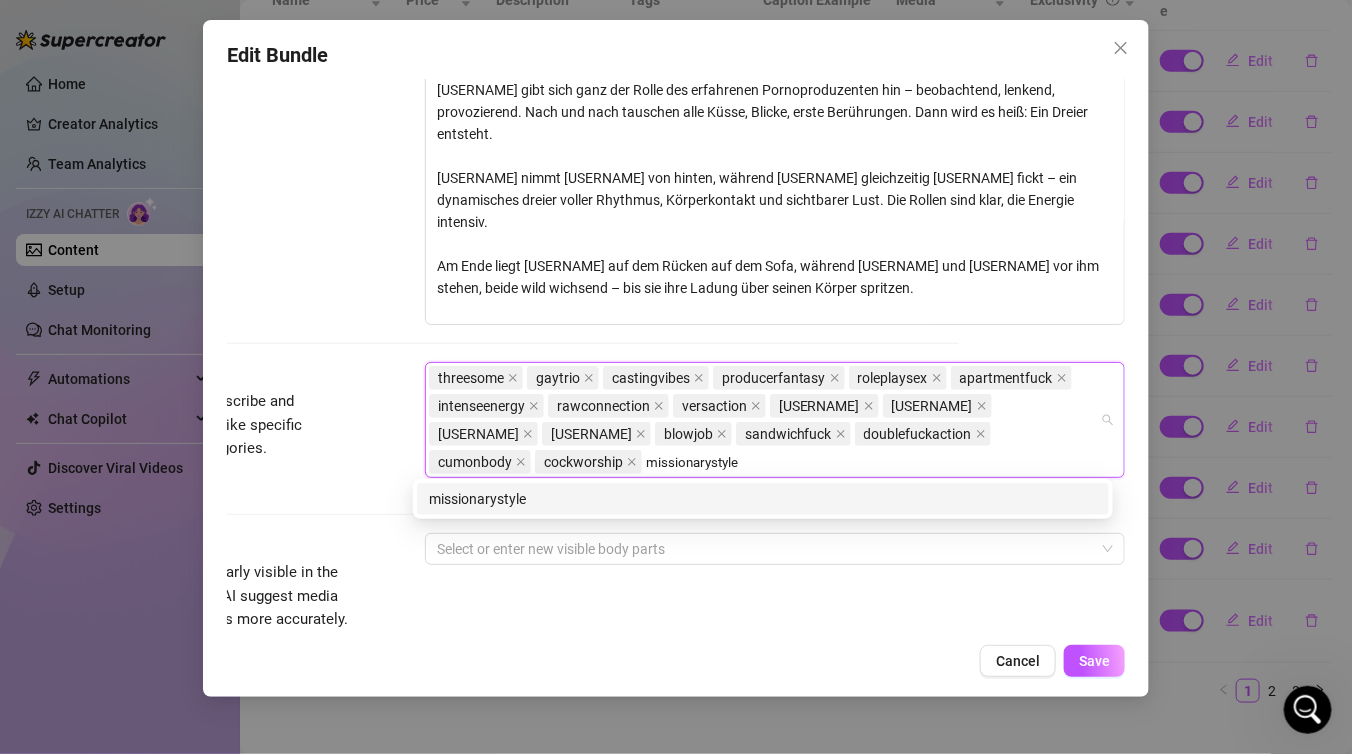 type on "missionarystyle" 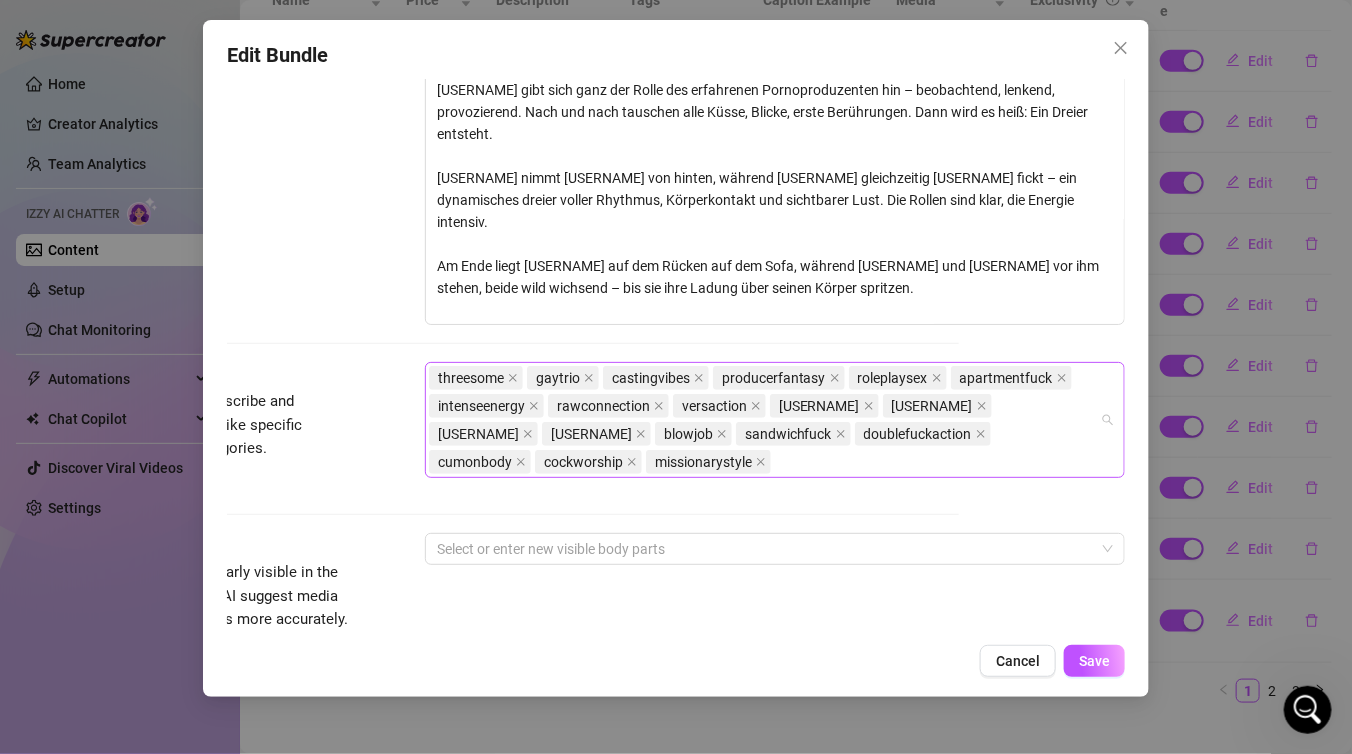 click on "threesome gaytrio castingvibes producerfantasy roleplaysex apartmentfuck intenseenergy rawconnection versaction filmedsetup thejanandonly chr1sox ethanopryreal blowjob sandwichfuck doublefuckaction cumonbody cockworship missionarystyle" at bounding box center [764, 420] 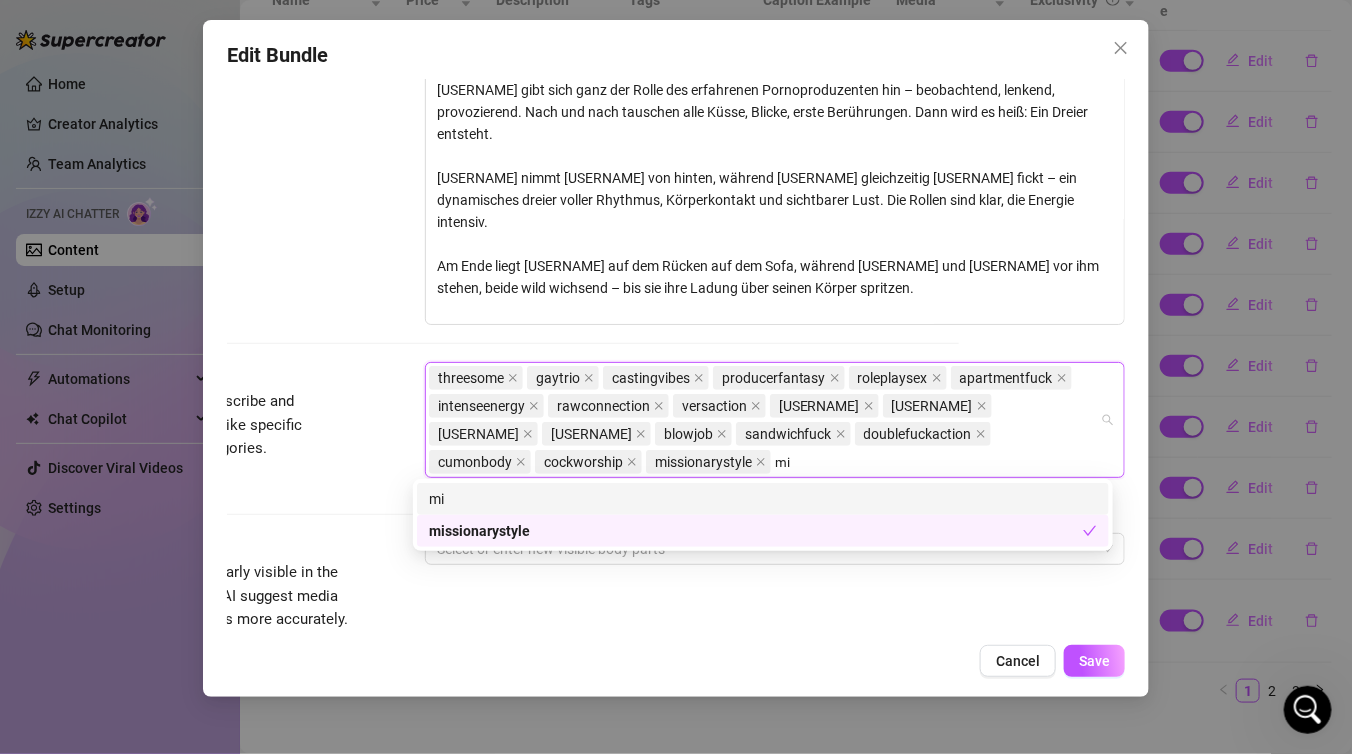 type on "m" 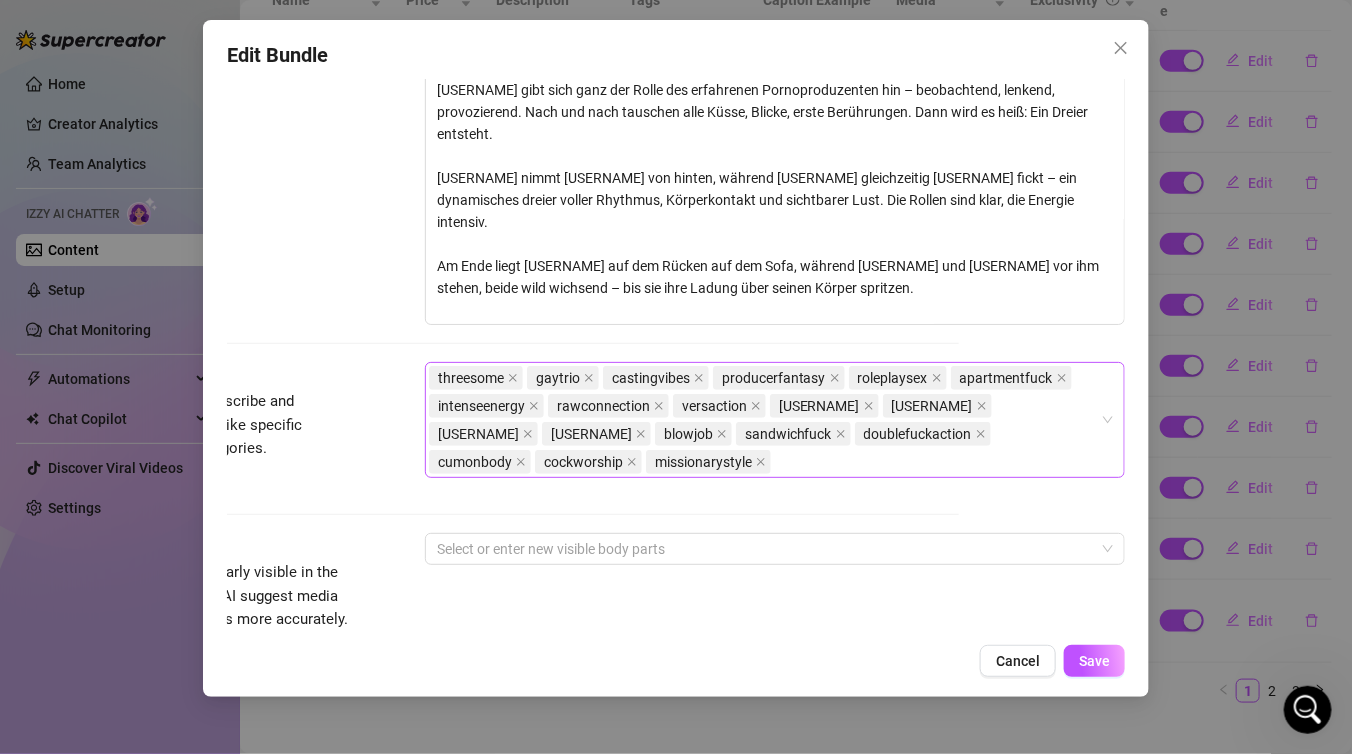 click on "threesome gaytrio castingvibes producerfantasy roleplaysex apartmentfuck intenseenergy rawconnection versaction filmedsetup thejanandonly chr1sox ethanopryreal blowjob sandwichfuck doublefuckaction cumonbody cockworship missionarystyle" at bounding box center (764, 420) 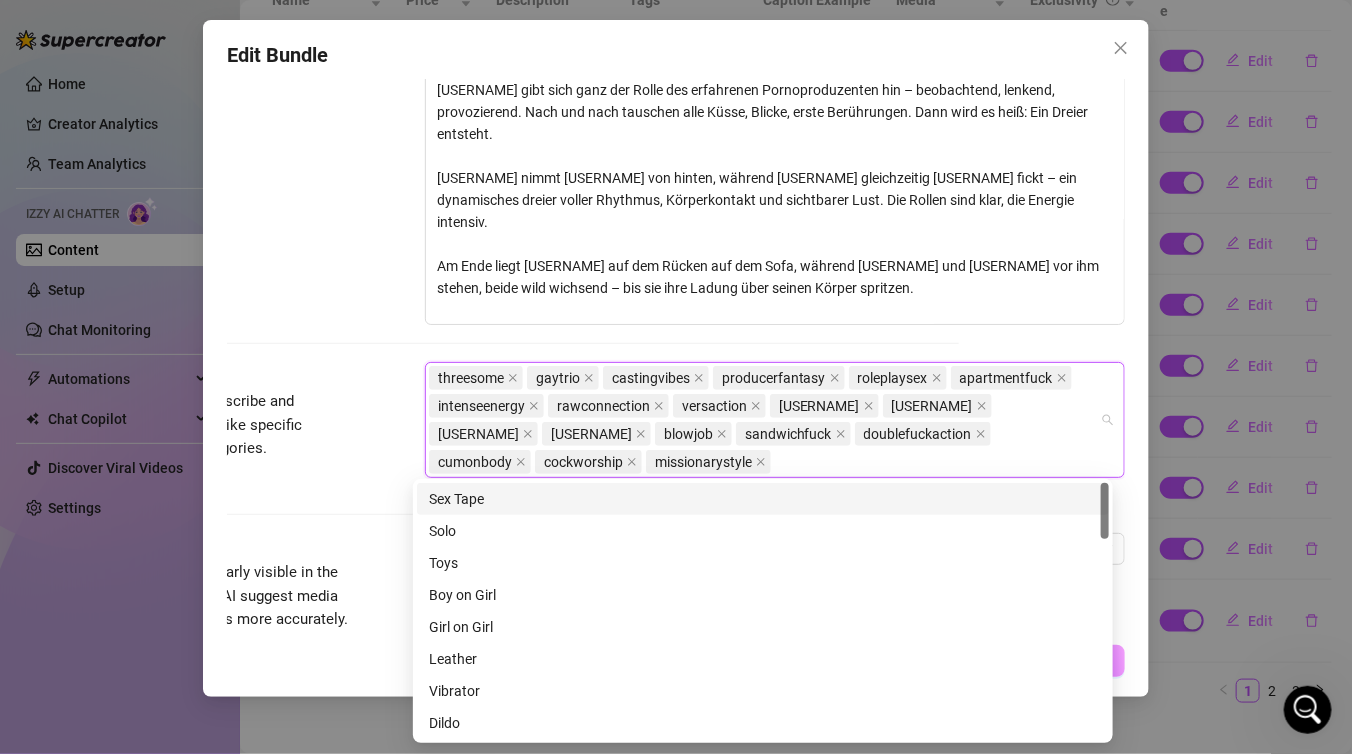 type on "v" 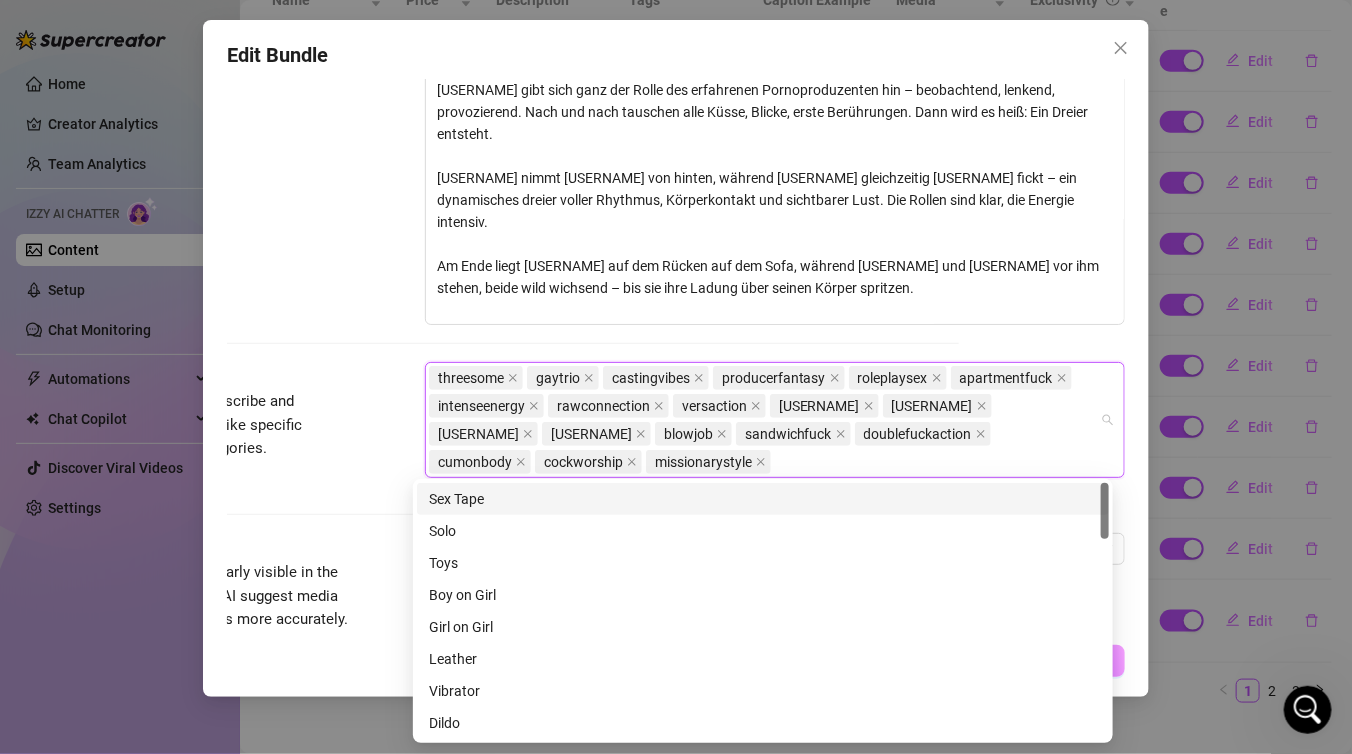 paste on "voyeurangle" 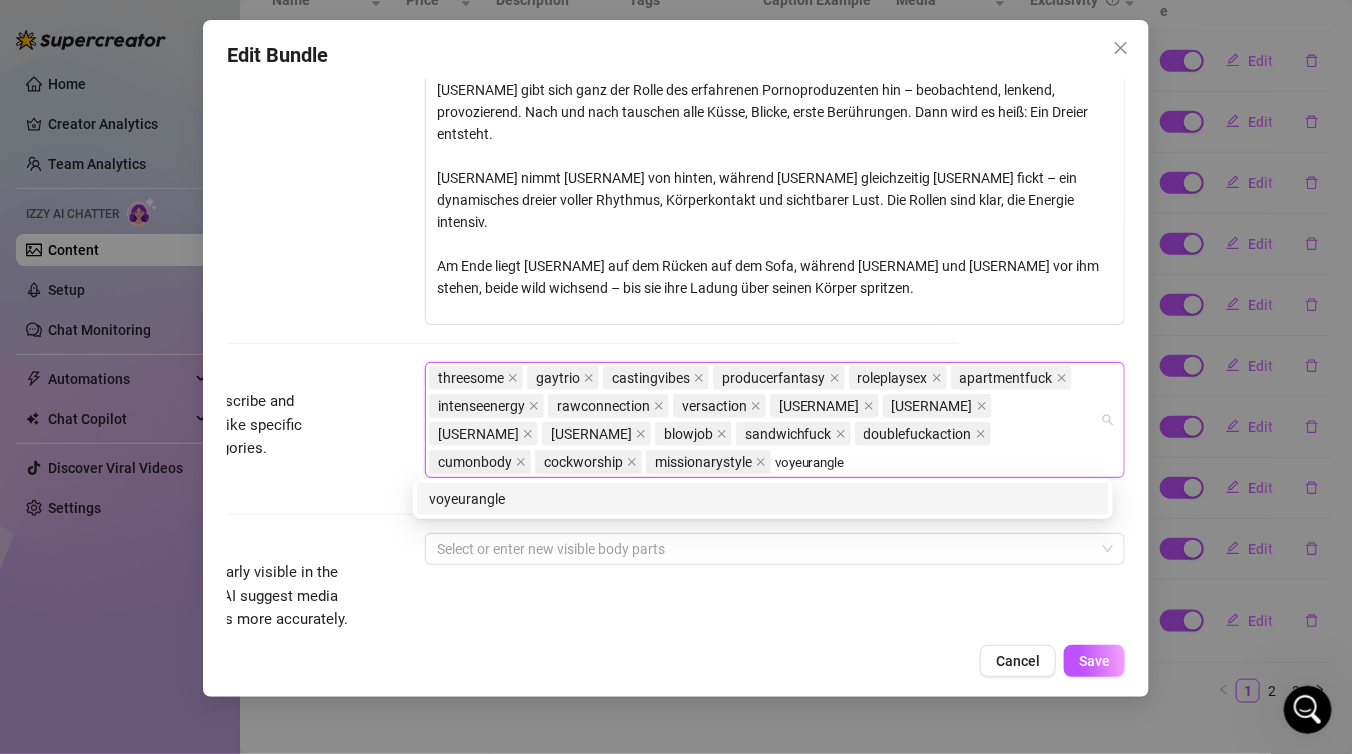 type on "voyeurangle" 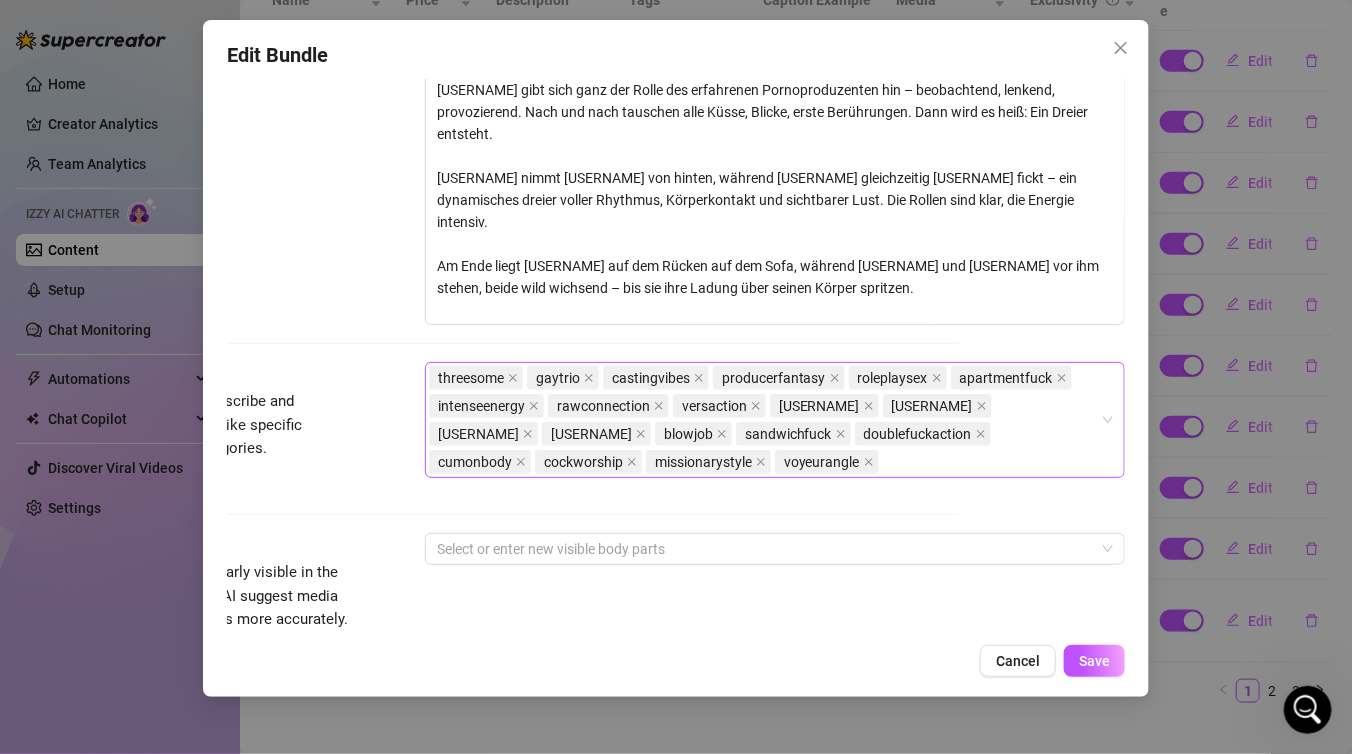 click on "threesome gaytrio castingvibes producerfantasy roleplaysex apartmentfuck intenseenergy rawconnection versaction filmedsetup thejanandonly chr1sox ethanopryreal blowjob sandwichfuck doublefuckaction cumonbody cockworship missionarystyle voyeurangle" at bounding box center [764, 420] 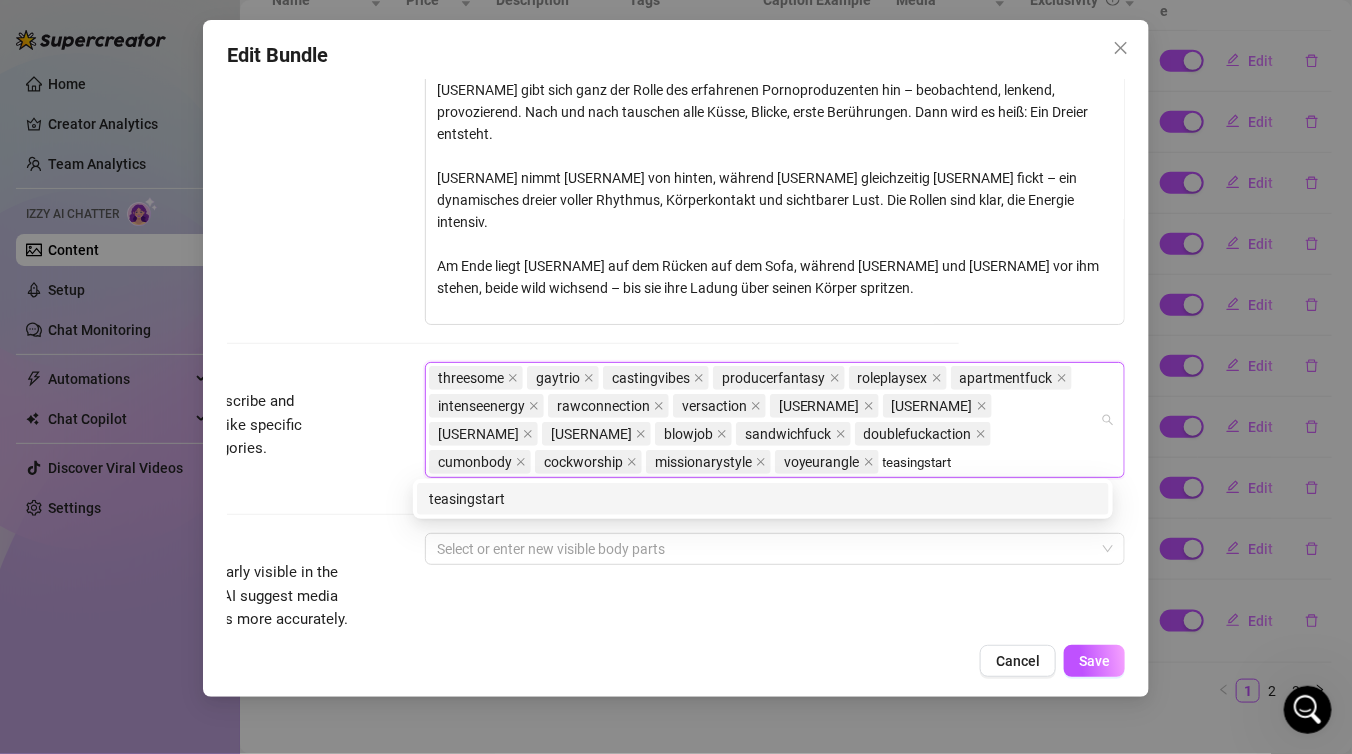 type on "teasingstart" 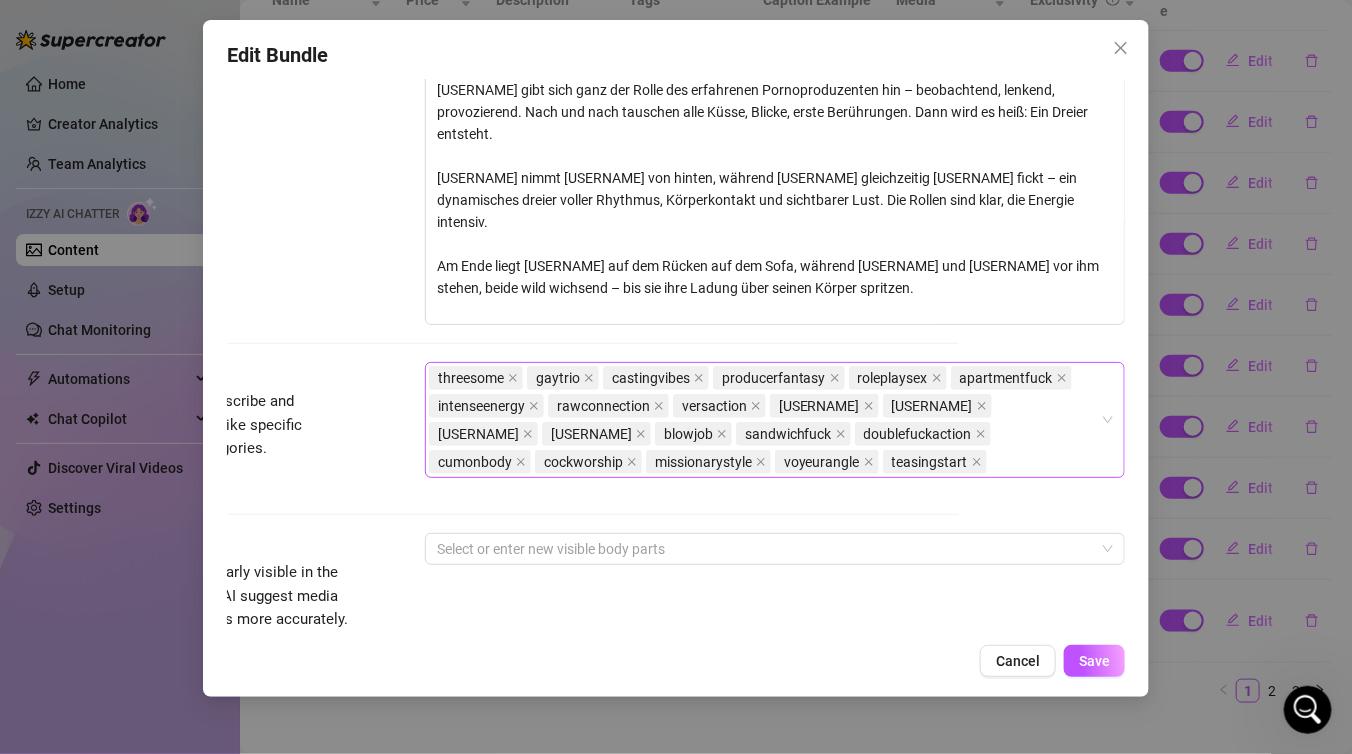 click on "threesome gaytrio castingvibes producerfantasy roleplaysex apartmentfuck intenseenergy rawconnection versaction filmedsetup thejanandonly chr1sox ethanopryreal blowjob sandwichfuck doublefuckaction cumonbody cockworship missionarystyle voyeurangle teasingstart" at bounding box center (764, 420) 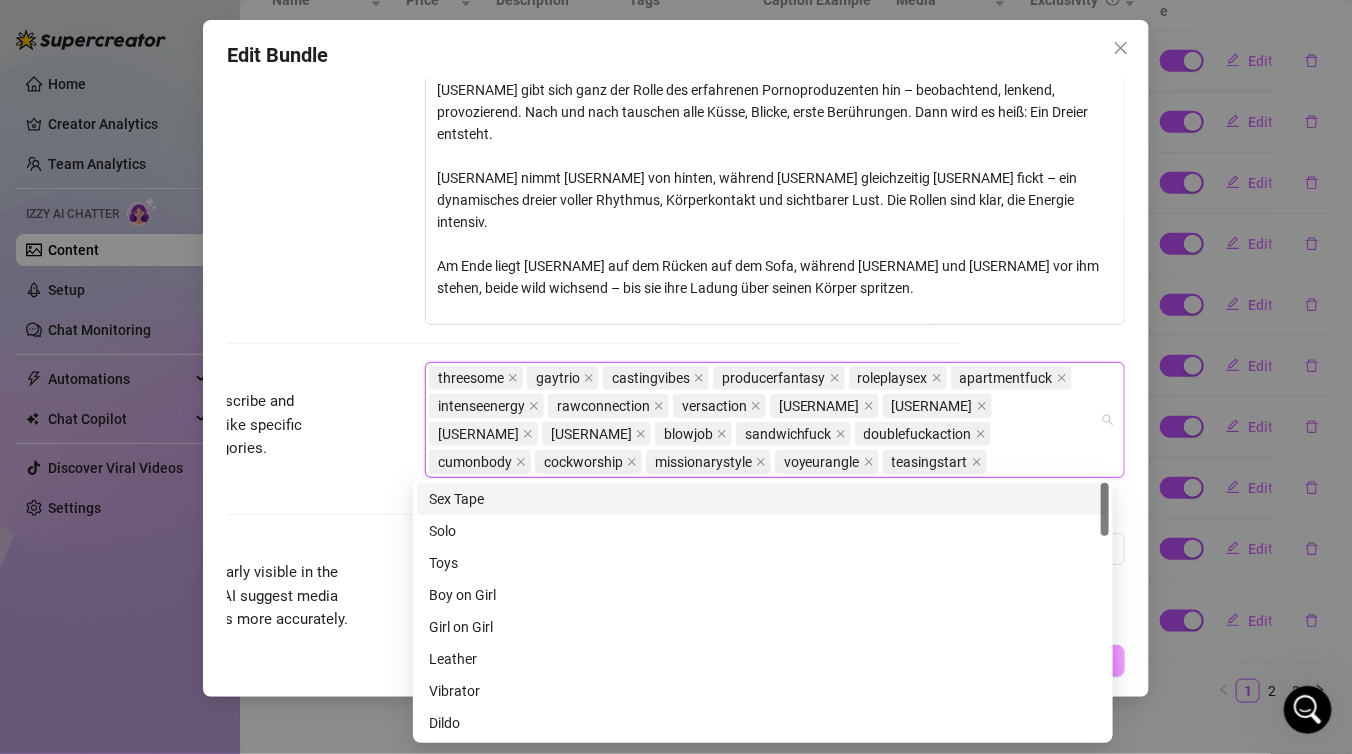 paste on "lightdominance" 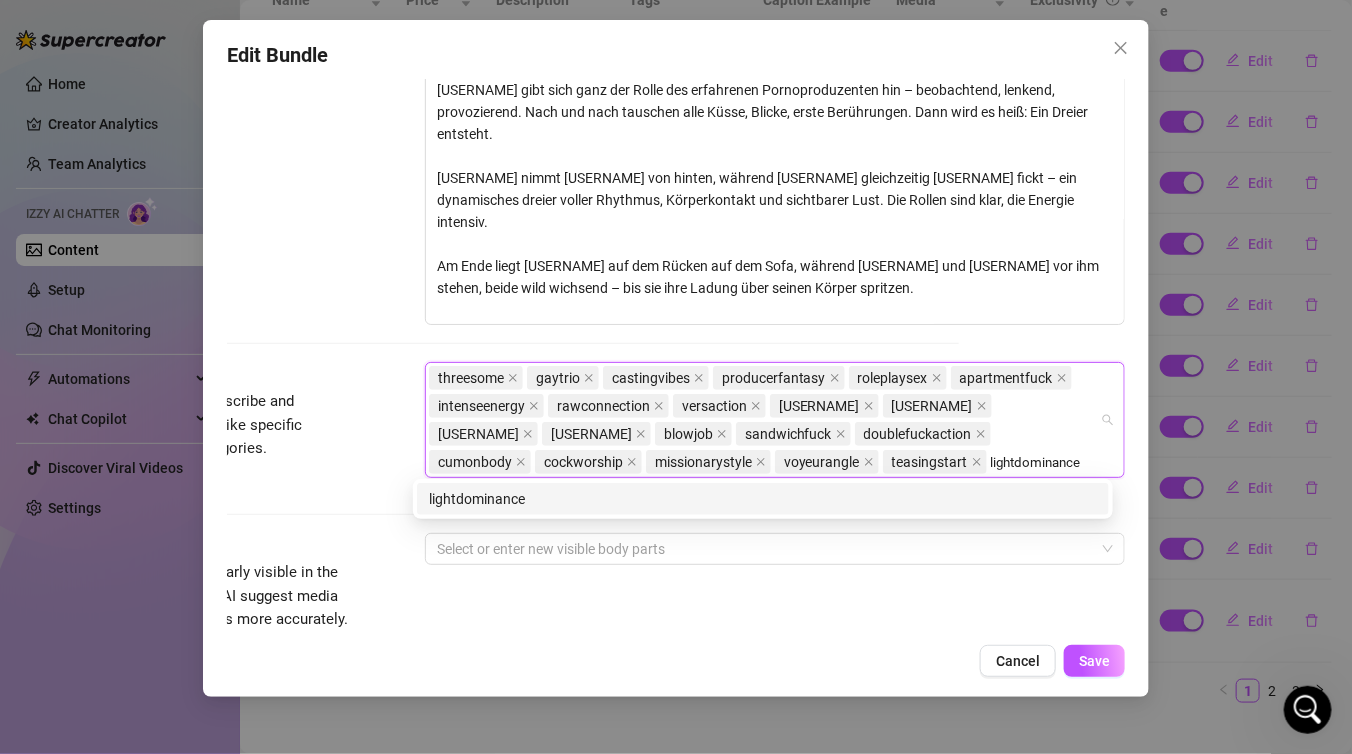 type on "lightdominance" 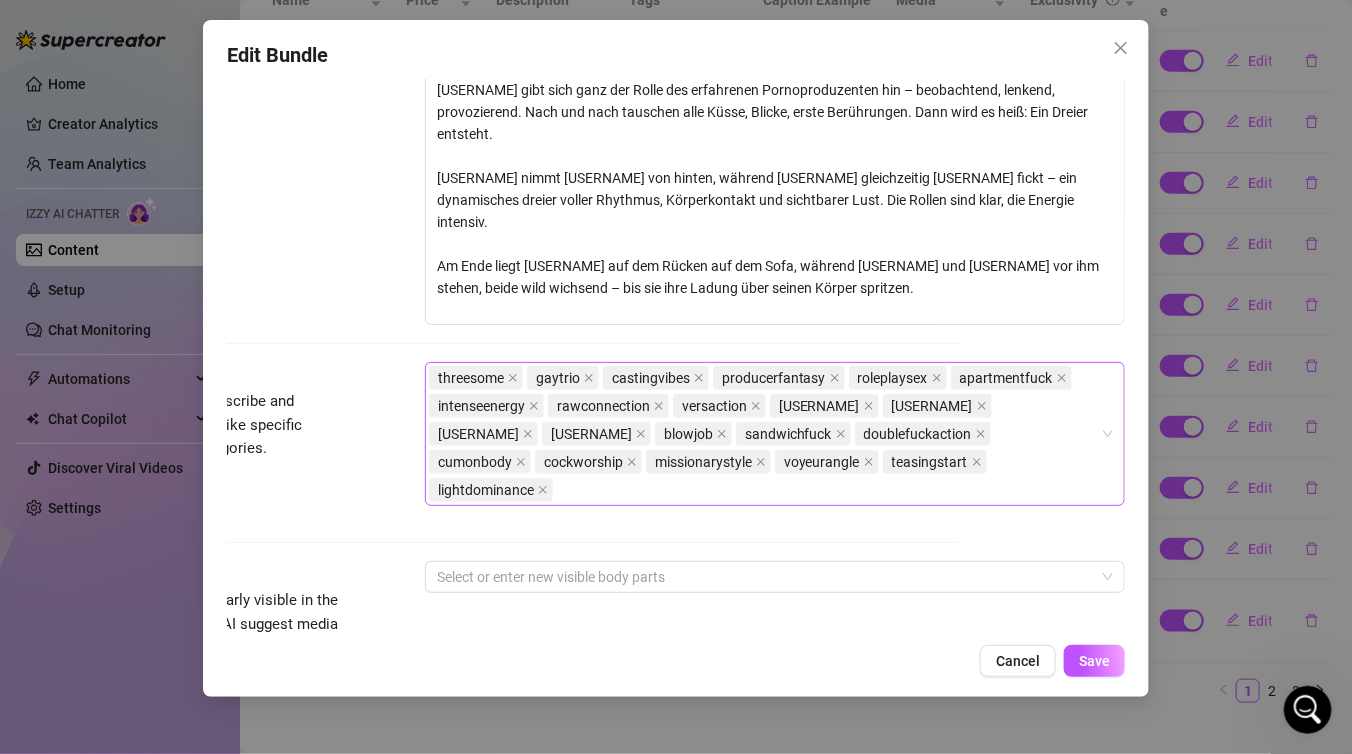 click on "threesome gaytrio castingvibes producerfantasy roleplaysex apartmentfuck intenseenergy rawconnection versaction filmedsetup thejanandonly chr1sox ethanopryreal blowjob sandwichfuck doublefuckaction cumonbody cockworship missionarystyle voyeurangle teasingstart lightdominance" at bounding box center (764, 434) 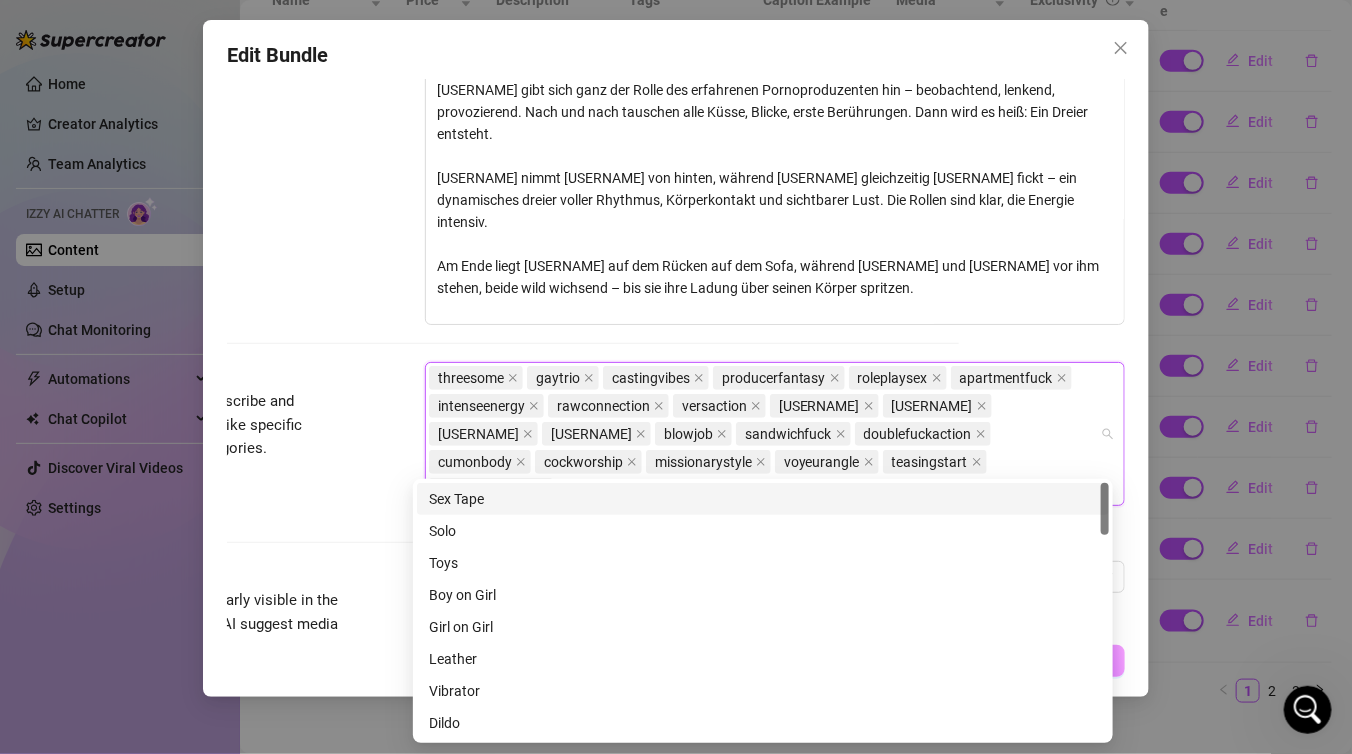 paste on "sofaaction" 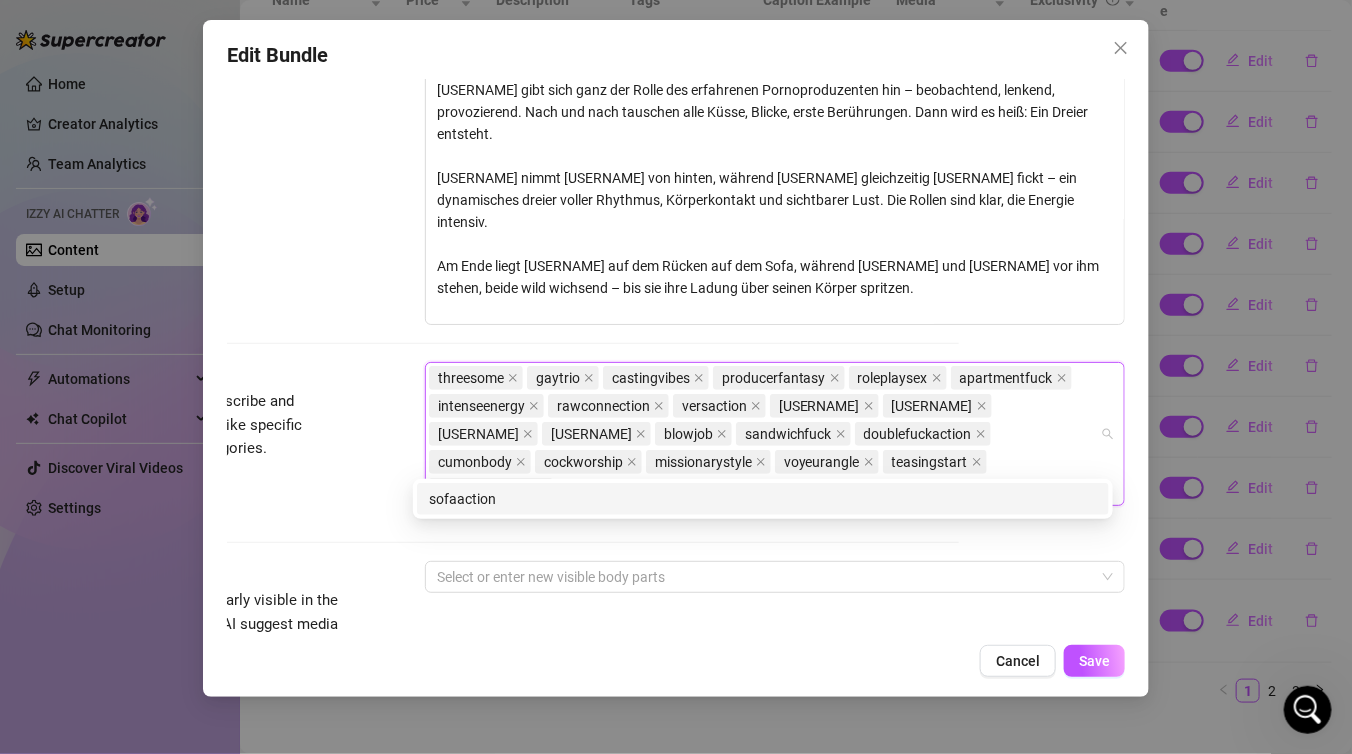 type on "sofaaction" 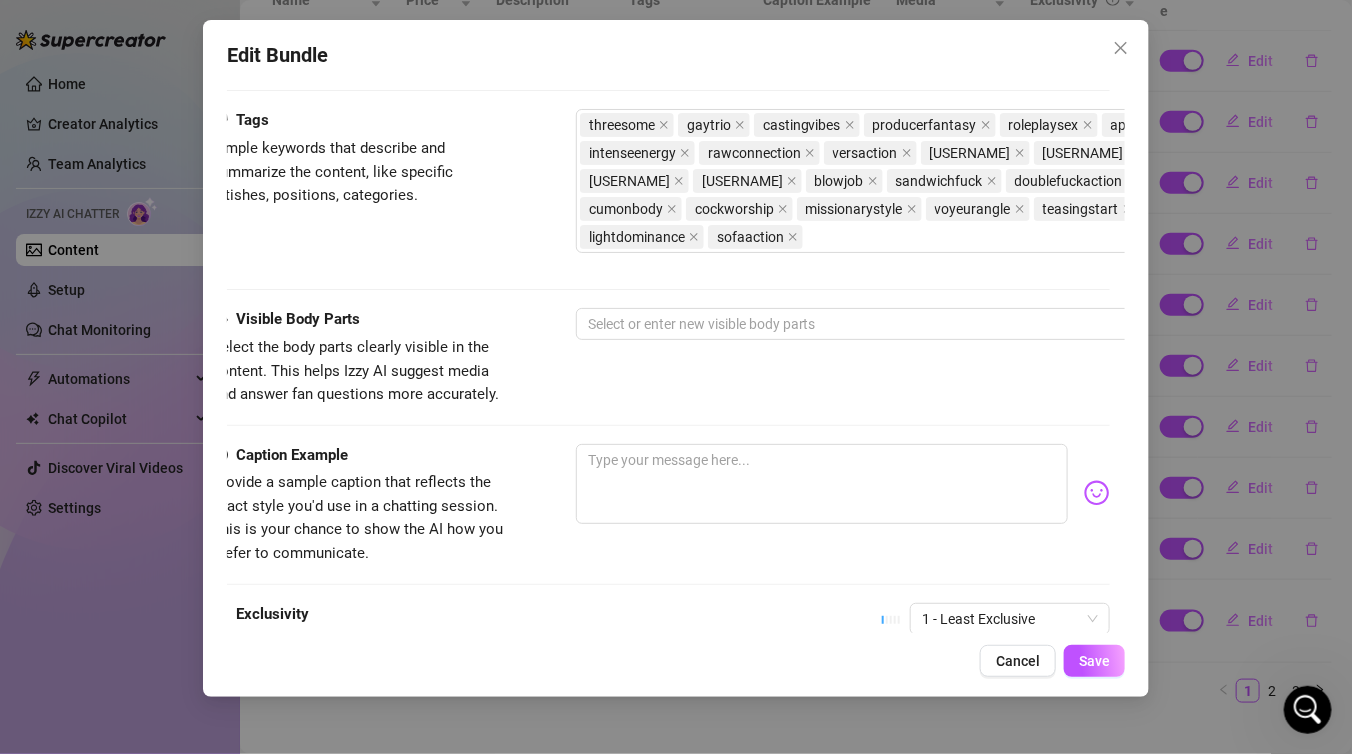 scroll, scrollTop: 1190, scrollLeft: 10, axis: both 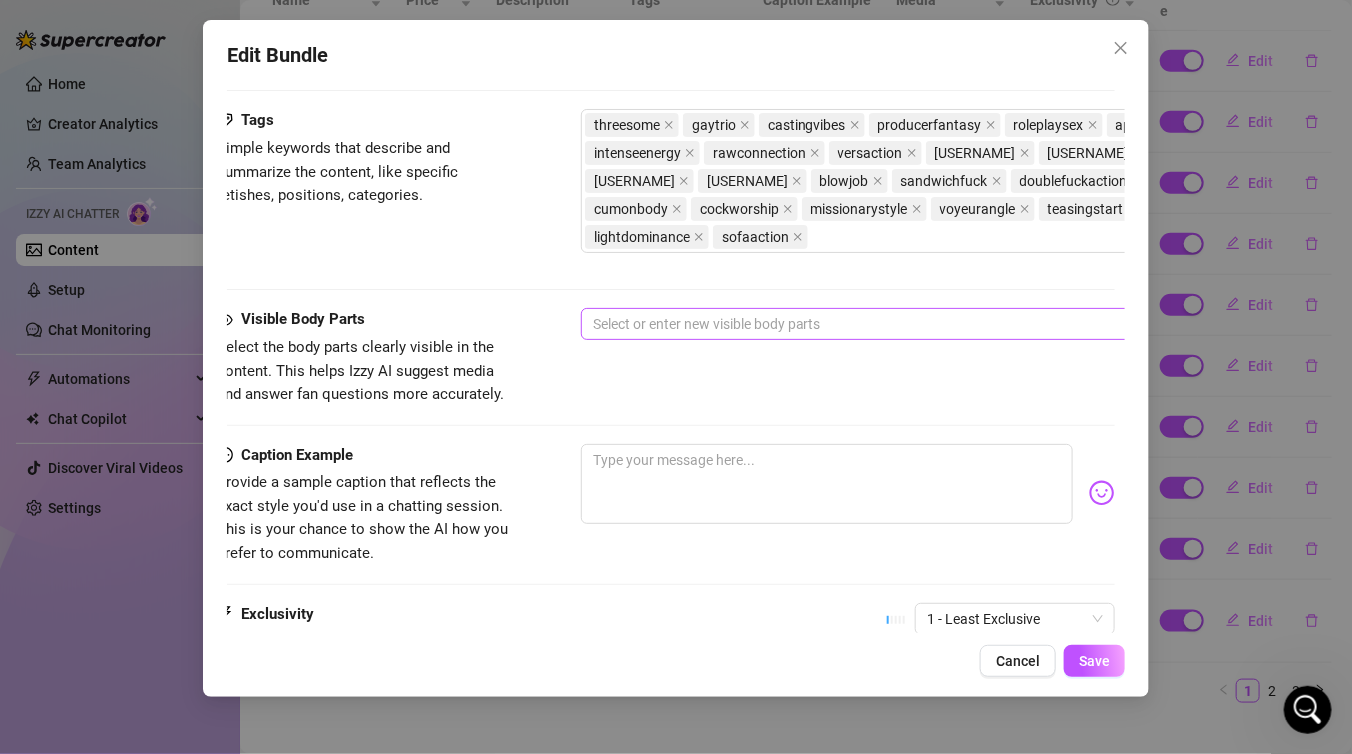 click at bounding box center [920, 324] 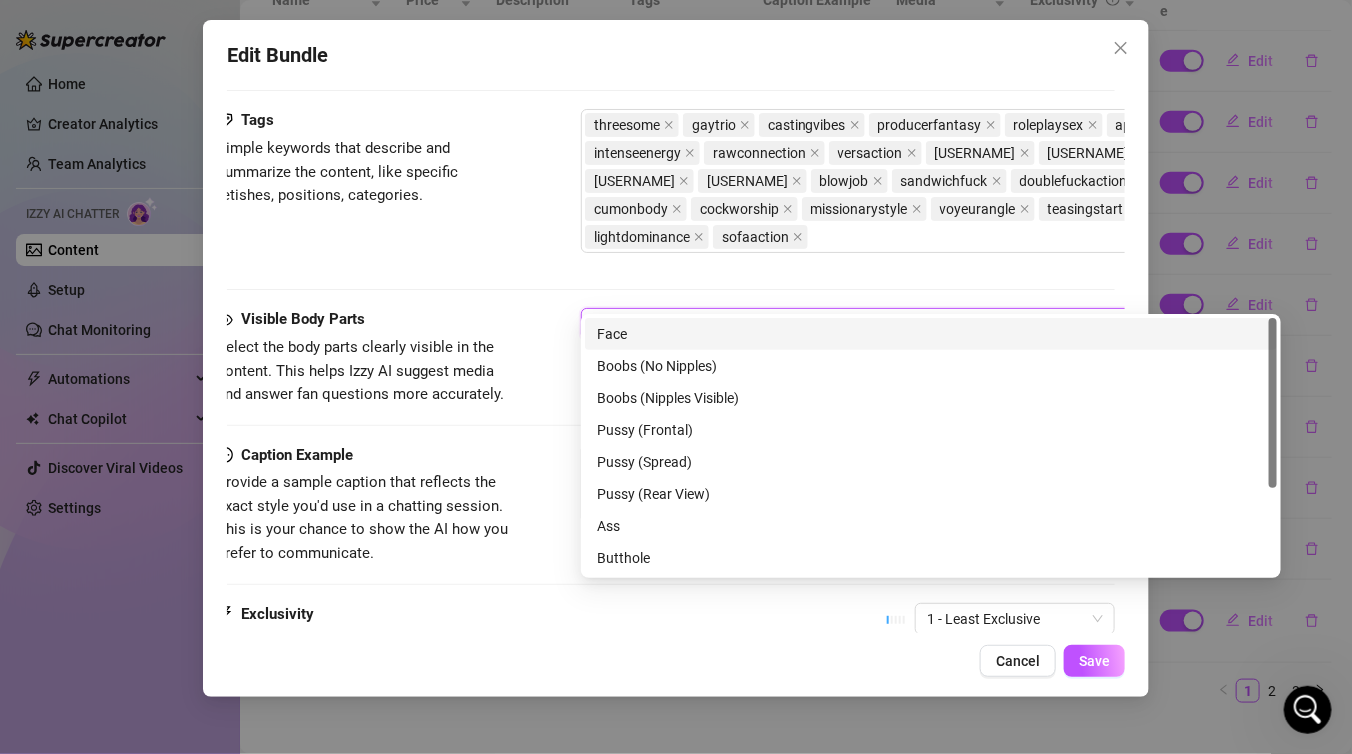 click on "Face" at bounding box center [931, 334] 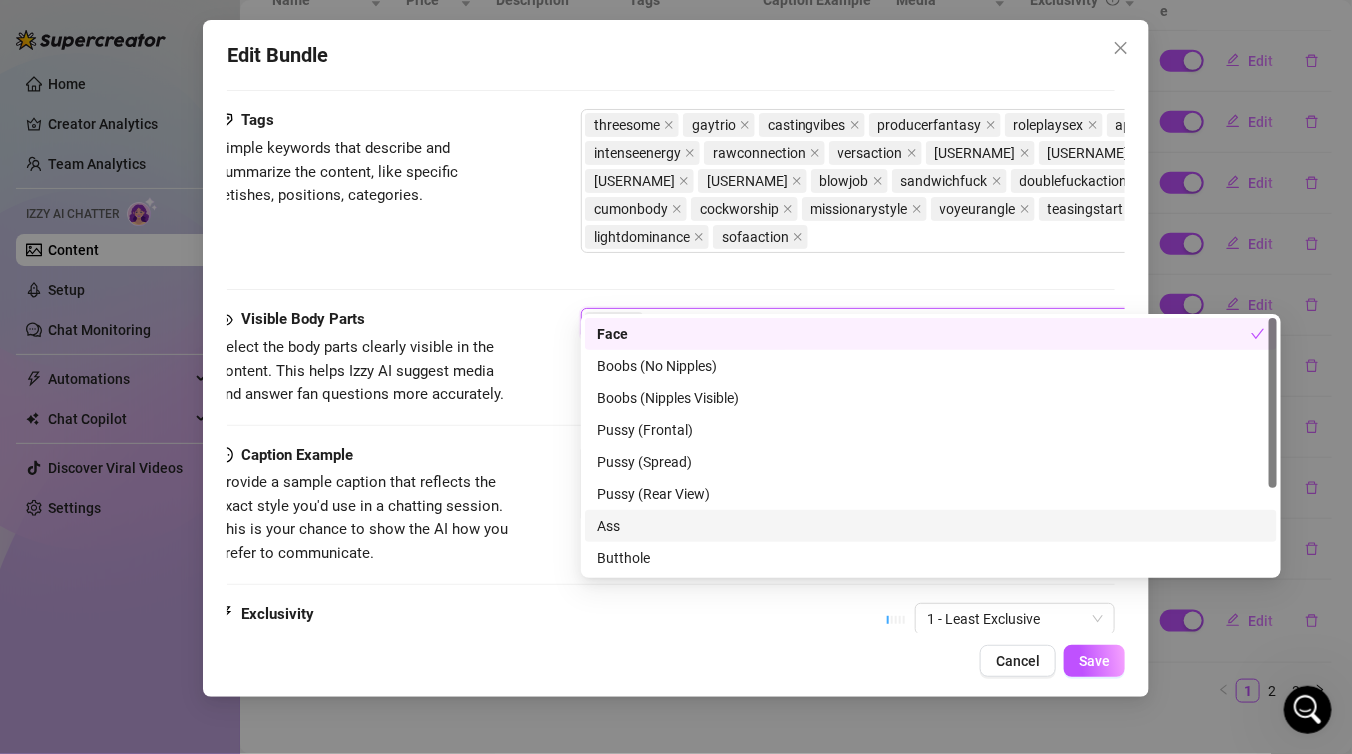 click on "Ass" at bounding box center [931, 526] 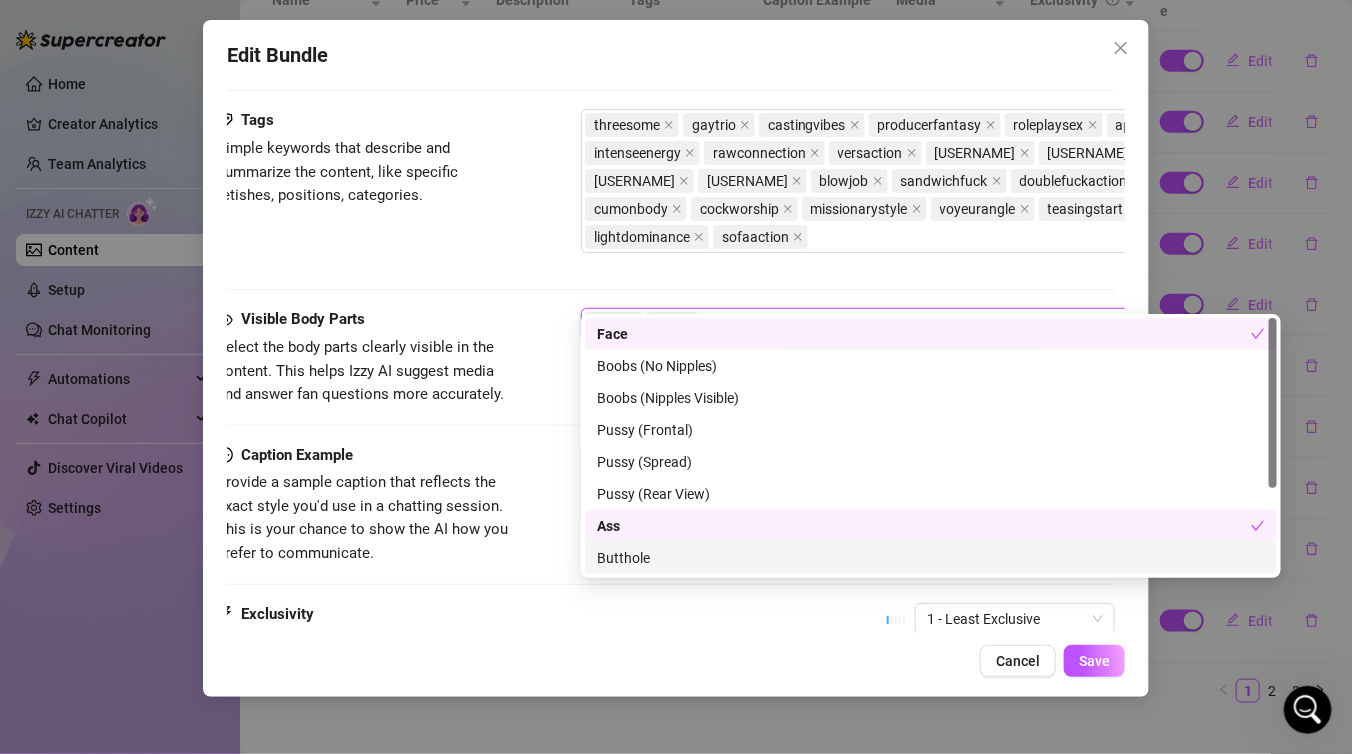 click on "Butthole" at bounding box center [931, 558] 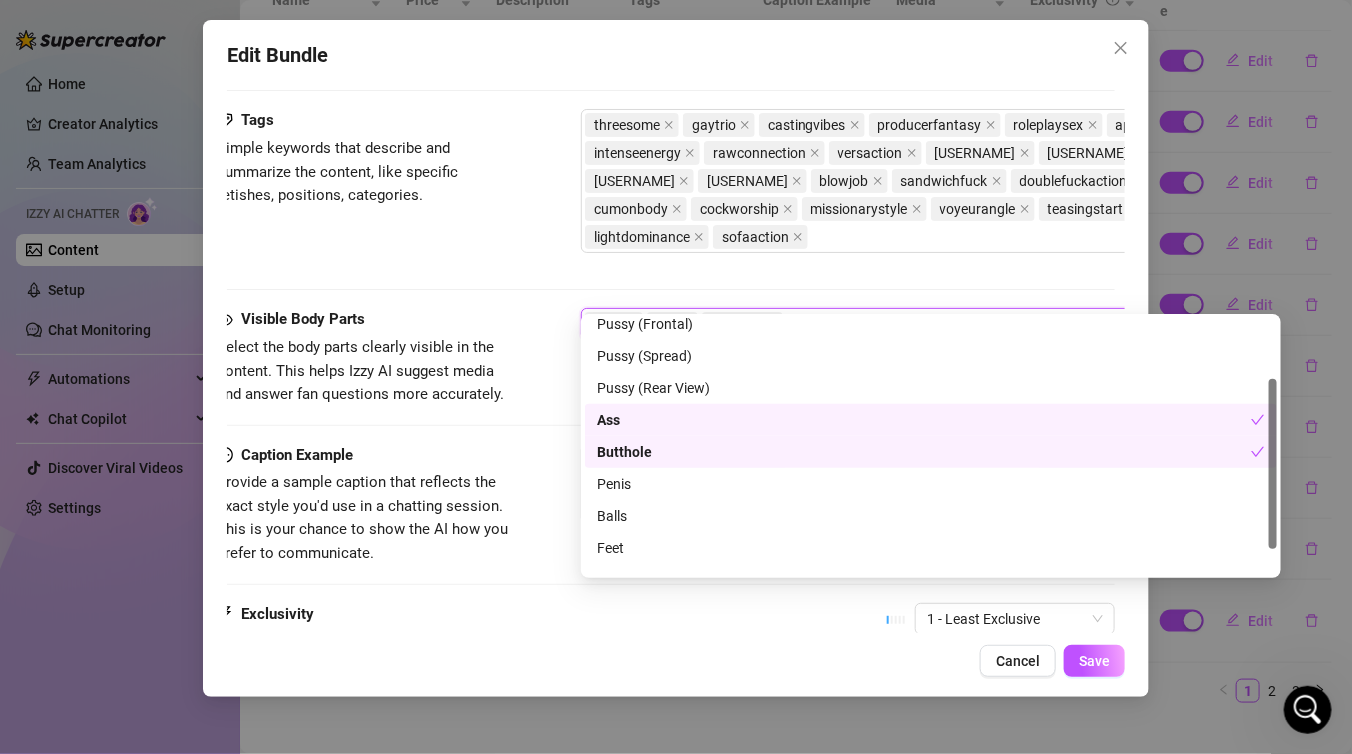 scroll, scrollTop: 107, scrollLeft: 0, axis: vertical 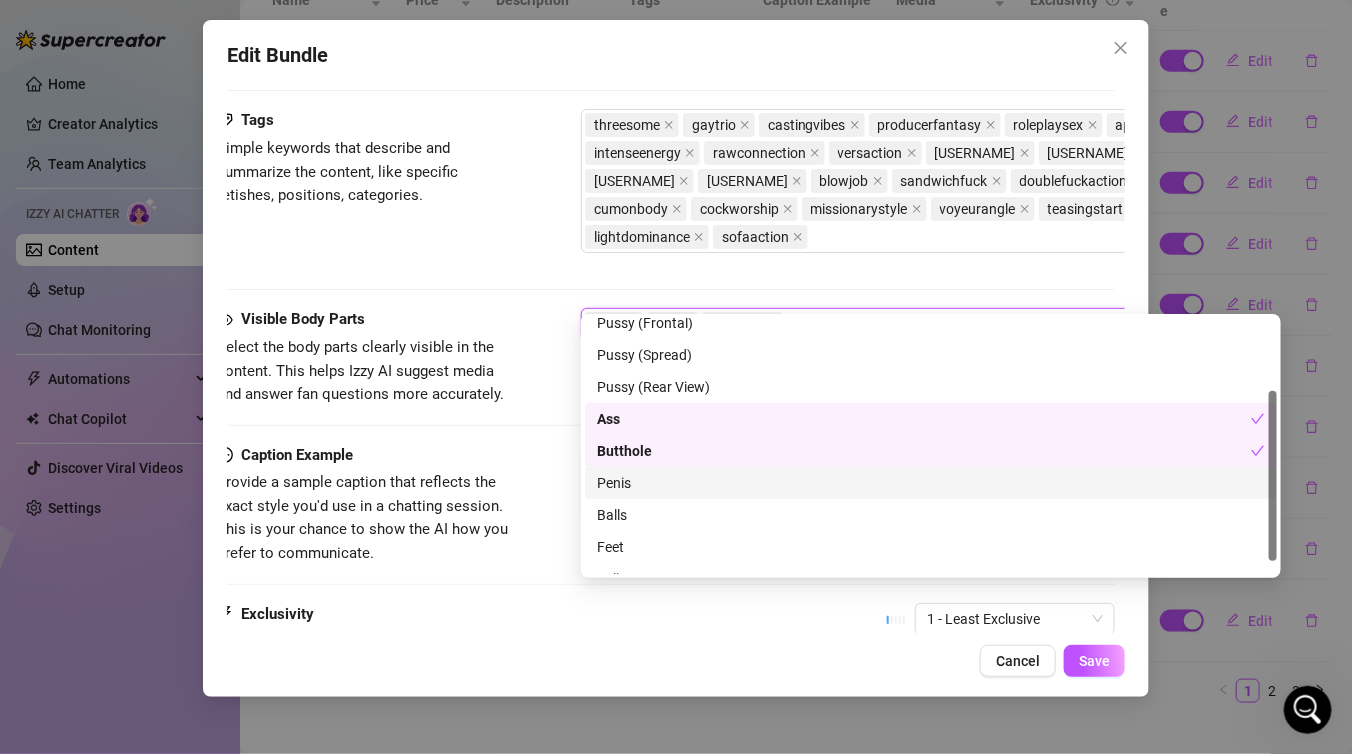 click on "Penis" at bounding box center [931, 483] 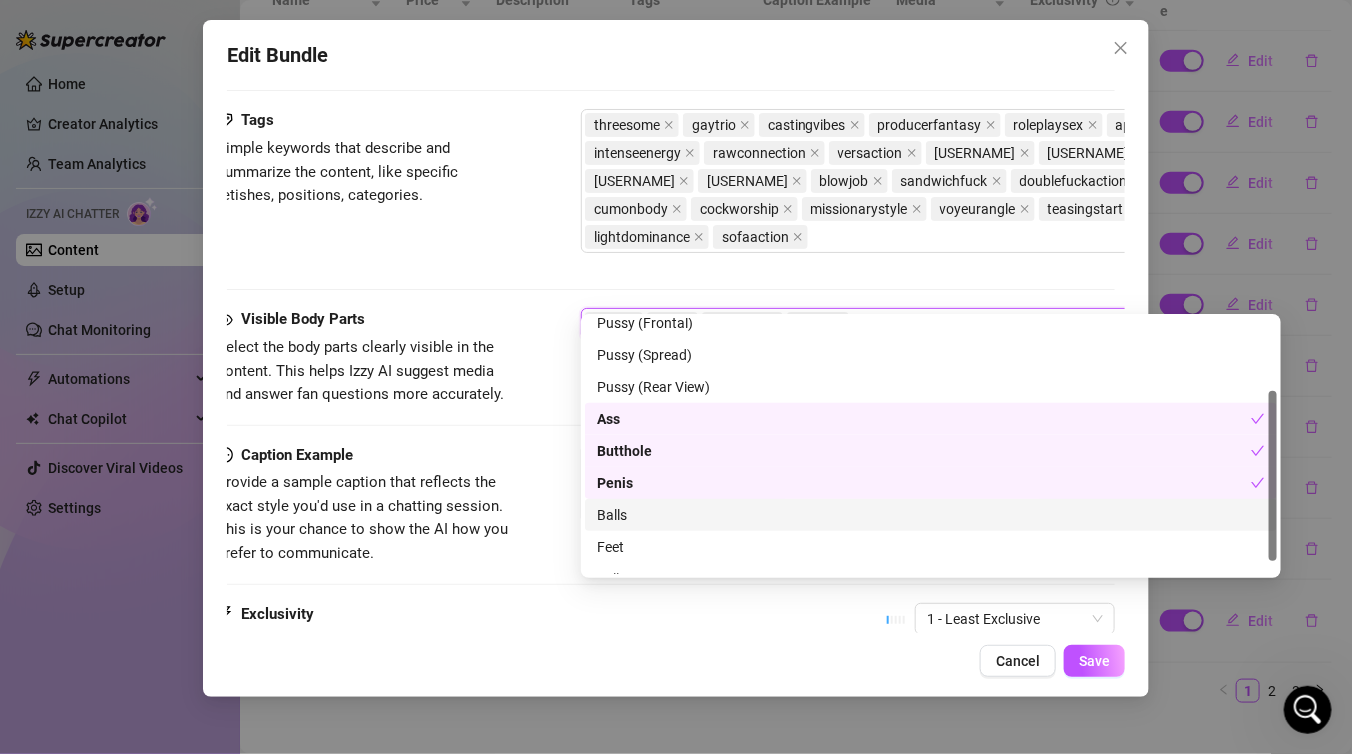 click on "Balls" at bounding box center [931, 515] 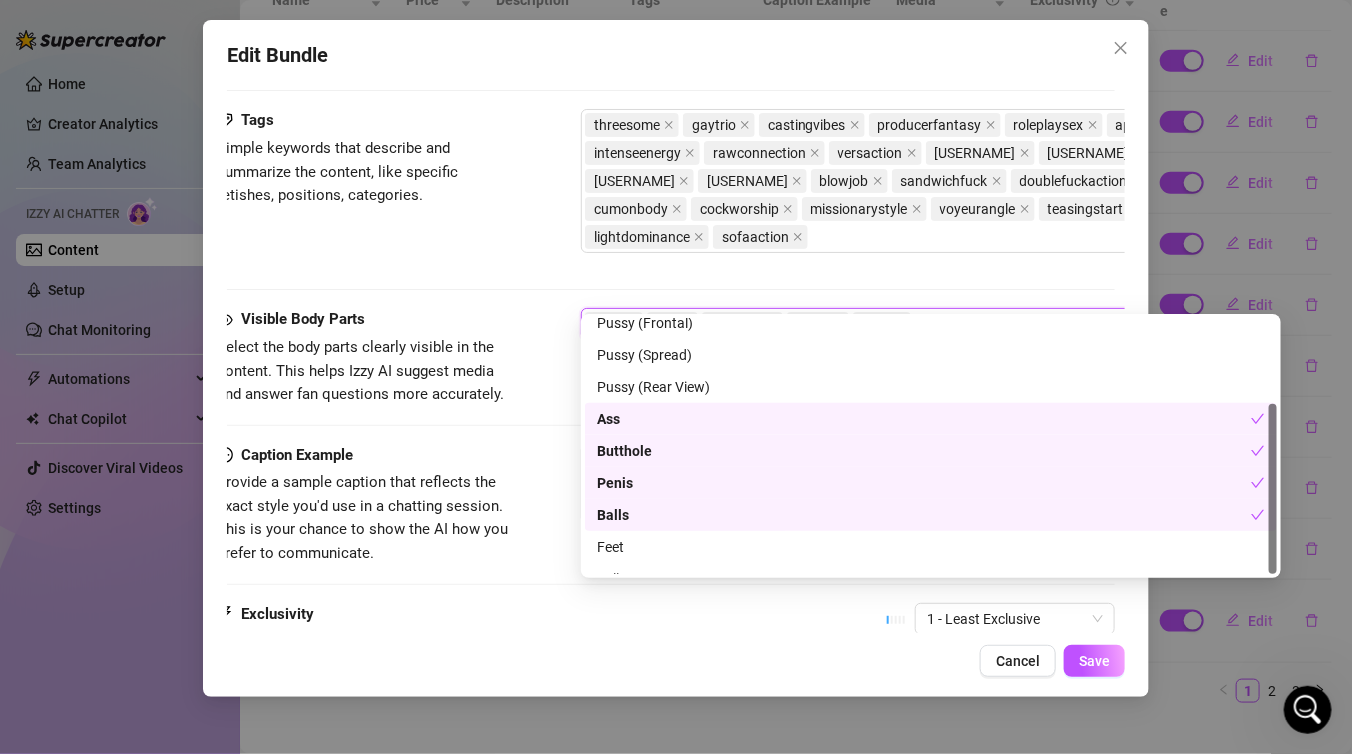 scroll, scrollTop: 127, scrollLeft: 0, axis: vertical 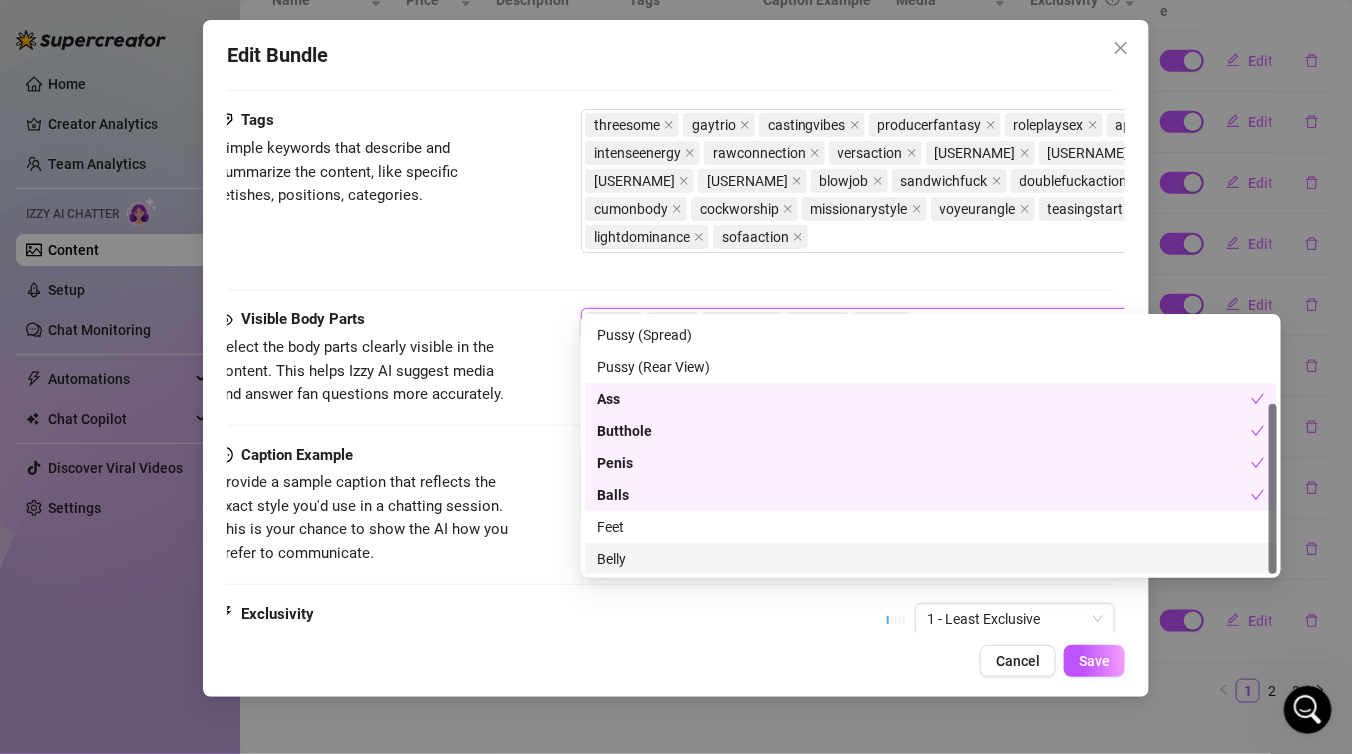 click on "Caption Example Provide a sample caption that reflects the exact style you'd use in a chatting session. This is your chance to show the AI how you prefer to communicate." at bounding box center (666, 523) 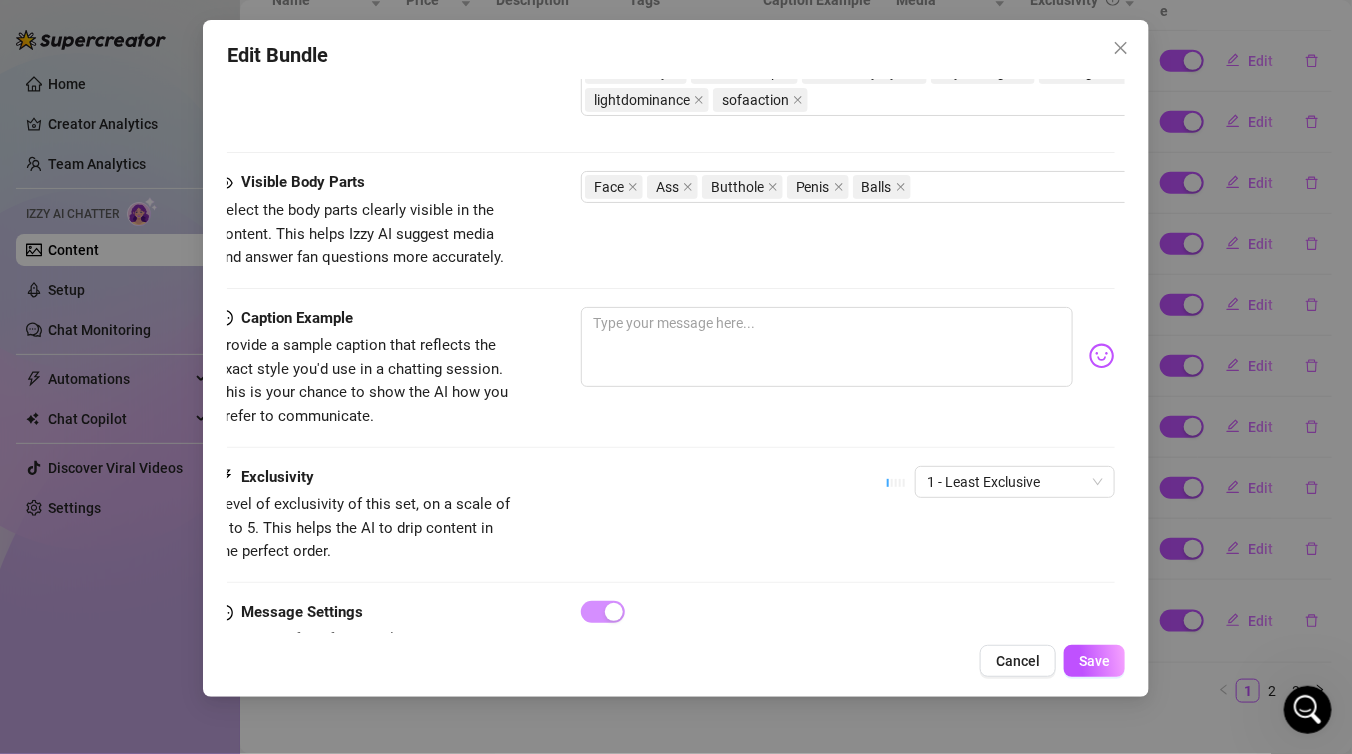 scroll, scrollTop: 1331, scrollLeft: 10, axis: both 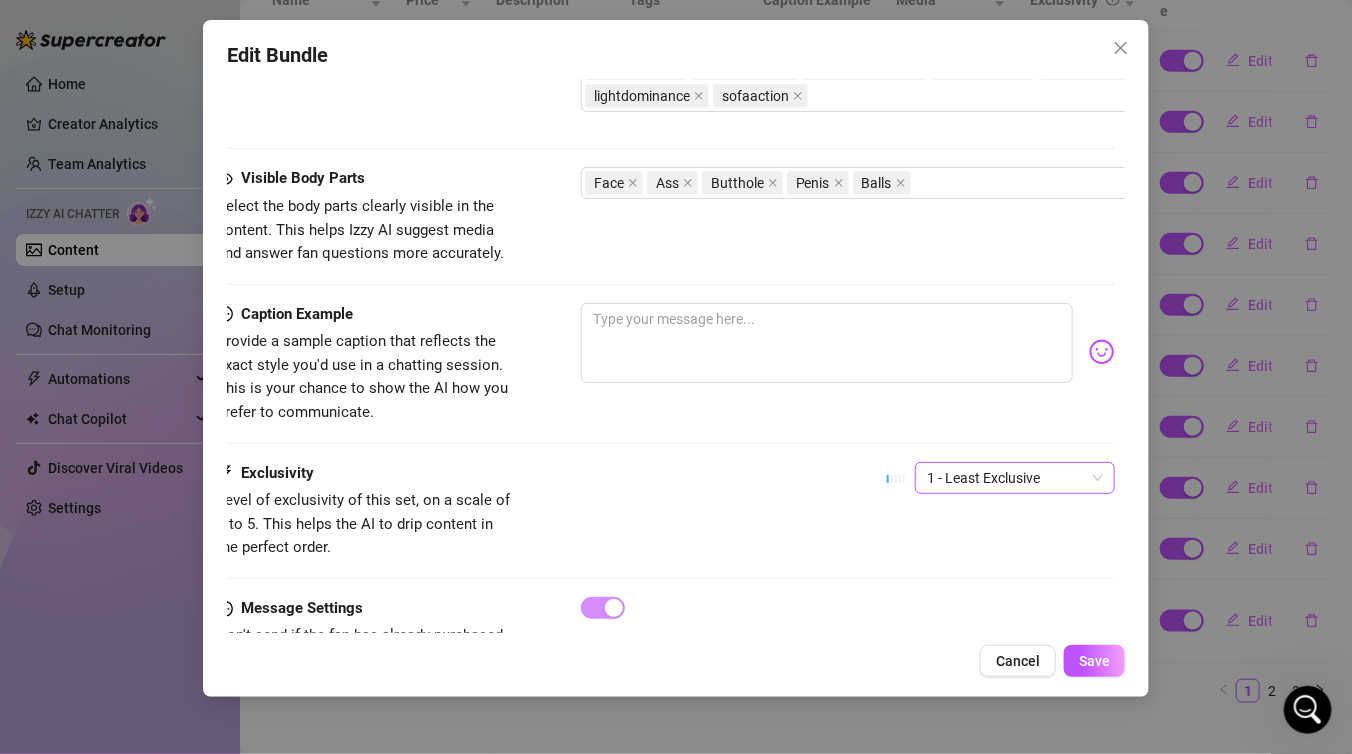 click on "1 - Least Exclusive" at bounding box center (1015, 478) 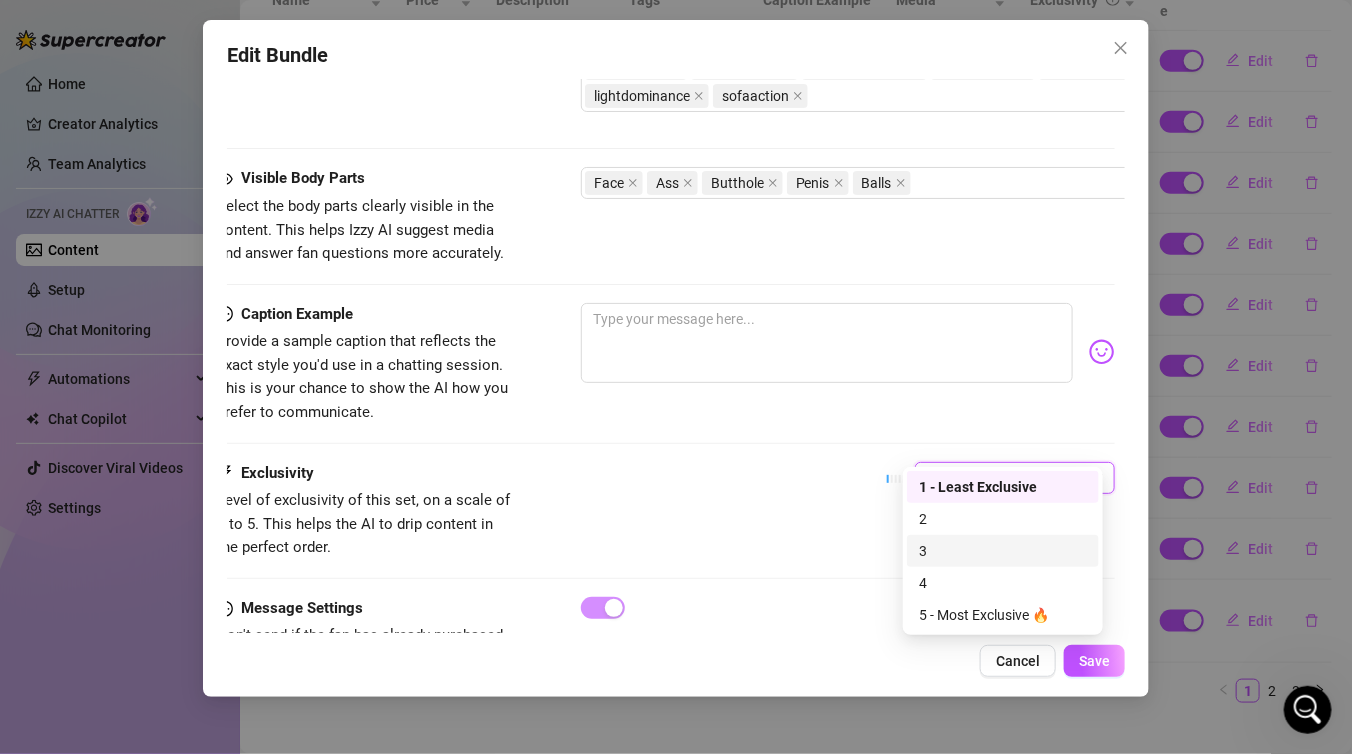 click on "3" at bounding box center [1003, 551] 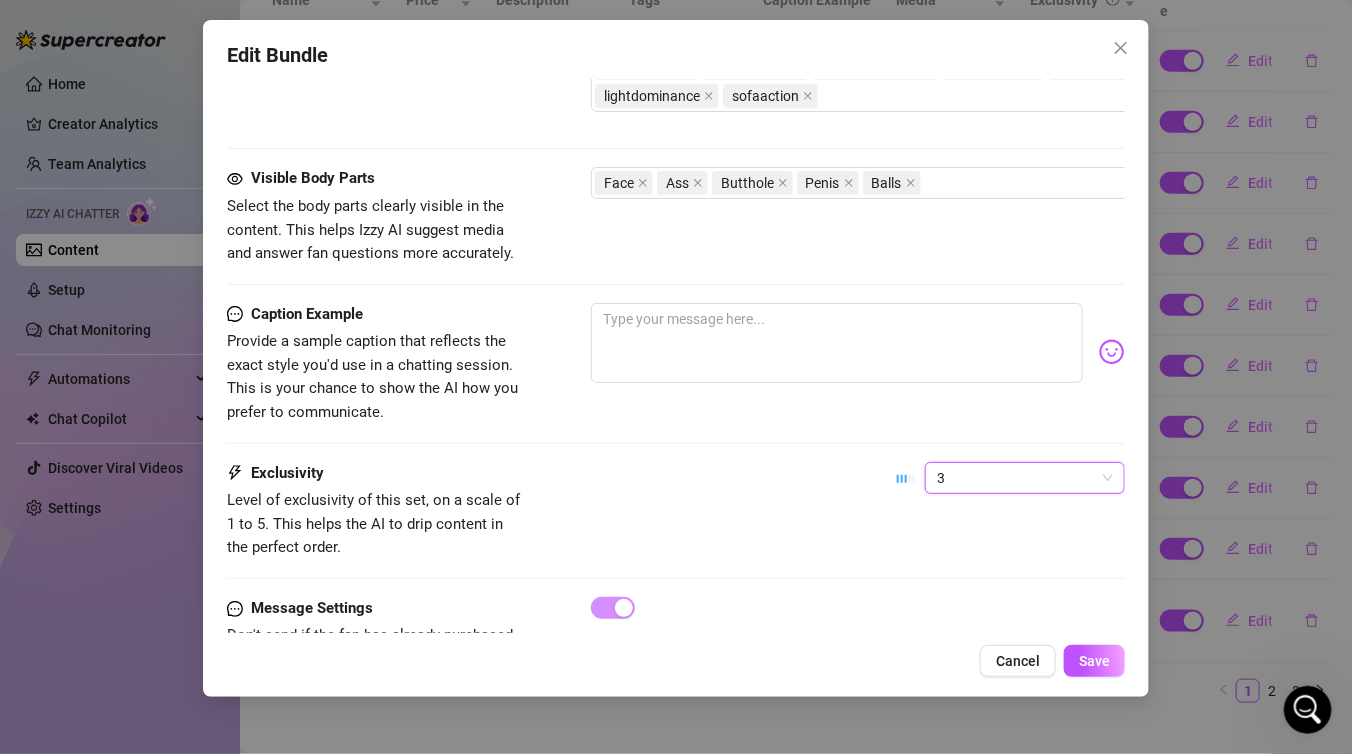 scroll, scrollTop: 1387, scrollLeft: 0, axis: vertical 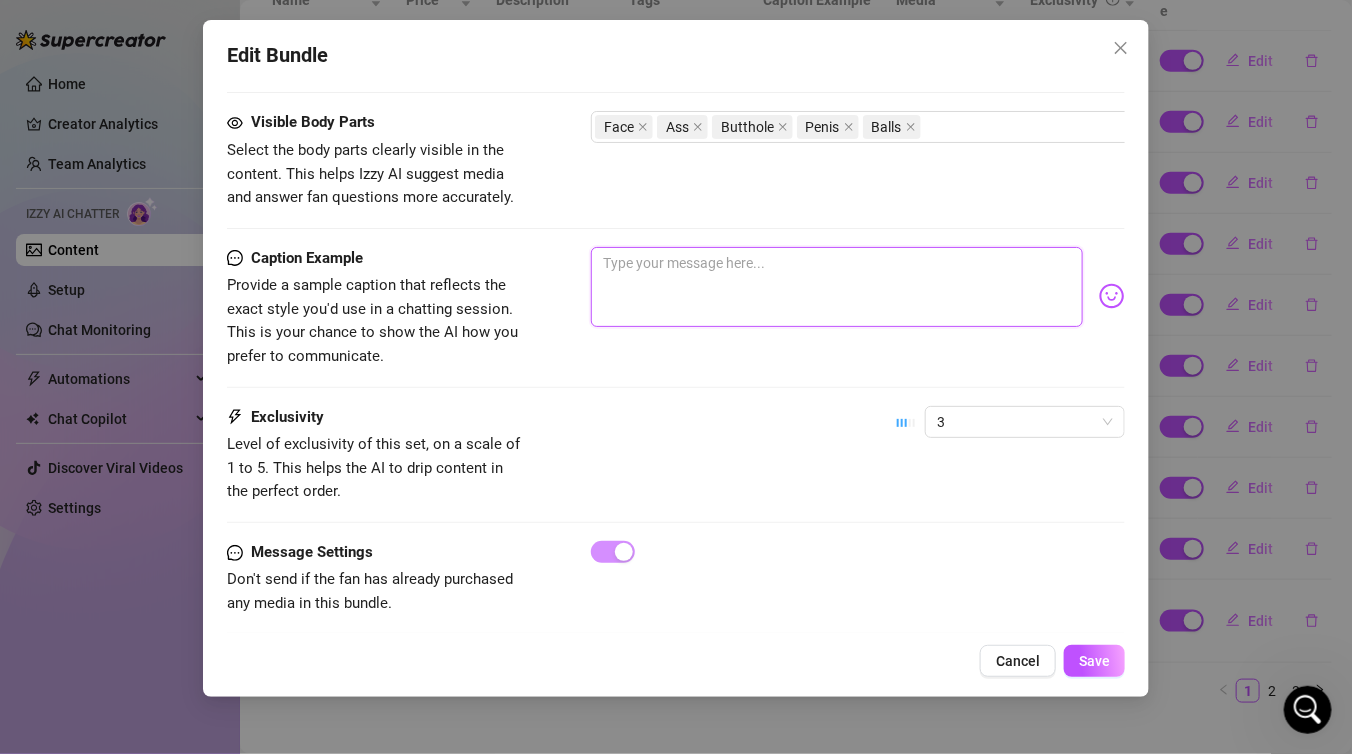 click at bounding box center [837, 287] 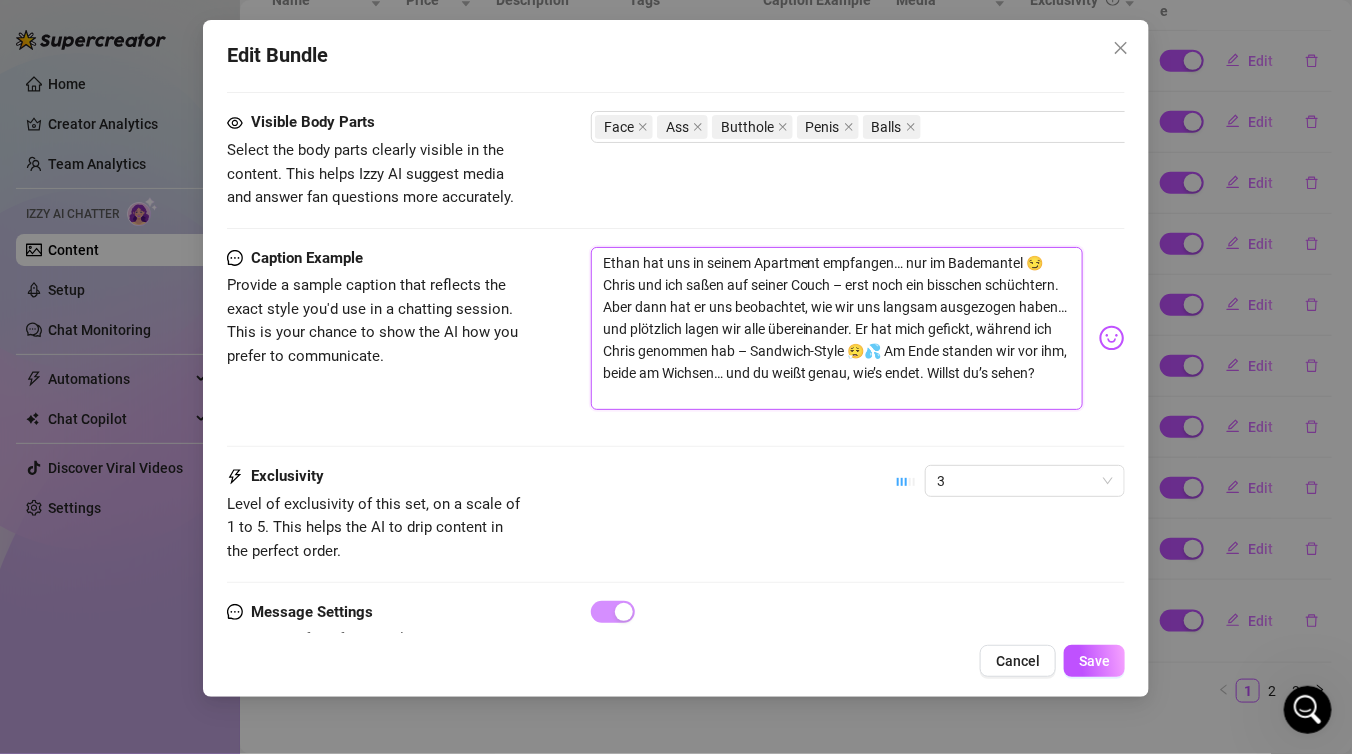 scroll, scrollTop: 0, scrollLeft: 0, axis: both 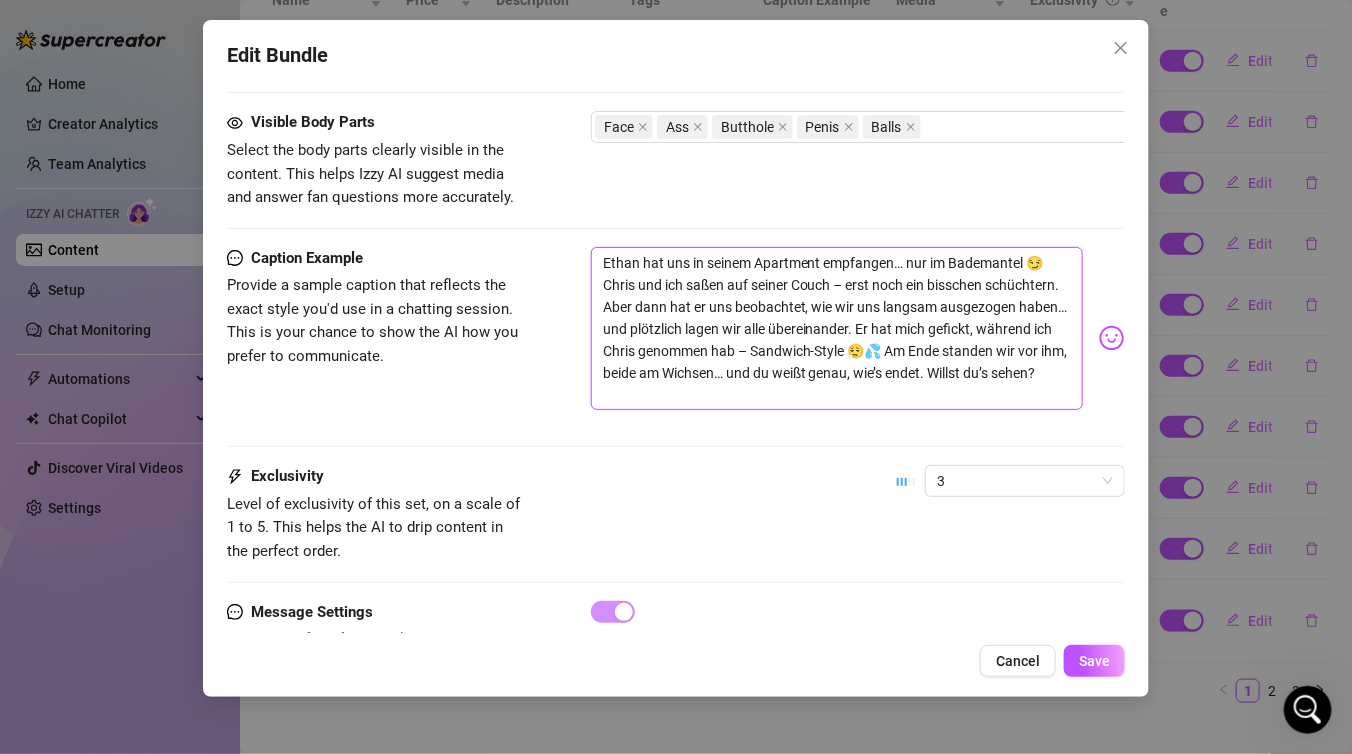 click on "Ethan hat uns in seinem Apartment empfangen… nur im Bademantel 😏 Chris und ich saßen auf seiner Couch – erst noch ein bisschen schüchtern. Aber dann hat er uns beobachtet, wie wir uns langsam ausgezogen haben… und plötzlich lagen wir alle übereinander. Er hat mich gefickt, während ich Chris genommen hab – Sandwich-Style 😮‍💨💦 Am Ende standen wir vor ihm, beide am Wichsen… und du weißt genau, wie’s endet. Willst du’s sehen?" at bounding box center (837, 329) 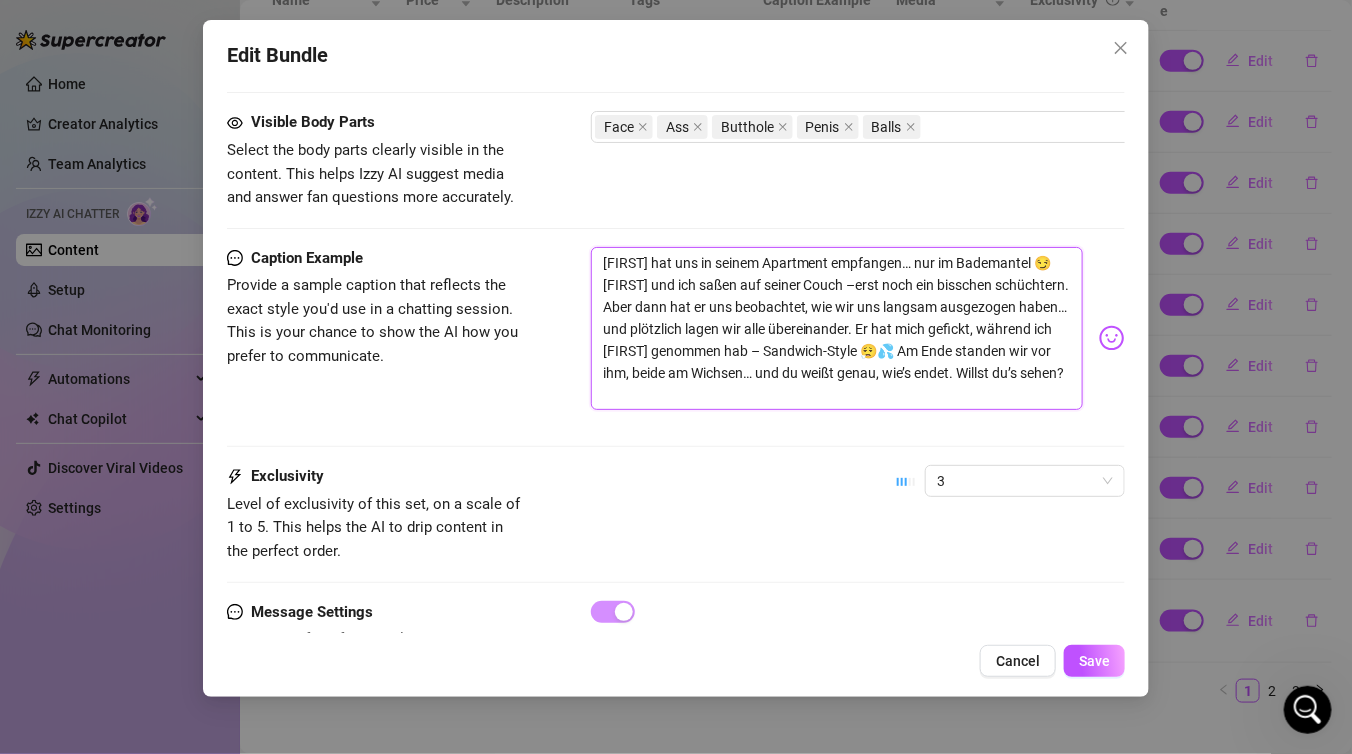 type on "[USERNAME] hat uns in seinem Apartment empfangen… nur im Bademantel 😏 [USERNAME] und ich saßen auf seiner Couch erst noch ein bisschen schüchtern. Aber dann hat er uns beobachtet, wie wir uns langsam ausgezogen haben… und plötzlich lagen wir alle übereinander. Er hat mich gefickt, während ich [USERNAME] genommen hab – Sandwich-Style 😮‍💨💦 Am Ende standen wir vor ihm, beide am Wichsen… und du weißt genau, wie’s endet. Willst du’s sehen?" 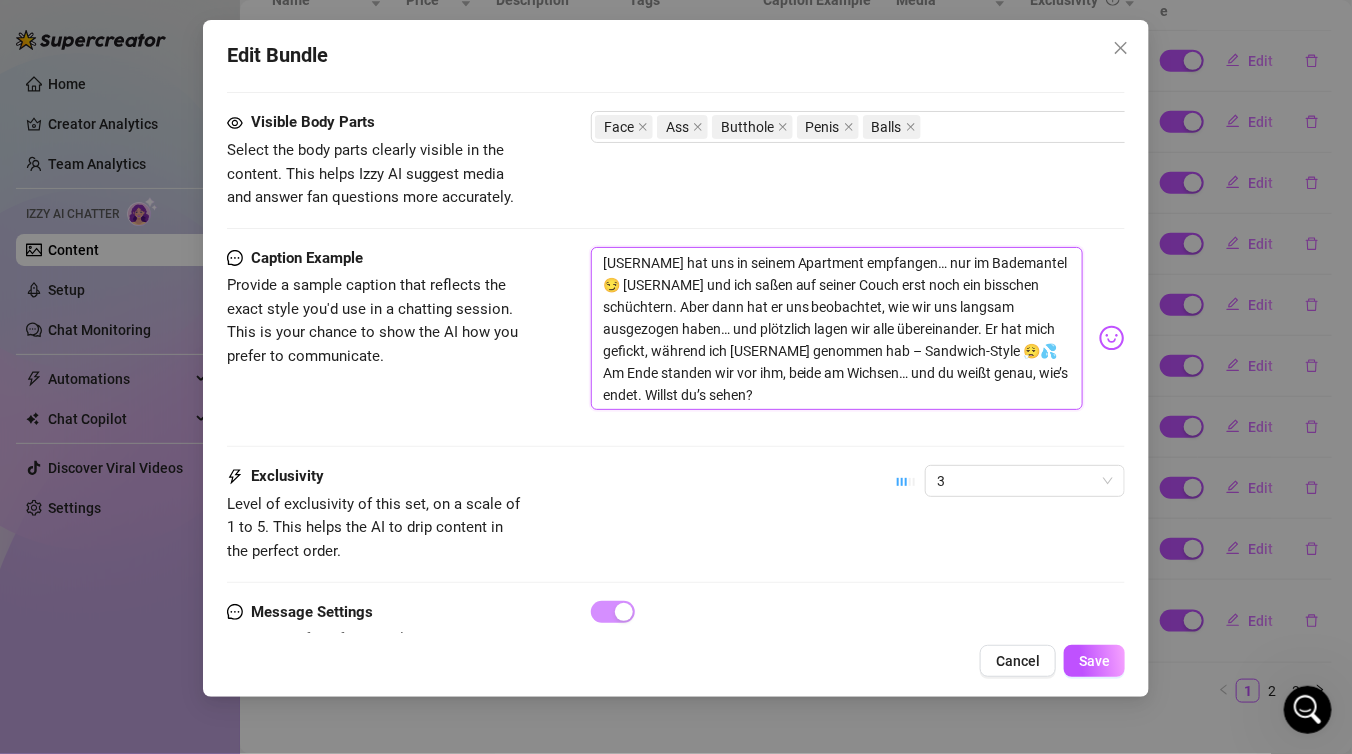 click on "[USERNAME] hat uns in seinem Apartment empfangen… nur im Bademantel 😏 [USERNAME] und ich saßen auf seiner Couch erst noch ein bisschen schüchtern. Aber dann hat er uns beobachtet, wie wir uns langsam ausgezogen haben… und plötzlich lagen wir alle übereinander. Er hat mich gefickt, während ich [USERNAME] genommen hab – Sandwich-Style 😮‍💨💦 Am Ende standen wir vor ihm, beide am Wichsen… und du weißt genau, wie’s endet. Willst du’s sehen?" at bounding box center (837, 329) 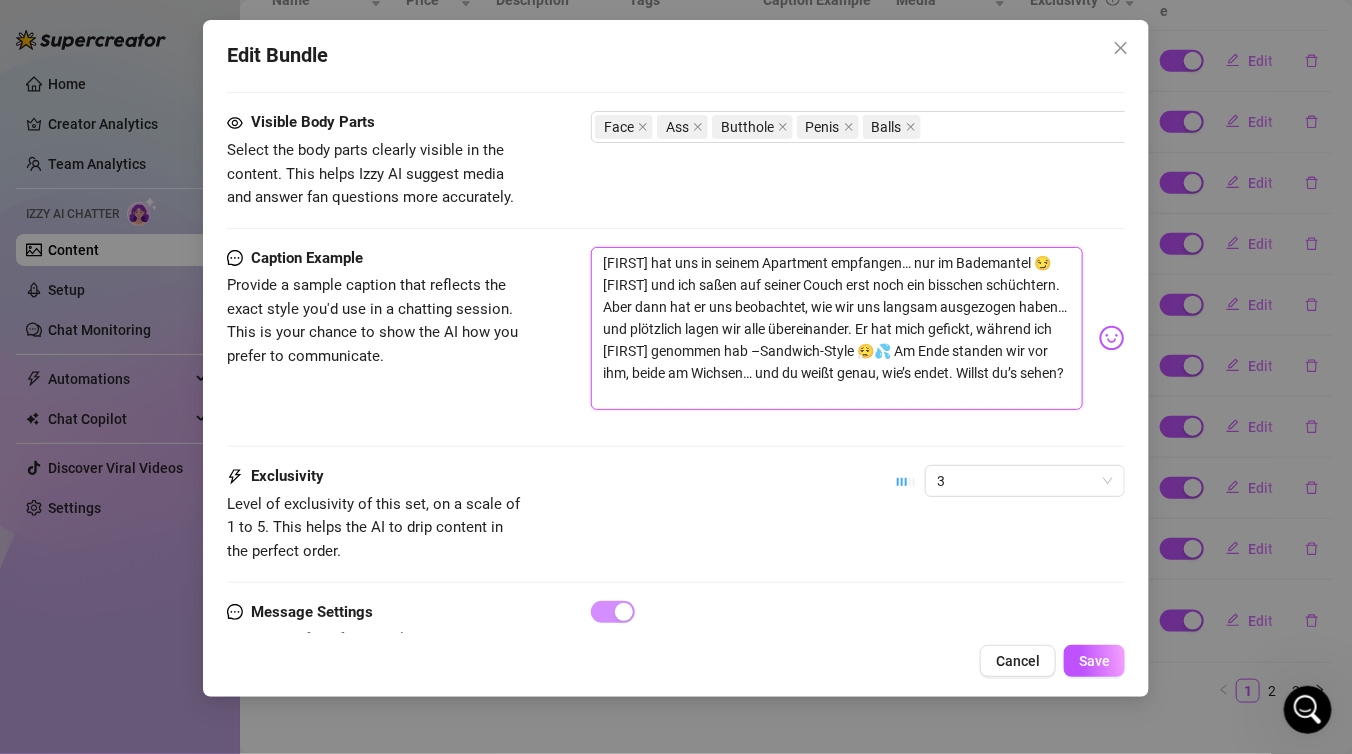 type on "Ethan hat uns in seinem Apartment empfangen… nur im Bademantel 😏 Chris und ich saßen auf seiner Couch erst noch ein bisschen schüchtern. Aber dann hat er uns beobachtet, wie wir uns langsam ausgezogen haben… und plötzlich lagen wir alle übereinander. Er hat mich gefickt, während ich Chris genommen hab Sandwich-Style 😮‍💨💦 Am Ende standen wir vor ihm, beide am Wichsen… und du weißt genau, wie’s endet. Willst du’s sehen?" 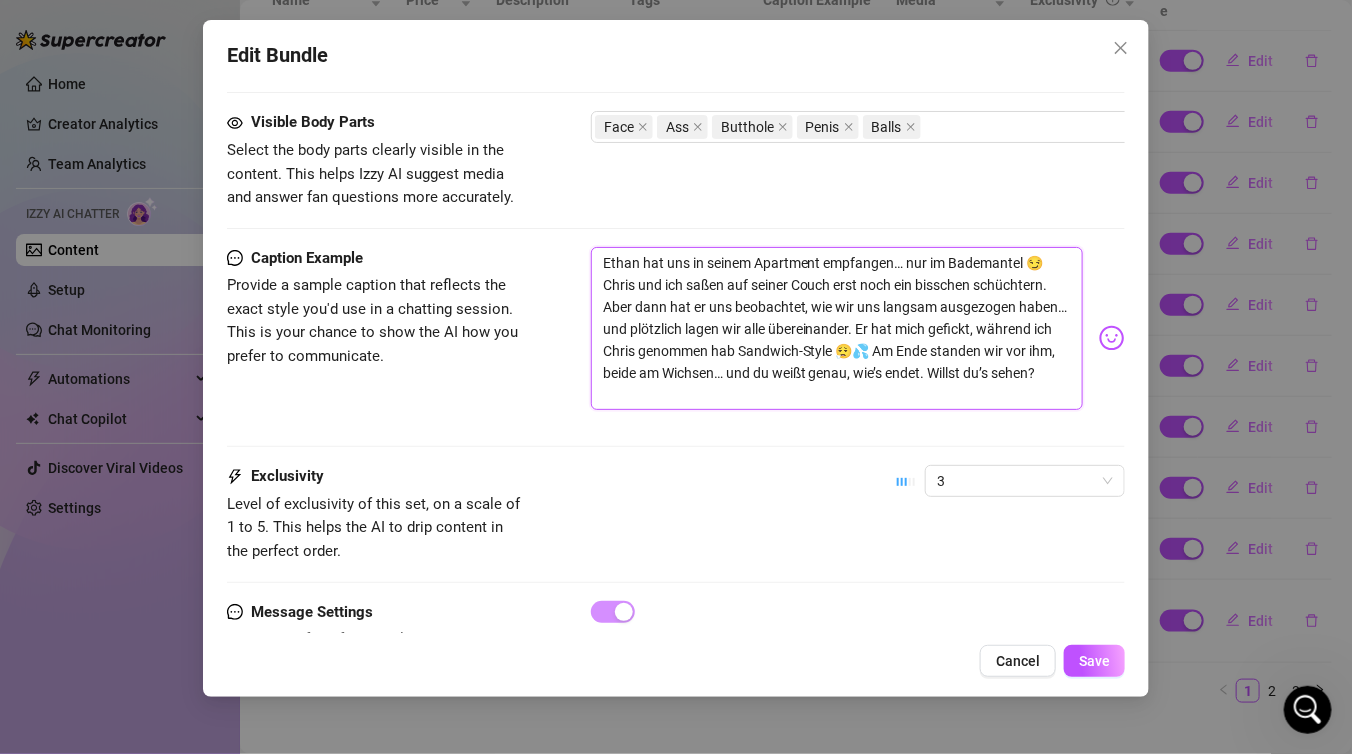 type on "Ethan hat uns in seinem Apartment empfangen… nur im Bademantel 😏 Chris und ich saßen auf seiner Couch erst noch ein bisschen schüchtern. Aber dann hat er uns beobachtet, wie wir uns langsam ausgezogen haben… und plötzlich lagen wir alle übereinander. Er hat mich gefickt, während ich Chris genommen hab Sandwich-Style 😮‍💨💦 Am Ende standen wir vor ihm, beide am Wichsen… und du weißt genau, wie’s endet. Willst du’s sehen?" 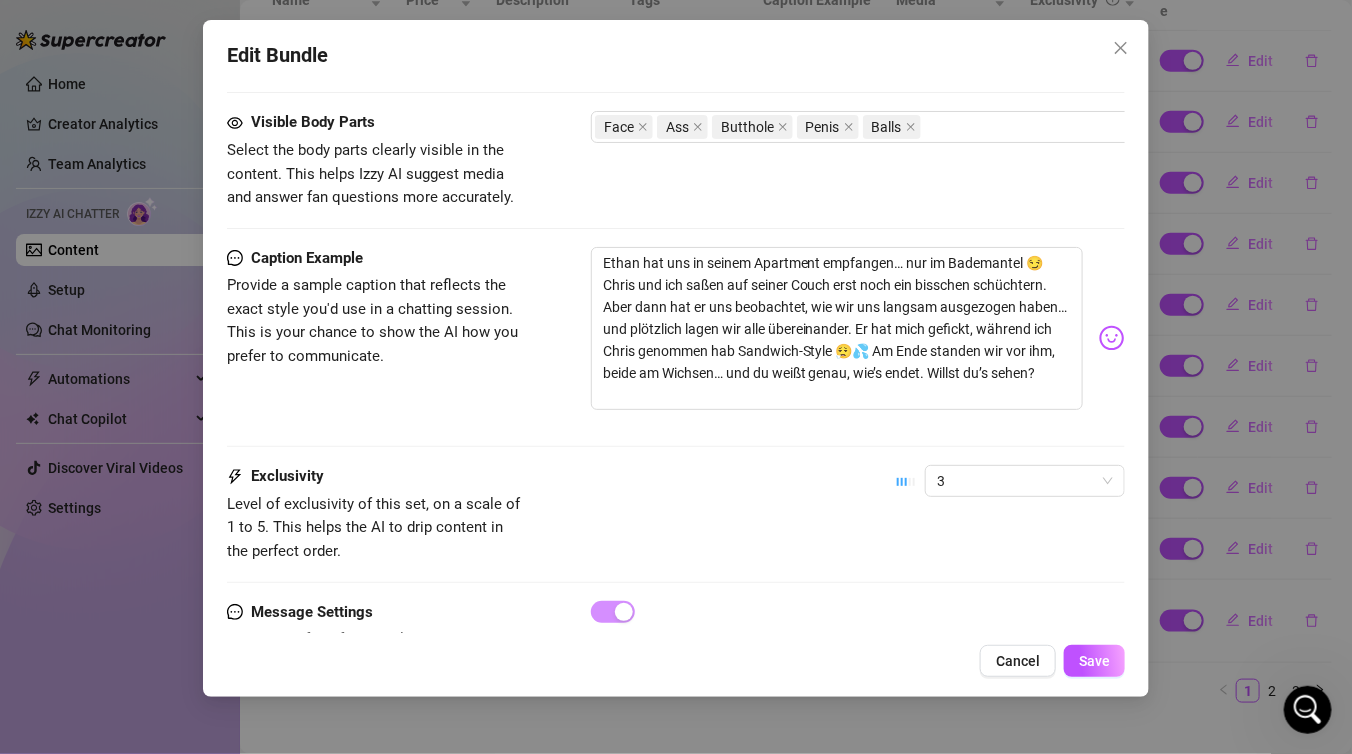click on "Caption Example Provide a sample caption that reflects the exact style you'd use in a chatting session. This is your chance to show the AI how you prefer to communicate. [FIRST] hat uns in seinem Apartment empfangen… nur im Bademantel 😏 [FIRST] und ich saßen auf seiner Couch erst noch ein bisschen schüchtern. Aber dann hat er uns beobachtet, wie wir uns langsam ausgezogen haben… und plötzlich lagen wir alle übereinander. Er hat mich gefickt, während ich [FIRST] genommen hab Sandwich-Style 😮‍💨💦 Am Ende standen wir vor ihm, beide am Wichsen… und du weißt genau, wie’s endet. Willst du’s sehen?" at bounding box center (676, 356) 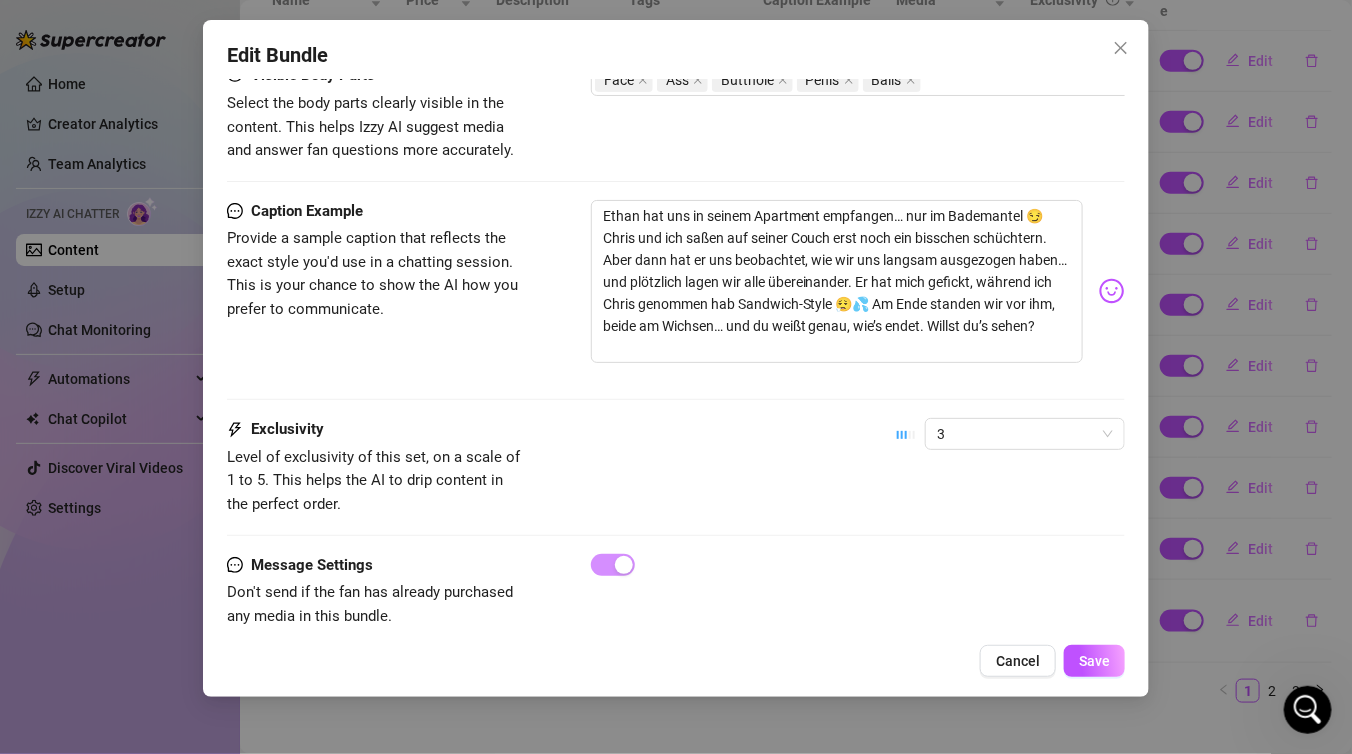 scroll, scrollTop: 1447, scrollLeft: 0, axis: vertical 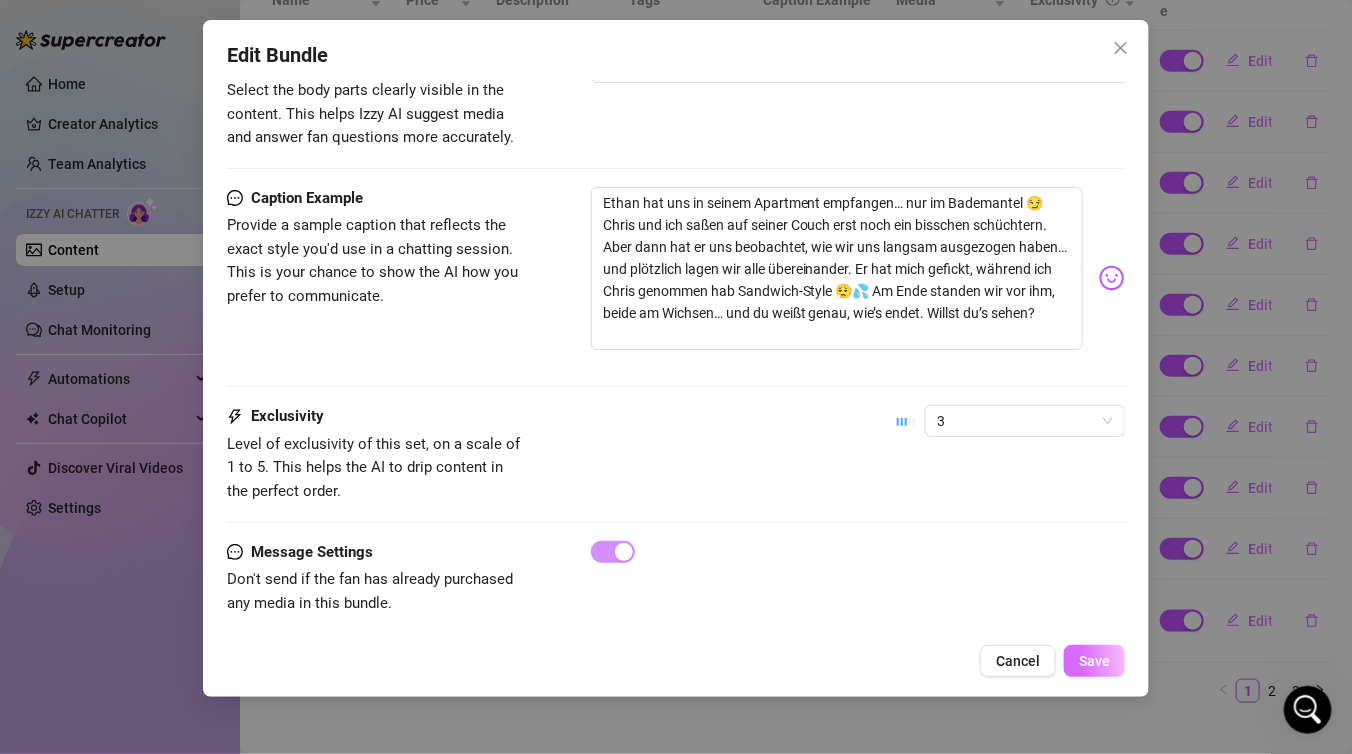 click on "Save" at bounding box center [1094, 661] 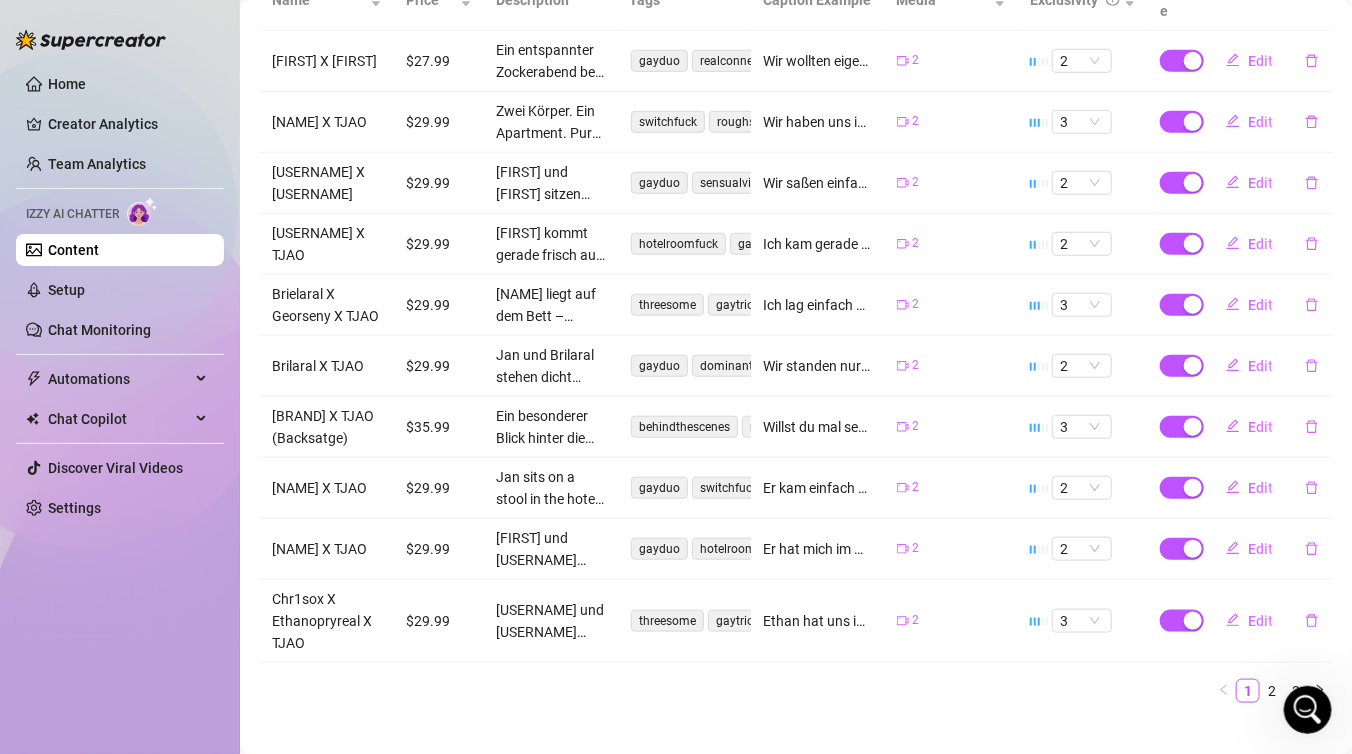 scroll, scrollTop: 0, scrollLeft: 0, axis: both 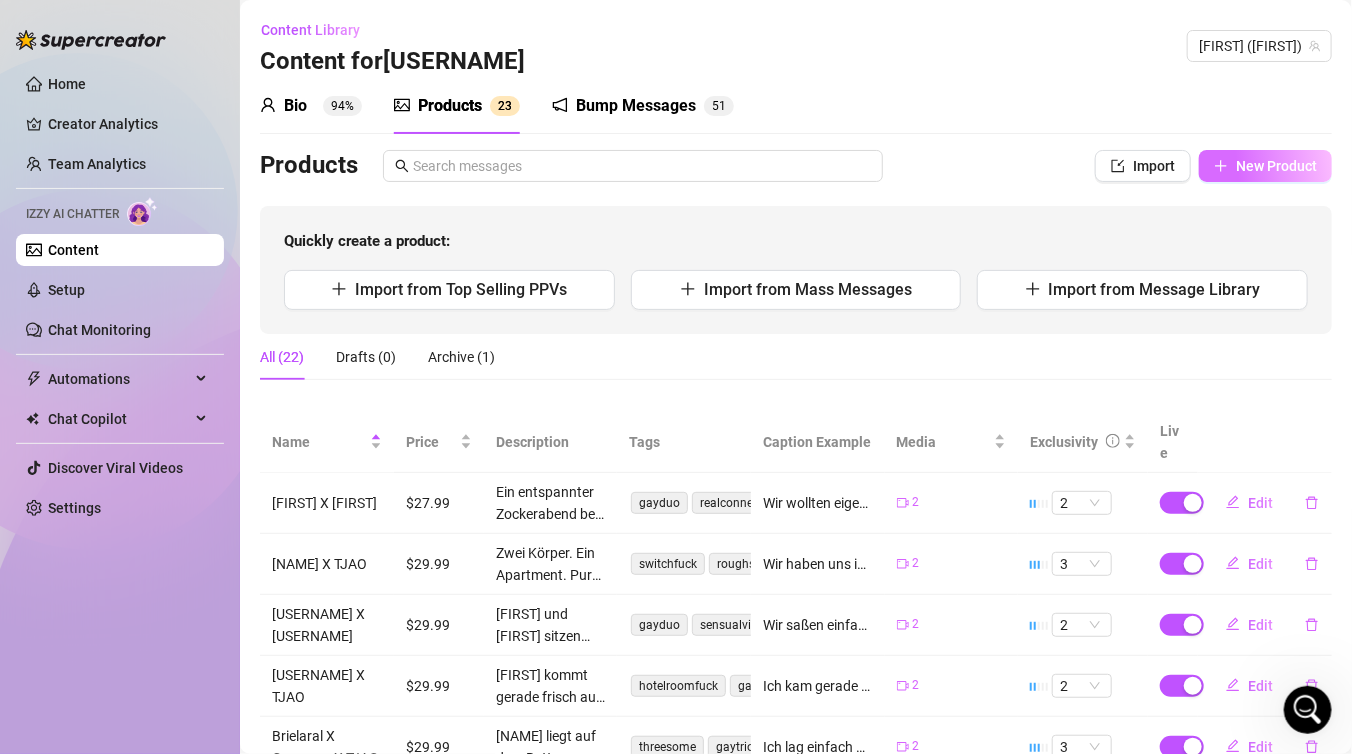 click on "New Product" at bounding box center [1276, 166] 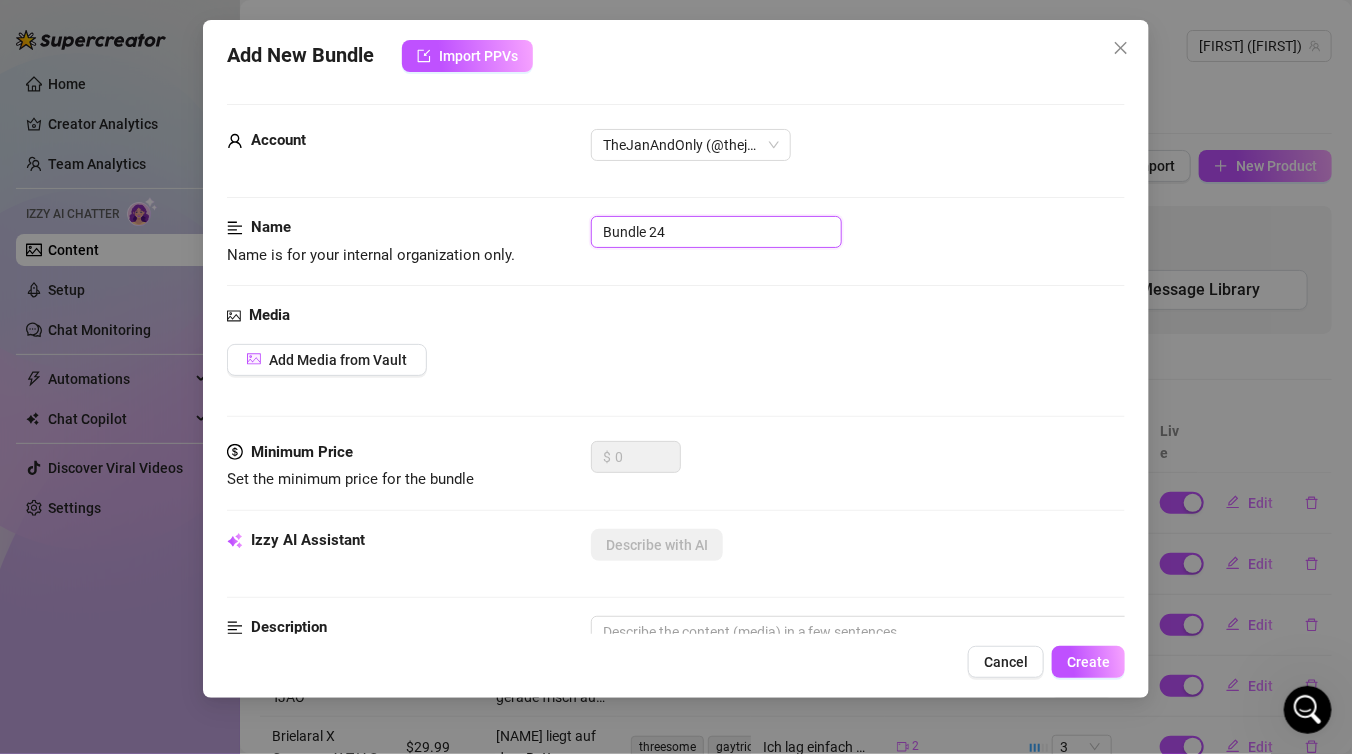 click on "Bundle 24" at bounding box center (716, 232) 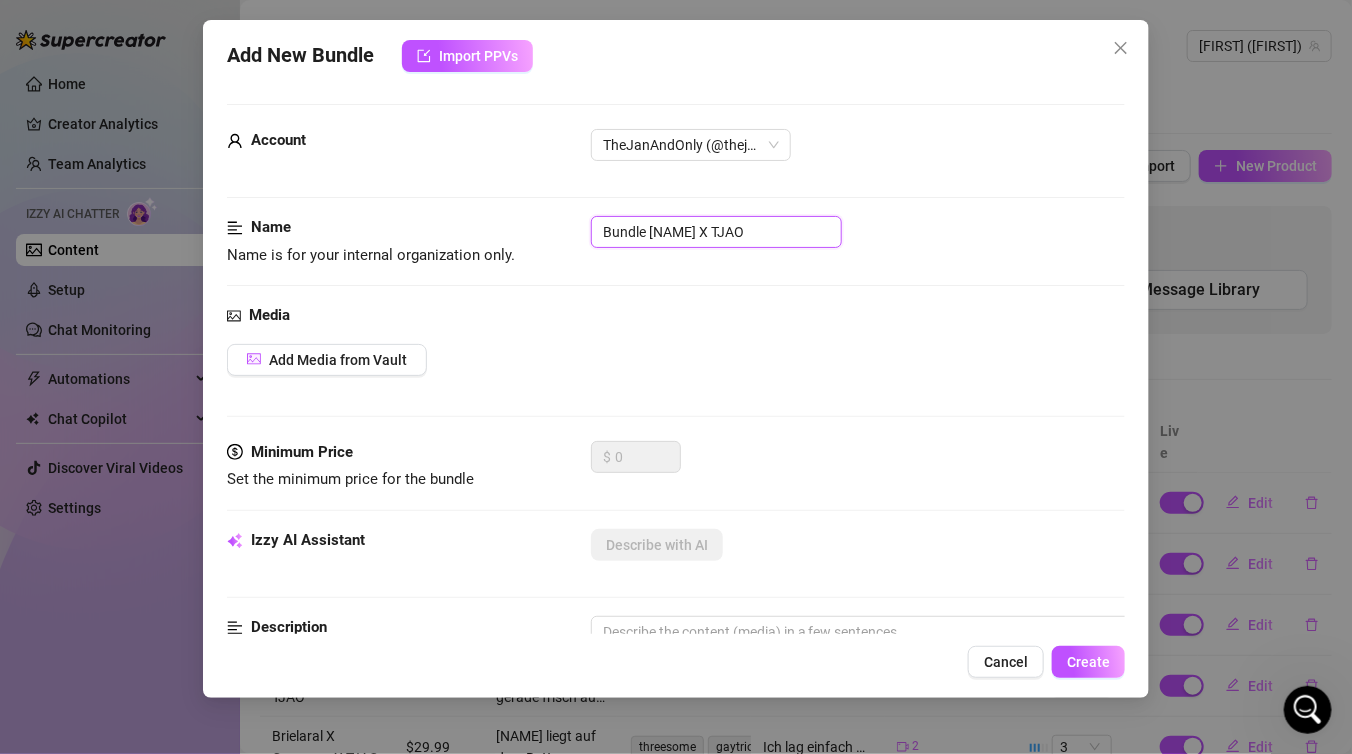 click on "Bundle [NAME] X TJAO" at bounding box center (716, 232) 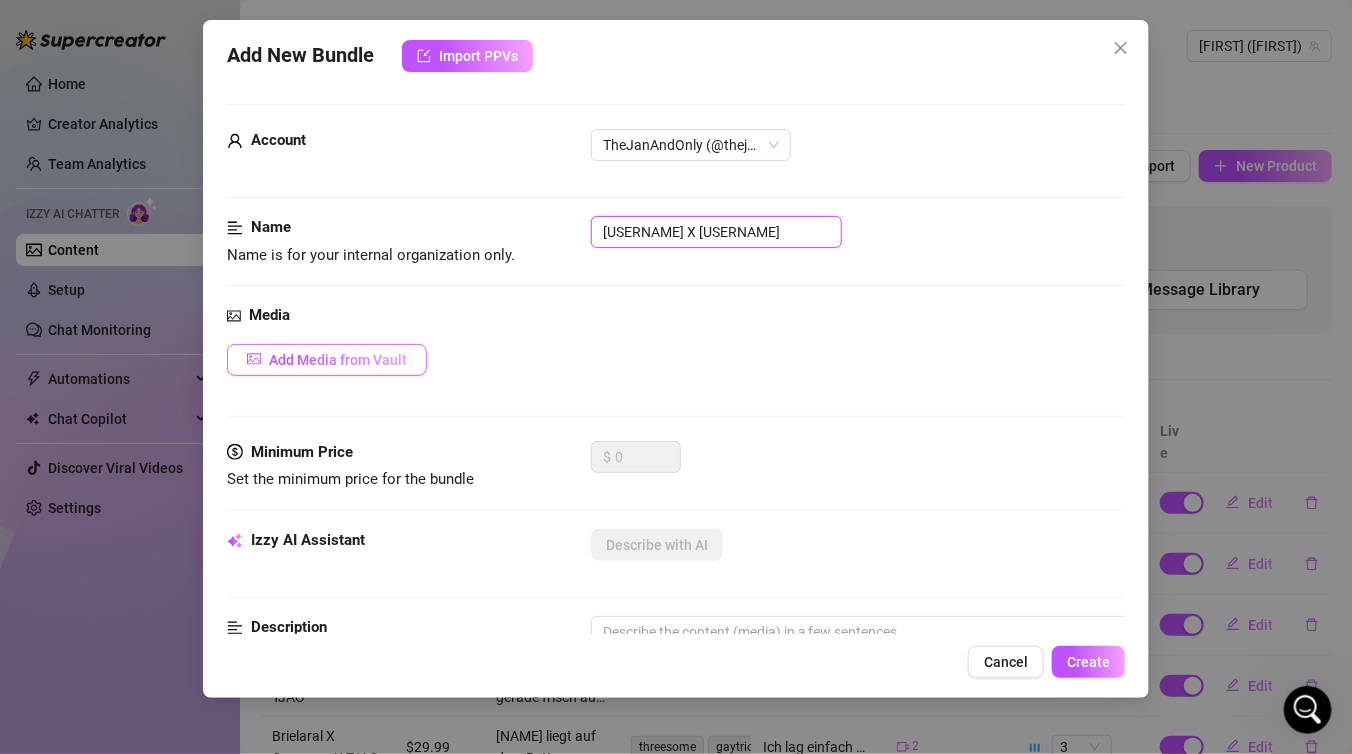 type on "[USERNAME] X [USERNAME]" 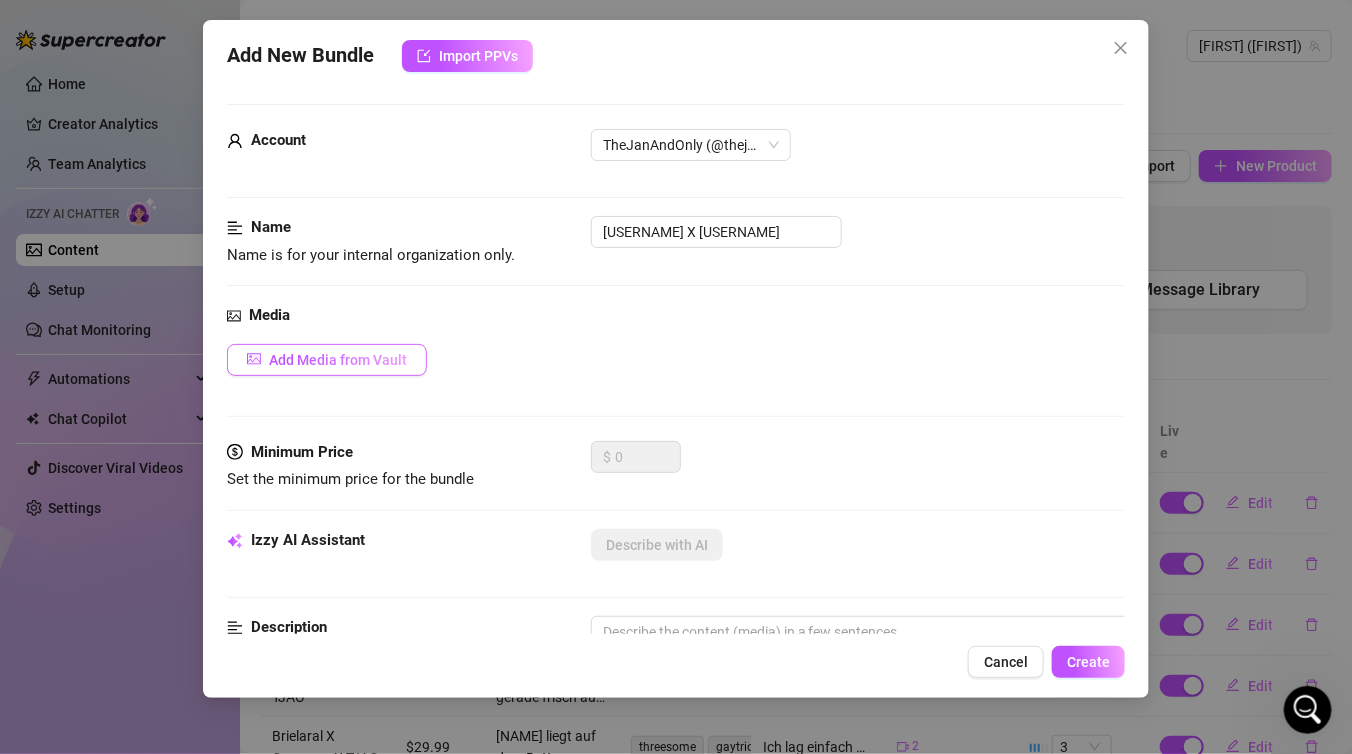 click on "Add Media from Vault" at bounding box center (338, 360) 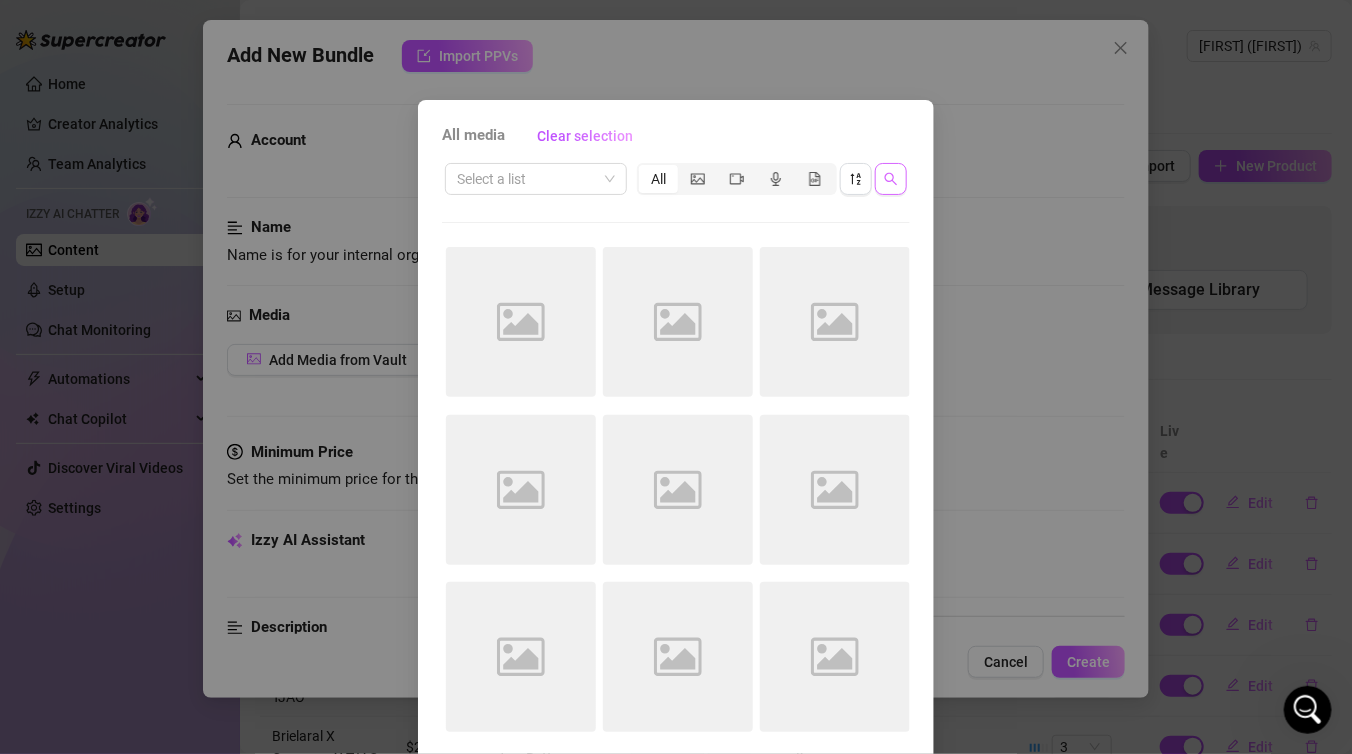 click at bounding box center (891, 179) 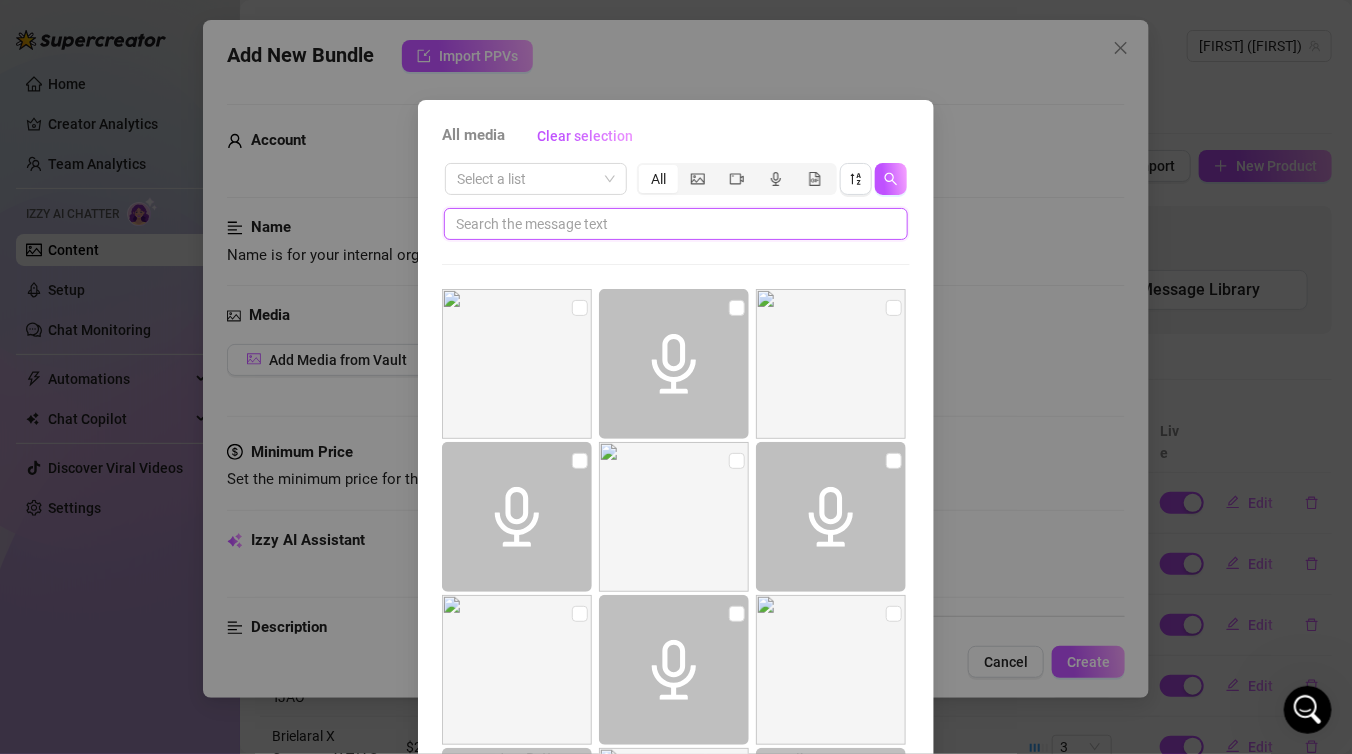 click at bounding box center [668, 224] 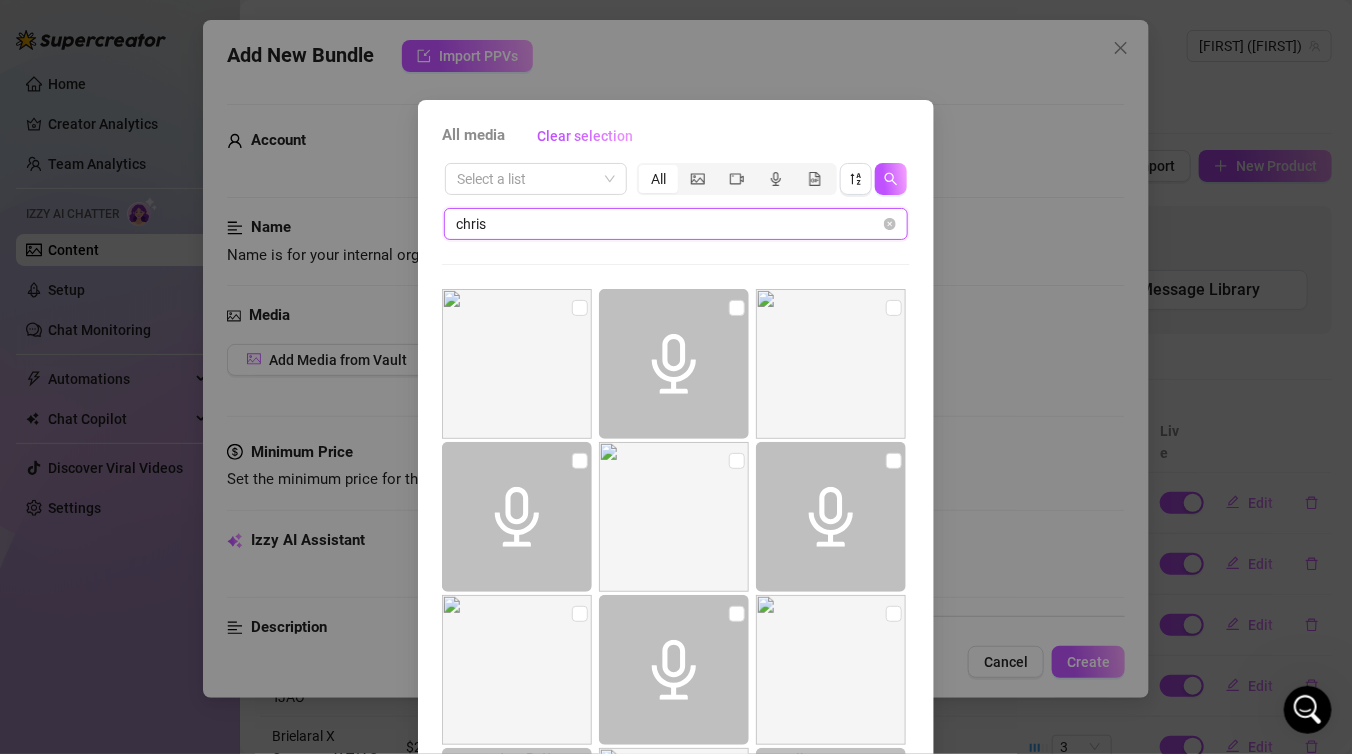 type on "chris" 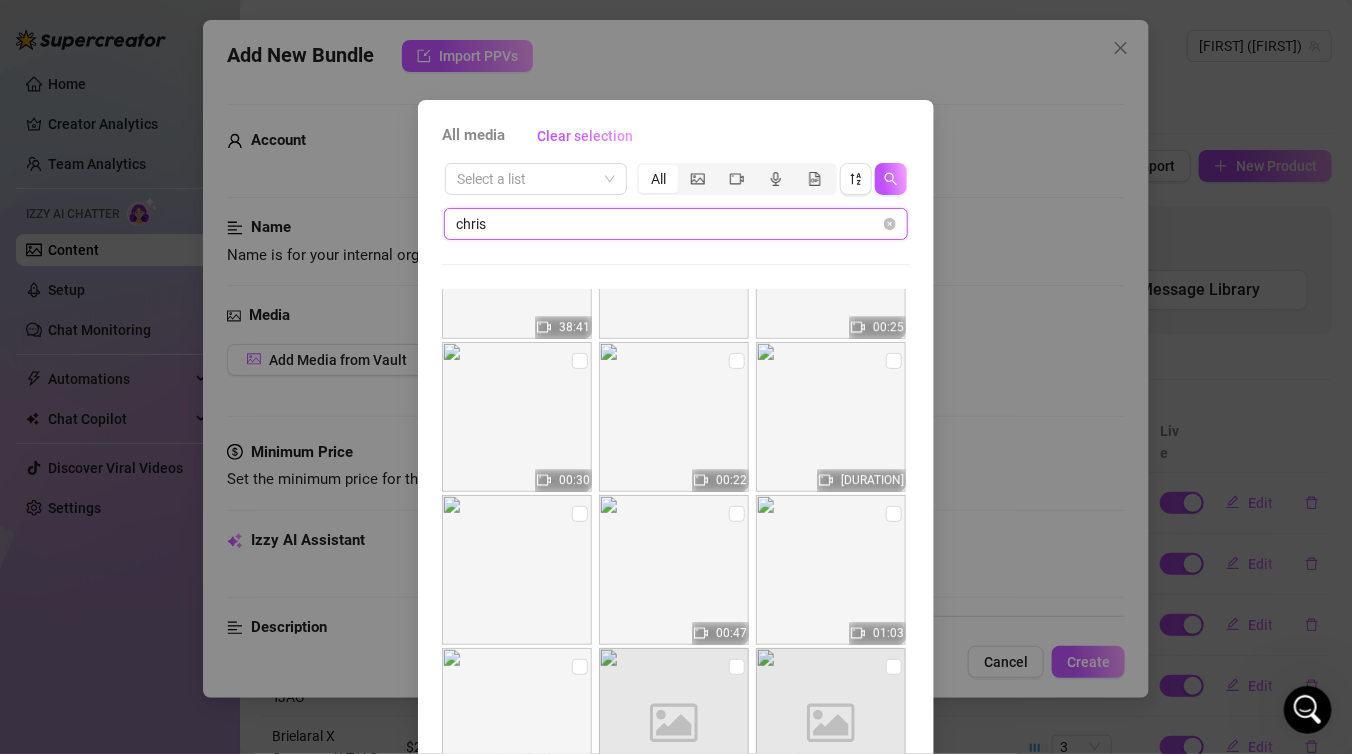 scroll, scrollTop: 2114, scrollLeft: 0, axis: vertical 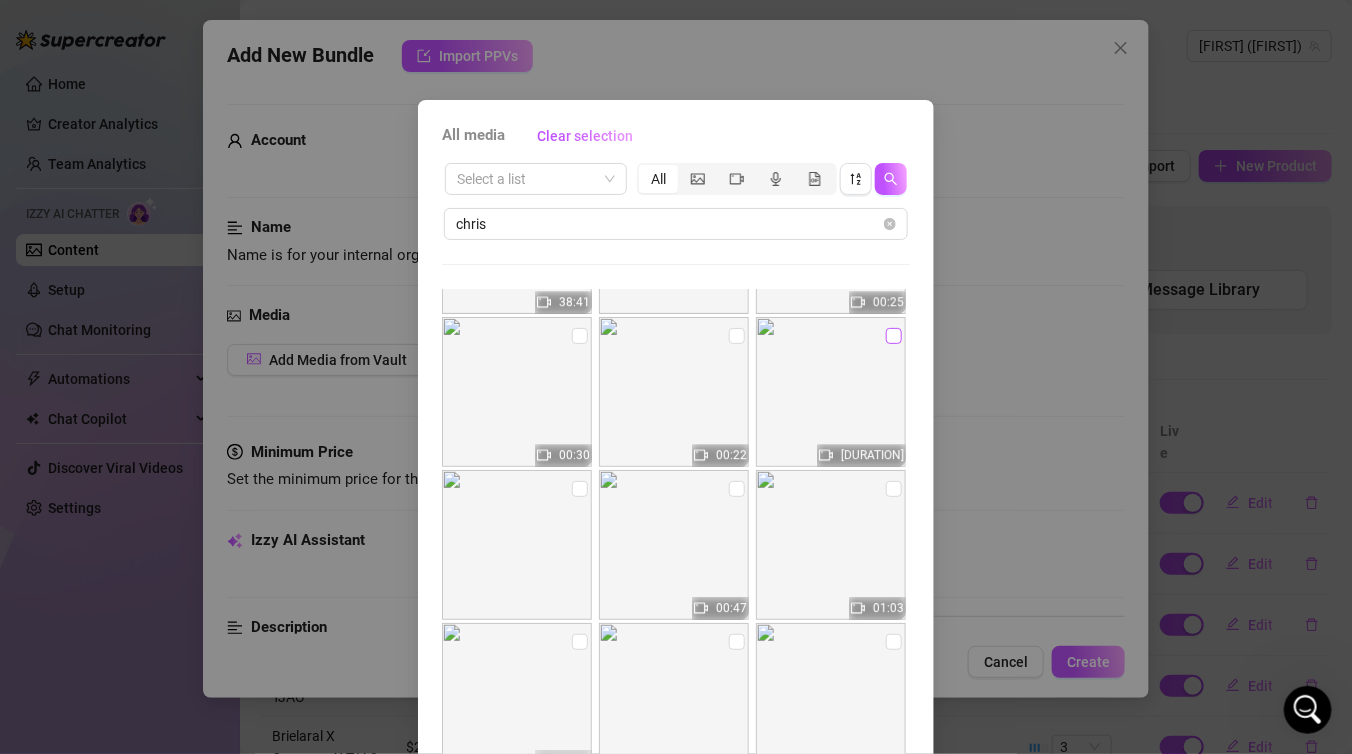 click at bounding box center [894, 336] 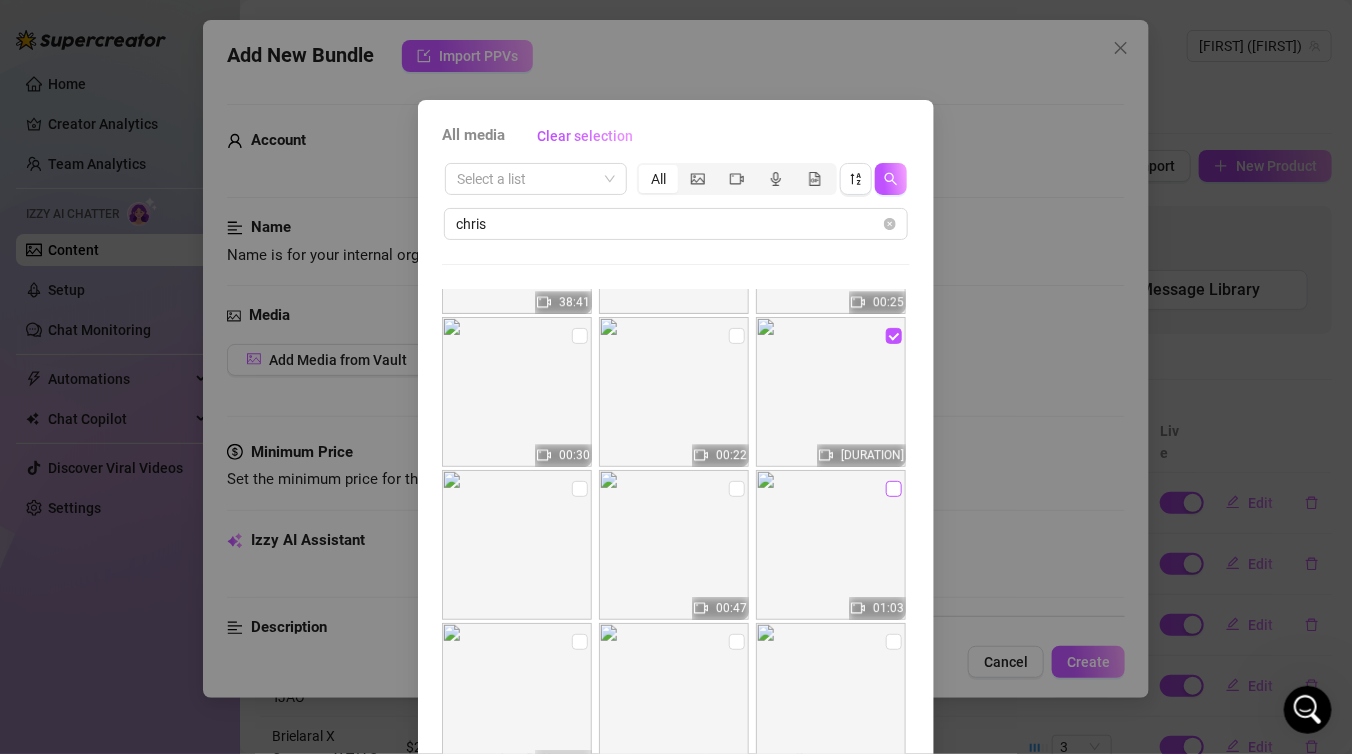 click at bounding box center [894, 489] 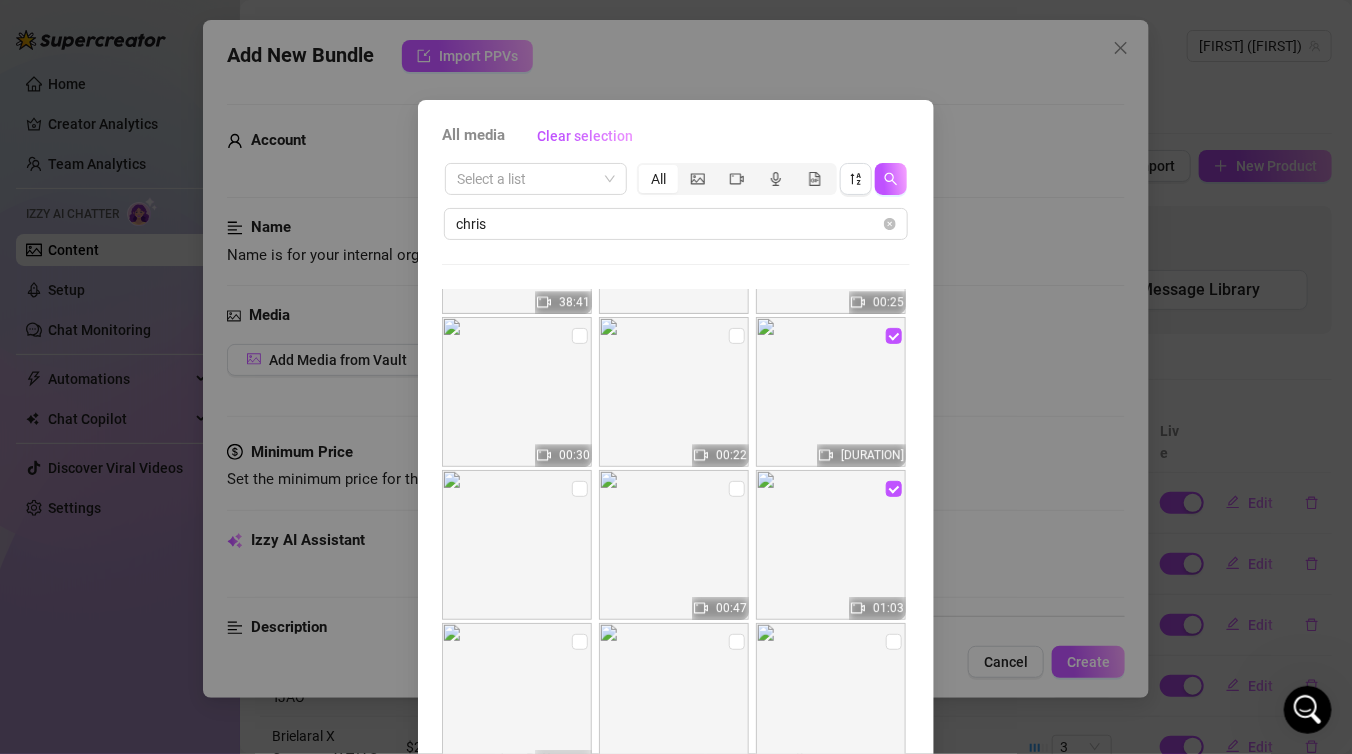 scroll, scrollTop: 2130, scrollLeft: 0, axis: vertical 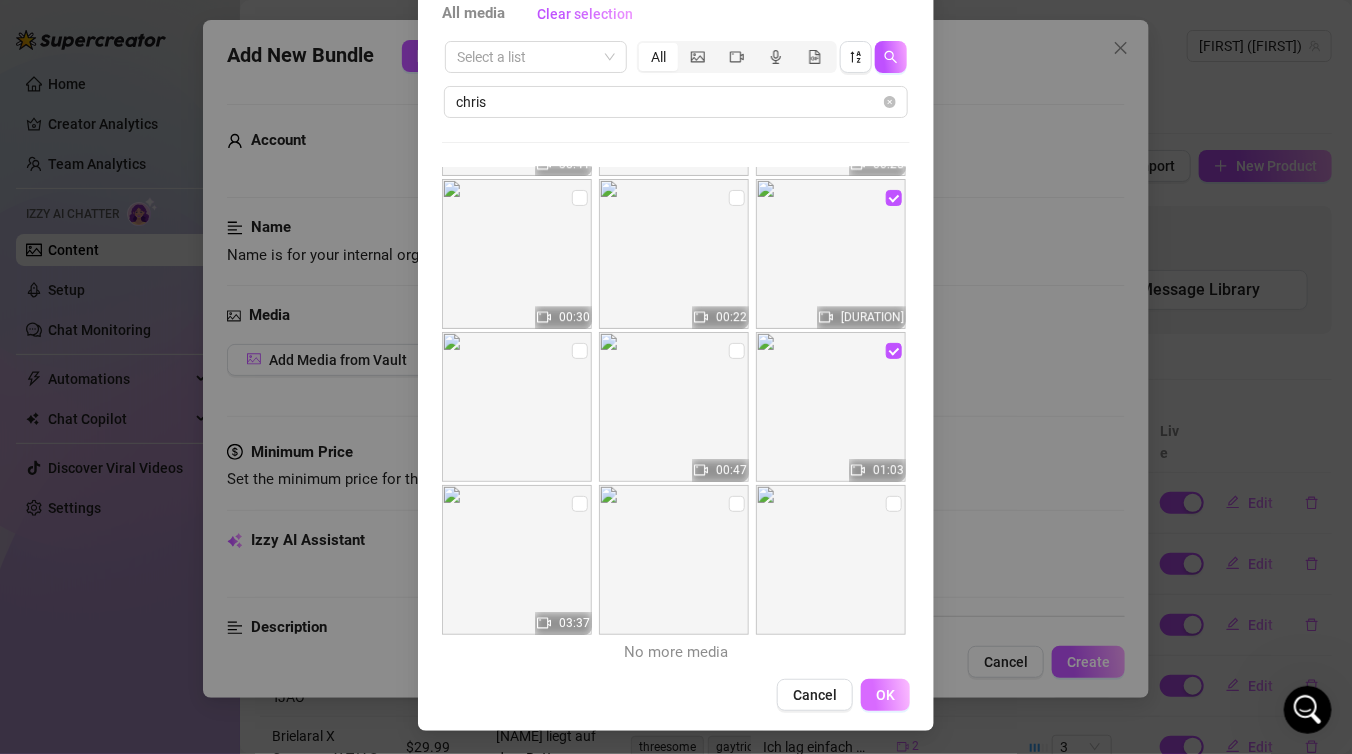 click on "OK" at bounding box center (885, 695) 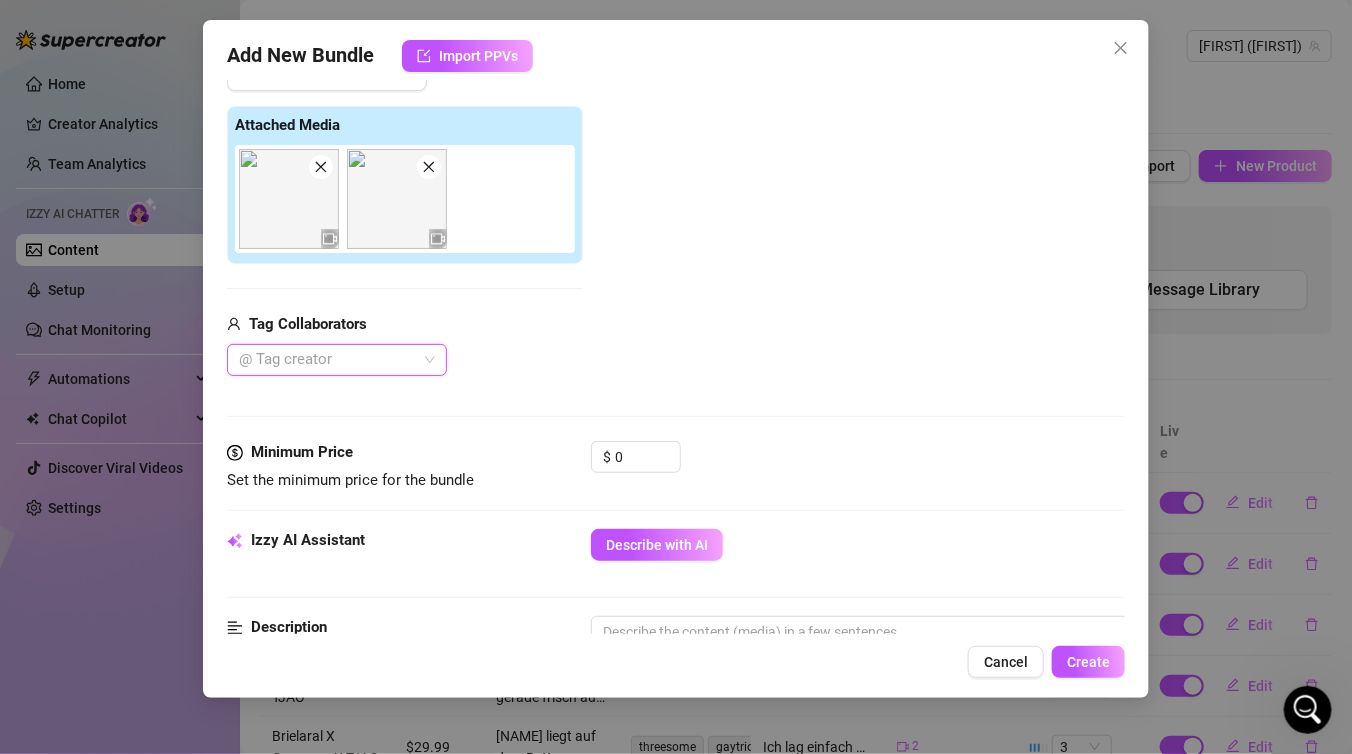 scroll, scrollTop: 286, scrollLeft: 0, axis: vertical 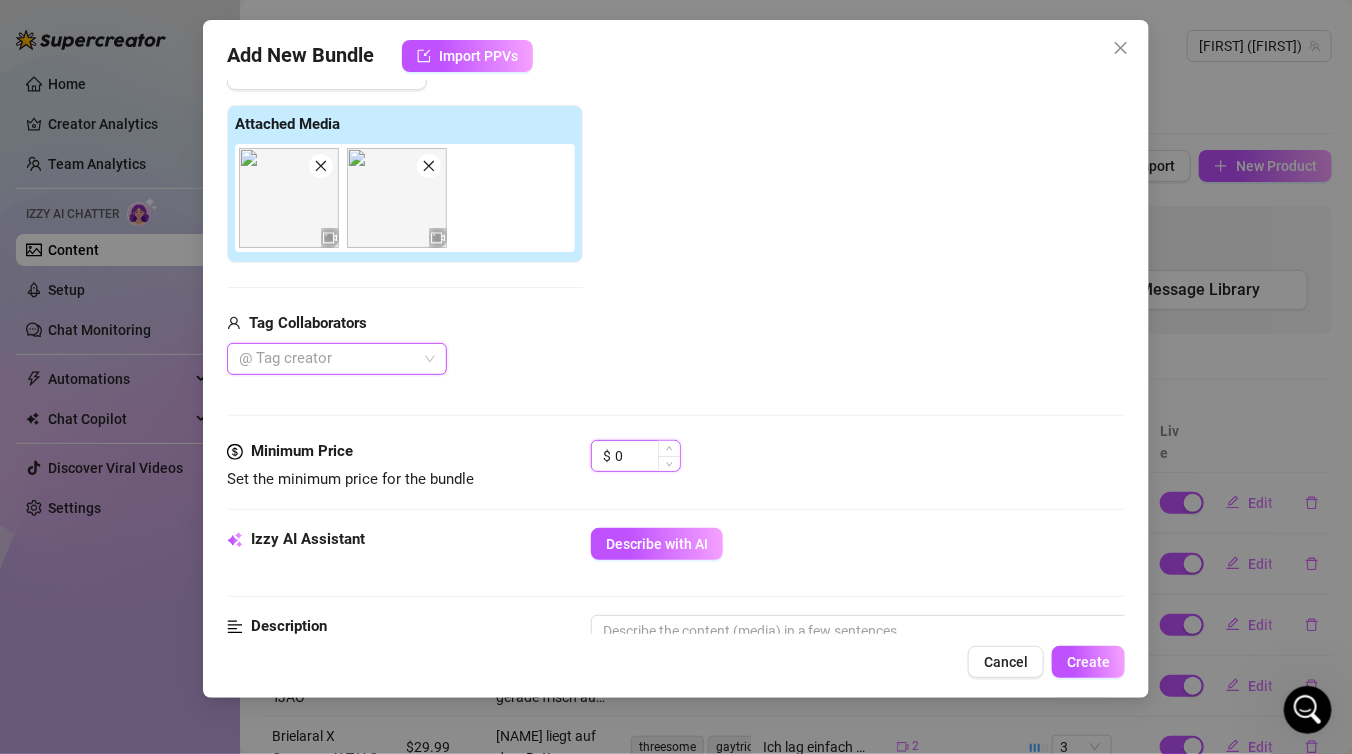 click on "0" at bounding box center (647, 456) 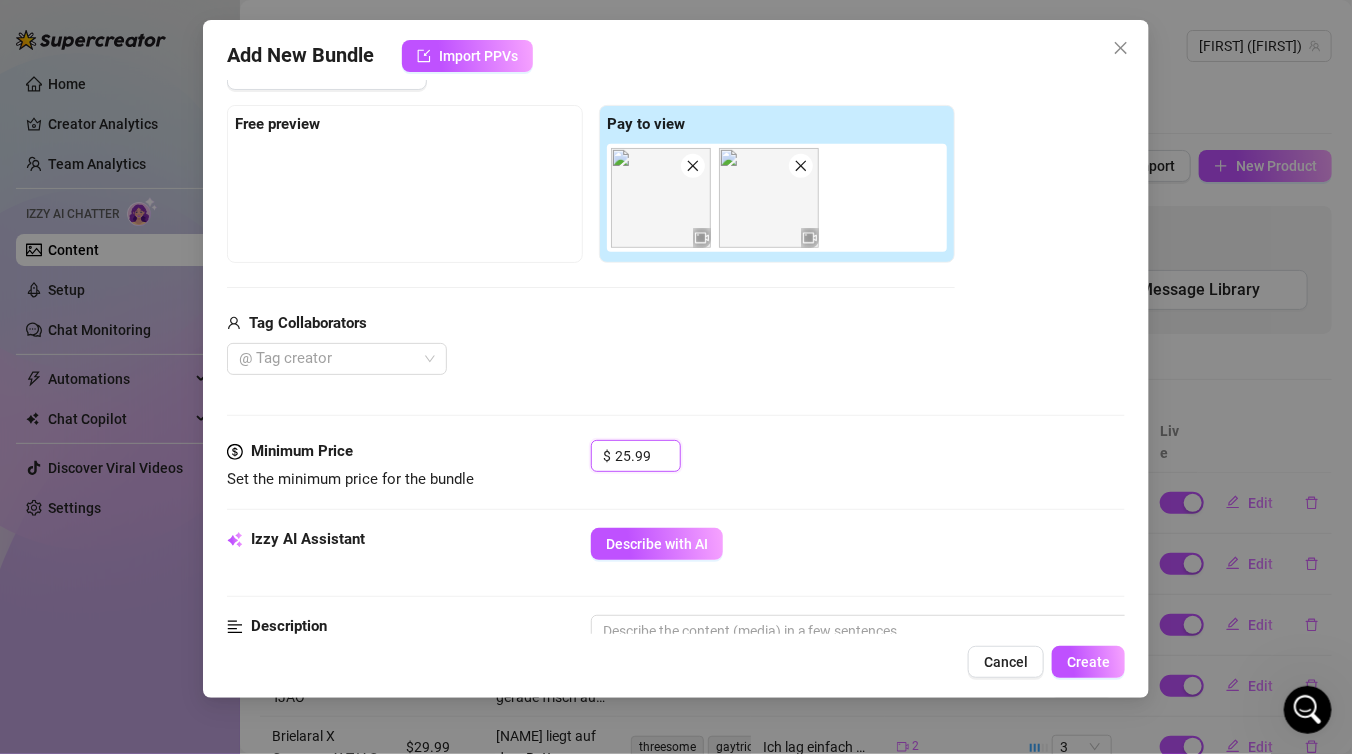 type on "25.99" 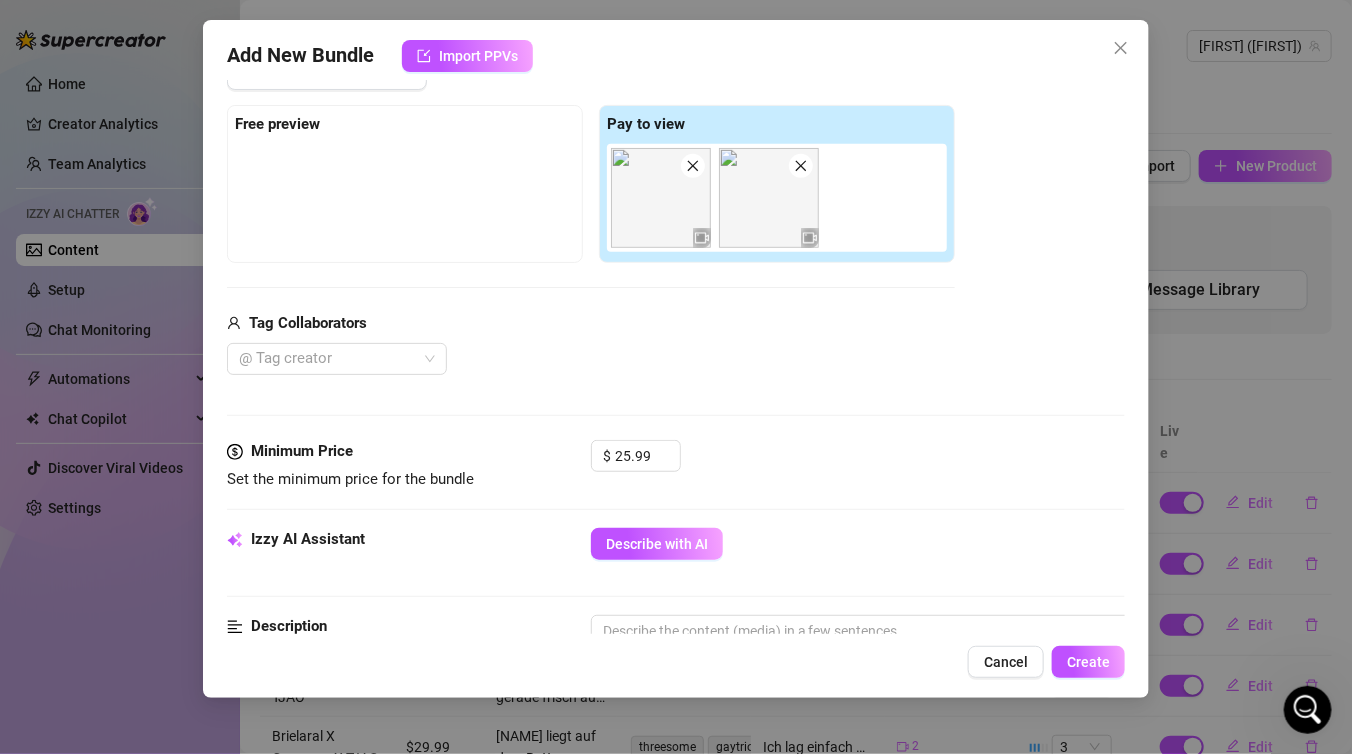 click on "$ 25.99" at bounding box center (858, 465) 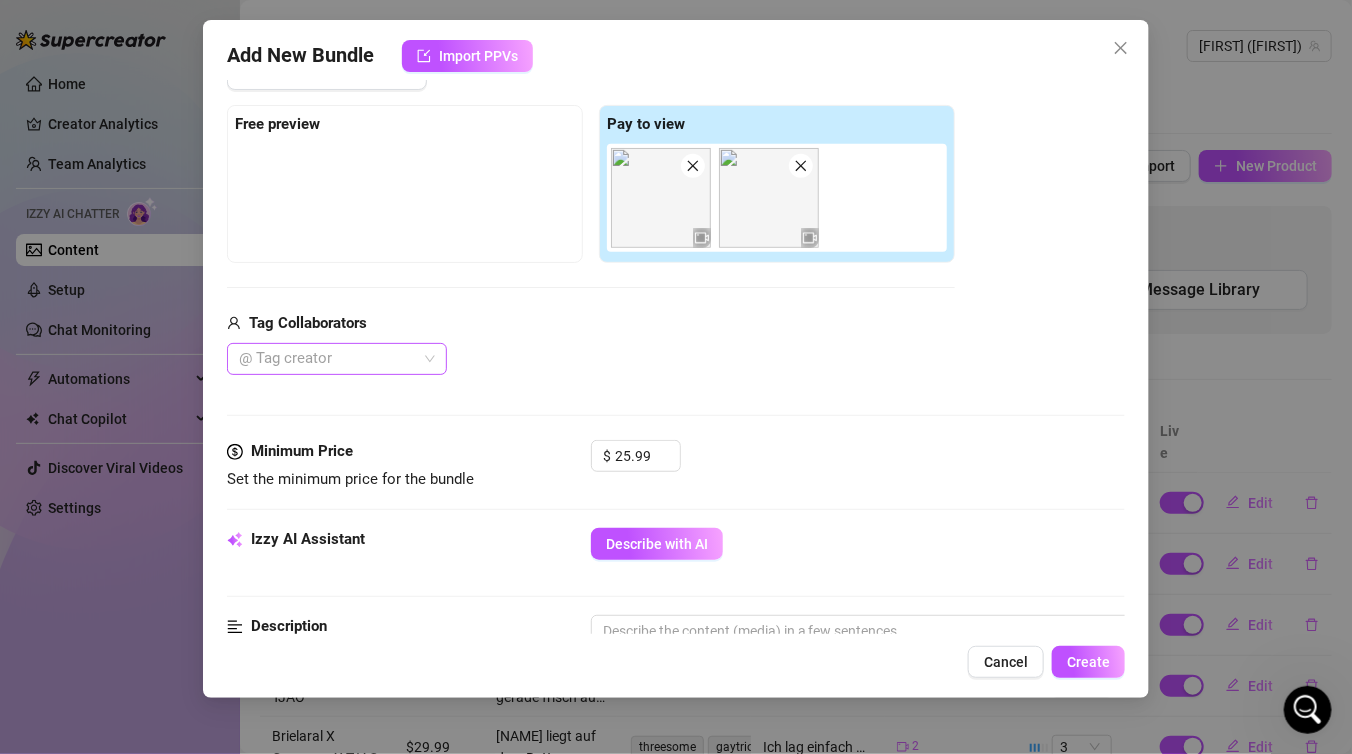 click at bounding box center [326, 359] 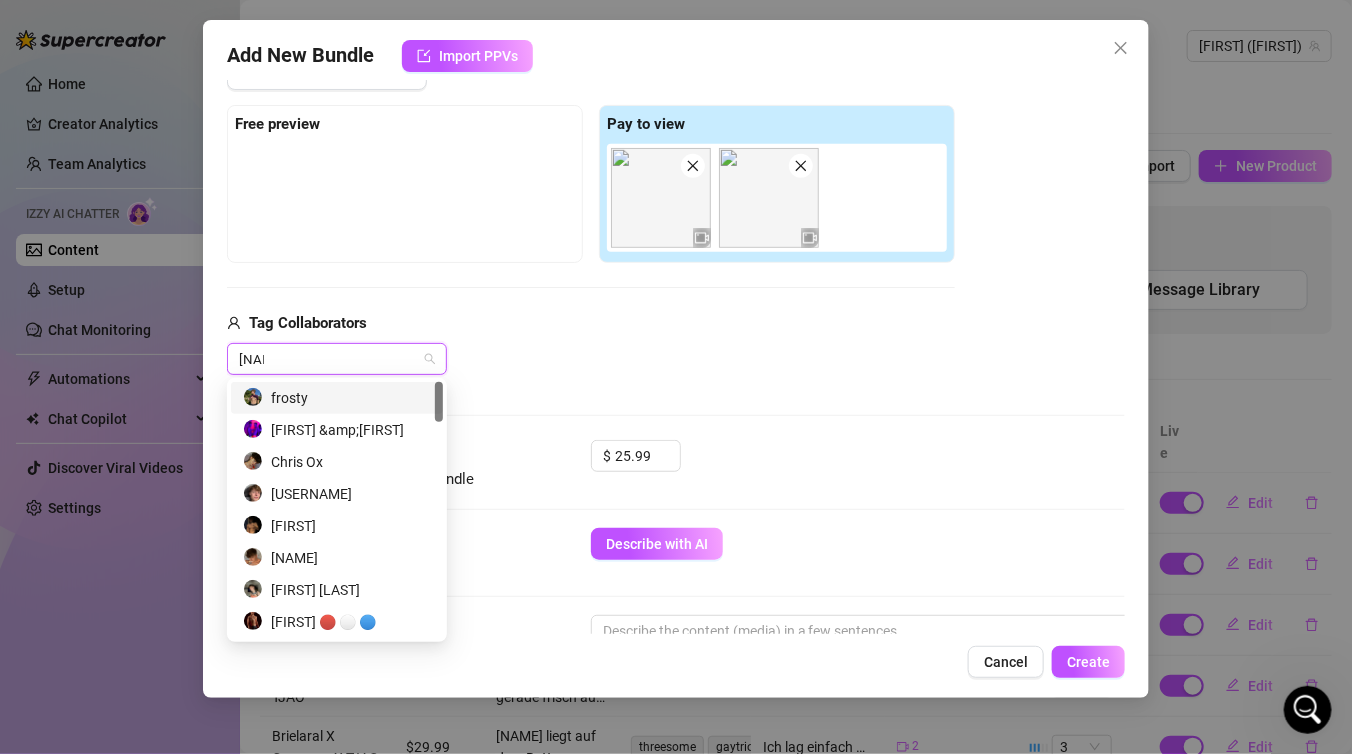 type on "chris" 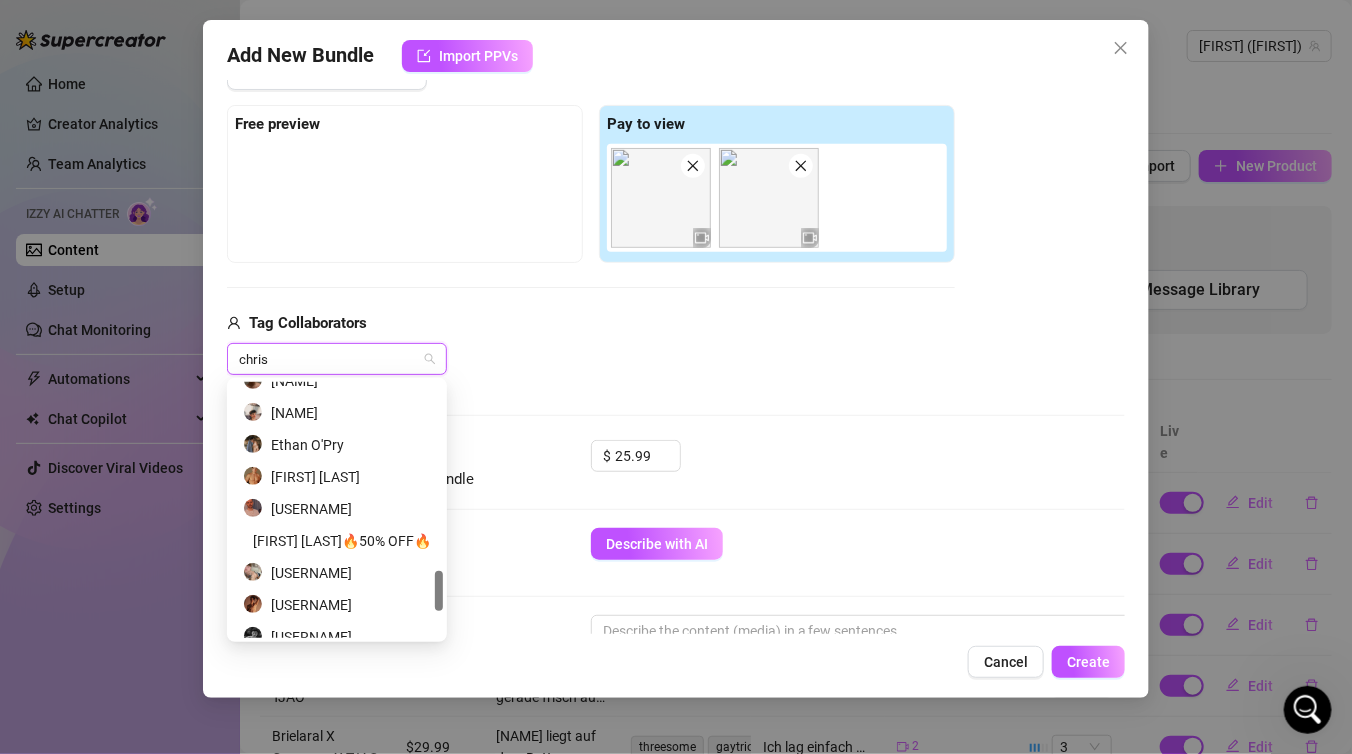 scroll, scrollTop: 1178, scrollLeft: 0, axis: vertical 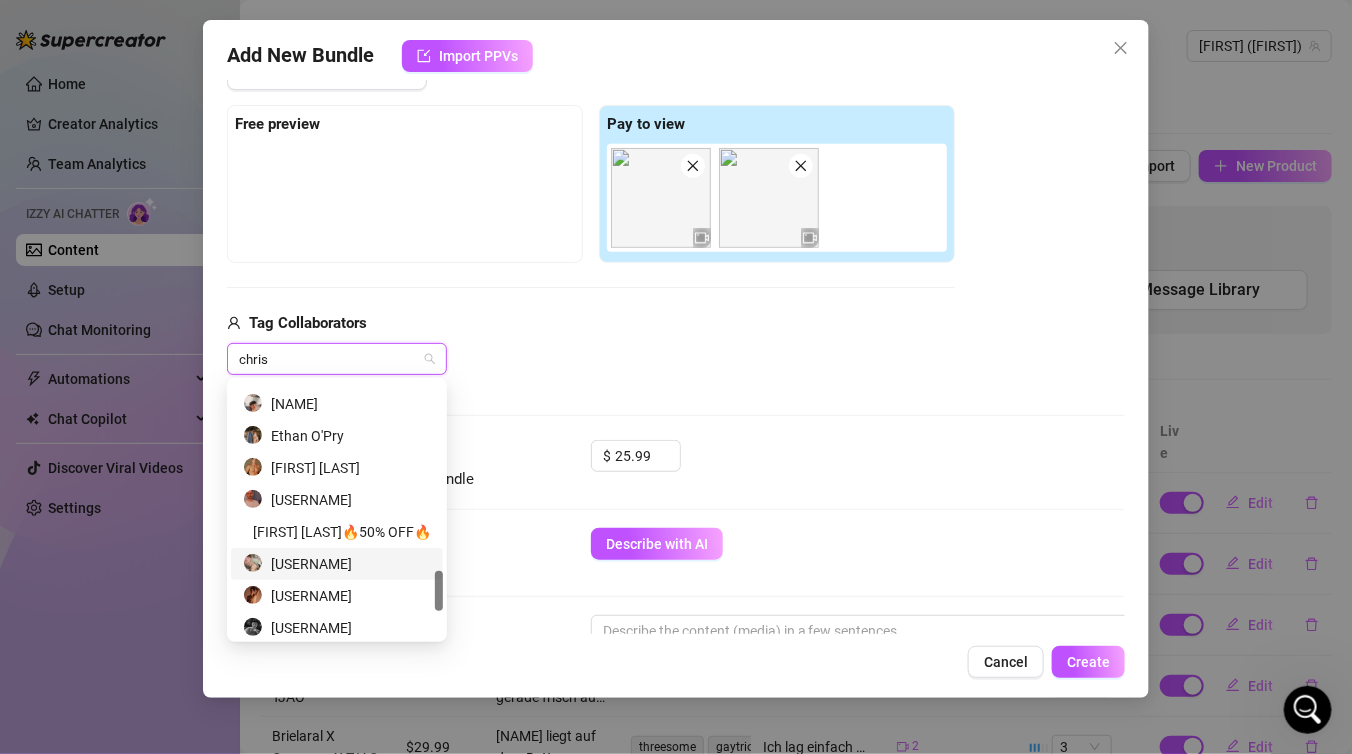 click on "[USERNAME]" at bounding box center [337, 564] 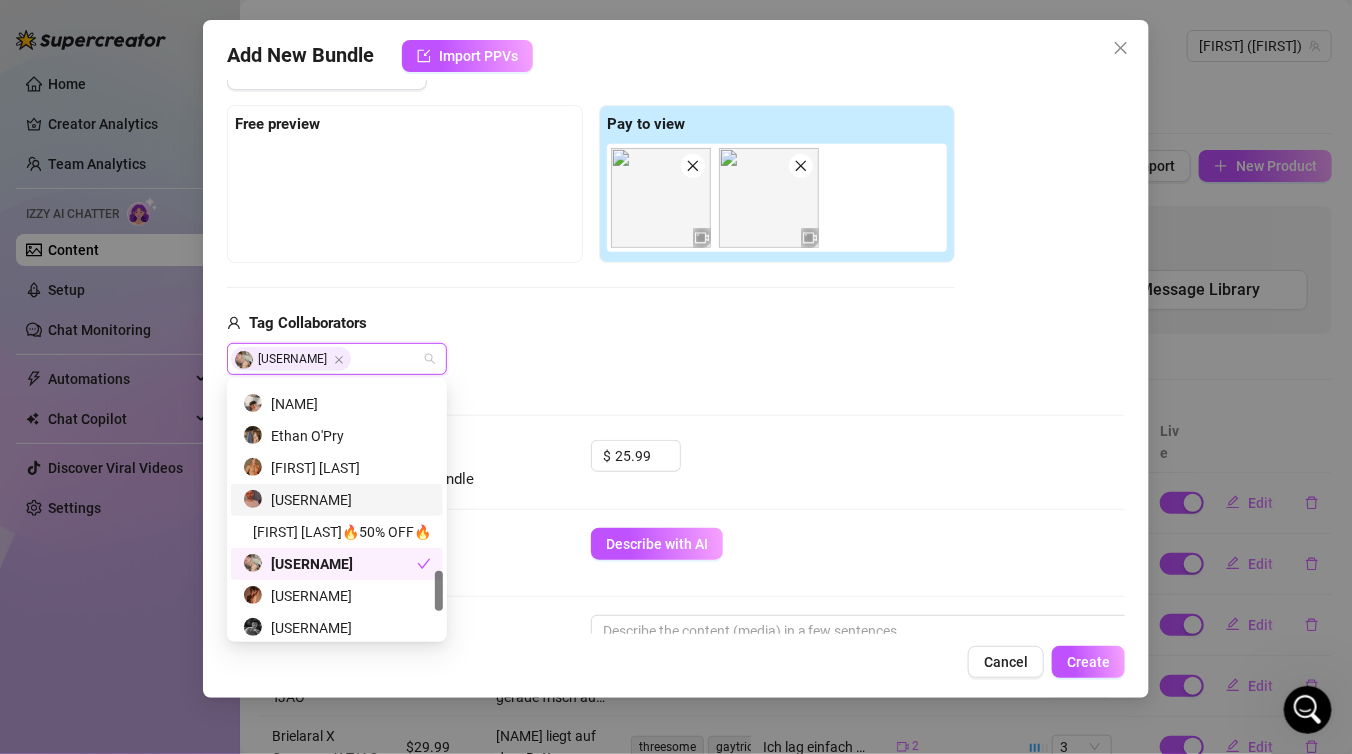 click on "[USERNAME]" at bounding box center [591, 359] 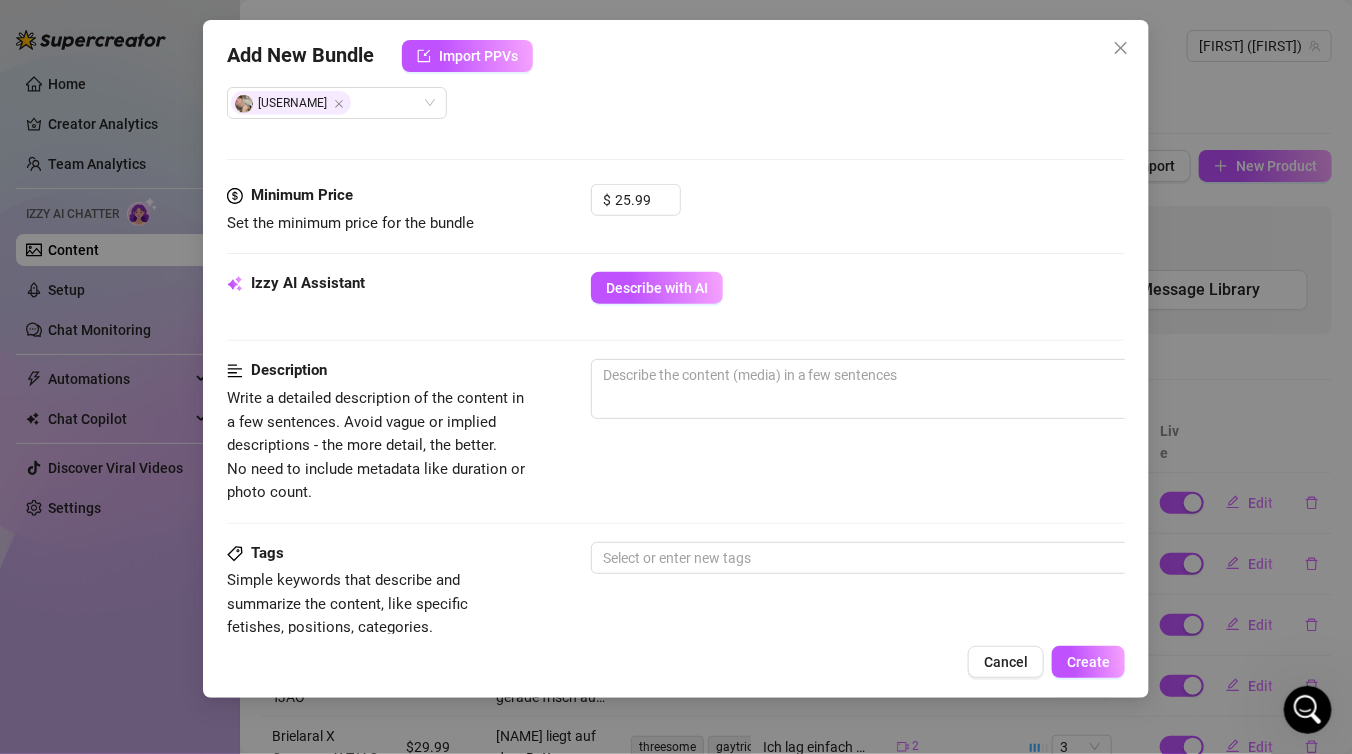 scroll, scrollTop: 553, scrollLeft: 0, axis: vertical 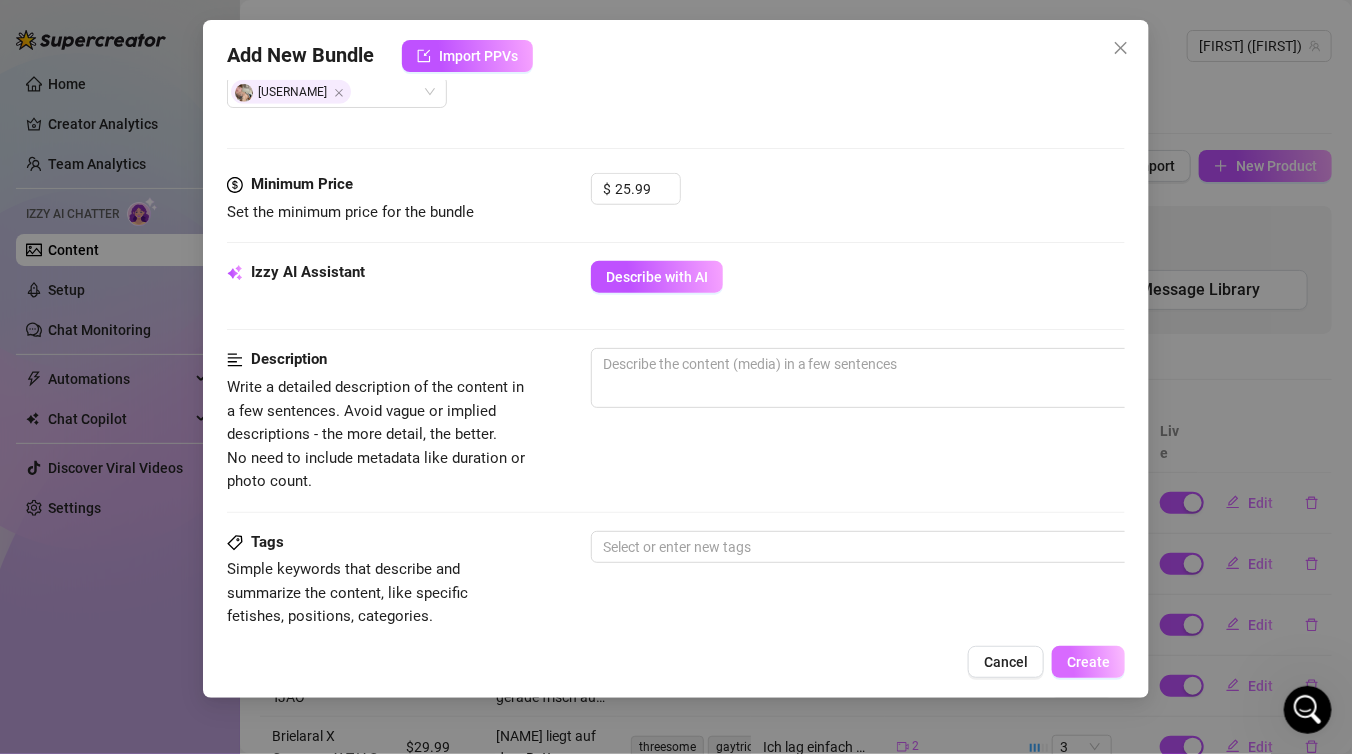 click on "Create" at bounding box center (1088, 662) 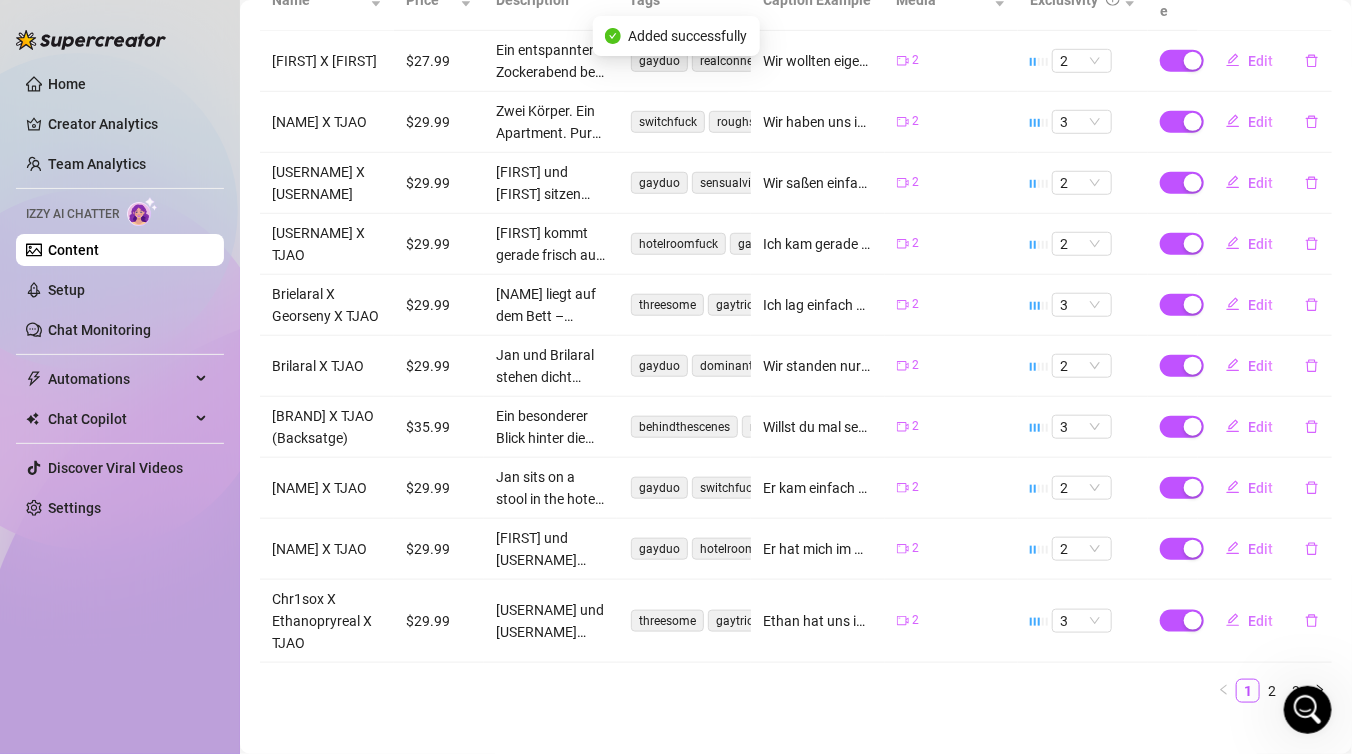 scroll, scrollTop: 441, scrollLeft: 0, axis: vertical 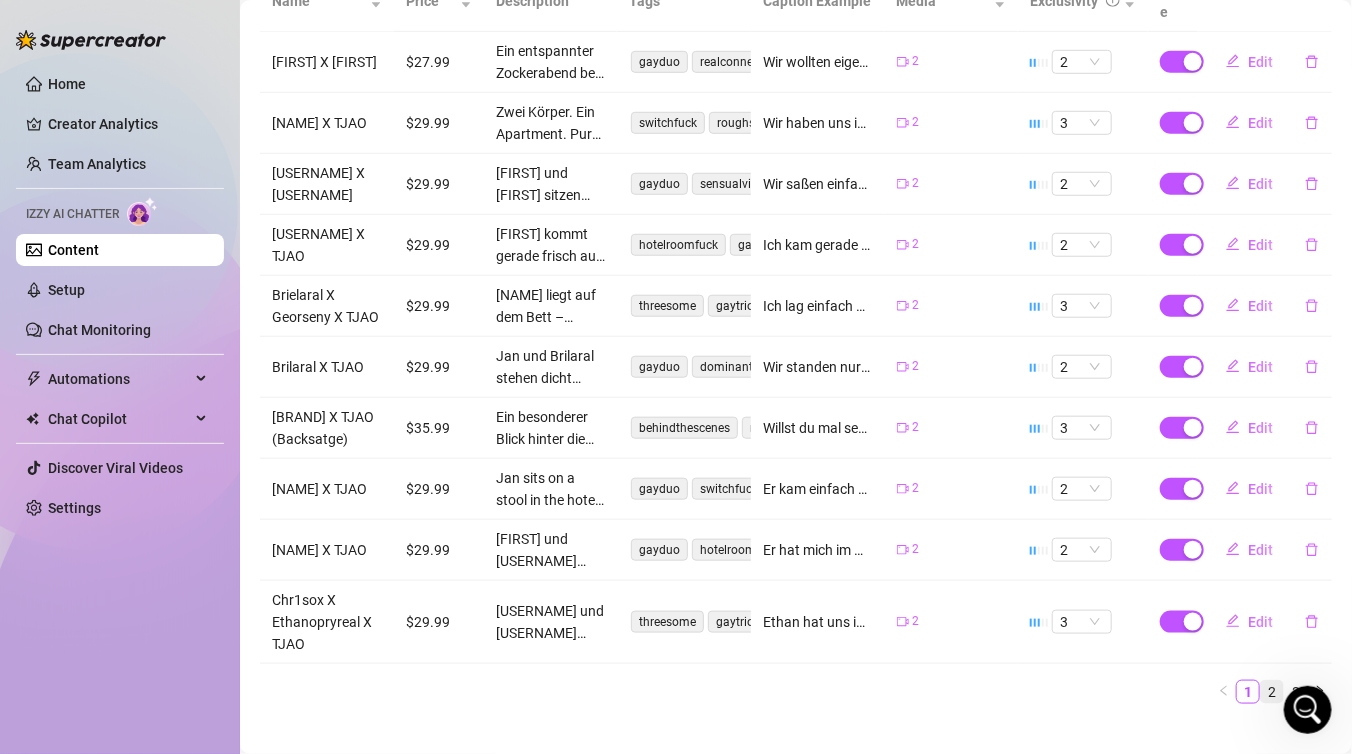 click on "2" at bounding box center (1272, 692) 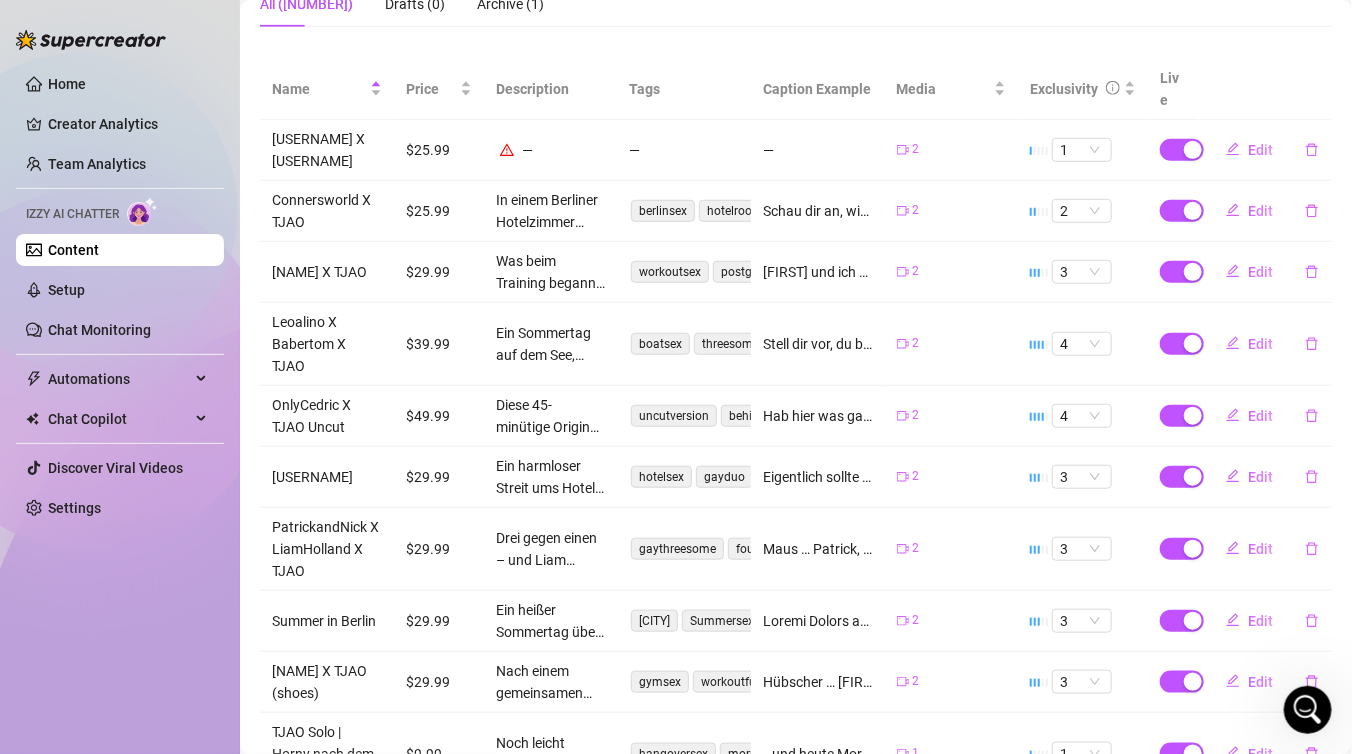 scroll, scrollTop: 343, scrollLeft: 0, axis: vertical 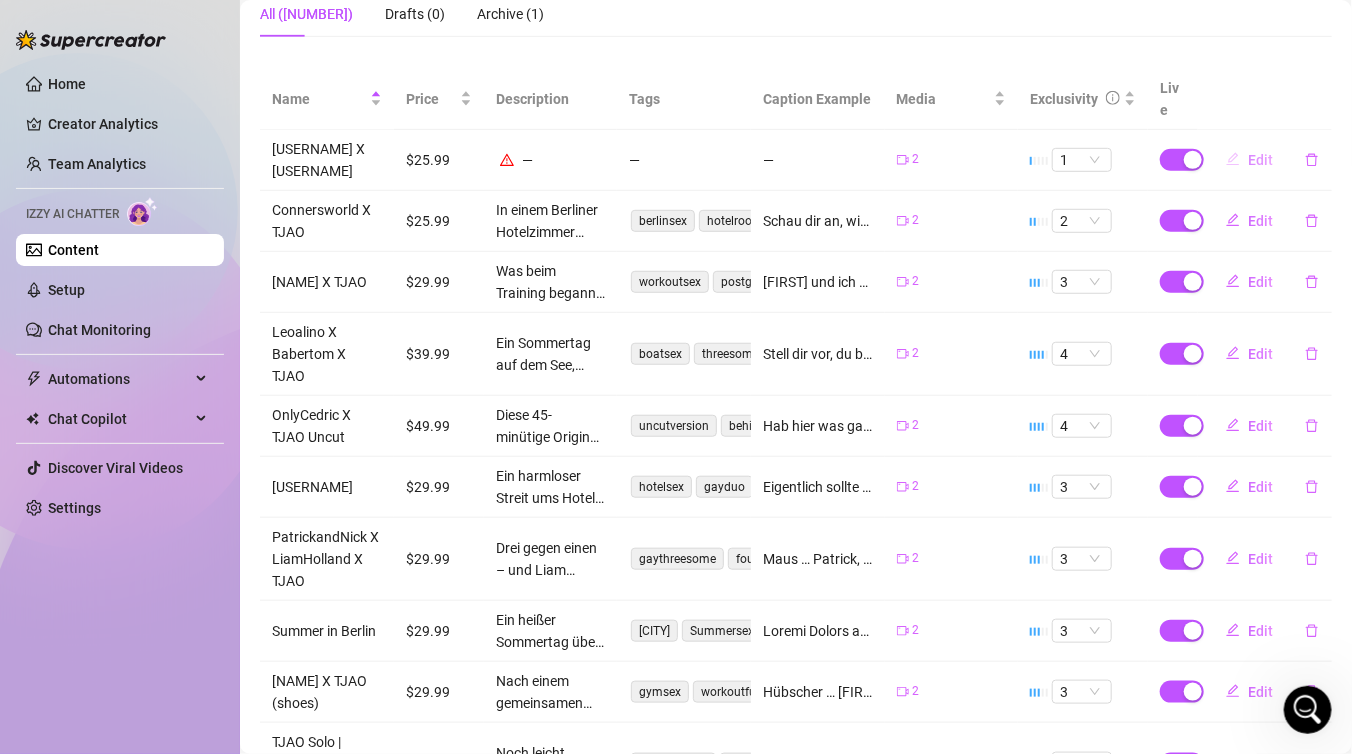 click on "Edit" at bounding box center (1260, 160) 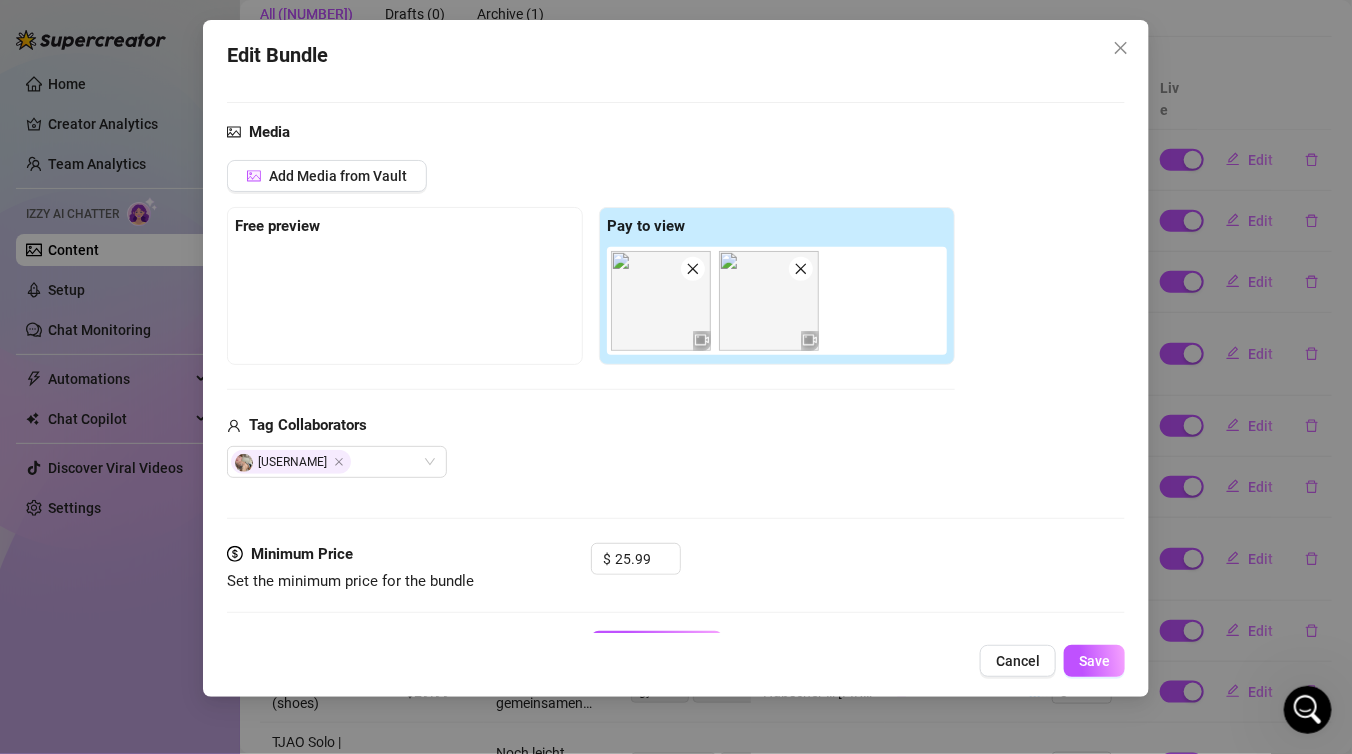 scroll, scrollTop: 185, scrollLeft: 0, axis: vertical 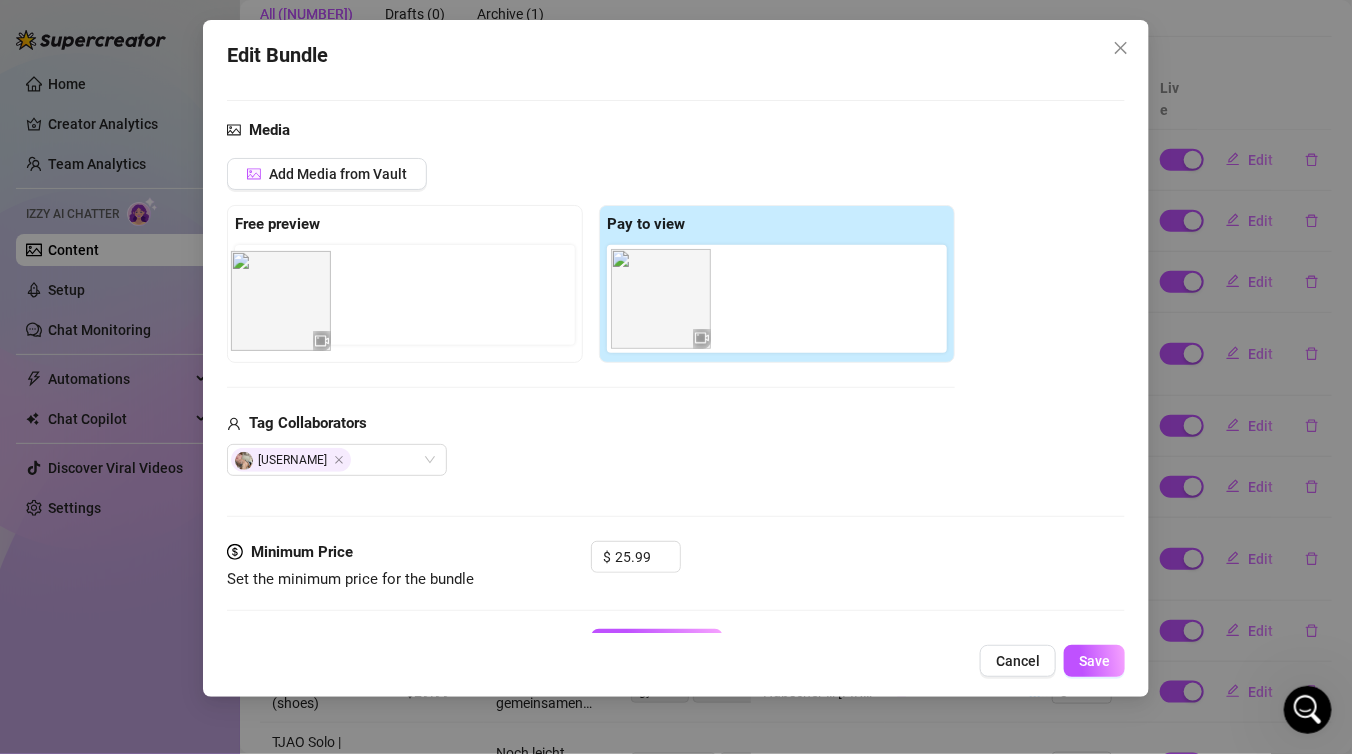 drag, startPoint x: 774, startPoint y: 317, endPoint x: 276, endPoint y: 320, distance: 498.00903 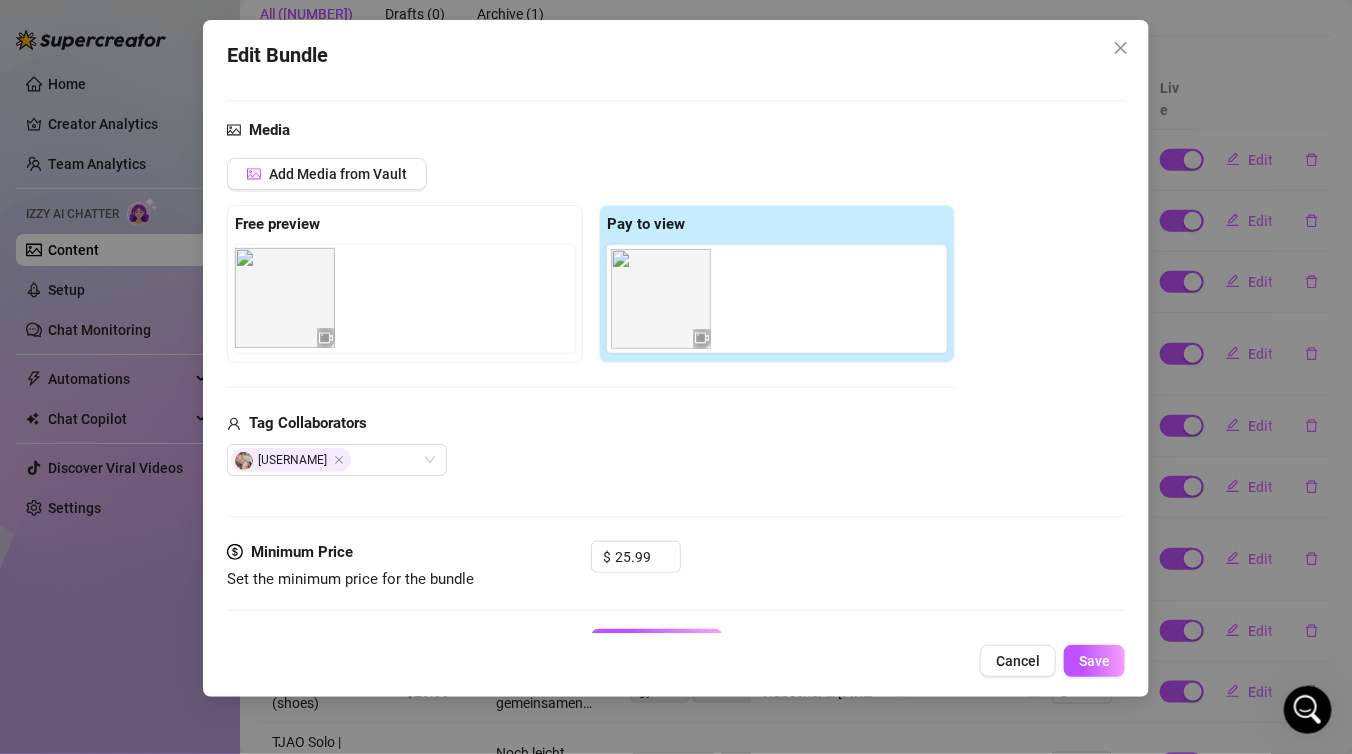 drag, startPoint x: 785, startPoint y: 299, endPoint x: 281, endPoint y: 298, distance: 504.001 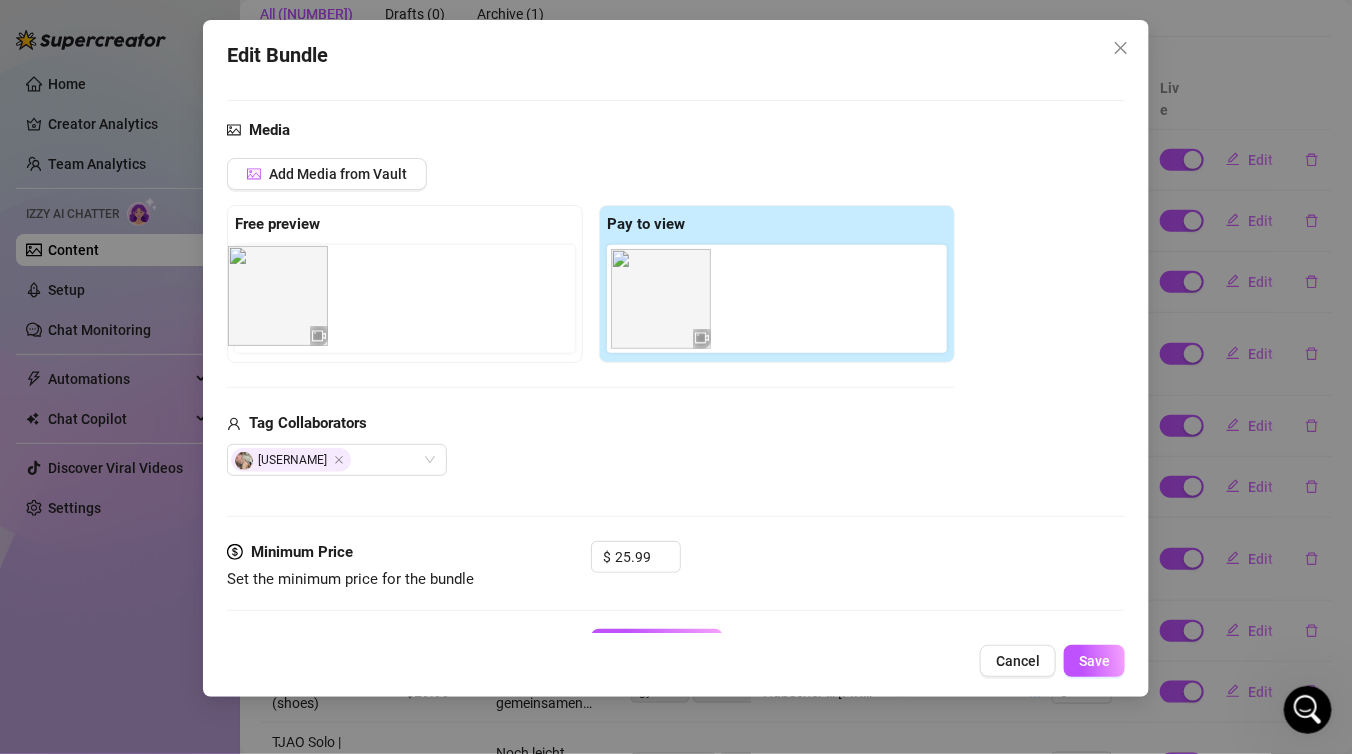 drag, startPoint x: 772, startPoint y: 326, endPoint x: 277, endPoint y: 326, distance: 495 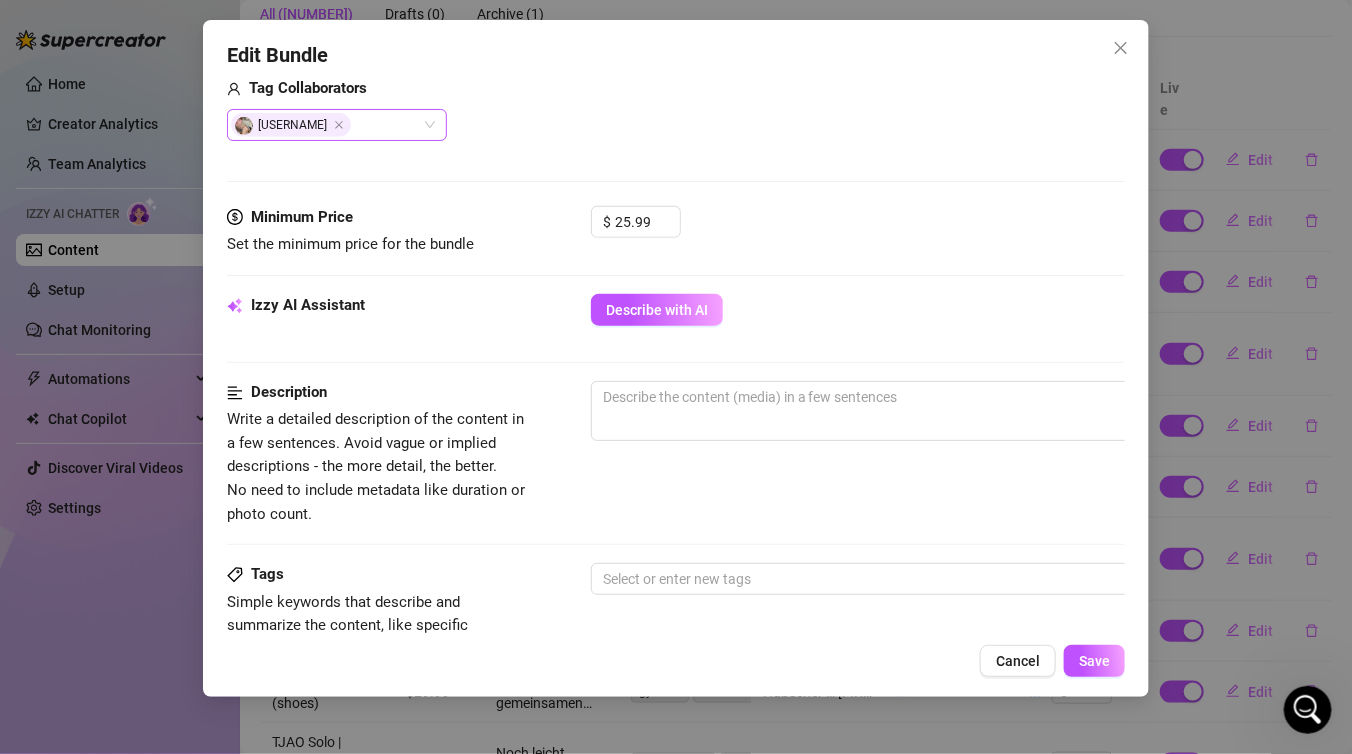 scroll, scrollTop: 550, scrollLeft: 0, axis: vertical 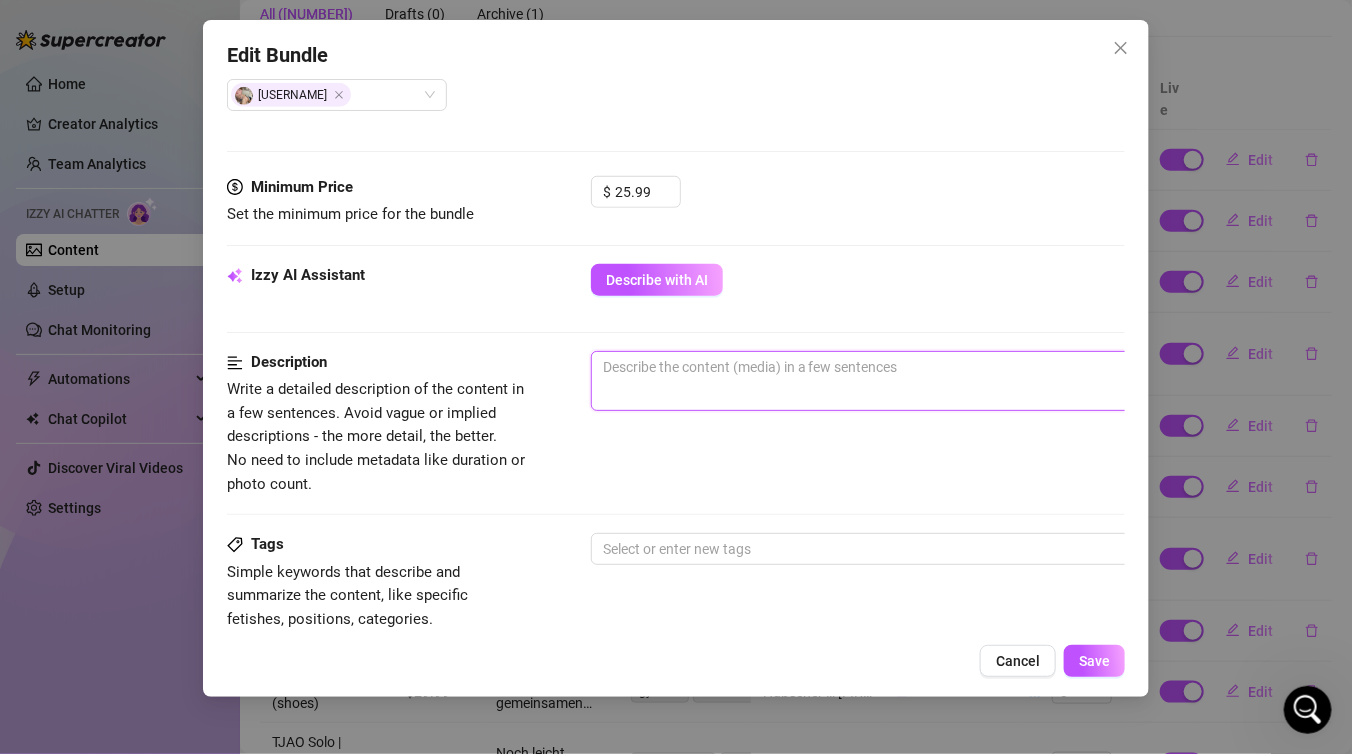 click at bounding box center [941, 381] 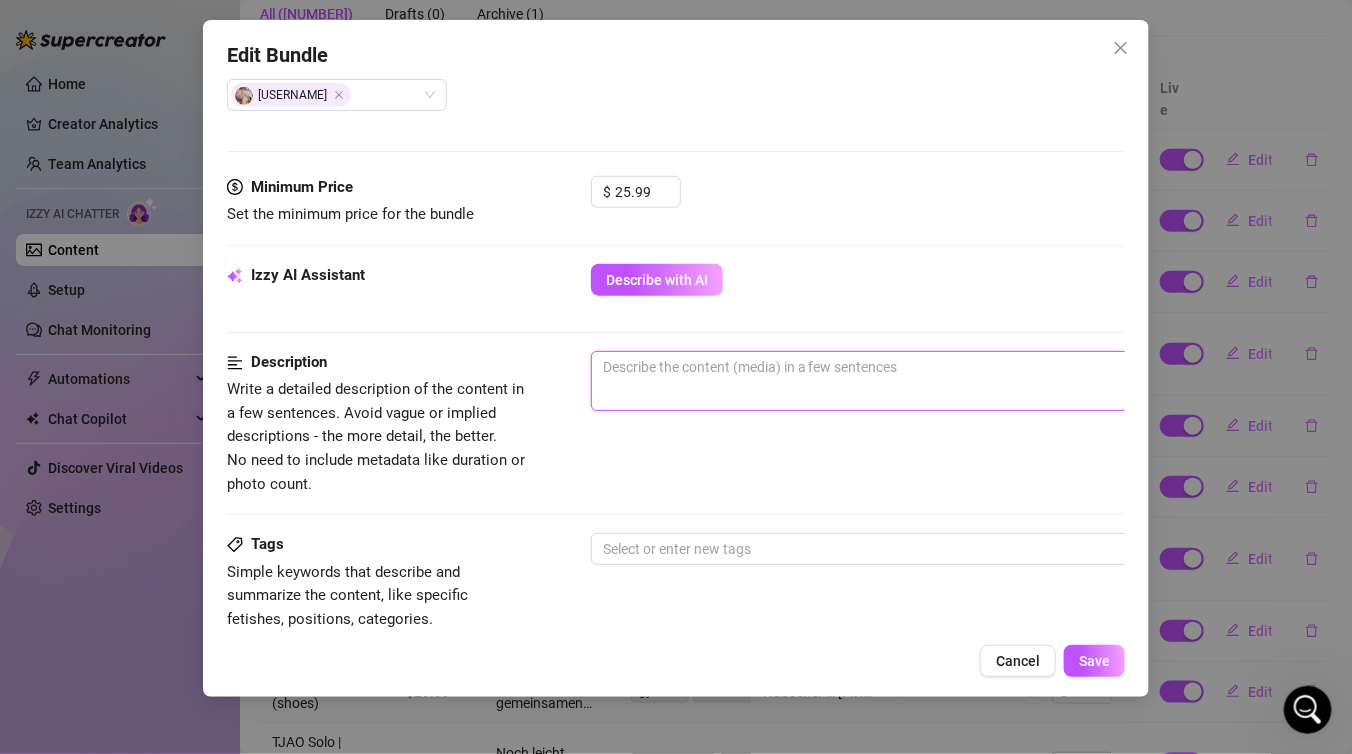 paste on "Jan und Chris starten das Video ganz privat – keine langen Worte, kein Zögern. Jan kniet sich direkt vor Chris und nimmt seinen harten Schwanz tief in den Mund. Die Stimmung ist vertraut, das Setting gemütlich – doch die Lust steigt sofort.
Chris übernimmt, dreht Jan auf den Bauch und verwöhnt ihn zärtlich mit der Zunge. Danach fickt er ihn tief, fest und genussvoll. Der Rhythmus passt – die Spannung steigt.
Jan setzt sich später auf Chris’ Schwanz, reitet ihn mit vollem Körpereinsatz. Dann wechseln sie: Chris liegt auf dem Rücken, Jan dominiert ihn, leckt seinen Körper, wichst ihn, bevor er ihn in der Missionarsstellung noch einmal durchnimmt.
Zum Finale wichsen beide gemeinsam – bis sie sich stöhnend über Chris’ Körper entladen.
Ein vertrauter, intensiver Clip voller Nähe, Lust und gegenseitiger Hingabe – direkt, heiß, ungefiltert." 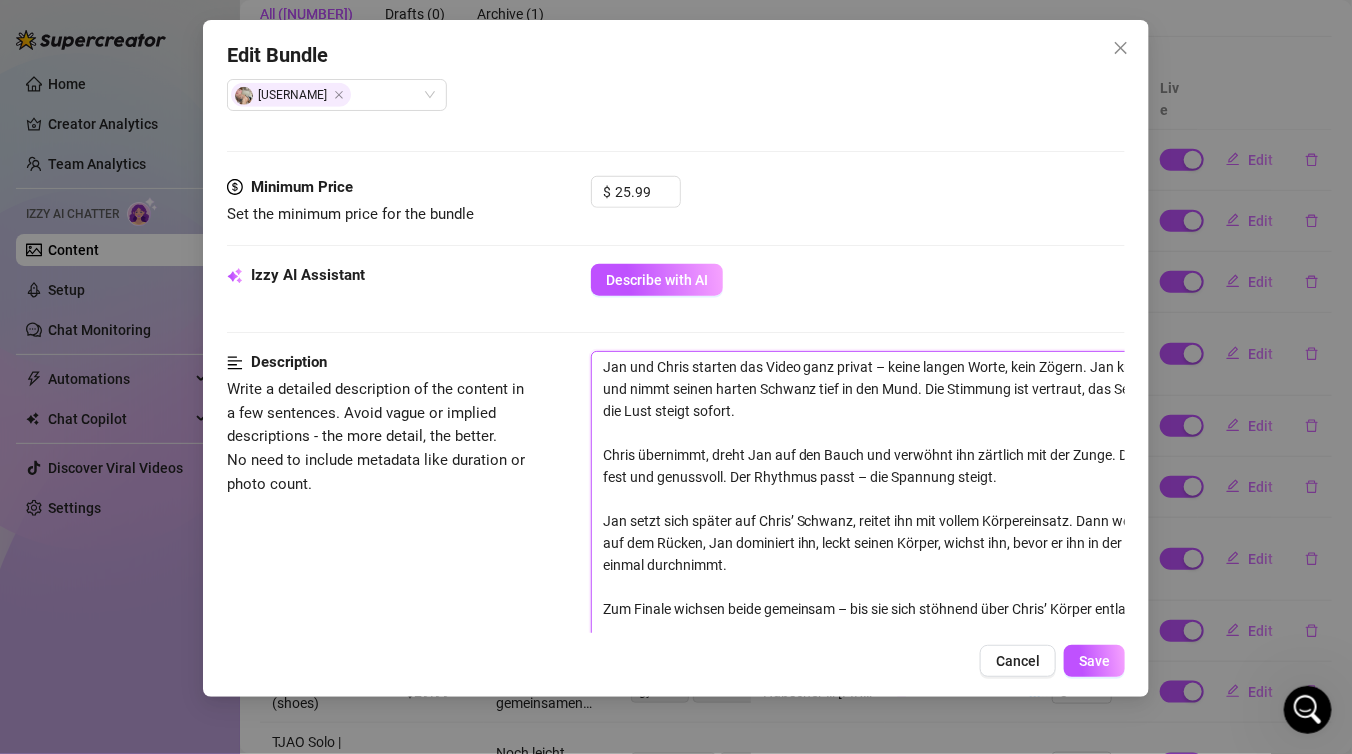scroll, scrollTop: 73, scrollLeft: 0, axis: vertical 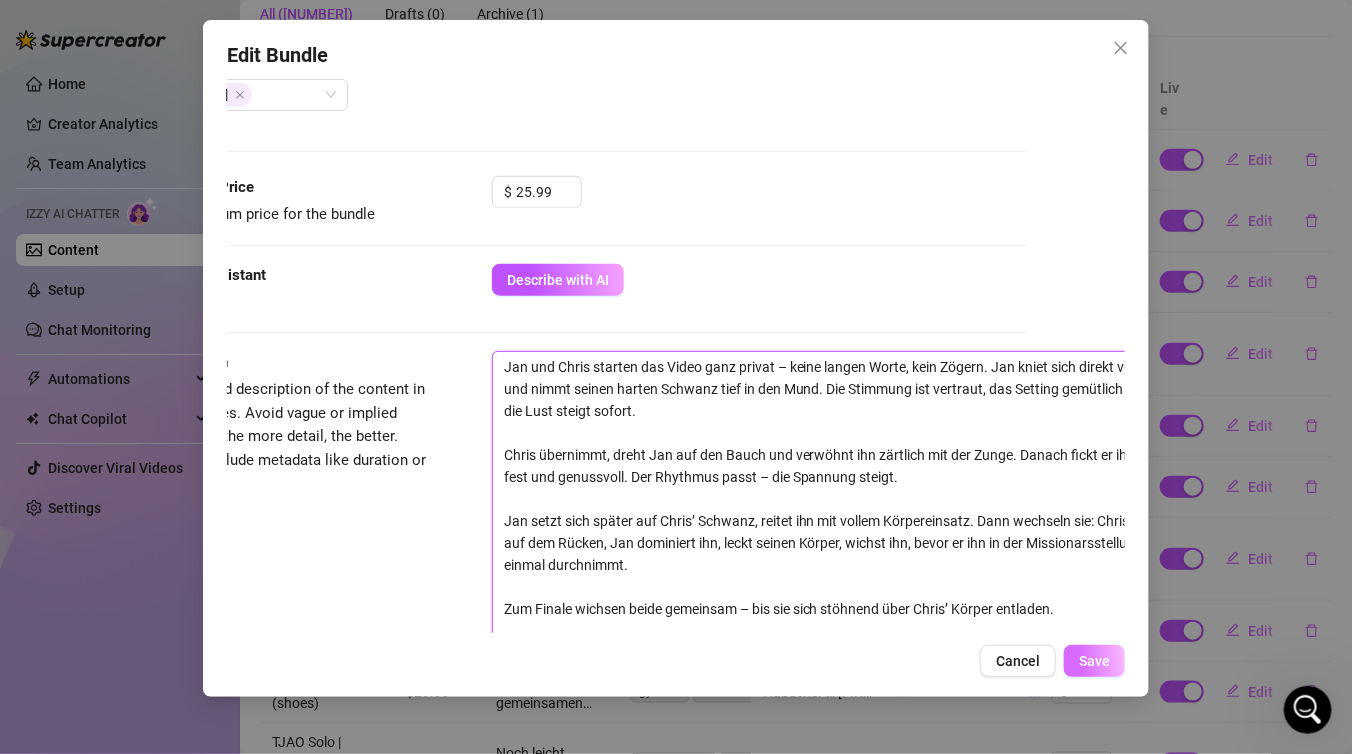 type on "Jan und Chris starten das Video ganz privat – keine langen Worte, kein Zögern. Jan kniet sich direkt vor Chris und nimmt seinen harten Schwanz tief in den Mund. Die Stimmung ist vertraut, das Setting gemütlich – doch die Lust steigt sofort.
Chris übernimmt, dreht Jan auf den Bauch und verwöhnt ihn zärtlich mit der Zunge. Danach fickt er ihn tief, fest und genussvoll. Der Rhythmus passt – die Spannung steigt.
Jan setzt sich später auf Chris’ Schwanz, reitet ihn mit vollem Körpereinsatz. Dann wechseln sie: Chris liegt auf dem Rücken, Jan dominiert ihn, leckt seinen Körper, wichst ihn, bevor er ihn in der Missionarsstellung noch einmal durchnimmt.
Zum Finale wichsen beide gemeinsam – bis sie sich stöhnend über Chris’ Körper entladen.
Ein vertrauter, intensiver Clip voller Nähe, Lust und gegenseitiger Hingabe – direkt, heiß, ungefiltert." 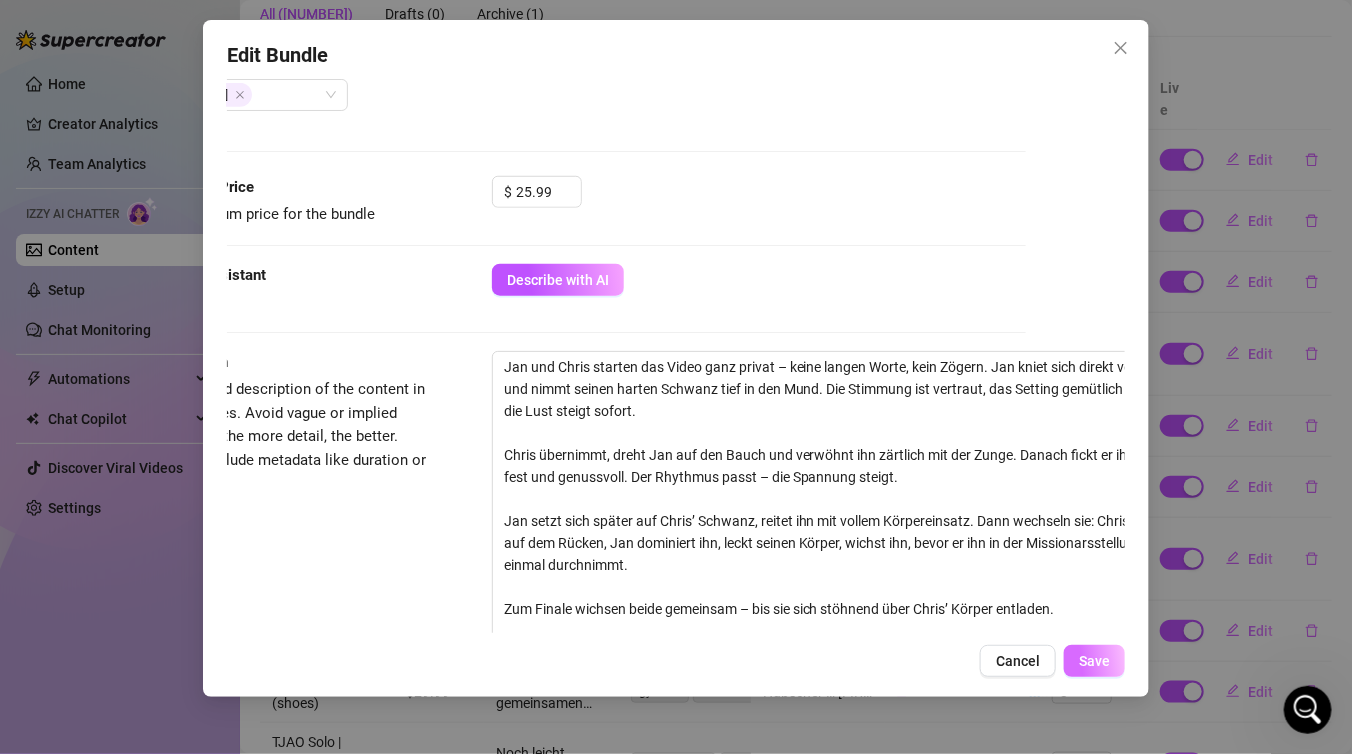 click on "Save" at bounding box center [1094, 661] 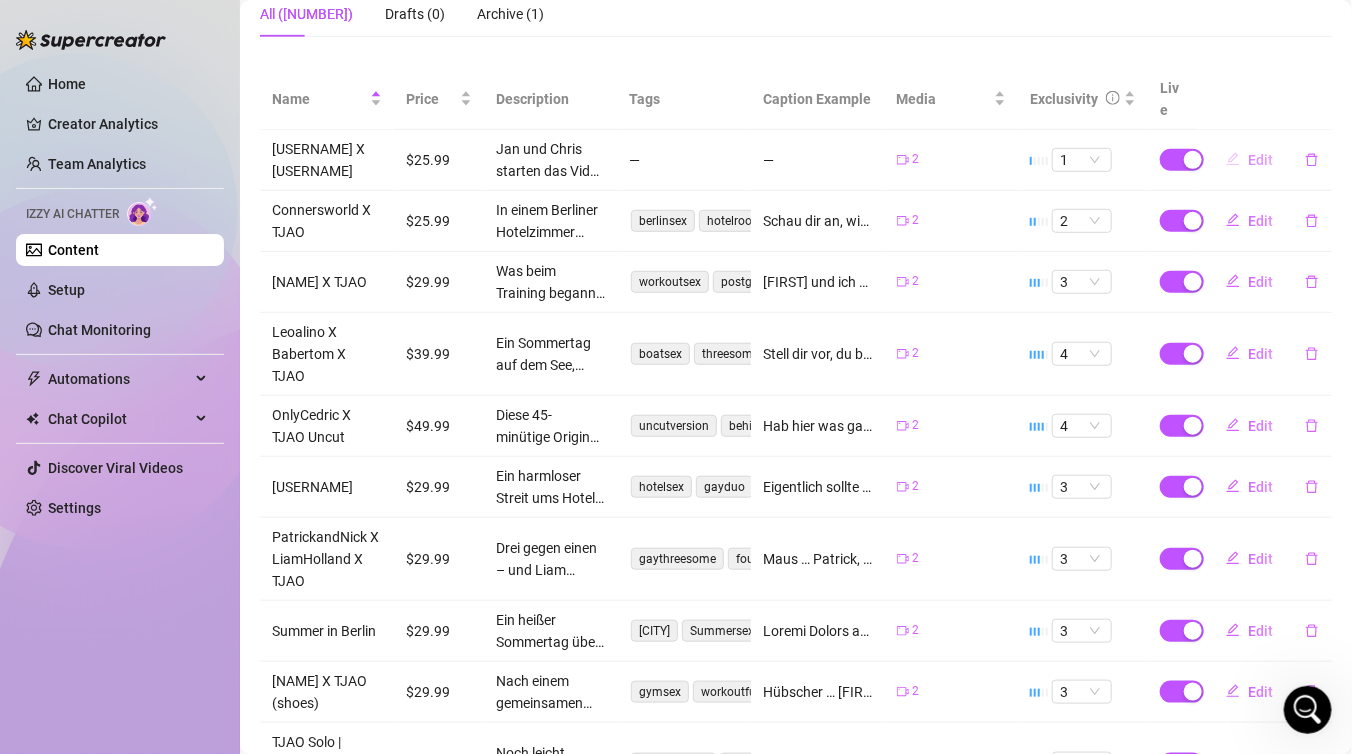 click on "Edit" at bounding box center (1260, 160) 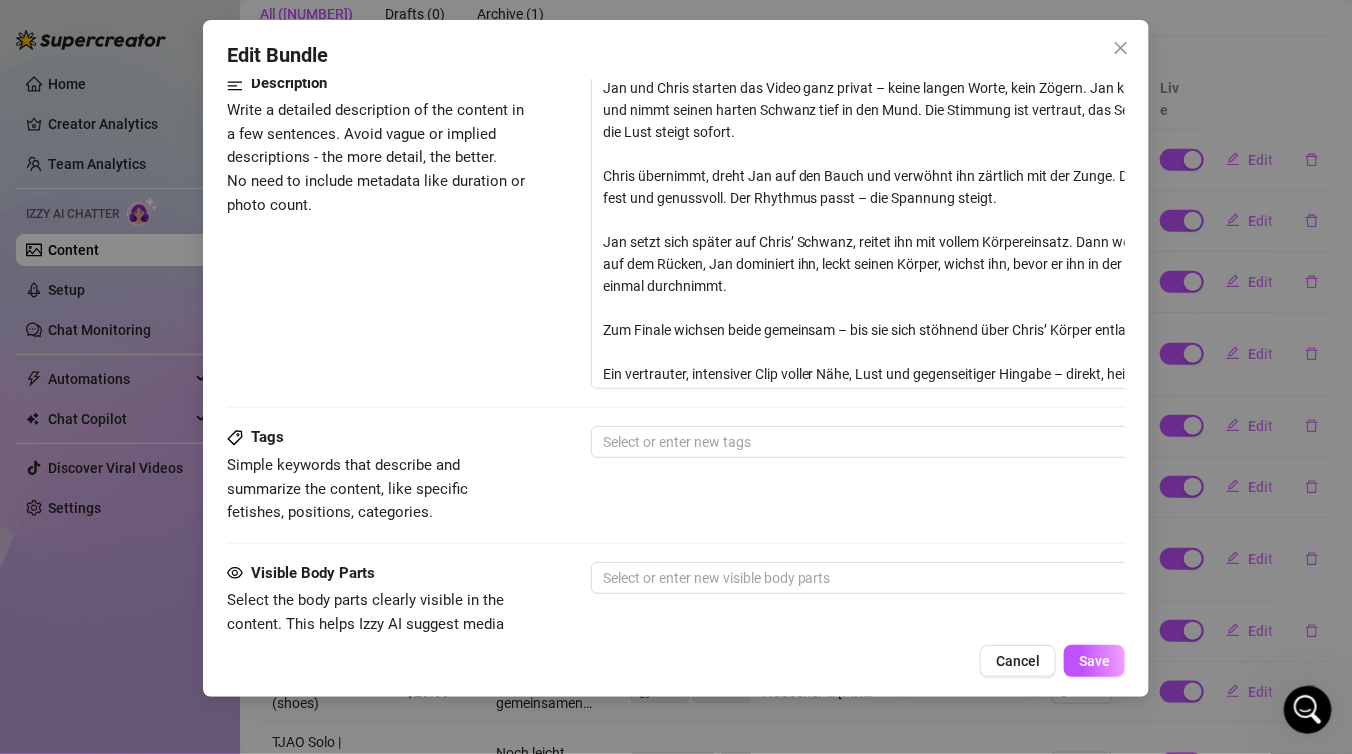 scroll, scrollTop: 882, scrollLeft: 0, axis: vertical 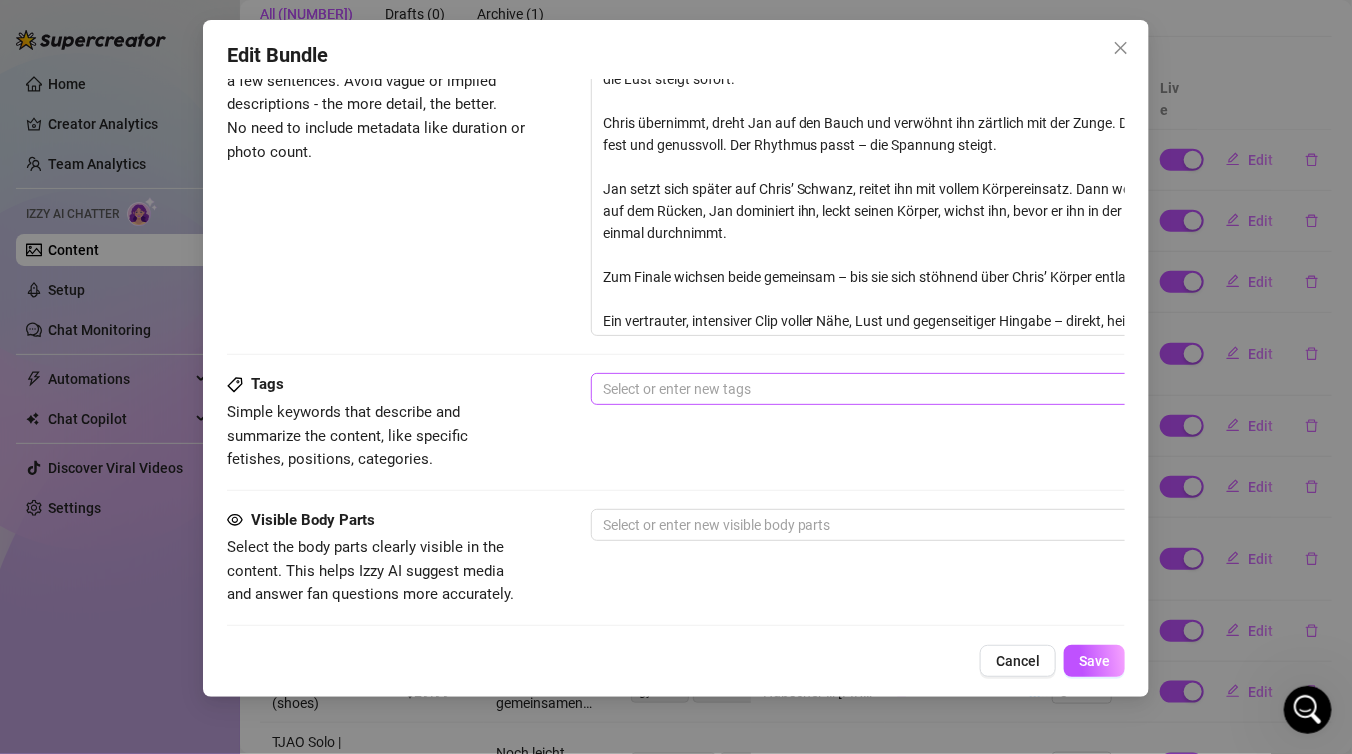 click at bounding box center (930, 389) 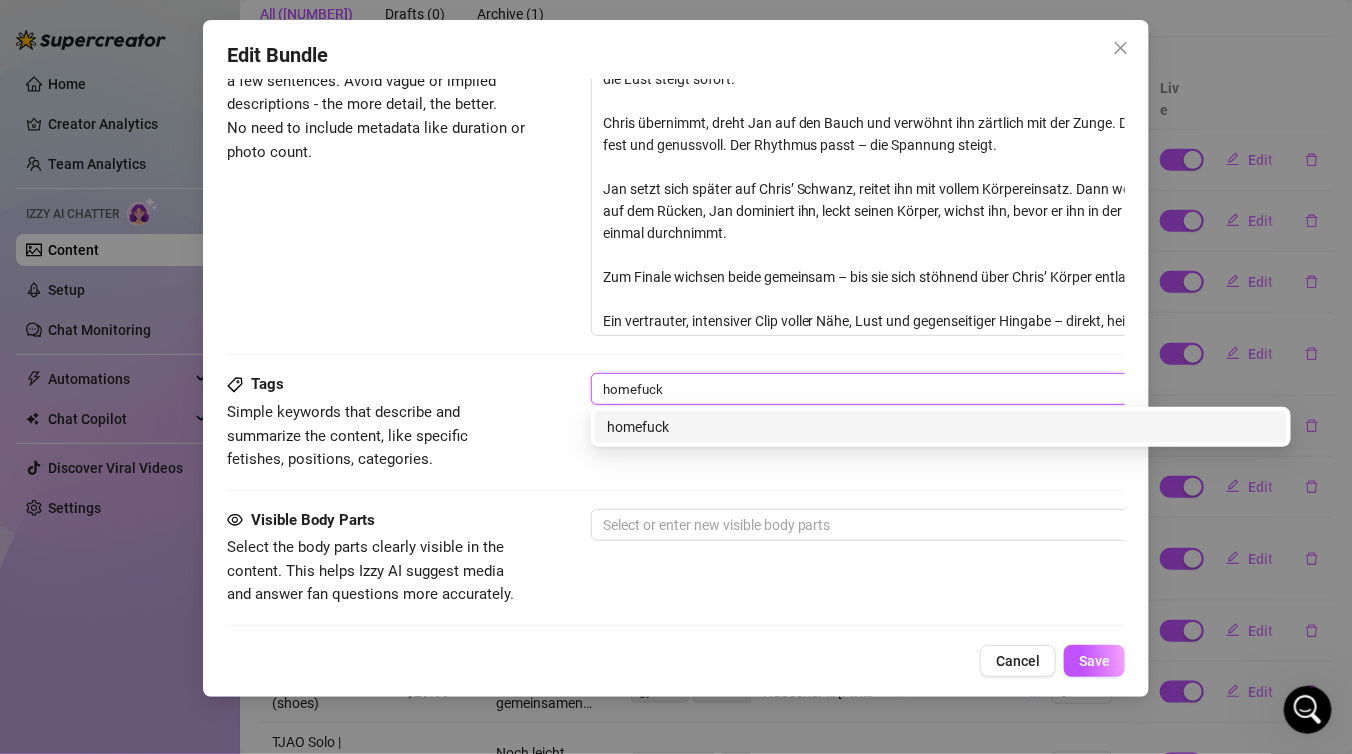type on "homefuck" 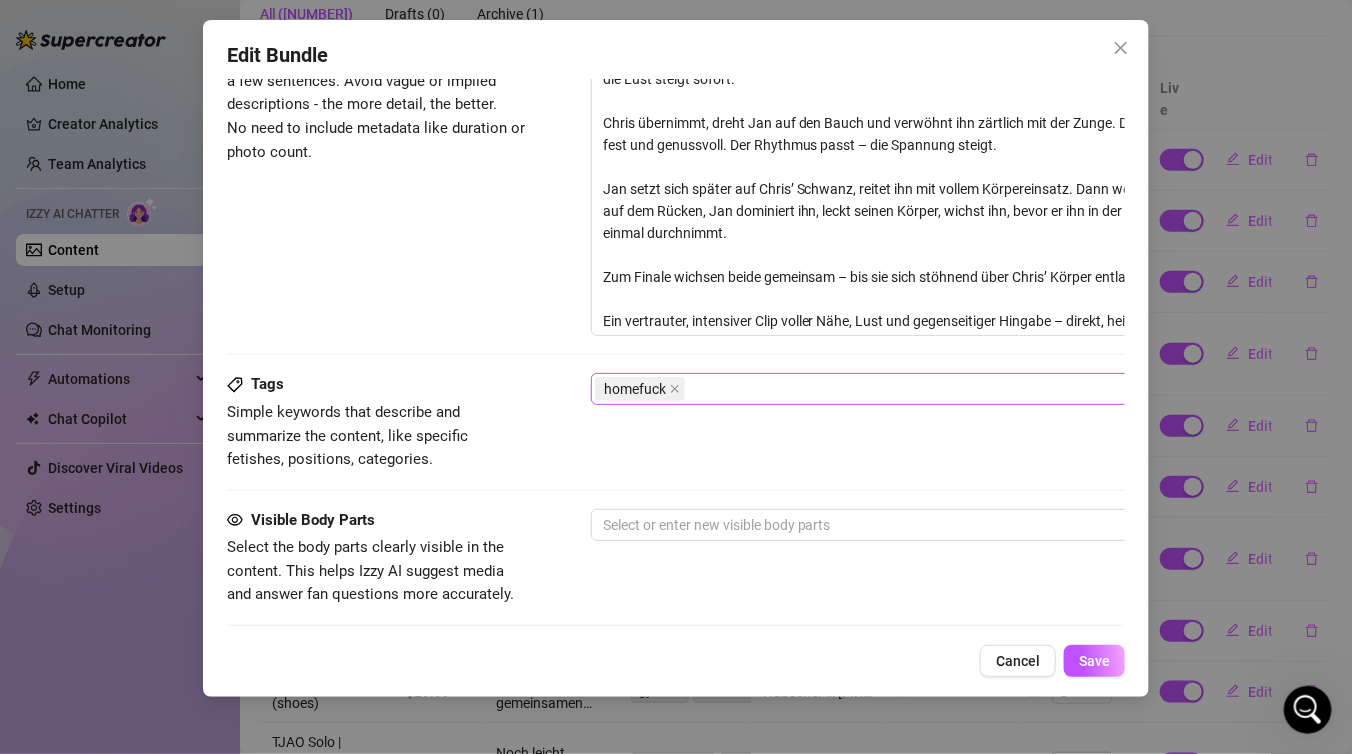 click on "homefuck" at bounding box center [941, 389] 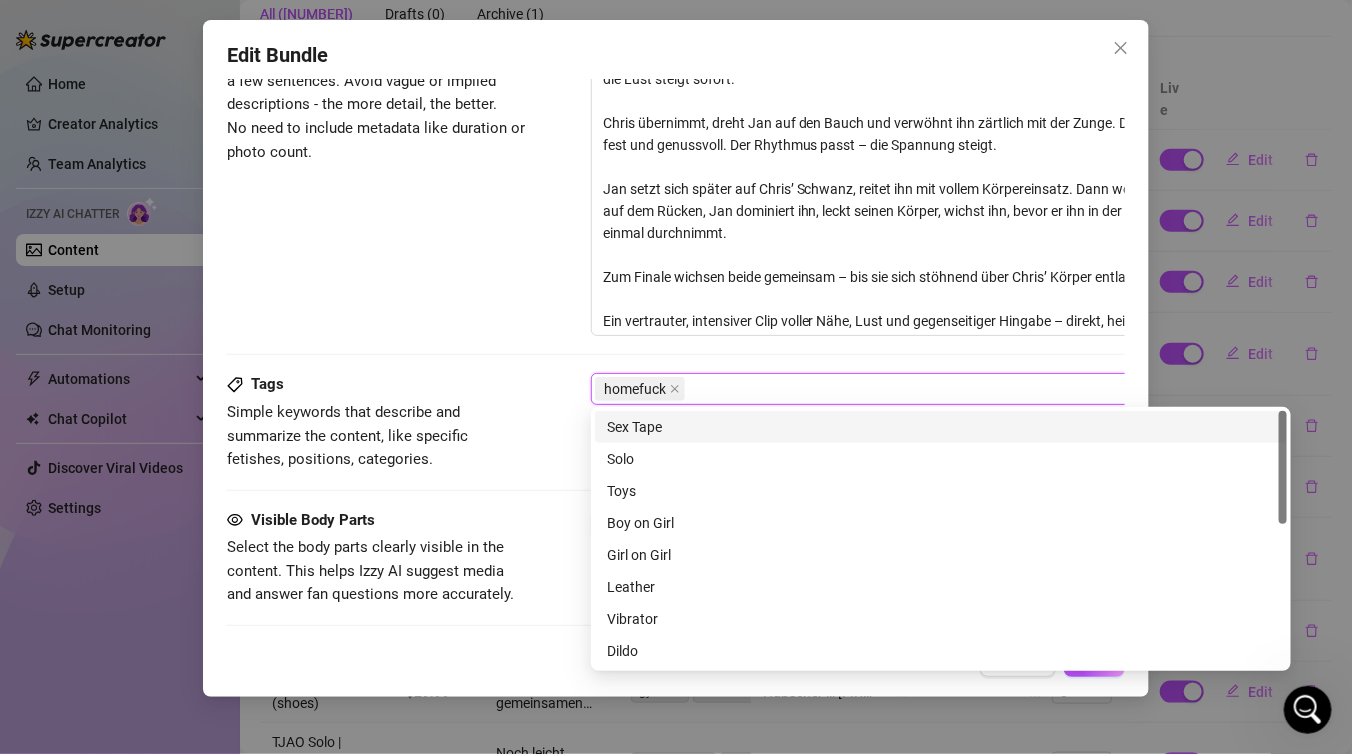 paste on "gayduo" 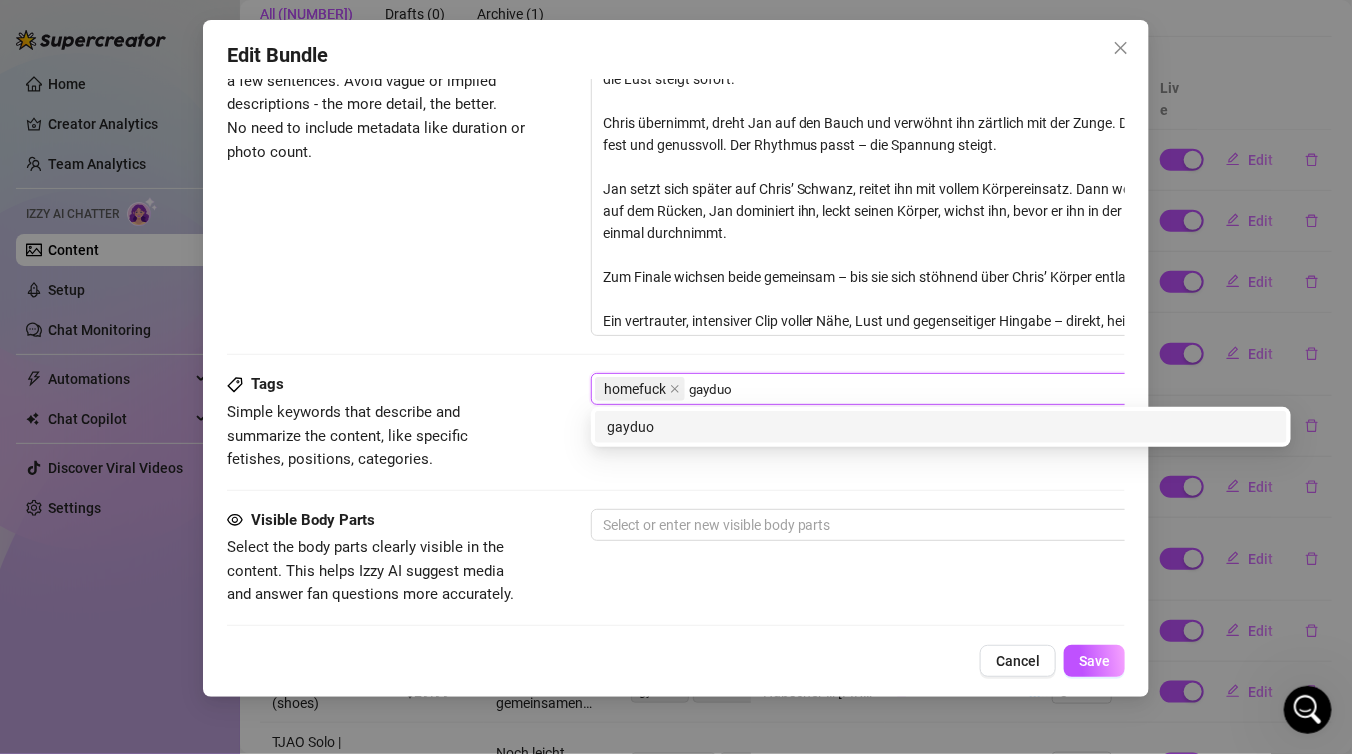 type on "gayduo" 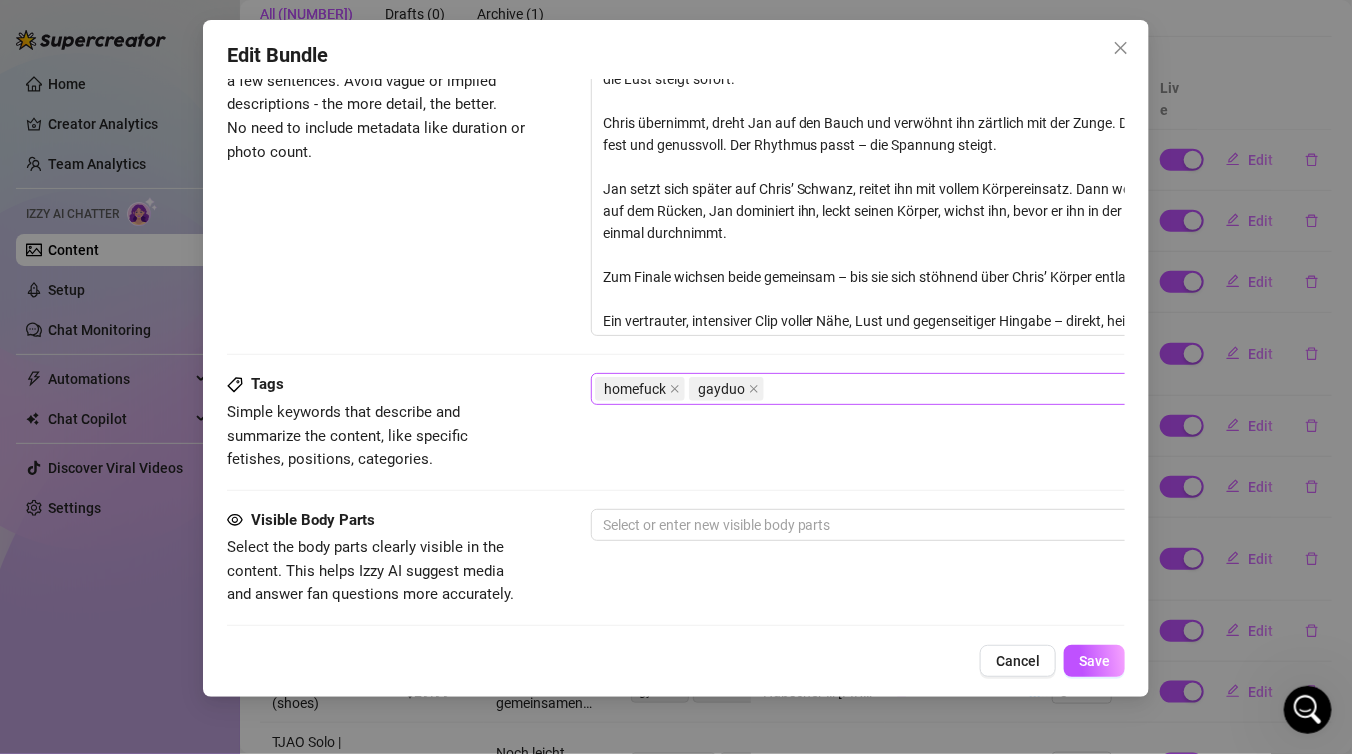 click on "homefuck gayduo" at bounding box center (930, 389) 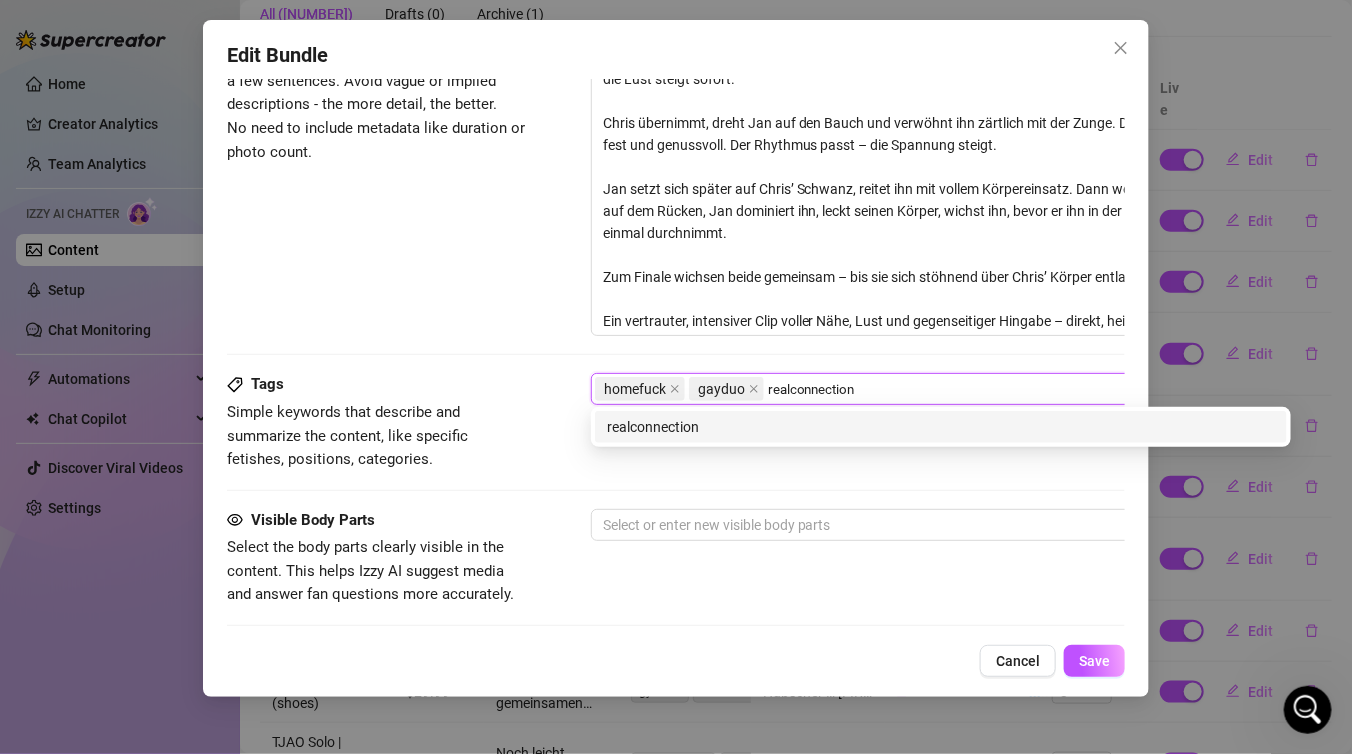 type on "realconnection" 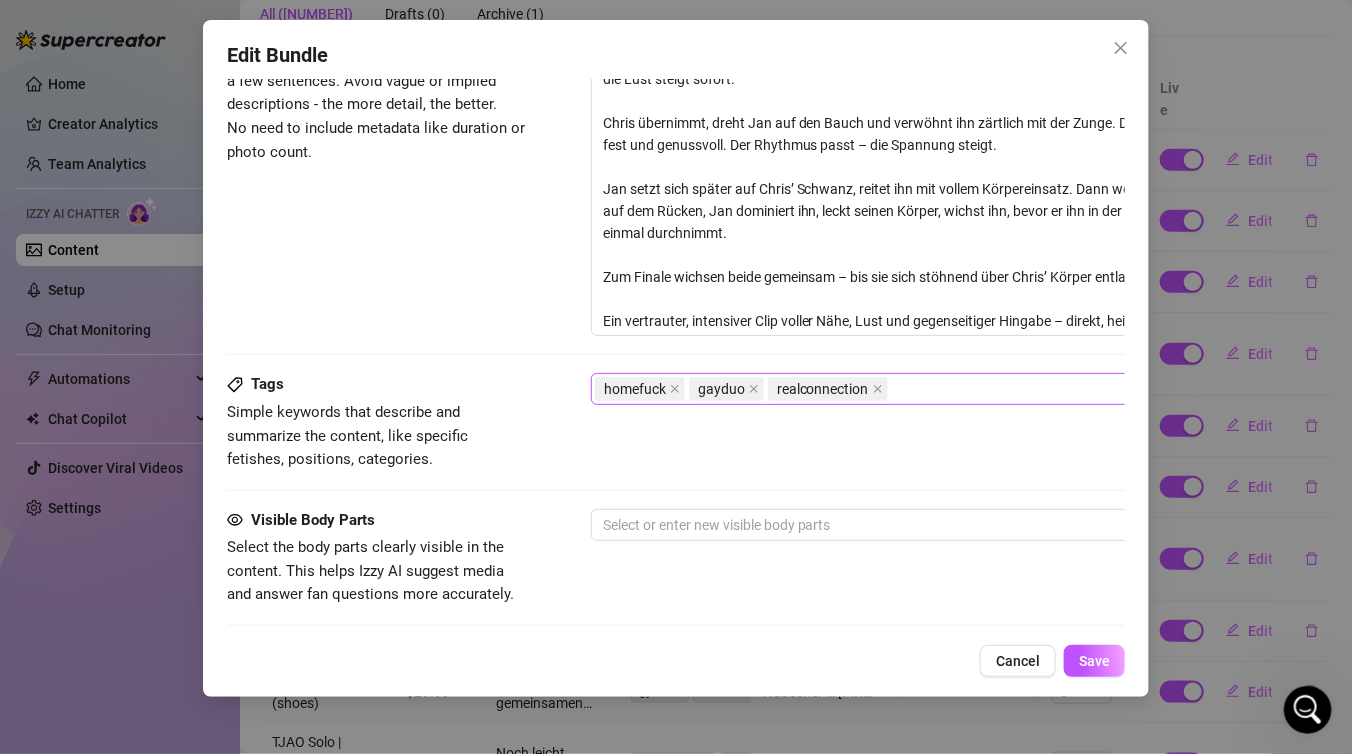 click on "homefuck gayduo realconnection" at bounding box center [930, 389] 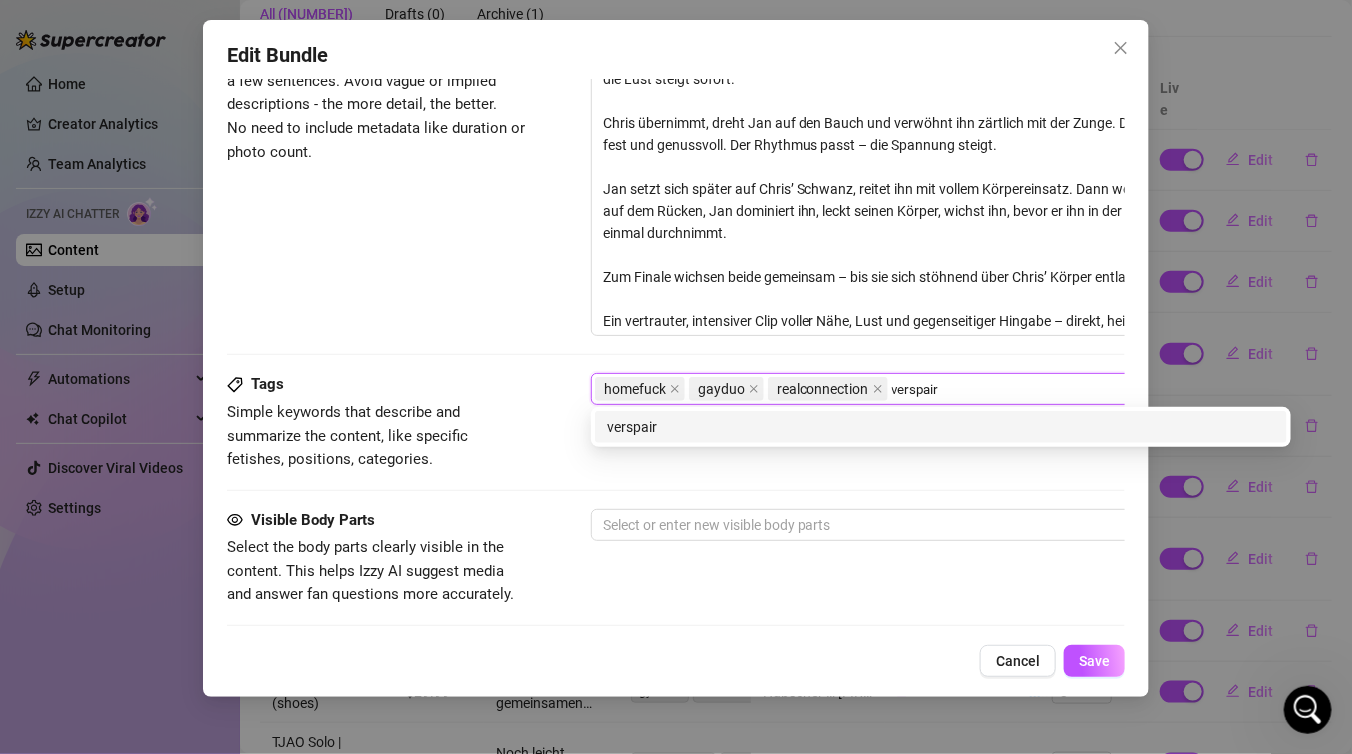 type on "verspair" 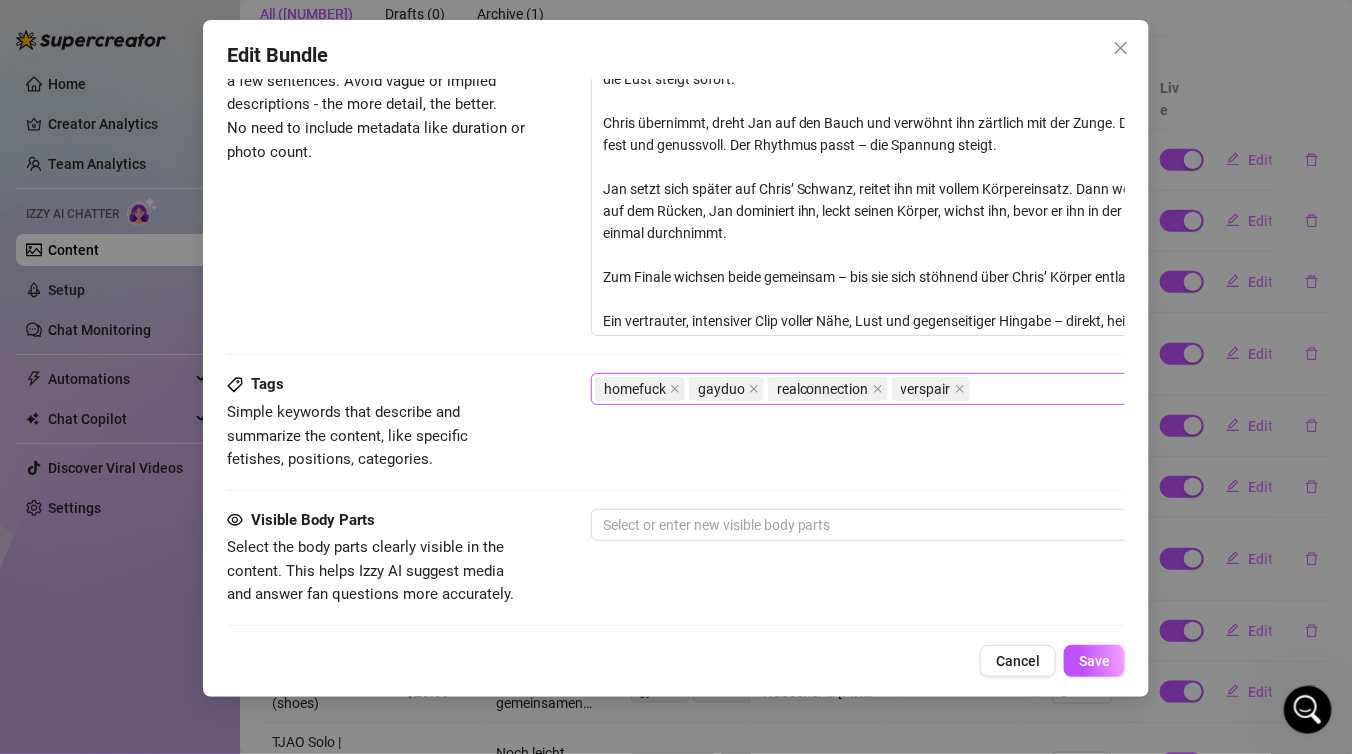 click on "homefuck gayduo realconnection verspair" at bounding box center (930, 389) 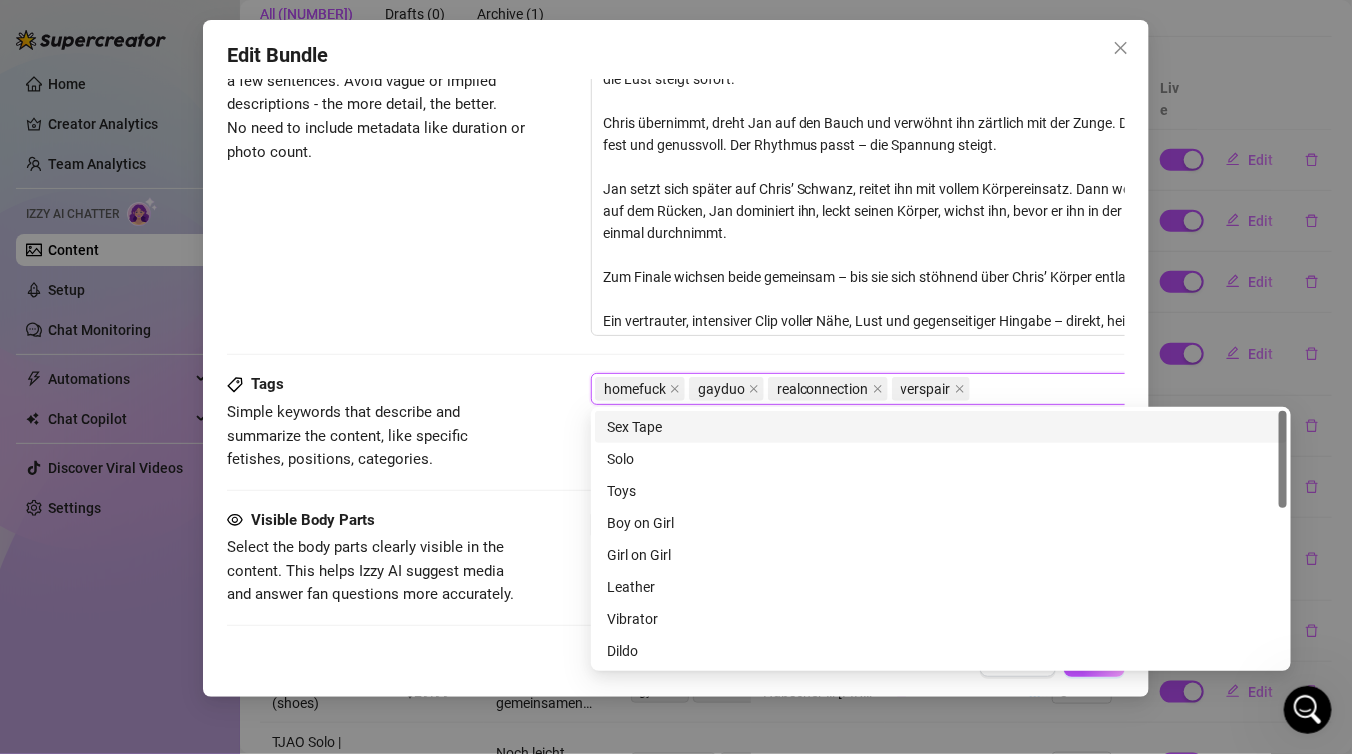 paste on "privatevibes" 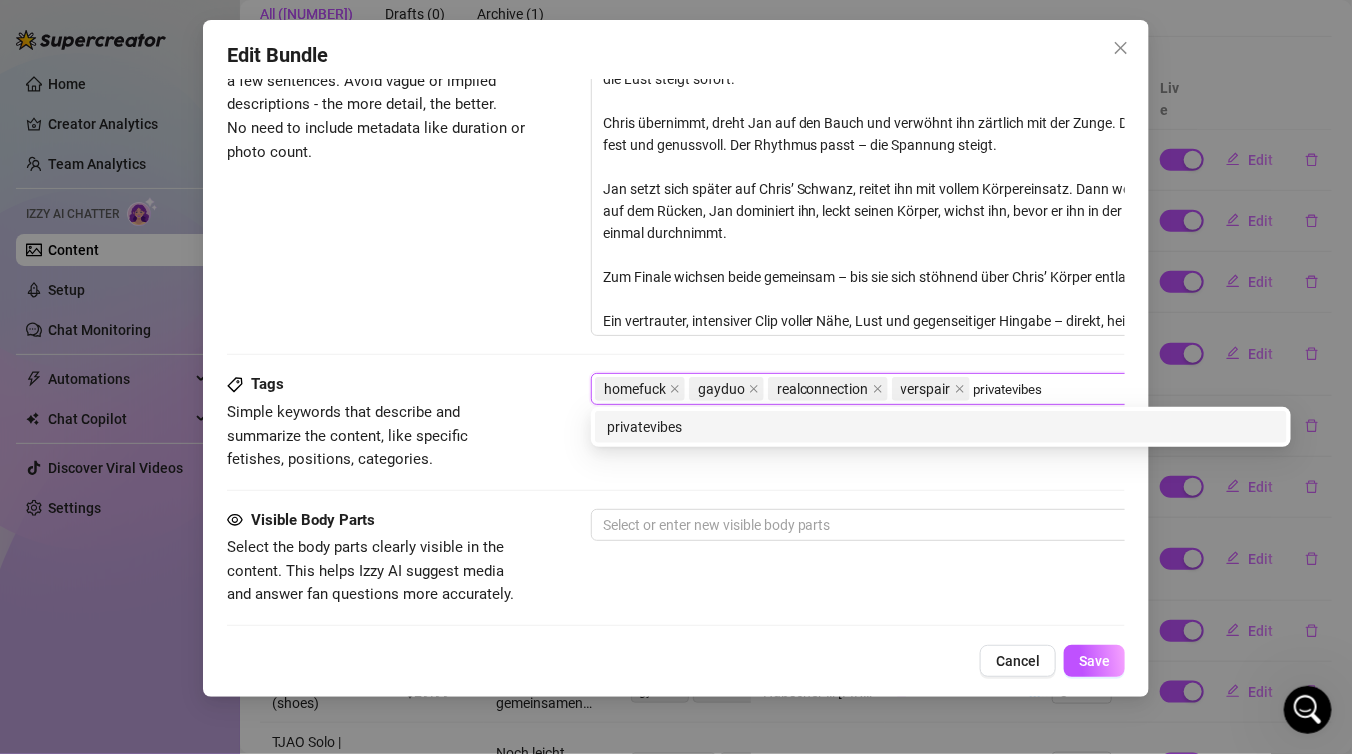 type on "privatevibes" 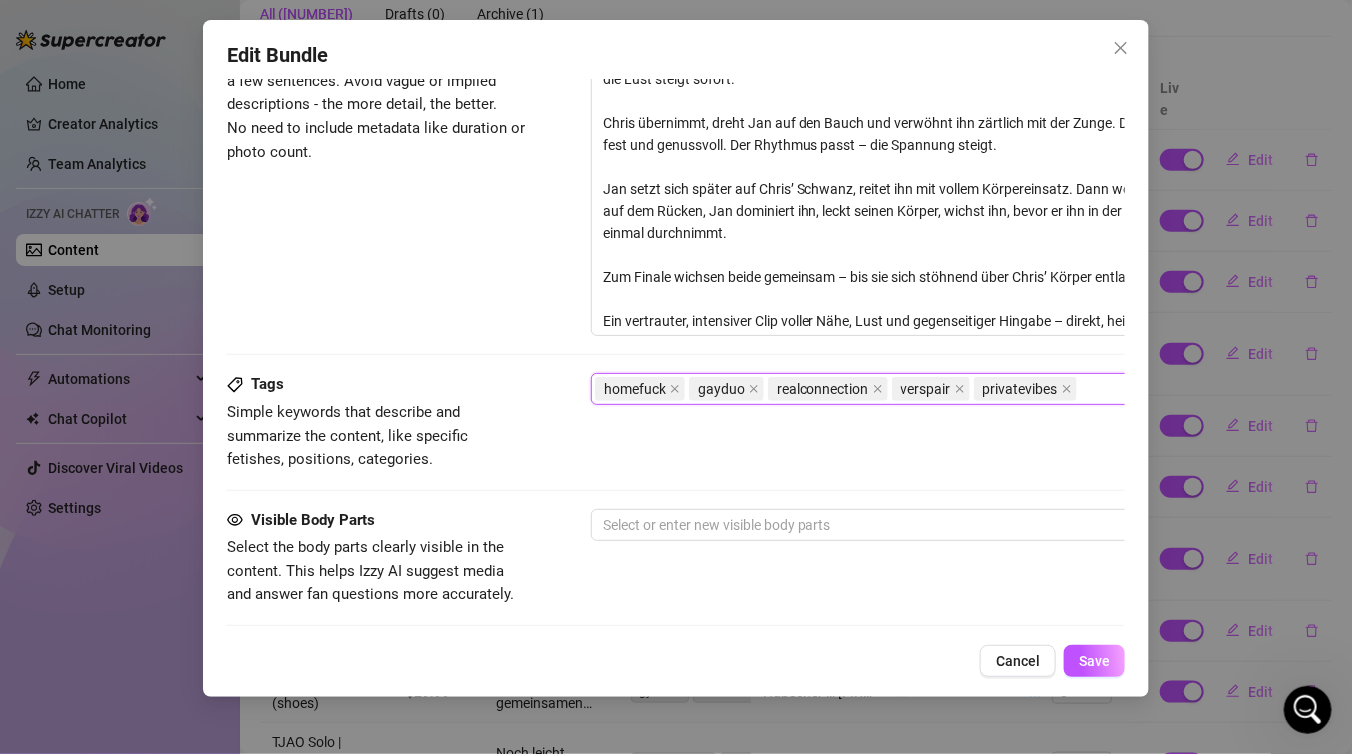 click on "homefuck gayduo realconnection verspair privatevibes" at bounding box center (930, 389) 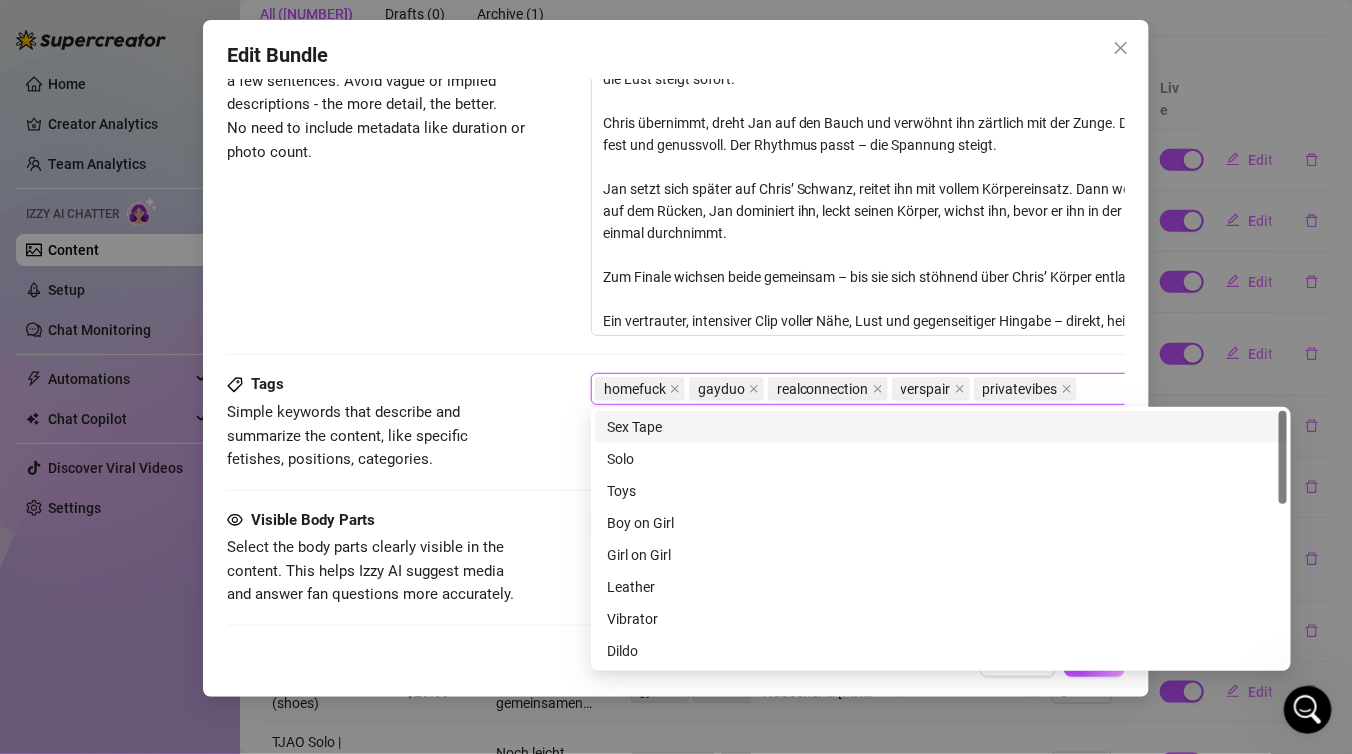 paste on "intimateenergy" 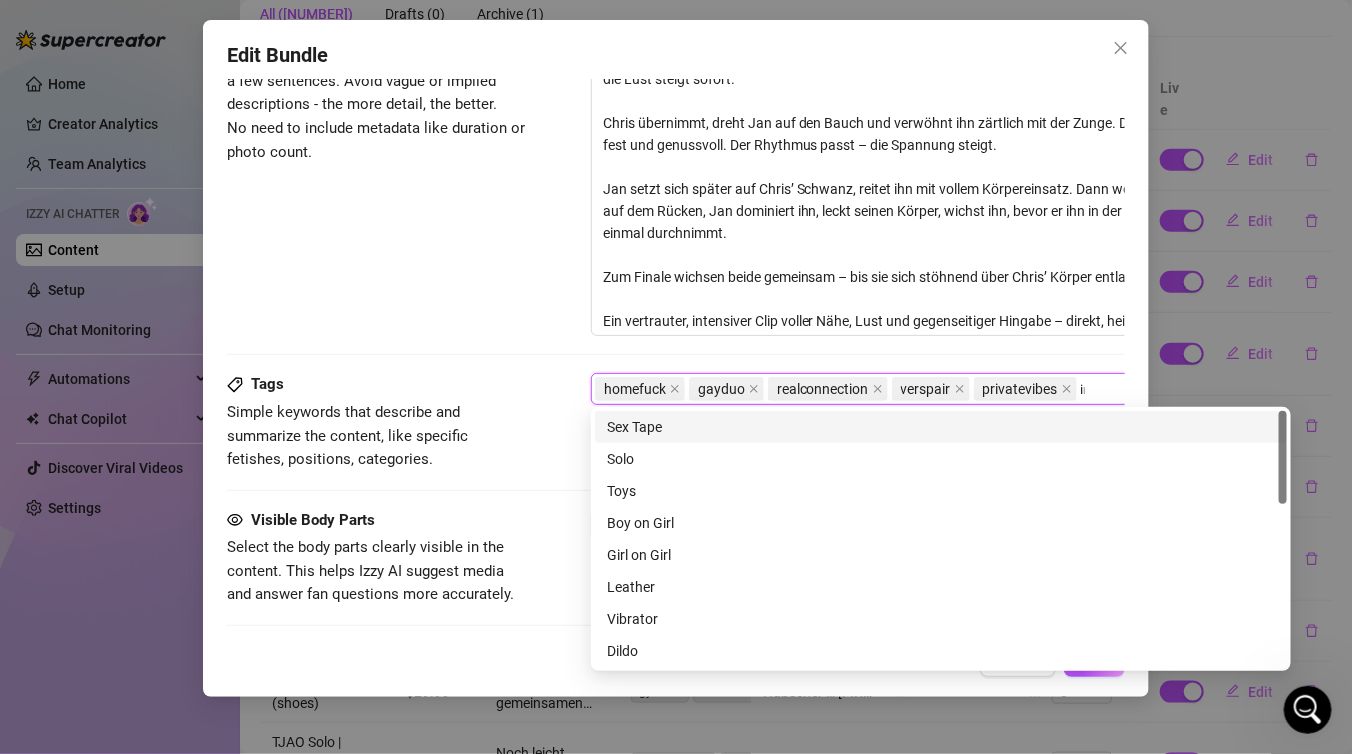 scroll, scrollTop: 882, scrollLeft: 53, axis: both 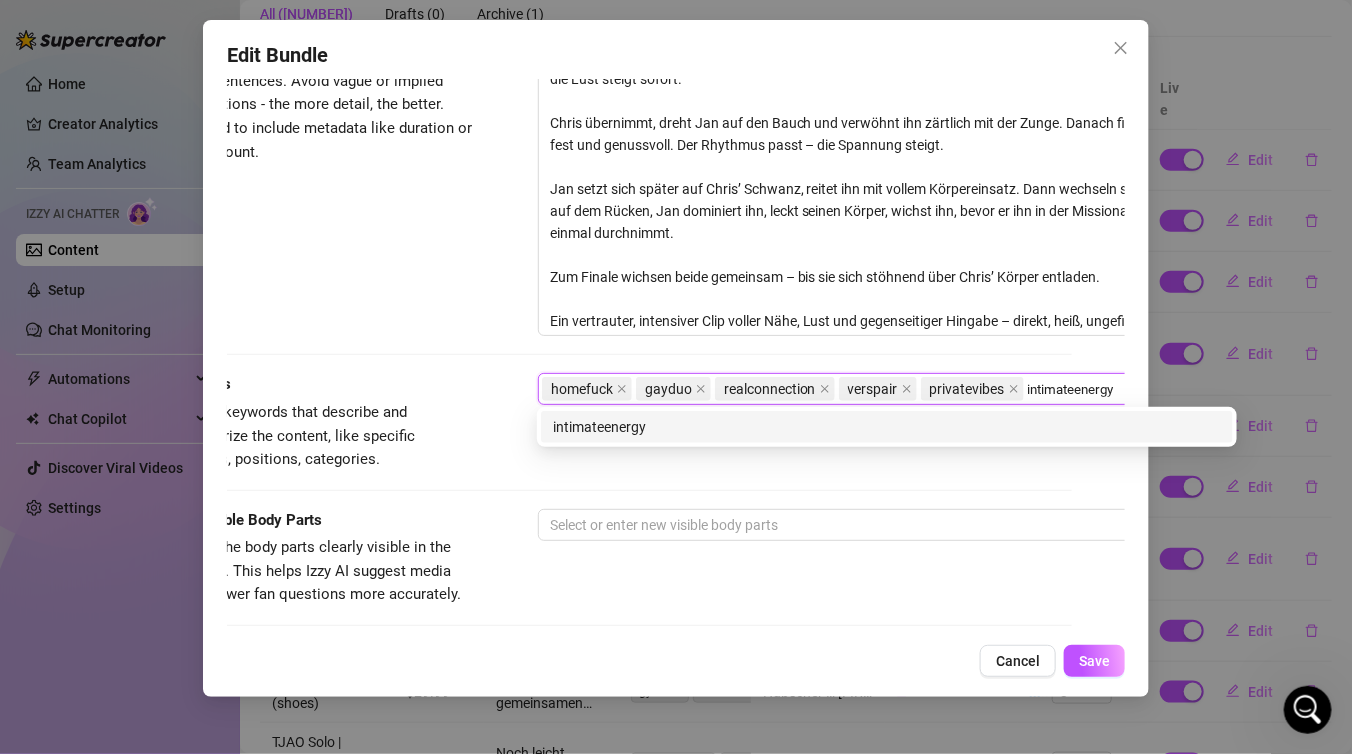 type on "intimateenergy" 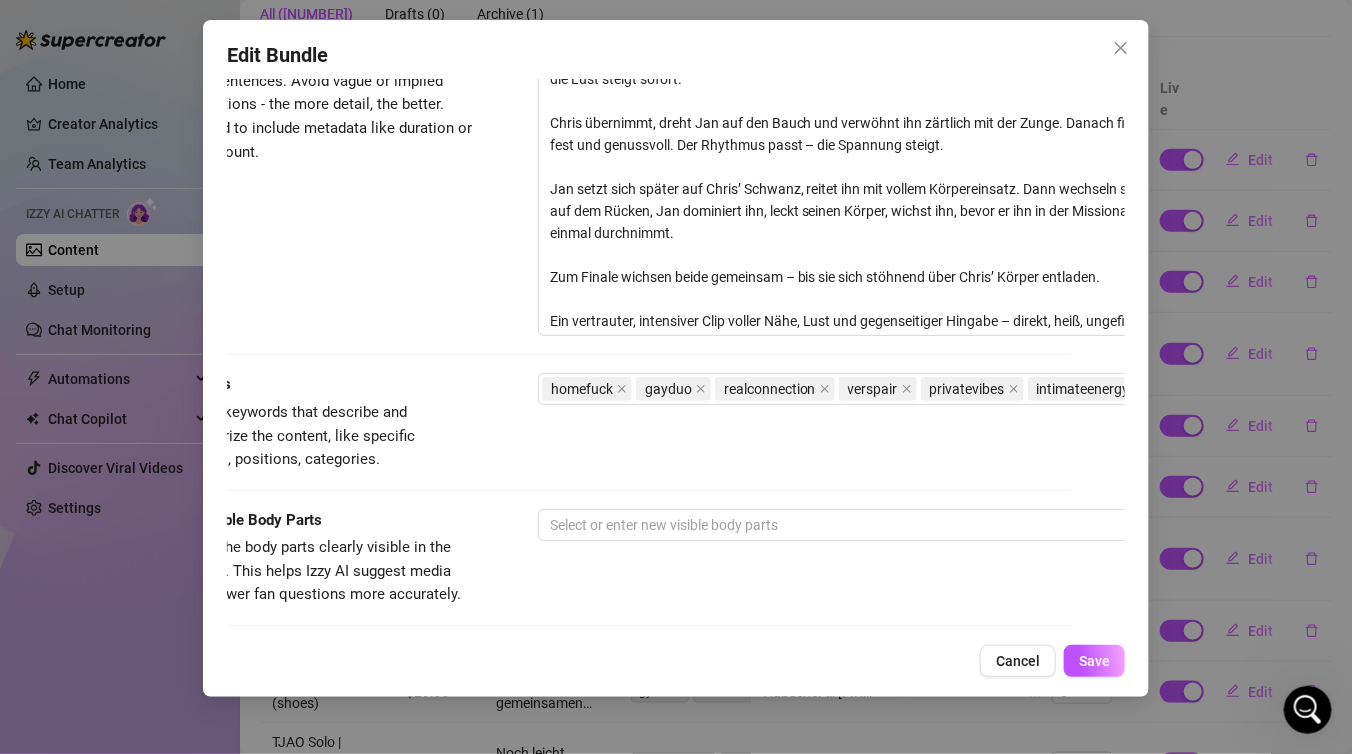 scroll, scrollTop: 882, scrollLeft: 177, axis: both 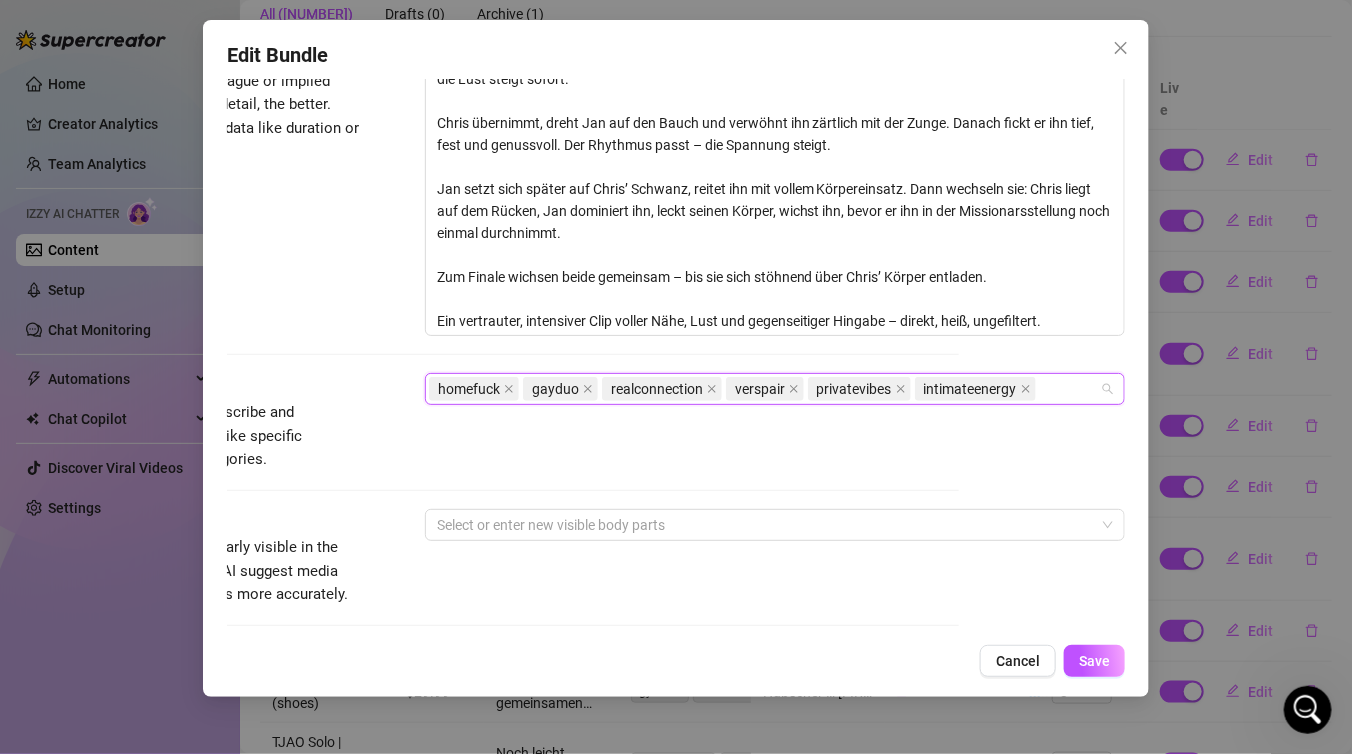 click on "homefuck gayduo realconnection verspair privatevibes intimateenergy" at bounding box center (764, 389) 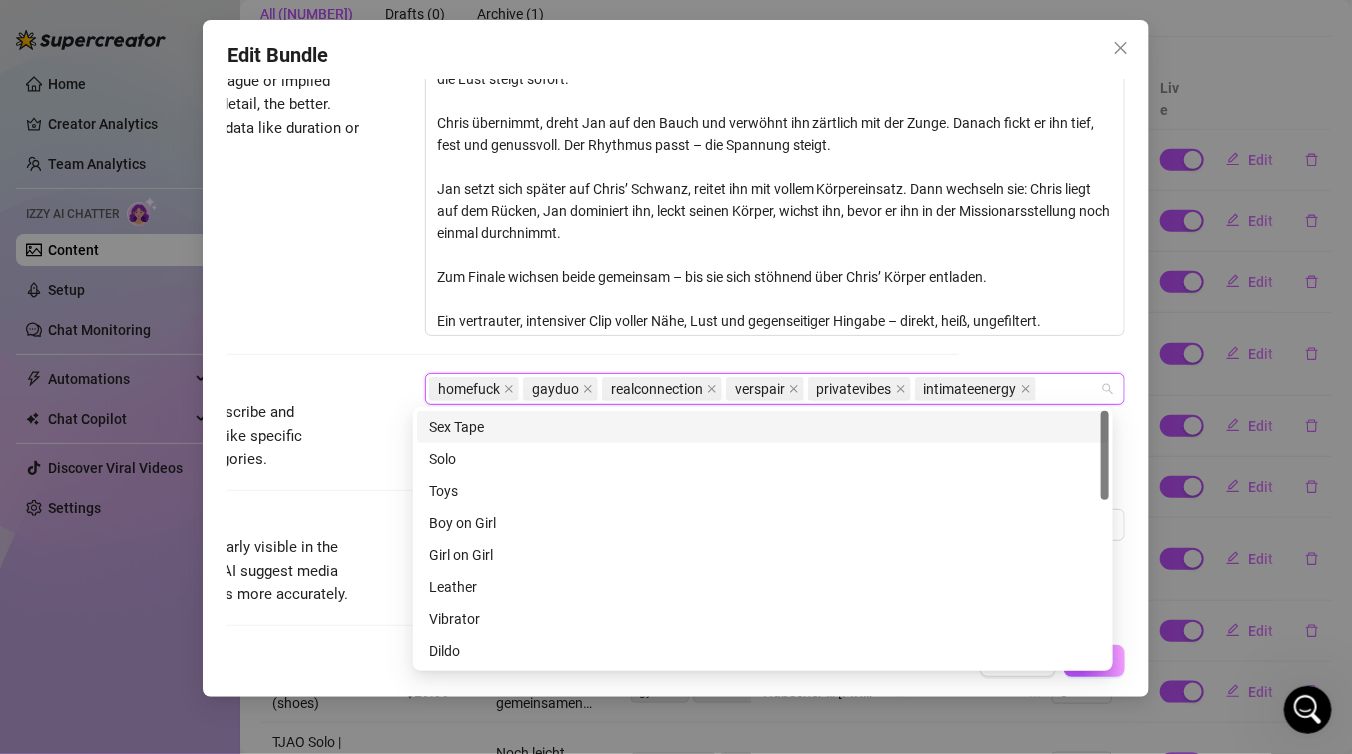 paste on "bodycontact" 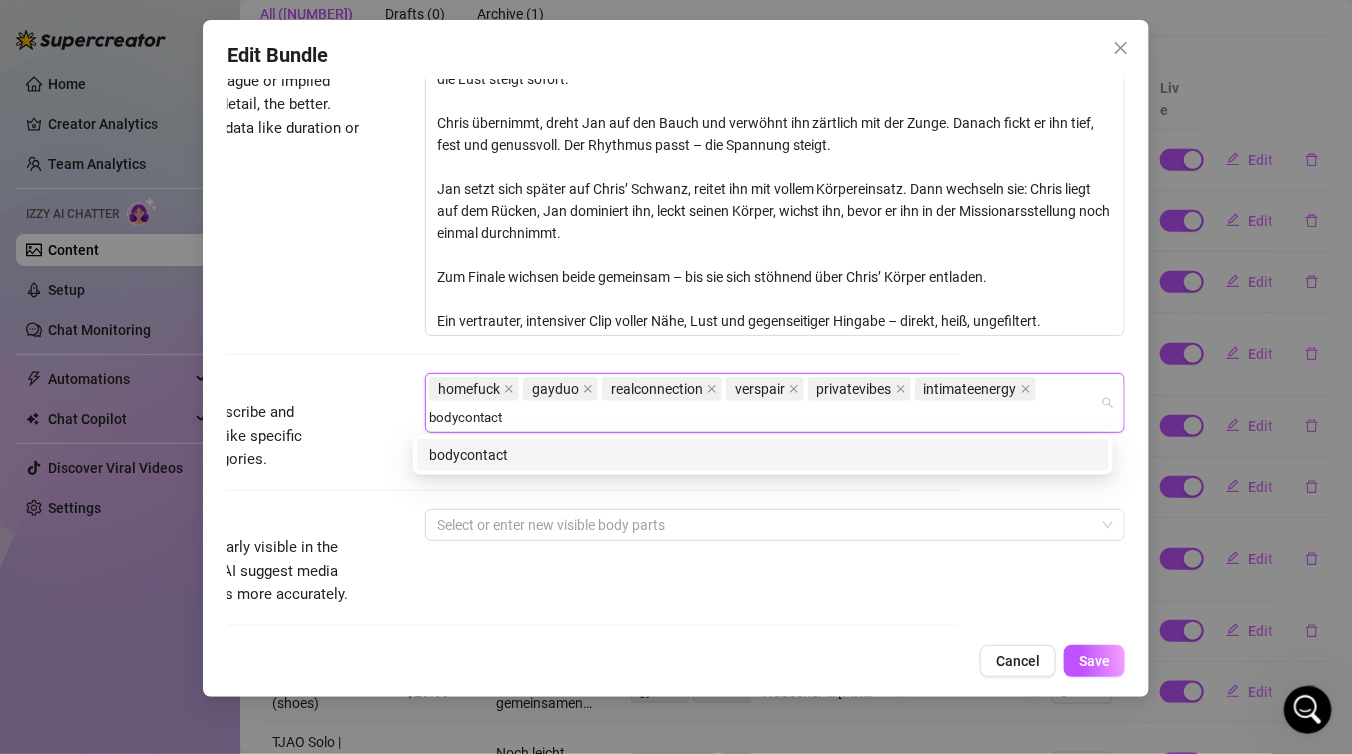 type on "bodycontact" 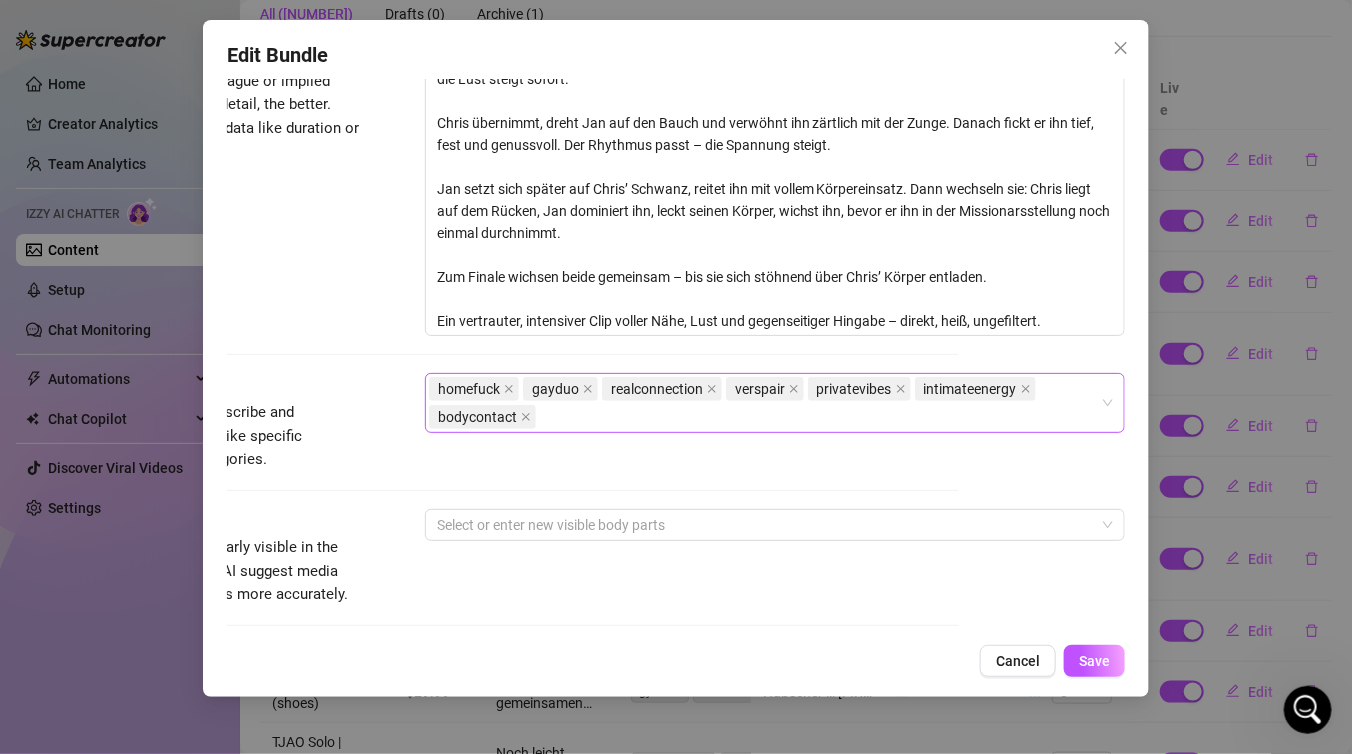 click on "homefuck gayduo realconnection verspair privatevibes intimateenergy bodycontact" at bounding box center [764, 403] 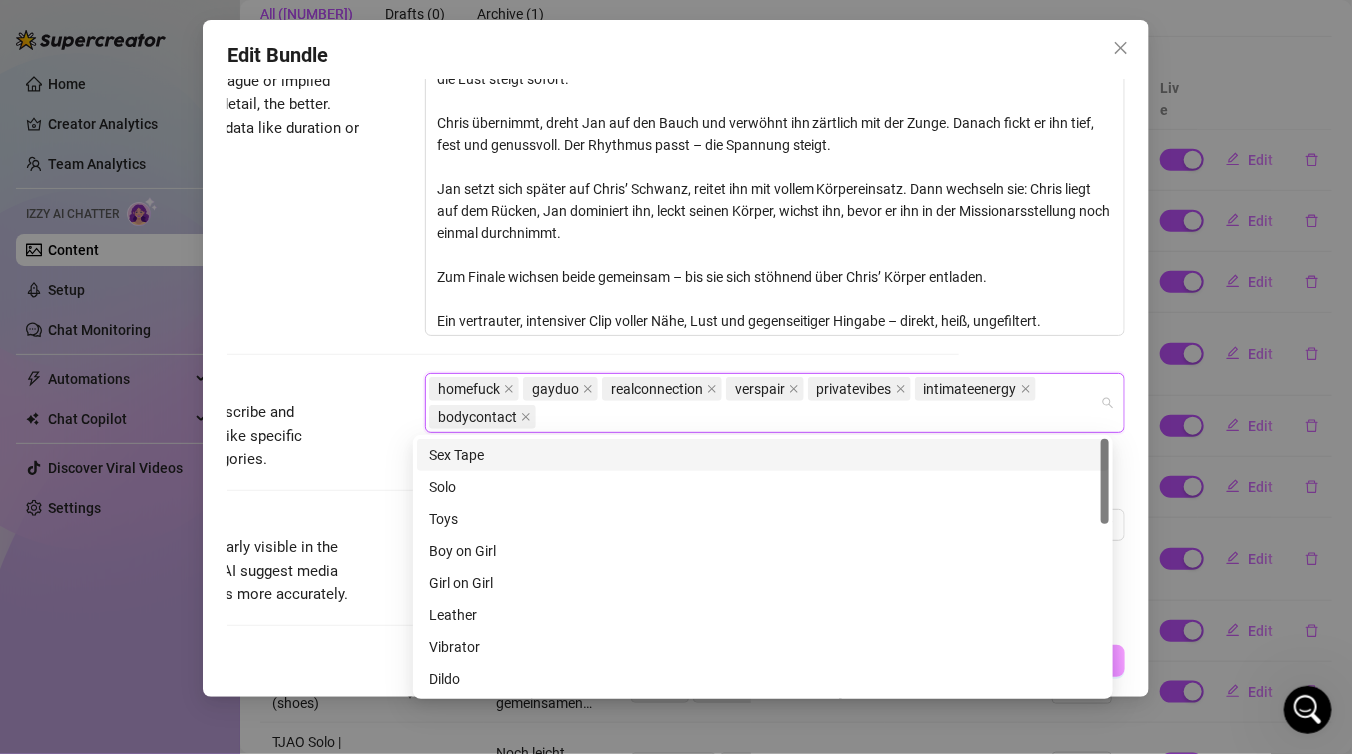 paste on "relaxedlust" 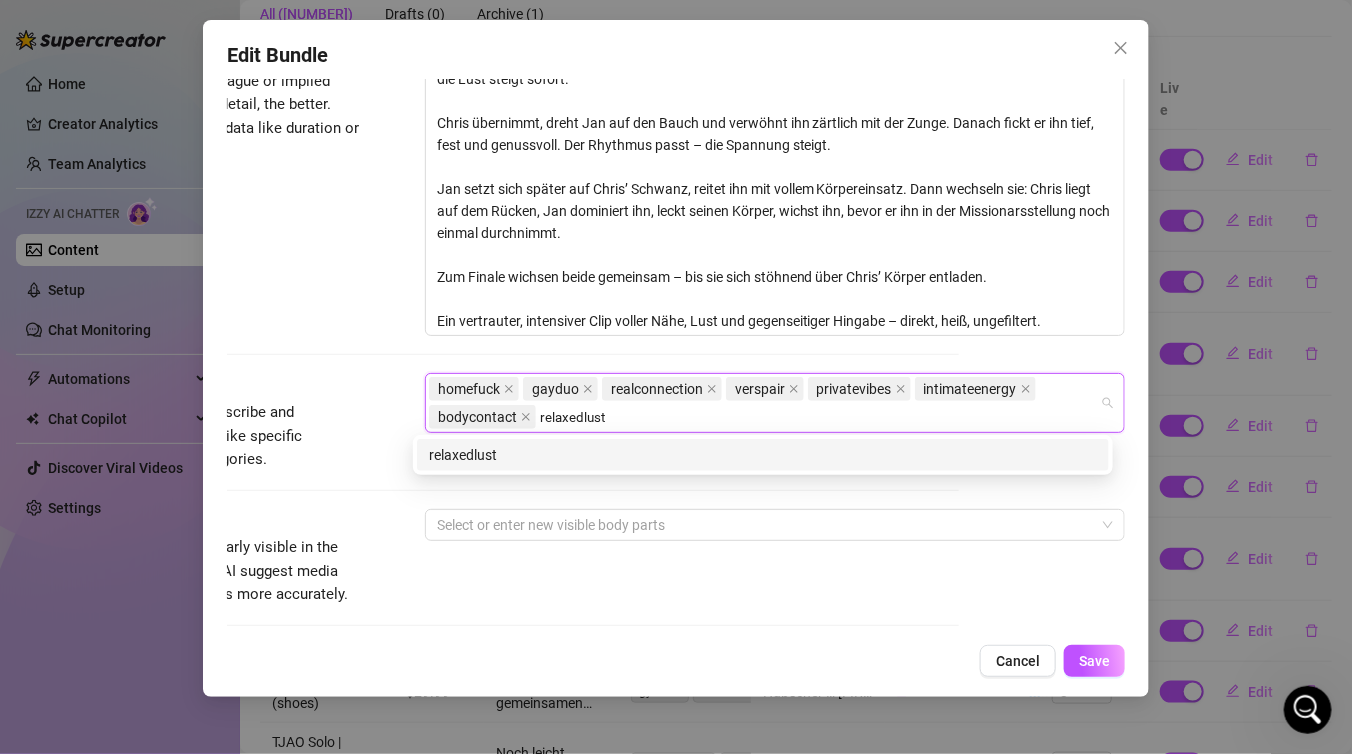 type on "relaxedlust" 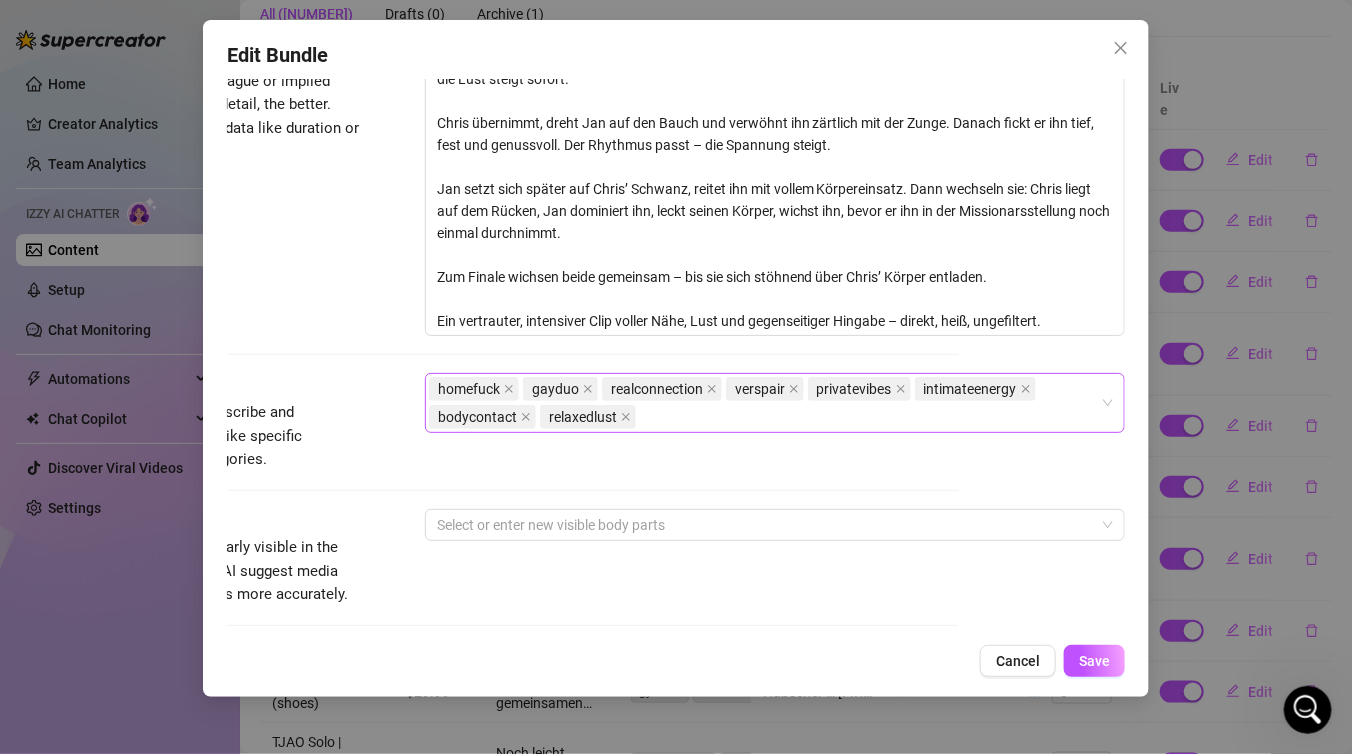 click on "homefuck gayduo realconnection verspair privatevibes intimateenergy bodycontact relaxedlust" at bounding box center [764, 403] 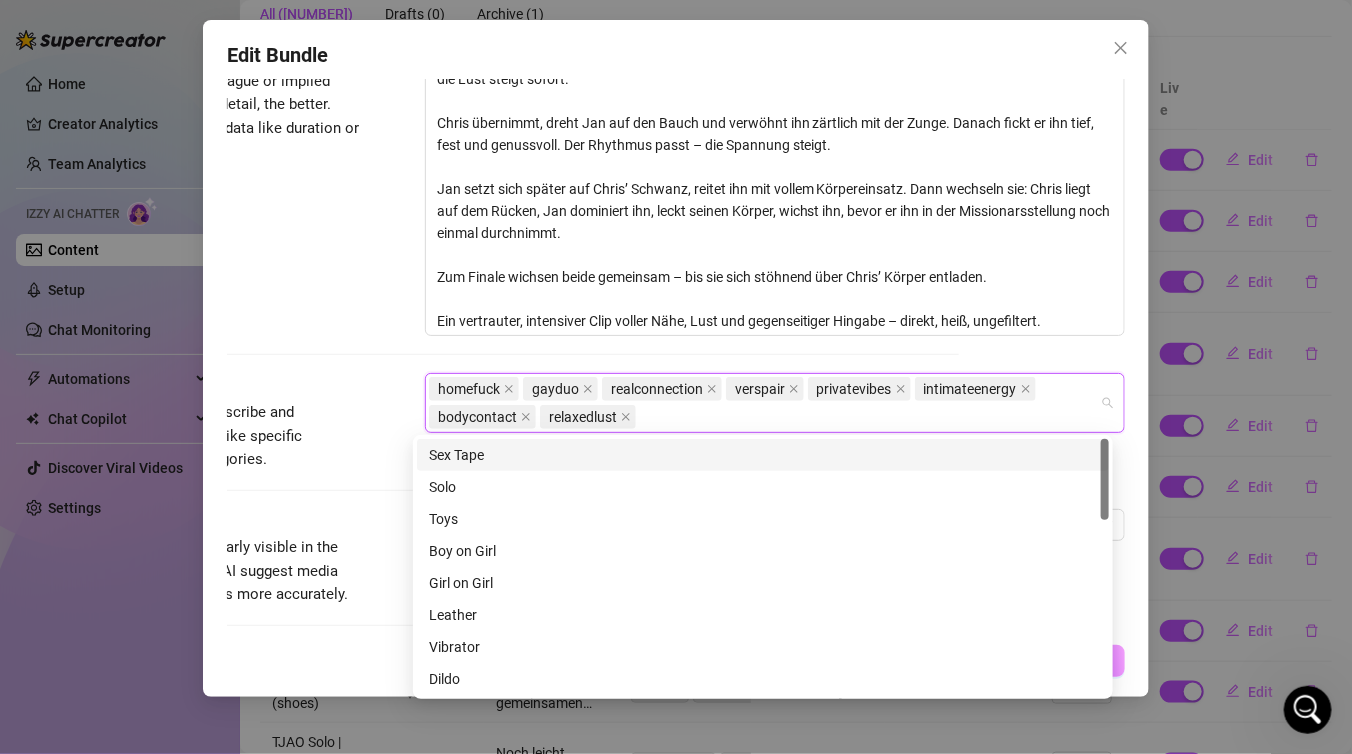 paste on "slowbuild" 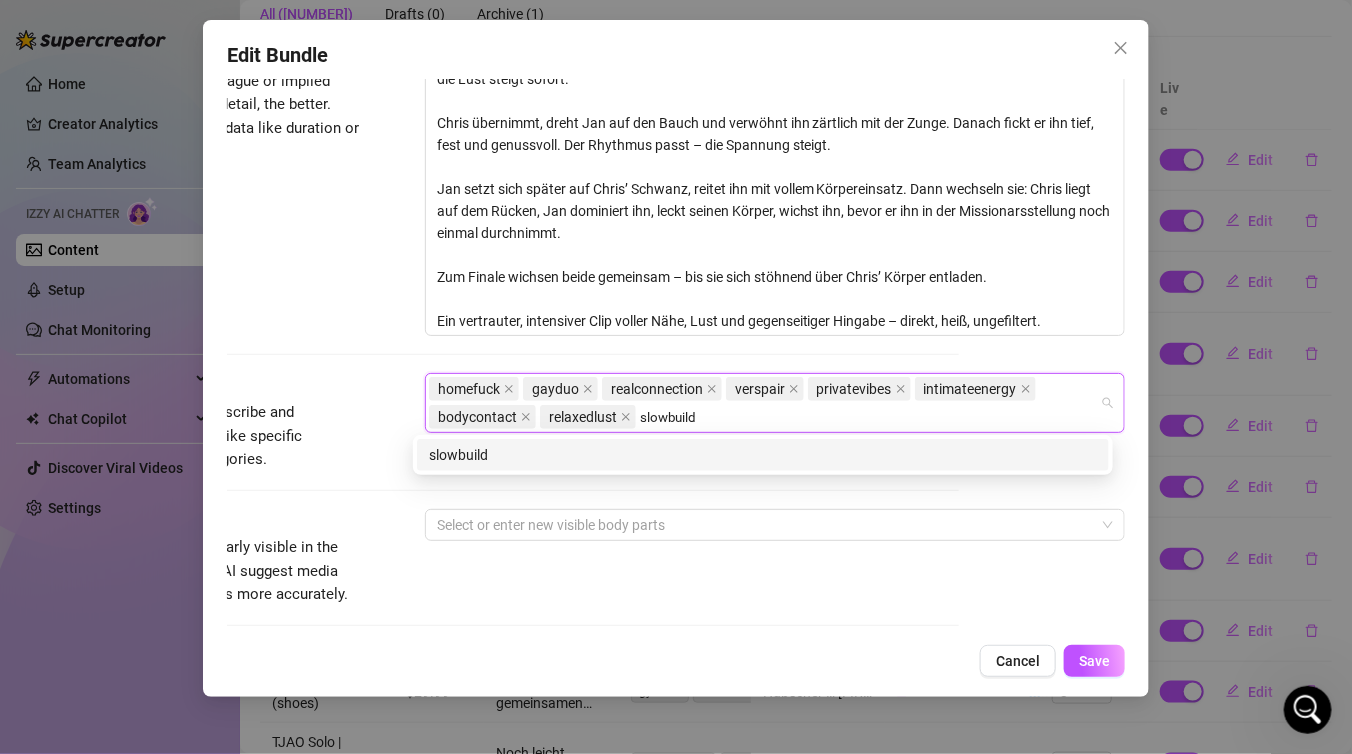 type on "slowbuild" 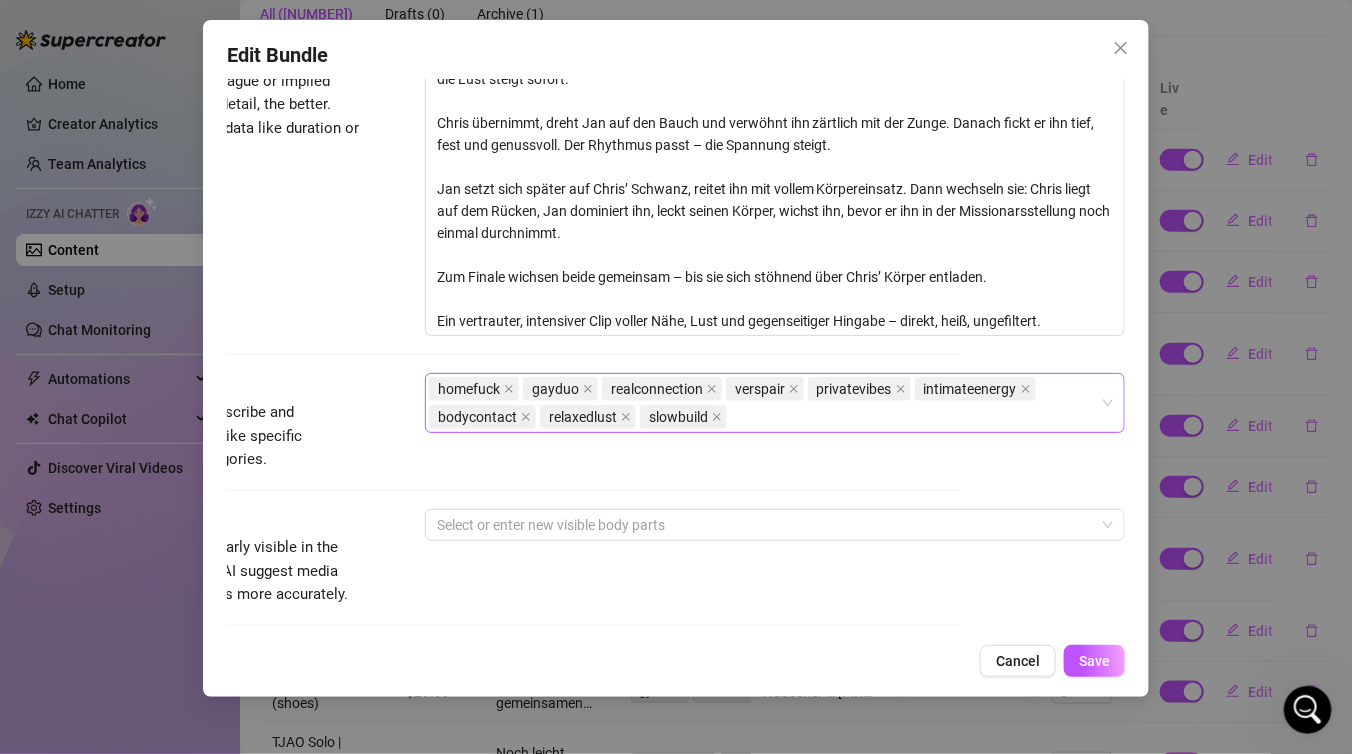 click on "homefuck gayduo realconnection verspair privatevibes intimateenergy bodycontact relaxedlust slowbuild" at bounding box center (764, 403) 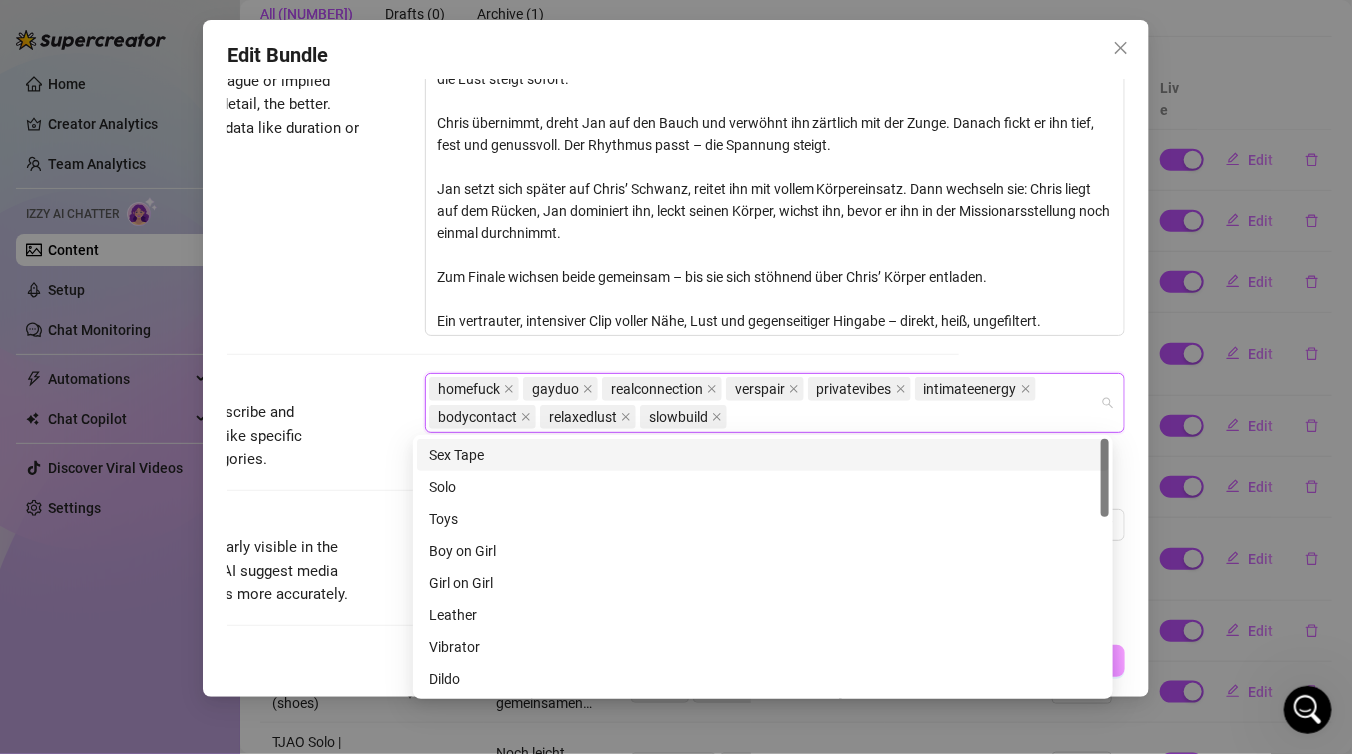 paste on "spontaneoussex" 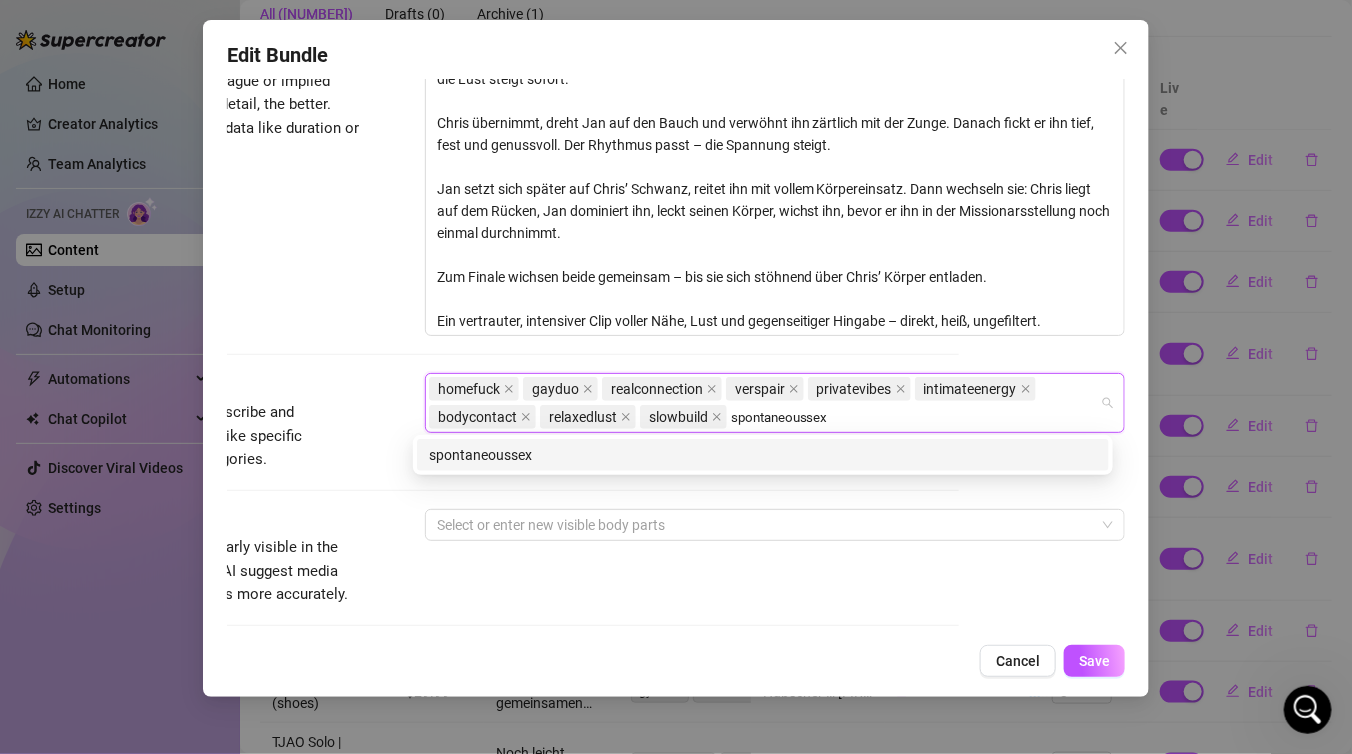 type on "spontaneoussex" 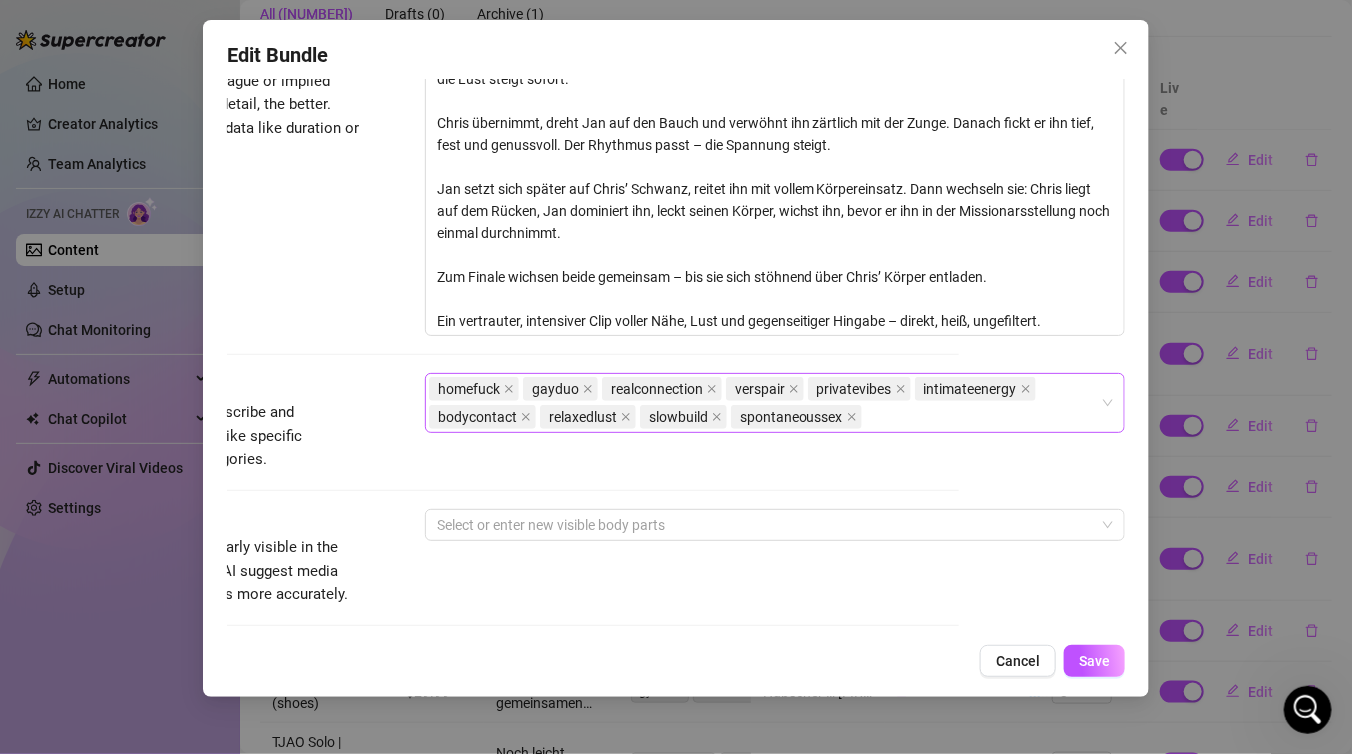 click on "homefuck gayduo realconnection verspair privatevibes intimateenergy bodycontact relaxedlust slowbuild spontaneoussex" at bounding box center [764, 403] 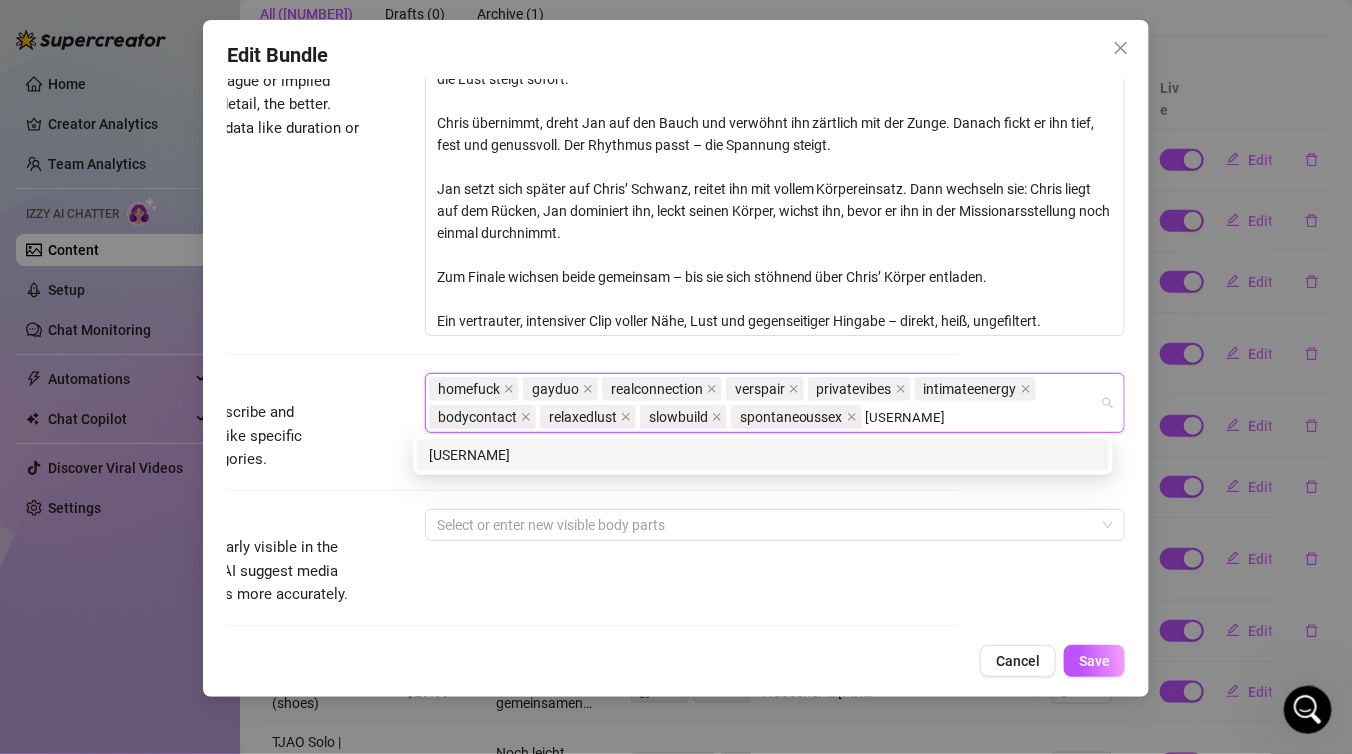 type on "[USERNAME]" 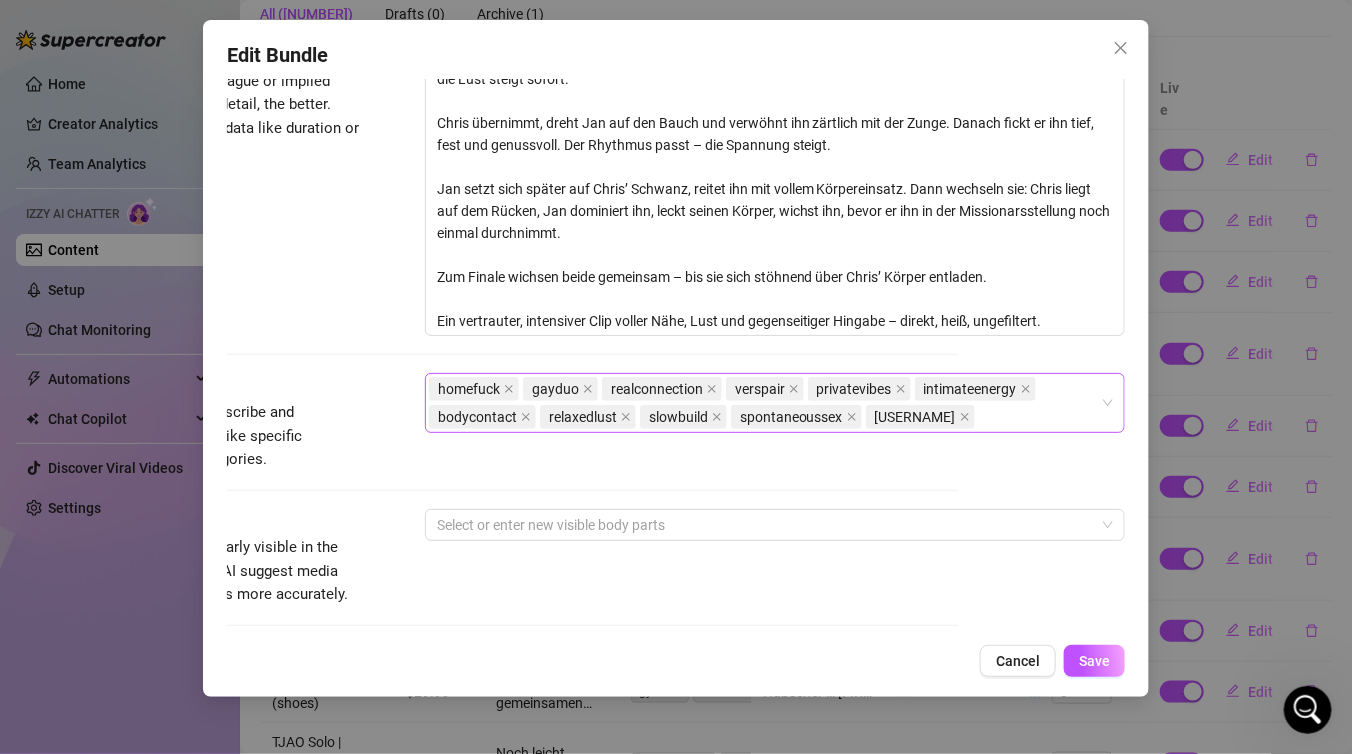 click on "homefuck gayduo realconnection verspair privatevibes intimateenergy bodycontact relaxedlust slowbuild spontaneoussex [USERNAME]" at bounding box center (764, 403) 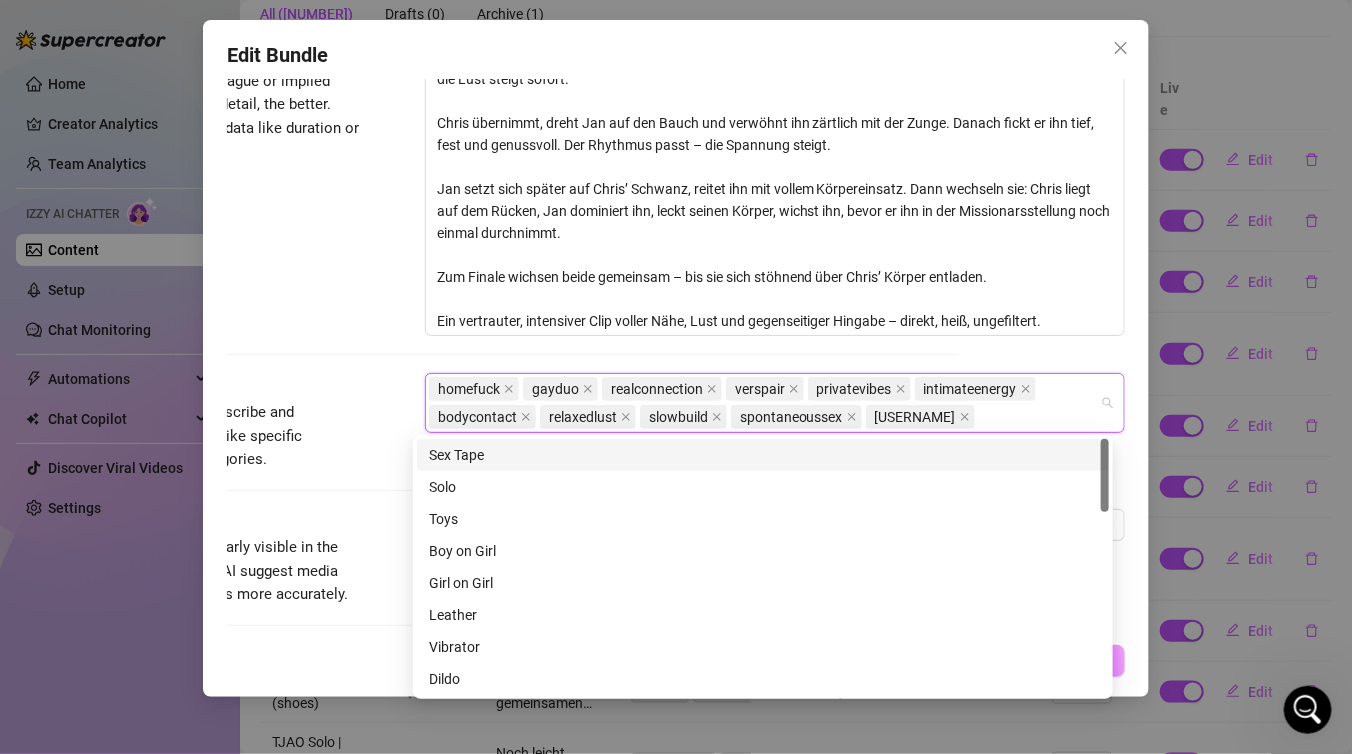 paste on "chris" 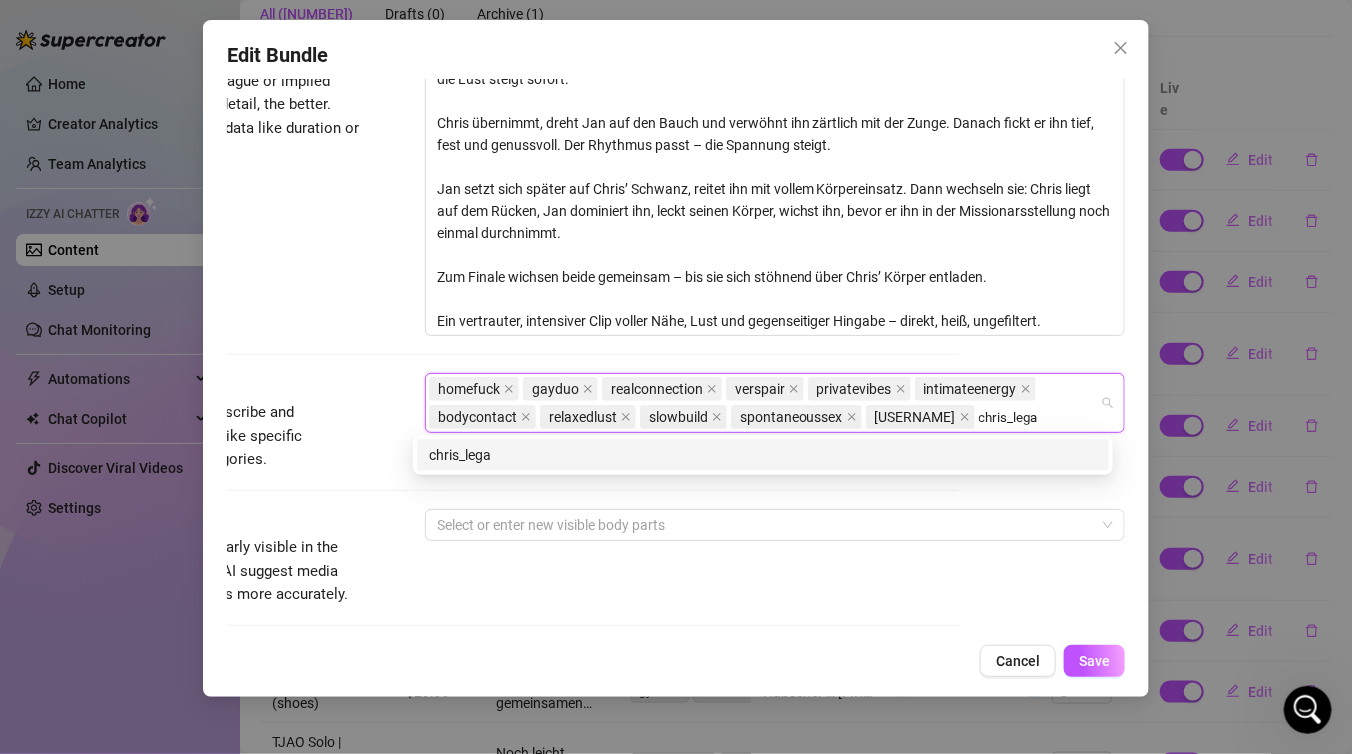 type on "chris_legal" 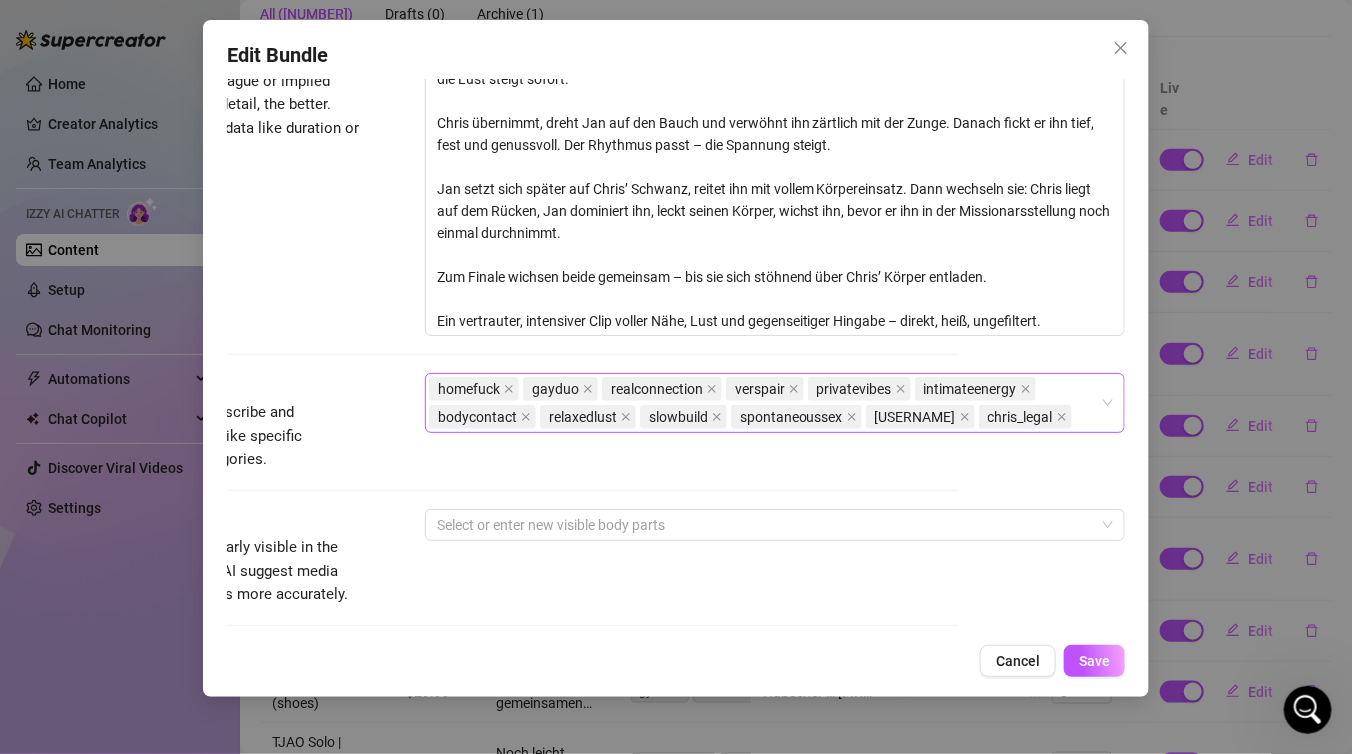 click on "thejanandonly chris_legal" at bounding box center (764, 403) 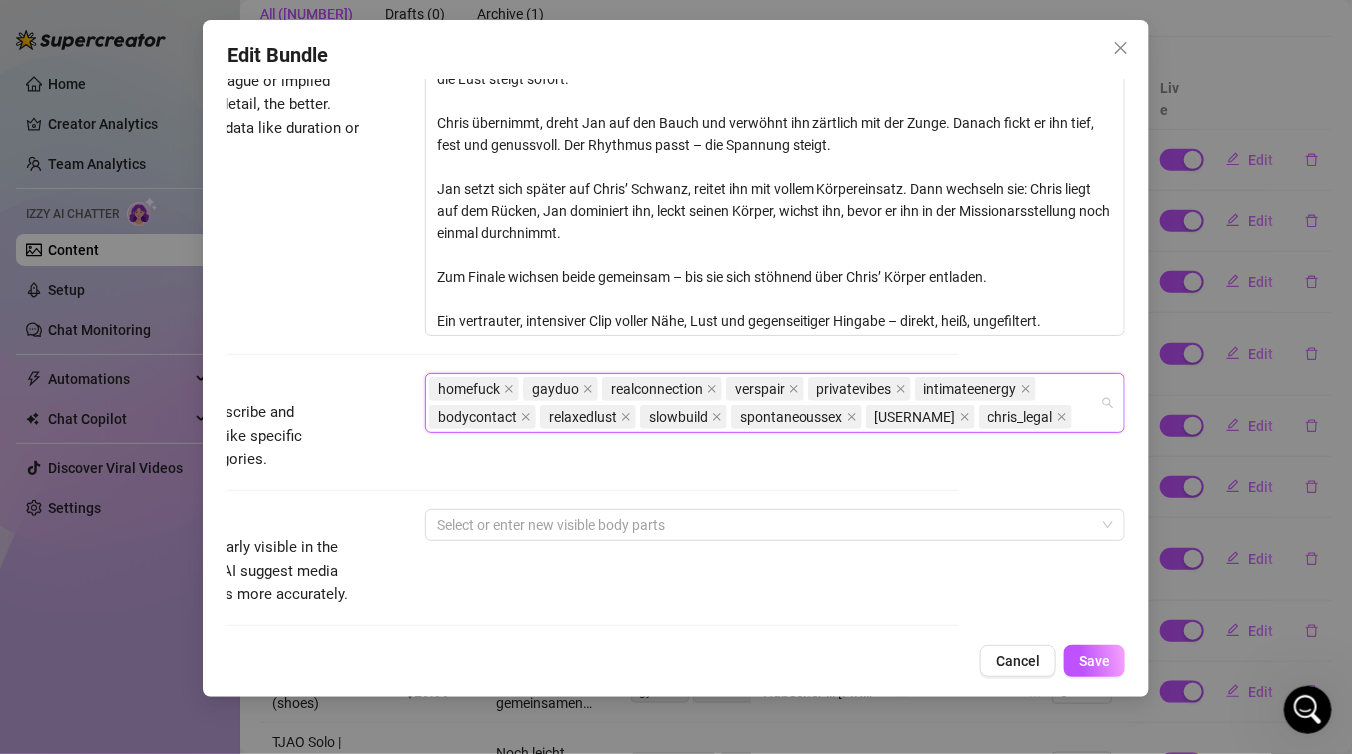 paste on "blowjob" 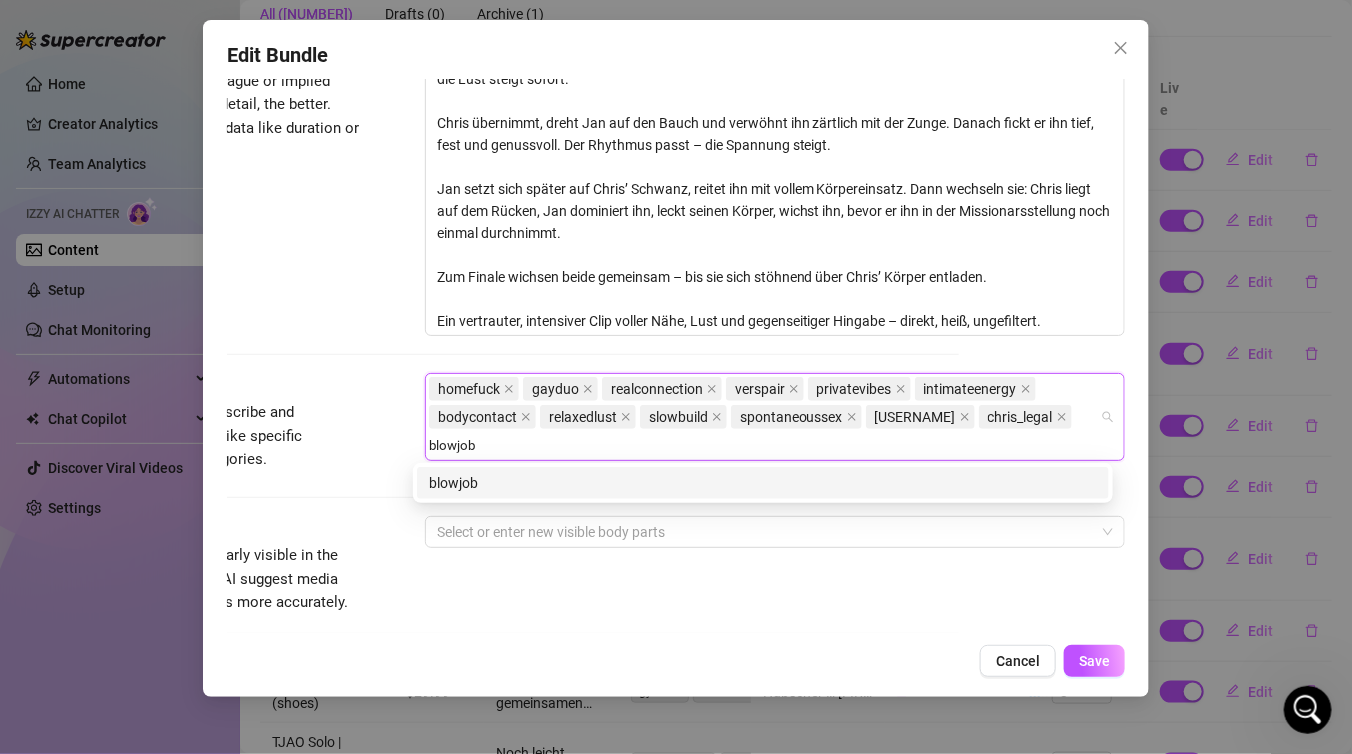 type on "blowjob" 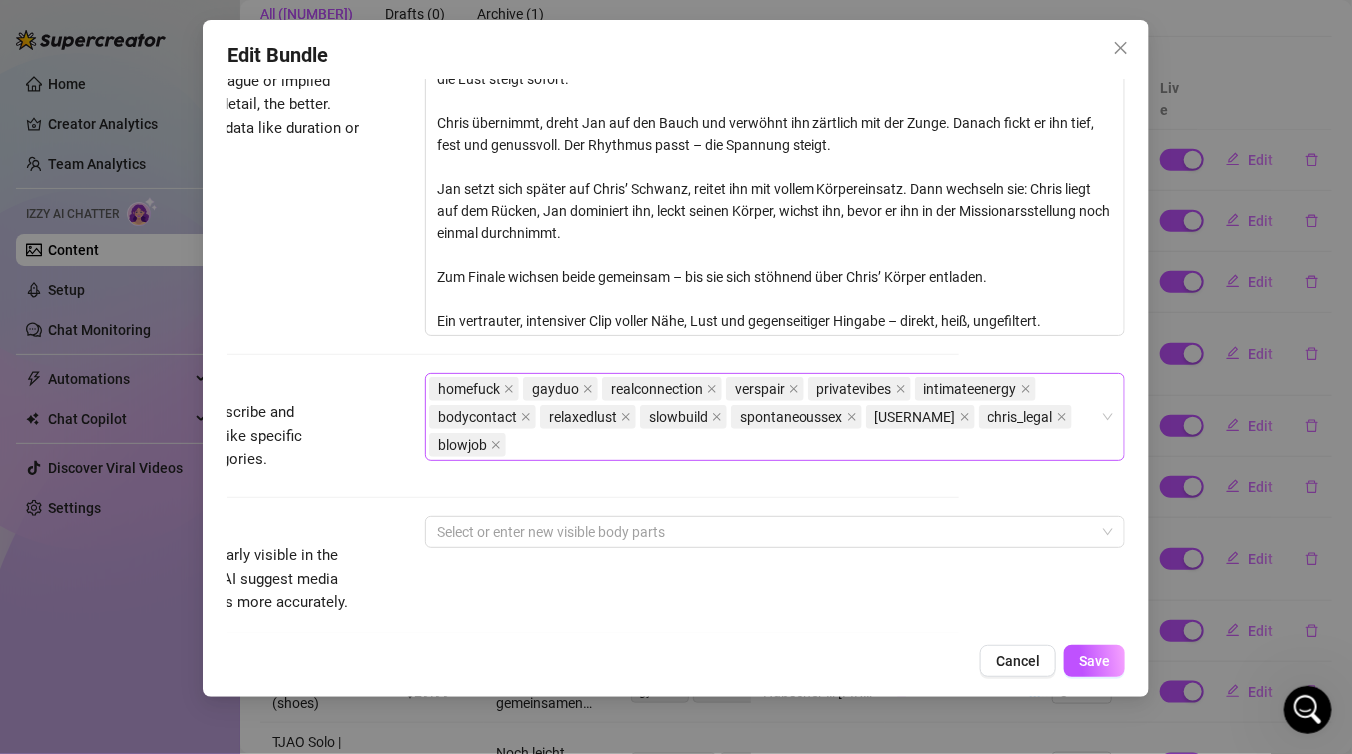 click on "homefuck gayduo realconnection verspair privatevibes intimateenergy bodycontact relaxedlust slowbuild spontaneoussex [NAME] blowjob" at bounding box center (764, 417) 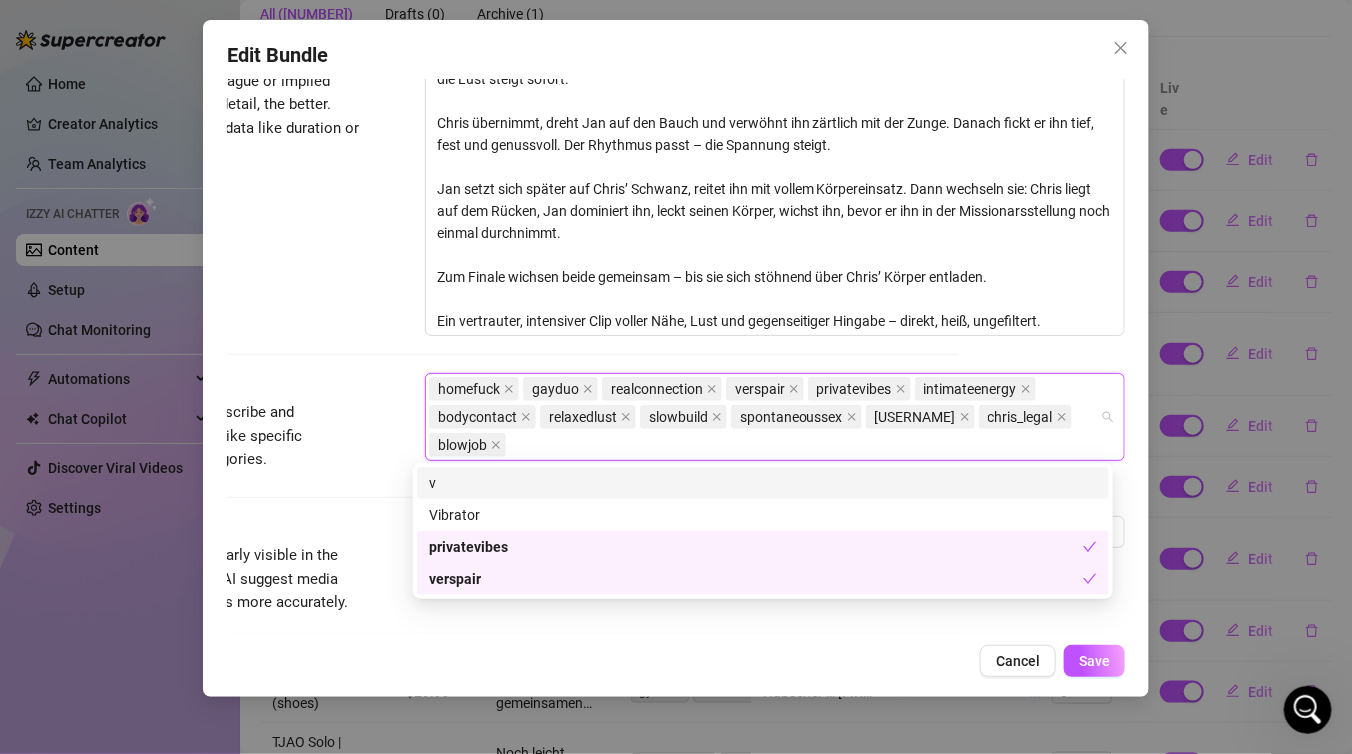 paste on "rimming" 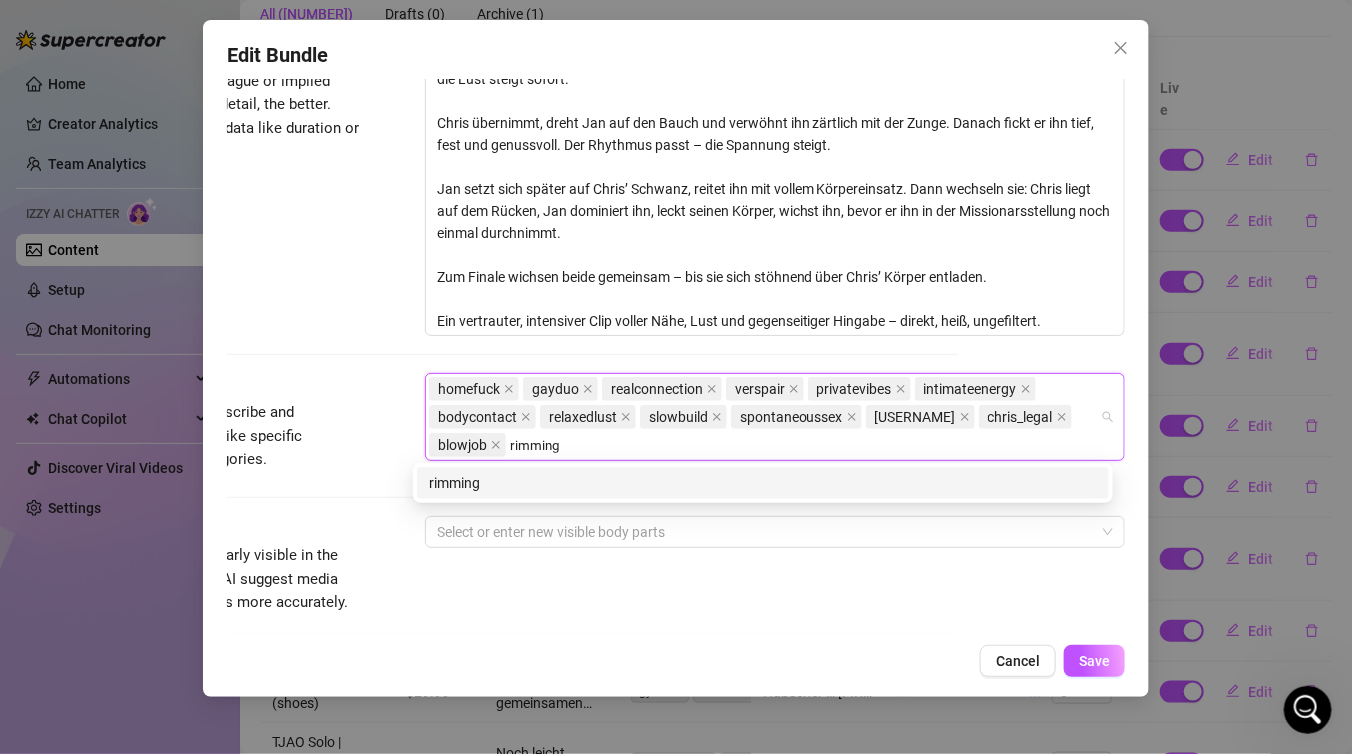 type on "rimming" 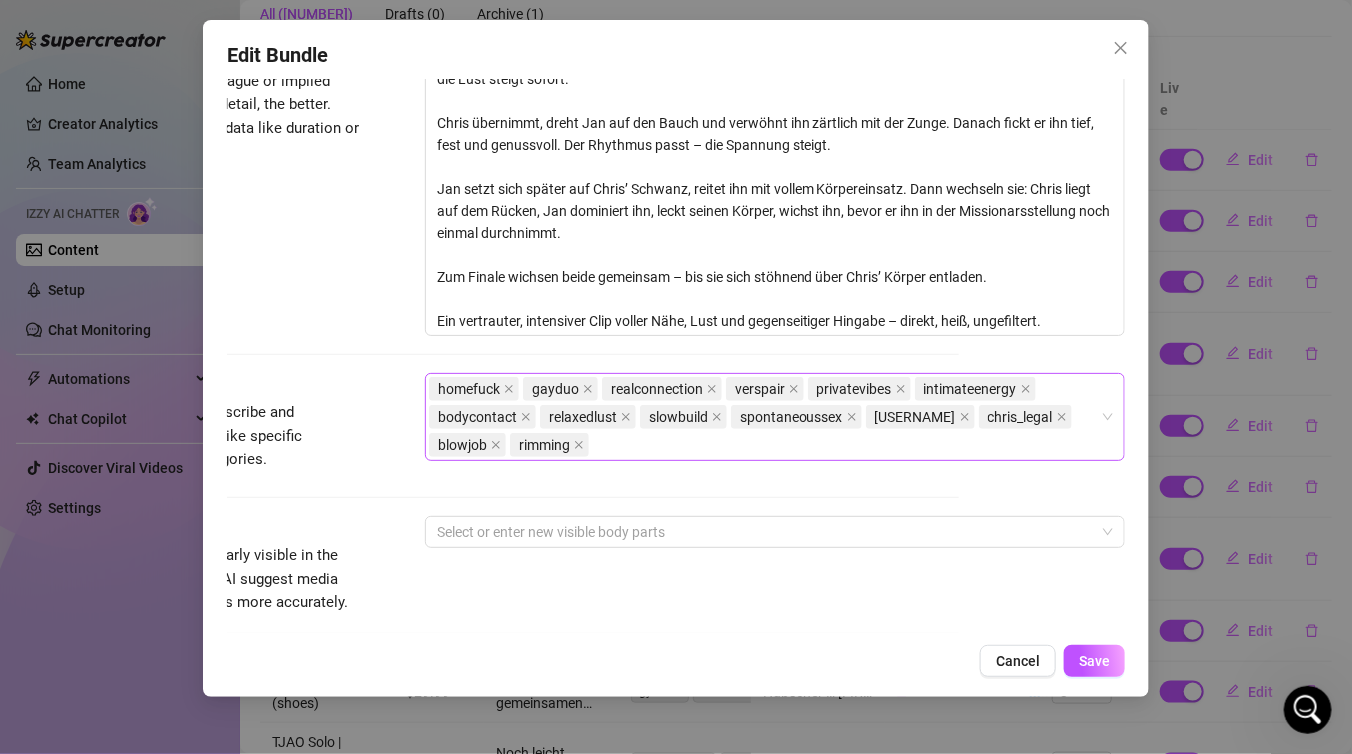 click on "homefuck gayduo realconnection verspair privatevibes intimateenergy bodycontact relaxedlust slowbuild spontaneoussex thejanandonly chris_legal blowjob rimming" at bounding box center (764, 417) 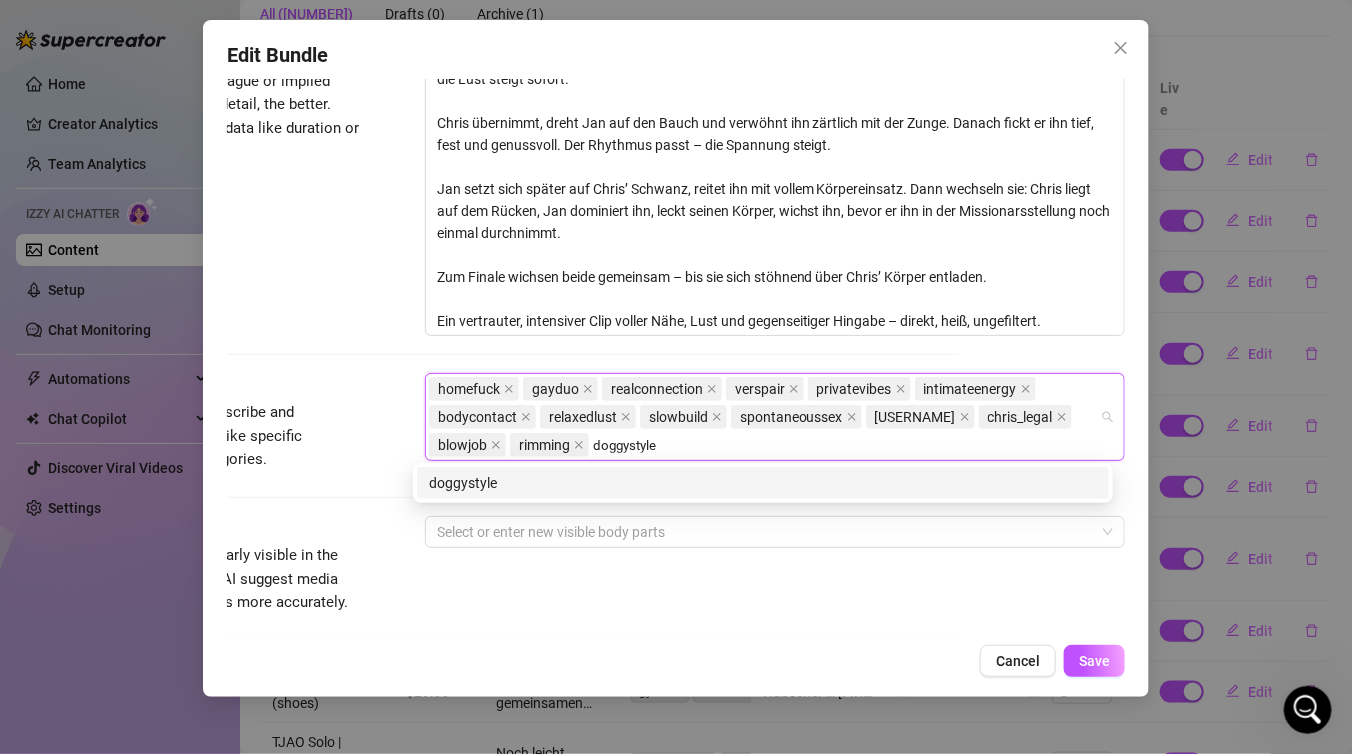 type on "doggystyle" 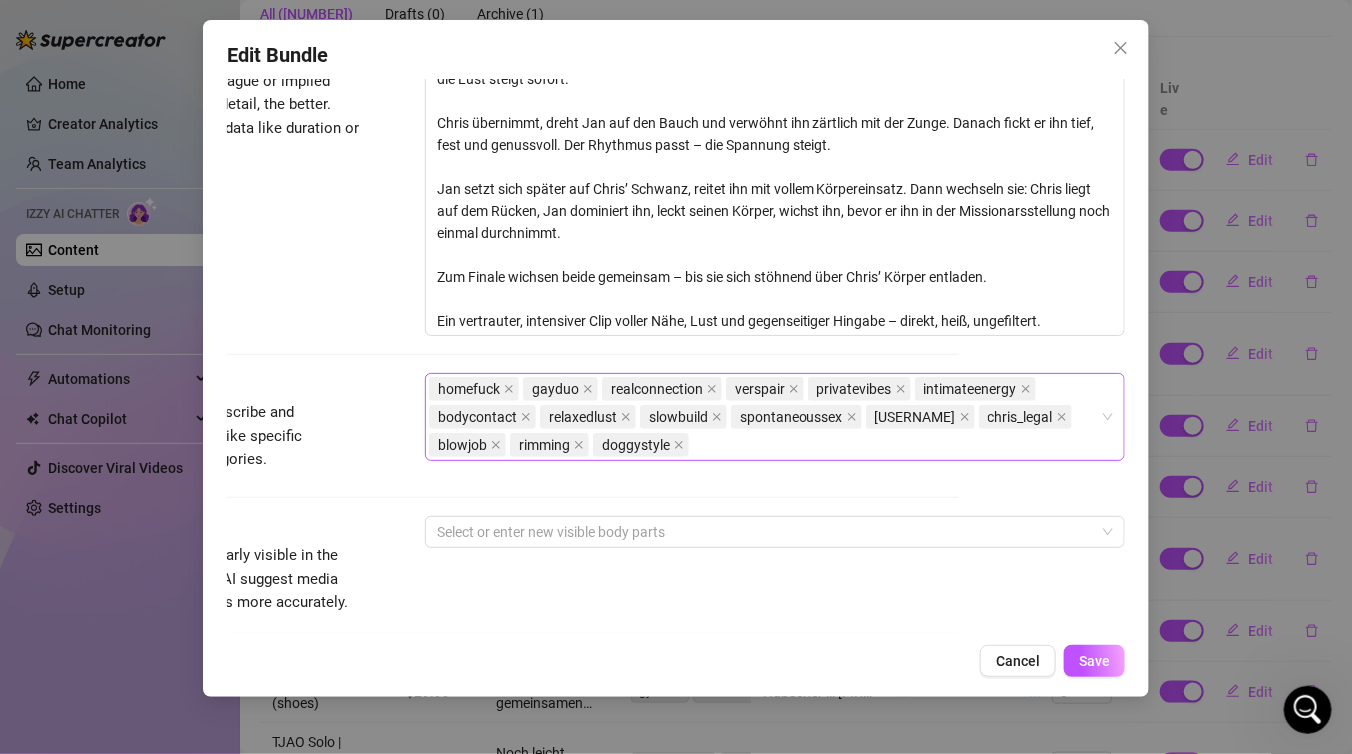 click on "homefuck gayduo realconnection verspair privatevibes intimateenergy bodycontact relaxedlust slowbuild spontaneoussex thejanandonly chris_legal blowjob rimming doggystyle" at bounding box center (764, 417) 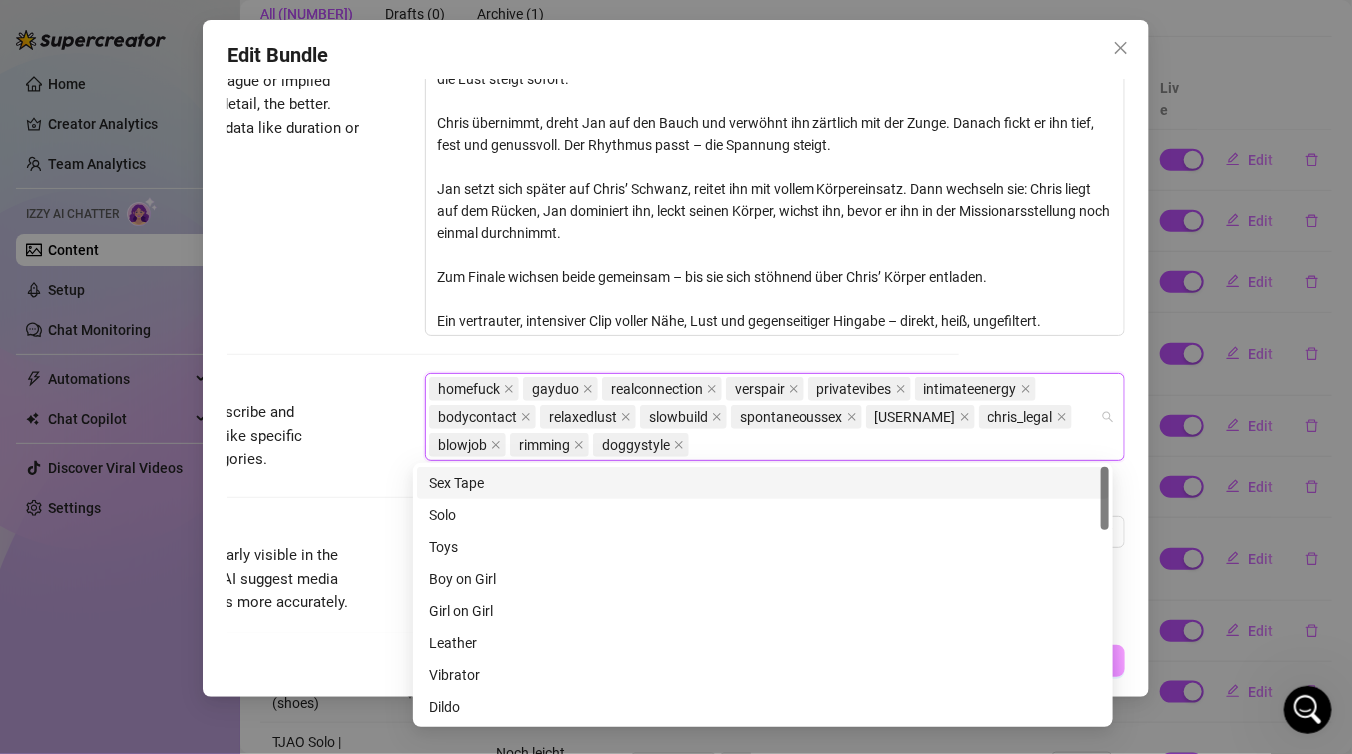 paste 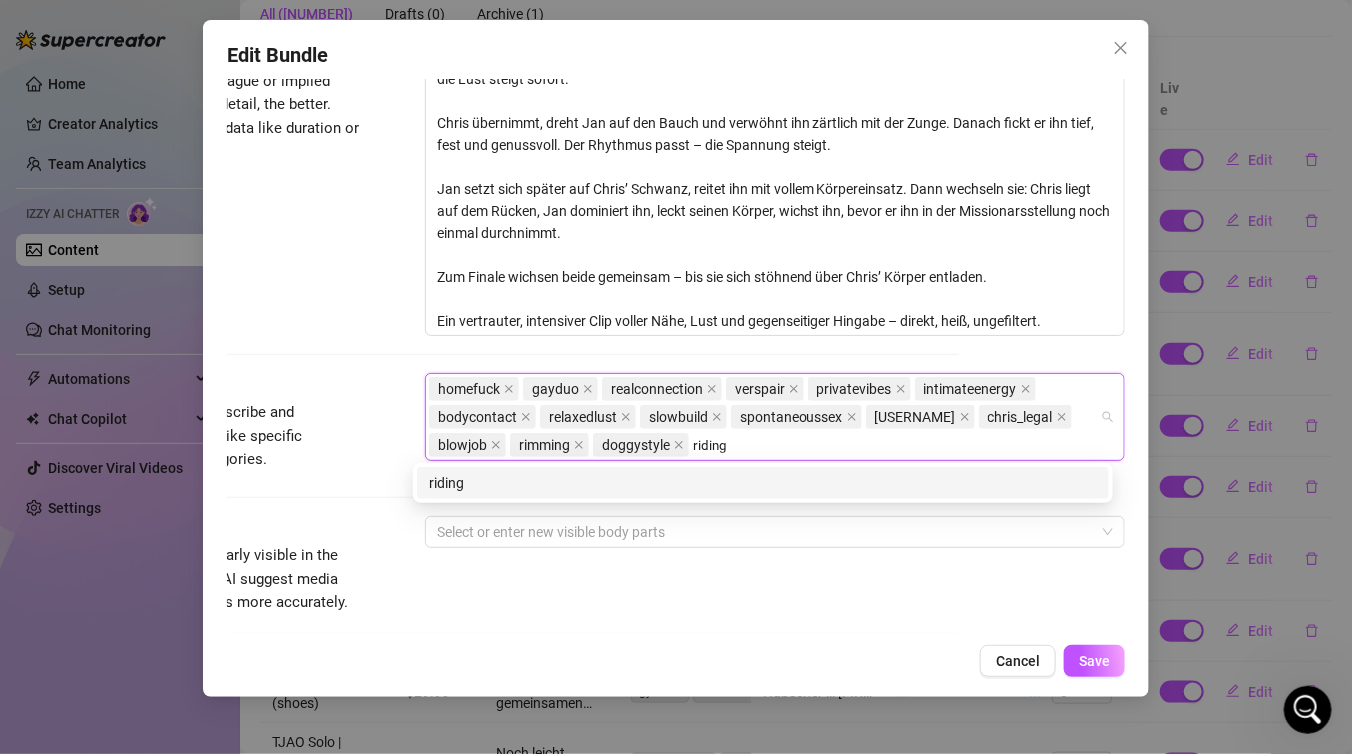type on "riding" 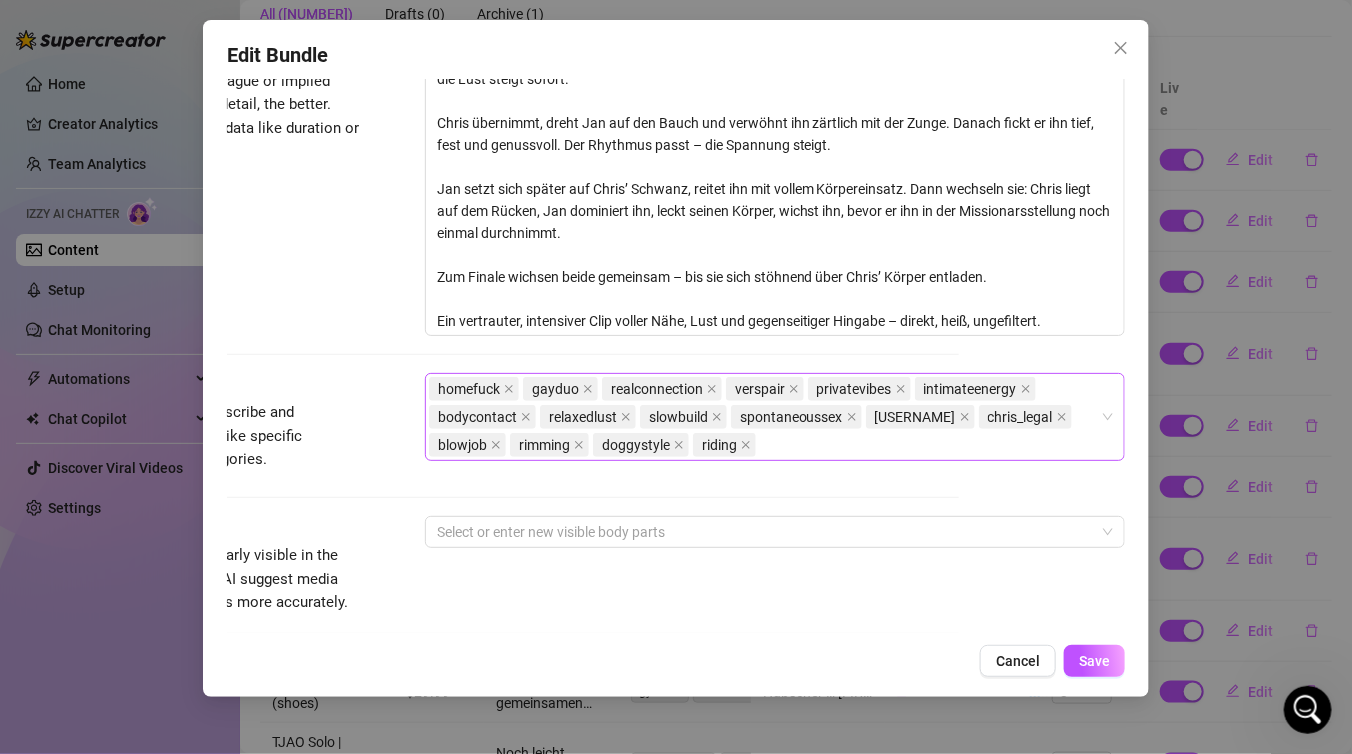click on "homefuck gayduo realconnection verspair privatevibes intimateenergy bodycontact relaxedlust slowbuild spontaneoussex thejanandonly chris_legal blowjob rimming doggystyle riding" at bounding box center [764, 417] 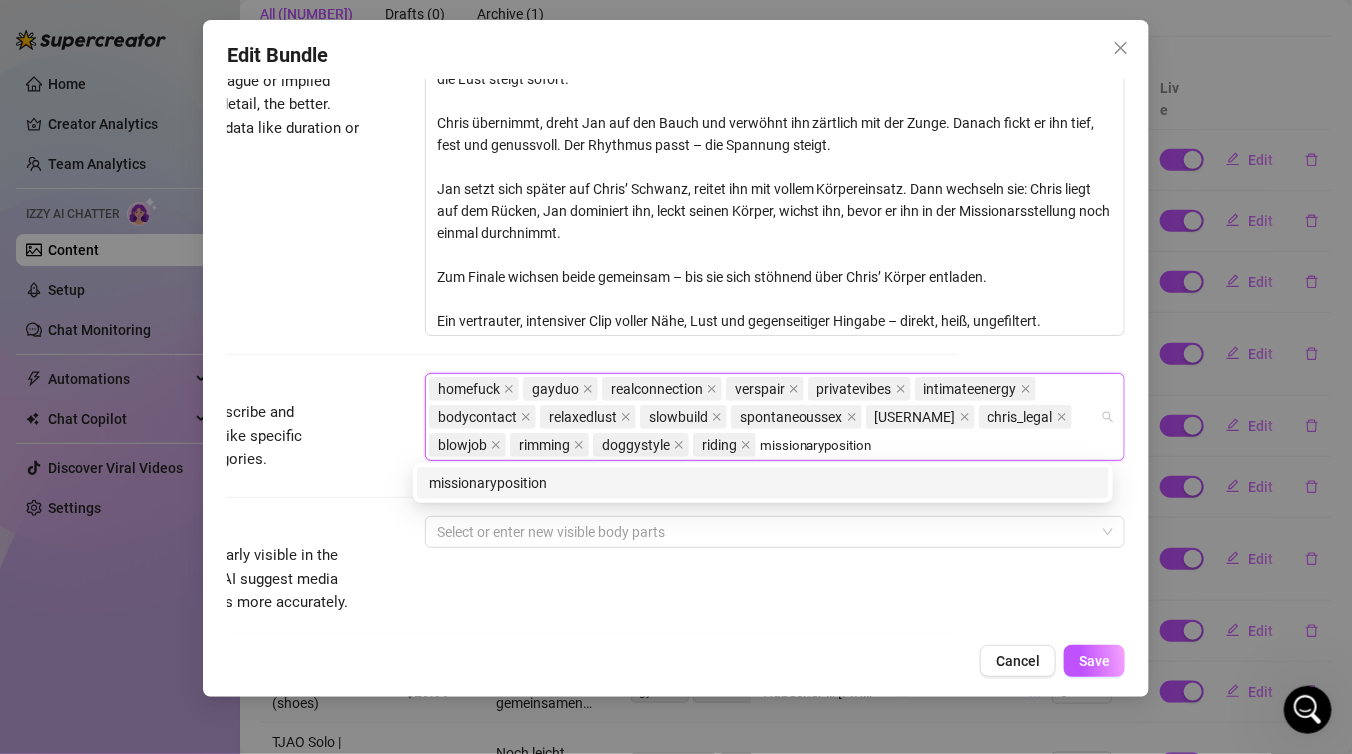 type on "missionaryposition" 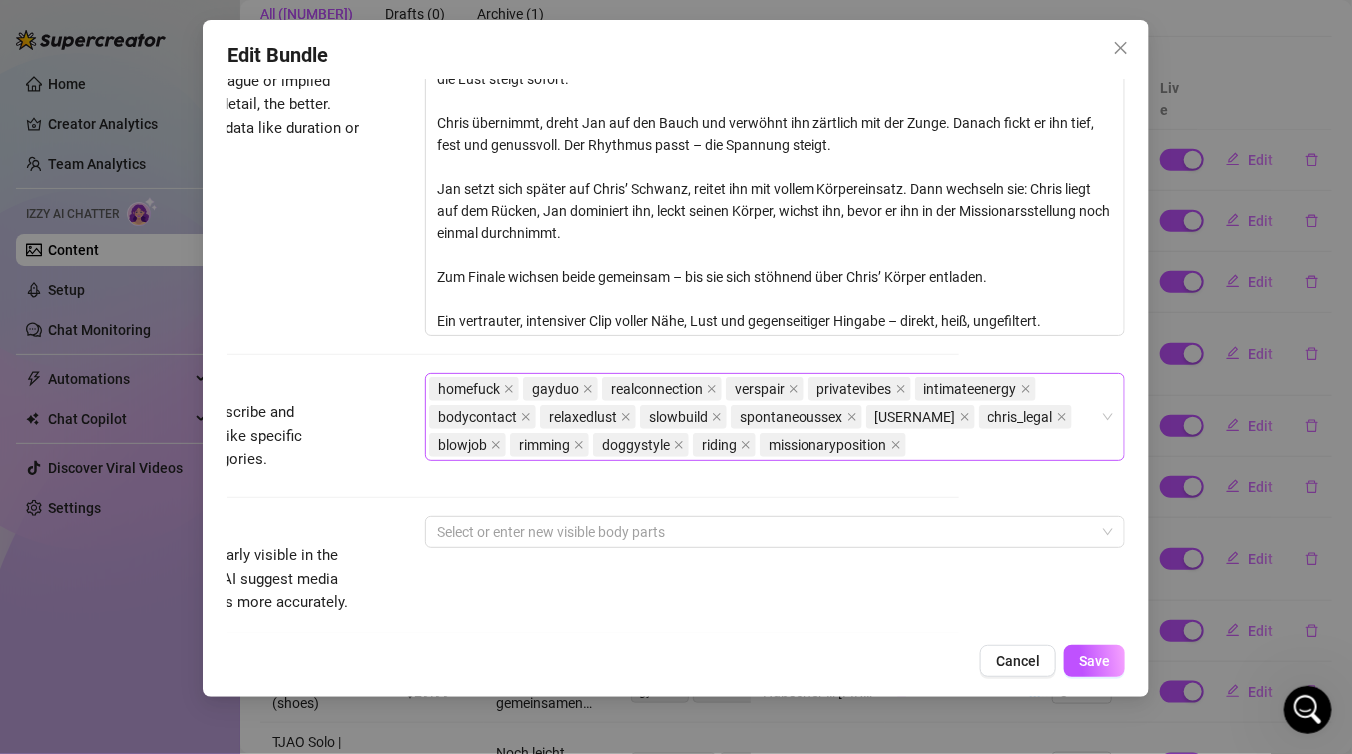 click on "homefuck gayduo realconnection verspair privatevibes intimateenergy bodycontact relaxedlust slowbuild spontaneoussex thejanandonly chris_legal blowjob rimming doggystyle riding missionaryposition" at bounding box center (764, 417) 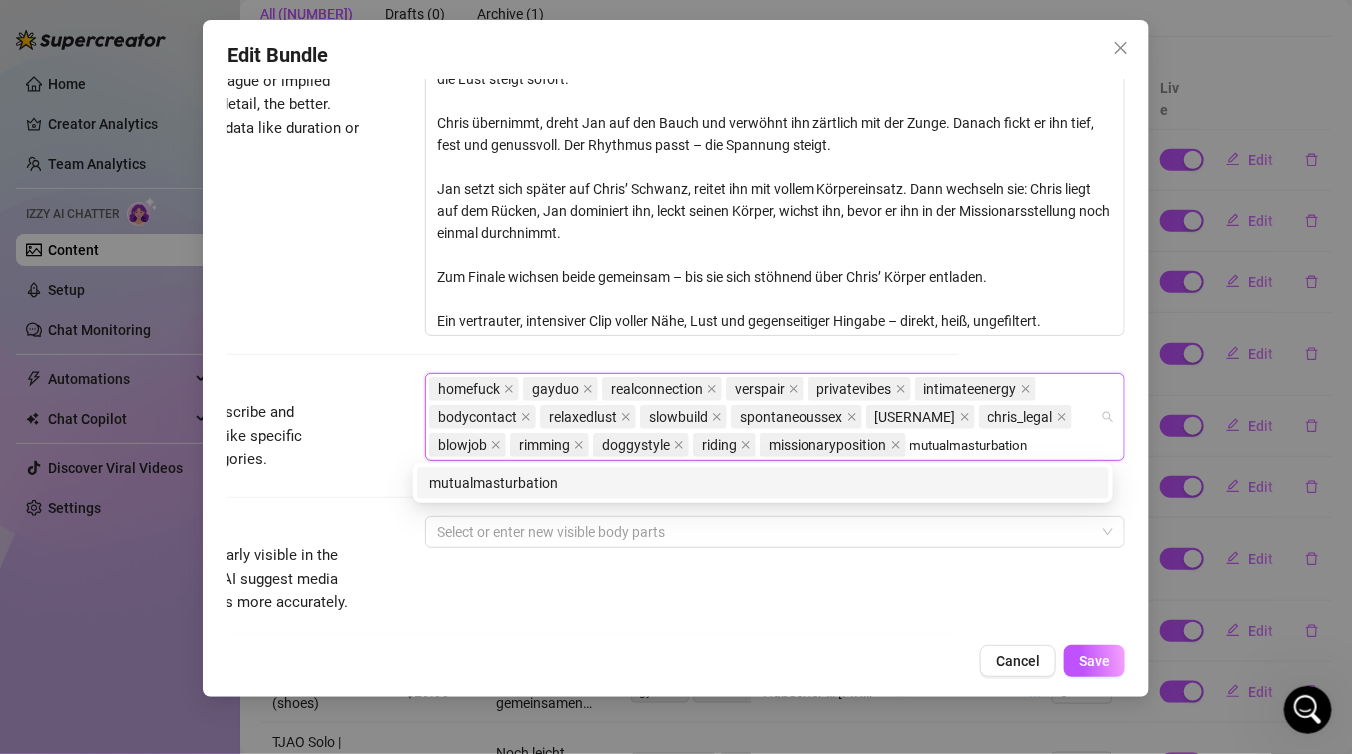 type on "mutualmasturbation" 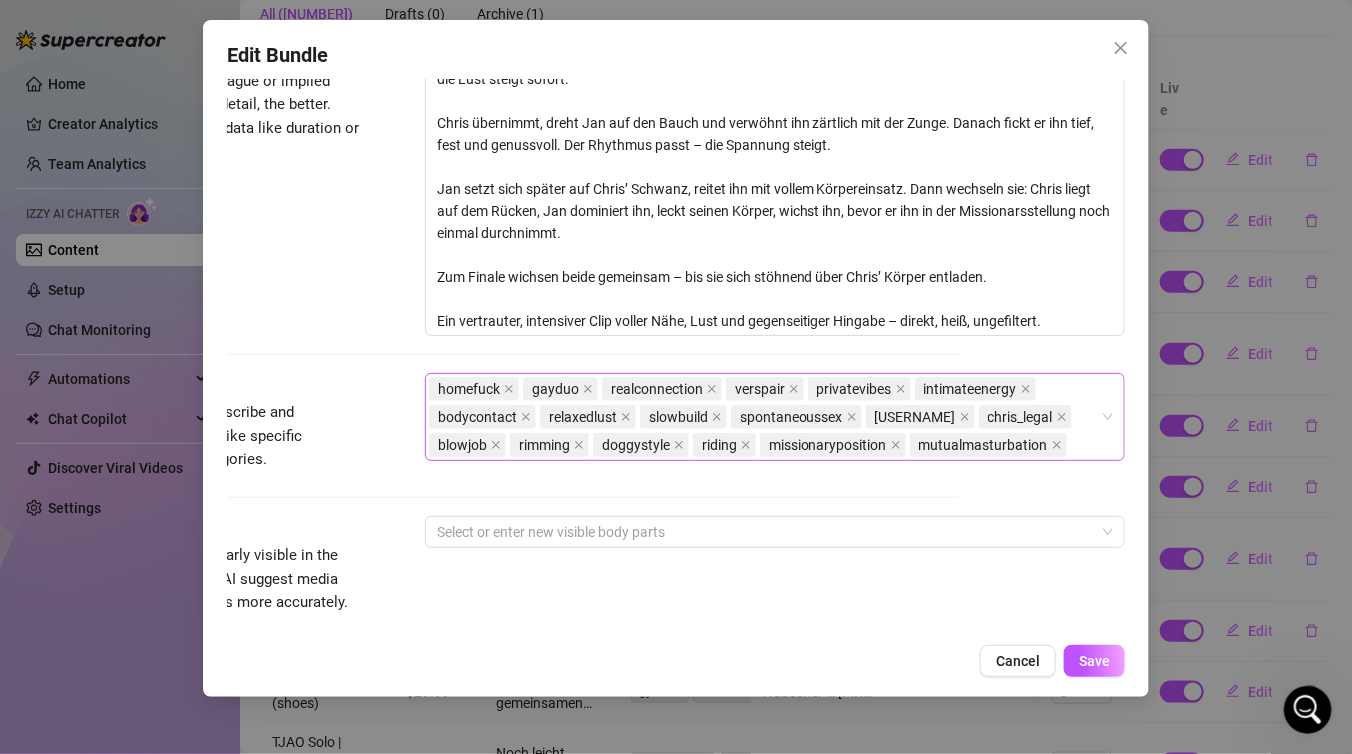 click on "homefuck gayduo realconnection verspair privatevibes intimateenergy bodycontact relaxedlust slowbuild spontaneoussex thejanandonly chris_legal blowjob rimming doggystyle riding missionaryposition mutualmasturbation" at bounding box center (764, 417) 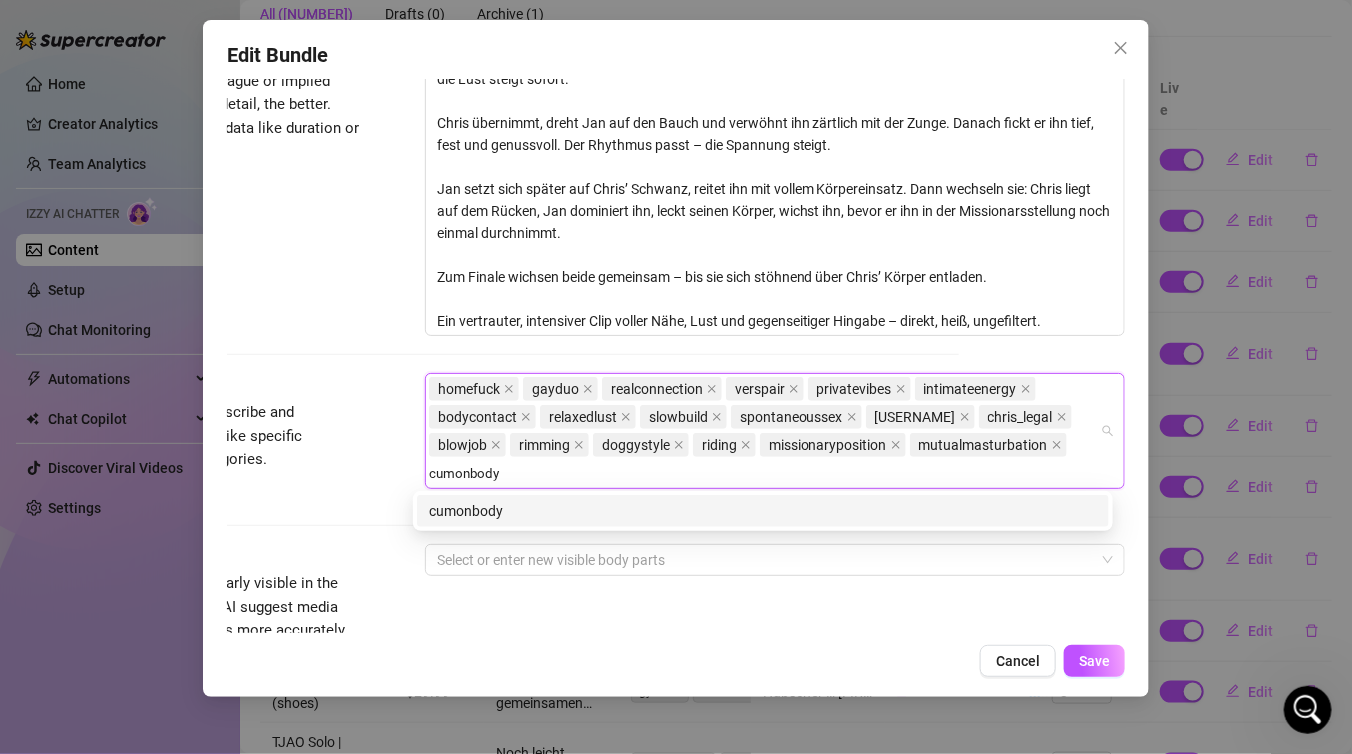 type on "cumonbody" 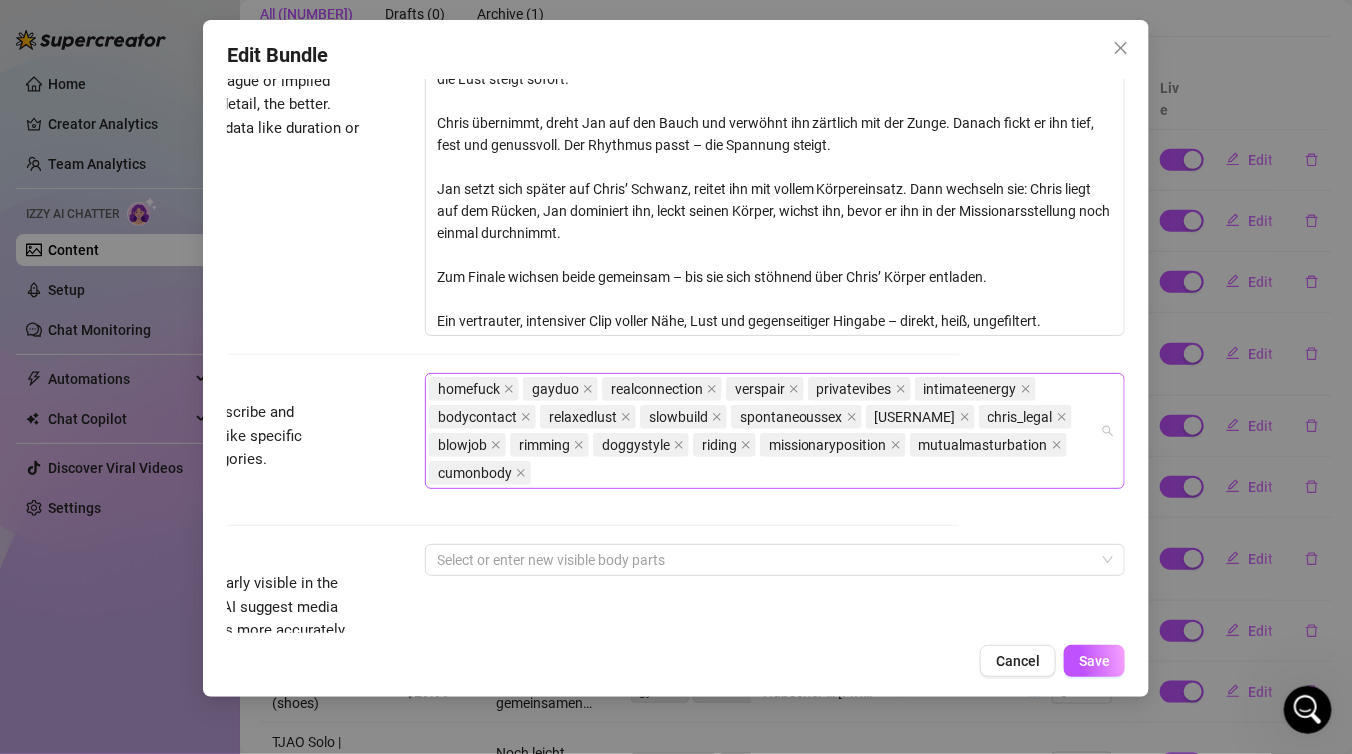 click on "thejanandonly chris_legal" at bounding box center [764, 431] 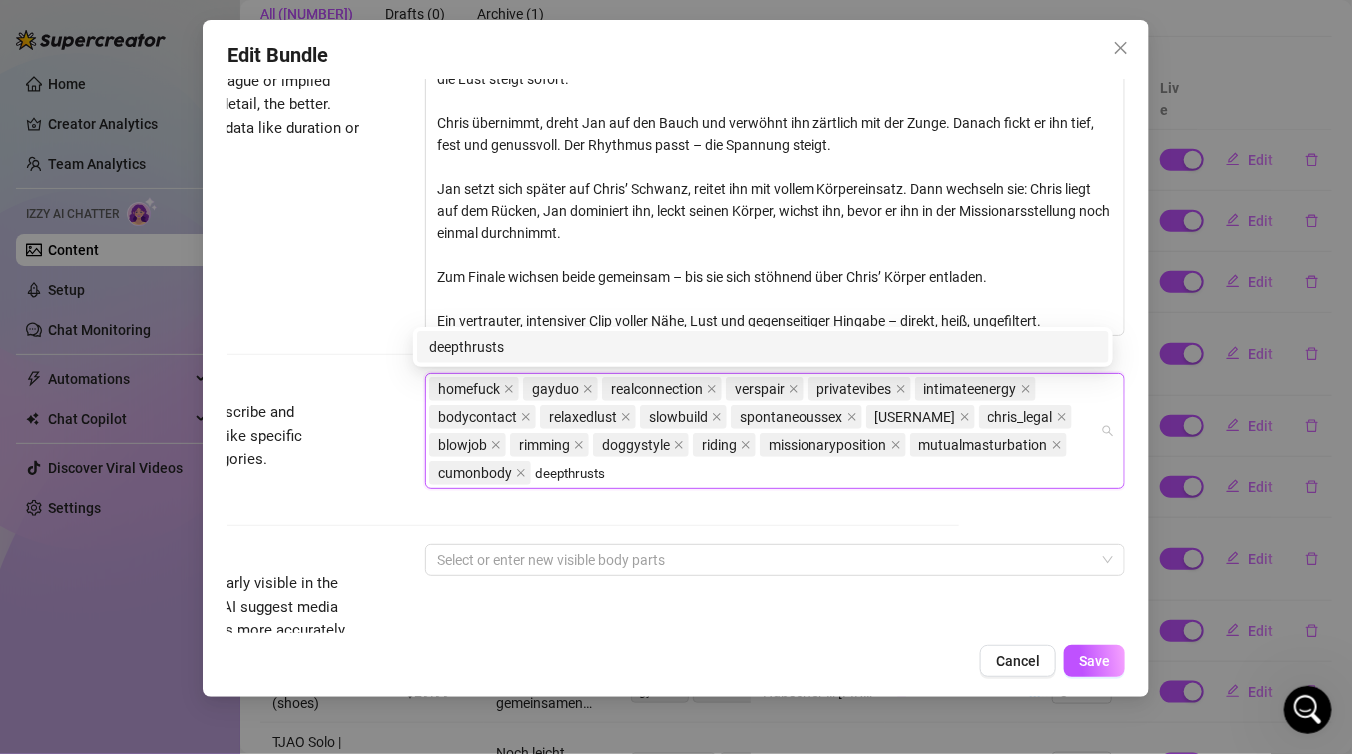 type on "deepthrusts" 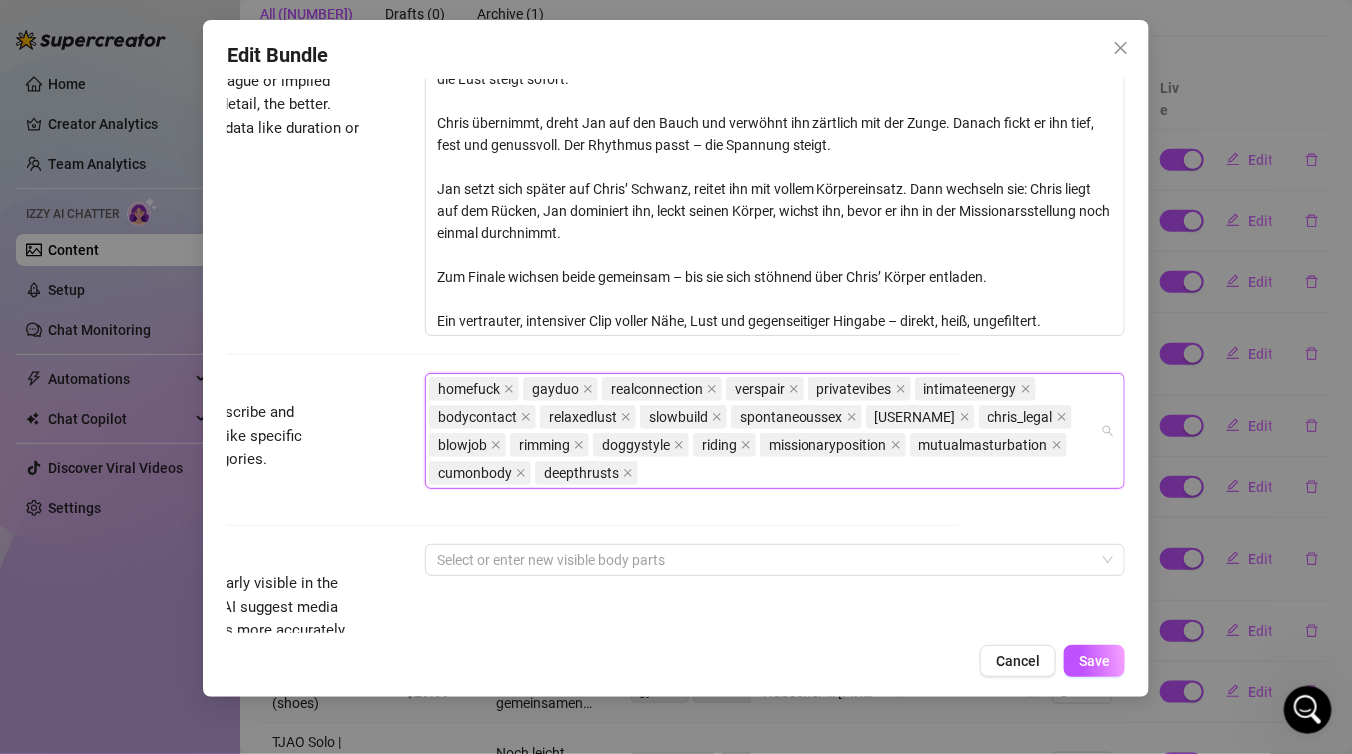 click on "homefuck gayduo realconnection verspair privatevibes intimateenergy bodycontact relaxedlust slowbuild spontaneoussex [NAME] blowjob rimming doggystyle riding missionaryposition mutualmasturbation cumonbody deepthrusts" at bounding box center [764, 431] 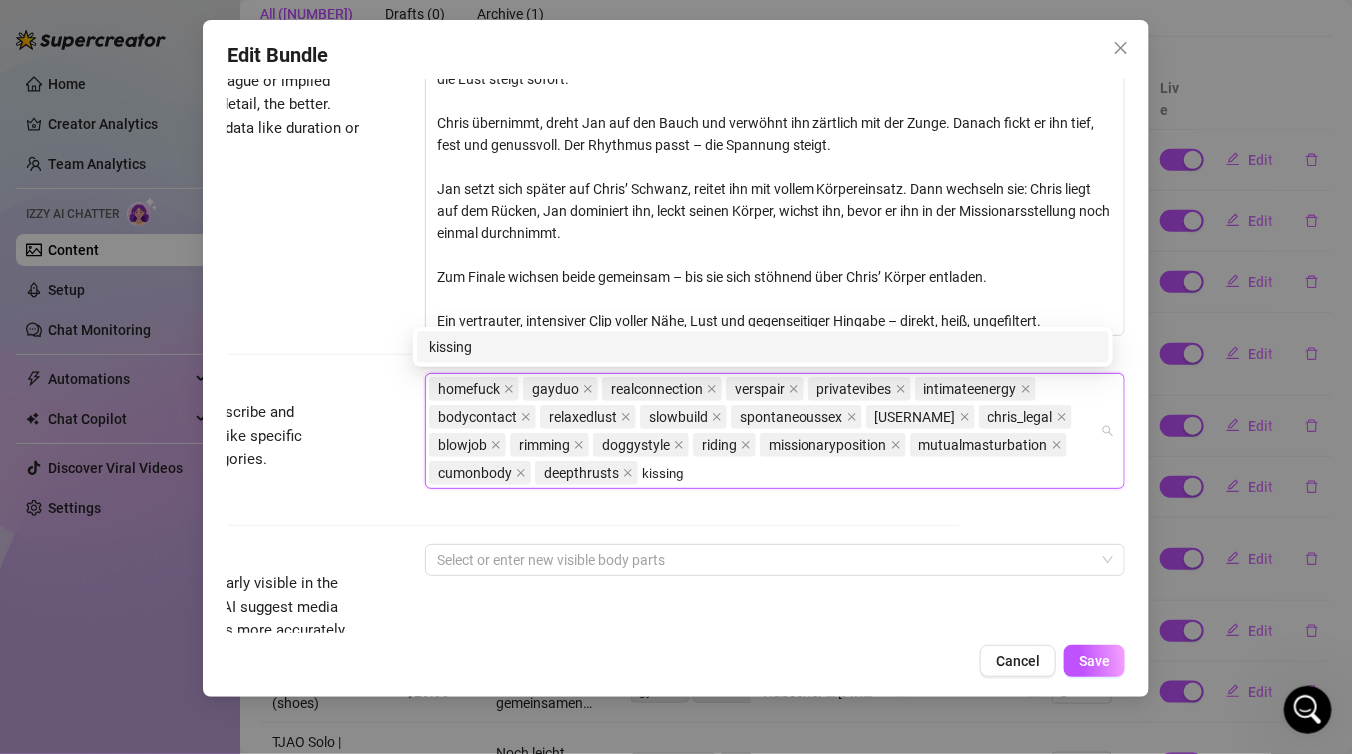 type on "kissing" 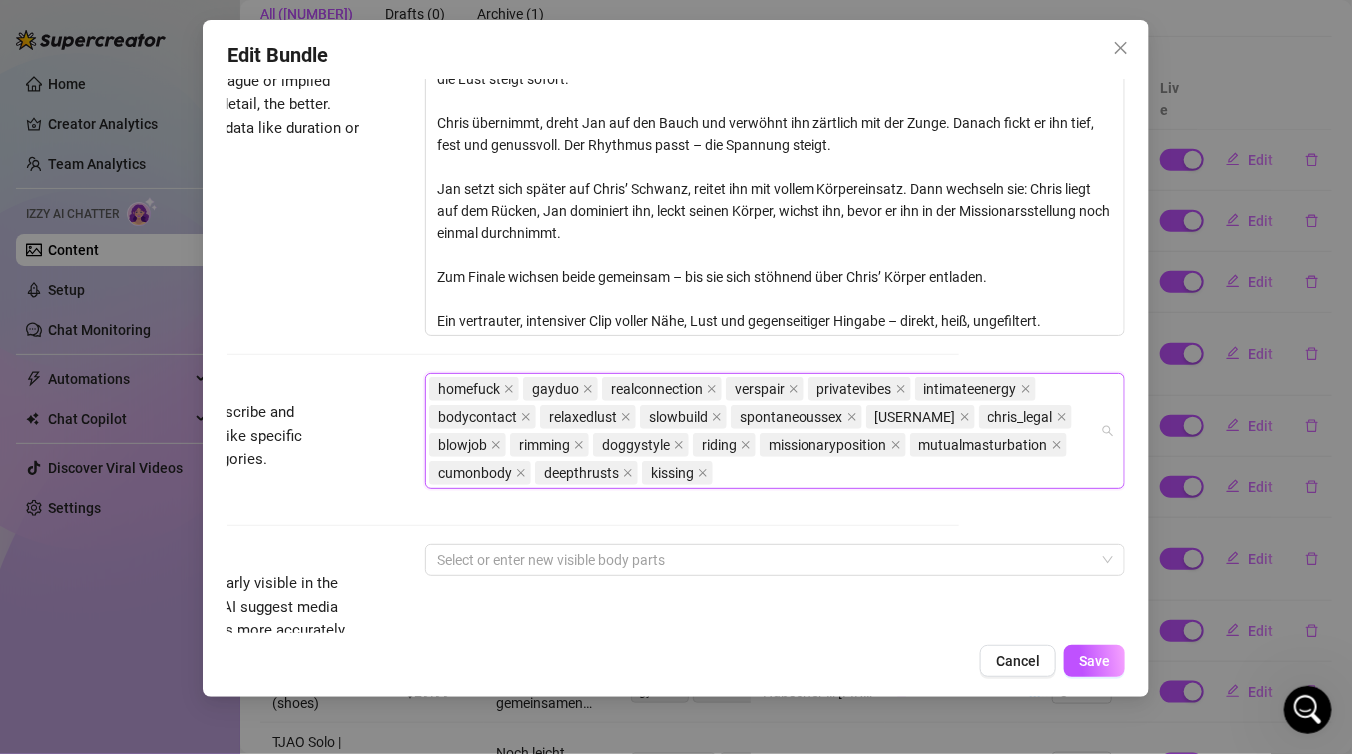 click on "homefuck gayduo realconnection verspair privatevibes intimateenergy bodycontact relaxedlust slowbuild spontaneoussex thejanandonly chris_ legal blowjob rimming doggystyle riding missionaryposition mutualmasturbation cumonbody deepthrusts kissing" at bounding box center (764, 431) 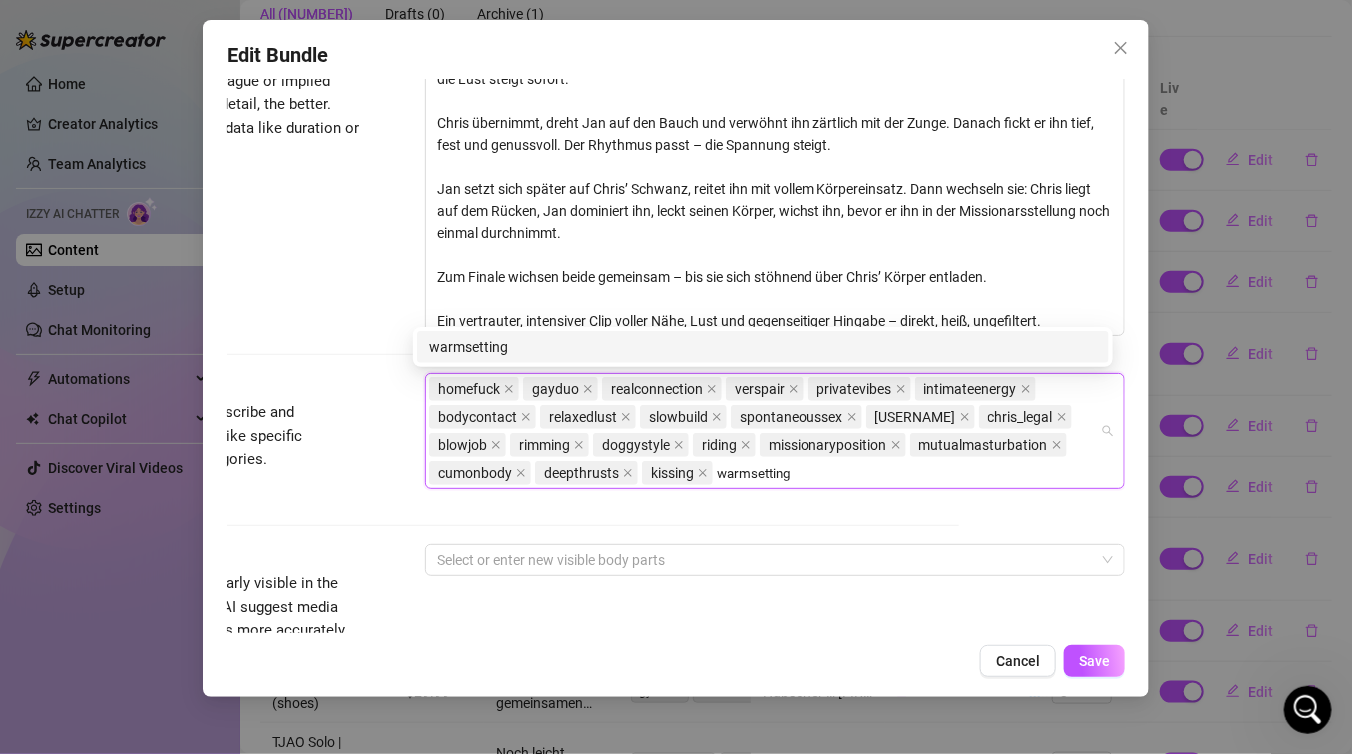 type on "warmsetting" 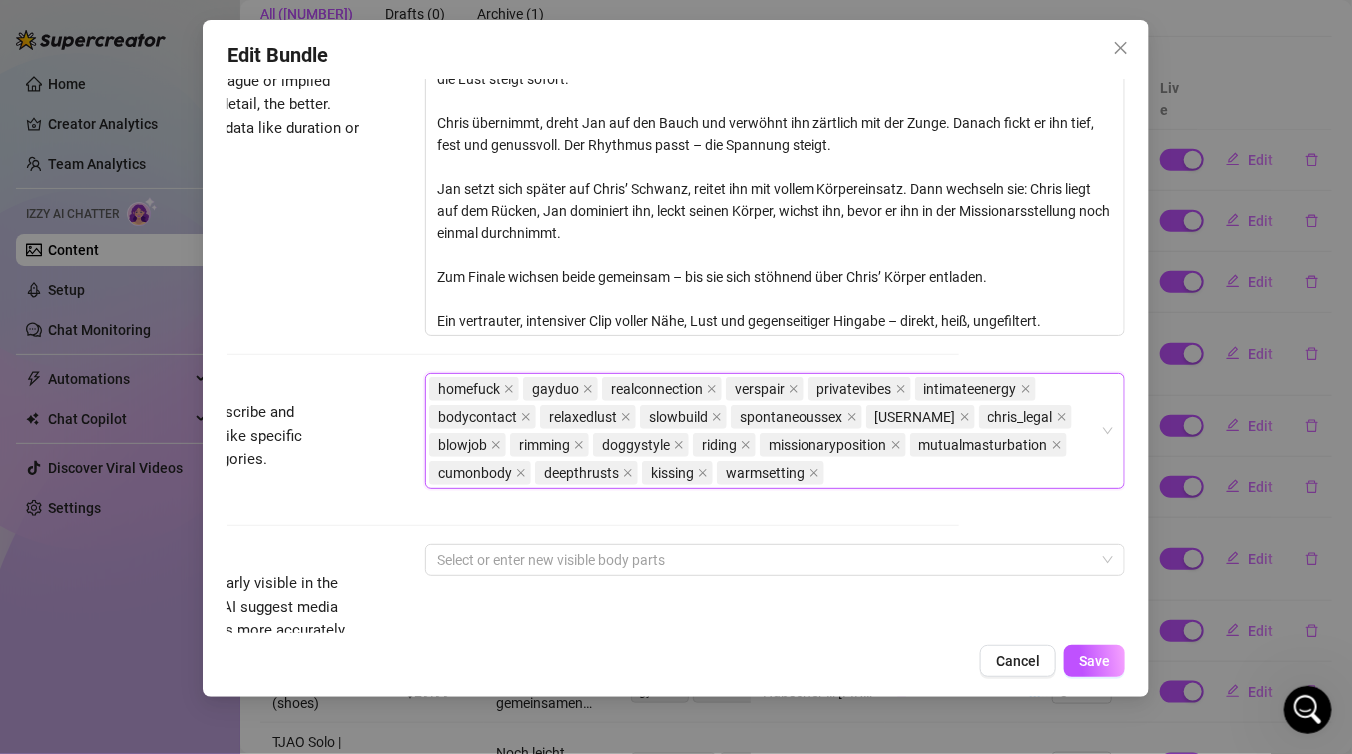 click on "Tags Simple keywords that describe and summarize the content, like specific fetishes, positions, categories. homefuck, gayduo, realconnection, verspair, privatevibes, intimateenergy, bodycontact, relaxedlust, slowbuild, spontaneoussex, thejanandonly, chris_legal, blowjob, rimming, doggystyle, riding, missionaryposition, mutualmasturbation, cumonbody, deepthrusts, kissing, warmsetting homefuck gayduo realconnection verspair privatevibes intimateenergy bodycontact relaxedlust slowbuild spontaneoussex thejanandonly chris_legal blowjob rimming doggystyle riding missionaryposition mutualmasturbation cumonbody deepthrusts kissing warmsetting" at bounding box center [510, 458] 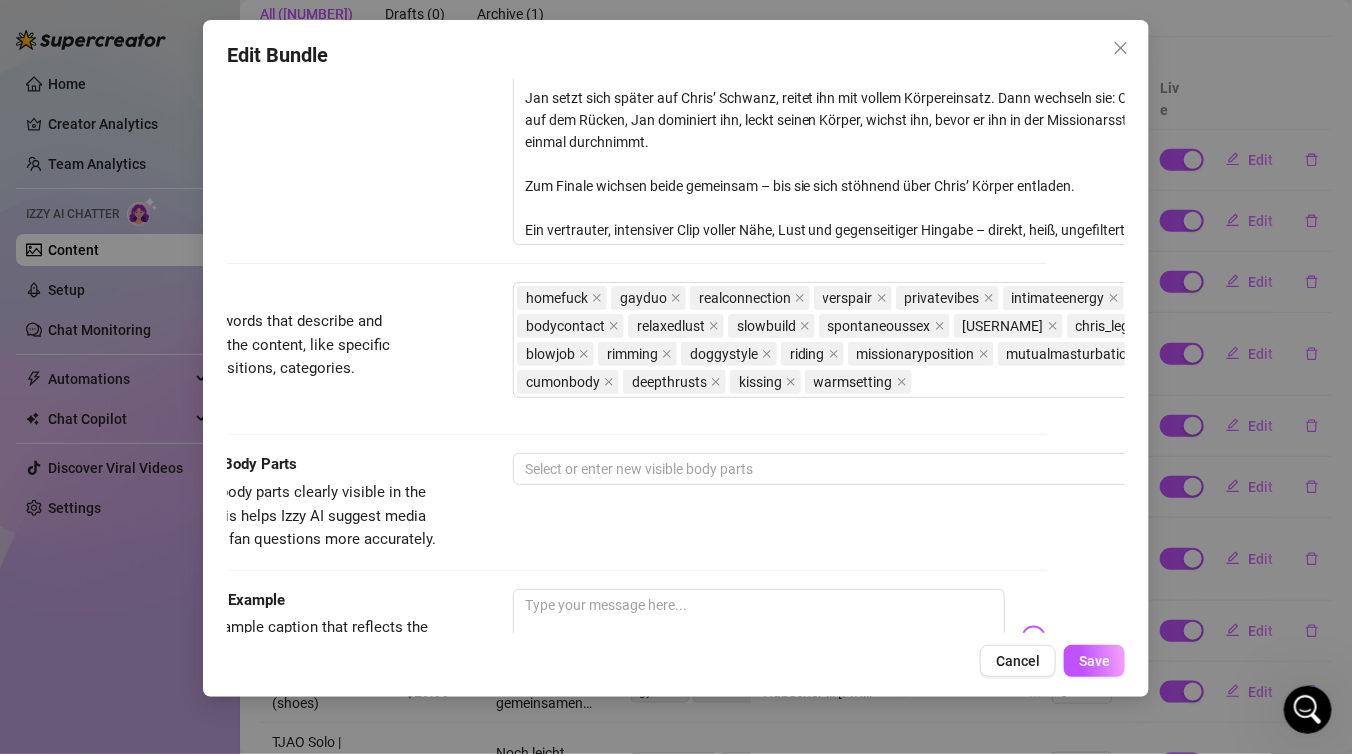 scroll, scrollTop: 973, scrollLeft: 0, axis: vertical 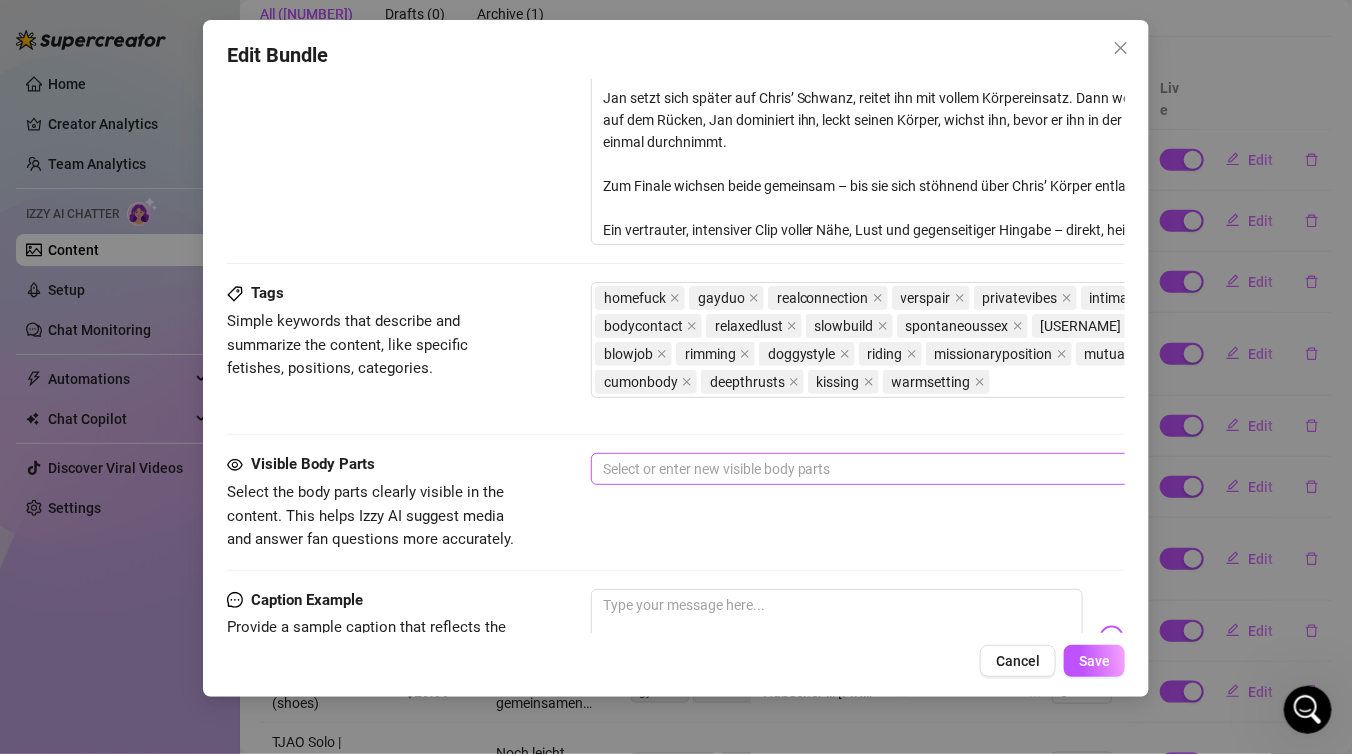 click on "Select or enter new visible body parts" at bounding box center [941, 469] 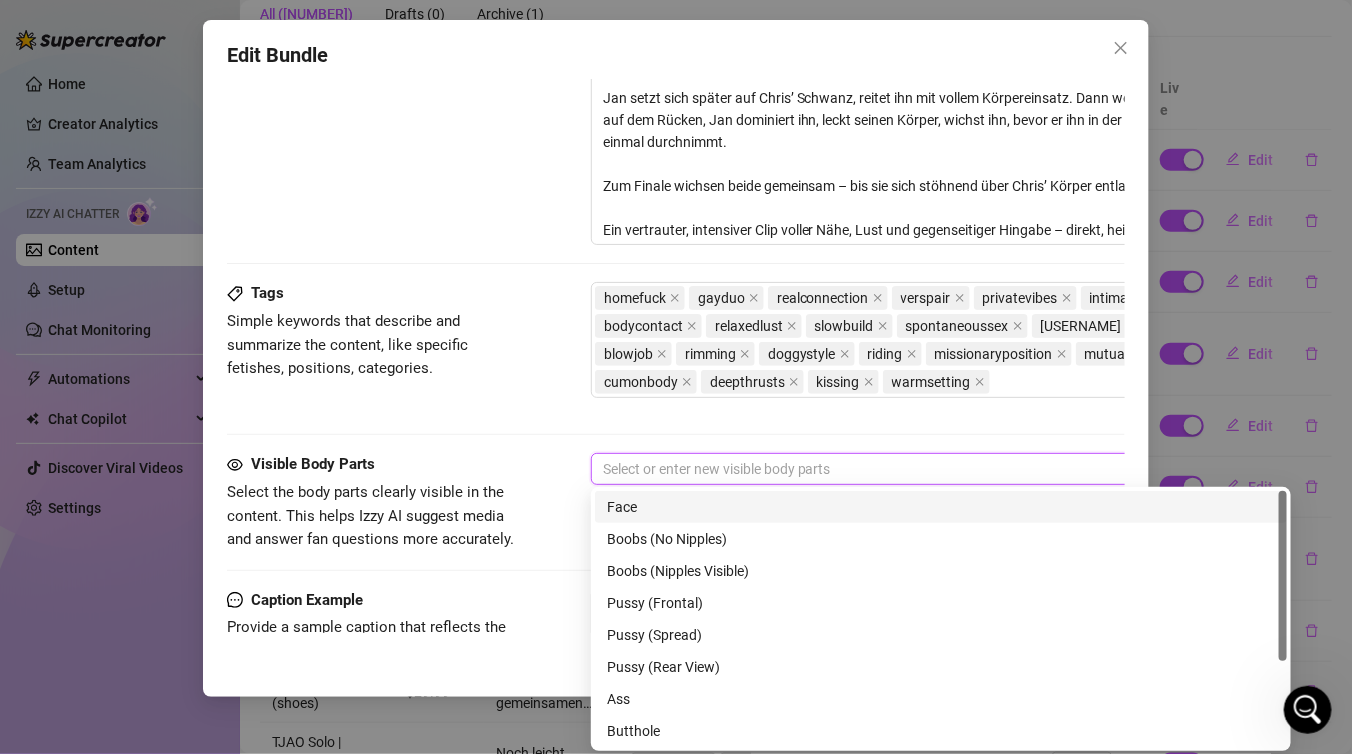 click on "Face" at bounding box center (941, 507) 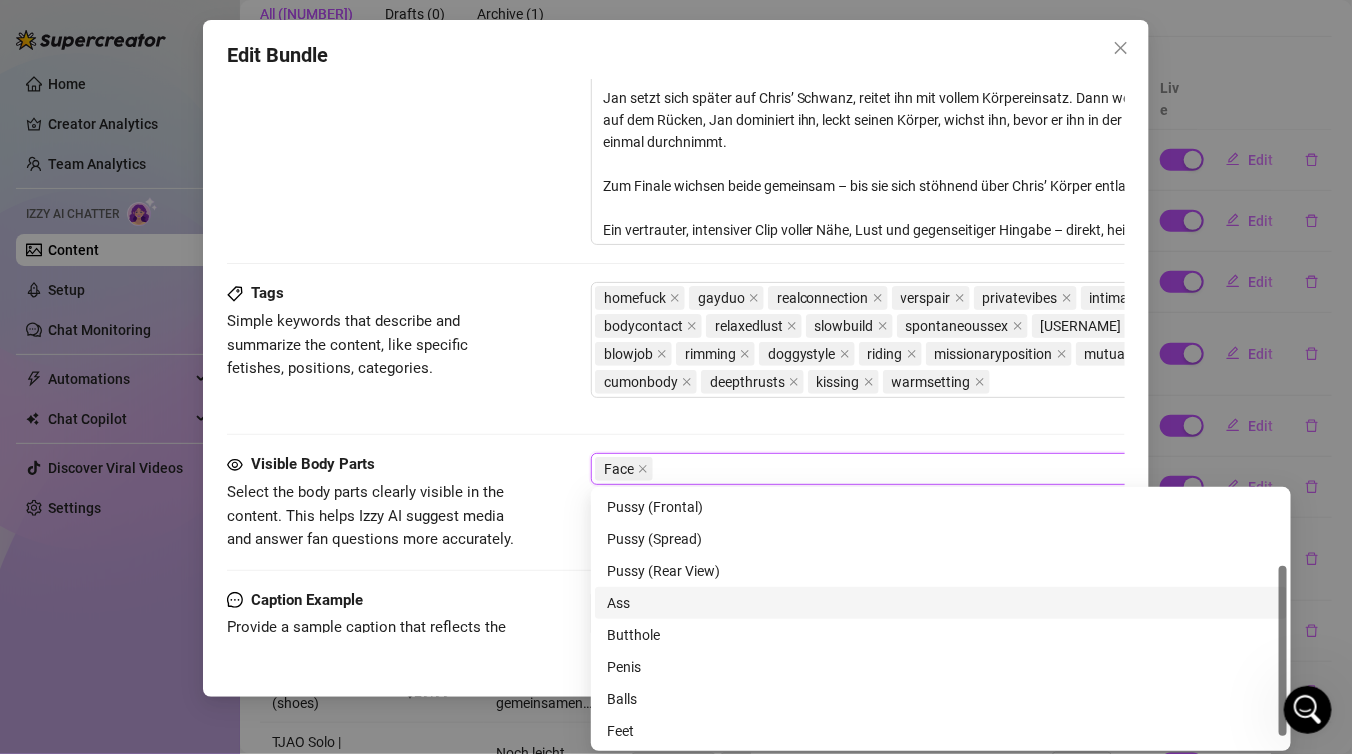 scroll, scrollTop: 127, scrollLeft: 0, axis: vertical 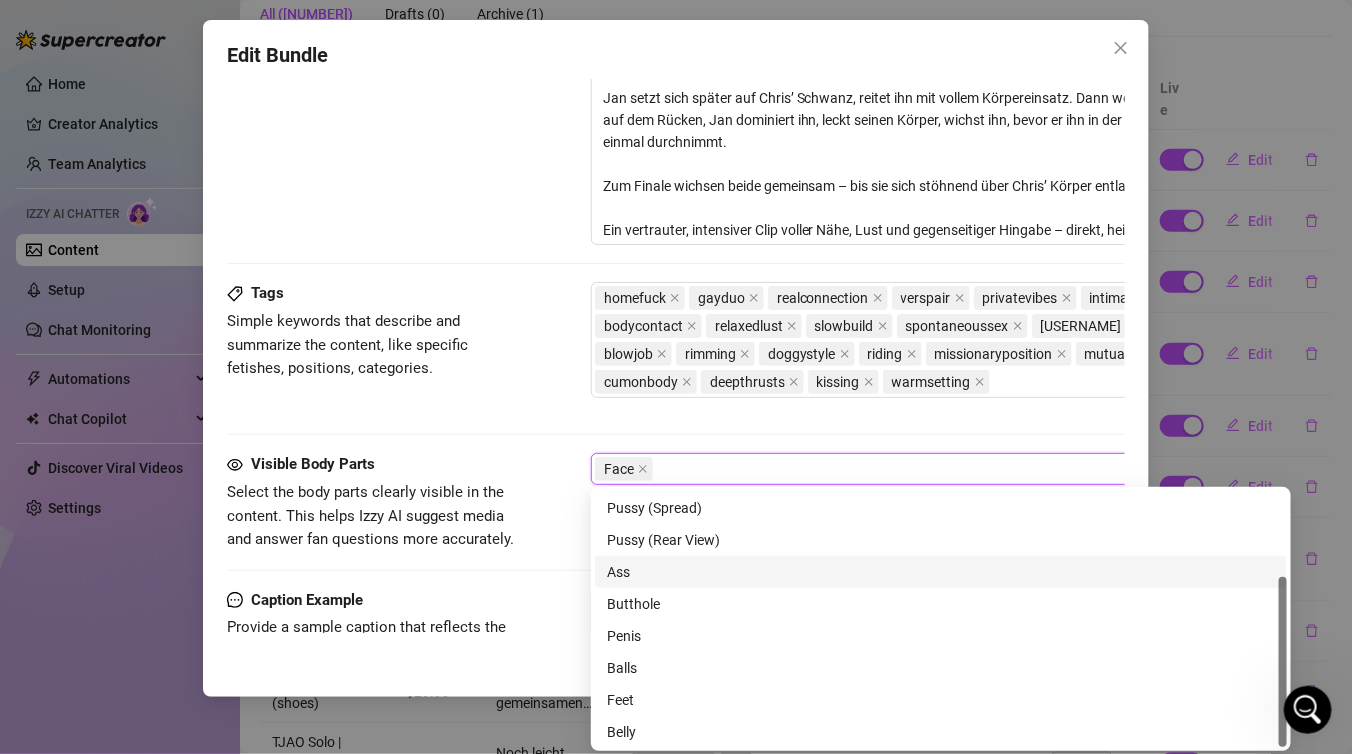 click on "Ass" at bounding box center (941, 572) 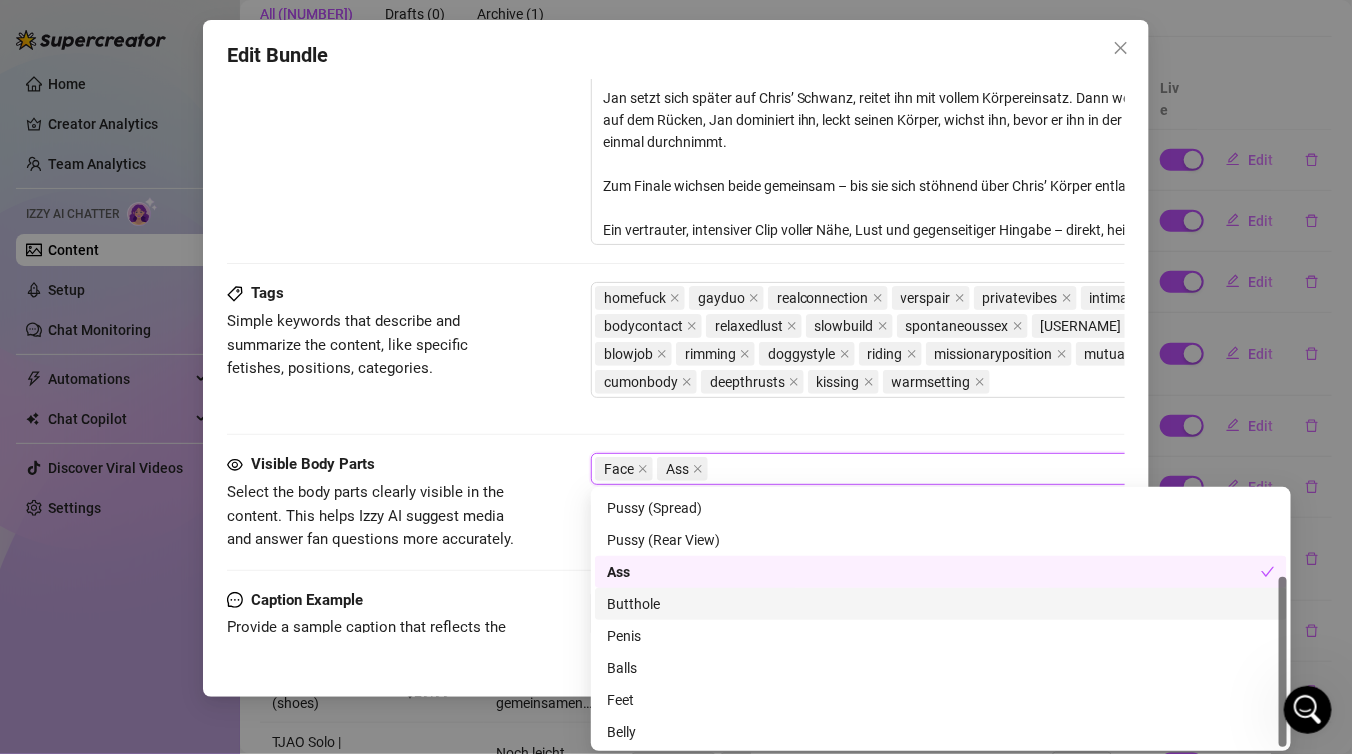 click on "Butthole" at bounding box center [941, 604] 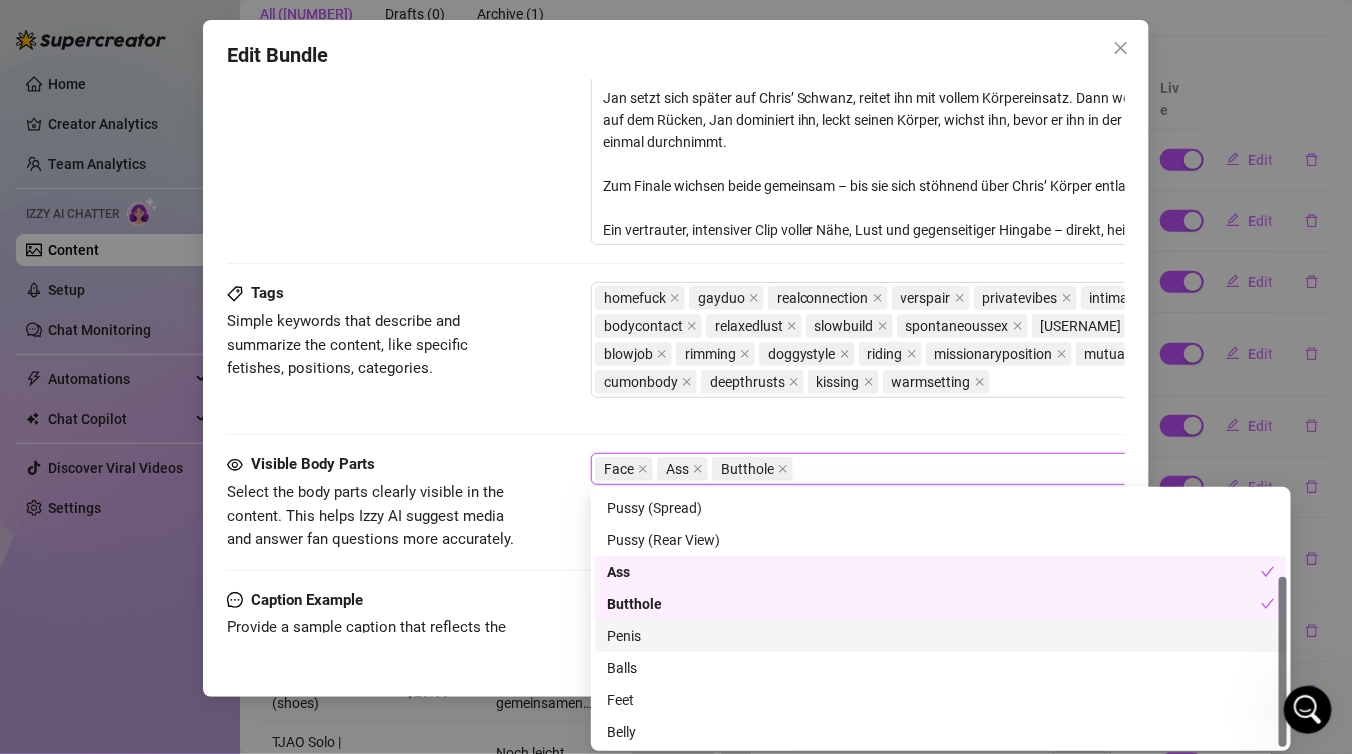 click on "Penis" at bounding box center (941, 636) 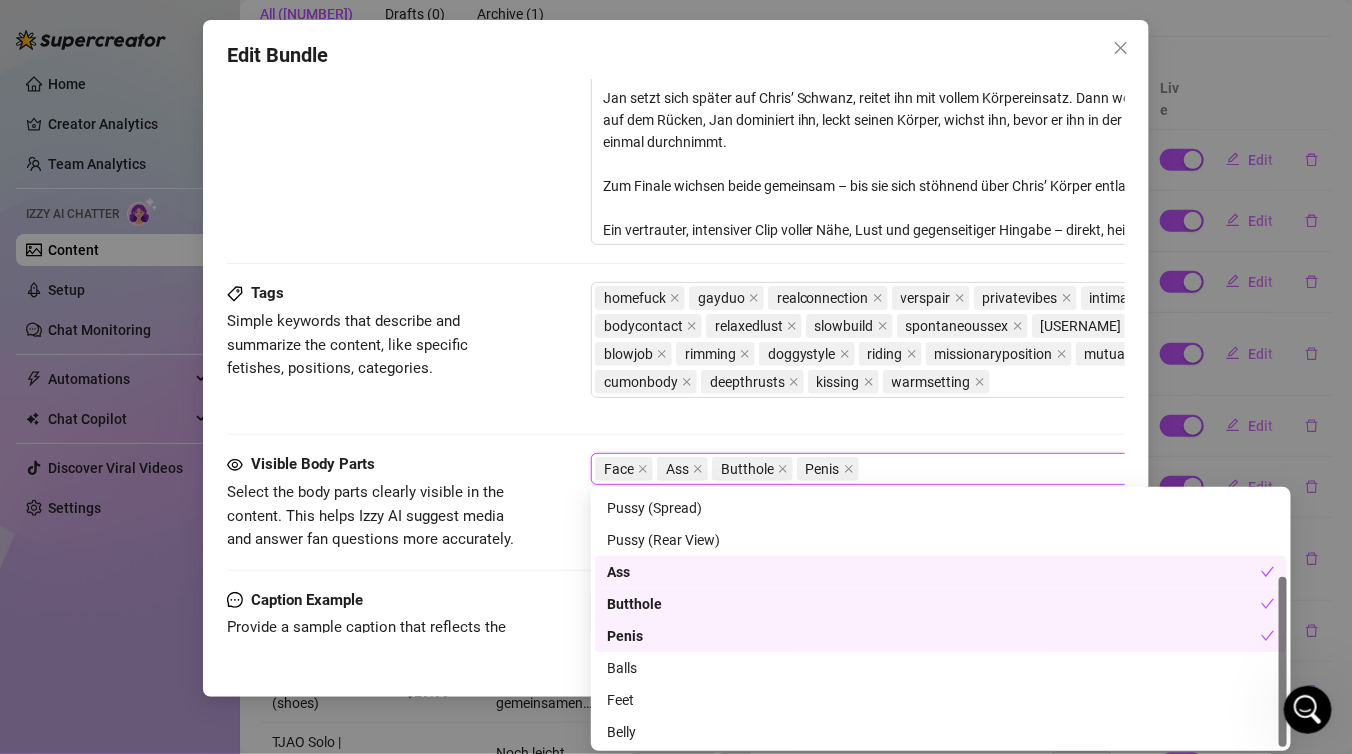 click on "Balls" at bounding box center (941, 668) 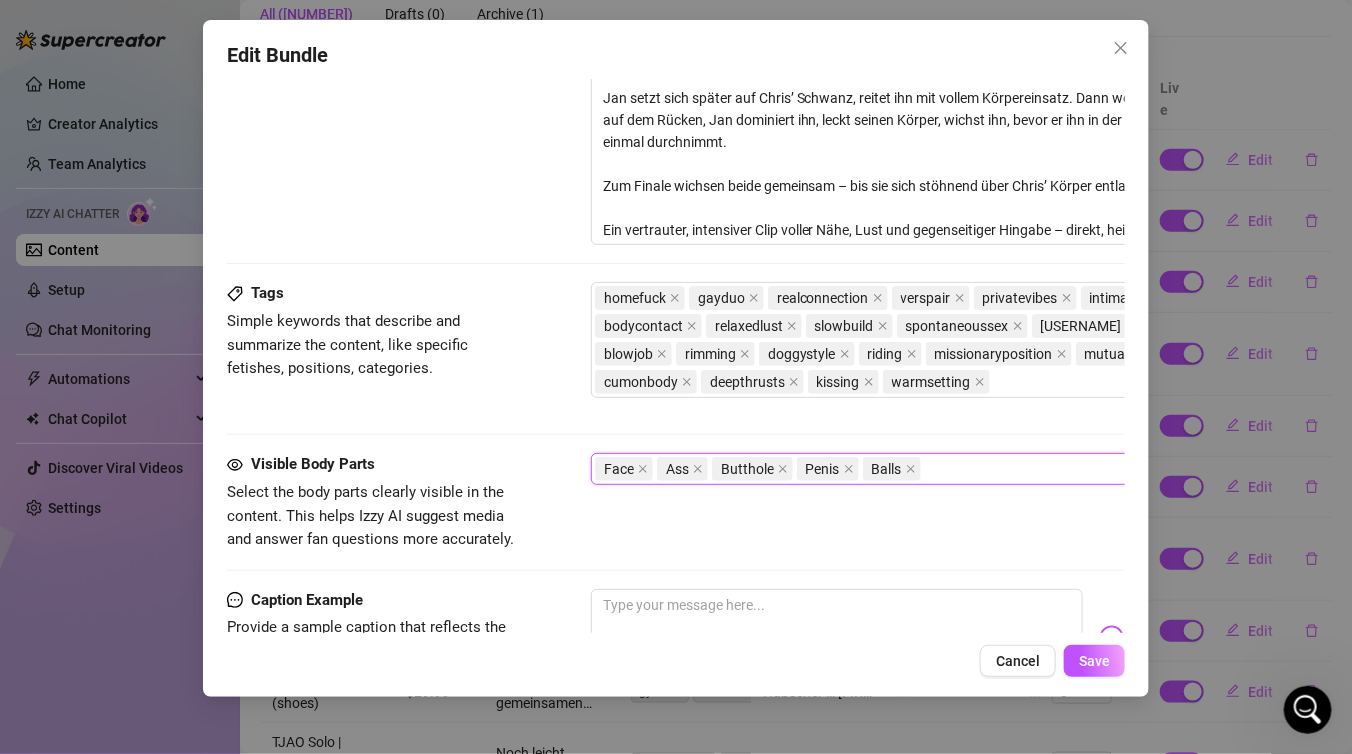 click on "Visible Body Parts Select the body parts clearly visible in the content. This helps Izzy AI suggest media and answer fan questions more accurately. Face, Ass, Butthole, Penis, Balls Face Ass Butthole Penis Balls" at bounding box center (676, 520) 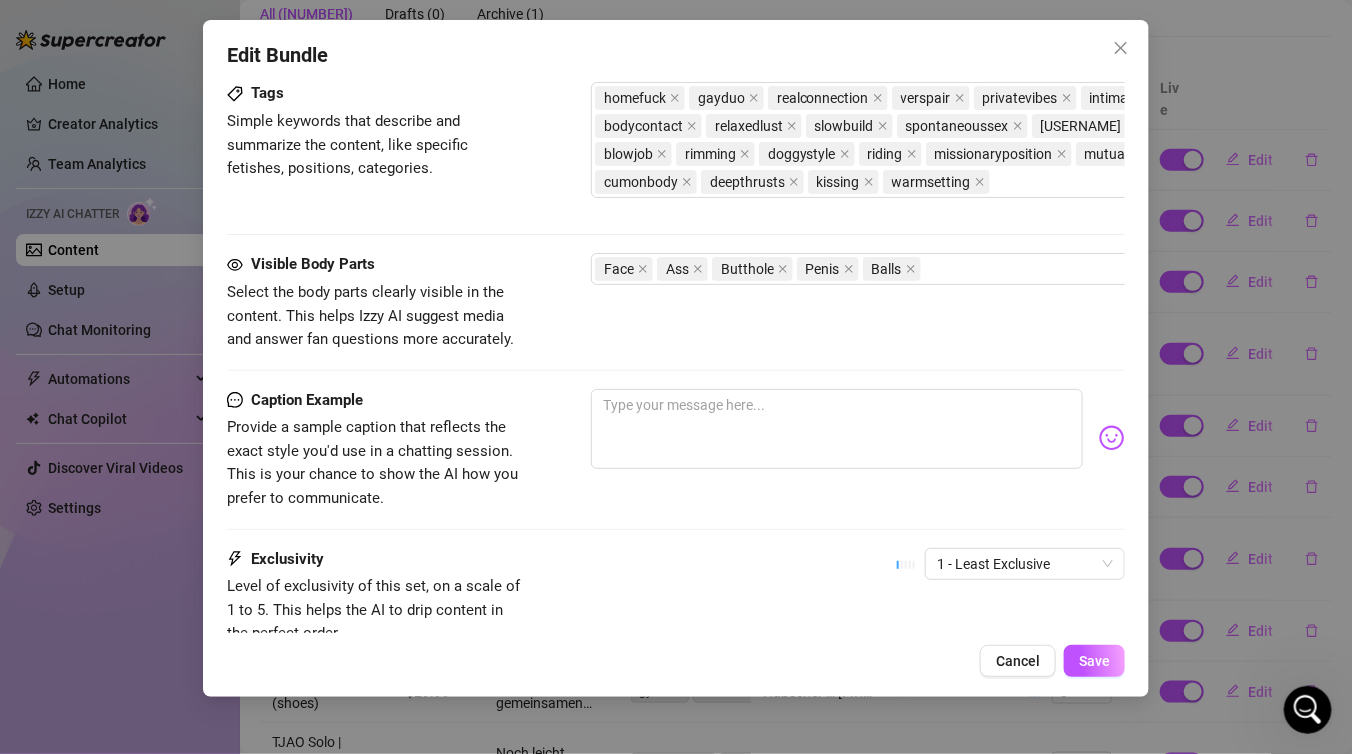 scroll, scrollTop: 1175, scrollLeft: 0, axis: vertical 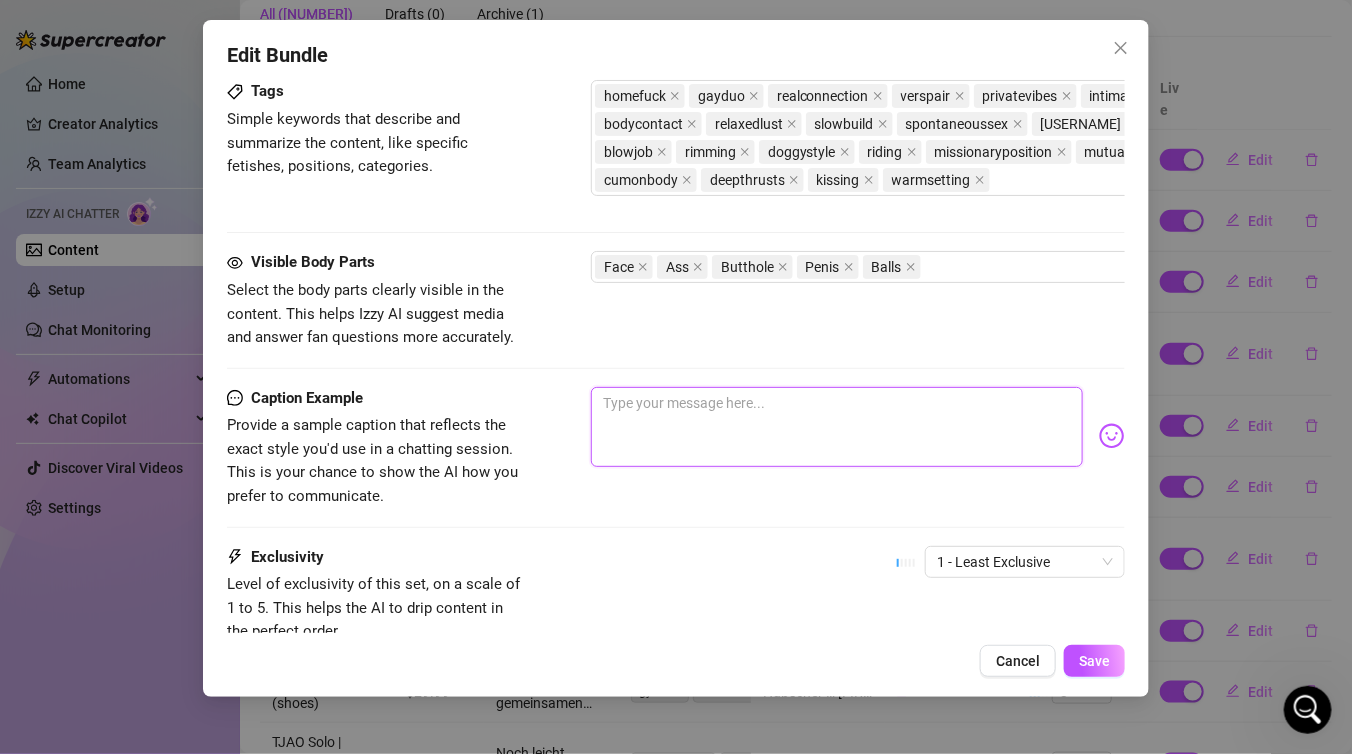 click at bounding box center (837, 427) 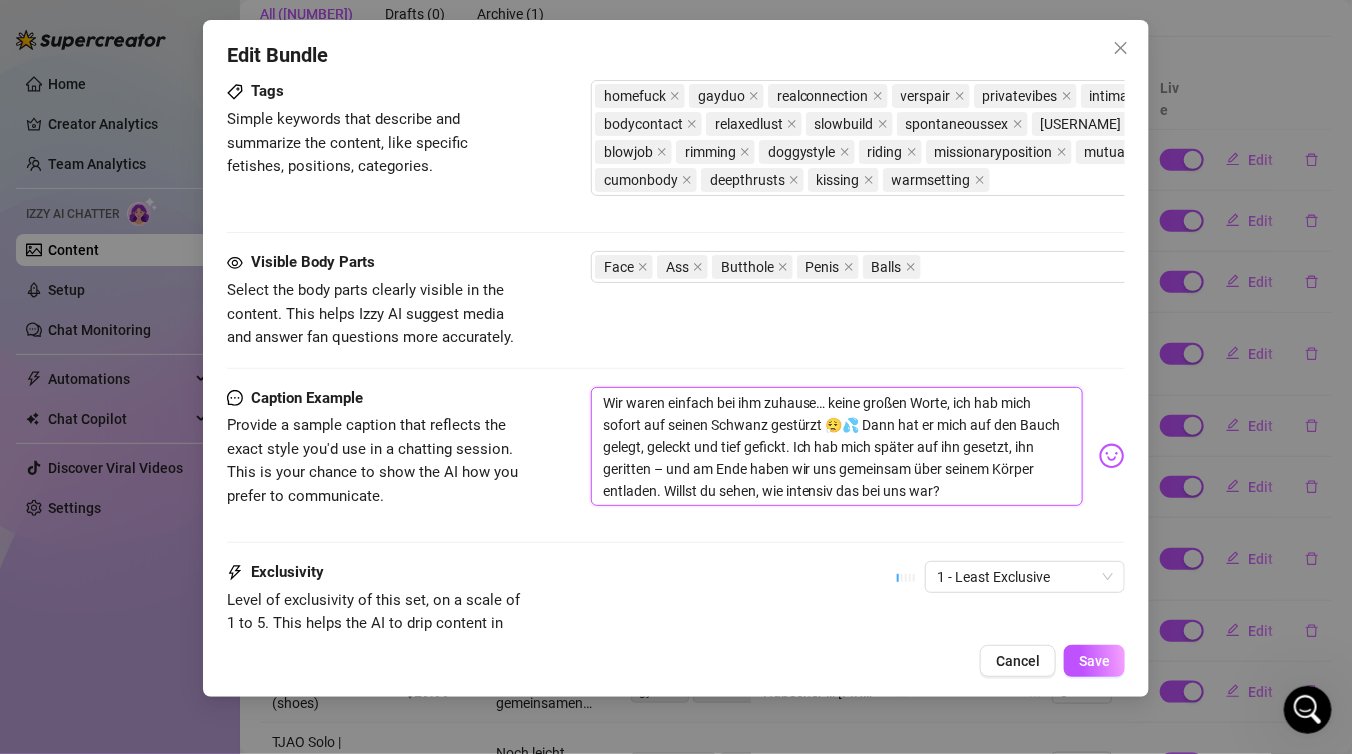 scroll, scrollTop: 0, scrollLeft: 0, axis: both 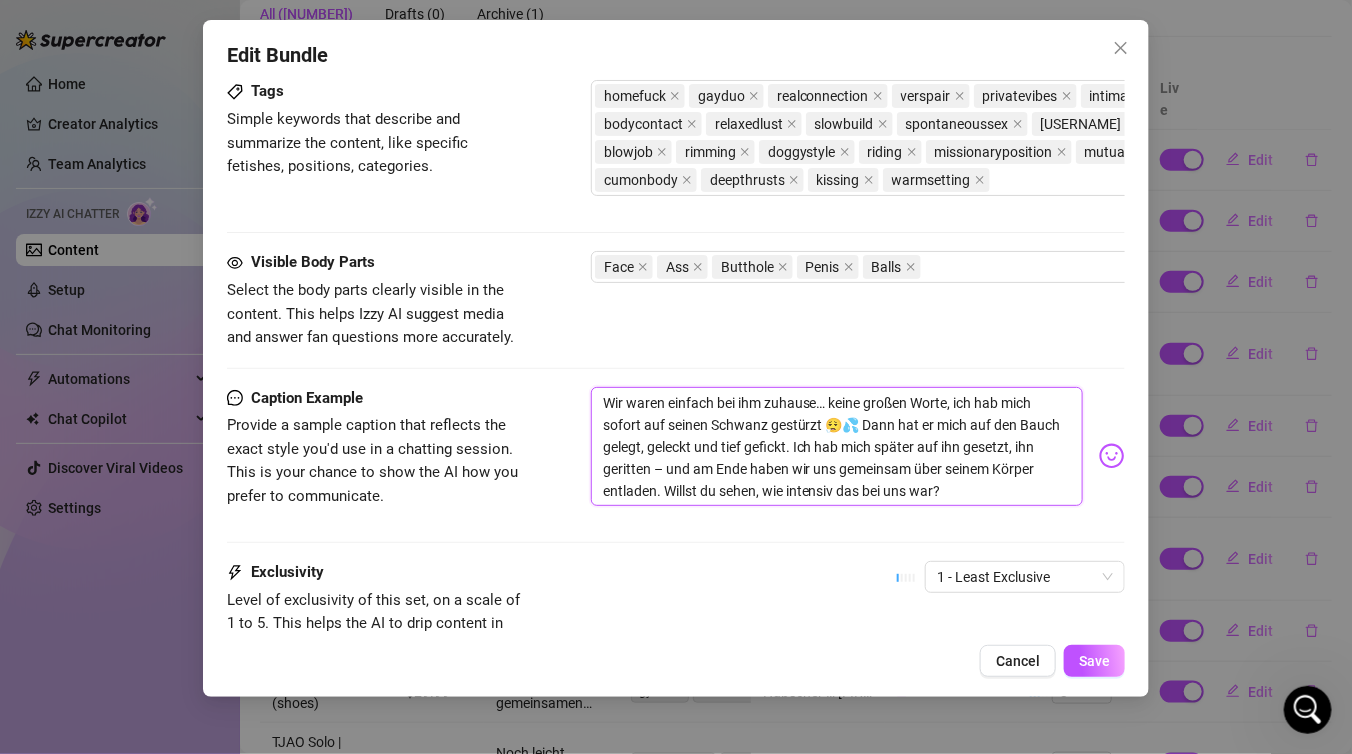 click on "Wir waren einfach bei ihm zuhause… keine großen Worte, ich hab mich sofort auf seinen Schwanz gestürzt 😮‍💨💦 Dann hat er mich auf den Bauch gelegt, geleckt und tief gefickt. Ich hab mich später auf ihn gesetzt, ihn geritten – und am Ende haben wir uns gemeinsam über seinem Körper entladen. Willst du sehen, wie intensiv das bei uns war?" at bounding box center (837, 447) 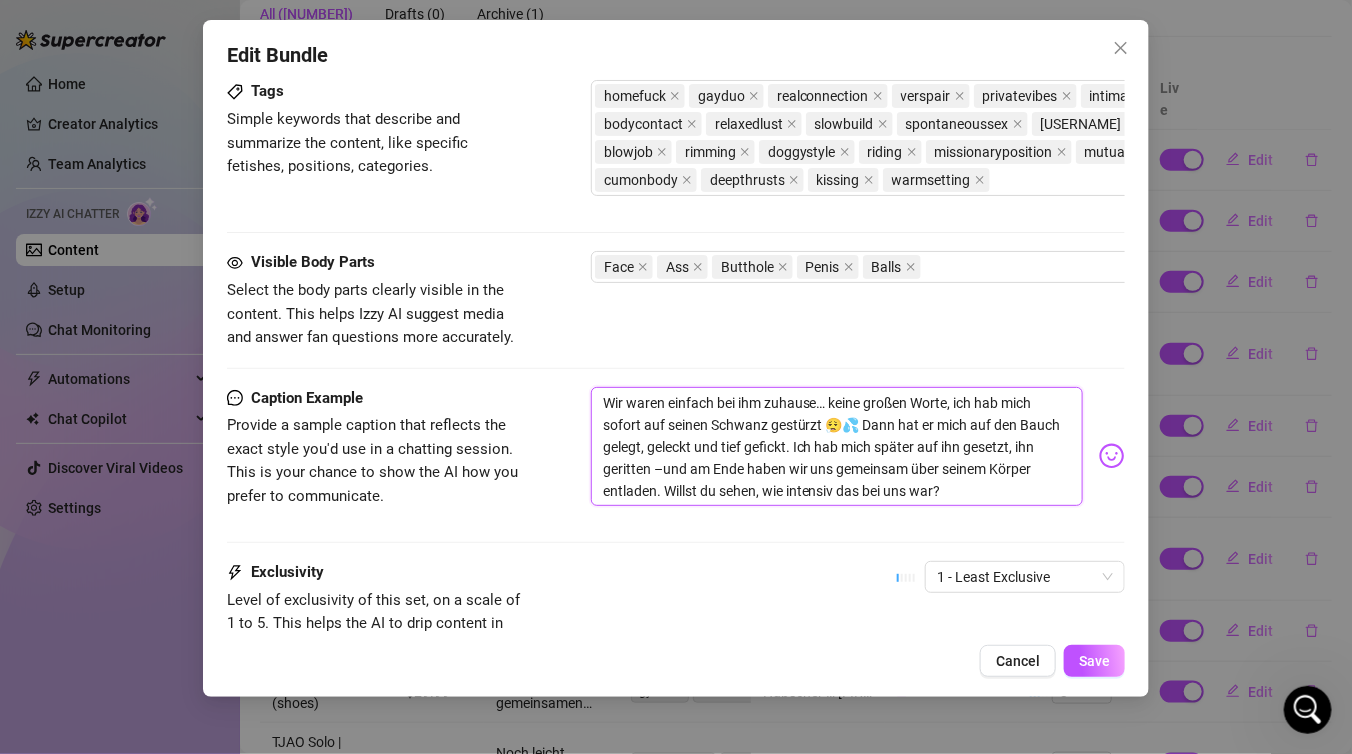 type on "We were just at his place… no big words, I immediately went for his cock 😮‍💨💦 Then he laid me on my stomach, licked me, and fucked me deep. Later I sat on him, rode him, and in the end, we unloaded ourselves over his body together. Do you want to see how intense it was for us?" 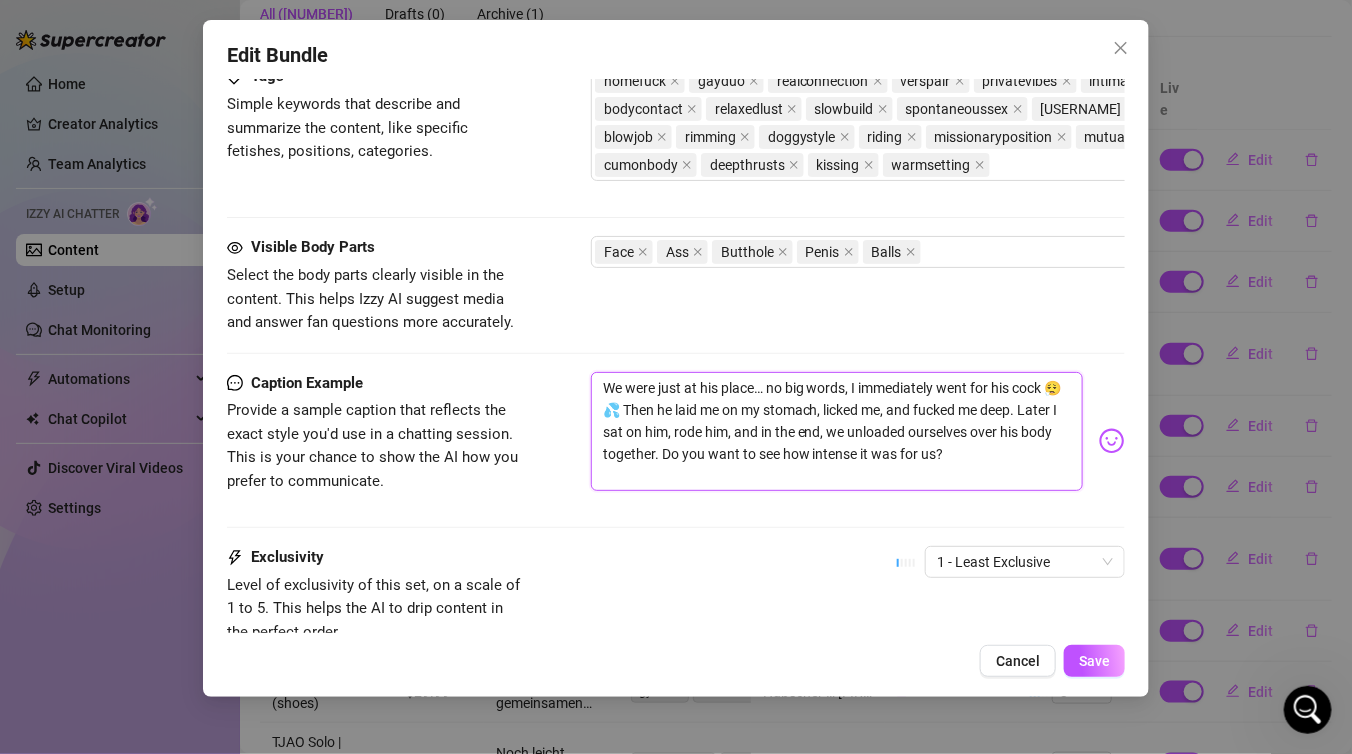 scroll, scrollTop: 1196, scrollLeft: 0, axis: vertical 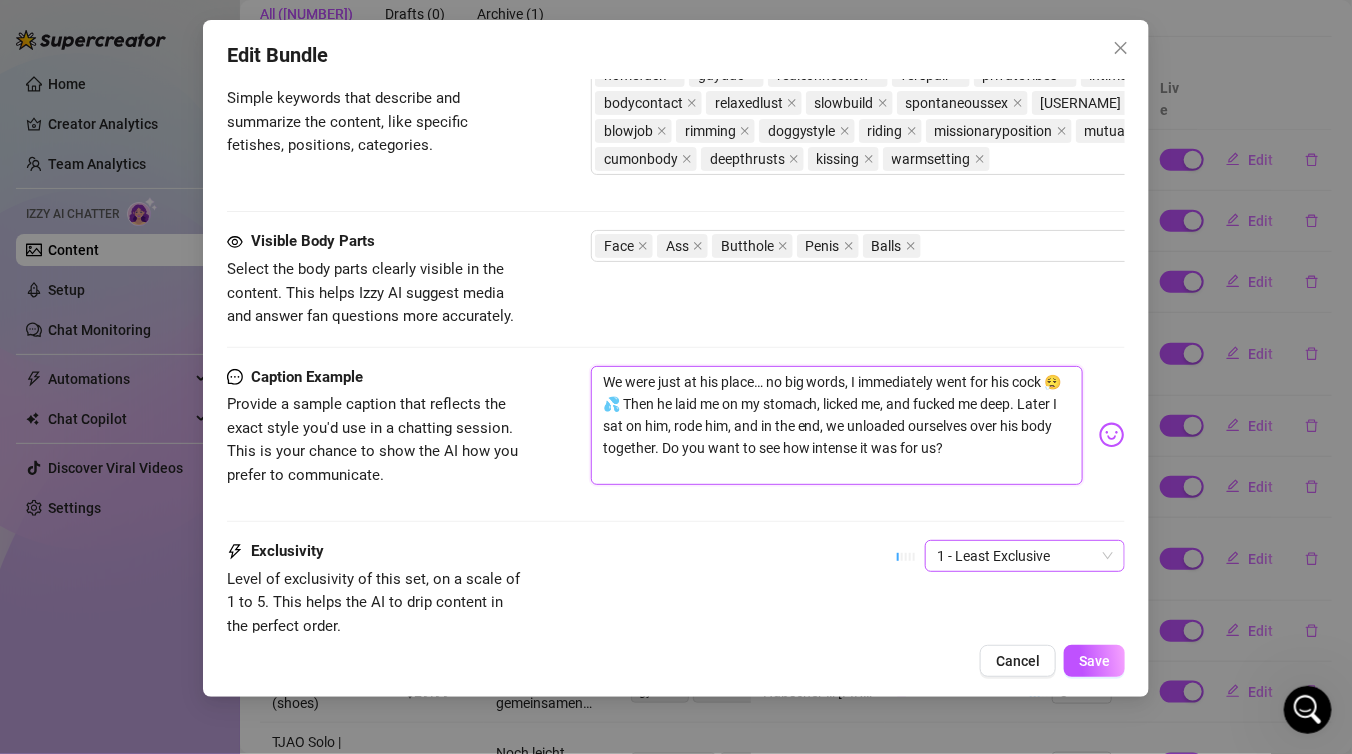 click on "1 - Least Exclusive" at bounding box center [1025, 556] 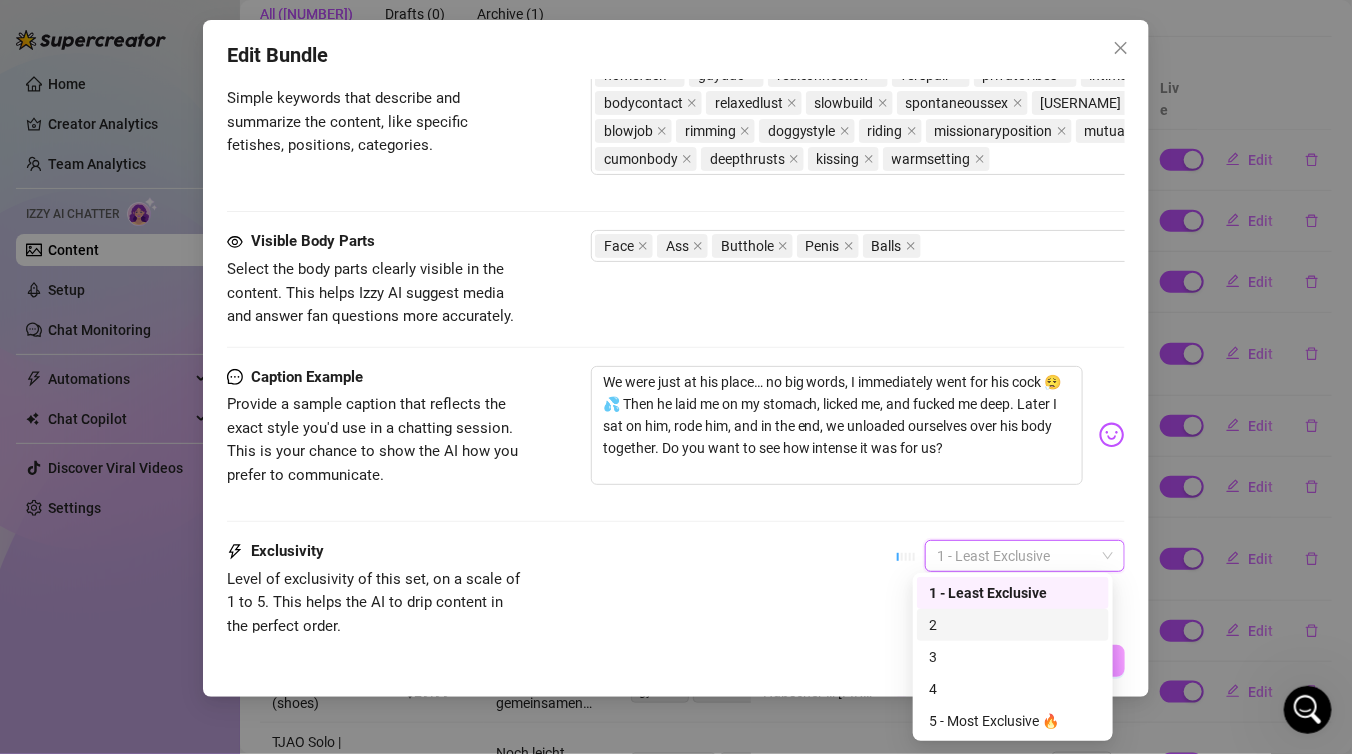 click on "2" at bounding box center [1013, 625] 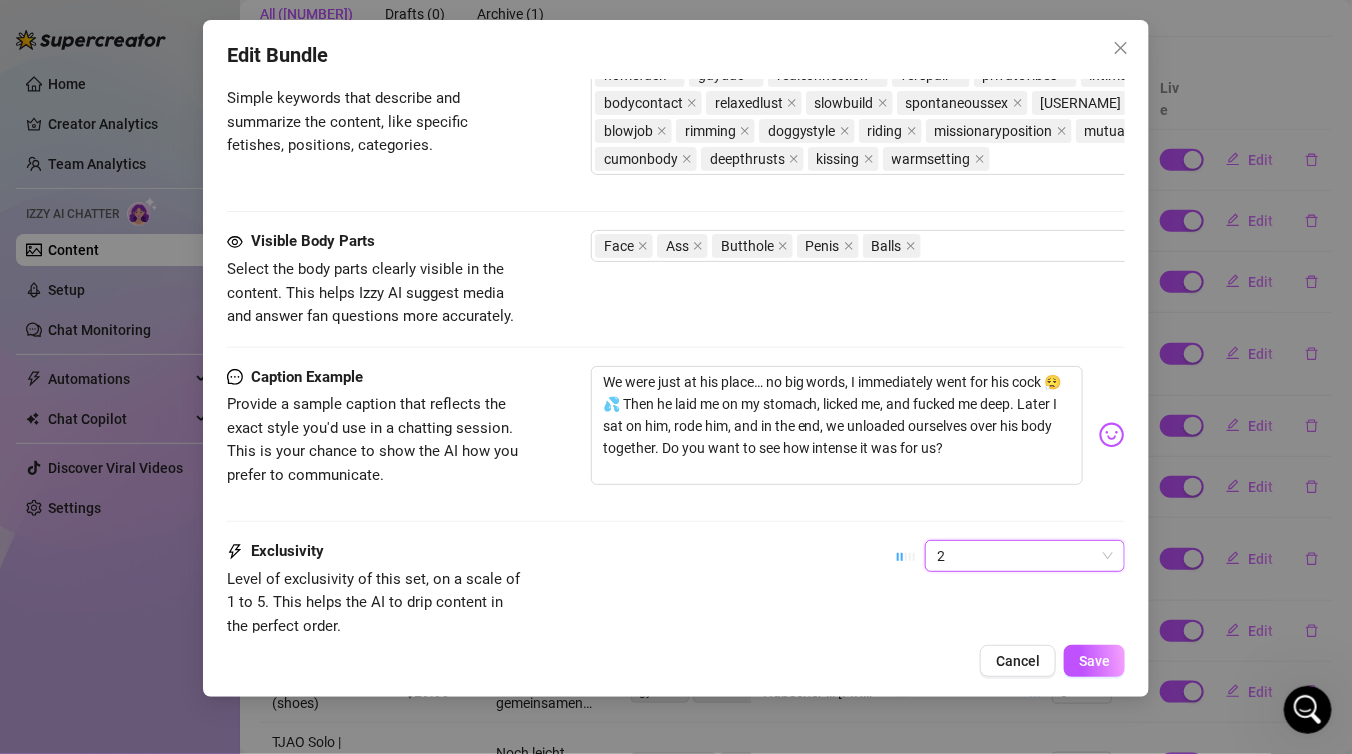 click on "Exclusivity Level of exclusivity of this set, on a scale of 1 to 5. This helps the AI to drip content in the perfect order. 2 2" at bounding box center [676, 589] 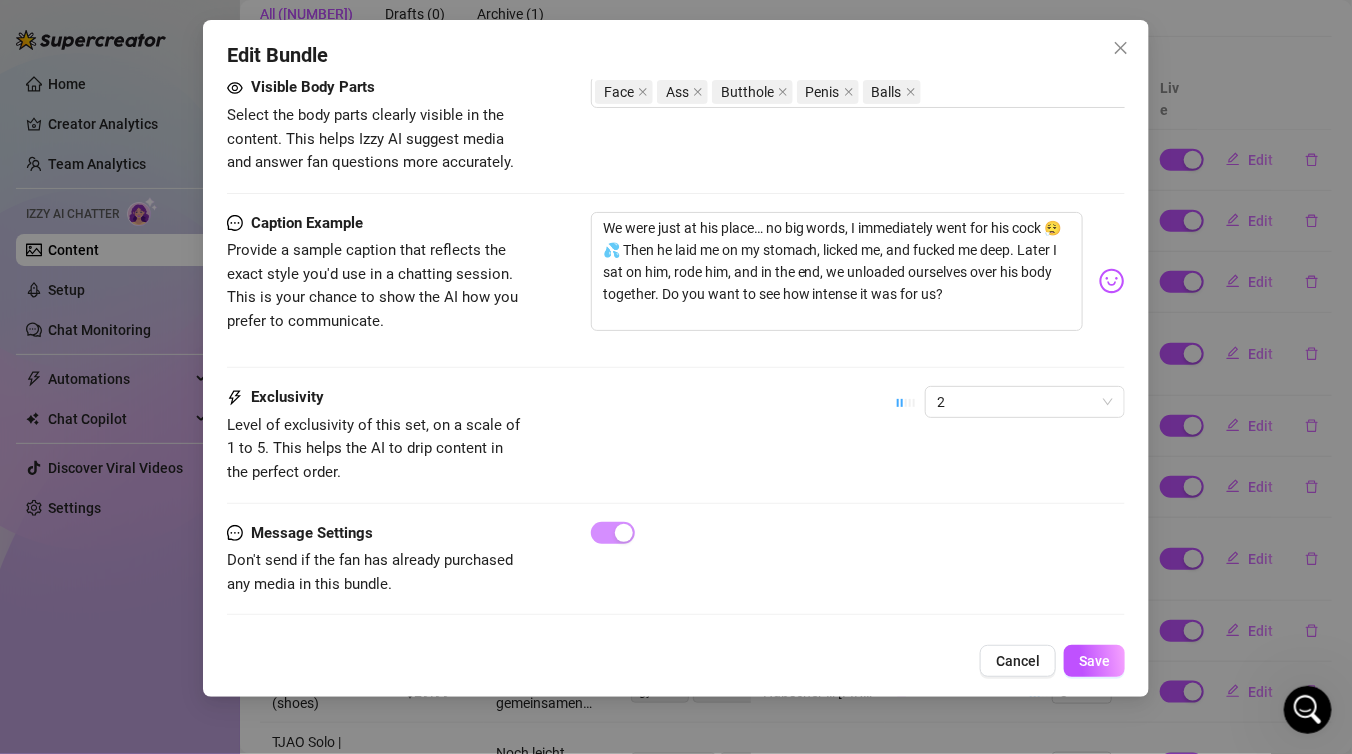 scroll, scrollTop: 1359, scrollLeft: 0, axis: vertical 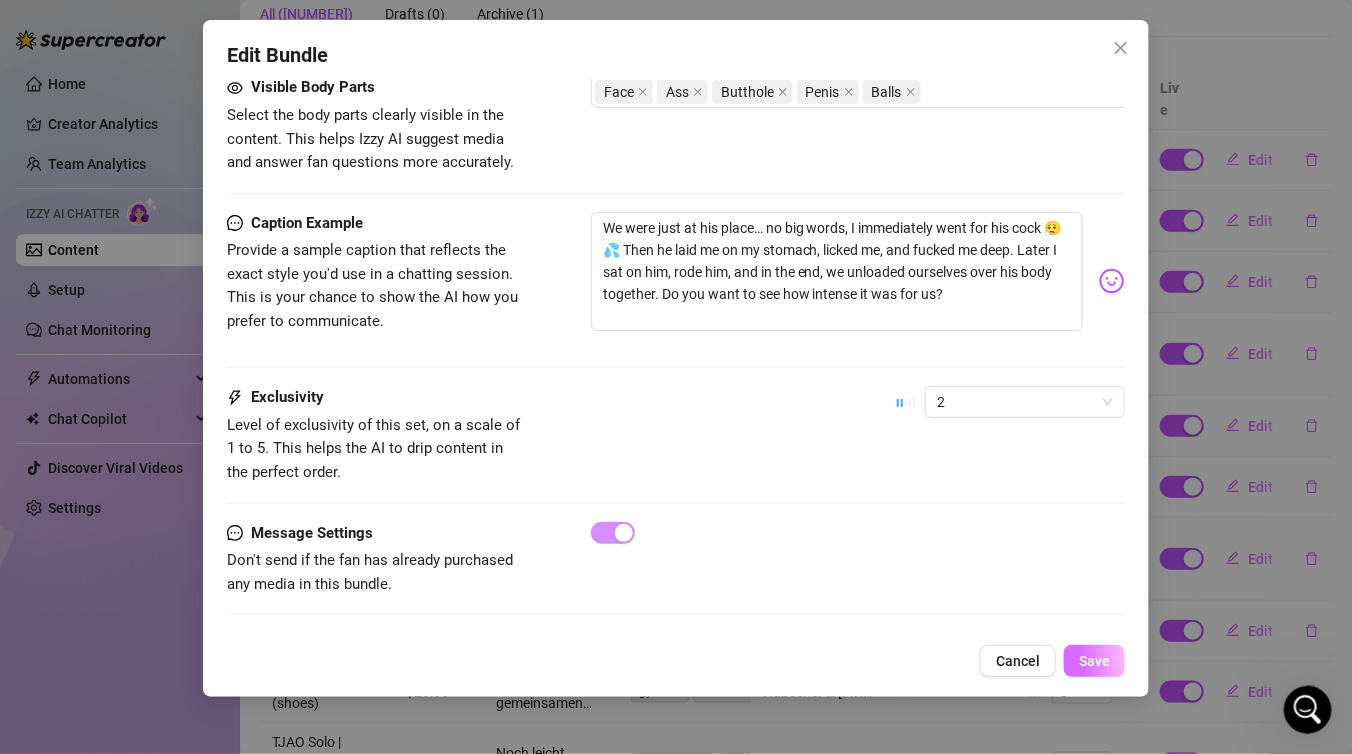 click on "Save" at bounding box center (1094, 661) 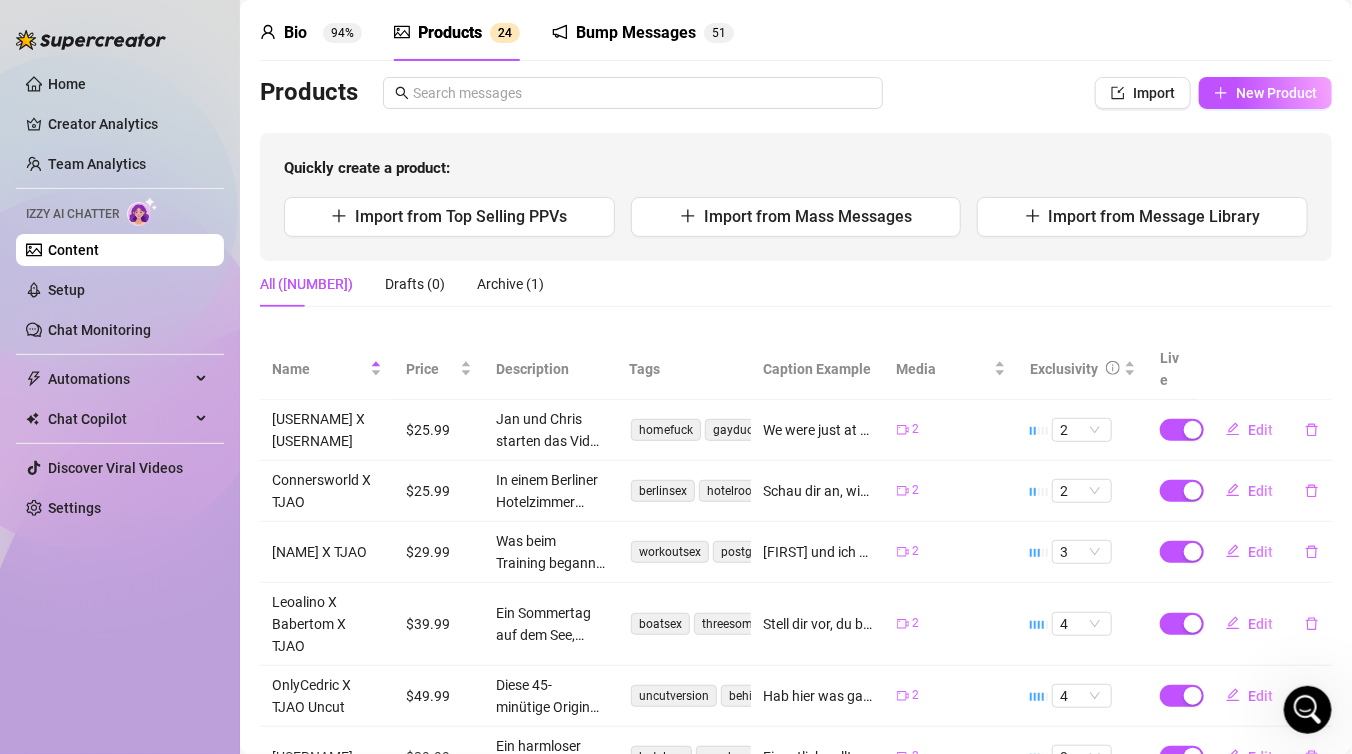 scroll, scrollTop: 0, scrollLeft: 0, axis: both 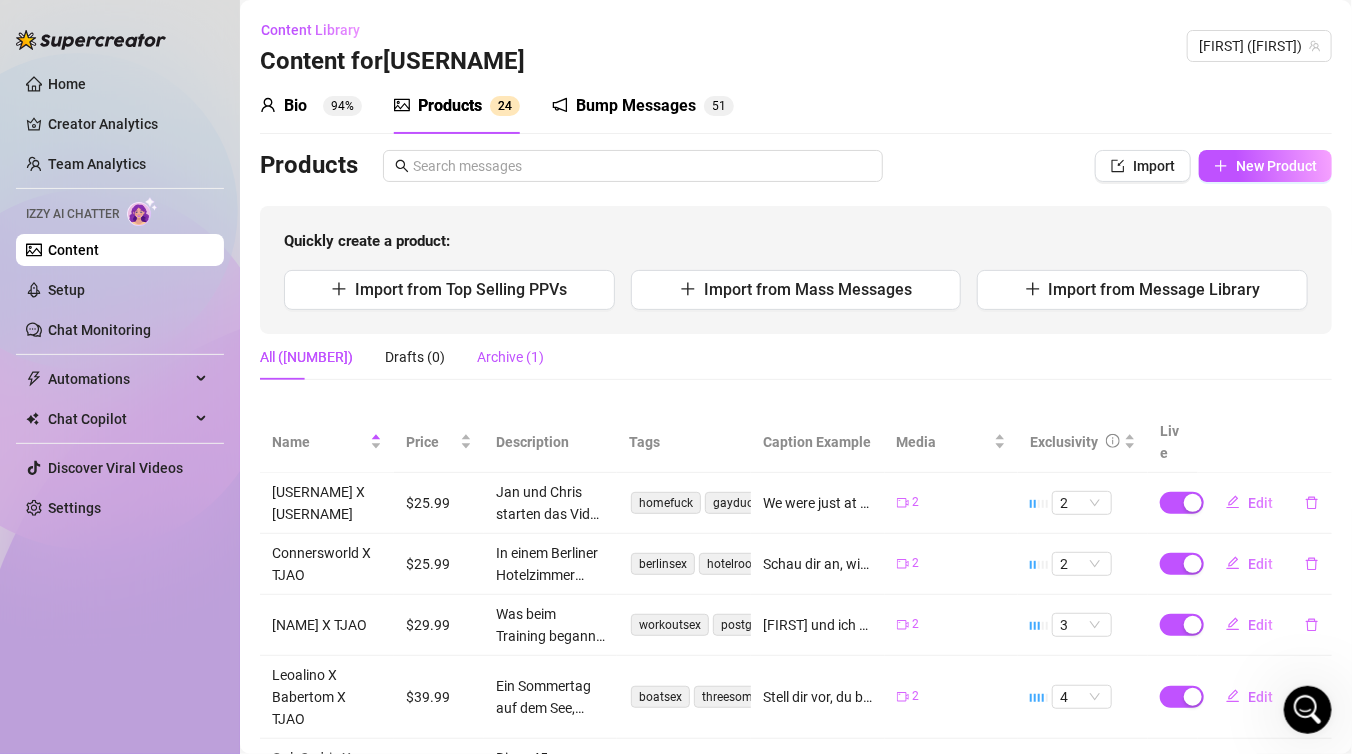 click on "Archive (1)" at bounding box center (510, 357) 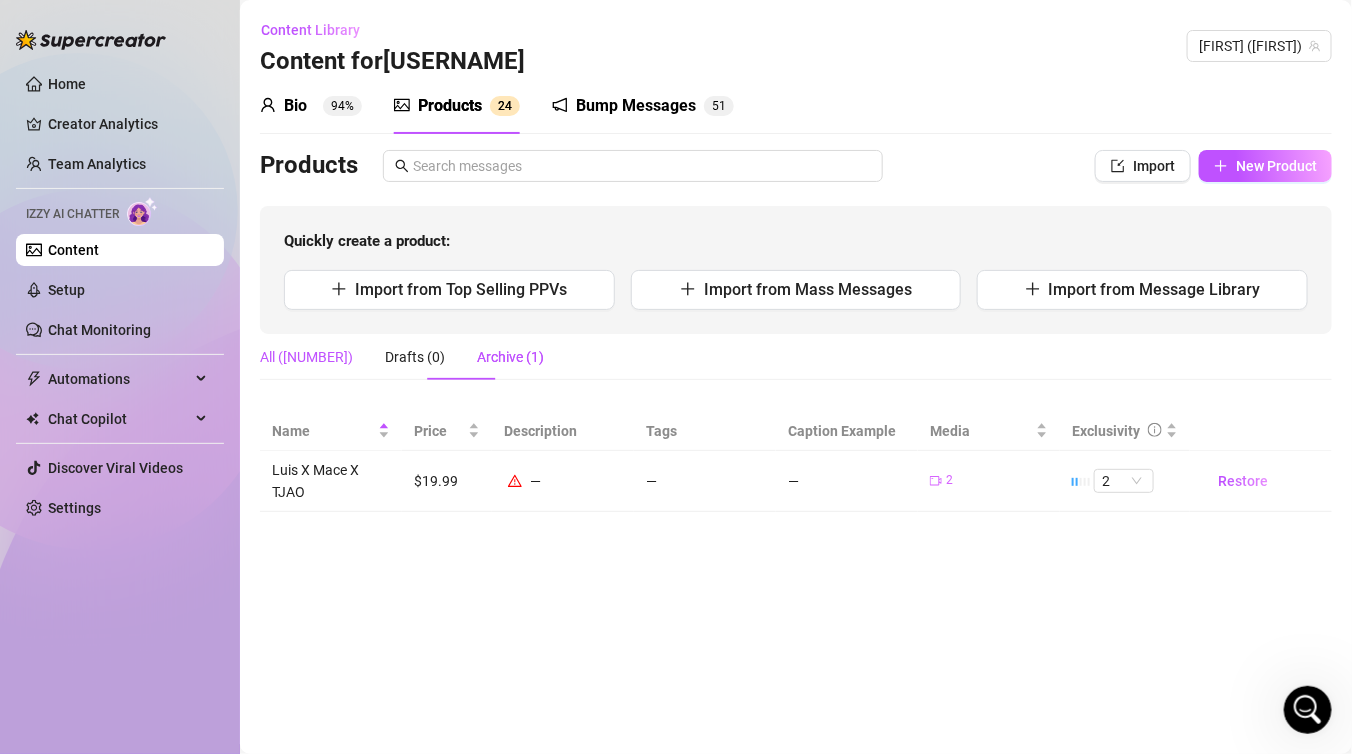 click on "All ([NUMBER])" at bounding box center [306, 357] 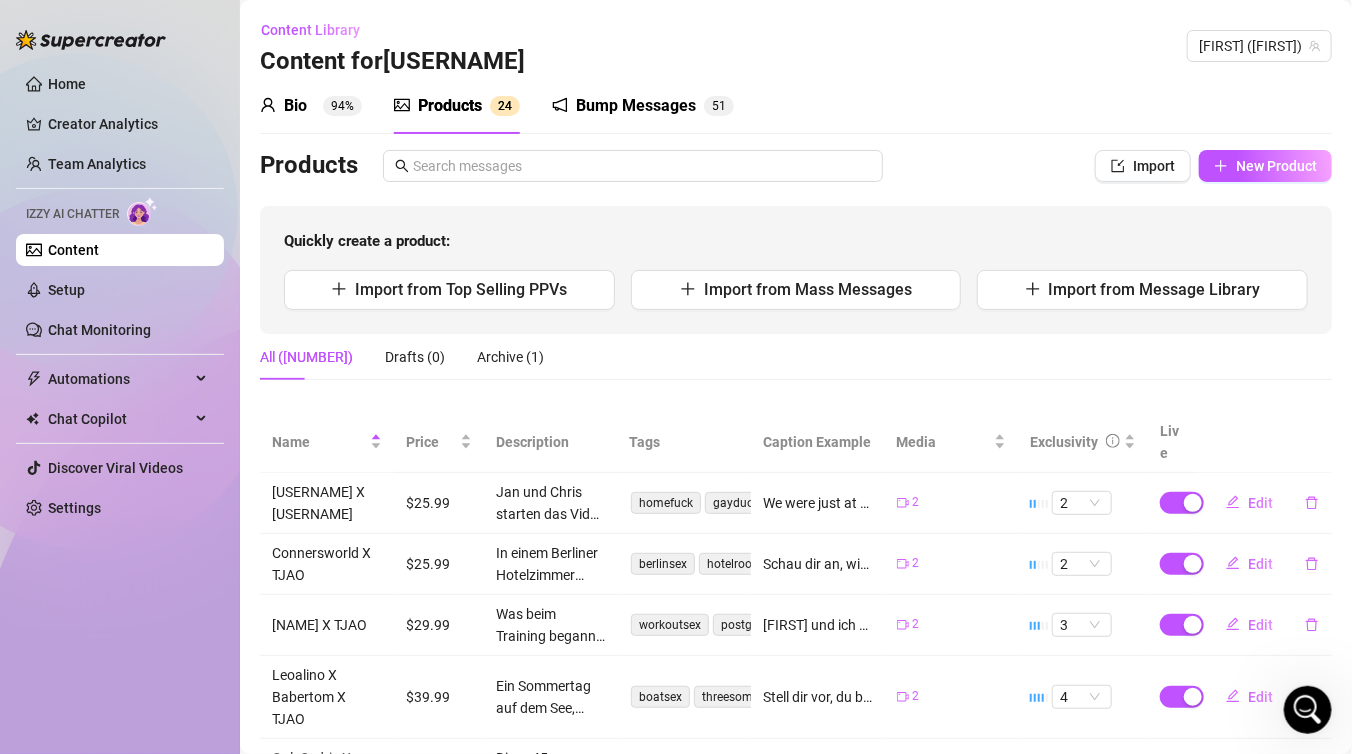click on "Bio   94%" at bounding box center [311, 106] 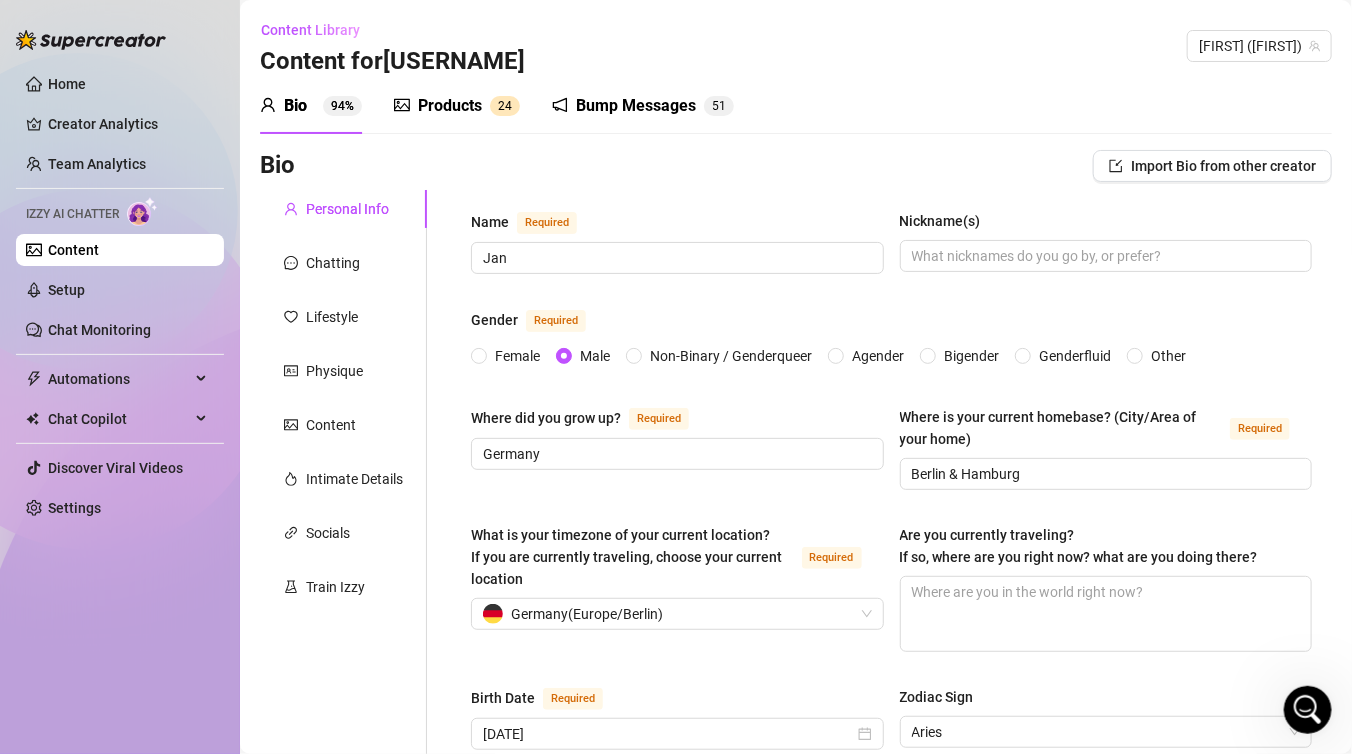 click on "Products" at bounding box center [450, 106] 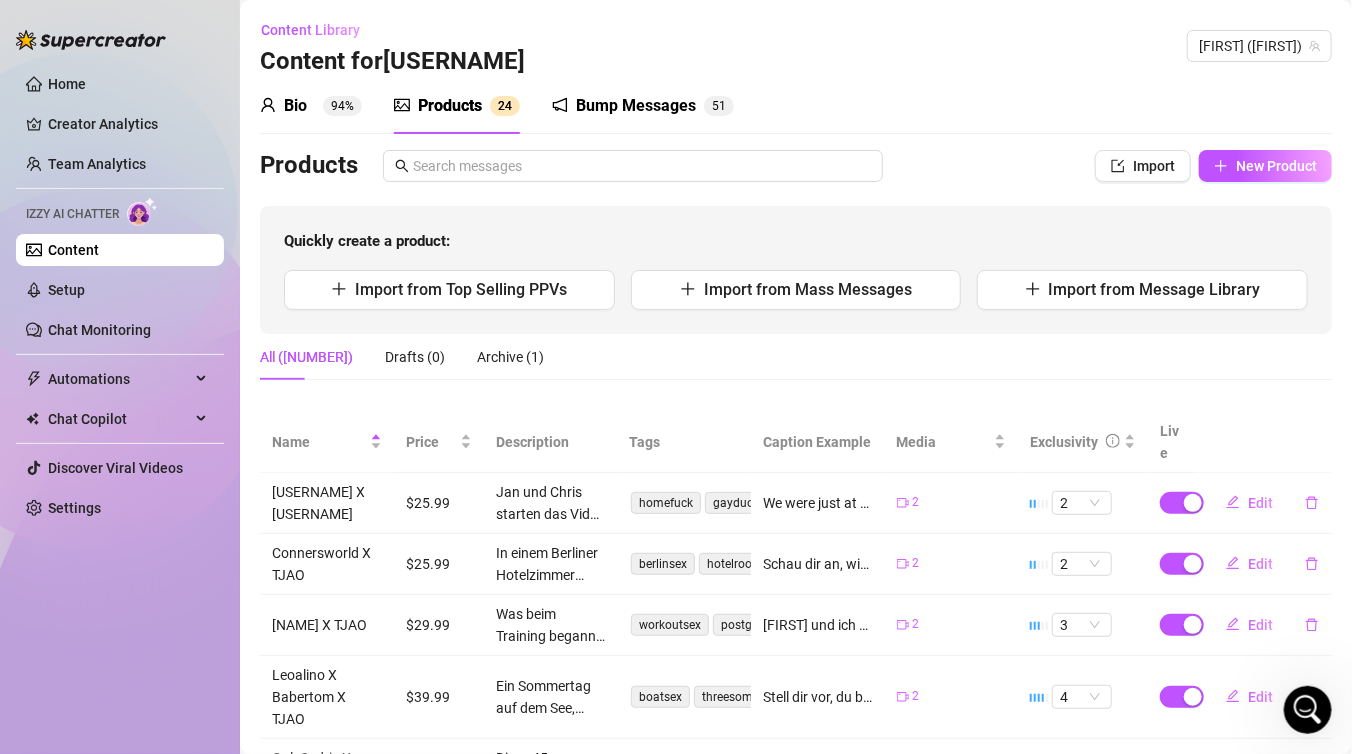 click on "Bump Messages 5 1" at bounding box center (643, 106) 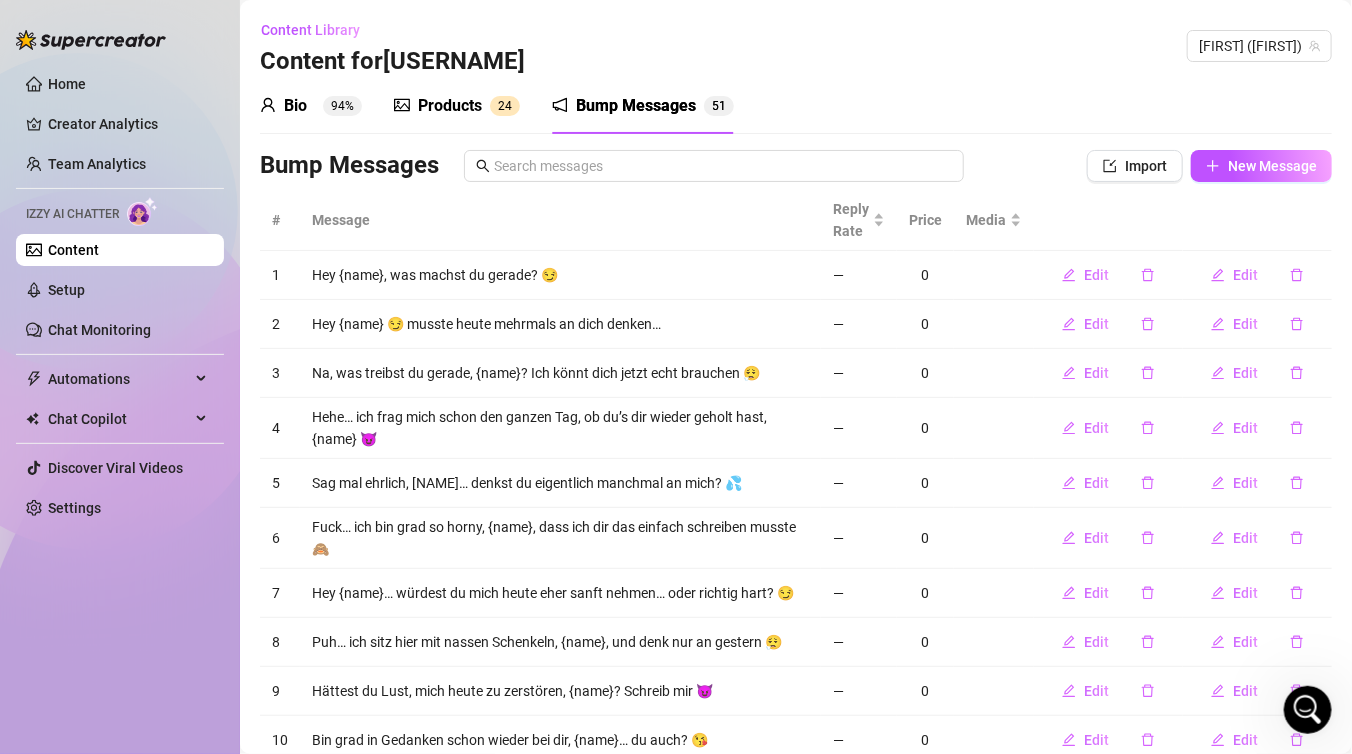 click on "Bio   94% Products 2 4 Bump Messages 5 1" at bounding box center (497, 106) 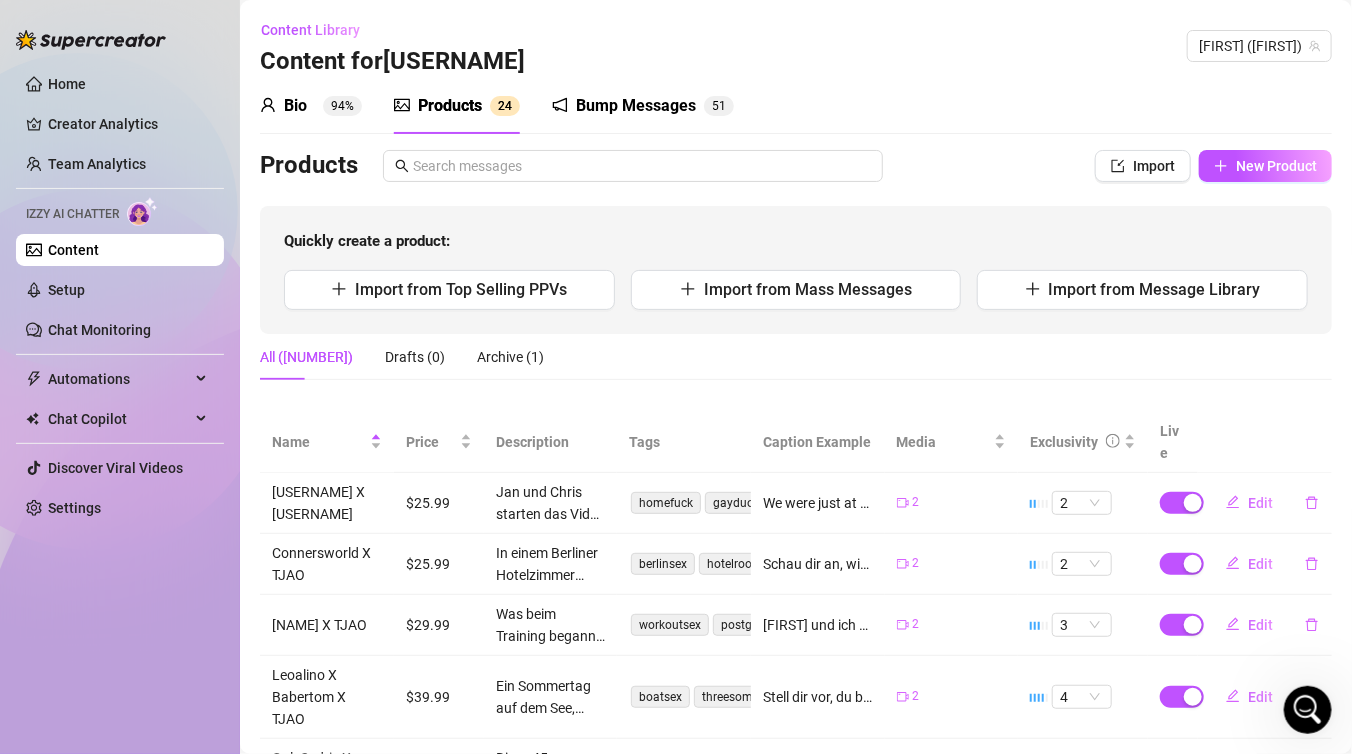 click on "Bump Messages 5 1" at bounding box center (643, 106) 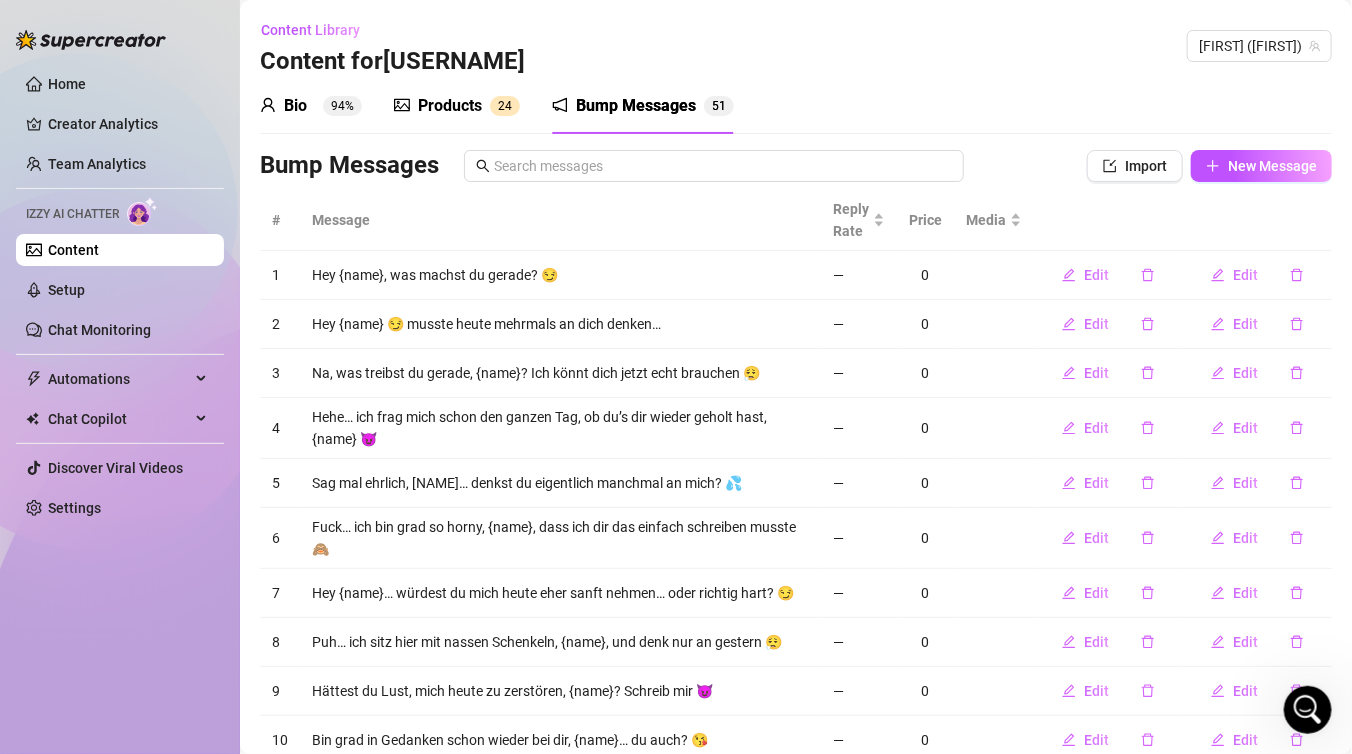 click on "Content" at bounding box center (73, 250) 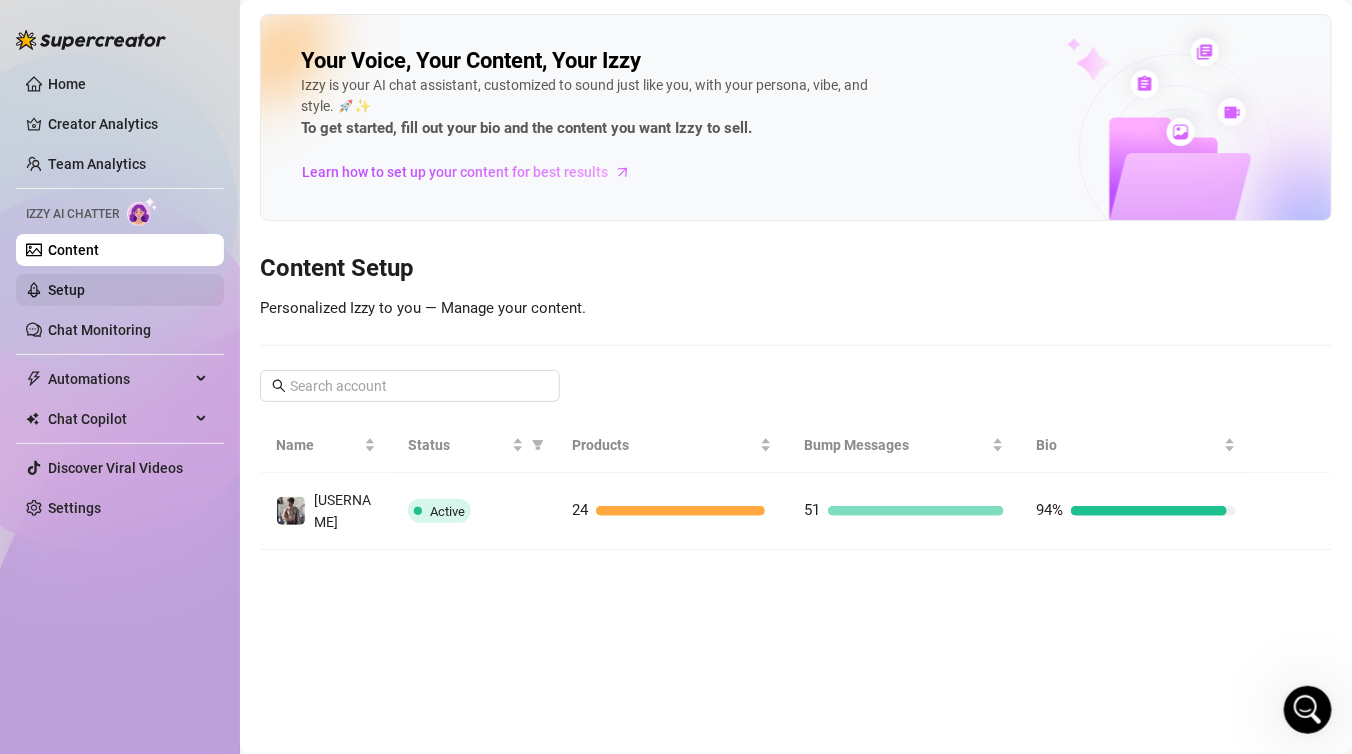 click on "Setup" at bounding box center (66, 290) 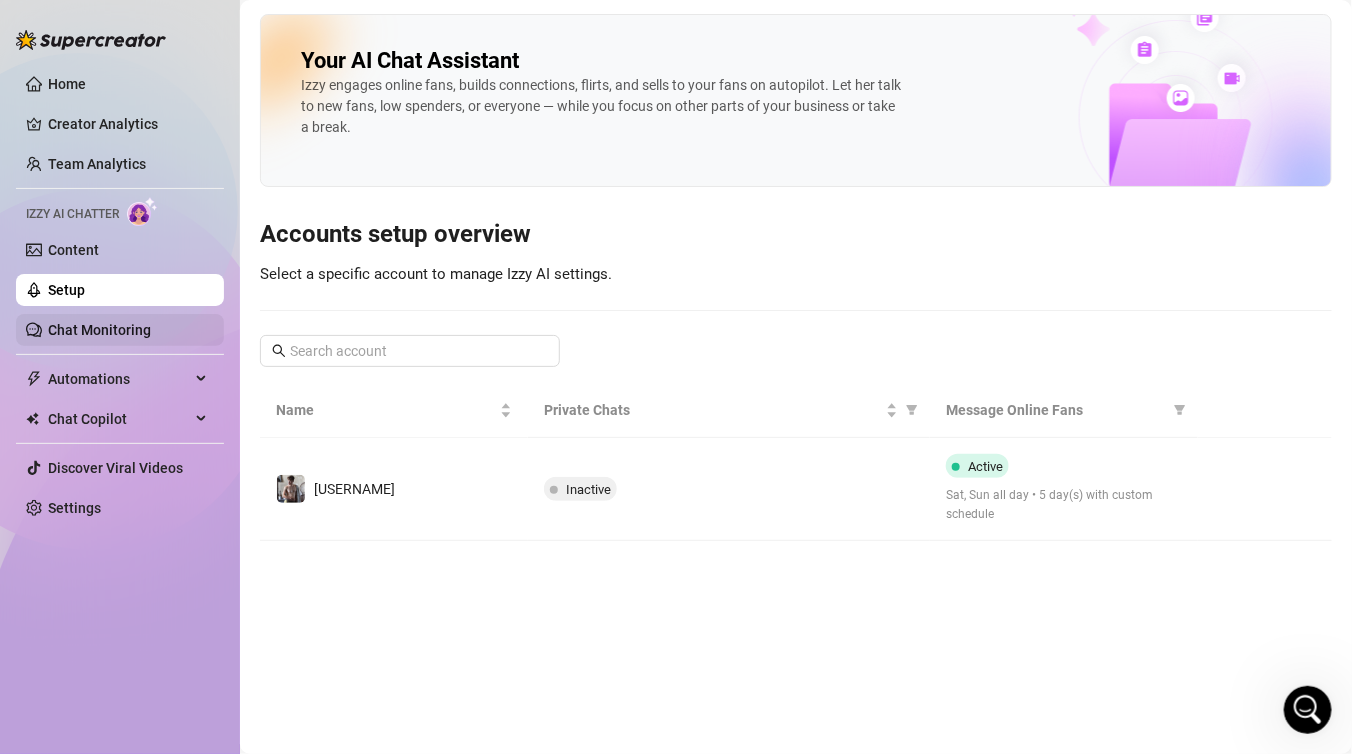 click on "Chat Monitoring" at bounding box center [99, 330] 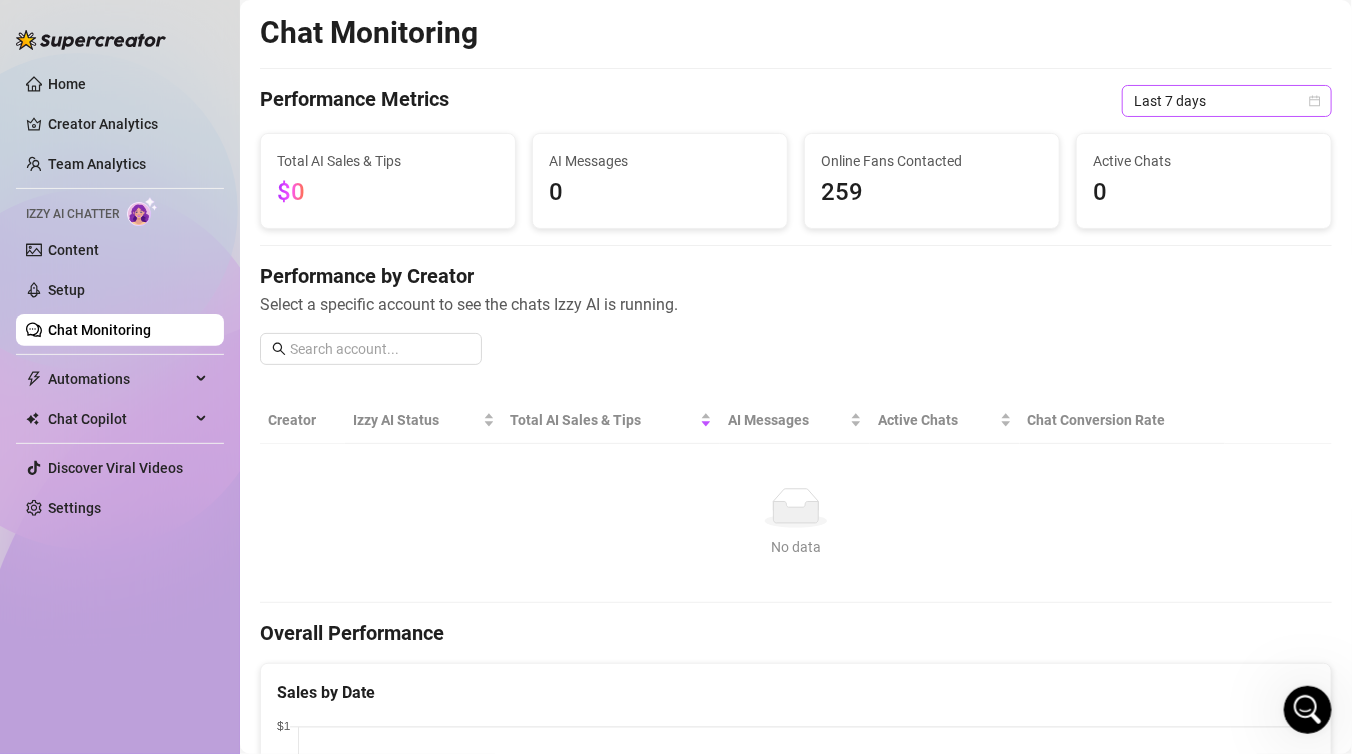 click on "Last 7 days" at bounding box center (1227, 101) 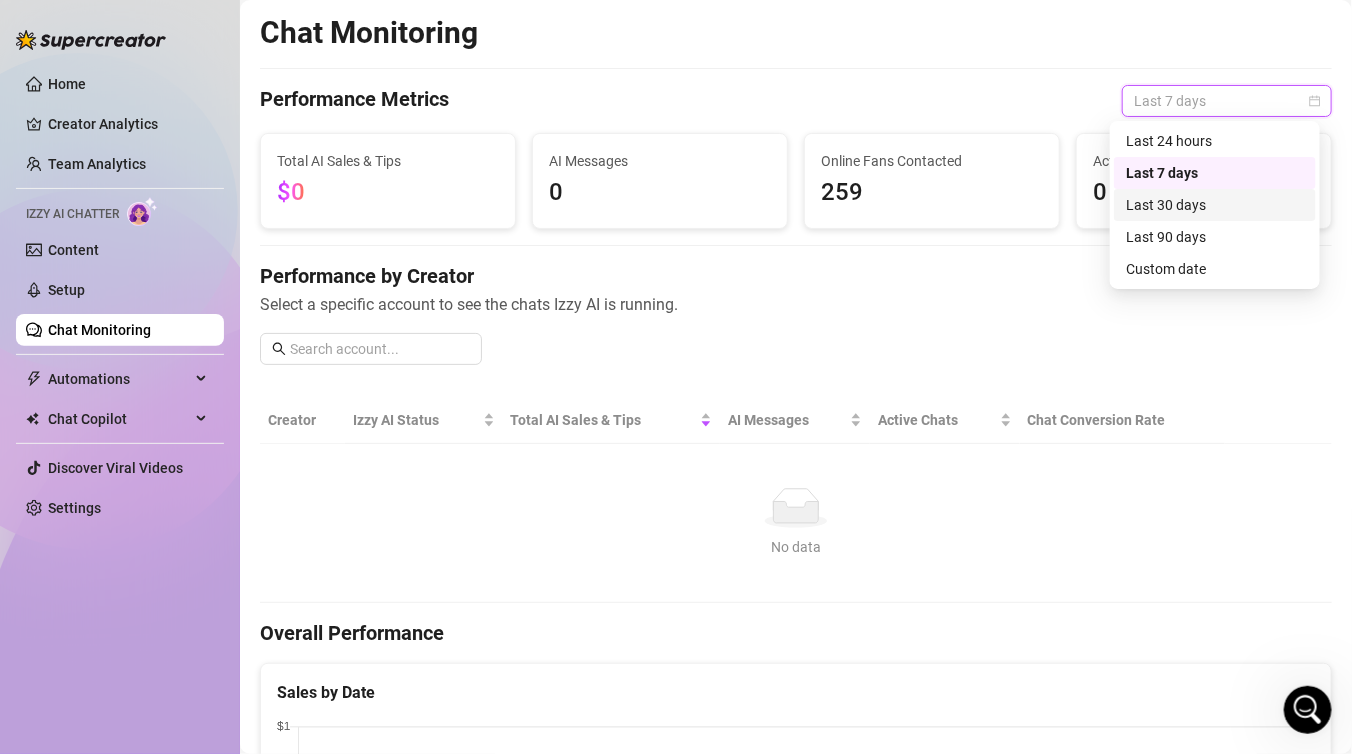 click on "Last 30 days" at bounding box center (1215, 205) 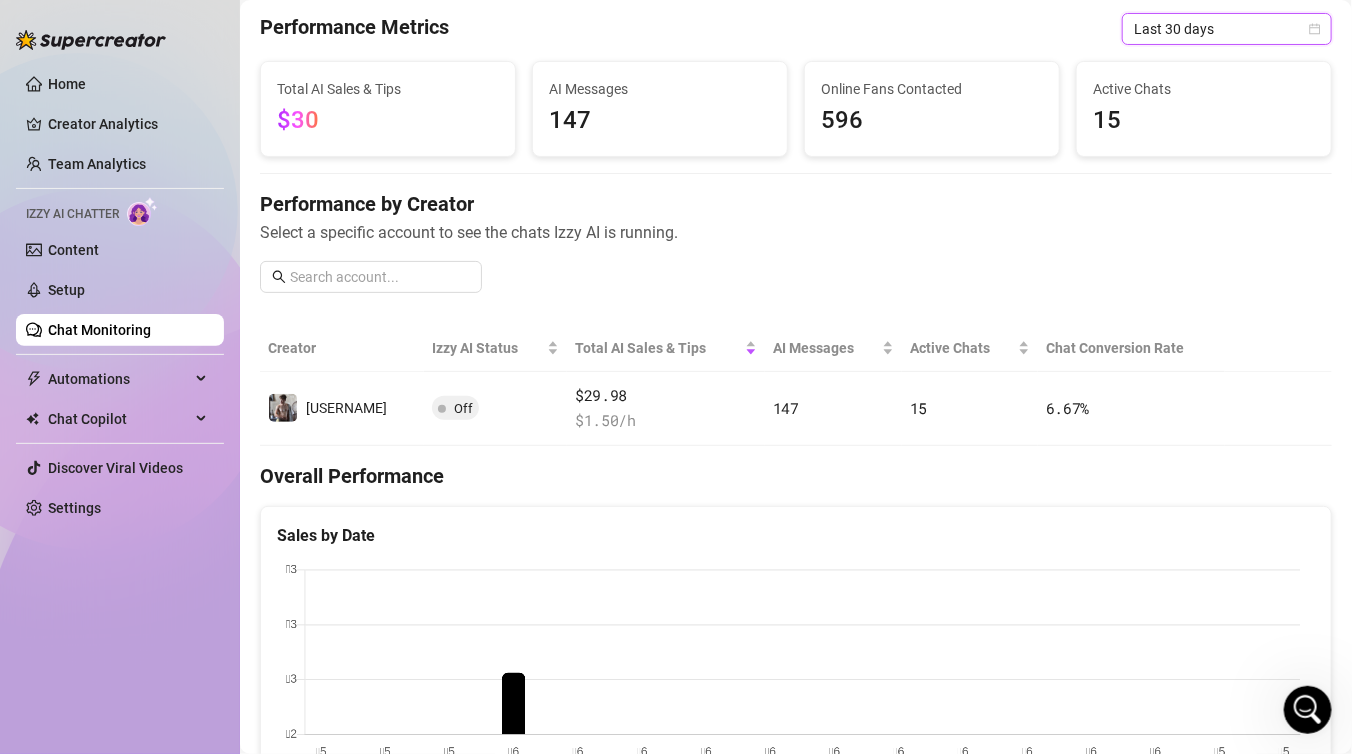 scroll, scrollTop: 66, scrollLeft: 0, axis: vertical 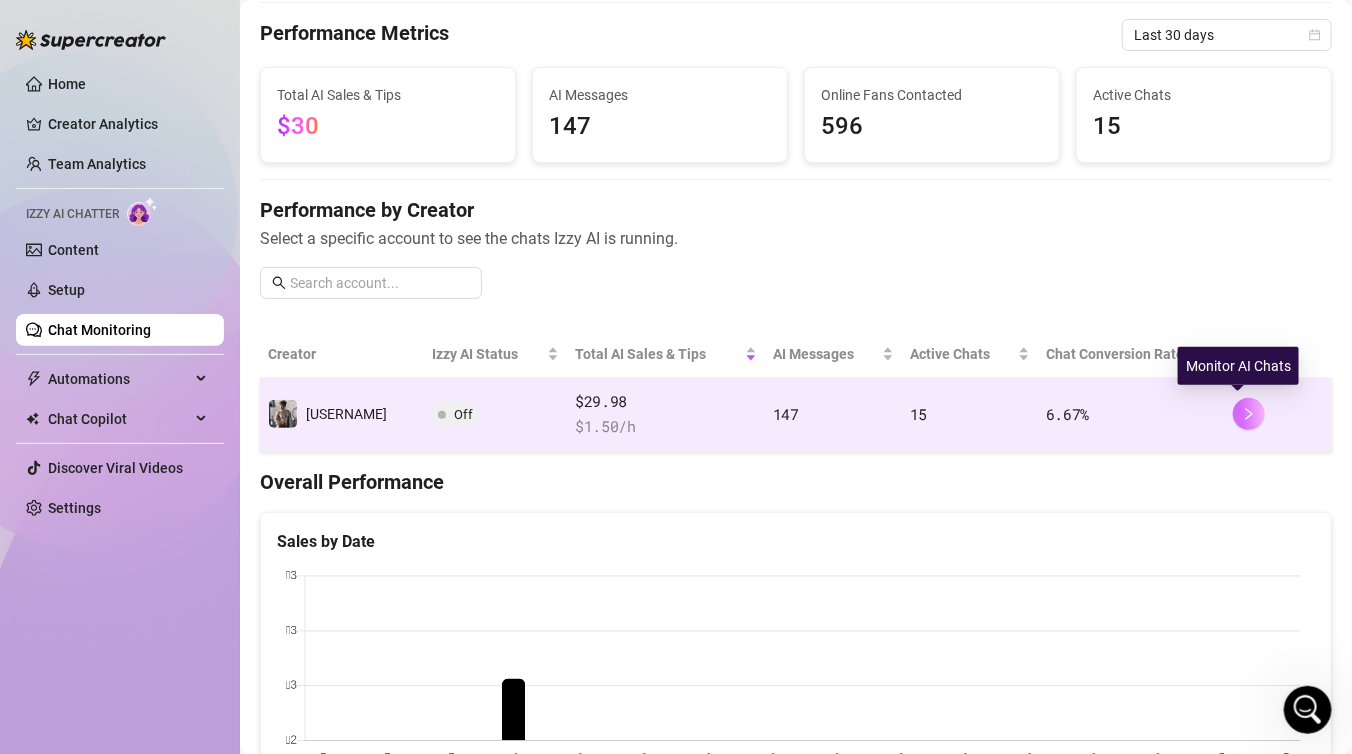 click at bounding box center (1249, 414) 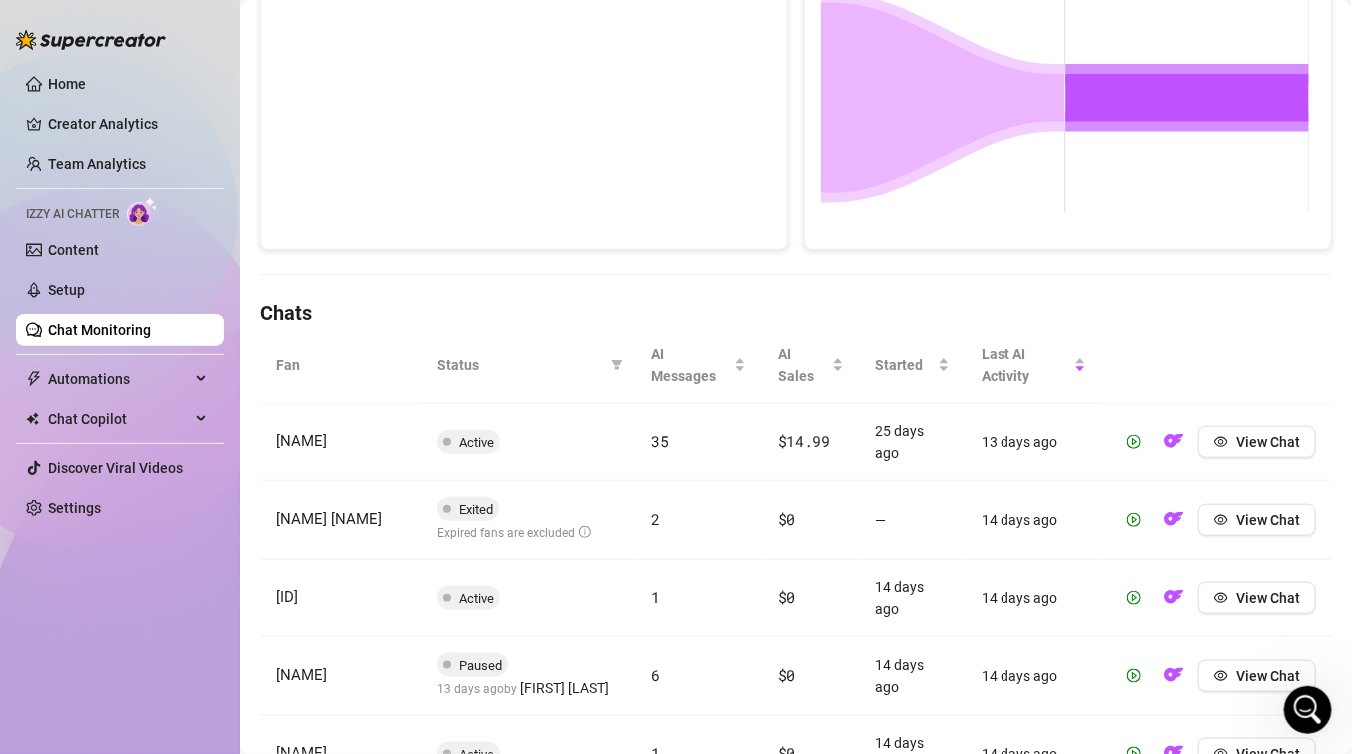 scroll, scrollTop: 416, scrollLeft: 0, axis: vertical 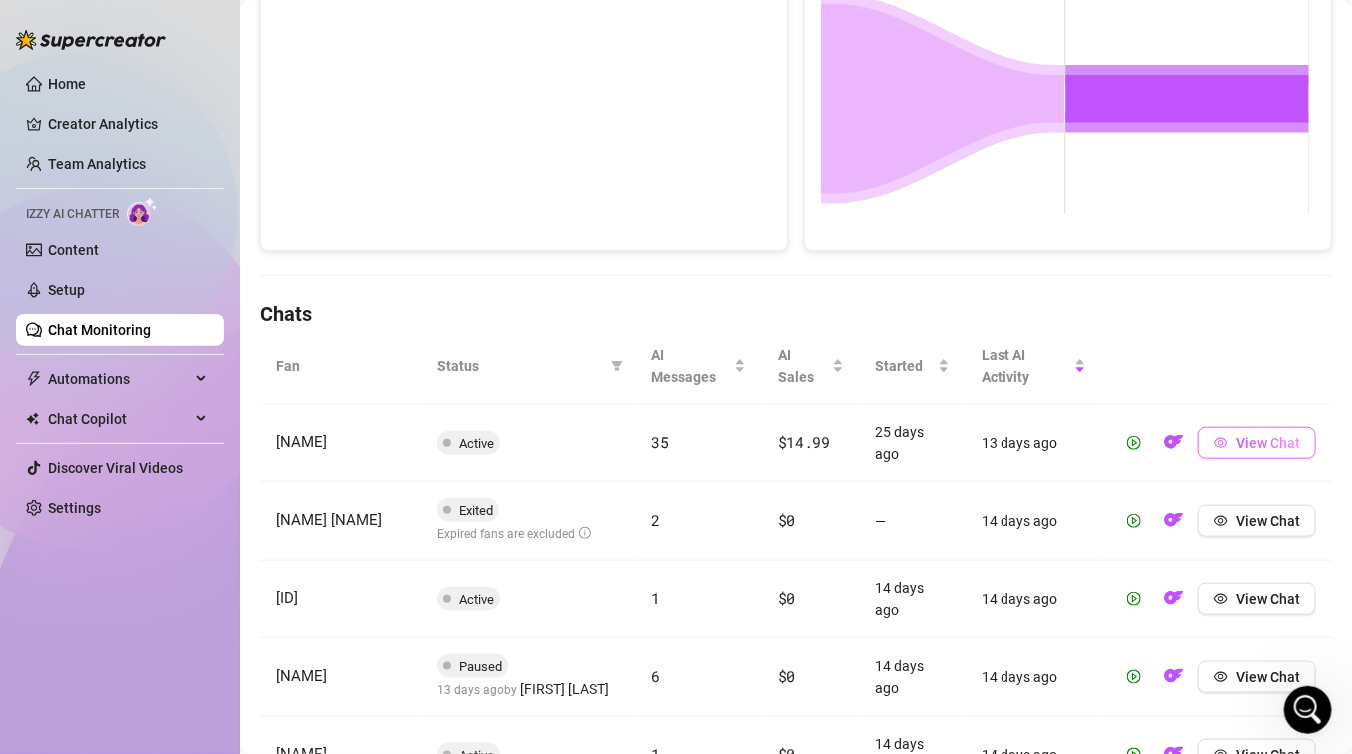 click 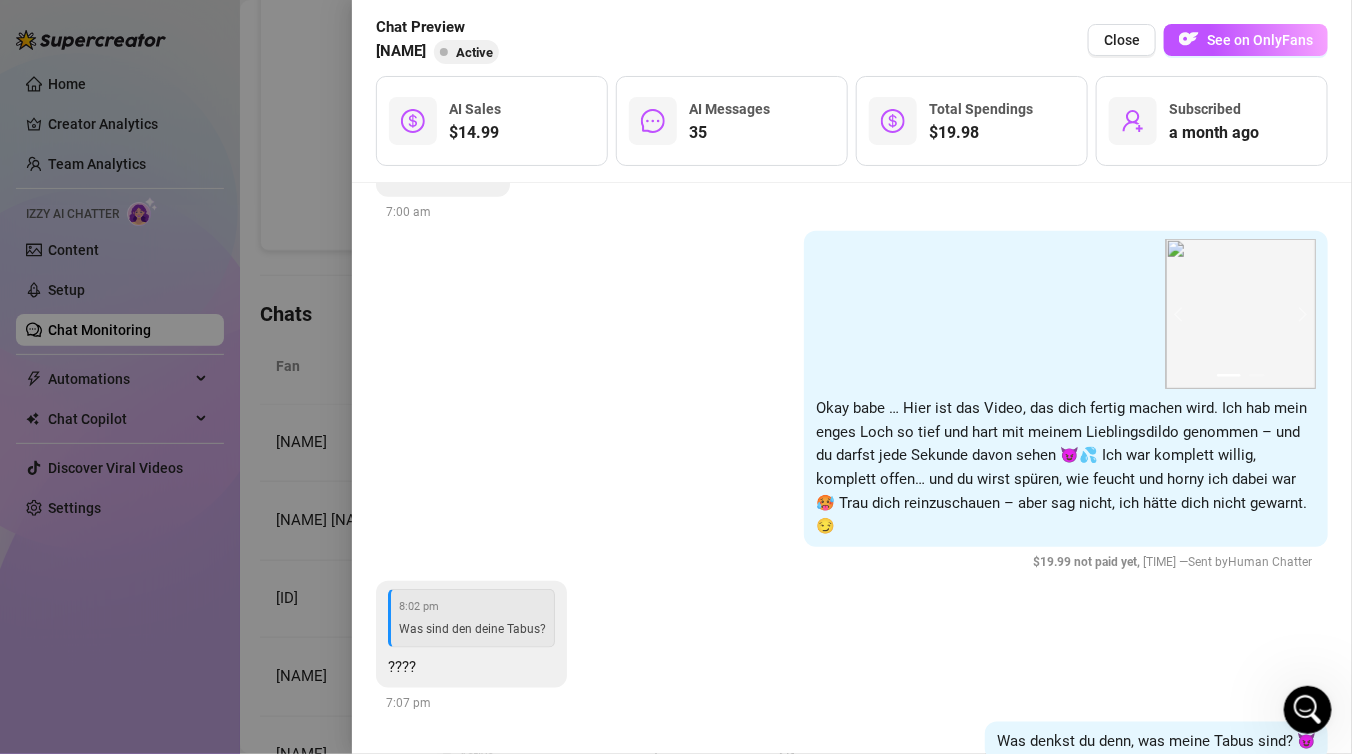 scroll, scrollTop: 5975, scrollLeft: 0, axis: vertical 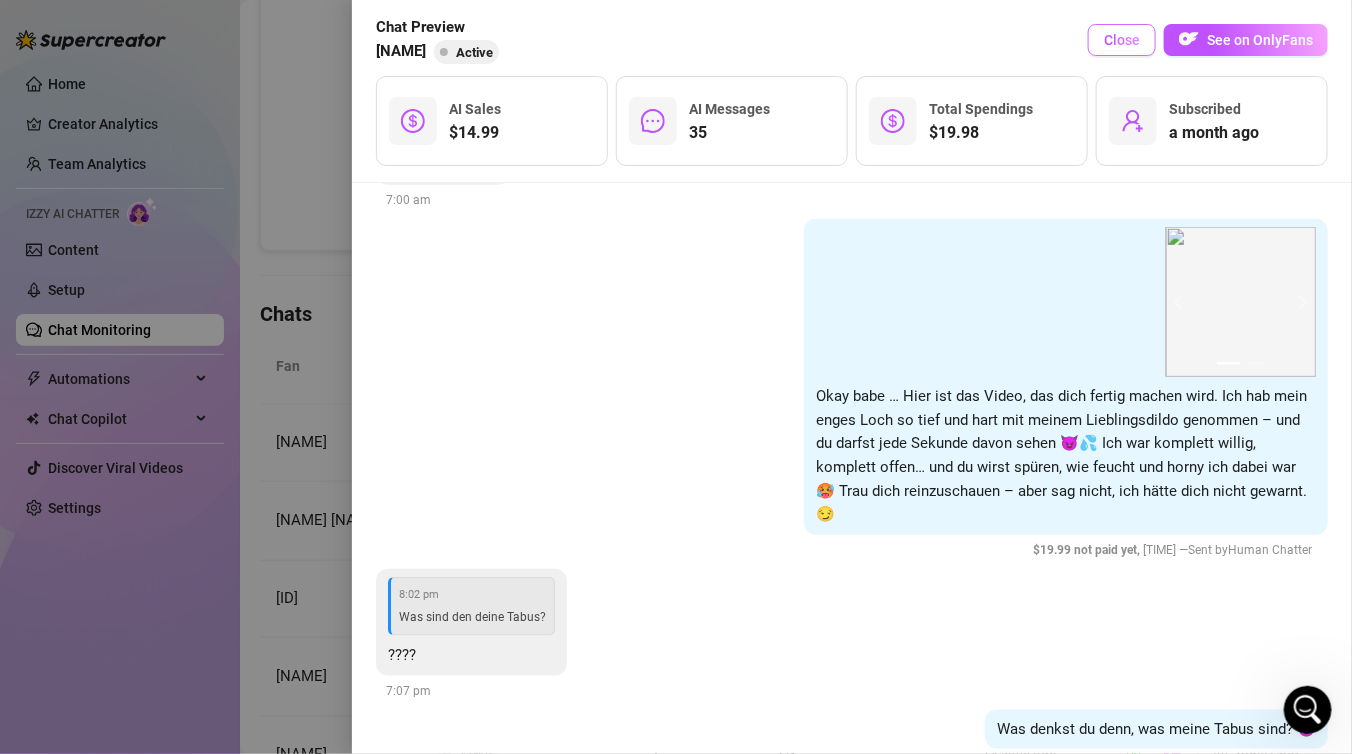 click on "Close" at bounding box center [1122, 40] 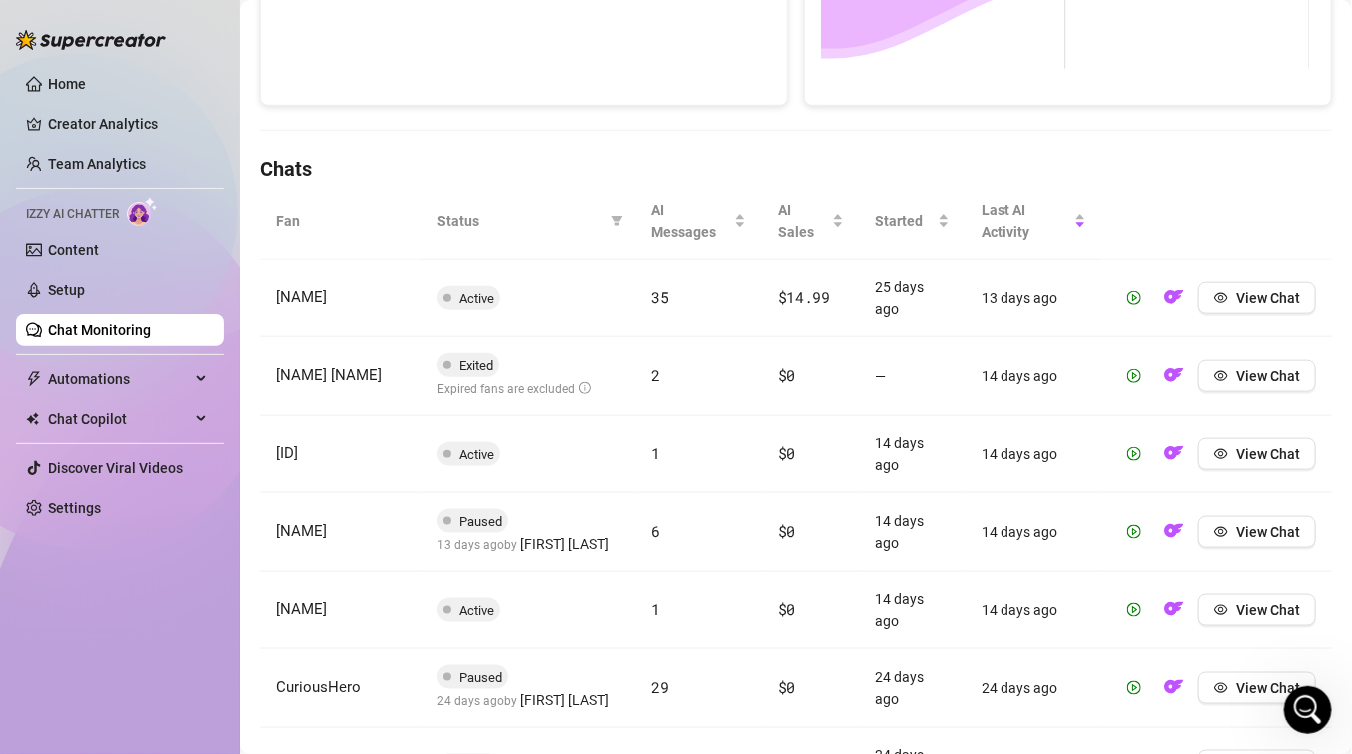 scroll, scrollTop: 548, scrollLeft: 0, axis: vertical 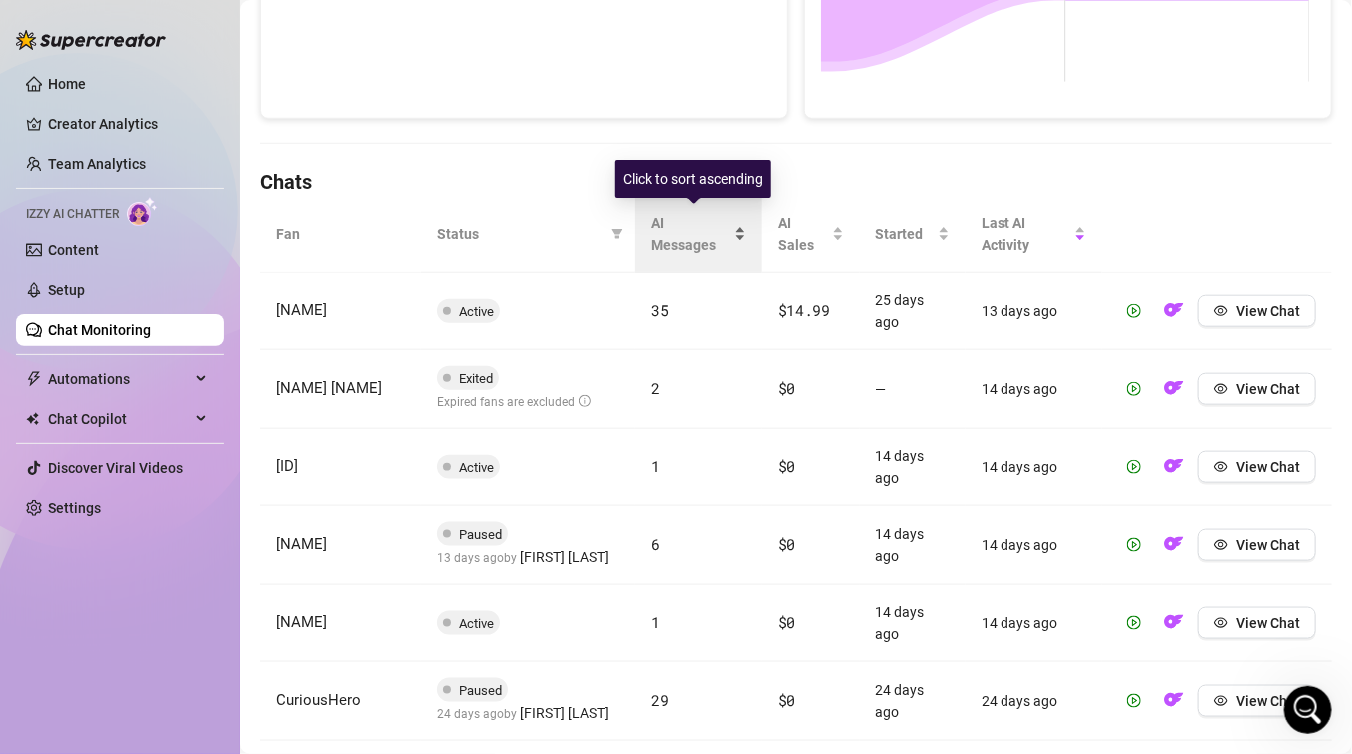 click on "AI Messages" at bounding box center [690, 234] 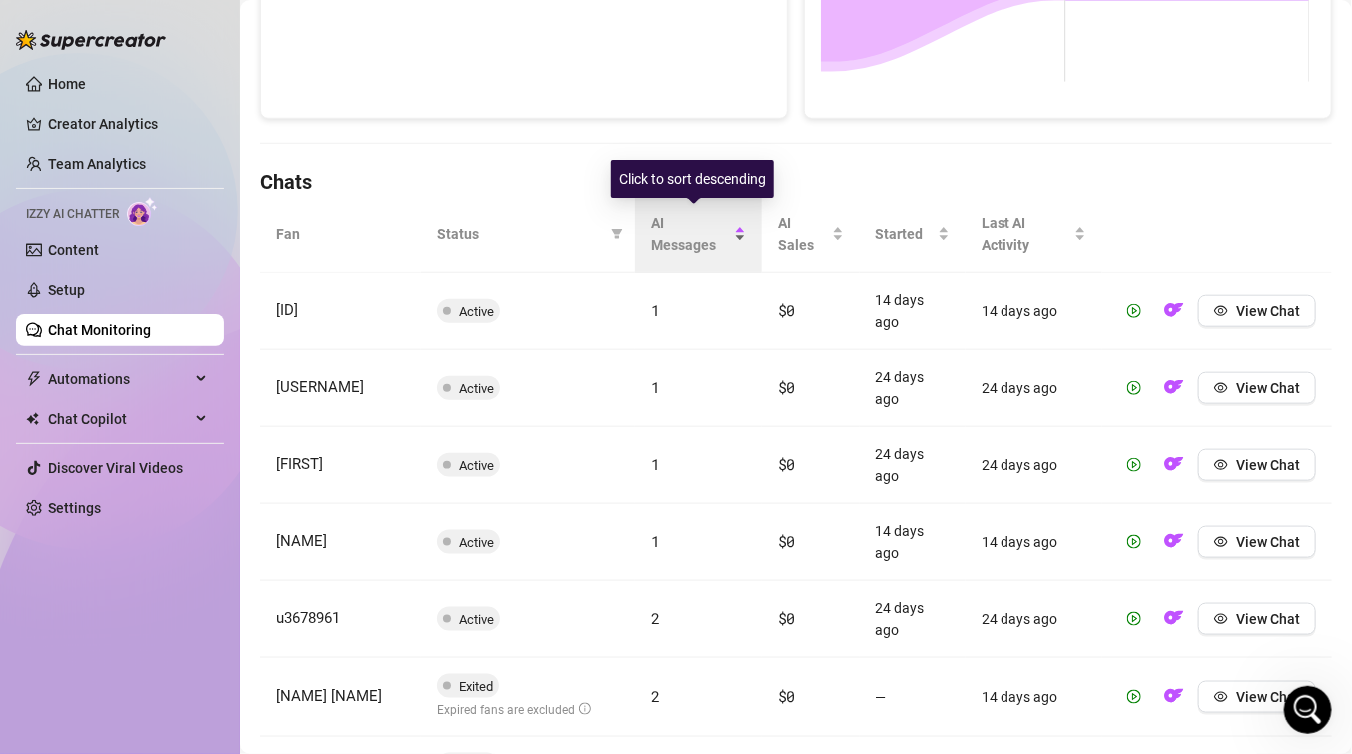 click on "AI Messages" at bounding box center [690, 234] 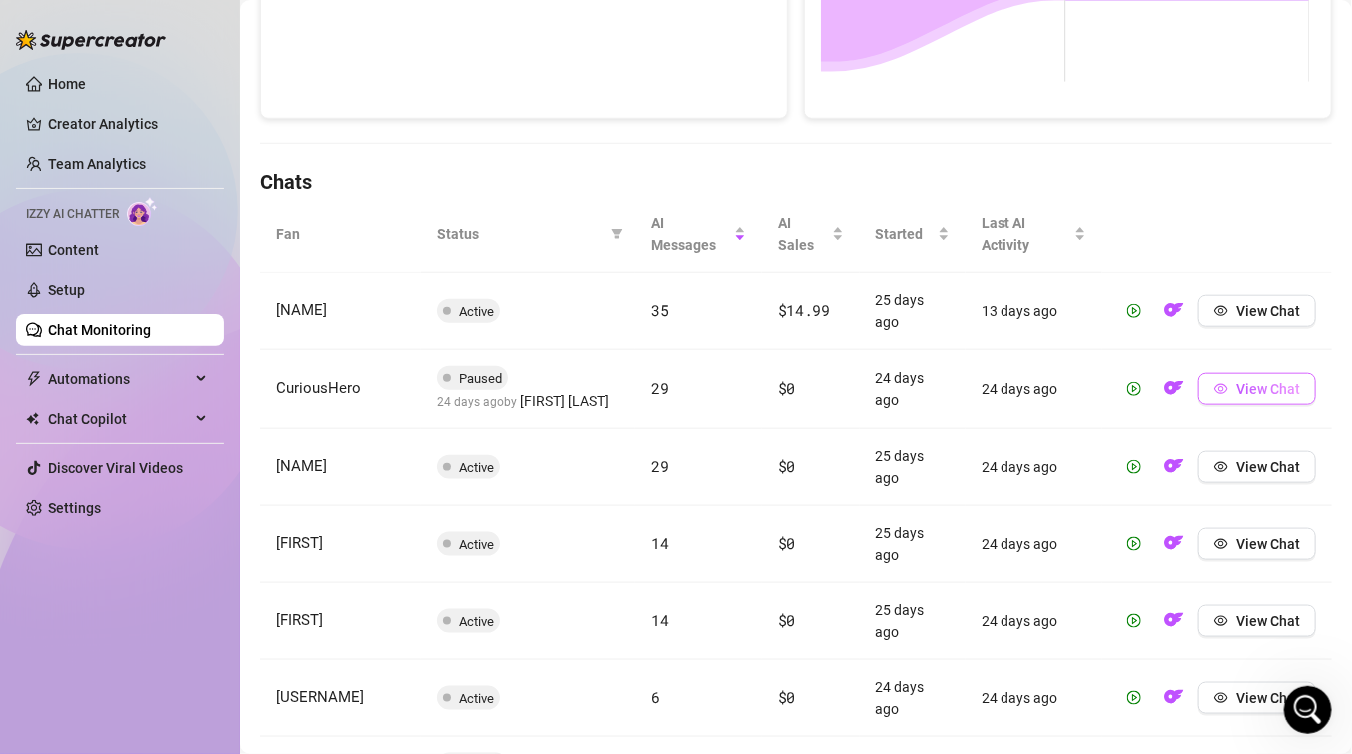 click 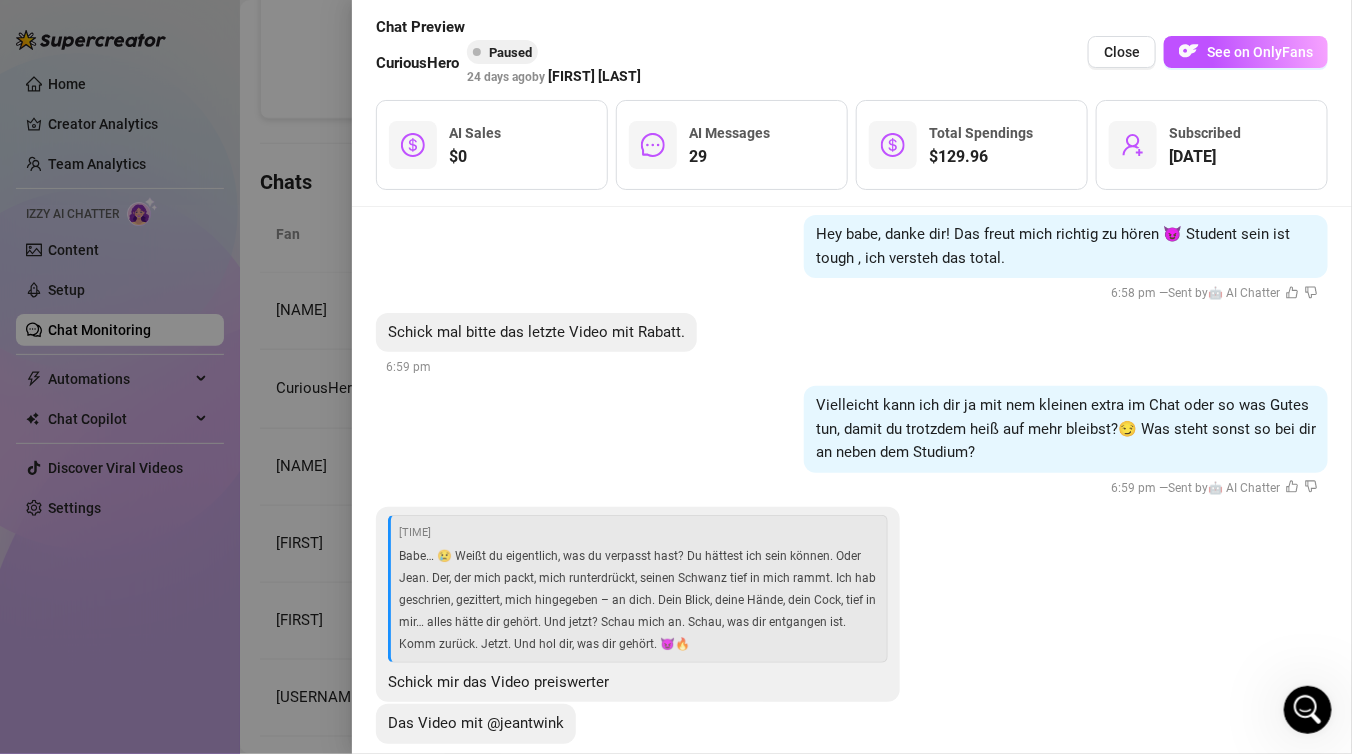 scroll, scrollTop: 824, scrollLeft: 0, axis: vertical 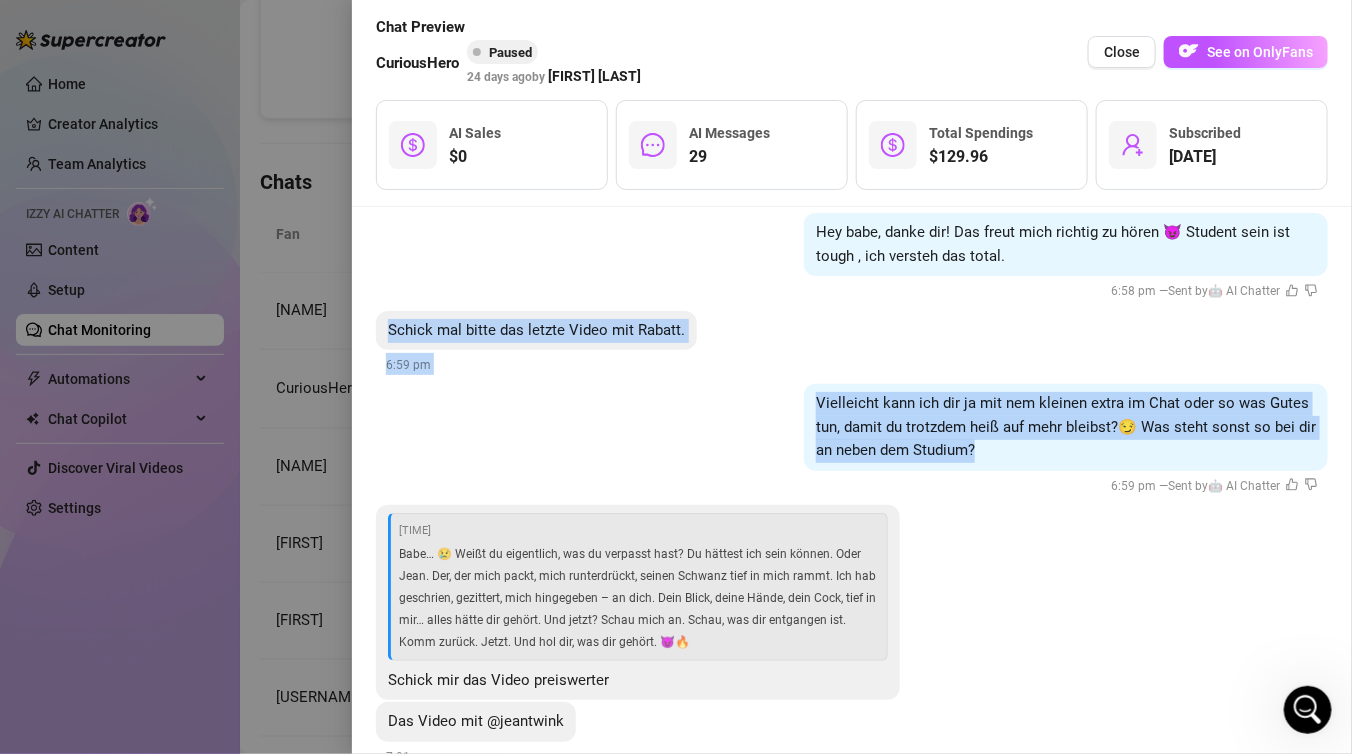 drag, startPoint x: 982, startPoint y: 441, endPoint x: 381, endPoint y: 331, distance: 610.98364 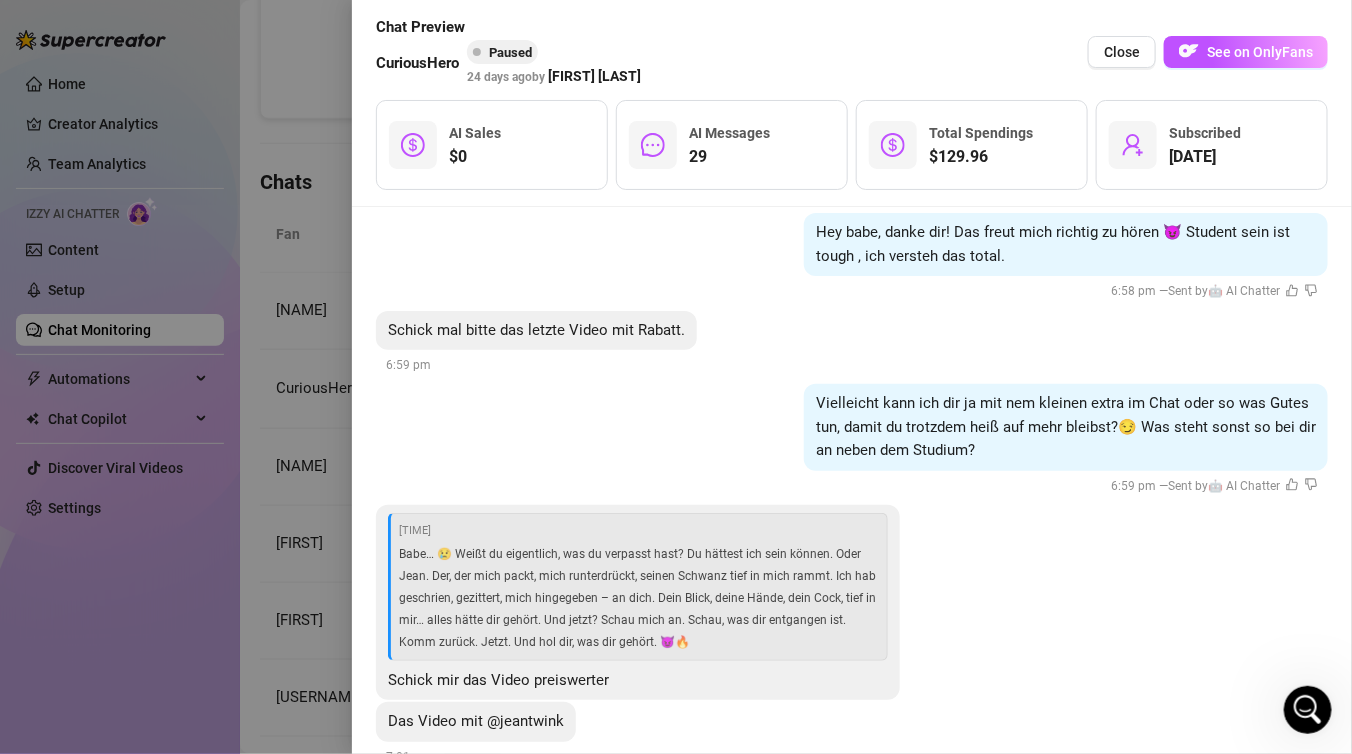 click on "Maybe I can do something good for you with a little extra in the chat or something, so you're still hot for more?😏 What else is going on with you besides studying? [TIME] — Sent by 🤖 AI Chatter" at bounding box center (852, 440) 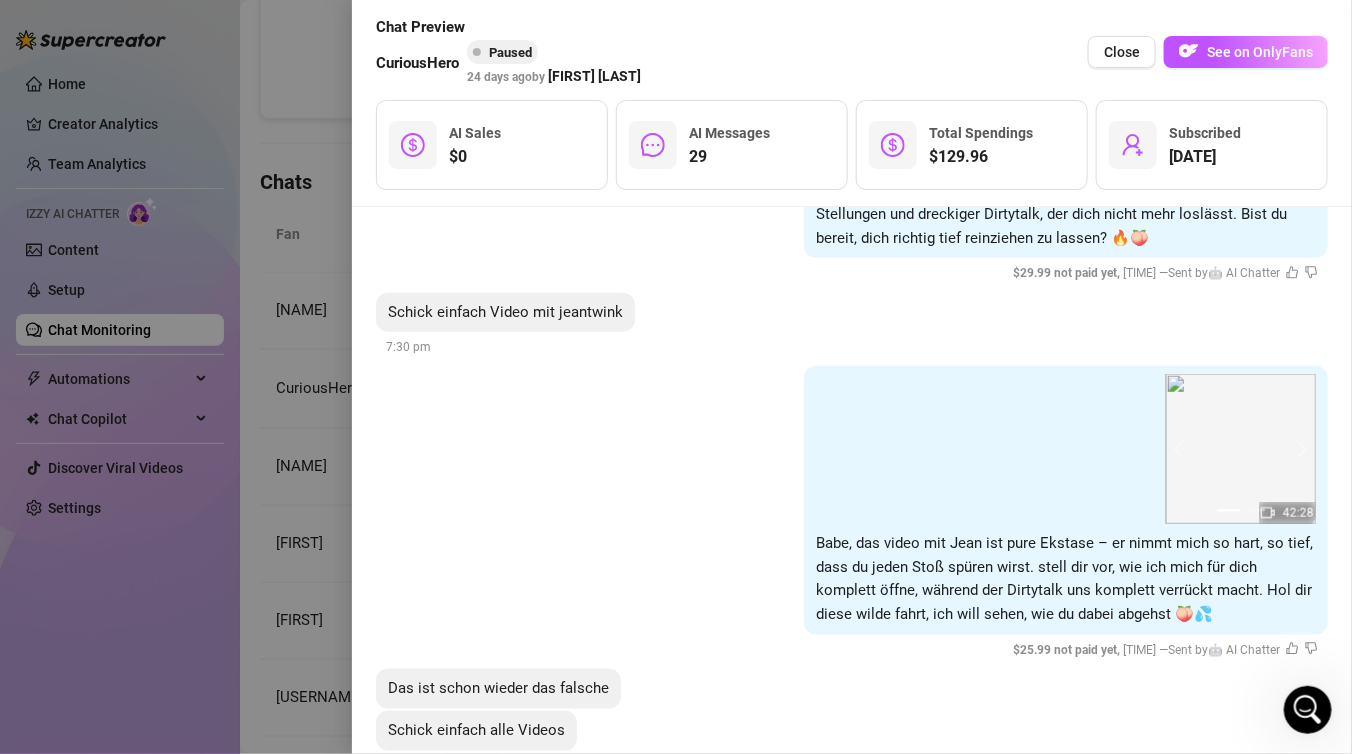 scroll, scrollTop: 3297, scrollLeft: 0, axis: vertical 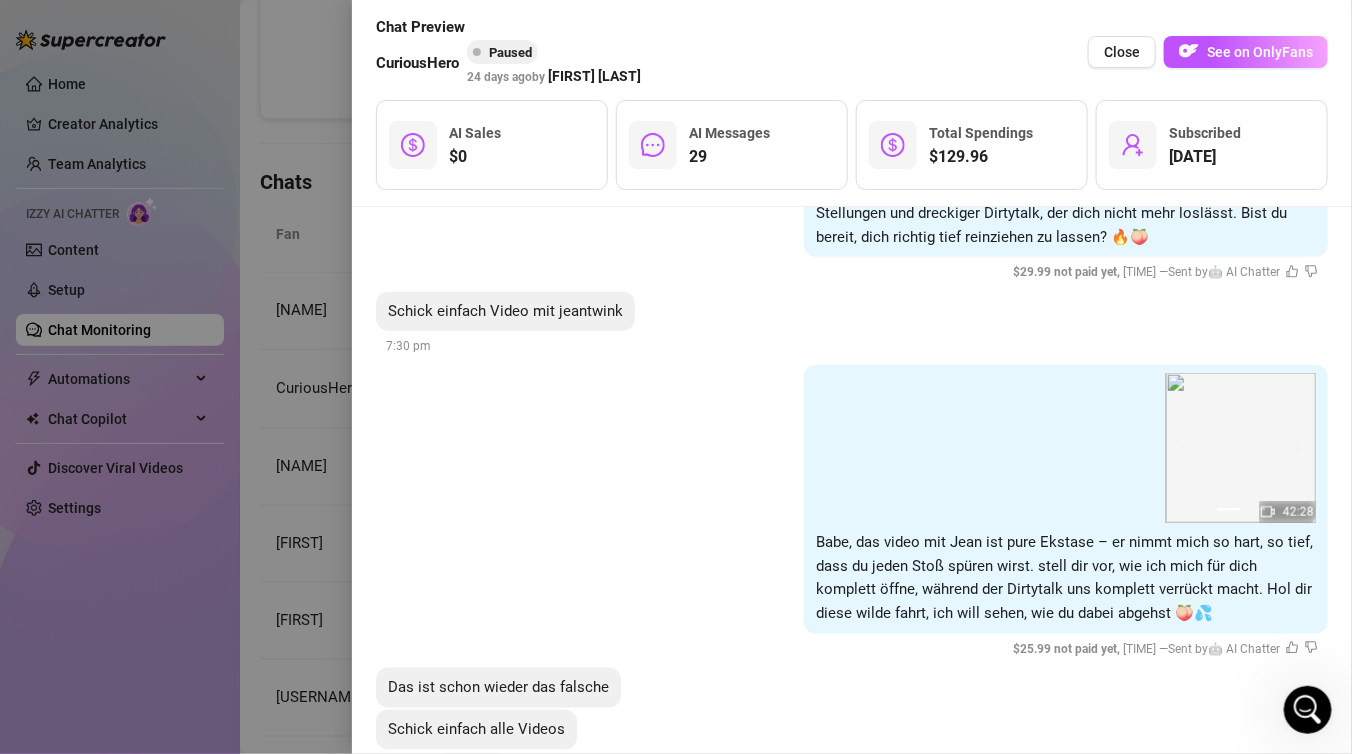 click 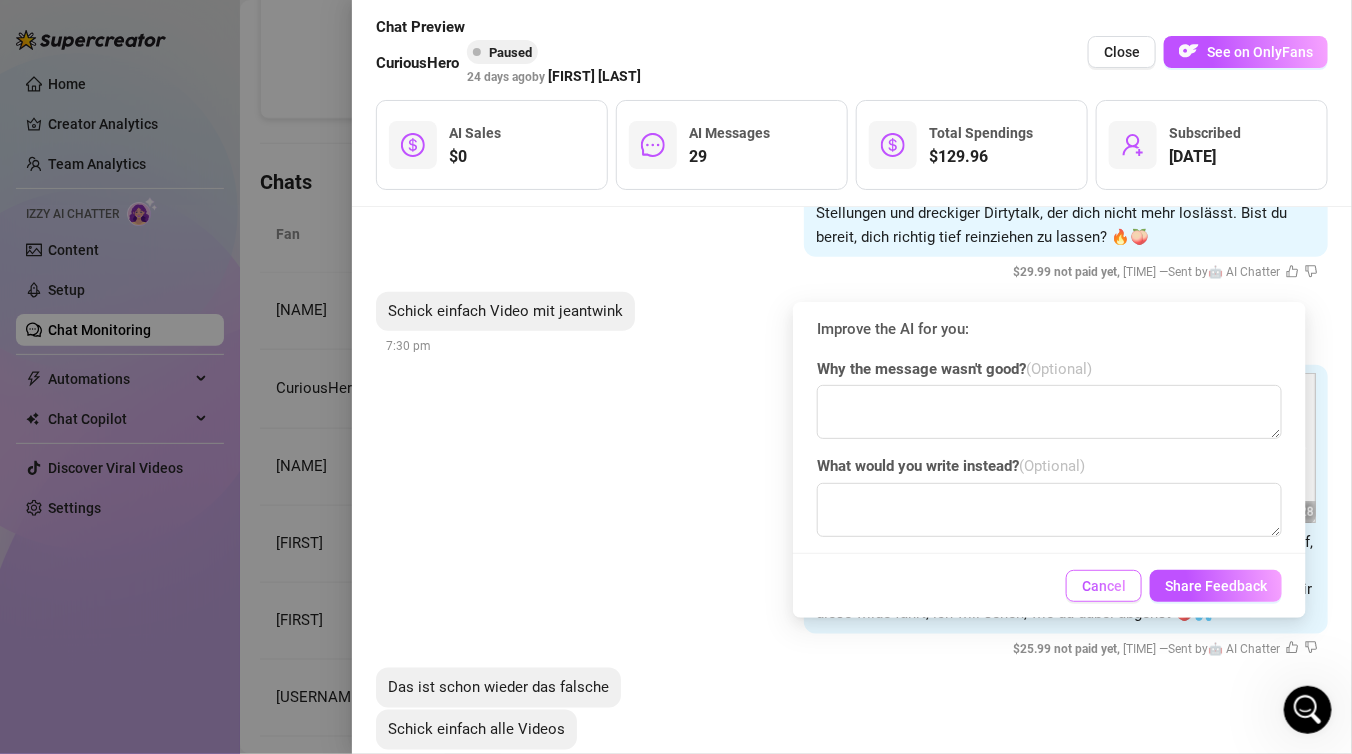 click on "Cancel" at bounding box center [1104, 586] 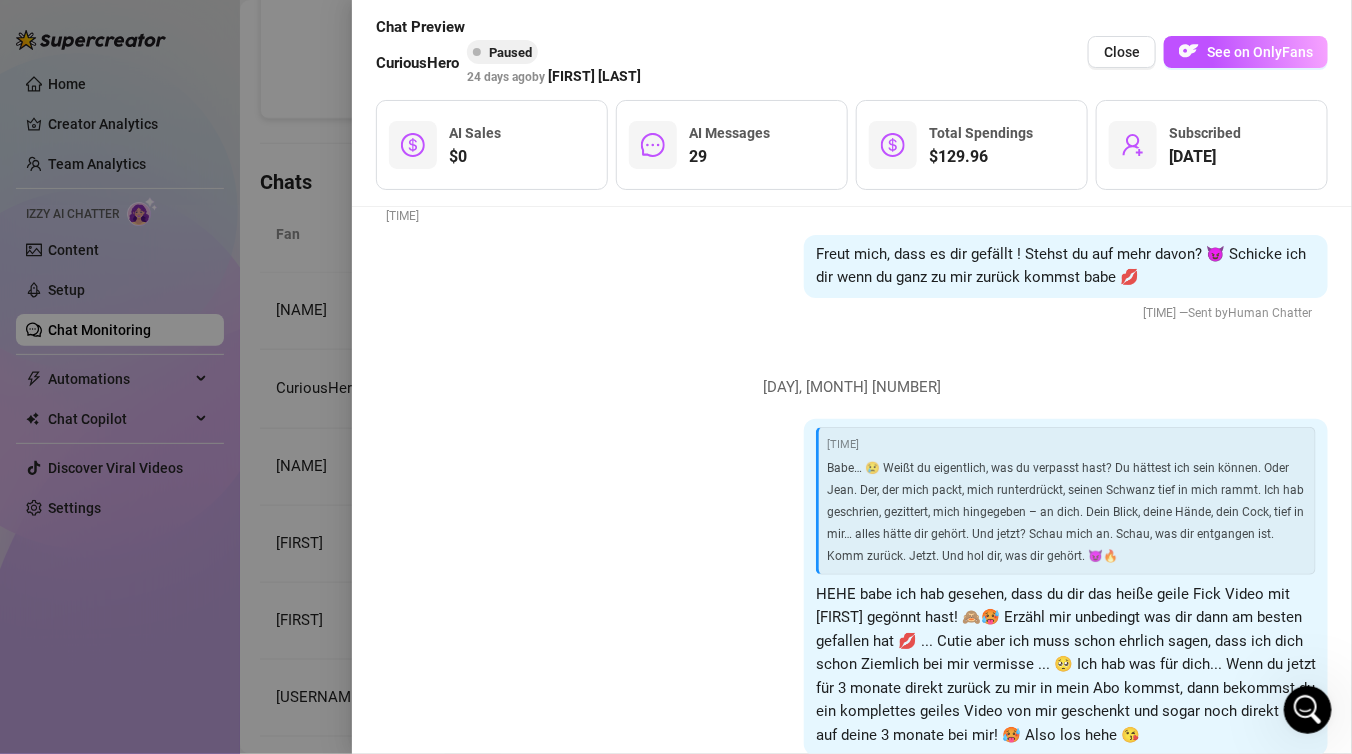 scroll, scrollTop: 8352, scrollLeft: 0, axis: vertical 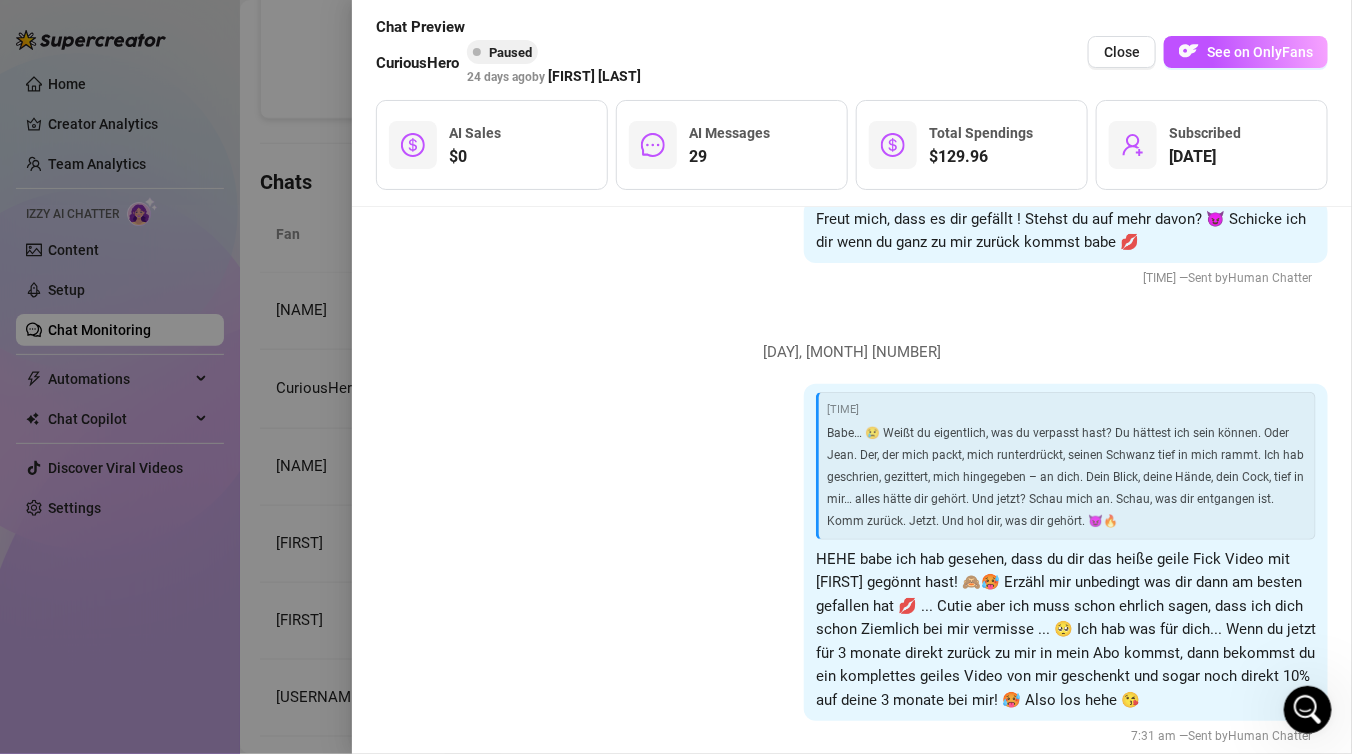 click at bounding box center [676, 377] 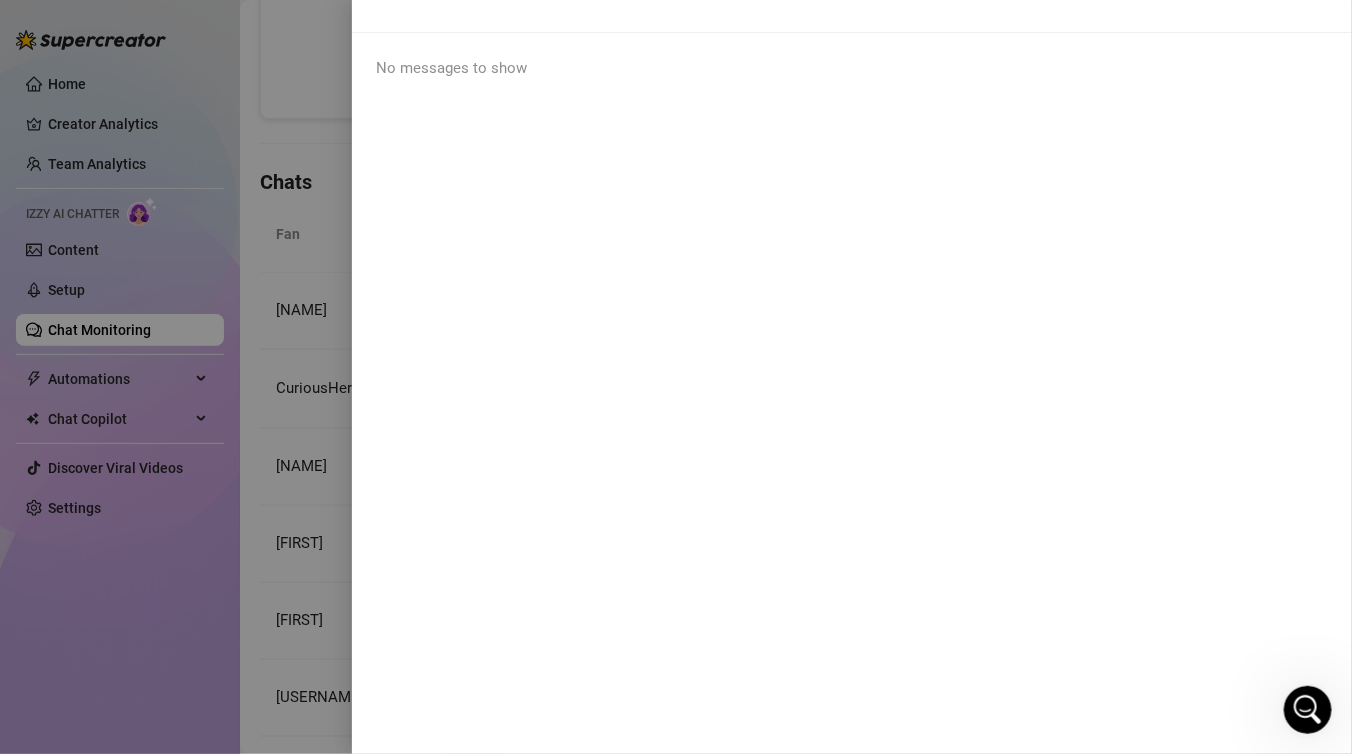 scroll, scrollTop: 0, scrollLeft: 0, axis: both 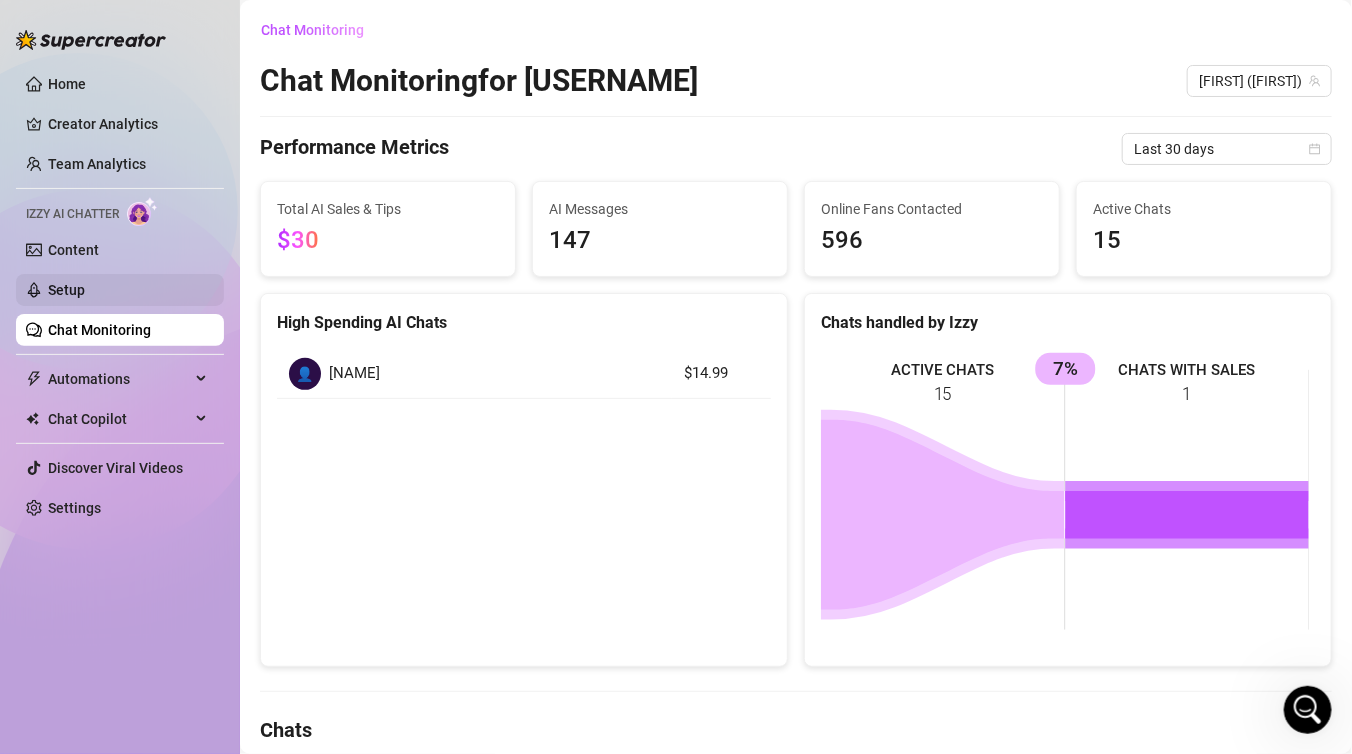 click on "Setup" at bounding box center (66, 290) 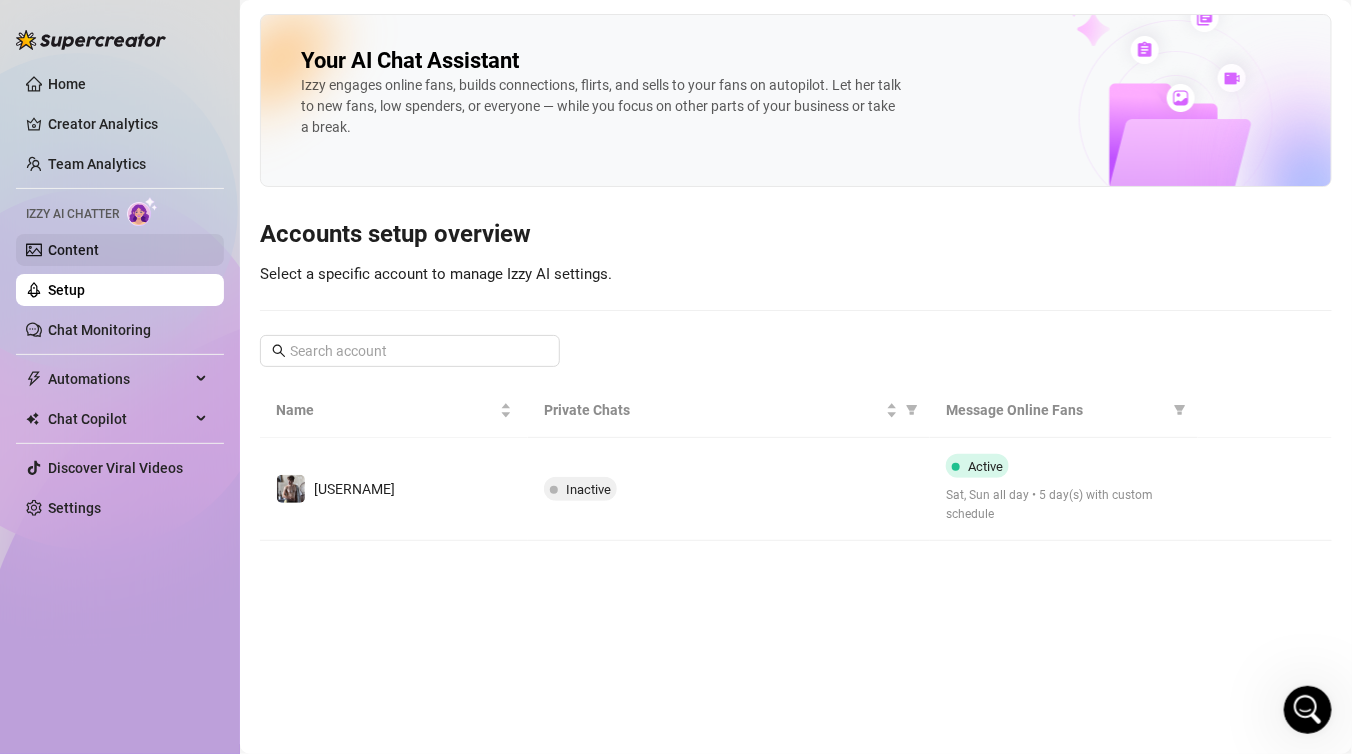 click on "Content" at bounding box center (73, 250) 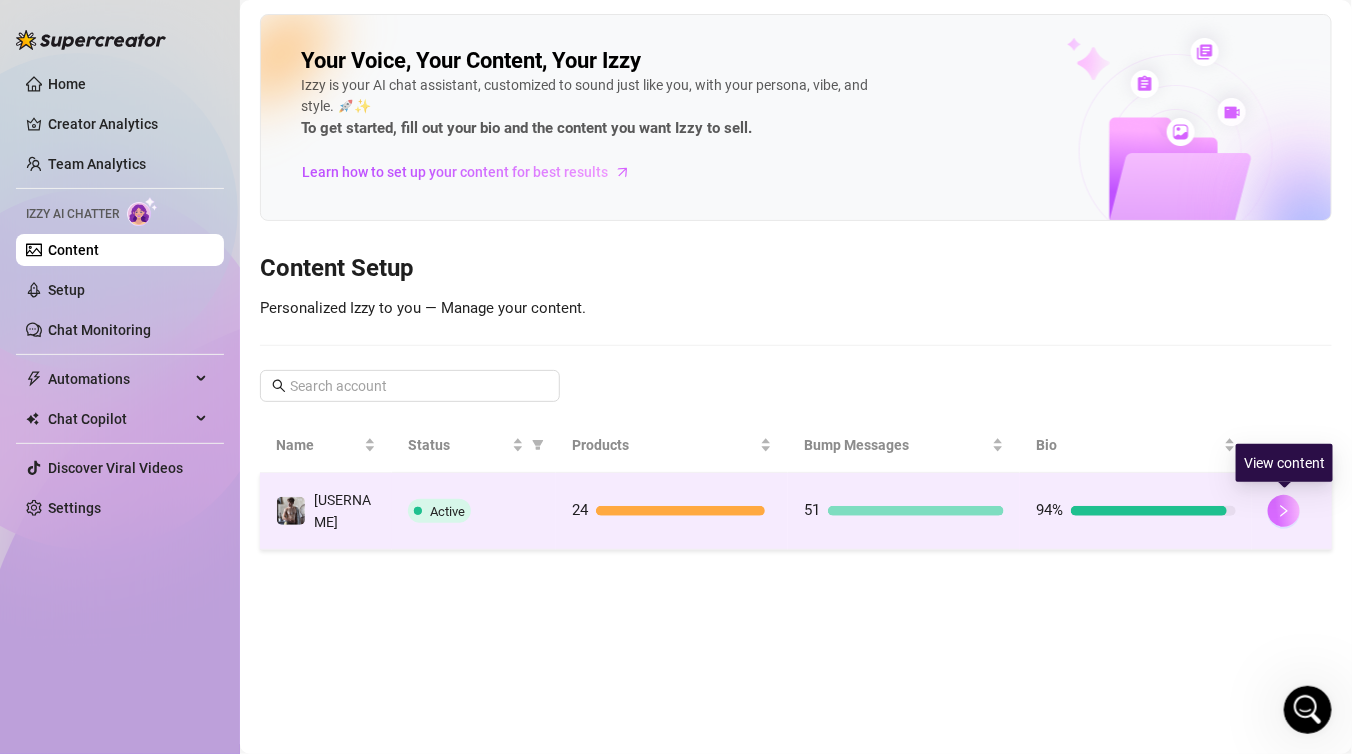 click 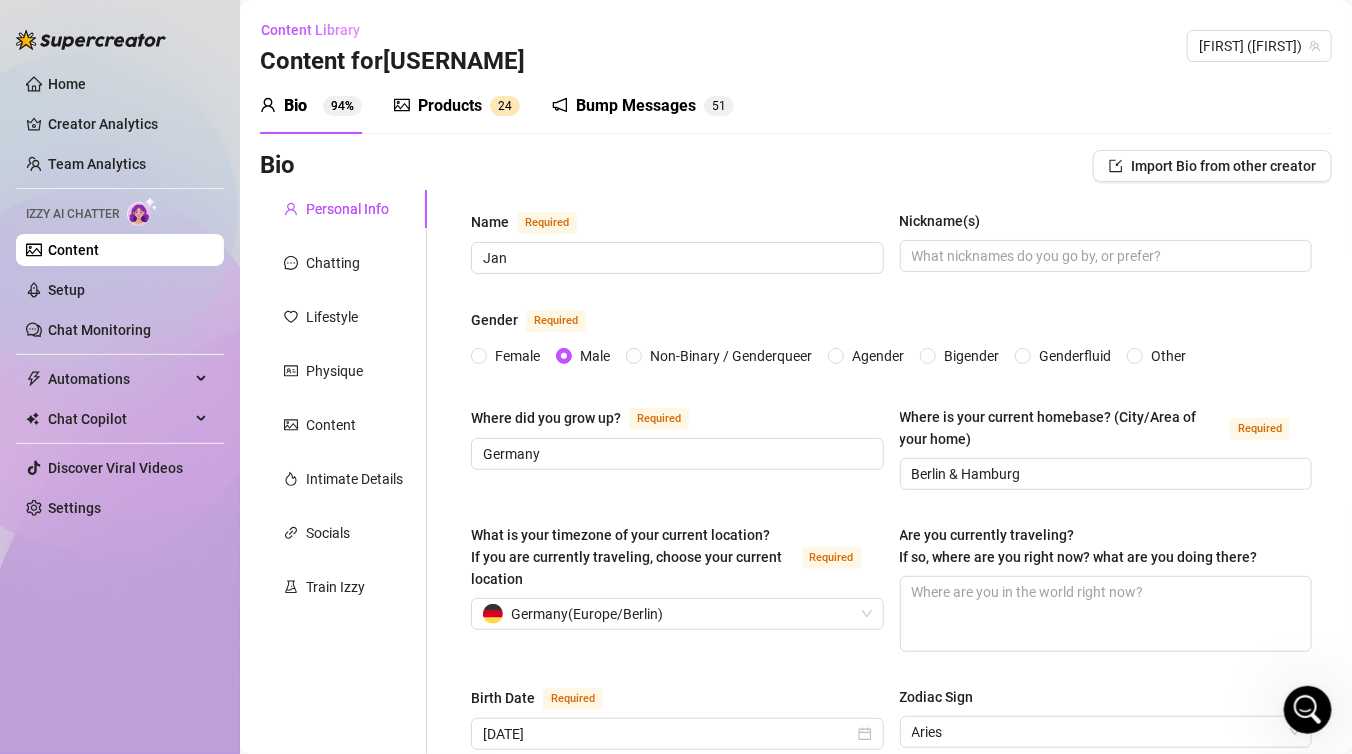 type 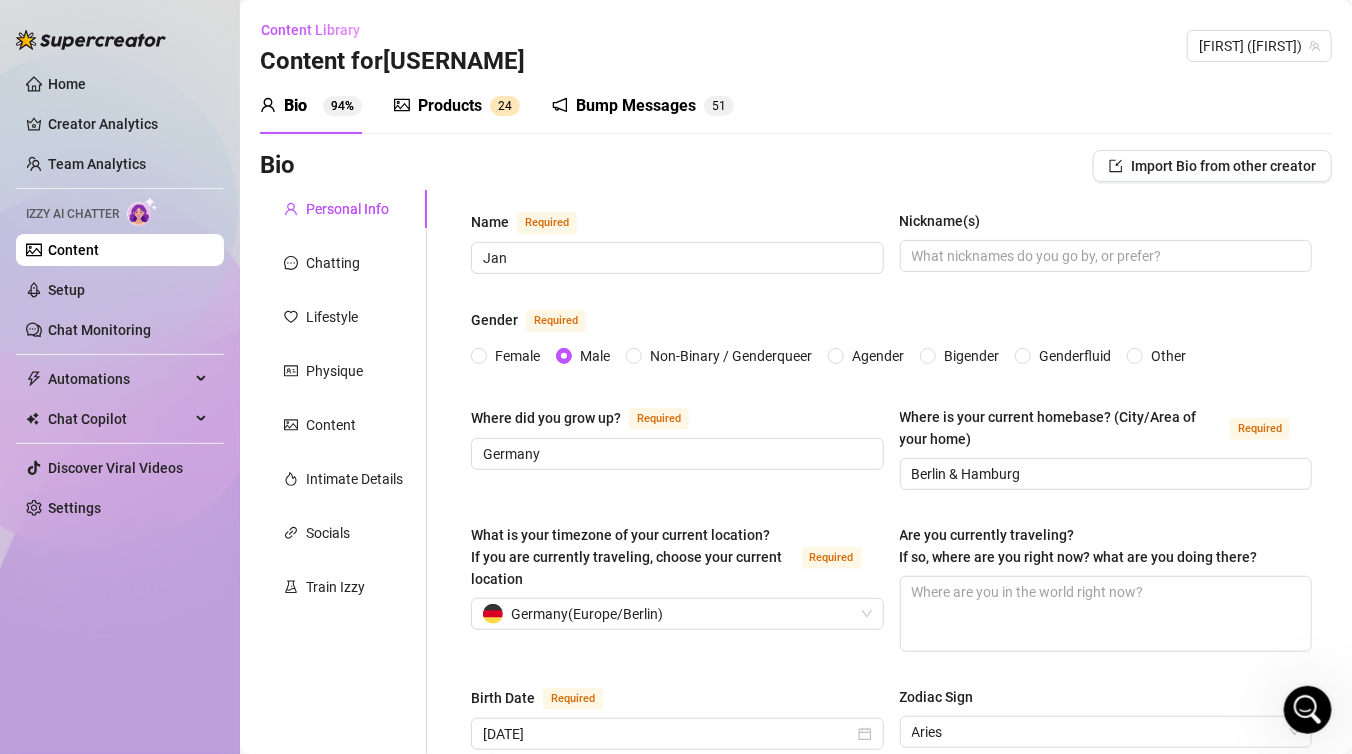 click on "Products" at bounding box center (450, 106) 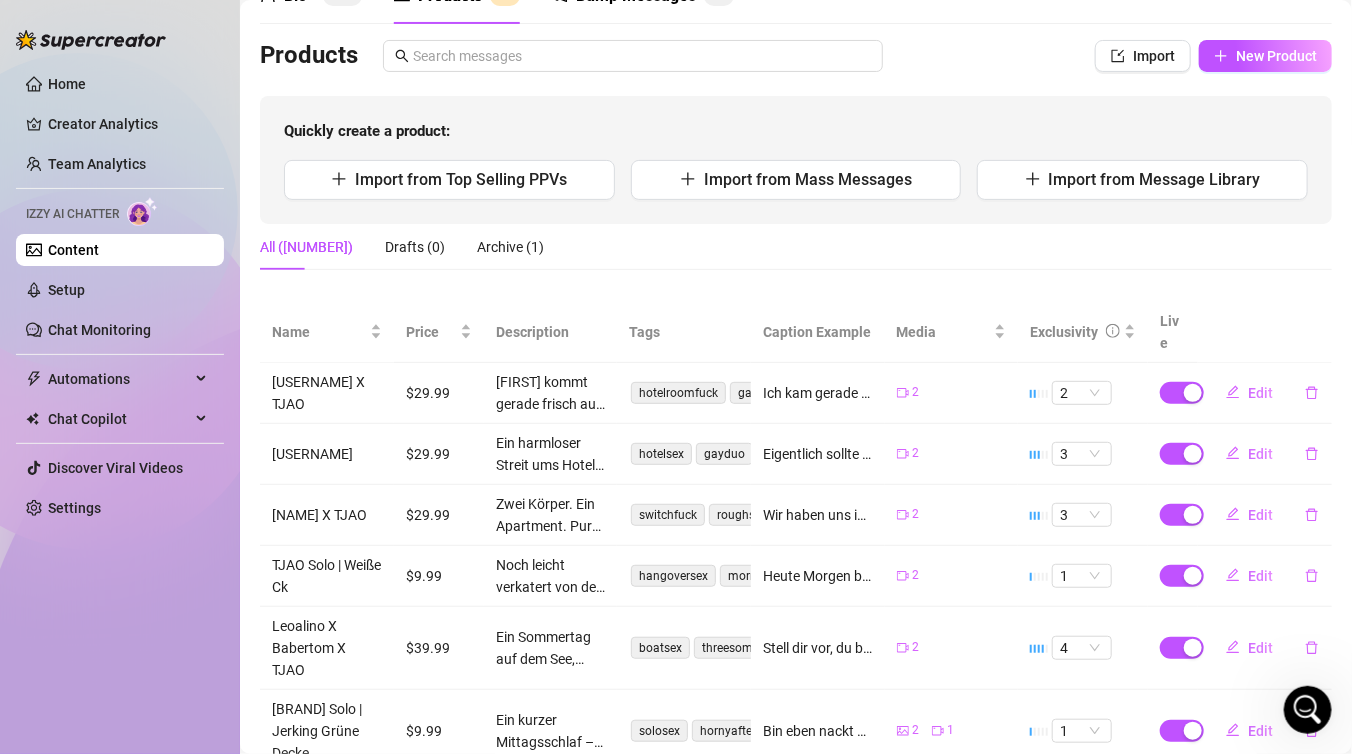 scroll, scrollTop: 120, scrollLeft: 0, axis: vertical 